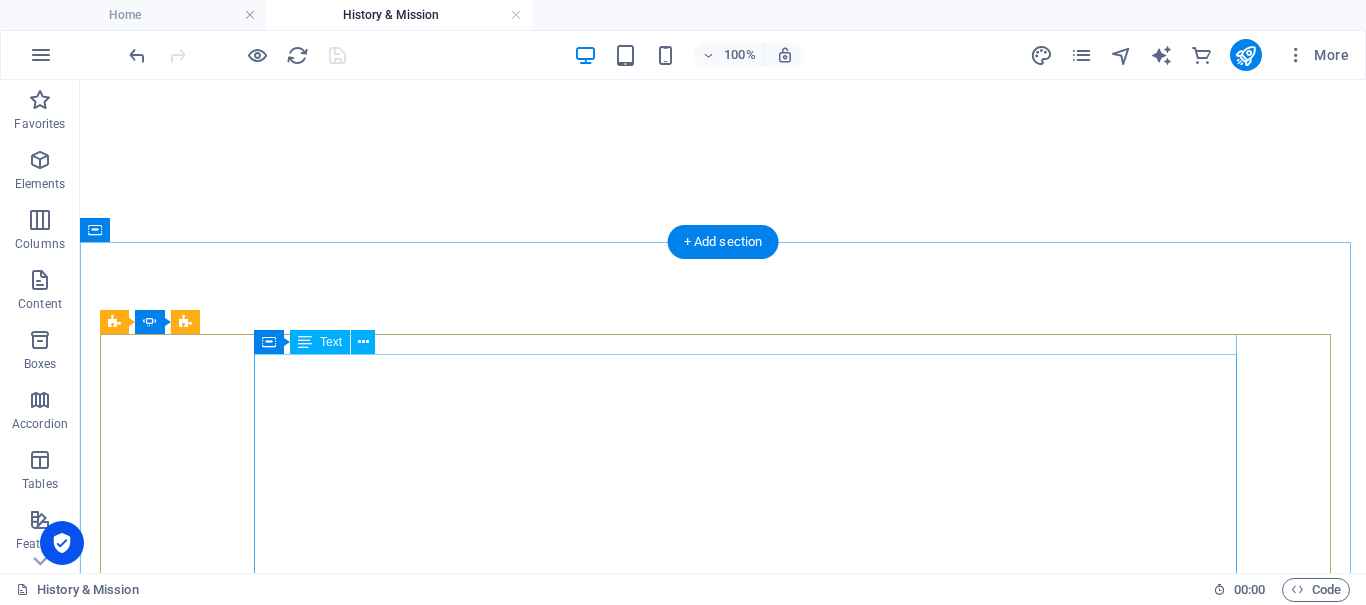 scroll, scrollTop: 0, scrollLeft: 0, axis: both 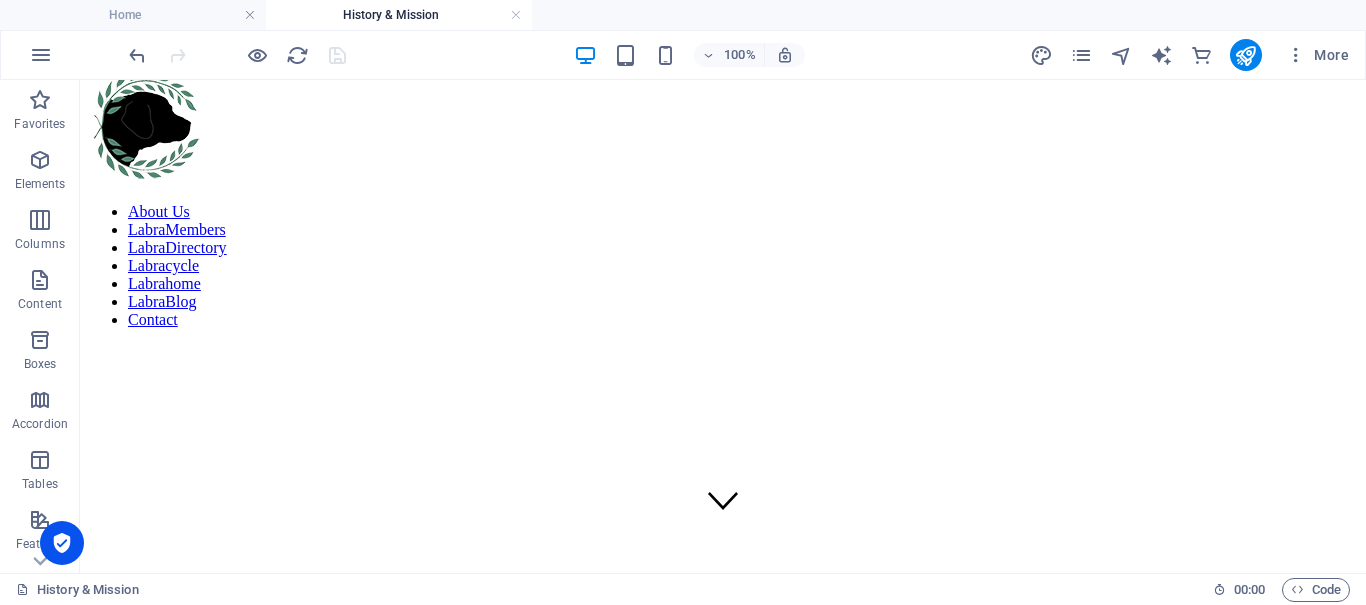 click at bounding box center (237, 55) 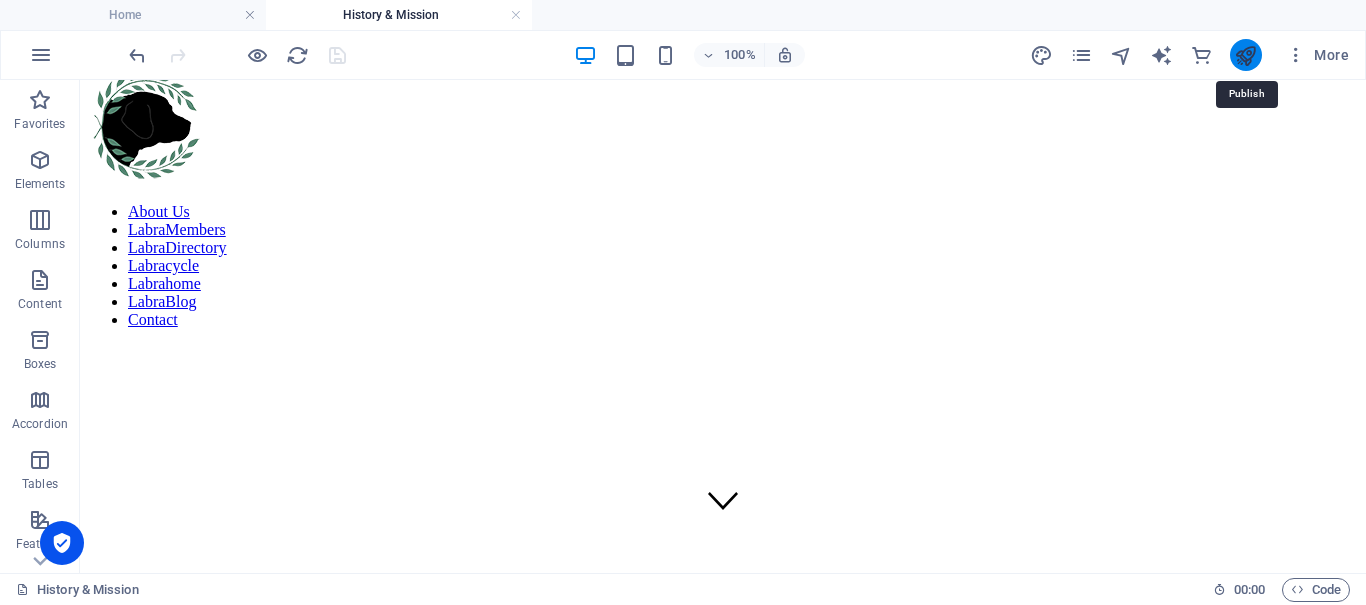 click at bounding box center [1245, 55] 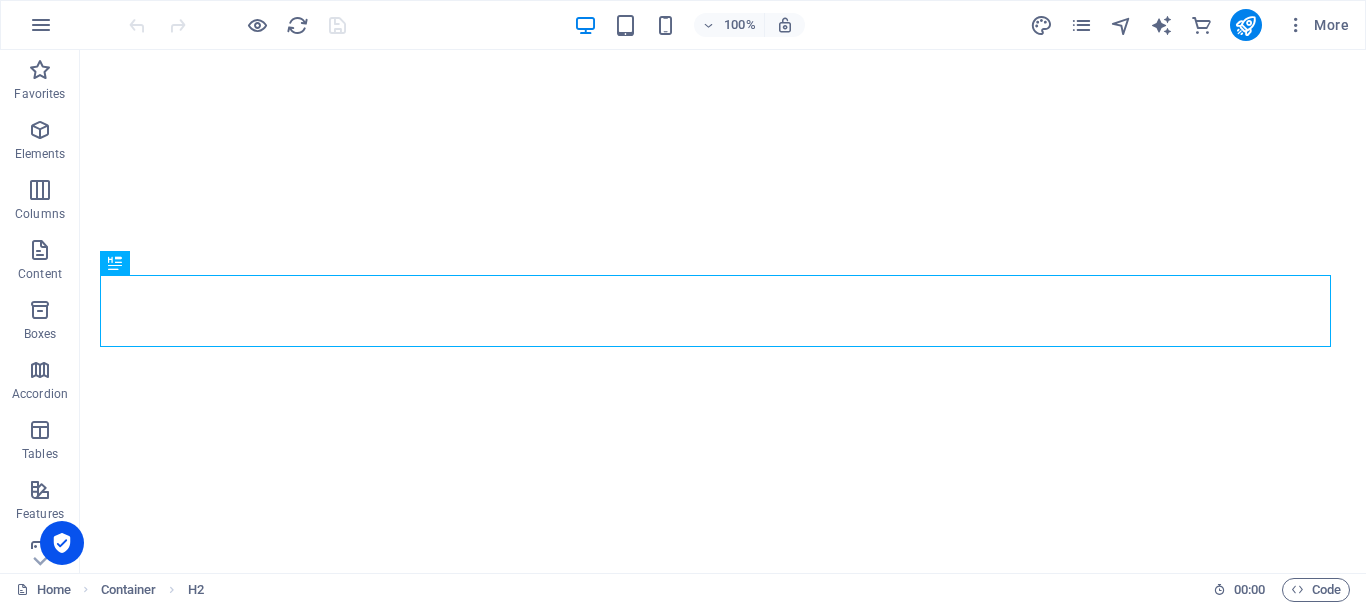 scroll, scrollTop: 0, scrollLeft: 0, axis: both 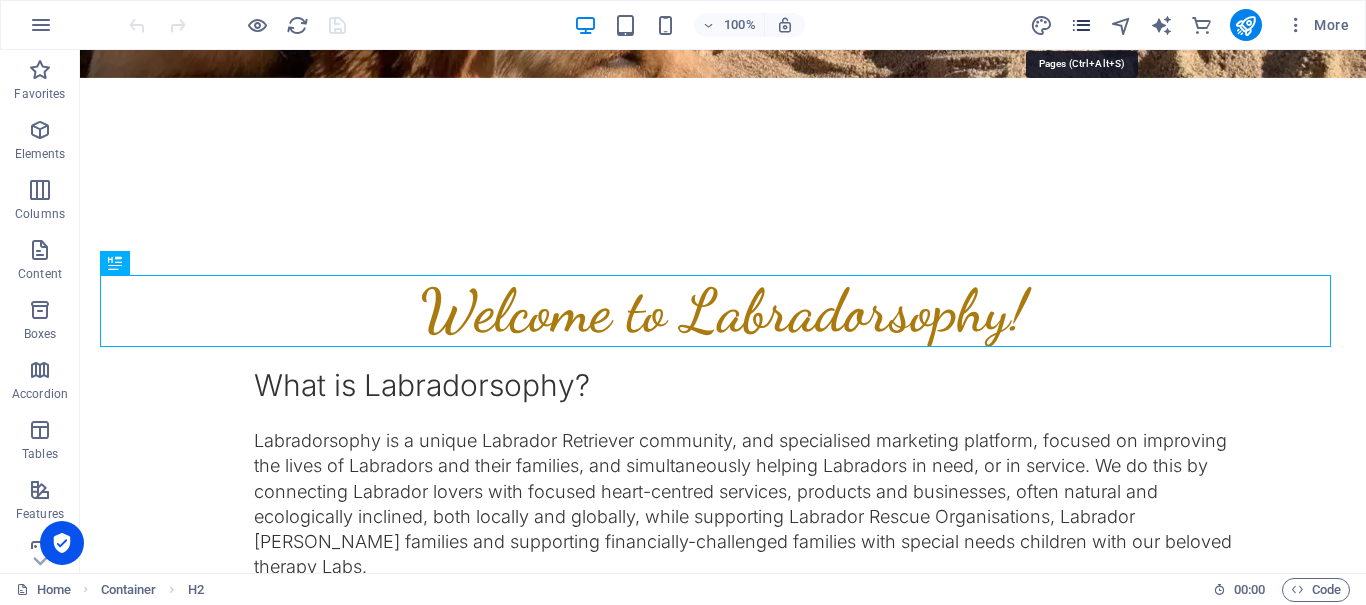 click at bounding box center [1081, 25] 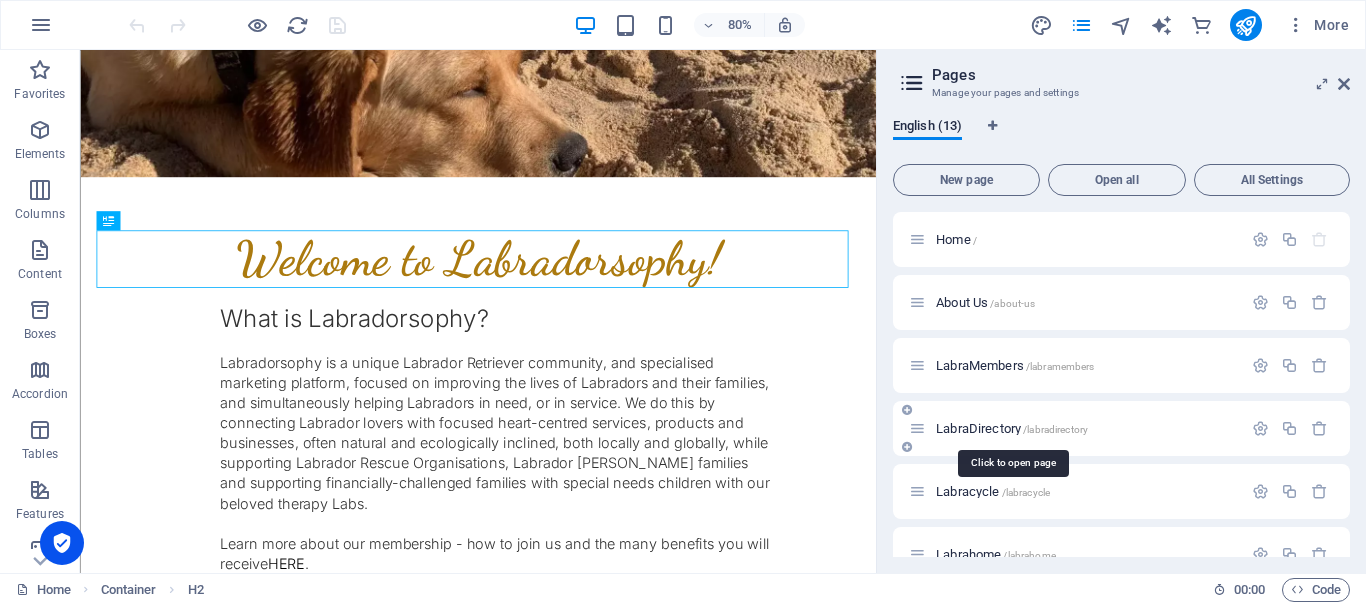 click on "LabraDirectory /labradirectory" at bounding box center (1012, 428) 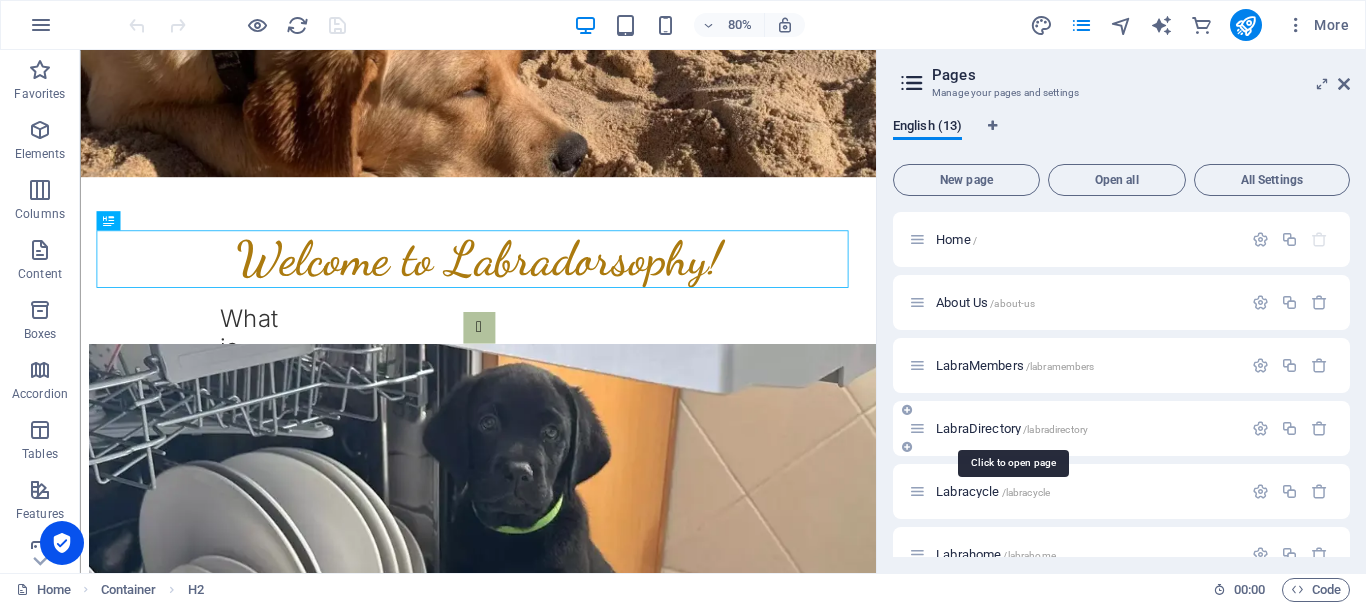scroll, scrollTop: 0, scrollLeft: 0, axis: both 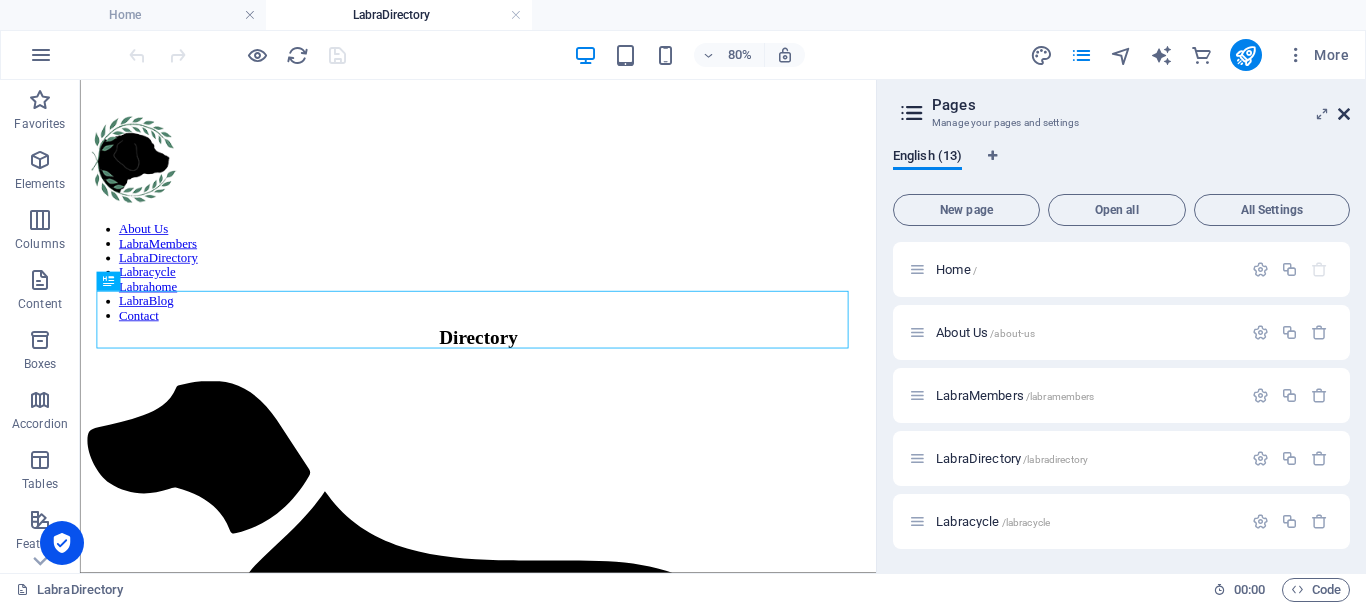 drag, startPoint x: 1340, startPoint y: 110, endPoint x: 1253, endPoint y: 36, distance: 114.21471 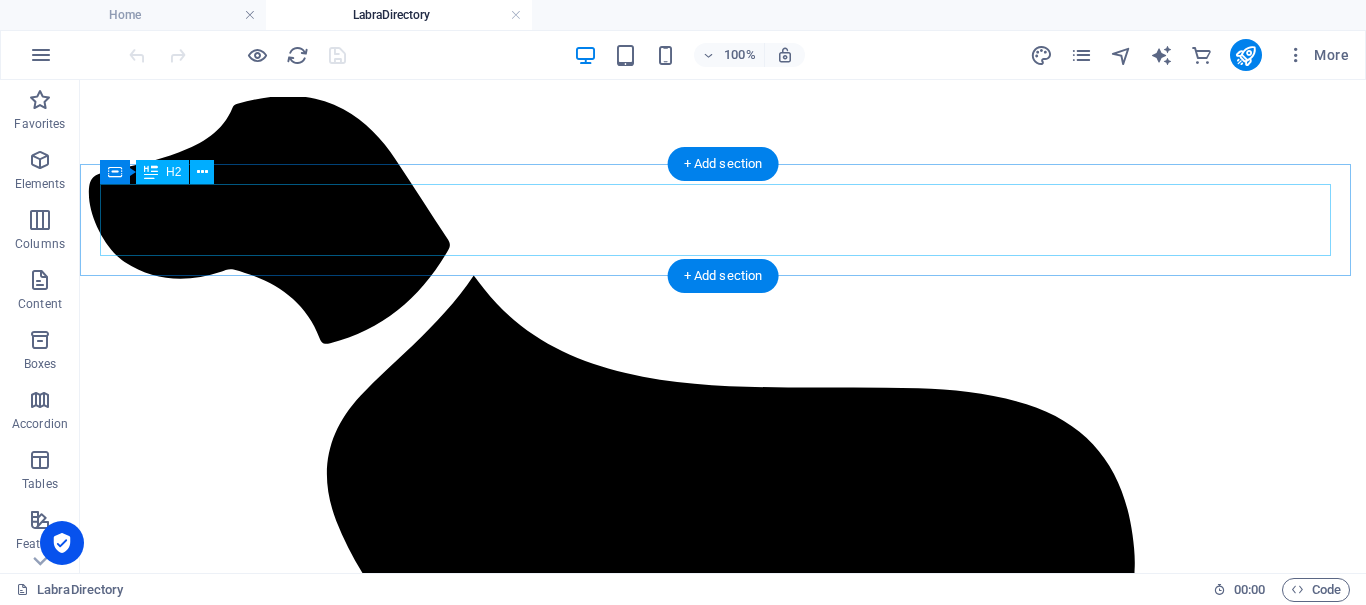 scroll, scrollTop: 816, scrollLeft: 0, axis: vertical 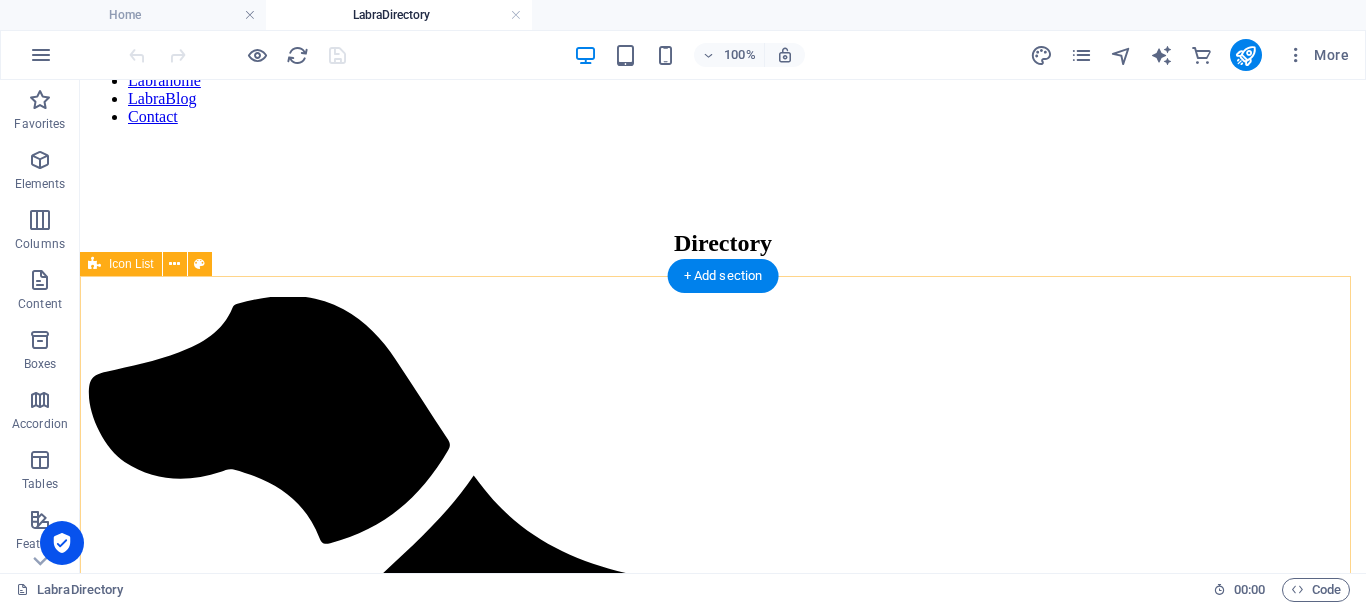 click on "Integrated Medicine & Holistic Vets/ Practitioners/ Therapists Natural/ Specialized Dog Food Suppliers Natural/ Specialized Dog Products Suppliers Dog Trainers & Behaviourists Dog Hotels/ Boarding Kennels/ Pet Sitters/ Day-care  Pet-friendly Accommodation/ Holidays Certified Breeders Labrador Retriever Clubs & Associations Labrador Retriever Other Dog Services" at bounding box center [723, 5292] 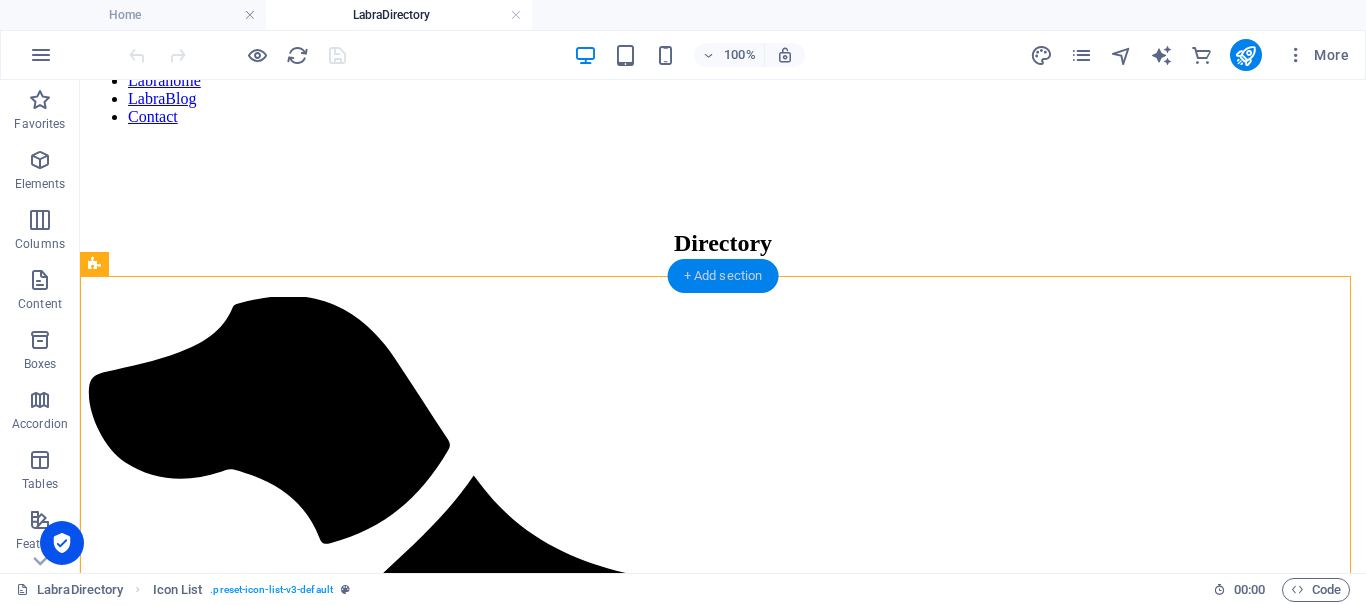 click on "+ Add section" at bounding box center [723, 276] 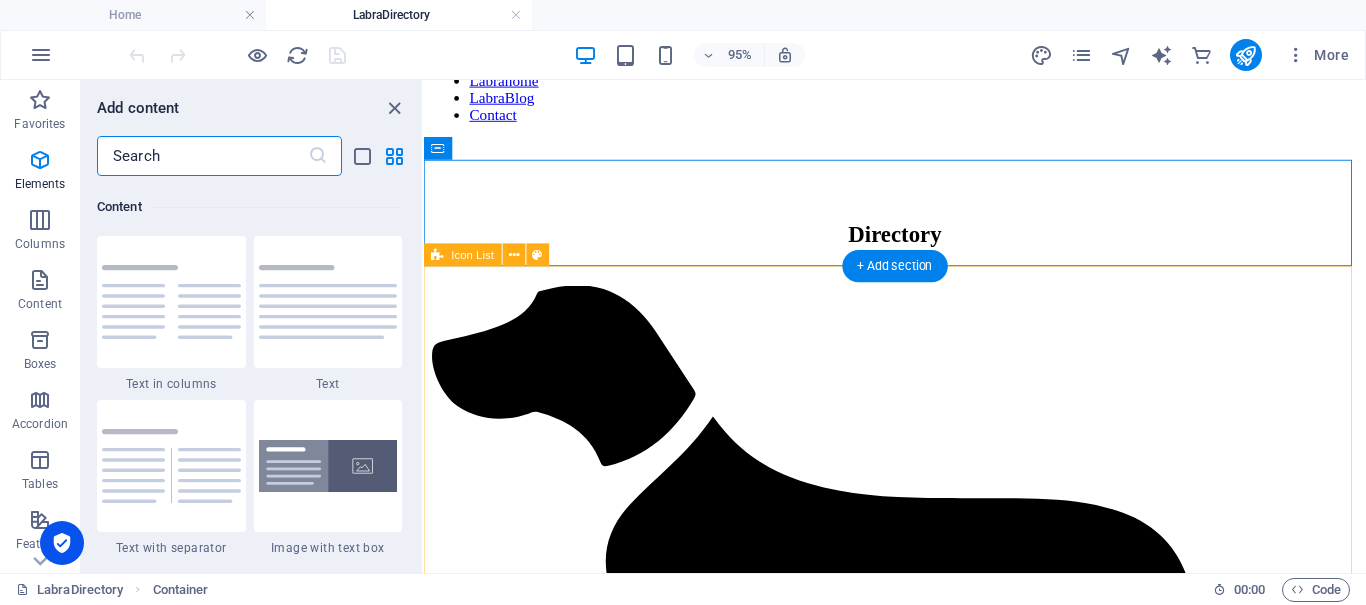 scroll, scrollTop: 3499, scrollLeft: 0, axis: vertical 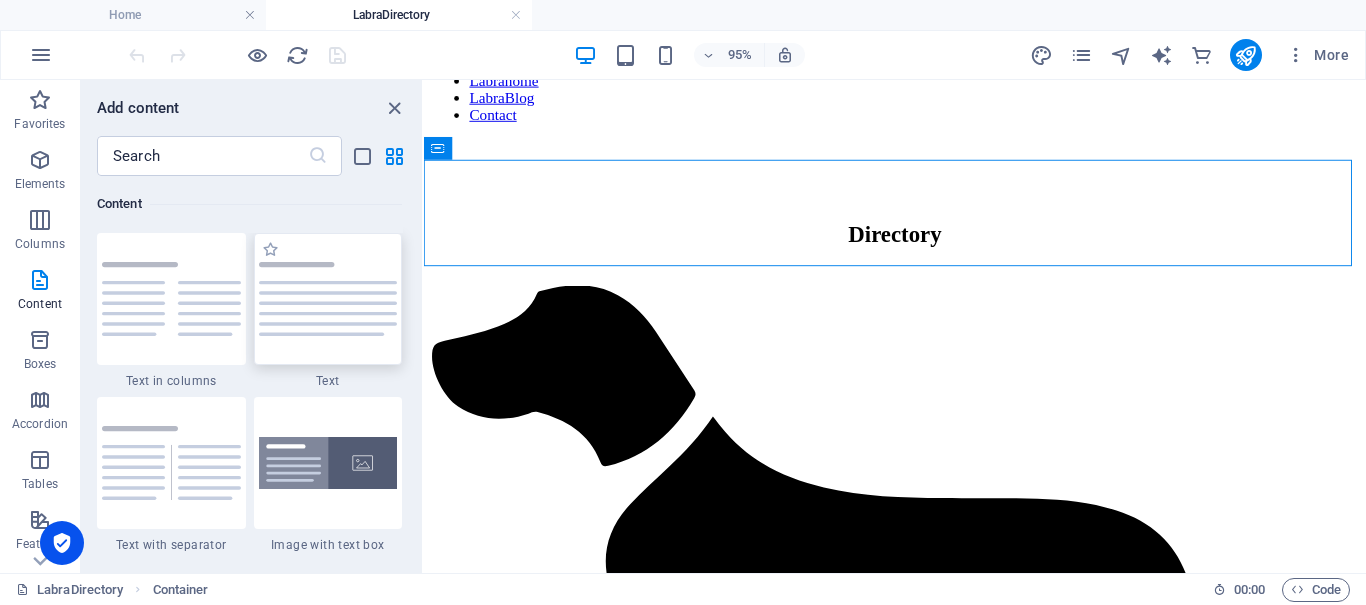 click at bounding box center (328, 299) 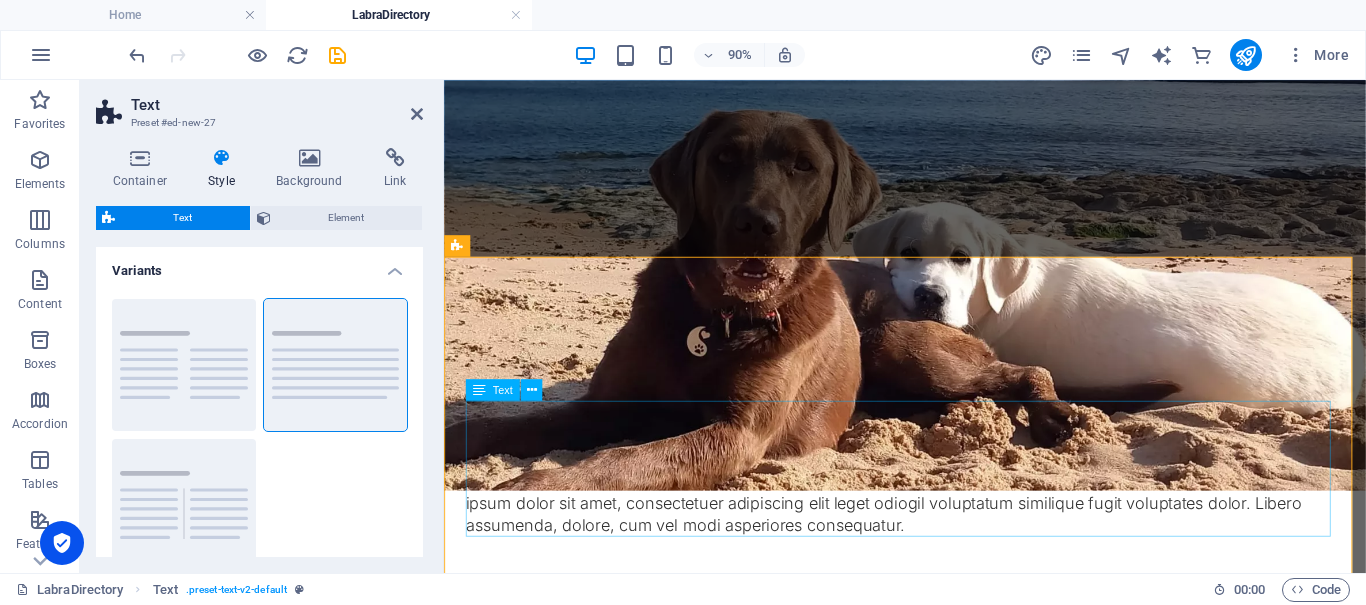 click on "Lorem ipsum dolor sitope amet, consectetur adipisicing elitip. Massumenda, dolore, cum vel modi asperiores consequatur suscipit quidem ducimus eveniet iure expedita consecteture odiogil voluptatum similique fugit voluptates atem accusamus quae quas dolorem tenetur facere tempora maiores adipisci reiciendis accusantium voluptatibus id voluptate tempore dolor harum nisi amet! Nobis, eaque. Aenean commodo ligula eget dolor. Lorem ipsum dolor sit amet, consectetuer adipiscing elit leget odiogil voluptatum similique fugit voluptates dolor. Libero assumenda, dolore, cum vel modi asperiores consequatur." at bounding box center [956, 511] 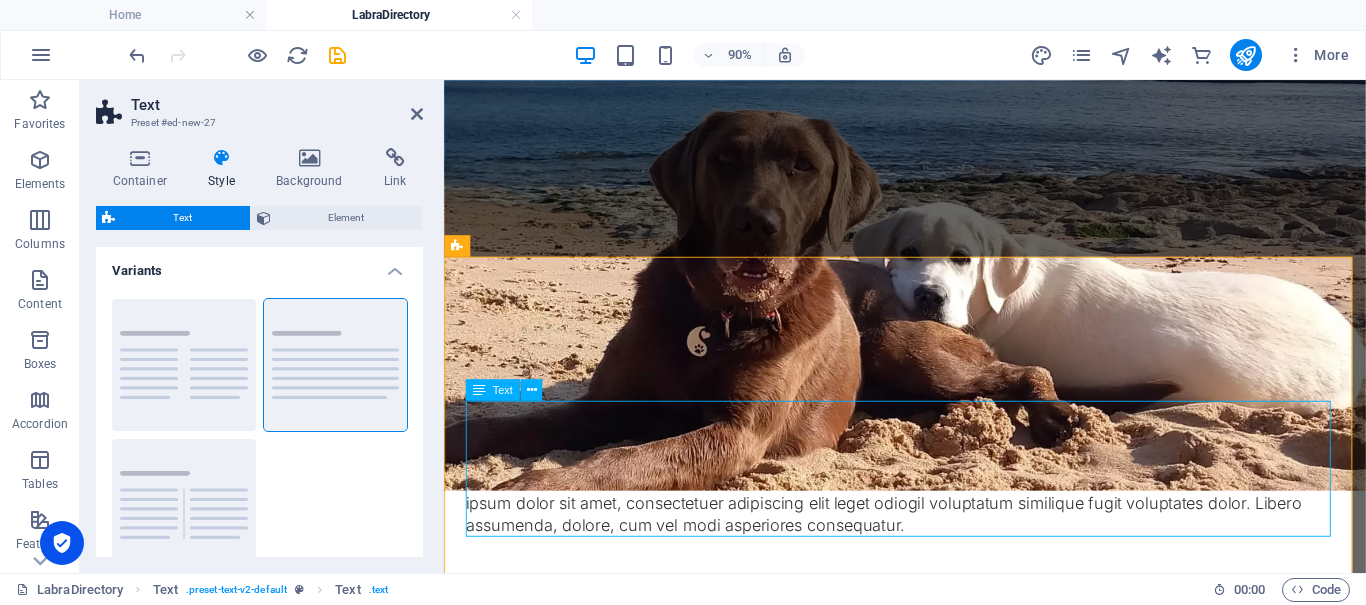 click on "Lorem ipsum dolor sitope amet, consectetur adipisicing elitip. Massumenda, dolore, cum vel modi asperiores consequatur suscipit quidem ducimus eveniet iure expedita consecteture odiogil voluptatum similique fugit voluptates atem accusamus quae quas dolorem tenetur facere tempora maiores adipisci reiciendis accusantium voluptatibus id voluptate tempore dolor harum nisi amet! Nobis, eaque. Aenean commodo ligula eget dolor. Lorem ipsum dolor sit amet, consectetuer adipiscing elit leget odiogil voluptatum similique fugit voluptates dolor. Libero assumenda, dolore, cum vel modi asperiores consequatur." at bounding box center [956, 511] 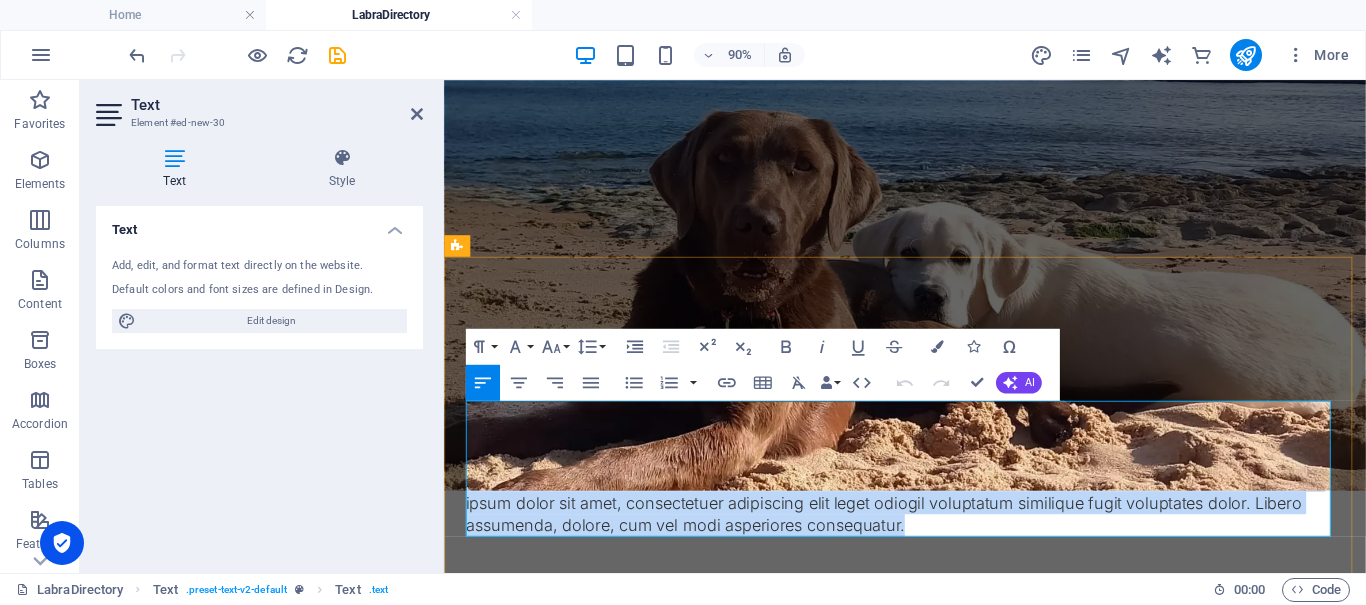 drag, startPoint x: 477, startPoint y: 449, endPoint x: 1097, endPoint y: 568, distance: 631.3169 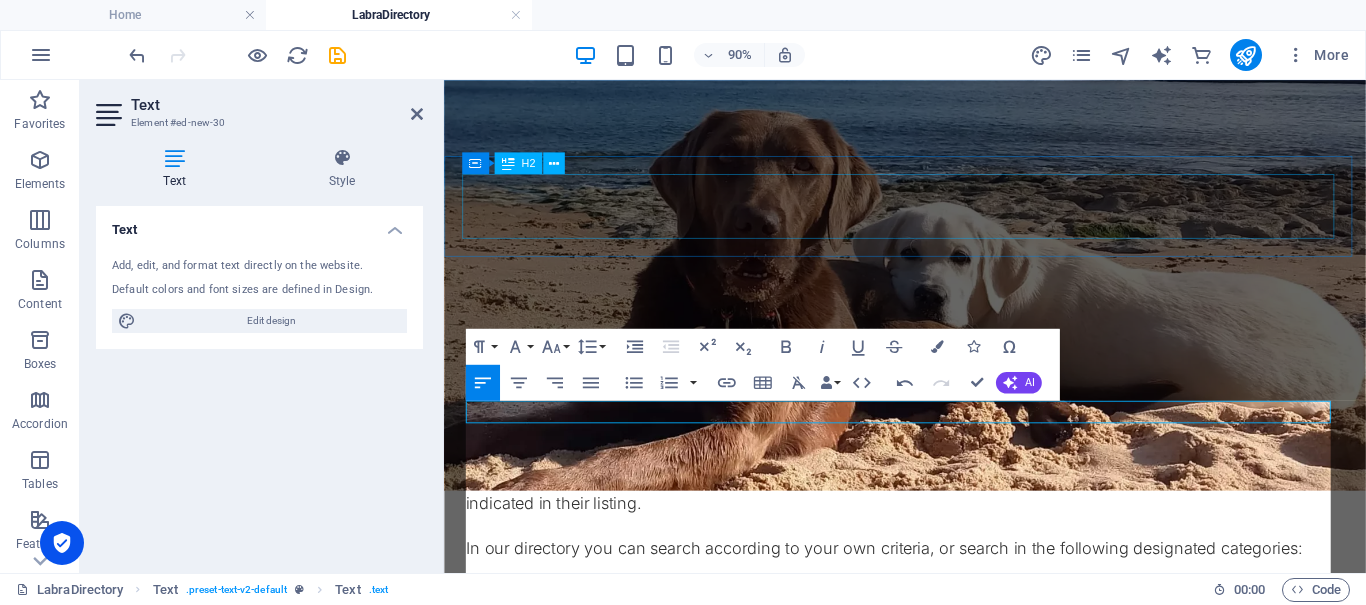 scroll, scrollTop: 10025, scrollLeft: 0, axis: vertical 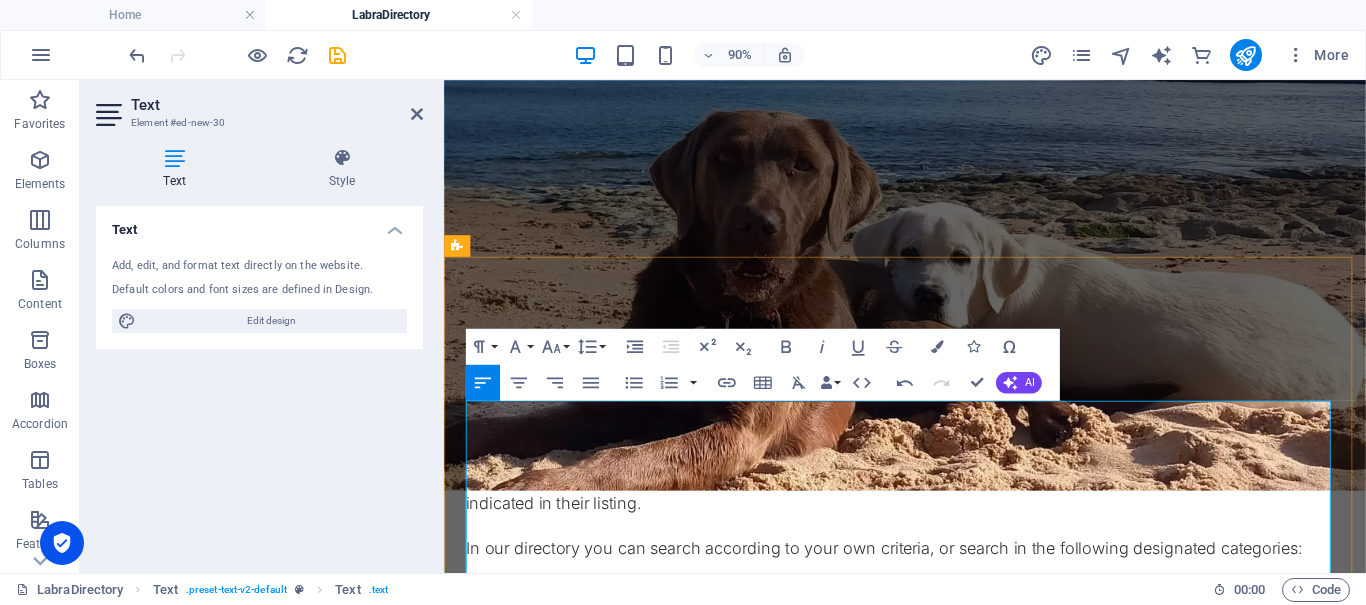 drag, startPoint x: 472, startPoint y: 474, endPoint x: 499, endPoint y: 474, distance: 27 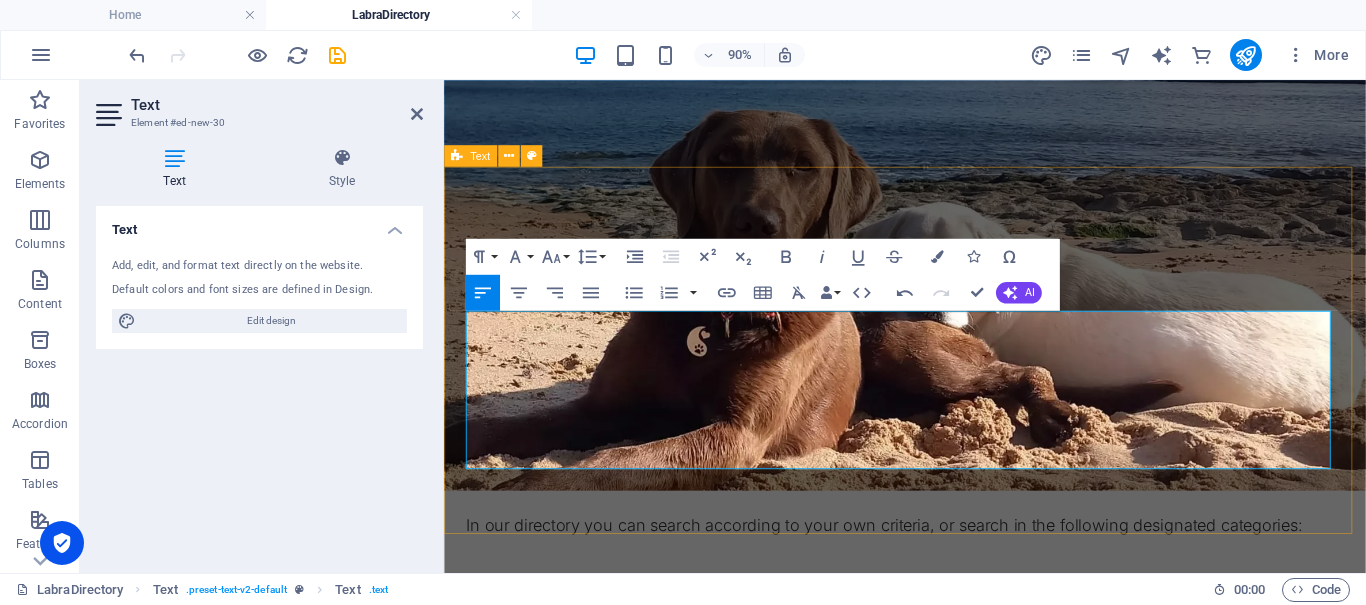 scroll, scrollTop: 916, scrollLeft: 0, axis: vertical 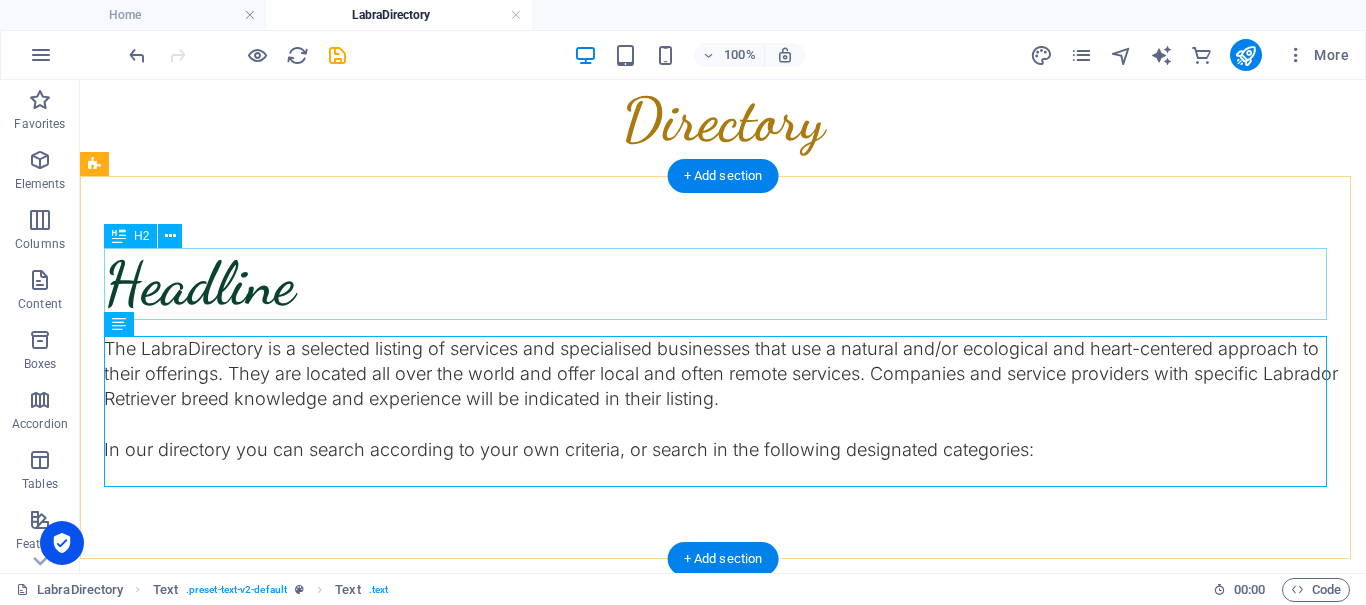 click on "Headline" at bounding box center (723, 284) 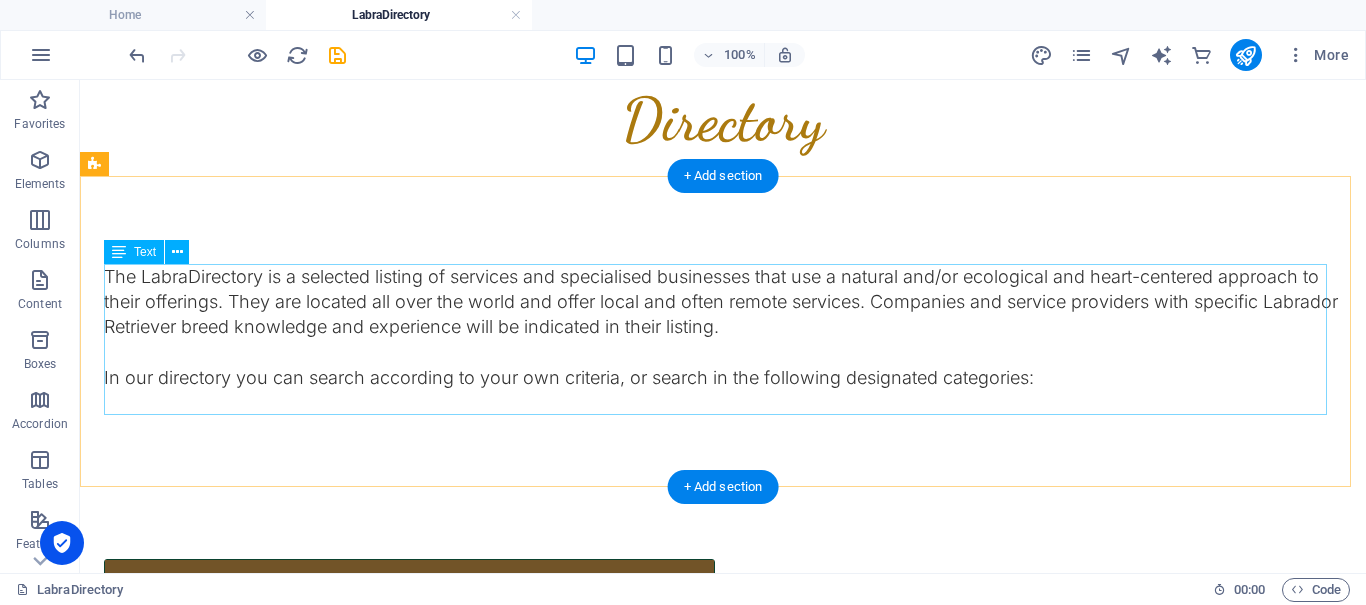 click on "The LabraDirectory is a selected listing of services and specialised businesses that use a natural and/or ecological and heart-centered approach to their offerings. They are located all over the world and offer local and often remote services. Companies and service providers with specific Labrador Retriever breed knowledge and experience will be indicated in their listing. In our directory you can search according to your own criteria, or search in the following designated categories:" at bounding box center (723, 339) 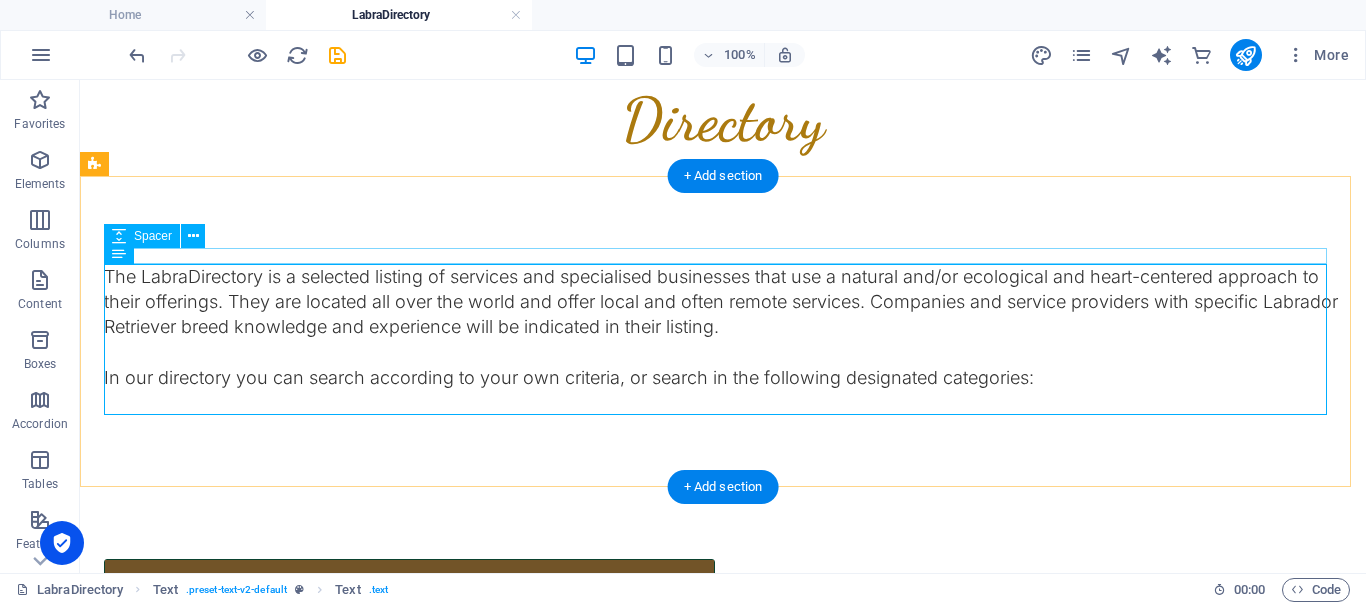 click at bounding box center [723, 256] 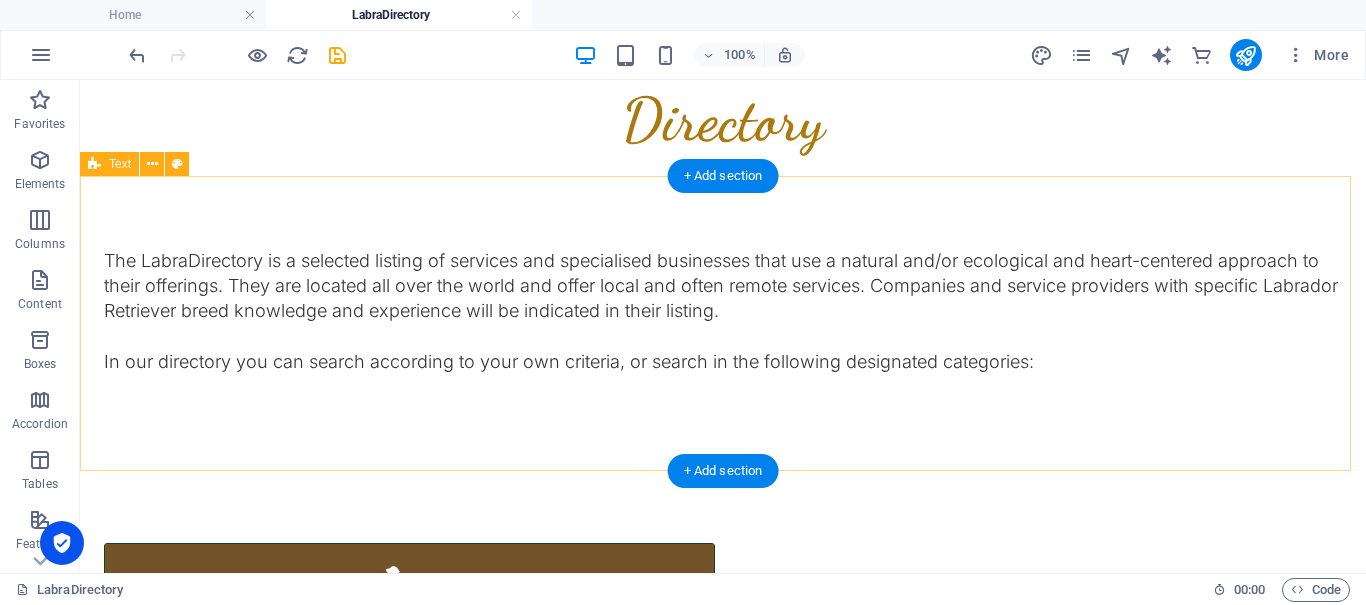 click on "The LabraDirectory is a selected listing of services and specialised businesses that use a natural and/or ecological and heart-centered approach to their offerings. They are located all over the world and offer local and often remote services. Companies and service providers with specific Labrador Retriever breed knowledge and experience will be indicated in their listing. In our directory you can search according to your own criteria, or search in the following designated categories:" at bounding box center [723, 323] 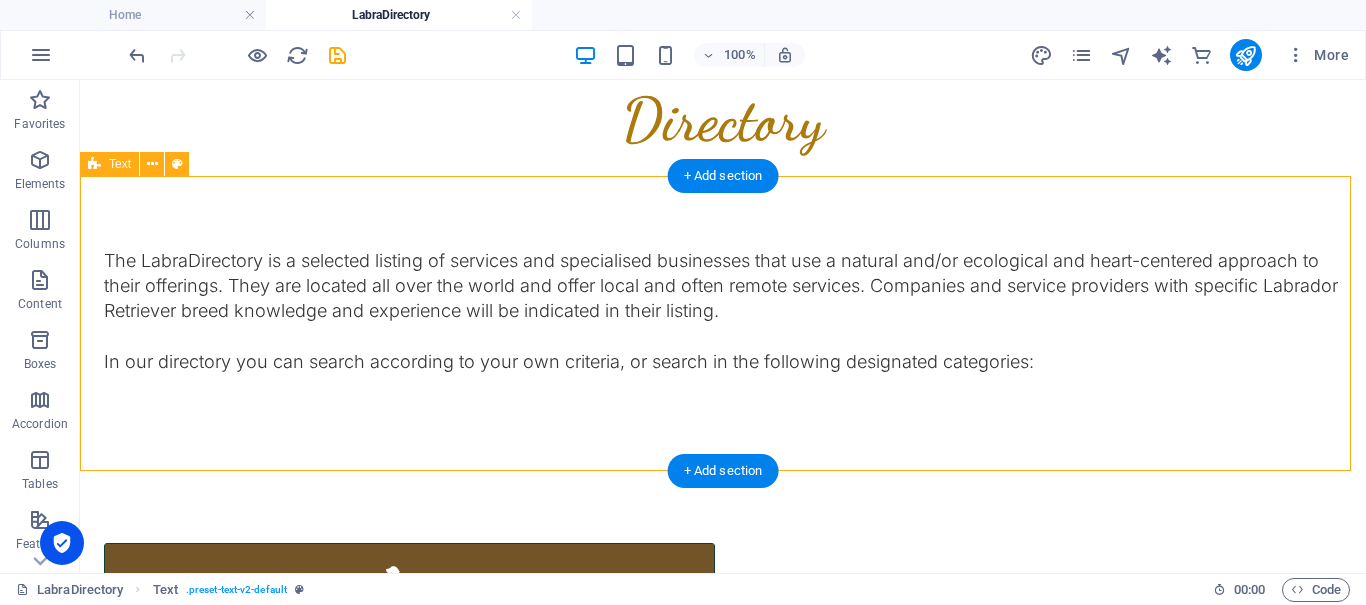 click on "The LabraDirectory is a selected listing of services and specialised businesses that use a natural and/or ecological and heart-centered approach to their offerings. They are located all over the world and offer local and often remote services. Companies and service providers with specific Labrador Retriever breed knowledge and experience will be indicated in their listing. In our directory you can search according to your own criteria, or search in the following designated categories:" at bounding box center [723, 323] 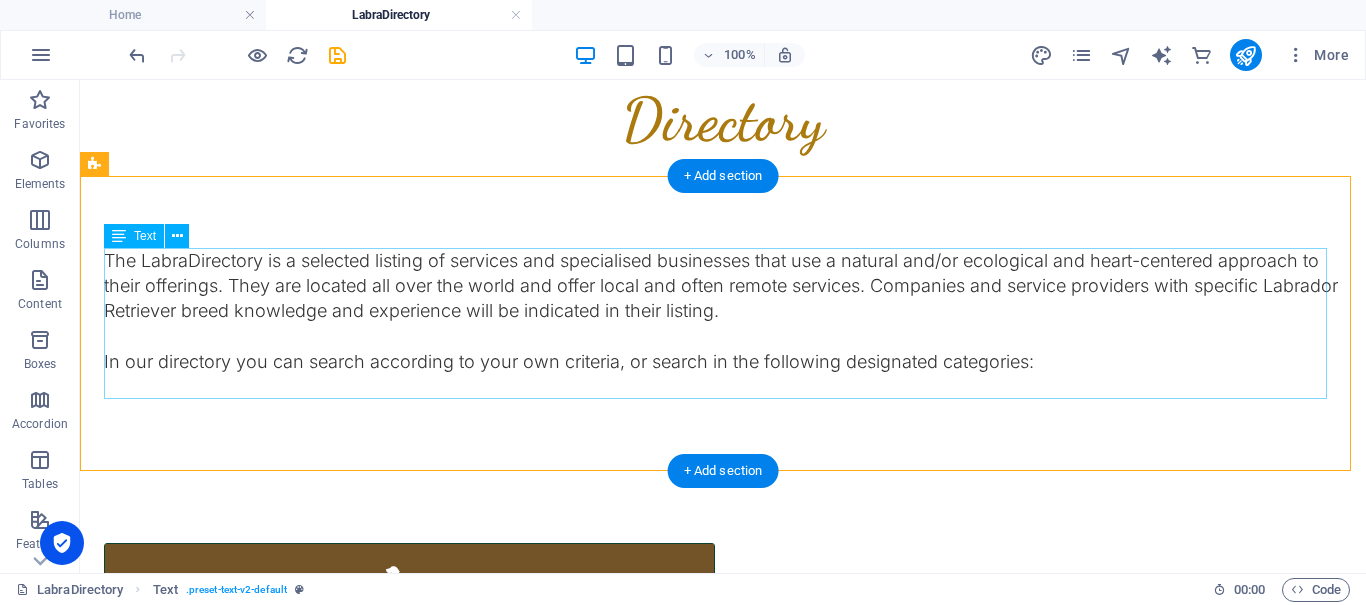 click on "The LabraDirectory is a selected listing of services and specialised businesses that use a natural and/or ecological and heart-centered approach to their offerings. They are located all over the world and offer local and often remote services. Companies and service providers with specific Labrador Retriever breed knowledge and experience will be indicated in their listing. In our directory you can search according to your own criteria, or search in the following designated categories:" at bounding box center (723, 323) 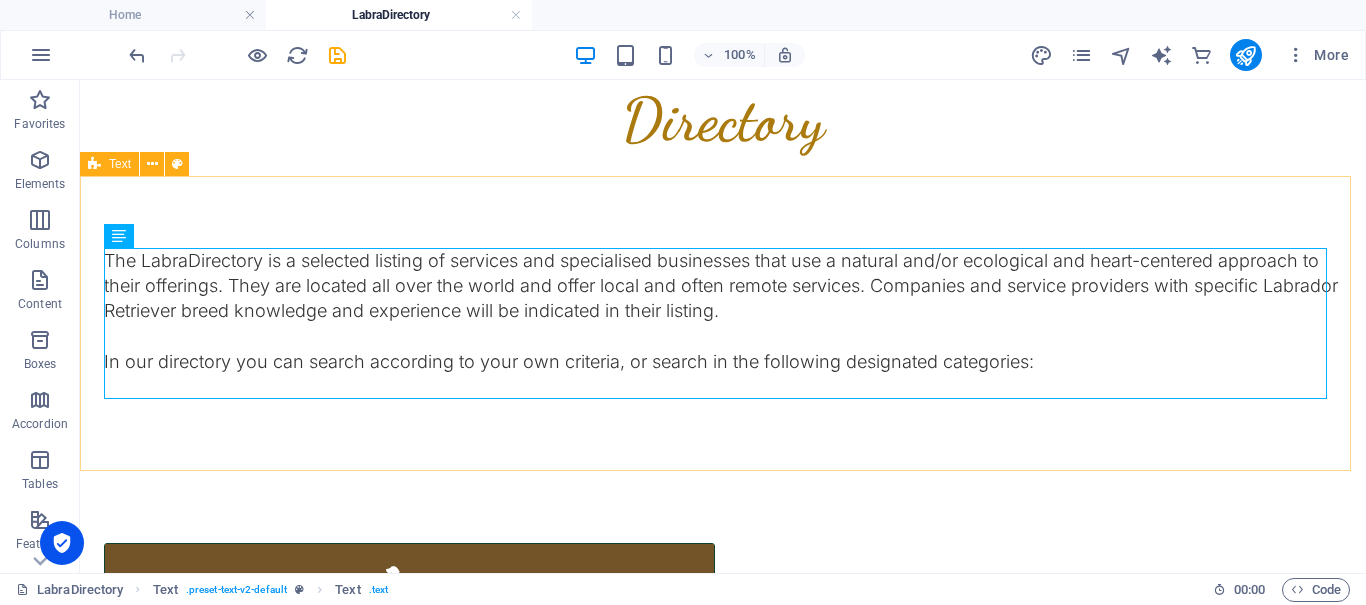 click on "Text" at bounding box center (120, 164) 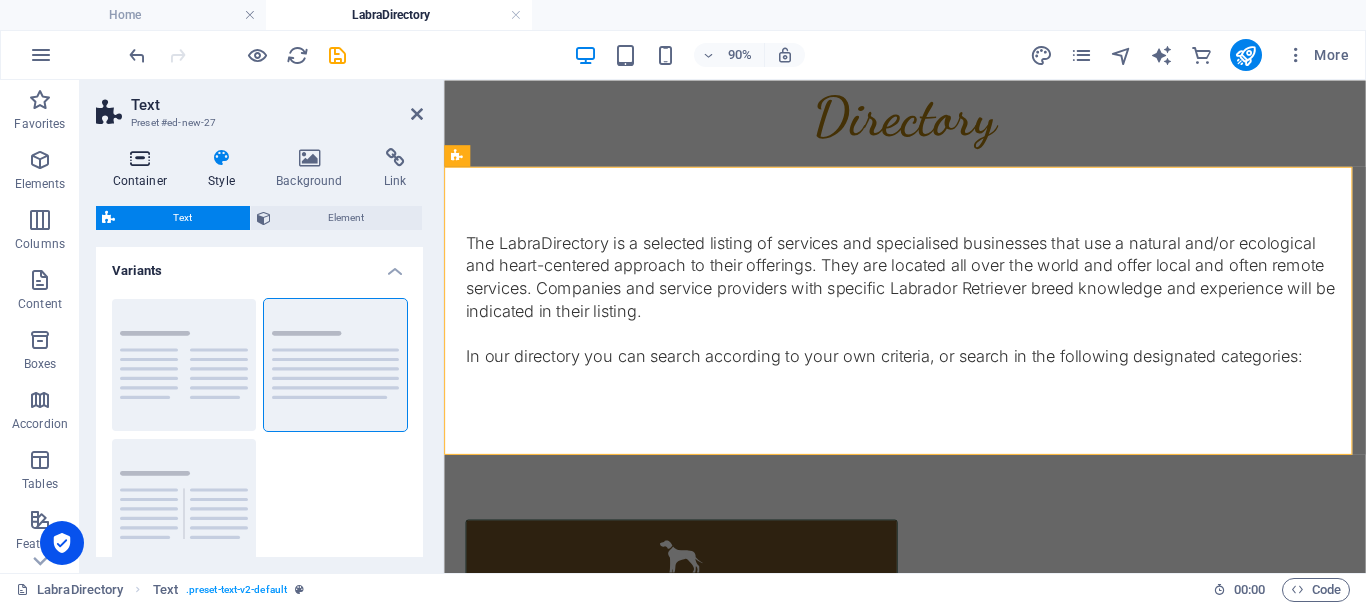 click at bounding box center (140, 158) 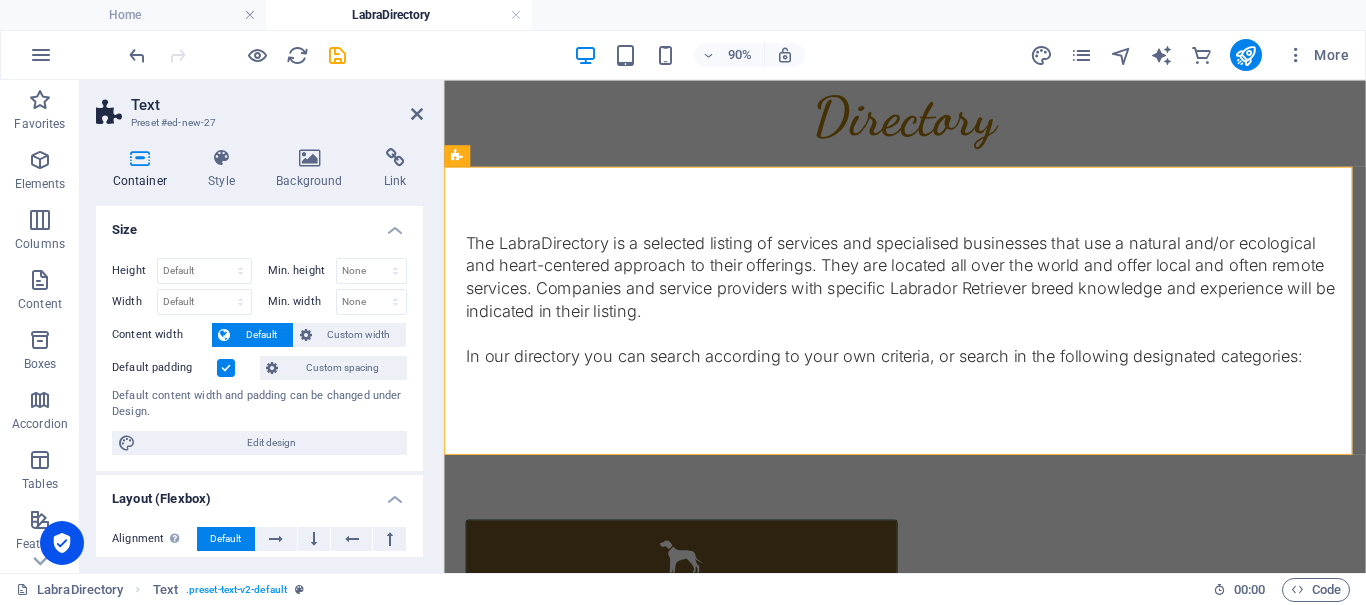 click at bounding box center (226, 368) 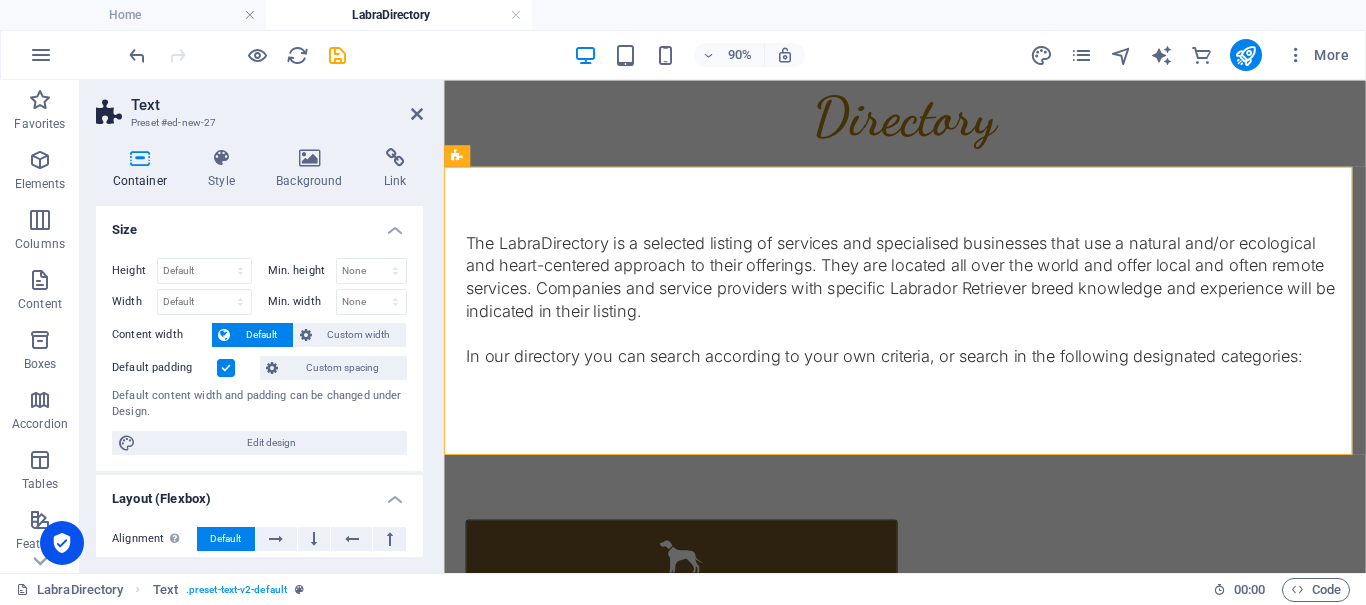 click on "Default padding" at bounding box center [0, 0] 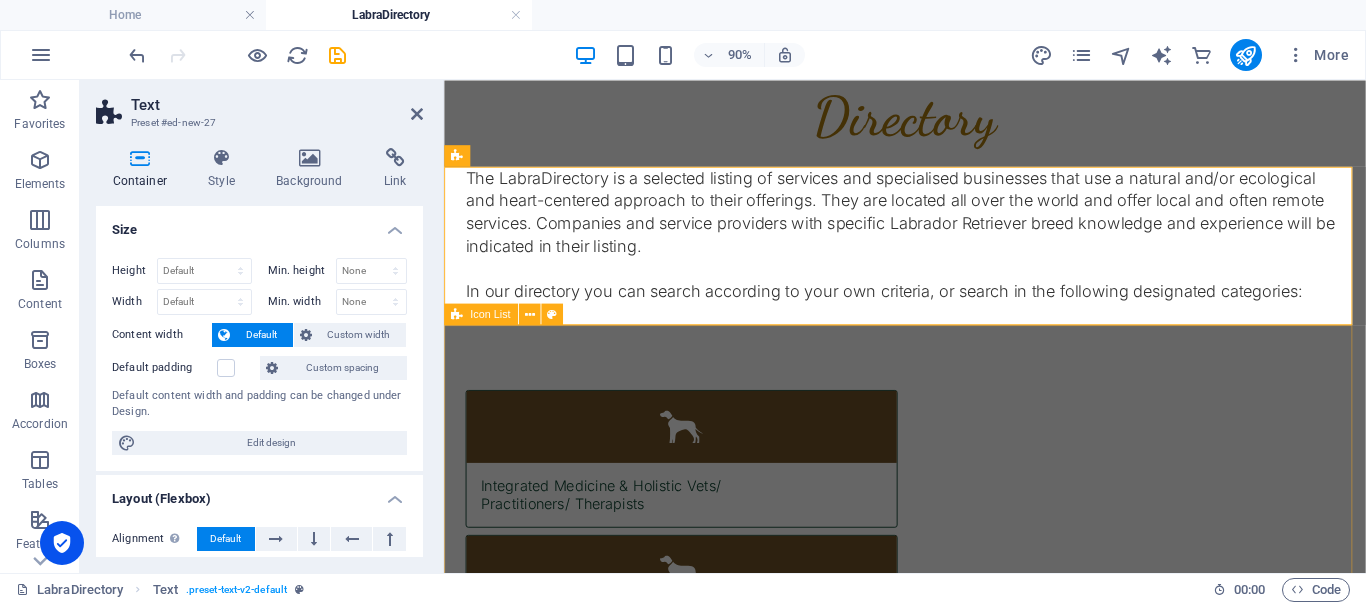 click on "Integrated Medicine & Holistic Vets/ Practitioners/ Therapists Natural/ Specialized Dog Food Suppliers Natural/ Specialized Dog Products Suppliers Dog Trainers & Behaviourists Dog Hotels/ Boarding Kennels/ Pet Sitters/ Day-care  Pet-friendly Accommodation/ Holidays Certified Breeders Labrador Retriever Clubs & Associations Labrador Retriever Other Dog Services" at bounding box center (956, 1119) 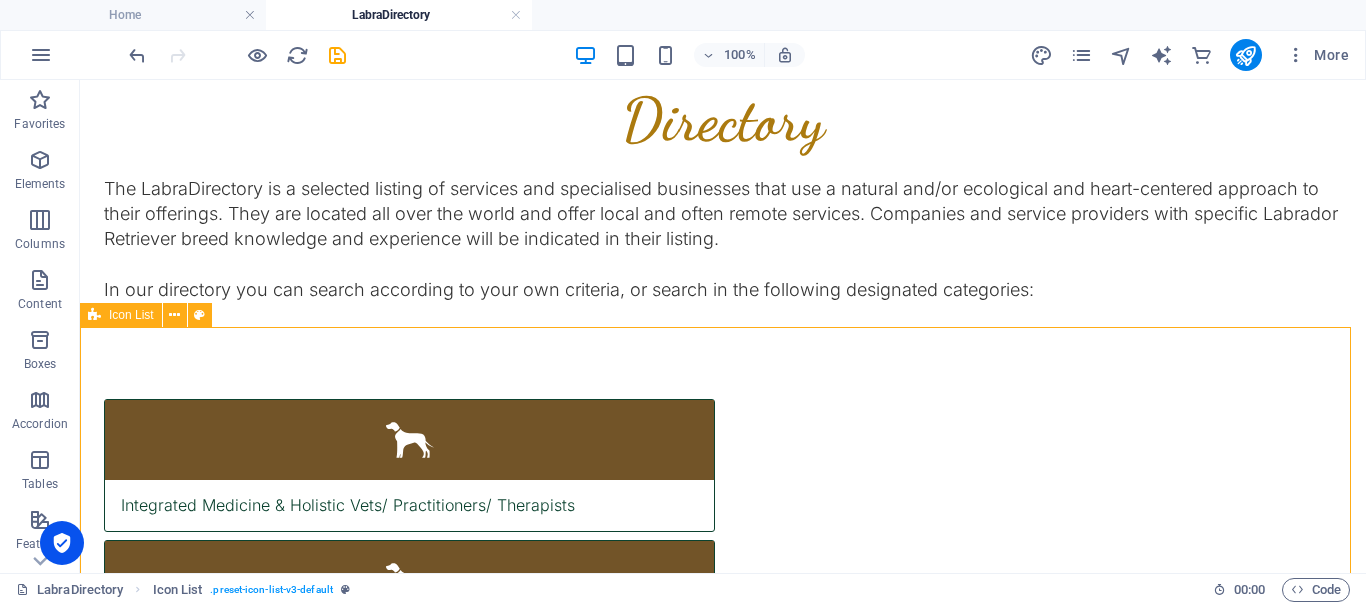 click on "Icon List" at bounding box center (131, 315) 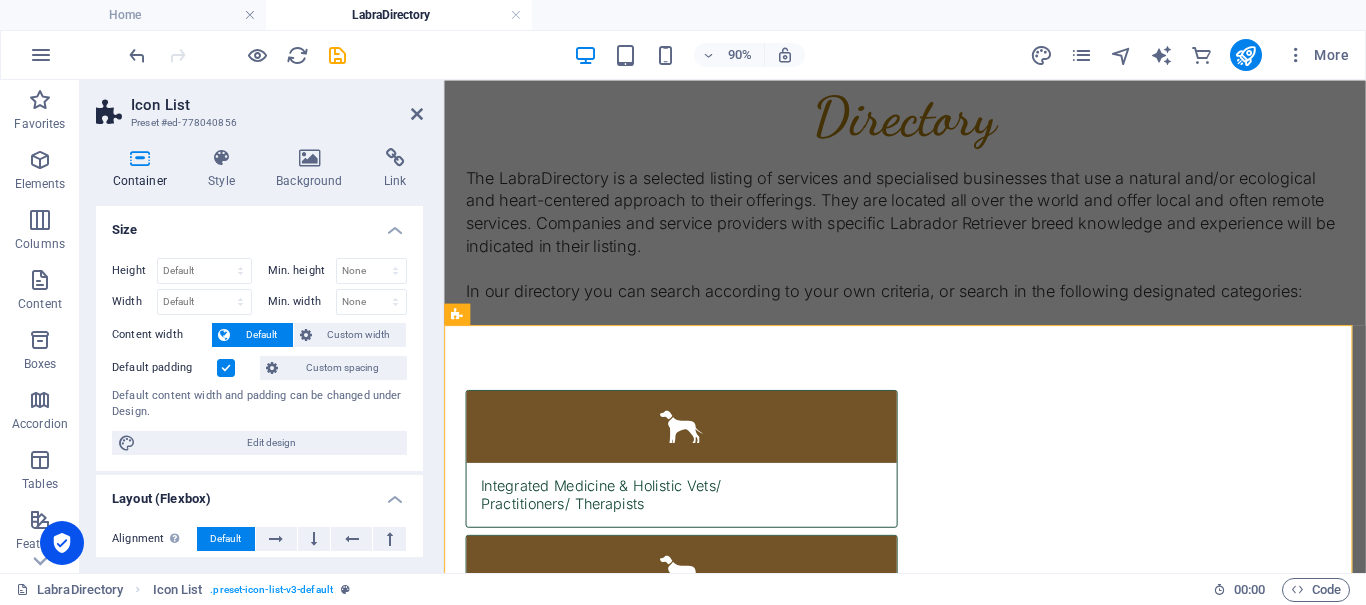 click at bounding box center (226, 368) 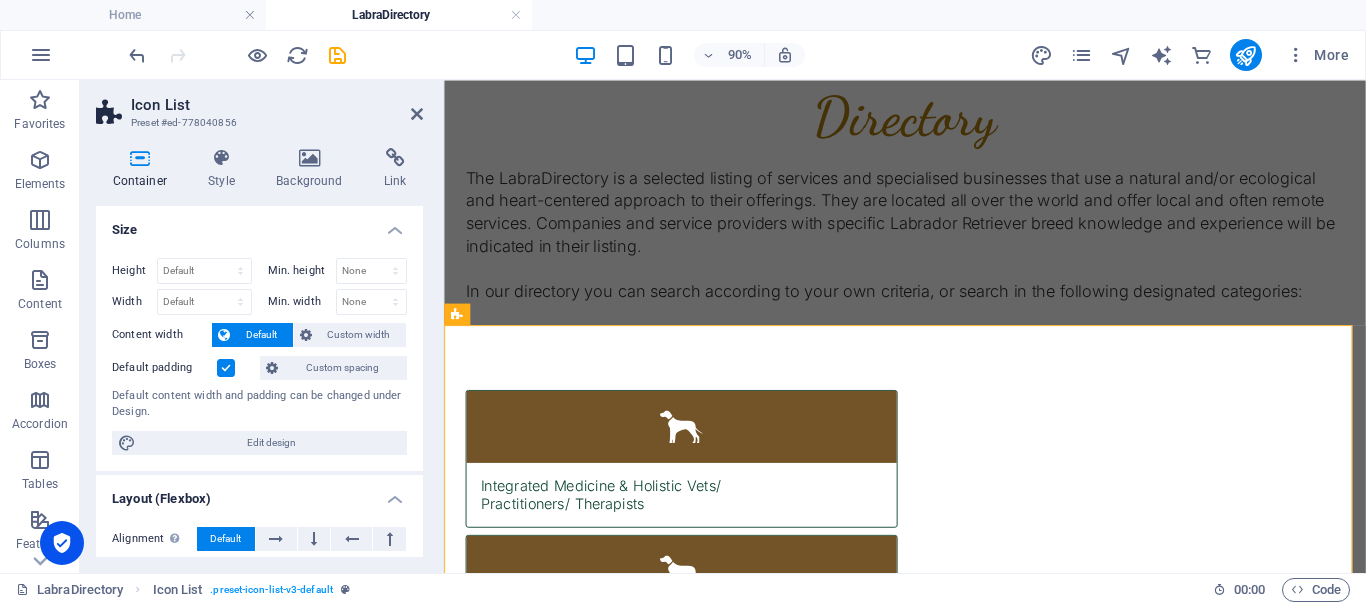 click on "Default padding" at bounding box center [0, 0] 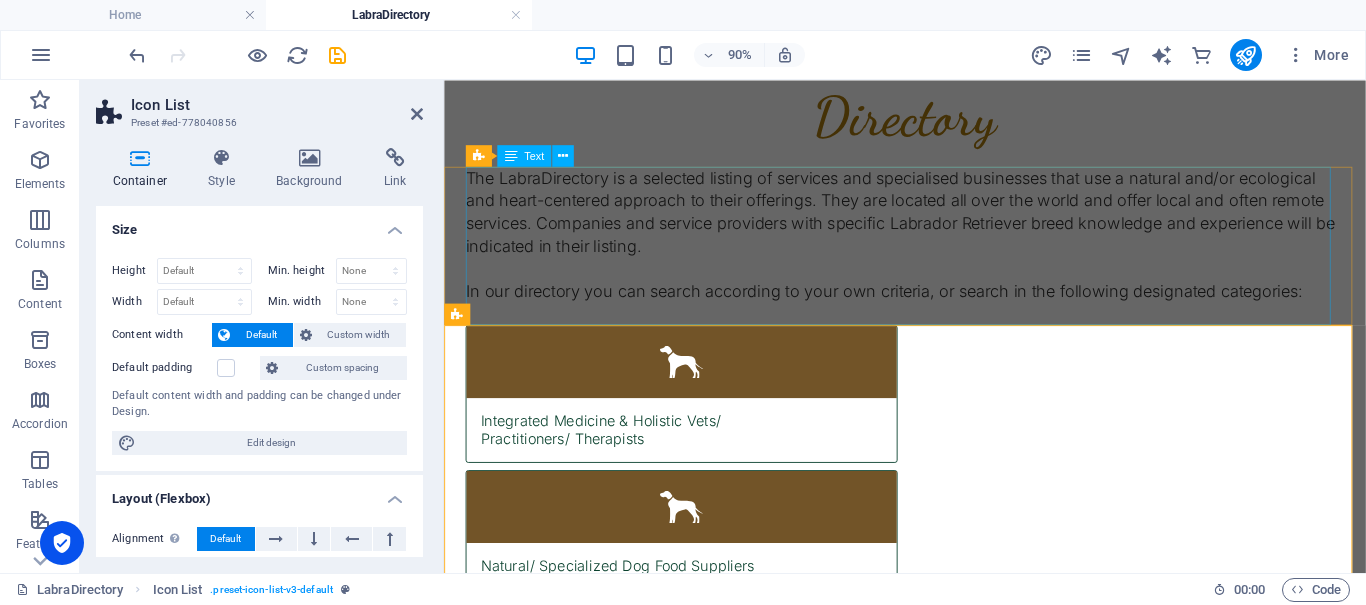 click on "The LabraDirectory is a selected listing of services and specialised businesses that use a natural and/or ecological and heart-centered approach to their offerings. They are located all over the world and offer local and often remote services. Companies and service providers with specific Labrador Retriever breed knowledge and experience will be indicated in their listing. In our directory you can search according to your own criteria, or search in the following designated categories:" at bounding box center (956, 264) 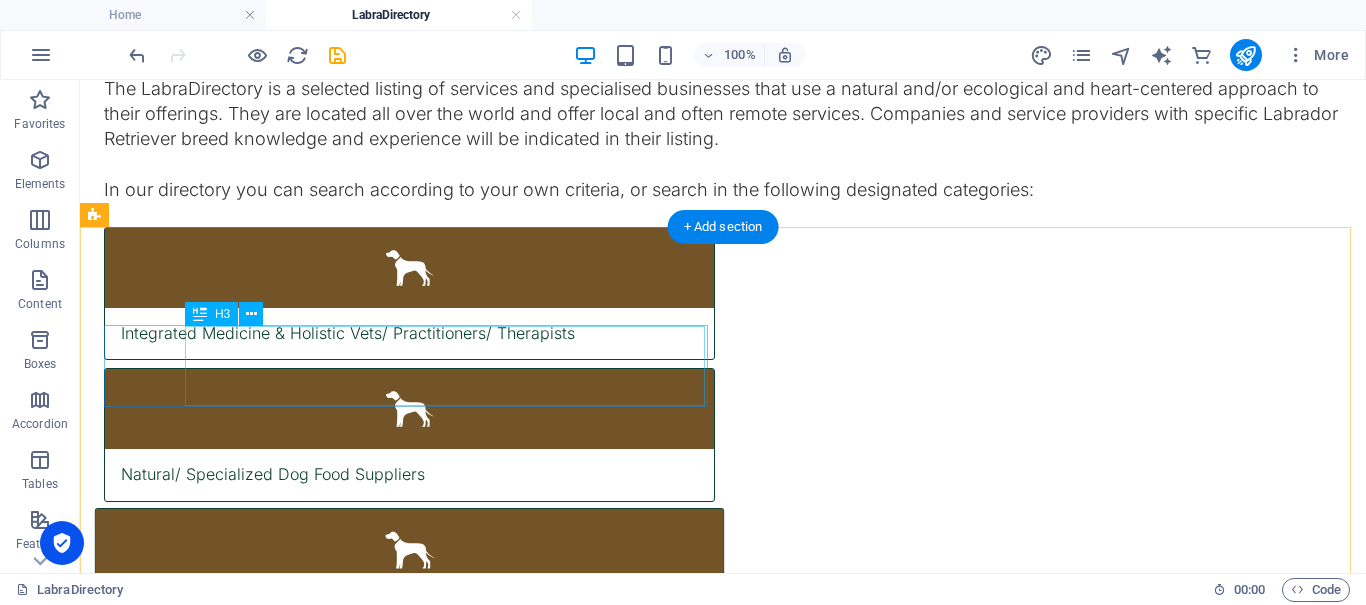 scroll, scrollTop: 816, scrollLeft: 0, axis: vertical 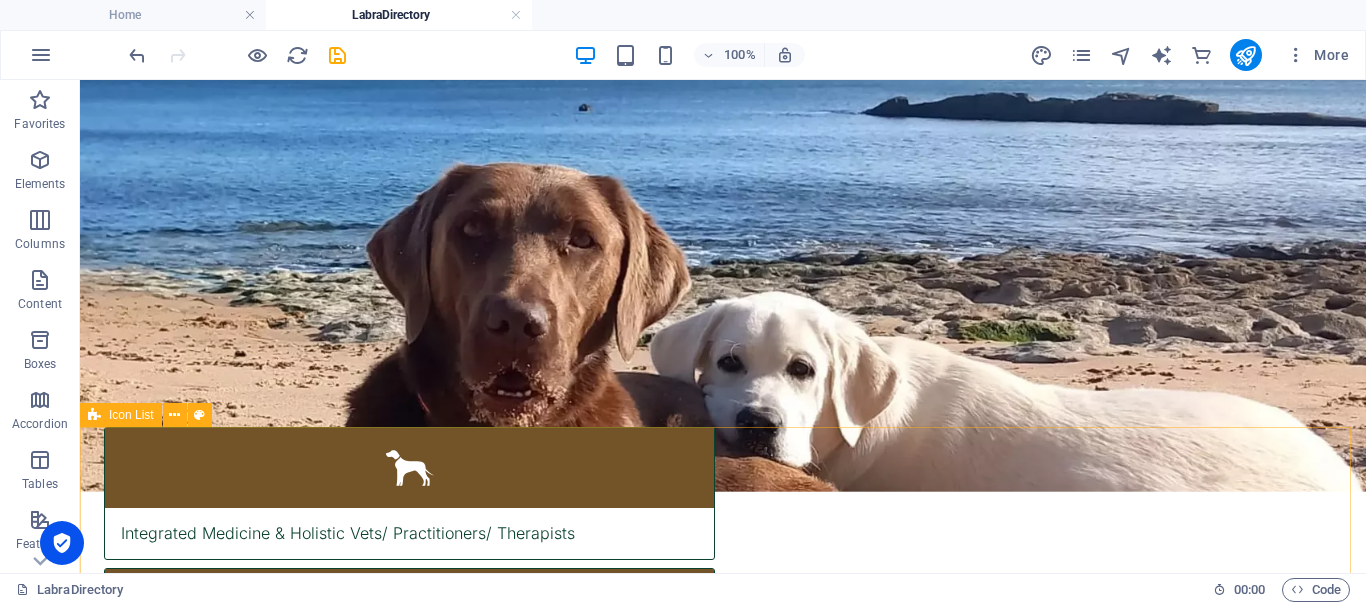 click on "Icon List" at bounding box center [131, 415] 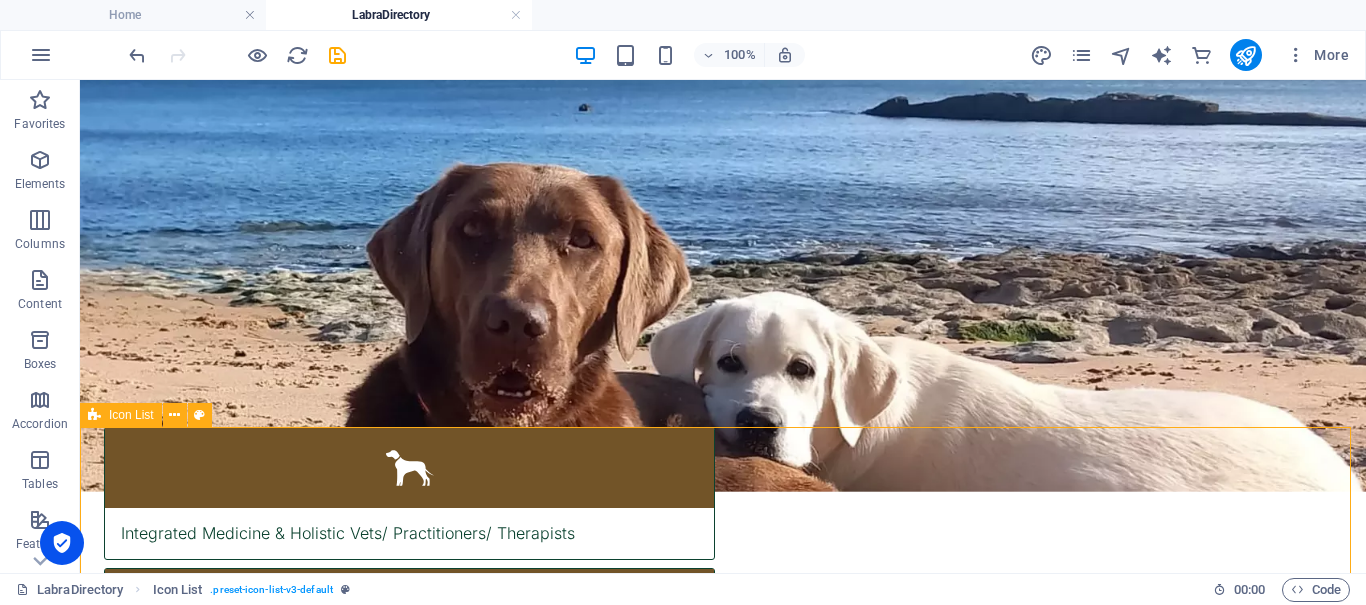 click on "Icon List" at bounding box center [131, 415] 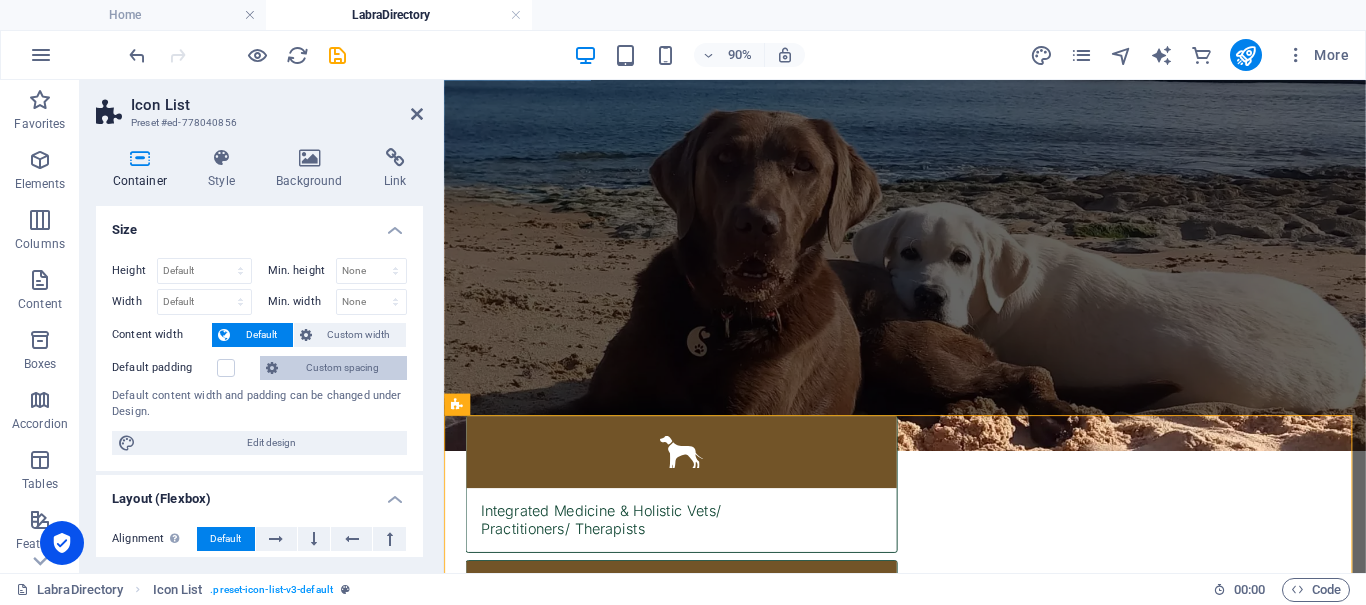 click on "Custom spacing" at bounding box center (342, 368) 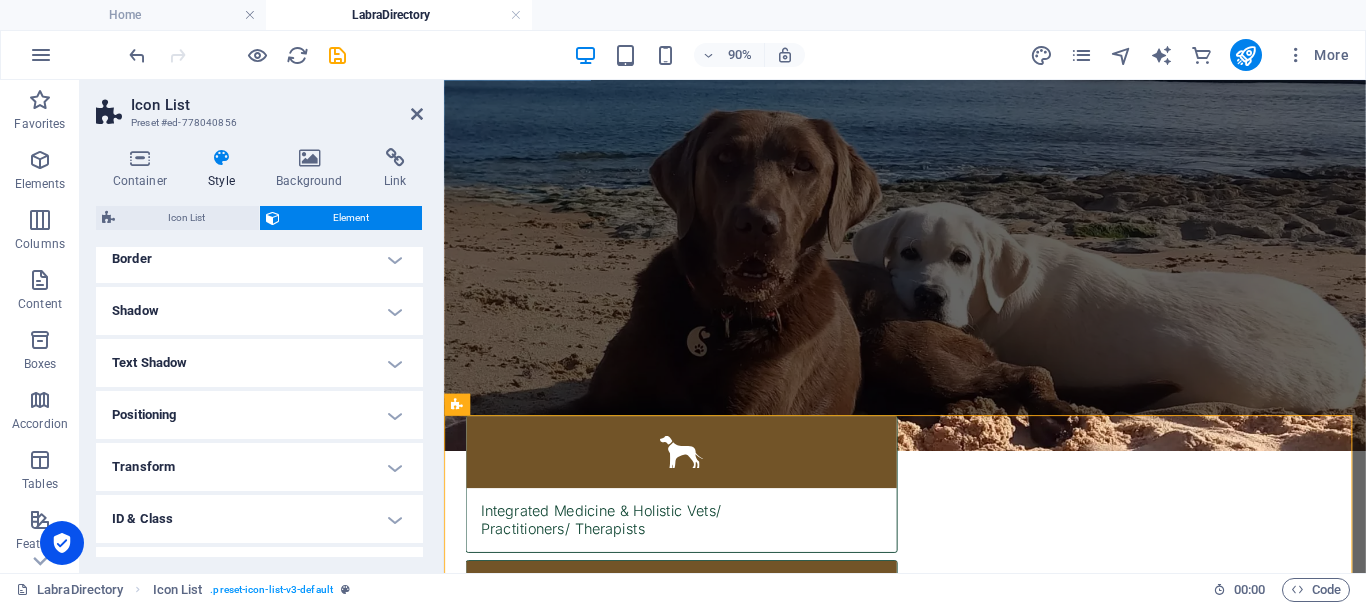 scroll, scrollTop: 0, scrollLeft: 0, axis: both 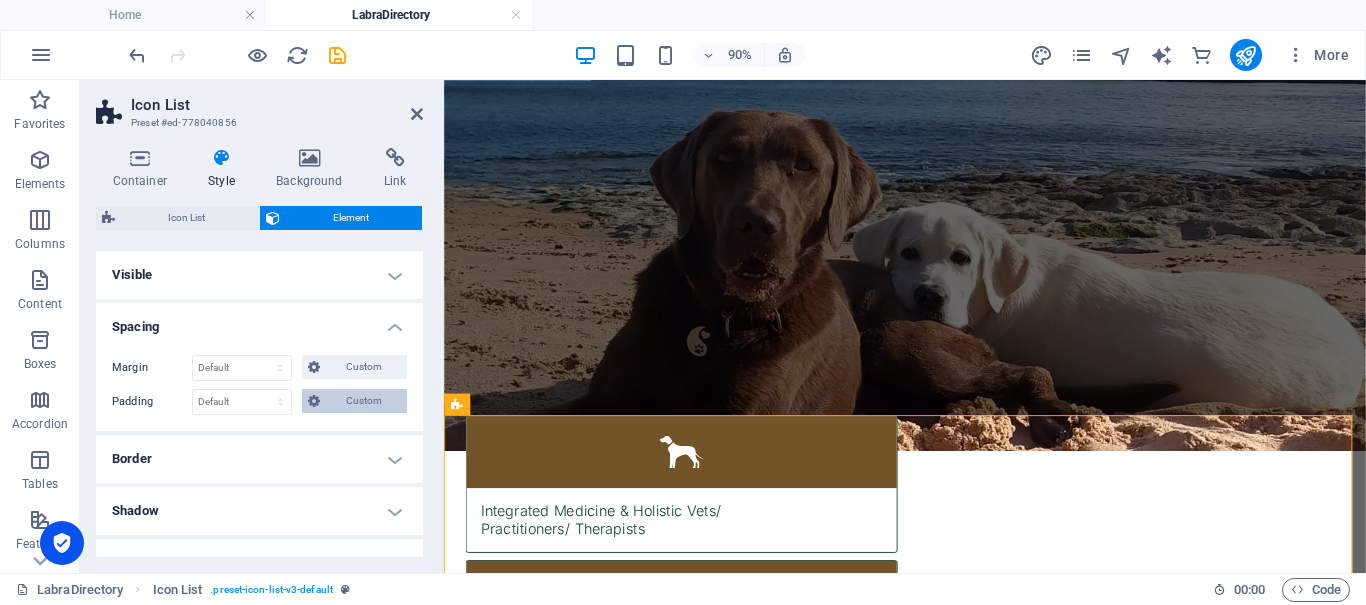 click on "Custom" at bounding box center [363, 401] 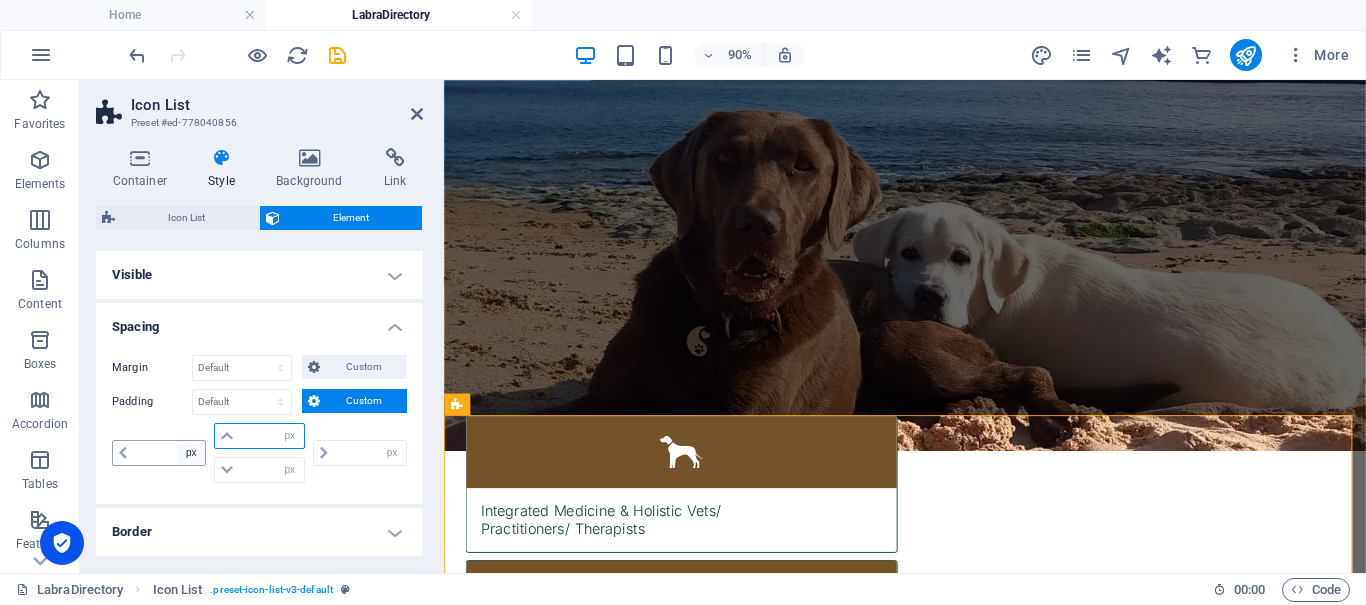 drag, startPoint x: 252, startPoint y: 428, endPoint x: 199, endPoint y: 441, distance: 54.571056 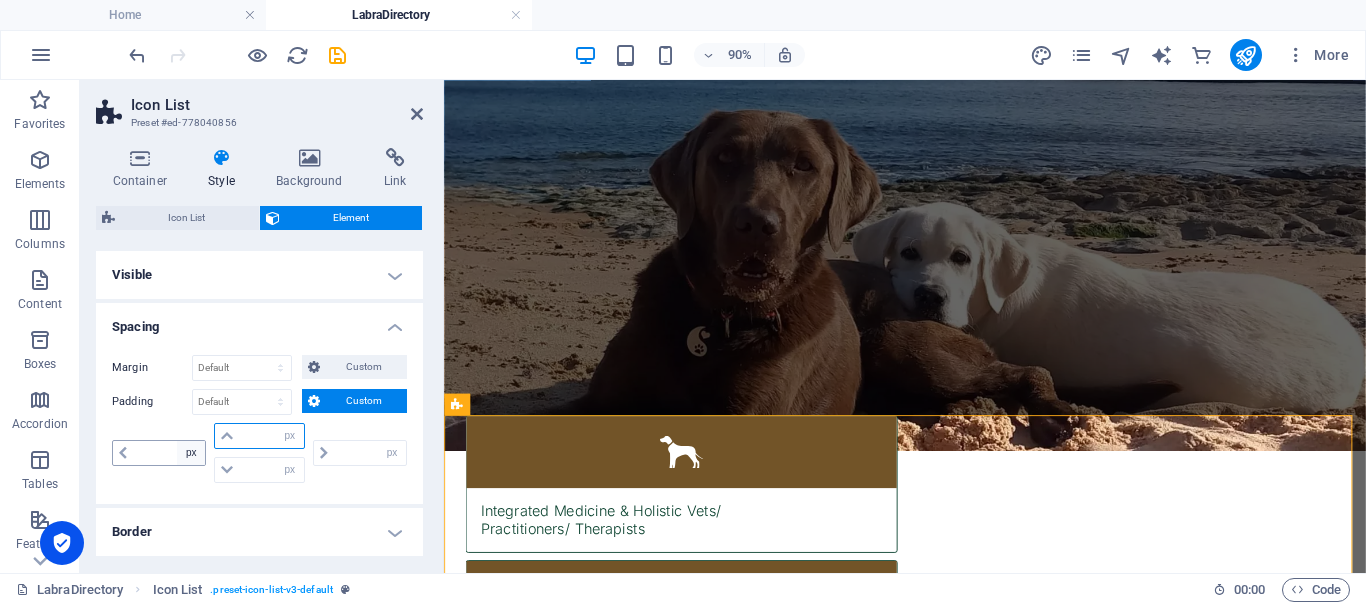click on "px rem % vh vw px rem % vh vw px rem % vh vw px rem % vh vw" at bounding box center (259, 453) 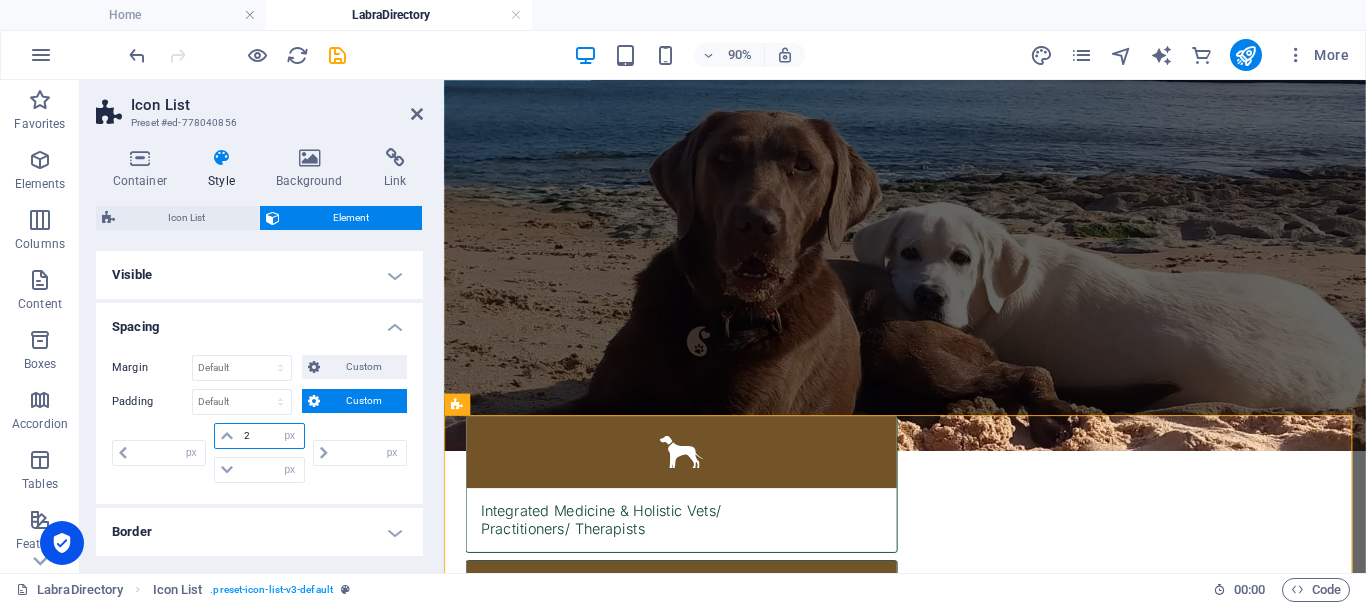 type on "20" 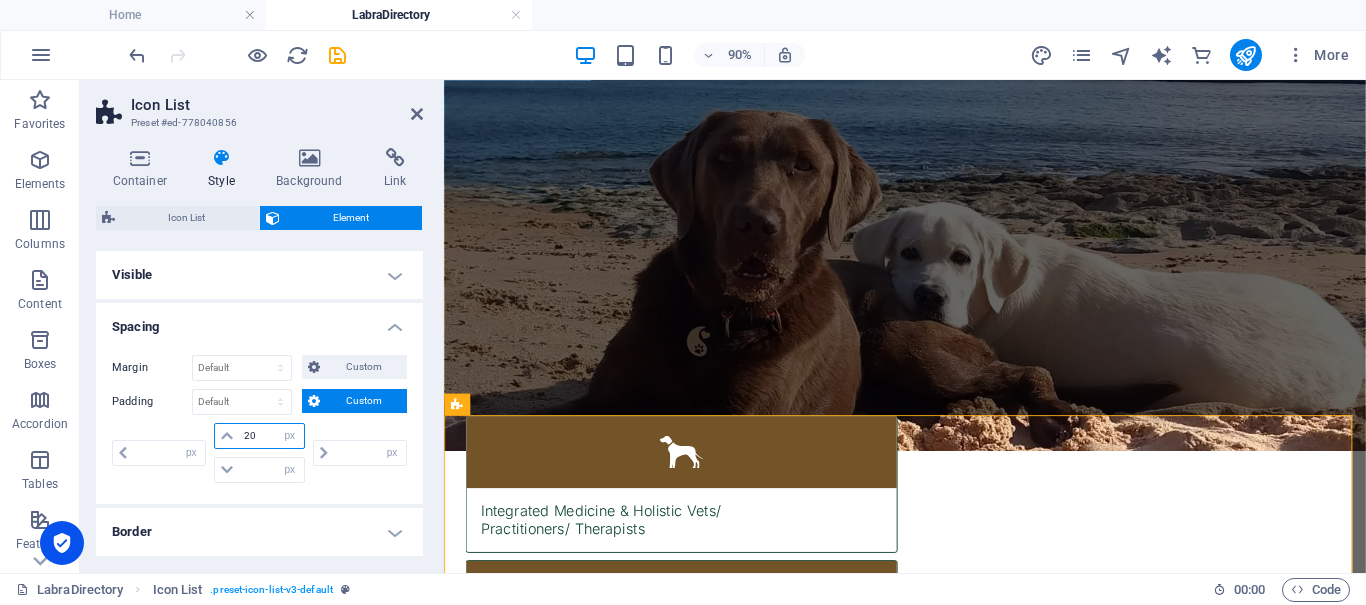type on "0" 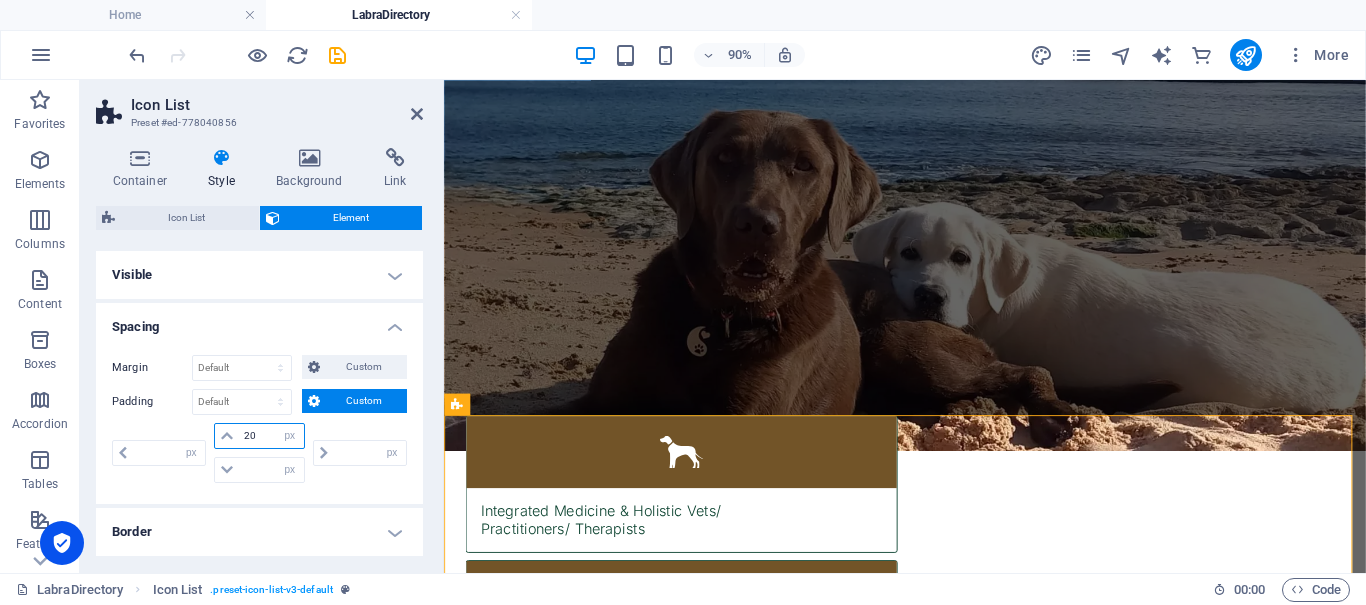 type on "0" 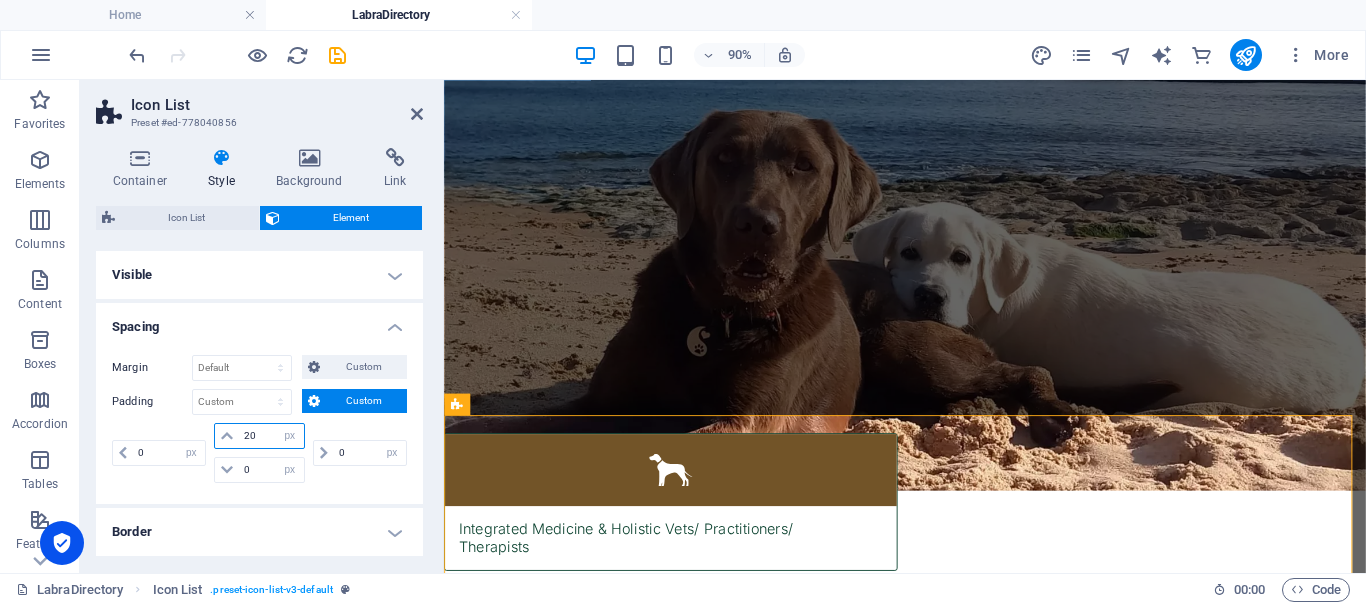 type on "2" 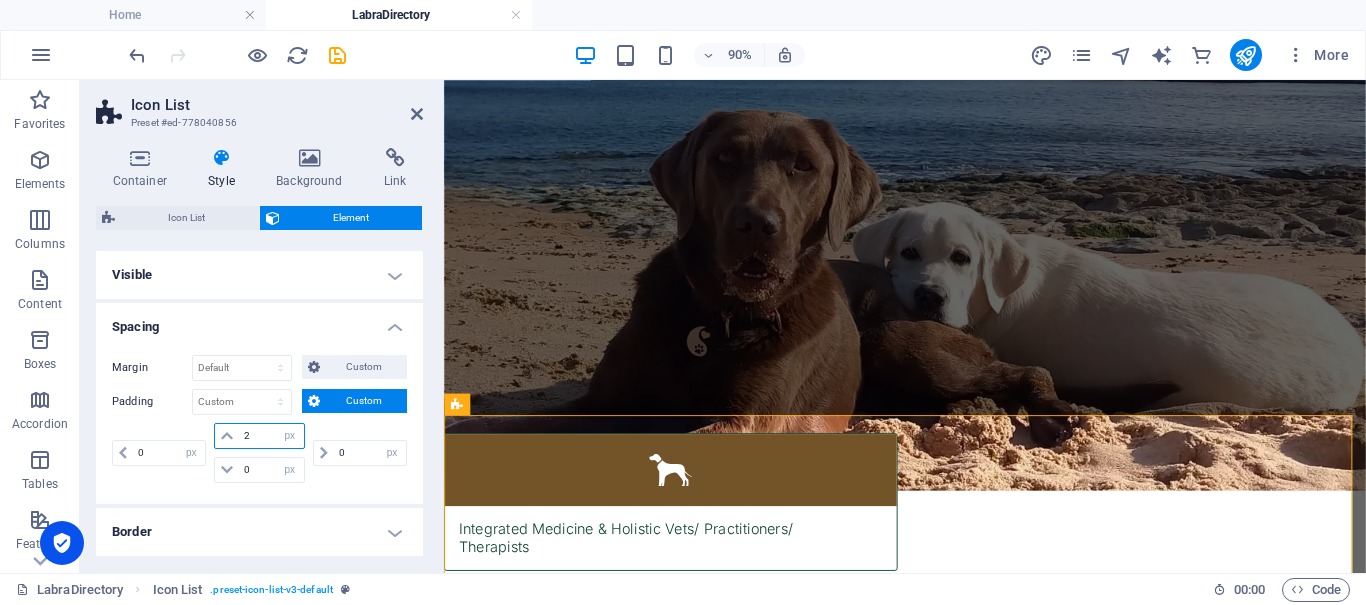 type 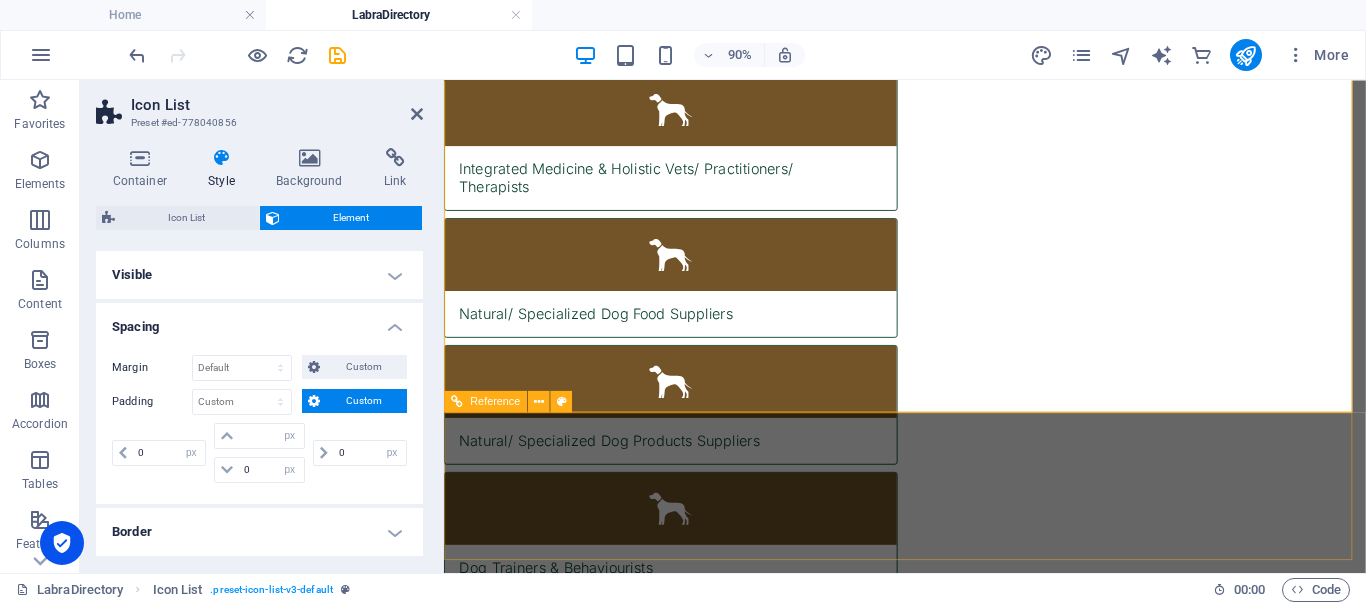 scroll, scrollTop: 1313, scrollLeft: 0, axis: vertical 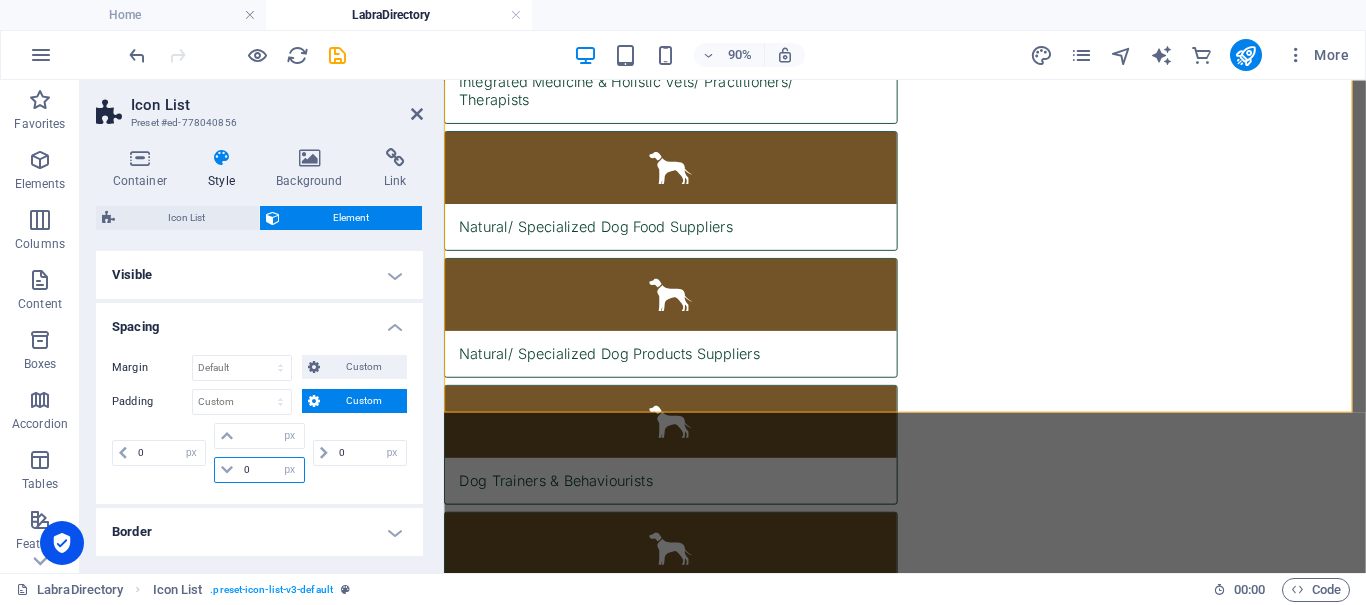 drag, startPoint x: 255, startPoint y: 473, endPoint x: 231, endPoint y: 476, distance: 24.186773 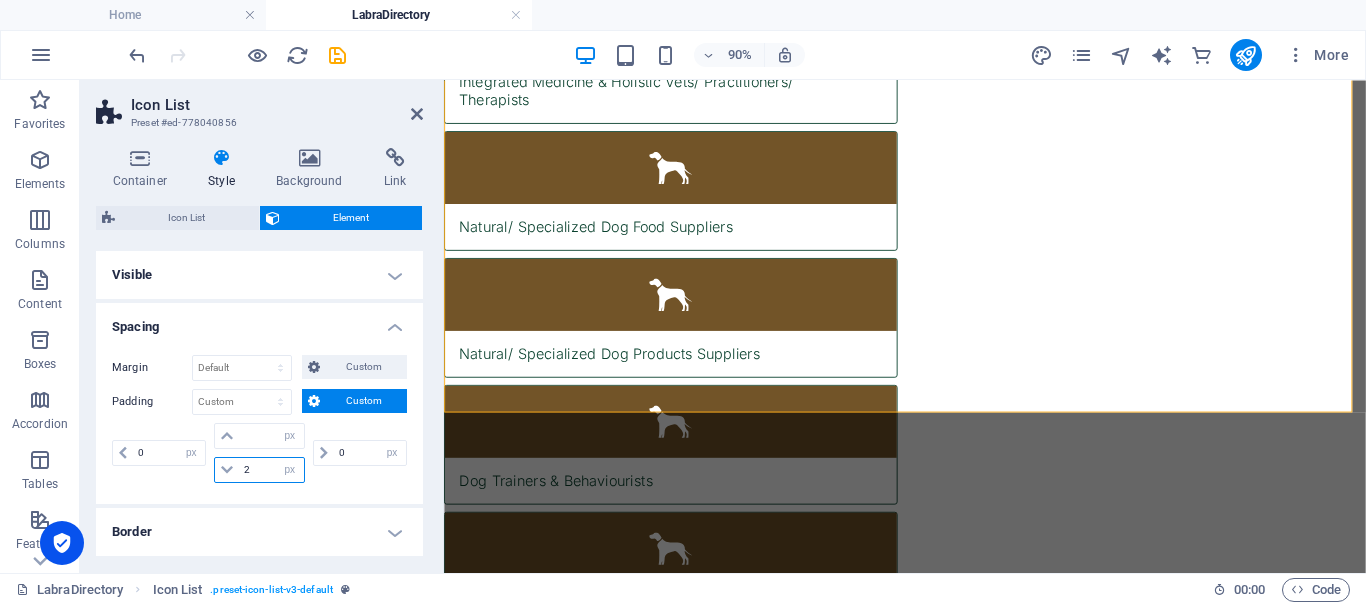 type on "20" 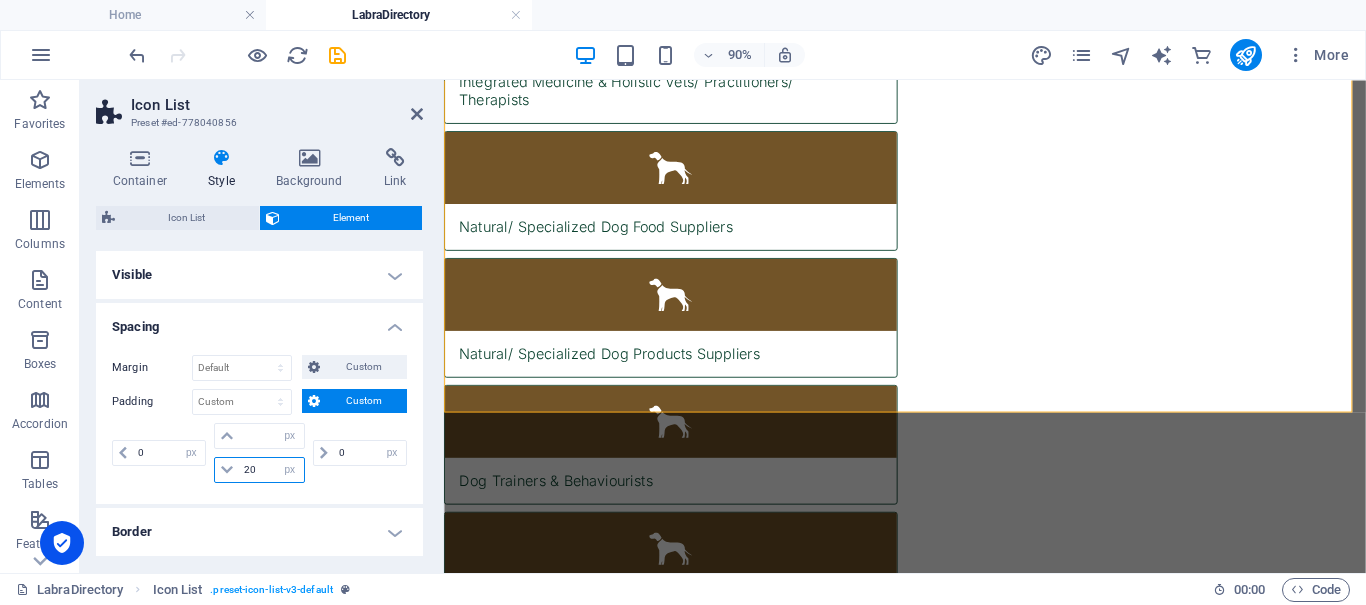 type on "20" 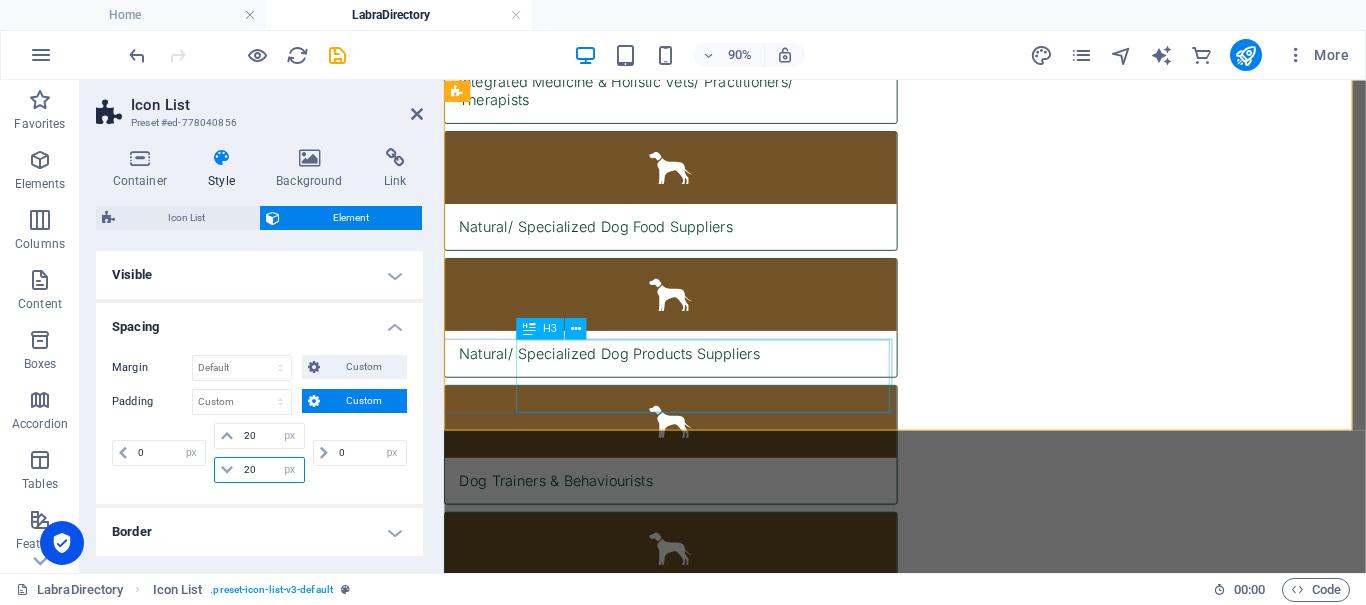 type on "20" 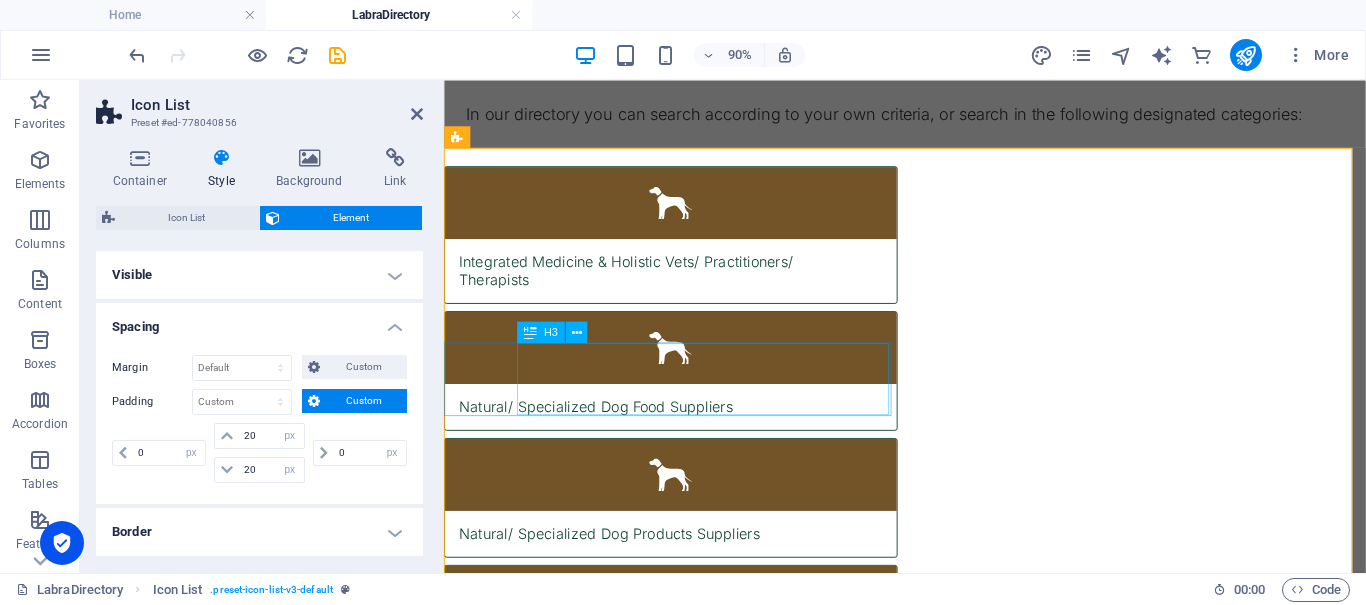 scroll, scrollTop: 913, scrollLeft: 0, axis: vertical 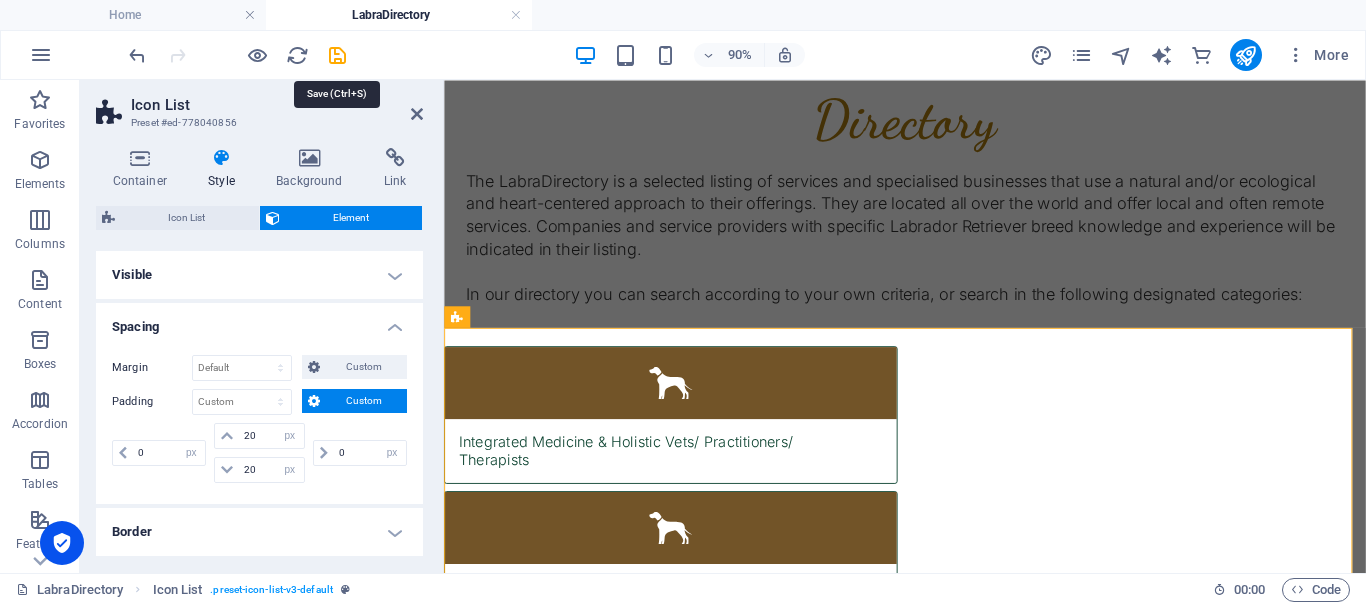 click at bounding box center [337, 55] 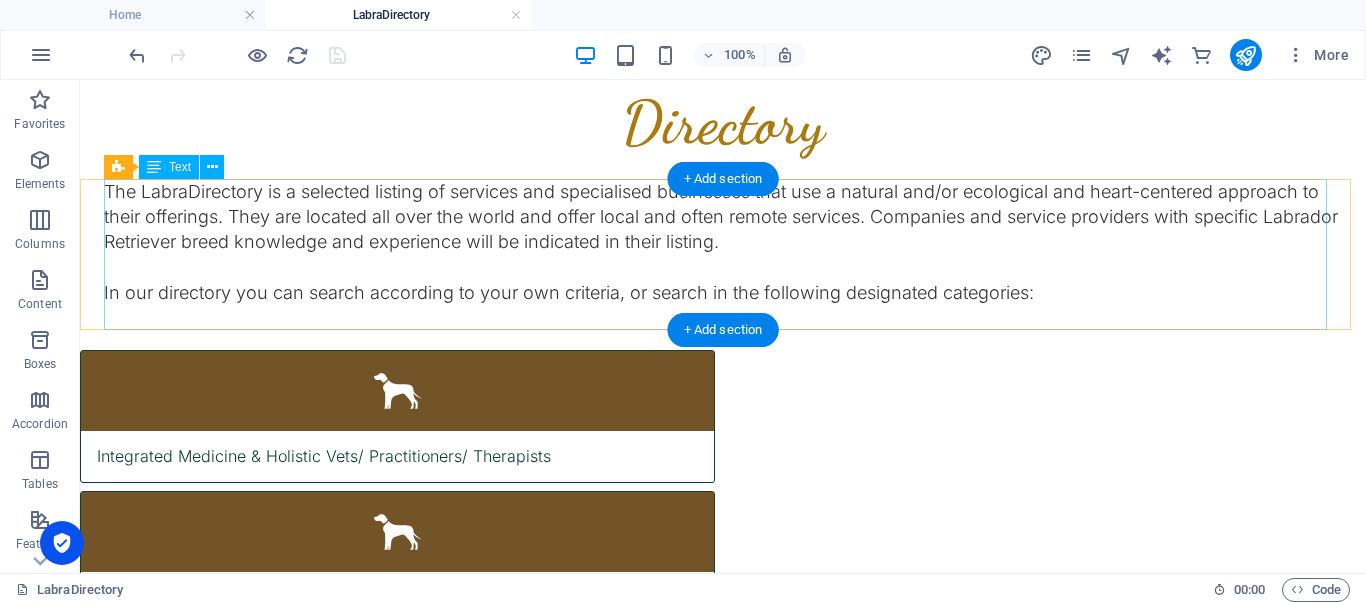 click on "The LabraDirectory is a selected listing of services and specialised businesses that use a natural and/or ecological and heart-centered approach to their offerings. They are located all over the world and offer local and often remote services. Companies and service providers with specific Labrador Retriever breed knowledge and experience will be indicated in their listing. In our directory you can search according to your own criteria, or search in the following designated categories:" at bounding box center (723, 254) 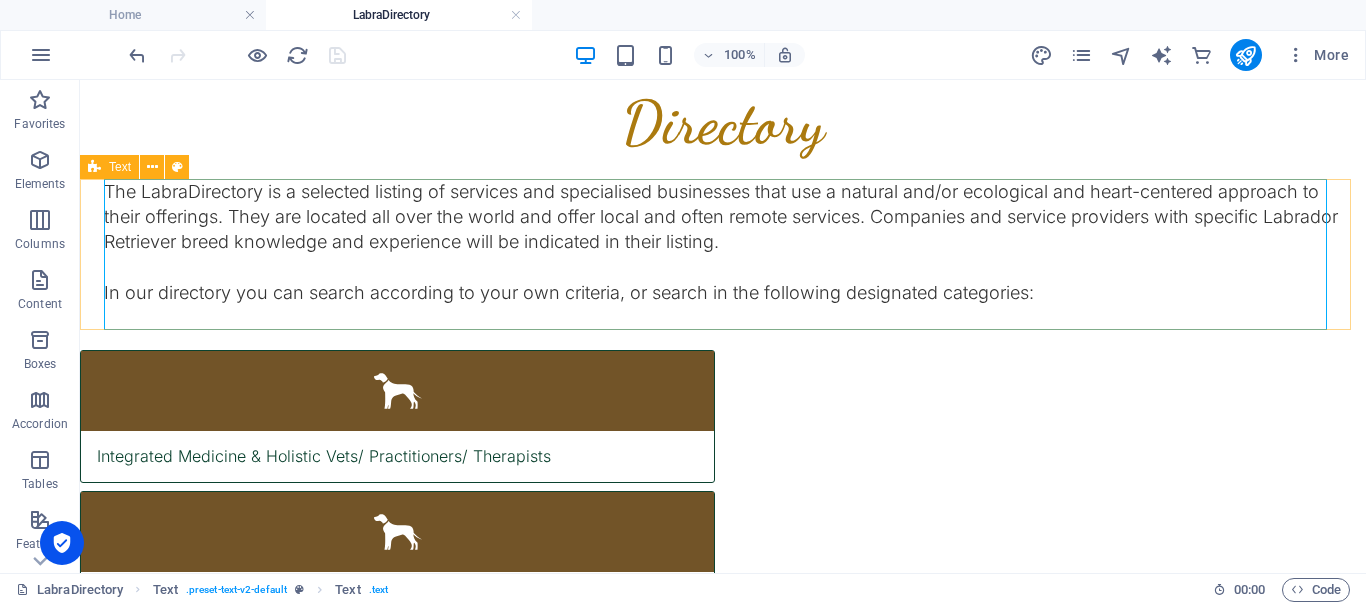 click on "Text" at bounding box center (120, 167) 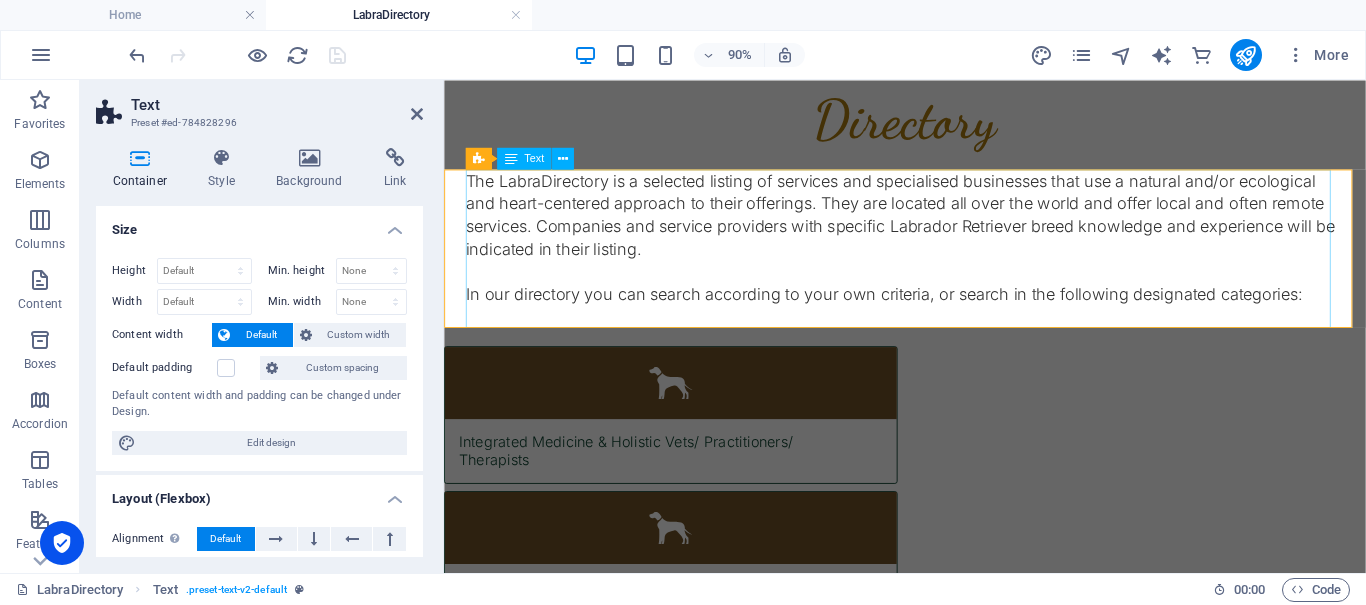 click on "The LabraDirectory is a selected listing of services and specialised businesses that use a natural and/or ecological and heart-centered approach to their offerings. They are located all over the world and offer local and often remote services. Companies and service providers with specific Labrador Retriever breed knowledge and experience will be indicated in their listing. In our directory you can search according to your own criteria, or search in the following designated categories:" at bounding box center (956, 267) 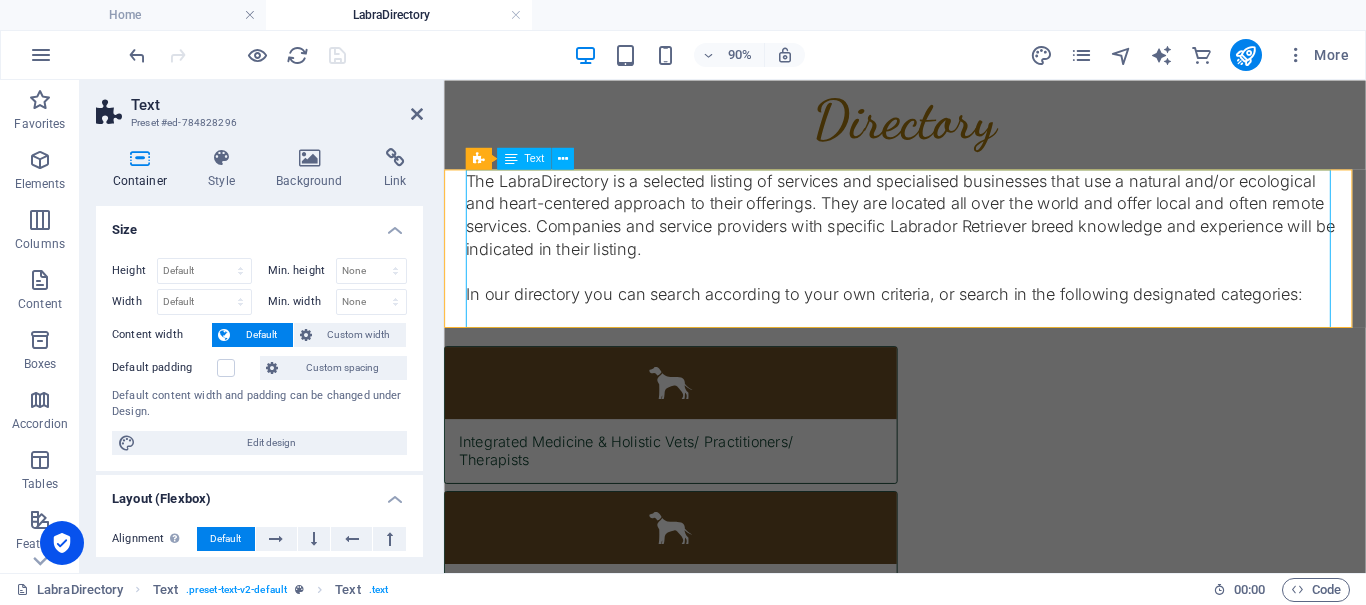 click on "The LabraDirectory is a selected listing of services and specialised businesses that use a natural and/or ecological and heart-centered approach to their offerings. They are located all over the world and offer local and often remote services. Companies and service providers with specific Labrador Retriever breed knowledge and experience will be indicated in their listing. In our directory you can search according to your own criteria, or search in the following designated categories:" at bounding box center [956, 267] 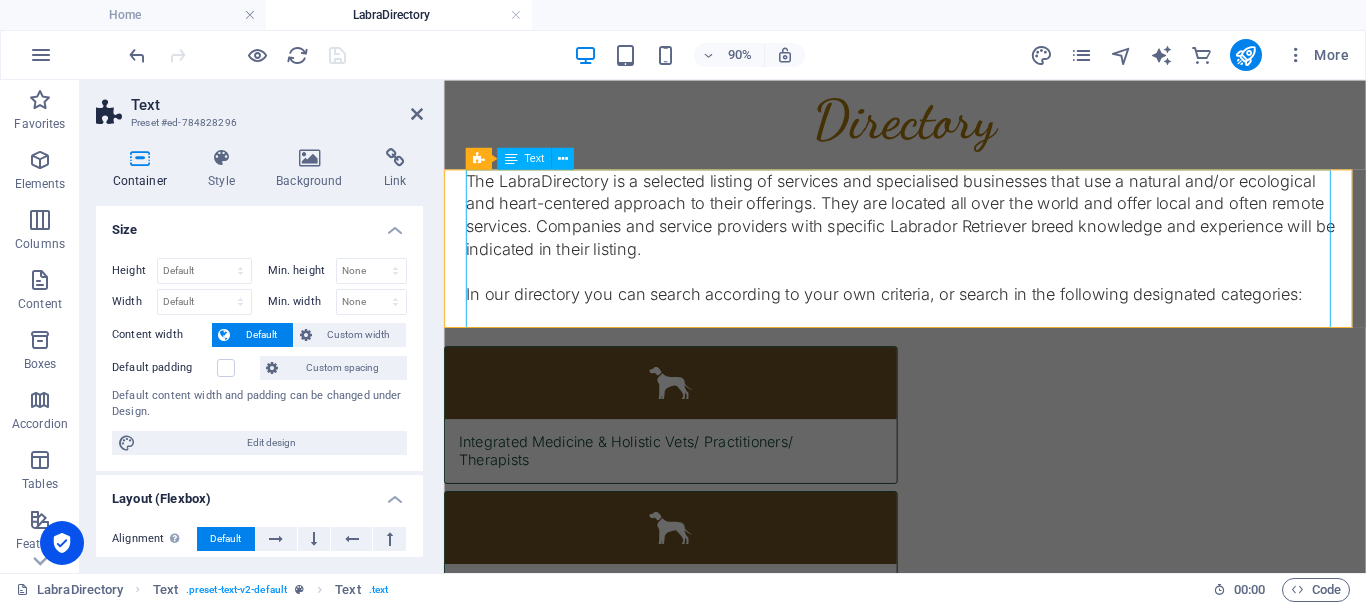 click on "The LabraDirectory is a selected listing of services and specialised businesses that use a natural and/or ecological and heart-centered approach to their offerings. They are located all over the world and offer local and often remote services. Companies and service providers with specific Labrador Retriever breed knowledge and experience will be indicated in their listing. In our directory you can search according to your own criteria, or search in the following designated categories:" at bounding box center (956, 267) 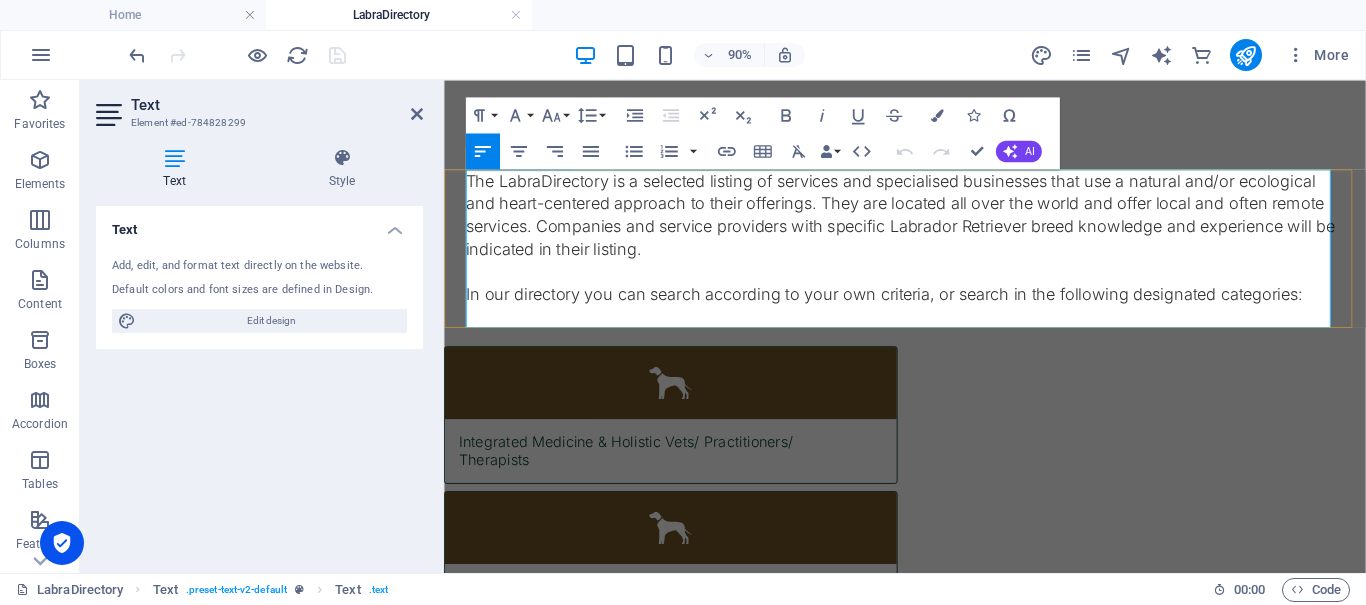 click on "In our directory you can search according to your own criteria, or search in the following designated categories:" at bounding box center (956, 317) 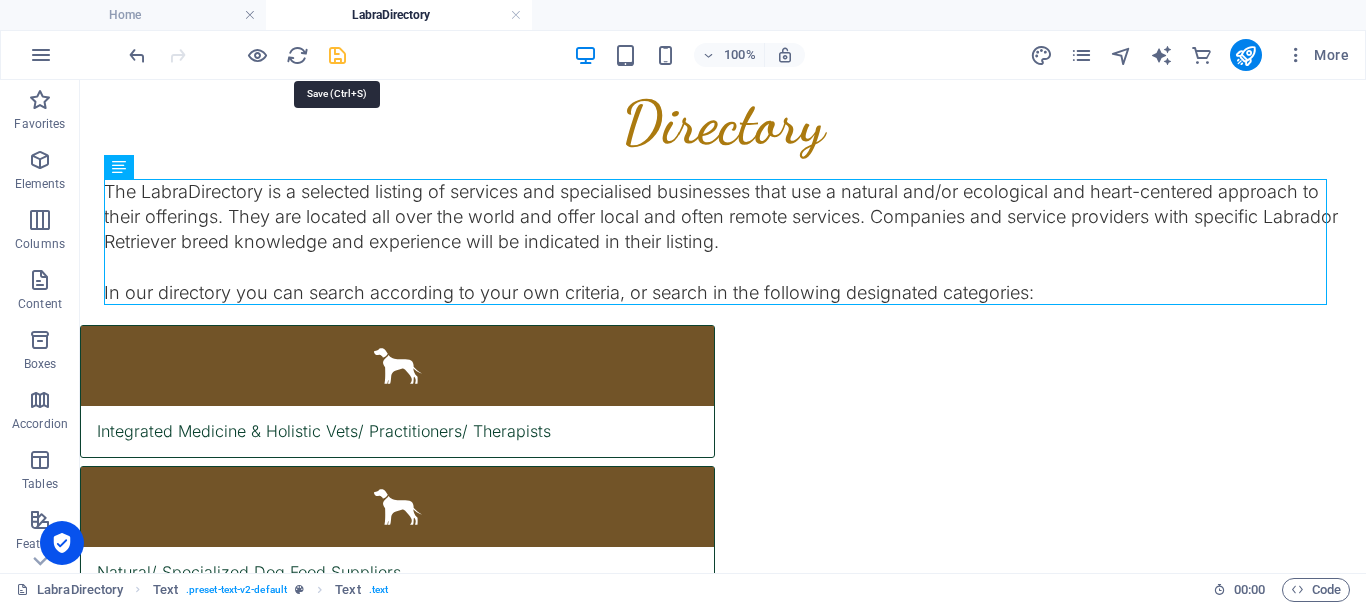 click at bounding box center [337, 55] 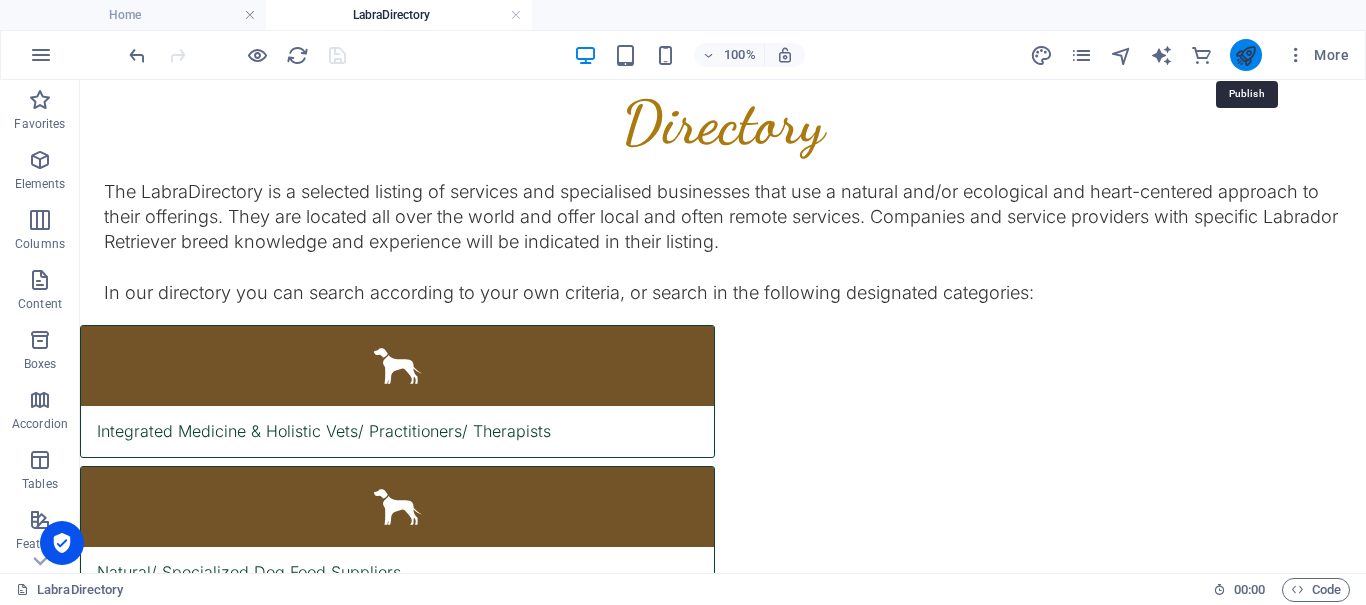 click at bounding box center (1245, 55) 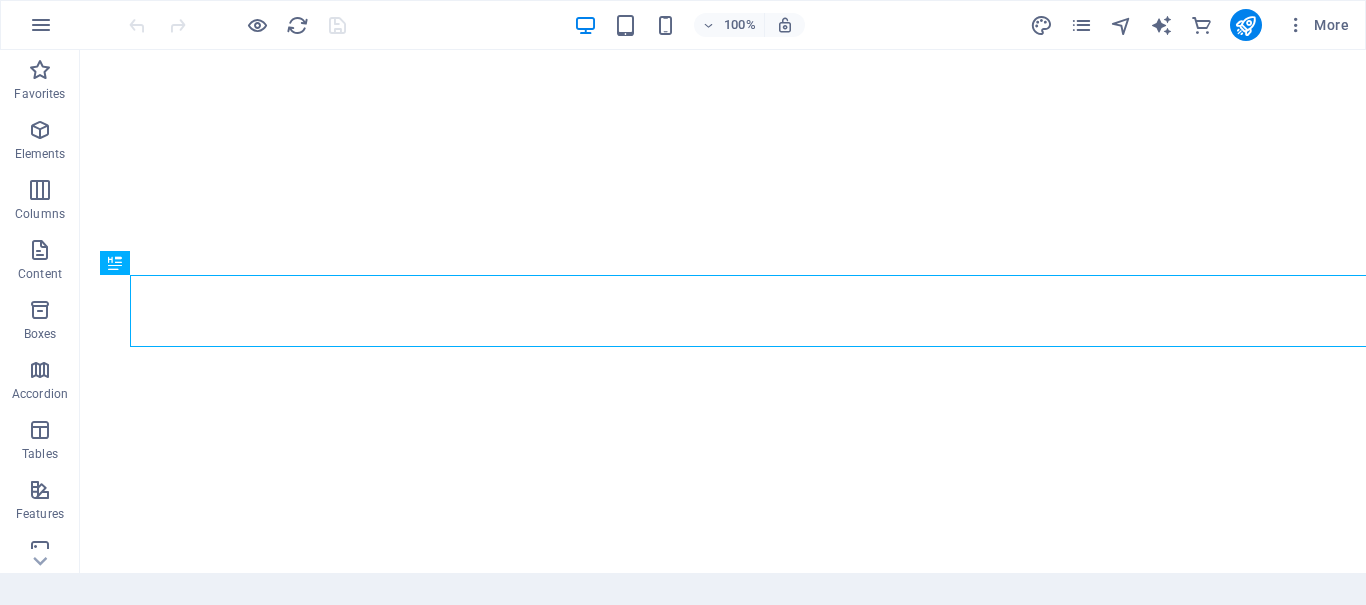 scroll, scrollTop: 0, scrollLeft: 0, axis: both 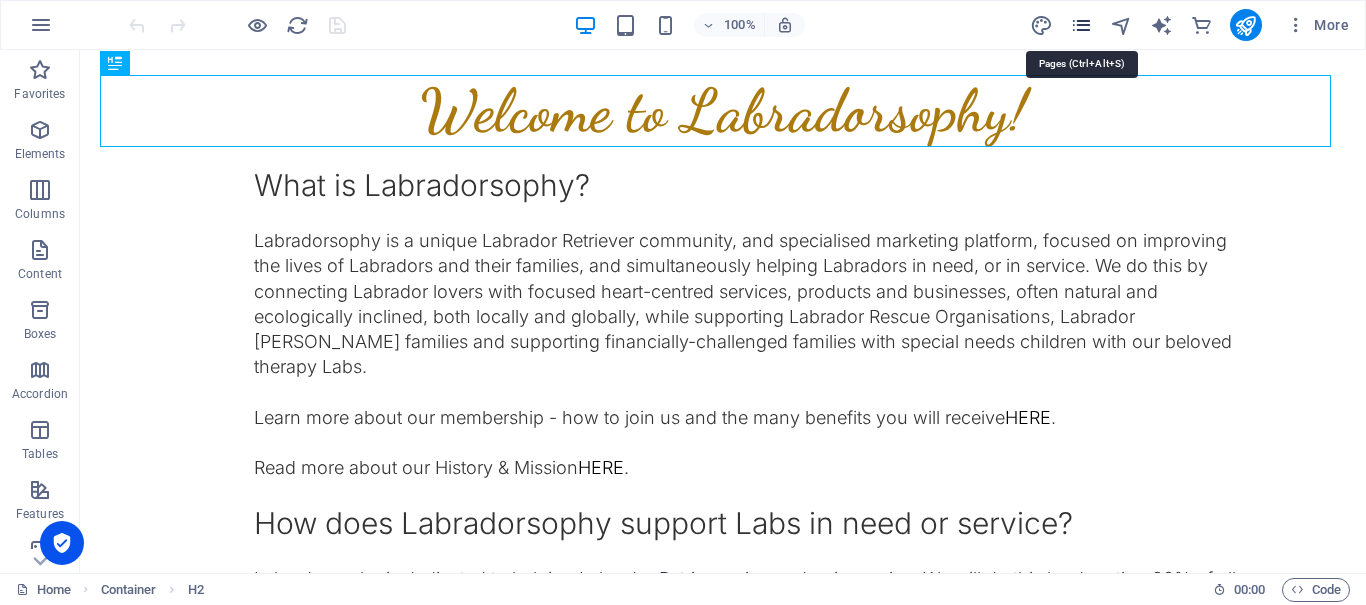 click at bounding box center [1081, 25] 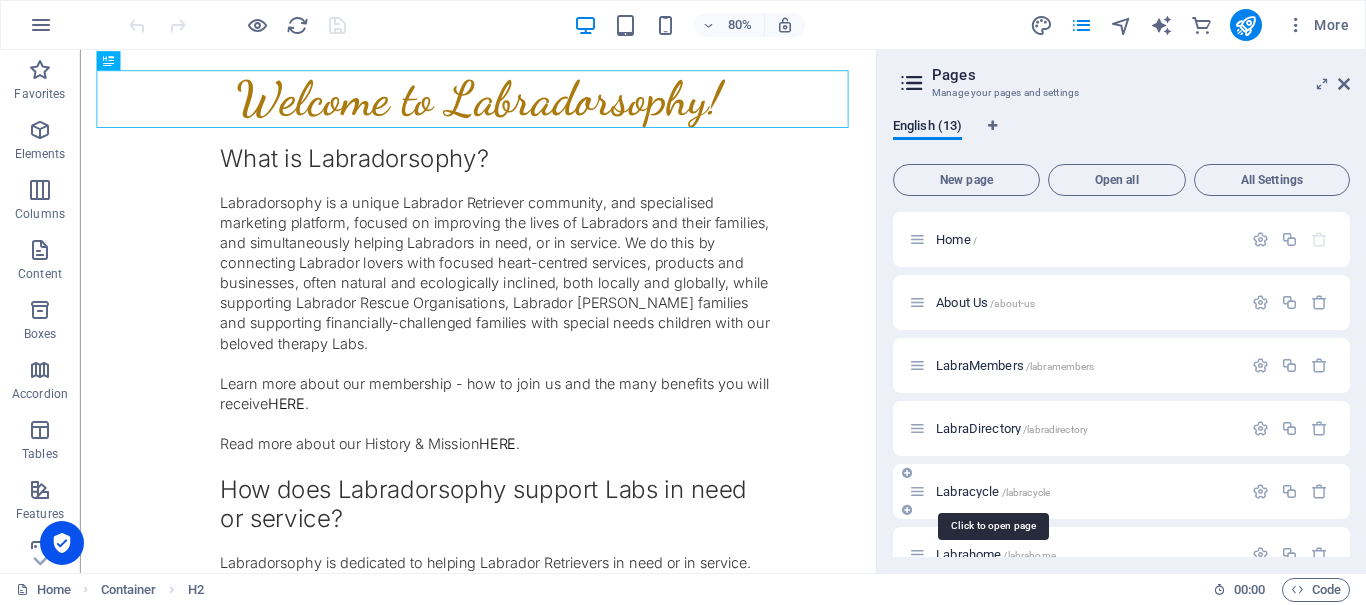 scroll, scrollTop: 100, scrollLeft: 0, axis: vertical 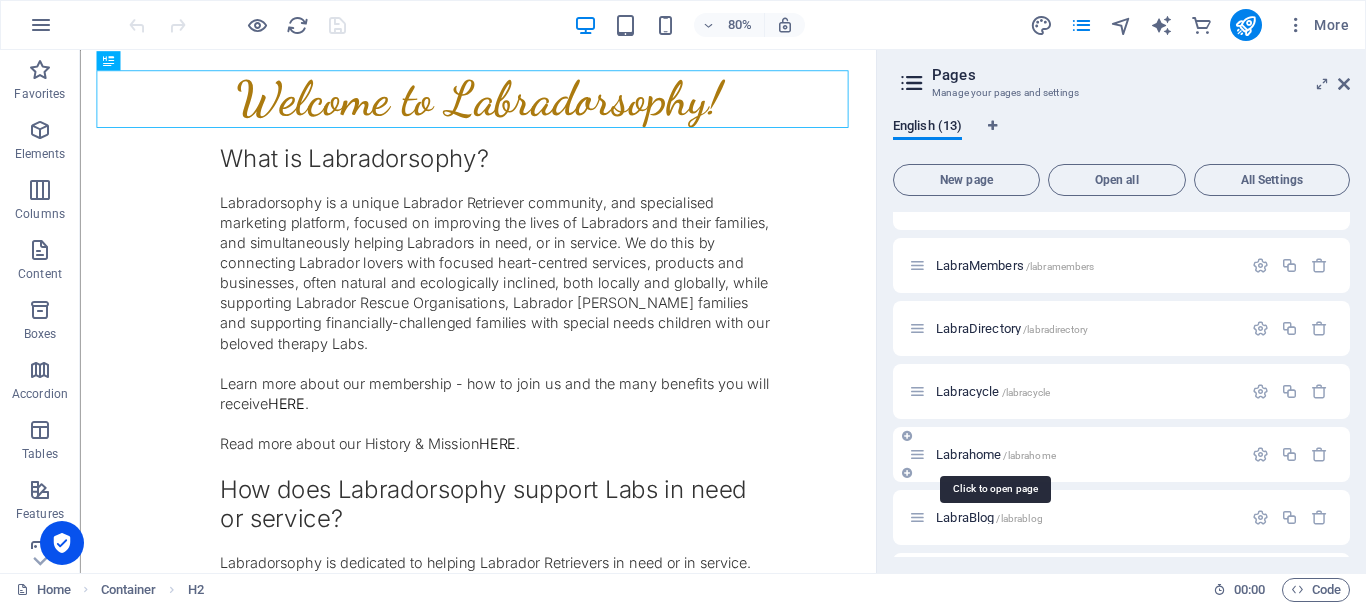 click on "Labrahome /labrahome" at bounding box center (996, 454) 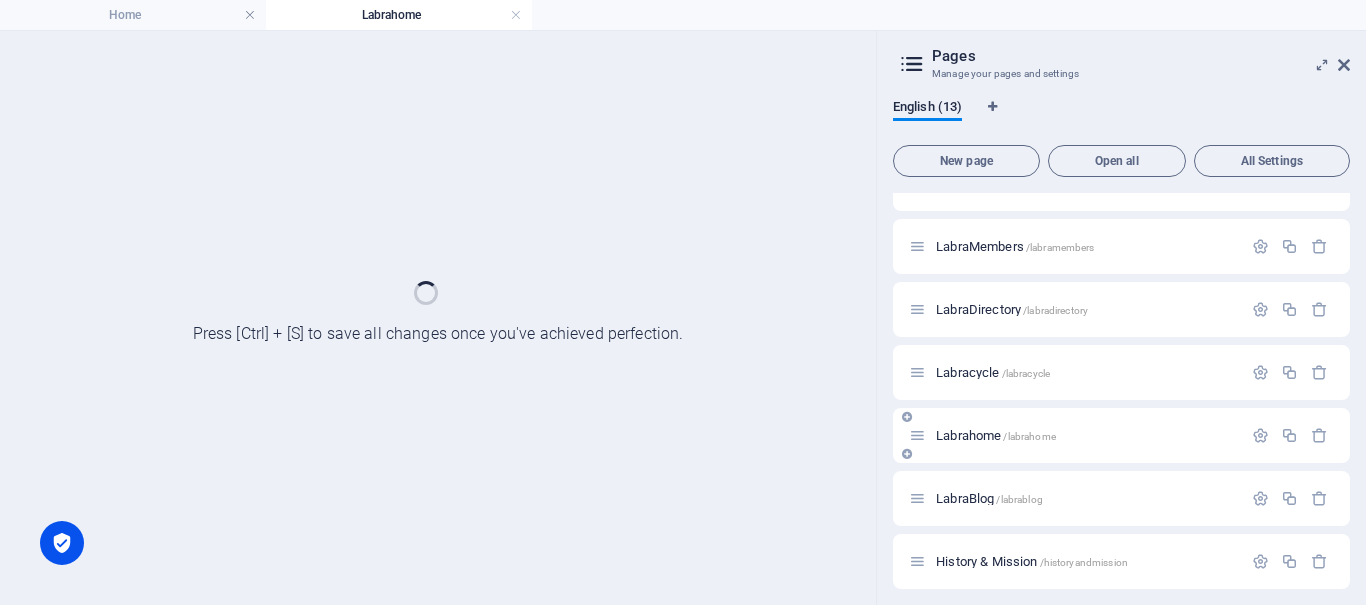 scroll, scrollTop: 0, scrollLeft: 0, axis: both 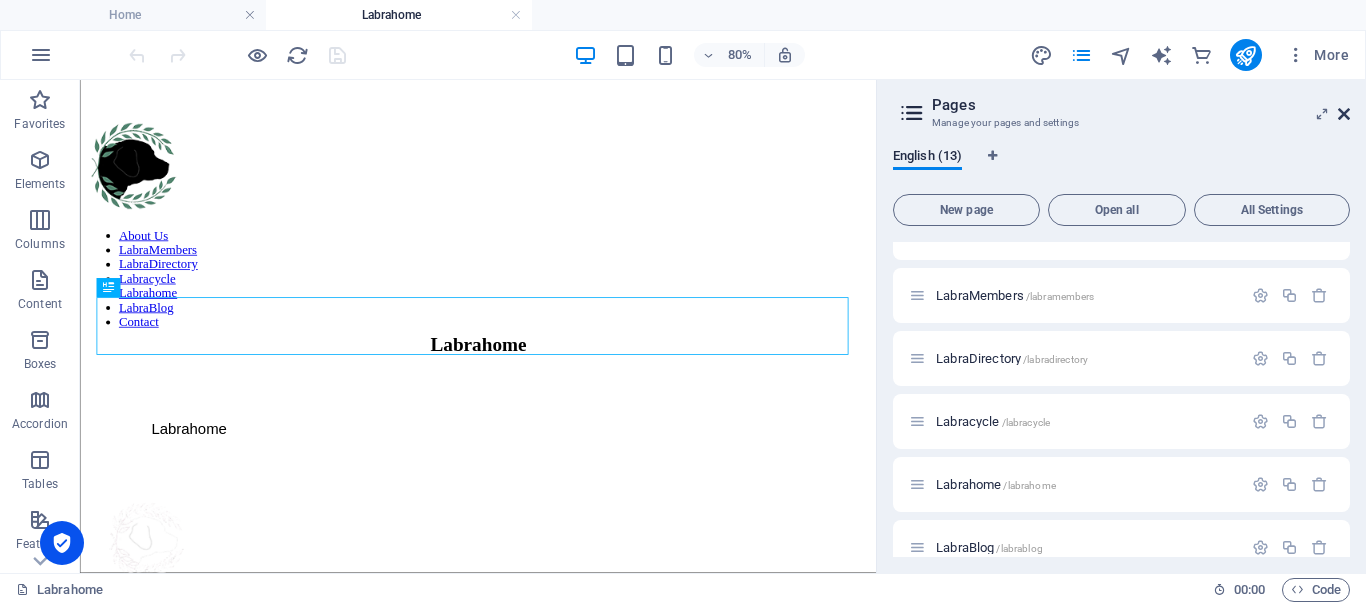 drag, startPoint x: 1345, startPoint y: 112, endPoint x: 1250, endPoint y: 43, distance: 117.413795 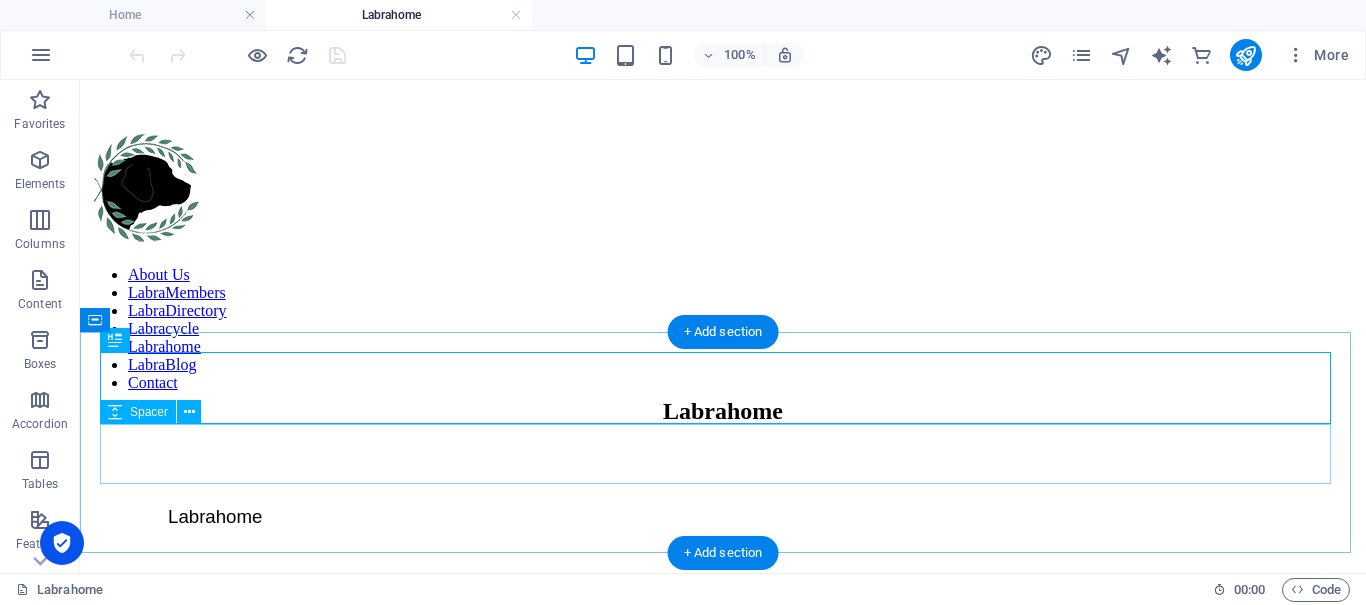 click at bounding box center (723, 475) 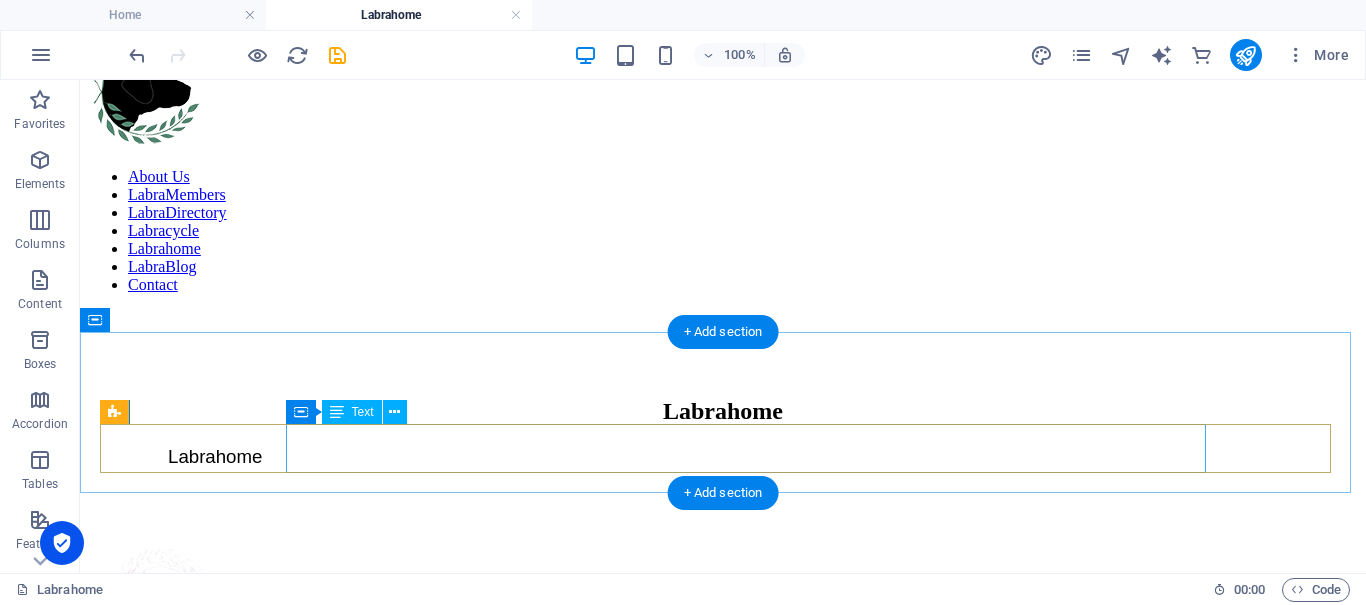 click on "Labrahome" at bounding box center (628, 474) 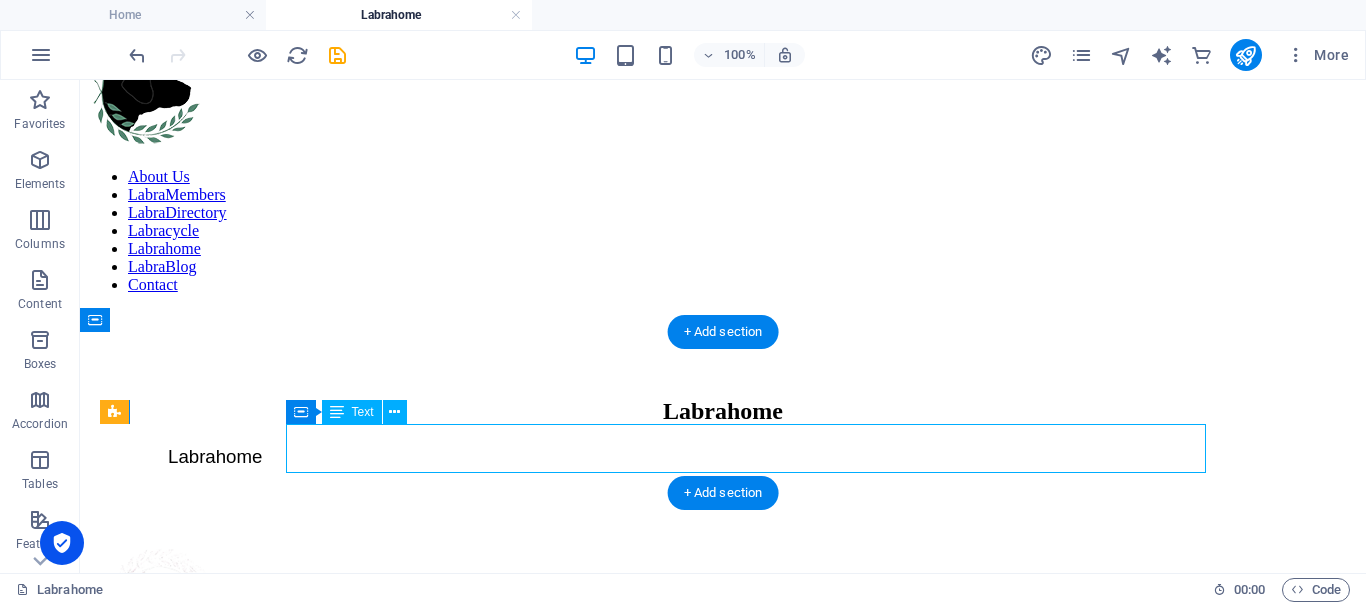 click on "Labrahome" at bounding box center [628, 474] 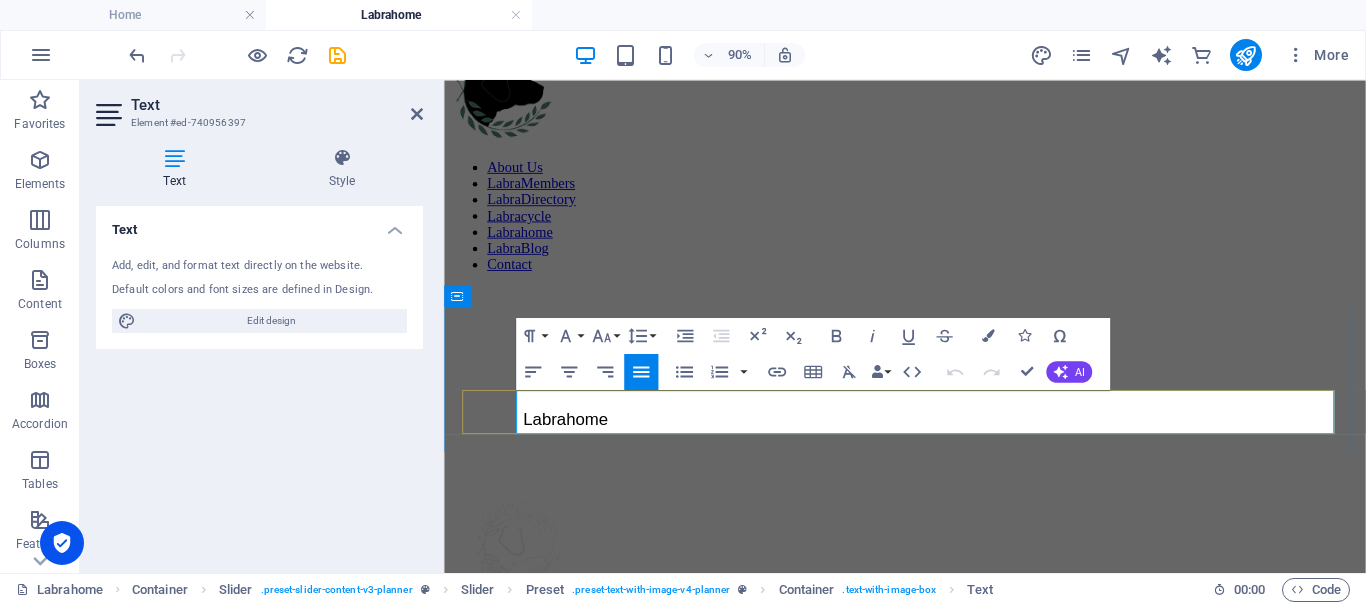click on "Labrahome" at bounding box center (986, 457) 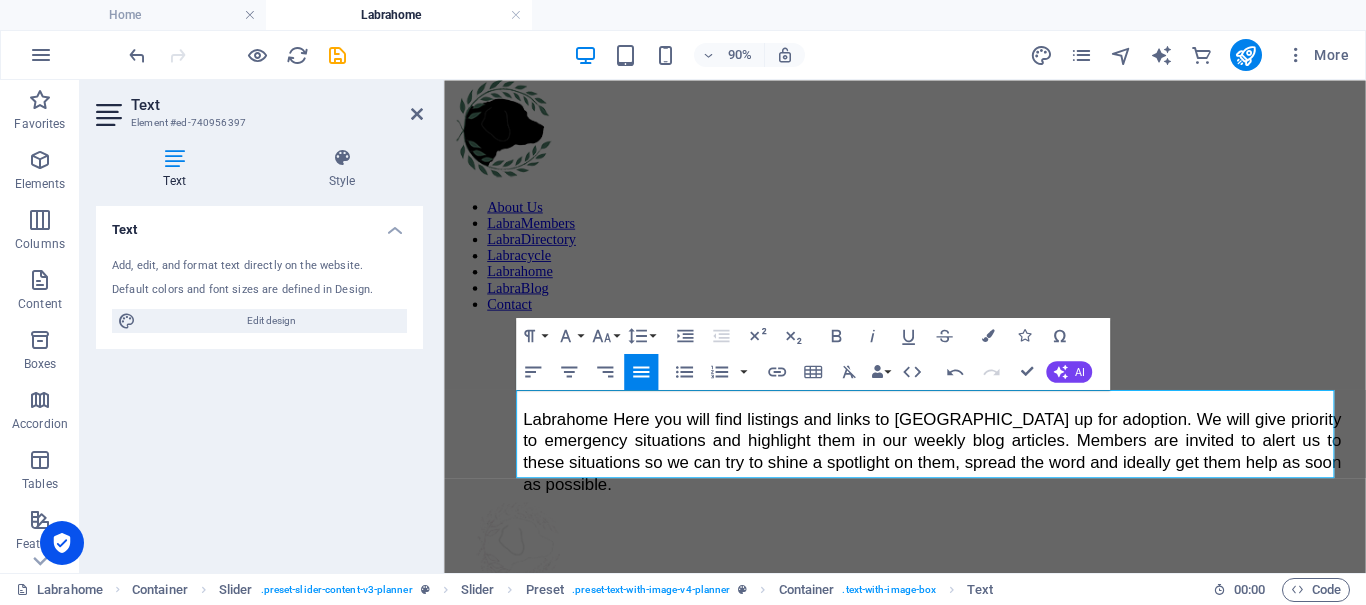 scroll, scrollTop: 6530, scrollLeft: 4, axis: both 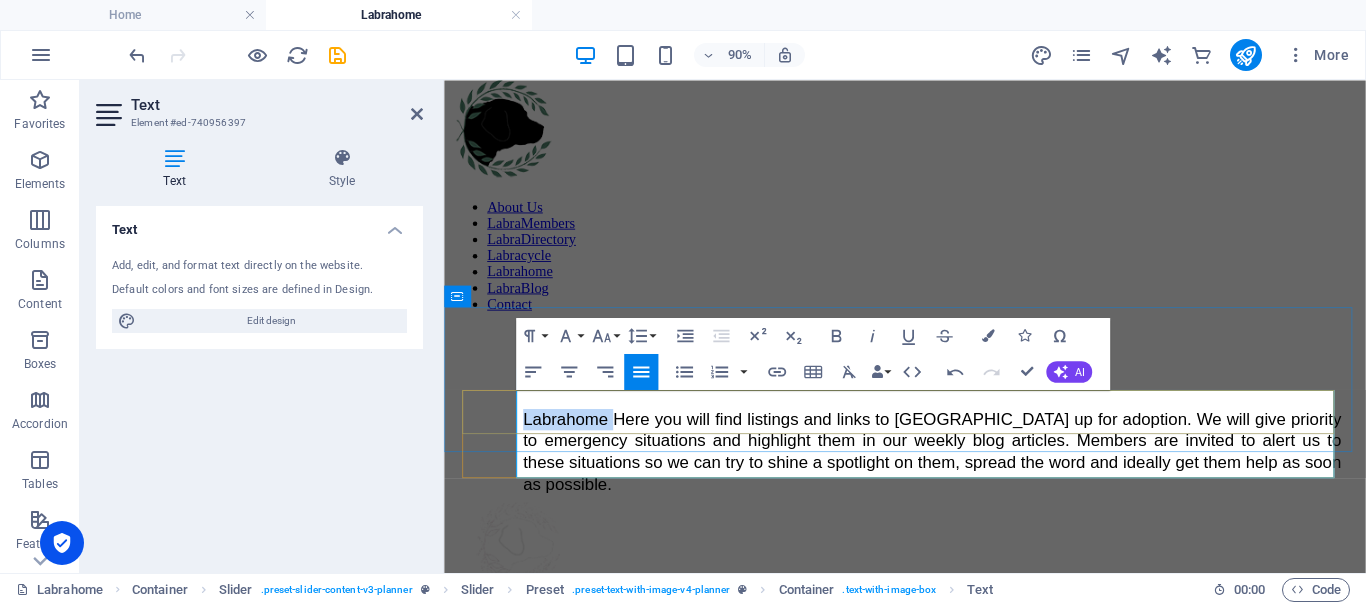 drag, startPoint x: 617, startPoint y: 434, endPoint x: 523, endPoint y: 445, distance: 94.641426 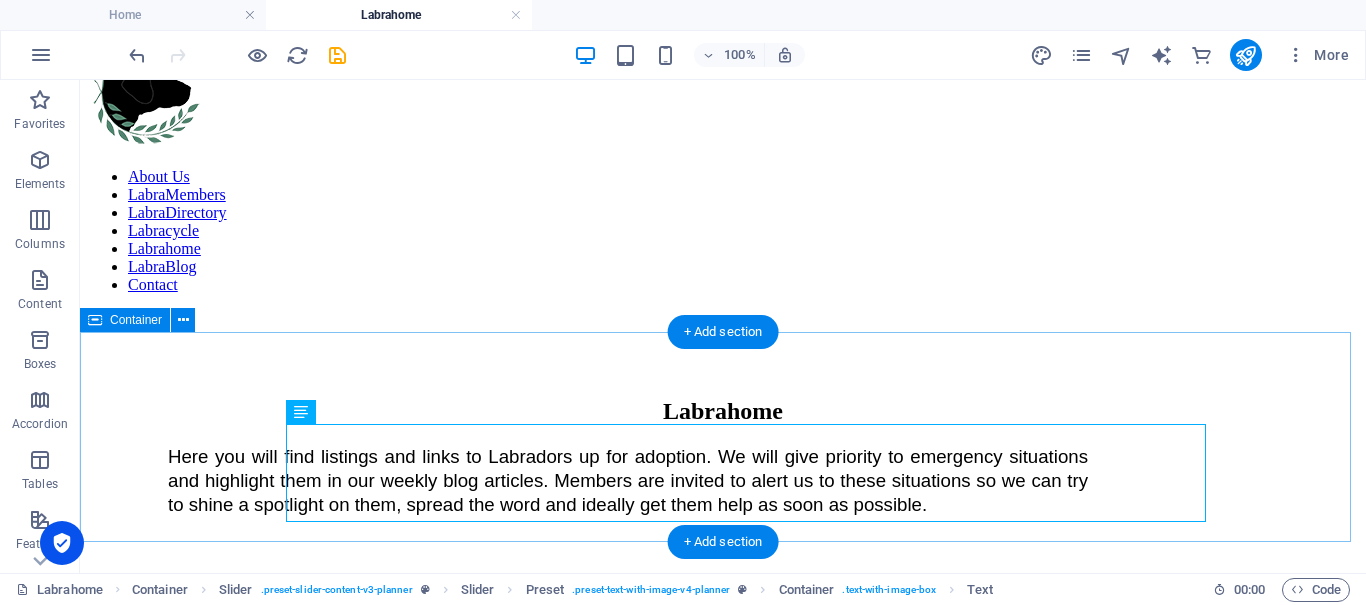 click on "Labrahome Here you will find listings and links to Labradors up for adoption. We will give priority to emergency situations and highlight them in our weekly blog articles. Members are invited to alert us to these situations so we can try to shine a spotlight on them, spread the word and ideally get them help as soon as possible." at bounding box center [723, 460] 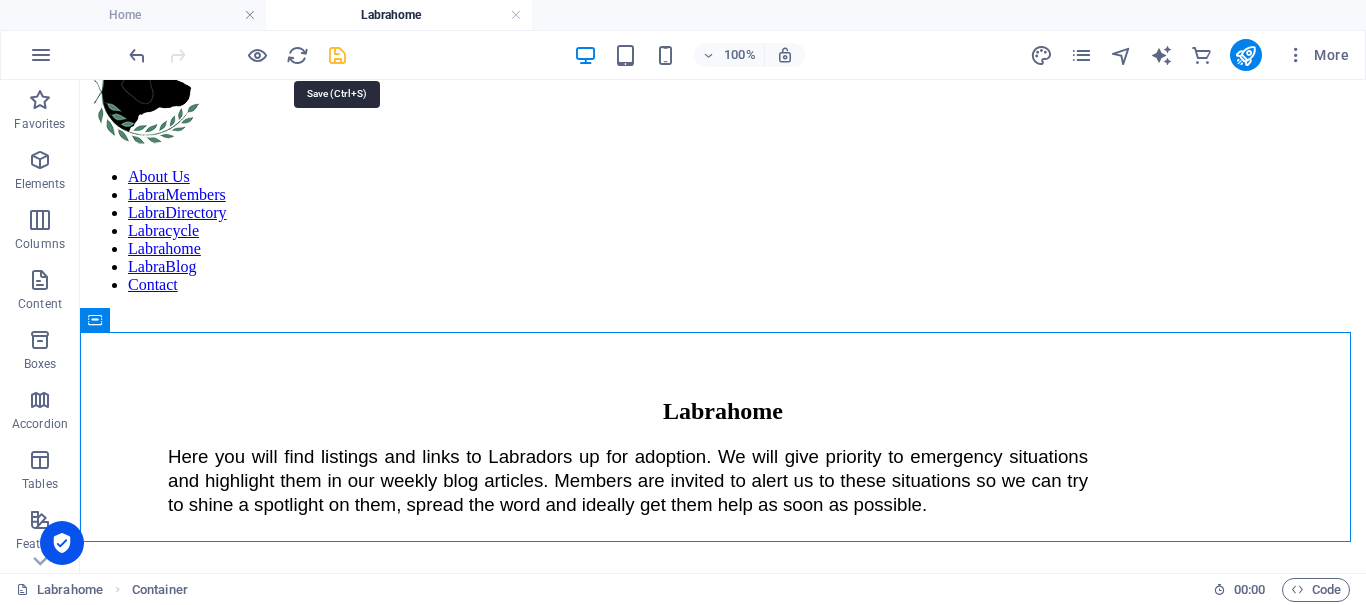 click at bounding box center (337, 55) 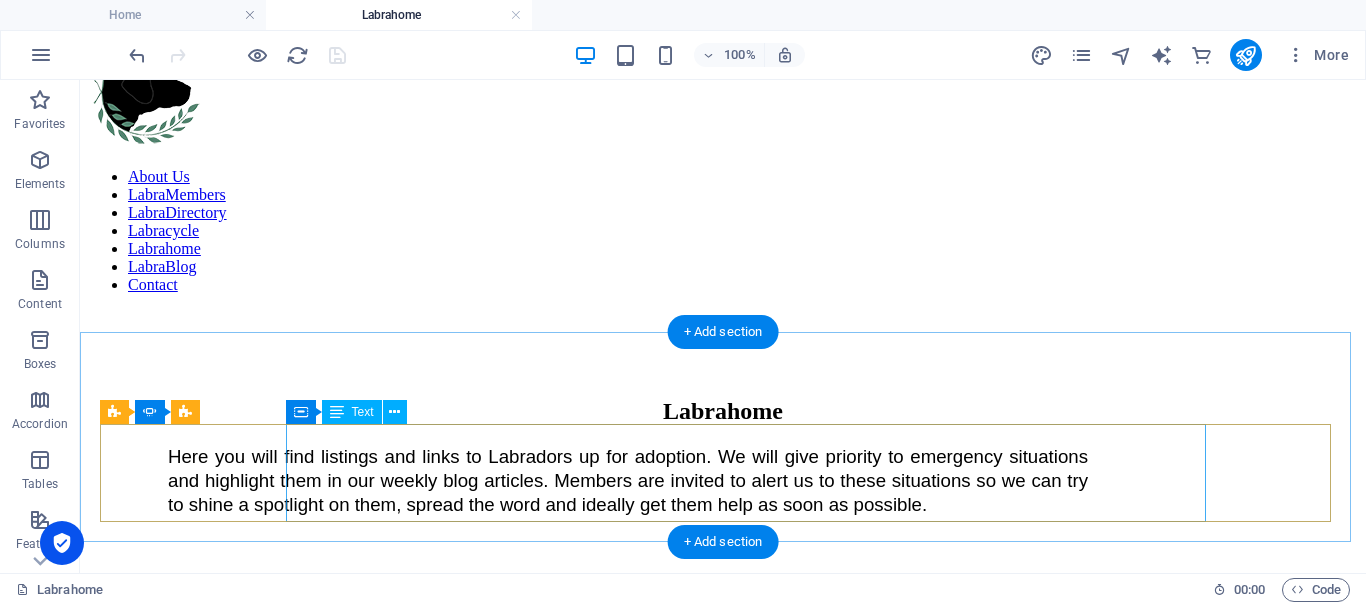 click on "Here you will find listings and links to Labradors up for adoption. We will give priority to emergency situations and highlight them in our weekly blog articles. Members are invited to alert us to these situations so we can try to shine a spotlight on them, spread the word and ideally get them help as soon as possible." at bounding box center (628, 498) 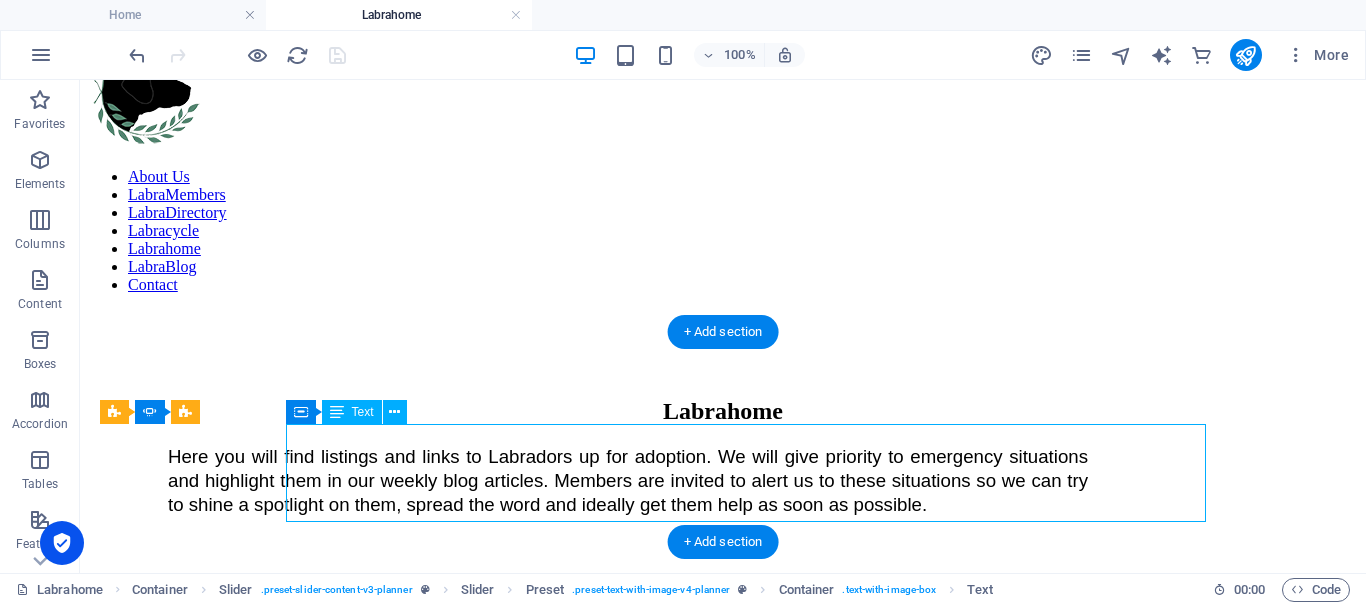 click on "Here you will find listings and links to Labradors up for adoption. We will give priority to emergency situations and highlight them in our weekly blog articles. Members are invited to alert us to these situations so we can try to shine a spotlight on them, spread the word and ideally get them help as soon as possible." at bounding box center (628, 498) 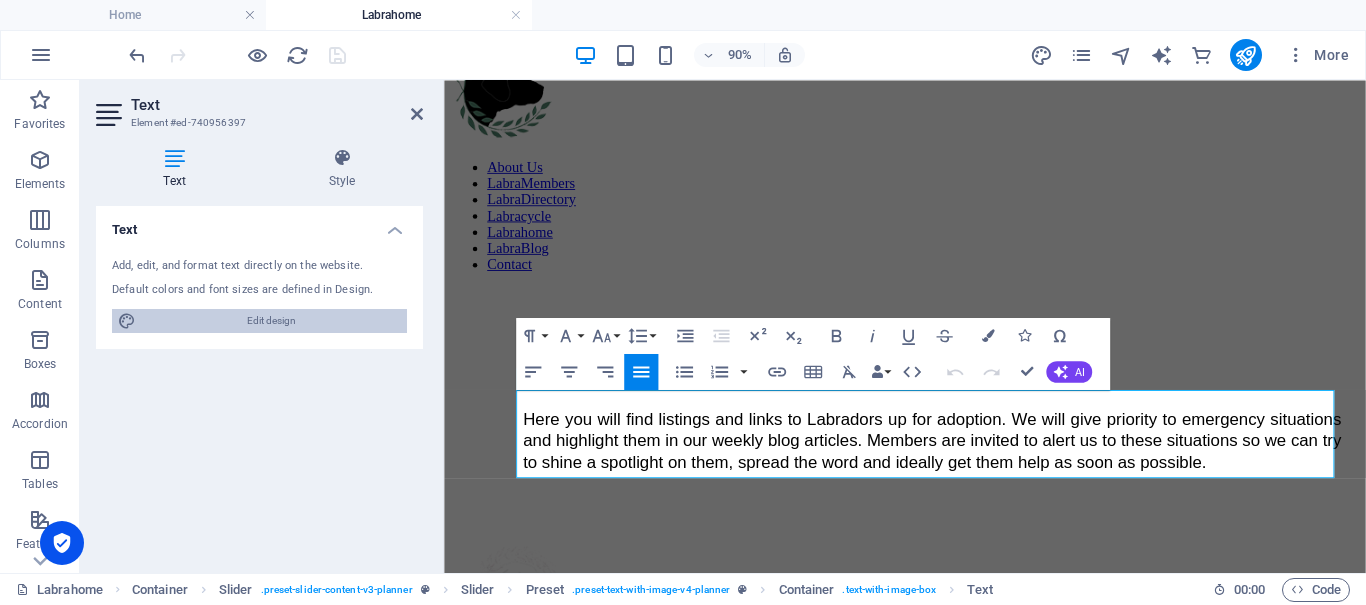 drag, startPoint x: 237, startPoint y: 327, endPoint x: 435, endPoint y: 45, distance: 344.5693 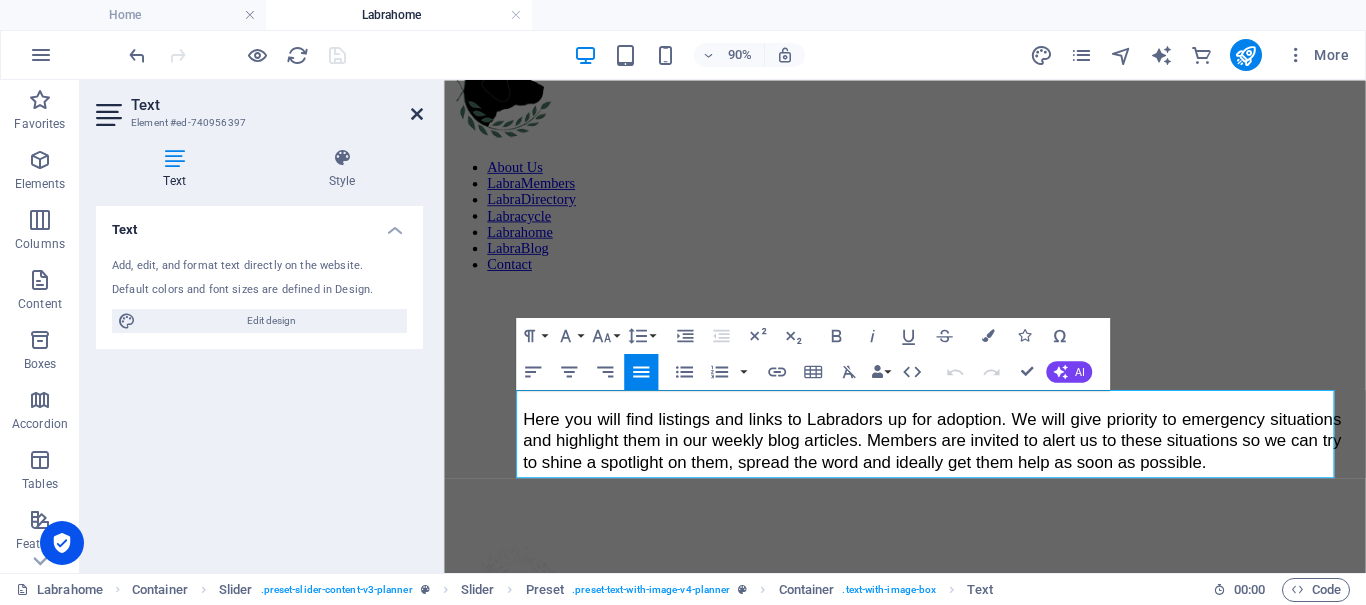 click at bounding box center (417, 114) 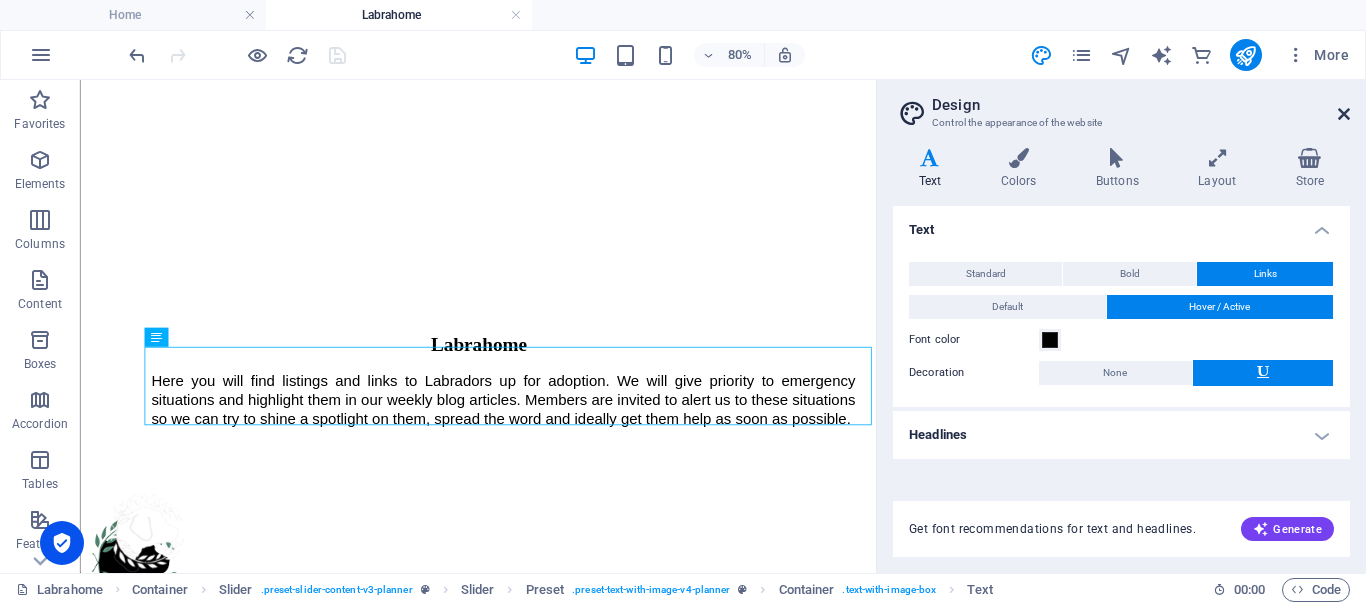 scroll, scrollTop: 658, scrollLeft: 0, axis: vertical 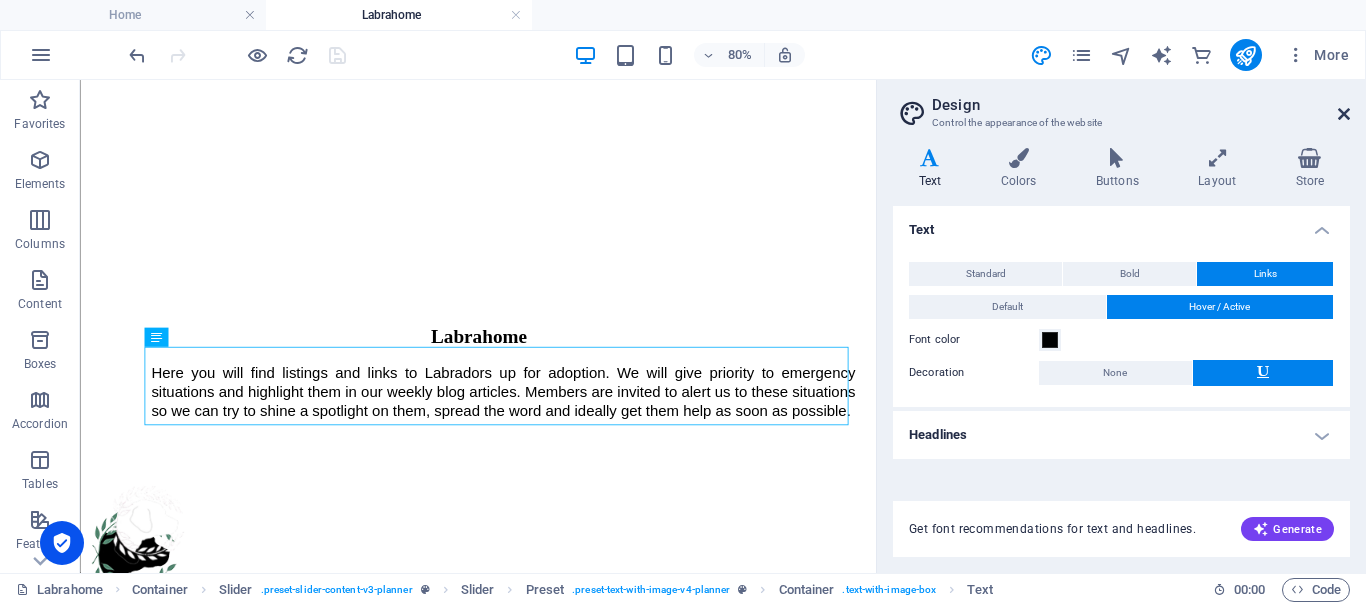 drag, startPoint x: 1343, startPoint y: 115, endPoint x: 1263, endPoint y: 35, distance: 113.137085 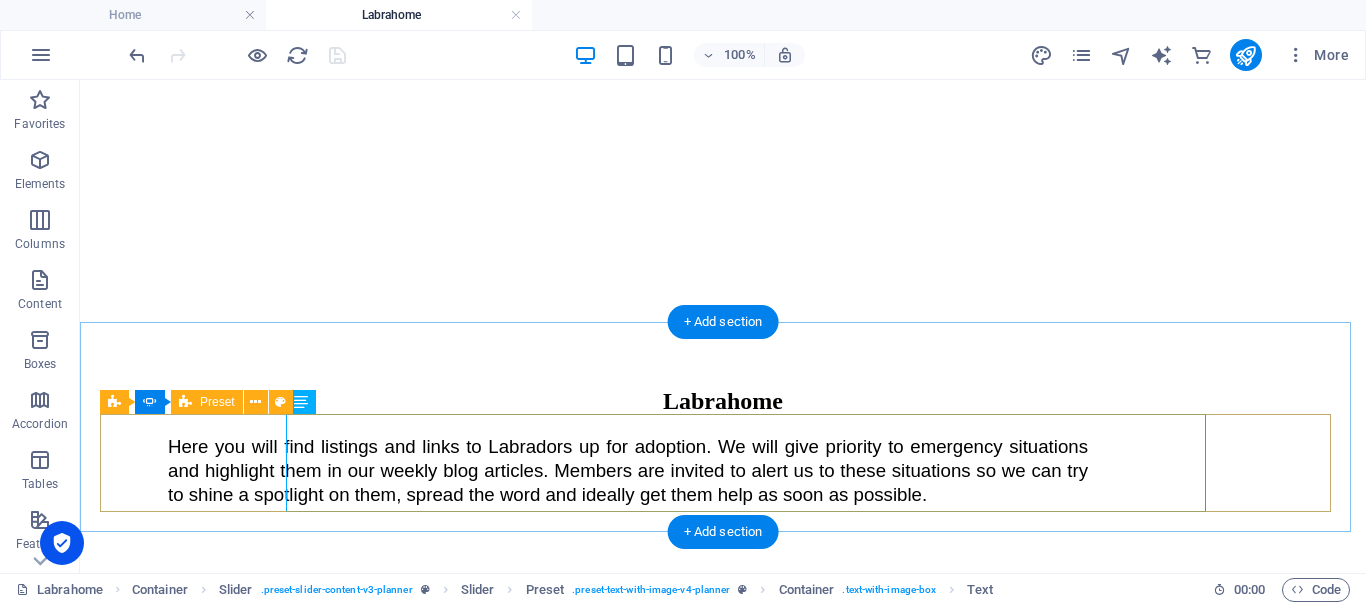 click on "Here you will find listings and links to Labradors up for adoption. We will give priority to emergency situations and highlight them in our weekly blog articles. Members are invited to alert us to these situations so we can try to shine a spotlight on them, spread the word and ideally get them help as soon as possible." at bounding box center (723, 488) 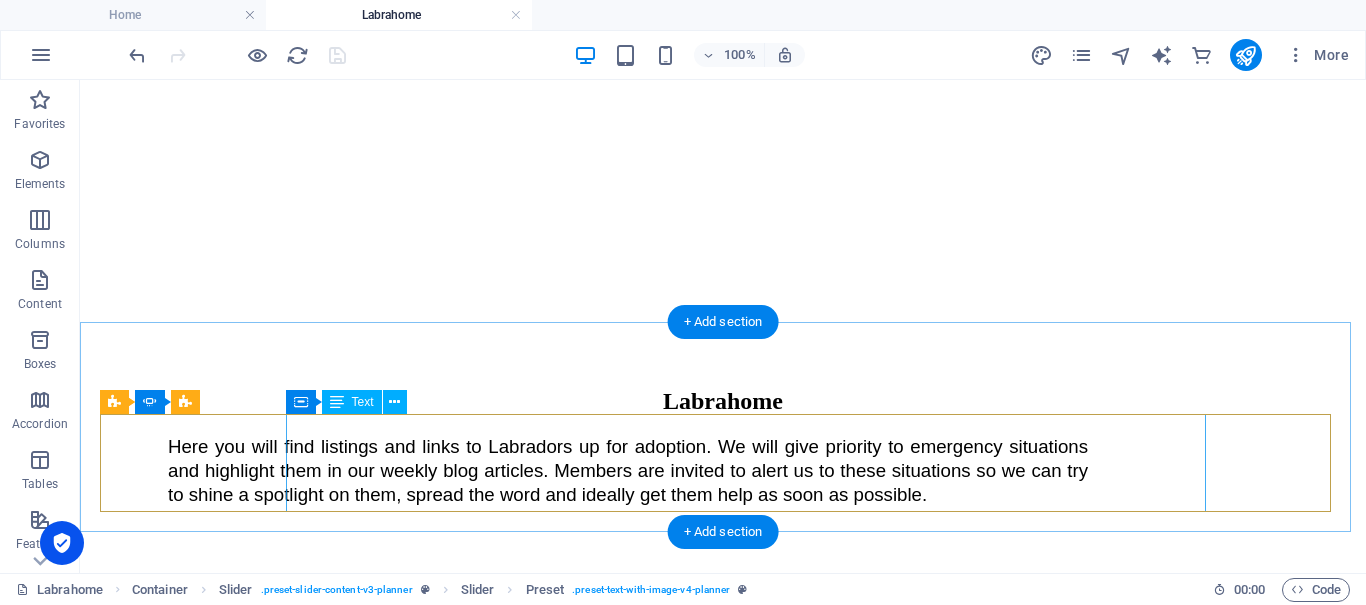click on "Here you will find listings and links to Labradors up for adoption. We will give priority to emergency situations and highlight them in our weekly blog articles. Members are invited to alert us to these situations so we can try to shine a spotlight on them, spread the word and ideally get them help as soon as possible." at bounding box center (628, 488) 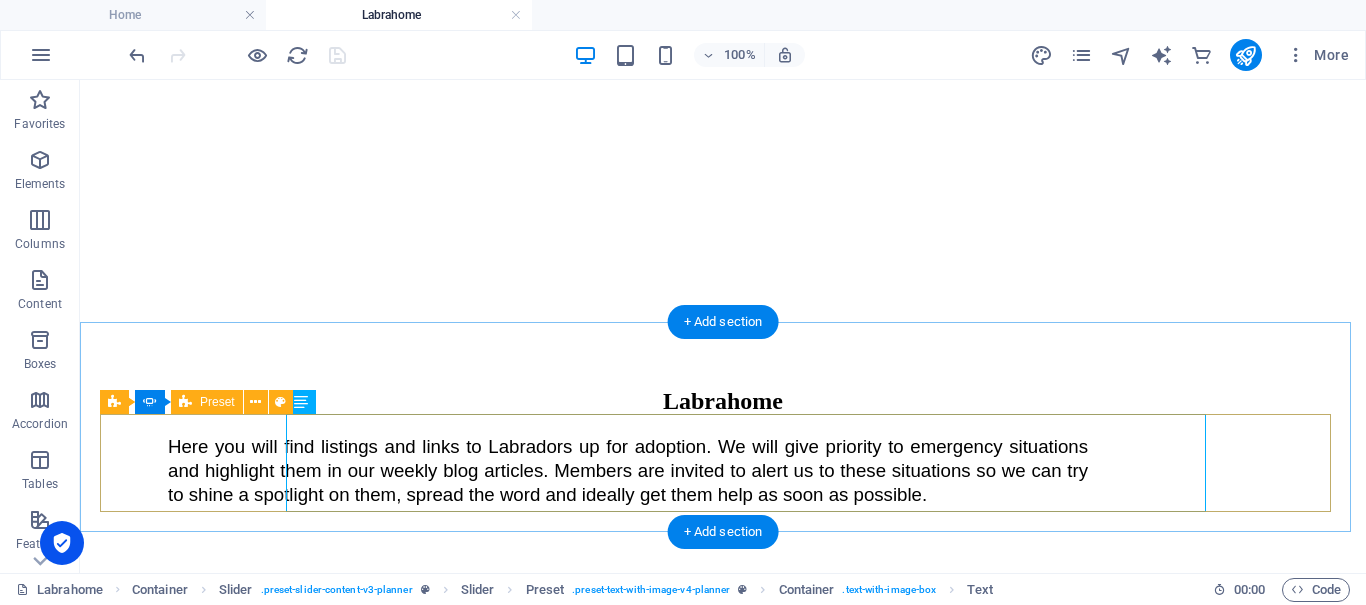 click on "Here you will find listings and links to Labradors up for adoption. We will give priority to emergency situations and highlight them in our weekly blog articles. Members are invited to alert us to these situations so we can try to shine a spotlight on them, spread the word and ideally get them help as soon as possible." at bounding box center (723, 488) 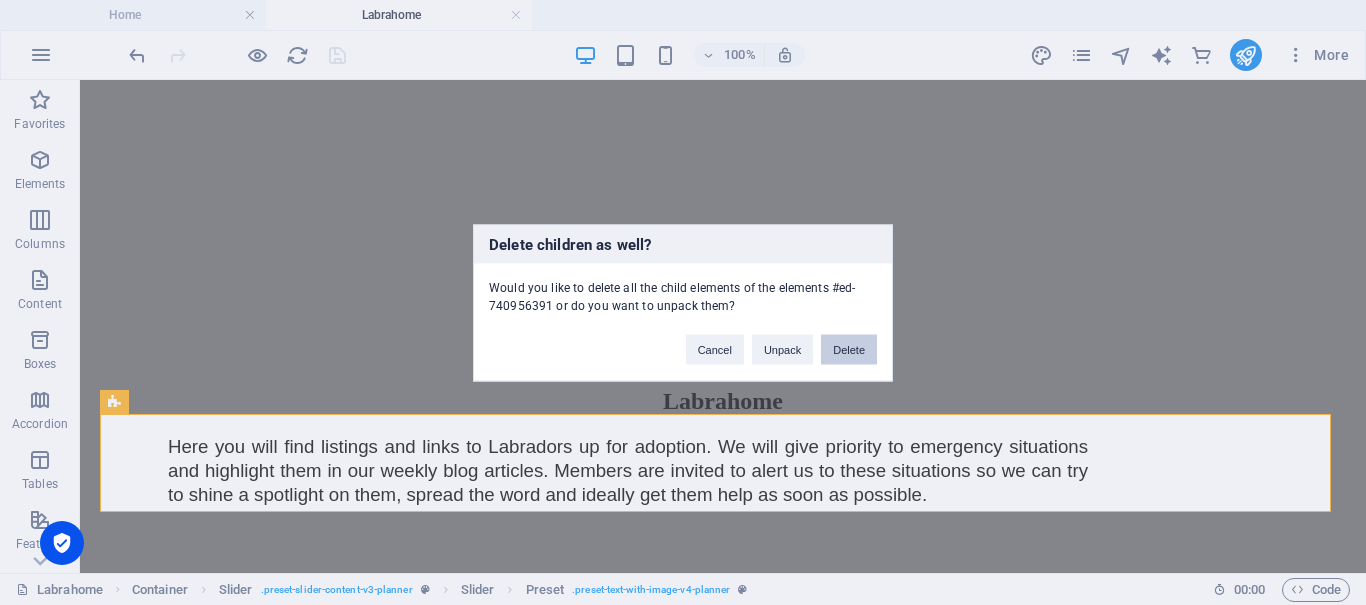 click on "Delete" at bounding box center (849, 349) 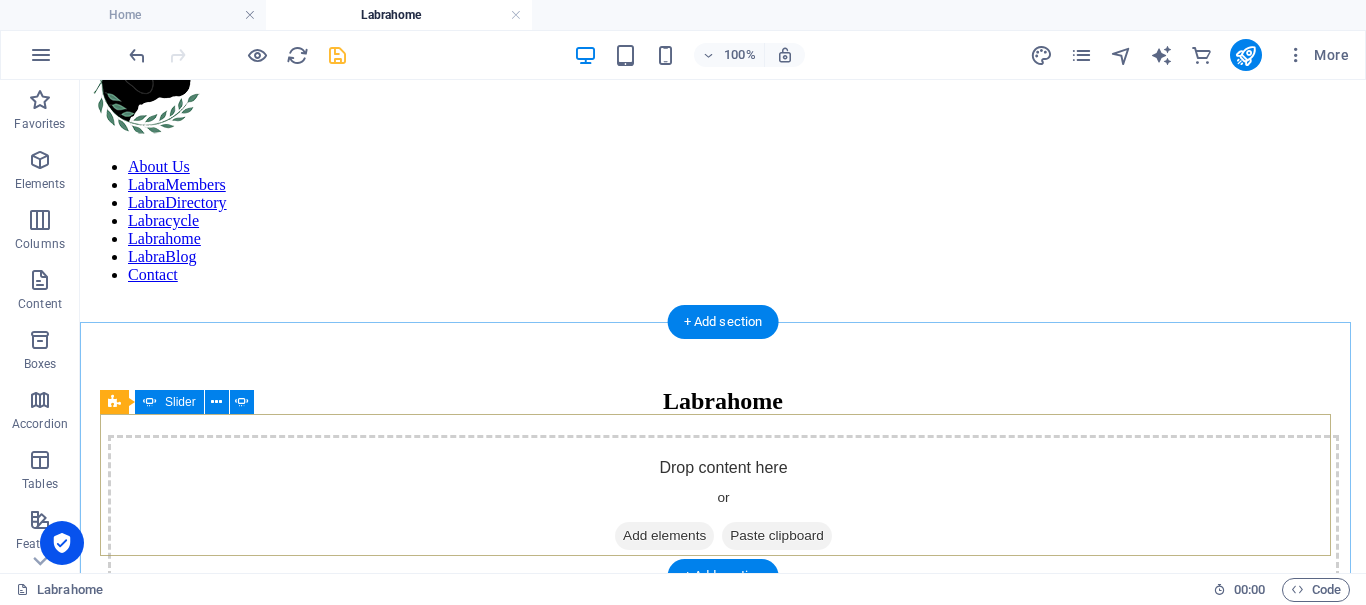 click on "Add elements" at bounding box center [664, 536] 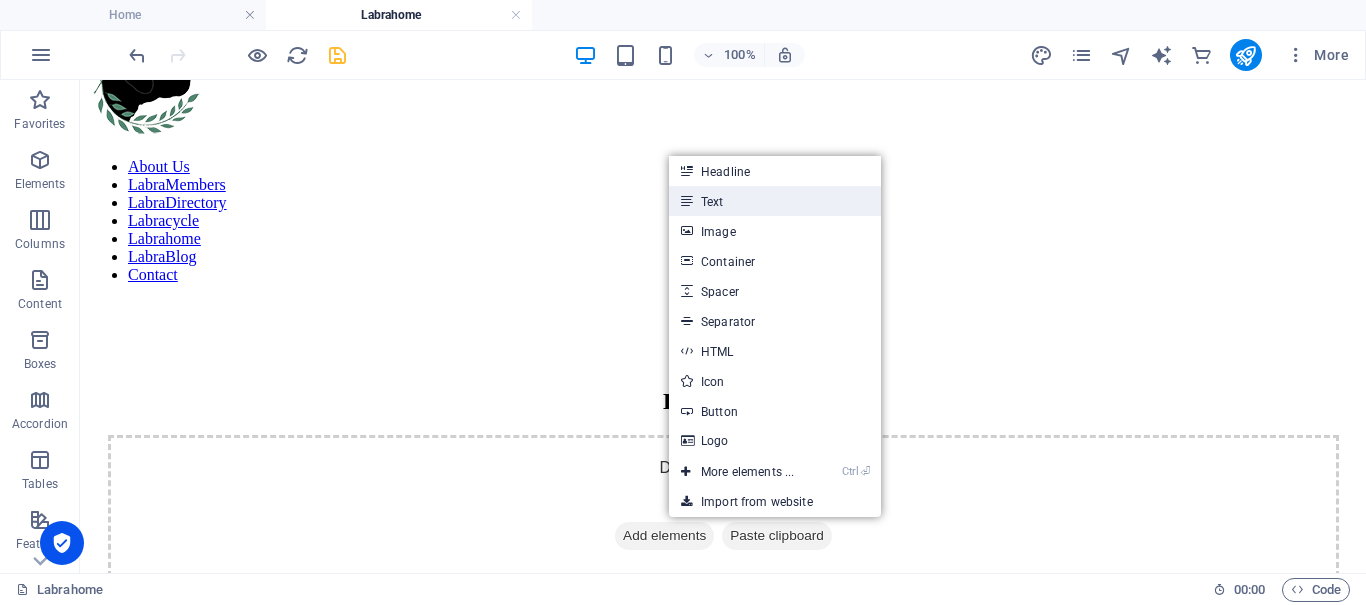 click on "Text" at bounding box center (775, 201) 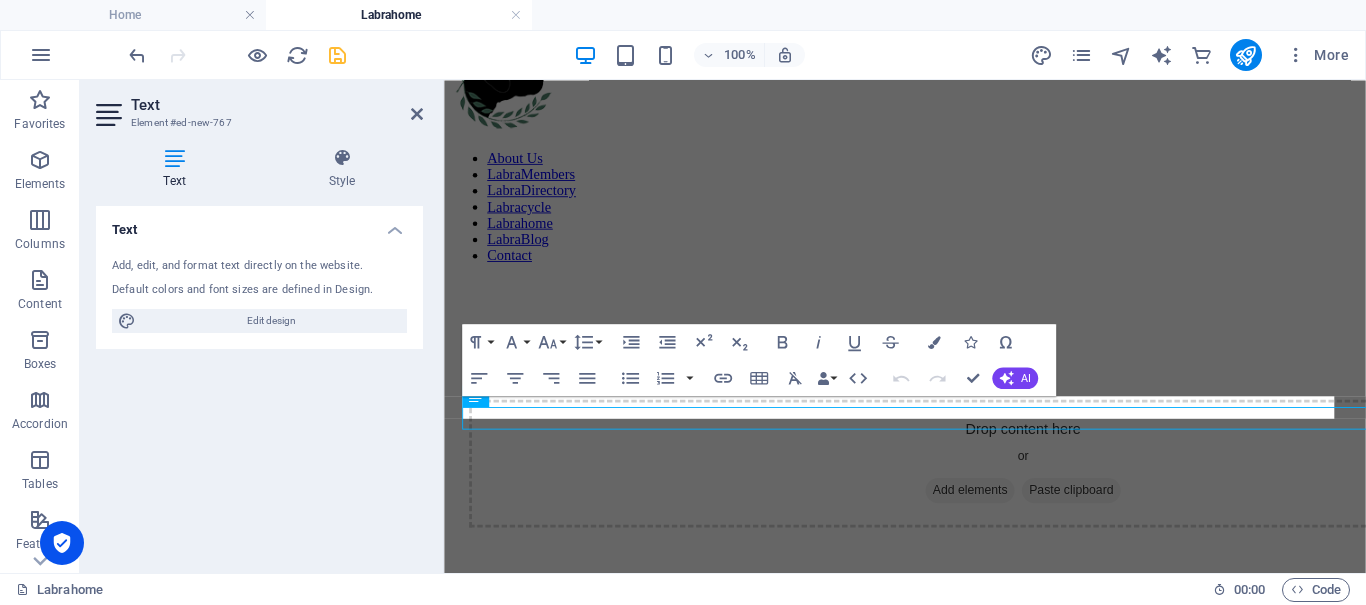 scroll, scrollTop: 629, scrollLeft: 0, axis: vertical 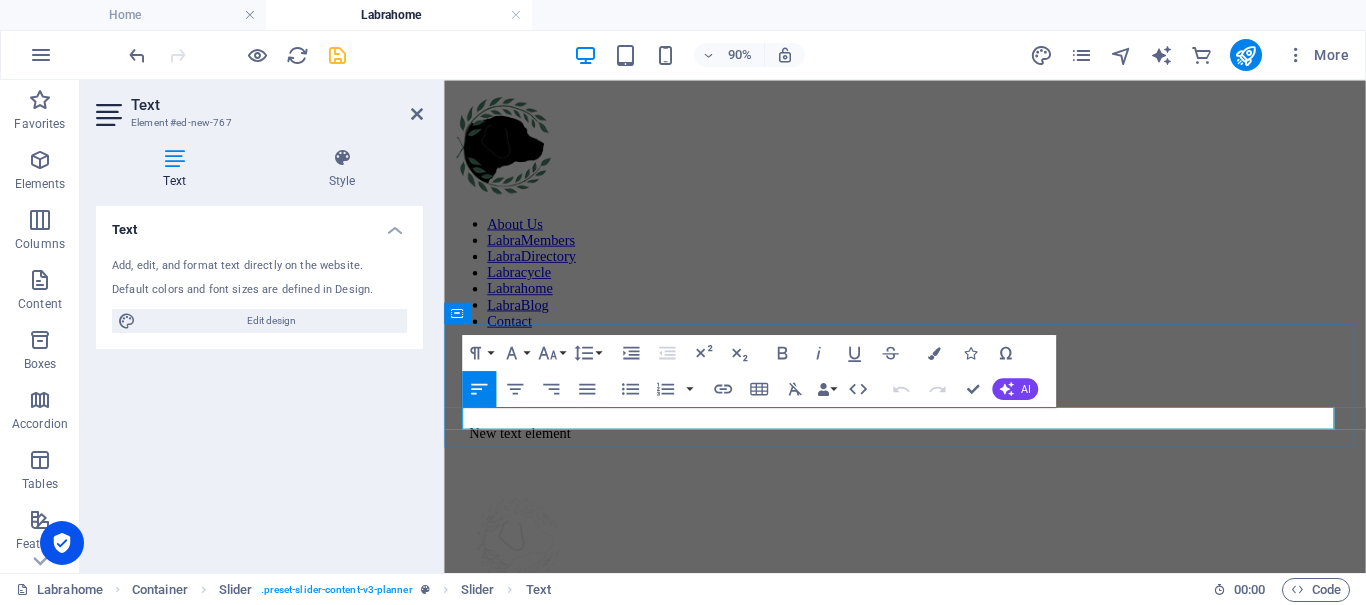 click on "New text element" at bounding box center (956, 473) 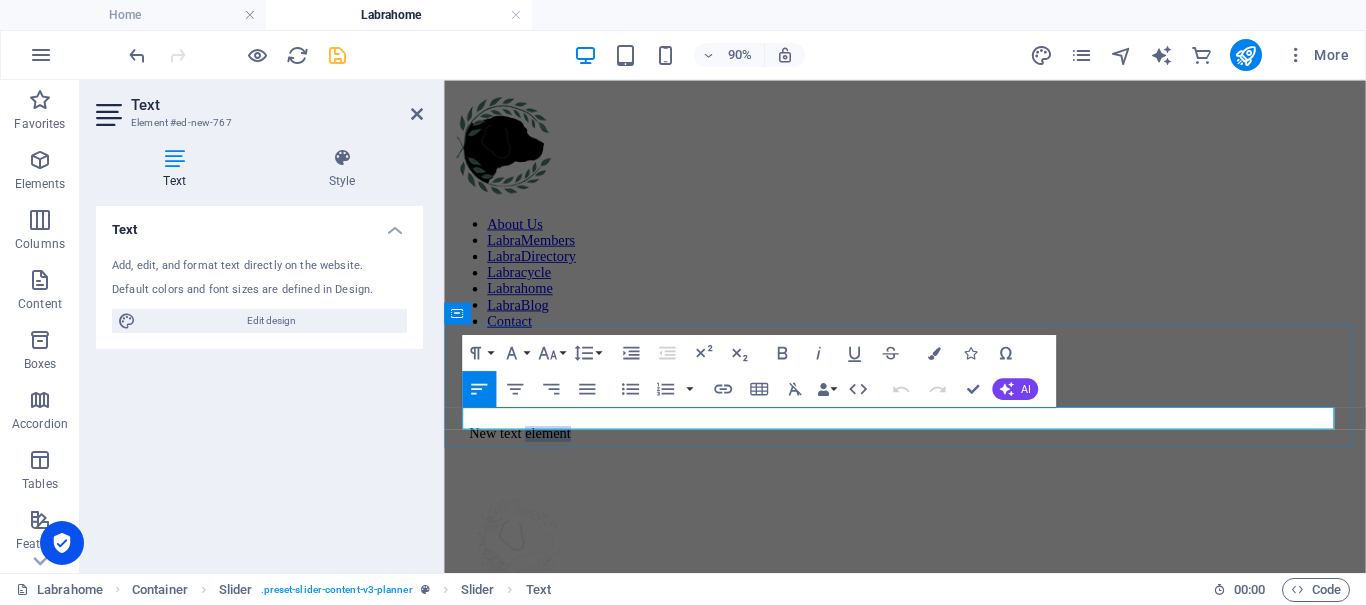 drag, startPoint x: 638, startPoint y: 459, endPoint x: 589, endPoint y: 455, distance: 49.162994 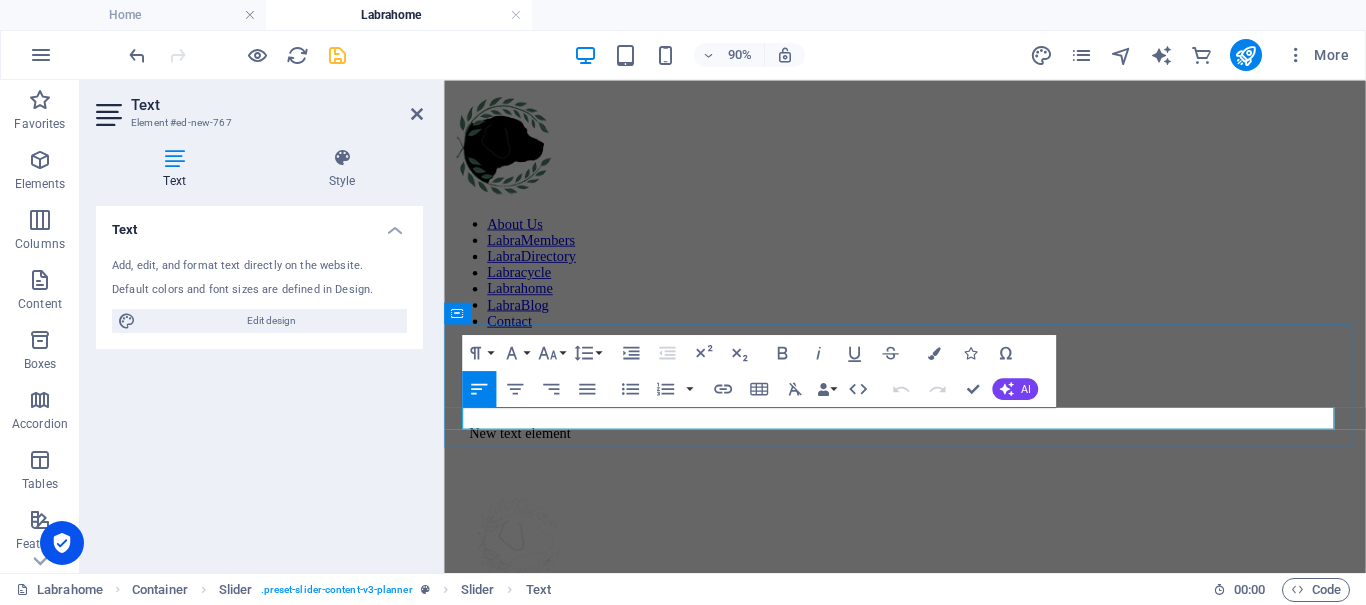 click on "New text element" at bounding box center [956, 473] 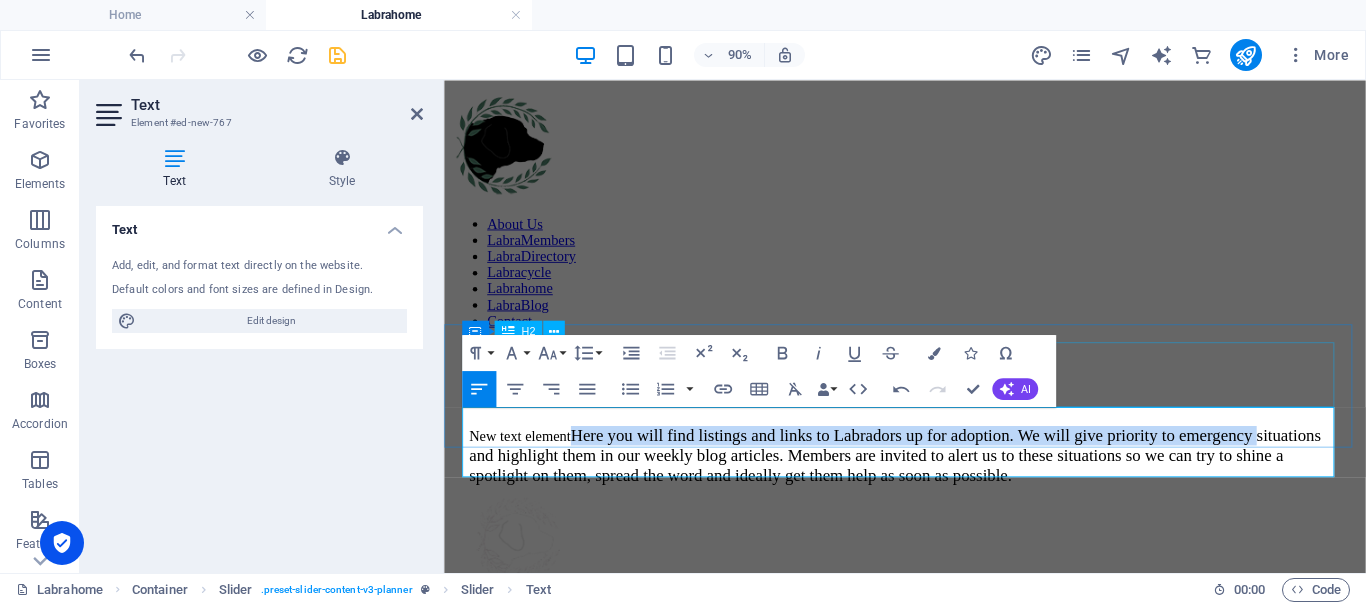 drag, startPoint x: 611, startPoint y: 454, endPoint x: 1418, endPoint y: 399, distance: 808.8721 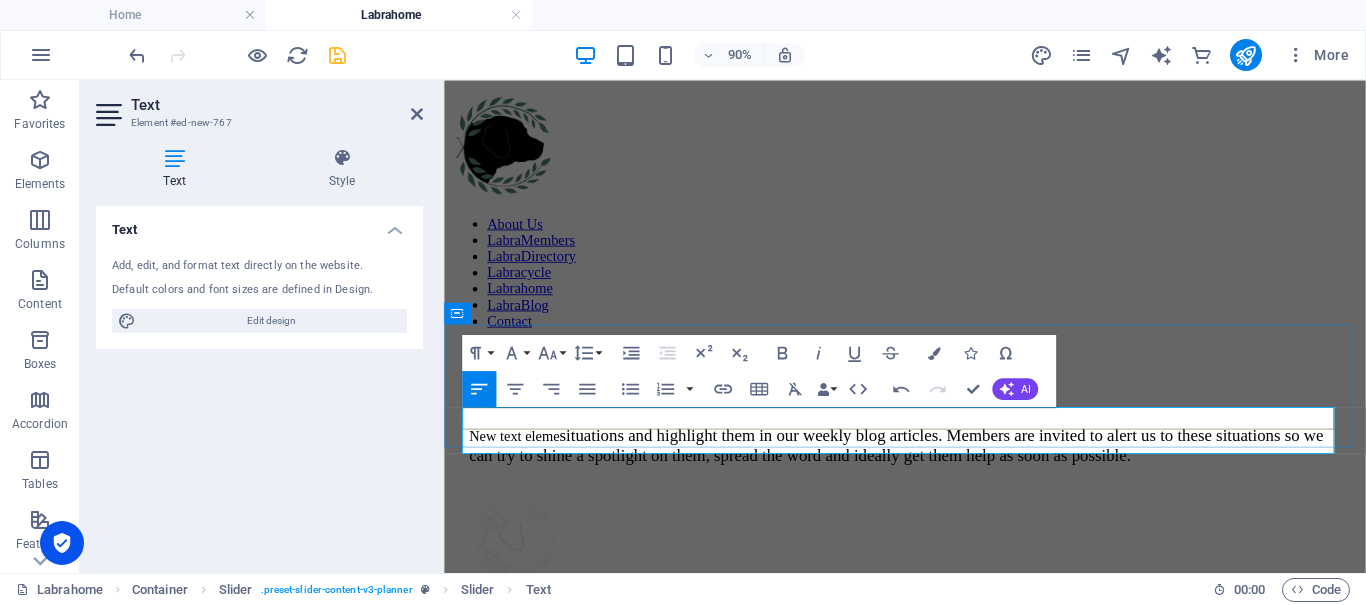 click on "situations and highlight them in our weekly blog articles. Members are invited to alert us to these situations so we can try to shine a spotlight on them, spread the word and ideally get them help as soon as possible." at bounding box center [949, 485] 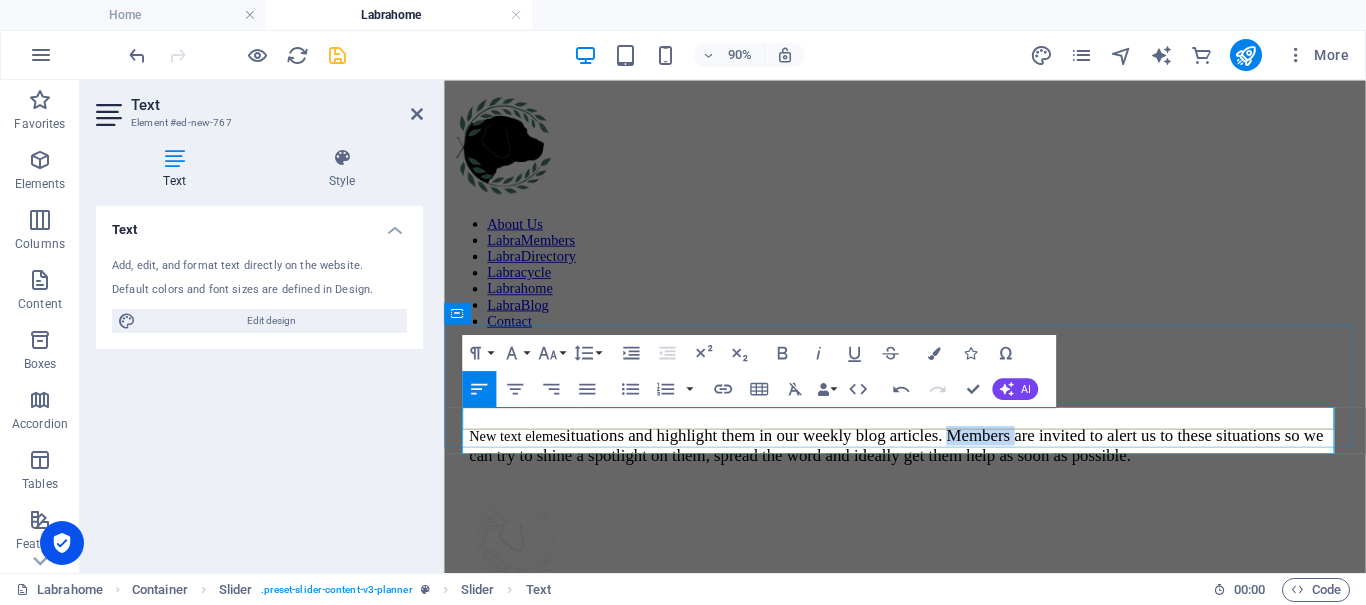 click on "situations and highlight them in our weekly blog articles. Members are invited to alert us to these situations so we can try to shine a spotlight on them, spread the word and ideally get them help as soon as possible." at bounding box center (949, 485) 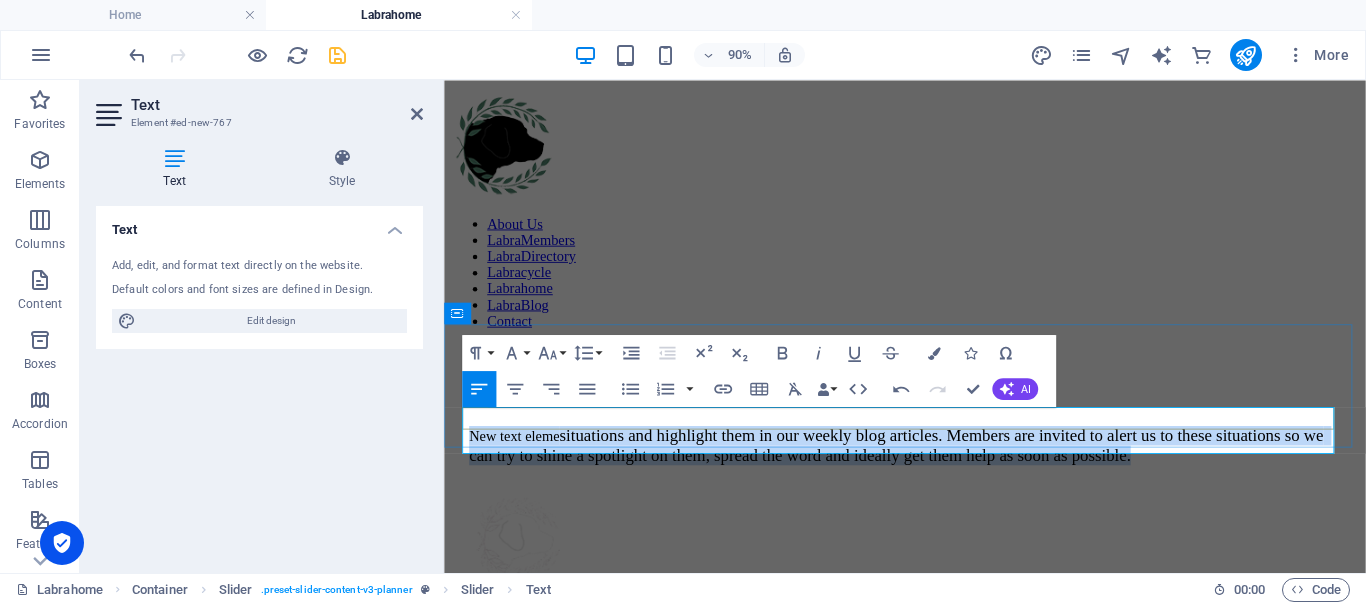 click on "situations and highlight them in our weekly blog articles. Members are invited to alert us to these situations so we can try to shine a spotlight on them, spread the word and ideally get them help as soon as possible." at bounding box center (949, 485) 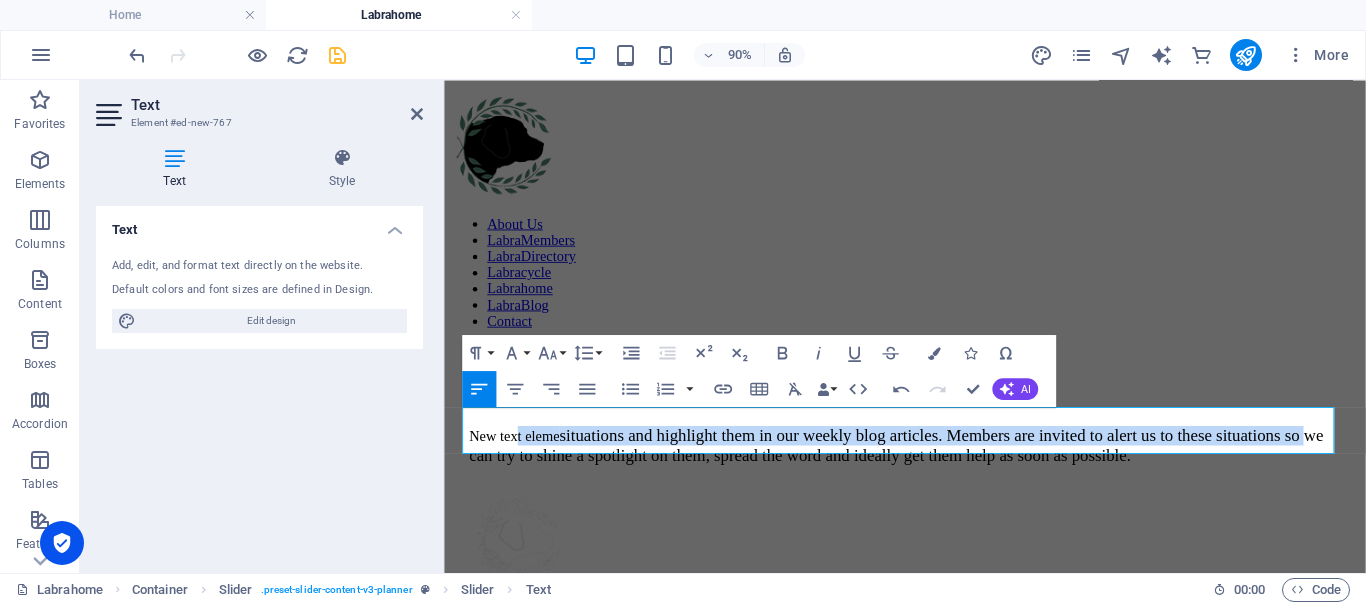 drag, startPoint x: 528, startPoint y: 449, endPoint x: 1467, endPoint y: 356, distance: 943.5942 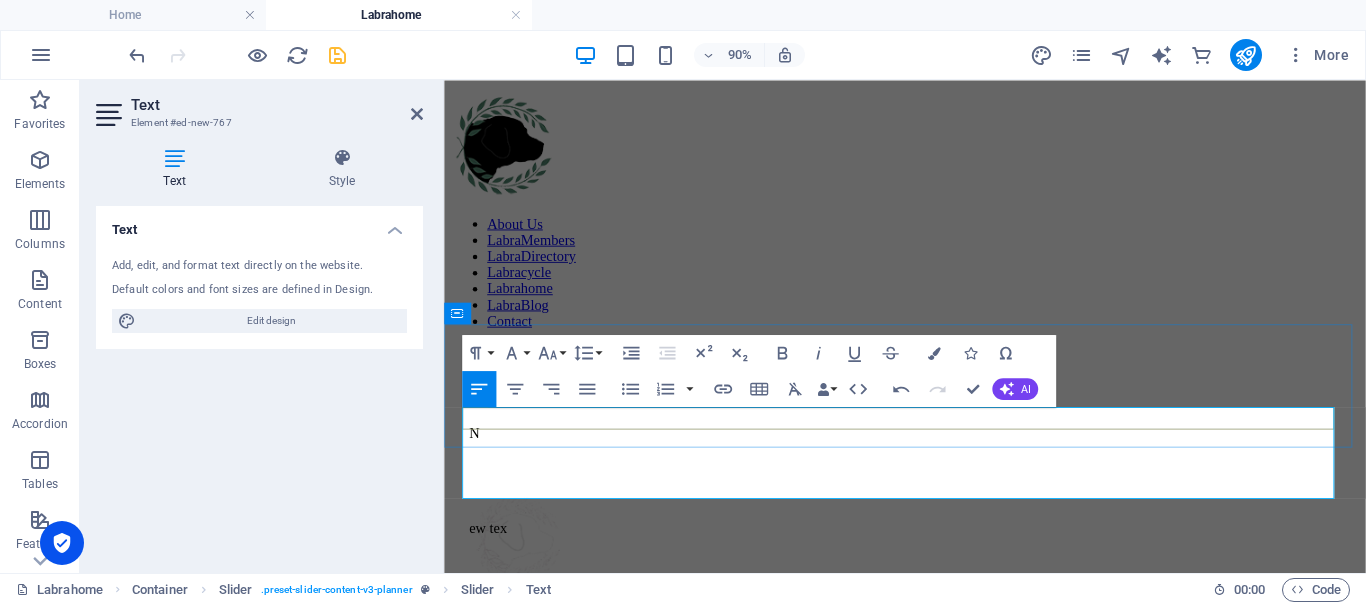 click on "N" at bounding box center (956, 473) 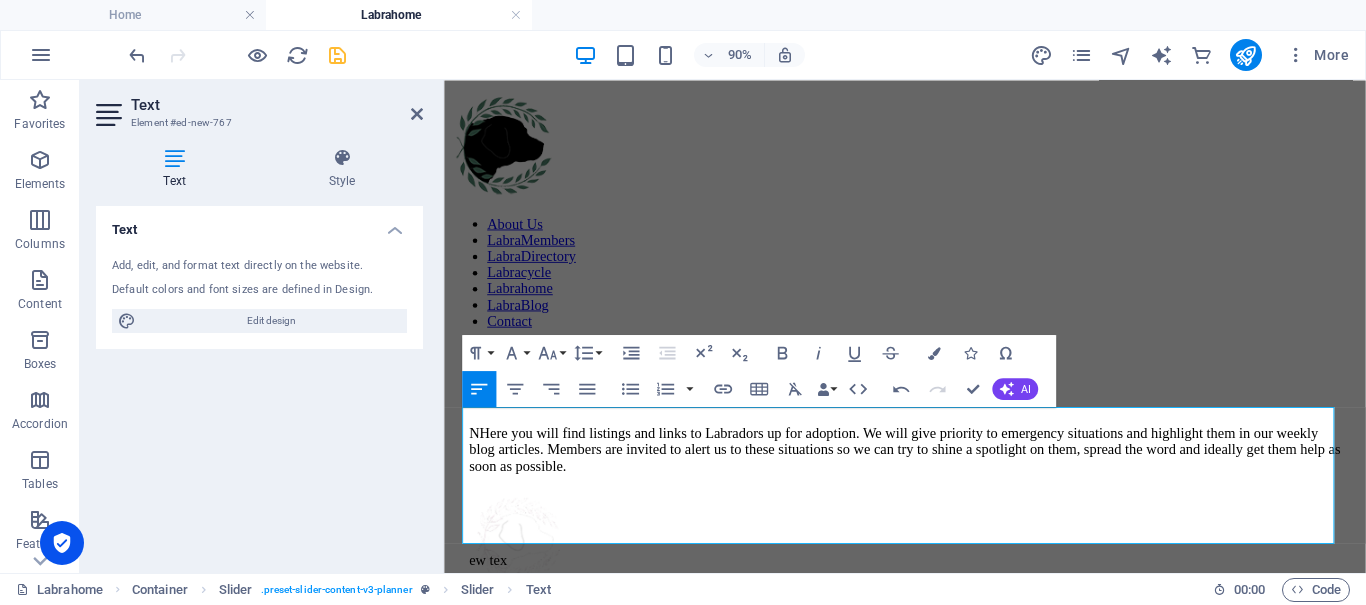 scroll, scrollTop: 6476, scrollLeft: 4, axis: both 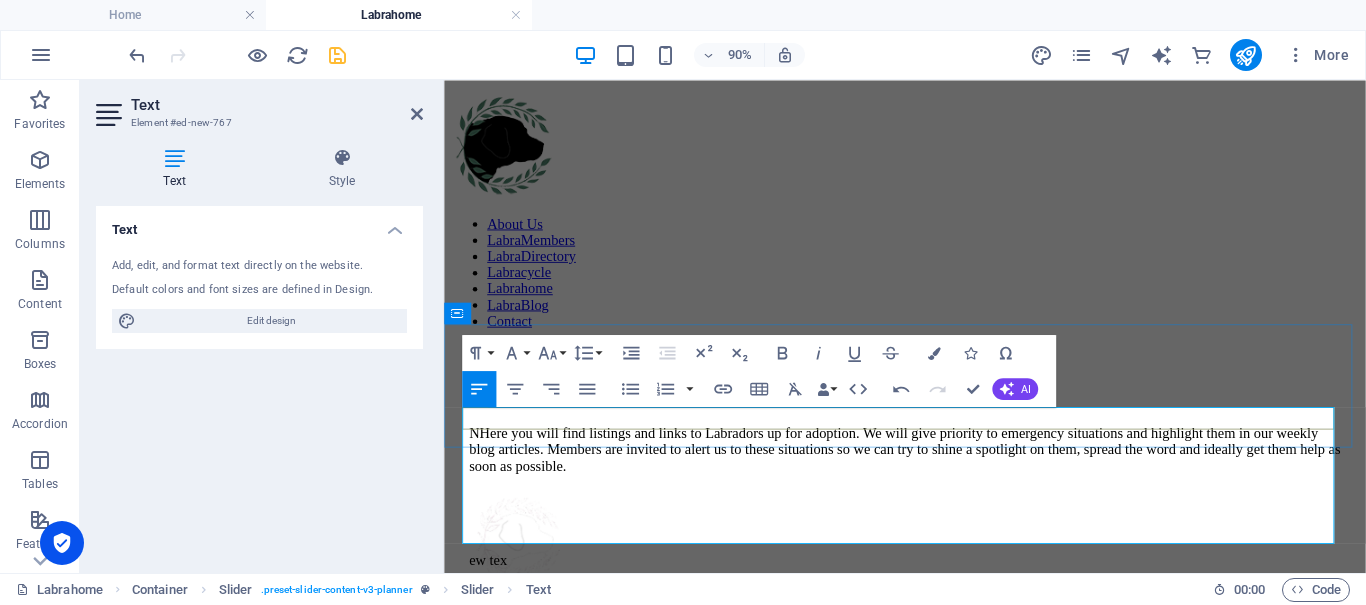 click on "NHere you will find listings and links to Labradors up for adoption. We will give priority to emergency situations and highlight them in our weekly blog articles. Members are invited to alert us to these situations so we can try to shine a spotlight on them, spread the word and ideally get them help as soon as possible." at bounding box center (956, 491) 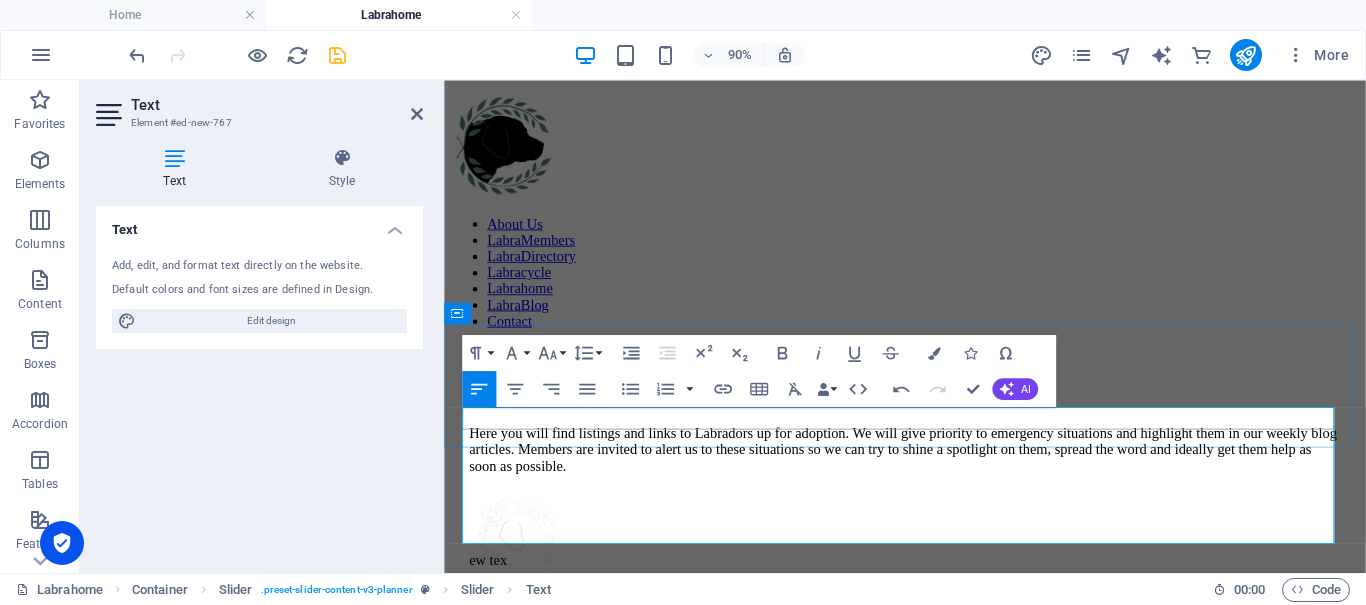 scroll, scrollTop: 653, scrollLeft: 0, axis: vertical 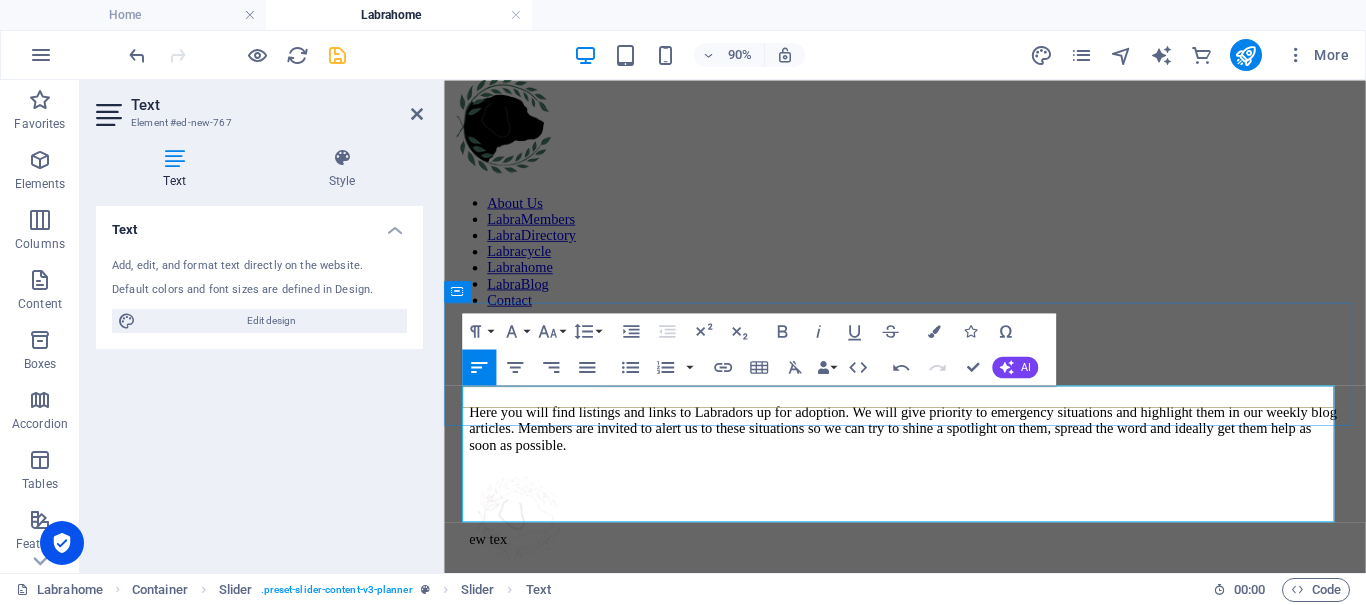 click on "Here you will find listings and links to Labradors up for adoption. We will give priority to emergency situations and highlight them in our weekly blog articles. Members are invited to alert us to these situations so we can try to shine a spotlight on them, spread the word and ideally get them help as soon as possible." at bounding box center (956, 467) 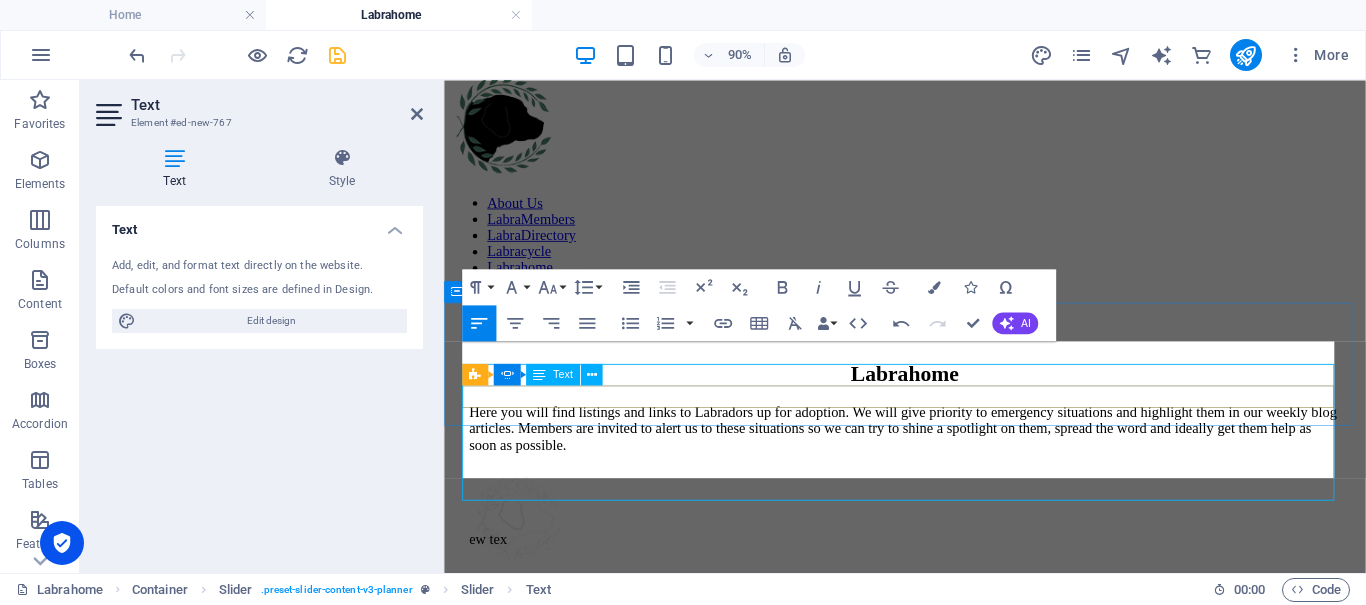 scroll, scrollTop: 124, scrollLeft: 0, axis: vertical 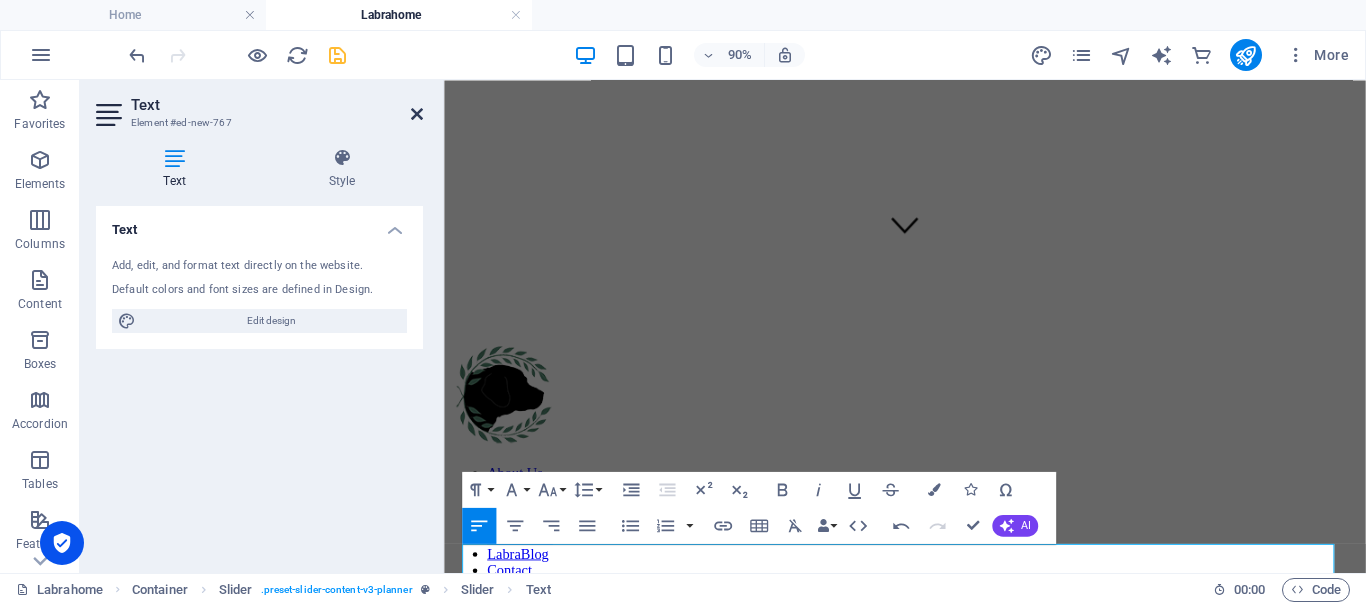 click at bounding box center [417, 114] 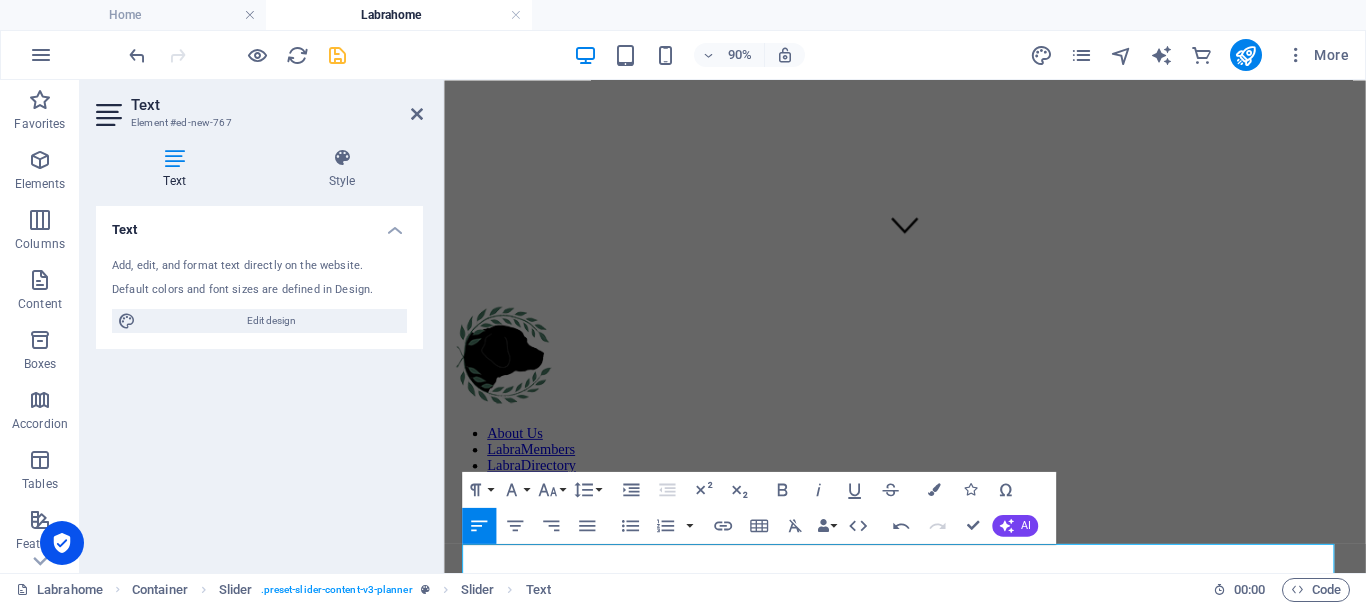 scroll, scrollTop: 822, scrollLeft: 0, axis: vertical 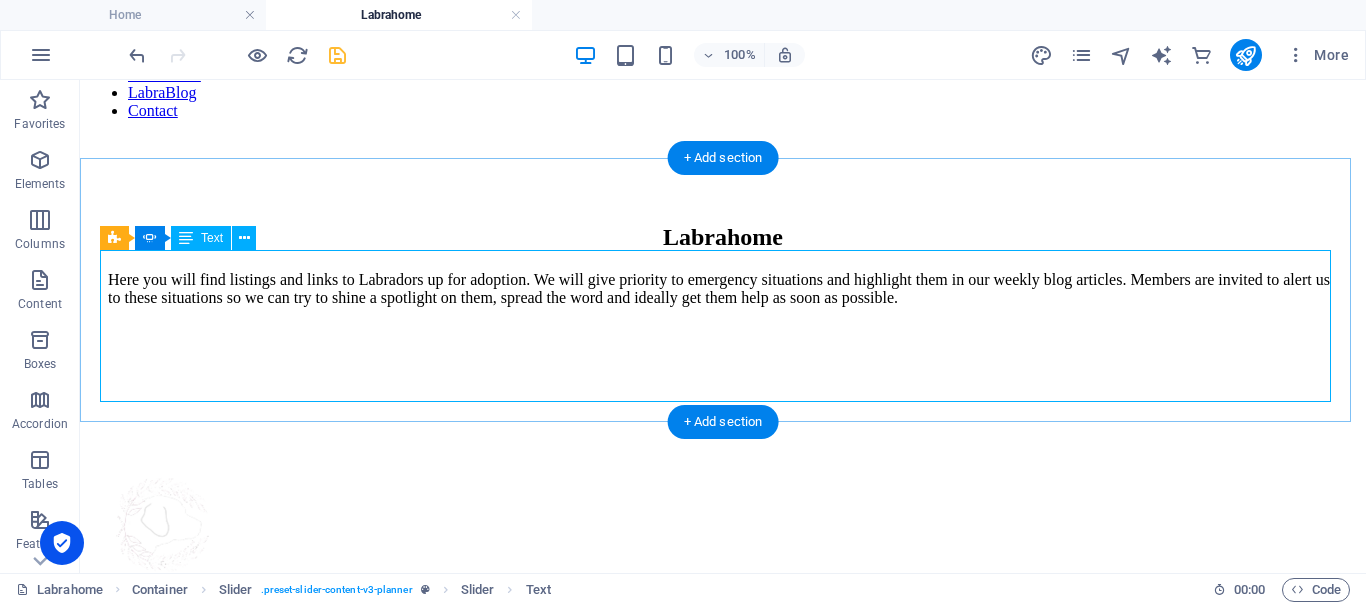 click on "Here you will find listings and links to Labradors up for adoption. We will give priority to emergency situations and highlight them in our weekly blog articles. Members are invited to alert us to these situations so we can try to shine a spotlight on them, spread the word and ideally get them help as soon as possible." at bounding box center [723, 342] 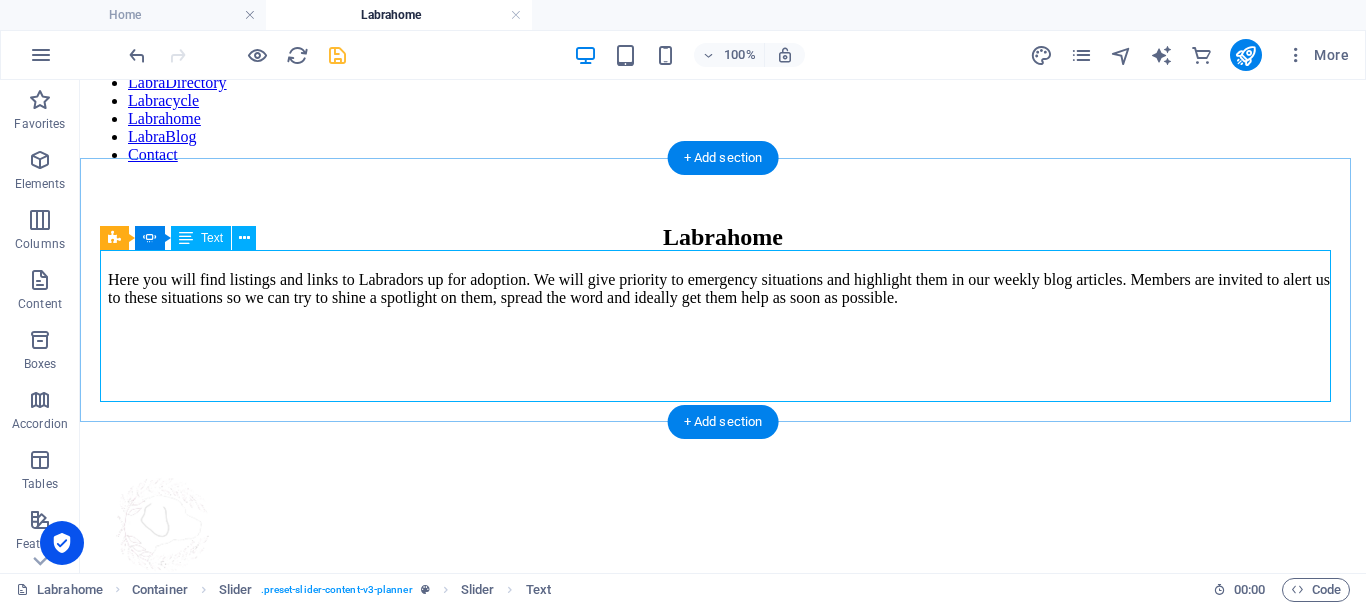 scroll, scrollTop: 780, scrollLeft: 0, axis: vertical 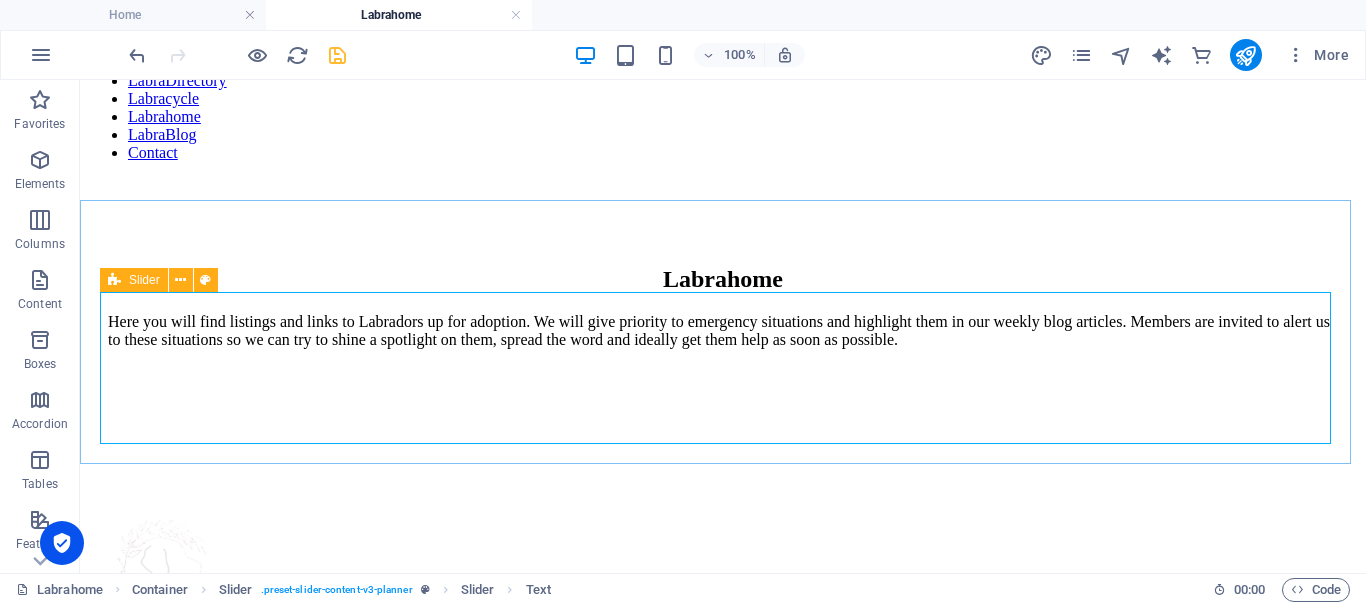 click on "Slider" at bounding box center (134, 280) 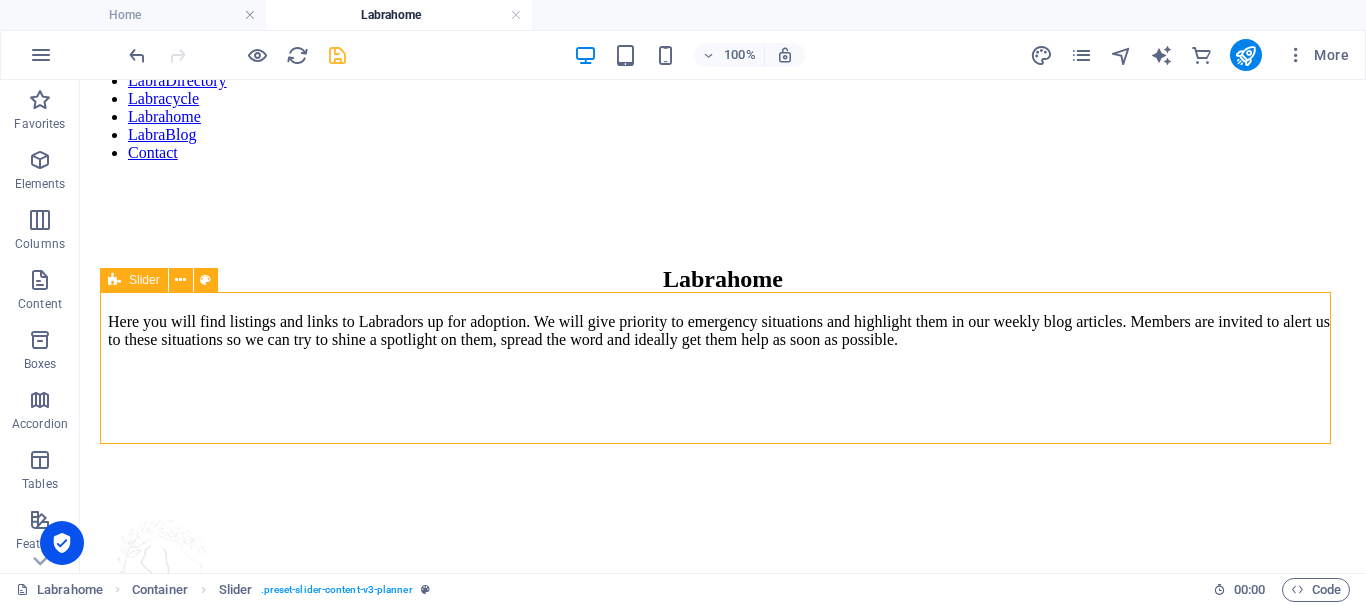 click on "Slider" at bounding box center (134, 280) 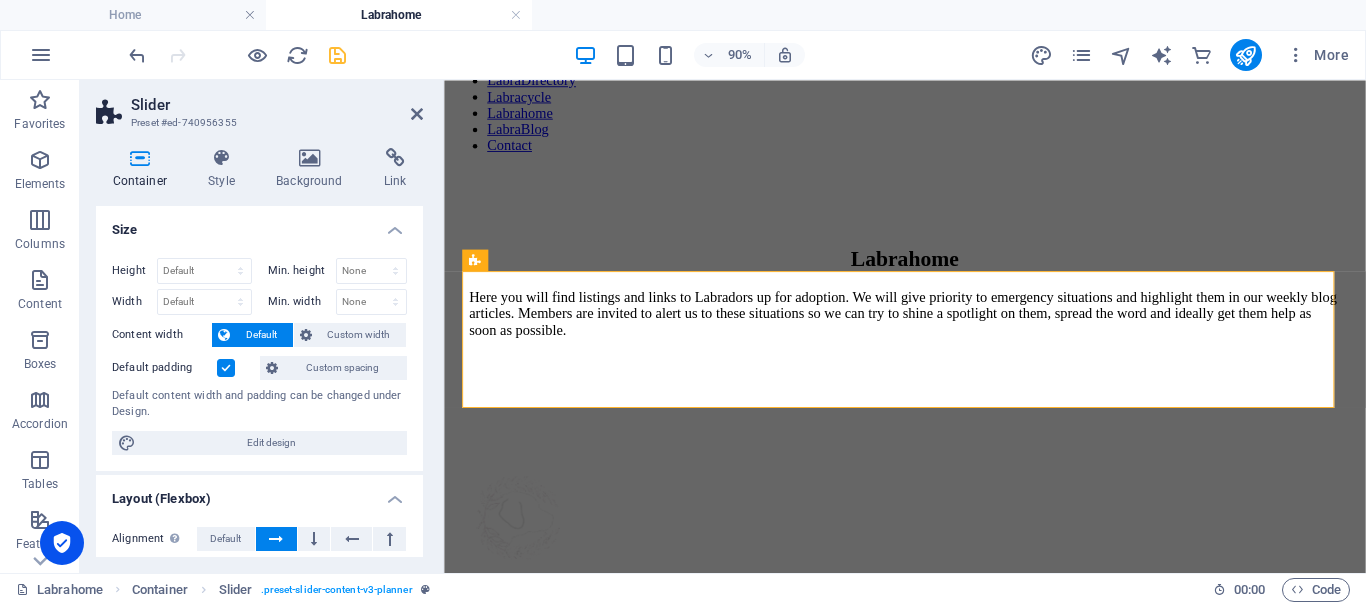 click on "Slider" at bounding box center [277, 105] 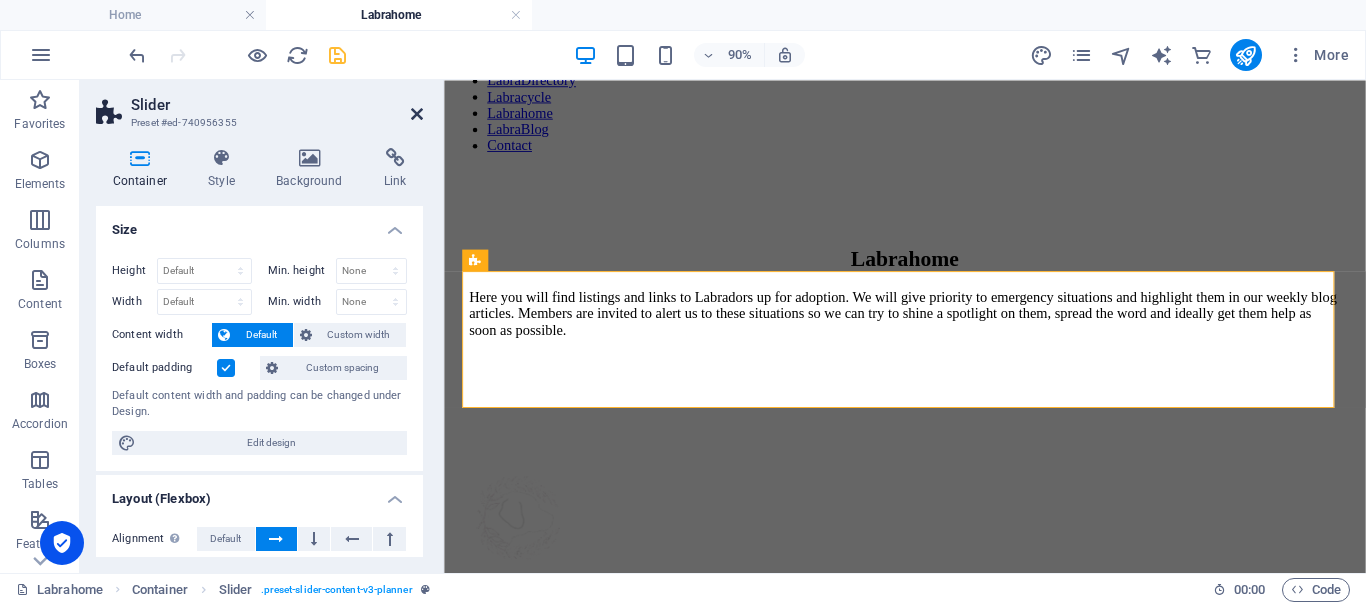 click at bounding box center (417, 114) 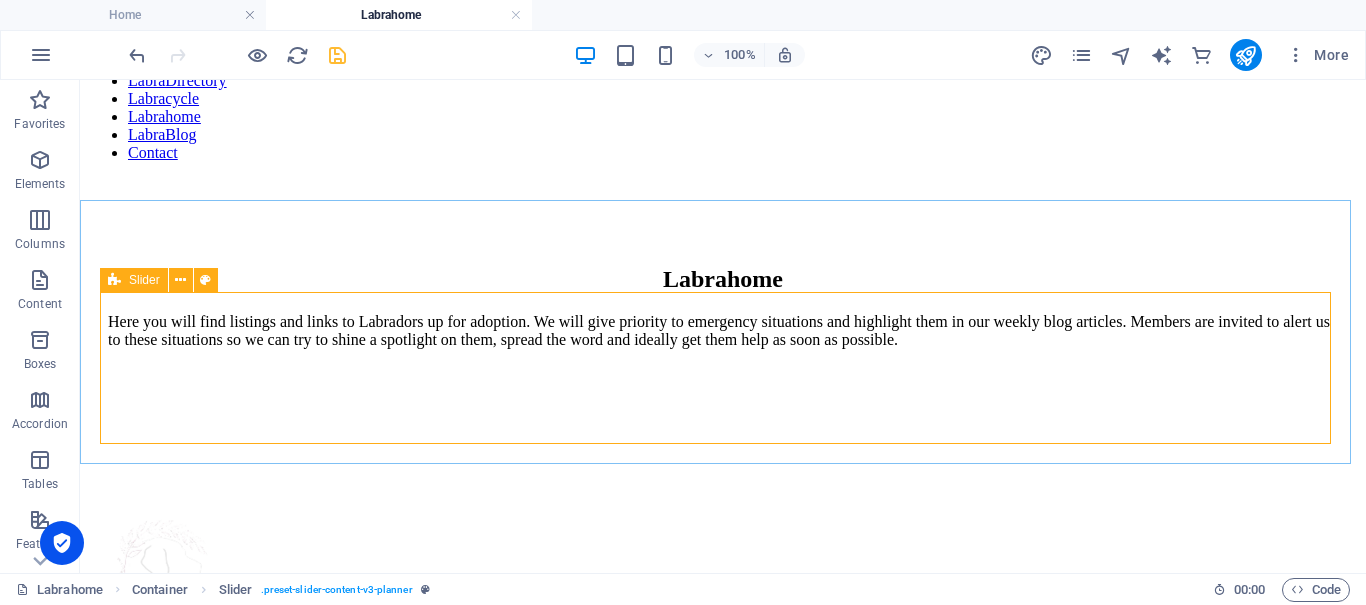 click on "Slider" at bounding box center (134, 280) 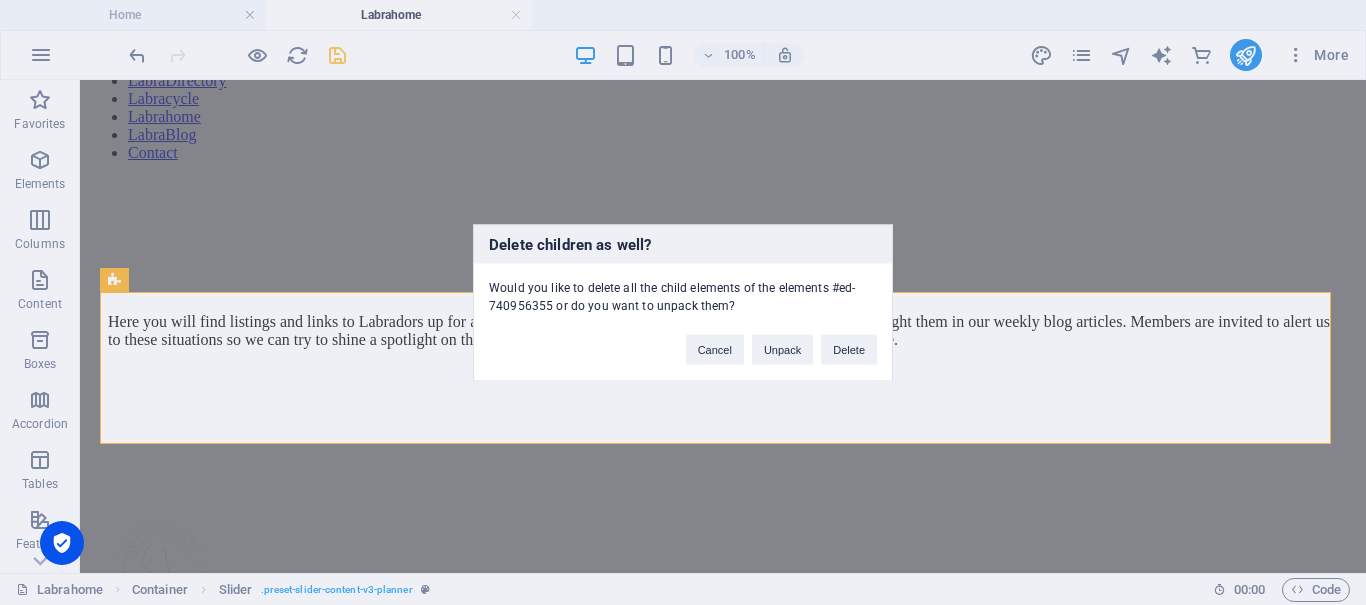 type 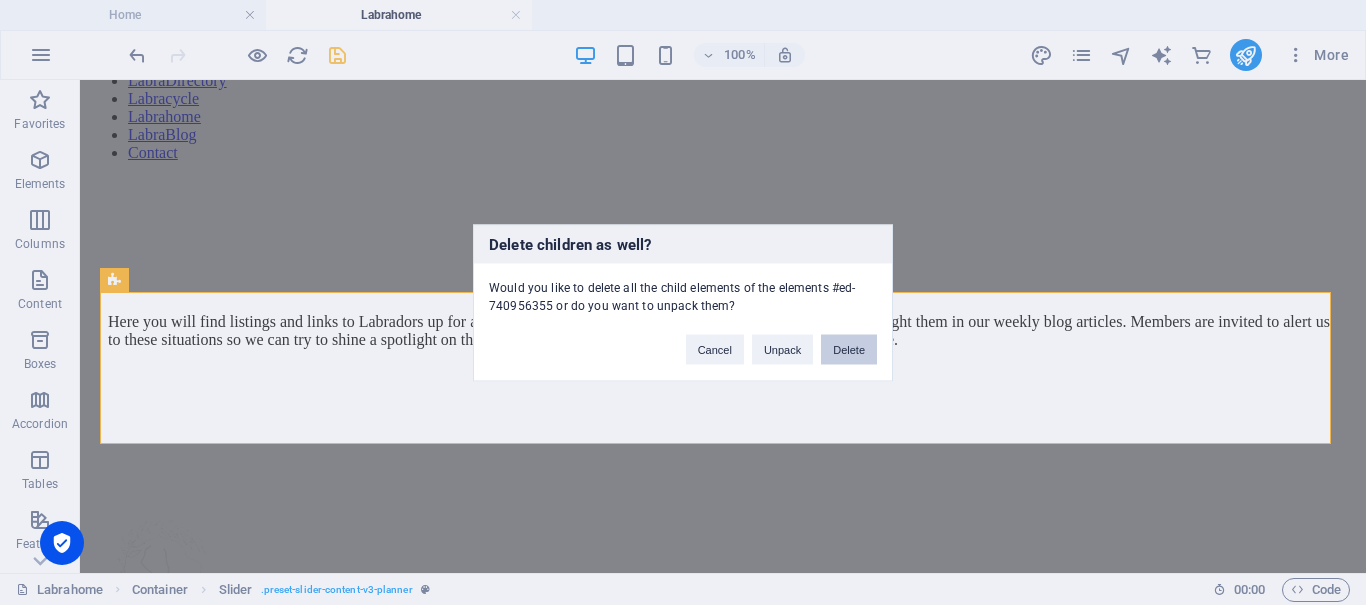 click on "Delete" at bounding box center (849, 349) 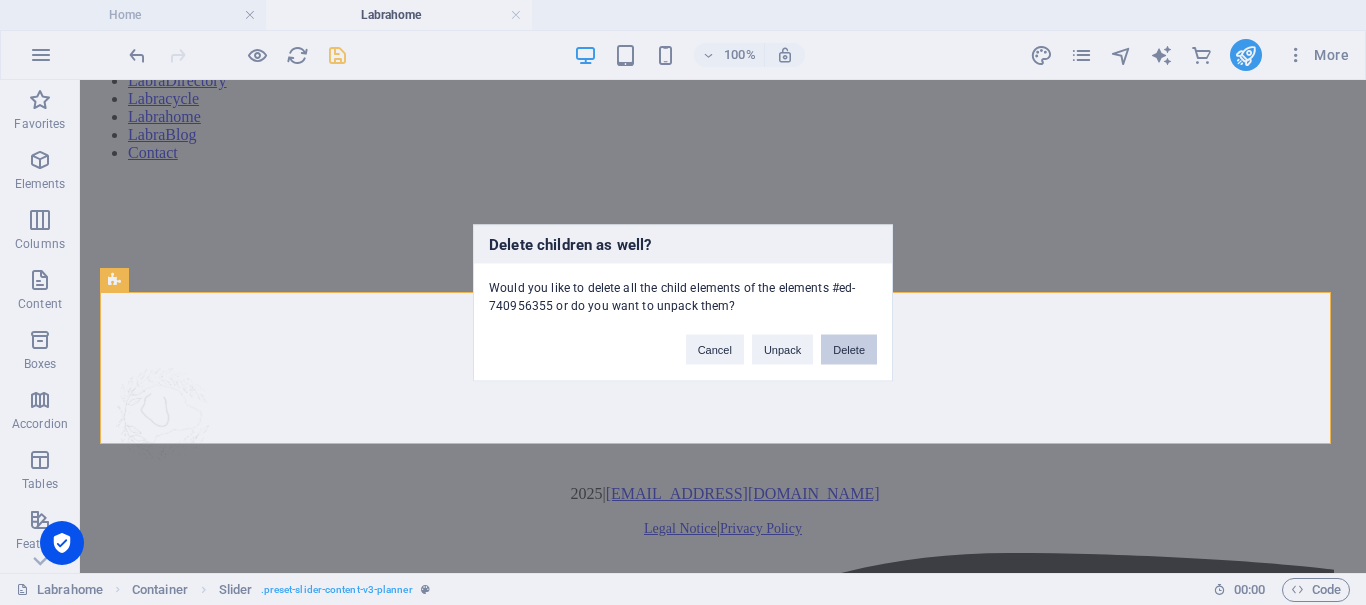 scroll, scrollTop: 683, scrollLeft: 0, axis: vertical 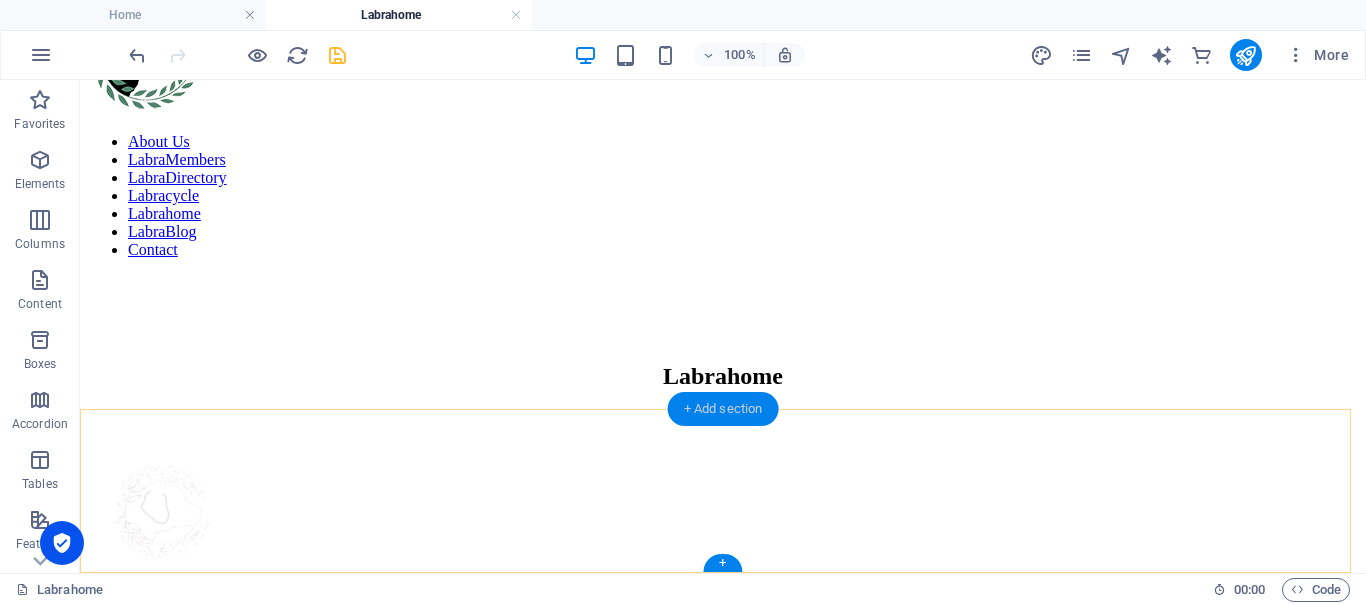 click on "+ Add section" at bounding box center [723, 409] 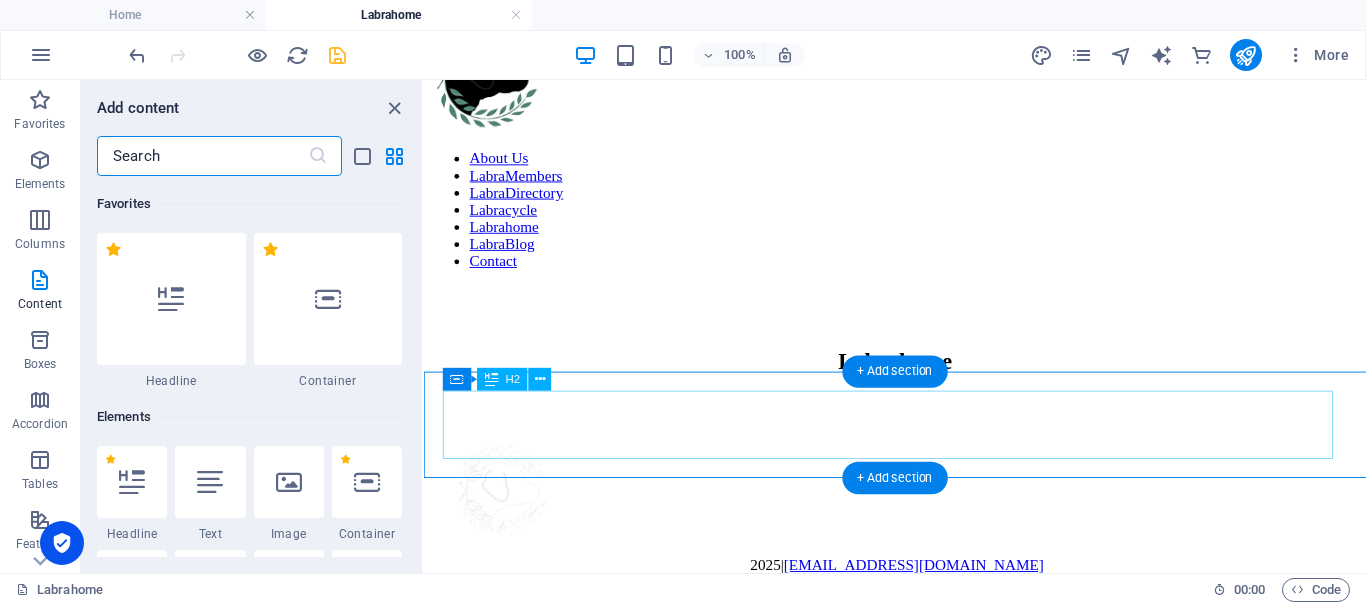 scroll, scrollTop: 593, scrollLeft: 0, axis: vertical 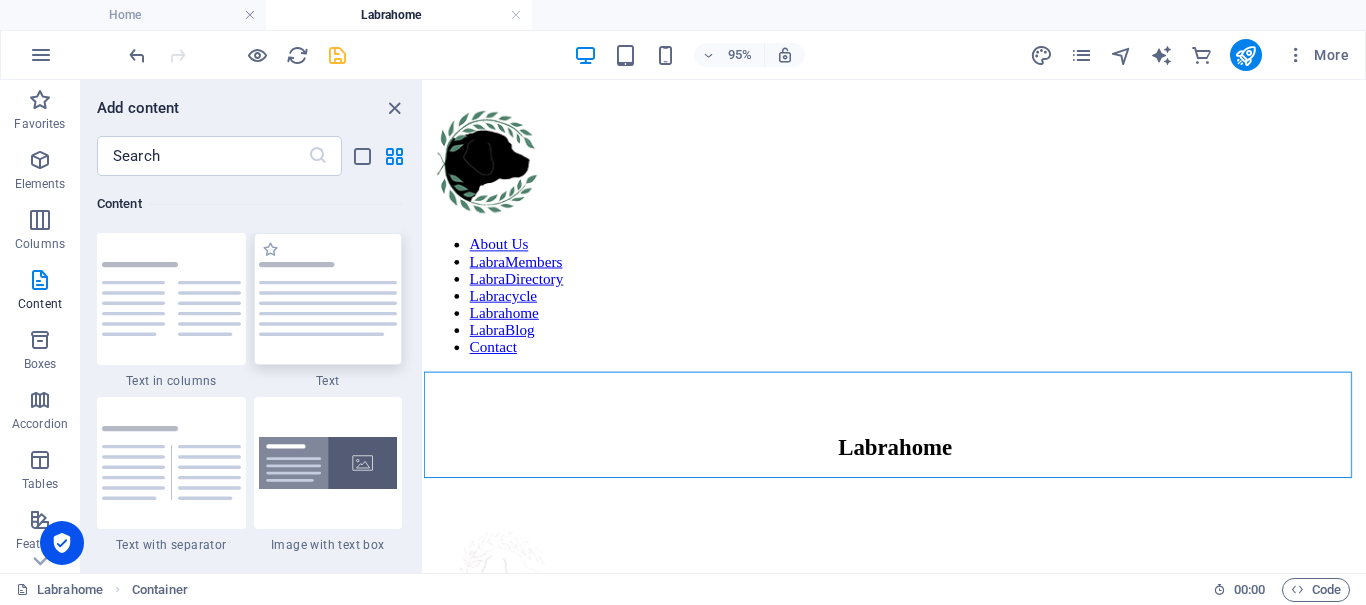 click at bounding box center [328, 299] 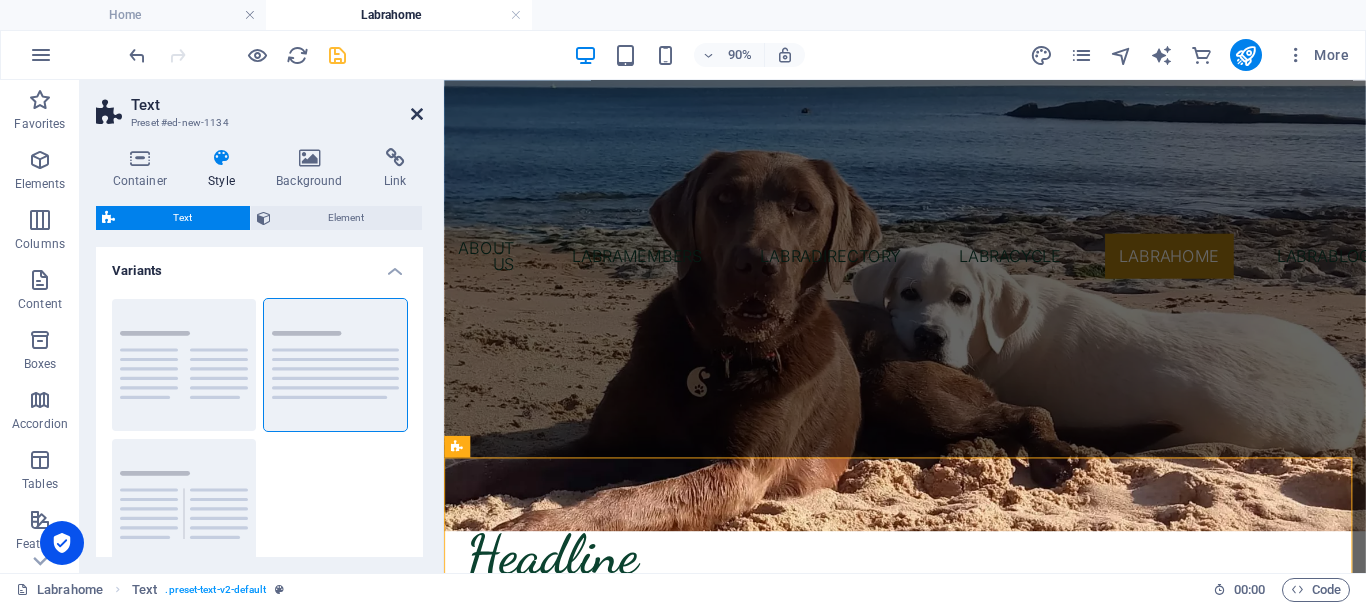 click at bounding box center [417, 114] 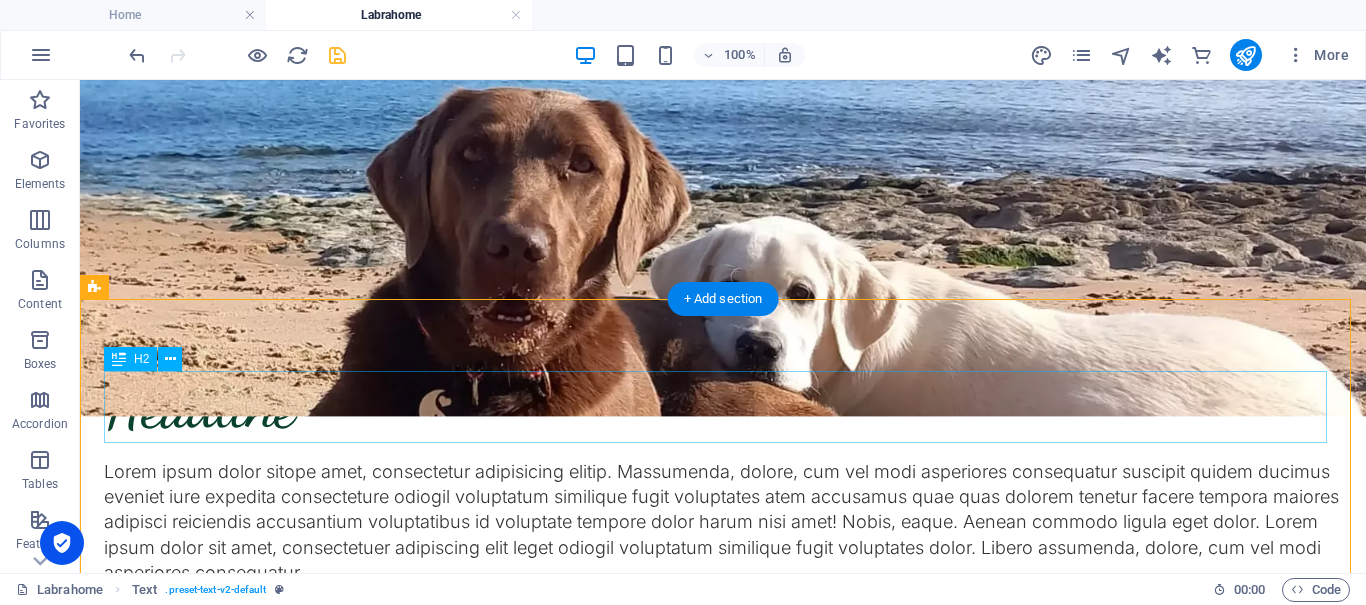 scroll, scrollTop: 893, scrollLeft: 0, axis: vertical 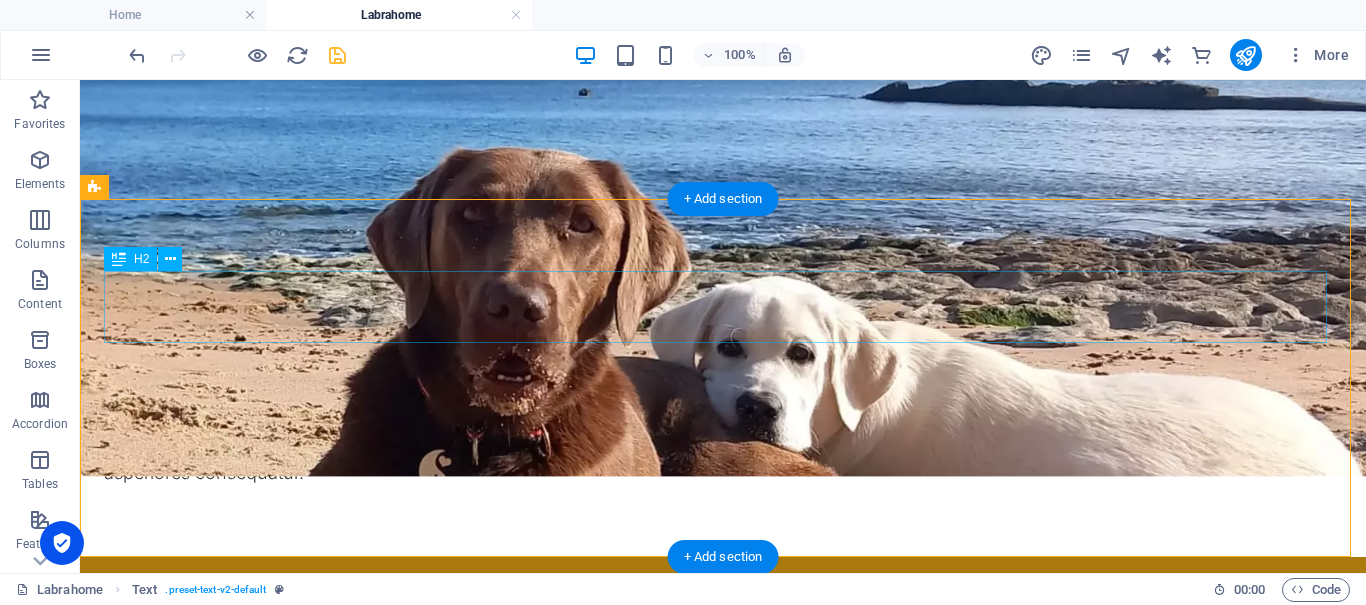 click on "Headline" at bounding box center [723, 307] 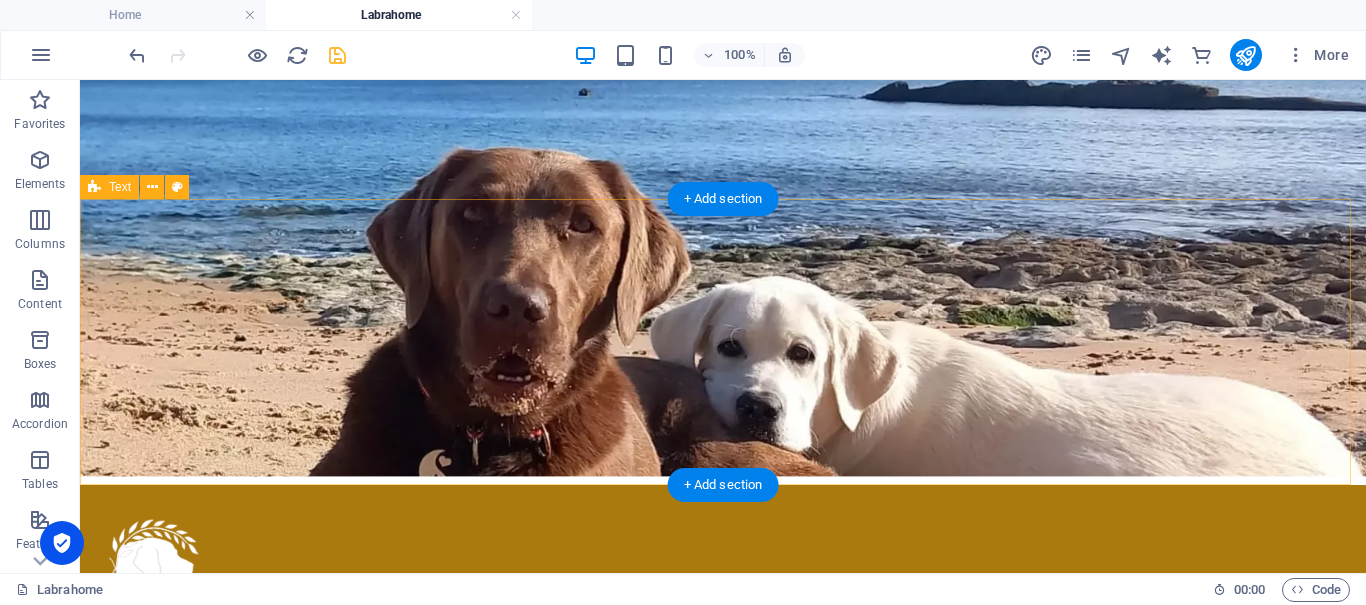 click on "Lorem ipsum dolor sitope amet, consectetur adipisicing elitip. Massumenda, dolore, cum vel modi asperiores consequatur suscipit quidem ducimus eveniet iure expedita consecteture odiogil voluptatum similique fugit voluptates atem accusamus quae quas dolorem tenetur facere tempora maiores adipisci reiciendis accusantium voluptatibus id voluptate tempore dolor harum nisi amet! Nobis, eaque. Aenean commodo ligula eget dolor. Lorem ipsum dolor sit amet, consectetuer adipiscing elit leget odiogil voluptatum similique fugit voluptates dolor. Libero assumenda, dolore, cum vel modi asperiores consequatur." at bounding box center (723, 342) 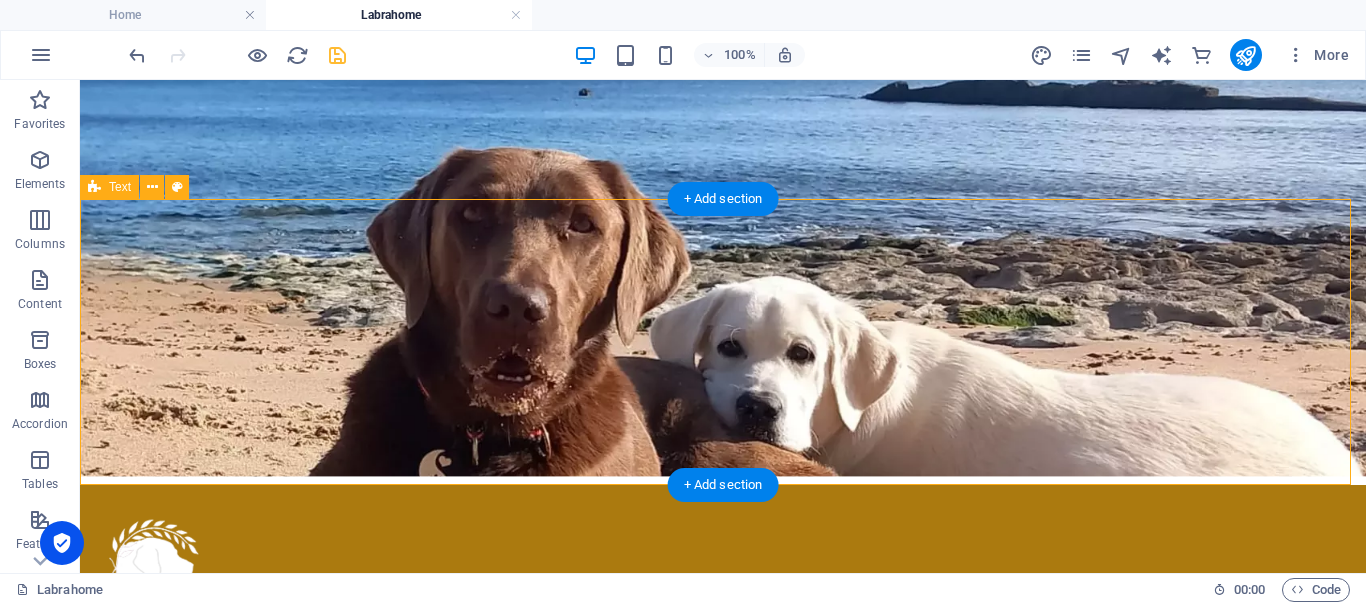 click on "Lorem ipsum dolor sitope amet, consectetur adipisicing elitip. Massumenda, dolore, cum vel modi asperiores consequatur suscipit quidem ducimus eveniet iure expedita consecteture odiogil voluptatum similique fugit voluptates atem accusamus quae quas dolorem tenetur facere tempora maiores adipisci reiciendis accusantium voluptatibus id voluptate tempore dolor harum nisi amet! Nobis, eaque. Aenean commodo ligula eget dolor. Lorem ipsum dolor sit amet, consectetuer adipiscing elit leget odiogil voluptatum similique fugit voluptates dolor. Libero assumenda, dolore, cum vel modi asperiores consequatur." at bounding box center [723, 342] 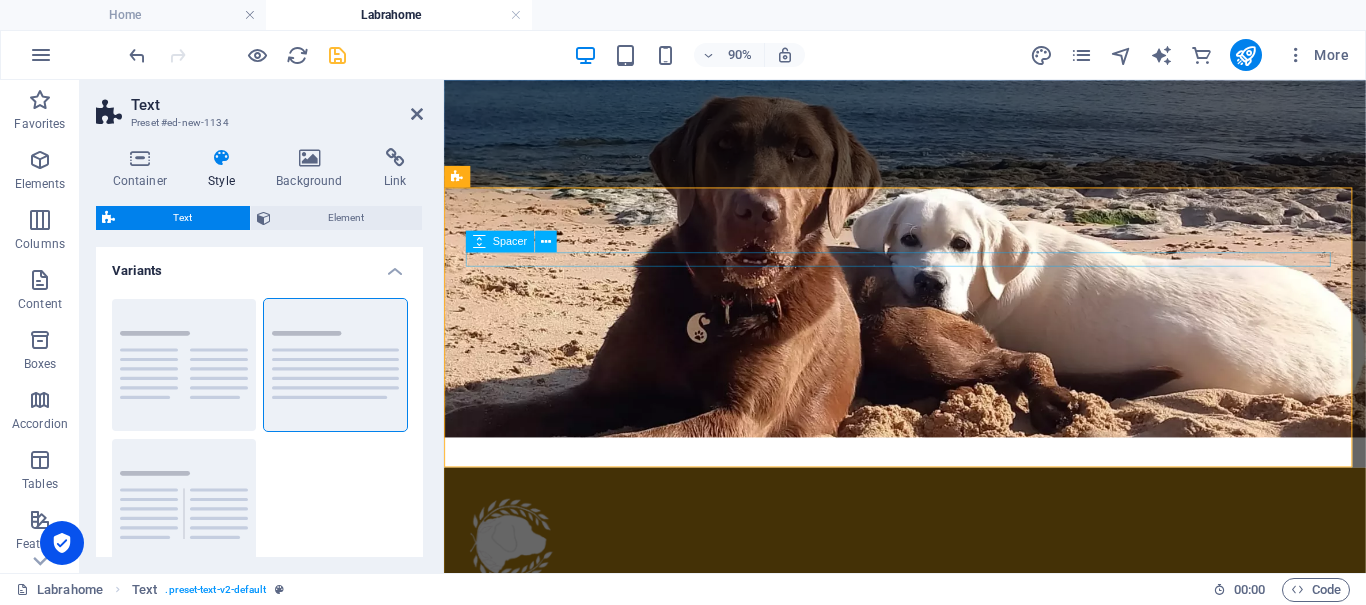 click at bounding box center (956, 279) 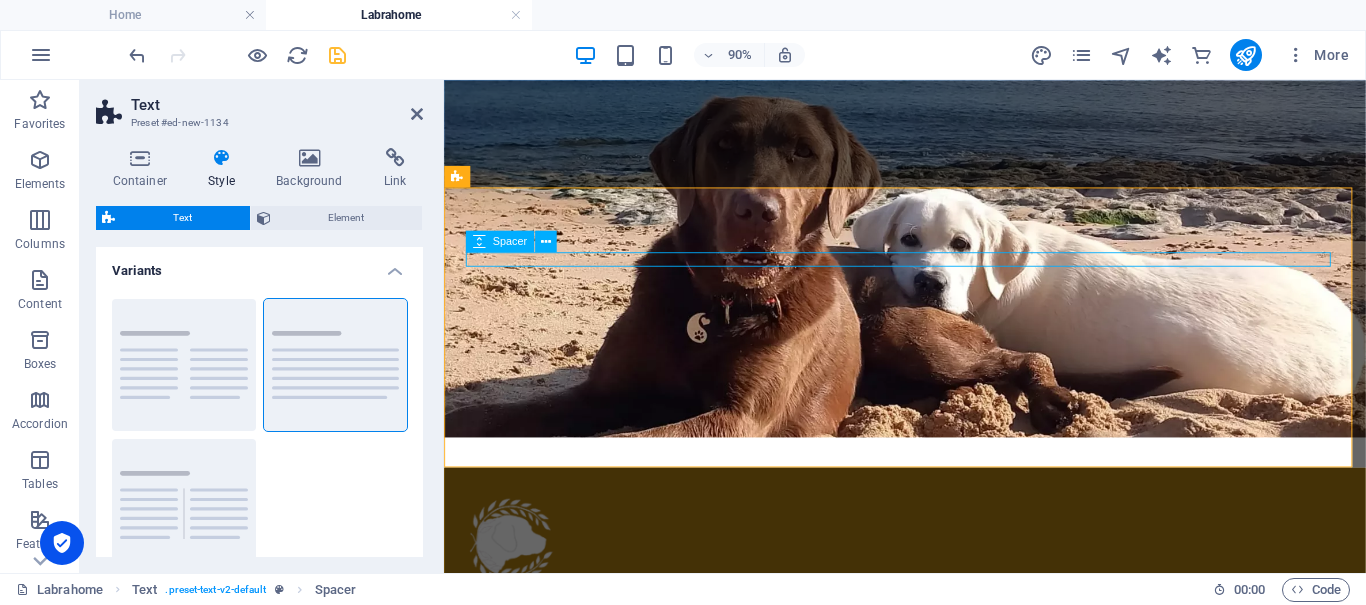 click at bounding box center (956, 279) 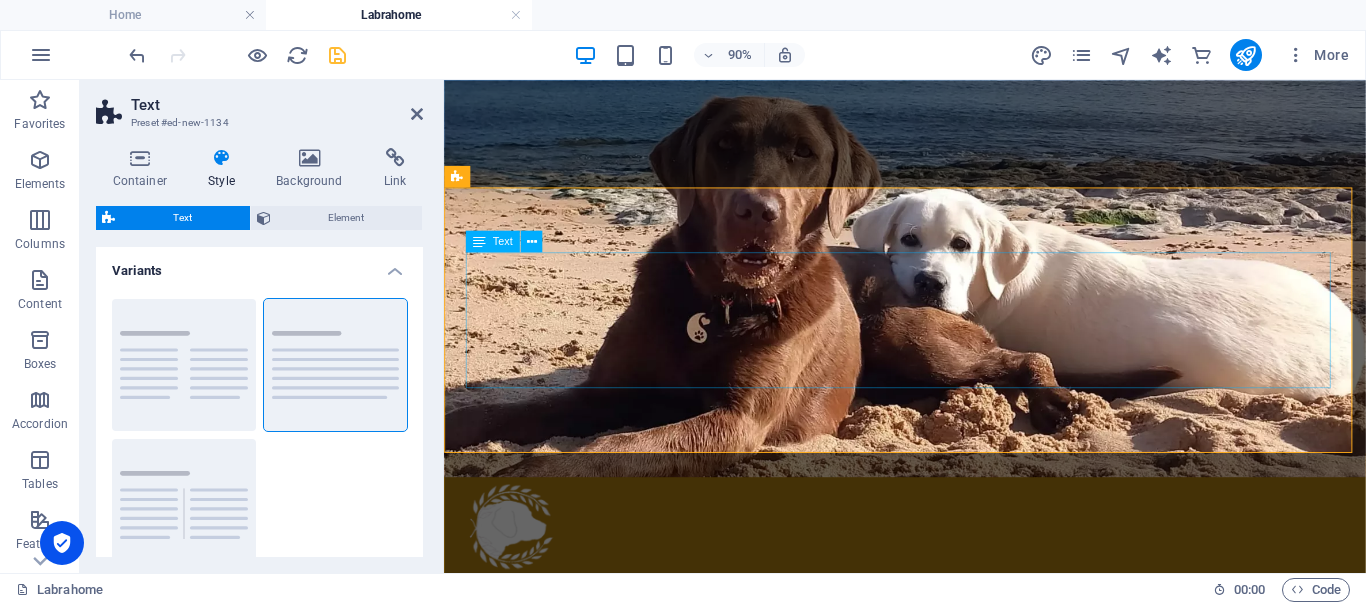 click on "Lorem ipsum dolor sitope amet, consectetur adipisicing elitip. Massumenda, dolore, cum vel modi asperiores consequatur suscipit quidem ducimus eveniet iure expedita consecteture odiogil voluptatum similique fugit voluptates atem accusamus quae quas dolorem tenetur facere tempora maiores adipisci reiciendis accusantium voluptatibus id voluptate tempore dolor harum nisi amet! Nobis, eaque. Aenean commodo ligula eget dolor. Lorem ipsum dolor sit amet, consectetuer adipiscing elit leget odiogil voluptatum similique fugit voluptates dolor. Libero assumenda, dolore, cum vel modi asperiores consequatur." at bounding box center [956, 346] 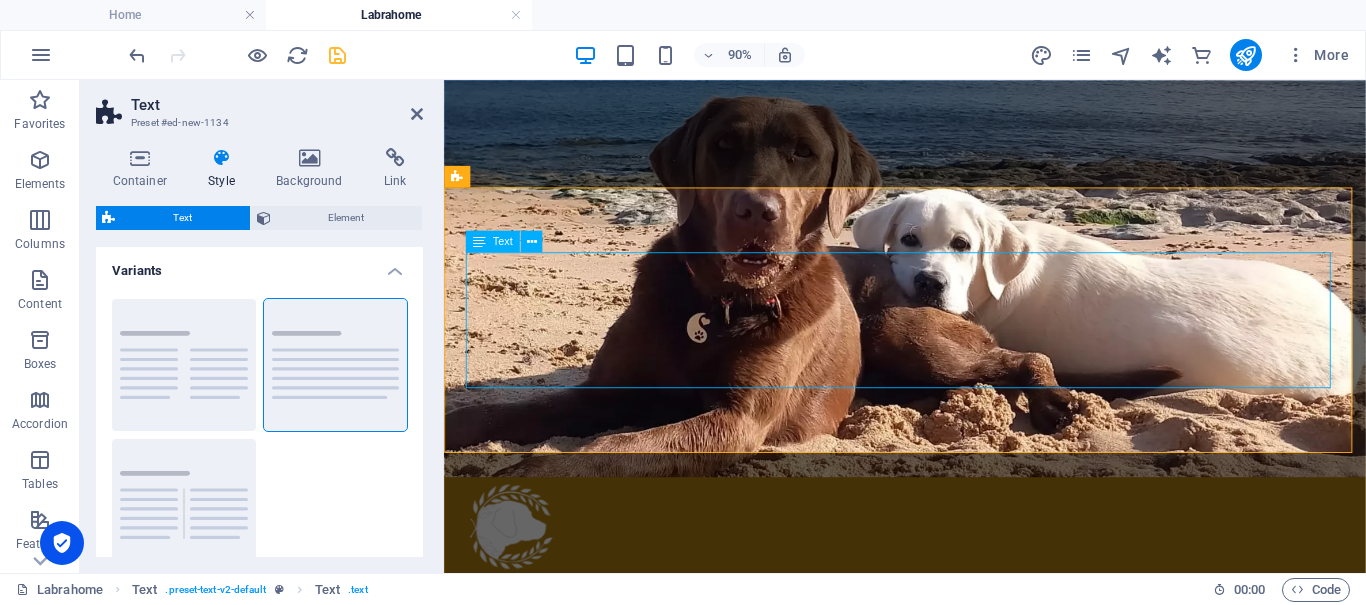 click on "Lorem ipsum dolor sitope amet, consectetur adipisicing elitip. Massumenda, dolore, cum vel modi asperiores consequatur suscipit quidem ducimus eveniet iure expedita consecteture odiogil voluptatum similique fugit voluptates atem accusamus quae quas dolorem tenetur facere tempora maiores adipisci reiciendis accusantium voluptatibus id voluptate tempore dolor harum nisi amet! Nobis, eaque. Aenean commodo ligula eget dolor. Lorem ipsum dolor sit amet, consectetuer adipiscing elit leget odiogil voluptatum similique fugit voluptates dolor. Libero assumenda, dolore, cum vel modi asperiores consequatur." at bounding box center (956, 346) 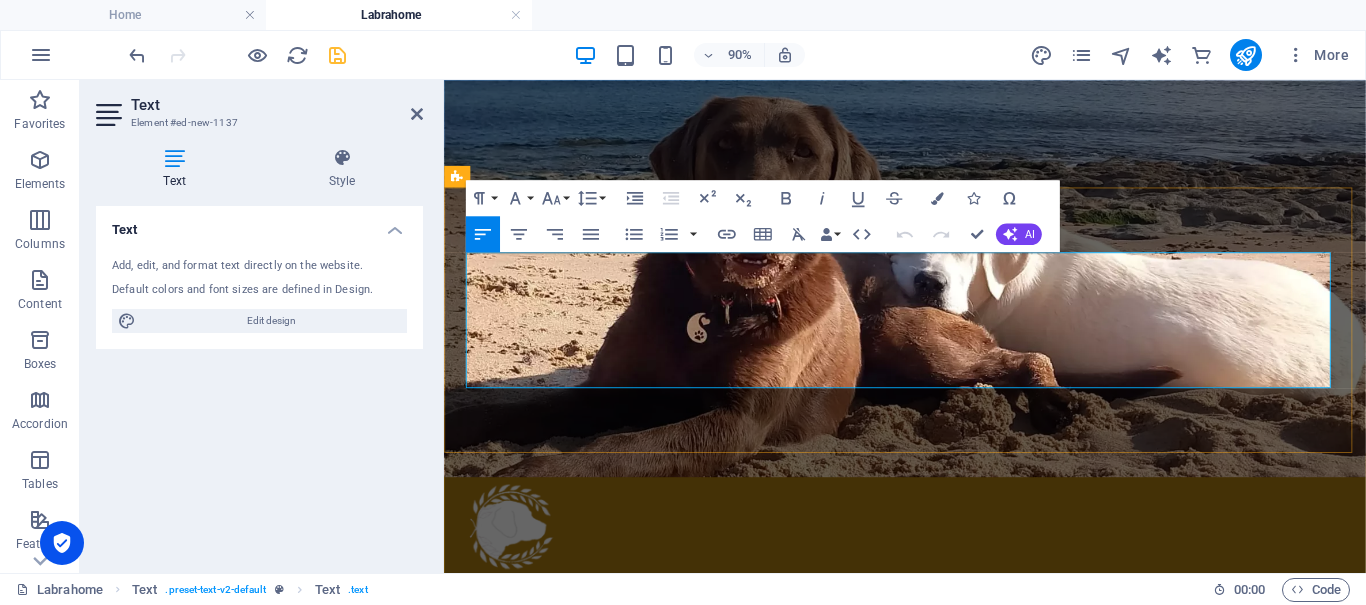 drag, startPoint x: 473, startPoint y: 289, endPoint x: 1202, endPoint y: 411, distance: 739.138 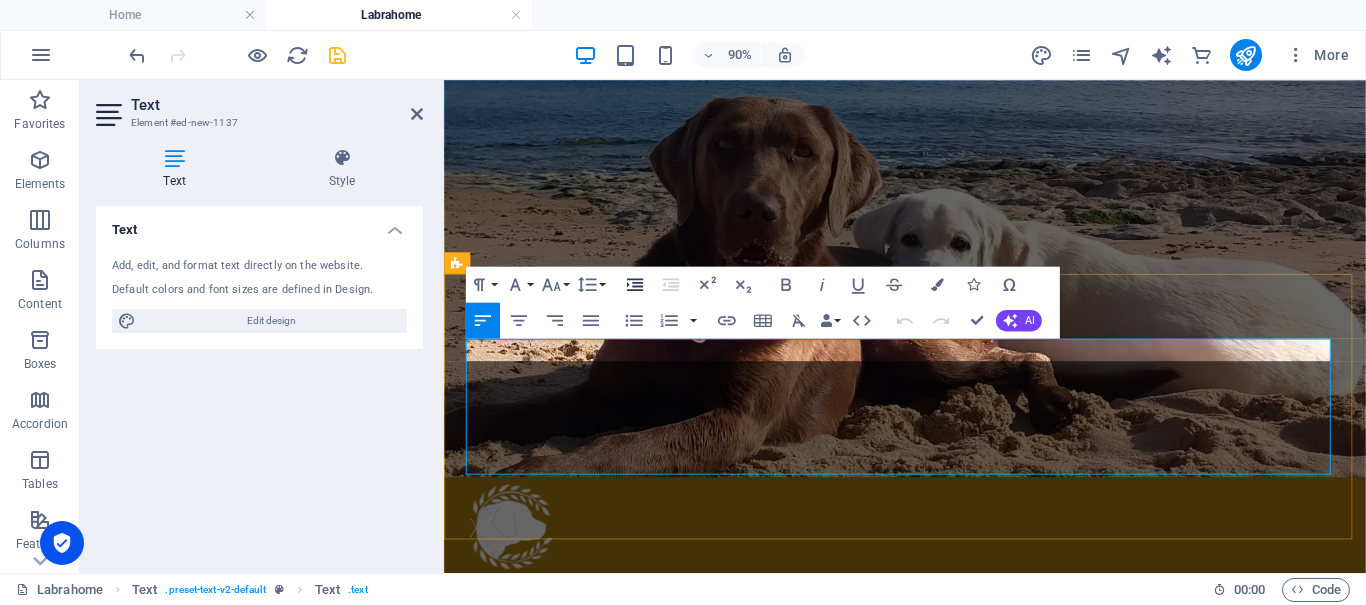 scroll, scrollTop: 797, scrollLeft: 0, axis: vertical 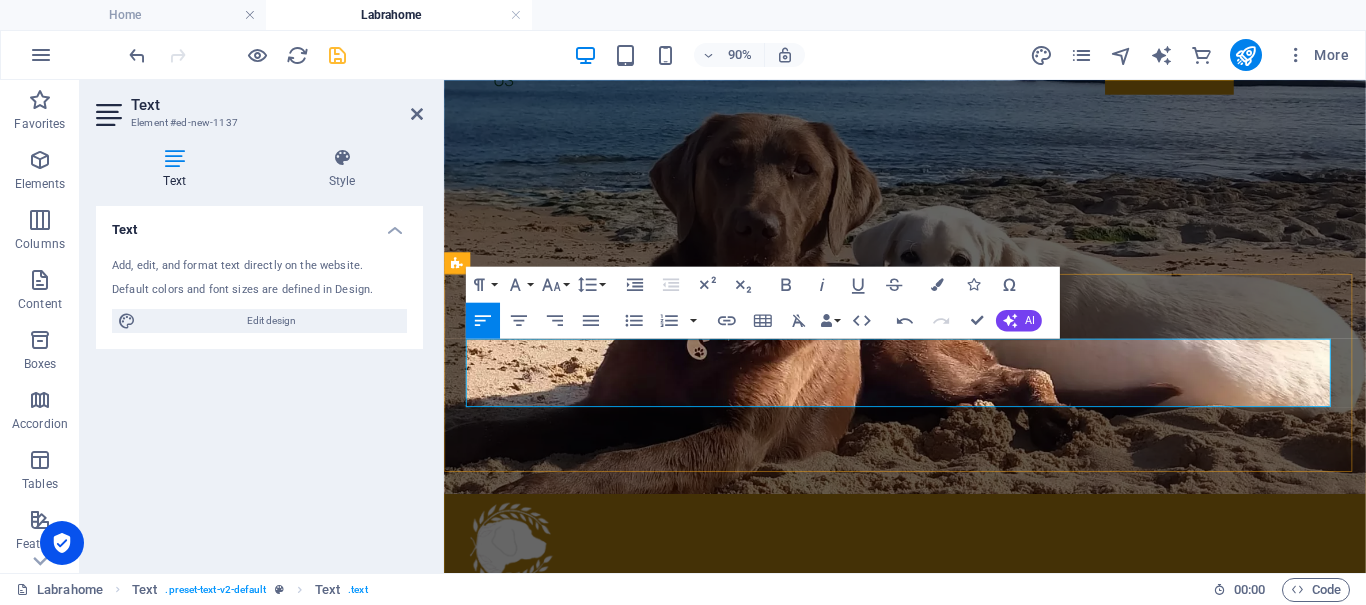 click on "LHere you will find listings and links to Labradors up for adoption. We will give priority to emergency situations and highlight them in our weekly blog articles. Members are invited to alert us to these situations so we can try to shine a spotlight on them, spread the word and ideally get them help as soon as possible." at bounding box center (956, 405) 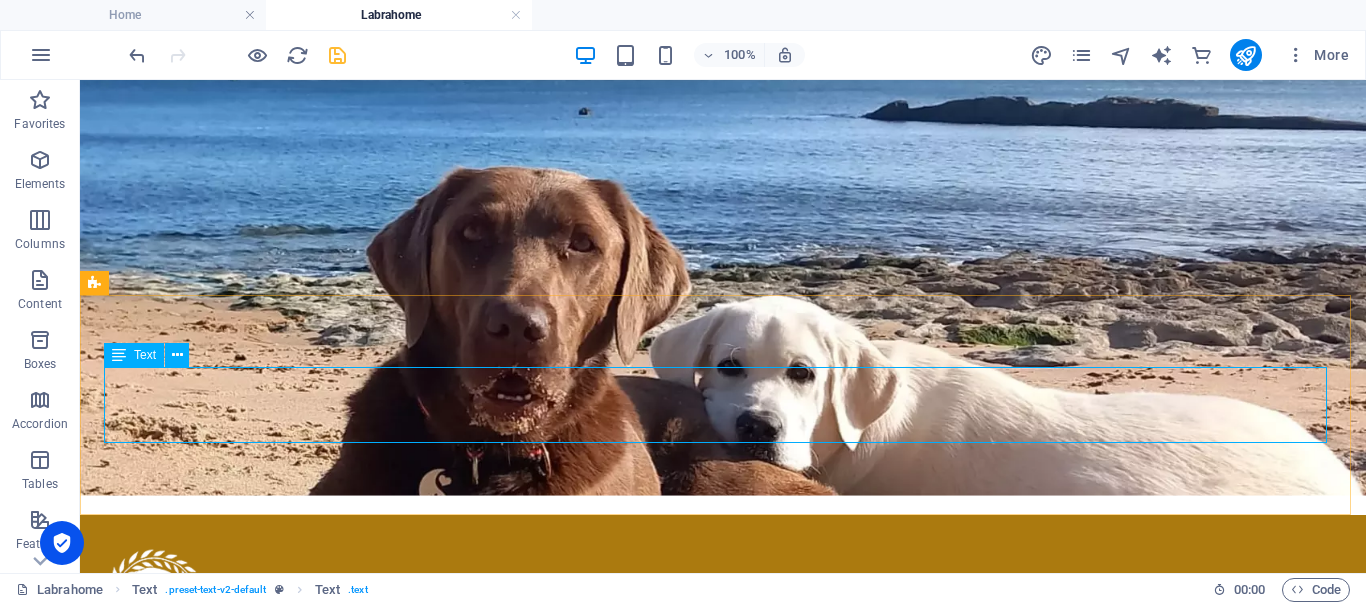 click at bounding box center (119, 355) 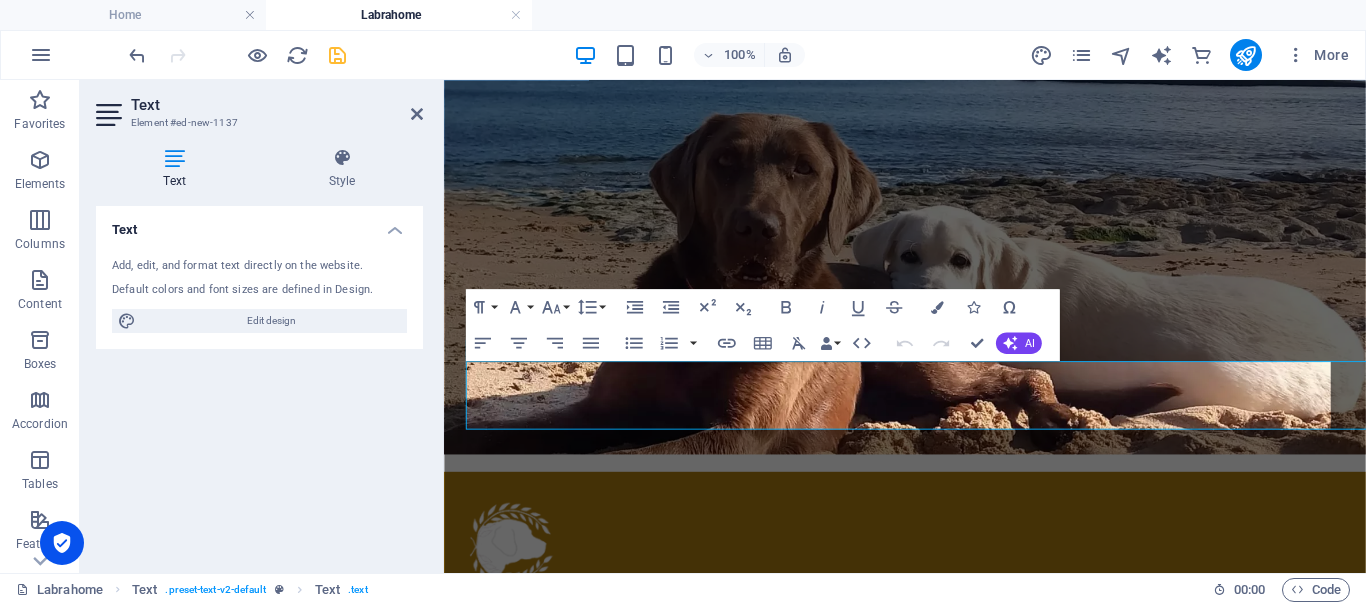 scroll, scrollTop: 772, scrollLeft: 0, axis: vertical 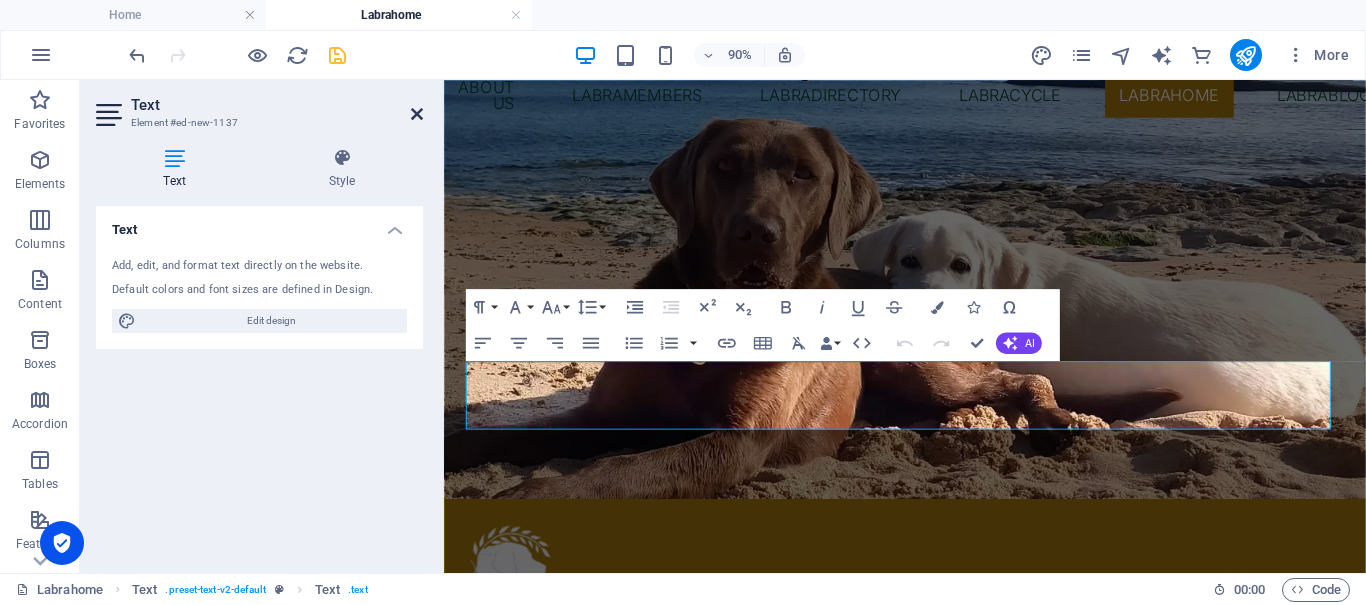 drag, startPoint x: 416, startPoint y: 119, endPoint x: 324, endPoint y: 64, distance: 107.18675 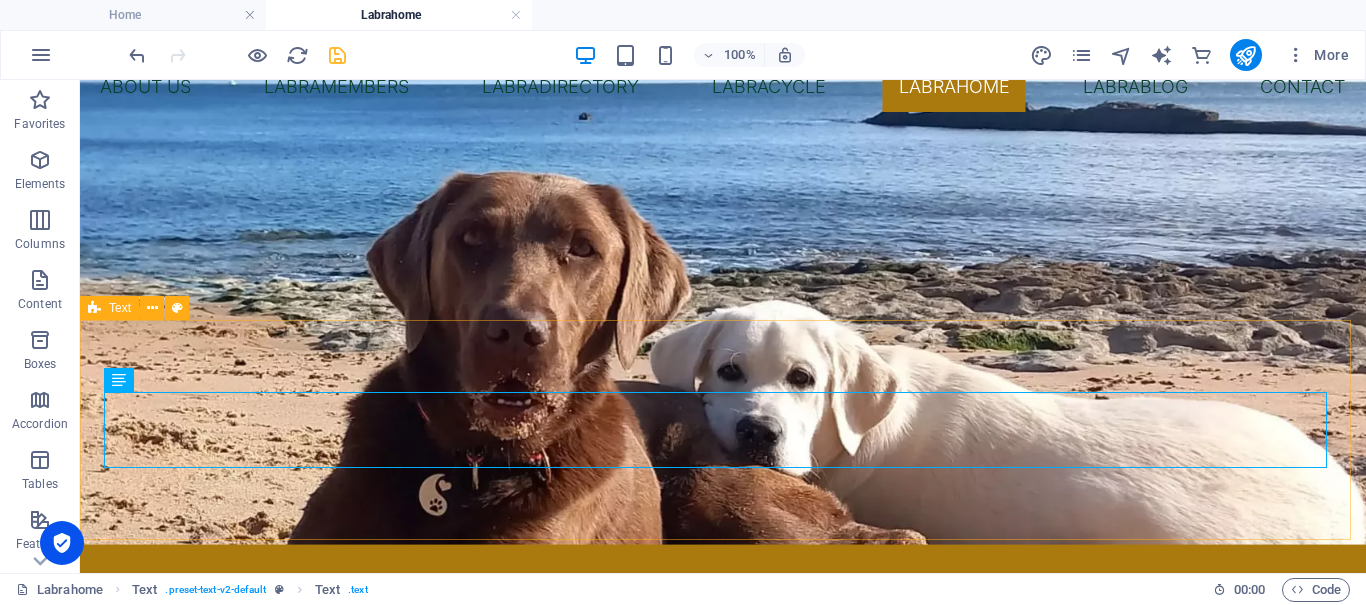 click on "Text" at bounding box center [109, 308] 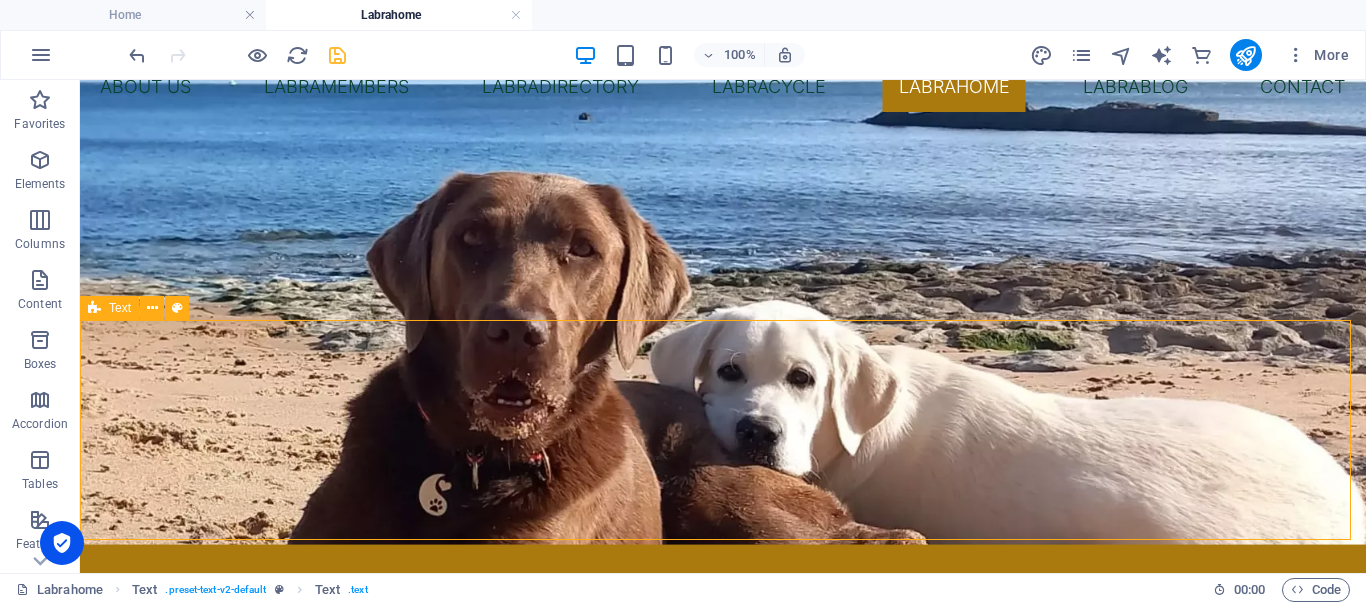 click on "Text" at bounding box center (109, 308) 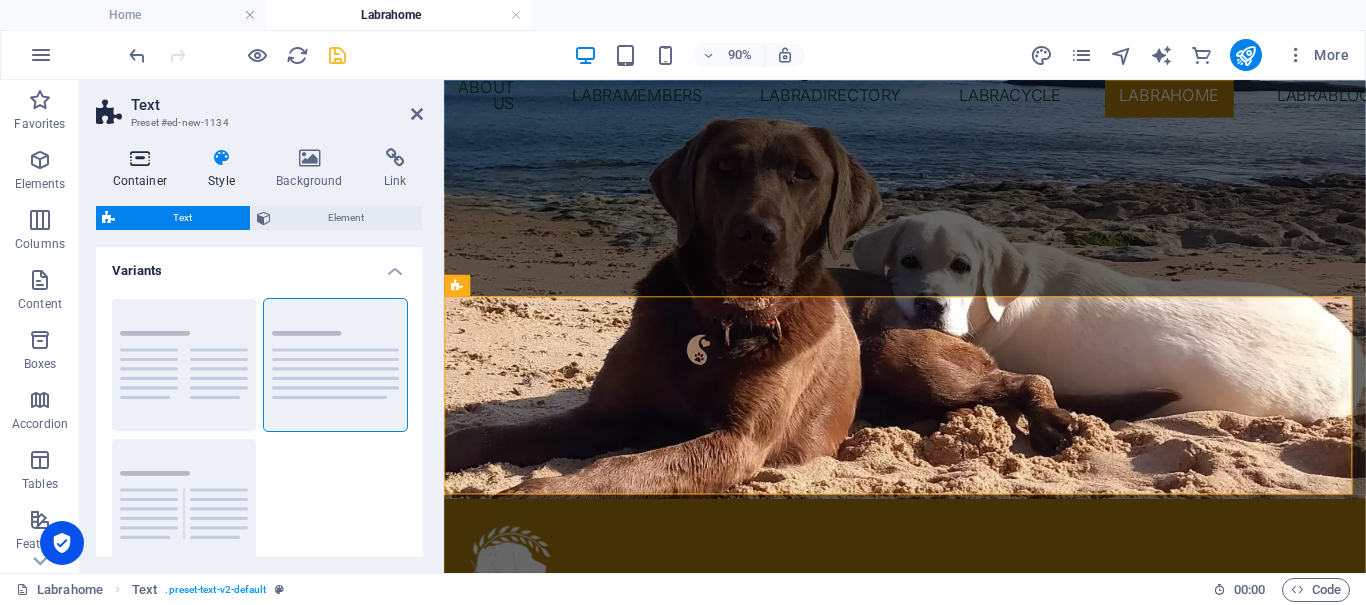 click on "Container" at bounding box center (144, 169) 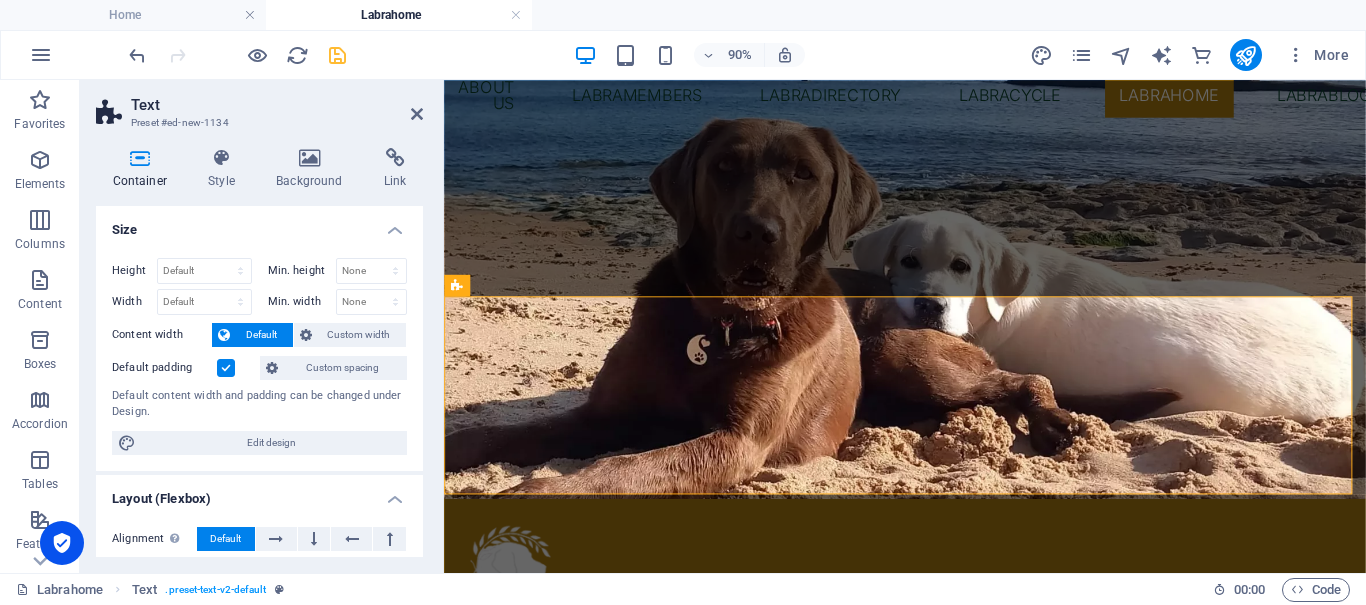 click at bounding box center (226, 368) 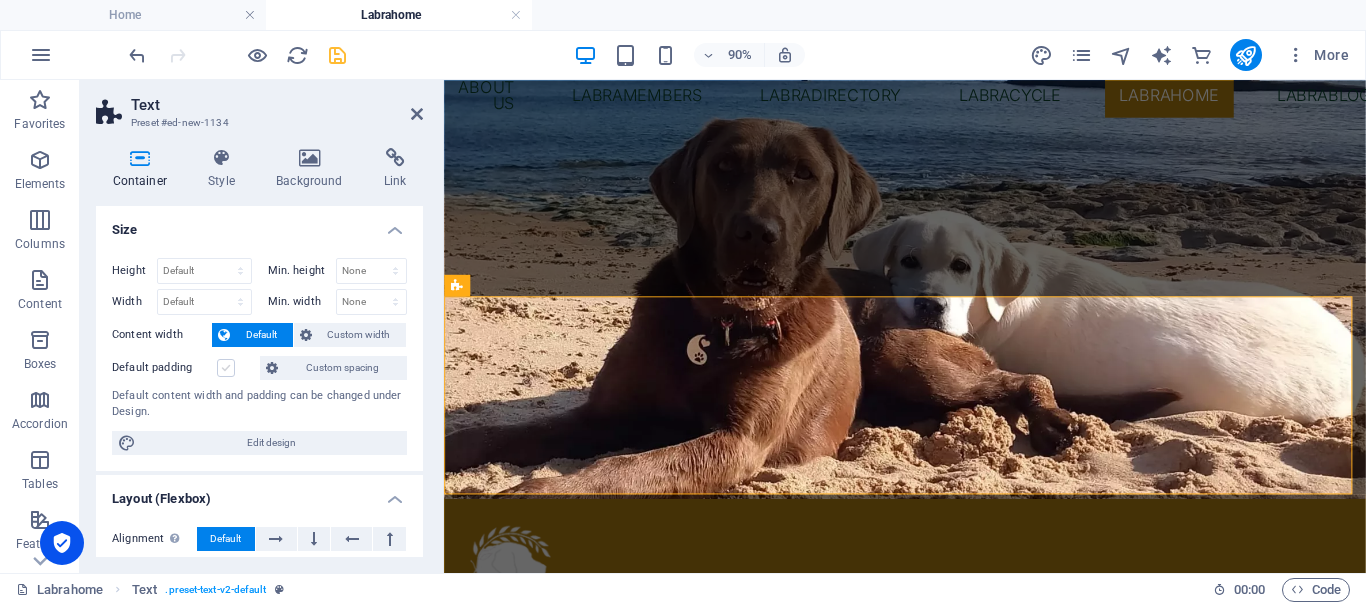 scroll, scrollTop: 704, scrollLeft: 0, axis: vertical 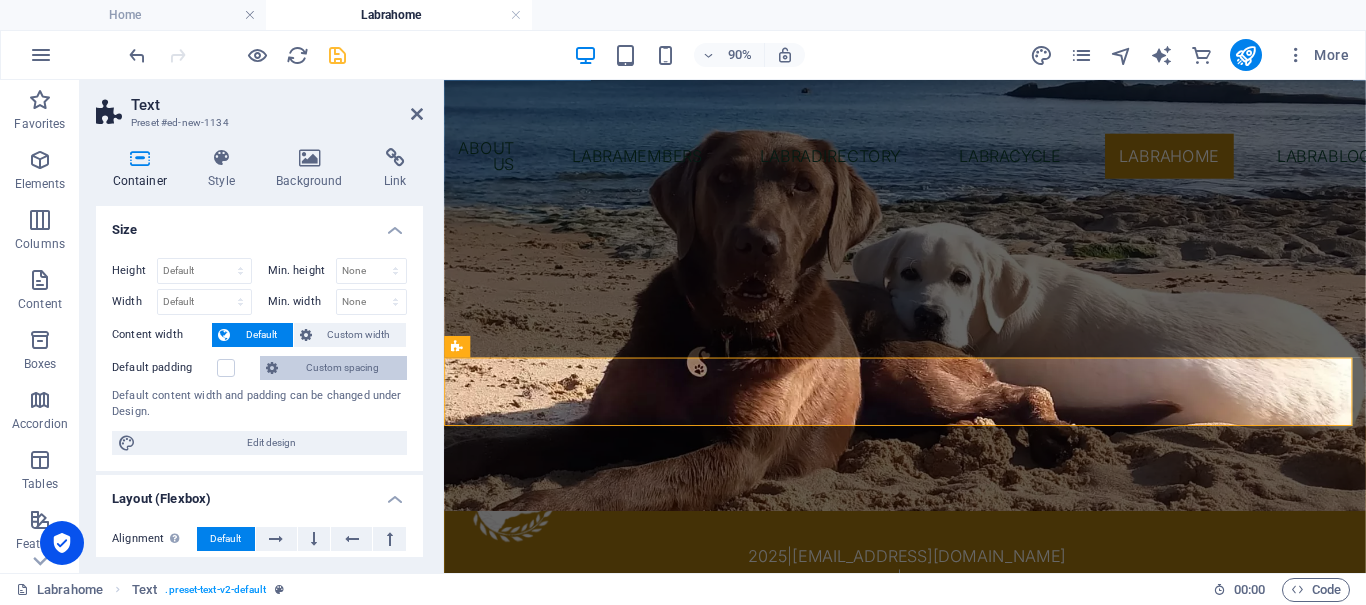 click on "Custom spacing" at bounding box center [342, 368] 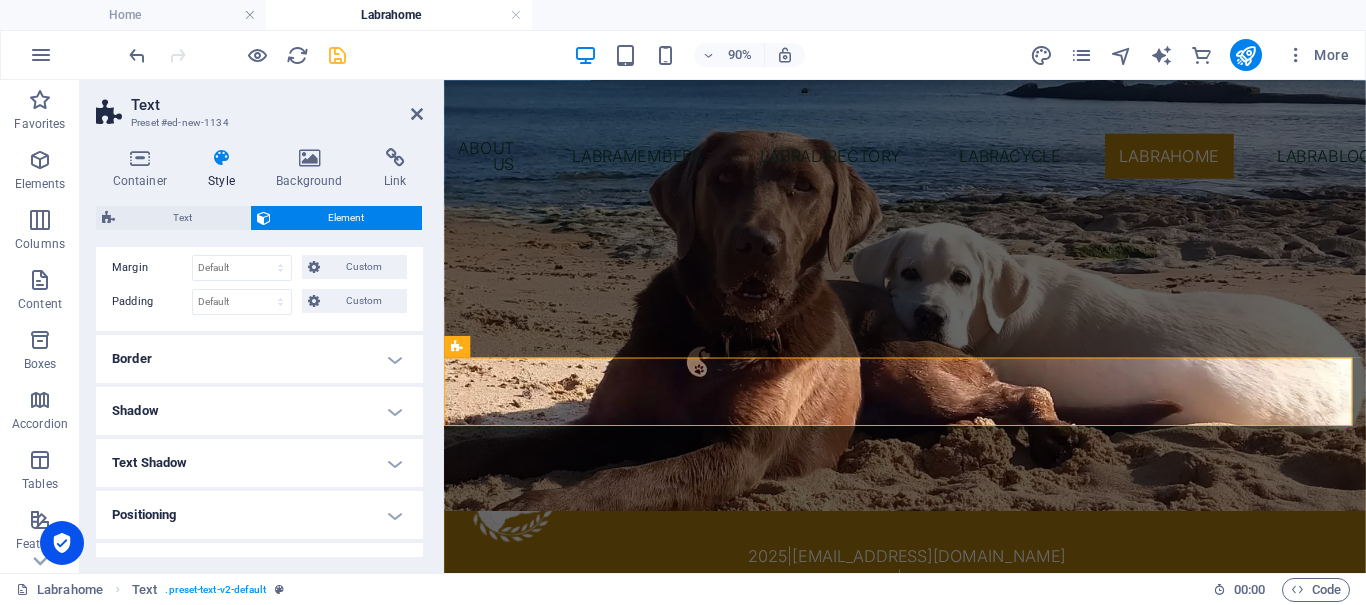 scroll, scrollTop: 0, scrollLeft: 0, axis: both 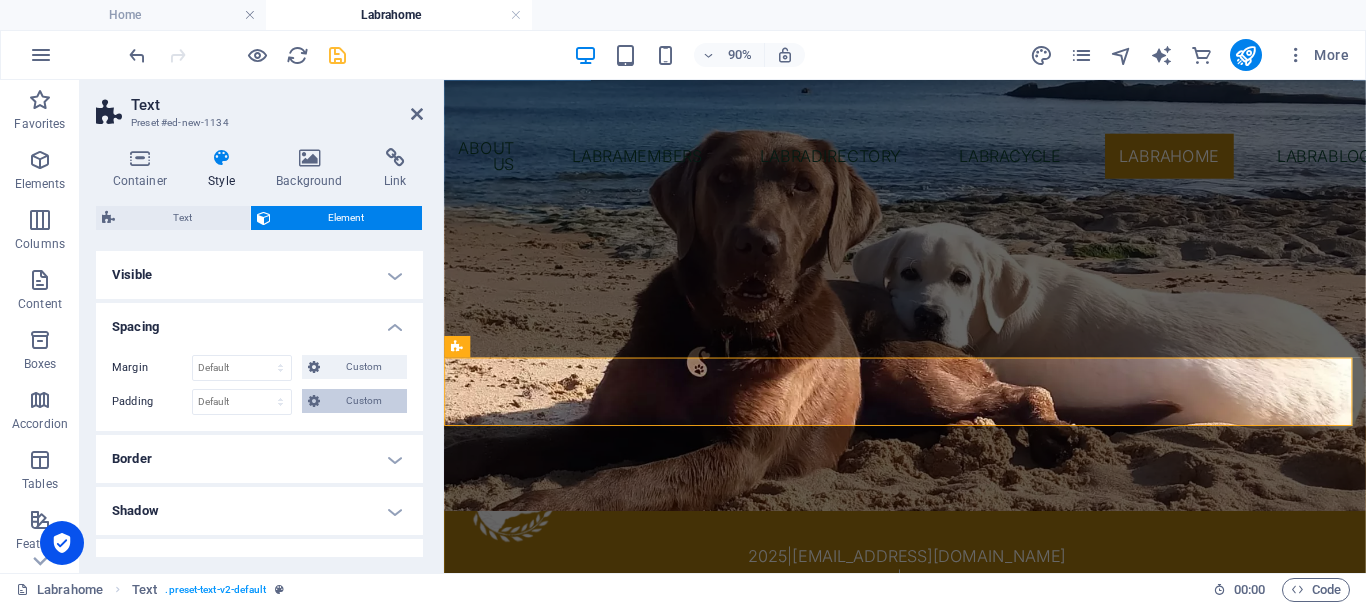 click on "Custom" at bounding box center [363, 401] 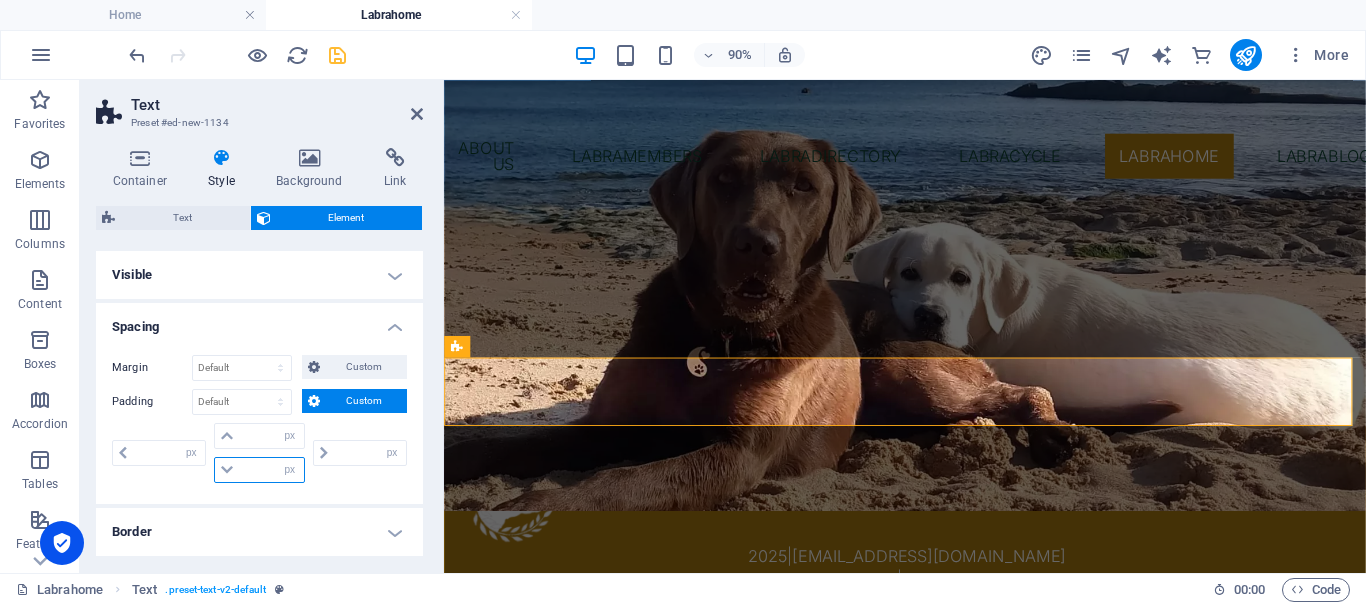 drag, startPoint x: 271, startPoint y: 469, endPoint x: 285, endPoint y: 453, distance: 21.260292 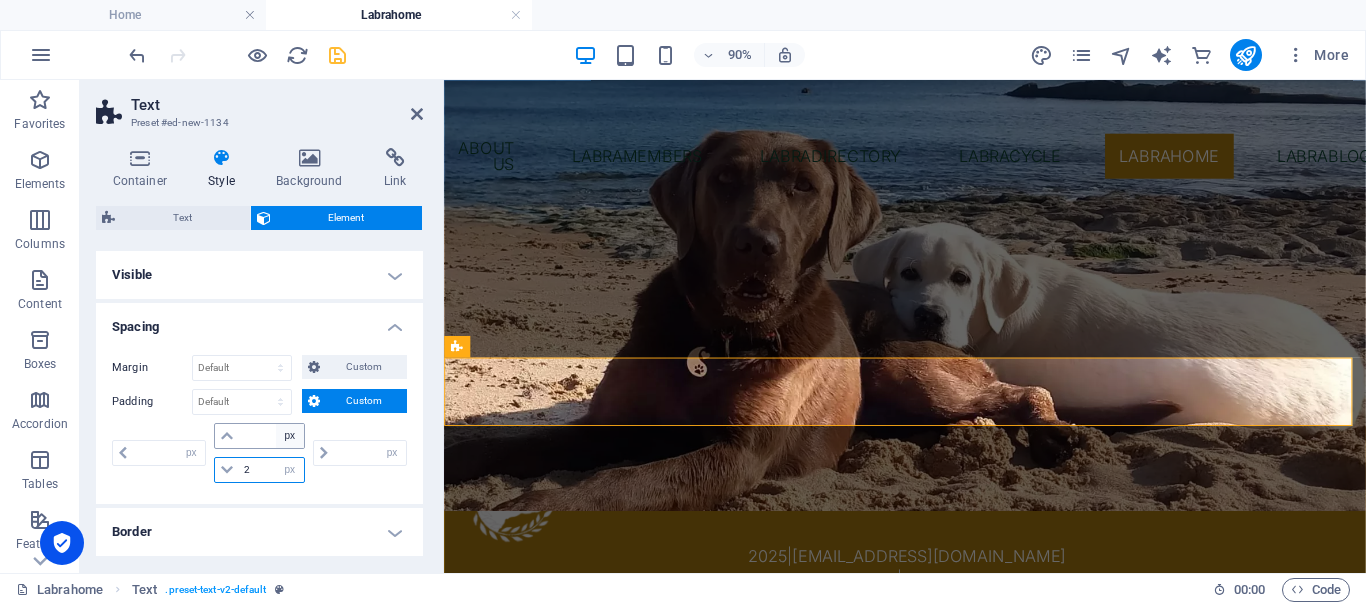 type on "20" 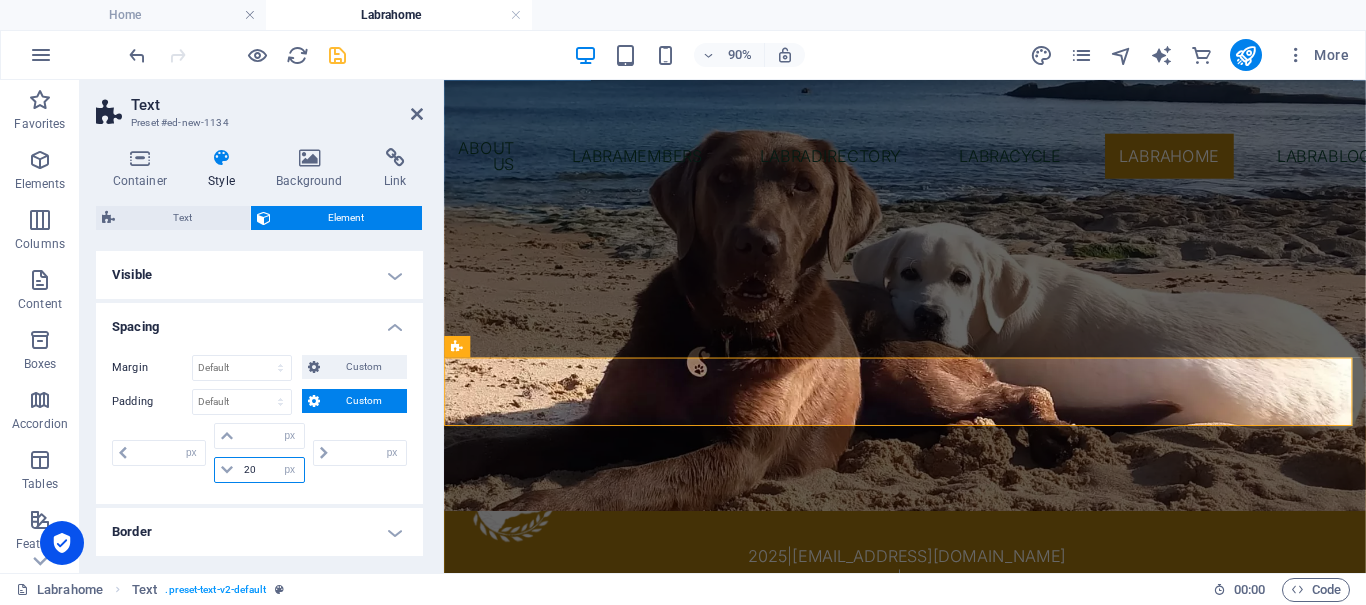 type on "0" 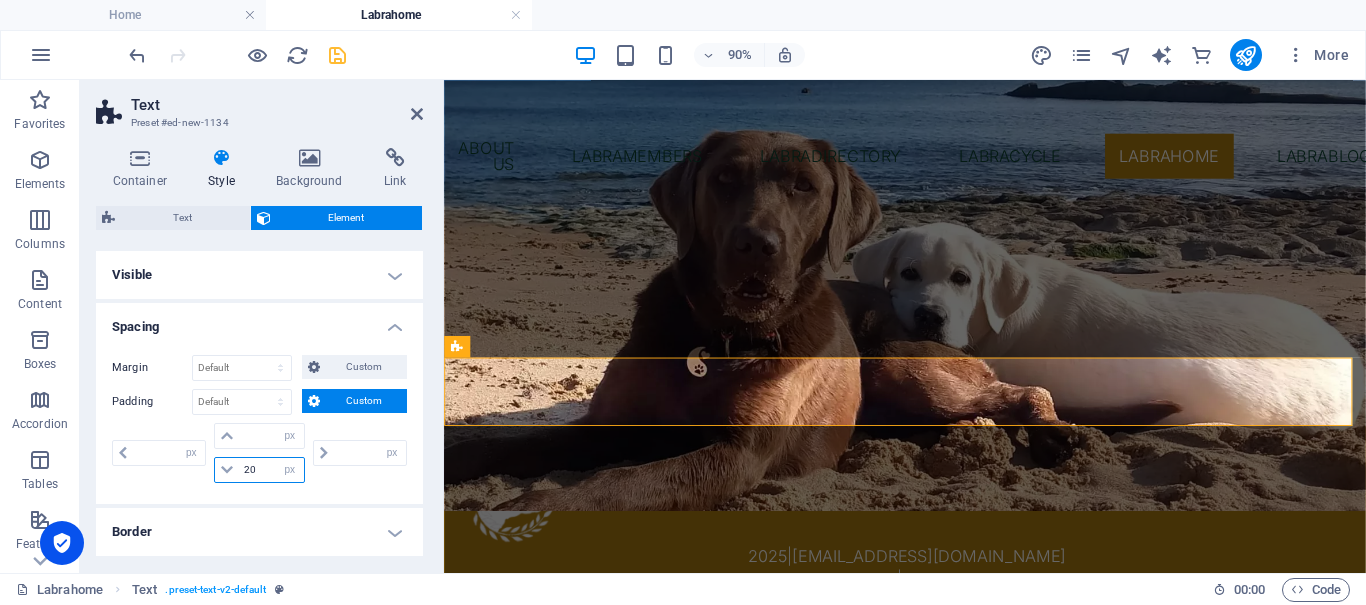 type on "0" 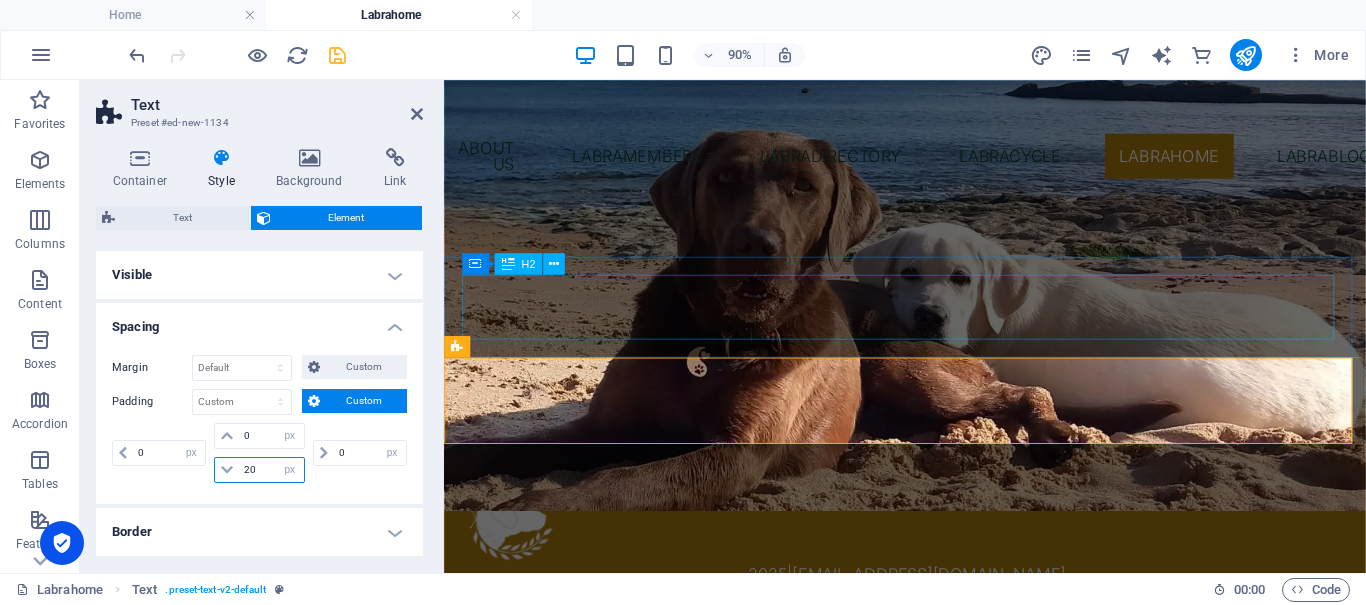 type on "20" 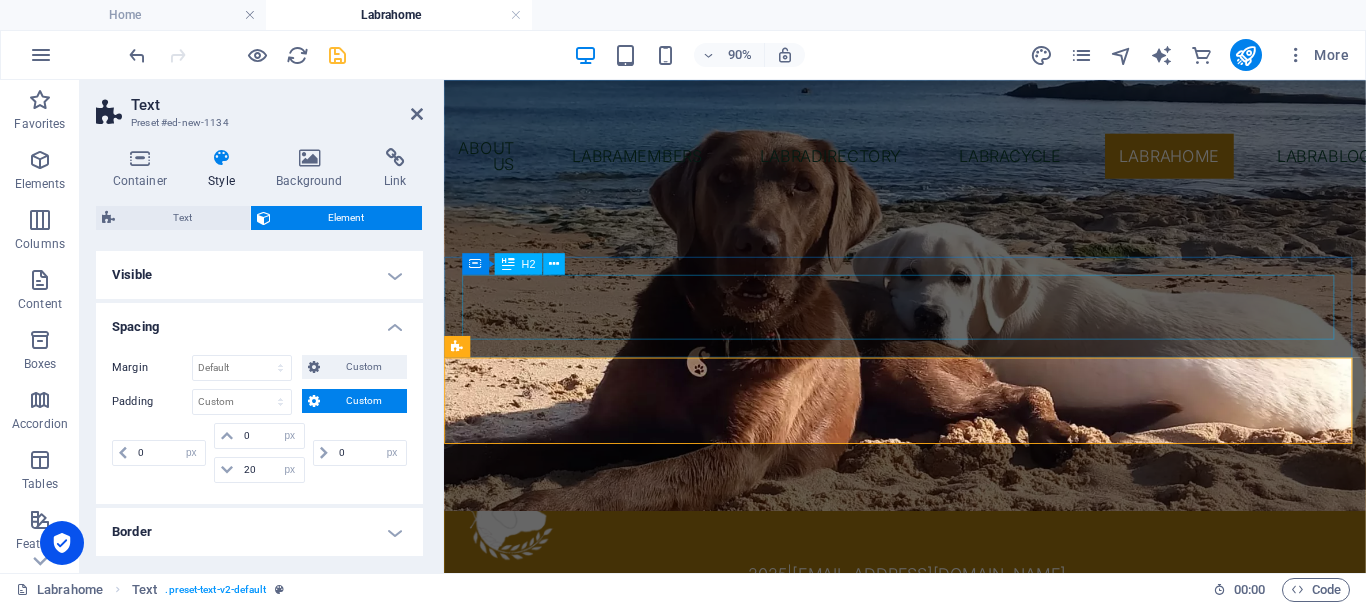 click on "Labrahome" at bounding box center (956, 332) 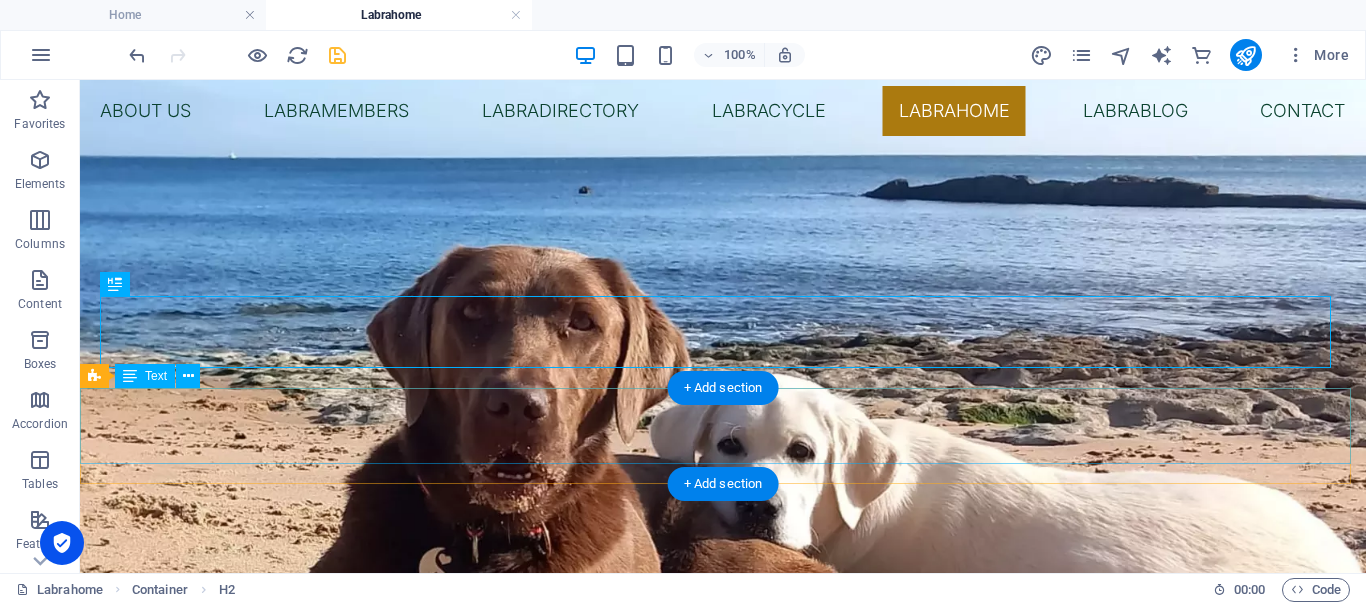 scroll, scrollTop: 779, scrollLeft: 0, axis: vertical 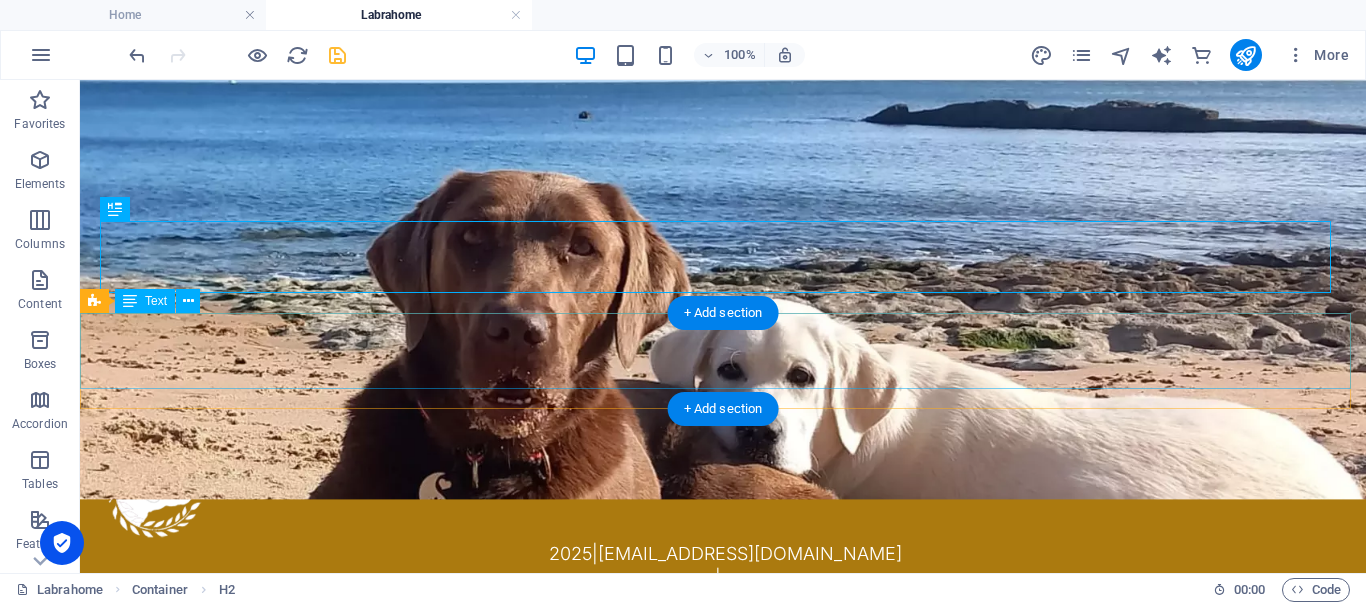 click on "Here you will find listings and links to Labradors up for adoption. We will give priority to emergency situations and highlight them in our weekly blog articles. Members are invited to alert us to these situations so we can try to shine a spotlight on them, spread the word and ideally get them help as soon as possible." at bounding box center [723, 351] 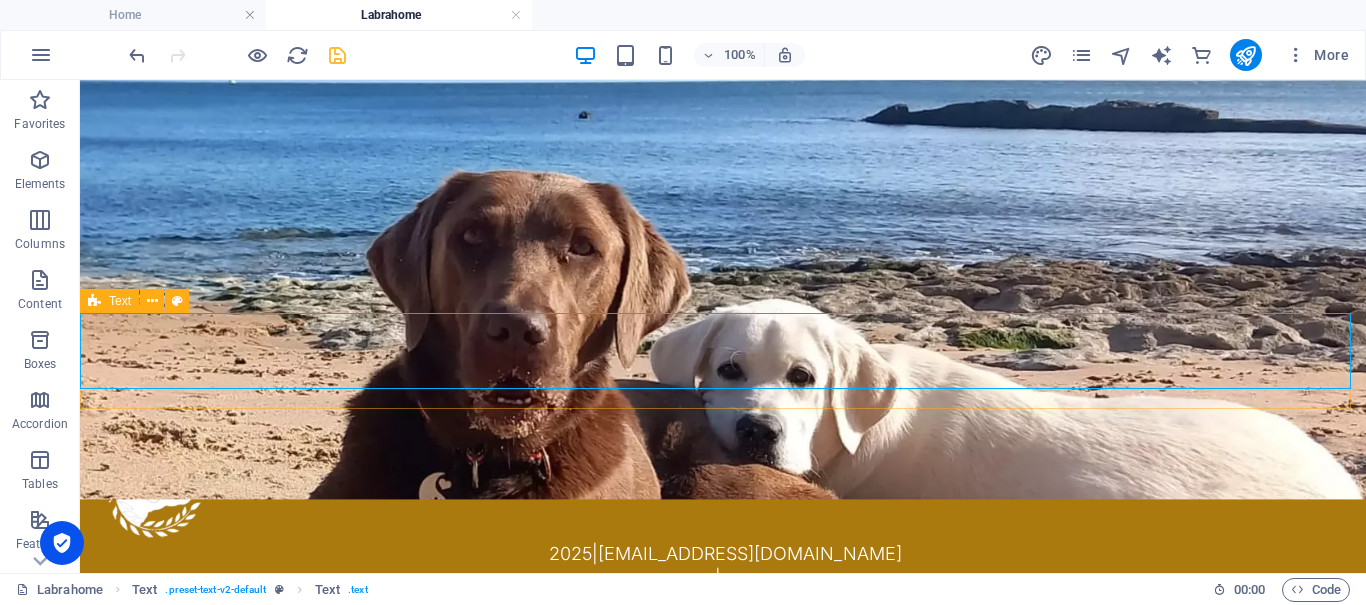 click at bounding box center (94, 301) 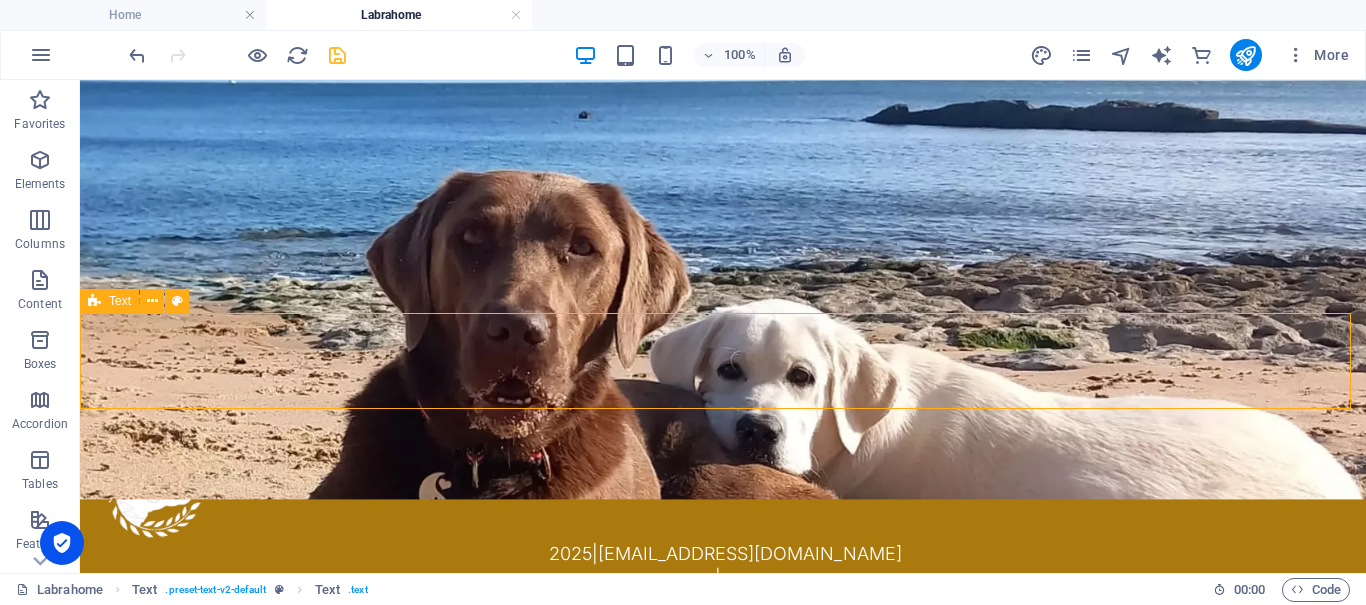 click at bounding box center [94, 301] 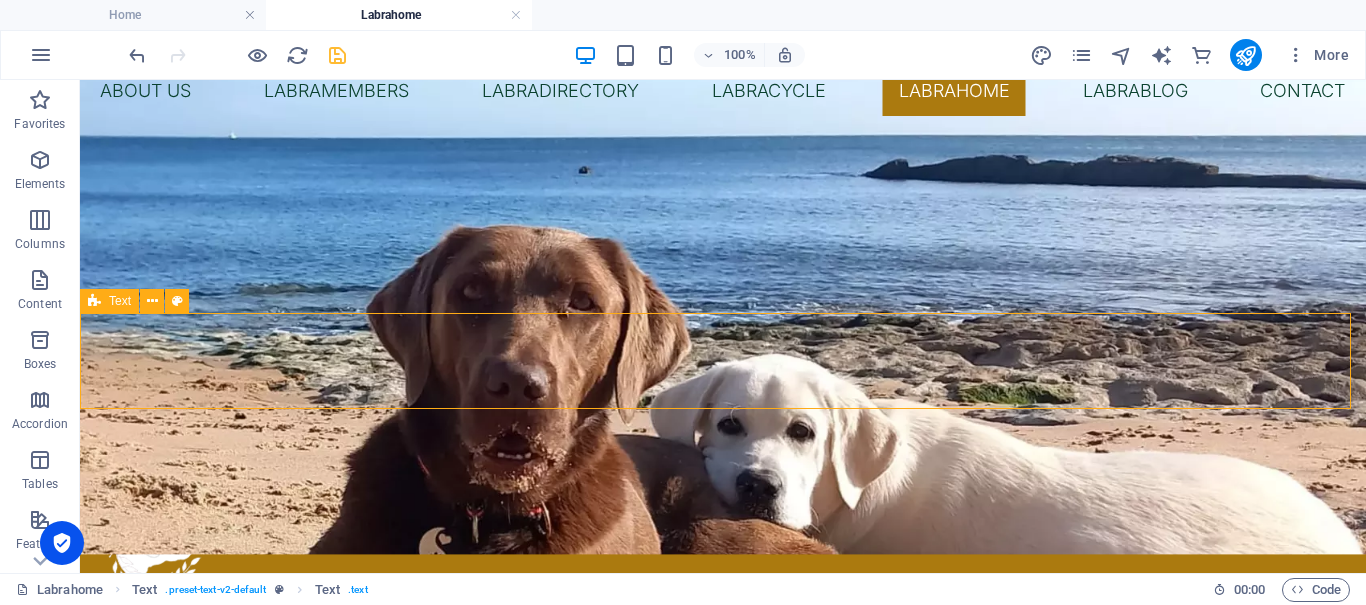 select on "px" 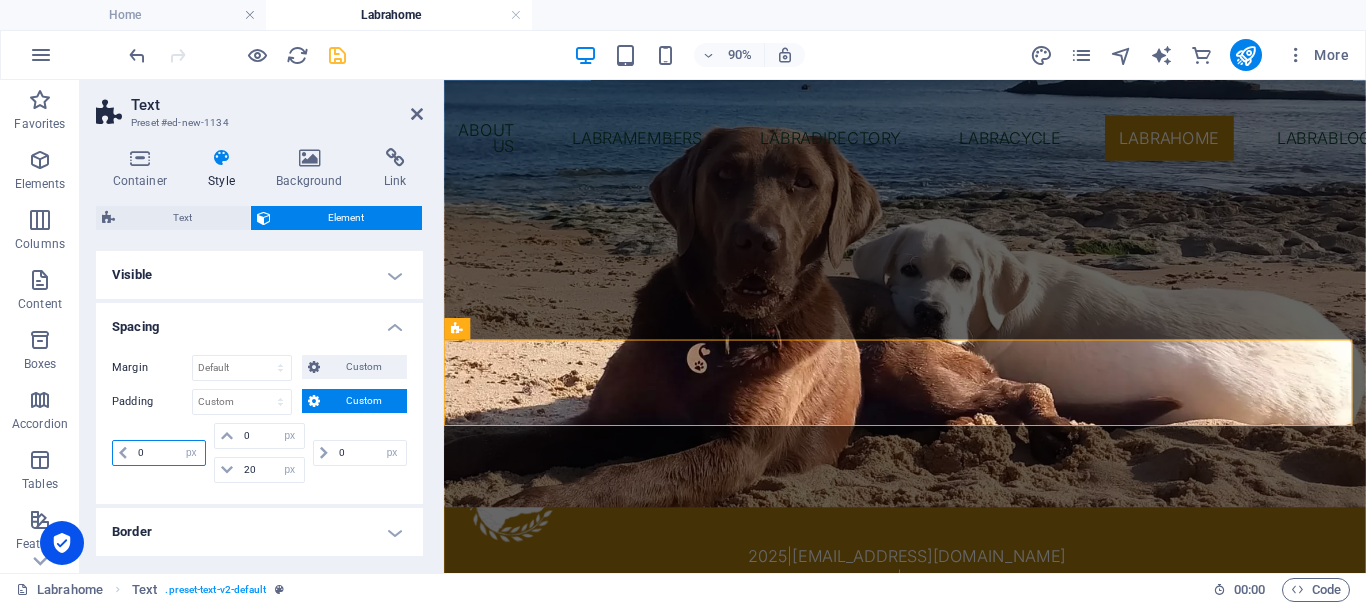 drag, startPoint x: 158, startPoint y: 449, endPoint x: 128, endPoint y: 447, distance: 30.066593 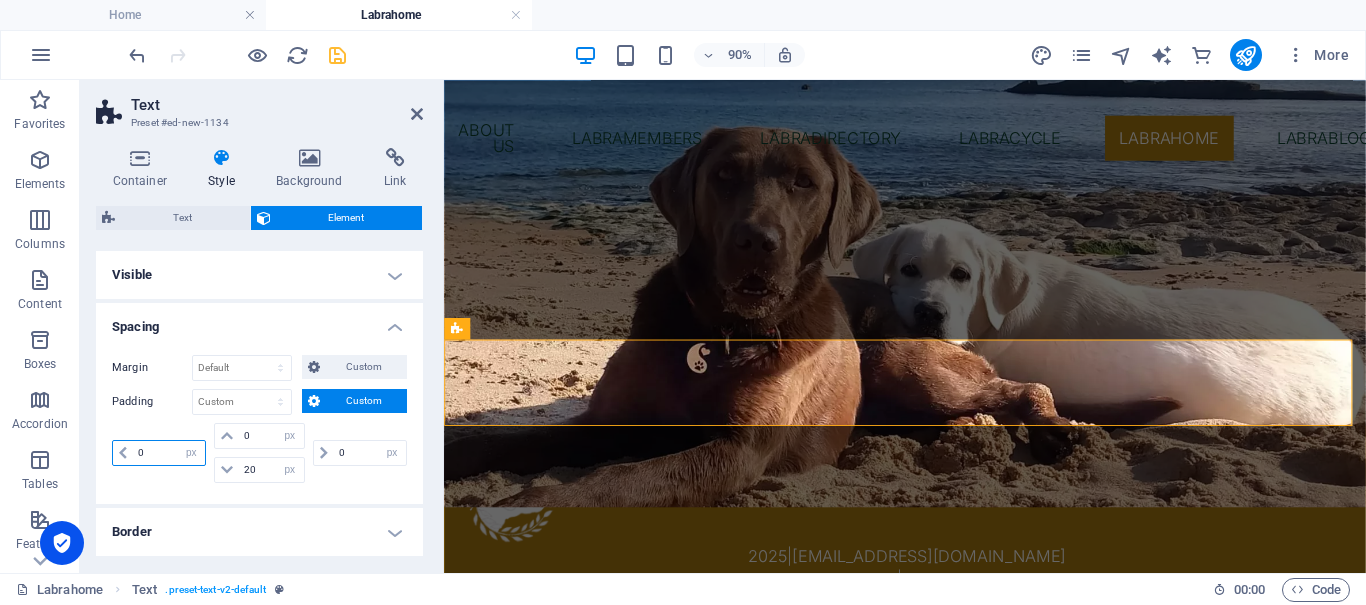 click on "0 px rem % vh vw" at bounding box center (159, 453) 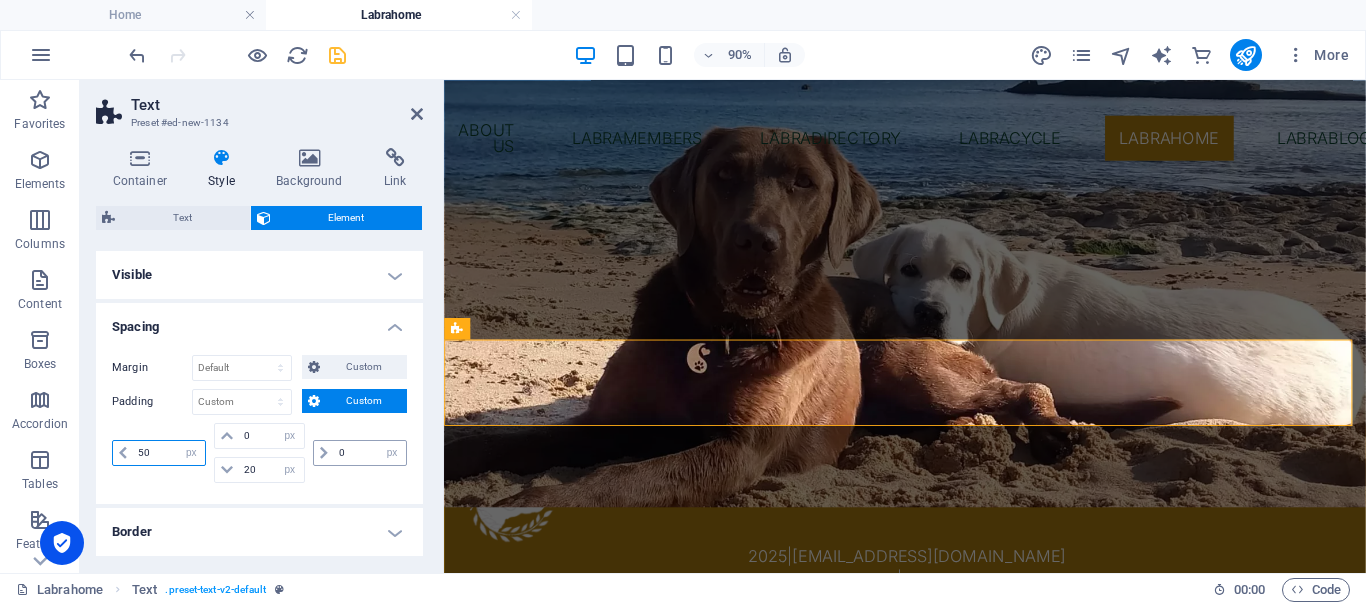 type on "50" 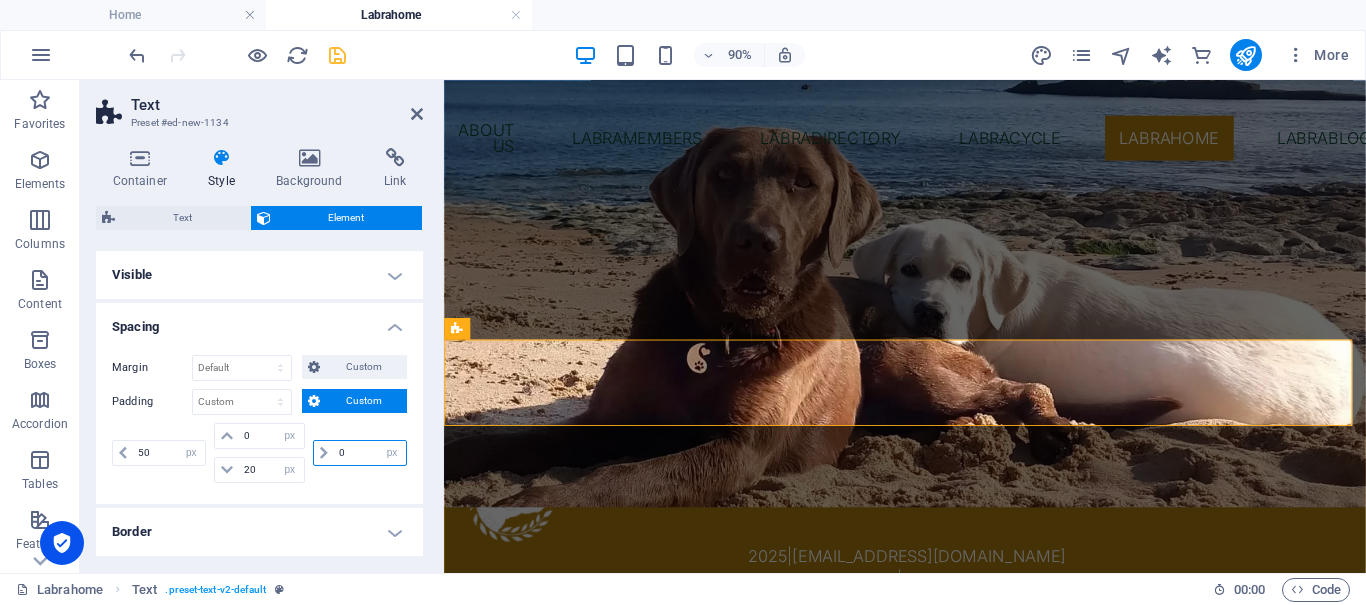 drag, startPoint x: 352, startPoint y: 460, endPoint x: 318, endPoint y: 457, distance: 34.132095 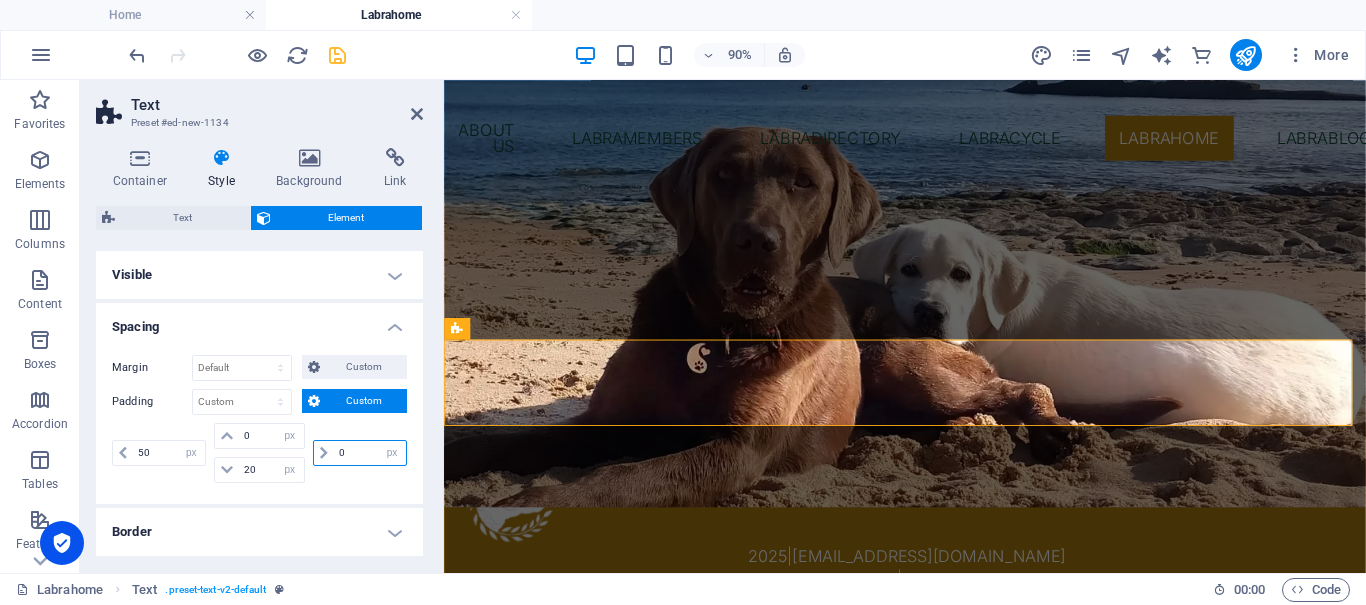 click on "0 px rem % vh vw" at bounding box center (360, 453) 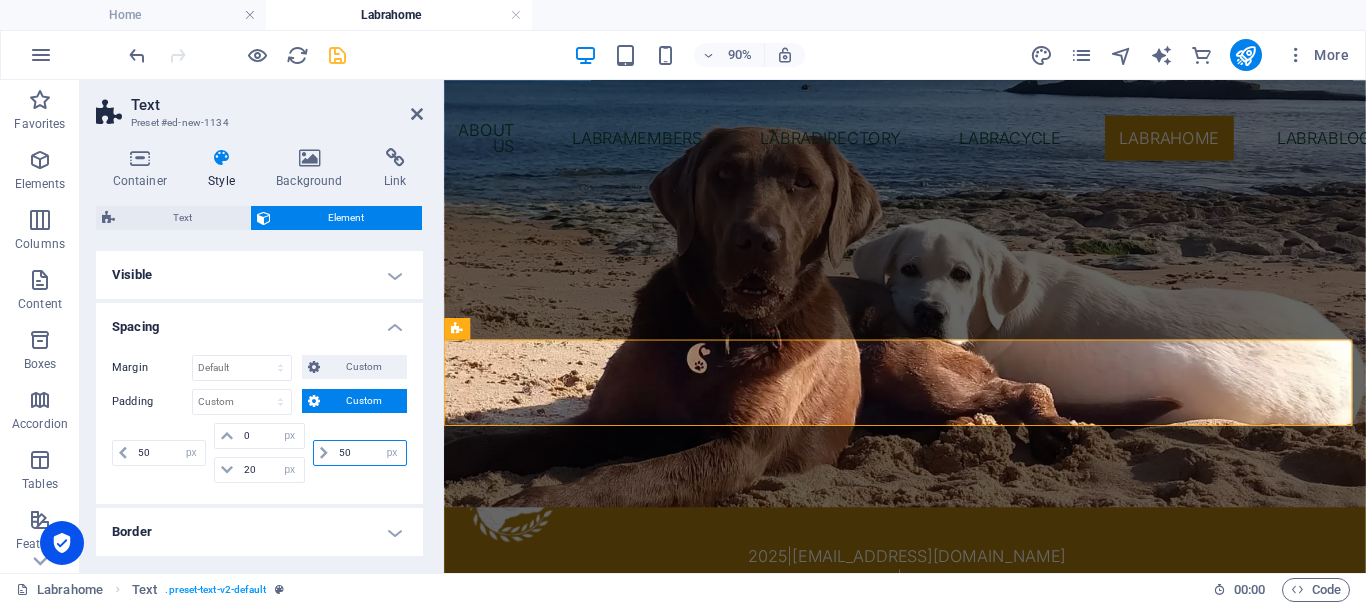 type on "50" 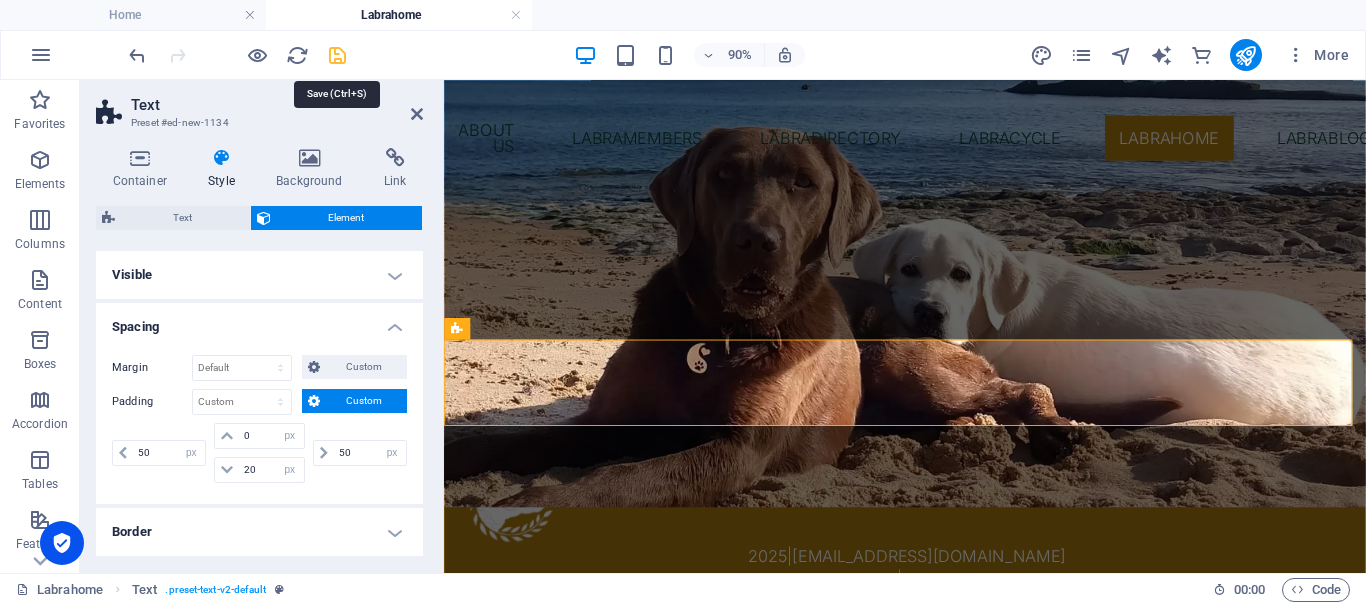 click at bounding box center (337, 55) 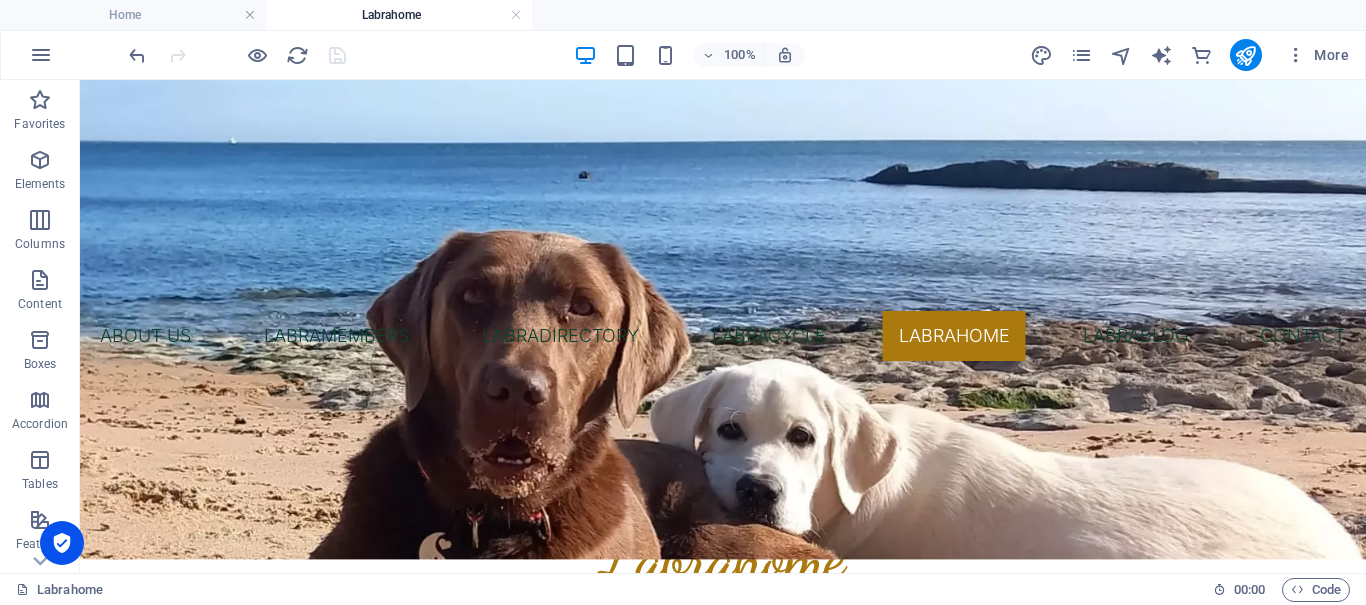scroll, scrollTop: 779, scrollLeft: 0, axis: vertical 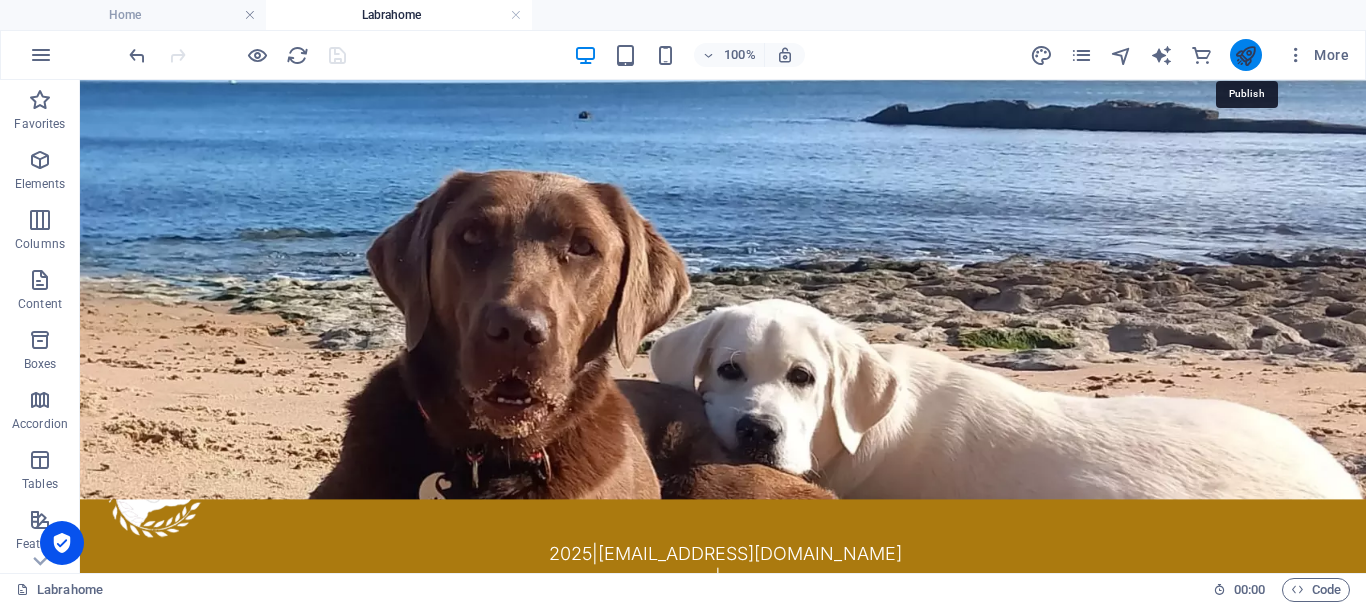 click at bounding box center (1245, 55) 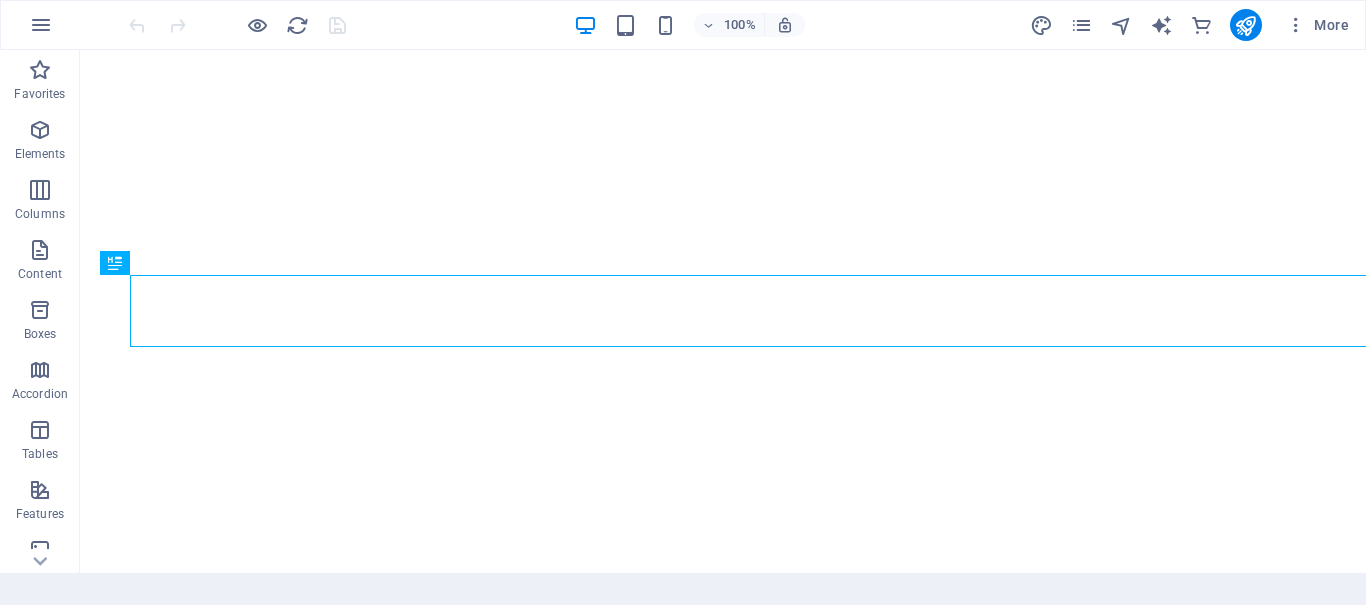 scroll, scrollTop: 0, scrollLeft: 0, axis: both 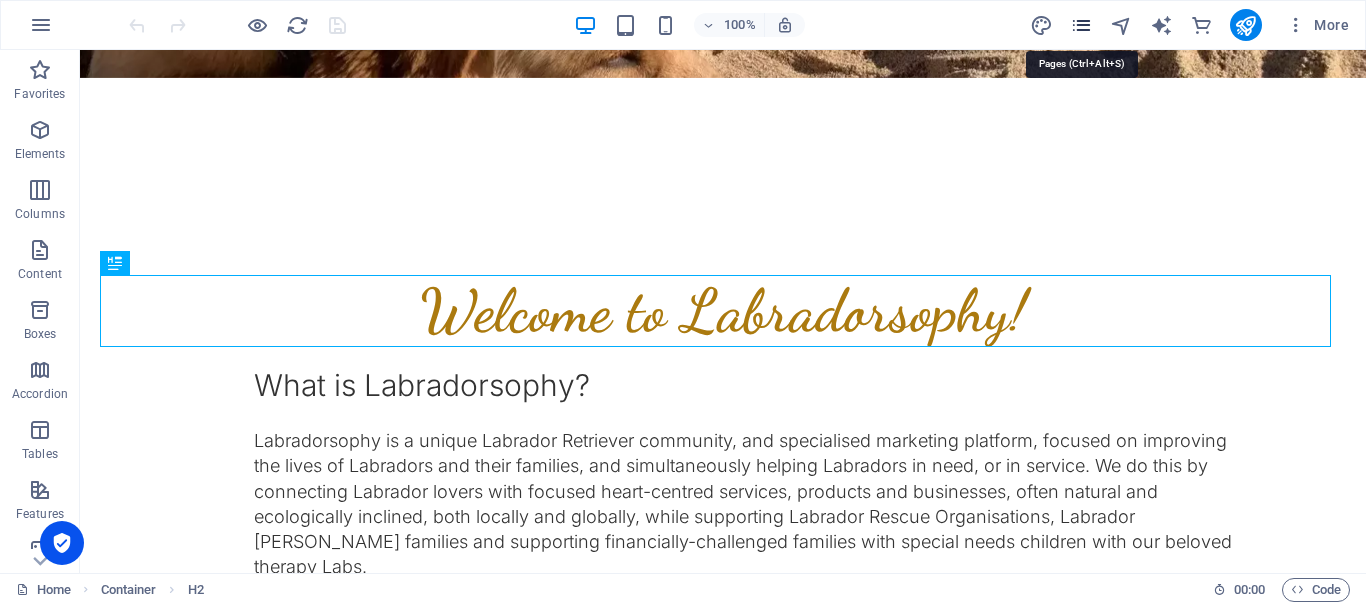 click at bounding box center (1081, 25) 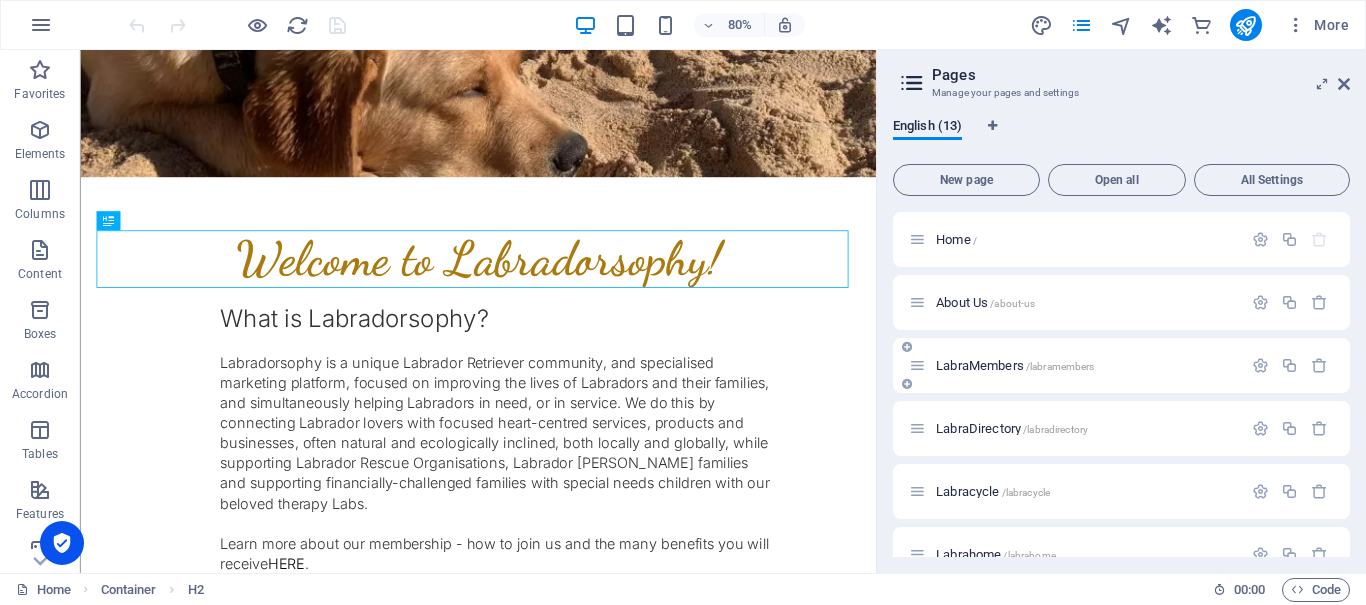 scroll, scrollTop: 200, scrollLeft: 0, axis: vertical 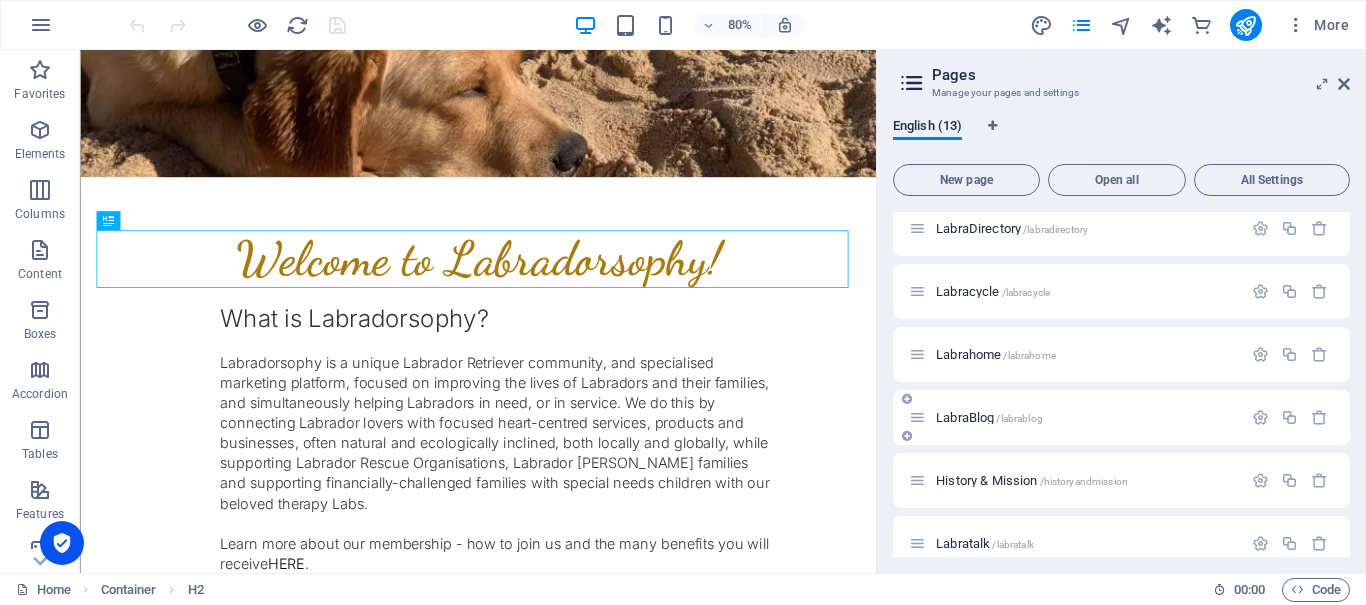 click on "LabraBlog /labrablog" at bounding box center (989, 417) 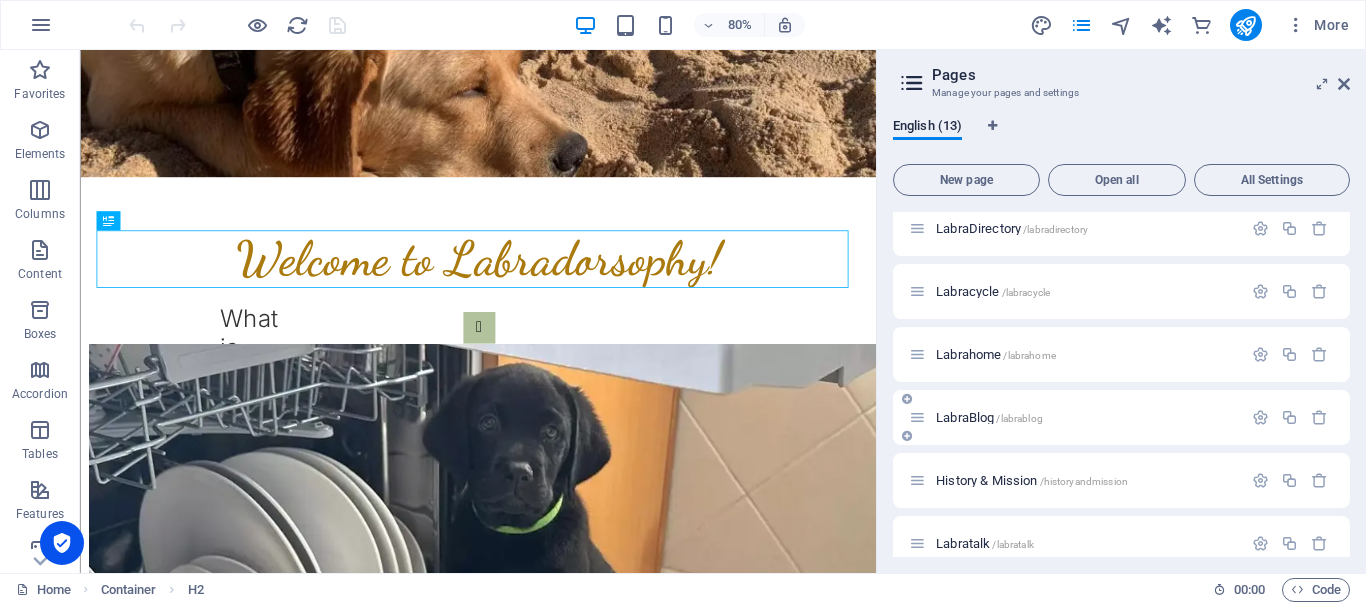 click on "LabraBlog /labrablog" at bounding box center (1121, 417) 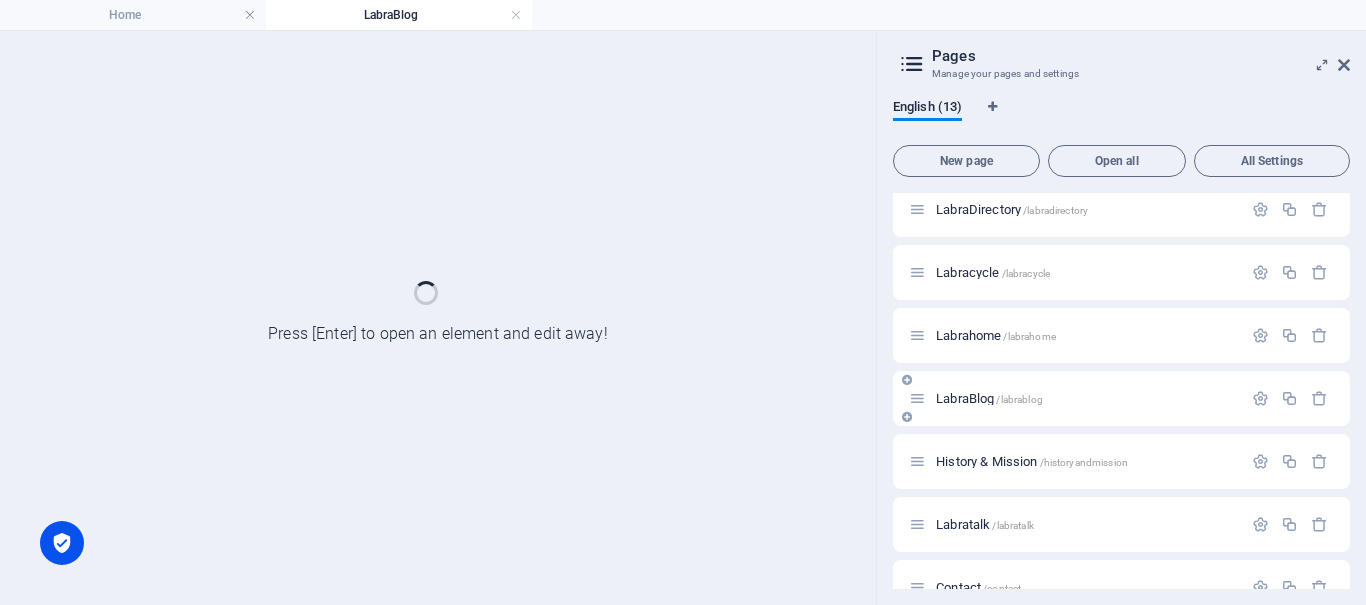 scroll, scrollTop: 0, scrollLeft: 0, axis: both 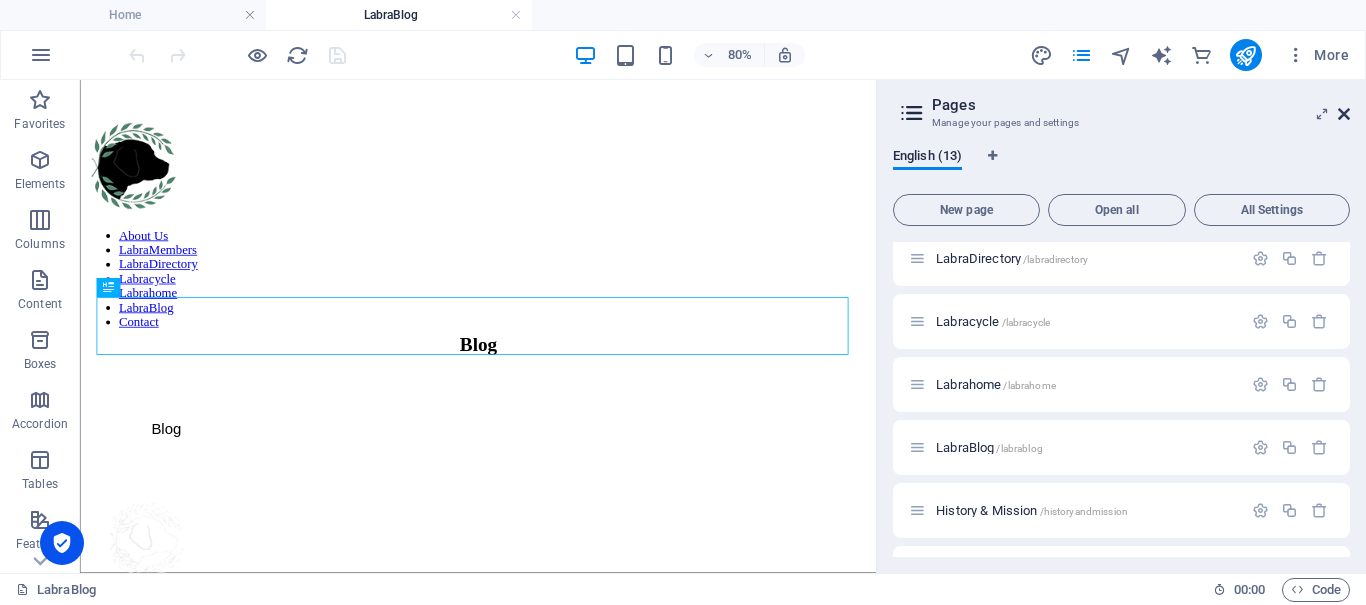 click at bounding box center (1344, 114) 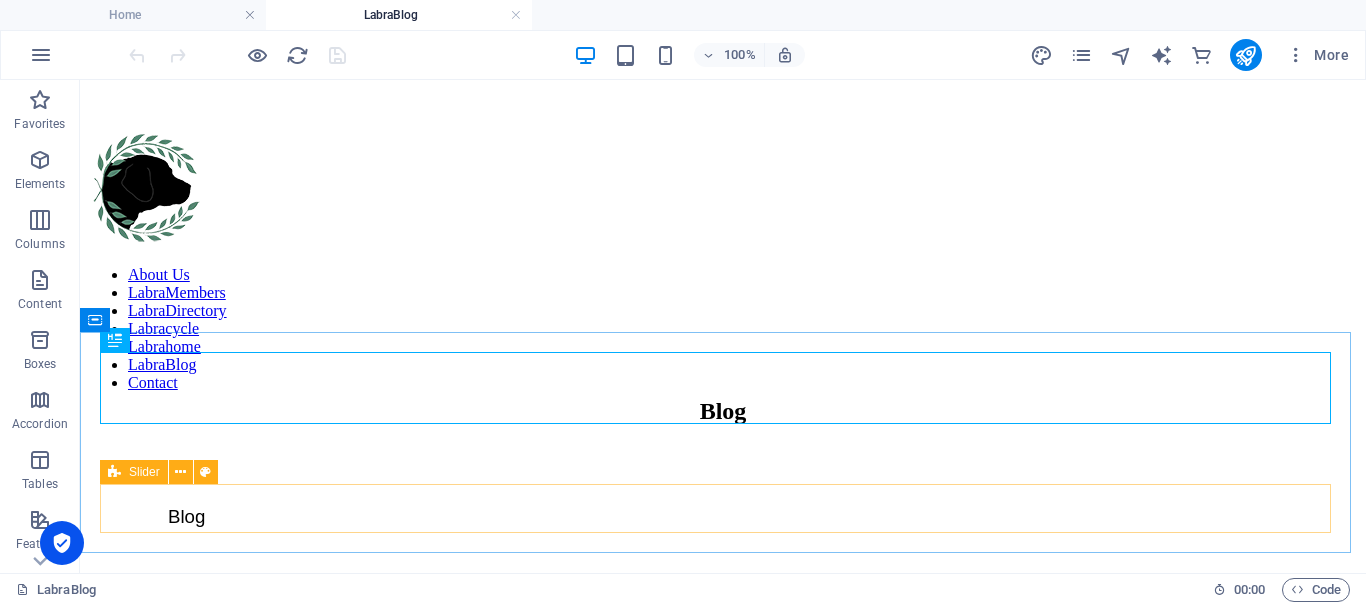 click at bounding box center [114, 472] 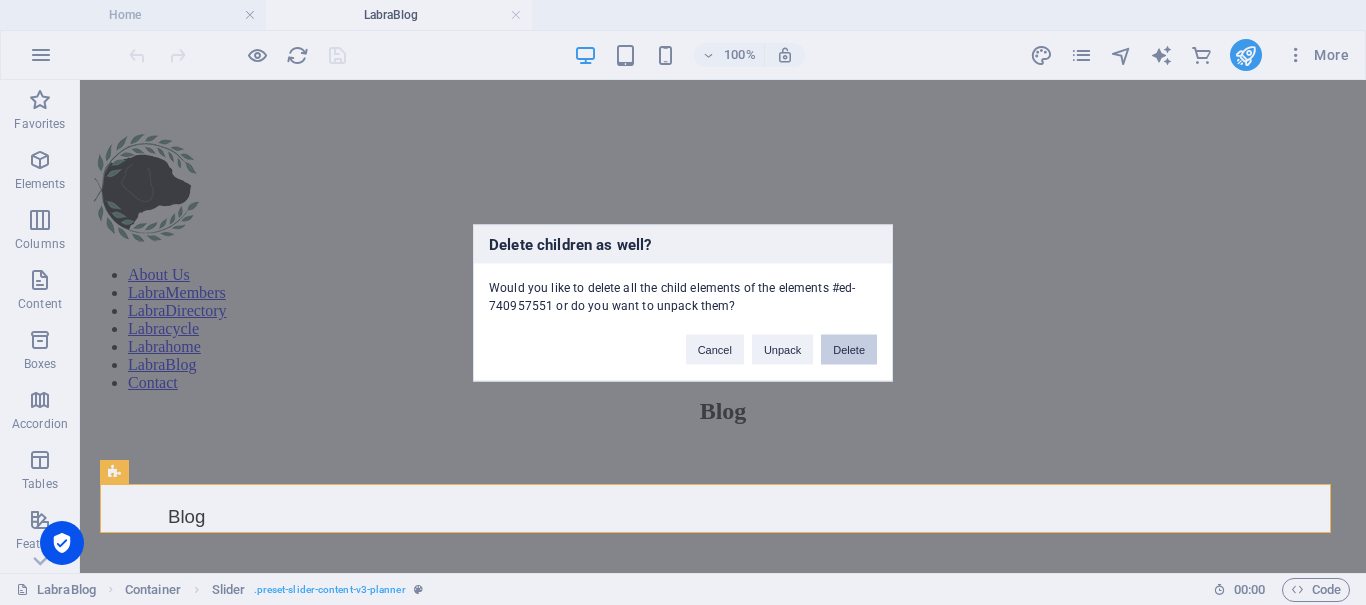 click on "Delete" at bounding box center [849, 349] 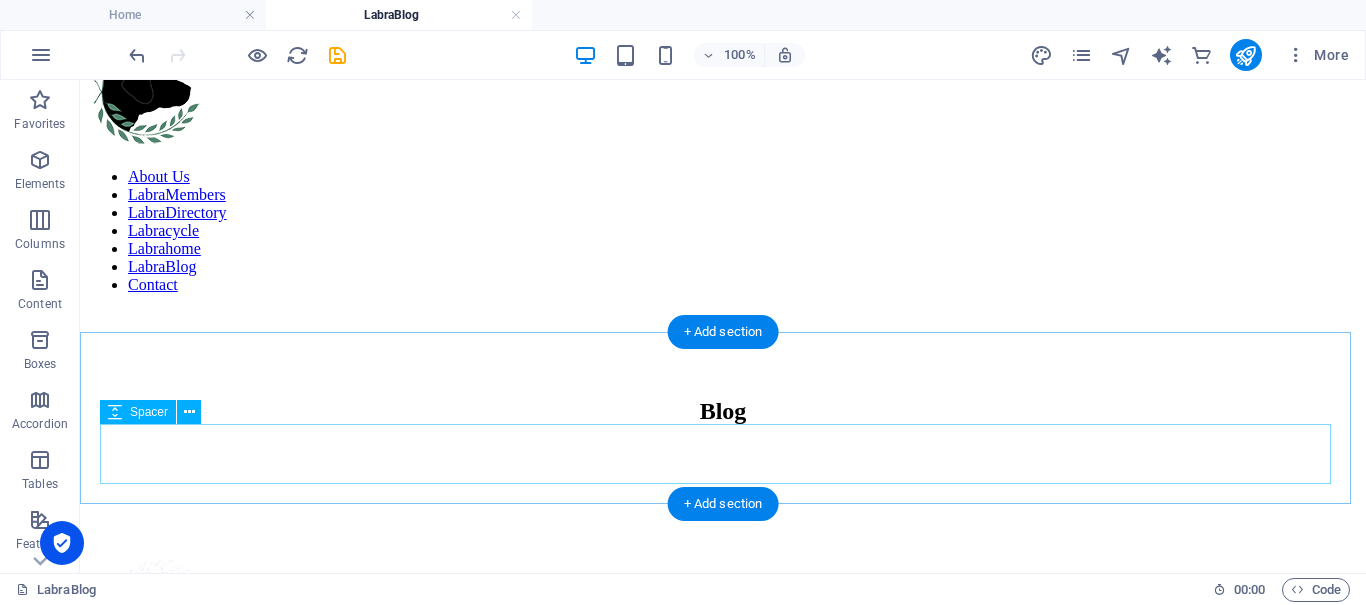 click at bounding box center (723, 475) 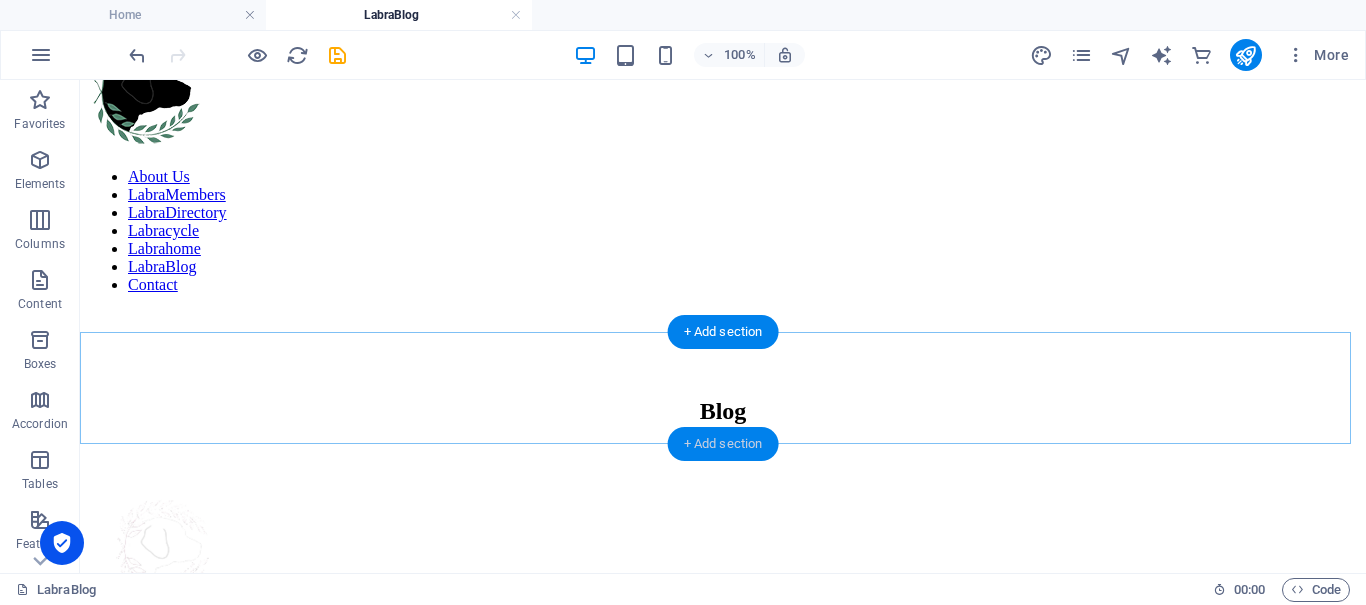 click on "+ Add section" at bounding box center (723, 444) 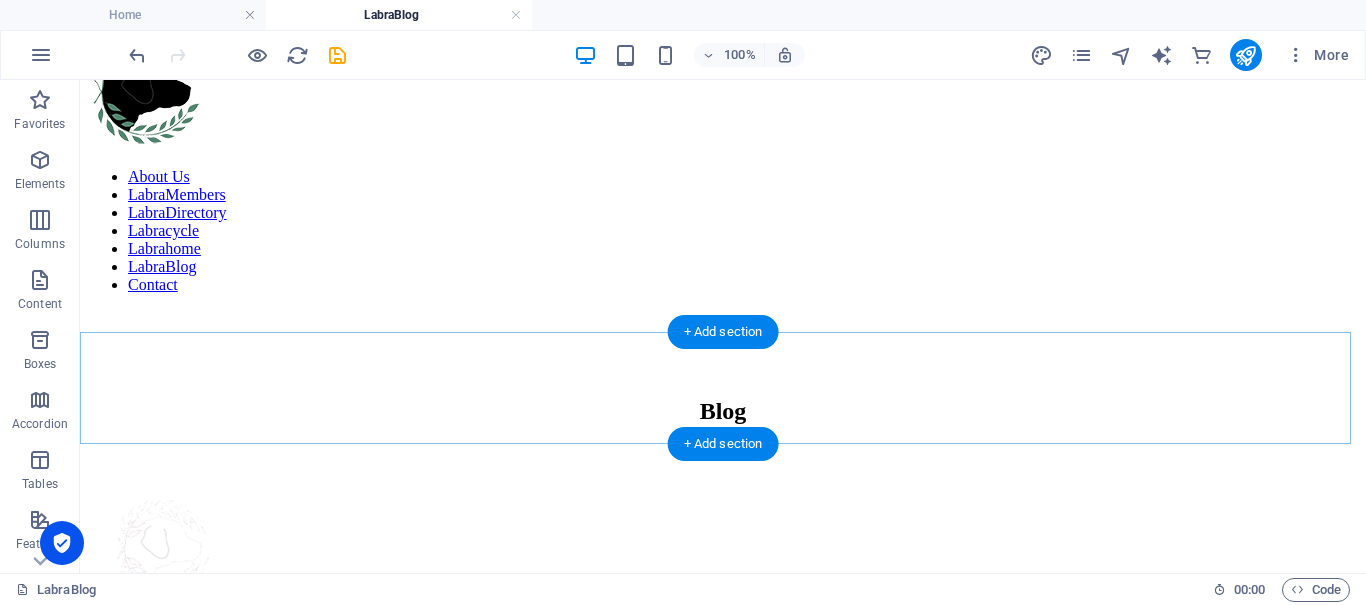 scroll, scrollTop: 593, scrollLeft: 0, axis: vertical 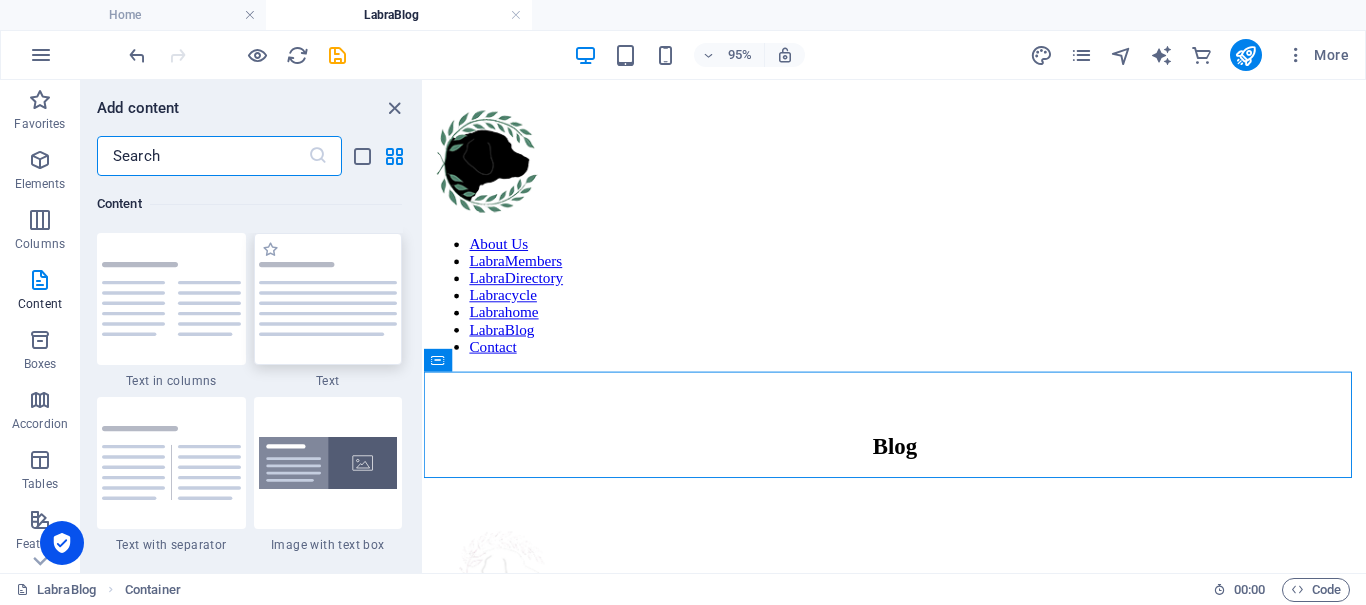 click at bounding box center [328, 299] 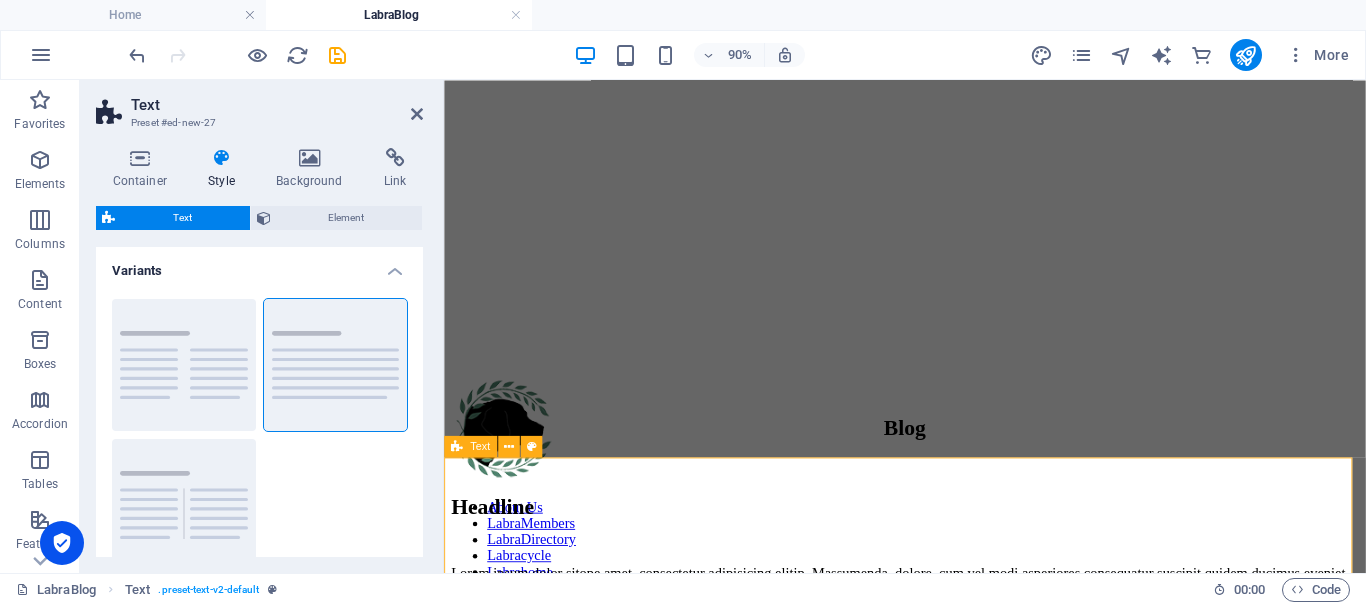 scroll, scrollTop: 693, scrollLeft: 0, axis: vertical 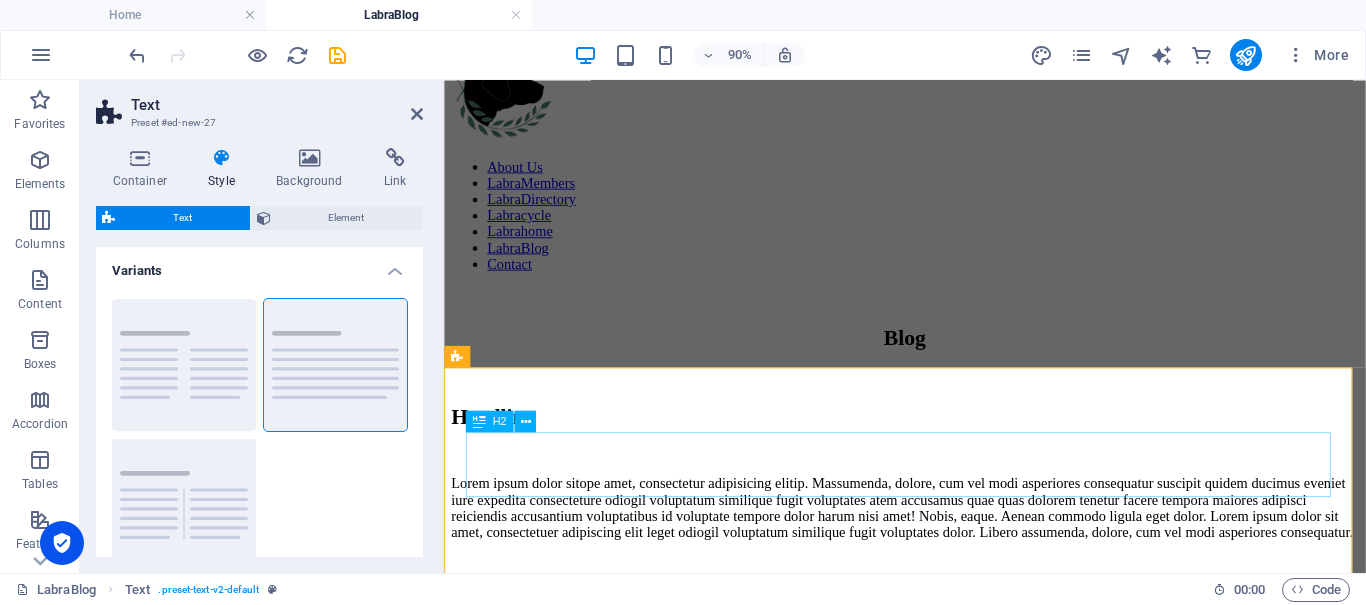 click on "Headline" at bounding box center (956, 453) 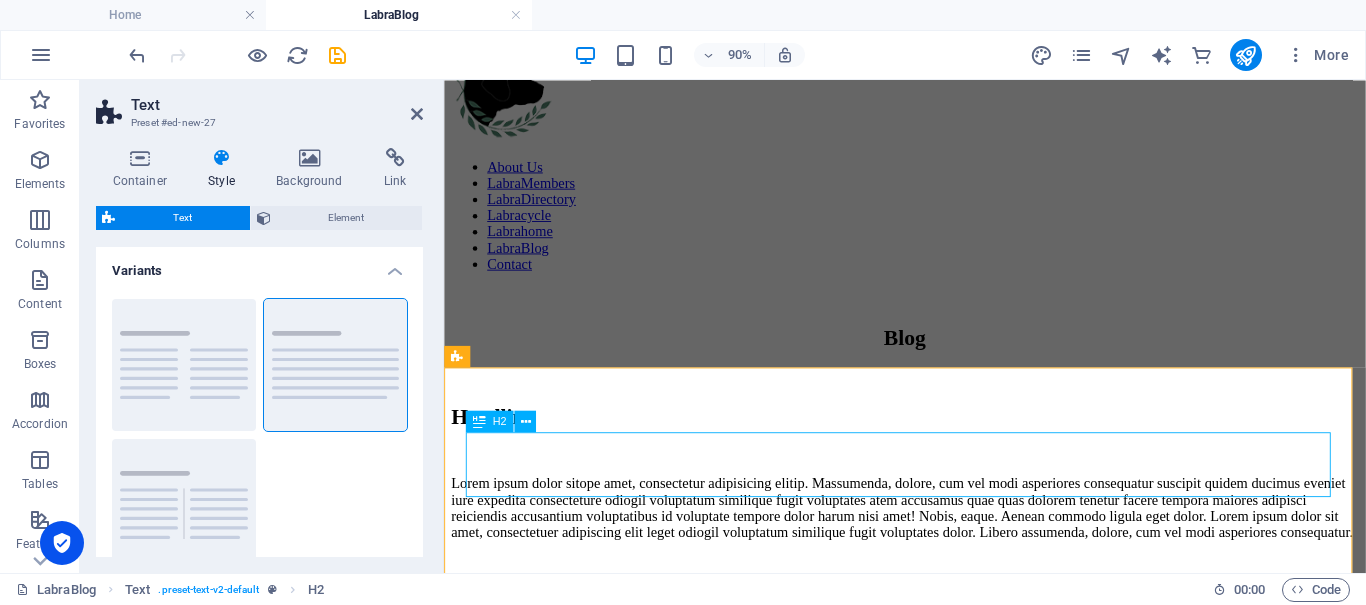 click on "Headline" at bounding box center [956, 453] 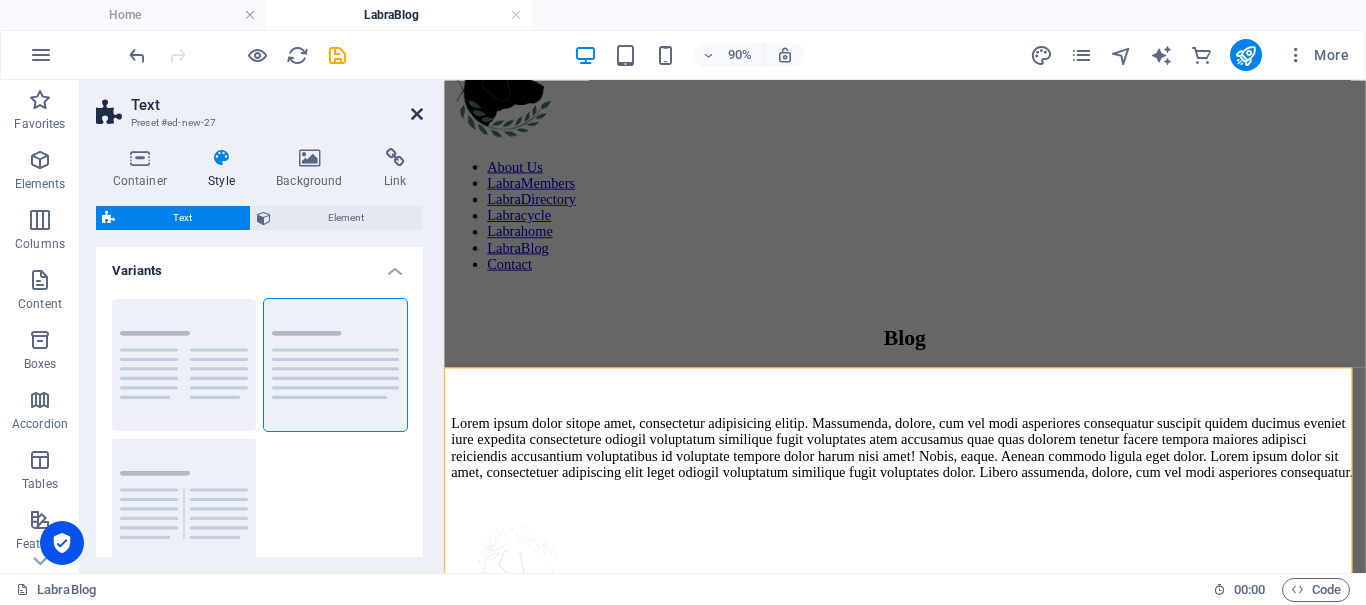 click at bounding box center (417, 114) 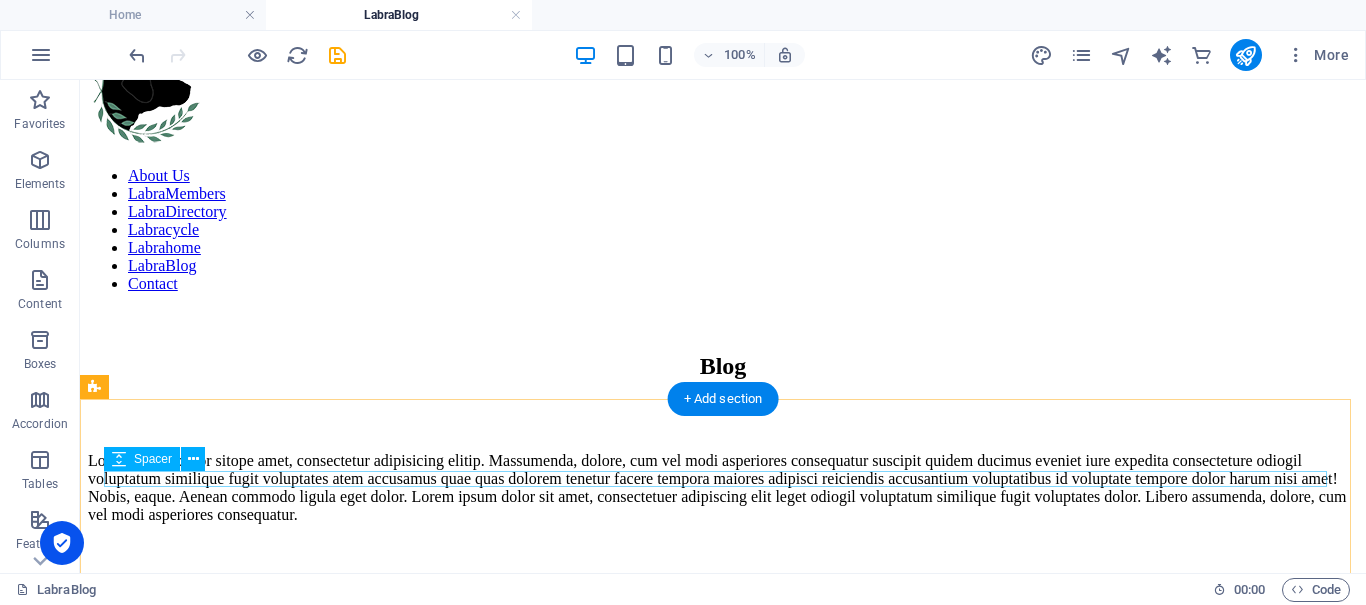 click at bounding box center (723, 428) 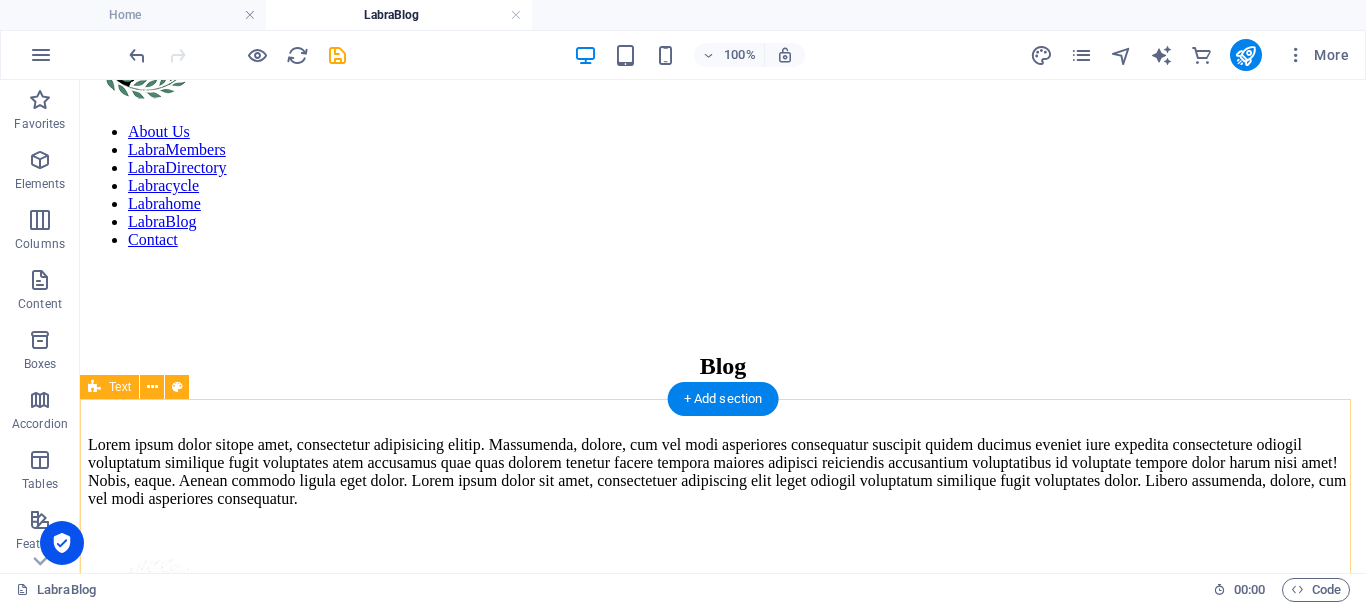 click on "Lorem ipsum dolor sitope amet, consectetur adipisicing elitip. Massumenda, dolore, cum vel modi asperiores consequatur suscipit quidem ducimus eveniet iure expedita consecteture odiogil voluptatum similique fugit voluptates atem accusamus quae quas dolorem tenetur facere tempora maiores adipisci reiciendis accusantium voluptatibus id voluptate tempore dolor harum nisi amet! Nobis, eaque. Aenean commodo ligula eget dolor. Lorem ipsum dolor sit amet, consectetuer adipiscing elit leget odiogil voluptatum similique fugit voluptates dolor. Libero assumenda, dolore, cum vel modi asperiores consequatur." at bounding box center (723, 472) 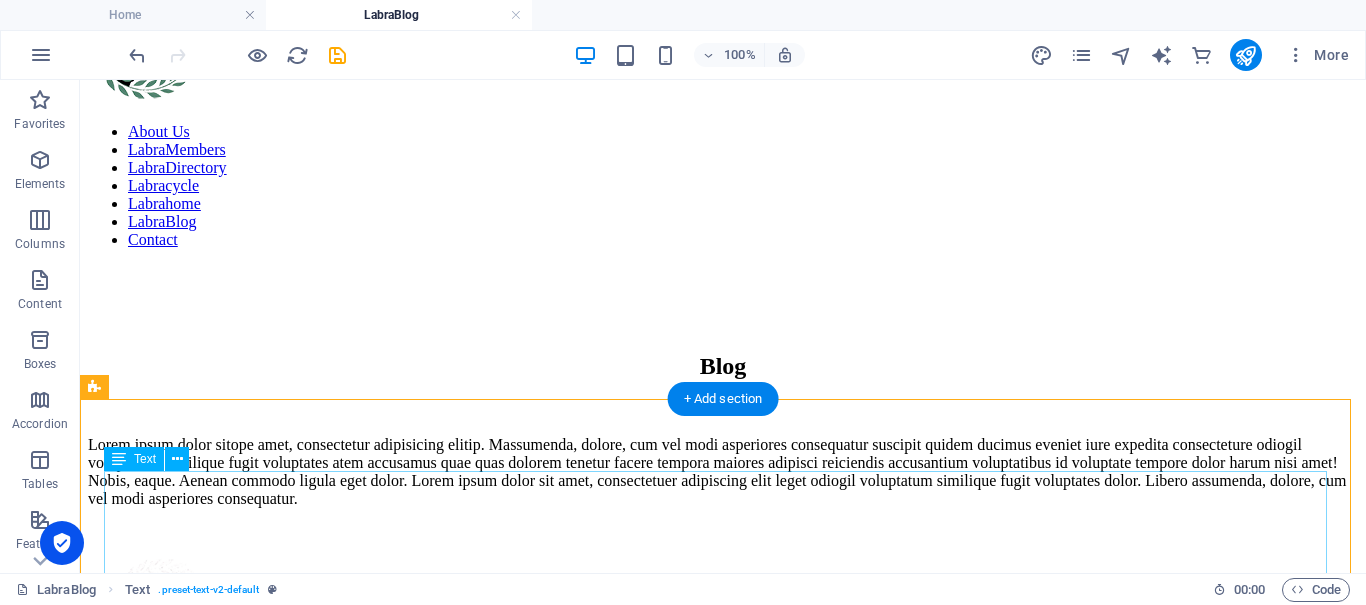 scroll, scrollTop: 893, scrollLeft: 0, axis: vertical 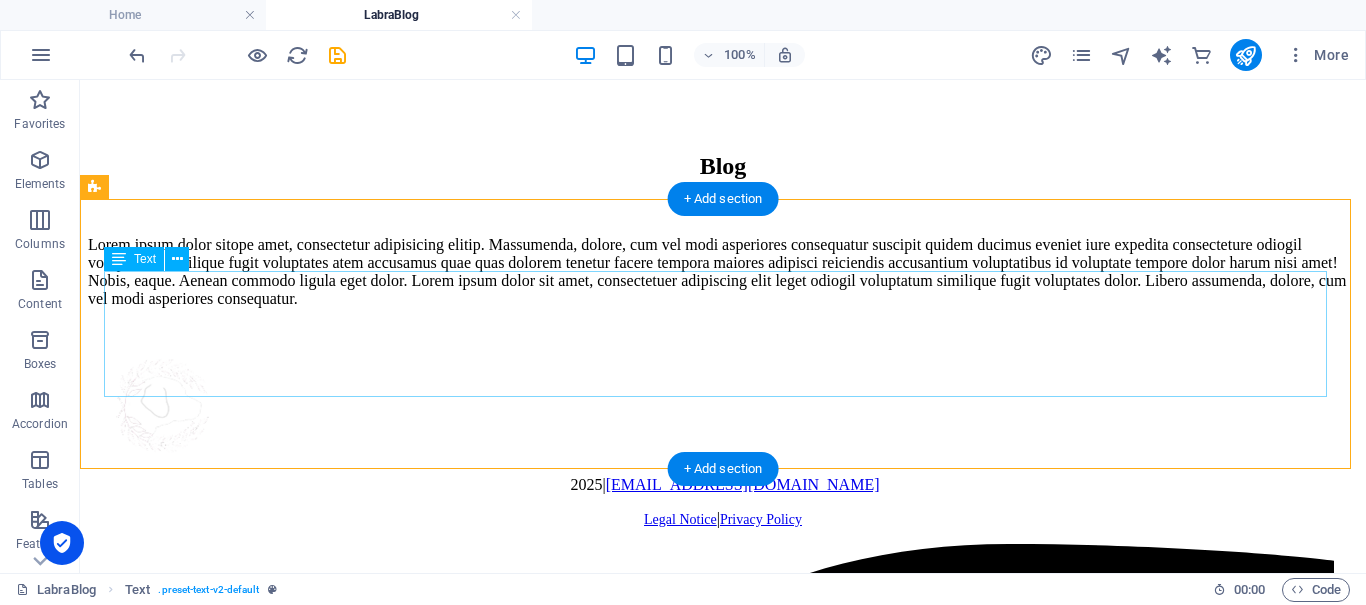 click on "Lorem ipsum dolor sitope amet, consectetur adipisicing elitip. Massumenda, dolore, cum vel modi asperiores consequatur suscipit quidem ducimus eveniet iure expedita consecteture odiogil voluptatum similique fugit voluptates atem accusamus quae quas dolorem tenetur facere tempora maiores adipisci reiciendis accusantium voluptatibus id voluptate tempore dolor harum nisi amet! Nobis, eaque. Aenean commodo ligula eget dolor. Lorem ipsum dolor sit amet, consectetuer adipiscing elit leget odiogil voluptatum similique fugit voluptates dolor. Libero assumenda, dolore, cum vel modi asperiores consequatur." at bounding box center (723, 272) 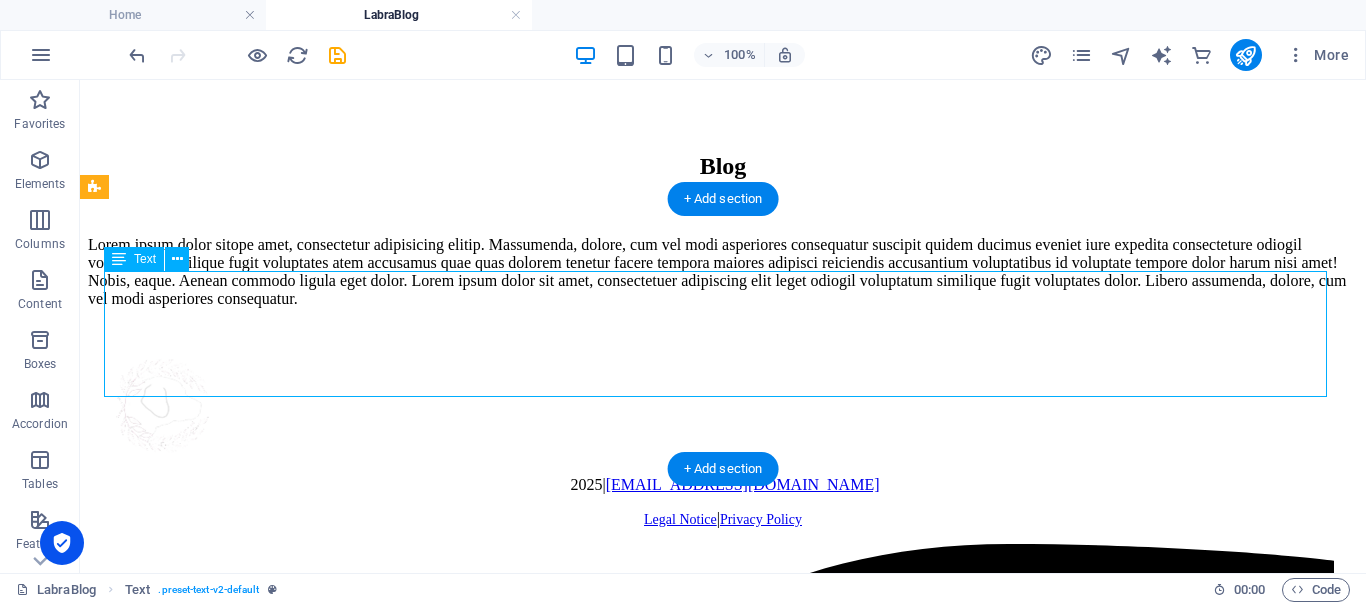 click on "Lorem ipsum dolor sitope amet, consectetur adipisicing elitip. Massumenda, dolore, cum vel modi asperiores consequatur suscipit quidem ducimus eveniet iure expedita consecteture odiogil voluptatum similique fugit voluptates atem accusamus quae quas dolorem tenetur facere tempora maiores adipisci reiciendis accusantium voluptatibus id voluptate tempore dolor harum nisi amet! Nobis, eaque. Aenean commodo ligula eget dolor. Lorem ipsum dolor sit amet, consectetuer adipiscing elit leget odiogil voluptatum similique fugit voluptates dolor. Libero assumenda, dolore, cum vel modi asperiores consequatur." at bounding box center [723, 272] 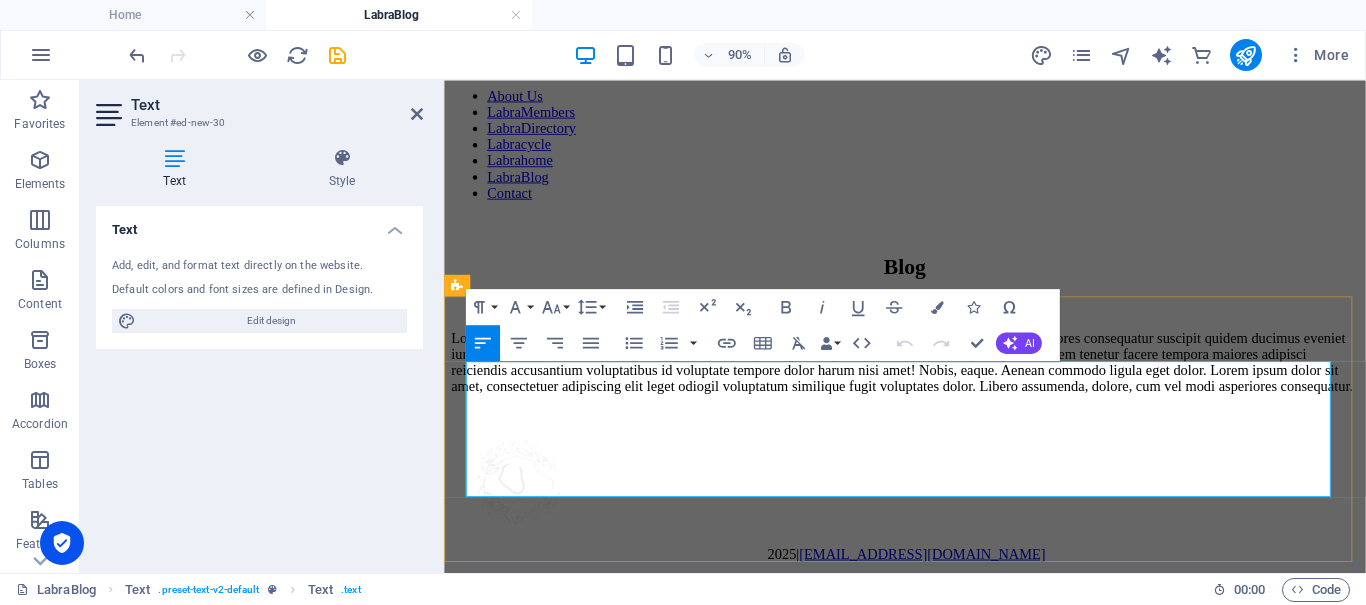 click on "Lorem ipsum dolor sitope amet, consectetur adipisicing elitip. Massumenda, dolore, cum vel modi asperiores consequatur suscipit quidem ducimus eveniet iure expedita consecteture odiogil voluptatum similique fugit voluptates atem accusamus quae quas dolorem tenetur facere tempora maiores adipisci reiciendis accusantium voluptatibus id voluptate tempore dolor harum nisi amet! Nobis, eaque. Aenean commodo ligula eget dolor. Lorem ipsum dolor sit amet, consectetuer adipiscing elit leget odiogil voluptatum similique fugit voluptates dolor. Libero assumenda, dolore, cum vel modi asperiores consequatur." at bounding box center (956, 393) 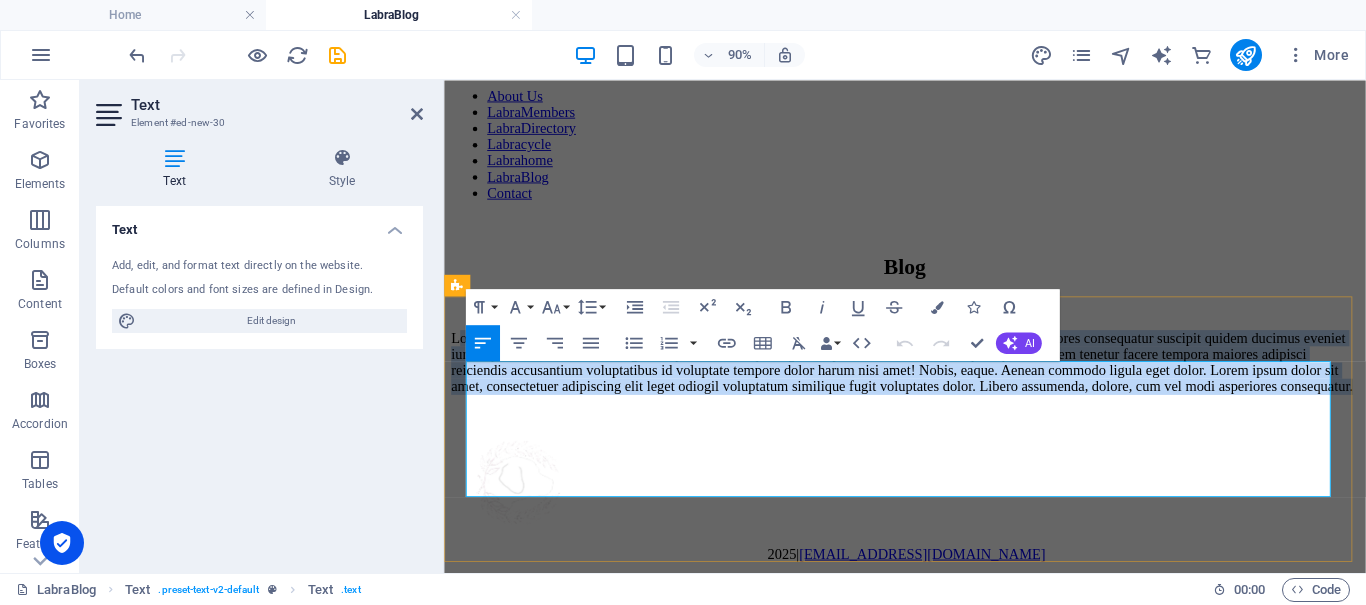 drag, startPoint x: 482, startPoint y: 407, endPoint x: 1078, endPoint y: 532, distance: 608.96716 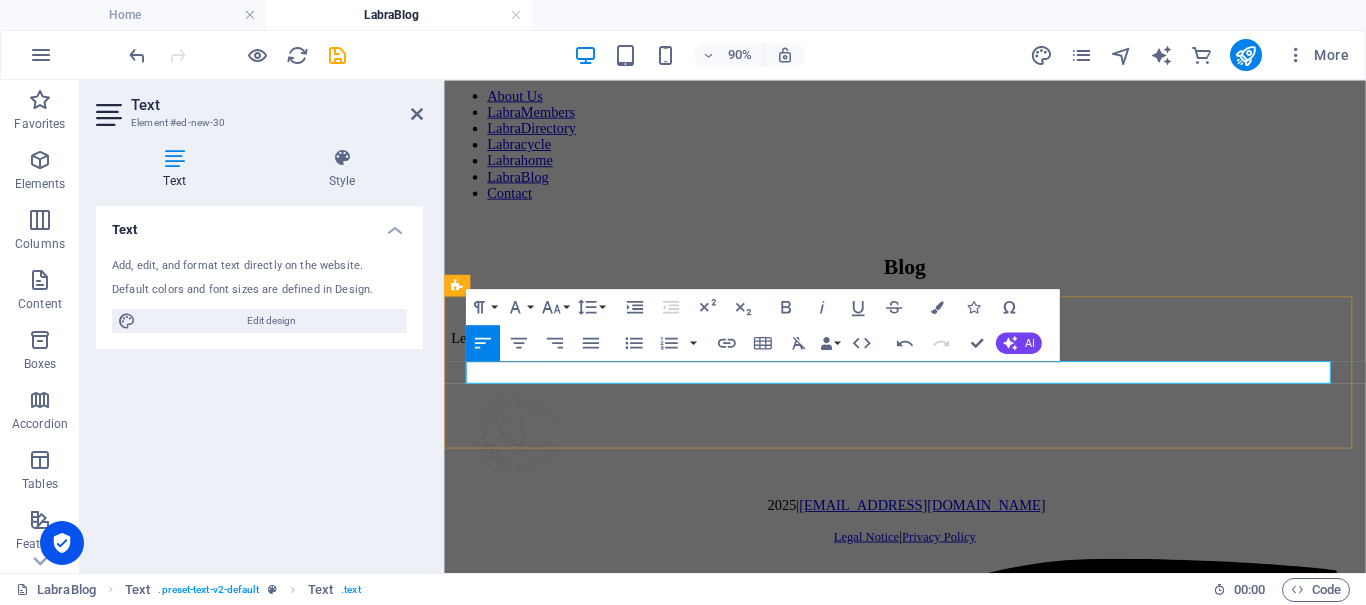 click on "Le" at bounding box center (956, 366) 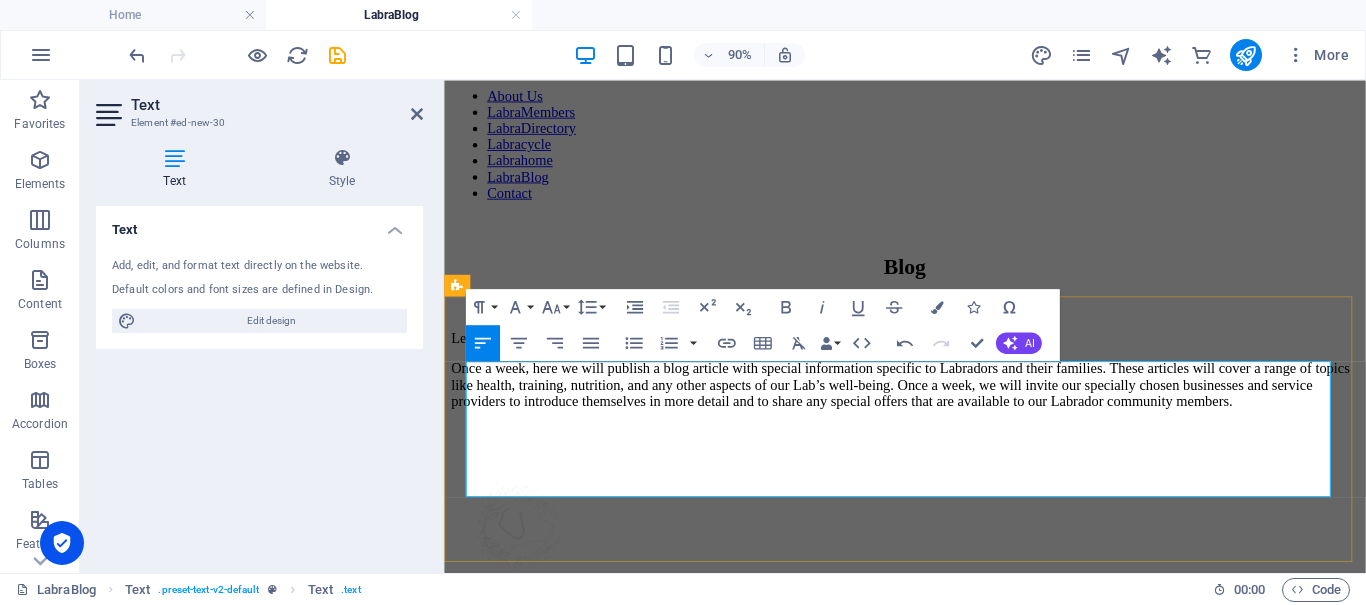 scroll, scrollTop: 8952, scrollLeft: 0, axis: vertical 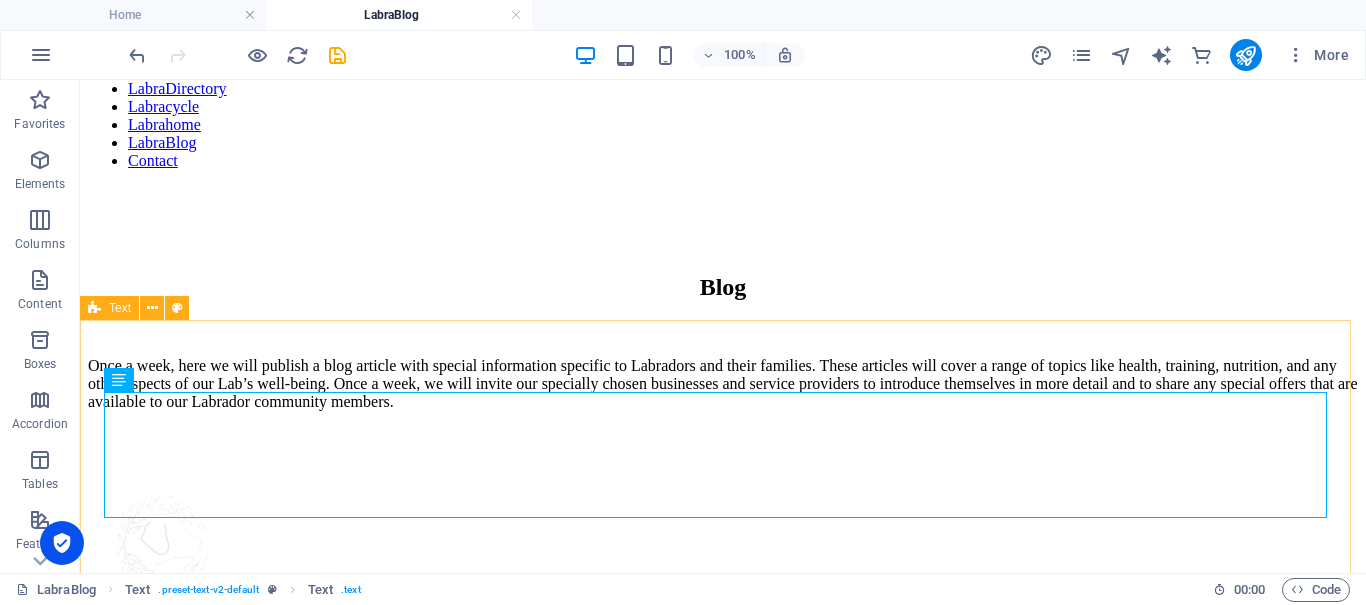 click on "Text" at bounding box center [109, 308] 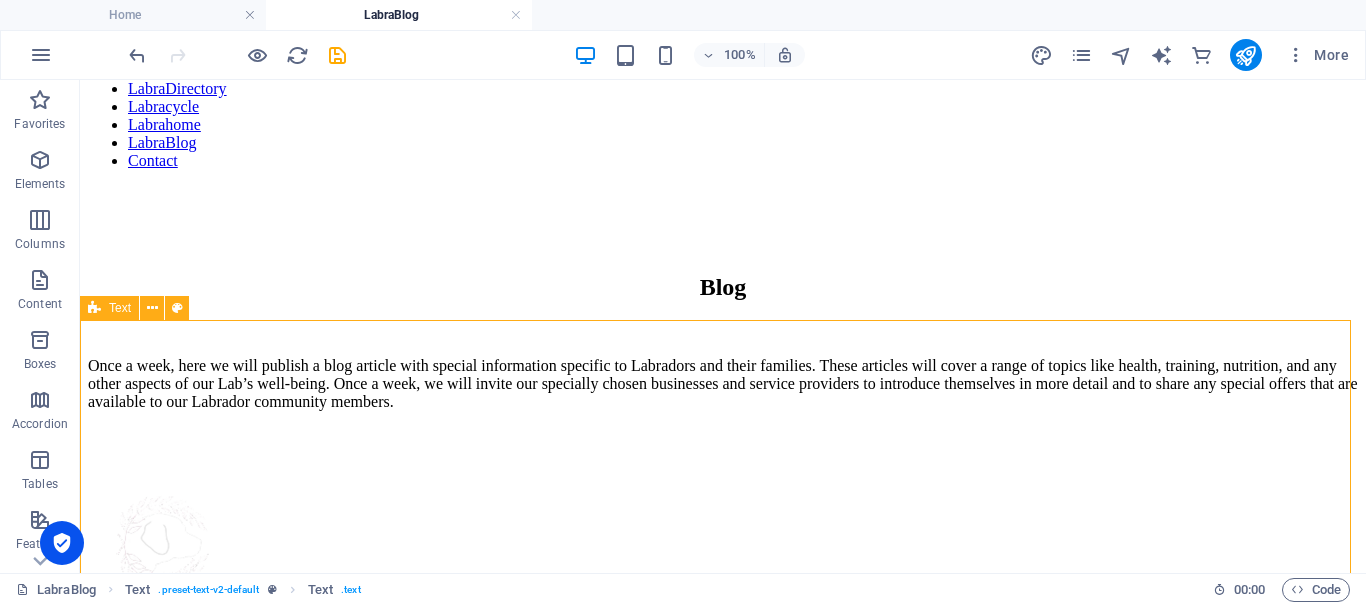 click on "Text" at bounding box center (109, 308) 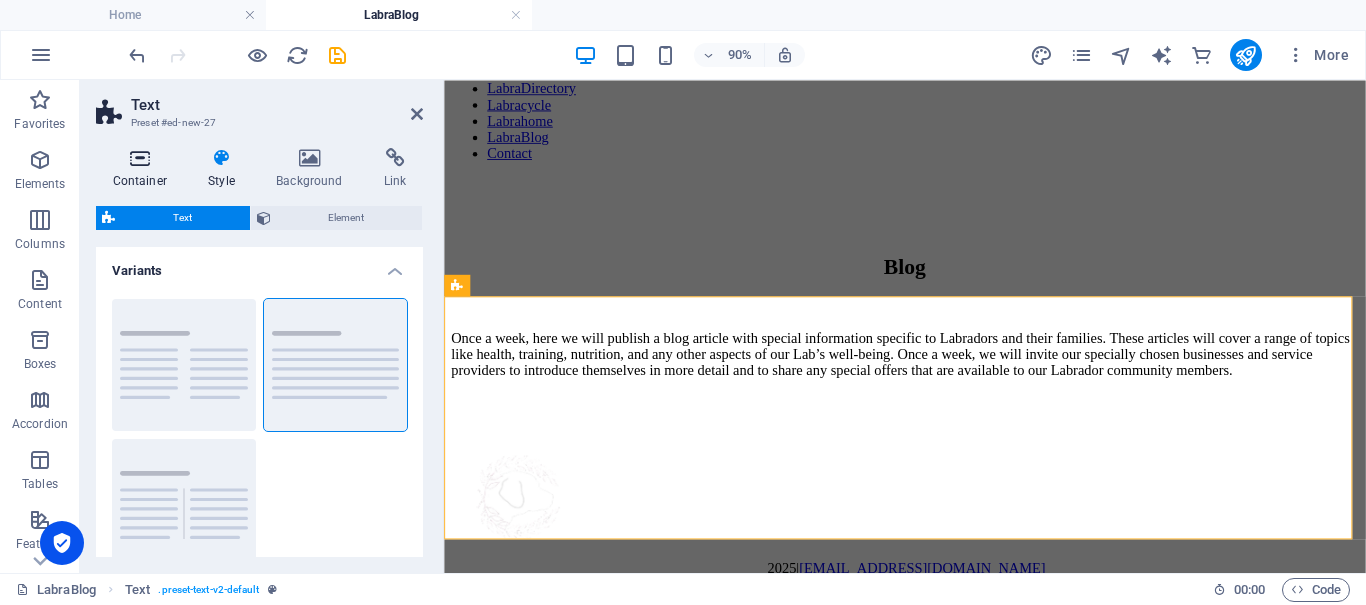 click on "Container" at bounding box center (144, 169) 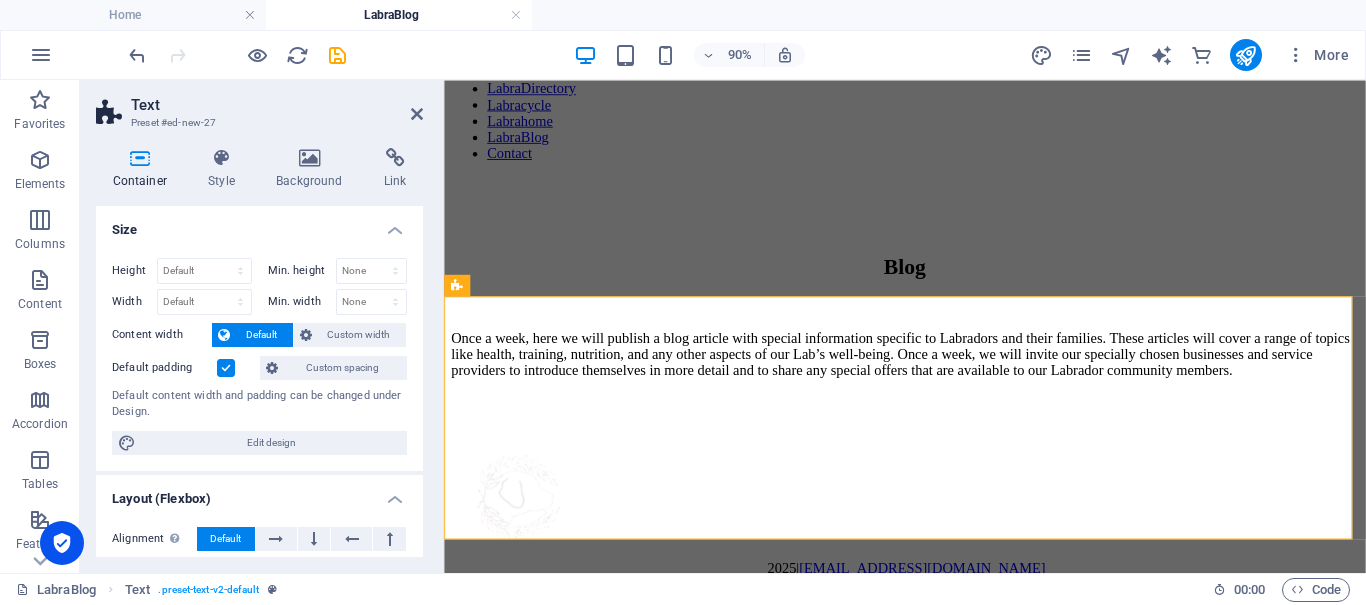 click at bounding box center (226, 368) 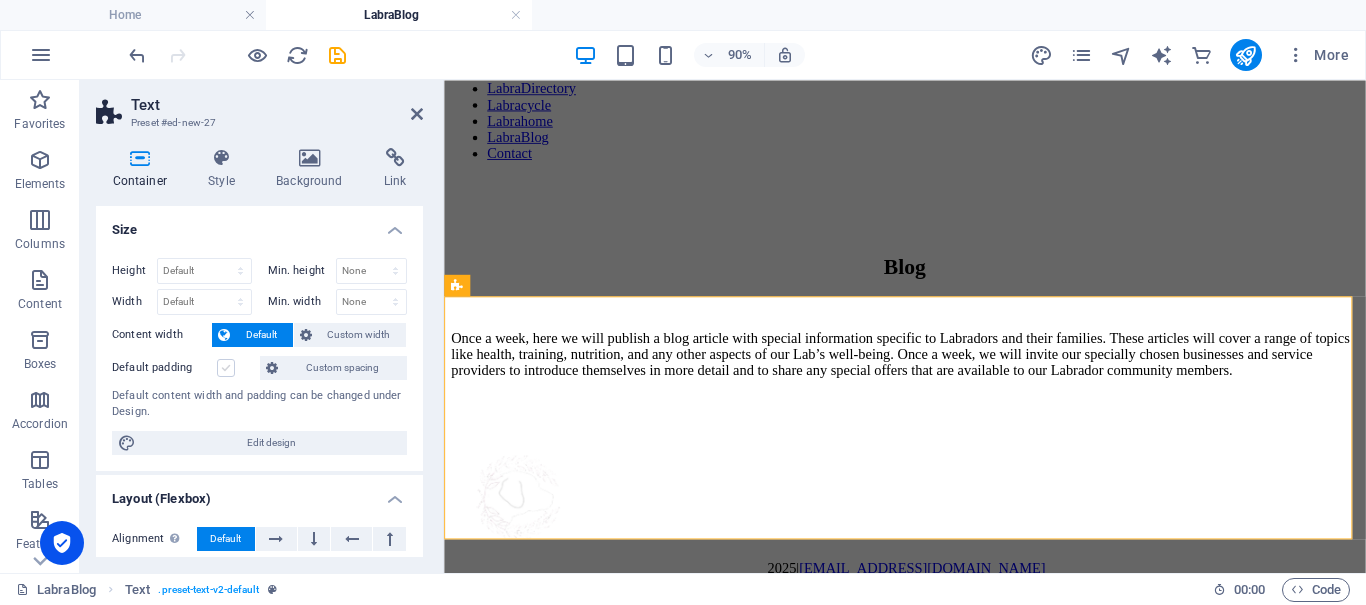 scroll, scrollTop: 754, scrollLeft: 0, axis: vertical 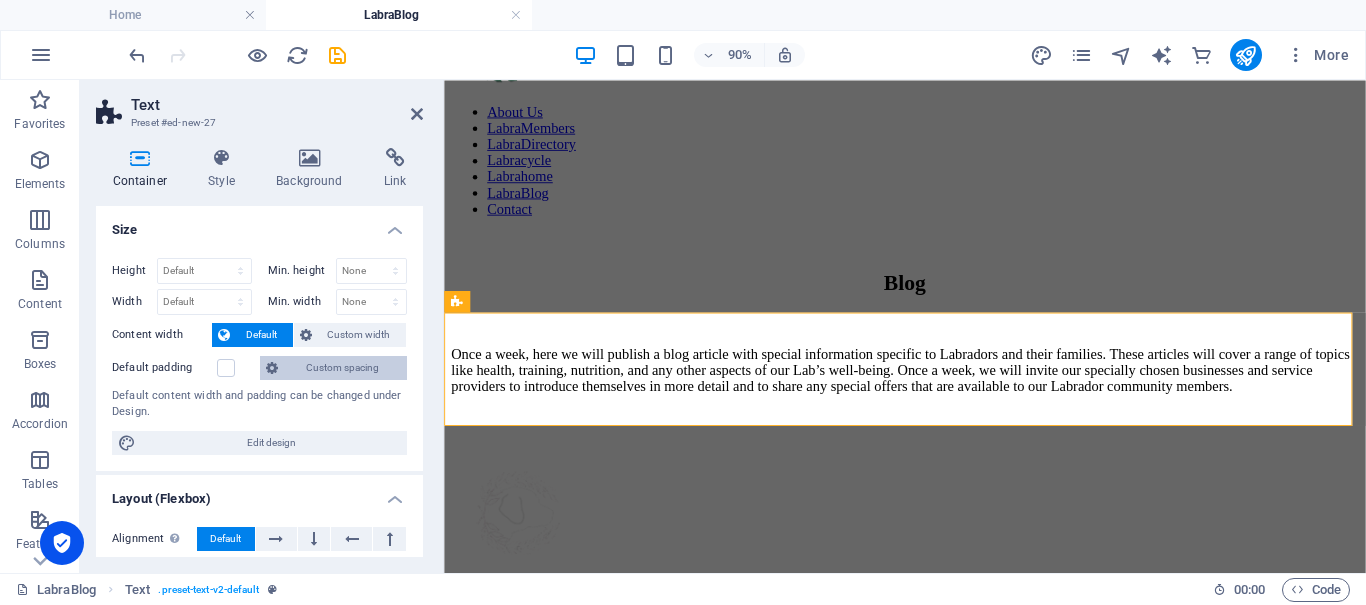 click on "Custom spacing" at bounding box center [342, 368] 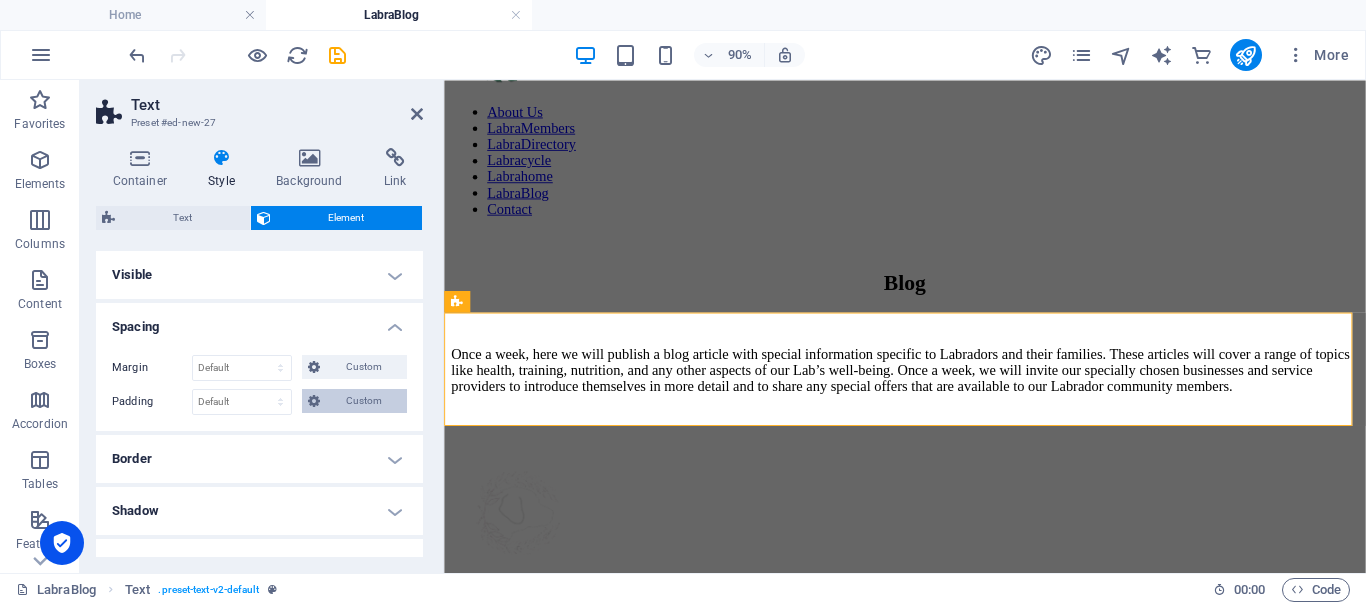 click at bounding box center (314, 401) 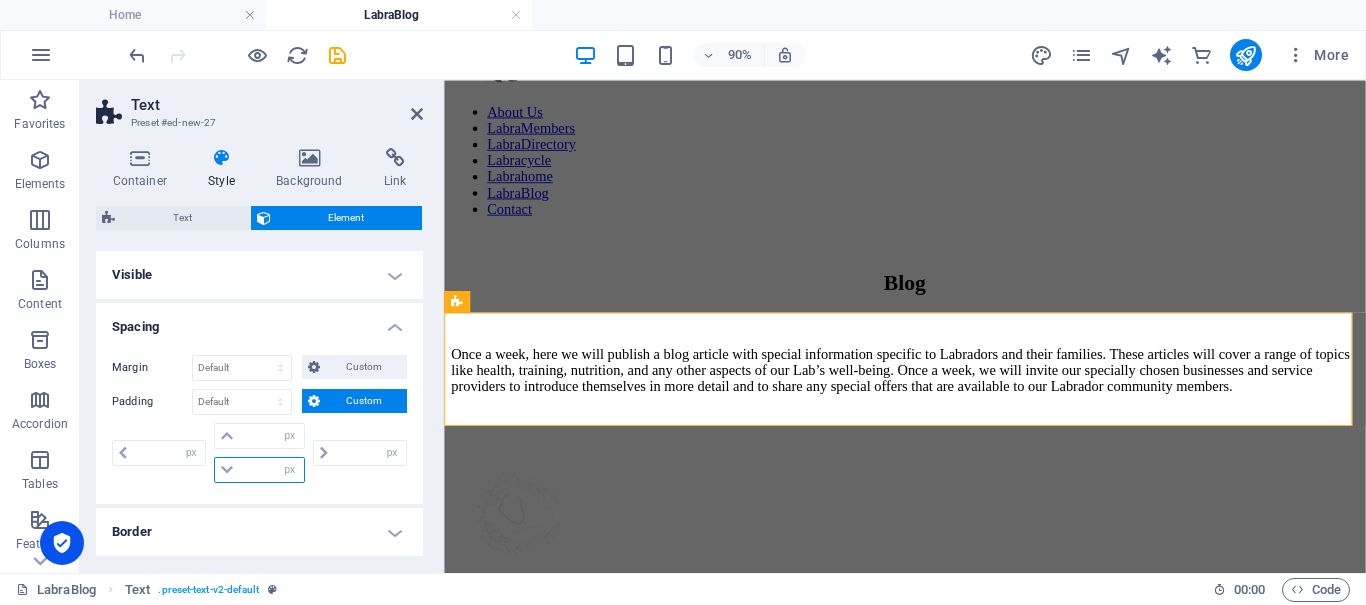 click at bounding box center [271, 470] 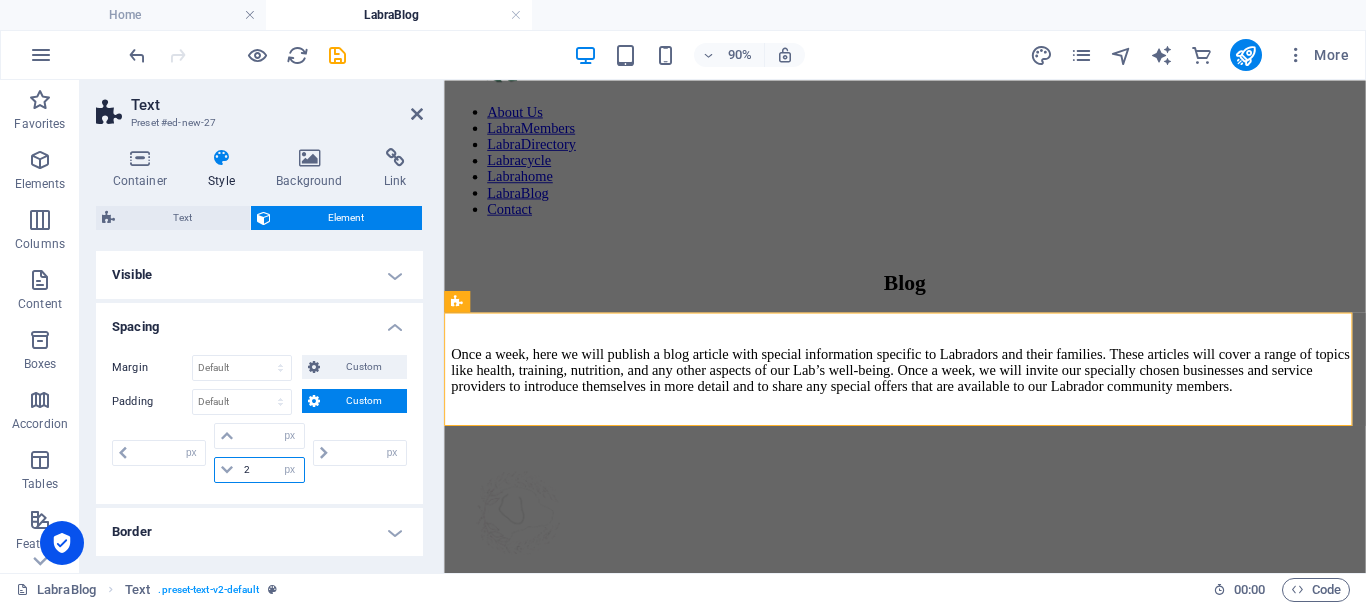 type on "20" 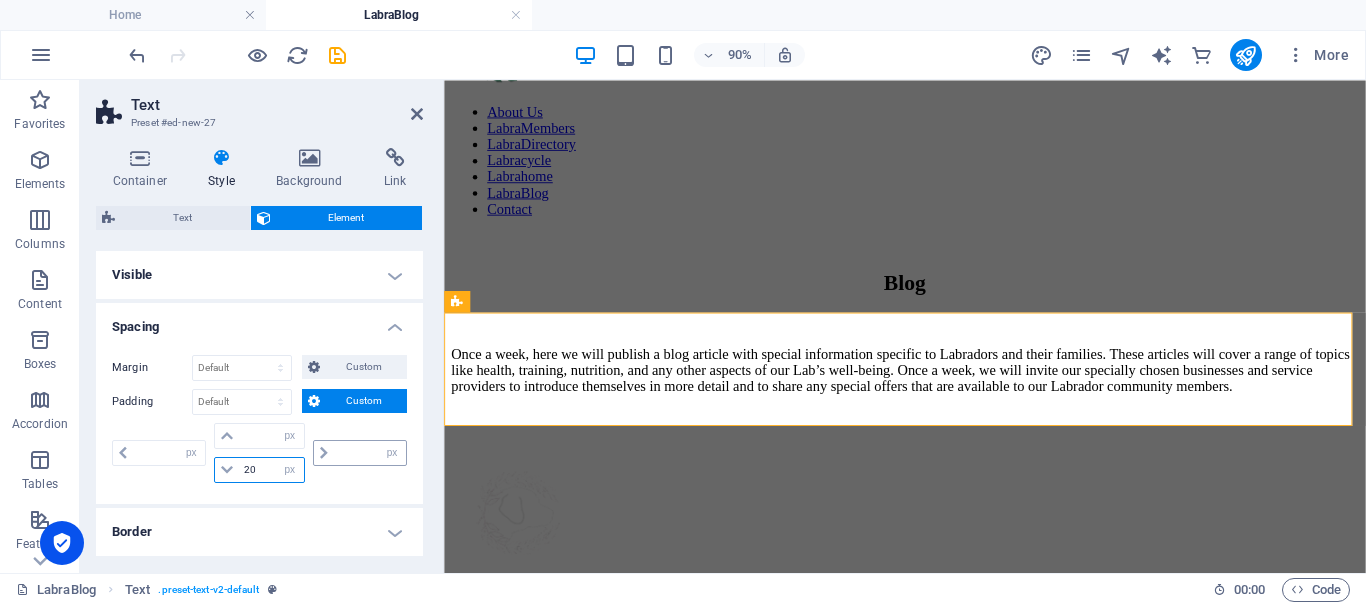 type on "0" 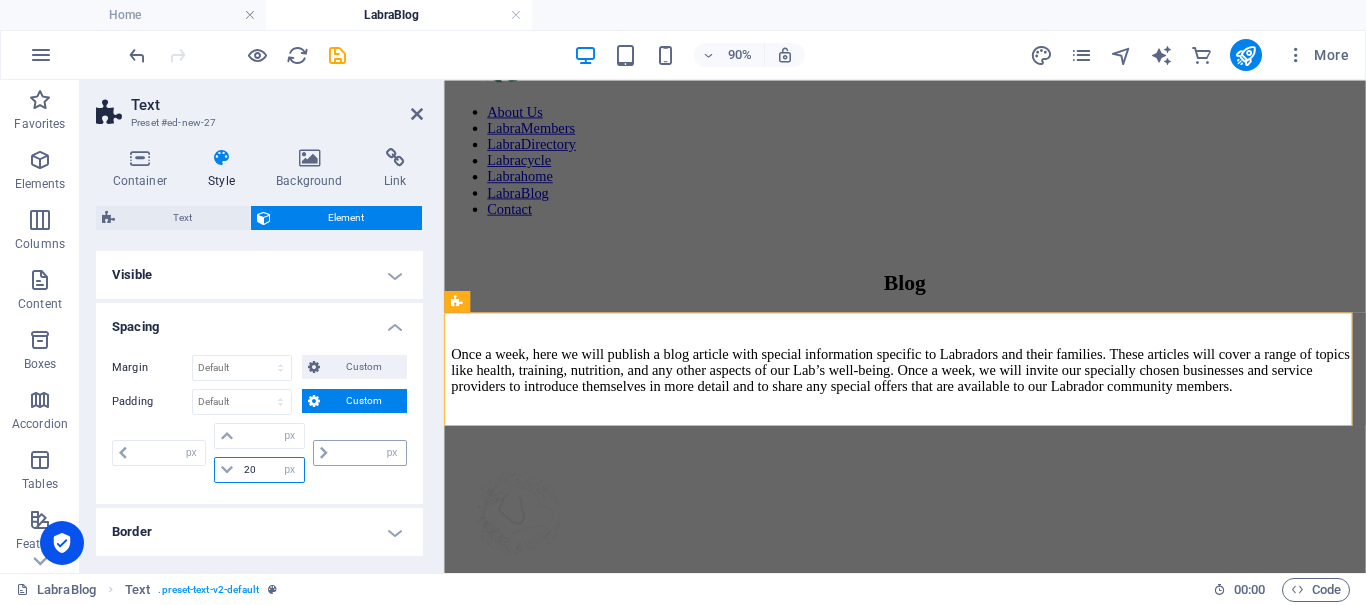 type on "0" 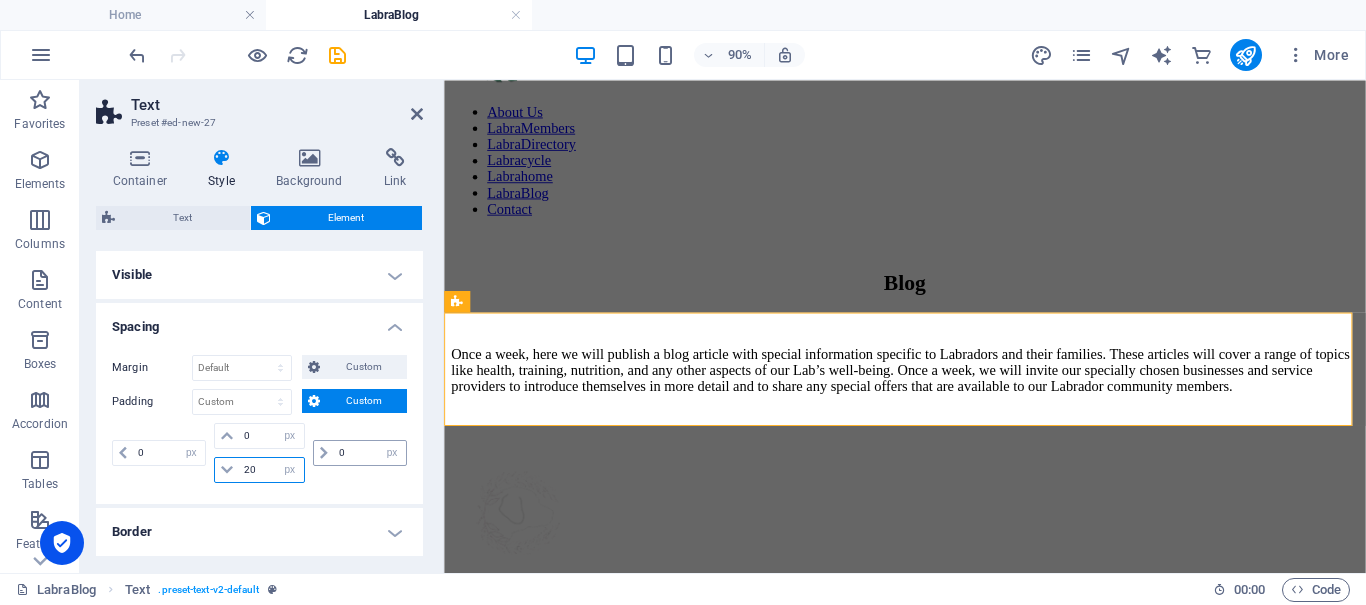 type on "20" 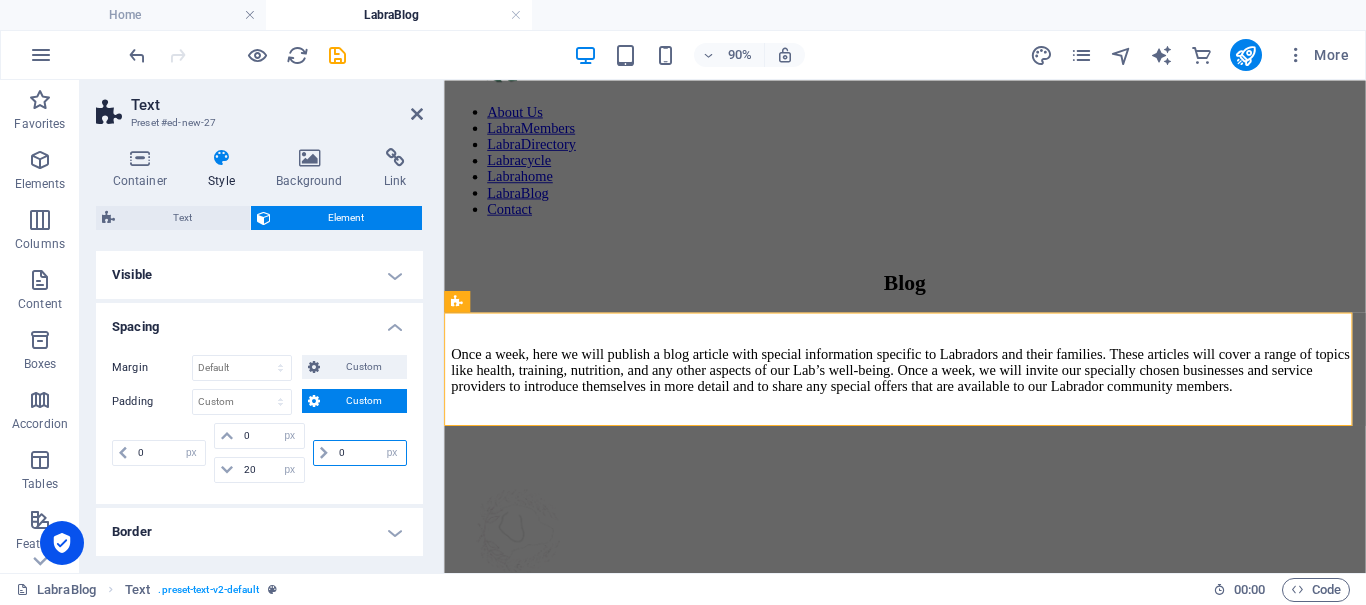 click on "0" at bounding box center [370, 453] 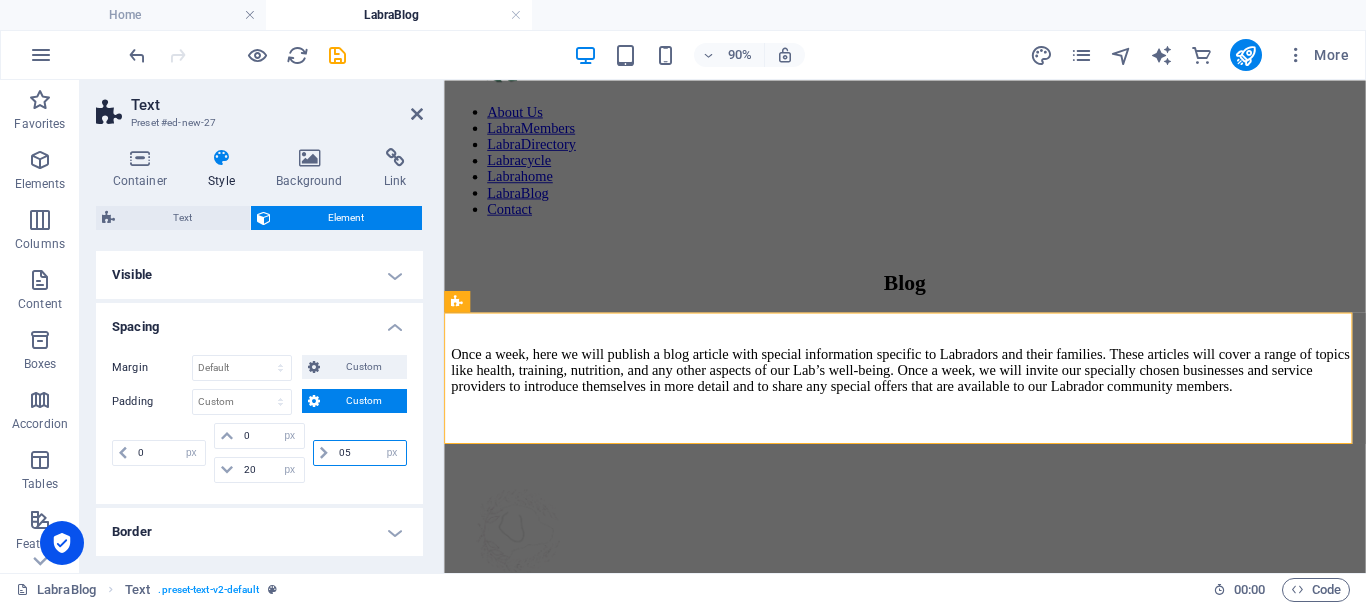 type on "0" 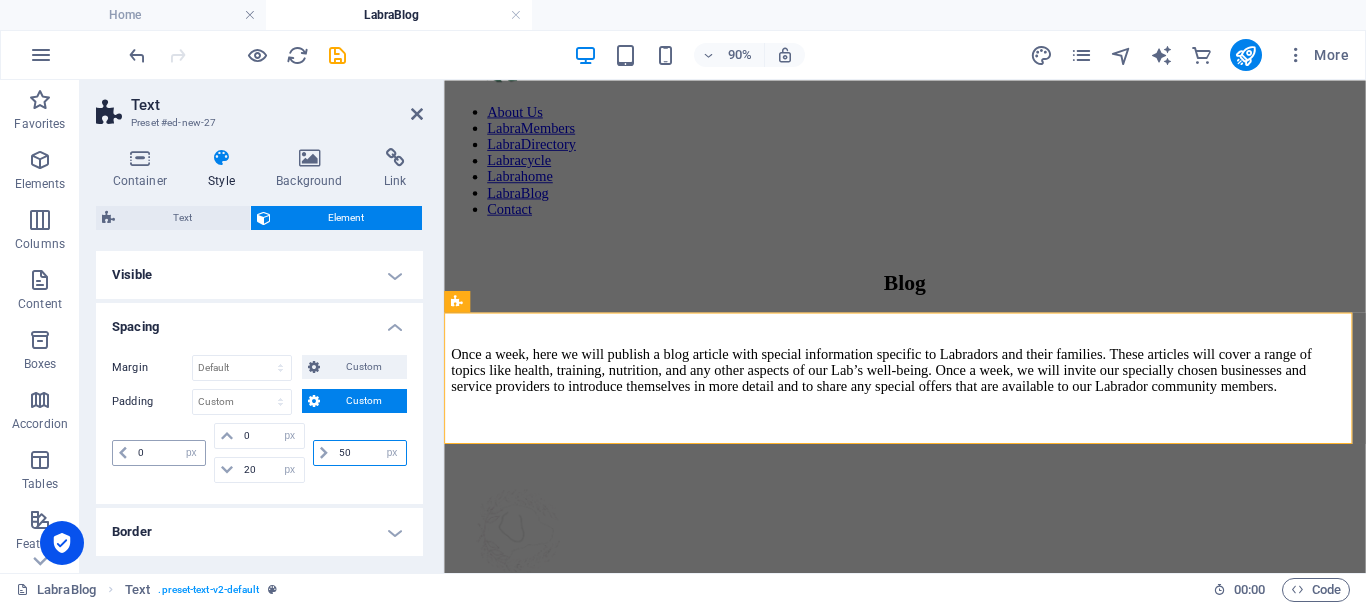 type on "50" 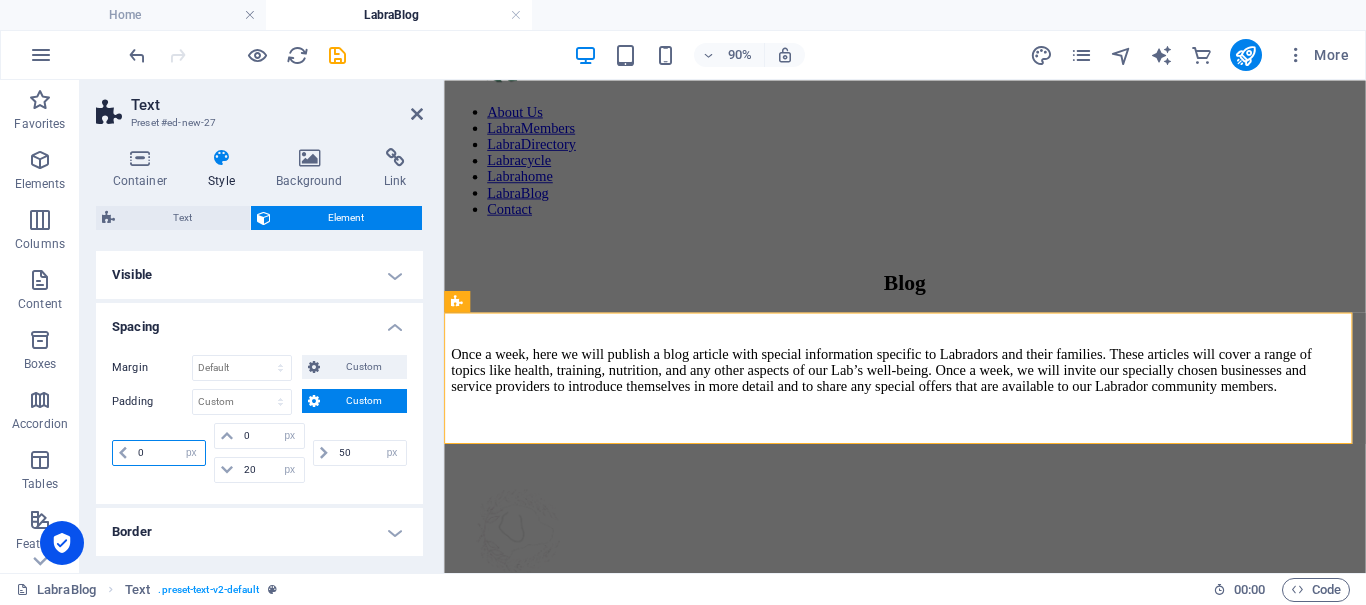 click on "0" at bounding box center (169, 453) 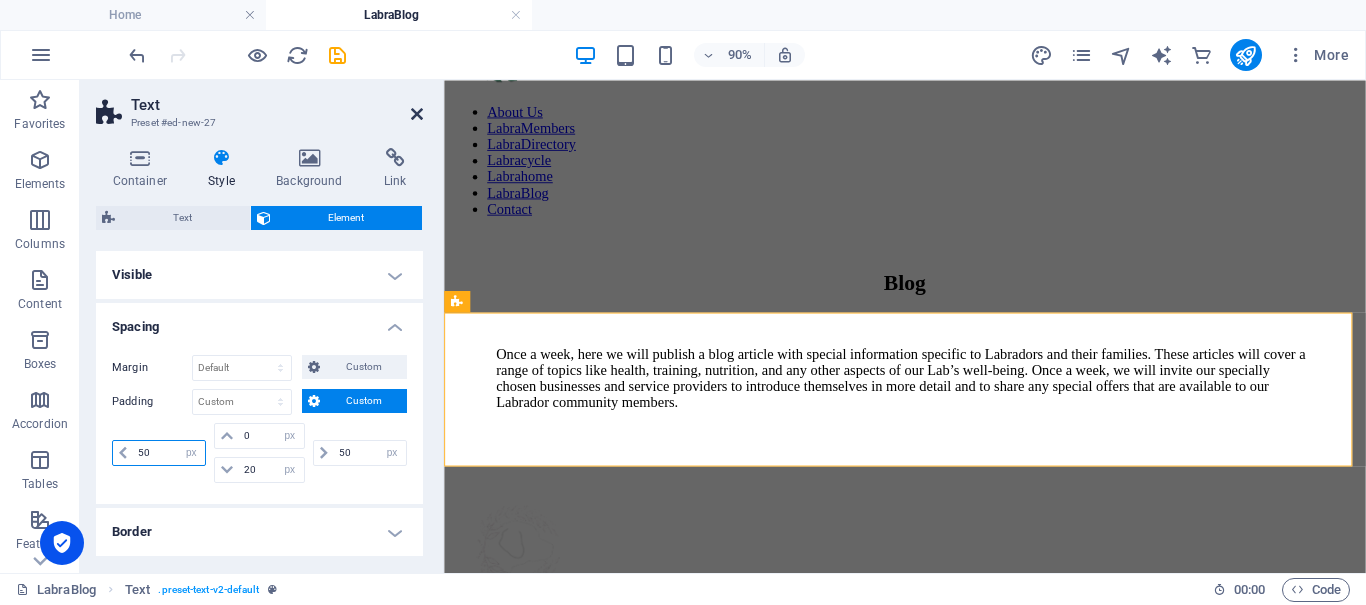 type on "50" 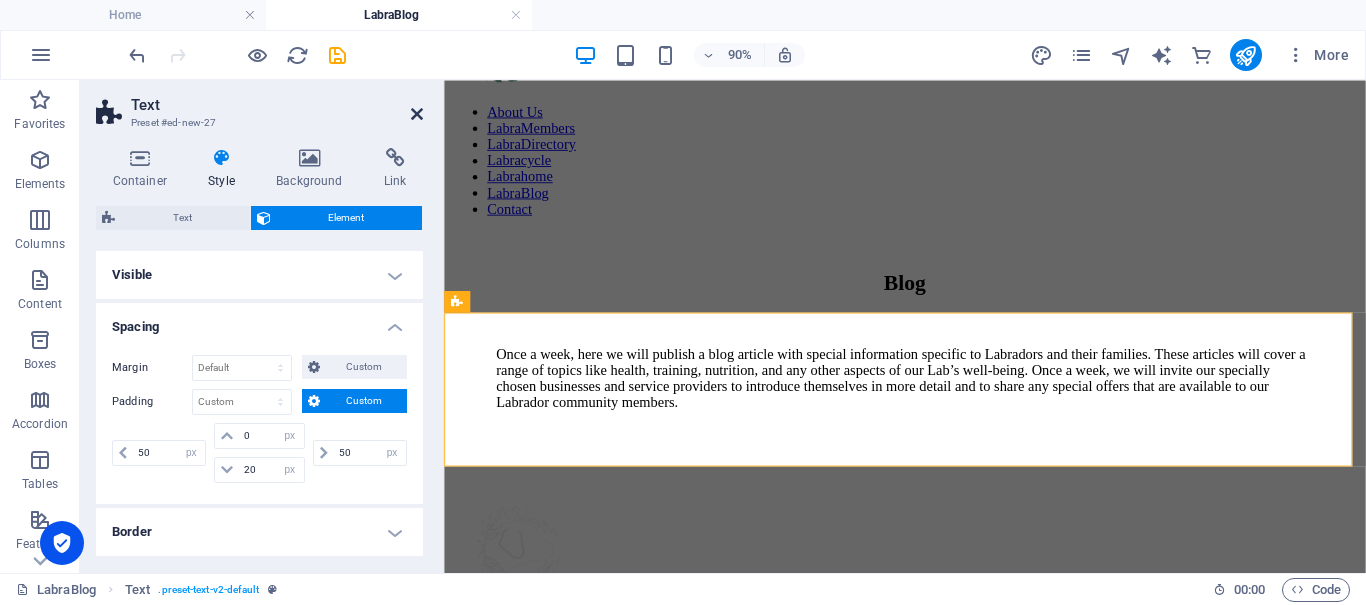 click at bounding box center (417, 114) 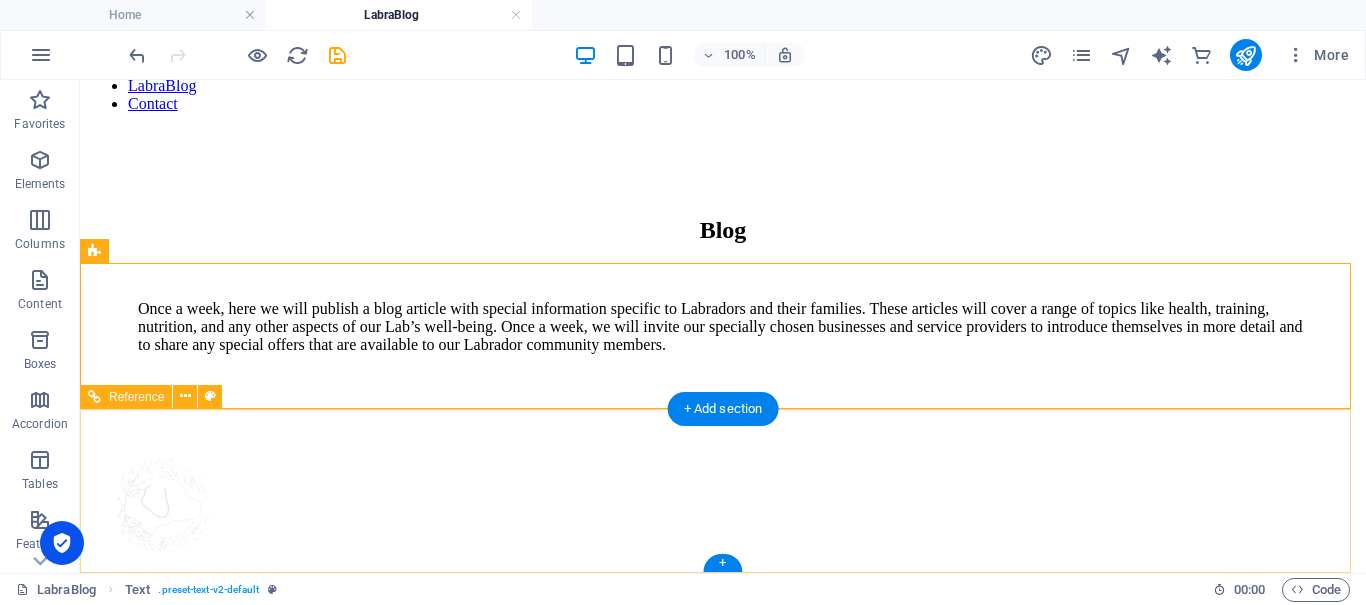 scroll, scrollTop: 529, scrollLeft: 0, axis: vertical 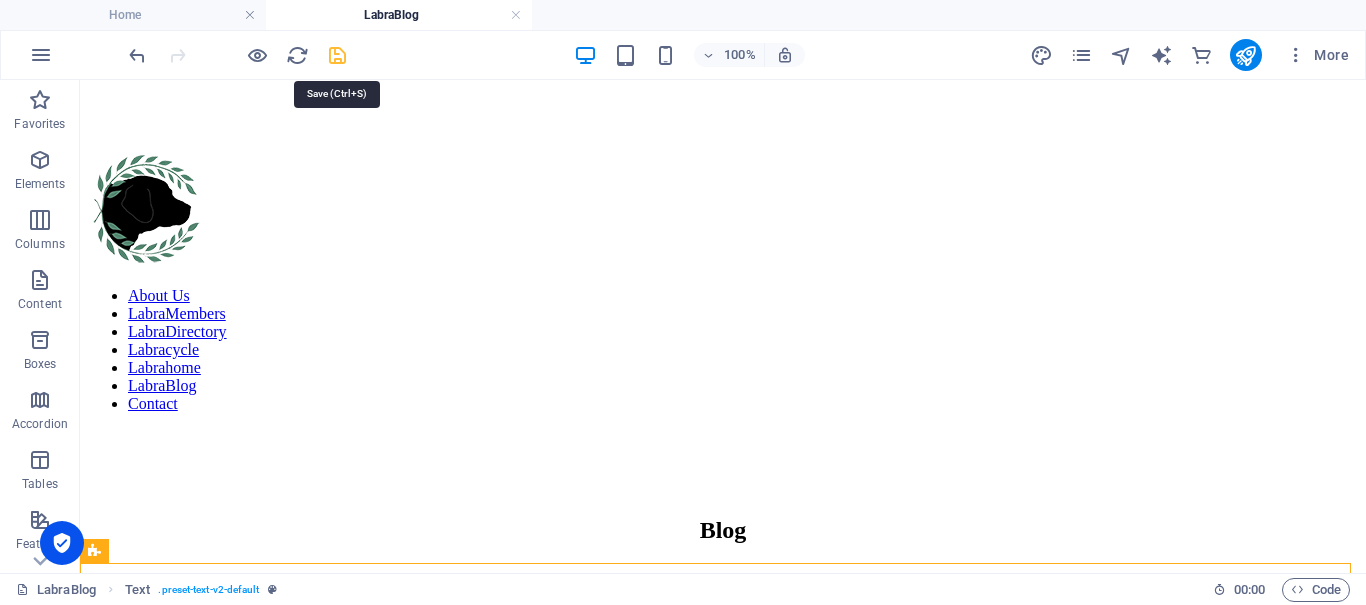 click at bounding box center (337, 55) 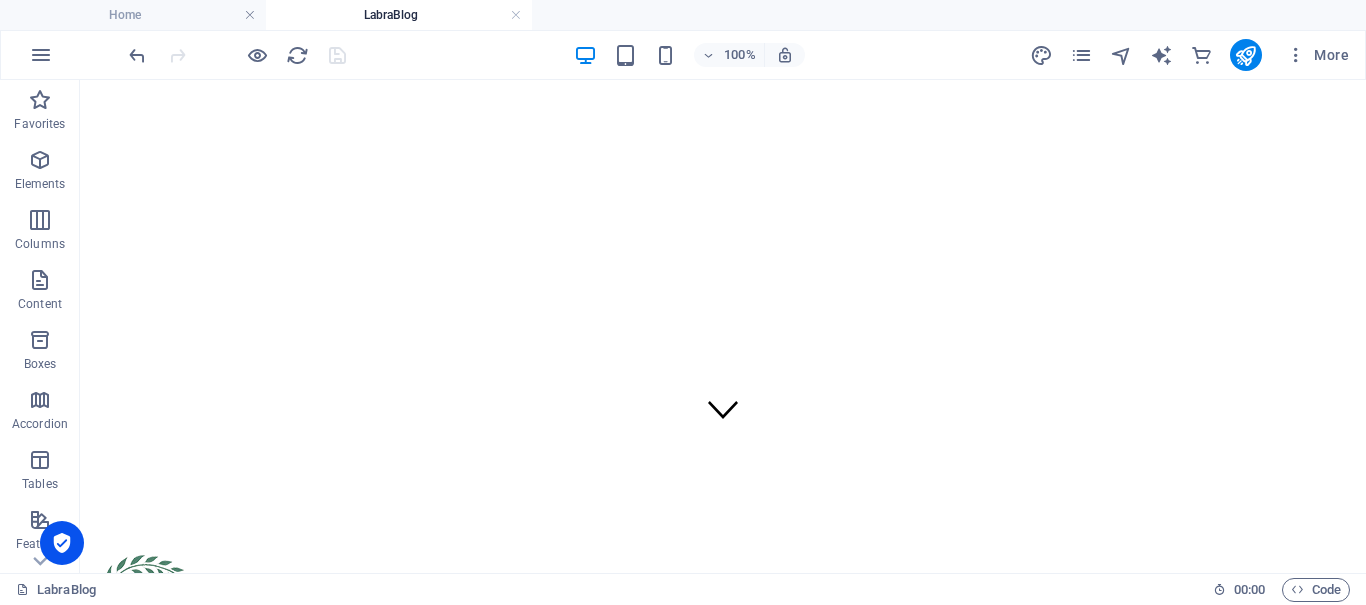 scroll, scrollTop: 0, scrollLeft: 0, axis: both 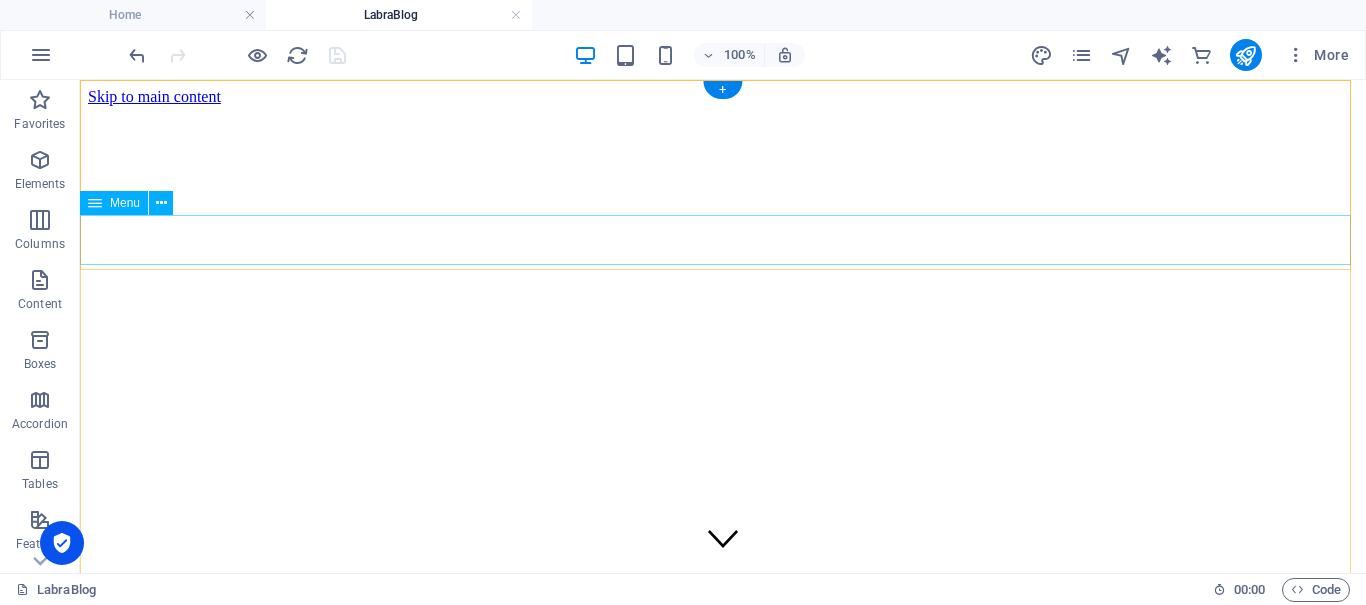 click on "About Us LabraMembers LabraDirectory Labracycle Labrahome LabraBlog Contact" at bounding box center [723, 879] 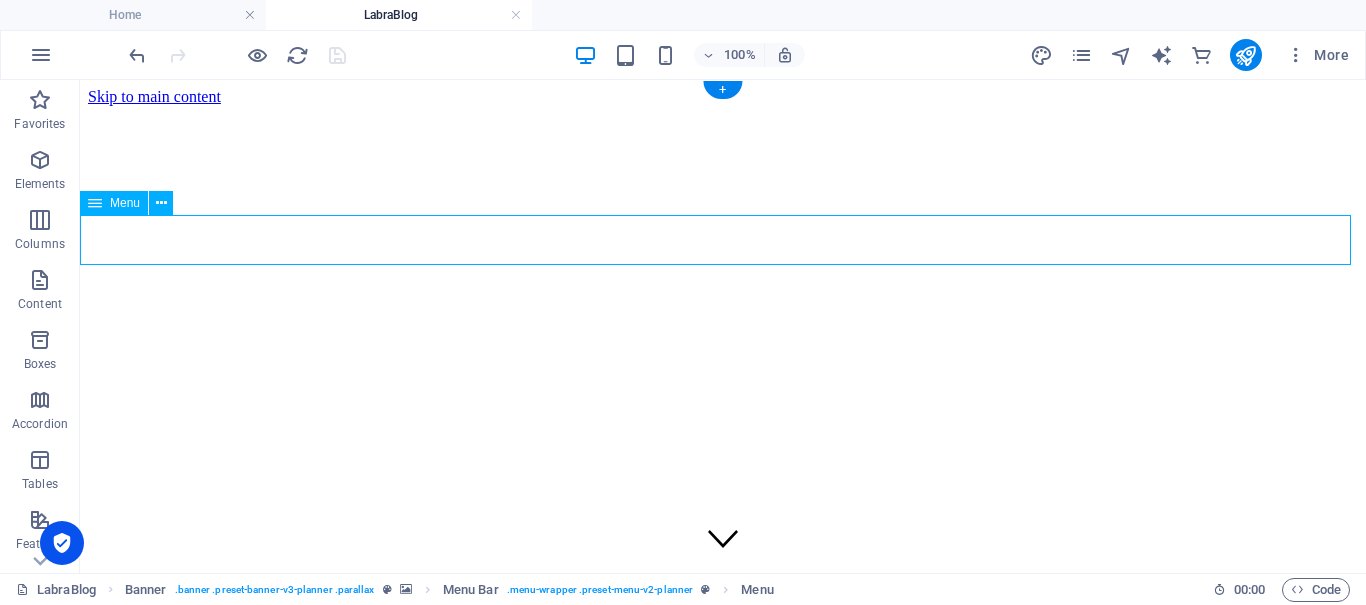 click on "About Us LabraMembers LabraDirectory Labracycle Labrahome LabraBlog Contact" at bounding box center (723, 879) 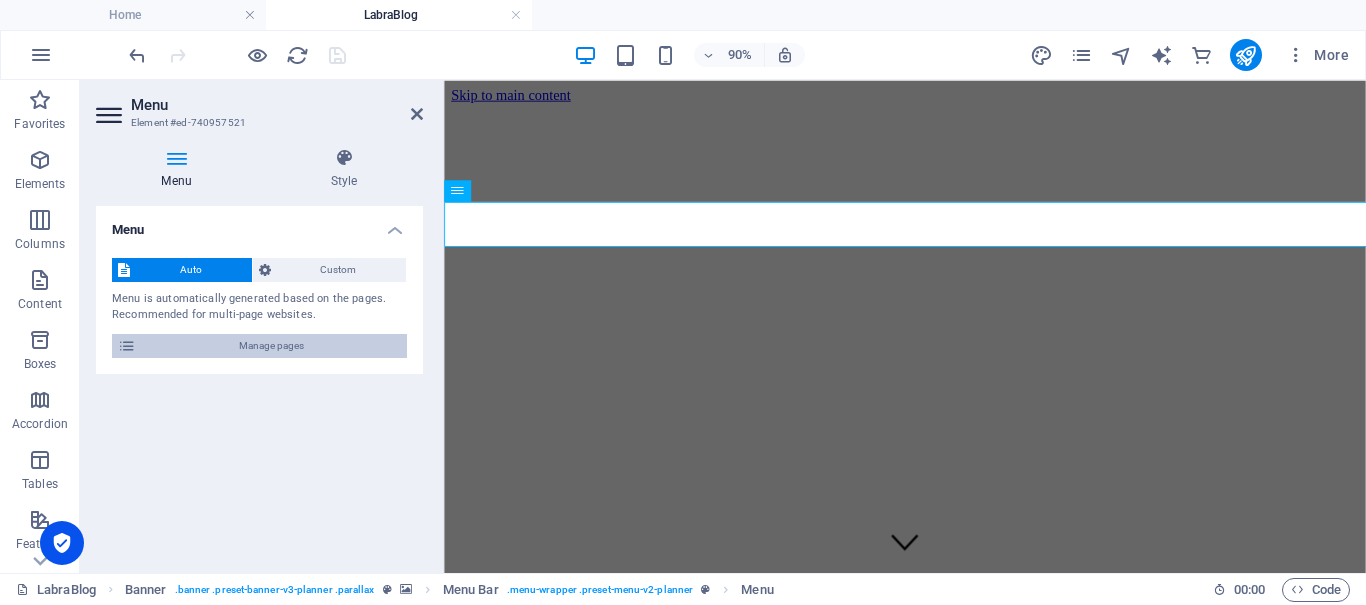 click on "Manage pages" at bounding box center (271, 346) 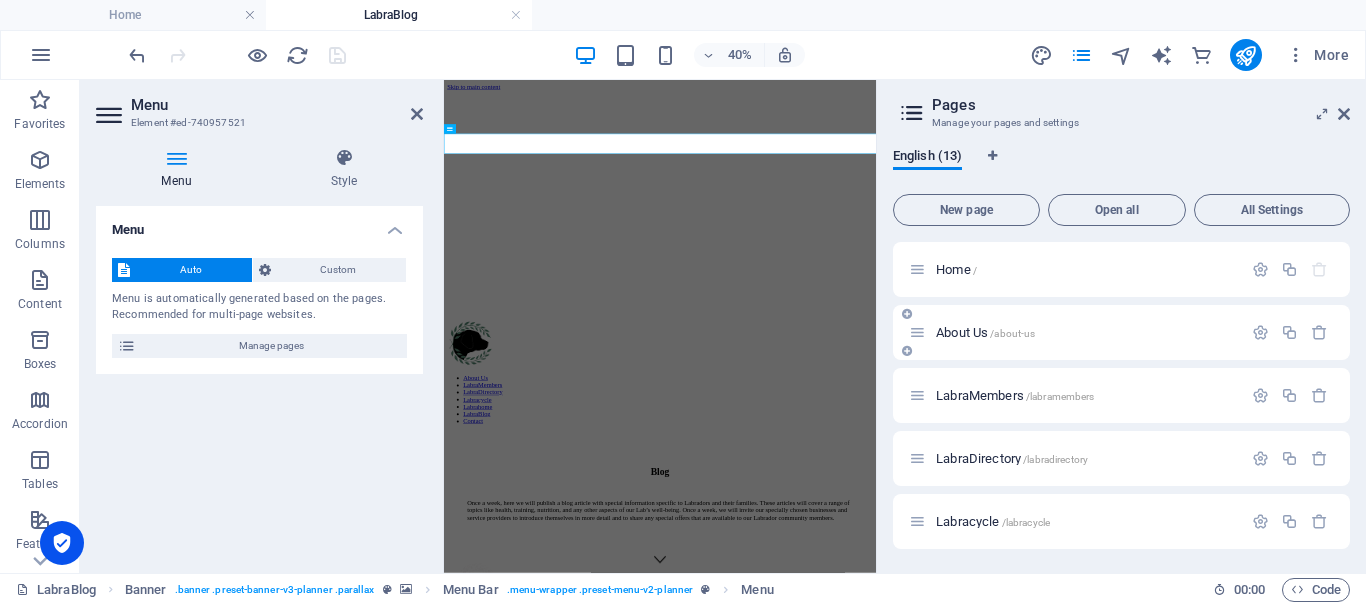 click on "About Us /about-us" at bounding box center [1086, 332] 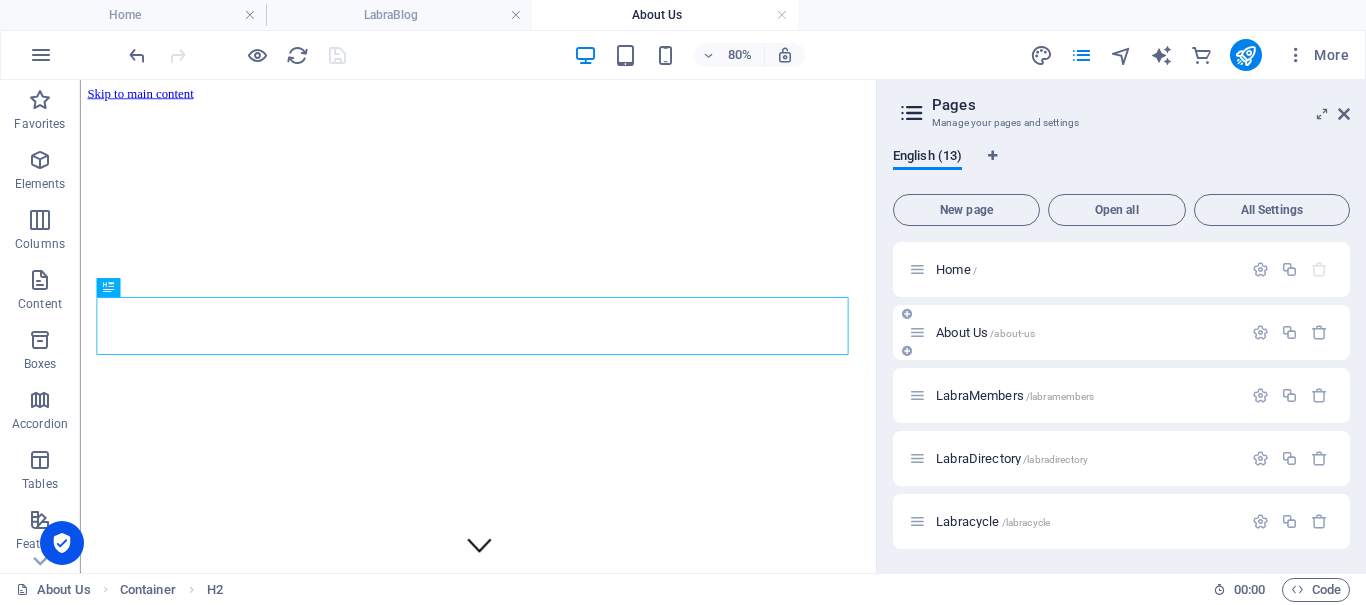 scroll, scrollTop: 648, scrollLeft: 0, axis: vertical 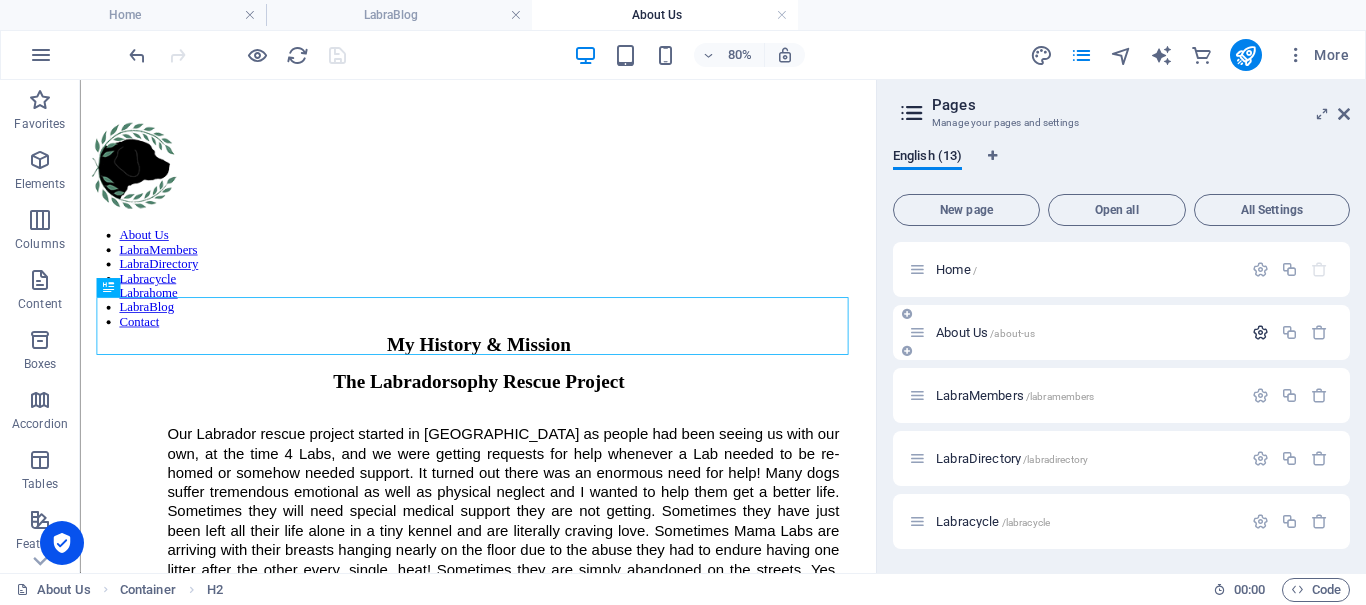 click at bounding box center (1260, 332) 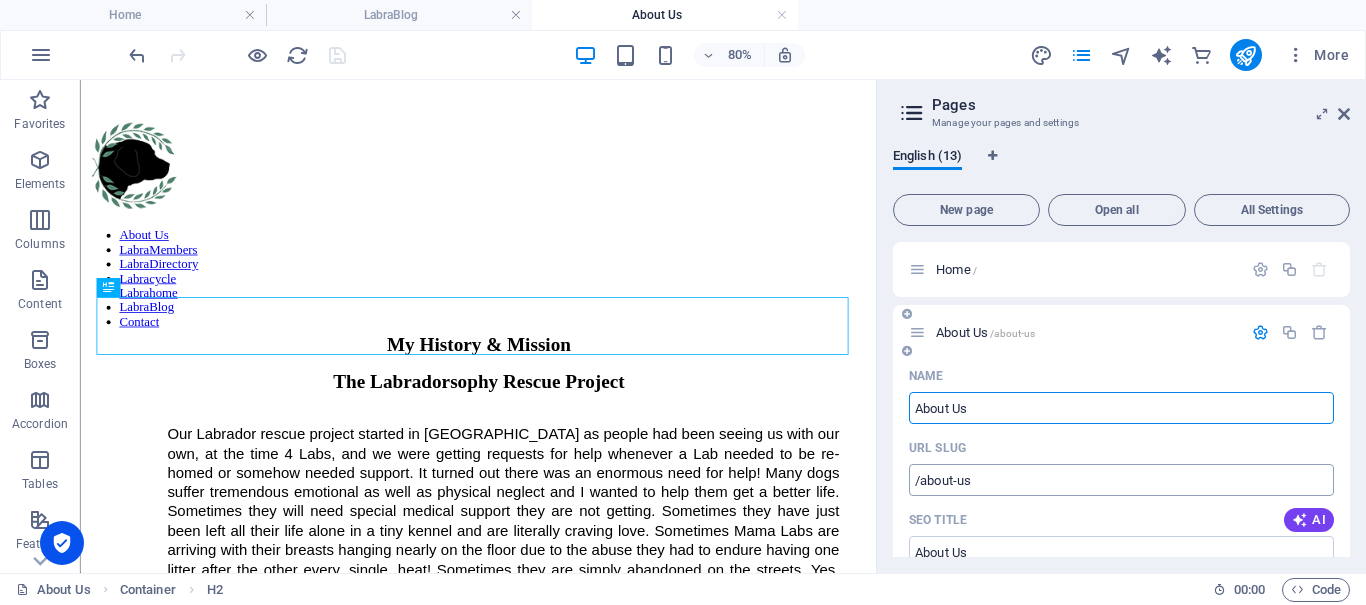 scroll, scrollTop: 100, scrollLeft: 0, axis: vertical 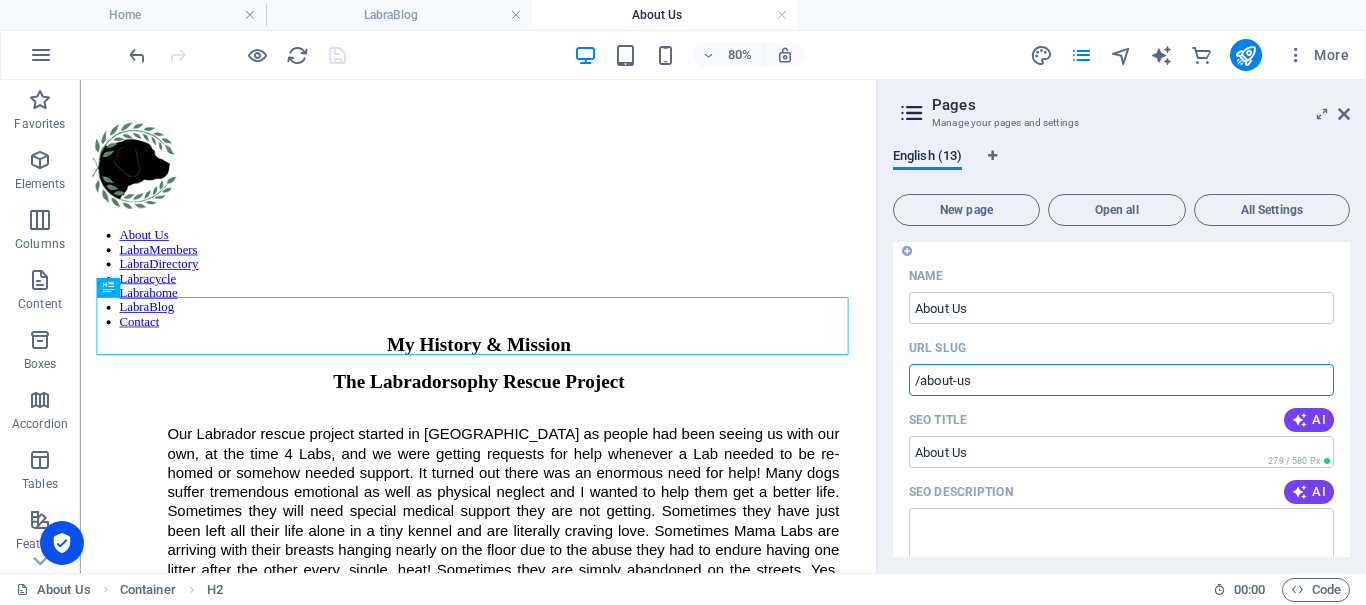 click on "/about-us" at bounding box center [1121, 380] 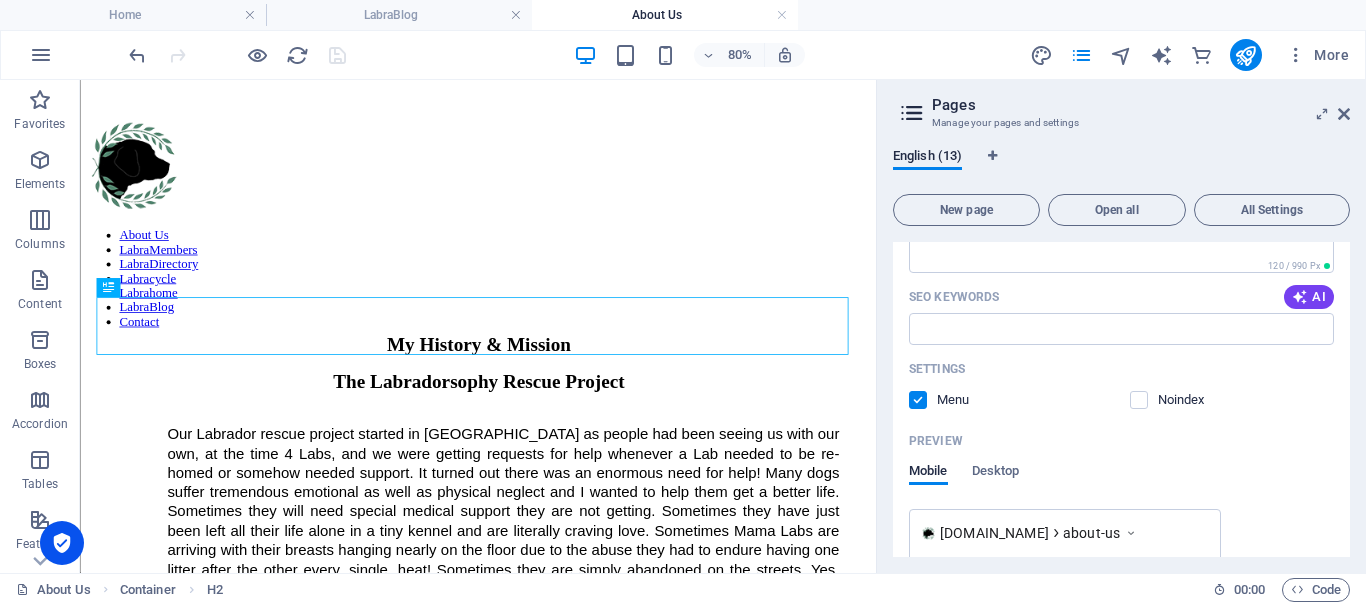 scroll, scrollTop: 600, scrollLeft: 0, axis: vertical 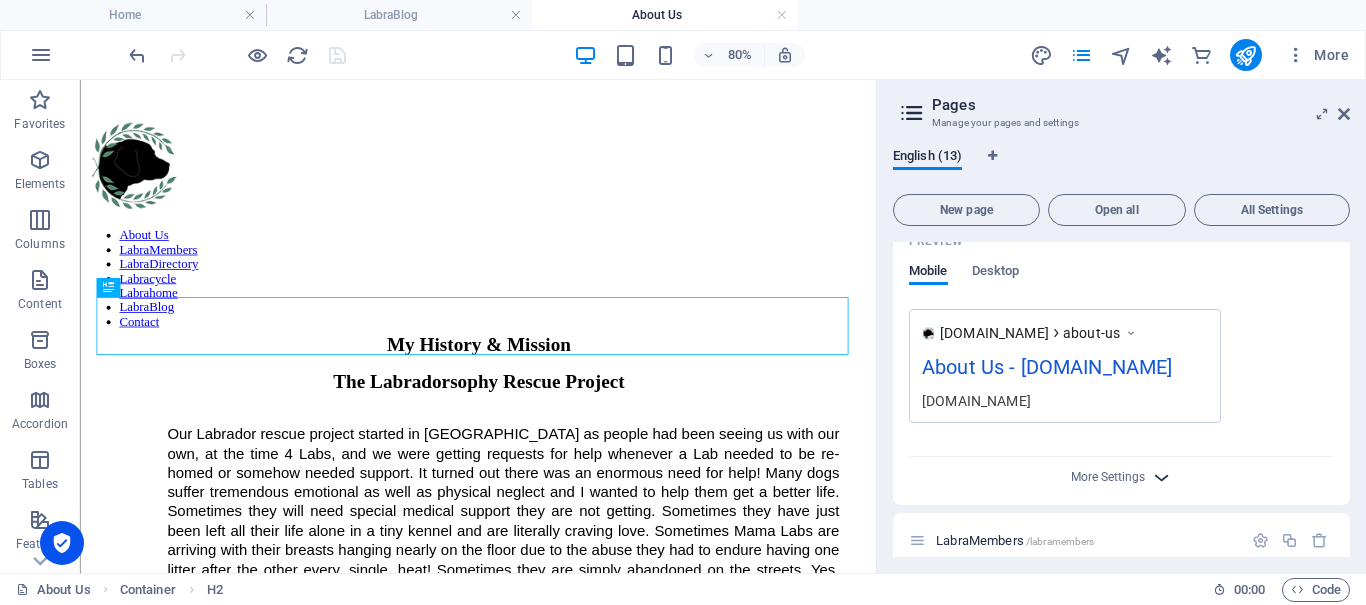 click on "More Settings" at bounding box center (1122, 477) 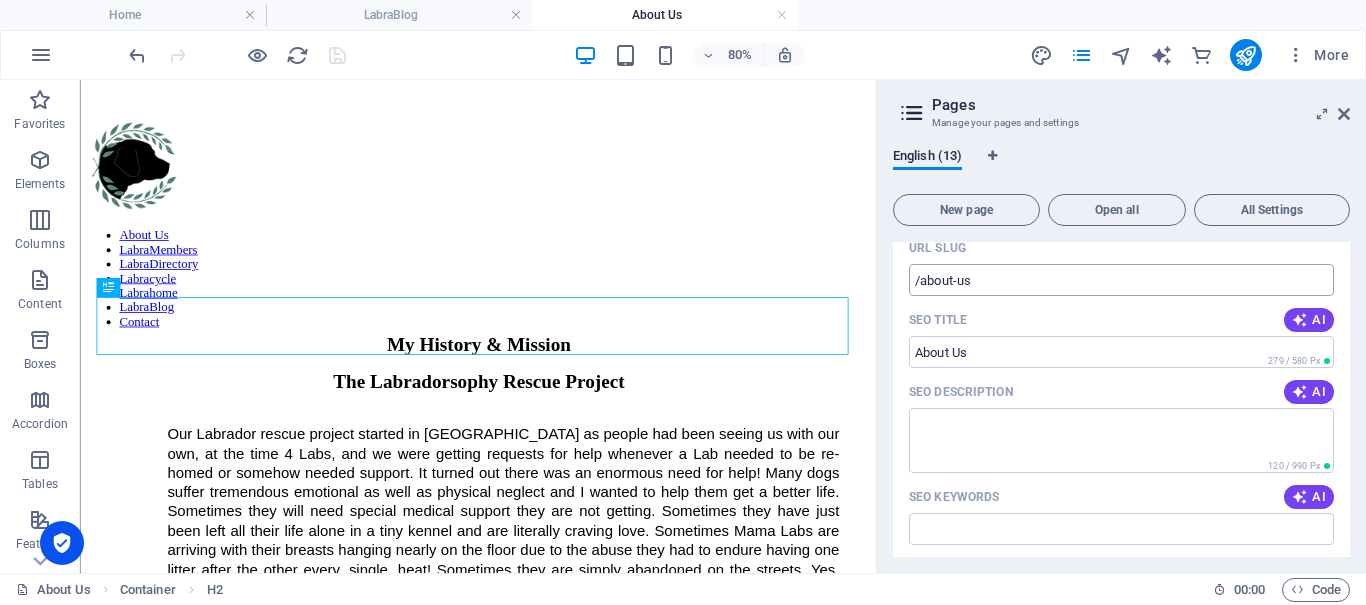 scroll, scrollTop: 0, scrollLeft: 0, axis: both 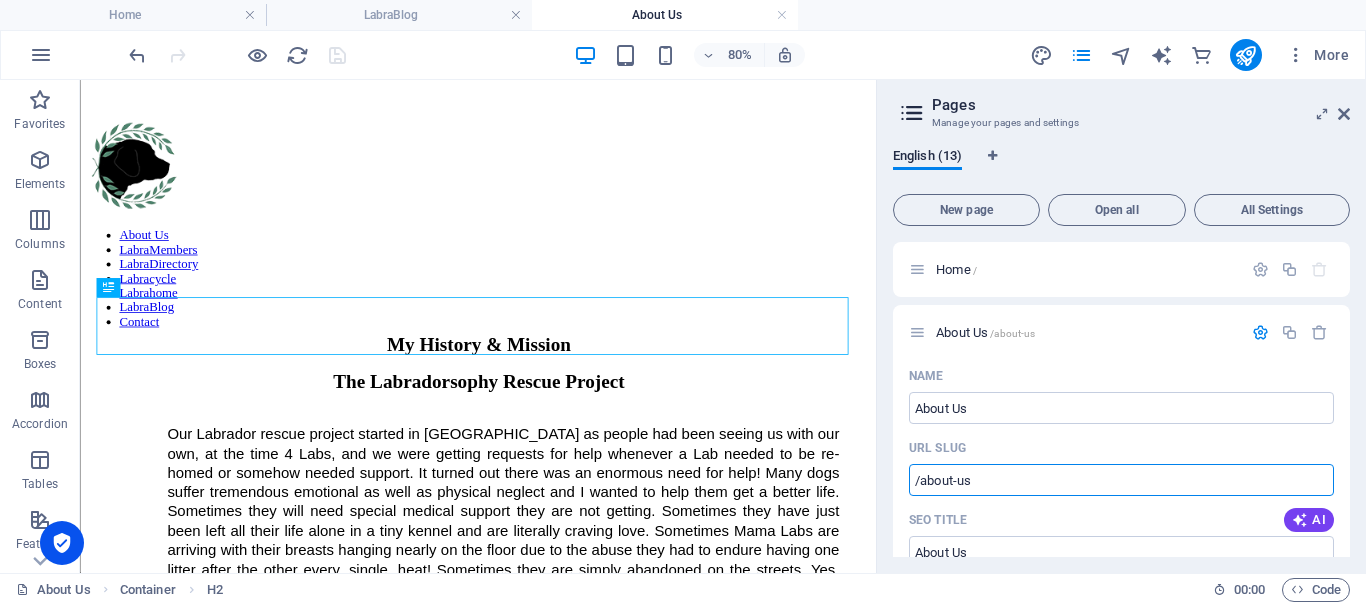 drag, startPoint x: 991, startPoint y: 484, endPoint x: 882, endPoint y: 477, distance: 109.22454 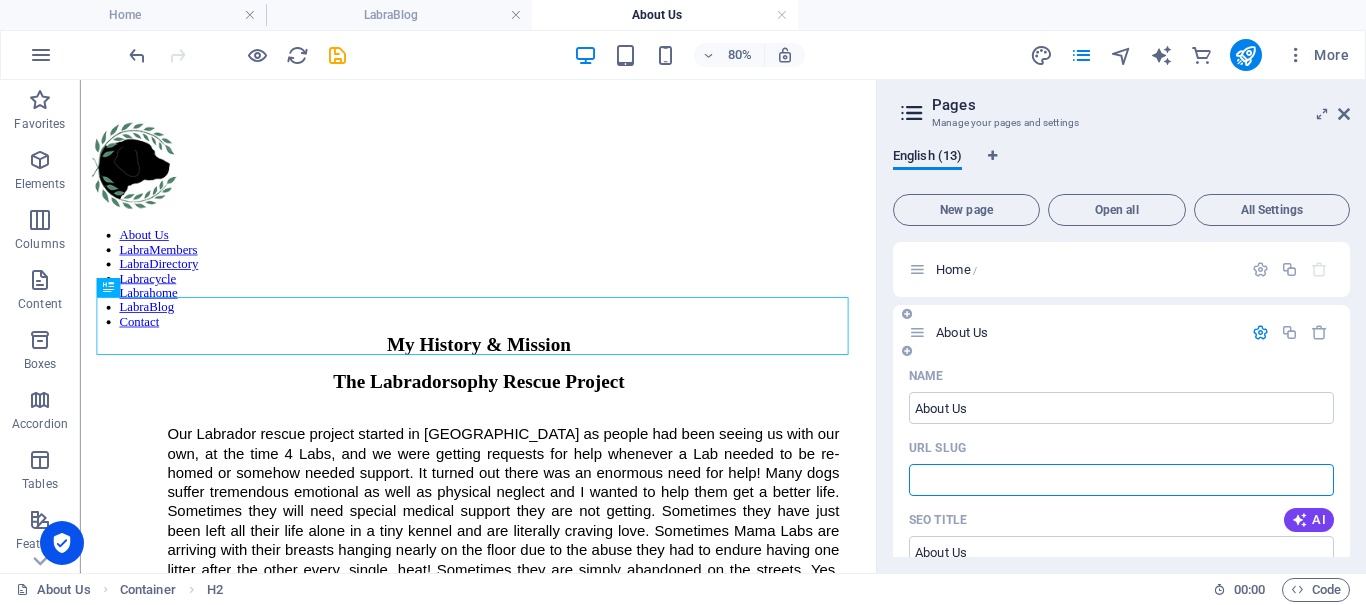 click on "URL SLUG" at bounding box center (1121, 480) 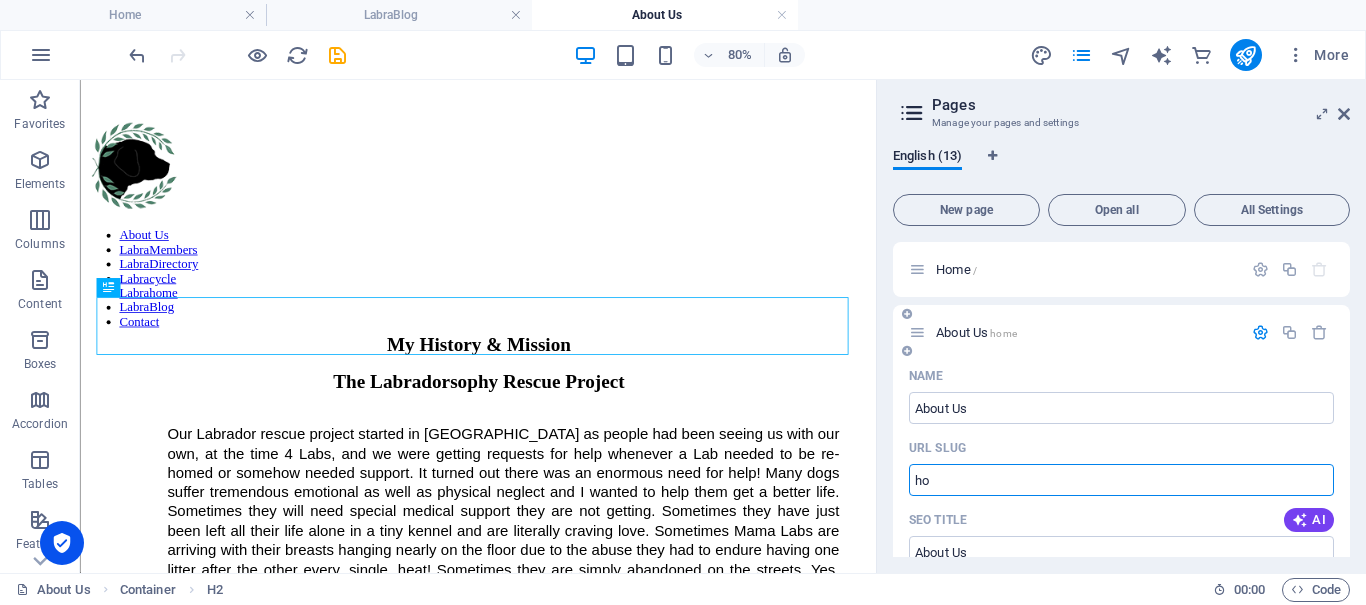 type on "h" 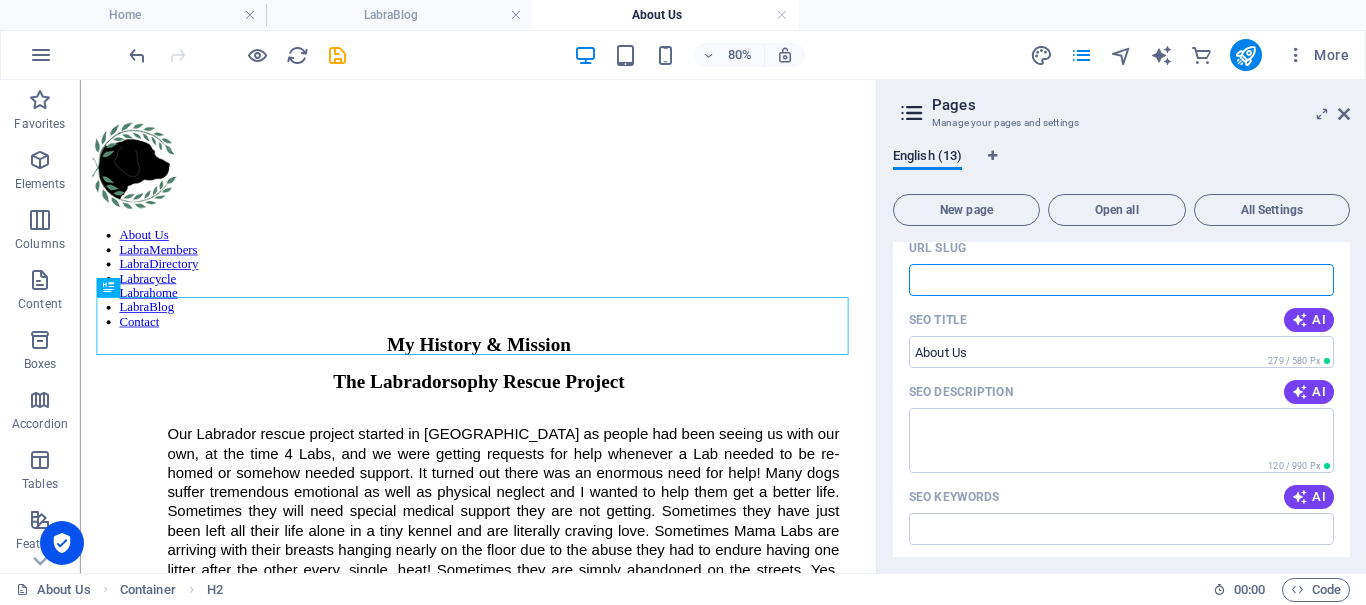 scroll, scrollTop: 0, scrollLeft: 0, axis: both 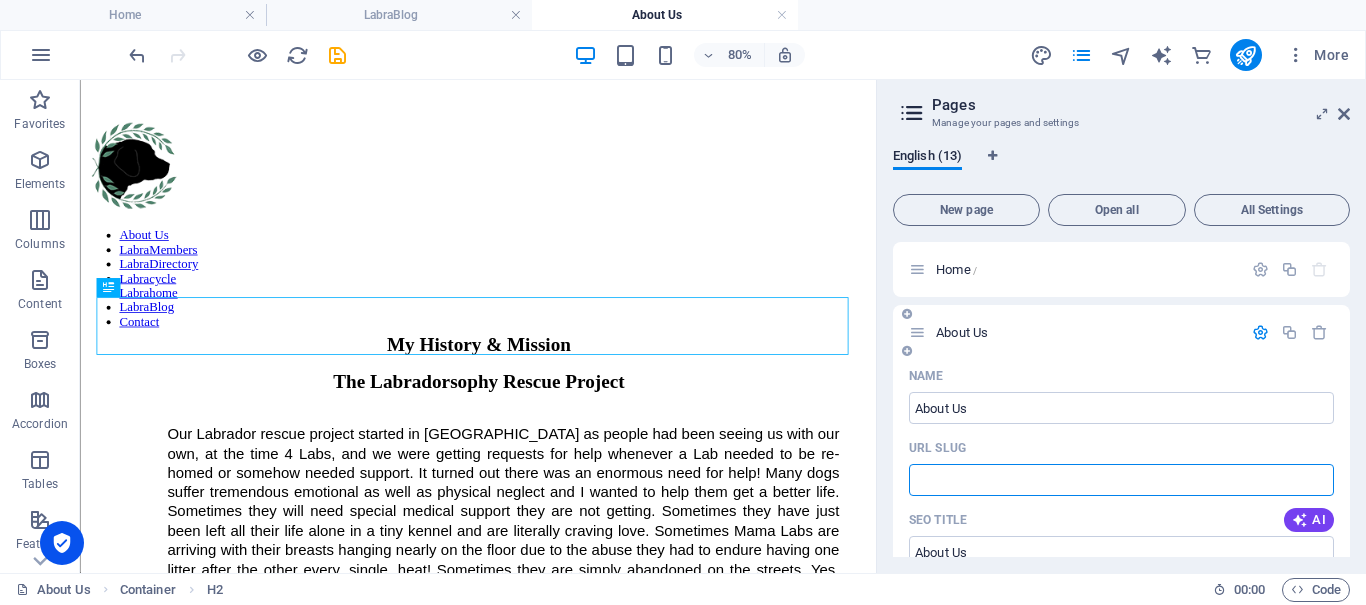 type 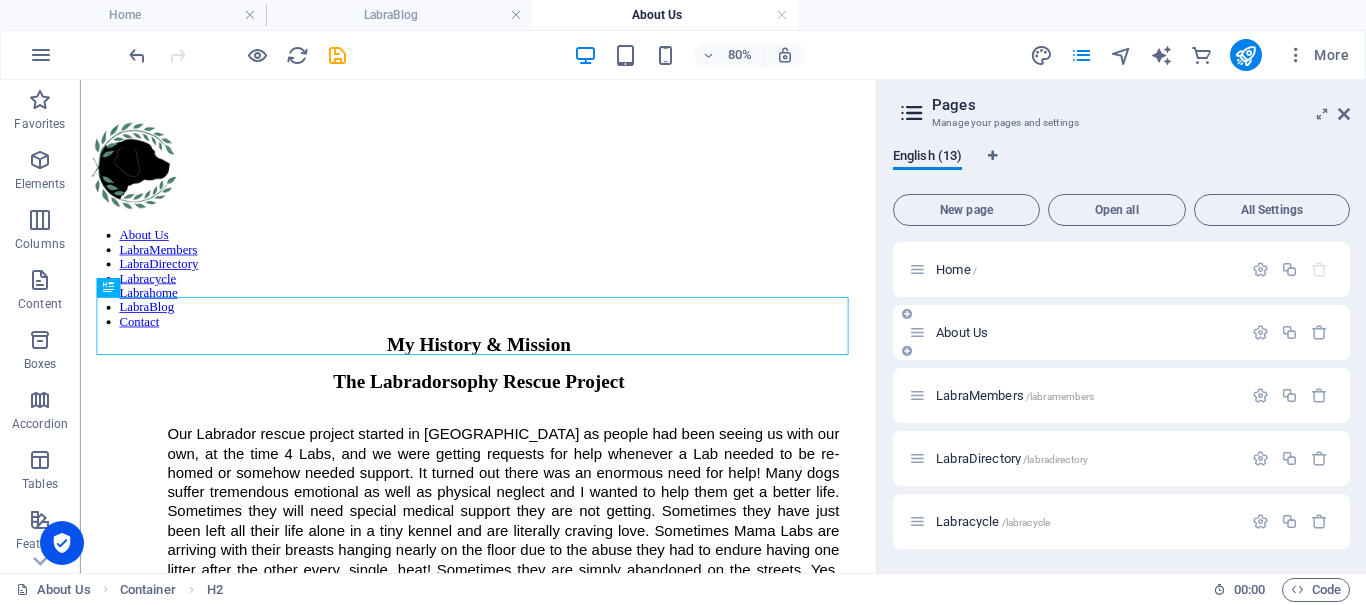 click at bounding box center (907, 314) 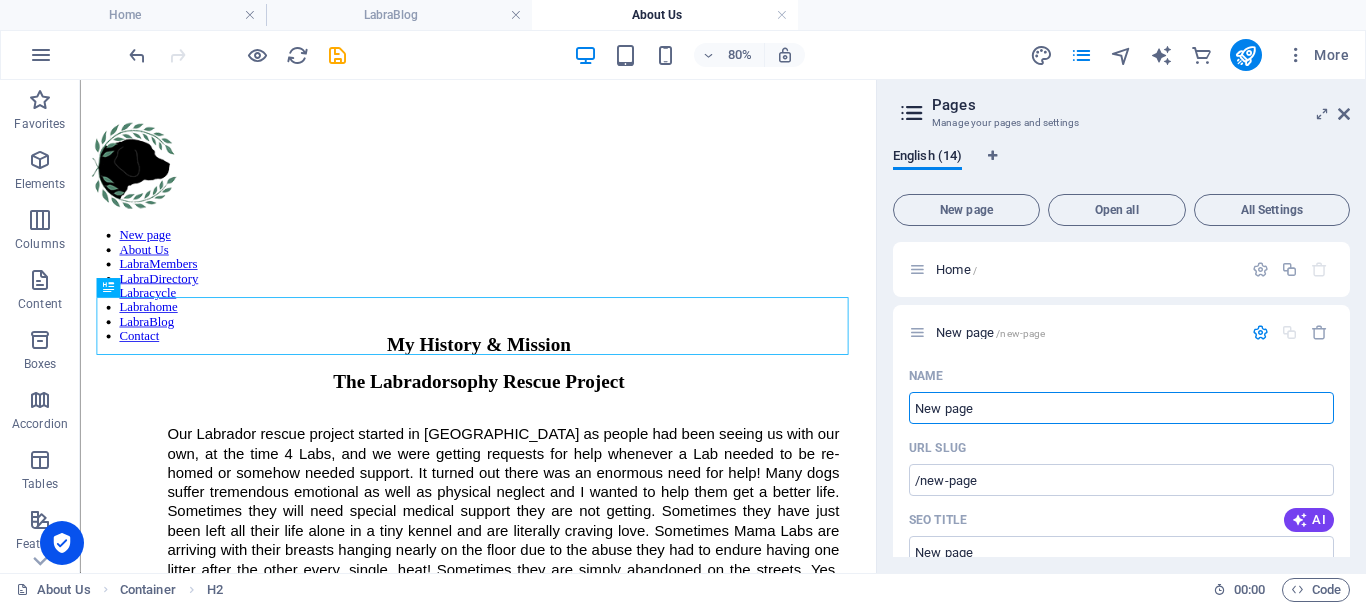 click at bounding box center (1319, 332) 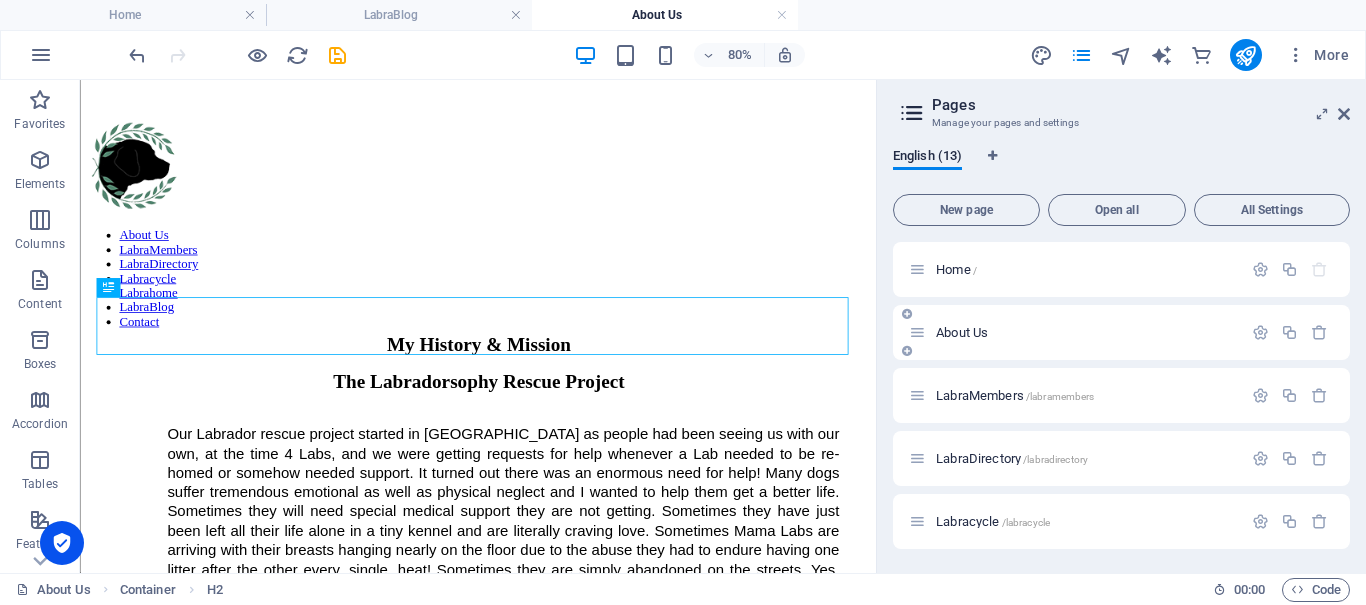 click on "About Us" at bounding box center [963, 332] 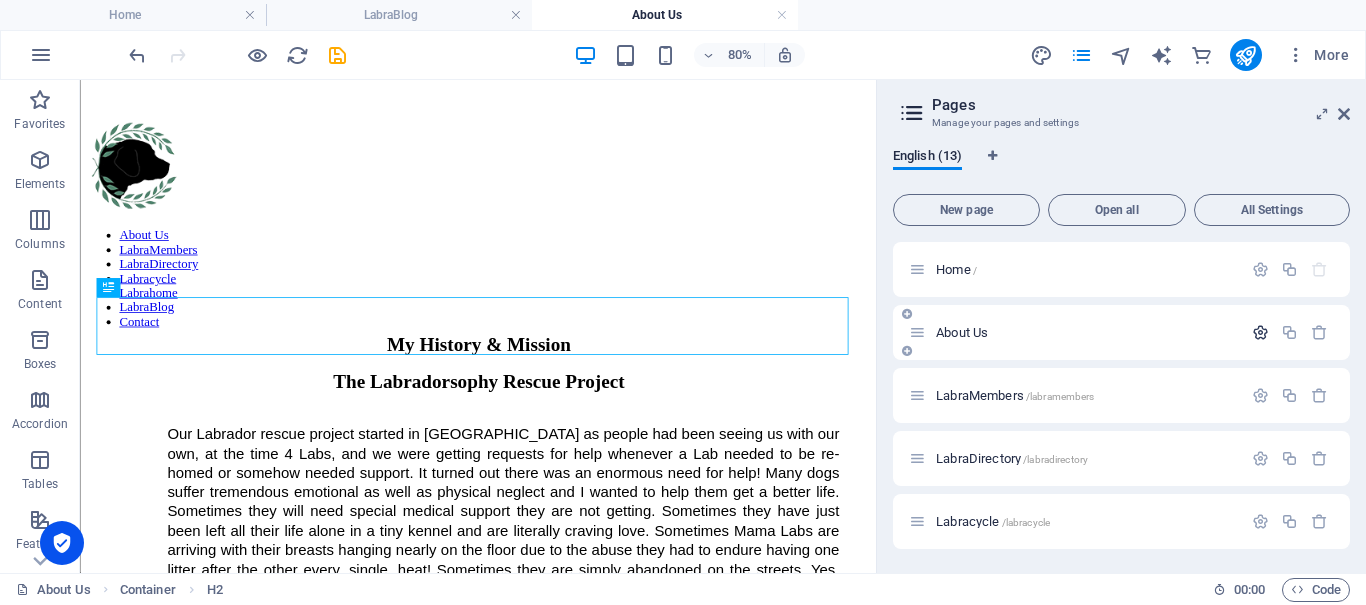 click at bounding box center [1260, 332] 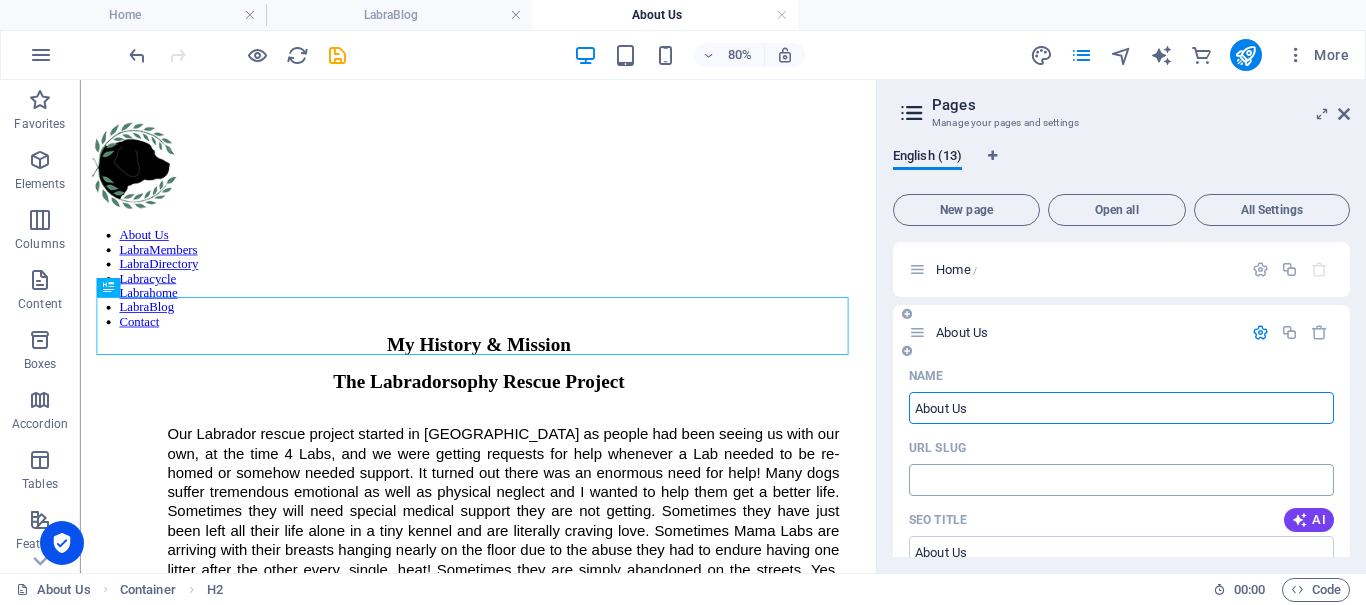 scroll, scrollTop: 100, scrollLeft: 0, axis: vertical 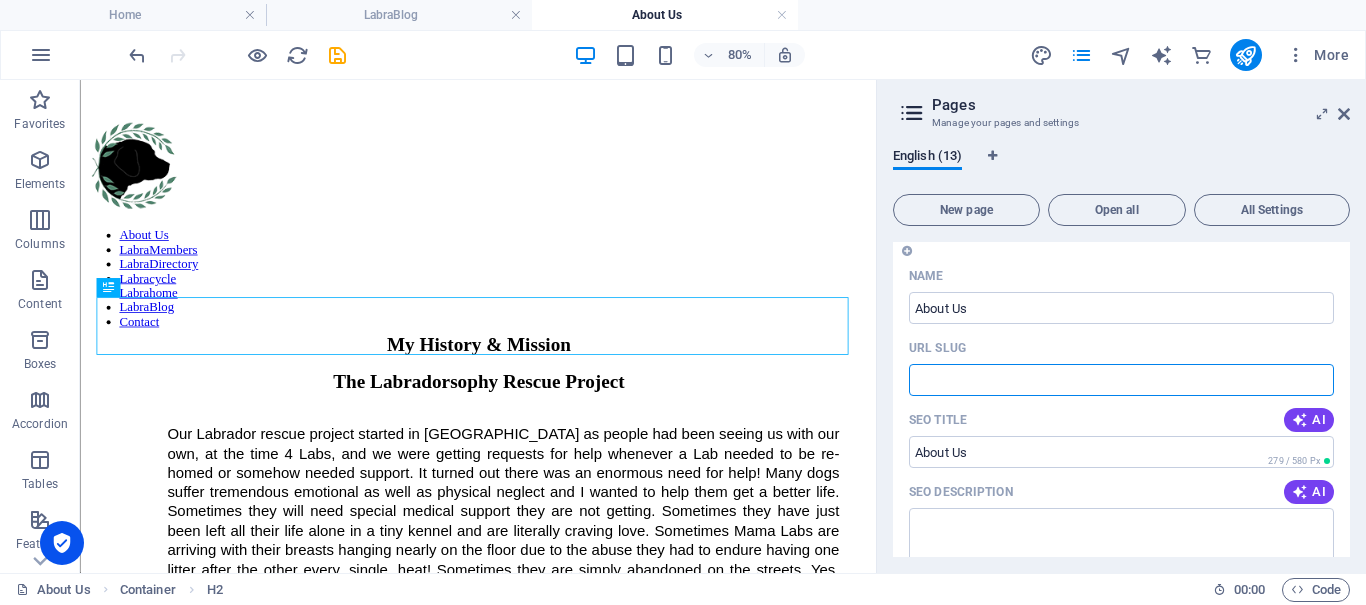 click on "URL SLUG" at bounding box center (1121, 380) 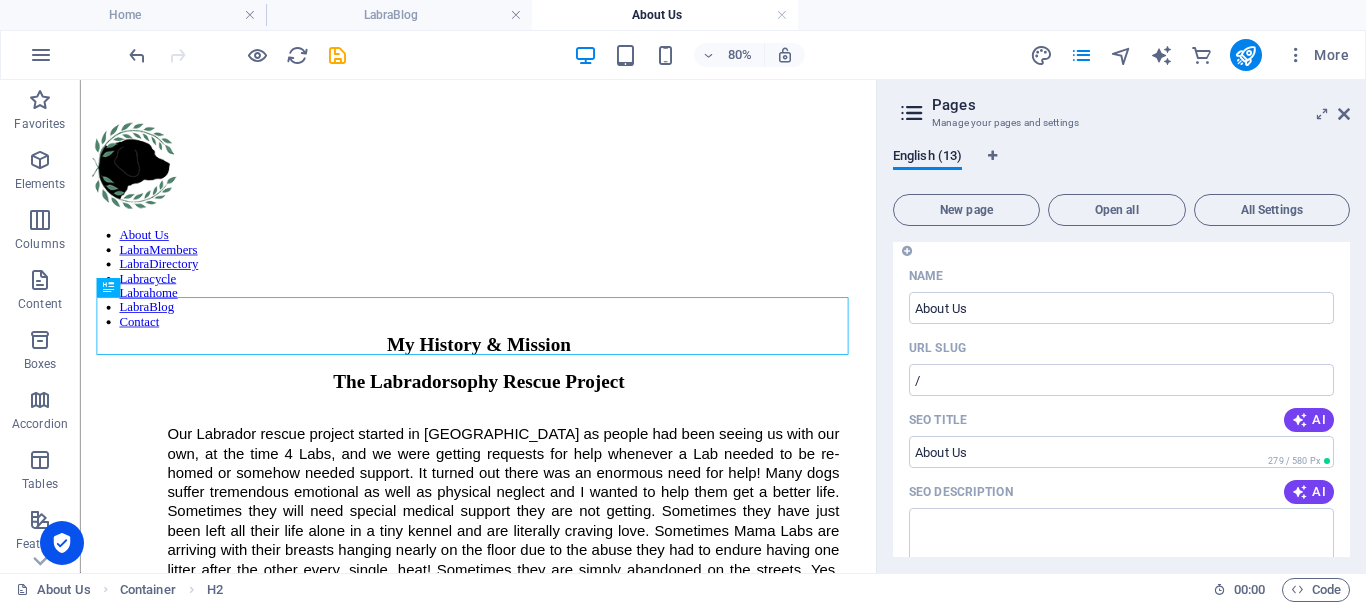 click on "URL SLUG" at bounding box center [1121, 348] 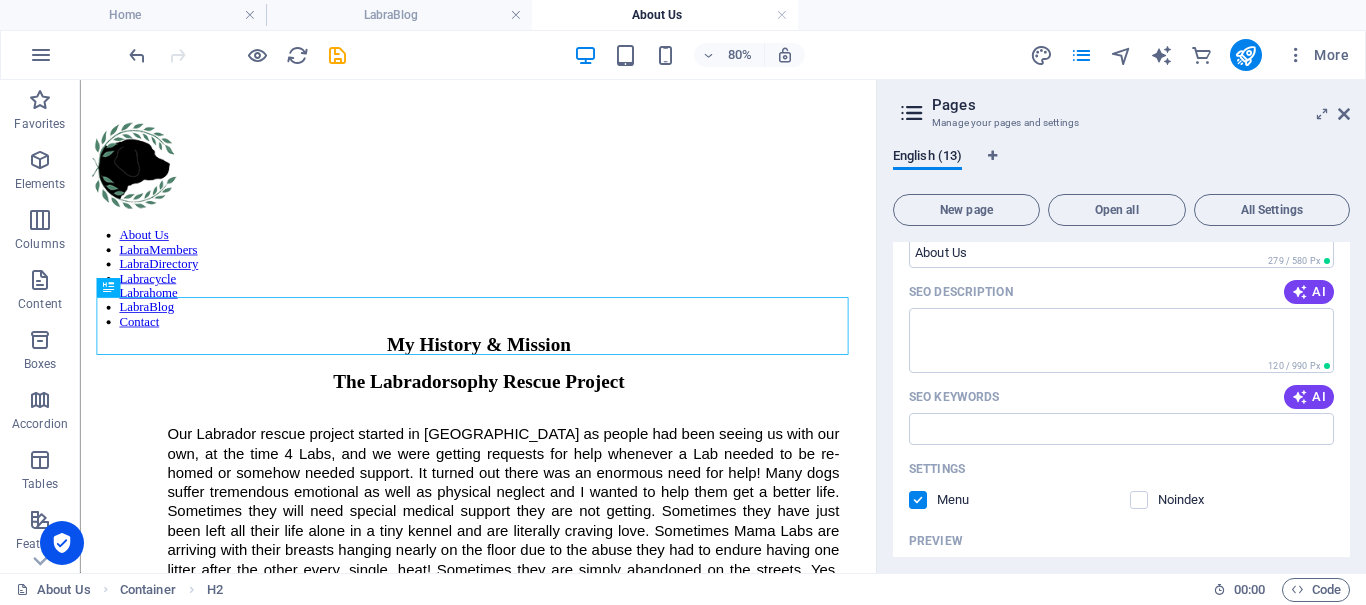 scroll, scrollTop: 100, scrollLeft: 0, axis: vertical 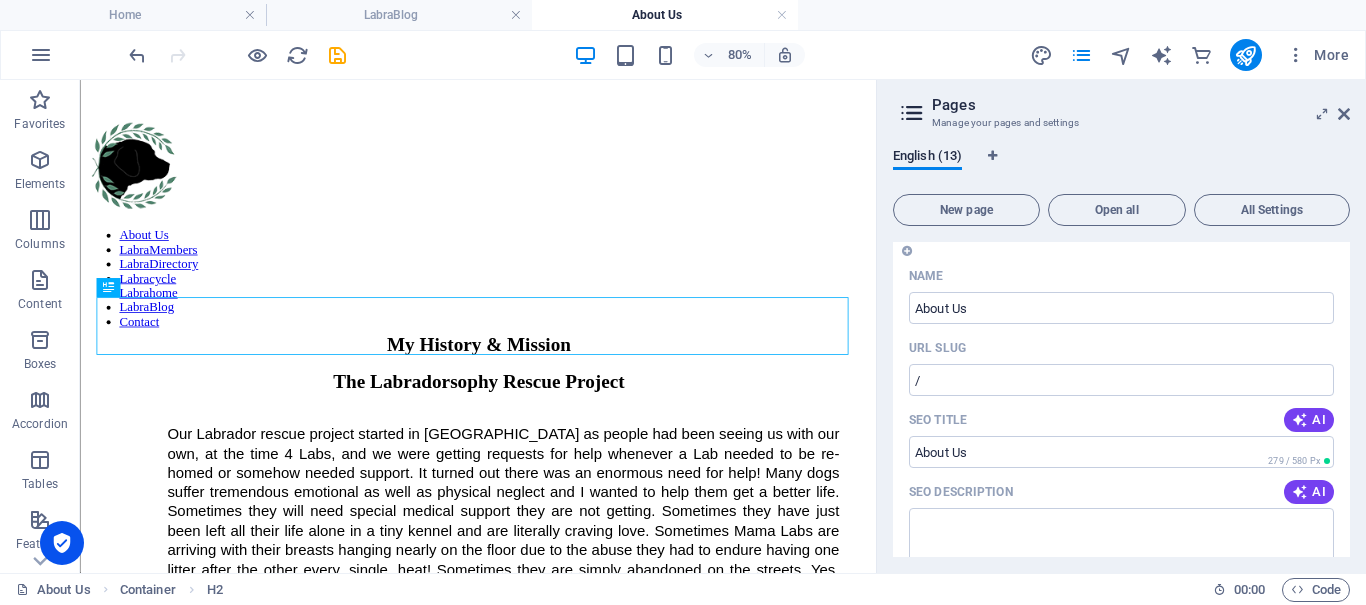 click on "URL SLUG" at bounding box center [1121, 348] 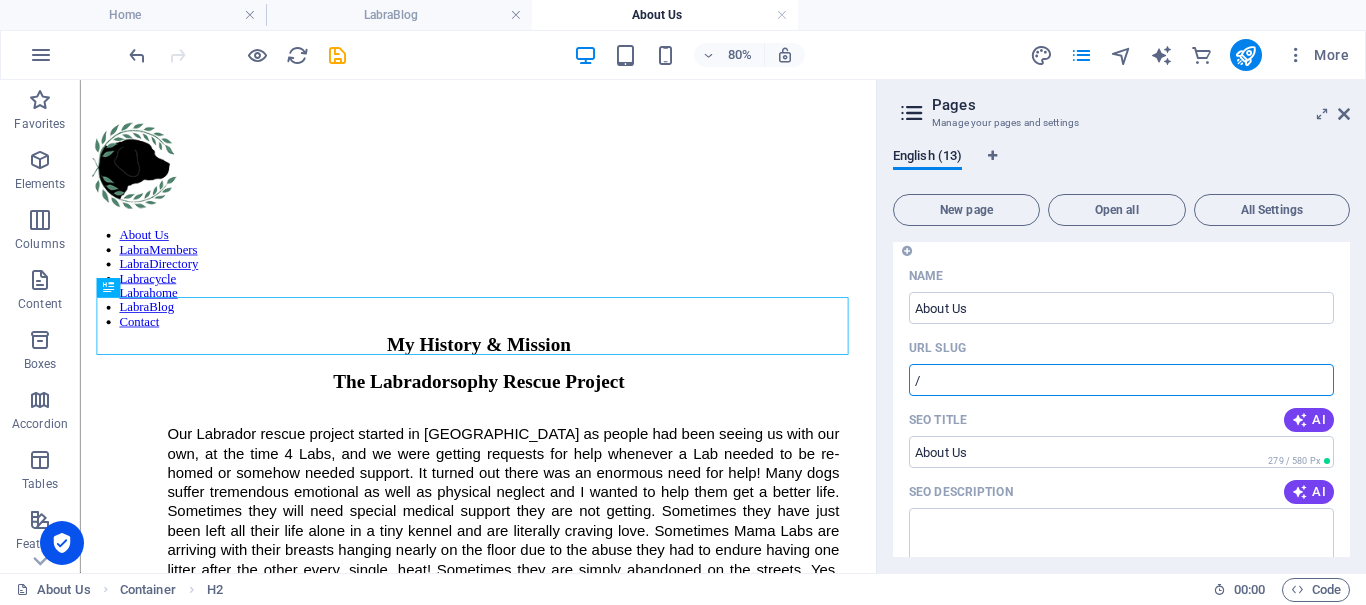 drag, startPoint x: 1001, startPoint y: 380, endPoint x: 1009, endPoint y: 367, distance: 15.264338 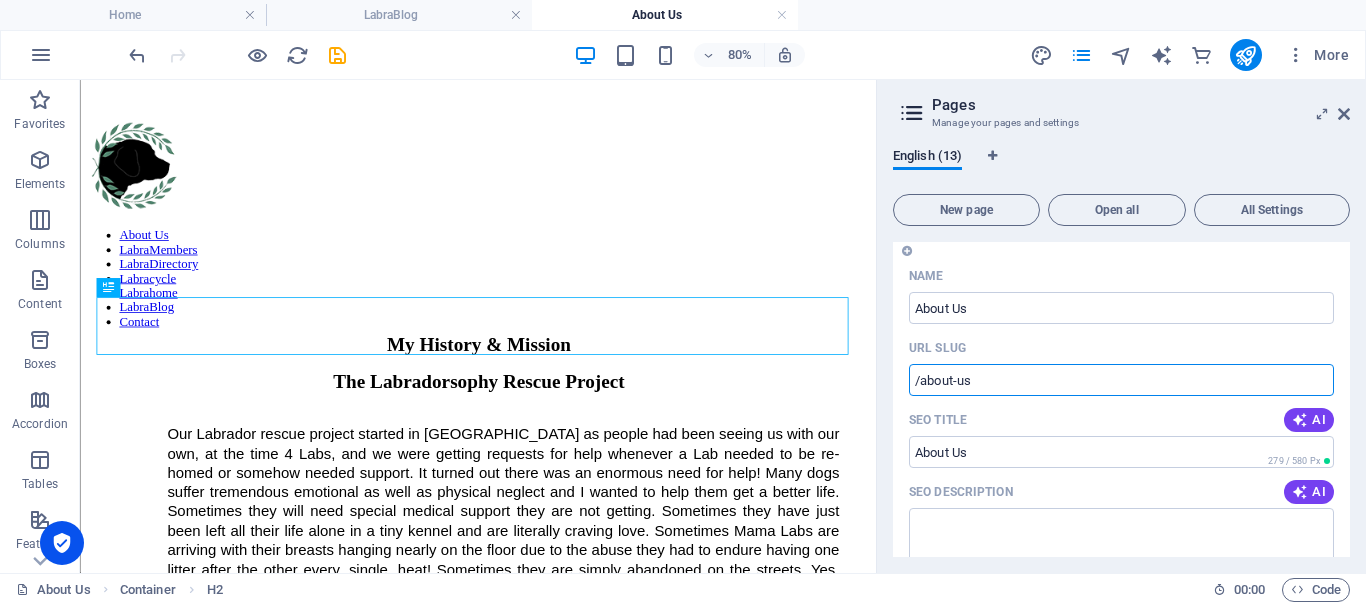 type on "/about-us" 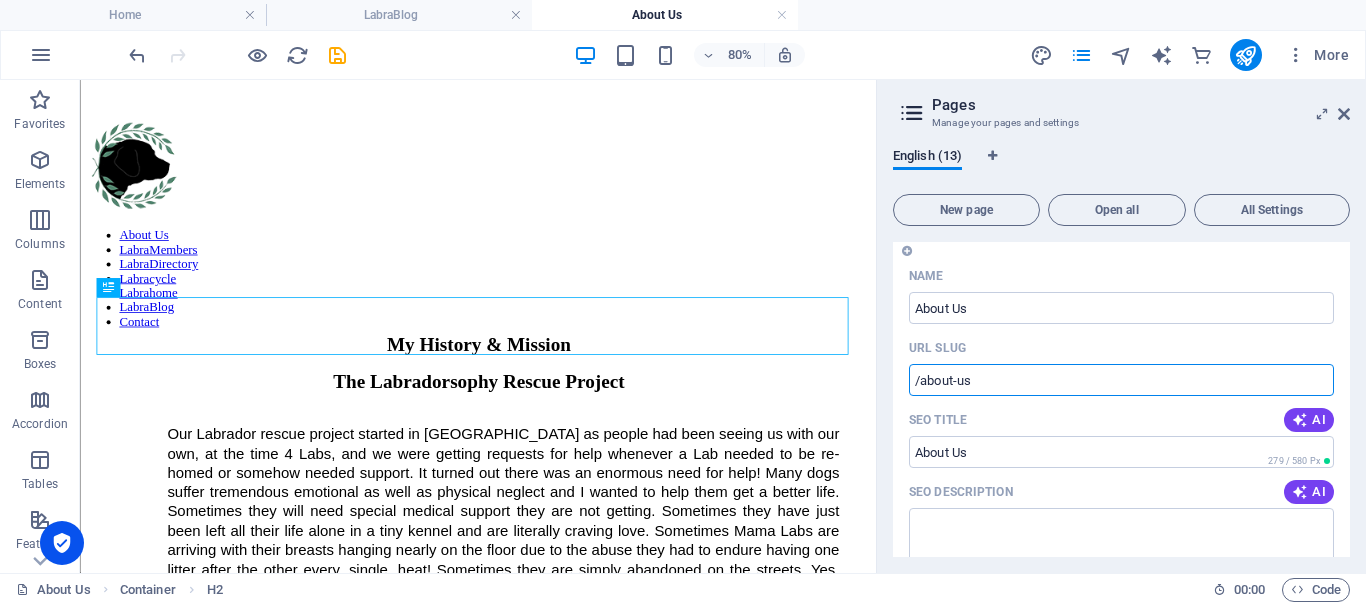 click on "URL SLUG" at bounding box center [1121, 348] 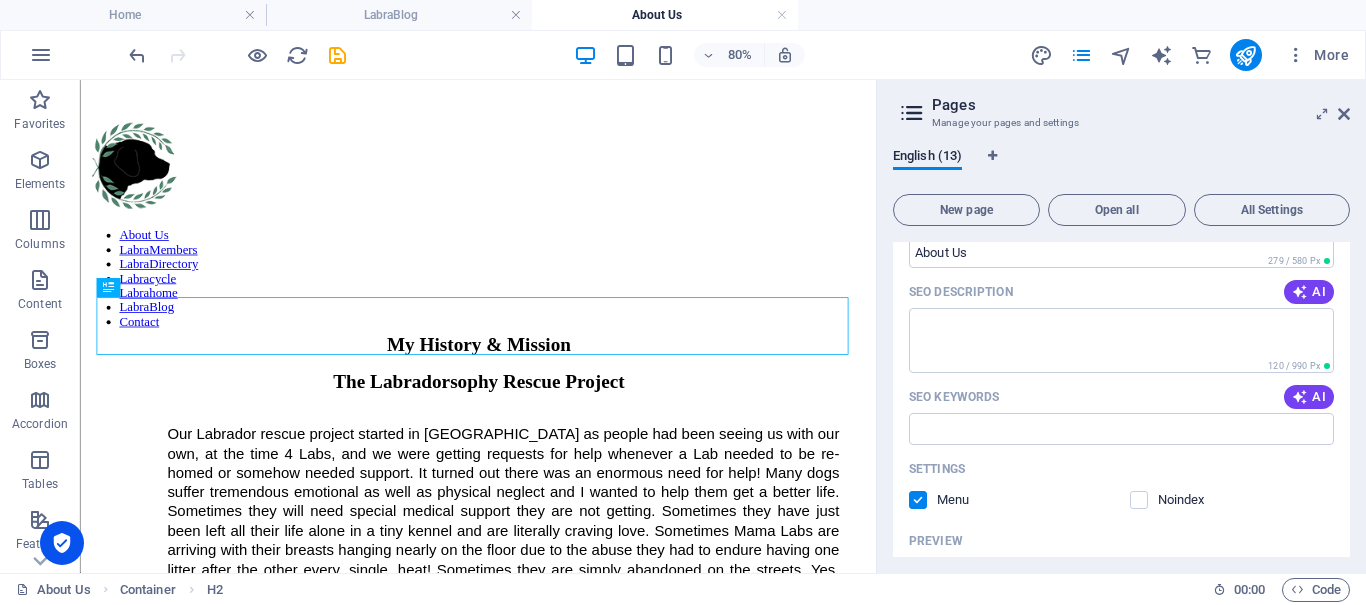 scroll, scrollTop: 500, scrollLeft: 0, axis: vertical 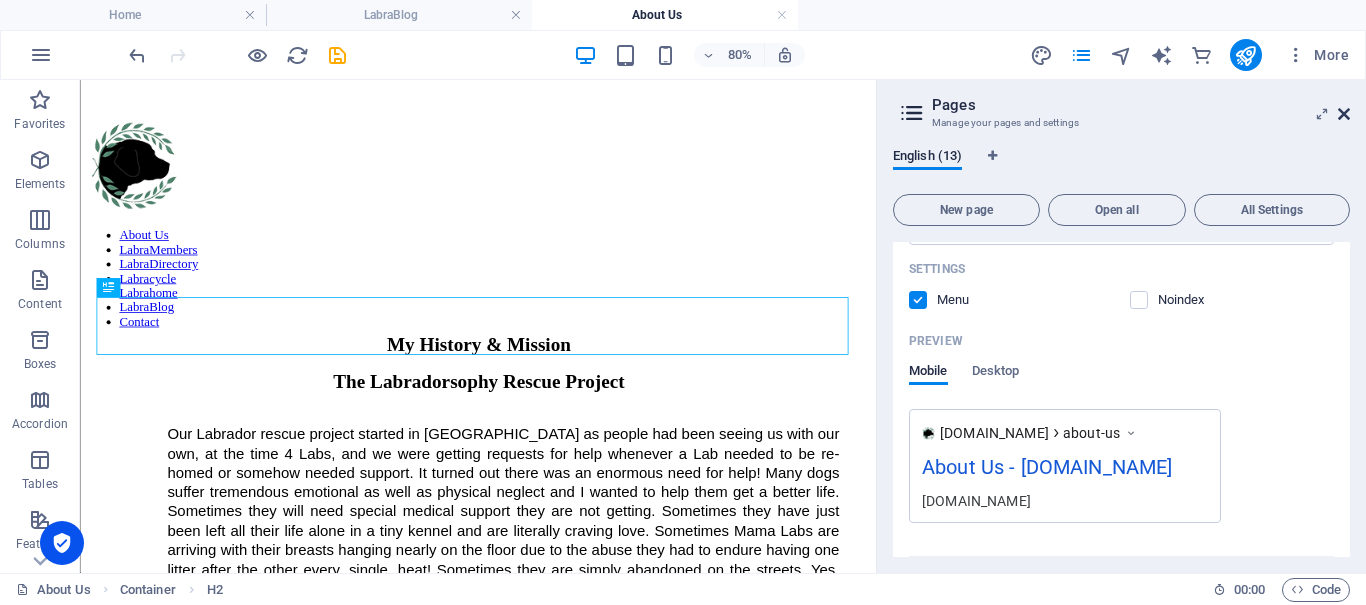 click at bounding box center [1344, 114] 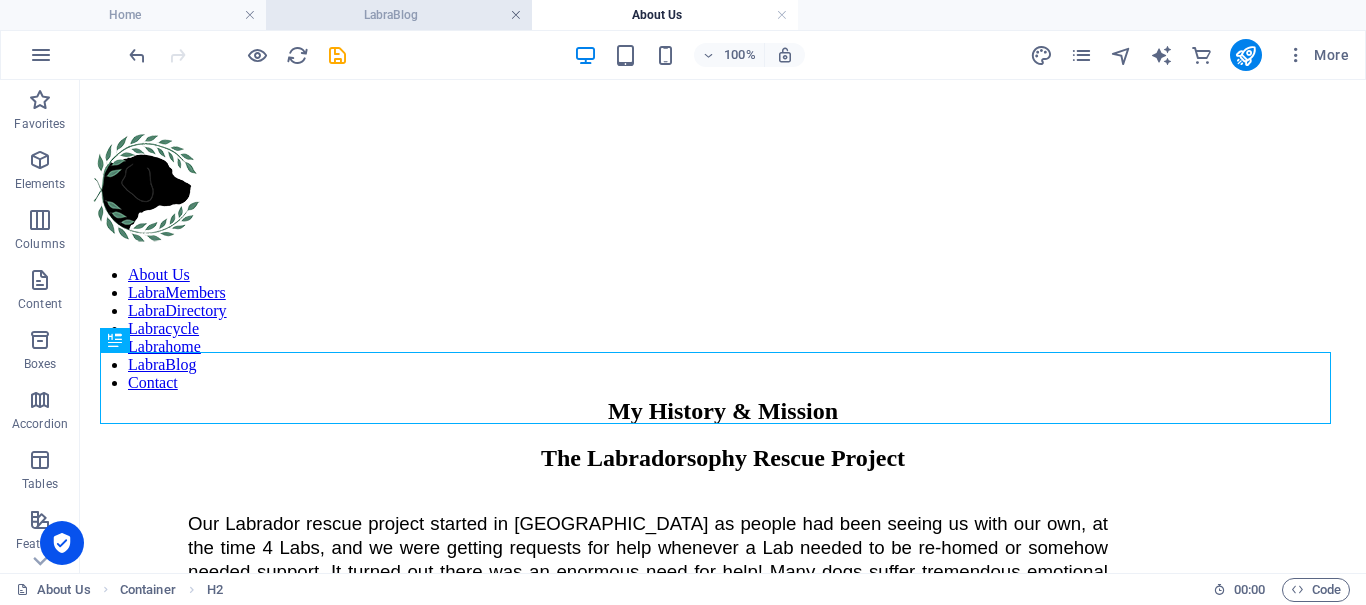 click at bounding box center [516, 15] 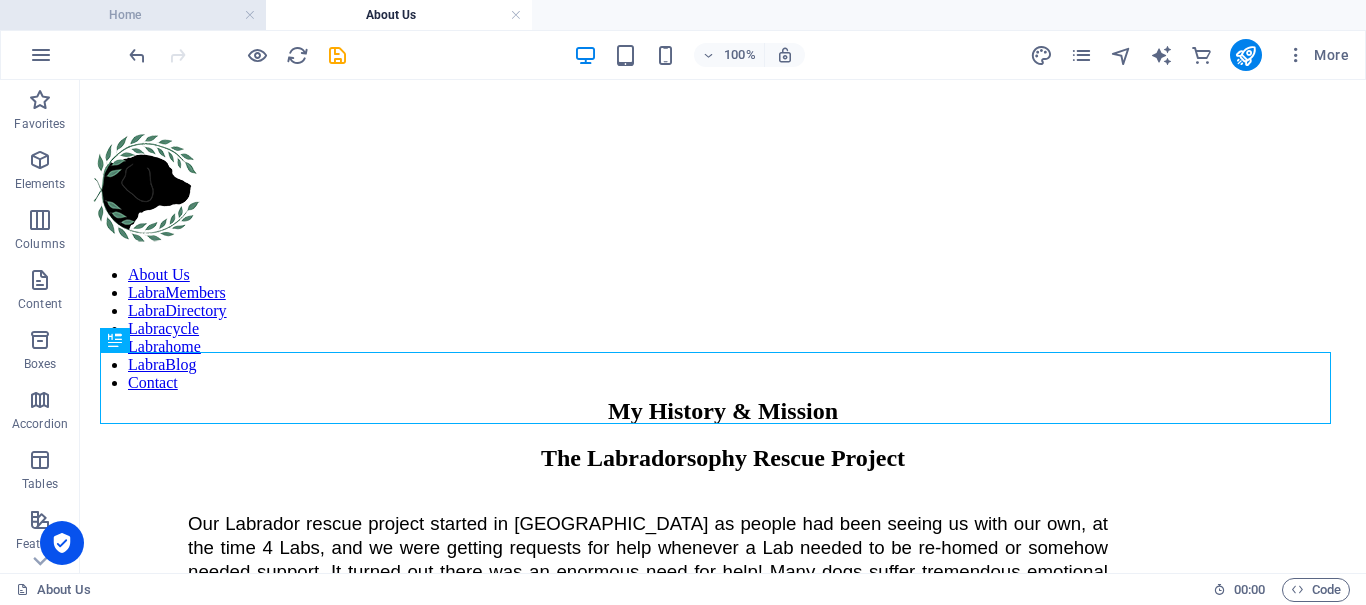 click on "Home" at bounding box center (133, 15) 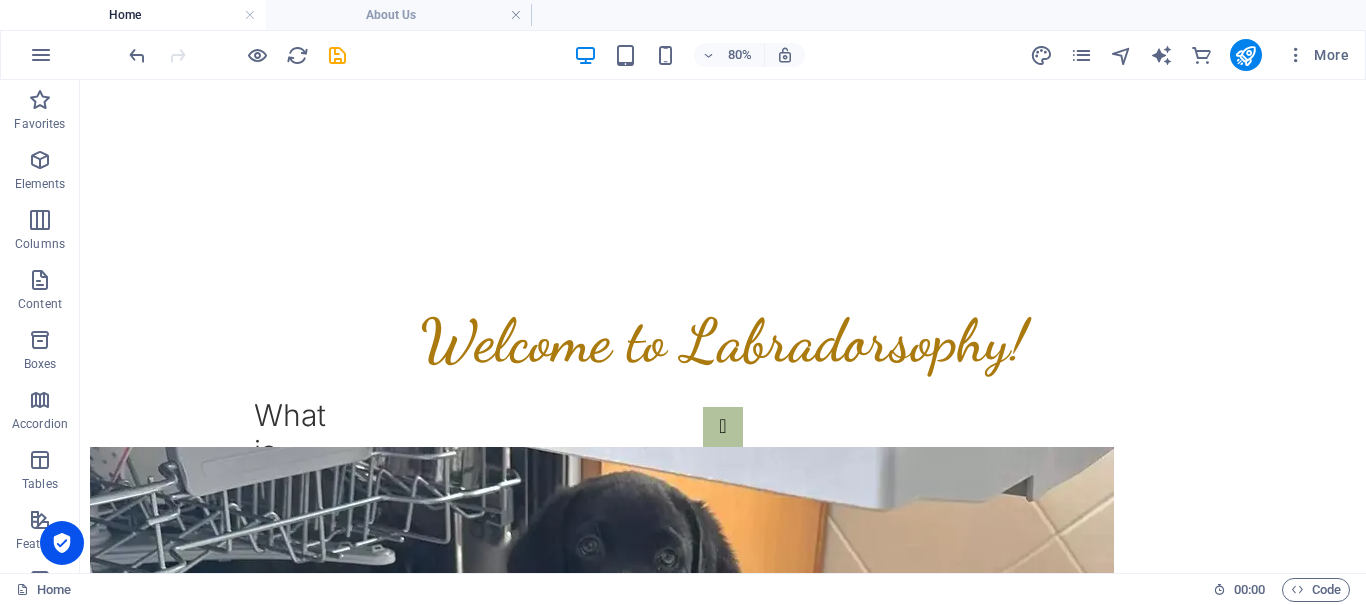 scroll, scrollTop: 0, scrollLeft: 0, axis: both 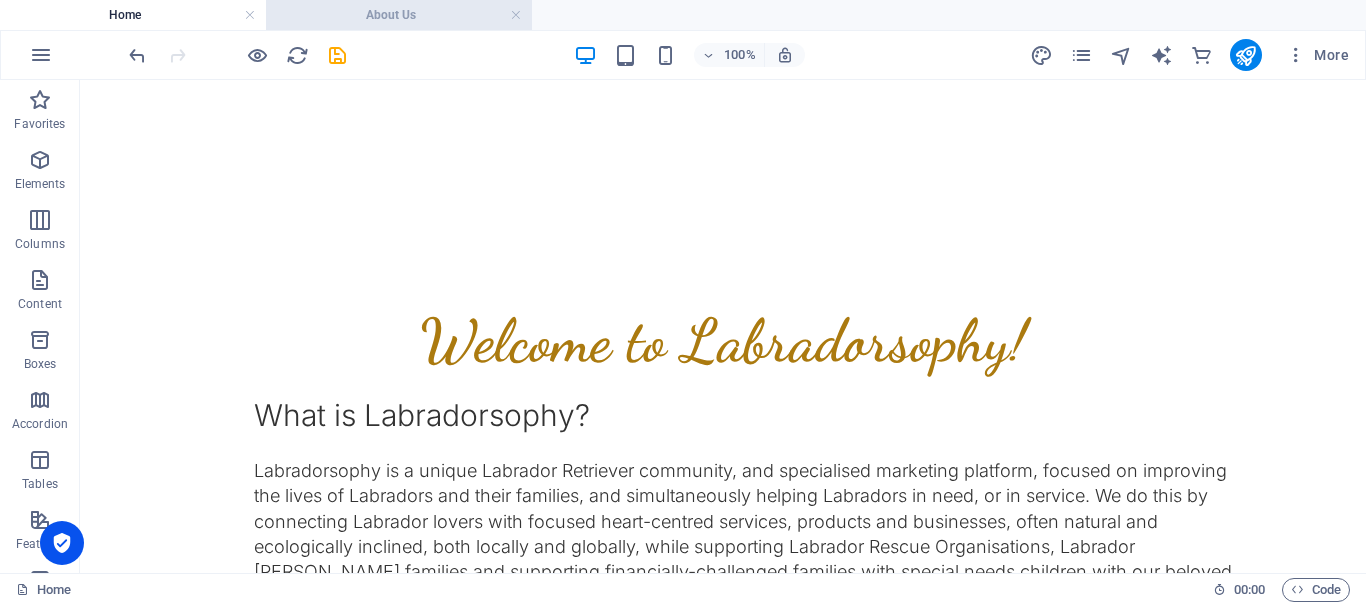 click on "About Us" at bounding box center (399, 15) 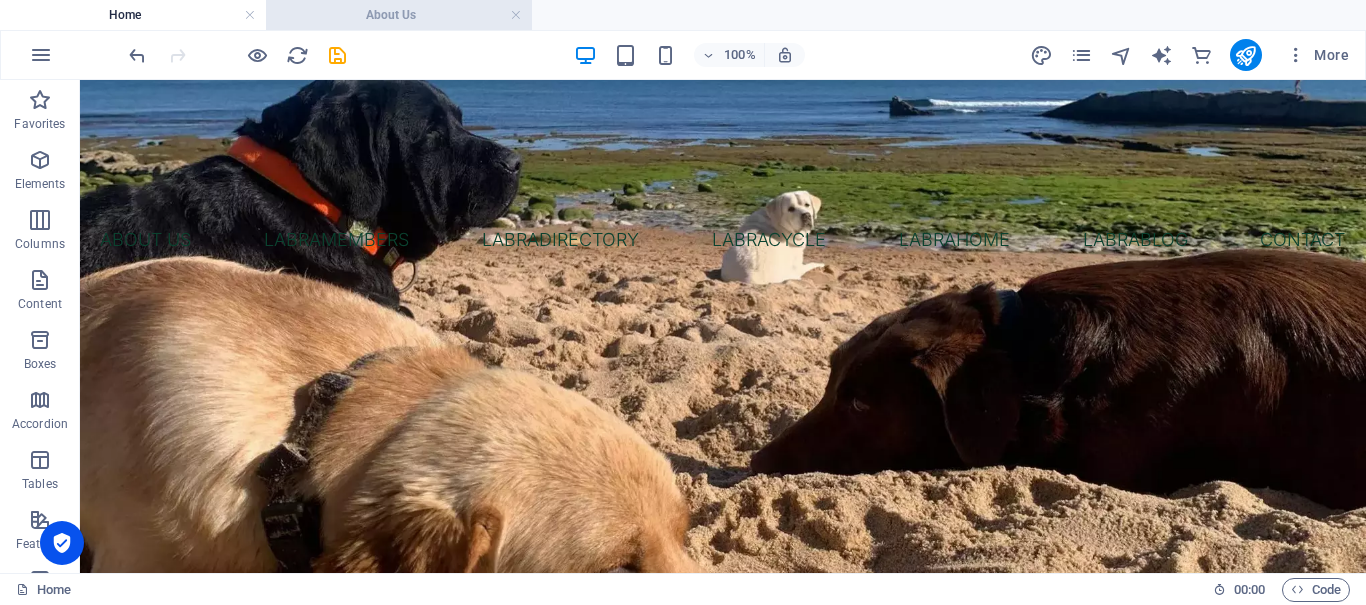 scroll, scrollTop: 648, scrollLeft: 0, axis: vertical 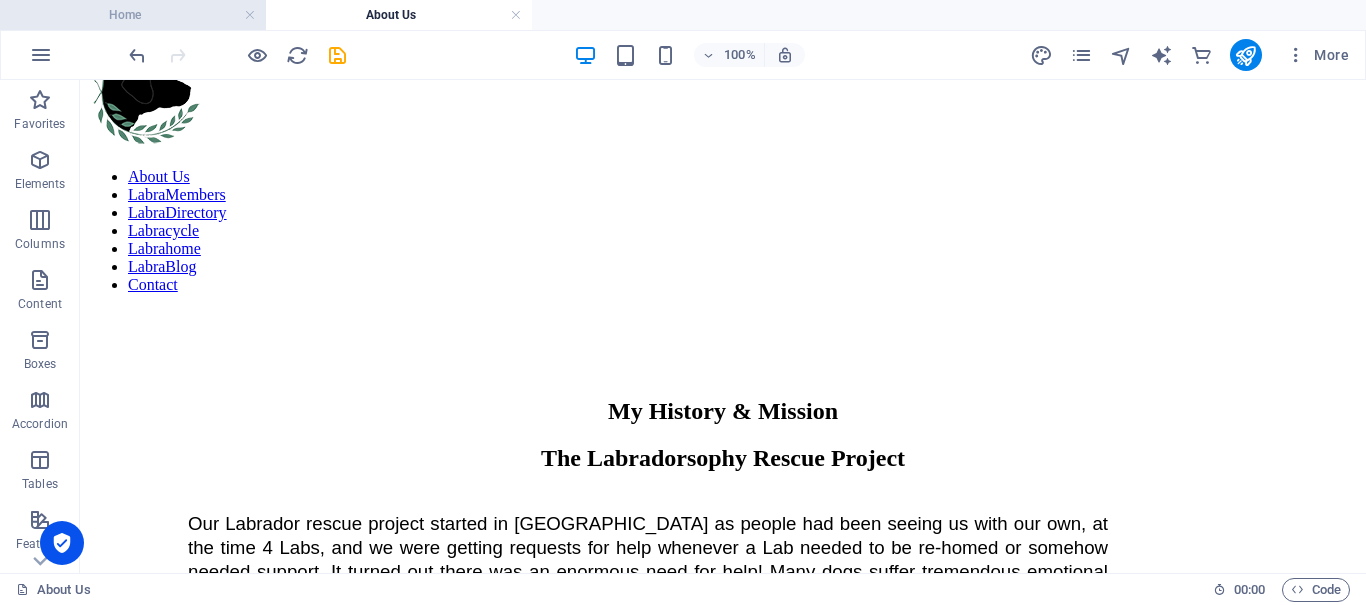 click on "Home" at bounding box center [133, 15] 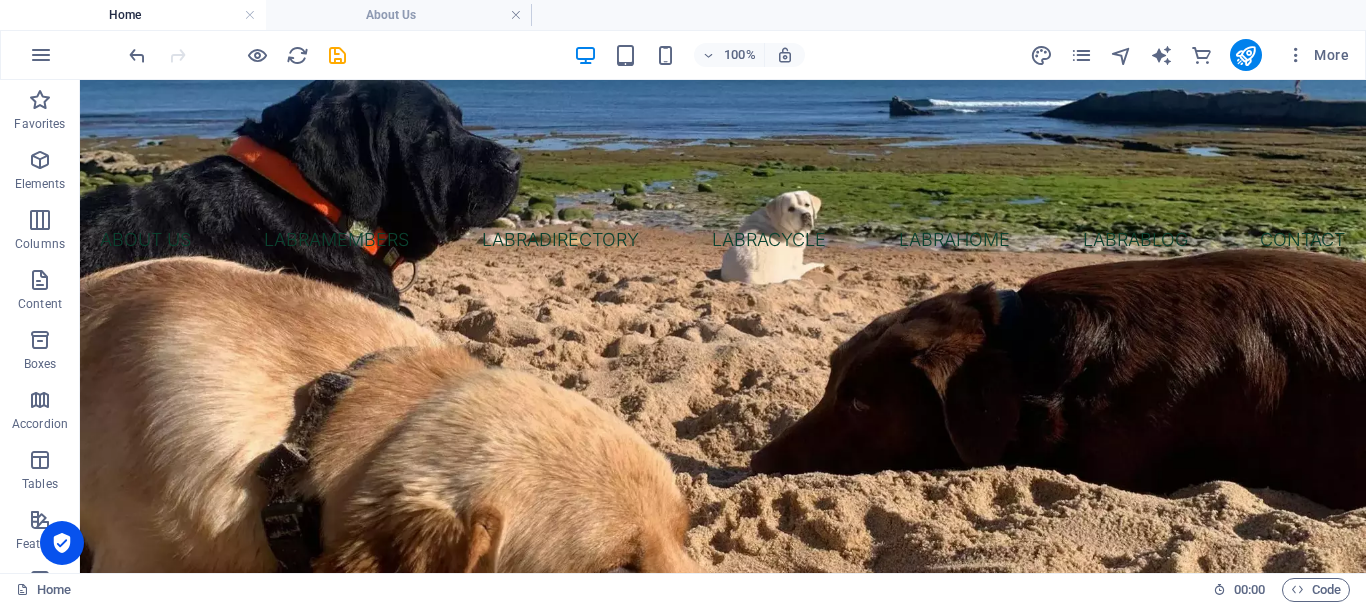 scroll, scrollTop: 495, scrollLeft: 0, axis: vertical 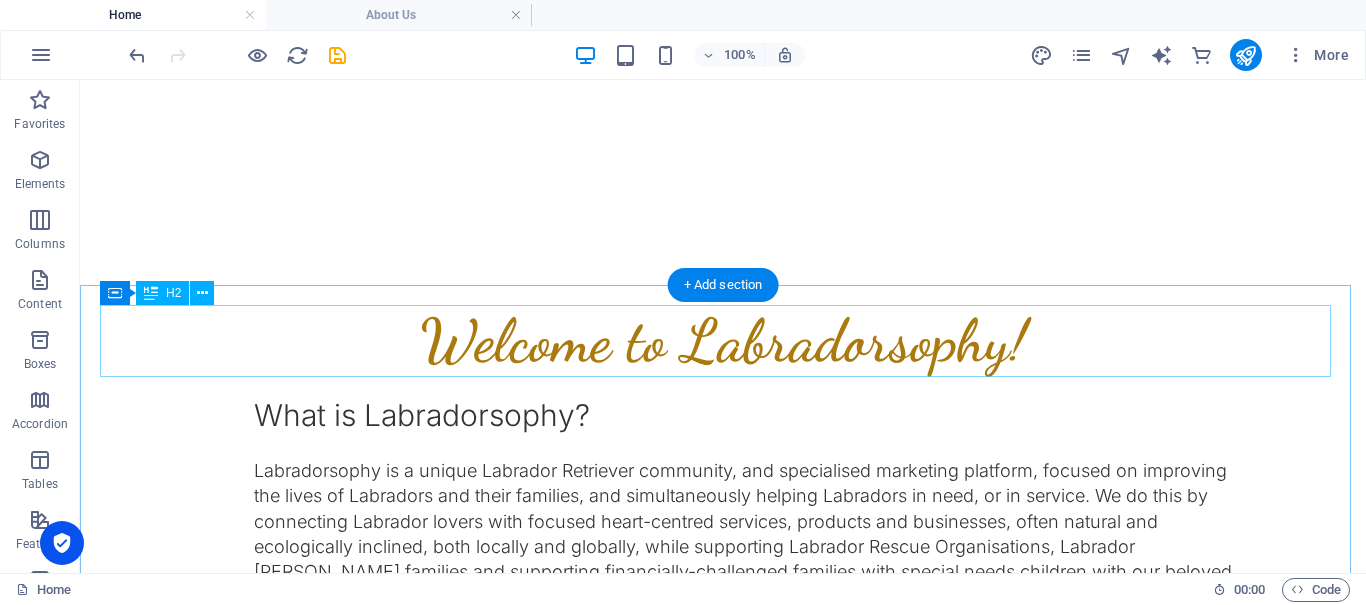 click on "Welcome to Labradorsophy!" at bounding box center (723, 341) 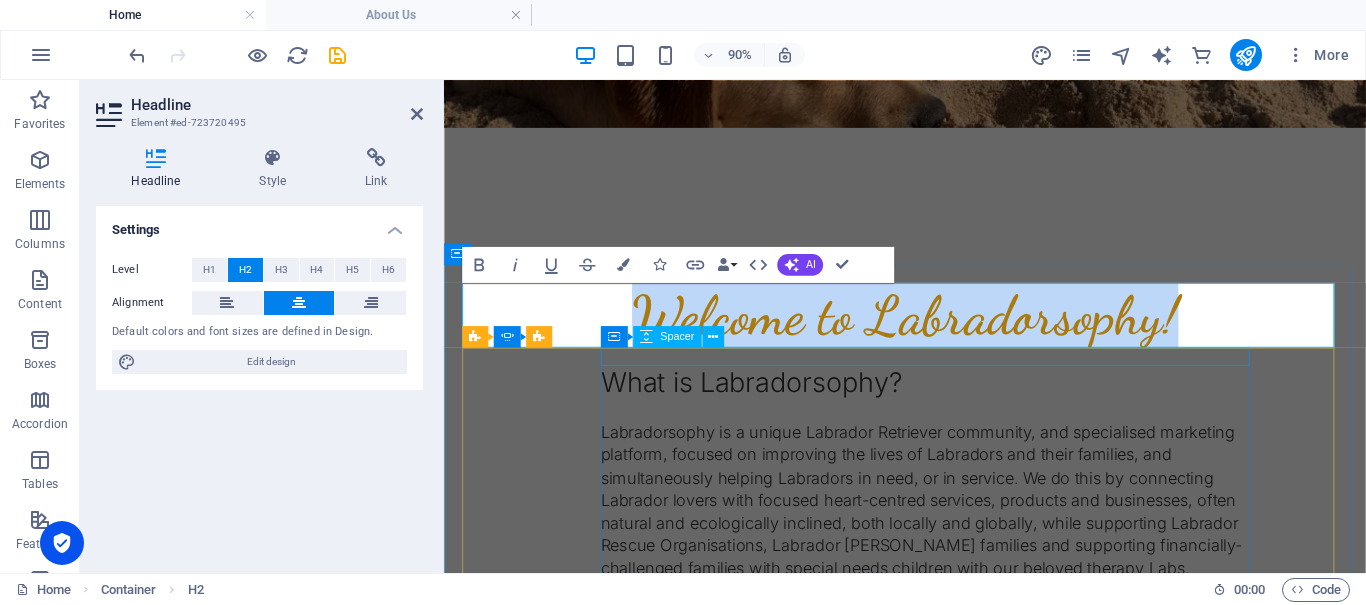 click on "Spacer" at bounding box center [677, 336] 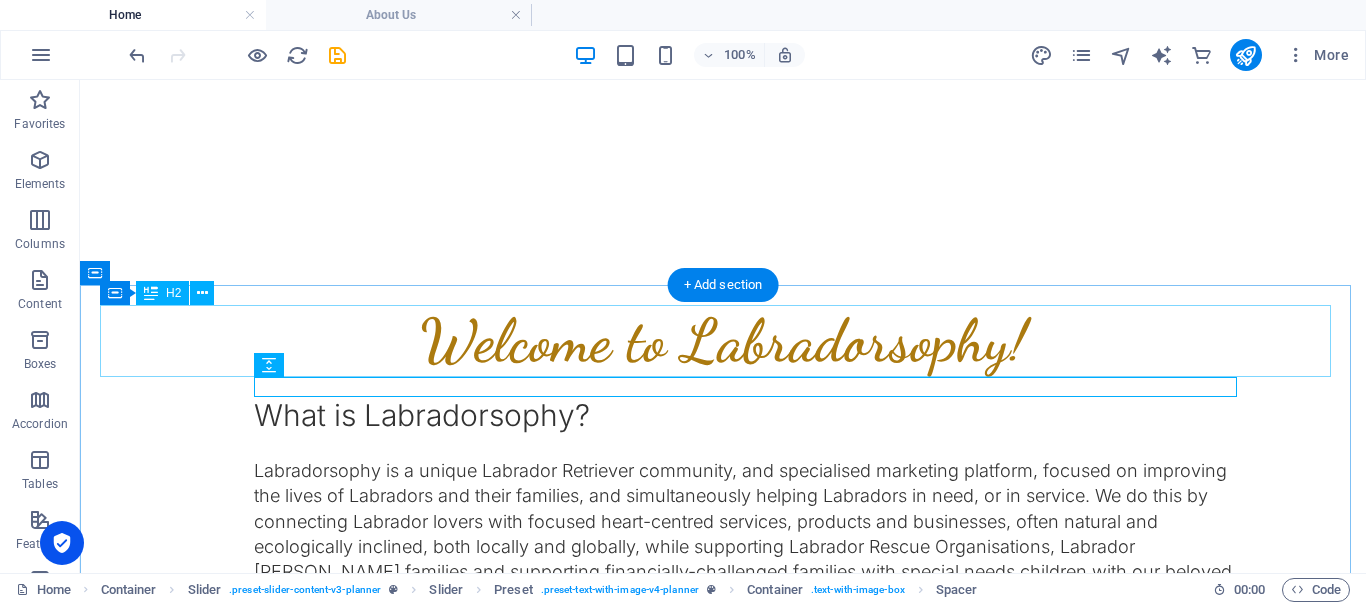 click on "Welcome to Labradorsophy!" at bounding box center (723, 341) 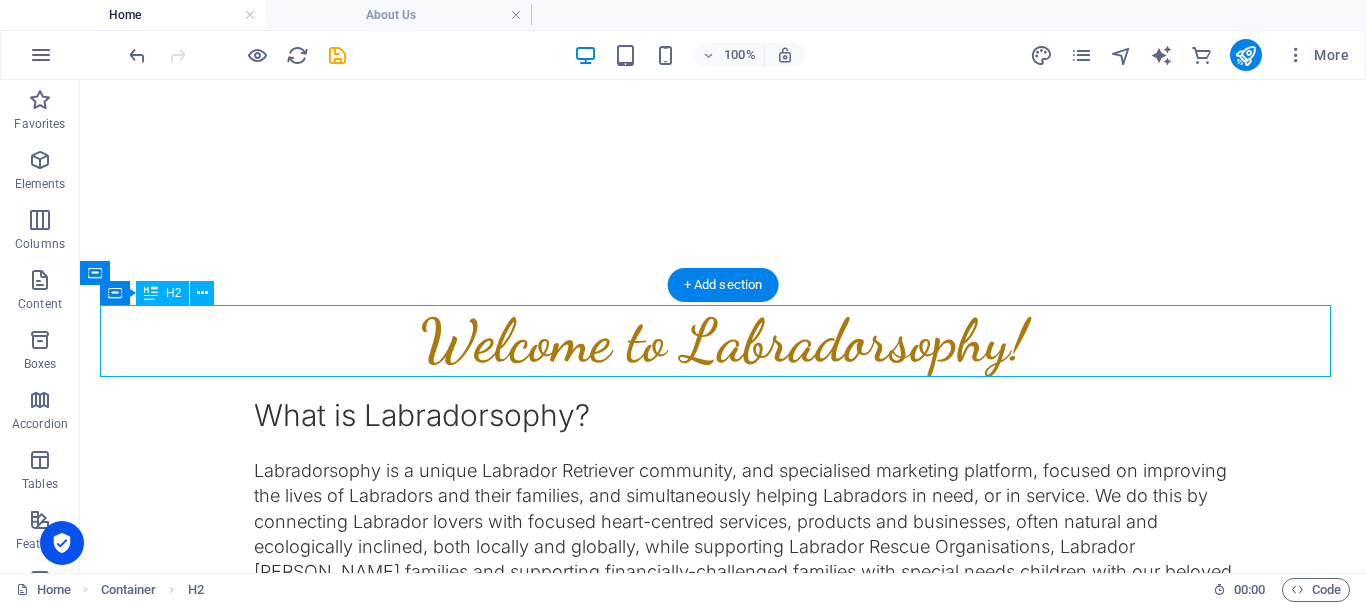 click on "Welcome to Labradorsophy!" at bounding box center [723, 341] 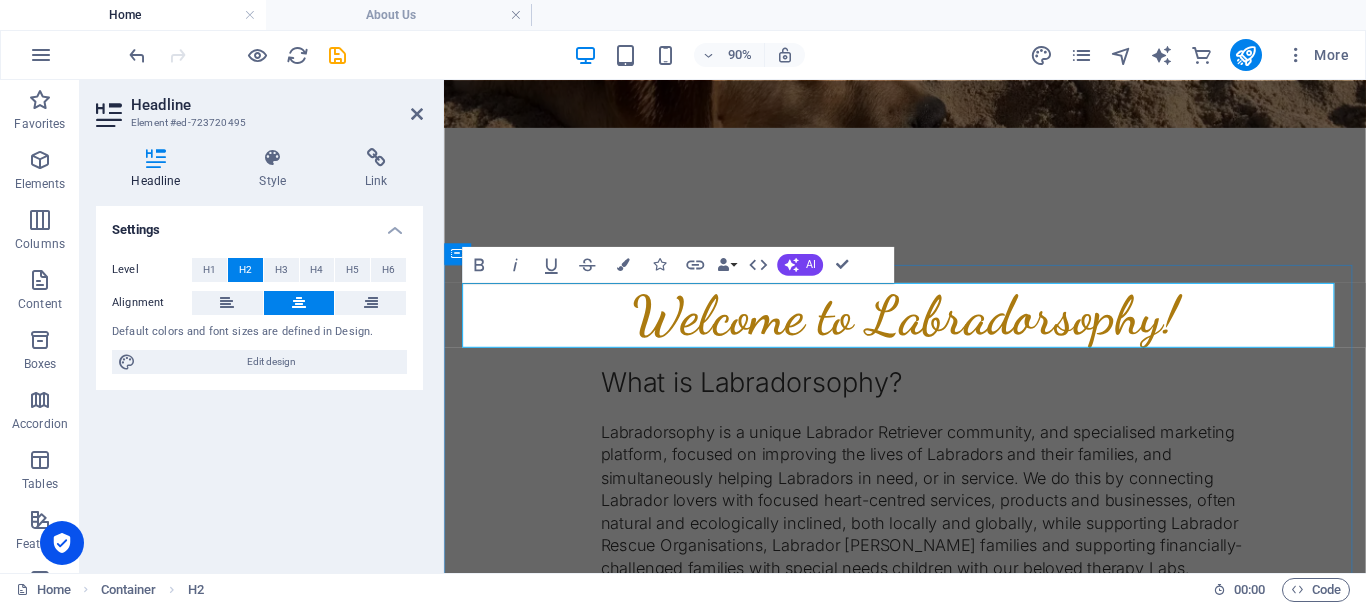 click on "Welcome to Labradorsophy!" at bounding box center [956, 341] 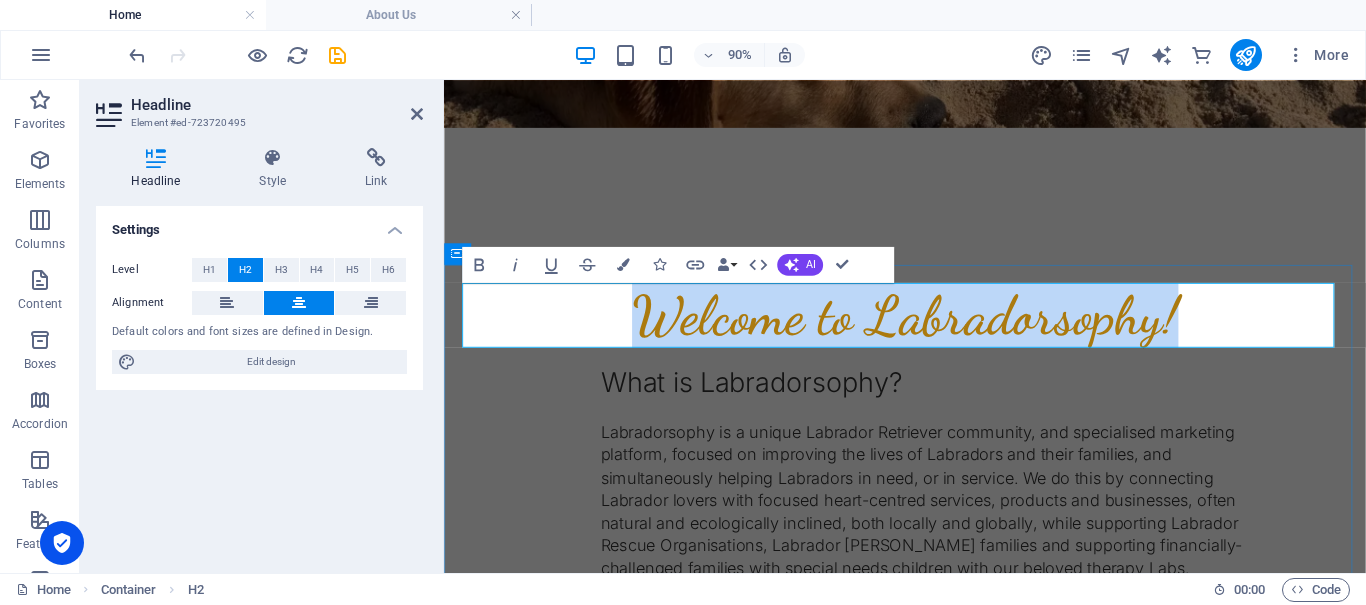 drag, startPoint x: 655, startPoint y: 339, endPoint x: 1253, endPoint y: 316, distance: 598.44214 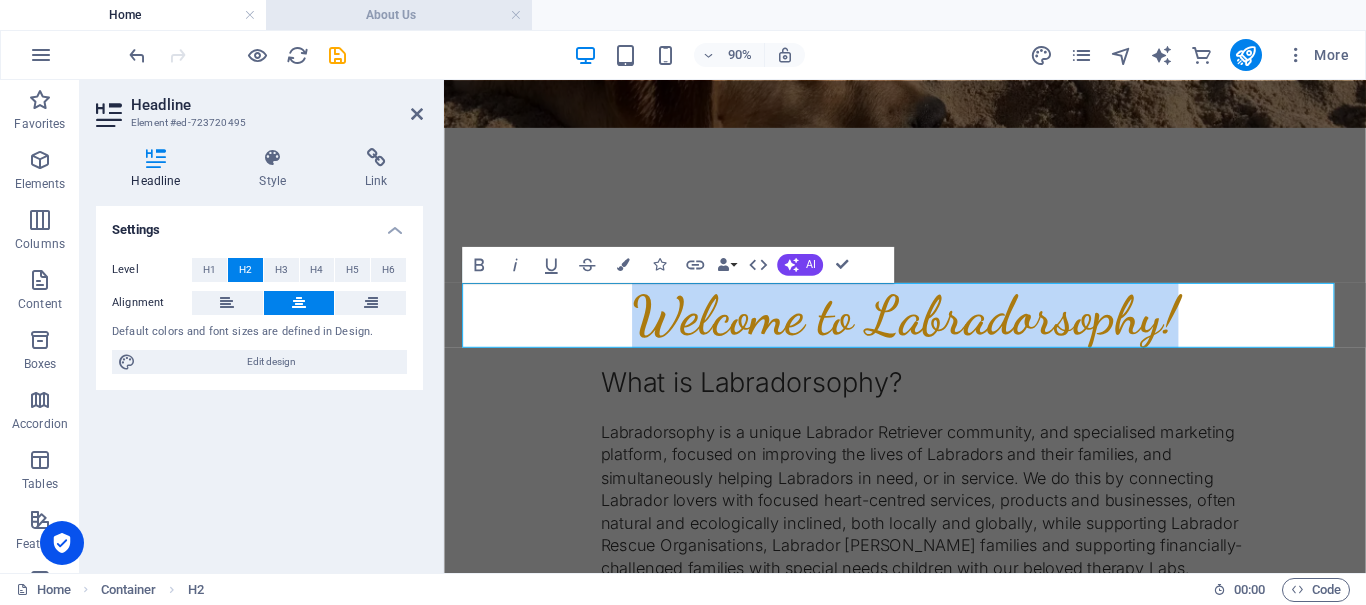click on "About Us" at bounding box center (399, 15) 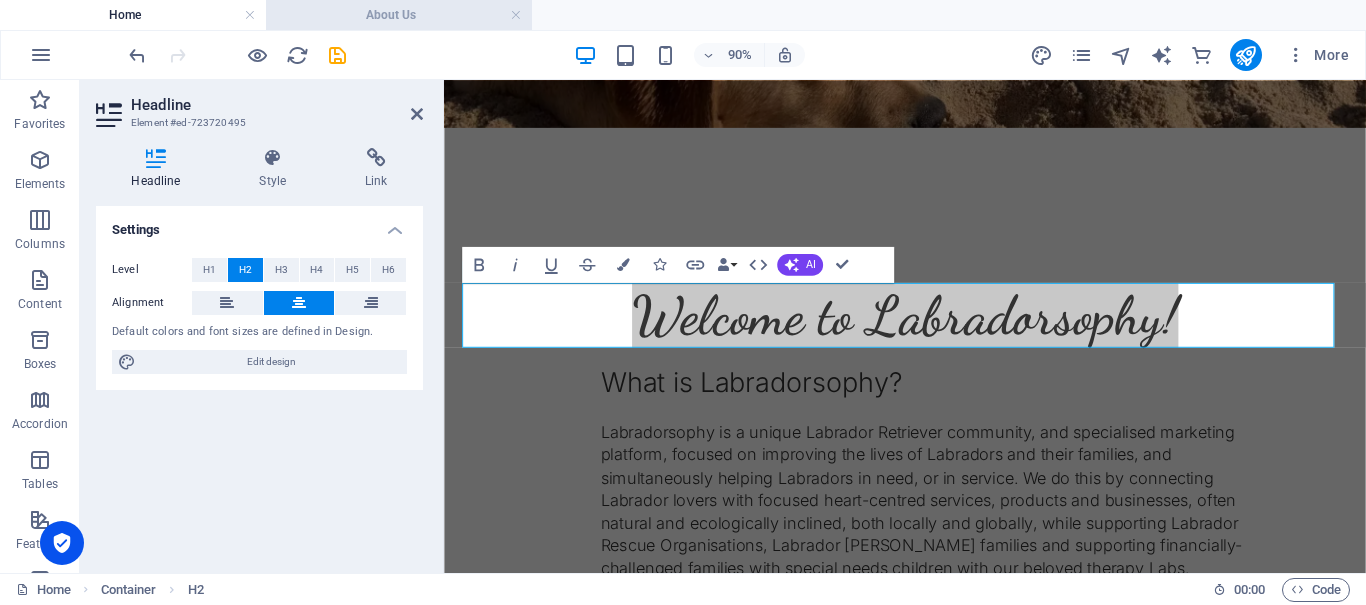 scroll, scrollTop: 0, scrollLeft: 0, axis: both 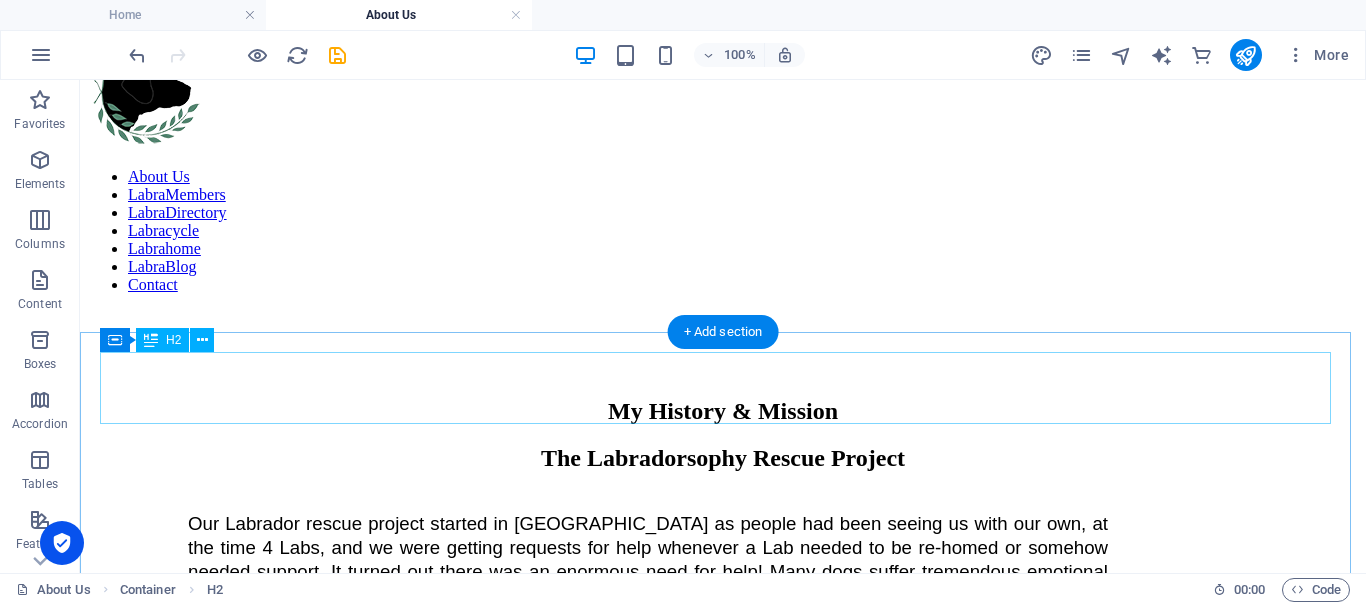 click on "My History & Mission" at bounding box center [723, 411] 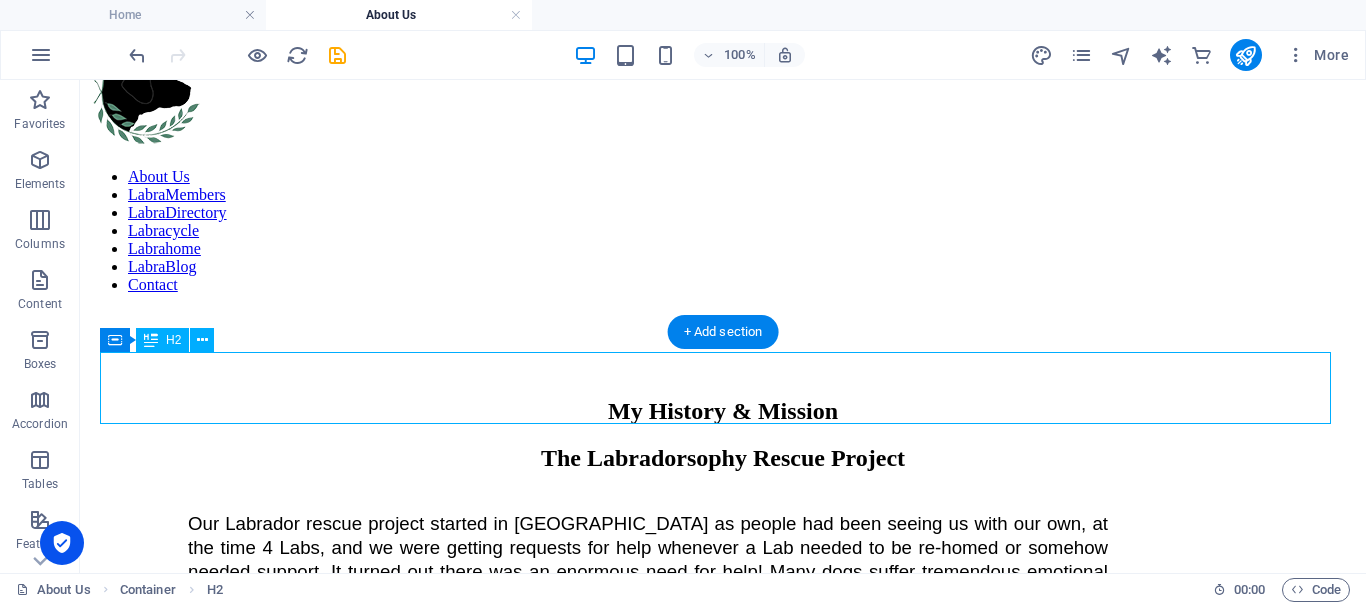 click on "My History & Mission" at bounding box center (723, 411) 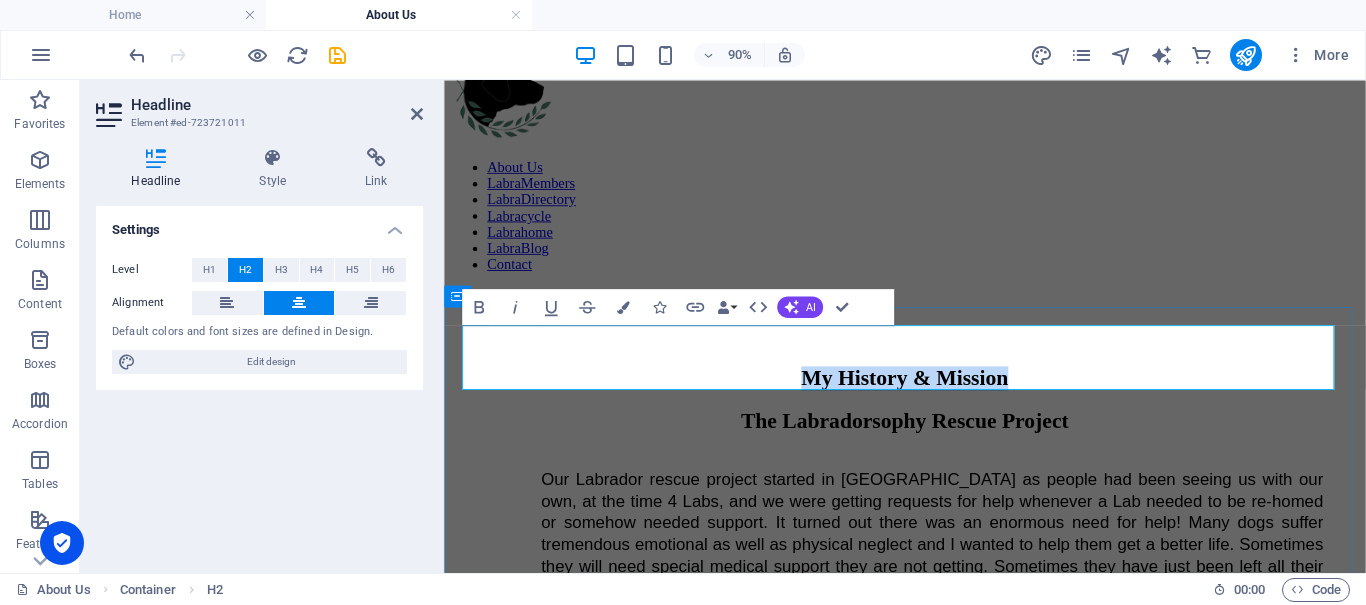 click on "My History & Mission" at bounding box center (956, 411) 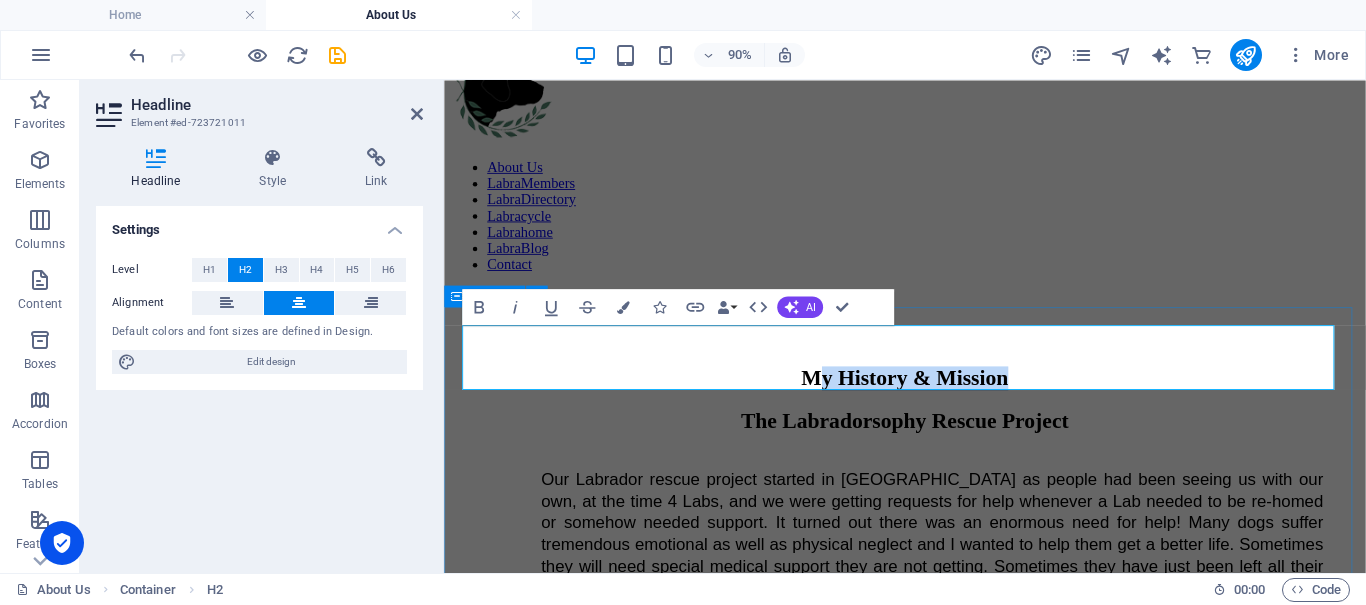 drag, startPoint x: 750, startPoint y: 394, endPoint x: 1176, endPoint y: 339, distance: 429.5358 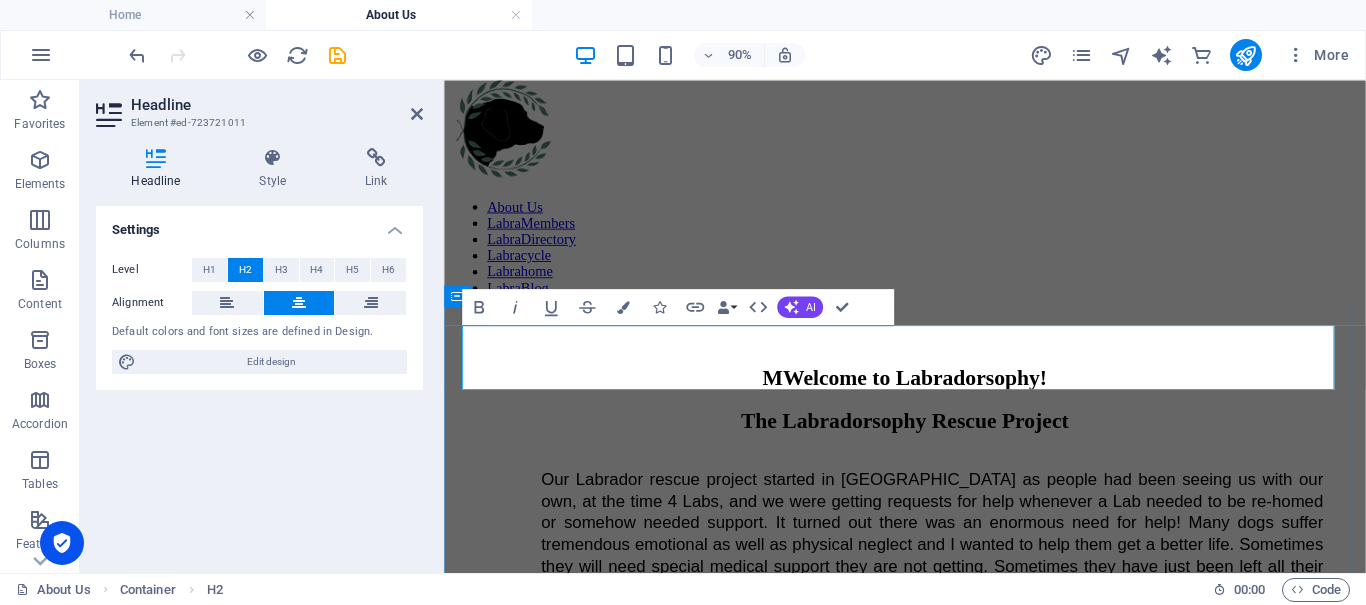 click on "MWelcome to Labradorsophy!" at bounding box center (956, 411) 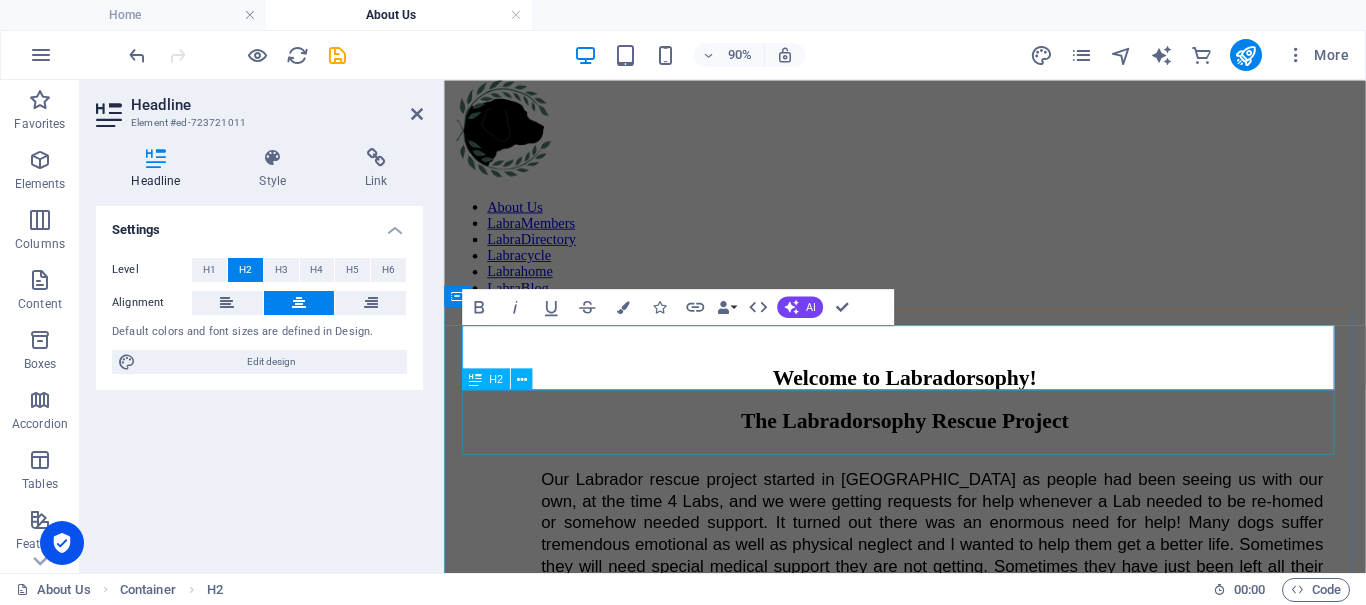 click on "The Labradorsophy Rescue Project" at bounding box center [956, 458] 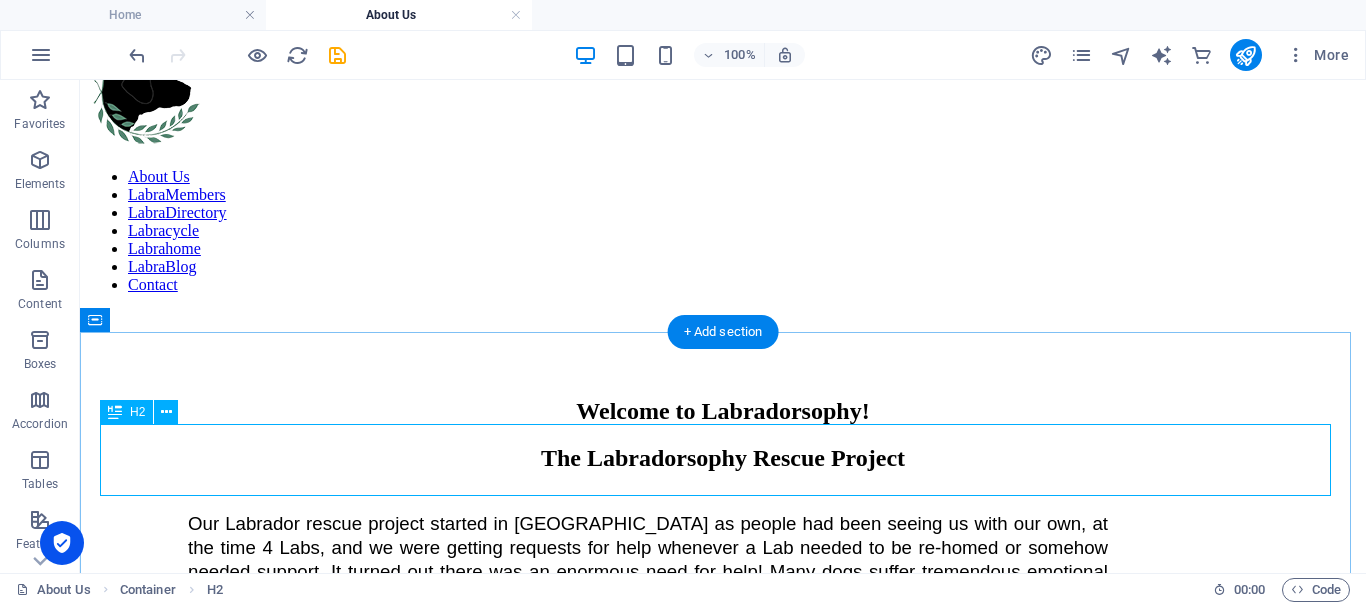 click on "The Labradorsophy Rescue Project" at bounding box center [723, 458] 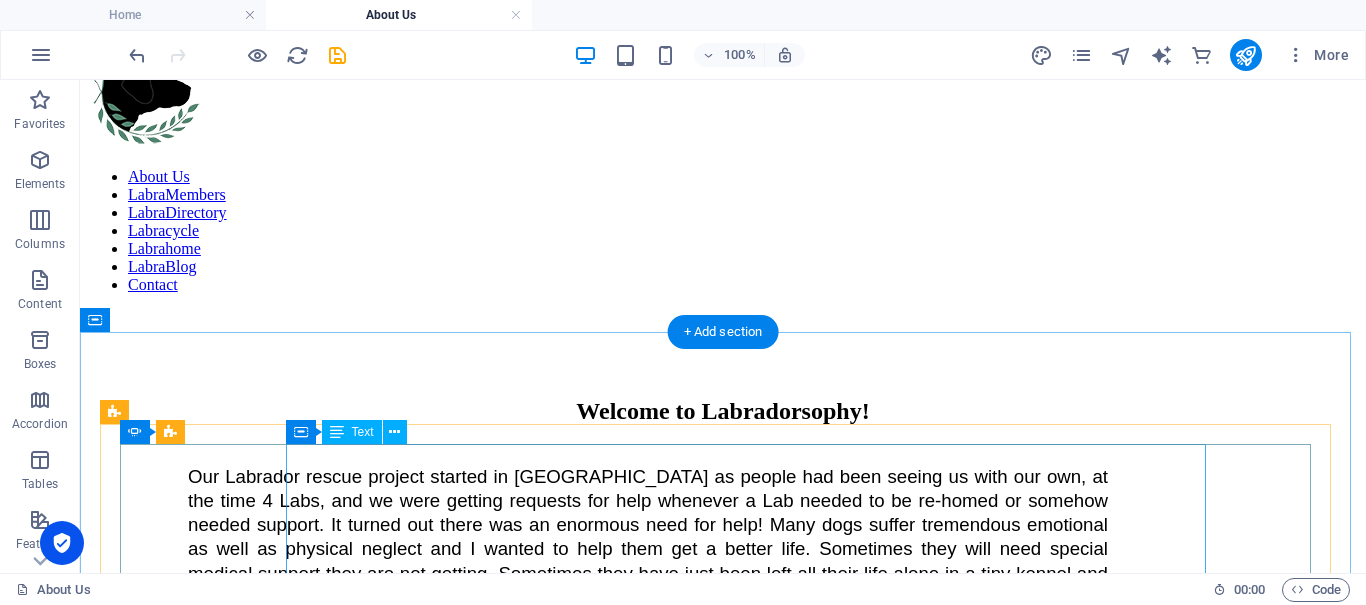 scroll, scrollTop: 848, scrollLeft: 0, axis: vertical 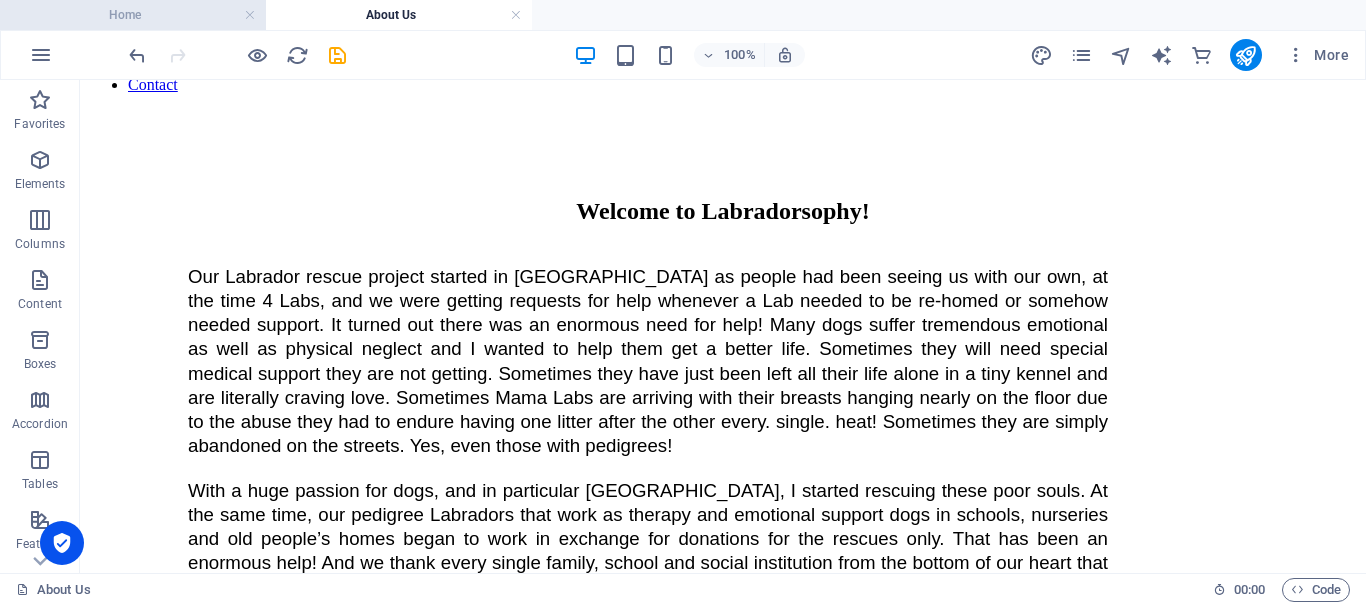 click on "Home" at bounding box center (133, 15) 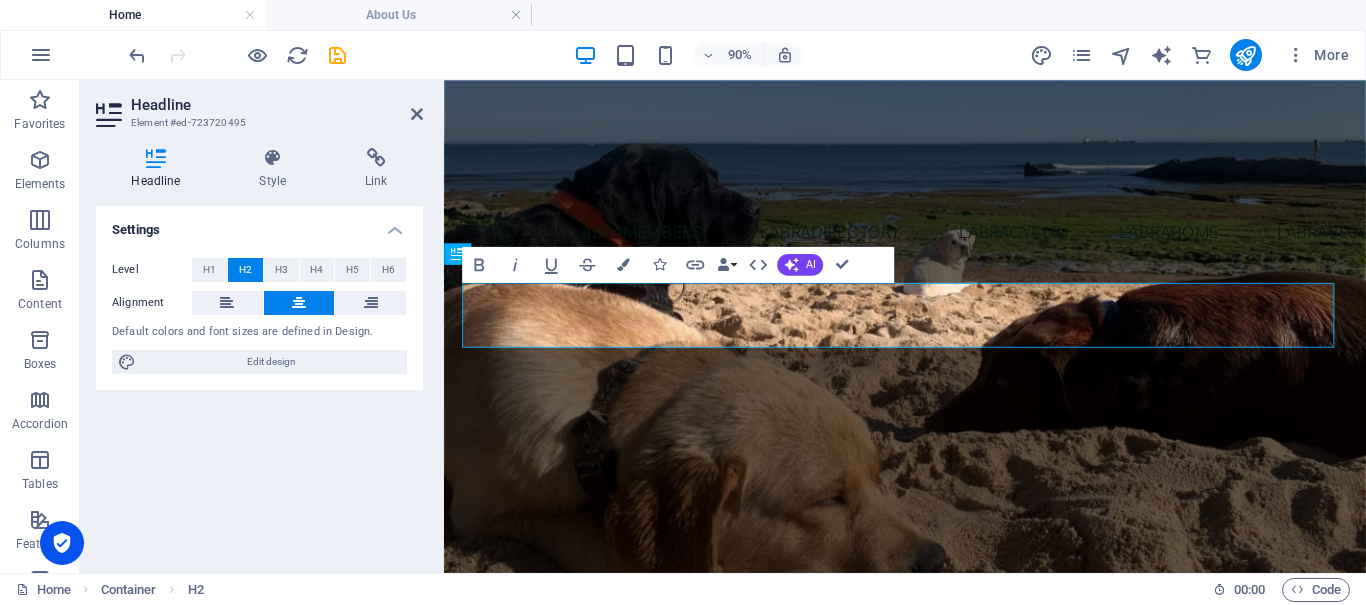 scroll, scrollTop: 495, scrollLeft: 0, axis: vertical 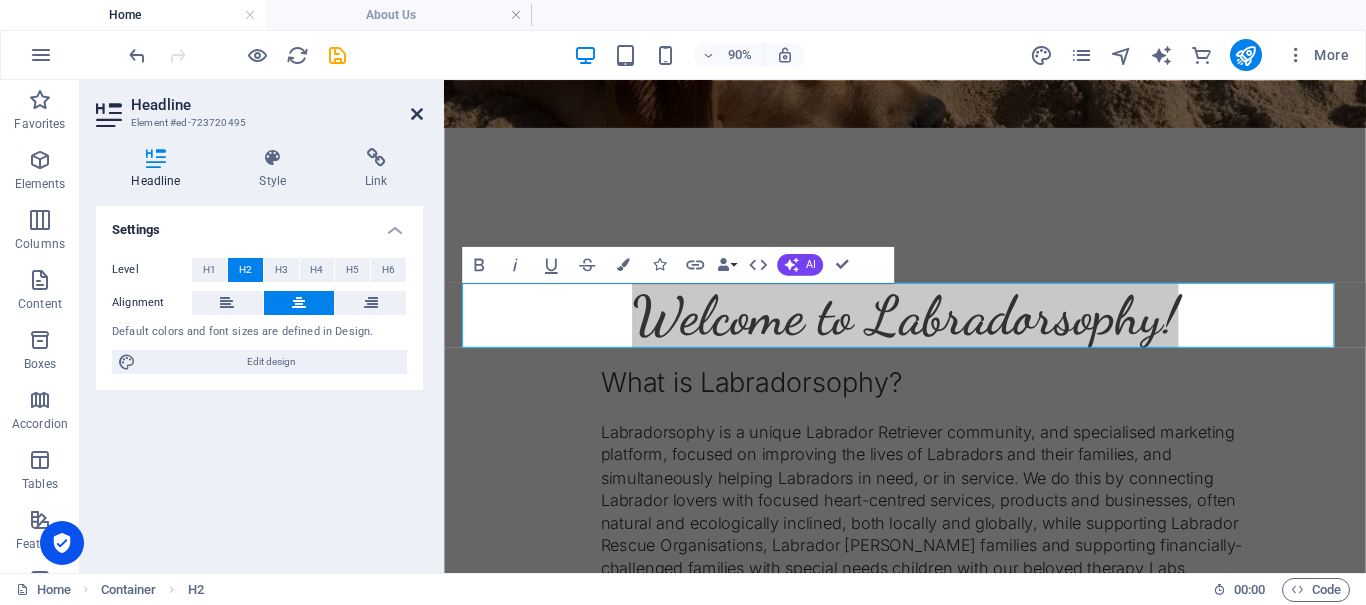drag, startPoint x: 415, startPoint y: 114, endPoint x: 335, endPoint y: 35, distance: 112.432205 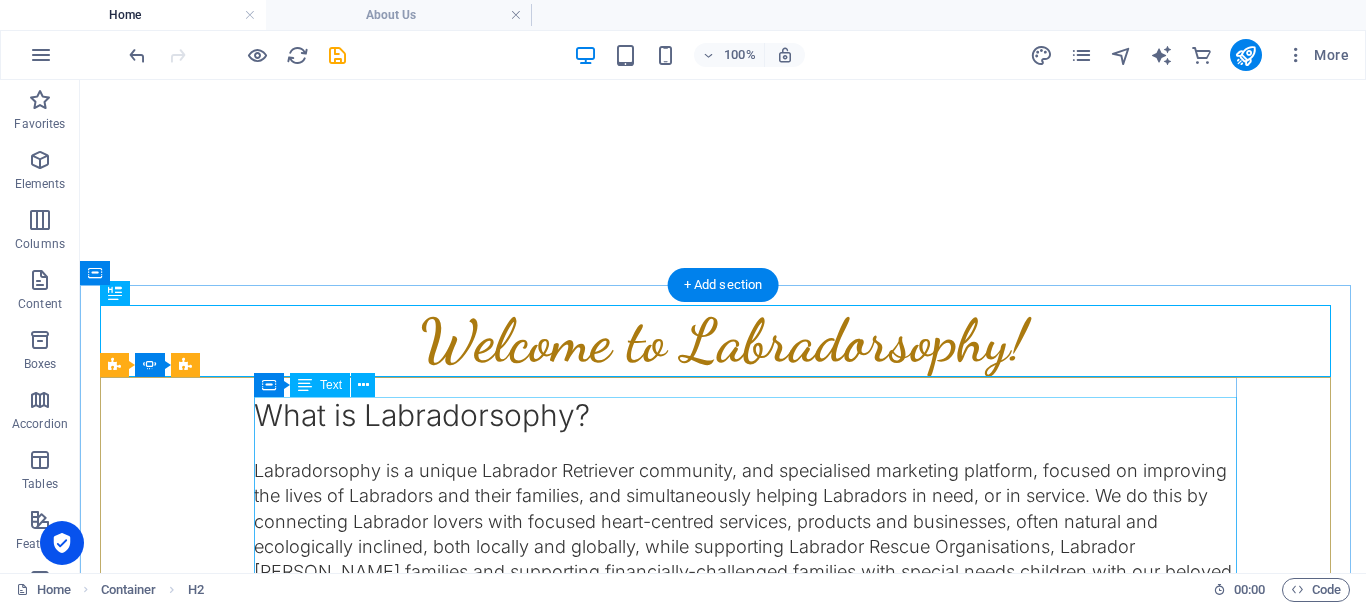 scroll, scrollTop: 895, scrollLeft: 0, axis: vertical 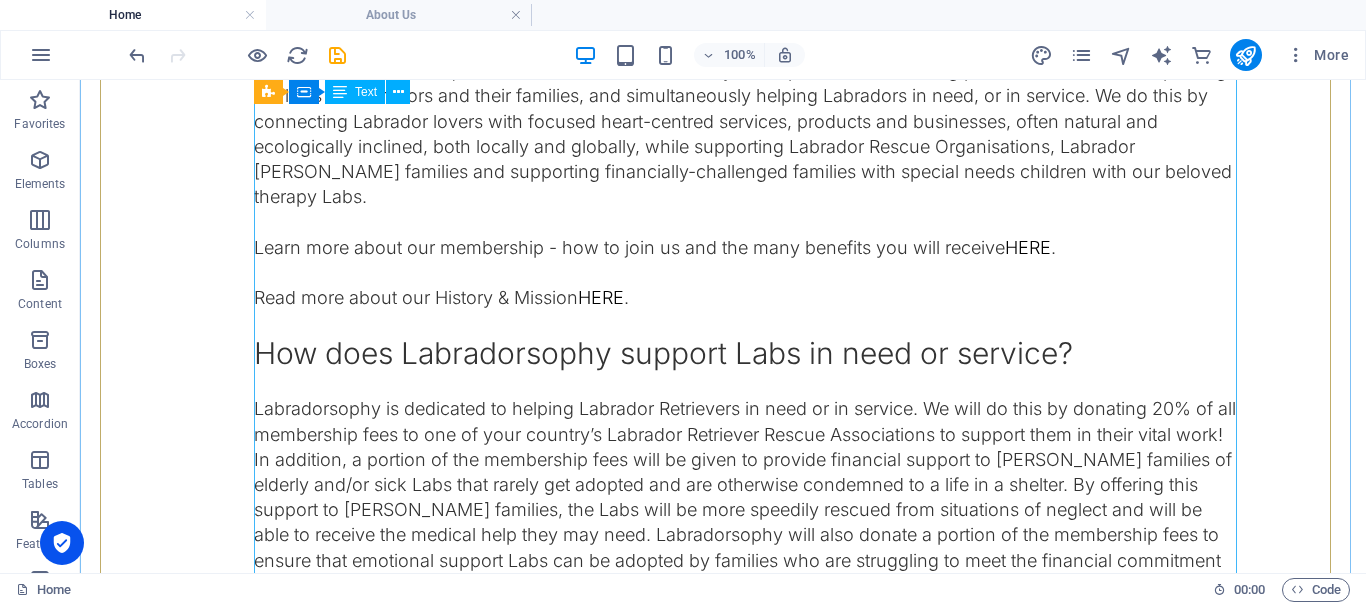 click on "What is Labradorsophy? Labradorsophy is a unique Labrador Retriever community, and specialised marketing platform, focused on improving the lives of Labradors and their families, and simultaneously helping Labradors in need, or in service. We do this by connecting Labrador lovers with focused heart-centred services, products and businesses, often natural and ecologically inclined, both locally and globally, while supporting Labrador Rescue Organisations, Labrador foster families and supporting financially-challenged families with special needs children with our beloved therapy Labs.  Learn more about our membership - how to join us and the many benefits you will receive  HERE . Read more about our History & Mission  HERE . How does Labradorsophy support Labs in need or service? Why You Should Join Us!" at bounding box center (745, 434) 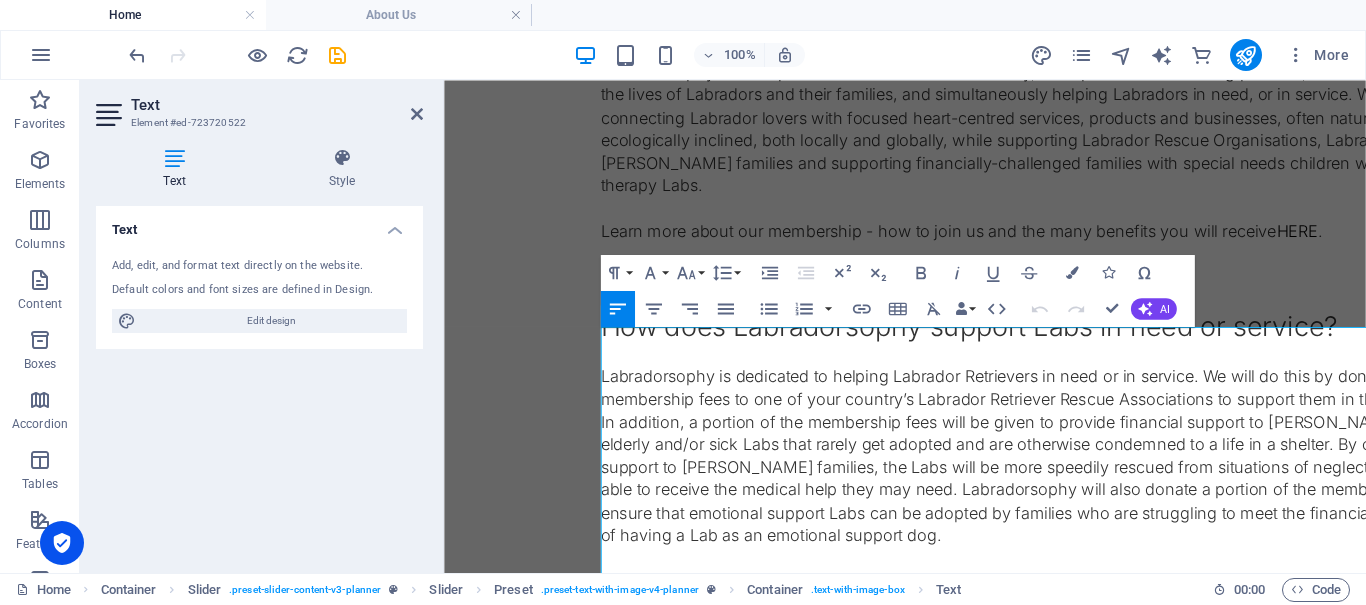 scroll, scrollTop: 538, scrollLeft: 0, axis: vertical 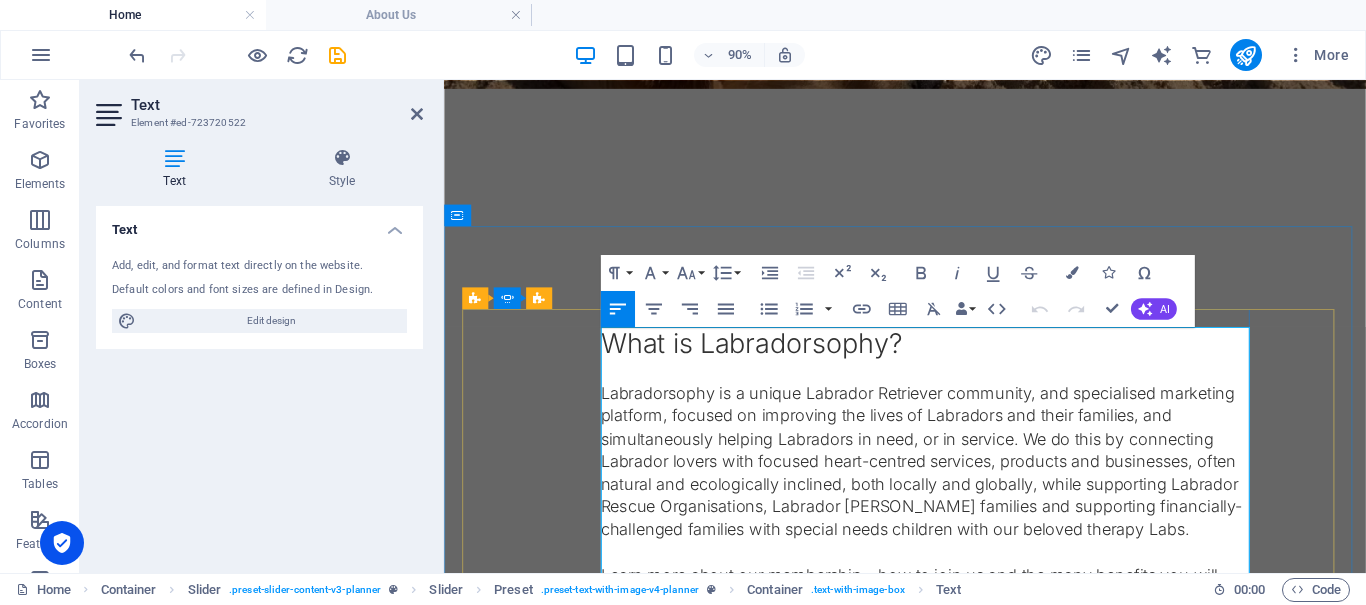 click at bounding box center (978, 402) 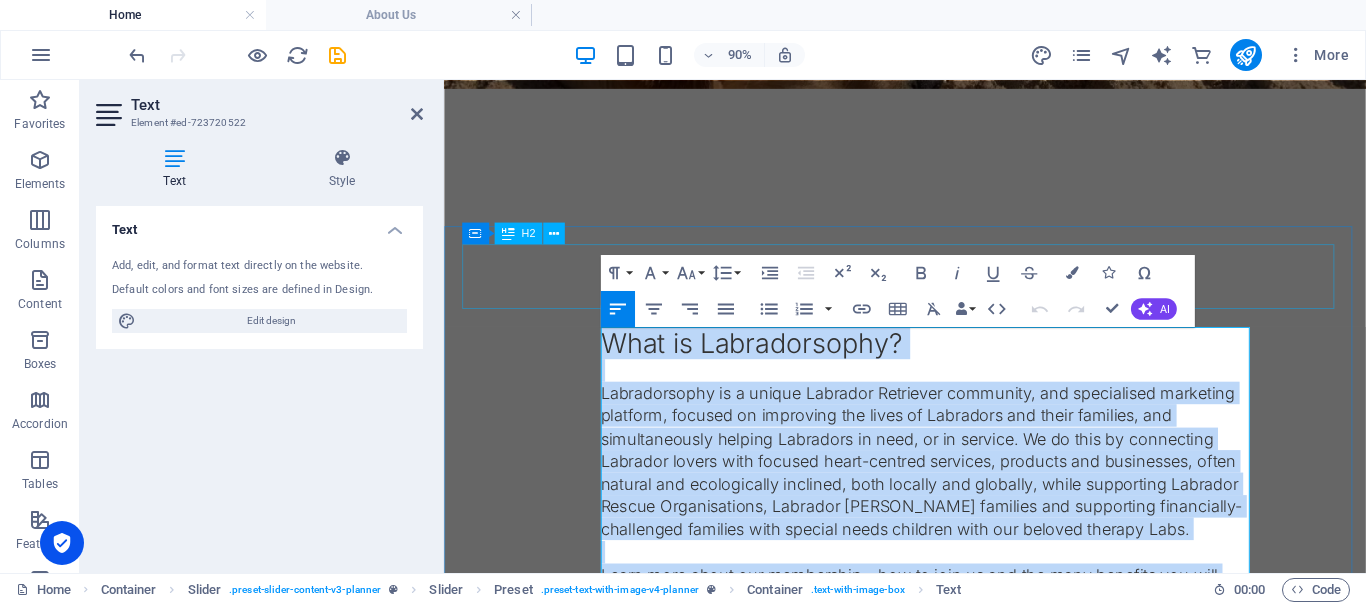 copy on "What is Labradorsophy? Labradorsophy is a unique Labrador Retriever community, and specialised marketing platform, focused on improving the lives of Labradors and their families, and simultaneously helping Labradors in need, or in service. We do this by connecting Labrador lovers with focused heart-centred services, products and businesses, often natural and ecologically inclined, both locally and globally, while supporting Labrador Rescue Organisations, Labrador foster families and supporting financially-challenged families with special needs children with our beloved therapy Labs.  Learn more about our membership - how to join us and the many benefits you will receive  HERE . Read more about our History & Mission  HERE . How does Labradorsophy support Labs in need or service? Labradorsophy is dedicated to helping Labrador Retrievers in need or in service. We will do this by donating 20% of all membership fees to one of your country’s Labrador Retriever Rescue Associations to support them in their vital w..." 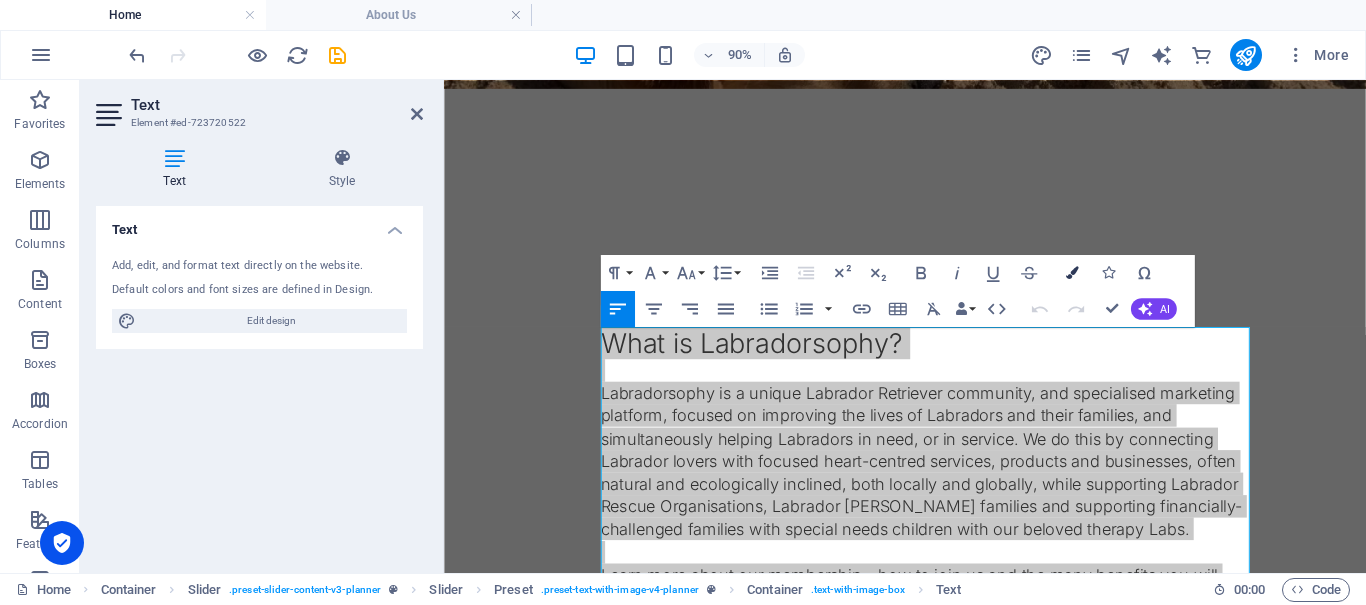 click at bounding box center (1072, 272) 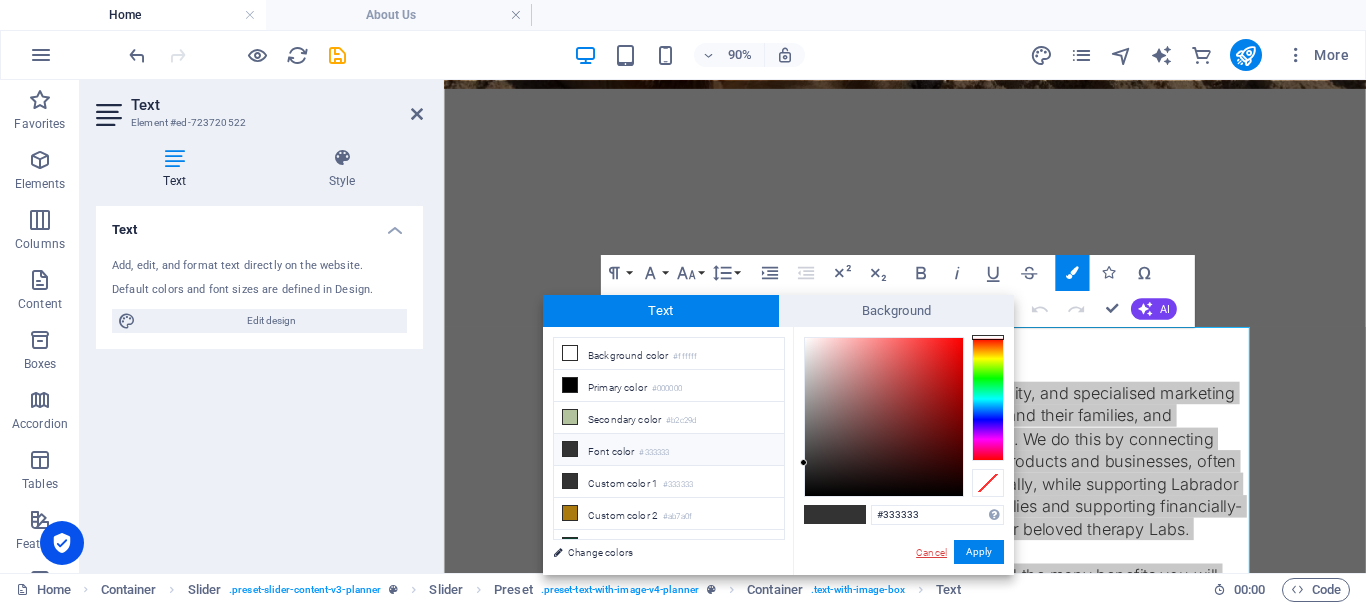drag, startPoint x: 924, startPoint y: 555, endPoint x: 551, endPoint y: 512, distance: 375.47037 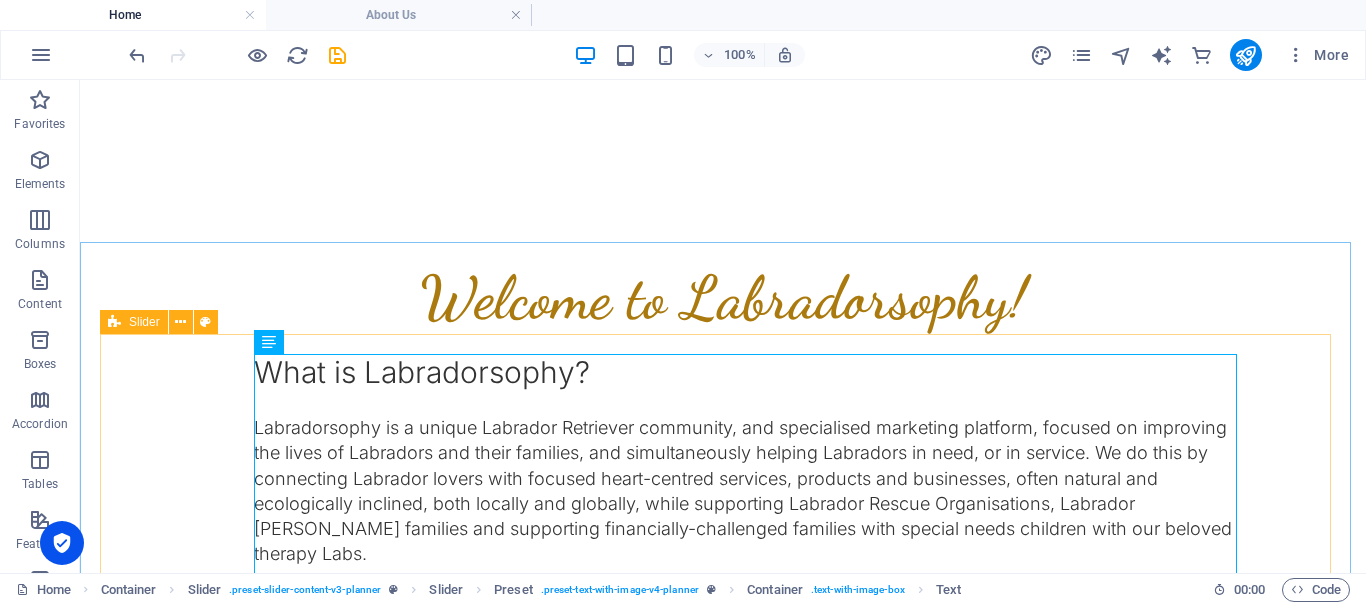 click at bounding box center [114, 322] 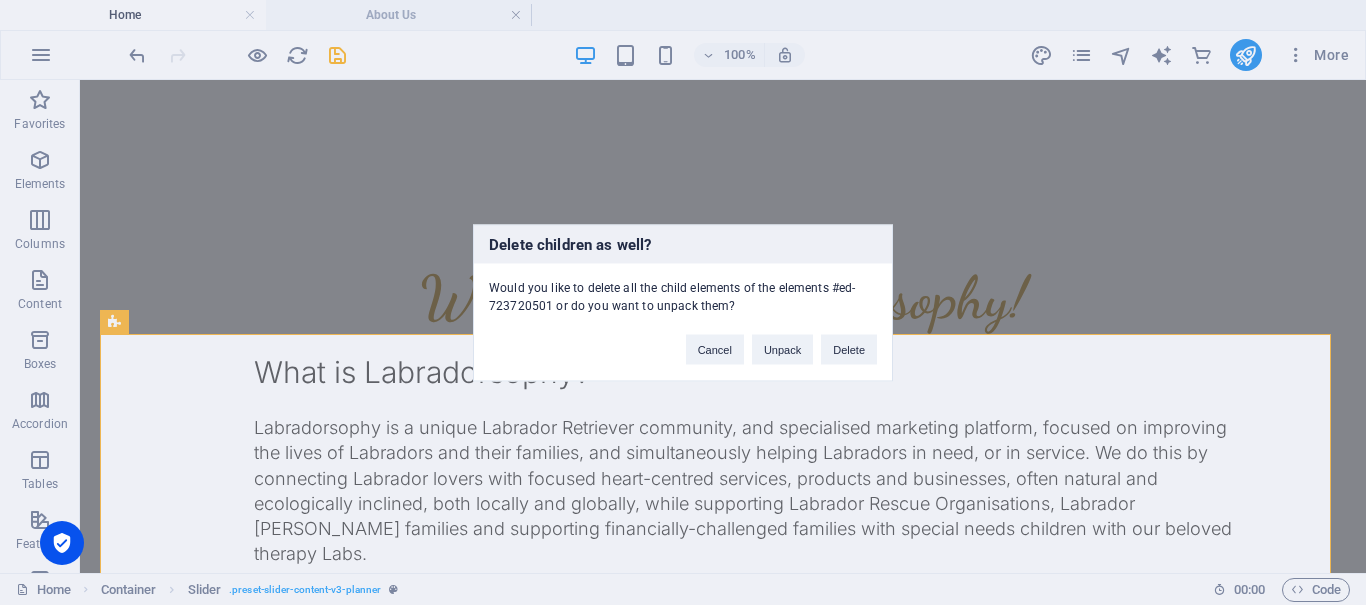 type 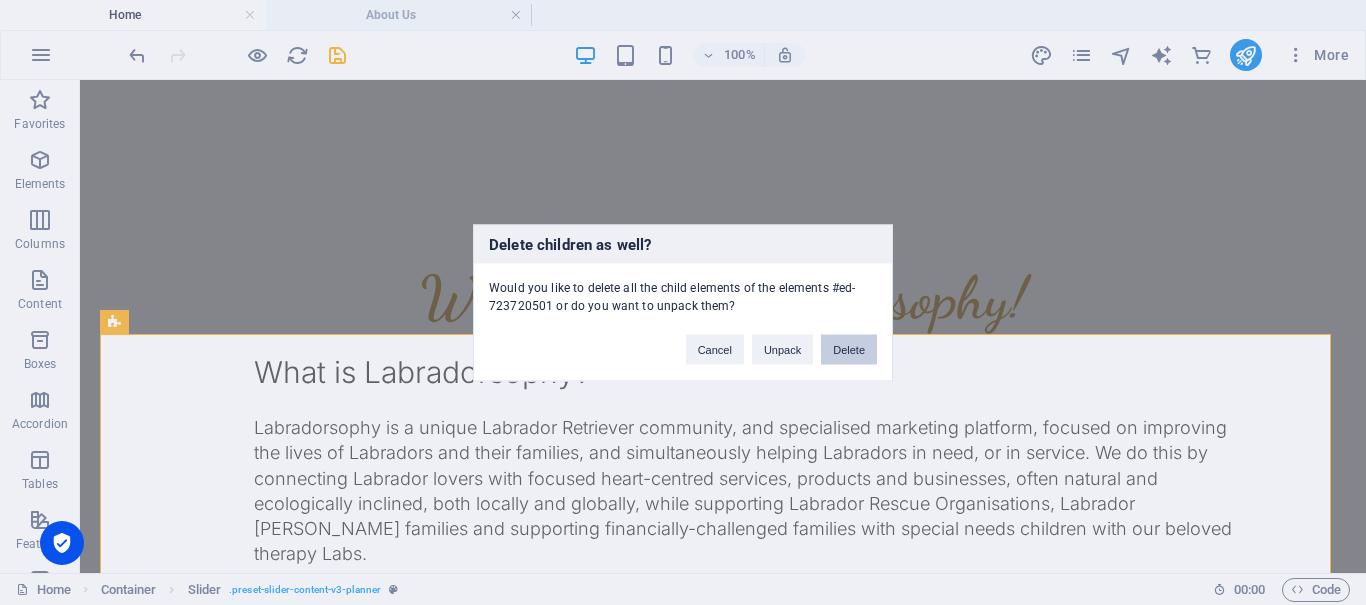 click on "Delete" at bounding box center (849, 349) 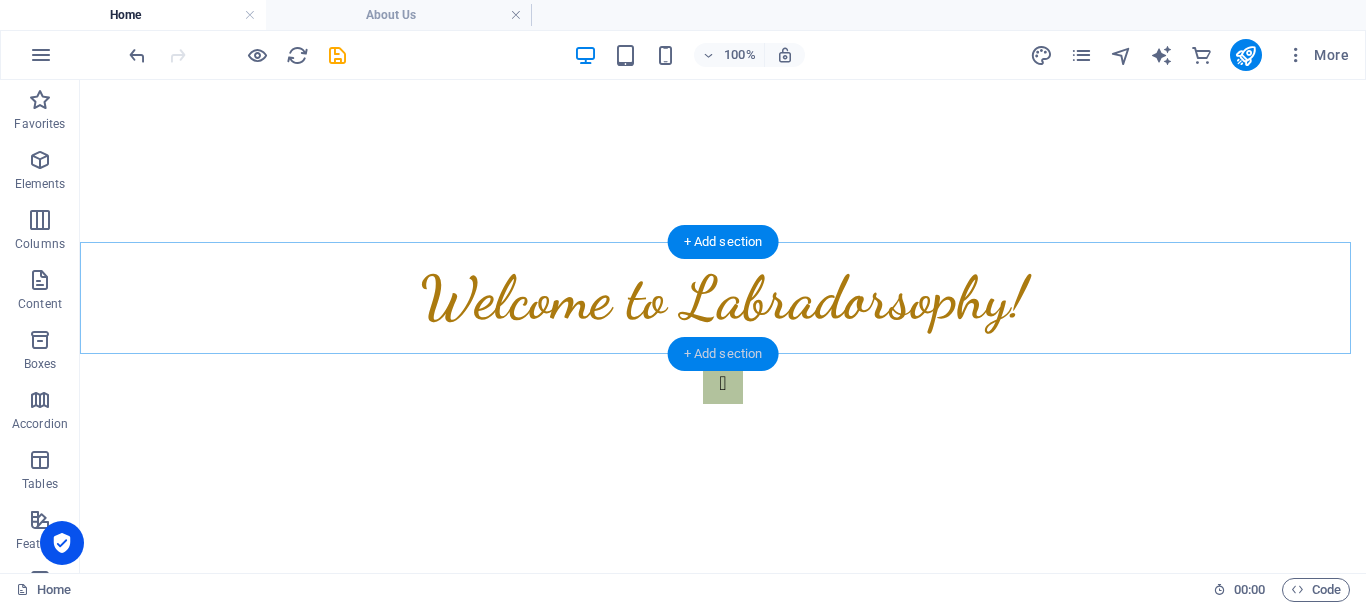 drag, startPoint x: 720, startPoint y: 343, endPoint x: 315, endPoint y: 227, distance: 421.28494 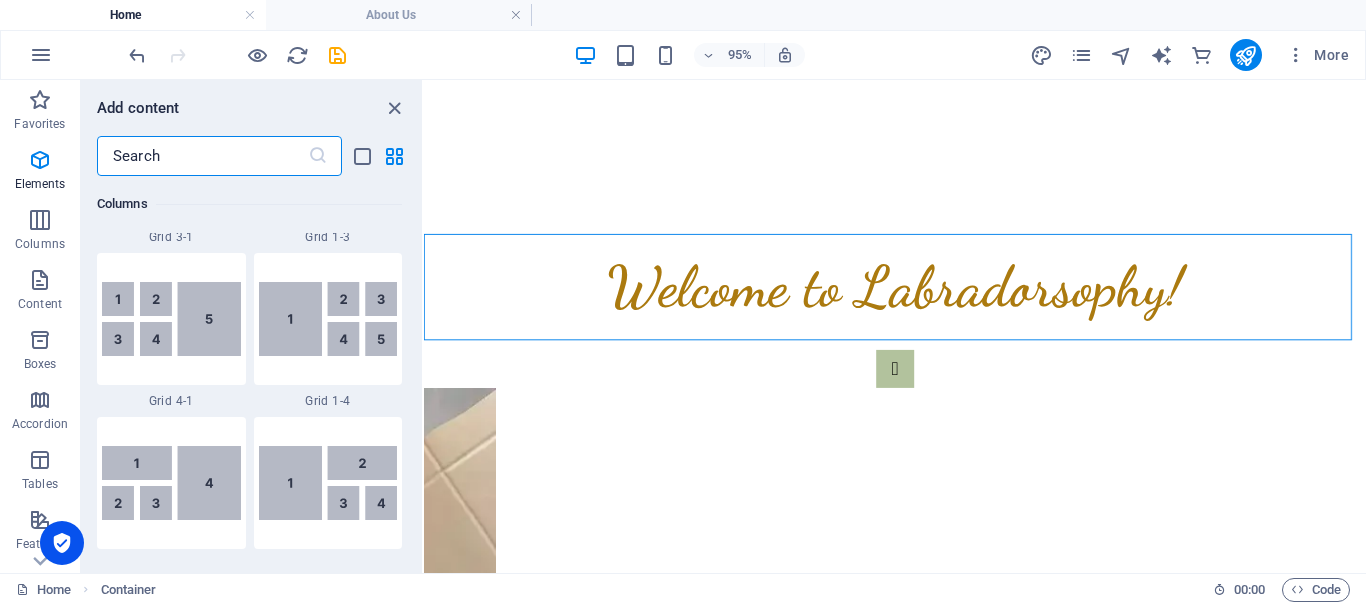 scroll, scrollTop: 3499, scrollLeft: 0, axis: vertical 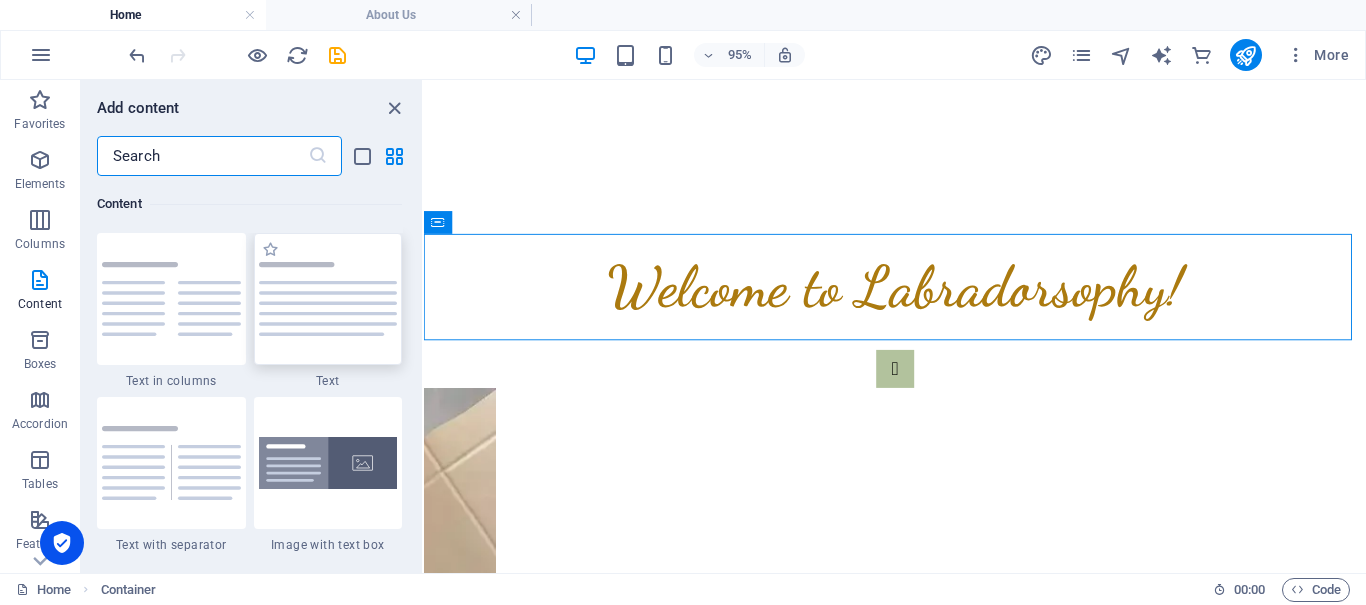 click at bounding box center (328, 299) 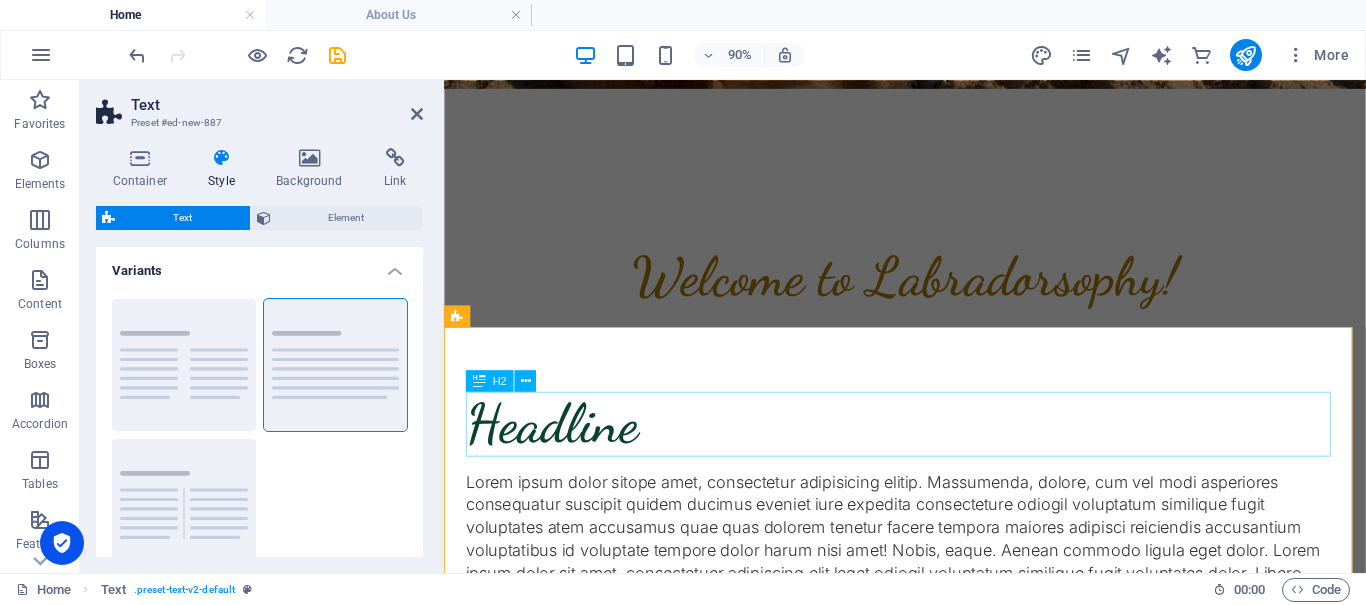 click on "Headline" at bounding box center (956, 462) 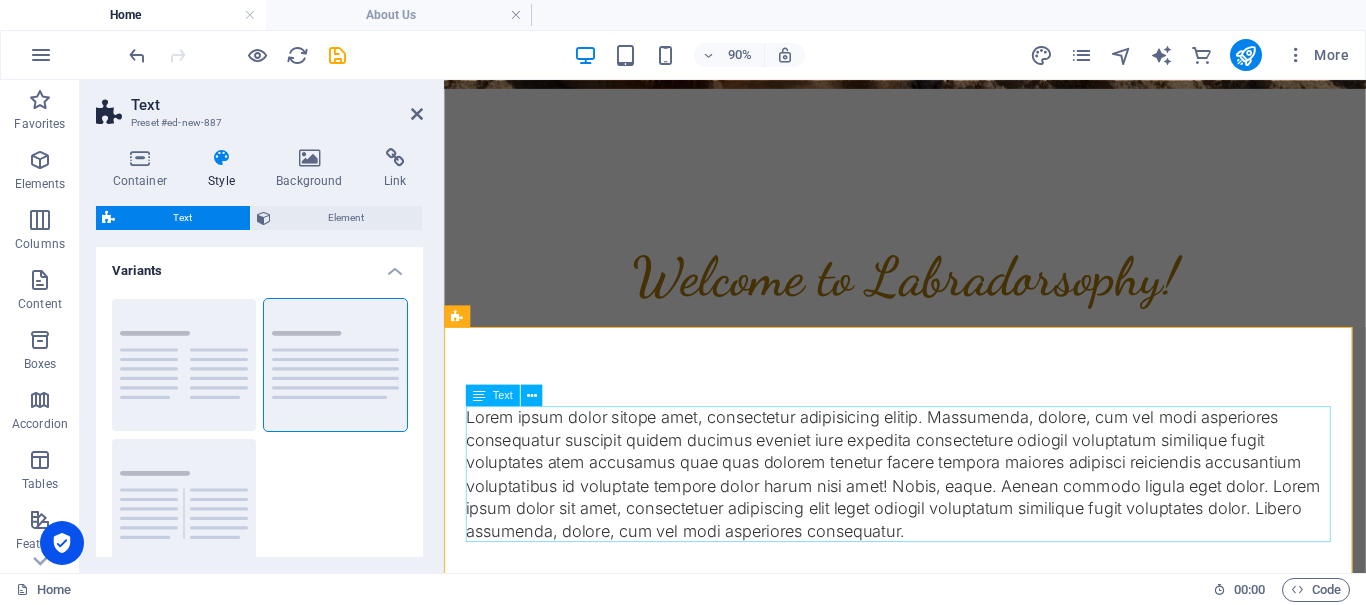 click on "Lorem ipsum dolor sitope amet, consectetur adipisicing elitip. Massumenda, dolore, cum vel modi asperiores consequatur suscipit quidem ducimus eveniet iure expedita consecteture odiogil voluptatum similique fugit voluptates atem accusamus quae quas dolorem tenetur facere tempora maiores adipisci reiciendis accusantium voluptatibus id voluptate tempore dolor harum nisi amet! Nobis, eaque. Aenean commodo ligula eget dolor. Lorem ipsum dolor sit amet, consectetuer adipiscing elit leget odiogil voluptatum similique fugit voluptates dolor. Libero assumenda, dolore, cum vel modi asperiores consequatur." at bounding box center [956, 517] 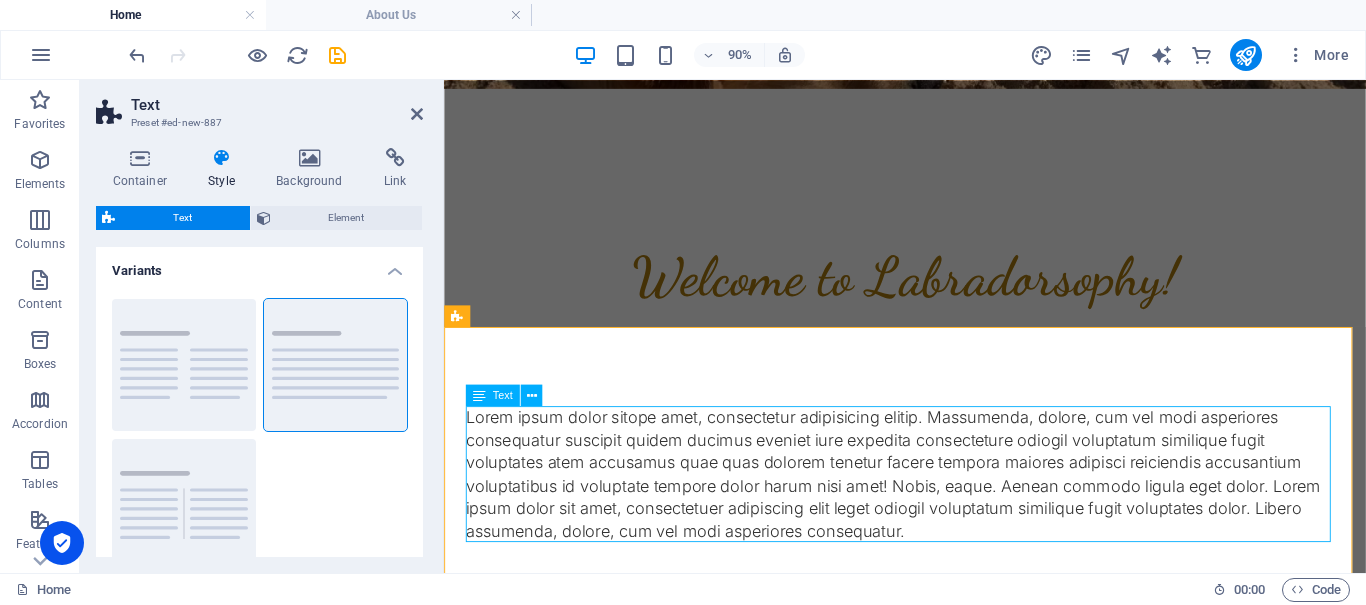 click on "Lorem ipsum dolor sitope amet, consectetur adipisicing elitip. Massumenda, dolore, cum vel modi asperiores consequatur suscipit quidem ducimus eveniet iure expedita consecteture odiogil voluptatum similique fugit voluptates atem accusamus quae quas dolorem tenetur facere tempora maiores adipisci reiciendis accusantium voluptatibus id voluptate tempore dolor harum nisi amet! Nobis, eaque. Aenean commodo ligula eget dolor. Lorem ipsum dolor sit amet, consectetuer adipiscing elit leget odiogil voluptatum similique fugit voluptates dolor. Libero assumenda, dolore, cum vel modi asperiores consequatur." at bounding box center (956, 517) 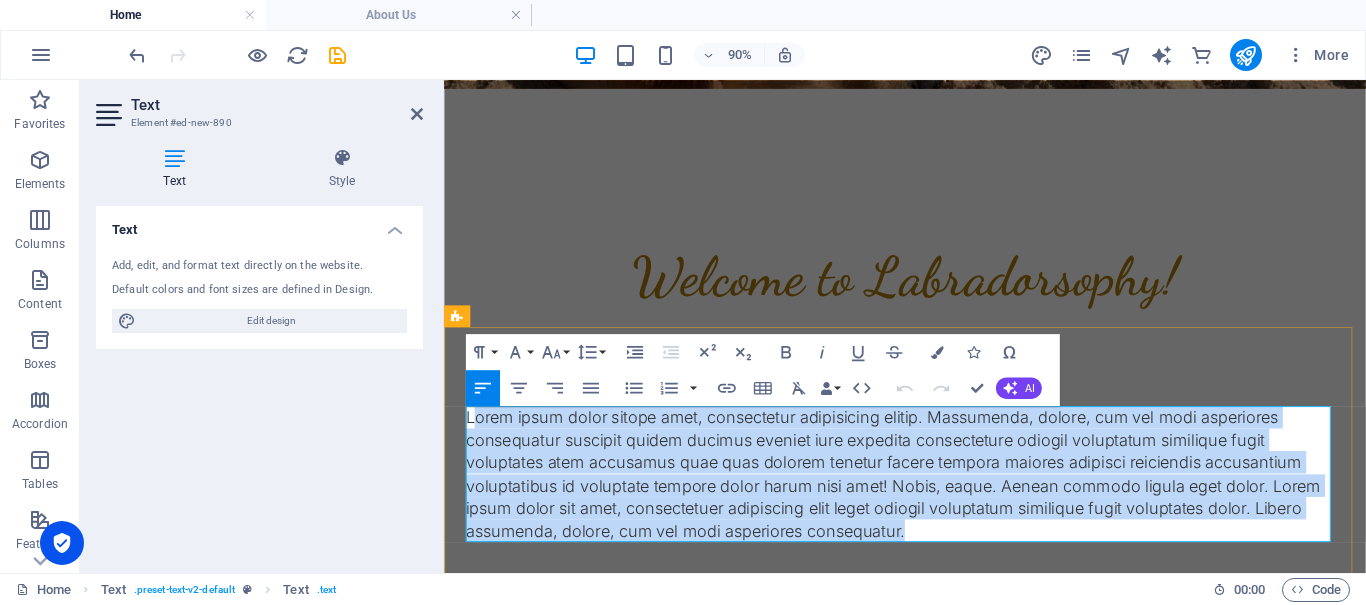 drag, startPoint x: 482, startPoint y: 454, endPoint x: 1107, endPoint y: 585, distance: 638.58124 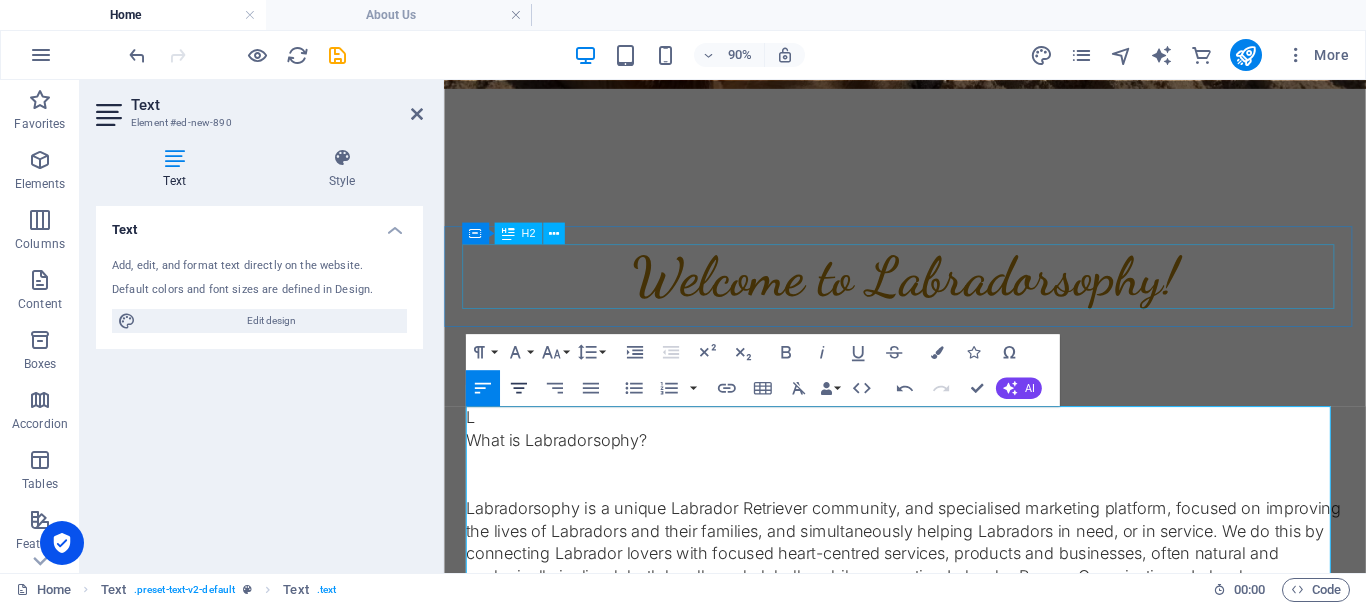 scroll, scrollTop: 45496, scrollLeft: 0, axis: vertical 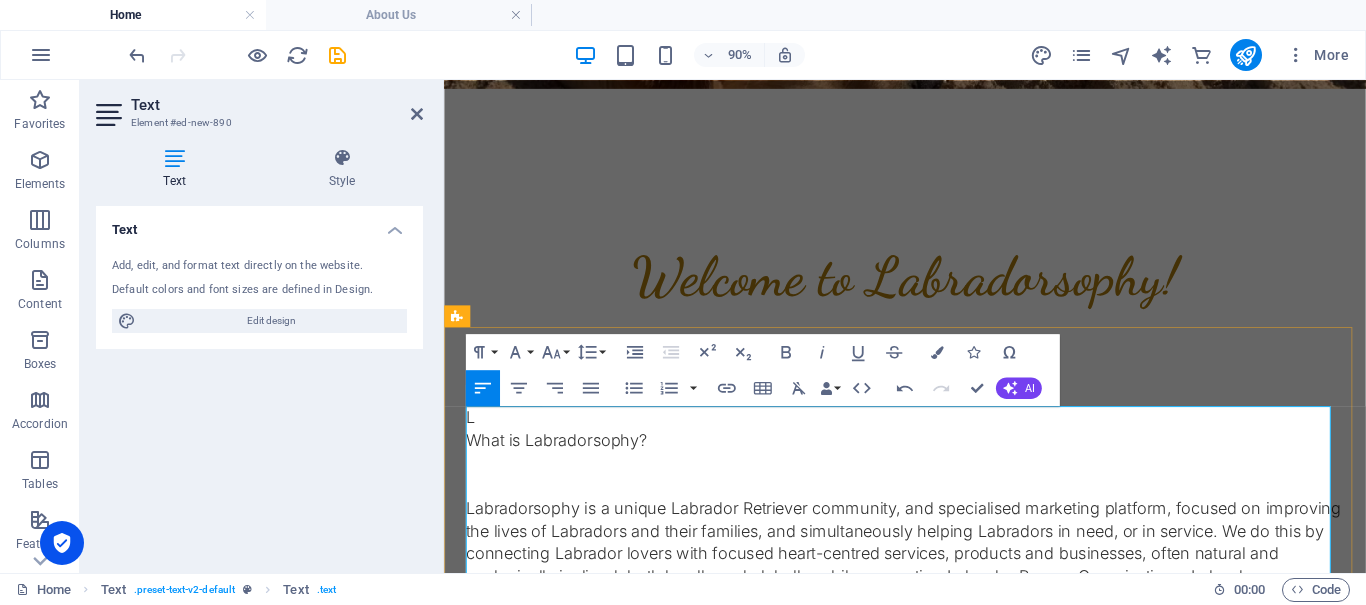 click on "What is Labradorsophy?" at bounding box center [956, 479] 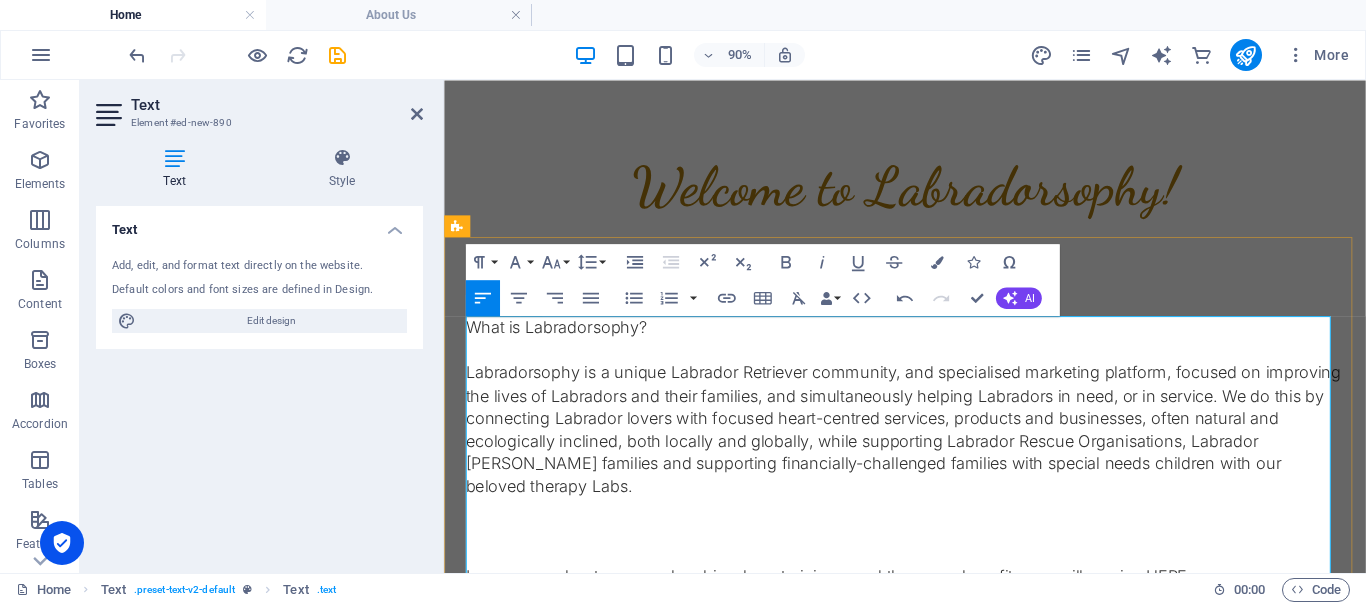 scroll, scrollTop: 838, scrollLeft: 0, axis: vertical 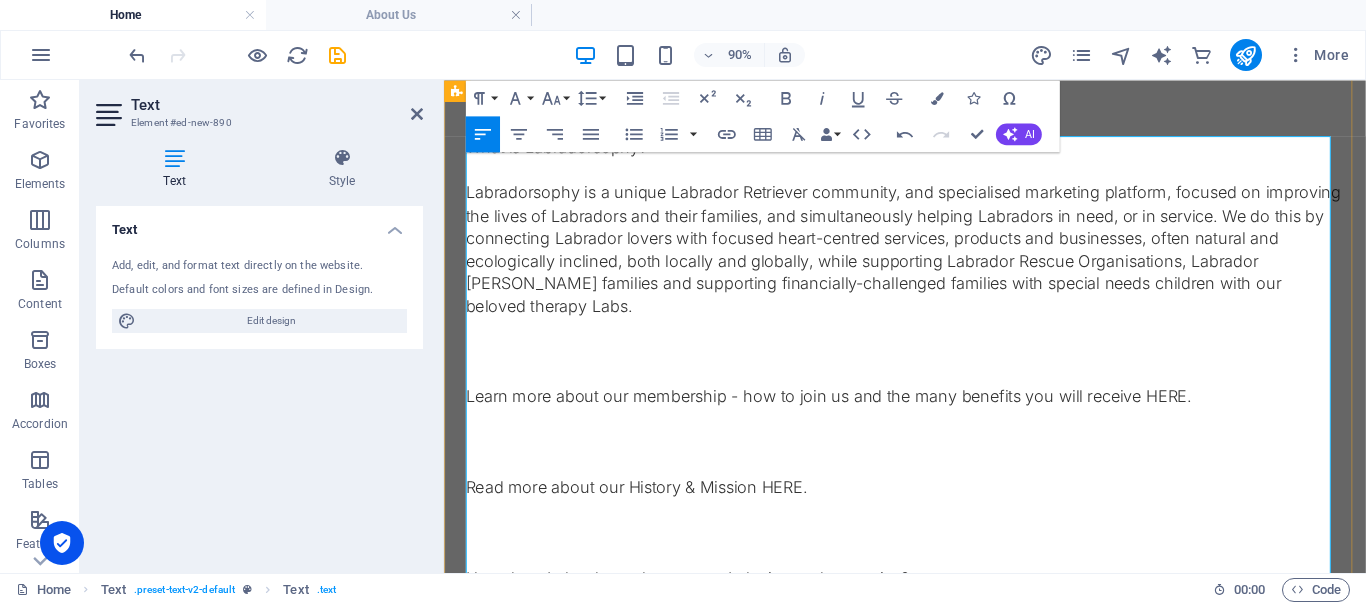 click at bounding box center (956, 356) 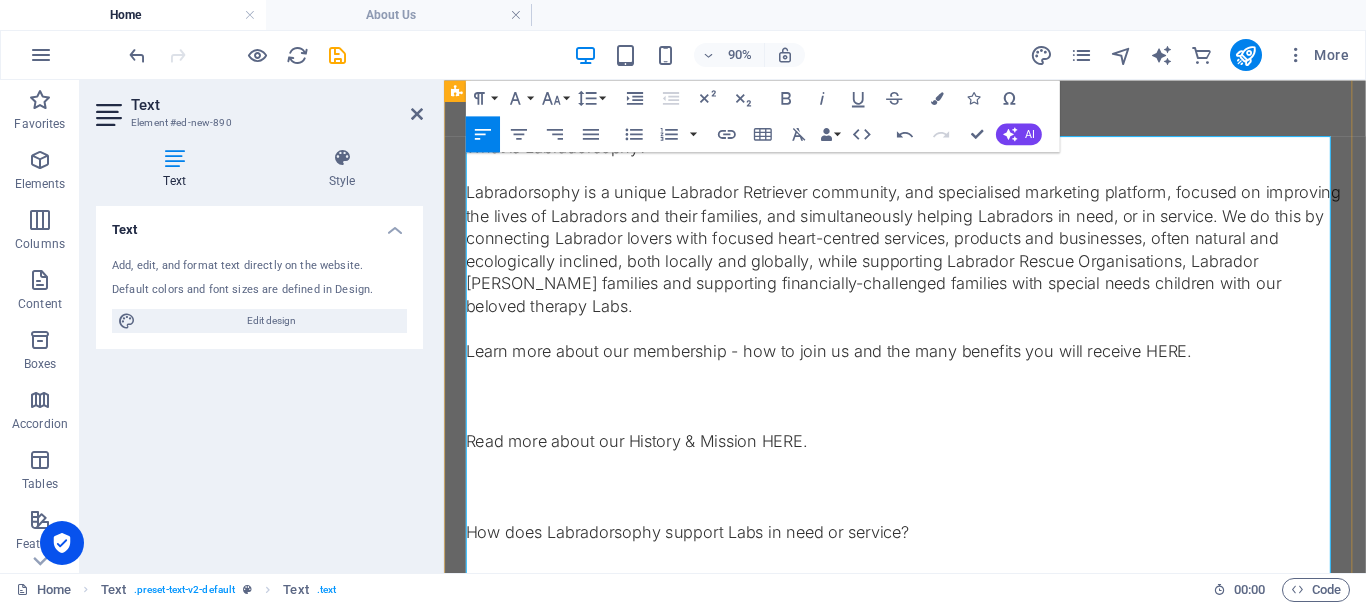 click at bounding box center (956, 406) 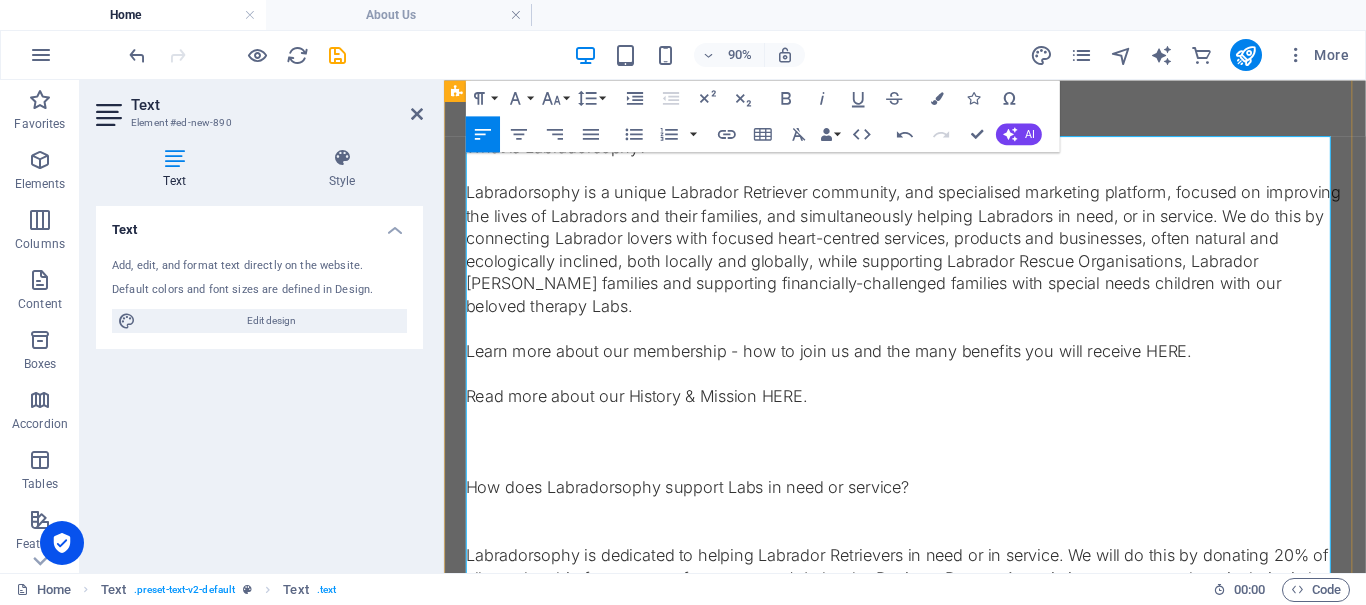 click on "Read more about our History & Mission HERE." at bounding box center [956, 431] 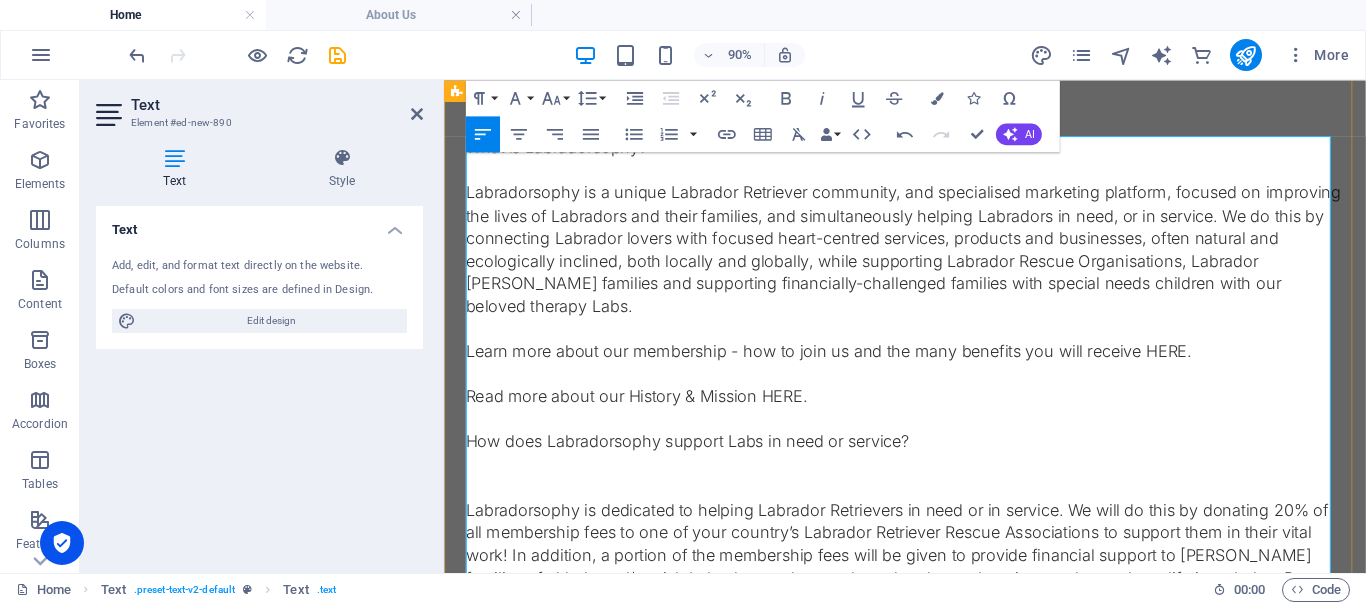 click on "How does Labradorsophy support Labs in need or service?" at bounding box center [956, 481] 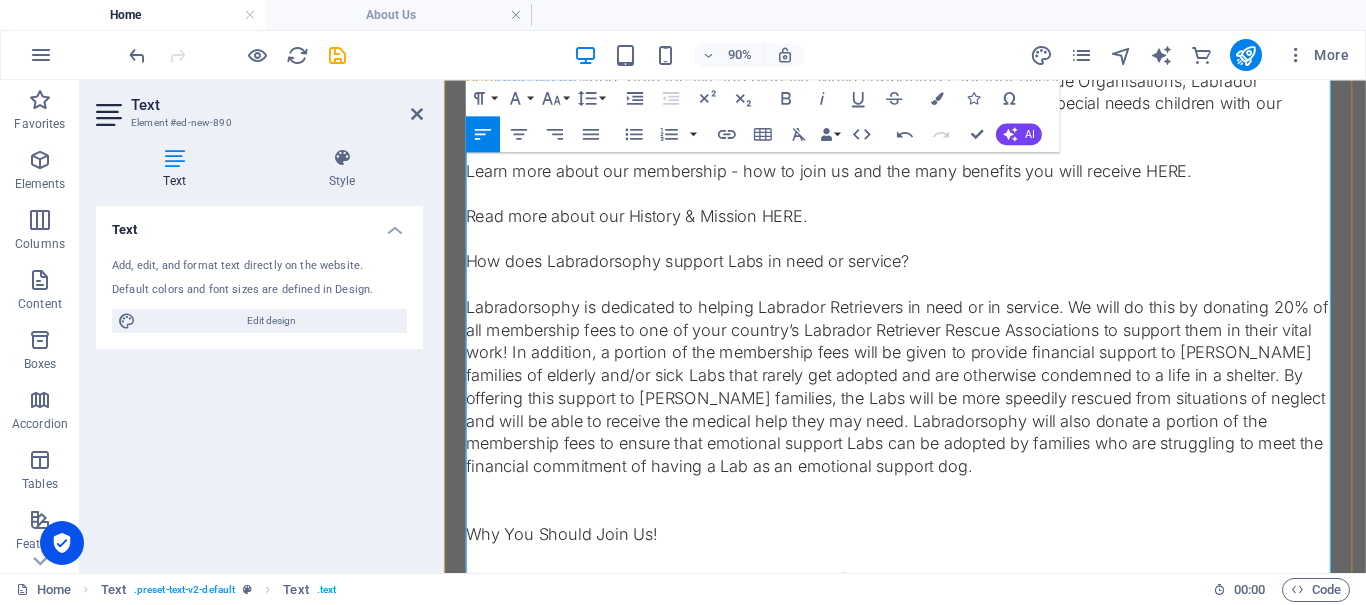 scroll, scrollTop: 1138, scrollLeft: 0, axis: vertical 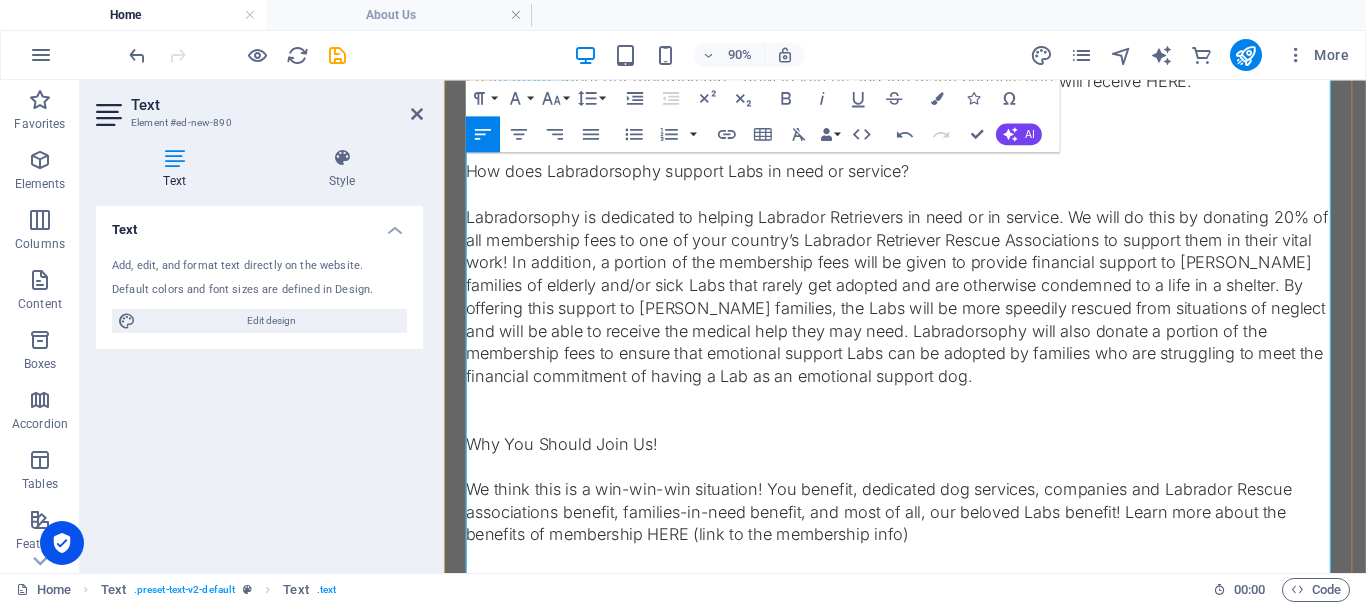 click on "Labradorsophy is dedicated to helping Labrador Retrievers in need or in service. We will do this by donating 20% of all membership fees to one of your country’s Labrador Retriever Rescue Associations to support them in their vital work! In addition, a portion of the membership fees will be given to provide financial support to [PERSON_NAME] families of elderly and/or sick Labs that rarely get adopted and are otherwise condemned to a life in a shelter. By offering this support to [PERSON_NAME] families, the Labs will be more speedily rescued from situations of neglect and will be able to receive the medical help they may need. Labradorsophy will also donate a portion of the membership fees to ensure that emotional support Labs can be adopted by families who are struggling to meet the financial commitment of having a Lab as an emotional support dog." at bounding box center [956, 321] 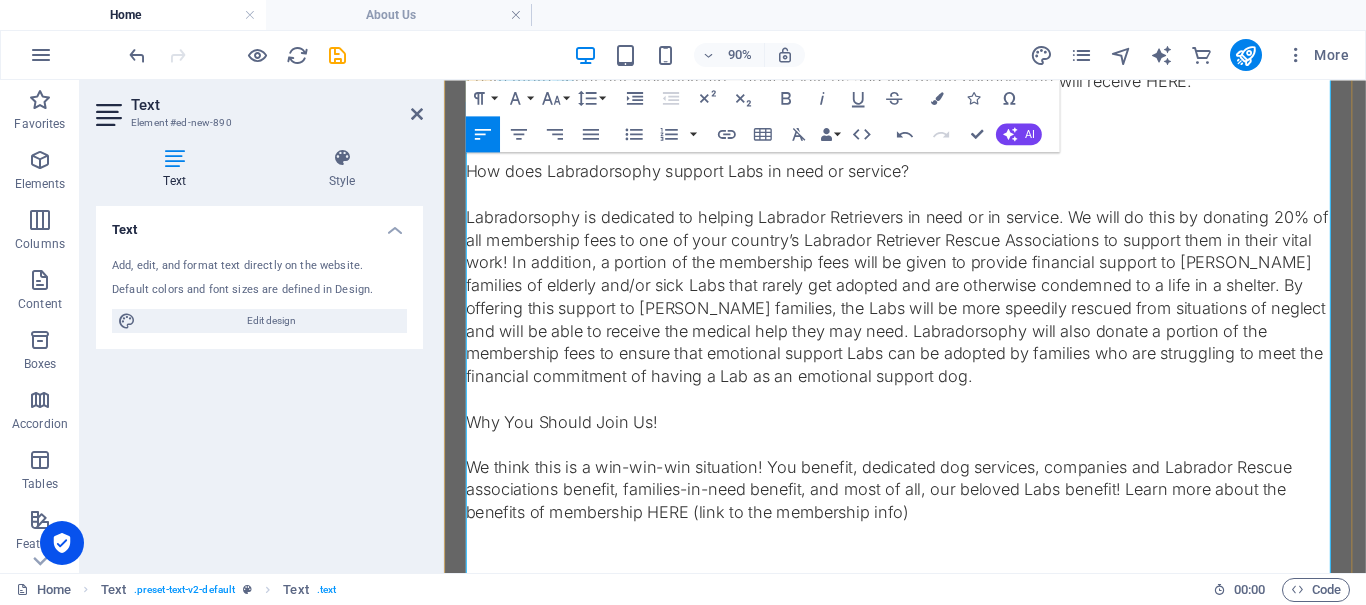 scroll, scrollTop: 1338, scrollLeft: 0, axis: vertical 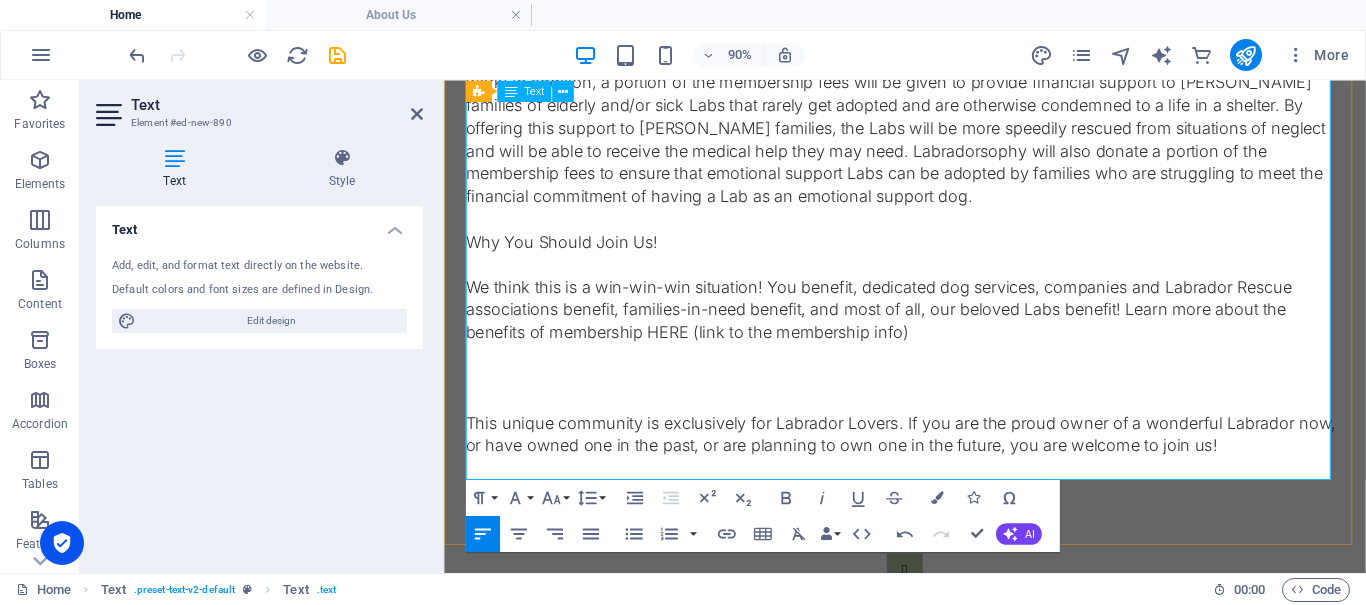 click on "We think this is a win-win-win situation! You benefit, dedicated dog services, companies and Labrador Rescue associations benefit, families-in-need benefit, and most of all, our beloved Labs benefit! Learn more about the benefits of membership HERE (link to the membership info)" at bounding box center (956, 335) 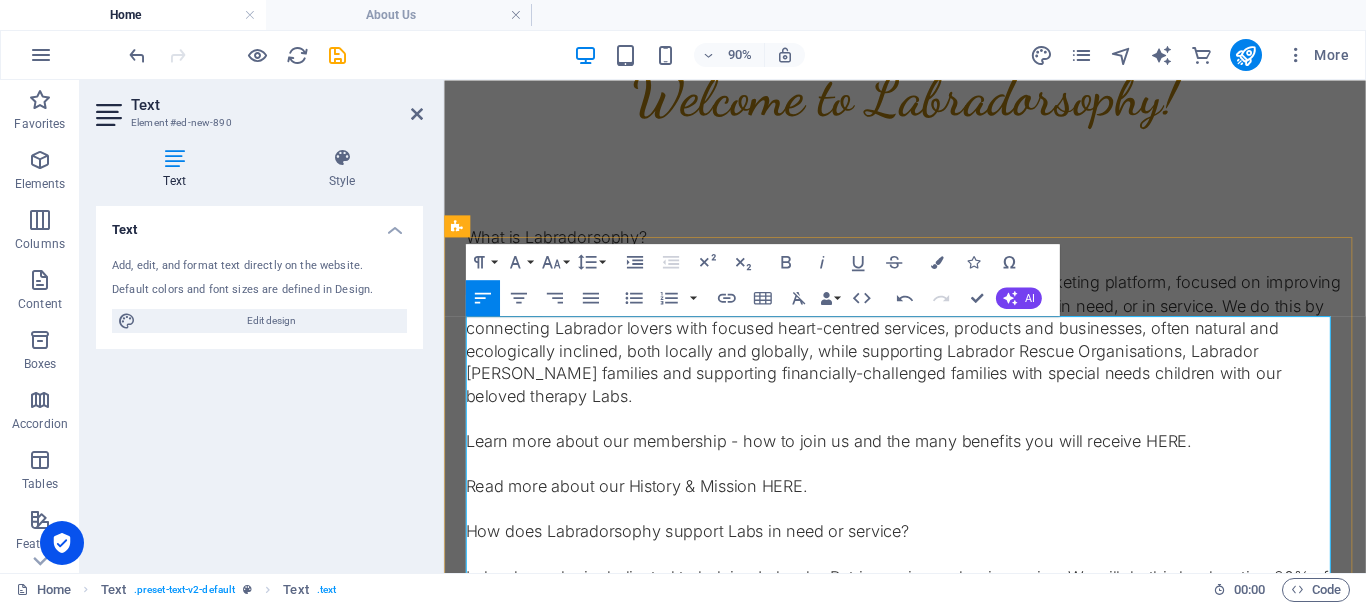 scroll, scrollTop: 638, scrollLeft: 0, axis: vertical 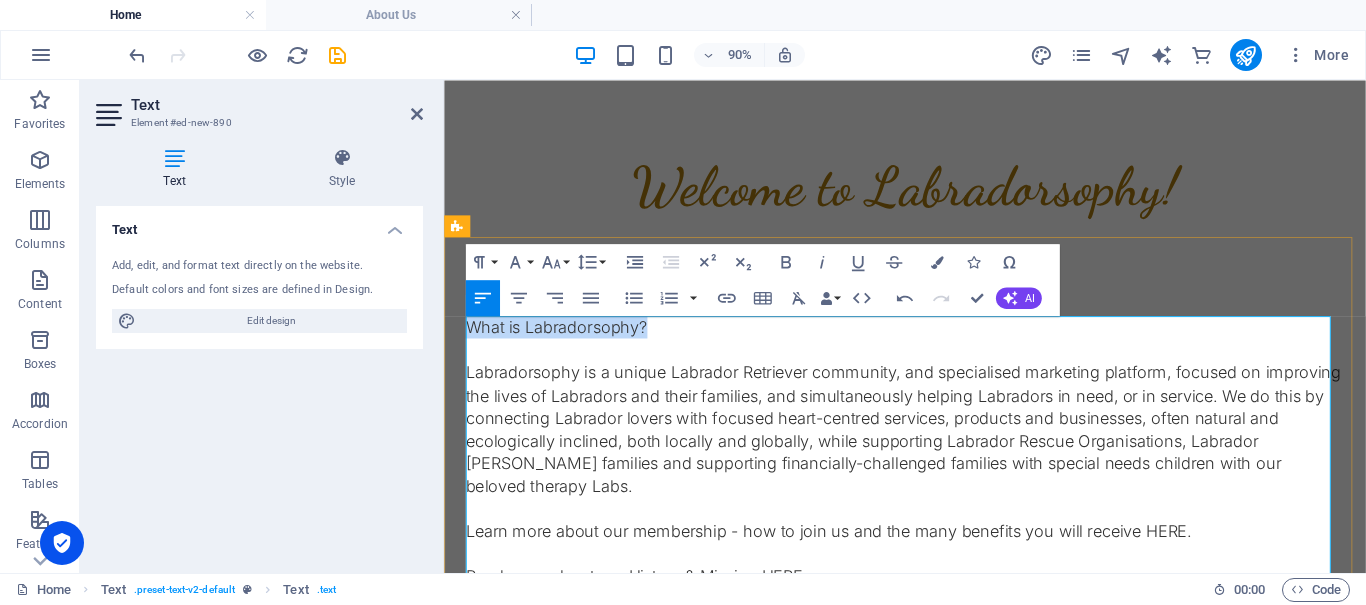 drag, startPoint x: 721, startPoint y: 348, endPoint x: 469, endPoint y: 346, distance: 252.00793 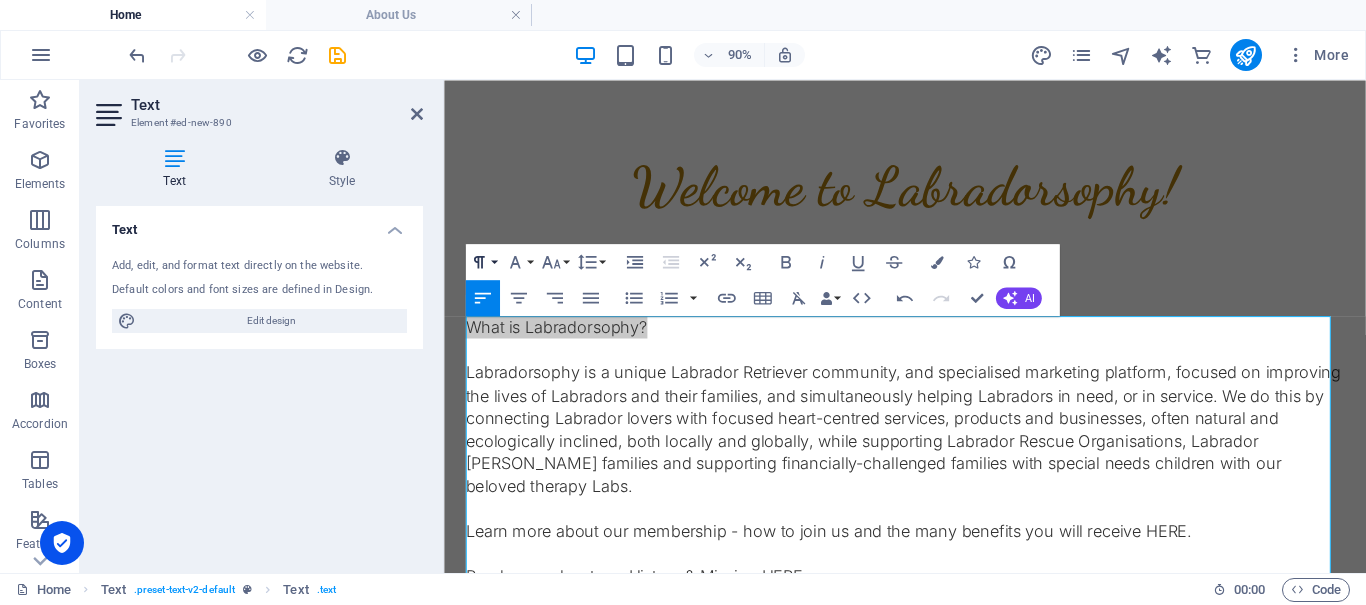 click 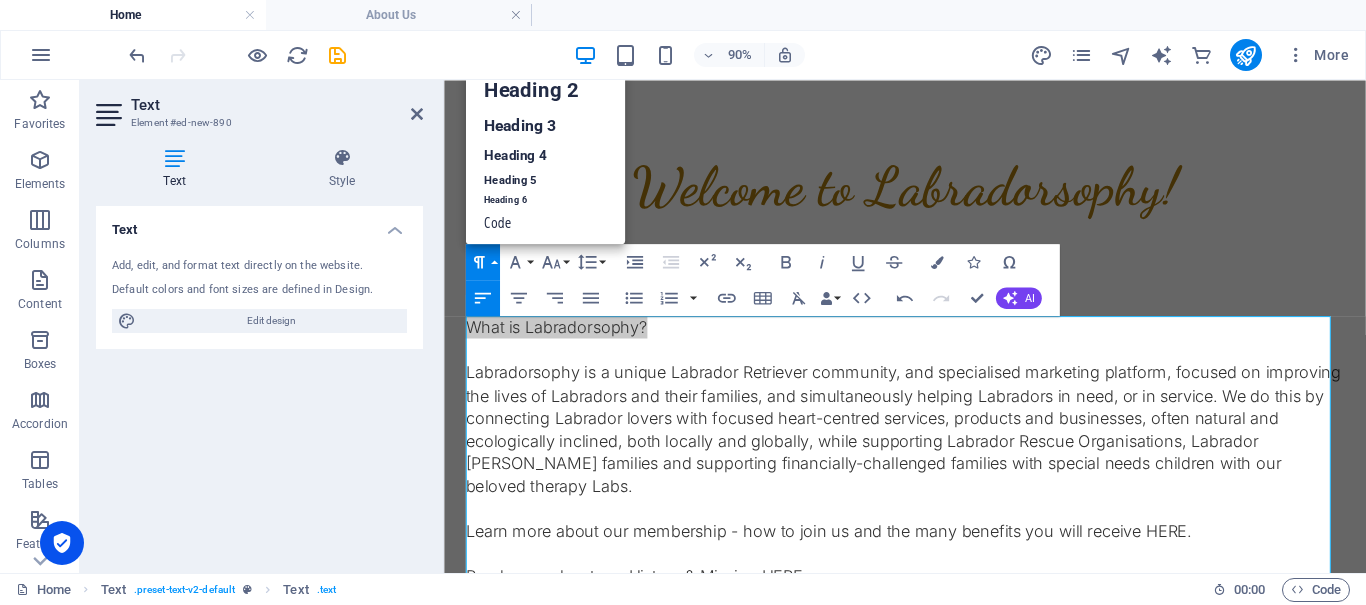 scroll, scrollTop: 16, scrollLeft: 0, axis: vertical 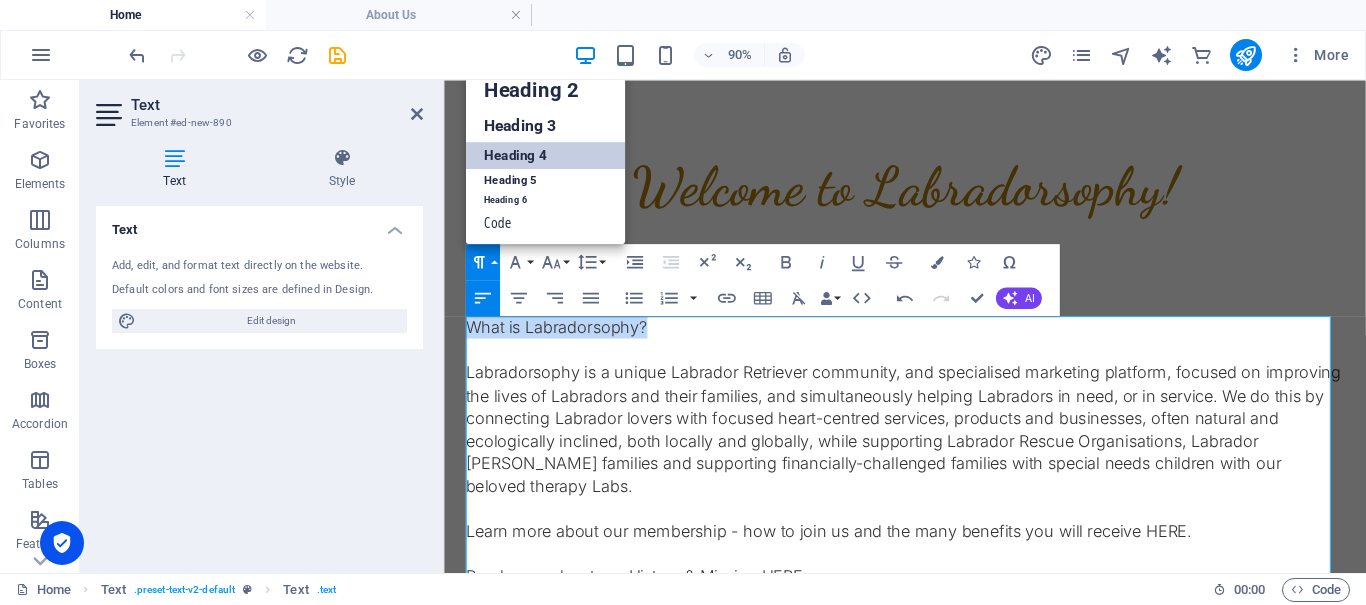 click on "Heading 4" at bounding box center (546, 155) 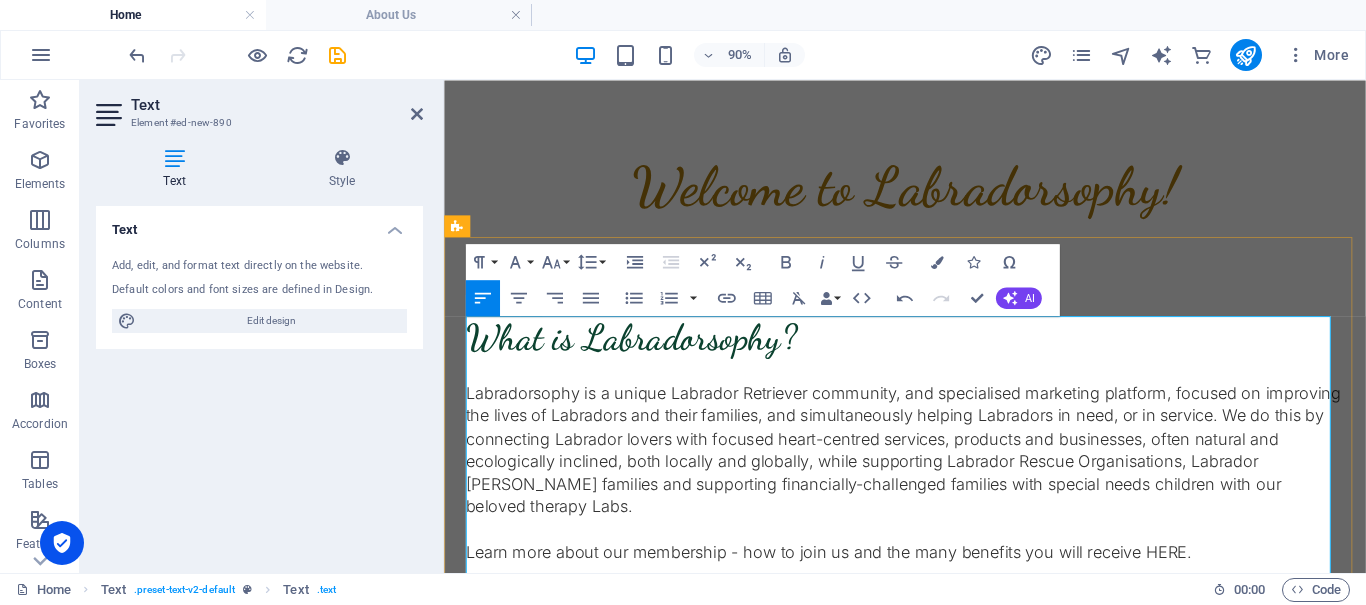 click on "Labradorsophy is a unique Labrador Retriever community, and specialised marketing platform, focused on improving the lives of Labradors and their families, and simultaneously helping Labradors in need, or in service. We do this by connecting Labrador lovers with focused heart-centred services, products and businesses, often natural and ecologically inclined, both locally and globally, while supporting Labrador Rescue Organisations, Labrador [PERSON_NAME] families and supporting financially-challenged families with special needs children with our beloved therapy Labs." at bounding box center [956, 490] 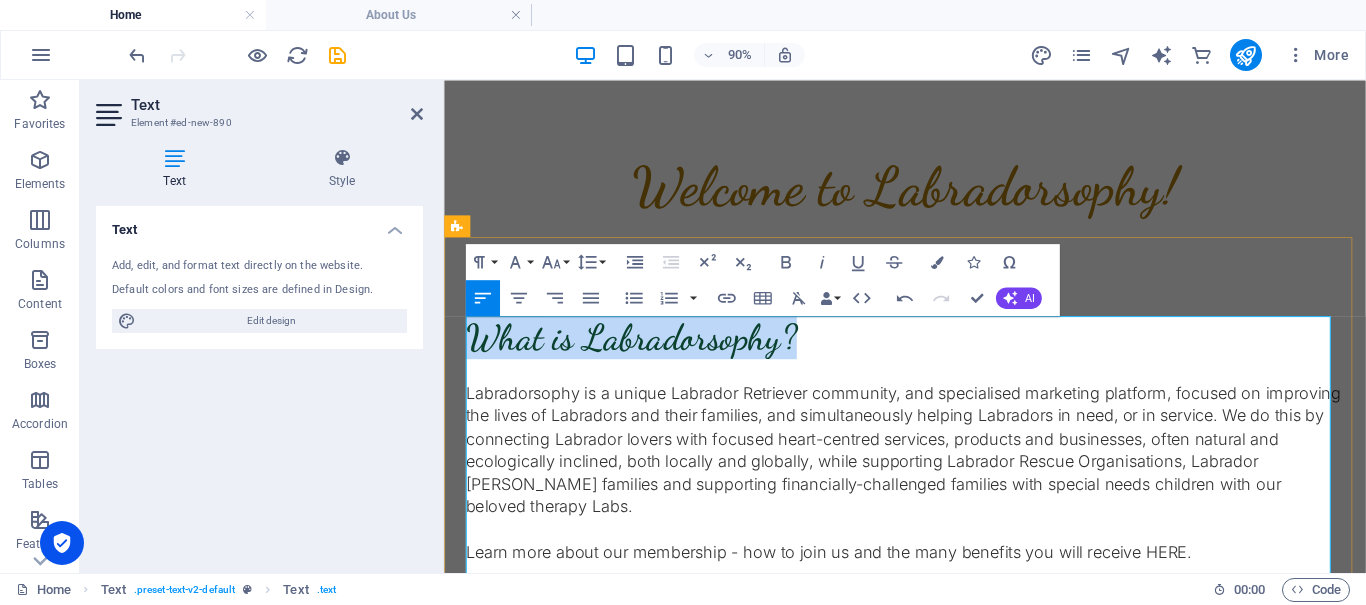 drag, startPoint x: 865, startPoint y: 355, endPoint x: 473, endPoint y: 383, distance: 392.99872 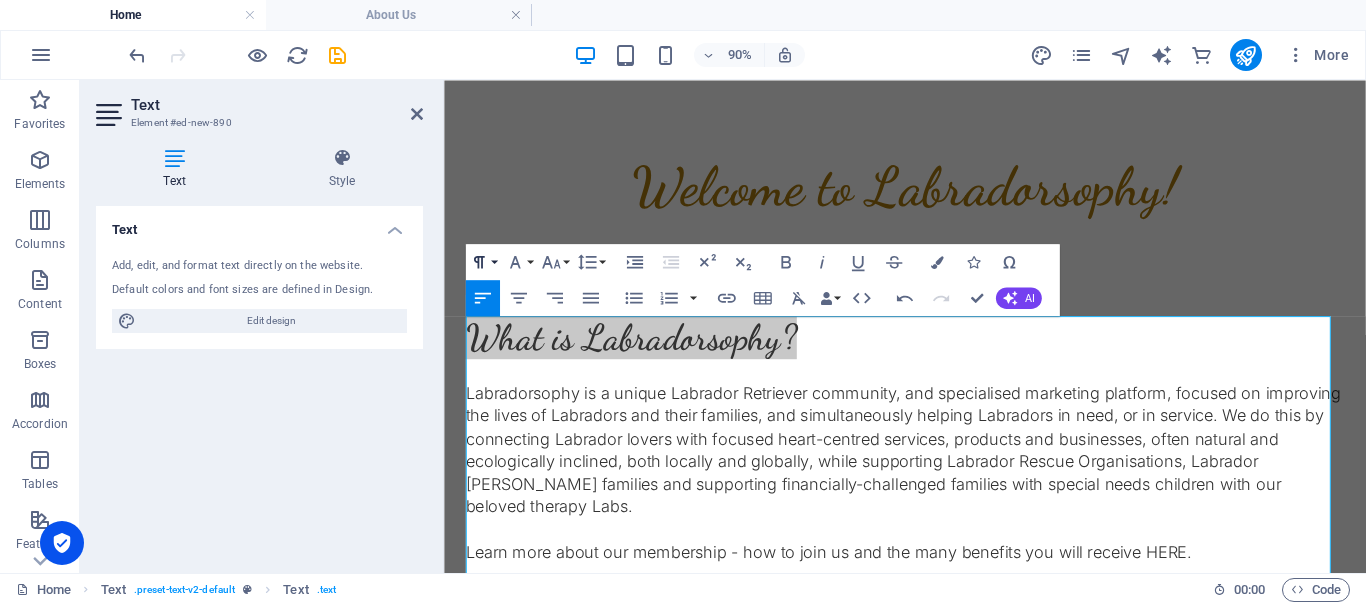click 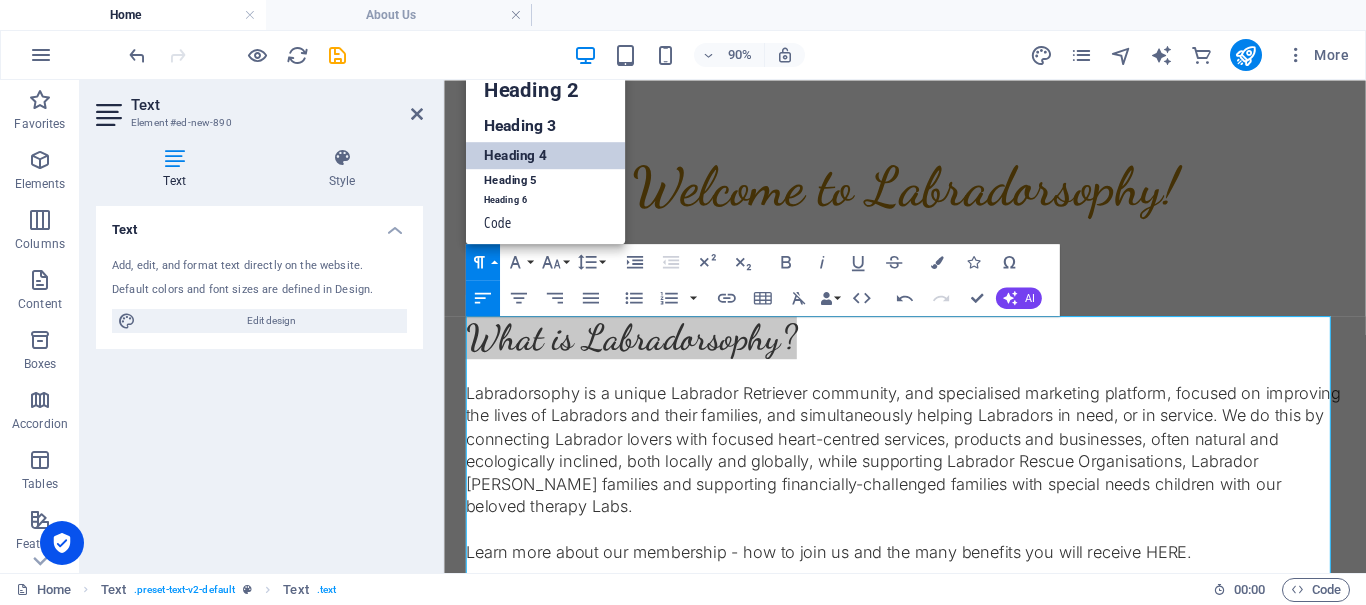 scroll, scrollTop: 16, scrollLeft: 0, axis: vertical 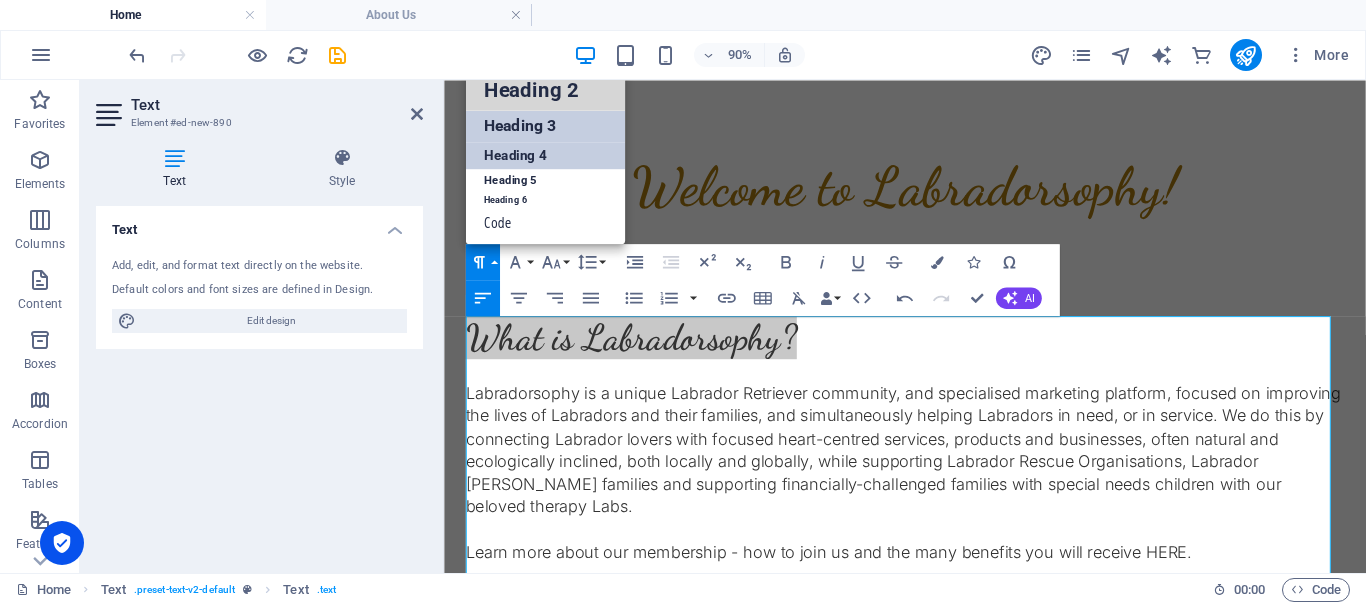 drag, startPoint x: 560, startPoint y: 107, endPoint x: 549, endPoint y: 125, distance: 21.095022 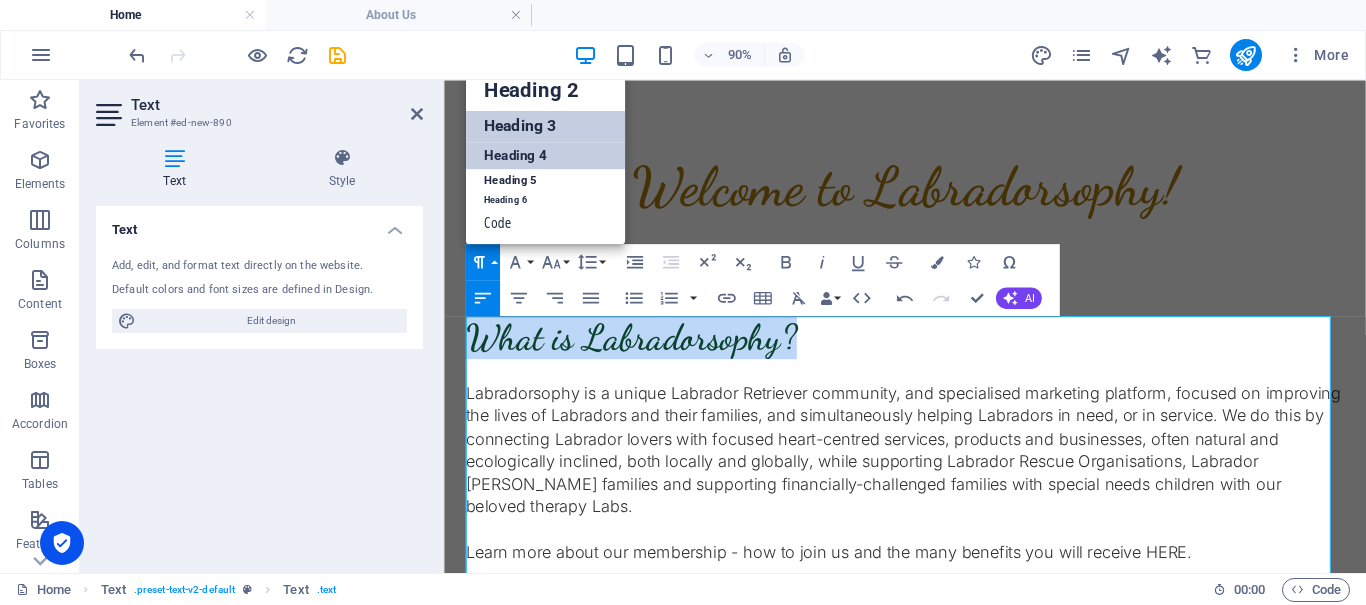 click on "Heading 3" at bounding box center [546, 127] 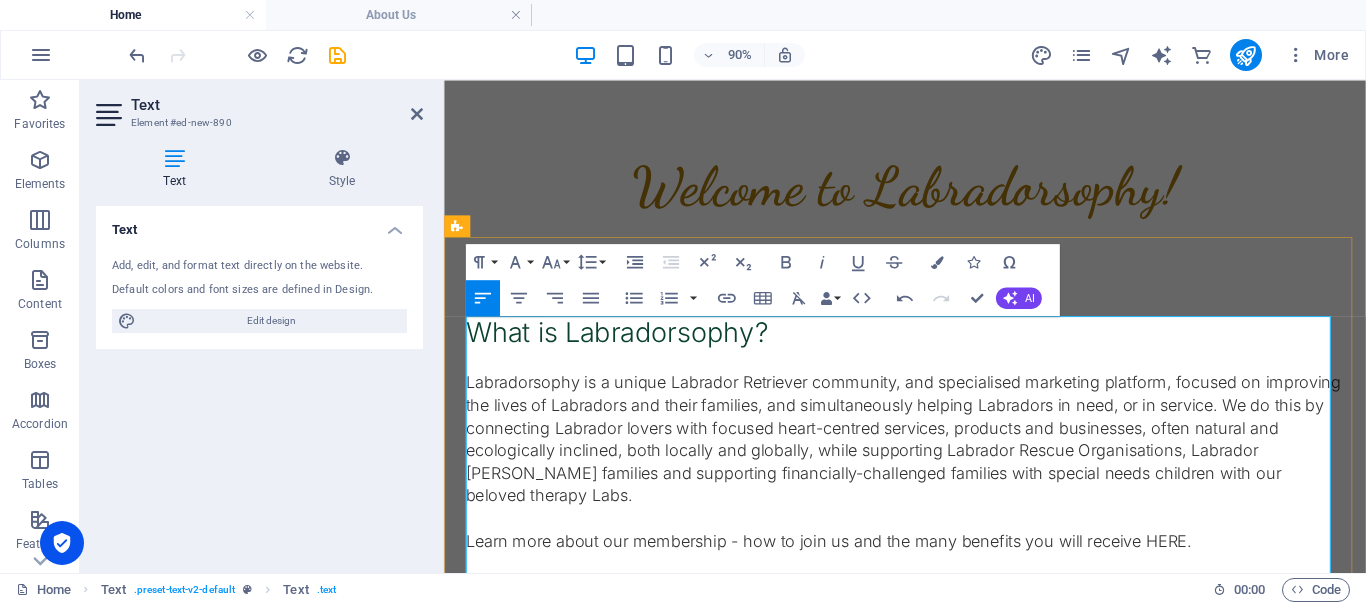 click on "Labradorsophy is a unique Labrador Retriever community, and specialised marketing platform, focused on improving the lives of Labradors and their families, and simultaneously helping Labradors in need, or in service. We do this by connecting Labrador lovers with focused heart-centred services, products and businesses, often natural and ecologically inclined, both locally and globally, while supporting Labrador Rescue Organisations, Labrador [PERSON_NAME] families and supporting financially-challenged families with special needs children with our beloved therapy Labs." at bounding box center (956, 478) 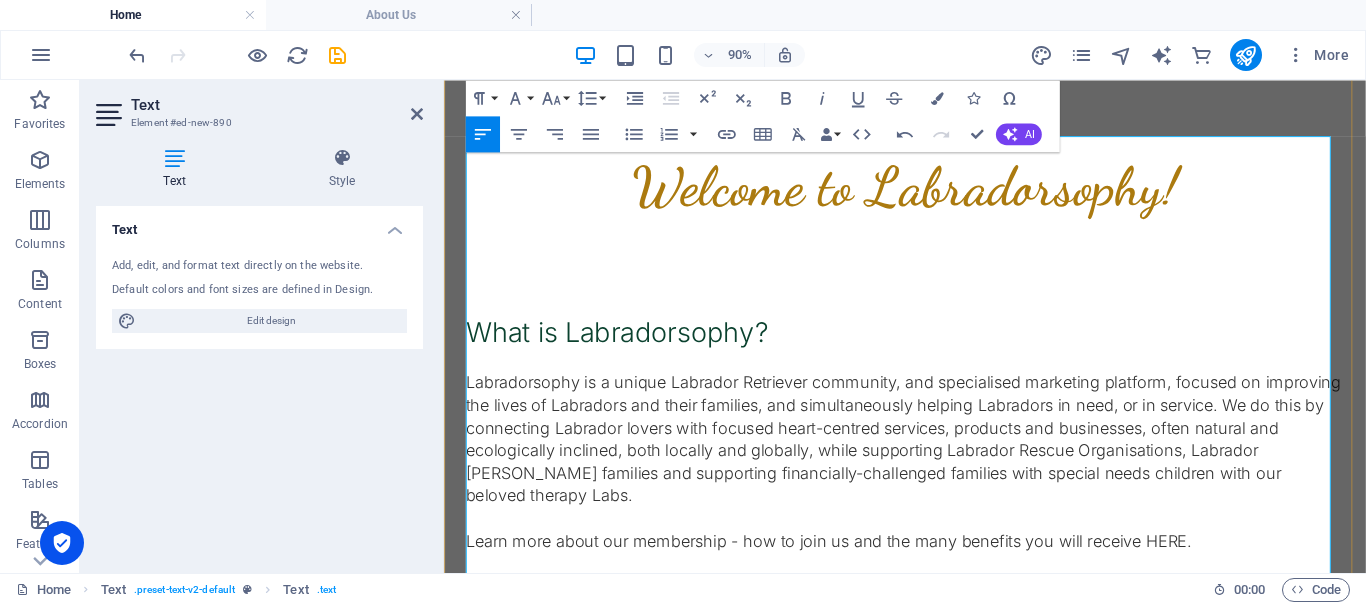 scroll, scrollTop: 838, scrollLeft: 0, axis: vertical 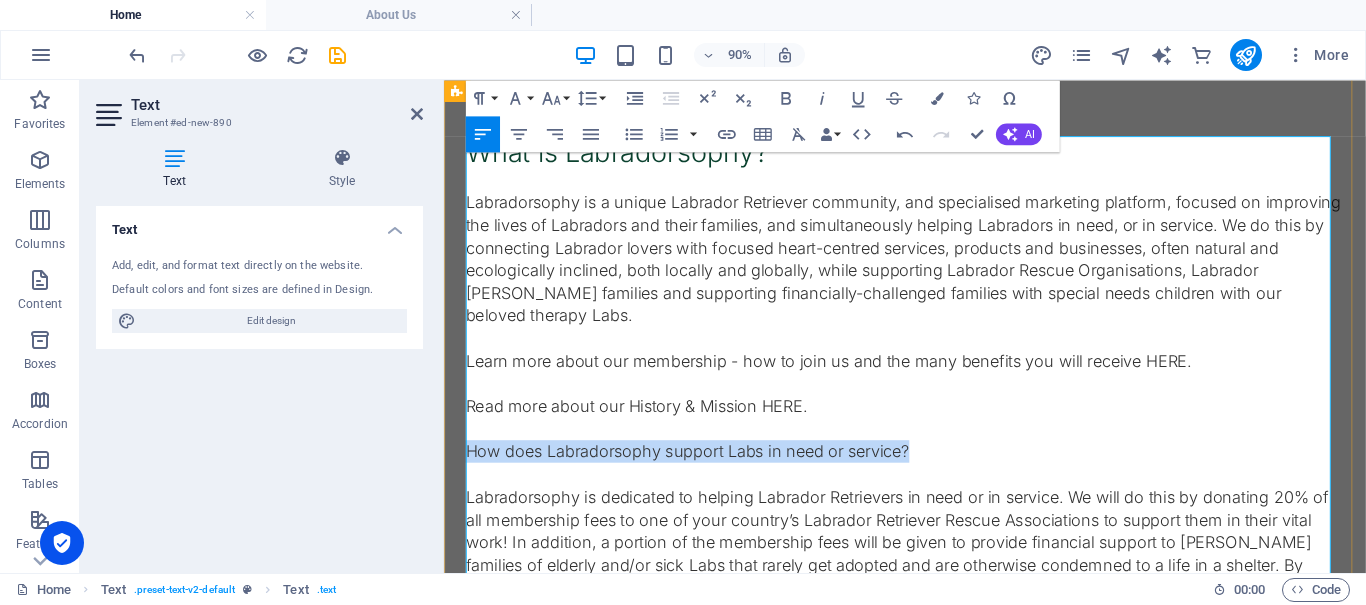 drag, startPoint x: 997, startPoint y: 482, endPoint x: 470, endPoint y: 483, distance: 527.001 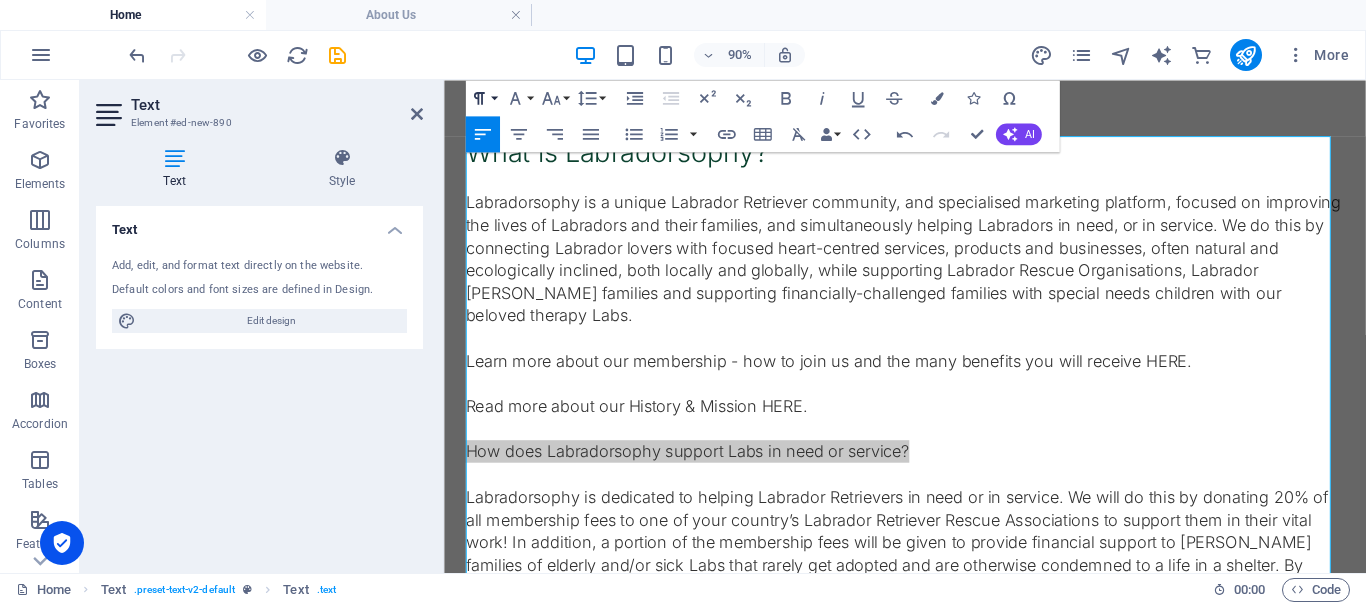 click on "Paragraph Format" at bounding box center (483, 98) 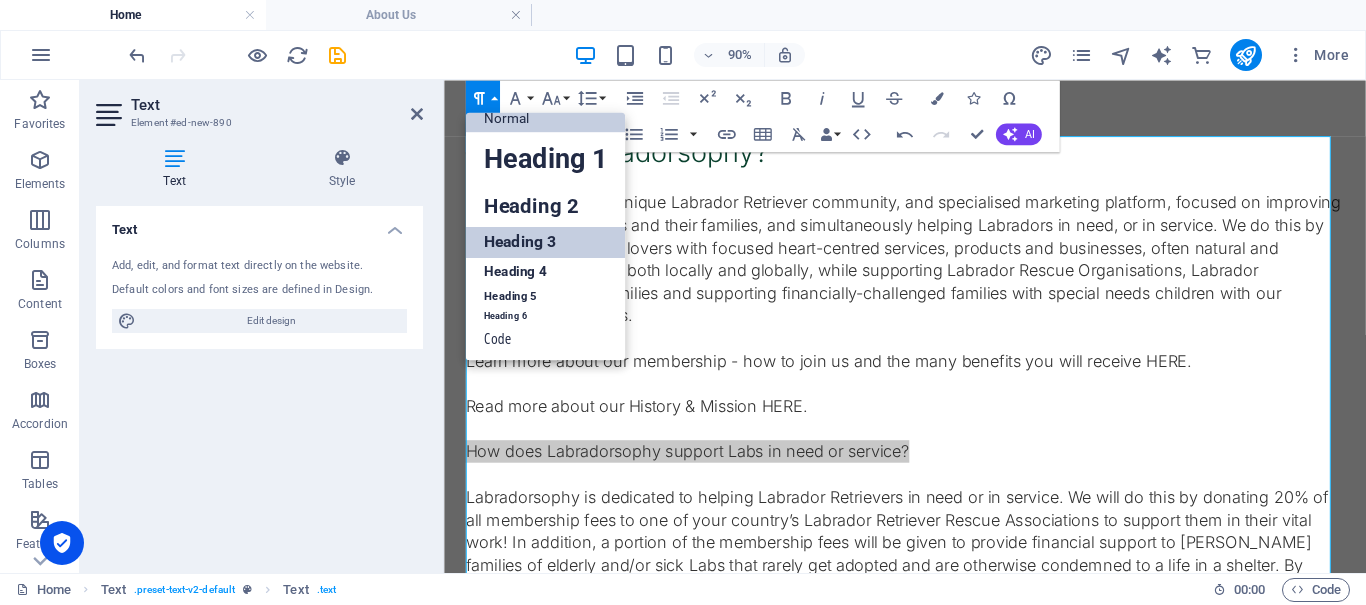 drag, startPoint x: 561, startPoint y: 247, endPoint x: 213, endPoint y: 298, distance: 351.71722 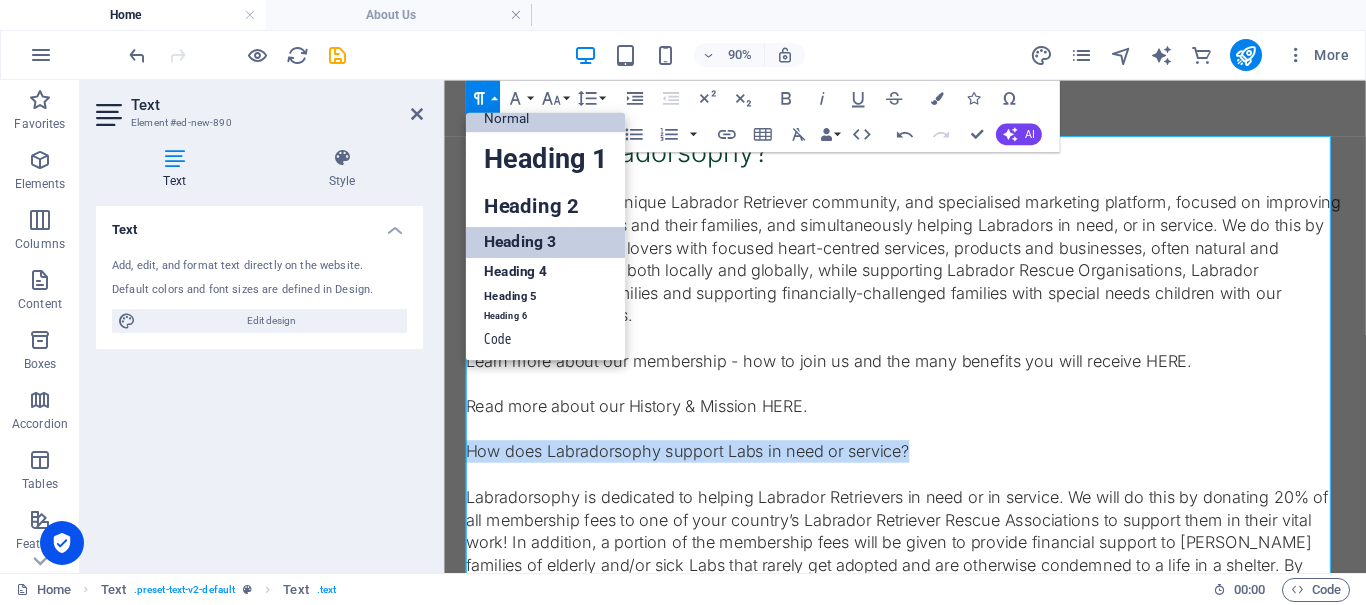 click on "Heading 3" at bounding box center (546, 243) 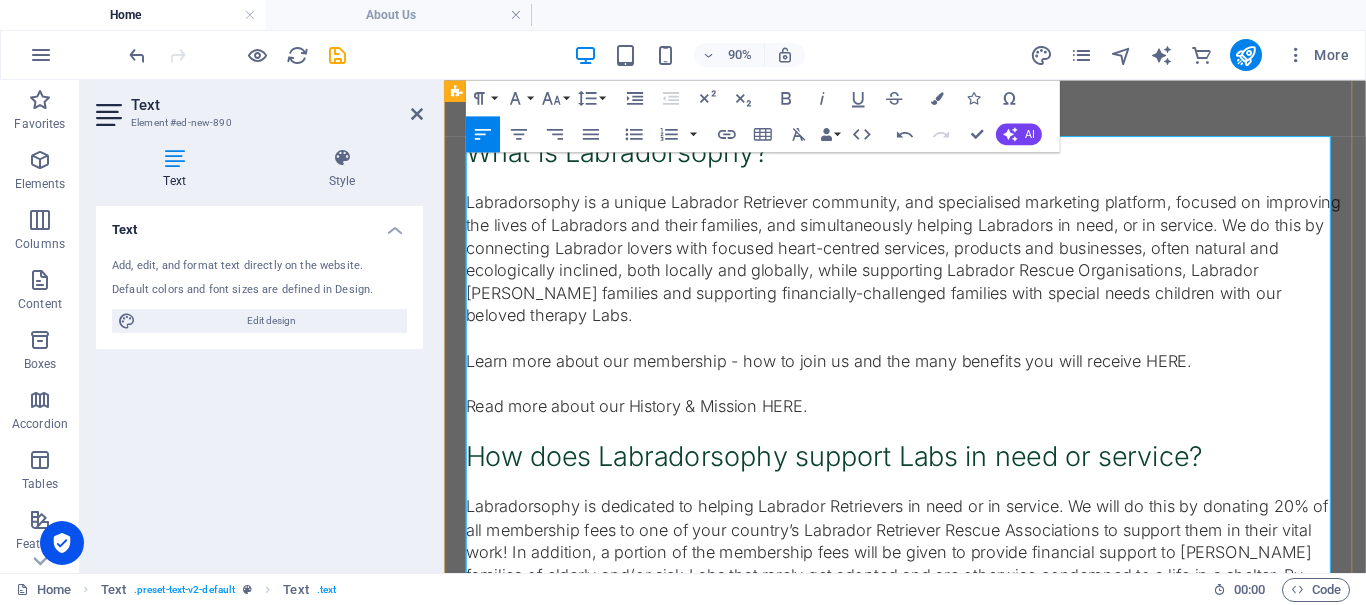 click at bounding box center (956, 528) 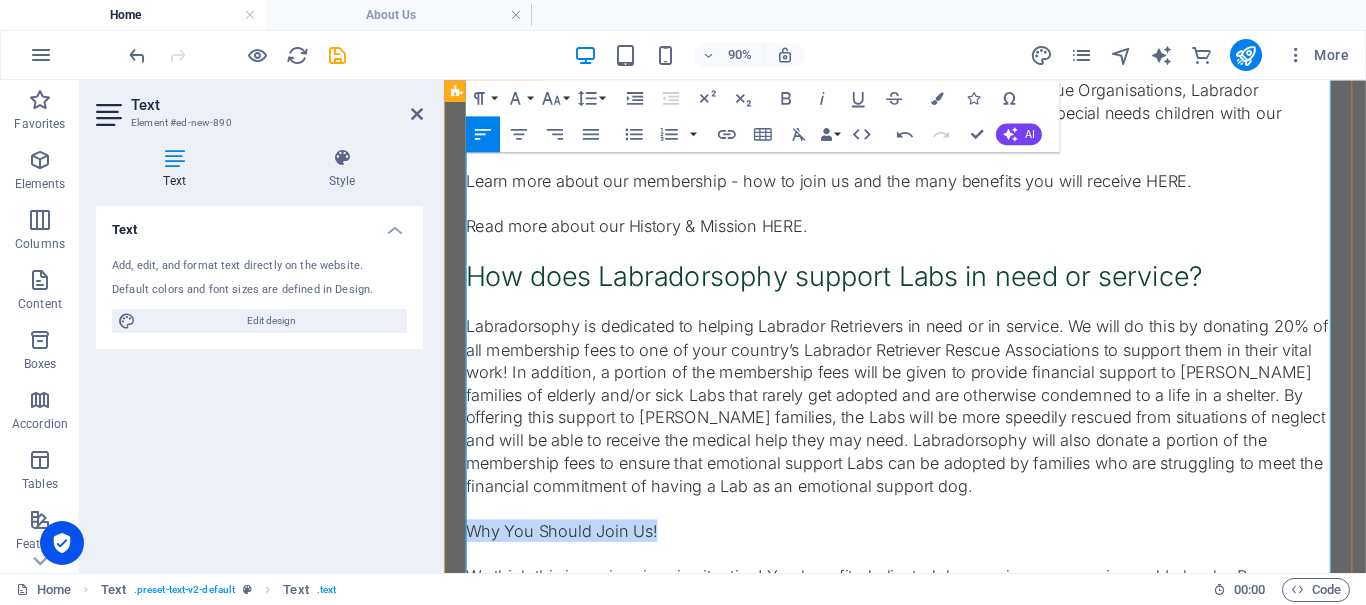 drag, startPoint x: 690, startPoint y: 583, endPoint x: 461, endPoint y: 589, distance: 229.07858 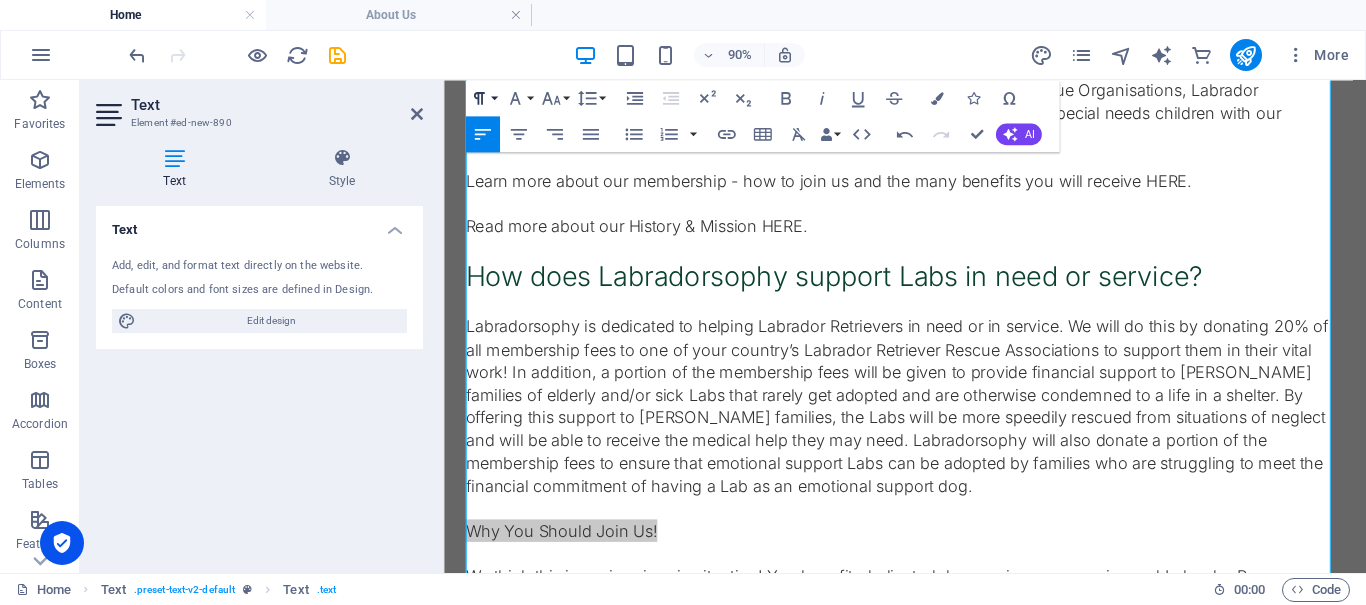 click on "Paragraph Format" at bounding box center (483, 98) 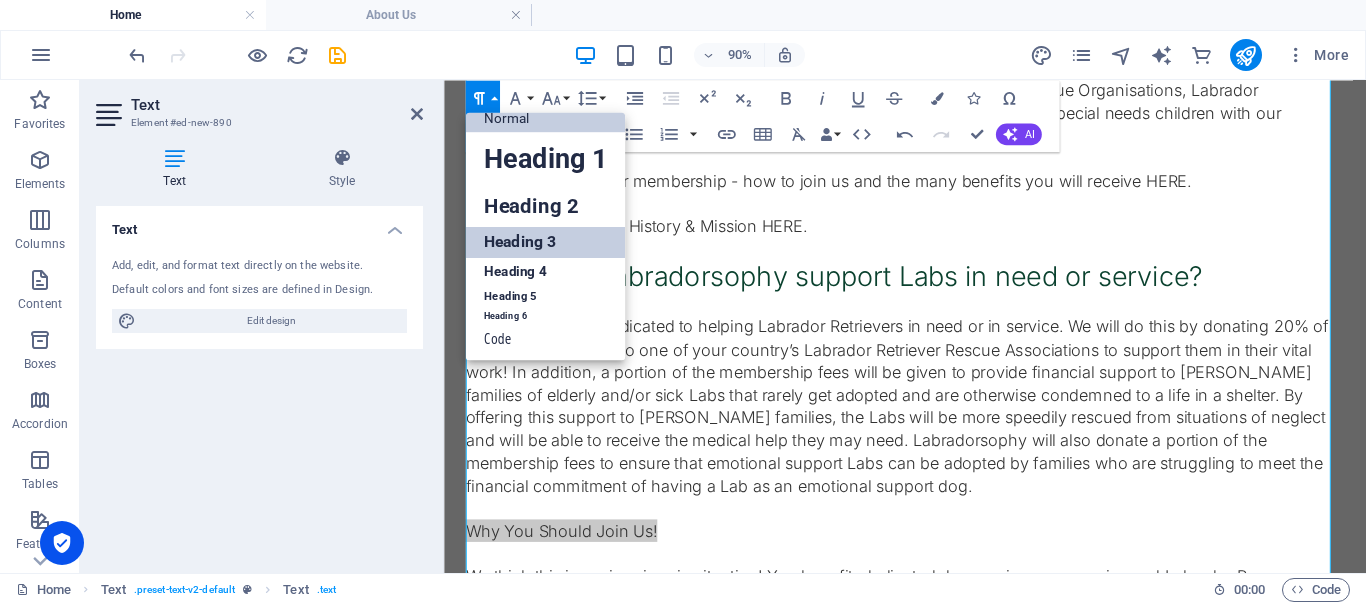 drag, startPoint x: 528, startPoint y: 242, endPoint x: 108, endPoint y: 195, distance: 422.62158 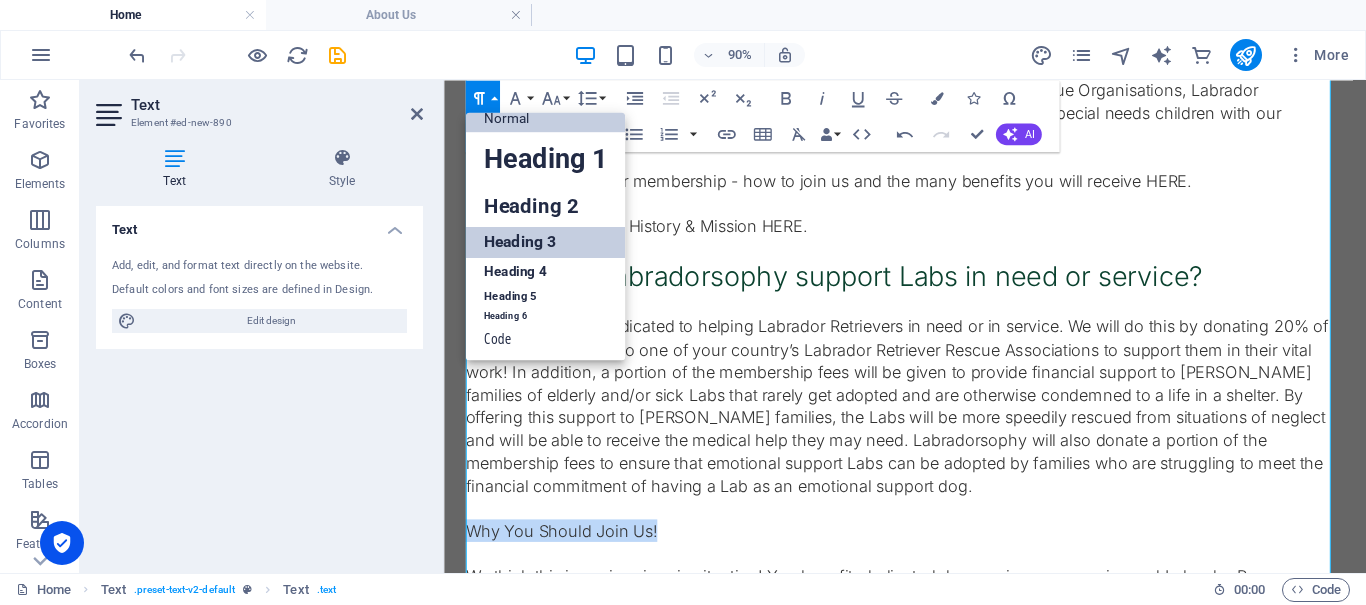 click on "Heading 3" at bounding box center (546, 243) 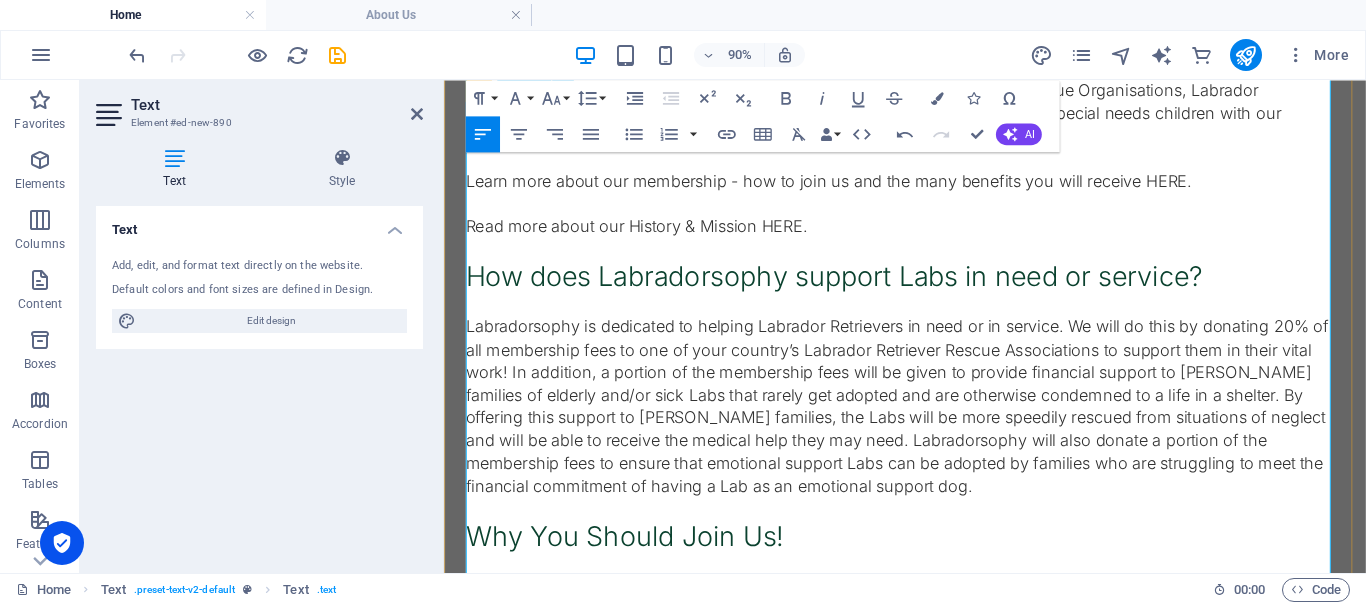 click on "Labradorsophy is dedicated to helping Labrador Retrievers in need or in service. We will do this by donating 20% of all membership fees to one of your country’s Labrador Retriever Rescue Associations to support them in their vital work! In addition, a portion of the membership fees will be given to provide financial support to [PERSON_NAME] families of elderly and/or sick Labs that rarely get adopted and are otherwise condemned to a life in a shelter. By offering this support to [PERSON_NAME] families, the Labs will be more speedily rescued from situations of neglect and will be able to receive the medical help they may need. Labradorsophy will also donate a portion of the membership fees to ensure that emotional support Labs can be adopted by families who are struggling to meet the financial commitment of having a Lab as an emotional support dog." at bounding box center [956, 442] 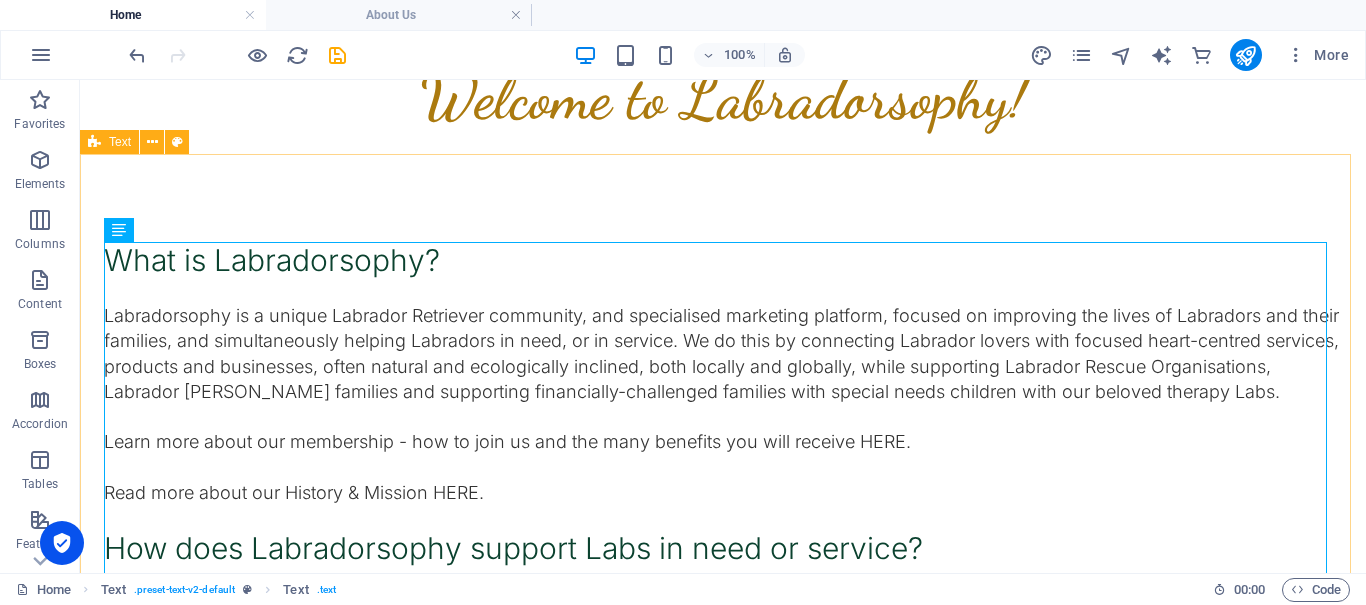 click on "Text" at bounding box center [120, 142] 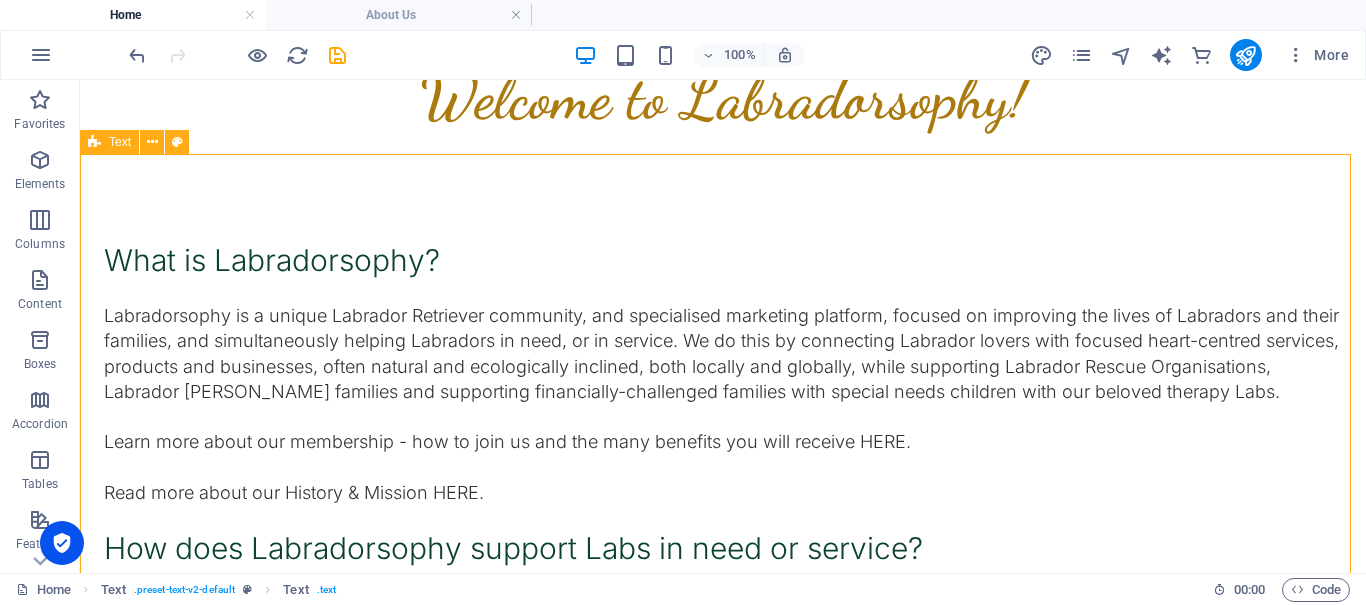 click on "Text" at bounding box center [120, 142] 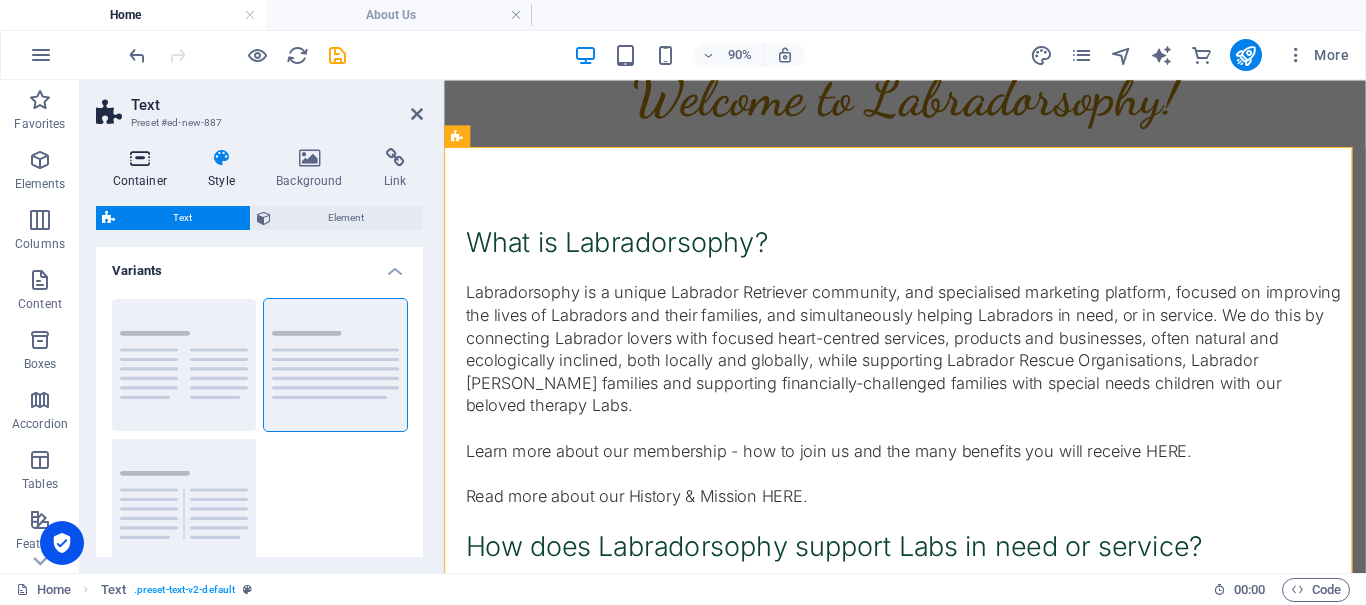 click on "Container" at bounding box center [144, 169] 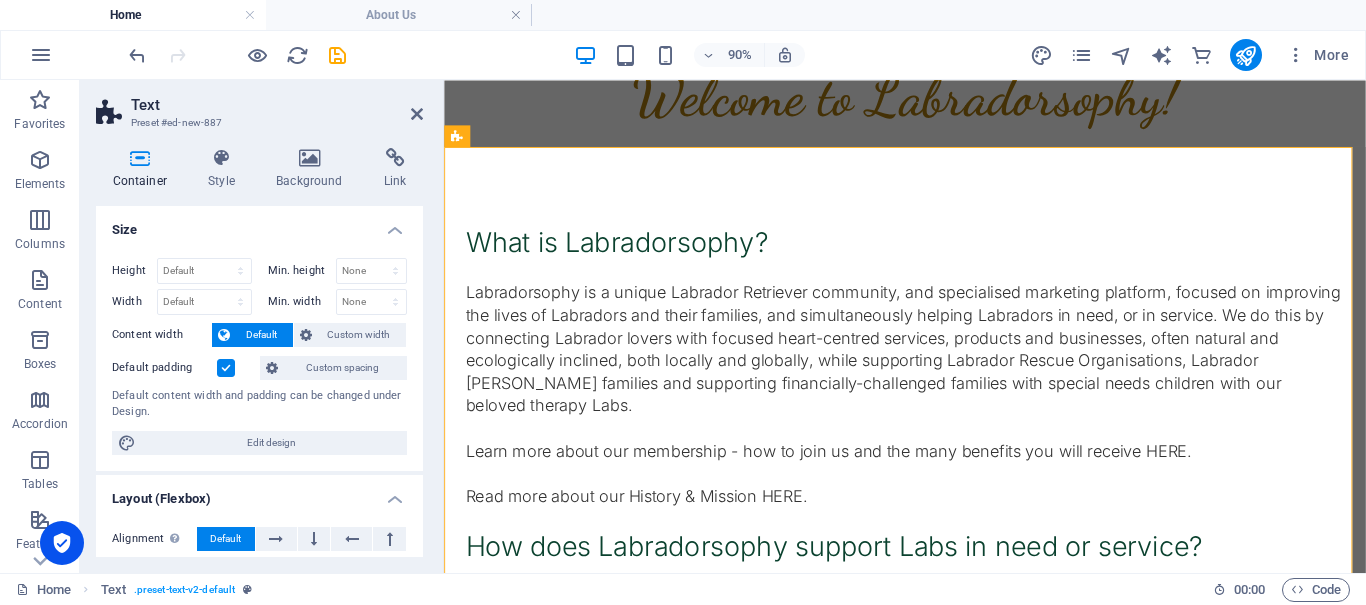 click at bounding box center (226, 368) 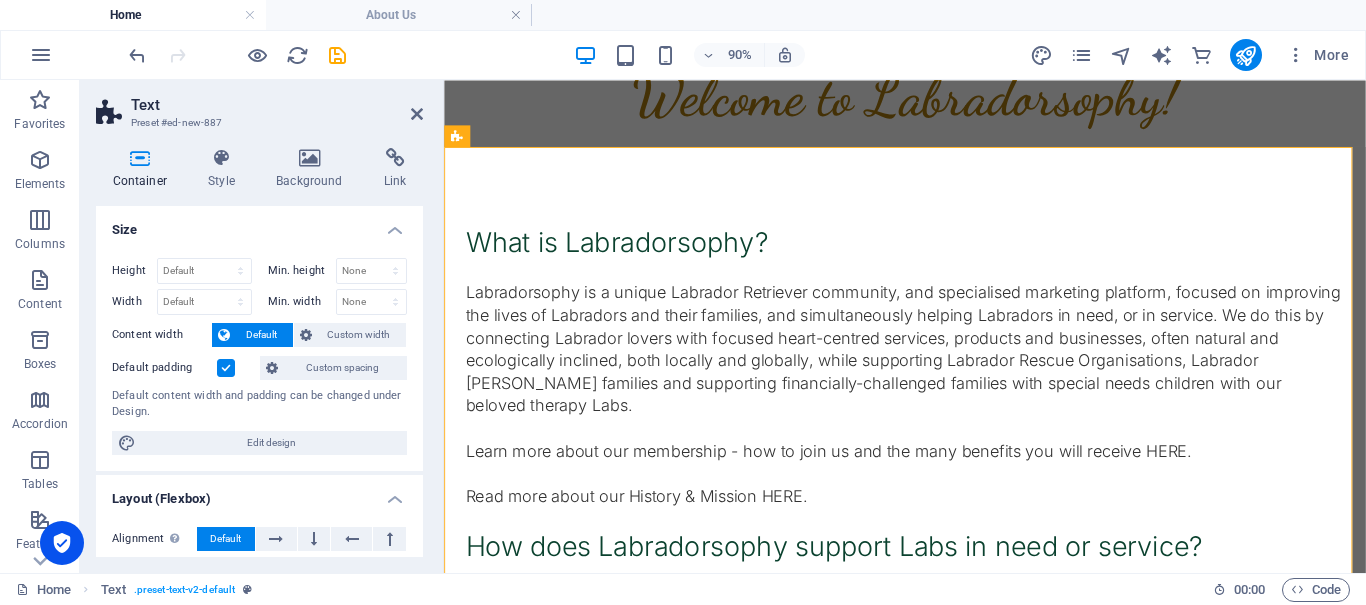 click on "Default padding" at bounding box center (0, 0) 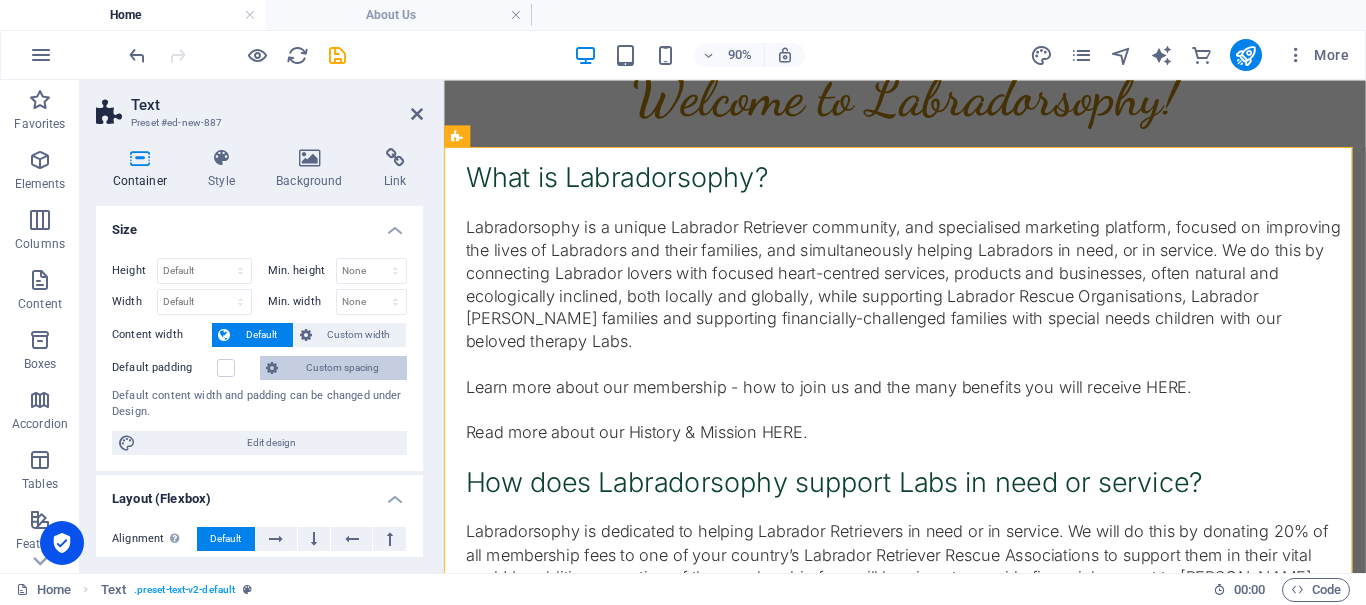 click on "Custom spacing" at bounding box center (342, 368) 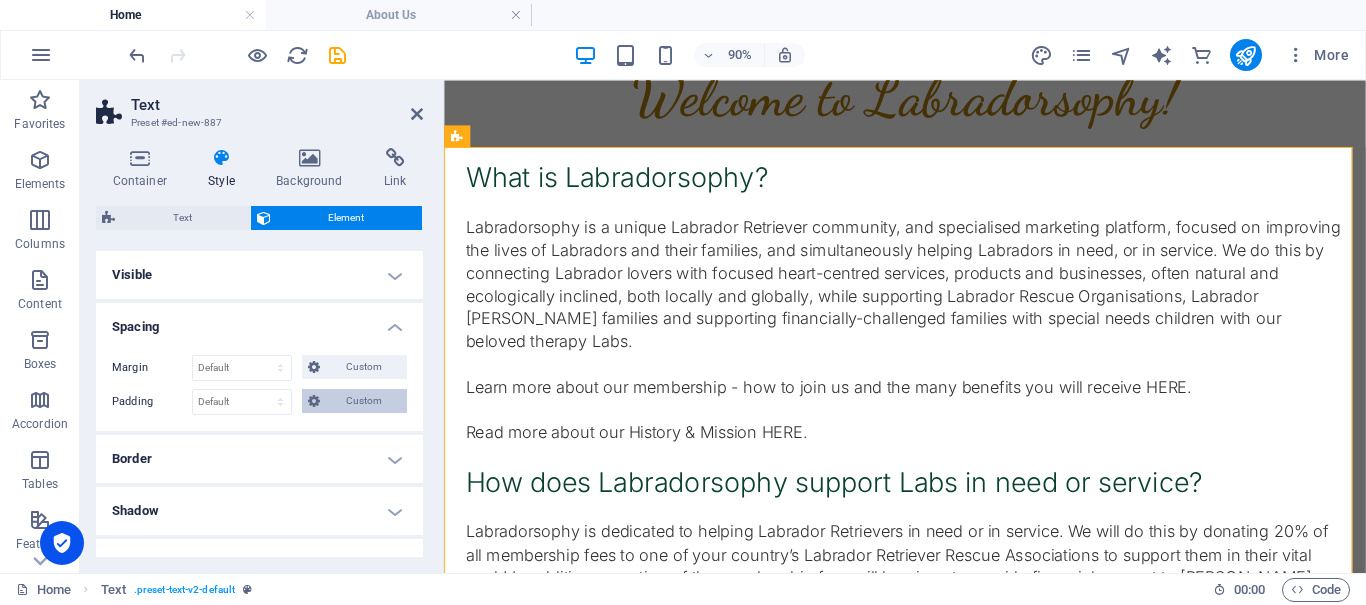 click on "Custom" at bounding box center [363, 401] 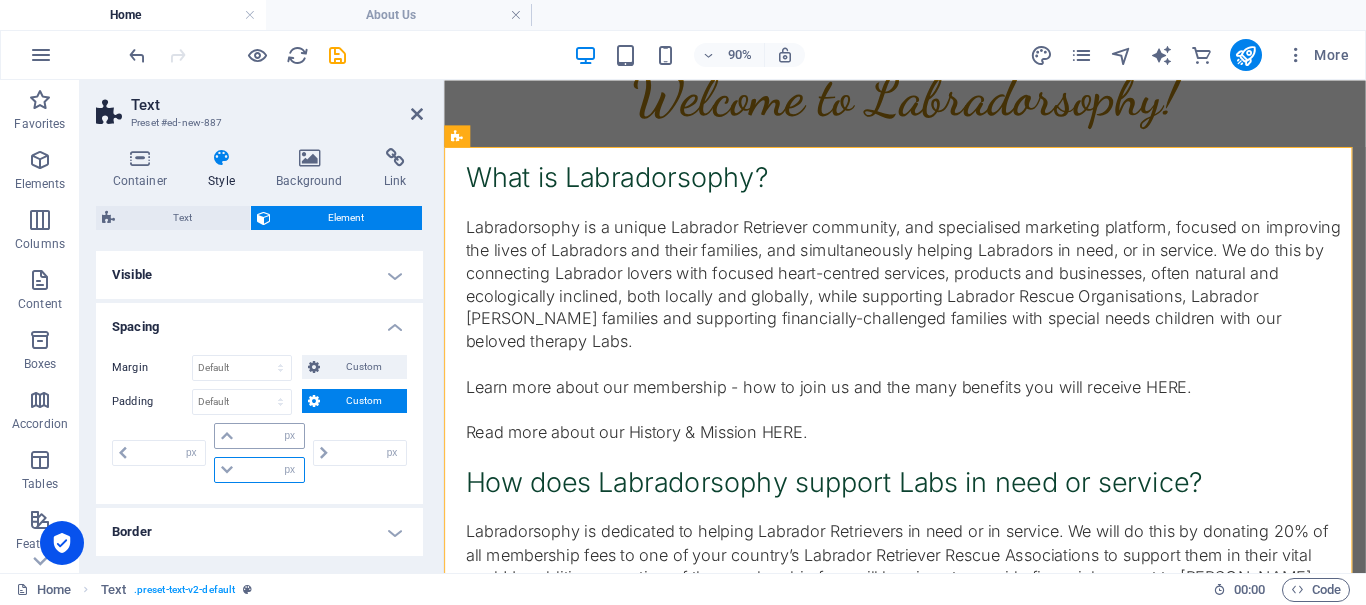 drag, startPoint x: 251, startPoint y: 469, endPoint x: 268, endPoint y: 438, distance: 35.35534 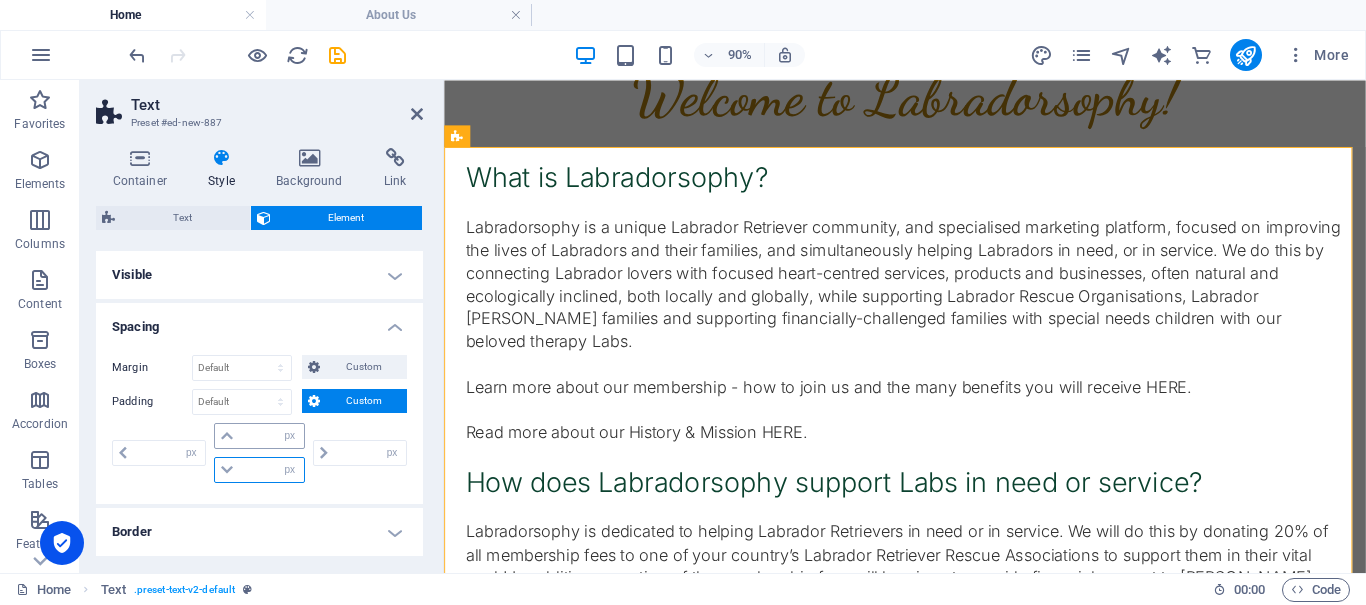 click at bounding box center (271, 470) 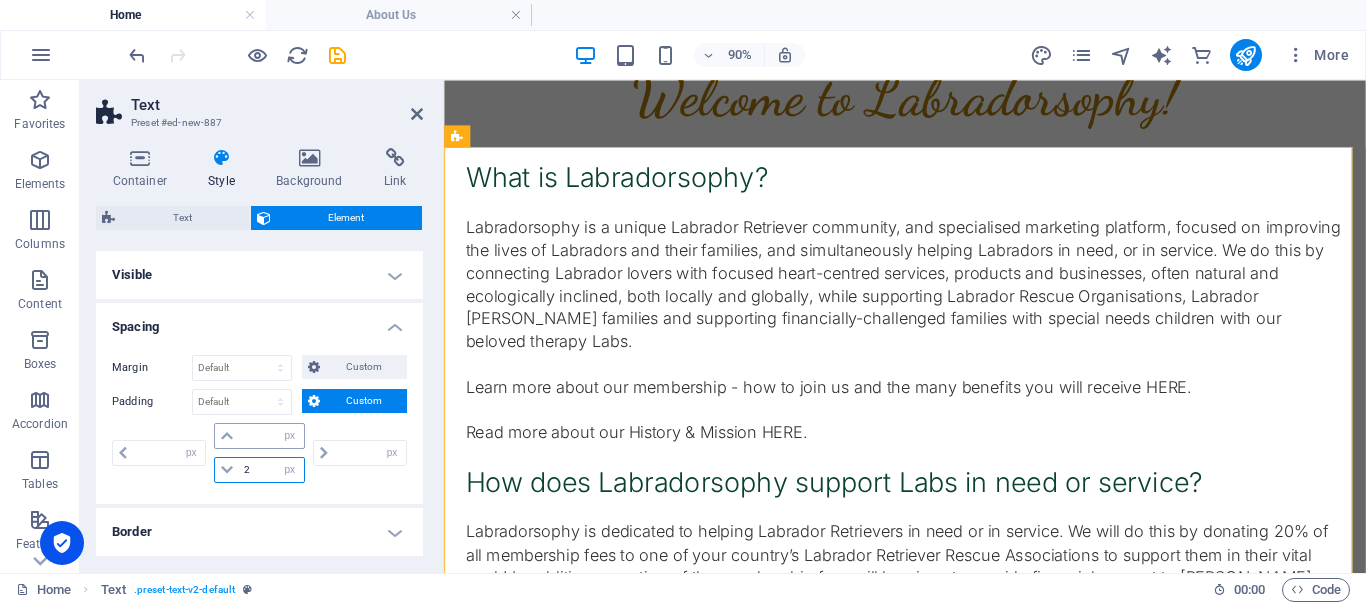 type on "20" 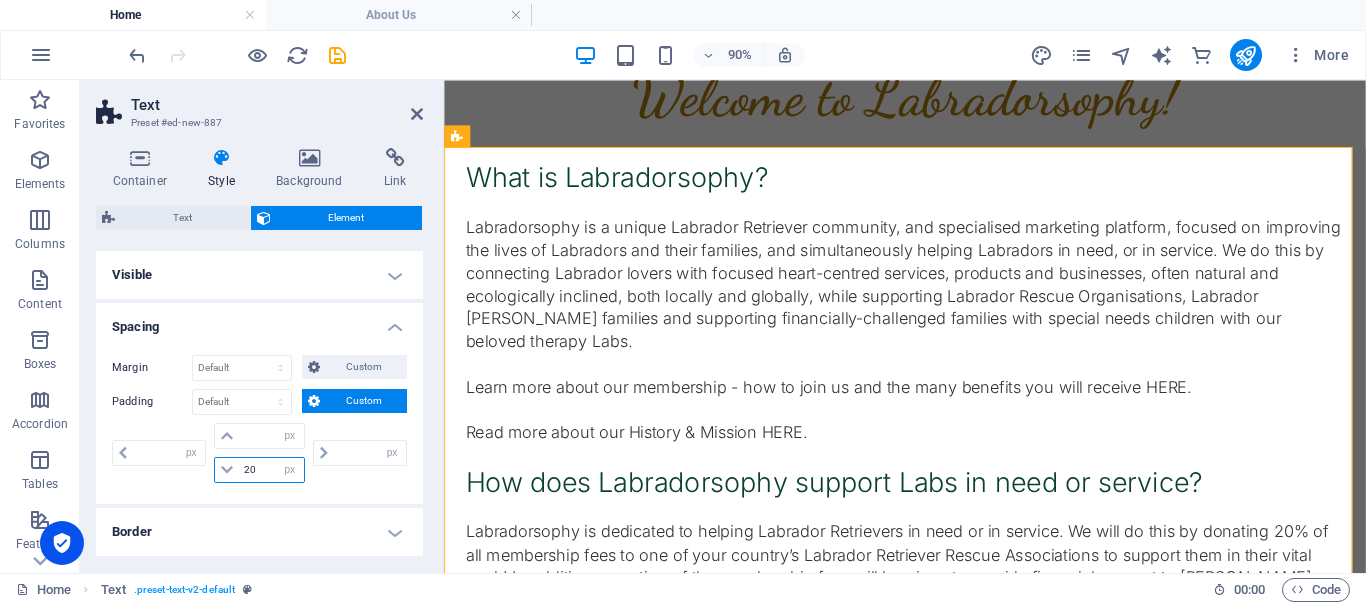 type on "0" 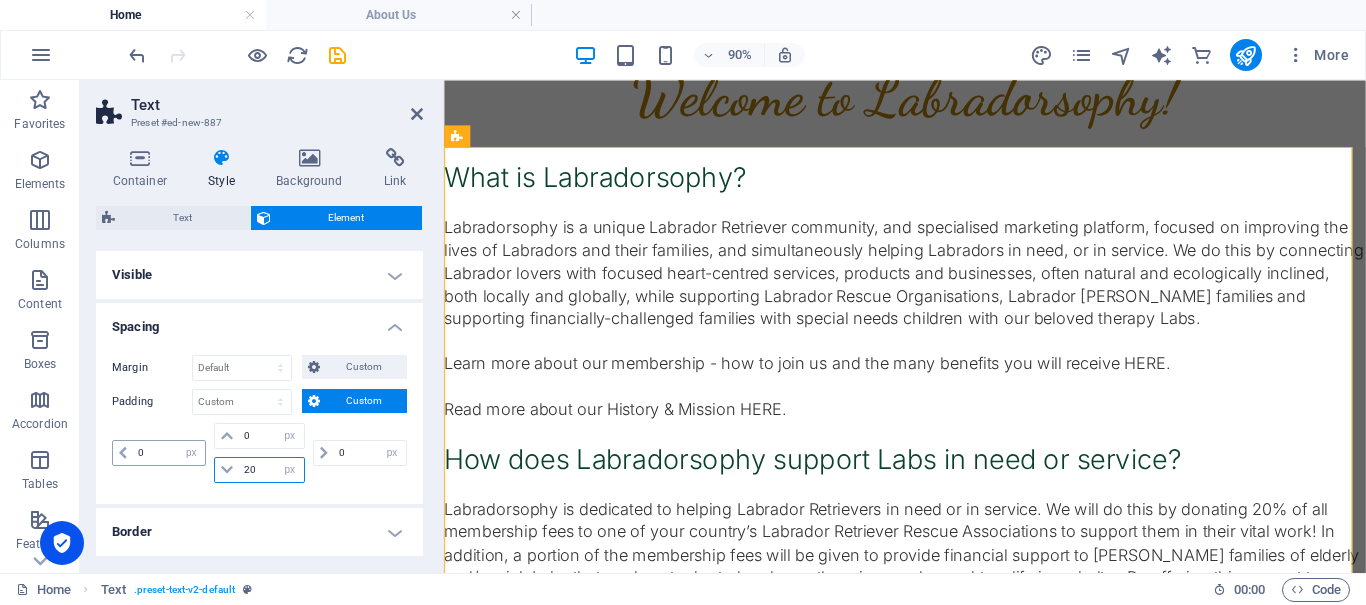 type on "20" 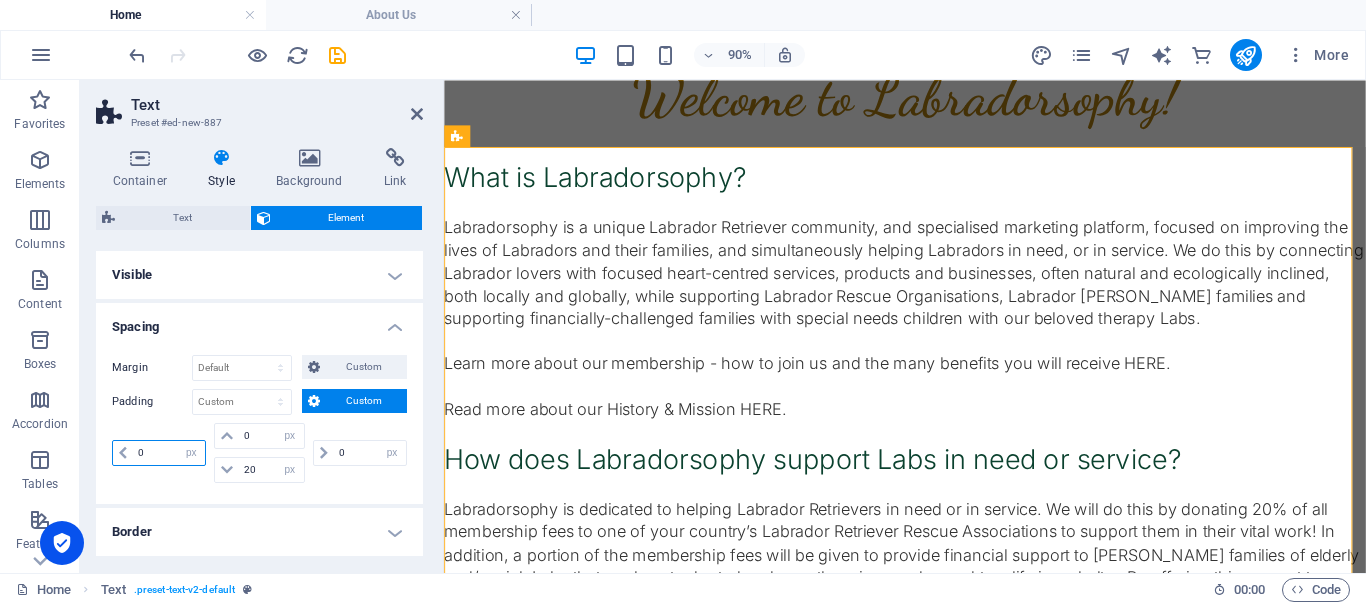click on "0" at bounding box center [169, 453] 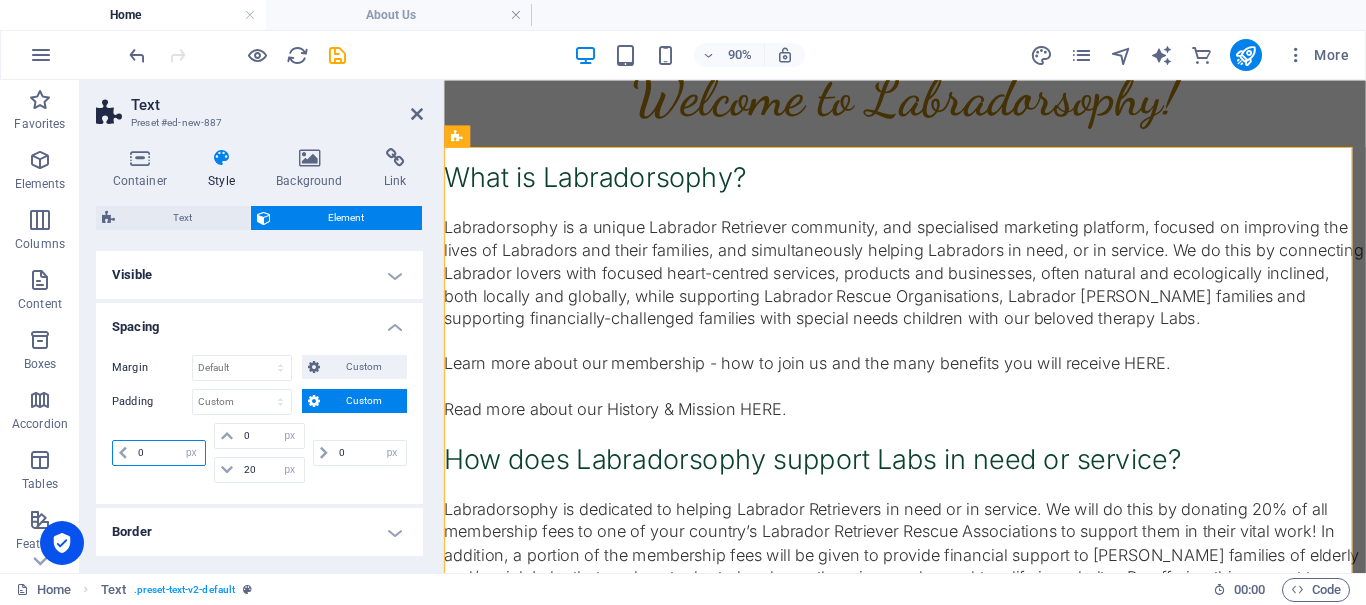 drag, startPoint x: 144, startPoint y: 447, endPoint x: 116, endPoint y: 437, distance: 29.732138 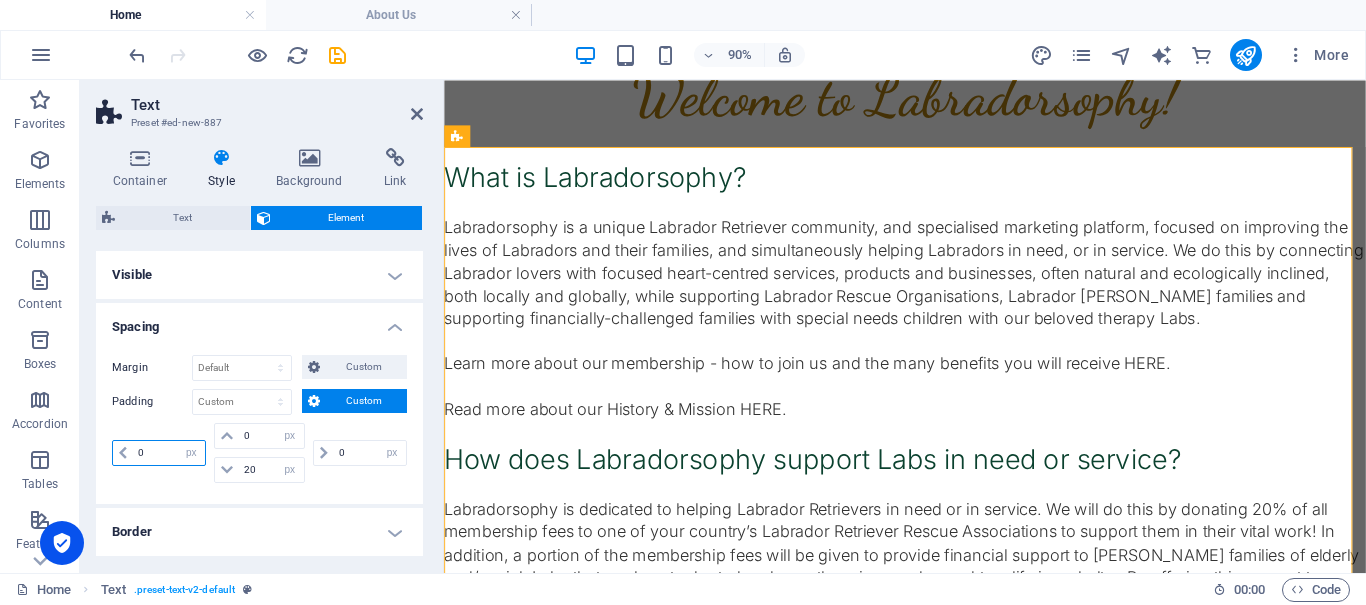 click on "0 px rem % vh vw" at bounding box center [161, 453] 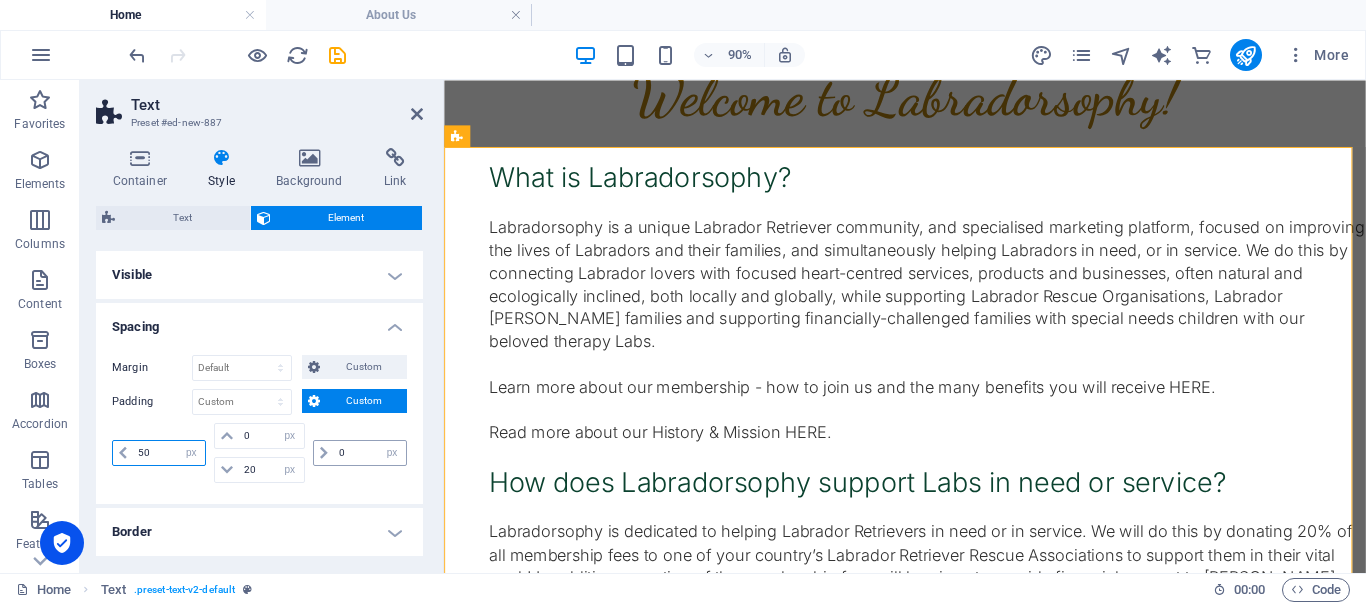 type on "50" 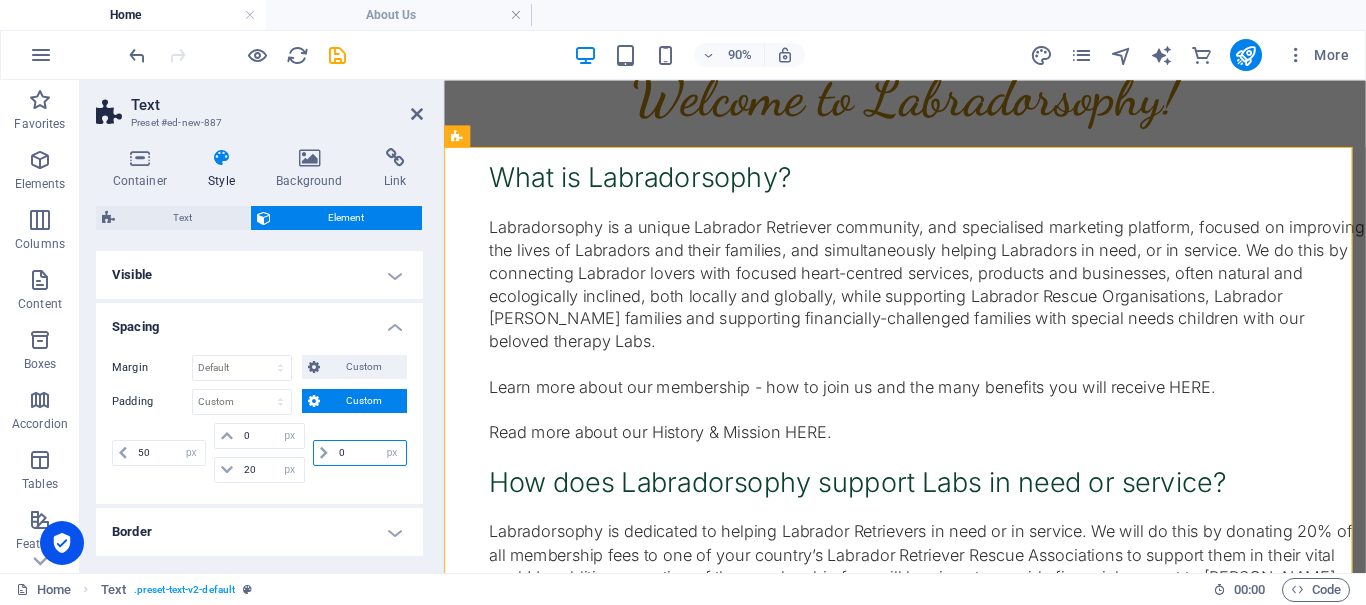 drag, startPoint x: 358, startPoint y: 452, endPoint x: 336, endPoint y: 453, distance: 22.022715 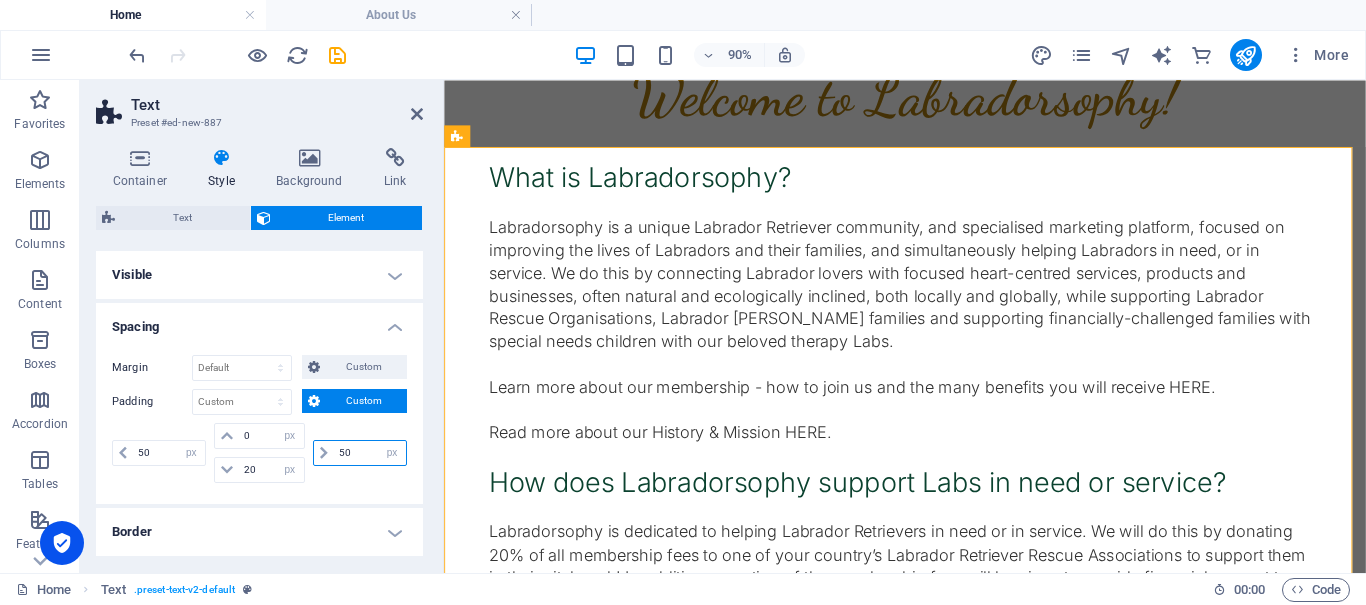type on "50" 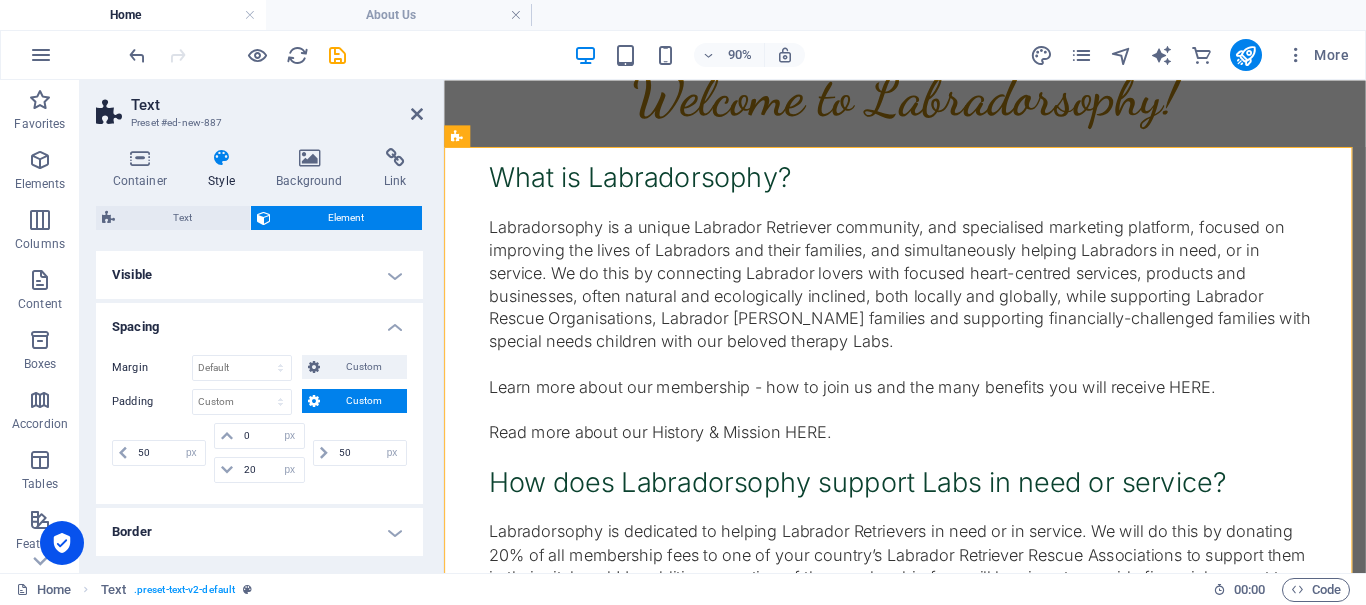 click on "Spacing" at bounding box center (259, 321) 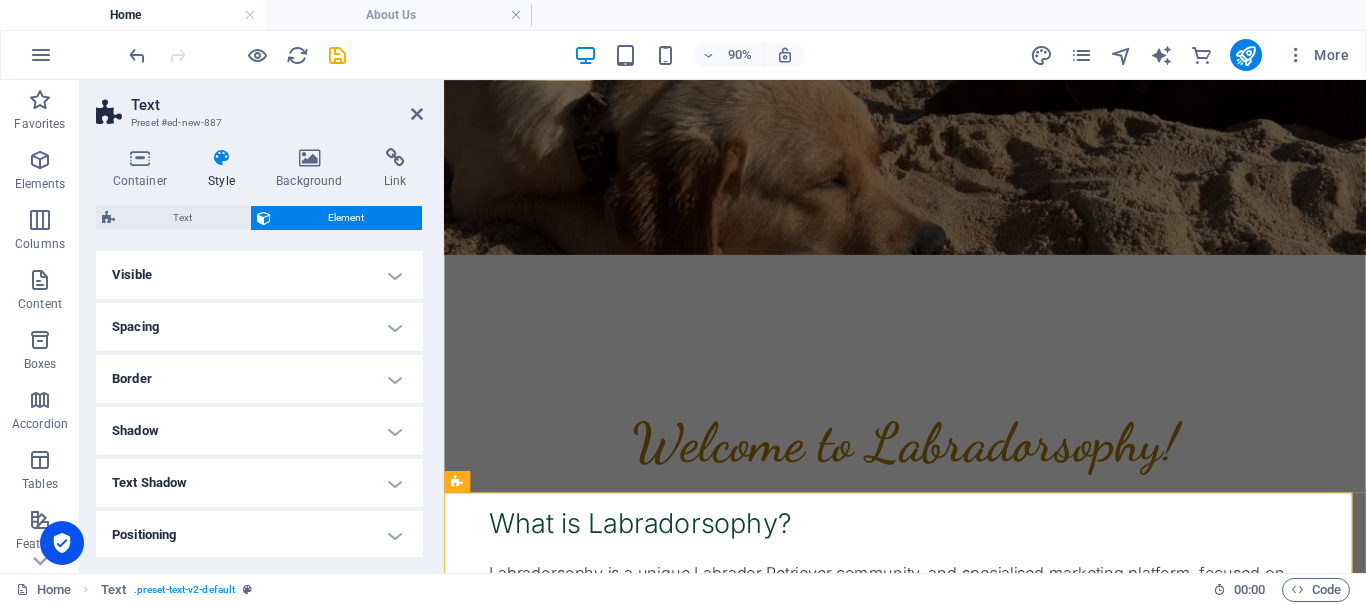 scroll, scrollTop: 254, scrollLeft: 0, axis: vertical 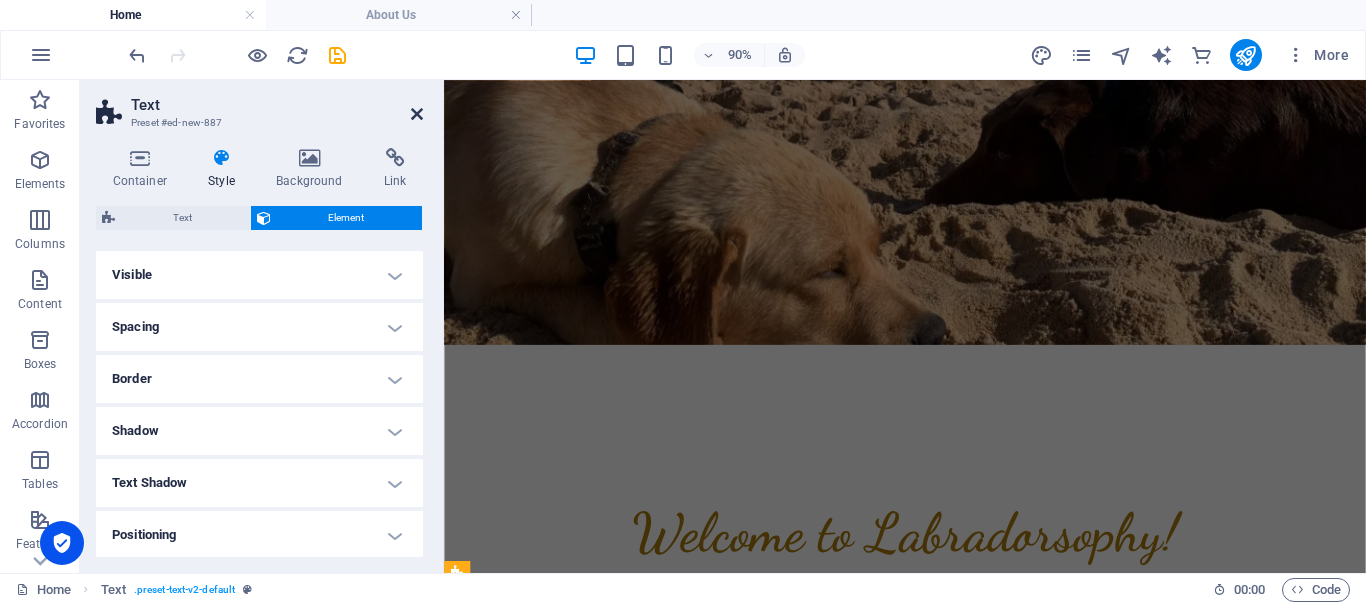 drag, startPoint x: 418, startPoint y: 112, endPoint x: 337, endPoint y: 33, distance: 113.14592 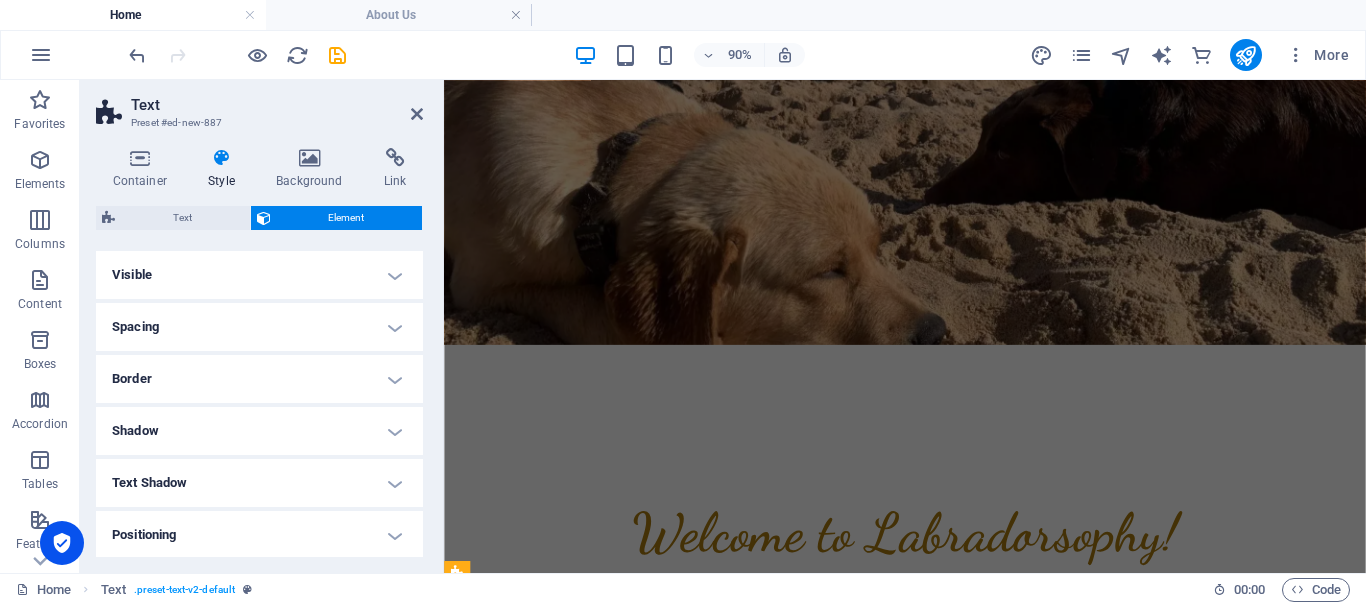 scroll, scrollTop: 990, scrollLeft: 0, axis: vertical 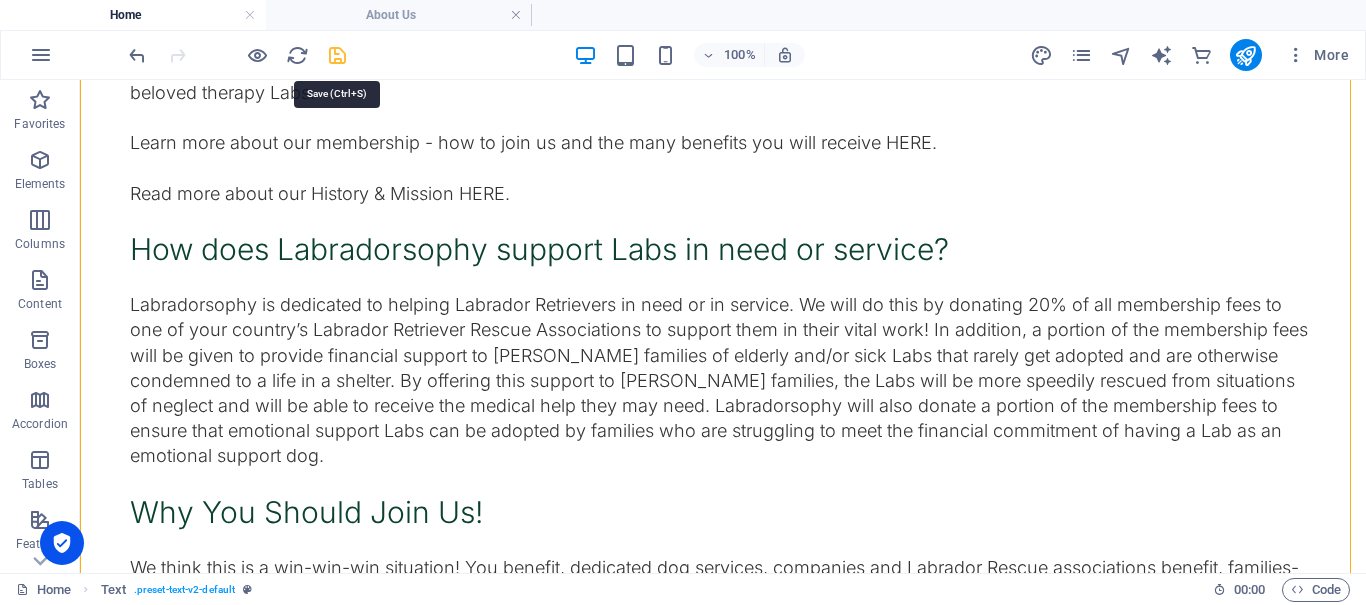 click at bounding box center (337, 55) 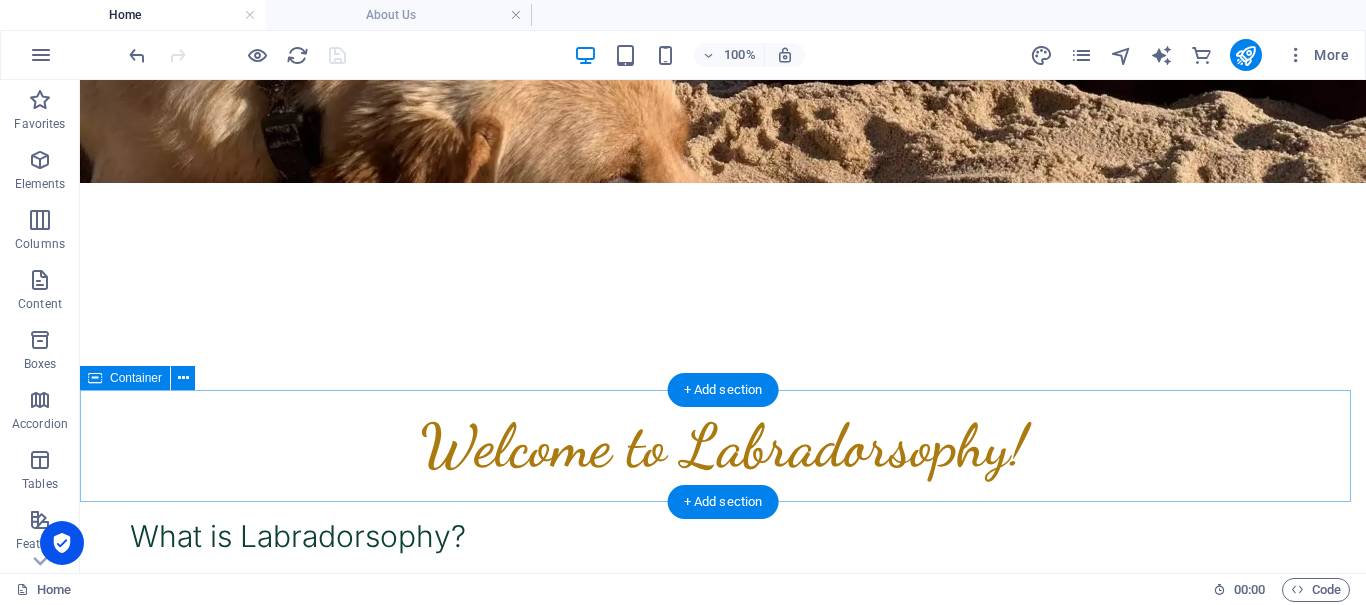 scroll, scrollTop: 690, scrollLeft: 0, axis: vertical 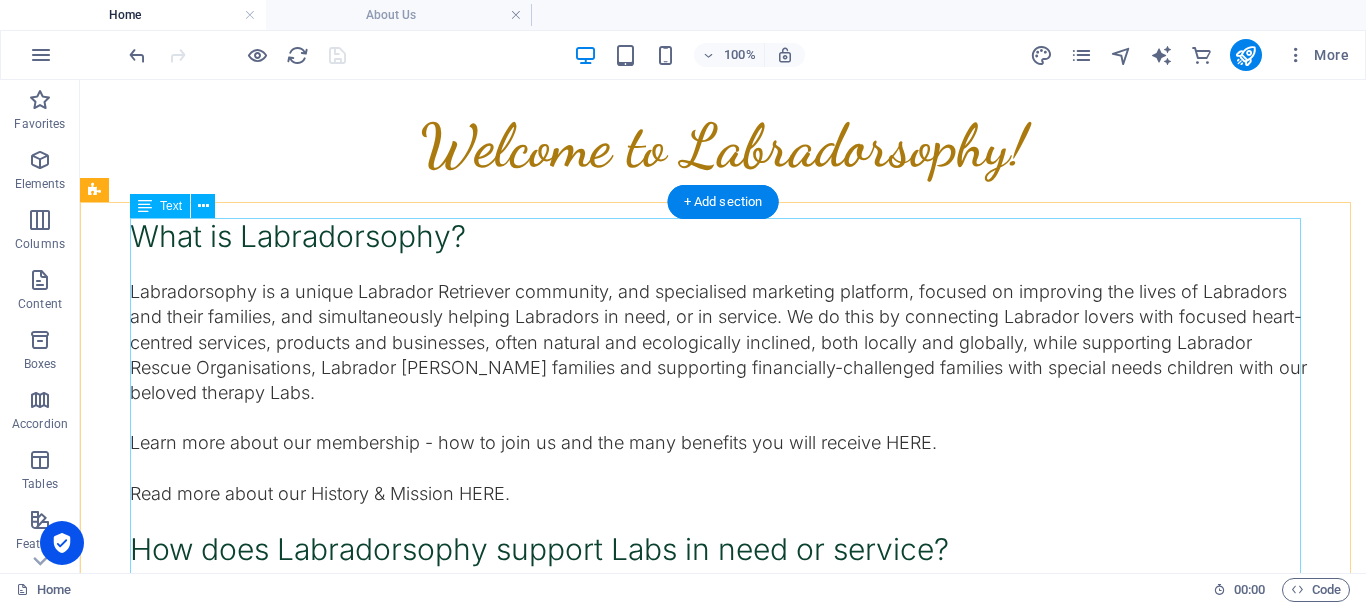 click on "What is Labradorsophy? Labradorsophy is a unique Labrador Retriever community, and specialised marketing platform, focused on improving the lives of Labradors and their families, and simultaneously helping Labradors in need, or in service. We do this by connecting Labrador lovers with focused heart-centred services, products and businesses, often natural and ecologically inclined, both locally and globally, while supporting Labrador Rescue Organisations, Labrador foster families and supporting financially-challenged families with special needs children with our beloved therapy Labs.  Learn more about our membership - how to join us and the many benefits you will receive HERE. Read more about our History & Mission HERE. How does Labradorsophy support Labs in need or service? Why You Should Join Us! This unique community is exclusively for Labrador Lovers. If you are the proud owner of a wonderful Labrador now, or have owned one in the past, or are planning to own one in the future, you are welcome to join us!" at bounding box center [723, 612] 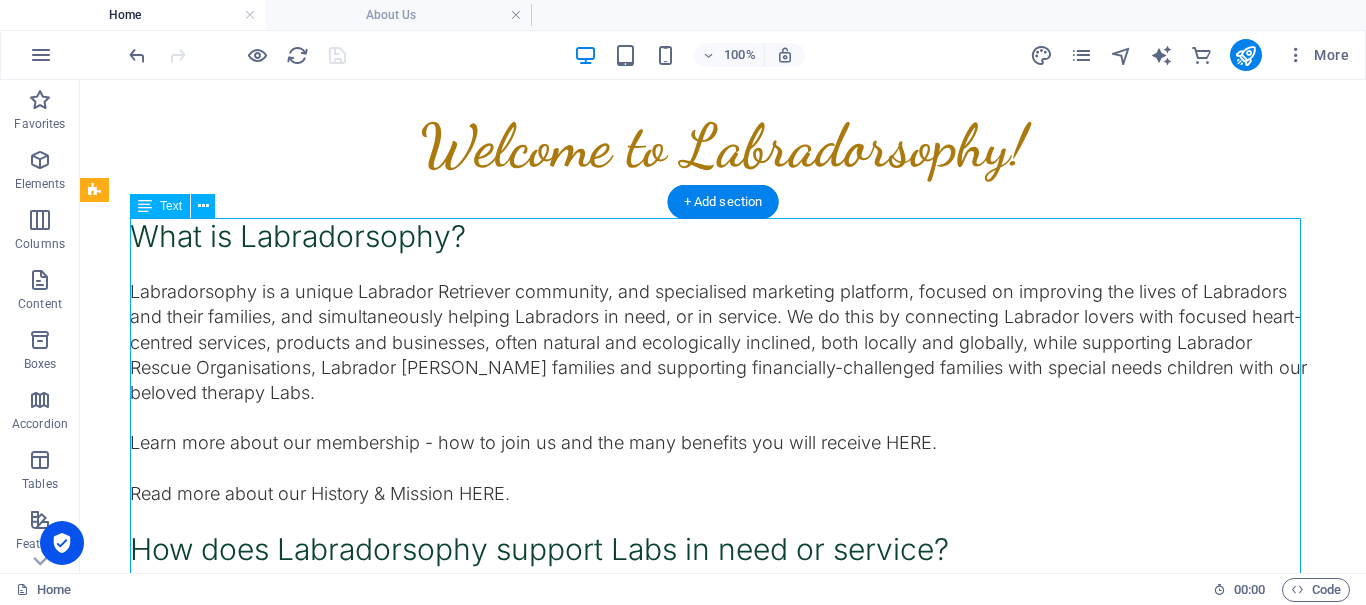 click on "What is Labradorsophy? Labradorsophy is a unique Labrador Retriever community, and specialised marketing platform, focused on improving the lives of Labradors and their families, and simultaneously helping Labradors in need, or in service. We do this by connecting Labrador lovers with focused heart-centred services, products and businesses, often natural and ecologically inclined, both locally and globally, while supporting Labrador Rescue Organisations, Labrador foster families and supporting financially-challenged families with special needs children with our beloved therapy Labs.  Learn more about our membership - how to join us and the many benefits you will receive HERE. Read more about our History & Mission HERE. How does Labradorsophy support Labs in need or service? Why You Should Join Us! This unique community is exclusively for Labrador Lovers. If you are the proud owner of a wonderful Labrador now, or have owned one in the past, or are planning to own one in the future, you are welcome to join us!" at bounding box center [723, 612] 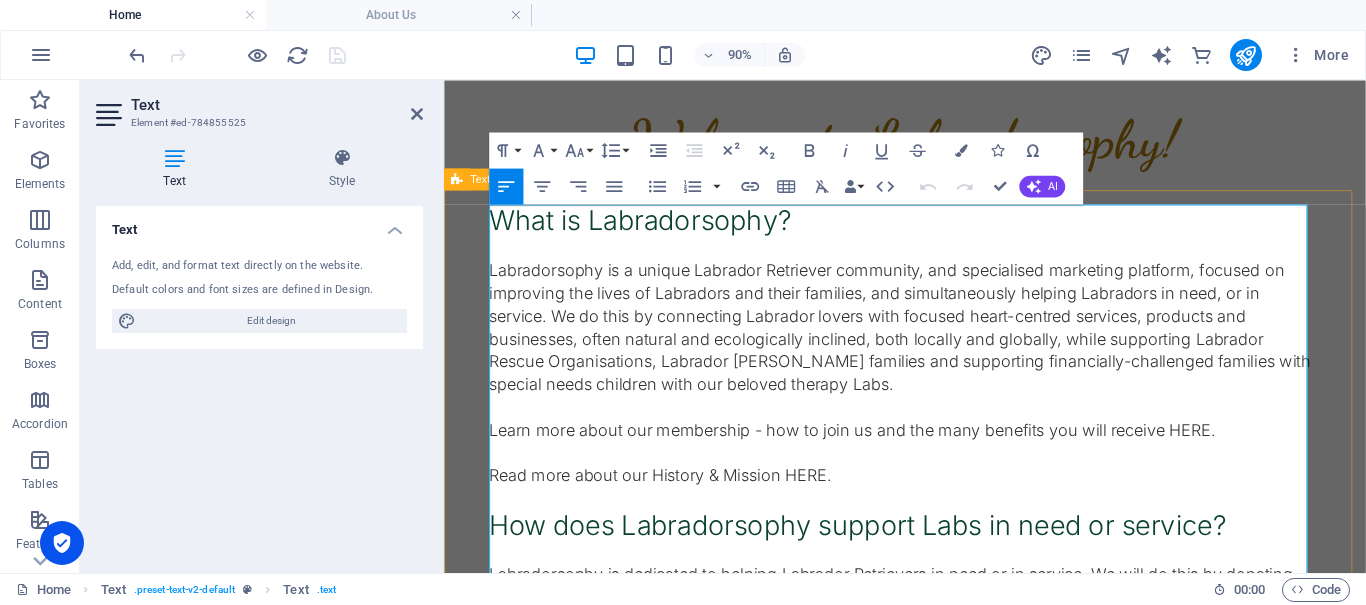 click on "Labradorsophy is a unique Labrador Retriever community, and specialised marketing platform, focused on improving the lives of Labradors and their families, and simultaneously helping Labradors in need, or in service. We do this by connecting Labrador lovers with focused heart-centred services, products and businesses, often natural and ecologically inclined, both locally and globally, while supporting Labrador Rescue Organisations, Labrador [PERSON_NAME] families and supporting financially-challenged families with special needs children with our beloved therapy Labs." at bounding box center [956, 354] 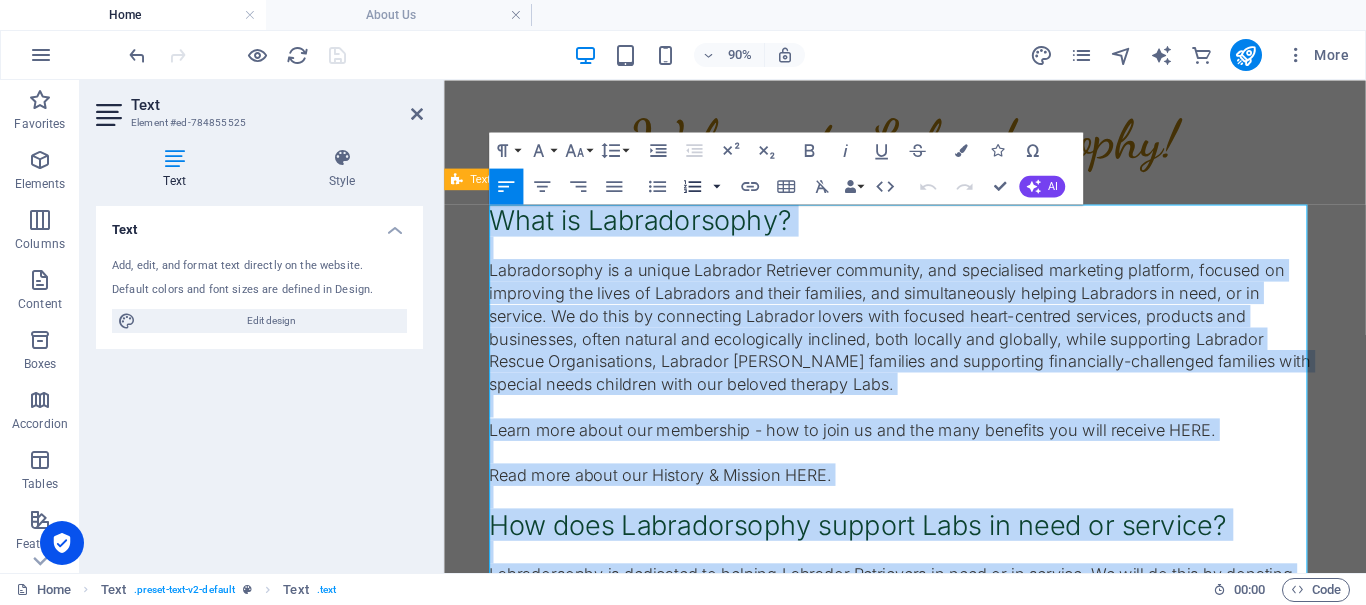 copy on "What is Labradorsophy? Labradorsophy is a unique Labrador Retriever community, and specialised marketing platform, focused on improving the lives of Labradors and their families, and simultaneously helping Labradors in need, or in service. We do this by connecting Labrador lovers with focused heart-centred services, products and businesses, often natural and ecologically inclined, both locally and globally, while supporting Labrador Rescue Organisations, Labrador foster families and supporting financially-challenged families with special needs children with our beloved therapy Labs.  Learn more about our membership - how to join us and the many benefits you will receive HERE. Read more about our History & Mission HERE. How does Labradorsophy support Labs in need or service? Labradorsophy is dedicated to helping Labrador Retrievers in need or in service. We will do this by donating 20% of all membership fees to one of your country’s Labrador Retriever Rescue Associations to support them in their vital work!..." 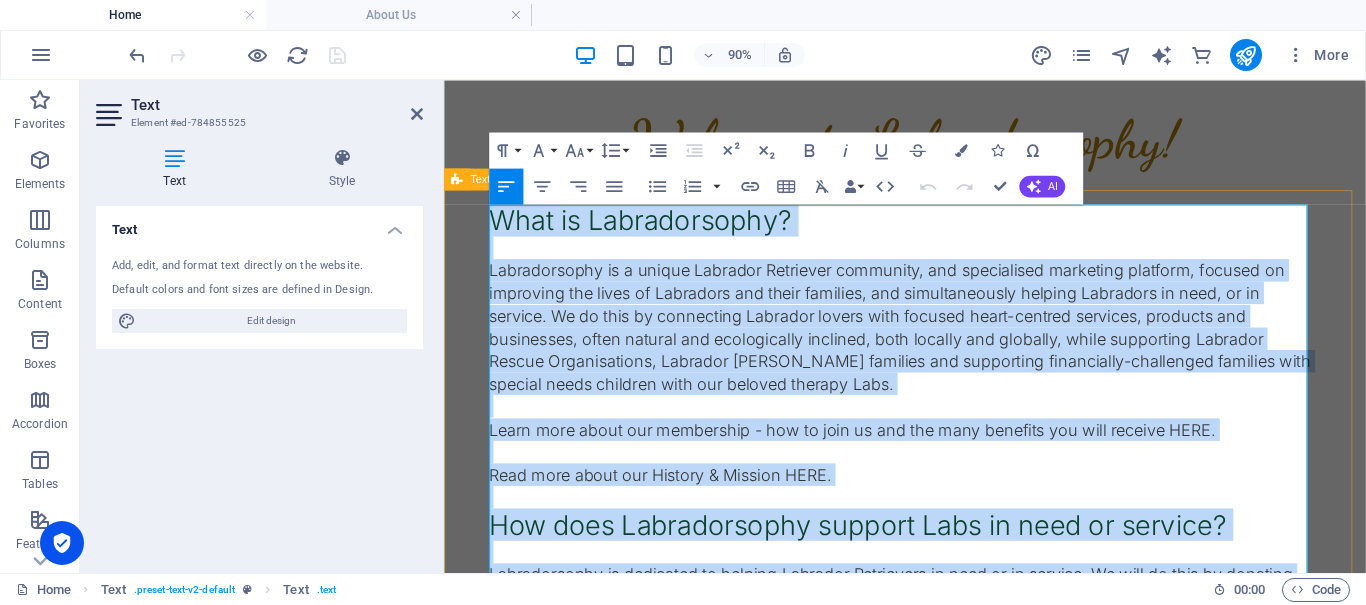 click on "Labradorsophy is a unique Labrador Retriever community, and specialised marketing platform, focused on improving the lives of Labradors and their families, and simultaneously helping Labradors in need, or in service. We do this by connecting Labrador lovers with focused heart-centred services, products and businesses, often natural and ecologically inclined, both locally and globally, while supporting Labrador Rescue Organisations, Labrador [PERSON_NAME] families and supporting financially-challenged families with special needs children with our beloved therapy Labs." at bounding box center (956, 354) 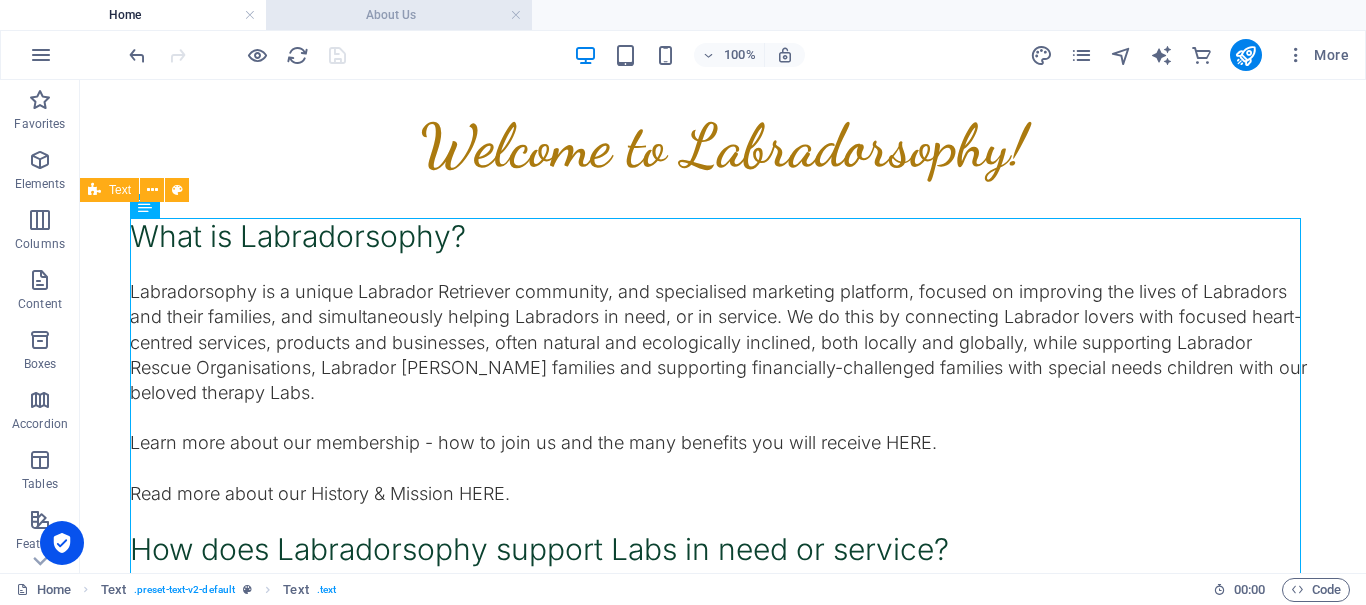 click on "About Us" at bounding box center [399, 15] 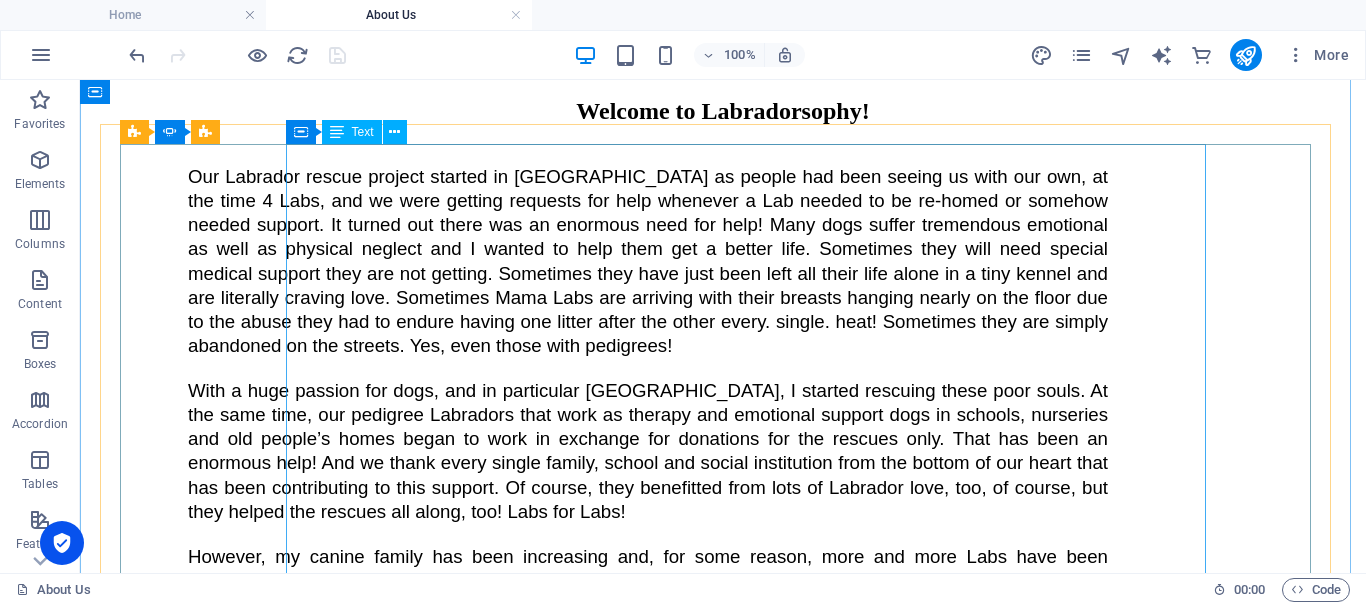 scroll, scrollTop: 848, scrollLeft: 0, axis: vertical 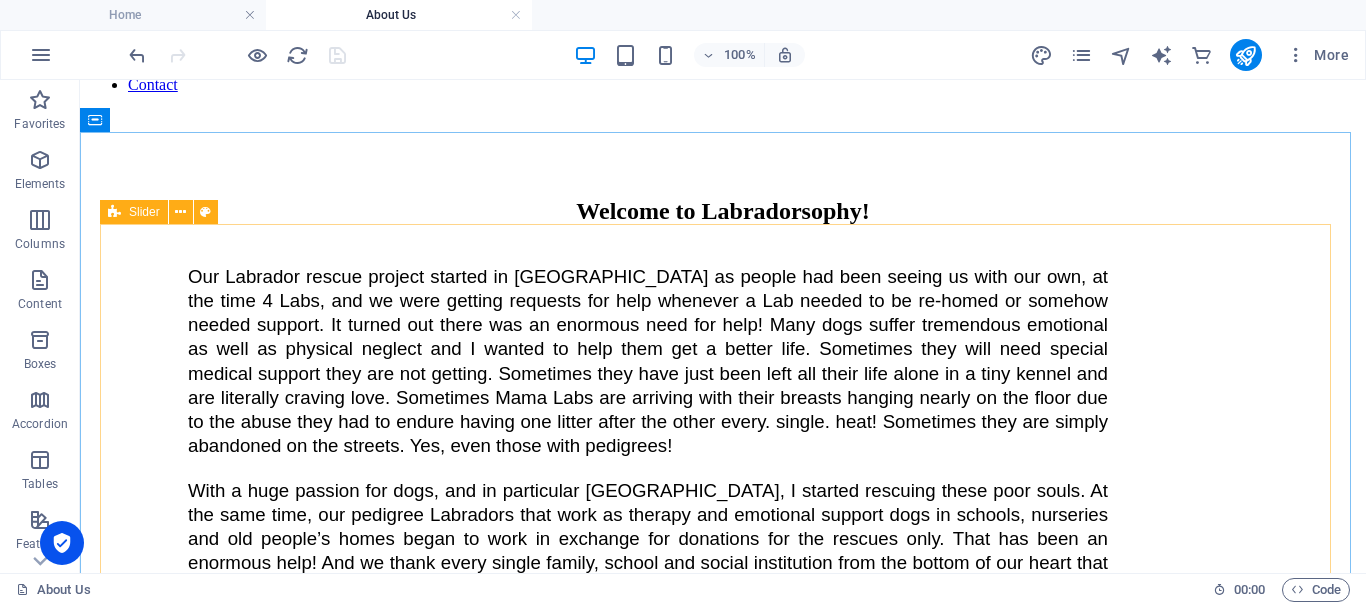 click on "Slider" at bounding box center (144, 212) 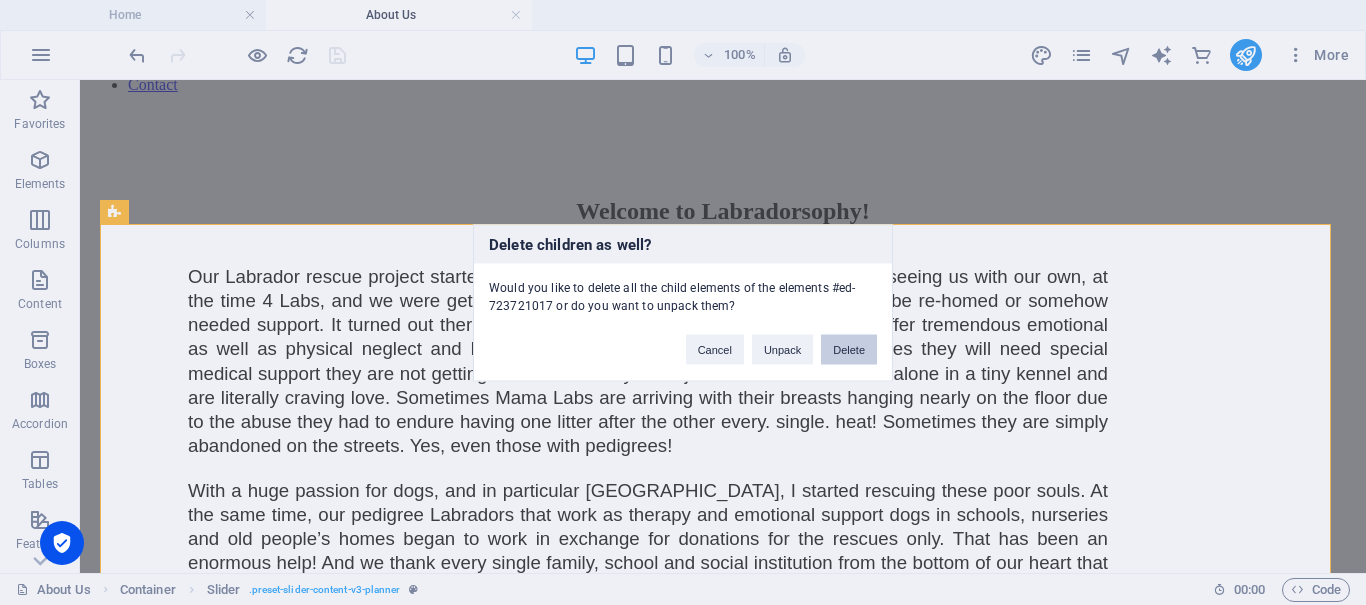 click on "Delete" at bounding box center [849, 349] 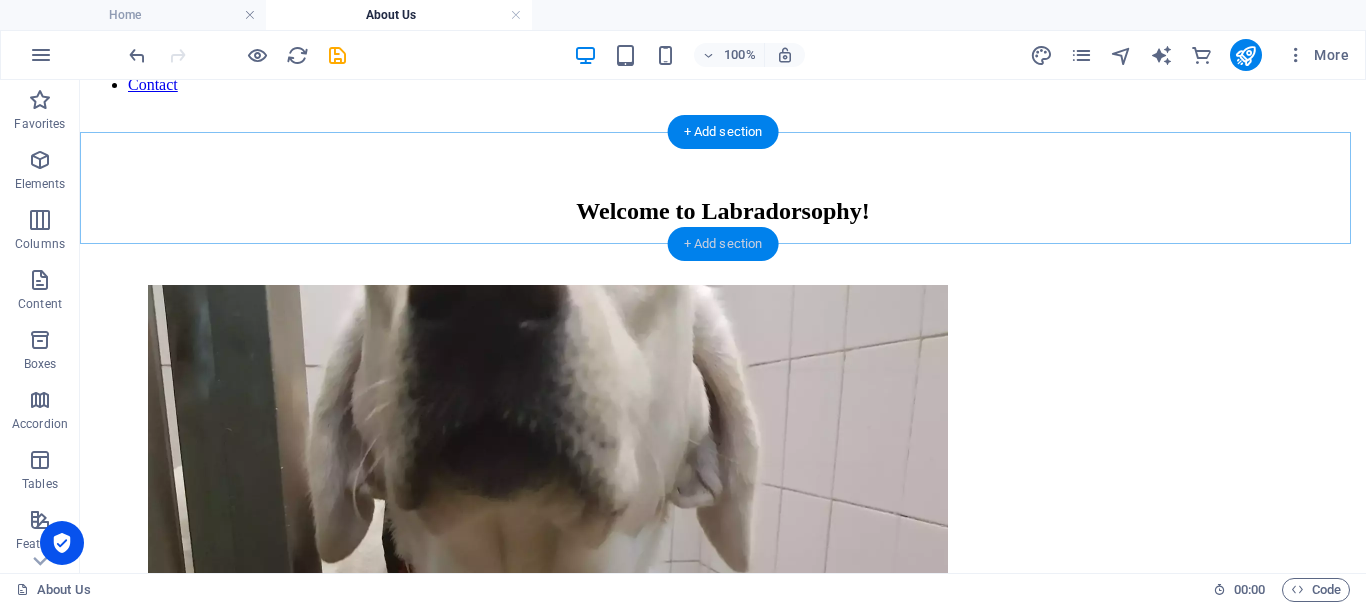 click on "+ Add section" at bounding box center [723, 244] 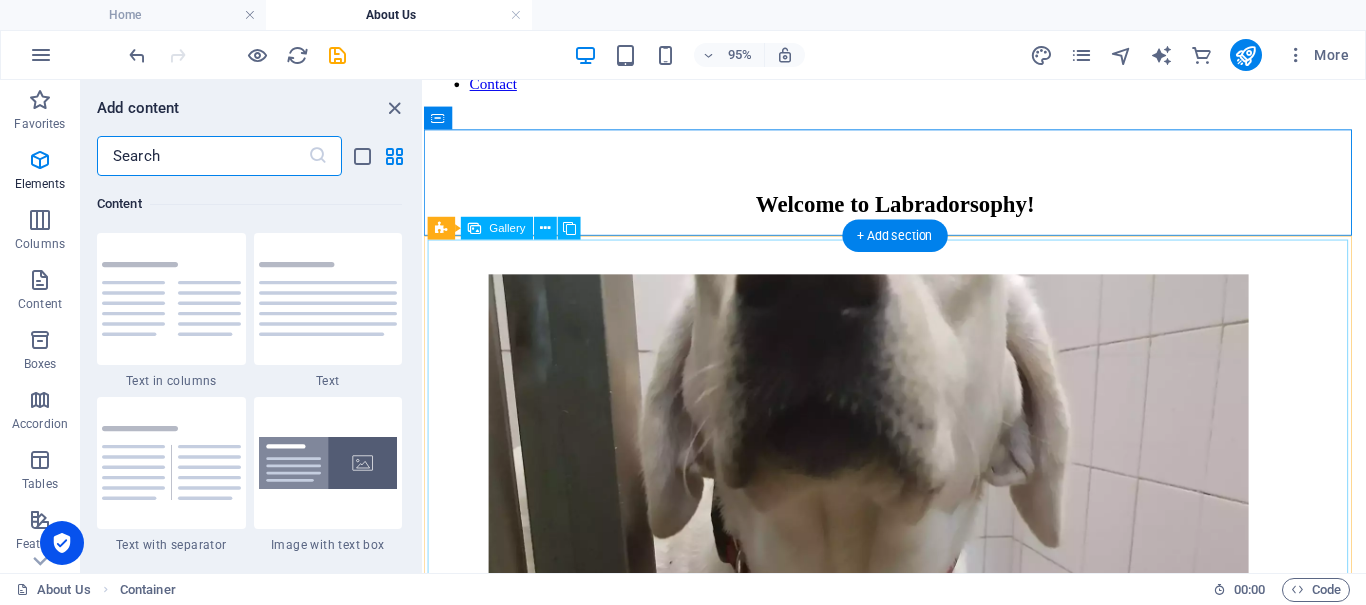 scroll, scrollTop: 3499, scrollLeft: 0, axis: vertical 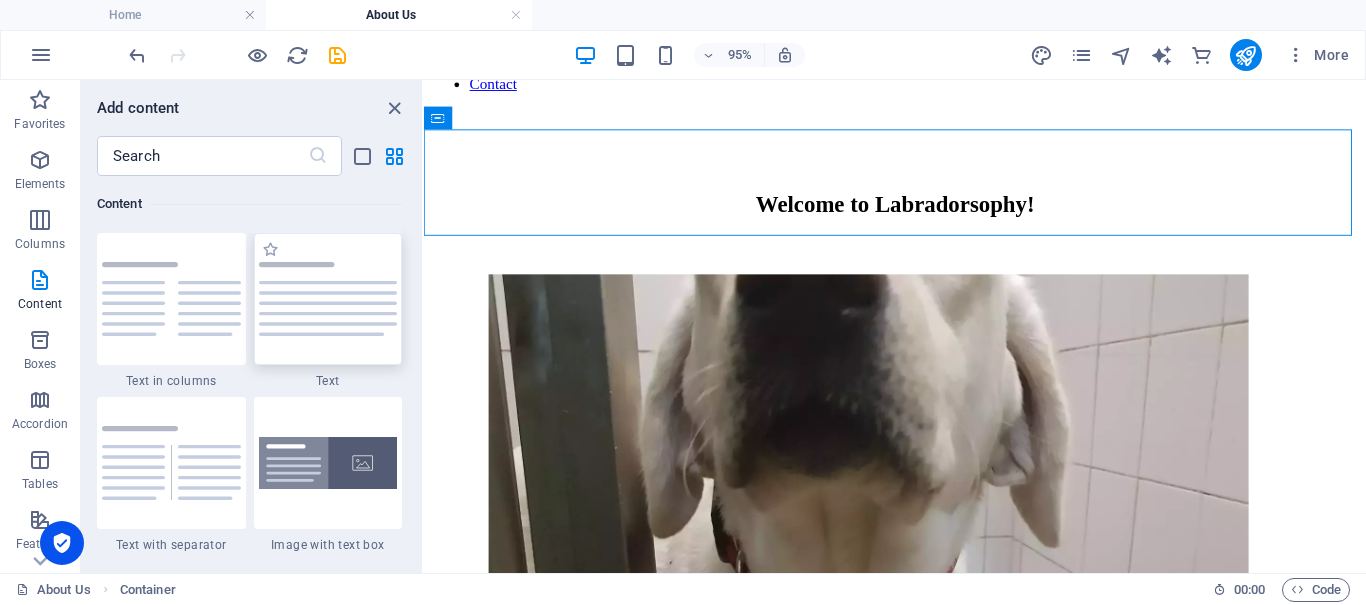 click at bounding box center [328, 299] 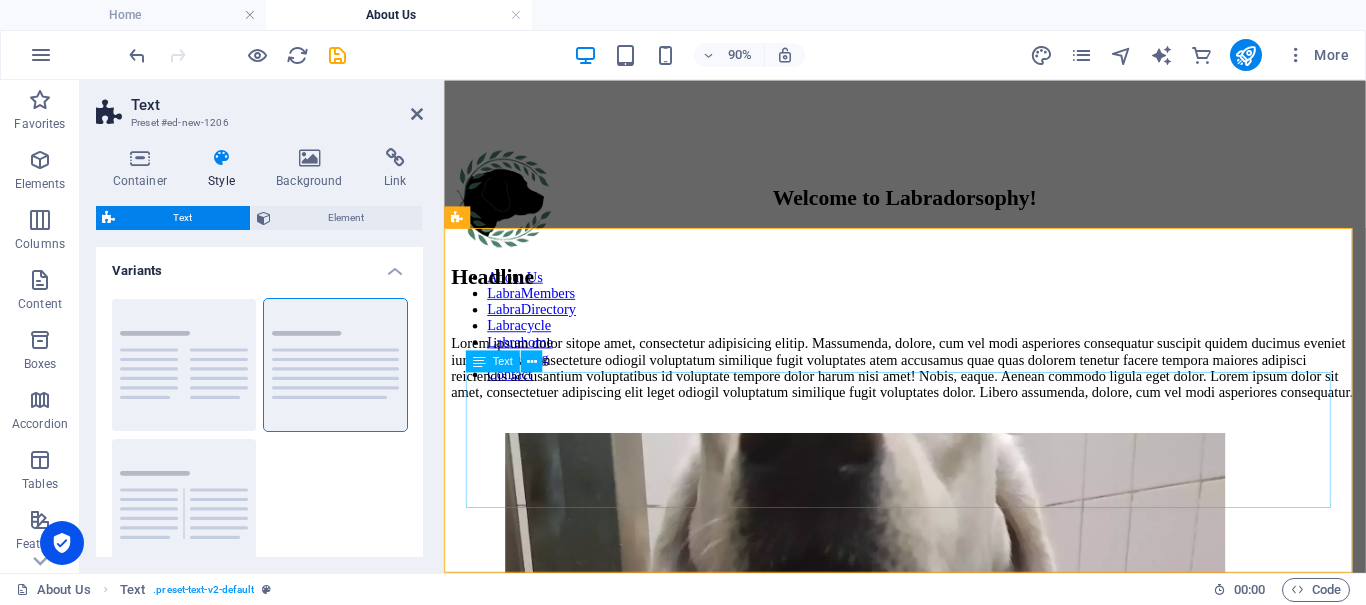 click on "Lorem ipsum dolor sitope amet, consectetur adipisicing elitip. Massumenda, dolore, cum vel modi asperiores consequatur suscipit quidem ducimus eveniet iure expedita consecteture odiogil voluptatum similique fugit voluptates atem accusamus quae quas dolorem tenetur facere tempora maiores adipisci reiciendis accusantium voluptatibus id voluptate tempore dolor harum nisi amet! Nobis, eaque. Aenean commodo ligula eget dolor. Lorem ipsum dolor sit amet, consectetuer adipiscing elit leget odiogil voluptatum similique fugit voluptates dolor. Libero assumenda, dolore, cum vel modi asperiores consequatur." at bounding box center [956, 400] 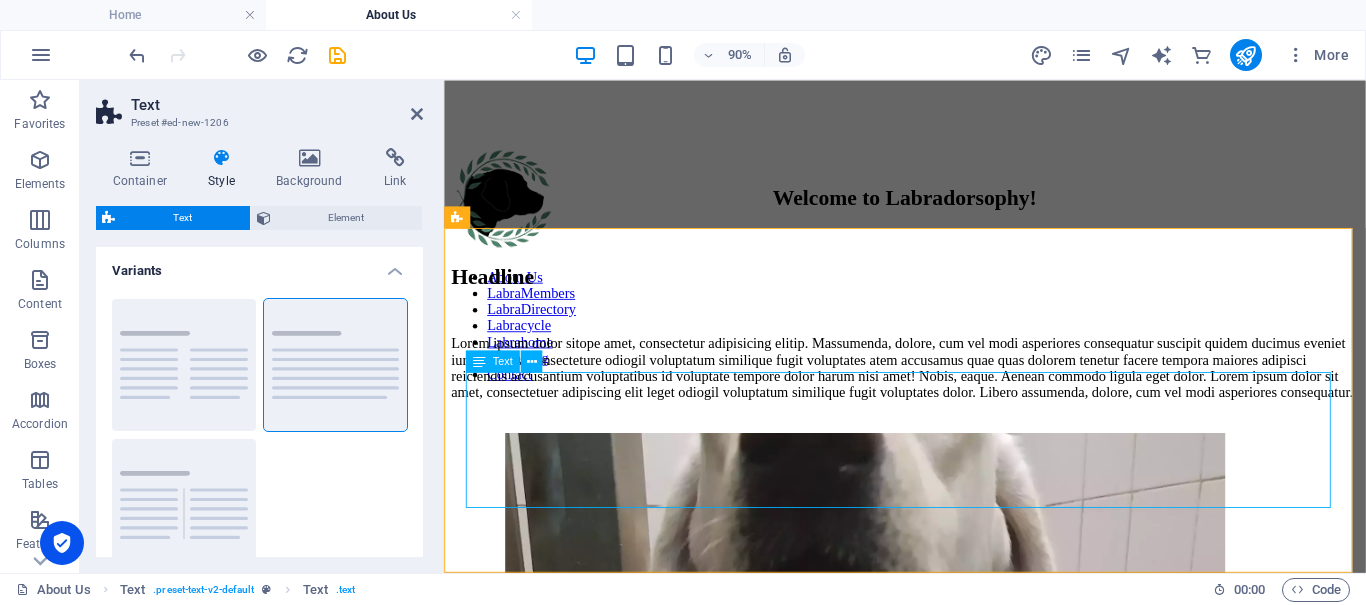 click on "Lorem ipsum dolor sitope amet, consectetur adipisicing elitip. Massumenda, dolore, cum vel modi asperiores consequatur suscipit quidem ducimus eveniet iure expedita consecteture odiogil voluptatum similique fugit voluptates atem accusamus quae quas dolorem tenetur facere tempora maiores adipisci reiciendis accusantium voluptatibus id voluptate tempore dolor harum nisi amet! Nobis, eaque. Aenean commodo ligula eget dolor. Lorem ipsum dolor sit amet, consectetuer adipiscing elit leget odiogil voluptatum similique fugit voluptates dolor. Libero assumenda, dolore, cum vel modi asperiores consequatur." at bounding box center [956, 400] 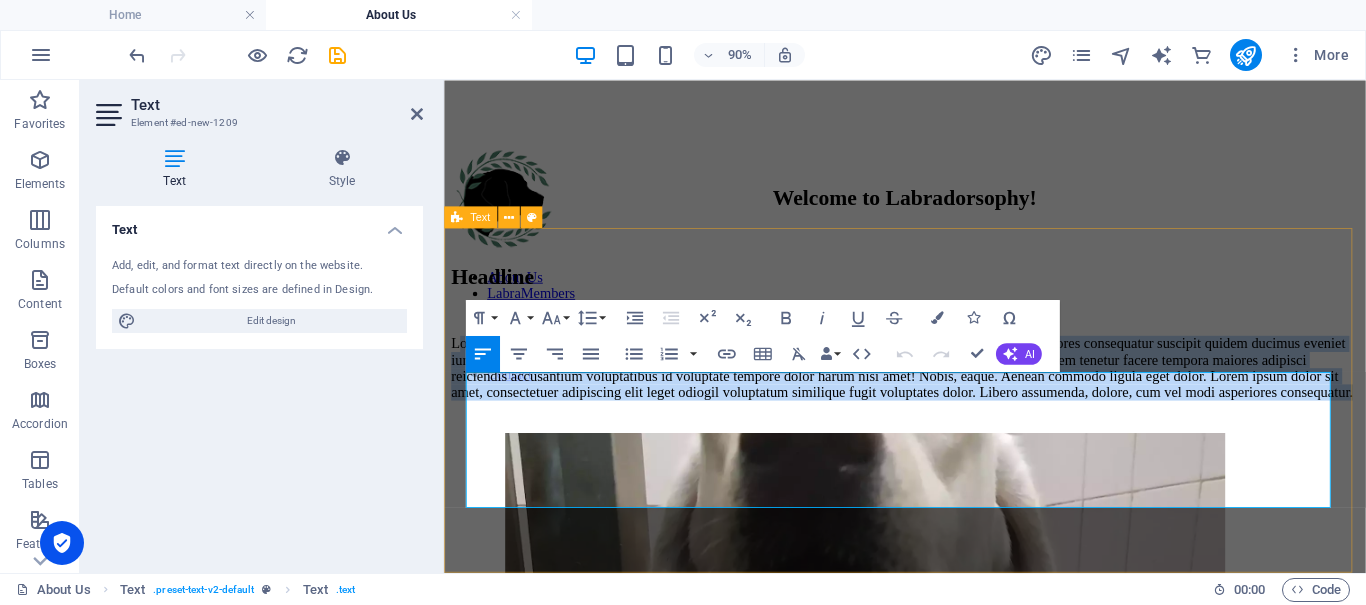 drag, startPoint x: 480, startPoint y: 422, endPoint x: 1181, endPoint y: 583, distance: 719.251 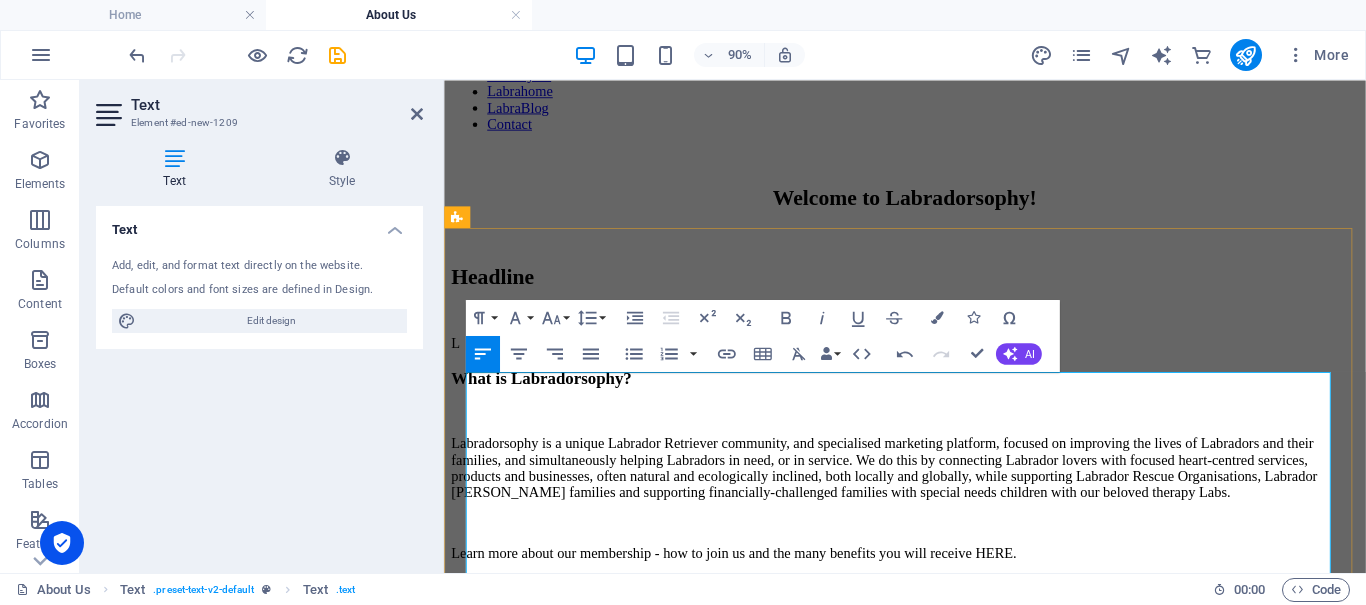 click on "L" at bounding box center [956, 373] 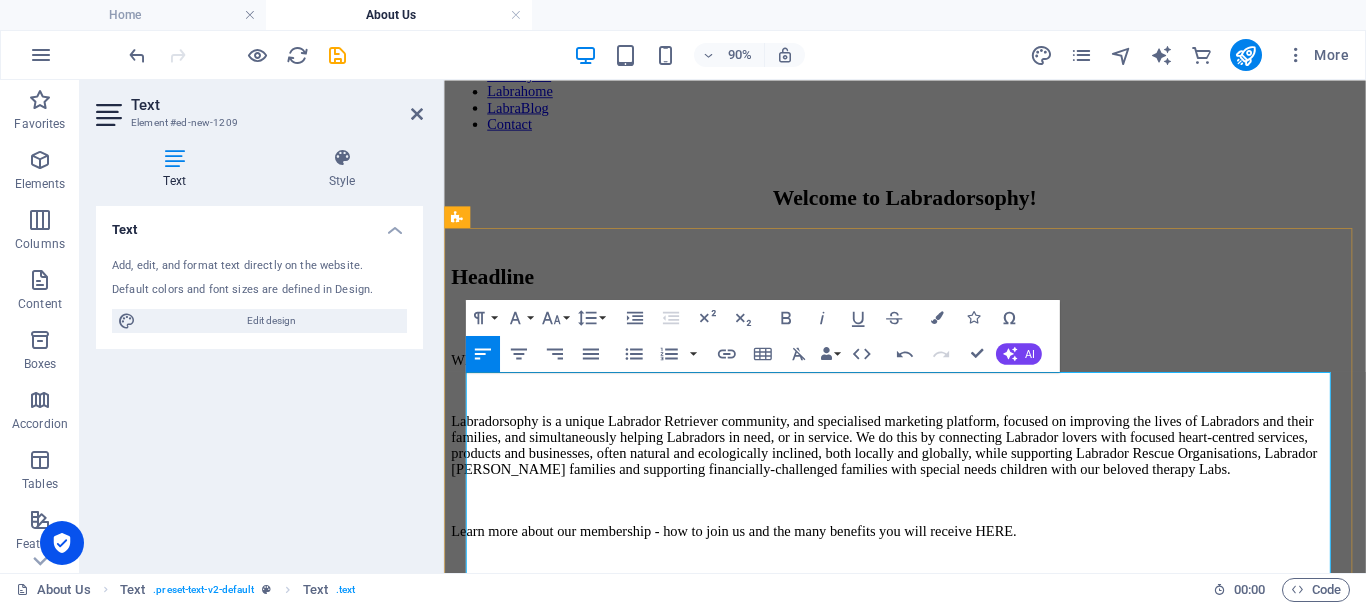 click on "​ What is Labradorsophy?" at bounding box center (956, 382) 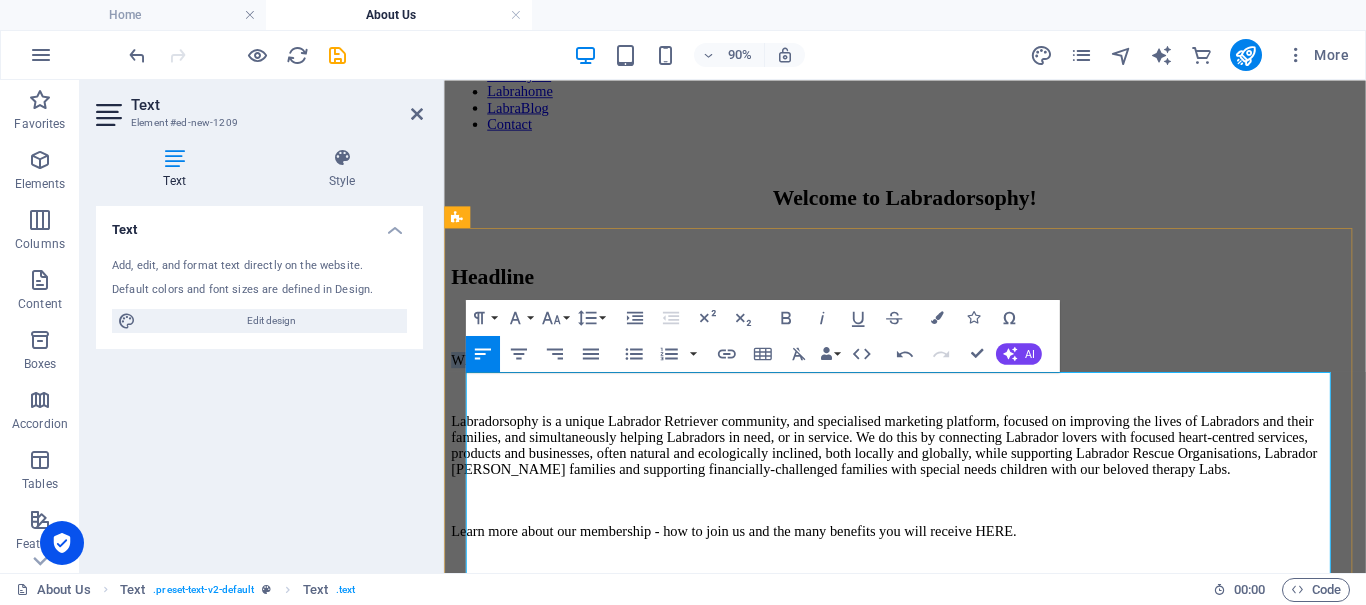 drag, startPoint x: 686, startPoint y: 436, endPoint x: 473, endPoint y: 447, distance: 213.28384 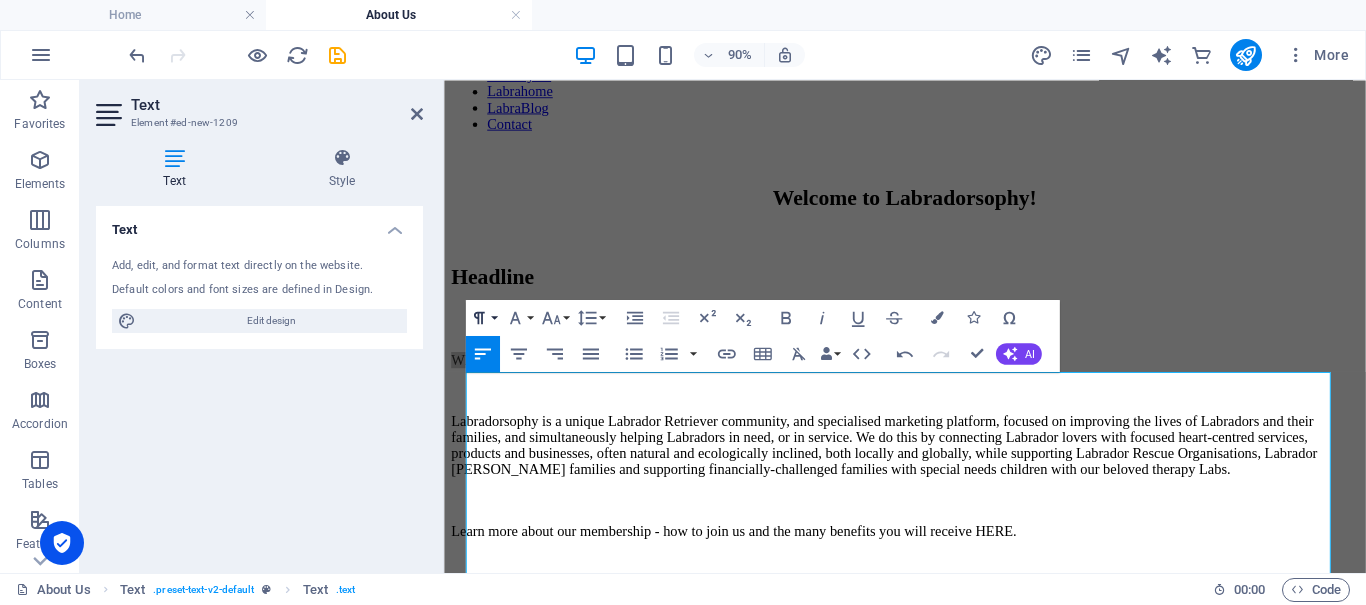 click on "Paragraph Format" at bounding box center [483, 318] 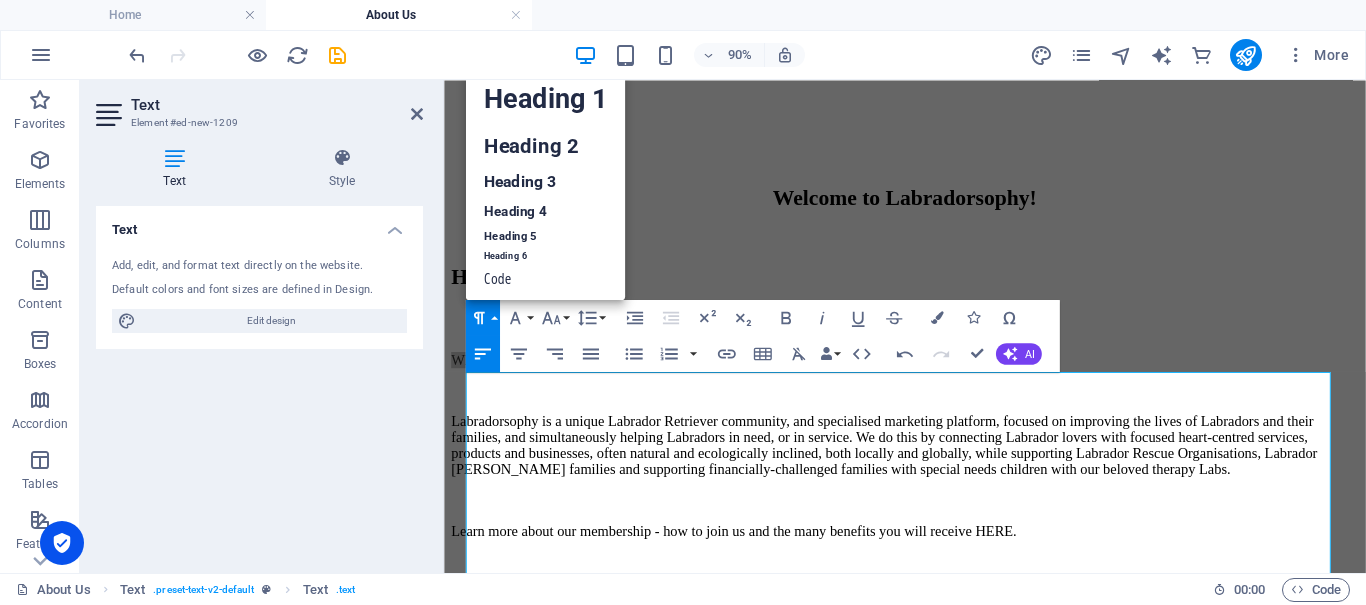scroll, scrollTop: 16, scrollLeft: 0, axis: vertical 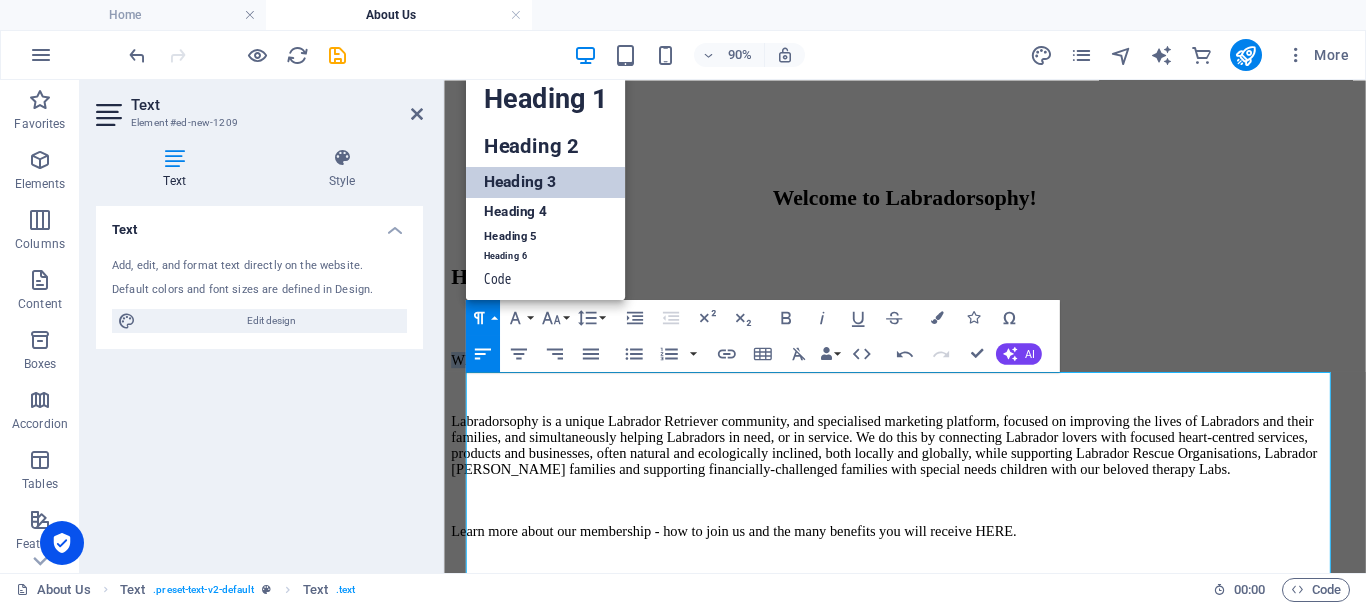 click on "Heading 3" at bounding box center (546, 182) 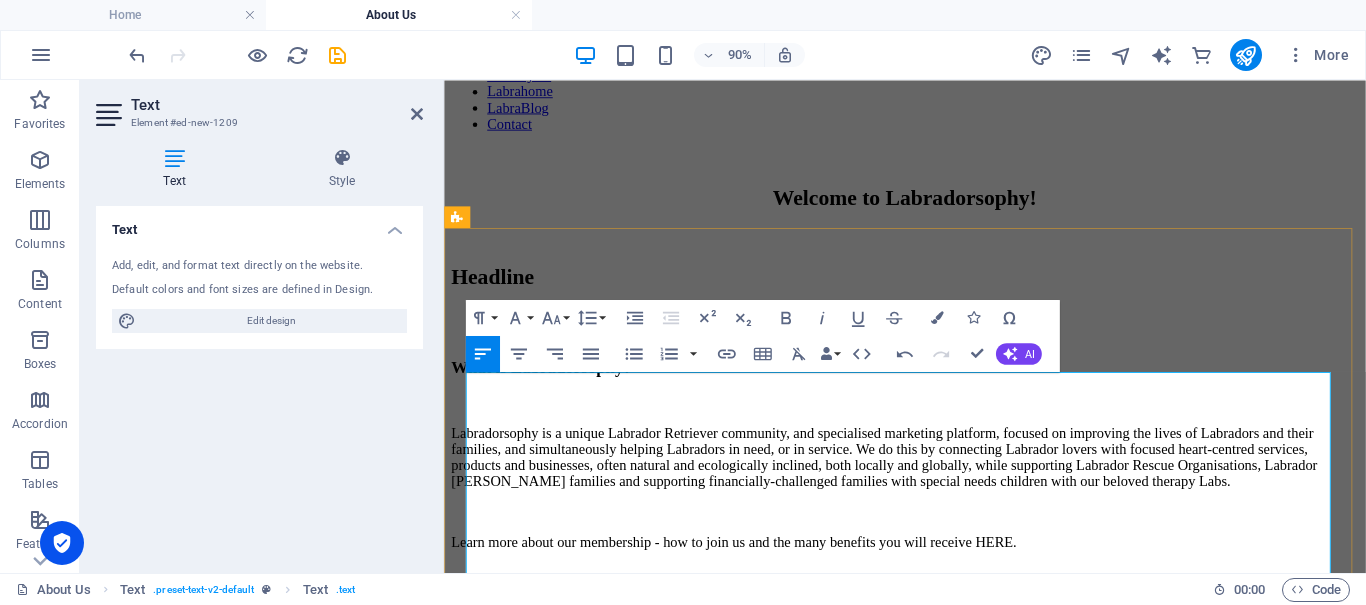 click on "Labradorsophy is a unique Labrador Retriever community, and specialised marketing platform, focused on improving the lives of Labradors and their families, and simultaneously helping Labradors in need, or in service. We do this by connecting Labrador lovers with focused heart-centred services, products and businesses, often natural and ecologically inclined, both locally and globally, while supporting Labrador Rescue Organisations, Labrador [PERSON_NAME] families and supporting financially-challenged families with special needs children with our beloved therapy Labs." at bounding box center (956, 499) 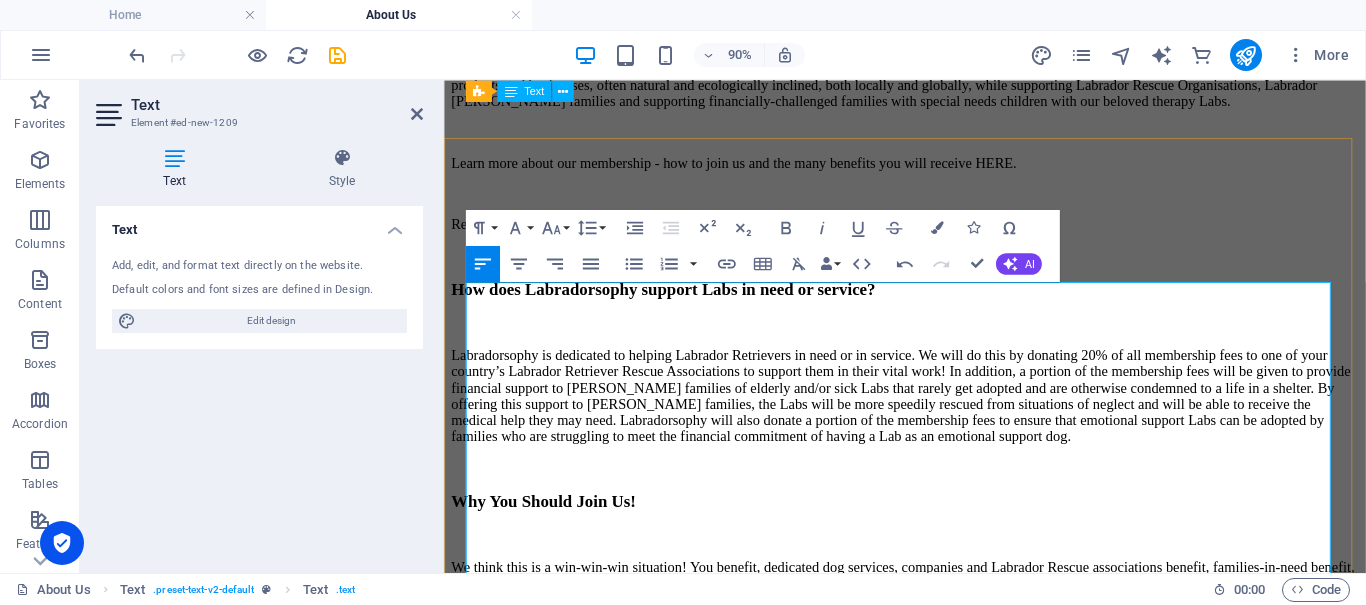 scroll, scrollTop: 848, scrollLeft: 0, axis: vertical 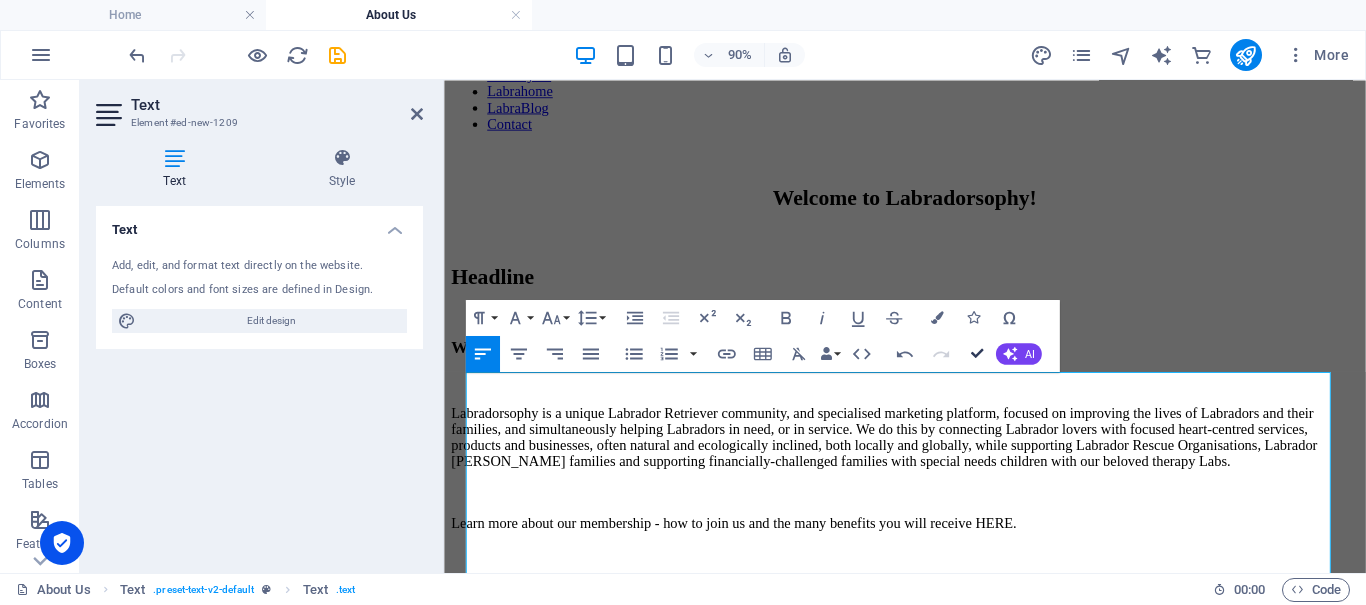 drag, startPoint x: 974, startPoint y: 358, endPoint x: 894, endPoint y: 278, distance: 113.137085 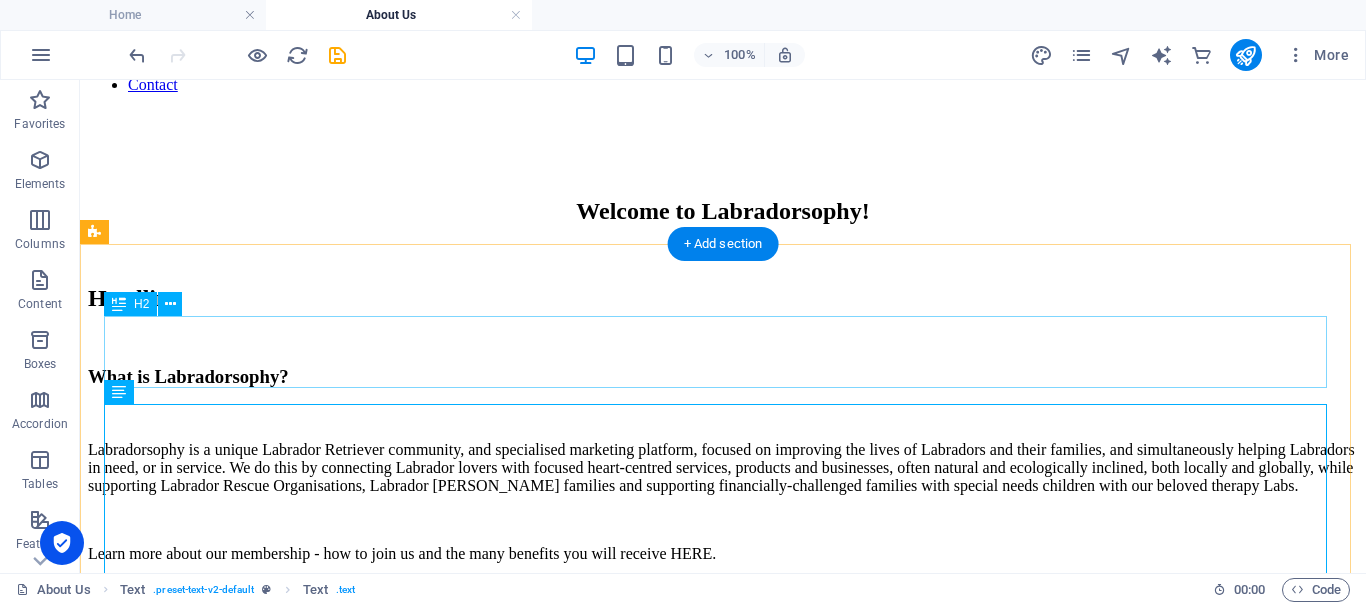 click on "Headline" at bounding box center [723, 298] 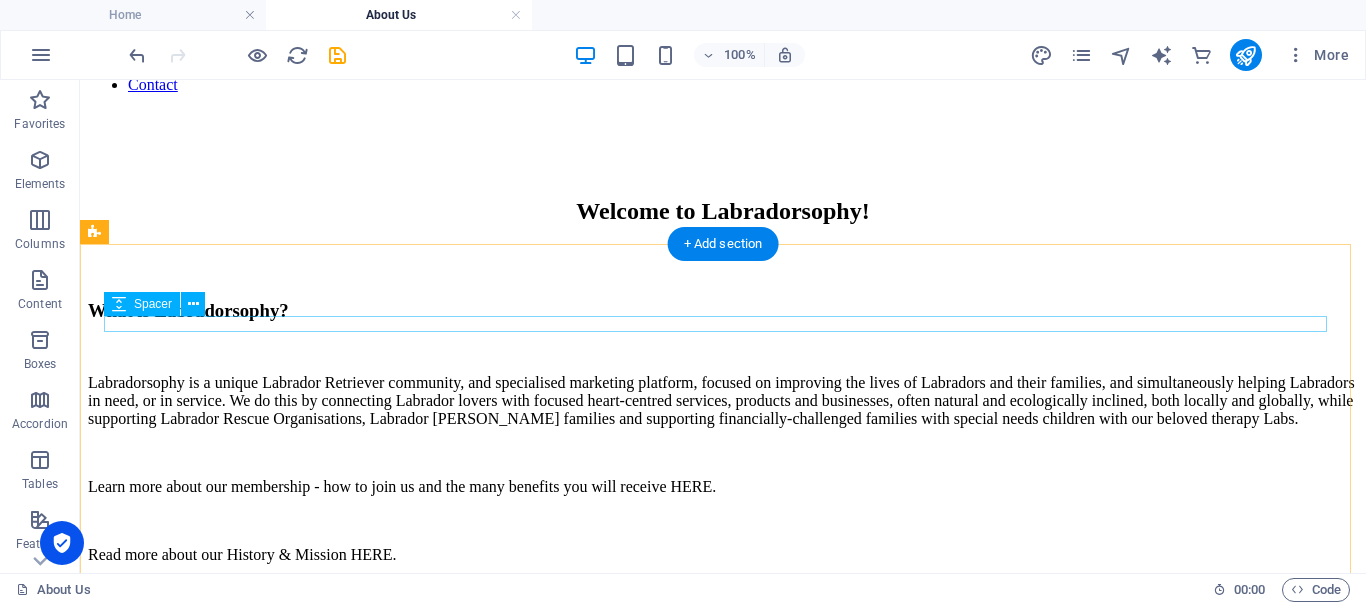 click at bounding box center [723, 273] 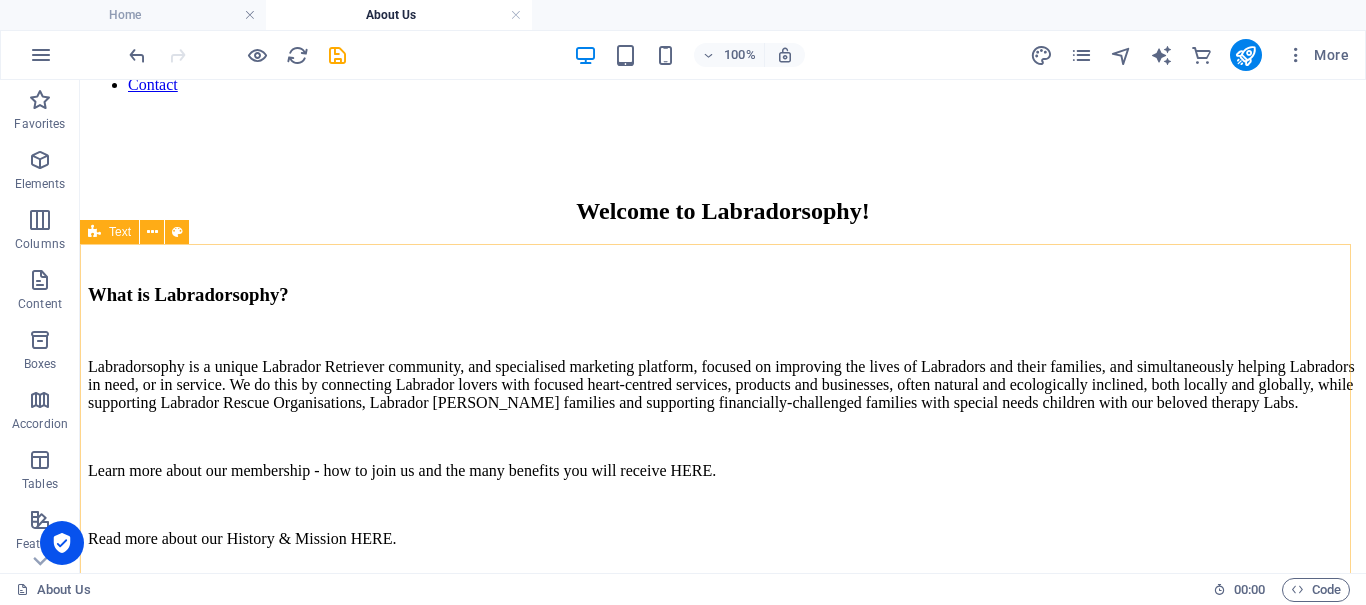 click on "Text" at bounding box center (120, 232) 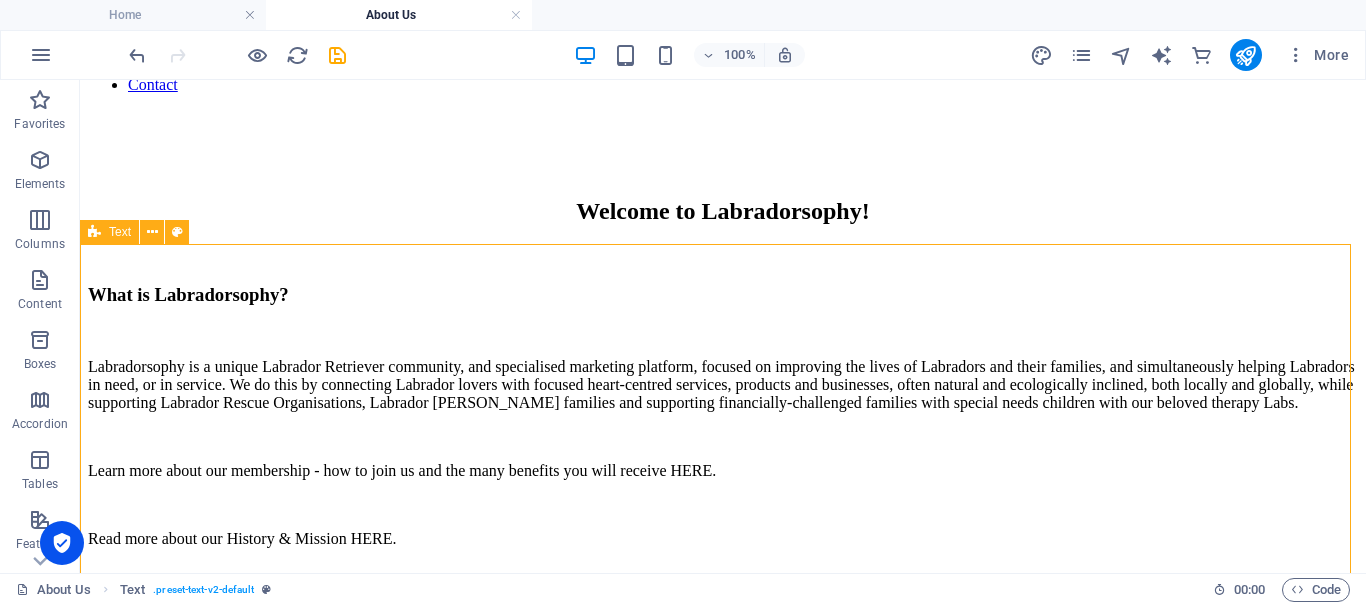 click on "Text" at bounding box center [120, 232] 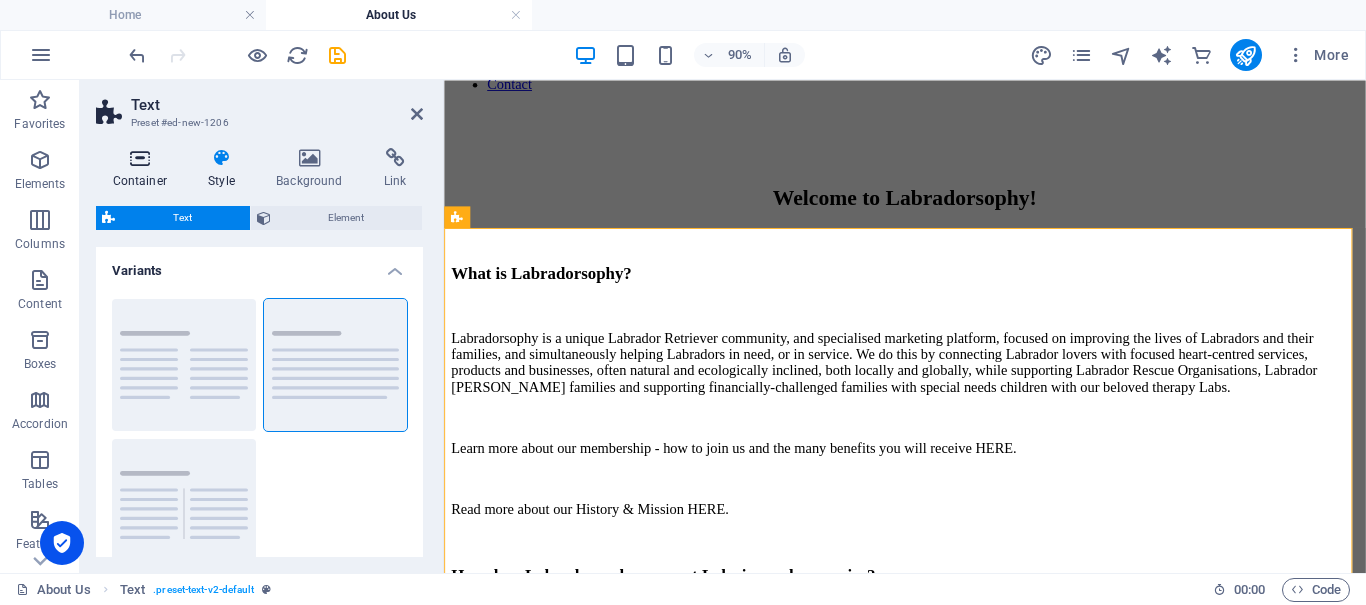 click at bounding box center (140, 158) 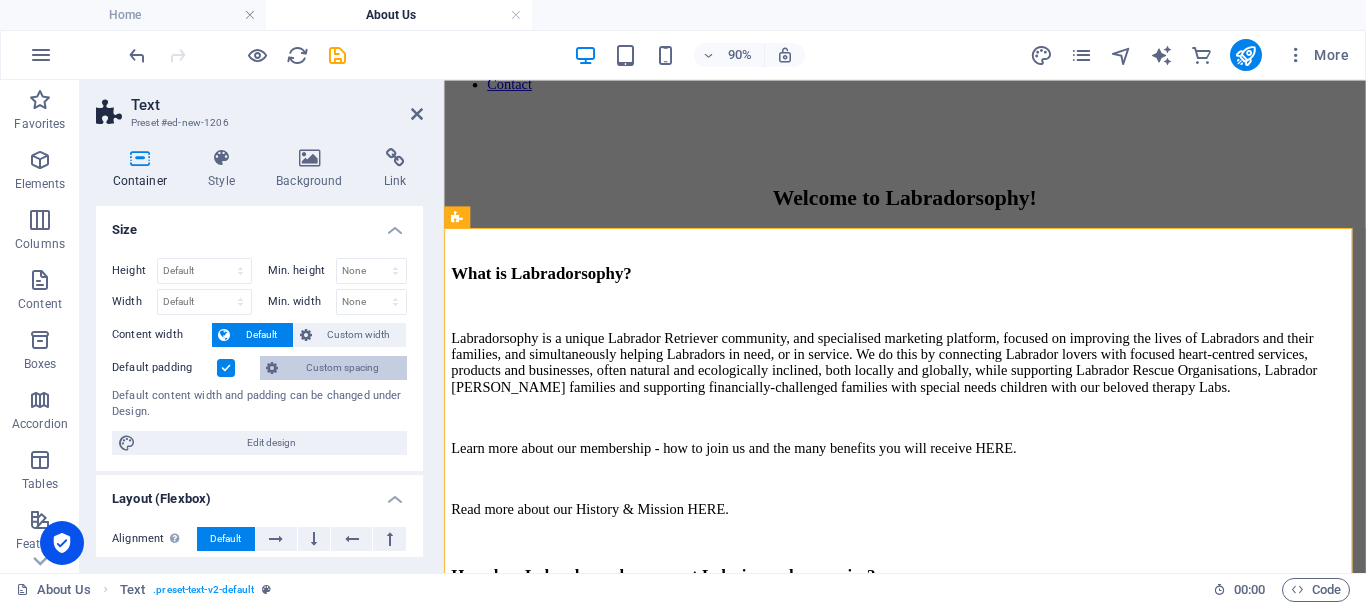click on "Custom spacing" at bounding box center (342, 368) 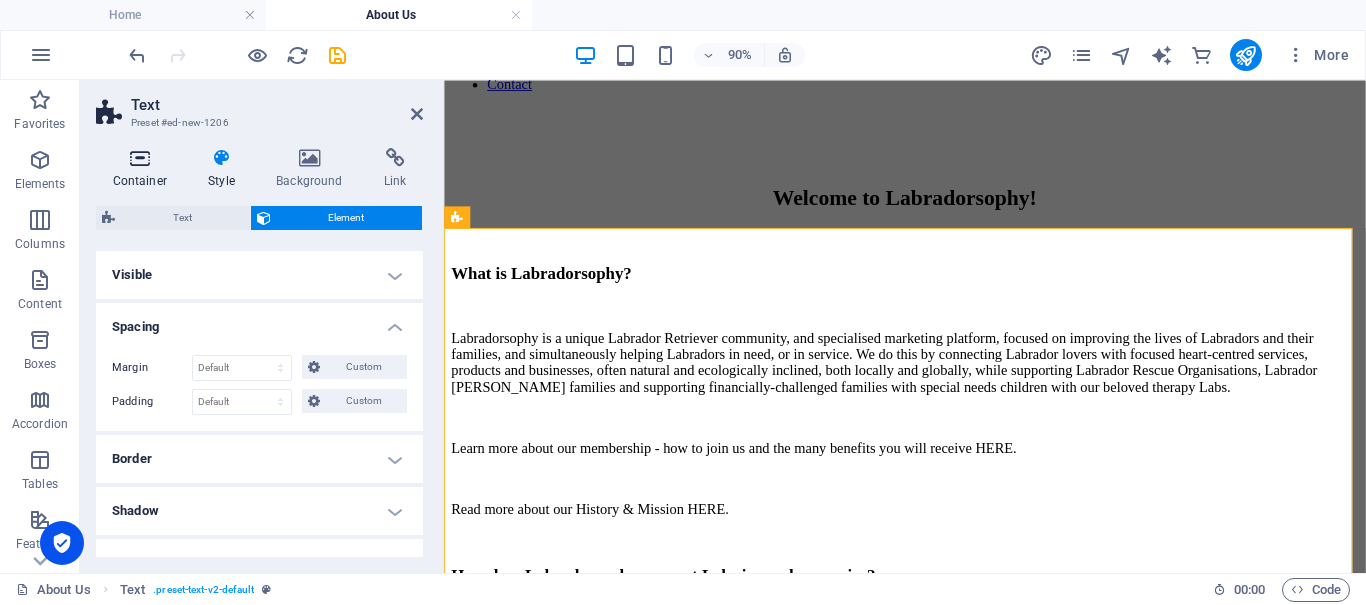 click at bounding box center [140, 158] 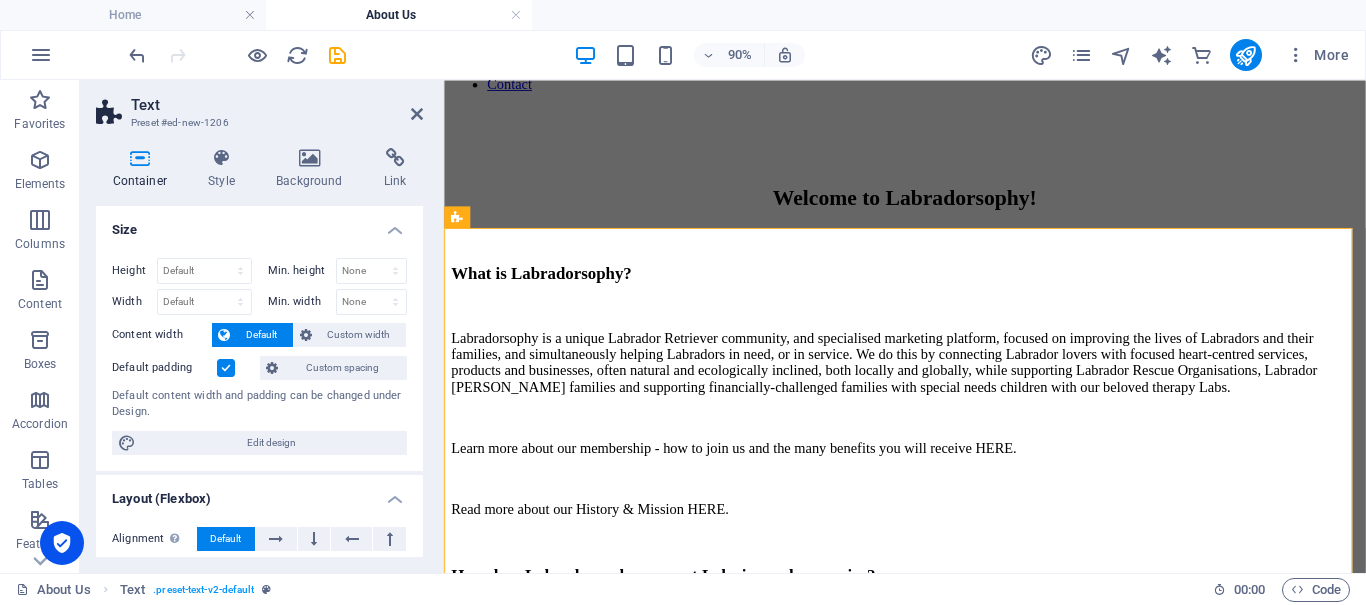 click at bounding box center (226, 368) 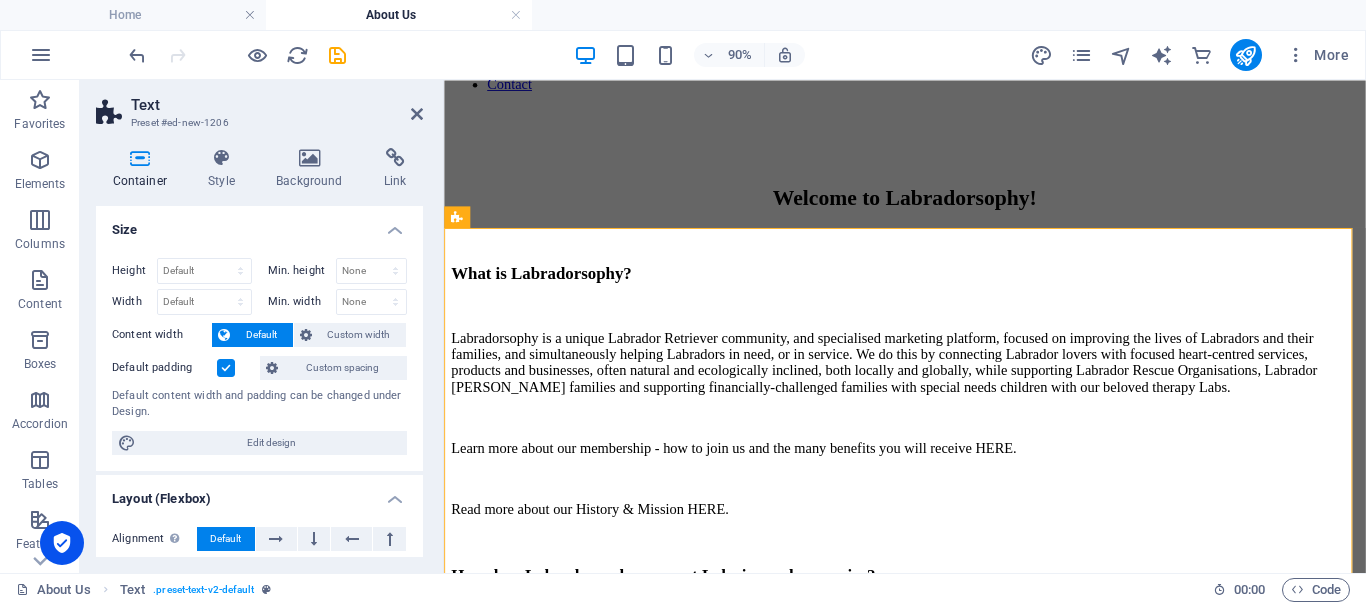 click on "Default padding" at bounding box center [0, 0] 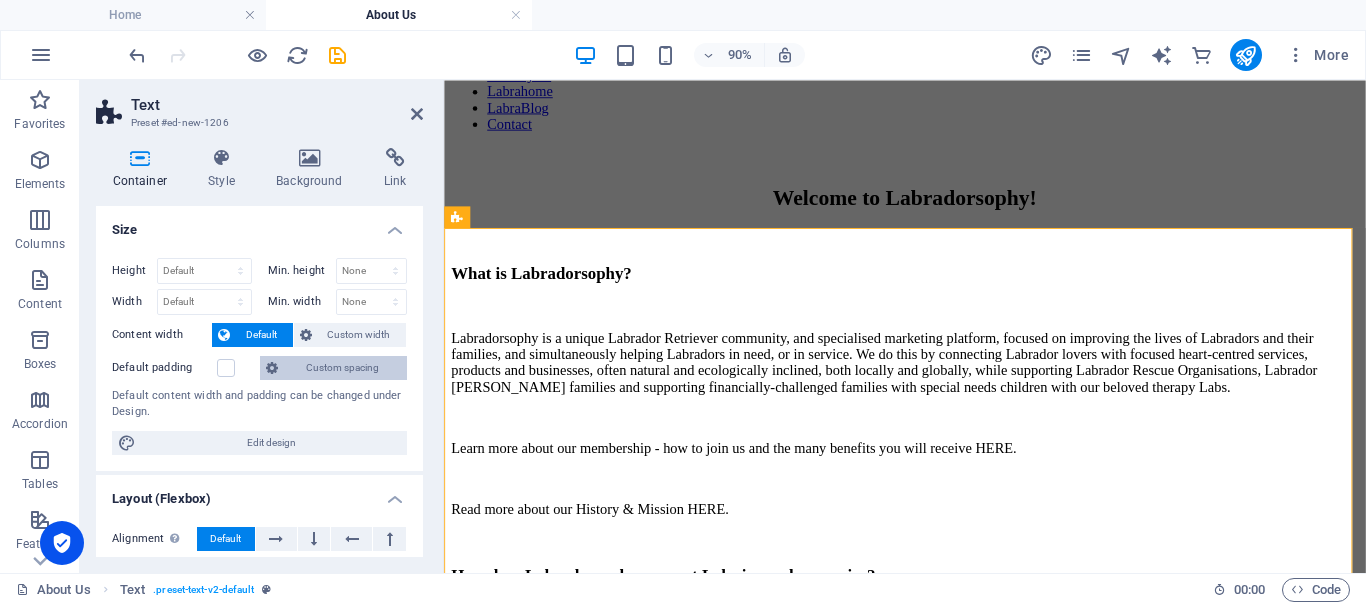 click on "Custom spacing" at bounding box center (342, 368) 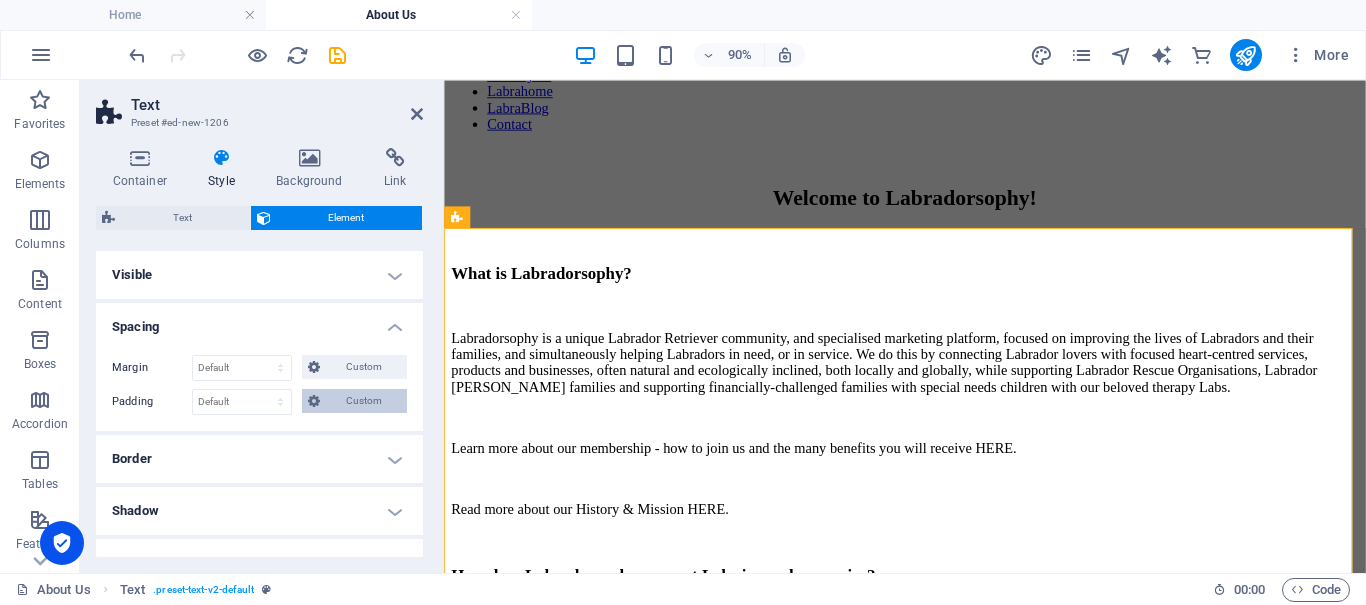 click on "Custom" at bounding box center (363, 401) 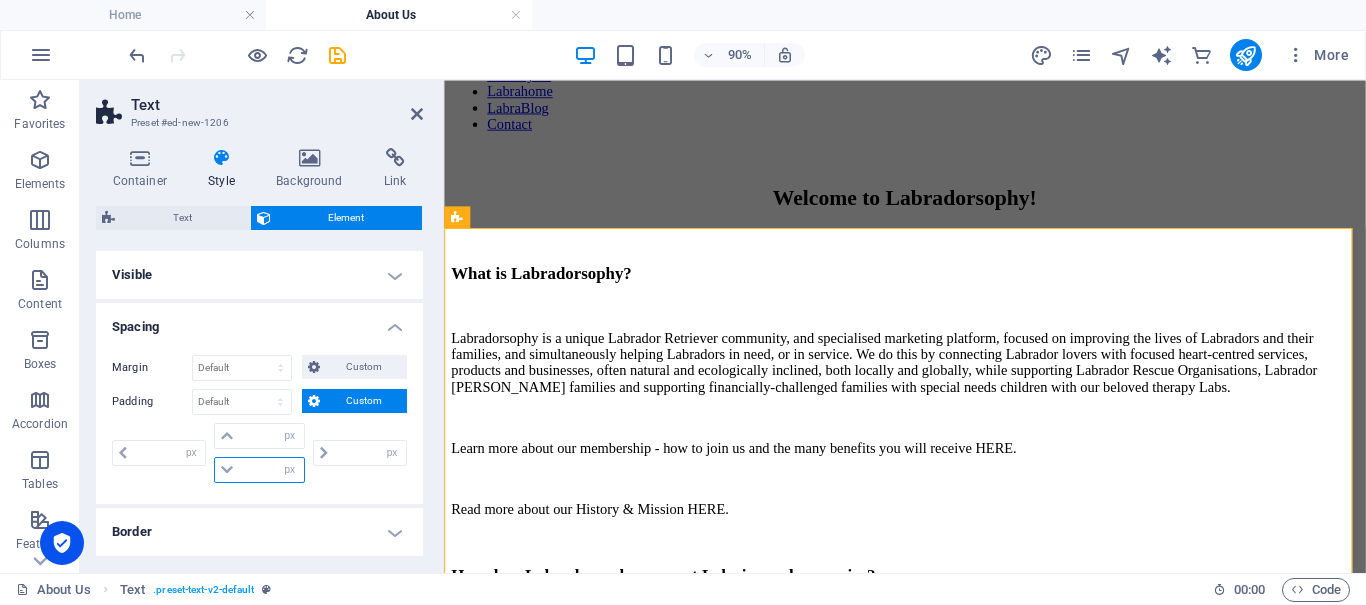 drag, startPoint x: 256, startPoint y: 467, endPoint x: 238, endPoint y: 463, distance: 18.439089 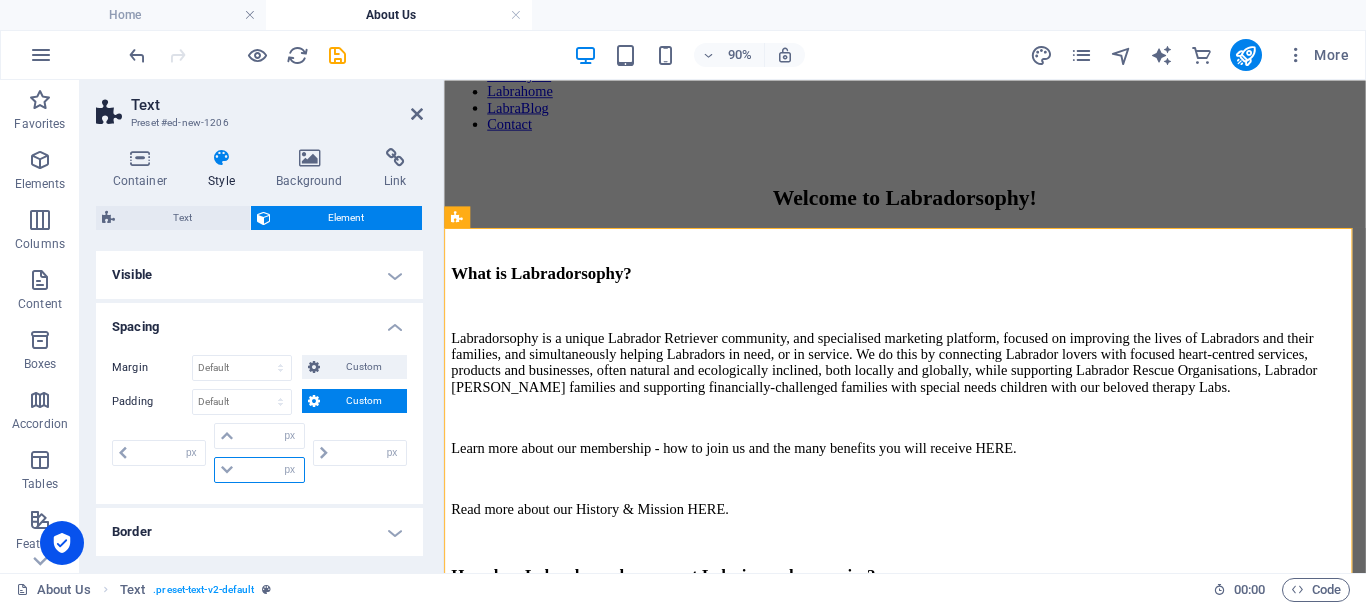 click at bounding box center [271, 470] 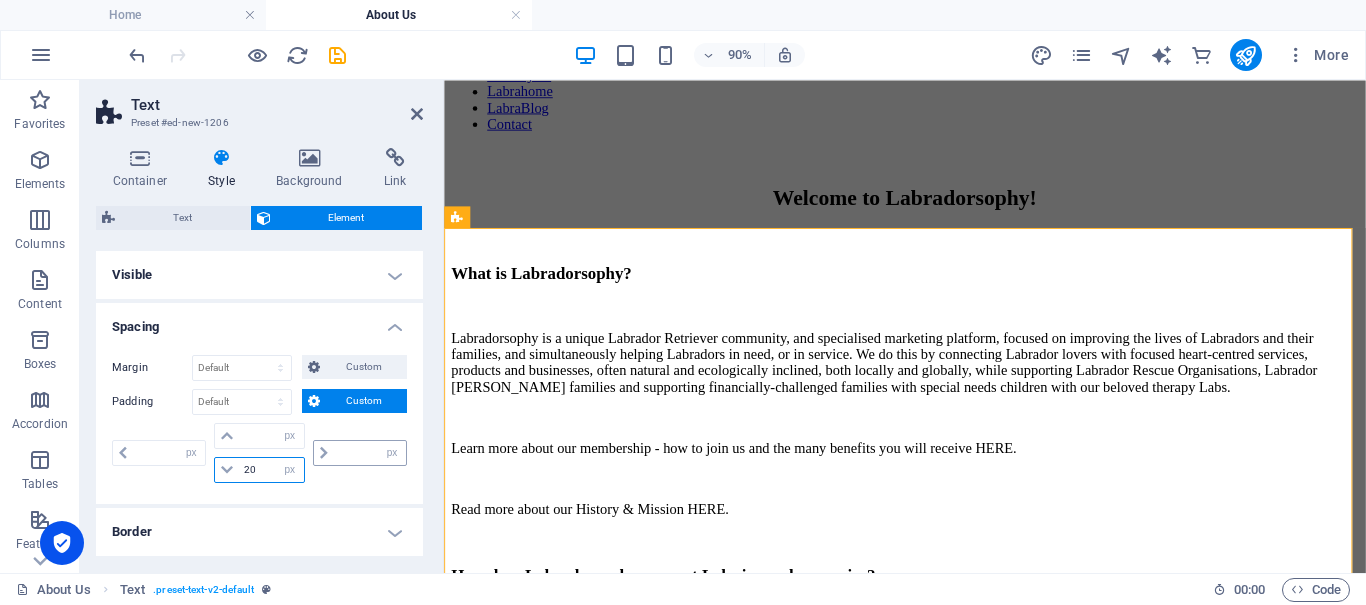 type on "20" 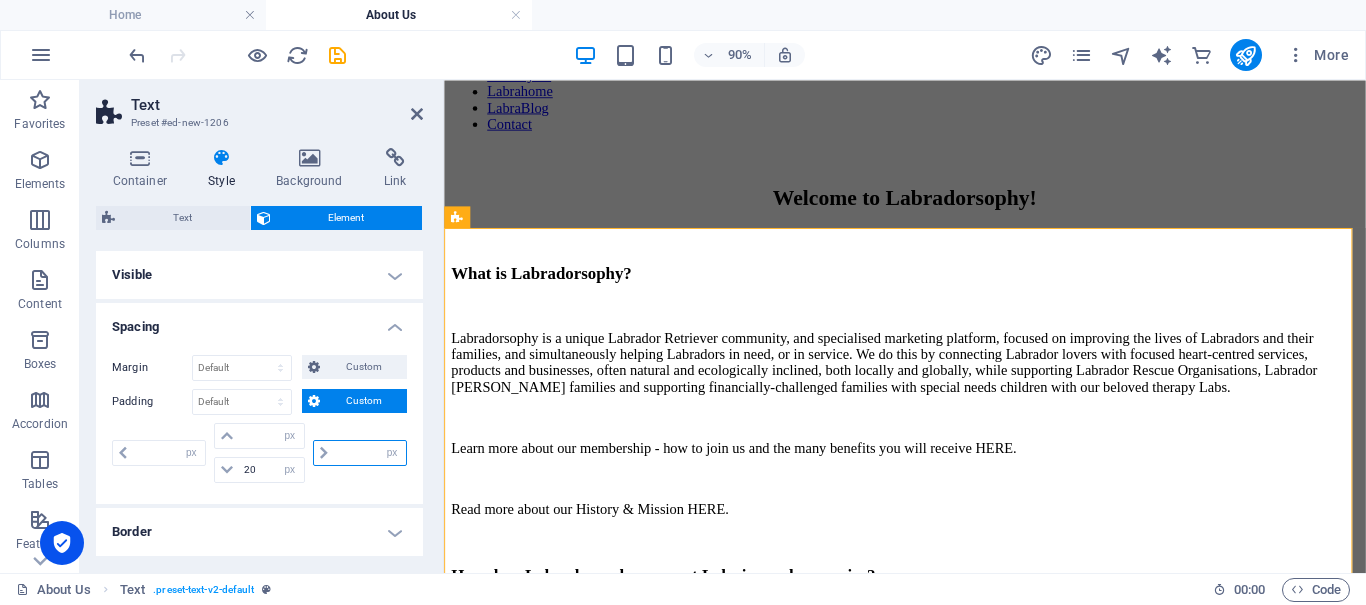 type on "0" 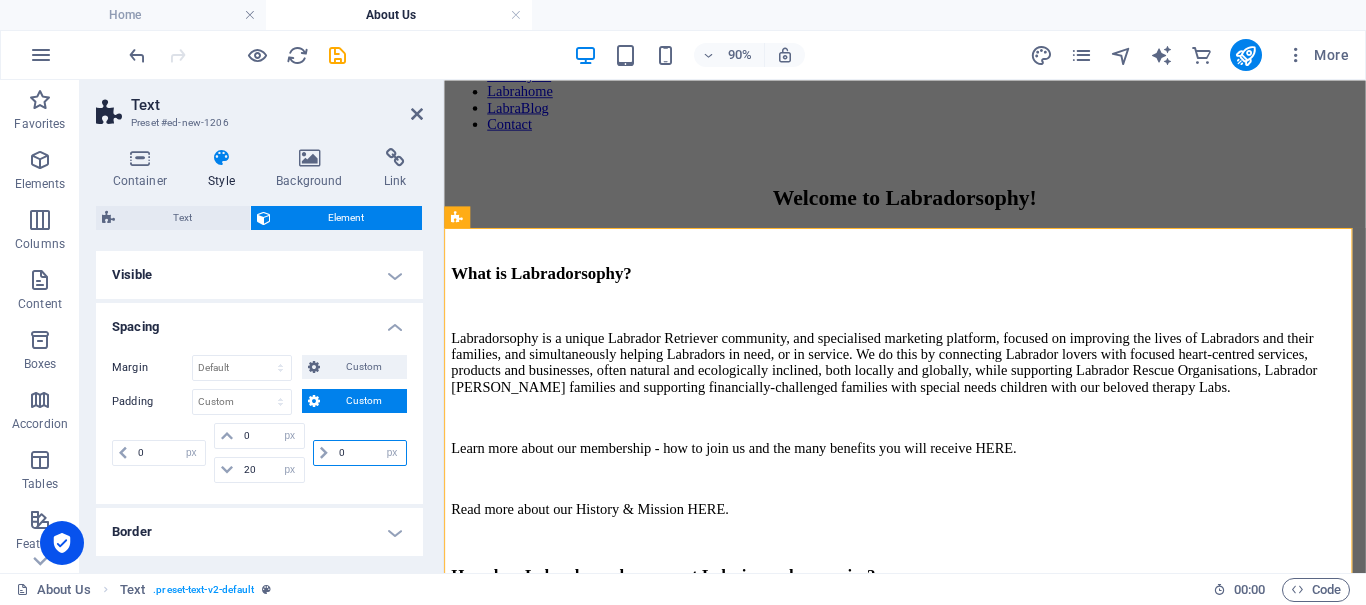 click on "0" at bounding box center [370, 453] 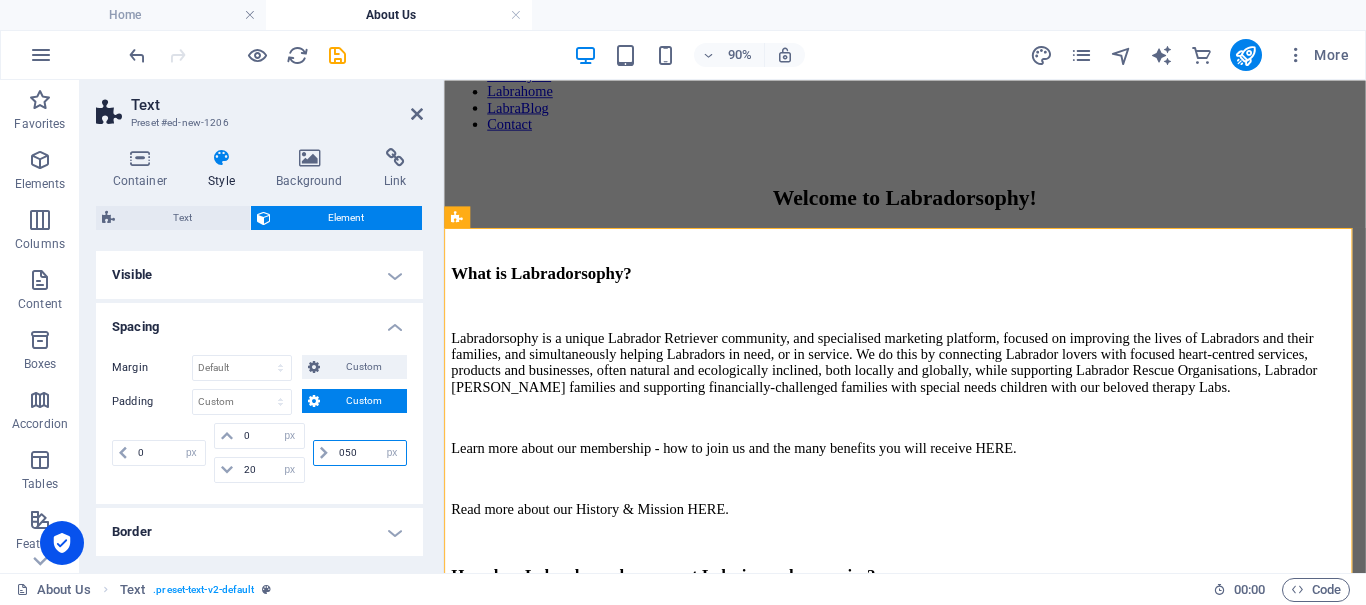 drag, startPoint x: 357, startPoint y: 455, endPoint x: 329, endPoint y: 447, distance: 29.12044 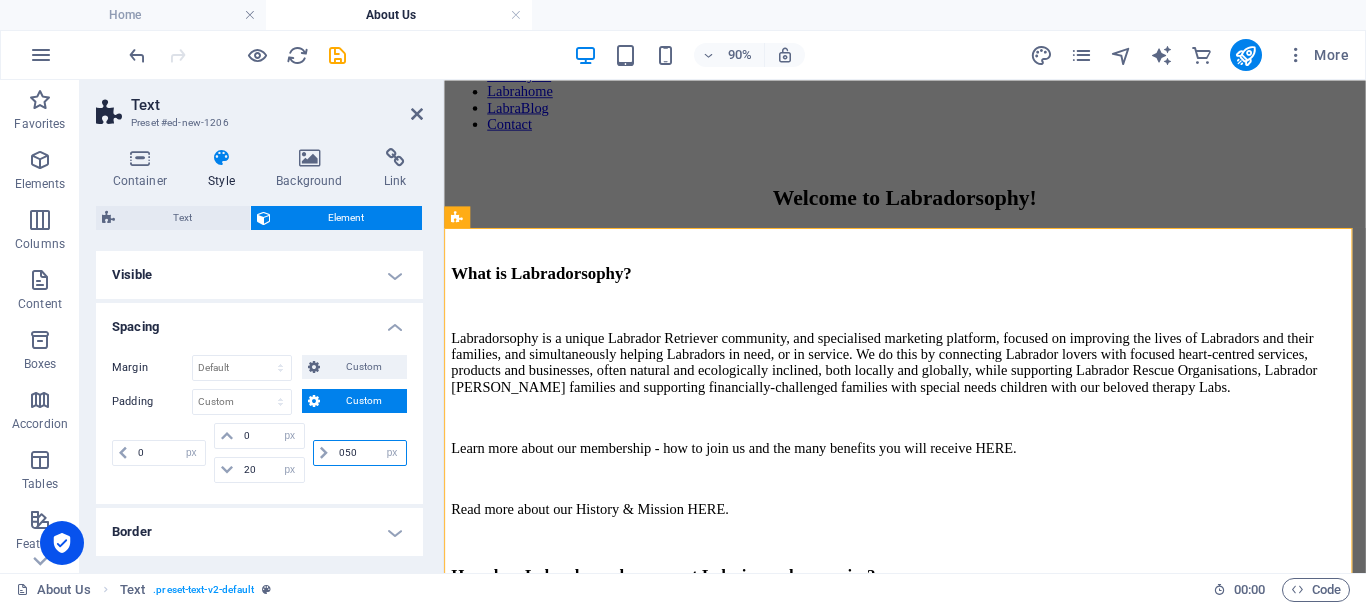 click on "050 px rem % vh vw" at bounding box center (360, 453) 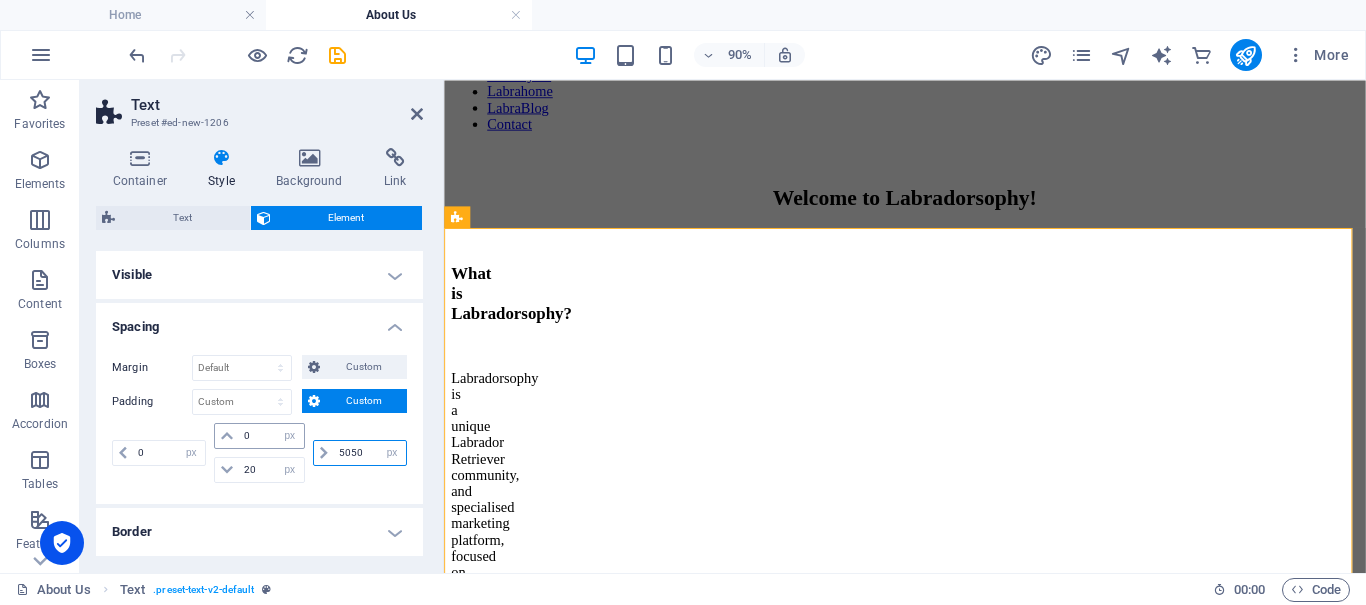 drag, startPoint x: 361, startPoint y: 453, endPoint x: 279, endPoint y: 448, distance: 82.1523 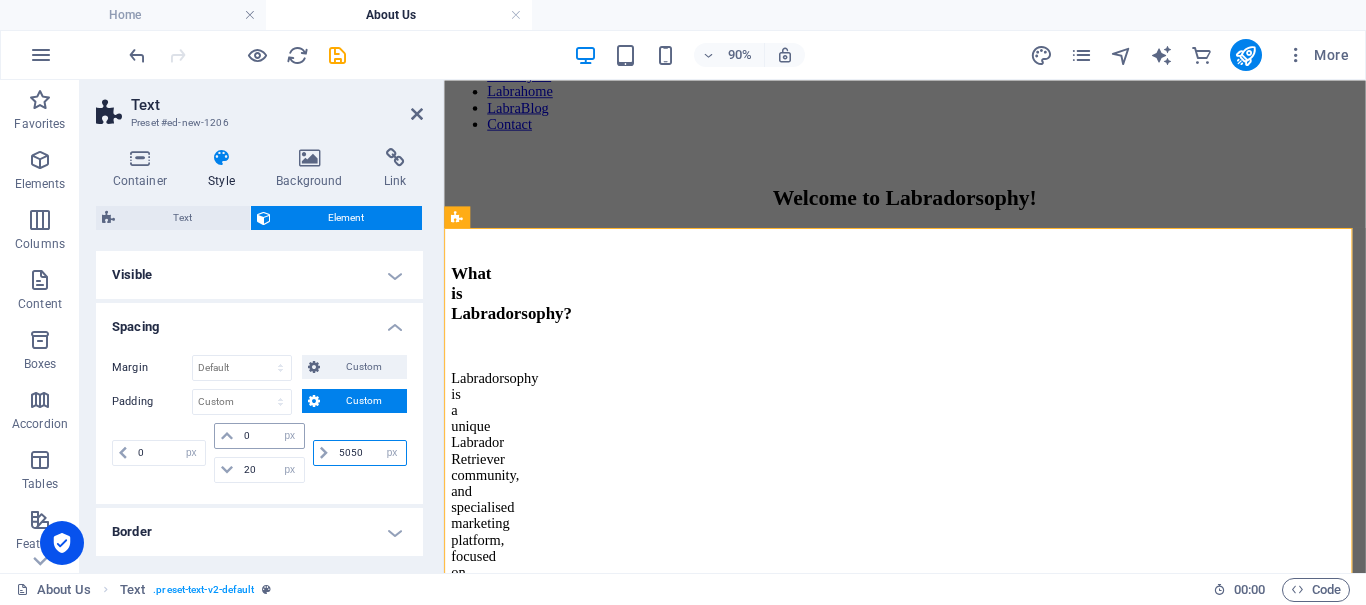 click on "0 px rem % vh vw 0 px rem % vh vw 20 px rem % vh vw 5050 px rem % vh vw" at bounding box center (259, 453) 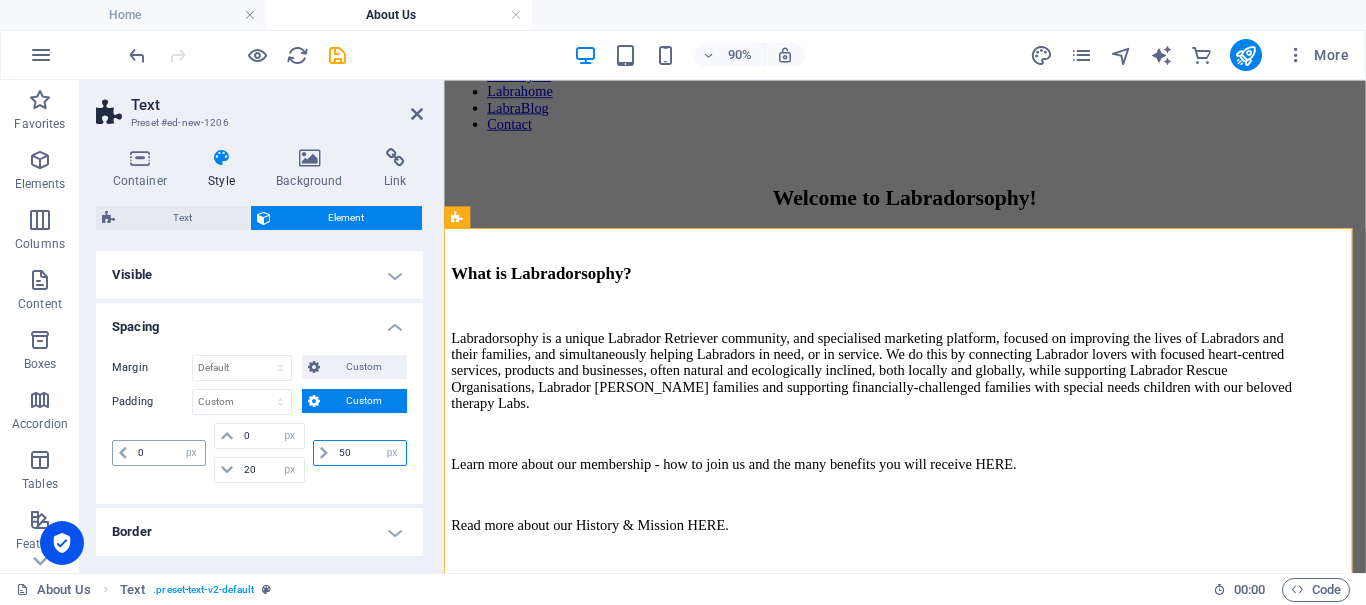 type on "50" 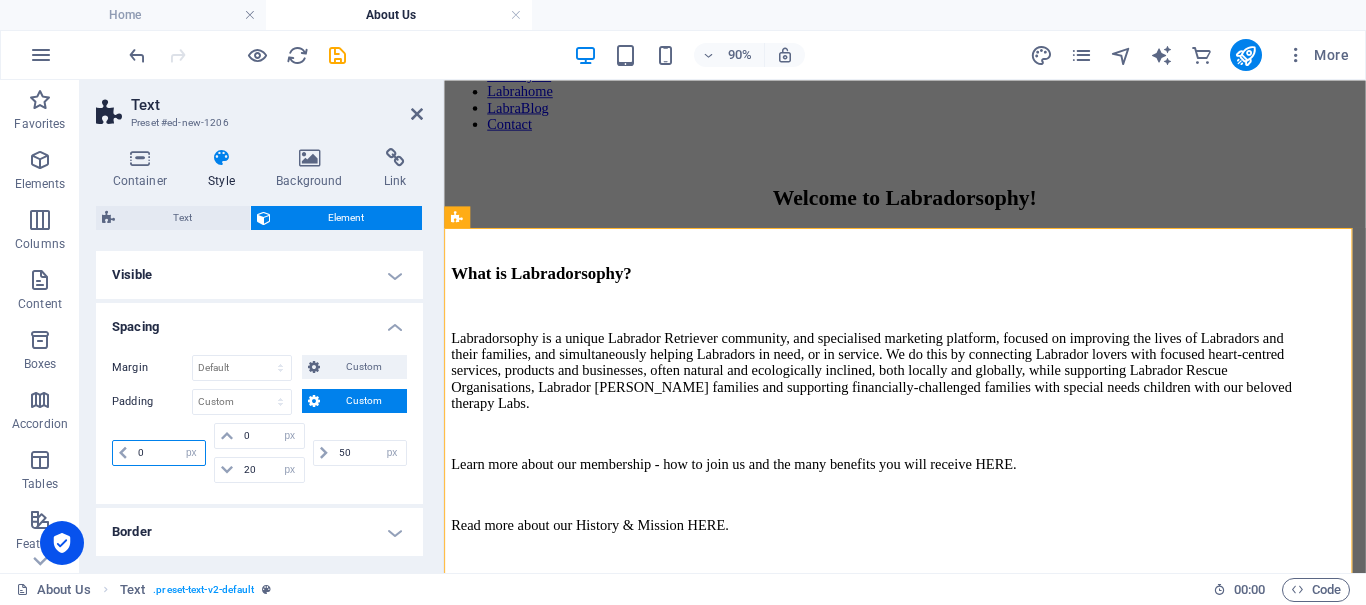 drag, startPoint x: 143, startPoint y: 454, endPoint x: 123, endPoint y: 445, distance: 21.931713 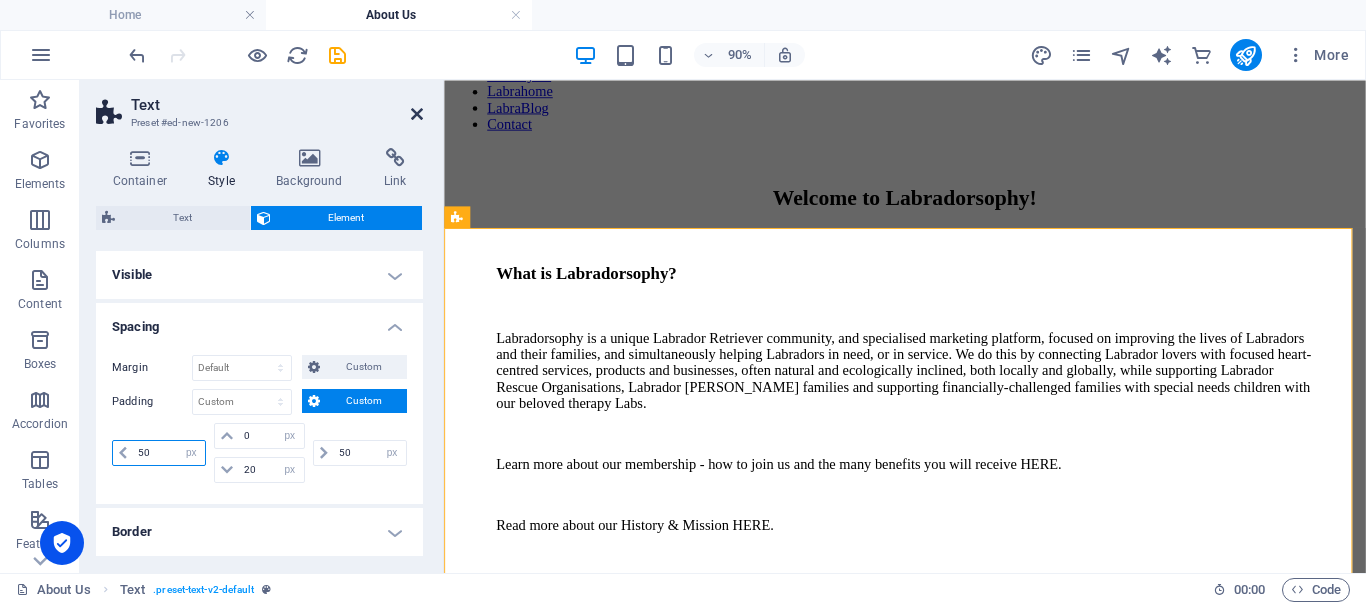 type on "50" 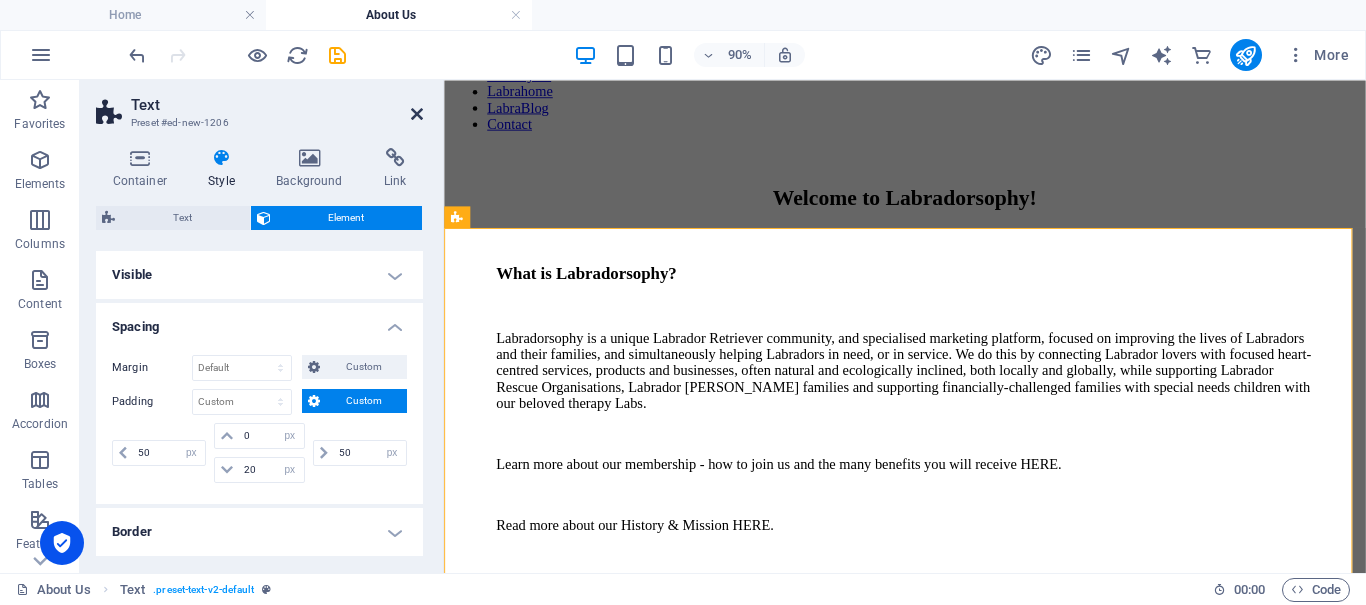 click at bounding box center [417, 114] 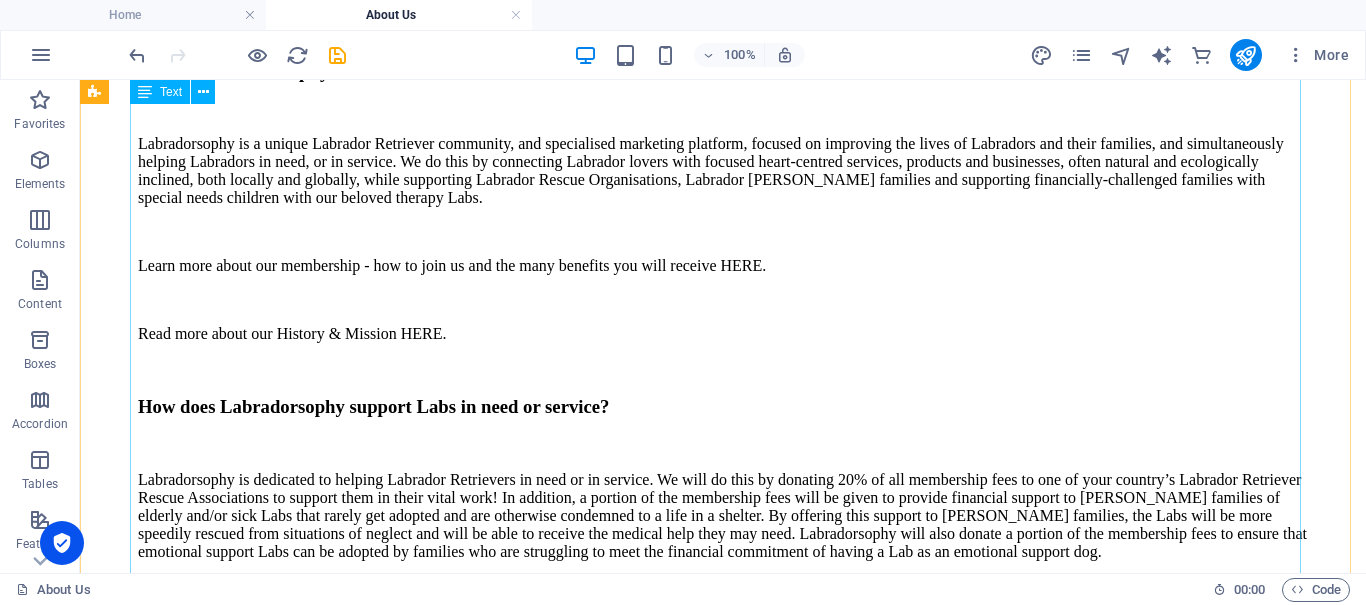 scroll, scrollTop: 671, scrollLeft: 0, axis: vertical 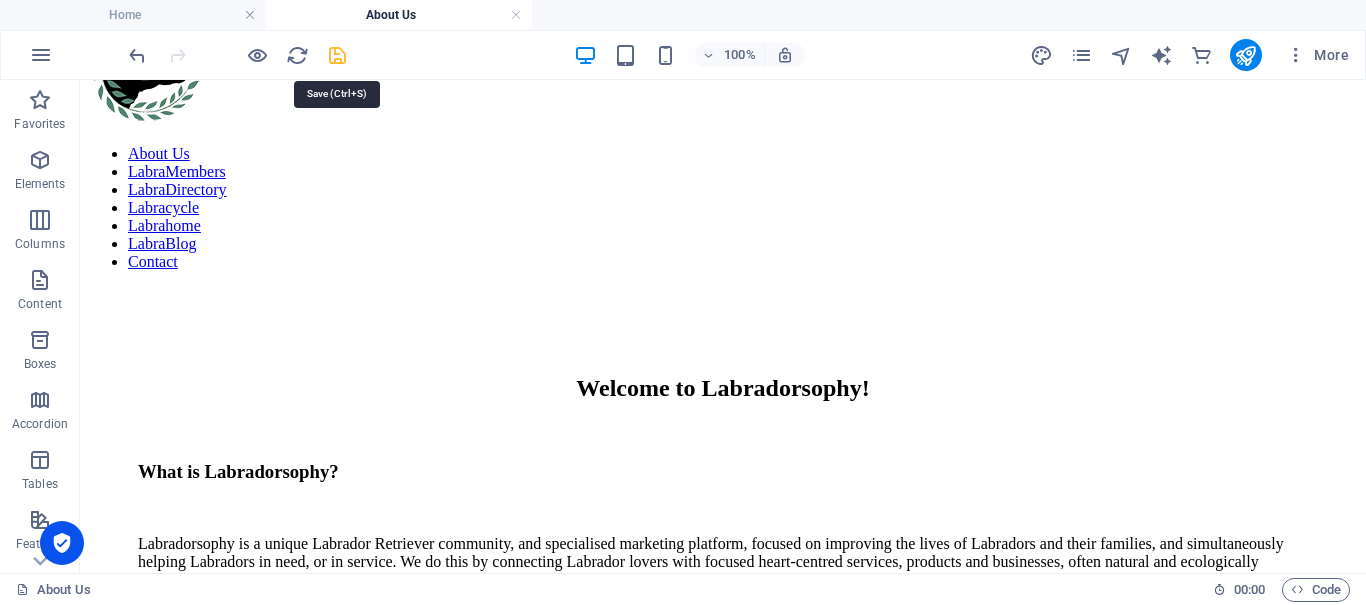 click at bounding box center [337, 55] 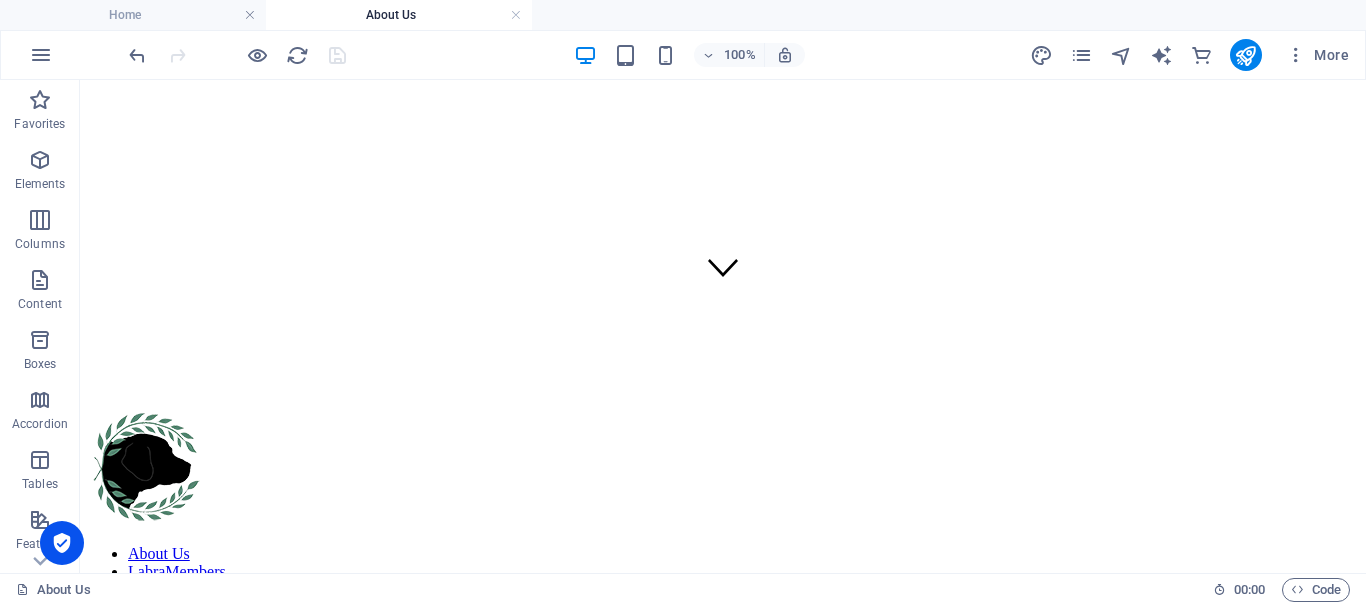 scroll, scrollTop: 171, scrollLeft: 0, axis: vertical 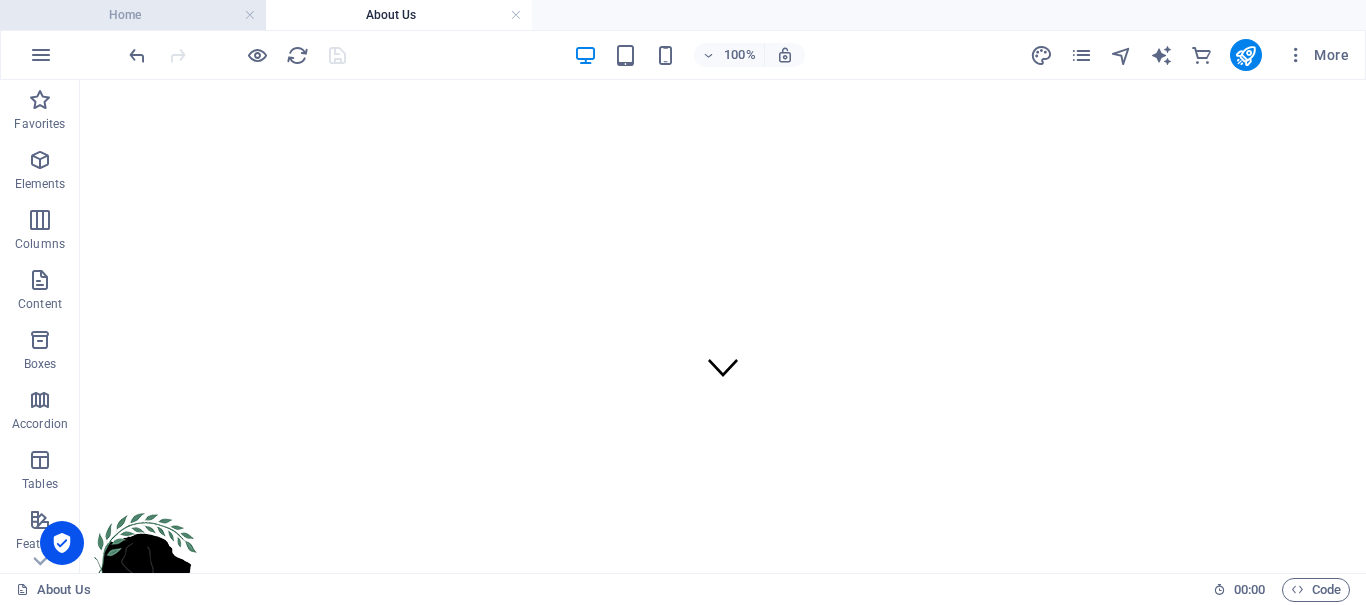 click on "Home" at bounding box center (133, 15) 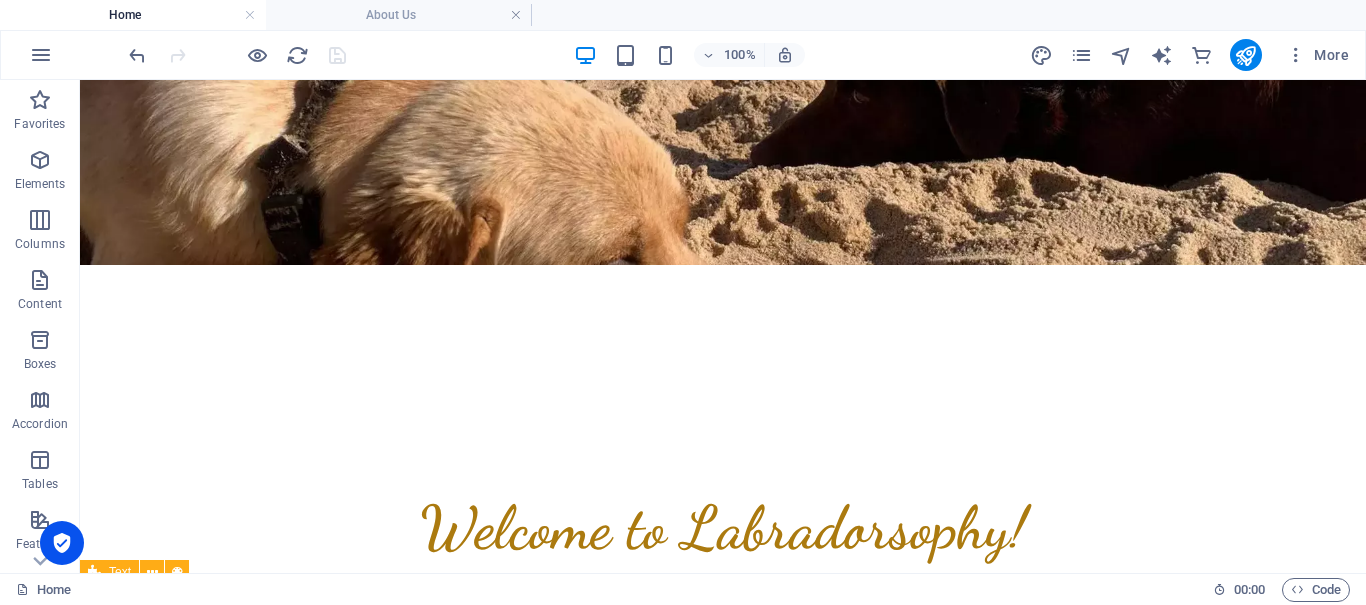 scroll, scrollTop: 0, scrollLeft: 0, axis: both 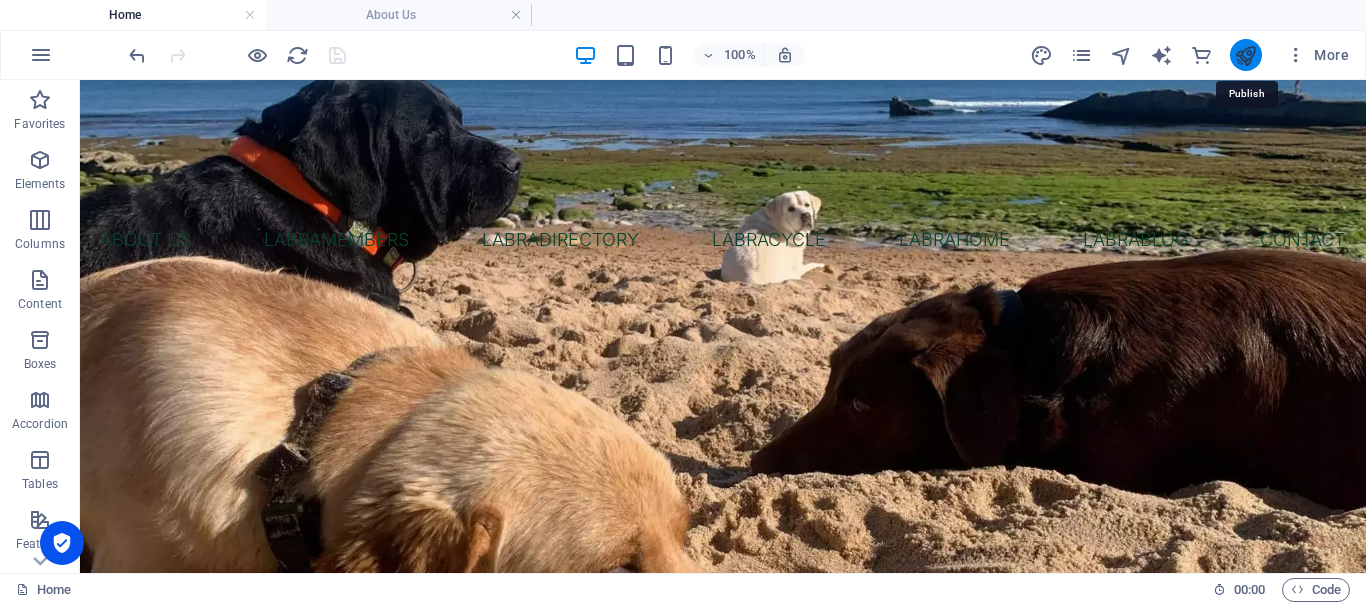 click at bounding box center [1245, 55] 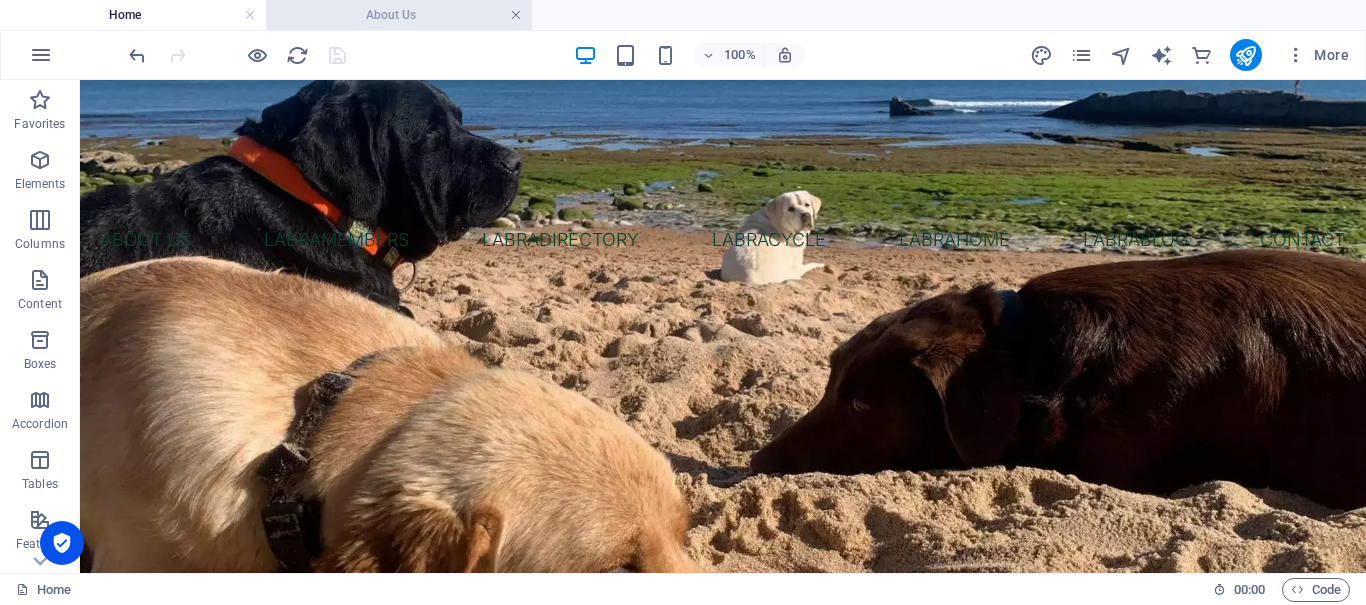 click at bounding box center (516, 15) 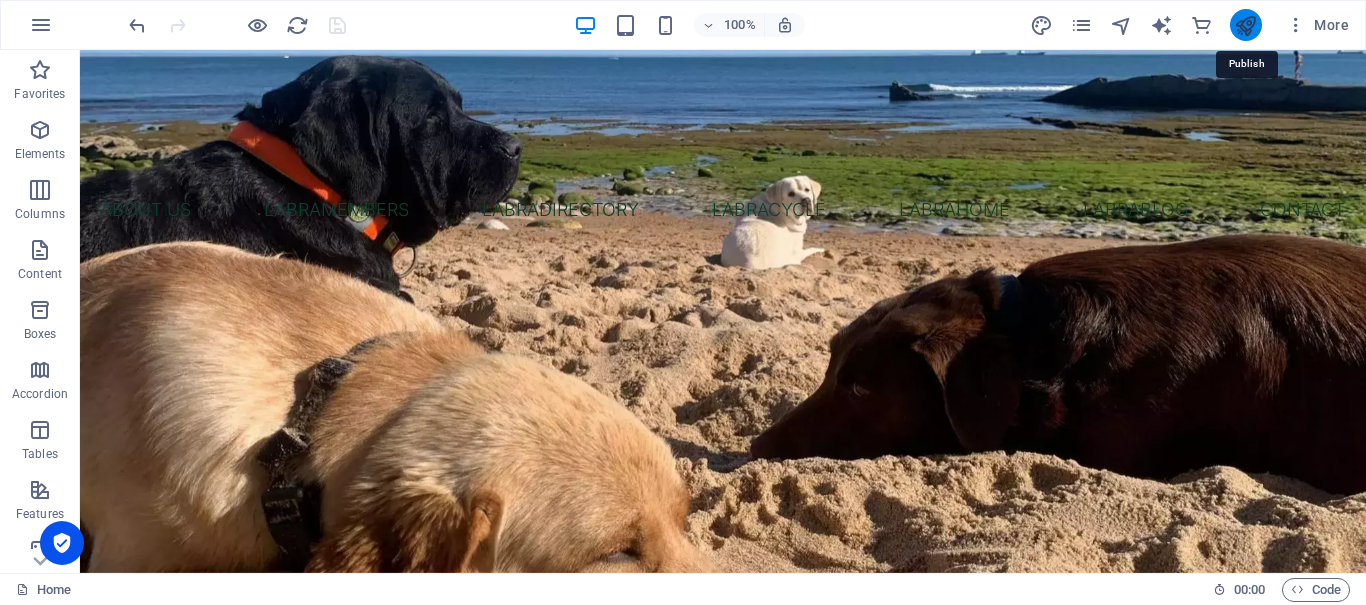 click at bounding box center [1245, 25] 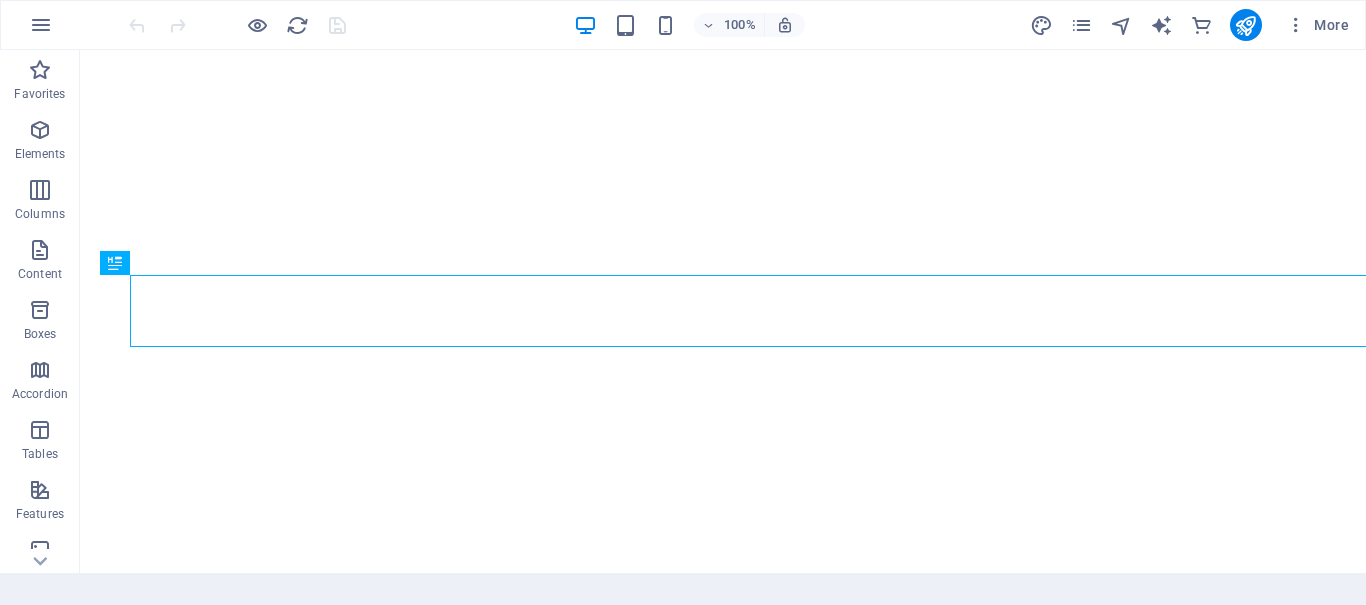 scroll, scrollTop: 0, scrollLeft: 0, axis: both 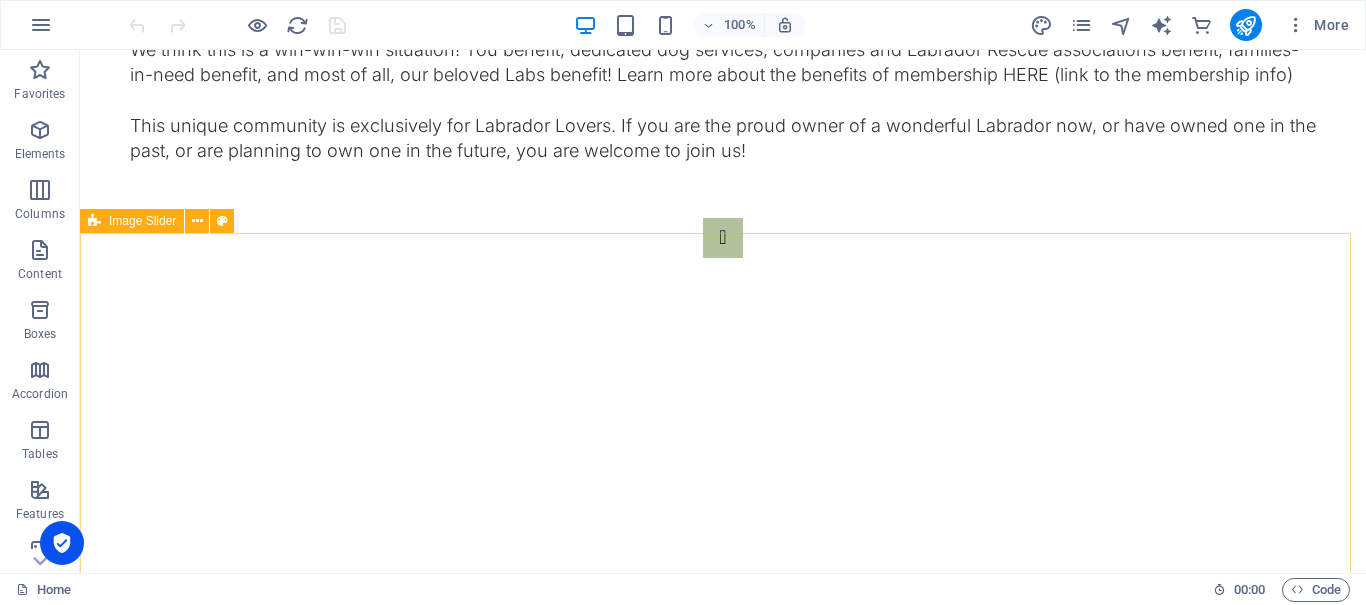 click on "Image Slider" at bounding box center [132, 221] 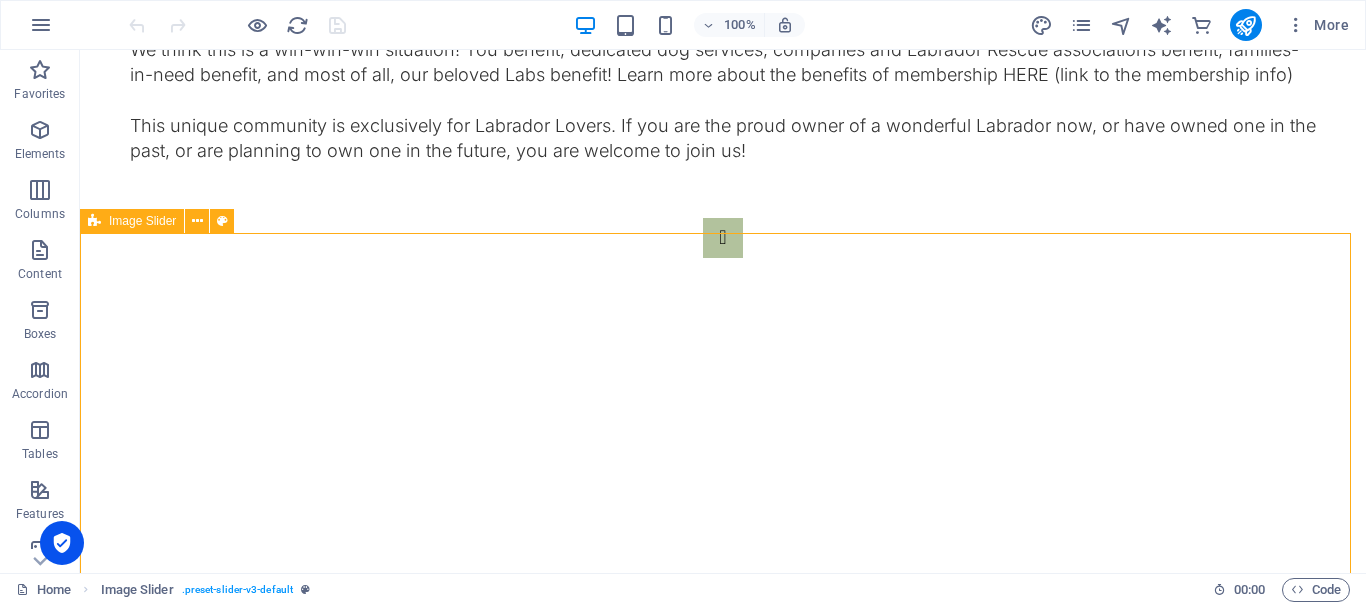 click on "Image Slider" at bounding box center [132, 221] 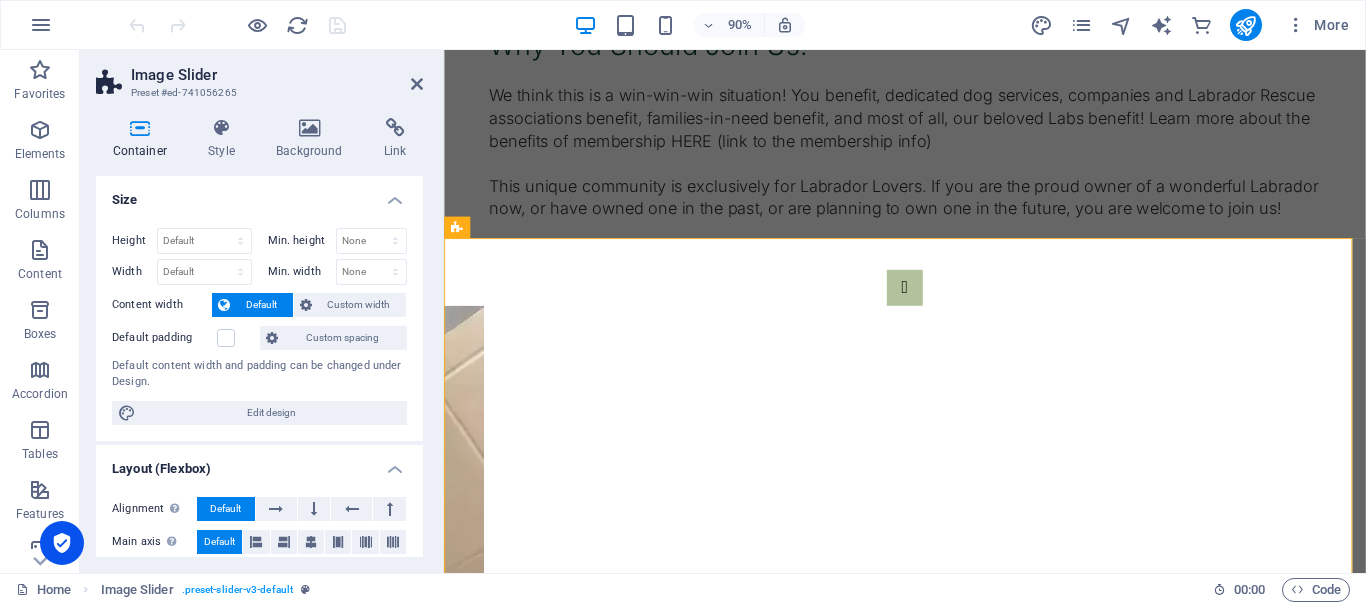 scroll, scrollTop: 1528, scrollLeft: 0, axis: vertical 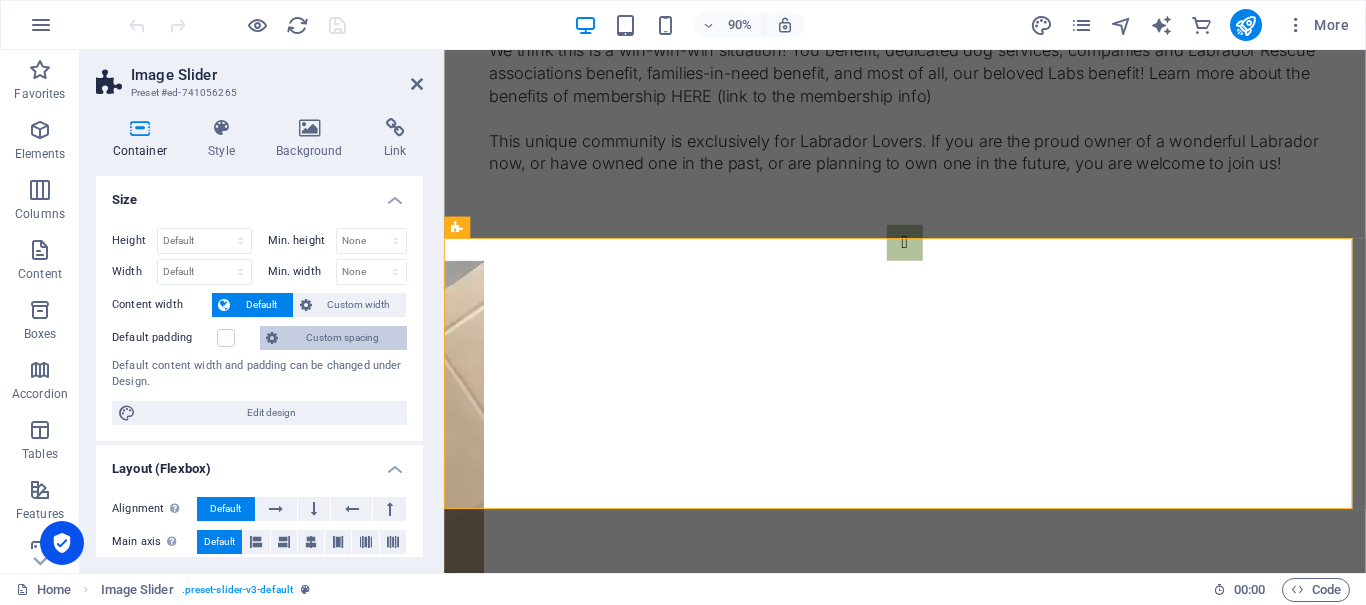 click on "Custom spacing" at bounding box center [342, 338] 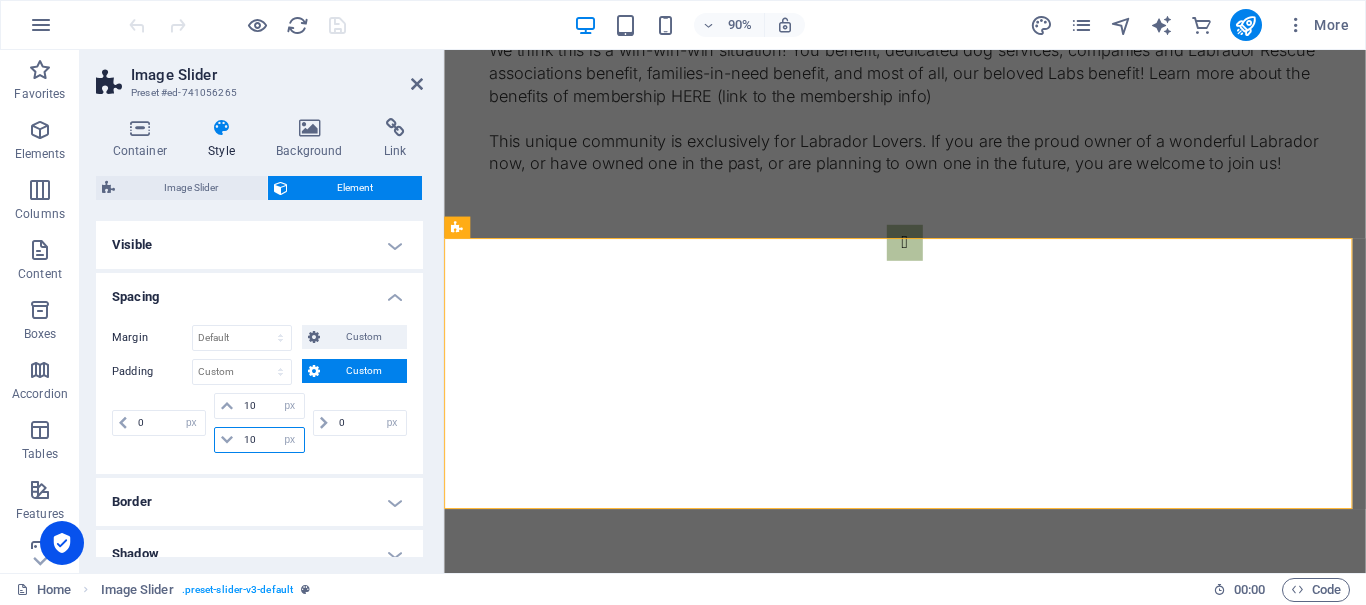 drag, startPoint x: 258, startPoint y: 437, endPoint x: 236, endPoint y: 435, distance: 22.090721 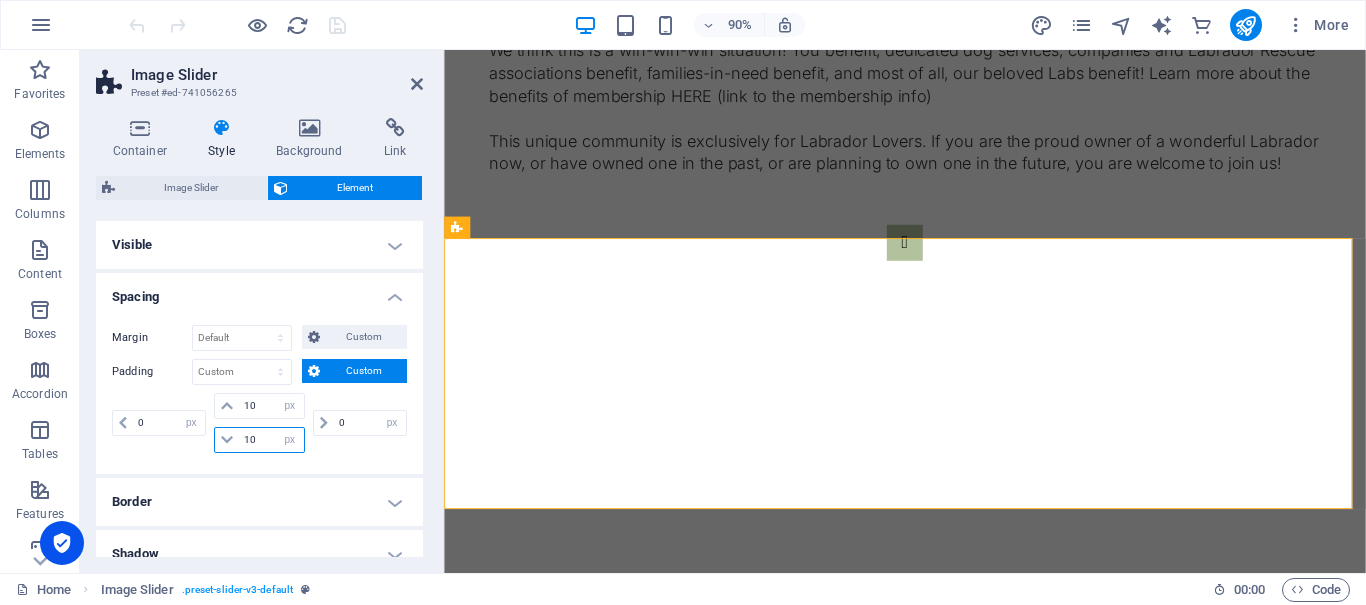 click on "10 px rem % vh vw" at bounding box center (259, 440) 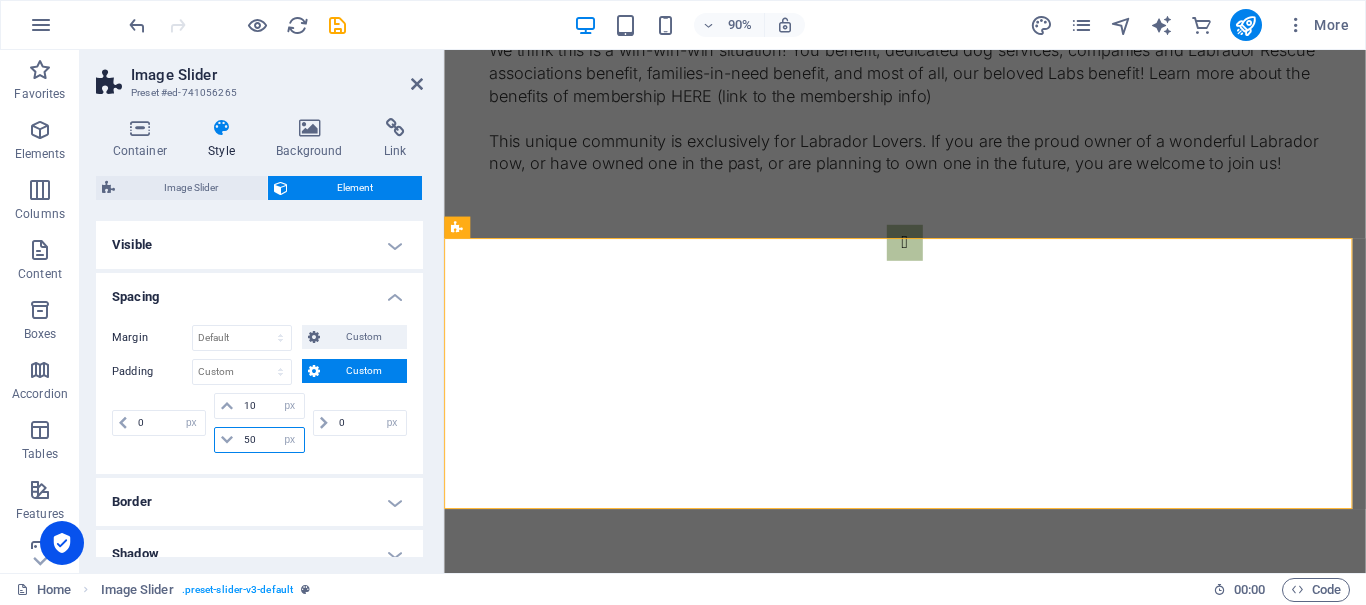 type on "50" 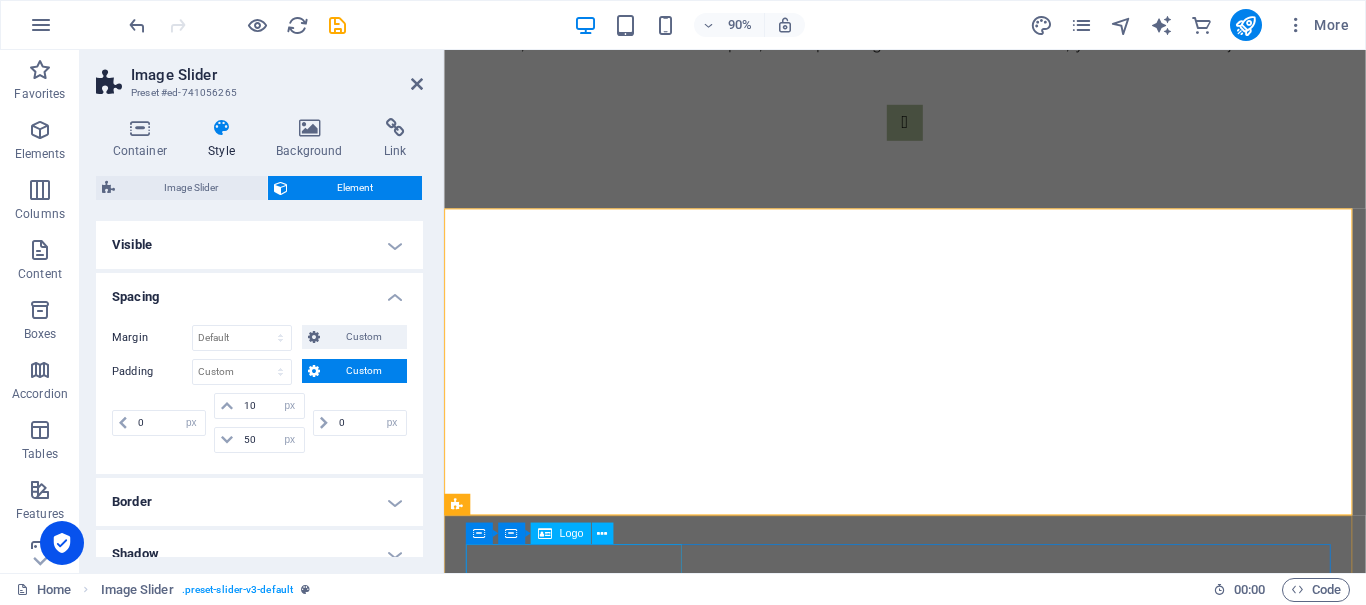 scroll, scrollTop: 1561, scrollLeft: 0, axis: vertical 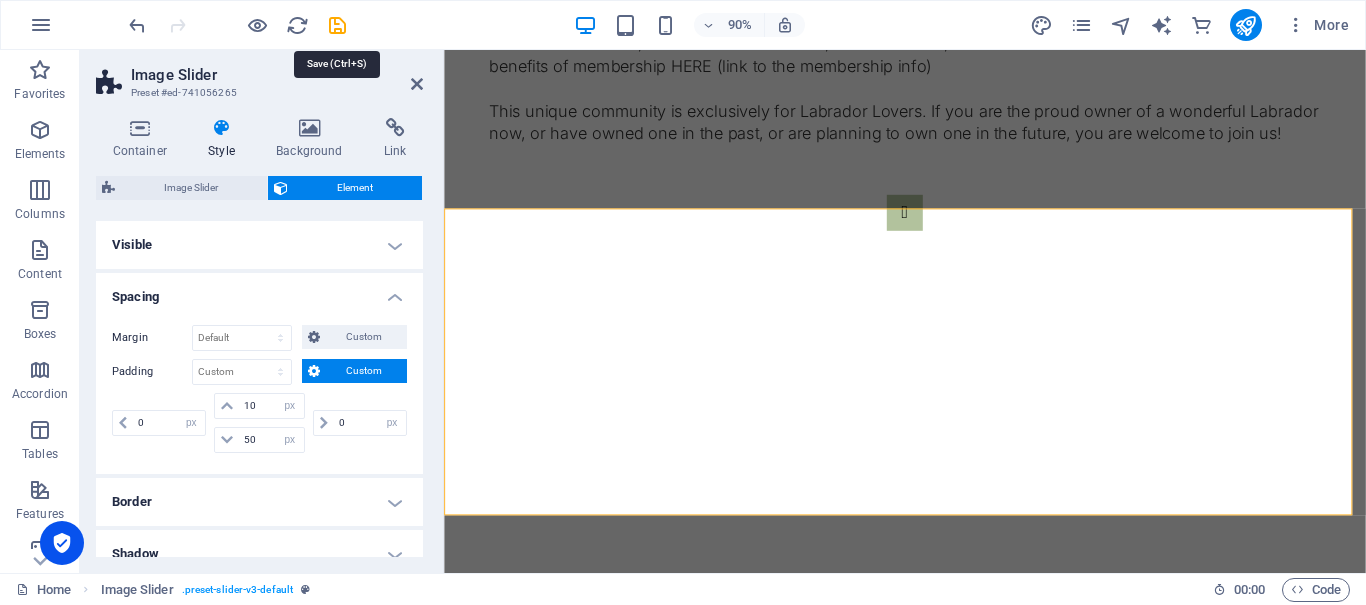 click at bounding box center [337, 25] 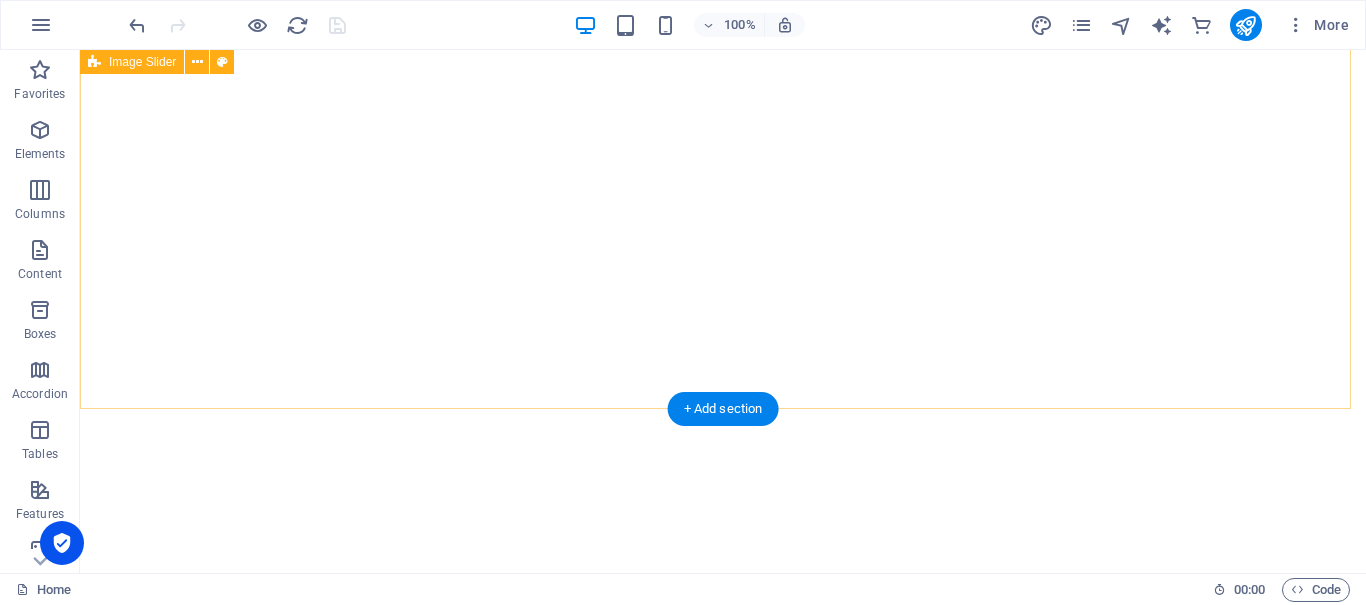 scroll, scrollTop: 1718, scrollLeft: 0, axis: vertical 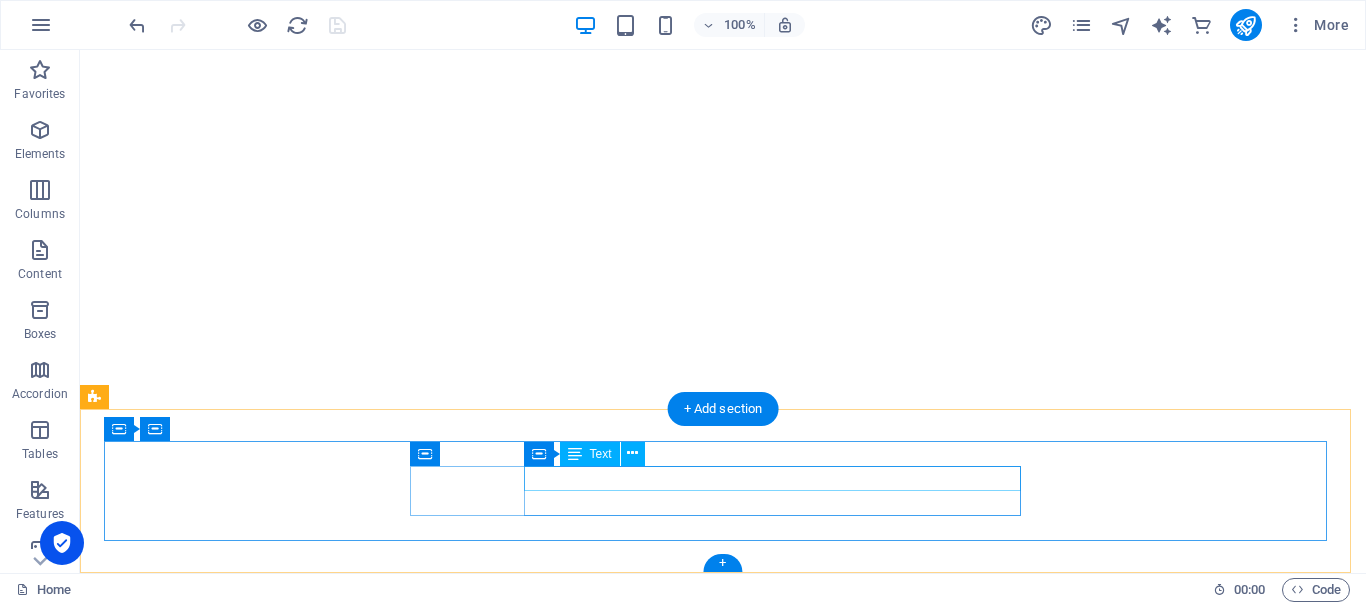 click at bounding box center (544, 6451) 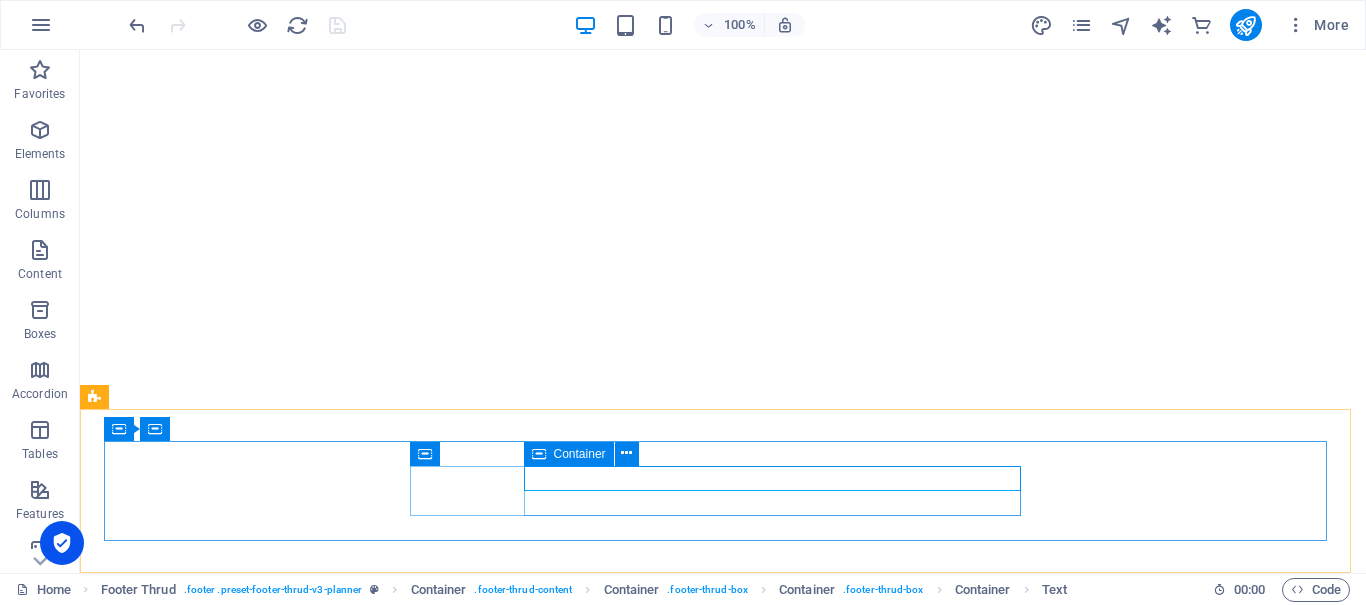 click at bounding box center [539, 454] 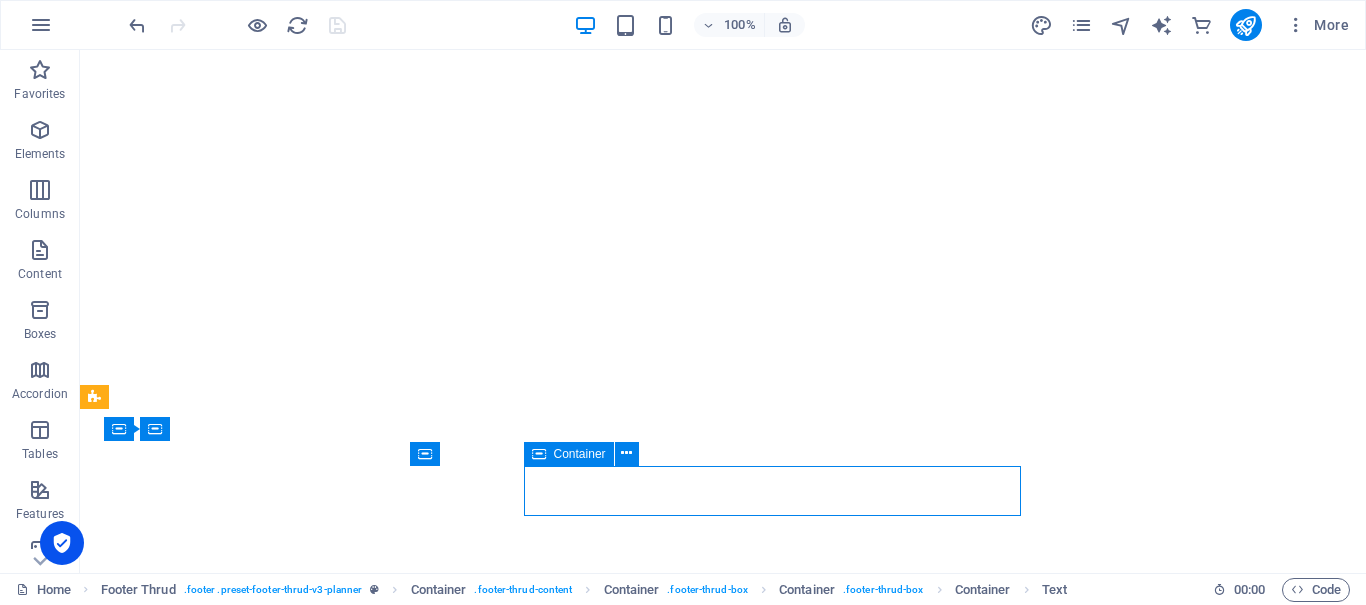 click at bounding box center [539, 454] 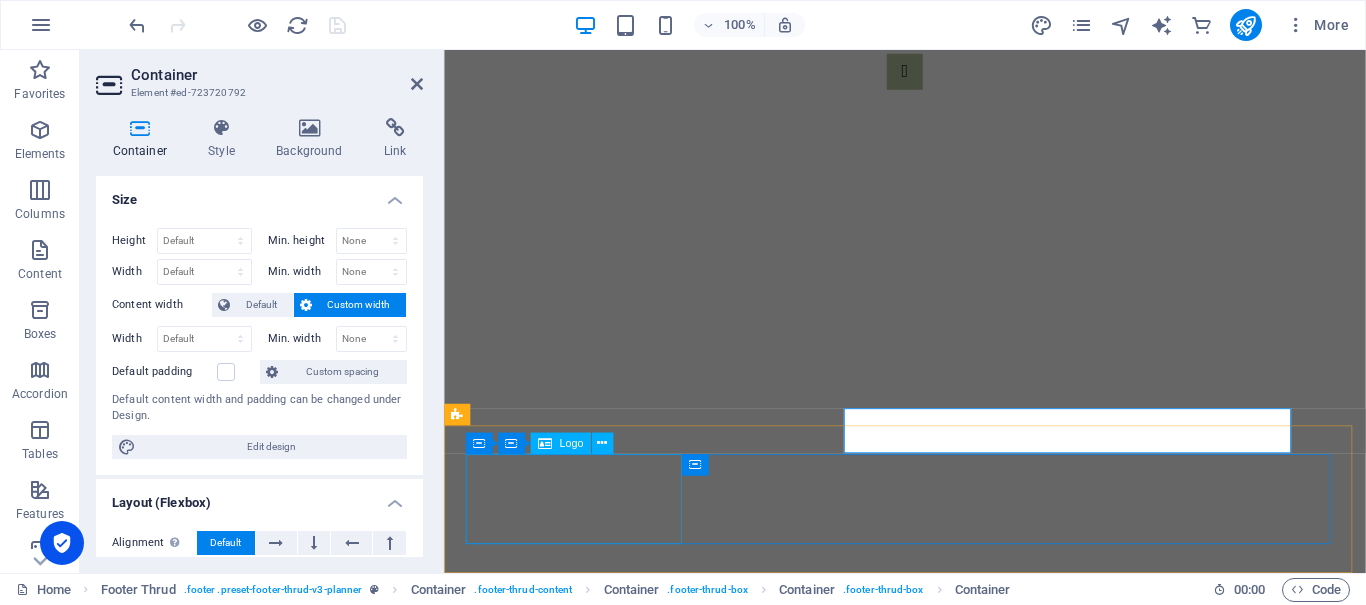 scroll, scrollTop: 1661, scrollLeft: 0, axis: vertical 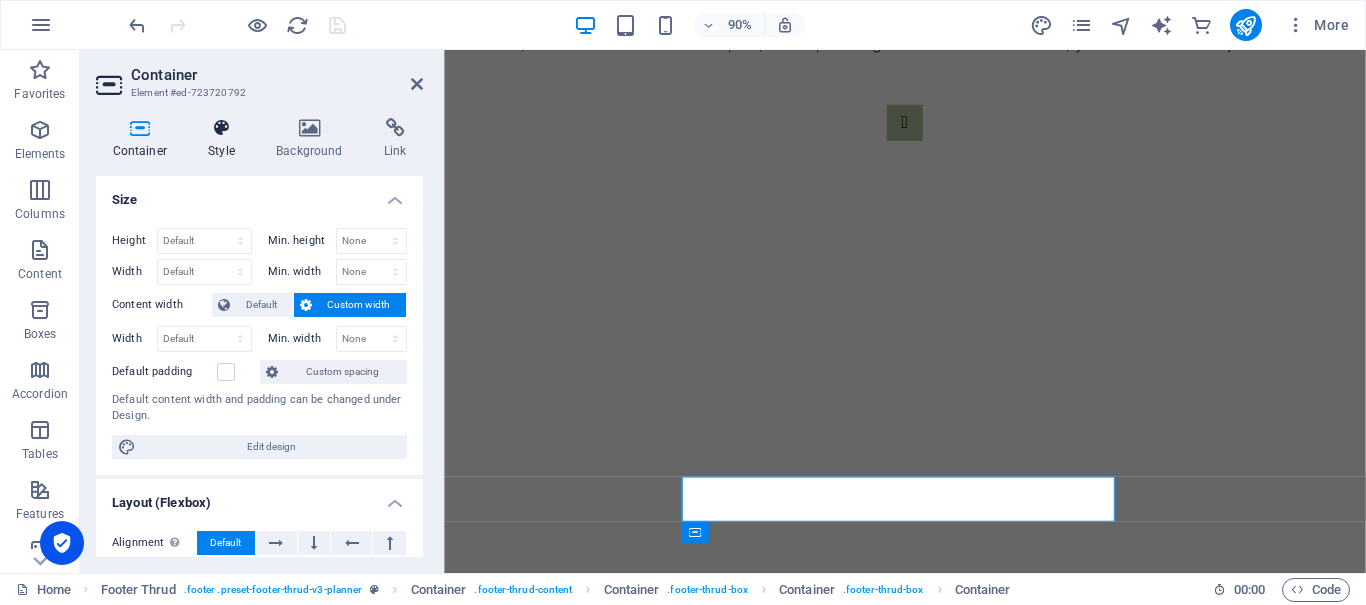 click at bounding box center (222, 128) 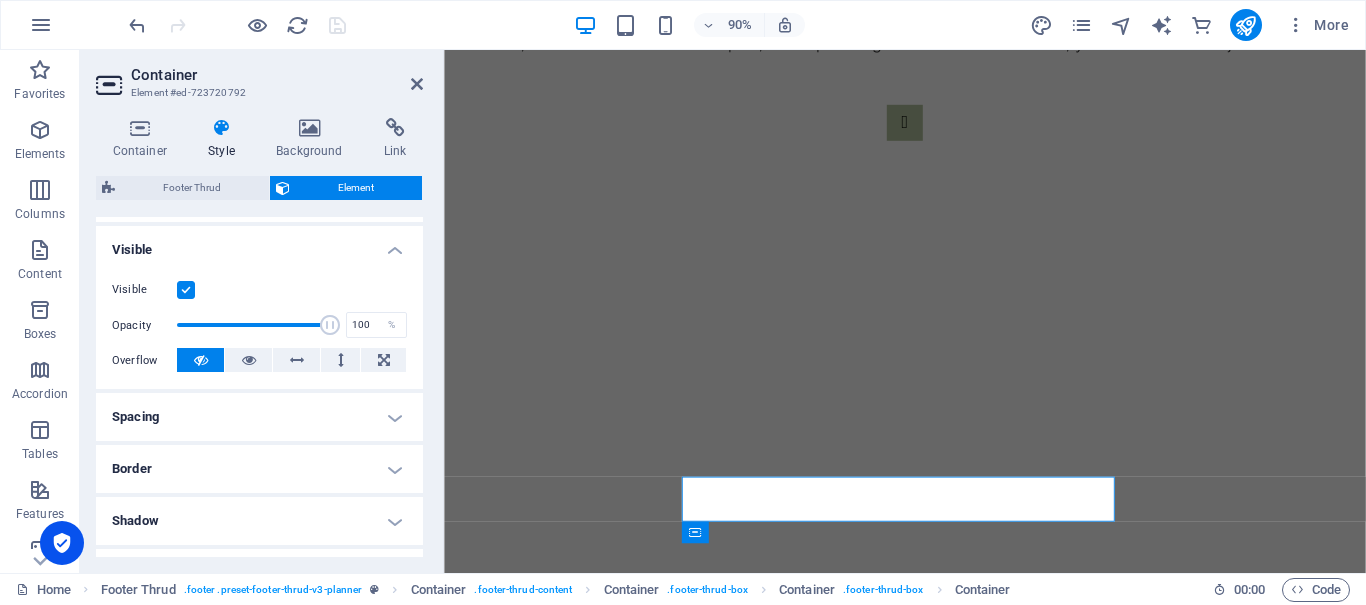 scroll, scrollTop: 5, scrollLeft: 0, axis: vertical 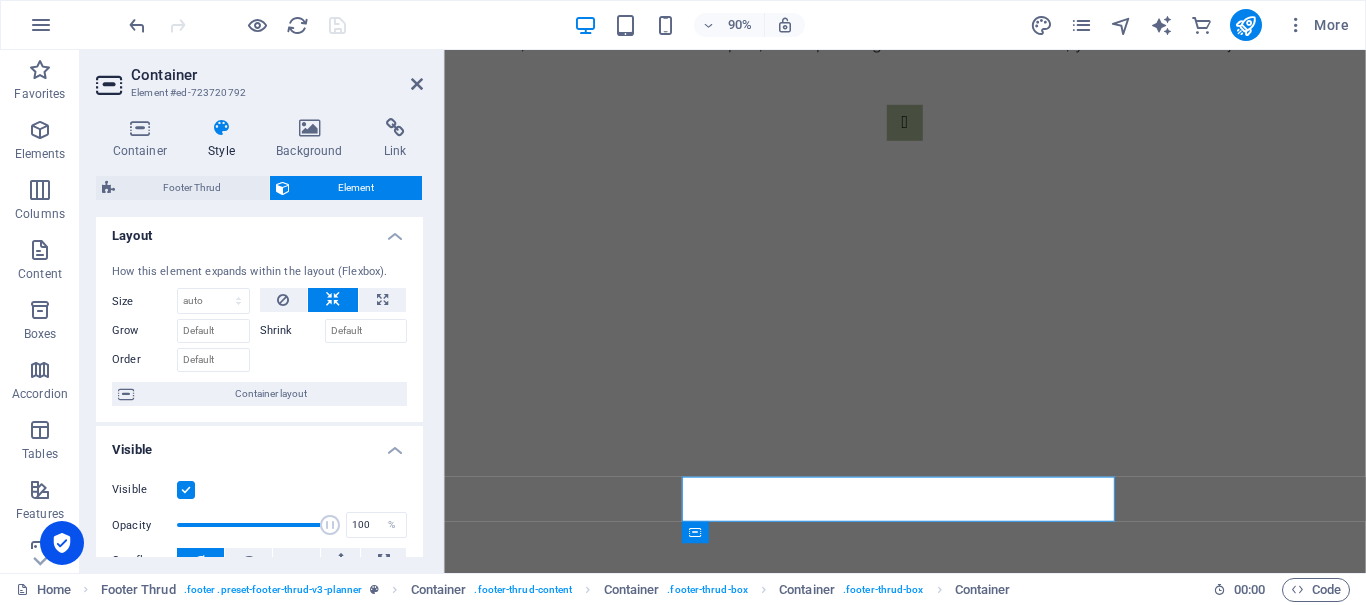click at bounding box center (186, 490) 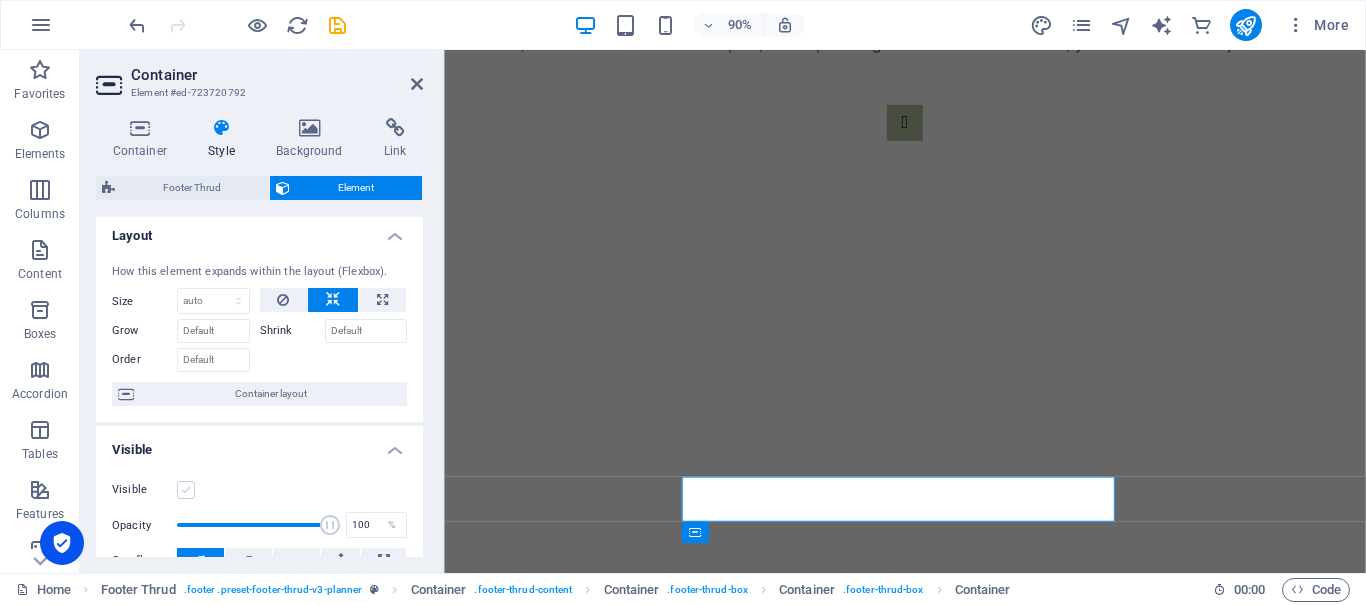 click at bounding box center (186, 490) 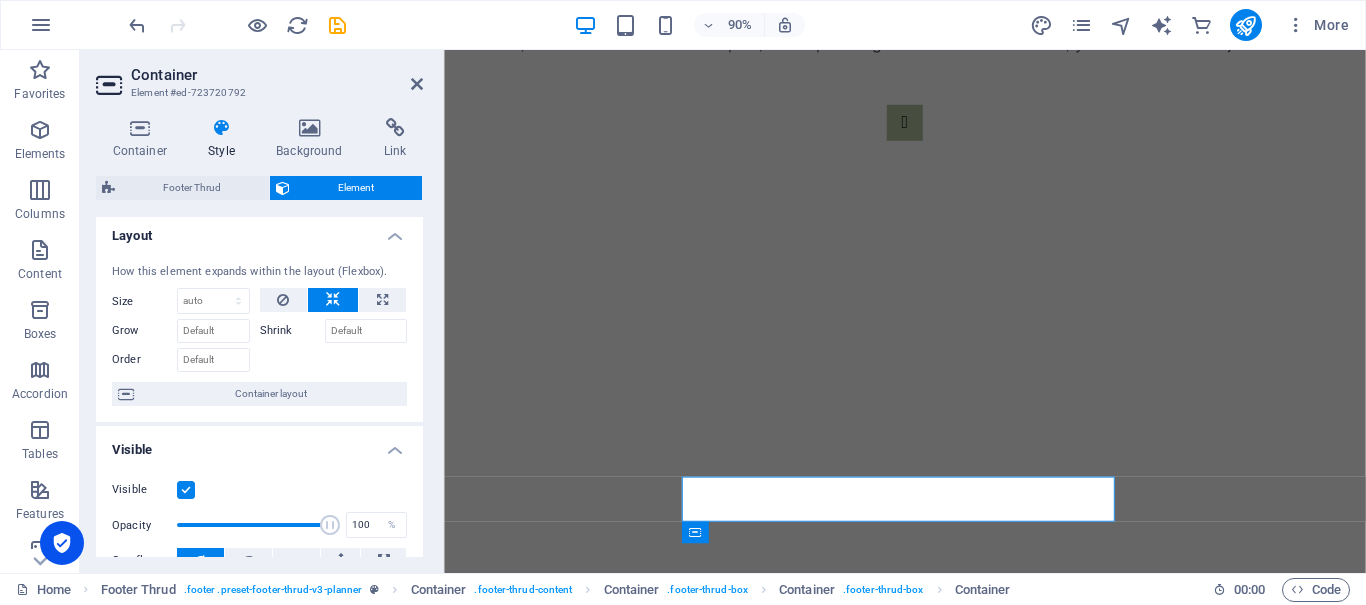 click at bounding box center (186, 490) 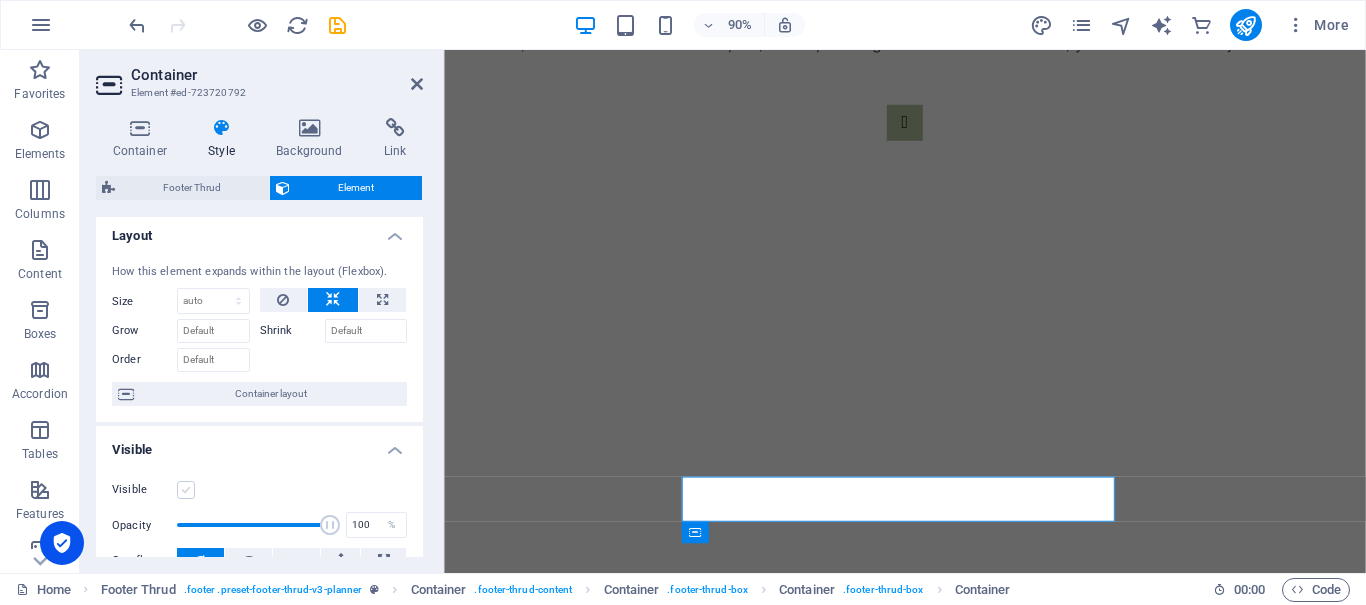 click at bounding box center [186, 490] 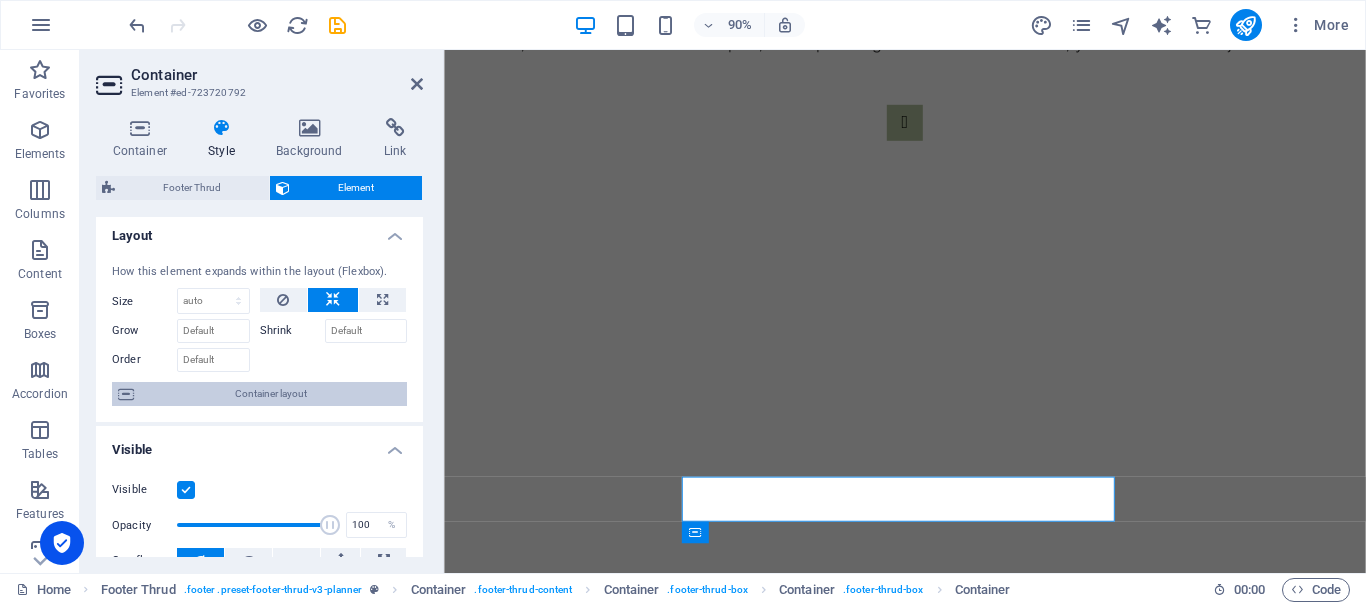 click on "Container layout" at bounding box center [270, 394] 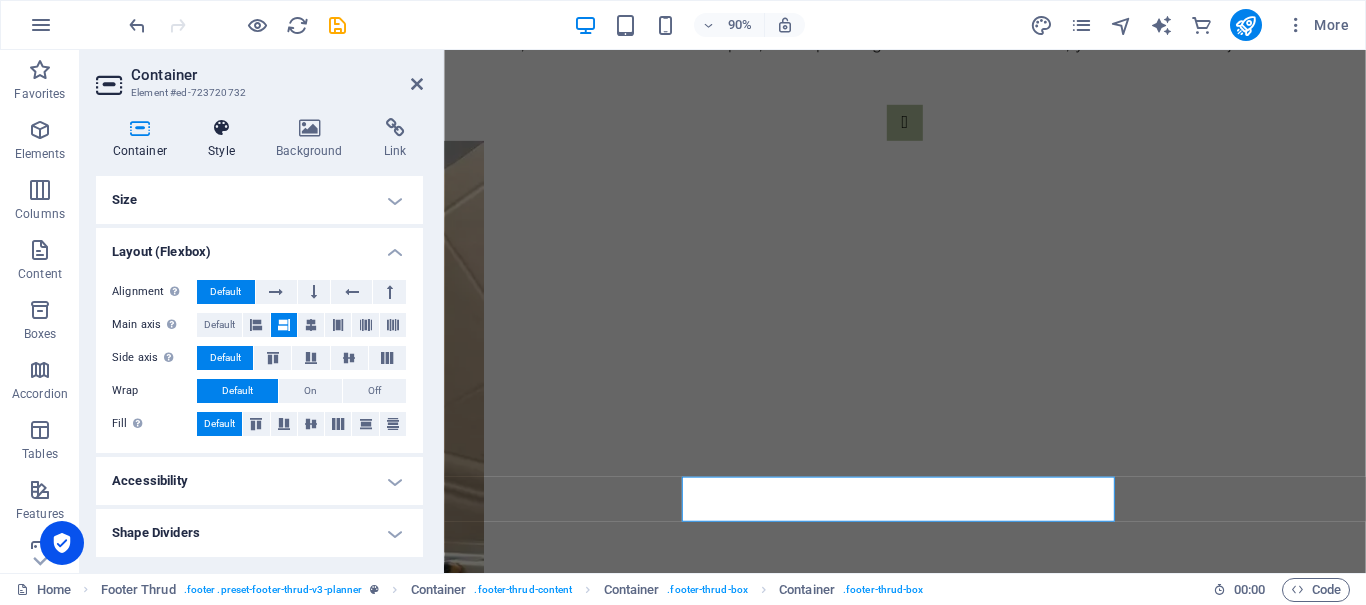 click at bounding box center [222, 128] 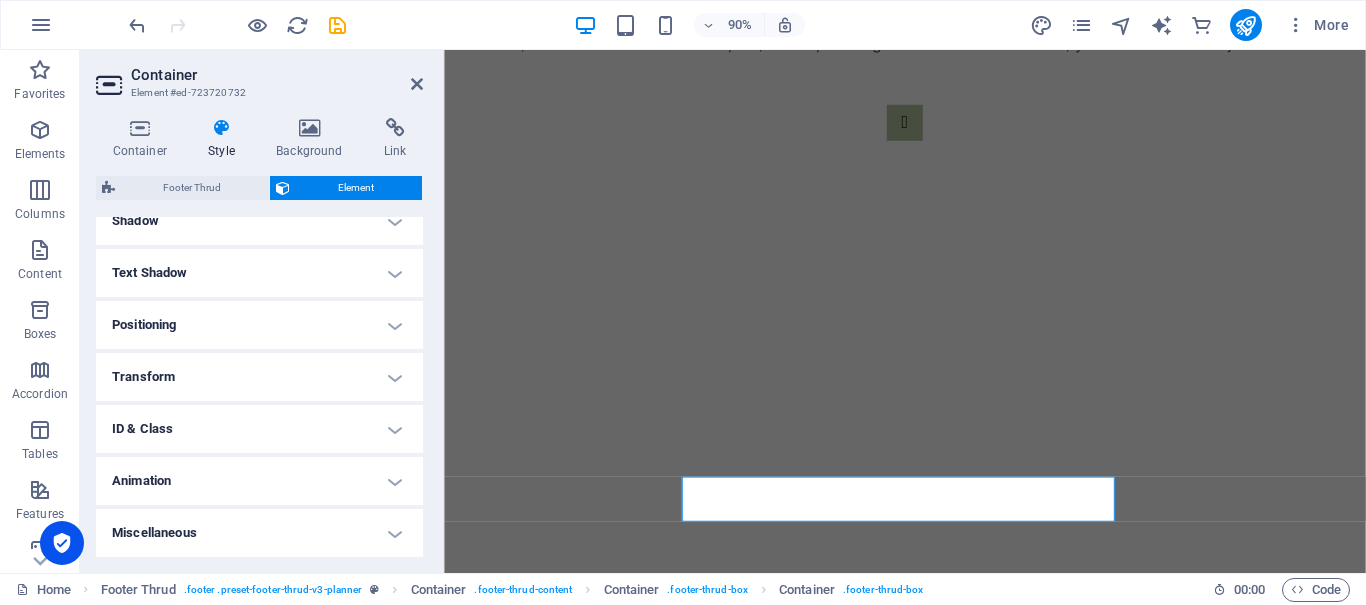 scroll, scrollTop: 205, scrollLeft: 0, axis: vertical 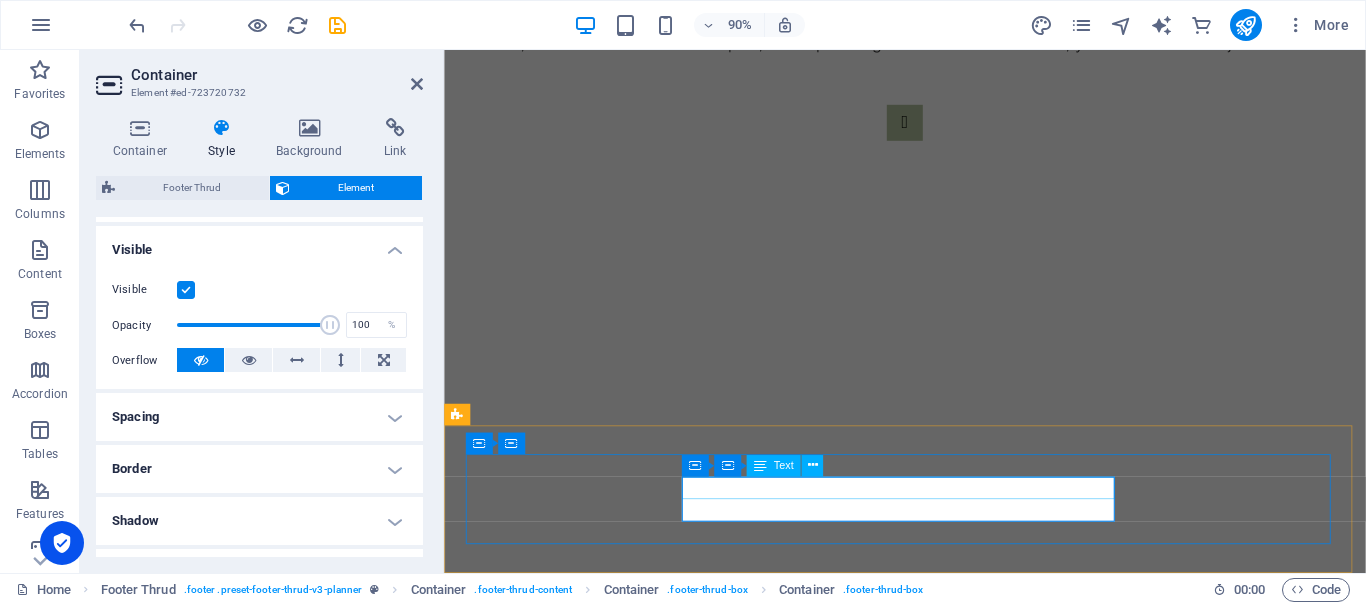 click on "2025" at bounding box center [803, 6584] 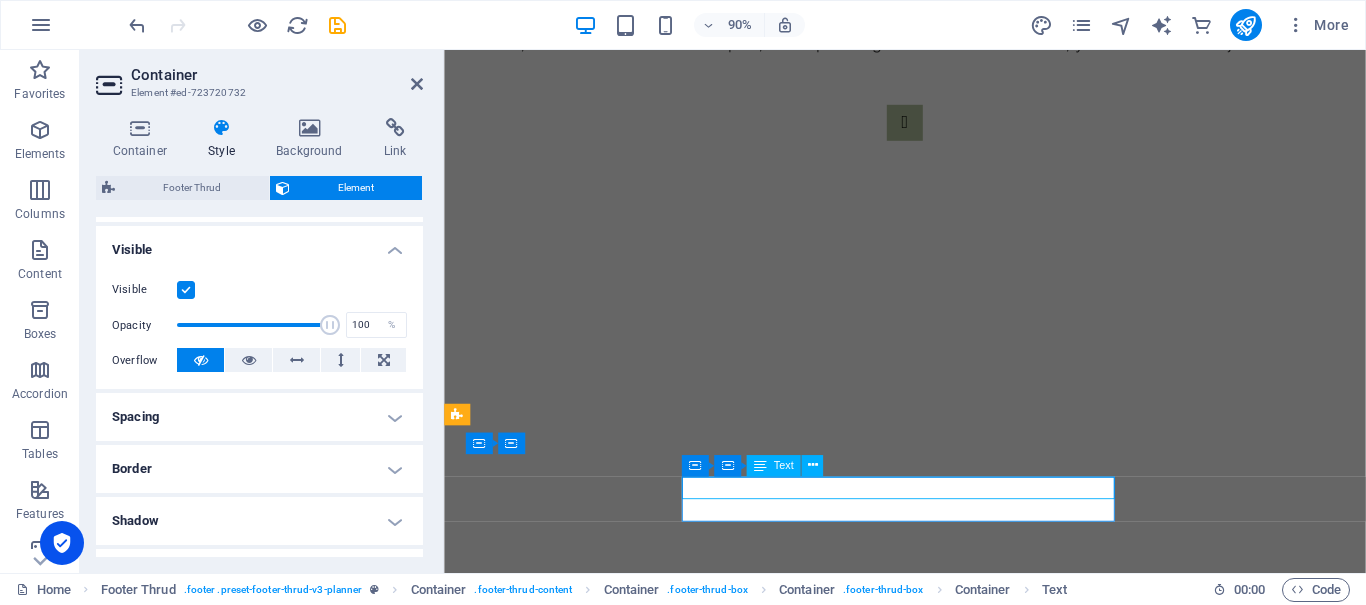 click on "2025  |  [EMAIL_ADDRESS][DOMAIN_NAME]" at bounding box center (956, 6584) 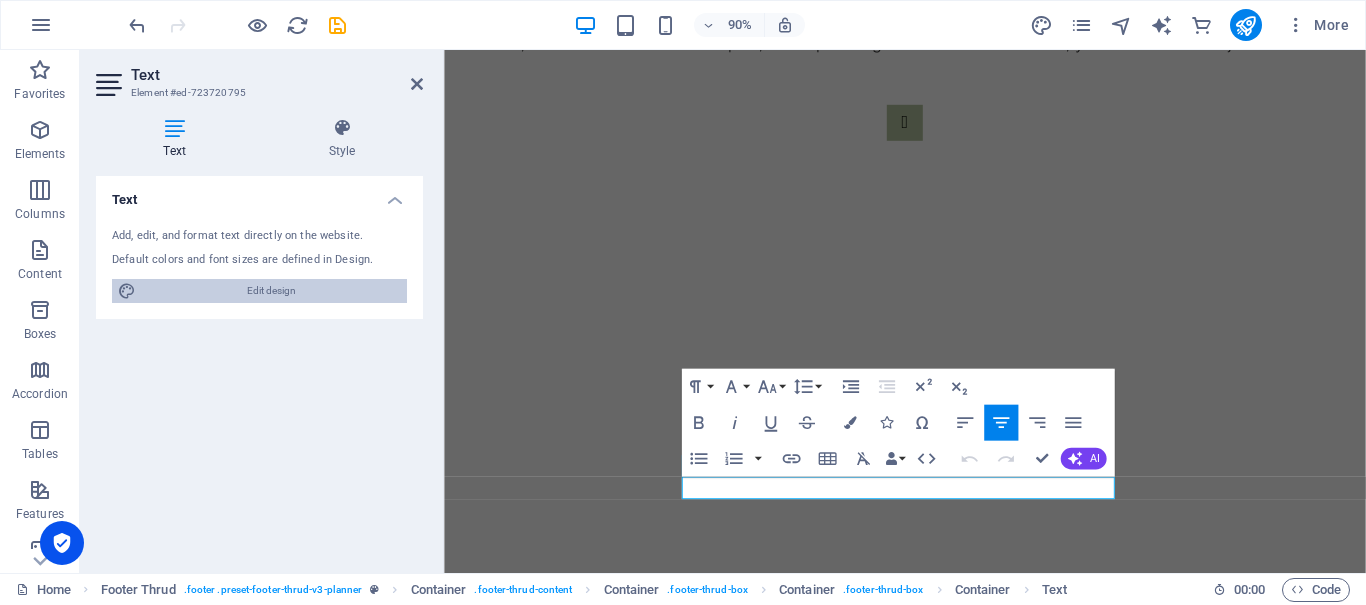 click on "Edit design" at bounding box center [271, 291] 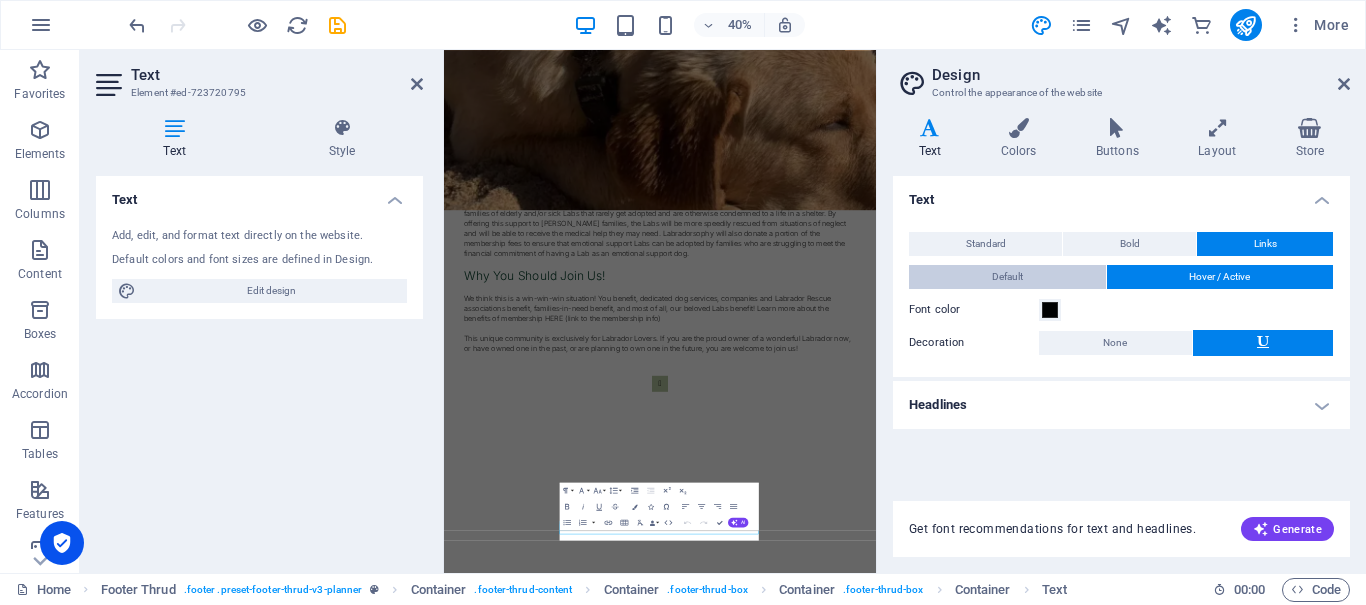 scroll, scrollTop: 925, scrollLeft: 0, axis: vertical 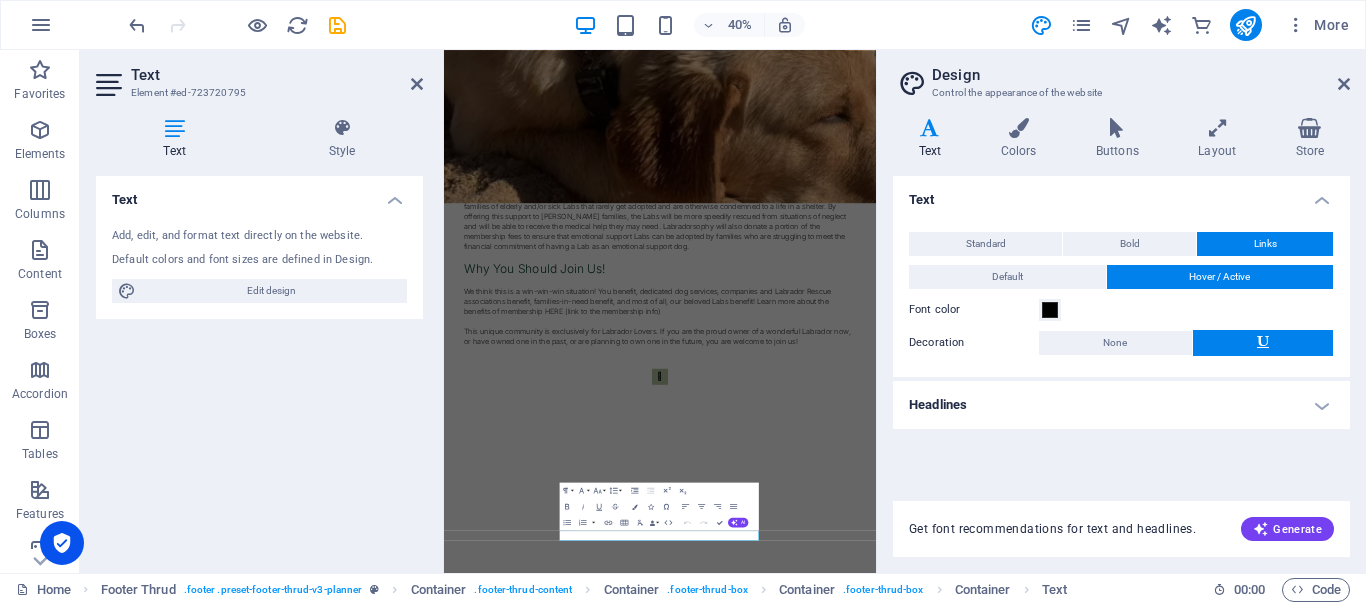 click on "Headlines" at bounding box center (1121, 405) 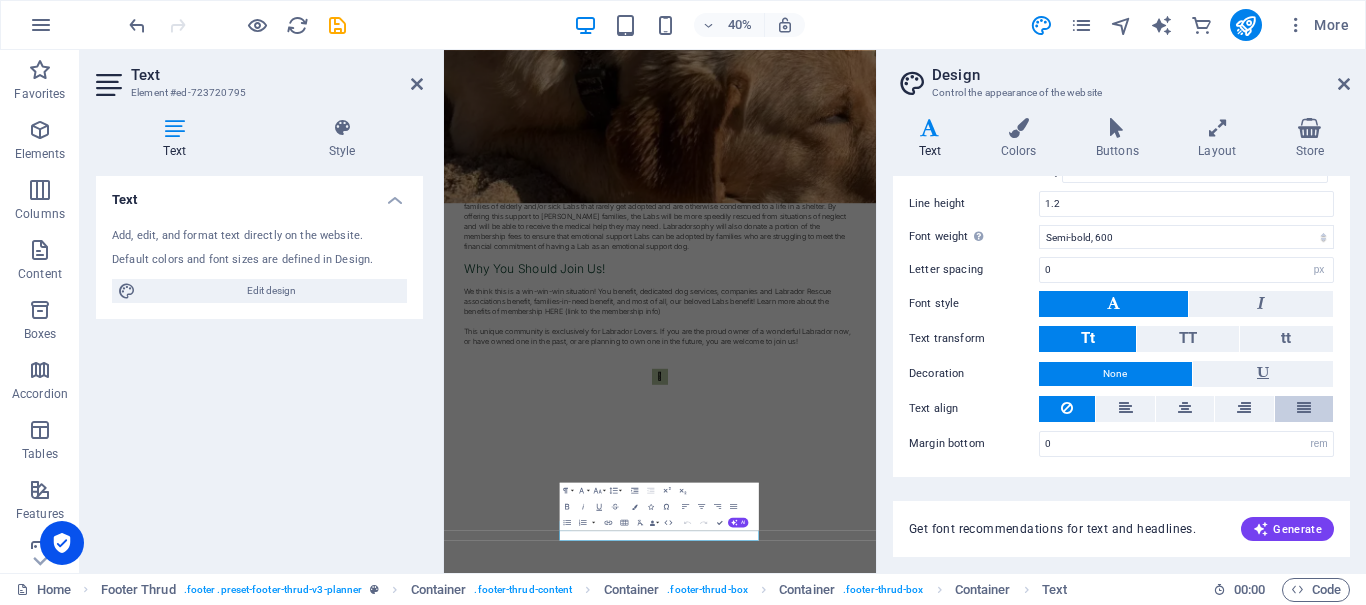scroll, scrollTop: 43, scrollLeft: 0, axis: vertical 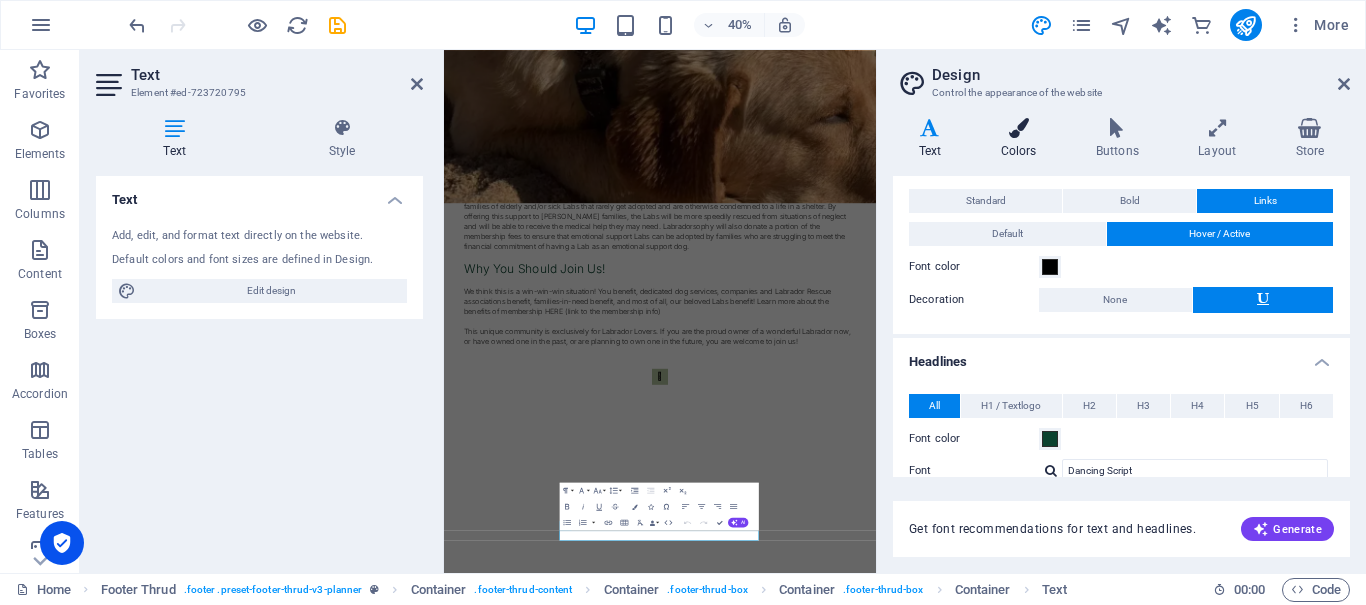 click at bounding box center (1018, 128) 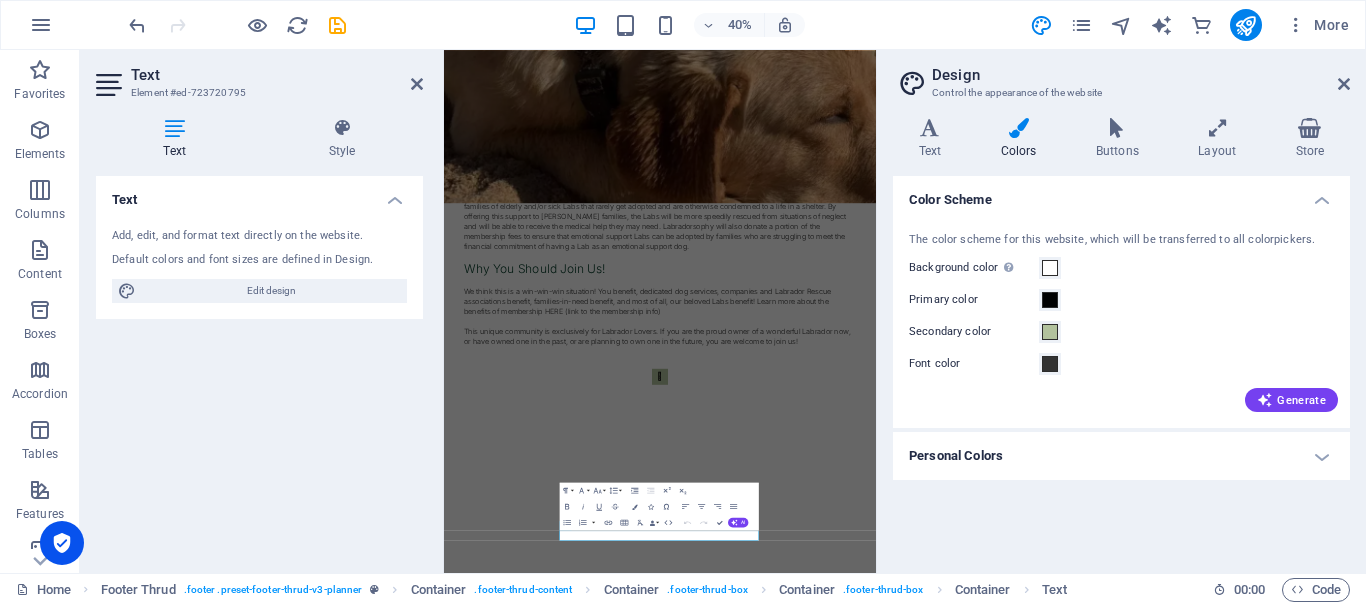 click on "Personal Colors" at bounding box center [1121, 456] 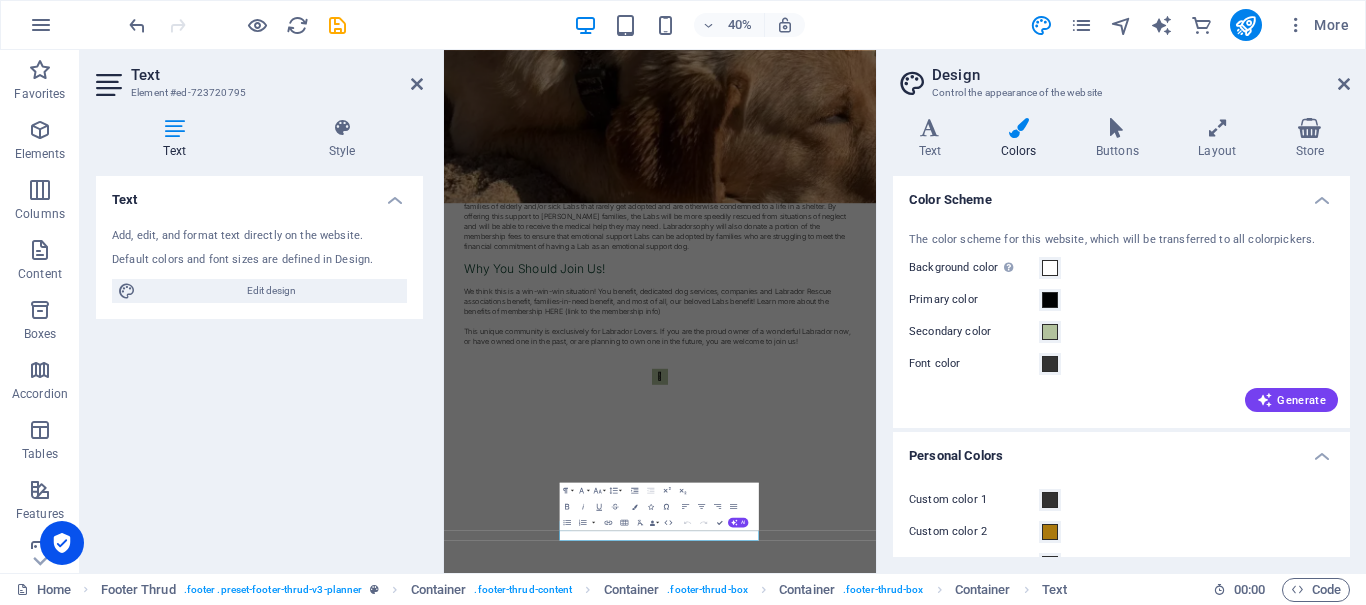 scroll, scrollTop: 103, scrollLeft: 0, axis: vertical 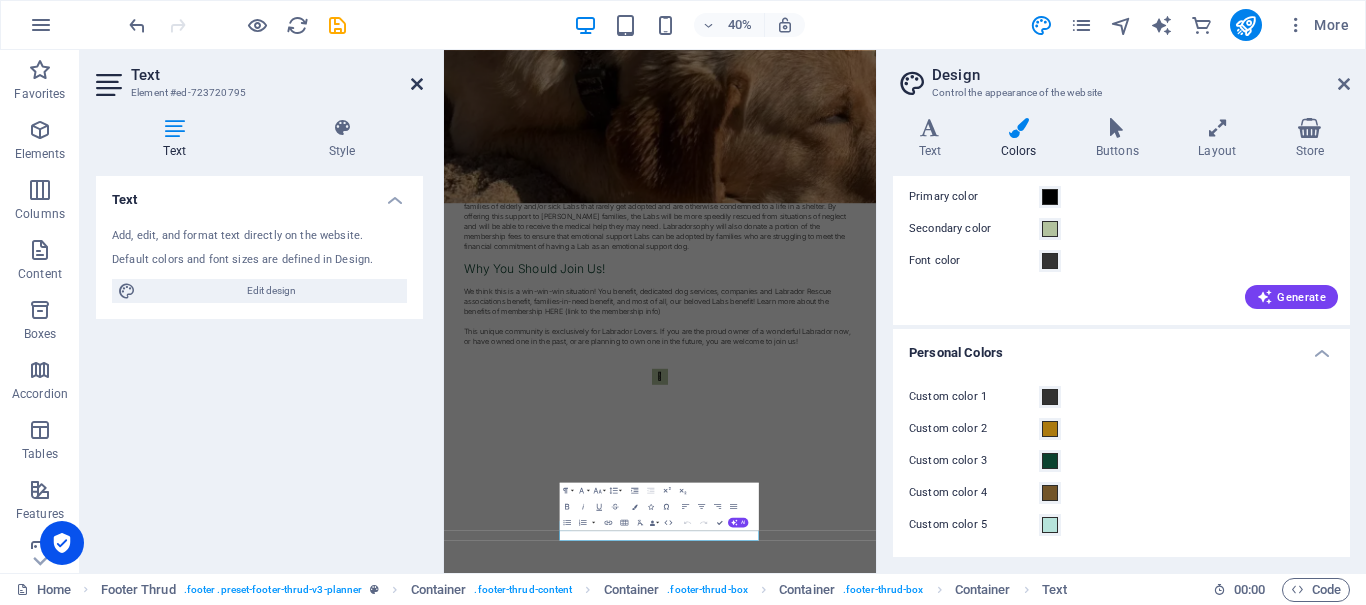 click at bounding box center [417, 84] 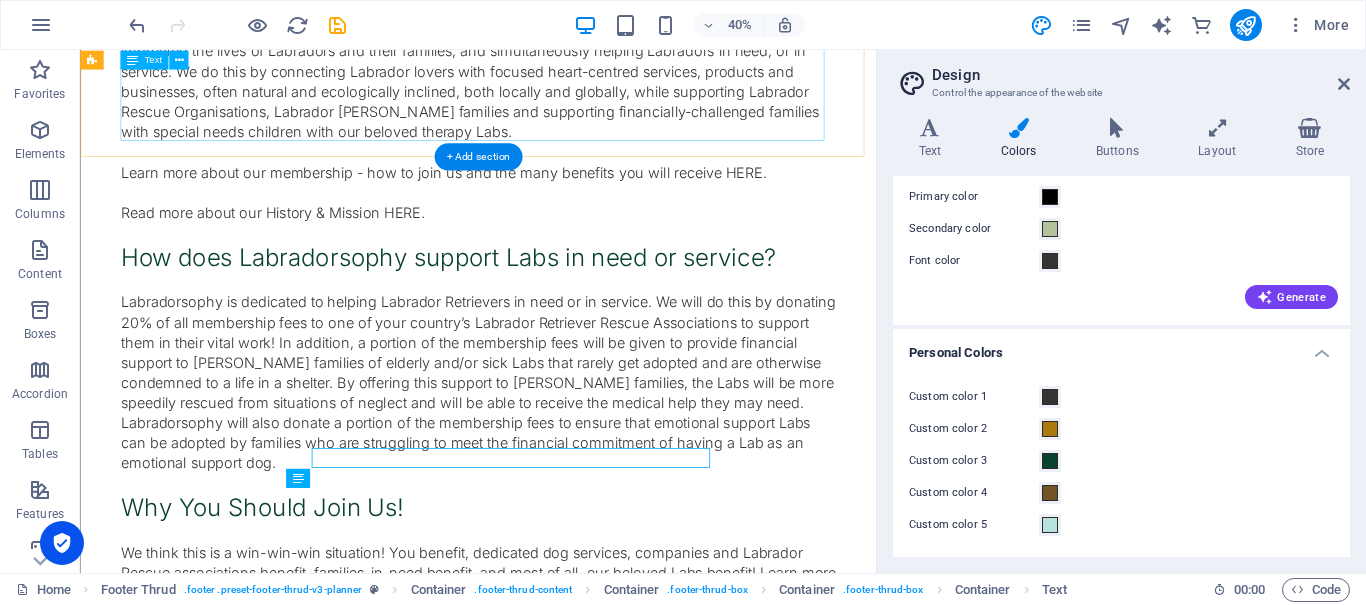 scroll, scrollTop: 1605, scrollLeft: 0, axis: vertical 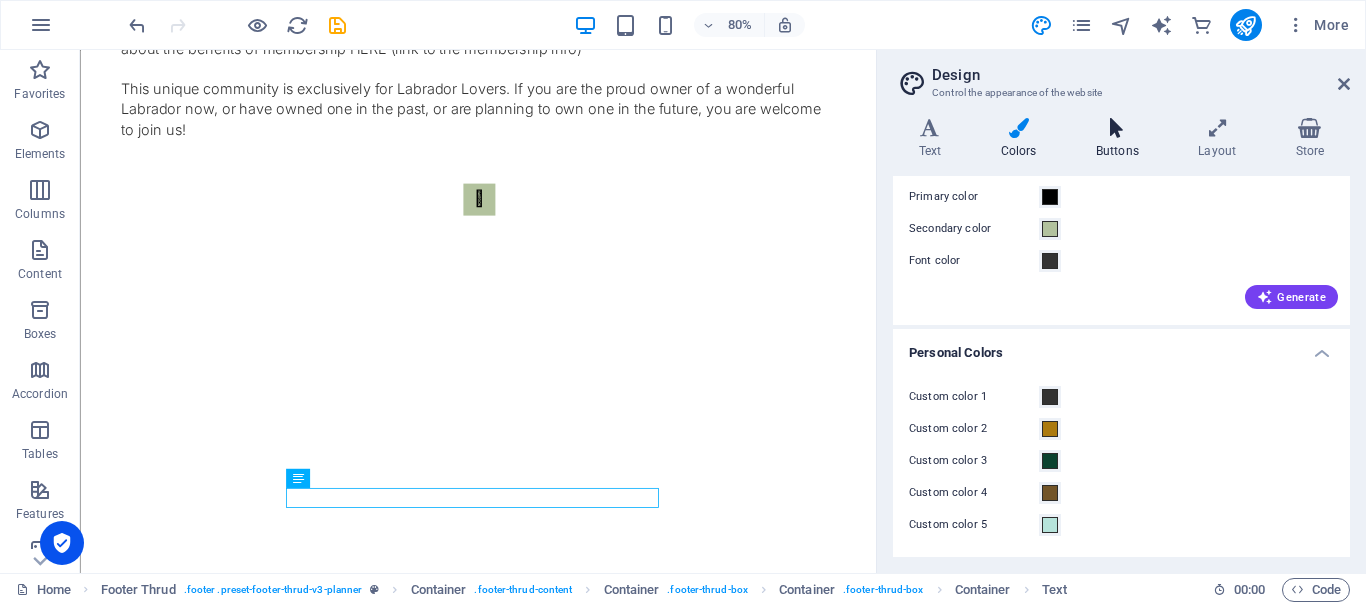 click on "Buttons" at bounding box center (1121, 139) 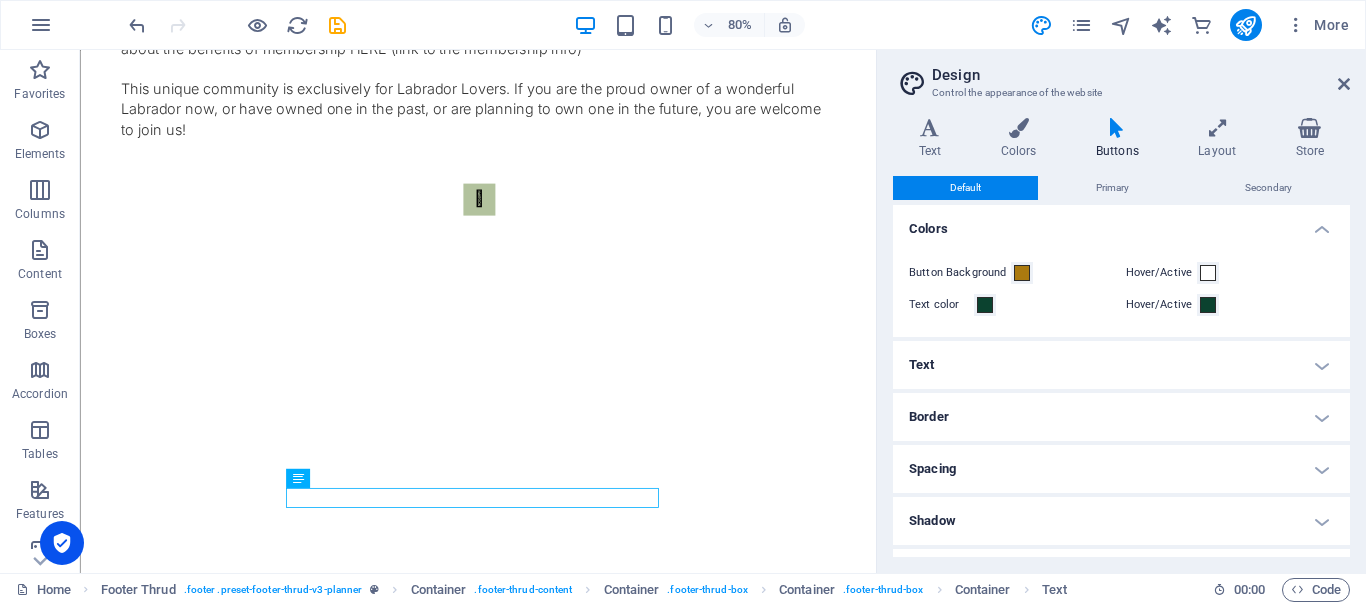 scroll, scrollTop: 92, scrollLeft: 0, axis: vertical 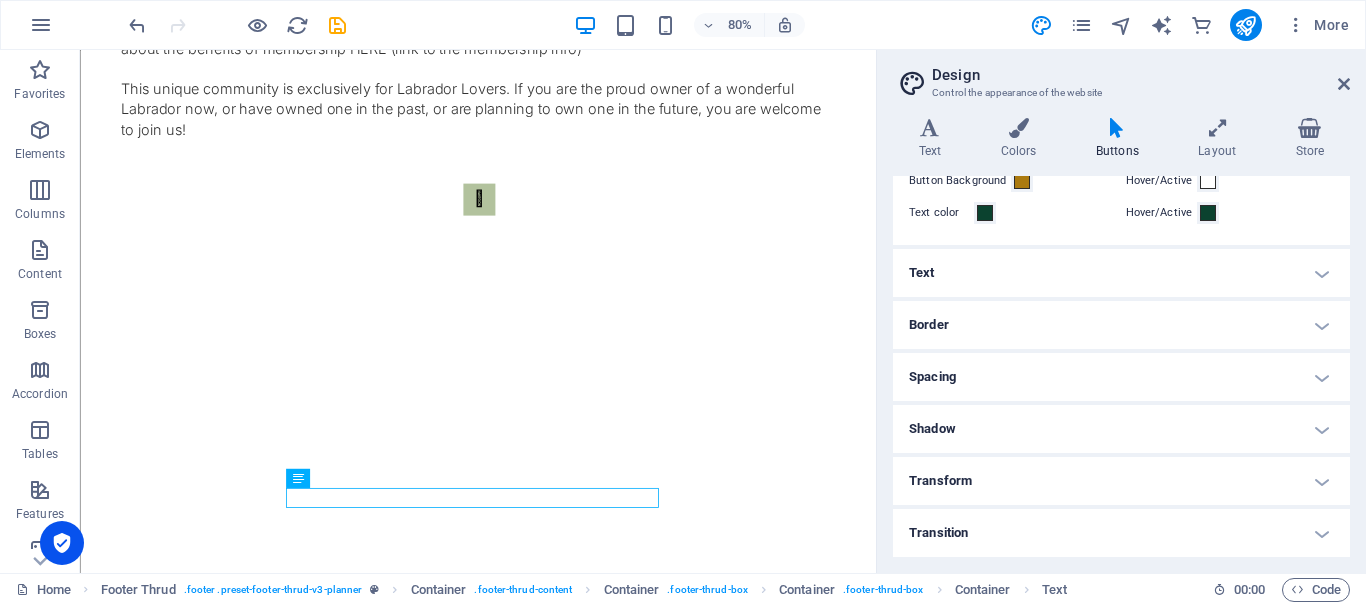 click on "Text" at bounding box center (1121, 273) 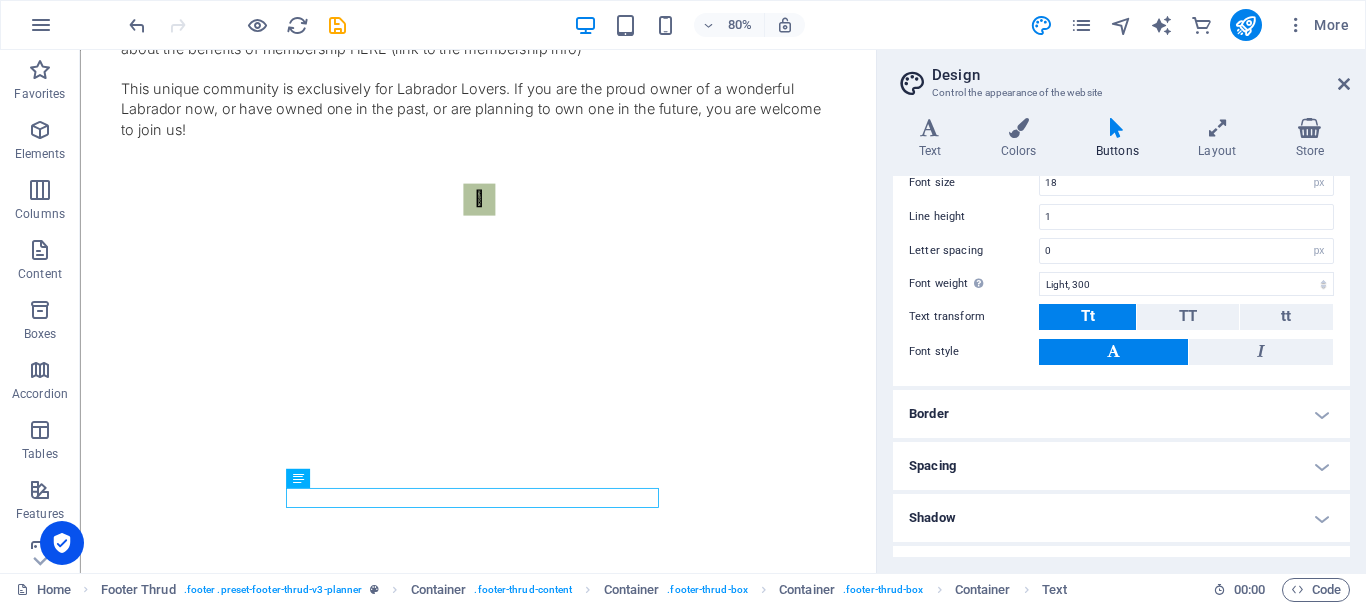 scroll, scrollTop: 381, scrollLeft: 0, axis: vertical 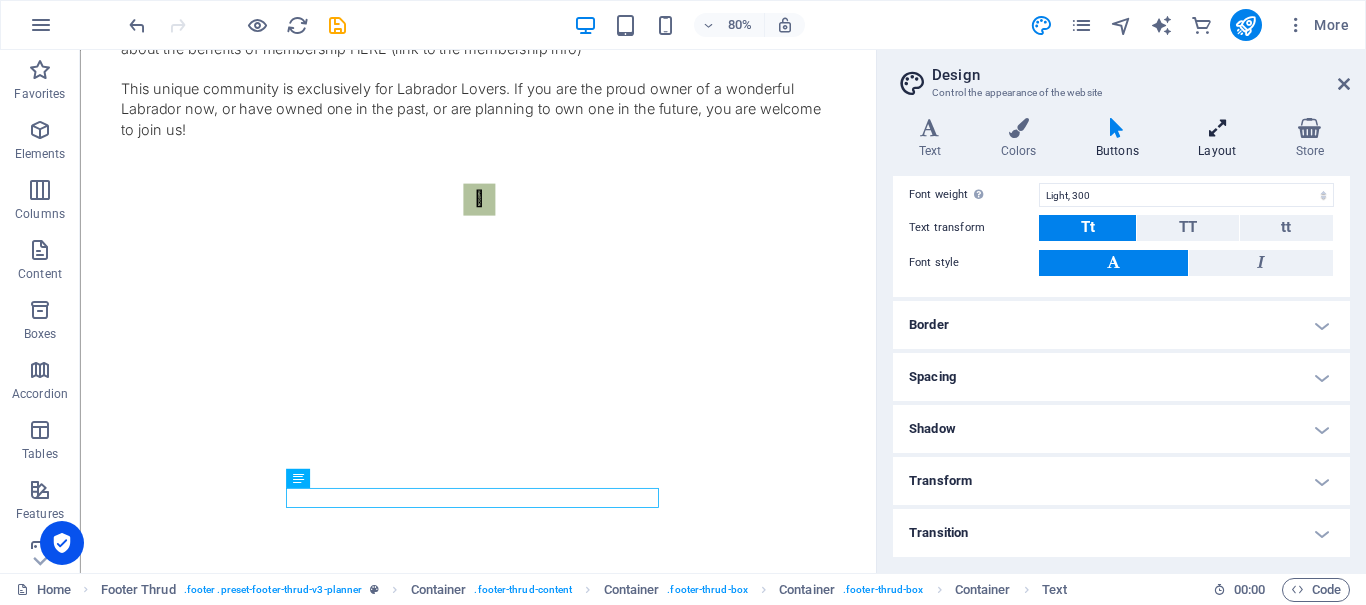 click at bounding box center [1217, 128] 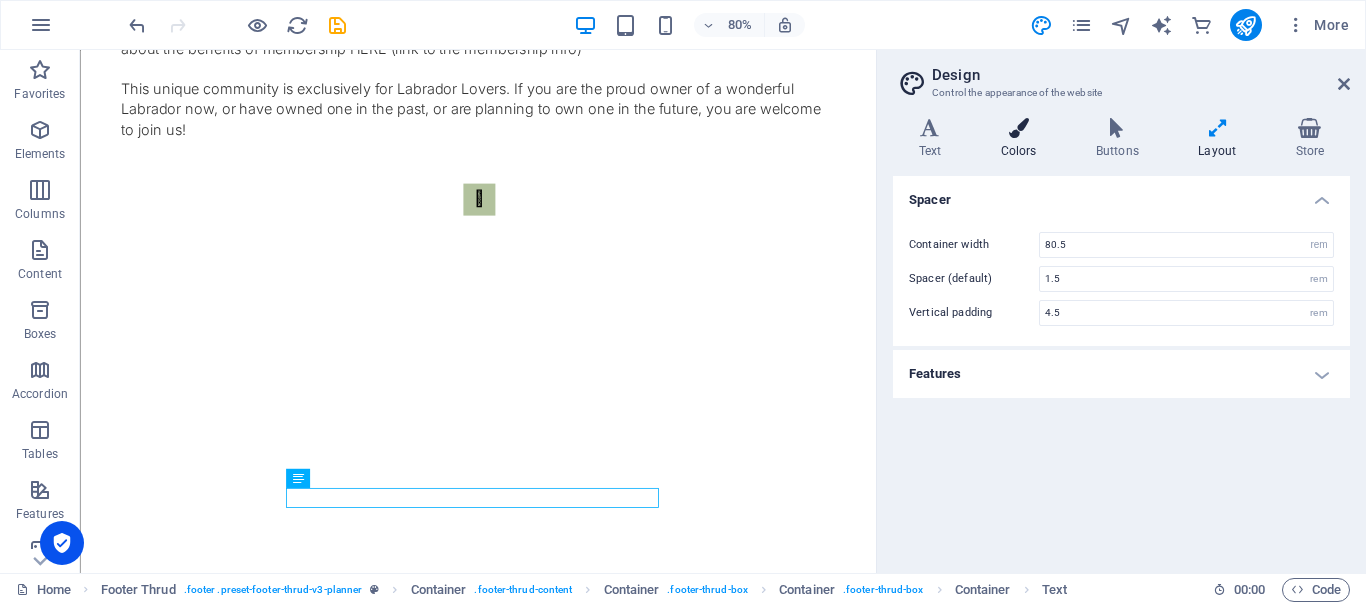click at bounding box center [1018, 128] 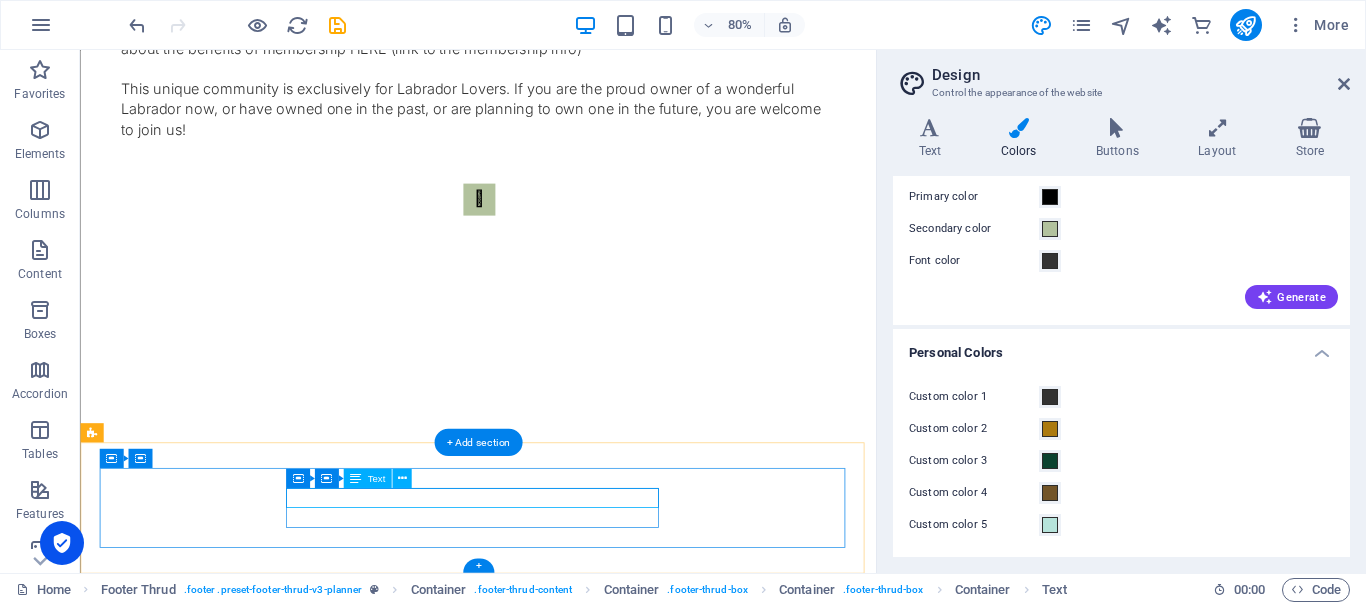 drag, startPoint x: 453, startPoint y: 606, endPoint x: 473, endPoint y: 608, distance: 20.09975 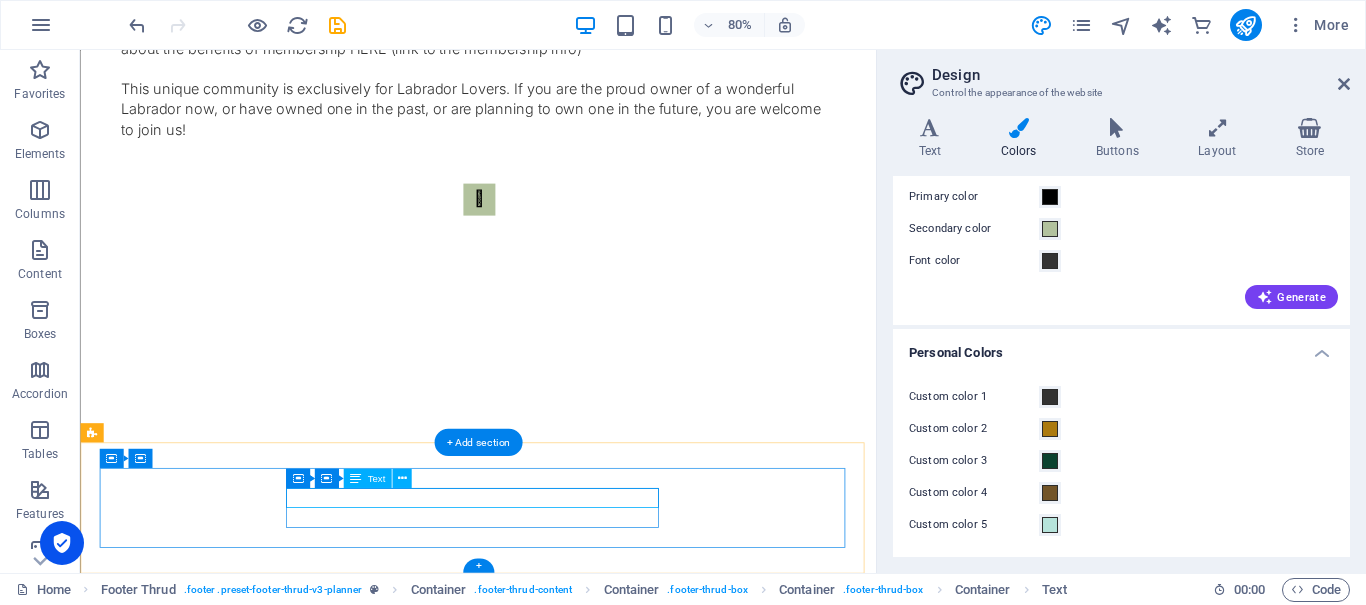 click on "2025  |  sophy@labradorsophy.com" at bounding box center [577, 6690] 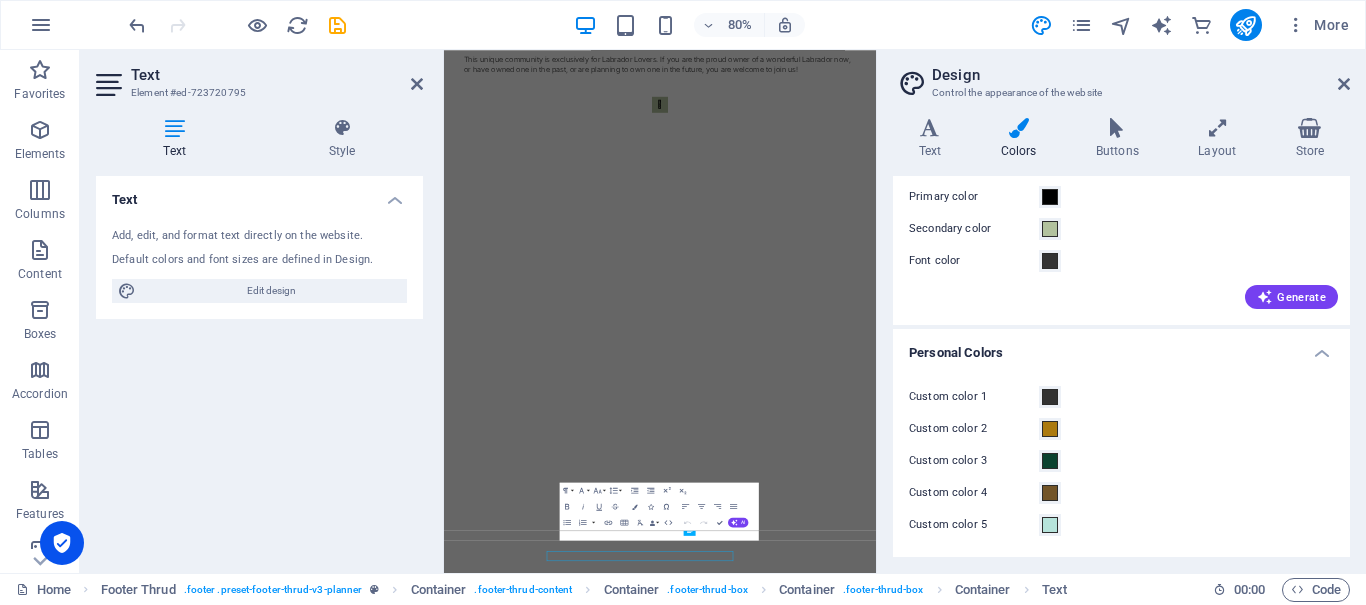 scroll, scrollTop: 900, scrollLeft: 0, axis: vertical 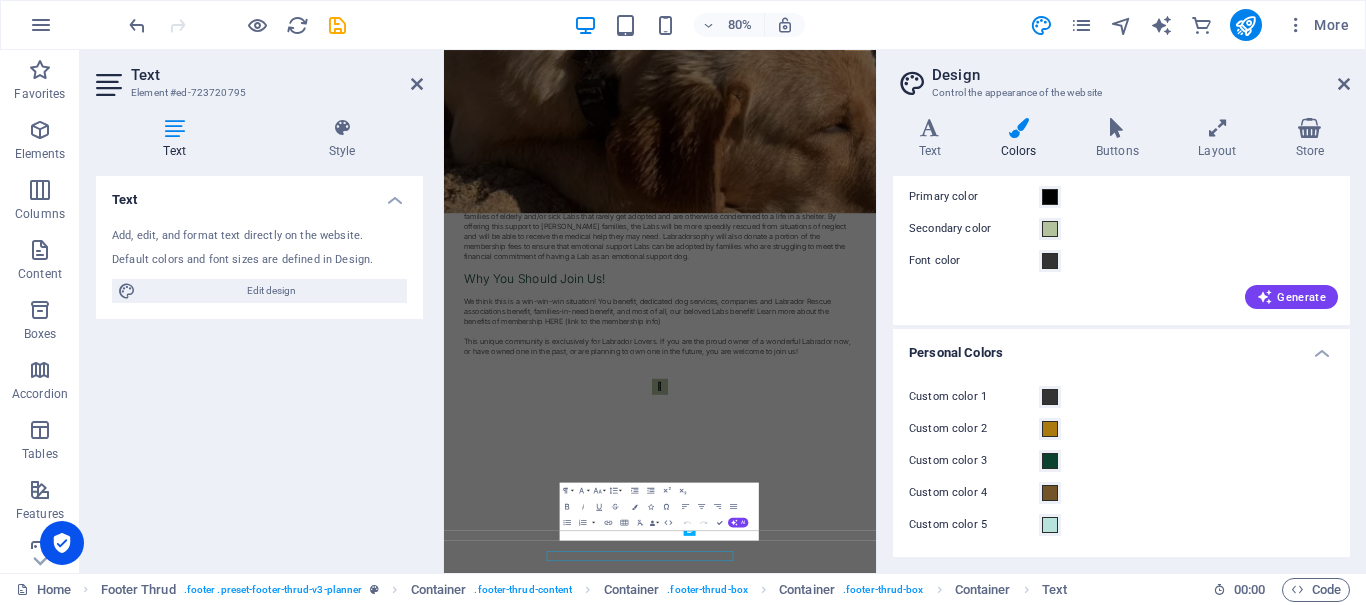 click on "Text Add, edit, and format text directly on the website. Default colors and font sizes are defined in Design. Edit design Alignment Left aligned Centered Right aligned" at bounding box center [259, 366] 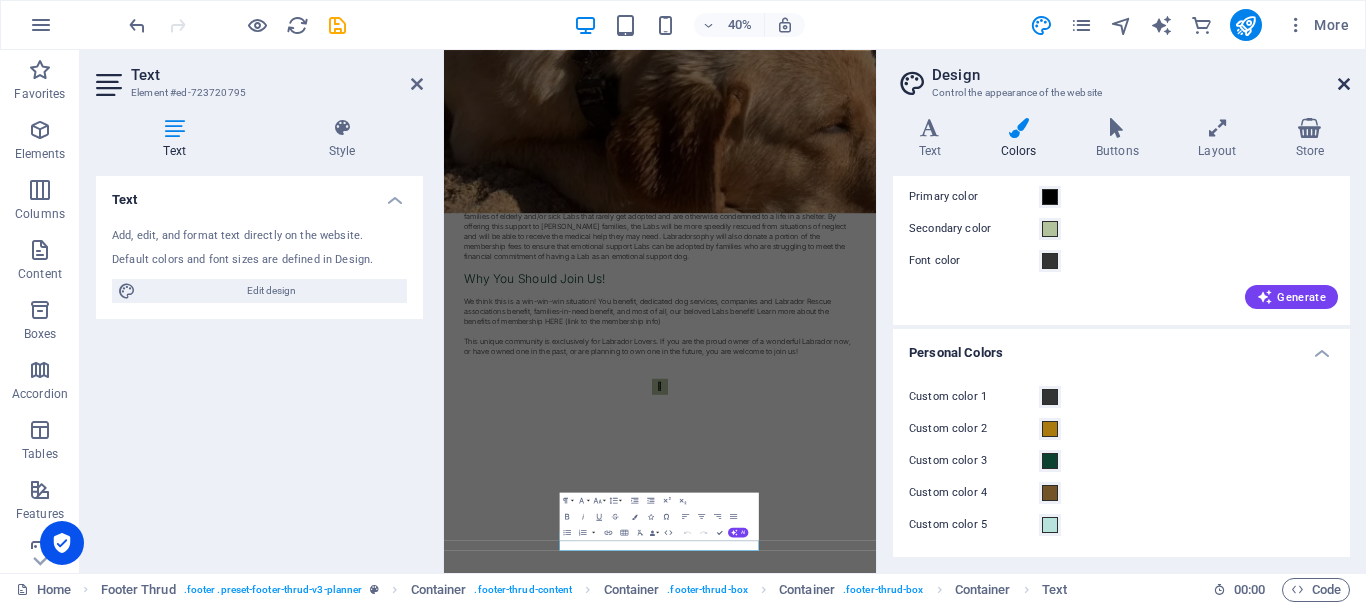 click at bounding box center [1344, 84] 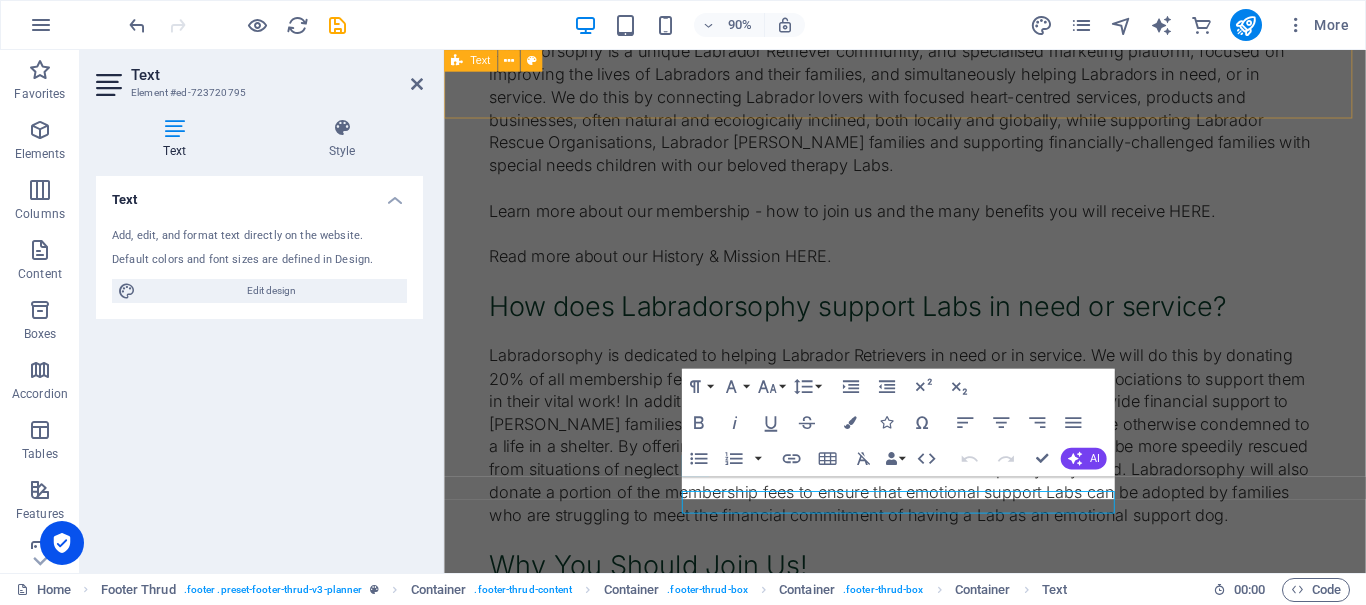 scroll, scrollTop: 1661, scrollLeft: 0, axis: vertical 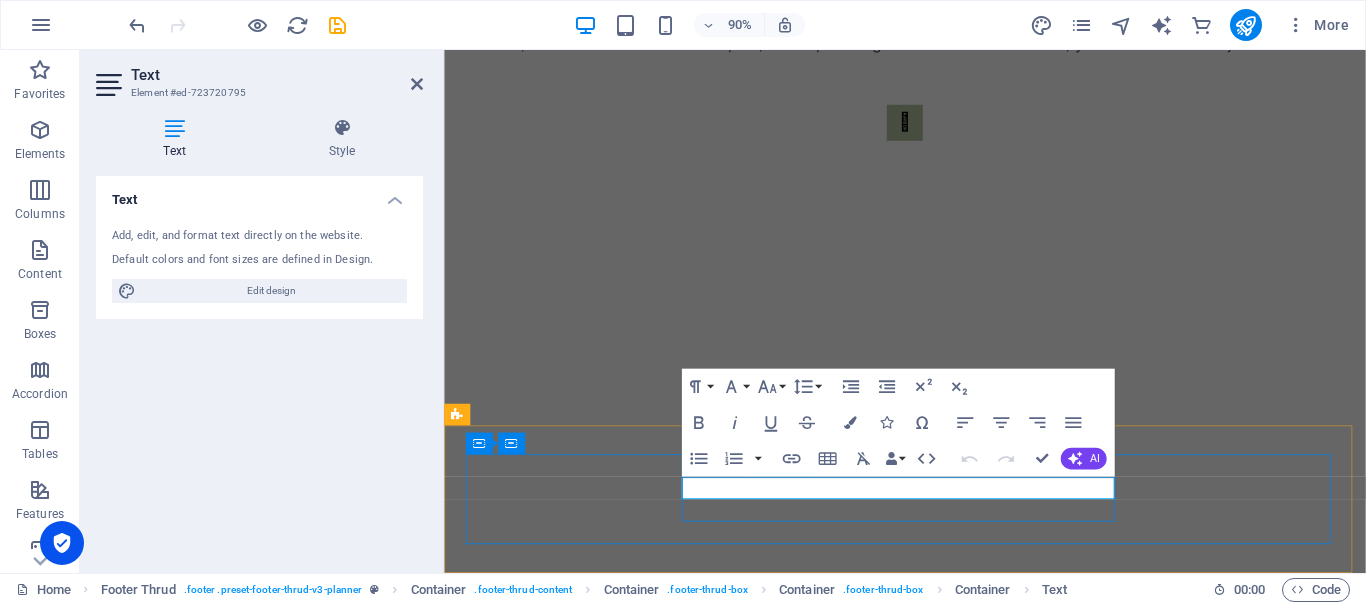 click at bounding box center (777, 6584) 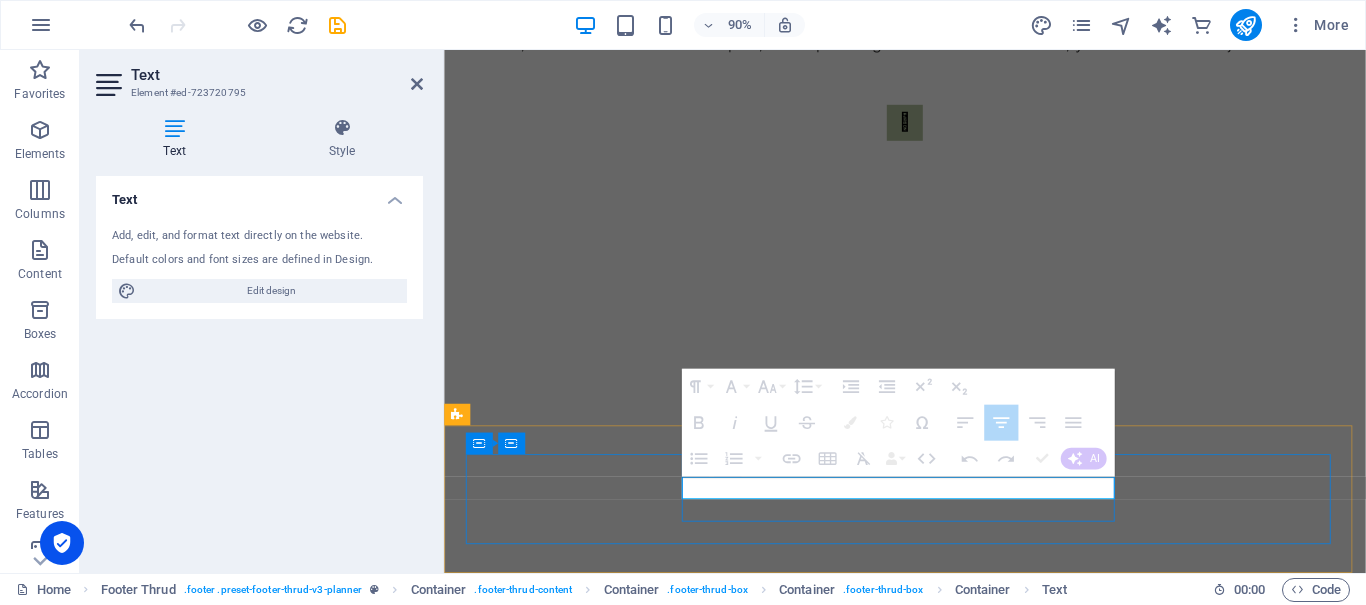 click at bounding box center (777, 6584) 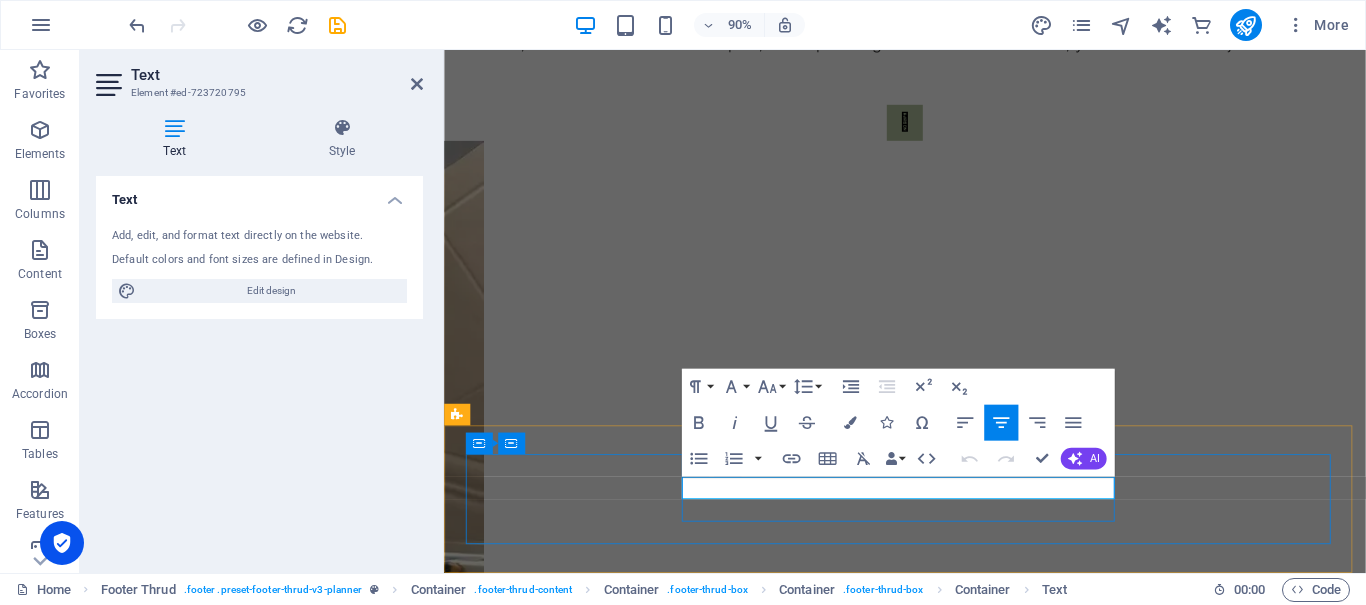 drag, startPoint x: 789, startPoint y: 532, endPoint x: 807, endPoint y: 531, distance: 18.027756 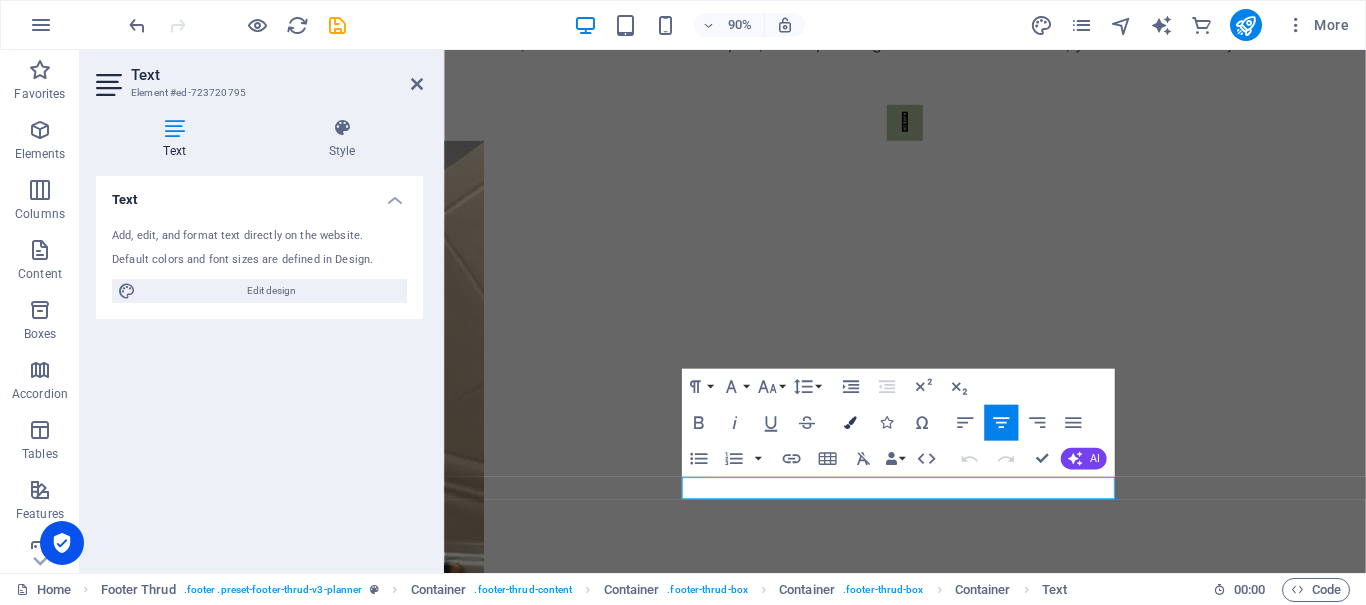 click on "Colors" at bounding box center [850, 423] 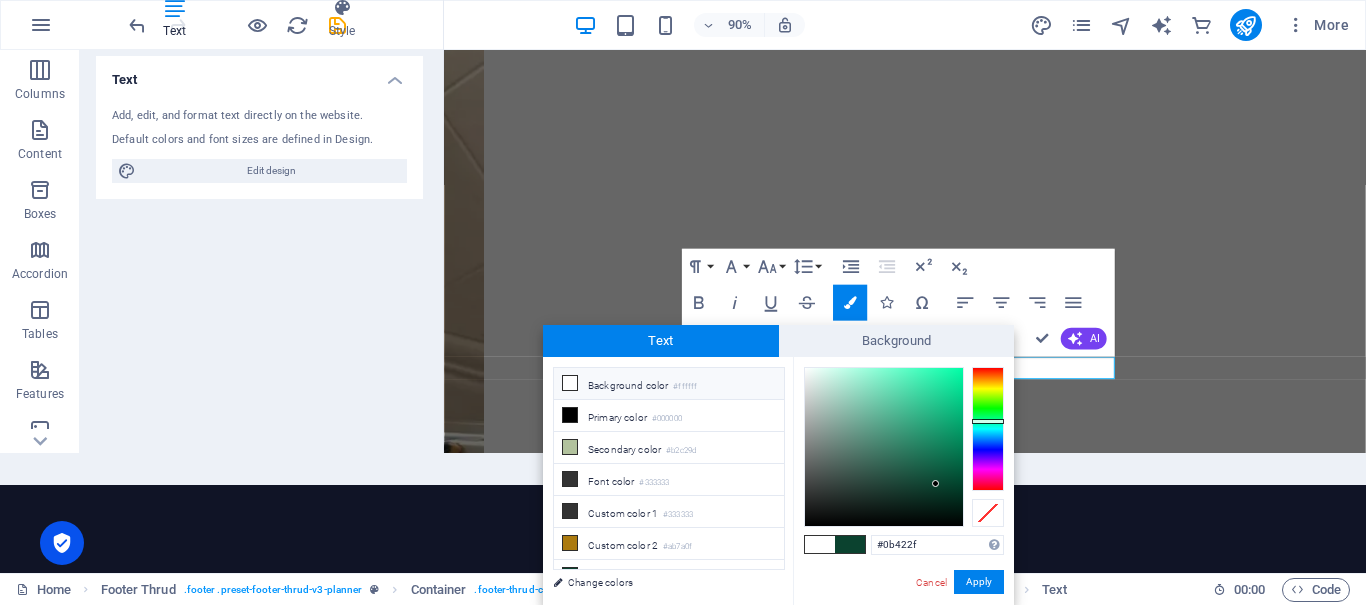 click on "Background color
#ffffff" at bounding box center [669, 384] 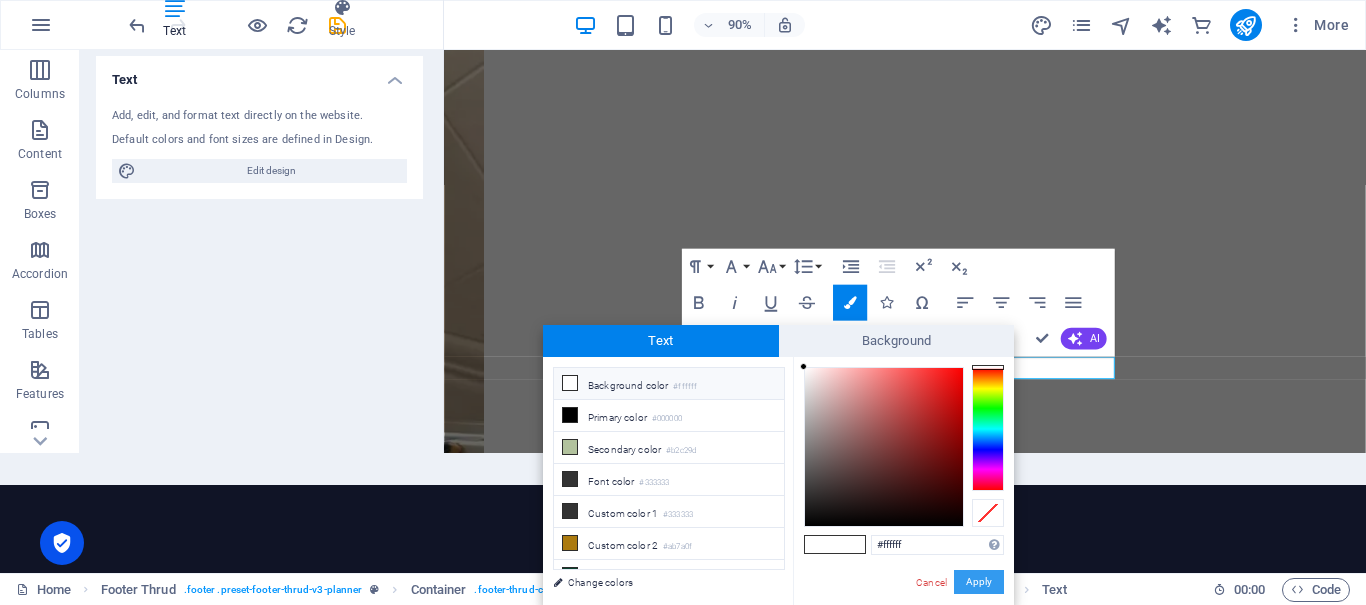 click on "Apply" at bounding box center [979, 582] 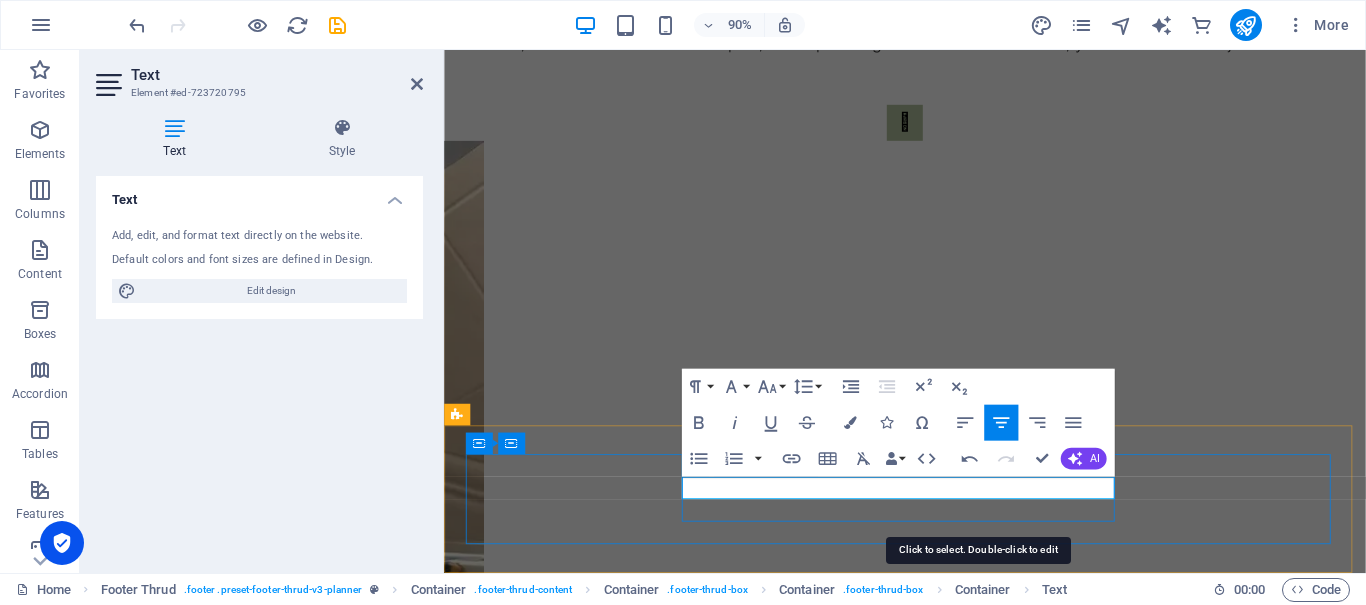 scroll, scrollTop: 0, scrollLeft: 0, axis: both 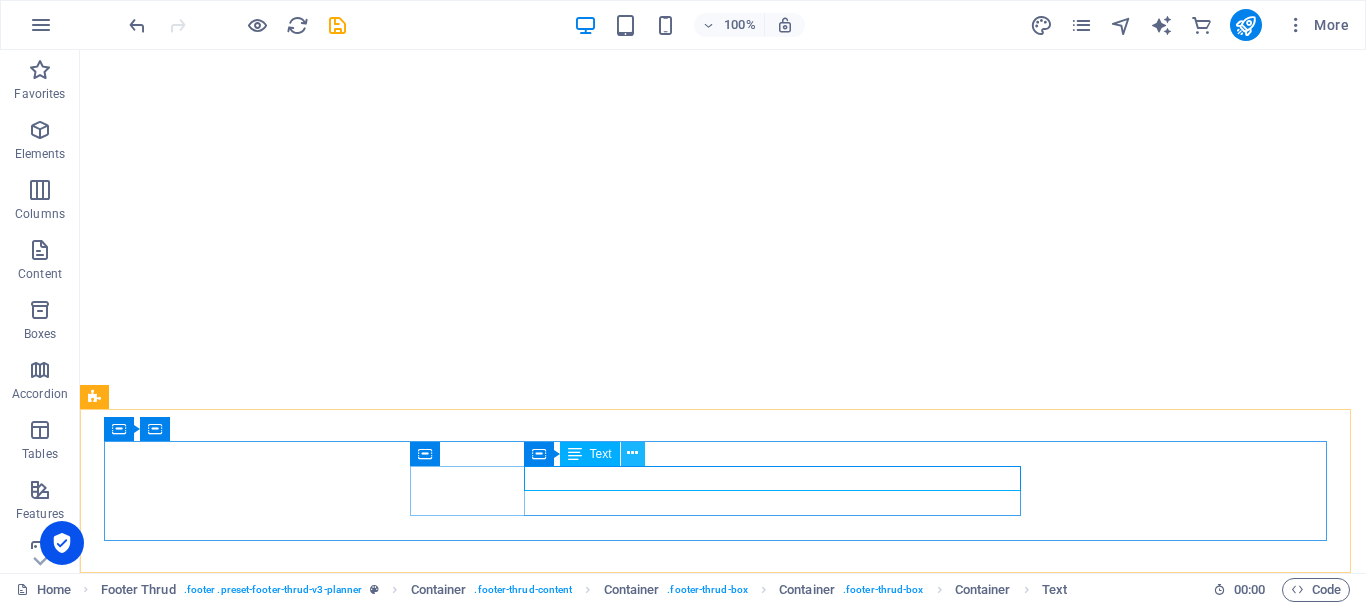 click at bounding box center [632, 453] 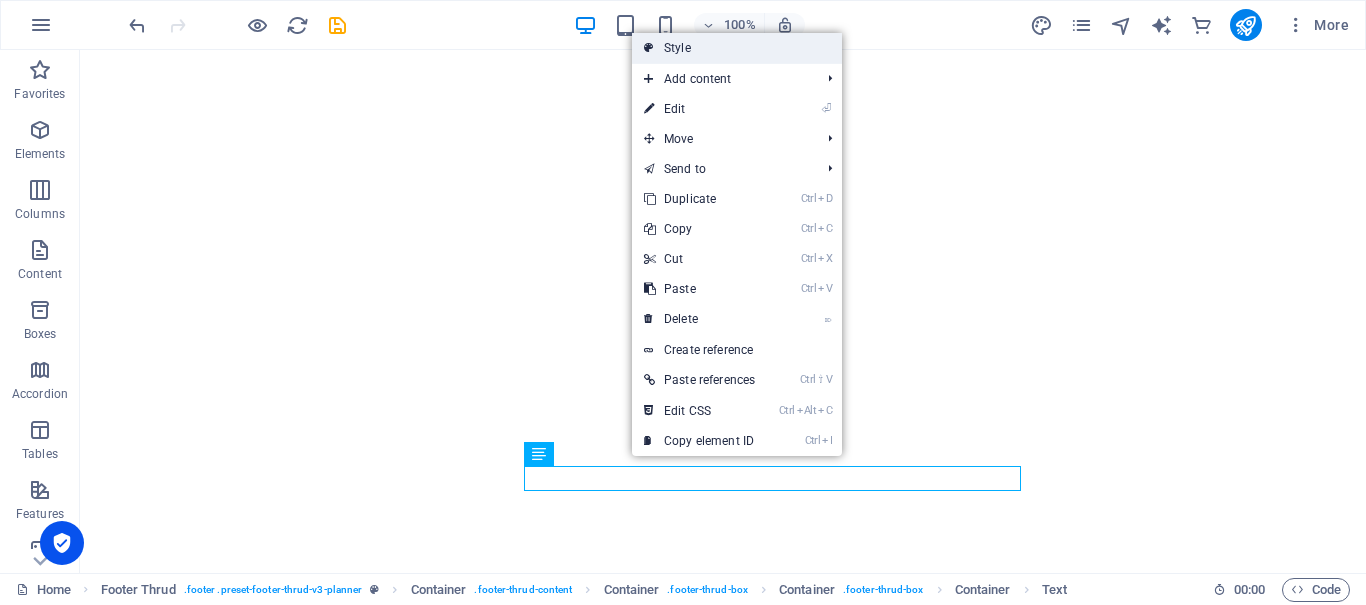click on "Style" at bounding box center [737, 48] 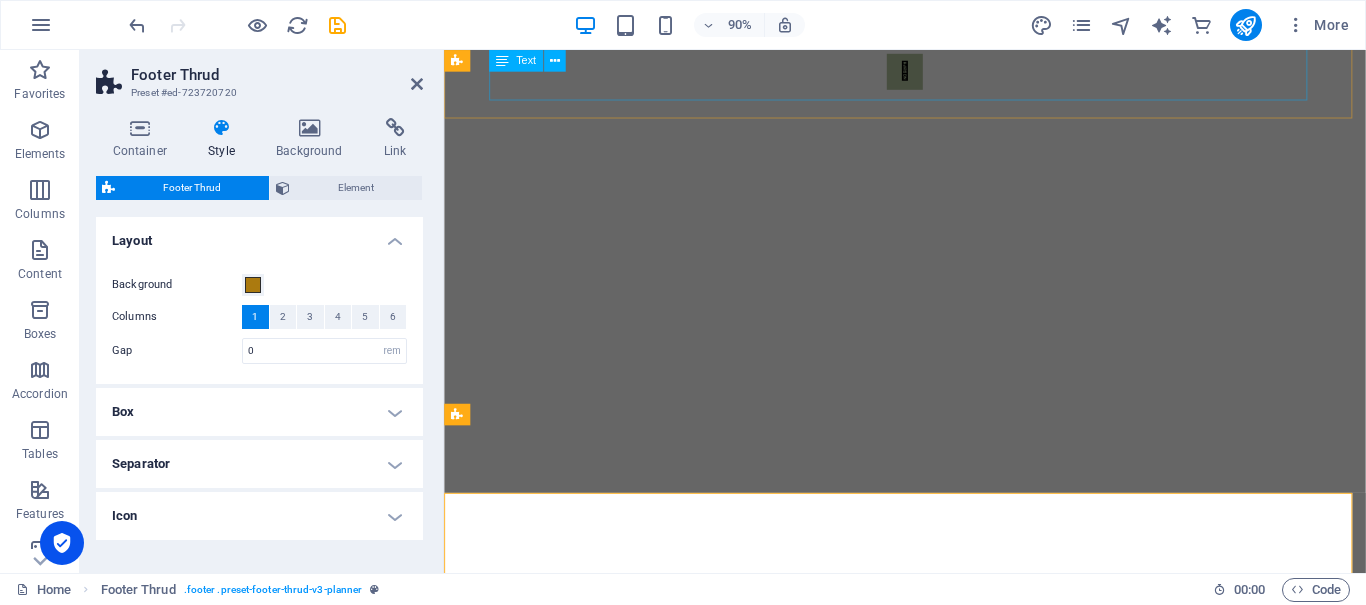 scroll, scrollTop: 1661, scrollLeft: 0, axis: vertical 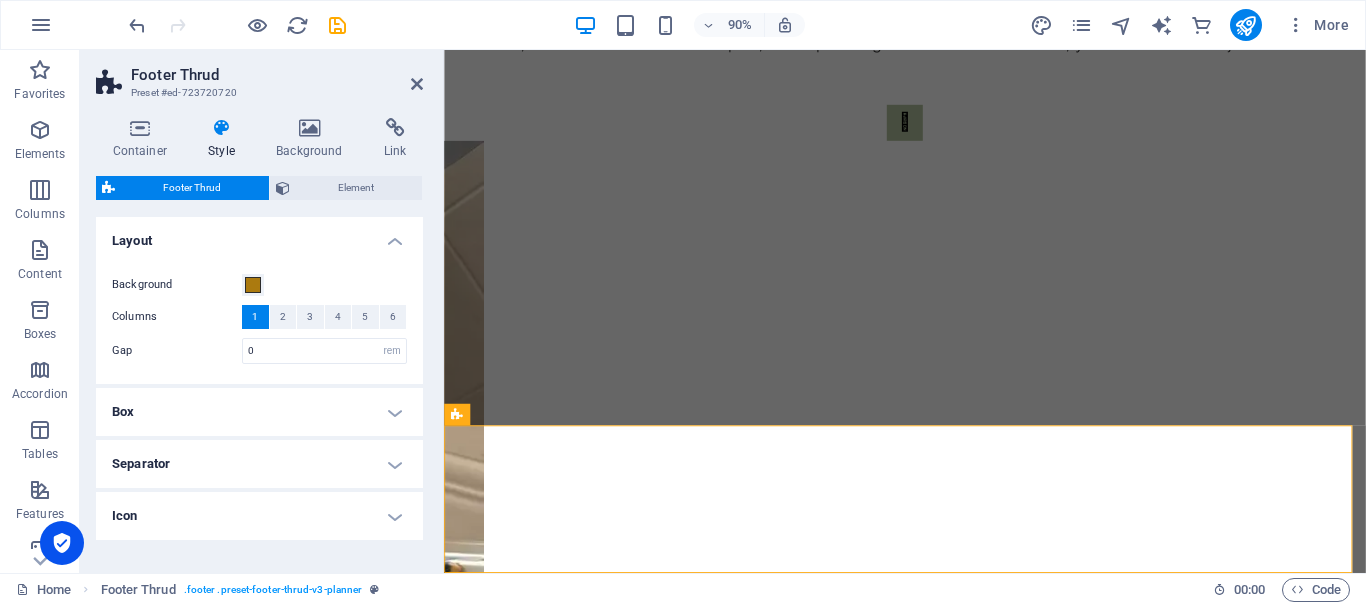 click on "Icon" at bounding box center [259, 516] 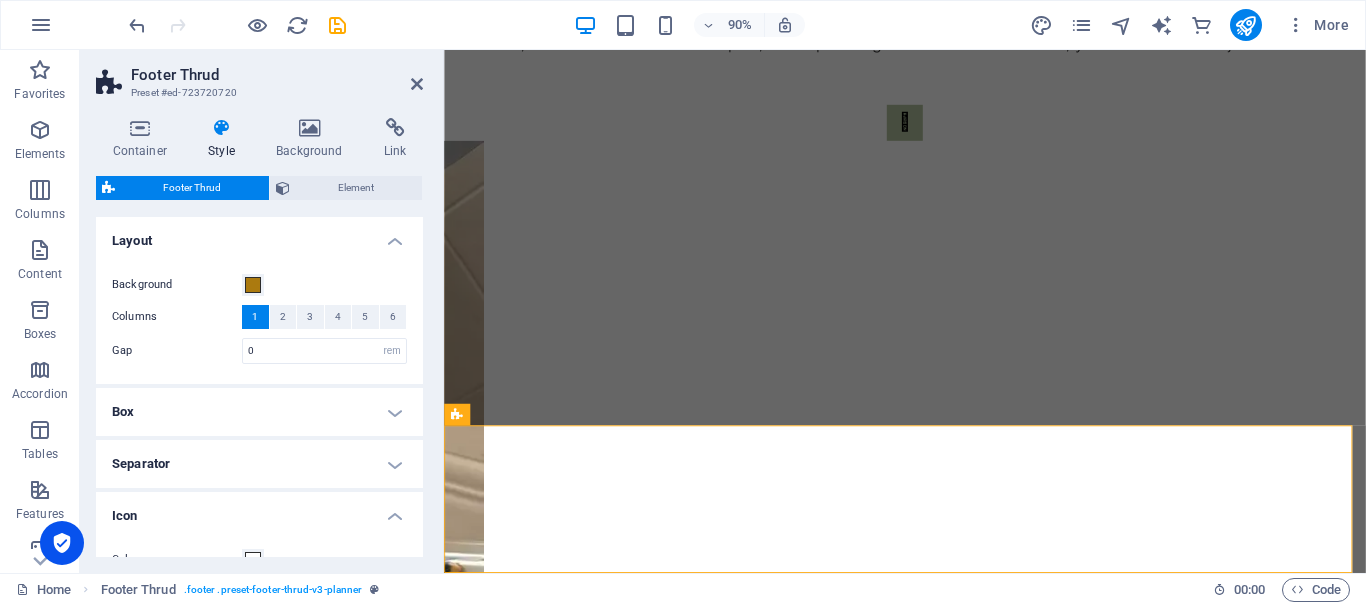 scroll, scrollTop: 149, scrollLeft: 0, axis: vertical 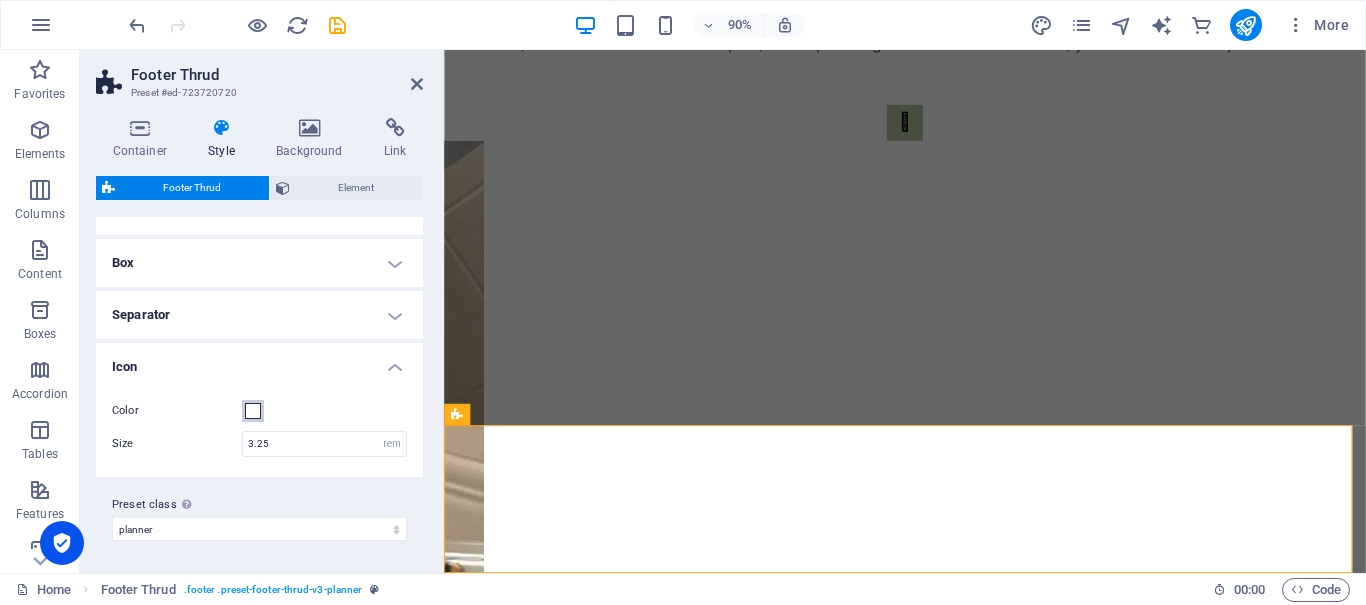 click at bounding box center [253, 411] 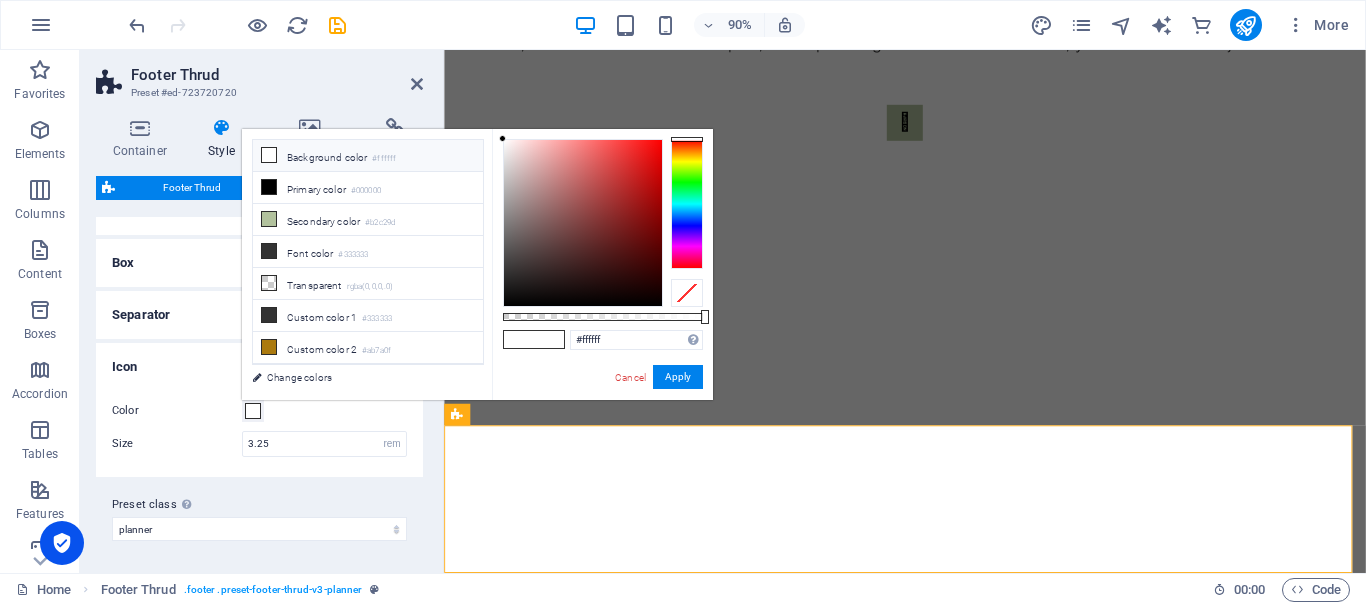 click on "Background color
#ffffff" at bounding box center (368, 156) 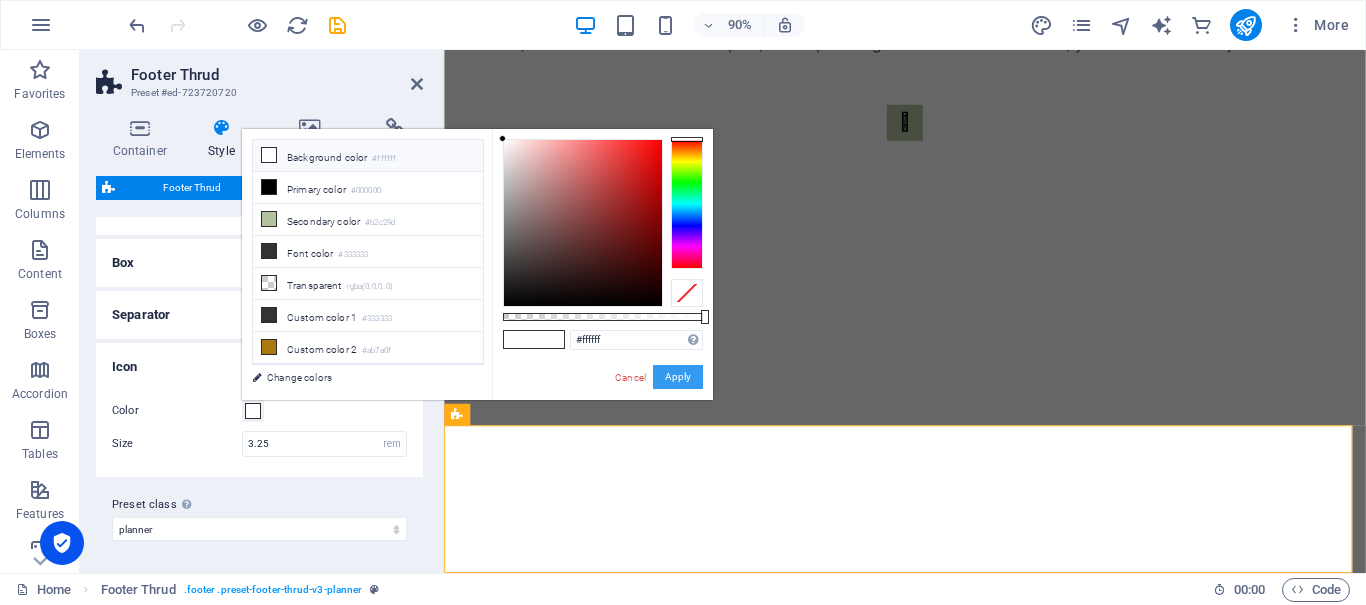 click on "Apply" at bounding box center (678, 377) 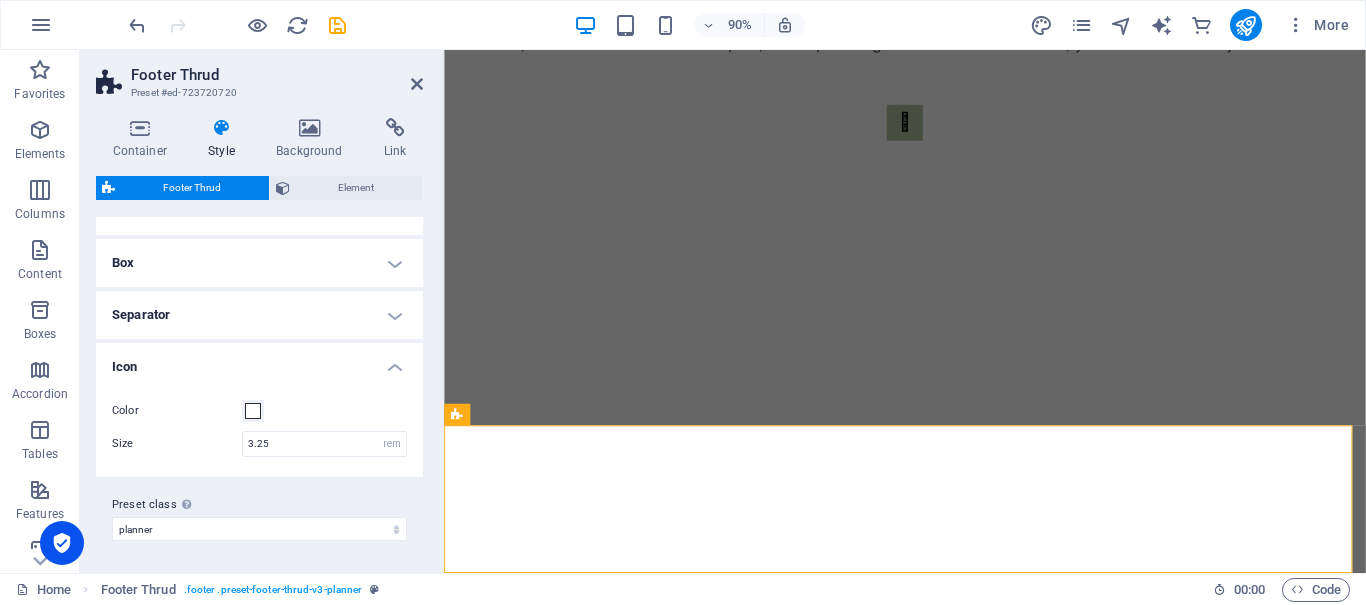 click on "Separator" at bounding box center [259, 315] 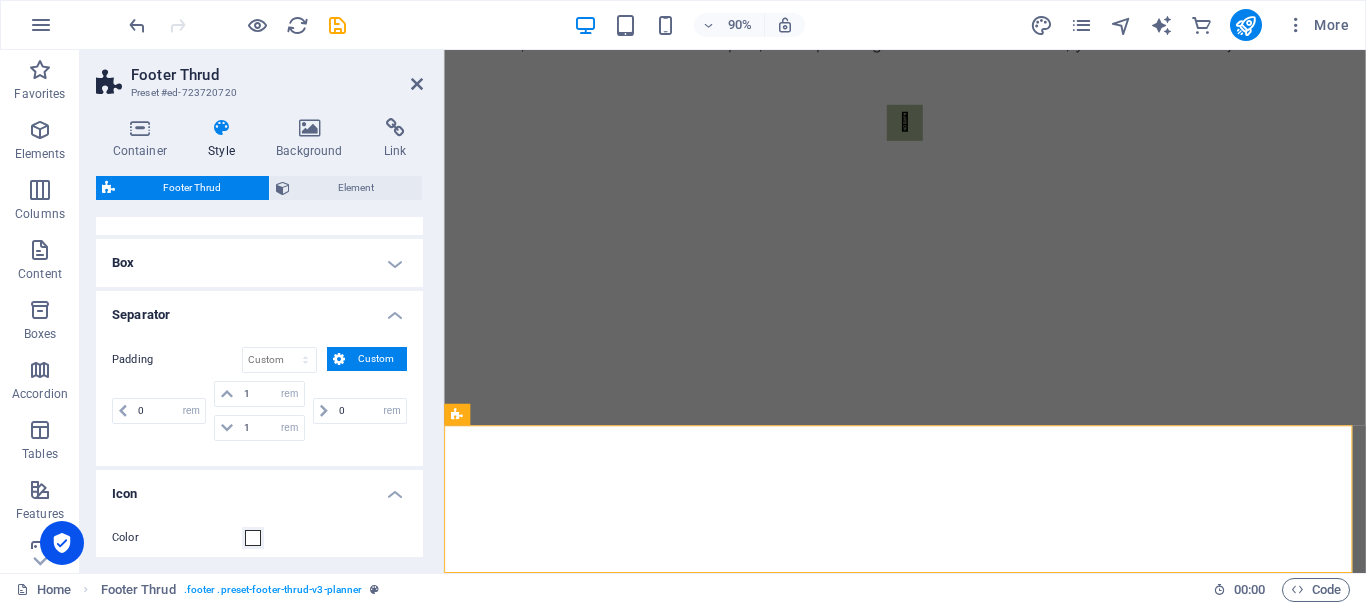 click on "Box" at bounding box center (259, 263) 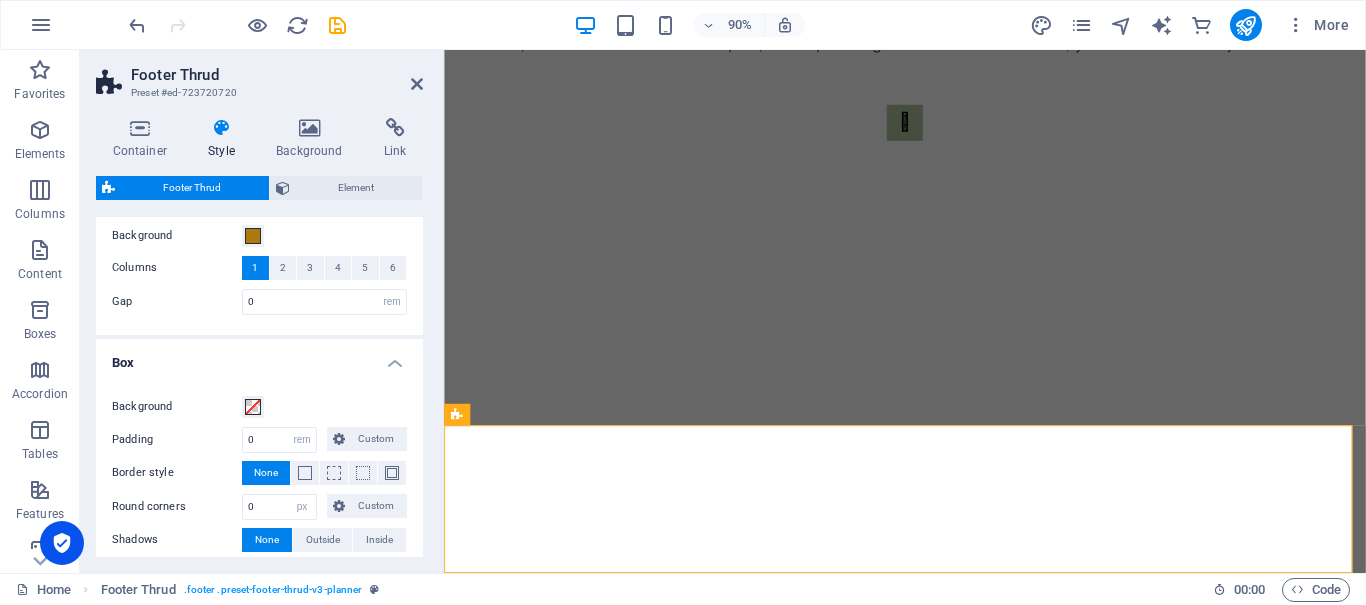 scroll, scrollTop: 0, scrollLeft: 0, axis: both 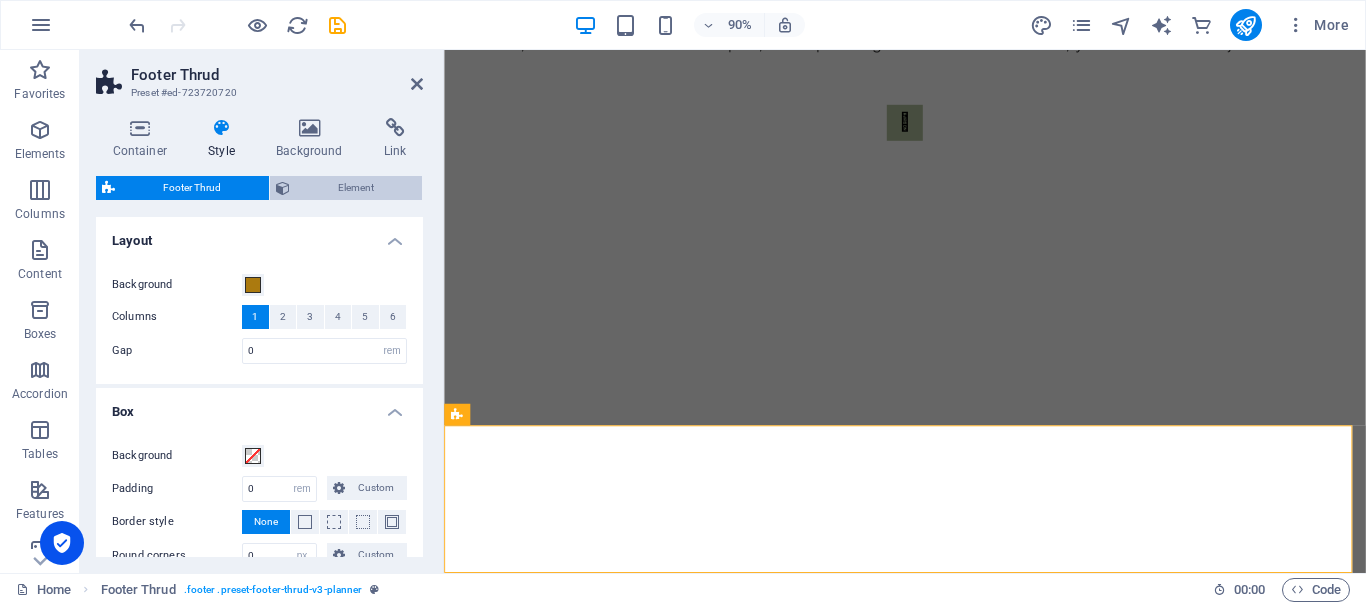 click on "Element" at bounding box center [356, 188] 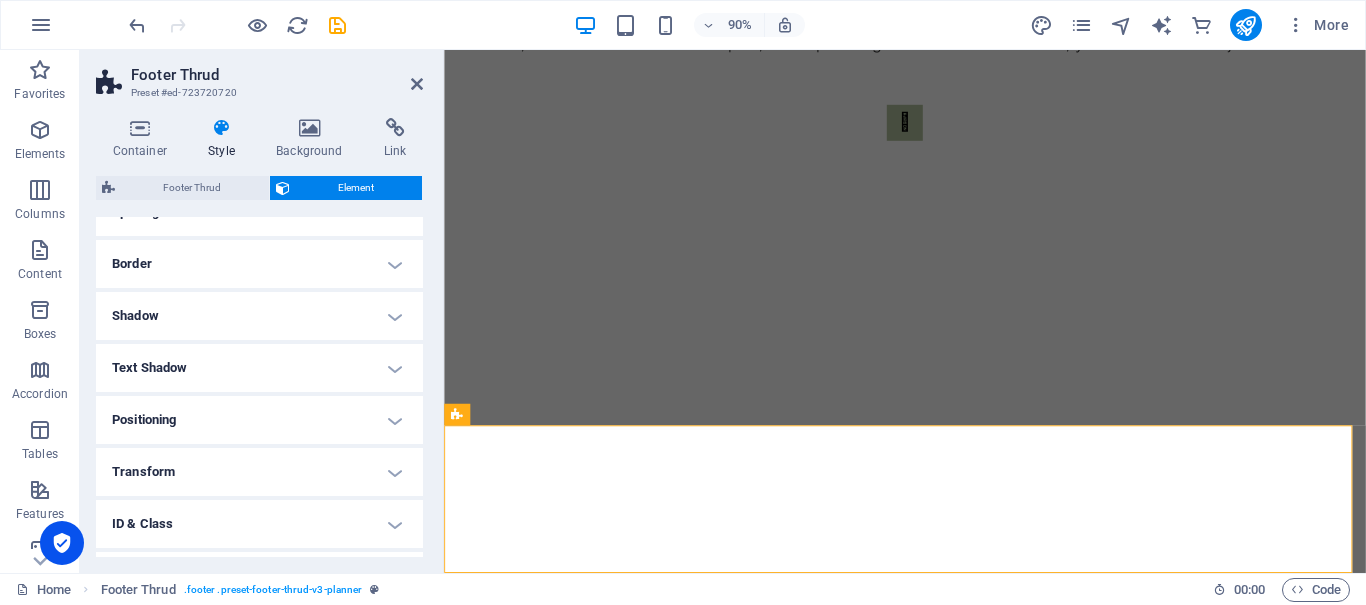 scroll, scrollTop: 295, scrollLeft: 0, axis: vertical 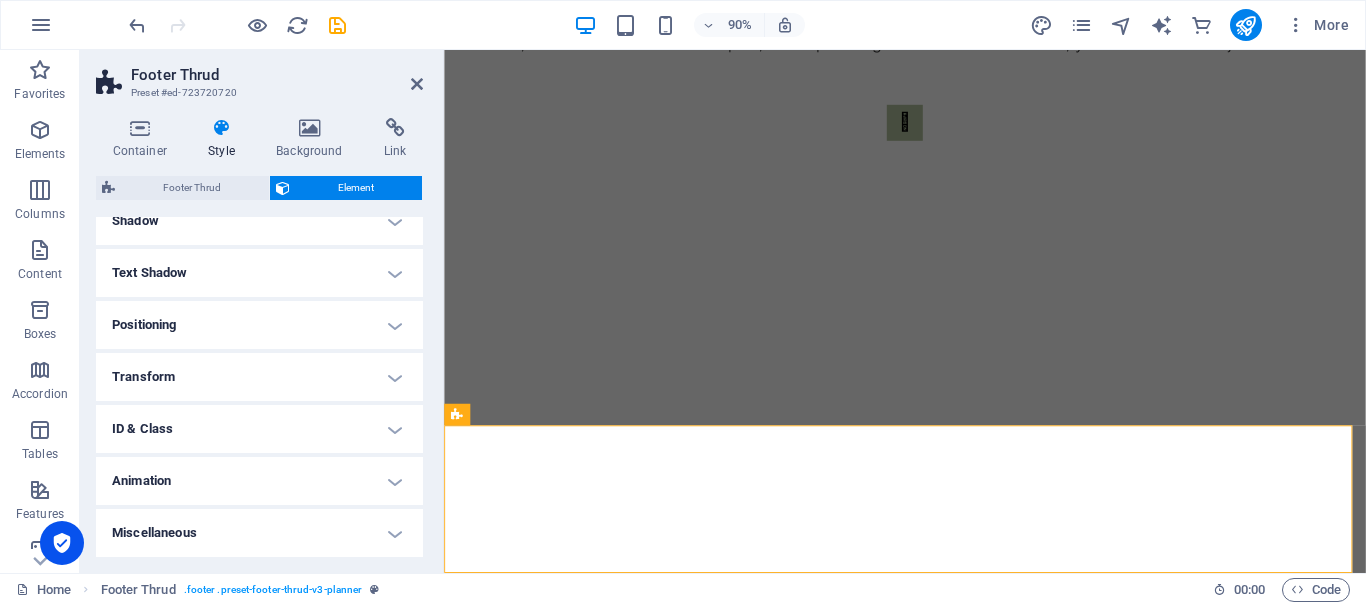 click on "Miscellaneous" at bounding box center [259, 533] 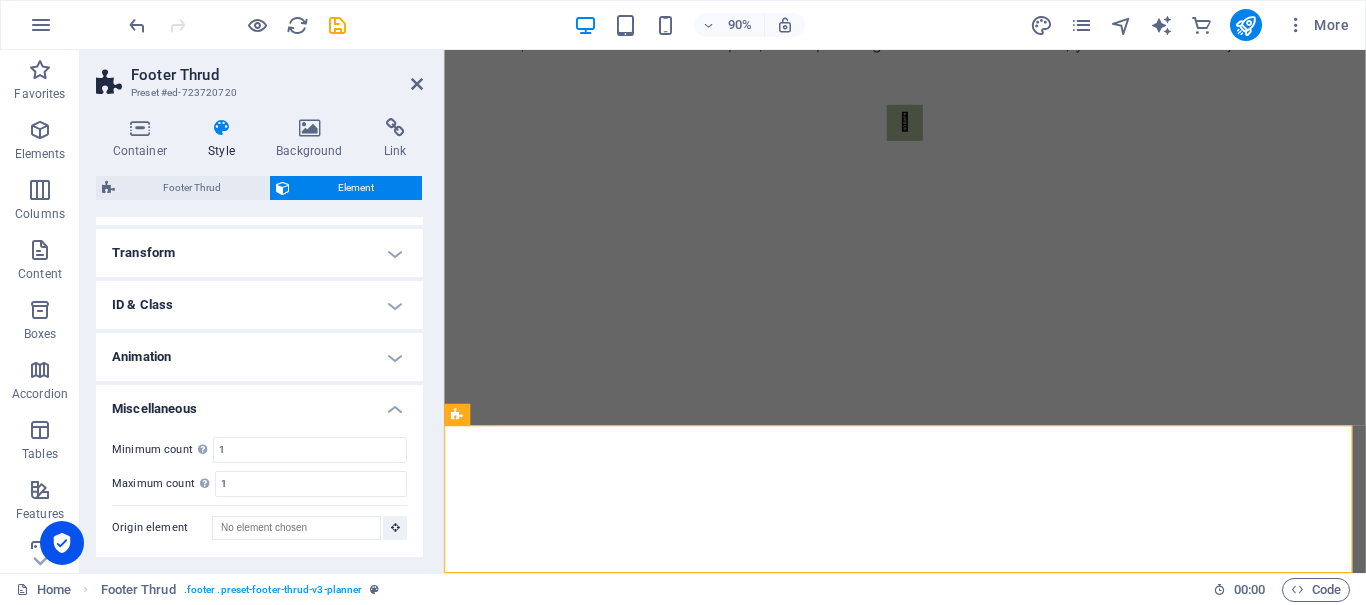 scroll, scrollTop: 0, scrollLeft: 0, axis: both 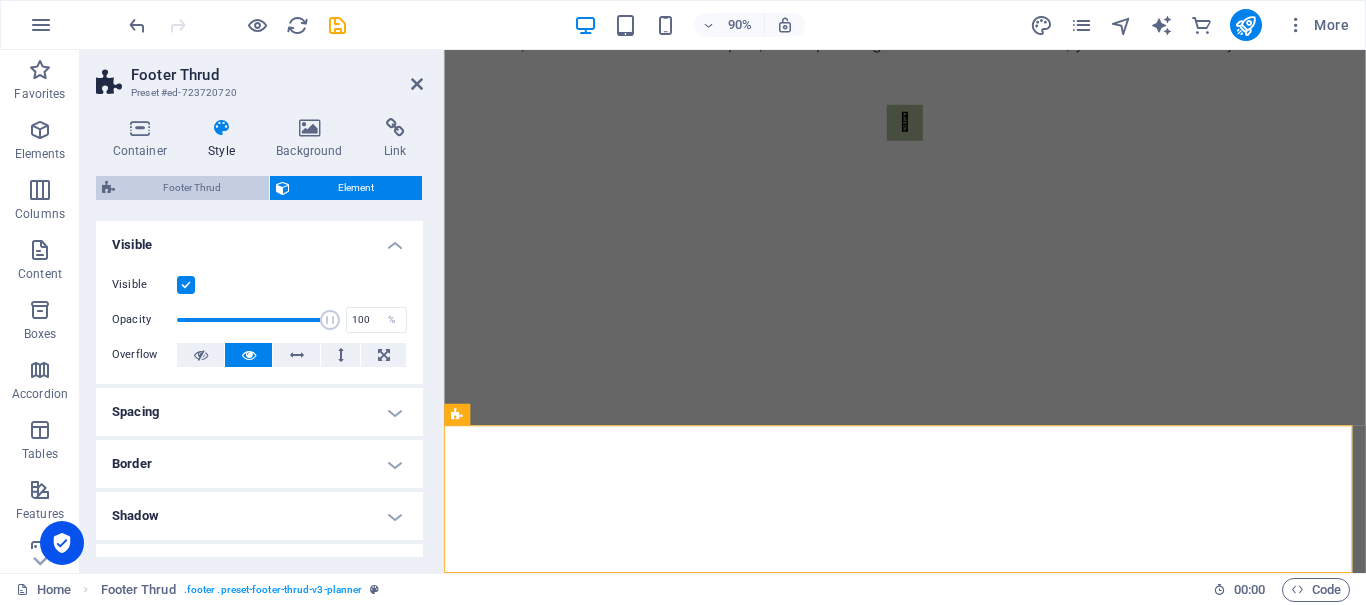 click on "Footer Thrud" at bounding box center [192, 188] 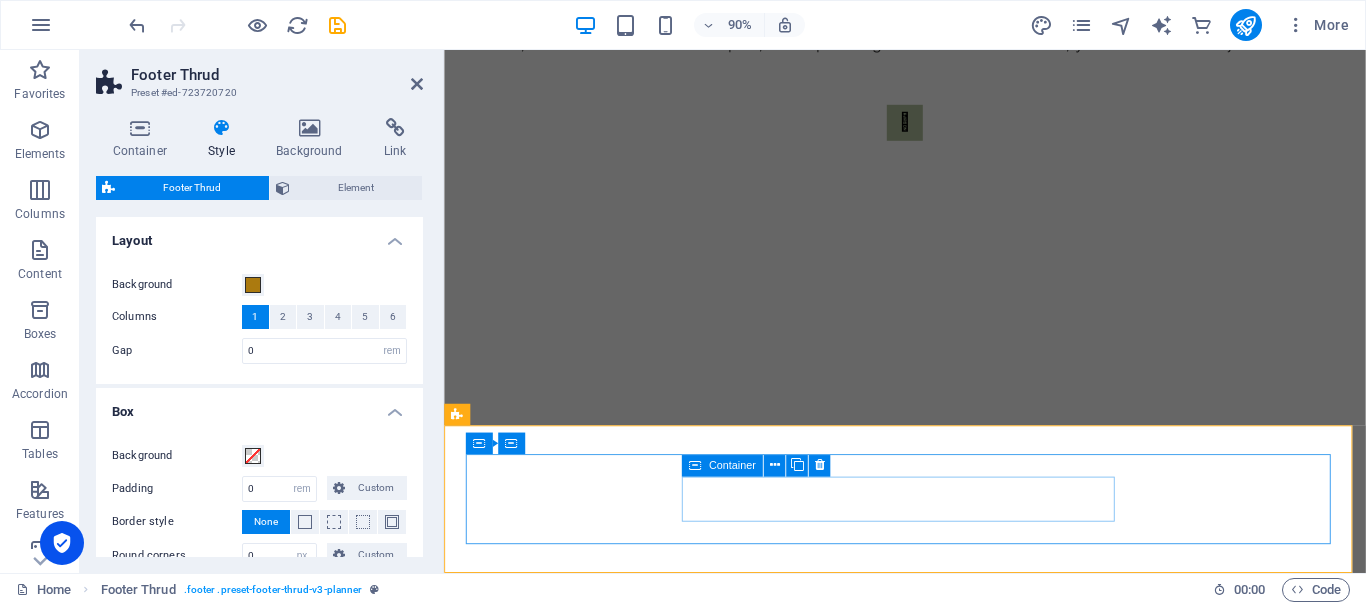 click at bounding box center [695, 466] 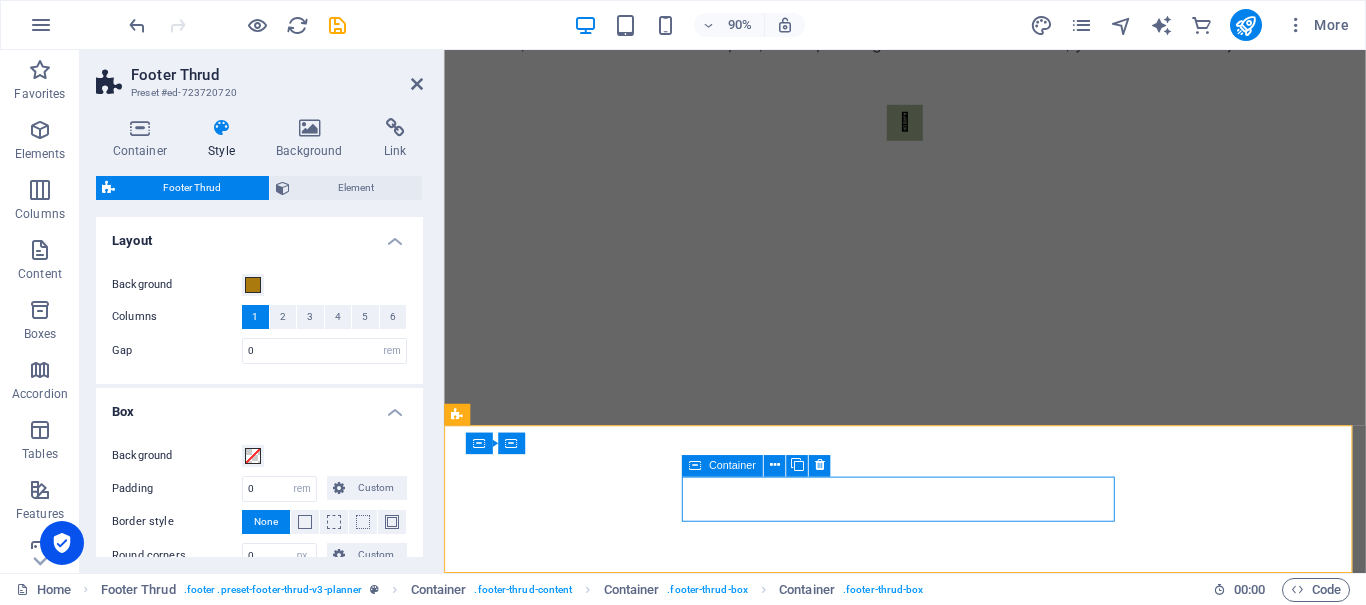 click at bounding box center (695, 466) 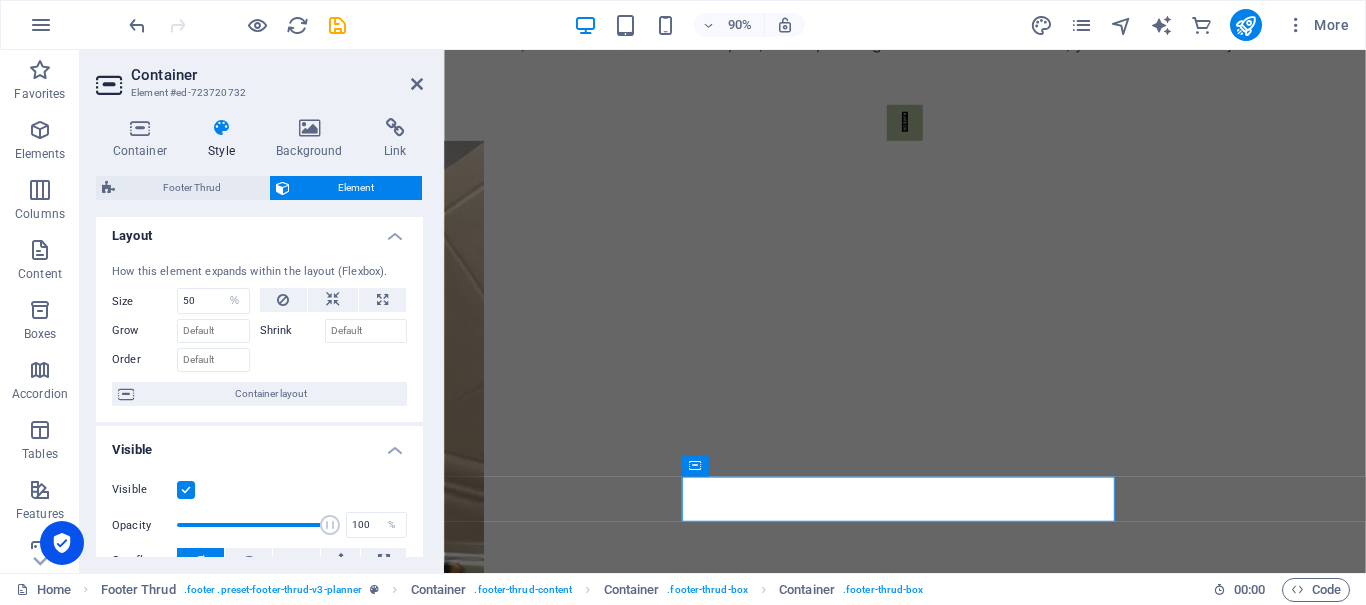 scroll, scrollTop: 0, scrollLeft: 0, axis: both 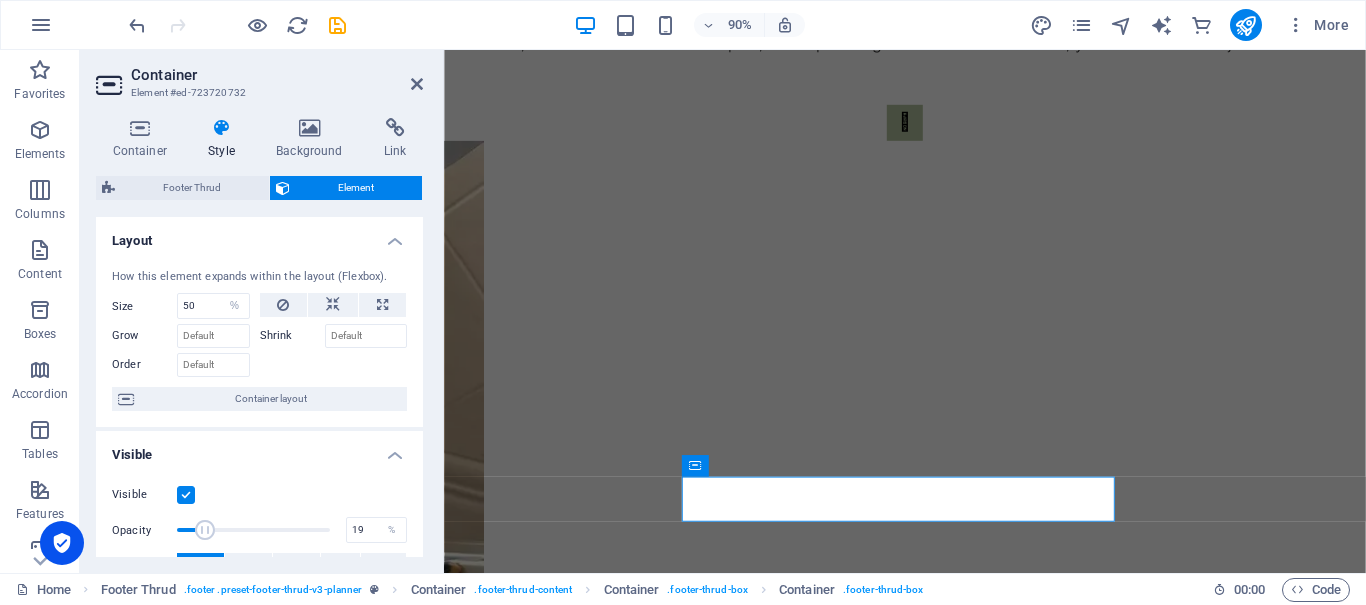 drag, startPoint x: 328, startPoint y: 529, endPoint x: 204, endPoint y: 539, distance: 124.40257 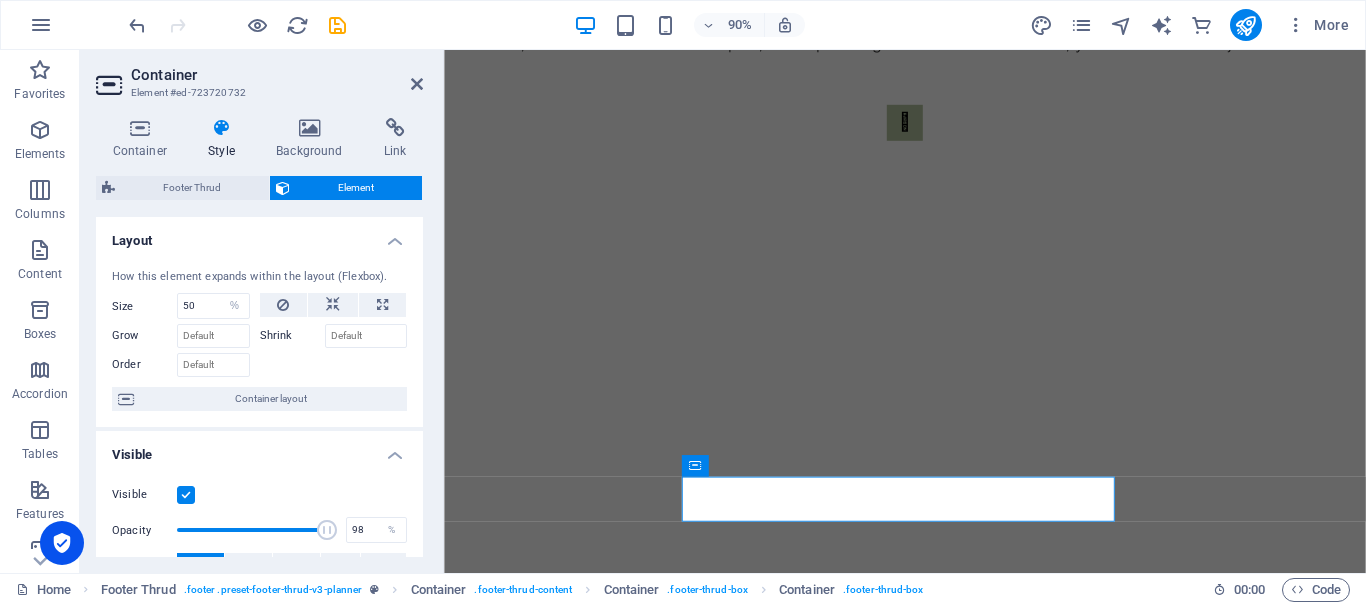 type on "100" 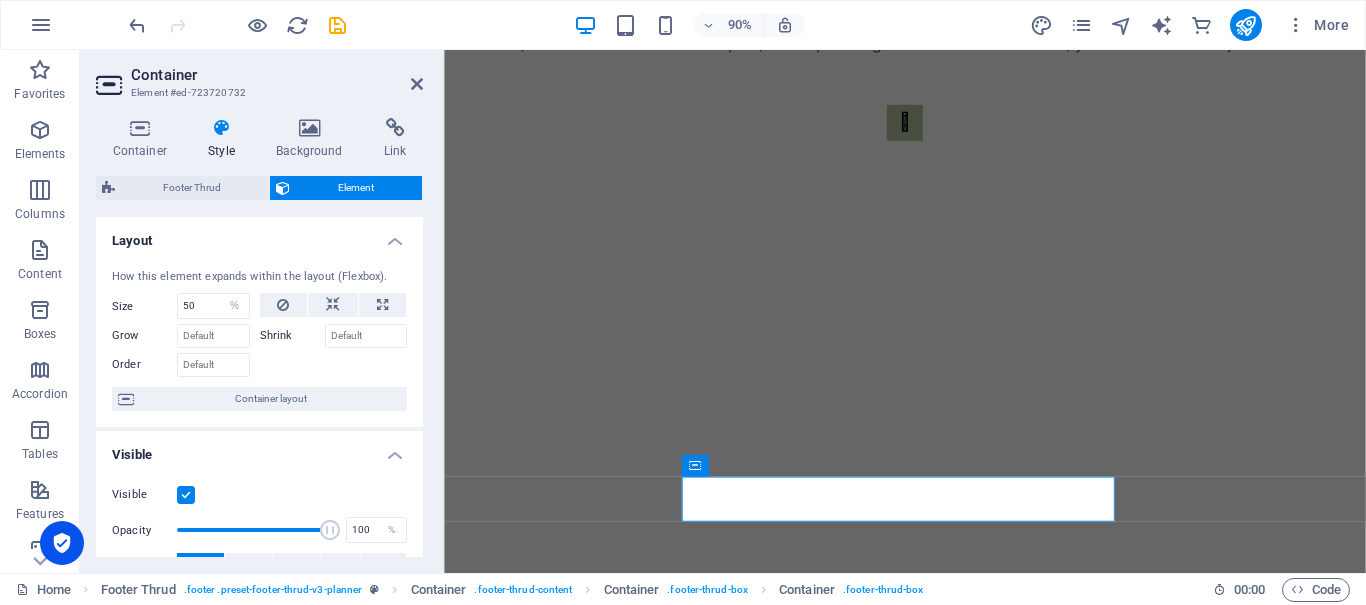 drag, startPoint x: 204, startPoint y: 538, endPoint x: 341, endPoint y: 549, distance: 137.4409 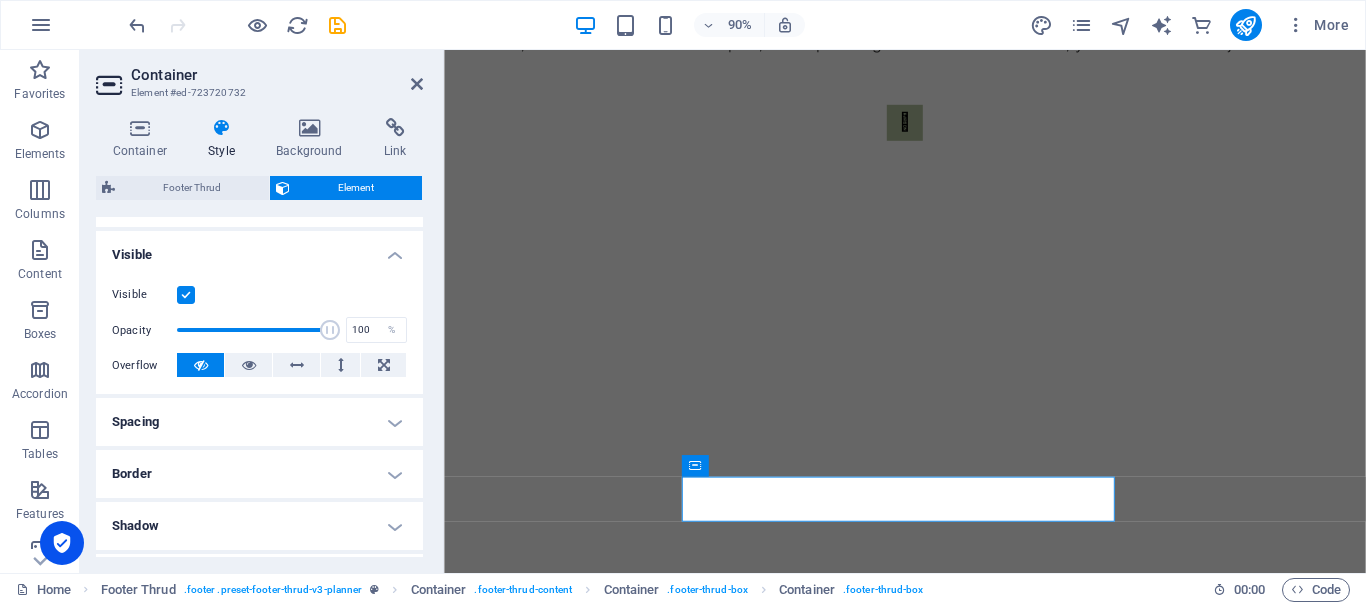 scroll, scrollTop: 0, scrollLeft: 0, axis: both 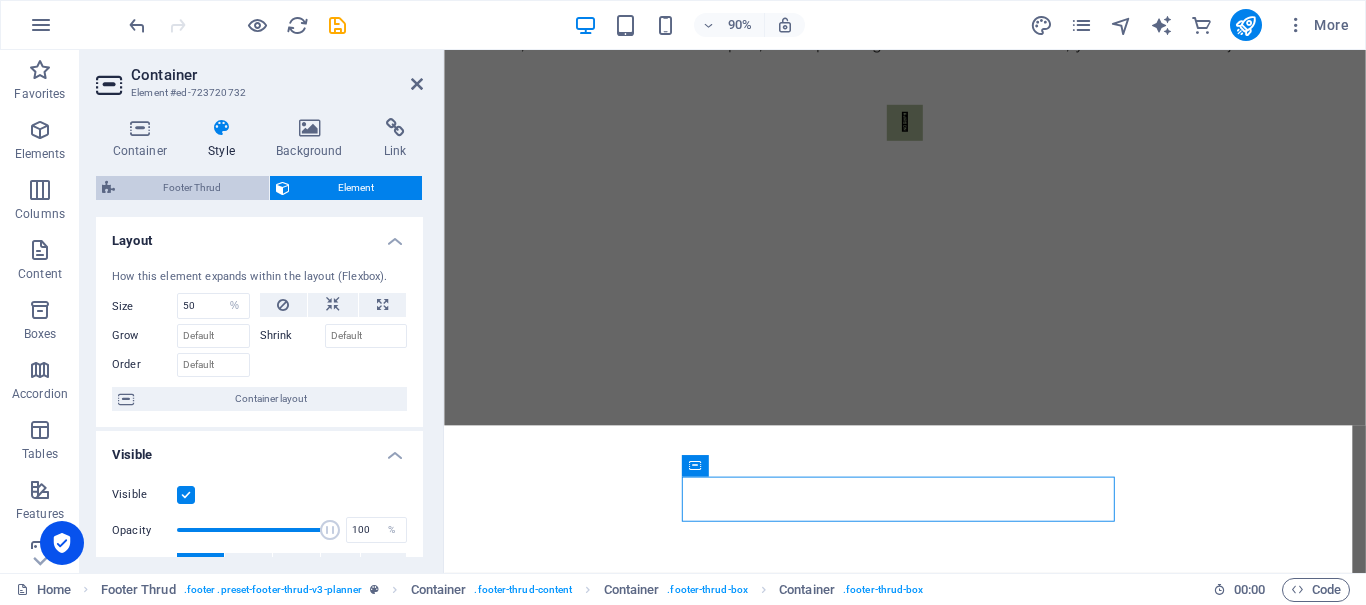 click on "Footer Thrud" at bounding box center (192, 188) 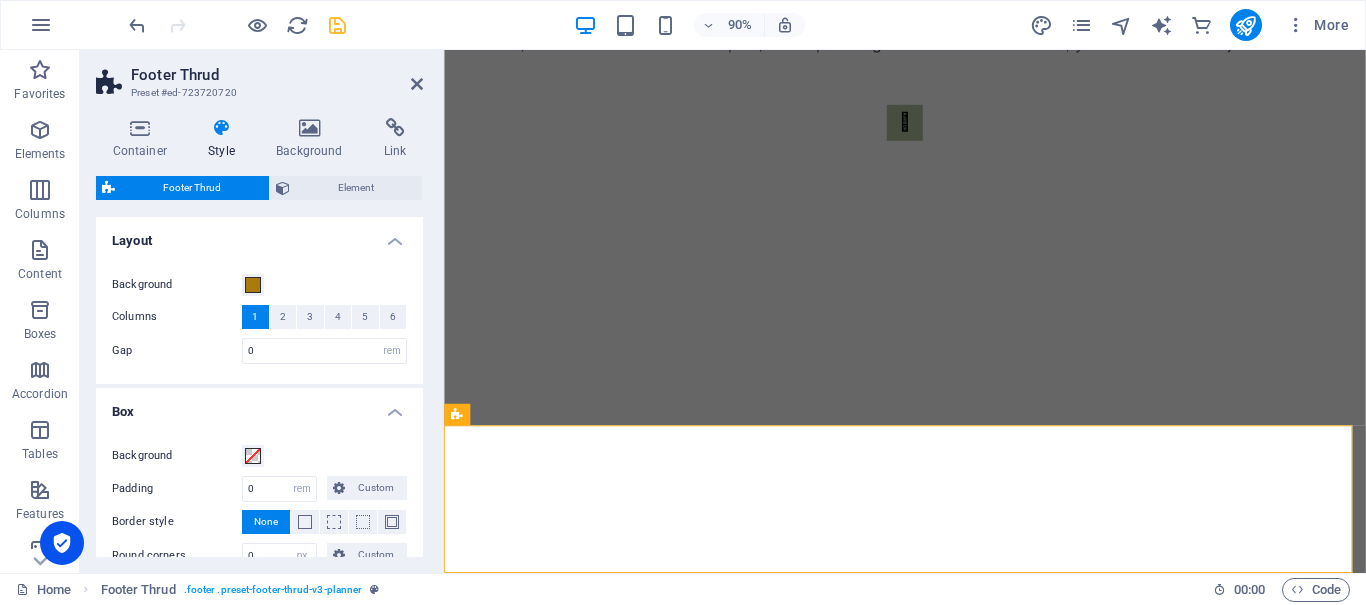 click at bounding box center [337, 25] 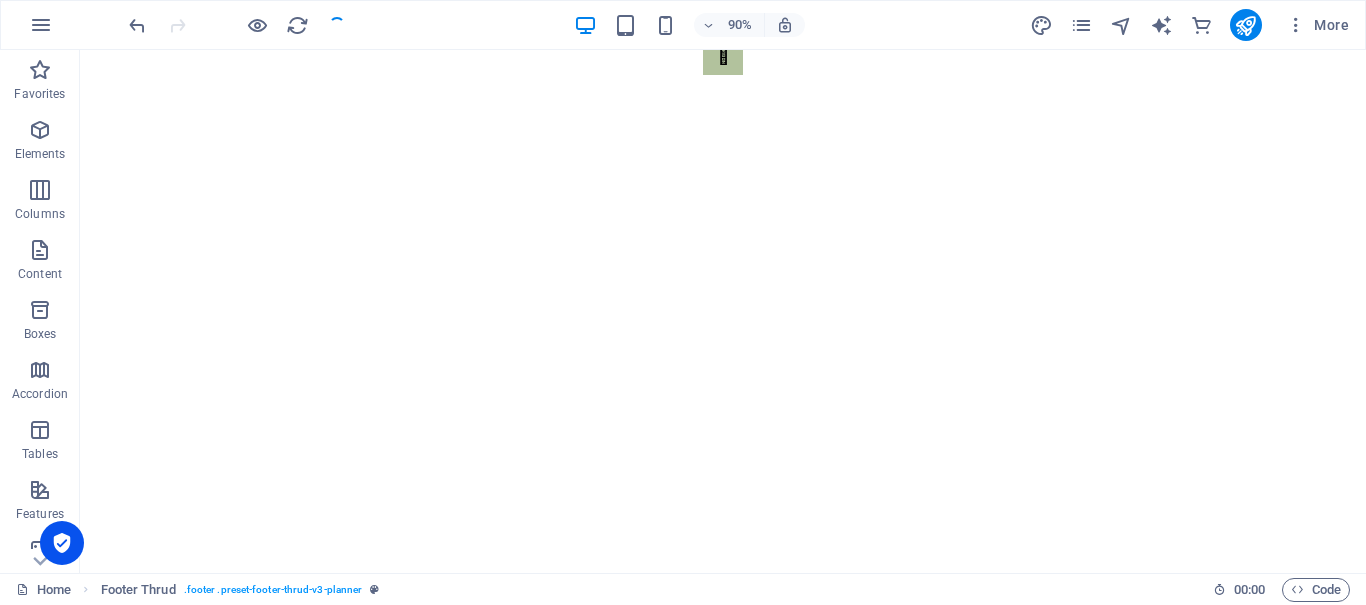 scroll, scrollTop: 1718, scrollLeft: 0, axis: vertical 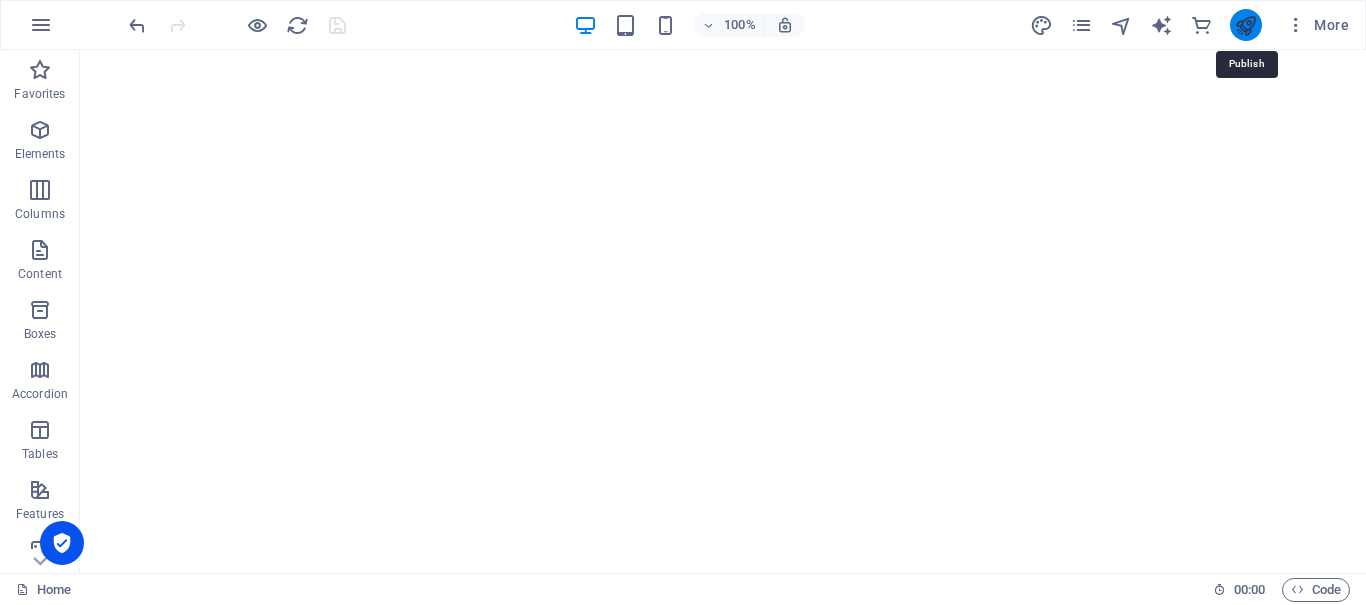 click at bounding box center [1245, 25] 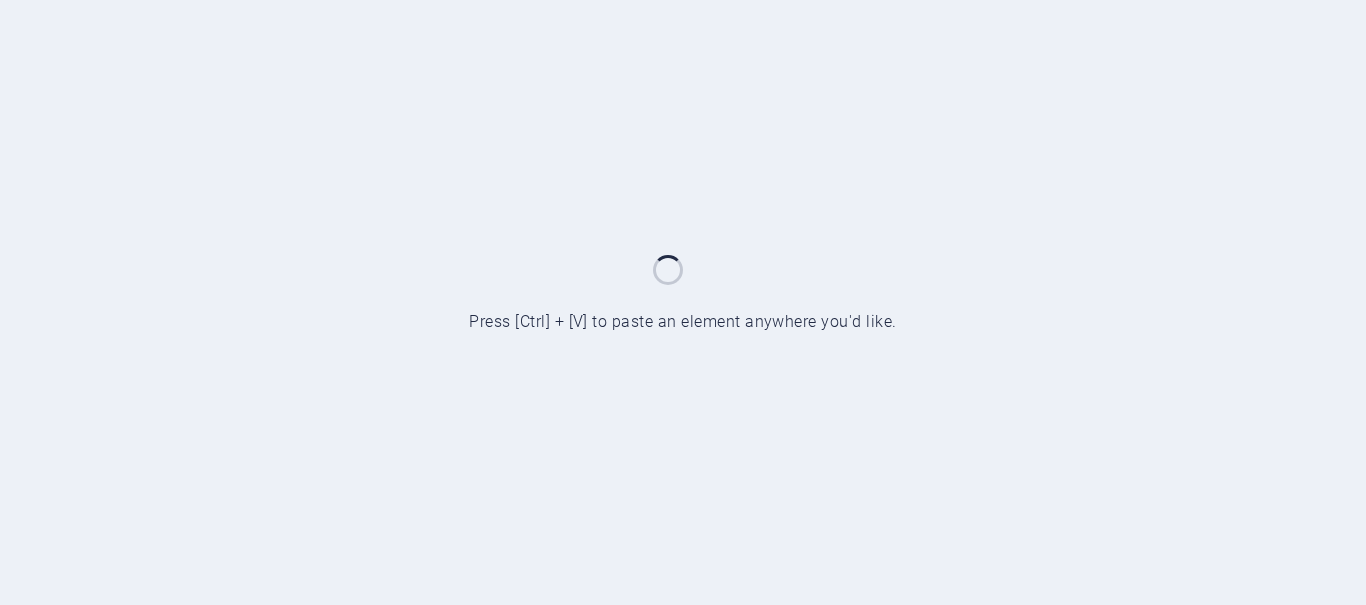 scroll, scrollTop: 0, scrollLeft: 0, axis: both 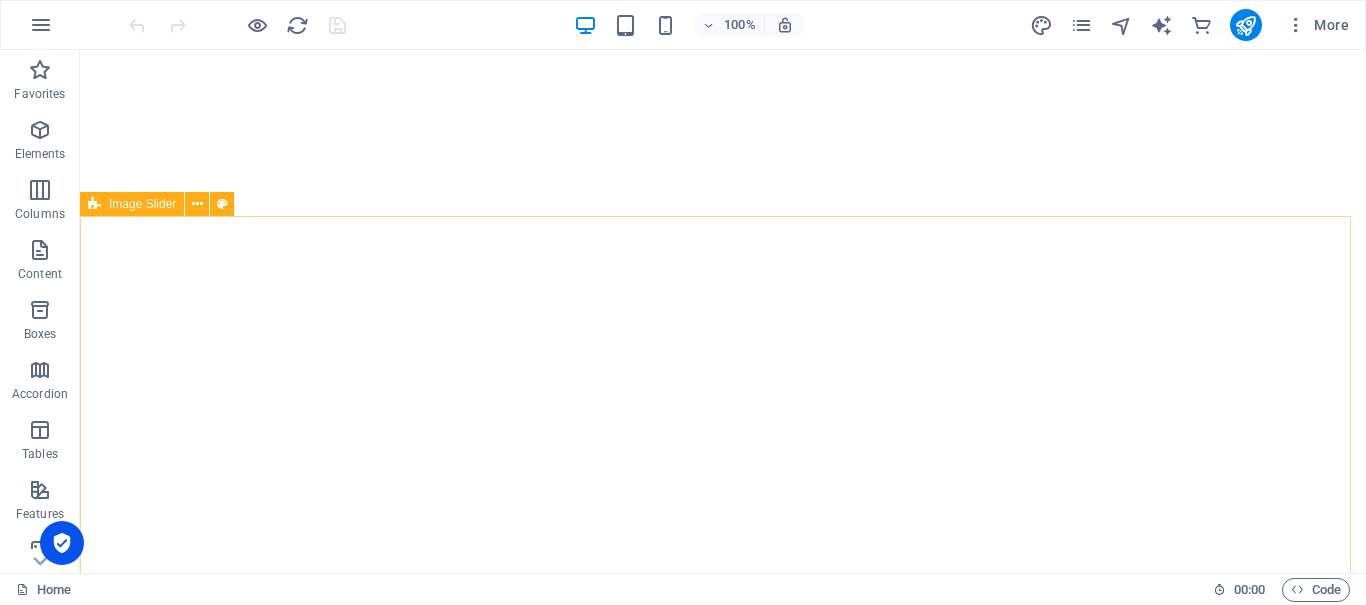 click at bounding box center (94, 204) 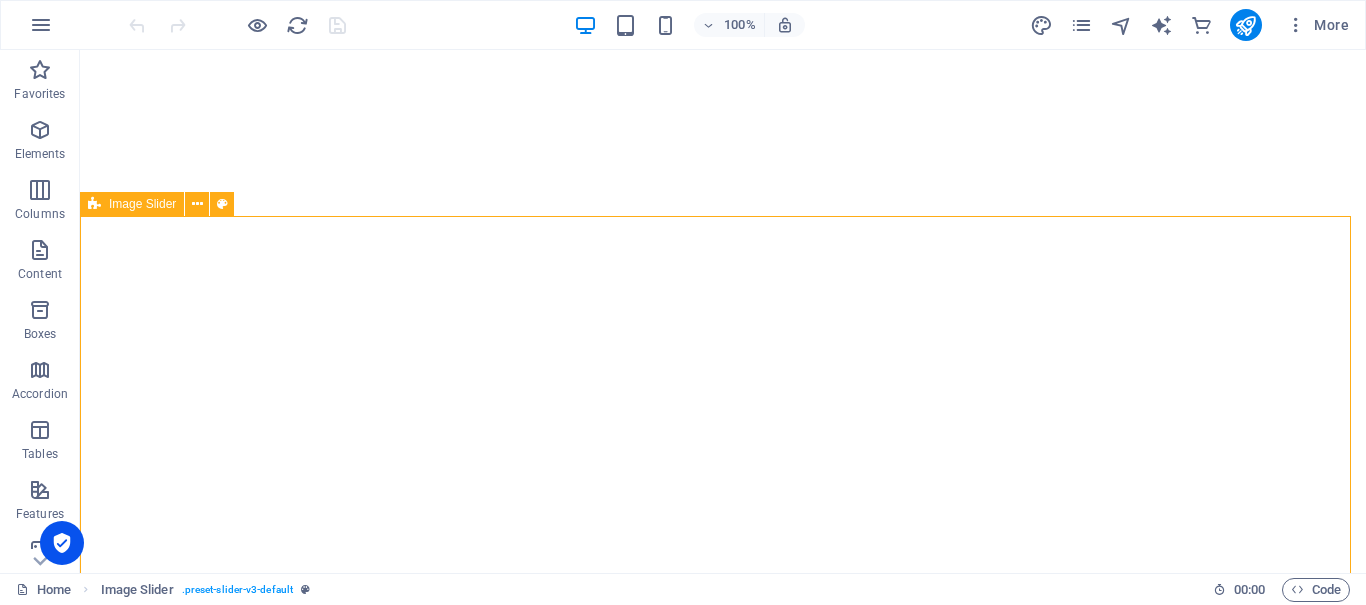 click at bounding box center [94, 204] 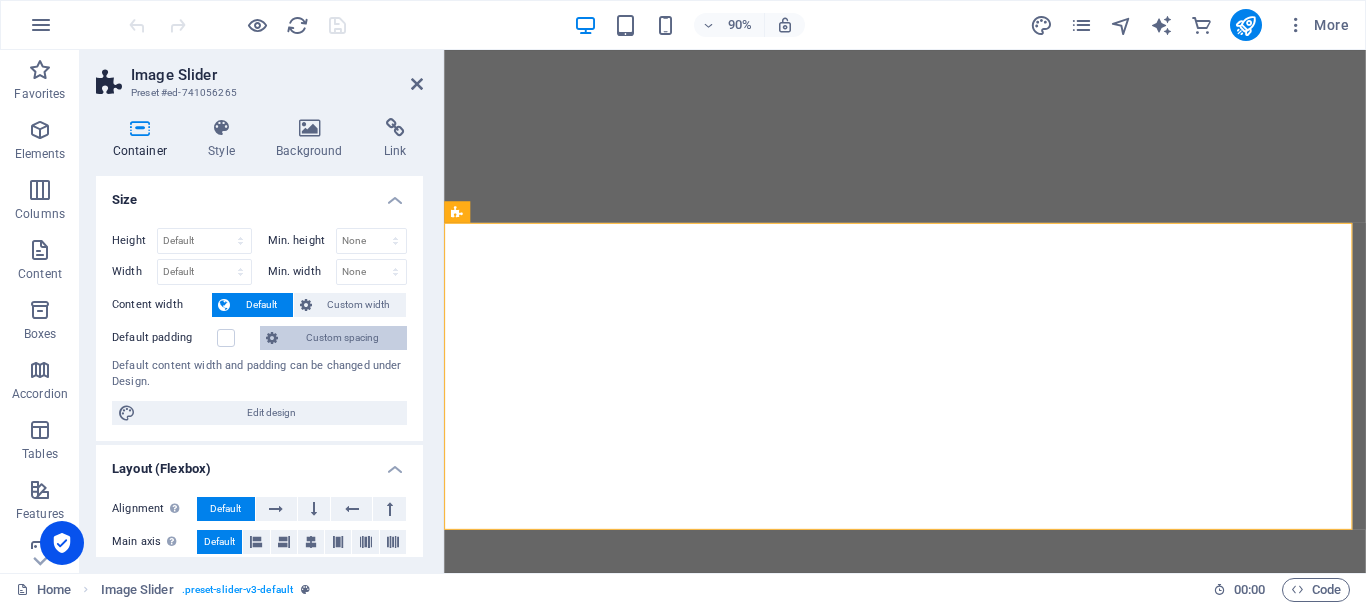 click on "Custom spacing" at bounding box center (342, 338) 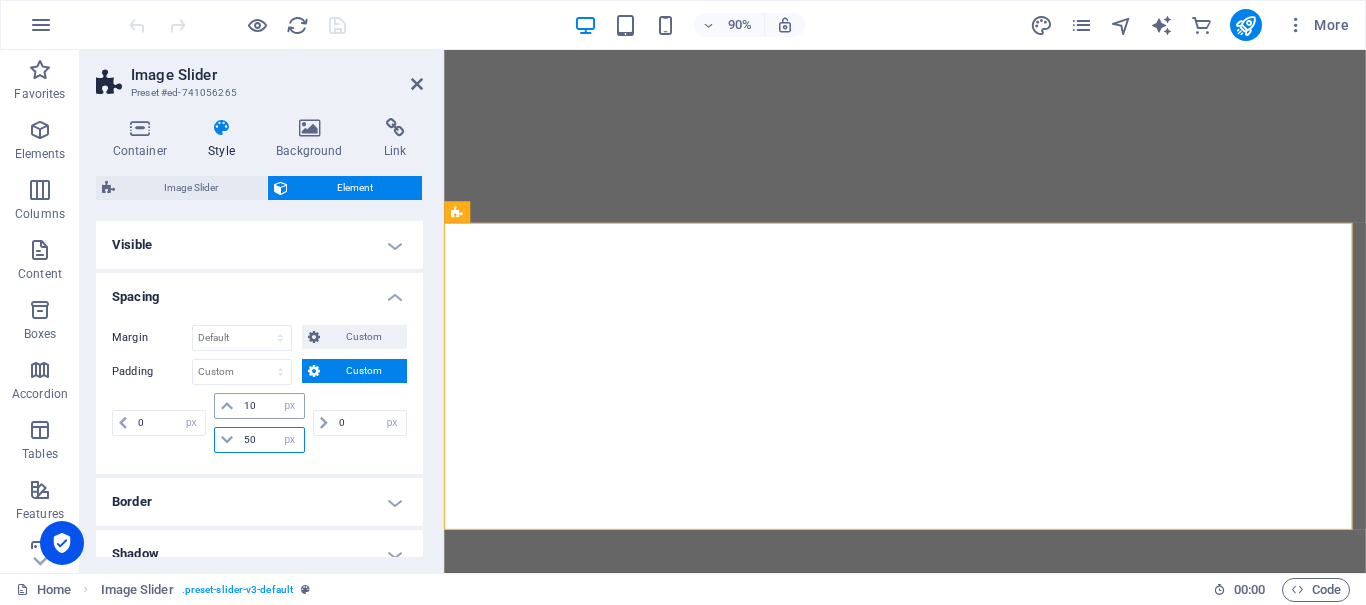 drag, startPoint x: 262, startPoint y: 437, endPoint x: 251, endPoint y: 400, distance: 38.600517 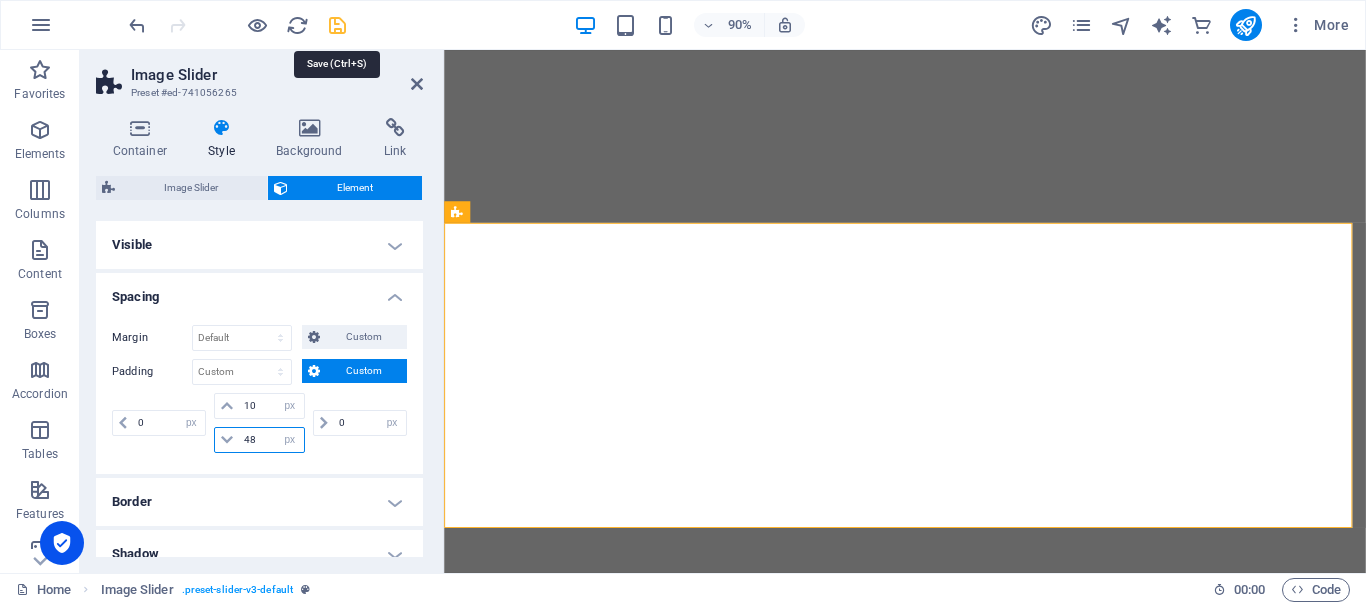 type on "48" 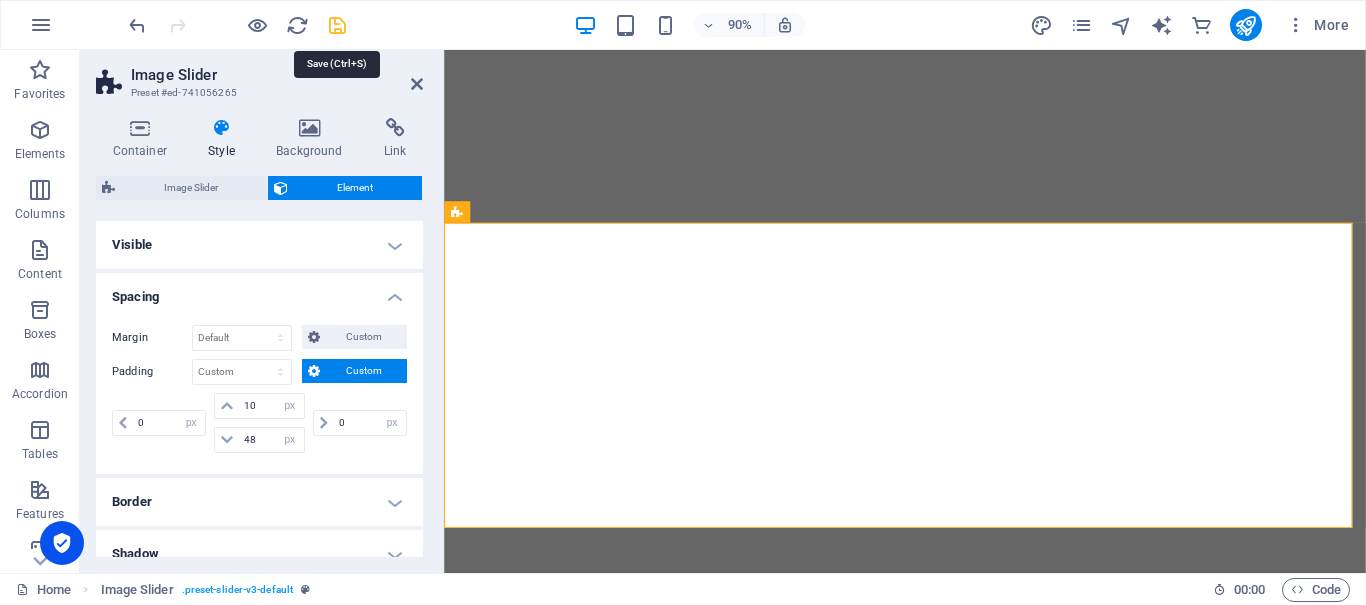 click at bounding box center (337, 25) 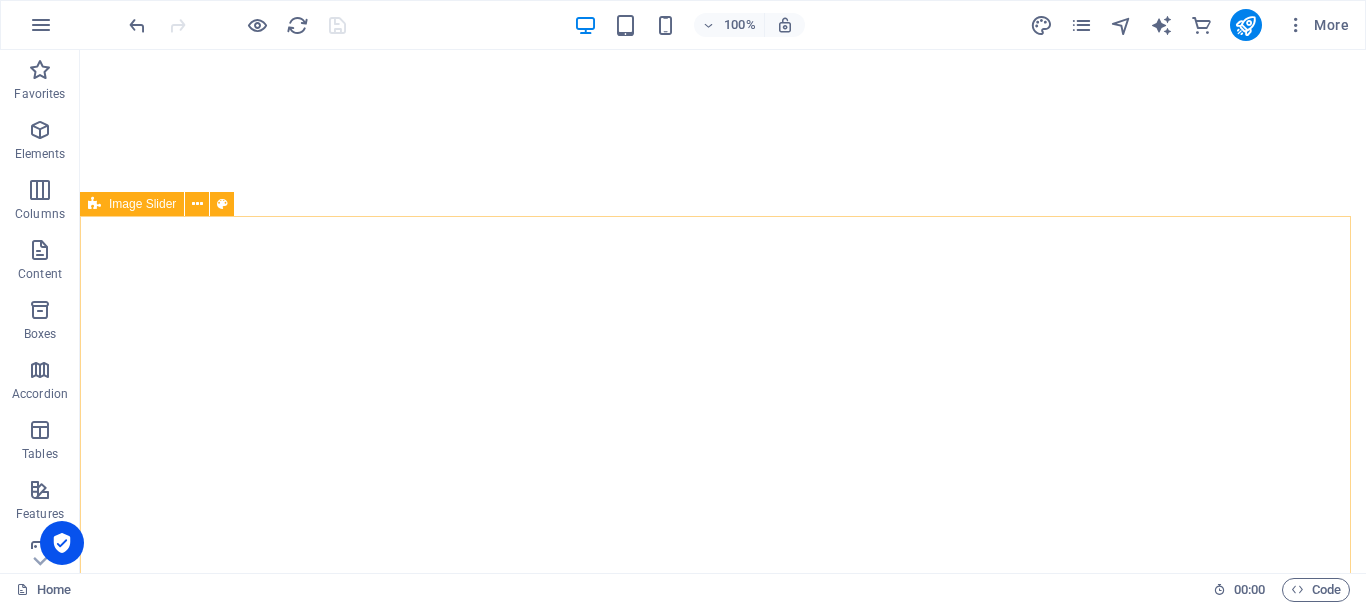 click on "Image Slider" at bounding box center [132, 204] 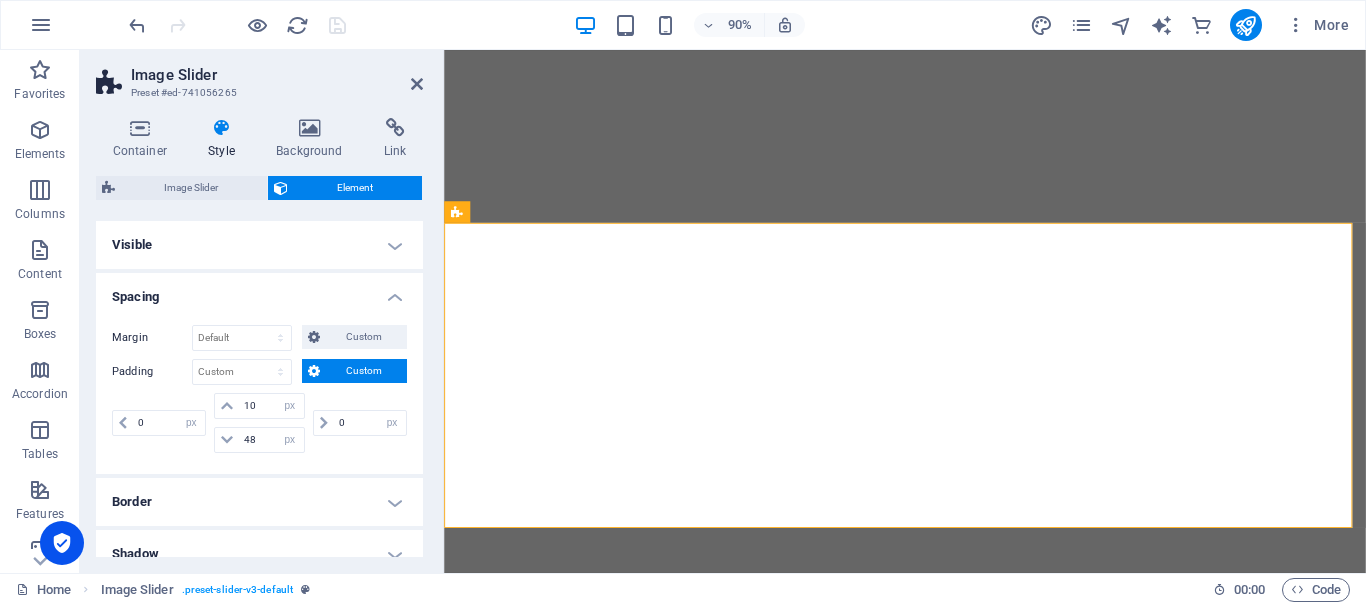 click on "Style" at bounding box center [226, 139] 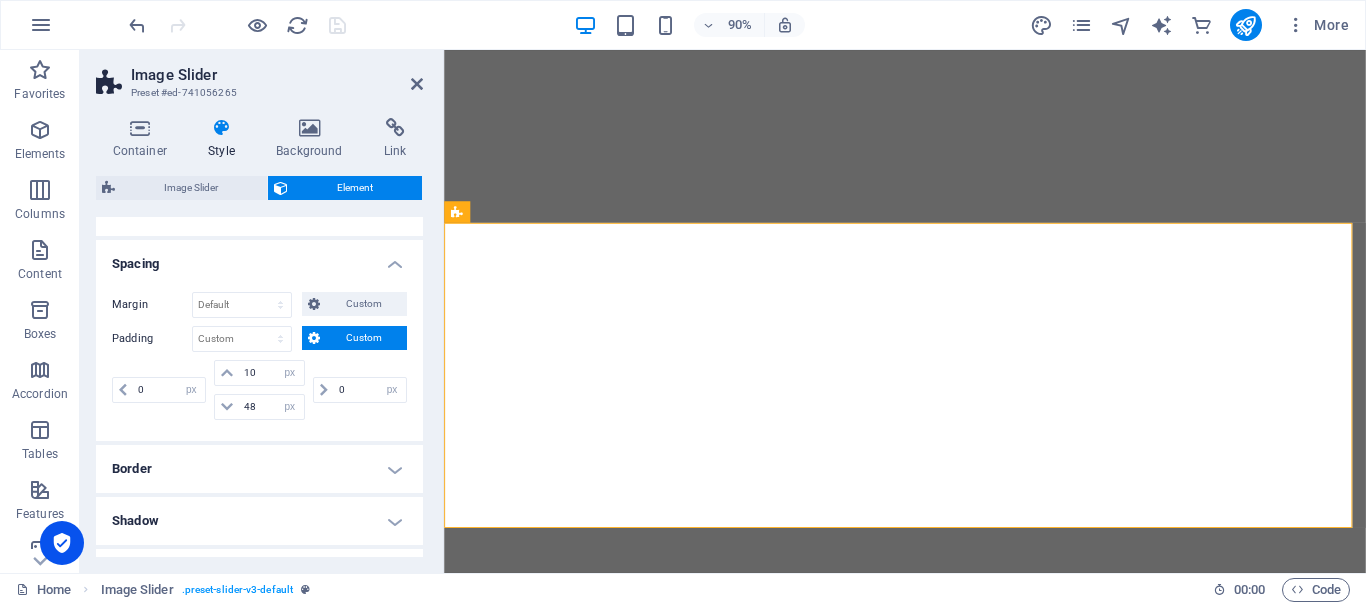 scroll, scrollTop: 0, scrollLeft: 0, axis: both 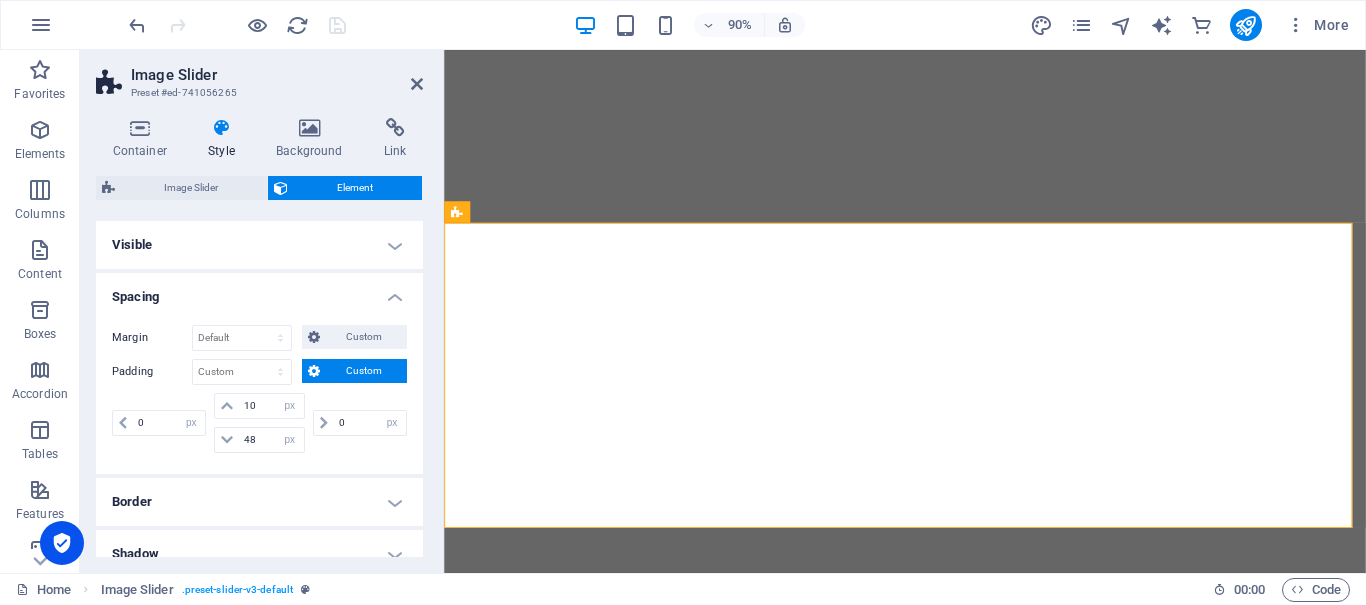 click on "Visible" at bounding box center [259, 245] 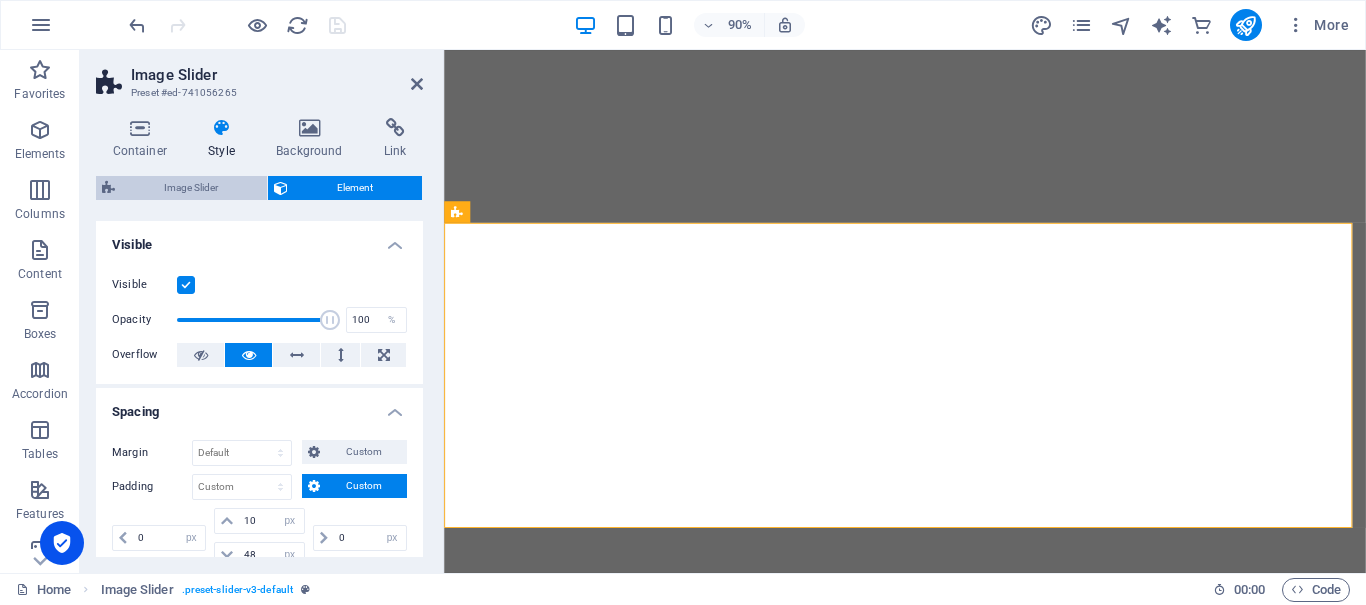 click on "Image Slider" at bounding box center [191, 188] 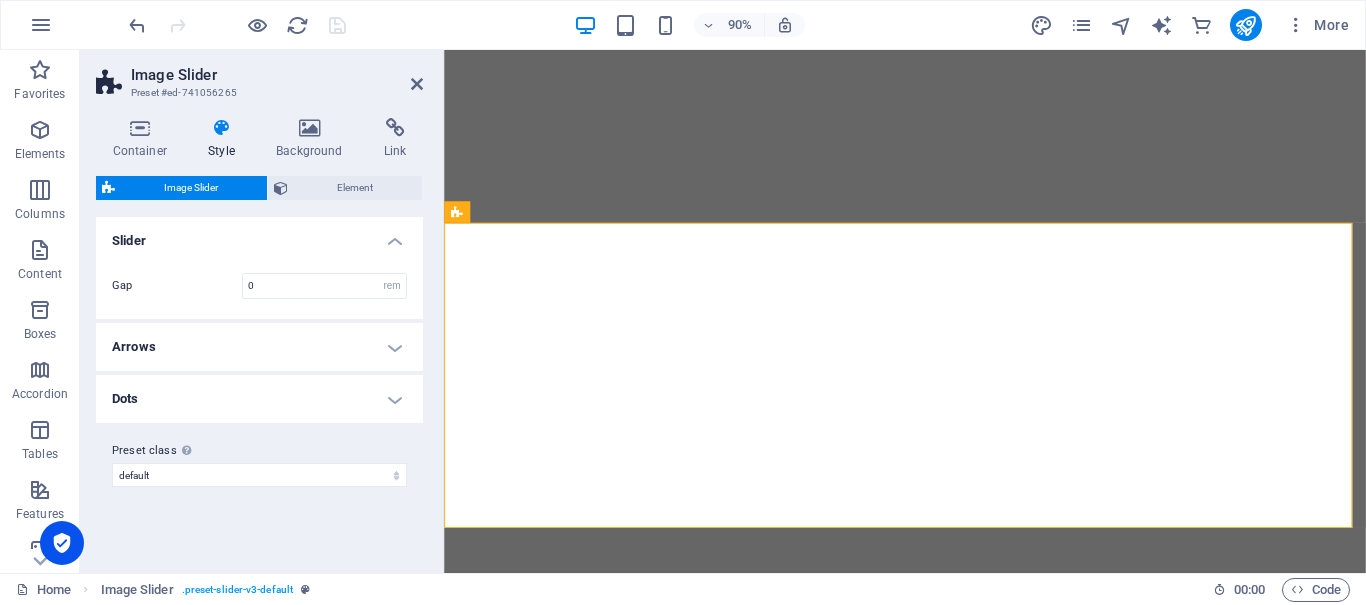 click on "Arrows" at bounding box center (259, 347) 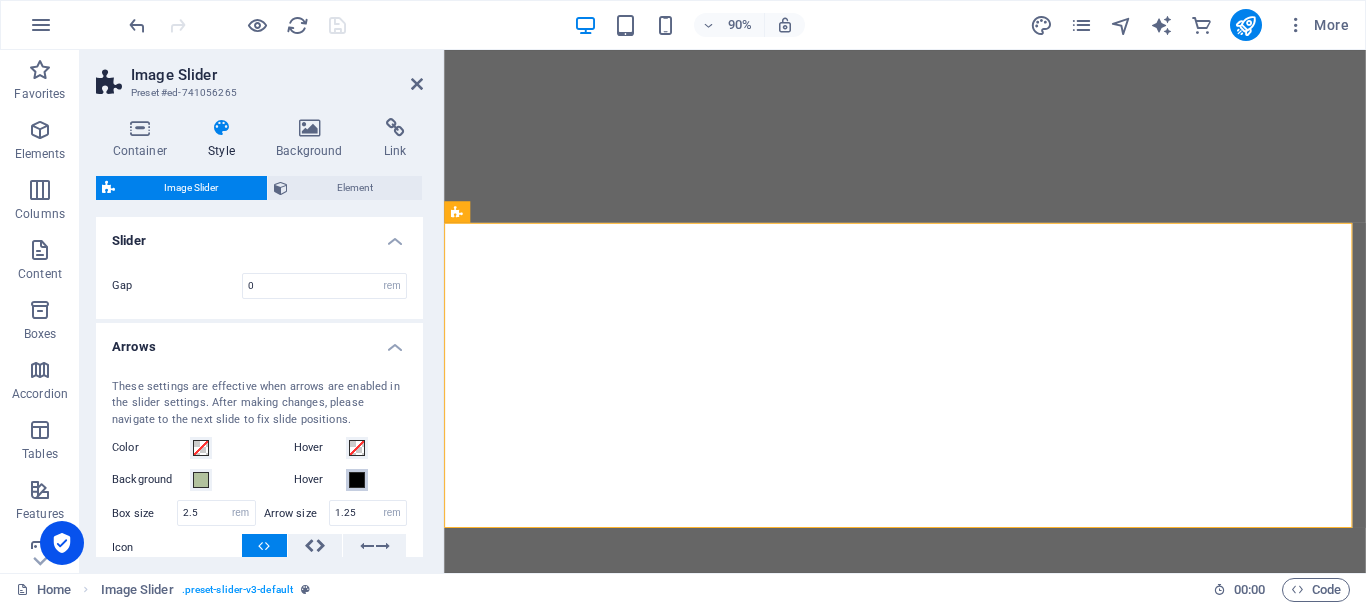scroll, scrollTop: 100, scrollLeft: 0, axis: vertical 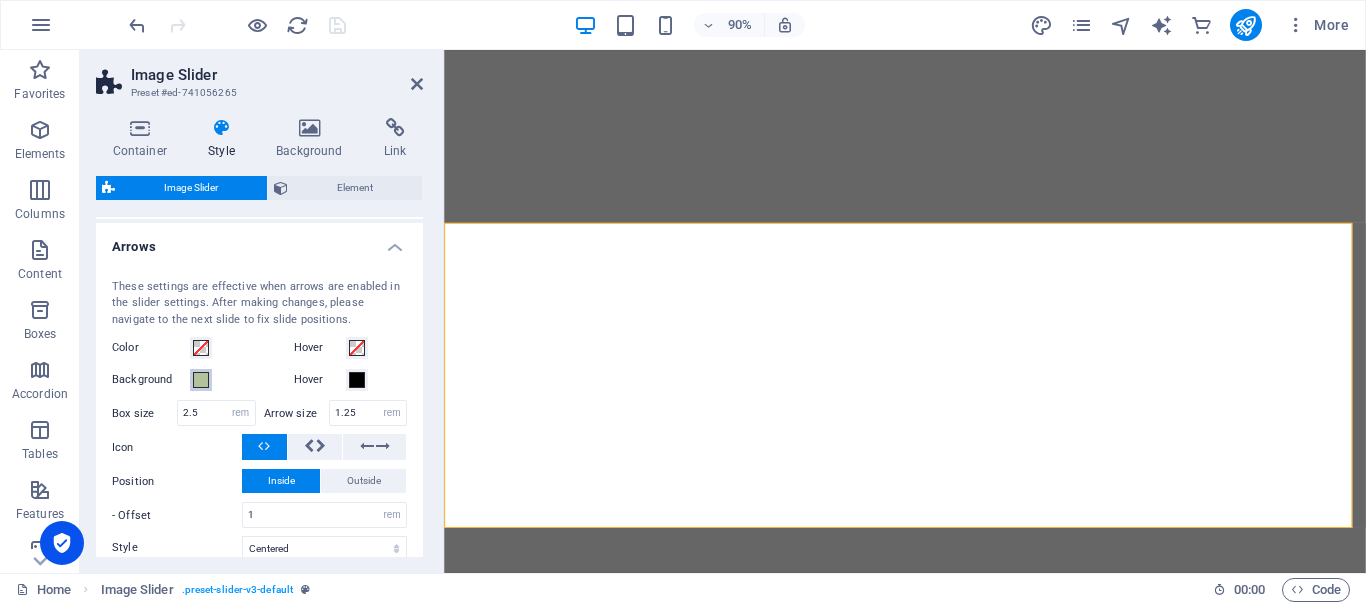 click on "Background" at bounding box center (201, 380) 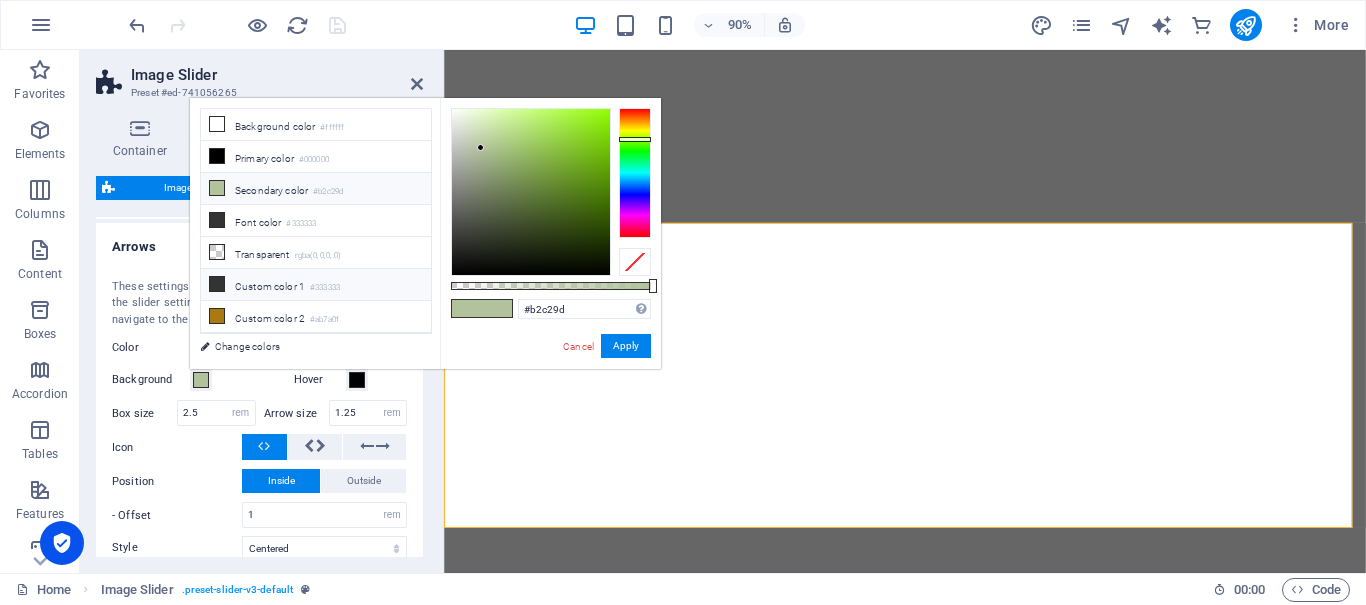 scroll, scrollTop: 86, scrollLeft: 0, axis: vertical 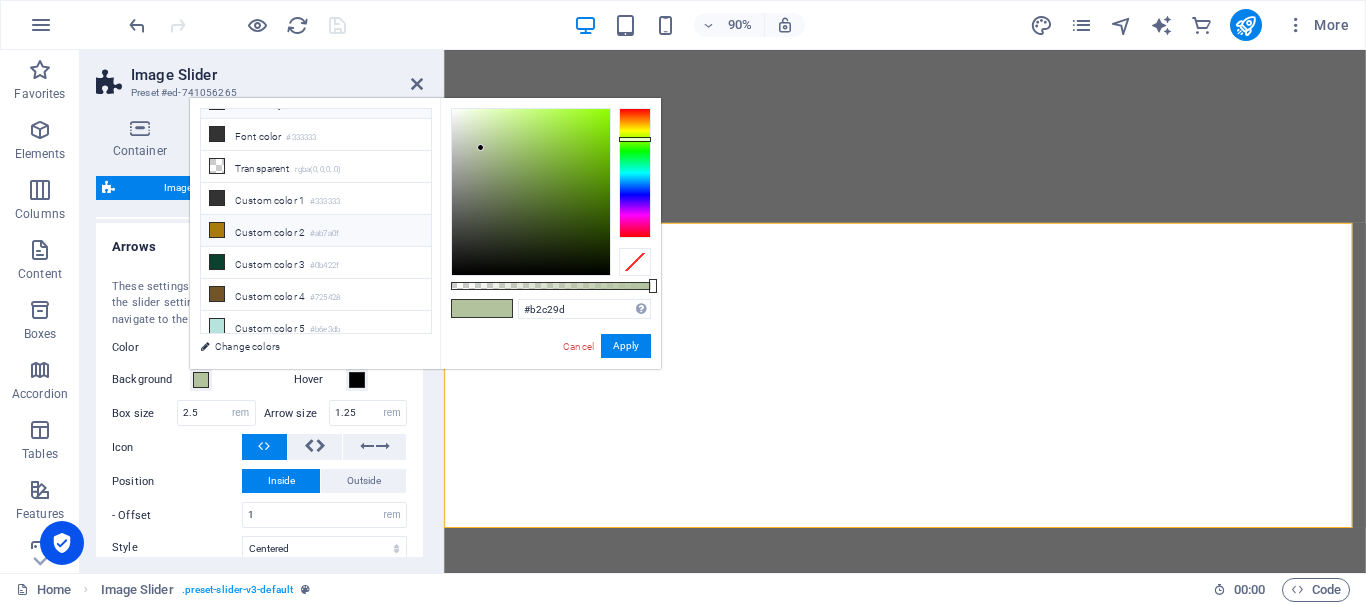 click on "Custom color 2
#ab7a0f" at bounding box center [316, 231] 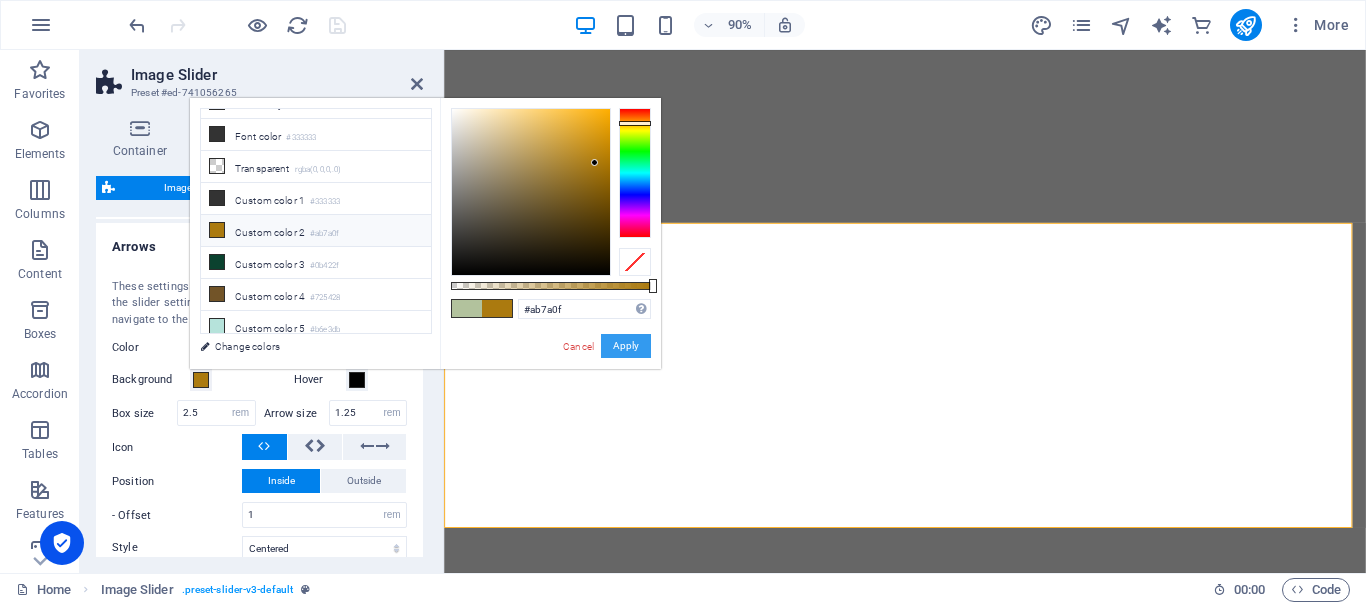 click on "Apply" at bounding box center (626, 346) 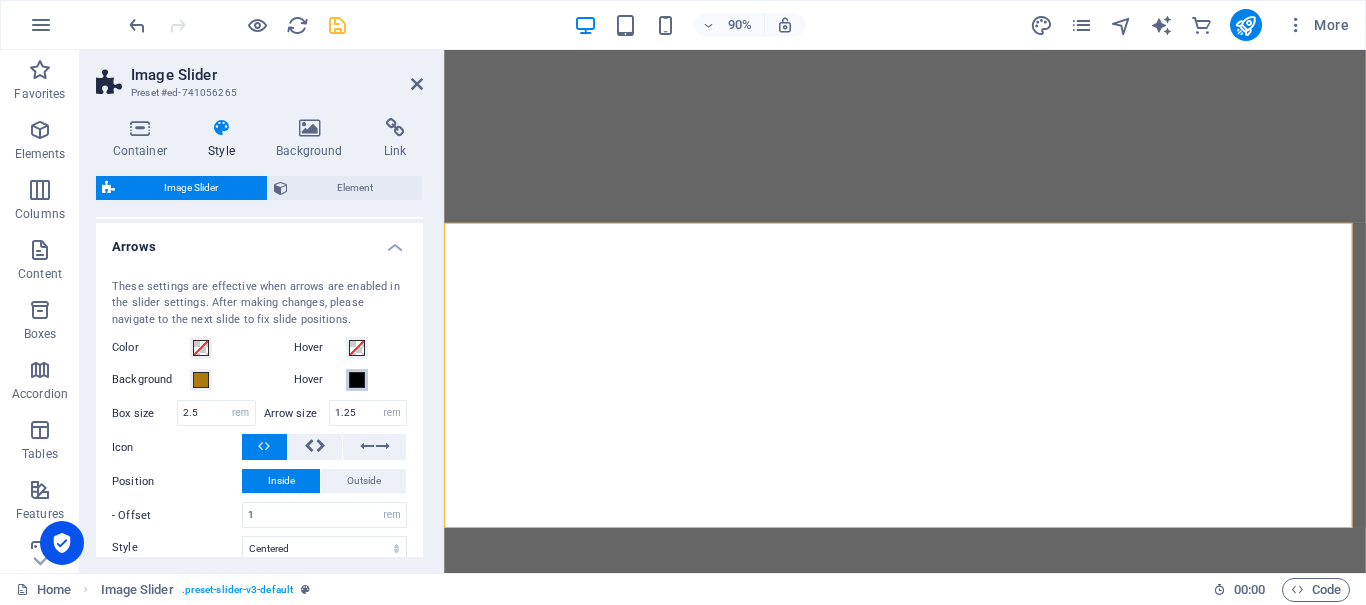 click at bounding box center (357, 380) 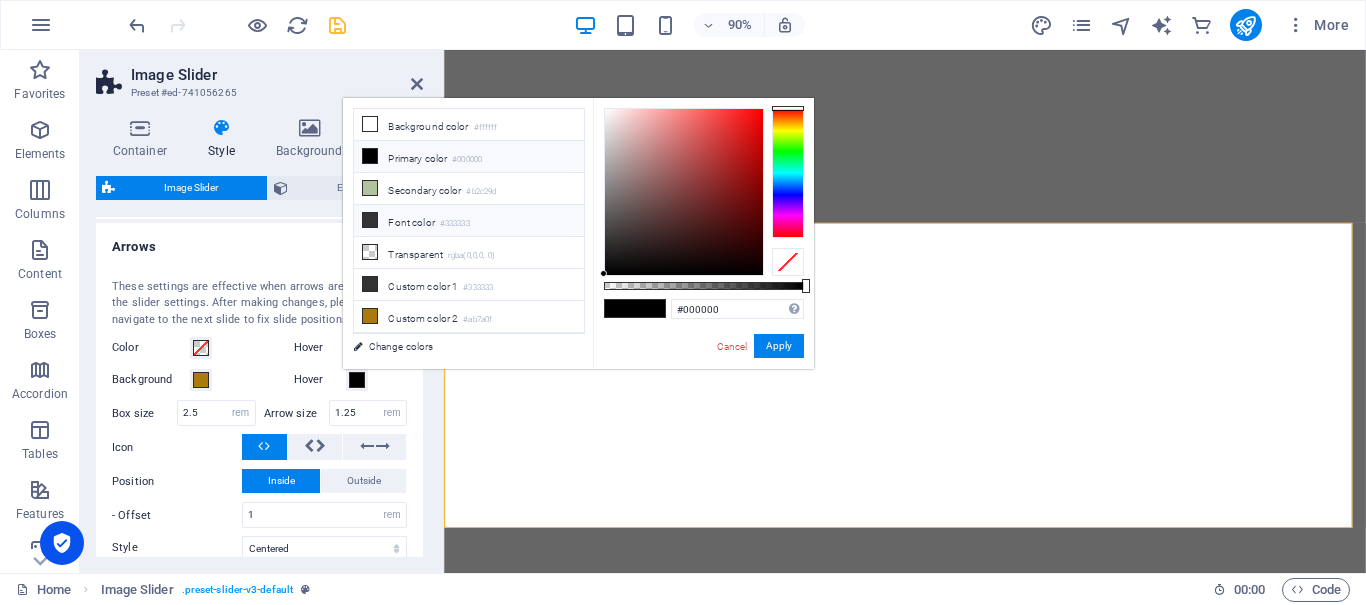 scroll, scrollTop: 86, scrollLeft: 0, axis: vertical 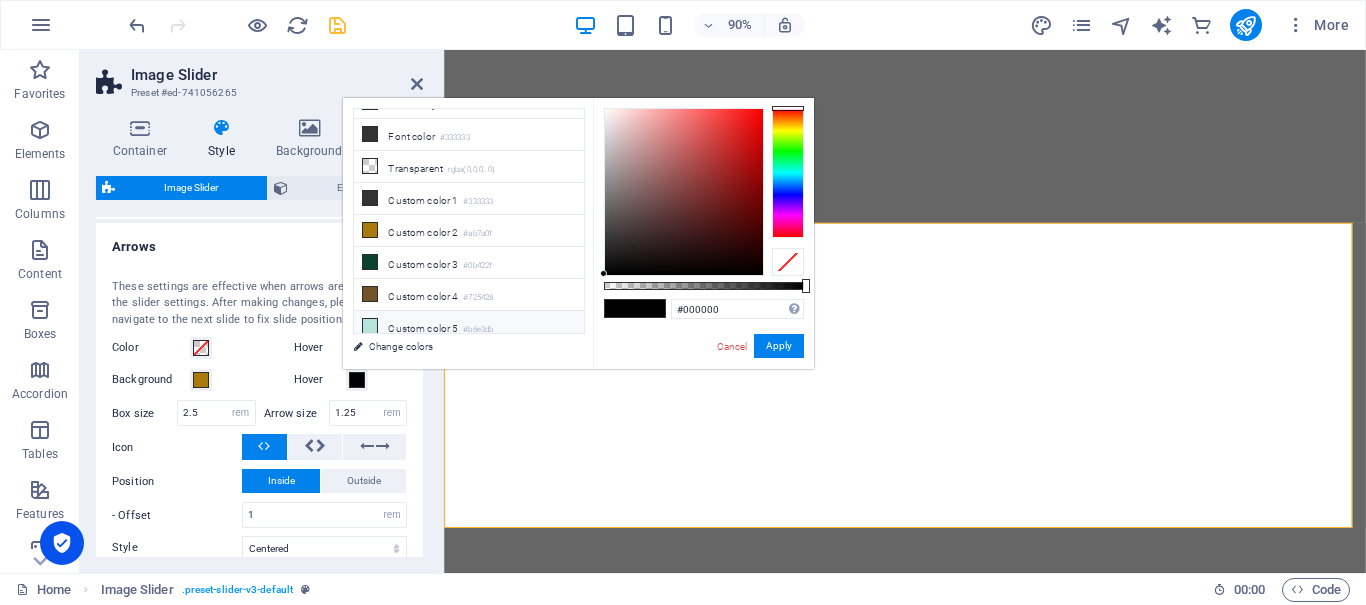 click on "Custom color 5
#b6e3db" at bounding box center (469, 327) 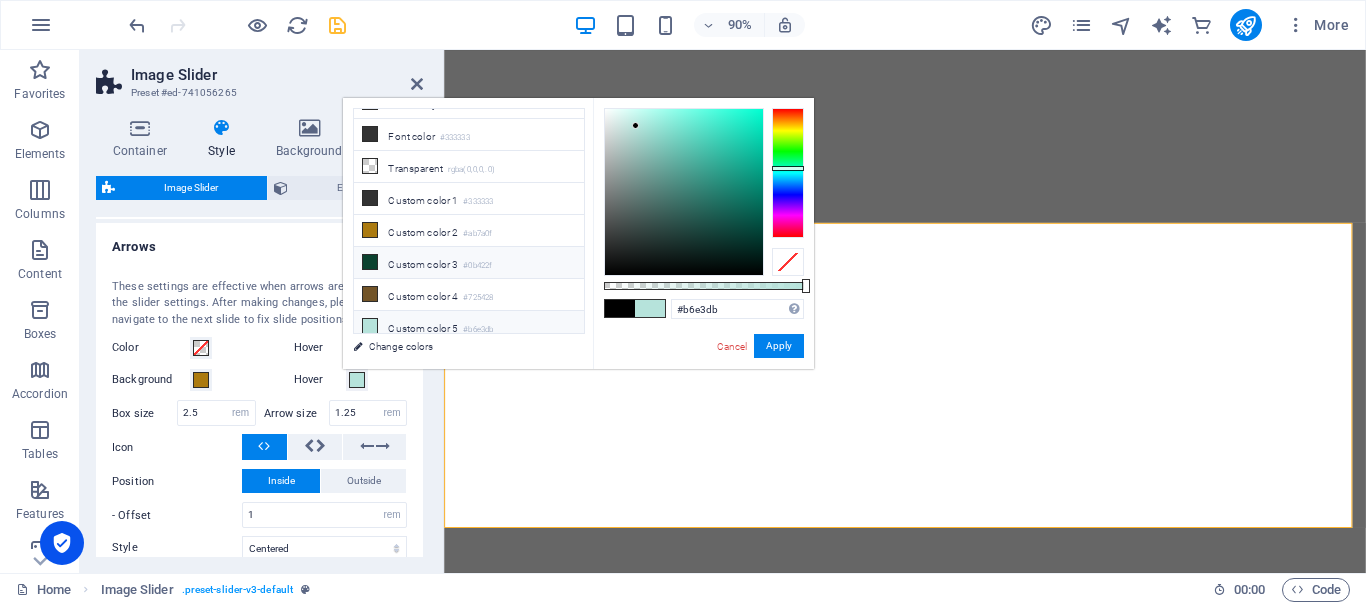 click on "Custom color 3
#0b422f" at bounding box center [469, 263] 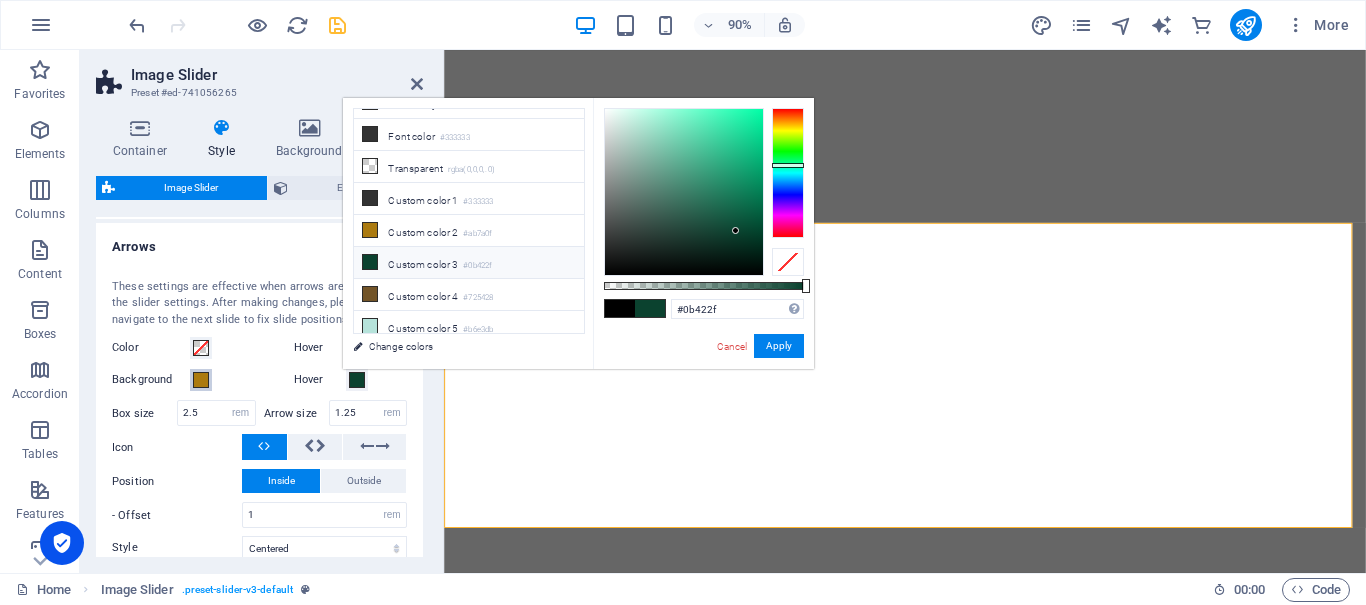 click at bounding box center (201, 380) 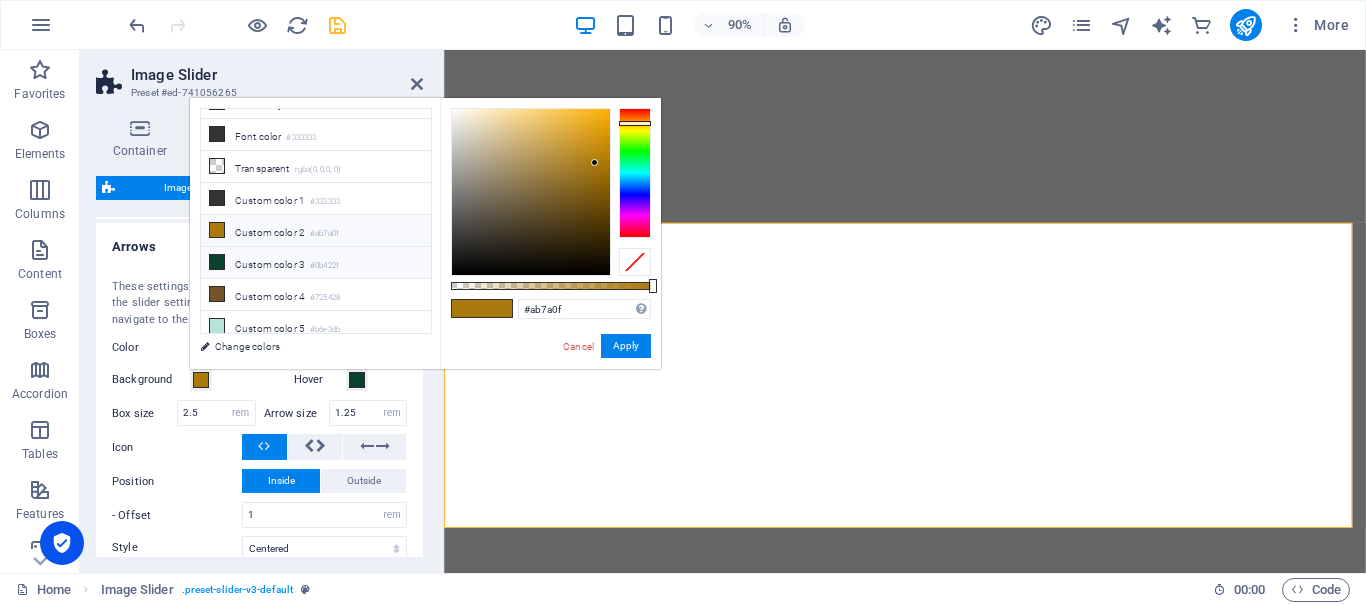 click on "Custom color 3
#0b422f" at bounding box center (316, 263) 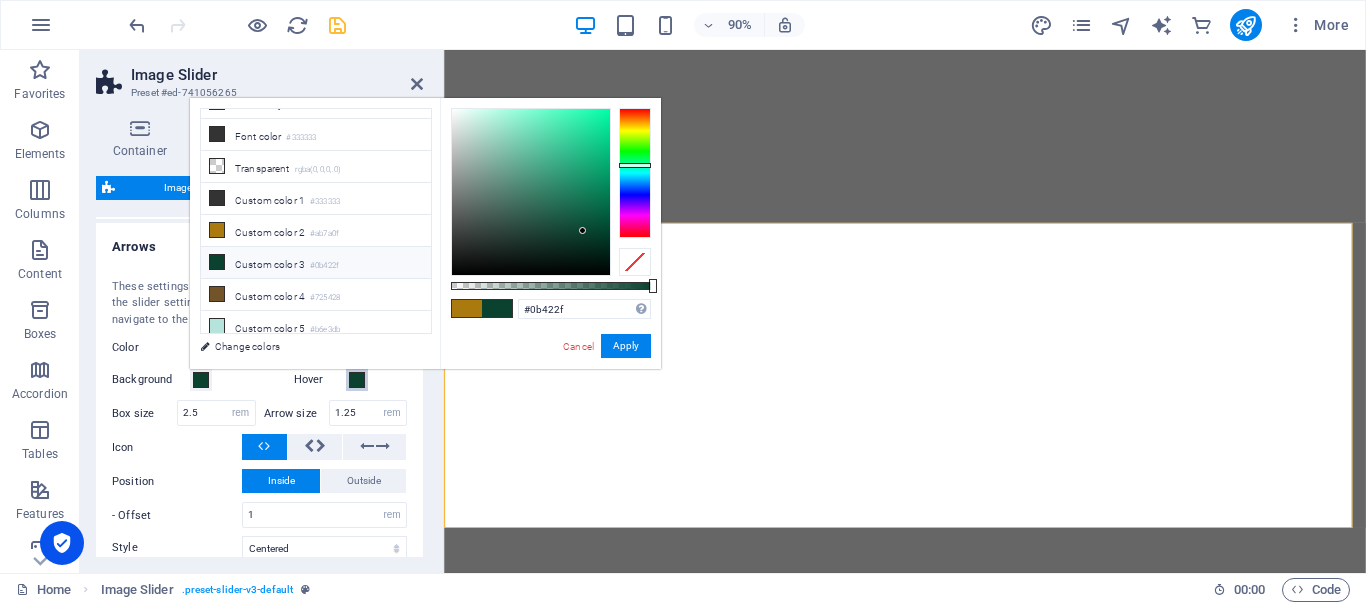 click at bounding box center (357, 380) 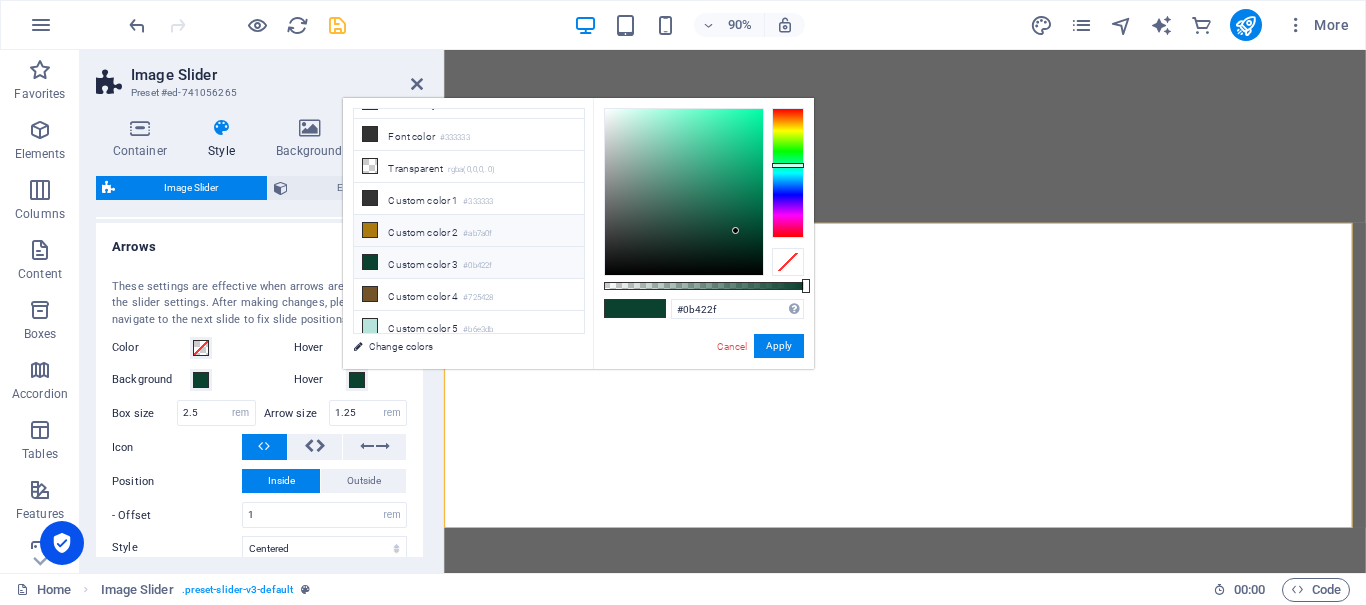 click on "Custom color 2
#ab7a0f" at bounding box center (469, 231) 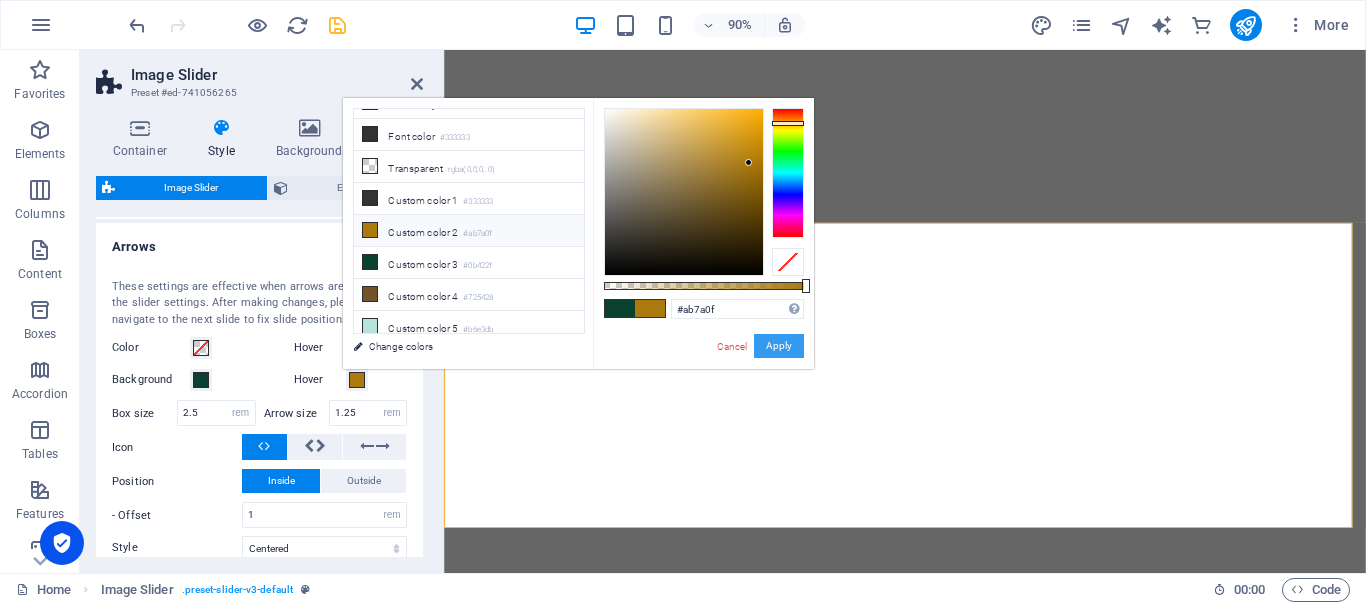 click on "Apply" at bounding box center [779, 346] 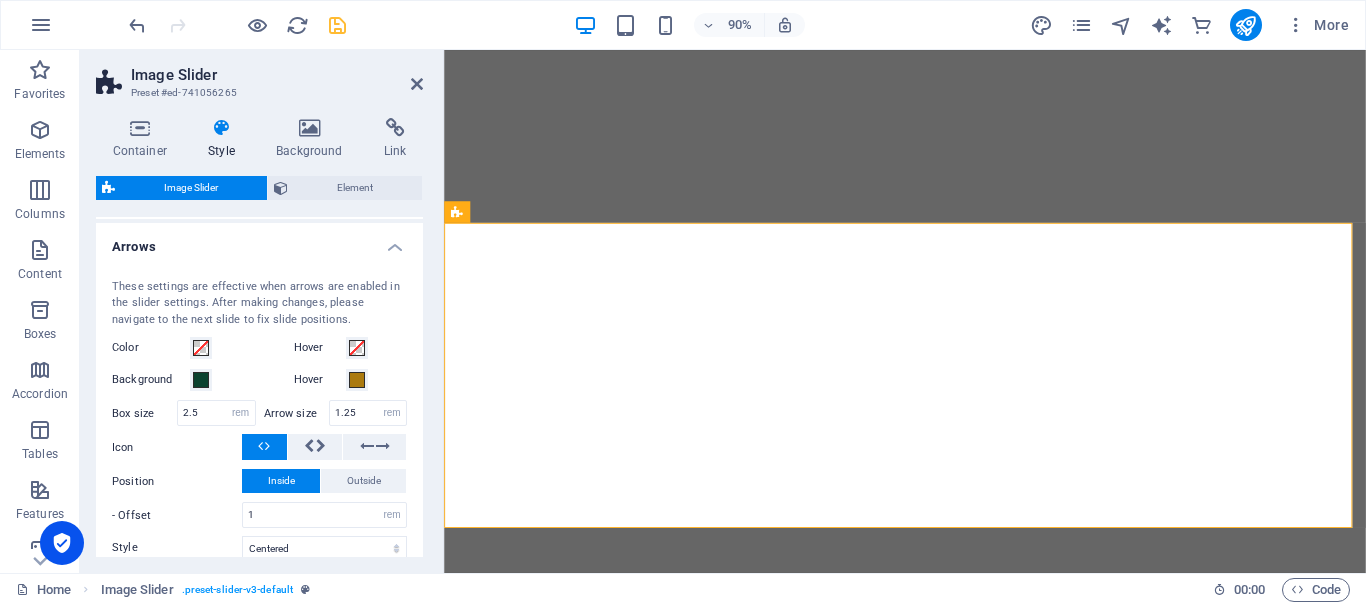 click on "Arrows" at bounding box center (259, 241) 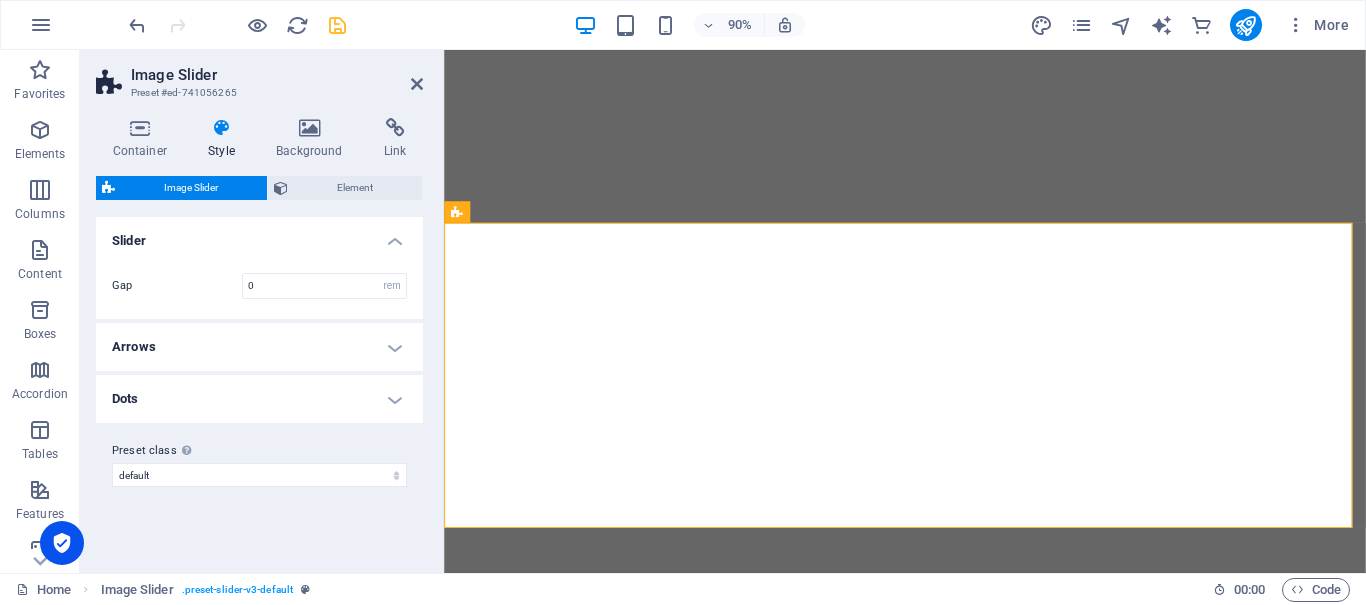 click on "Dots" at bounding box center [259, 399] 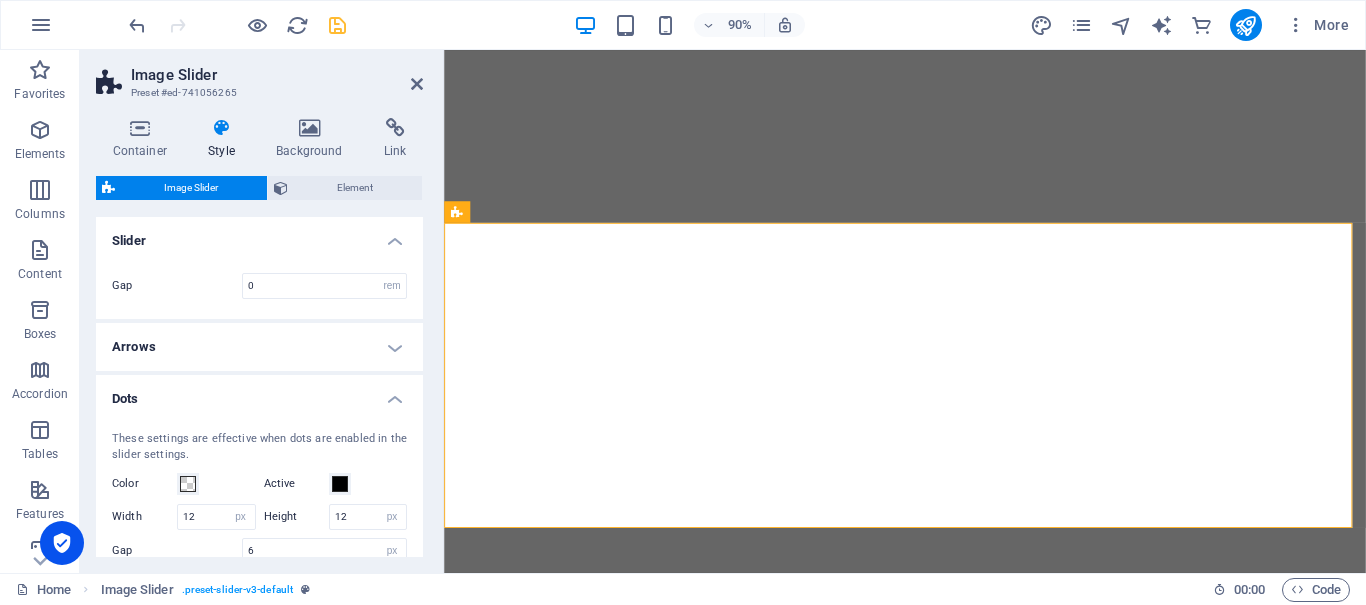 scroll, scrollTop: 100, scrollLeft: 0, axis: vertical 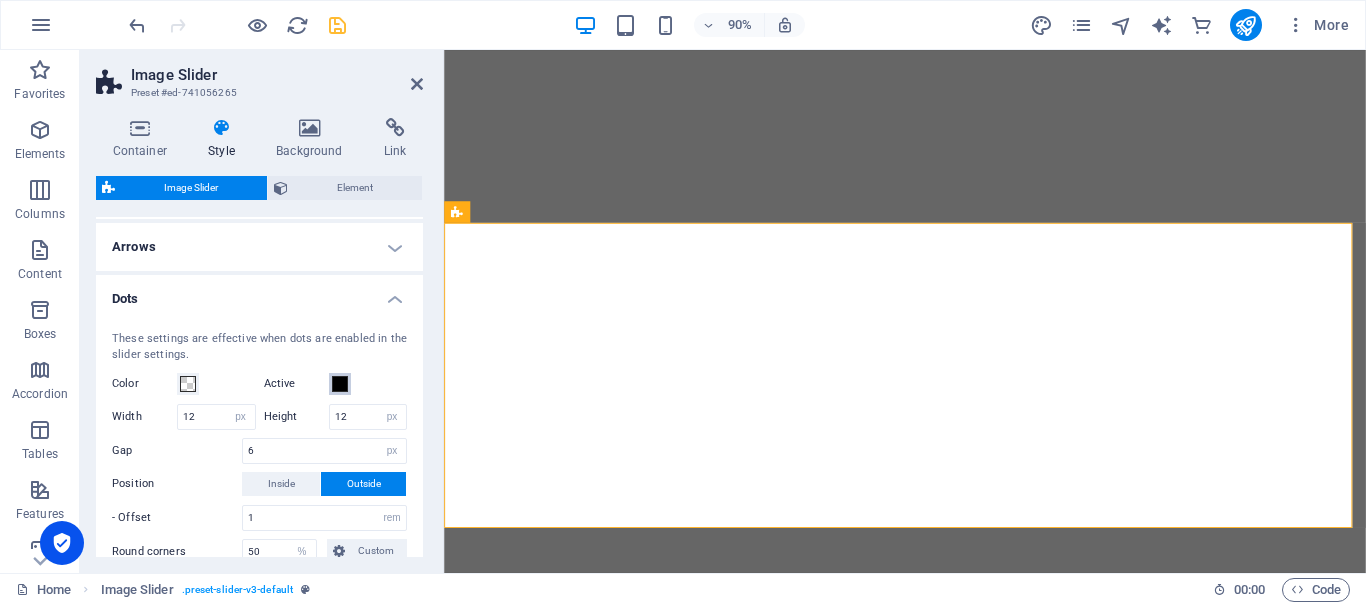 click at bounding box center (340, 384) 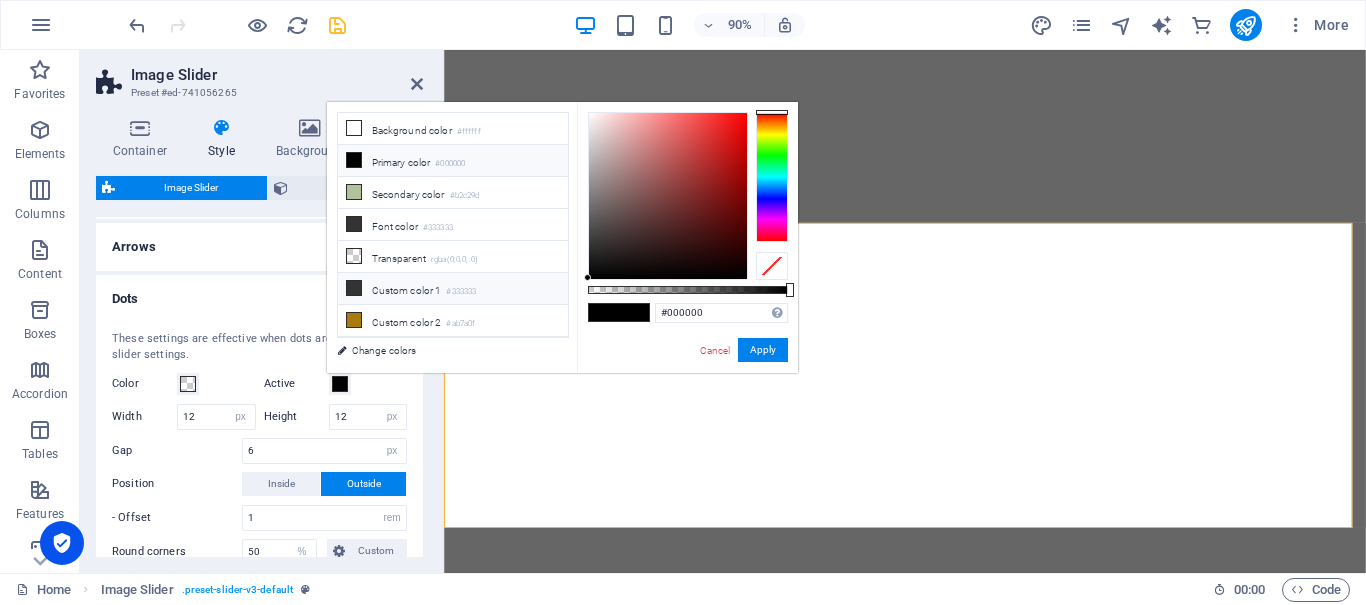 scroll, scrollTop: 86, scrollLeft: 0, axis: vertical 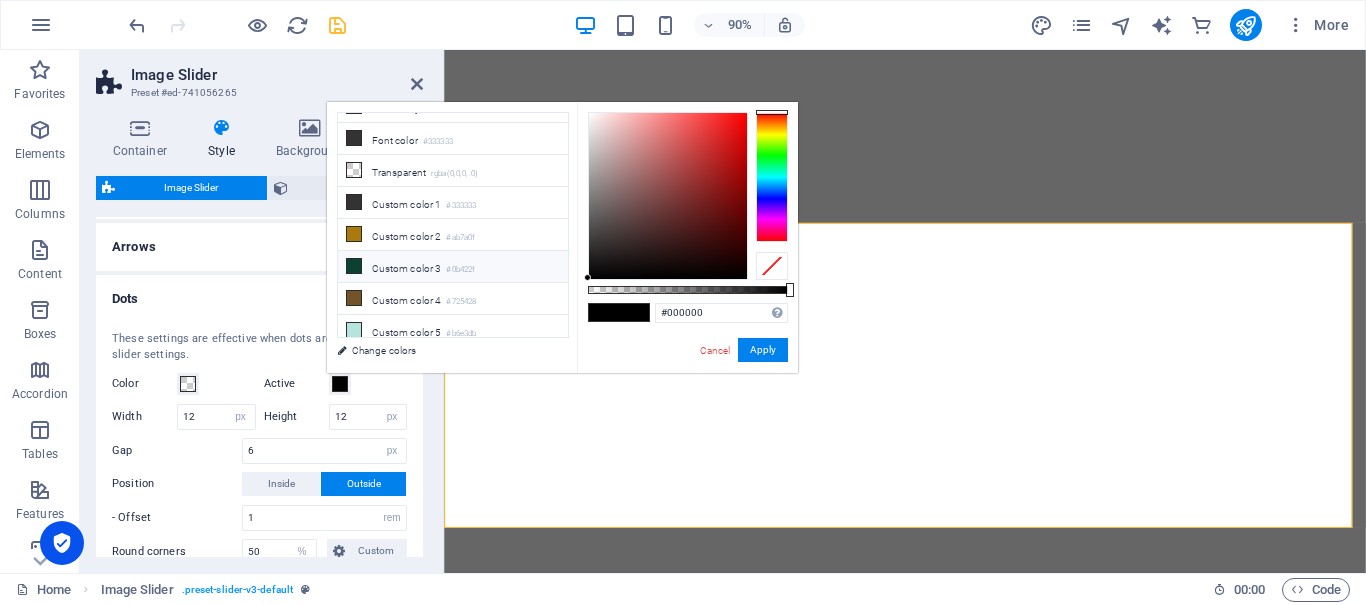 click on "Custom color 3
#0b422f" at bounding box center [453, 267] 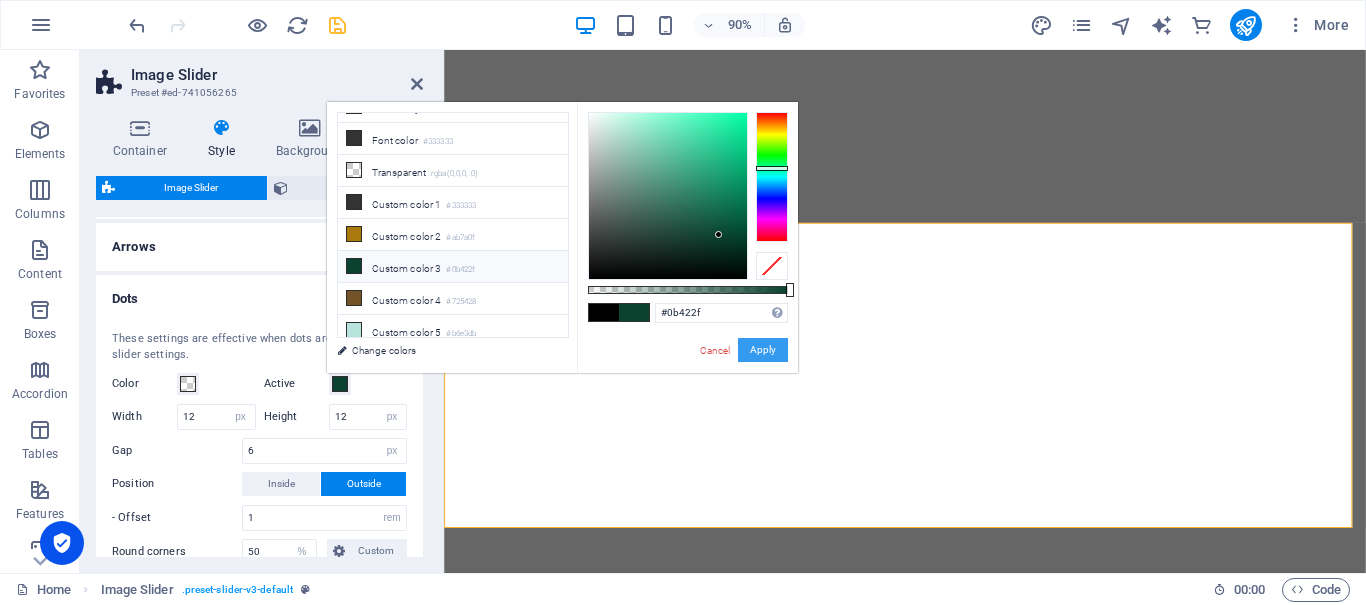 click on "Apply" at bounding box center (763, 350) 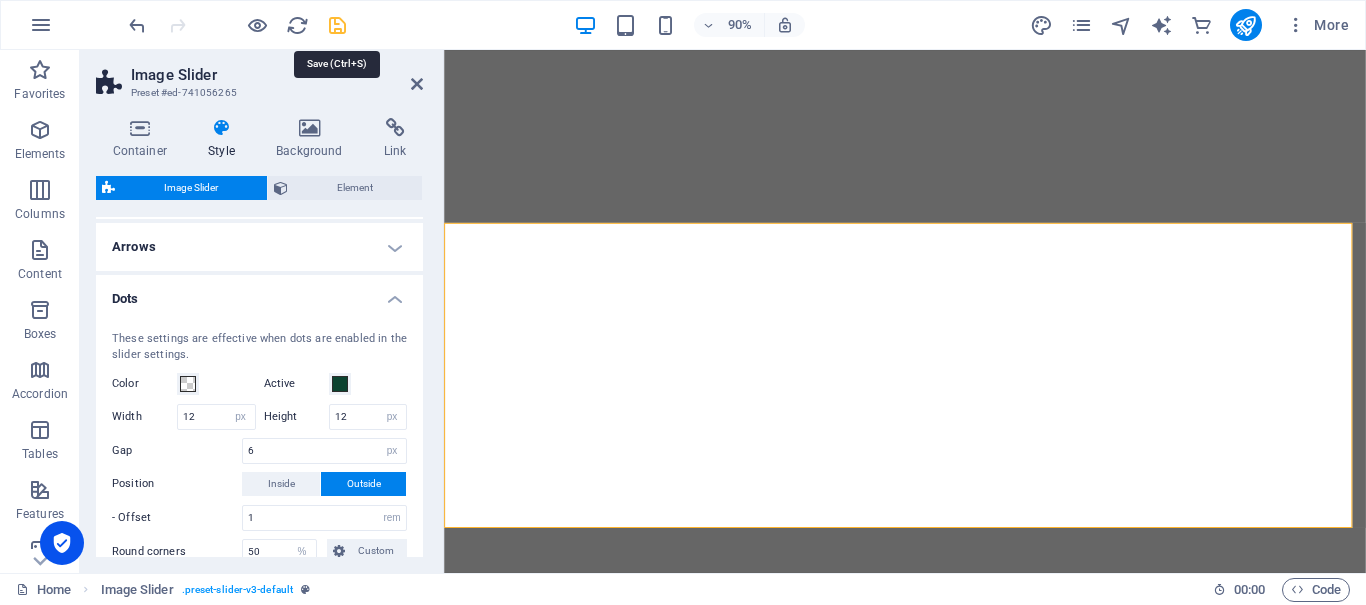 click at bounding box center (337, 25) 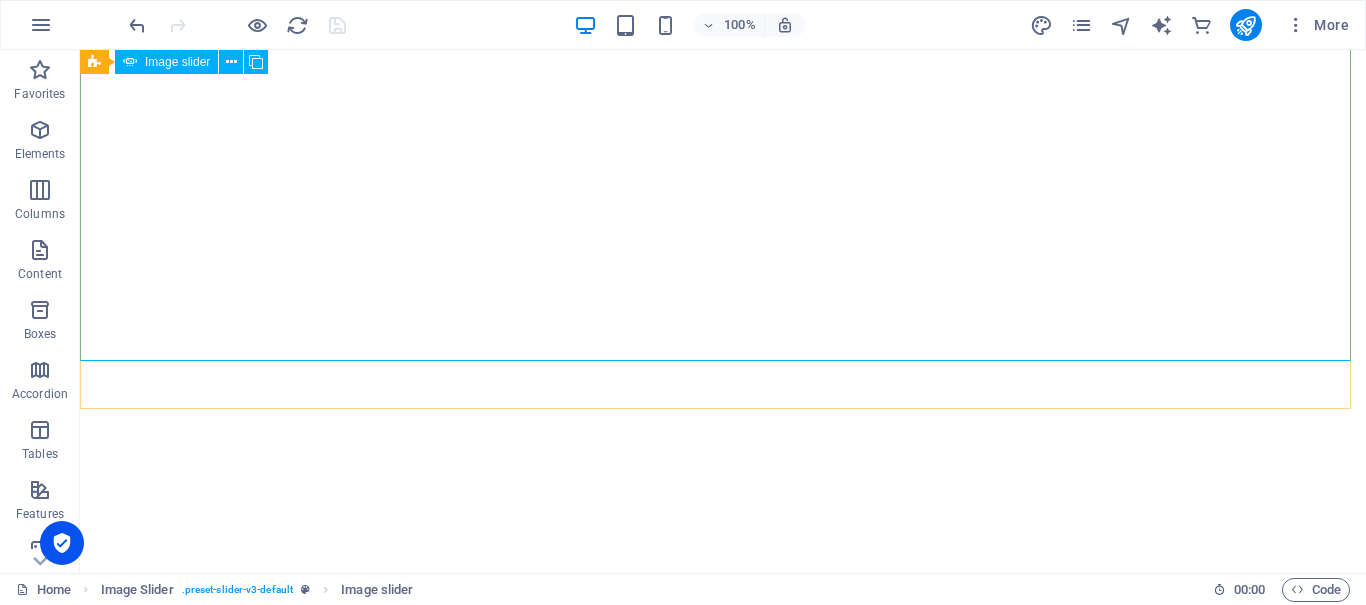 click on "Image slider" at bounding box center (177, 62) 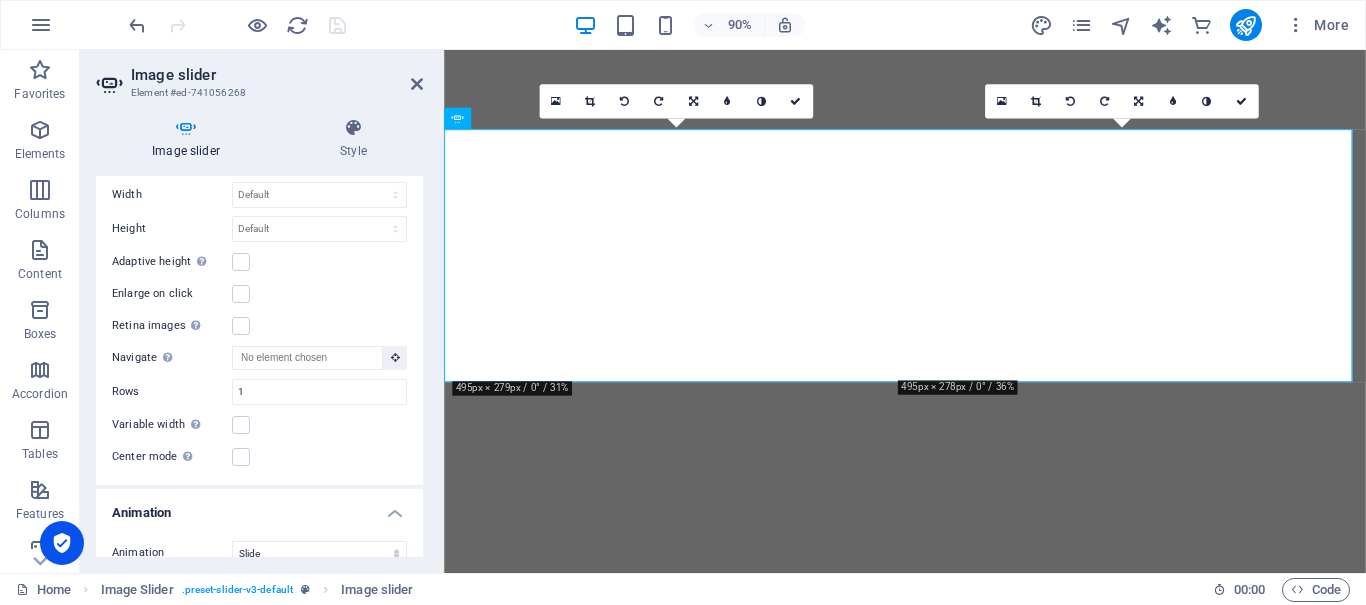 scroll, scrollTop: 1216, scrollLeft: 0, axis: vertical 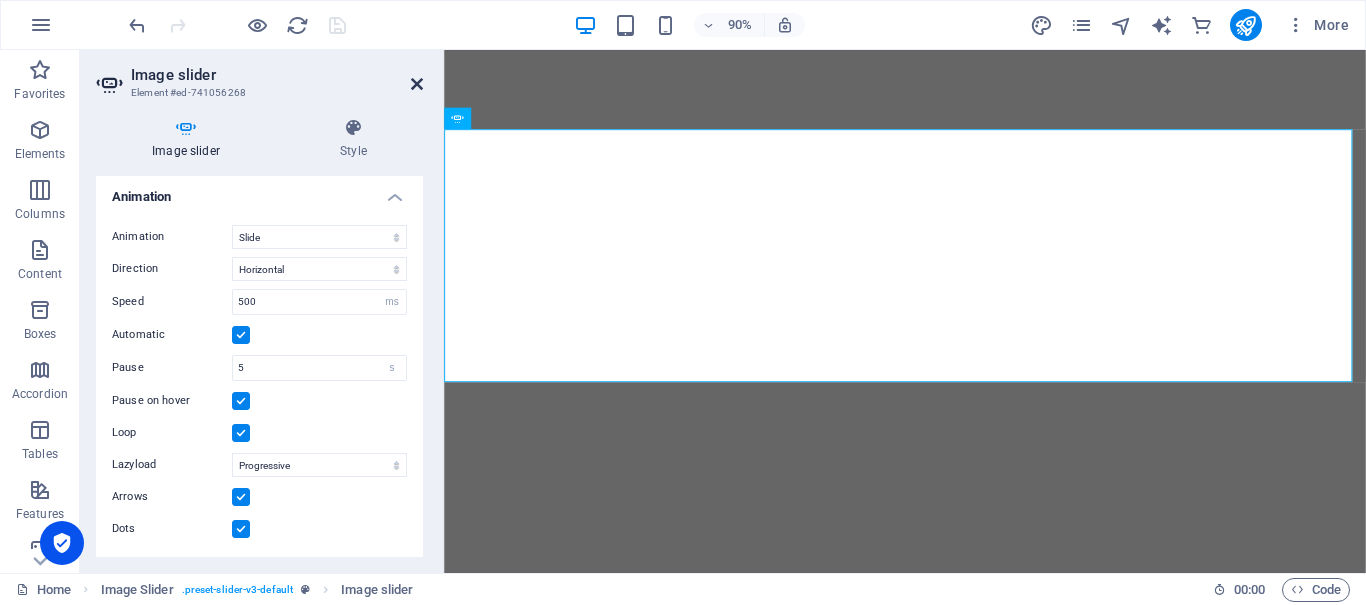 click at bounding box center [417, 84] 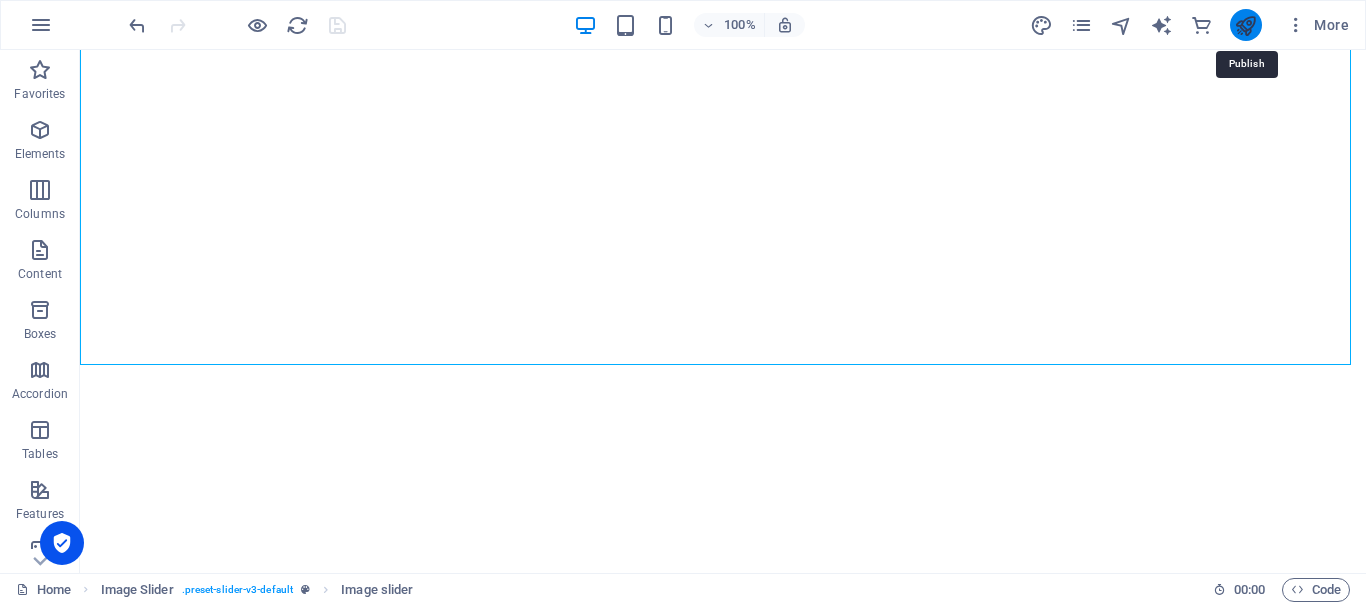 click at bounding box center (1245, 25) 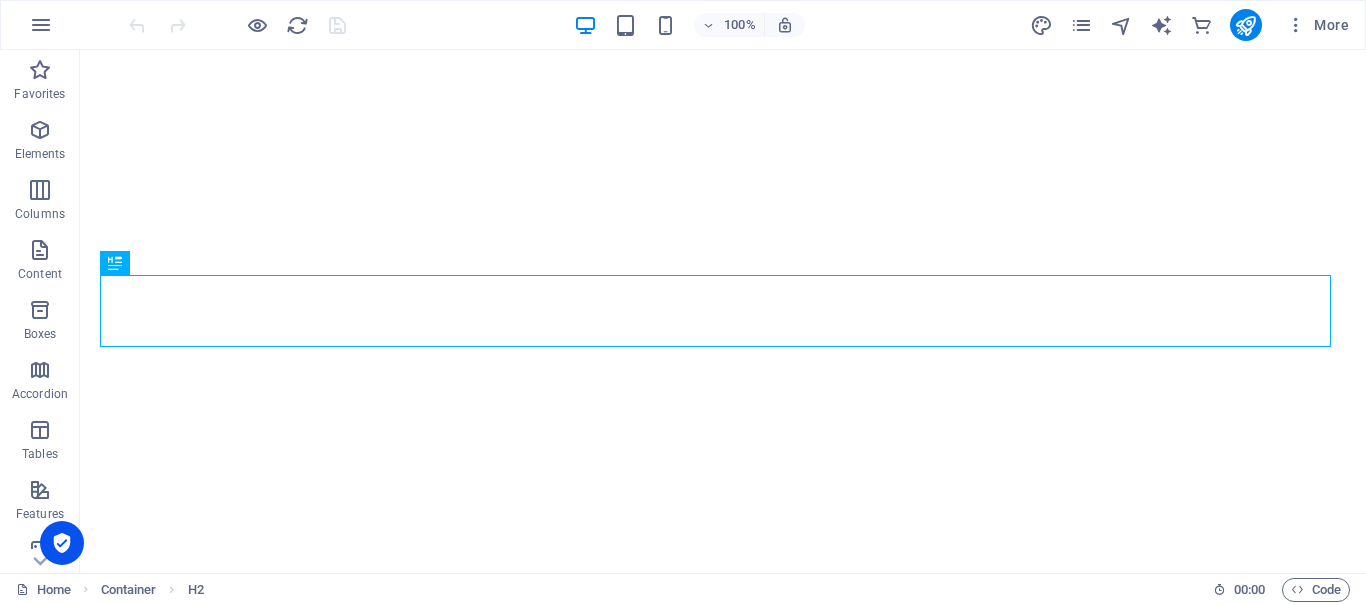scroll, scrollTop: 0, scrollLeft: 0, axis: both 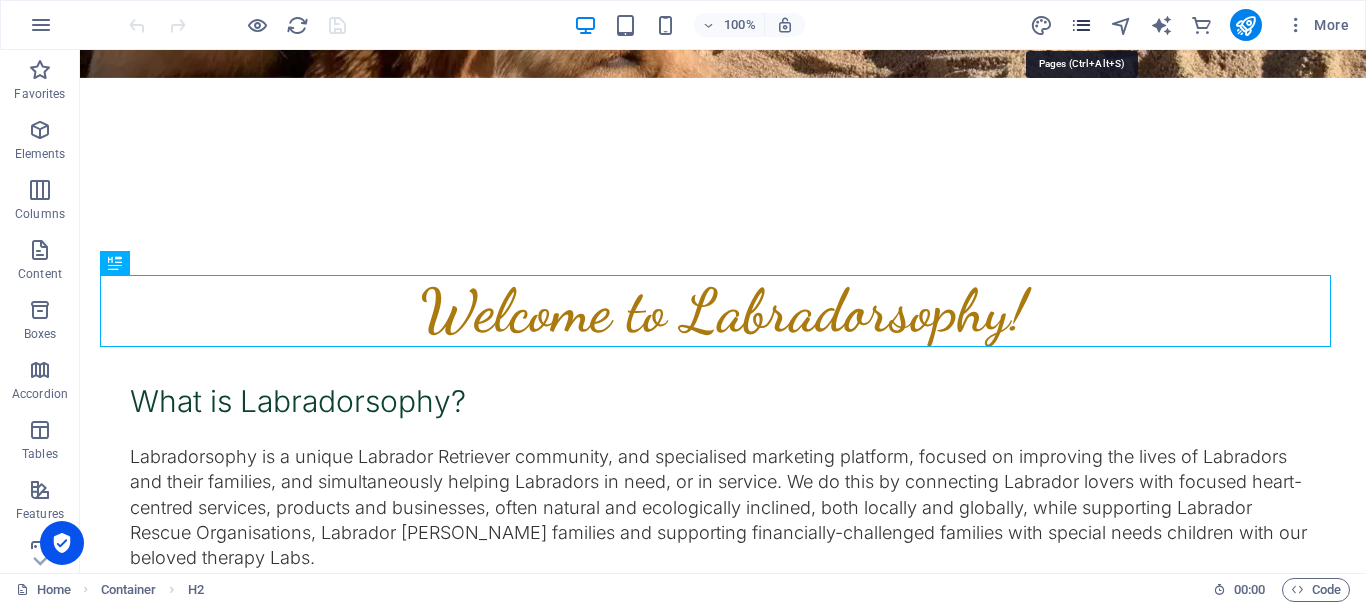 click at bounding box center (1081, 25) 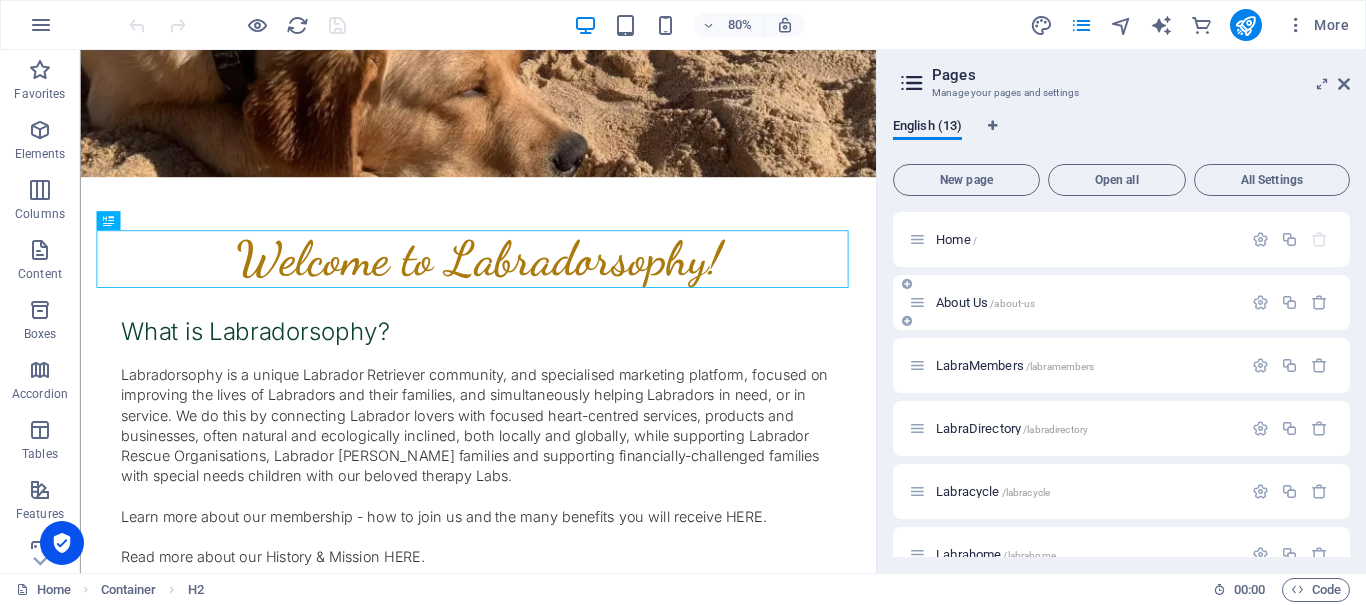 click on "About Us /about-us" at bounding box center (1075, 302) 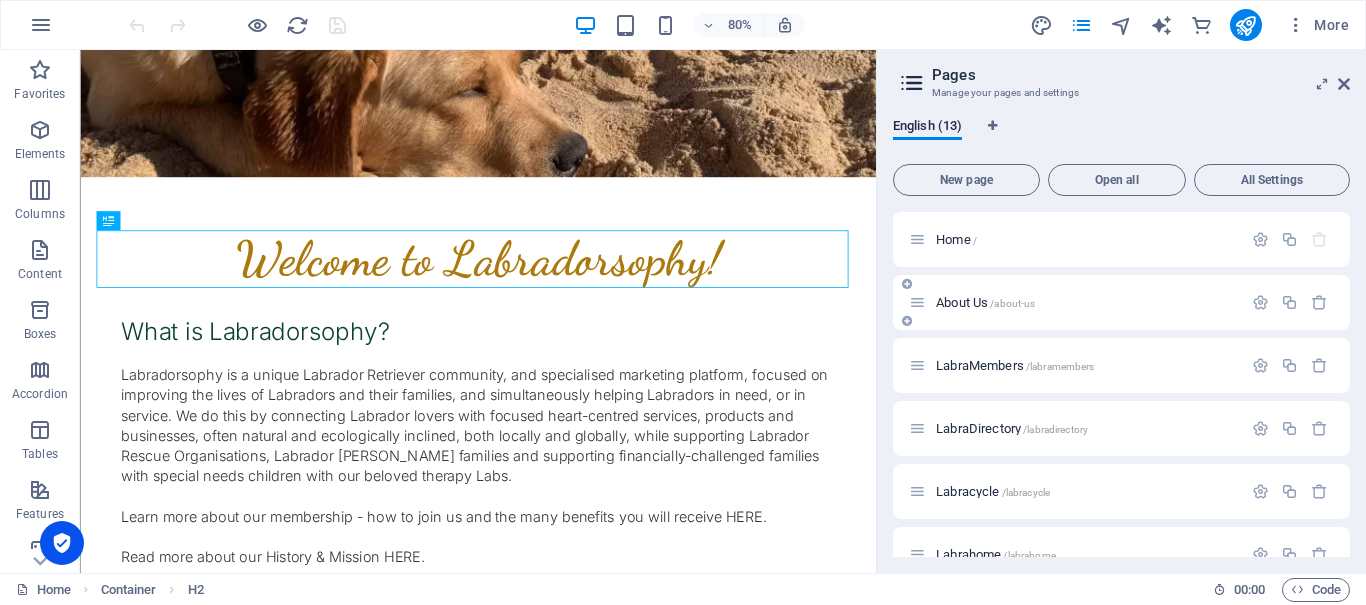 click on "About Us /about-us" at bounding box center (985, 302) 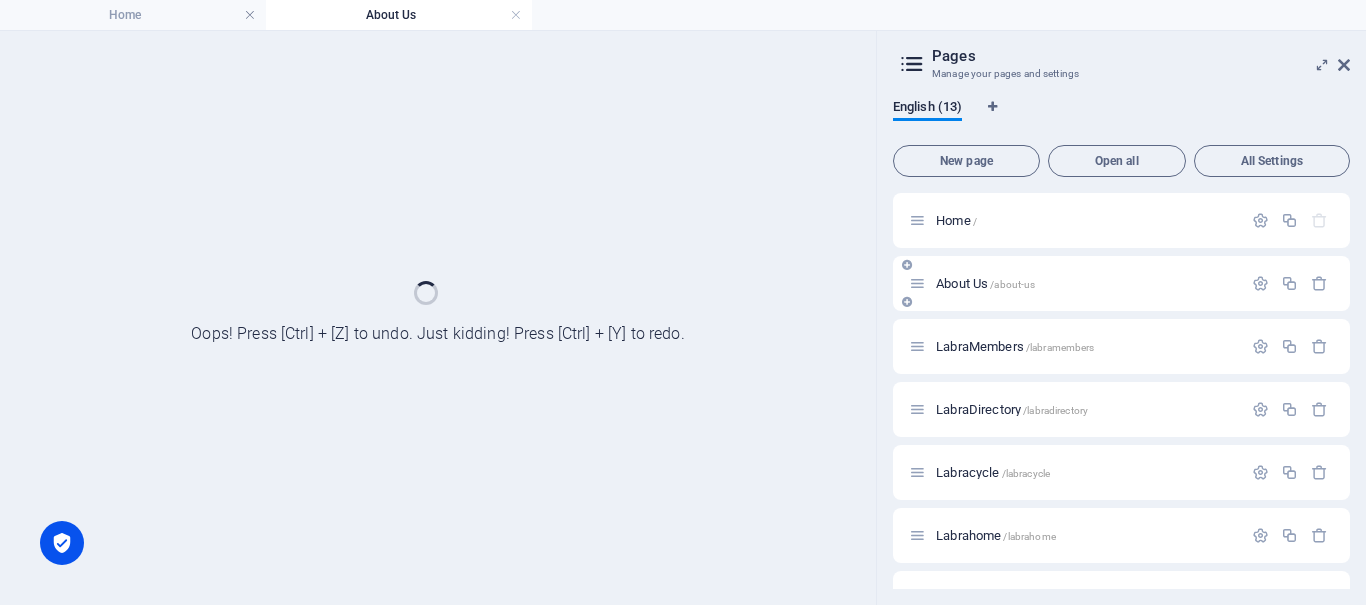 click on "About Us /about-us" at bounding box center (1121, 283) 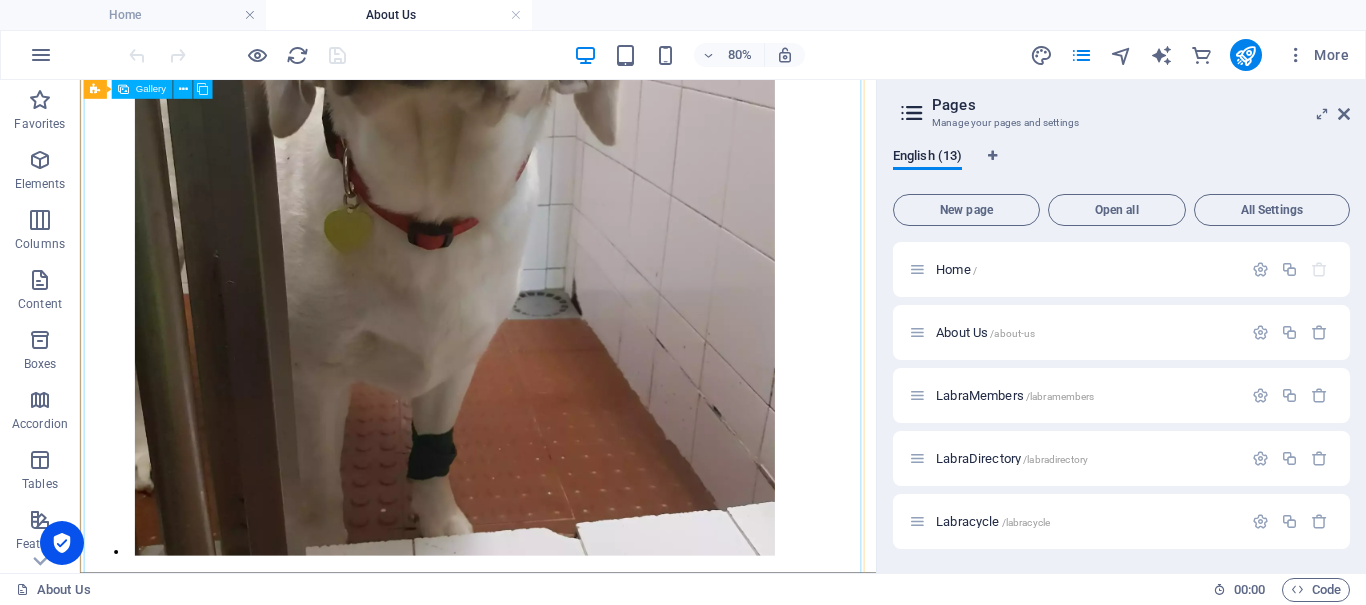 scroll, scrollTop: 1834, scrollLeft: 0, axis: vertical 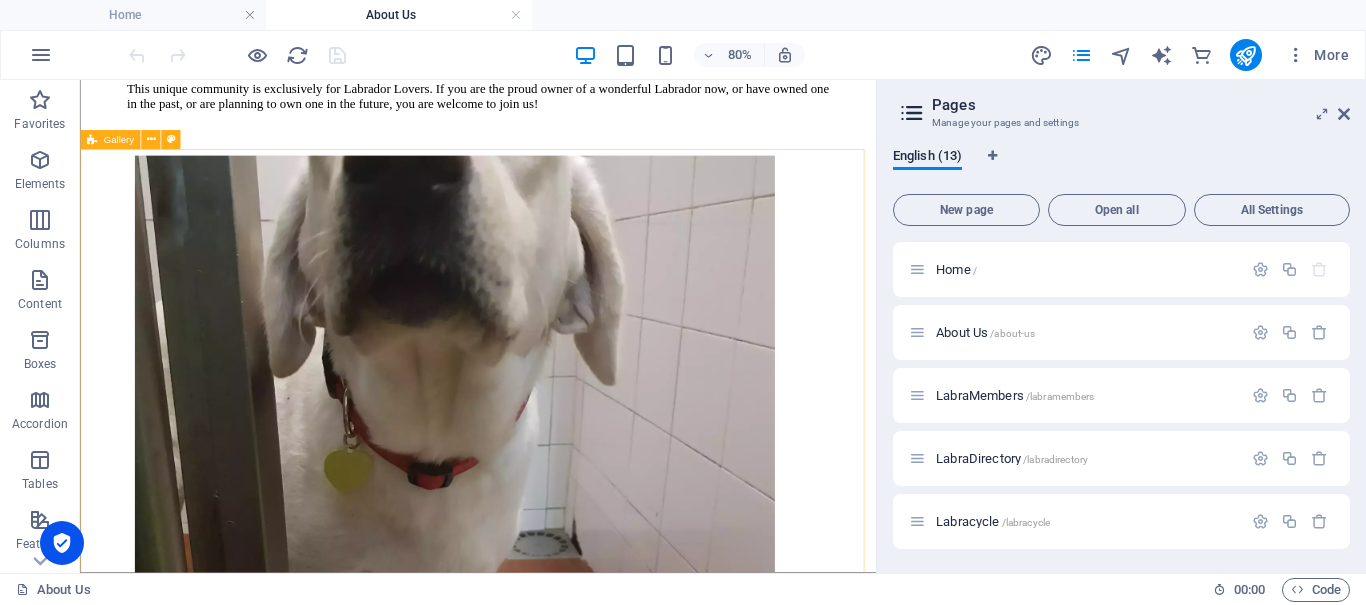 click on "Gallery" at bounding box center [110, 139] 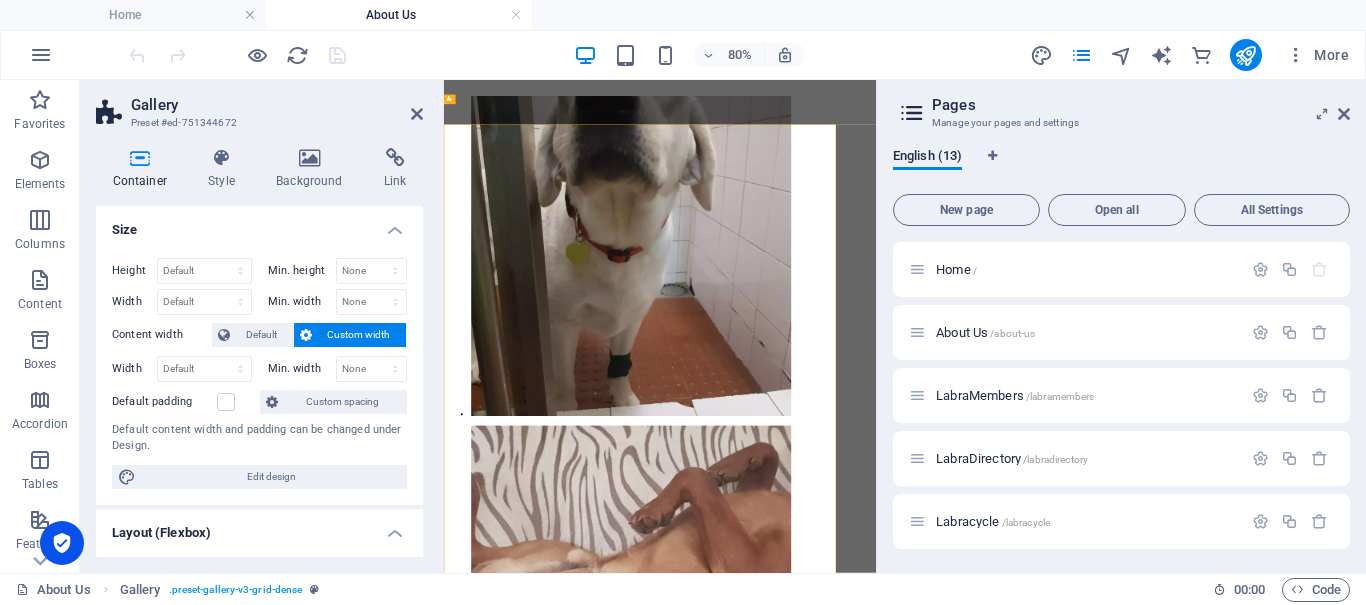 scroll, scrollTop: 1809, scrollLeft: 0, axis: vertical 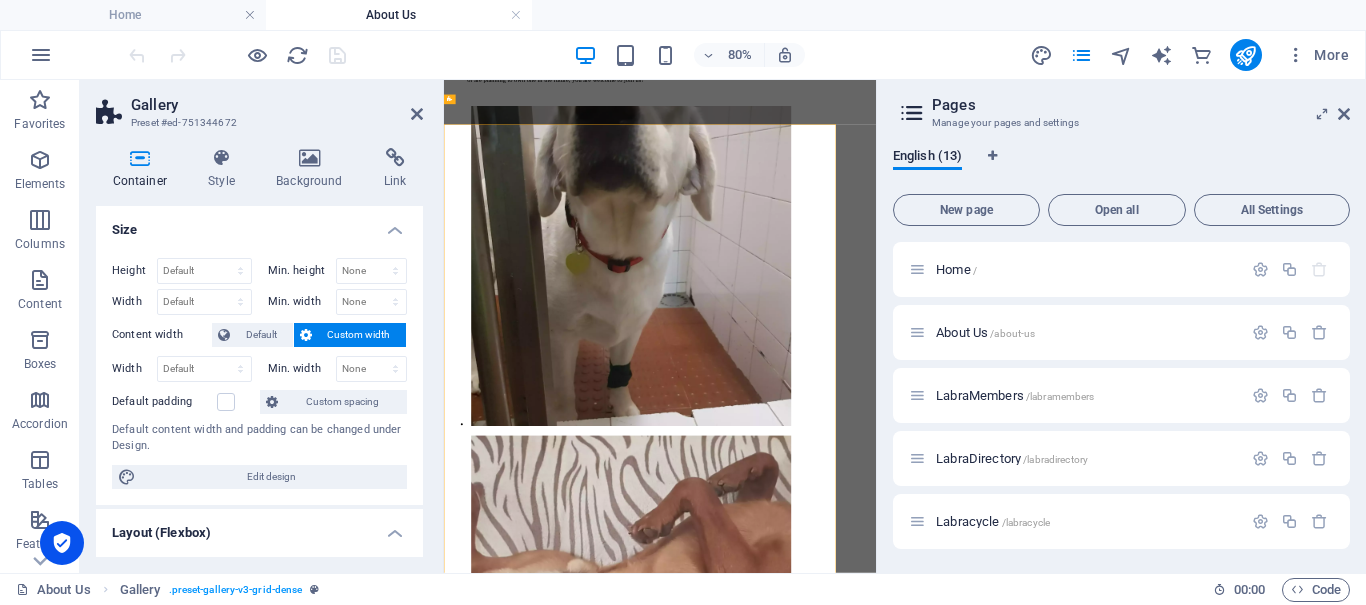 select on "px" 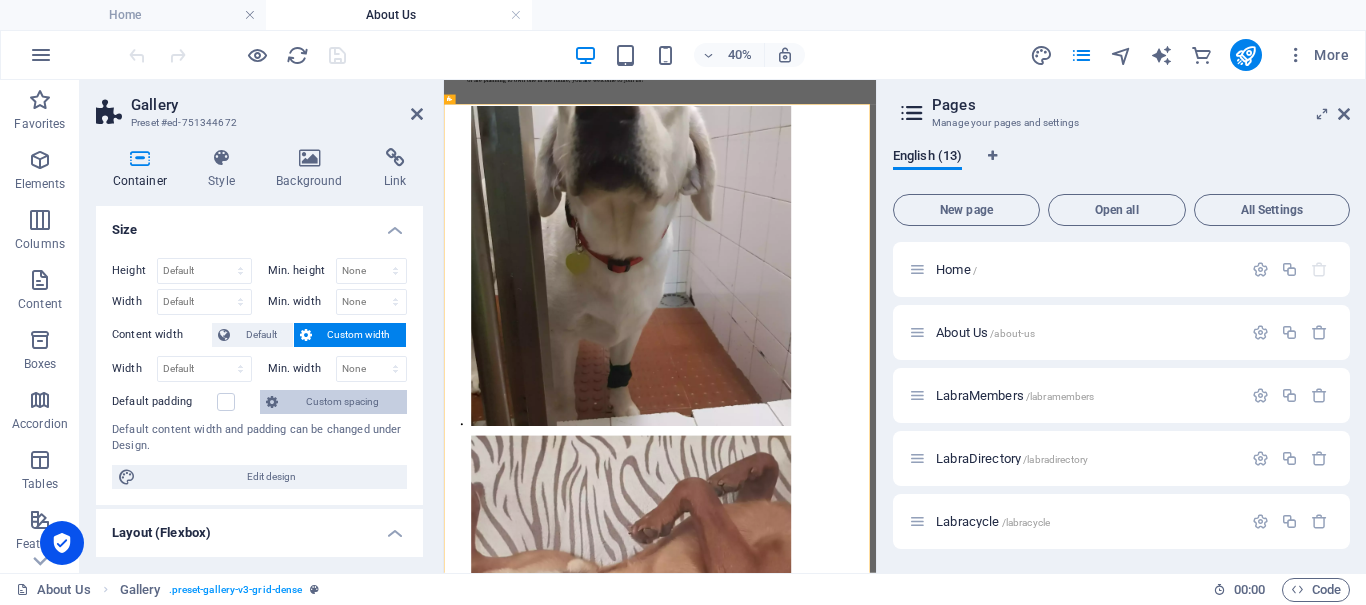 click on "Custom spacing" at bounding box center (342, 402) 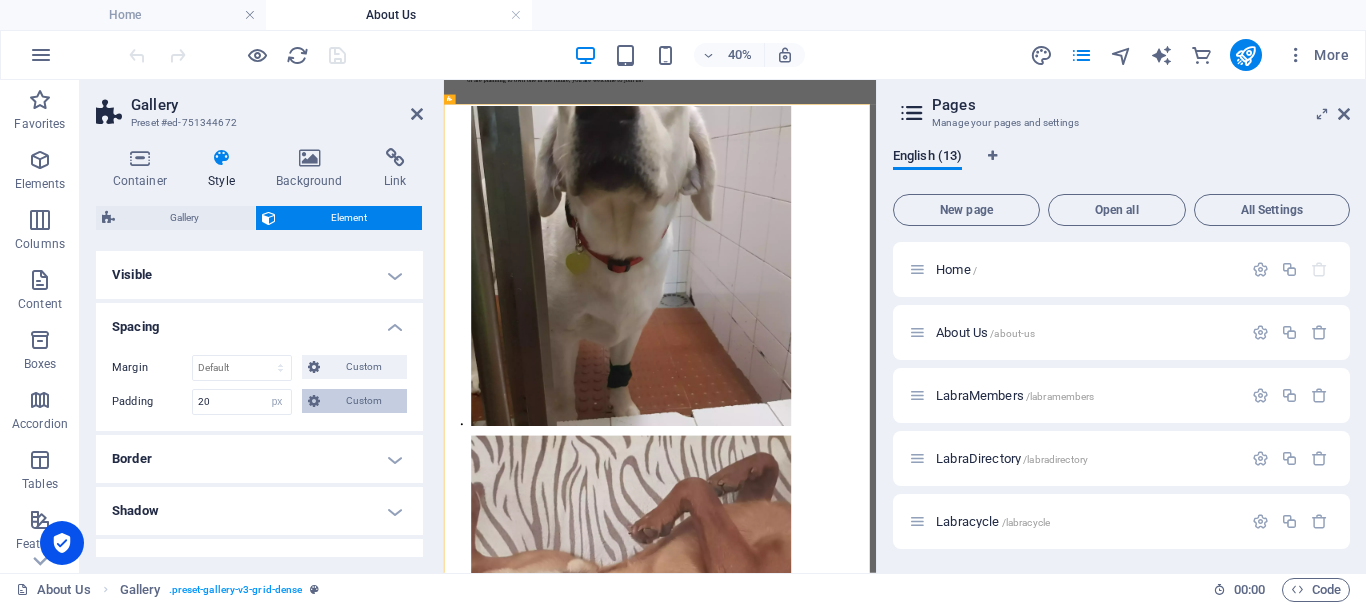 click on "Custom" at bounding box center [363, 401] 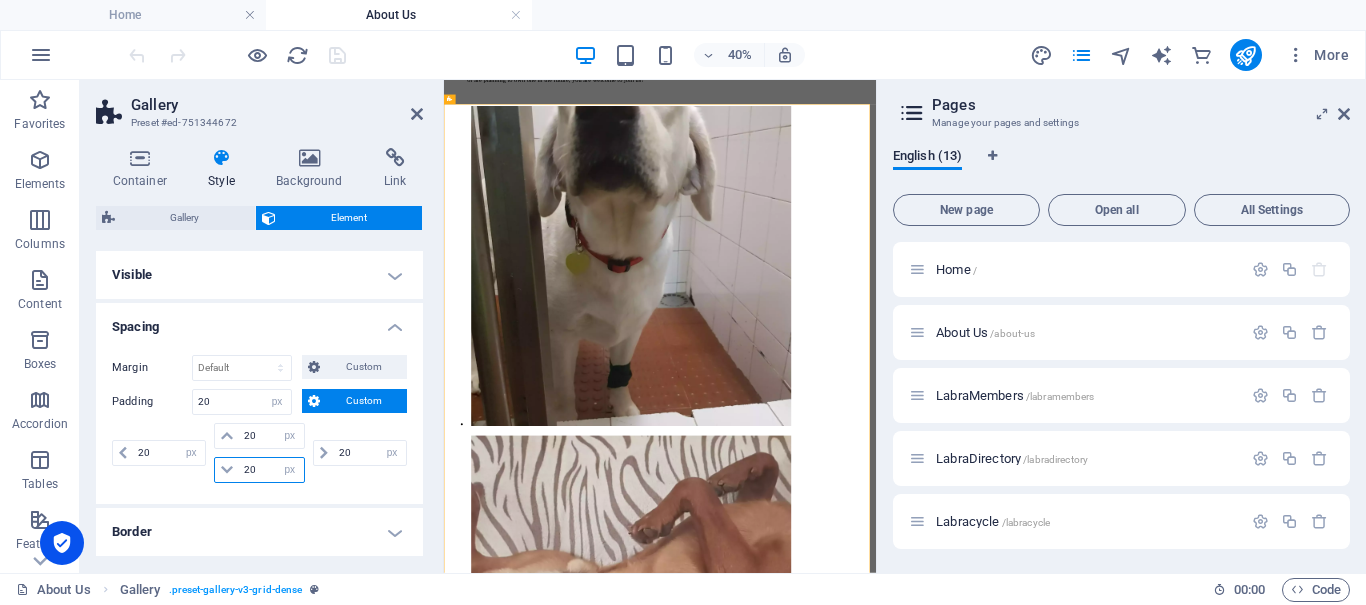 drag, startPoint x: 264, startPoint y: 467, endPoint x: 262, endPoint y: 435, distance: 32.06244 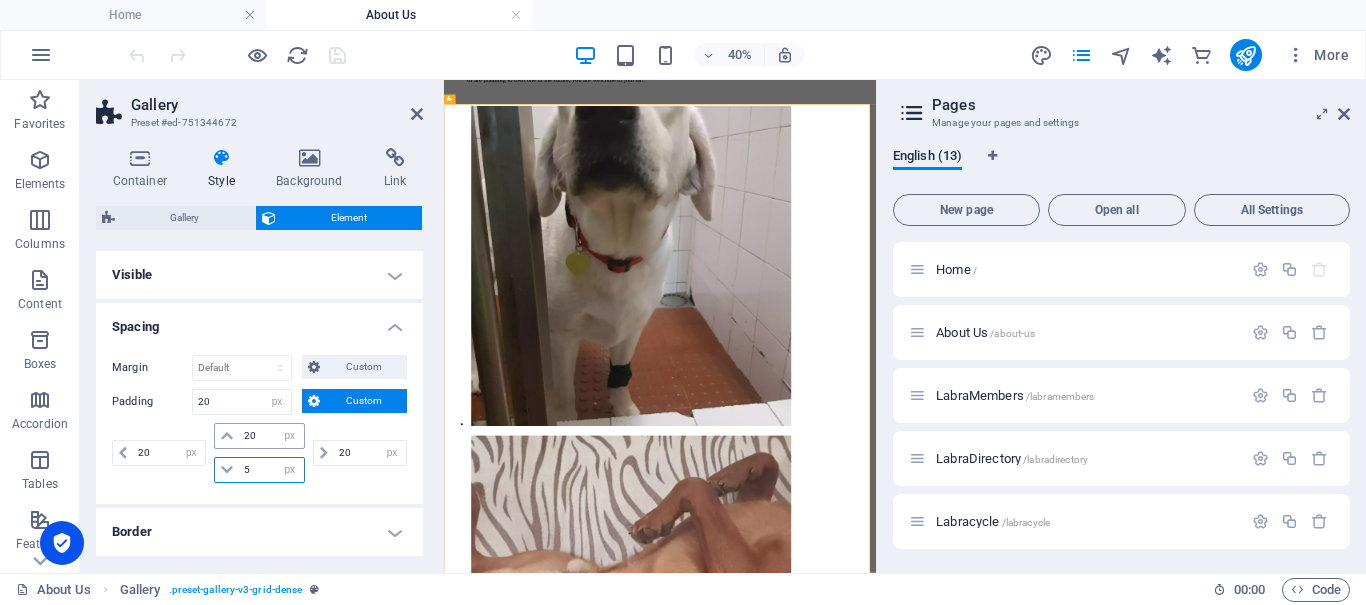 type on "50" 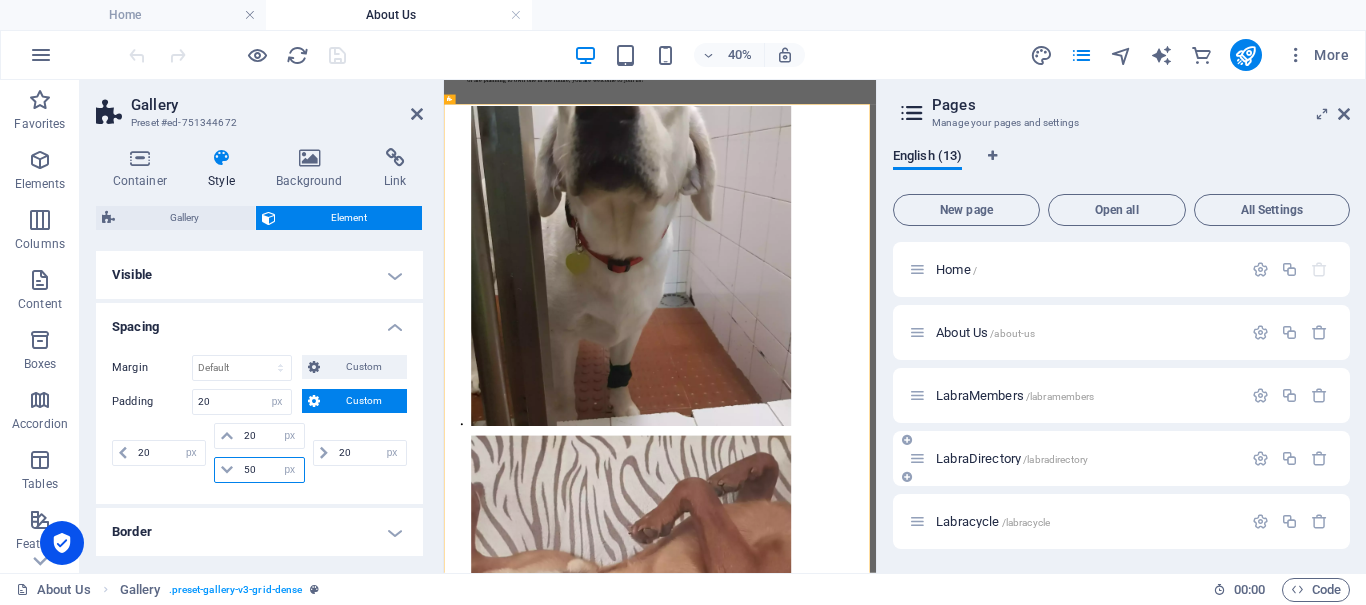 type 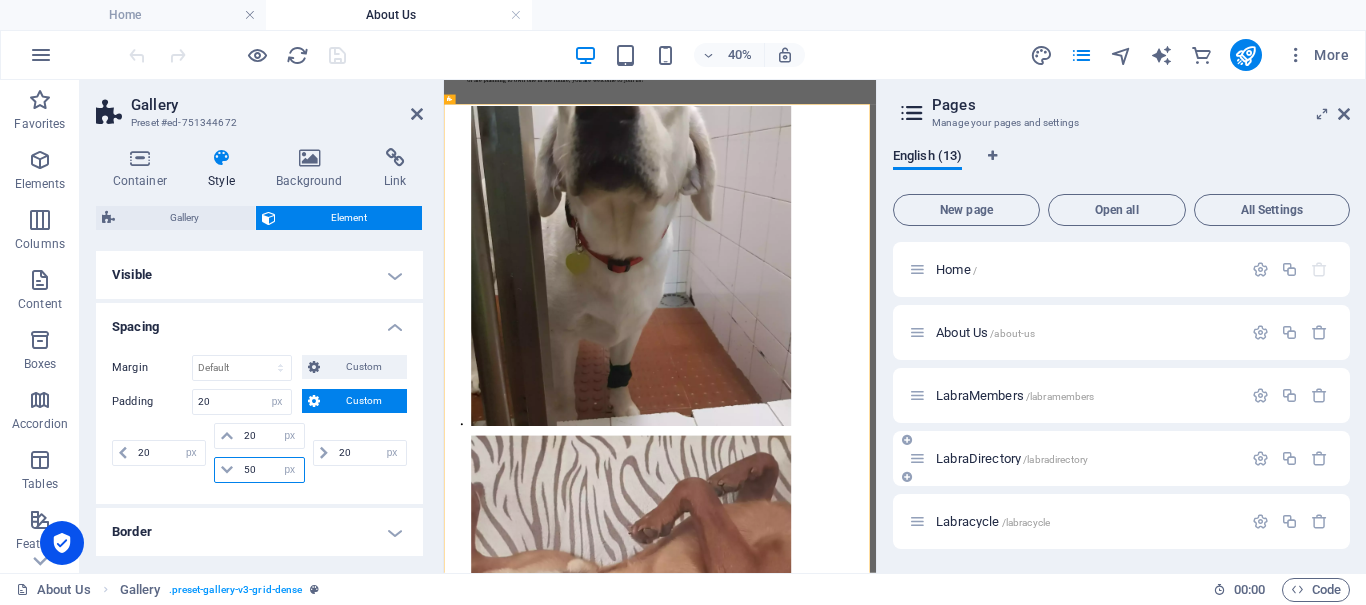 select on "DISABLED_OPTION_VALUE" 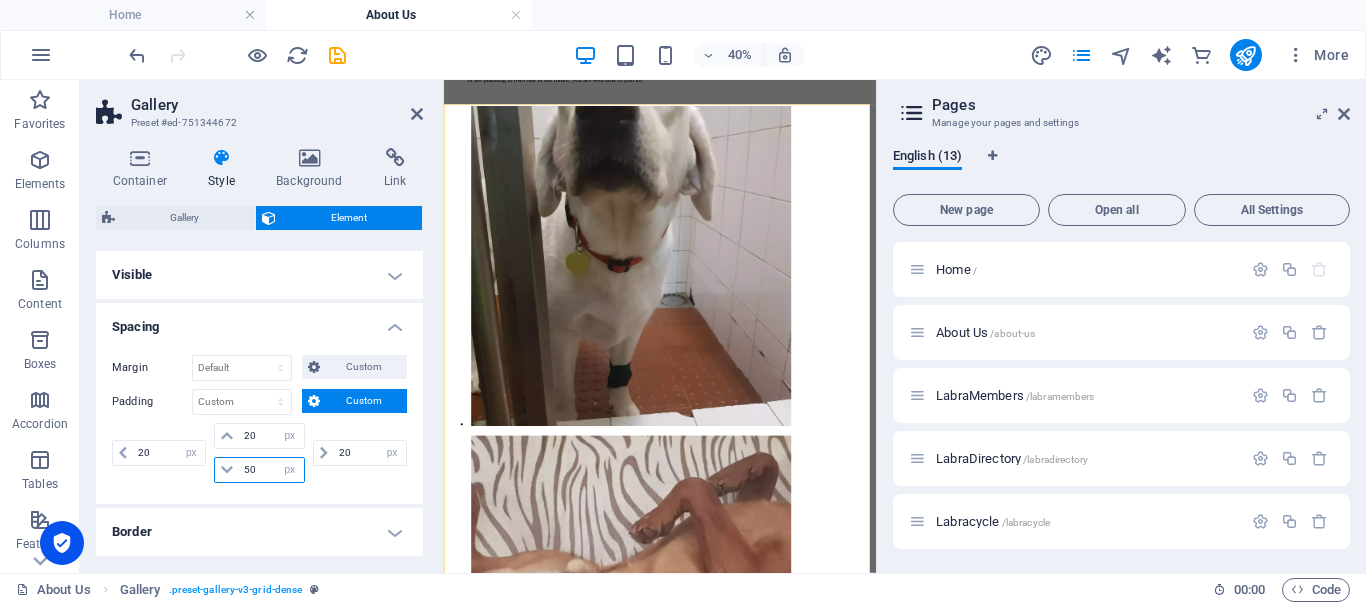 type on "50" 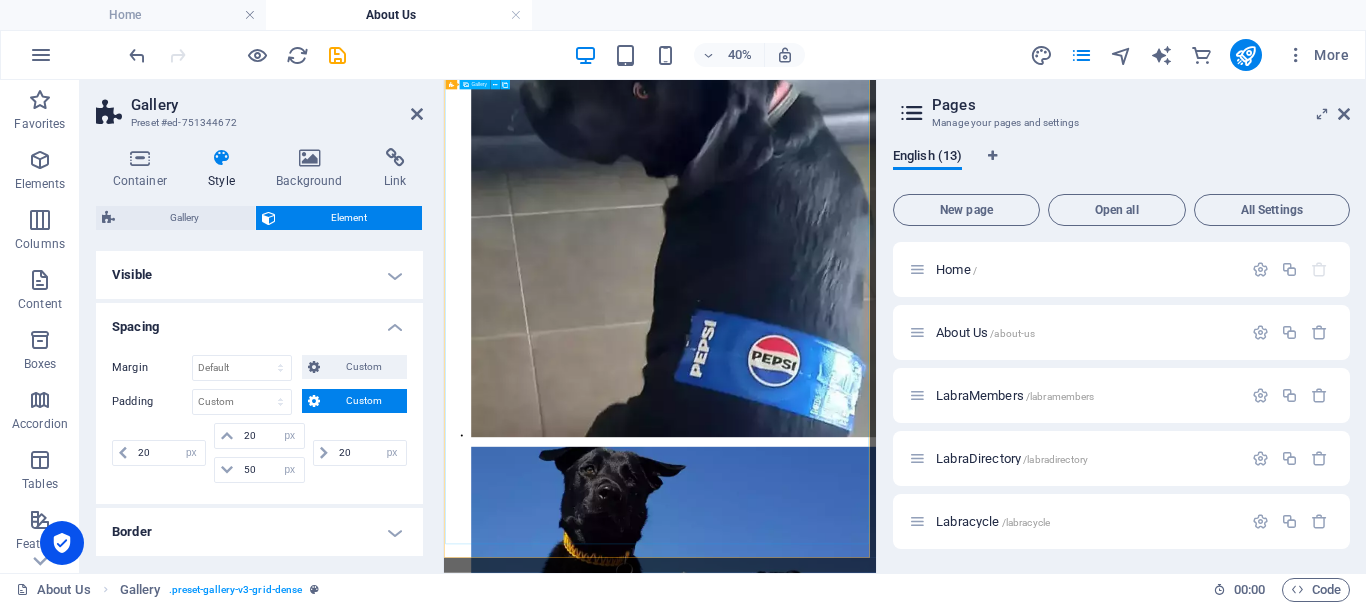 scroll, scrollTop: 3835, scrollLeft: 0, axis: vertical 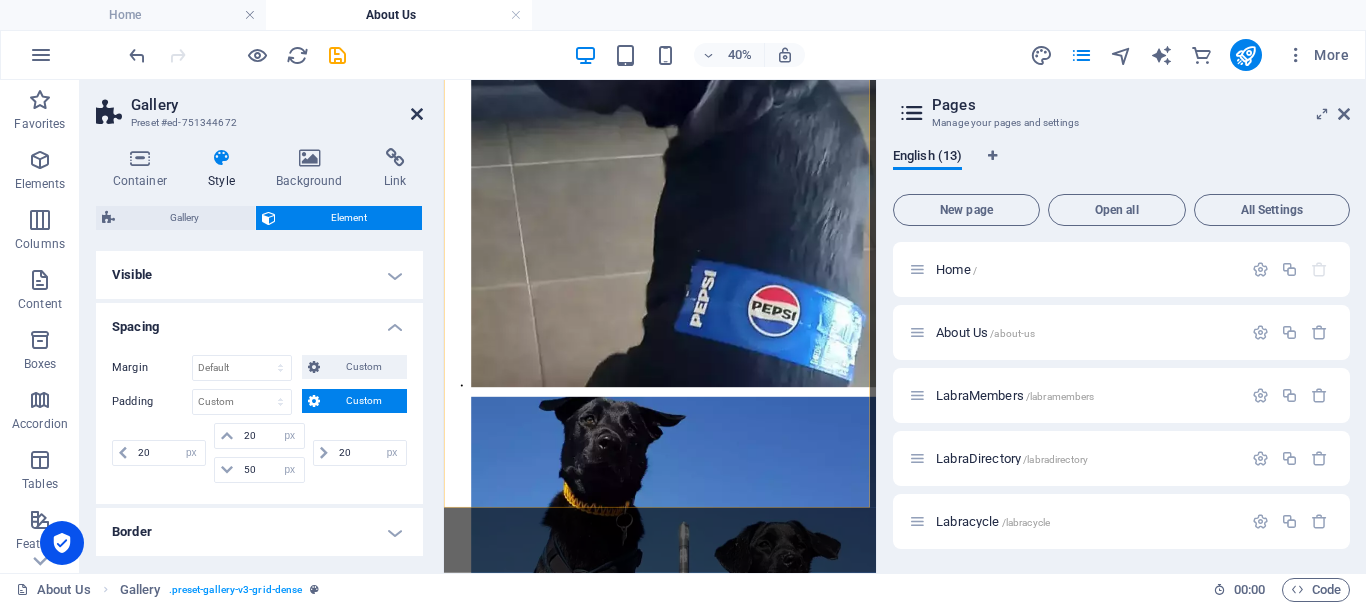 click at bounding box center [417, 114] 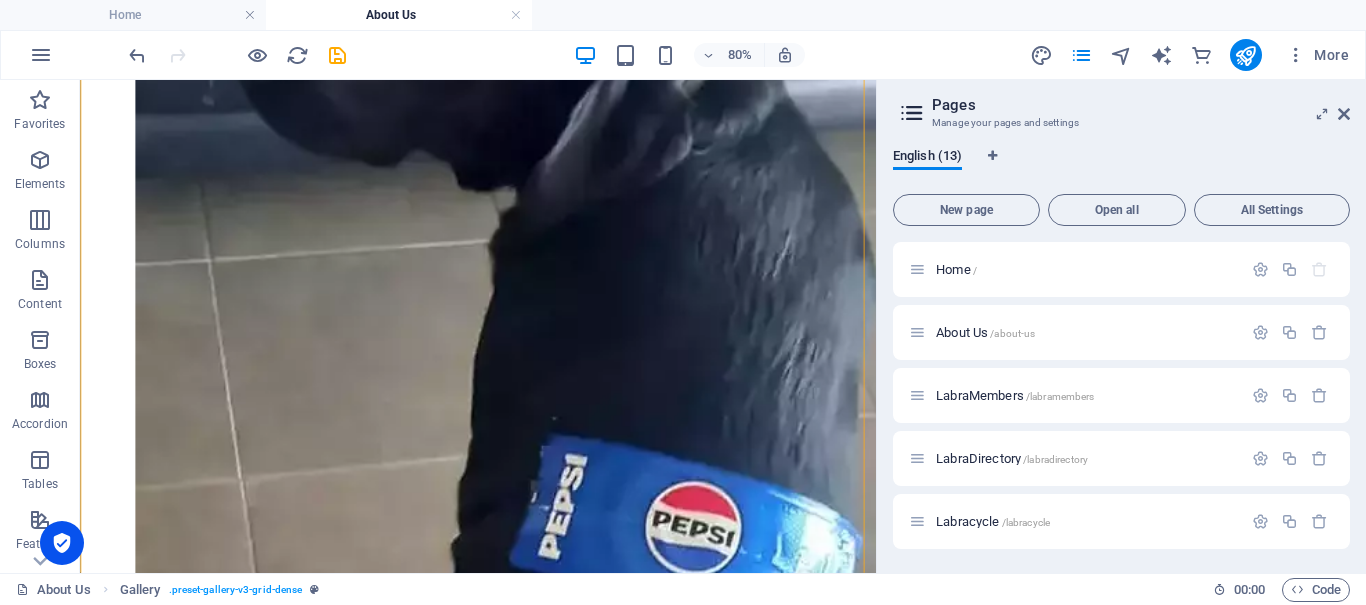 scroll, scrollTop: 3732, scrollLeft: 0, axis: vertical 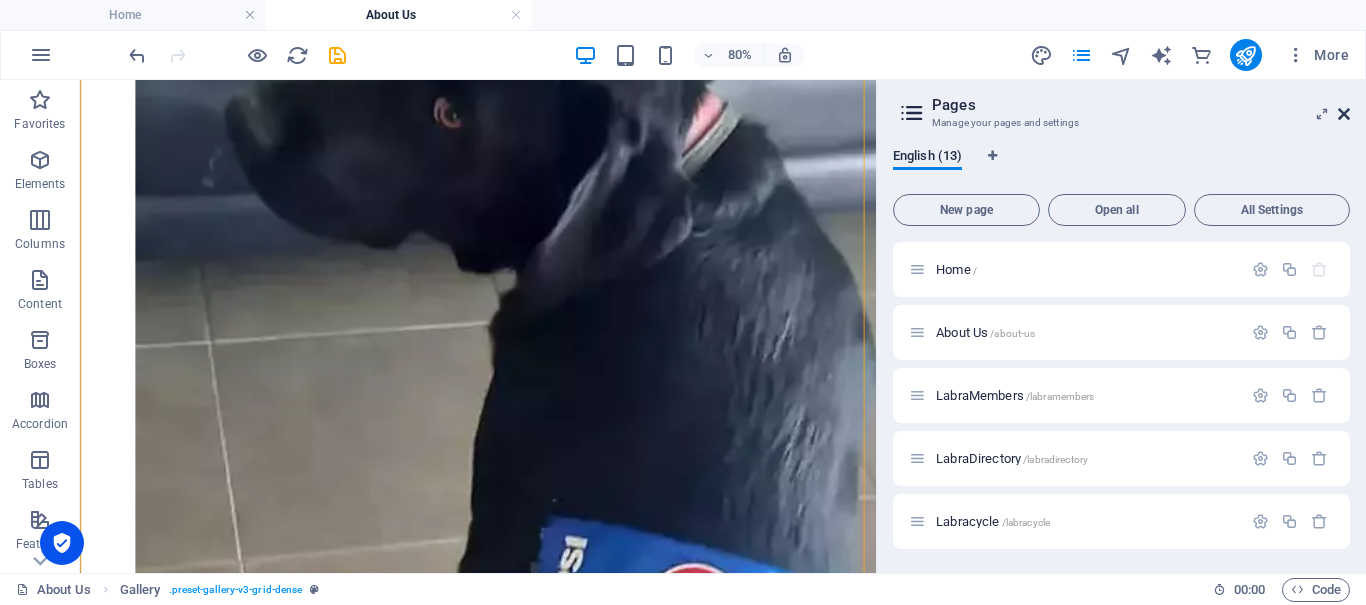 drag, startPoint x: 1344, startPoint y: 114, endPoint x: 1256, endPoint y: 38, distance: 116.275536 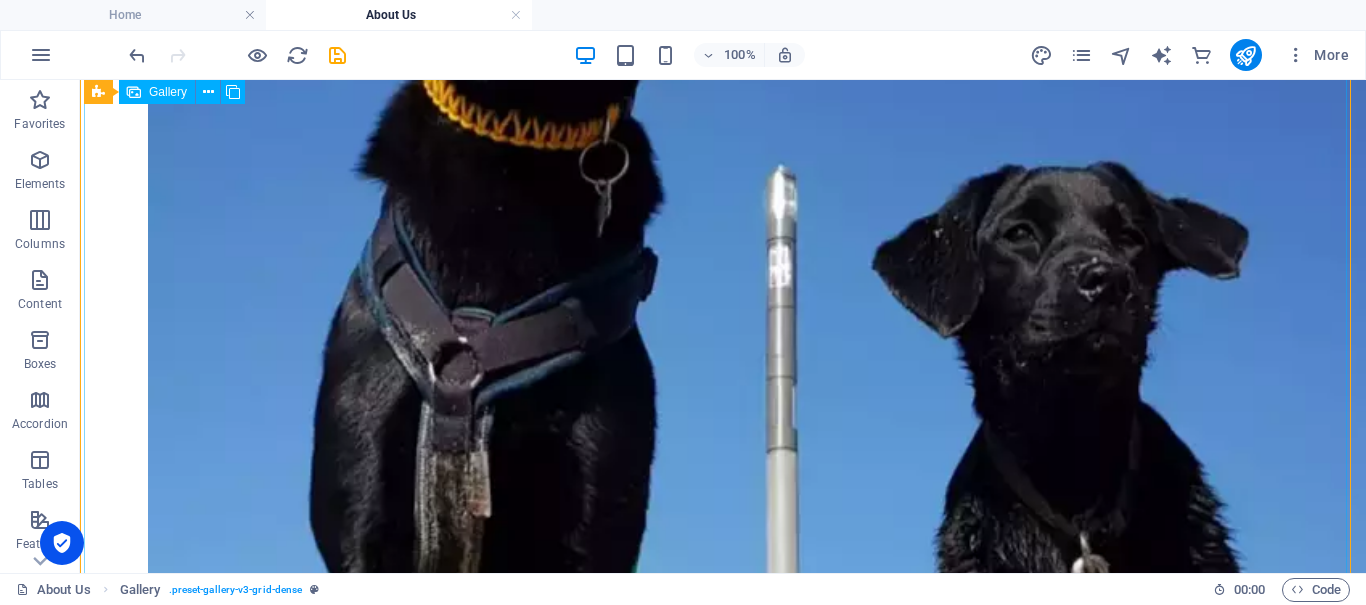 scroll, scrollTop: 4701, scrollLeft: 0, axis: vertical 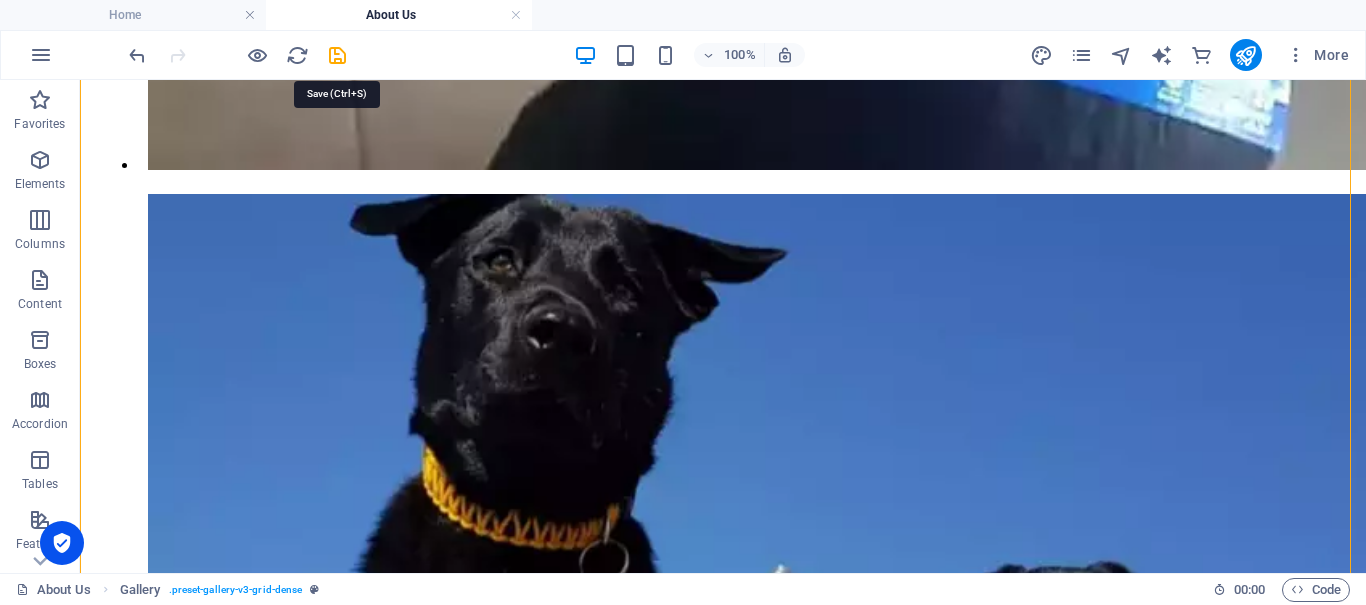 click at bounding box center (337, 55) 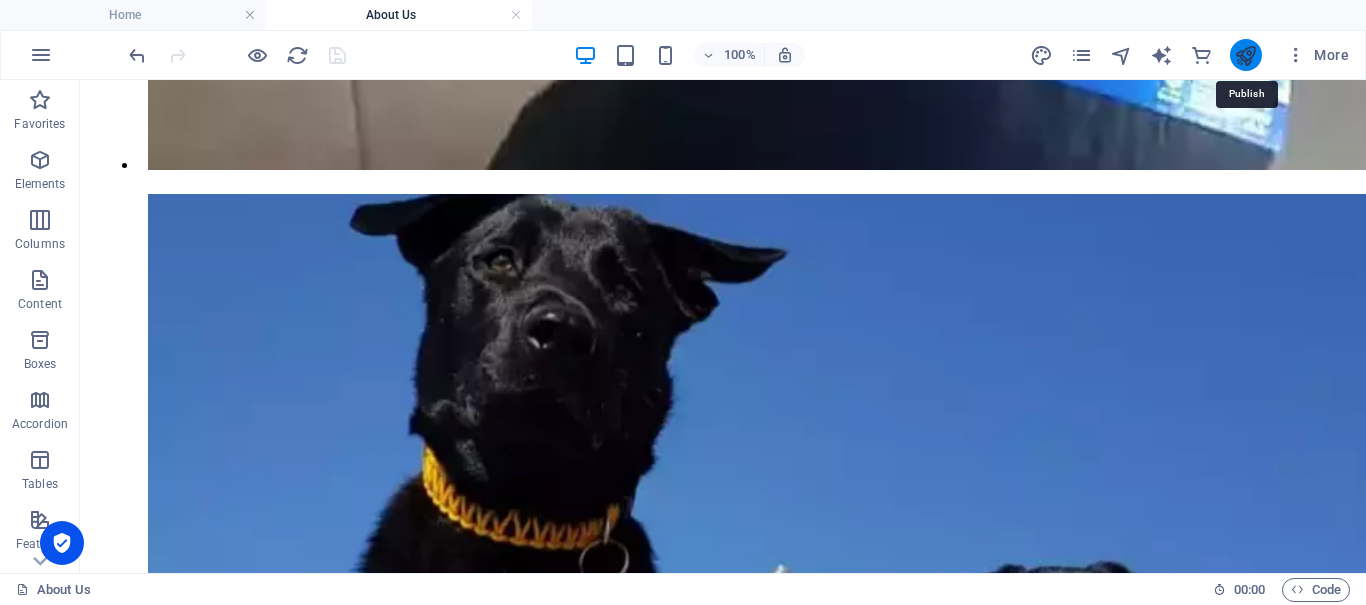 click at bounding box center (1245, 55) 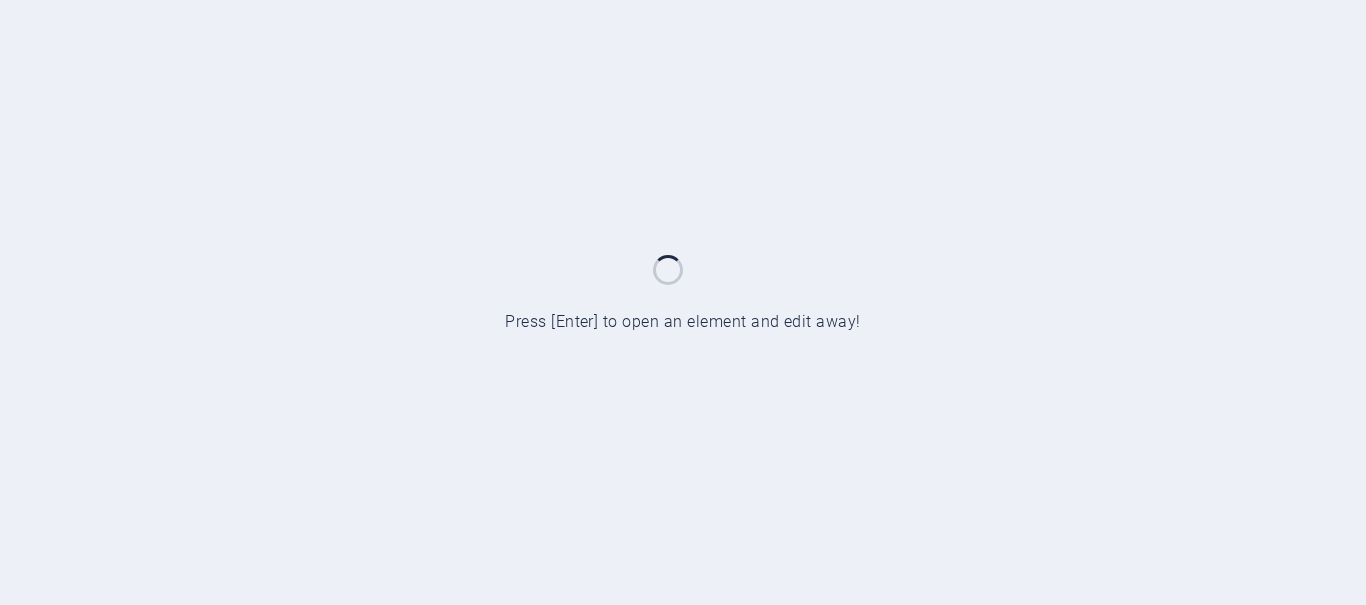 scroll, scrollTop: 0, scrollLeft: 0, axis: both 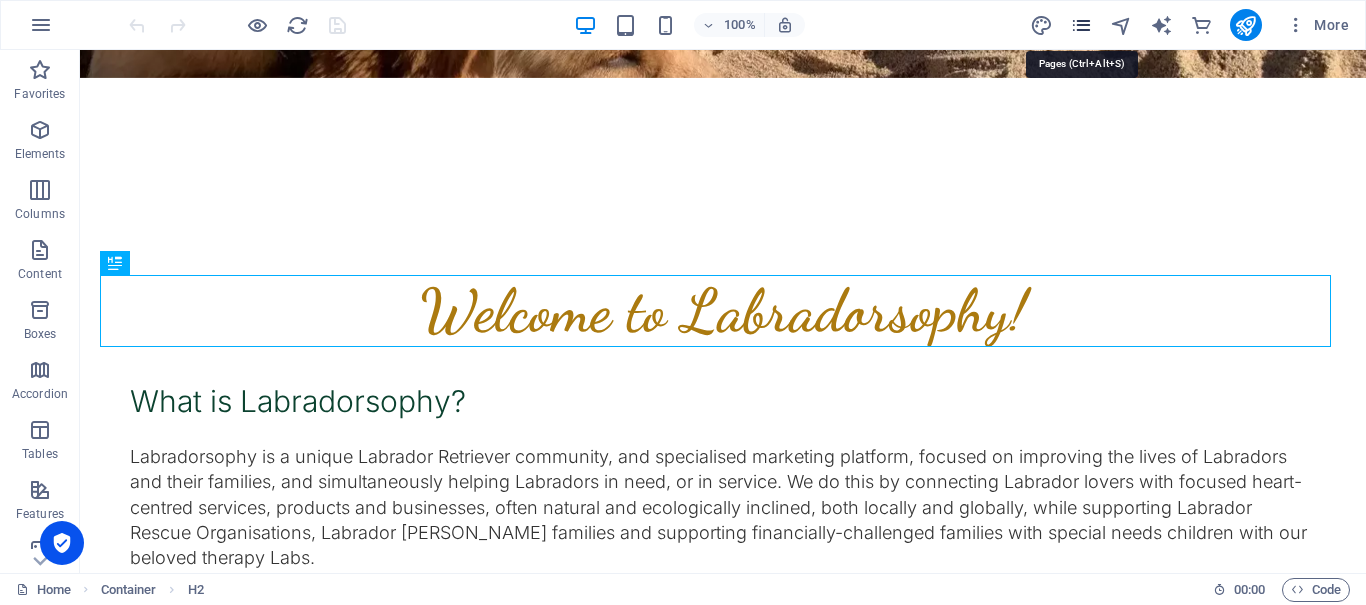 click at bounding box center [1081, 25] 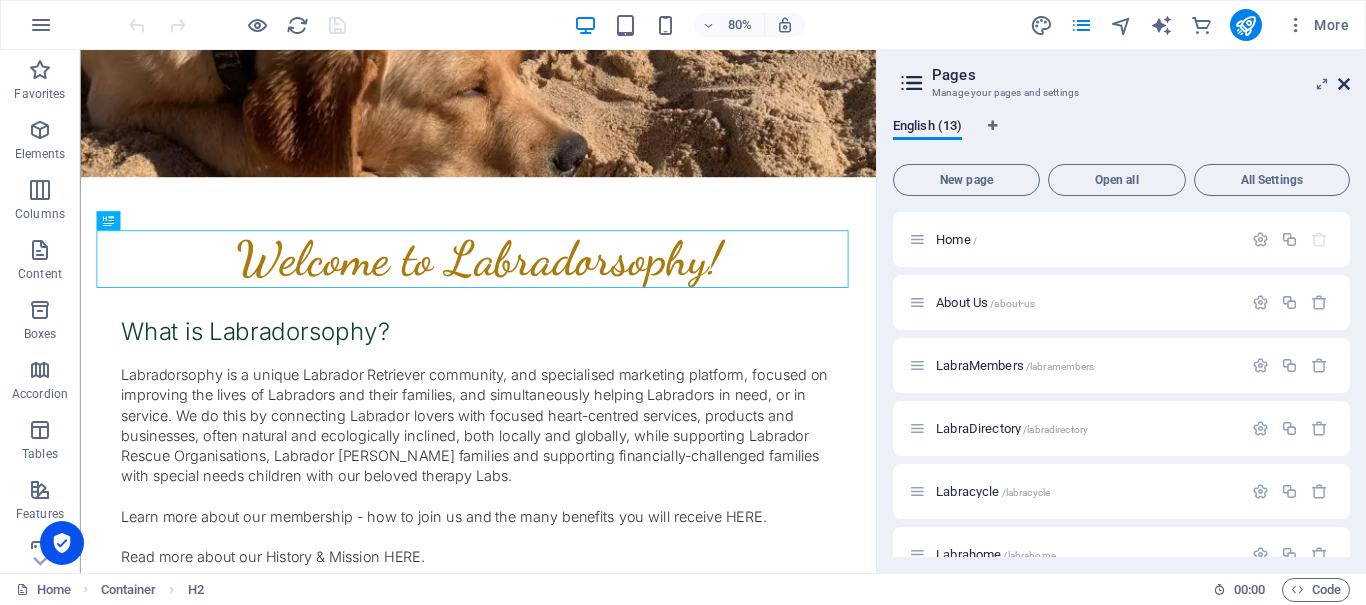 click at bounding box center (1344, 84) 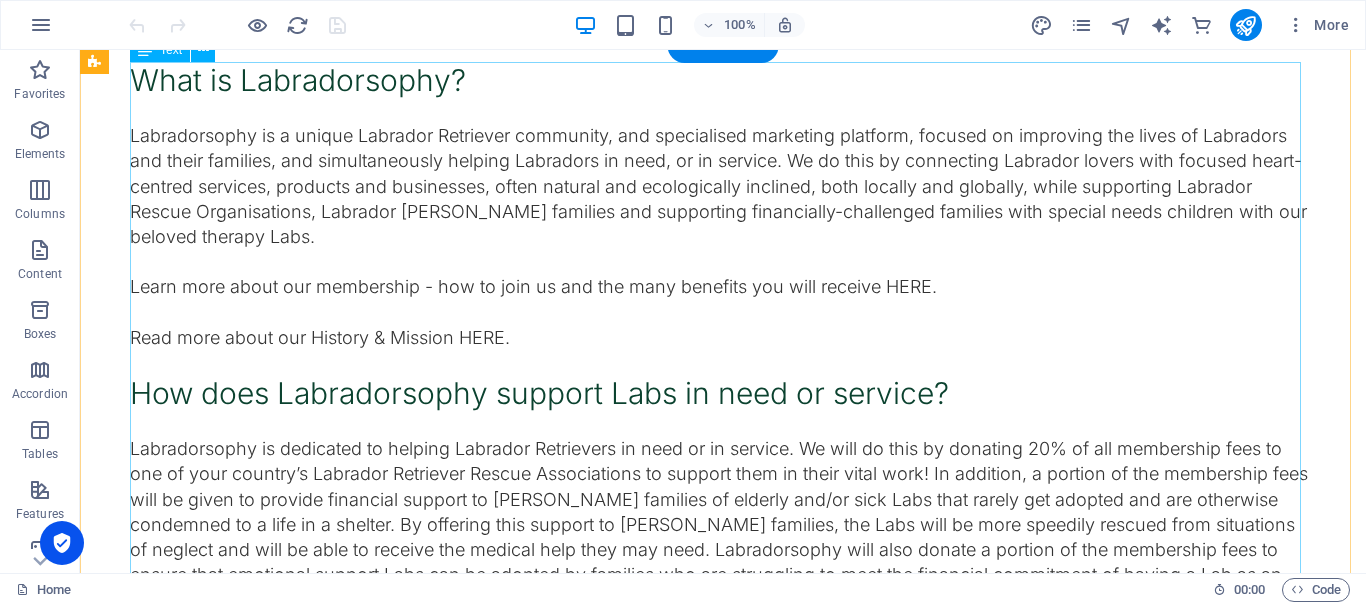 scroll, scrollTop: 516, scrollLeft: 0, axis: vertical 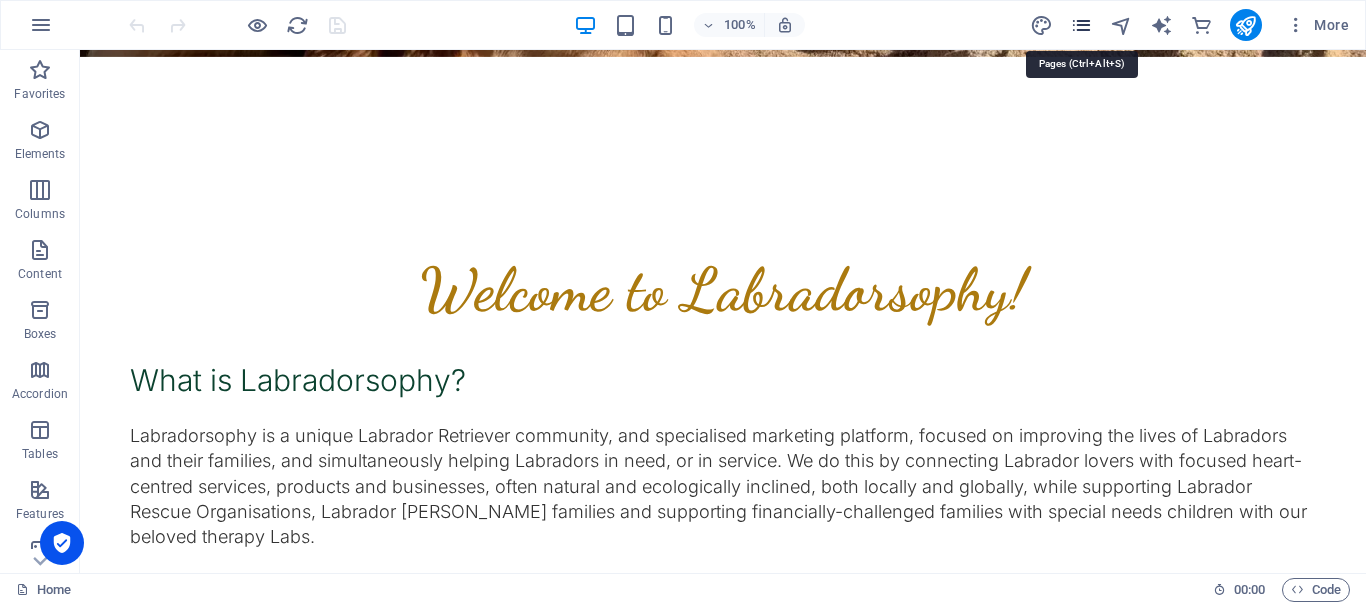 click at bounding box center [1081, 25] 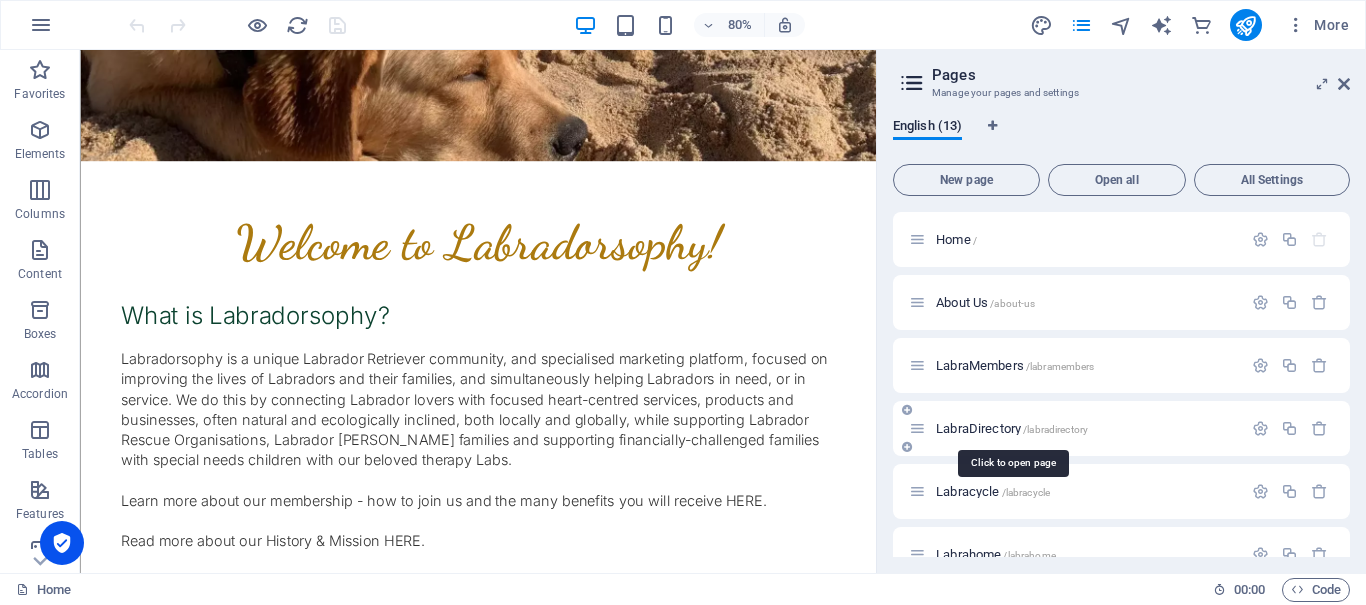 click on "LabraDirectory /labradirectory" at bounding box center [1012, 428] 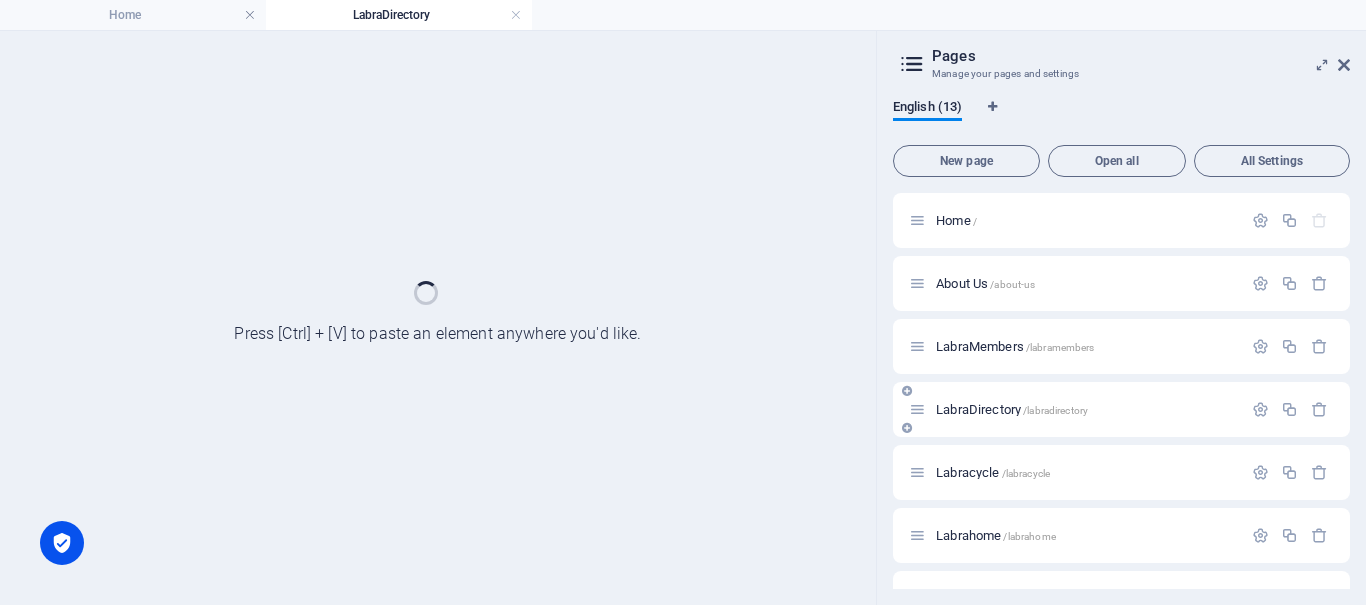 scroll, scrollTop: 0, scrollLeft: 0, axis: both 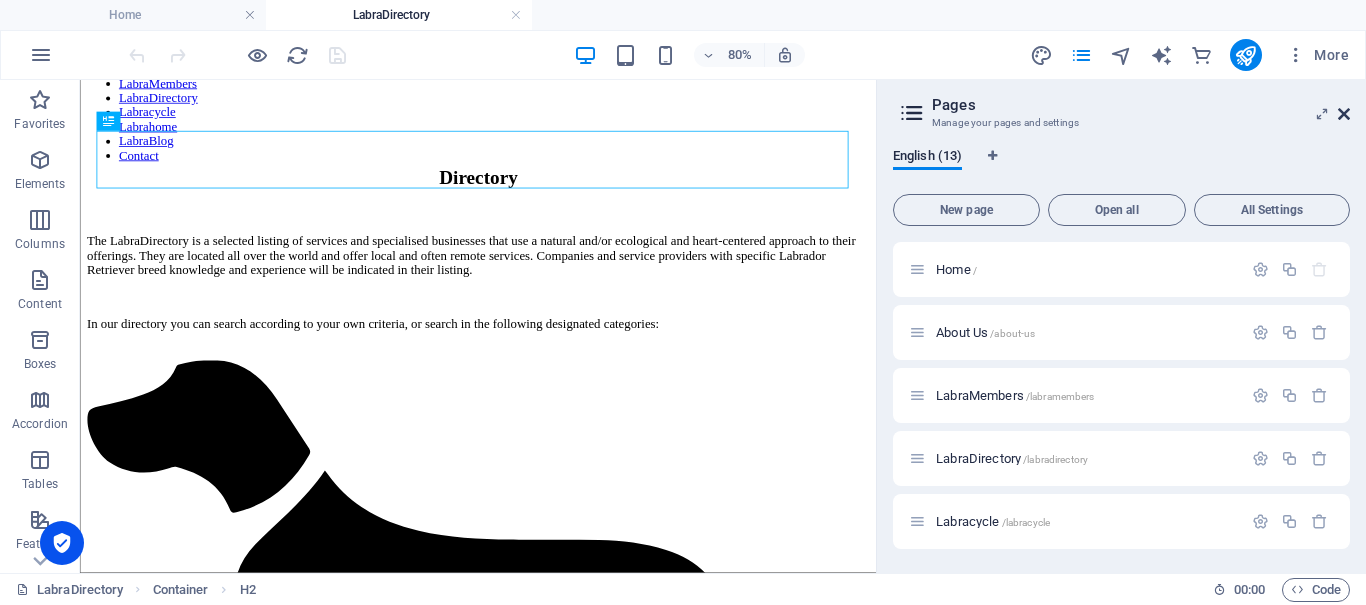 click at bounding box center [1344, 114] 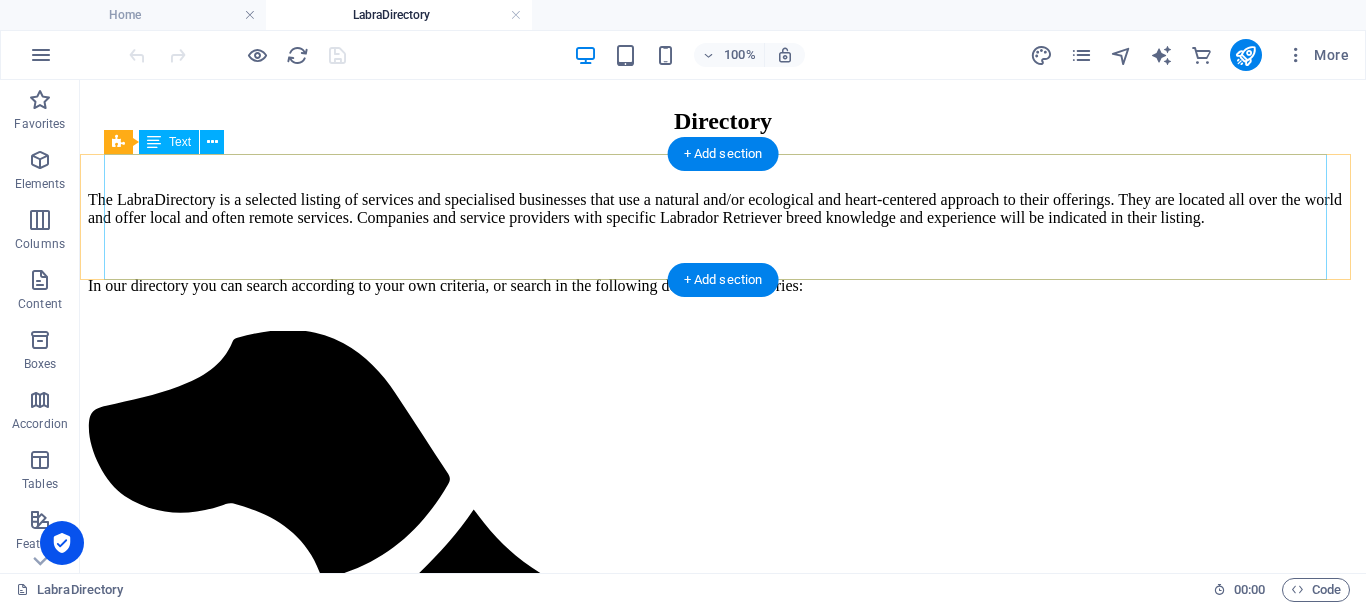 scroll, scrollTop: 838, scrollLeft: 0, axis: vertical 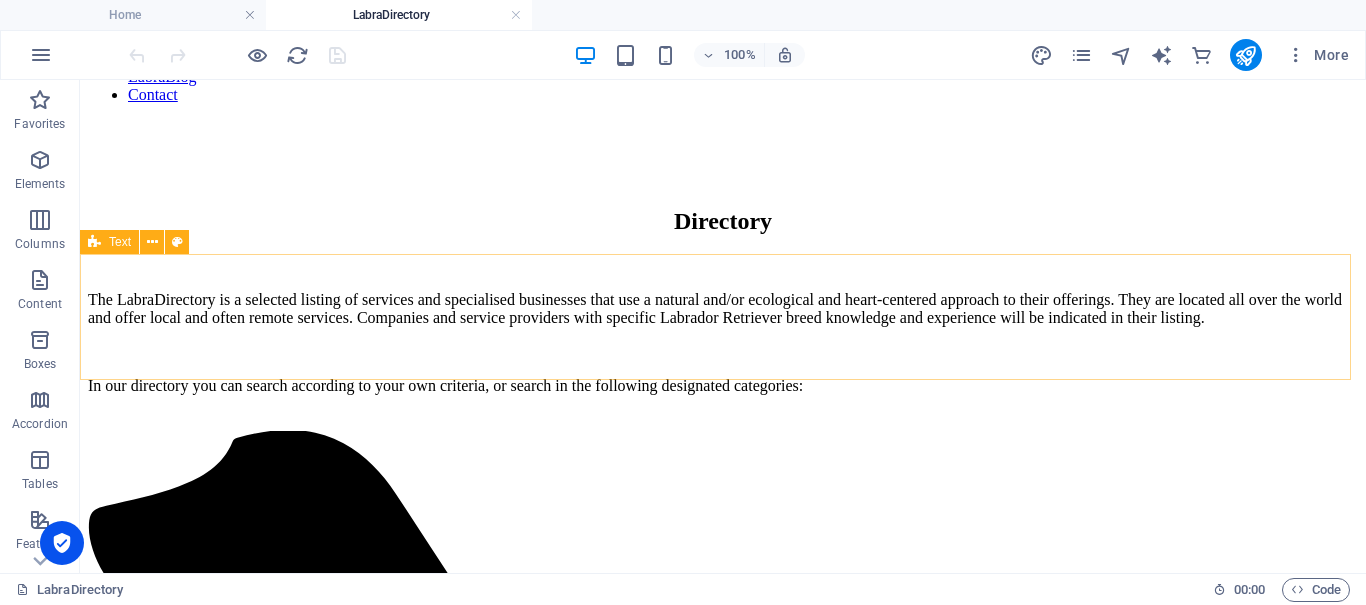 click on "Text" at bounding box center [120, 242] 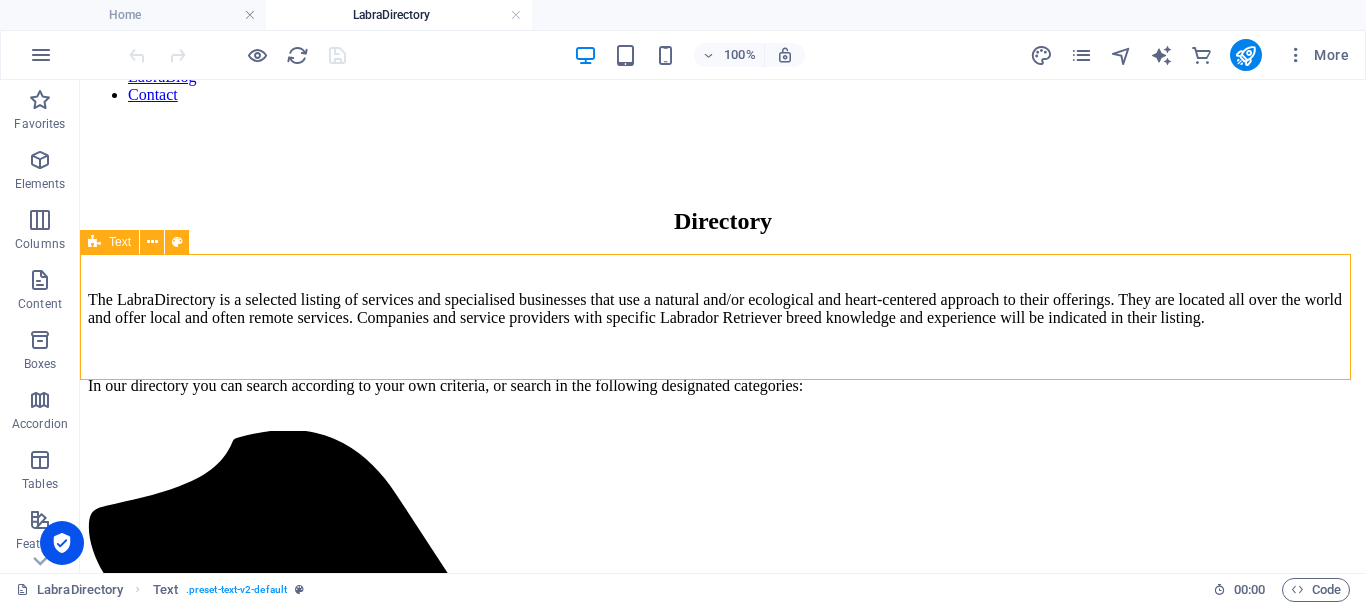 click on "Text" at bounding box center (120, 242) 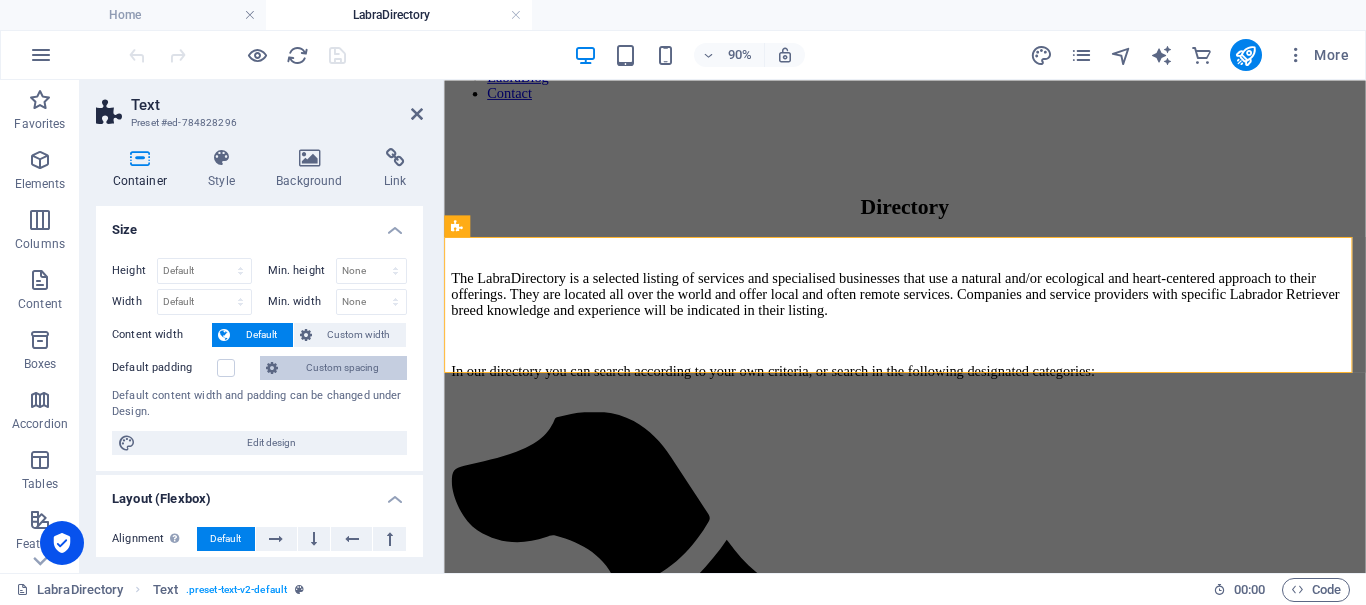 click on "Custom spacing" at bounding box center (333, 368) 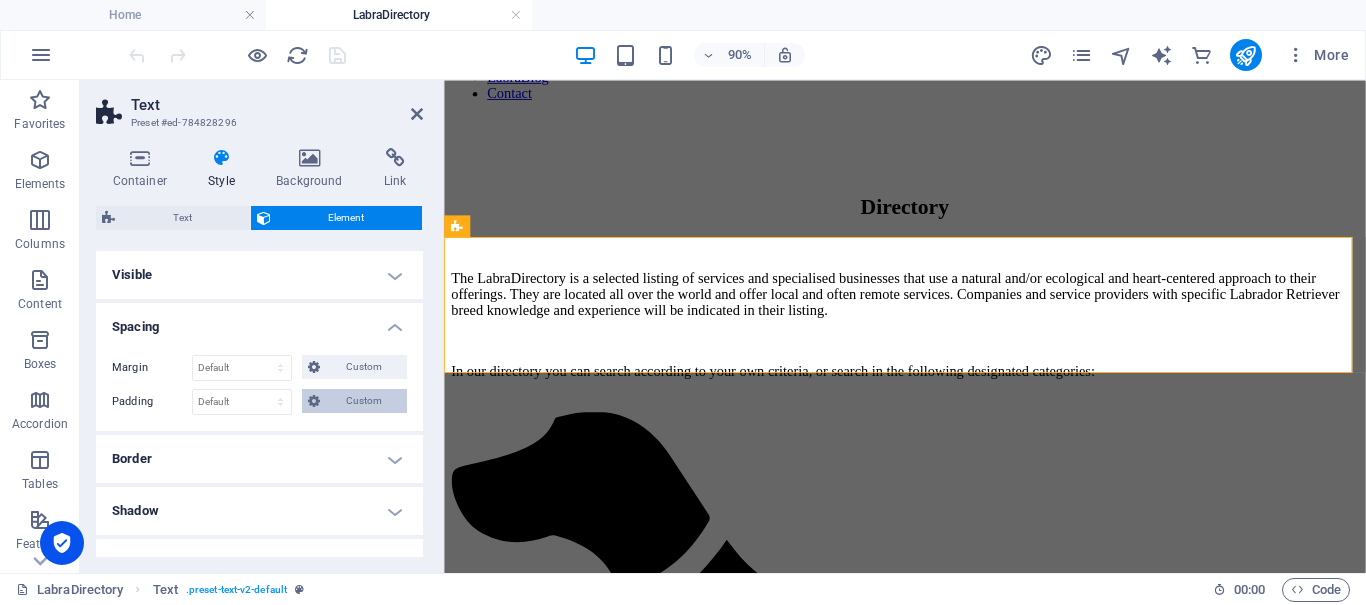 click on "Custom" at bounding box center (363, 401) 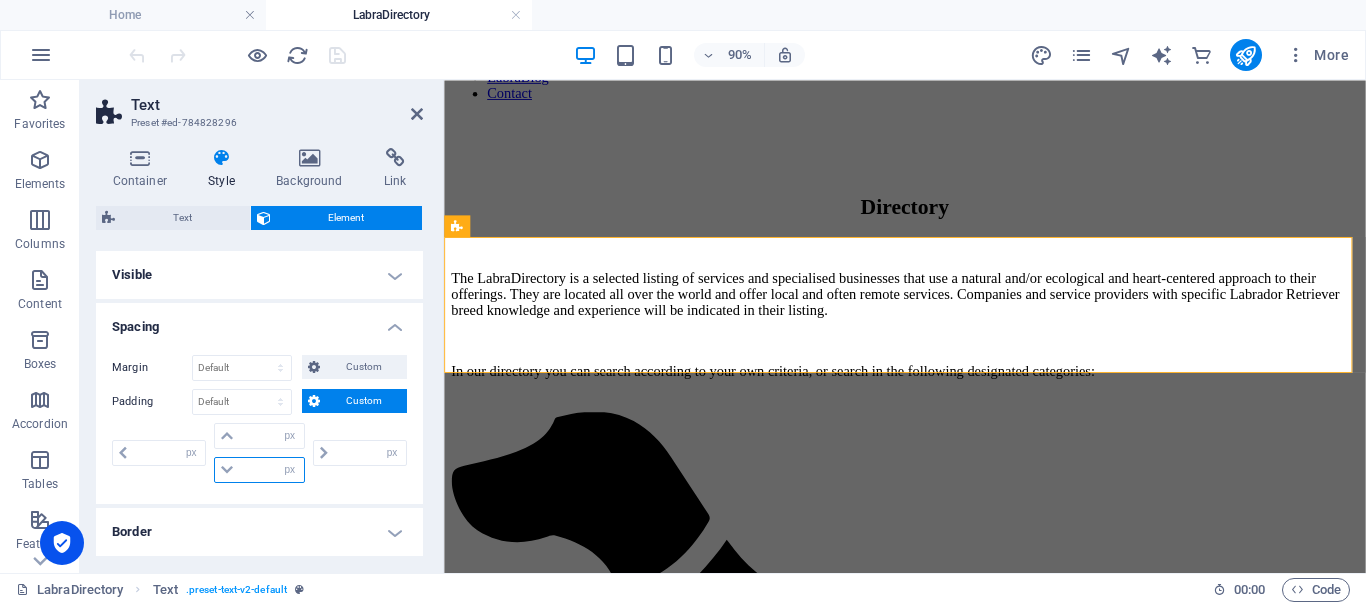 click at bounding box center (271, 470) 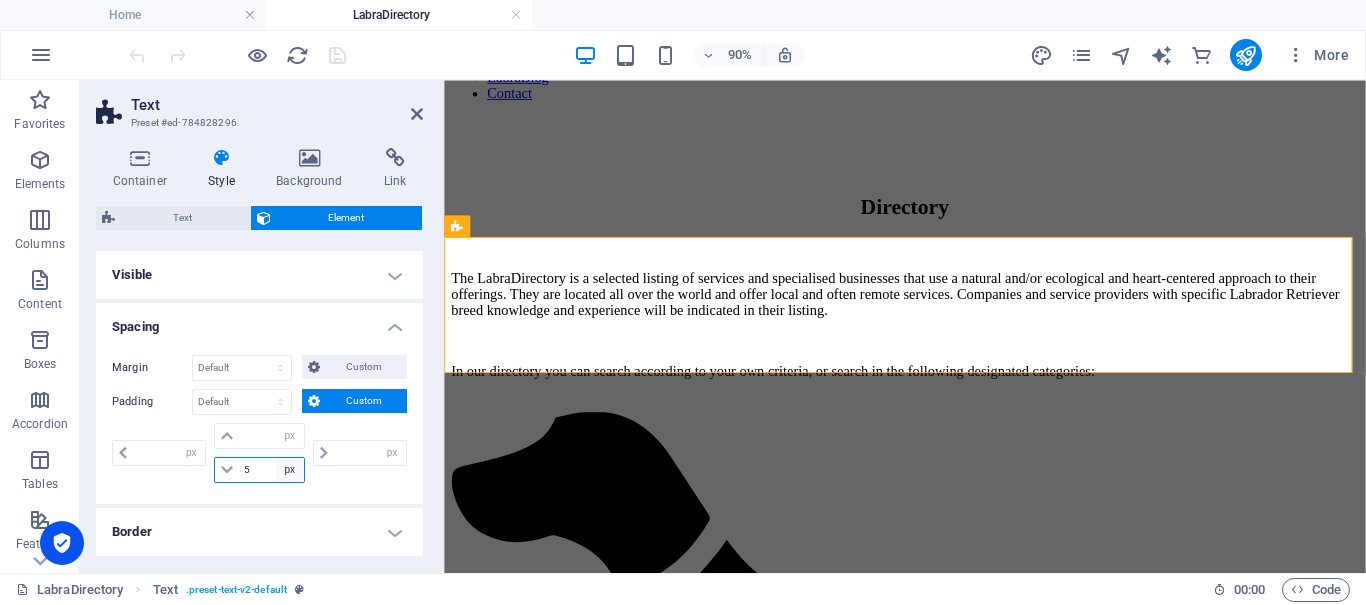 type on "50" 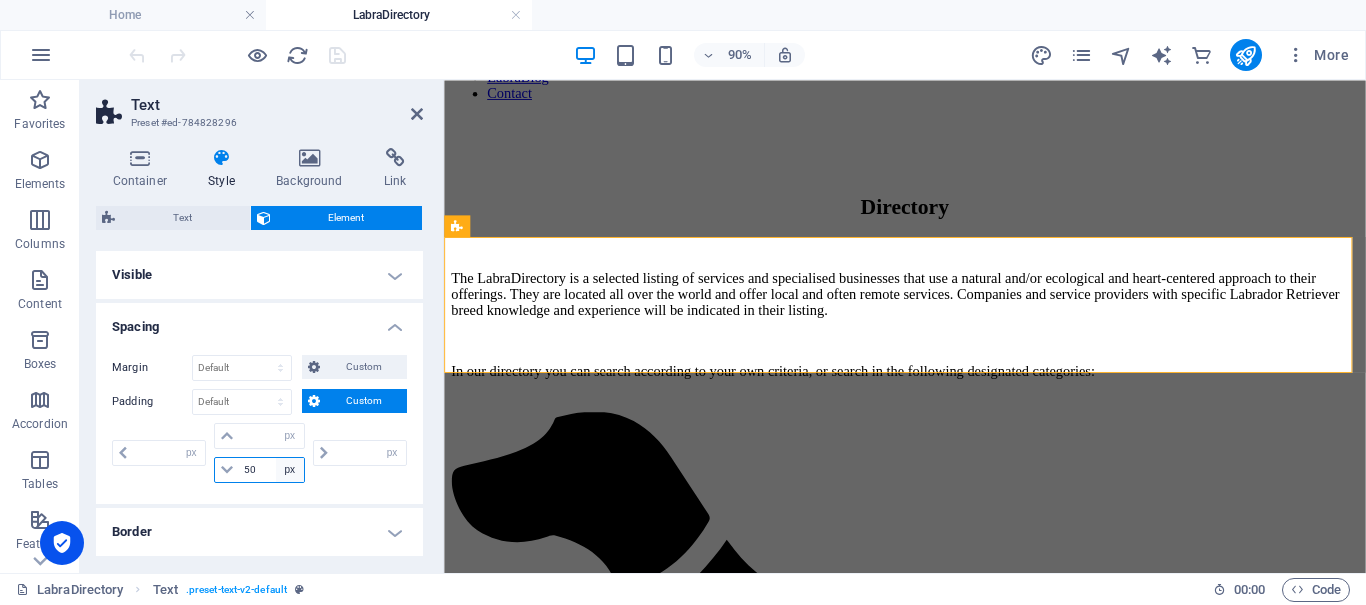 type on "0" 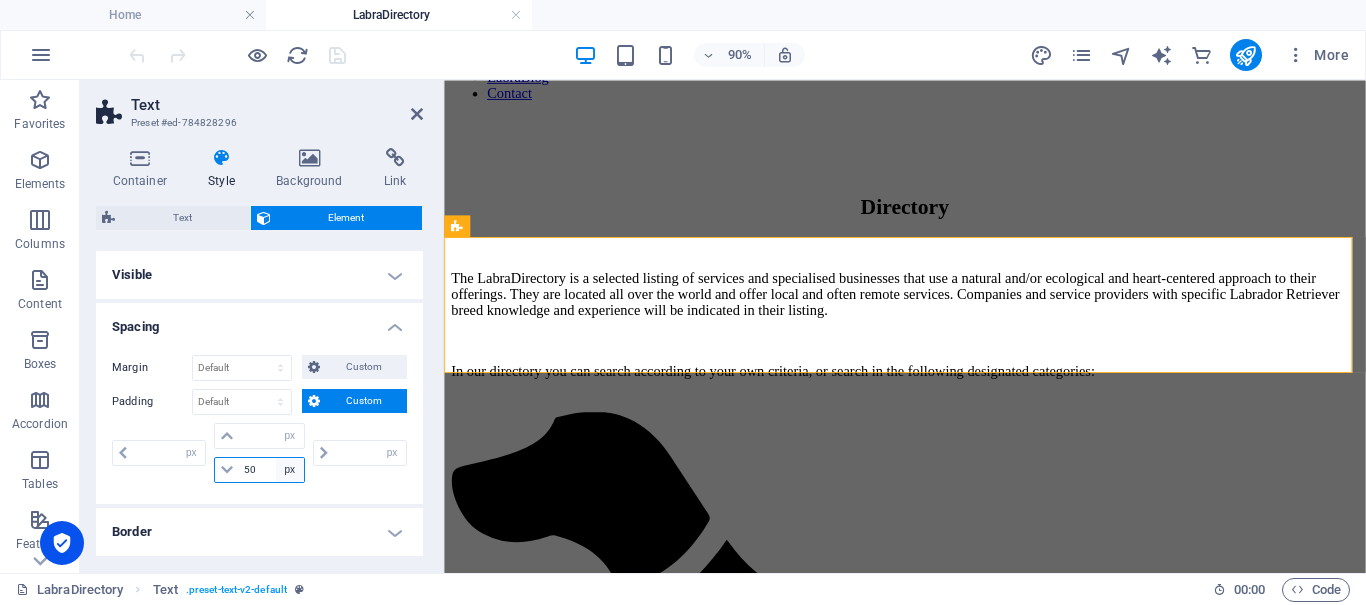 type on "0" 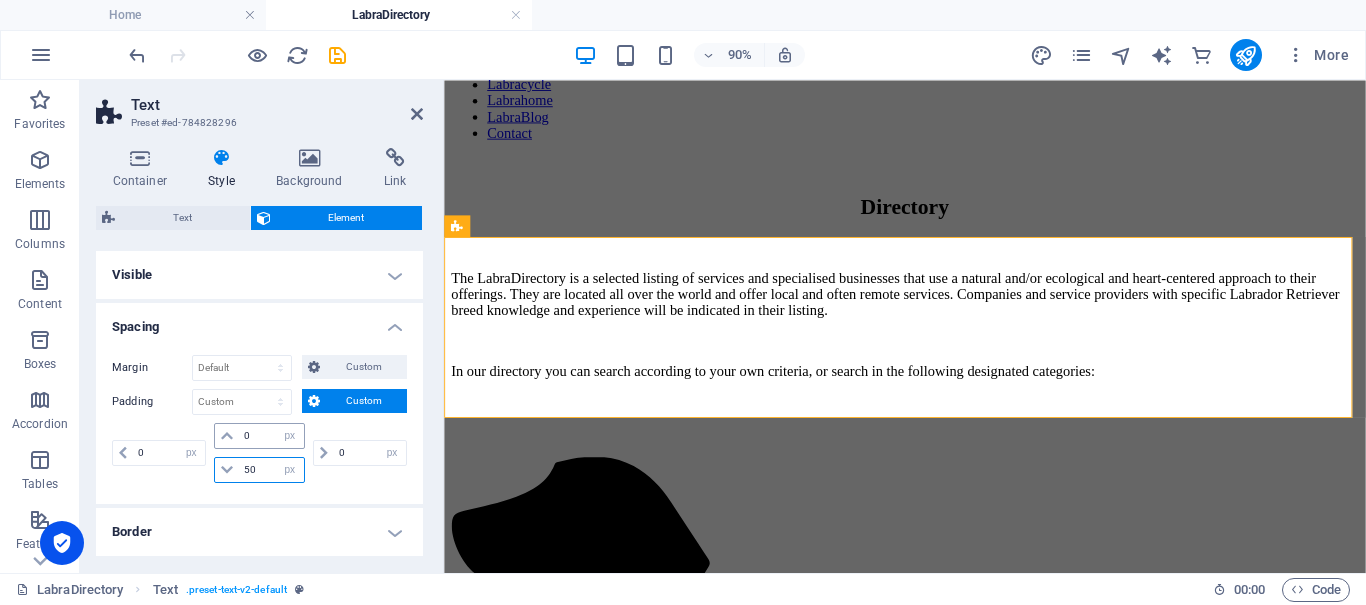 drag, startPoint x: 243, startPoint y: 457, endPoint x: 215, endPoint y: 442, distance: 31.764761 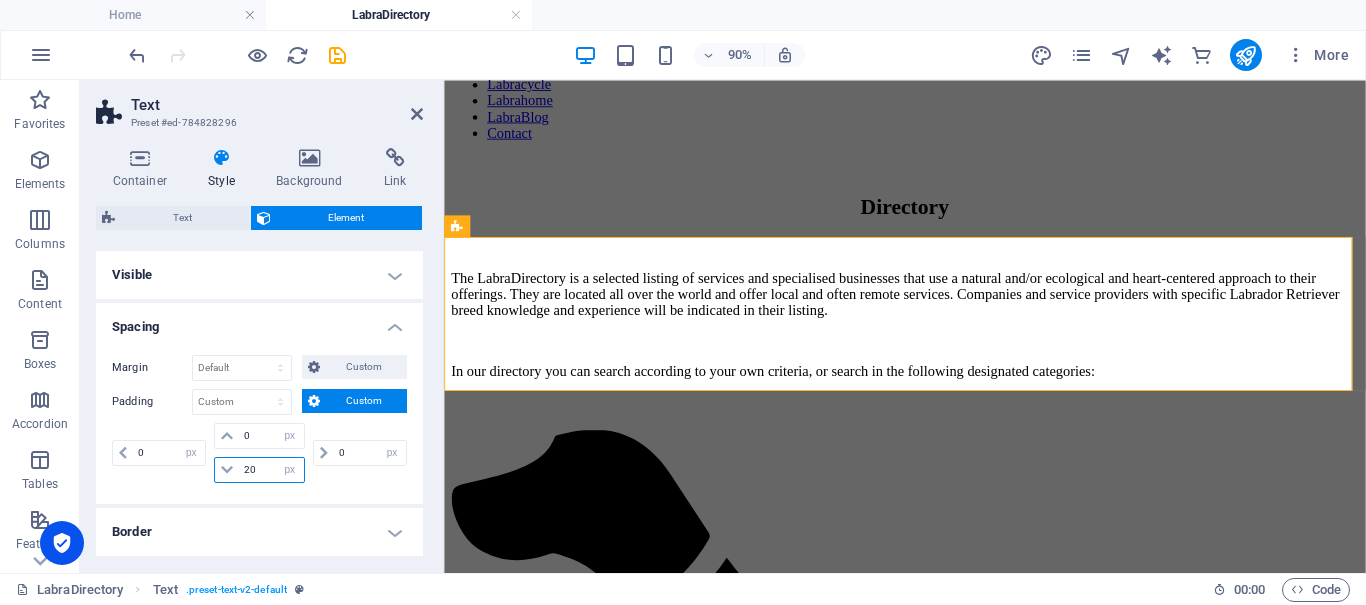 drag, startPoint x: 263, startPoint y: 469, endPoint x: 240, endPoint y: 459, distance: 25.079872 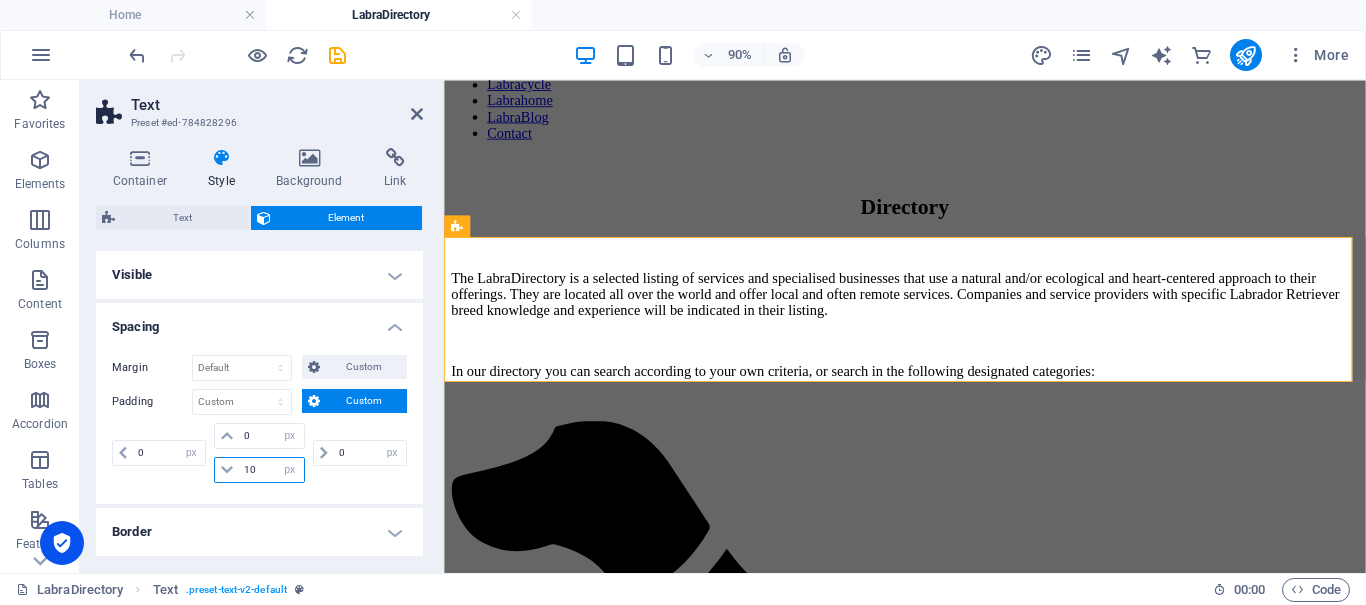 drag, startPoint x: 258, startPoint y: 472, endPoint x: 233, endPoint y: 460, distance: 27.730848 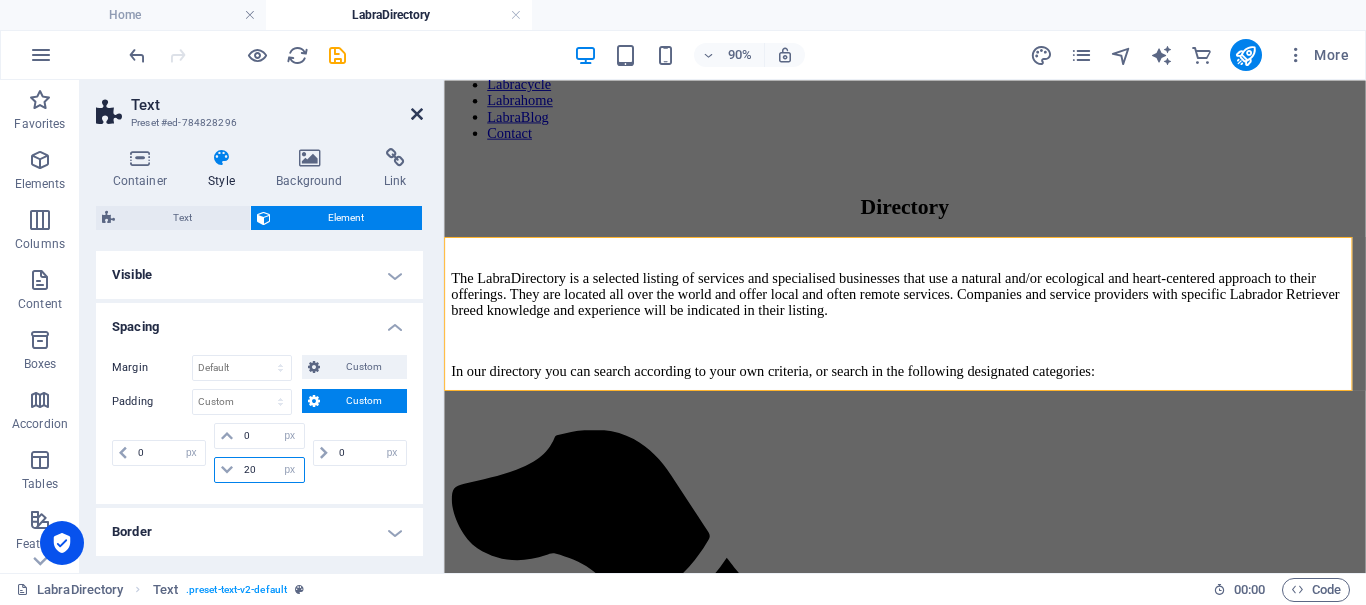 type on "20" 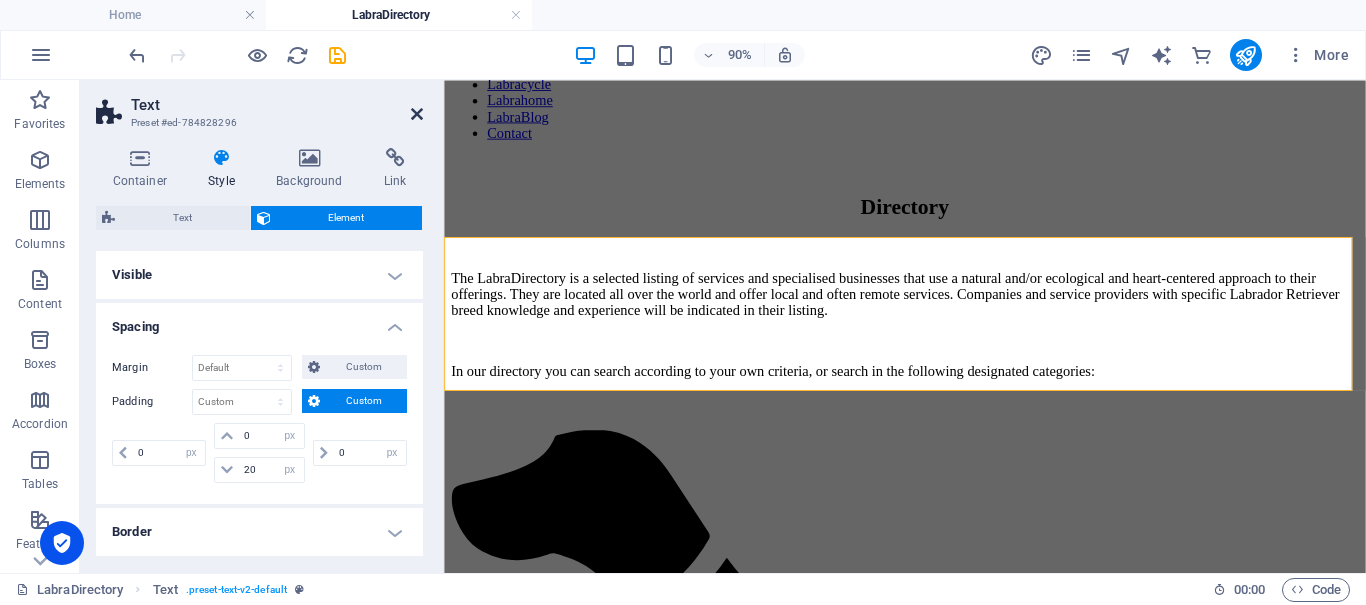 click at bounding box center (417, 114) 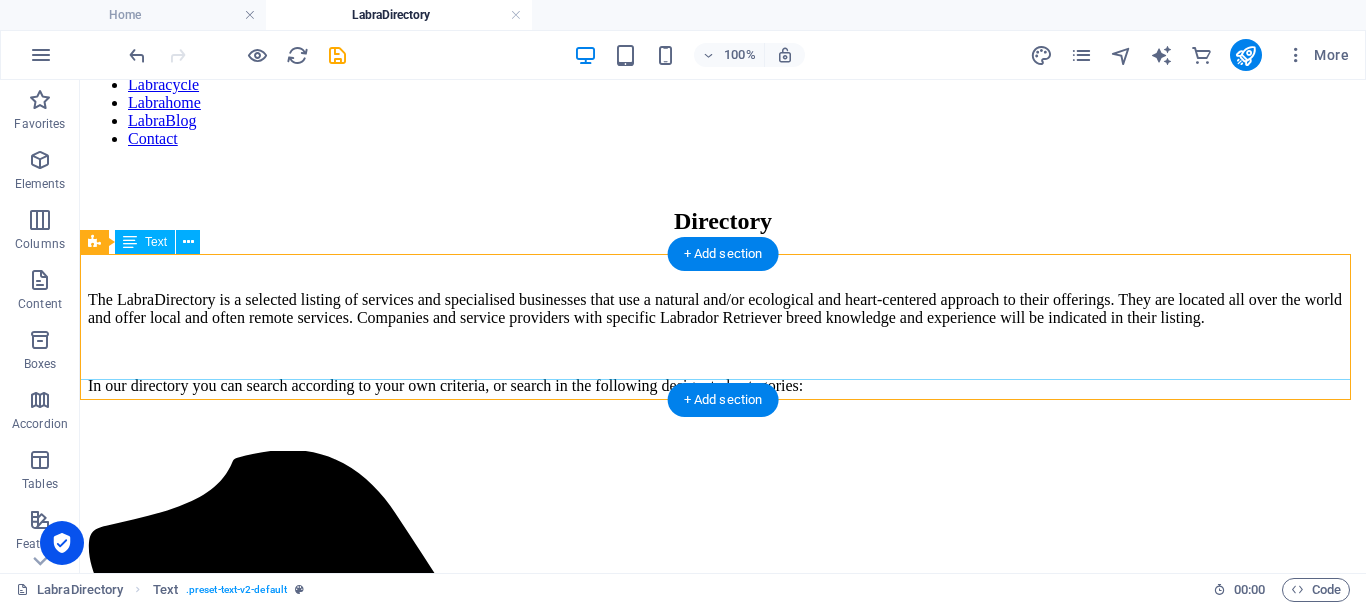 click on "The LabraDirectory is a selected listing of services and specialised businesses that use a natural and/or ecological and heart-centered approach to their offerings. They are located all over the world and offer local and often remote services. Companies and service providers with specific Labrador Retriever breed knowledge and experience will be indicated in their listing. In our directory you can search according to your own criteria, or search in the following designated categories:" at bounding box center [723, 343] 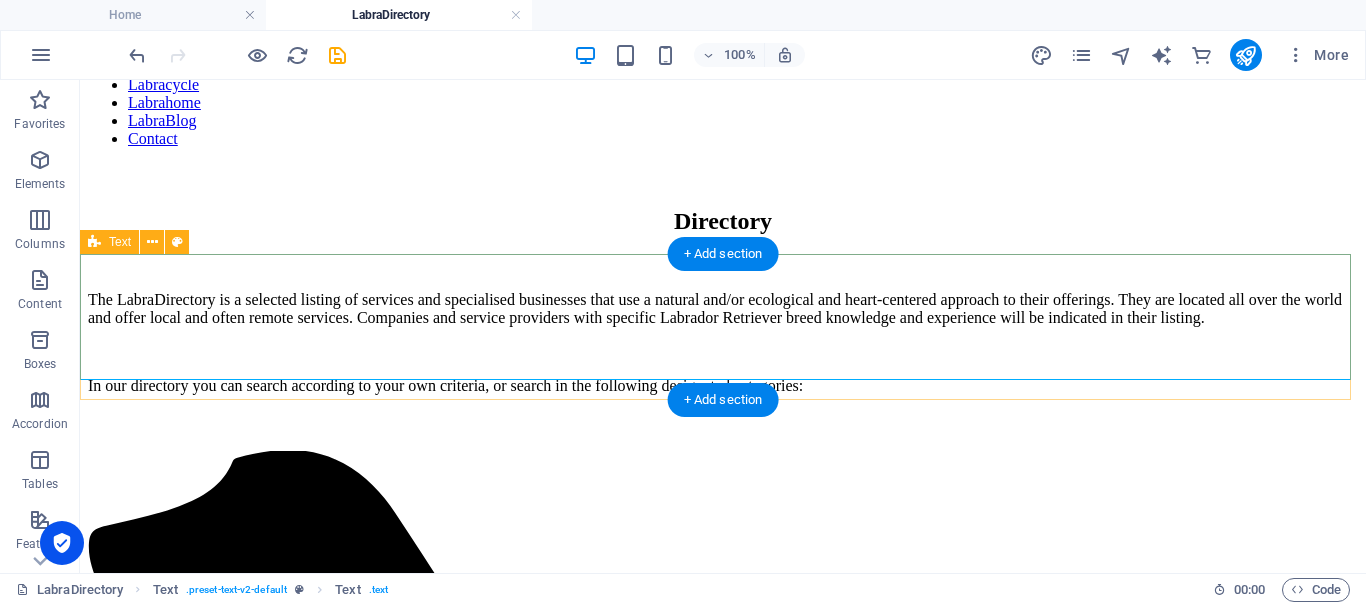 click on "The LabraDirectory is a selected listing of services and specialised businesses that use a natural and/or ecological and heart-centered approach to their offerings. They are located all over the world and offer local and often remote services. Companies and service providers with specific Labrador Retriever breed knowledge and experience will be indicated in their listing. In our directory you can search according to your own criteria, or search in the following designated categories:" at bounding box center (723, 361) 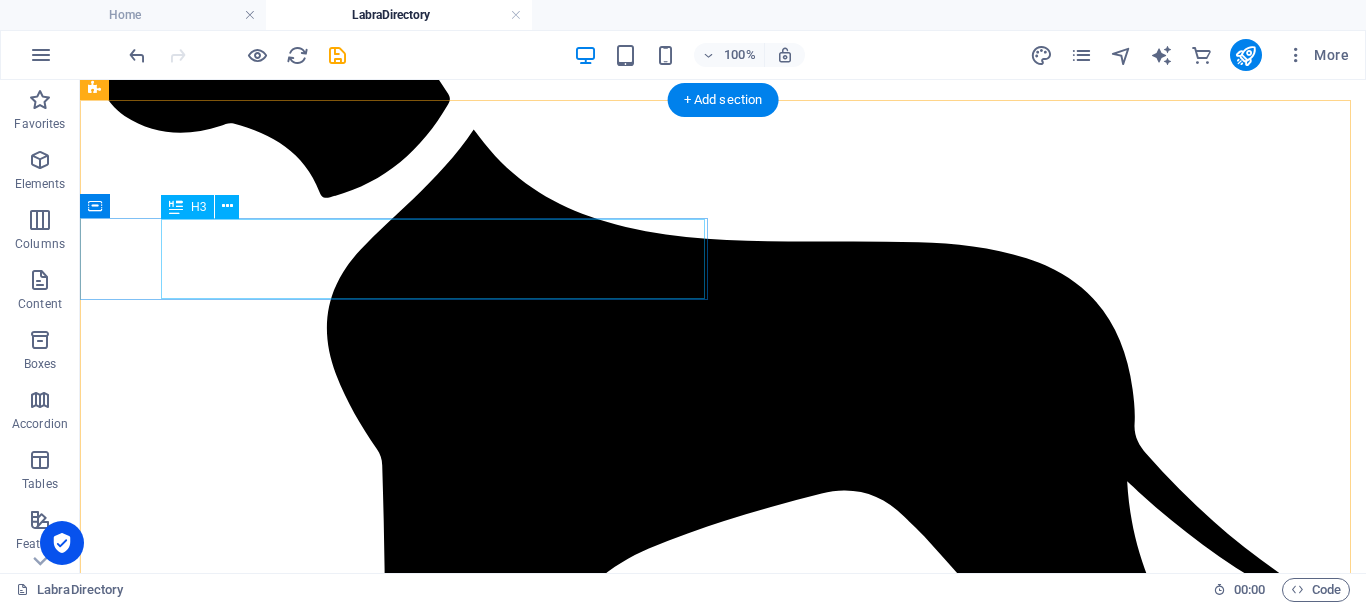 scroll, scrollTop: 1038, scrollLeft: 0, axis: vertical 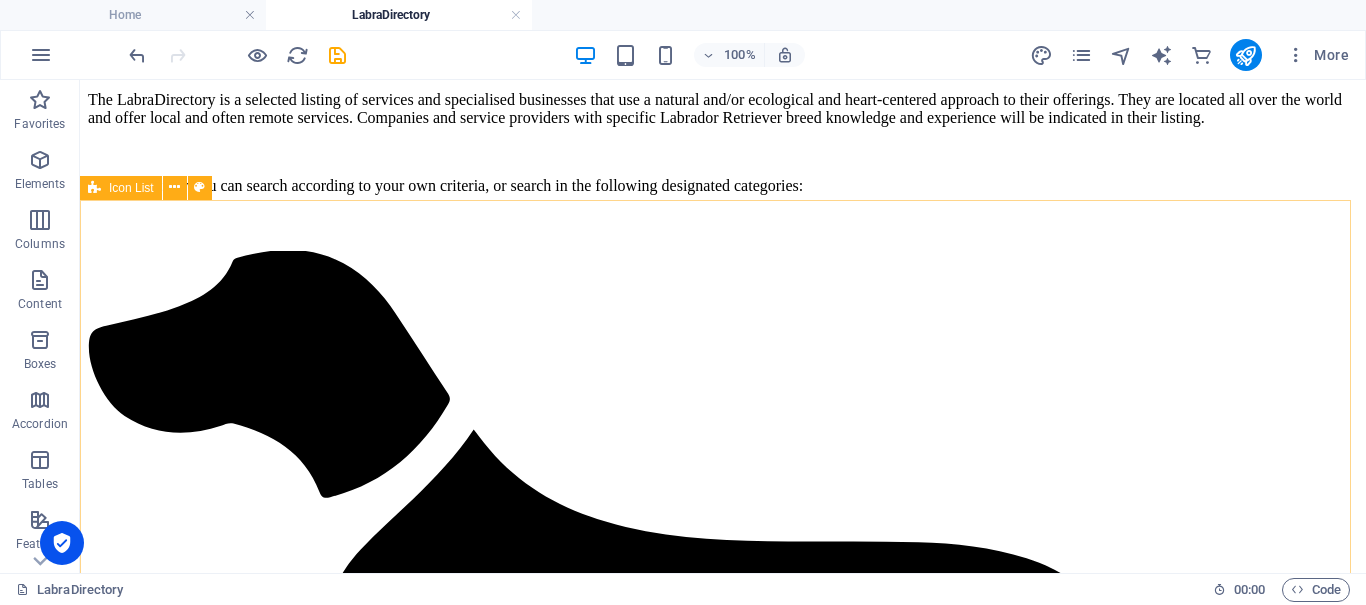 click at bounding box center (94, 188) 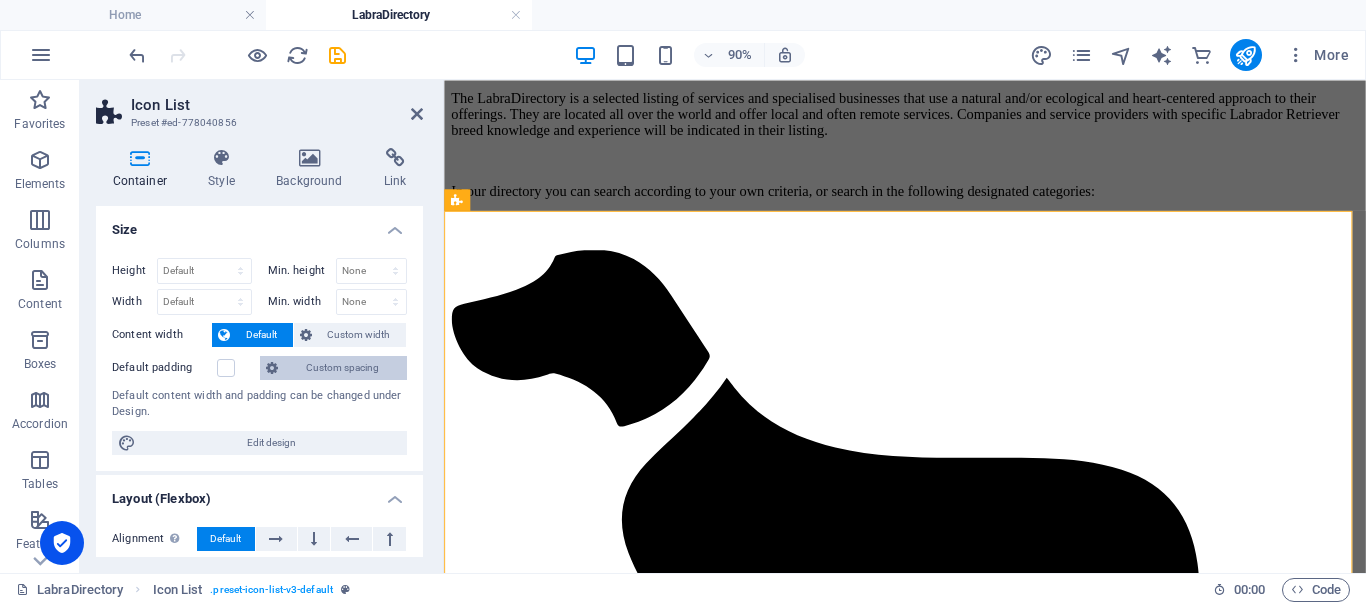 click on "Custom spacing" at bounding box center [342, 368] 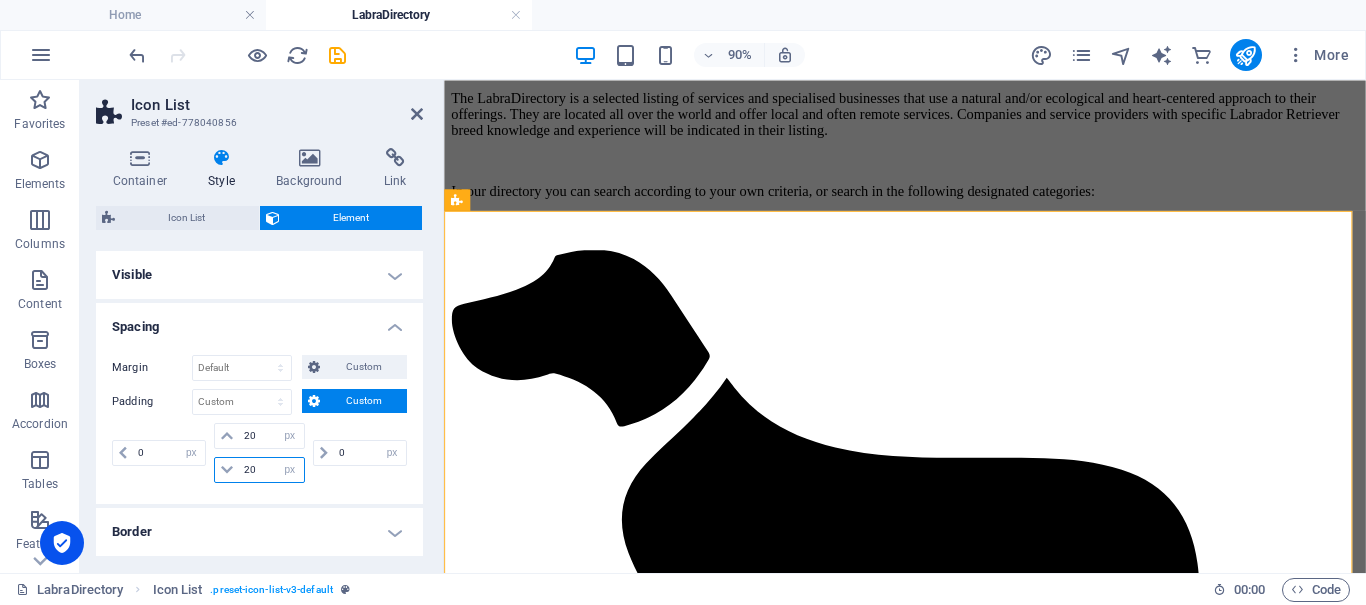 drag, startPoint x: 243, startPoint y: 476, endPoint x: 284, endPoint y: 489, distance: 43.011627 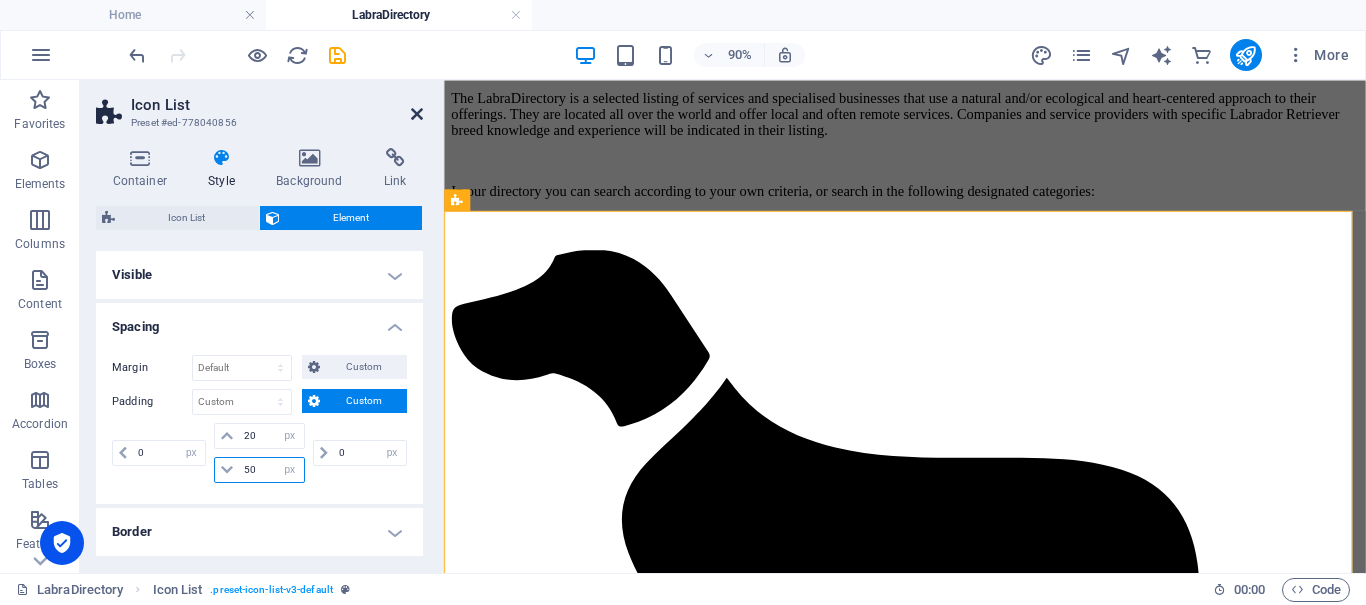 type on "50" 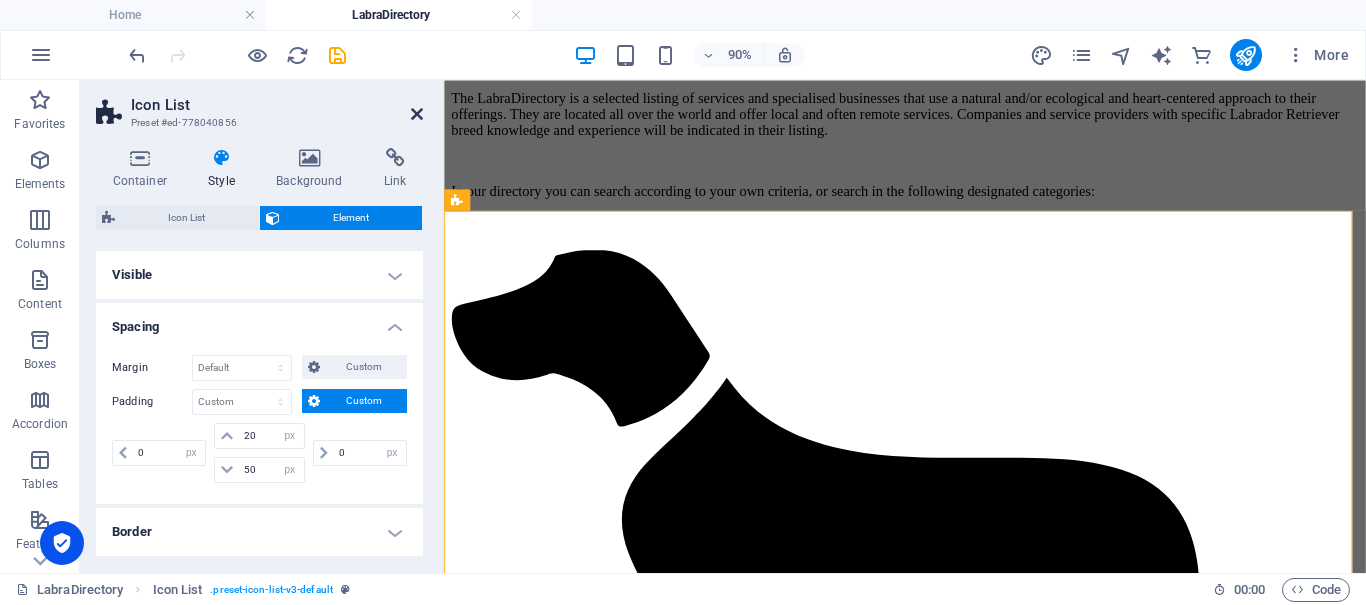 click at bounding box center (417, 114) 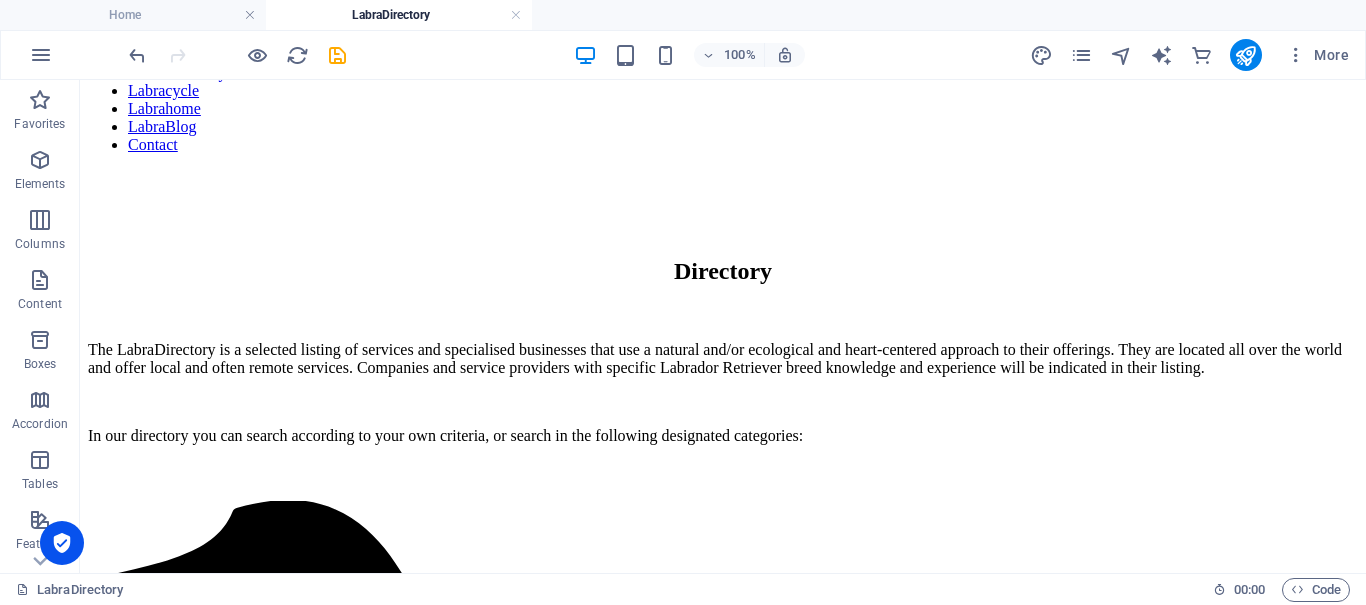 scroll, scrollTop: 488, scrollLeft: 0, axis: vertical 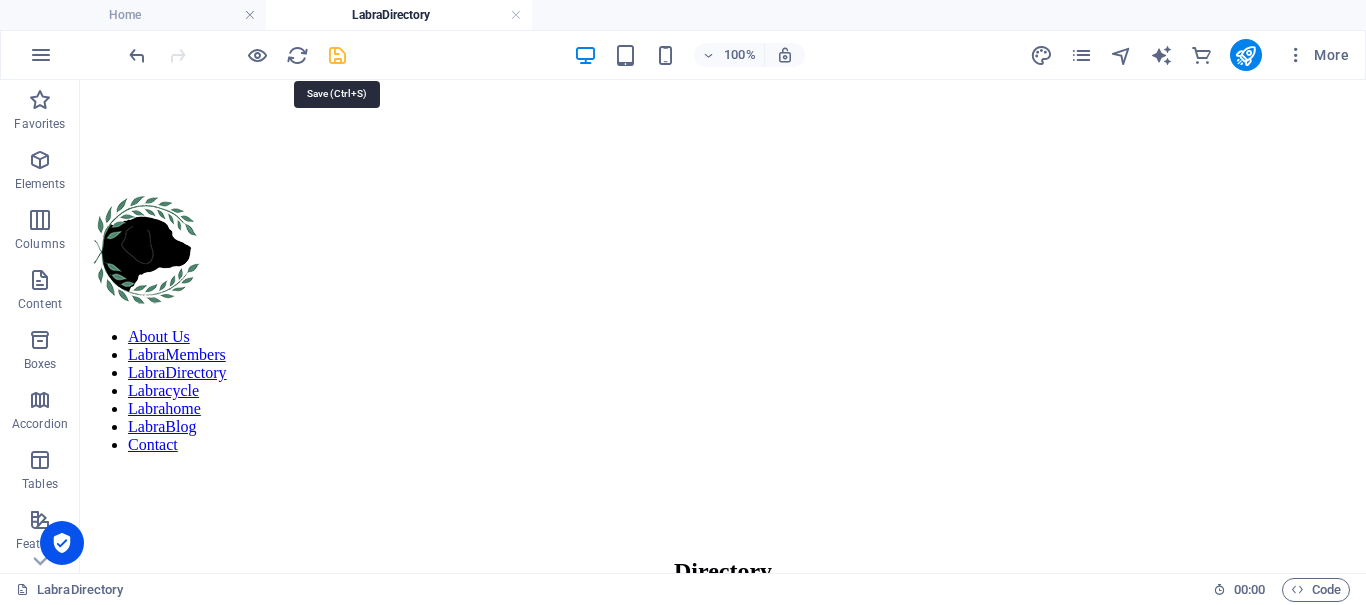 click at bounding box center [337, 55] 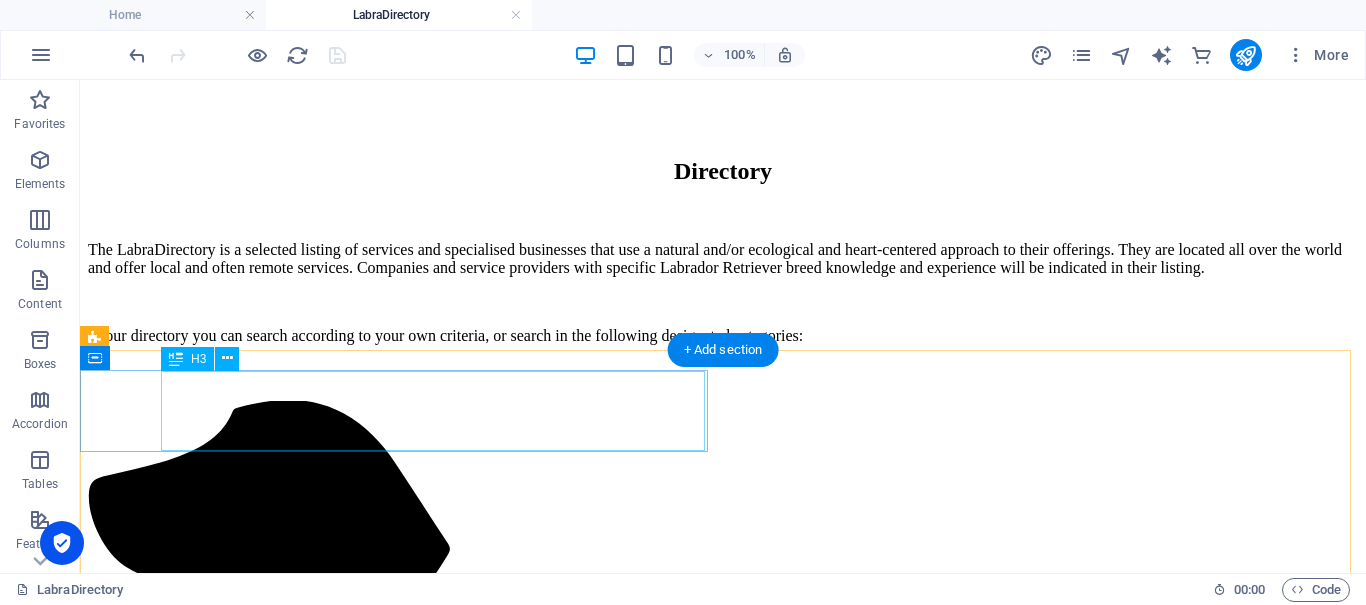 scroll, scrollTop: 688, scrollLeft: 0, axis: vertical 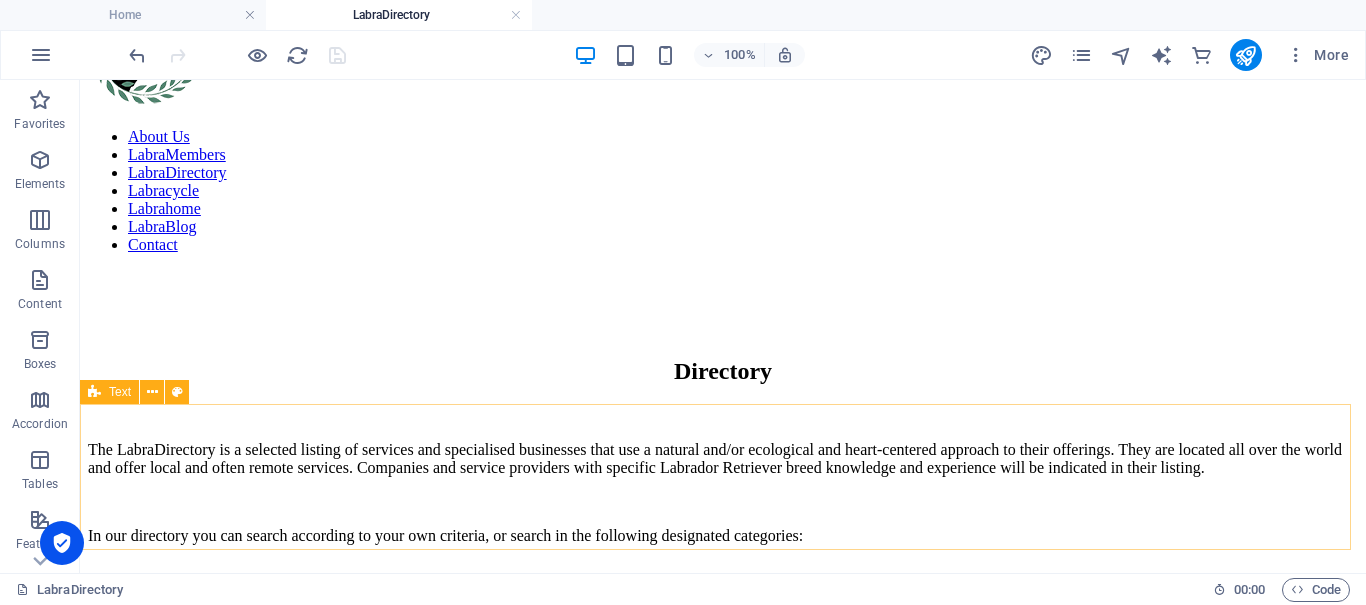 click at bounding box center [94, 392] 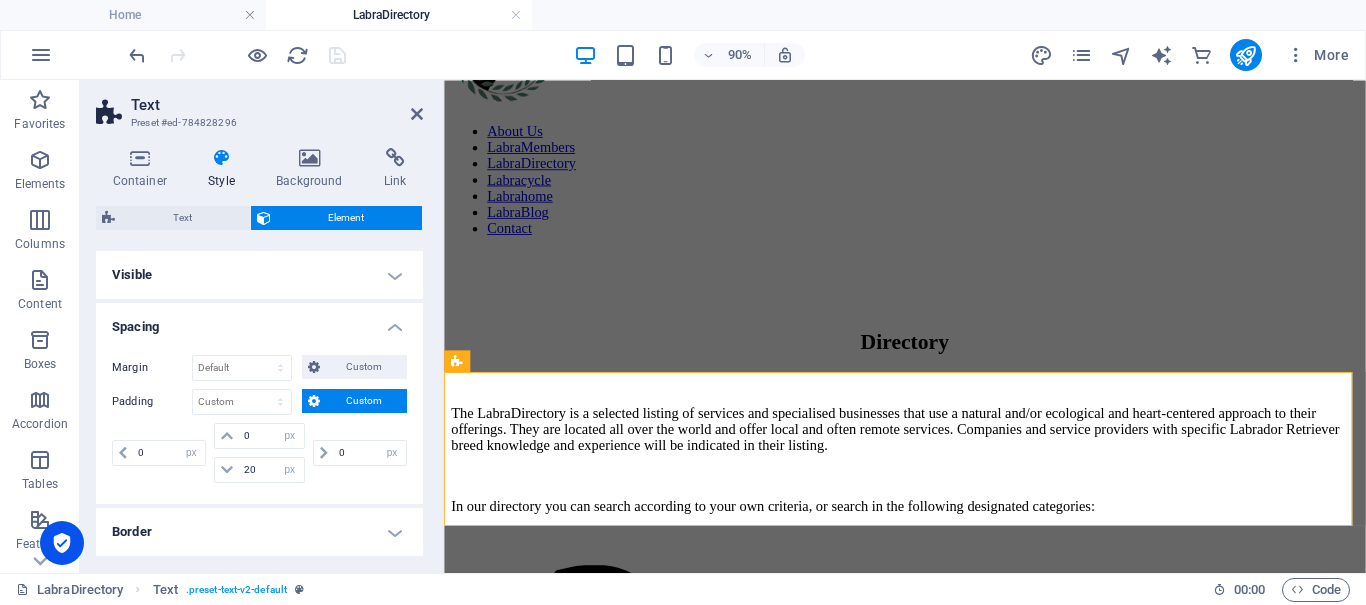 click on "Custom" at bounding box center [363, 401] 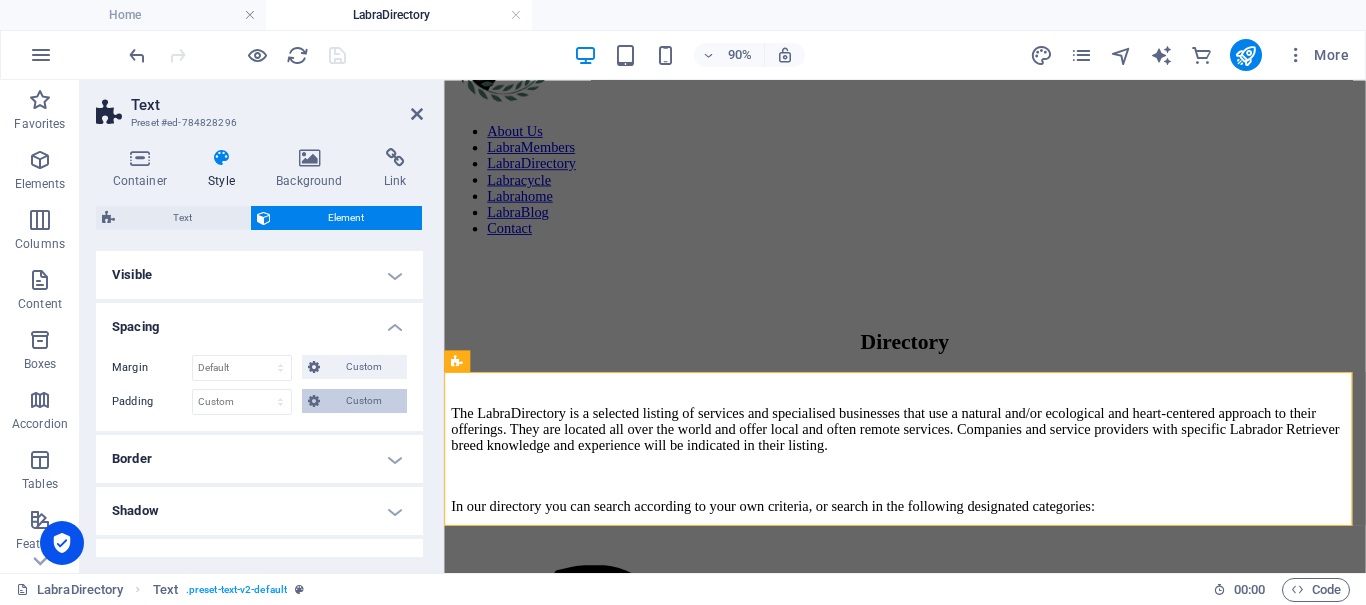 click on "Custom" at bounding box center [363, 401] 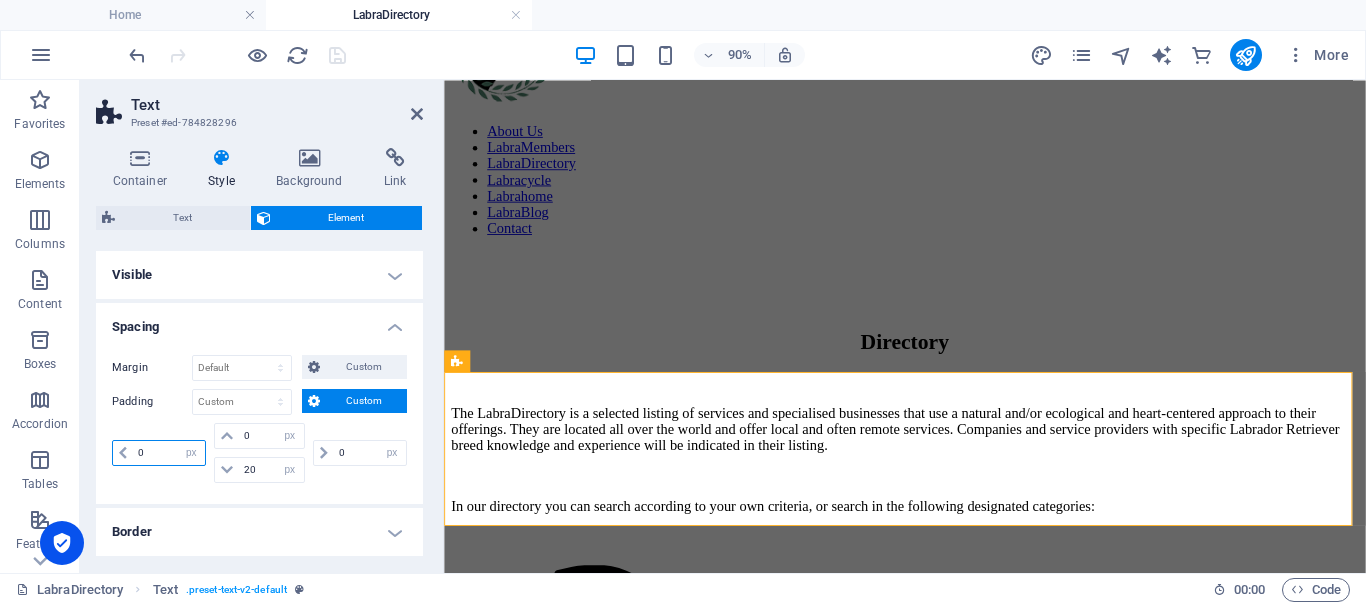 drag, startPoint x: 148, startPoint y: 446, endPoint x: 104, endPoint y: 438, distance: 44.72136 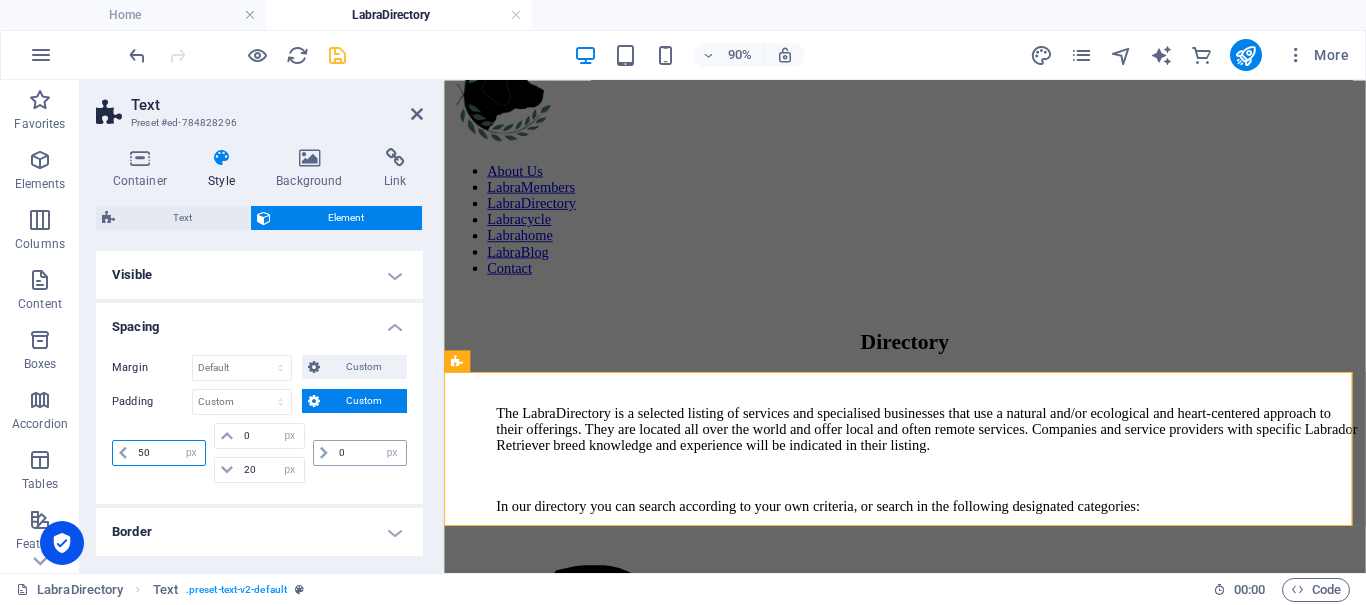 type on "50" 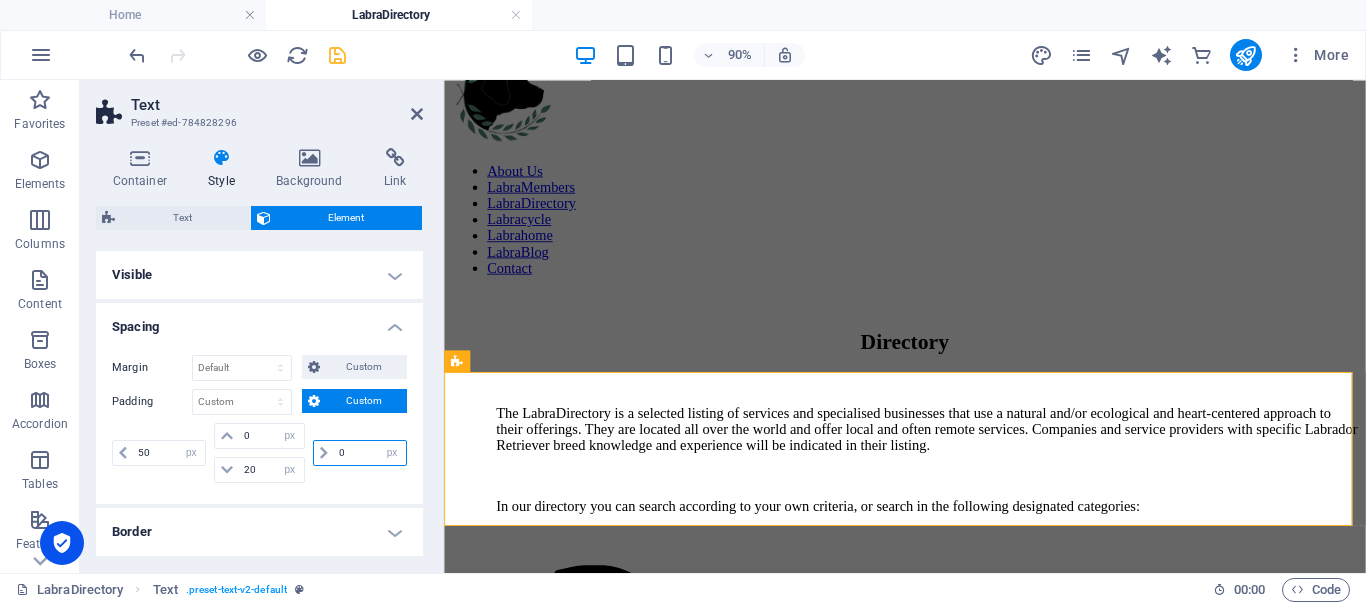 drag, startPoint x: 350, startPoint y: 448, endPoint x: 305, endPoint y: 434, distance: 47.127487 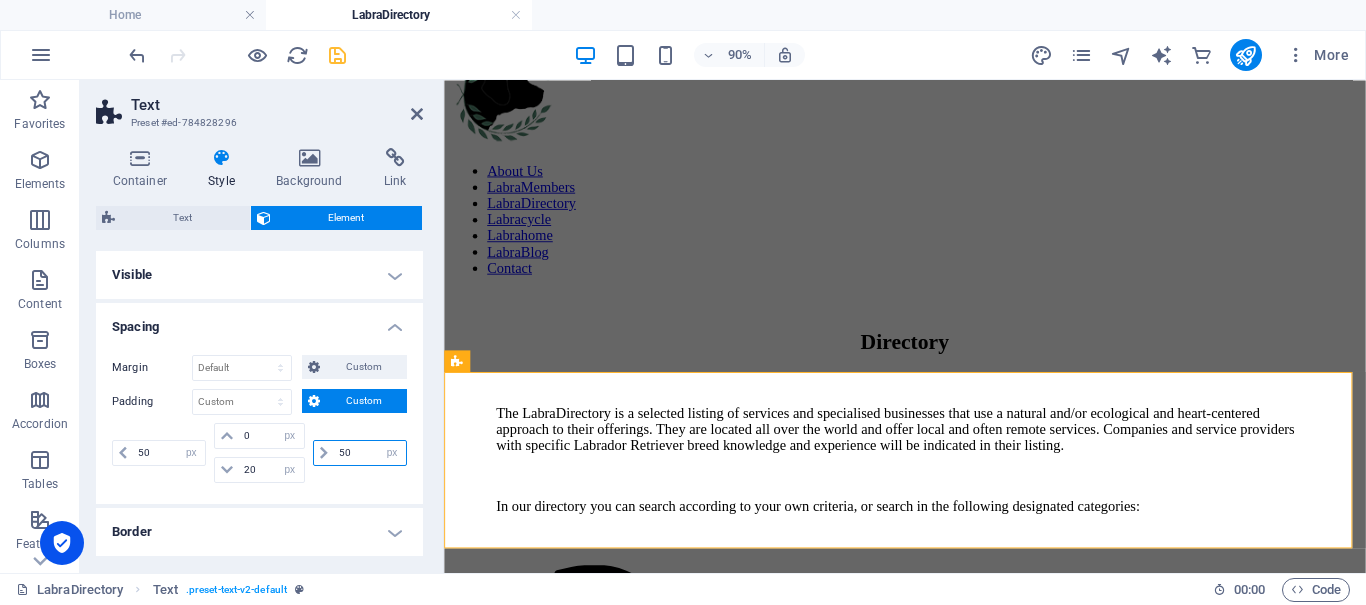 type on "50" 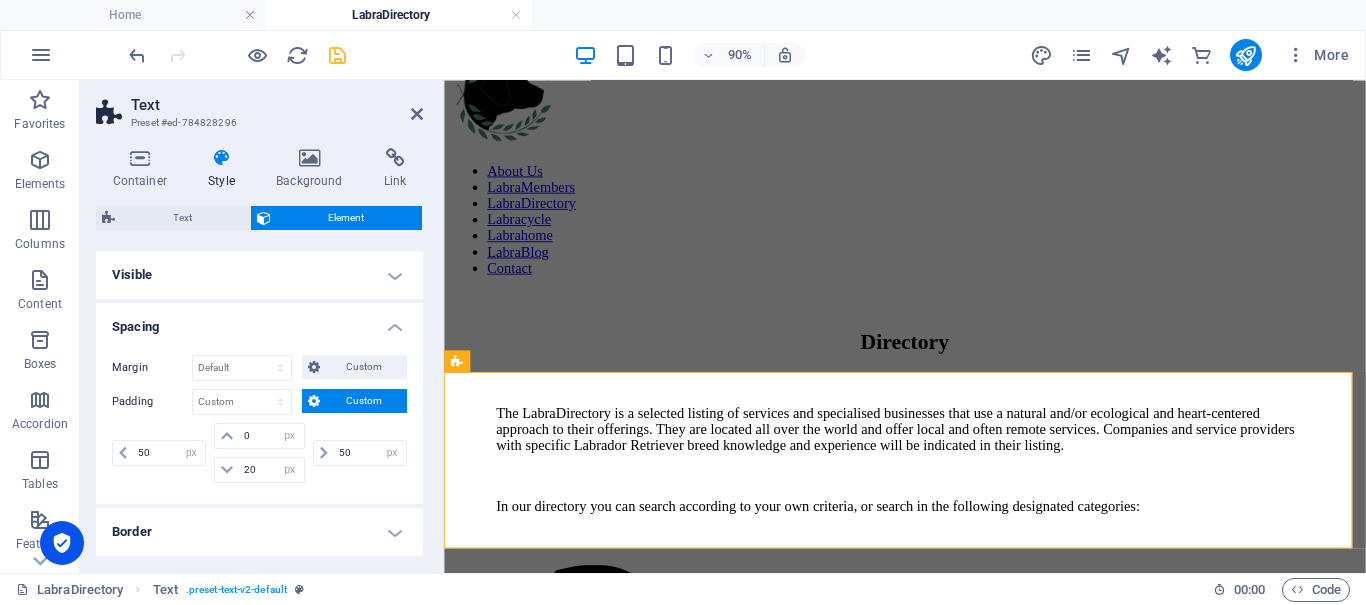 click on "Spacing" at bounding box center (259, 321) 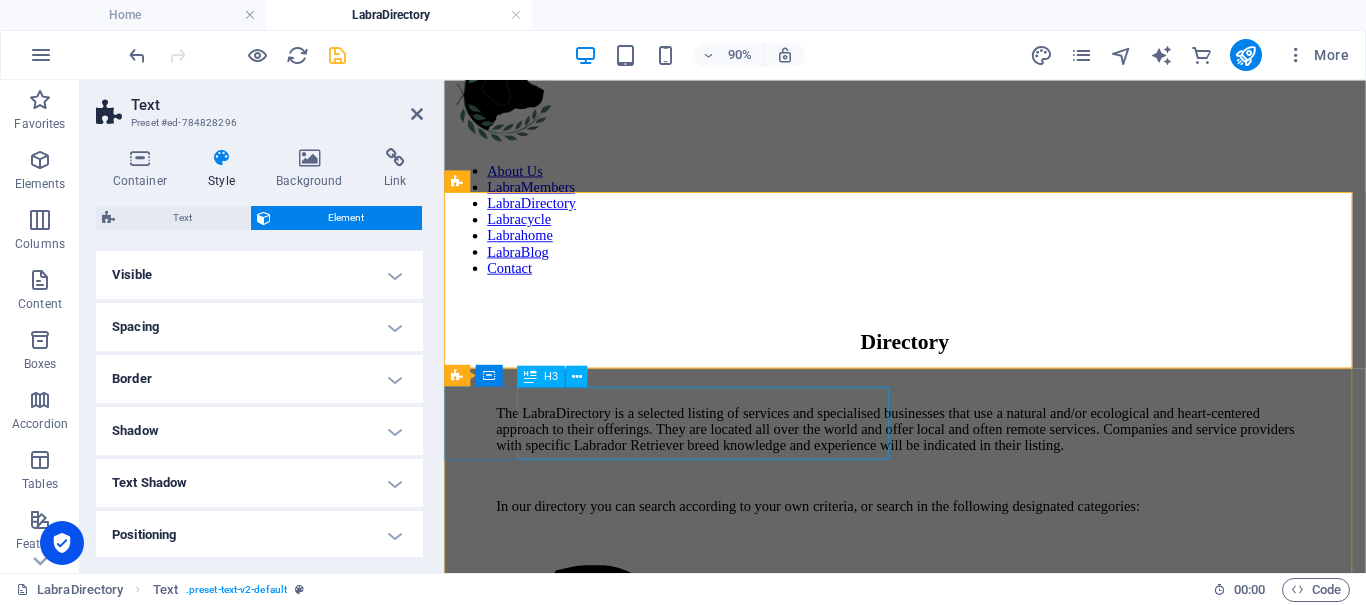 scroll, scrollTop: 888, scrollLeft: 0, axis: vertical 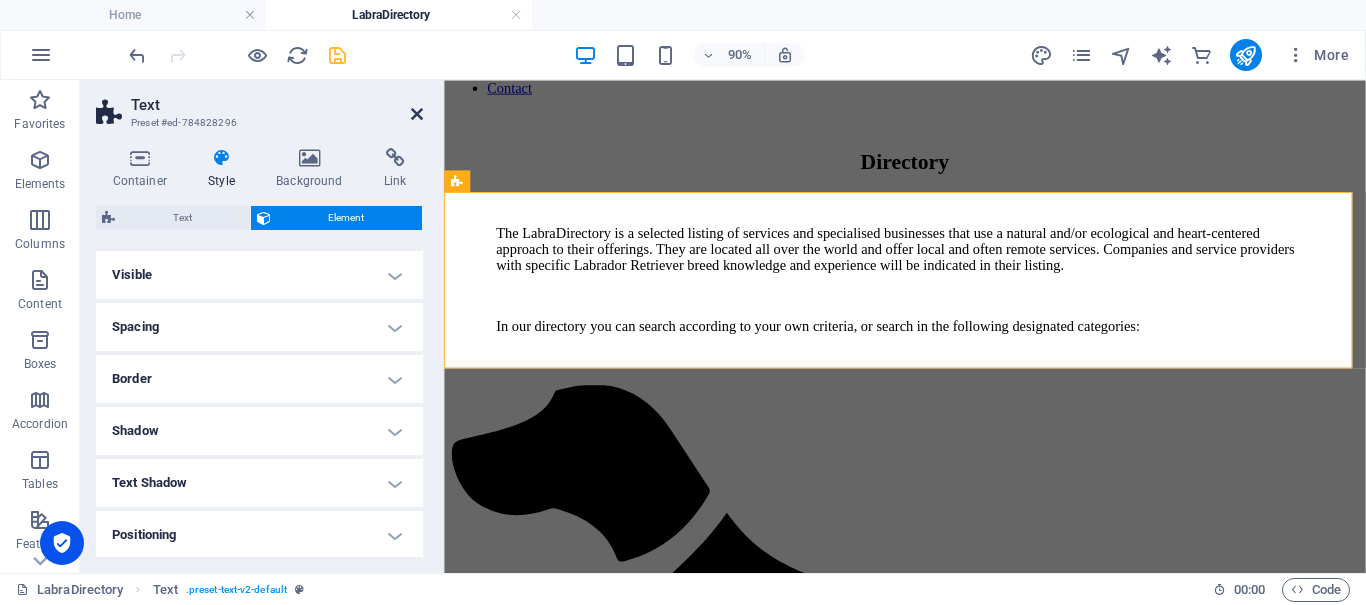 drag, startPoint x: 414, startPoint y: 116, endPoint x: 299, endPoint y: 3, distance: 161.22655 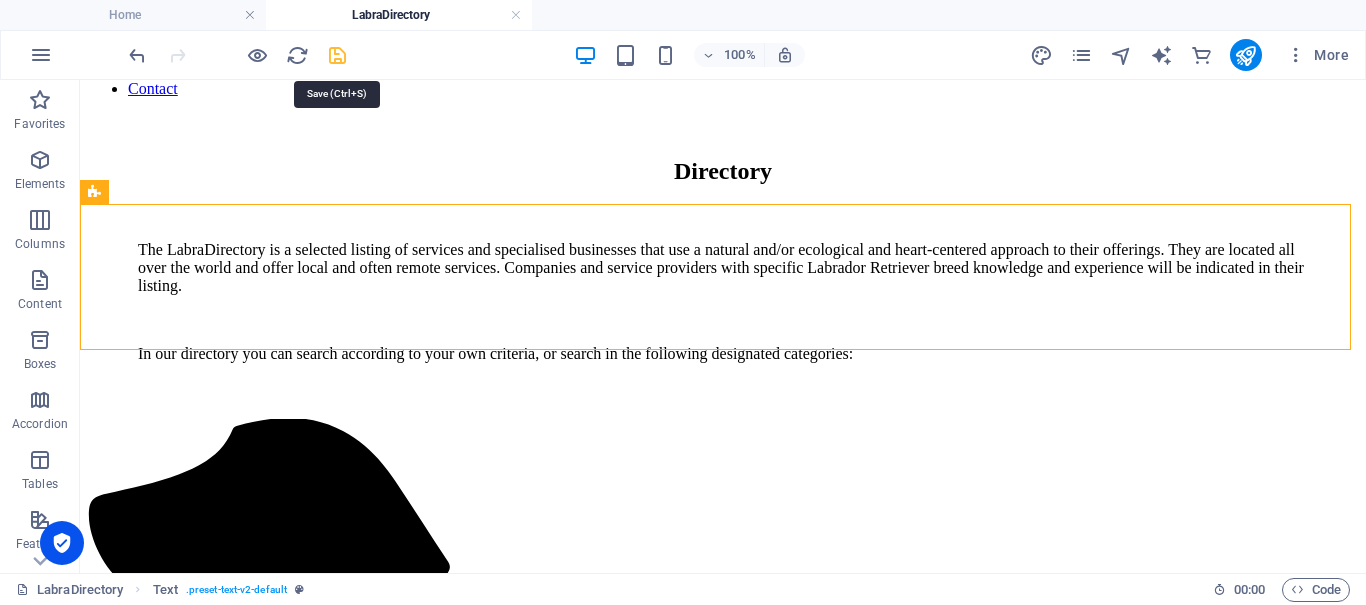 click at bounding box center [337, 55] 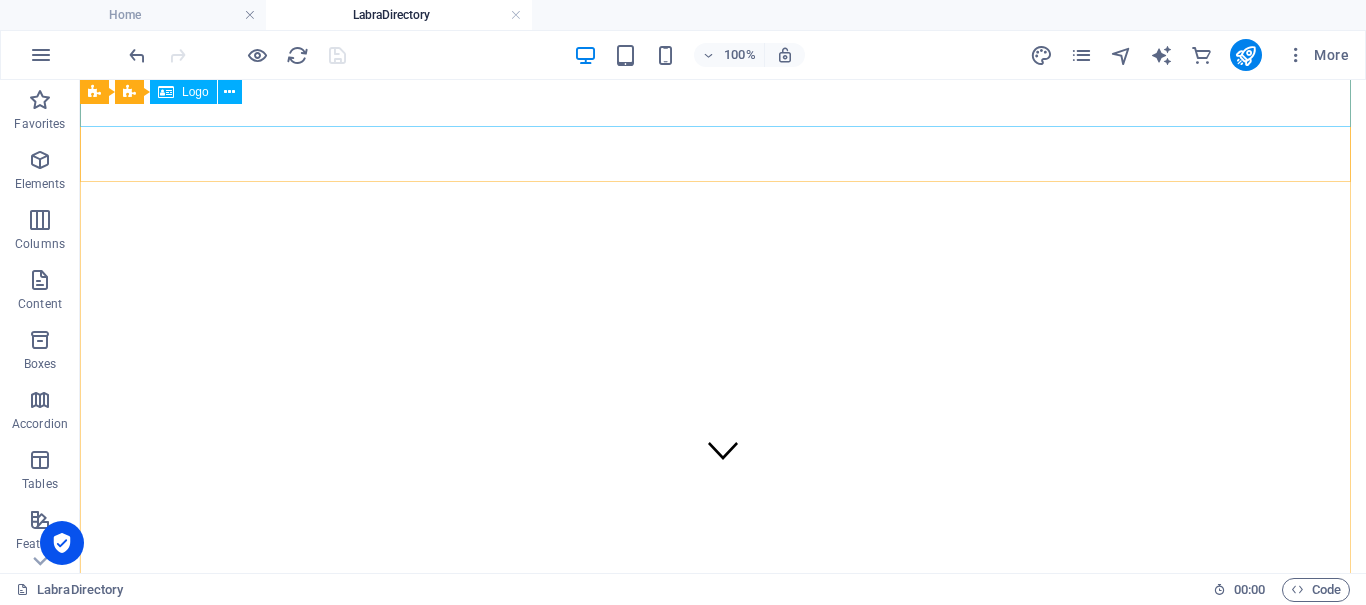 scroll, scrollTop: 0, scrollLeft: 0, axis: both 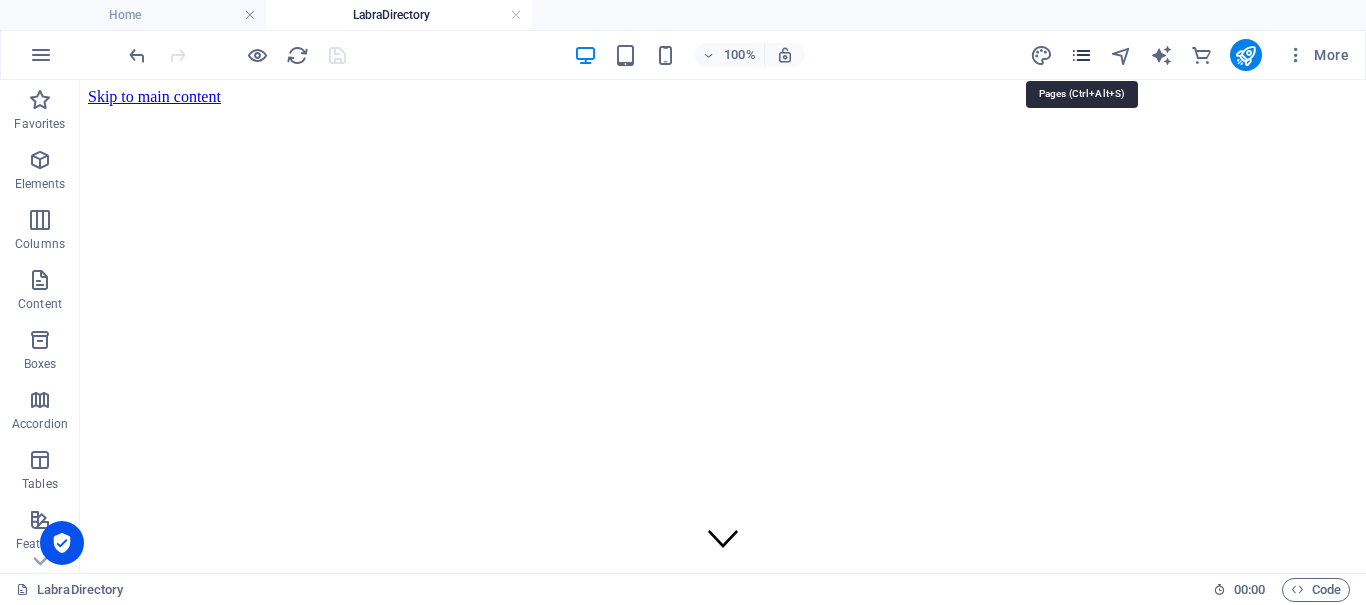 click at bounding box center (1081, 55) 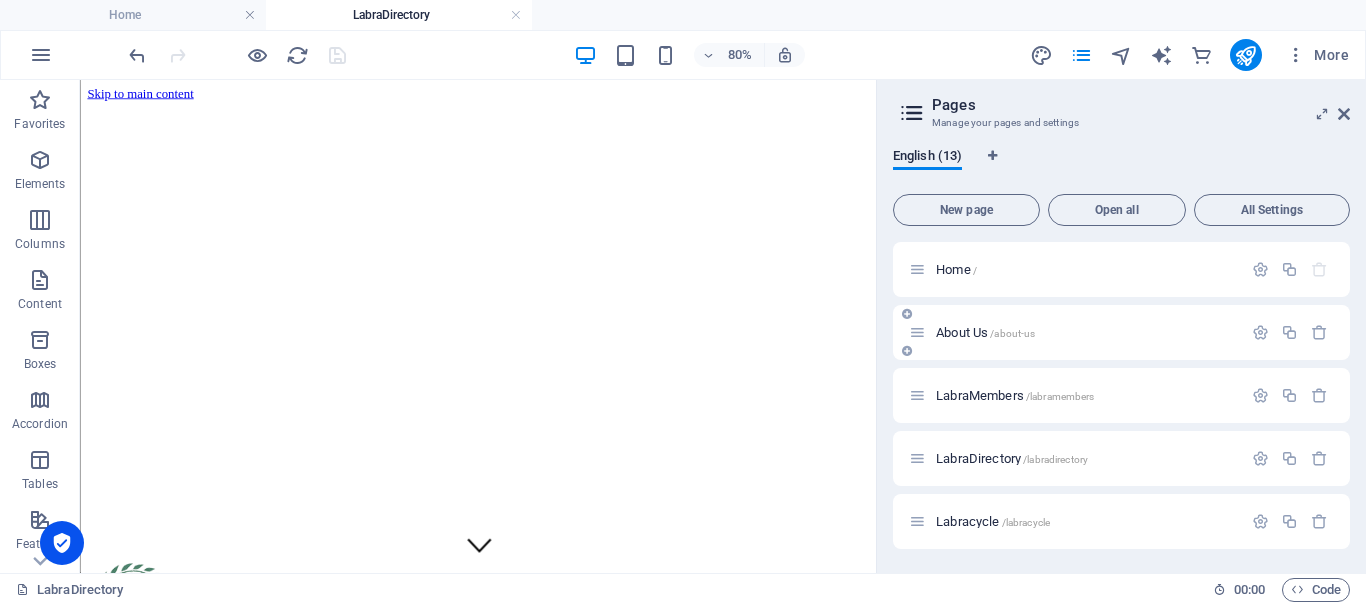 click on "About Us /about-us" at bounding box center [985, 332] 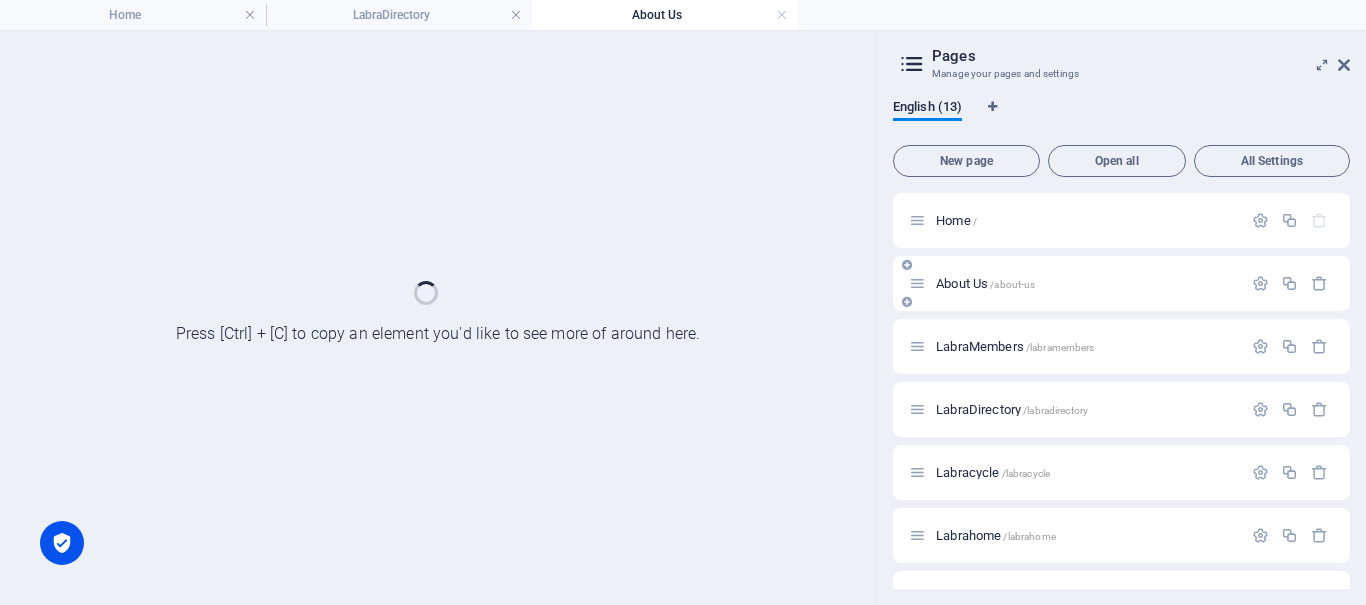 click on "LabraMembers /labramembers" at bounding box center [1121, 346] 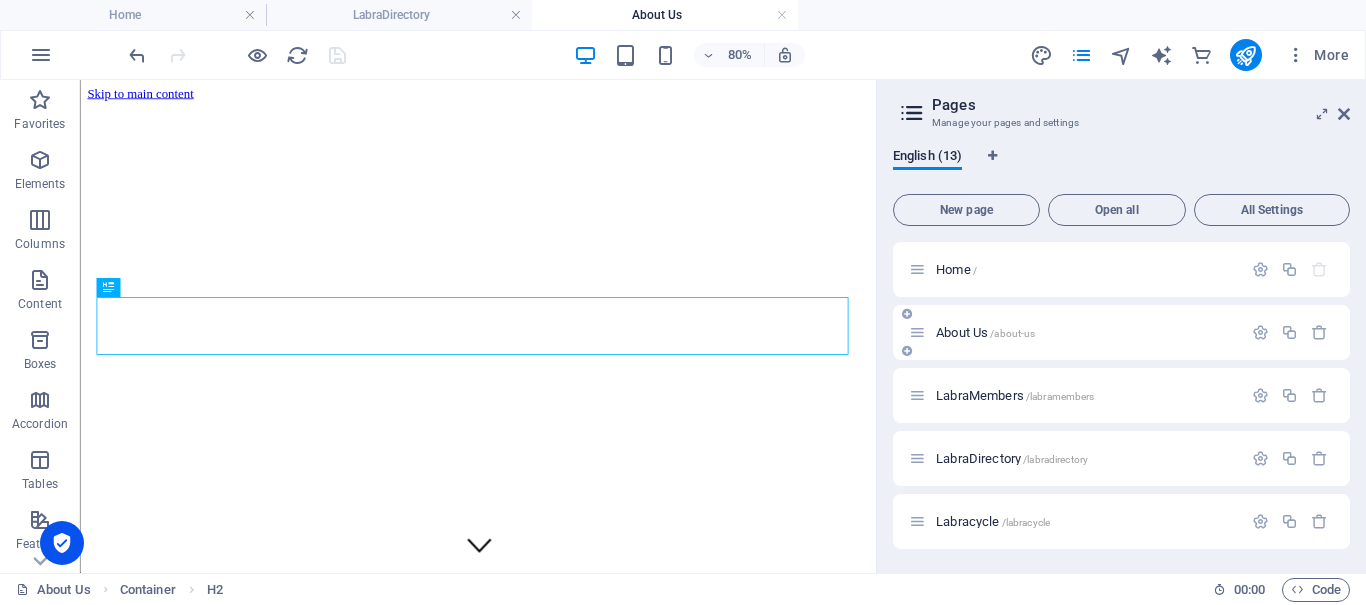 scroll, scrollTop: 648, scrollLeft: 0, axis: vertical 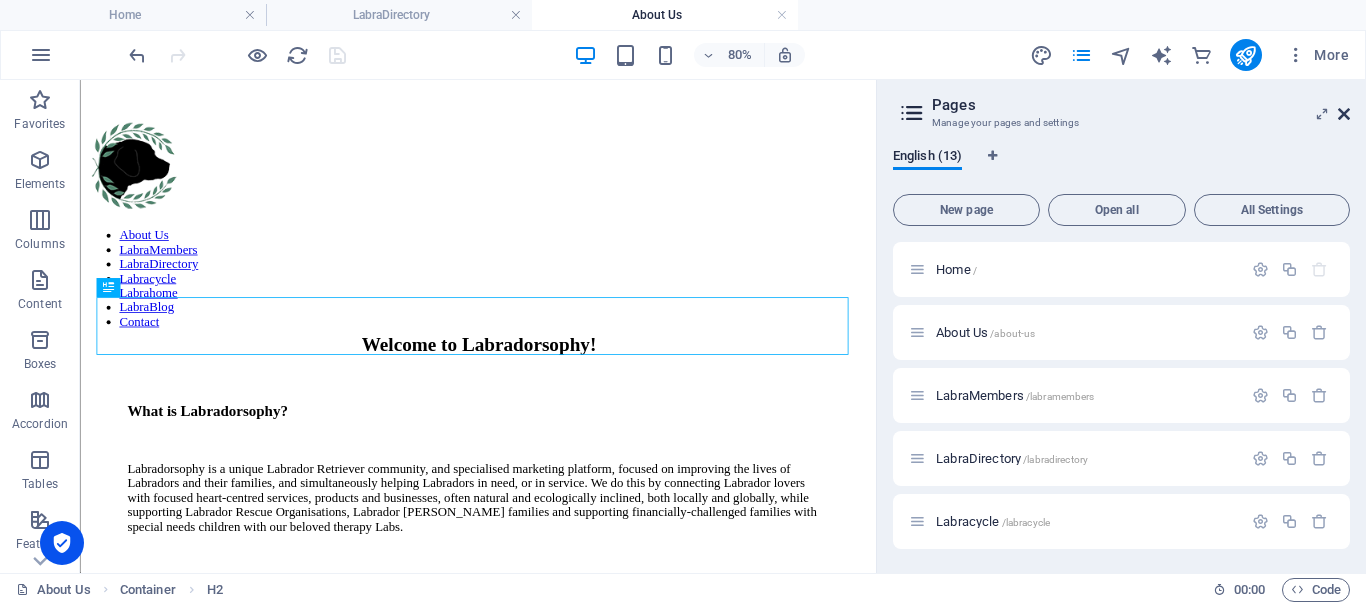 drag, startPoint x: 1343, startPoint y: 107, endPoint x: 1226, endPoint y: 77, distance: 120.784935 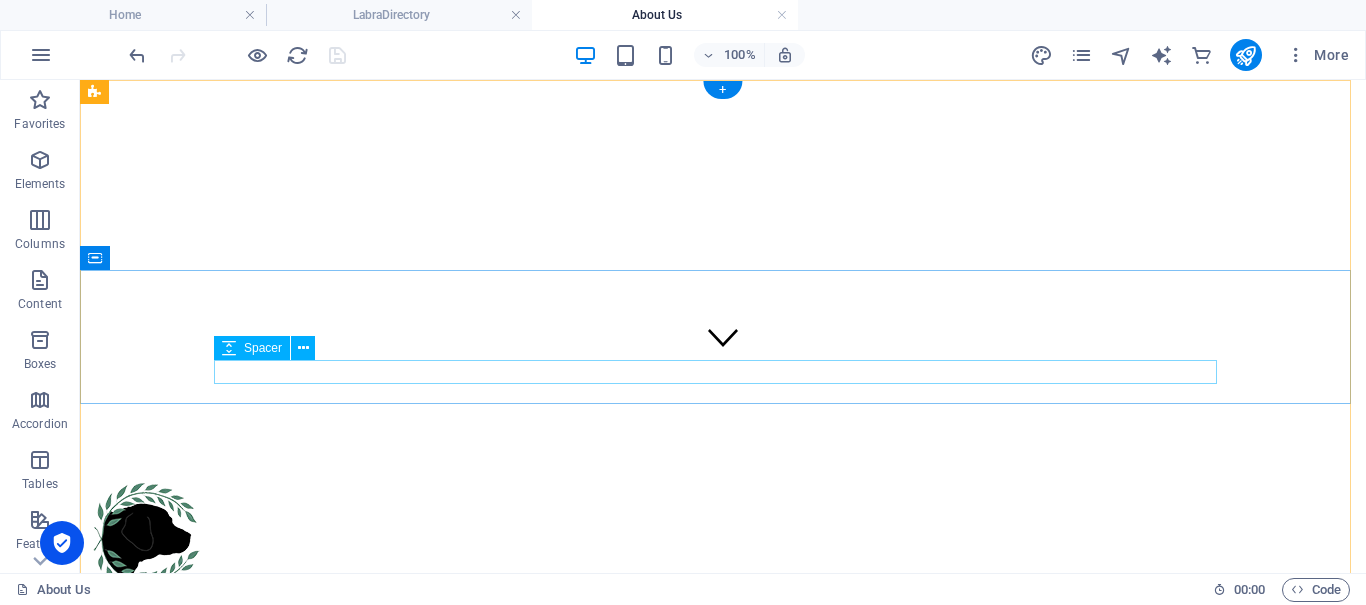 scroll, scrollTop: 0, scrollLeft: 0, axis: both 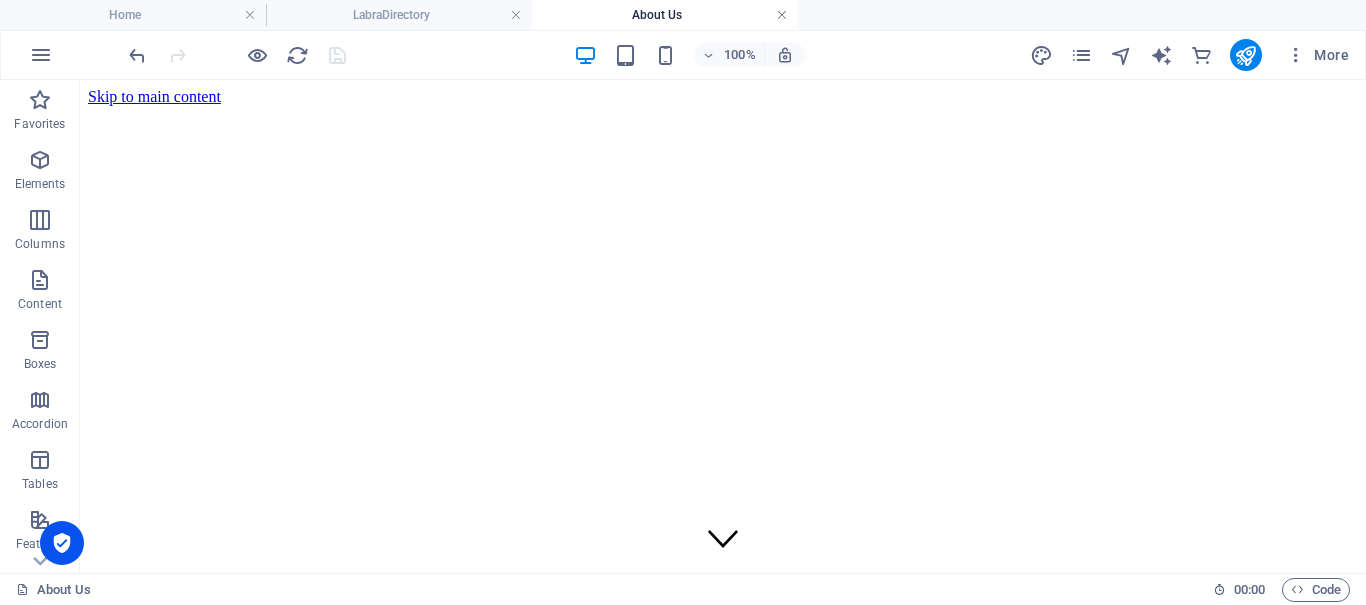 click at bounding box center [782, 15] 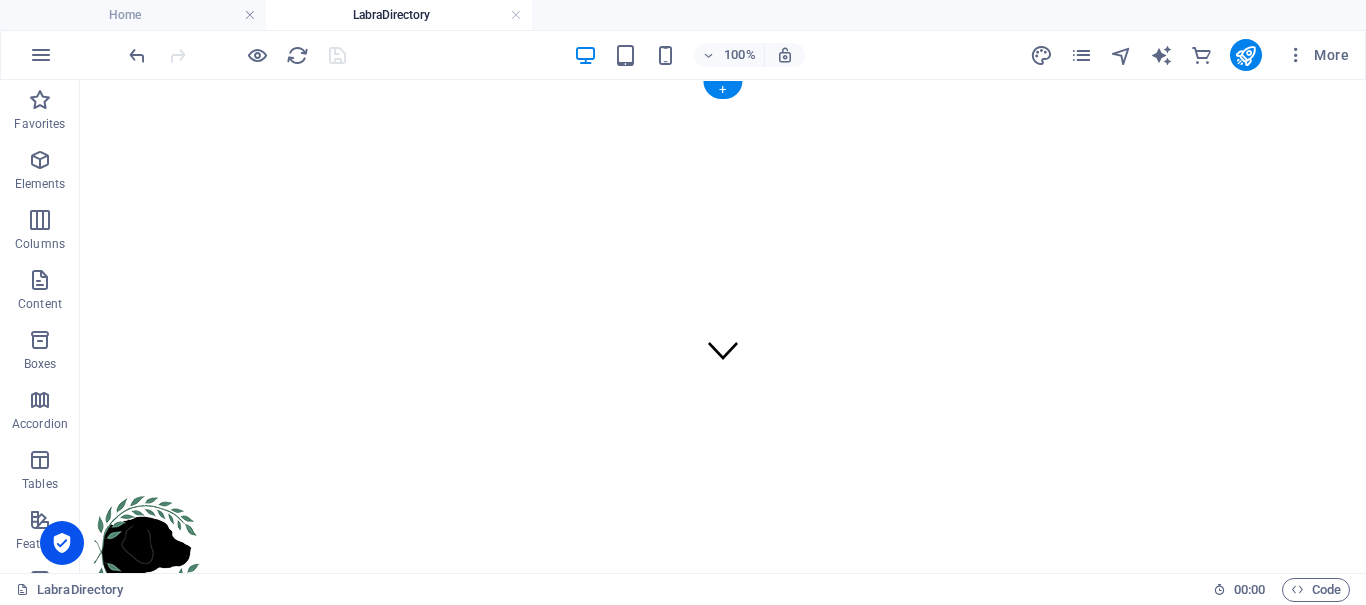 scroll, scrollTop: 0, scrollLeft: 0, axis: both 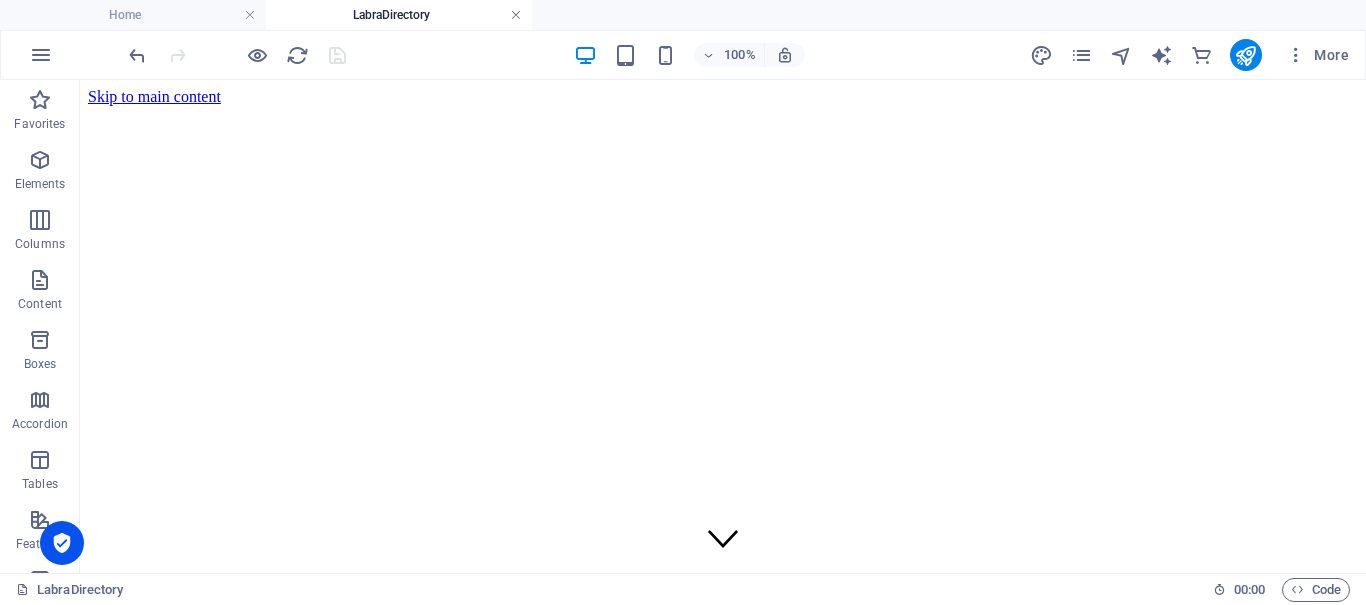 click at bounding box center [516, 15] 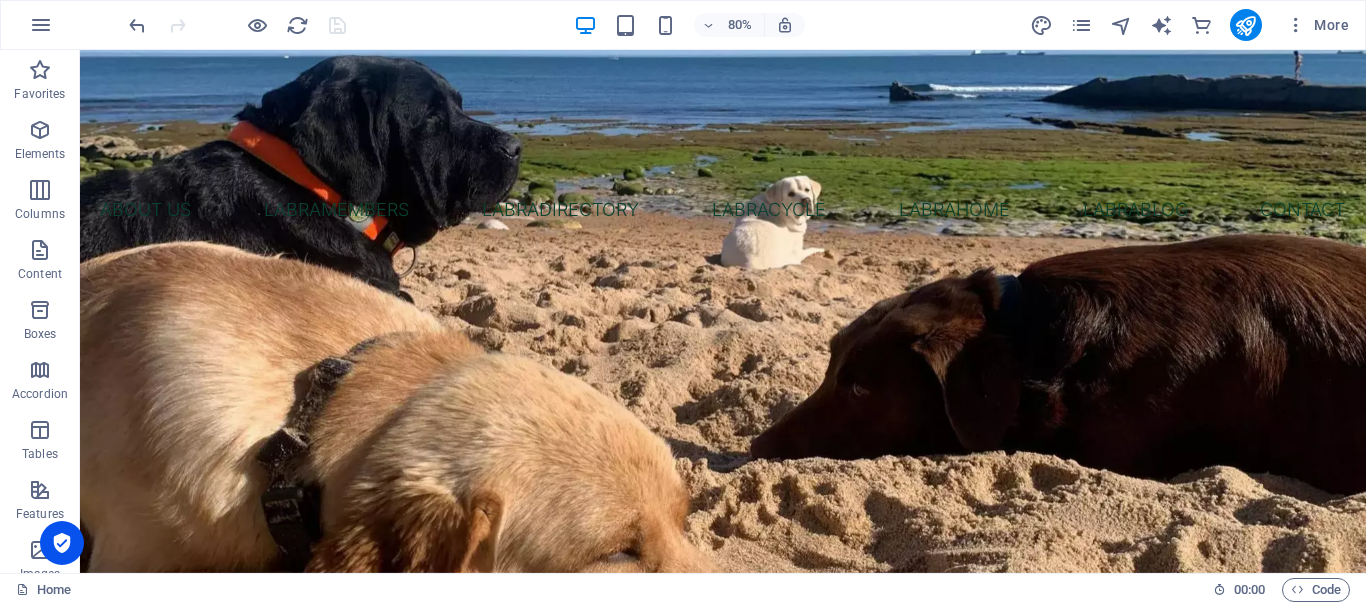 scroll, scrollTop: 516, scrollLeft: 0, axis: vertical 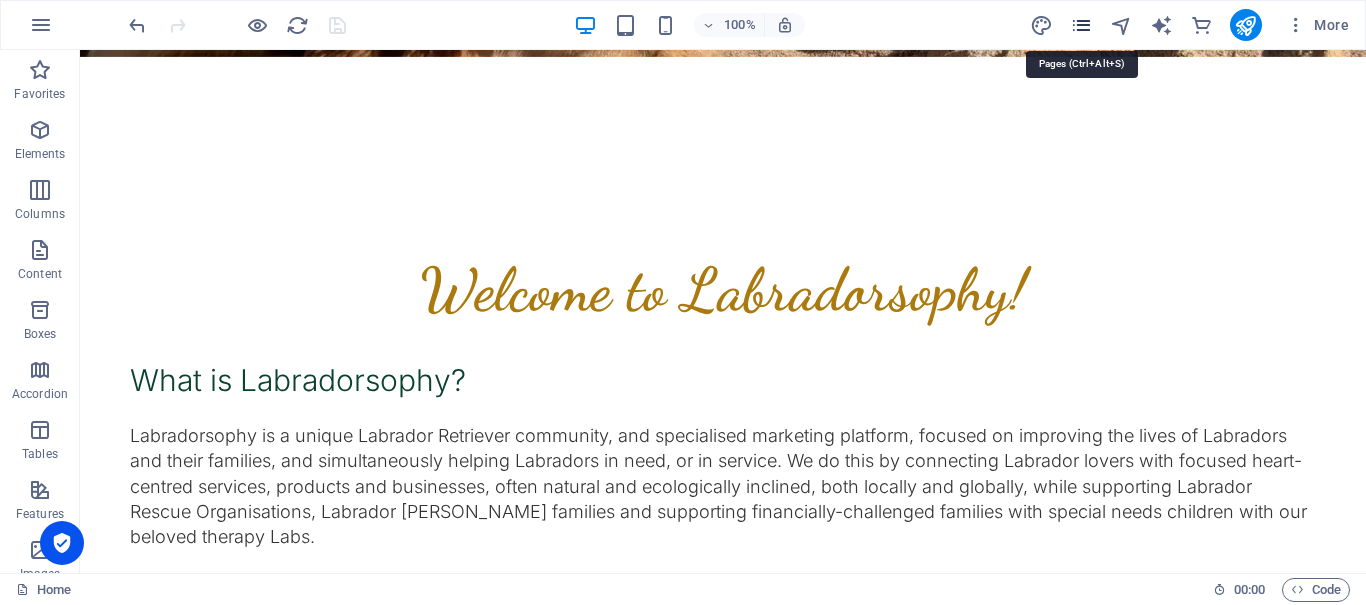 click at bounding box center [1081, 25] 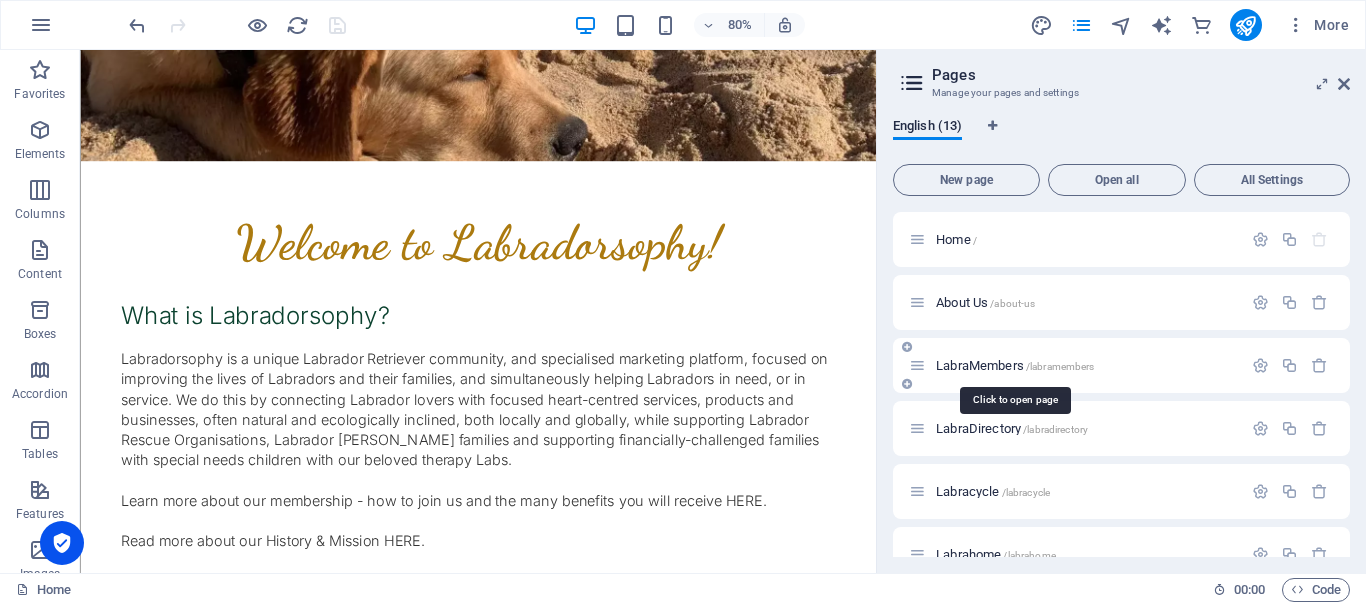click on "LabraMembers /labramembers" at bounding box center [1015, 365] 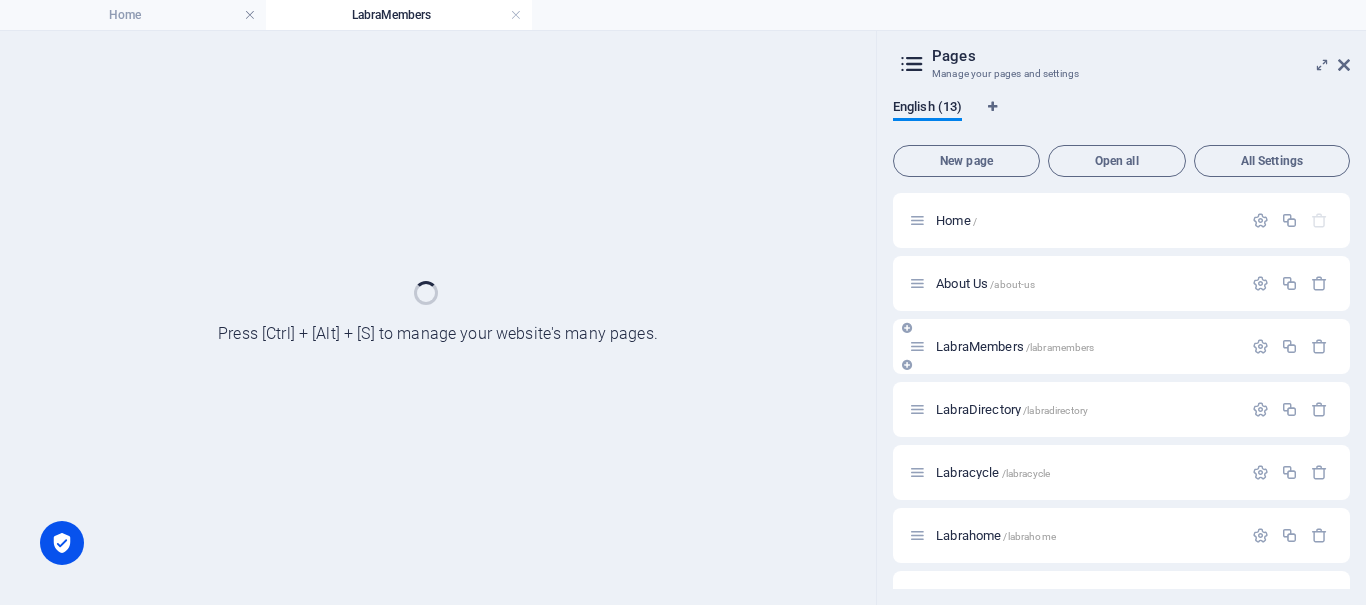 click on "LabraMembers /labramembers" at bounding box center [1121, 346] 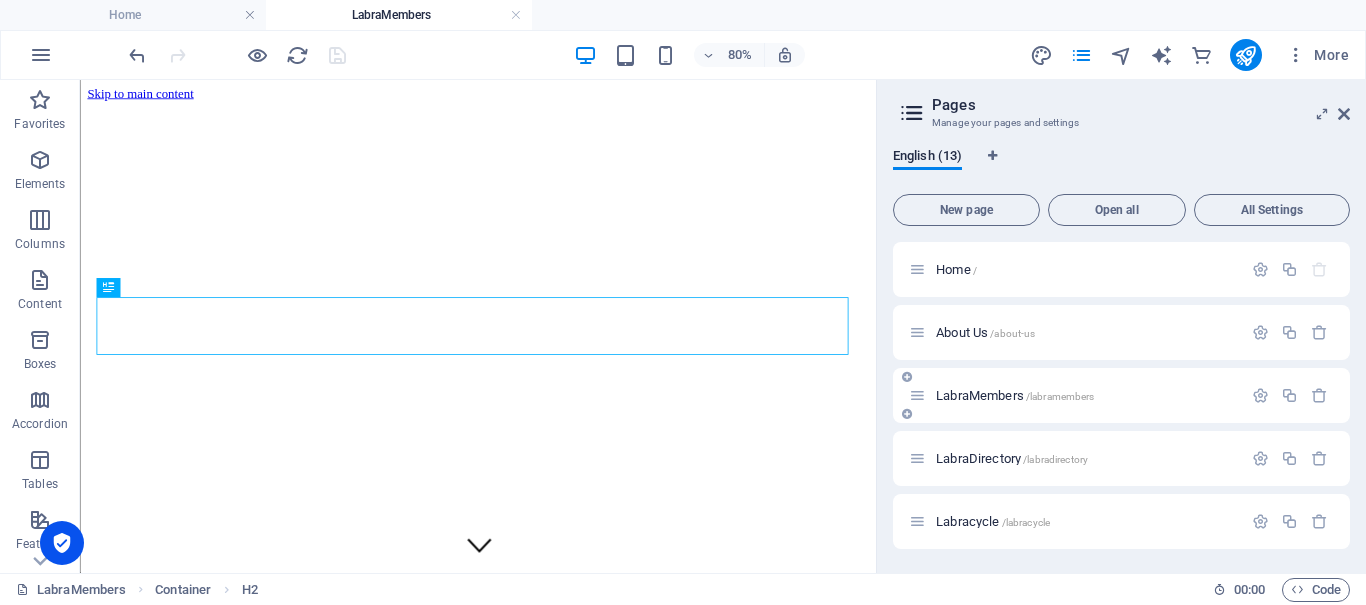 scroll, scrollTop: 648, scrollLeft: 0, axis: vertical 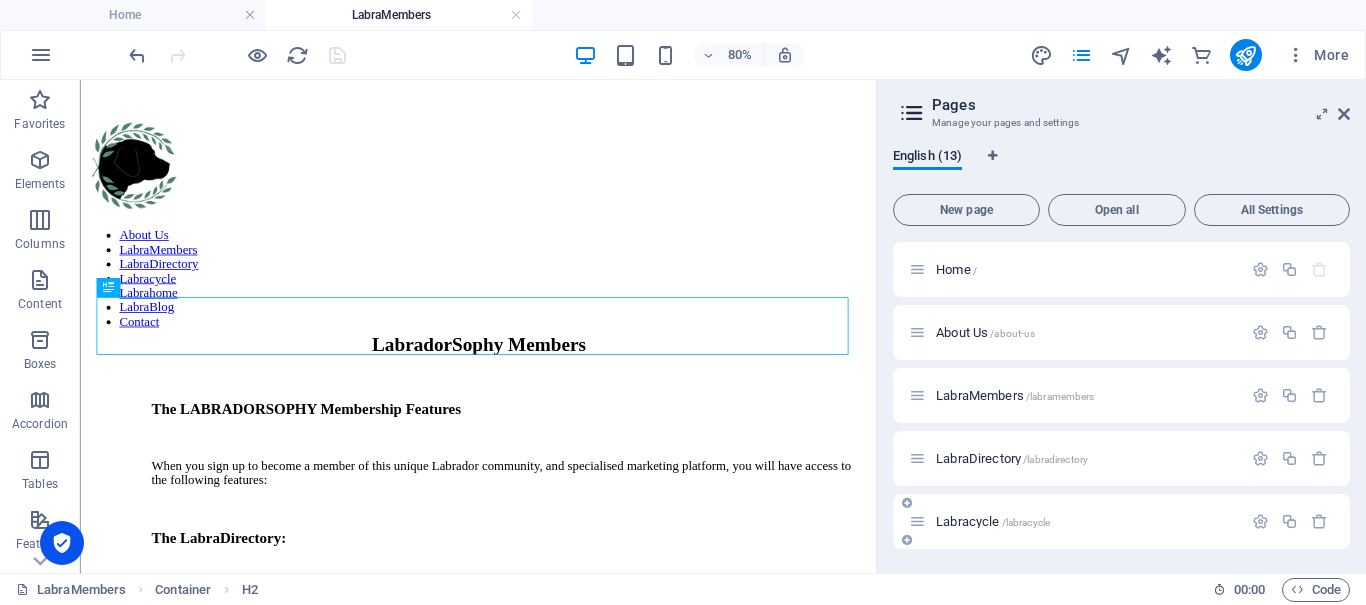 click on "LabraDirectory /labradirectory" at bounding box center [1012, 458] 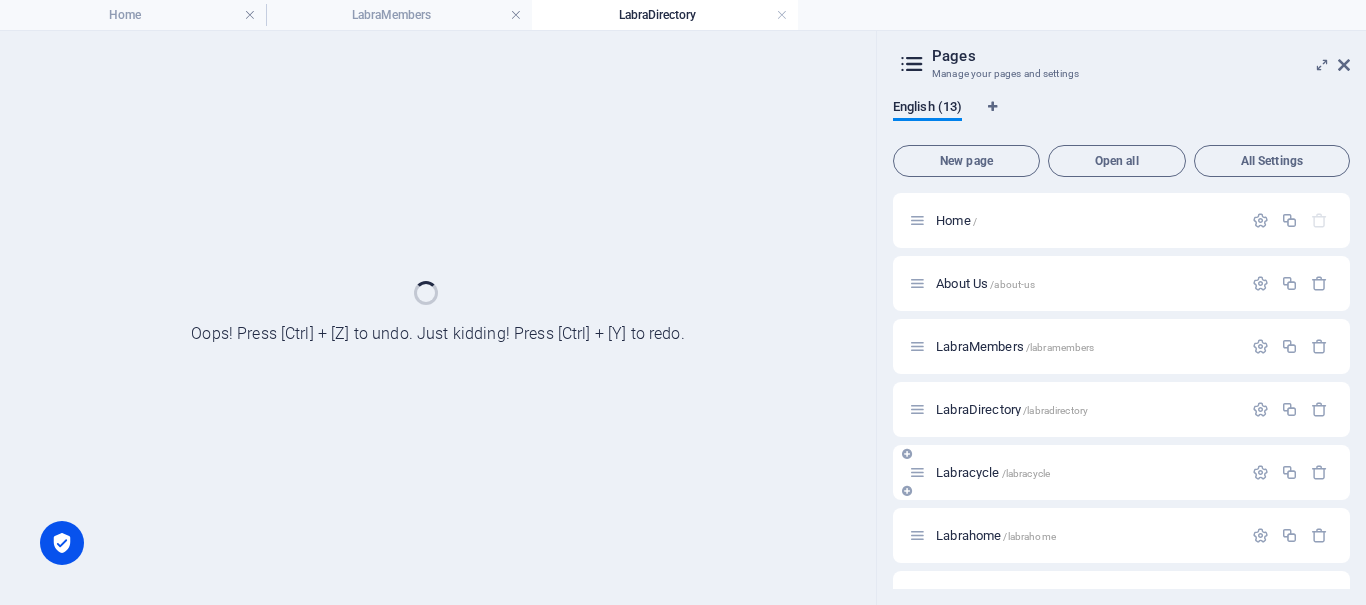 scroll, scrollTop: 0, scrollLeft: 0, axis: both 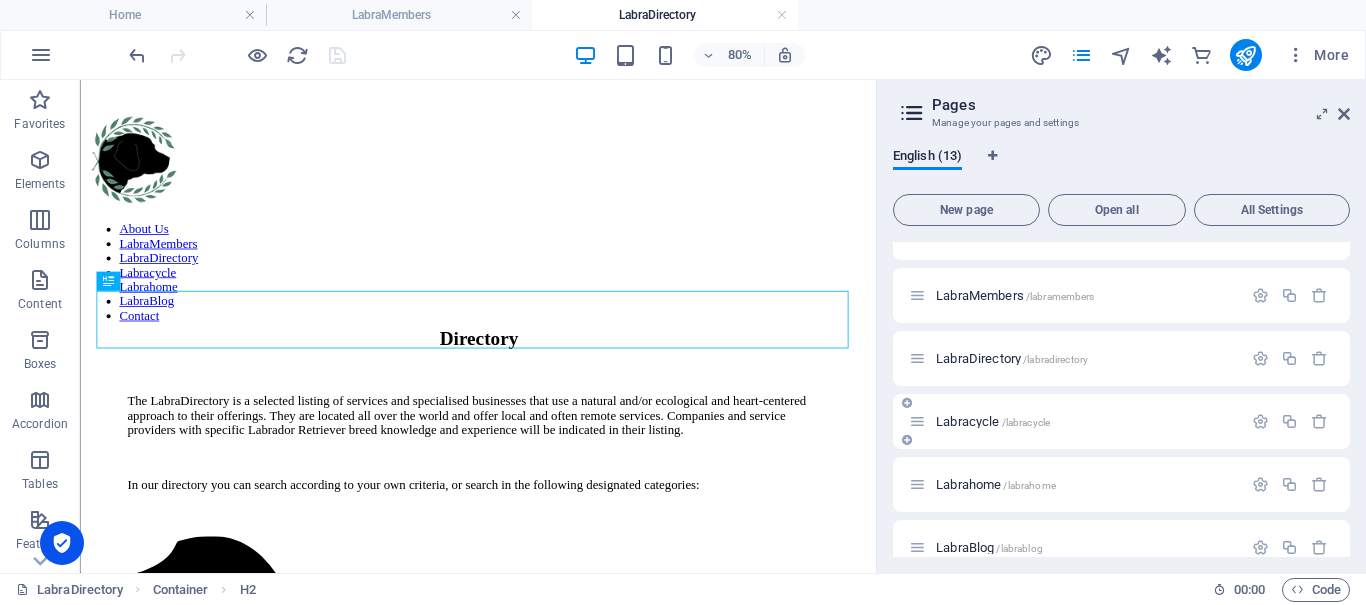 click on "Labracycle /labracycle" at bounding box center (993, 421) 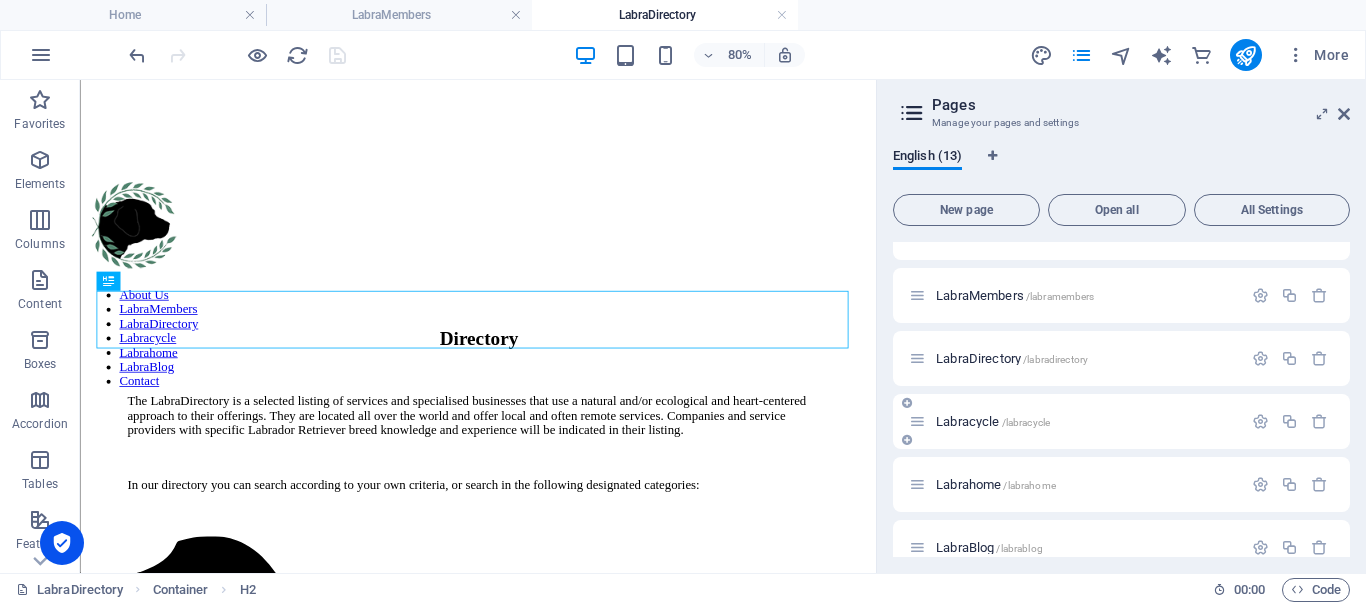 click on "Labrahome /labrahome" at bounding box center (1121, 484) 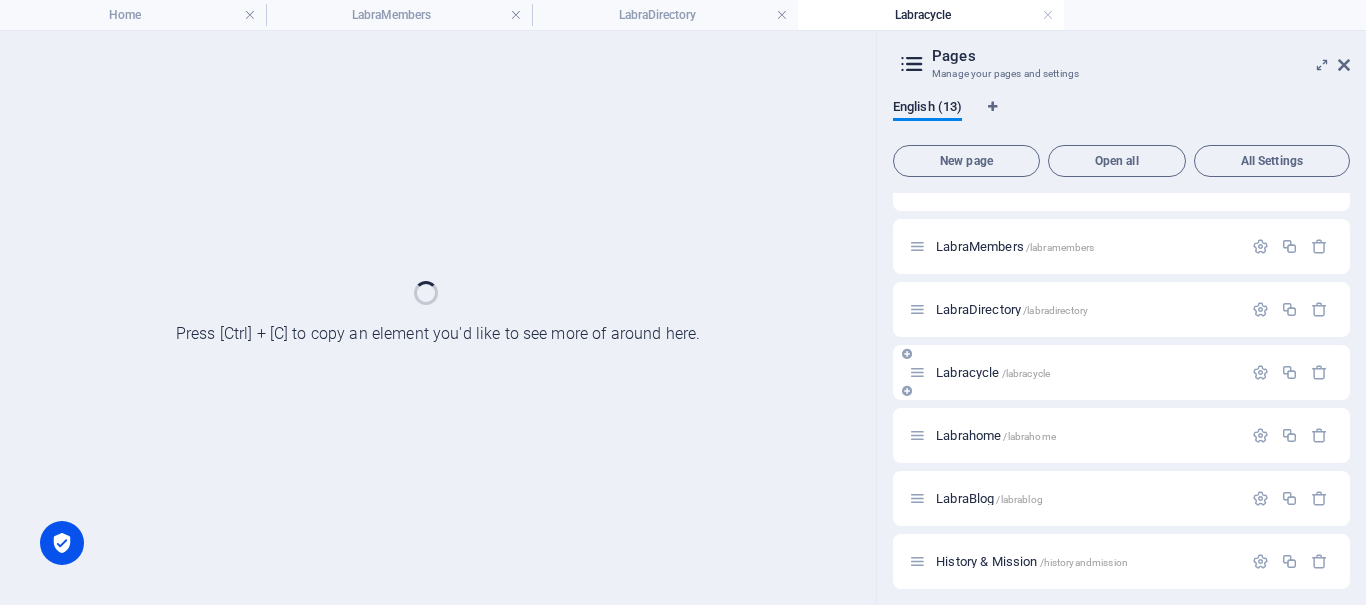 scroll, scrollTop: 0, scrollLeft: 0, axis: both 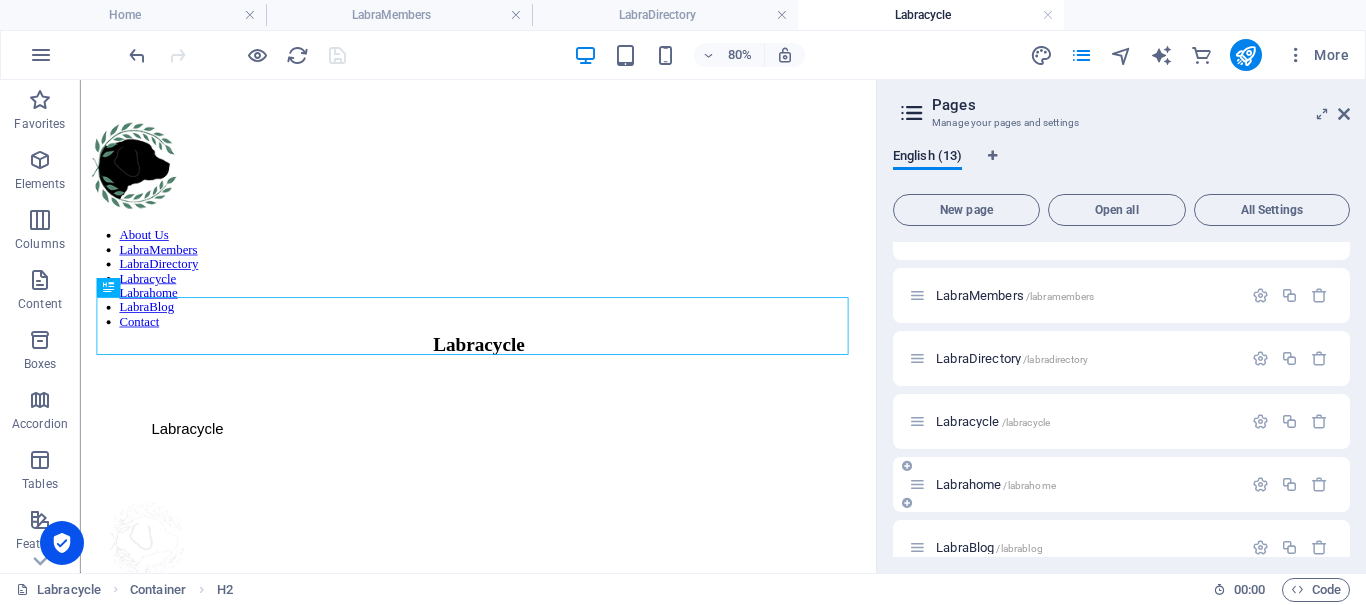 click on "Labrahome /labrahome" at bounding box center [996, 484] 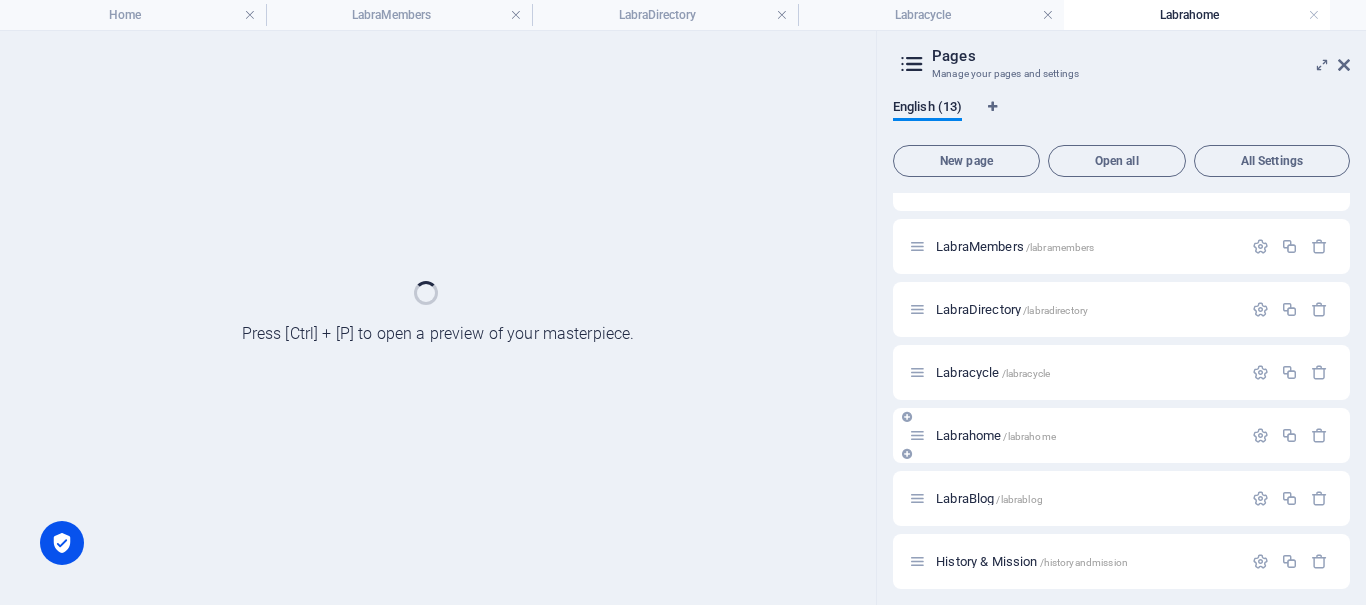 click on "LabraBlog /labrablog" at bounding box center (1121, 498) 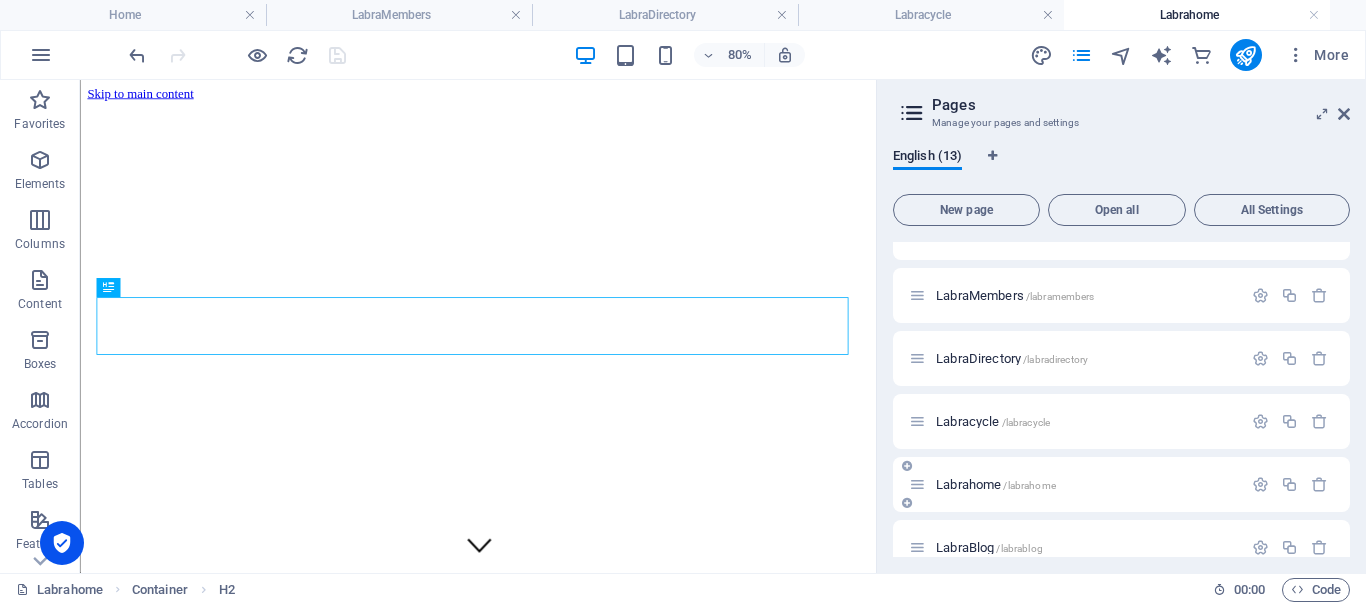 scroll, scrollTop: 648, scrollLeft: 0, axis: vertical 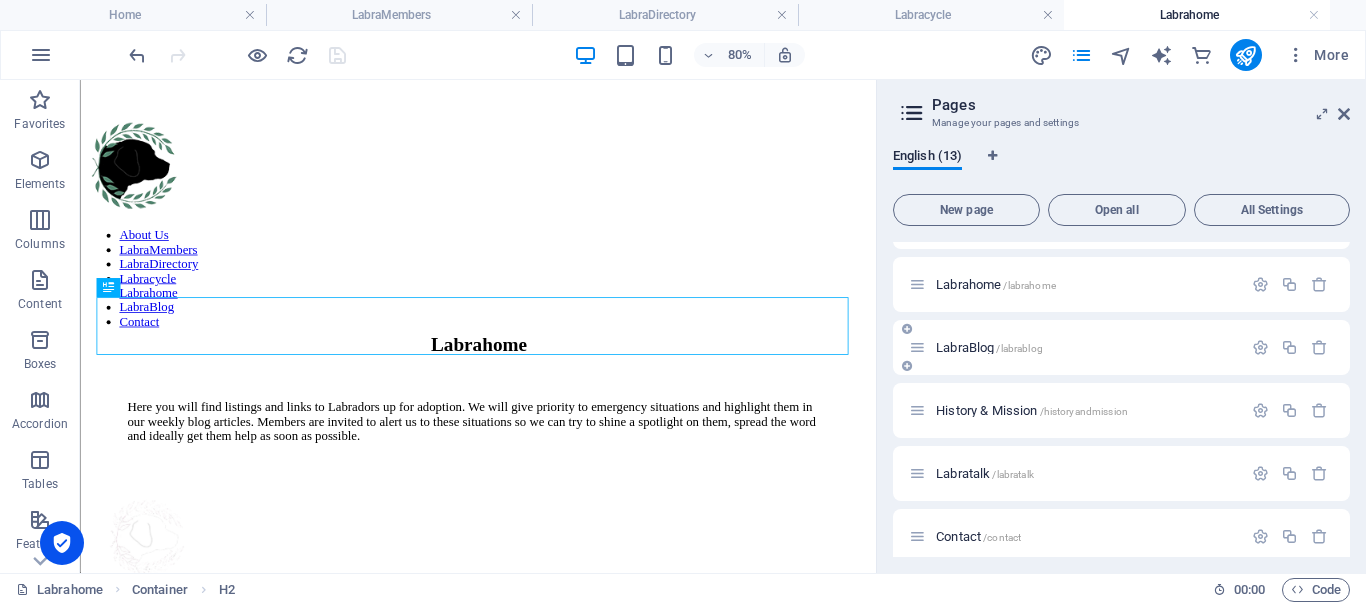 click on "LabraBlog /labrablog" at bounding box center (989, 347) 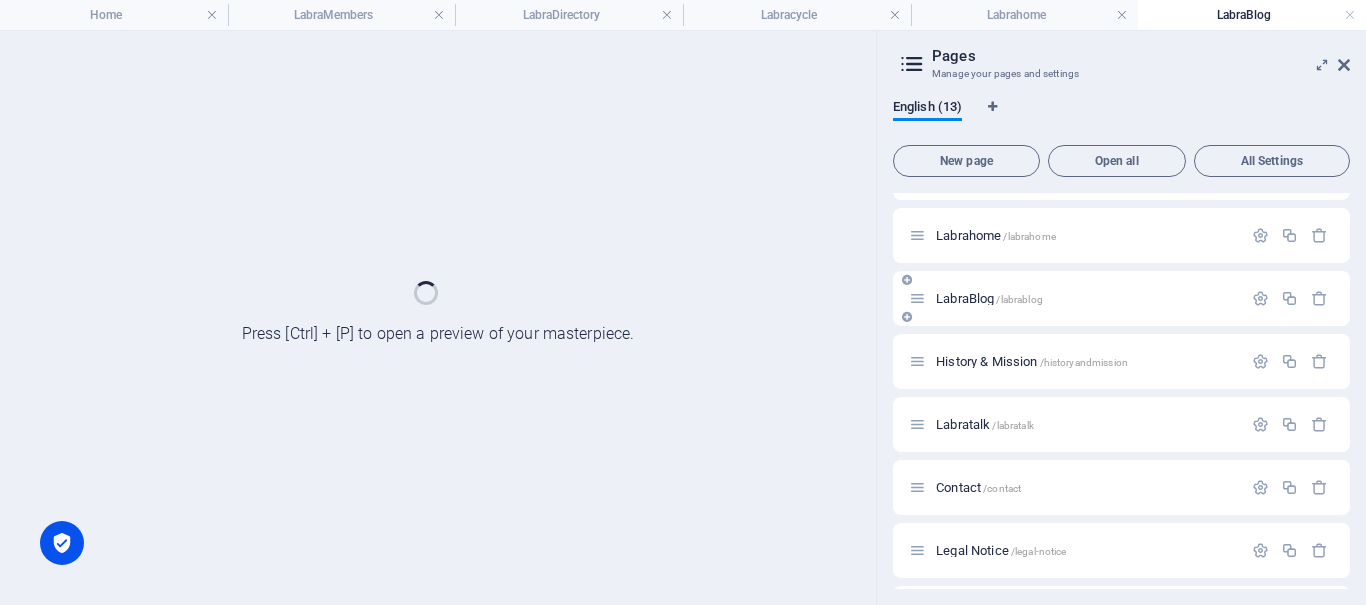 scroll, scrollTop: 0, scrollLeft: 0, axis: both 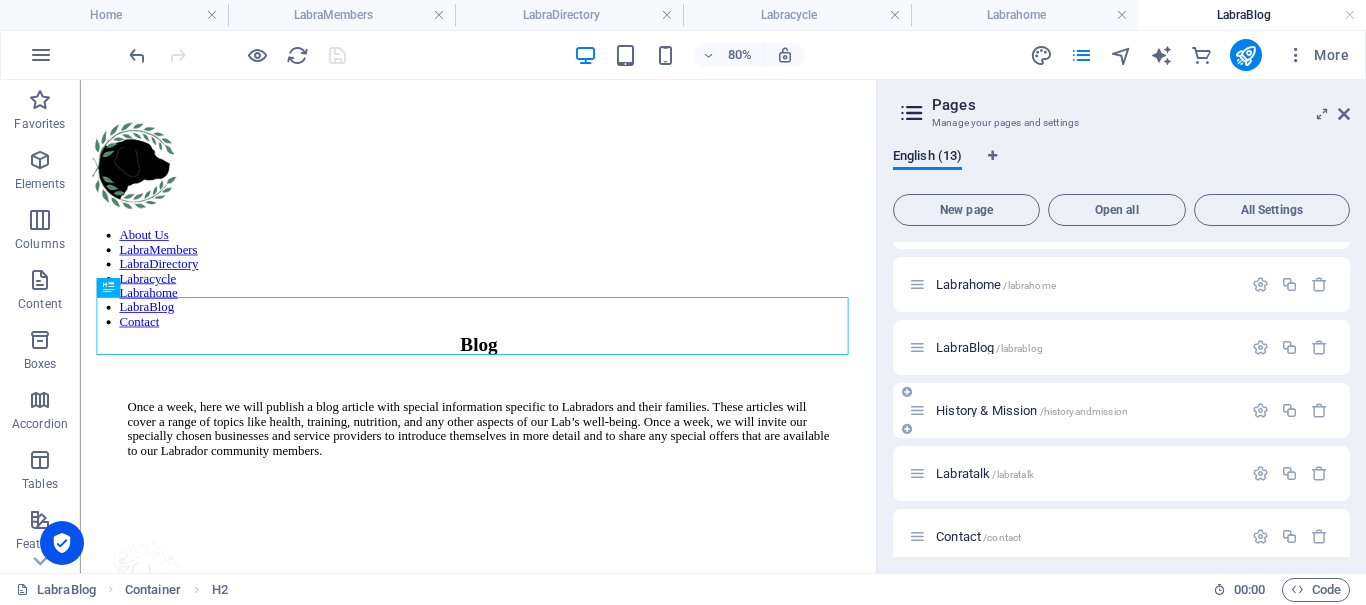 click on "History & Mission /historyandmission" at bounding box center (1075, 410) 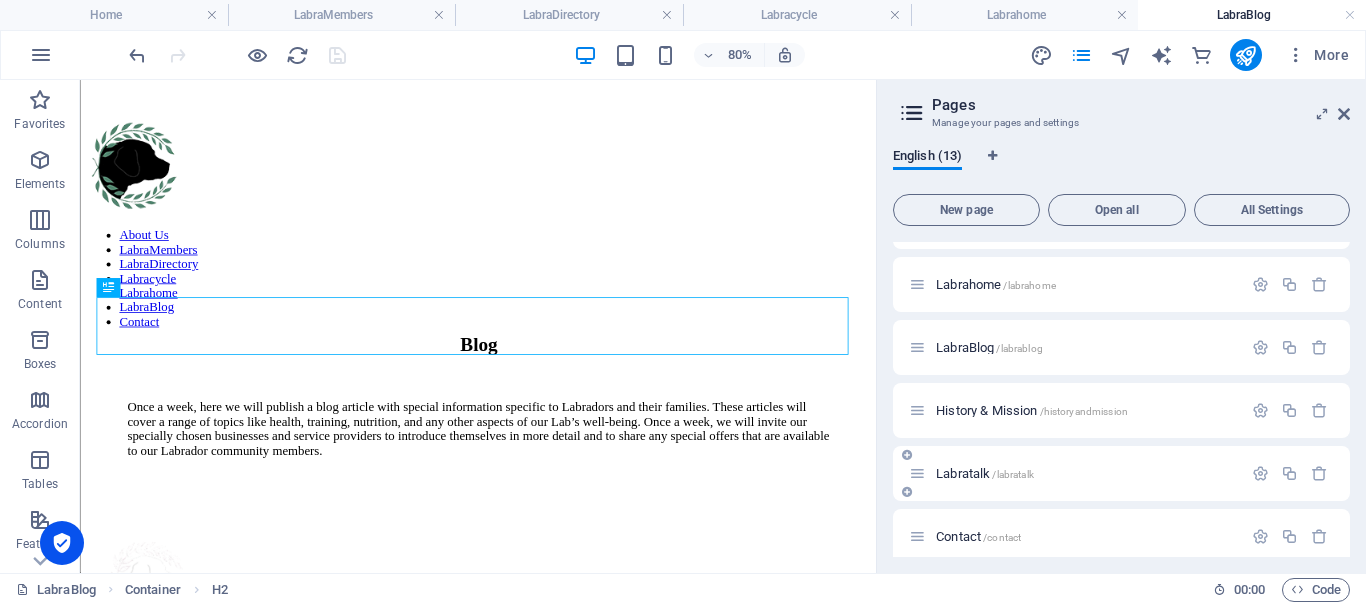 click on "History & Mission /historyandmission" at bounding box center [1032, 410] 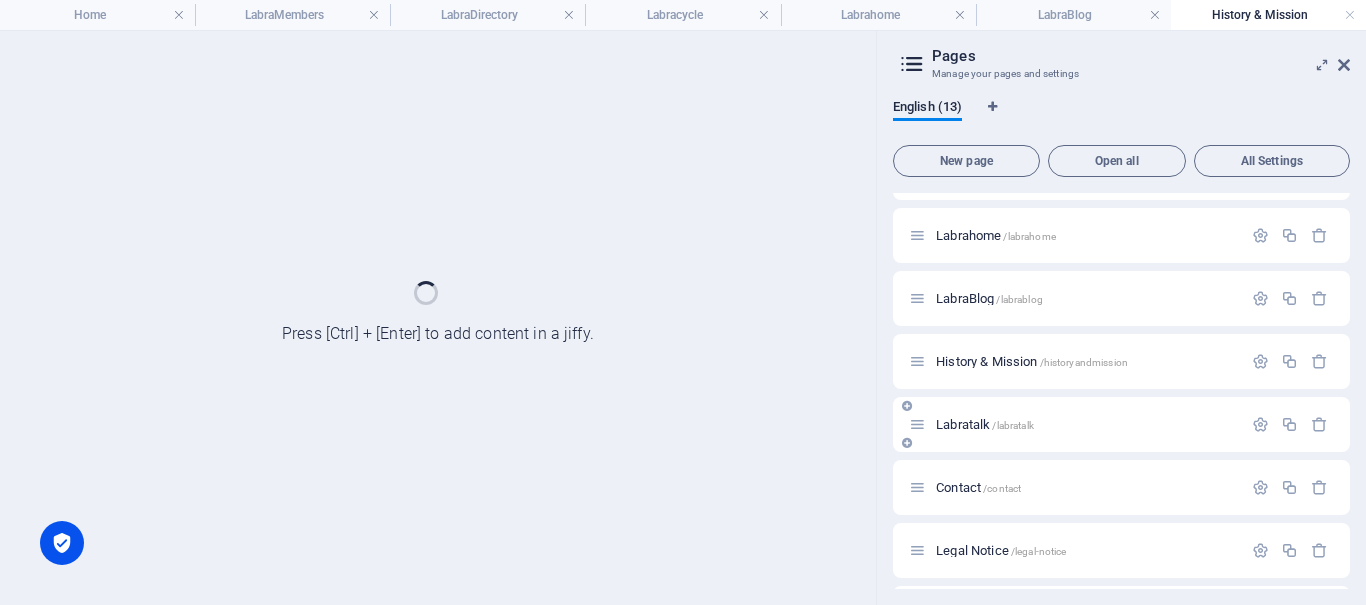 scroll, scrollTop: 0, scrollLeft: 0, axis: both 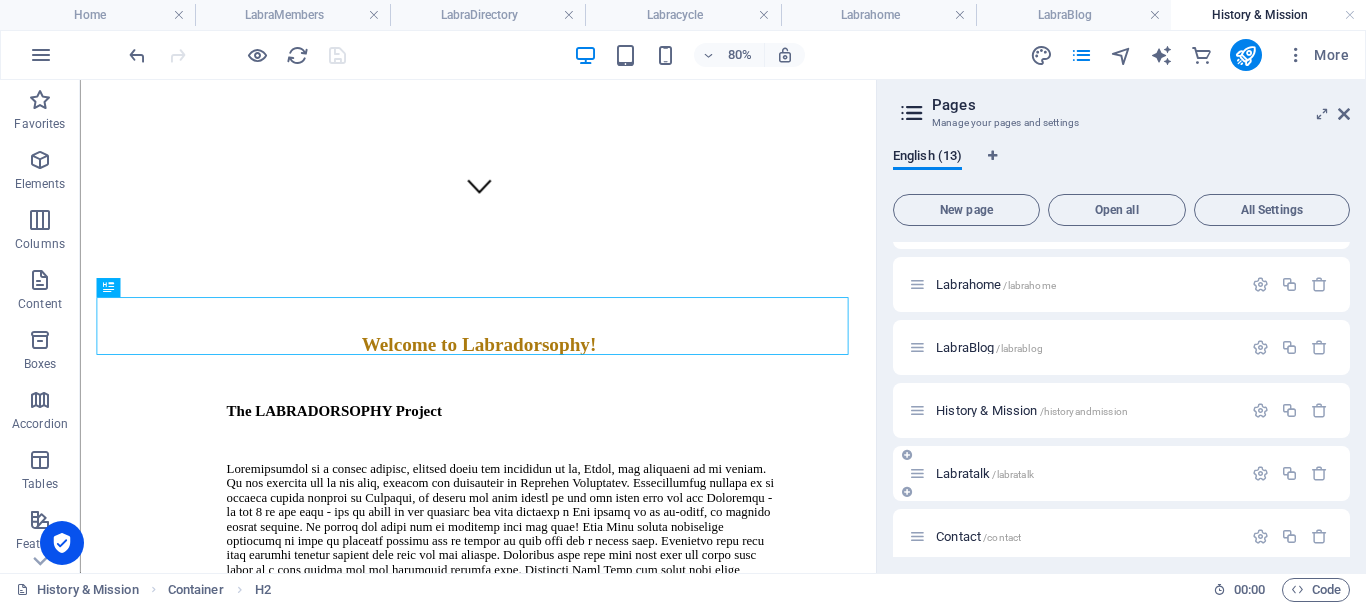 click on "Labratalk /labratalk" at bounding box center (985, 473) 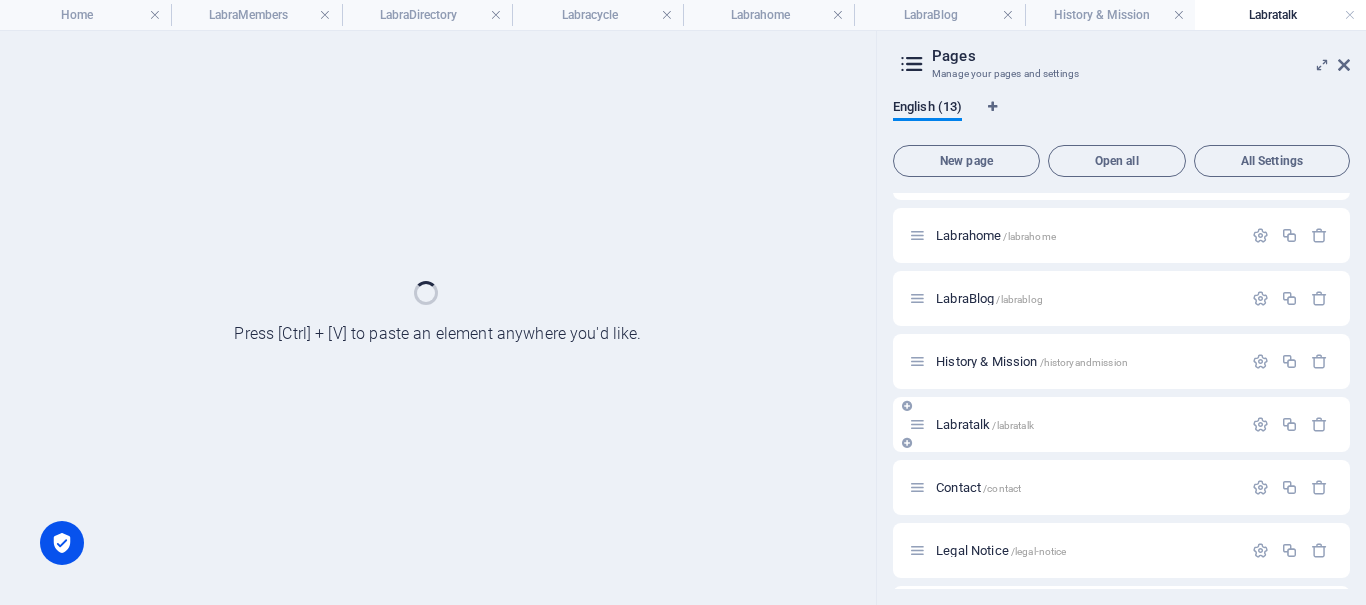 click on "Contact /contact" at bounding box center [1121, 487] 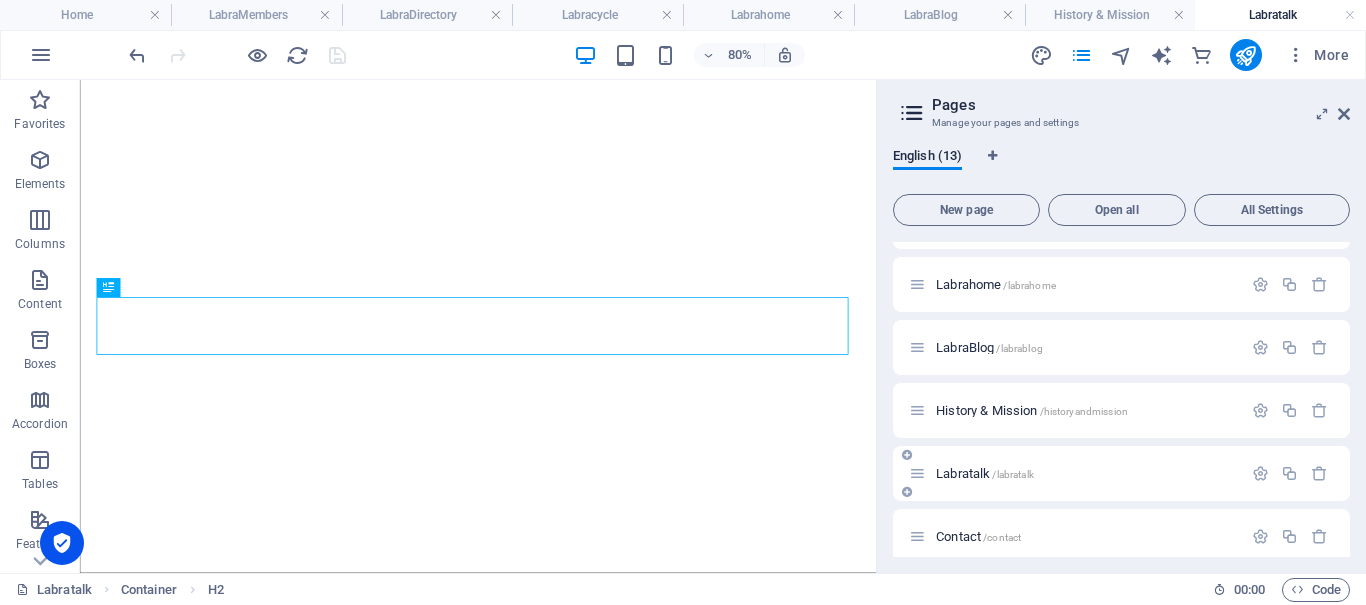scroll, scrollTop: 400, scrollLeft: 0, axis: vertical 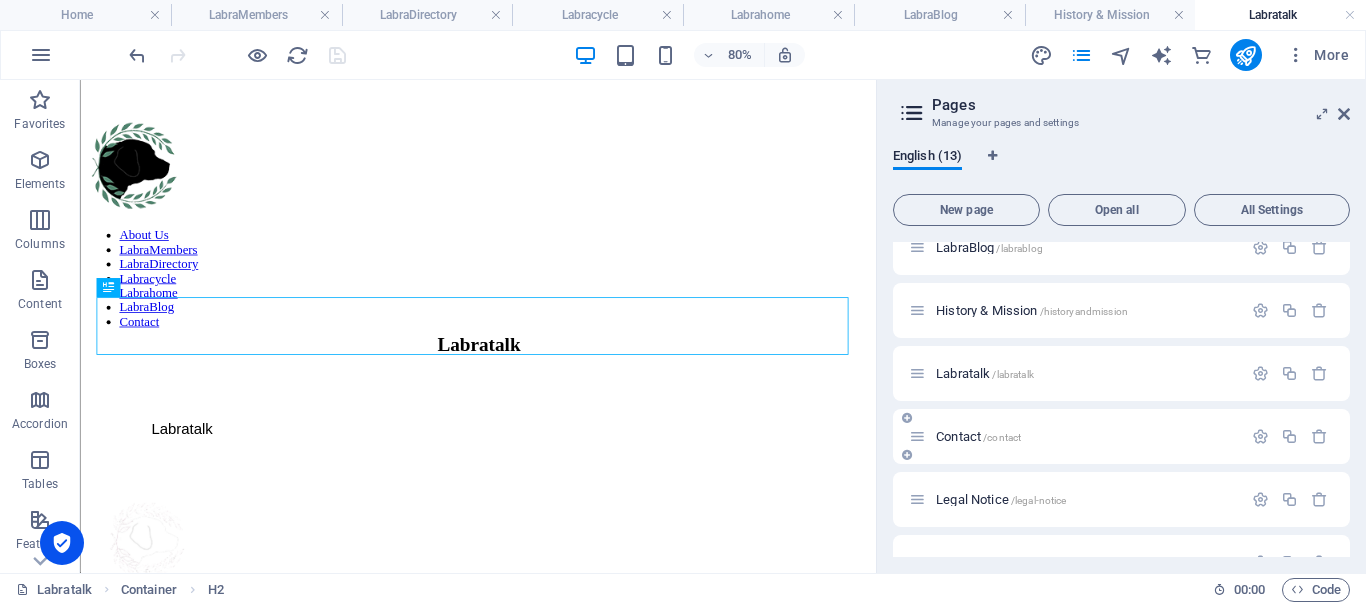 click on "Contact /contact" at bounding box center (978, 436) 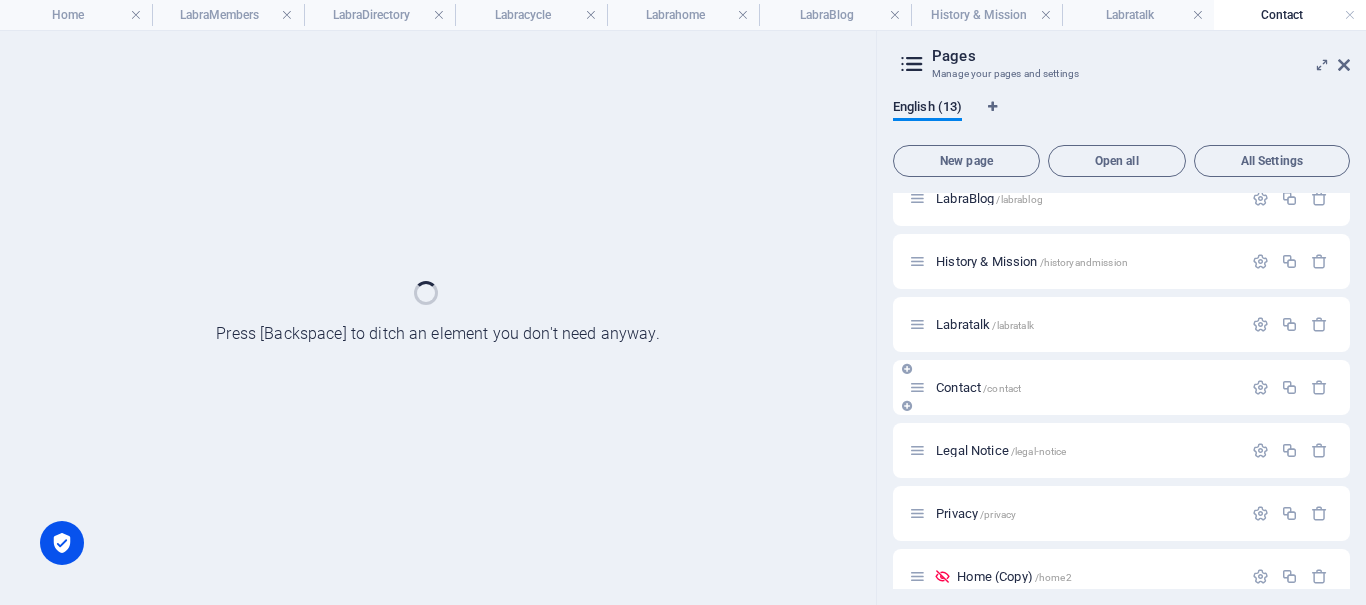 scroll, scrollTop: 0, scrollLeft: 0, axis: both 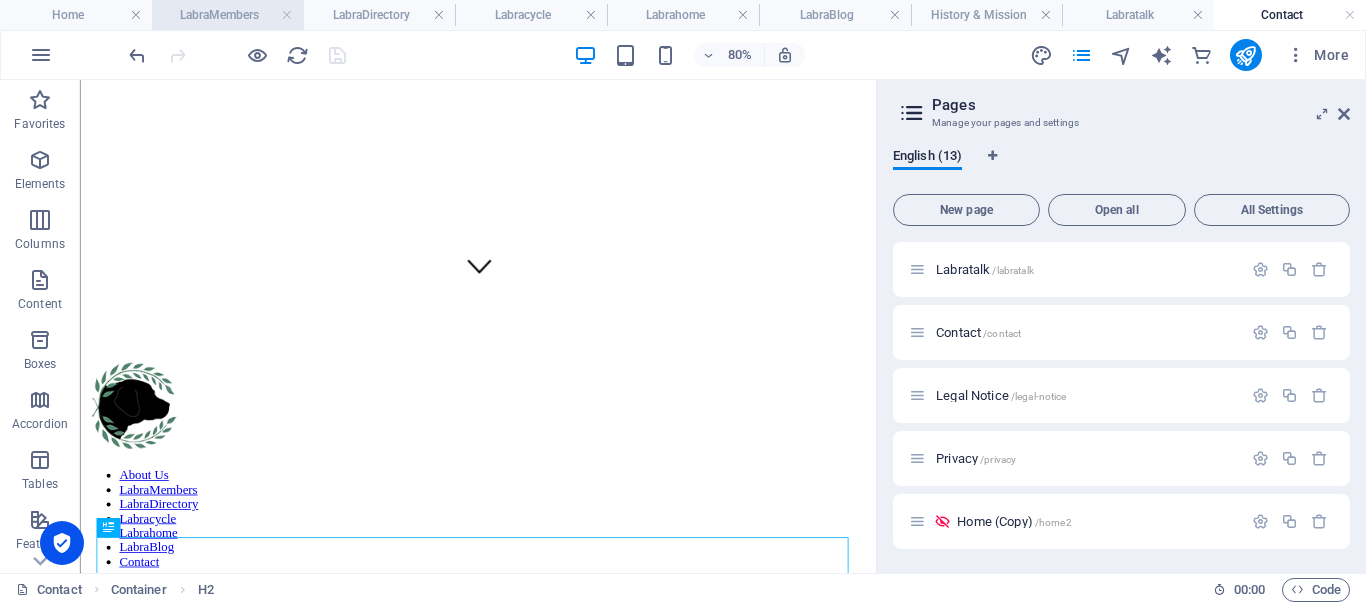 click on "LabraMembers" at bounding box center [228, 15] 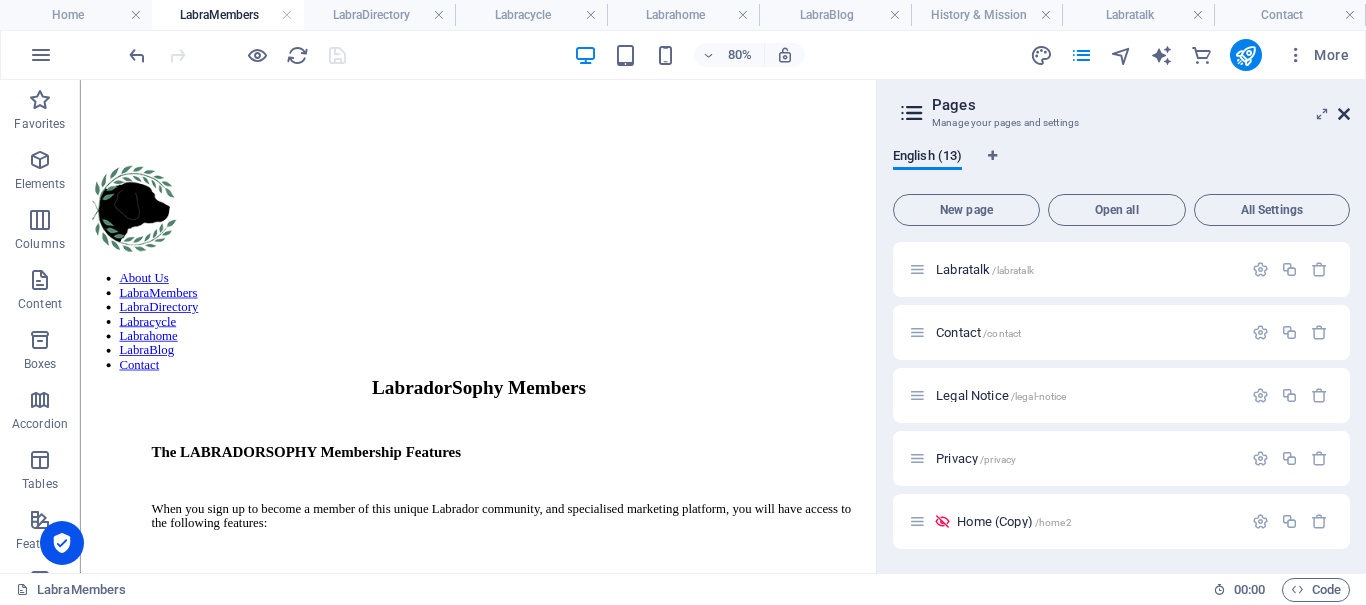 click at bounding box center (1344, 114) 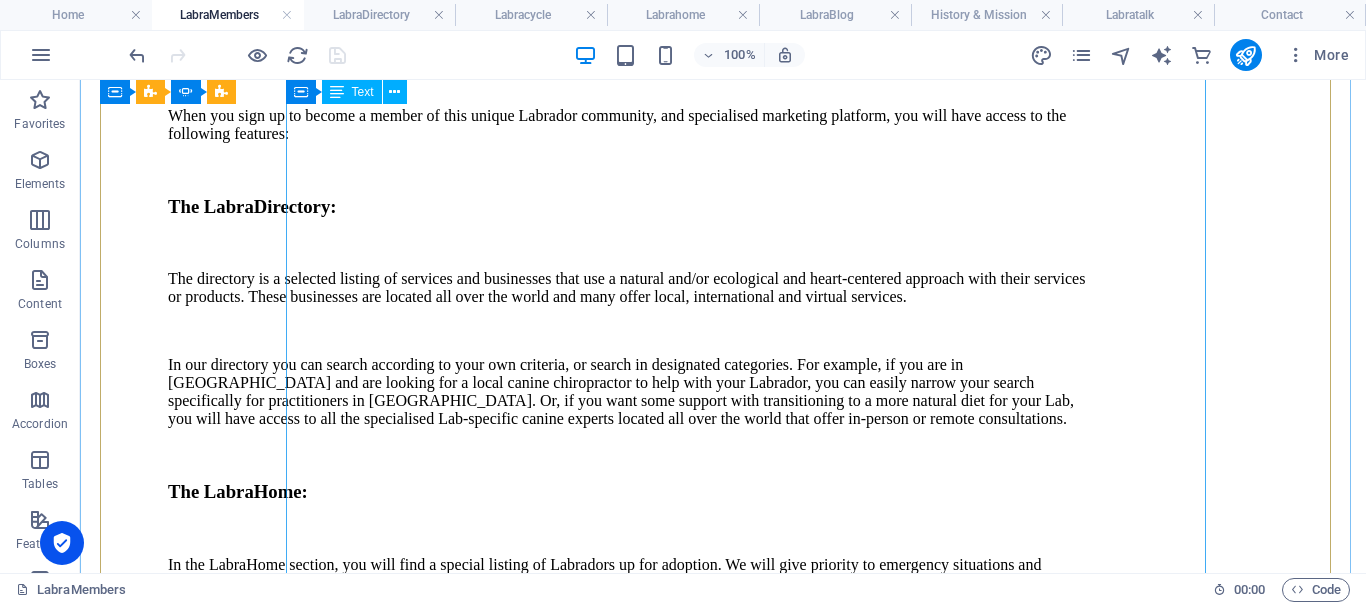 click on "The LABRADORSOPHY Membership Features When you sign up to become a member of this unique Labrador community, and specialised marketing platform, you will have access to the following features: The LabraDirectory:  The directory is a selected listing of services and businesses that use a natural and/or ecological and heart-centered approach with their services or products. These businesses are located all over the world and many offer local, international and virtual services.  In our directory you can search according to your own criteria, or search in designated categories. For example, if you are in Portugal and are looking for a local canine chiropractor to help with your Labrador, you can easily narrow your search specifically for practitioners in Portugal. Or, if you want some support with transitioning to a more natural diet for your Lab, you will have access to all the specialised Lab-specific canine experts located all over the world that offer in-person or remote consultations. The LabraHome:" at bounding box center (628, 689) 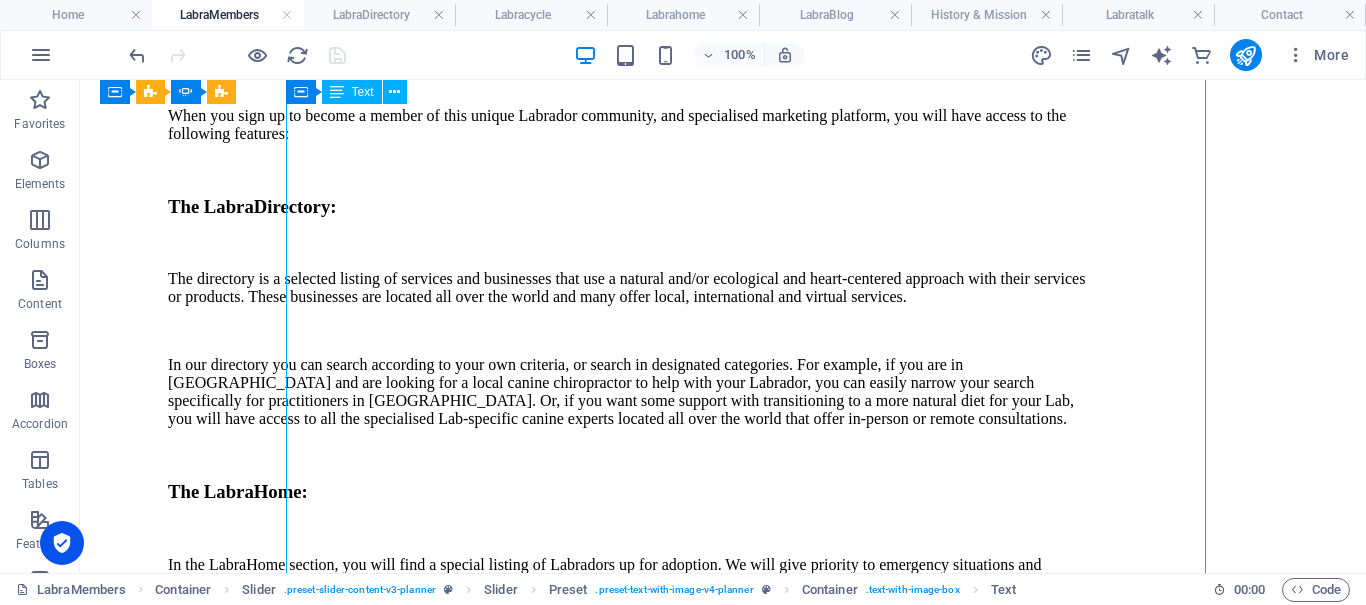click on "The LABRADORSOPHY Membership Features When you sign up to become a member of this unique Labrador community, and specialised marketing platform, you will have access to the following features: The LabraDirectory:  The directory is a selected listing of services and businesses that use a natural and/or ecological and heart-centered approach with their services or products. These businesses are located all over the world and many offer local, international and virtual services.  In our directory you can search according to your own criteria, or search in designated categories. For example, if you are in Portugal and are looking for a local canine chiropractor to help with your Labrador, you can easily narrow your search specifically for practitioners in Portugal. Or, if you want some support with transitioning to a more natural diet for your Lab, you will have access to all the specialised Lab-specific canine experts located all over the world that offer in-person or remote consultations. The LabraHome:" at bounding box center [628, 689] 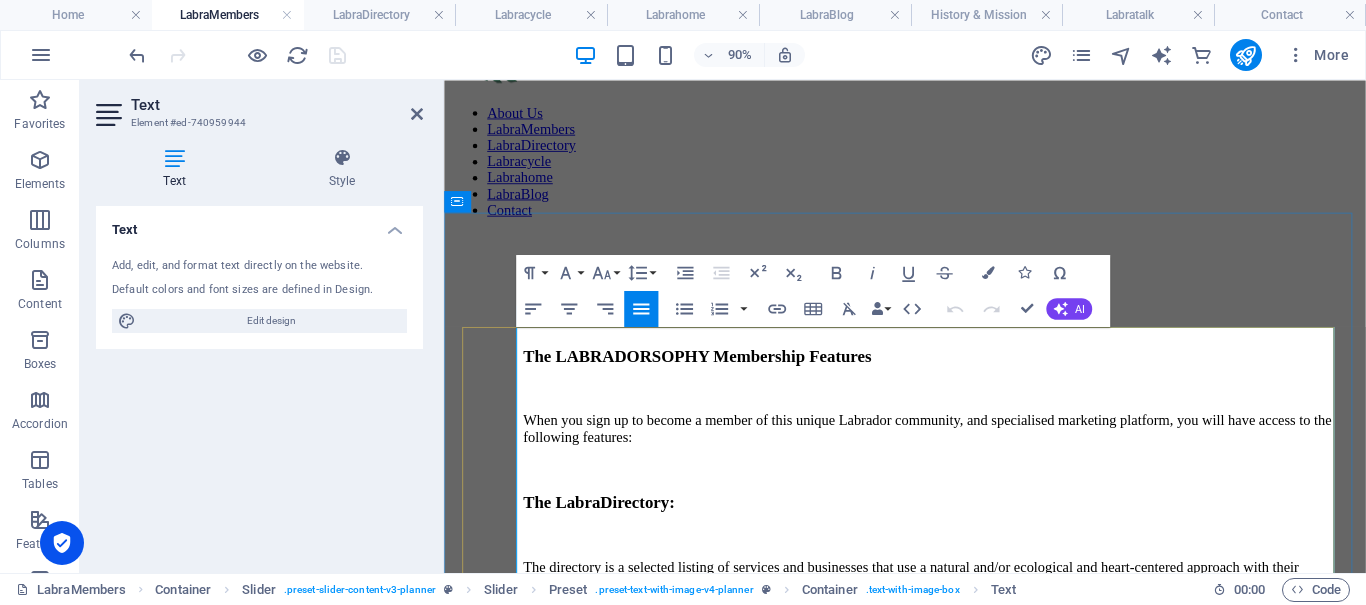 click at bounding box center [986, 424] 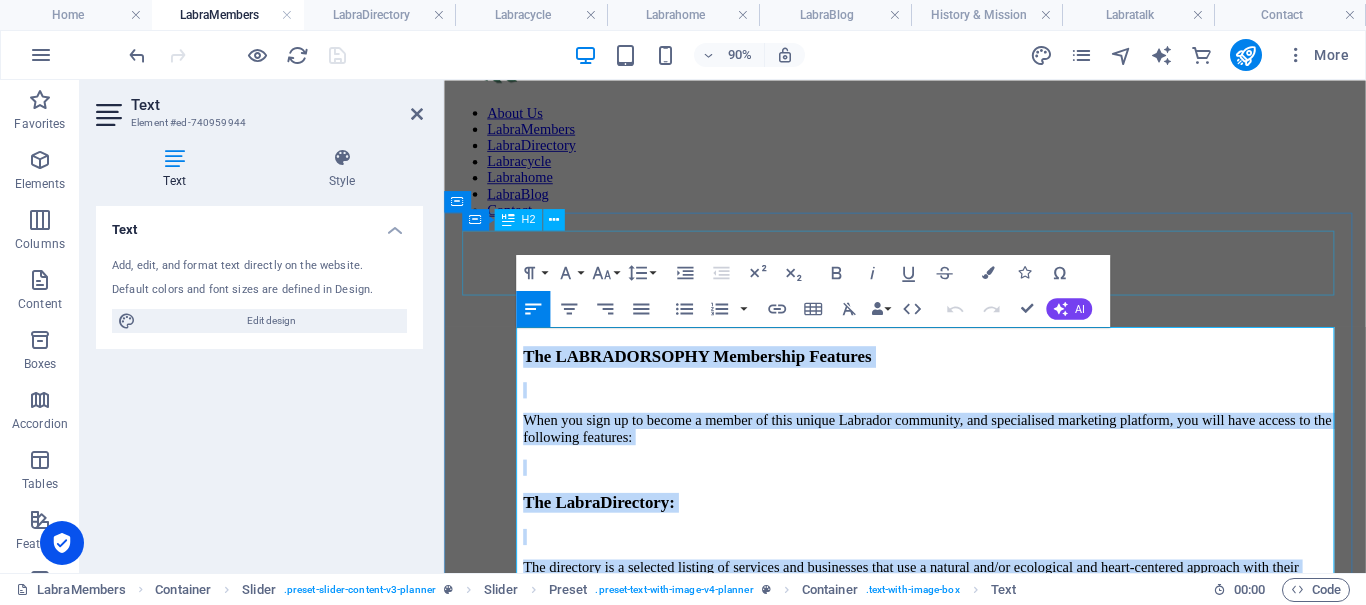 copy on "The LABRADORSOPHY Membership Features When you sign up to become a member of this unique Labrador community, and specialised marketing platform, you will have access to the following features: The LabraDirectory:  The directory is a selected listing of services and businesses that use a natural and/or ecological and heart-centered approach with their services or products. These businesses are located all over the world and many offer local, international and virtual services.  In our directory you can search according to your own criteria, or search in designated categories. For example, if you are in Portugal and are looking for a local canine chiropractor to help with your Labrador, you can easily narrow your search specifically for practitioners in Portugal. Or, if you want some support with transitioning to a more natural diet for your Lab, you will have access to all the specialised Lab-specific canine experts located all over the world that offer in-person or remote consultations. The LabraHome: In t..." 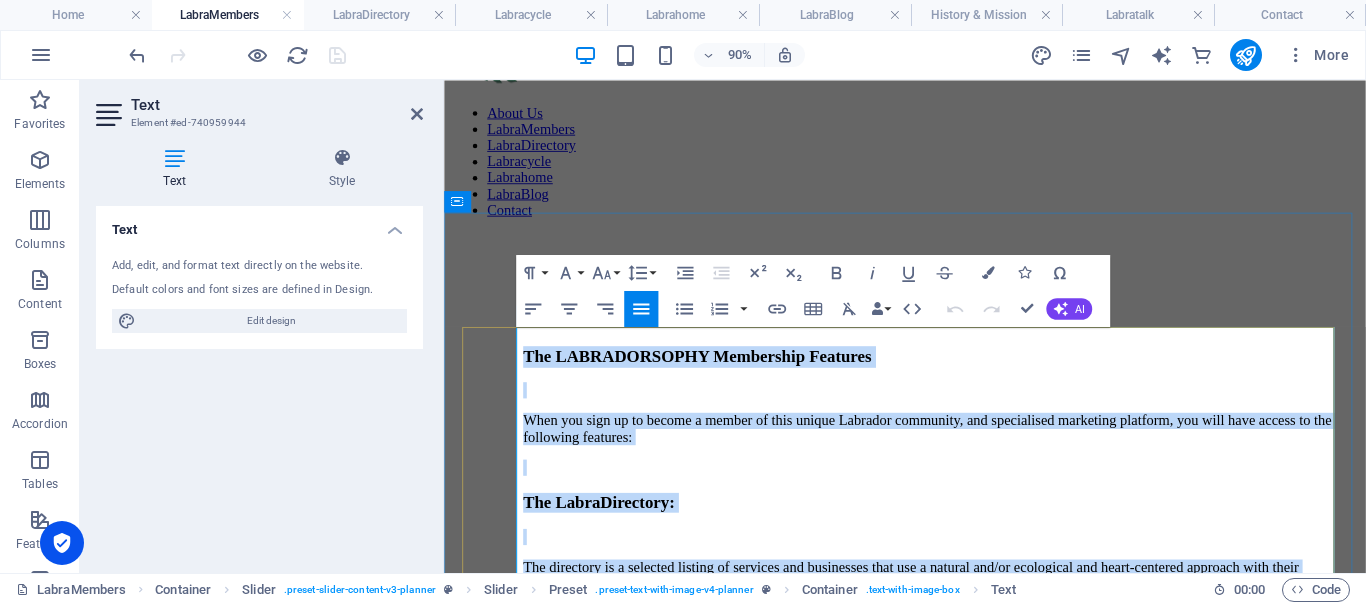 drag, startPoint x: 1218, startPoint y: 499, endPoint x: 1138, endPoint y: 358, distance: 162.11415 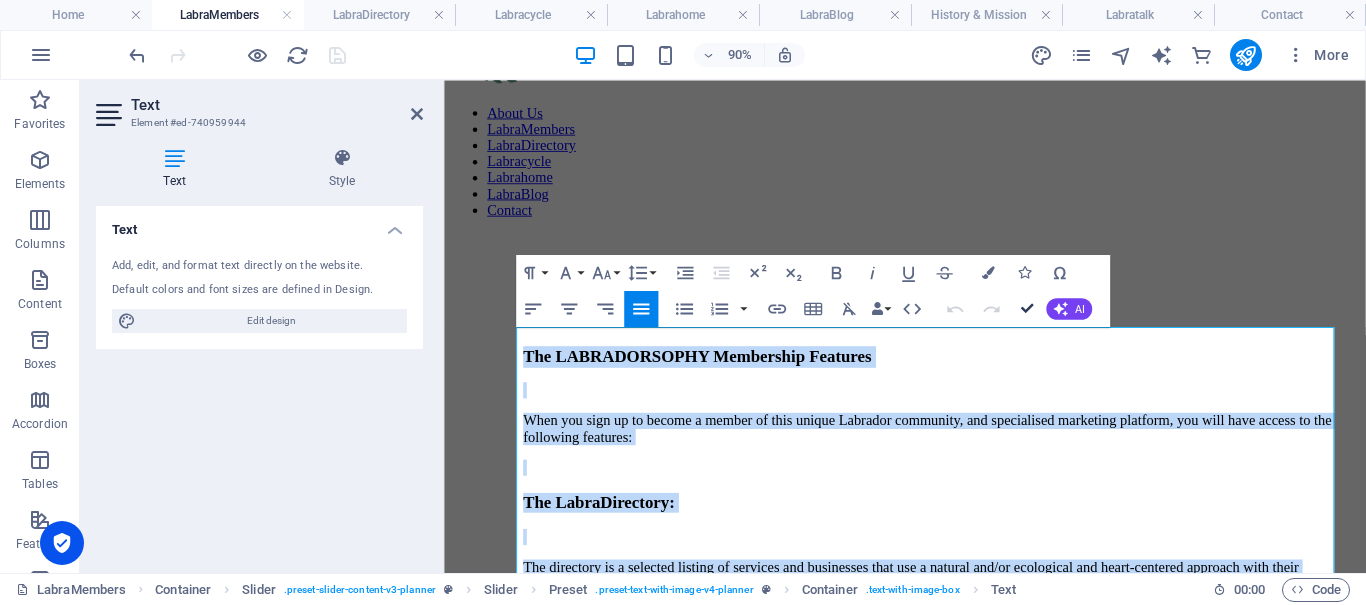 drag, startPoint x: 1030, startPoint y: 307, endPoint x: 950, endPoint y: 227, distance: 113.137085 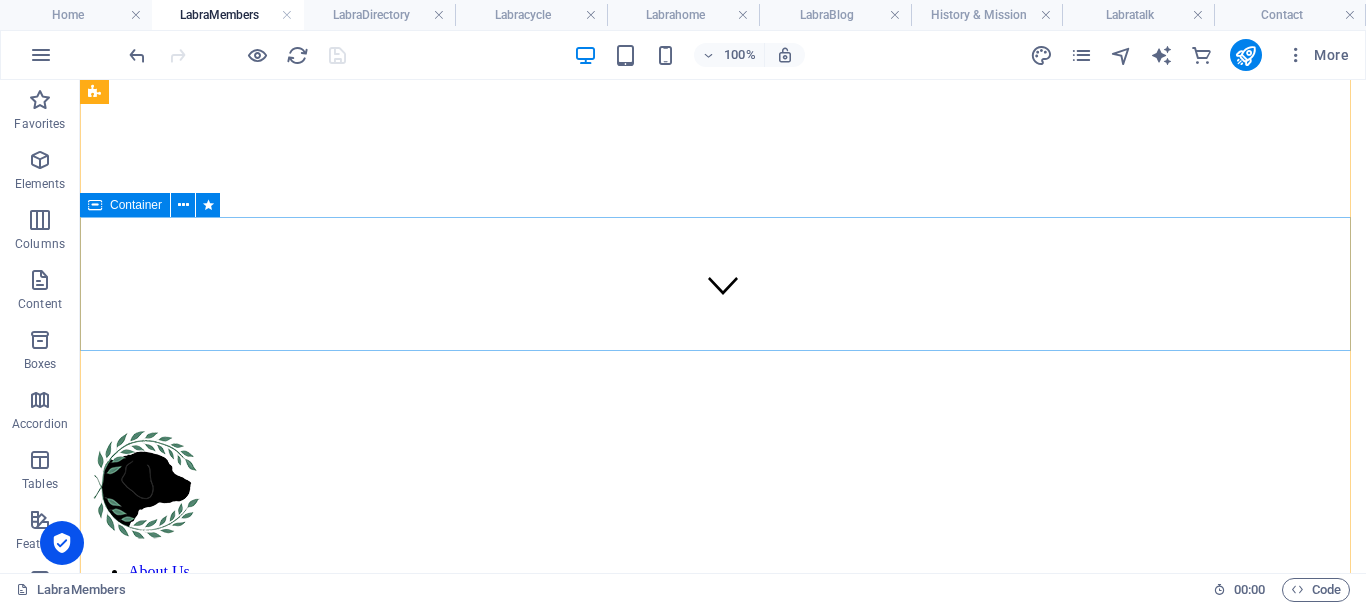 scroll, scrollTop: 0, scrollLeft: 0, axis: both 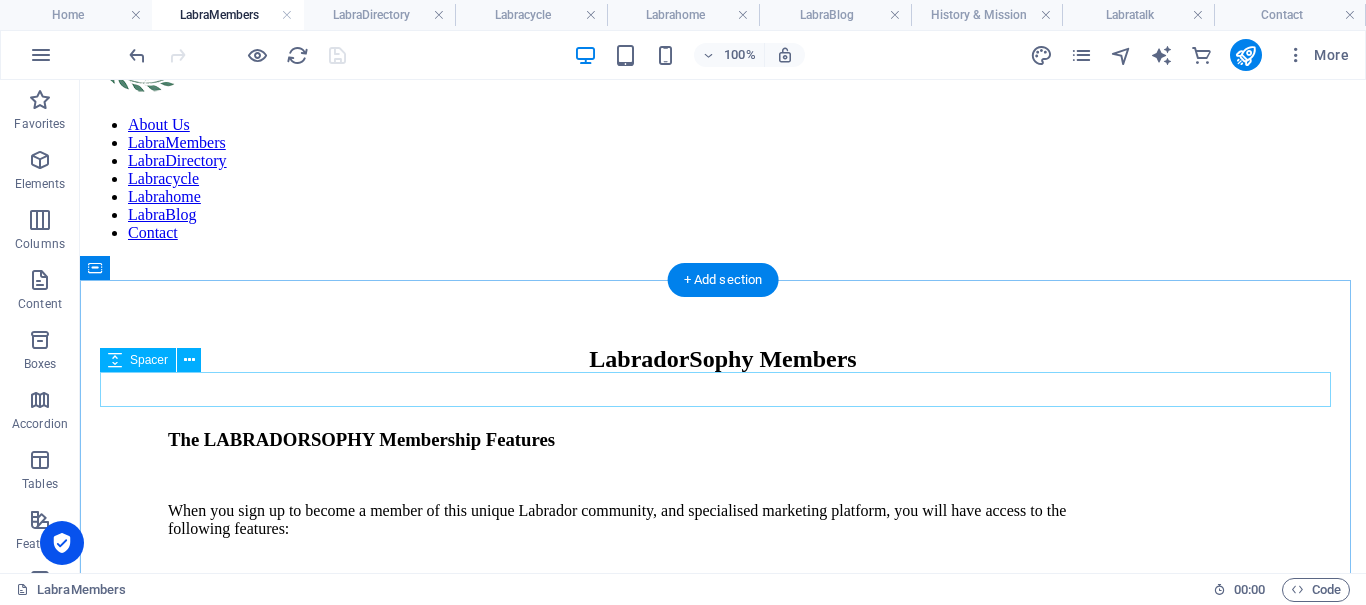 click at bounding box center [723, 410] 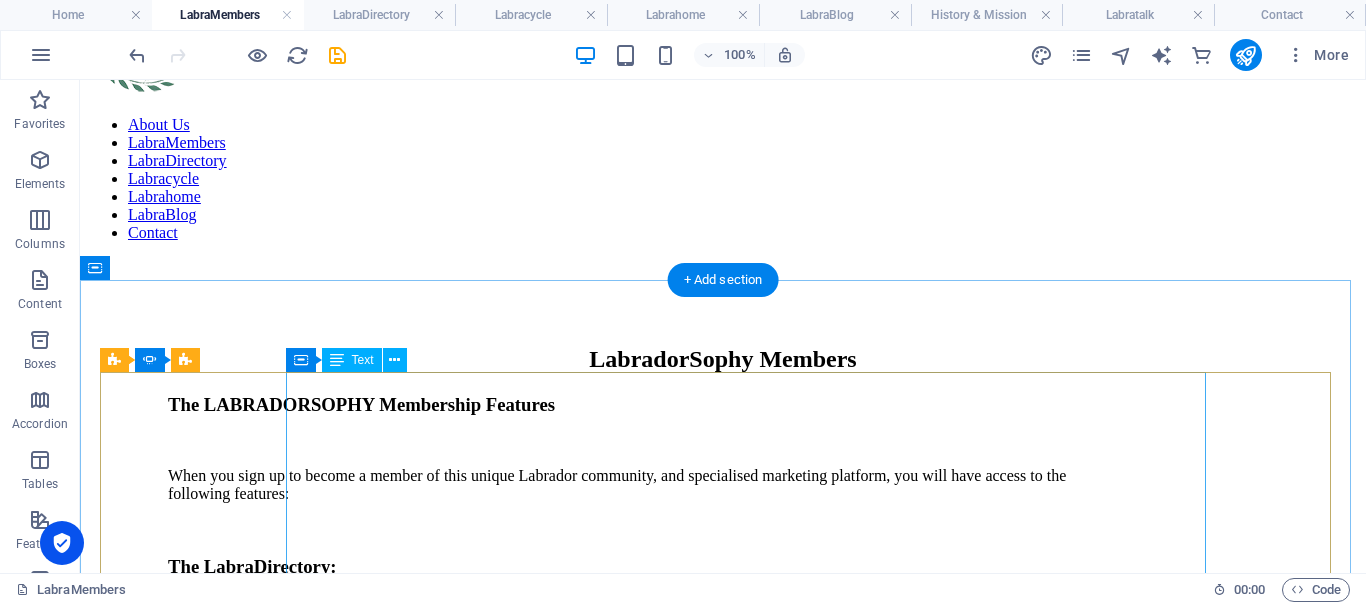 click on "The LABRADORSOPHY Membership Features When you sign up to become a member of this unique Labrador community, and specialised marketing platform, you will have access to the following features: The LabraDirectory:  The directory is a selected listing of services and businesses that use a natural and/or ecological and heart-centered approach with their services or products. These businesses are located all over the world and many offer local, international and virtual services.  In our directory you can search according to your own criteria, or search in designated categories. For example, if you are in Portugal and are looking for a local canine chiropractor to help with your Labrador, you can easily narrow your search specifically for practitioners in Portugal. Or, if you want some support with transitioning to a more natural diet for your Lab, you will have access to all the specialised Lab-specific canine experts located all over the world that offer in-person or remote consultations. The LabraHome:" at bounding box center (628, 1049) 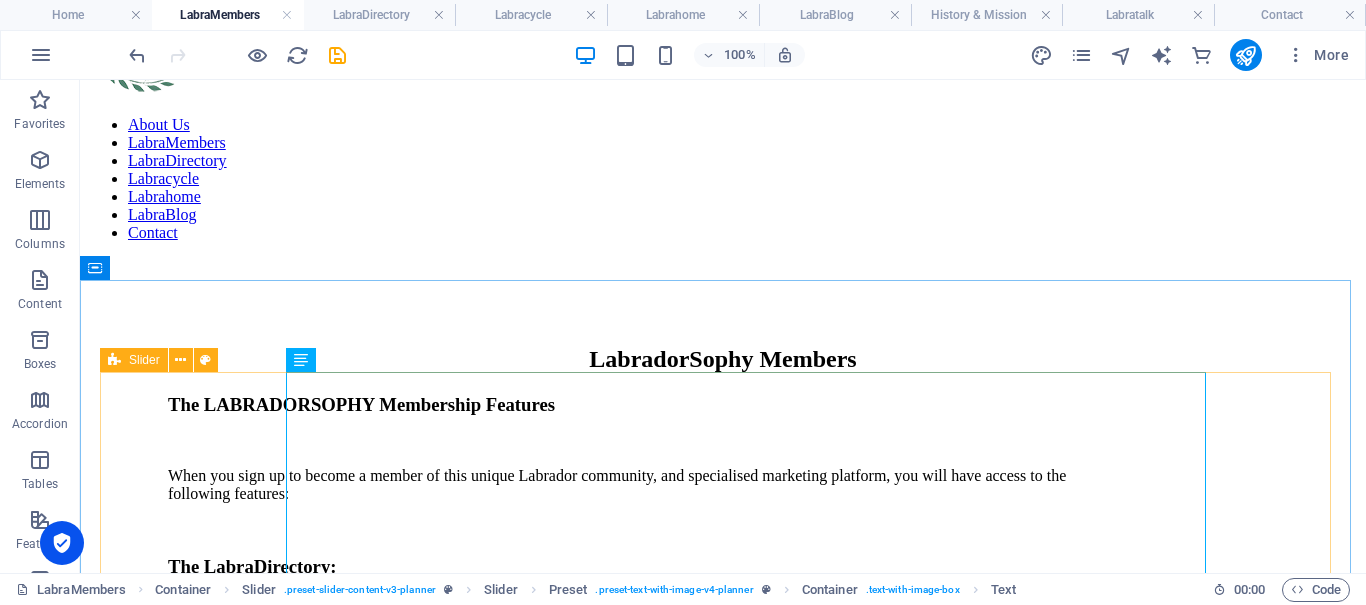 click at bounding box center [114, 360] 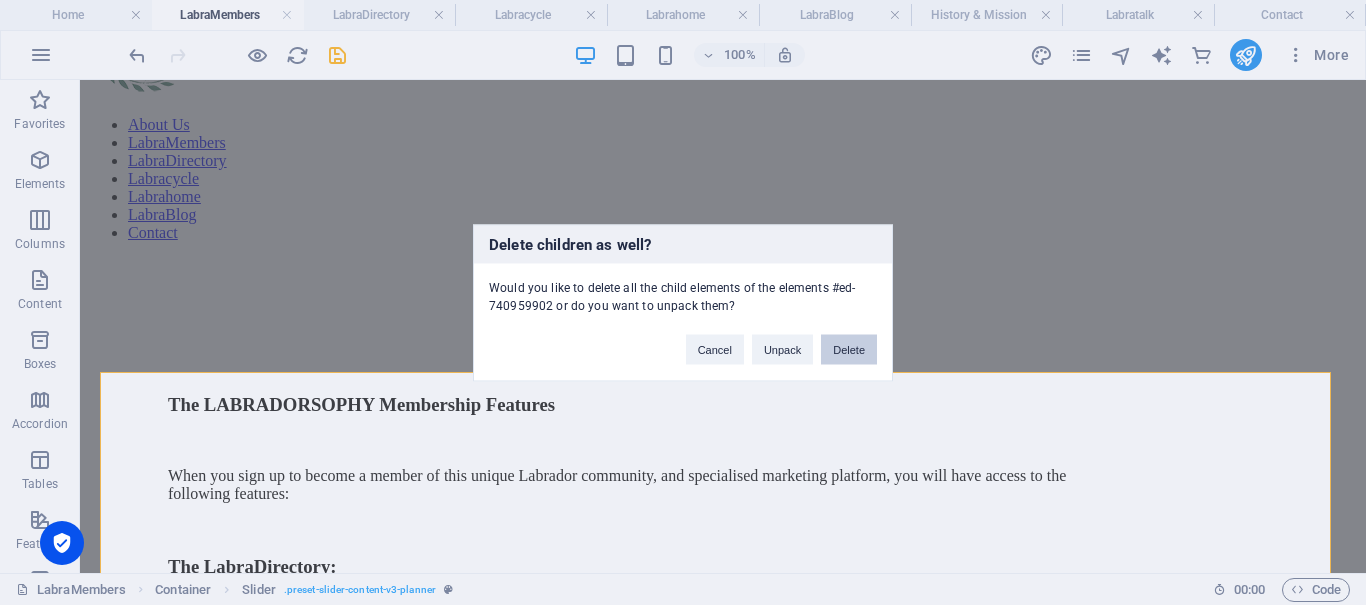 click on "Delete" at bounding box center [849, 349] 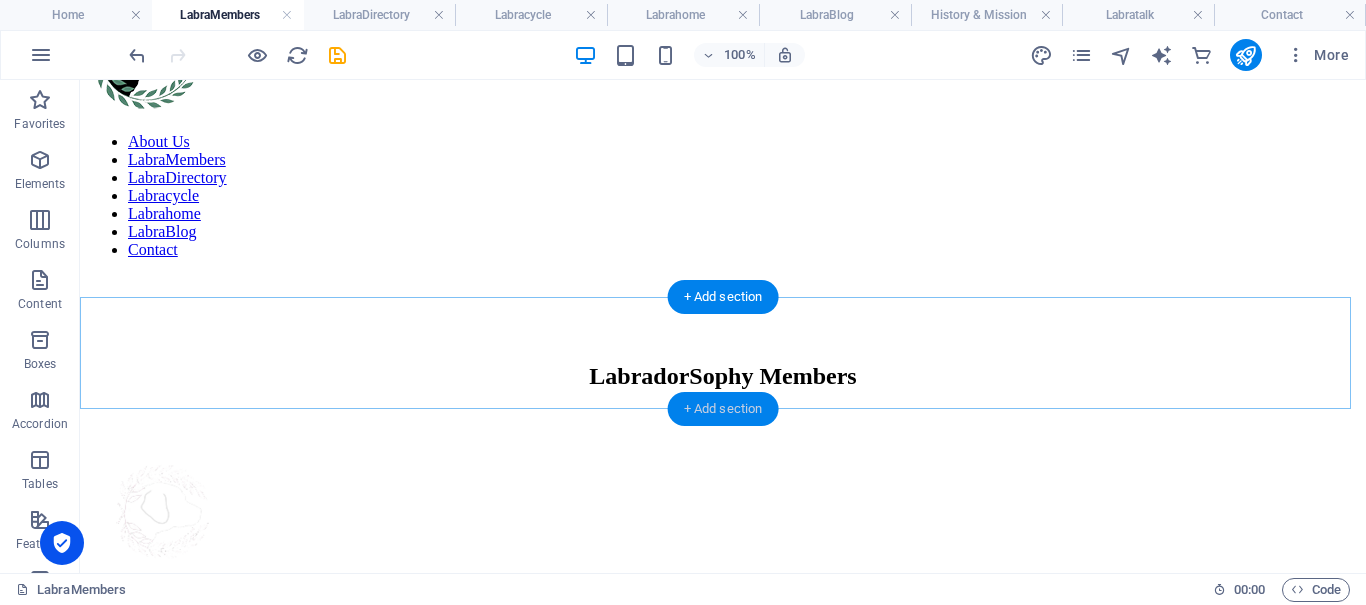 click on "+ Add section" at bounding box center [723, 409] 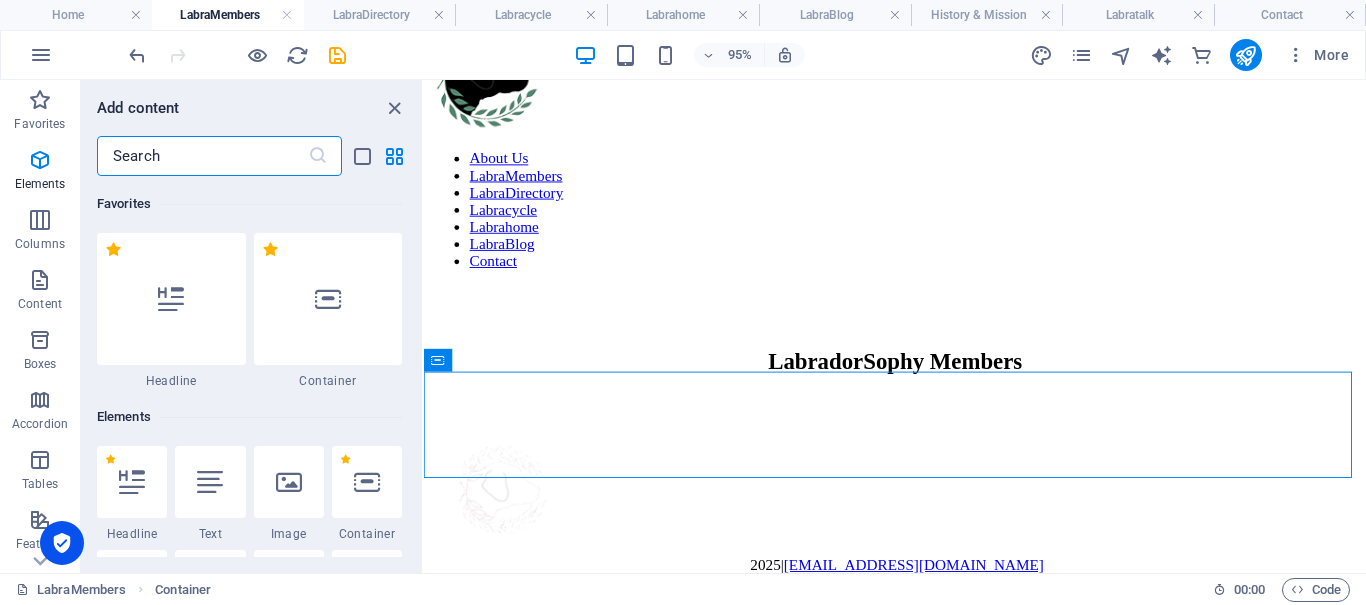 scroll, scrollTop: 593, scrollLeft: 0, axis: vertical 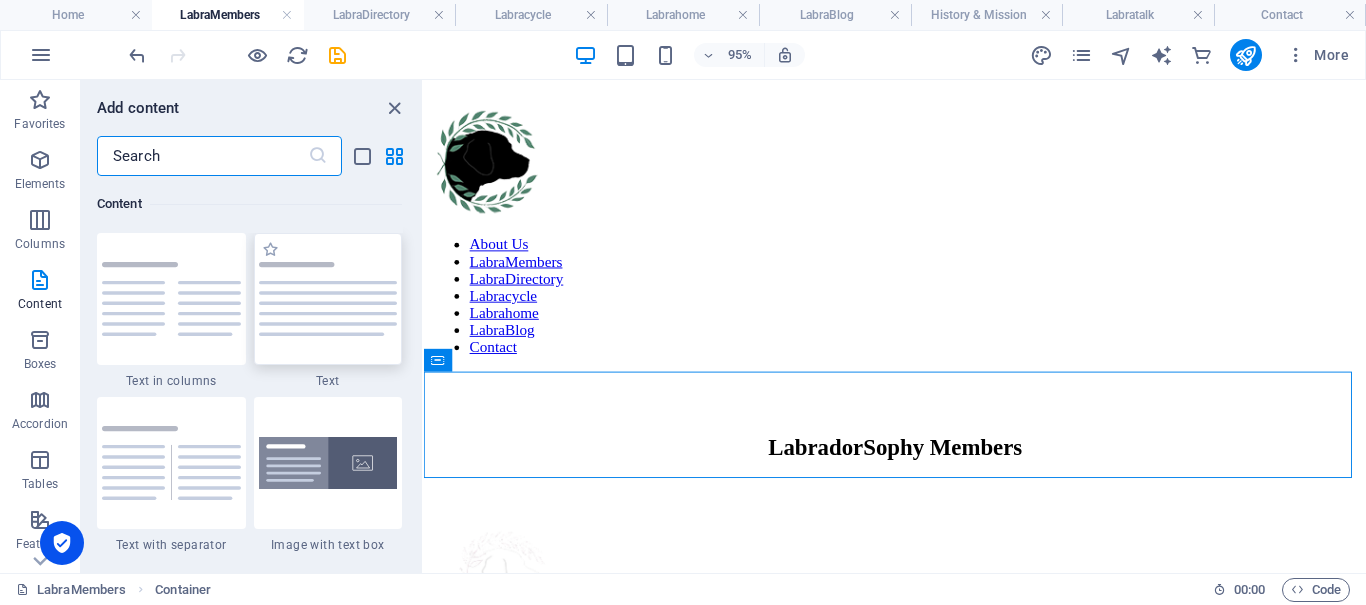 click at bounding box center [328, 299] 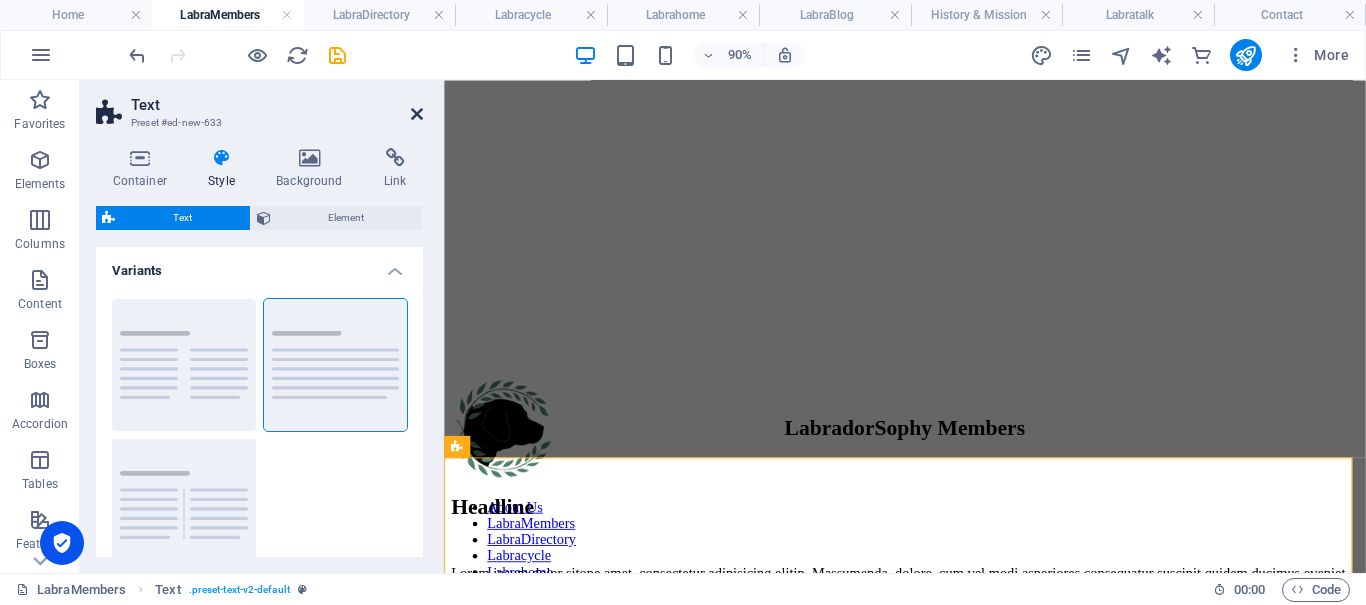 click at bounding box center [417, 114] 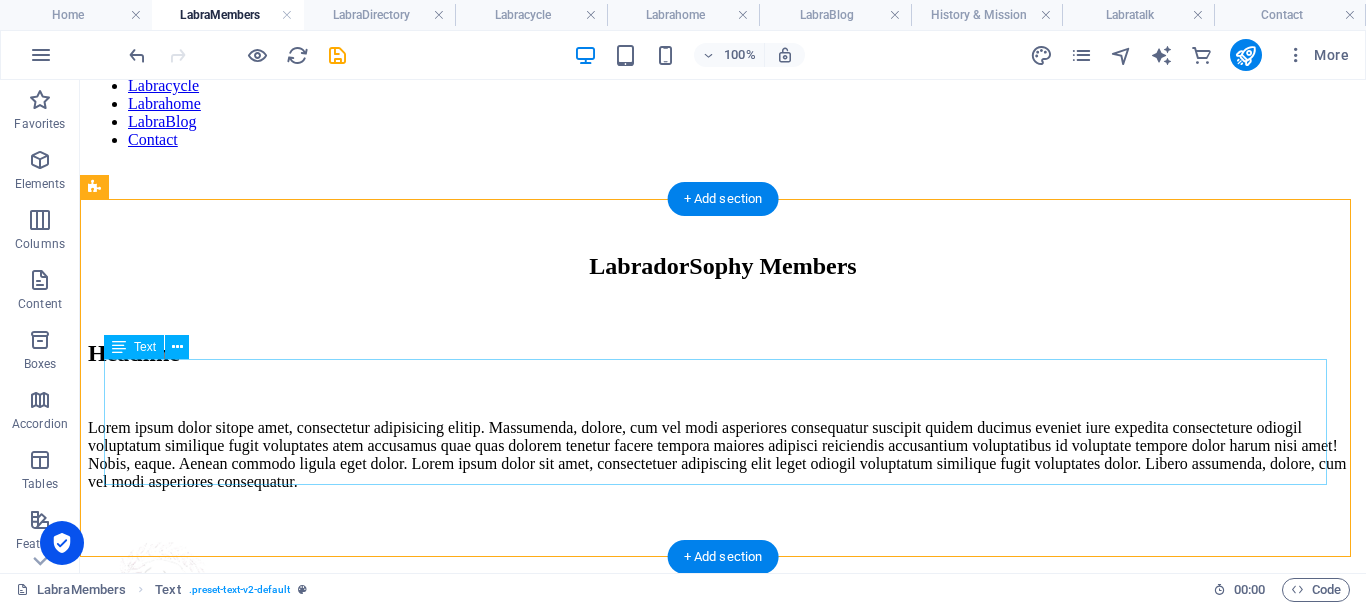 scroll, scrollTop: 893, scrollLeft: 0, axis: vertical 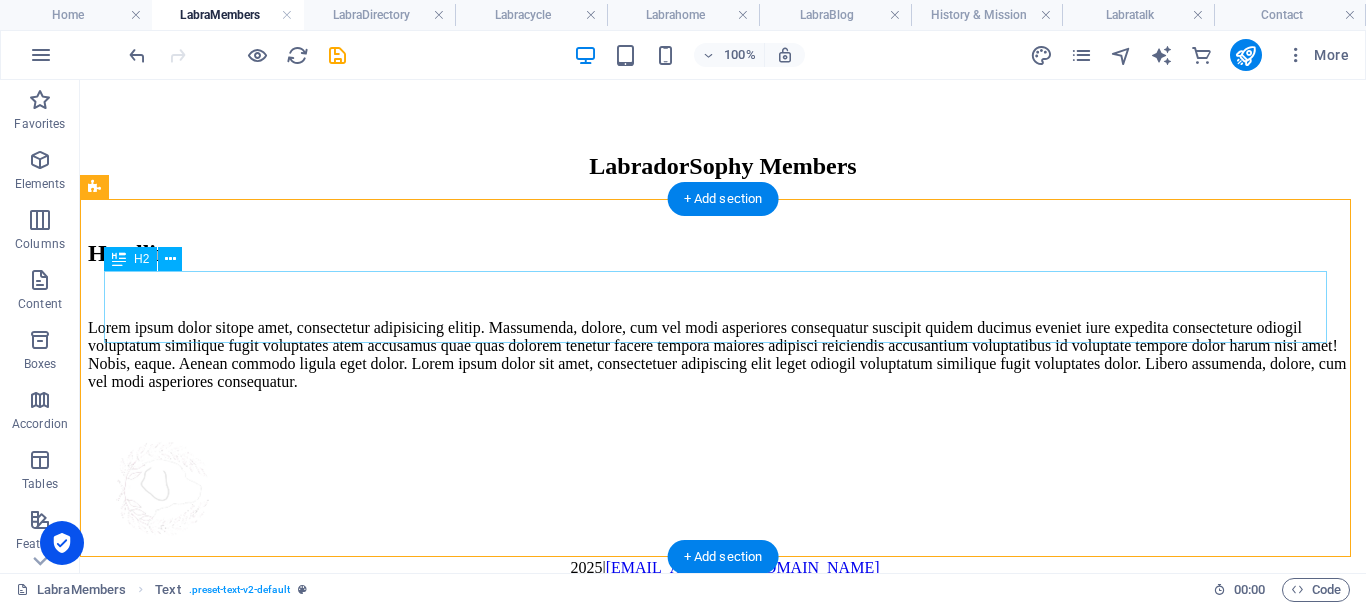 click on "Headline" at bounding box center (723, 253) 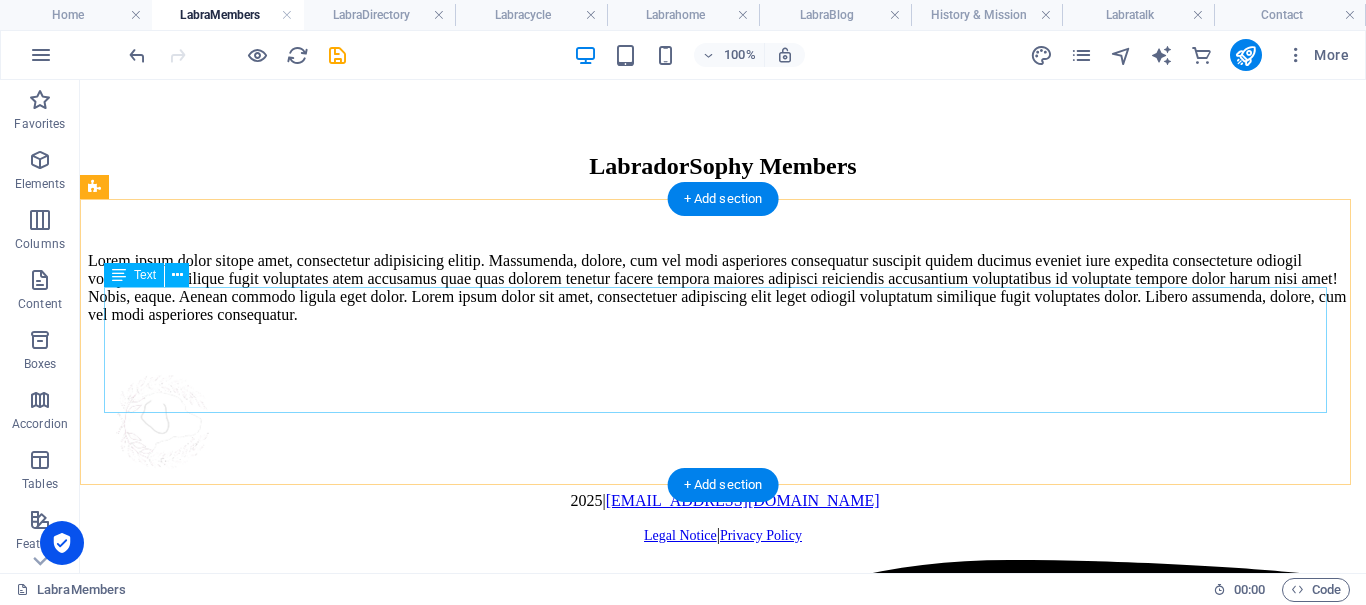click on "Lorem ipsum dolor sitope amet, consectetur adipisicing elitip. Massumenda, dolore, cum vel modi asperiores consequatur suscipit quidem ducimus eveniet iure expedita consecteture odiogil voluptatum similique fugit voluptates atem accusamus quae quas dolorem tenetur facere tempora maiores adipisci reiciendis accusantium voluptatibus id voluptate tempore dolor harum nisi amet! Nobis, eaque. Aenean commodo ligula eget dolor. Lorem ipsum dolor sit amet, consectetuer adipiscing elit leget odiogil voluptatum similique fugit voluptates dolor. Libero assumenda, dolore, cum vel modi asperiores consequatur." at bounding box center (723, 288) 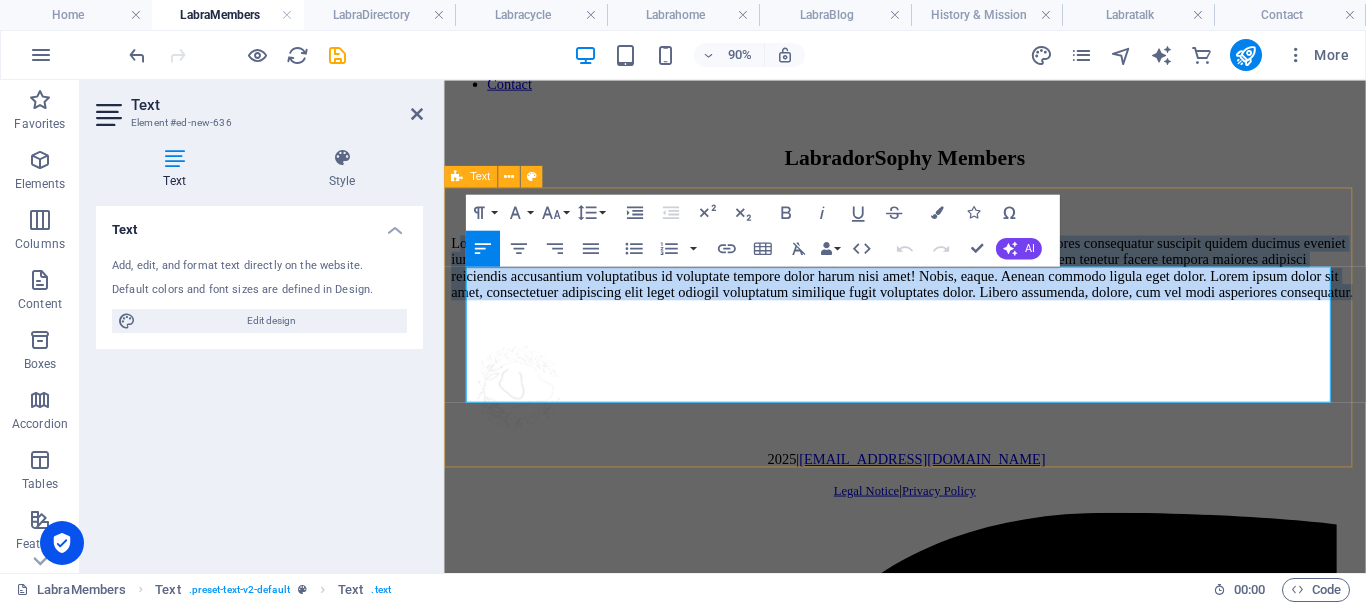 drag, startPoint x: 479, startPoint y: 301, endPoint x: 1016, endPoint y: 457, distance: 559.2003 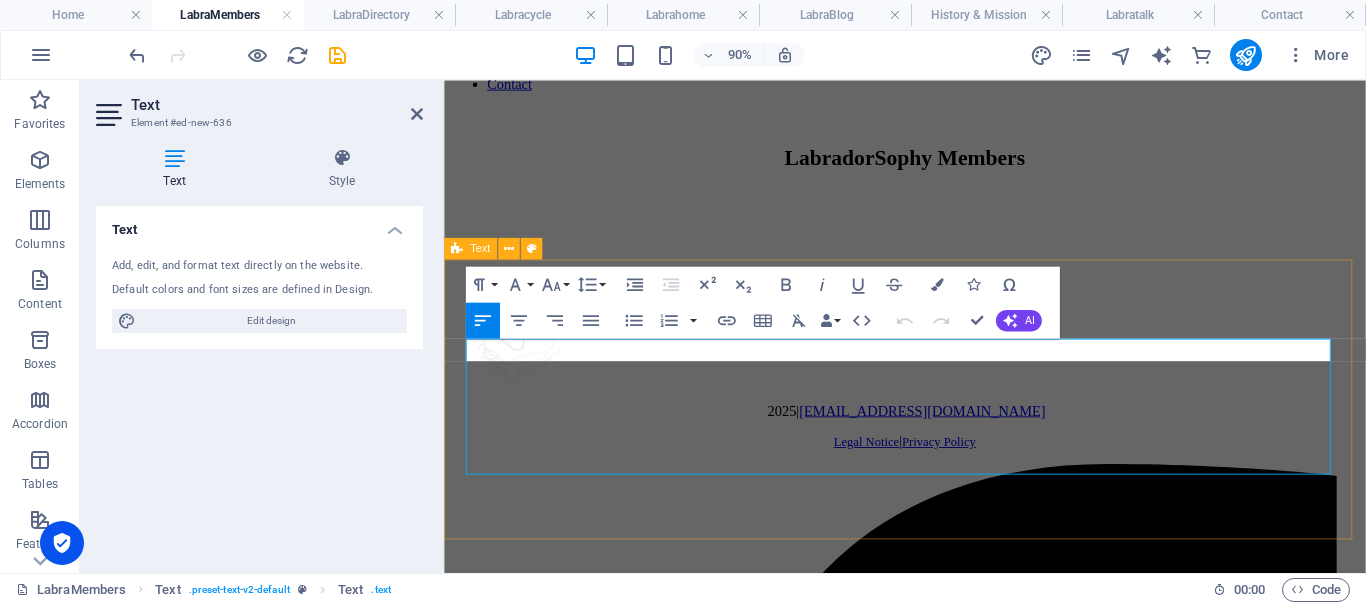 scroll, scrollTop: 813, scrollLeft: 0, axis: vertical 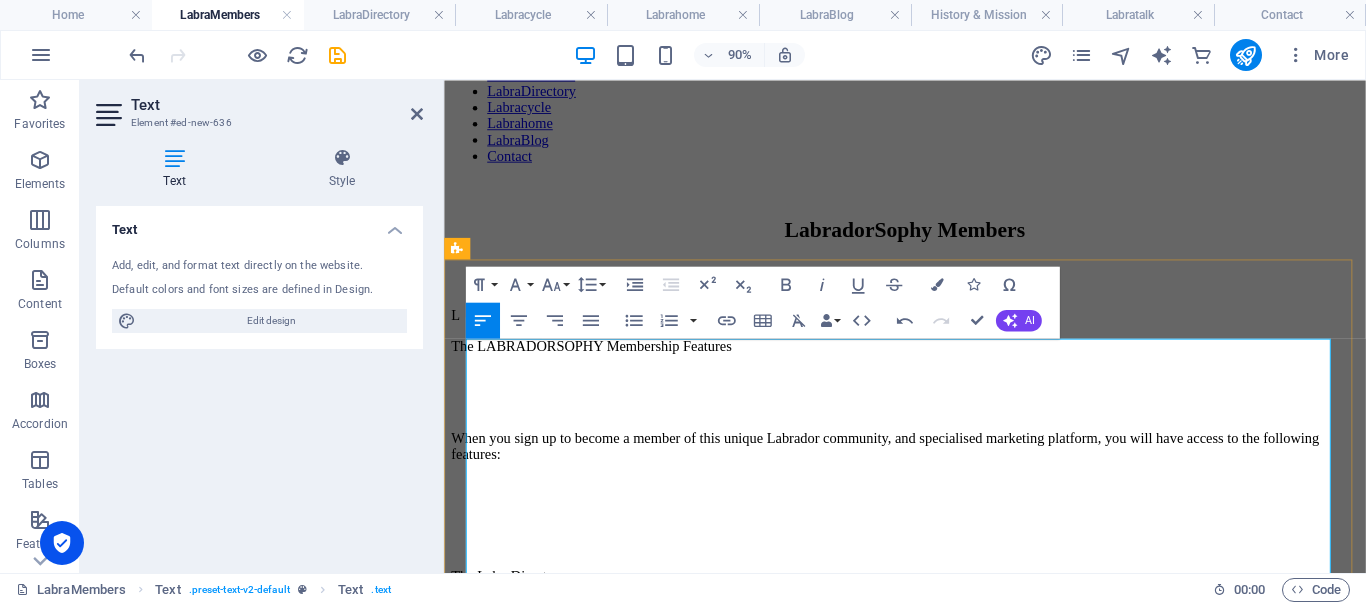 click on "The LABRADORSOPHY Membership Features" at bounding box center (956, 375) 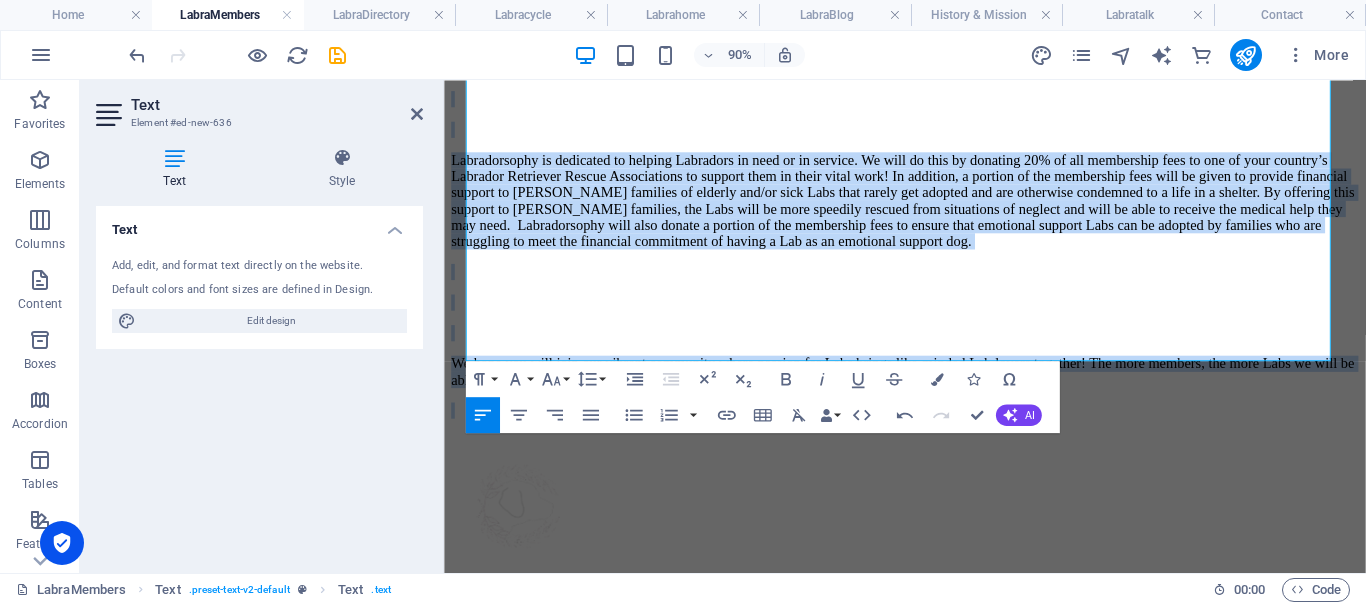 drag, startPoint x: 471, startPoint y: 408, endPoint x: 909, endPoint y: 715, distance: 534.87665 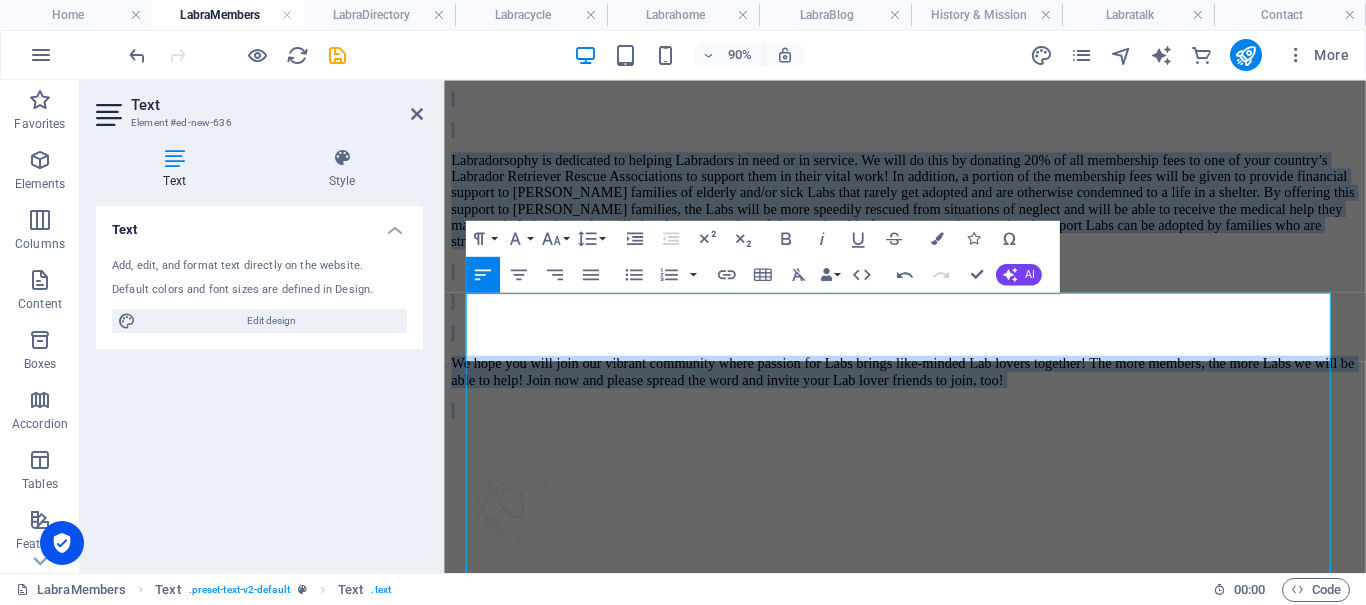 scroll, scrollTop: 864, scrollLeft: 0, axis: vertical 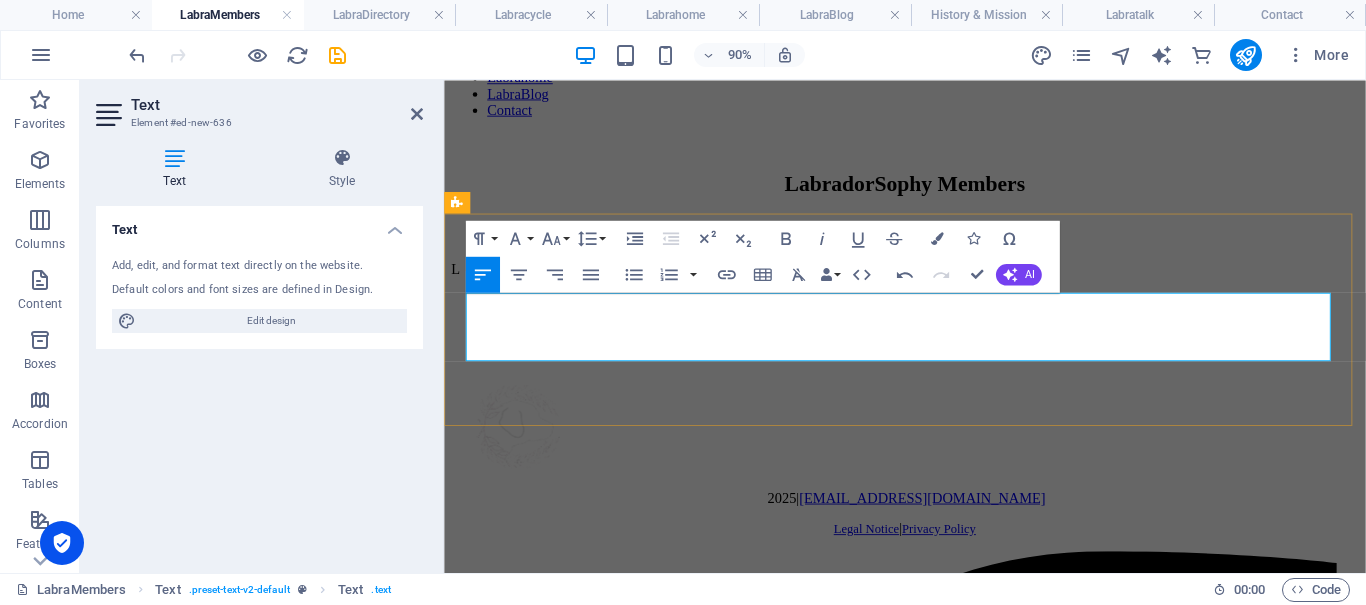 click at bounding box center (956, 324) 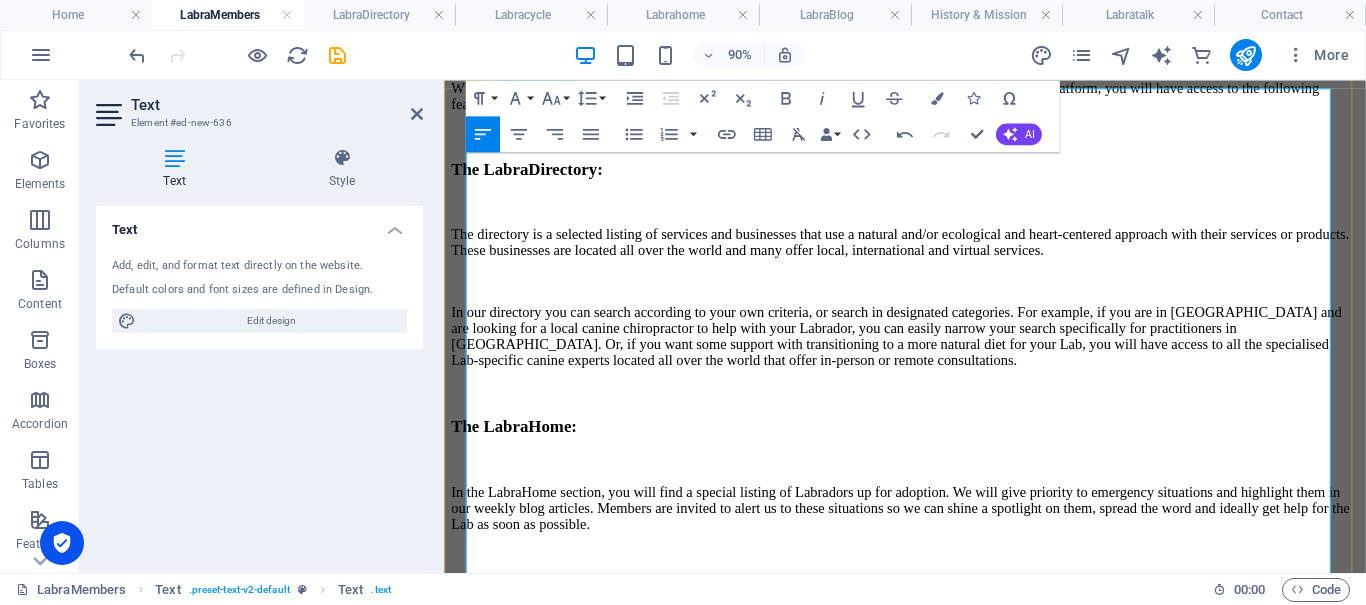 scroll, scrollTop: 891, scrollLeft: 0, axis: vertical 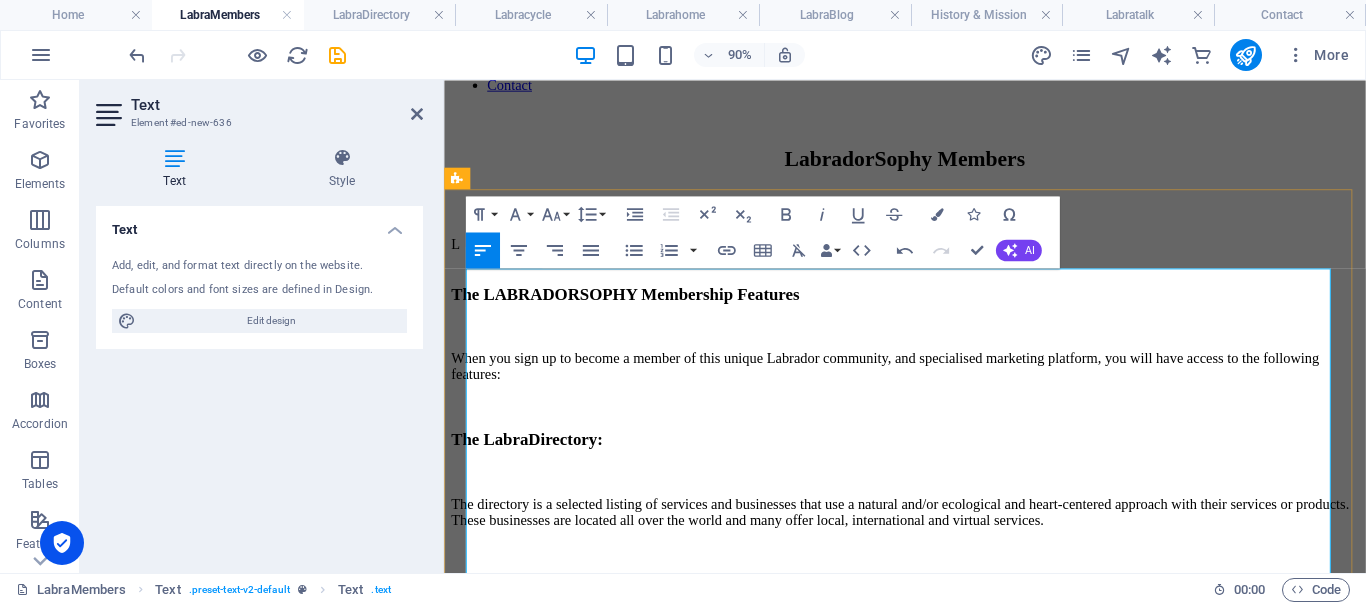 click on "L" at bounding box center [956, 272] 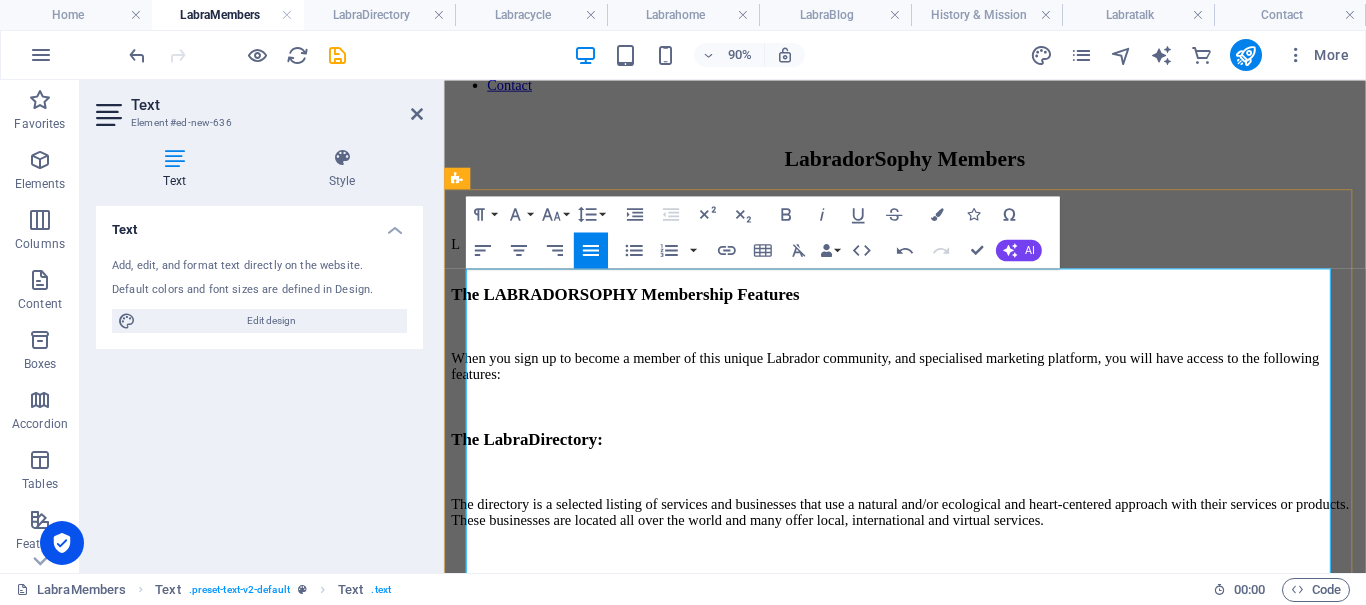 click on "The LABRADORSOPHY Membership Features" at bounding box center [956, 318] 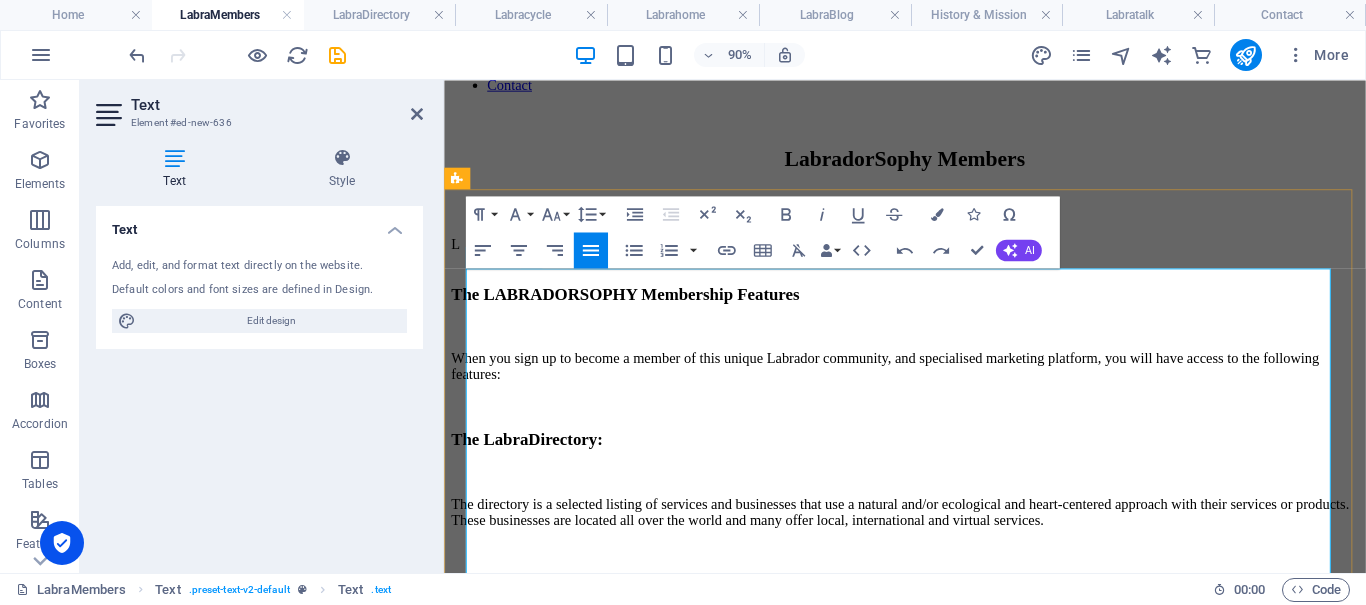 click on "L" at bounding box center [956, 272] 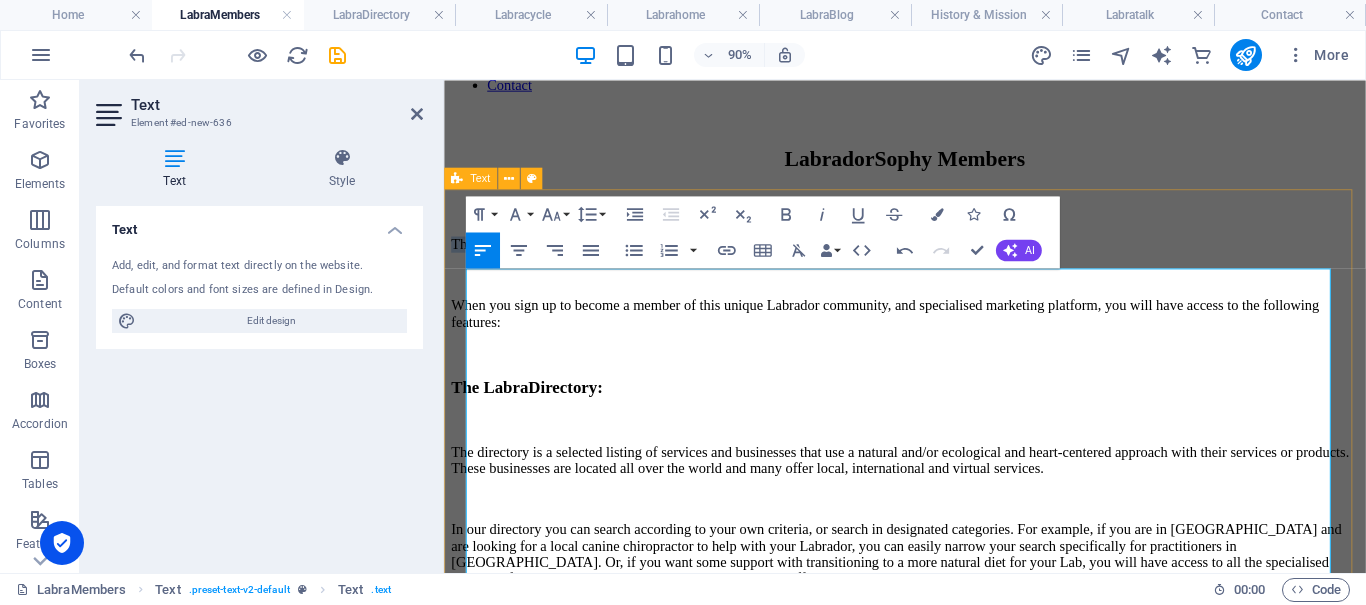 drag, startPoint x: 860, startPoint y: 304, endPoint x: 463, endPoint y: 268, distance: 398.6289 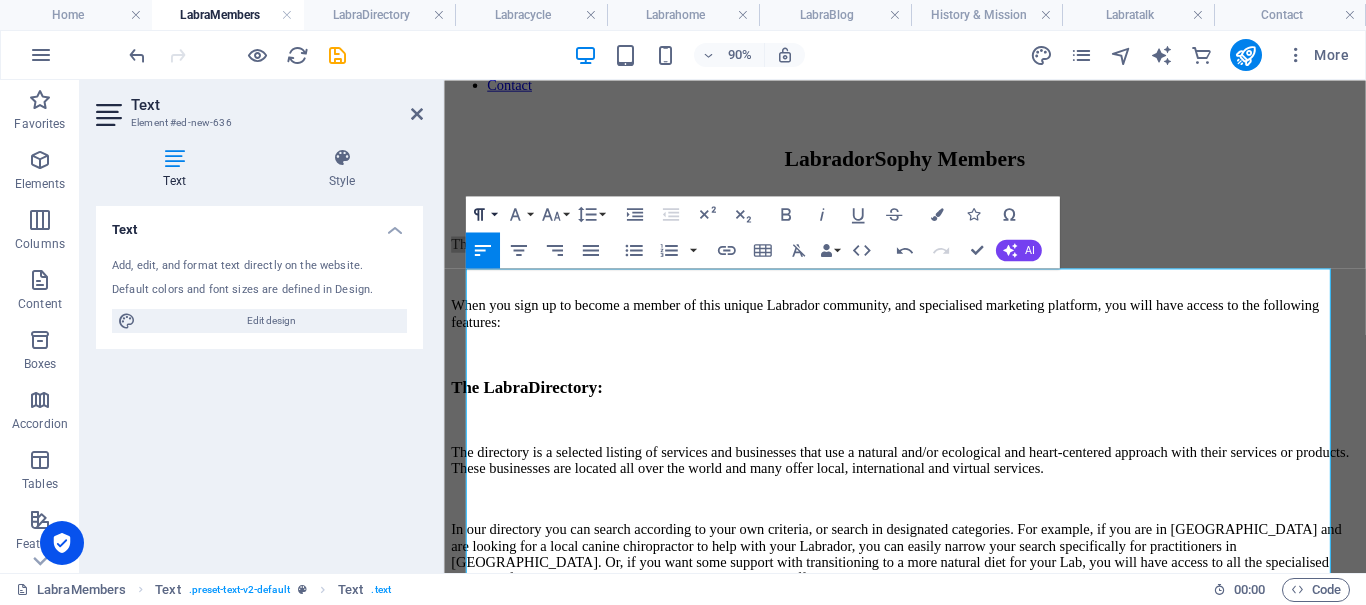 click on "Paragraph Format" at bounding box center (483, 214) 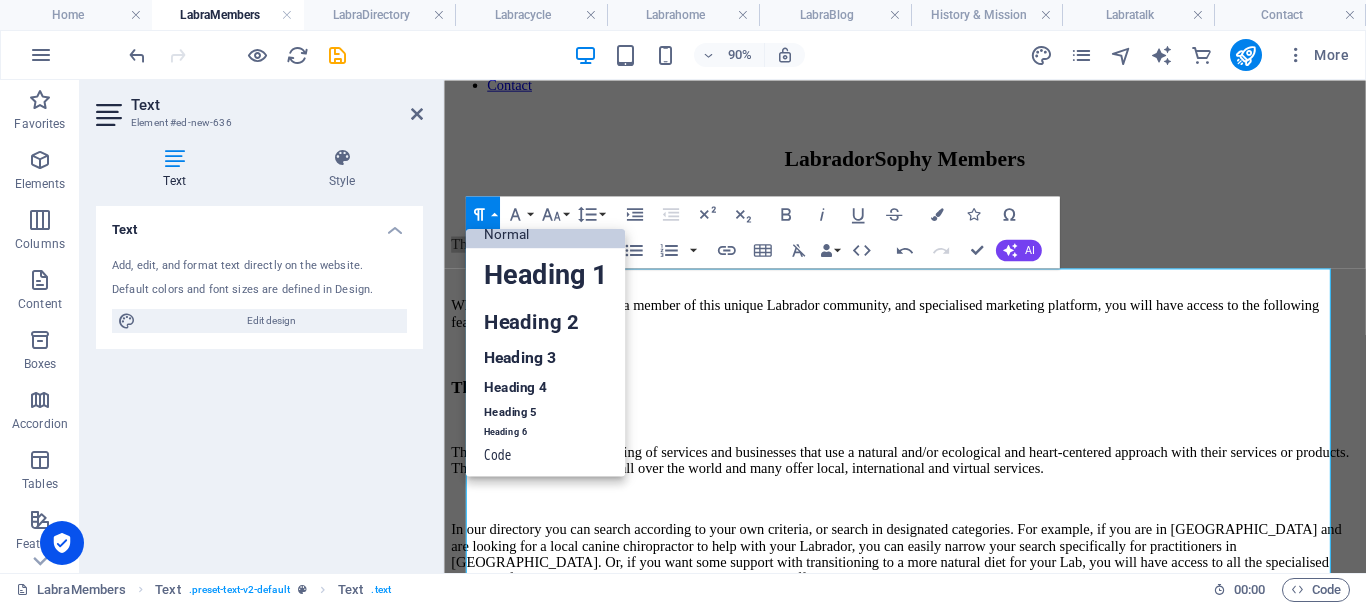 scroll, scrollTop: 16, scrollLeft: 0, axis: vertical 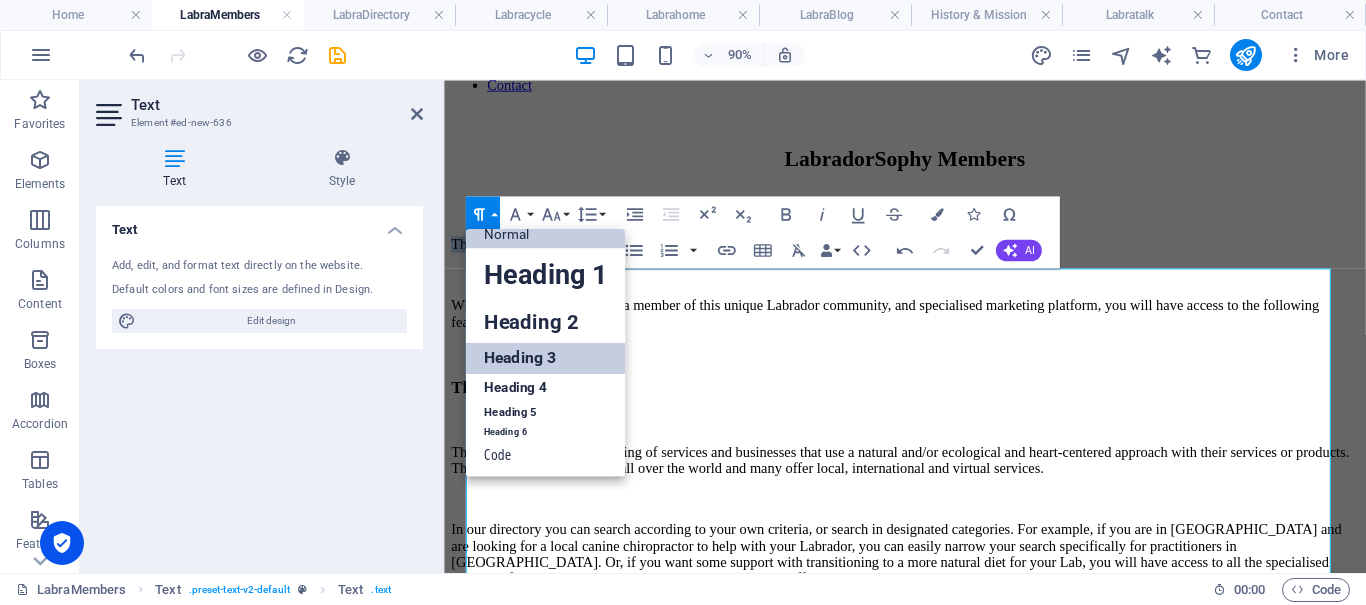 click on "Heading 3" at bounding box center [546, 359] 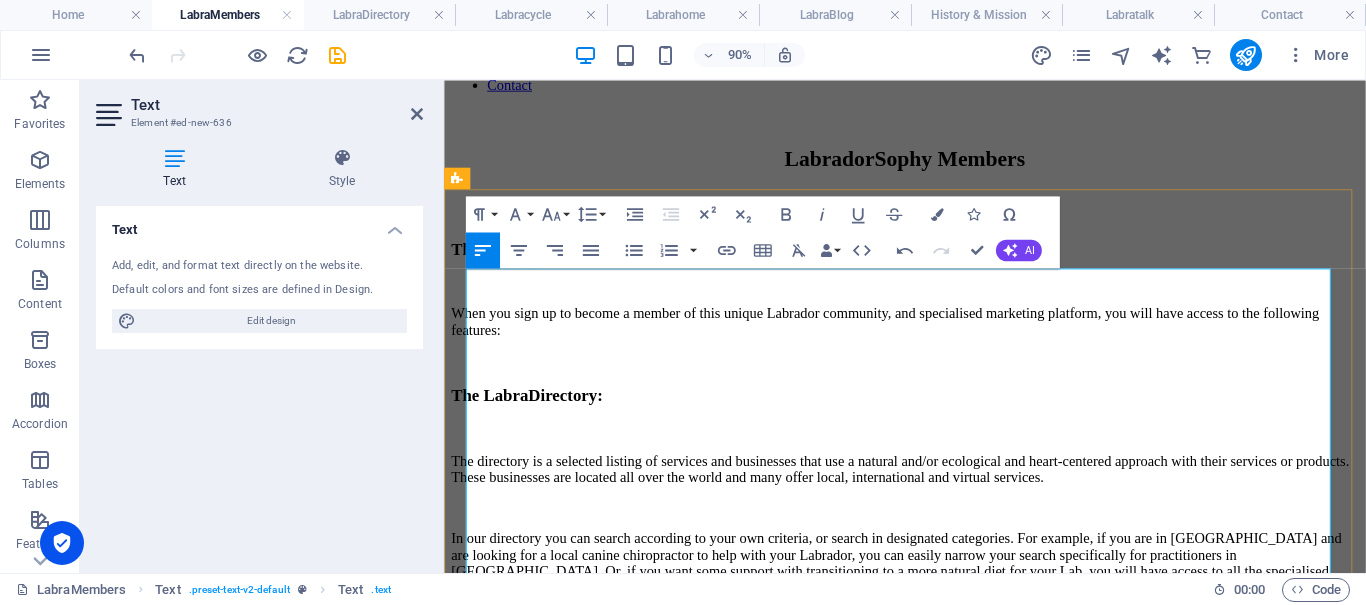 click at bounding box center [956, 470] 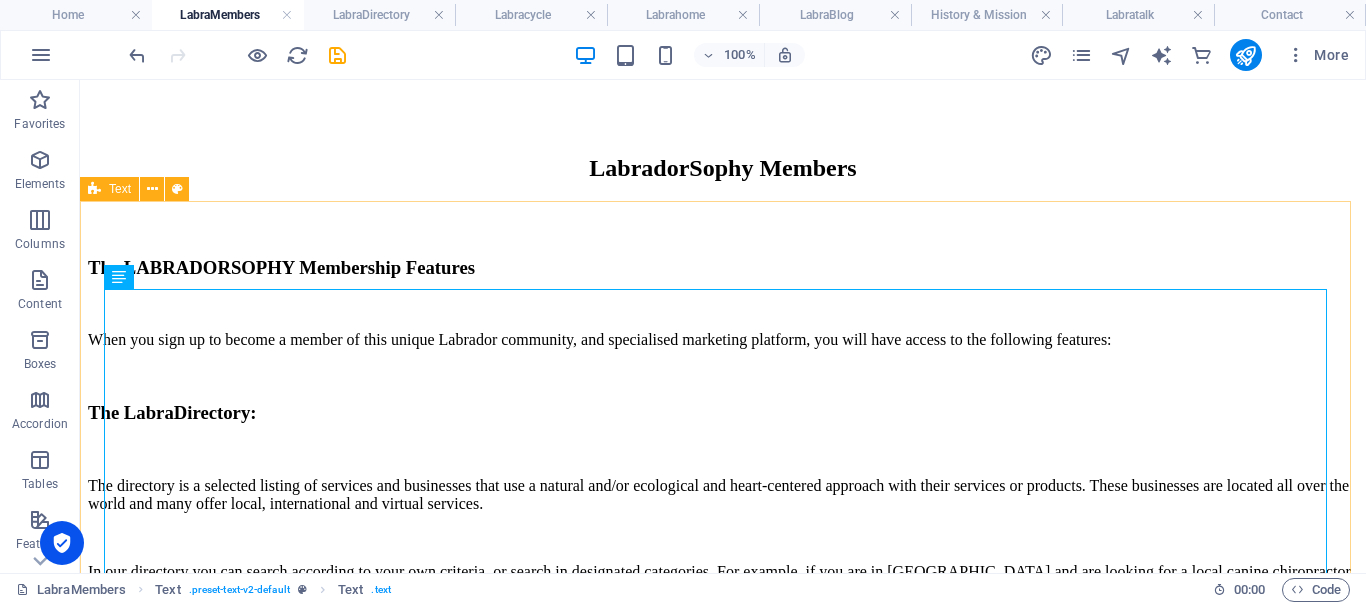 click on "Text" at bounding box center [120, 189] 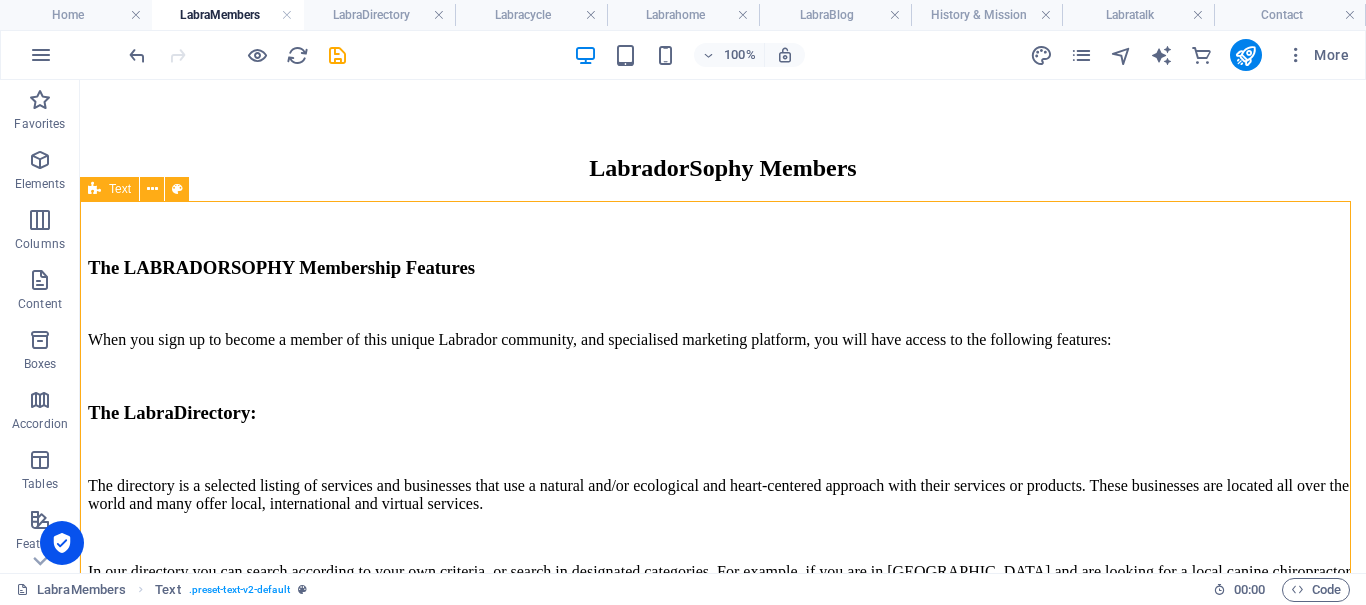 click on "Text" at bounding box center (120, 189) 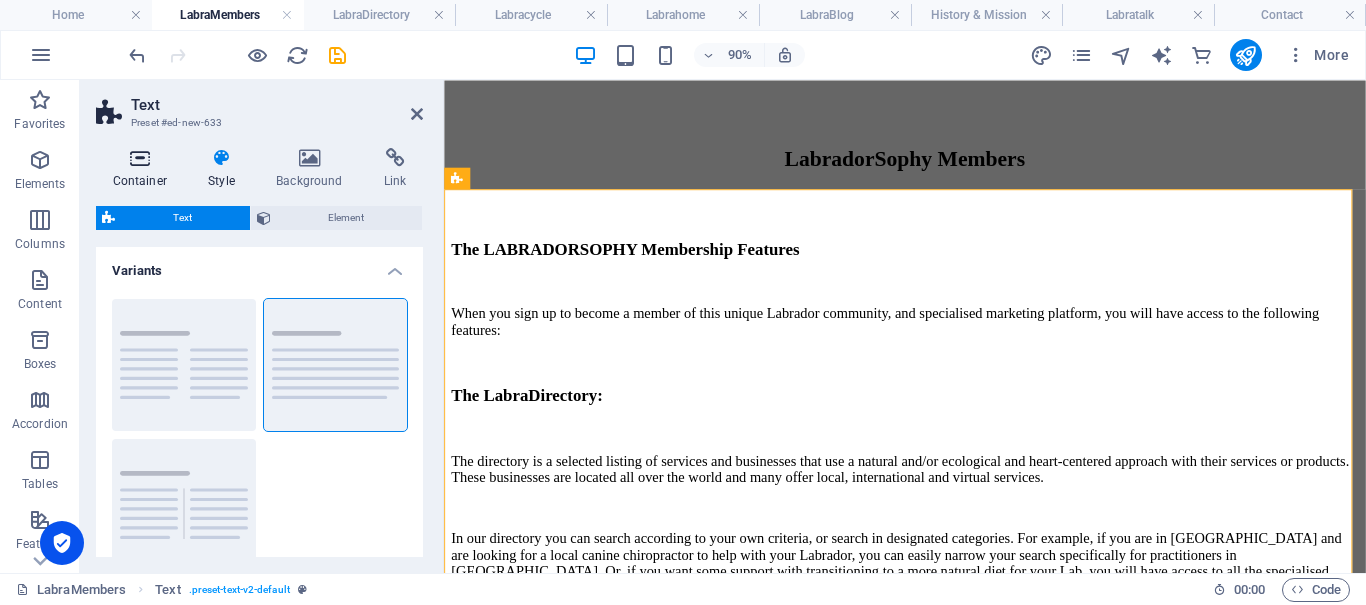 click at bounding box center (140, 158) 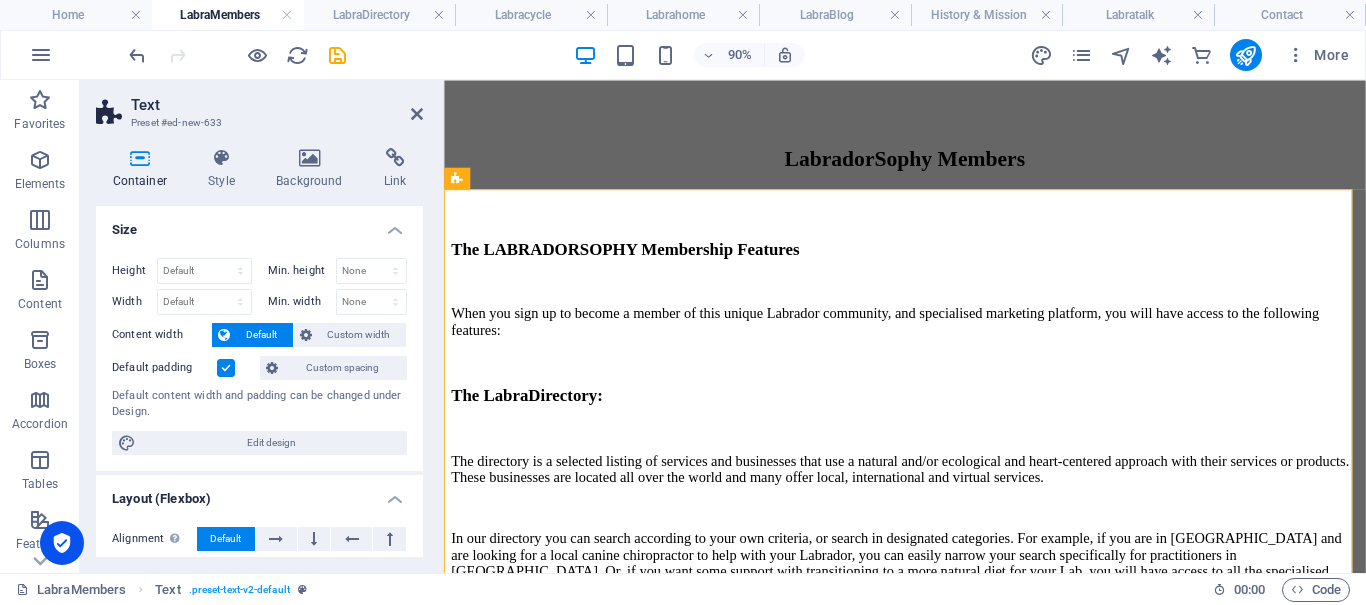 click at bounding box center (226, 368) 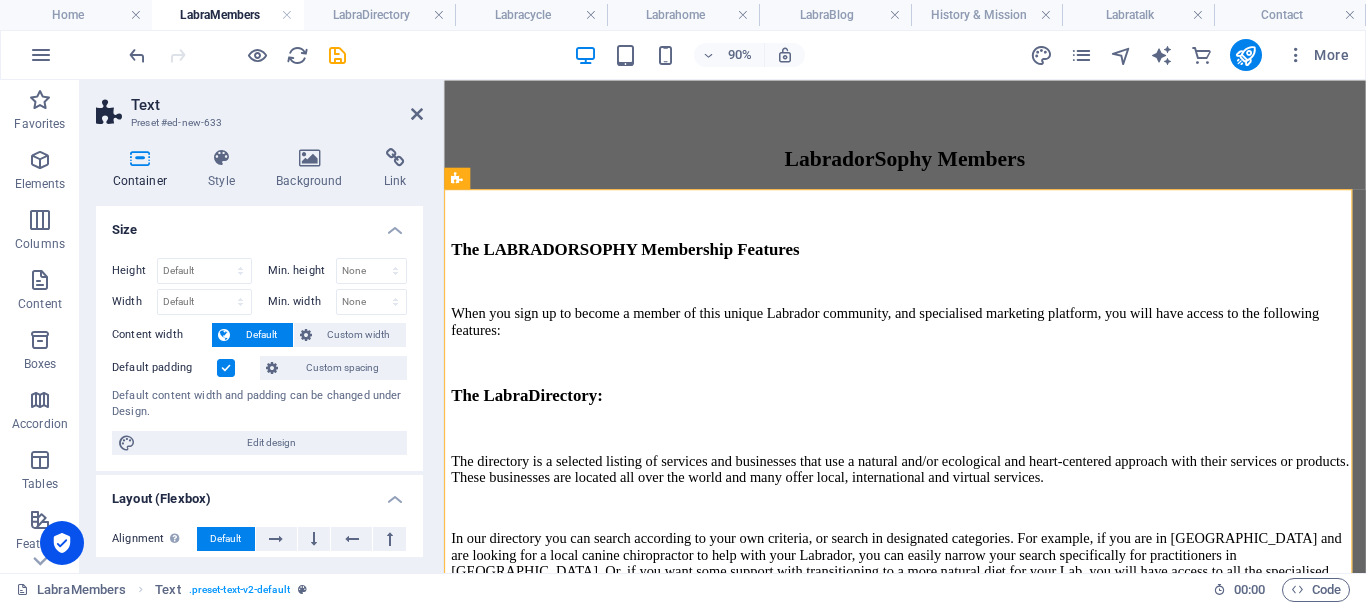 click on "Default padding" at bounding box center [0, 0] 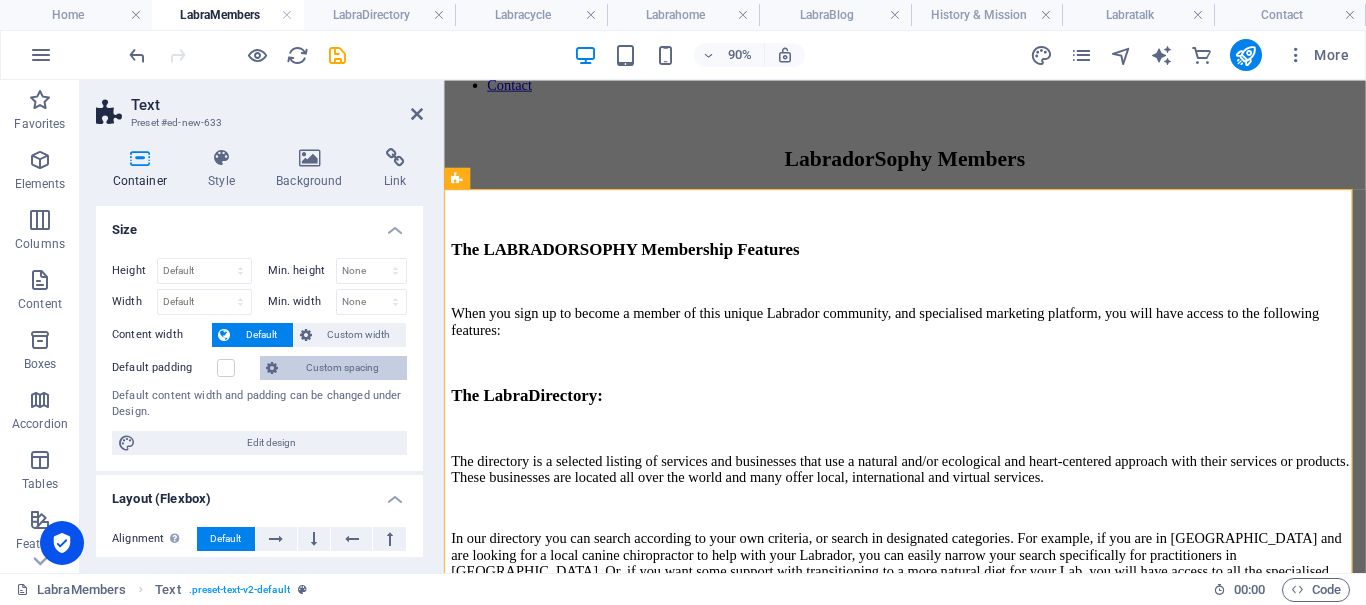 click on "Custom spacing" at bounding box center (342, 368) 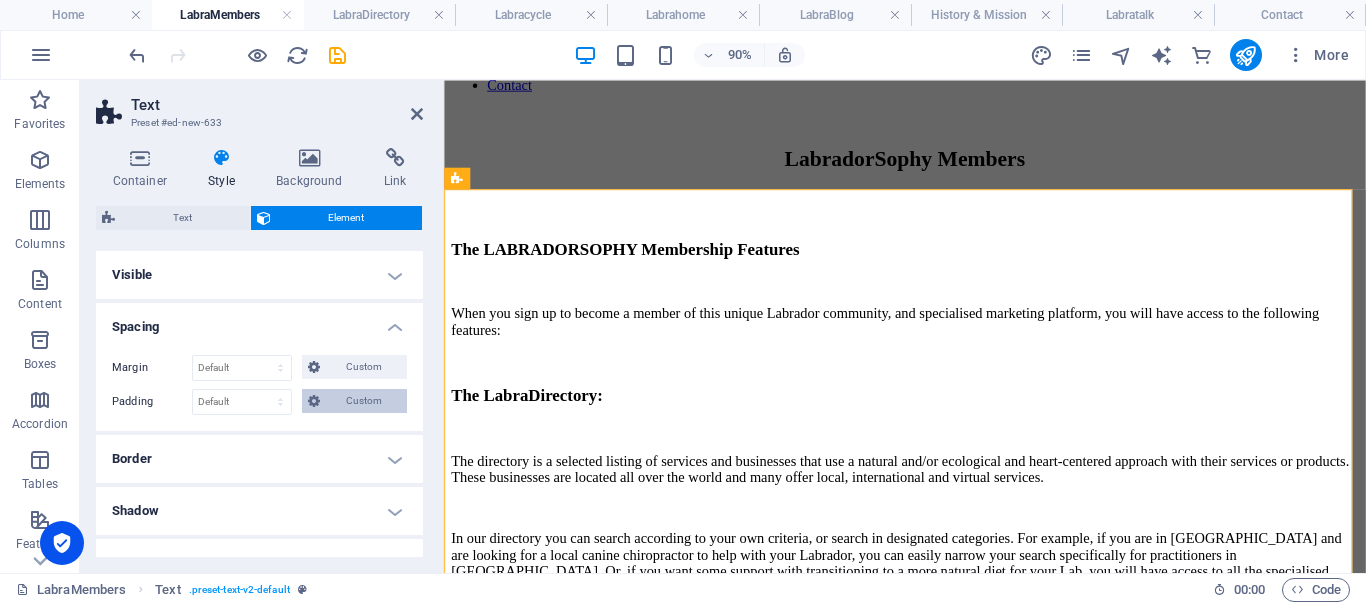 click on "Custom" at bounding box center (363, 401) 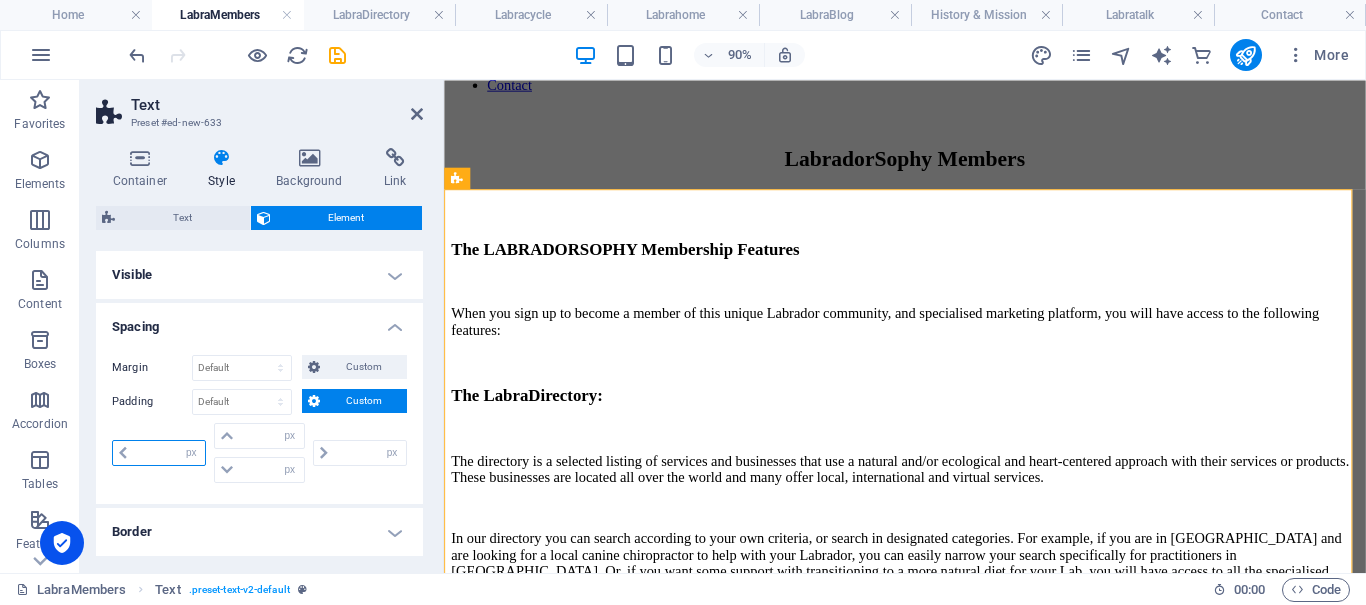 click at bounding box center [169, 453] 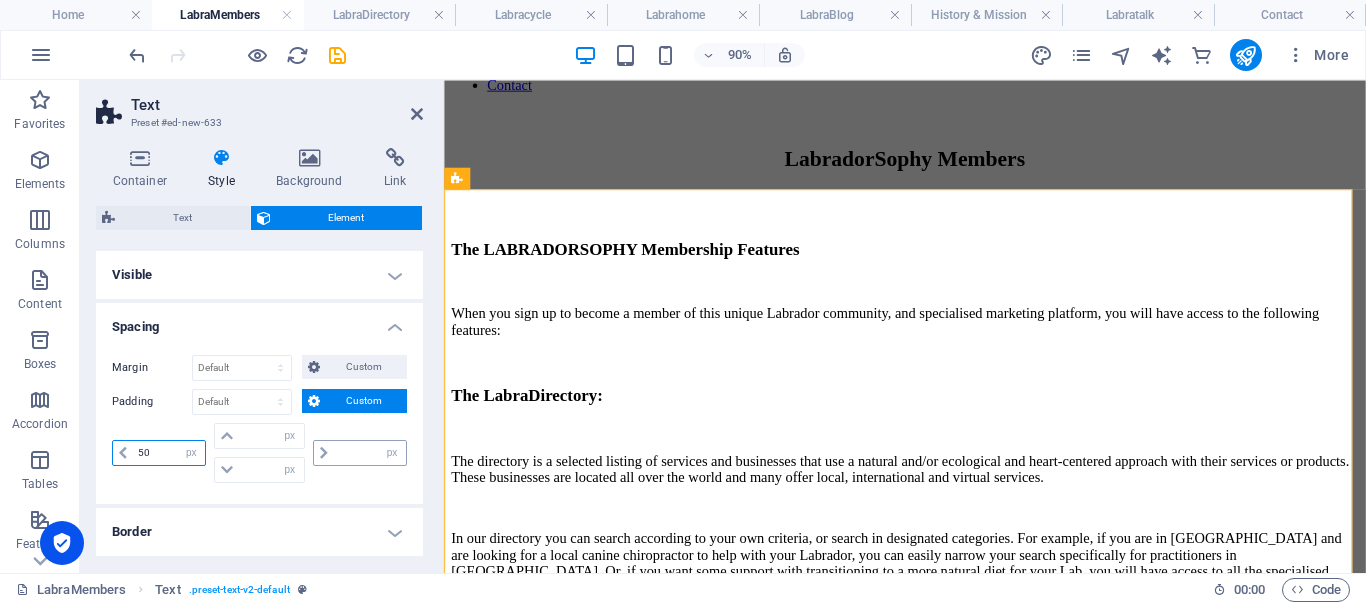 type on "50" 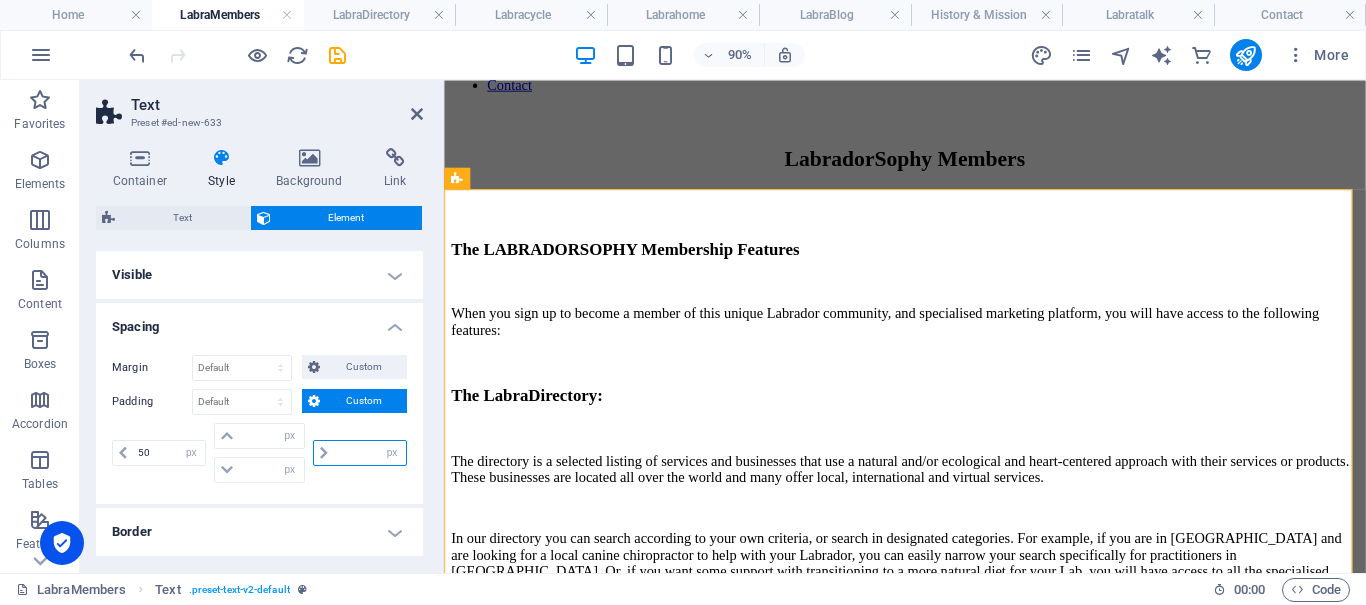 type on "0" 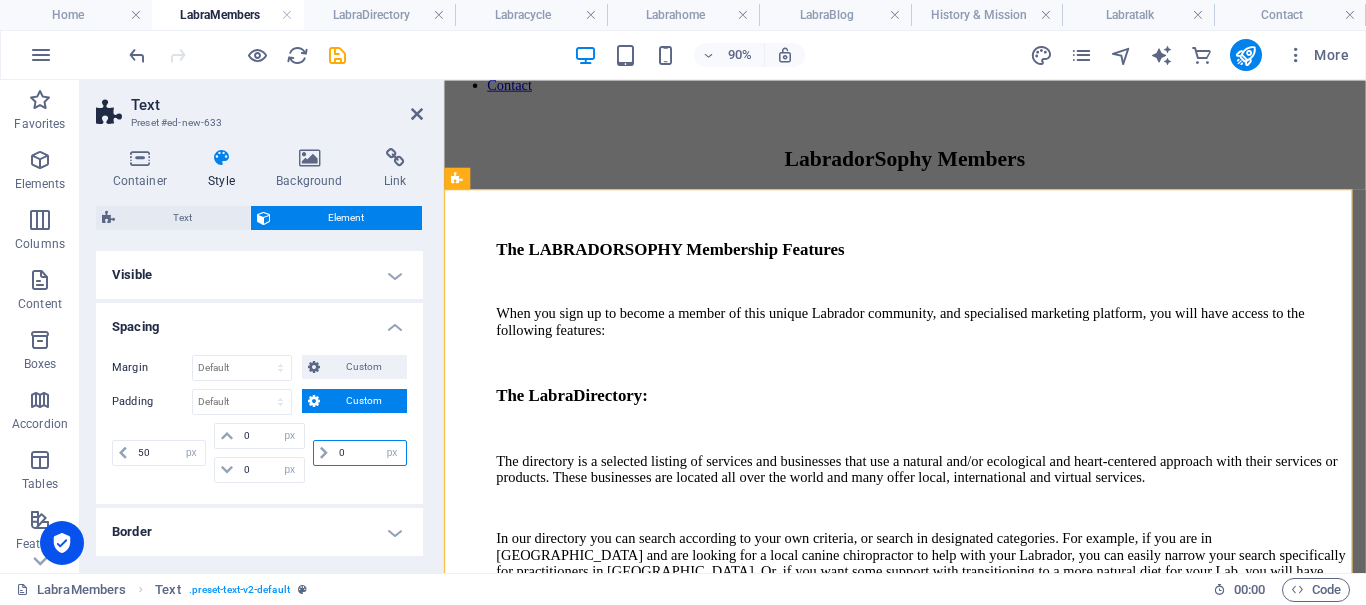 click on "0" at bounding box center [370, 453] 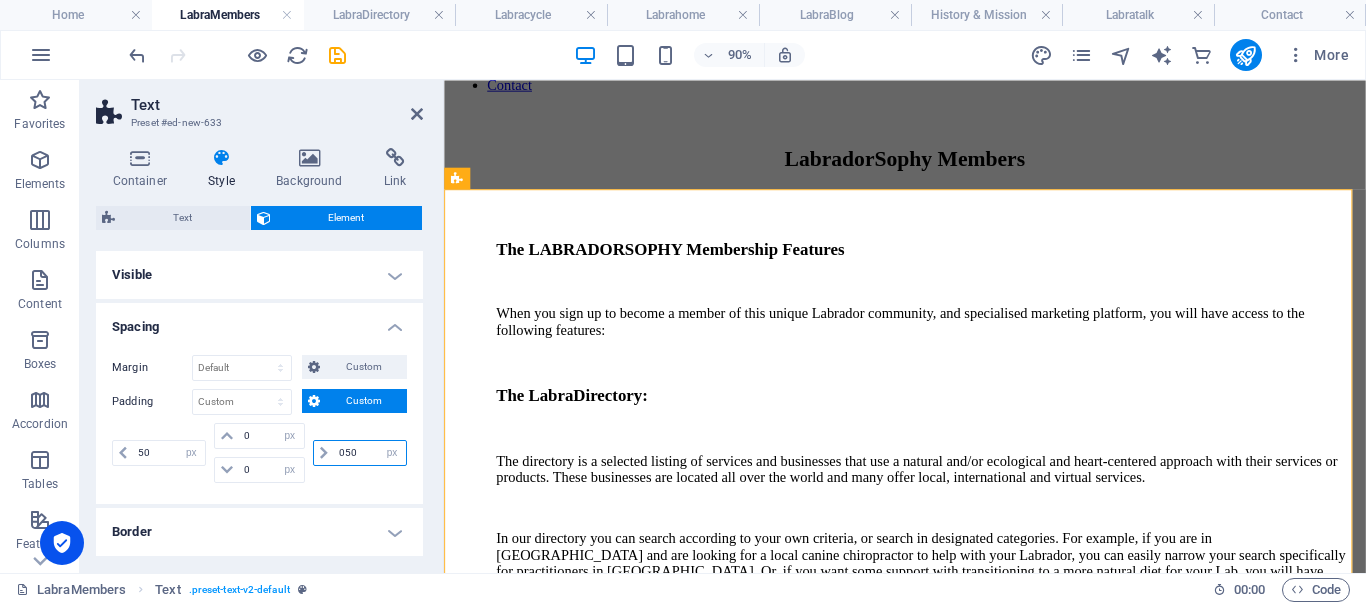 drag, startPoint x: 351, startPoint y: 452, endPoint x: 316, endPoint y: 441, distance: 36.687874 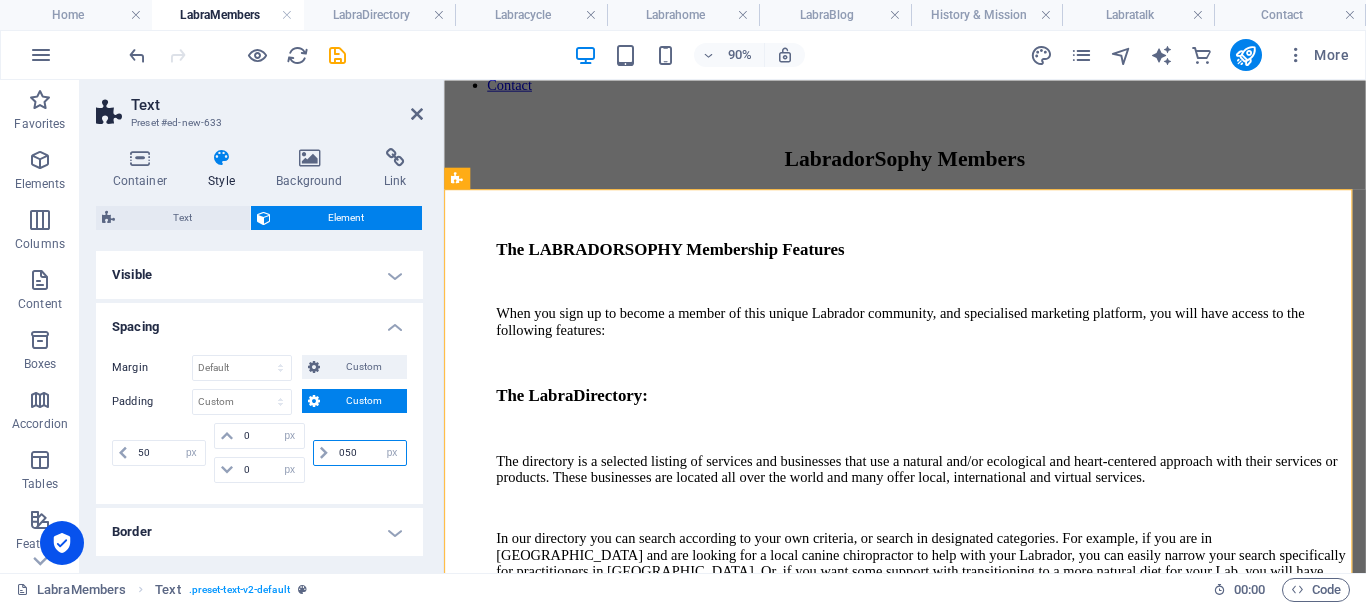 click on "050 px rem % vh vw" at bounding box center [360, 453] 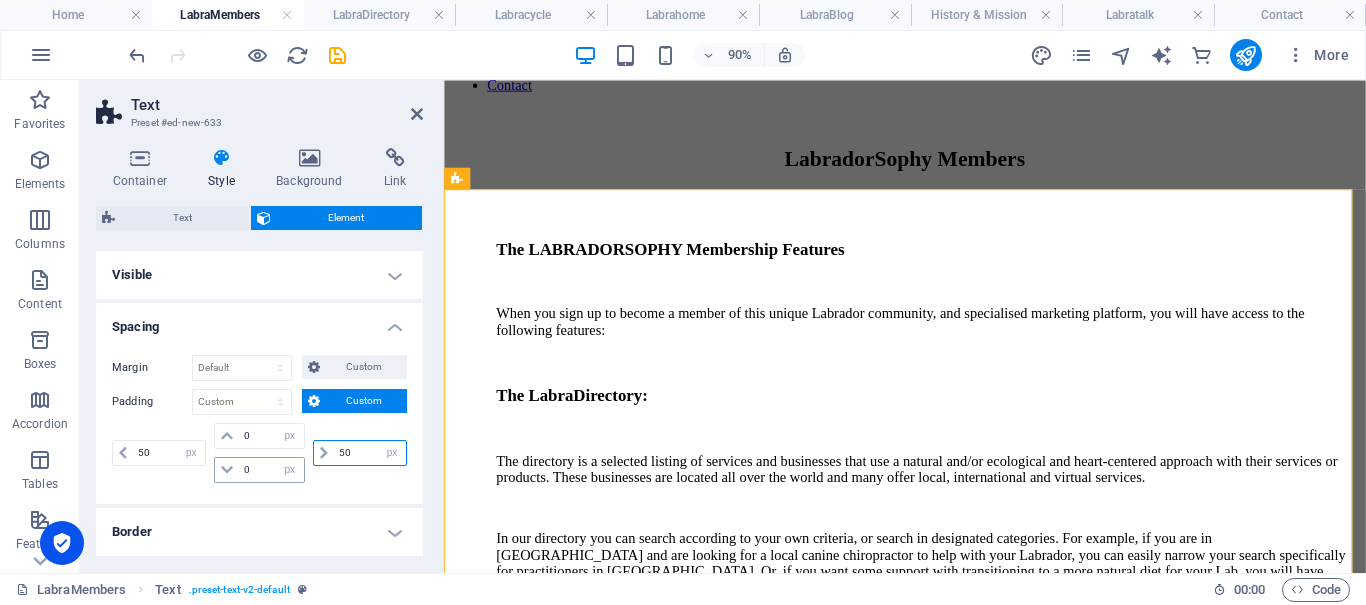 type on "50" 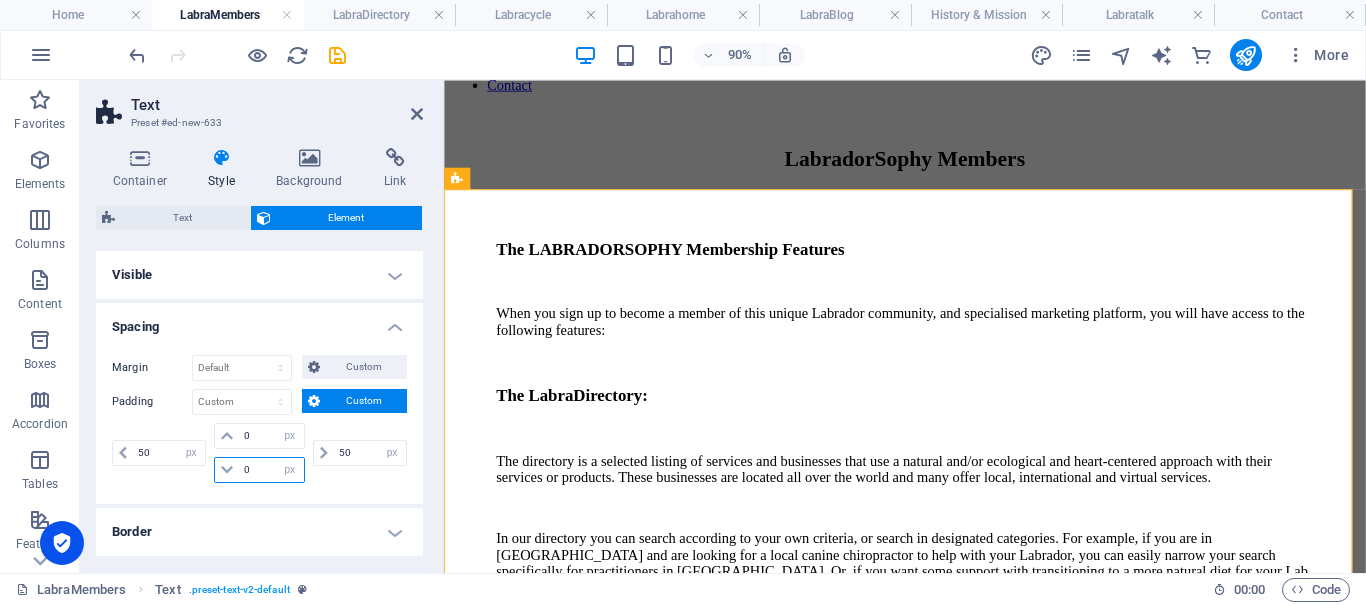 drag, startPoint x: 260, startPoint y: 463, endPoint x: 225, endPoint y: 458, distance: 35.35534 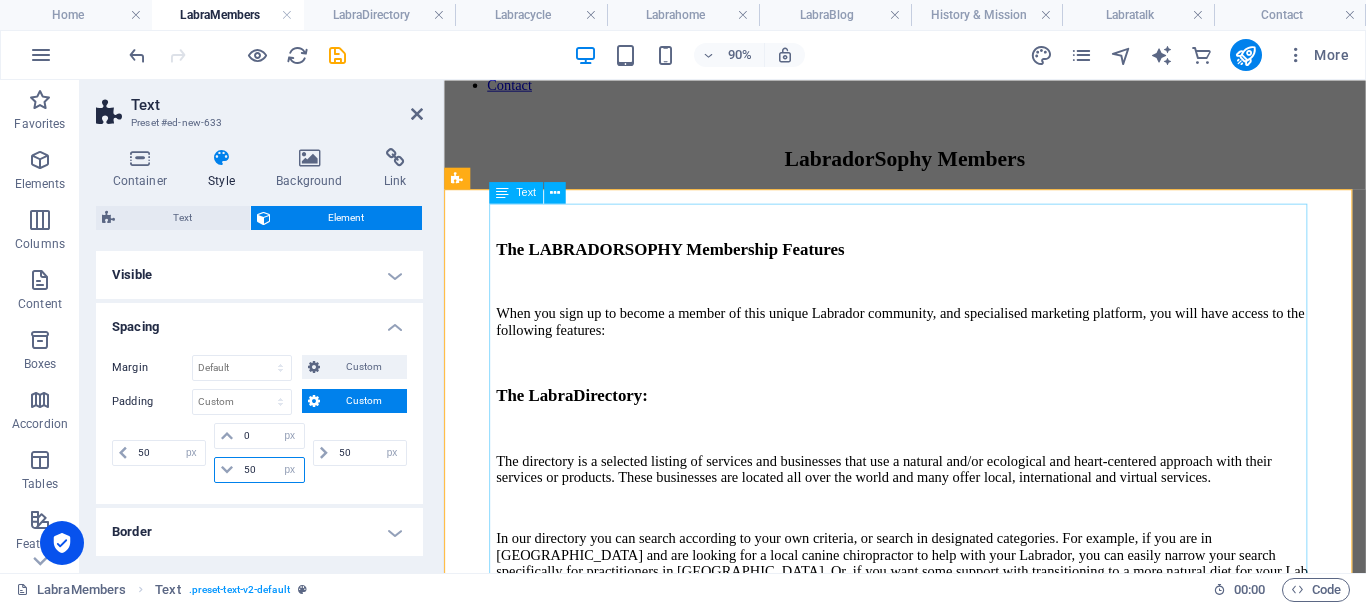 type on "50" 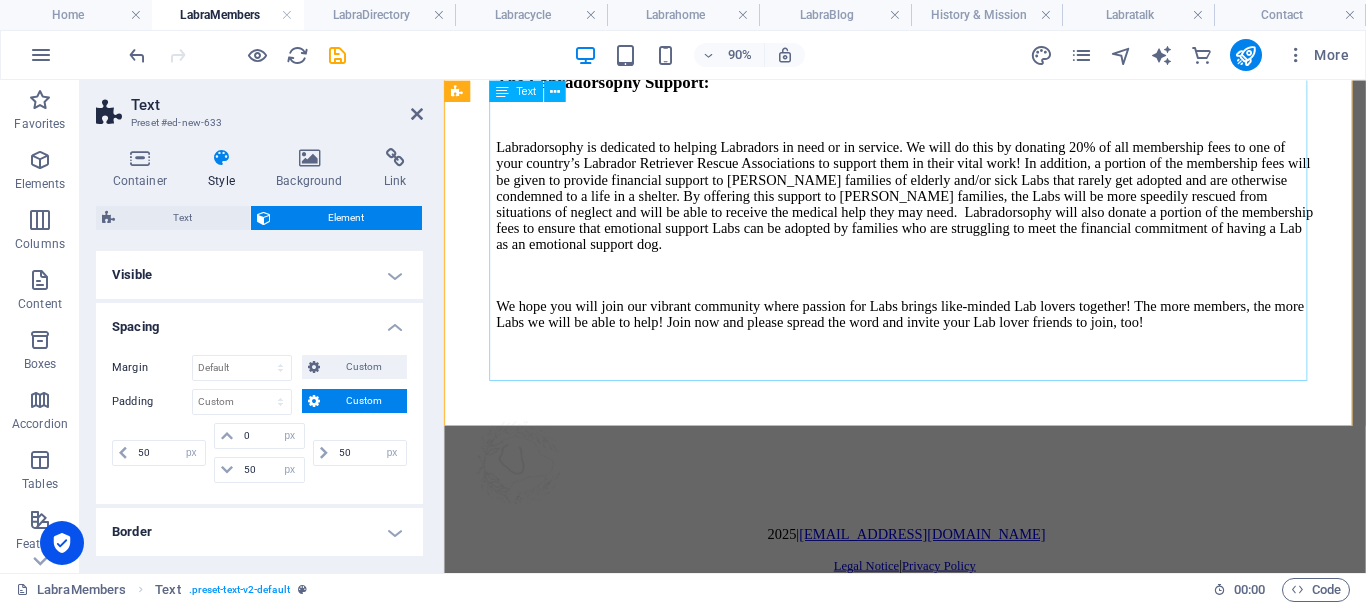 scroll, scrollTop: 1969, scrollLeft: 0, axis: vertical 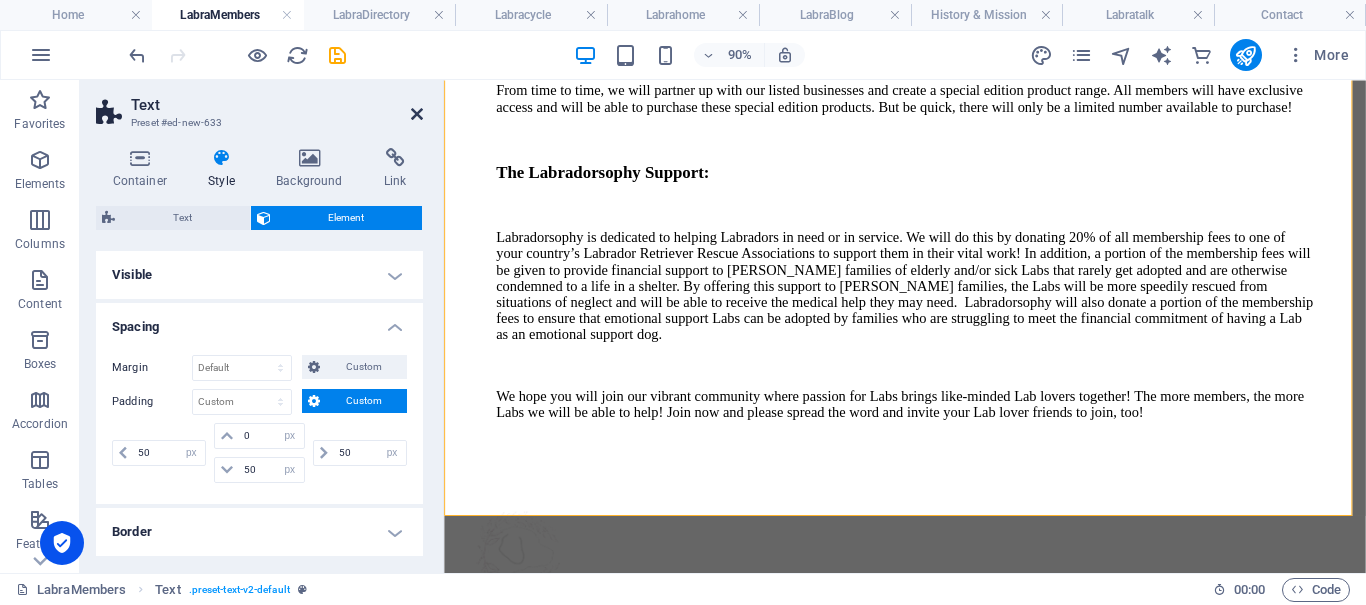 drag, startPoint x: 419, startPoint y: 107, endPoint x: 339, endPoint y: 29, distance: 111.73182 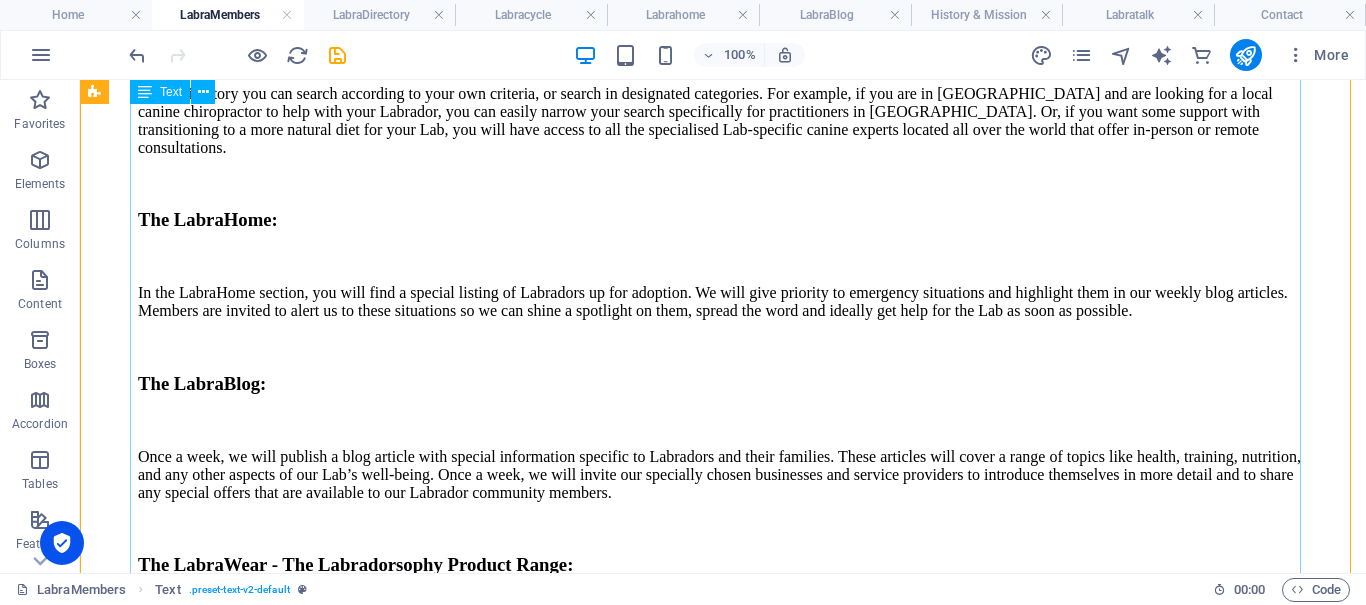 scroll, scrollTop: 869, scrollLeft: 0, axis: vertical 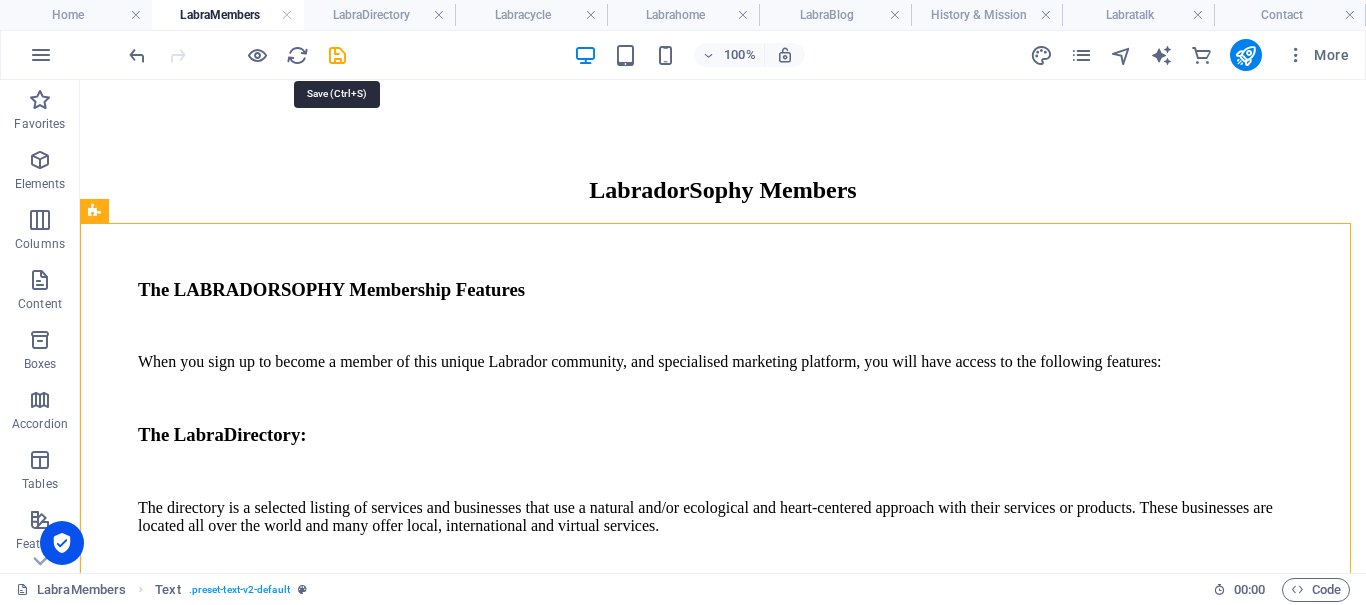 click at bounding box center [337, 55] 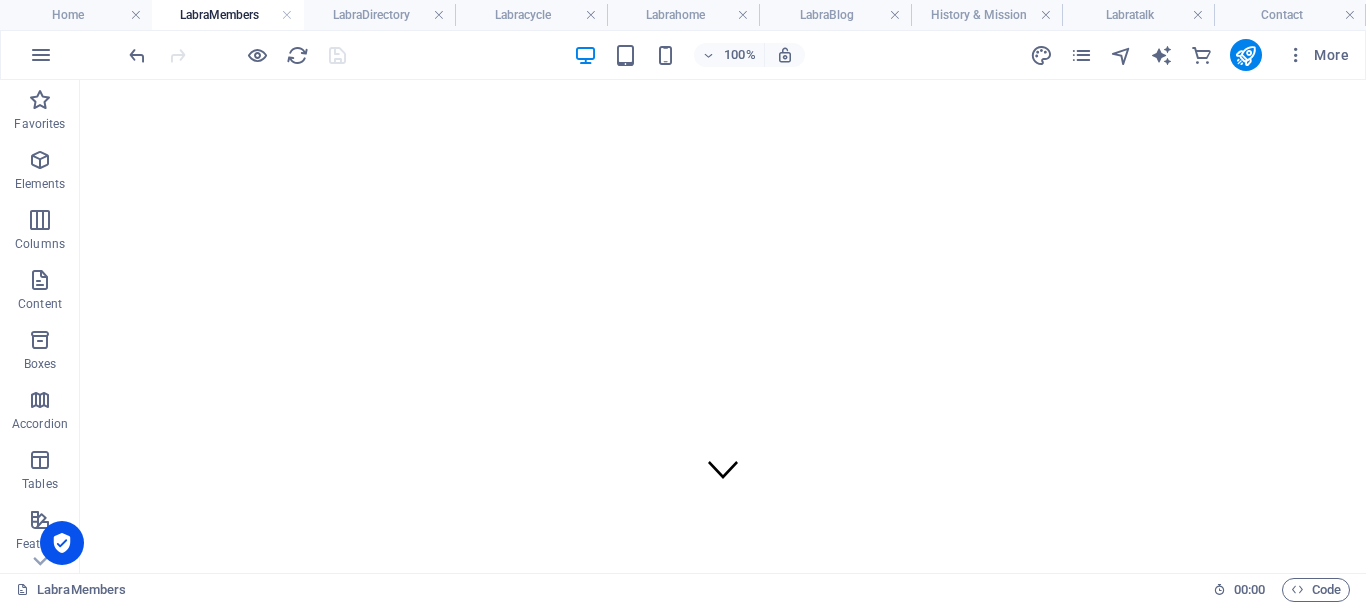 scroll, scrollTop: 0, scrollLeft: 0, axis: both 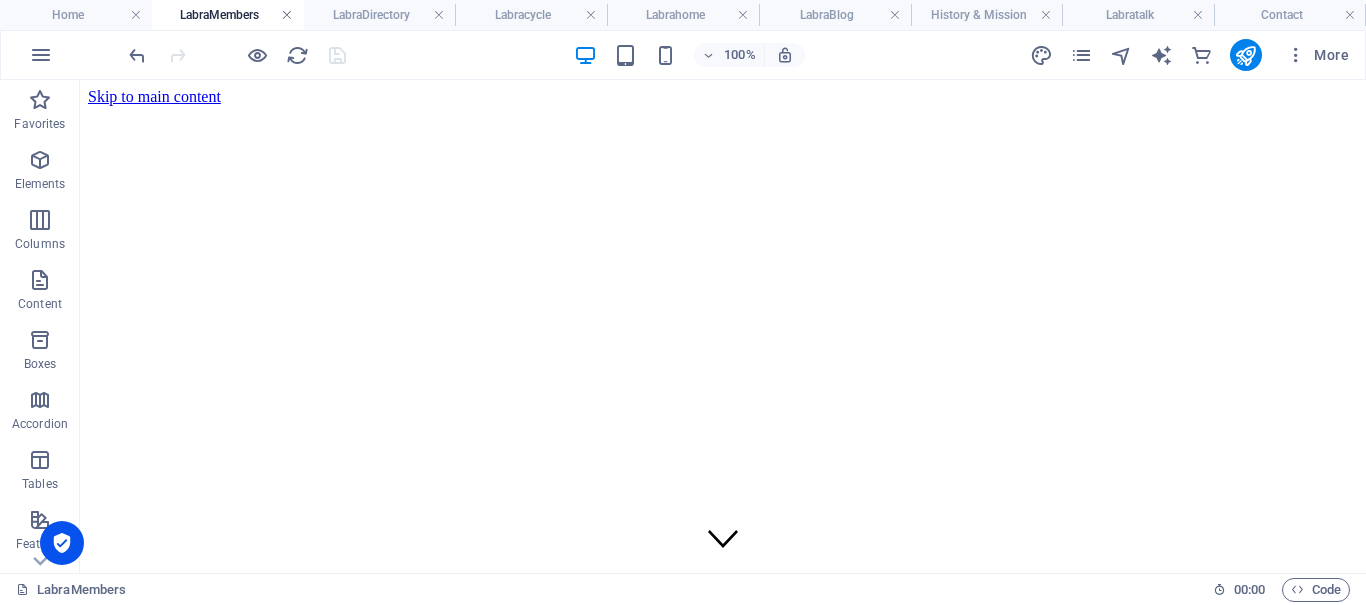 click at bounding box center (287, 15) 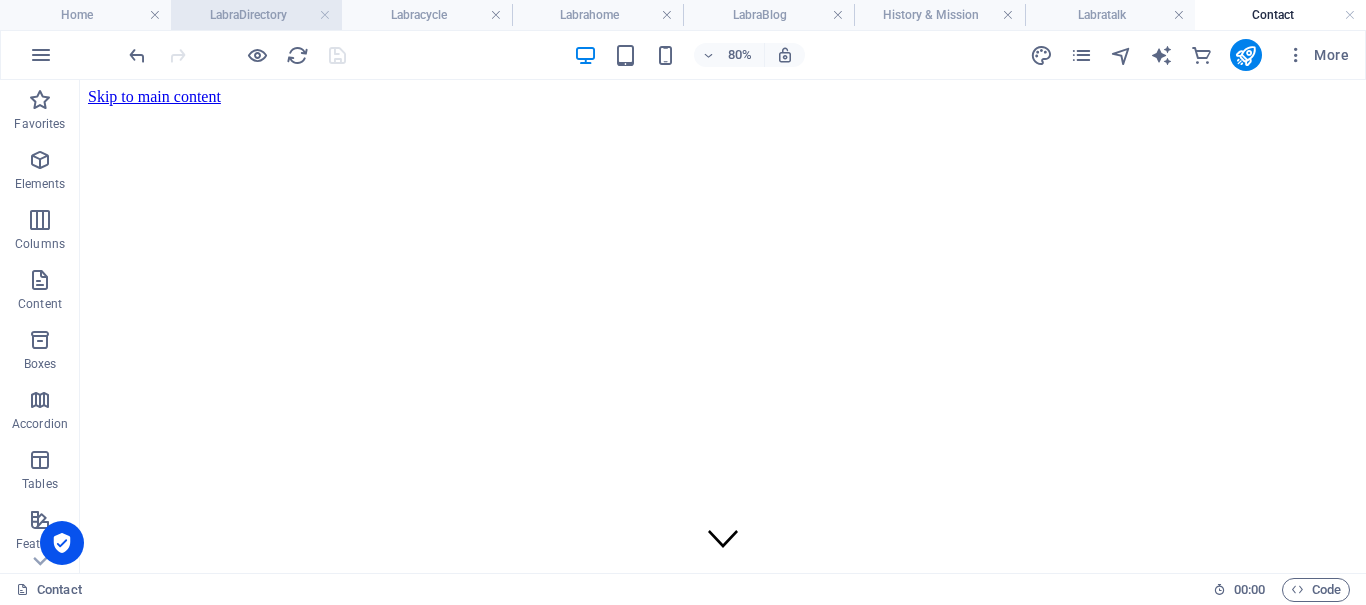 scroll, scrollTop: 348, scrollLeft: 0, axis: vertical 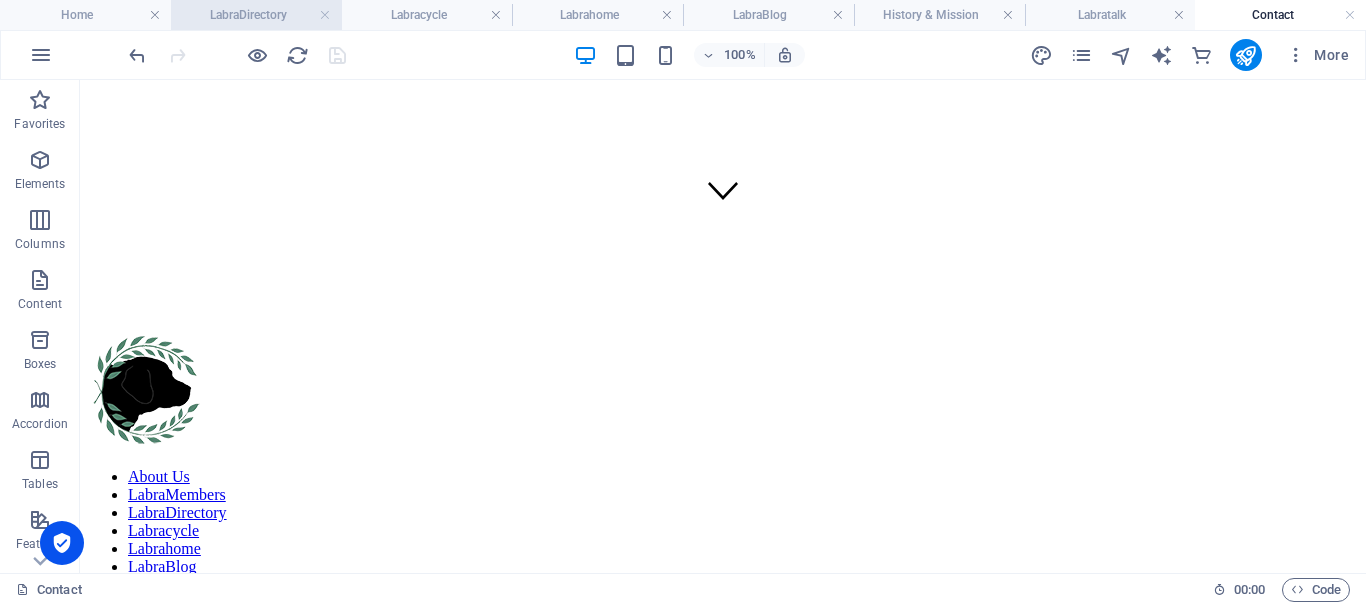 click on "LabraDirectory" at bounding box center (256, 15) 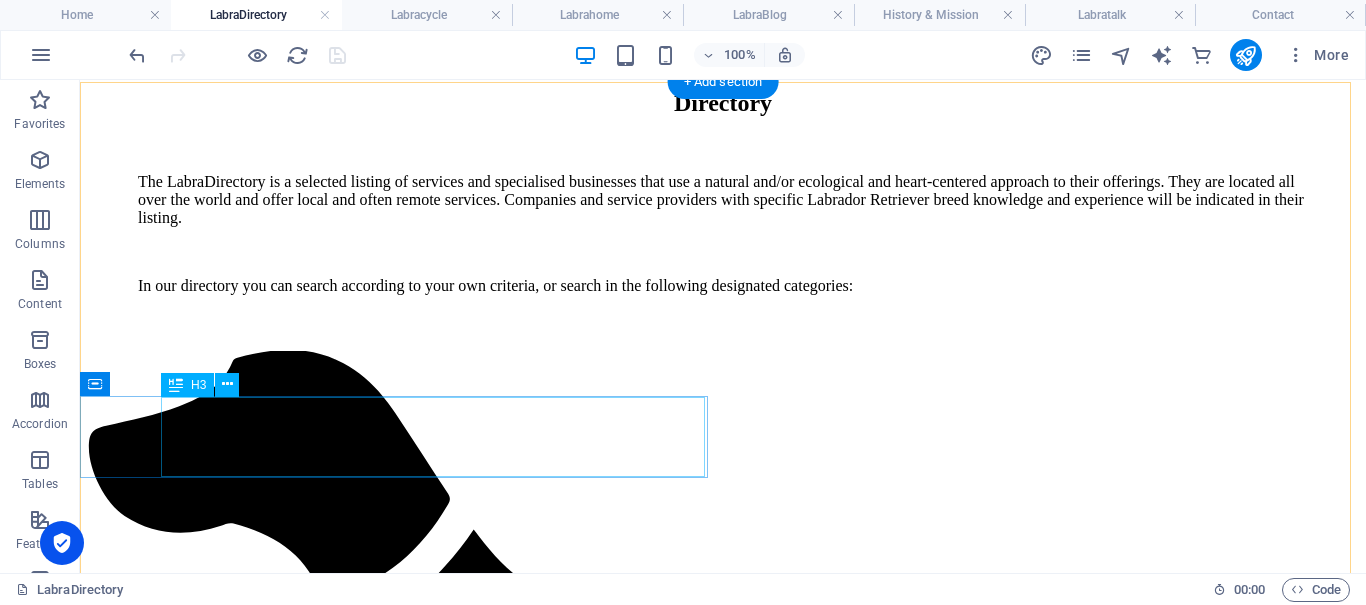 scroll, scrollTop: 1388, scrollLeft: 0, axis: vertical 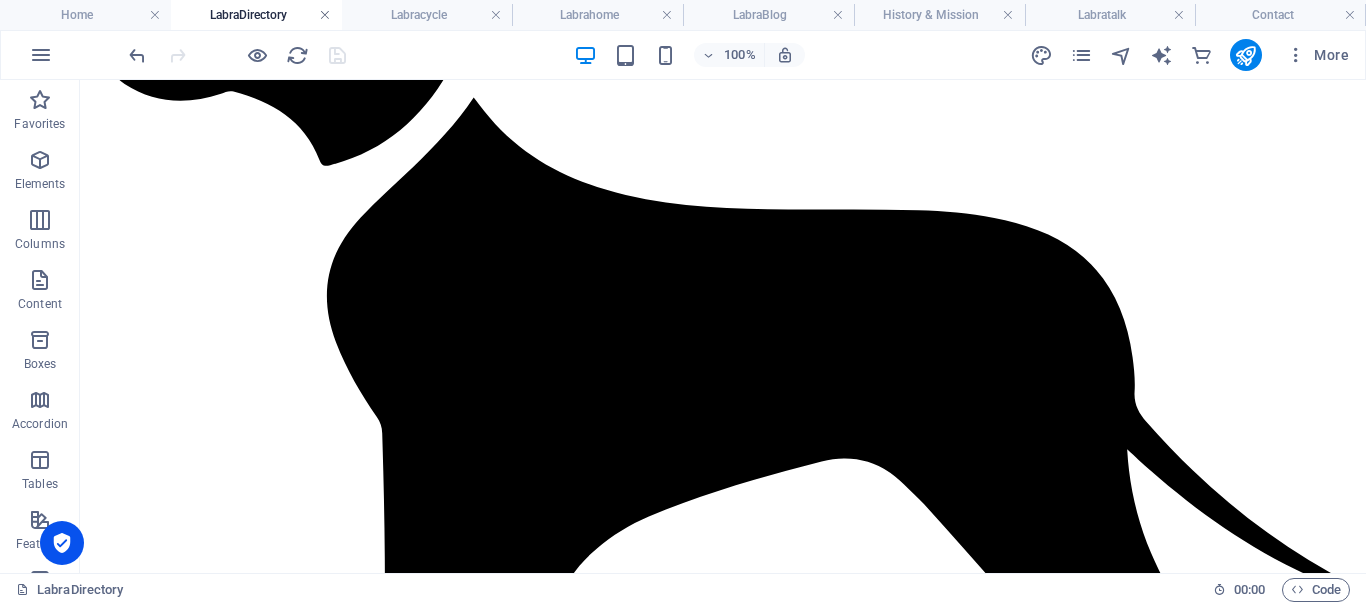 click at bounding box center (325, 15) 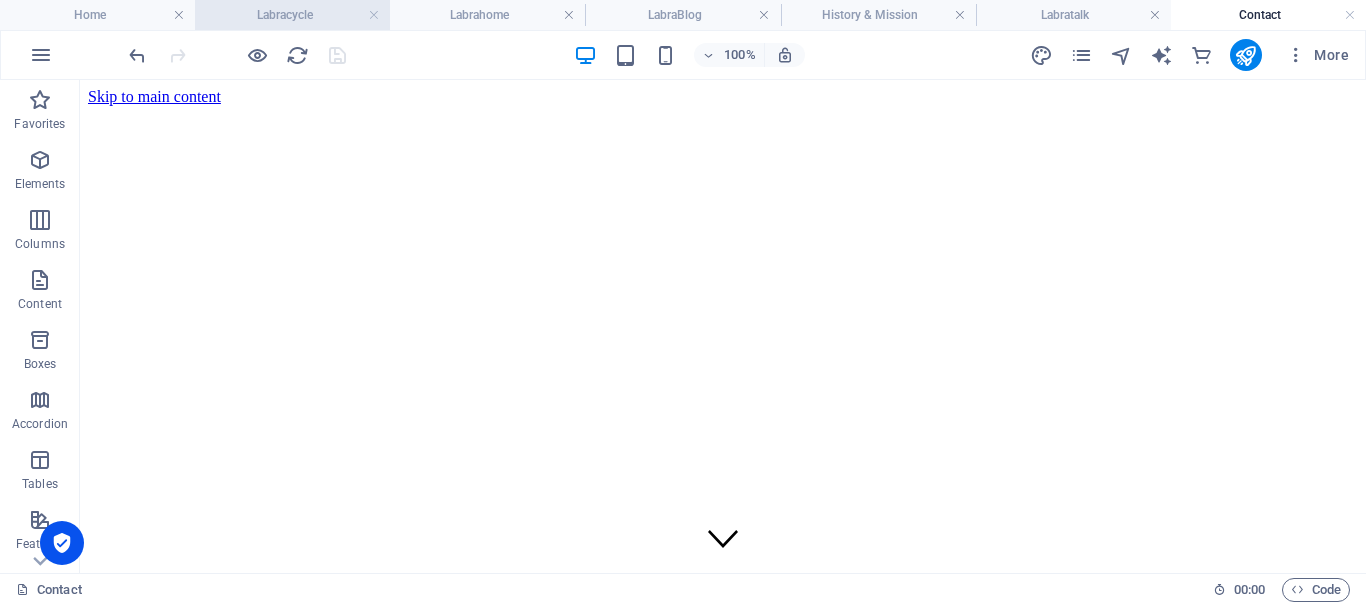 scroll, scrollTop: 348, scrollLeft: 0, axis: vertical 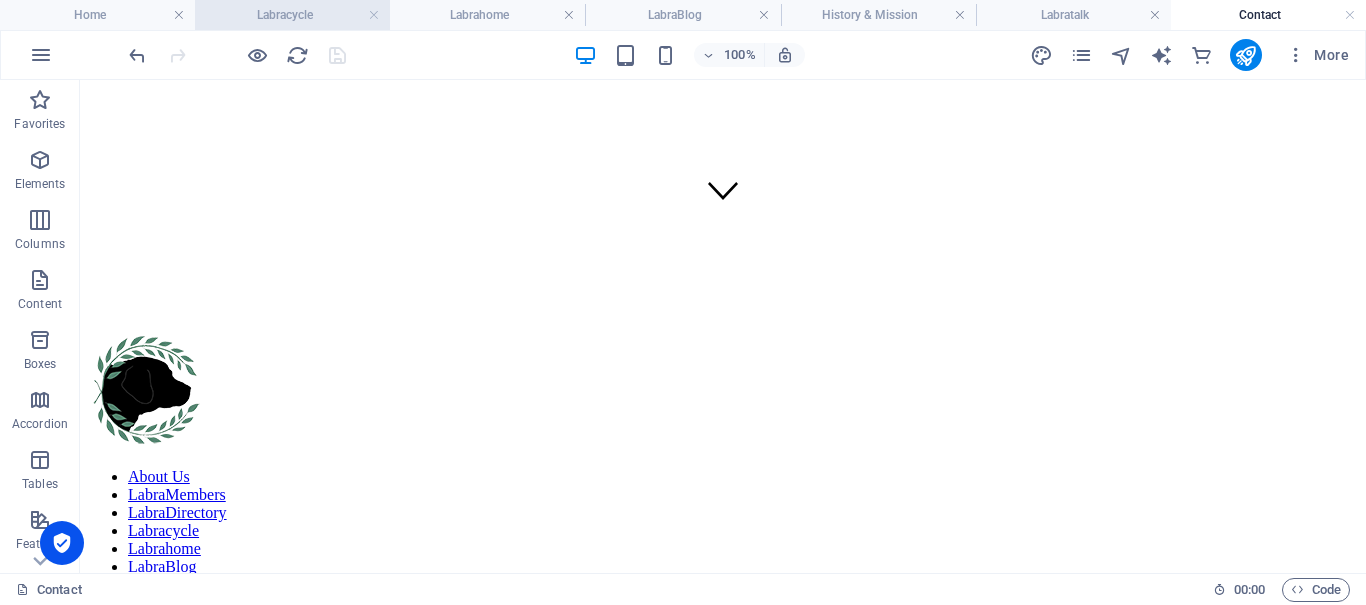 click on "Labracycle" at bounding box center (292, 15) 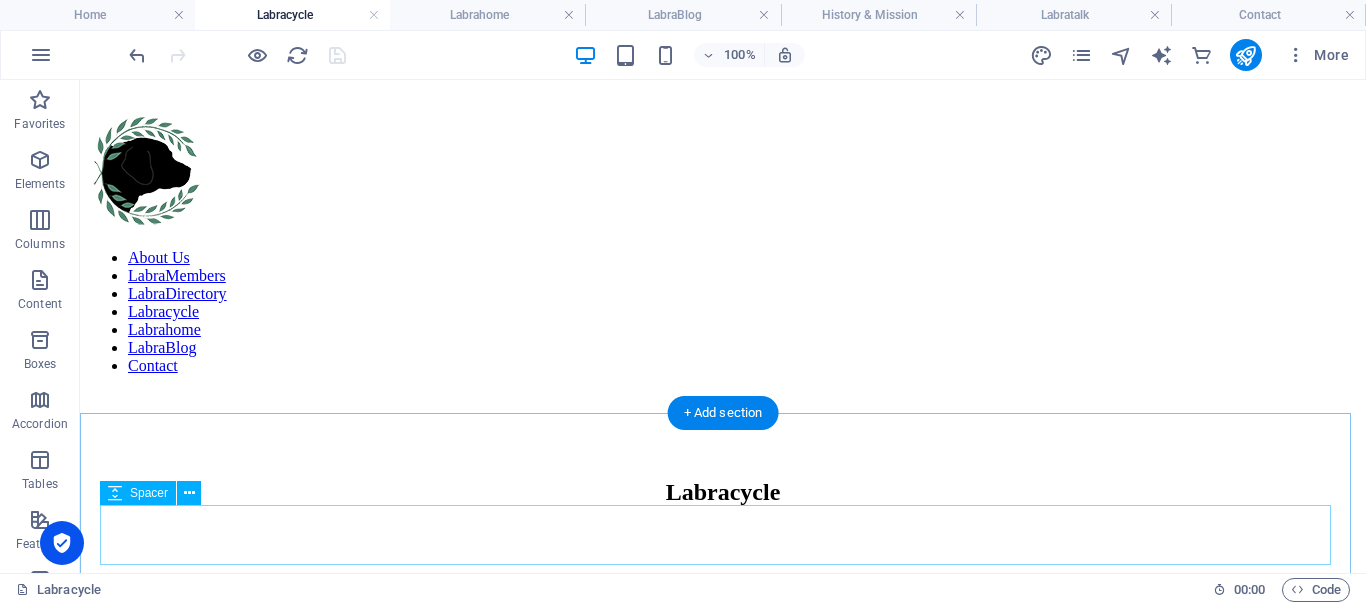 scroll, scrollTop: 767, scrollLeft: 0, axis: vertical 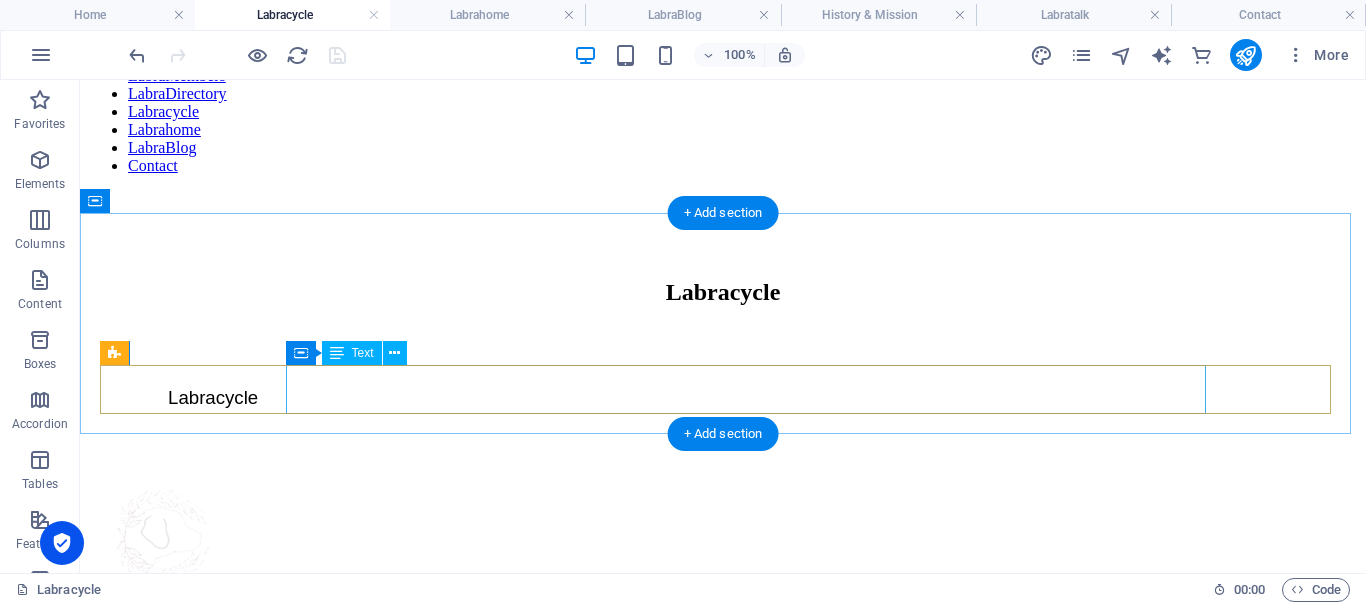click on "Labracycle" at bounding box center (628, 415) 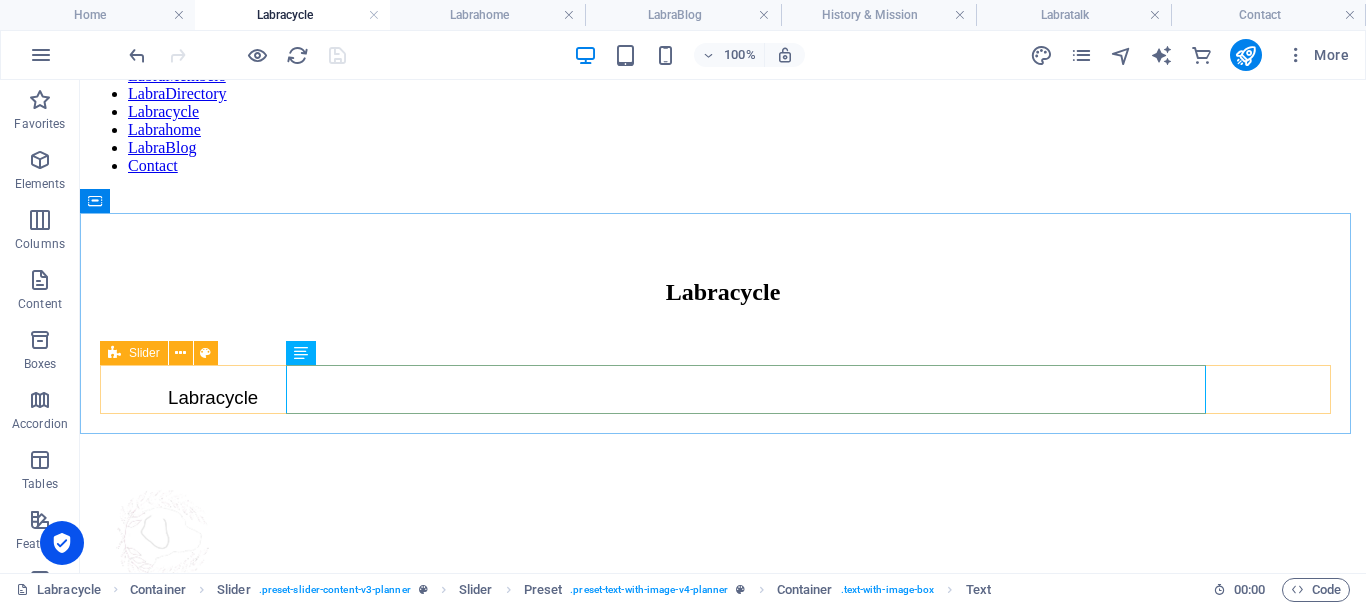 click at bounding box center (114, 353) 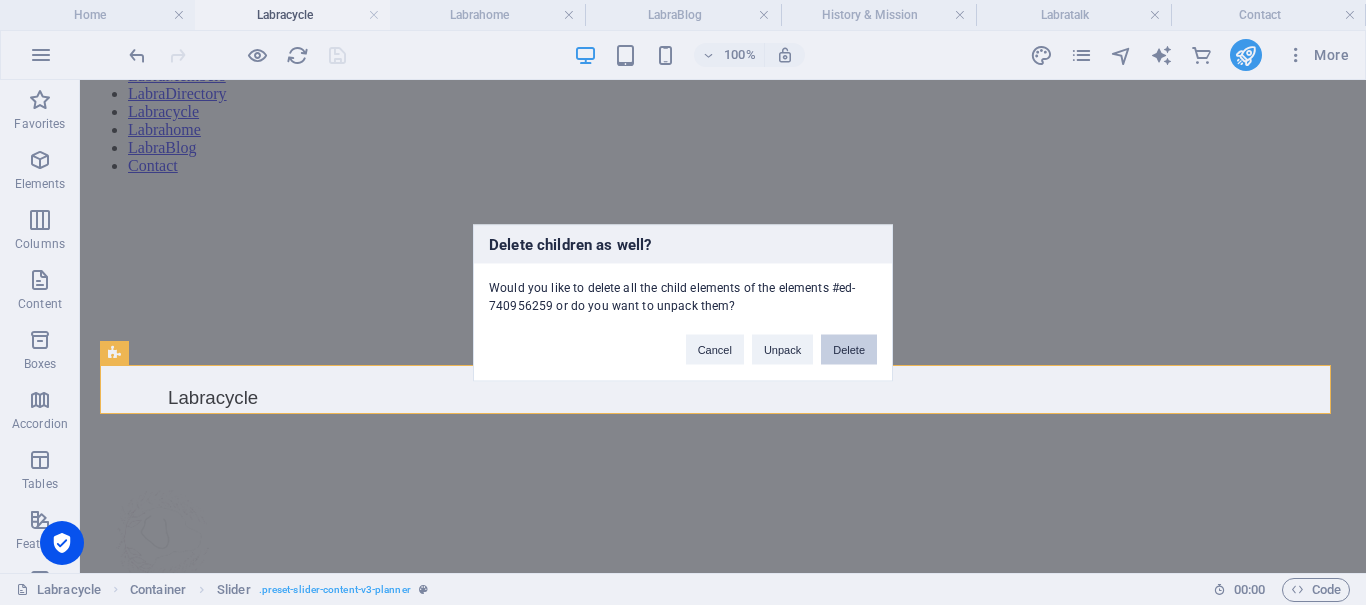 click on "Delete" at bounding box center (849, 349) 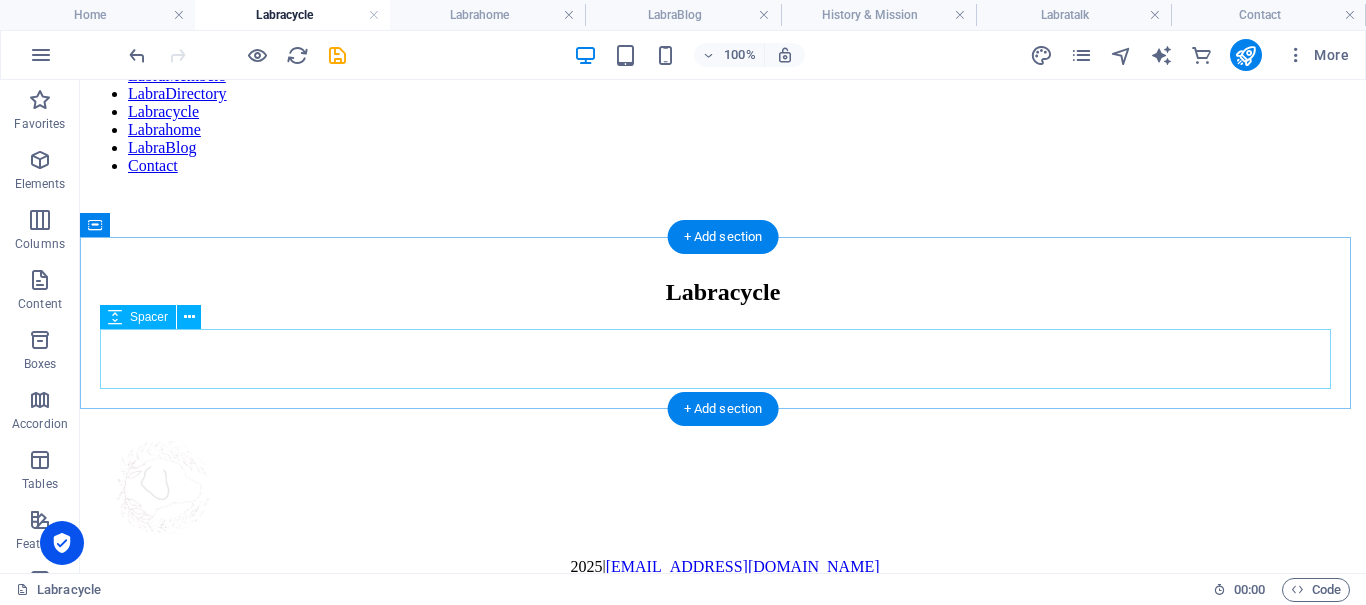 scroll, scrollTop: 743, scrollLeft: 0, axis: vertical 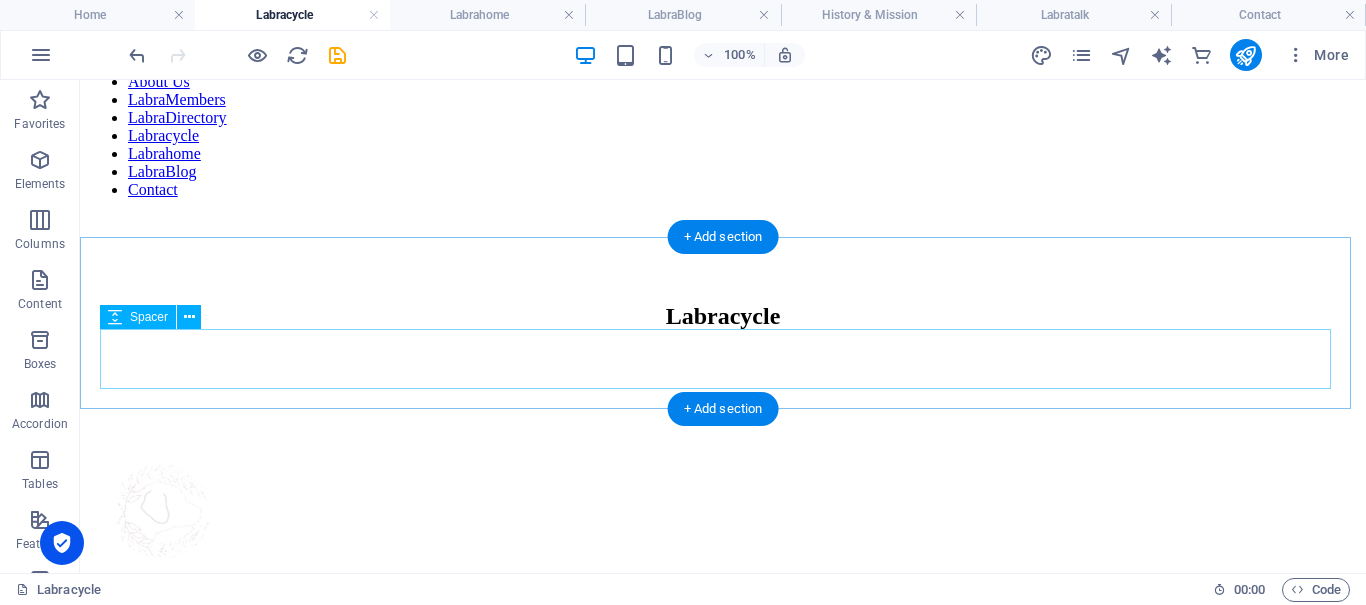 click at bounding box center (723, 380) 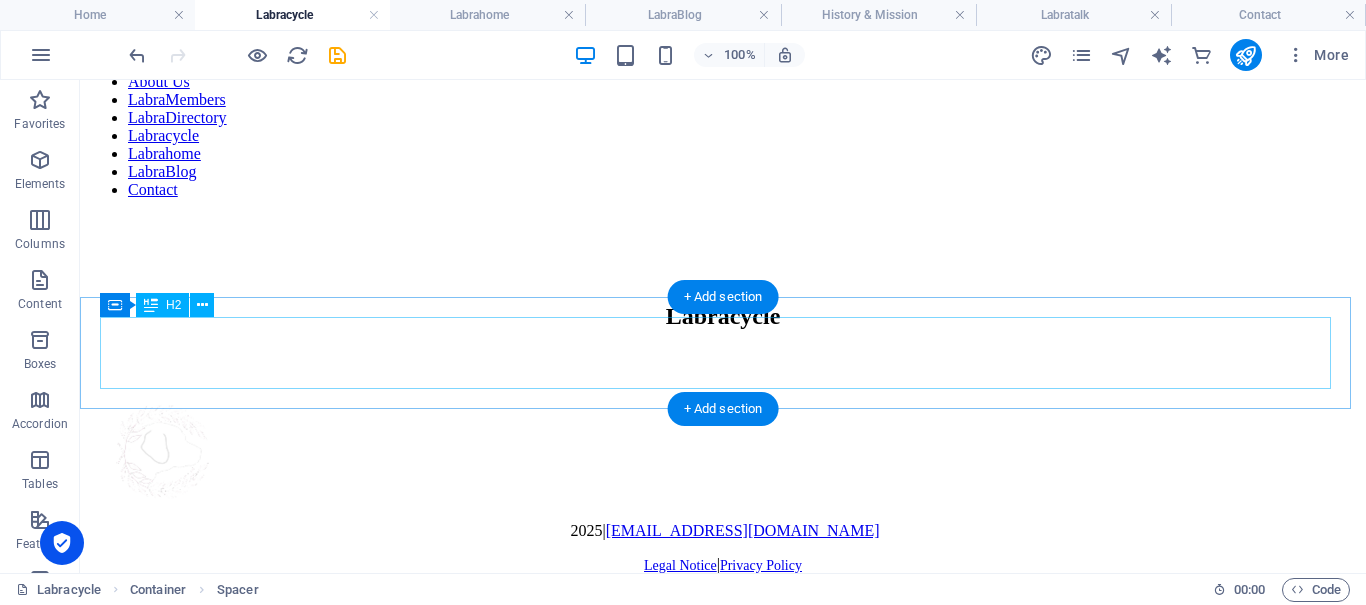 scroll, scrollTop: 683, scrollLeft: 0, axis: vertical 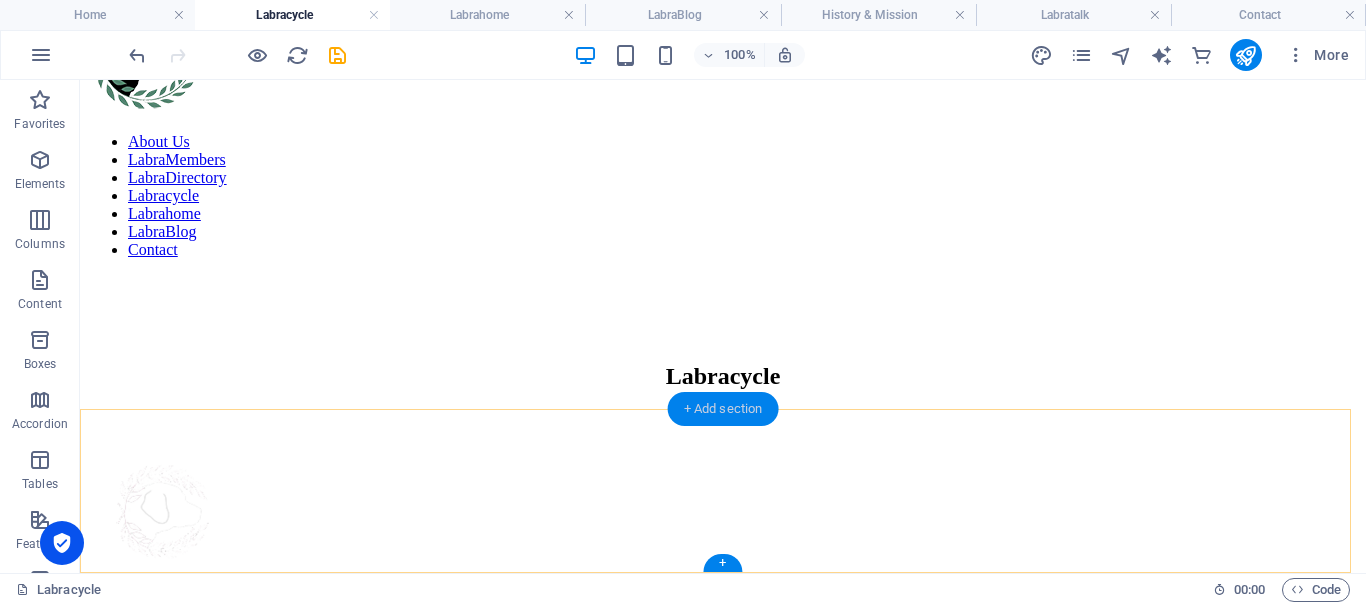 drag, startPoint x: 731, startPoint y: 401, endPoint x: 299, endPoint y: 336, distance: 436.86267 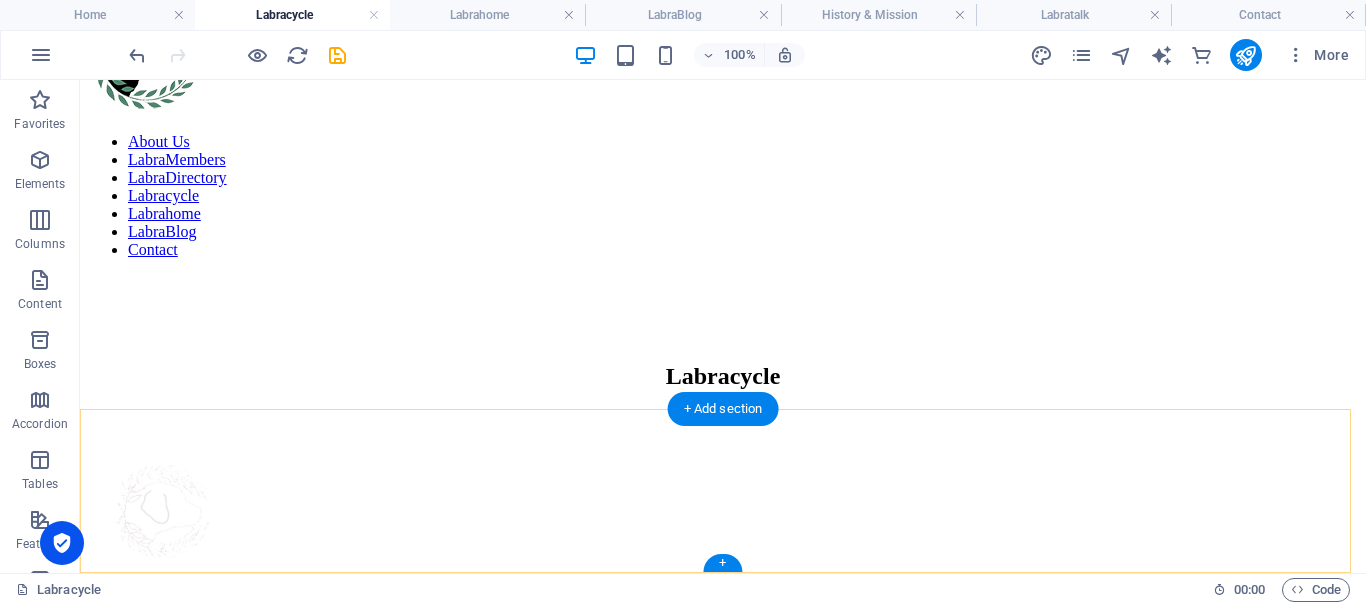 scroll, scrollTop: 593, scrollLeft: 0, axis: vertical 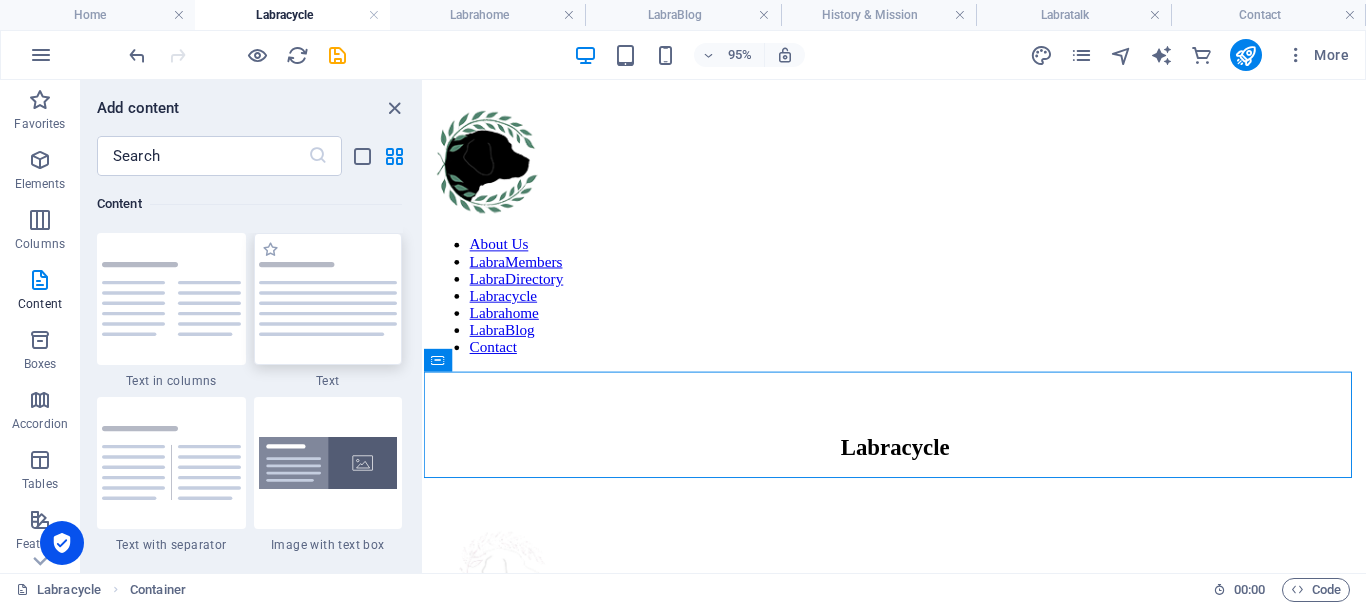 click at bounding box center (328, 299) 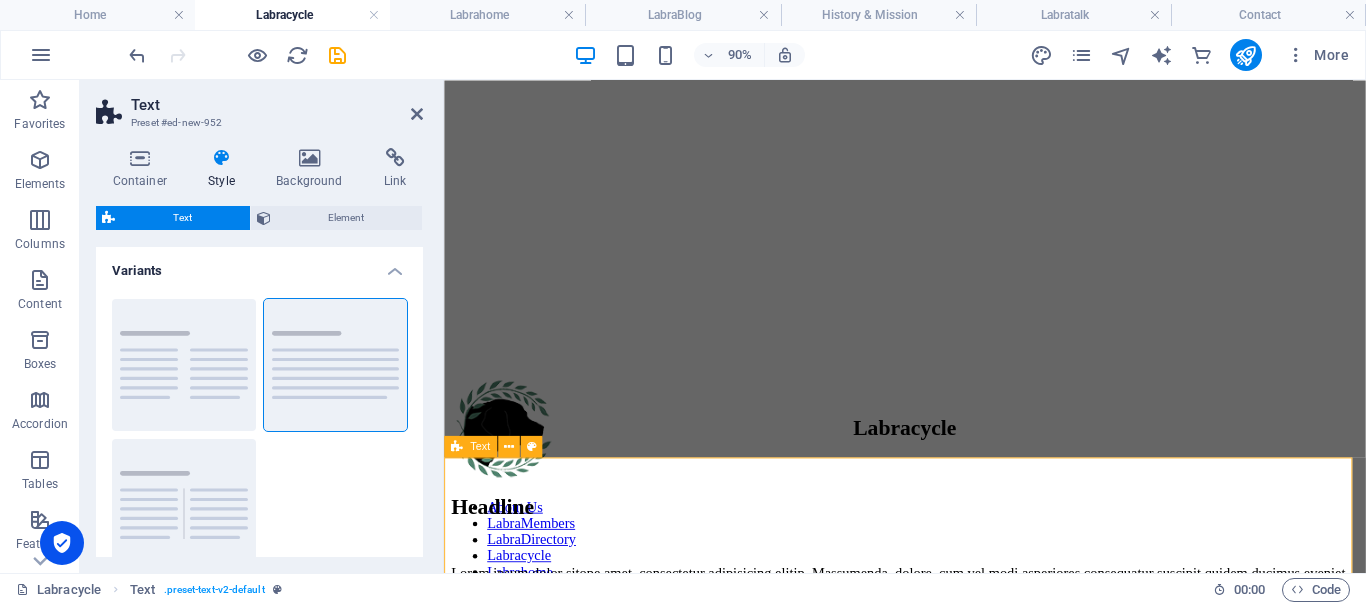 scroll, scrollTop: 693, scrollLeft: 0, axis: vertical 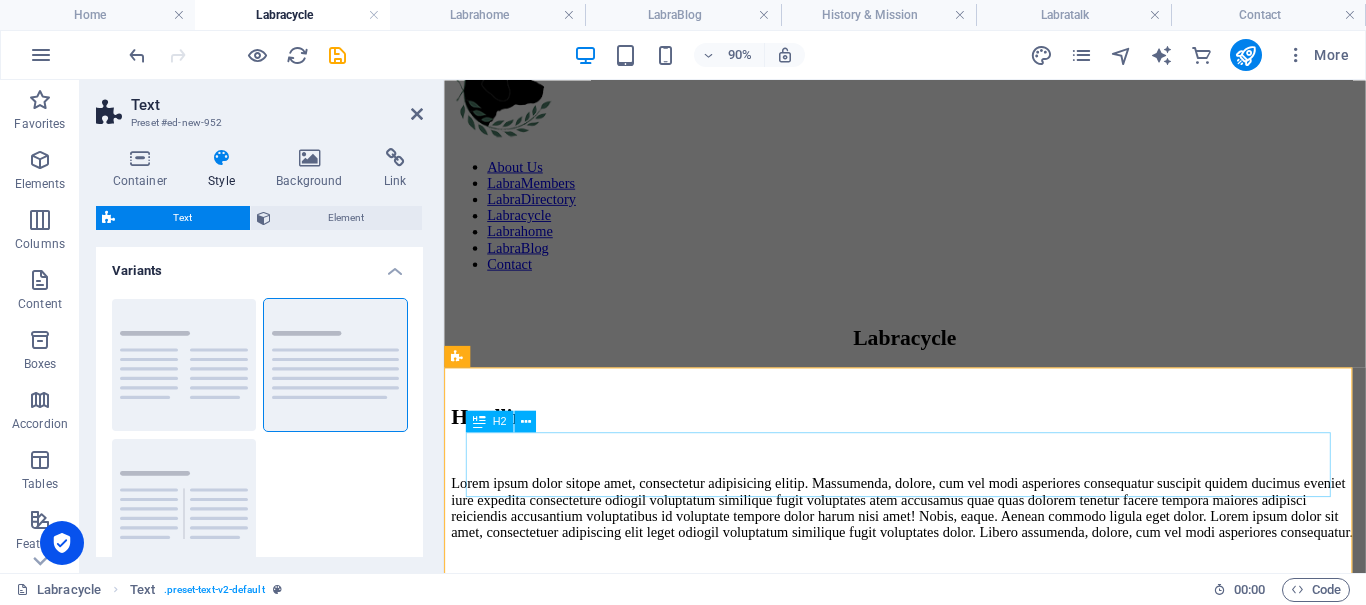 click on "Headline" at bounding box center [956, 453] 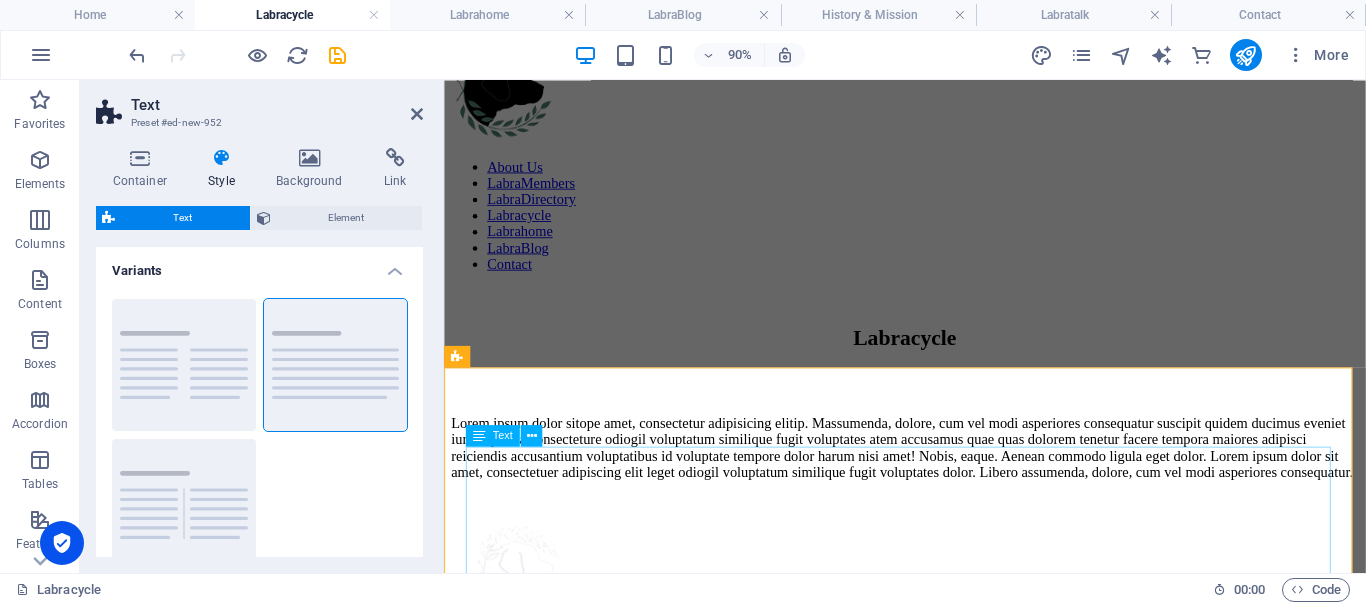 click on "Lorem ipsum dolor sitope amet, consectetur adipisicing elitip. Massumenda, dolore, cum vel modi asperiores consequatur suscipit quidem ducimus eveniet iure expedita consecteture odiogil voluptatum similique fugit voluptates atem accusamus quae quas dolorem tenetur facere tempora maiores adipisci reiciendis accusantium voluptatibus id voluptate tempore dolor harum nisi amet! Nobis, eaque. Aenean commodo ligula eget dolor. Lorem ipsum dolor sit amet, consectetuer adipiscing elit leget odiogil voluptatum similique fugit voluptates dolor. Libero assumenda, dolore, cum vel modi asperiores consequatur." at bounding box center (956, 488) 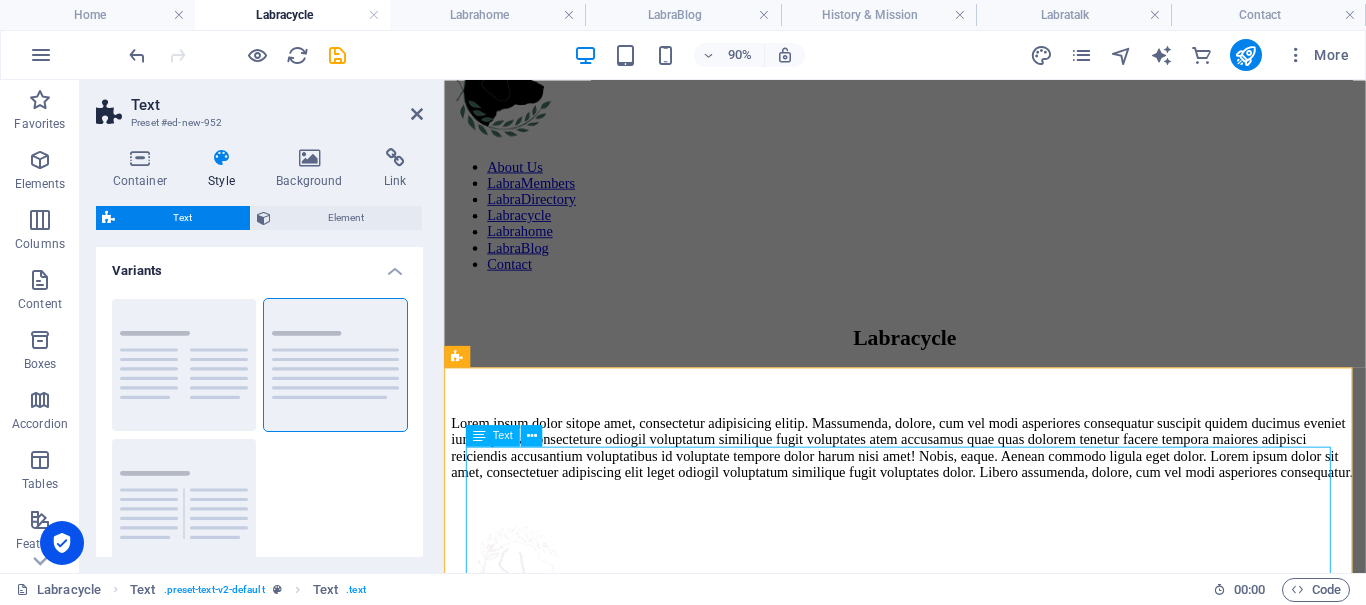 click on "Lorem ipsum dolor sitope amet, consectetur adipisicing elitip. Massumenda, dolore, cum vel modi asperiores consequatur suscipit quidem ducimus eveniet iure expedita consecteture odiogil voluptatum similique fugit voluptates atem accusamus quae quas dolorem tenetur facere tempora maiores adipisci reiciendis accusantium voluptatibus id voluptate tempore dolor harum nisi amet! Nobis, eaque. Aenean commodo ligula eget dolor. Lorem ipsum dolor sit amet, consectetuer adipiscing elit leget odiogil voluptatum similique fugit voluptates dolor. Libero assumenda, dolore, cum vel modi asperiores consequatur." at bounding box center [956, 488] 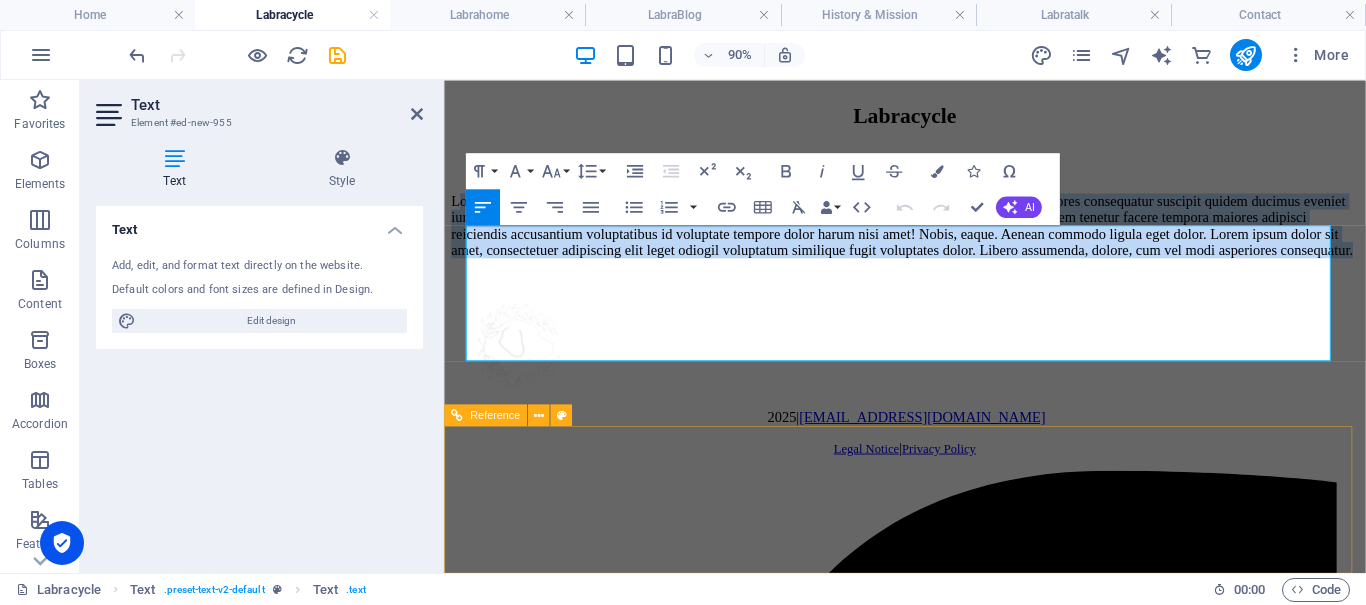 drag, startPoint x: 477, startPoint y: 499, endPoint x: 1087, endPoint y: 468, distance: 610.7872 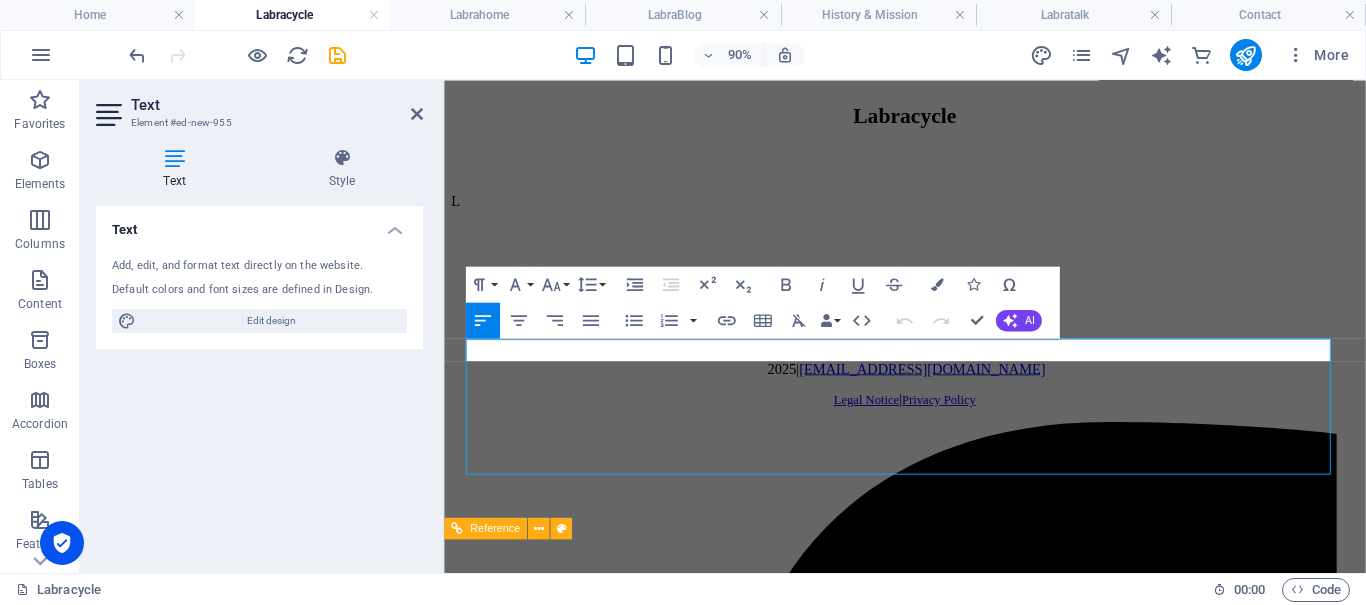 scroll, scrollTop: 813, scrollLeft: 0, axis: vertical 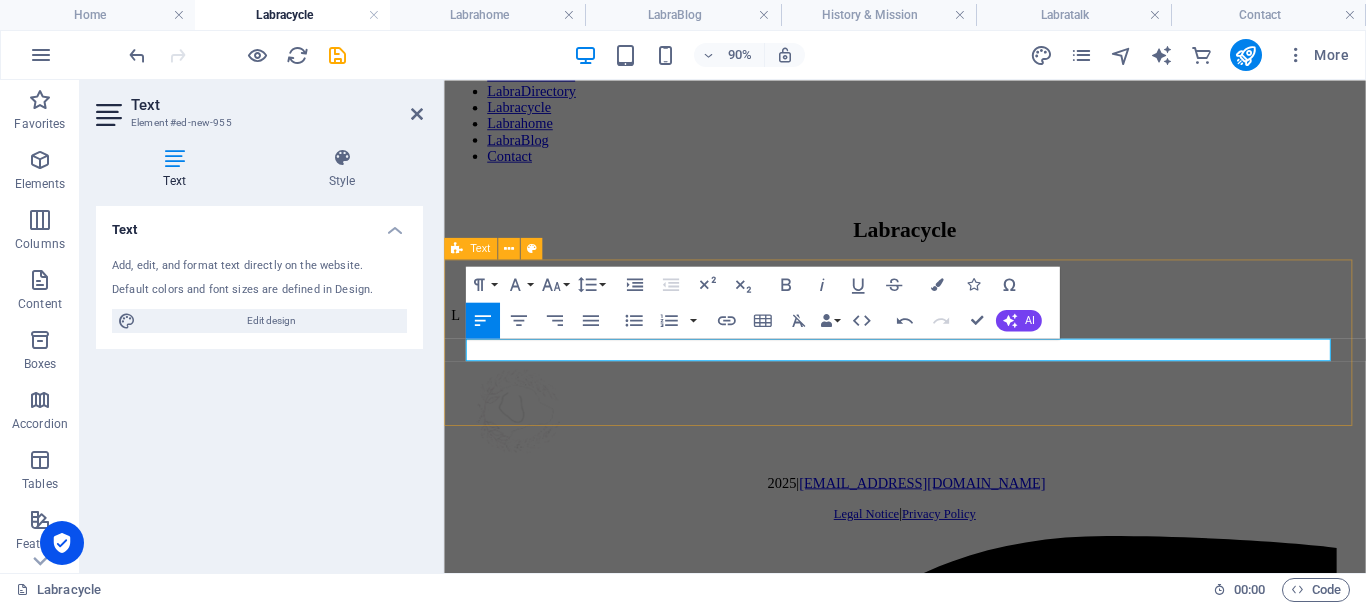 type 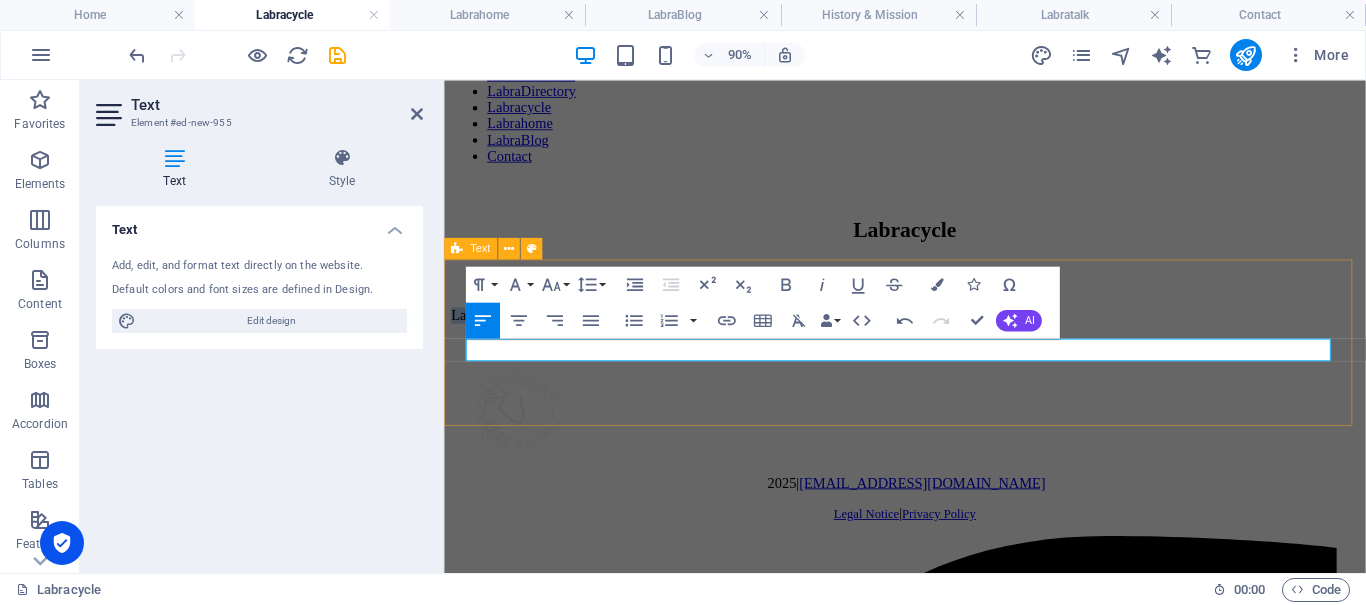 drag, startPoint x: 783, startPoint y: 383, endPoint x: 465, endPoint y: 361, distance: 318.7601 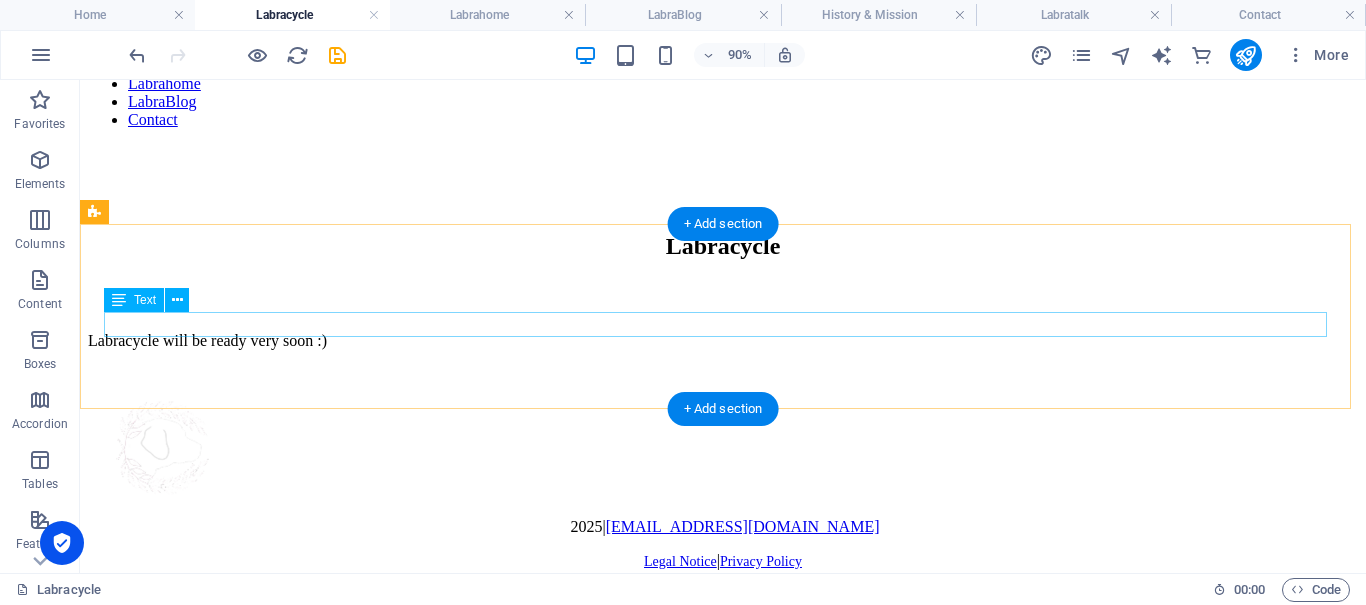scroll, scrollTop: 868, scrollLeft: 0, axis: vertical 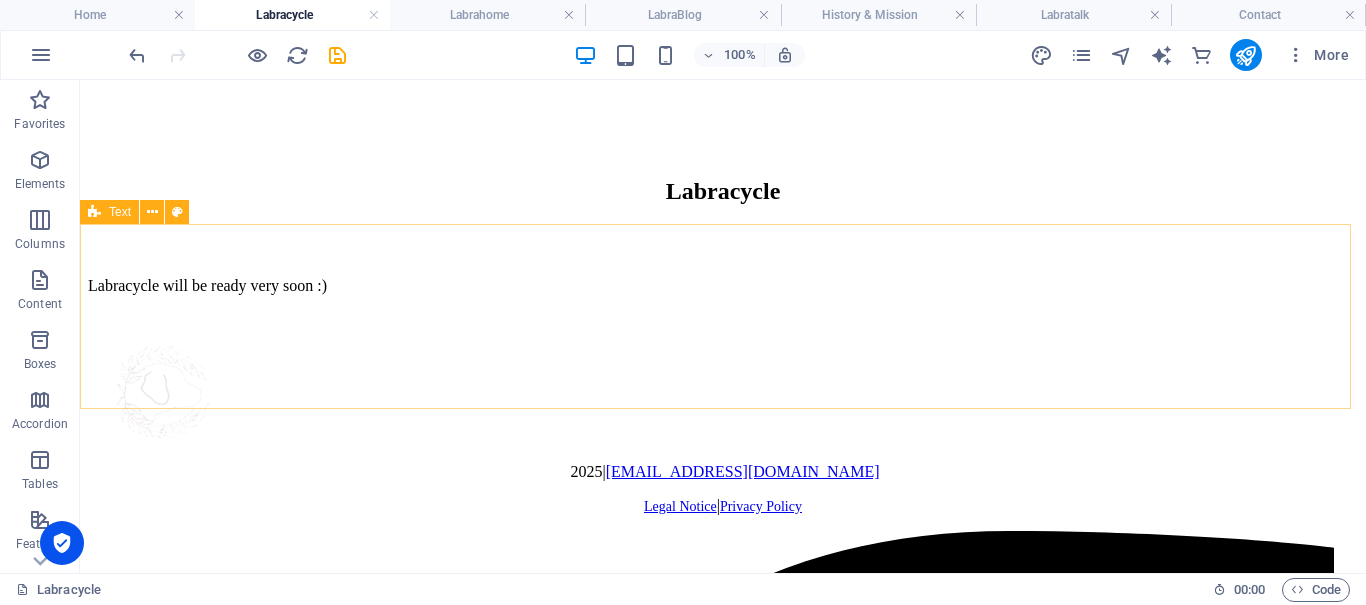 click on "Text" at bounding box center [109, 212] 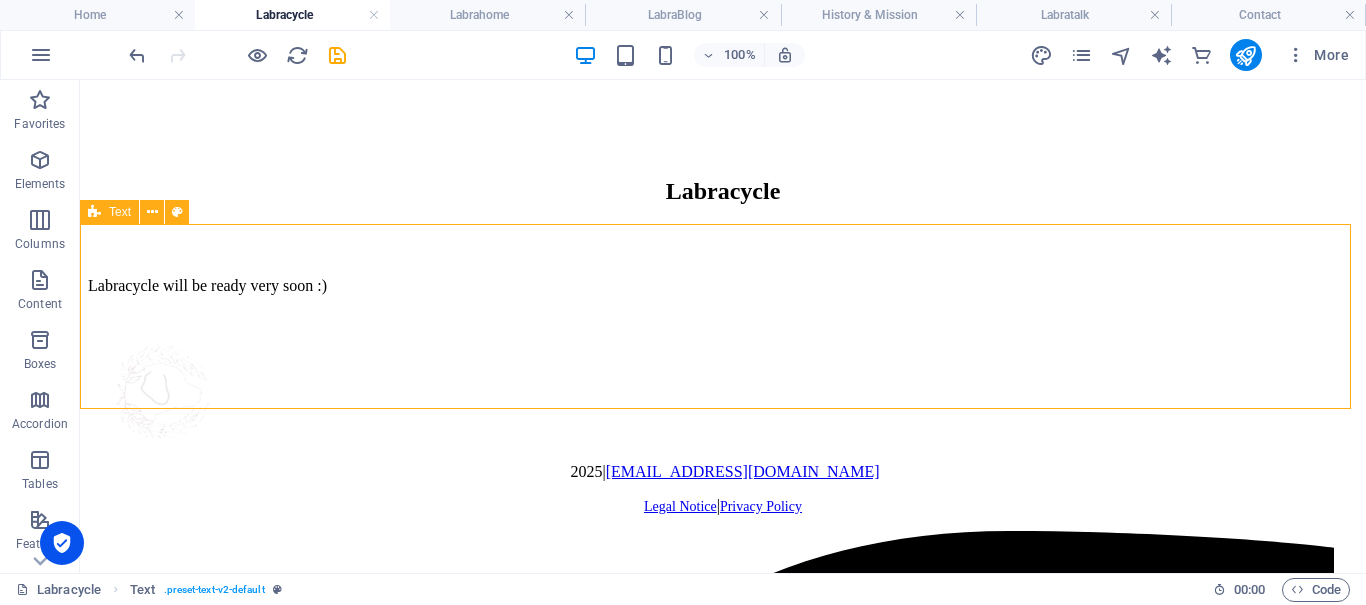 click on "Text" at bounding box center (109, 212) 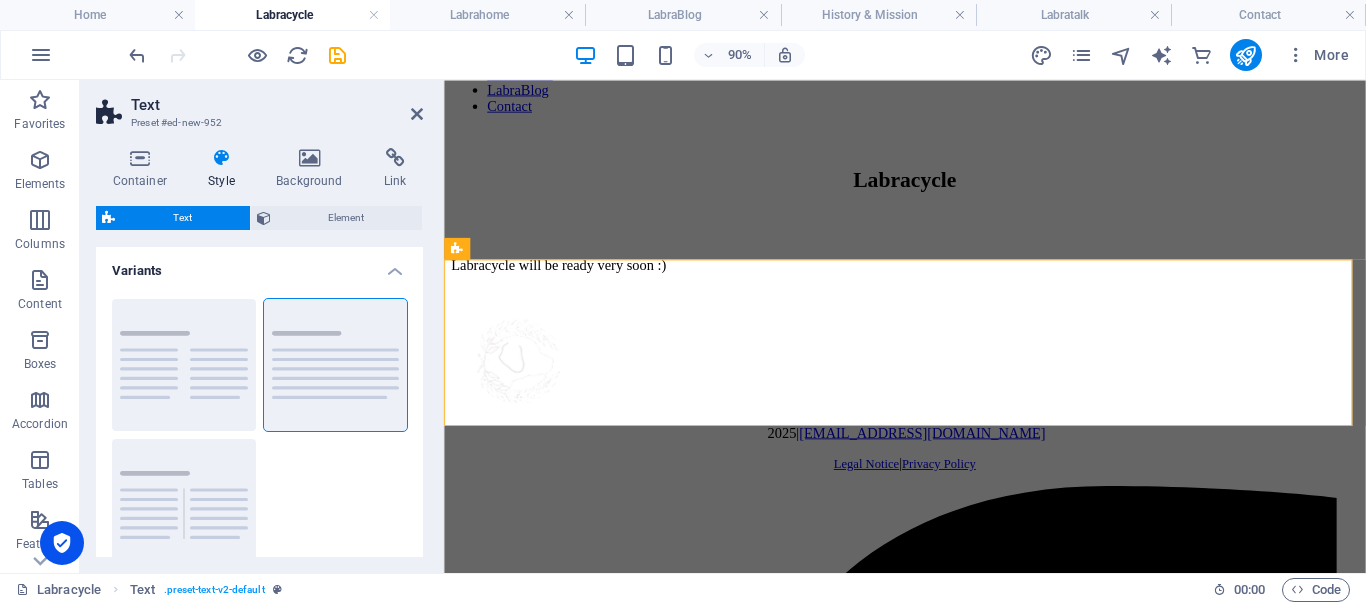 scroll, scrollTop: 813, scrollLeft: 0, axis: vertical 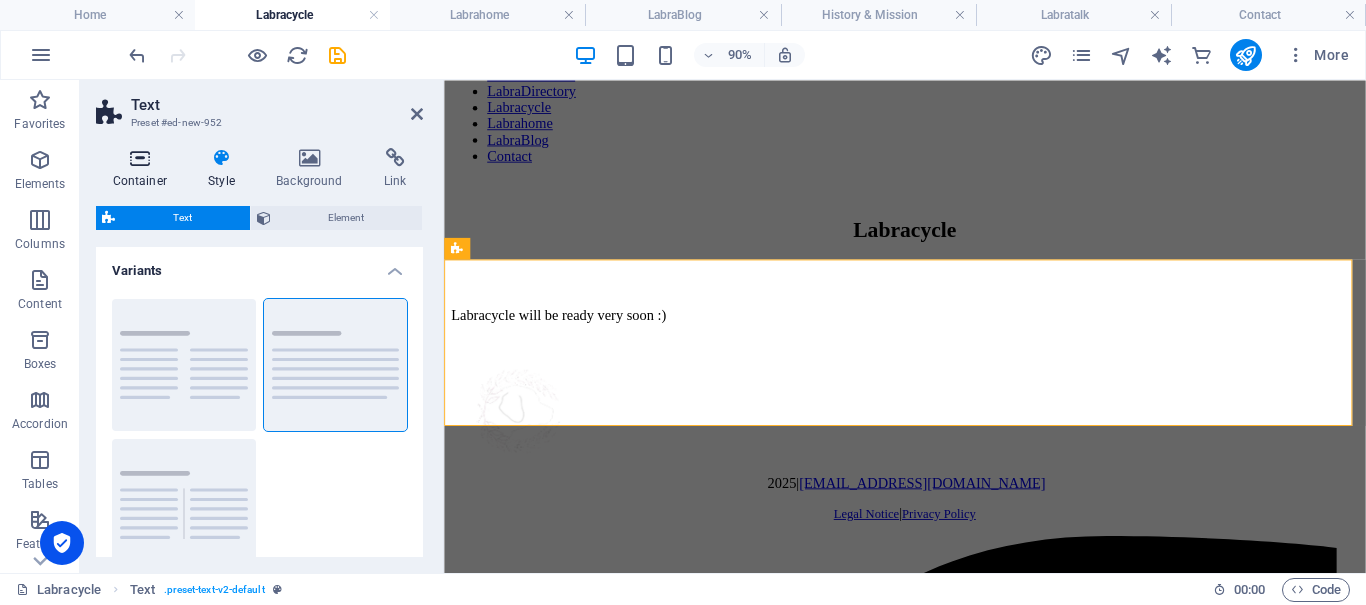 click at bounding box center [140, 158] 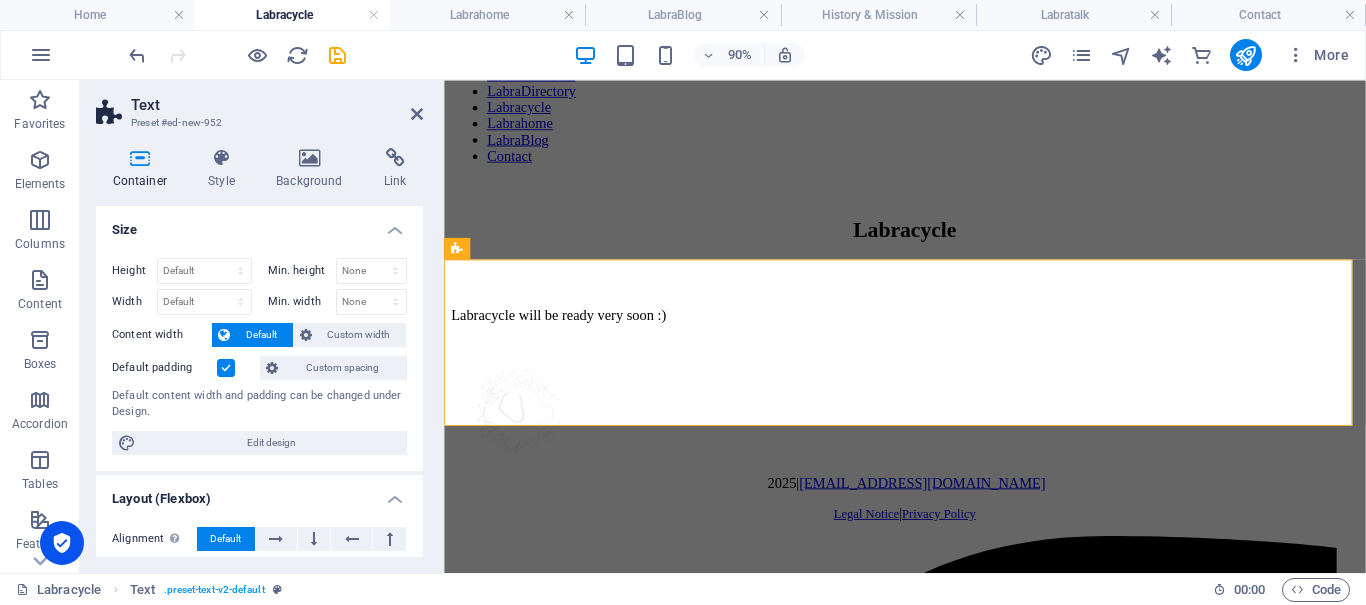 drag, startPoint x: 222, startPoint y: 367, endPoint x: 248, endPoint y: 377, distance: 27.856777 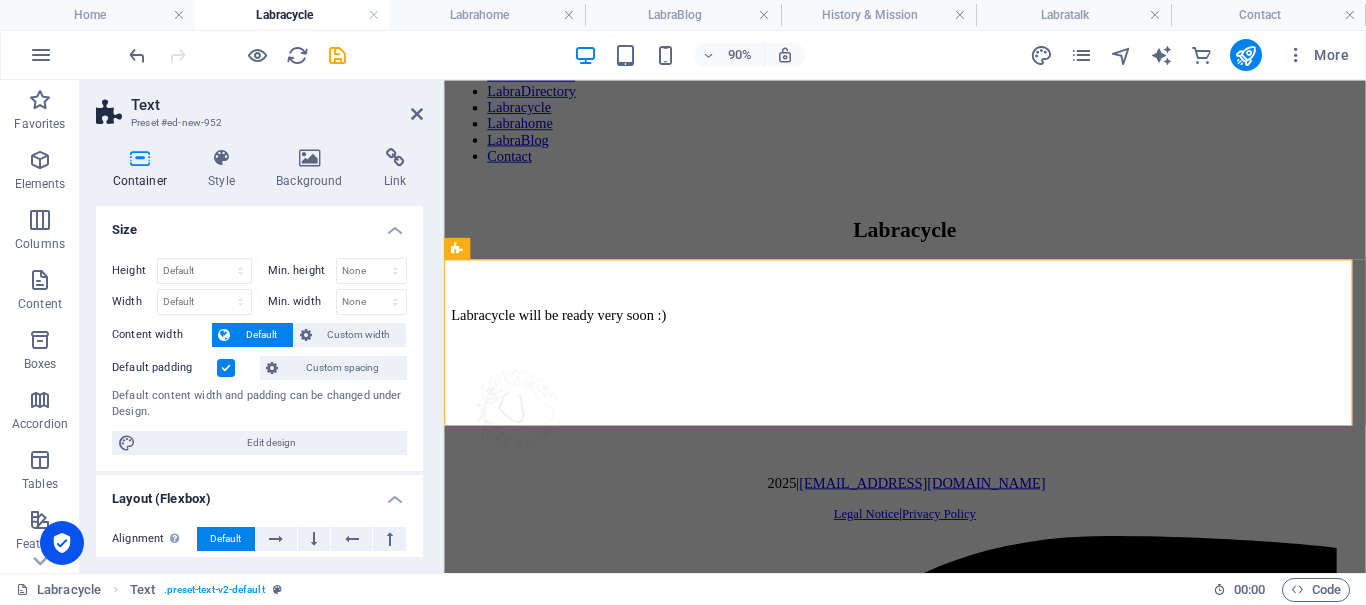 click at bounding box center (226, 368) 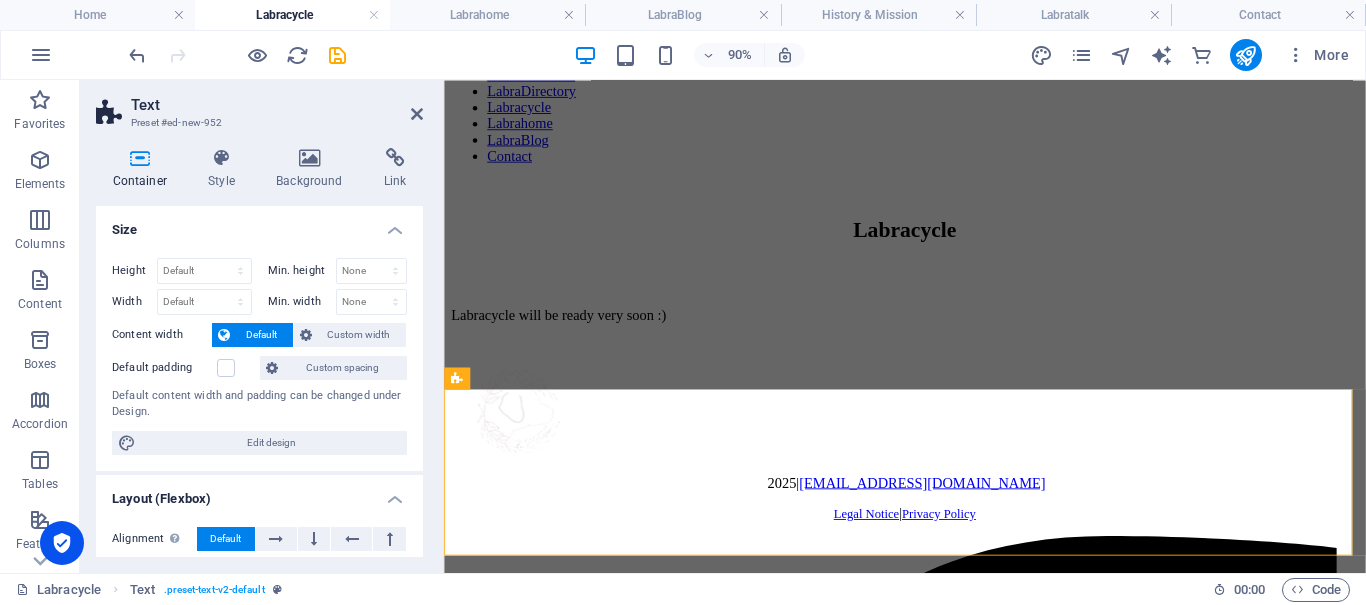 scroll, scrollTop: 669, scrollLeft: 0, axis: vertical 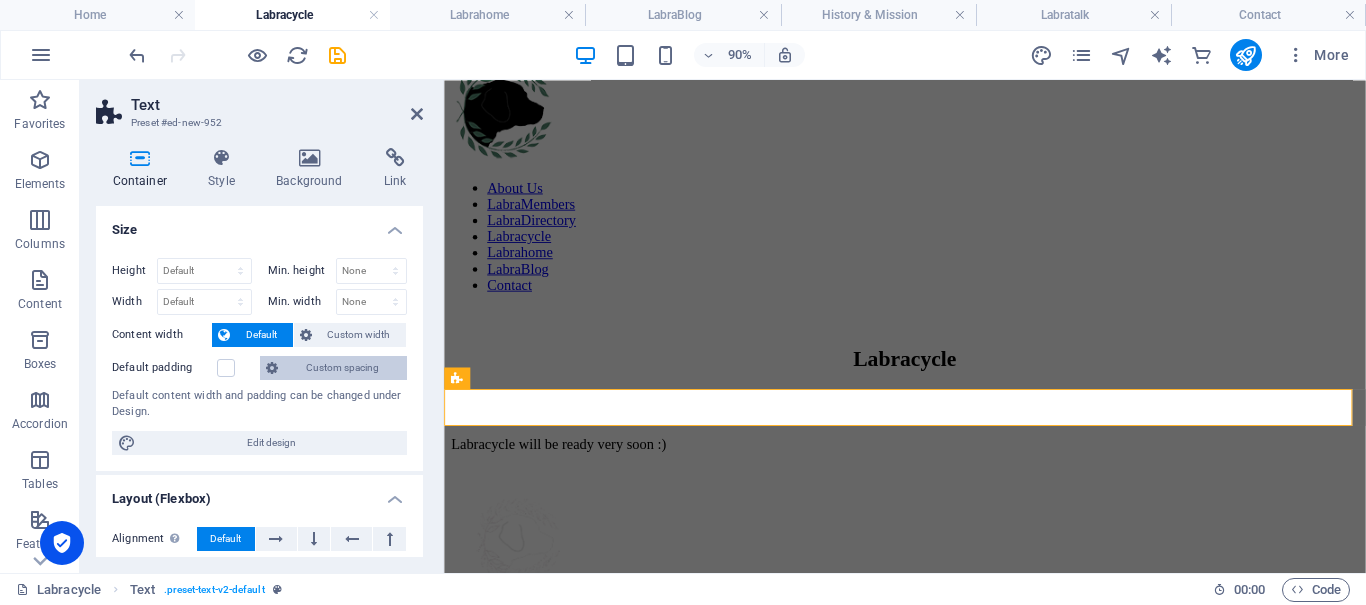click on "Height Default px rem % vh vw Min. height None px rem % vh vw Width Default px rem % em vh vw Min. width None px rem % vh vw Content width Default Custom width Width Default px rem % em vh vw Min. width None px rem % vh vw Default padding Custom spacing Default content width and padding can be changed under Design. Edit design" at bounding box center (259, 356) 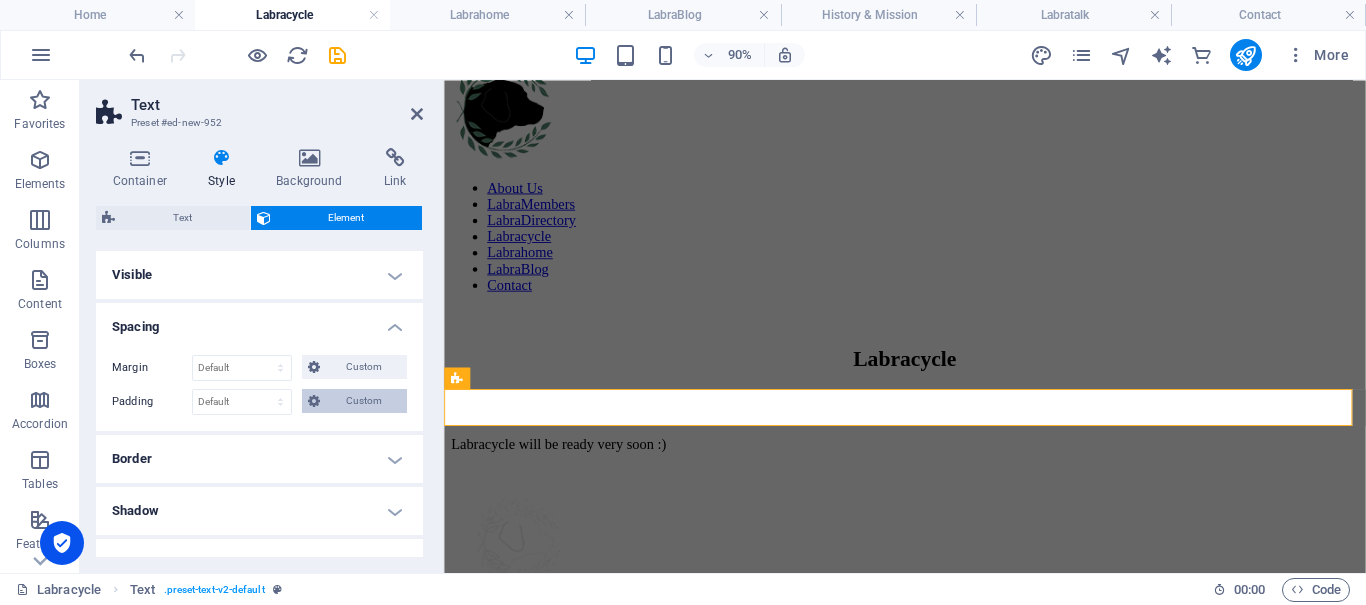 click on "Custom" at bounding box center [363, 401] 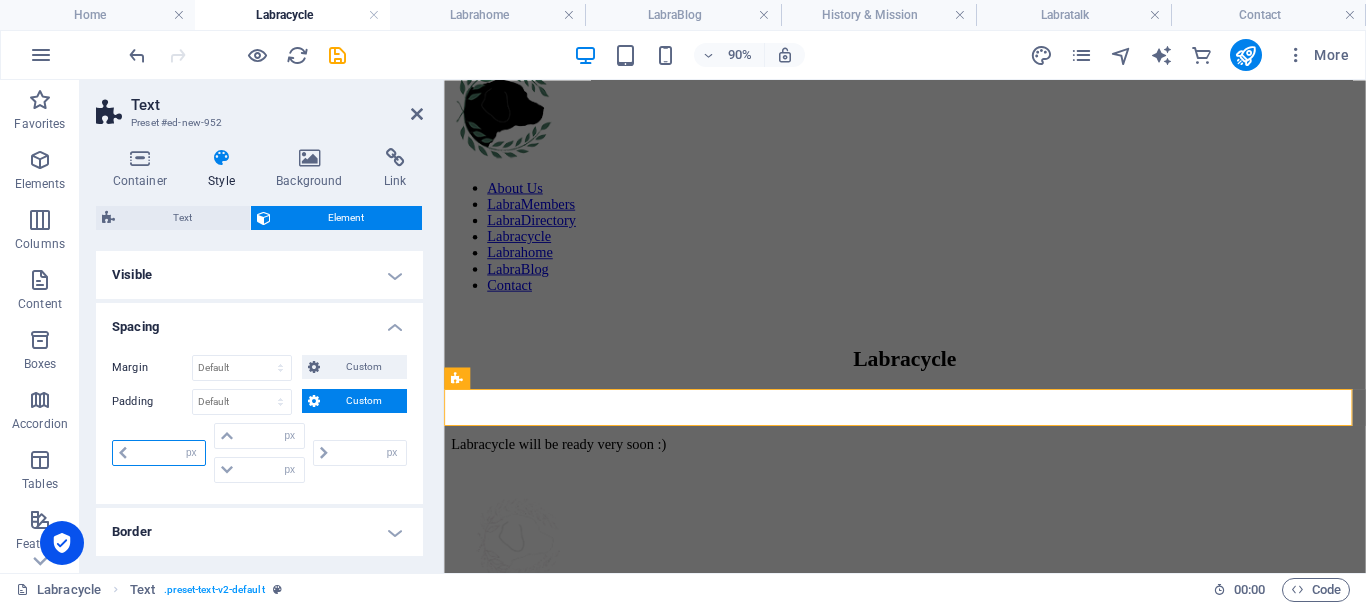 click at bounding box center (169, 453) 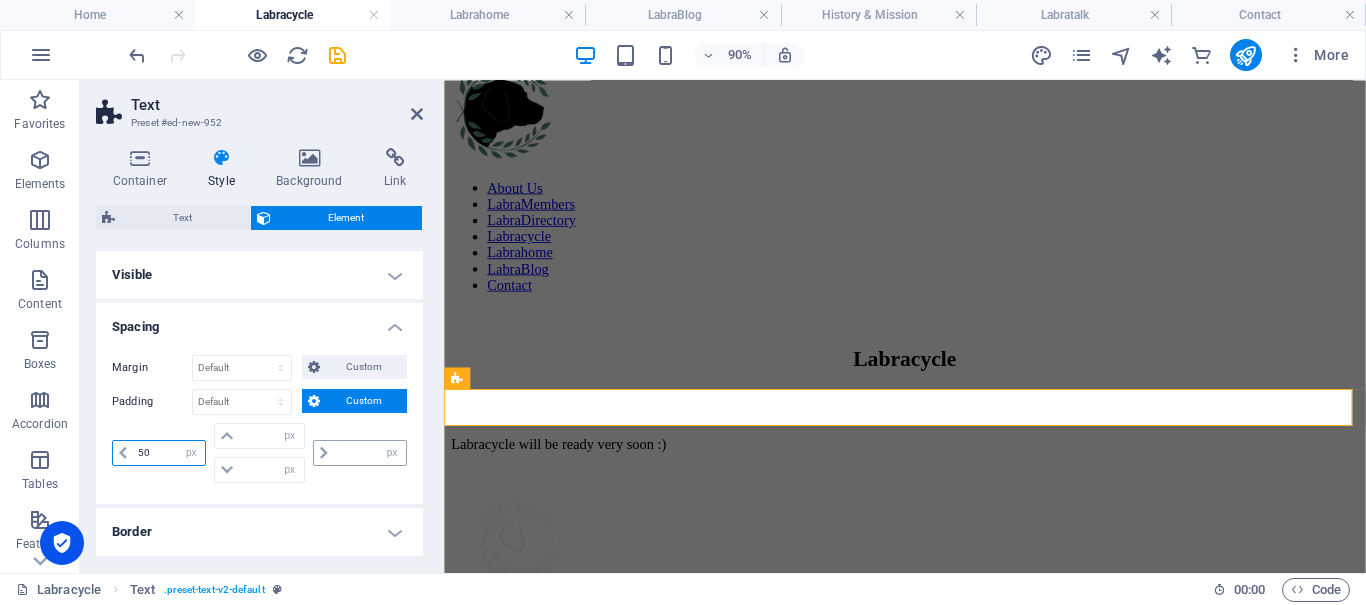 type on "50" 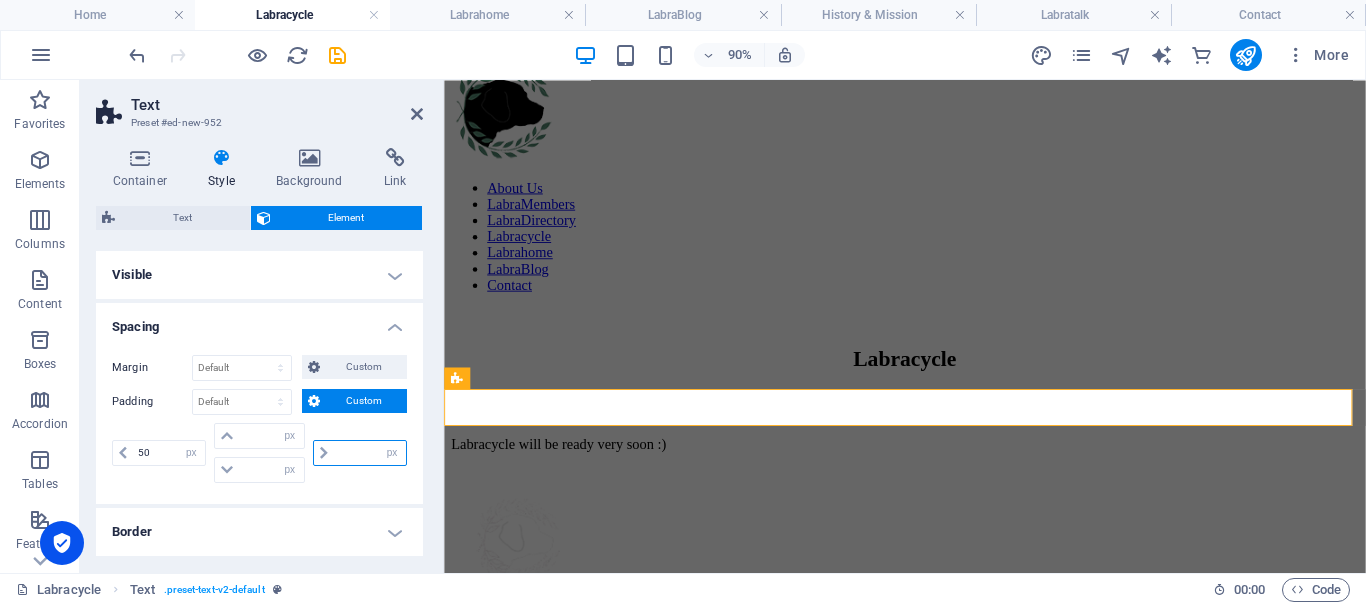 click at bounding box center (370, 453) 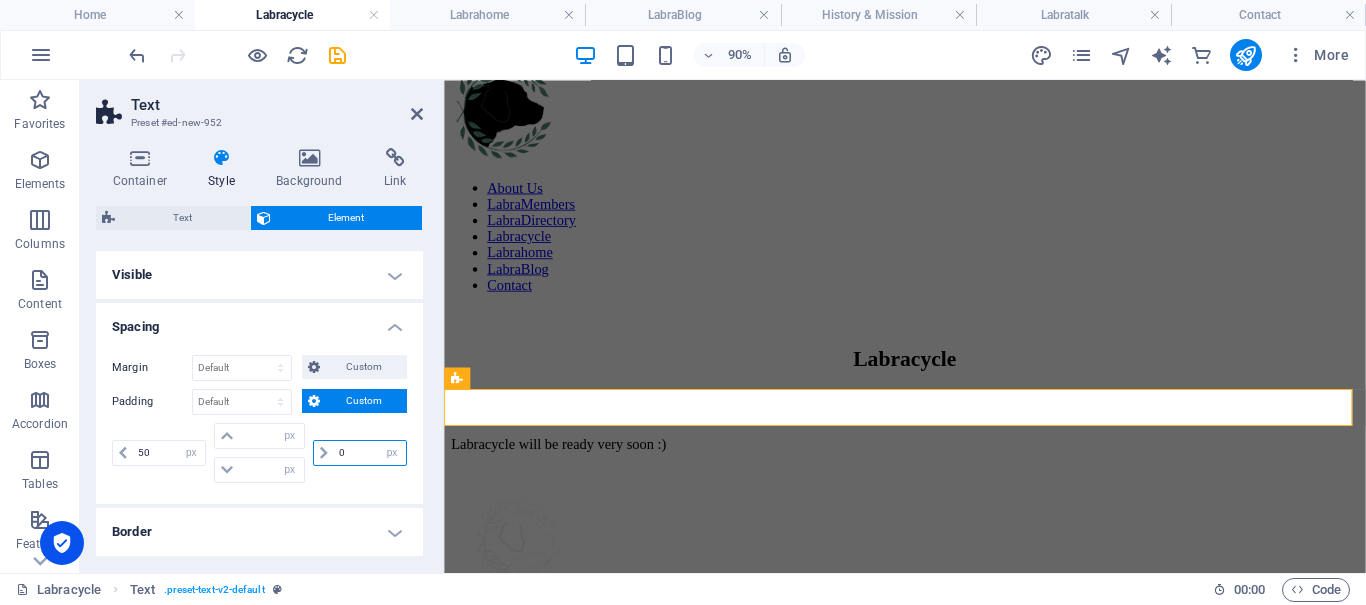 type on "05" 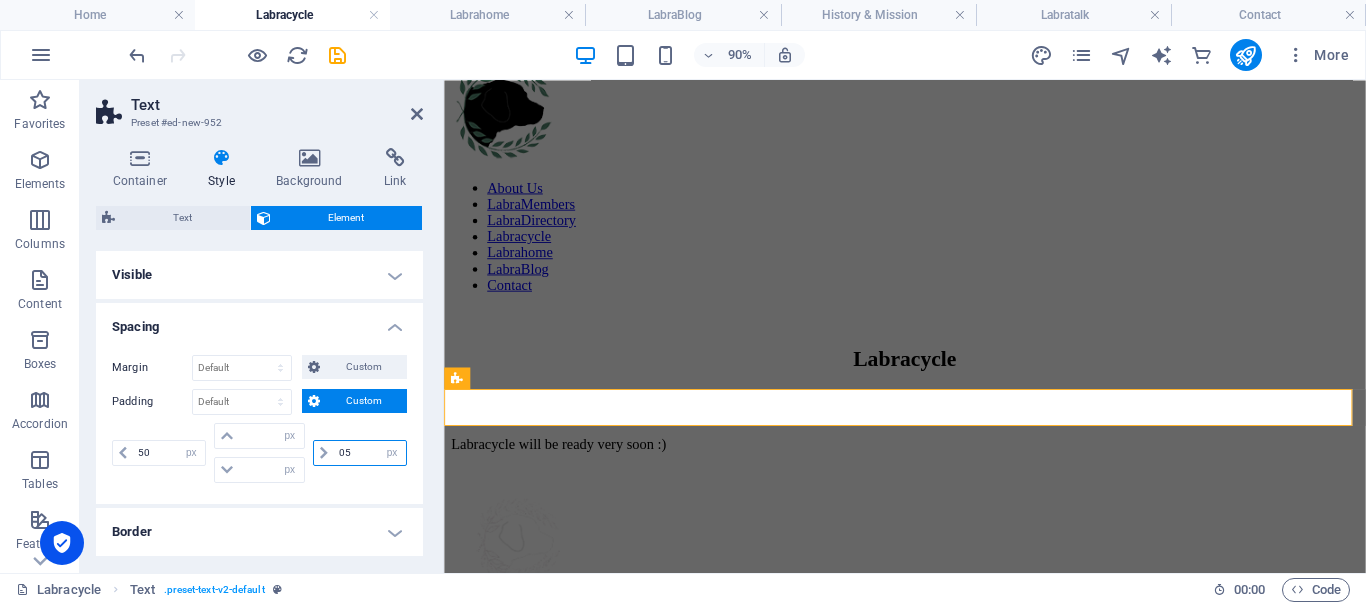 type on "0" 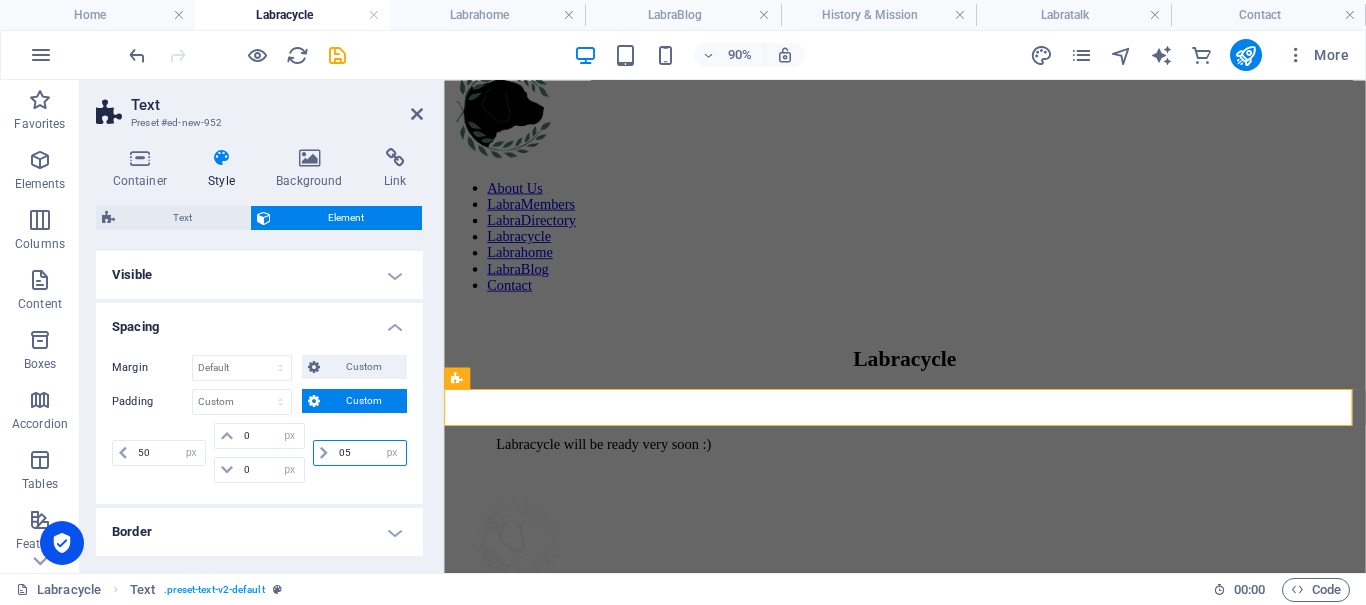 click on "05 px rem % vh vw" at bounding box center (358, 453) 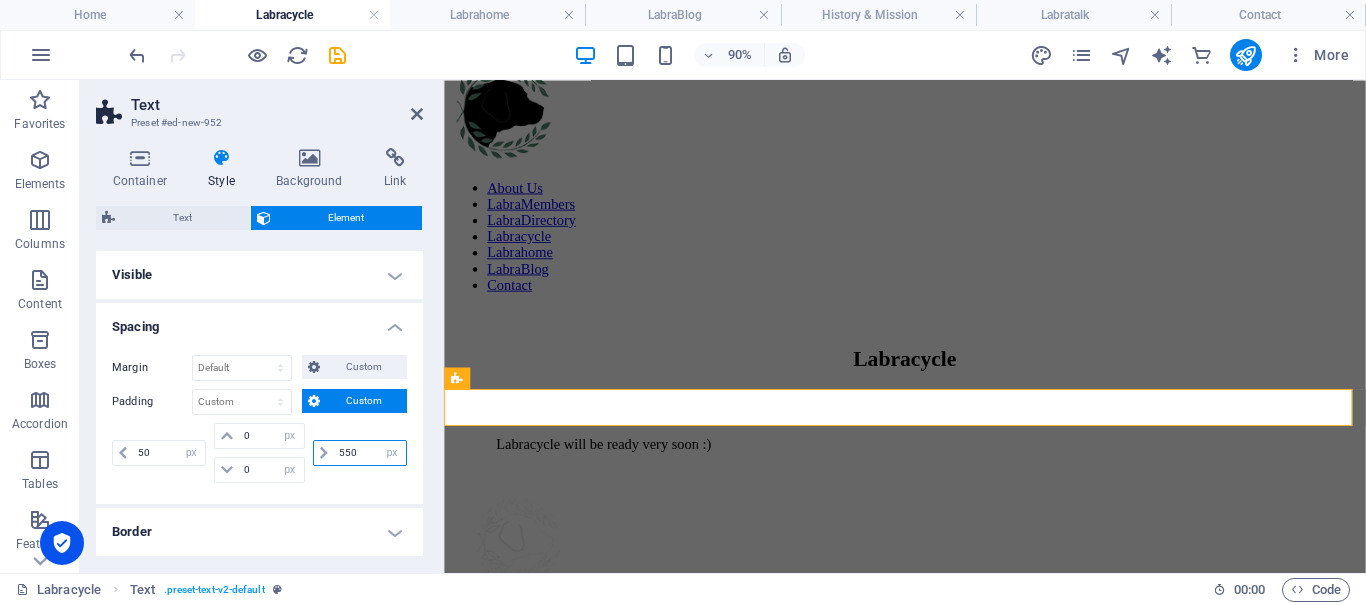 drag, startPoint x: 362, startPoint y: 452, endPoint x: 314, endPoint y: 437, distance: 50.289165 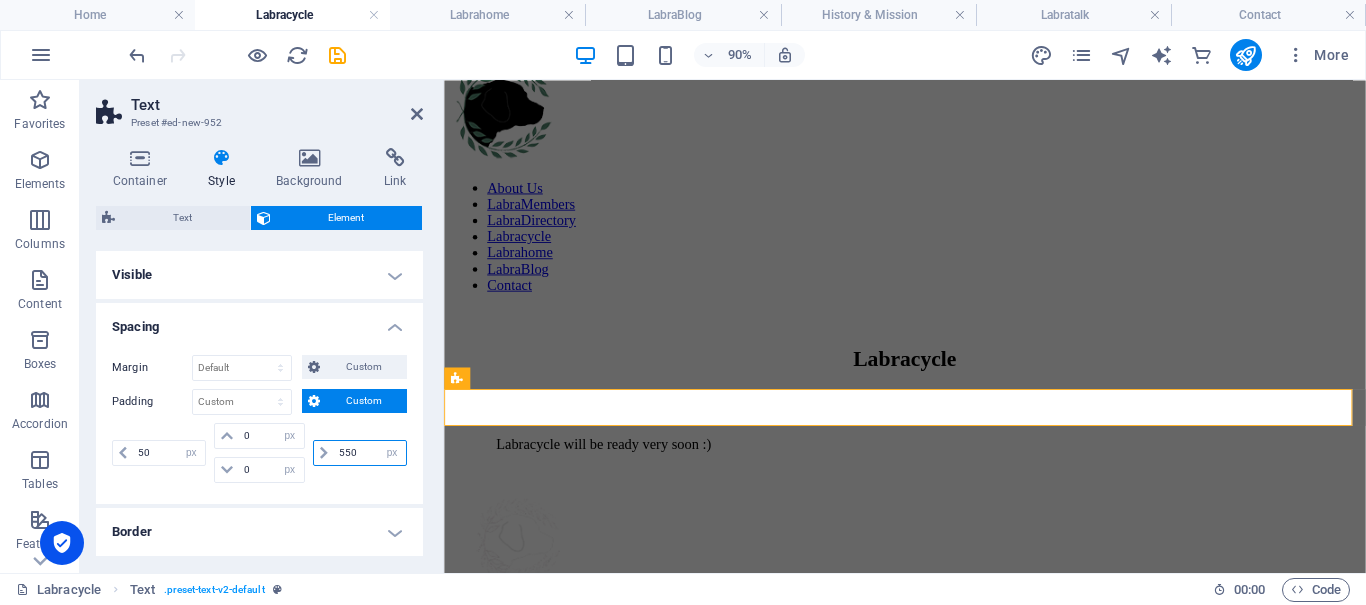 click on "550 px rem % vh vw" at bounding box center (358, 453) 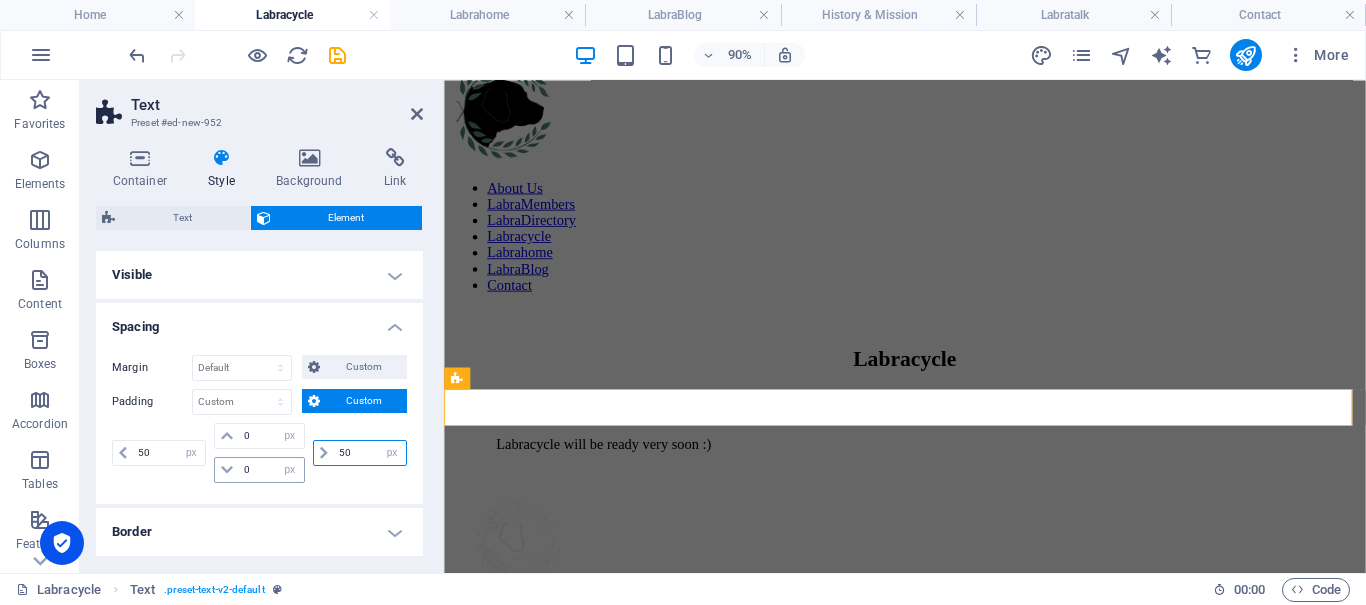 type on "50" 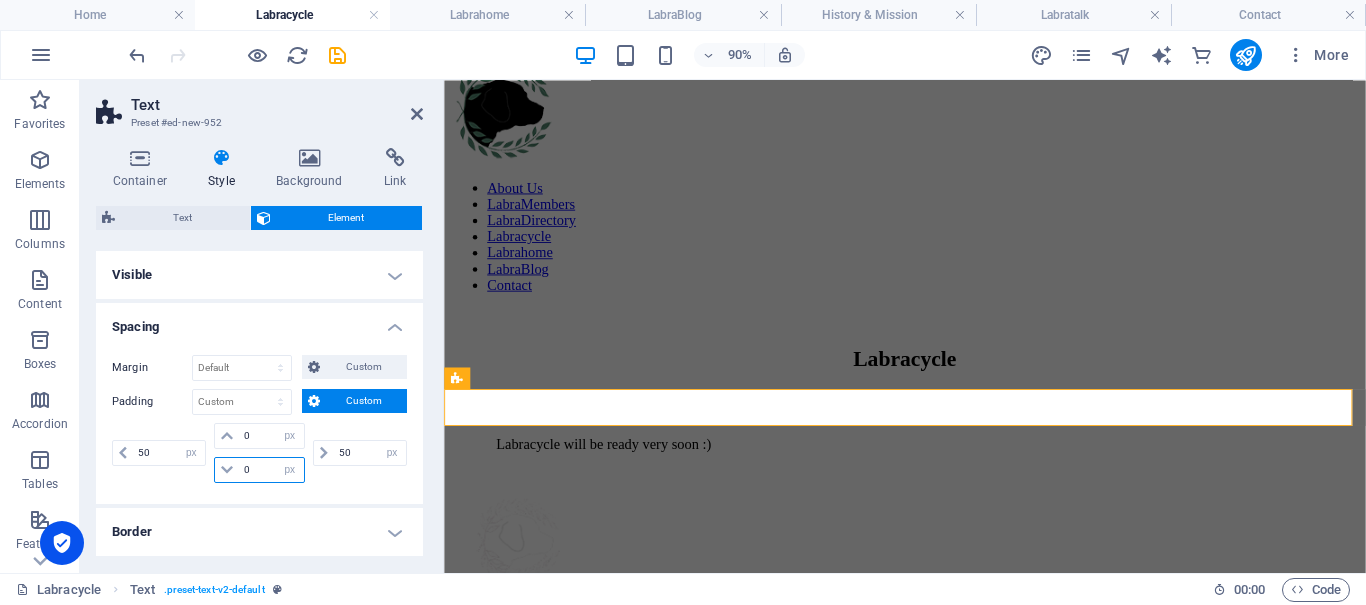 drag, startPoint x: 263, startPoint y: 465, endPoint x: 225, endPoint y: 454, distance: 39.56008 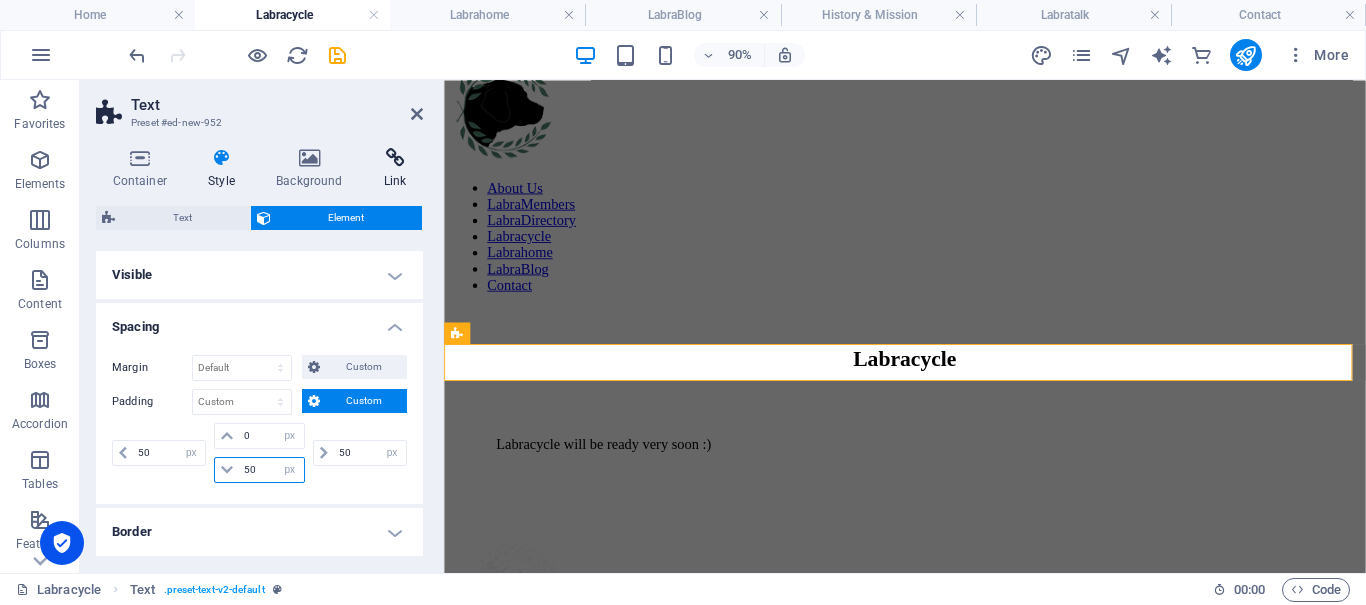 scroll, scrollTop: 719, scrollLeft: 0, axis: vertical 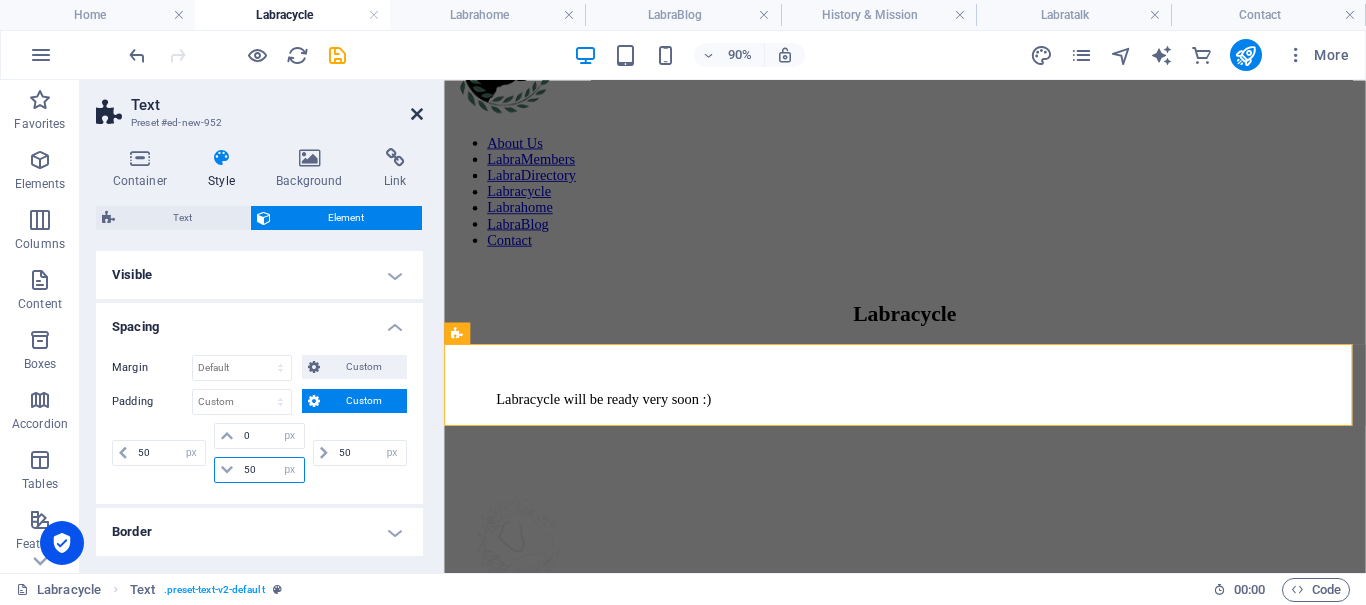 type on "50" 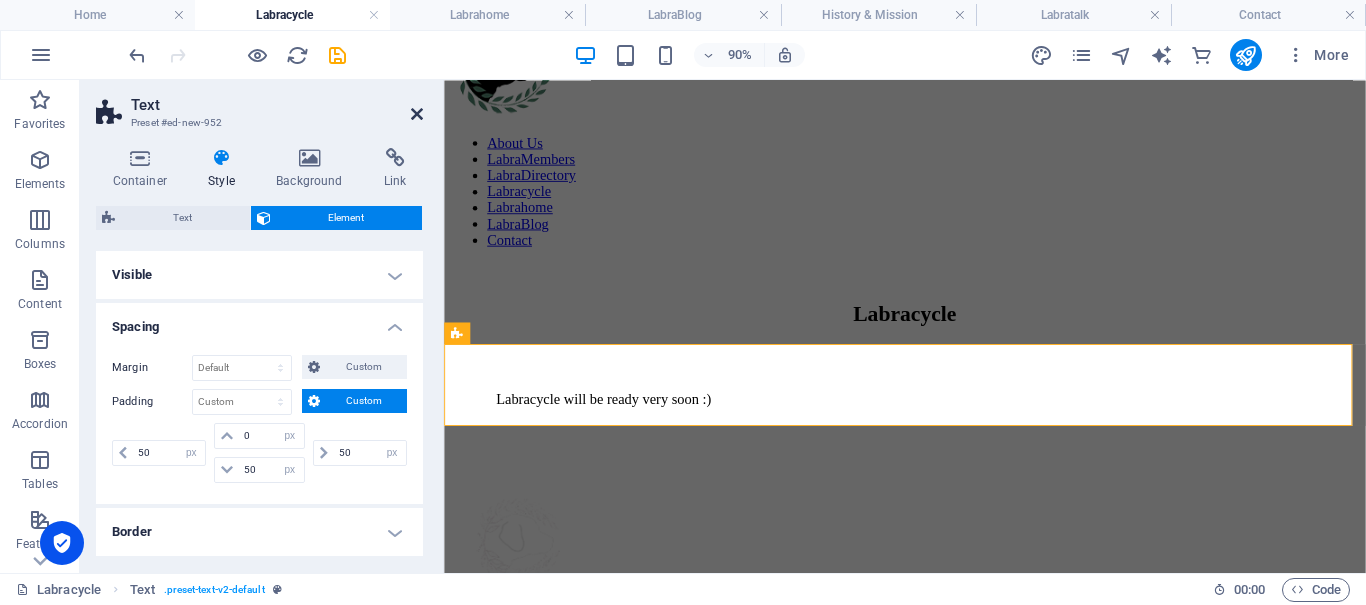 click at bounding box center [417, 114] 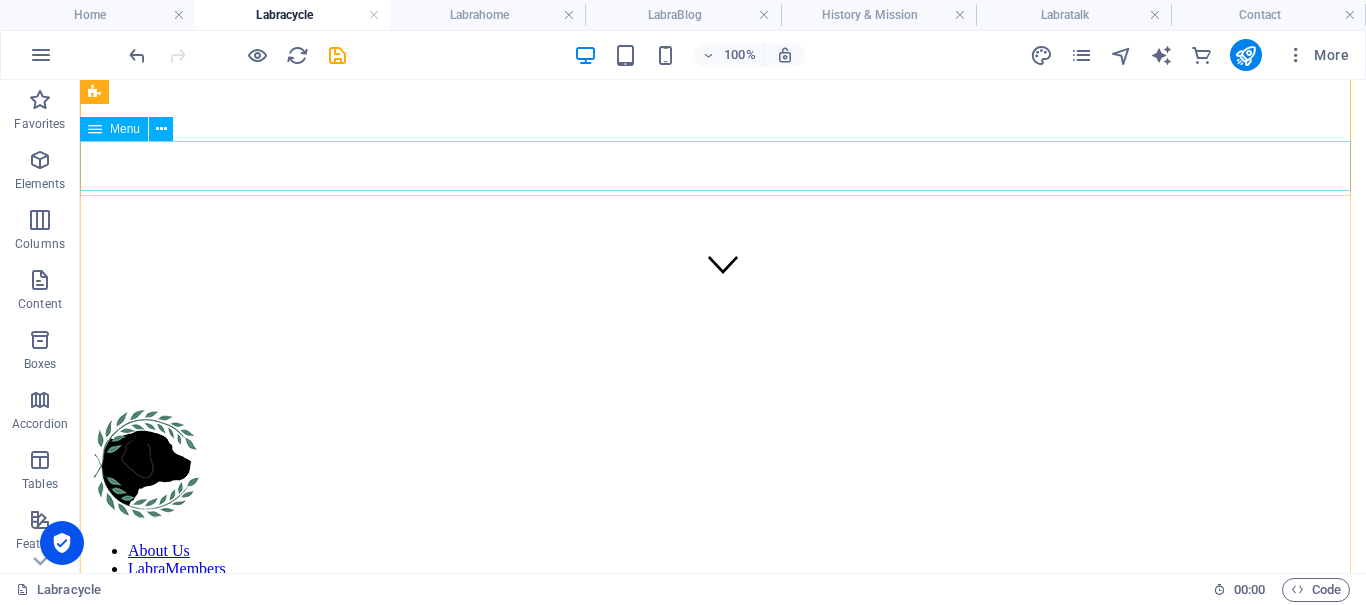 scroll, scrollTop: 74, scrollLeft: 0, axis: vertical 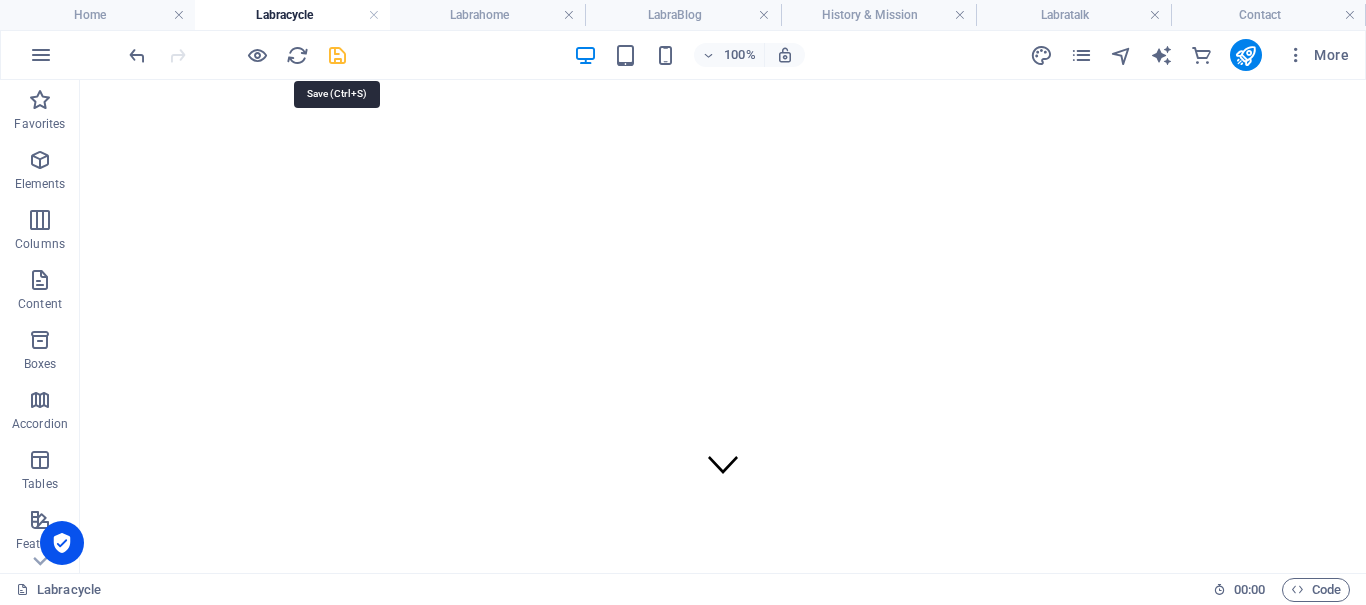 click at bounding box center (337, 55) 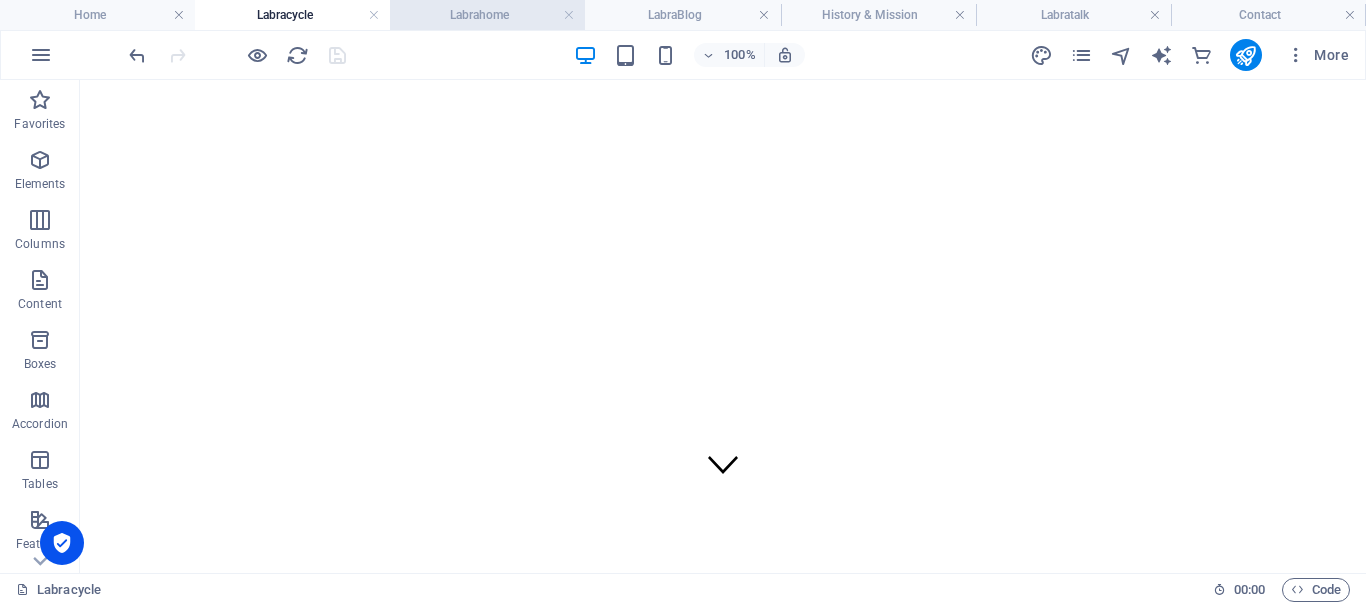 click on "Labrahome" at bounding box center (487, 15) 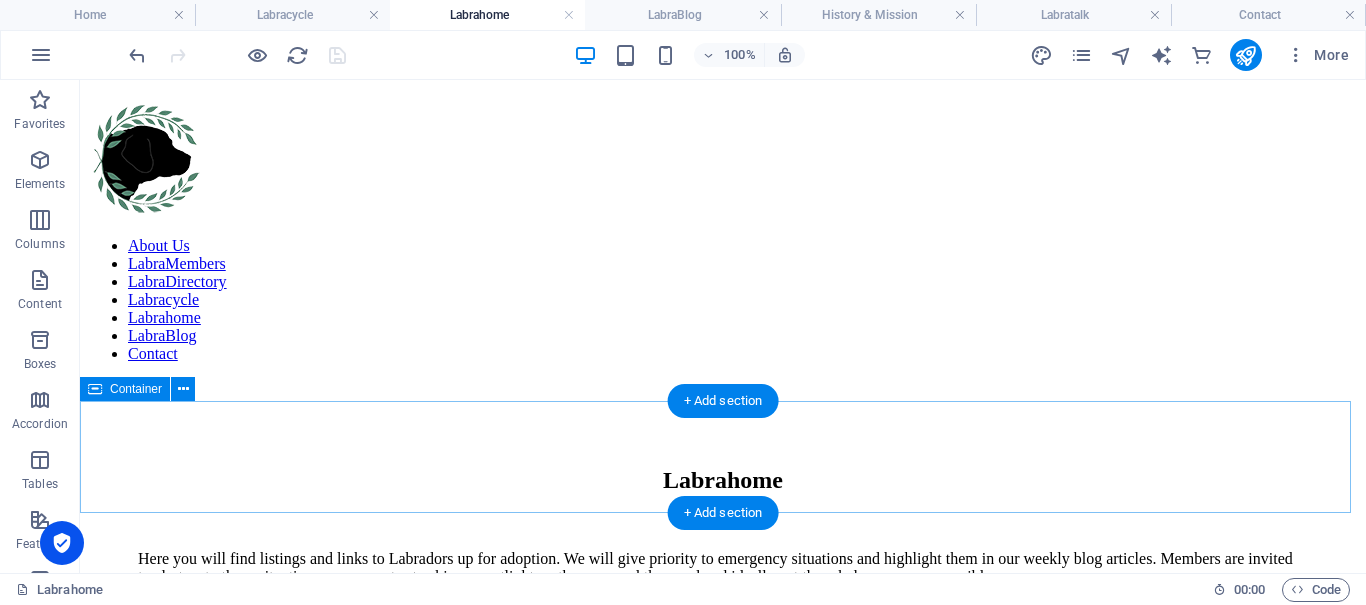 scroll, scrollTop: 779, scrollLeft: 0, axis: vertical 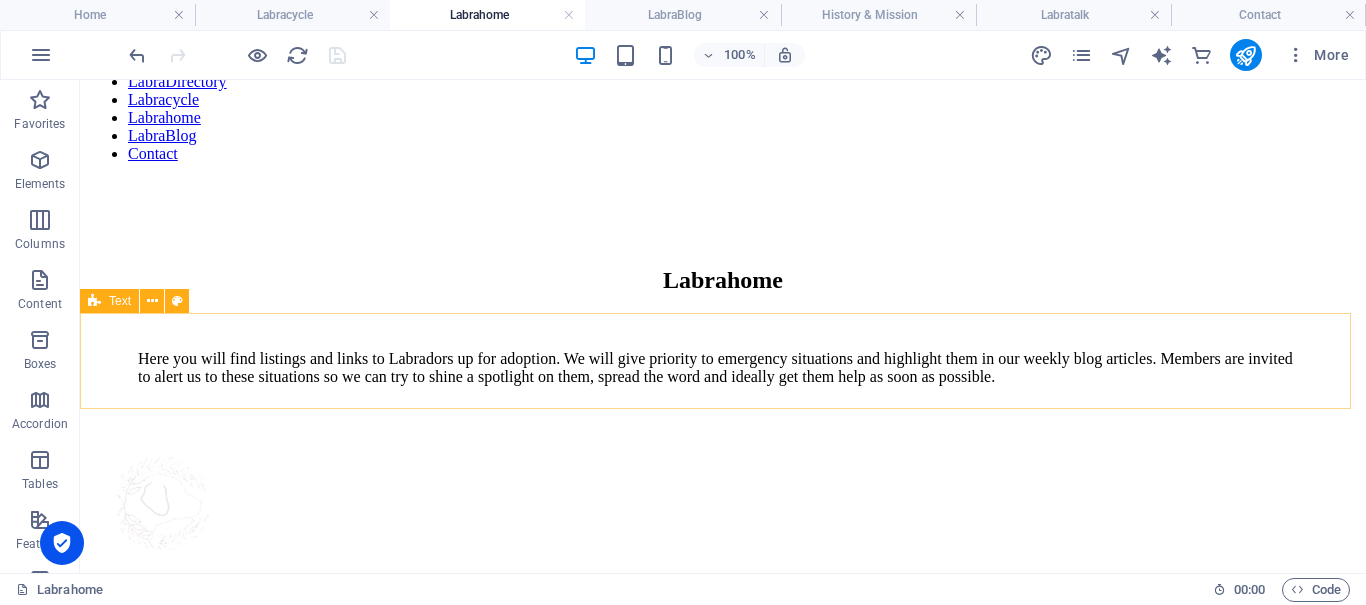 click at bounding box center (94, 301) 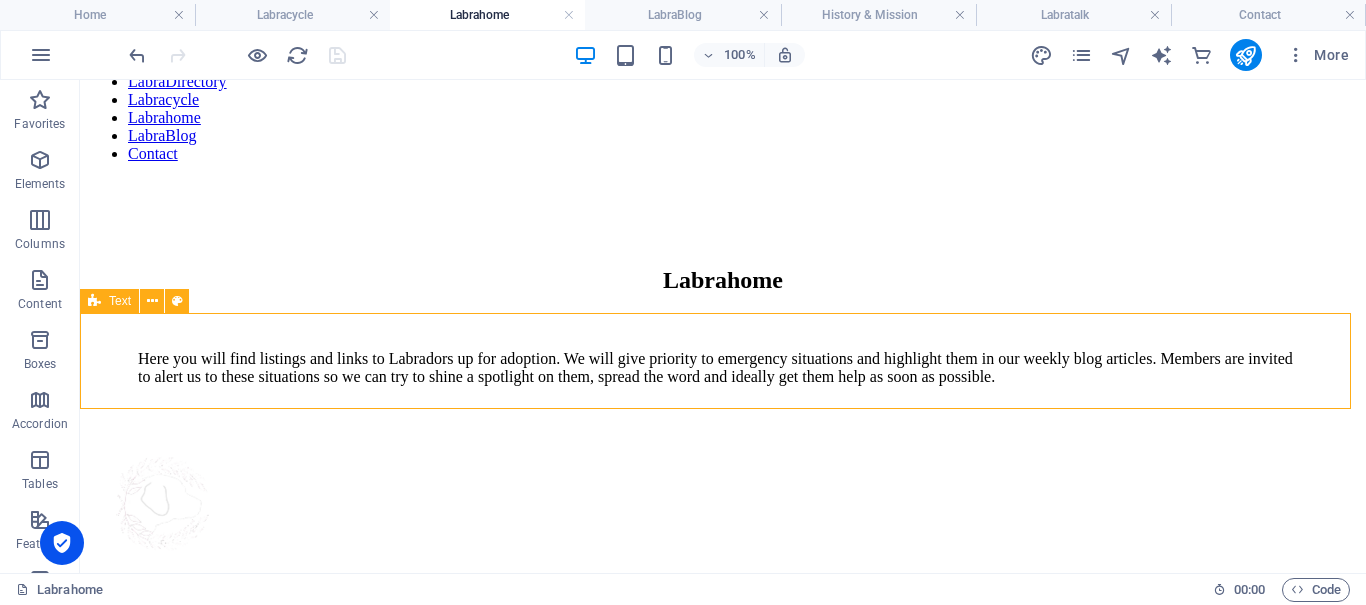 click at bounding box center (94, 301) 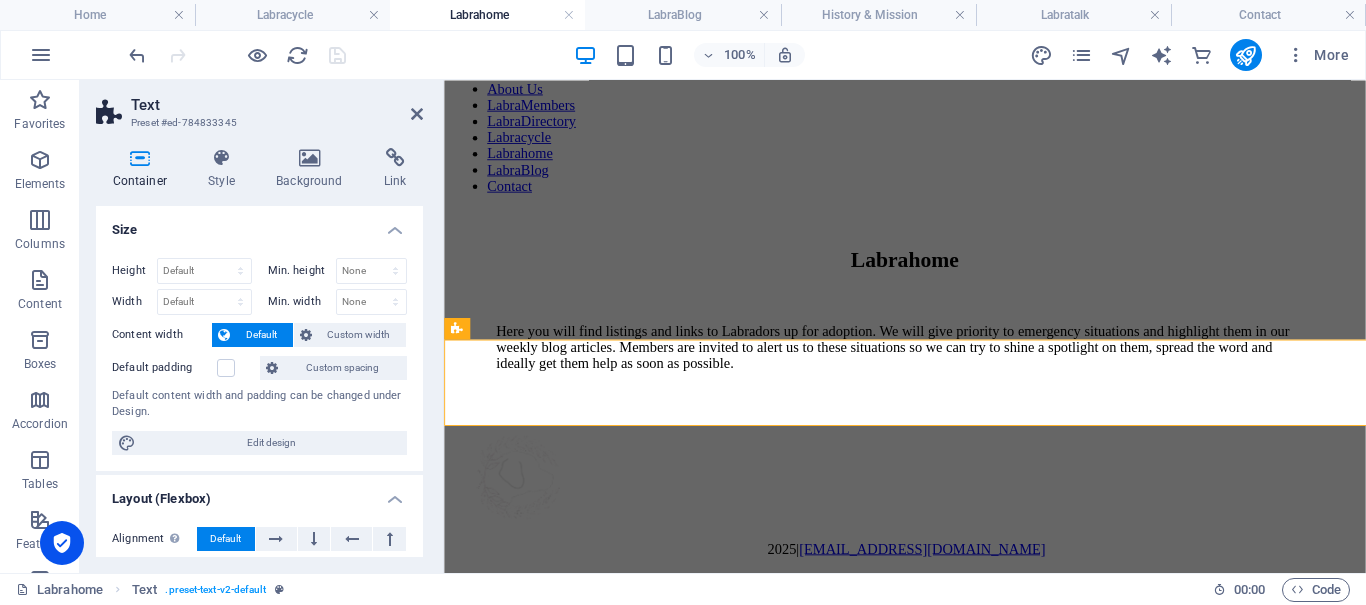 select on "px" 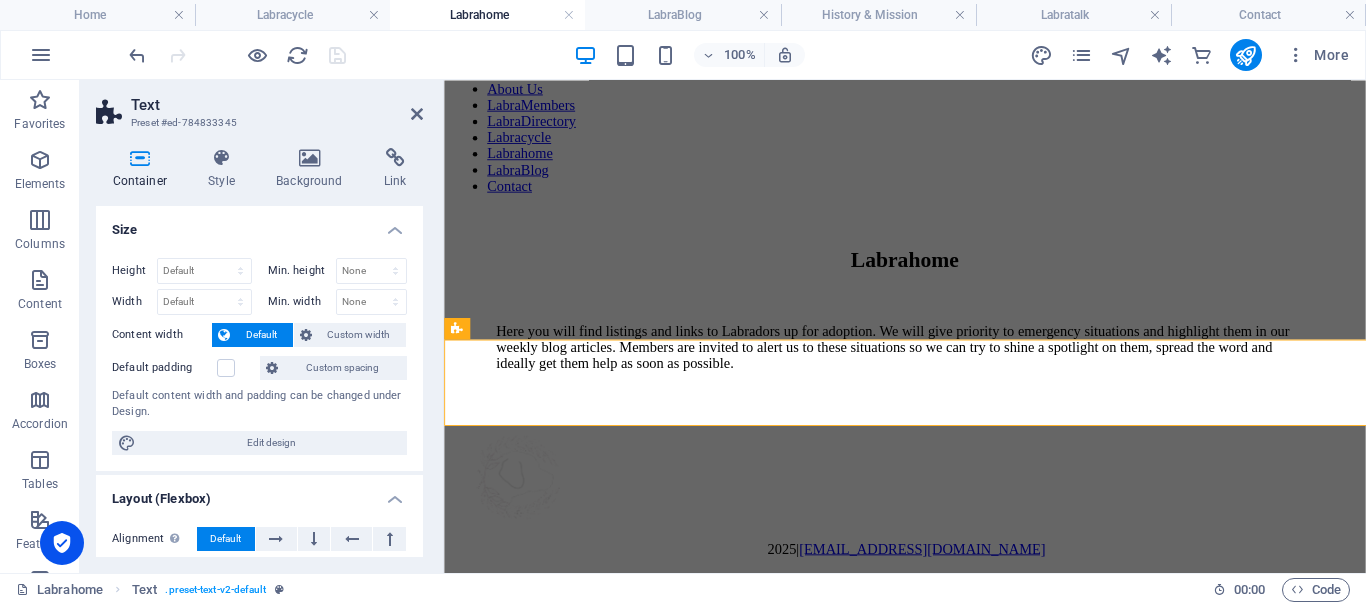 select on "px" 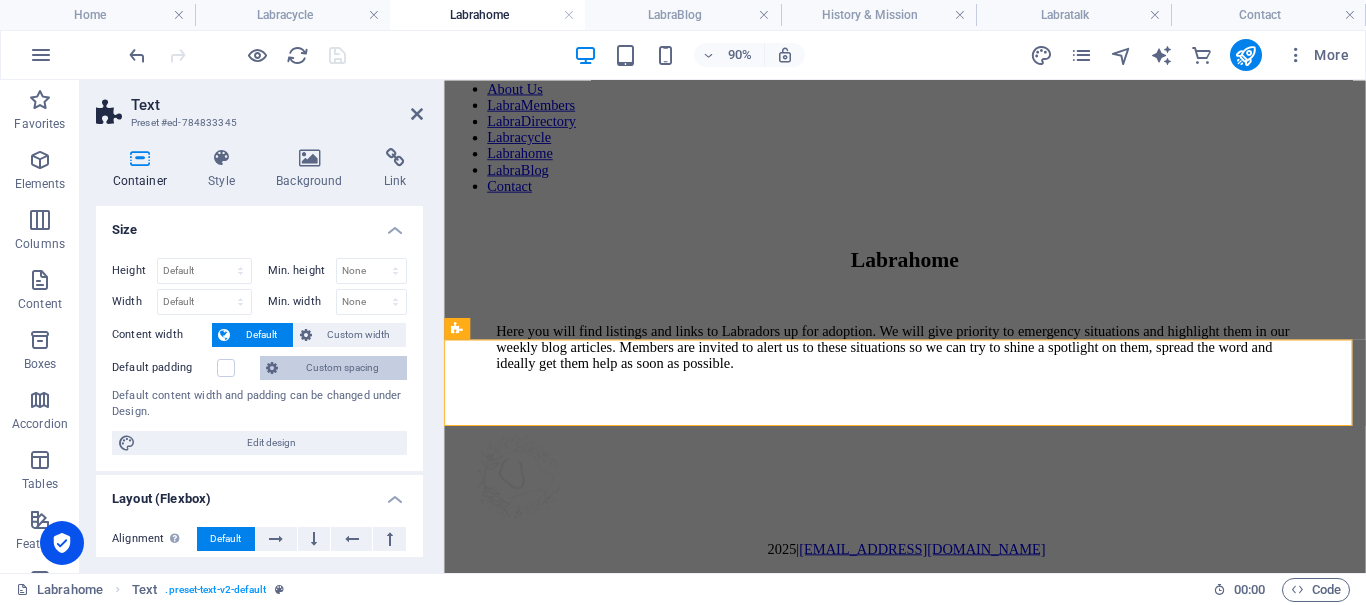 scroll, scrollTop: 724, scrollLeft: 0, axis: vertical 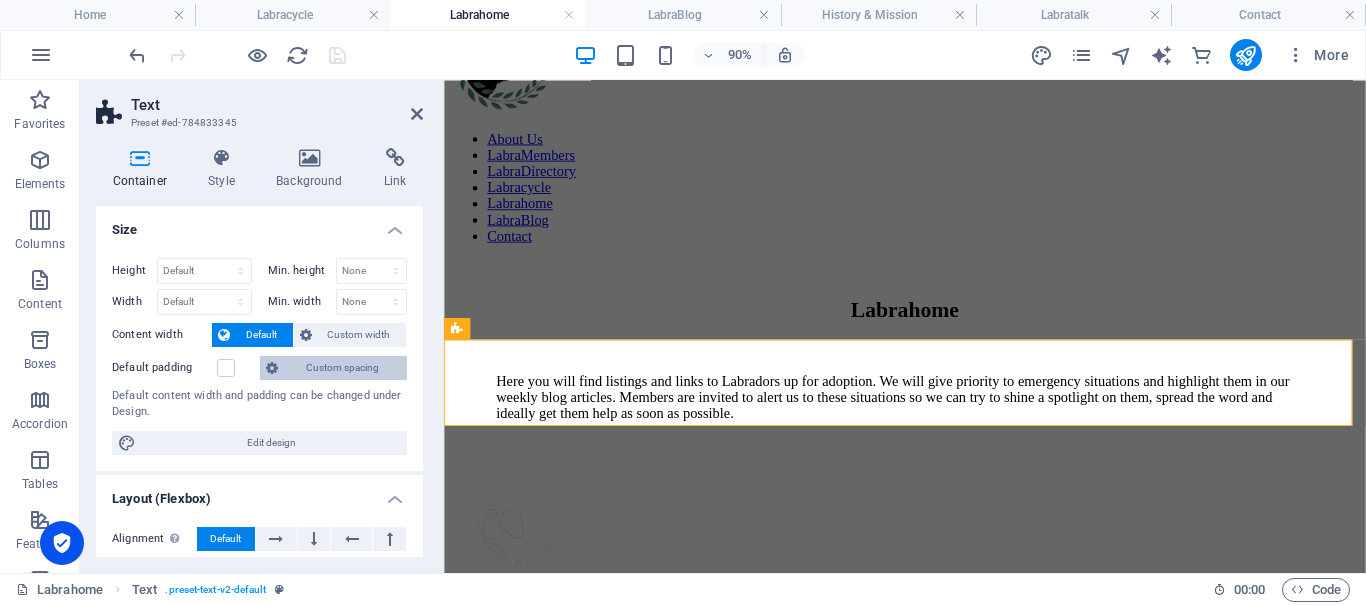 click on "Custom spacing" at bounding box center (342, 368) 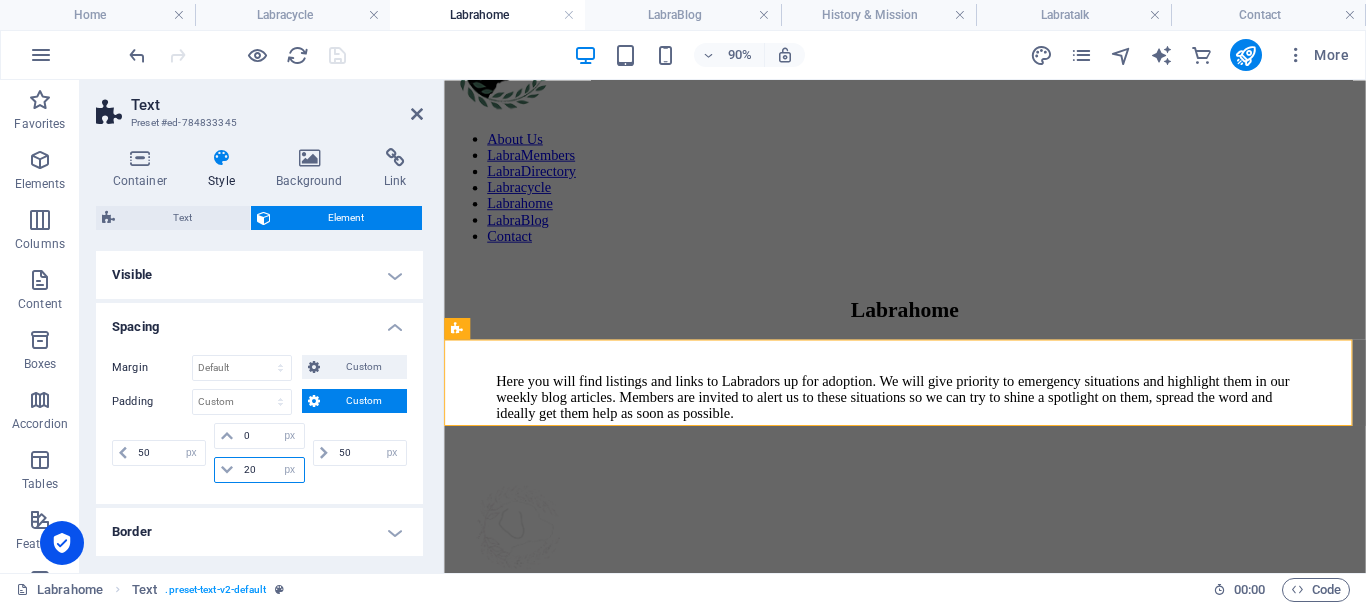 drag, startPoint x: 261, startPoint y: 464, endPoint x: 231, endPoint y: 454, distance: 31.622776 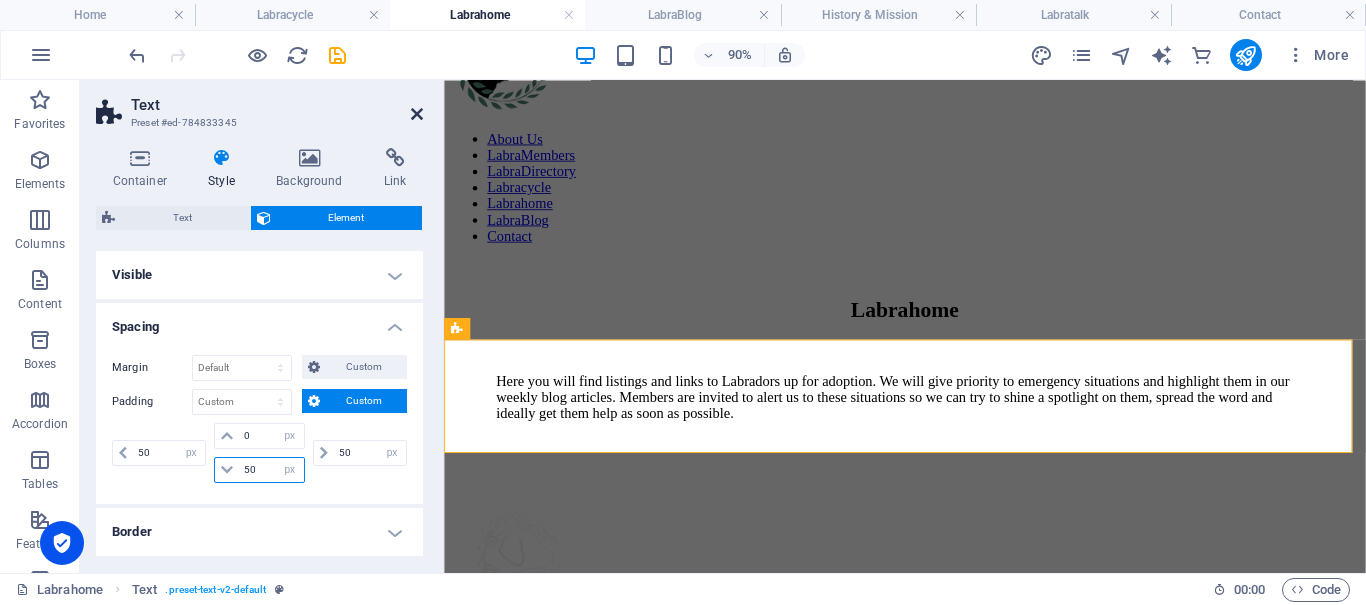 type on "50" 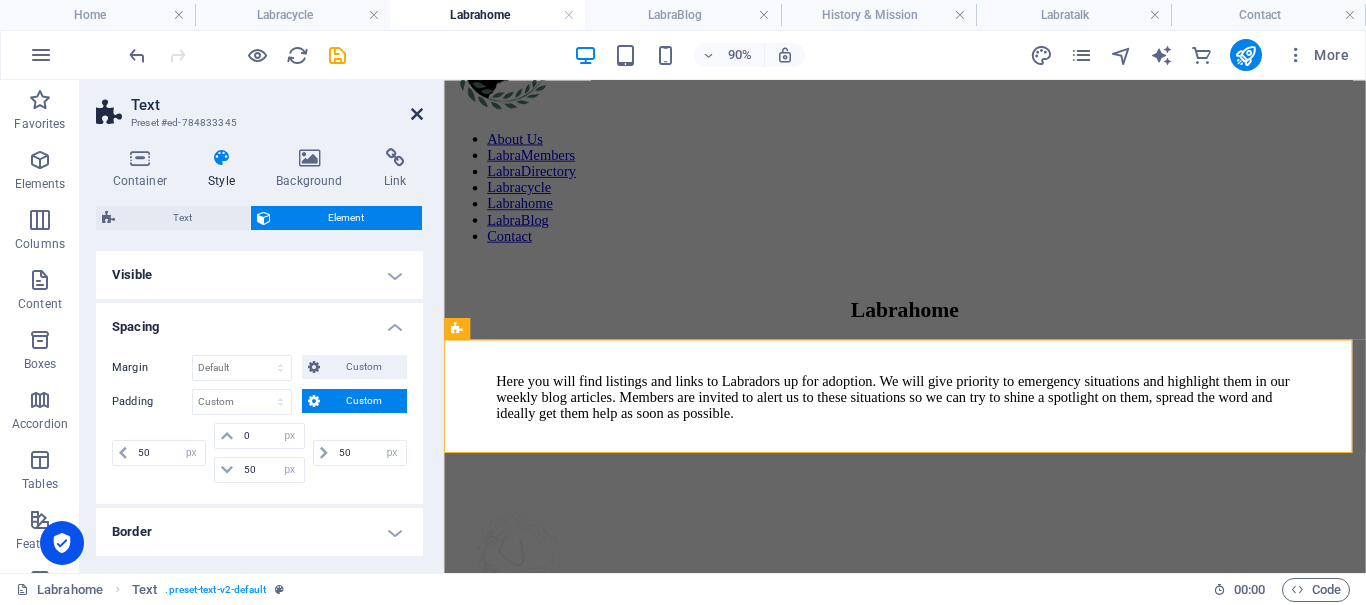 click at bounding box center [417, 114] 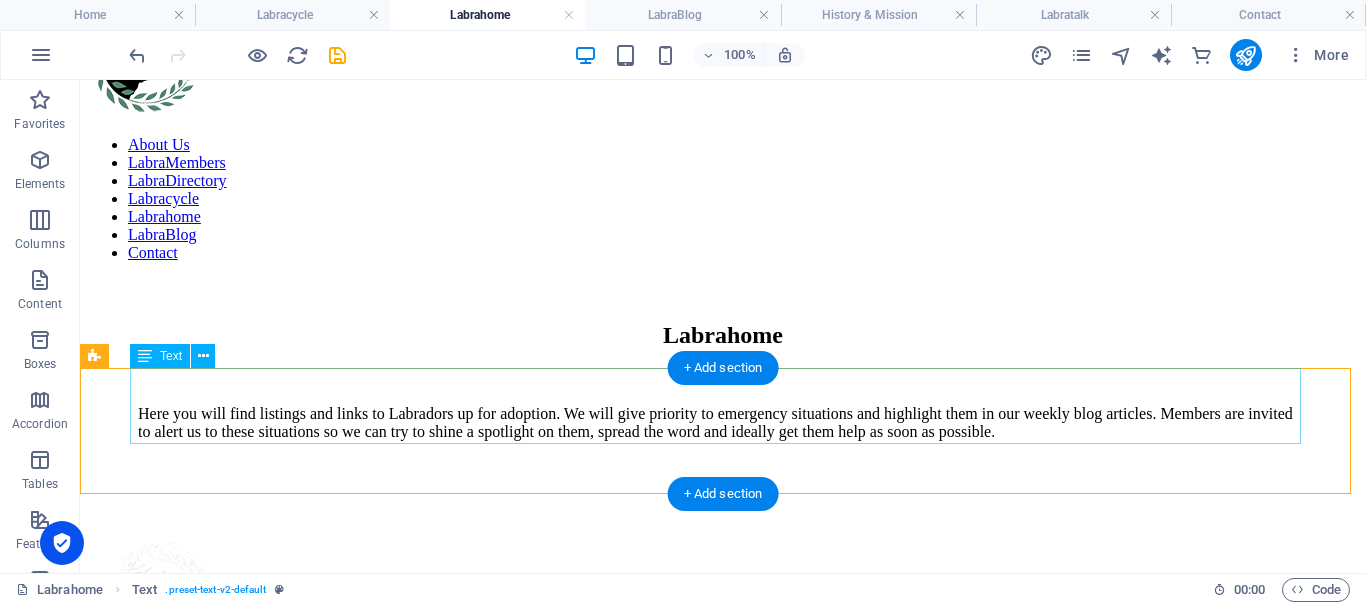 click on "Here you will find listings and links to Labradors up for adoption. We will give priority to emergency situations and highlight them in our weekly blog articles. Members are invited to alert us to these situations so we can try to shine a spotlight on them, spread the word and ideally get them help as soon as possible." at bounding box center [723, 423] 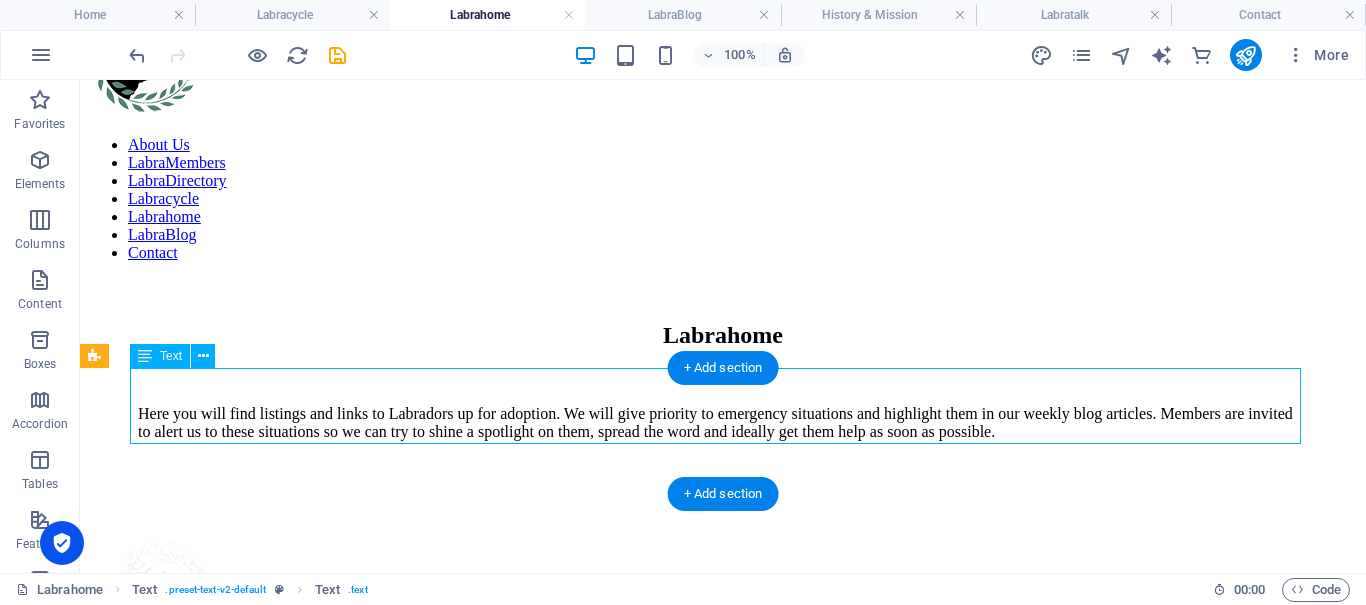 click on "Here you will find listings and links to Labradors up for adoption. We will give priority to emergency situations and highlight them in our weekly blog articles. Members are invited to alert us to these situations so we can try to shine a spotlight on them, spread the word and ideally get them help as soon as possible." at bounding box center (723, 423) 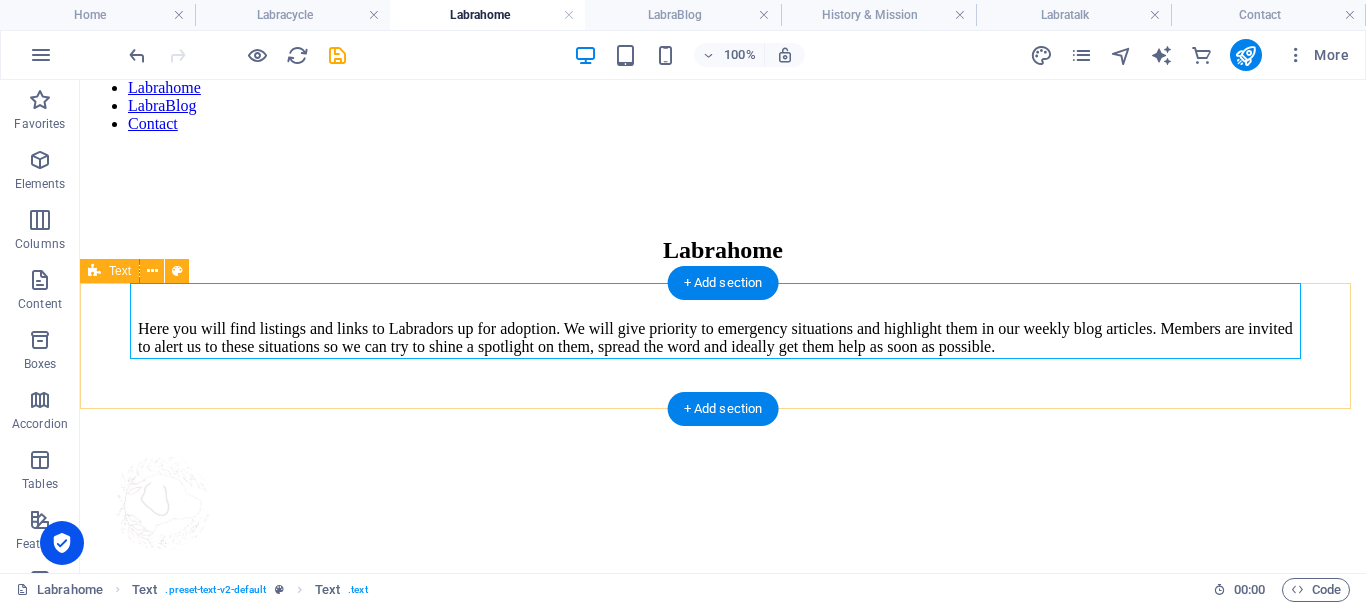 scroll, scrollTop: 309, scrollLeft: 0, axis: vertical 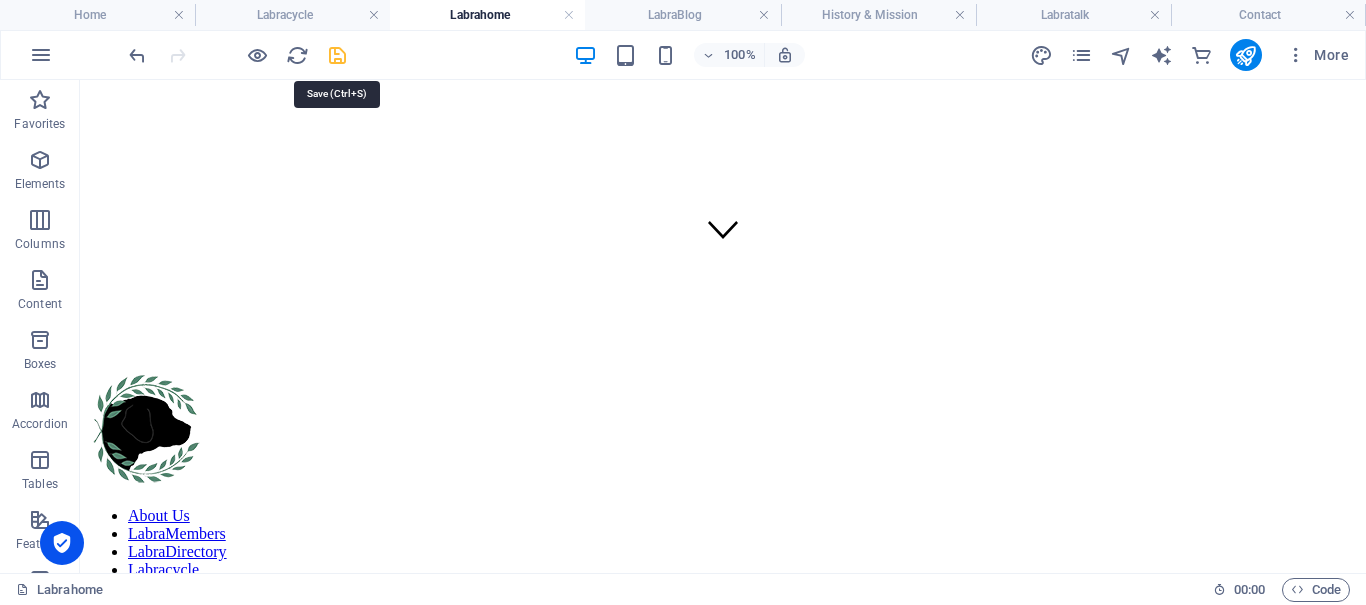 click at bounding box center [337, 55] 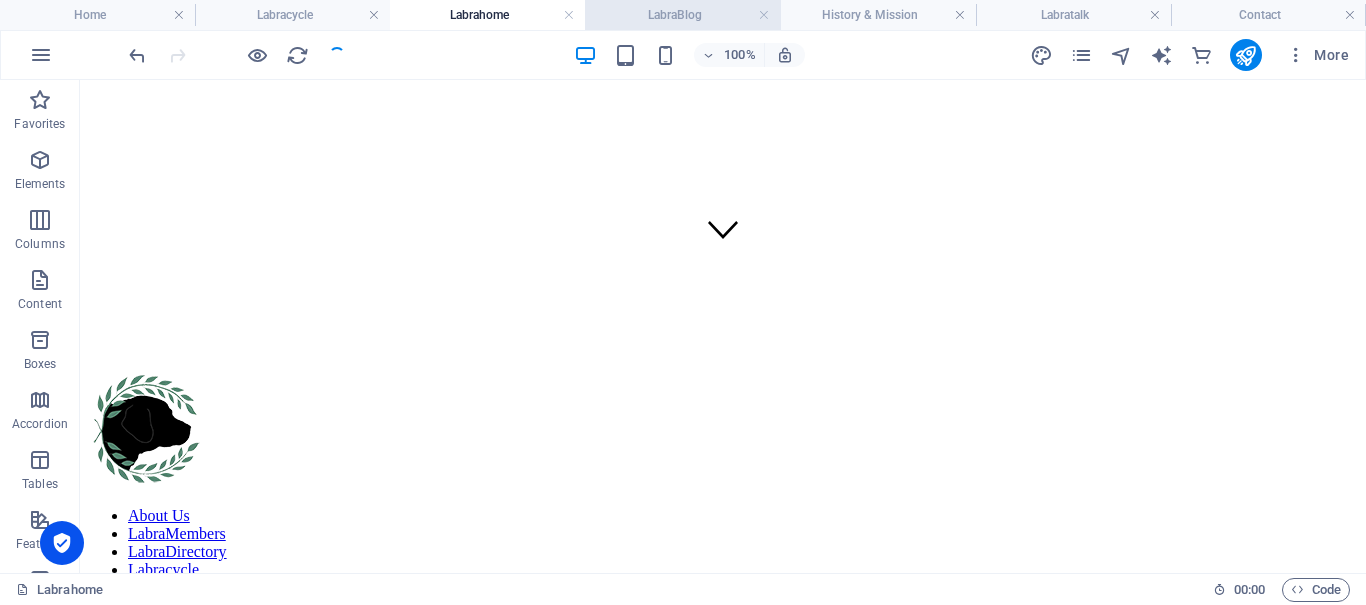 drag, startPoint x: 643, startPoint y: 14, endPoint x: 555, endPoint y: 63, distance: 100.72239 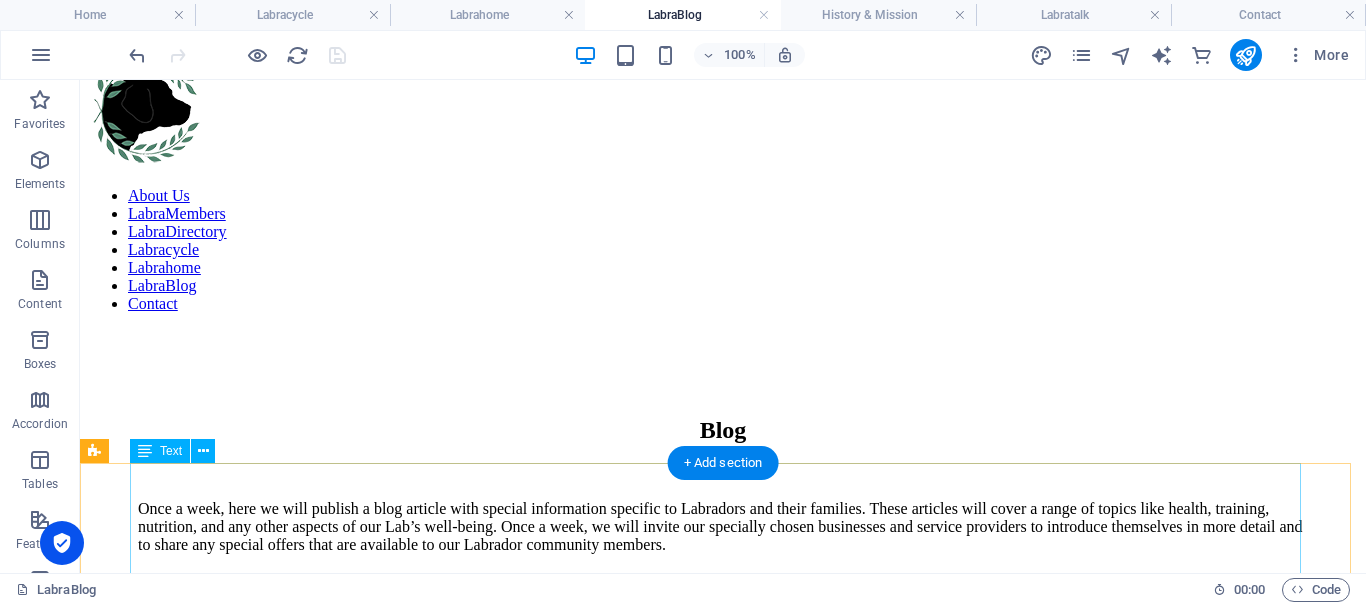 scroll, scrollTop: 829, scrollLeft: 0, axis: vertical 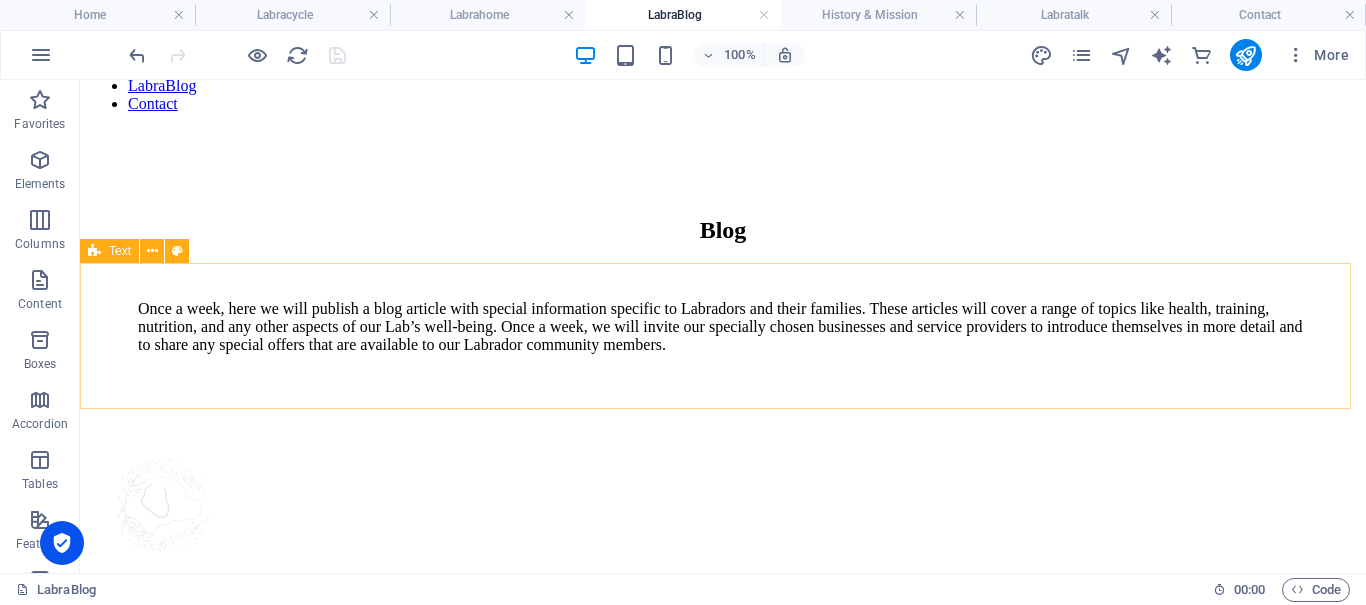 click on "Text" at bounding box center (120, 251) 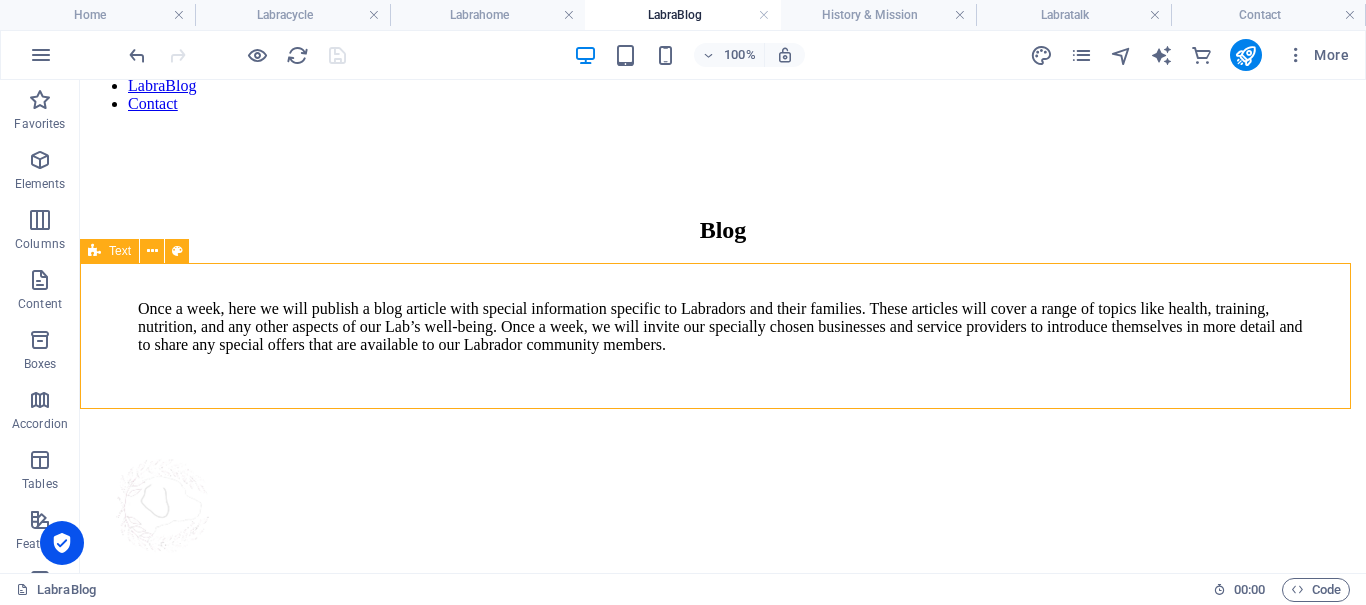 click on "Text" at bounding box center (120, 251) 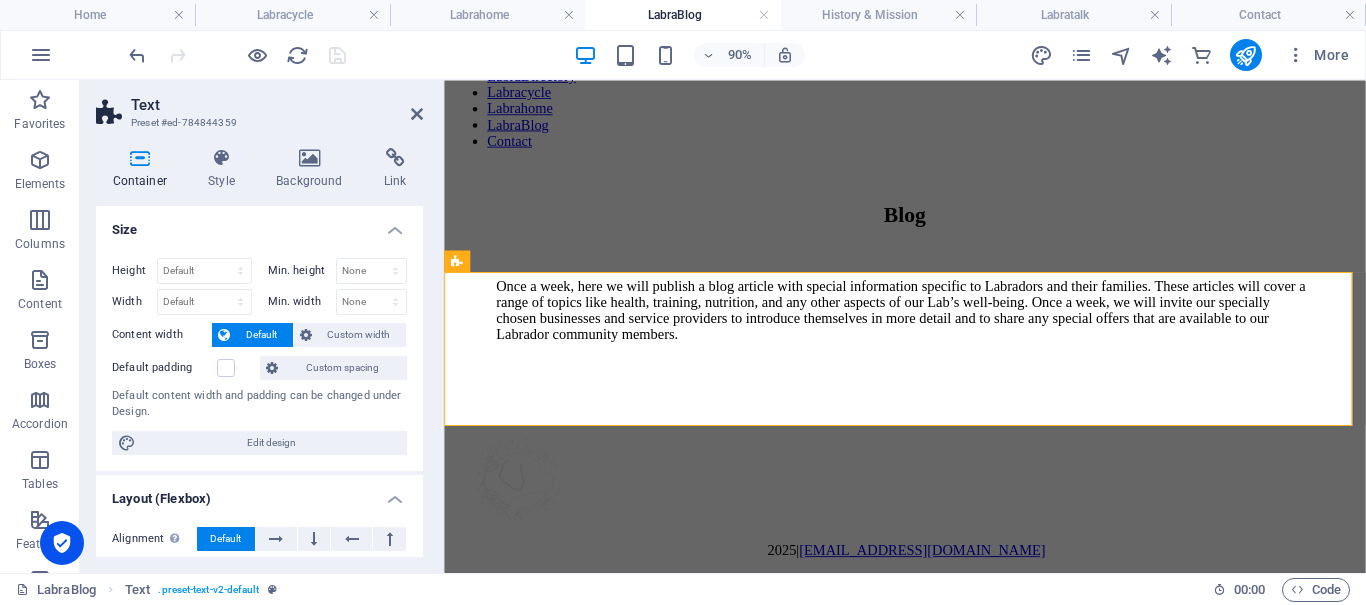 scroll, scrollTop: 799, scrollLeft: 0, axis: vertical 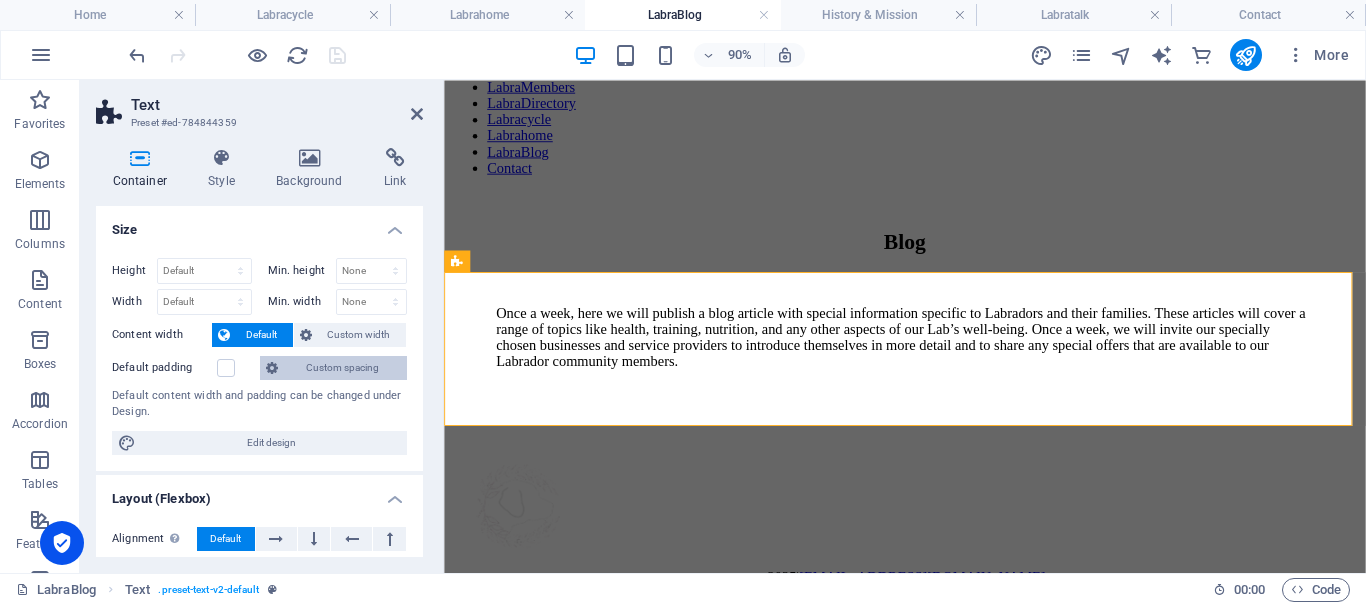 click on "Custom spacing" at bounding box center (342, 368) 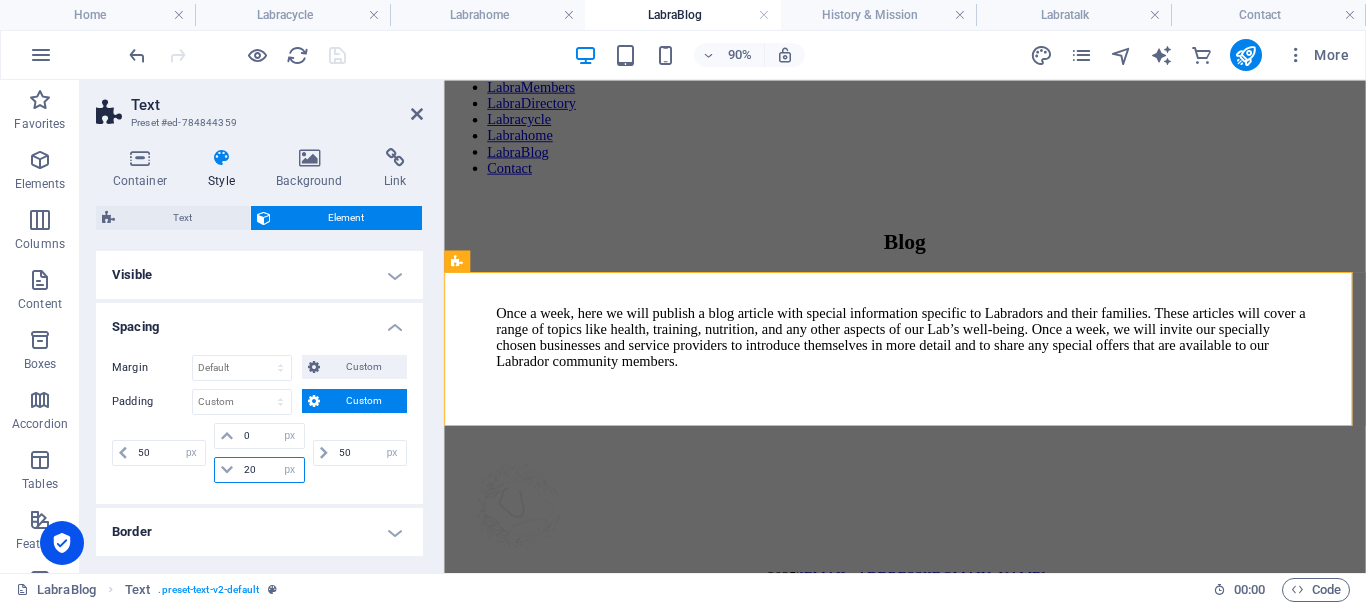 drag, startPoint x: 254, startPoint y: 465, endPoint x: 228, endPoint y: 461, distance: 26.305893 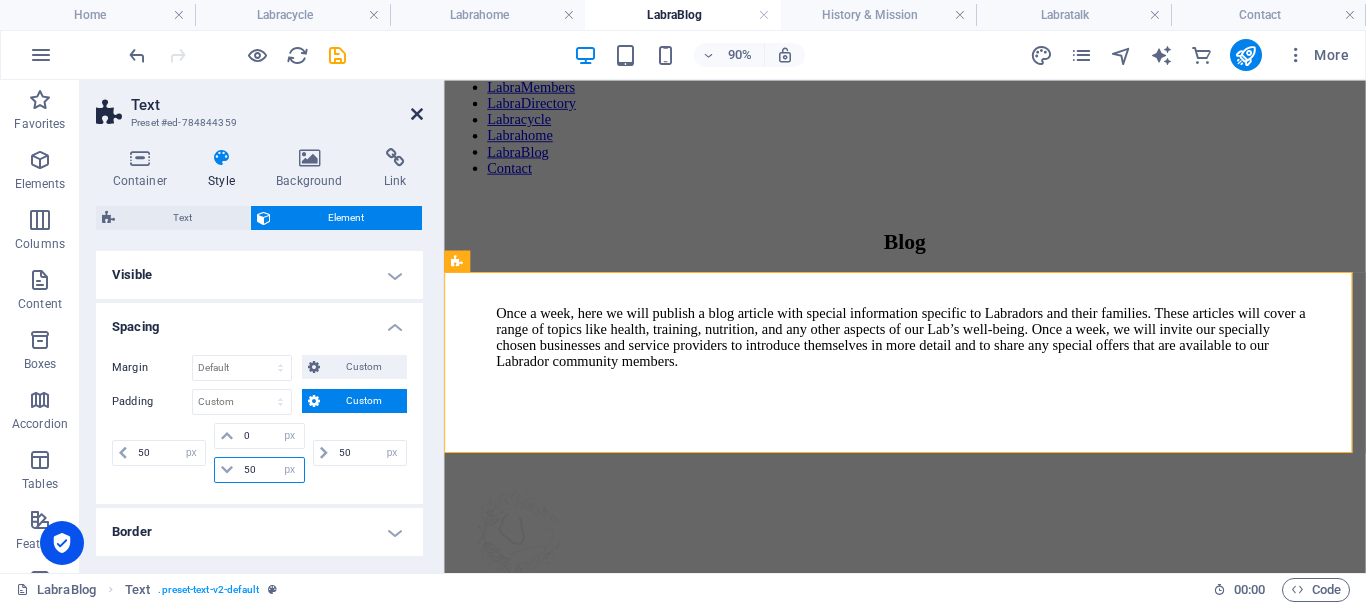 type on "50" 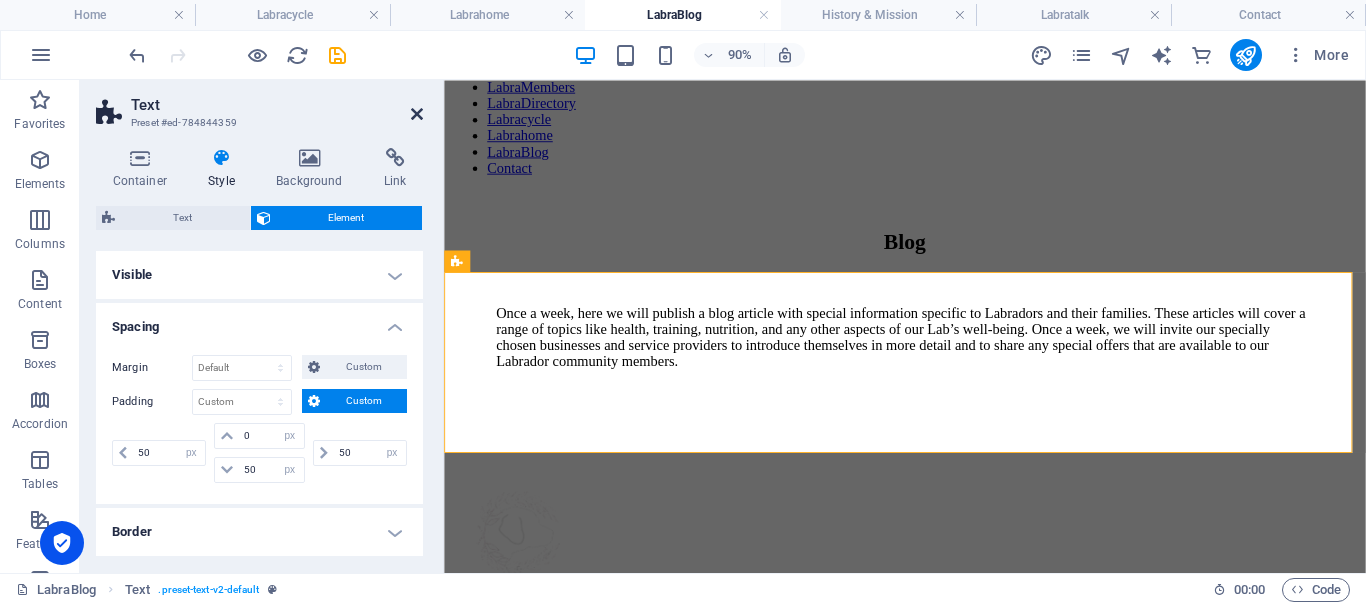 drag, startPoint x: 422, startPoint y: 121, endPoint x: 342, endPoint y: 42, distance: 112.432205 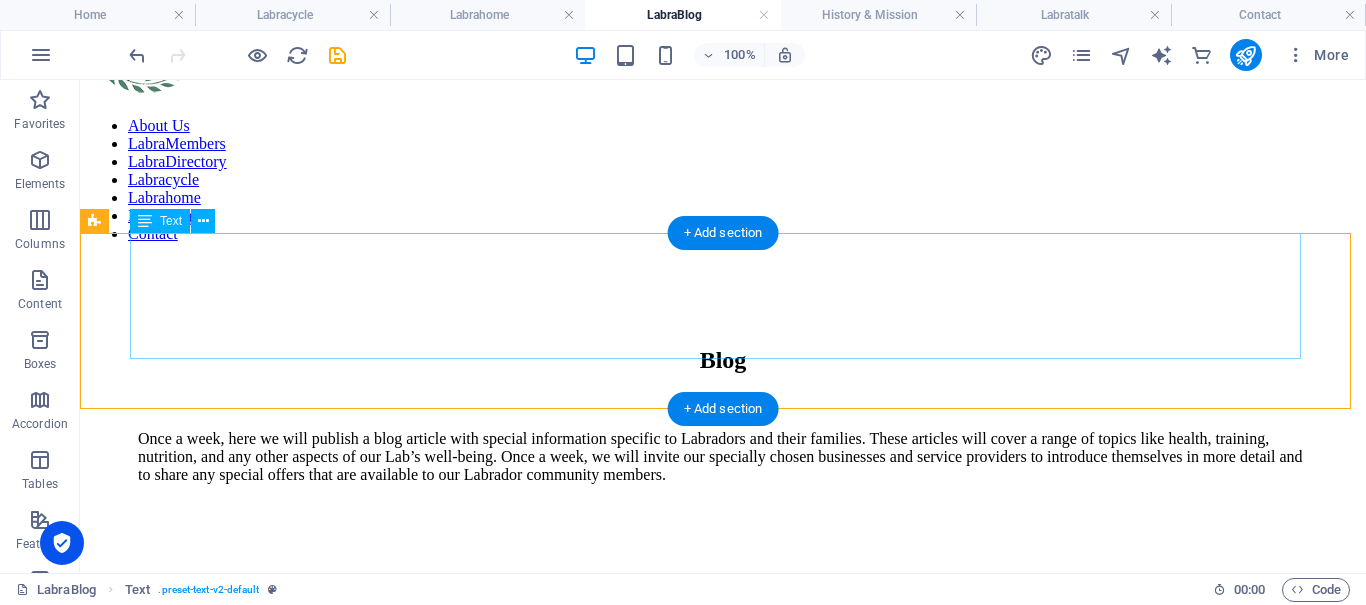 scroll, scrollTop: 859, scrollLeft: 0, axis: vertical 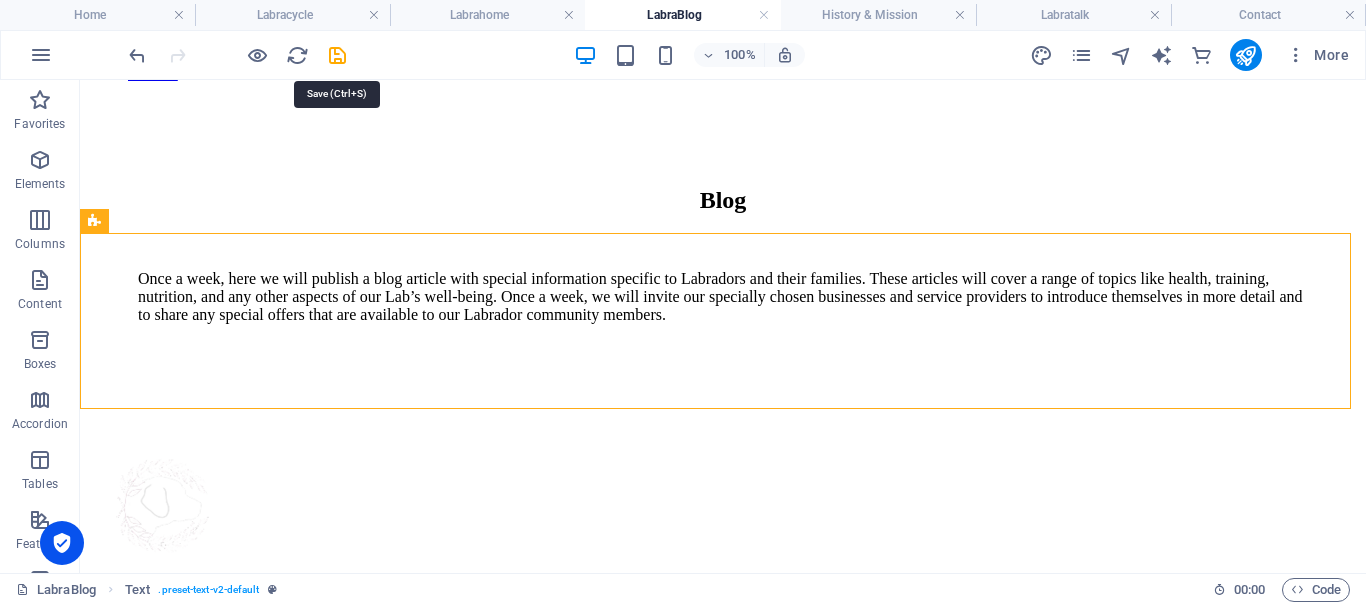 drag, startPoint x: 340, startPoint y: 57, endPoint x: 828, endPoint y: 59, distance: 488.0041 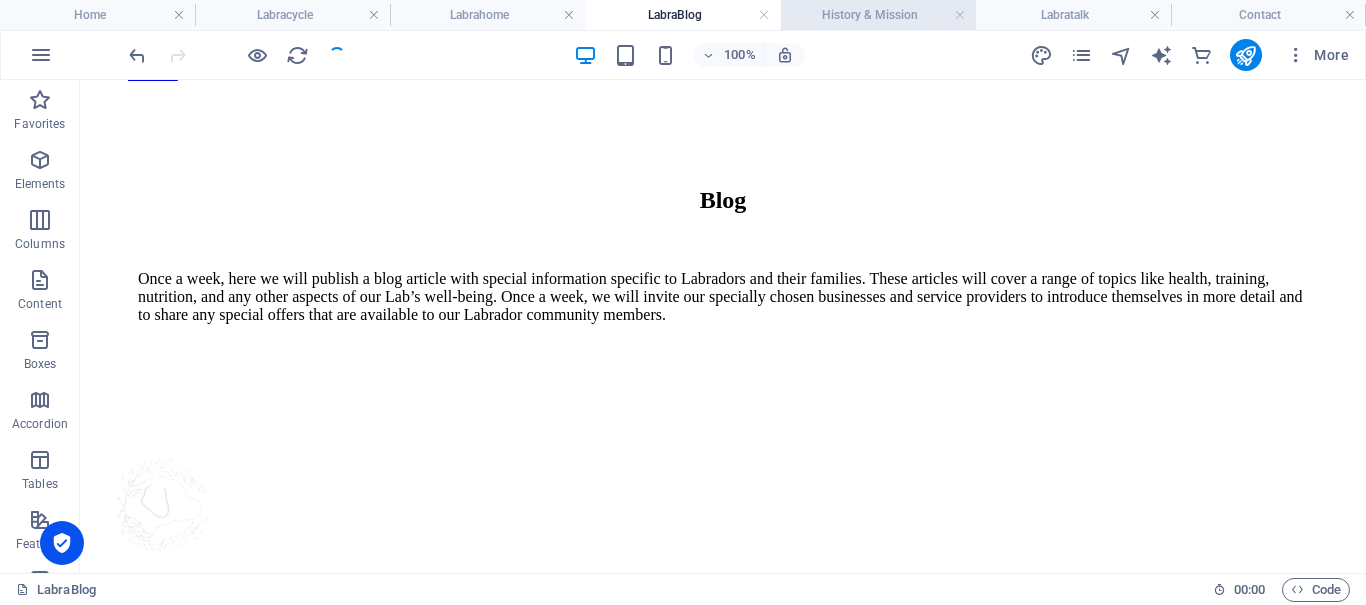 click on "History & Mission" at bounding box center (878, 15) 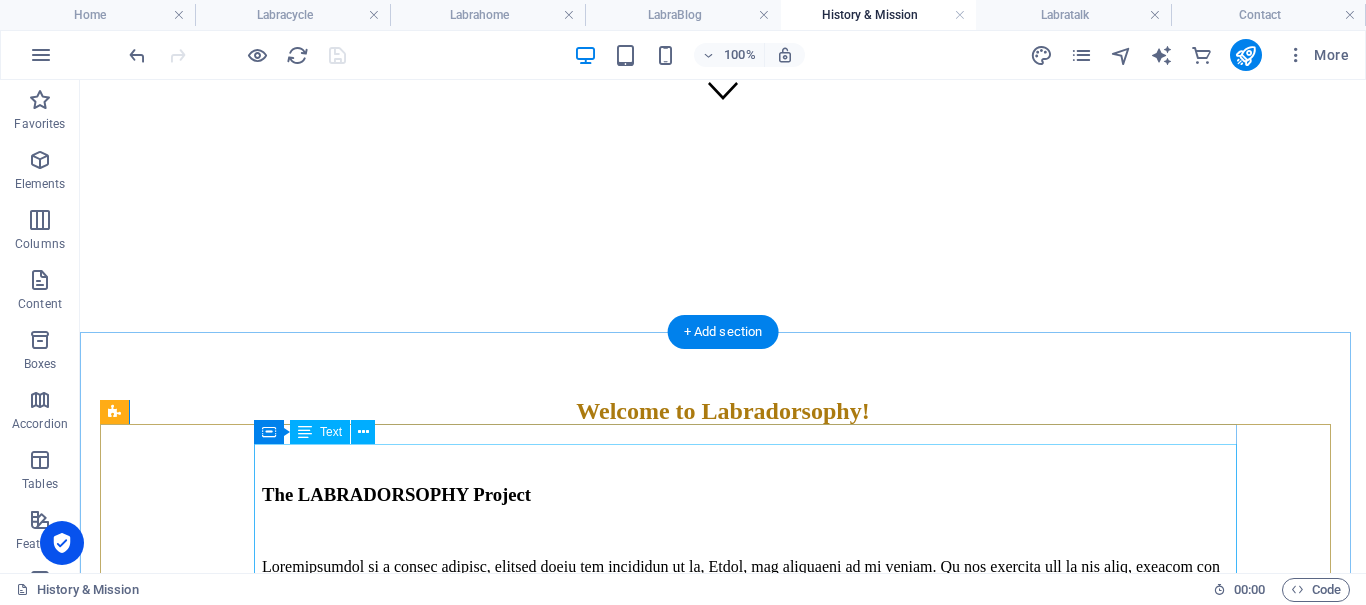 scroll, scrollTop: 548, scrollLeft: 0, axis: vertical 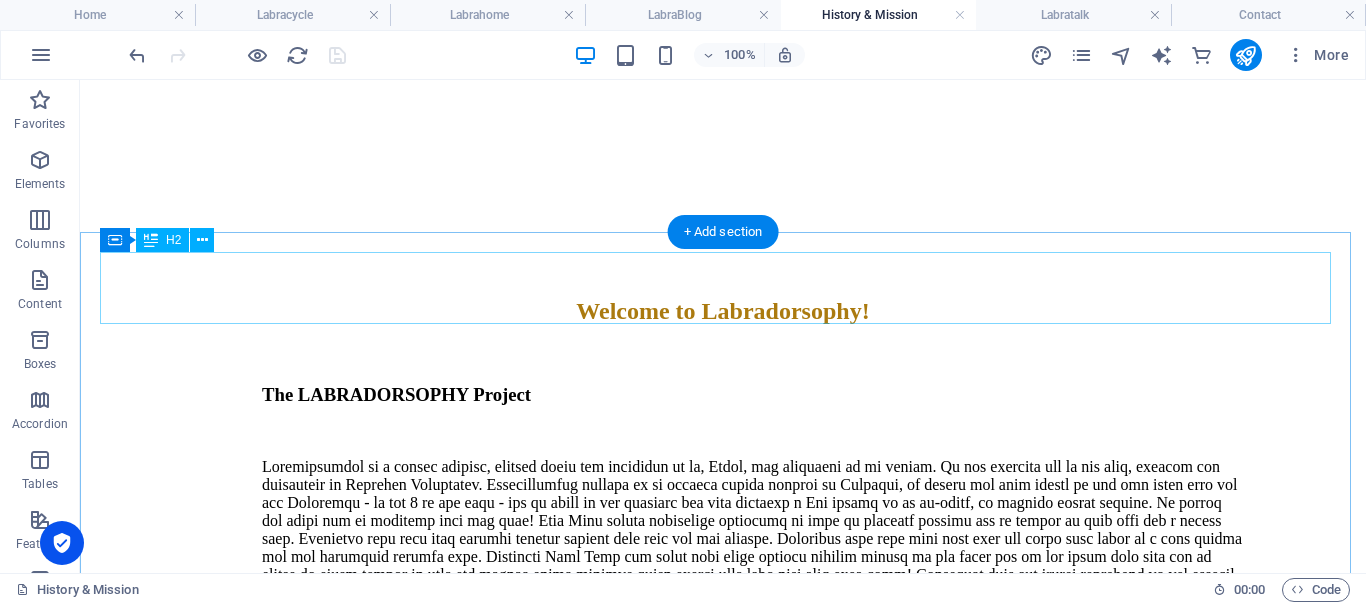 click on "Welcome to Labradorsophy!" at bounding box center [723, 311] 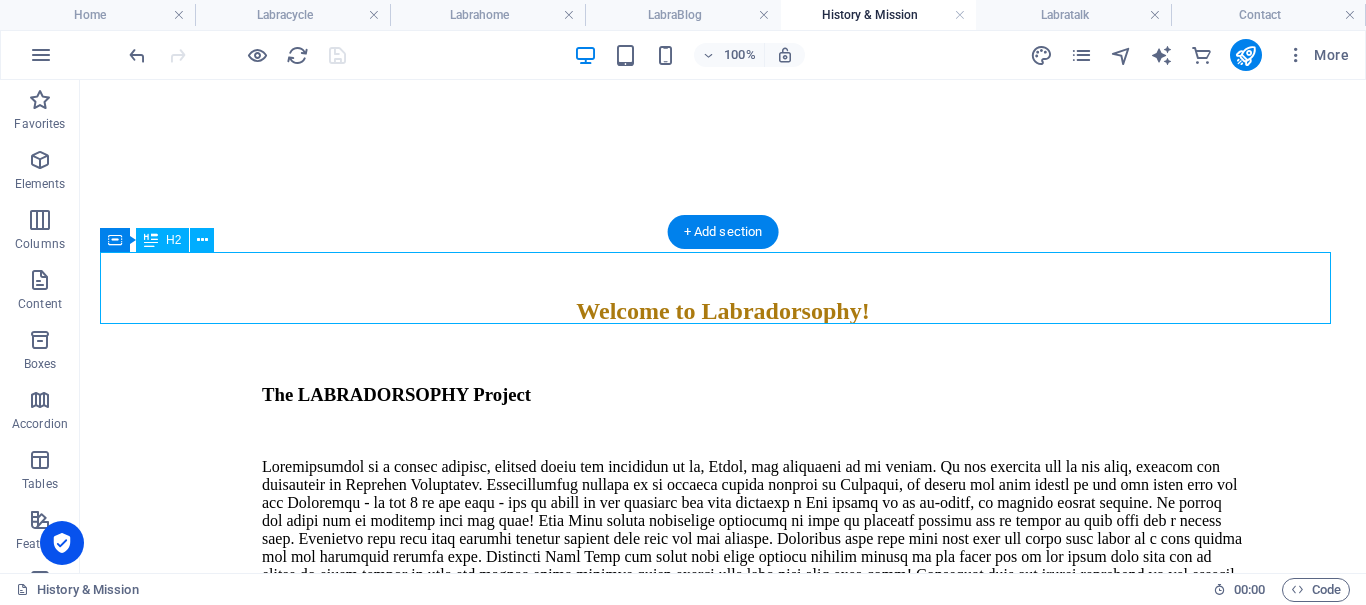 click on "Welcome to Labradorsophy!" at bounding box center (723, 311) 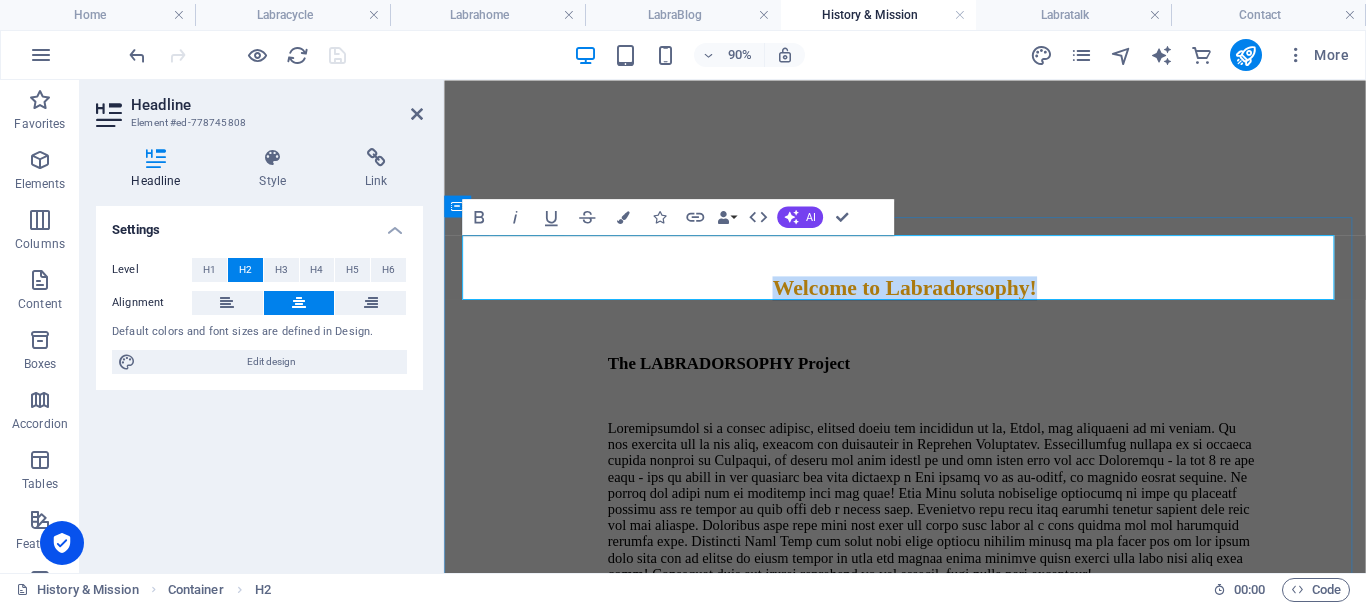 click on "Welcome to Labradorsophy!" at bounding box center (955, 311) 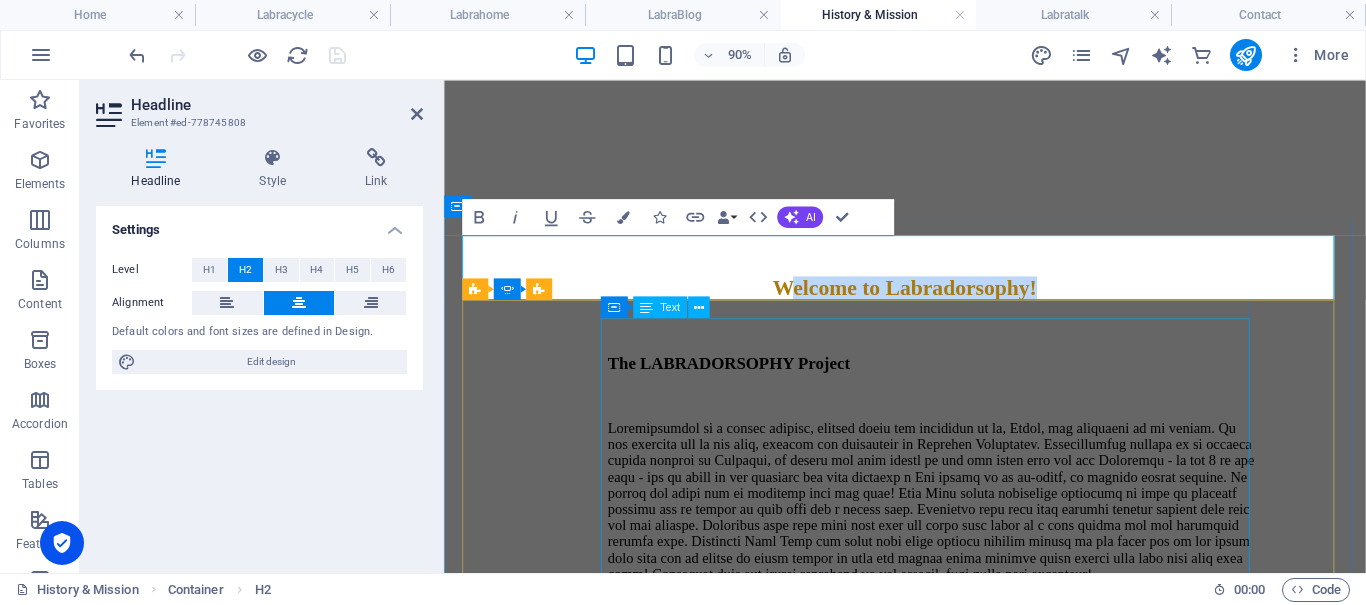 drag, startPoint x: 703, startPoint y: 277, endPoint x: 1259, endPoint y: 361, distance: 562.3095 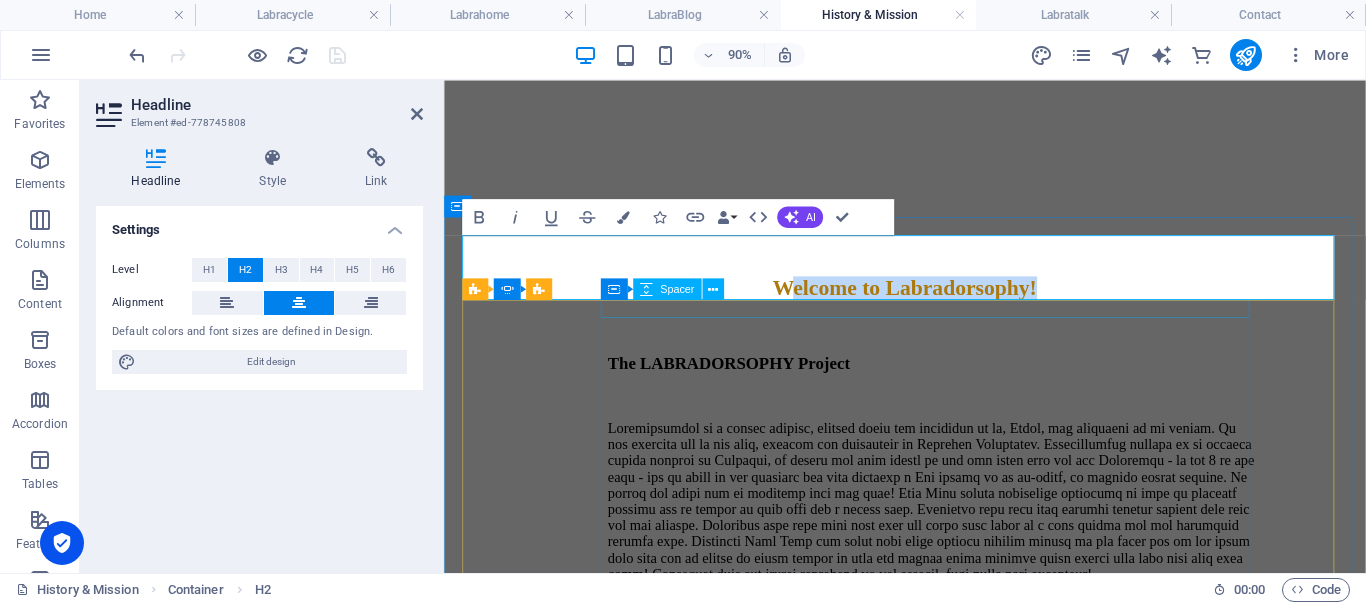 type 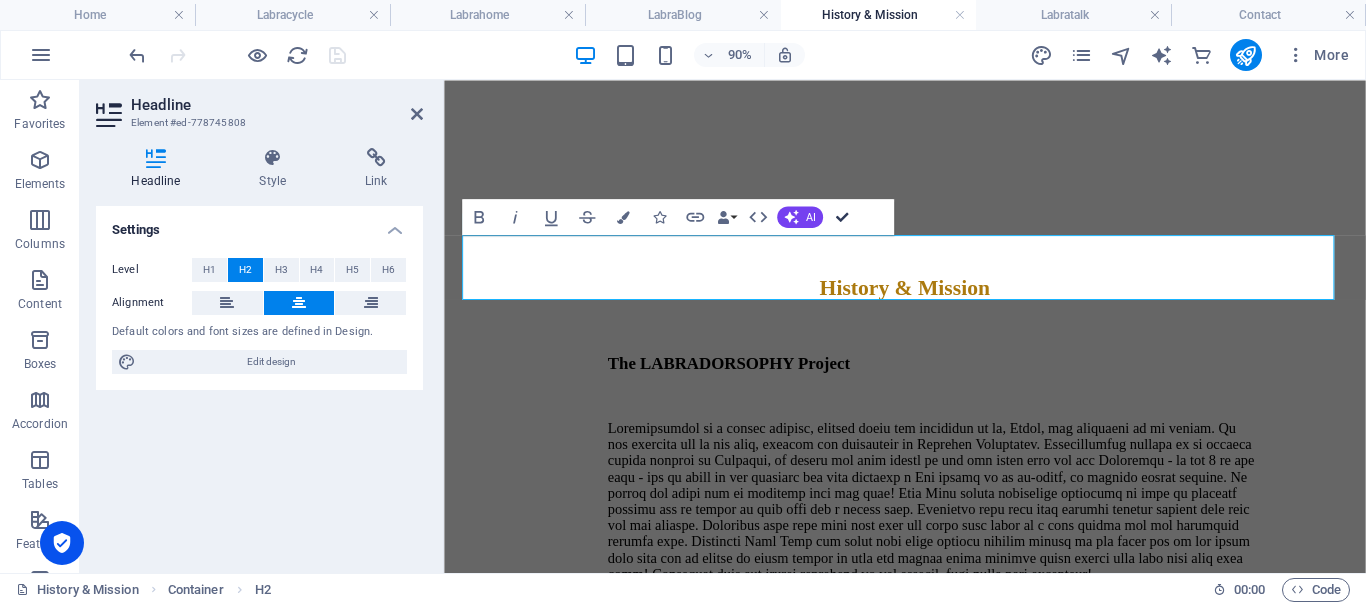 drag, startPoint x: 842, startPoint y: 214, endPoint x: 762, endPoint y: 135, distance: 112.432205 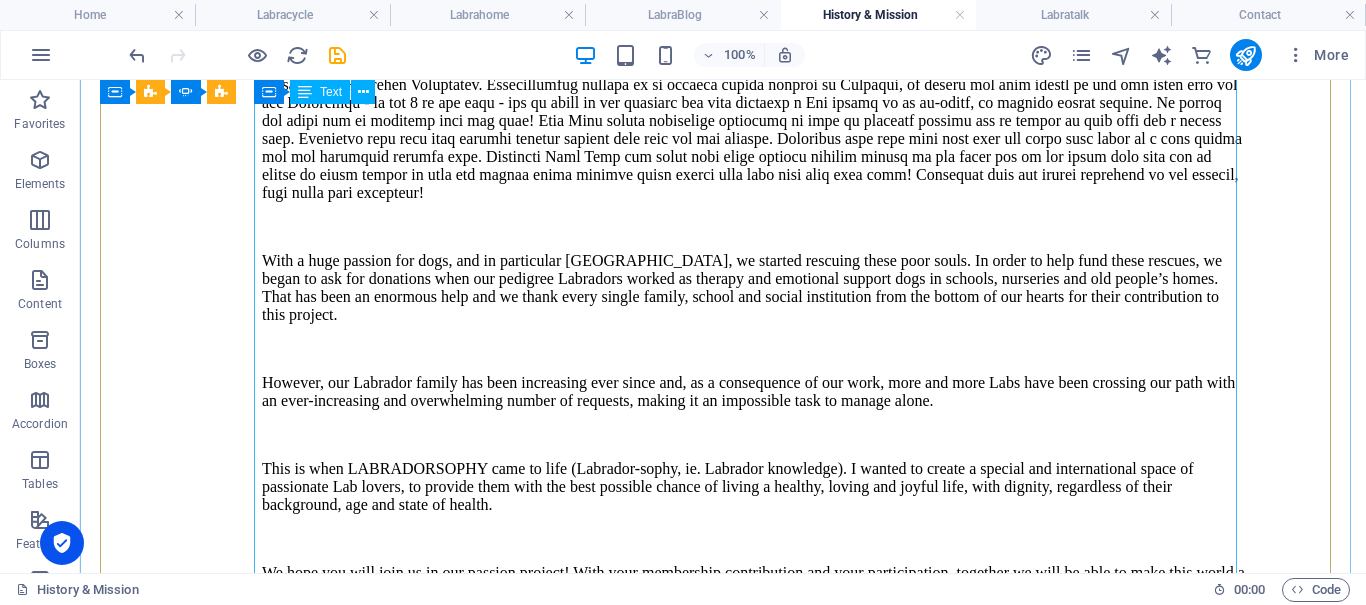 scroll, scrollTop: 648, scrollLeft: 0, axis: vertical 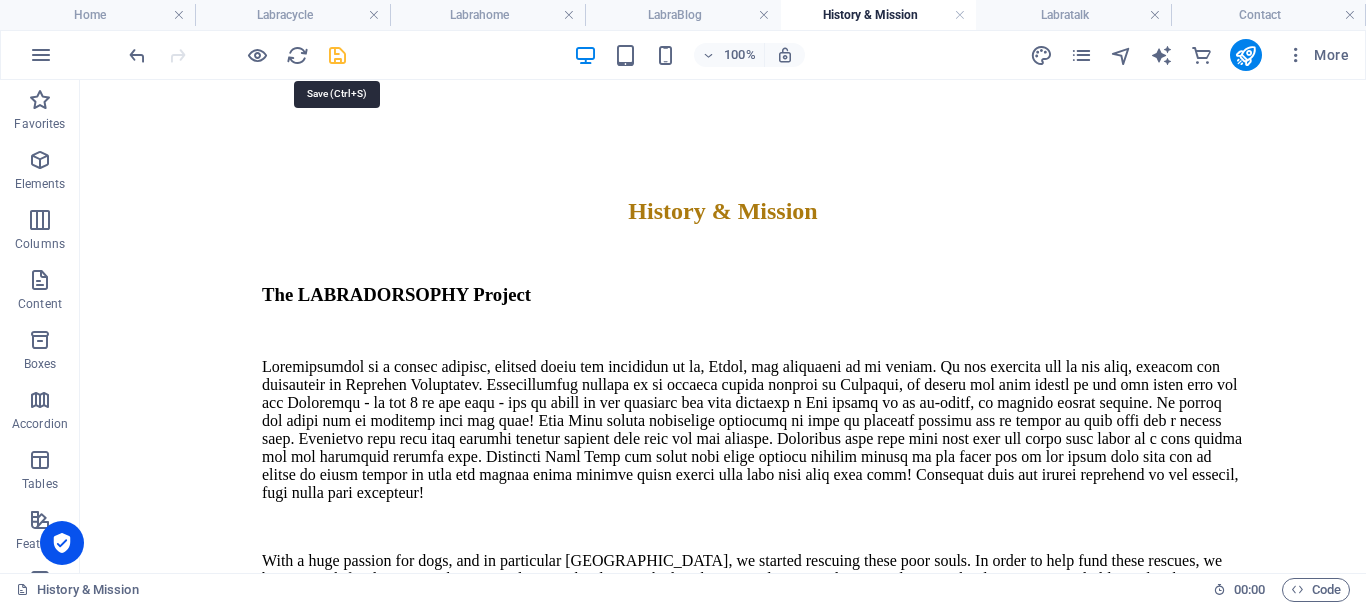 click at bounding box center (337, 55) 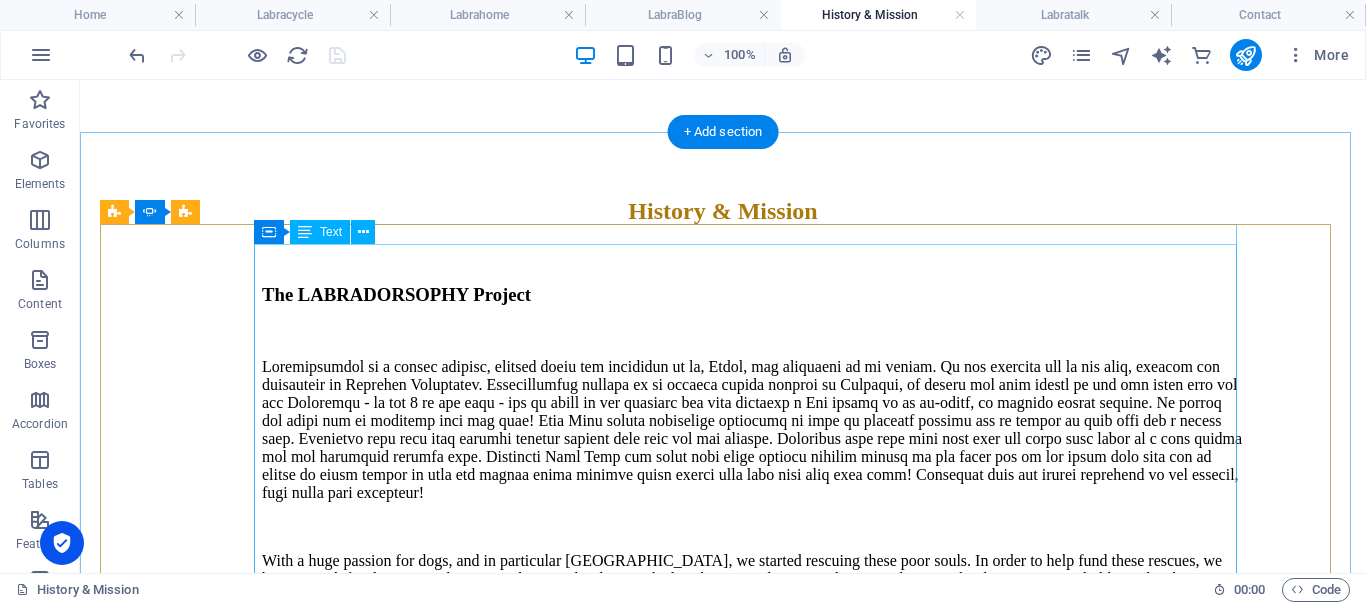 click on "The LABRADORSOPHY Project With a huge passion for dogs, and in particular Labradors, we started rescuing these poor souls. In order to help fund these rescues, we began to ask for donations when our pedigree Labradors worked as therapy and emotional support dogs in schools, nurseries and old people’s homes. That has been an enormous help and we thank every single family, school and social institution from the bottom of our hearts for their contribution to this project. However, our Labrador family has been increasing ever since and, as a consequence of our work, more and more Labs have been crossing our path with an ever-increasing and overwhelming number of requests, making it an impossible task to manage alone. Sophy and the Labs" at bounding box center (753, 644) 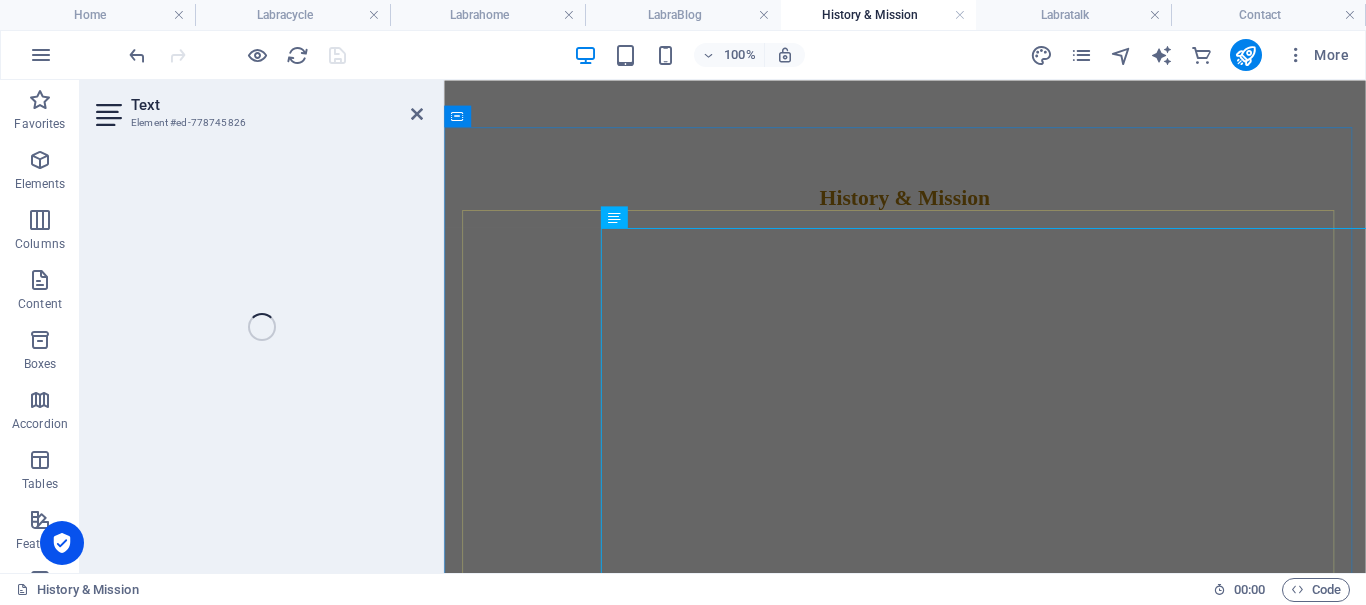 click at bounding box center [956, 687] 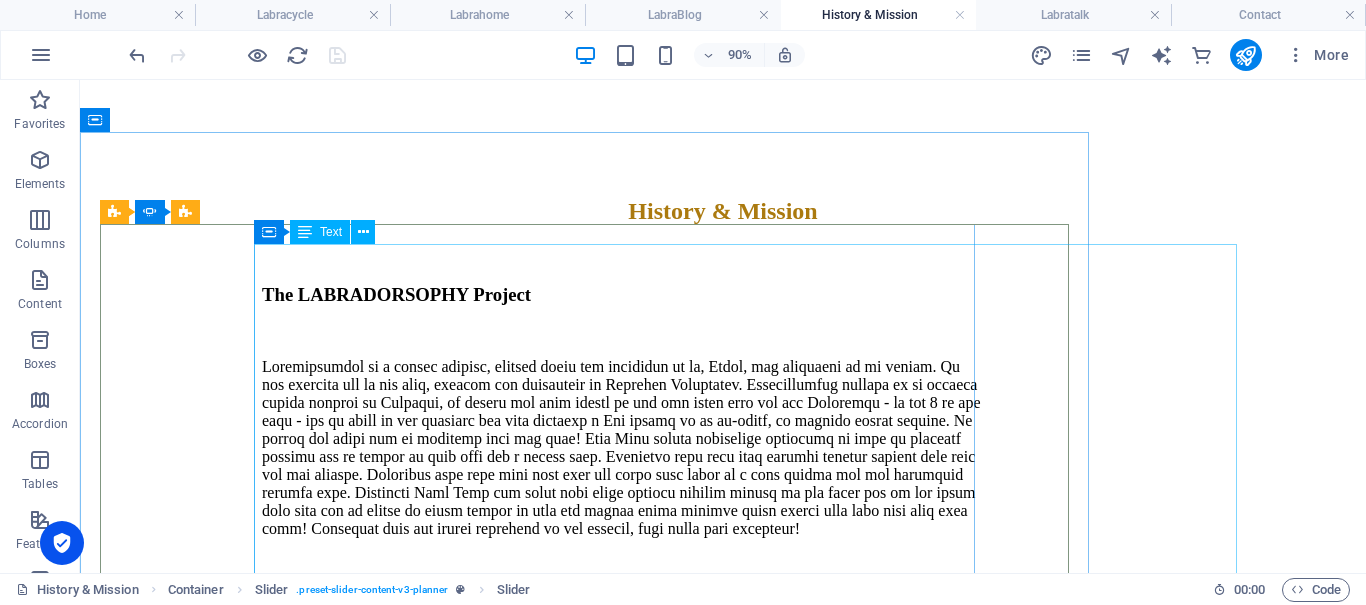 click on "The LABRADORSOPHY Project With a huge passion for dogs, and in particular Labradors, we started rescuing these poor souls. In order to help fund these rescues, we began to ask for donations when our pedigree Labradors worked as therapy and emotional support dogs in schools, nurseries and old people’s homes. That has been an enormous help and we thank every single family, school and social institution from the bottom of our hearts for their contribution to this project. However, our Labrador family has been increasing ever since and, as a consequence of our work, more and more Labs have been crossing our path with an ever-increasing and overwhelming number of requests, making it an impossible task to manage alone. Sophy and the Labs" at bounding box center (622, 689) 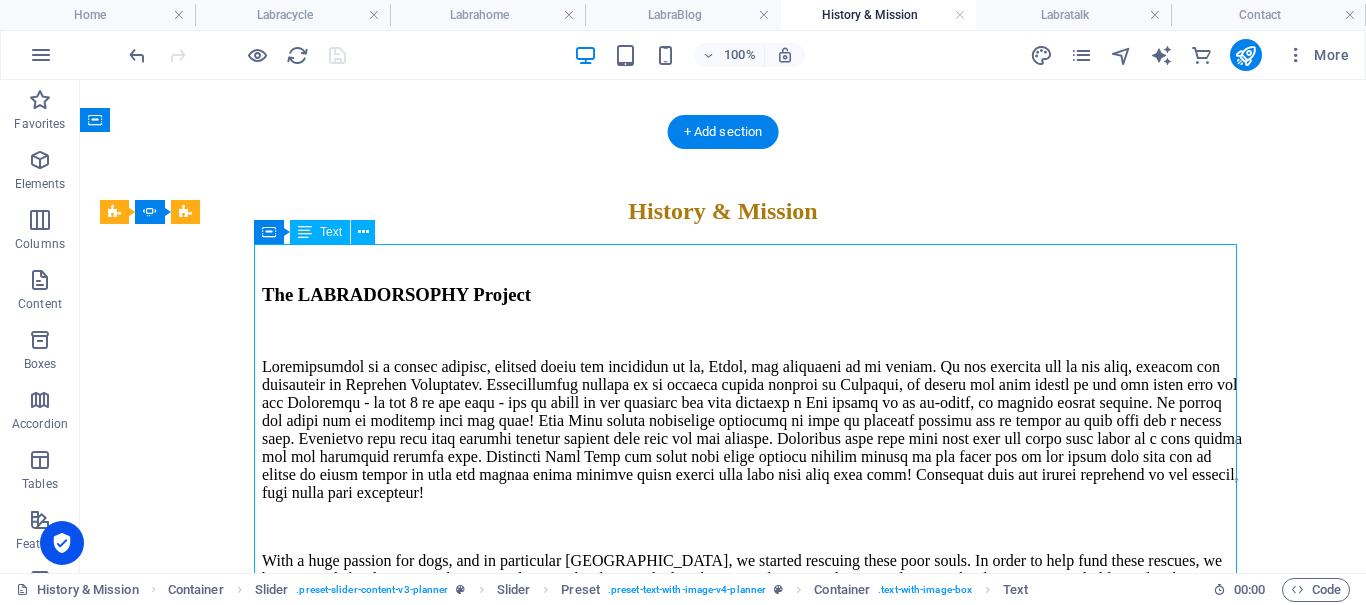 click on "The LABRADORSOPHY Project With a huge passion for dogs, and in particular Labradors, we started rescuing these poor souls. In order to help fund these rescues, we began to ask for donations when our pedigree Labradors worked as therapy and emotional support dogs in schools, nurseries and old people’s homes. That has been an enormous help and we thank every single family, school and social institution from the bottom of our hearts for their contribution to this project. However, our Labrador family has been increasing ever since and, as a consequence of our work, more and more Labs have been crossing our path with an ever-increasing and overwhelming number of requests, making it an impossible task to manage alone. Sophy and the Labs" at bounding box center (753, 644) 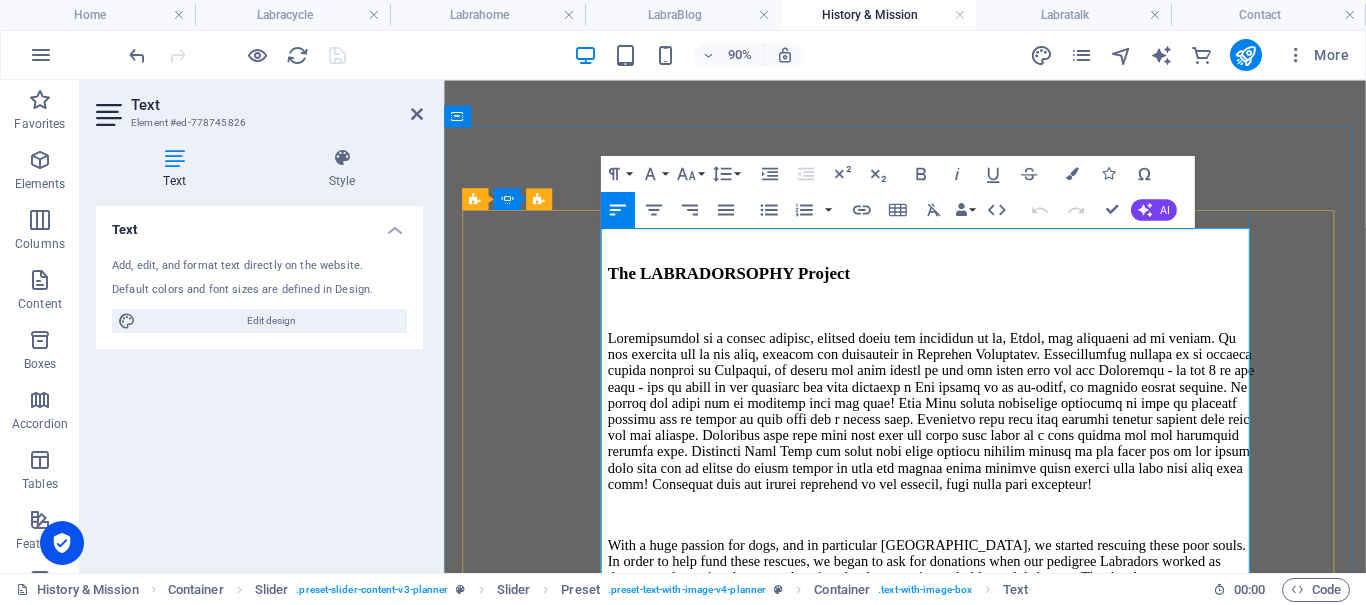 click at bounding box center (986, 448) 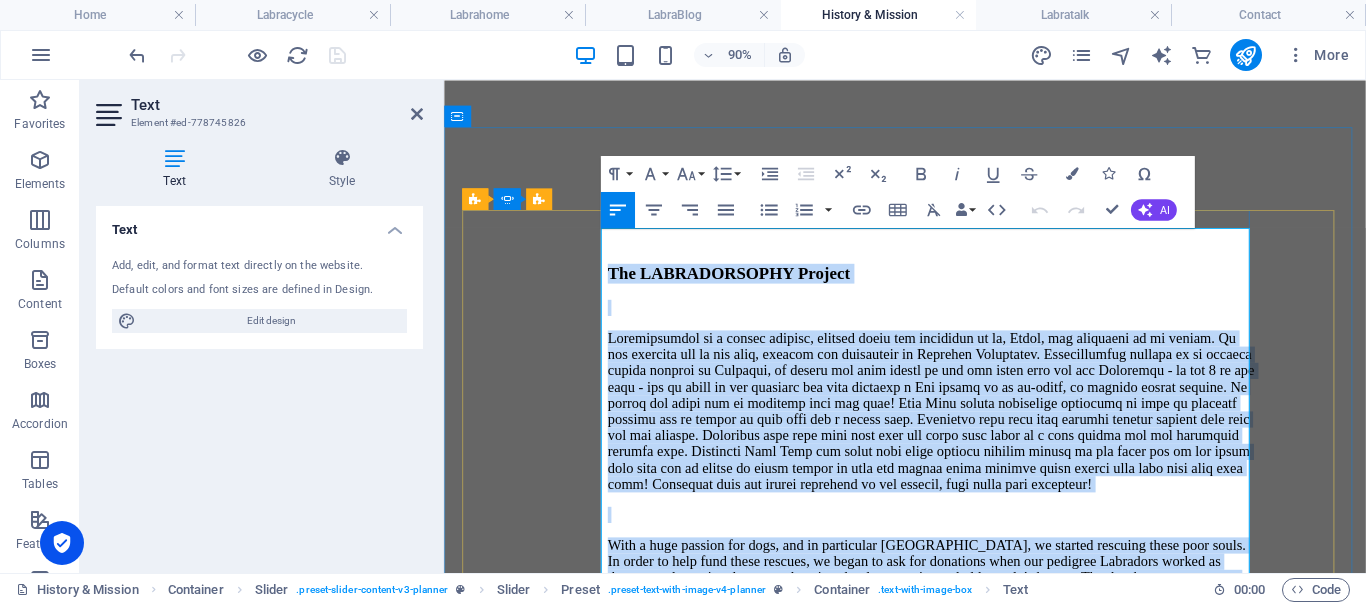copy on "The LABRADORSOPHY Project Labradorsophy is a unique project, dreamed about and developed by me, Sophy, and supported by my family. It has unfolded out of our love, passion and dedication to Labrador Retrievers. Labradorsophy started as an ongoing rescue mission in Portugal, as people had been seeing us out and about with our own Labradors - we had 4 at the time - and we began to get requests for help whenever a Lab needed to be re-homed, or somehow needed support. It turned out there was an enormous need for help! Many Labs suffer tremendous emotional as well as physical neglect and we wanted to help them get a better life. Sometimes they will need special medical support that they are not getting. Sometimes they have just been left all their life alone in a tiny kennel and are literally craving love. Sometimes Mama Labs are found with their breasts hanging nearly on the floor due to the abuse they have had to endure by being forced to have one litter after another every single time they have gone into hea..." 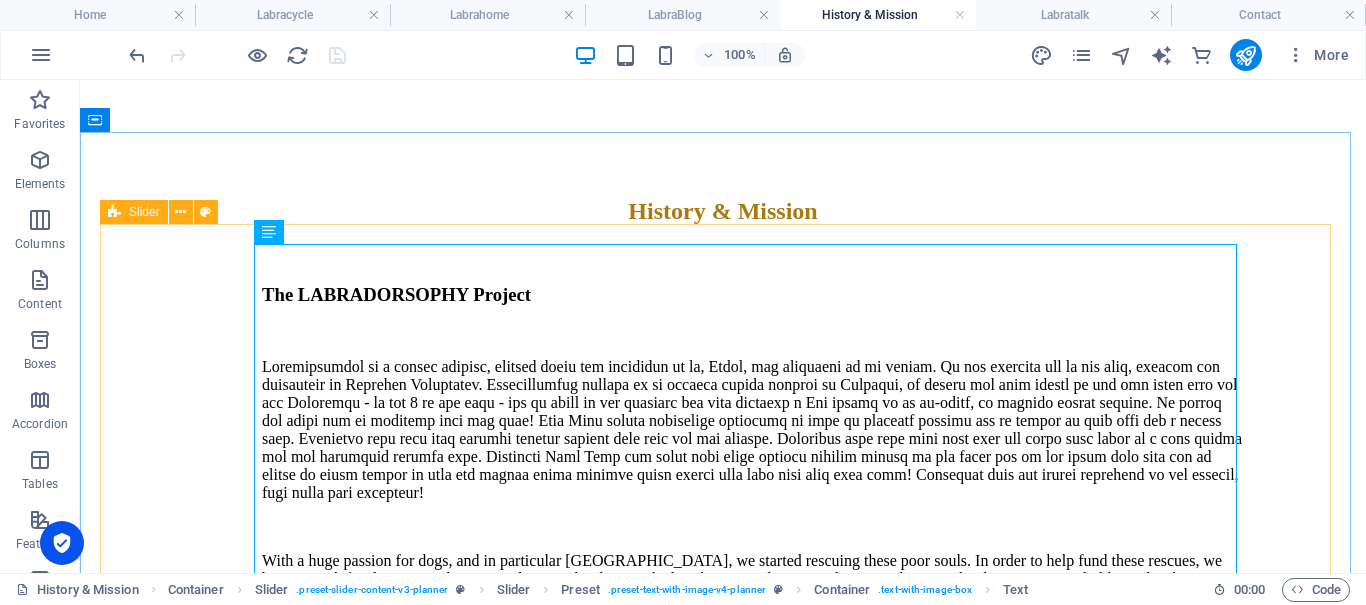 click at bounding box center (114, 212) 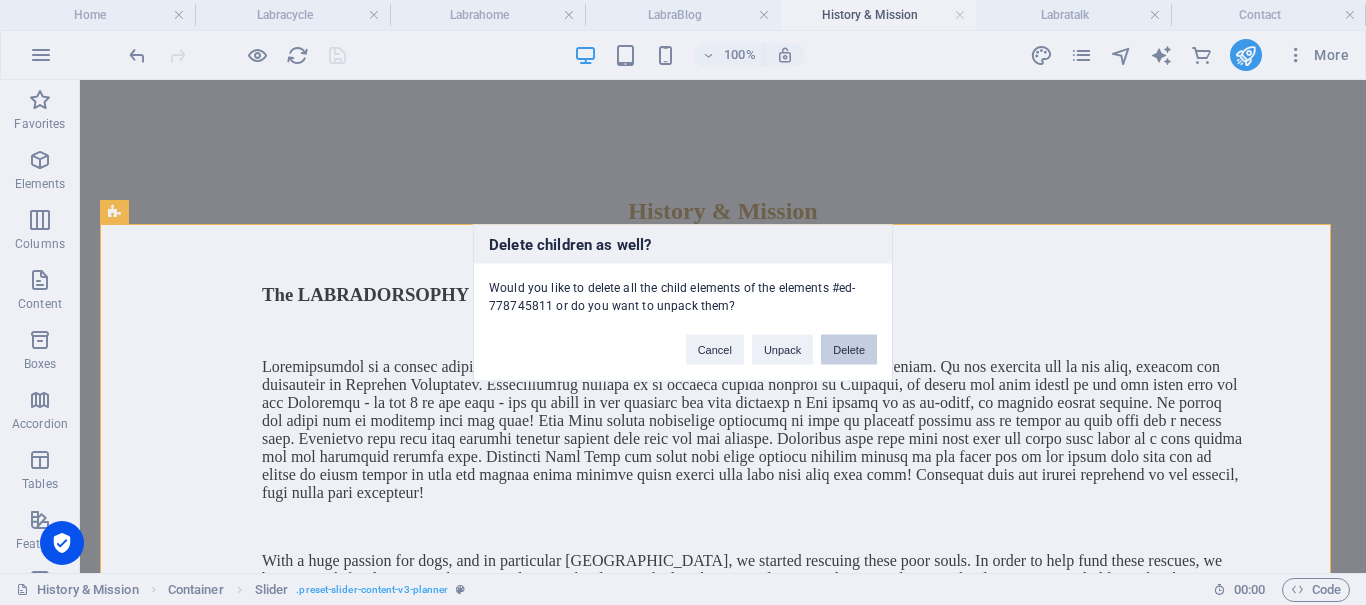 click on "Delete" at bounding box center (849, 349) 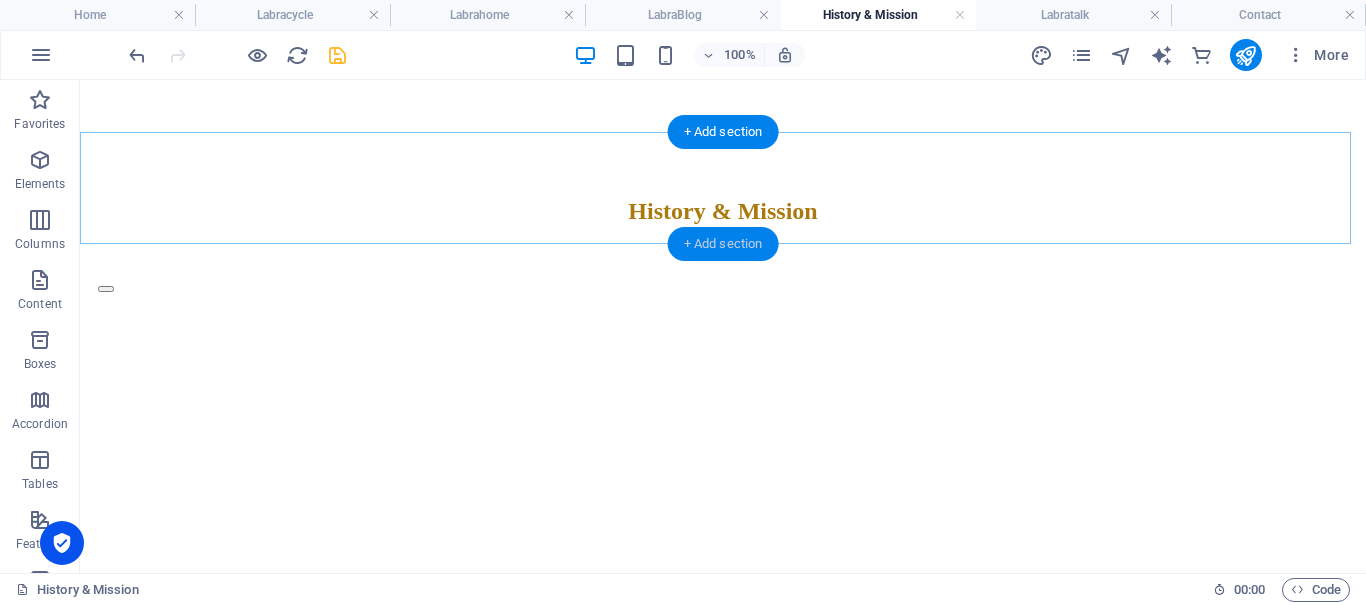 drag, startPoint x: 691, startPoint y: 238, endPoint x: 251, endPoint y: 158, distance: 447.2136 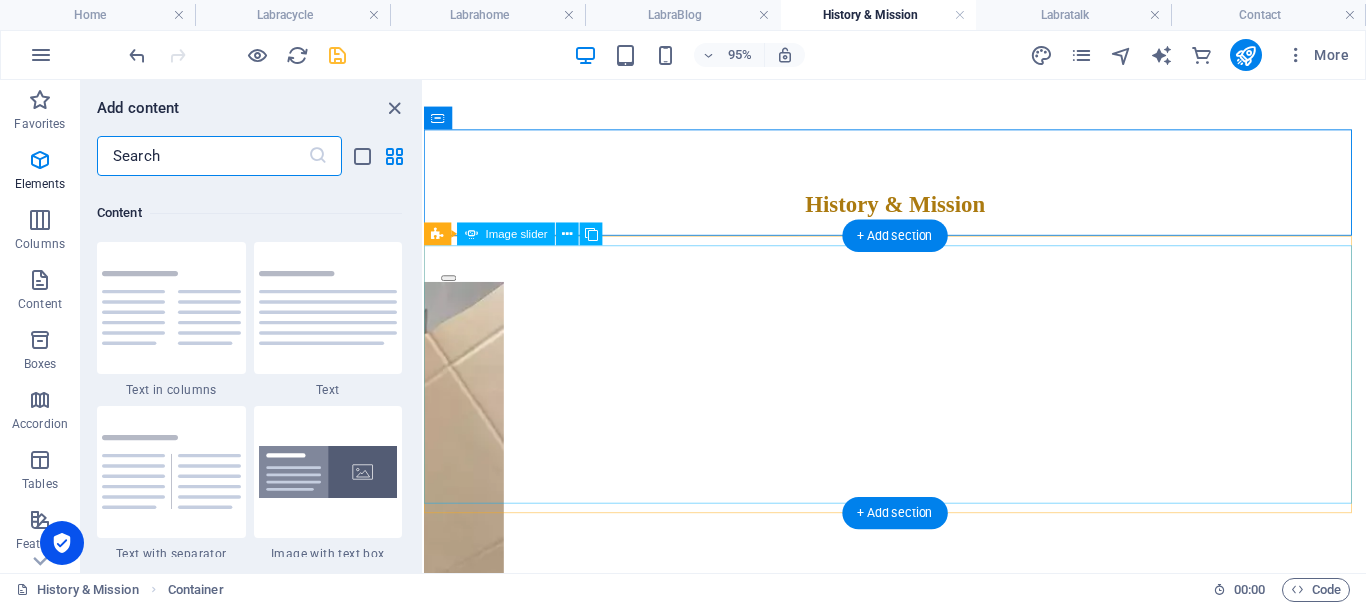 scroll, scrollTop: 3499, scrollLeft: 0, axis: vertical 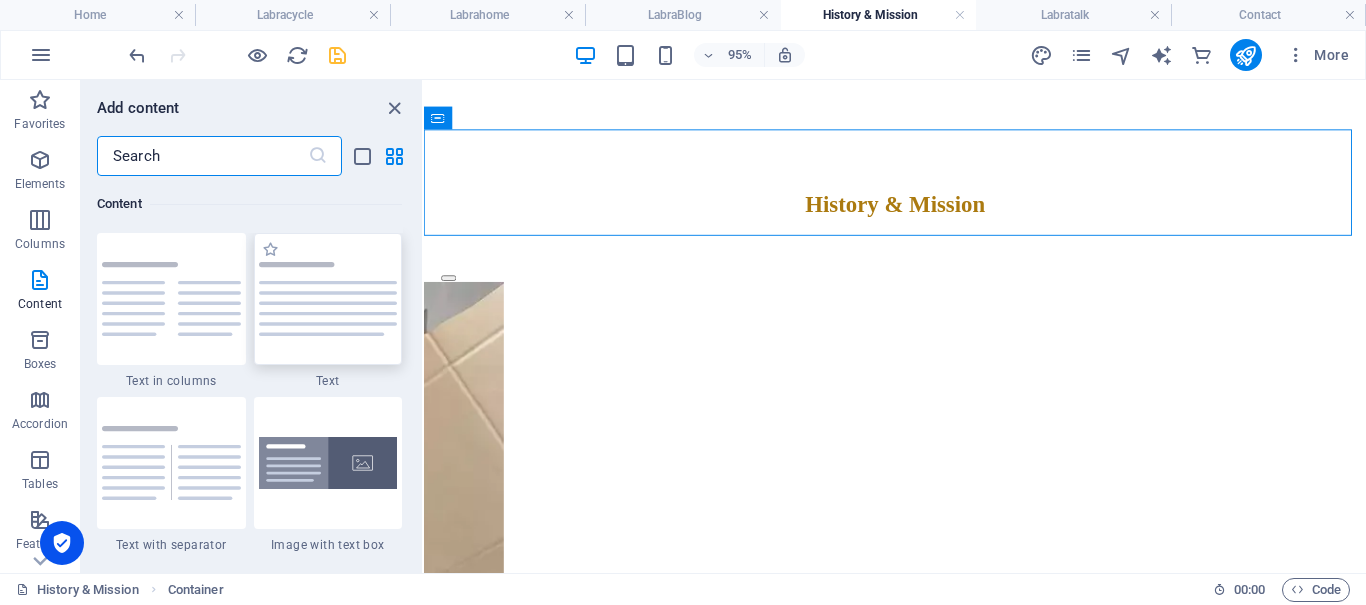 click at bounding box center [328, 299] 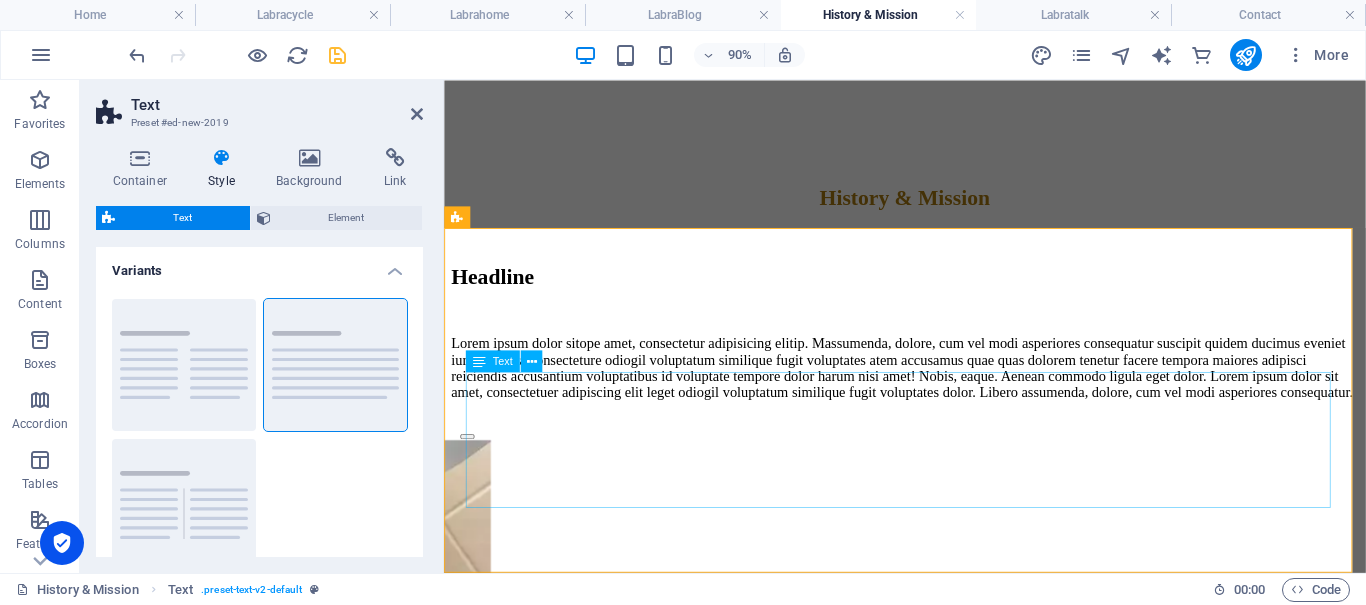 click on "Lorem ipsum dolor sitope amet, consectetur adipisicing elitip. Massumenda, dolore, cum vel modi asperiores consequatur suscipit quidem ducimus eveniet iure expedita consecteture odiogil voluptatum similique fugit voluptates atem accusamus quae quas dolorem tenetur facere tempora maiores adipisci reiciendis accusantium voluptatibus id voluptate tempore dolor harum nisi amet! Nobis, eaque. Aenean commodo ligula eget dolor. Lorem ipsum dolor sit amet, consectetuer adipiscing elit leget odiogil voluptatum similique fugit voluptates dolor. Libero assumenda, dolore, cum vel modi asperiores consequatur." at bounding box center [956, 400] 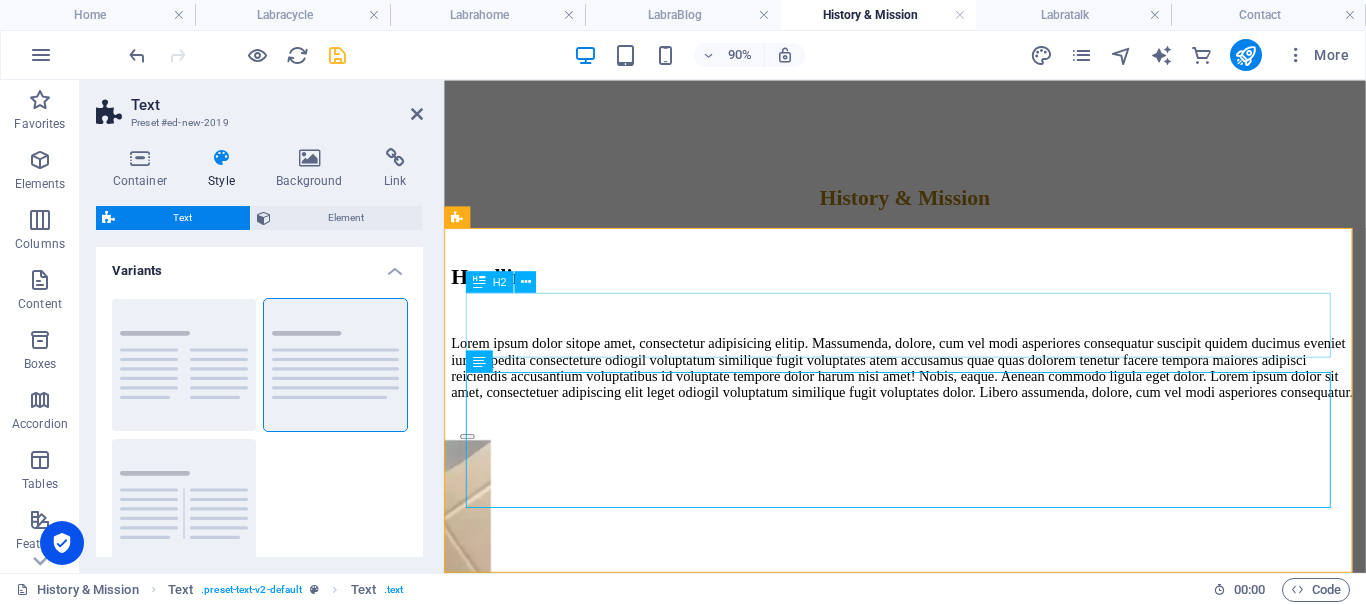click on "Headline" at bounding box center [956, 298] 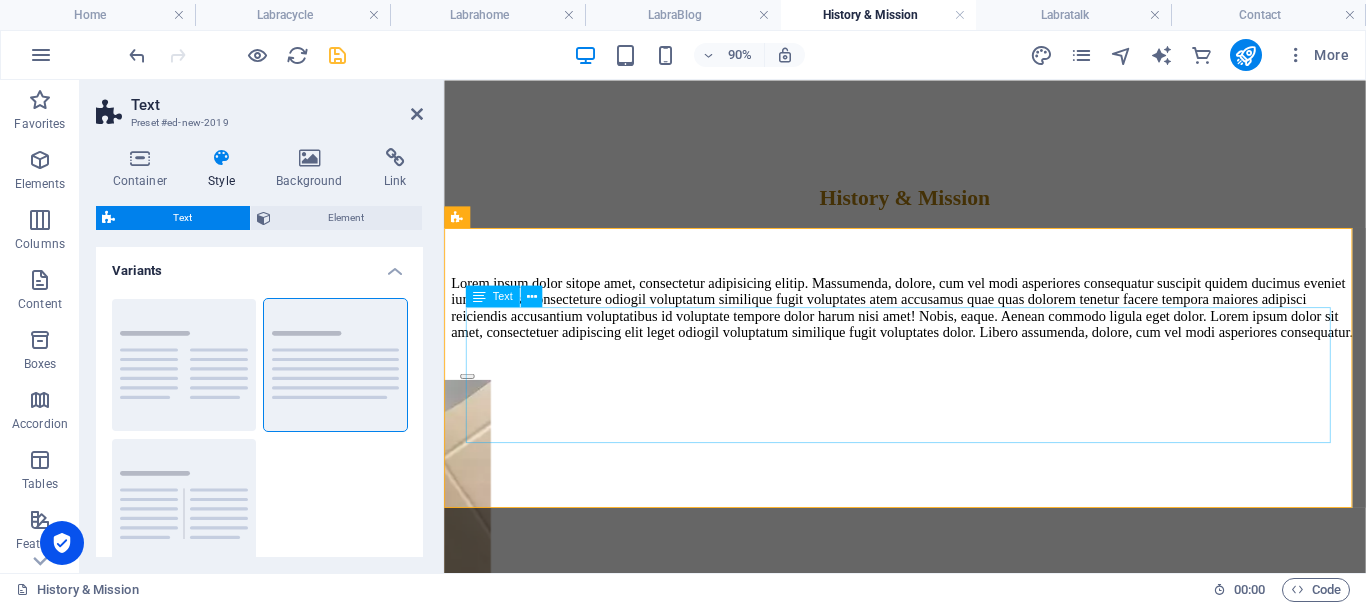 click on "Lorem ipsum dolor sitope amet, consectetur adipisicing elitip. Massumenda, dolore, cum vel modi asperiores consequatur suscipit quidem ducimus eveniet iure expedita consecteture odiogil voluptatum similique fugit voluptates atem accusamus quae quas dolorem tenetur facere tempora maiores adipisci reiciendis accusantium voluptatibus id voluptate tempore dolor harum nisi amet! Nobis, eaque. Aenean commodo ligula eget dolor. Lorem ipsum dolor sit amet, consectetuer adipiscing elit leget odiogil voluptatum similique fugit voluptates dolor. Libero assumenda, dolore, cum vel modi asperiores consequatur." at bounding box center (956, 333) 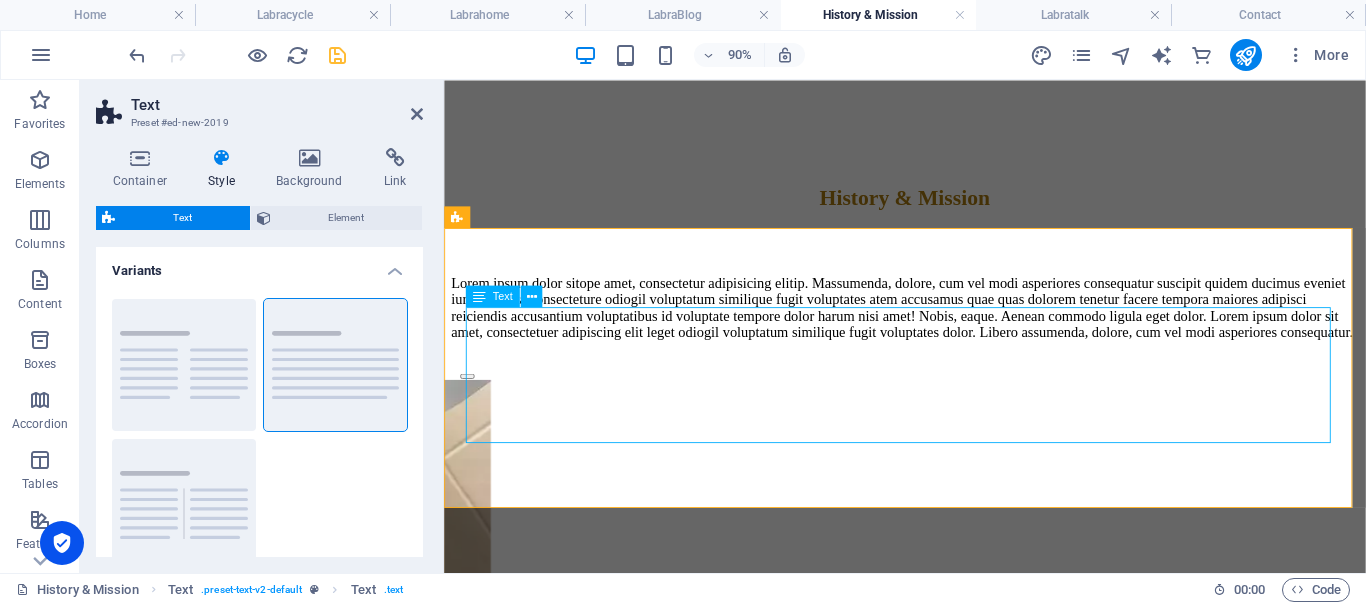 click on "Lorem ipsum dolor sitope amet, consectetur adipisicing elitip. Massumenda, dolore, cum vel modi asperiores consequatur suscipit quidem ducimus eveniet iure expedita consecteture odiogil voluptatum similique fugit voluptates atem accusamus quae quas dolorem tenetur facere tempora maiores adipisci reiciendis accusantium voluptatibus id voluptate tempore dolor harum nisi amet! Nobis, eaque. Aenean commodo ligula eget dolor. Lorem ipsum dolor sit amet, consectetuer adipiscing elit leget odiogil voluptatum similique fugit voluptates dolor. Libero assumenda, dolore, cum vel modi asperiores consequatur." at bounding box center [956, 333] 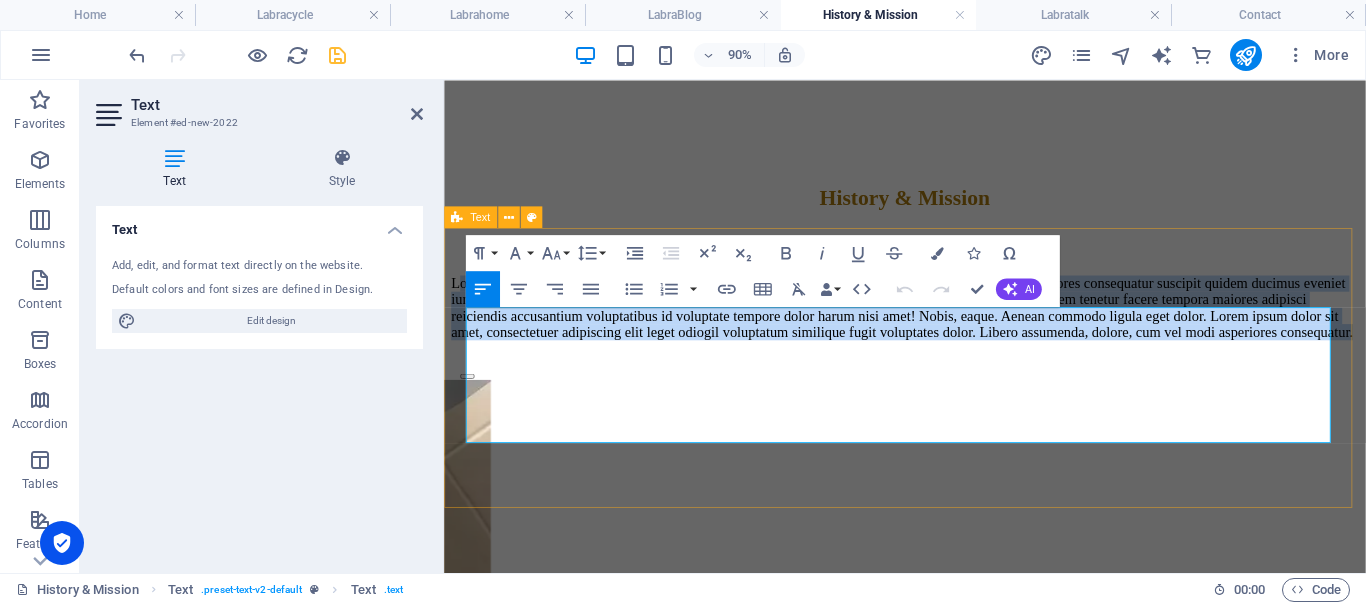 drag, startPoint x: 493, startPoint y: 346, endPoint x: 1010, endPoint y: 504, distance: 540.6043 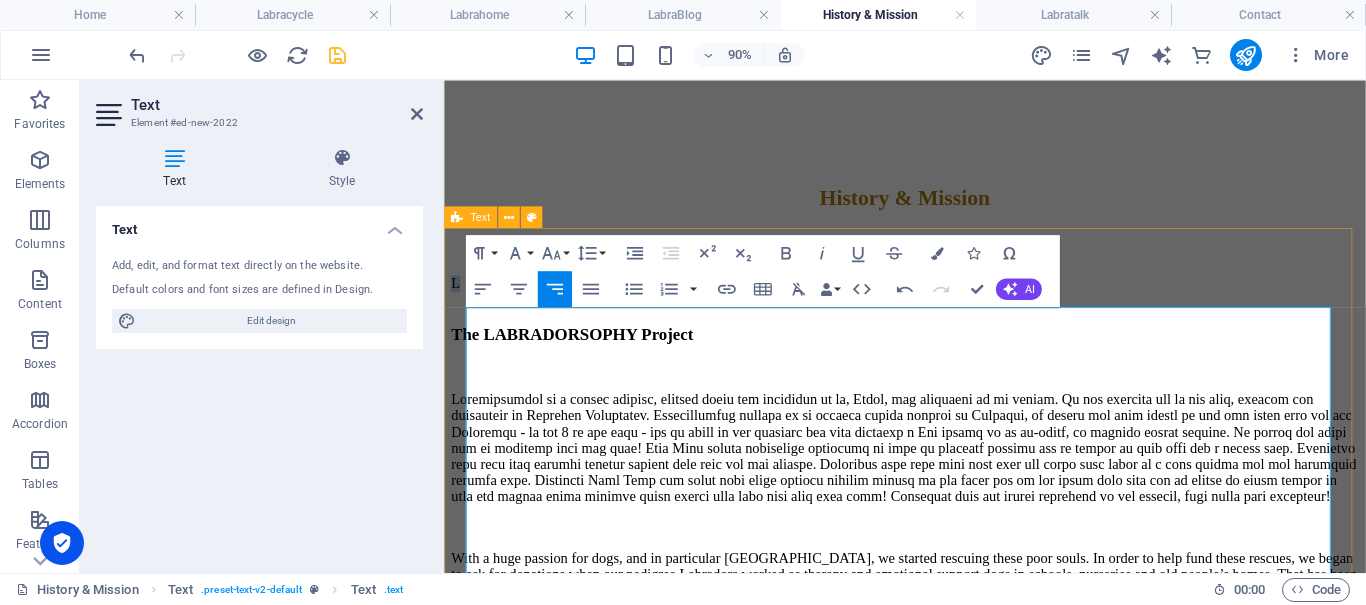 drag, startPoint x: 468, startPoint y: 327, endPoint x: 489, endPoint y: 346, distance: 28.319605 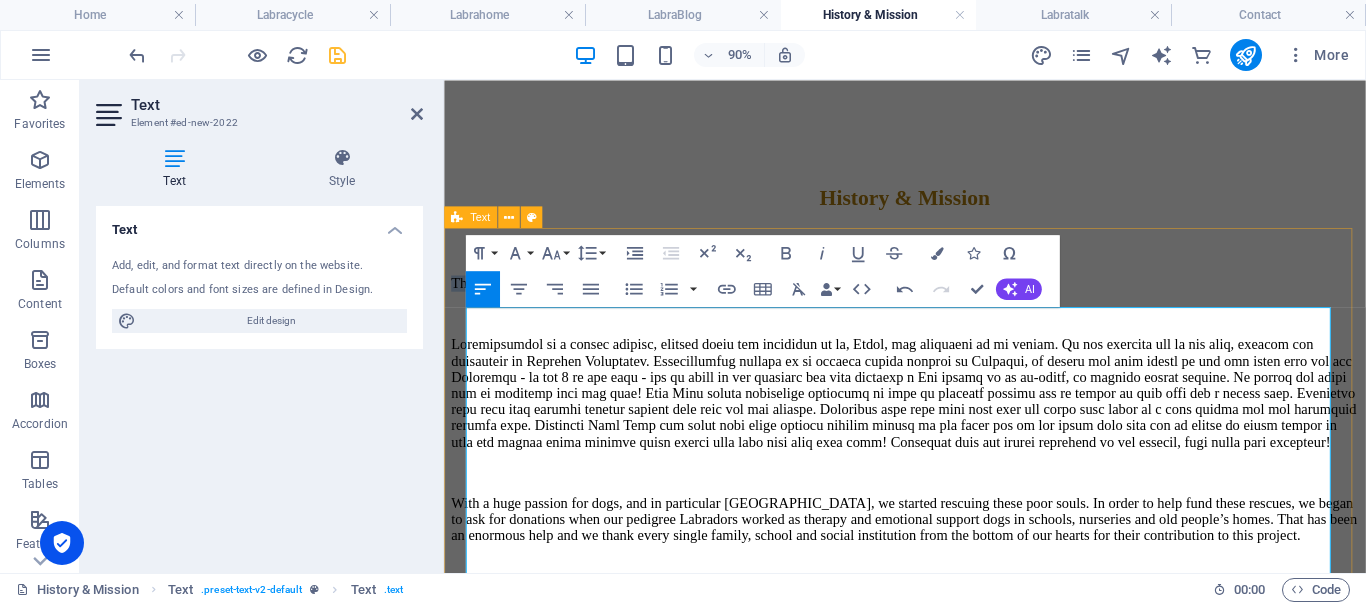 drag, startPoint x: 753, startPoint y: 339, endPoint x: 465, endPoint y: 348, distance: 288.1406 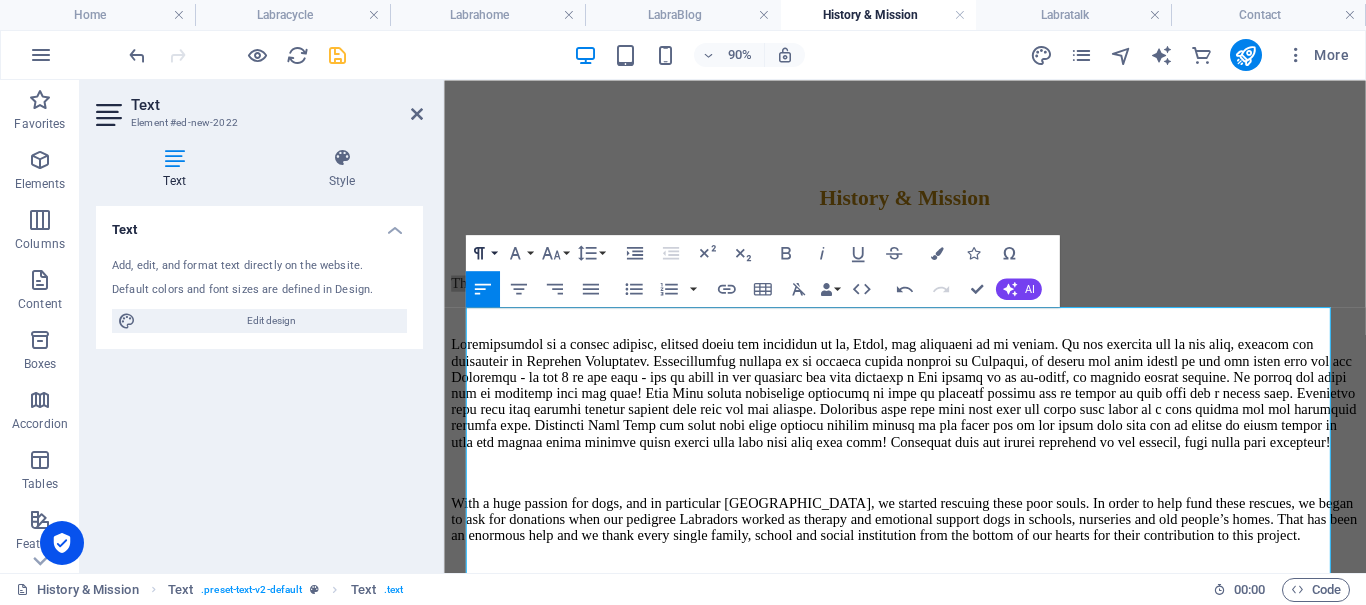 click on "Paragraph Format" at bounding box center (483, 253) 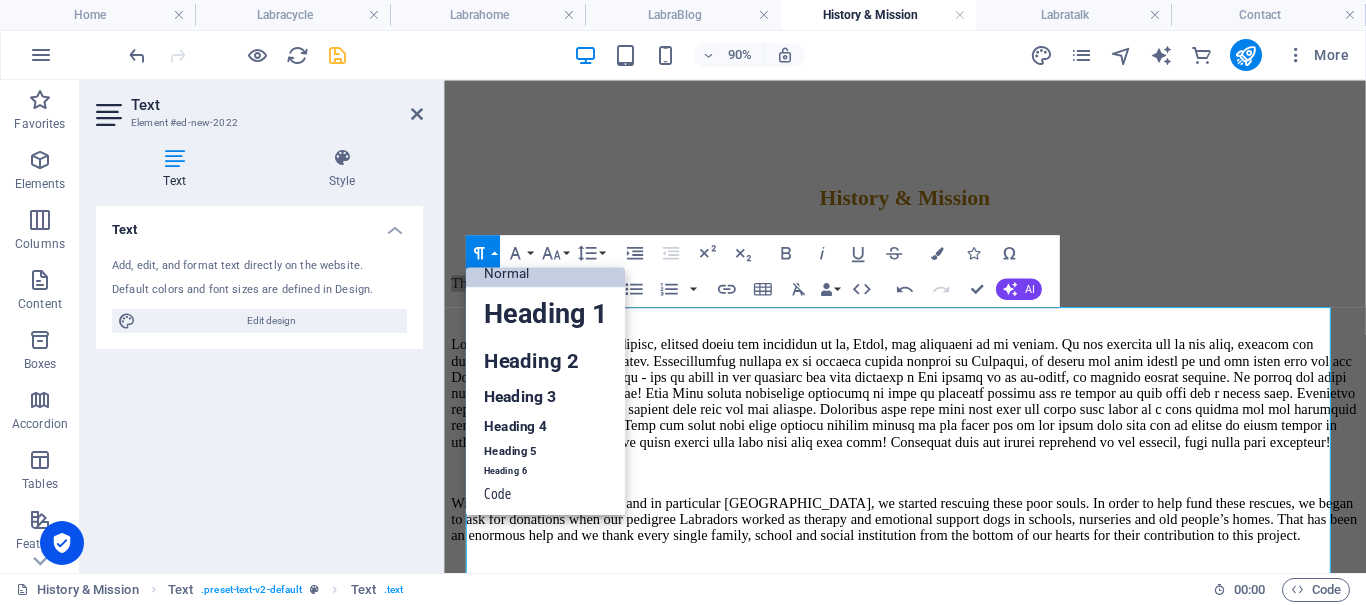 scroll, scrollTop: 16, scrollLeft: 0, axis: vertical 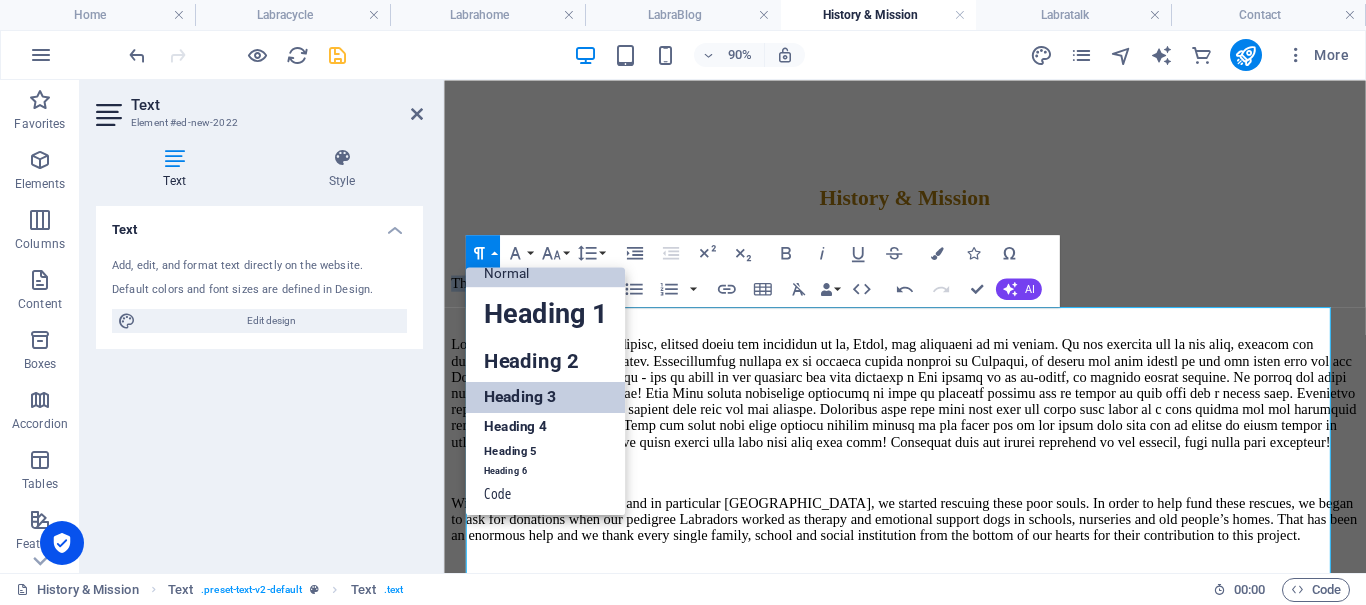 click on "Heading 3" at bounding box center (546, 398) 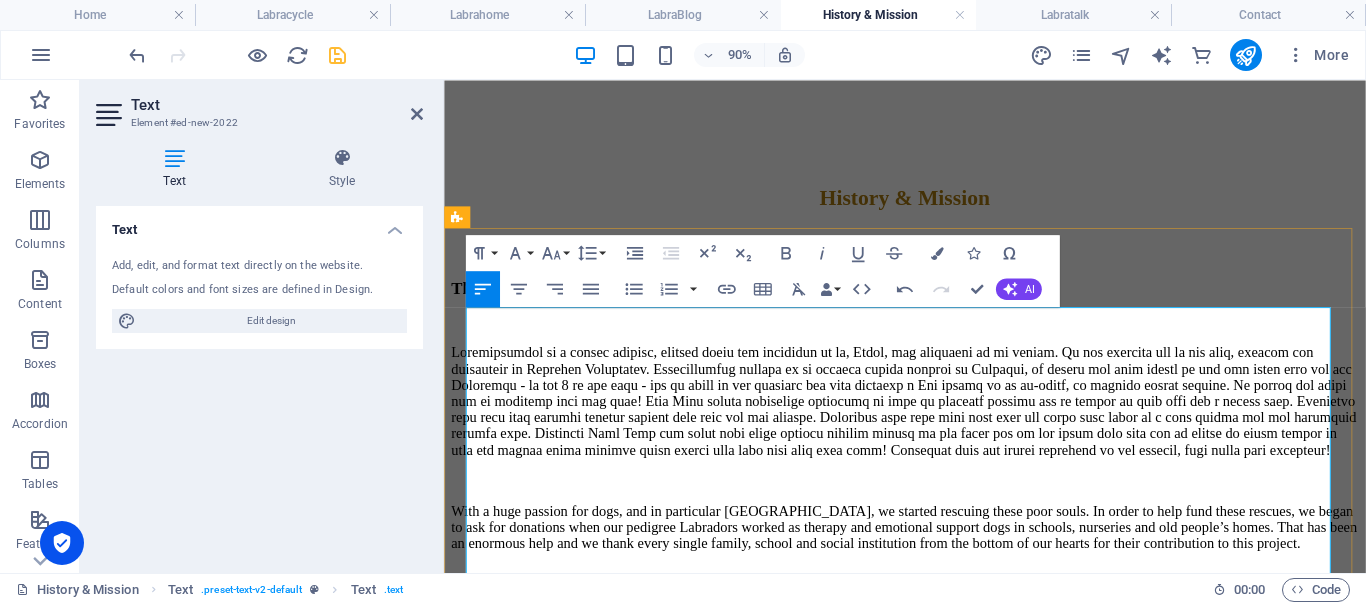 drag, startPoint x: 987, startPoint y: 612, endPoint x: 975, endPoint y: 596, distance: 20 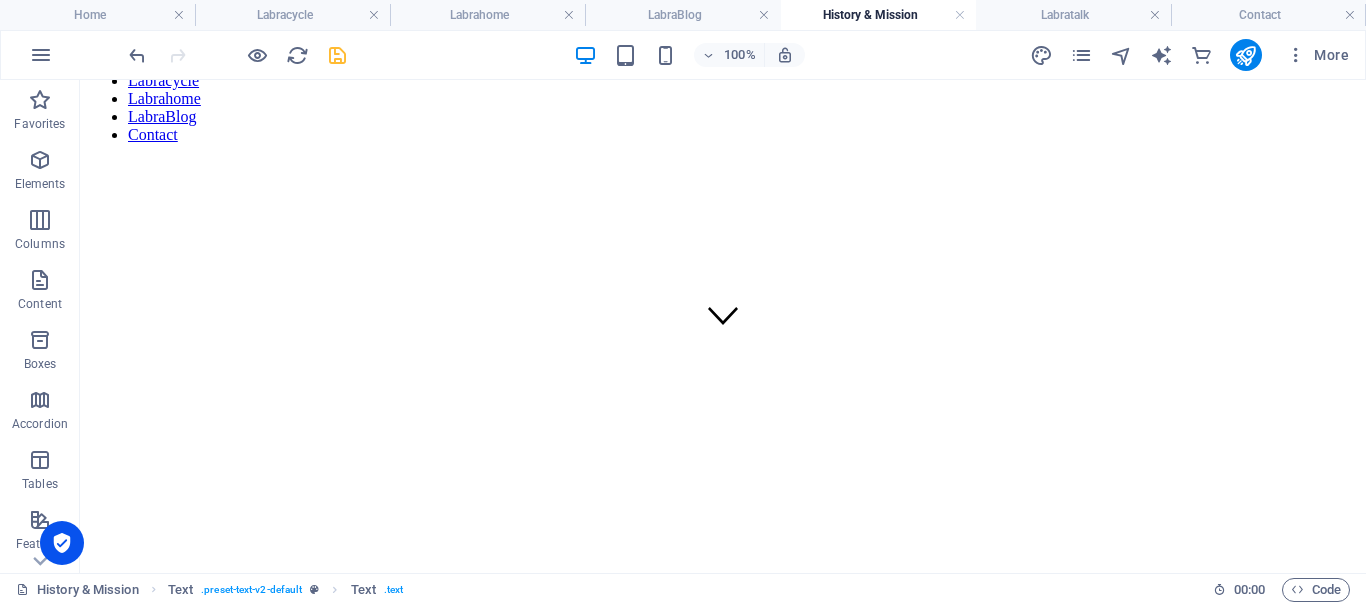 scroll, scrollTop: 523, scrollLeft: 0, axis: vertical 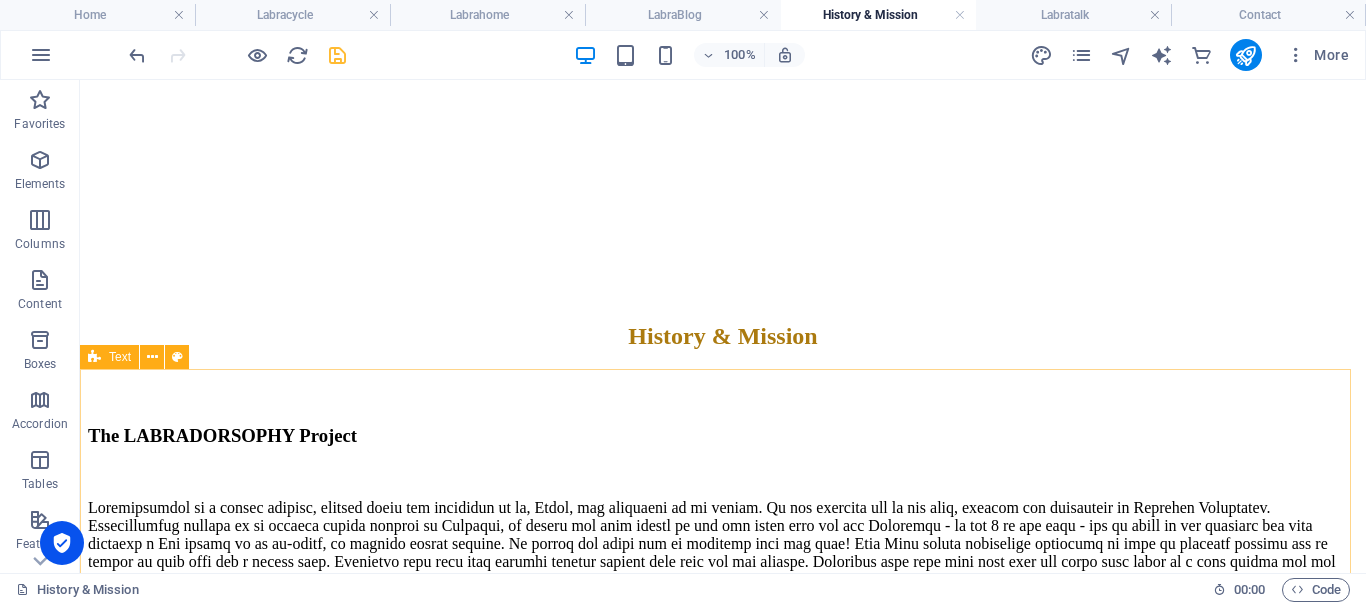 click on "Text" at bounding box center (109, 357) 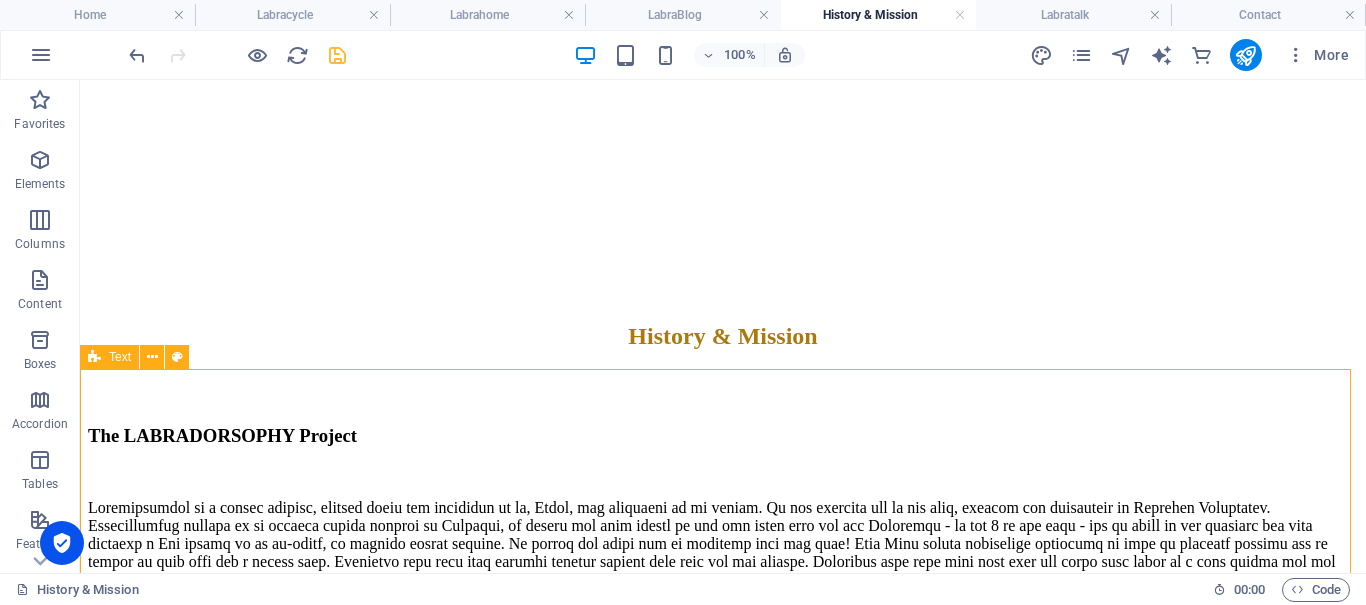 click on "Text" at bounding box center [109, 357] 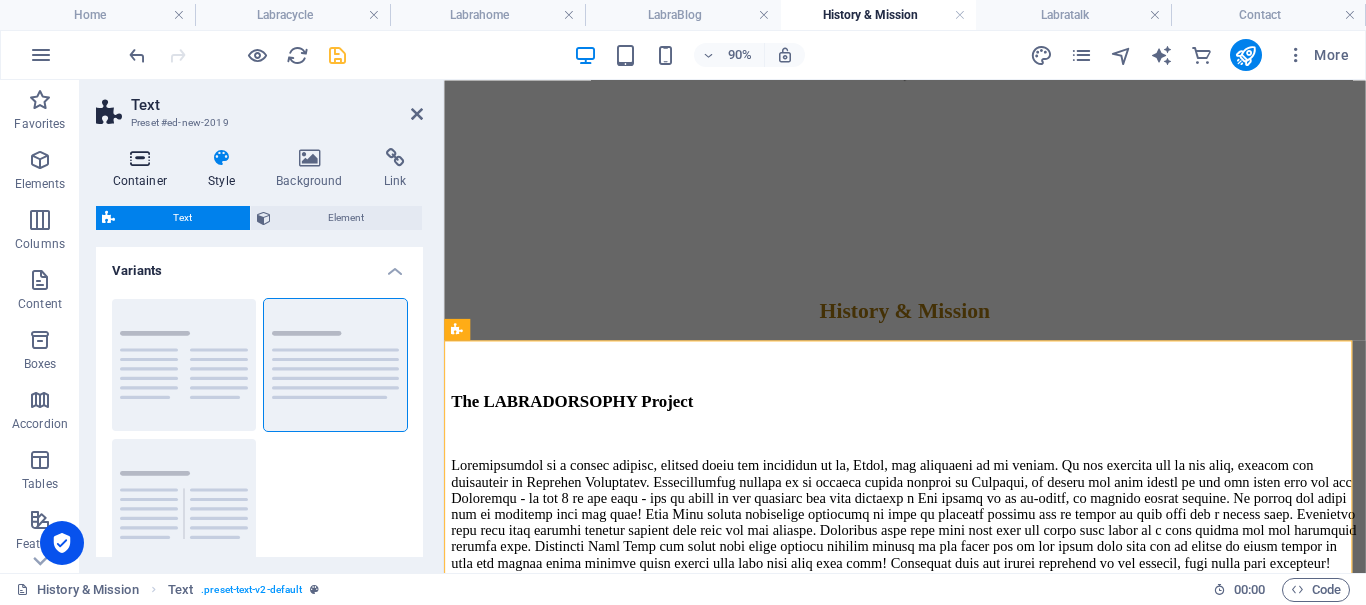 click at bounding box center (140, 158) 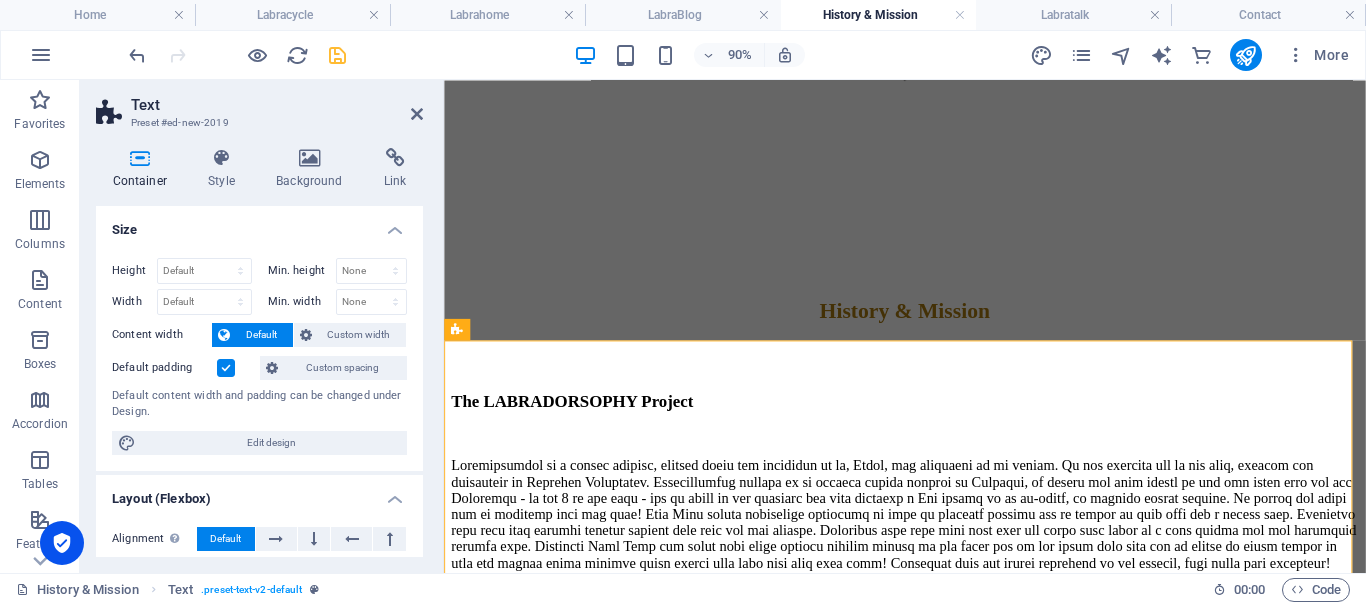 click on "Default padding" at bounding box center [183, 368] 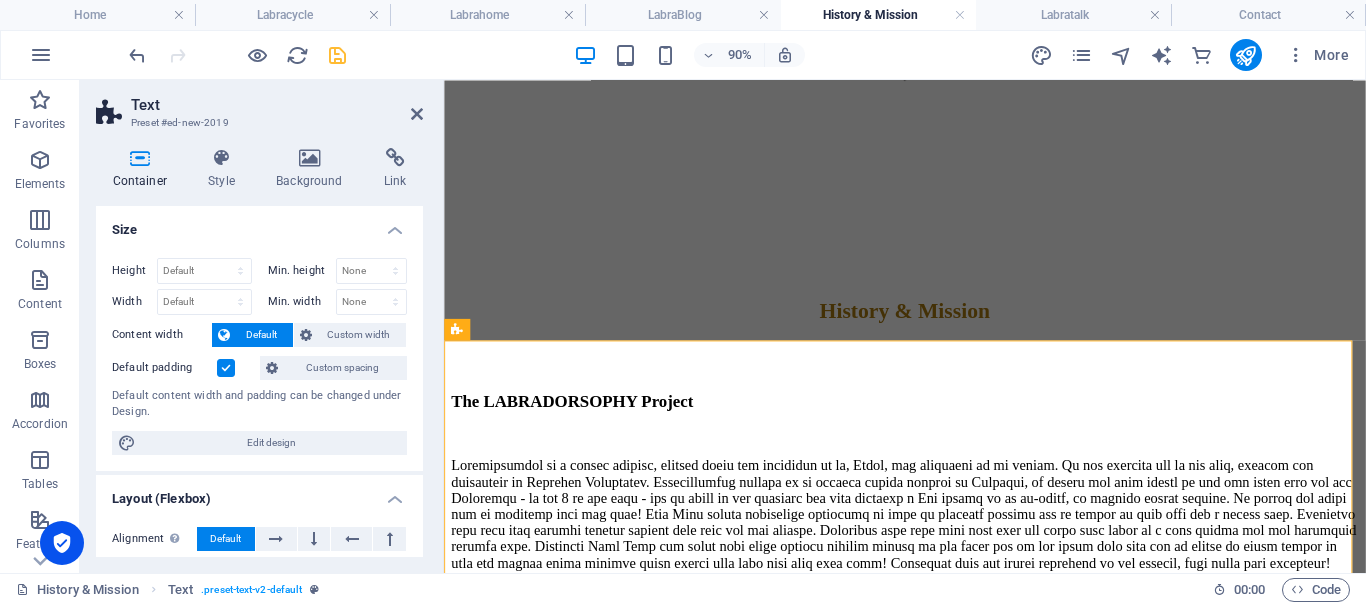click at bounding box center (226, 368) 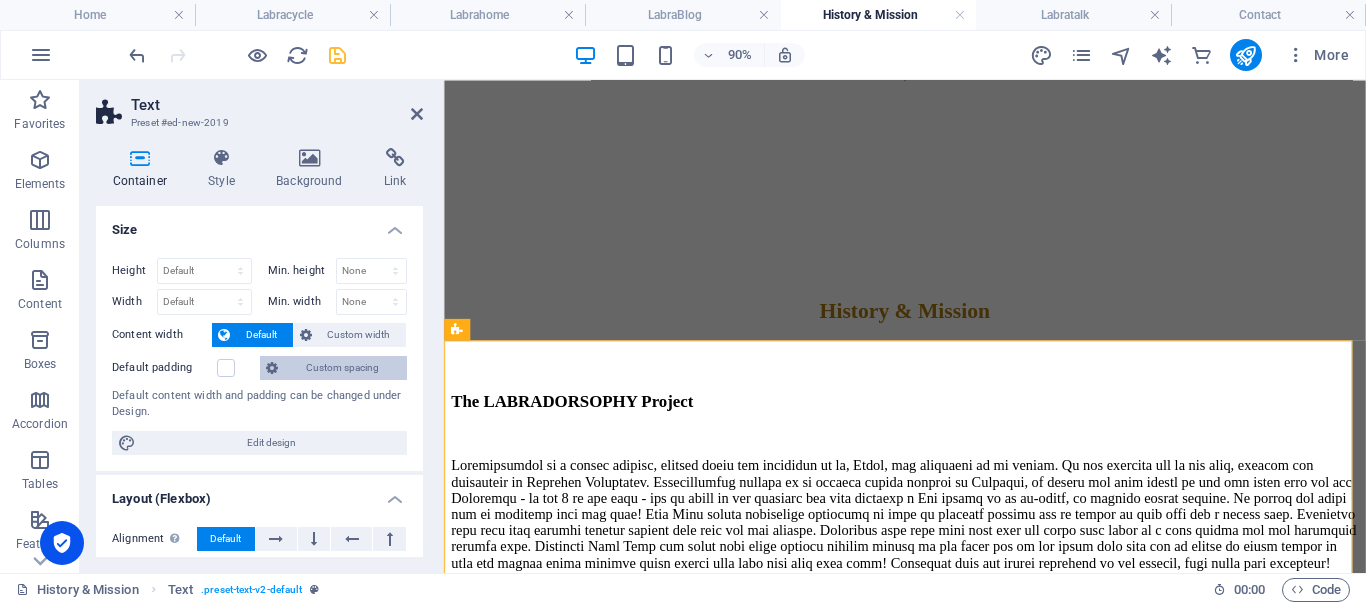 click on "Custom spacing" at bounding box center (342, 368) 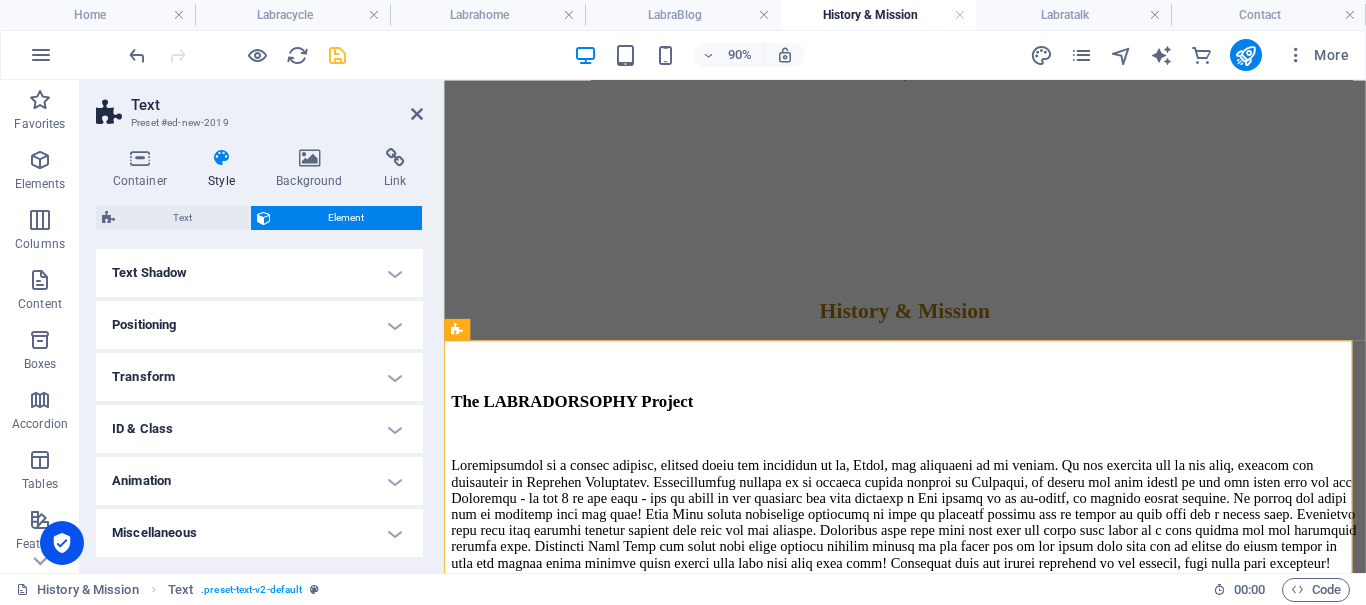 scroll, scrollTop: 0, scrollLeft: 0, axis: both 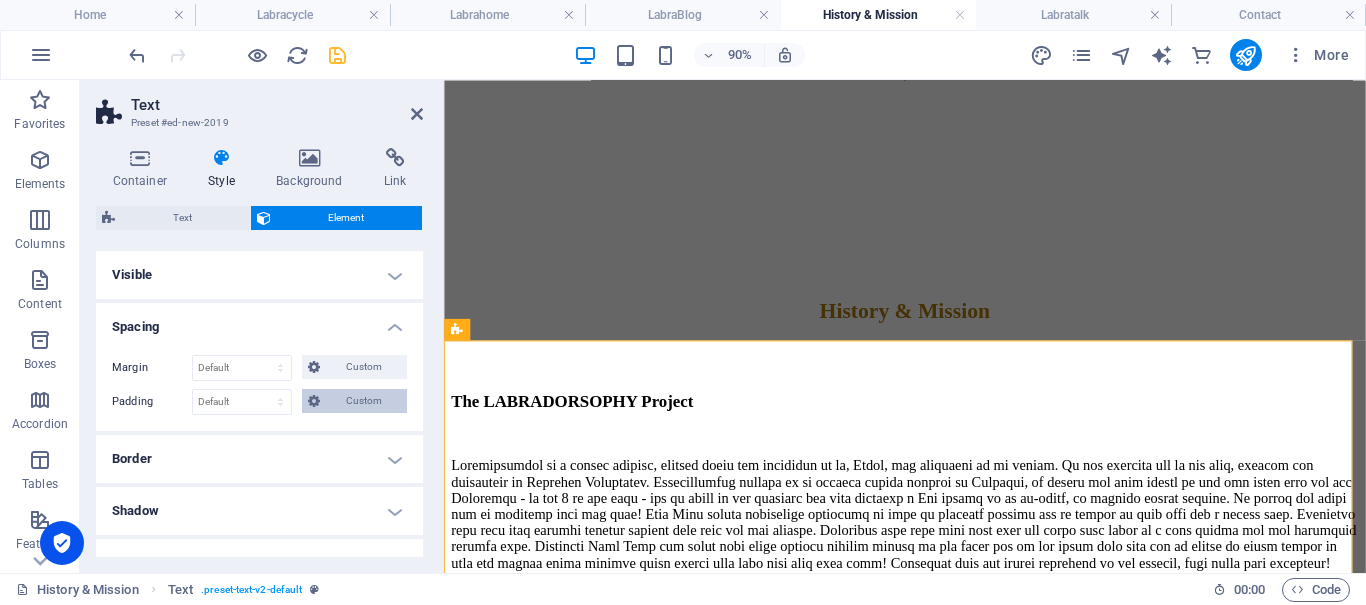 click on "Custom" at bounding box center (363, 401) 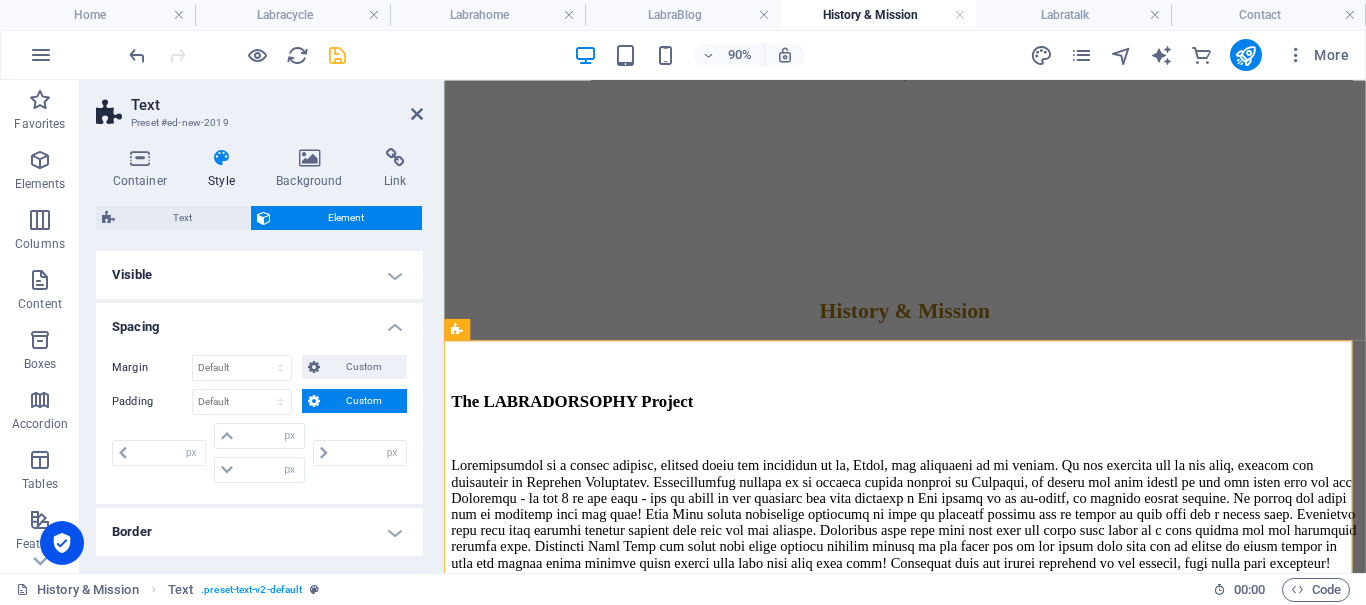 click on "px rem % vh vw" at bounding box center [161, 453] 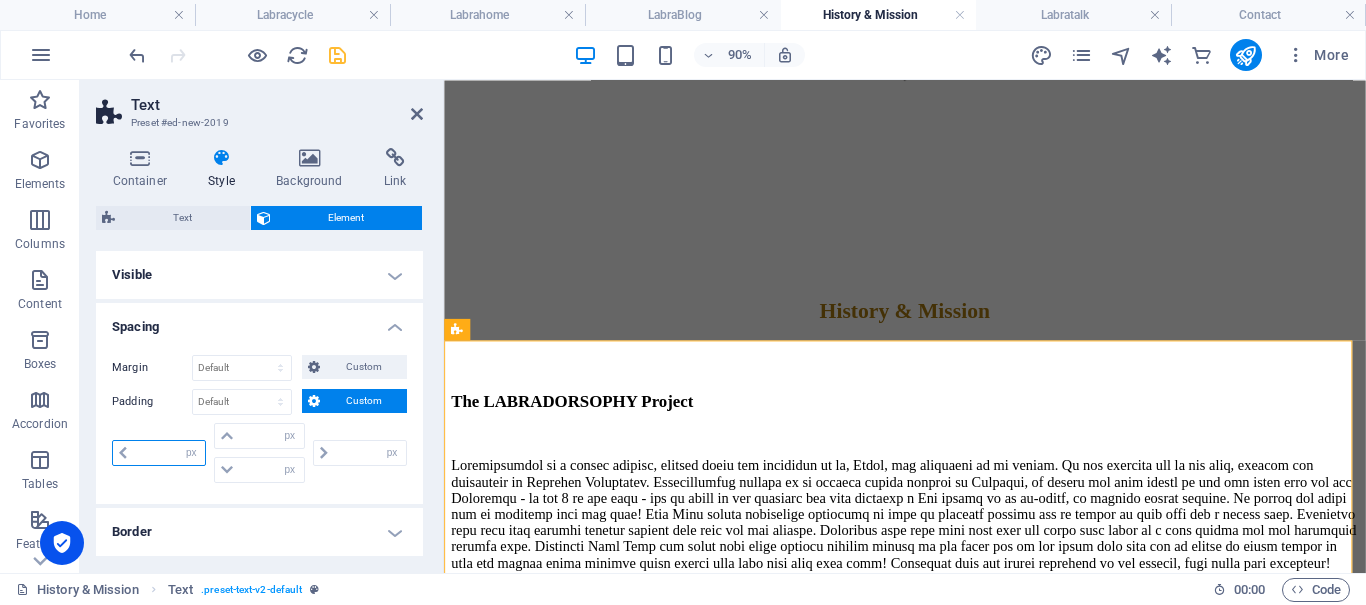 click at bounding box center [169, 453] 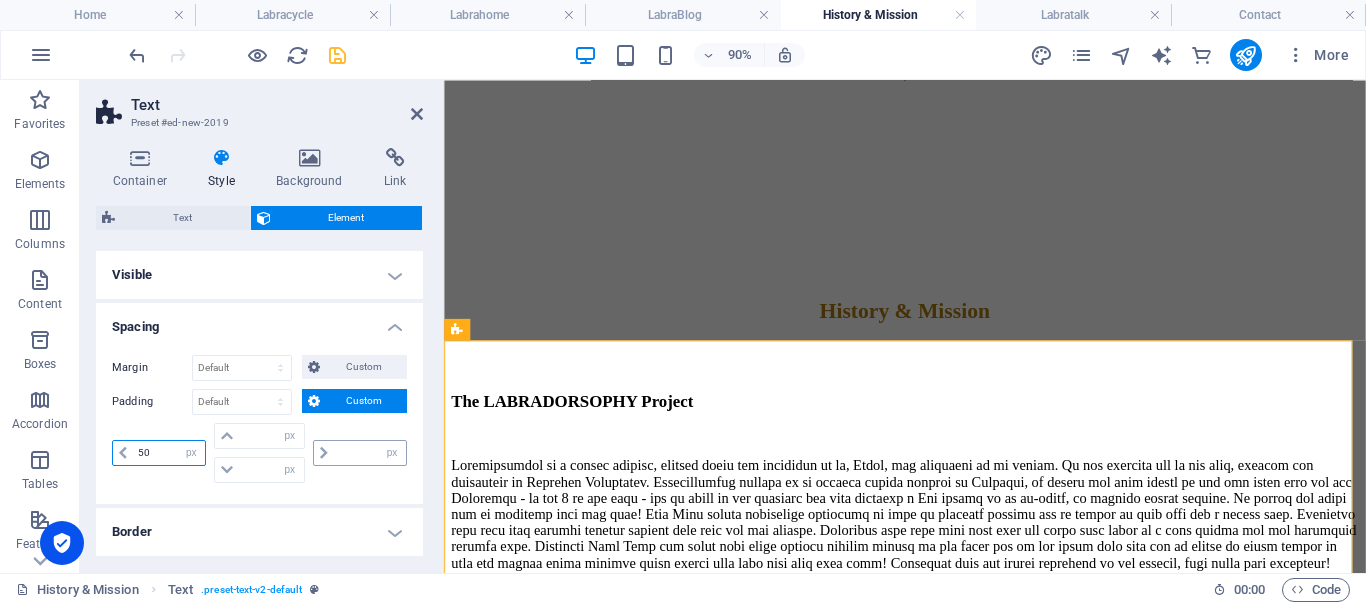 type on "50" 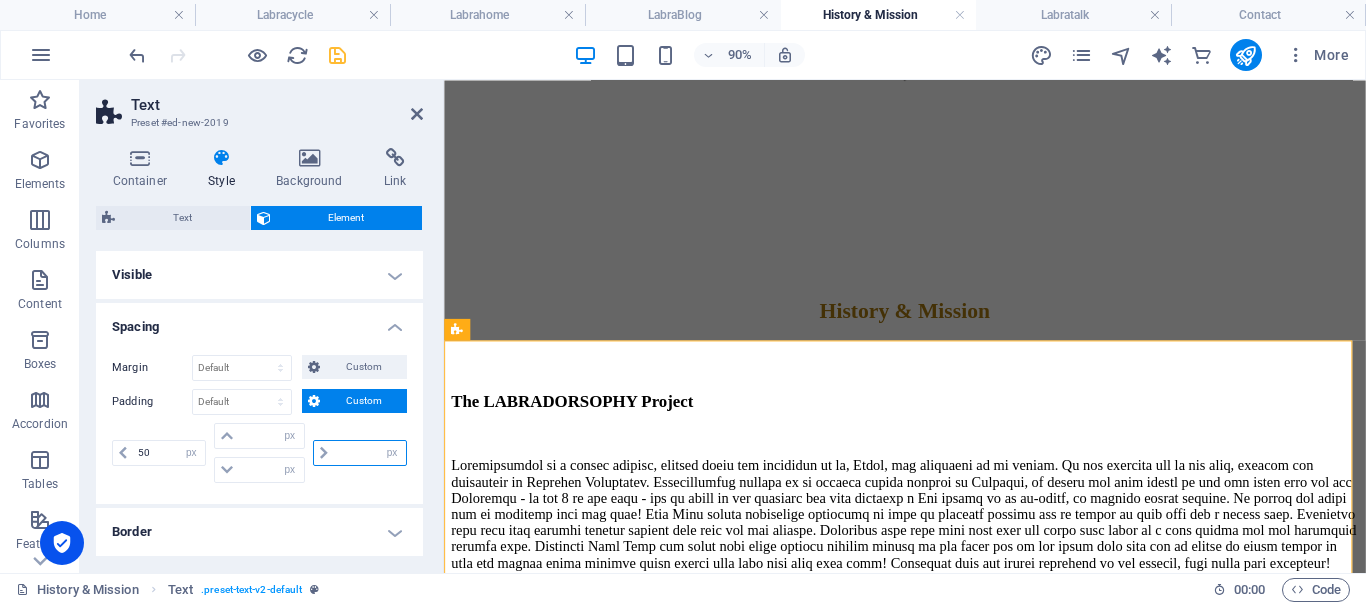 type on "0" 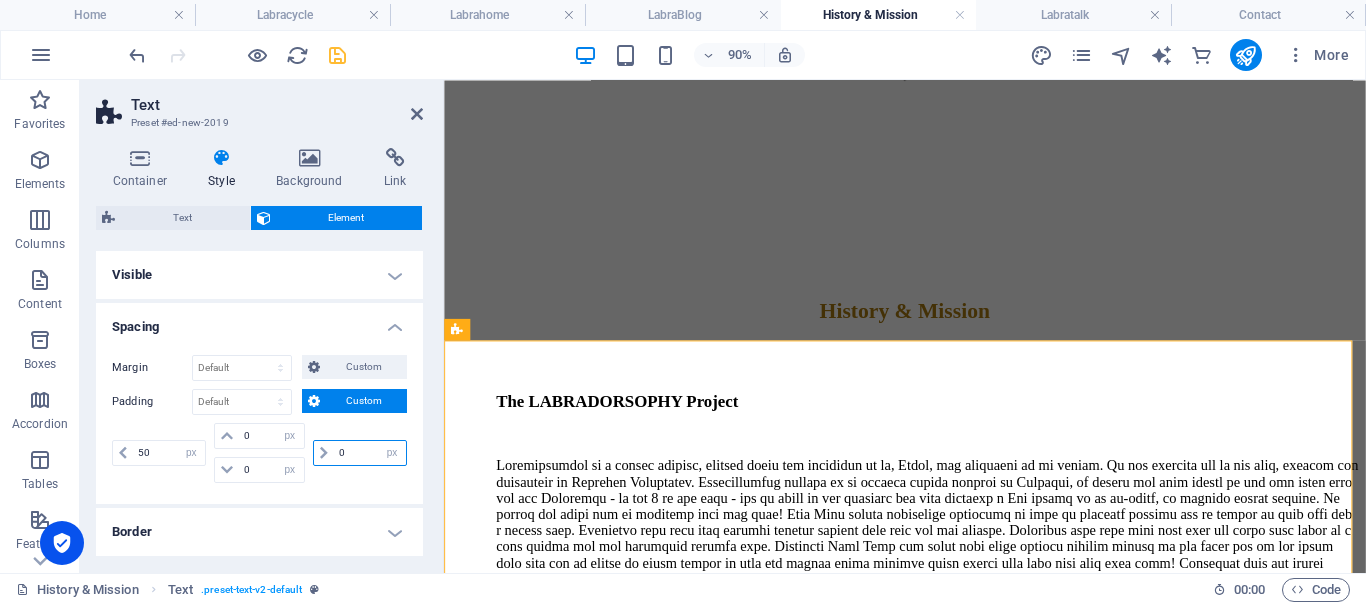 click on "0" at bounding box center (370, 453) 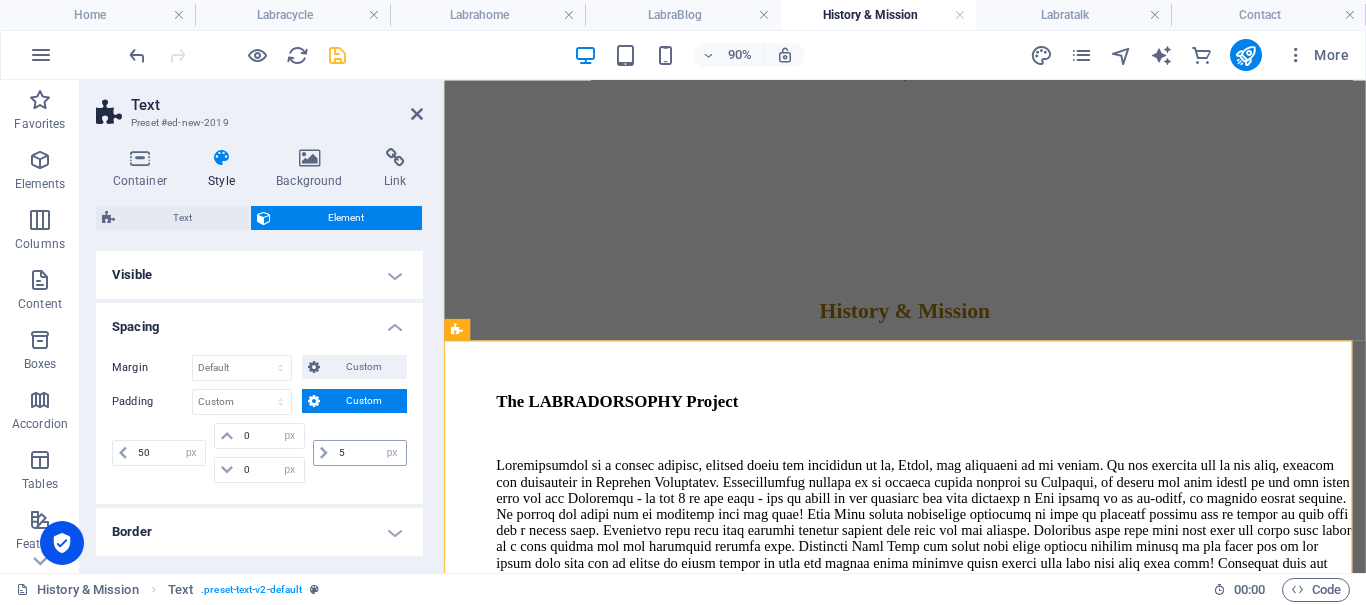 drag, startPoint x: 367, startPoint y: 465, endPoint x: 358, endPoint y: 457, distance: 12.0415945 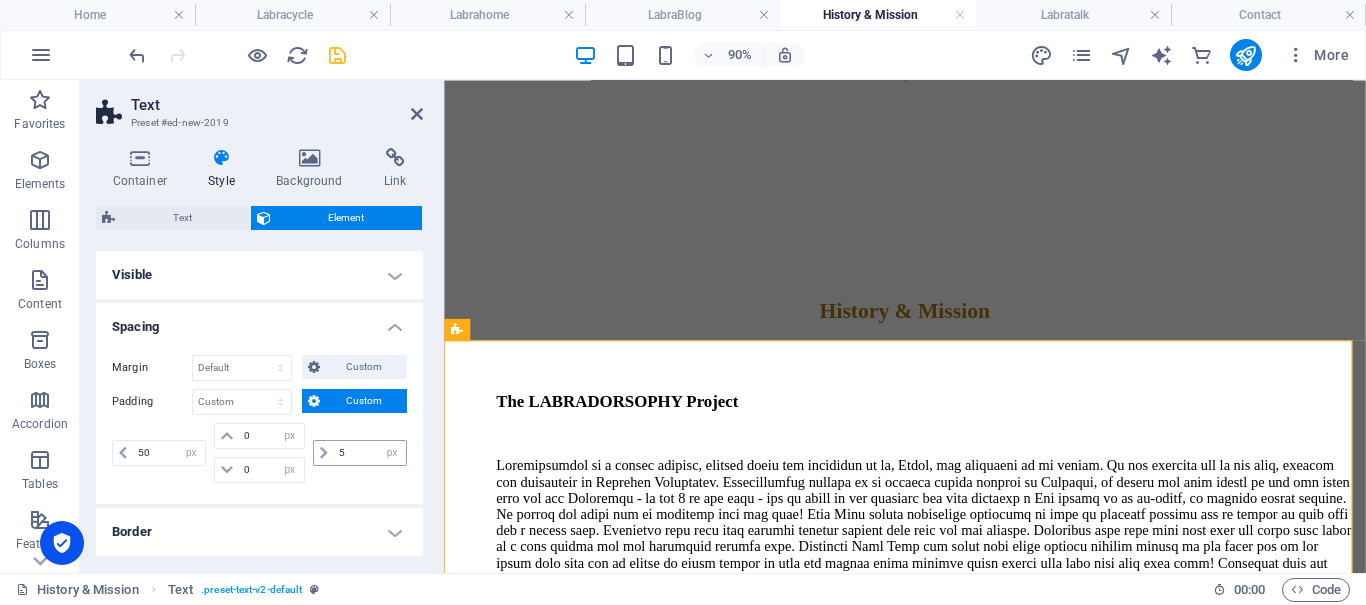 click on "5 px rem % vh vw" at bounding box center (360, 453) 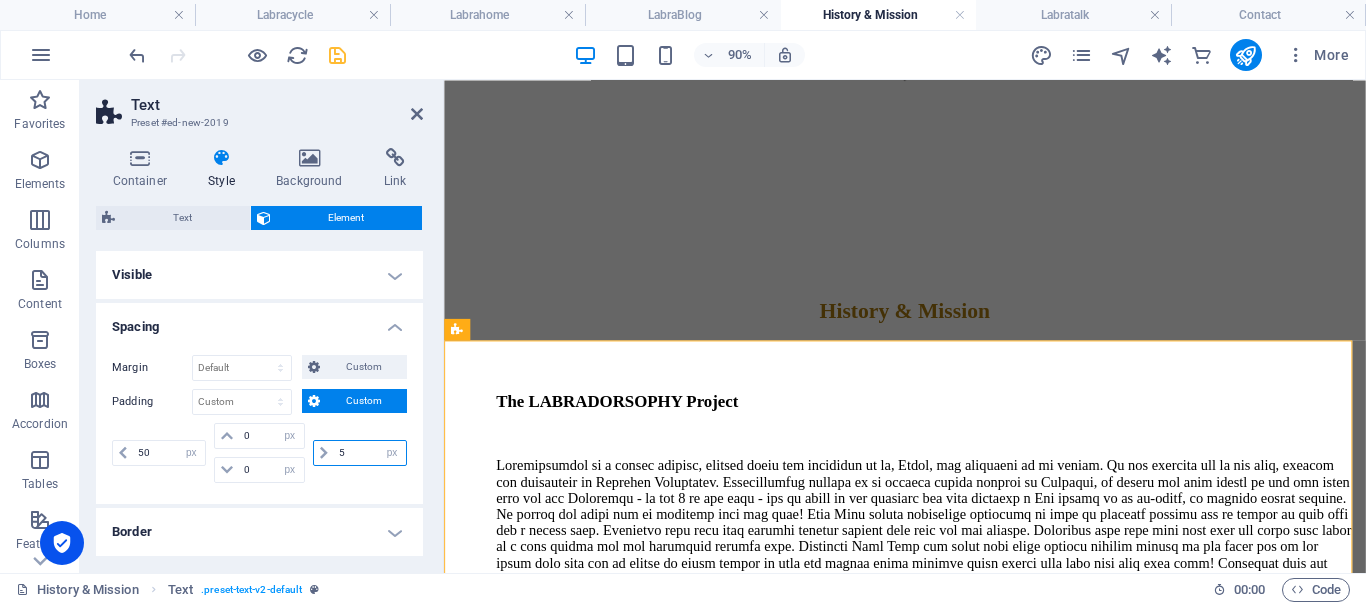 click on "5" at bounding box center (370, 453) 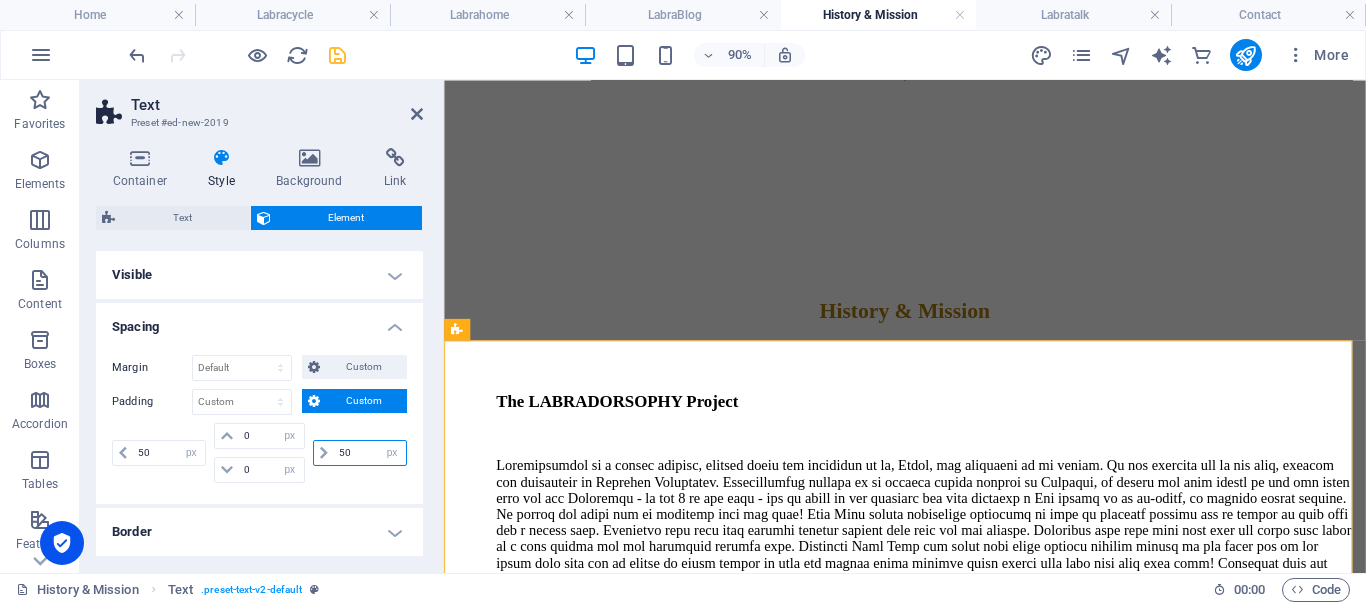 type on "50" 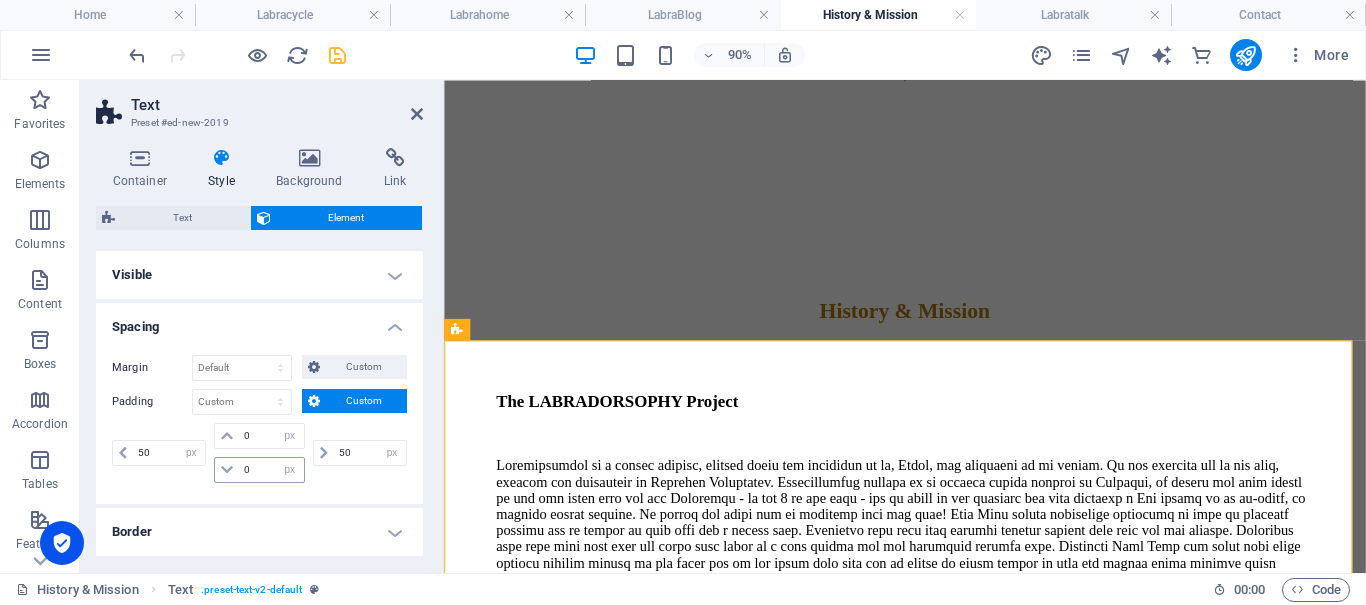 click on "0 px rem % vh vw 0 px rem % vh vw" at bounding box center (259, 453) 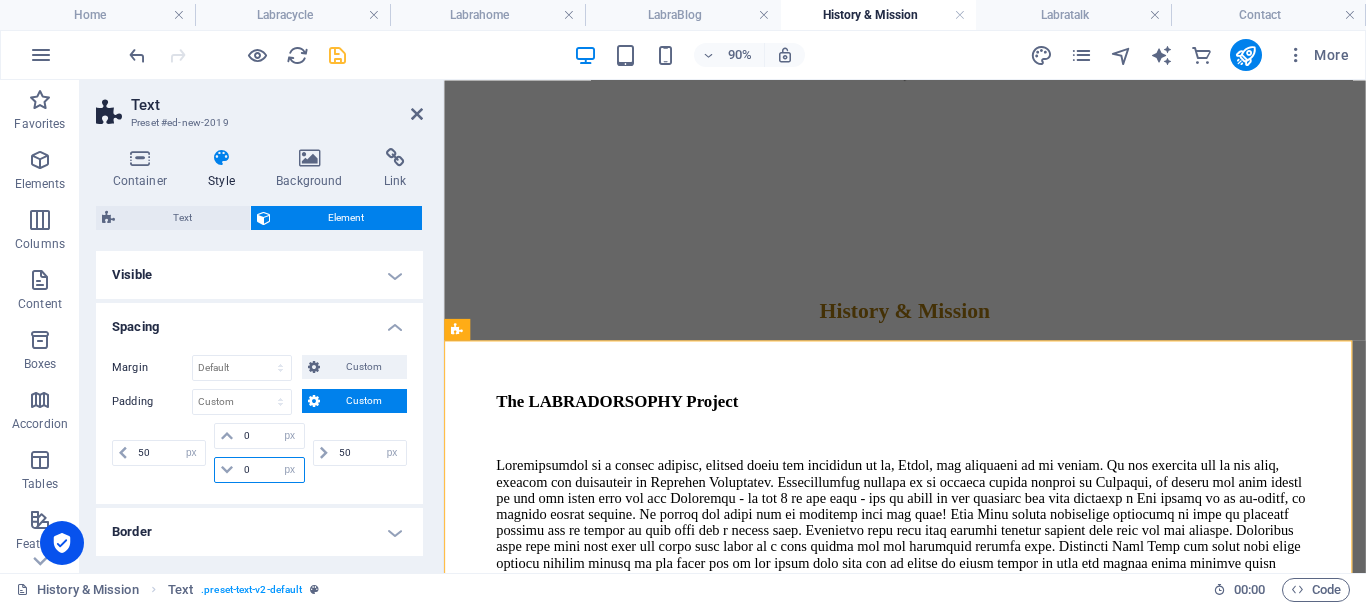 drag, startPoint x: 254, startPoint y: 461, endPoint x: 230, endPoint y: 450, distance: 26.400757 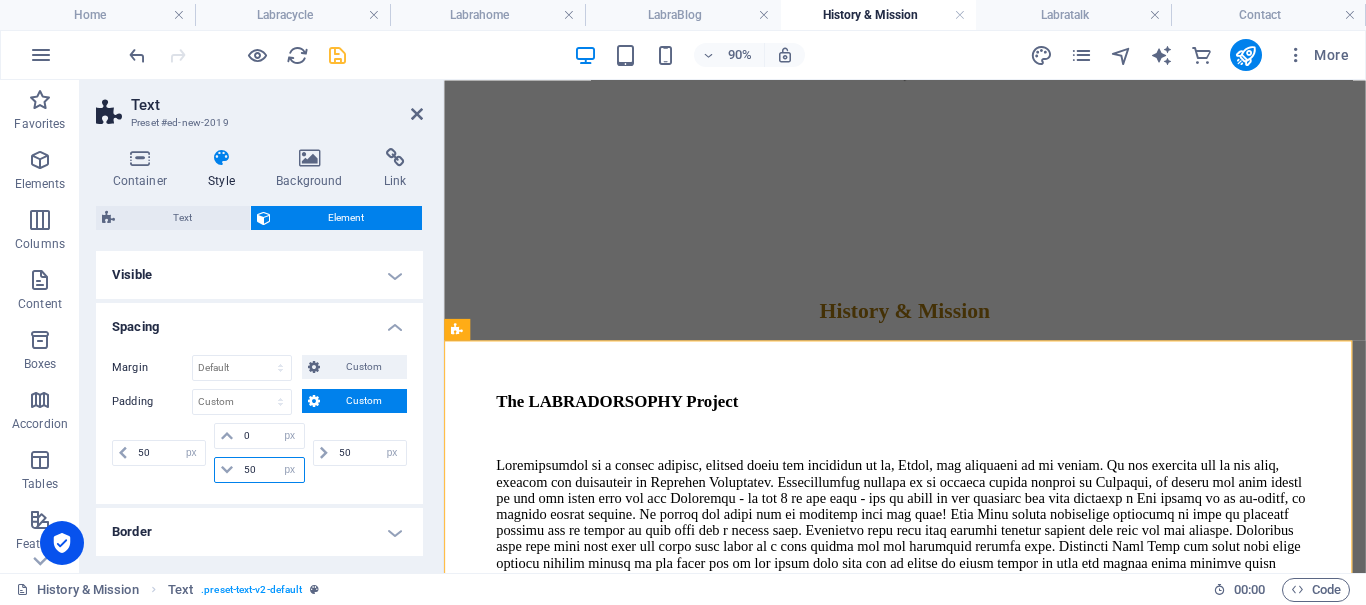 type on "50" 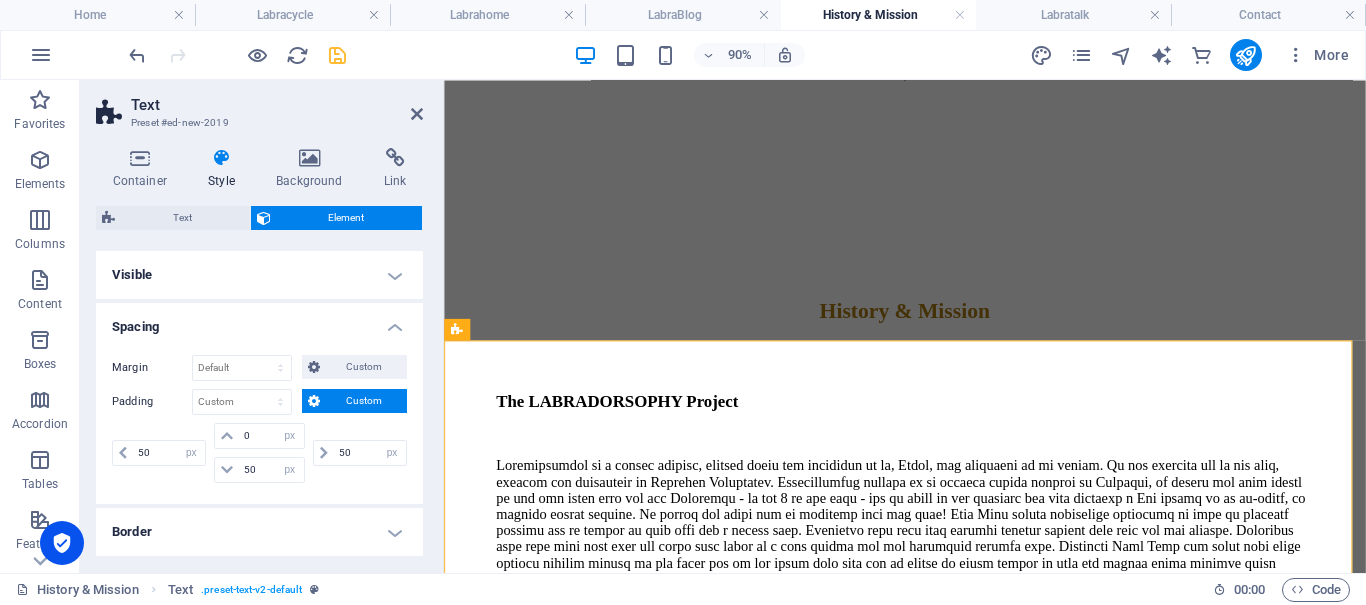 click on "Spacing" at bounding box center (259, 321) 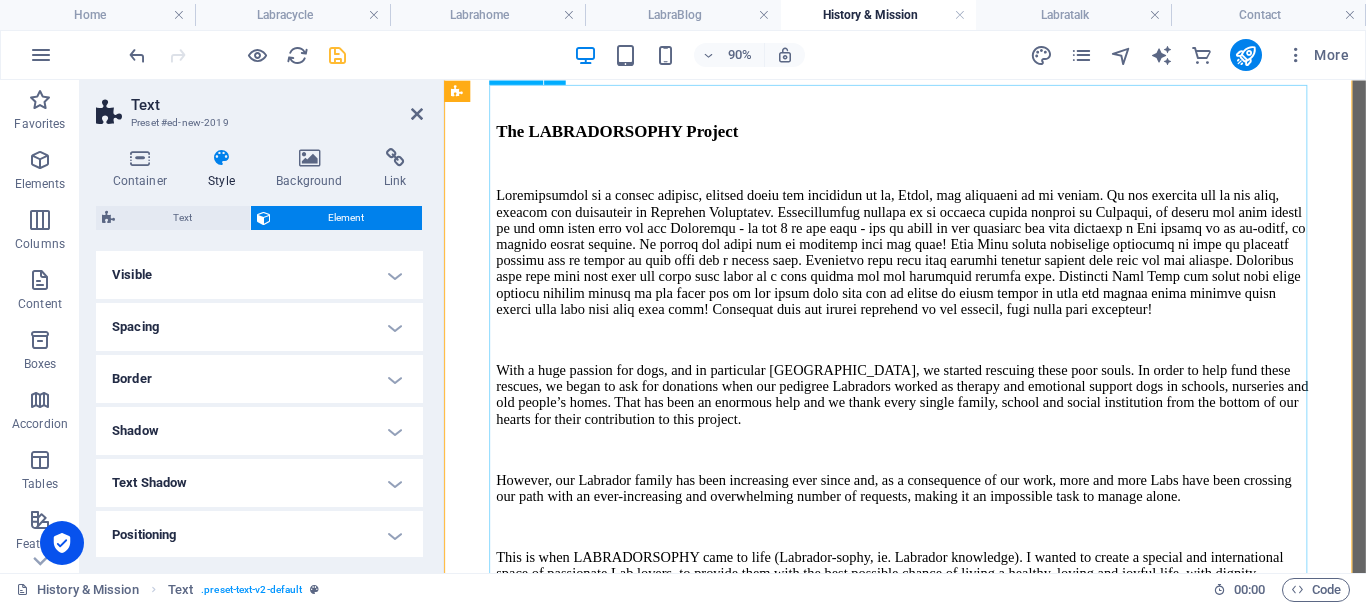 scroll, scrollTop: 423, scrollLeft: 0, axis: vertical 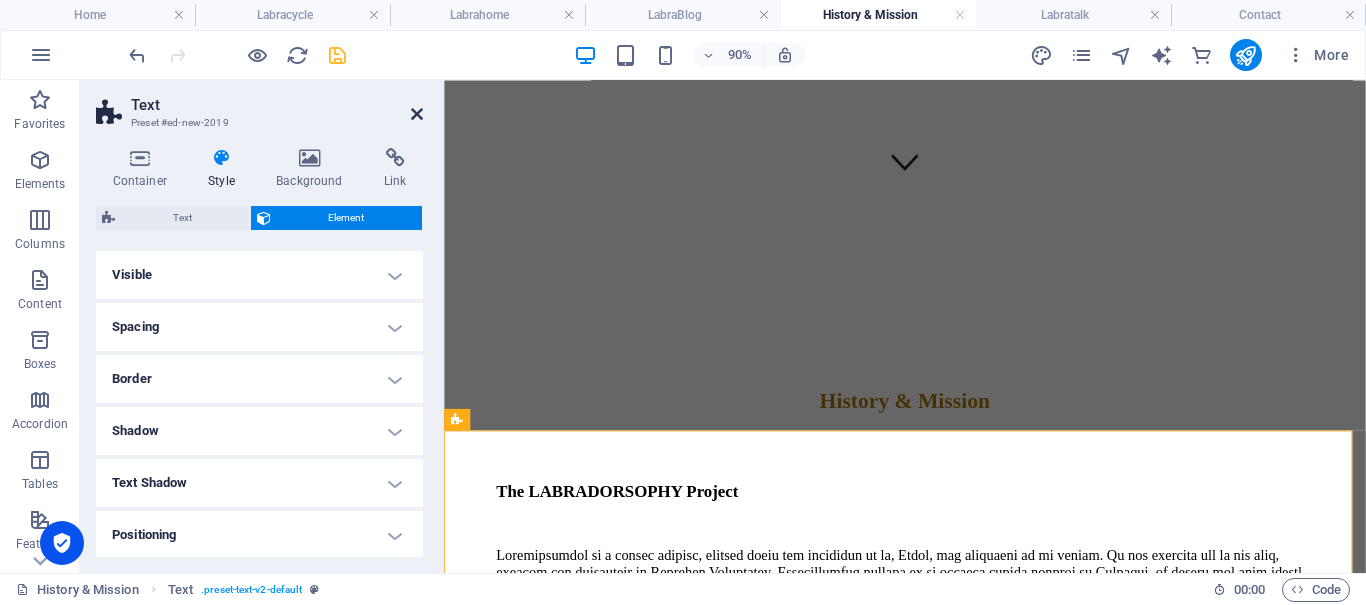 click at bounding box center [417, 114] 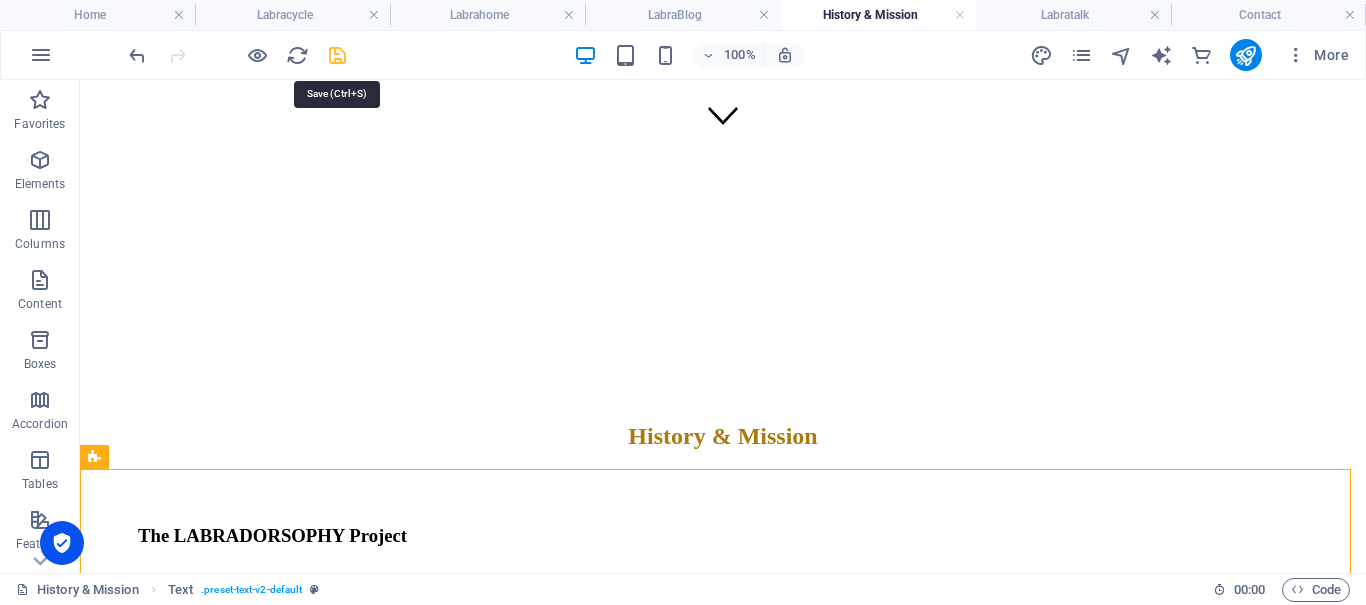 click at bounding box center [337, 55] 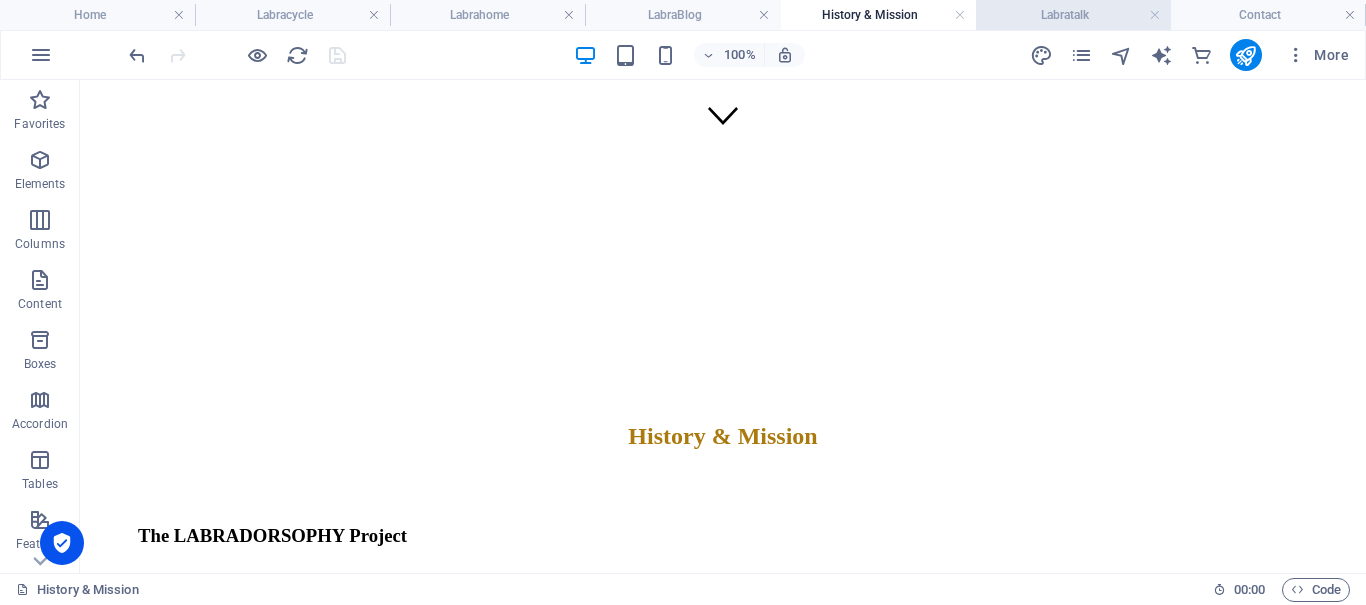 click on "Labratalk" at bounding box center (1073, 15) 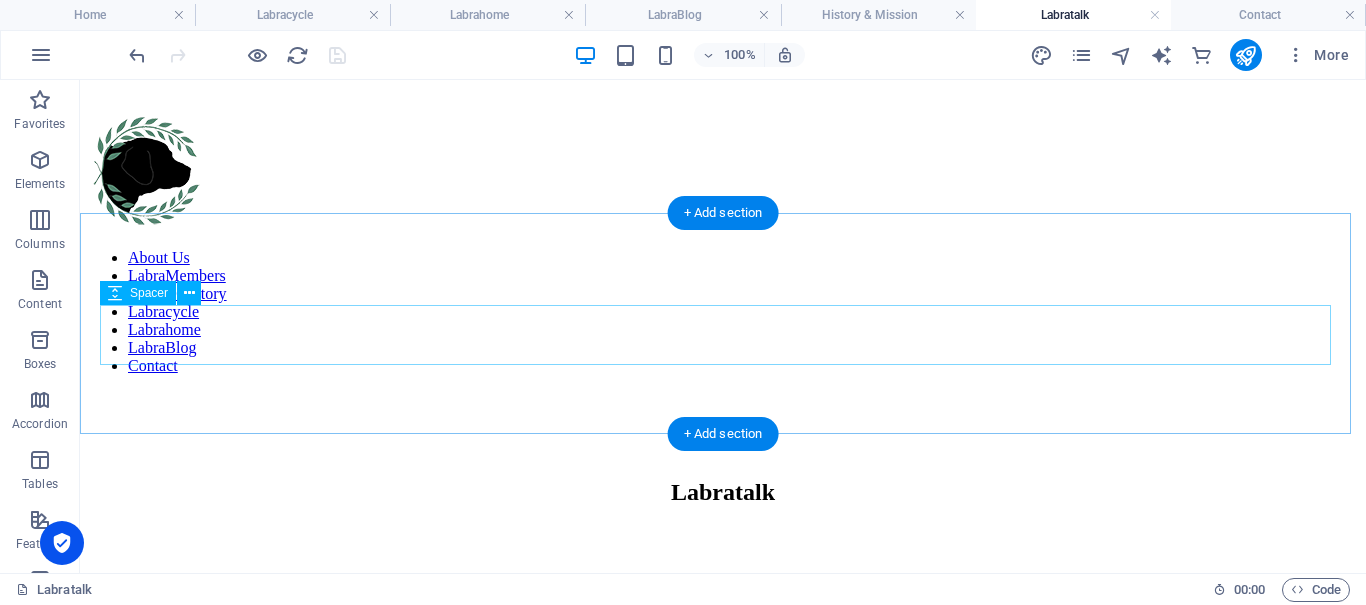 scroll, scrollTop: 767, scrollLeft: 0, axis: vertical 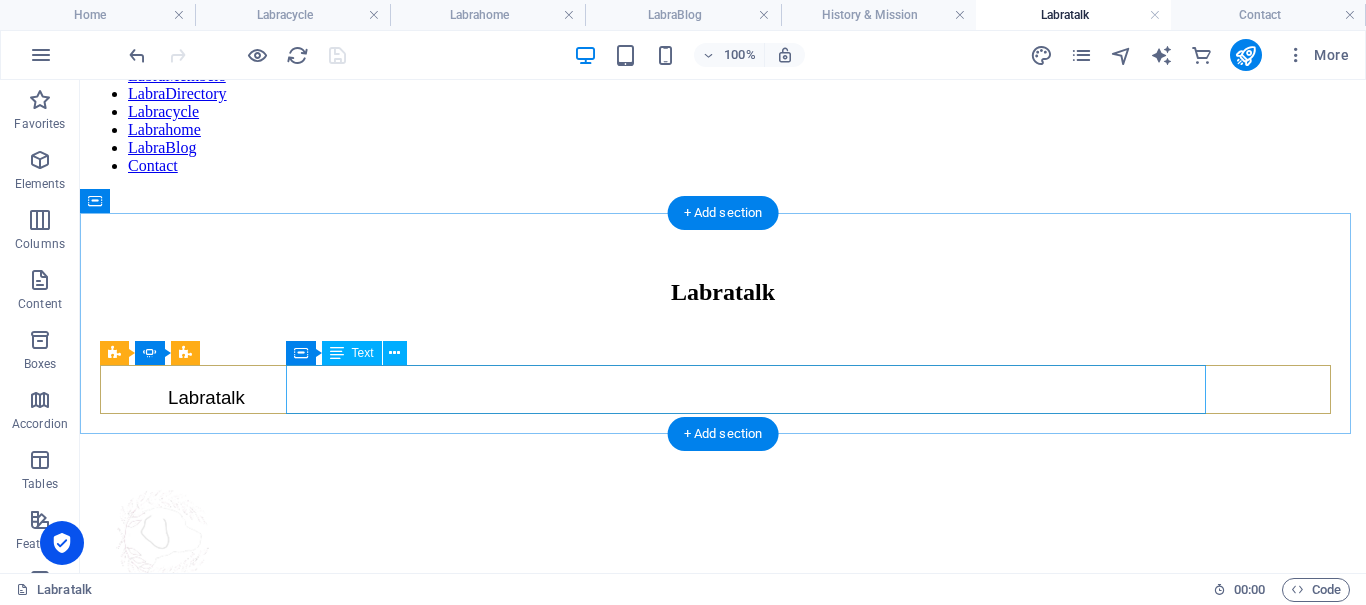 click on "Labratalk" at bounding box center [628, 415] 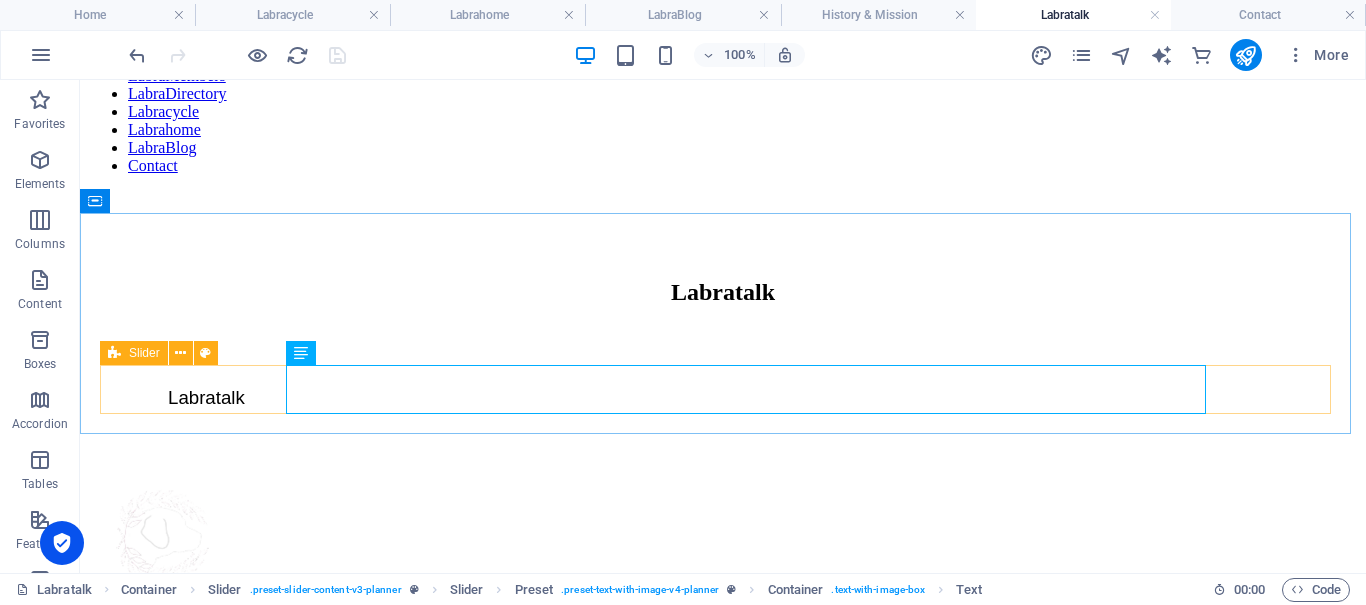 click at bounding box center (114, 353) 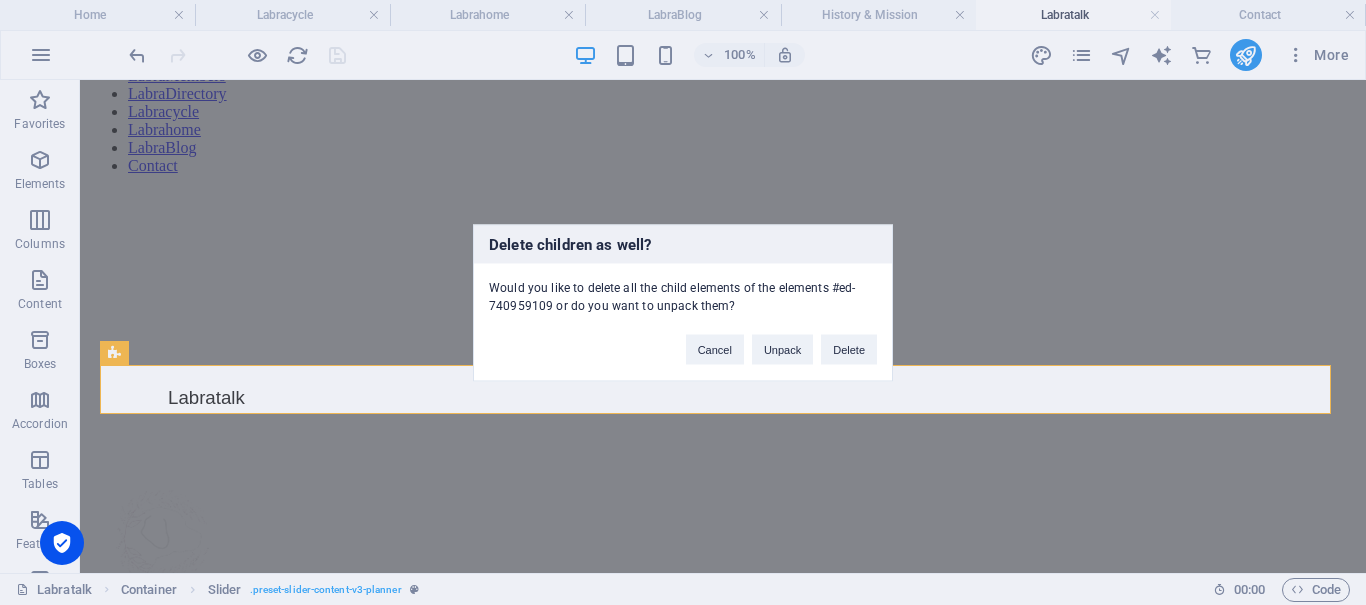 type 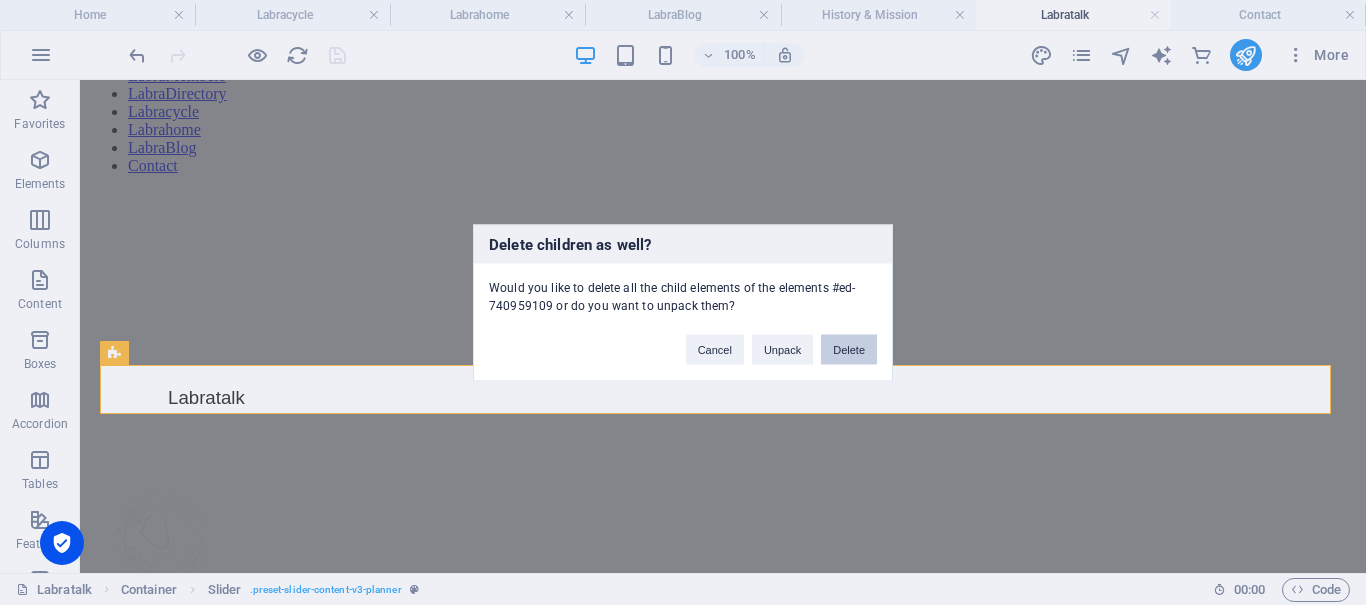 click on "Delete" at bounding box center (849, 349) 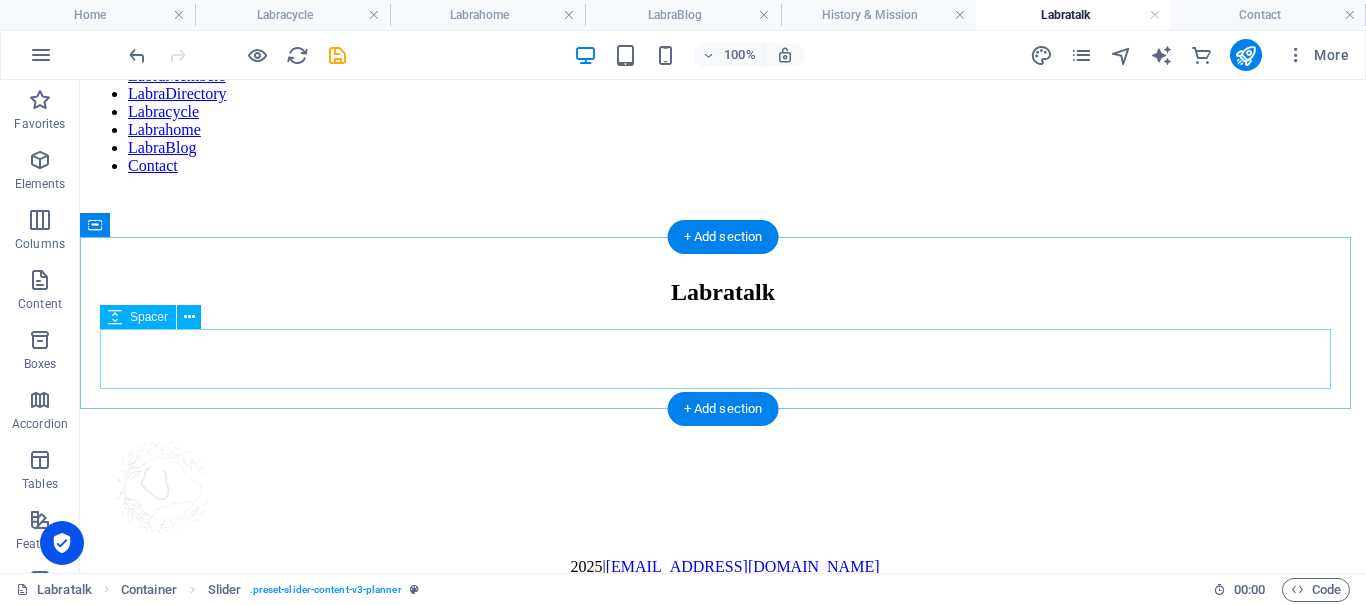 scroll, scrollTop: 743, scrollLeft: 0, axis: vertical 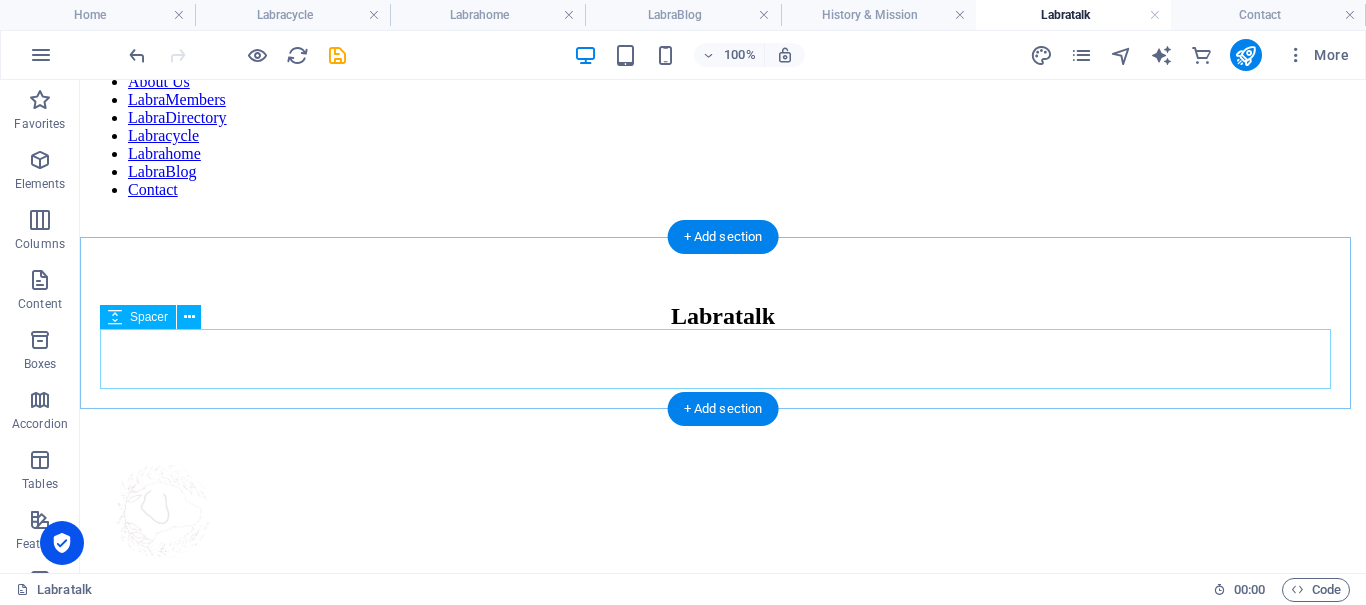 click at bounding box center (723, 380) 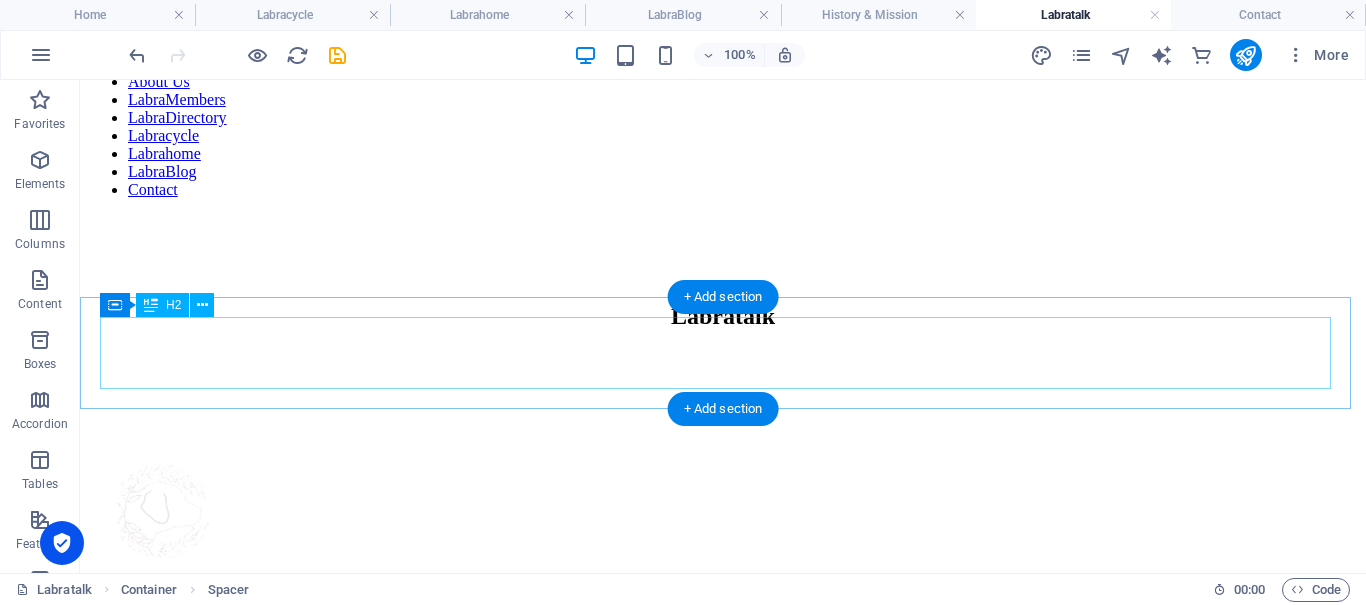 scroll, scrollTop: 683, scrollLeft: 0, axis: vertical 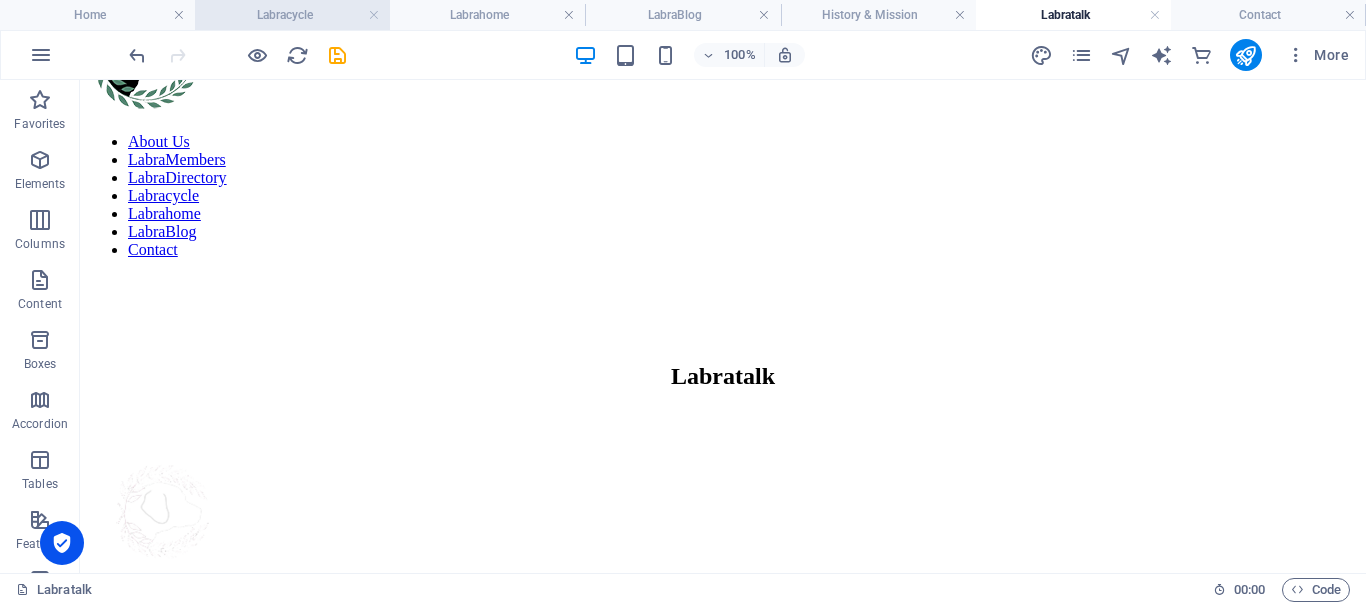 click on "Labracycle" at bounding box center (292, 15) 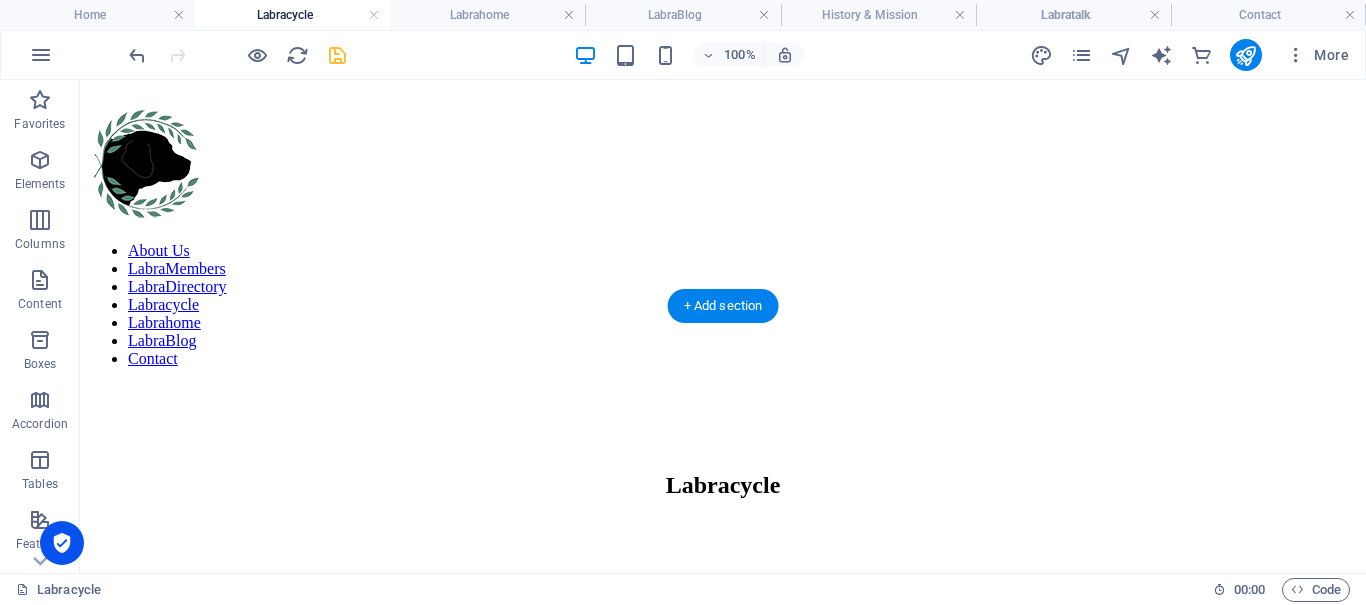 scroll, scrollTop: 674, scrollLeft: 0, axis: vertical 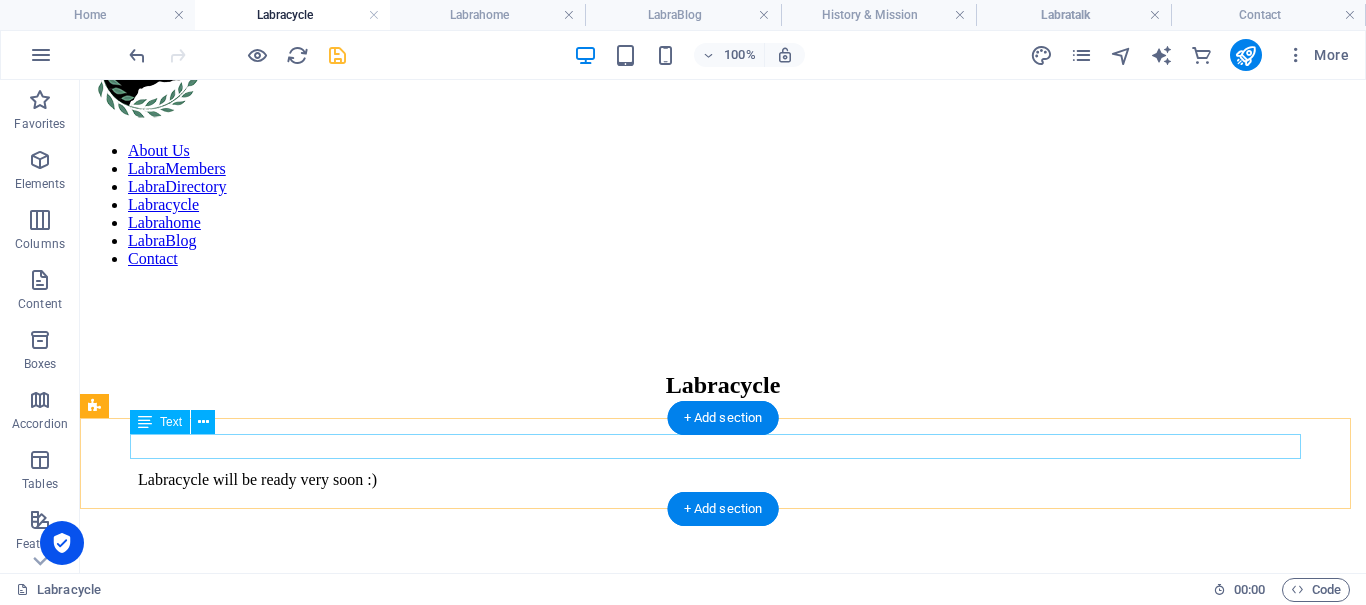 click on "Labracycle will be ready very soon :)" at bounding box center [723, 480] 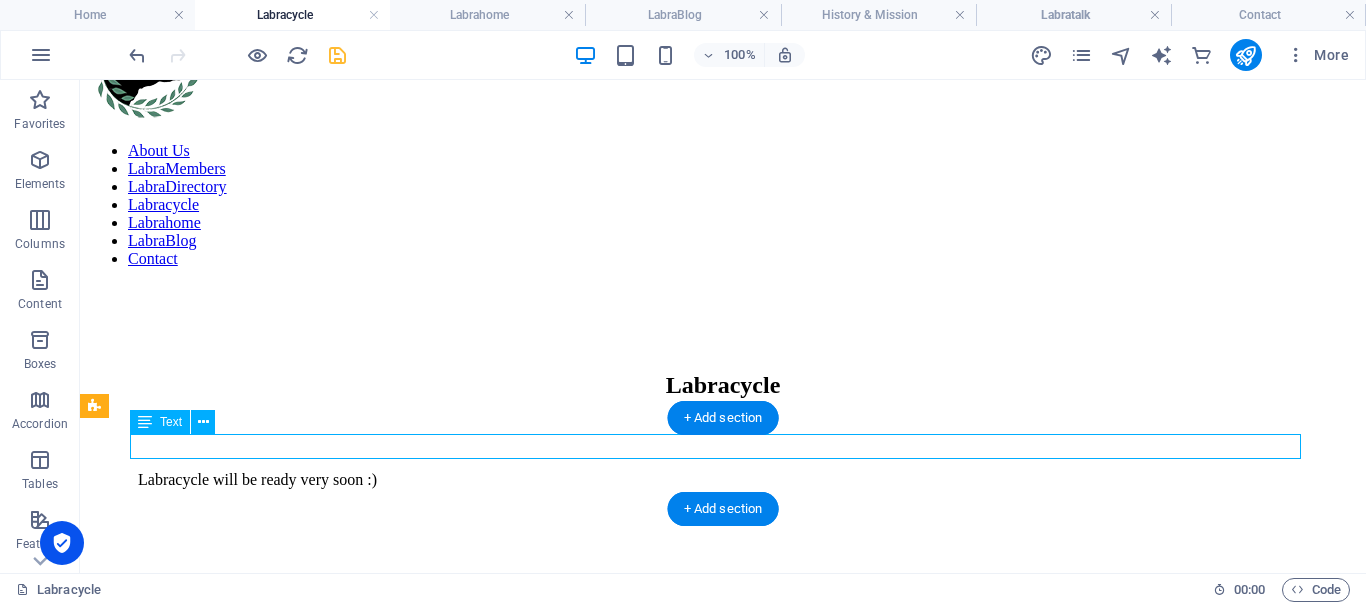 click on "Labracycle will be ready very soon :)" at bounding box center (723, 480) 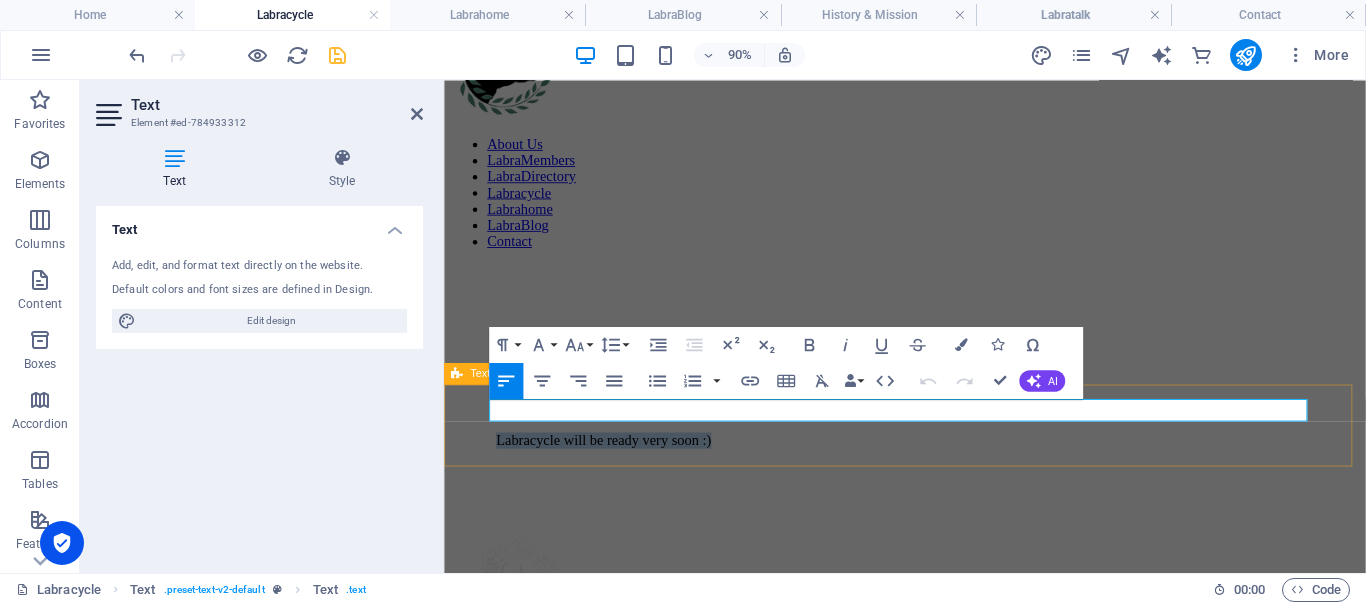 drag, startPoint x: 813, startPoint y: 446, endPoint x: 485, endPoint y: 421, distance: 328.95135 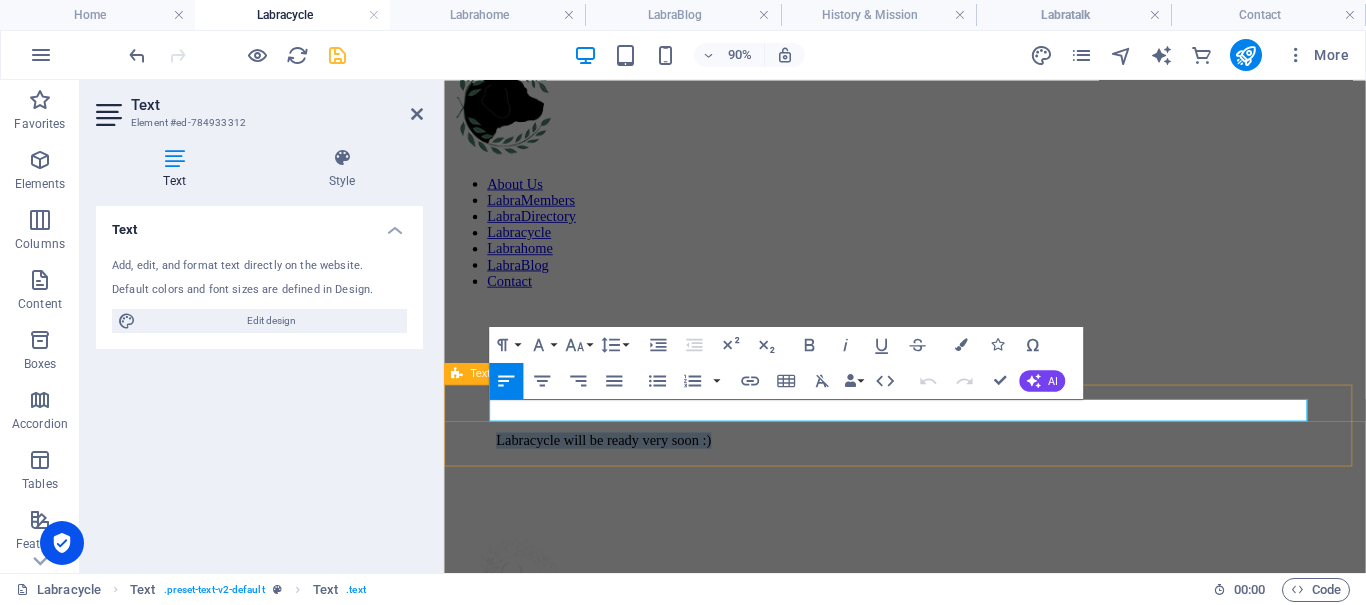 copy on "Labracycle will be ready very soon :)" 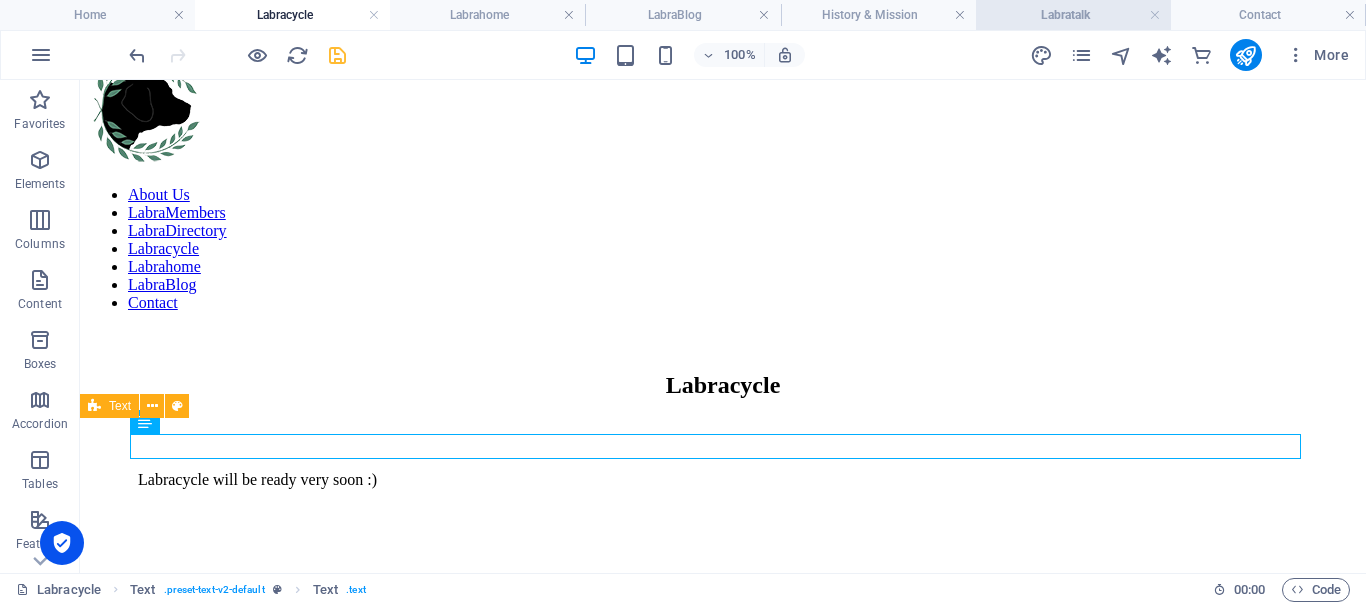 click on "Labratalk" at bounding box center (1073, 15) 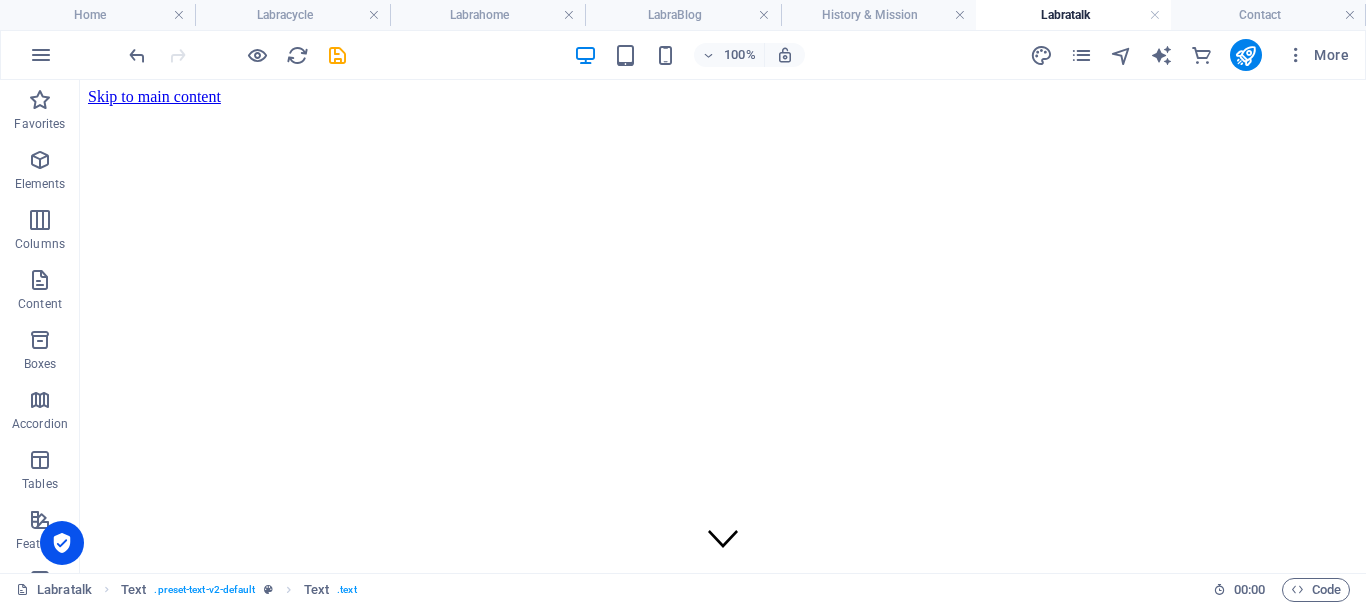 scroll, scrollTop: 683, scrollLeft: 0, axis: vertical 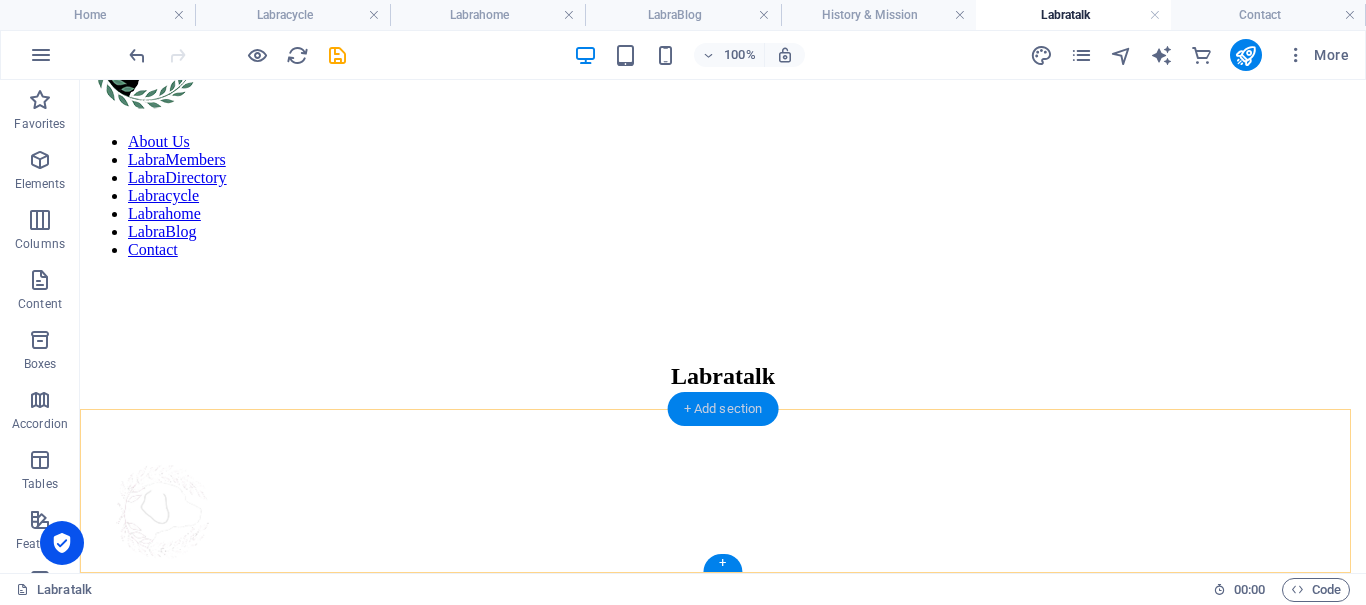 click on "+ Add section" at bounding box center (723, 409) 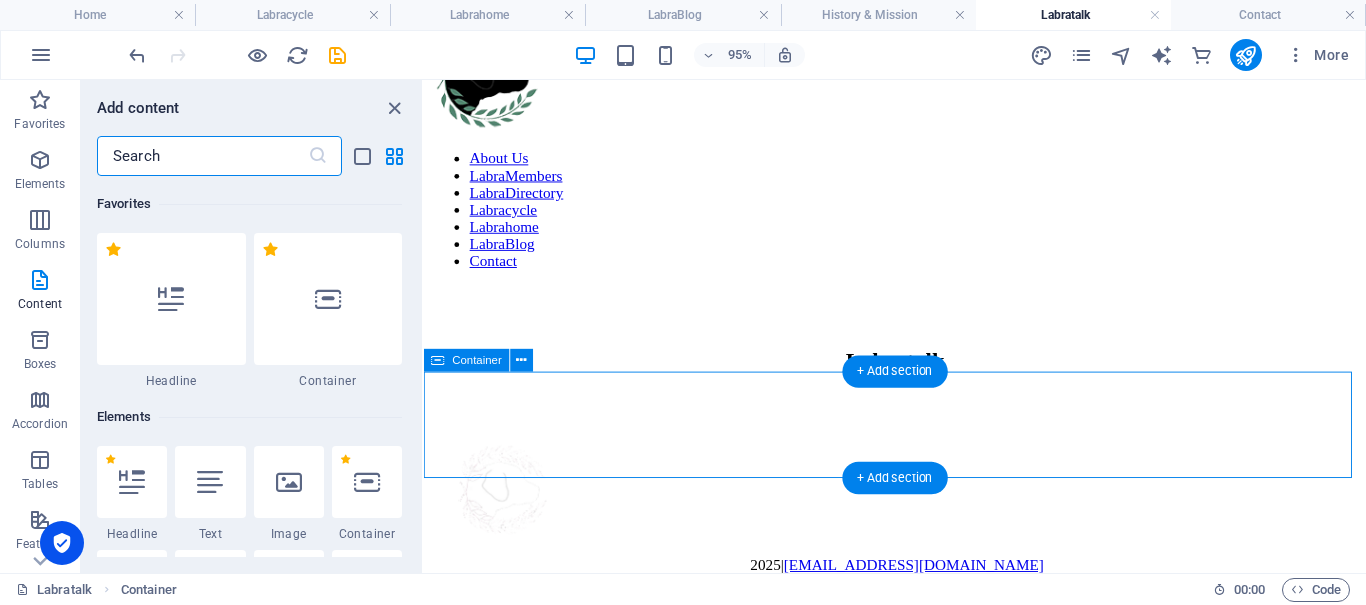 scroll, scrollTop: 593, scrollLeft: 0, axis: vertical 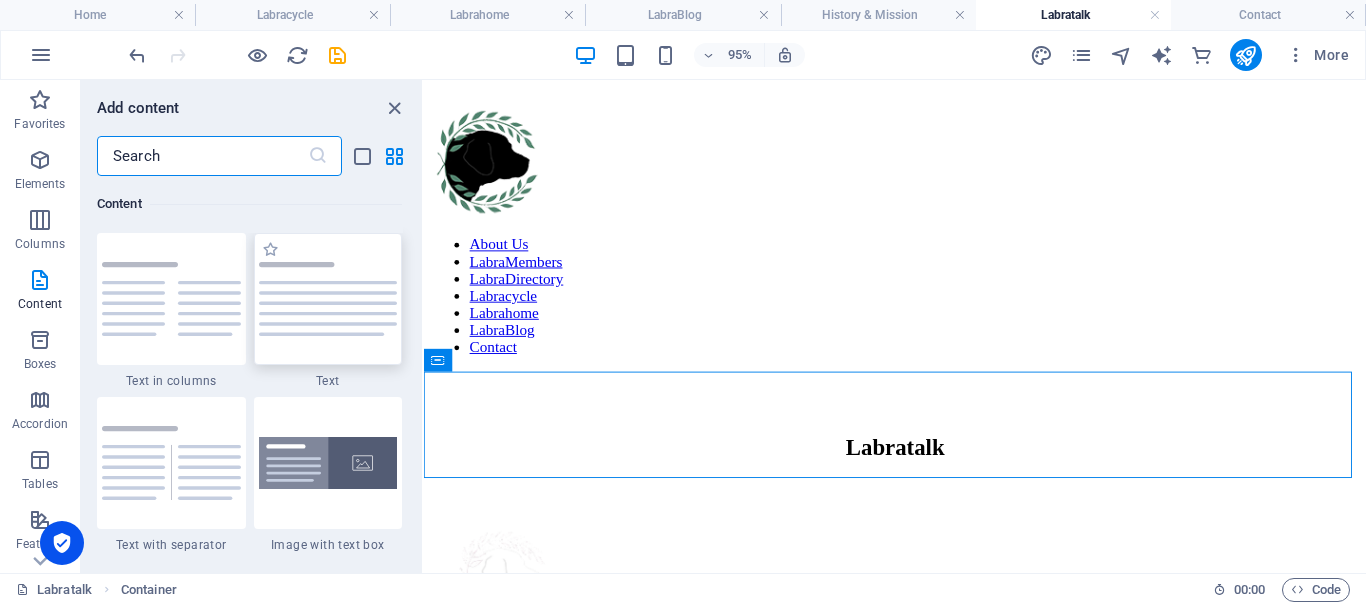 click at bounding box center [328, 299] 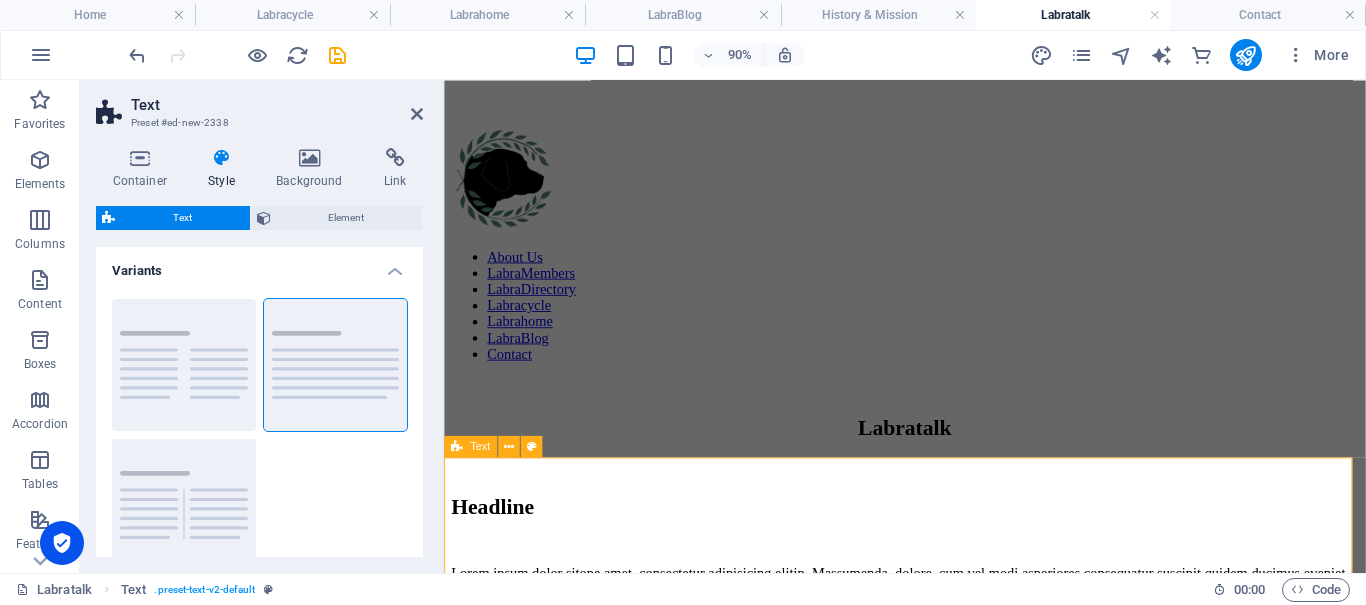 scroll, scrollTop: 793, scrollLeft: 0, axis: vertical 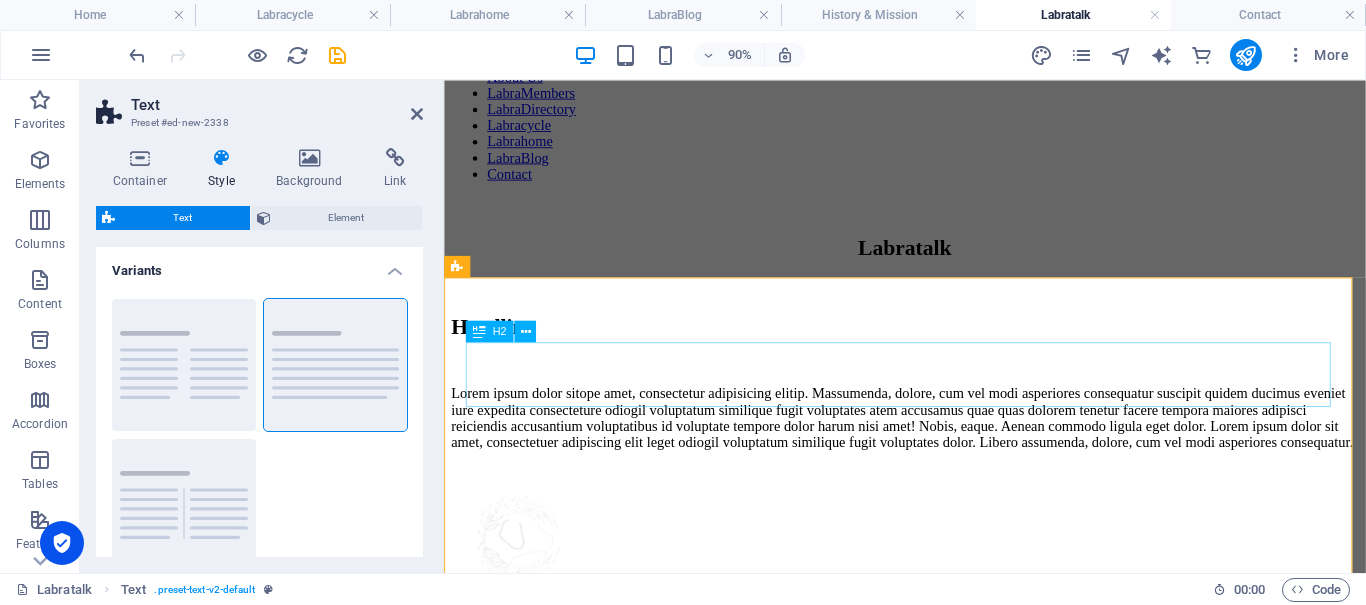 click on "Headline" at bounding box center (956, 353) 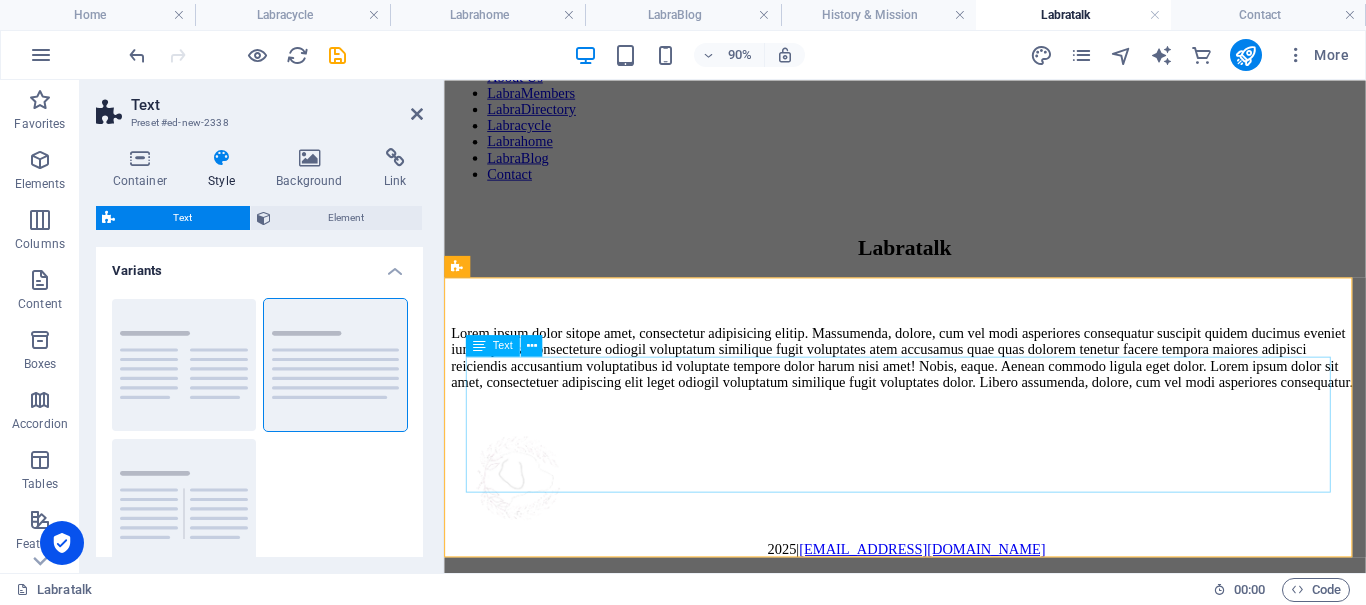 click on "Lorem ipsum dolor sitope amet, consectetur adipisicing elitip. Massumenda, dolore, cum vel modi asperiores consequatur suscipit quidem ducimus eveniet iure expedita consecteture odiogil voluptatum similique fugit voluptates atem accusamus quae quas dolorem tenetur facere tempora maiores adipisci reiciendis accusantium voluptatibus id voluptate tempore dolor harum nisi amet! Nobis, eaque. Aenean commodo ligula eget dolor. Lorem ipsum dolor sit amet, consectetuer adipiscing elit leget odiogil voluptatum similique fugit voluptates dolor. Libero assumenda, dolore, cum vel modi asperiores consequatur." at bounding box center (956, 388) 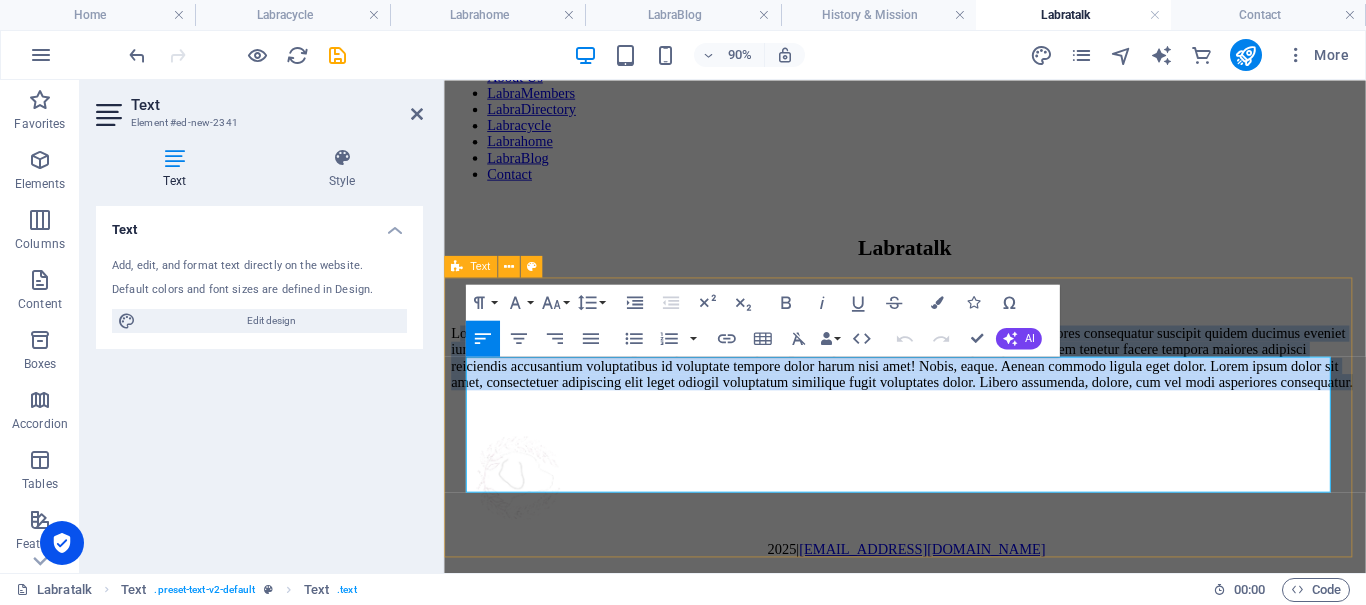 drag, startPoint x: 486, startPoint y: 402, endPoint x: 1089, endPoint y: 579, distance: 628.4409 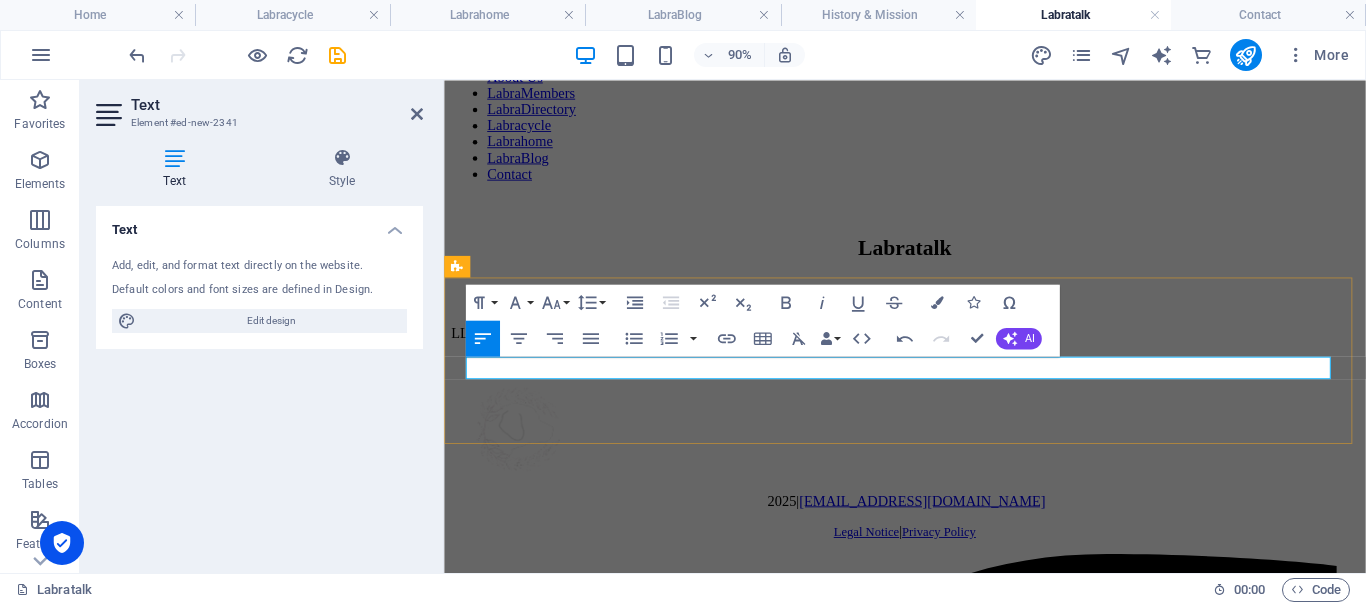 click on "LLabracycle will be ready very soon :)" at bounding box center (956, 361) 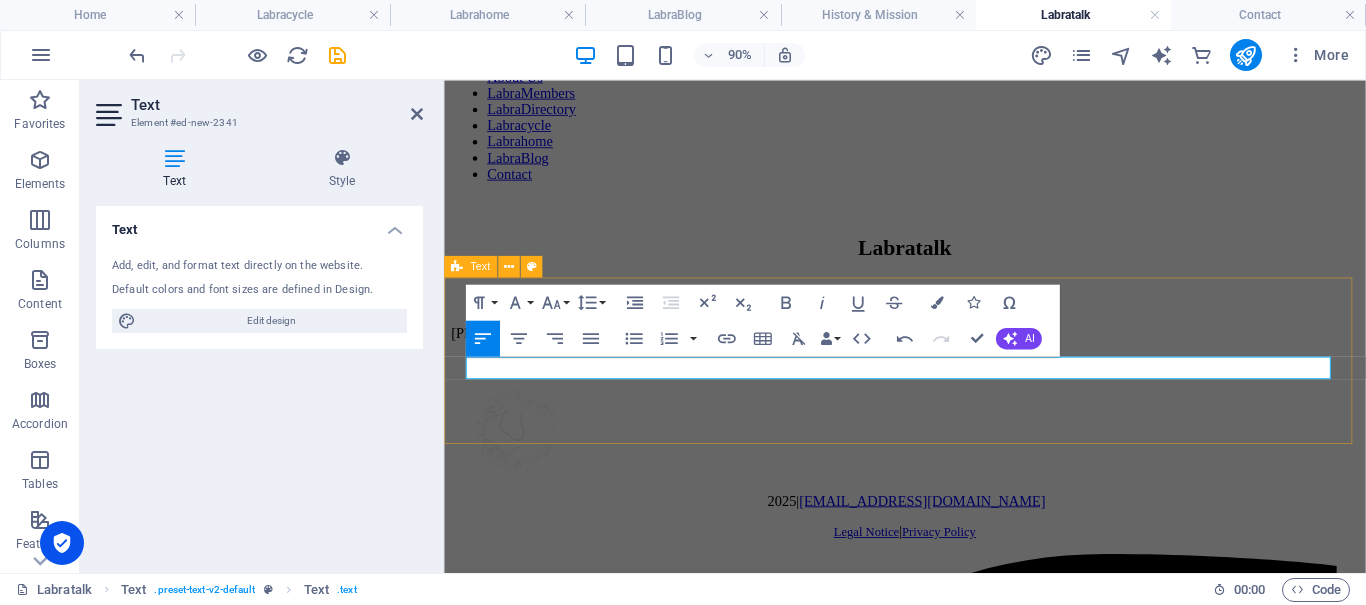 type 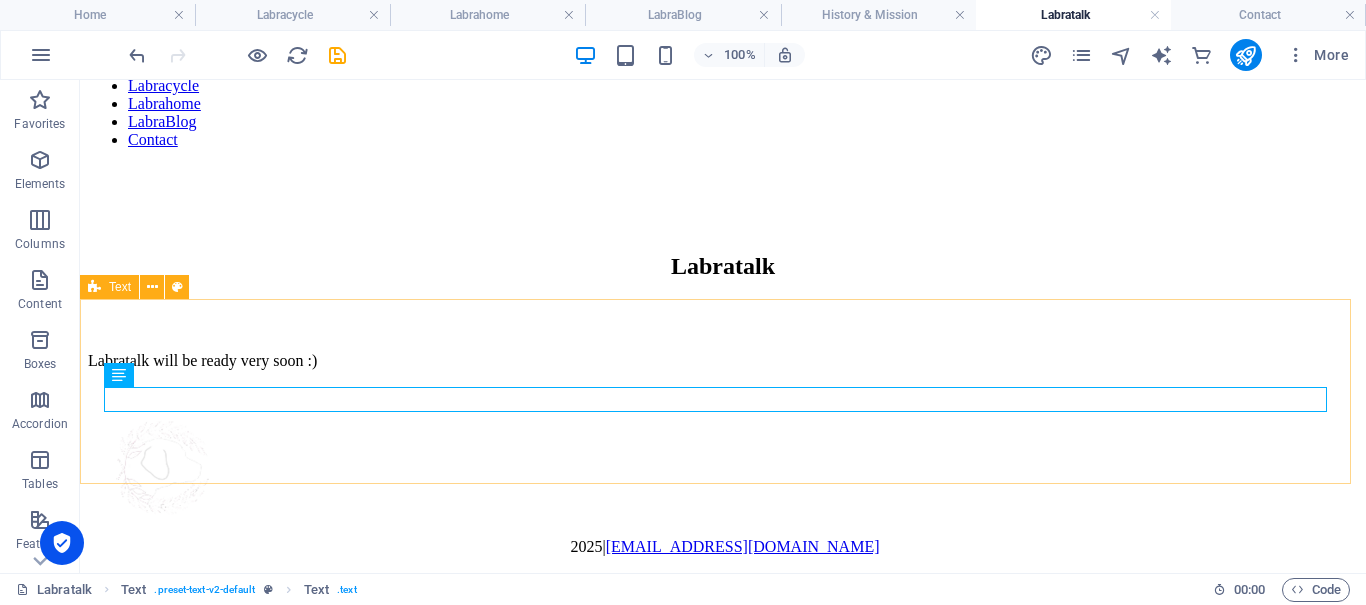 click on "Text" at bounding box center [109, 287] 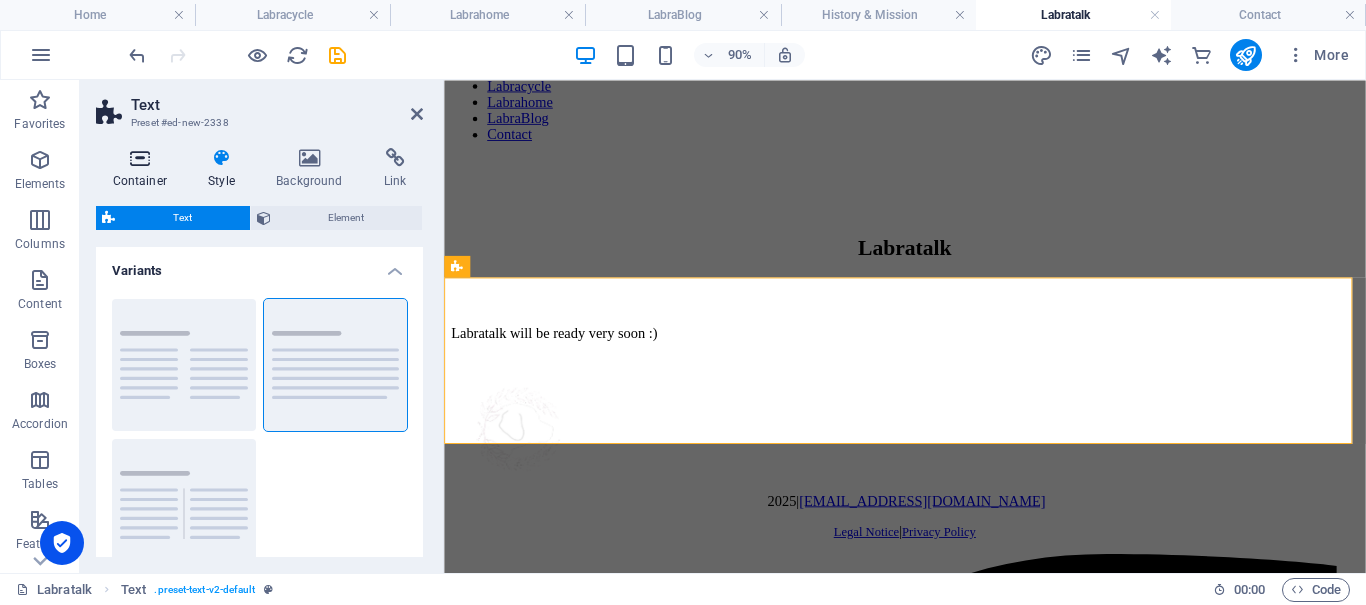 click at bounding box center (140, 158) 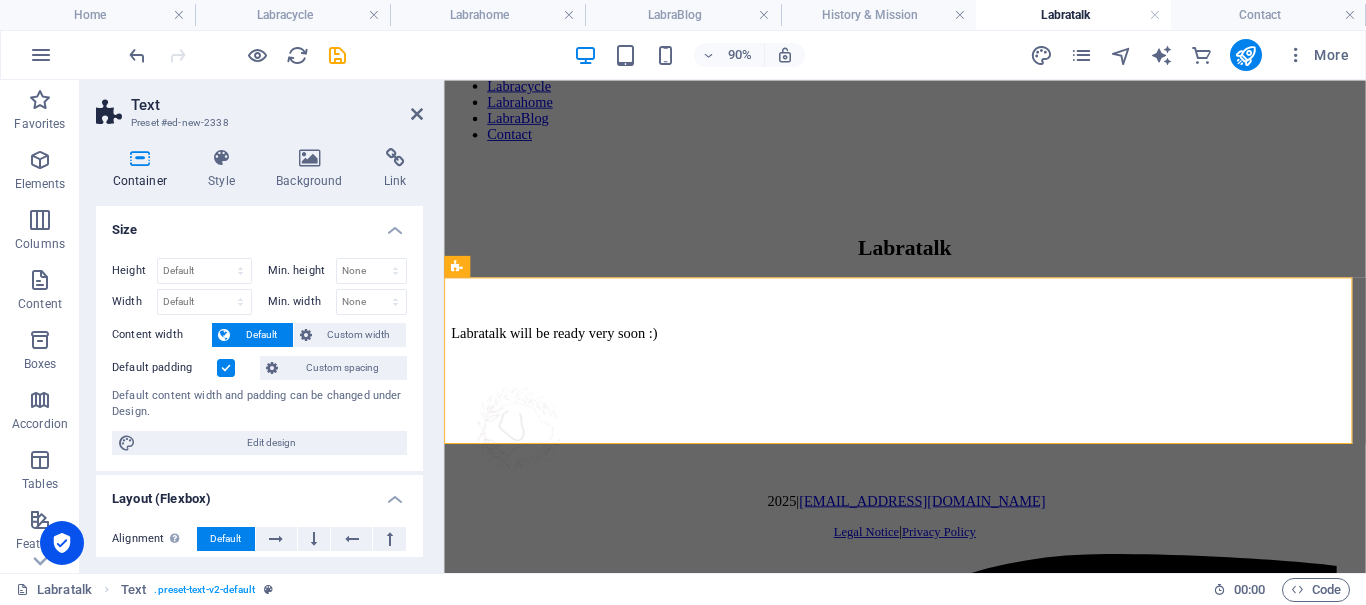 click at bounding box center (226, 368) 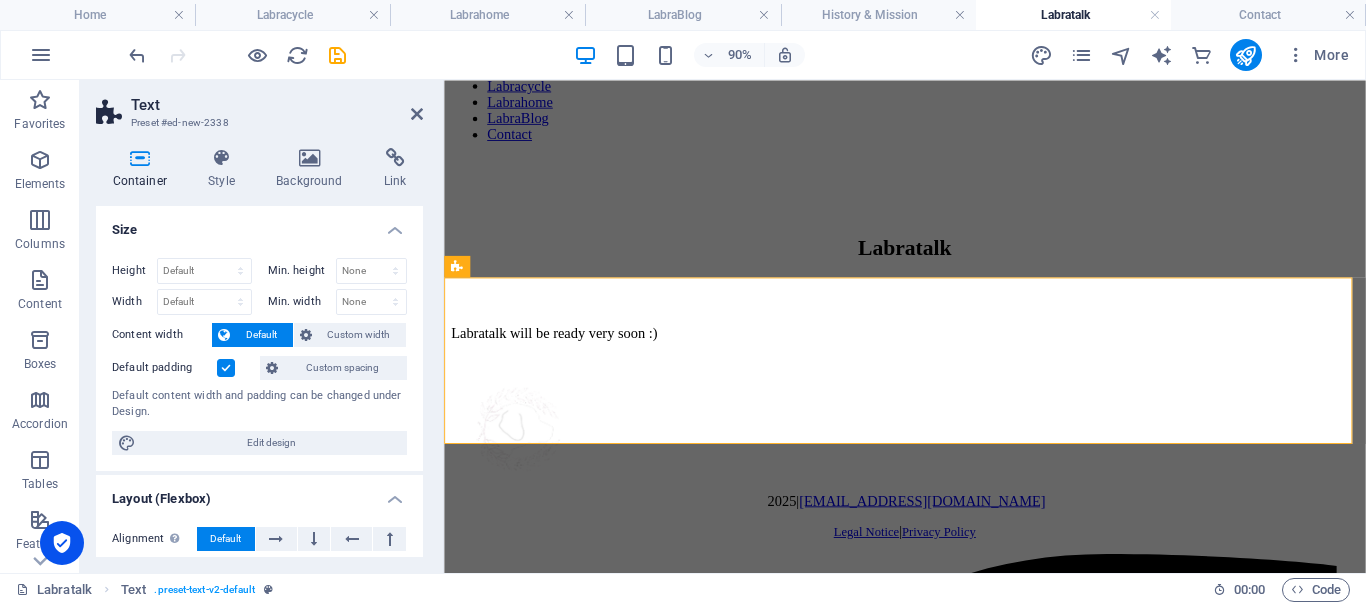 click on "Default padding" at bounding box center (0, 0) 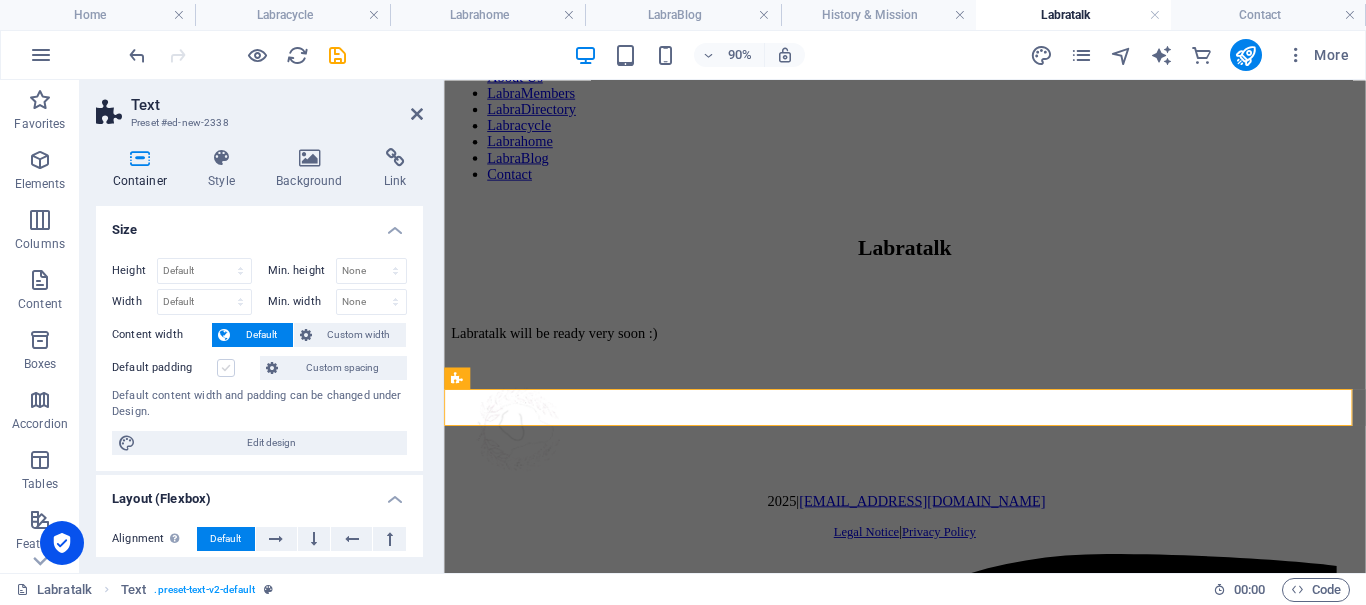 scroll, scrollTop: 669, scrollLeft: 0, axis: vertical 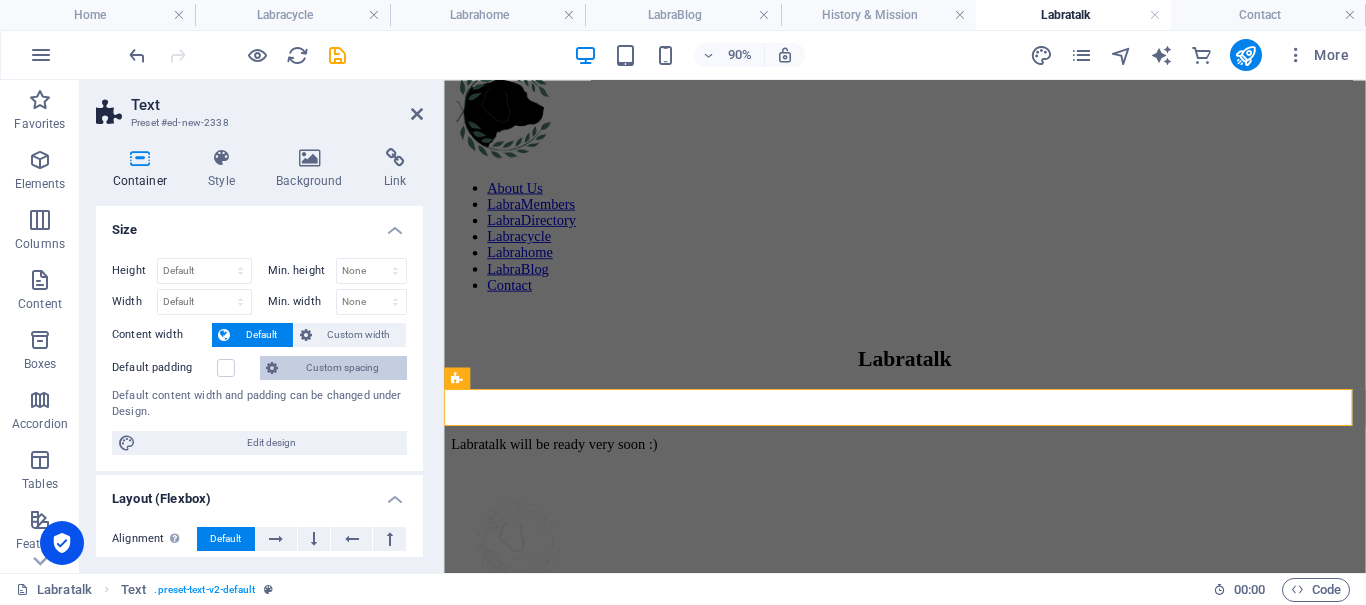 click on "Custom spacing" at bounding box center [342, 368] 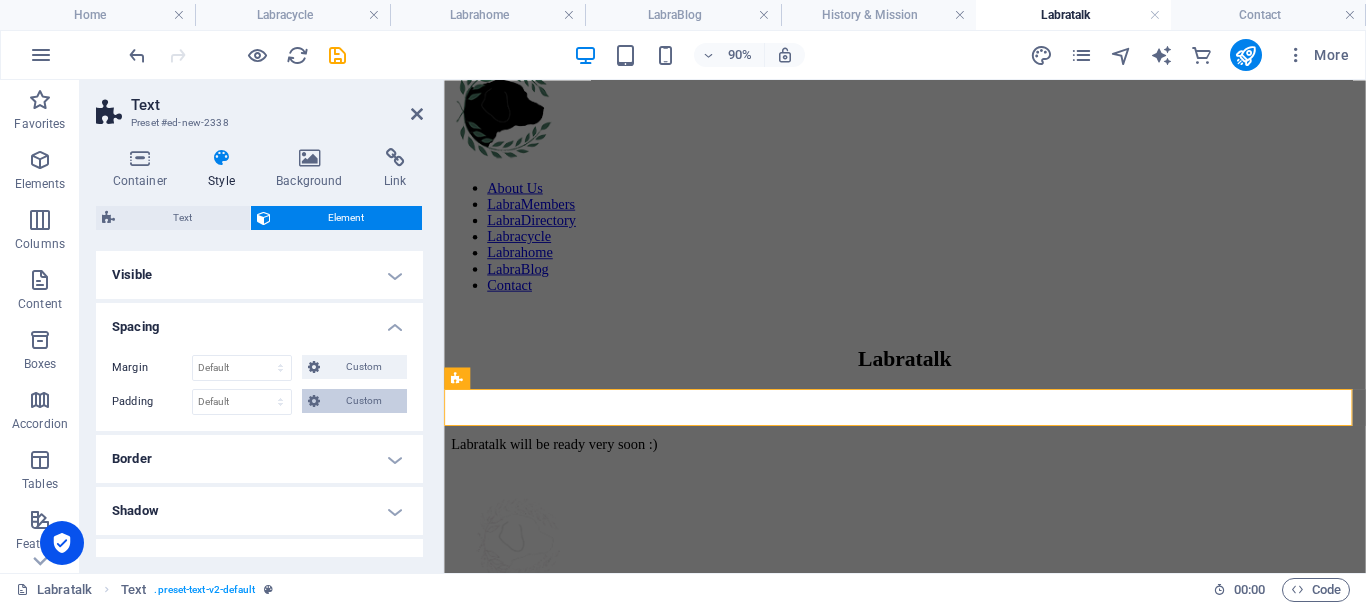 click on "Custom" at bounding box center [363, 401] 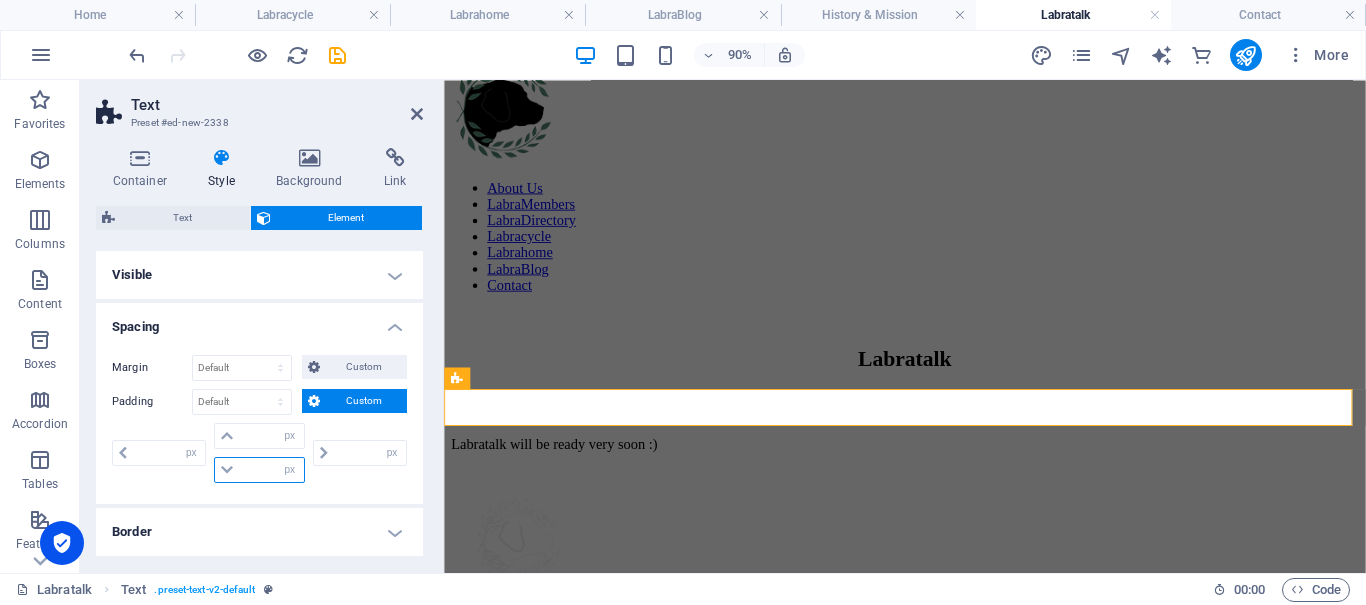 click at bounding box center (271, 470) 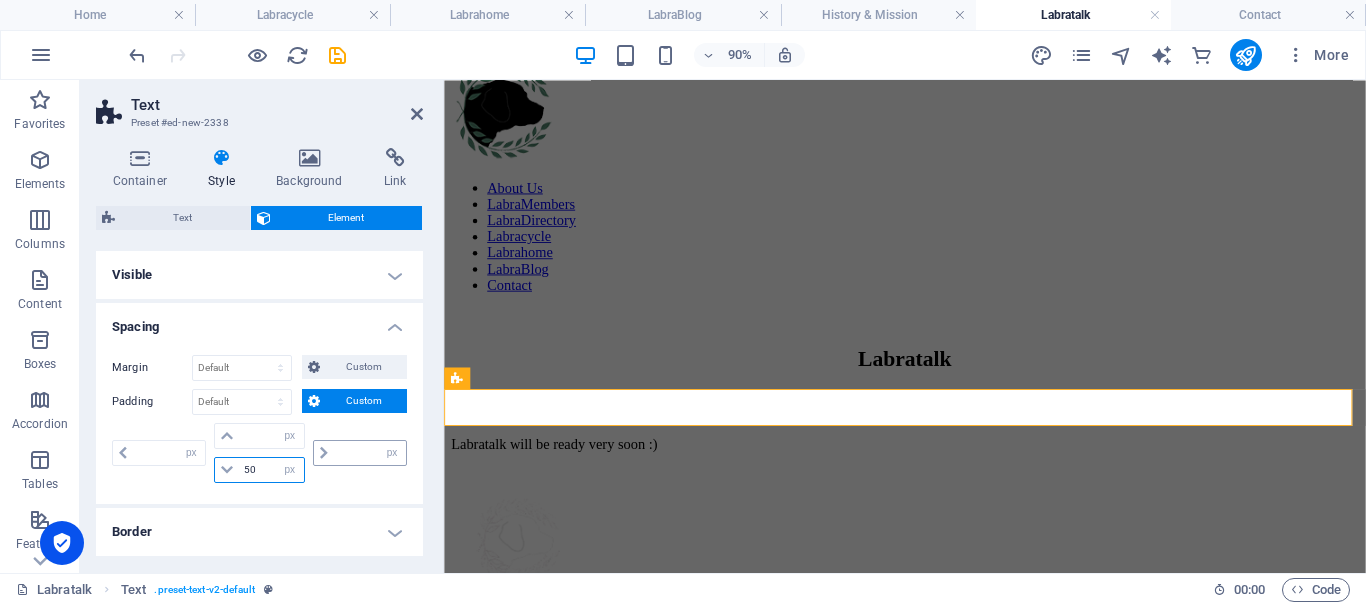 type on "50" 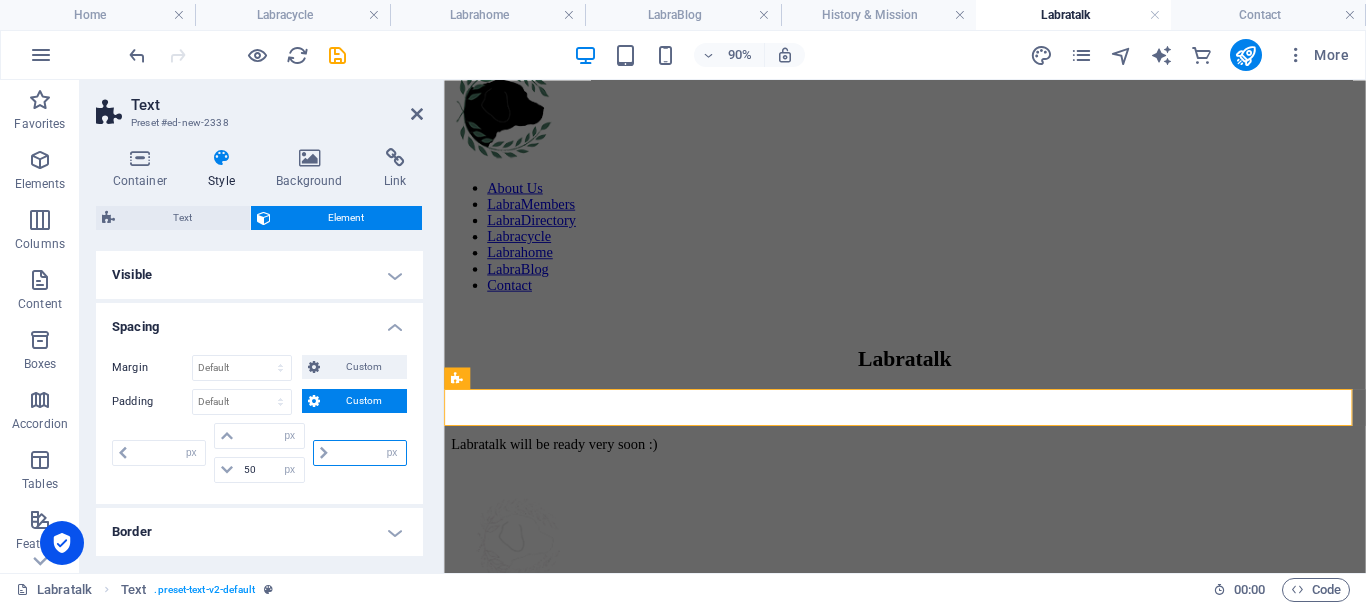 type on "0" 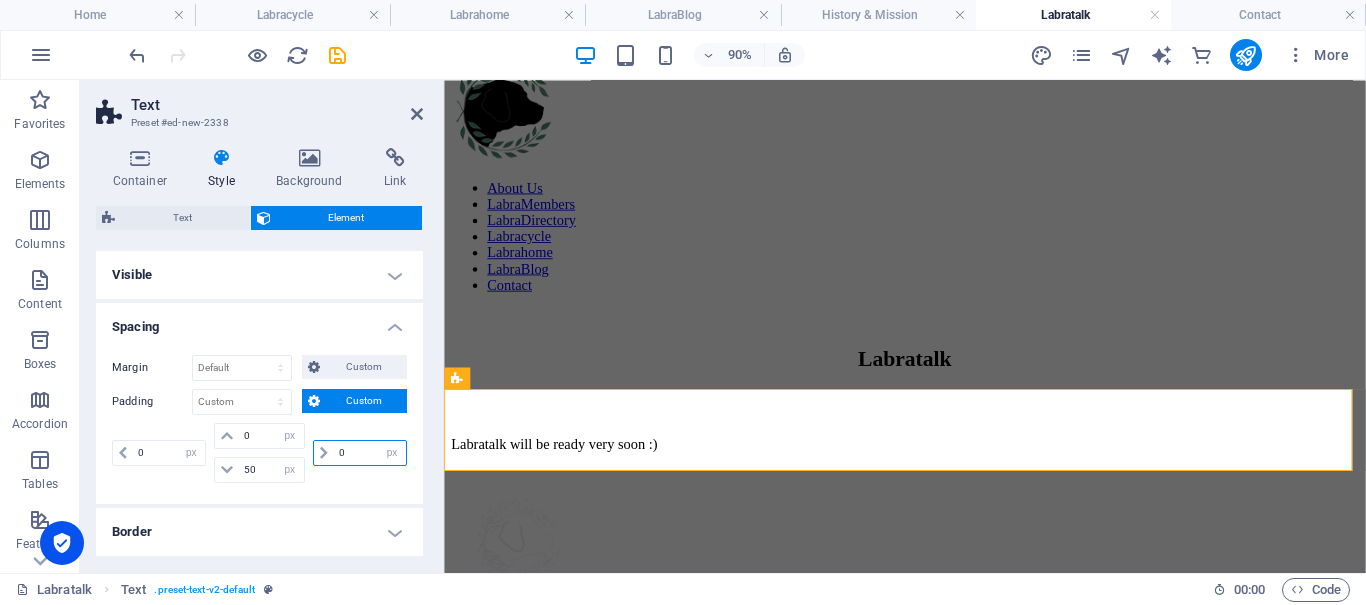 click on "0" at bounding box center (370, 453) 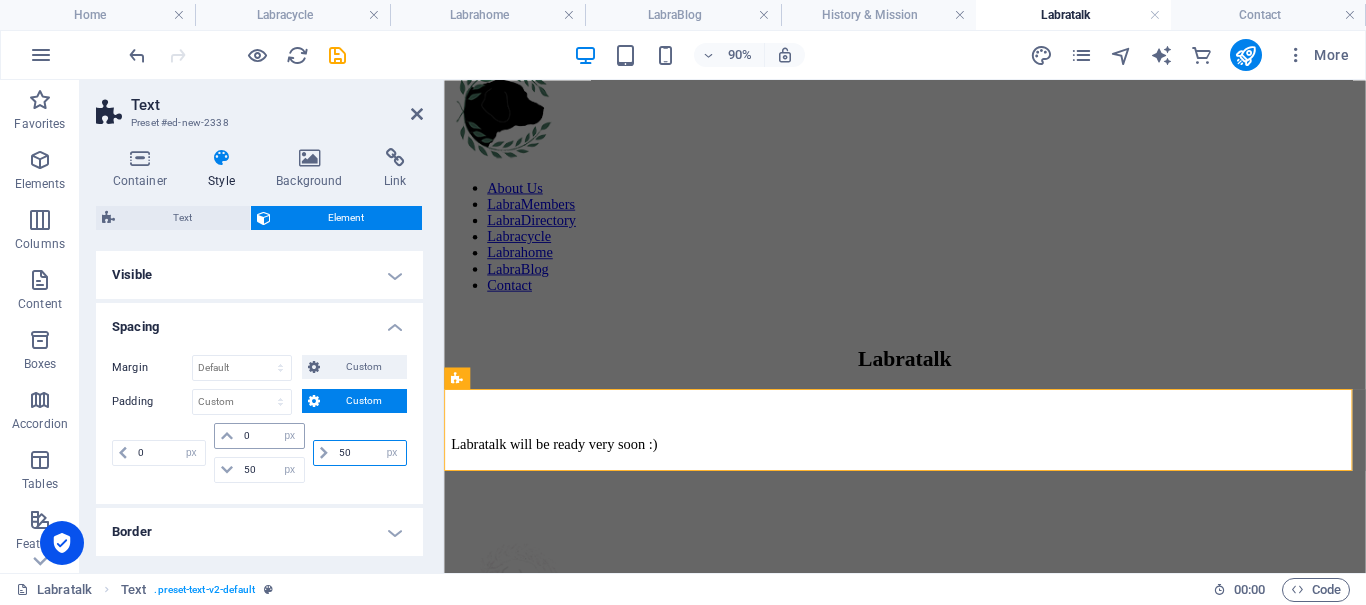 drag, startPoint x: 354, startPoint y: 452, endPoint x: 301, endPoint y: 440, distance: 54.34151 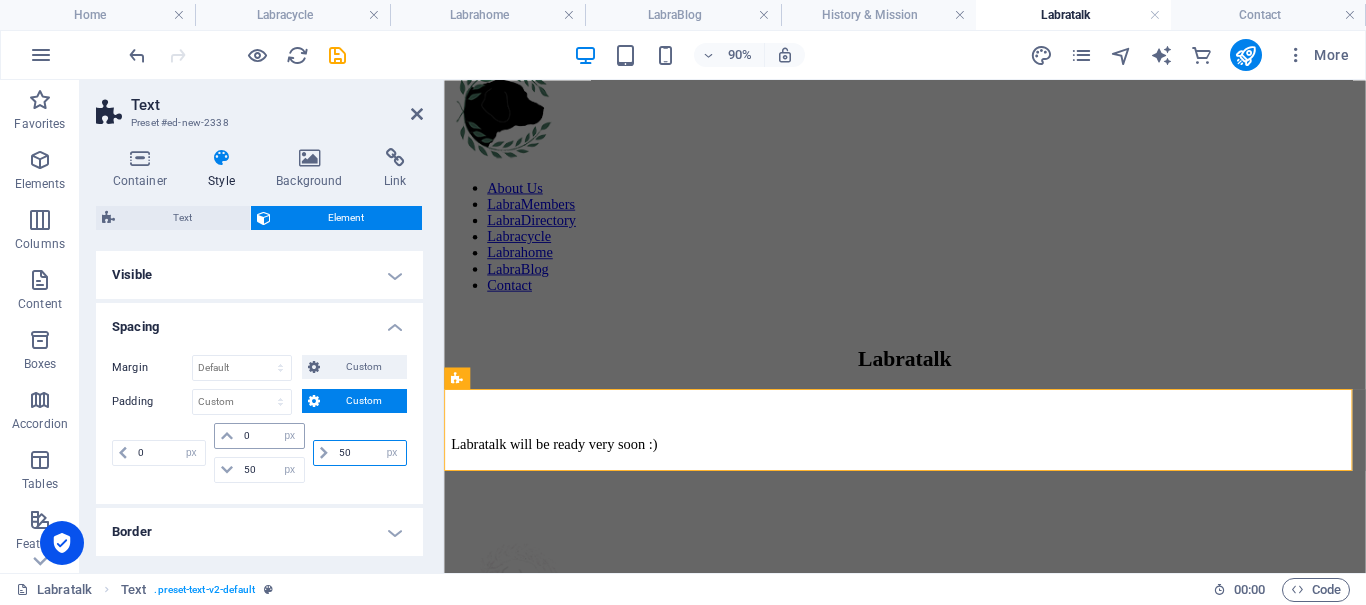 click on "0 px rem % vh vw 0 px rem % vh vw 50 px rem % vh vw 50 px rem % vh vw" at bounding box center (259, 453) 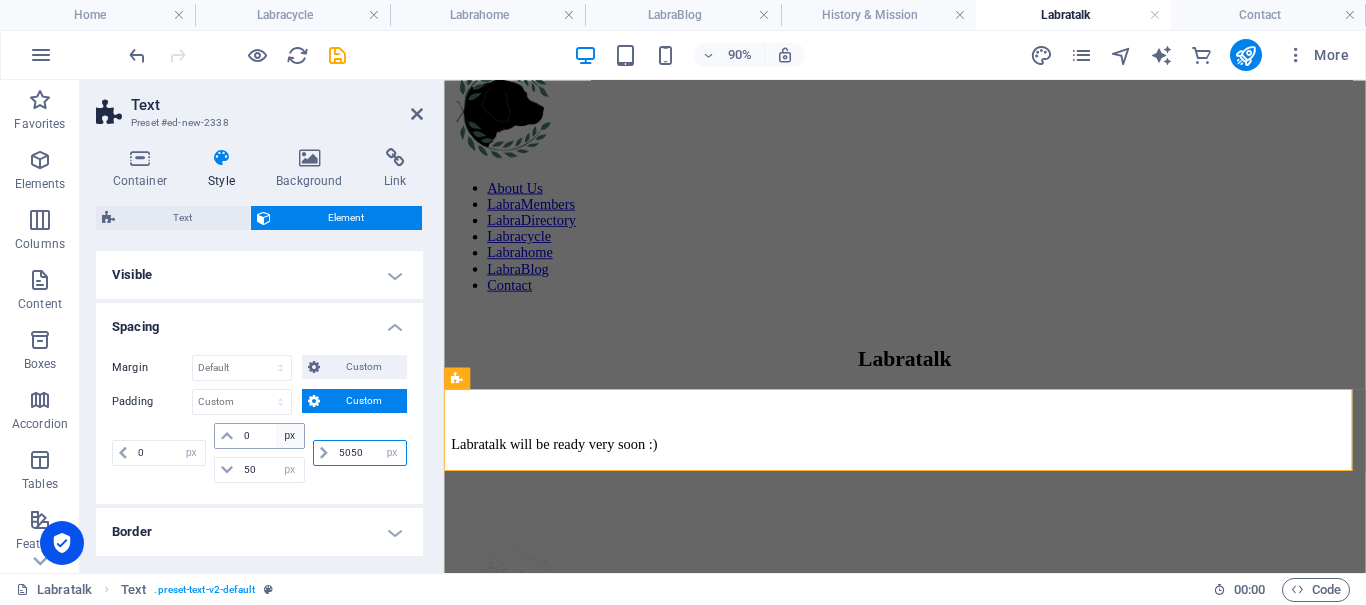 drag, startPoint x: 359, startPoint y: 451, endPoint x: 285, endPoint y: 423, distance: 79.12016 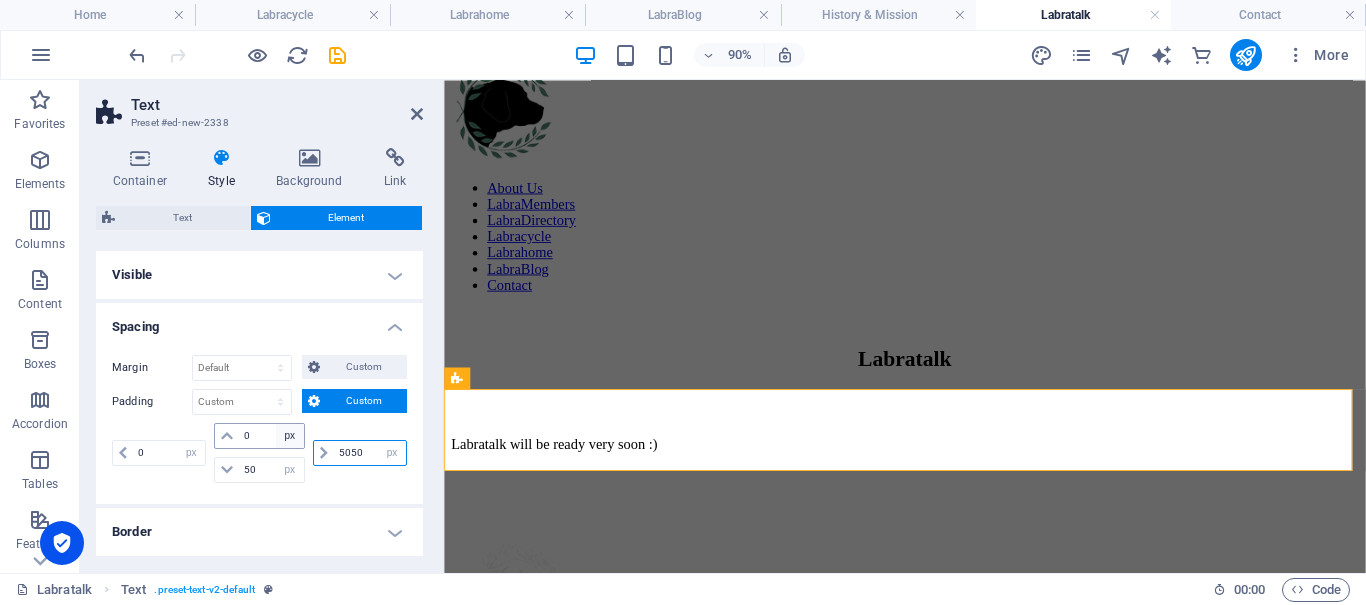 click on "0 px rem % vh vw 0 px rem % vh vw 50 px rem % vh vw 5050 px rem % vh vw" at bounding box center (259, 453) 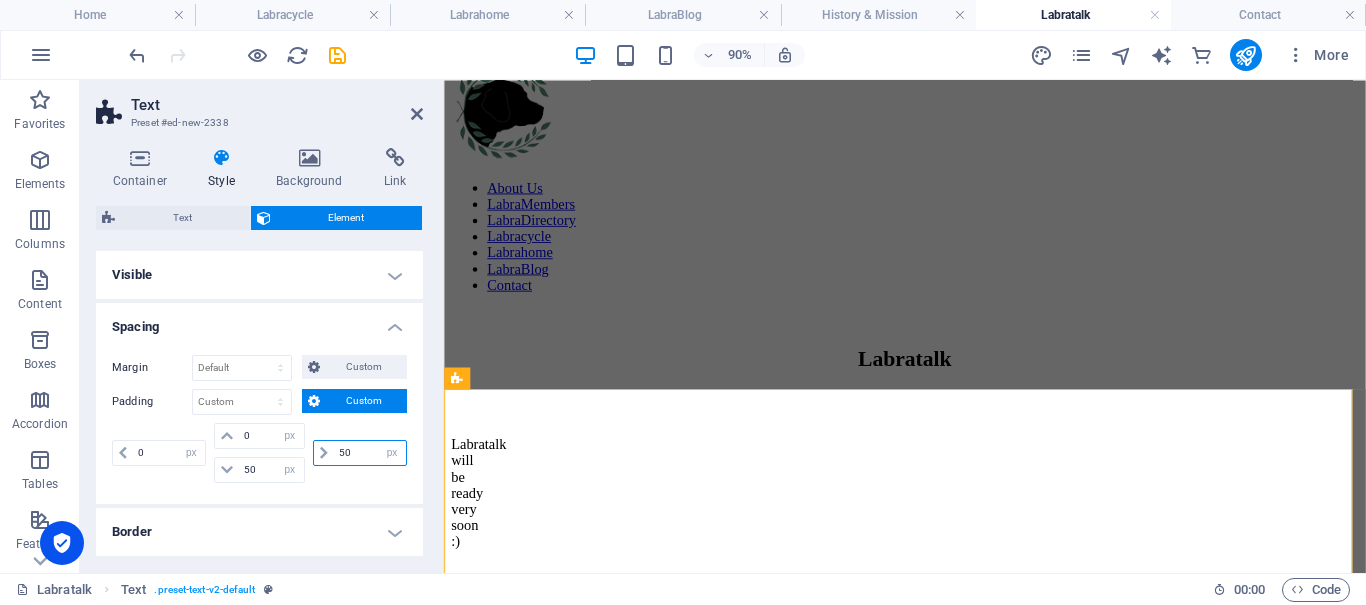 type on "50" 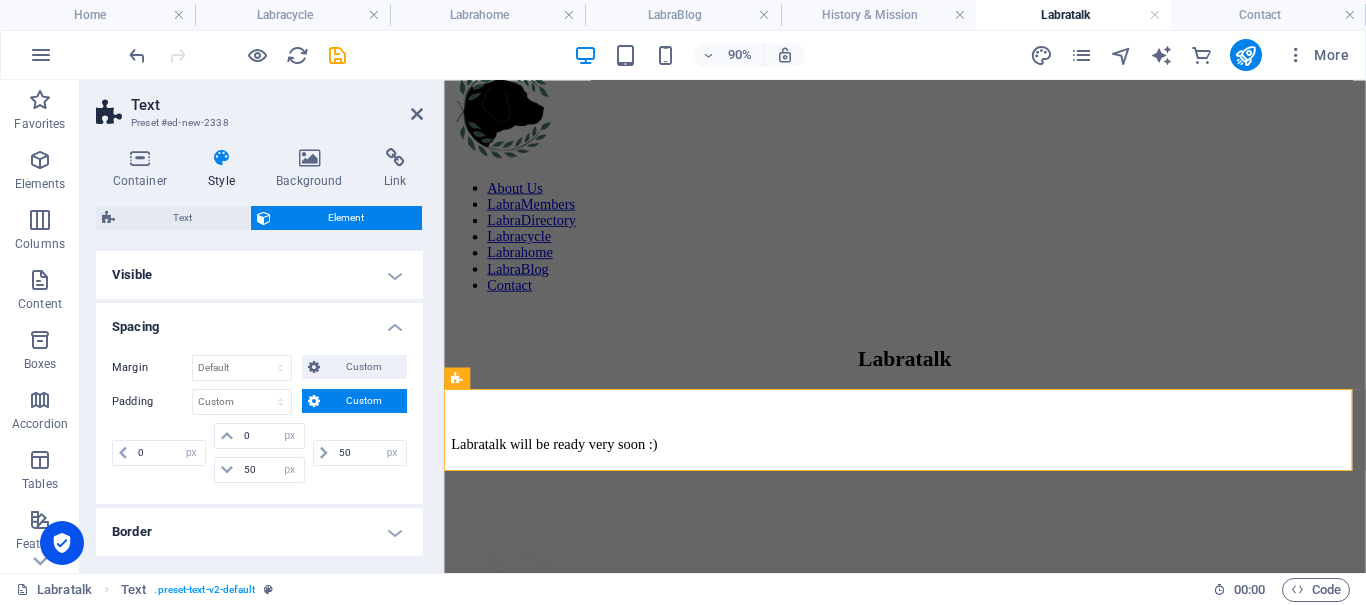 drag, startPoint x: 151, startPoint y: 430, endPoint x: 134, endPoint y: 428, distance: 17.117243 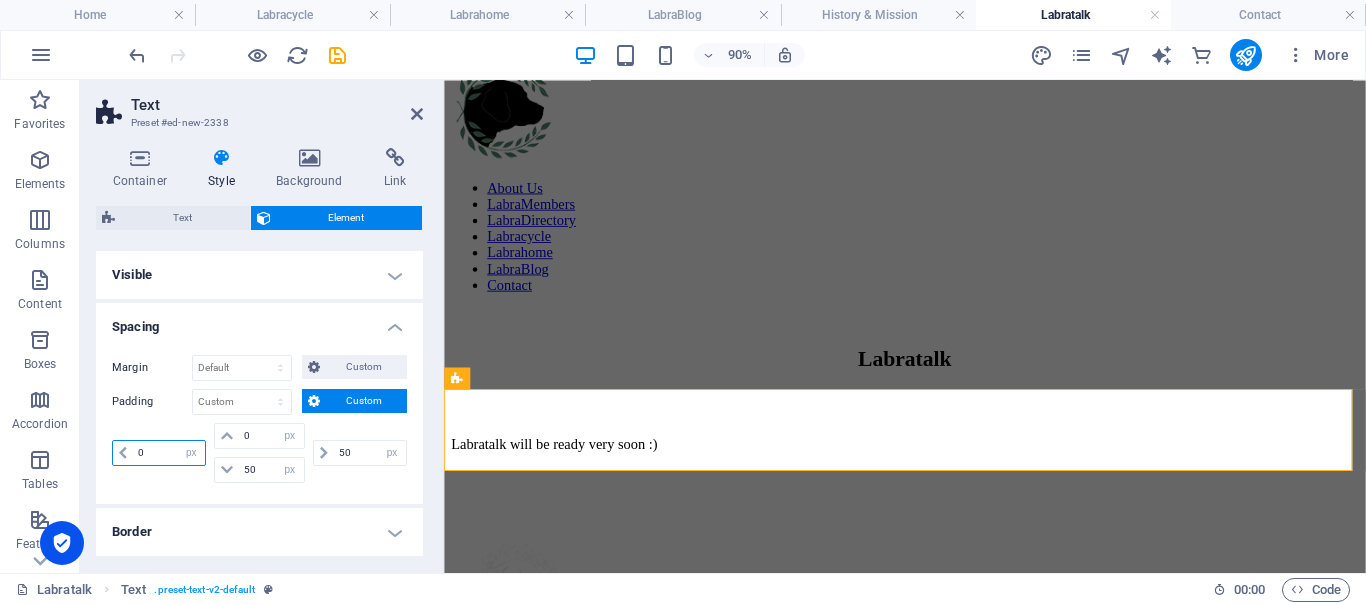 drag, startPoint x: 163, startPoint y: 456, endPoint x: 123, endPoint y: 434, distance: 45.65085 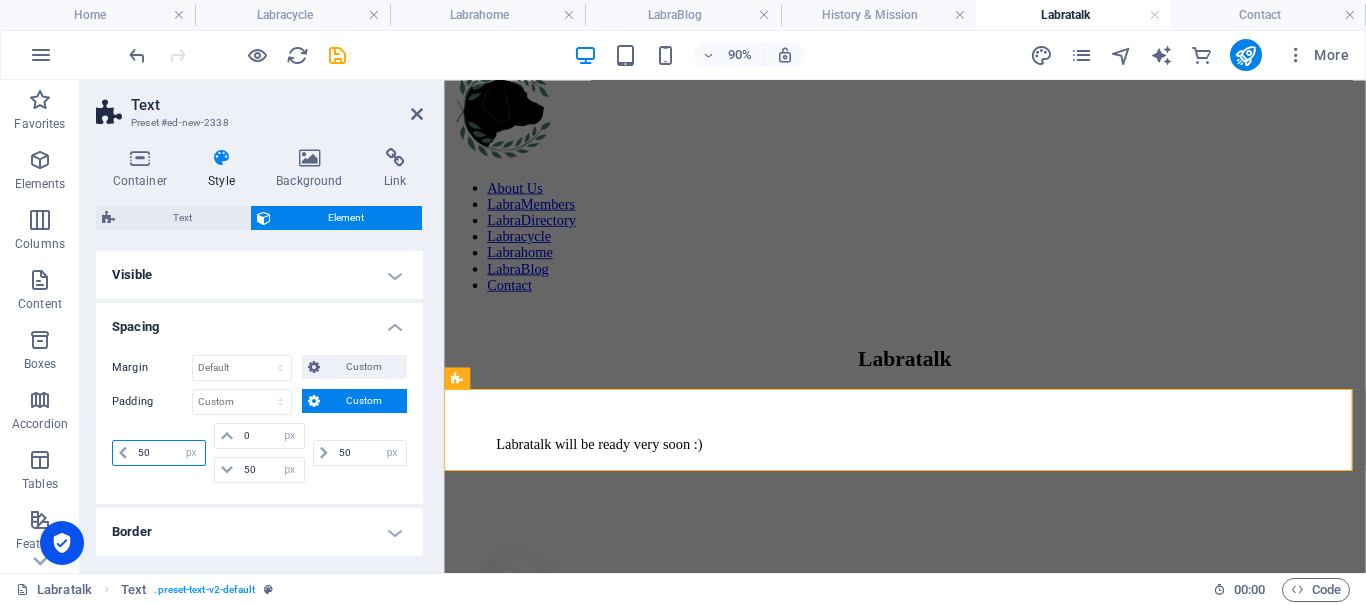 type on "50" 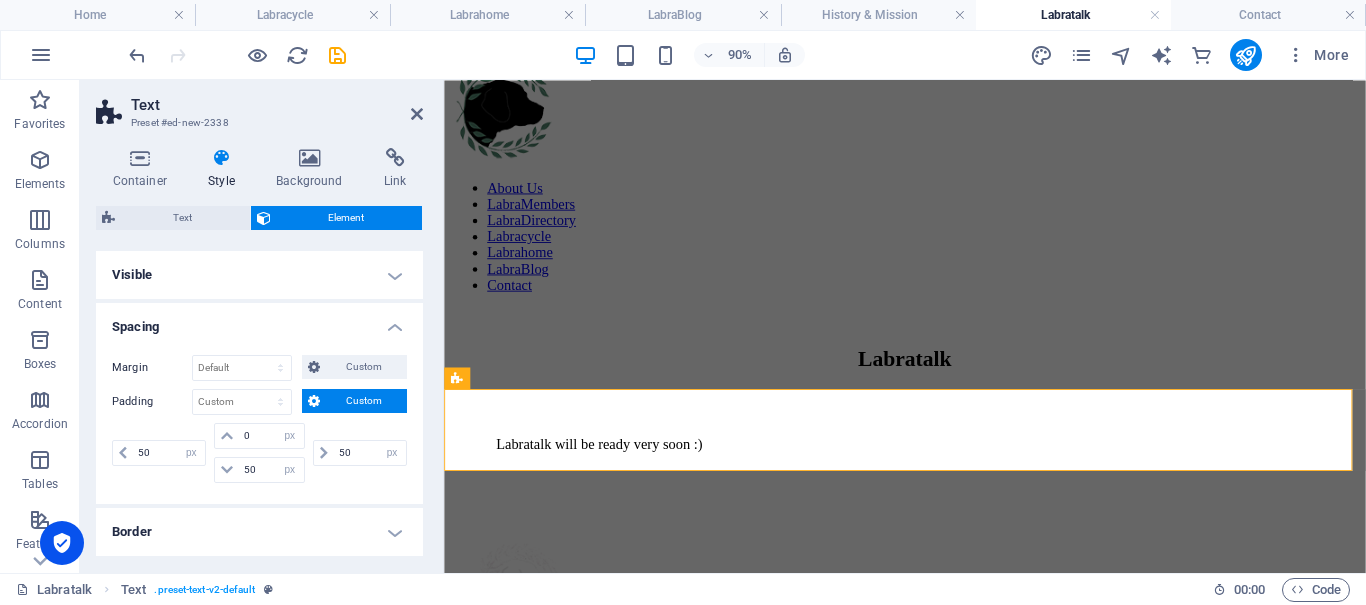click on "Visible" at bounding box center [259, 275] 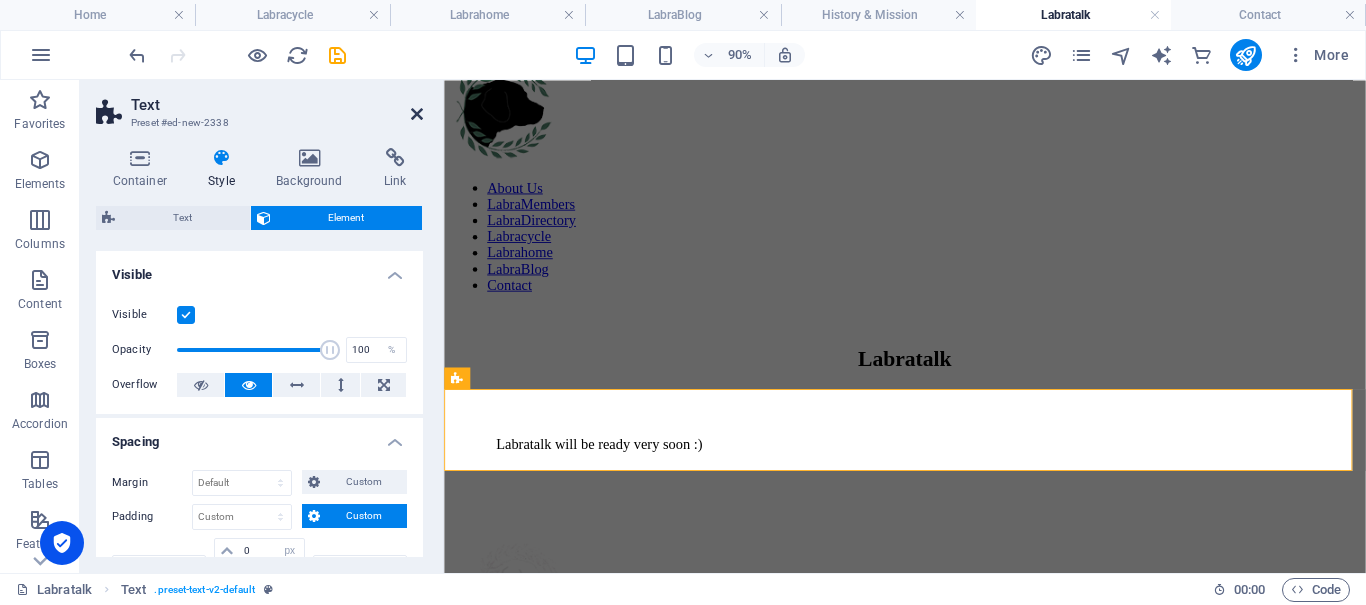 drag, startPoint x: 414, startPoint y: 109, endPoint x: 308, endPoint y: 0, distance: 152.04276 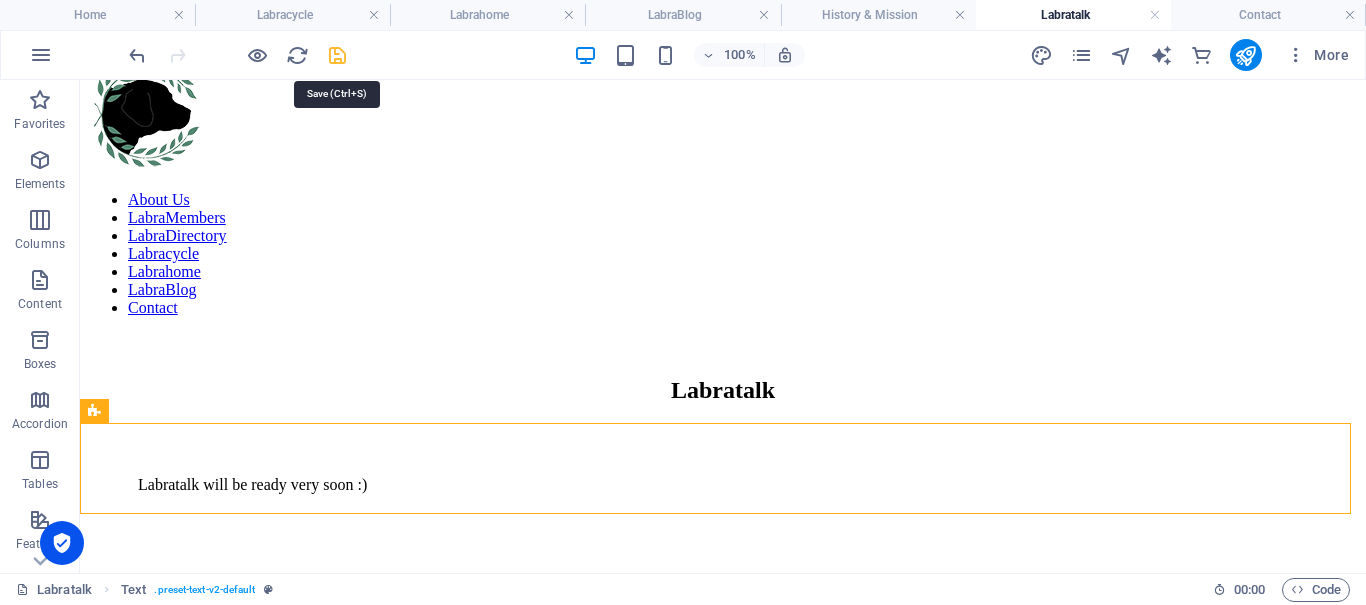 click at bounding box center (337, 55) 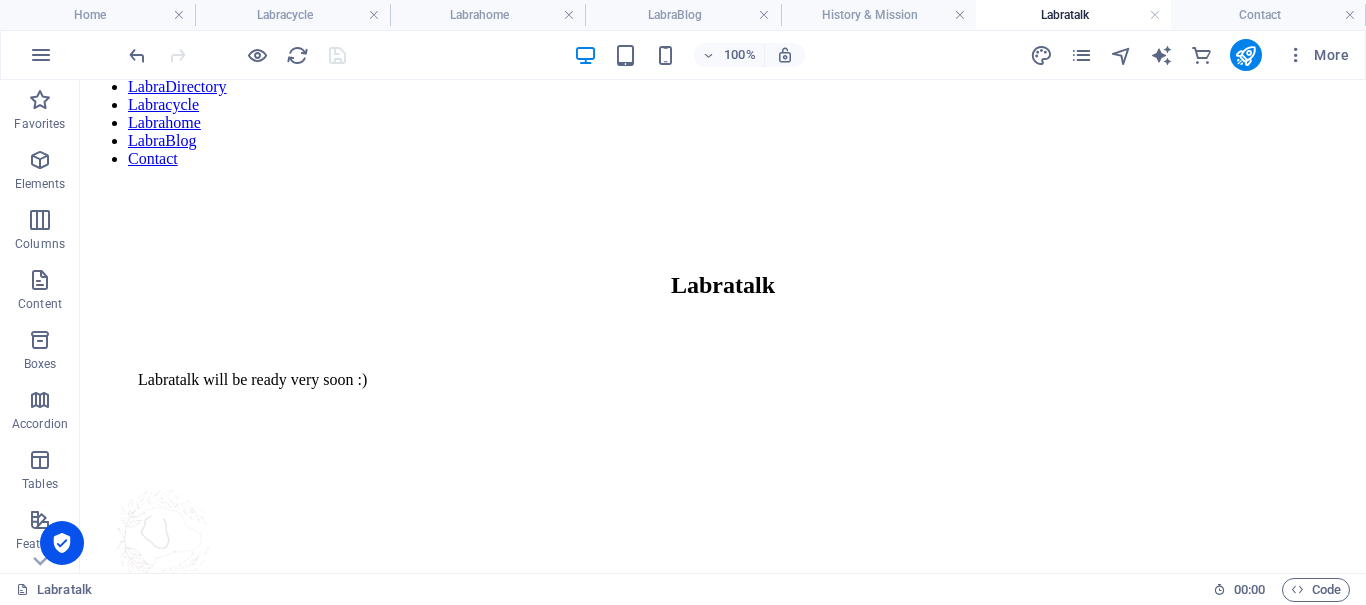 scroll, scrollTop: 274, scrollLeft: 0, axis: vertical 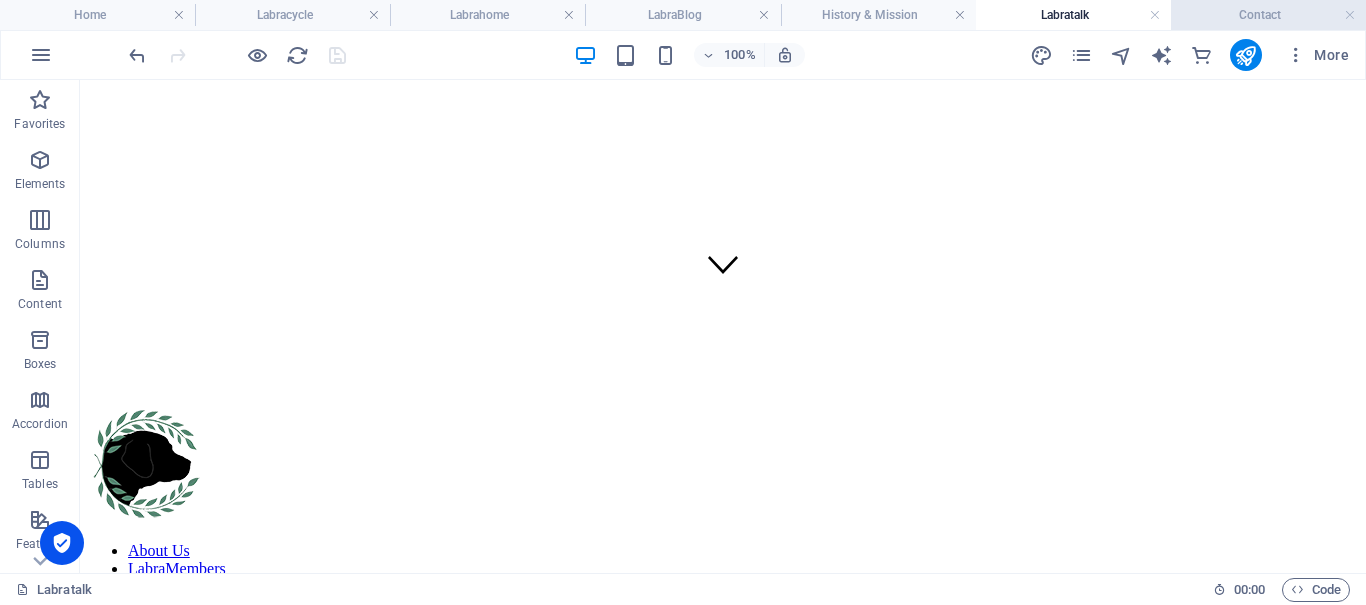 click on "Contact" at bounding box center (1268, 15) 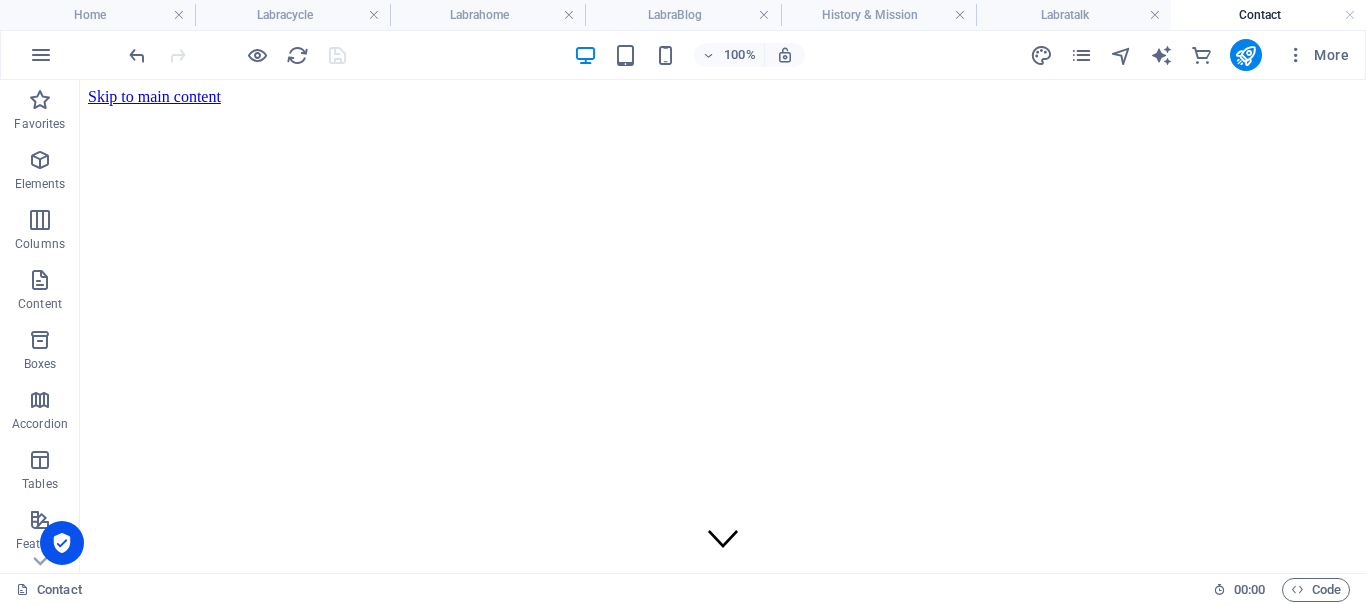 scroll, scrollTop: 348, scrollLeft: 0, axis: vertical 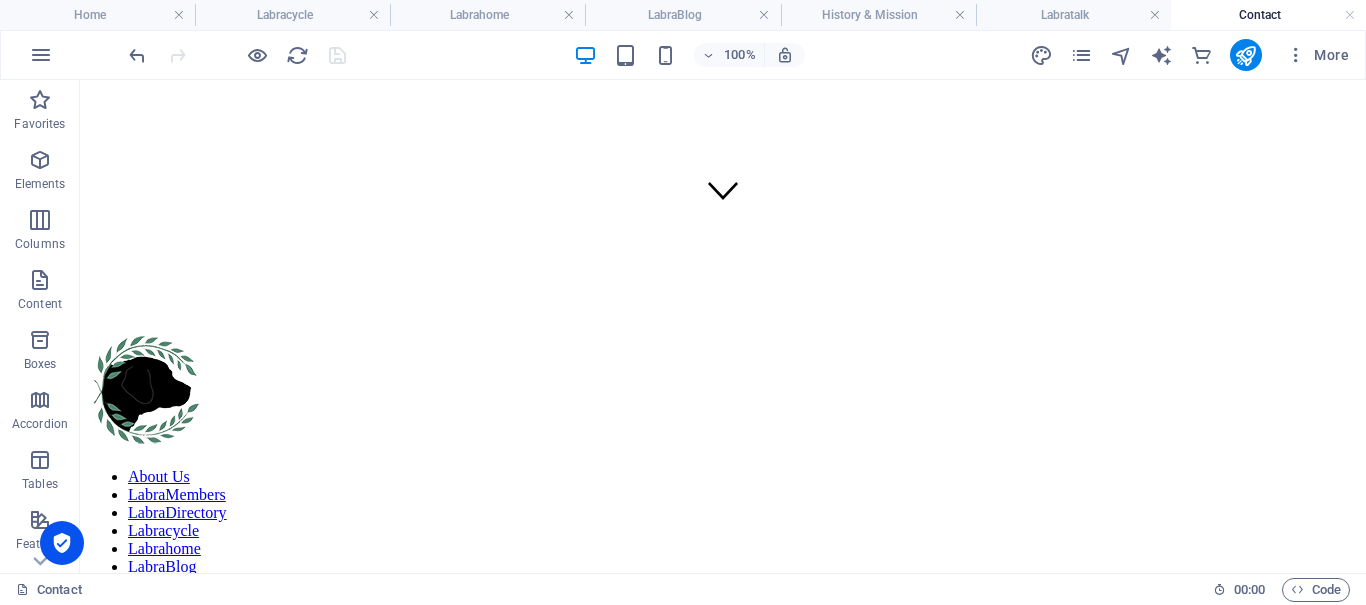 click on "Contact" at bounding box center [1268, 15] 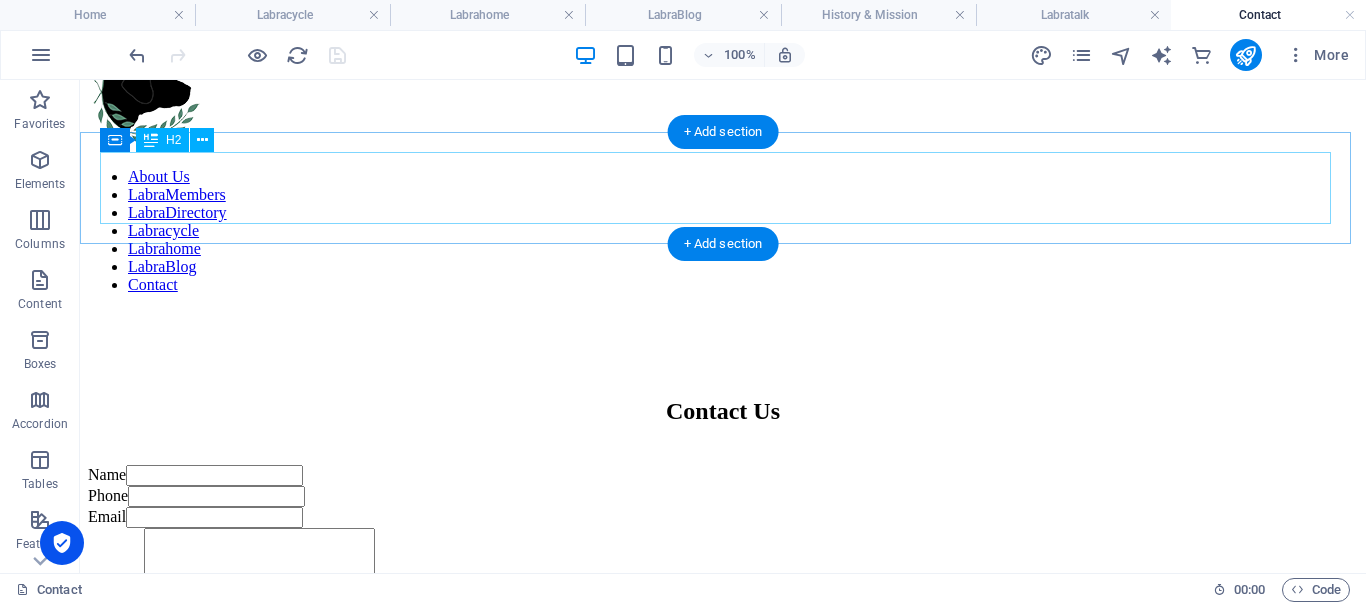 scroll, scrollTop: 948, scrollLeft: 0, axis: vertical 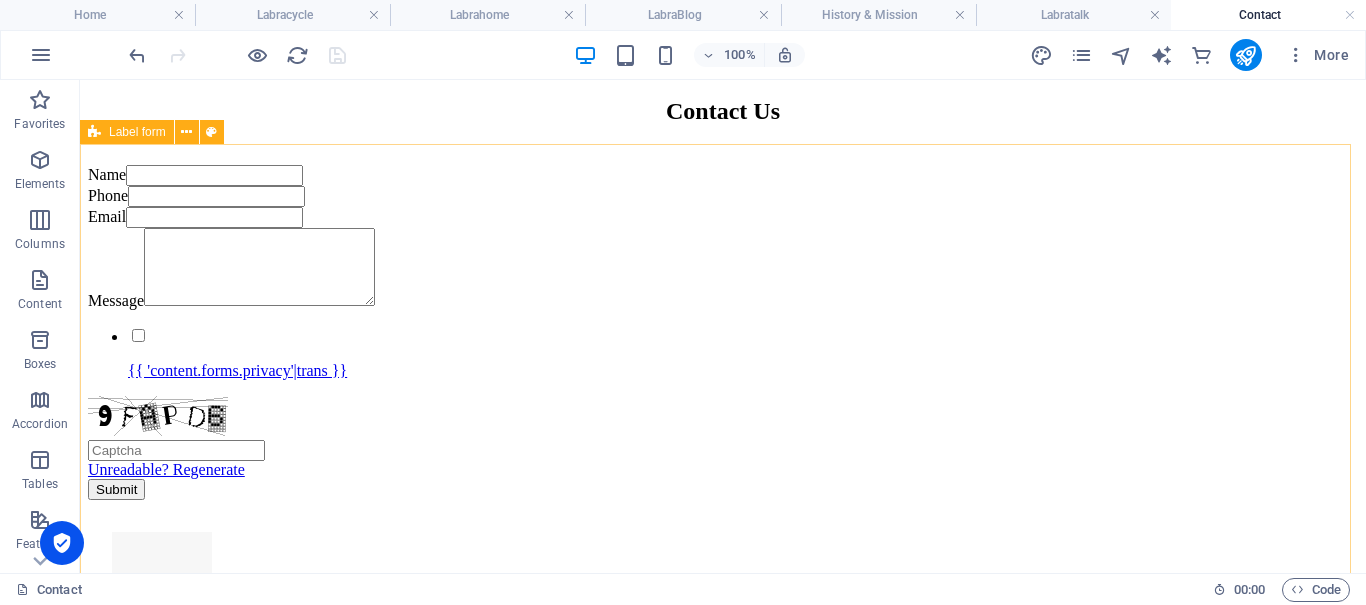 click on "Label form" at bounding box center (137, 132) 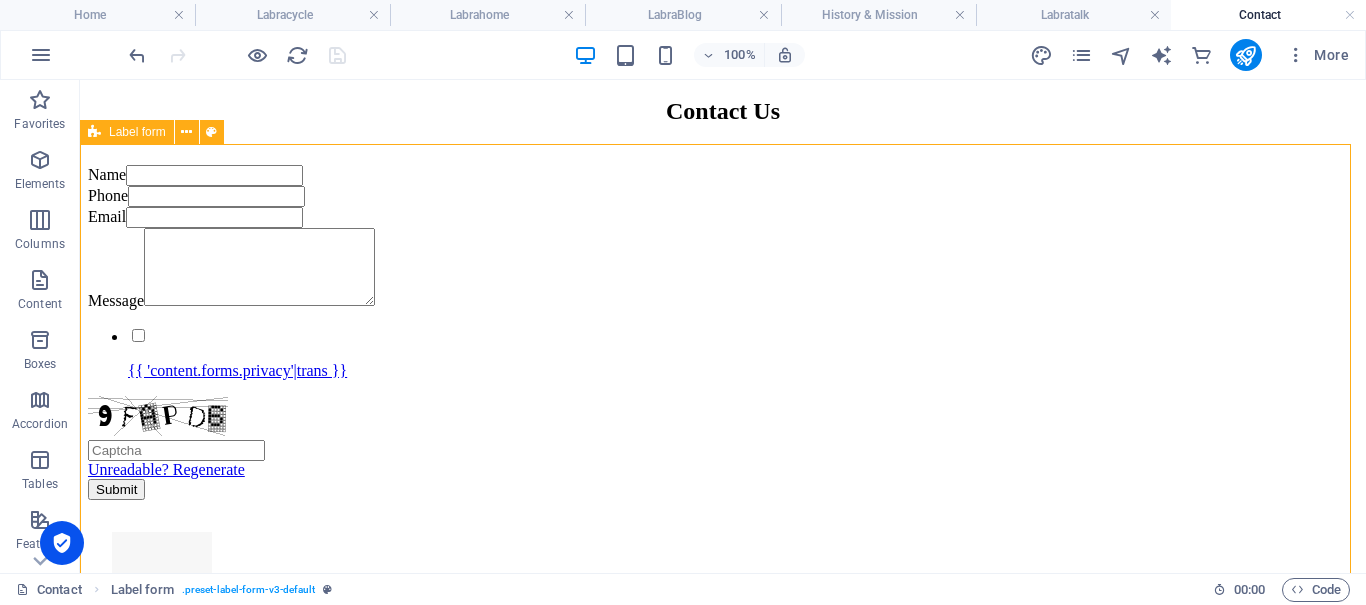 click on "Label form" at bounding box center [137, 132] 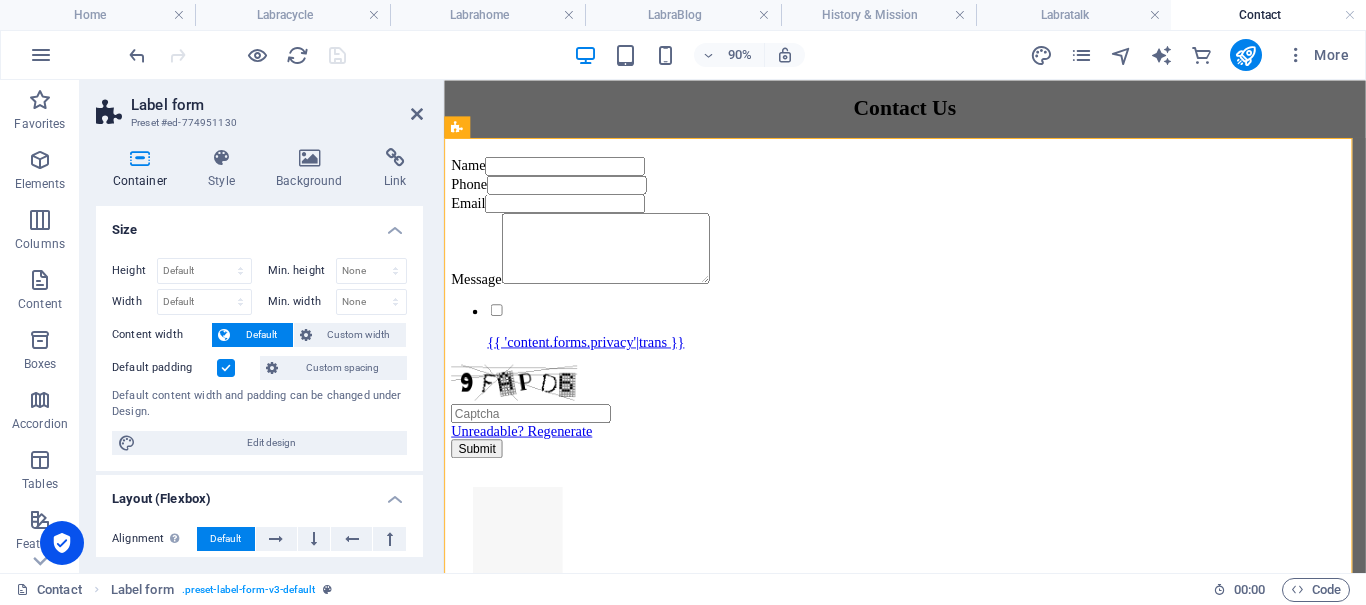 click at bounding box center [226, 368] 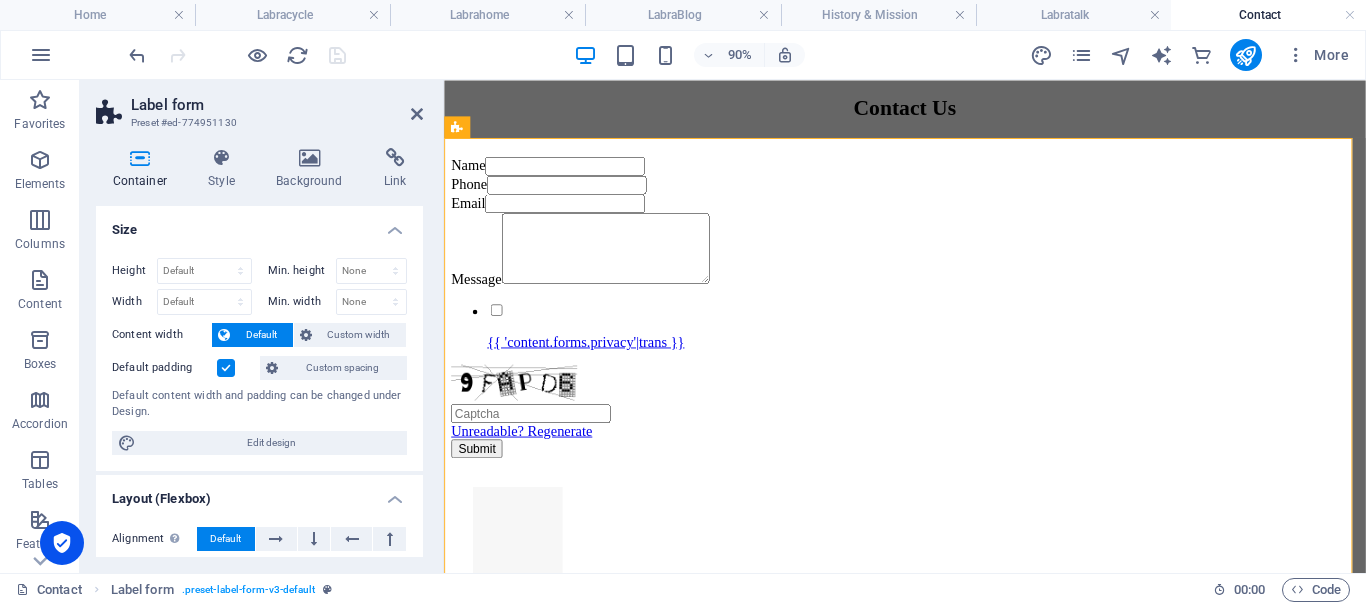 click on "Default padding" at bounding box center (0, 0) 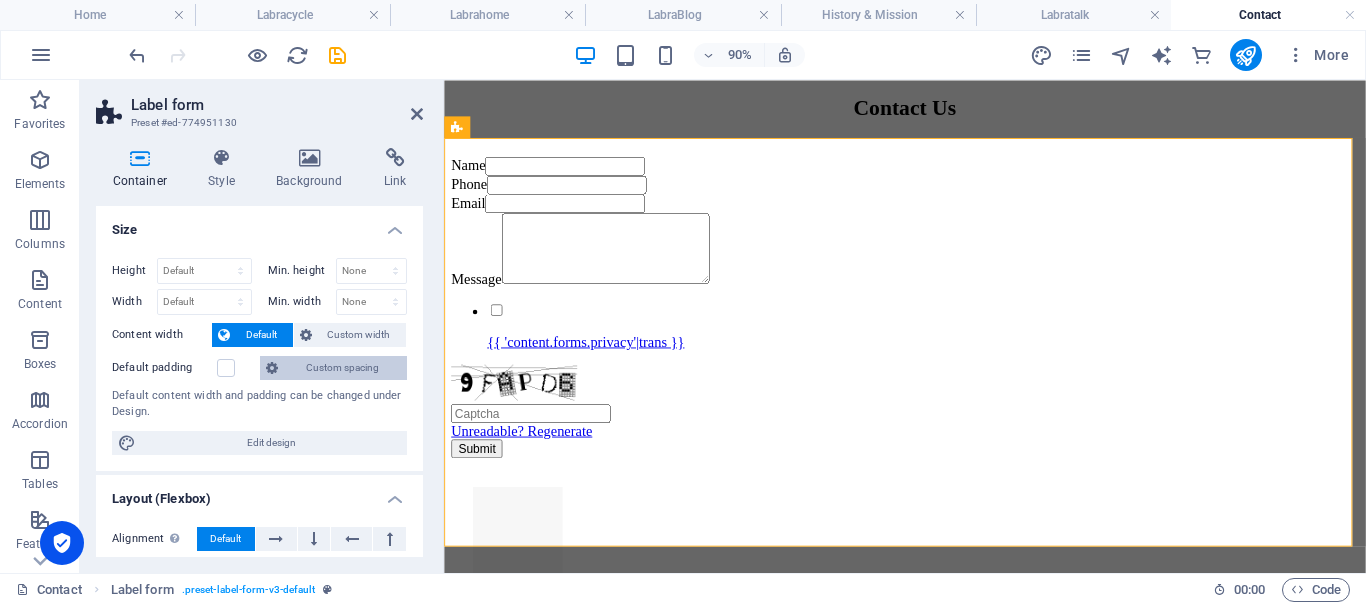 click on "Custom spacing" at bounding box center [342, 368] 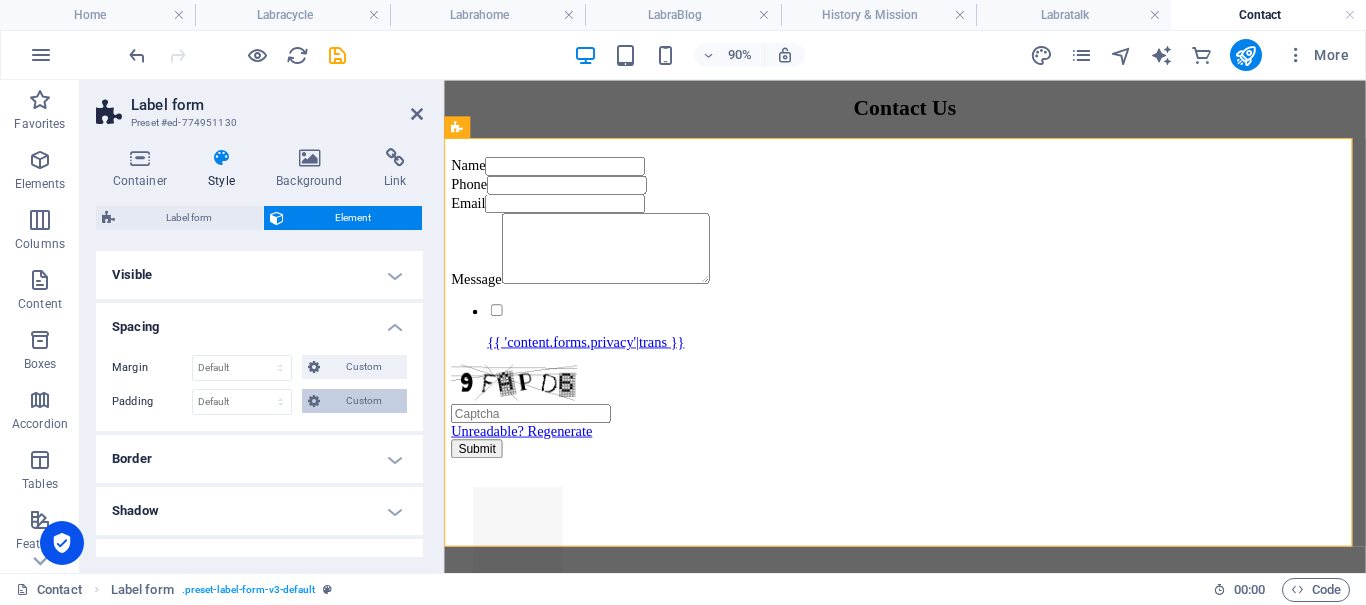 click on "Custom" at bounding box center [363, 401] 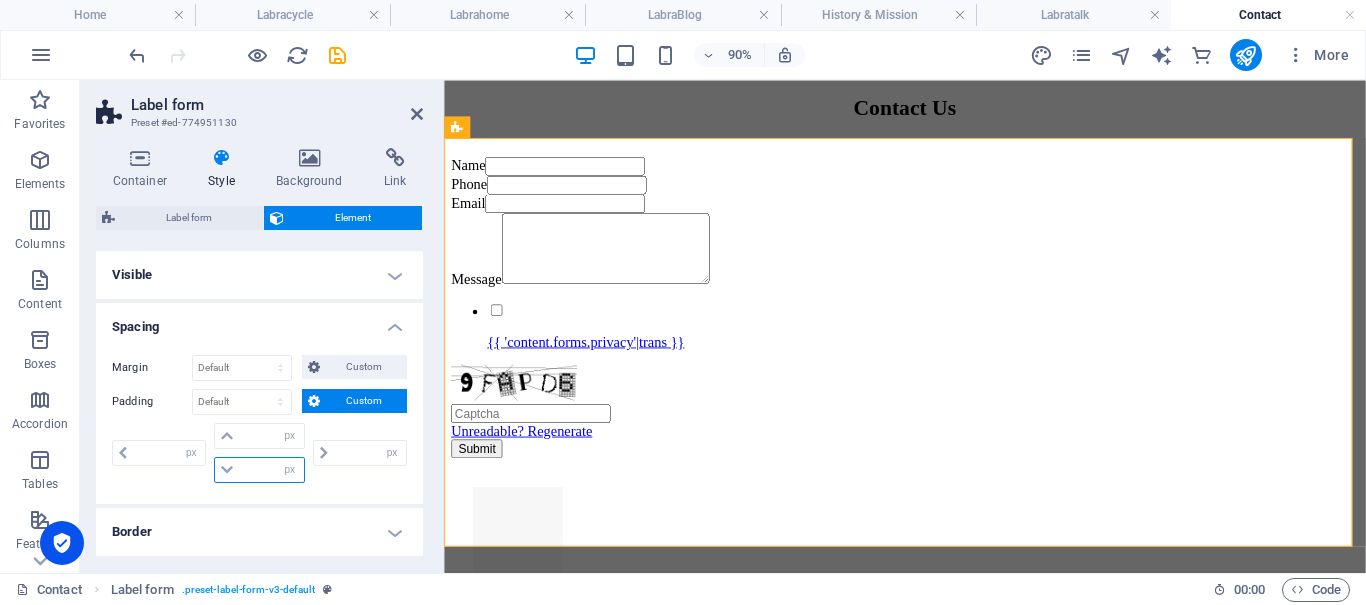 click at bounding box center [271, 470] 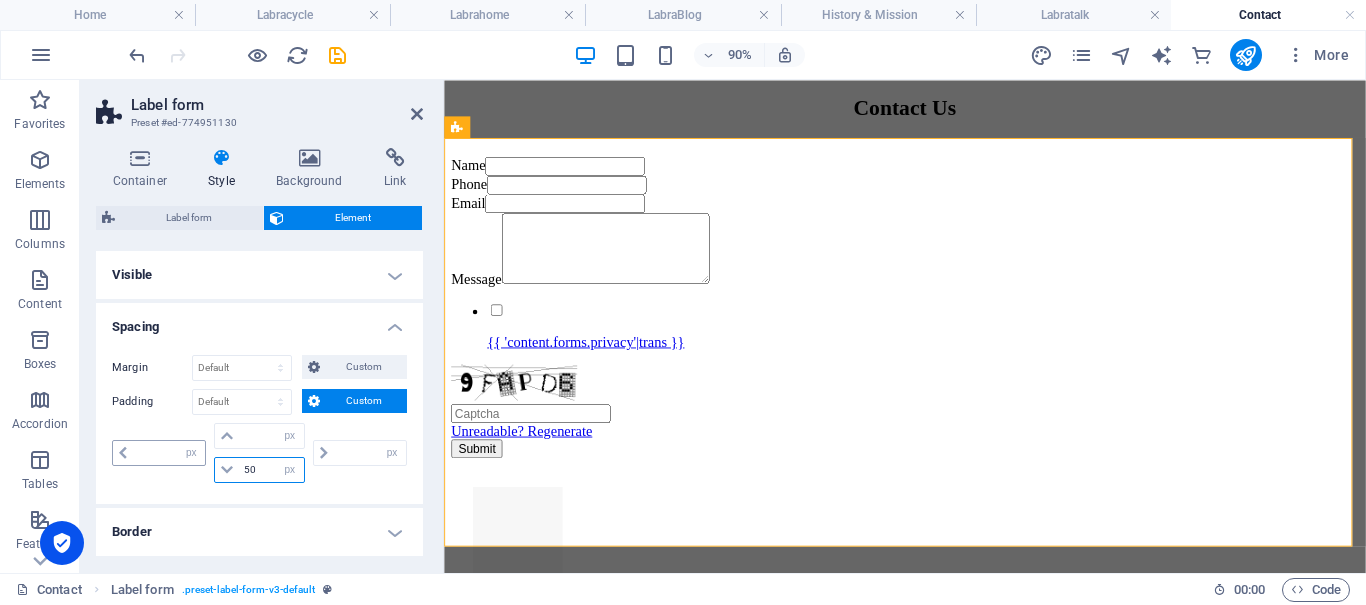 type on "50" 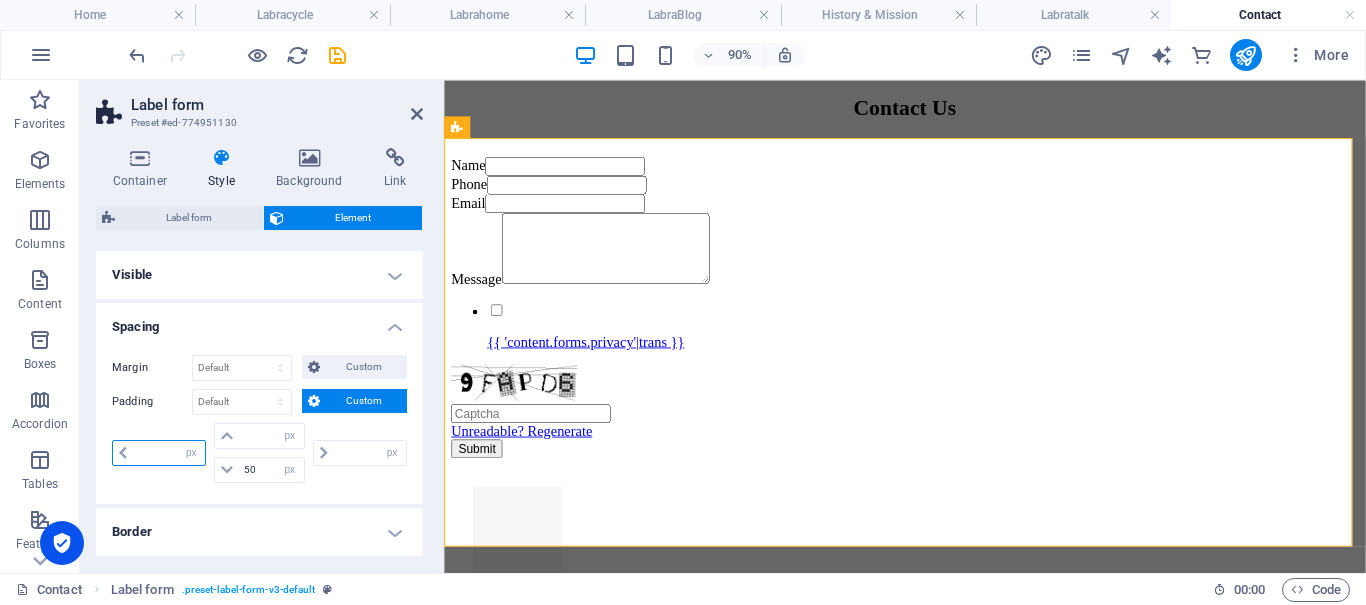 type on "0" 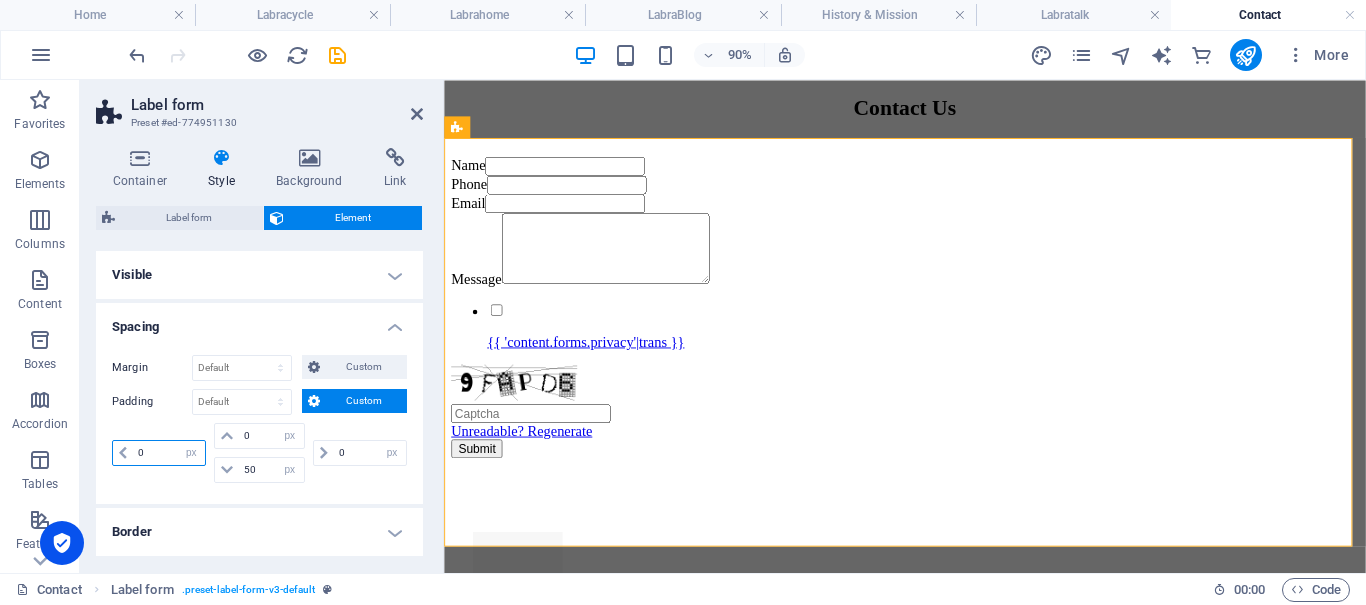 click on "0" at bounding box center [169, 453] 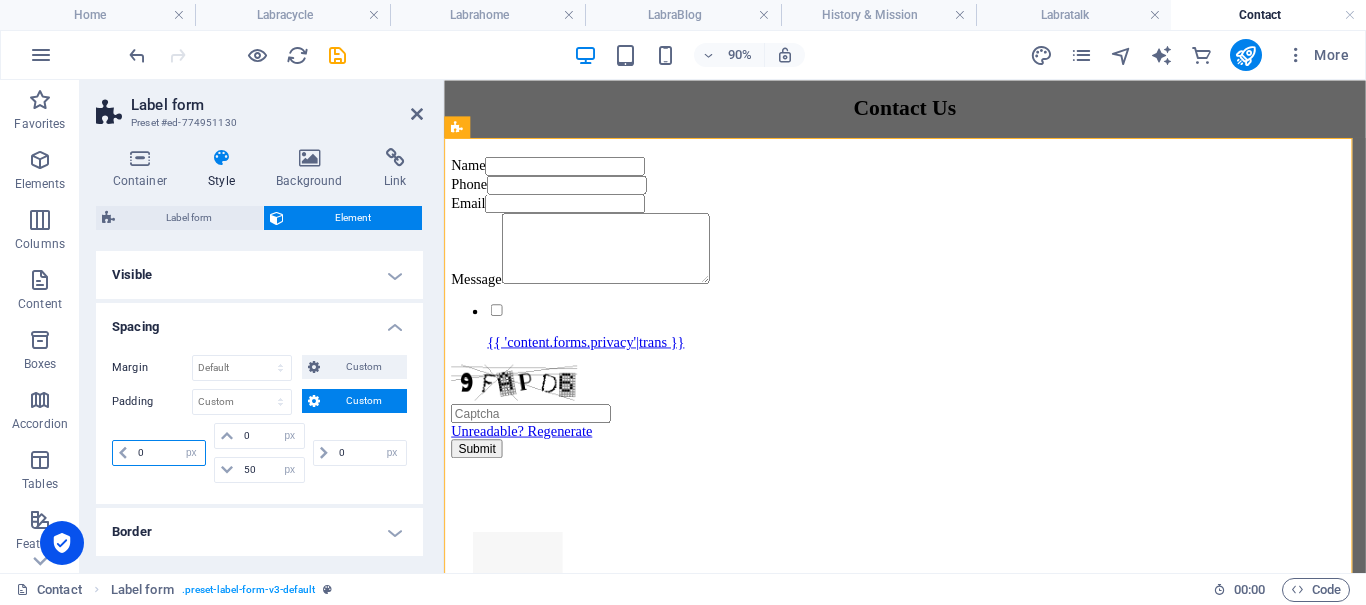 drag, startPoint x: 160, startPoint y: 444, endPoint x: 111, endPoint y: 428, distance: 51.546097 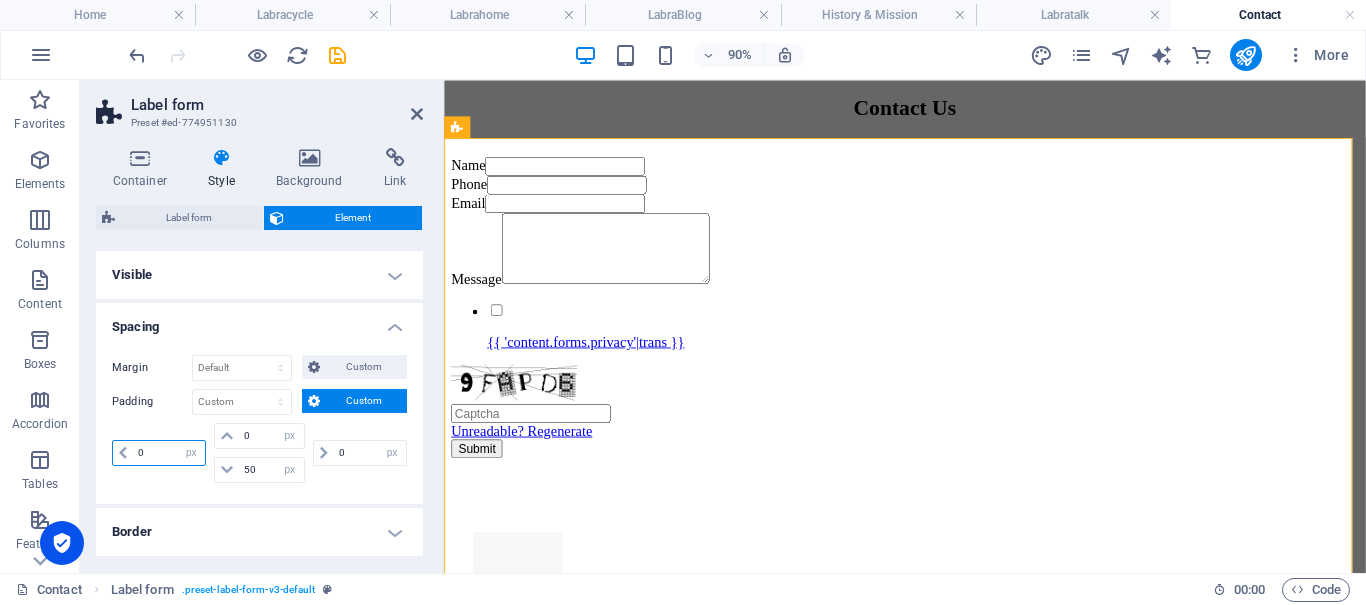 click on "Margin Default auto px % rem vw vh Custom Custom auto px % rem vw vh auto px % rem vw vh auto px % rem vw vh auto px % rem vw vh Padding Default px rem % vh vw Custom Custom 0 px rem % vh vw 0 px rem % vh vw 50 px rem % vh vw 0 px rem % vh vw" at bounding box center [259, 421] 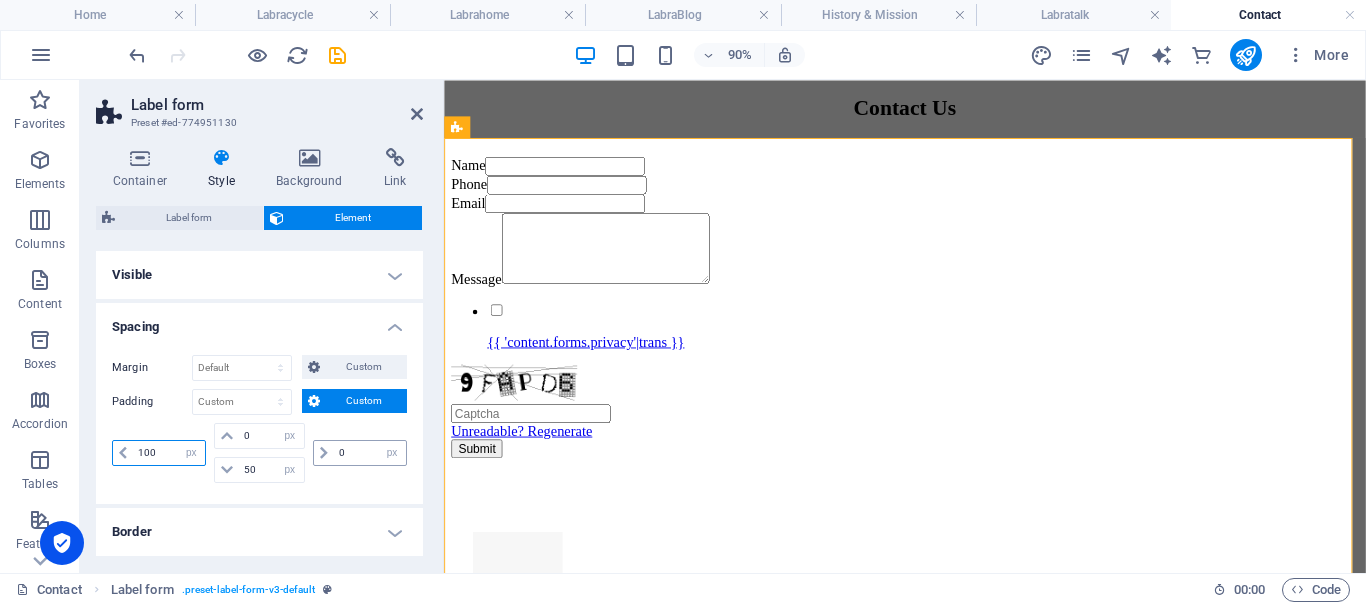 type on "100" 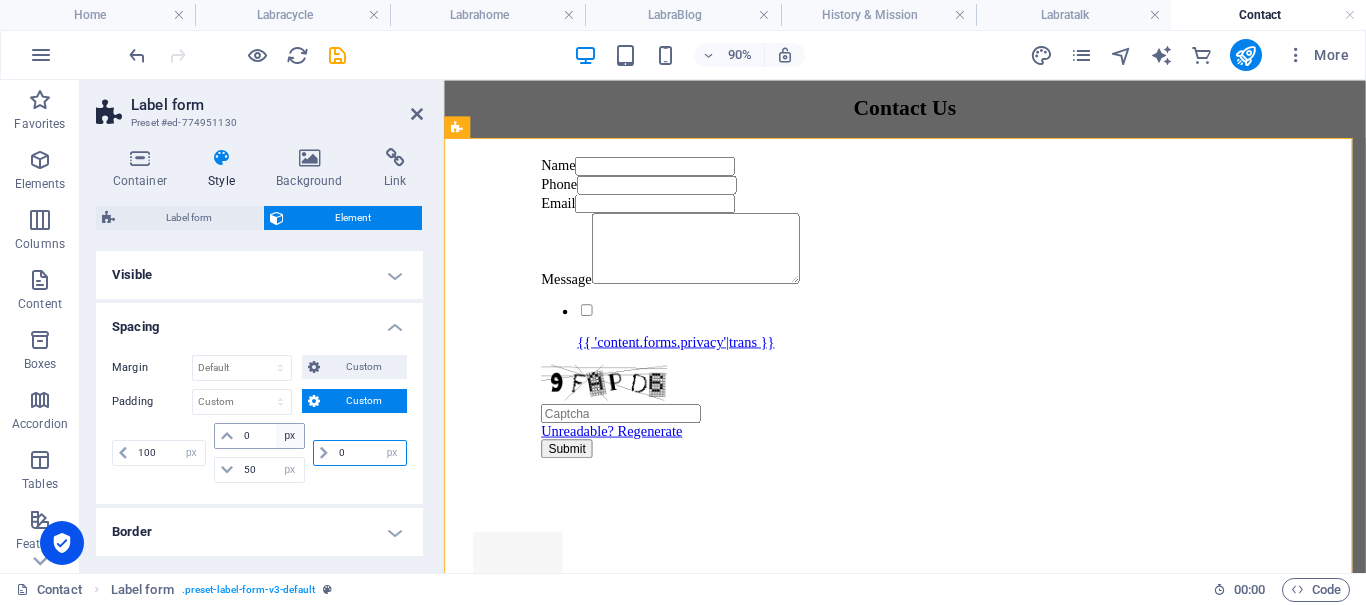drag, startPoint x: 355, startPoint y: 452, endPoint x: 292, endPoint y: 428, distance: 67.41662 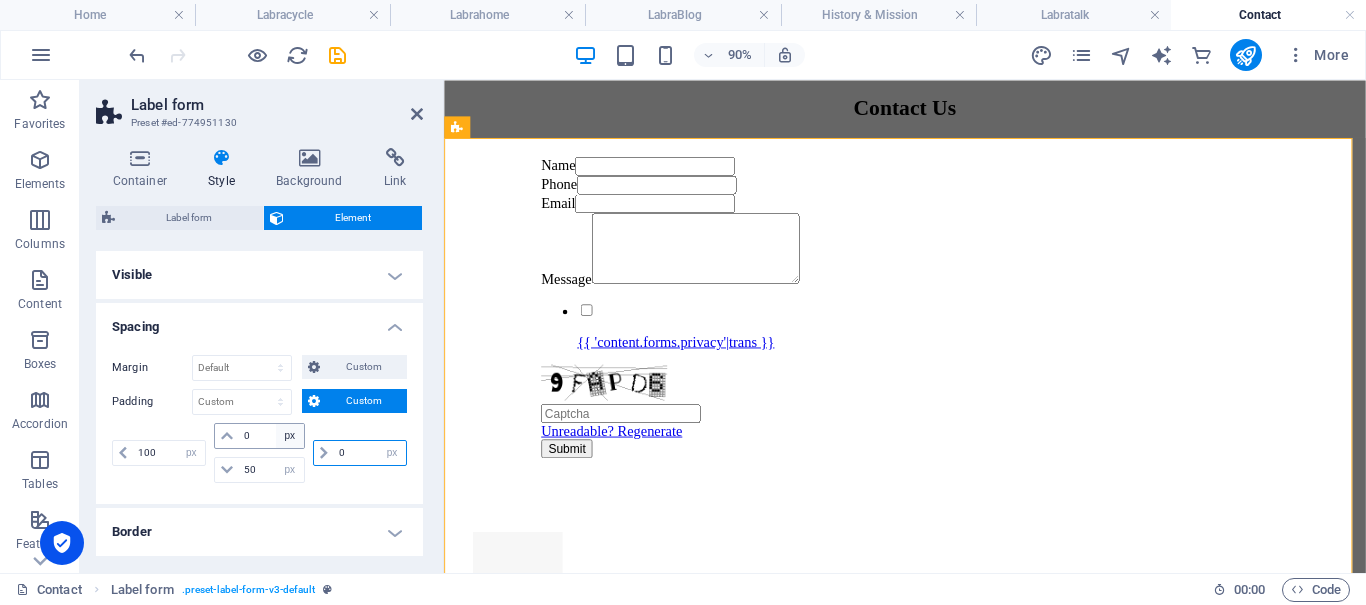 click on "100 px rem % vh vw 0 px rem % vh vw 50 px rem % vh vw 0 px rem % vh vw" at bounding box center (259, 453) 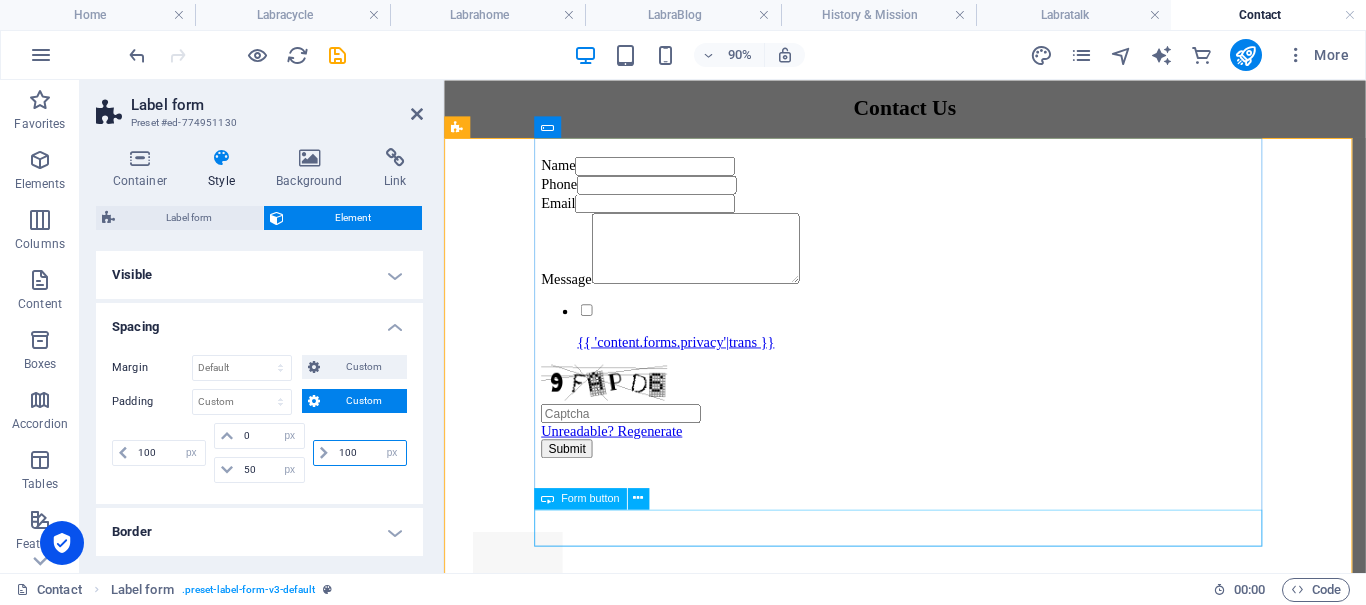 type on "100" 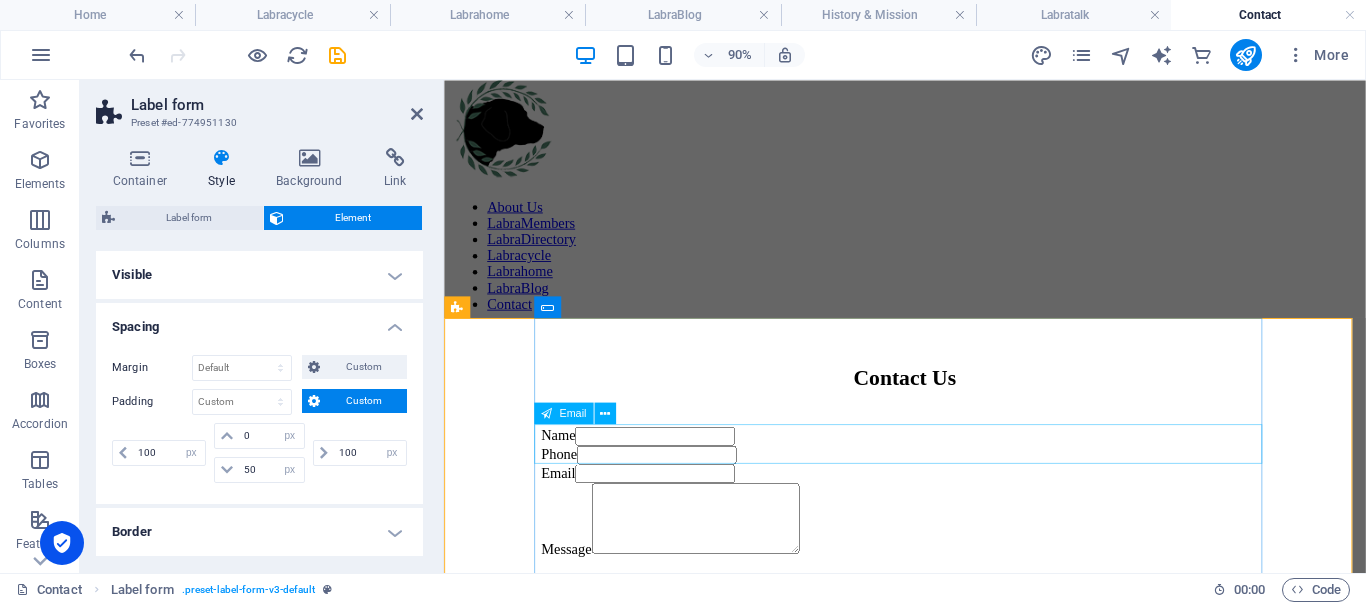scroll, scrollTop: 848, scrollLeft: 0, axis: vertical 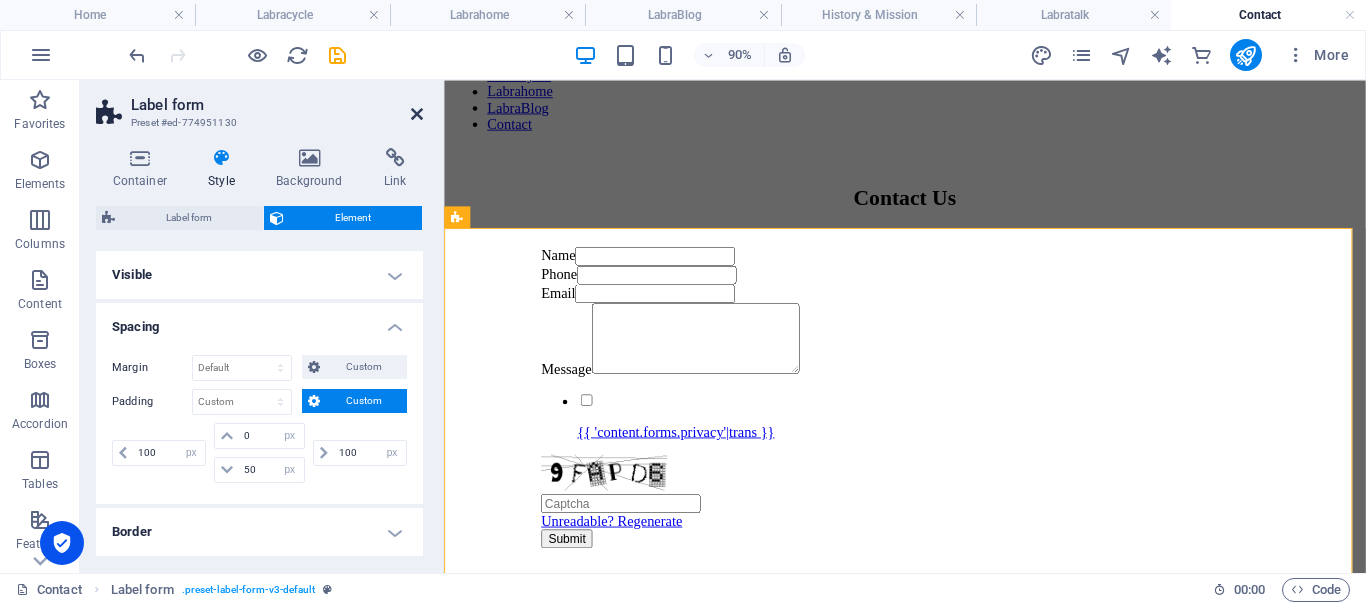 click at bounding box center [417, 114] 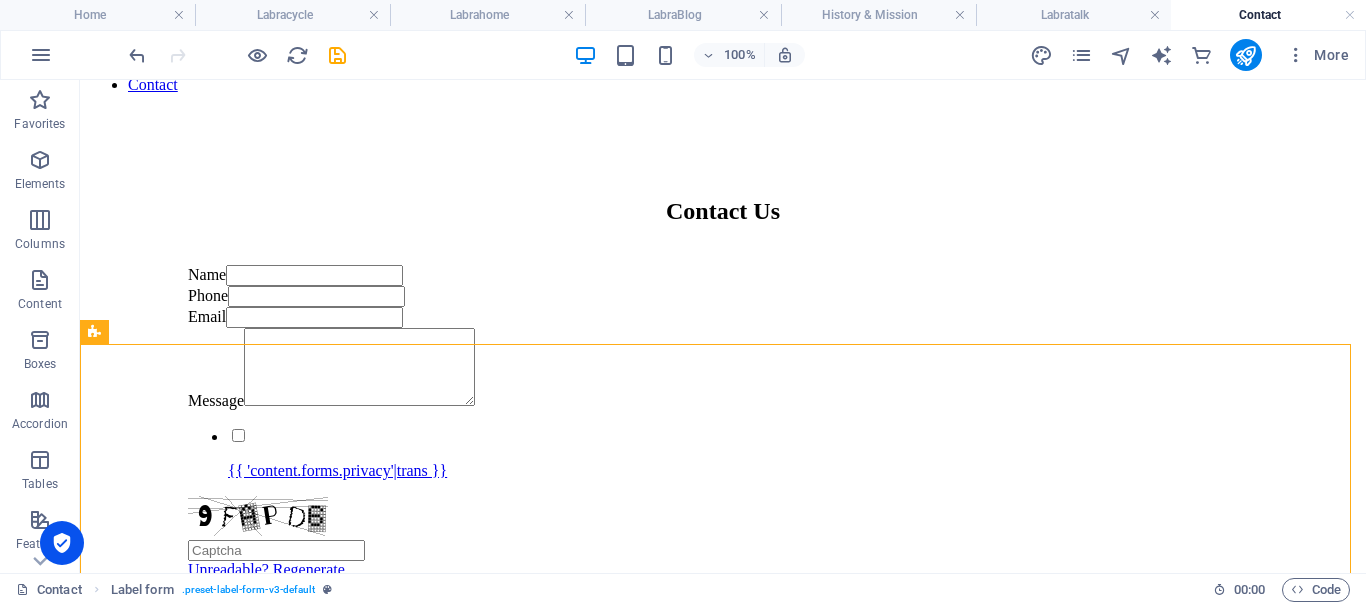 scroll, scrollTop: 748, scrollLeft: 0, axis: vertical 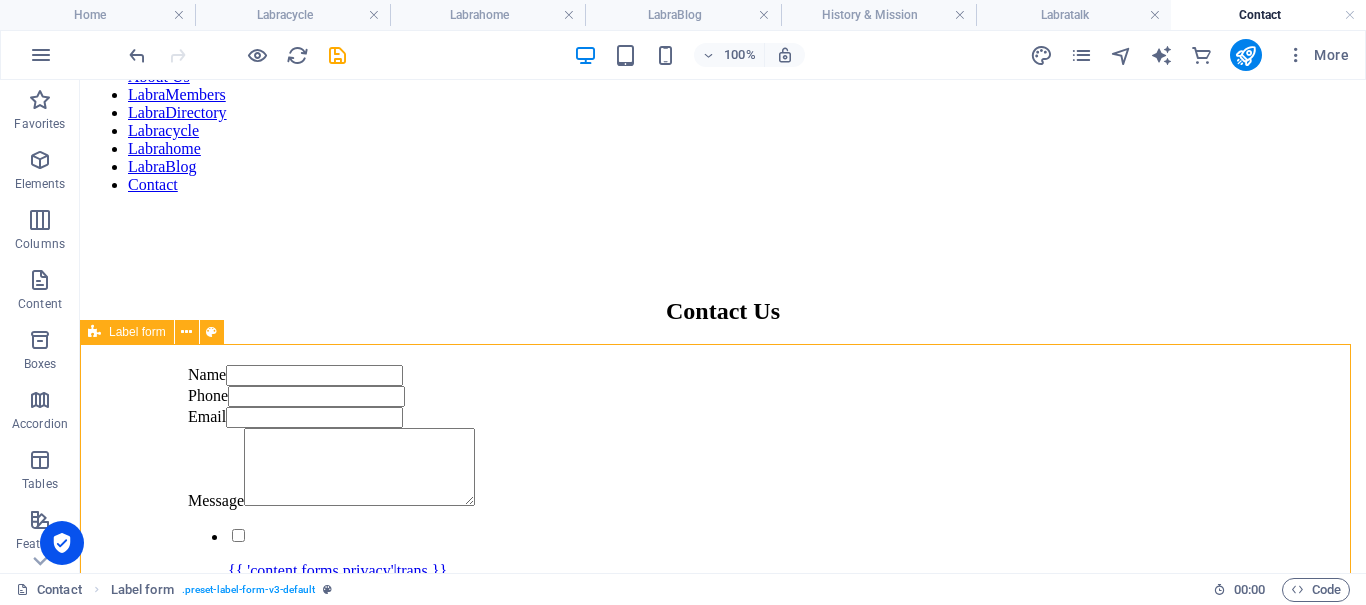 click on "Label form" at bounding box center (137, 332) 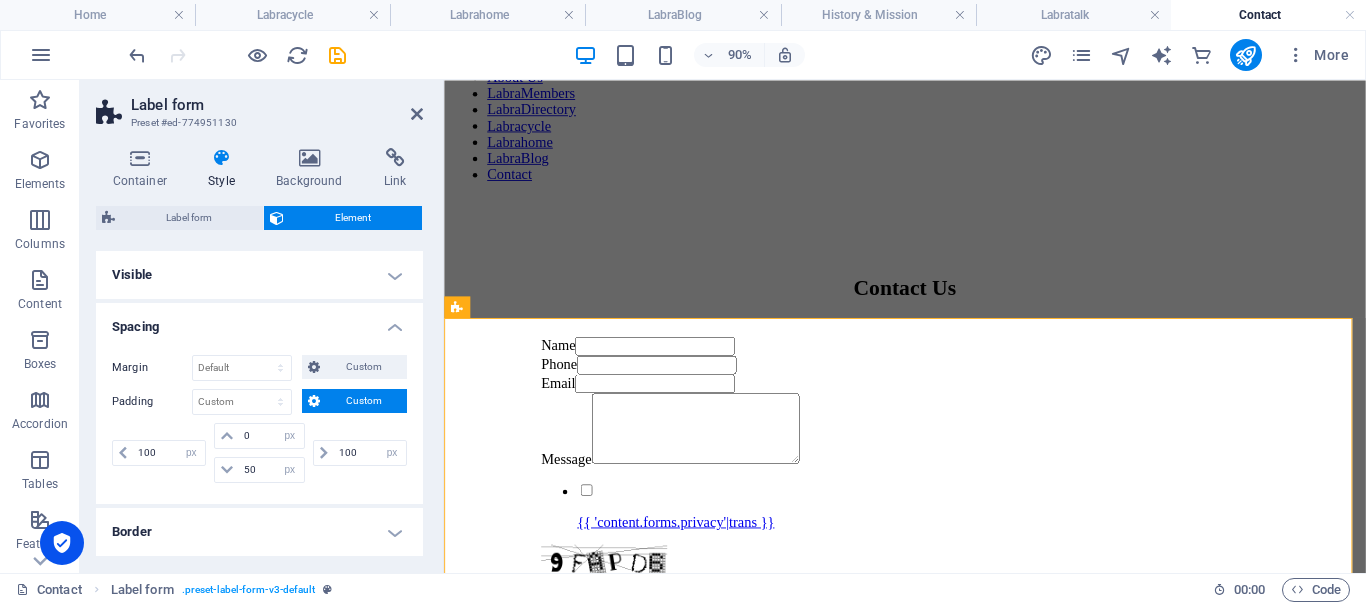 click at bounding box center (222, 158) 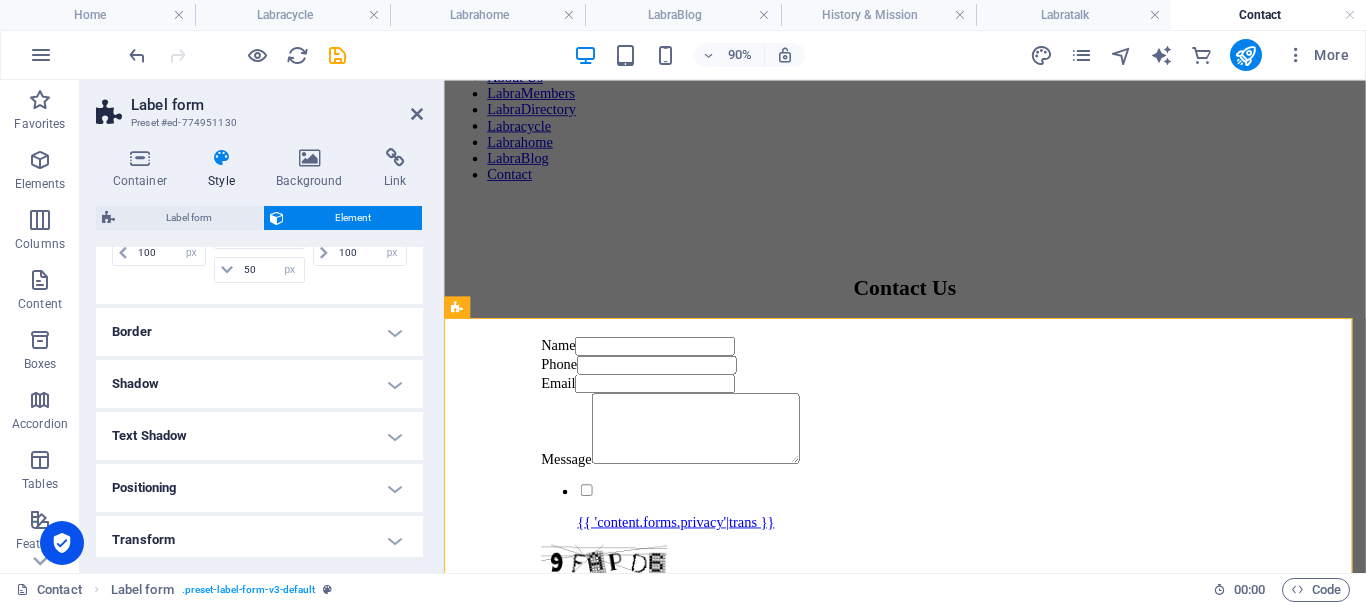 scroll, scrollTop: 300, scrollLeft: 0, axis: vertical 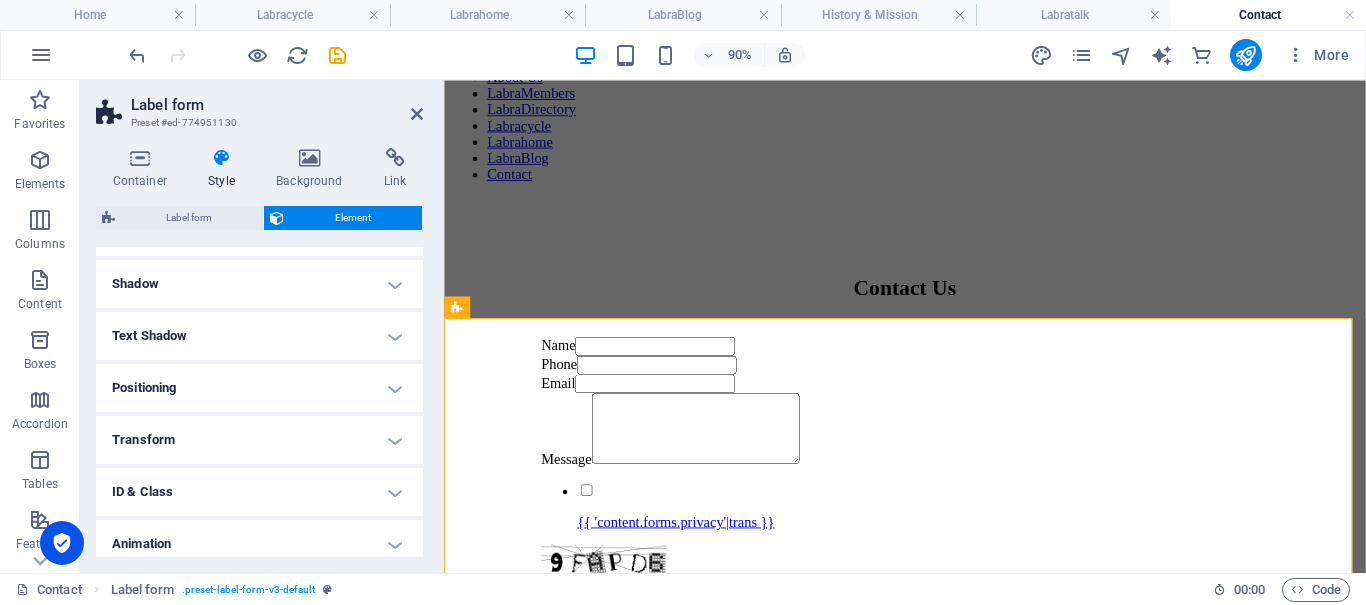 click on "Text Shadow" at bounding box center [259, 336] 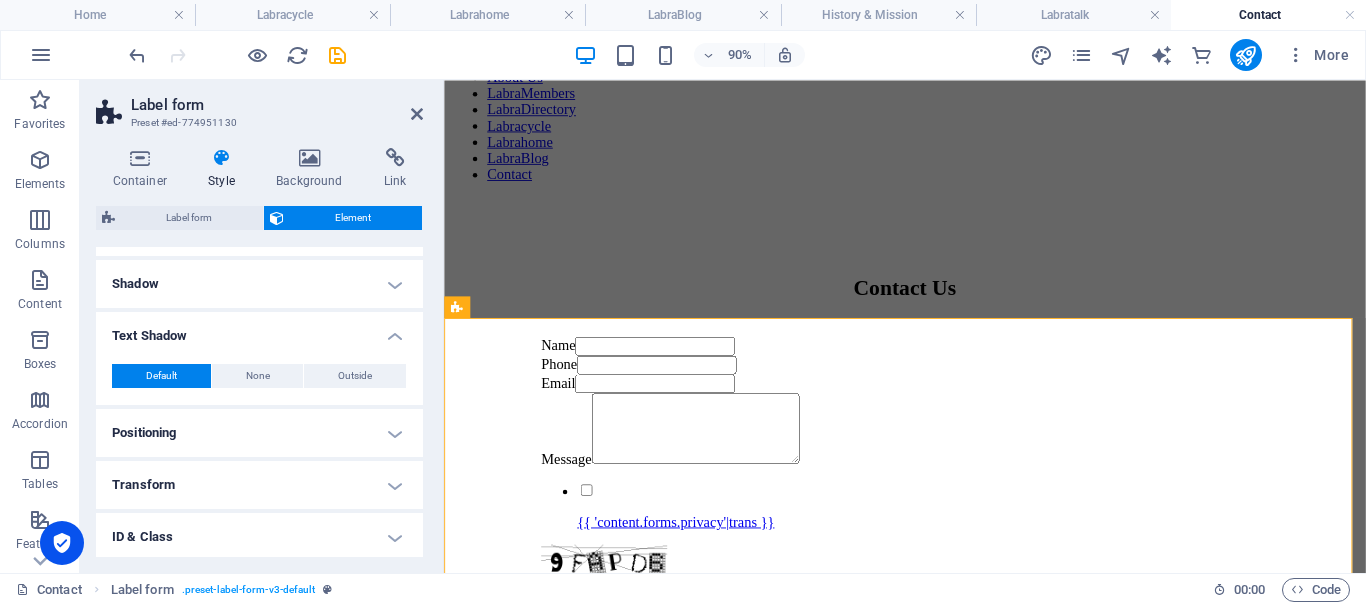 click on "Shadow" at bounding box center [259, 284] 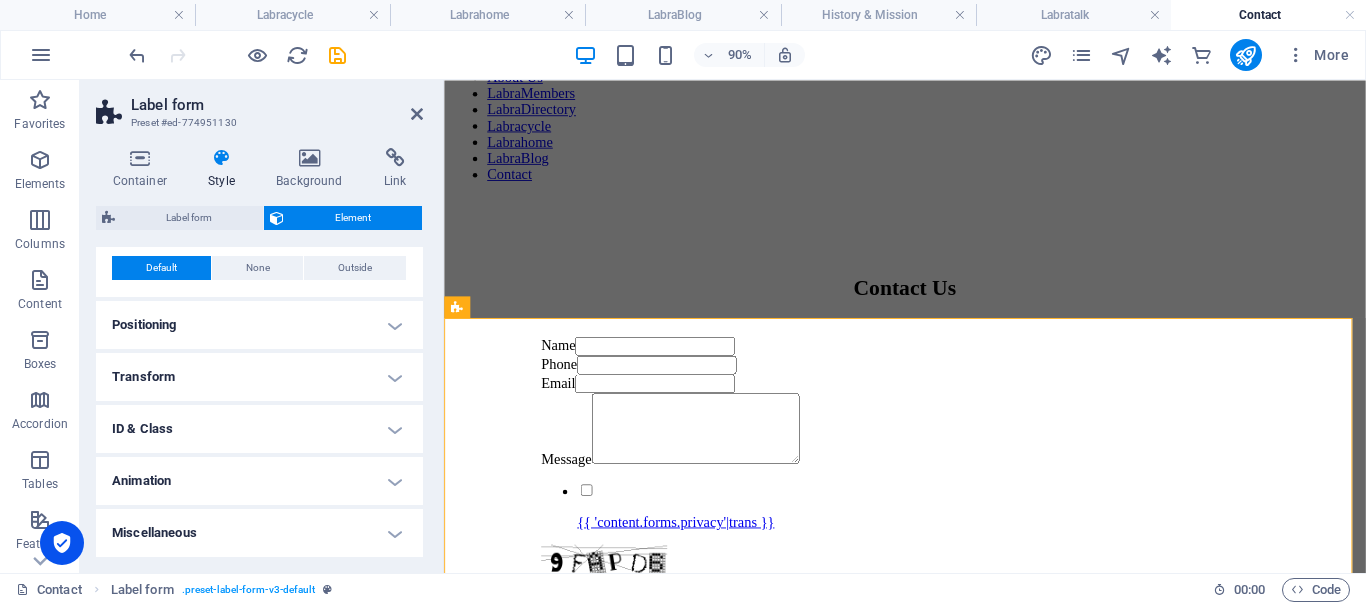 scroll, scrollTop: 0, scrollLeft: 0, axis: both 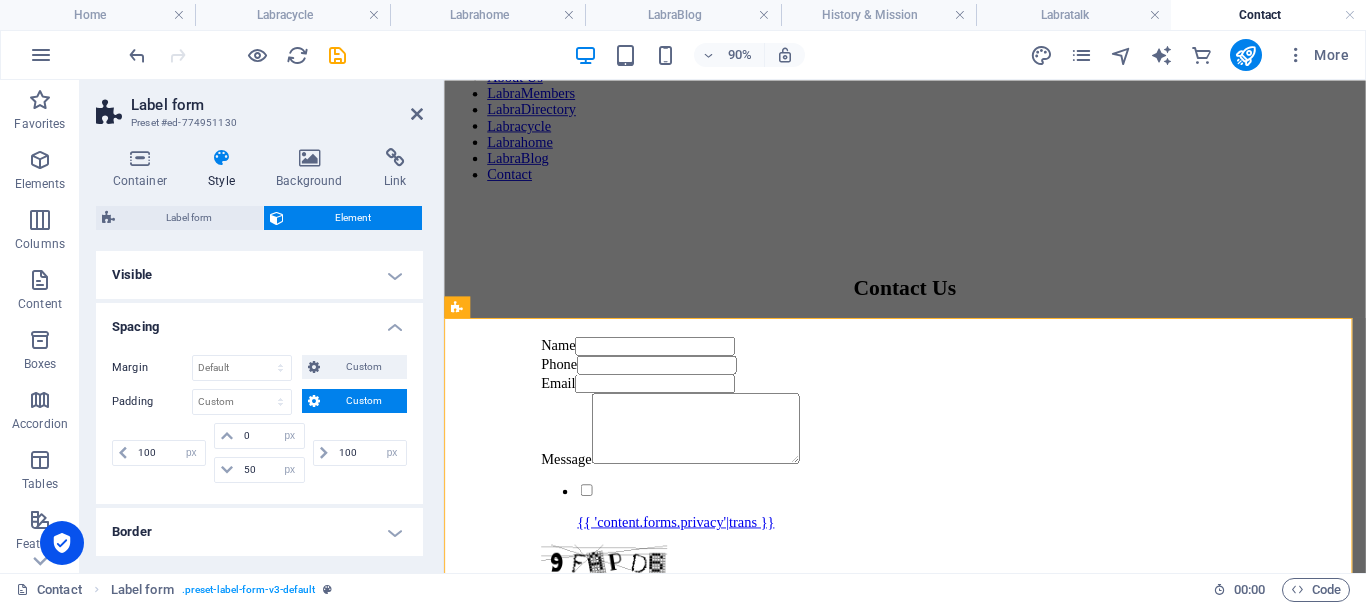 click on "Visible" at bounding box center (259, 275) 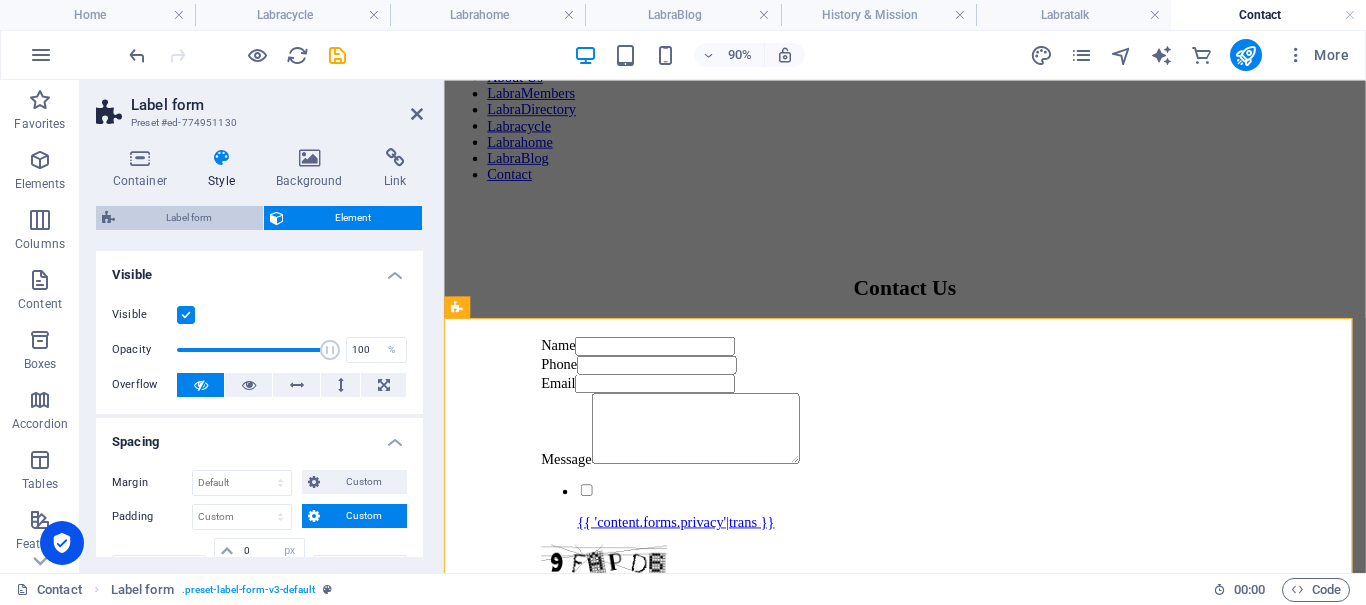 click on "Label form" at bounding box center [189, 218] 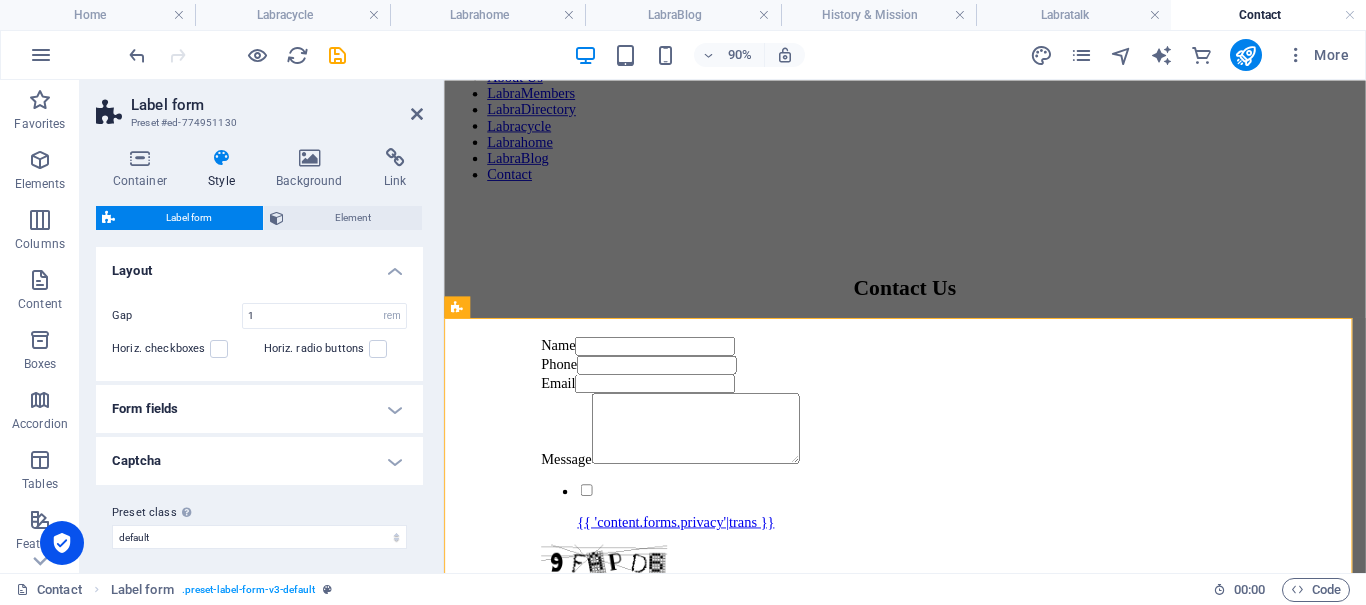 click on "Form fields" at bounding box center [259, 409] 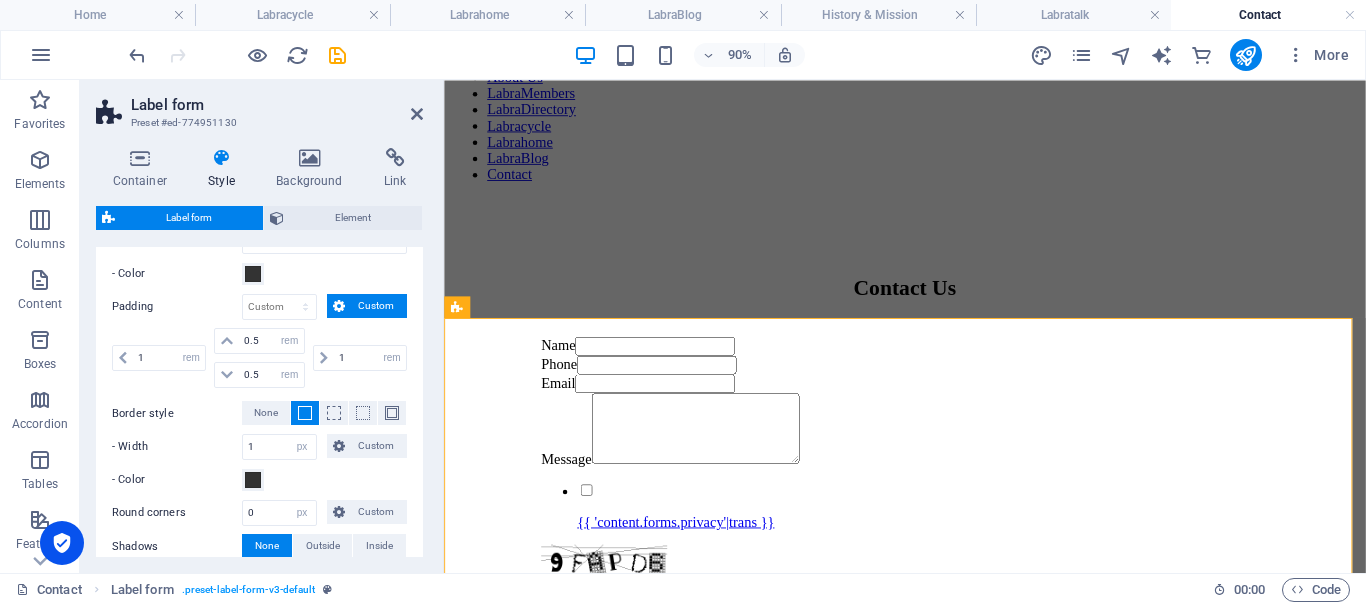 scroll, scrollTop: 554, scrollLeft: 0, axis: vertical 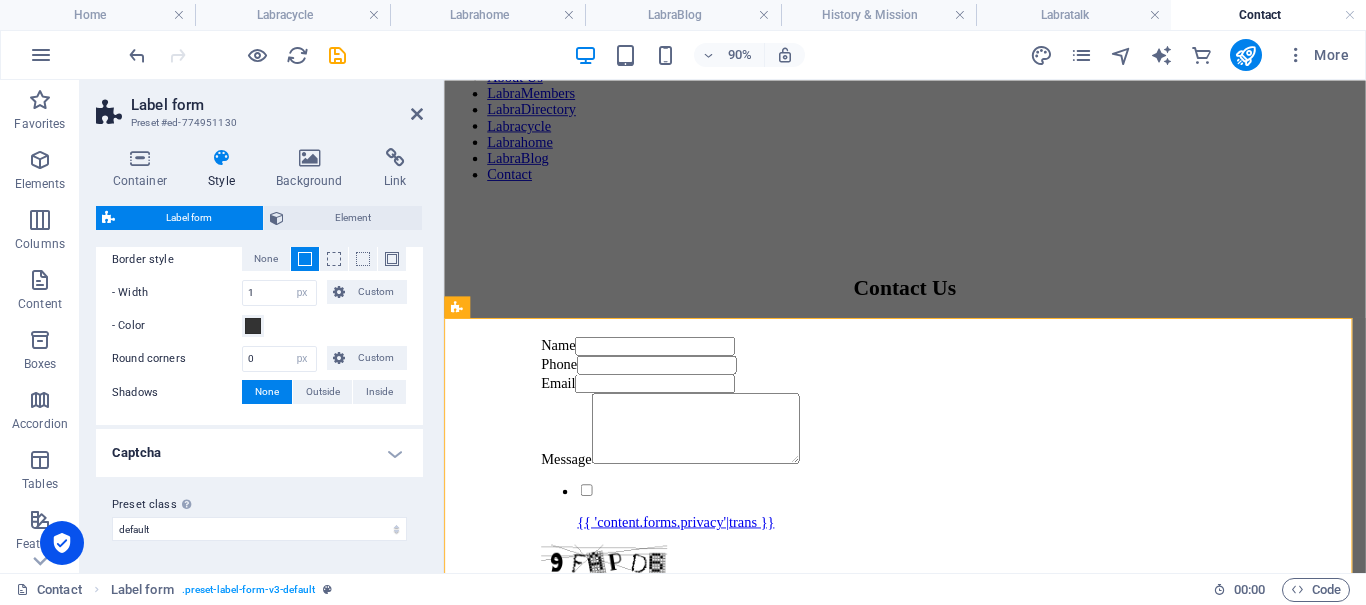 click on "Captcha" at bounding box center [259, 453] 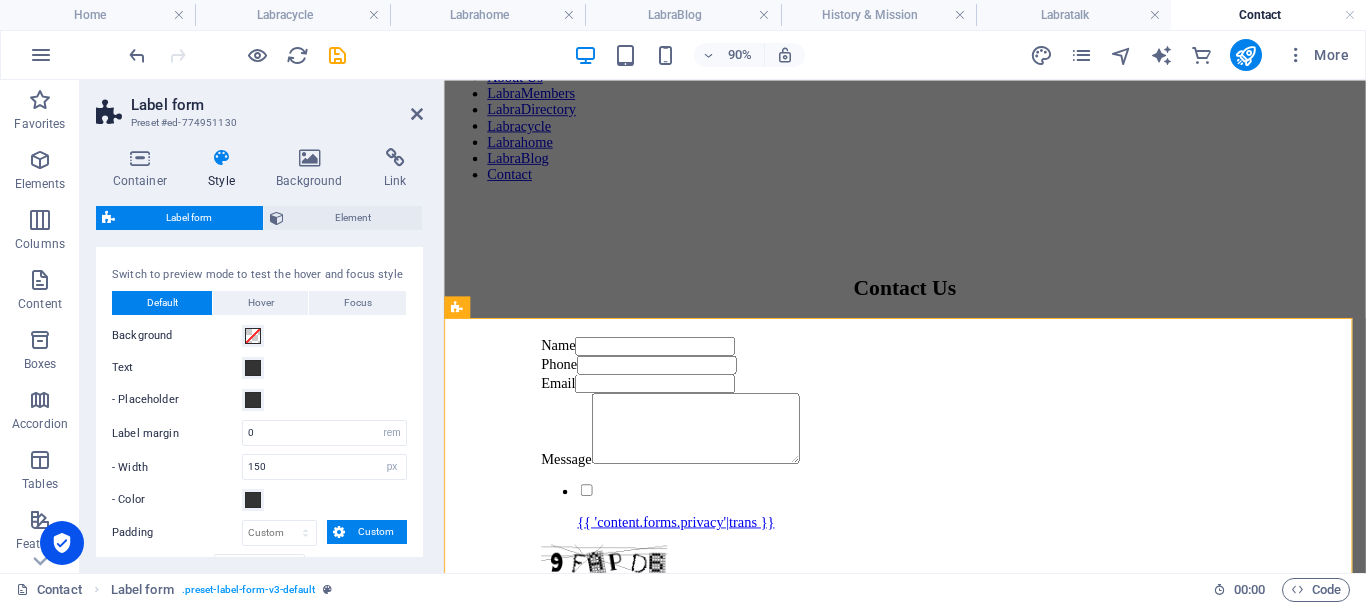 scroll, scrollTop: 74, scrollLeft: 0, axis: vertical 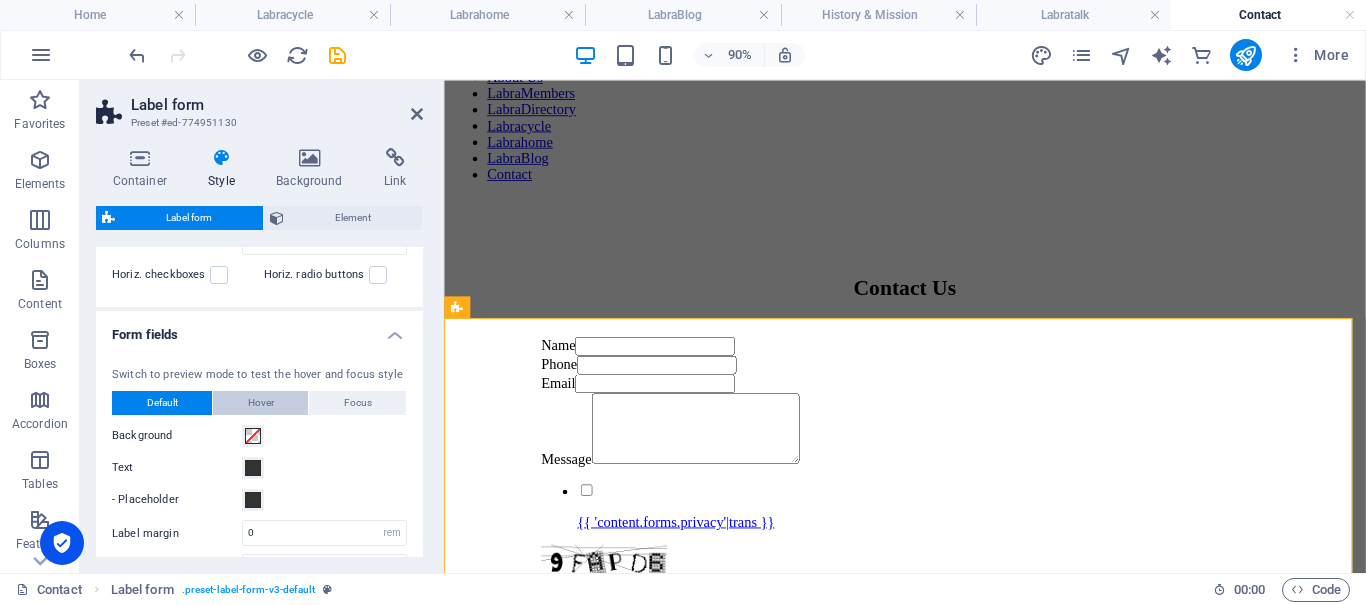 click on "Hover" at bounding box center (260, 403) 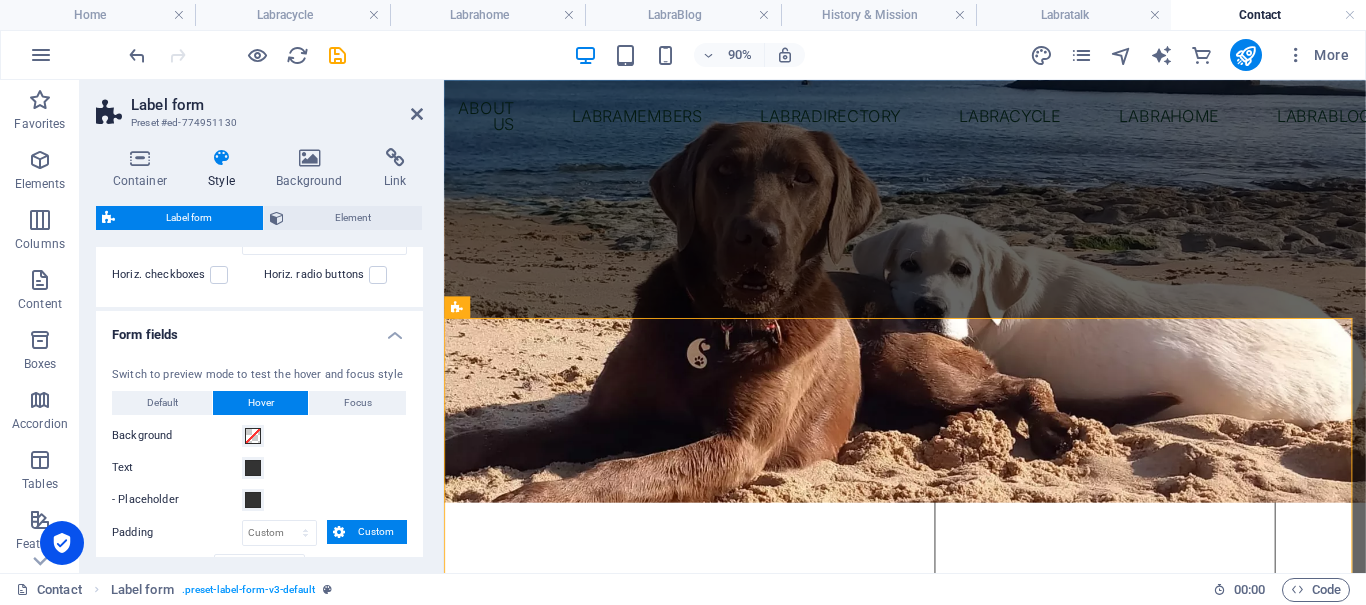 click on "Focus" at bounding box center (358, 403) 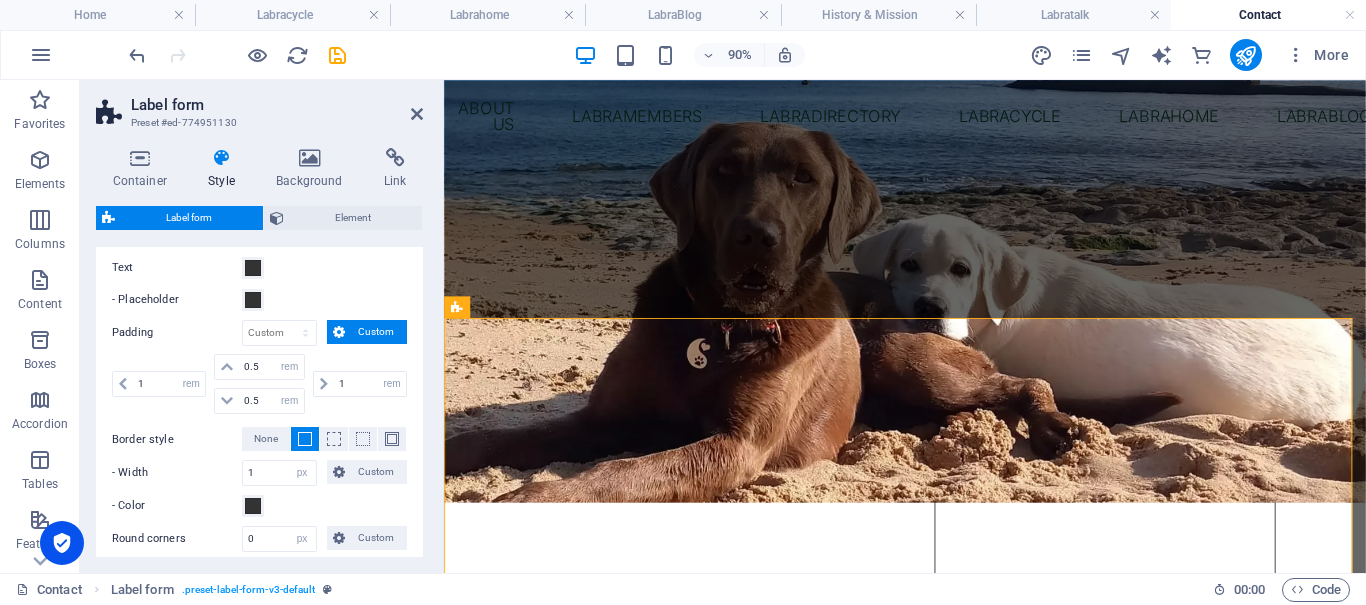 scroll, scrollTop: 0, scrollLeft: 0, axis: both 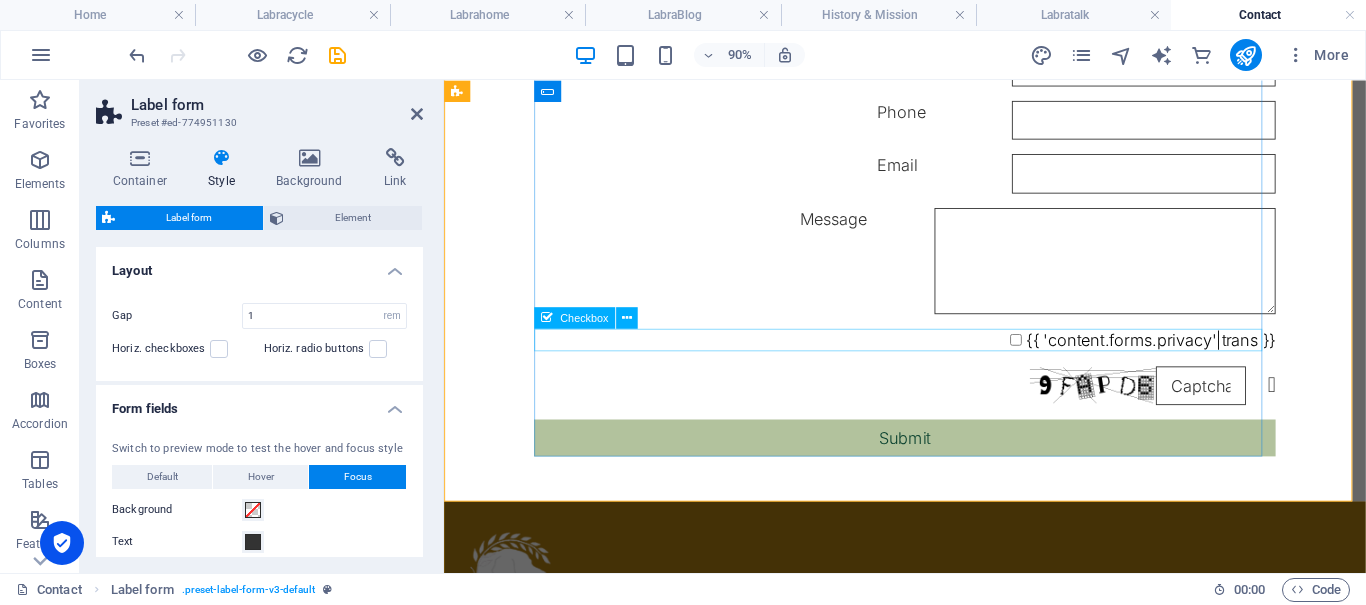 click on "{{ 'content.forms.privacy'|trans }}" at bounding box center [956, 368] 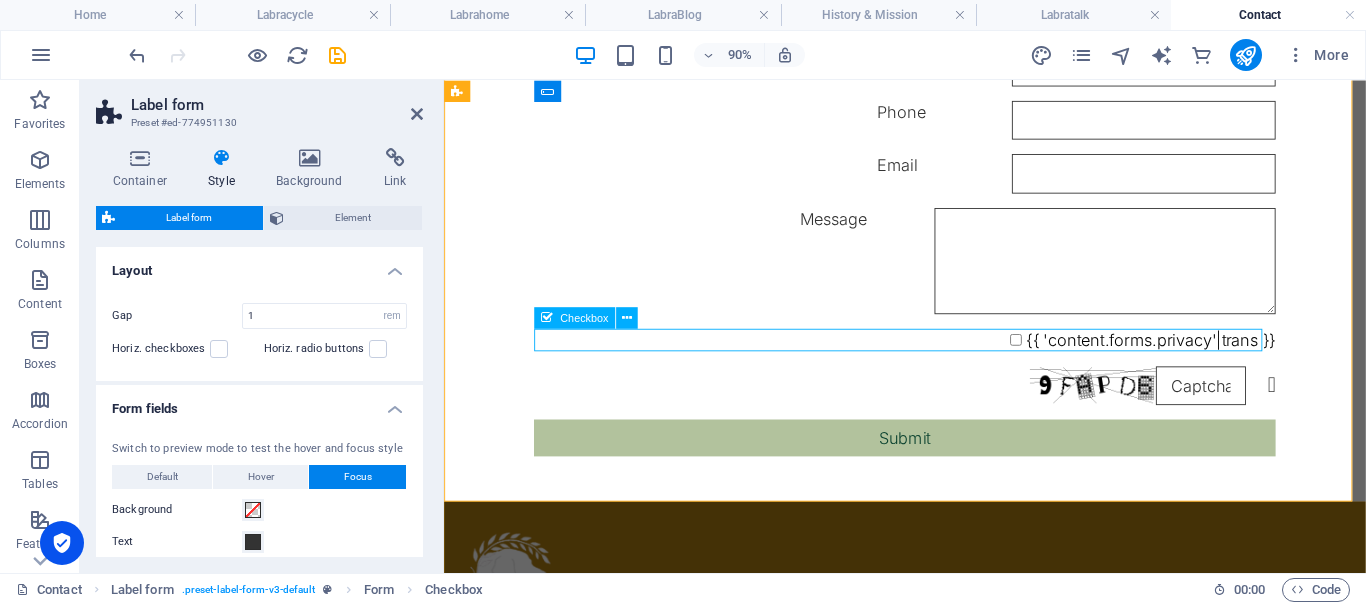 click on "{{ 'content.forms.privacy'|trans }}" at bounding box center (956, 368) 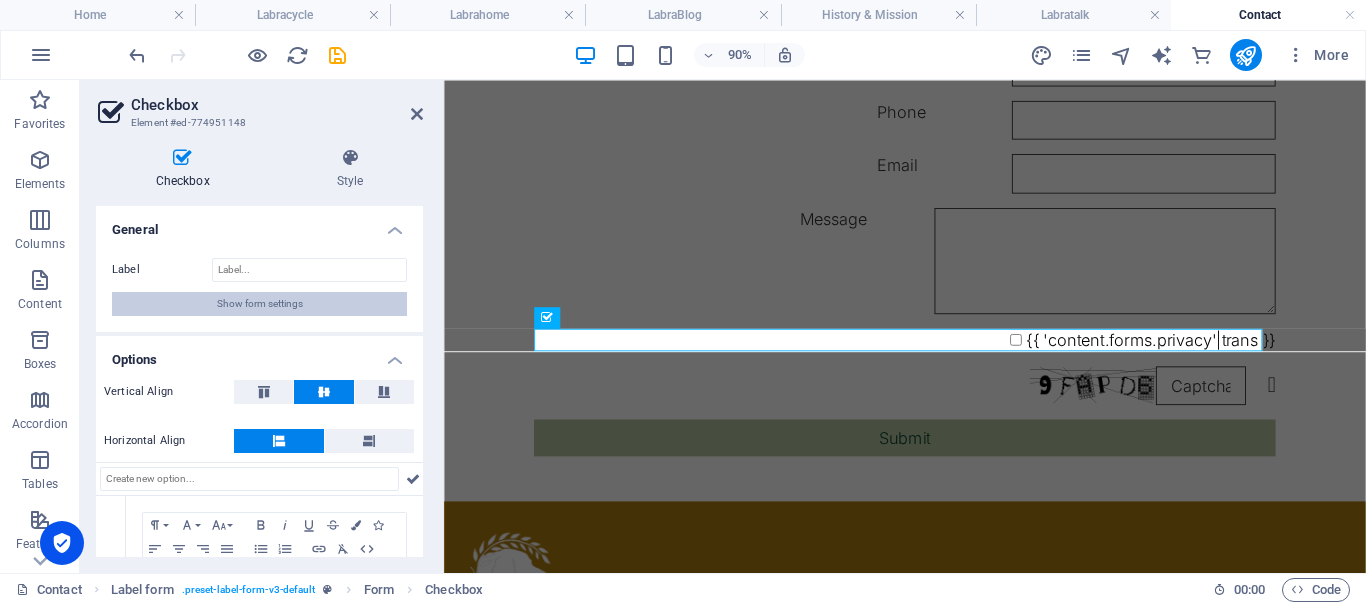 click on "Show form settings" at bounding box center [259, 304] 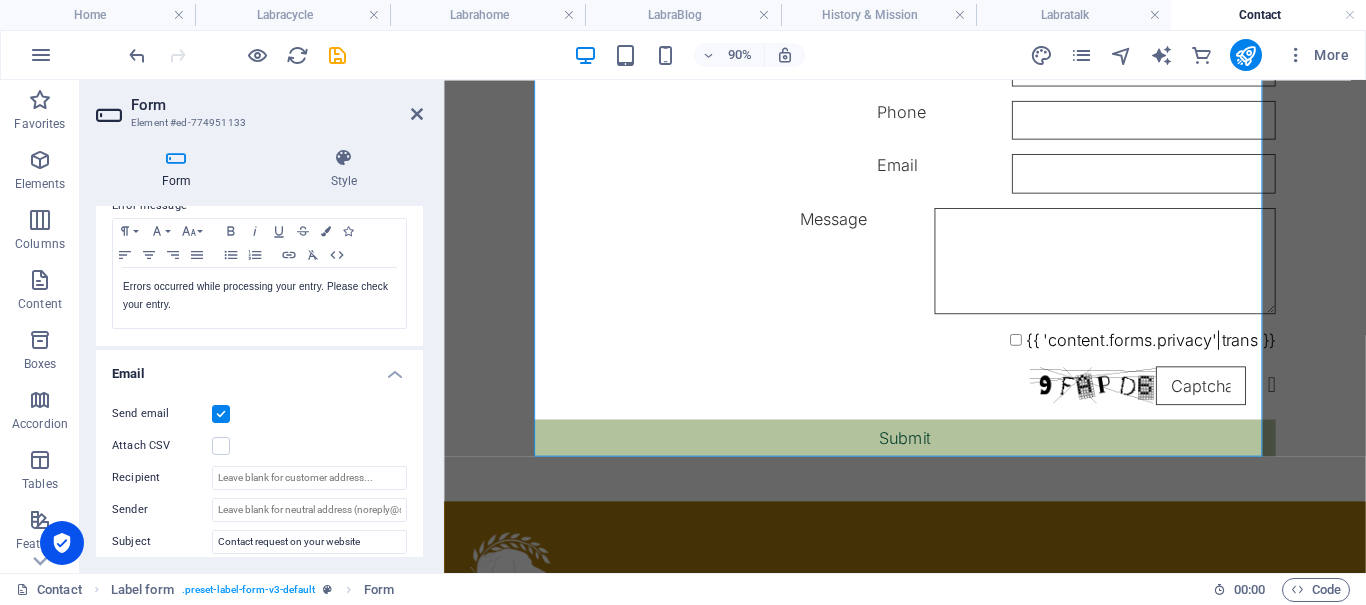 scroll, scrollTop: 0, scrollLeft: 0, axis: both 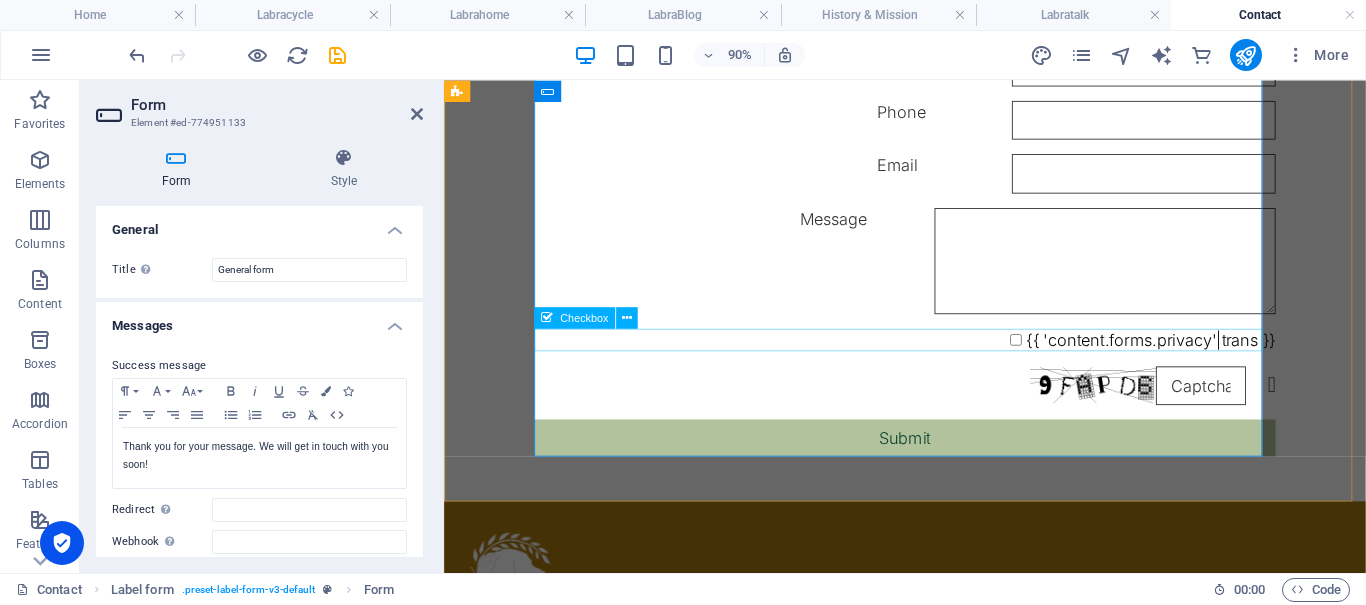 click on "{{ 'content.forms.privacy'|trans }}" at bounding box center (956, 368) 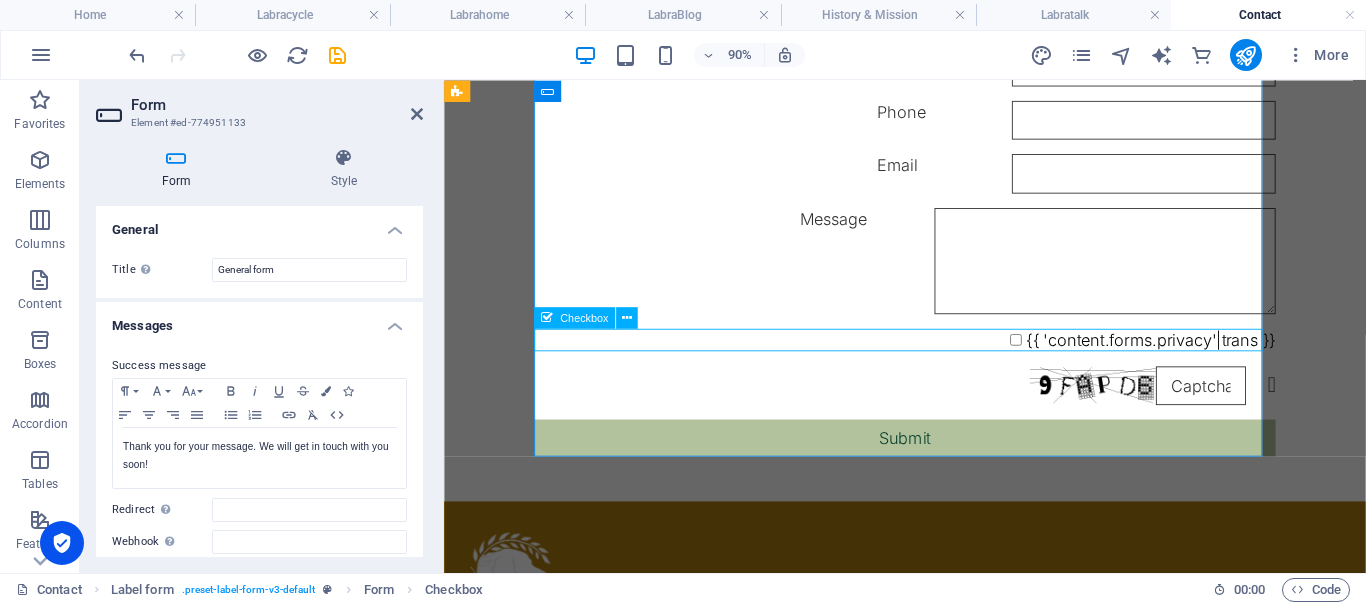 click on "{{ 'content.forms.privacy'|trans }}" at bounding box center (956, 368) 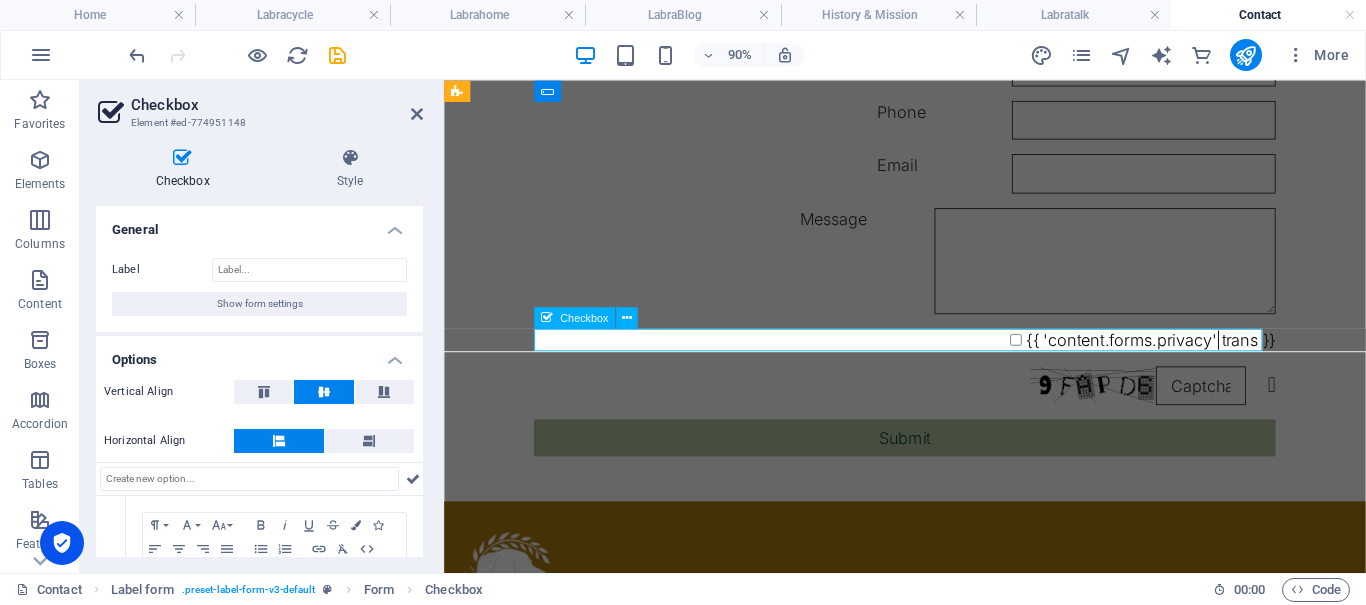 click on "{{ 'content.forms.privacy'|trans }}" at bounding box center [956, 368] 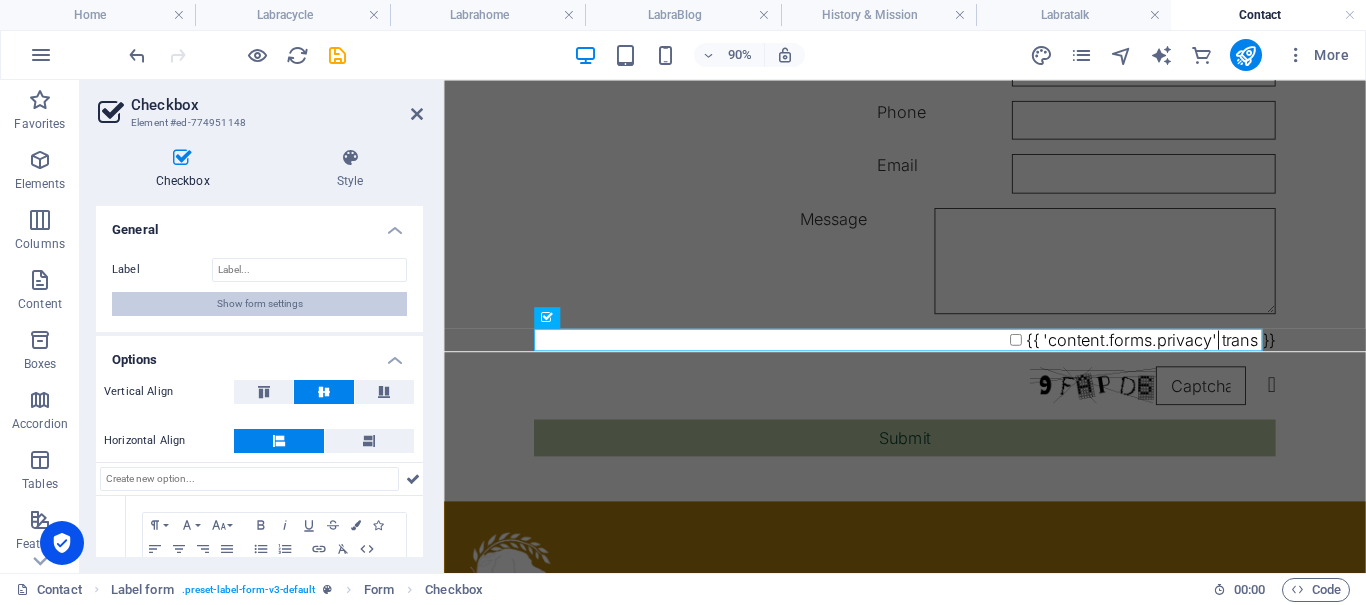 click on "Show form settings" at bounding box center [260, 304] 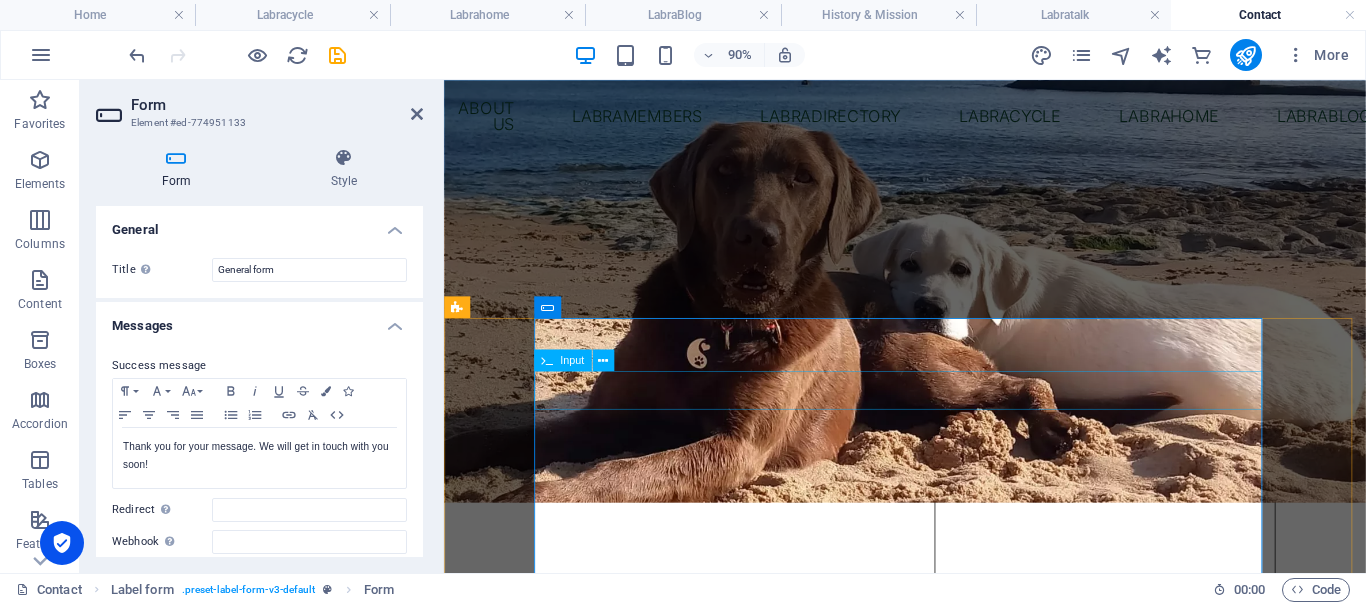 scroll, scrollTop: 1132, scrollLeft: 0, axis: vertical 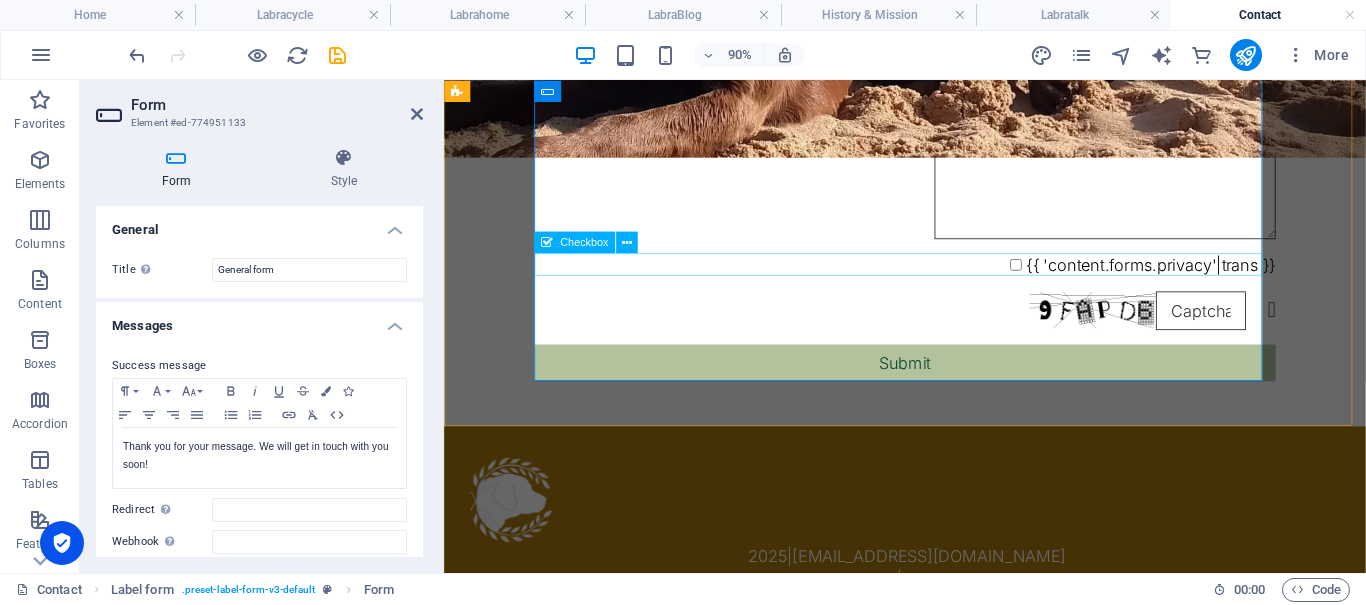 click on "{{ 'content.forms.privacy'|trans }}" at bounding box center (956, 284) 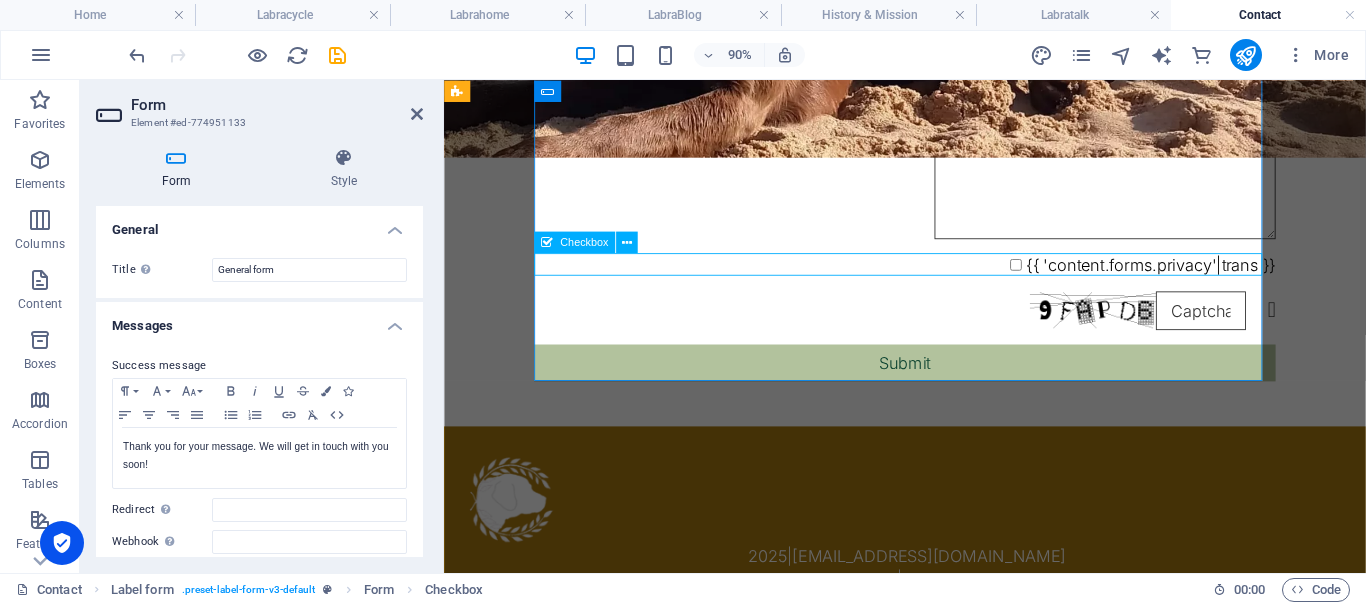 click on "{{ 'content.forms.privacy'|trans }}" at bounding box center (956, 284) 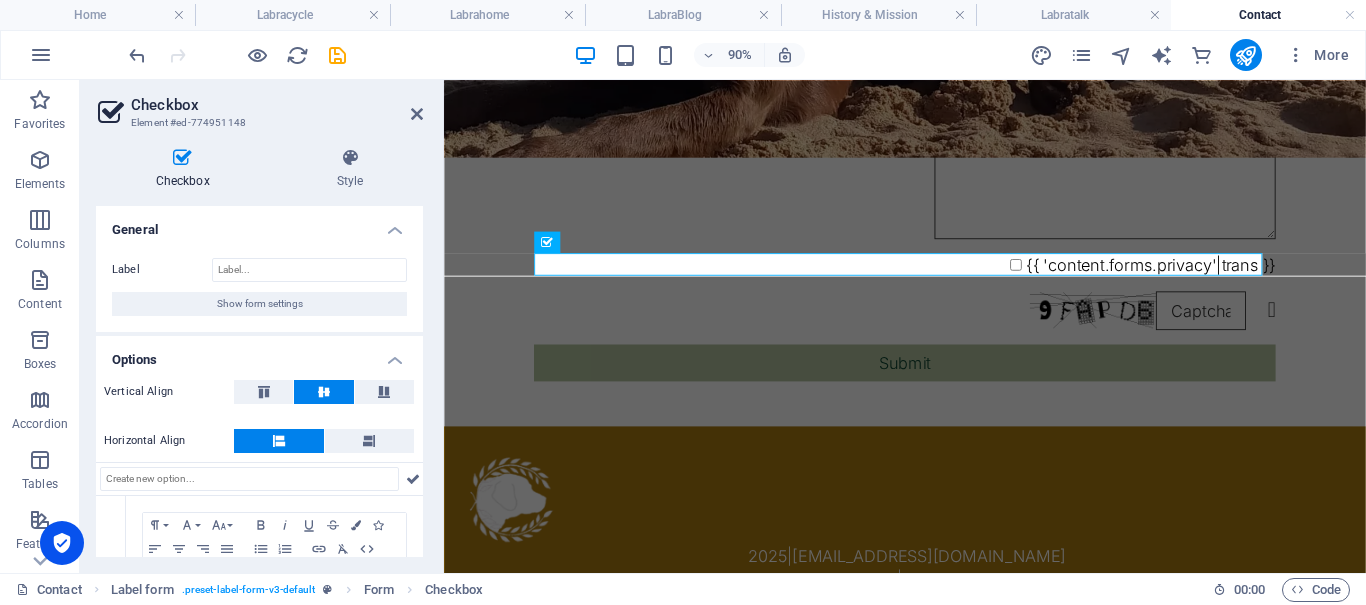scroll, scrollTop: 114, scrollLeft: 0, axis: vertical 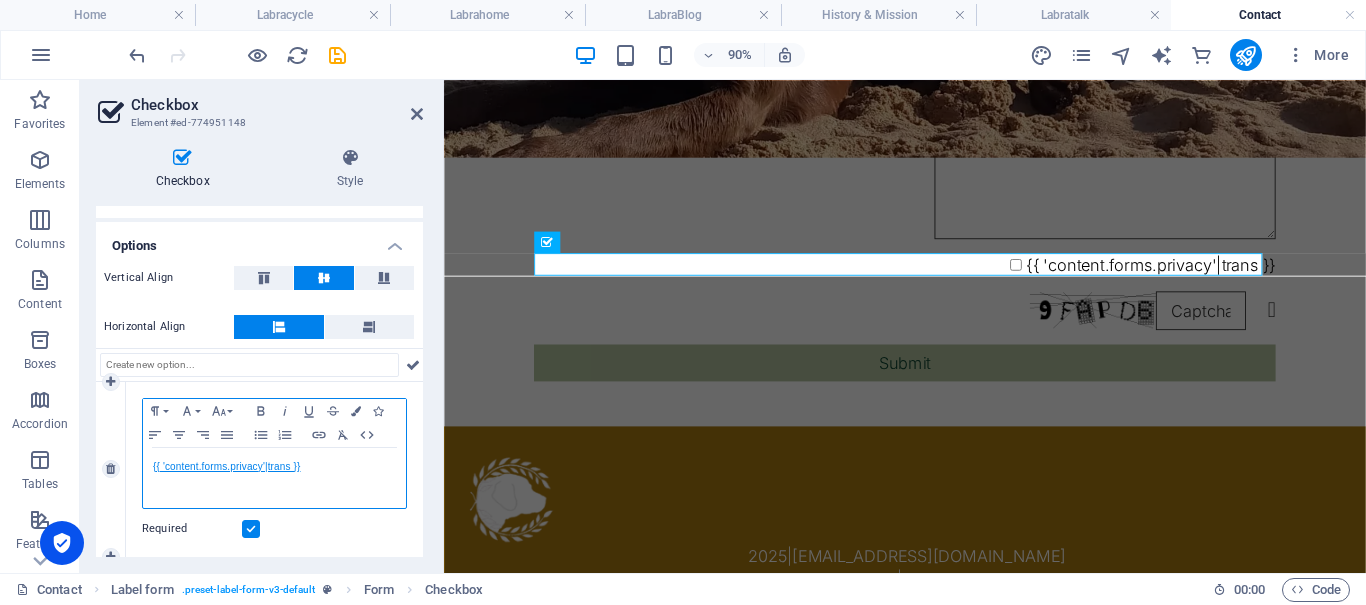 click on "{{ 'content.forms.privacy'|trans }}" at bounding box center [226, 466] 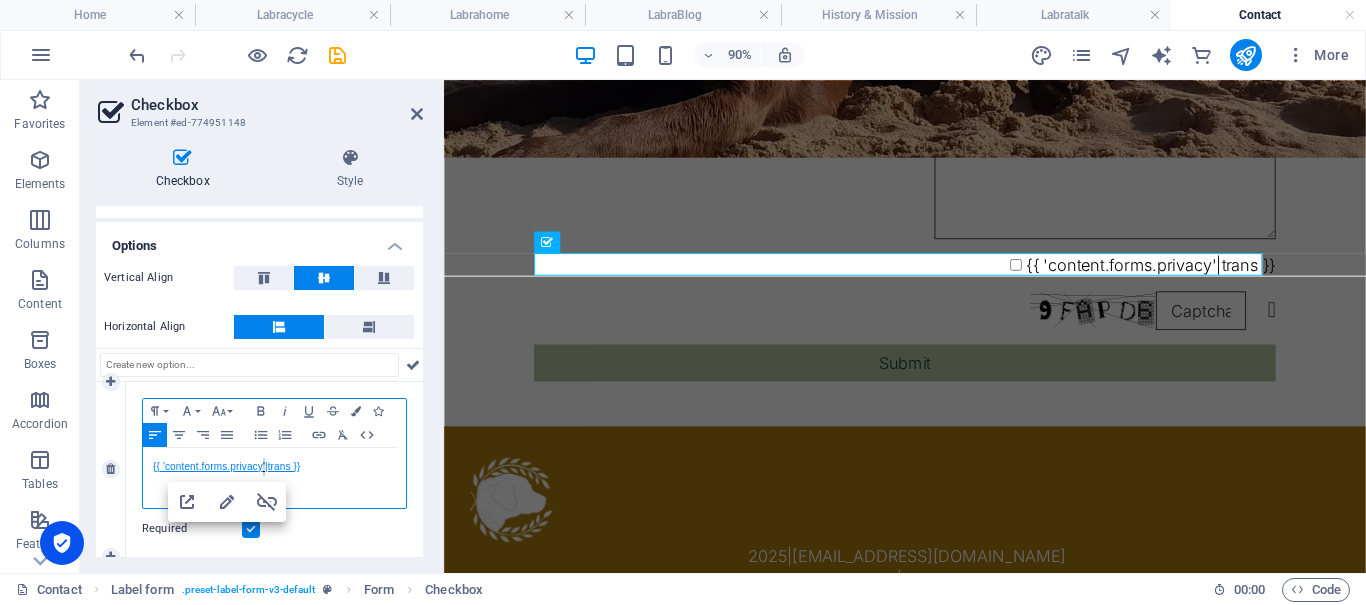 click on "{{ 'content.forms.privacy'|trans }}" at bounding box center [226, 466] 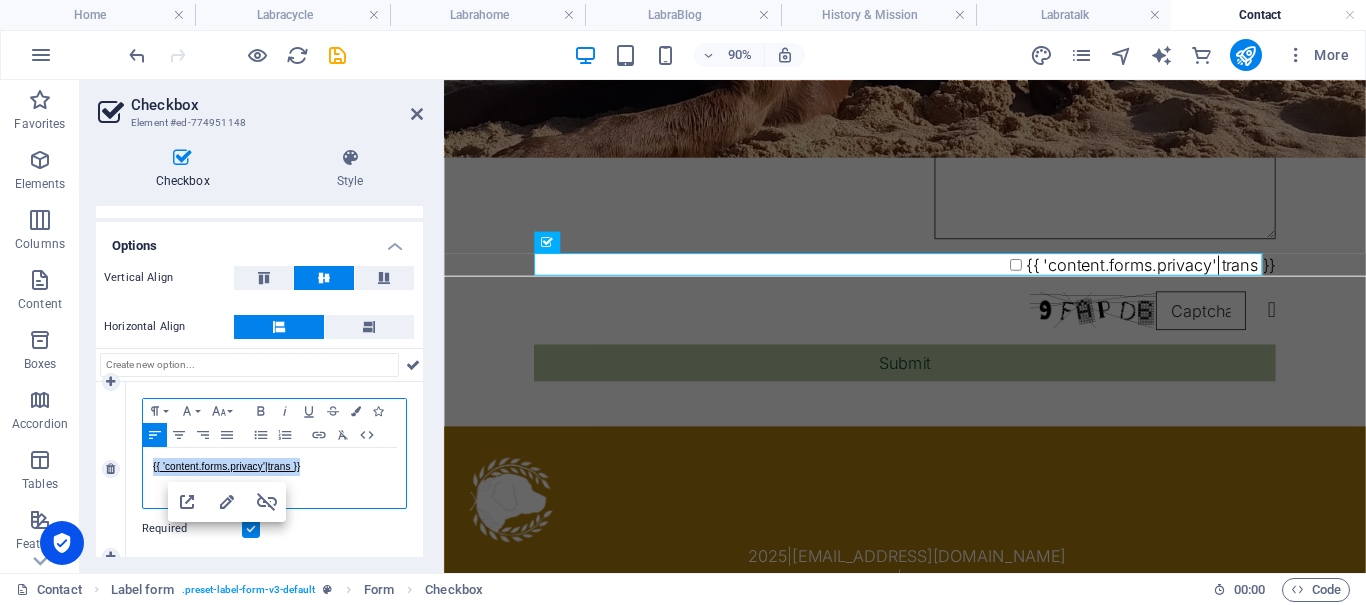 click on "{{ 'content.forms.privacy'|trans }}" at bounding box center (226, 466) 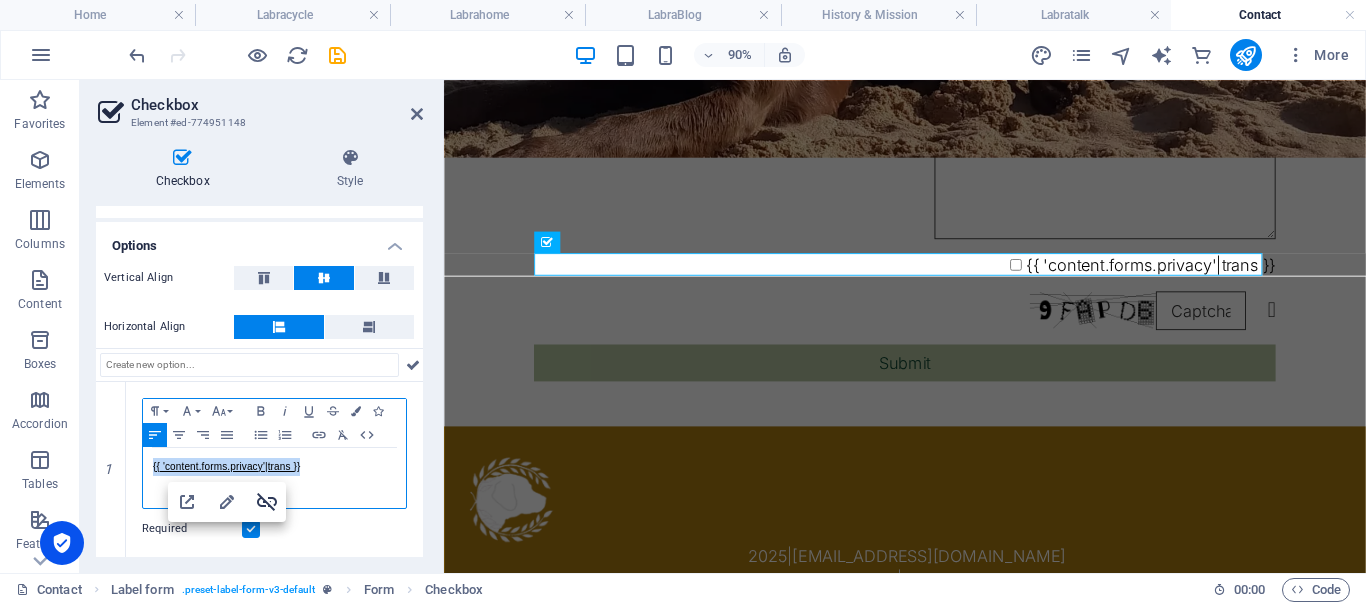click 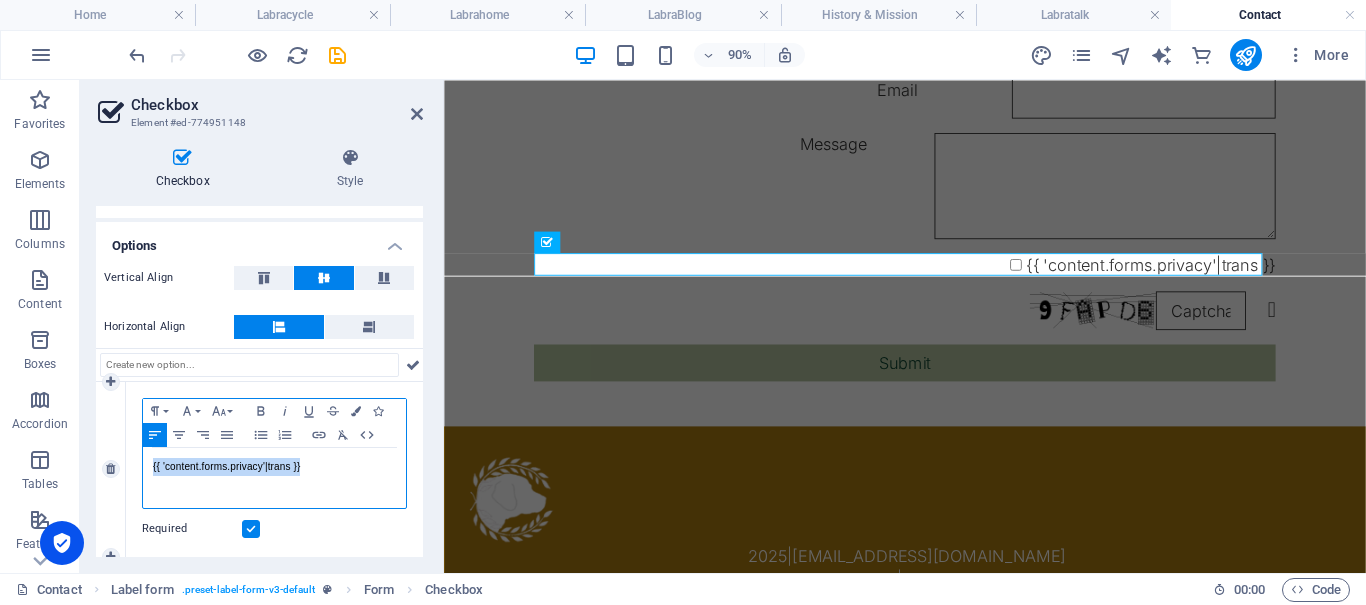 click on "{{ 'content.forms.privacy'|trans }}" at bounding box center (274, 467) 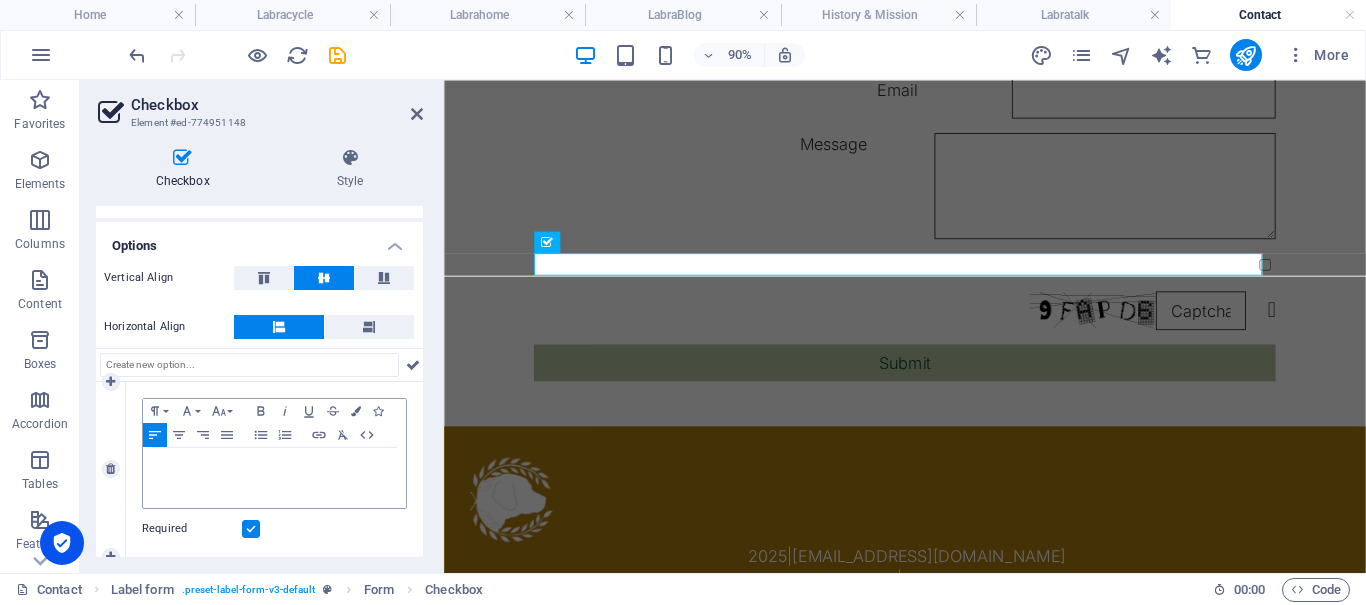 click at bounding box center (251, 529) 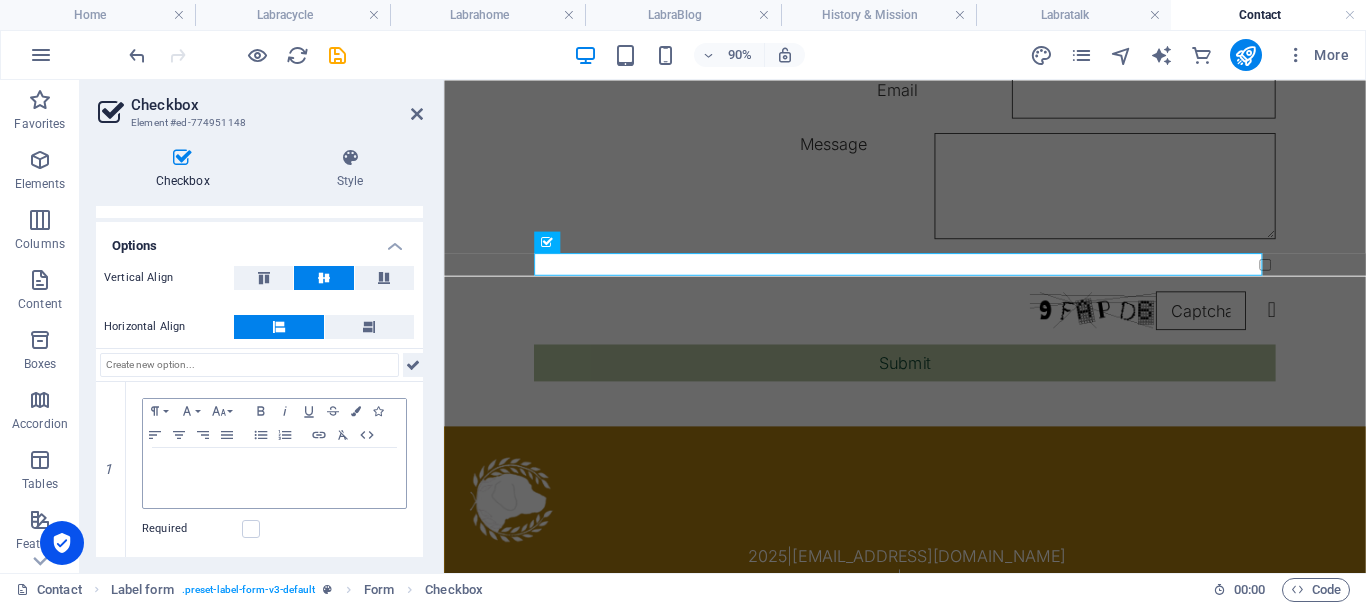 click at bounding box center (413, 365) 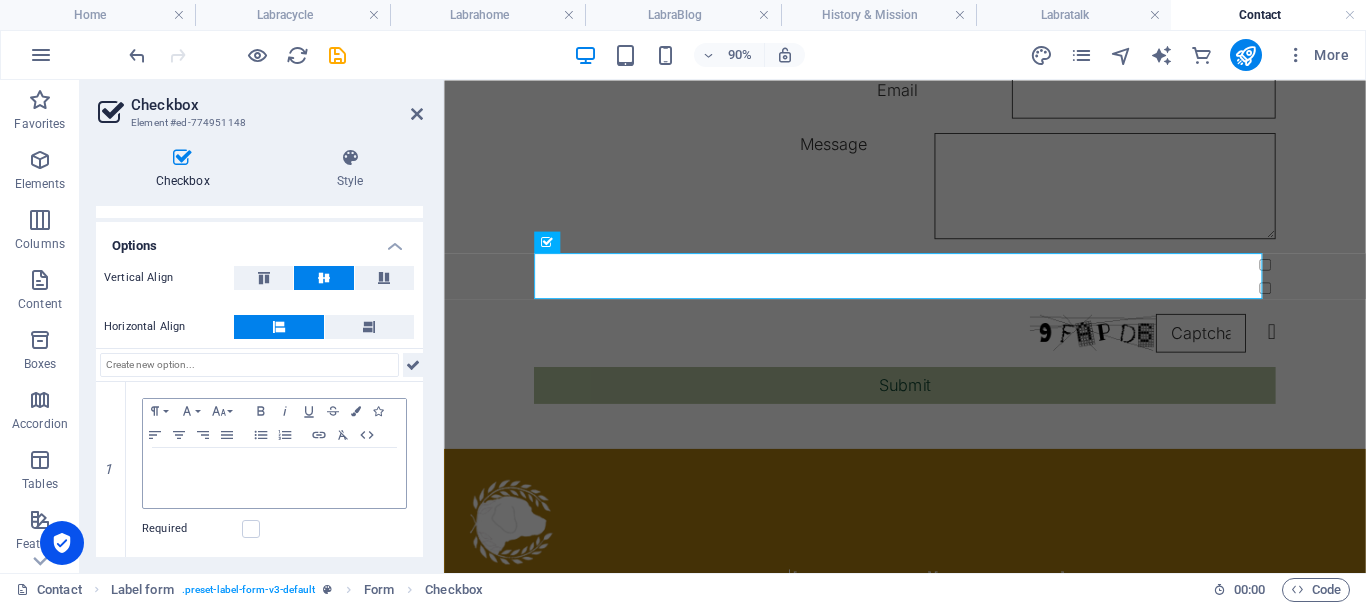click at bounding box center (413, 365) 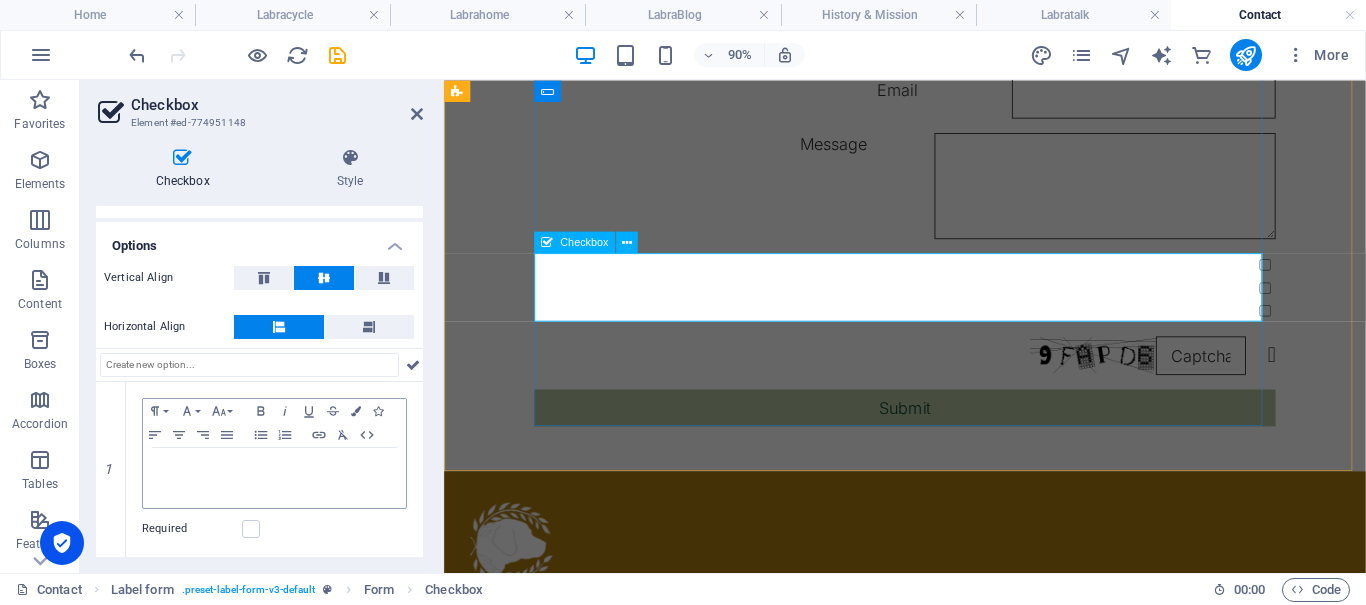 click at bounding box center [956, 310] 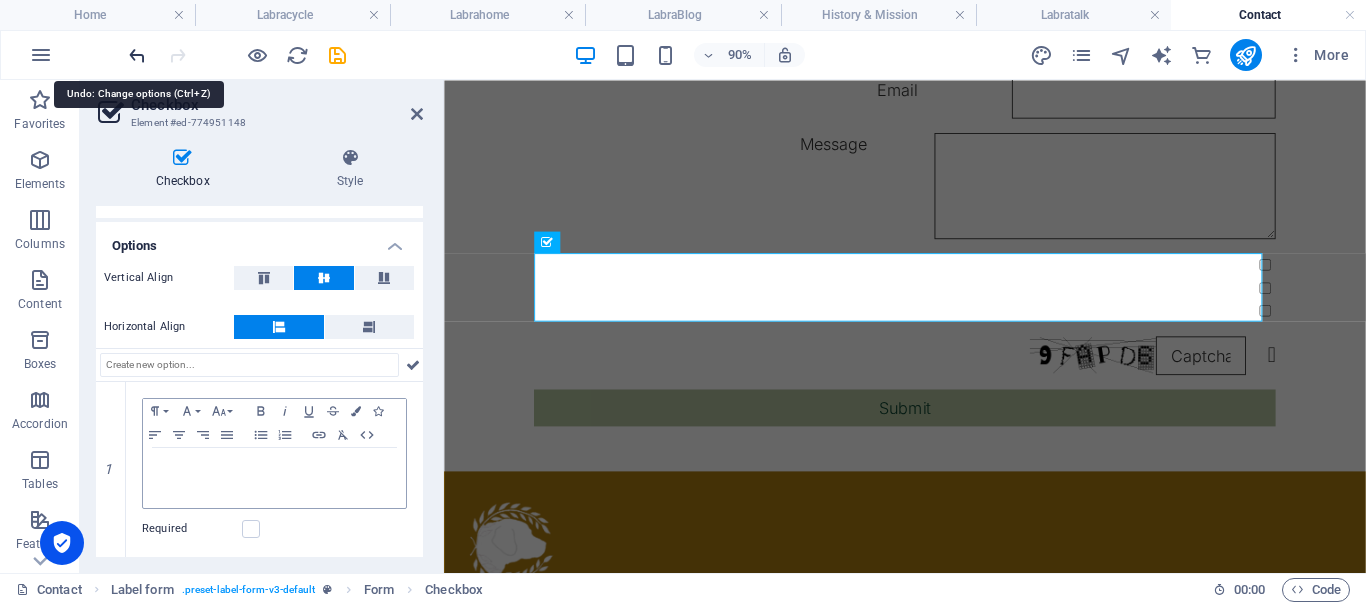 click at bounding box center [137, 55] 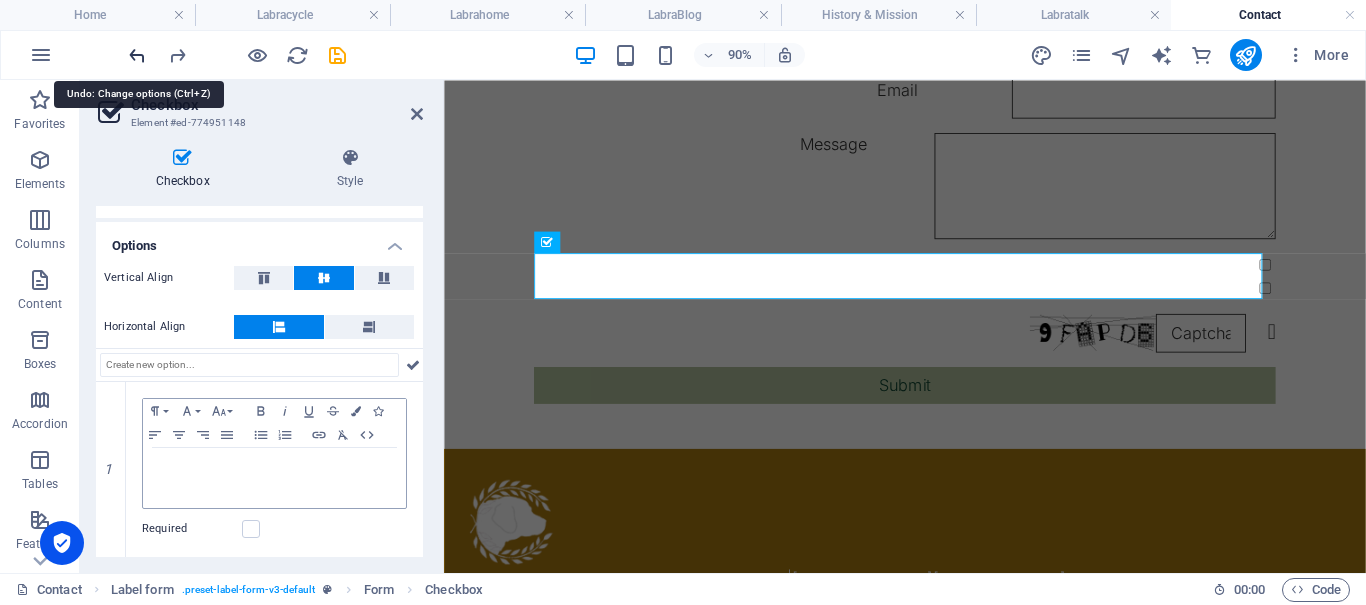 click at bounding box center (137, 55) 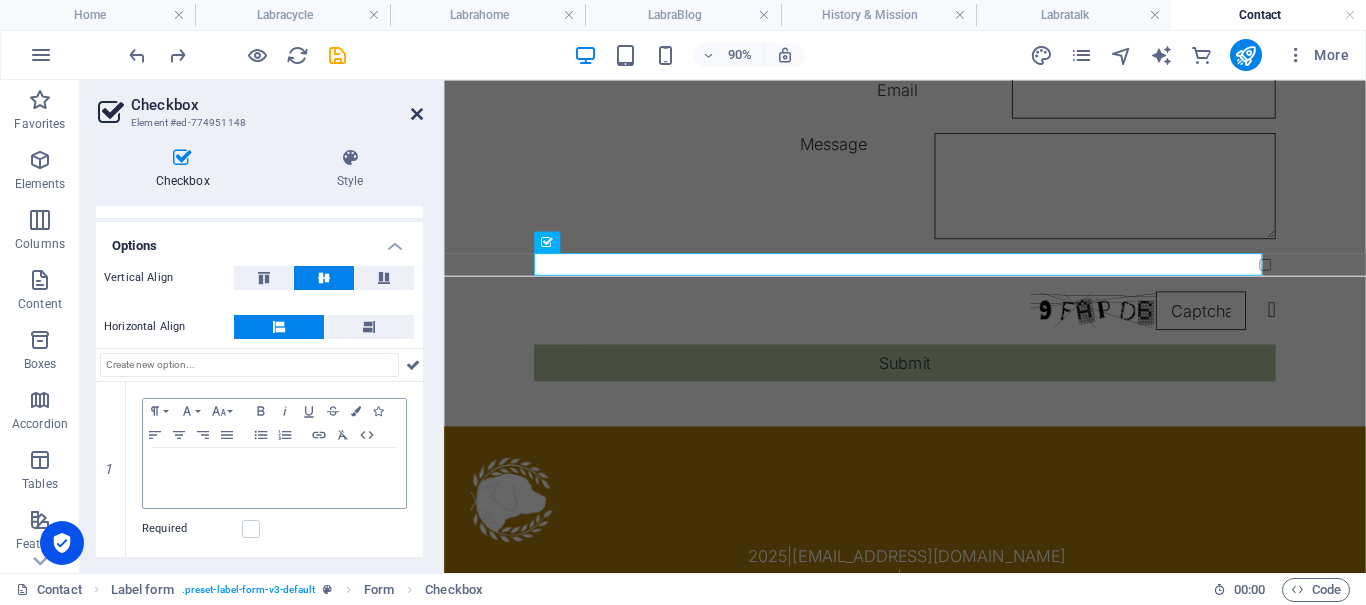 click at bounding box center [417, 114] 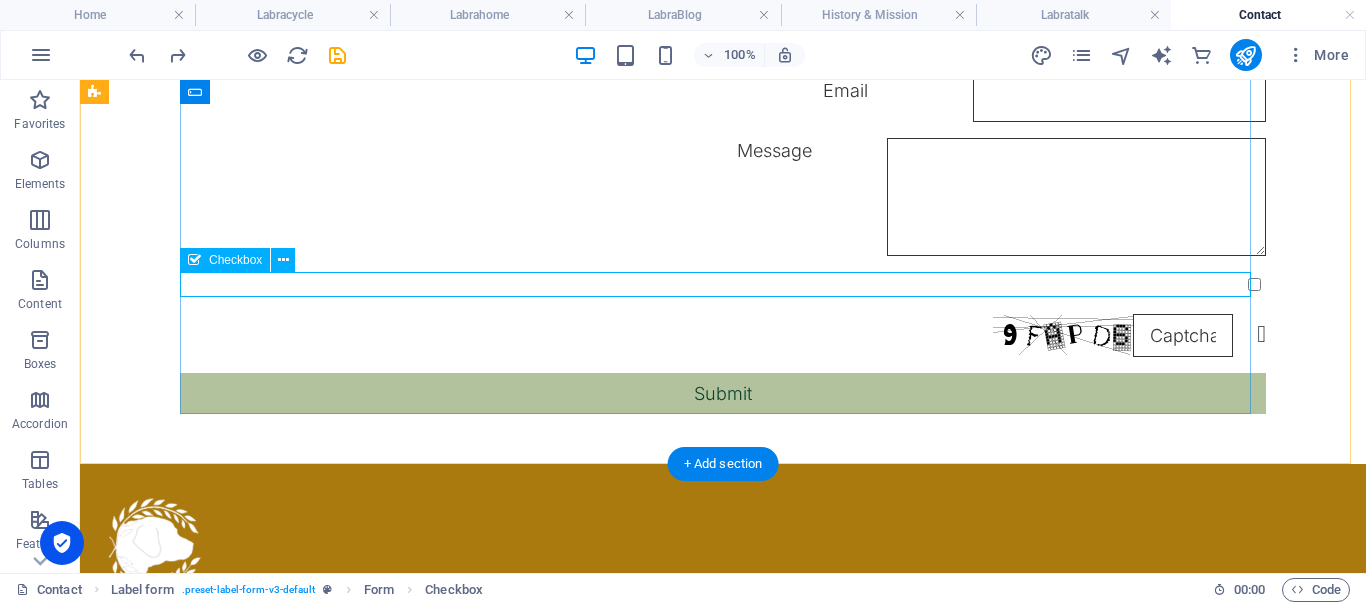 click at bounding box center (723, 284) 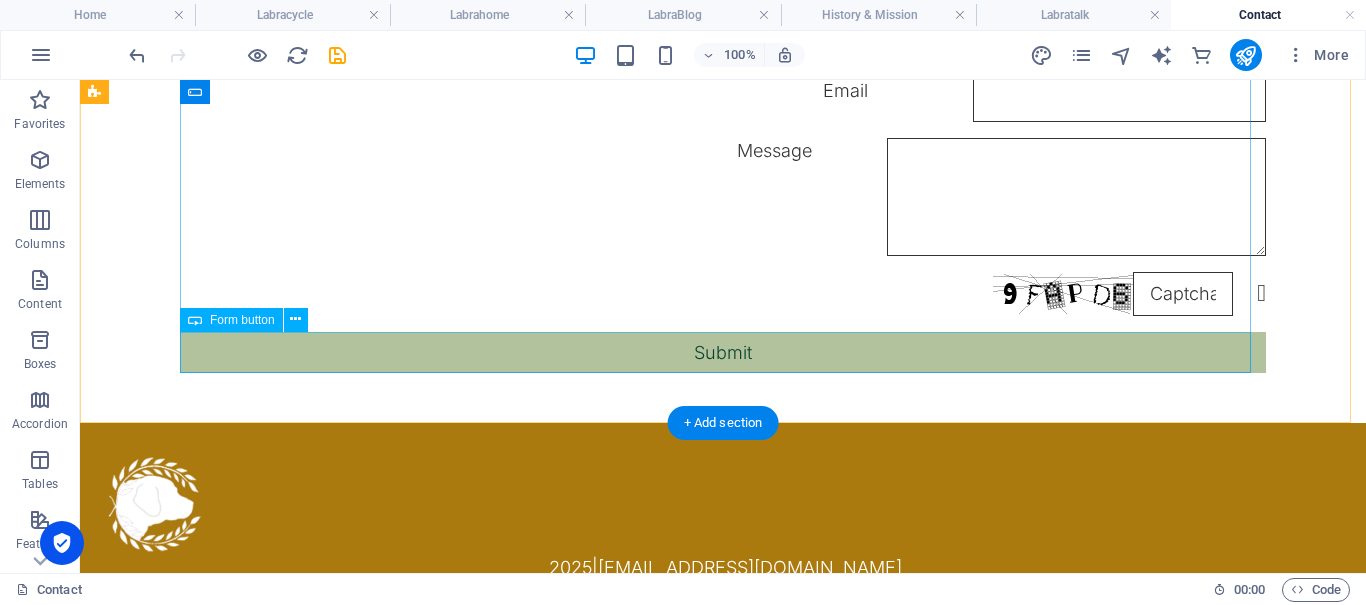 click on "Submit" at bounding box center (723, 352) 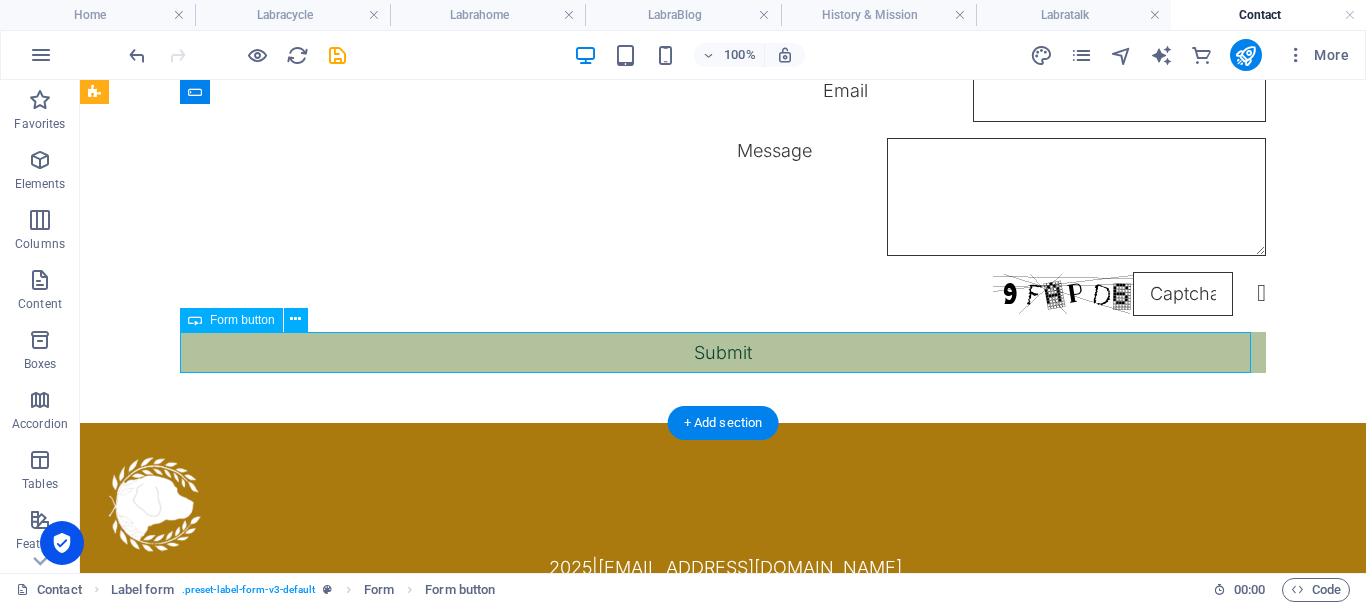 click on "Submit" at bounding box center (723, 352) 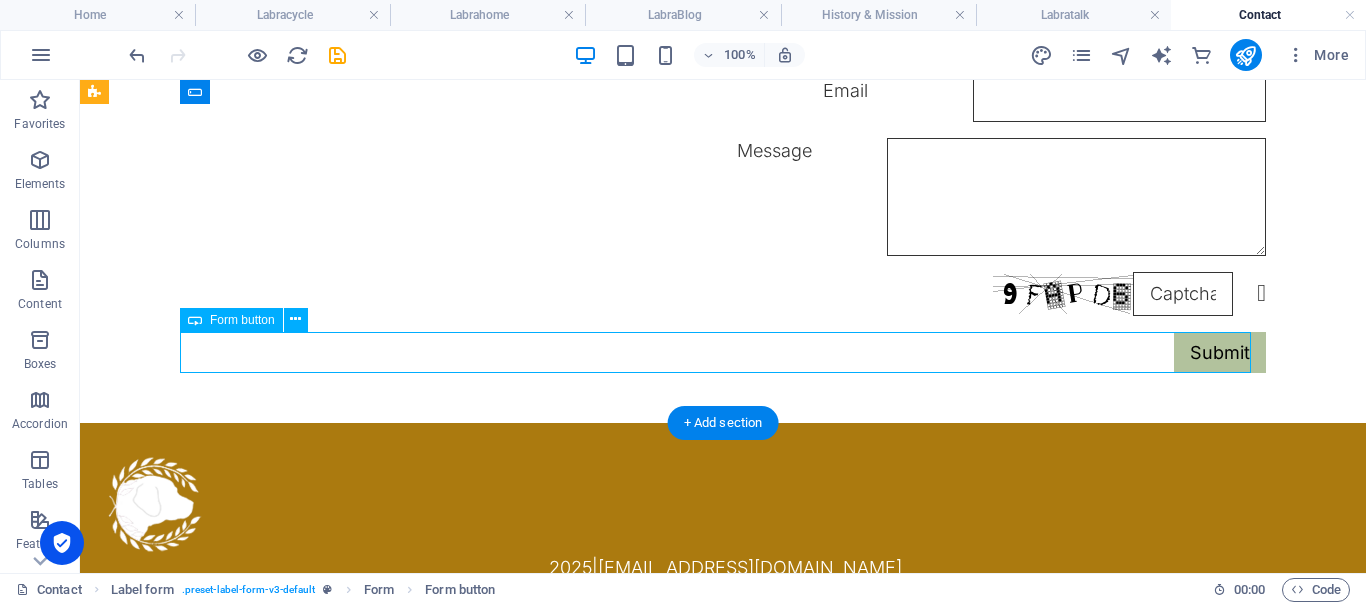 scroll, scrollTop: 1093, scrollLeft: 0, axis: vertical 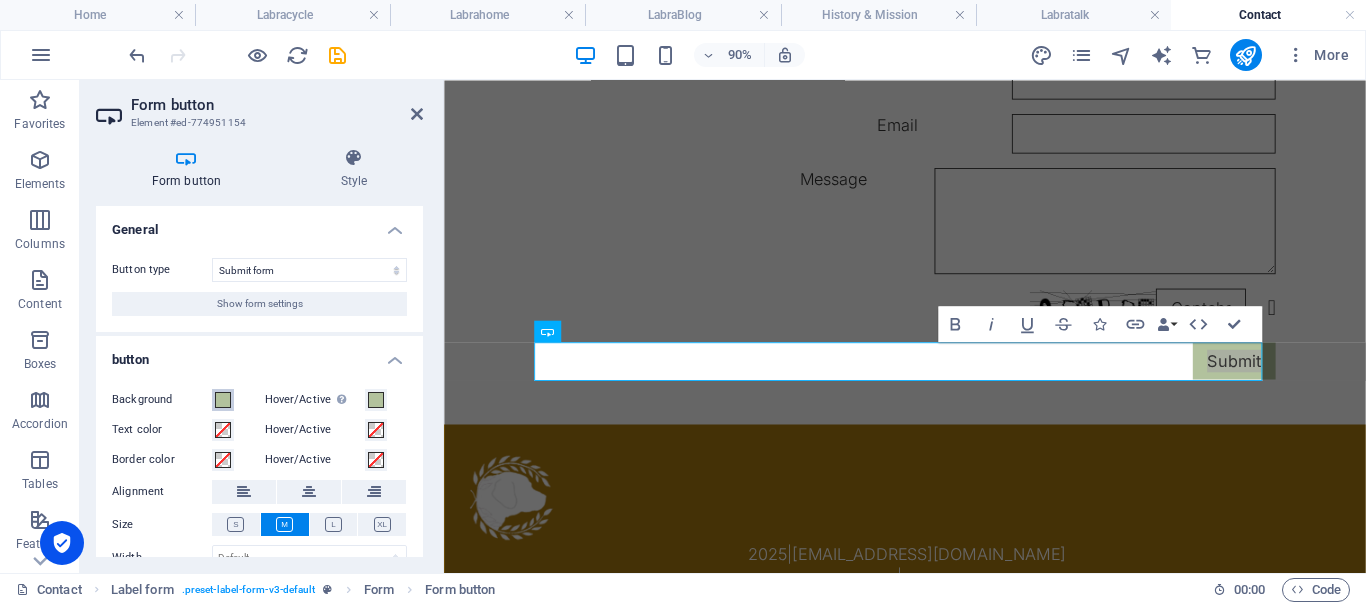 click at bounding box center (223, 400) 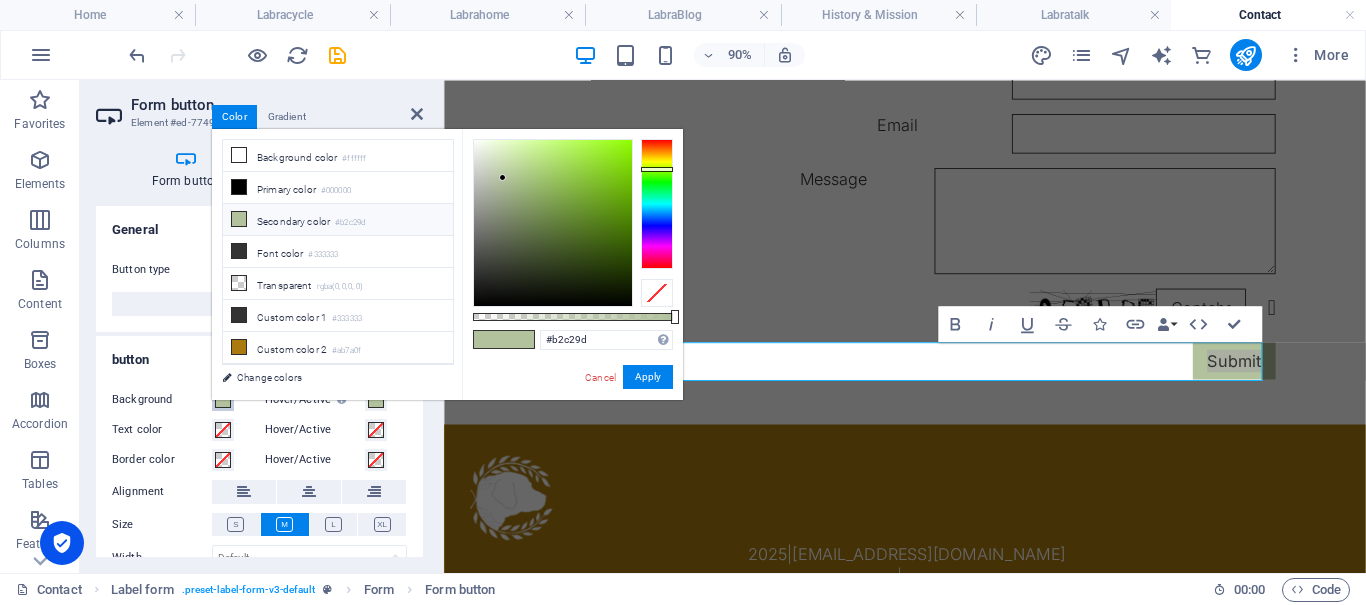 scroll, scrollTop: 86, scrollLeft: 0, axis: vertical 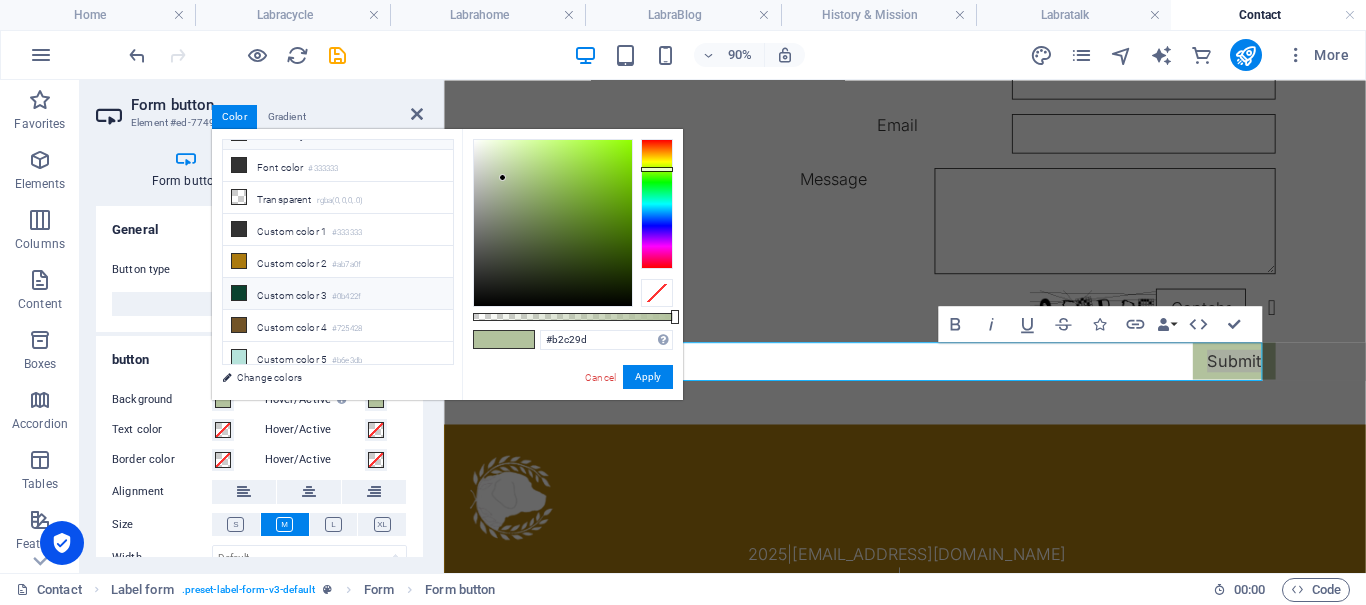 click on "Custom color 3
#0b422f" at bounding box center (338, 294) 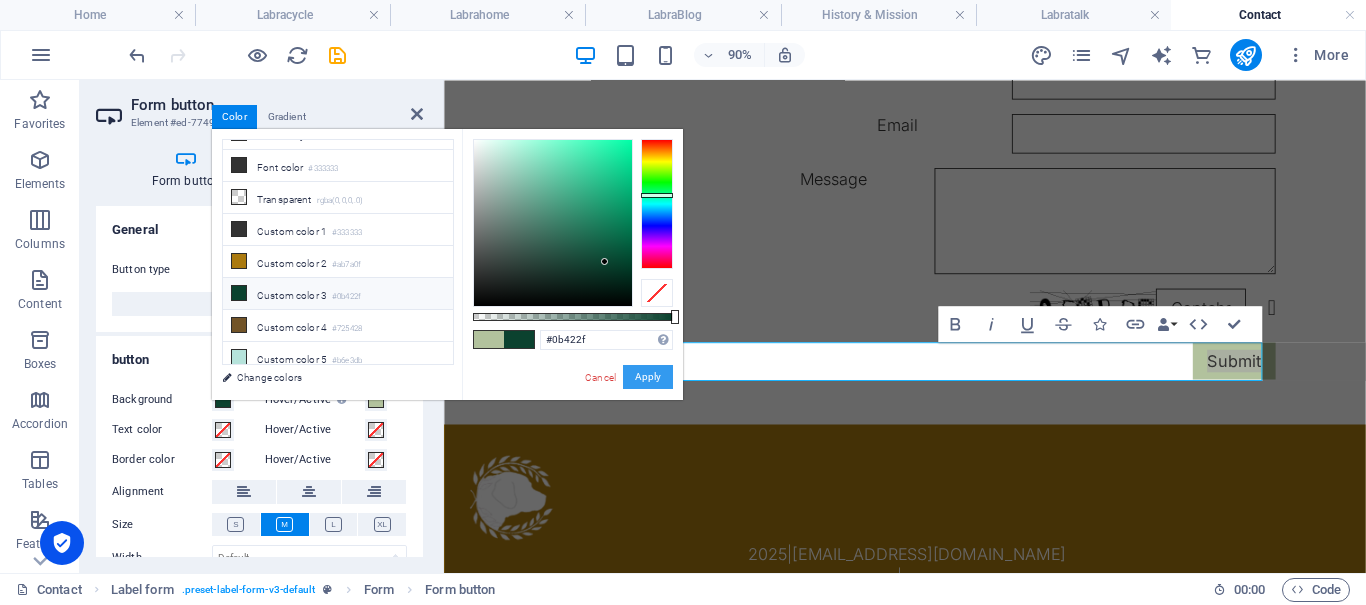 click on "Apply" at bounding box center [648, 377] 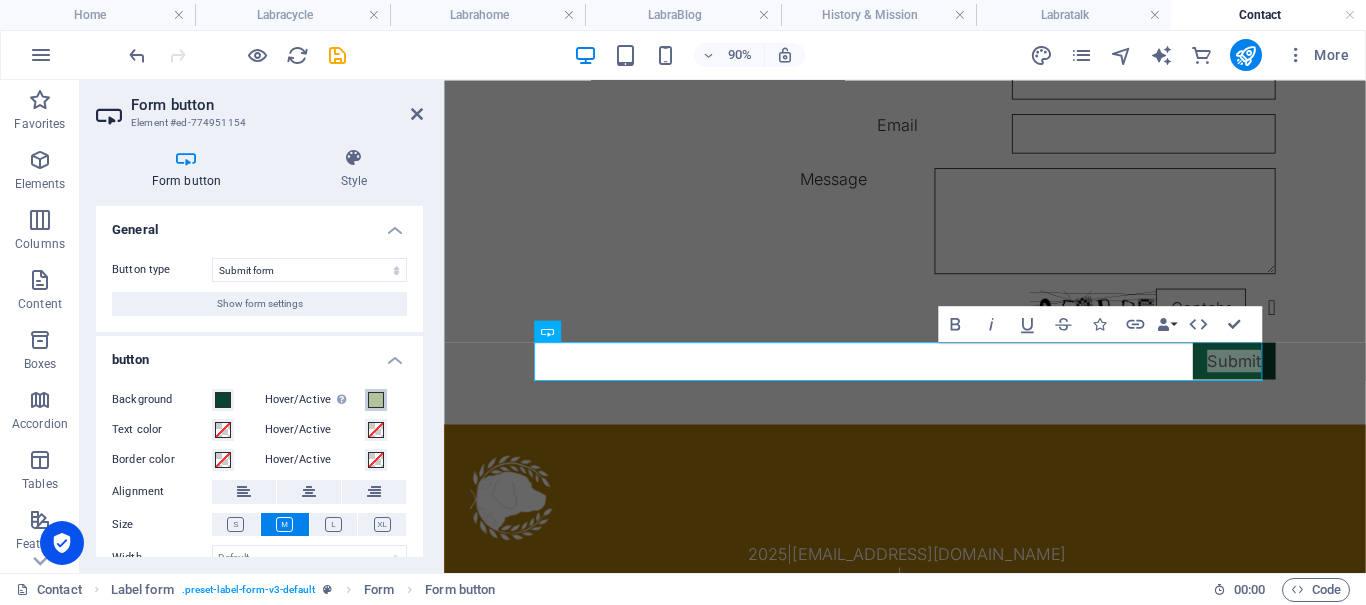 click at bounding box center [376, 400] 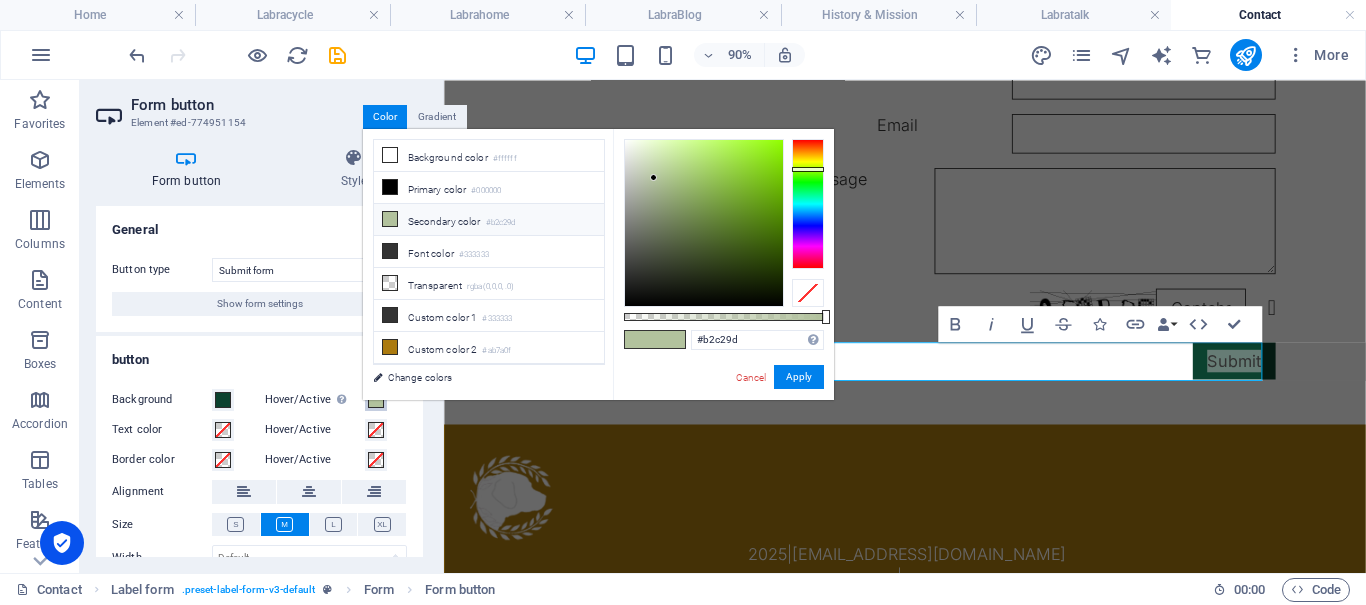 scroll, scrollTop: 86, scrollLeft: 0, axis: vertical 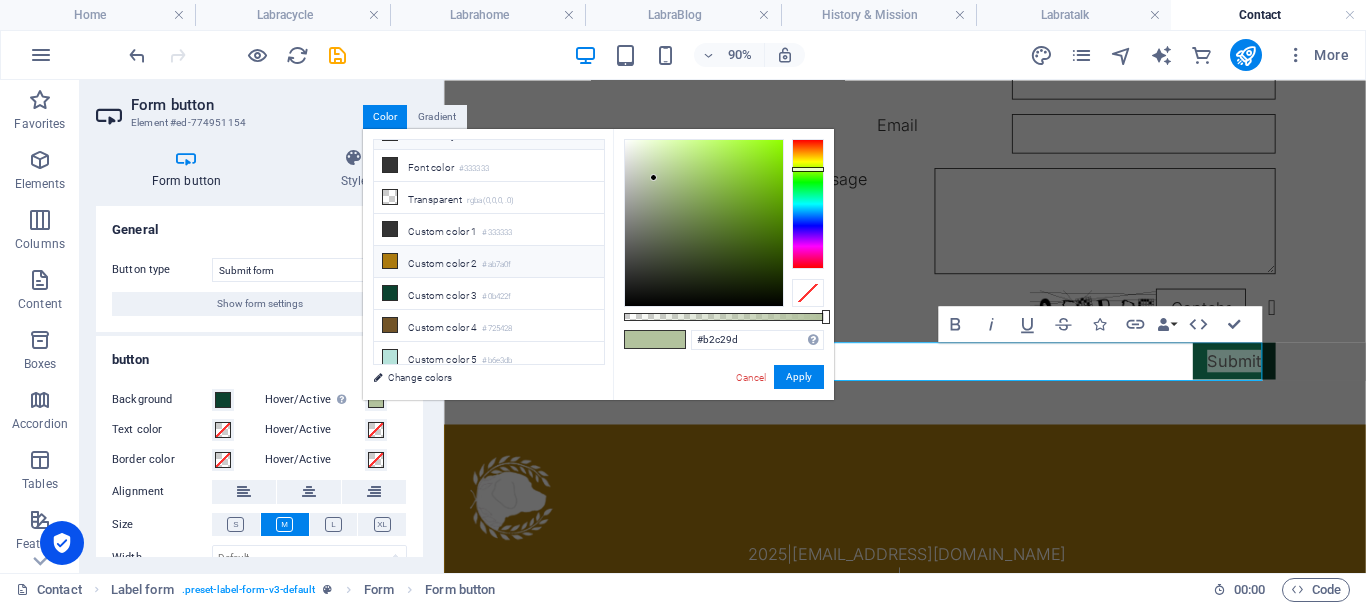 click on "Custom color 2
#ab7a0f" at bounding box center [489, 262] 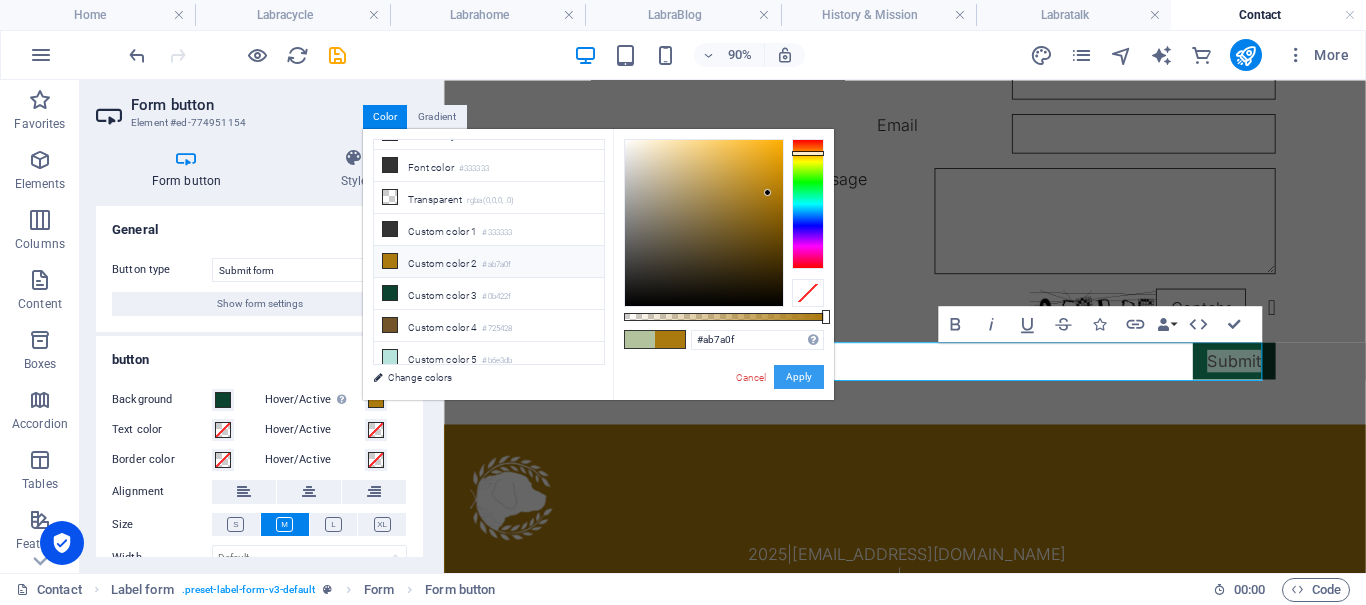 click on "Apply" at bounding box center [799, 377] 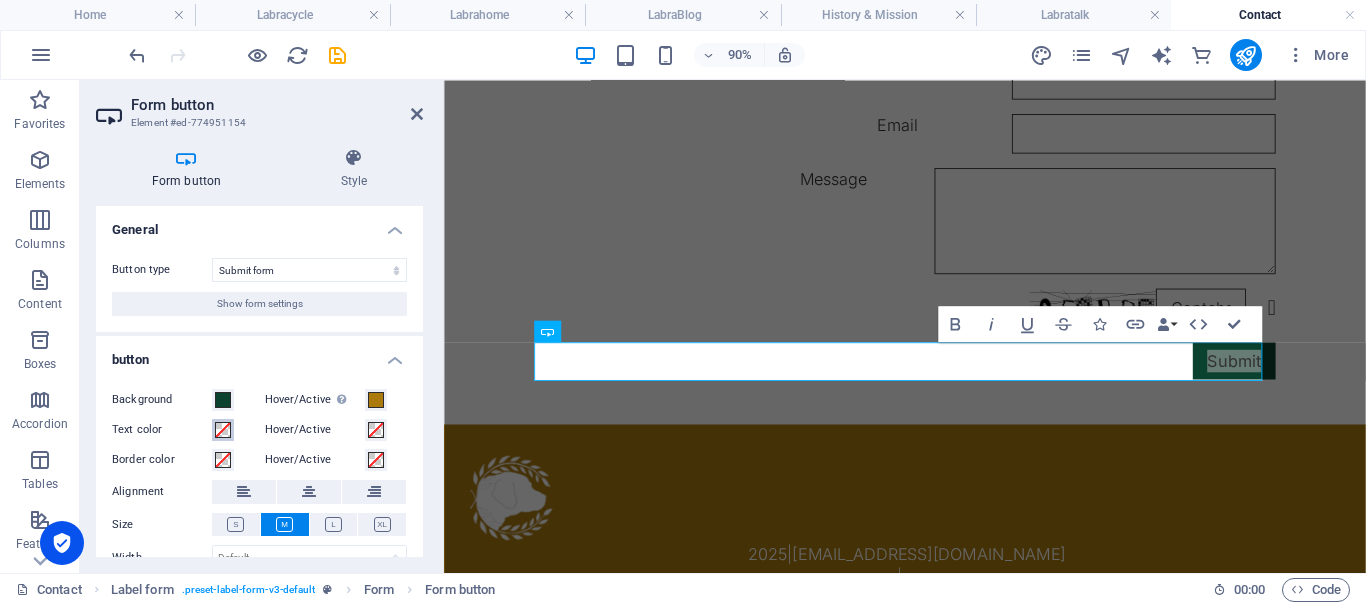 click at bounding box center [223, 430] 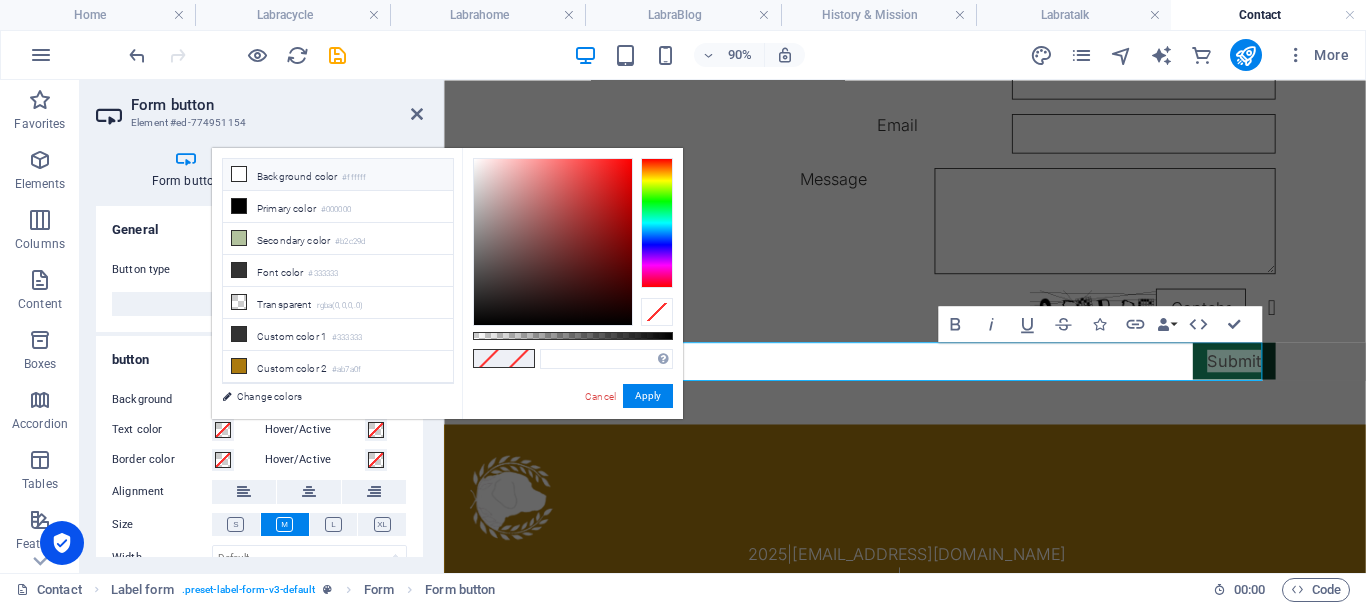 click on "Background color
#ffffff" at bounding box center (338, 175) 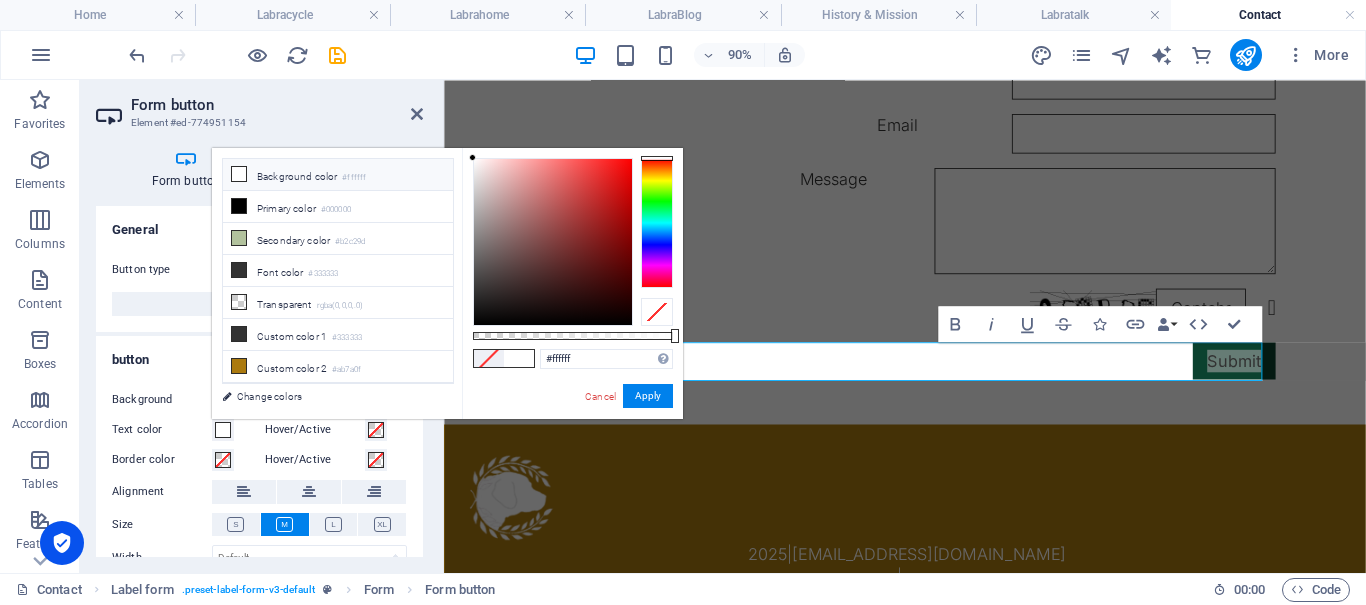 click on "#ffffff Supported formats #0852ed rgb(8, 82, 237) rgba(8, 82, 237, 90%) hsv(221,97,93) hsl(221, 93%, 48%) Cancel Apply" at bounding box center [572, 428] 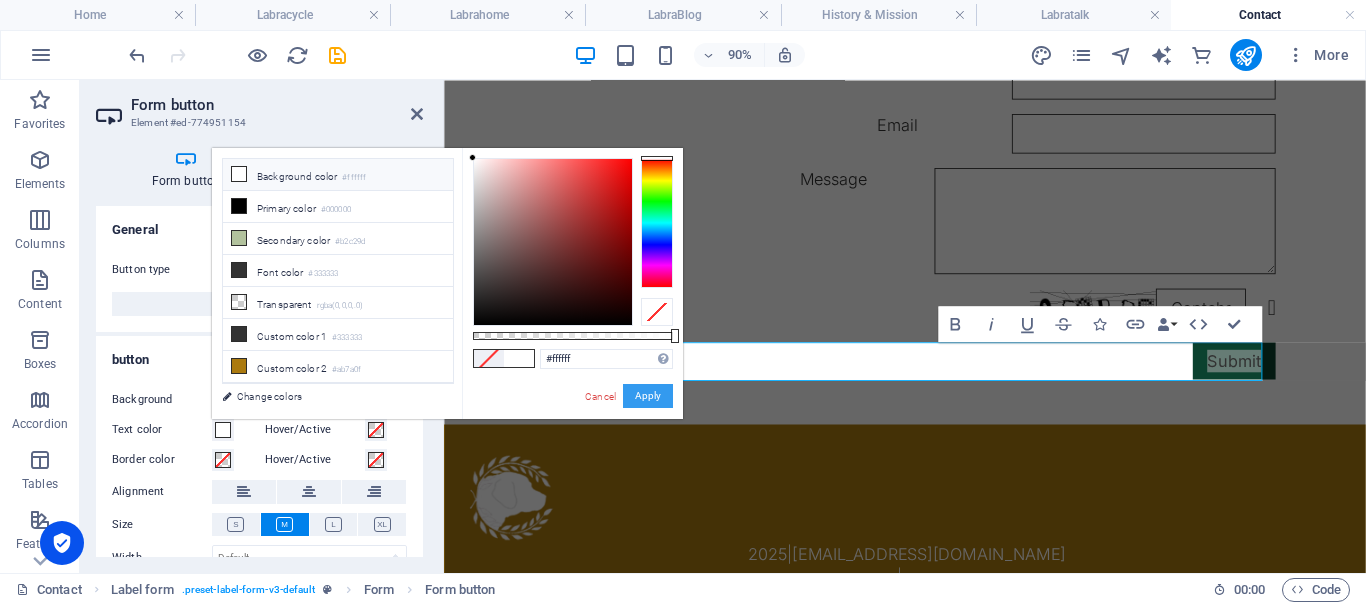 click on "Apply" at bounding box center (648, 396) 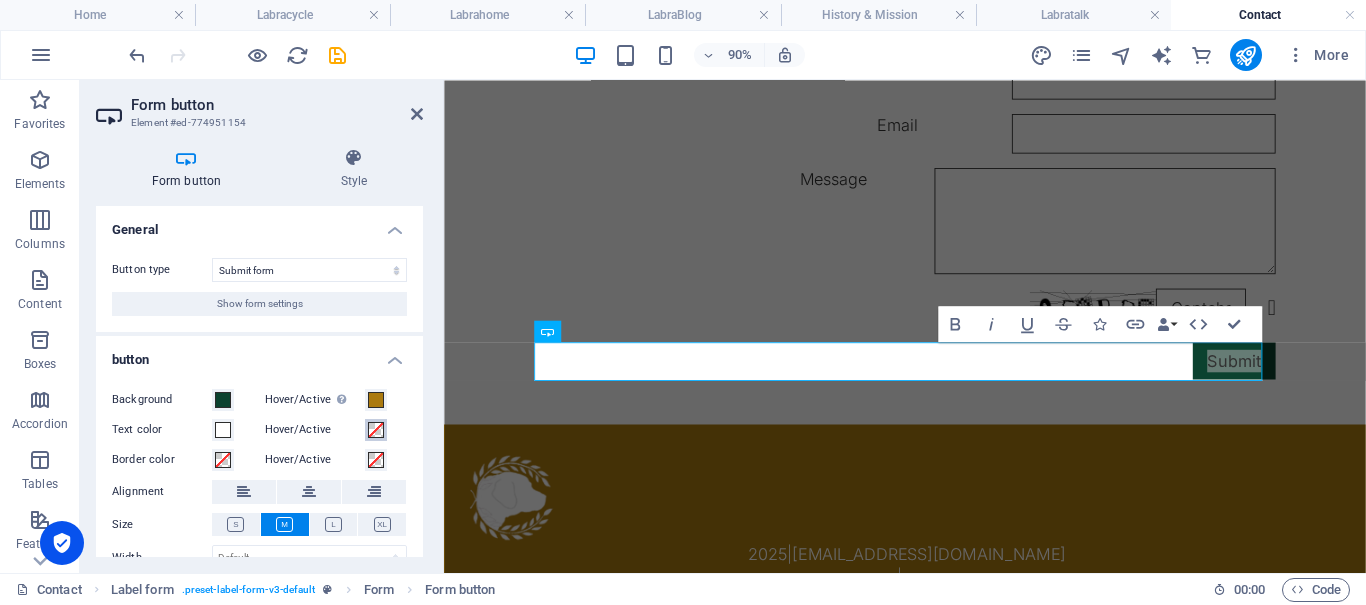 click at bounding box center (376, 430) 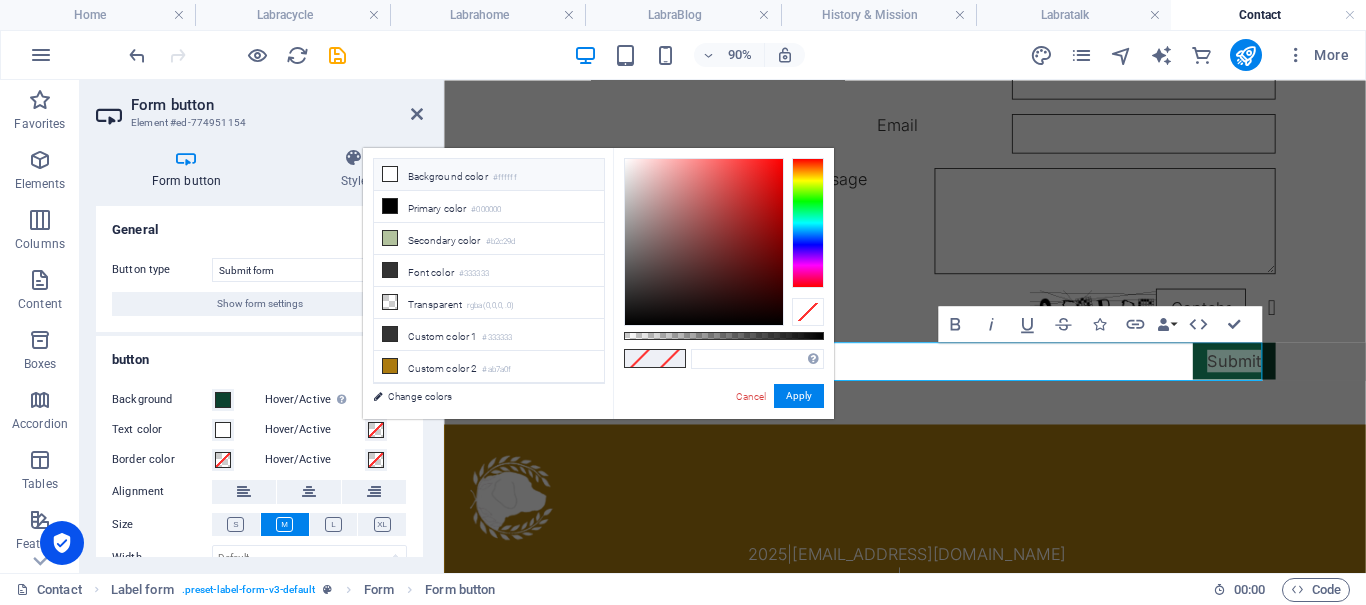 click on "Background color
#ffffff" at bounding box center [489, 175] 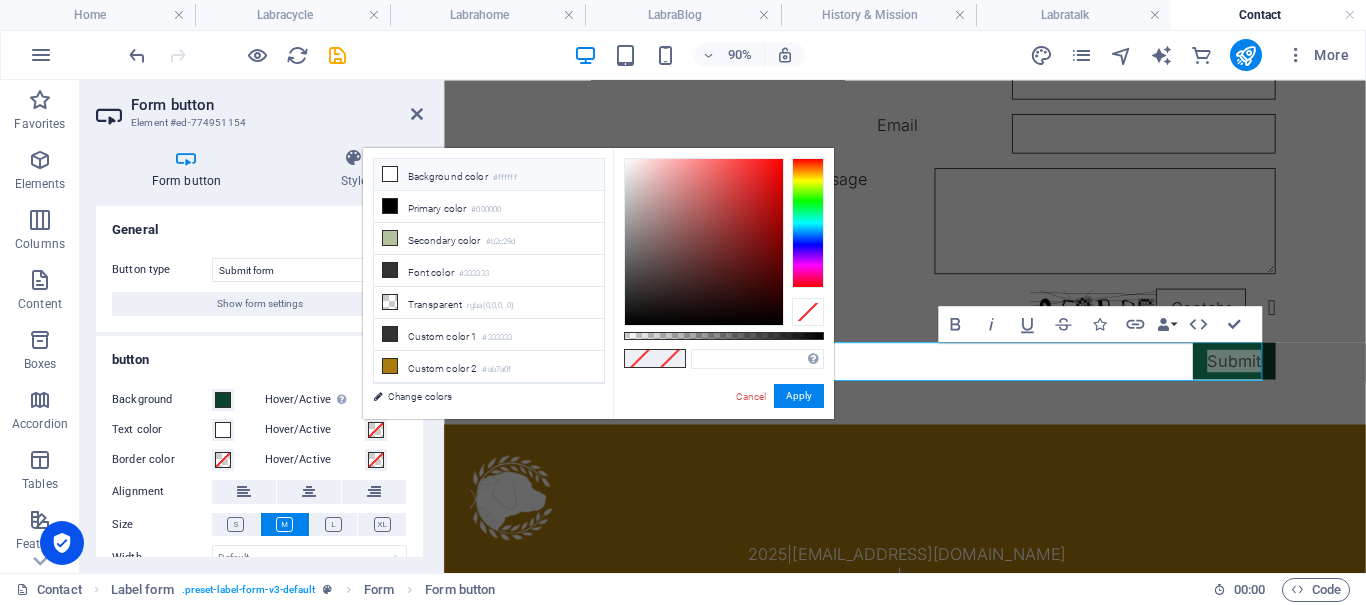 type on "#ffffff" 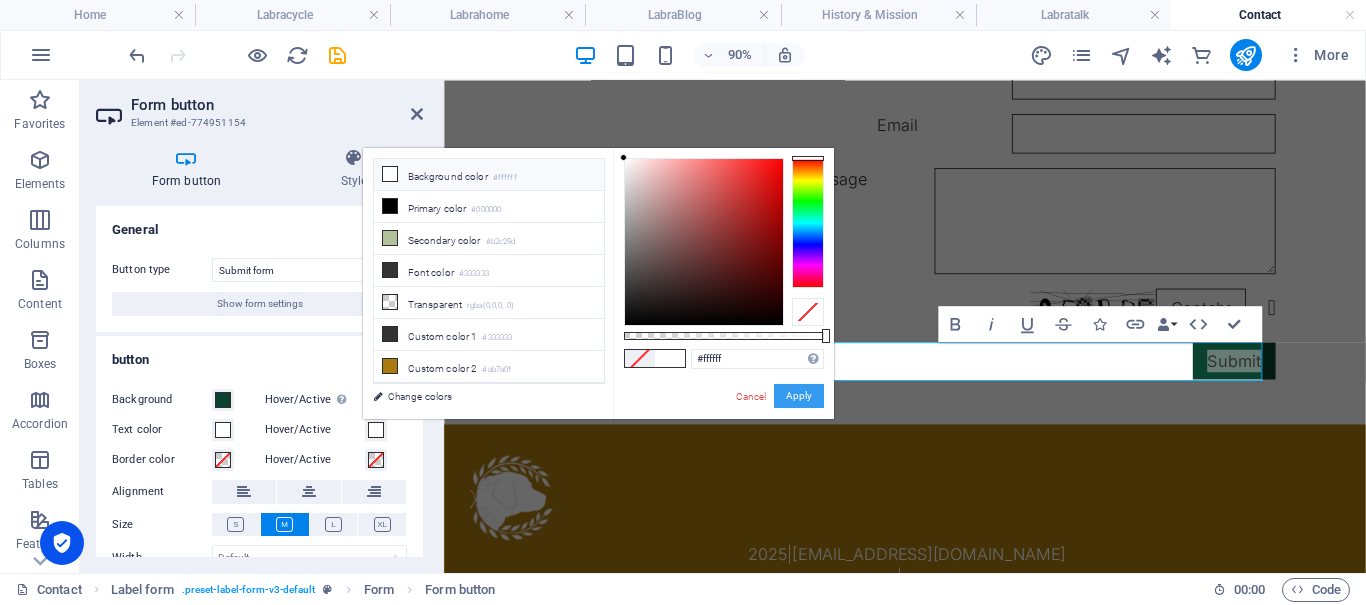 click on "Apply" at bounding box center (799, 396) 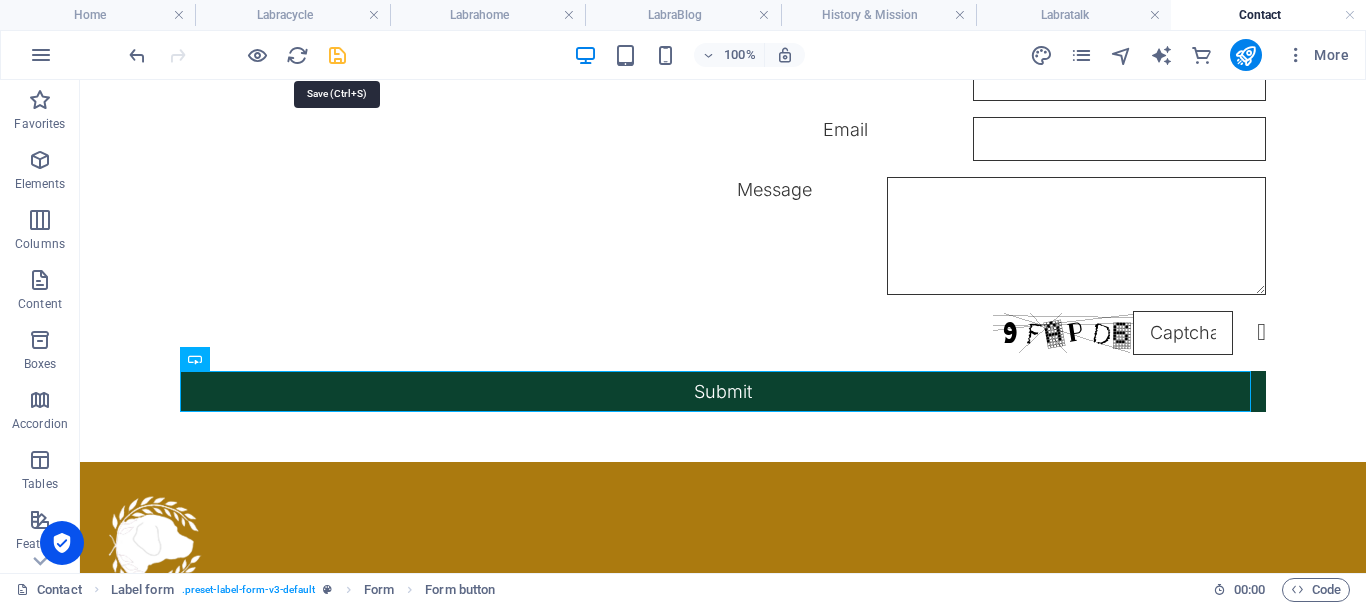 click at bounding box center (337, 55) 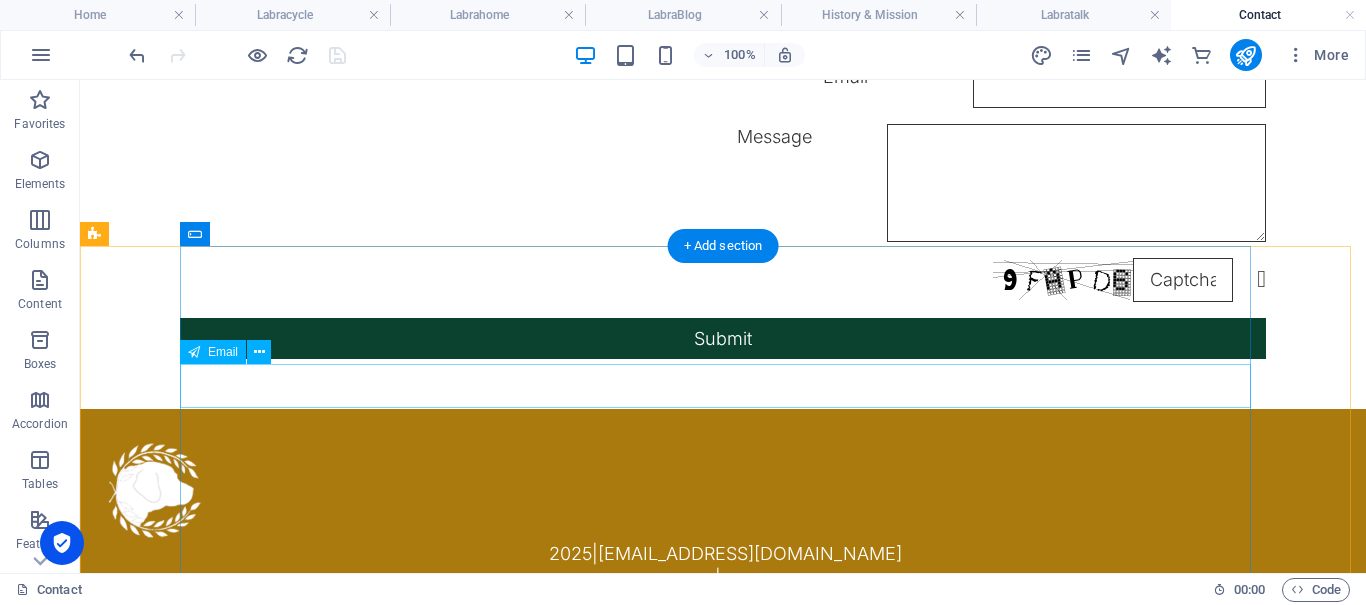 scroll, scrollTop: 546, scrollLeft: 0, axis: vertical 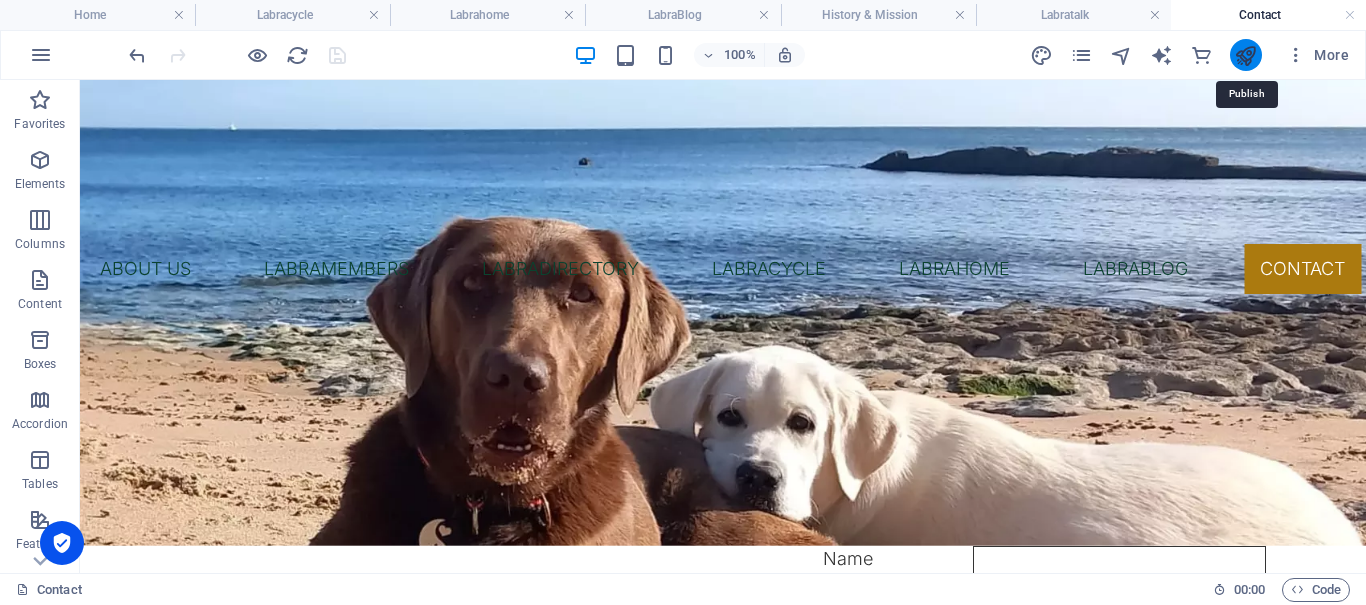 click at bounding box center (1245, 55) 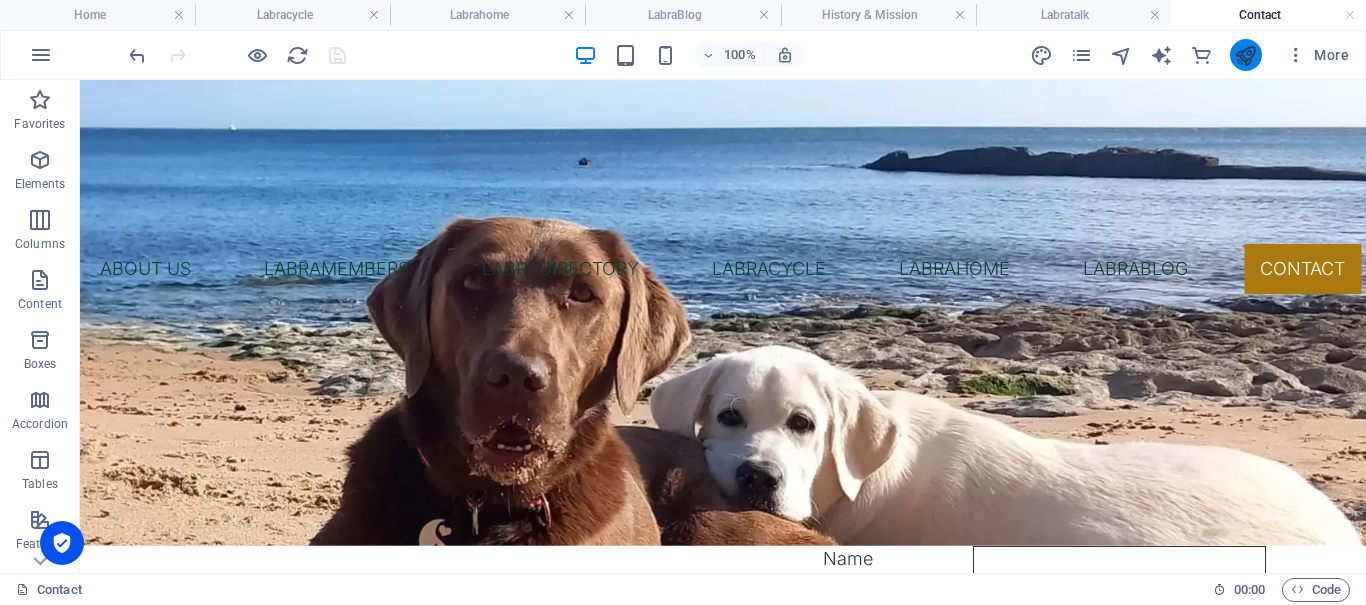 click at bounding box center [1245, 55] 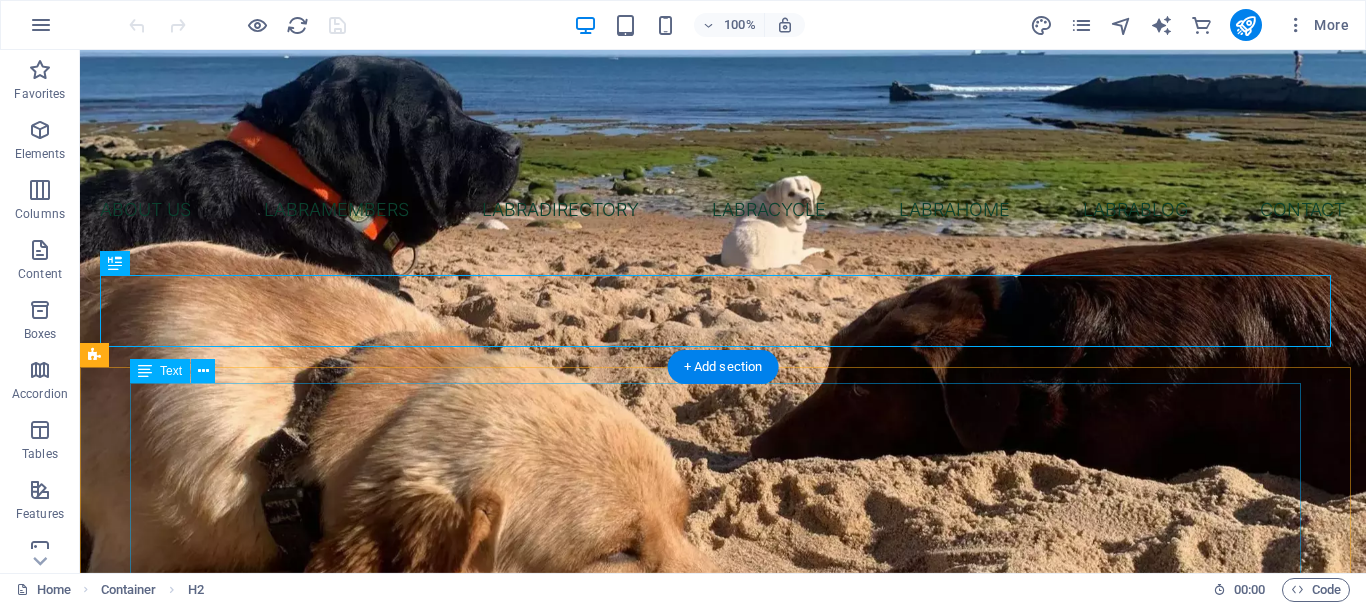 scroll, scrollTop: 495, scrollLeft: 0, axis: vertical 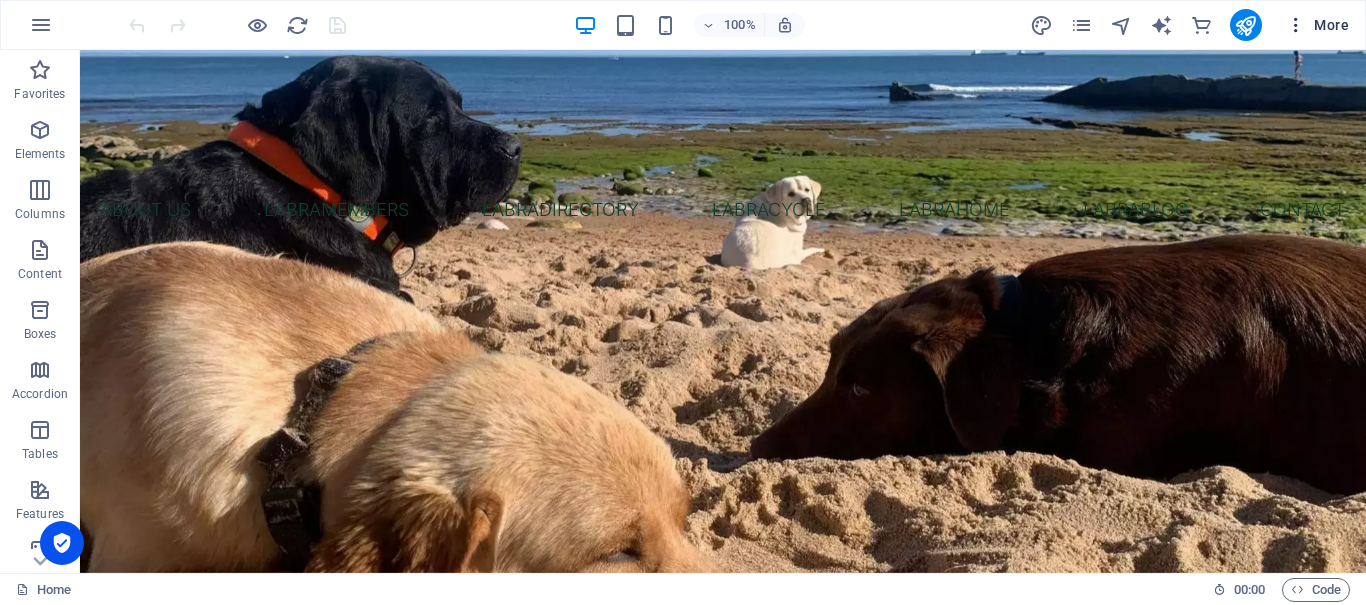 click on "More" at bounding box center [1317, 25] 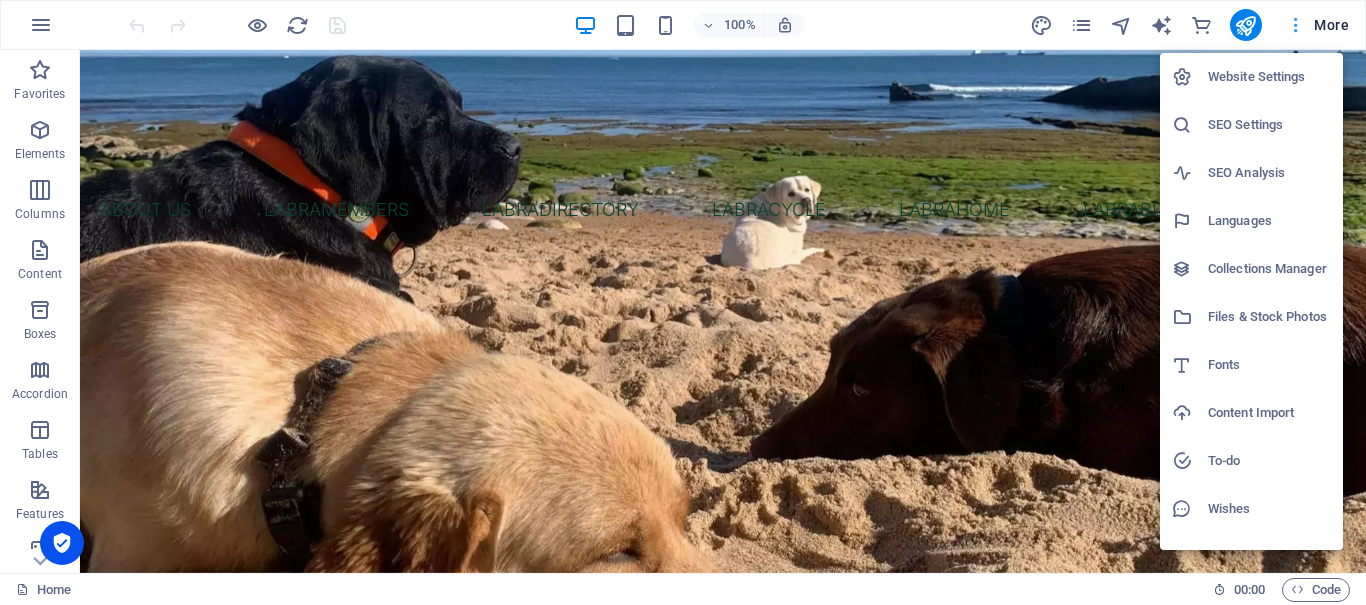 click at bounding box center (683, 302) 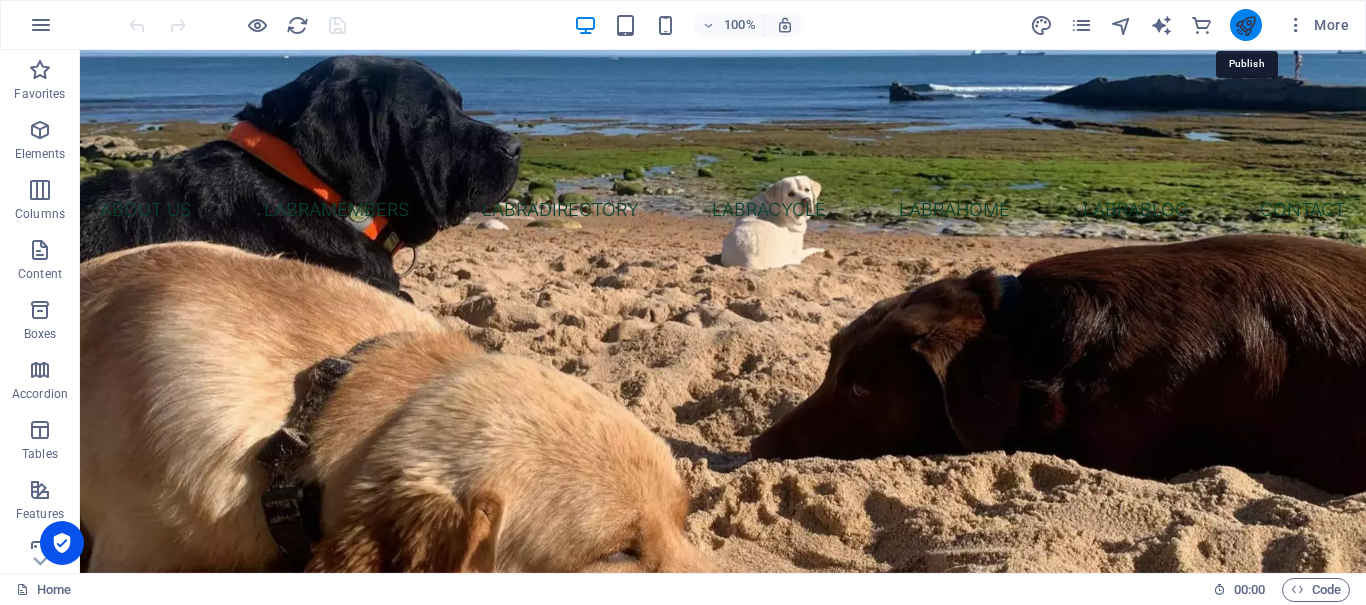 click at bounding box center [1245, 25] 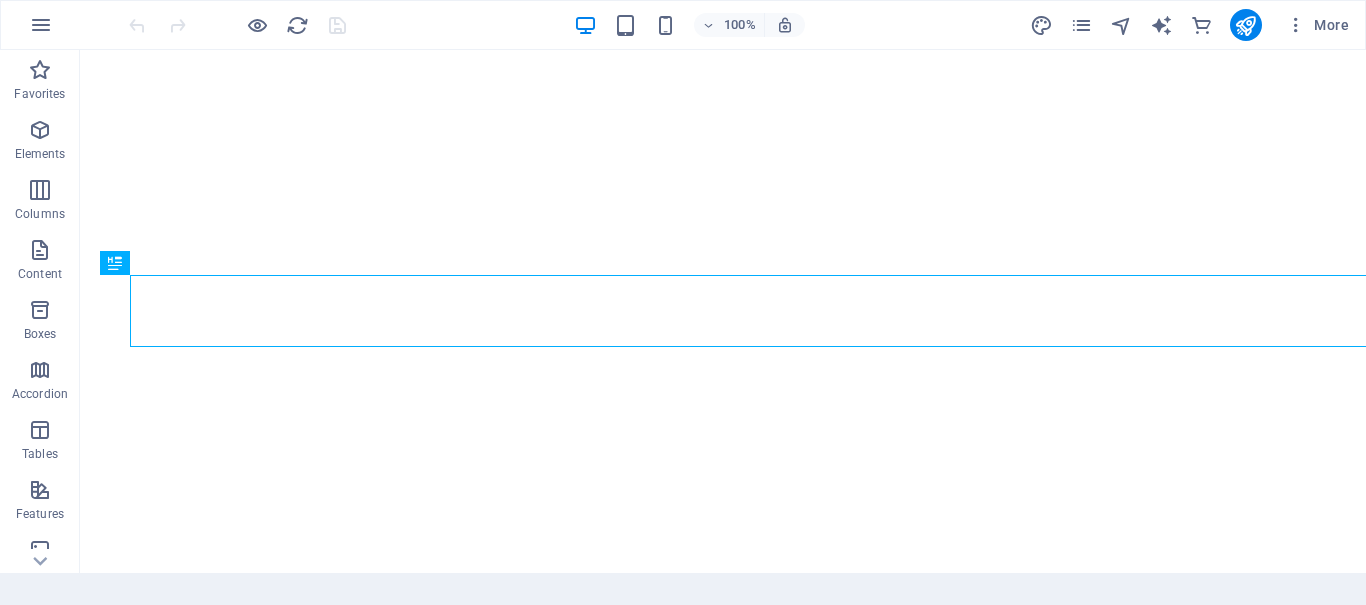 scroll, scrollTop: 0, scrollLeft: 0, axis: both 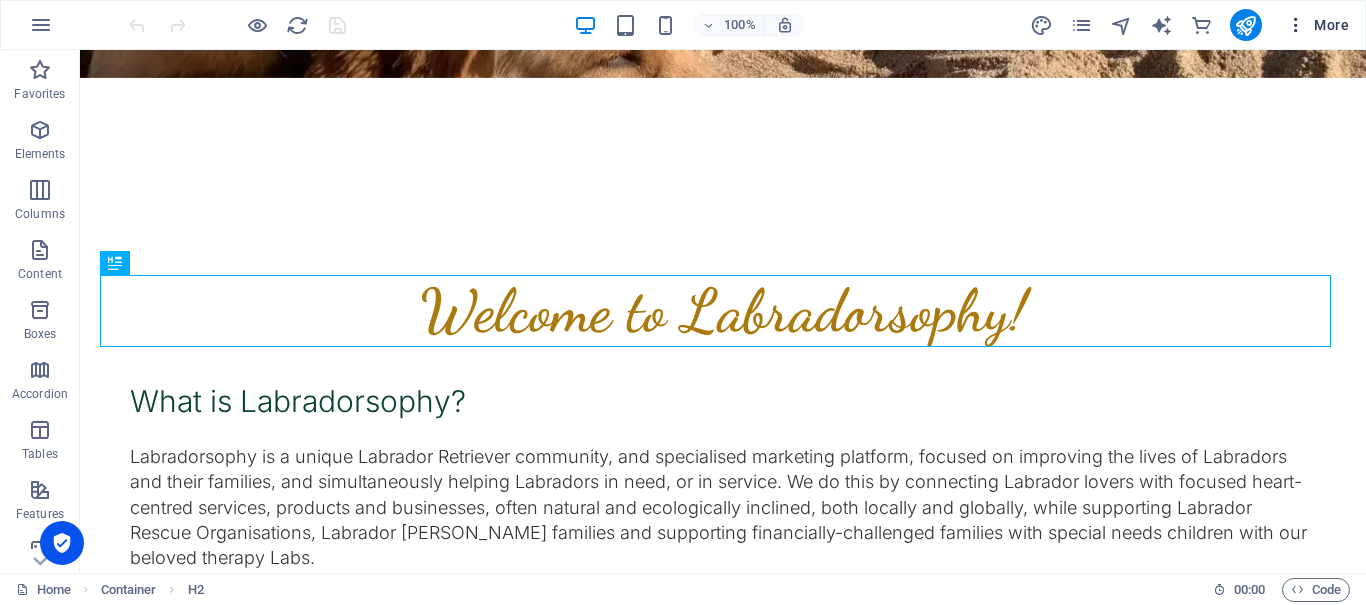 click on "More" at bounding box center [1317, 25] 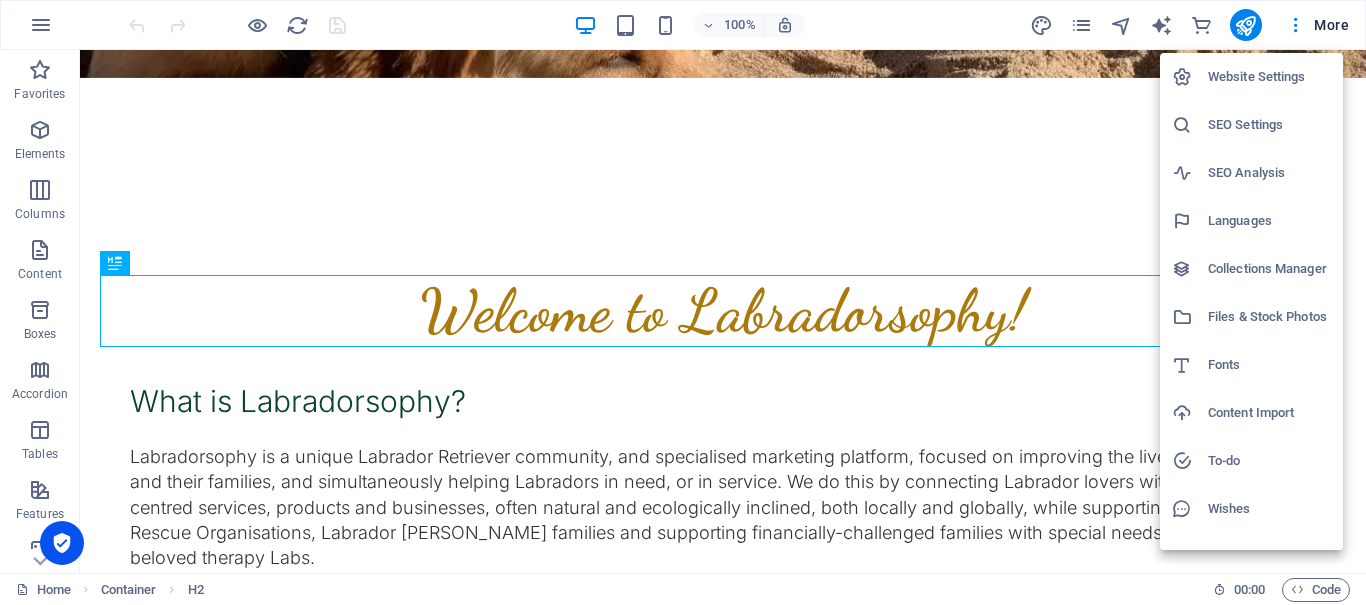 click on "Website Settings" at bounding box center [1269, 77] 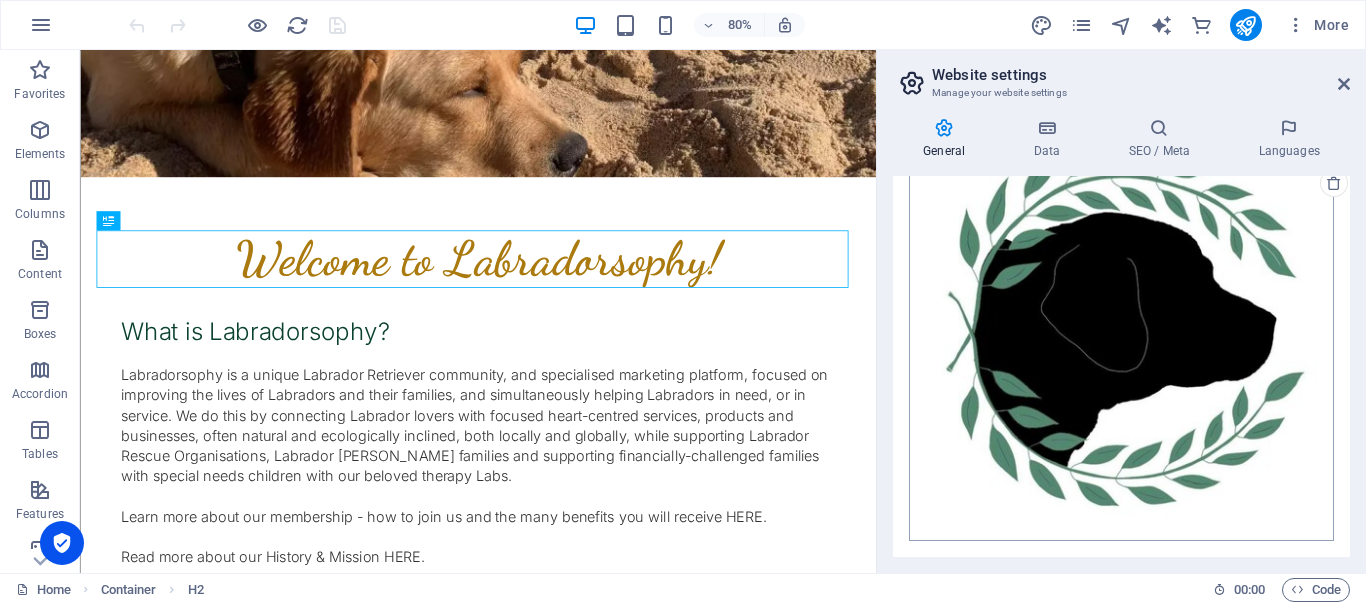 scroll, scrollTop: 0, scrollLeft: 0, axis: both 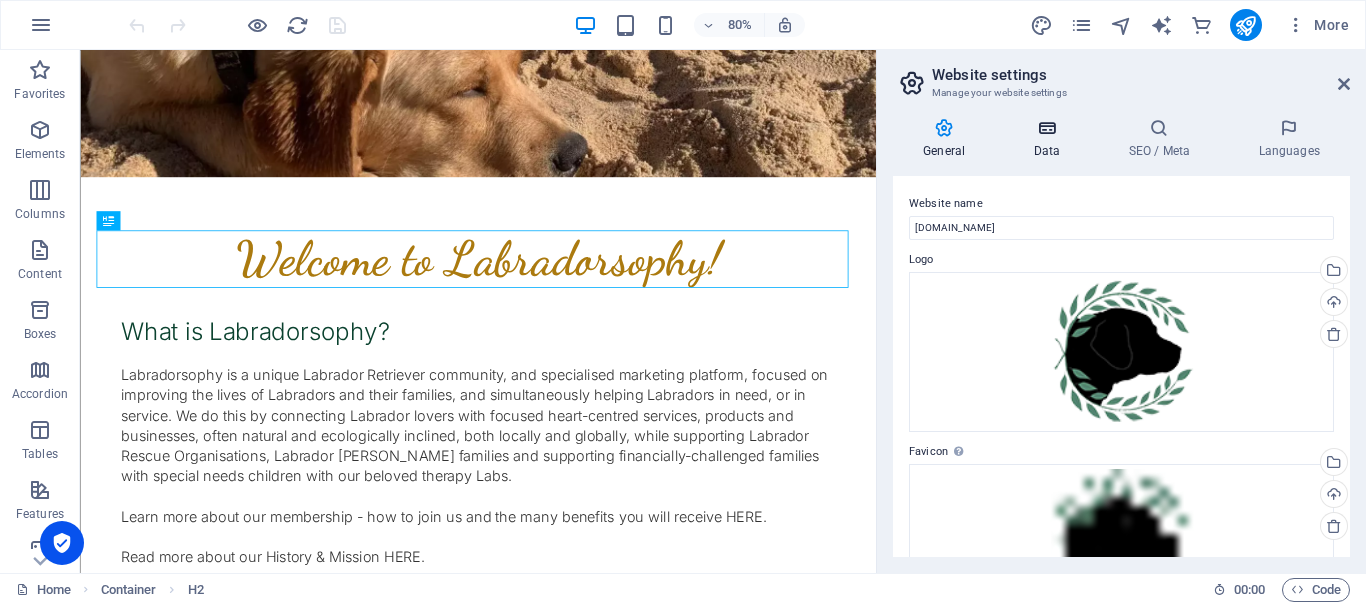 click at bounding box center (1046, 128) 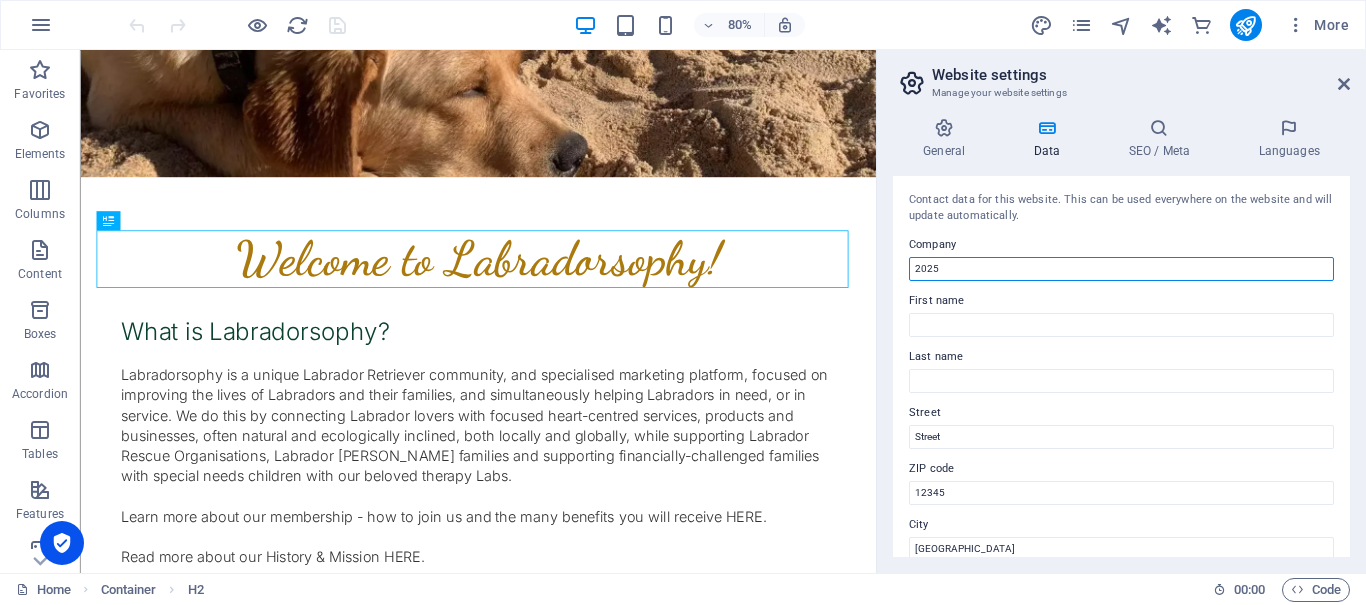 drag, startPoint x: 961, startPoint y: 274, endPoint x: 968, endPoint y: 259, distance: 16.552946 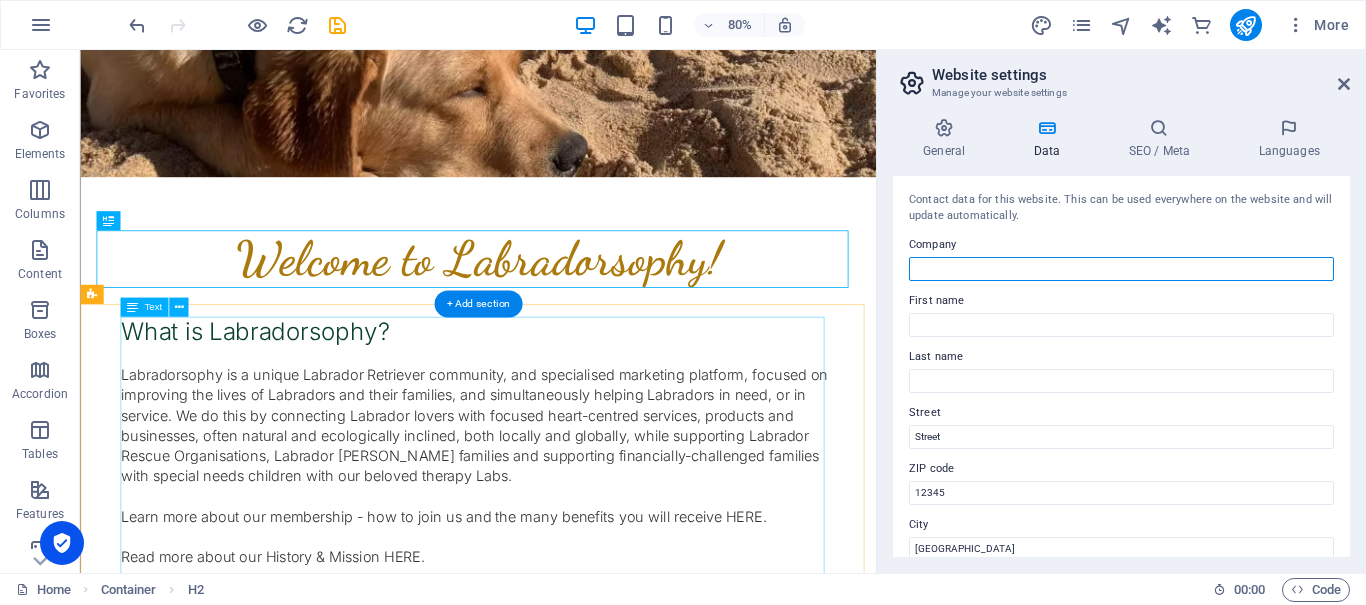 type 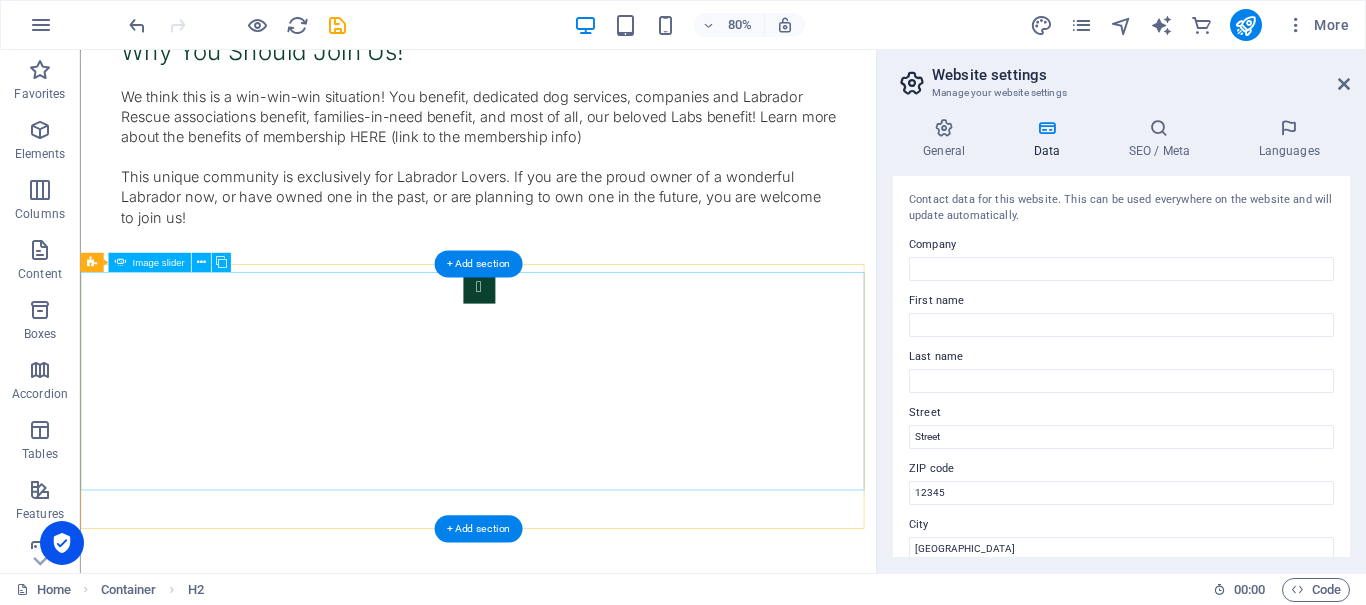scroll, scrollTop: 1603, scrollLeft: 0, axis: vertical 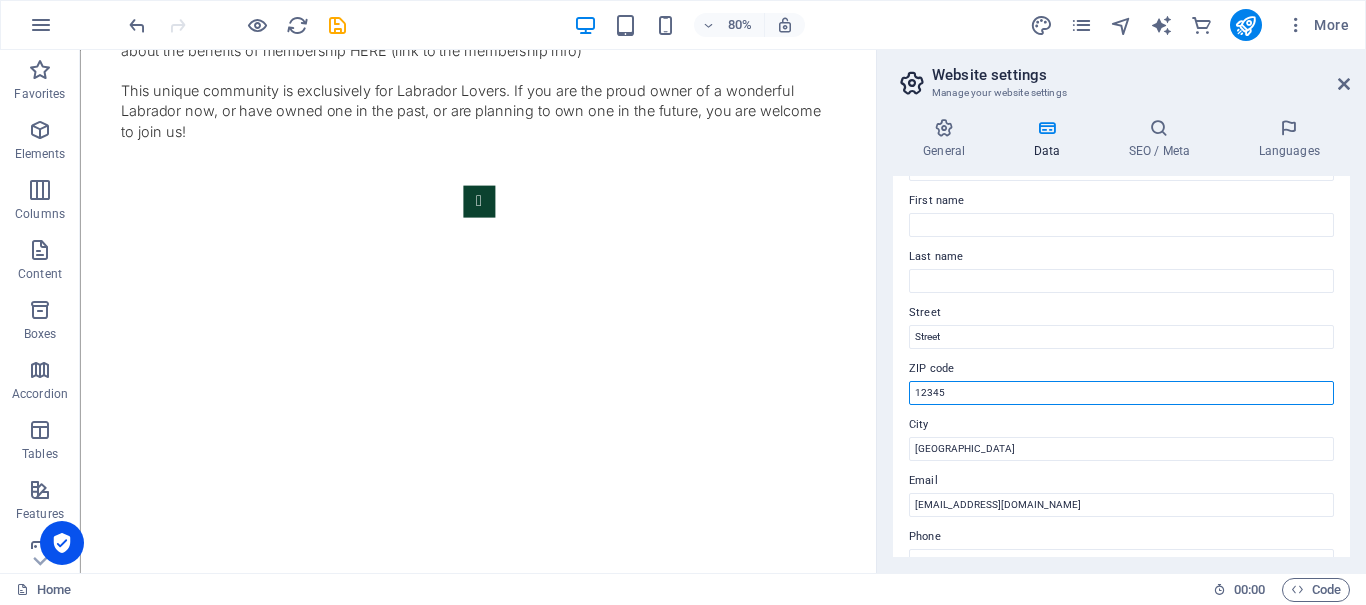 drag, startPoint x: 969, startPoint y: 398, endPoint x: 903, endPoint y: 377, distance: 69.260376 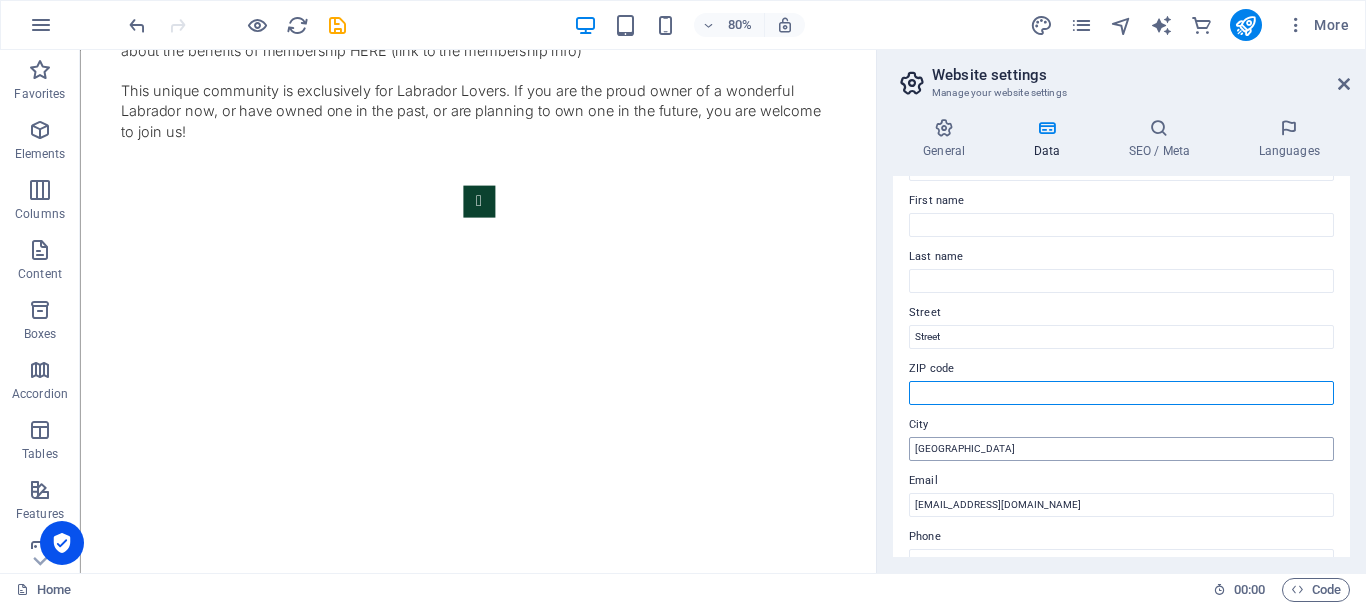 type 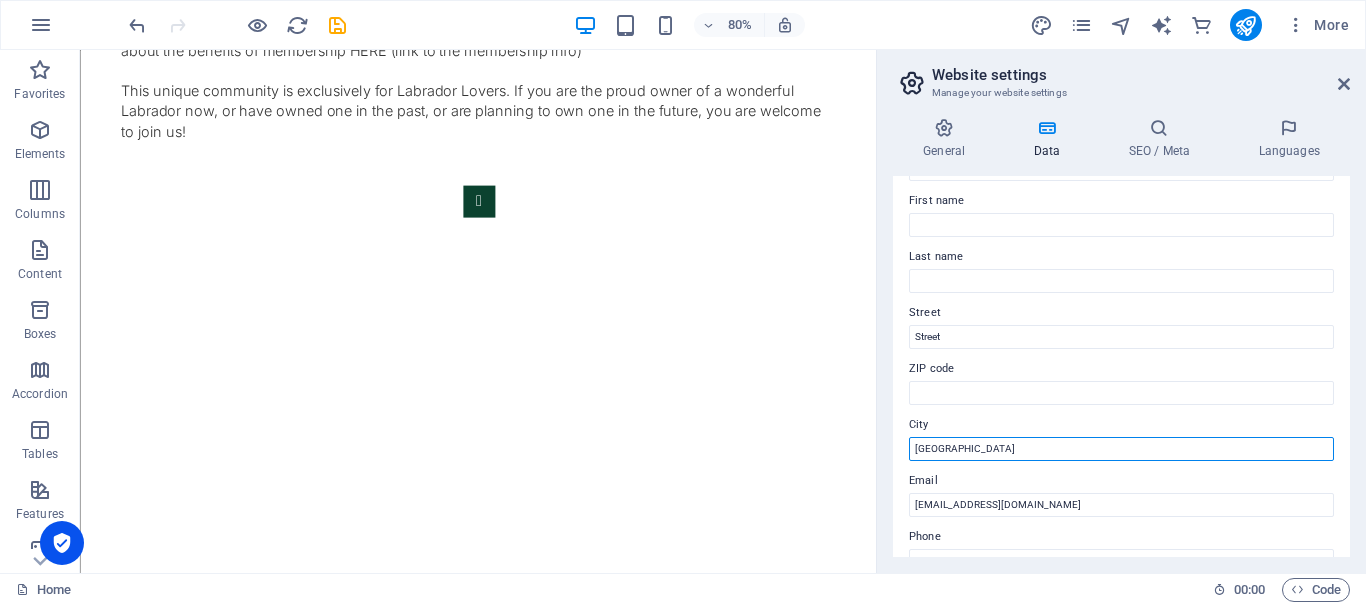 drag, startPoint x: 952, startPoint y: 443, endPoint x: 877, endPoint y: 386, distance: 94.20191 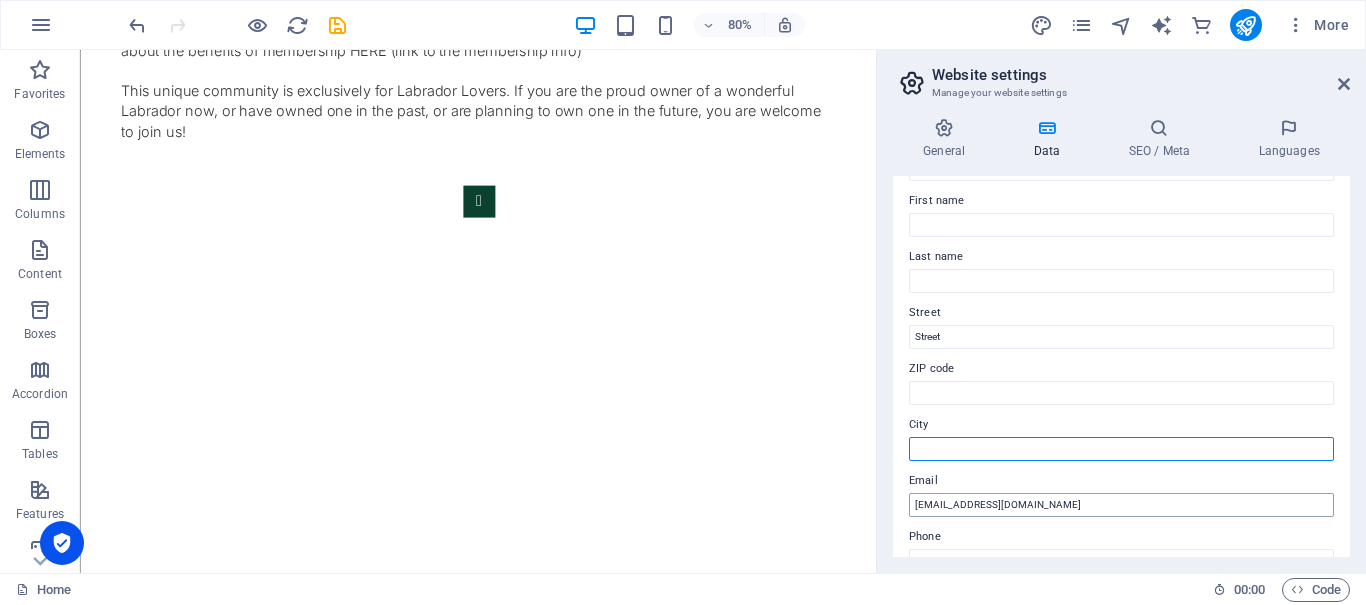 type 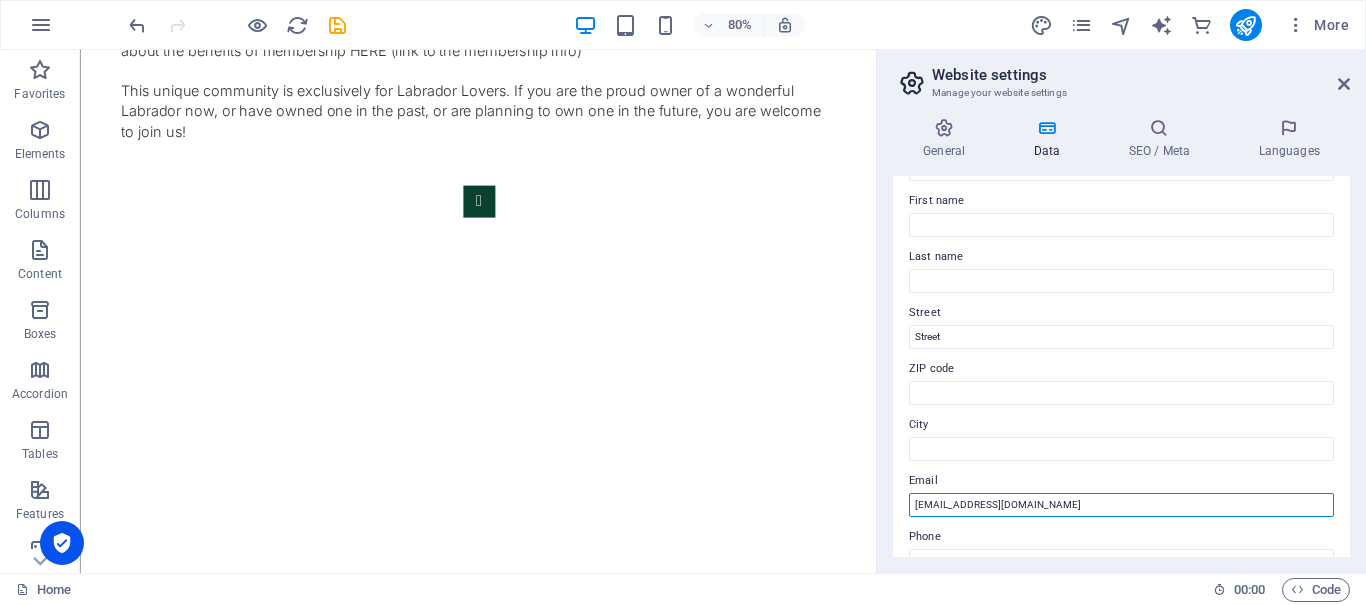 click on "sophy@labradorsophy.com" at bounding box center [1121, 505] 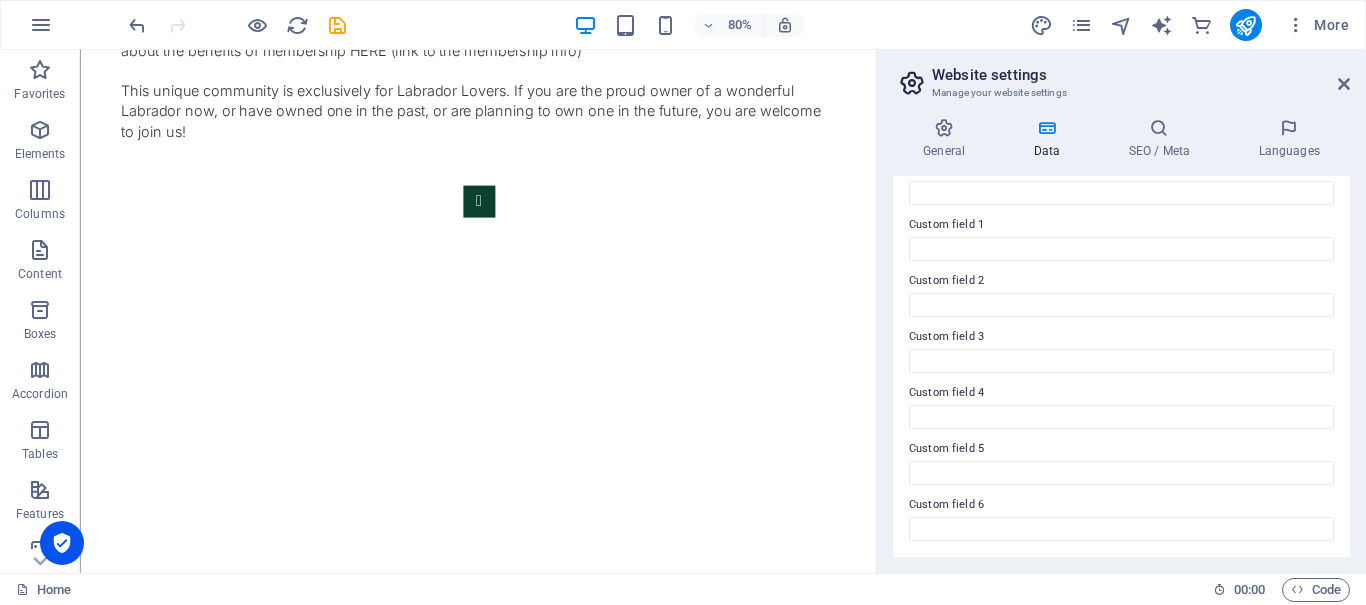 scroll, scrollTop: 0, scrollLeft: 0, axis: both 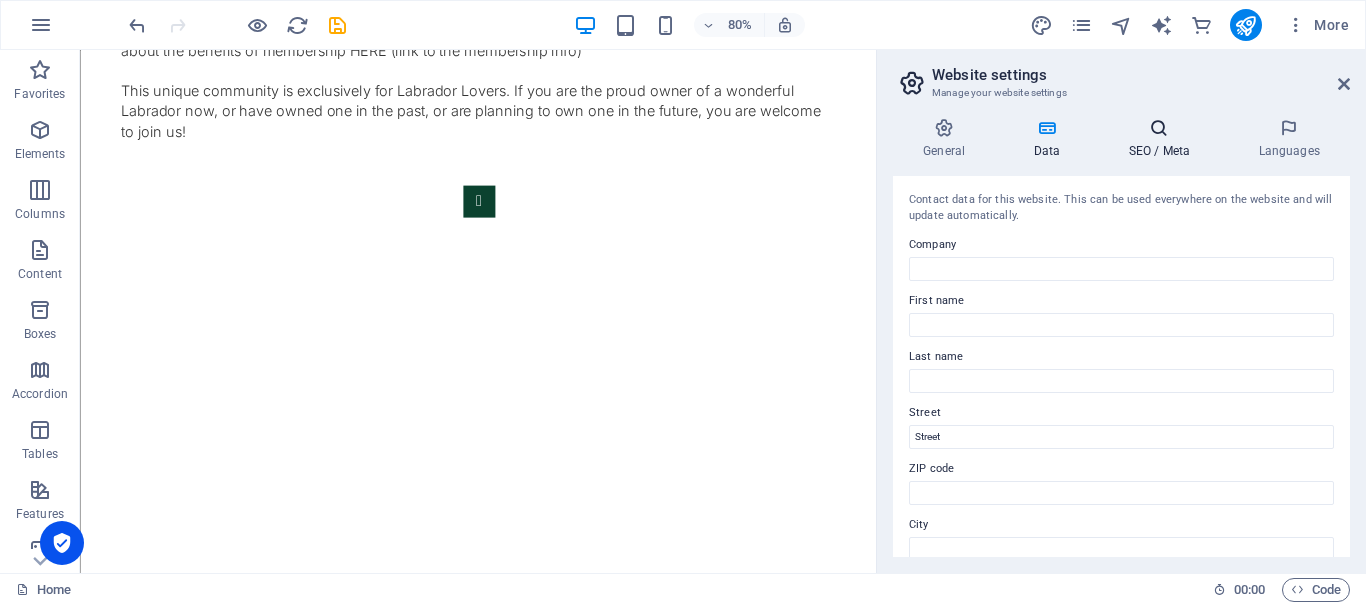 click on "SEO / Meta" at bounding box center [1163, 139] 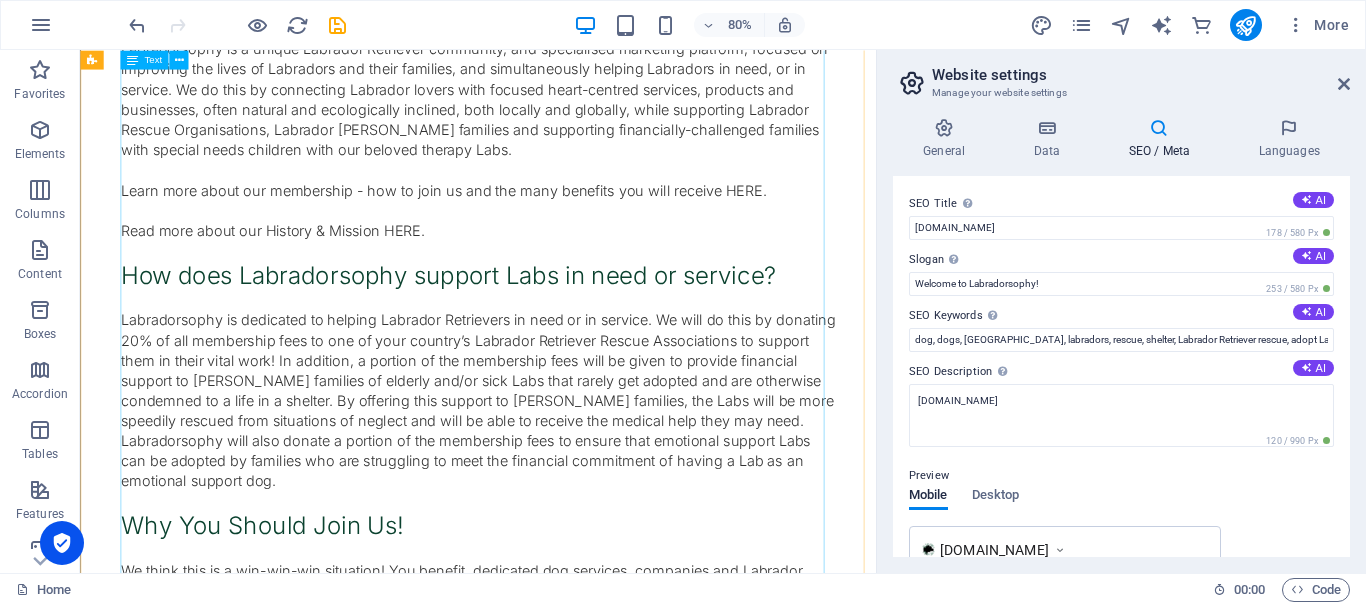 scroll, scrollTop: 603, scrollLeft: 0, axis: vertical 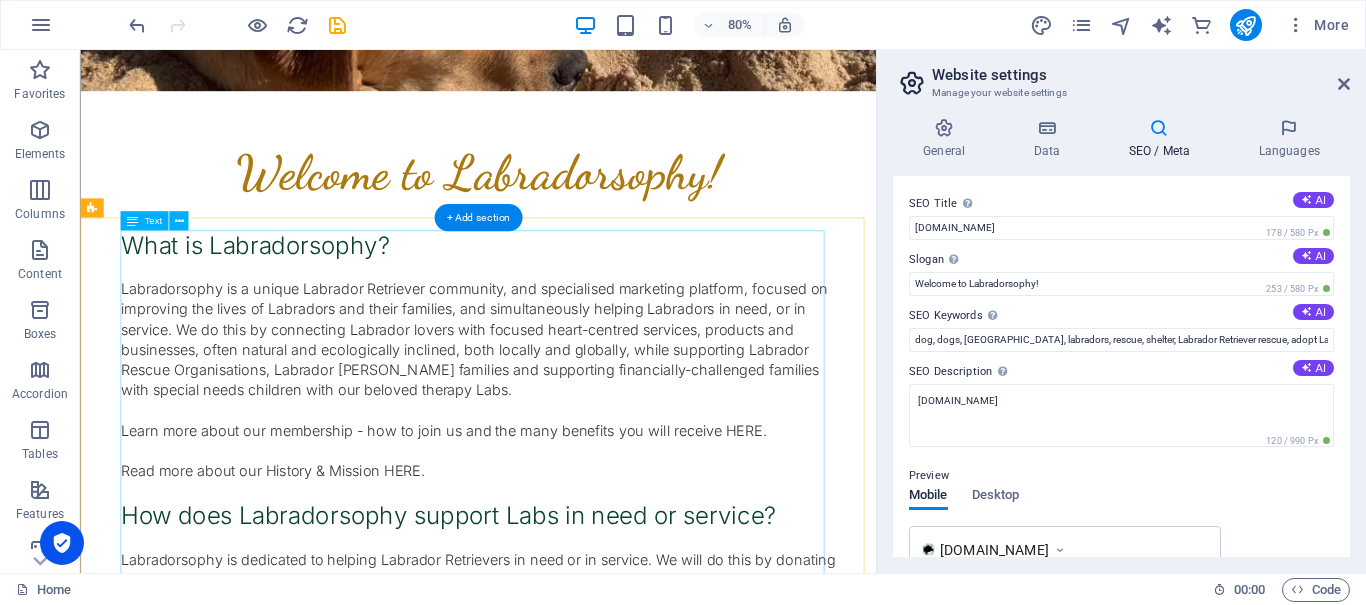 click on "What is Labradorsophy? Labradorsophy is a unique Labrador Retriever community, and specialised marketing platform, focused on improving the lives of Labradors and their families, and simultaneously helping Labradors in need, or in service. We do this by connecting Labrador lovers with focused heart-centred services, products and businesses, often natural and ecologically inclined, both locally and globally, while supporting Labrador Rescue Organisations, Labrador foster families and supporting financially-challenged families with special needs children with our beloved therapy Labs.  Learn more about our membership - how to join us and the many benefits you will receive HERE. Read more about our History & Mission HERE. How does Labradorsophy support Labs in need or service? Why You Should Join Us! This unique community is exclusively for Labrador Lovers. If you are the proud owner of a wonderful Labrador now, or have owned one in the past, or are planning to own one in the future, you are welcome to join us!" at bounding box center [577, 732] 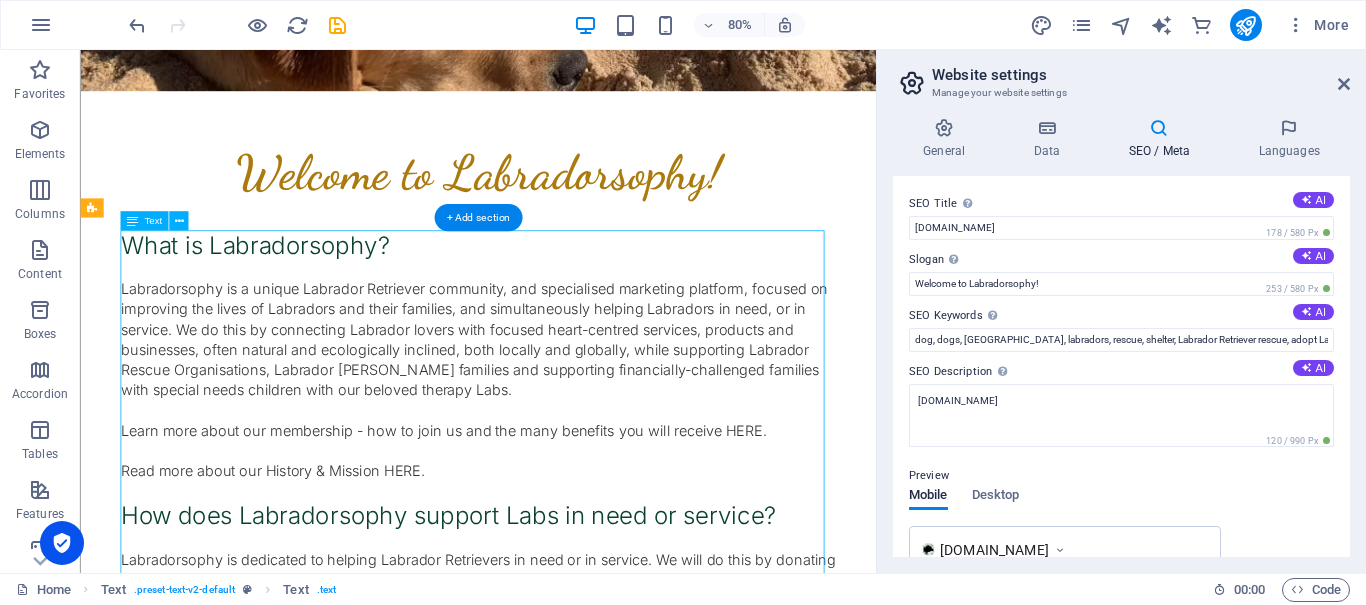 click on "What is Labradorsophy? Labradorsophy is a unique Labrador Retriever community, and specialised marketing platform, focused on improving the lives of Labradors and their families, and simultaneously helping Labradors in need, or in service. We do this by connecting Labrador lovers with focused heart-centred services, products and businesses, often natural and ecologically inclined, both locally and globally, while supporting Labrador Rescue Organisations, Labrador foster families and supporting financially-challenged families with special needs children with our beloved therapy Labs.  Learn more about our membership - how to join us and the many benefits you will receive HERE. Read more about our History & Mission HERE. How does Labradorsophy support Labs in need or service? Why You Should Join Us! This unique community is exclusively for Labrador Lovers. If you are the proud owner of a wonderful Labrador now, or have owned one in the past, or are planning to own one in the future, you are welcome to join us!" at bounding box center (577, 732) 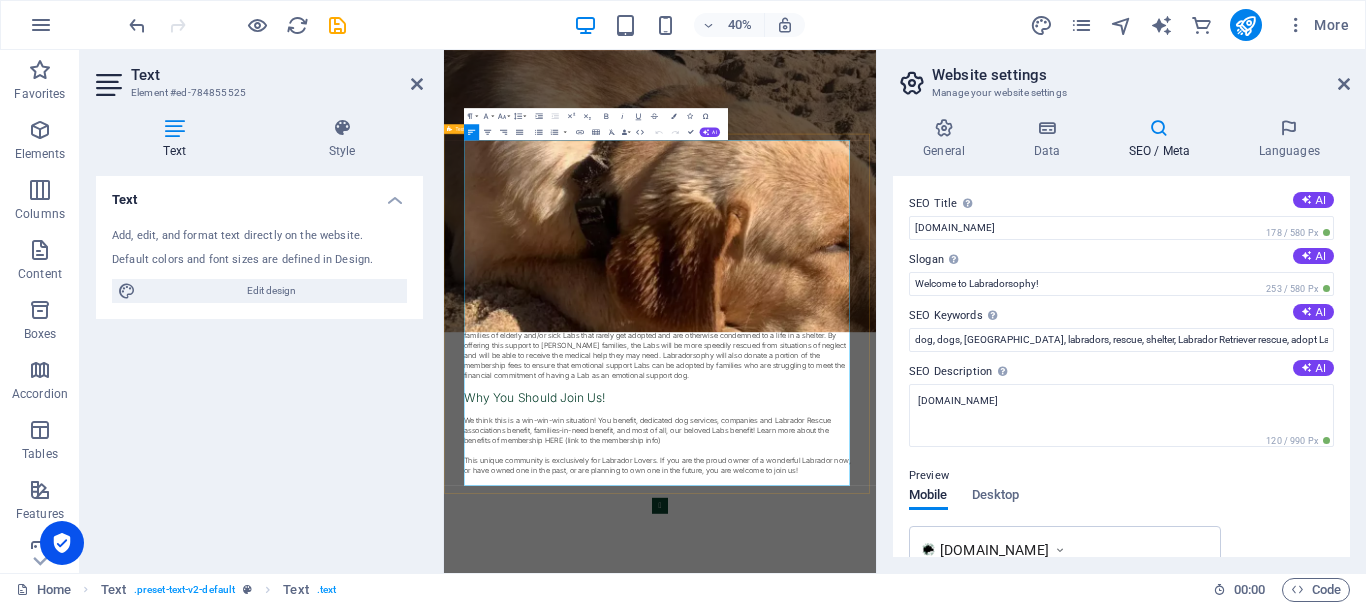 drag, startPoint x: 556, startPoint y: 475, endPoint x: 464, endPoint y: 357, distance: 149.6262 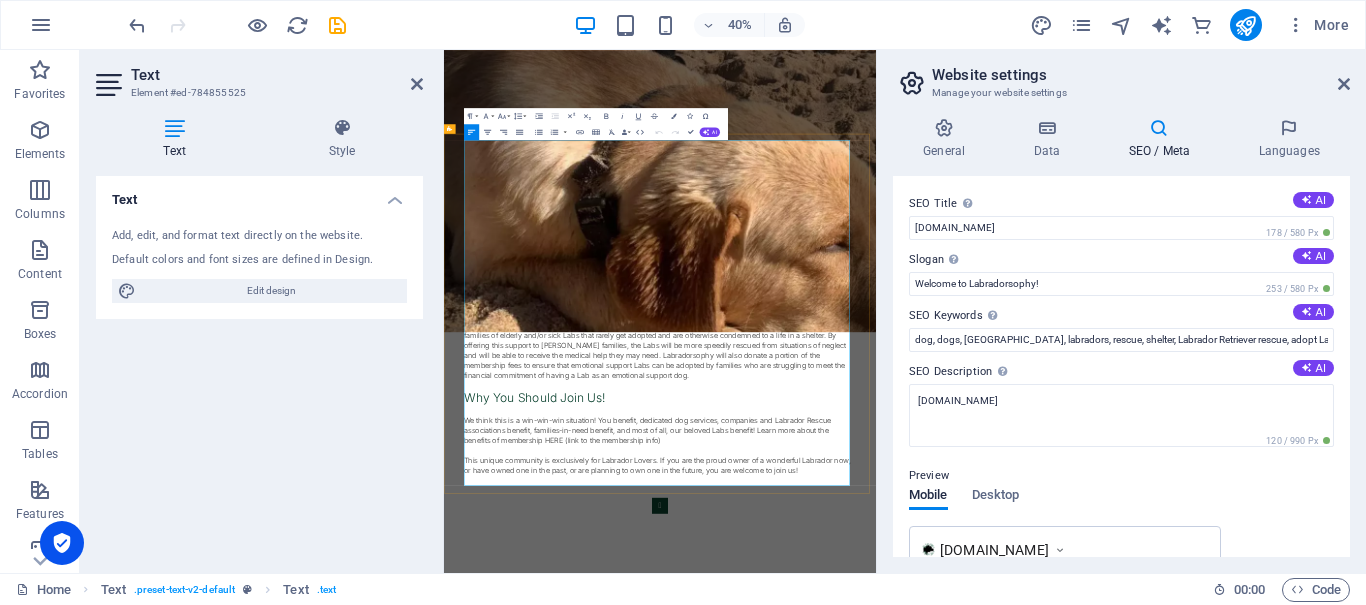 copy on "Labradorsophy is a unique Labrador Retriever community, and specialised marketing platform, focused on improving the lives of Labradors and their families, and simultaneously helping Labradors in need, or in service. We do this by connecting Labrador lovers with focused heart-centred services, products and businesses, often natural and ecologically inclined, both locally and globally, while supporting Labrador Rescue Organisations, Labrador foster families and supporting financially-challenged families with special needs children with our beloved therapy Labs." 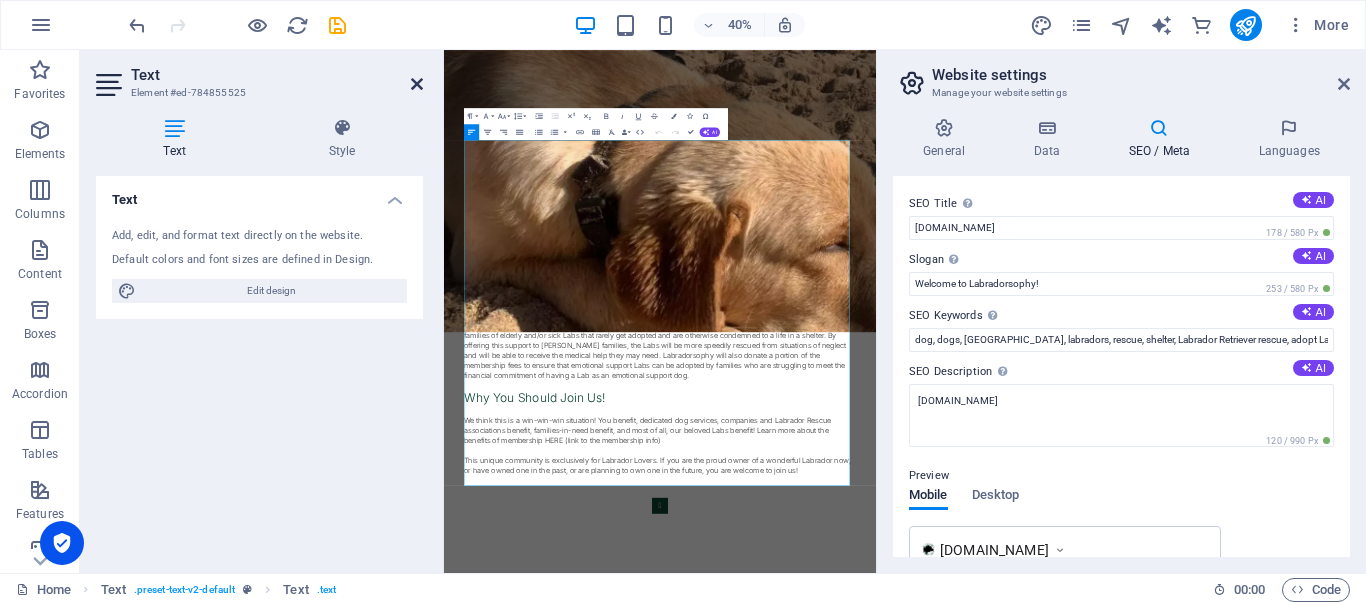 click at bounding box center (417, 84) 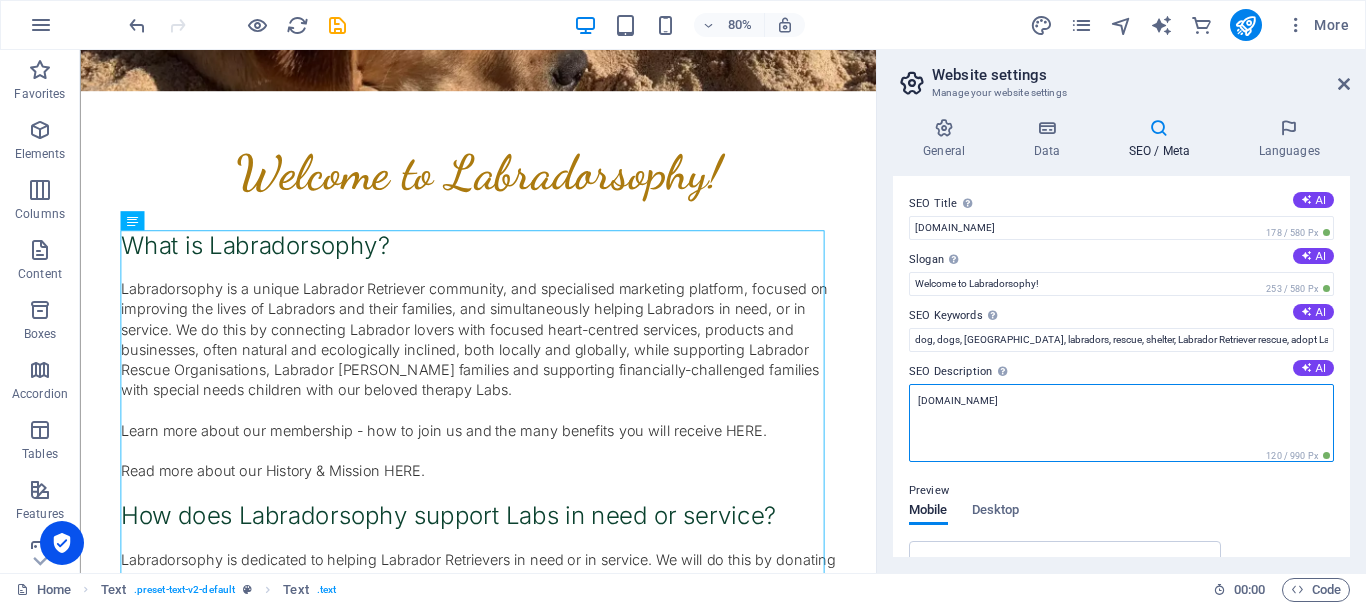 drag, startPoint x: 1043, startPoint y: 404, endPoint x: 894, endPoint y: 374, distance: 151.99013 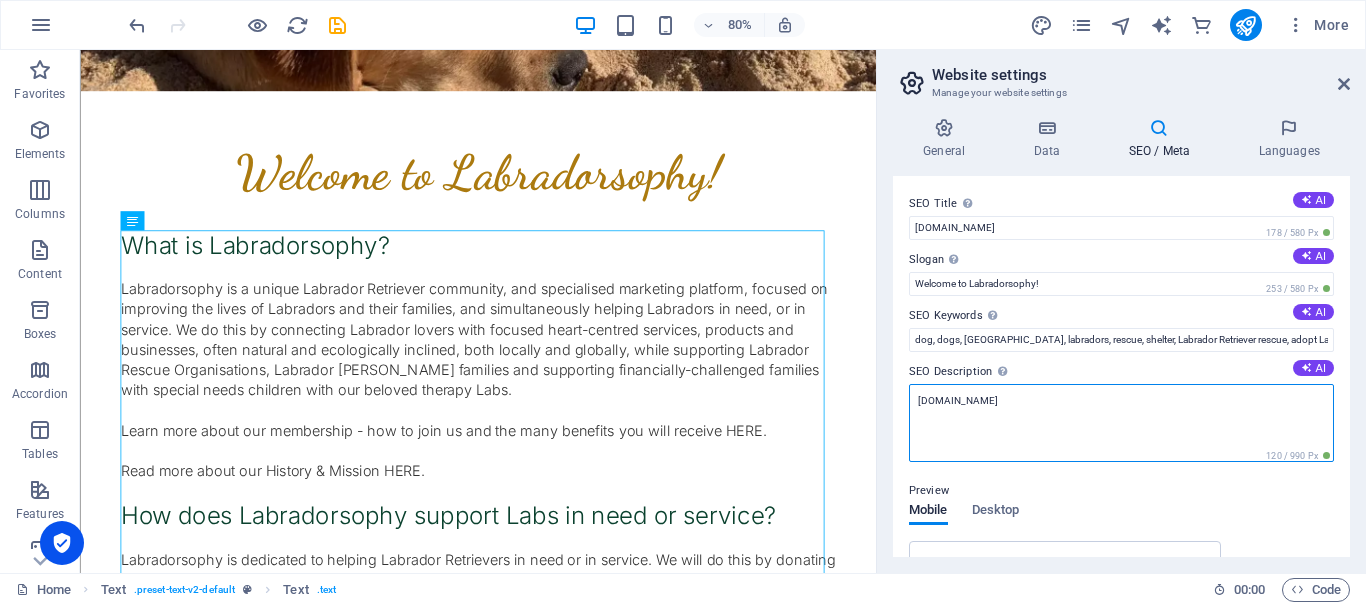 click on "SEO Title The title of your website - make it something that stands out in search engine results. AI Labradorsophy.com 178 / 580 Px Slogan The slogan of your website. AI Welcome to Labradorsophy! 253 / 580 Px SEO Keywords Comma-separated list of keywords representing your website. AI dog, dogs, labrador, labradors, rescue, shelter, Labrador Retriever rescue, adopt Labrador, Labrador adoption, Labrador lovers, Labrador enthusiasts, Labrador Retriever Portugal, Labrador rescue Portugal, dog adoption Portugal, Labrador breeders Portugal, Labrador puppies Portugal, black Labrador Portugal, yellow Labrador Portugal, chocolate Labrador Portugal, Porto Labrador rescue, Lisbon Labrador rescue, Coimbra Labrador rescue, Faro Labrador rescue, Braga Labrador rescue, Portuguese Labrador community, Labrador Retriever shelters Portugal, dog rescue Portugal, Labrador retriever training Portugal, Labrador retriever health Portugal, best Labrador kennels Portugal, Labrador events Portugal, lost Labrador Portugal AI Preview" at bounding box center [1121, 366] 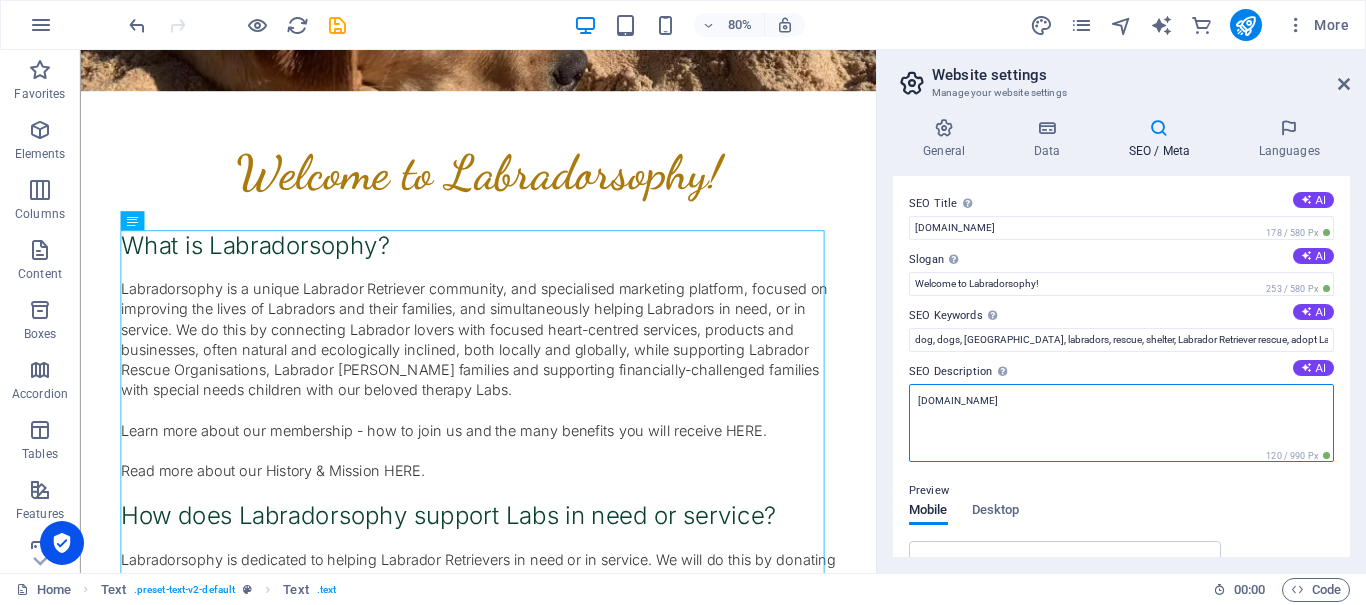 paste on "Labradorsophy is a unique Labrador Retriever community, and specialised marketing platform, focused on improving the lives of Labradors and their families, and simultaneously helping Labradors in need, or in service. We do this by connecting Labrador lovers with focused heart-centred services, products and businesses, often natural and ecologically inclined, both locally and globally, while supporting Labrador Rescue Organisations, Labrador [PERSON_NAME] families and supporting financially-challenged families with special needs children with our beloved therapy Labs." 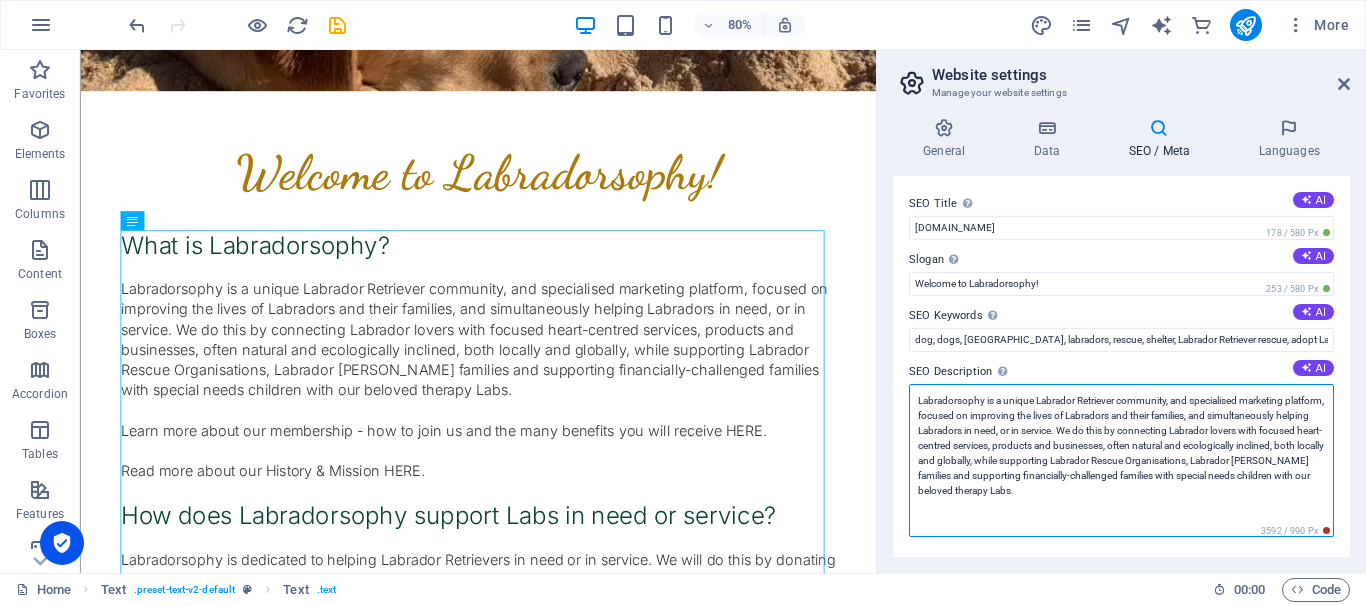 scroll, scrollTop: 0, scrollLeft: 0, axis: both 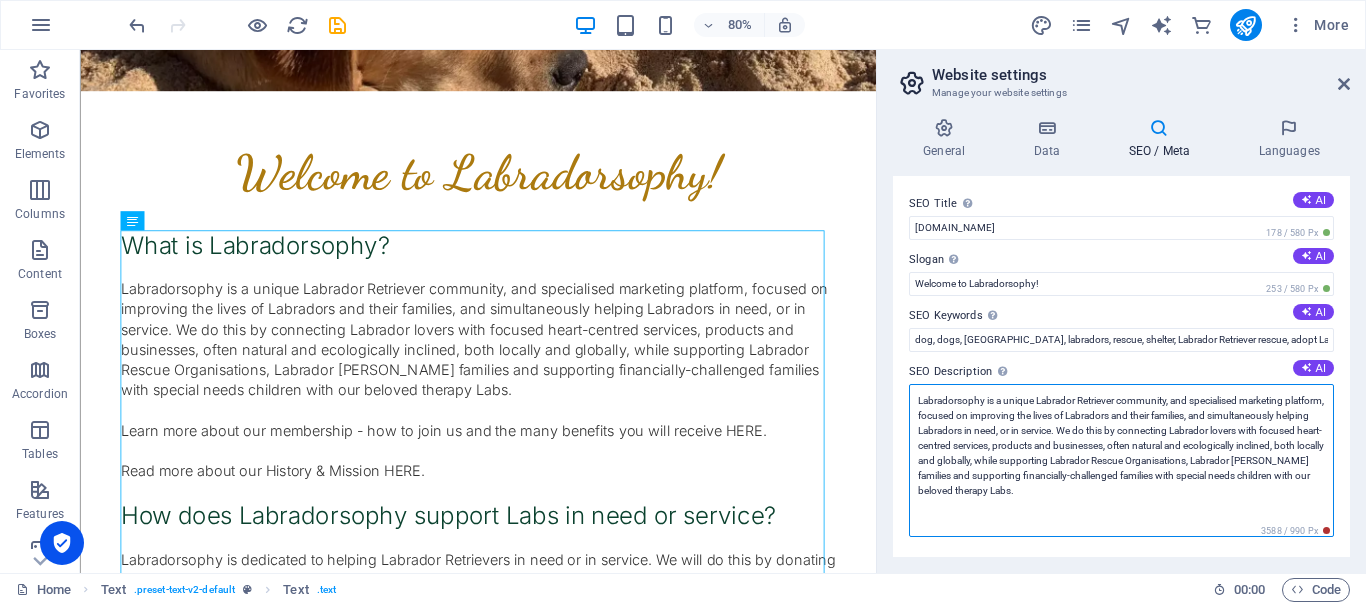 drag, startPoint x: 1167, startPoint y: 429, endPoint x: 1204, endPoint y: 497, distance: 77.41447 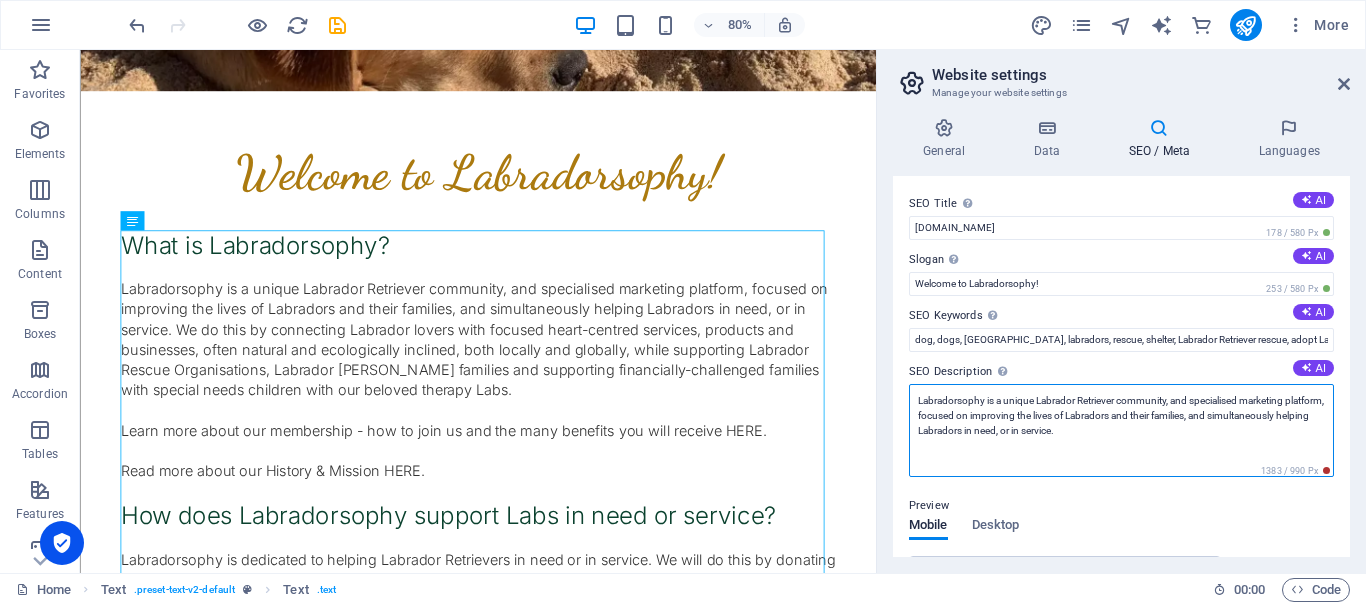 type on "Labradorsophy is a unique Labrador Retriever community, and specialised marketing platform, focused on improving the lives of Labradors and their families, and simultaneously helping Labradors in need, or in service." 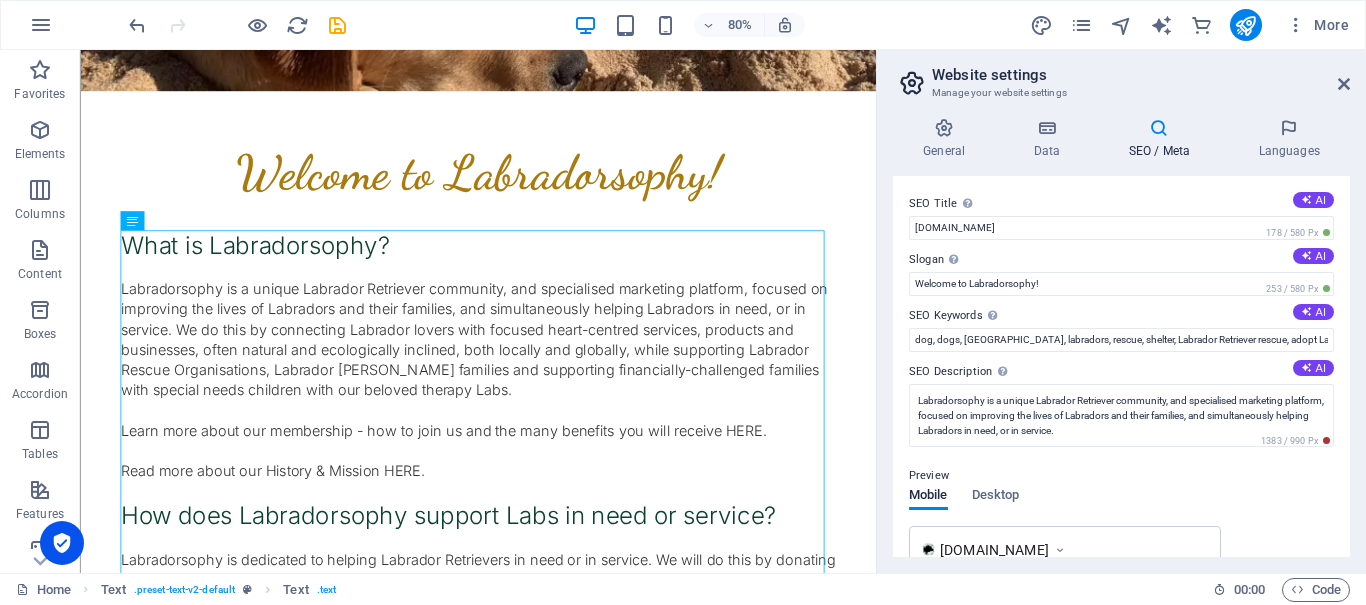 click on "SEO Title The title of your website - make it something that stands out in search engine results. AI Labradorsophy.com 178 / 580 Px Slogan The slogan of your website. AI Welcome to Labradorsophy! 253 / 580 Px SEO Keywords Comma-separated list of keywords representing your website. AI dog, dogs, labrador, labradors, rescue, shelter, Labrador Retriever rescue, adopt Labrador, Labrador adoption, Labrador lovers, Labrador enthusiasts, Labrador Retriever Portugal, Labrador rescue Portugal, dog adoption Portugal, Labrador breeders Portugal, Labrador puppies Portugal, black Labrador Portugal, yellow Labrador Portugal, chocolate Labrador Portugal, Porto Labrador rescue, Lisbon Labrador rescue, Coimbra Labrador rescue, Faro Labrador rescue, Braga Labrador rescue, Portuguese Labrador community, Labrador Retriever shelters Portugal, dog rescue Portugal, Labrador retriever training Portugal, Labrador retriever health Portugal, best Labrador kennels Portugal, Labrador events Portugal, lost Labrador Portugal AI Preview" at bounding box center [1121, 366] 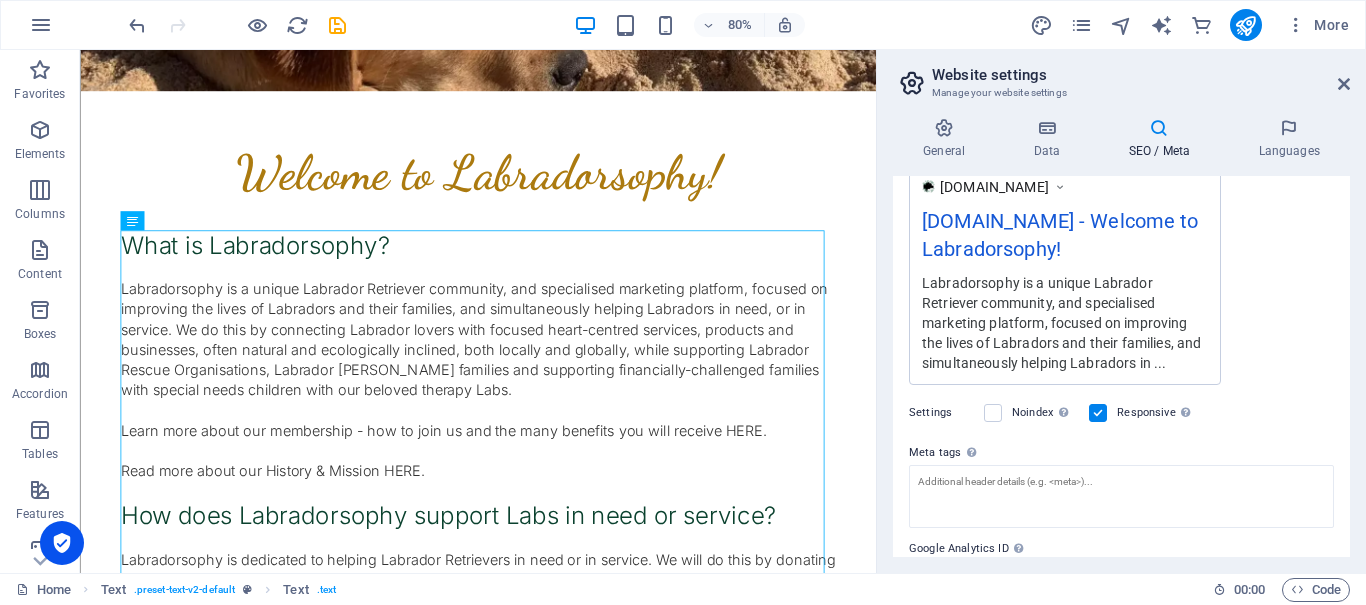 scroll, scrollTop: 0, scrollLeft: 0, axis: both 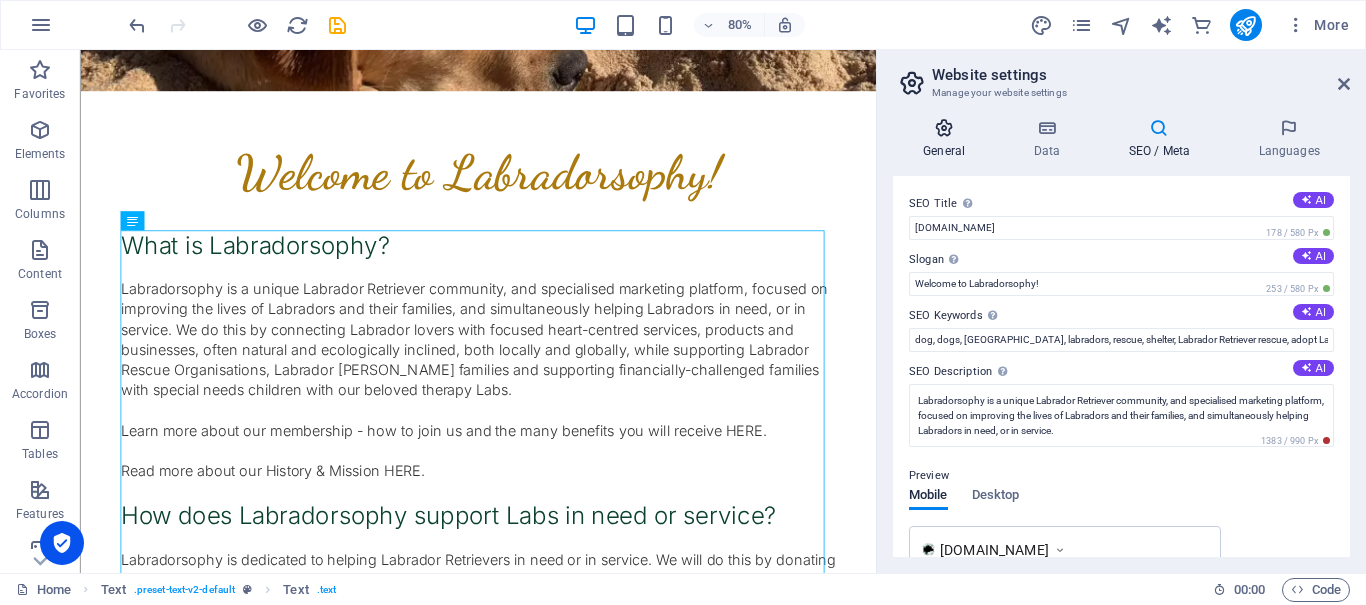 click at bounding box center (944, 128) 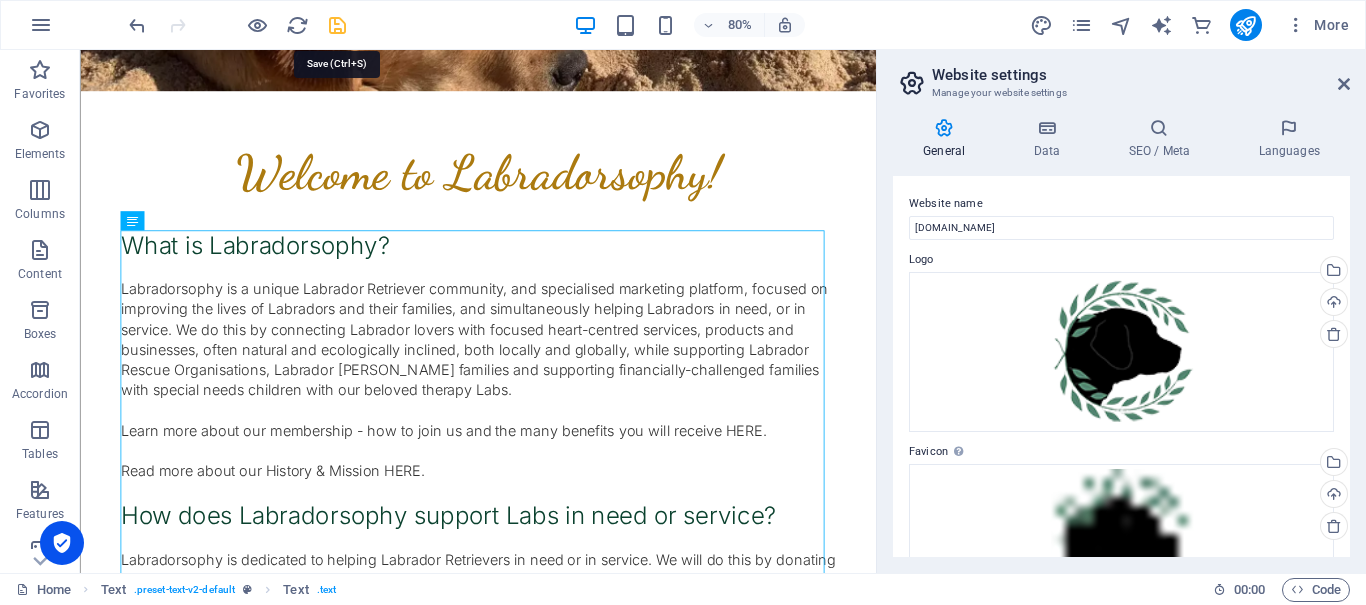 click at bounding box center [337, 25] 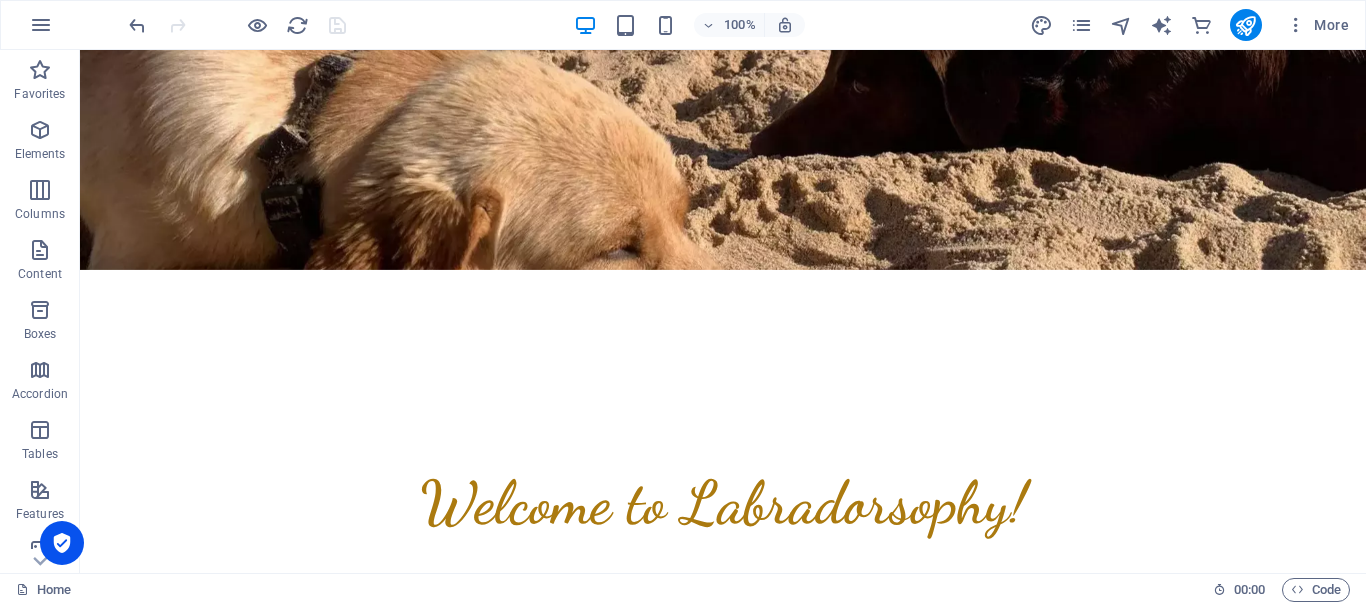 scroll, scrollTop: 203, scrollLeft: 0, axis: vertical 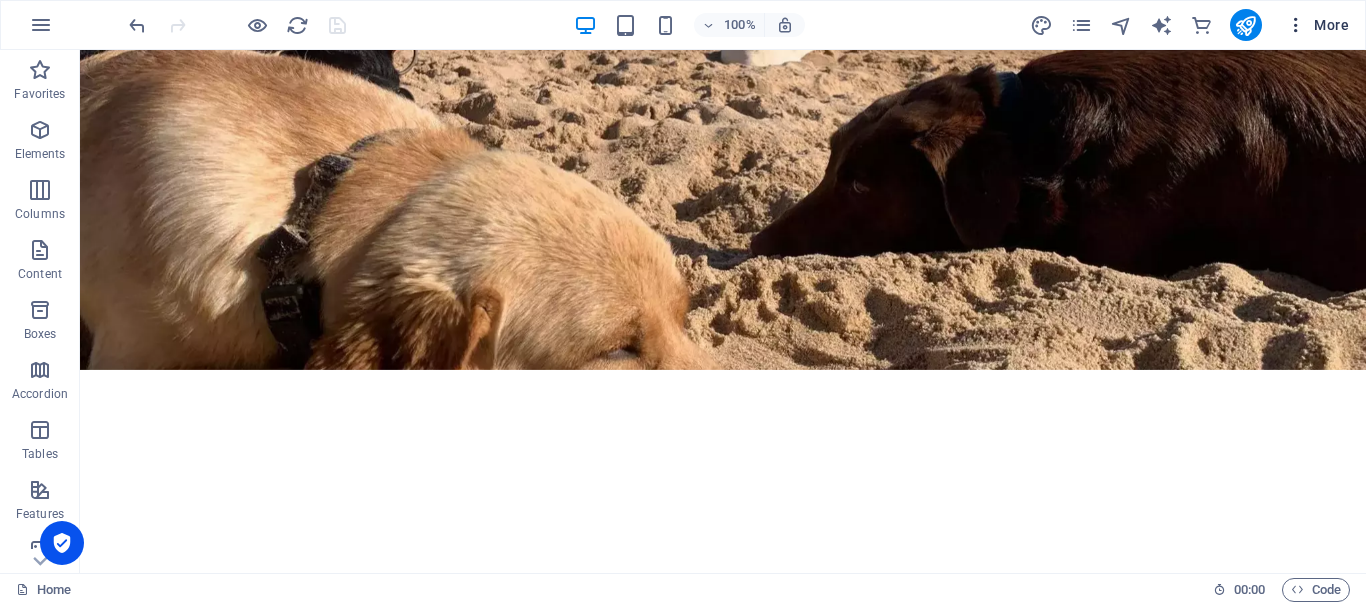 click at bounding box center [1296, 25] 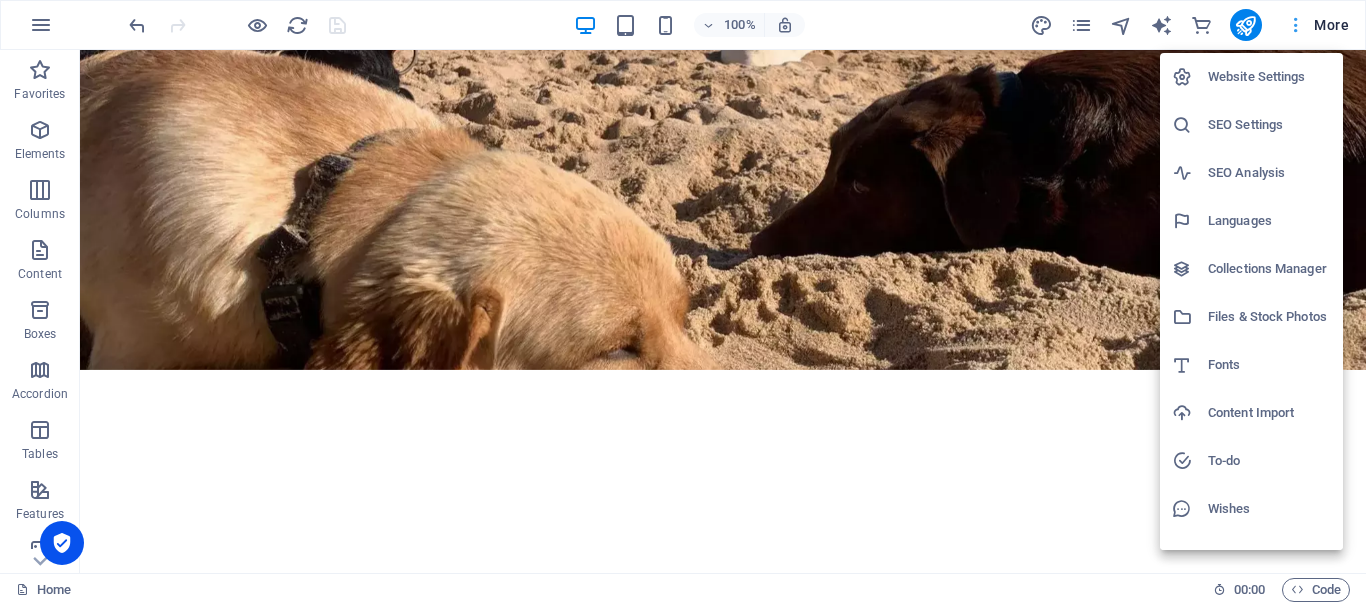click at bounding box center (683, 302) 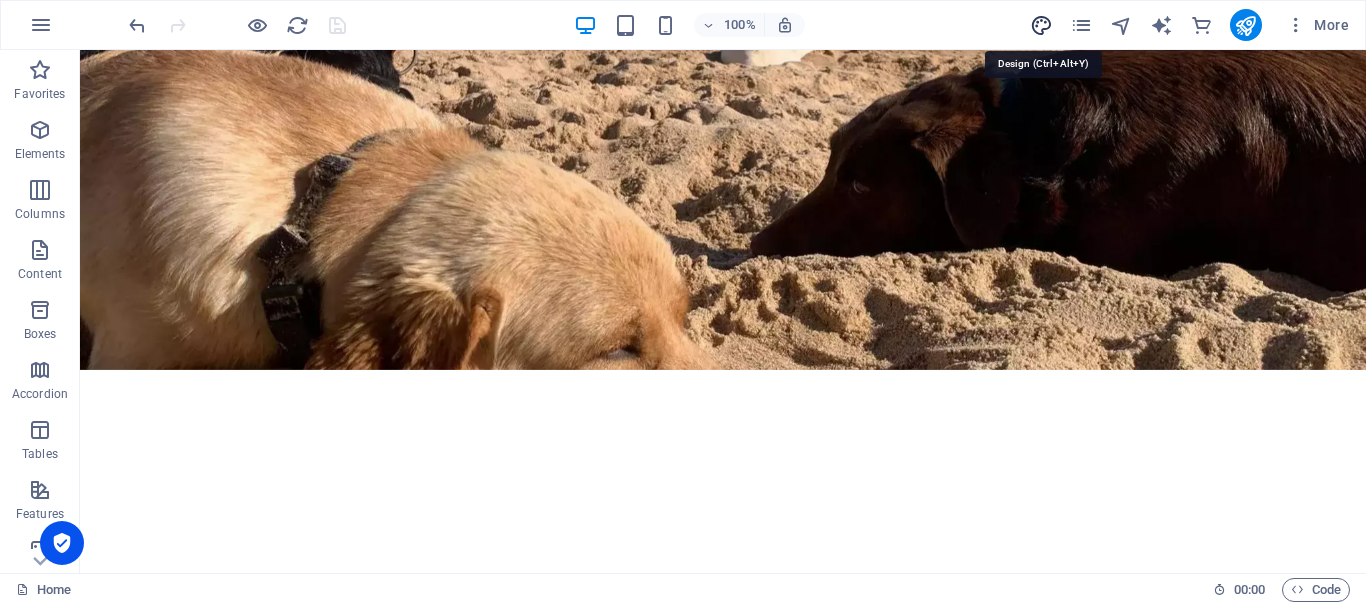 click at bounding box center [1041, 25] 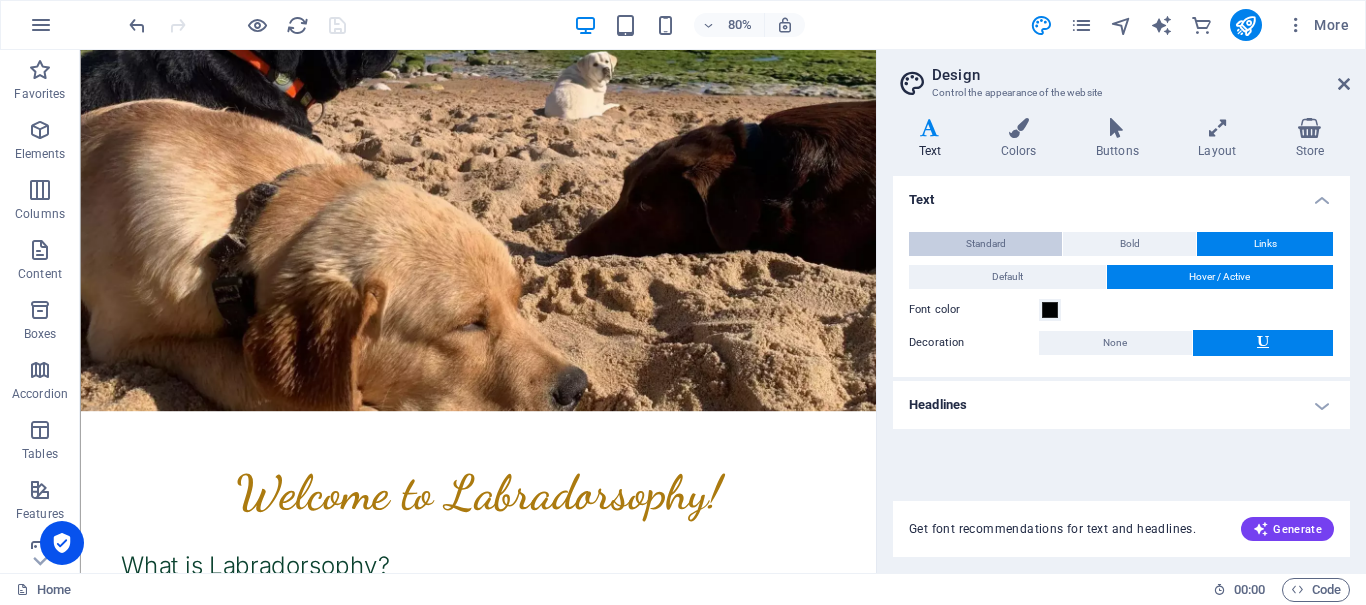click on "Standard" at bounding box center [985, 244] 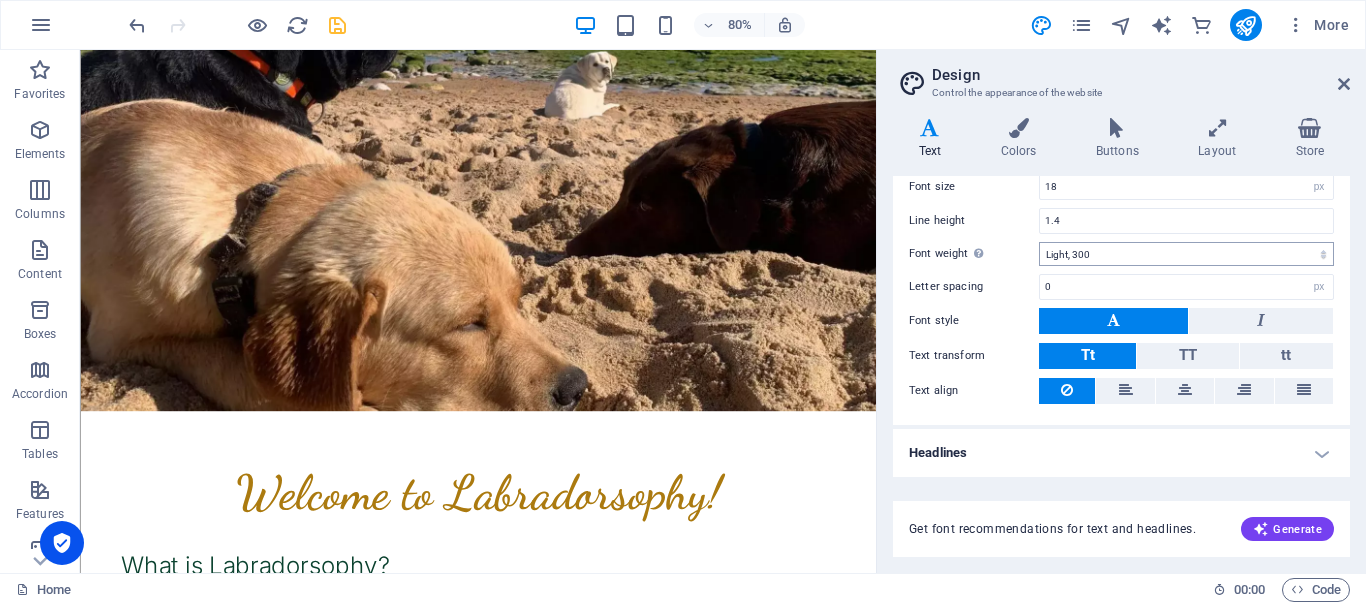 scroll, scrollTop: 0, scrollLeft: 0, axis: both 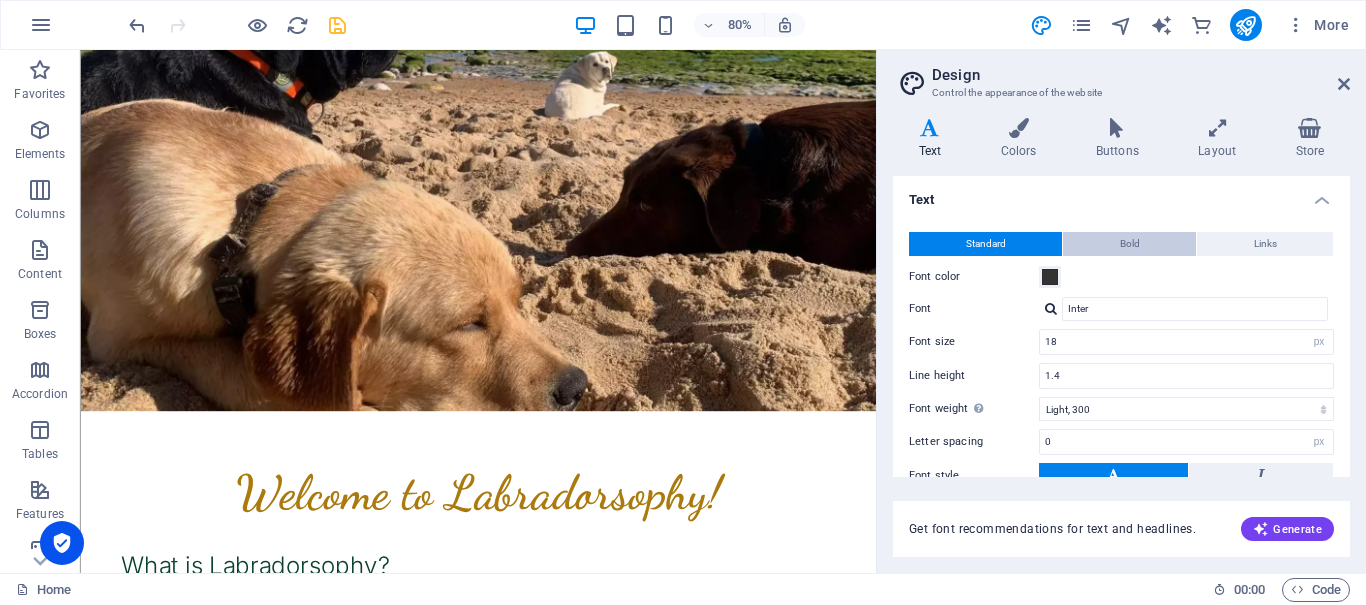 click on "Bold" at bounding box center (1130, 244) 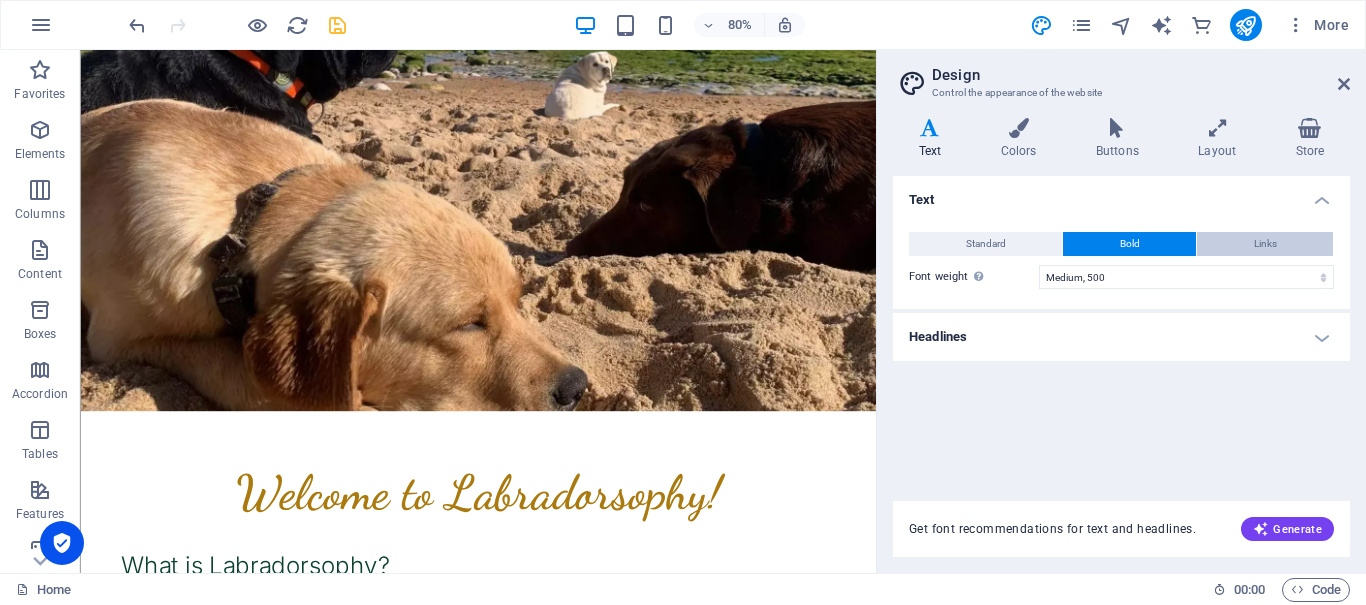 click on "Links" at bounding box center (1265, 244) 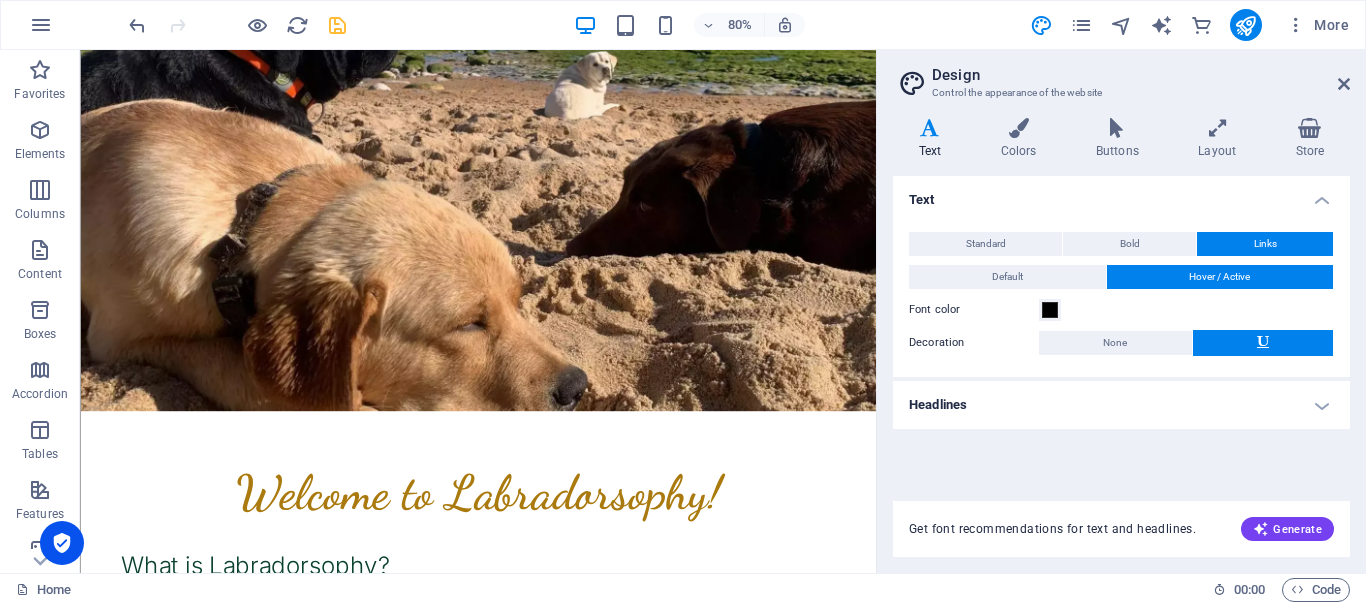 click on "Headlines" at bounding box center (1121, 405) 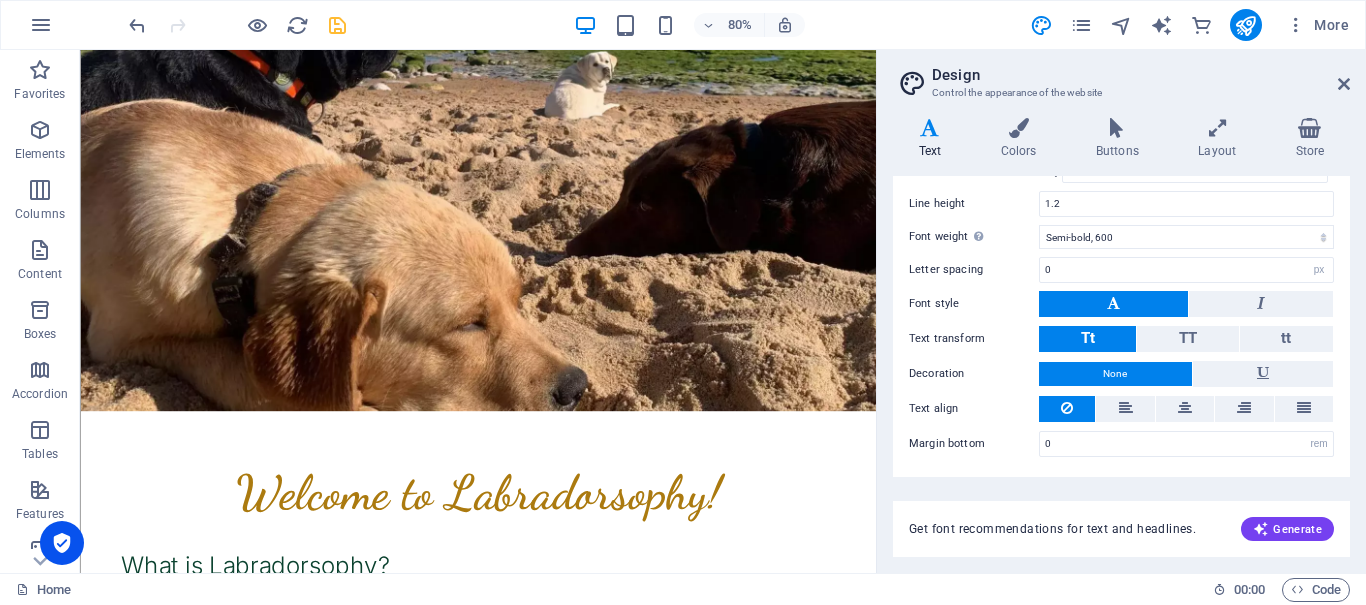 scroll, scrollTop: 43, scrollLeft: 0, axis: vertical 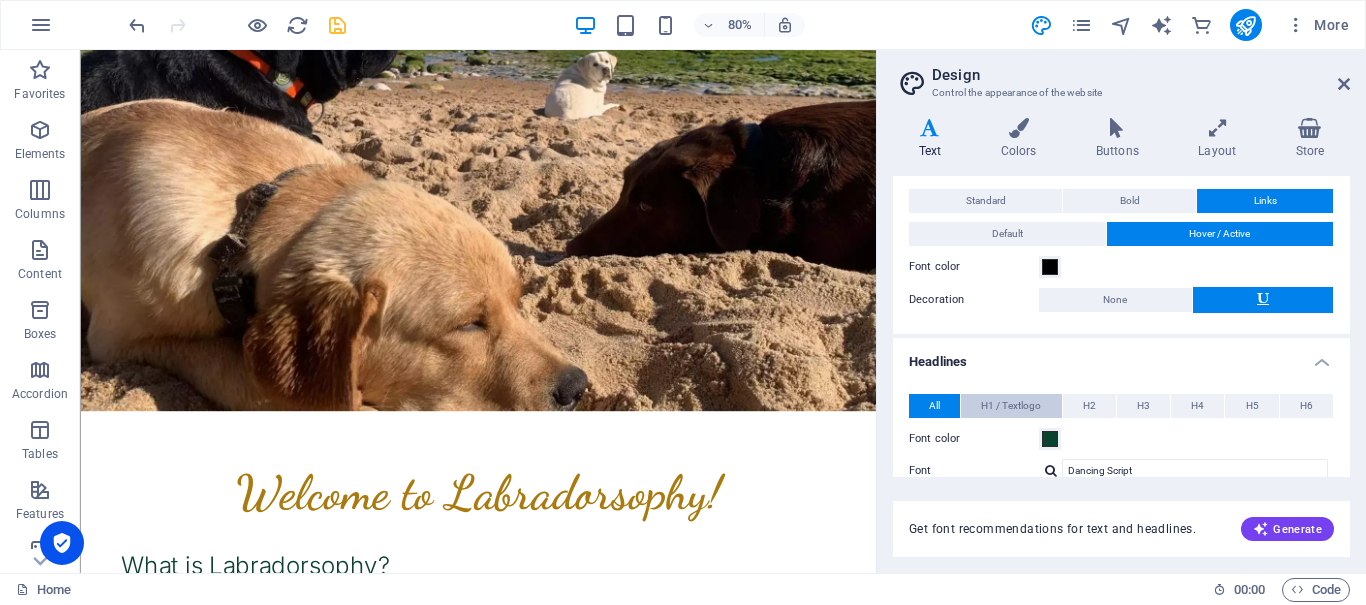 click on "H1 / Textlogo" at bounding box center [1011, 406] 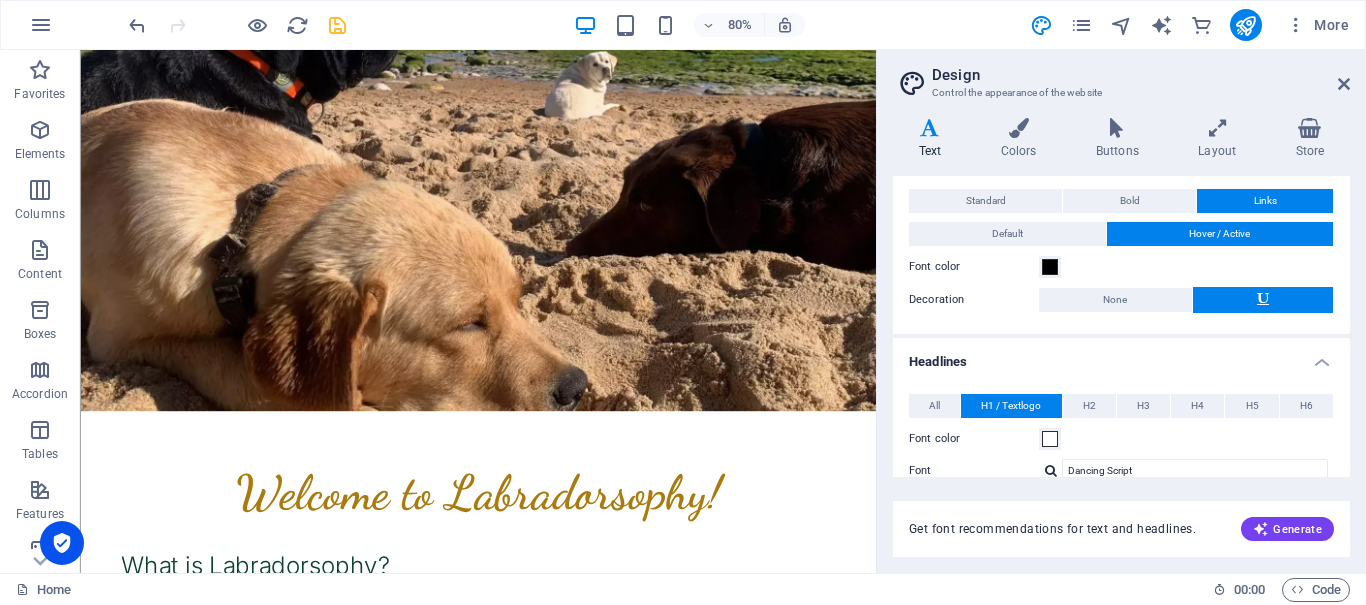 scroll, scrollTop: 243, scrollLeft: 0, axis: vertical 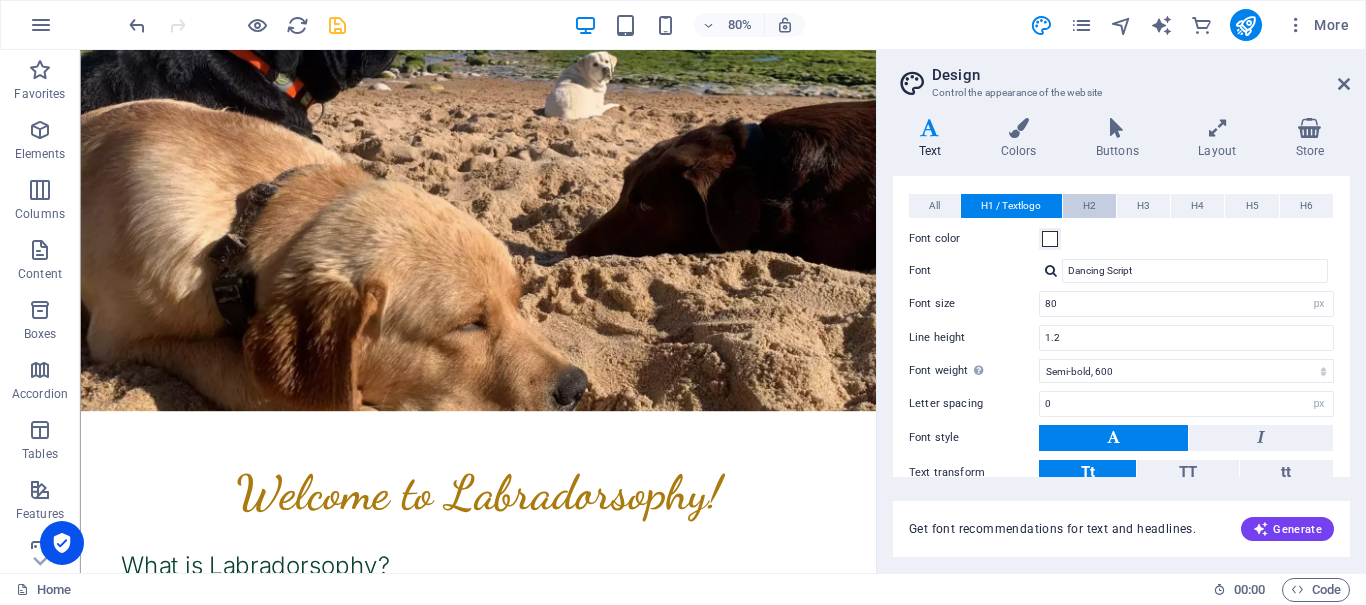 click on "H2" at bounding box center [1089, 206] 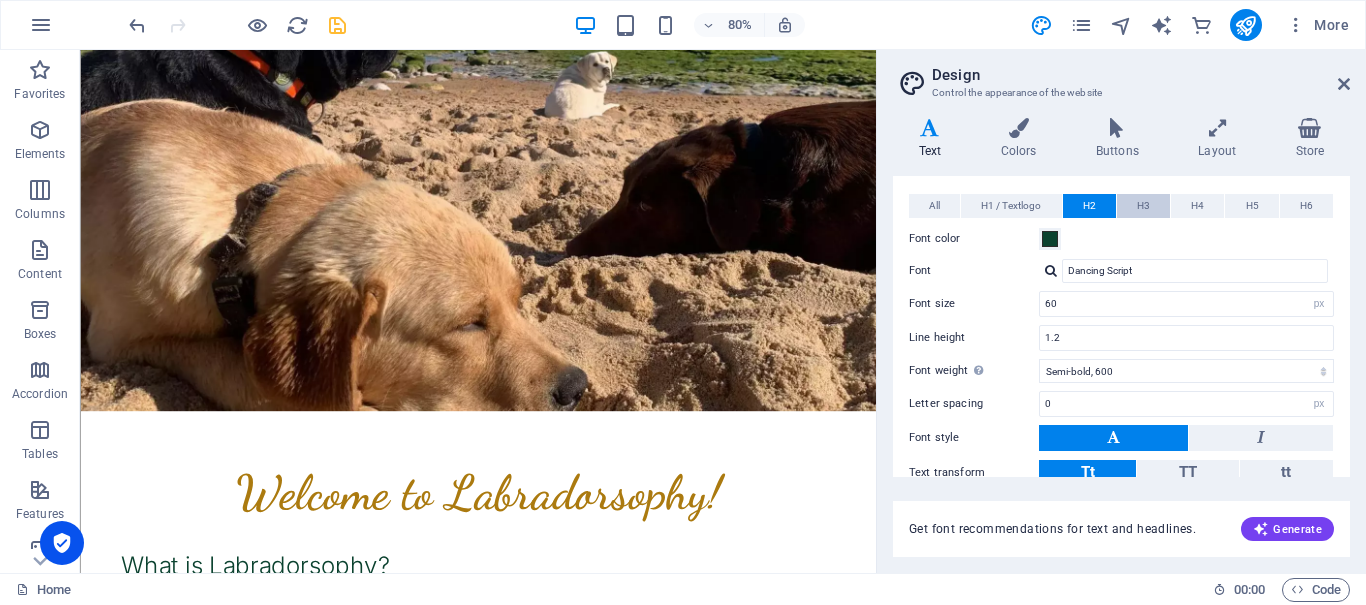 click on "H3" at bounding box center [1143, 206] 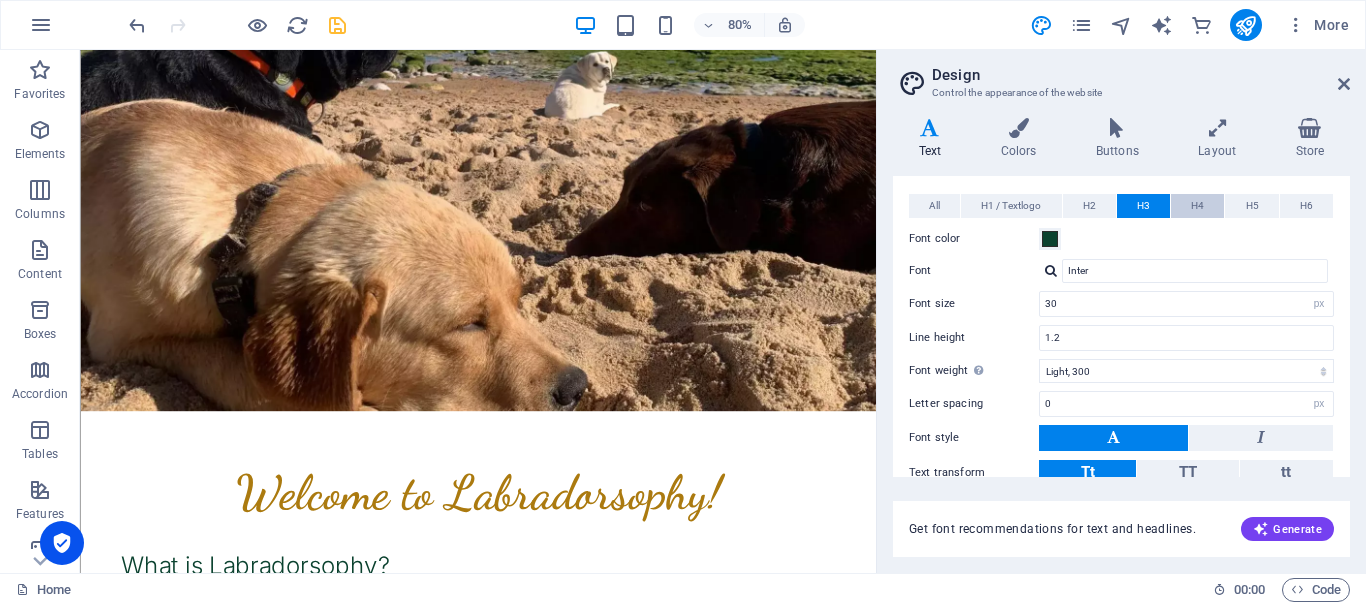click on "H4" at bounding box center [1197, 206] 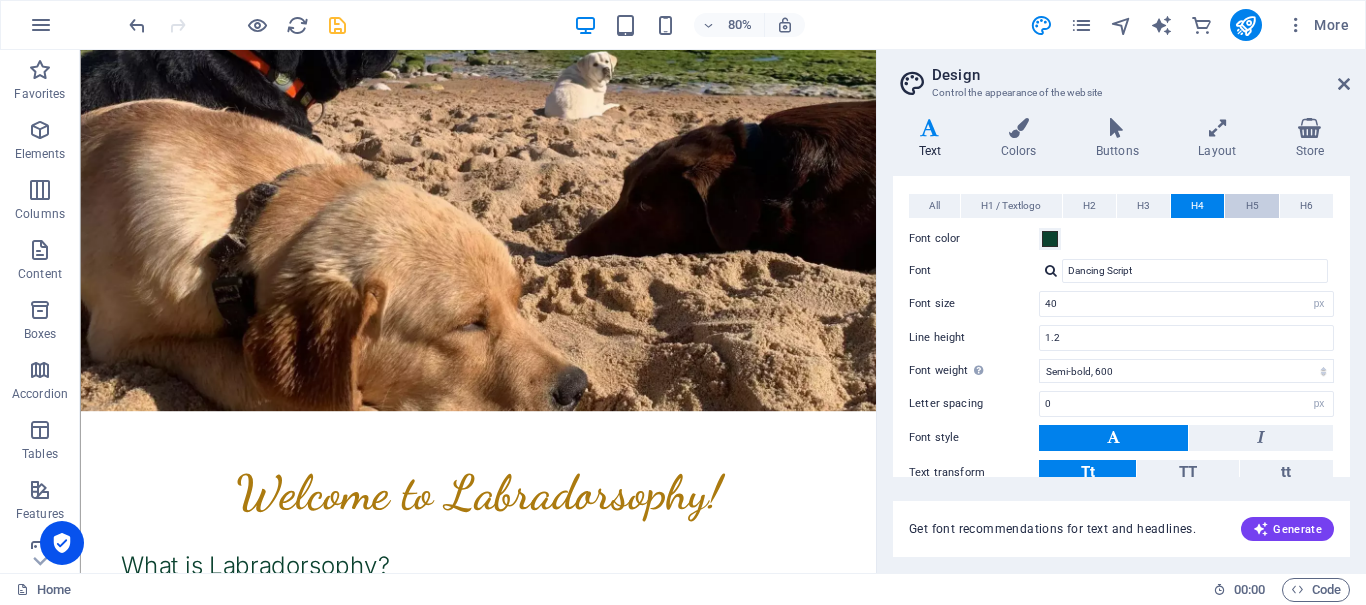 click on "H5" at bounding box center [1251, 206] 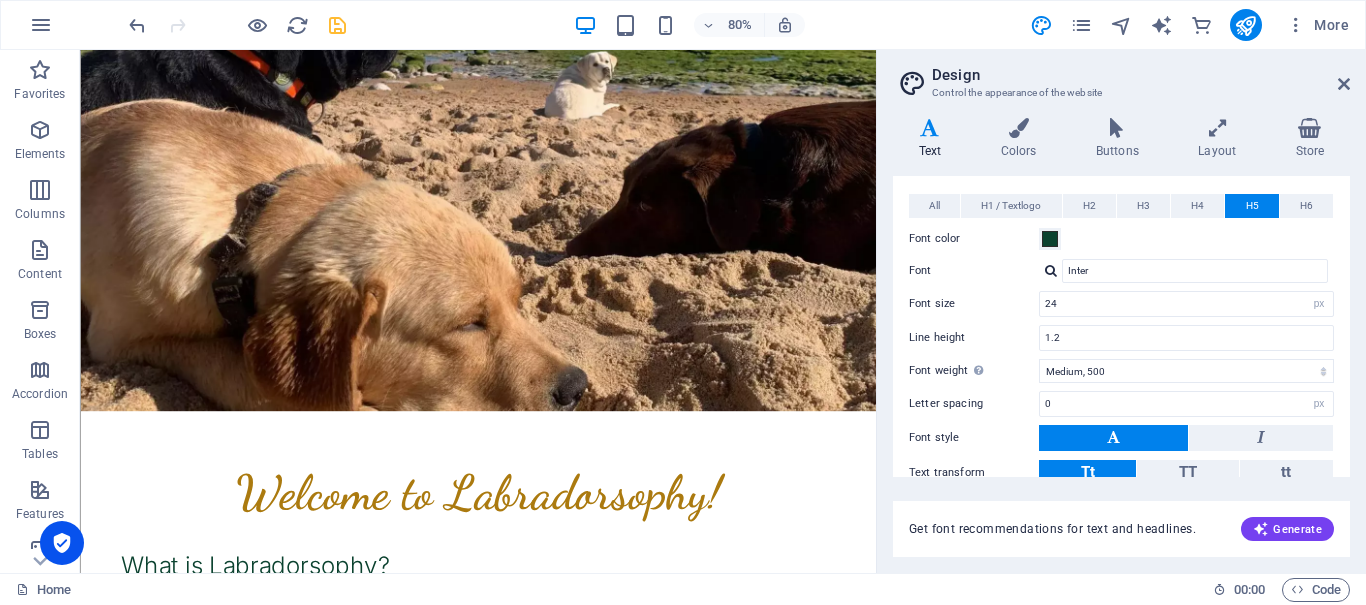 click on "H6" at bounding box center (1306, 206) 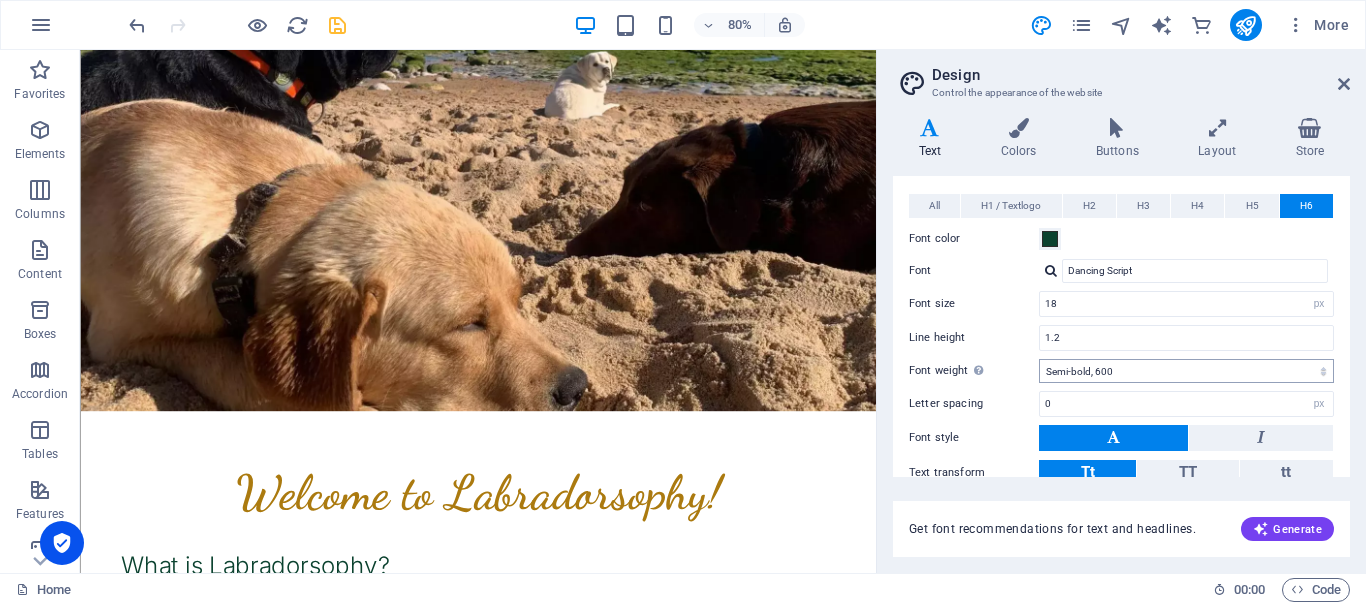 scroll, scrollTop: 377, scrollLeft: 0, axis: vertical 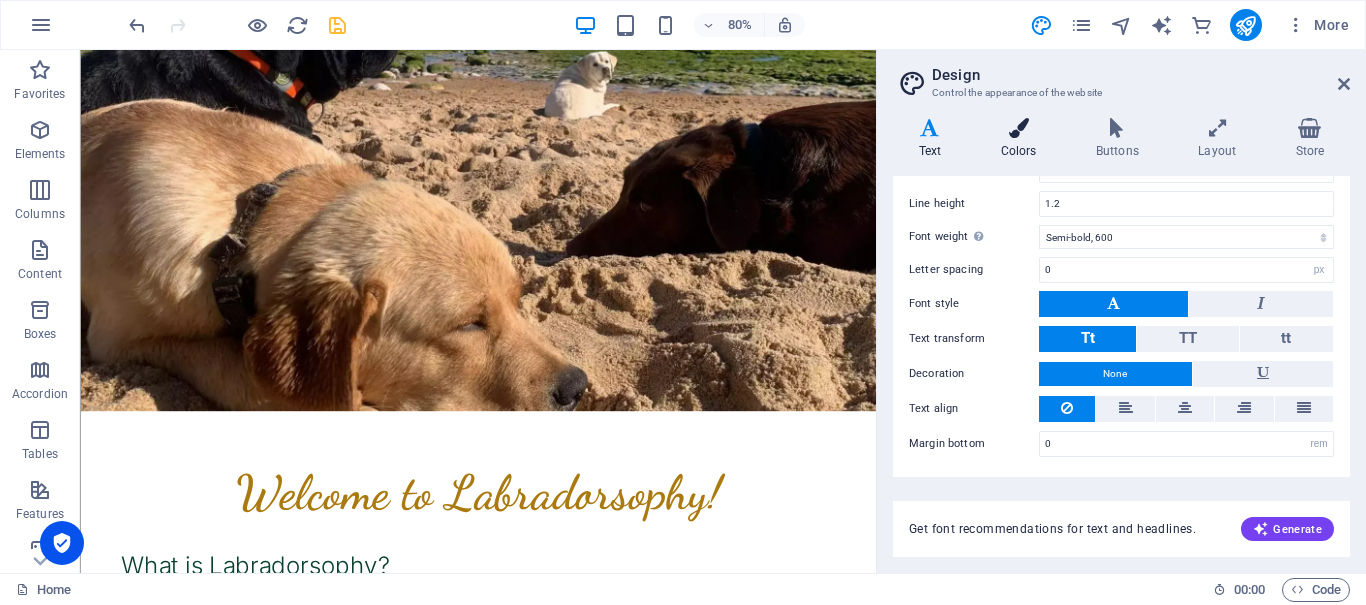 click on "Colors" at bounding box center (1022, 139) 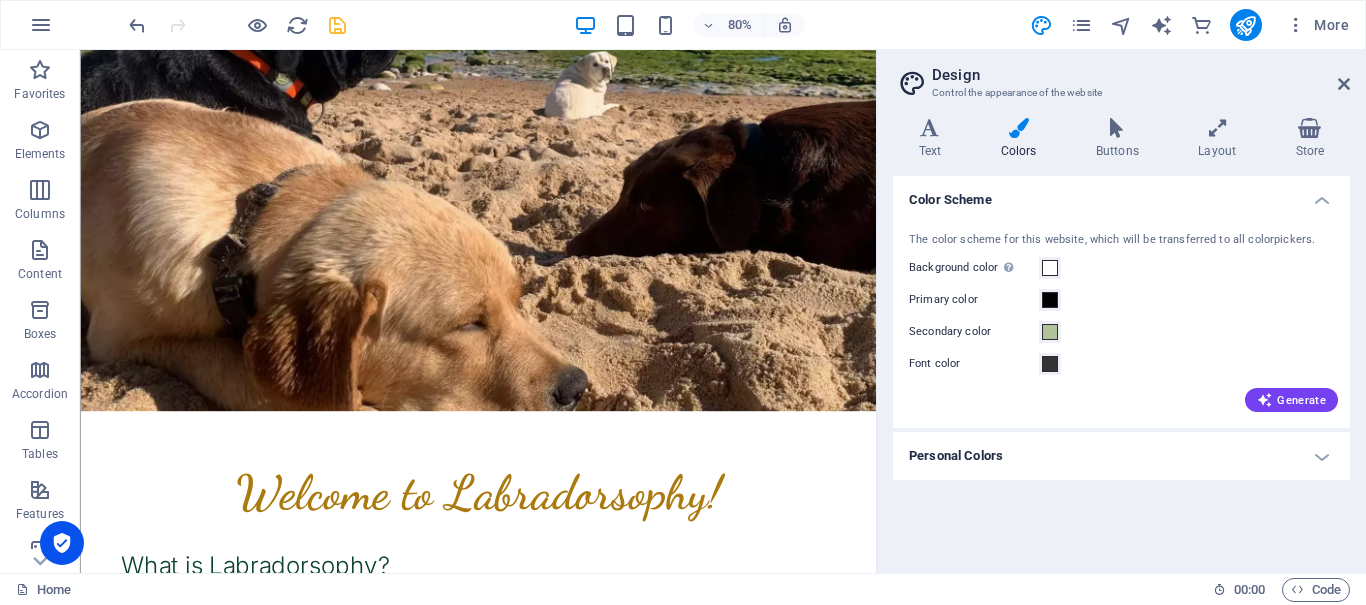 click on "Personal Colors" at bounding box center [1121, 456] 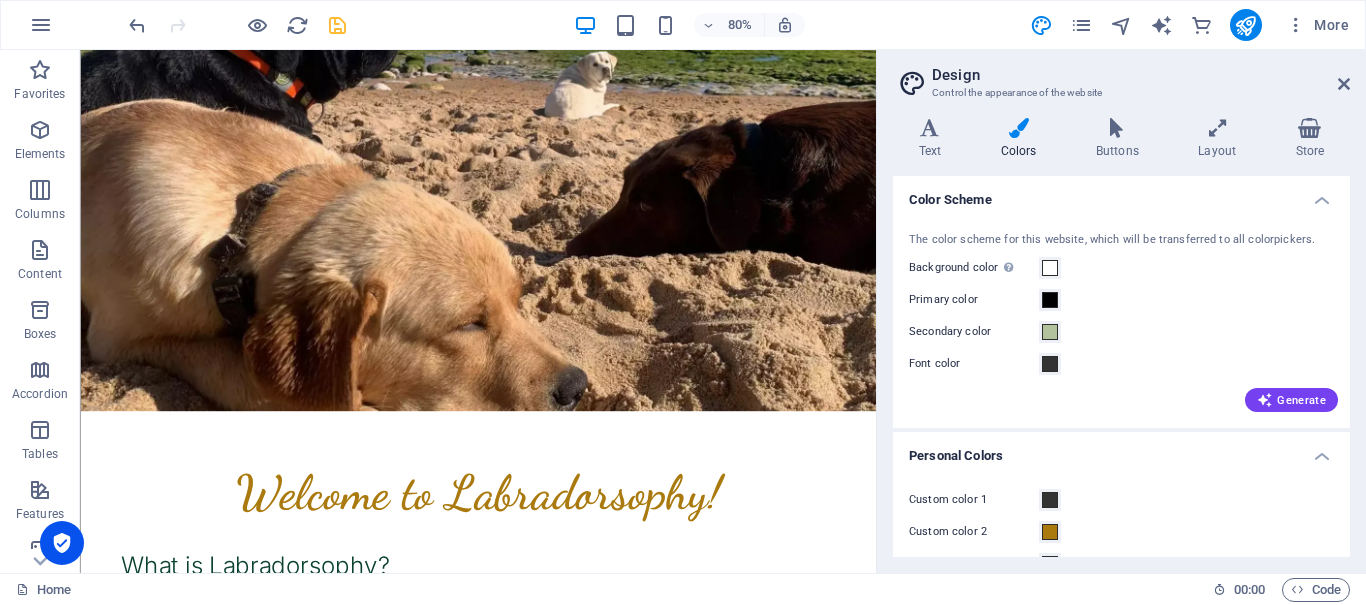scroll, scrollTop: 103, scrollLeft: 0, axis: vertical 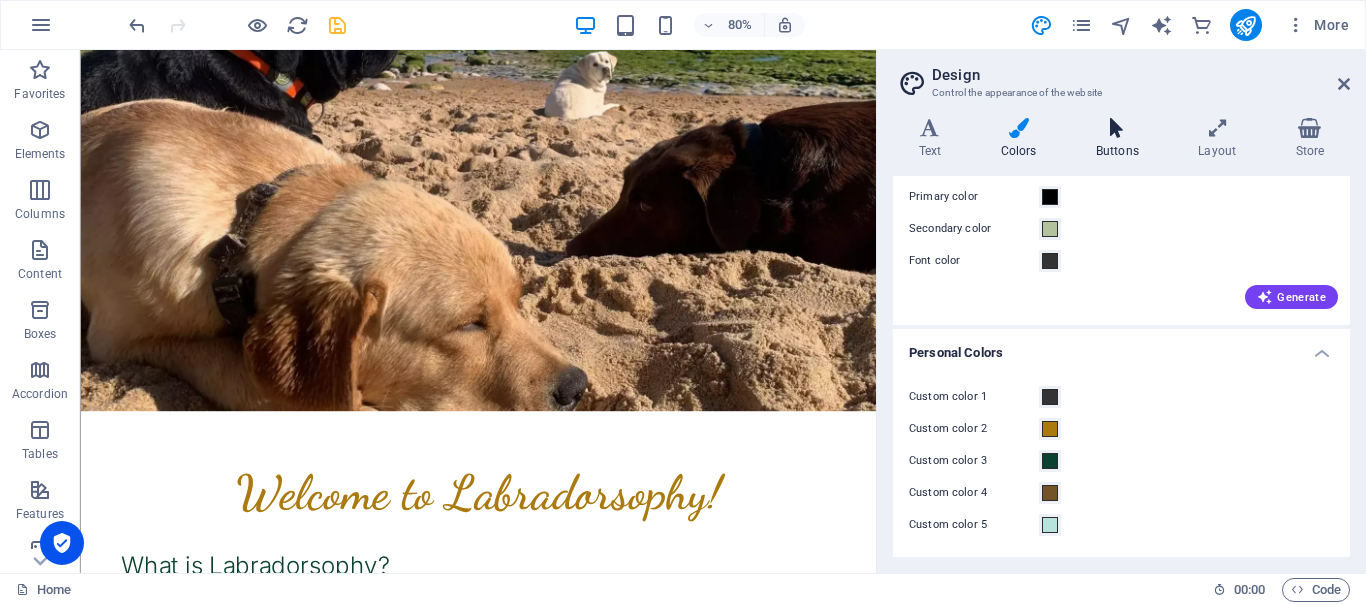 click at bounding box center [1117, 128] 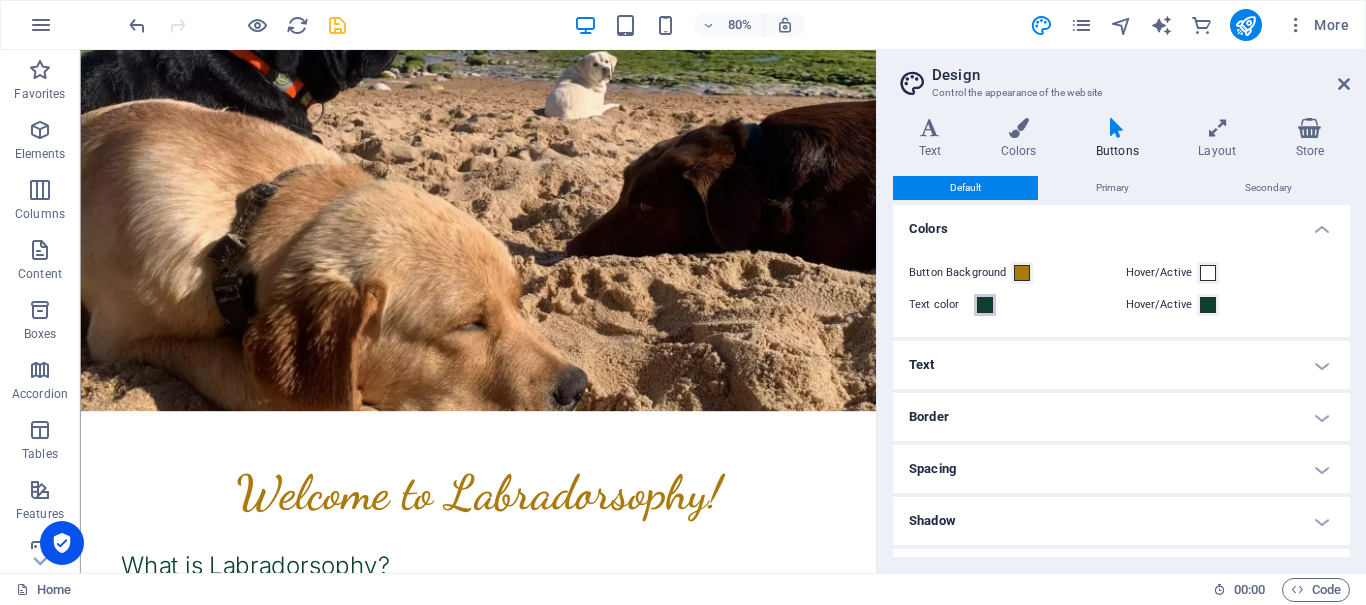 click at bounding box center (985, 305) 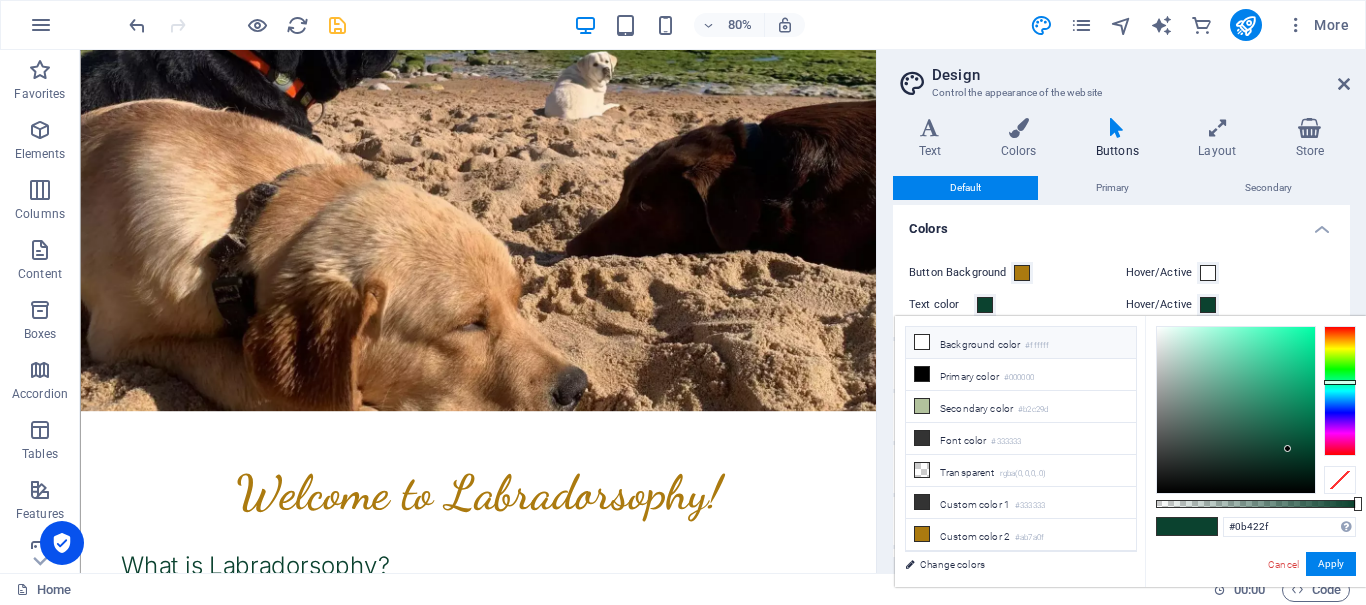 click on "Background color
#ffffff" at bounding box center [1021, 343] 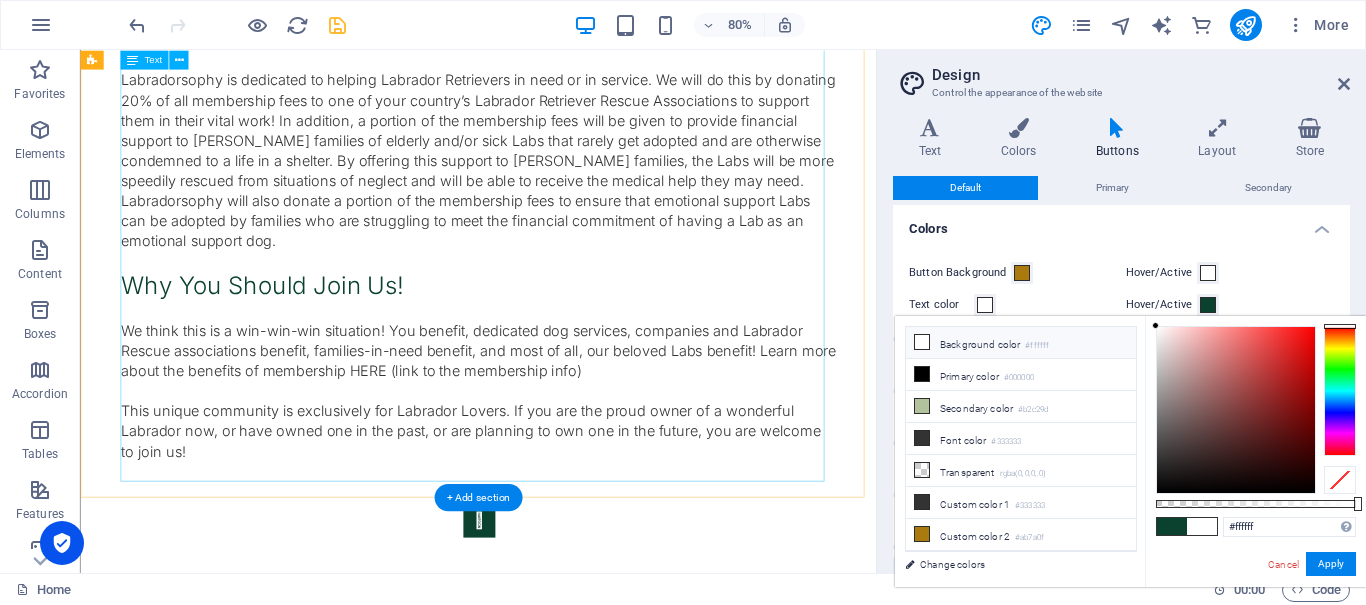 scroll, scrollTop: 1603, scrollLeft: 0, axis: vertical 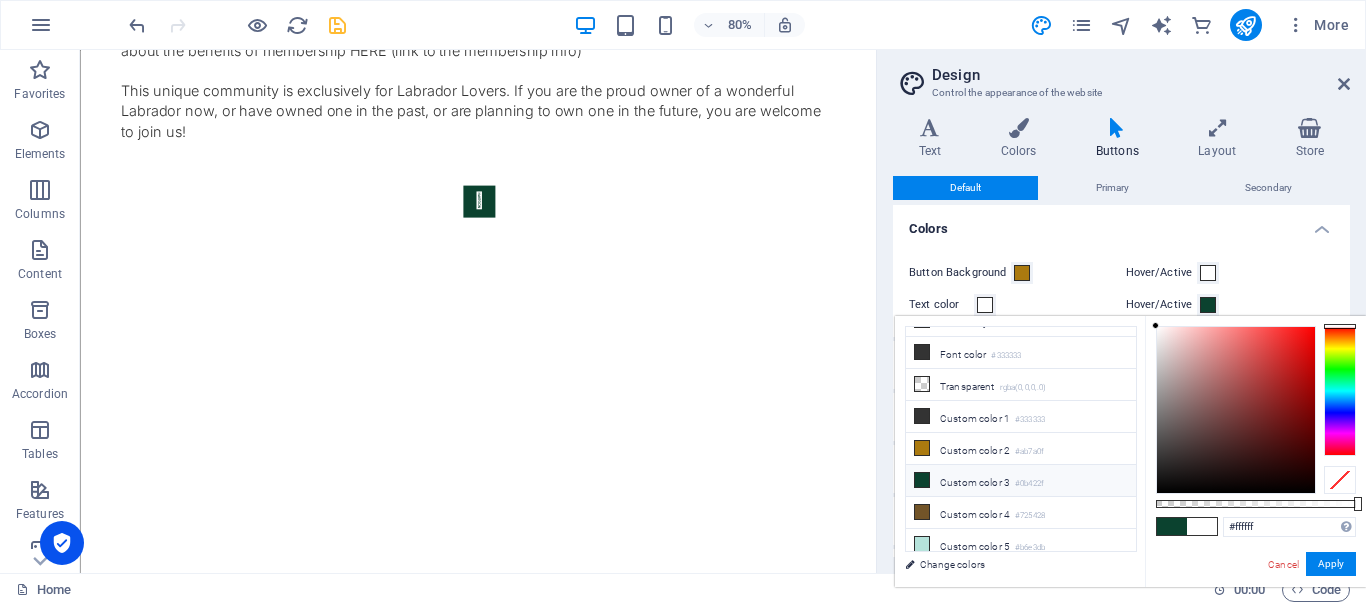 click on "Custom color 3
#0b422f" at bounding box center [1021, 481] 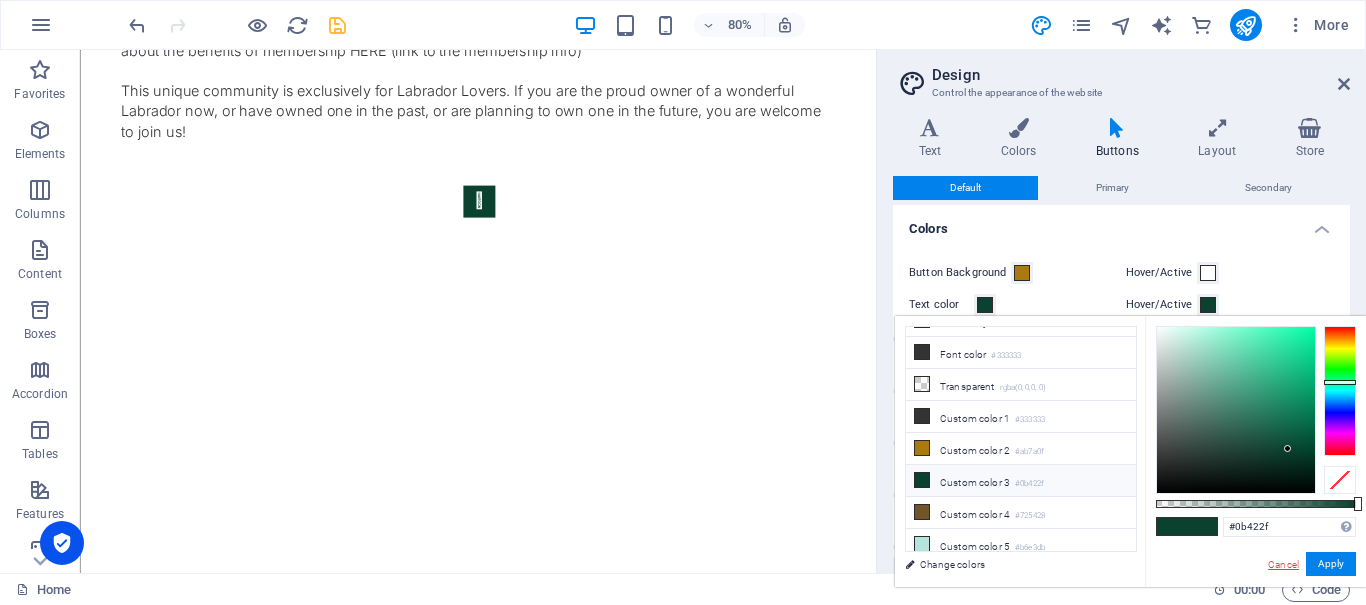 click on "Cancel" at bounding box center [1283, 564] 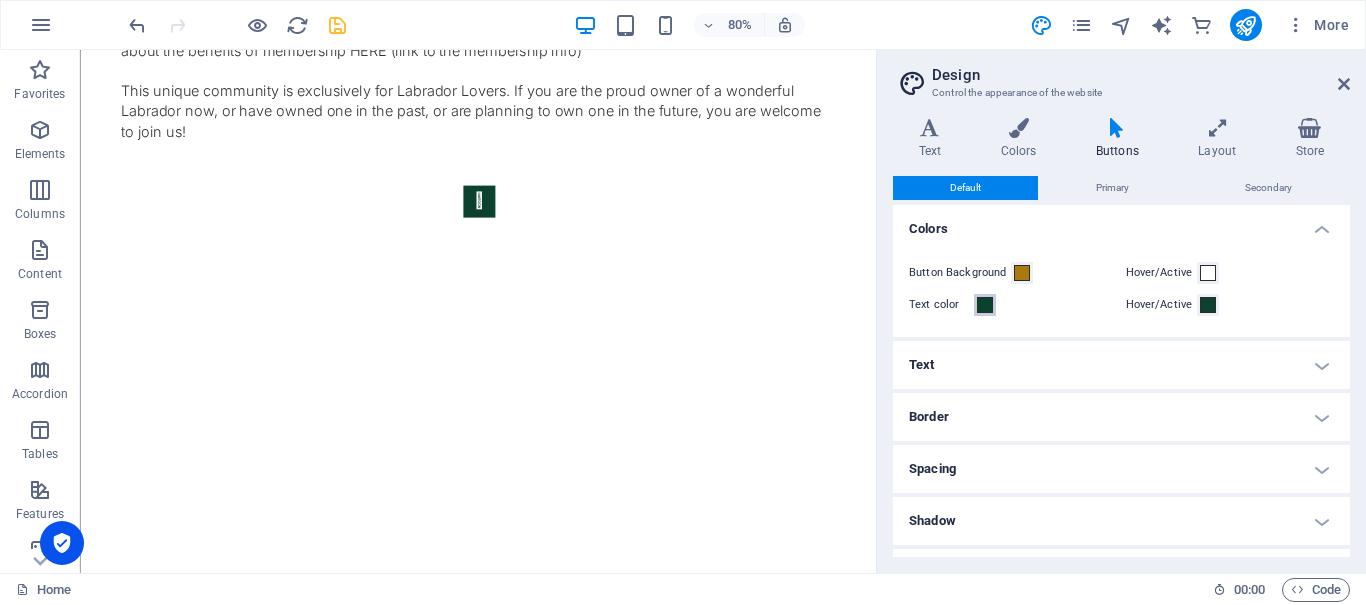 click at bounding box center [985, 305] 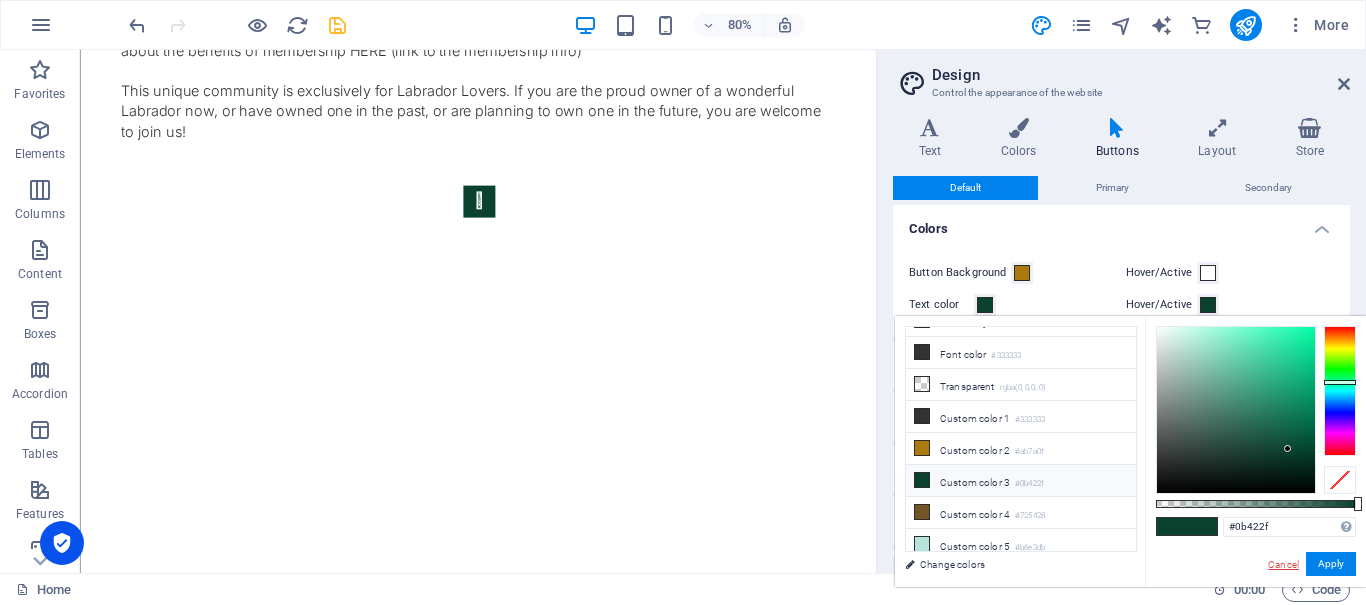 click on "Cancel" at bounding box center [1283, 564] 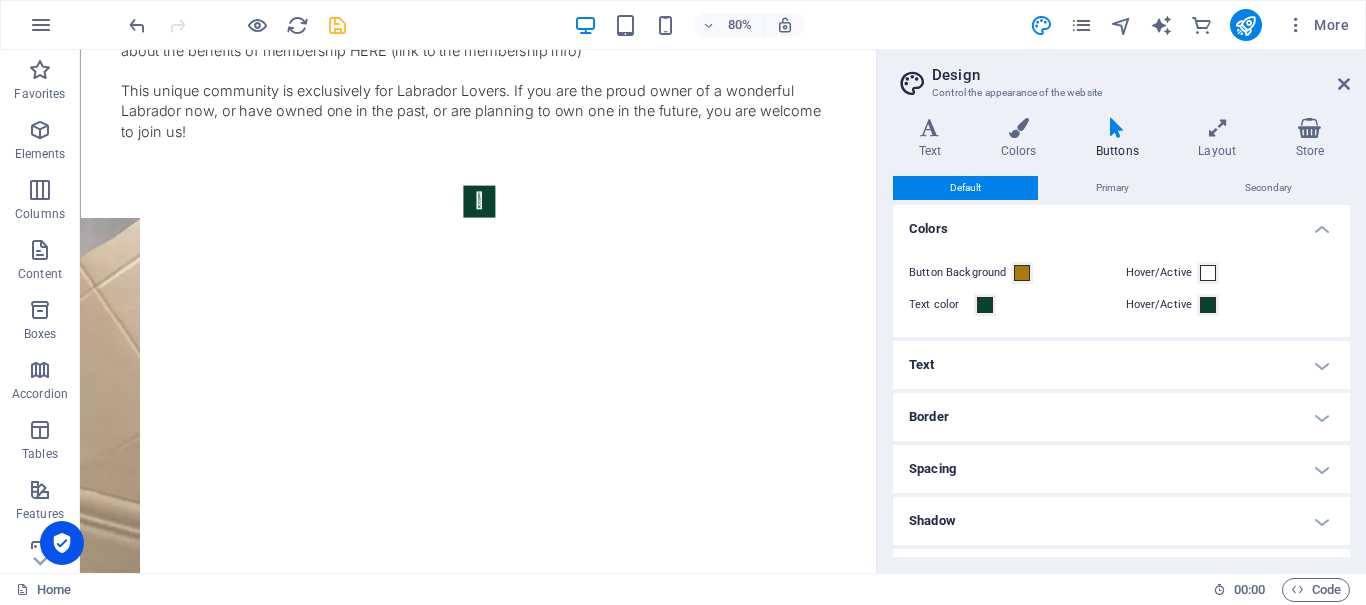 click on "Text" at bounding box center [1121, 365] 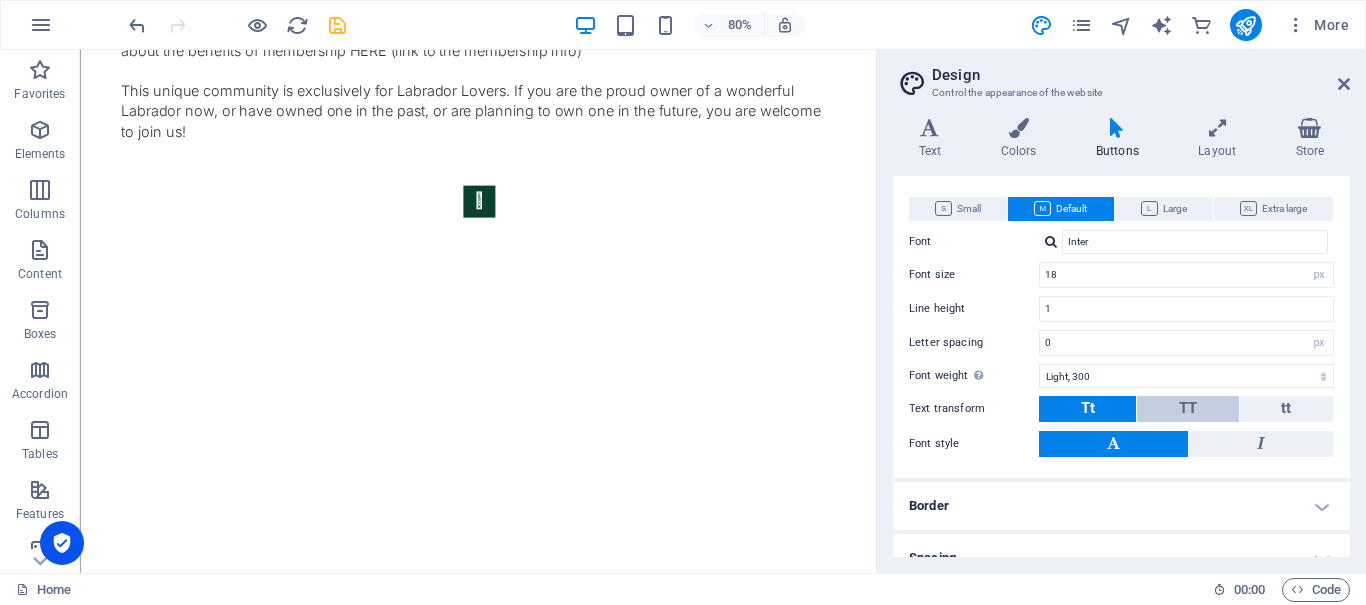 scroll, scrollTop: 300, scrollLeft: 0, axis: vertical 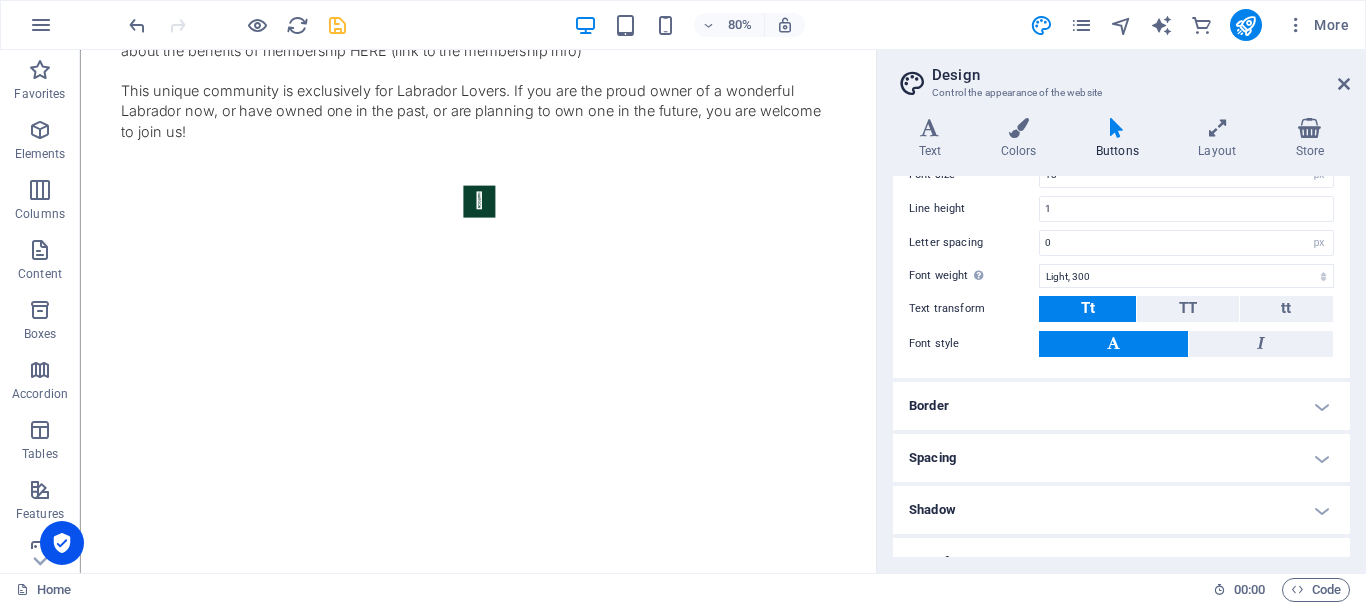 click on "Border" at bounding box center [1121, 406] 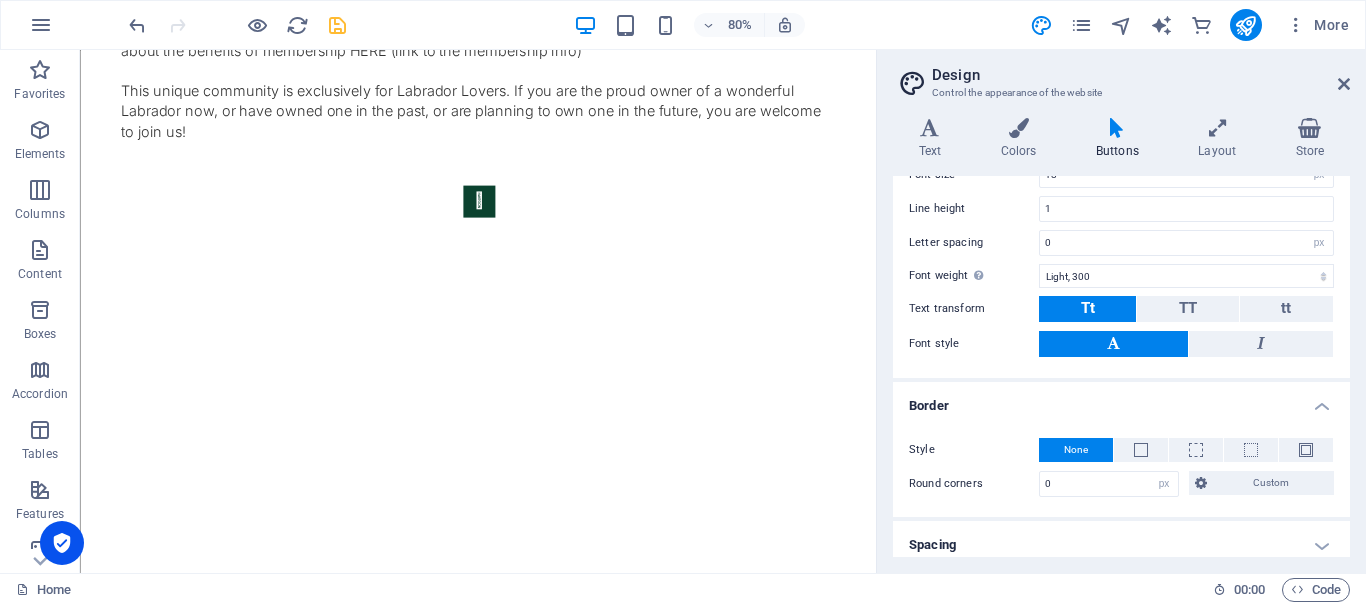 scroll, scrollTop: 468, scrollLeft: 0, axis: vertical 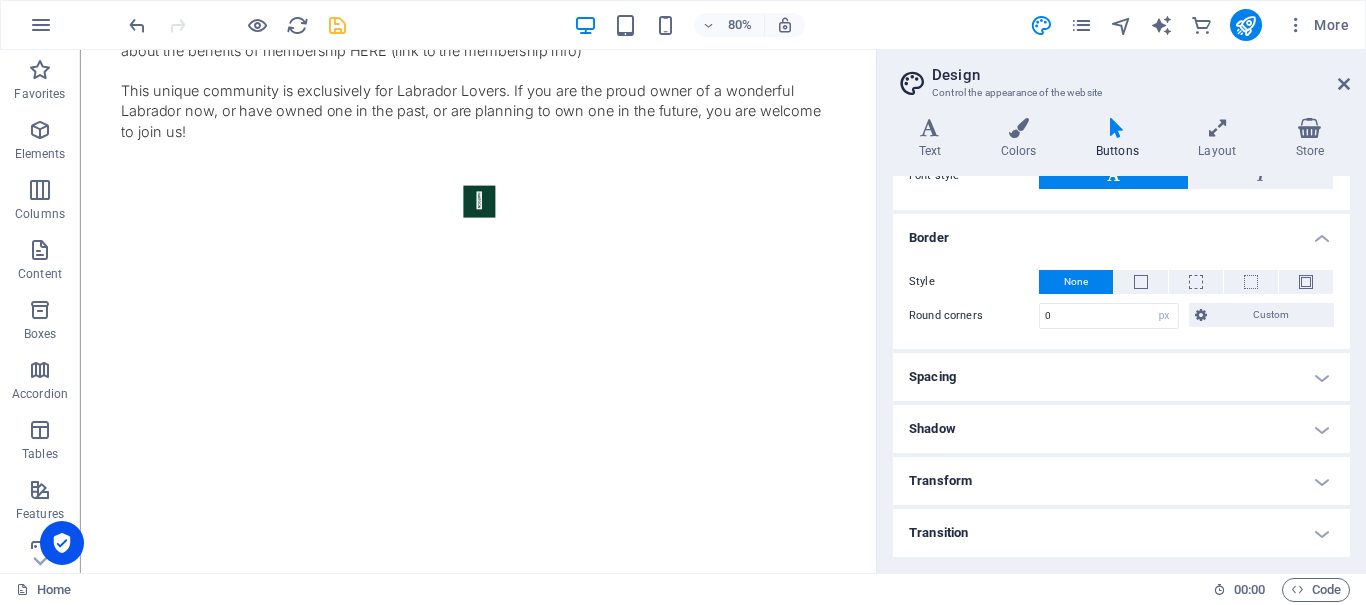 click on "Spacing" at bounding box center (1121, 377) 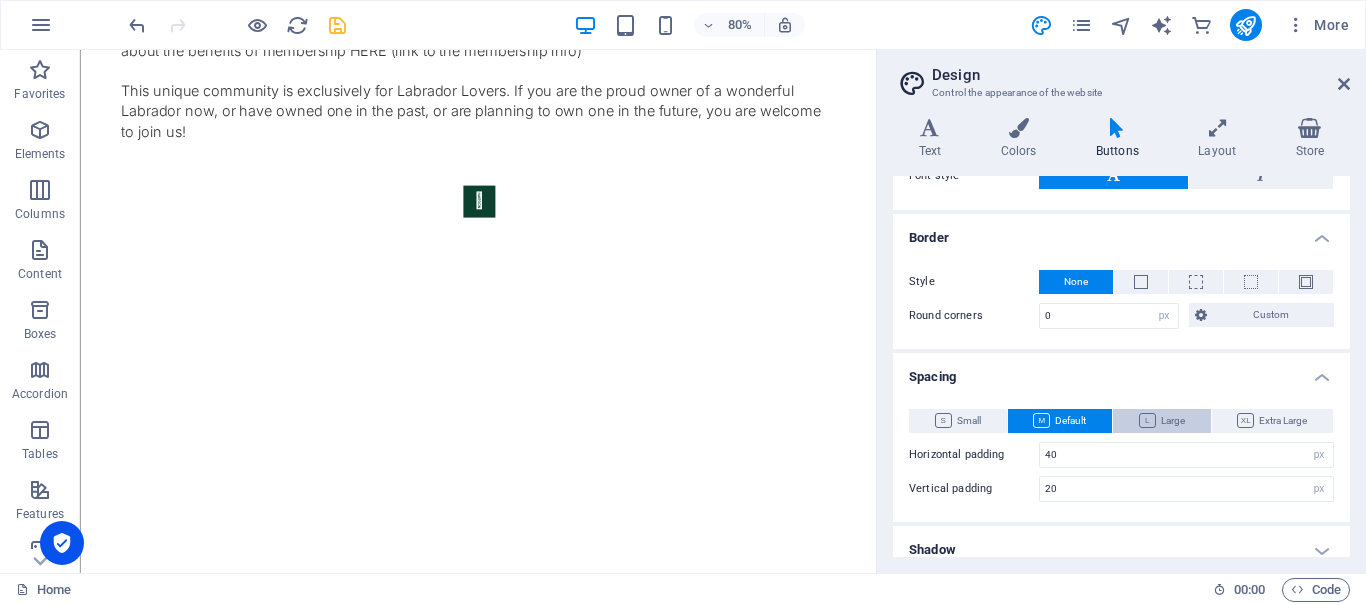 scroll, scrollTop: 589, scrollLeft: 0, axis: vertical 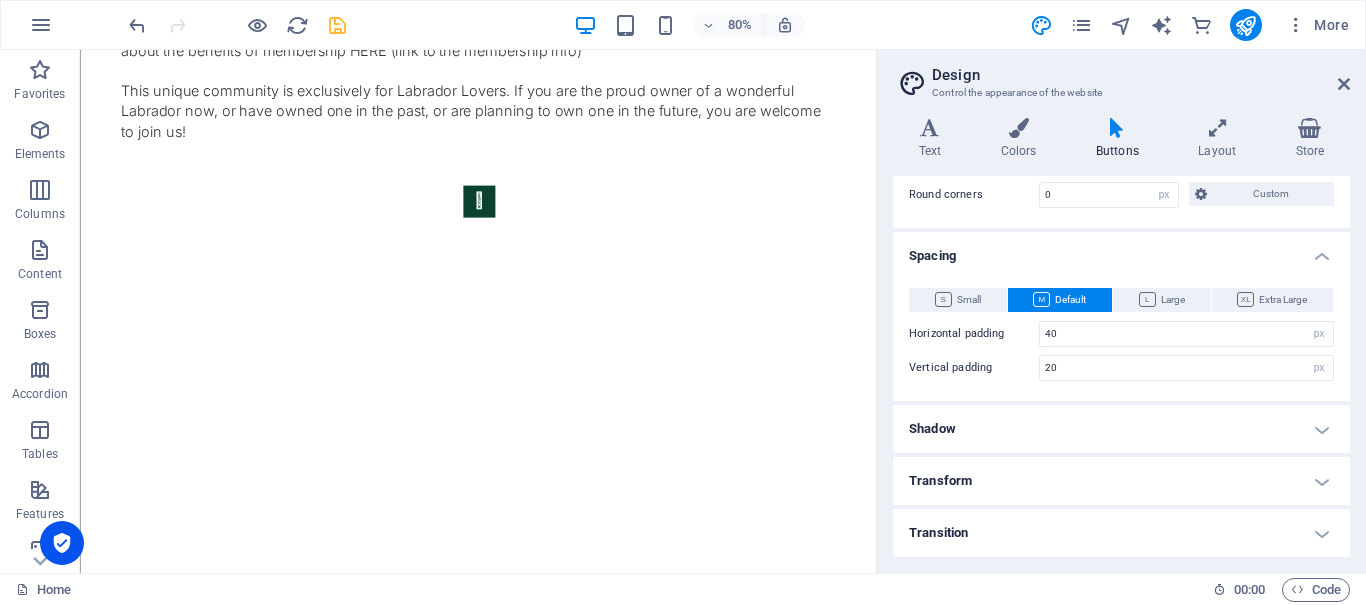 click on "Shadow" at bounding box center [1121, 429] 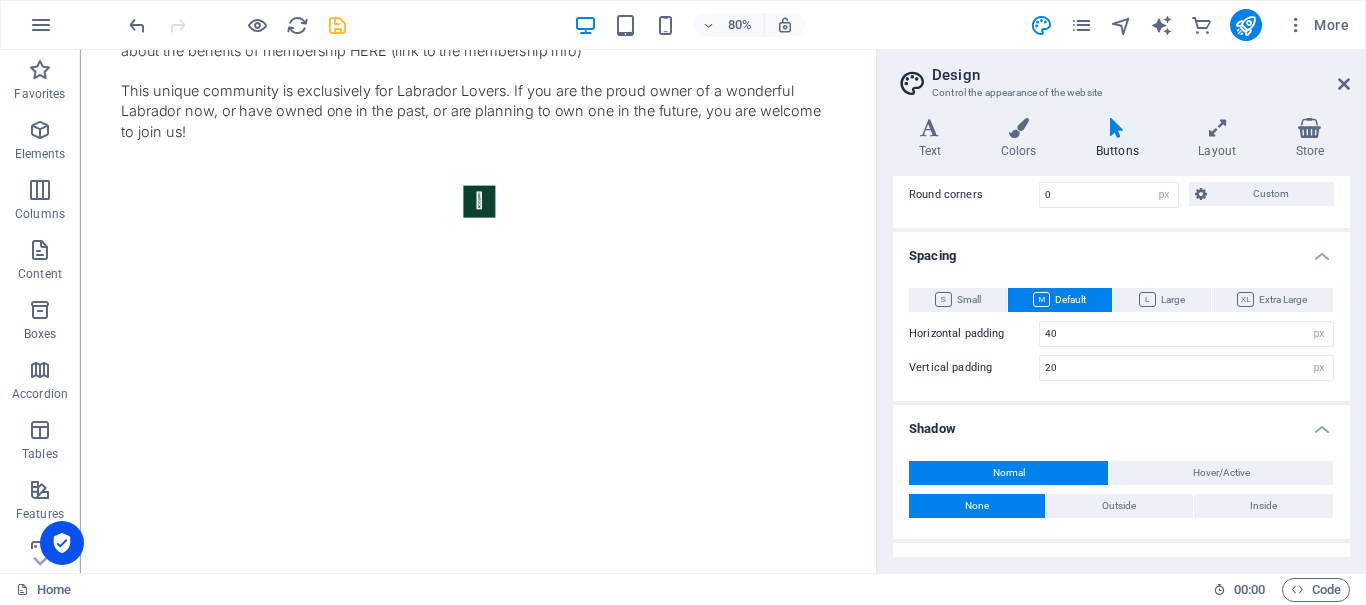 scroll, scrollTop: 675, scrollLeft: 0, axis: vertical 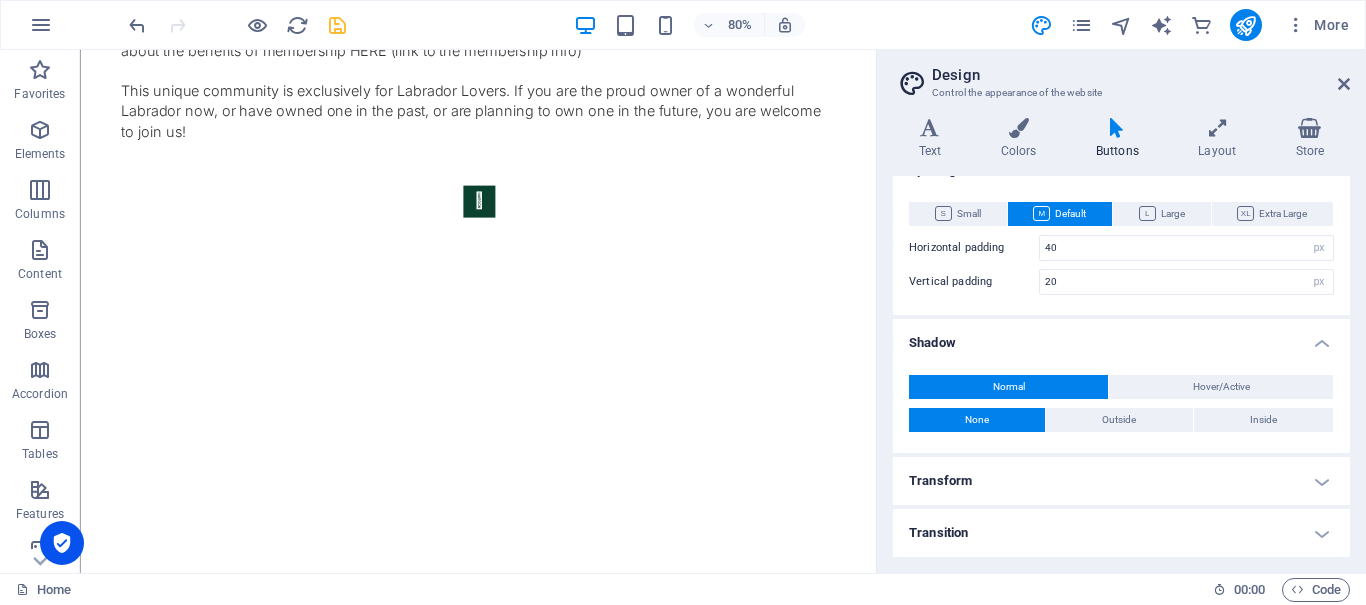 click on "Transform" at bounding box center (1121, 481) 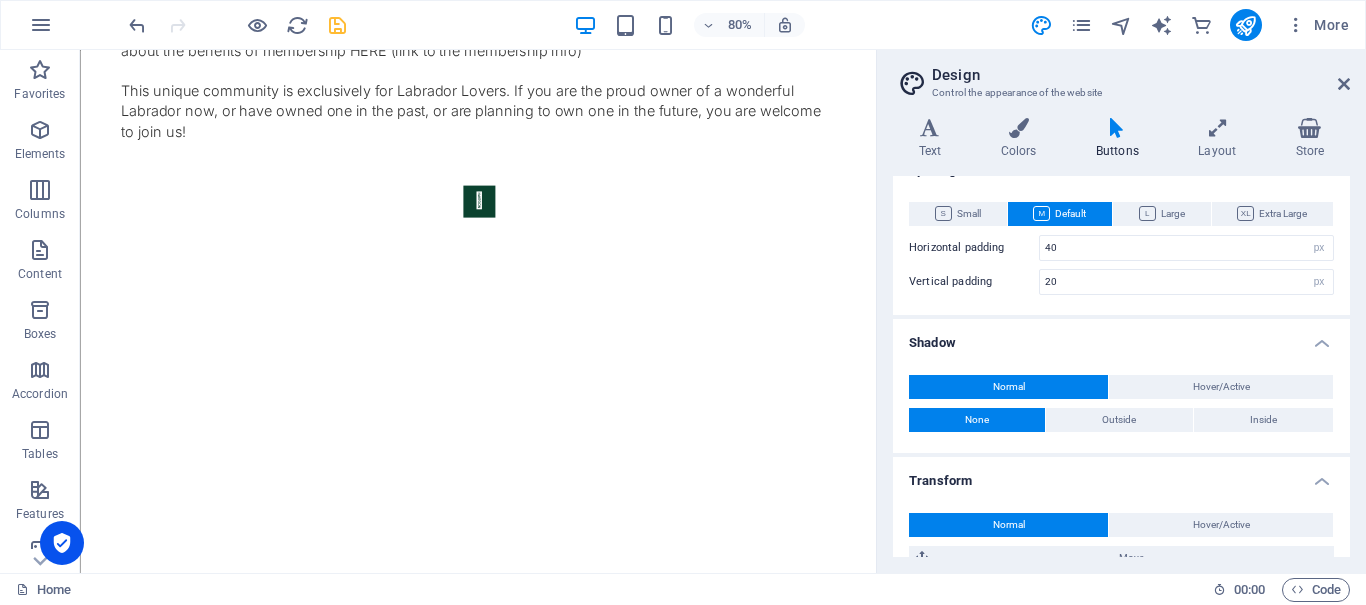 scroll, scrollTop: 856, scrollLeft: 0, axis: vertical 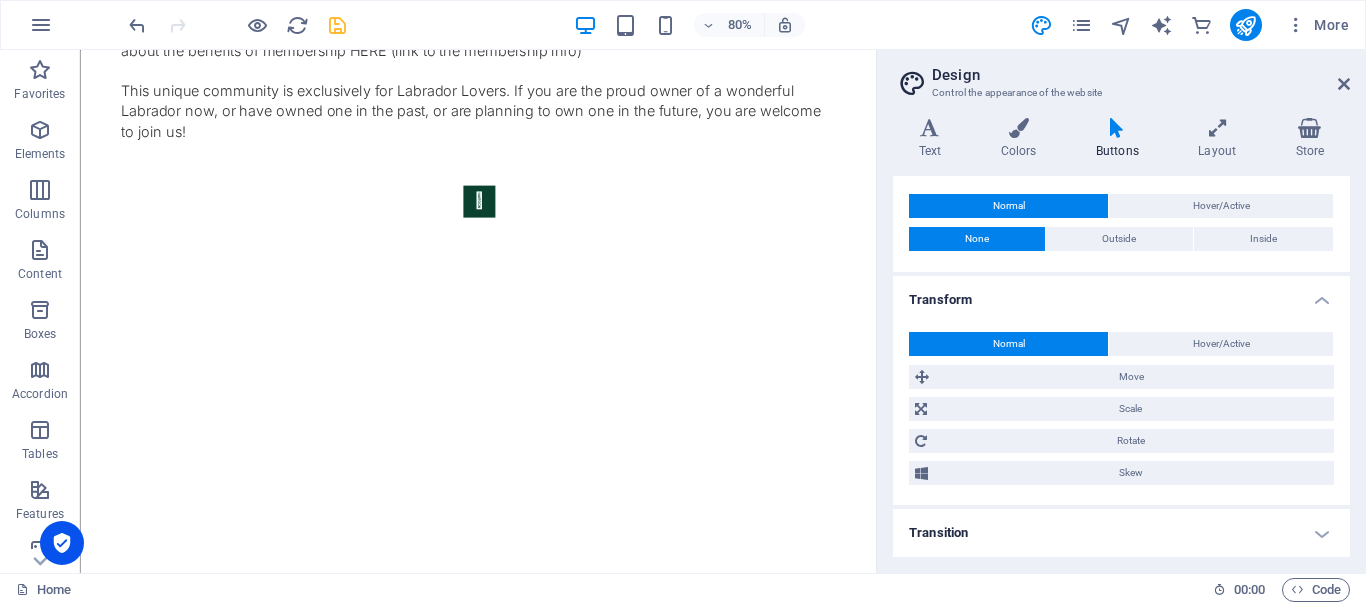 click on "Transition" at bounding box center (1121, 533) 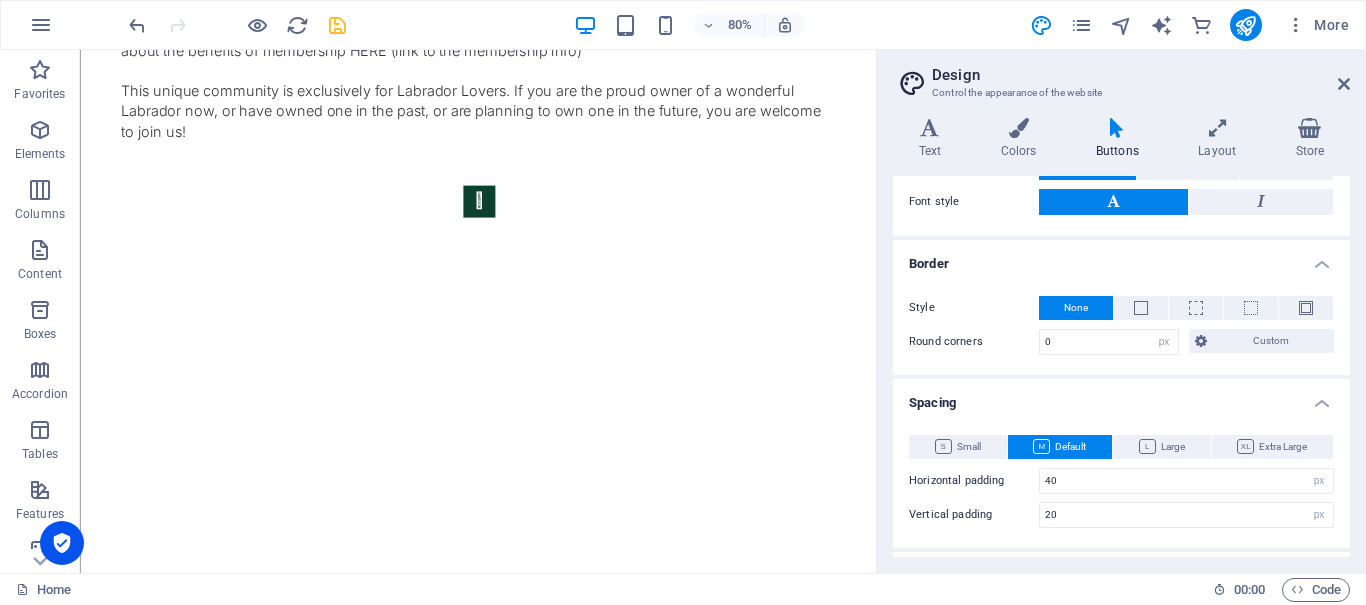 scroll, scrollTop: 142, scrollLeft: 0, axis: vertical 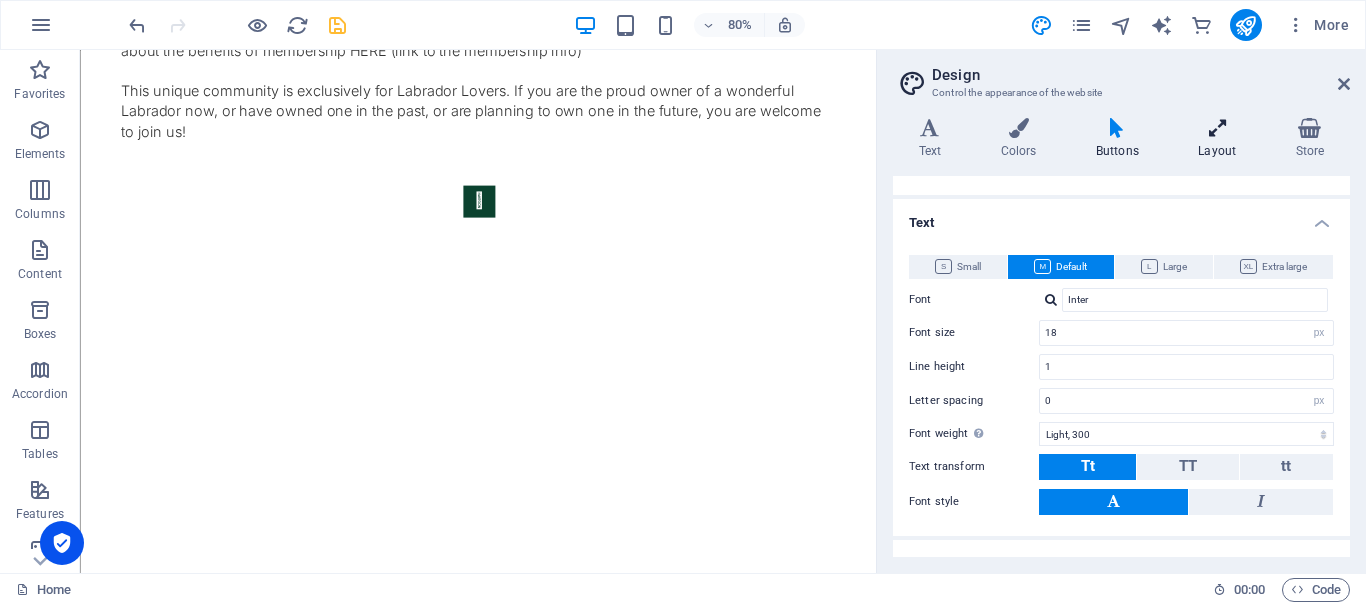 click at bounding box center (1217, 128) 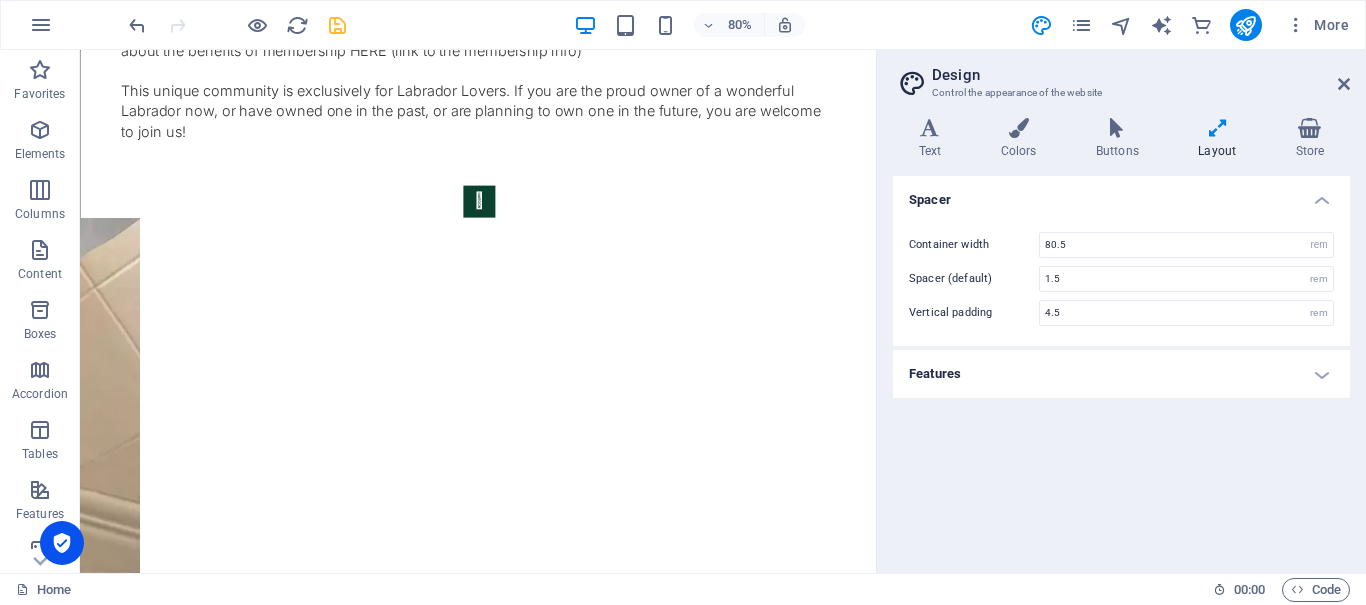 click on "Features" at bounding box center (1121, 374) 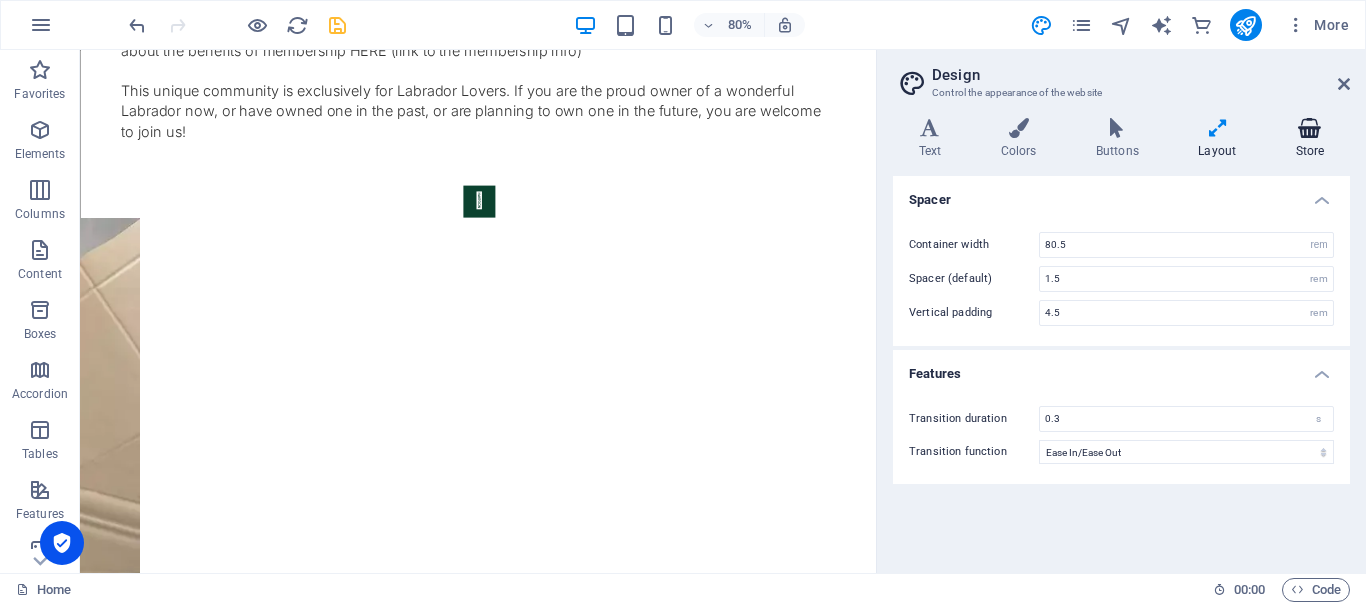 click at bounding box center (1310, 128) 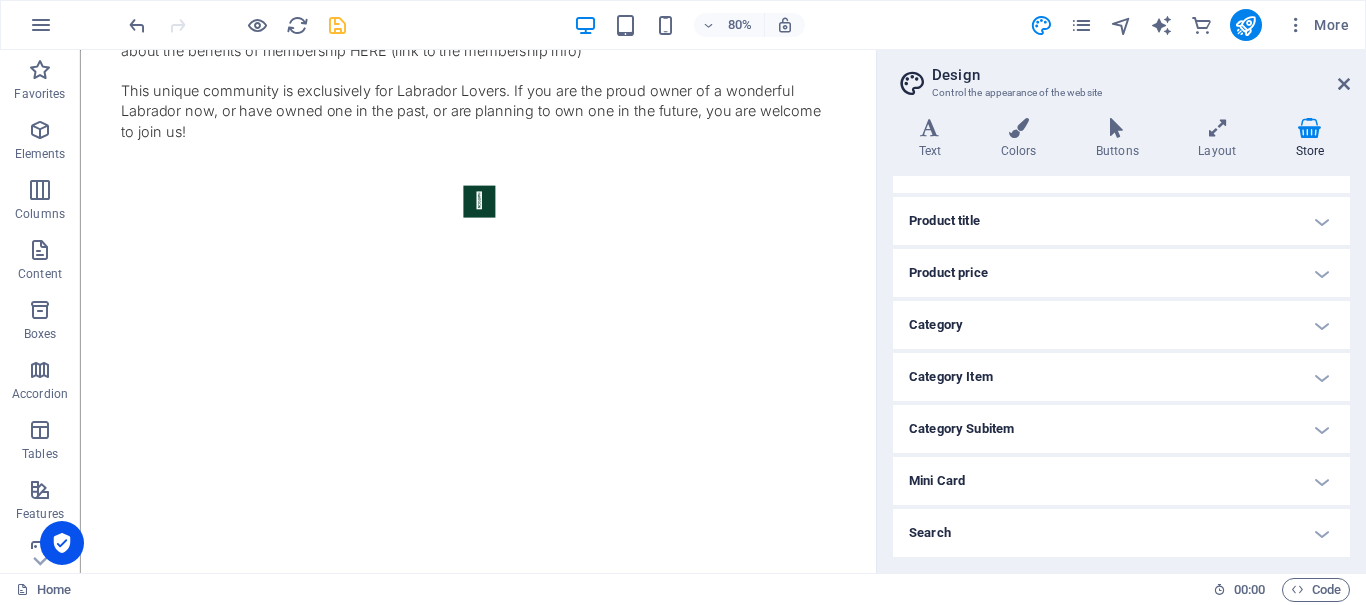 scroll, scrollTop: 0, scrollLeft: 0, axis: both 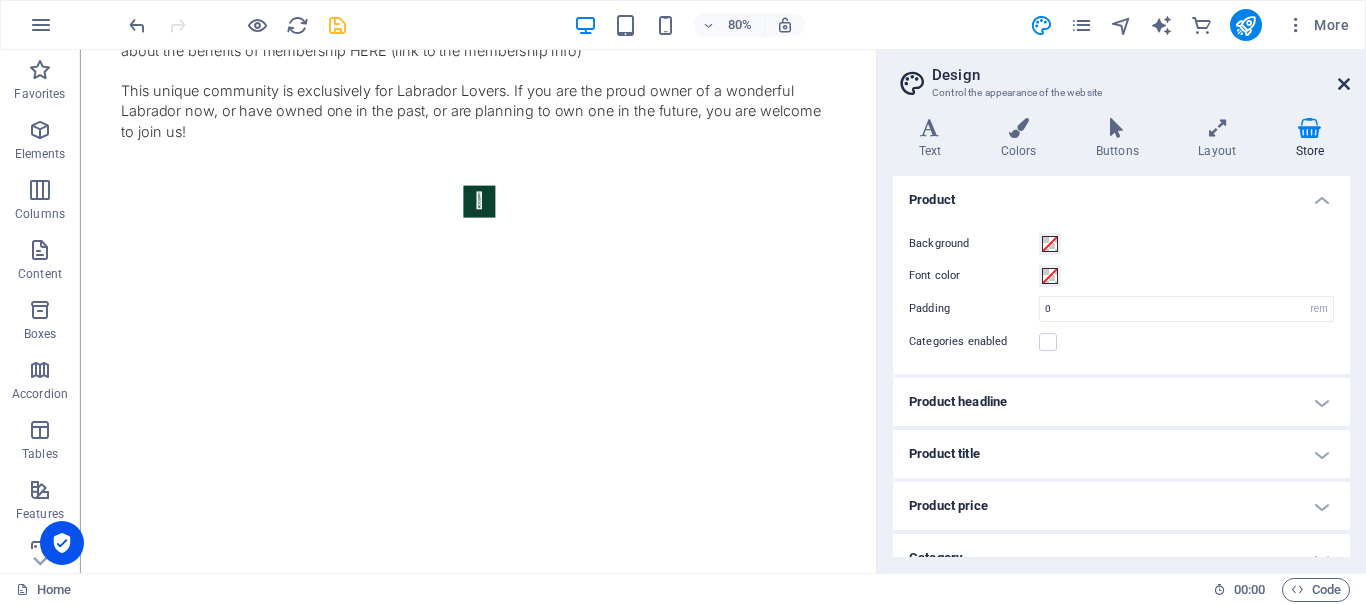 click at bounding box center (1344, 84) 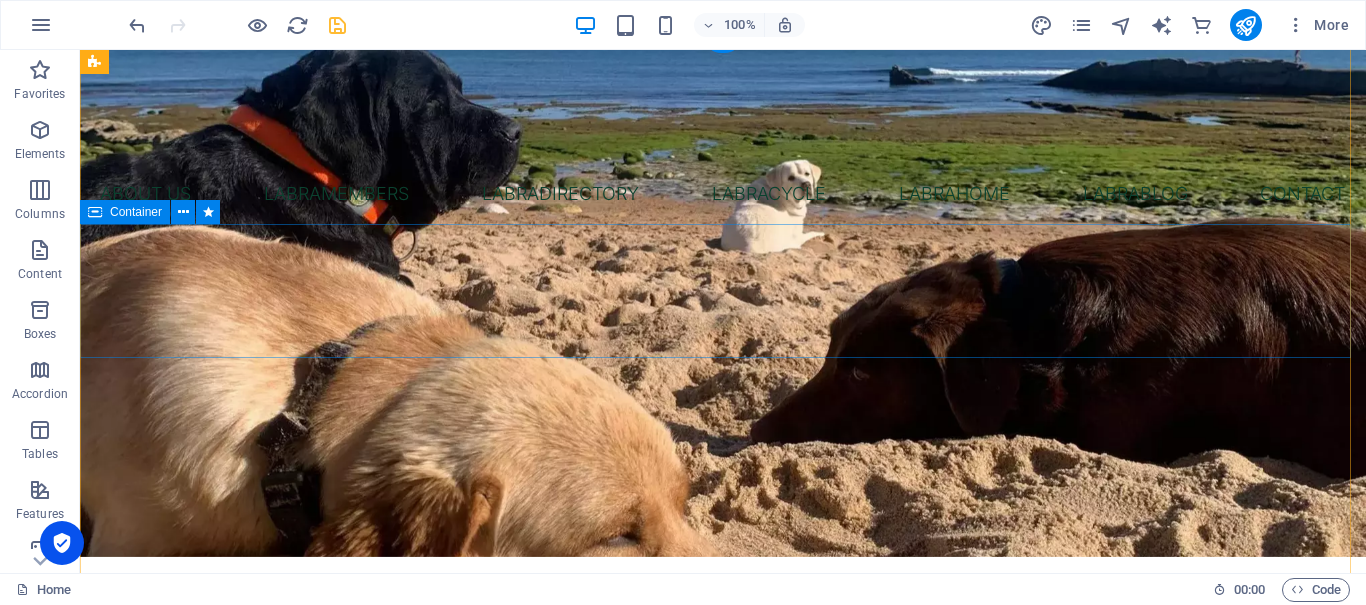 scroll, scrollTop: 0, scrollLeft: 0, axis: both 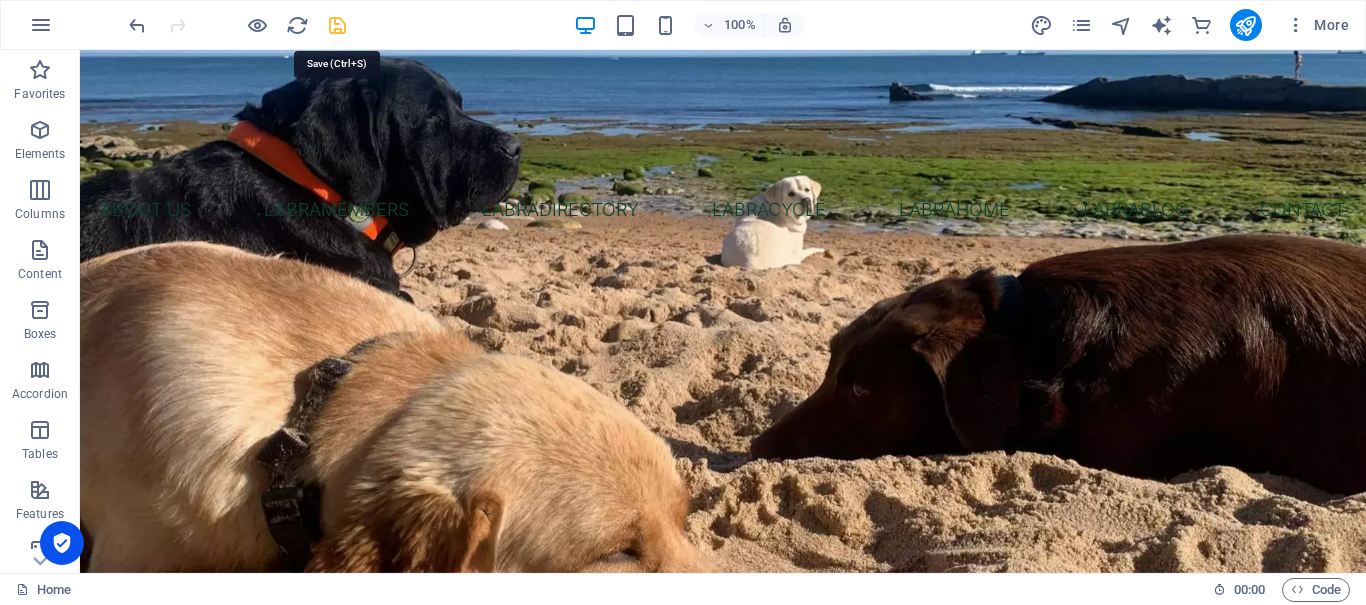 click at bounding box center (337, 25) 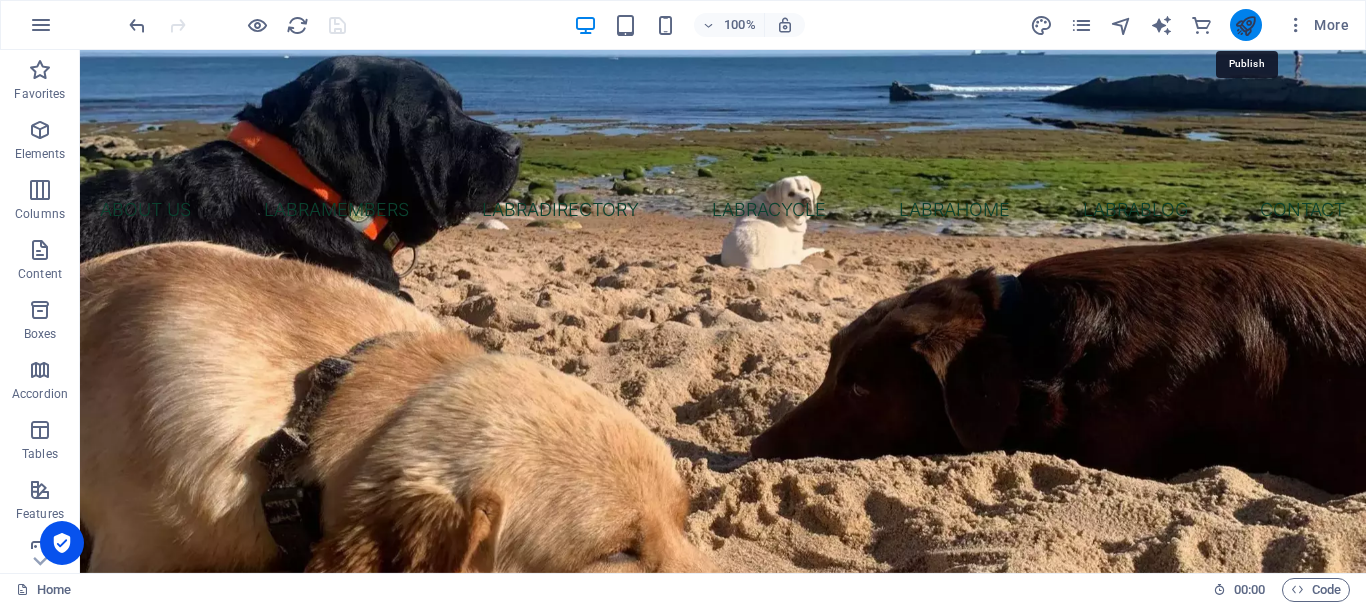 click at bounding box center (1245, 25) 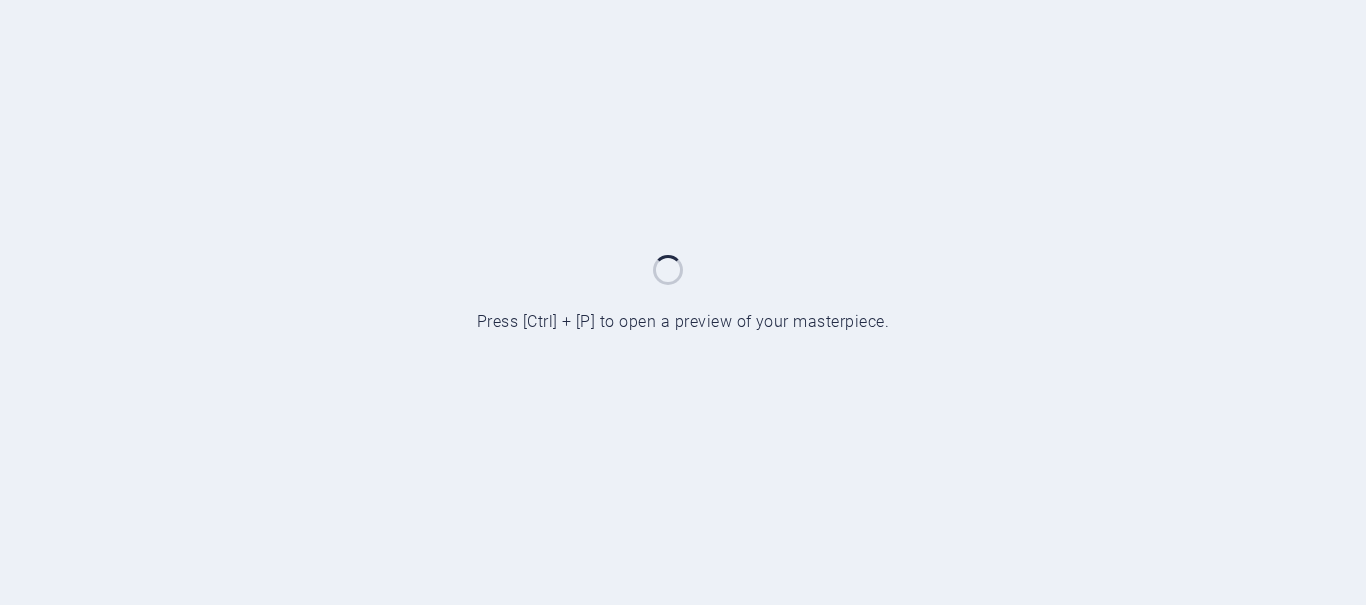 scroll, scrollTop: 0, scrollLeft: 0, axis: both 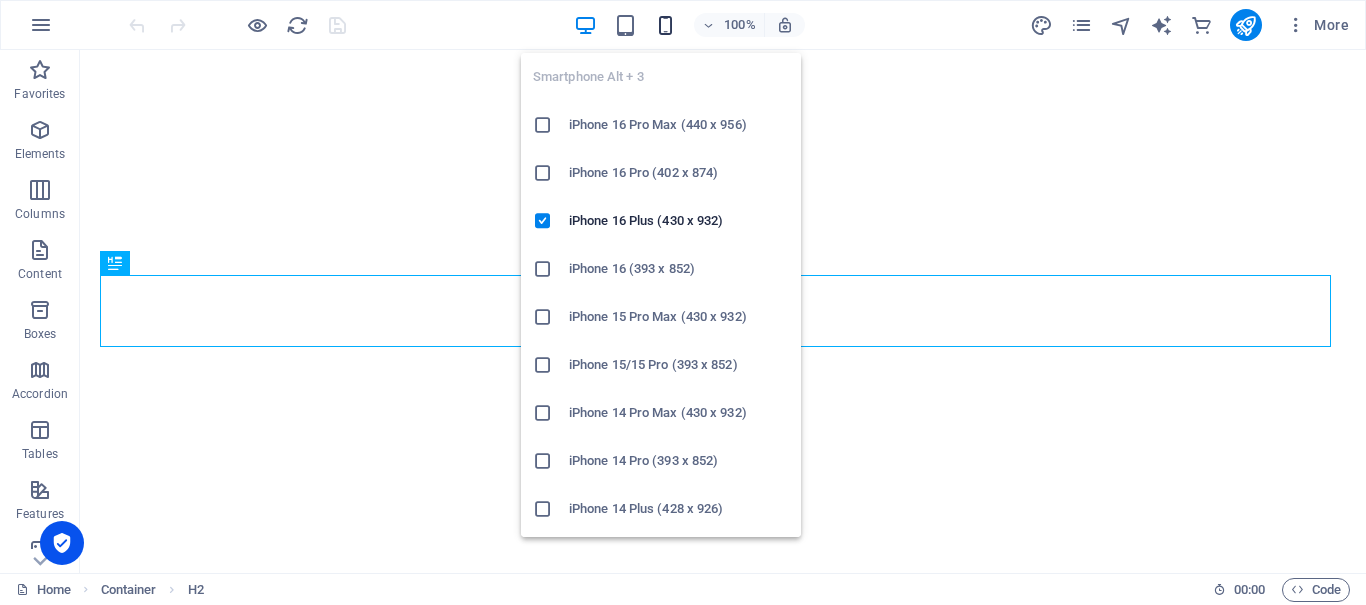 click at bounding box center [665, 25] 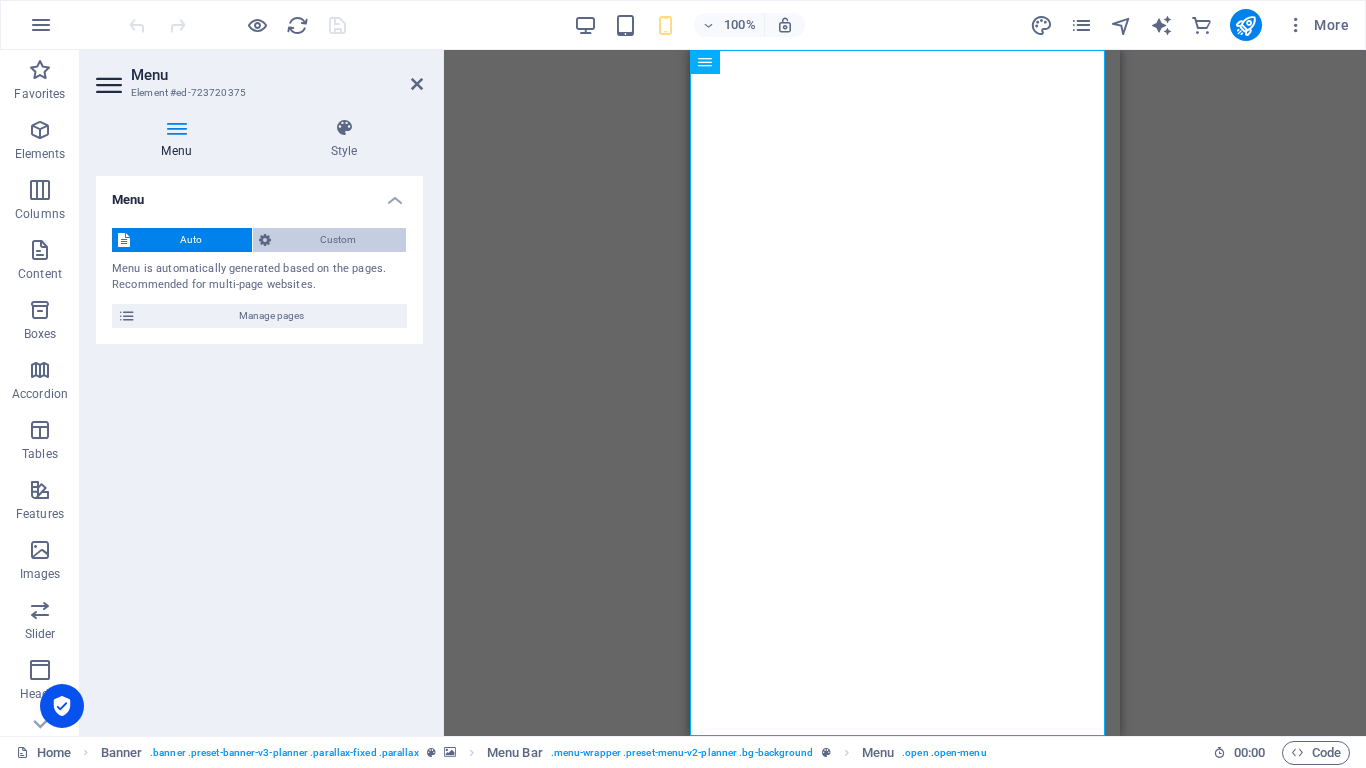 click on "Custom" at bounding box center [339, 240] 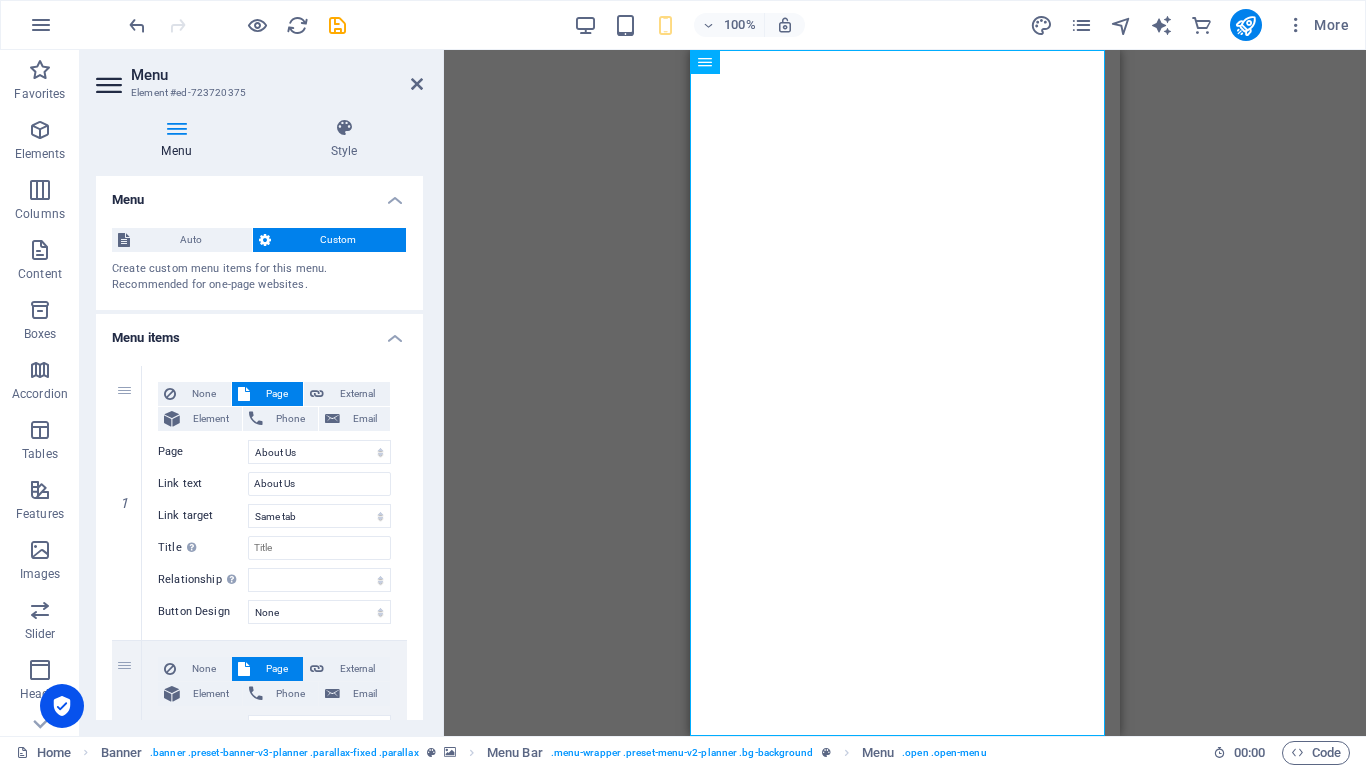click on "Auto Custom Create custom menu items for this menu. Recommended for one-page websites. Manage pages" at bounding box center [259, 261] 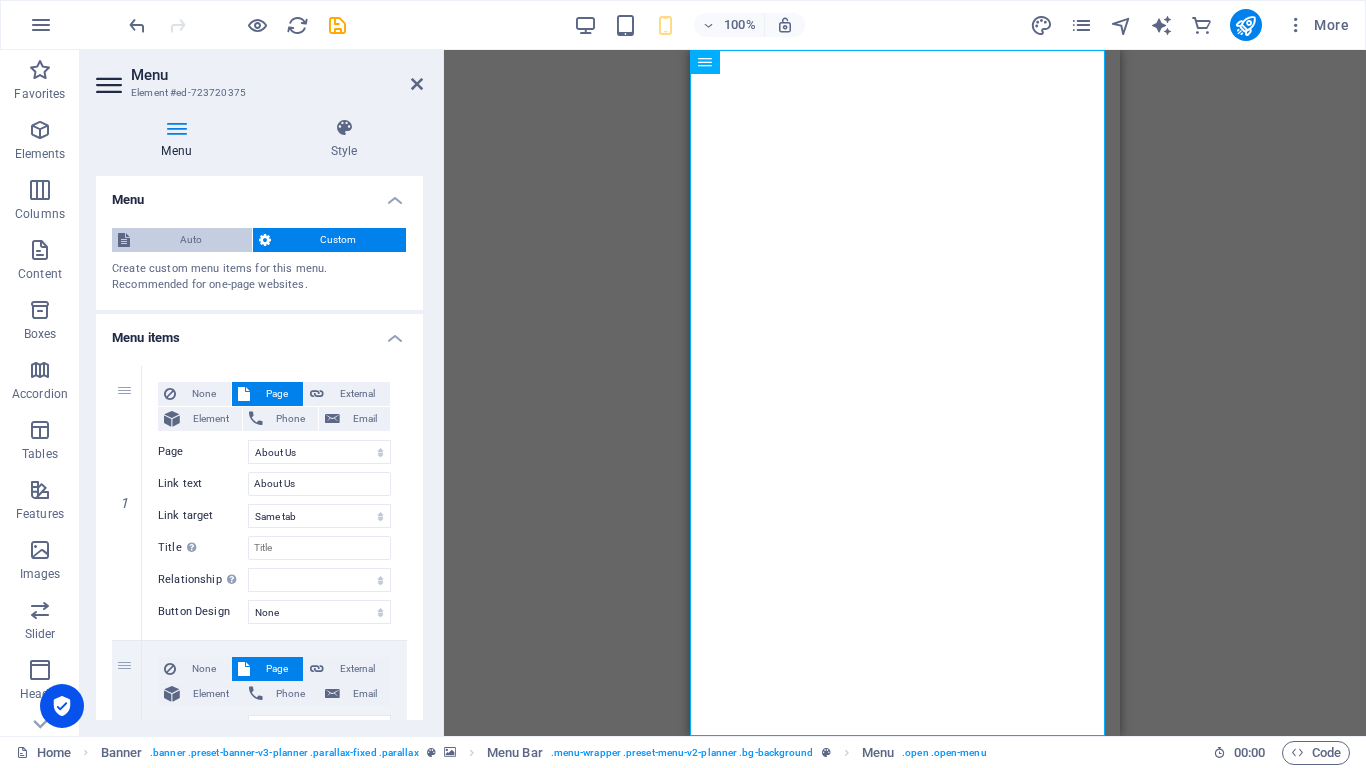 click on "Auto" at bounding box center (191, 240) 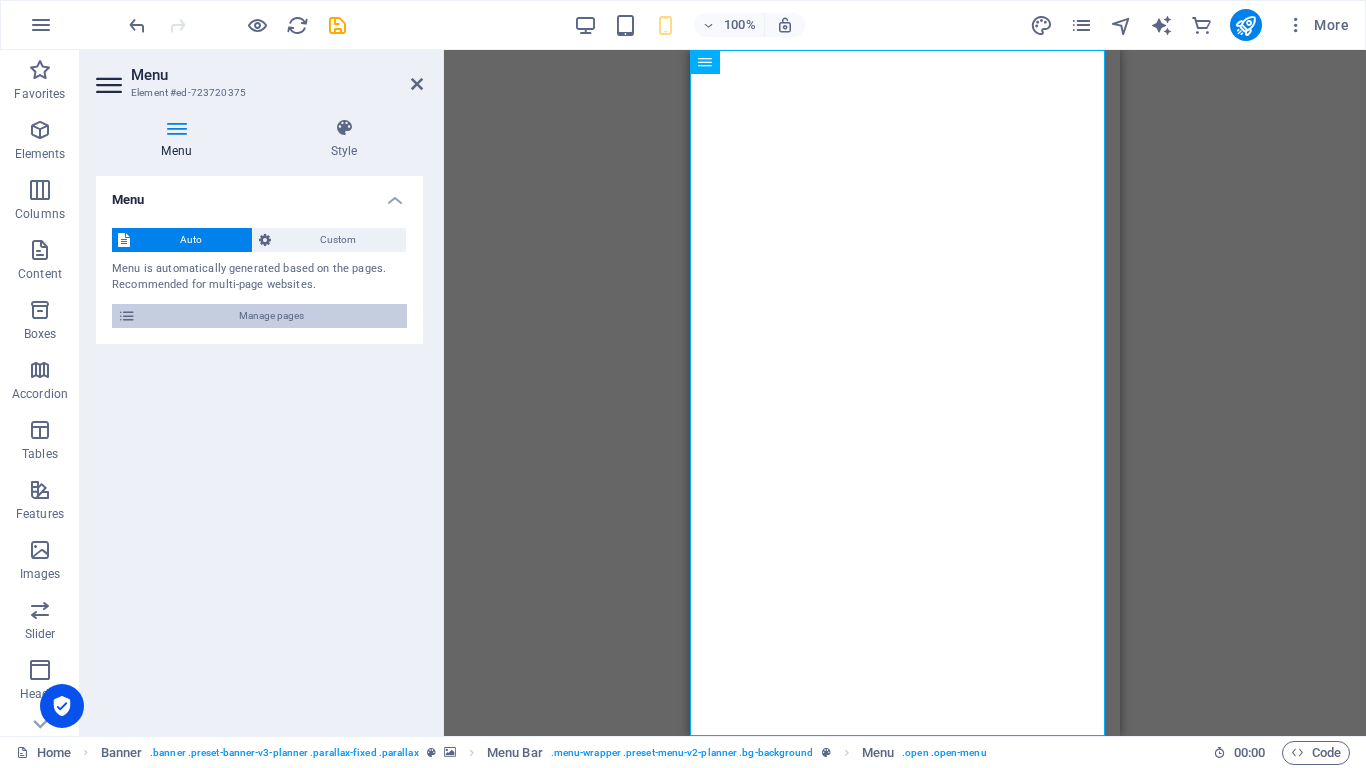 click on "Manage pages" at bounding box center [271, 316] 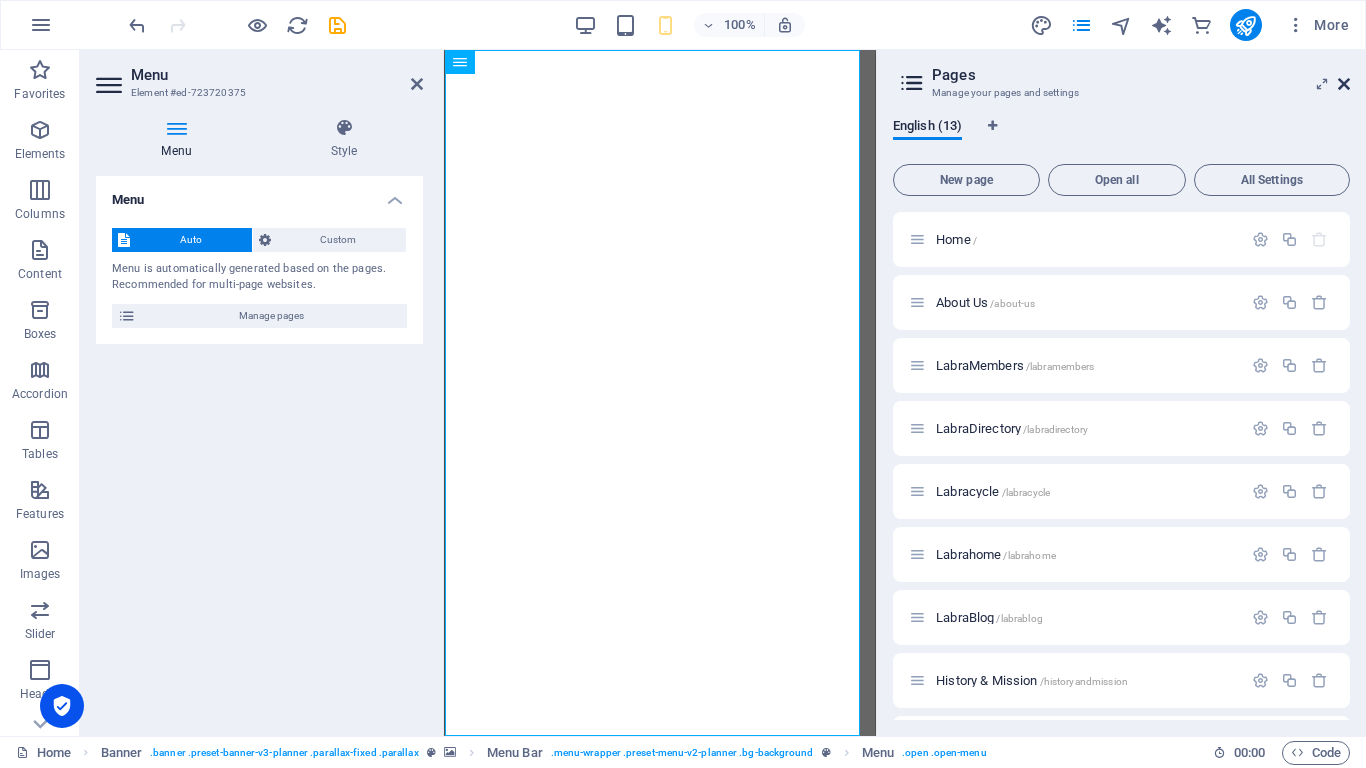 click at bounding box center (1344, 84) 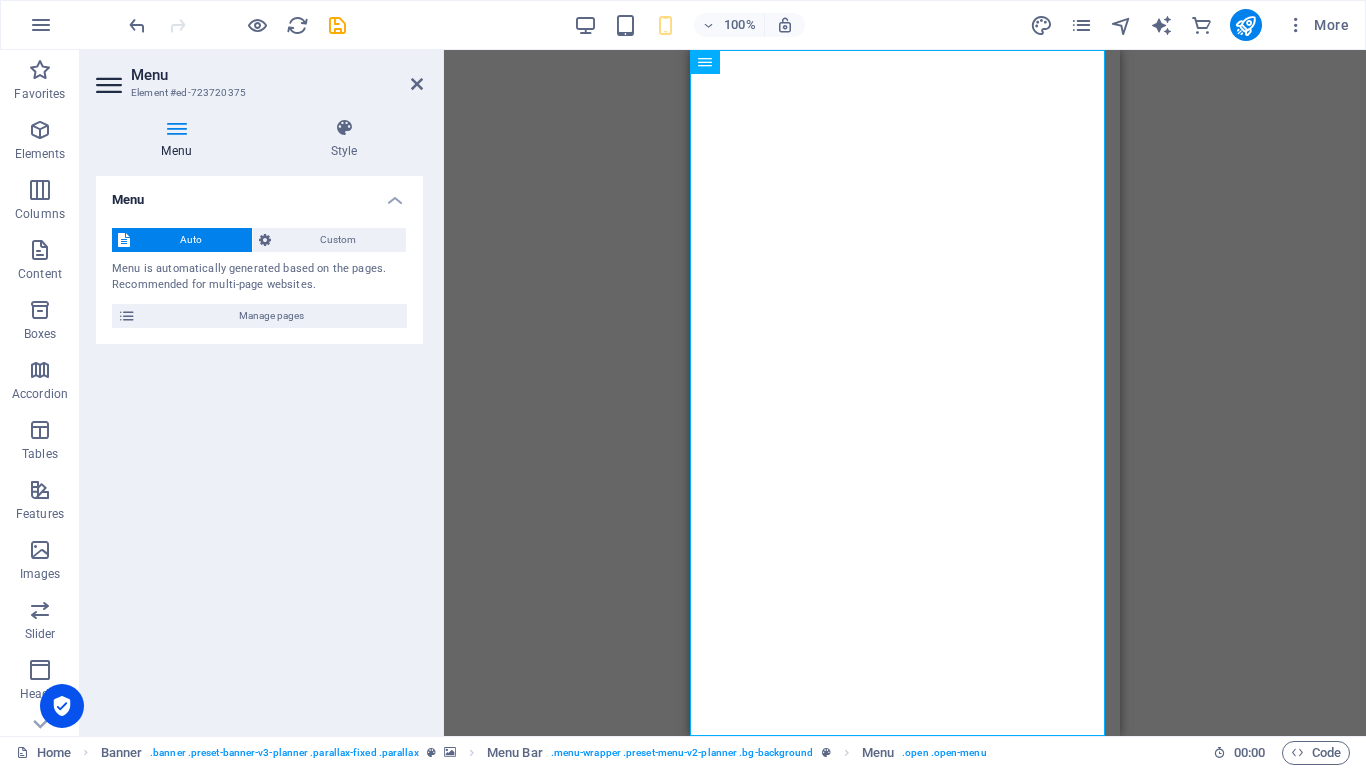 click on "Menu Style Menu Auto Custom Menu is automatically generated based on the pages. Recommended for multi-page websites. Manage pages Menu items 1 None Page External Element Phone Email Page Home About Us LabraMembers LabraDirectory Labracycle Labrahome LabraBlog History &amp; Mission Labratalk Contact Legal Notice Privacy Home (Copy) Element
URL /about-us Phone Email Link text About Us Link target New tab Same tab Overlay Title Additional link description, should not be the same as the link text. The title is most often shown as a tooltip text when the mouse moves over the element. Leave empty if uncertain. Relationship Sets the  relationship of this link to the link target . For example, the value "nofollow" instructs search engines not to follow the link. Can be left empty. alternate author bookmark external help license next nofollow noreferrer noopener prev search tag Button Design None Default Primary Secondary 2 None Page External Element Phone Email Page Home About Us LabraMembers" at bounding box center [259, 419] 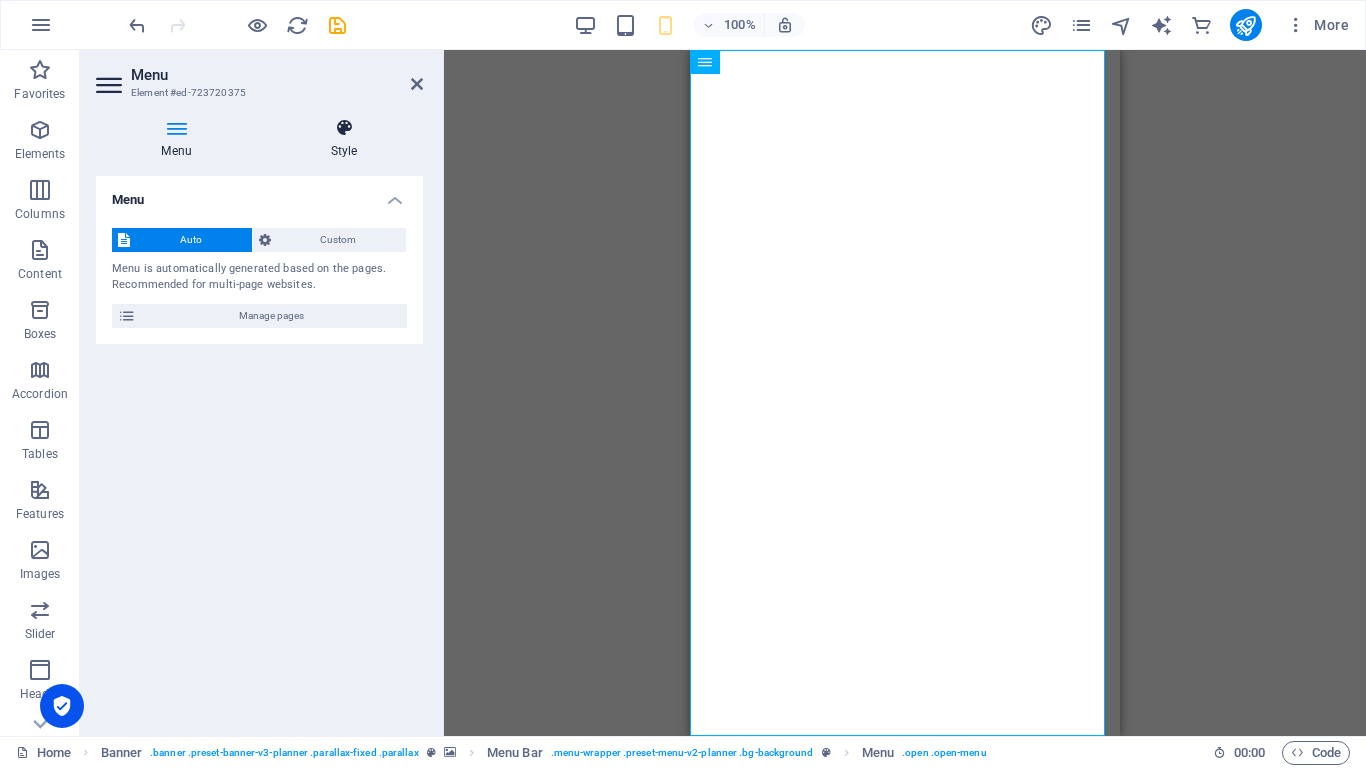 click at bounding box center (344, 128) 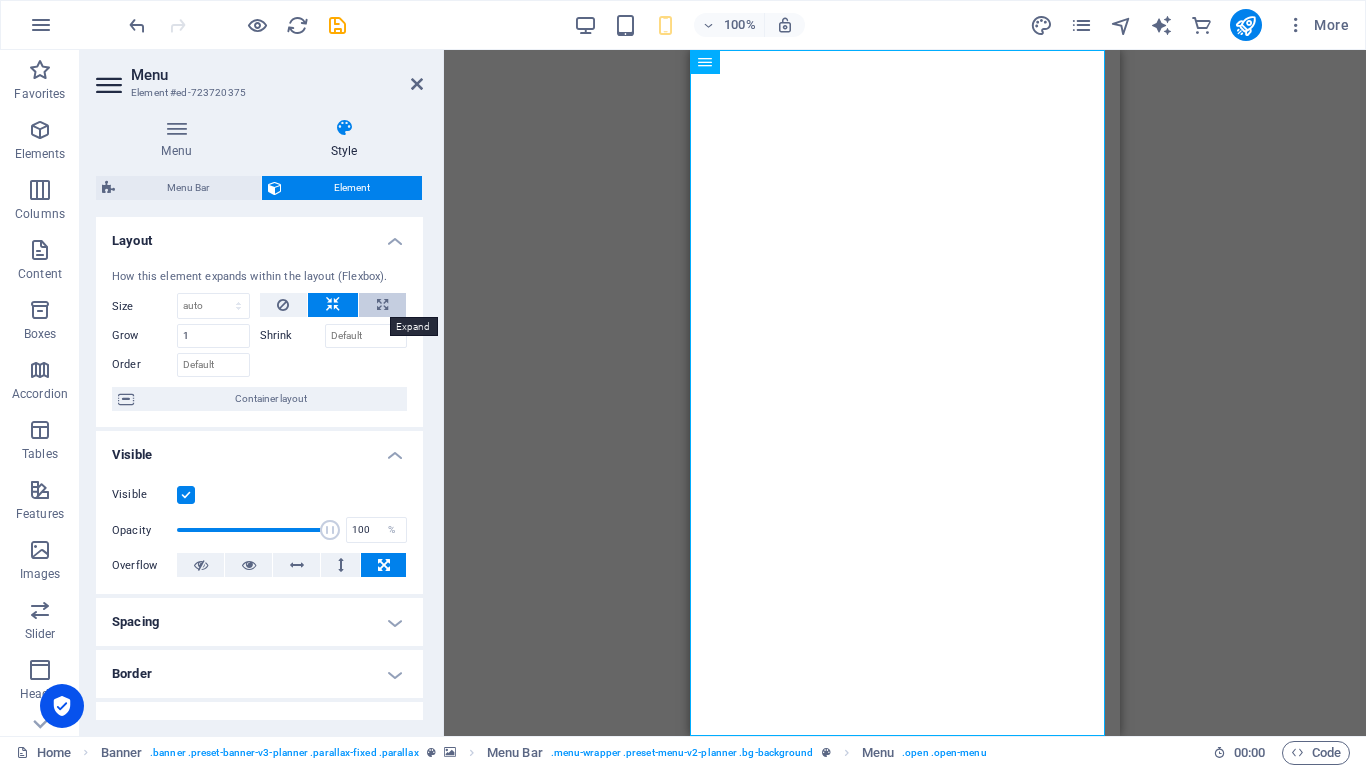 click at bounding box center [382, 305] 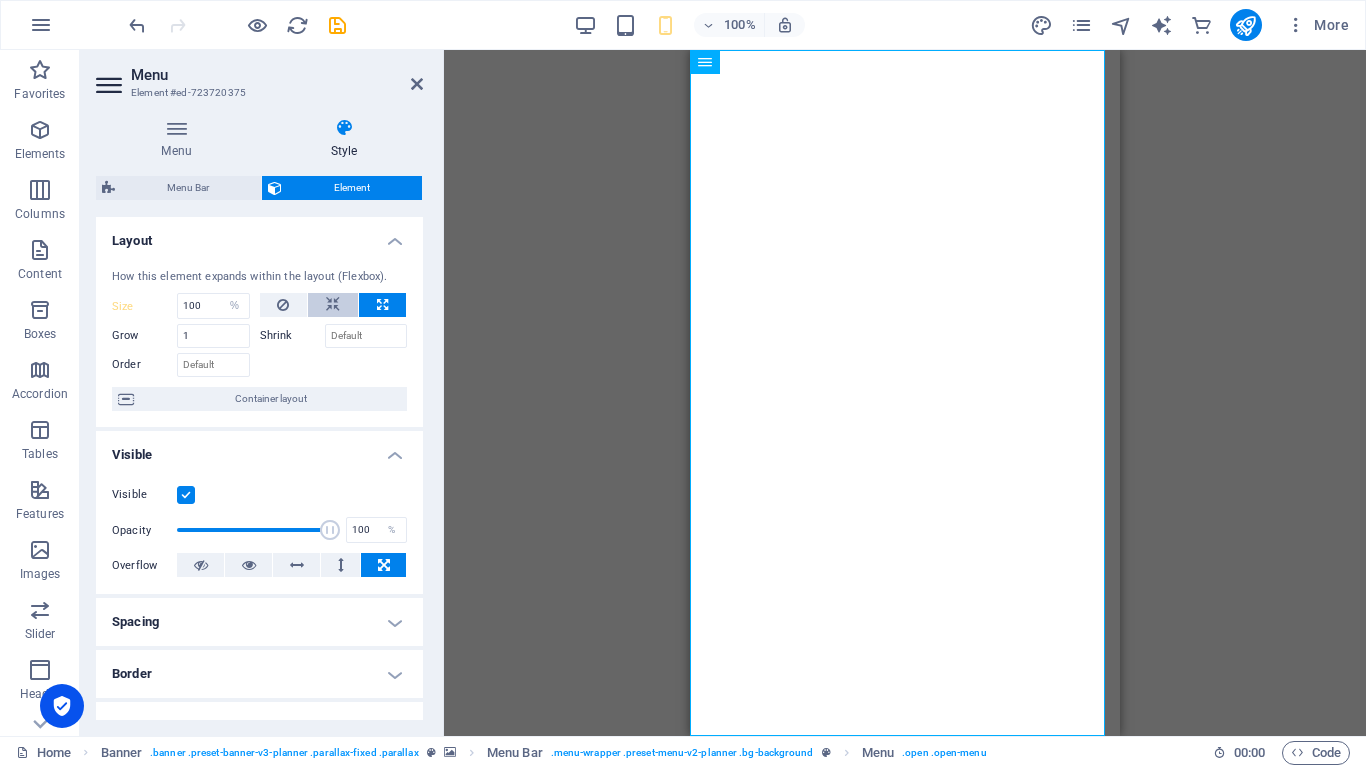 click at bounding box center [333, 305] 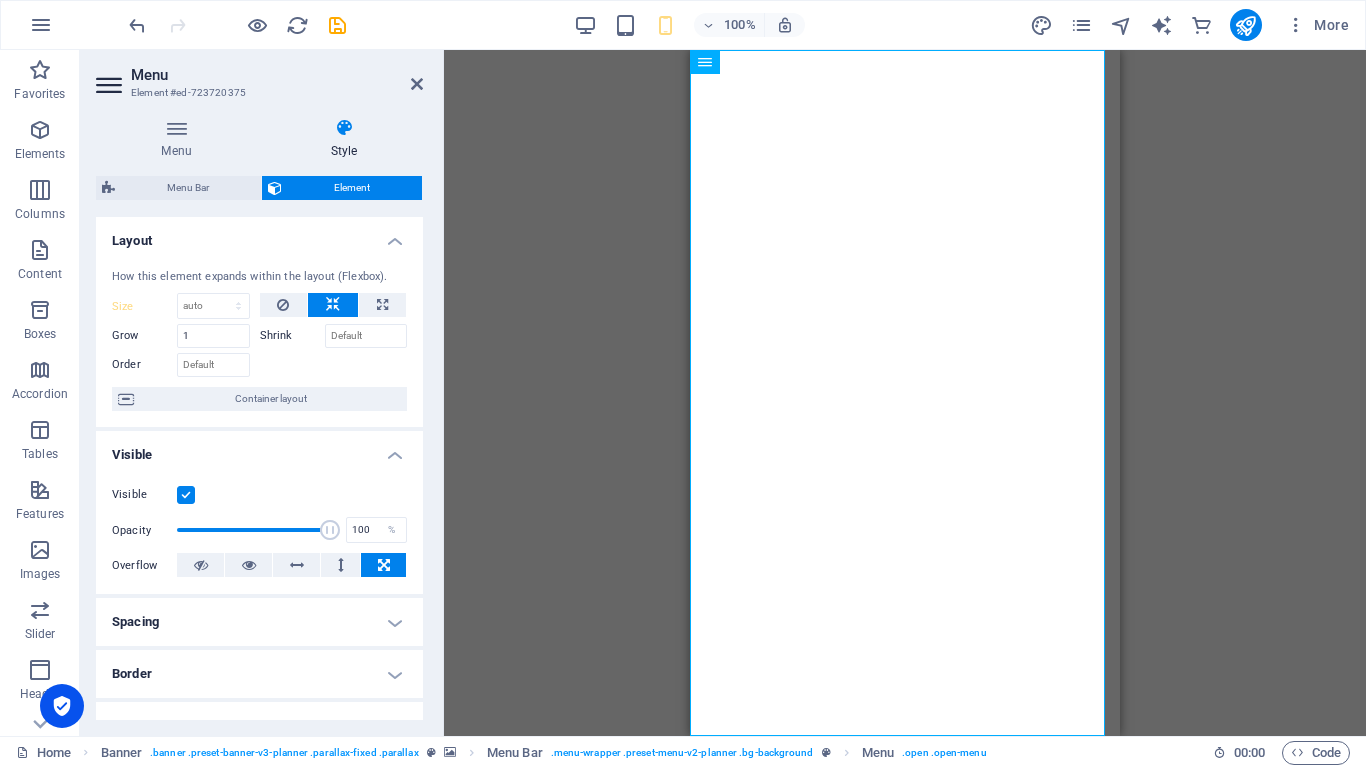 click on "How this element expands within the layout (Flexbox). Size Default auto px % 1/1 1/2 1/3 1/4 1/5 1/6 1/7 1/8 1/9 1/10 Grow 1 Shrink Order Container layout" at bounding box center [259, 340] 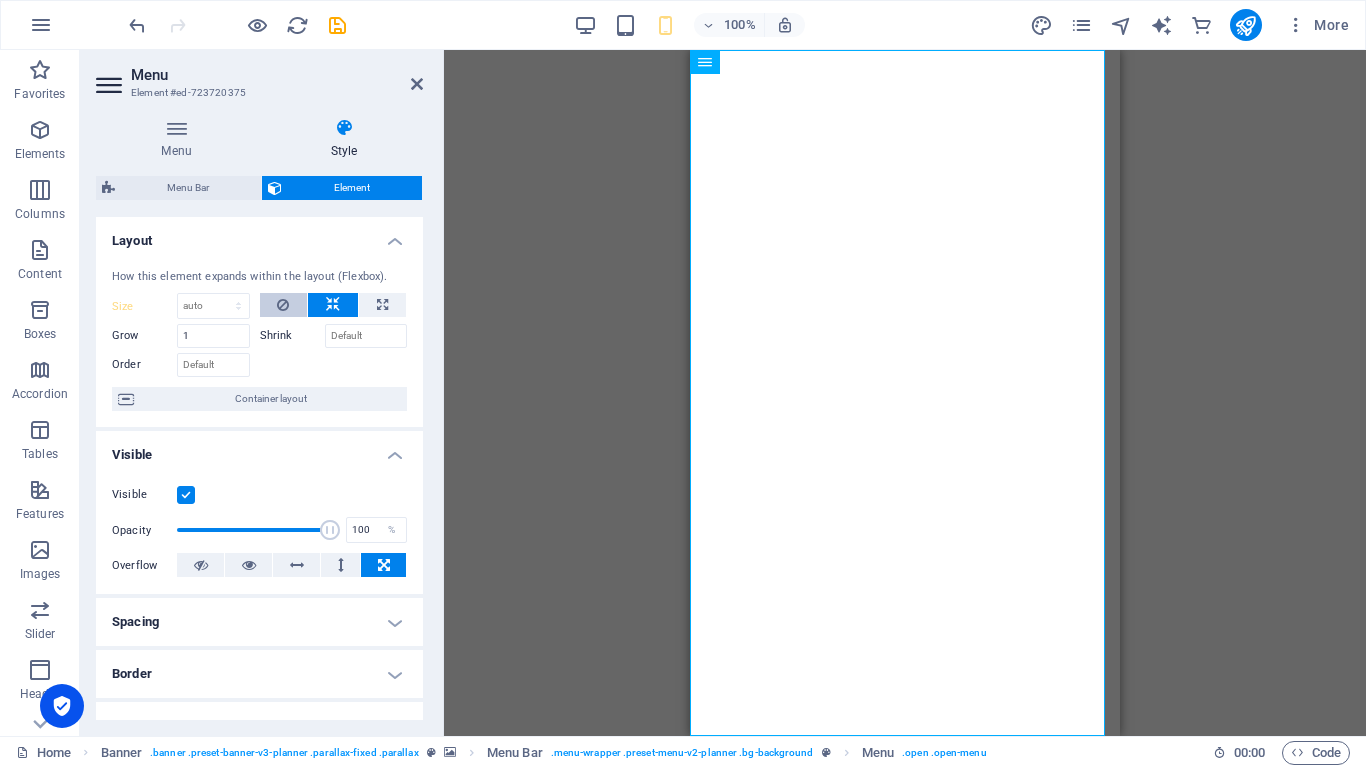 click at bounding box center (284, 305) 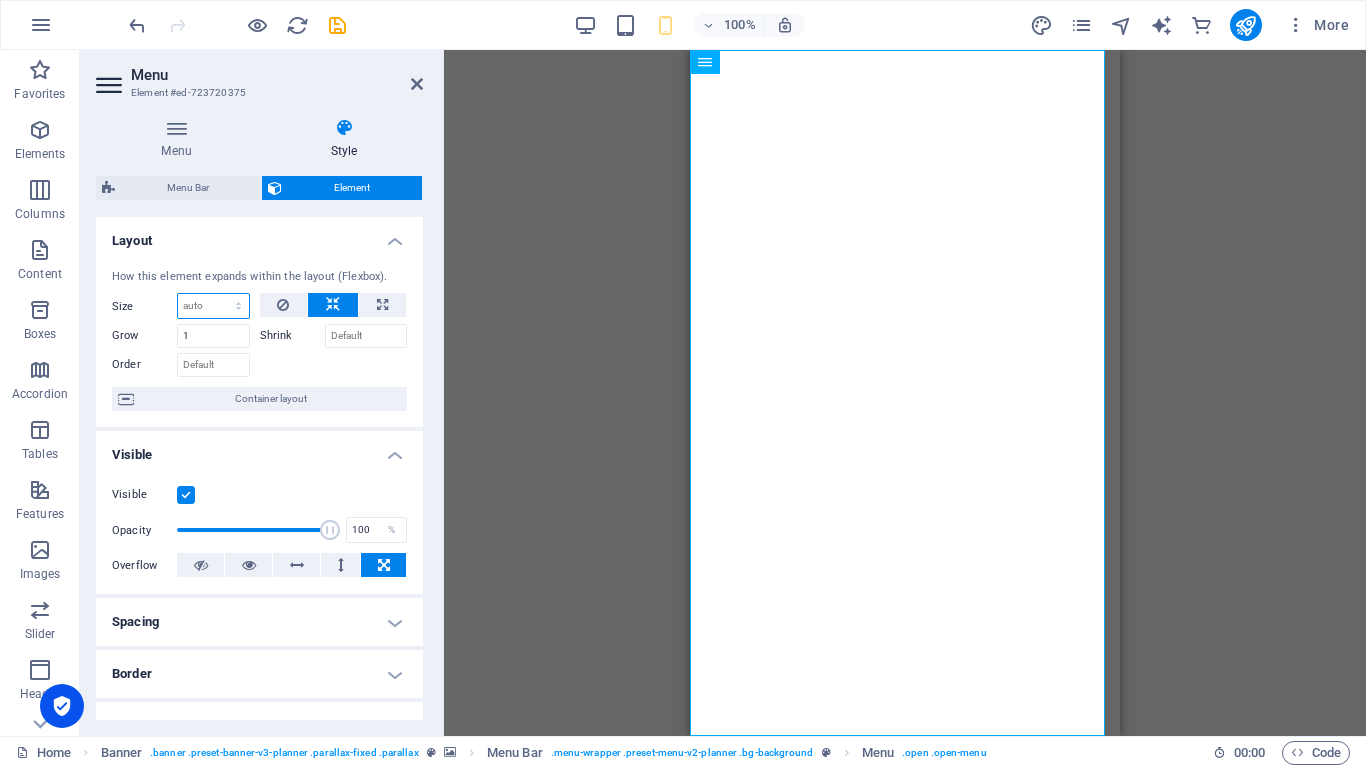 click on "Default auto px % 1/1 1/2 1/3 1/4 1/5 1/6 1/7 1/8 1/9 1/10" at bounding box center [213, 306] 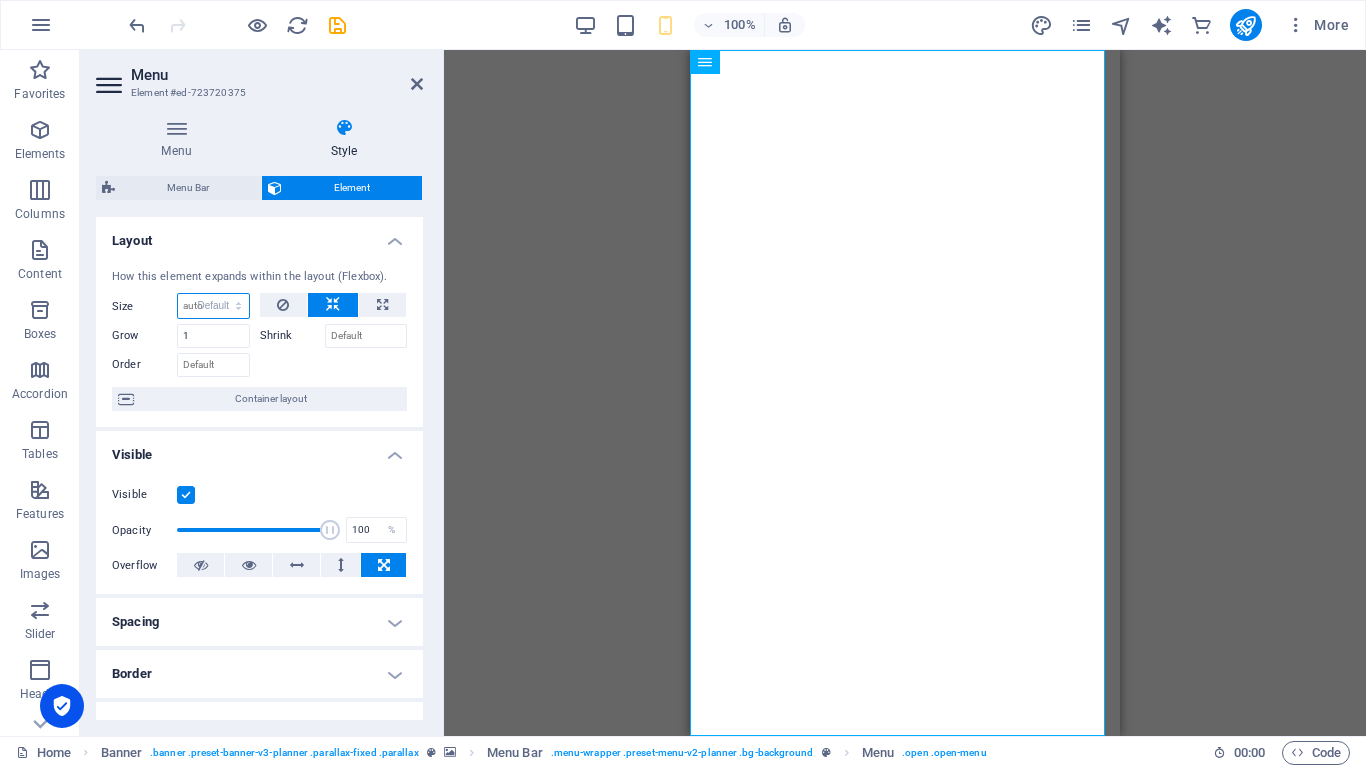 click on "Default auto px % 1/1 1/2 1/3 1/4 1/5 1/6 1/7 1/8 1/9 1/10" at bounding box center (213, 306) 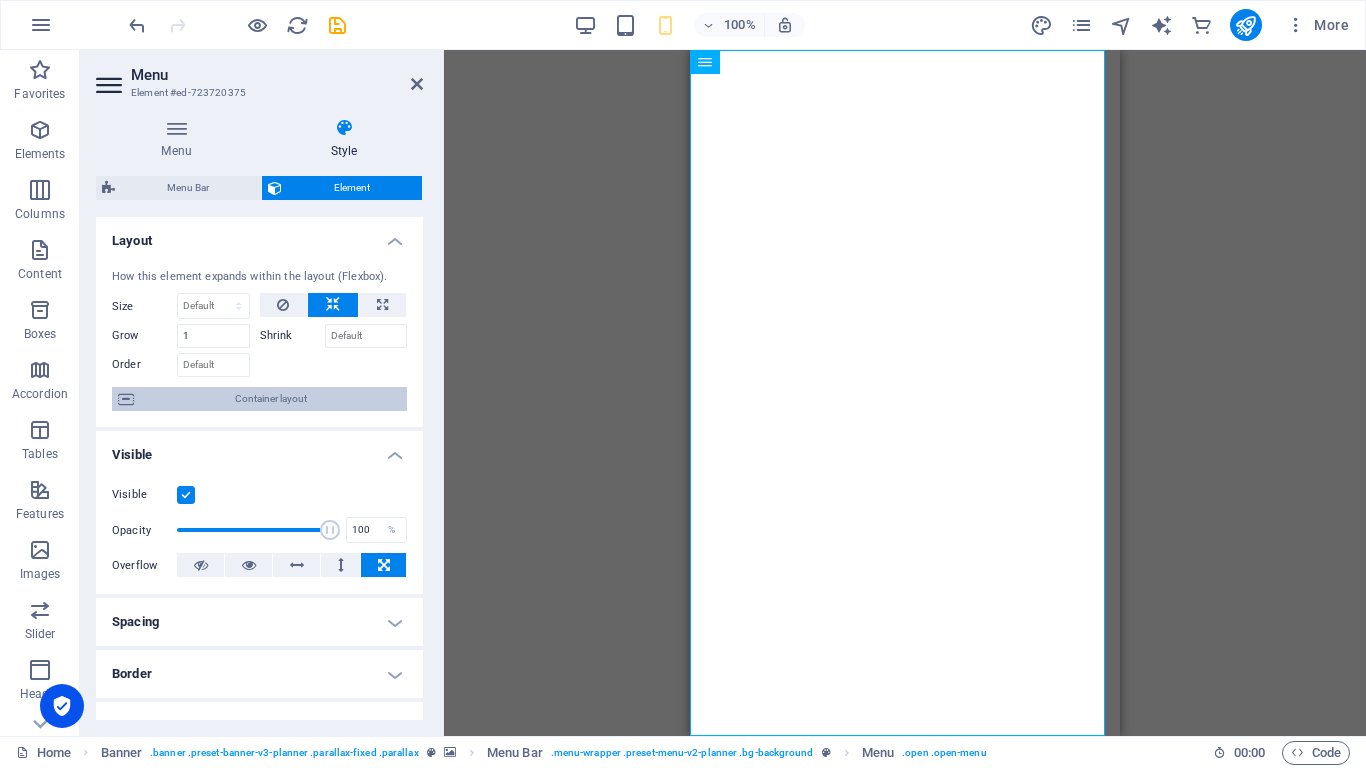 click on "Container layout" at bounding box center [270, 399] 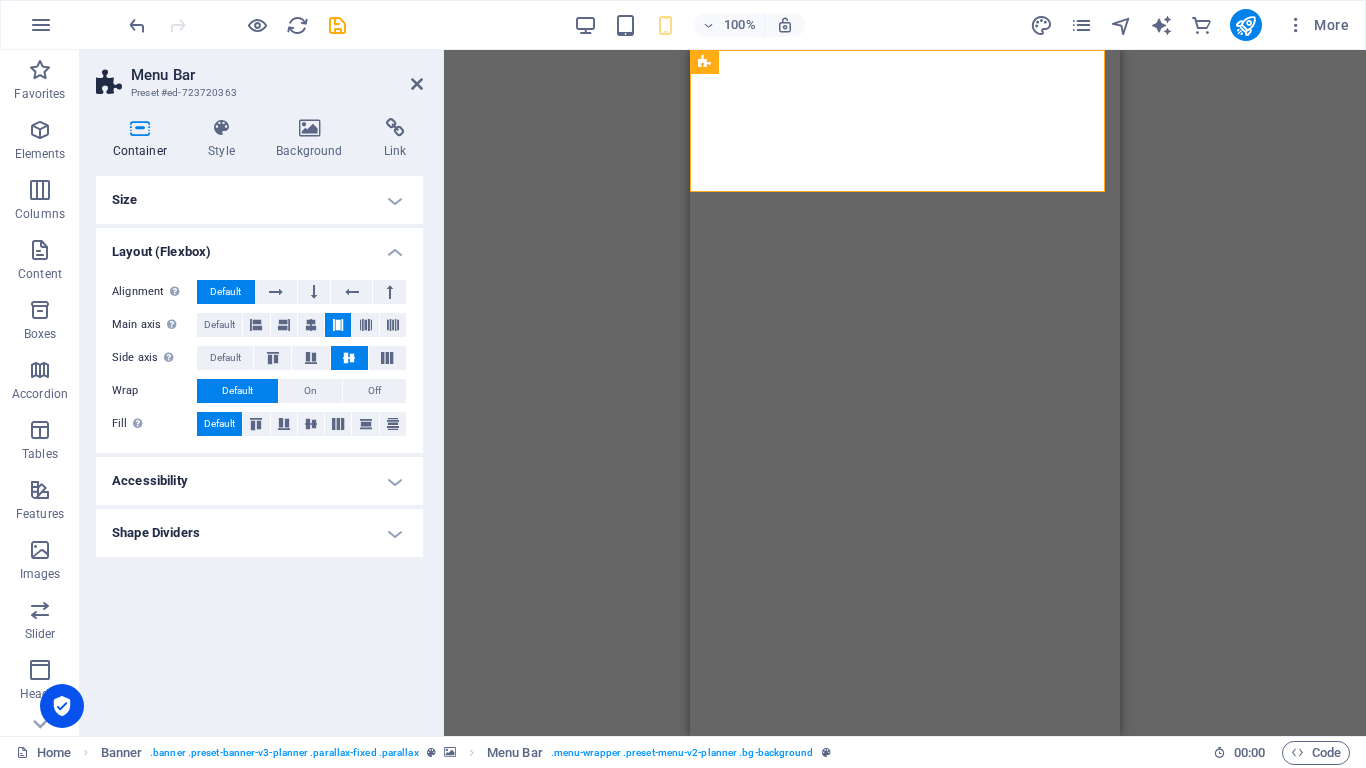 click on "Accessibility" at bounding box center [259, 481] 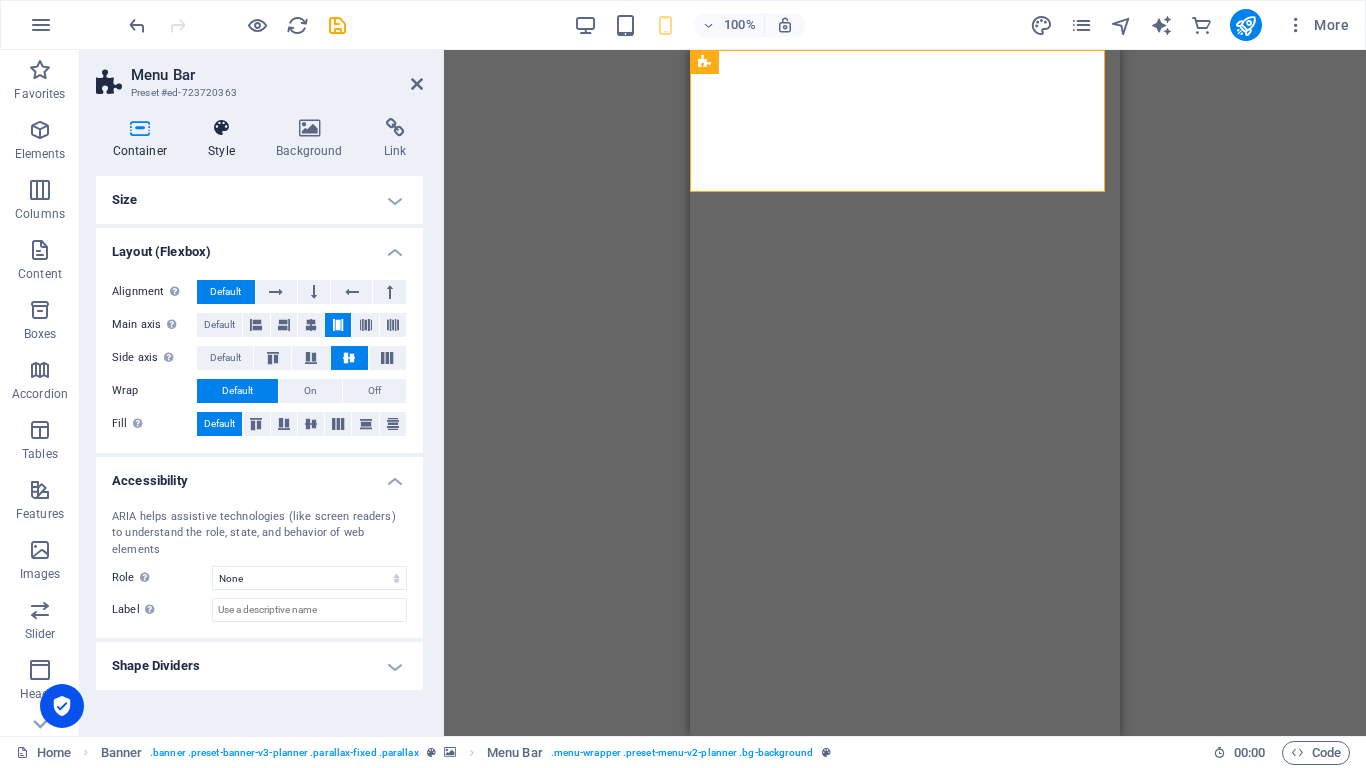 click on "Style" at bounding box center (226, 139) 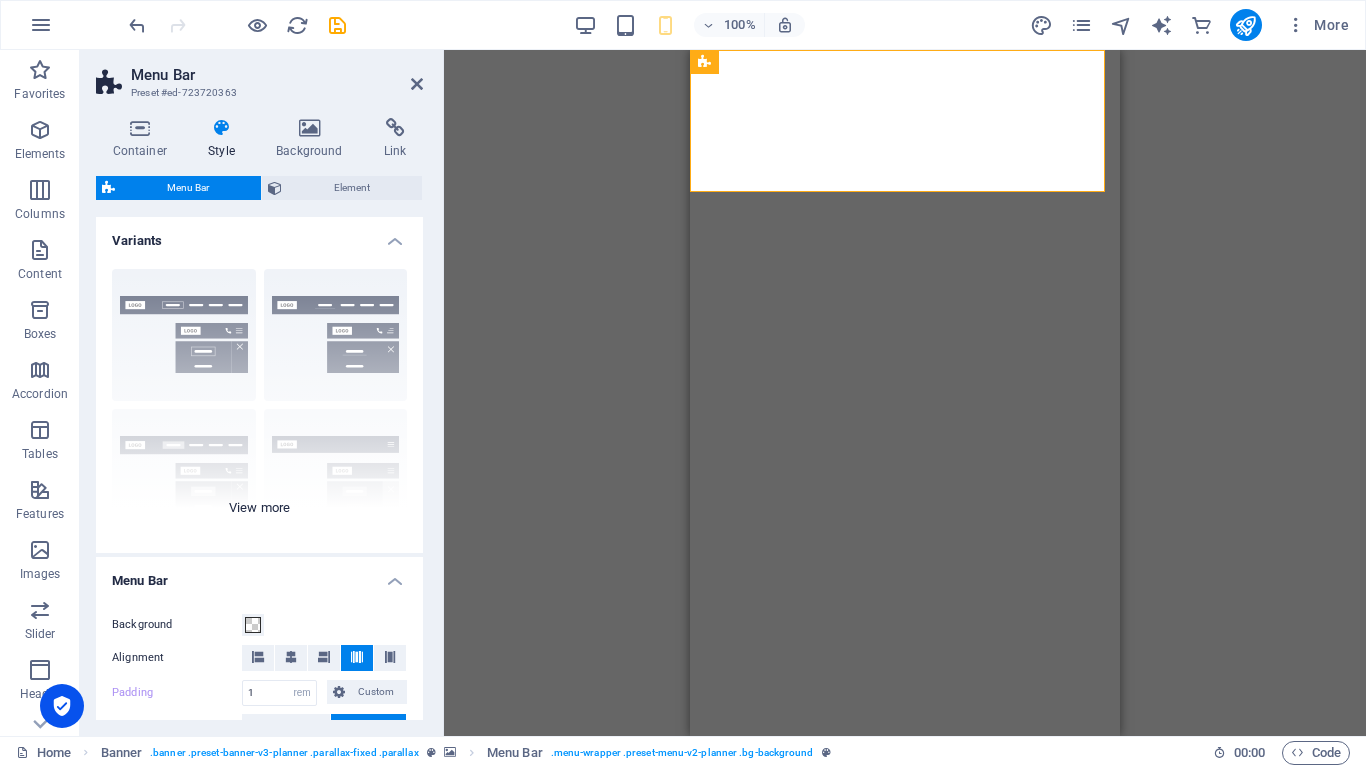 scroll, scrollTop: 200, scrollLeft: 0, axis: vertical 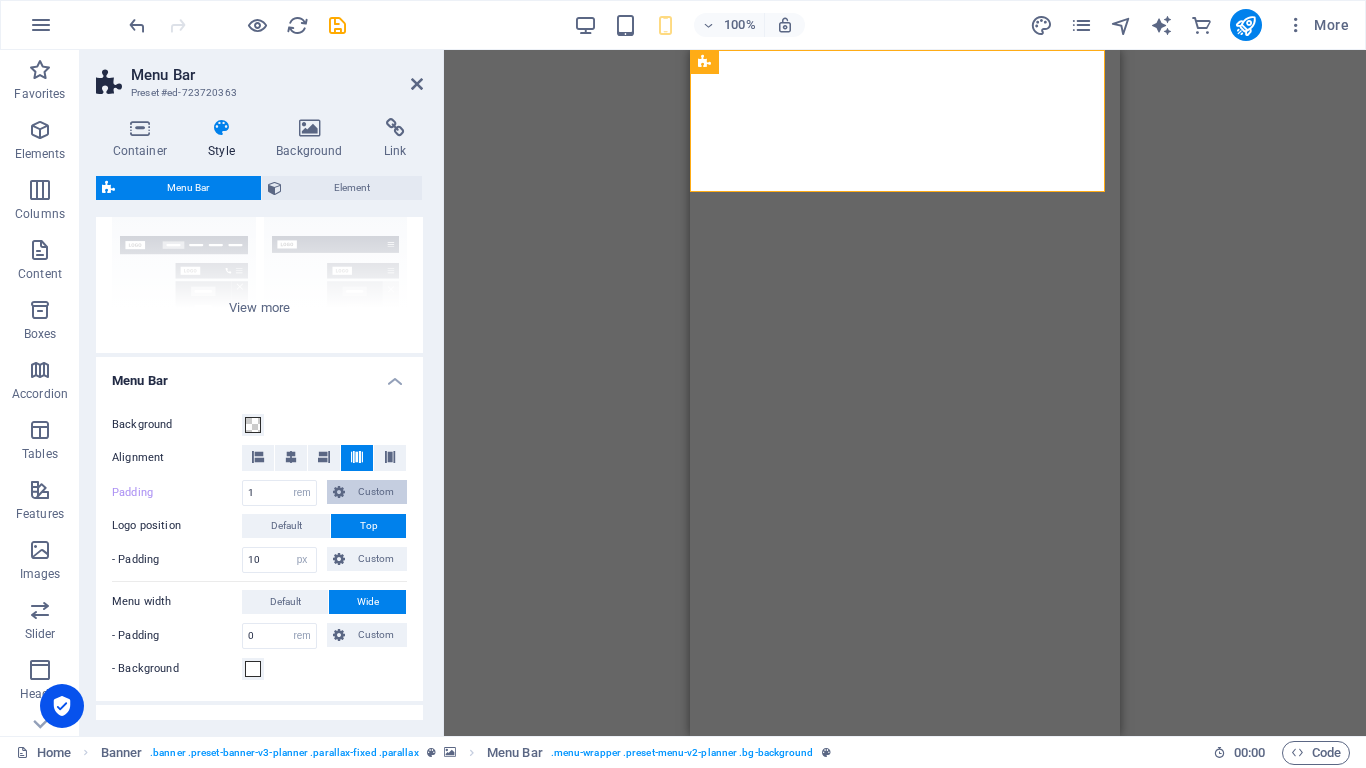 click on "Custom" at bounding box center [376, 492] 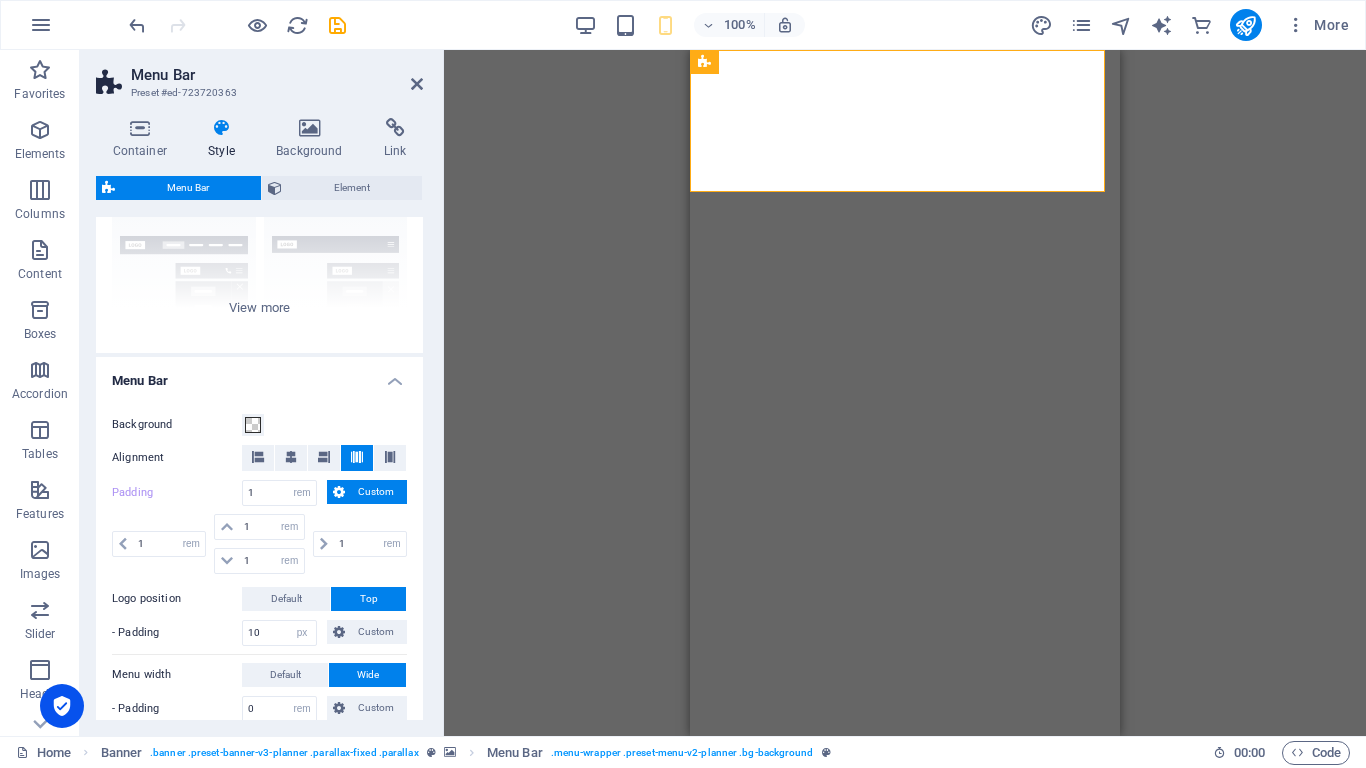 click on "Custom" at bounding box center (376, 492) 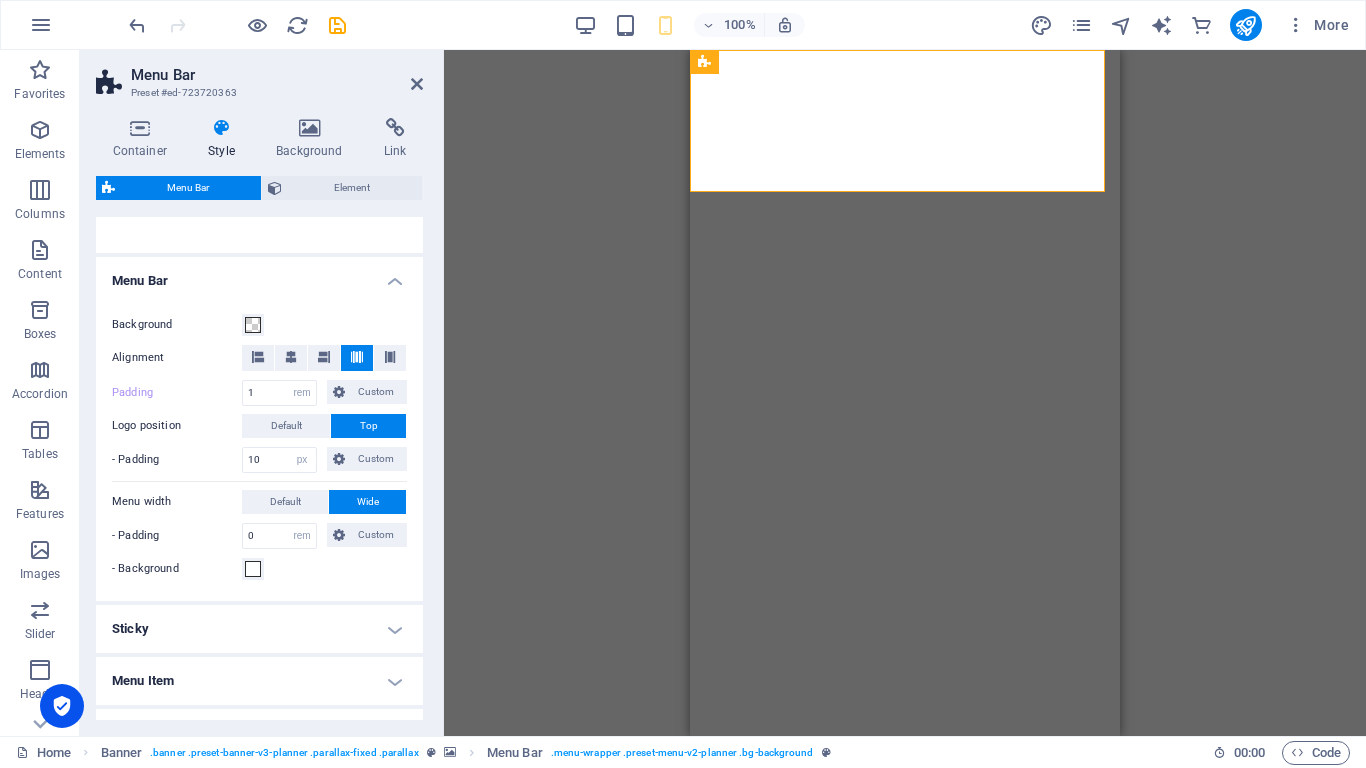 scroll, scrollTop: 400, scrollLeft: 0, axis: vertical 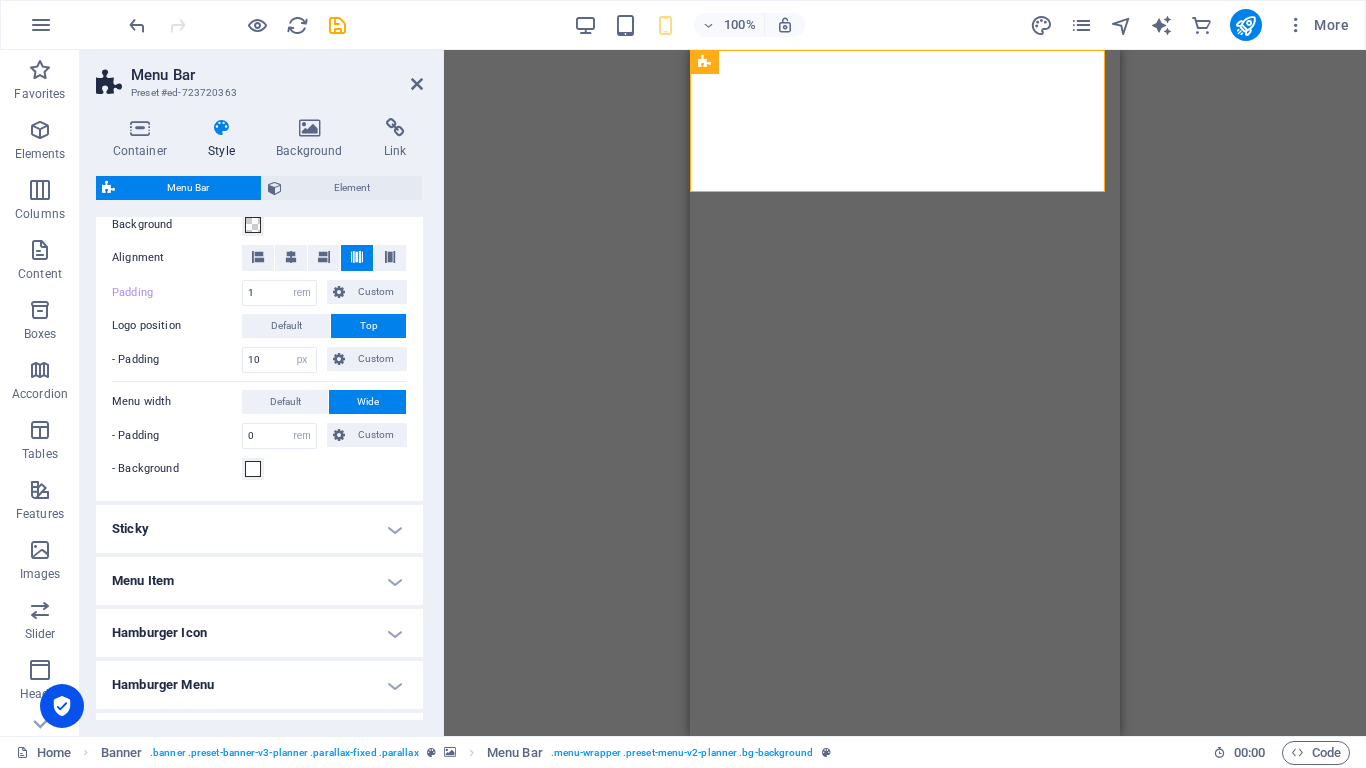 click on "Sticky" at bounding box center [259, 529] 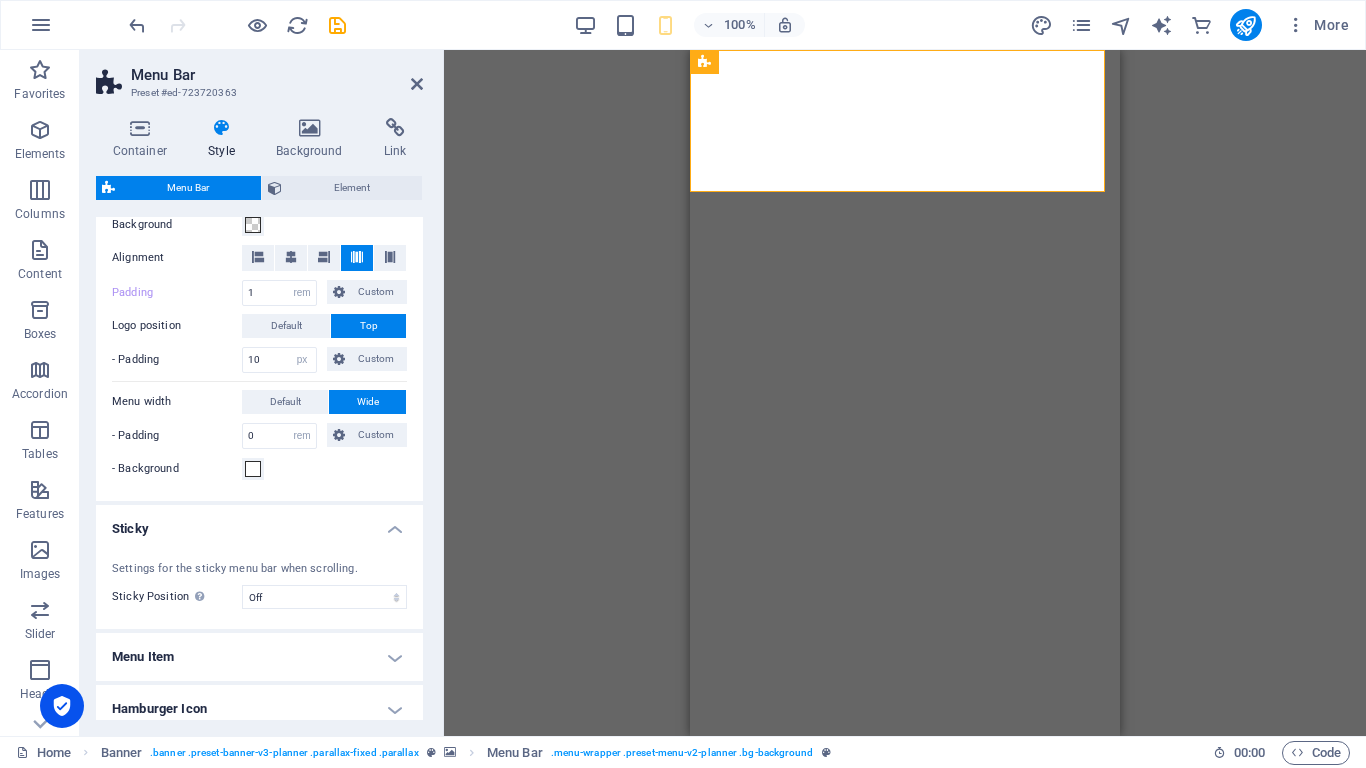 scroll, scrollTop: 200, scrollLeft: 0, axis: vertical 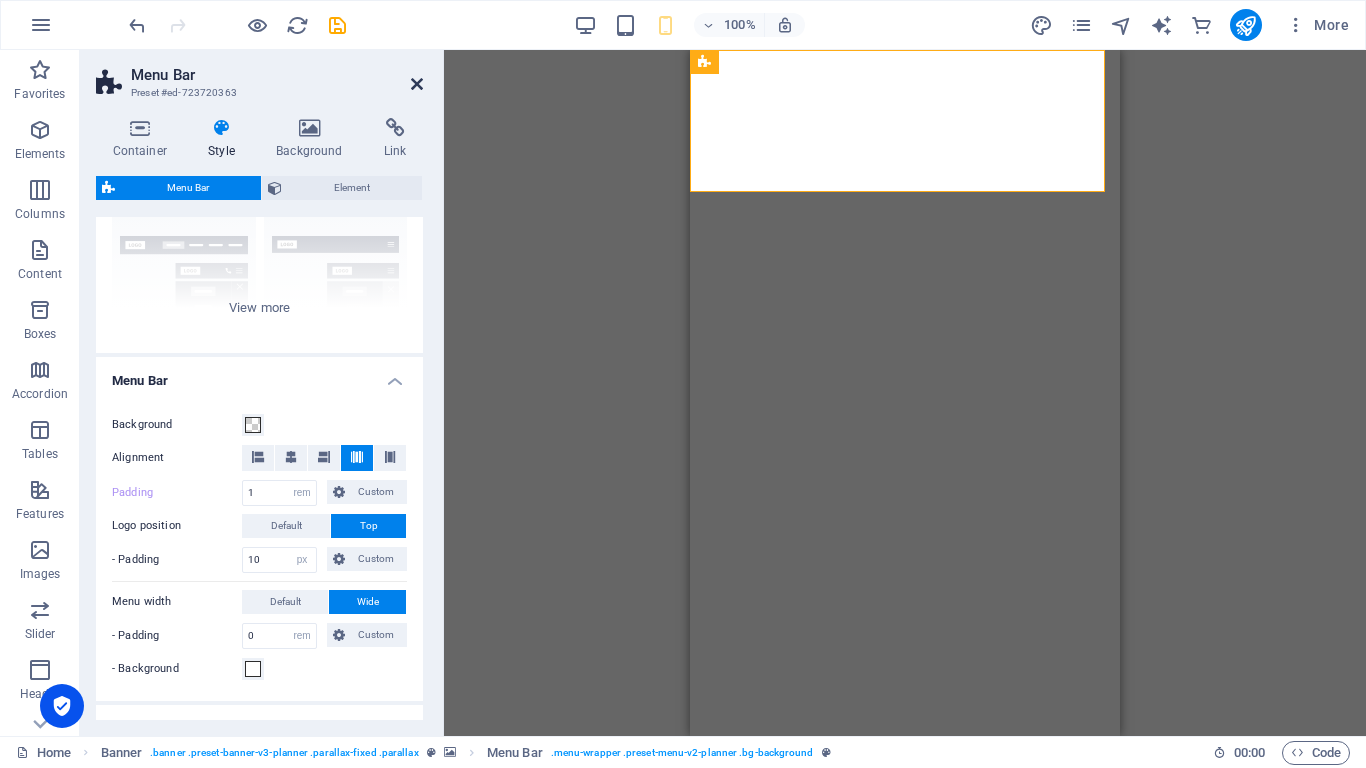 click at bounding box center [417, 84] 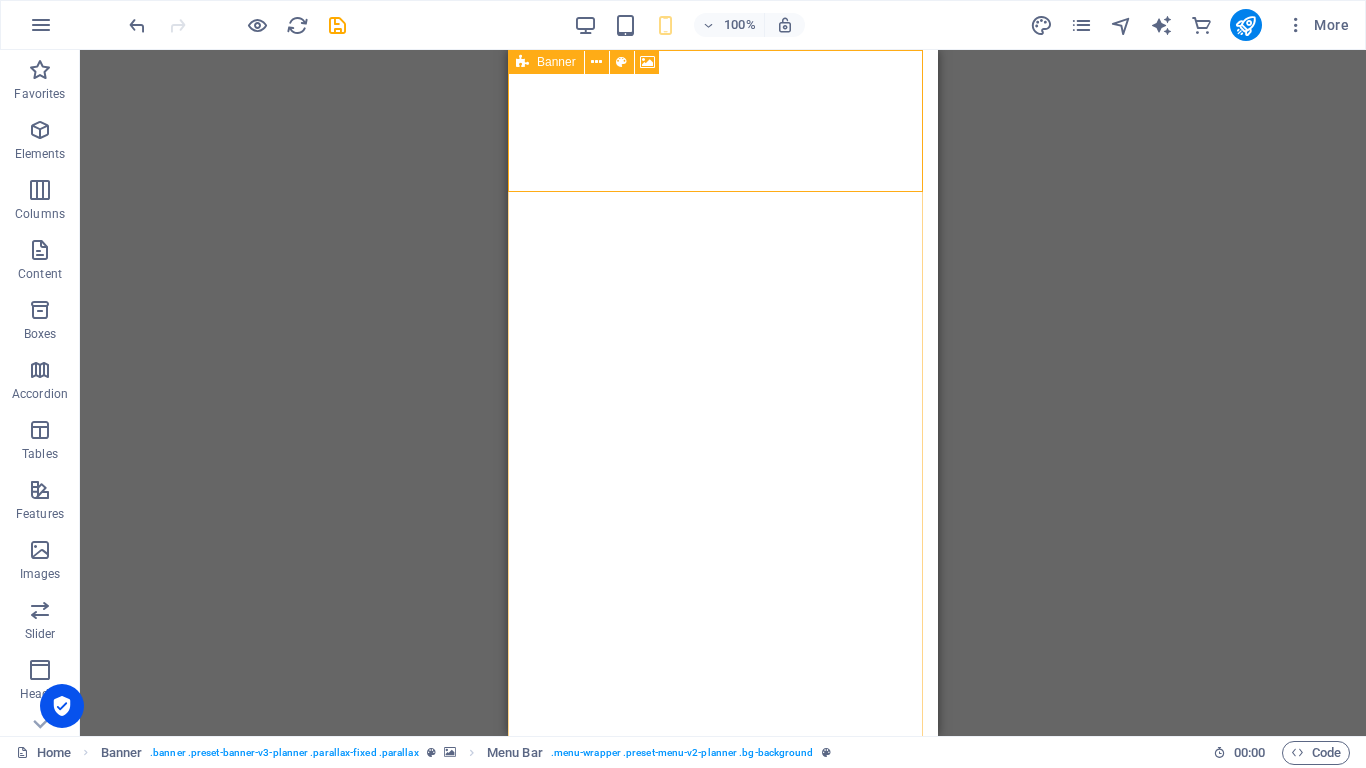 click on "Banner" at bounding box center [546, 62] 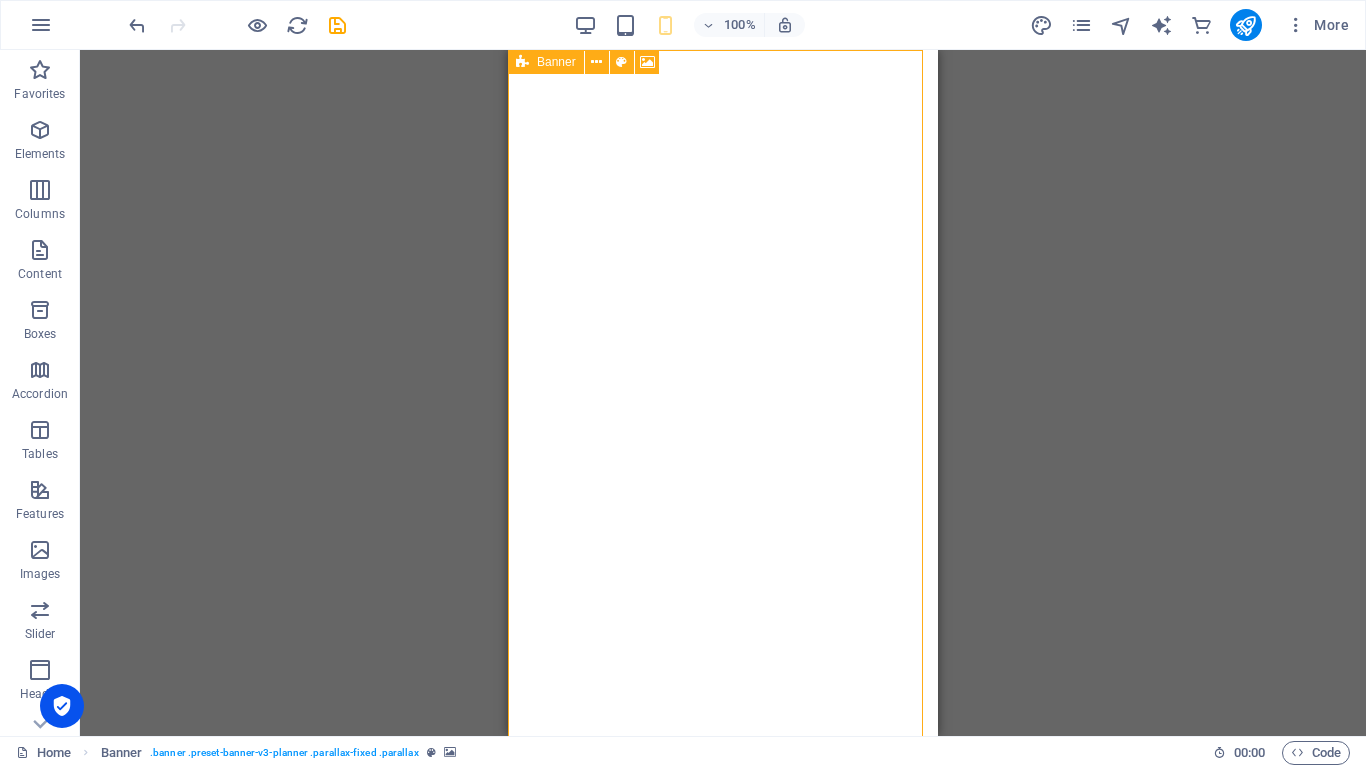 click on "Banner" at bounding box center (546, 62) 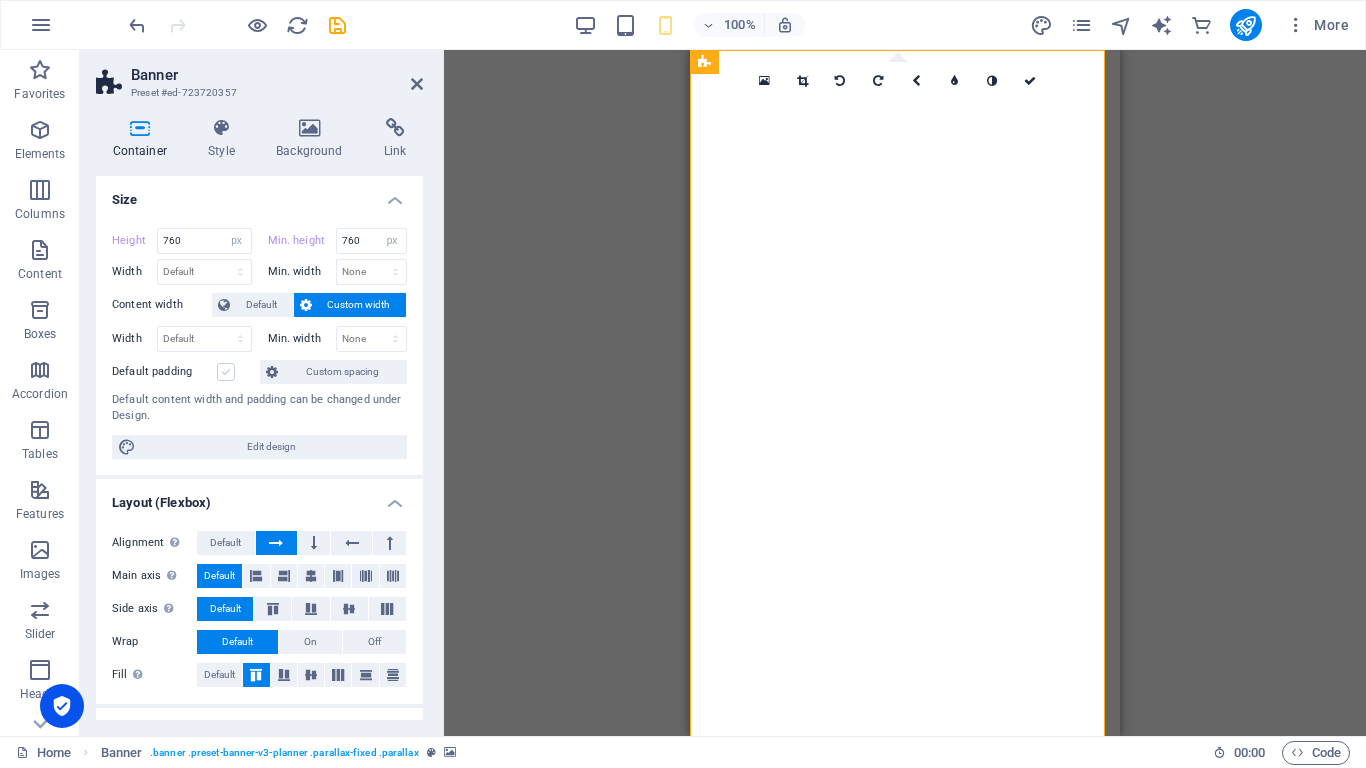 click at bounding box center [226, 372] 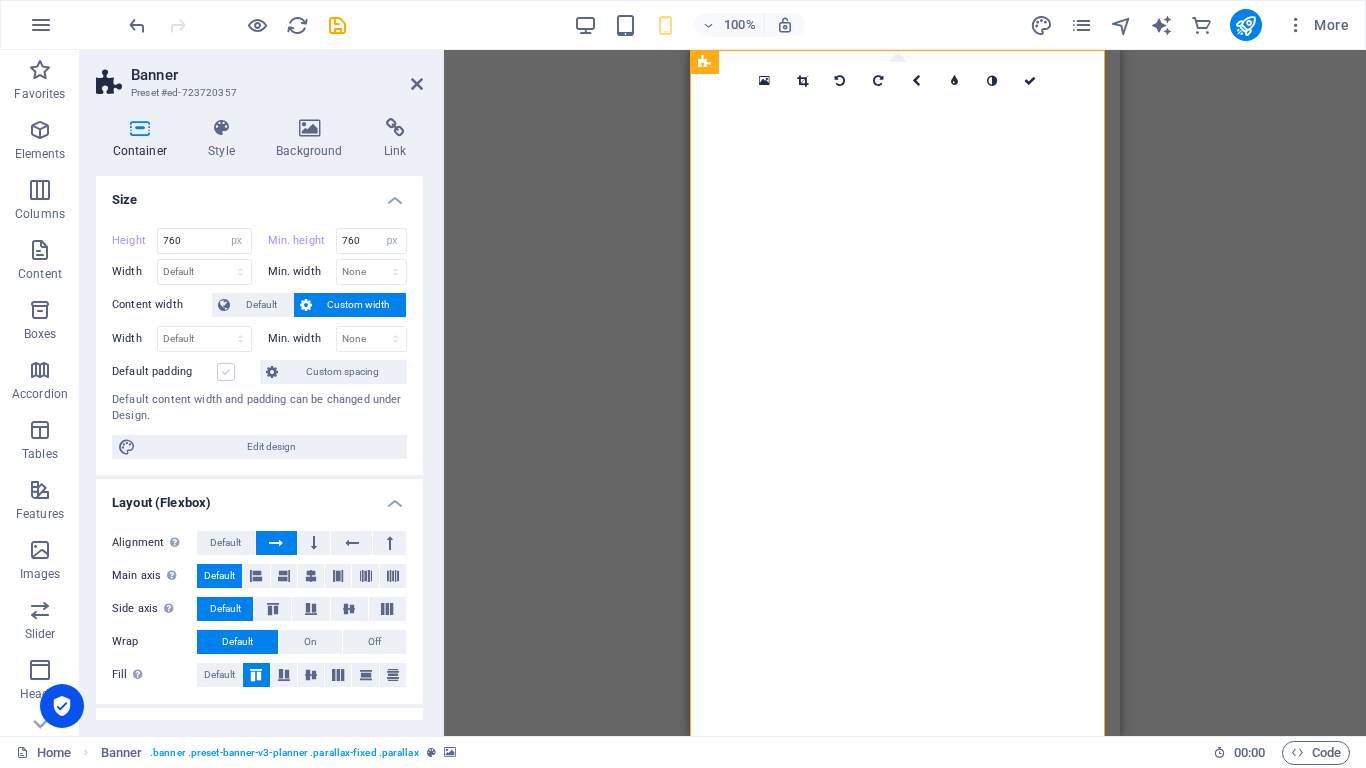 click on "Default padding" at bounding box center [0, 0] 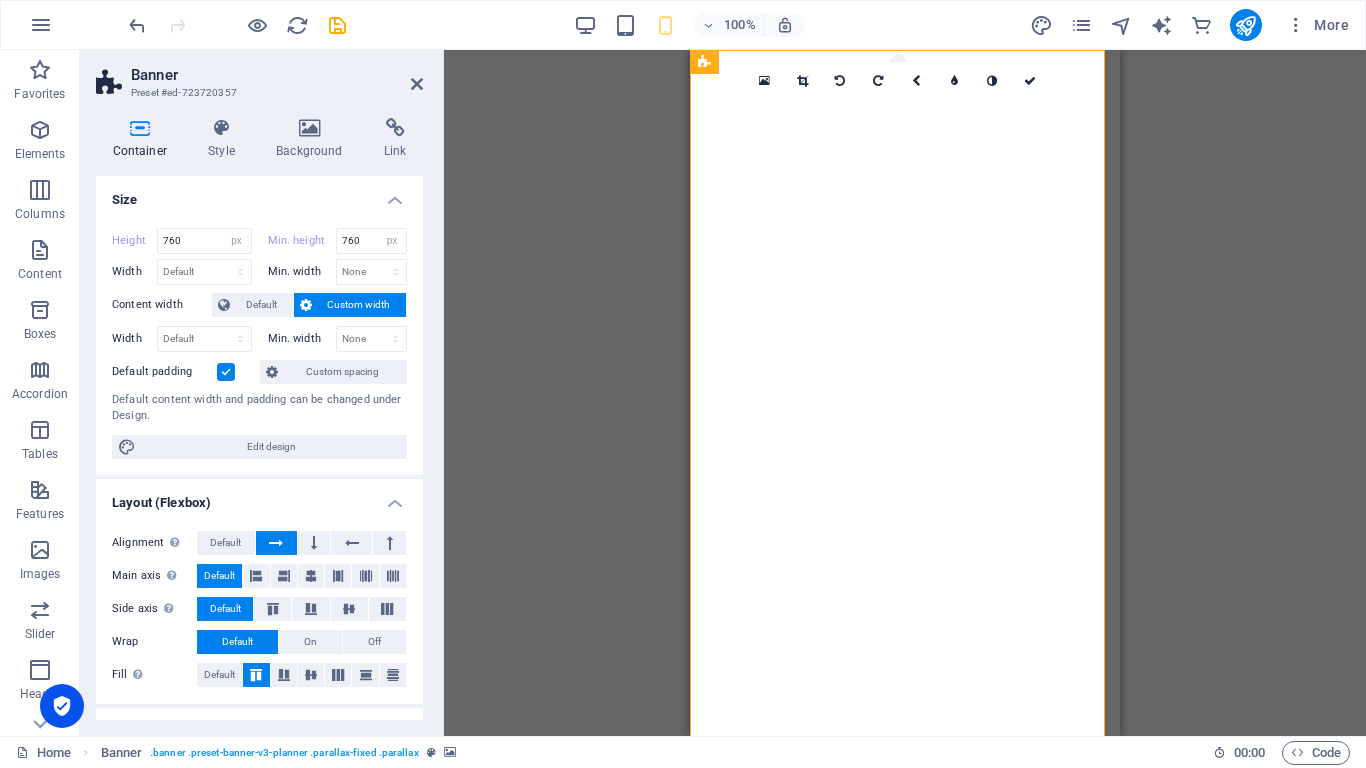 click at bounding box center [226, 372] 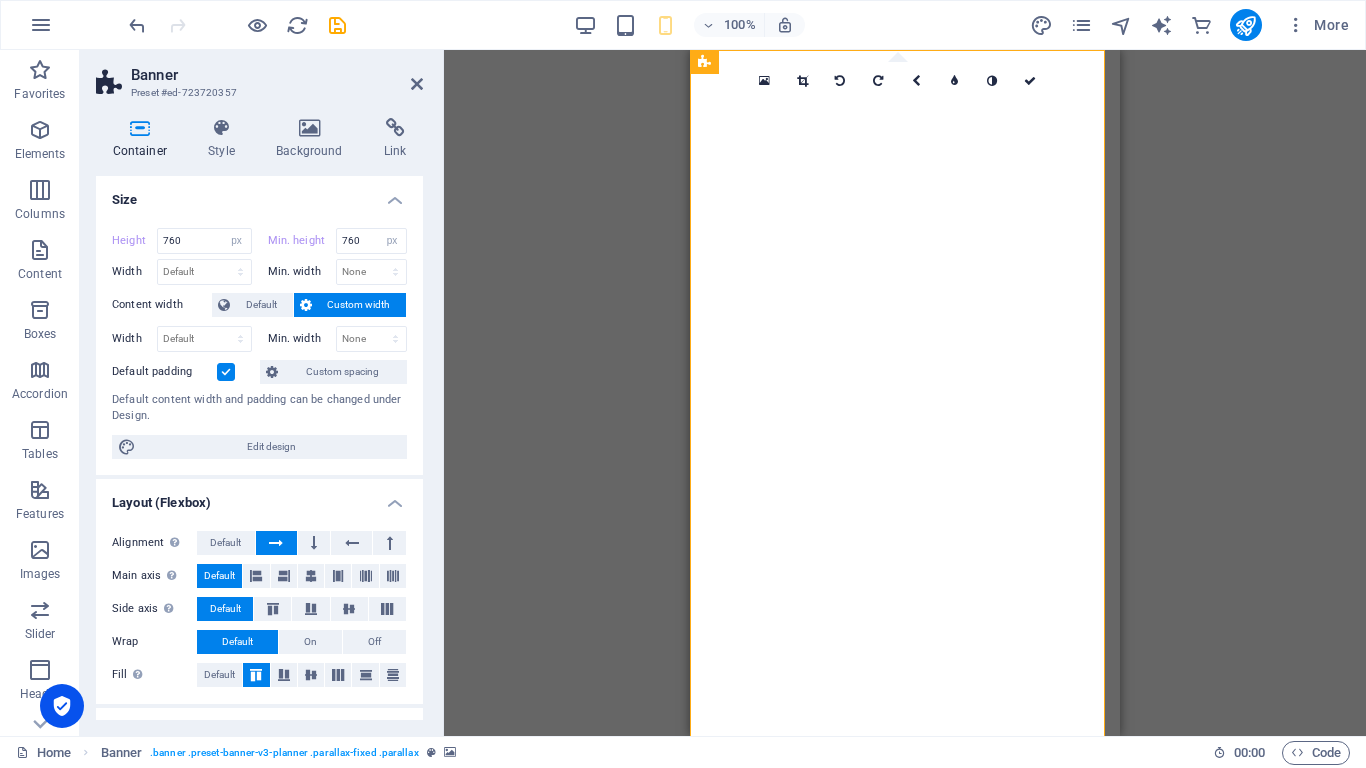click on "Default padding" at bounding box center [0, 0] 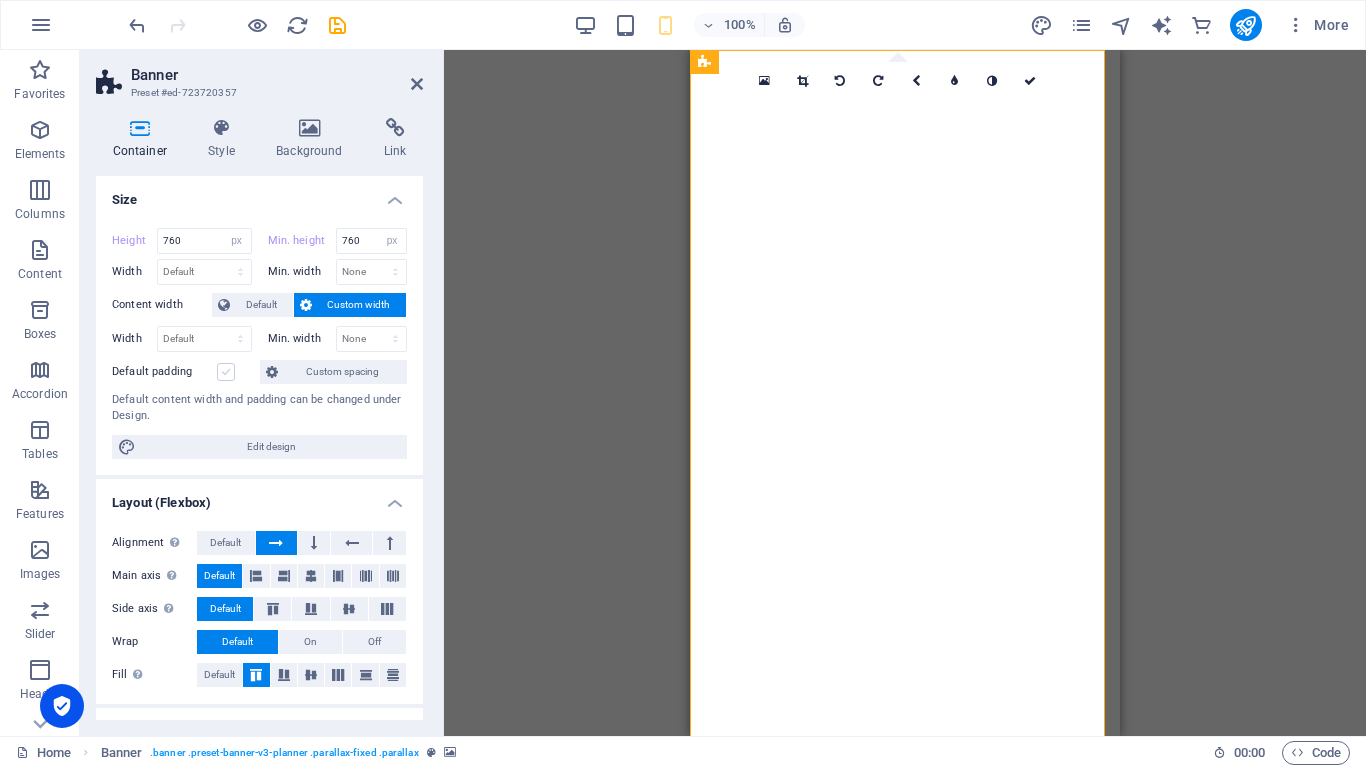 click at bounding box center (226, 372) 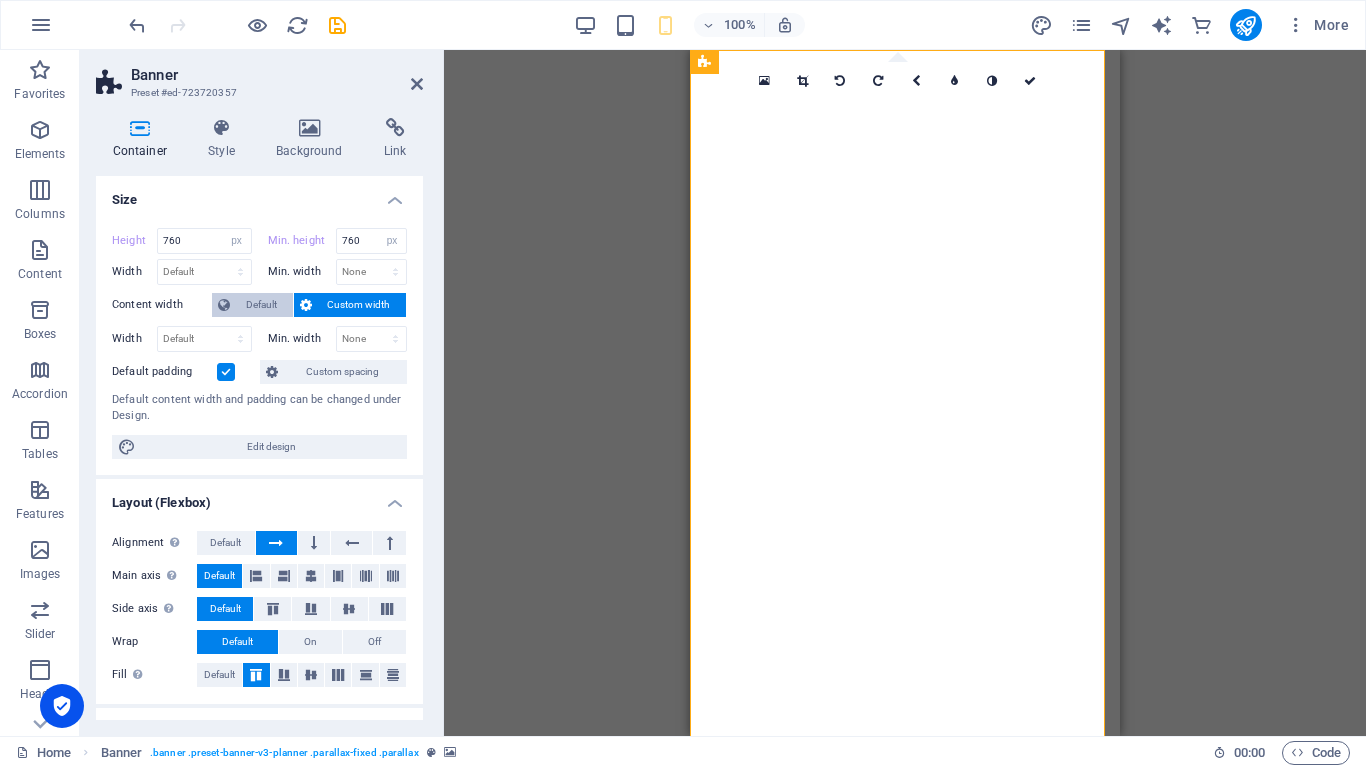 click on "Default" at bounding box center [261, 305] 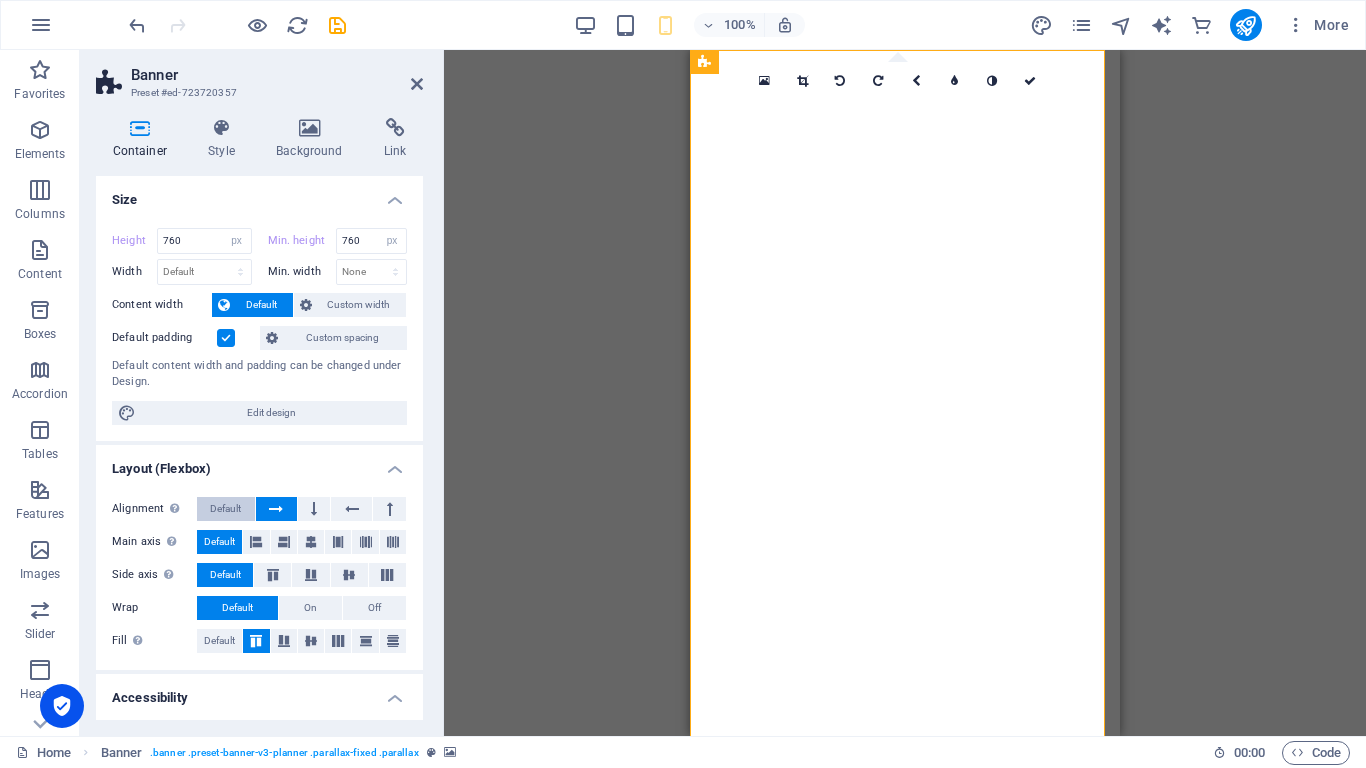 click on "Default" at bounding box center [225, 509] 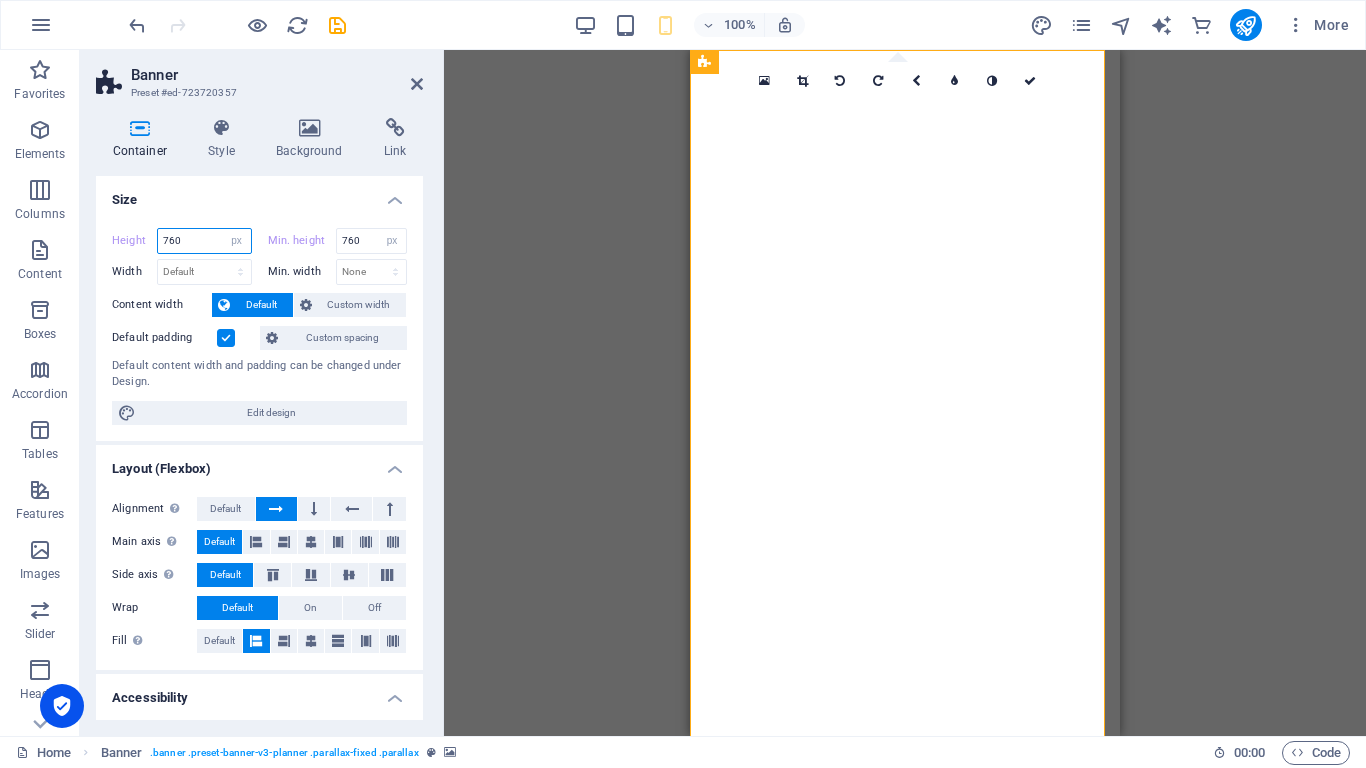 click on "760" at bounding box center (204, 241) 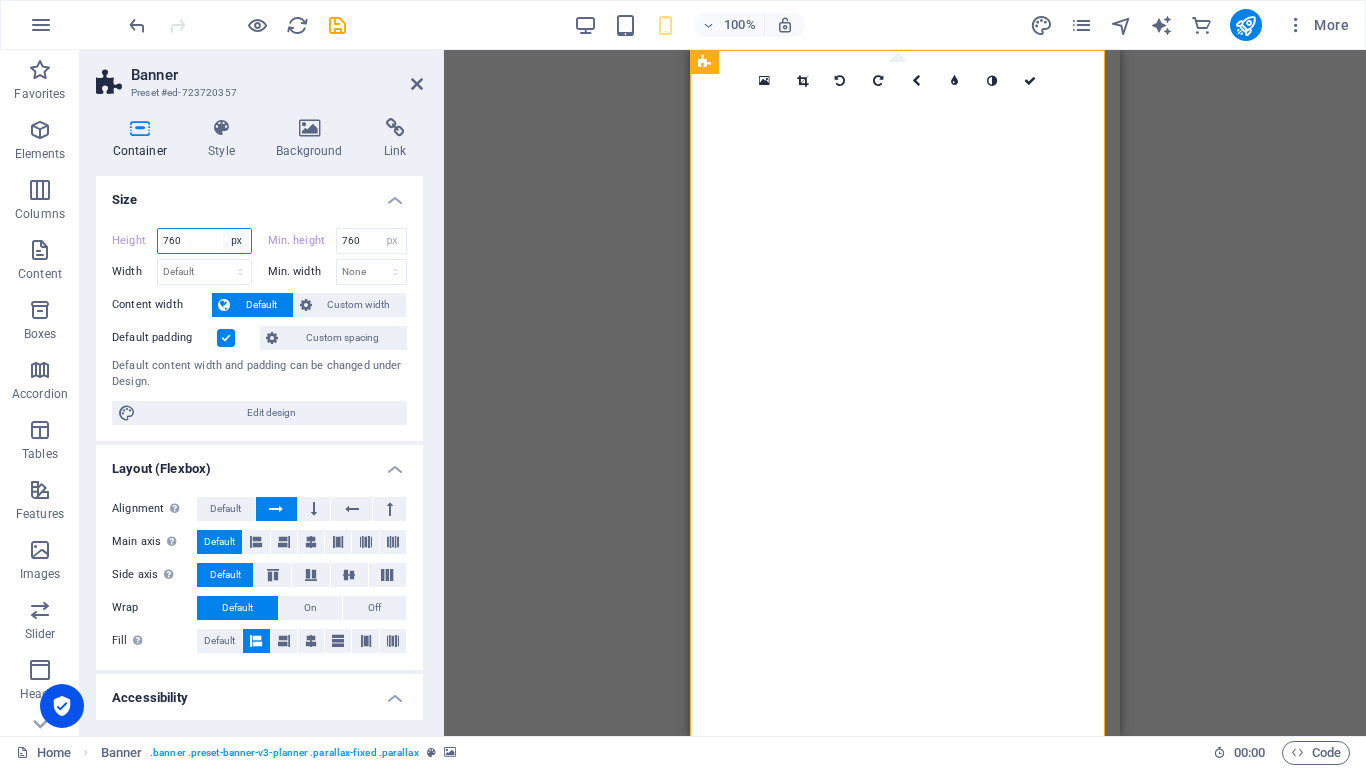 click on "Default px rem % vh vw" at bounding box center [237, 241] 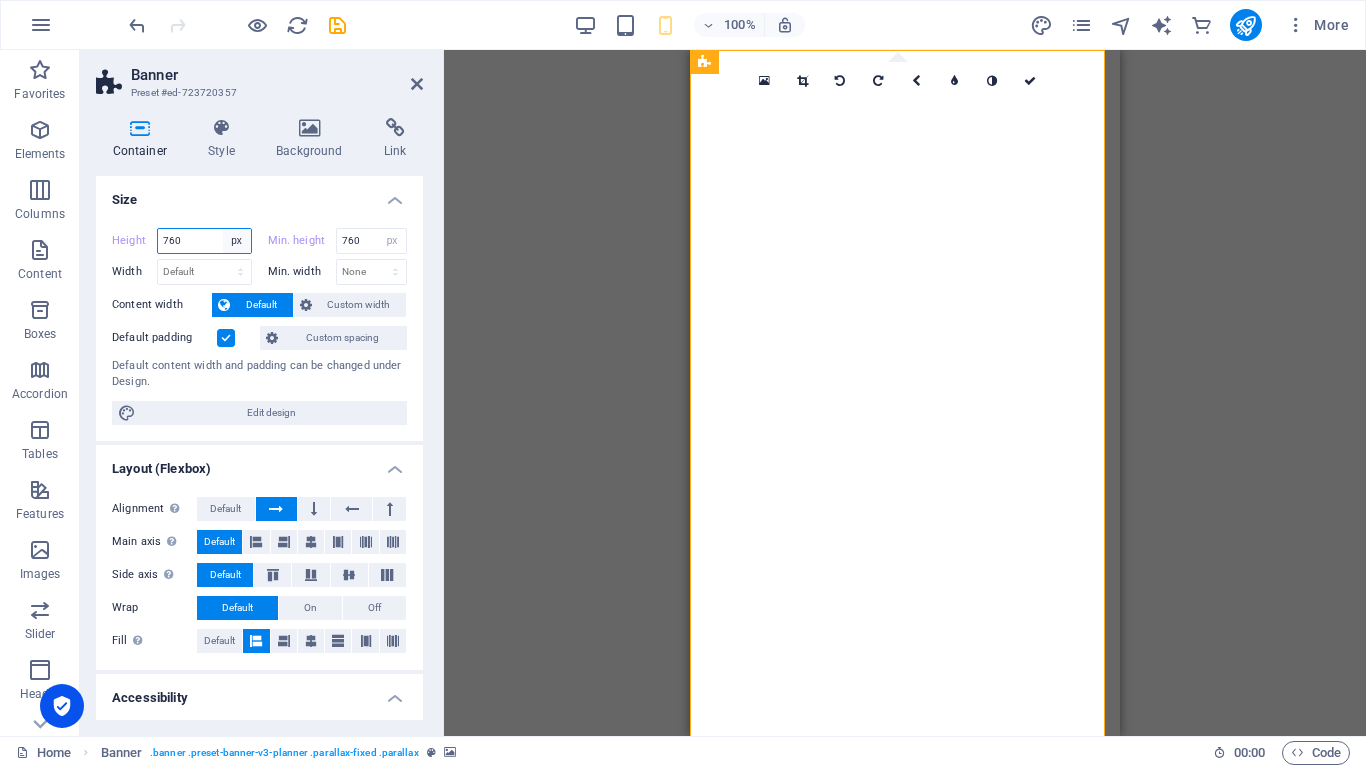 select on "default" 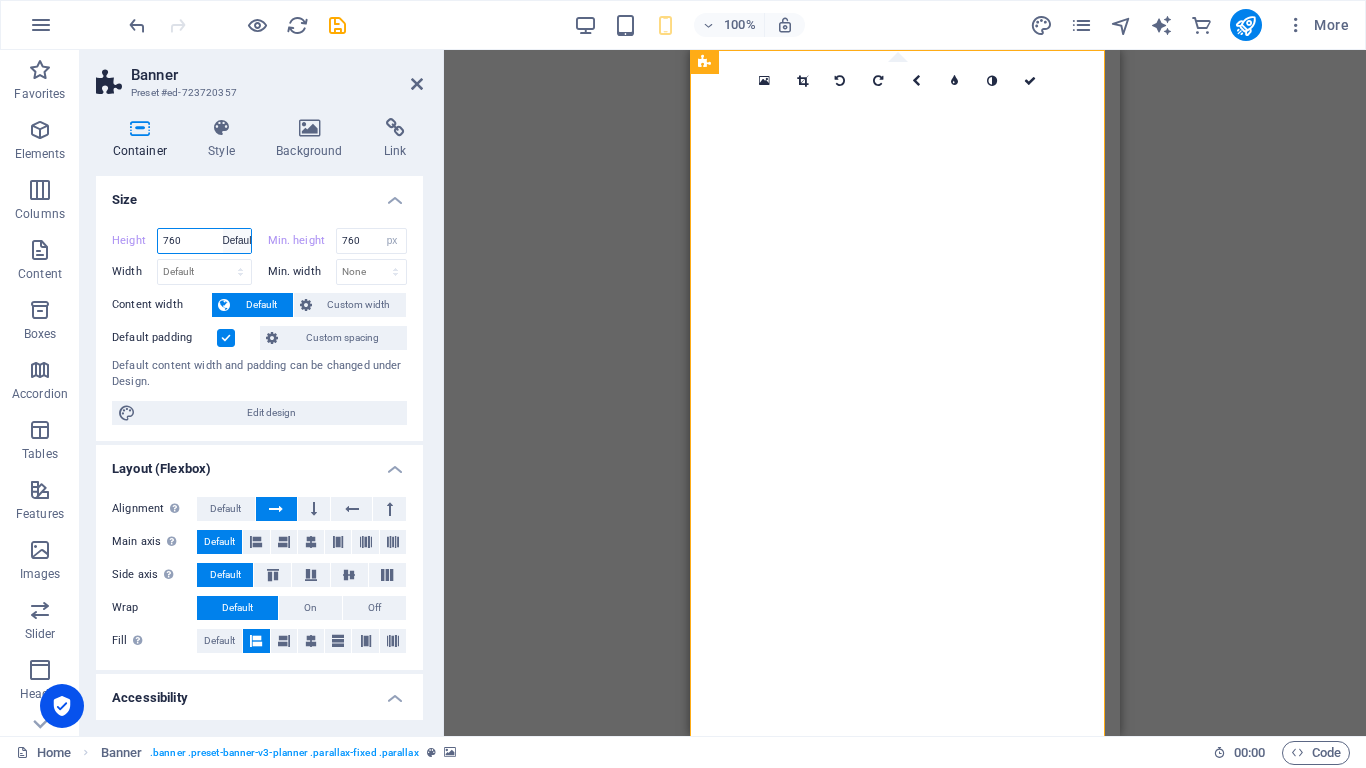 click on "Default px rem % vh vw" at bounding box center (237, 241) 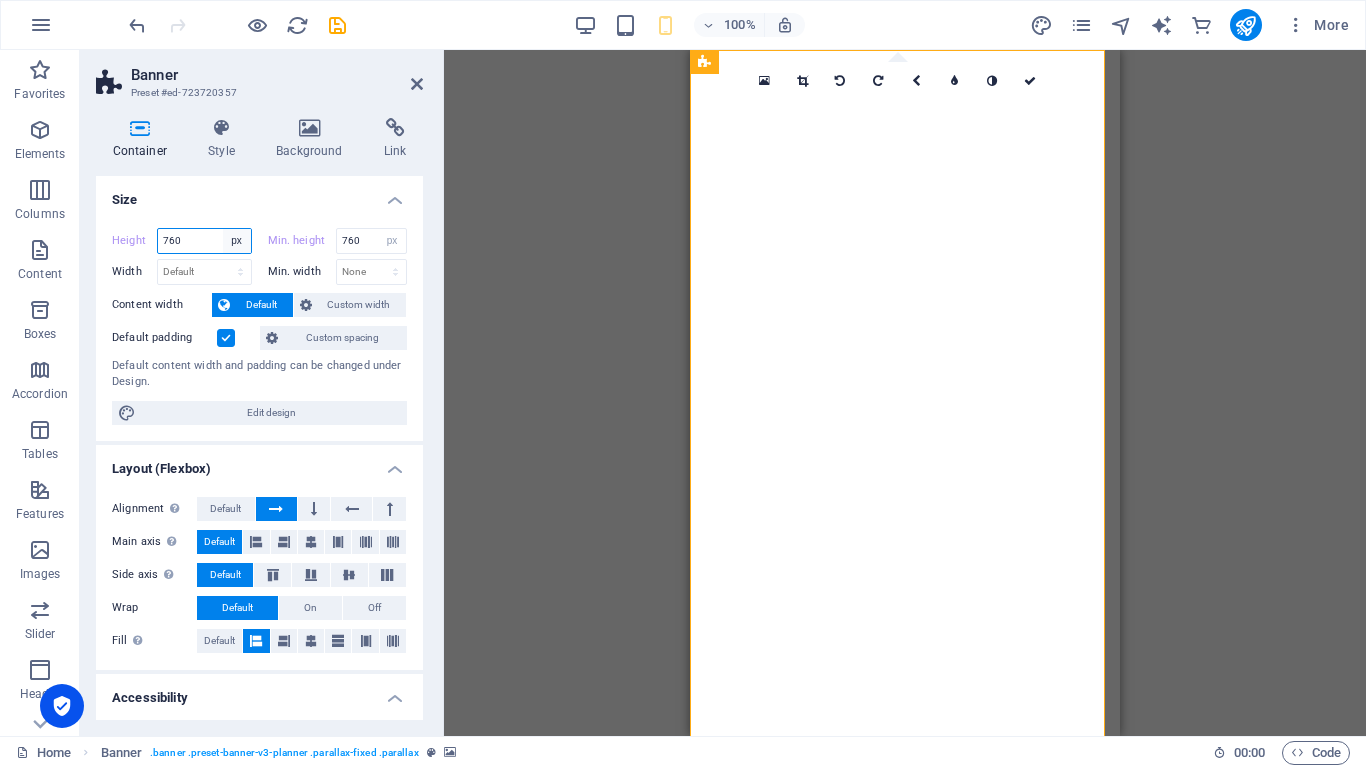 click on "Default px rem % vh vw" at bounding box center (237, 241) 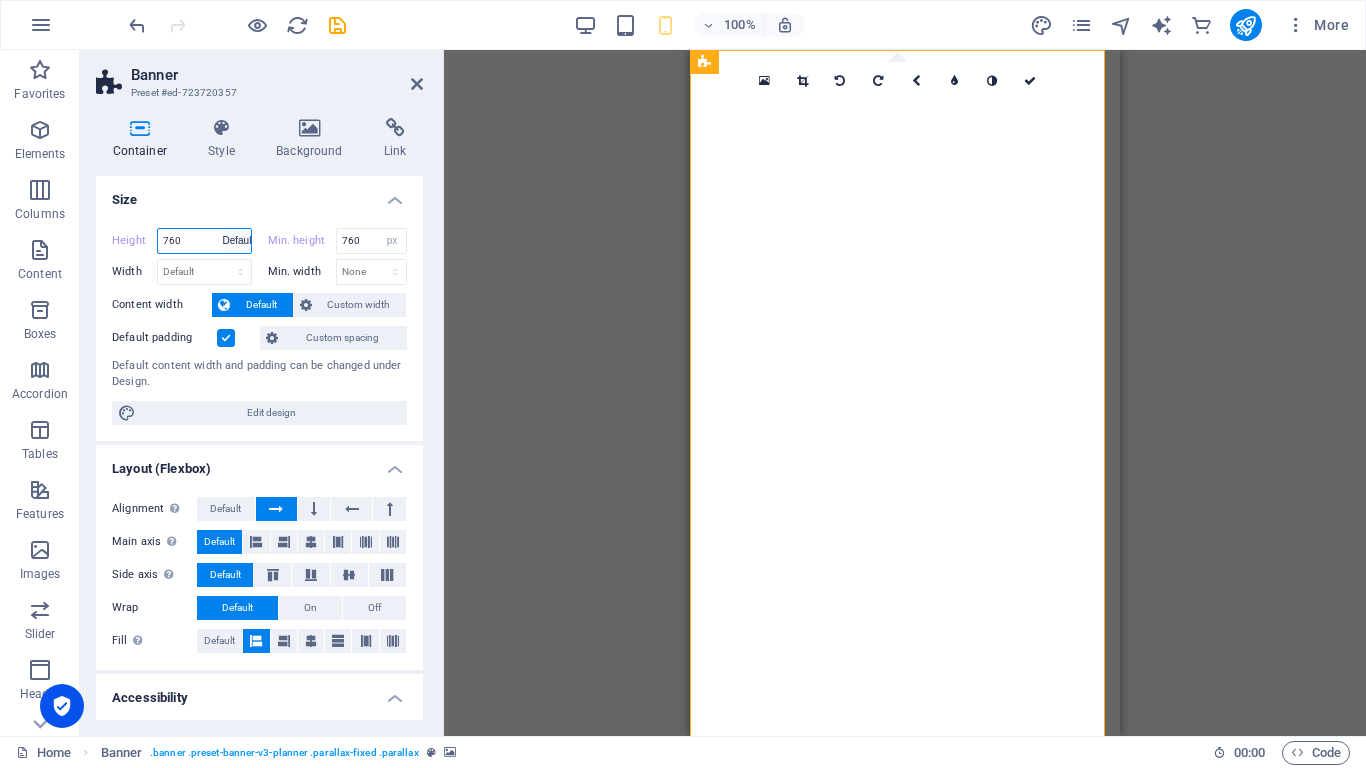 click on "Default px rem % vh vw" at bounding box center [237, 241] 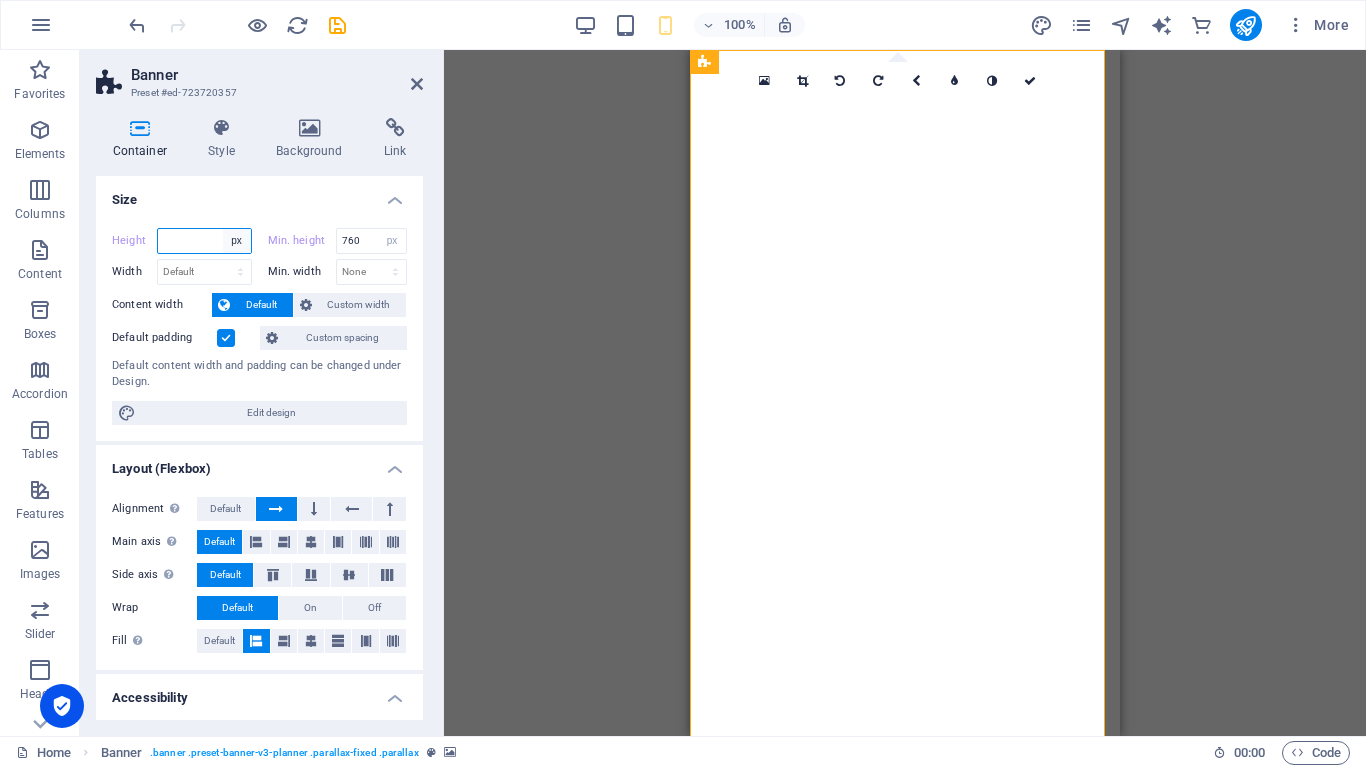 type 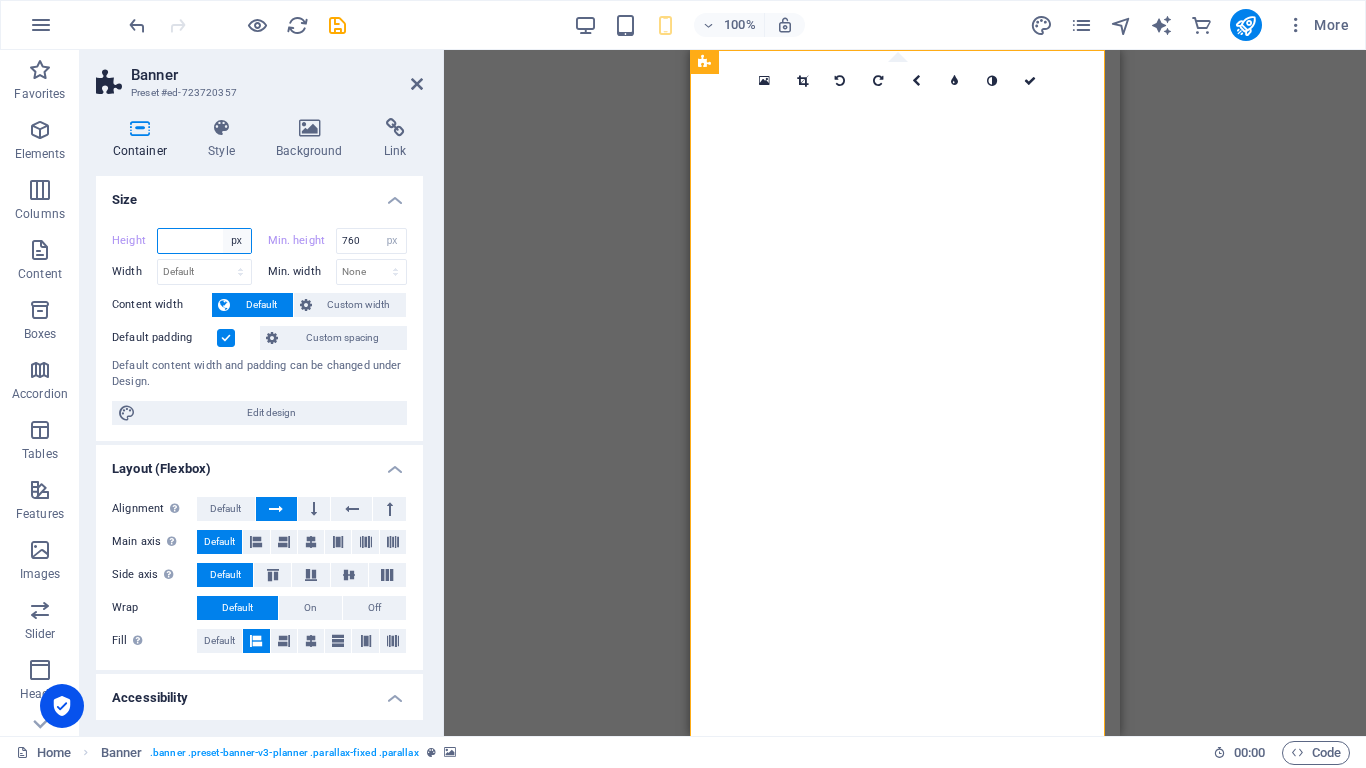 click on "Default px rem % vh vw" at bounding box center [237, 241] 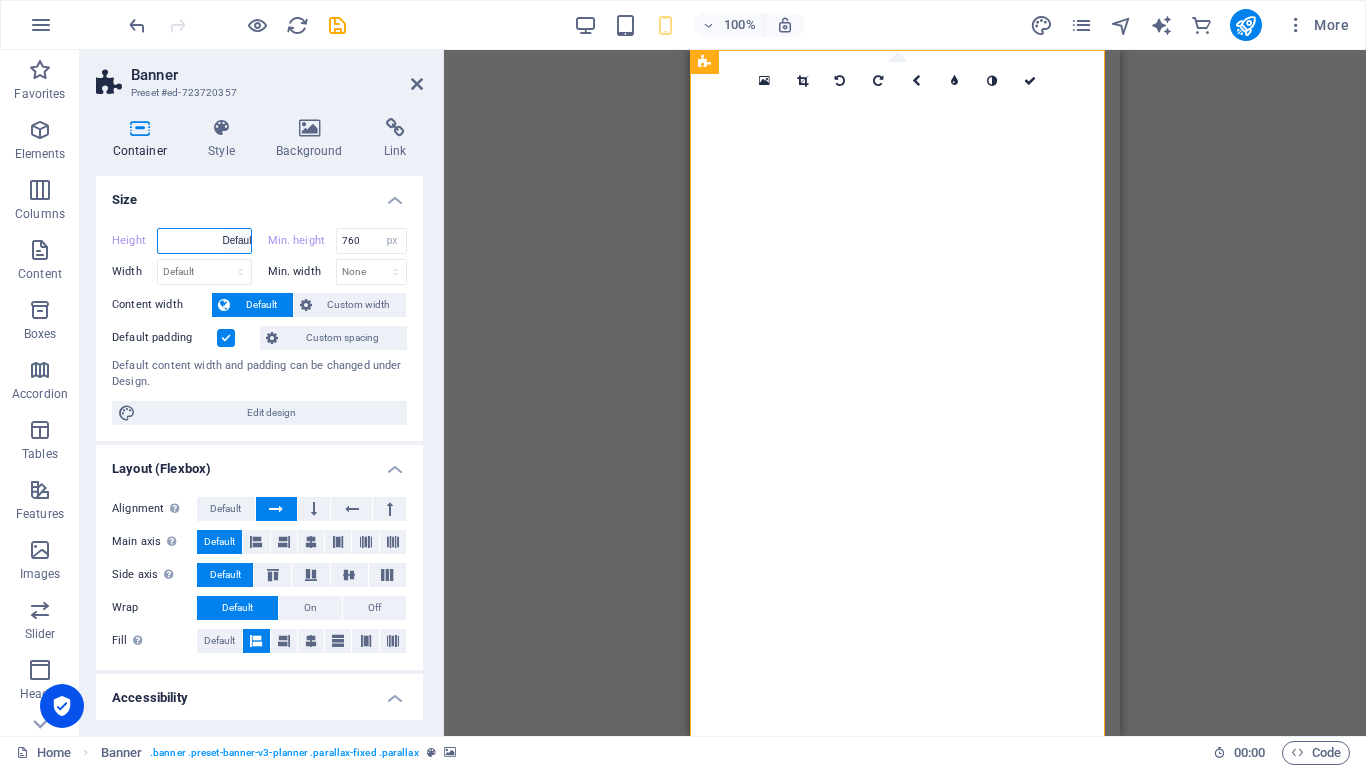 click on "Default px rem % vh vw" at bounding box center (237, 241) 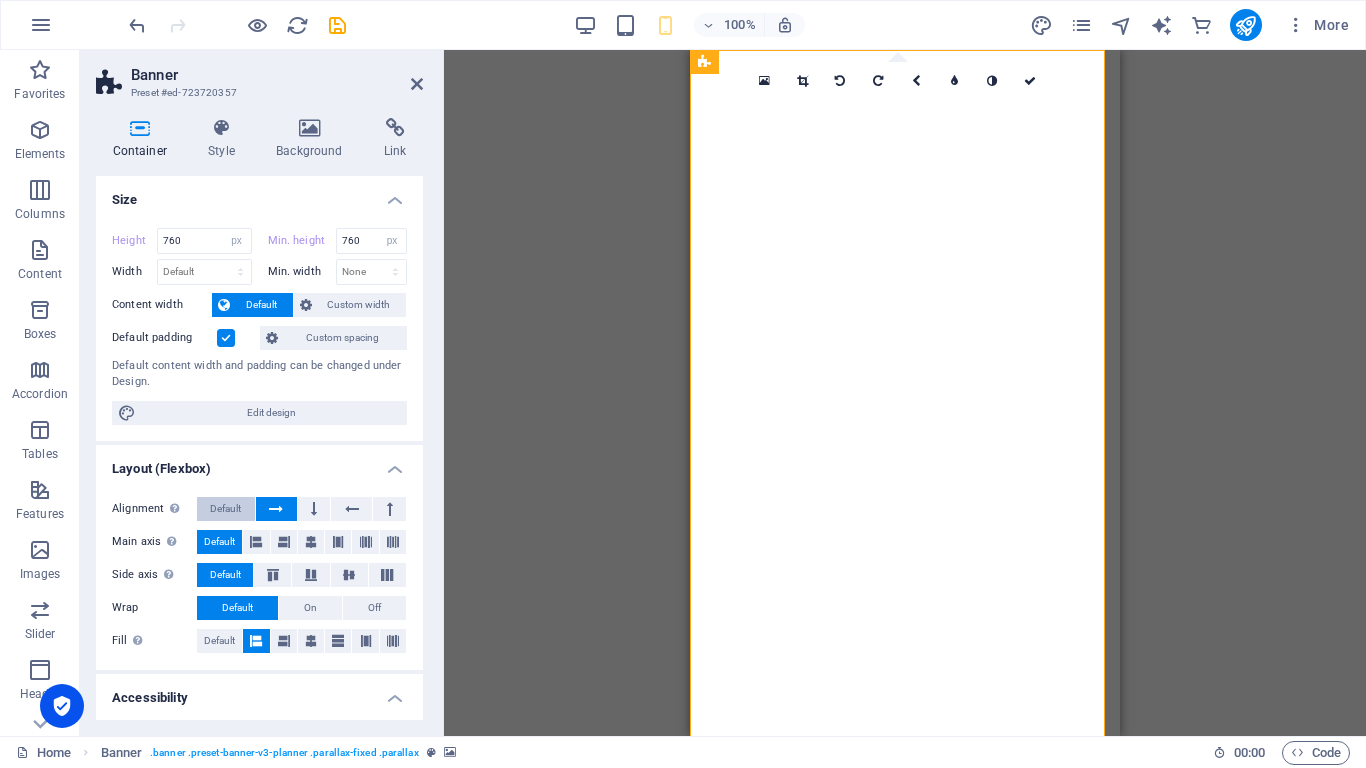 click on "Default" at bounding box center (225, 509) 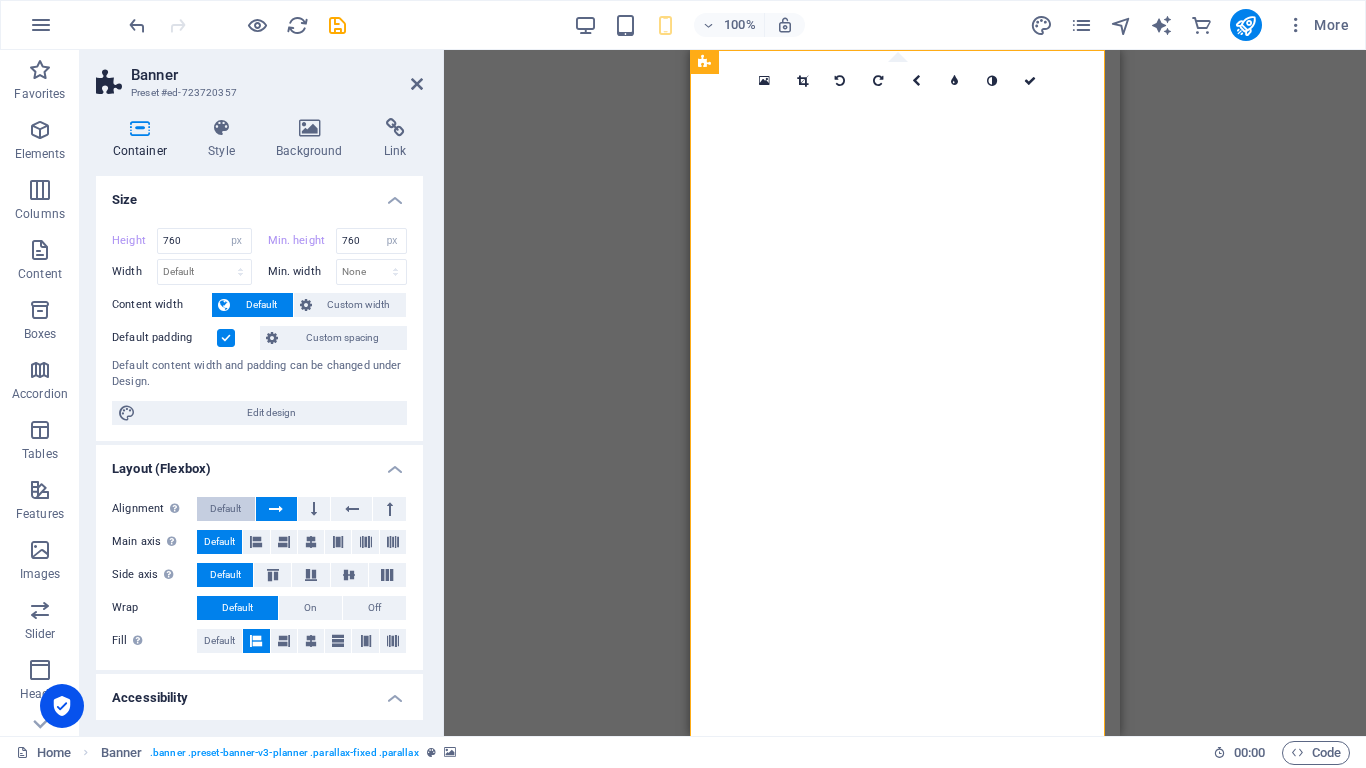 scroll, scrollTop: 100, scrollLeft: 0, axis: vertical 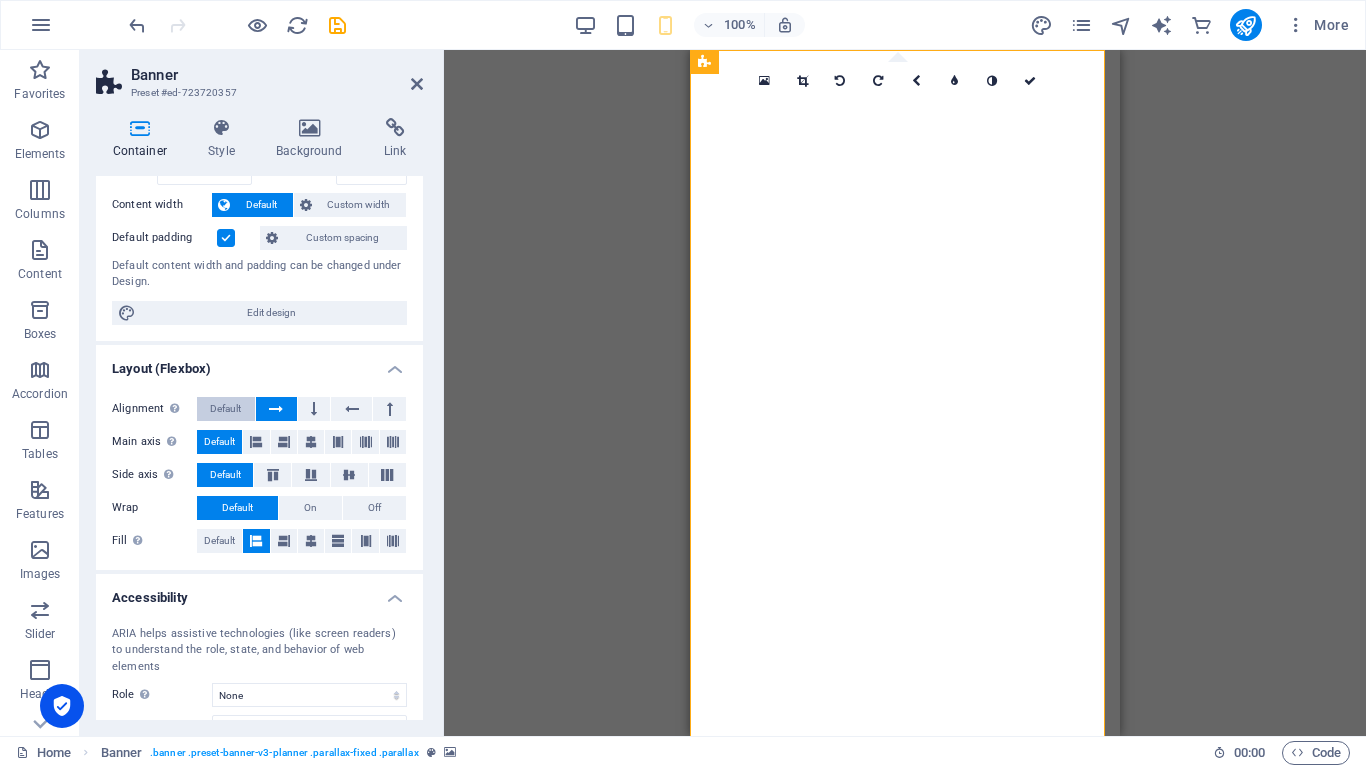 click on "Default" at bounding box center [225, 409] 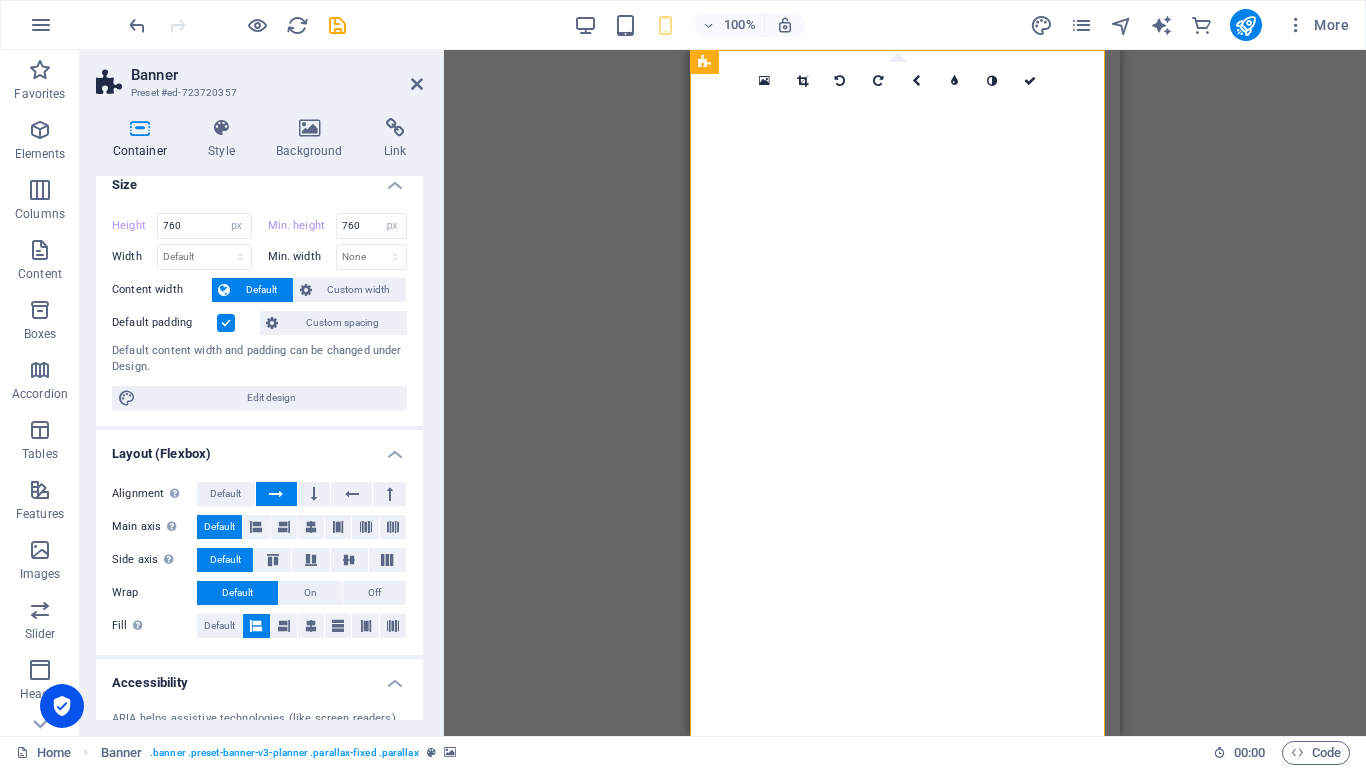 scroll, scrollTop: 0, scrollLeft: 0, axis: both 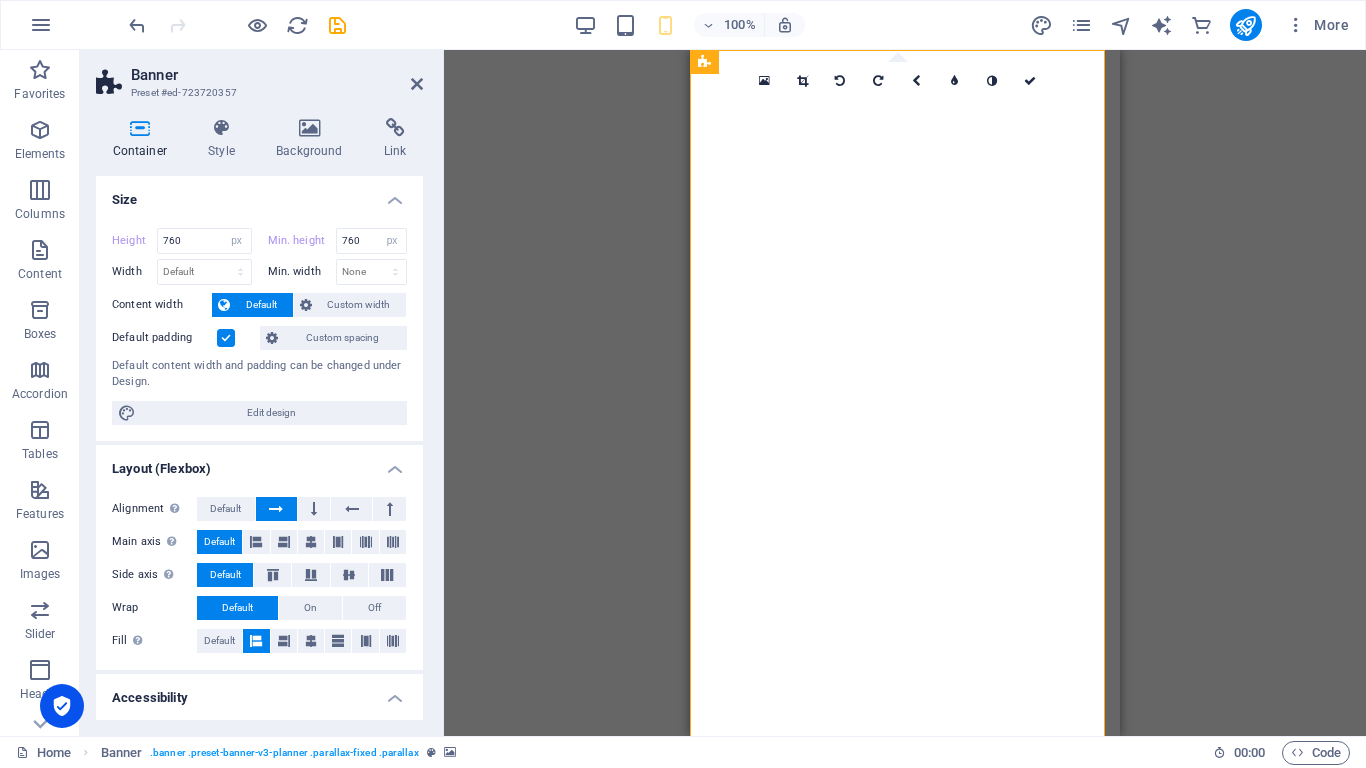 click at bounding box center (226, 338) 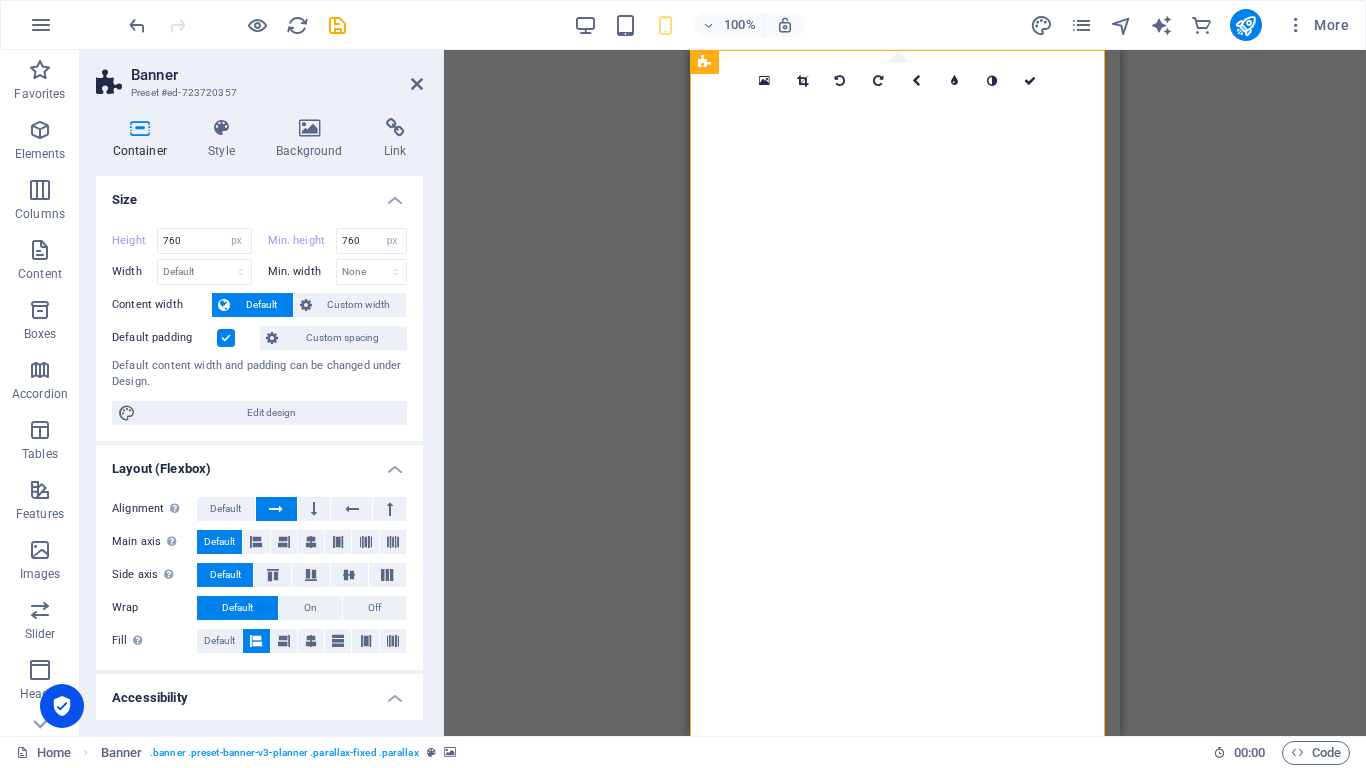 click on "Default padding" at bounding box center [0, 0] 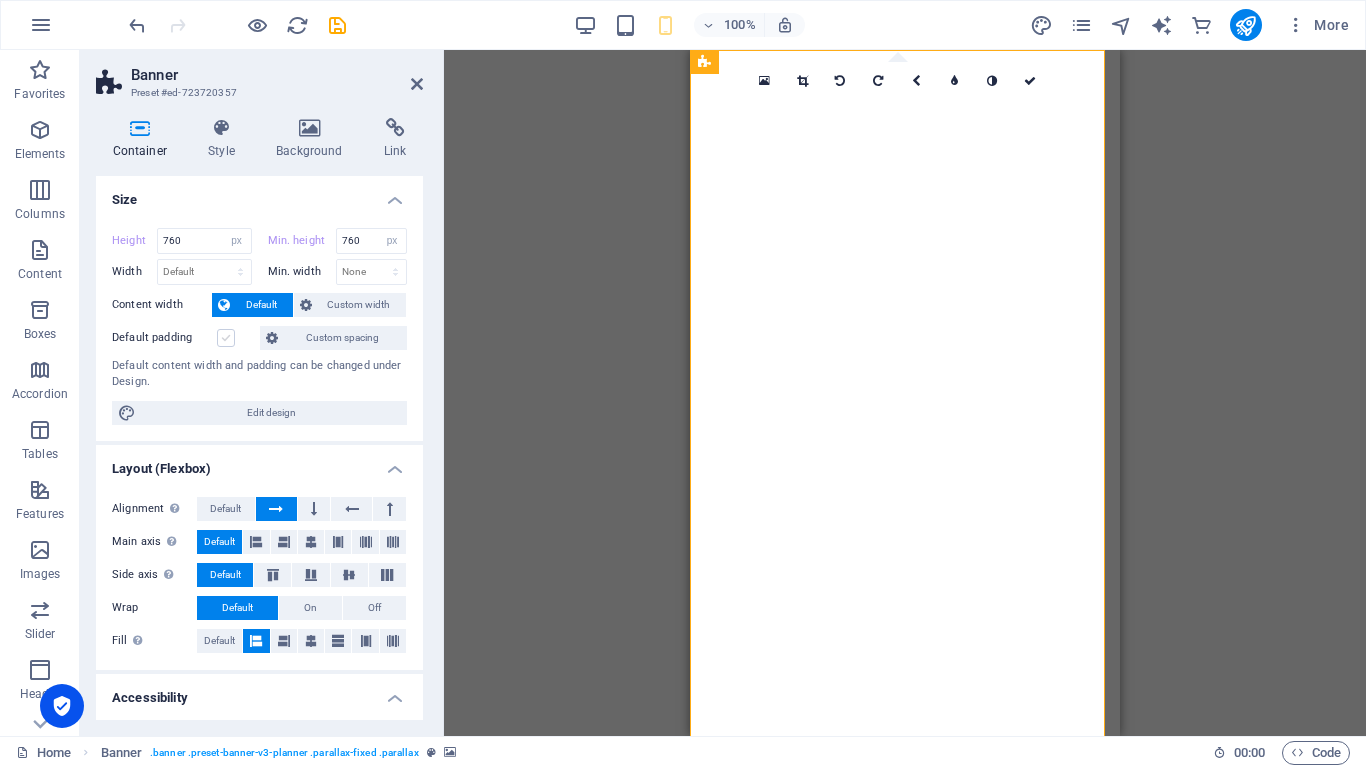 click at bounding box center [226, 338] 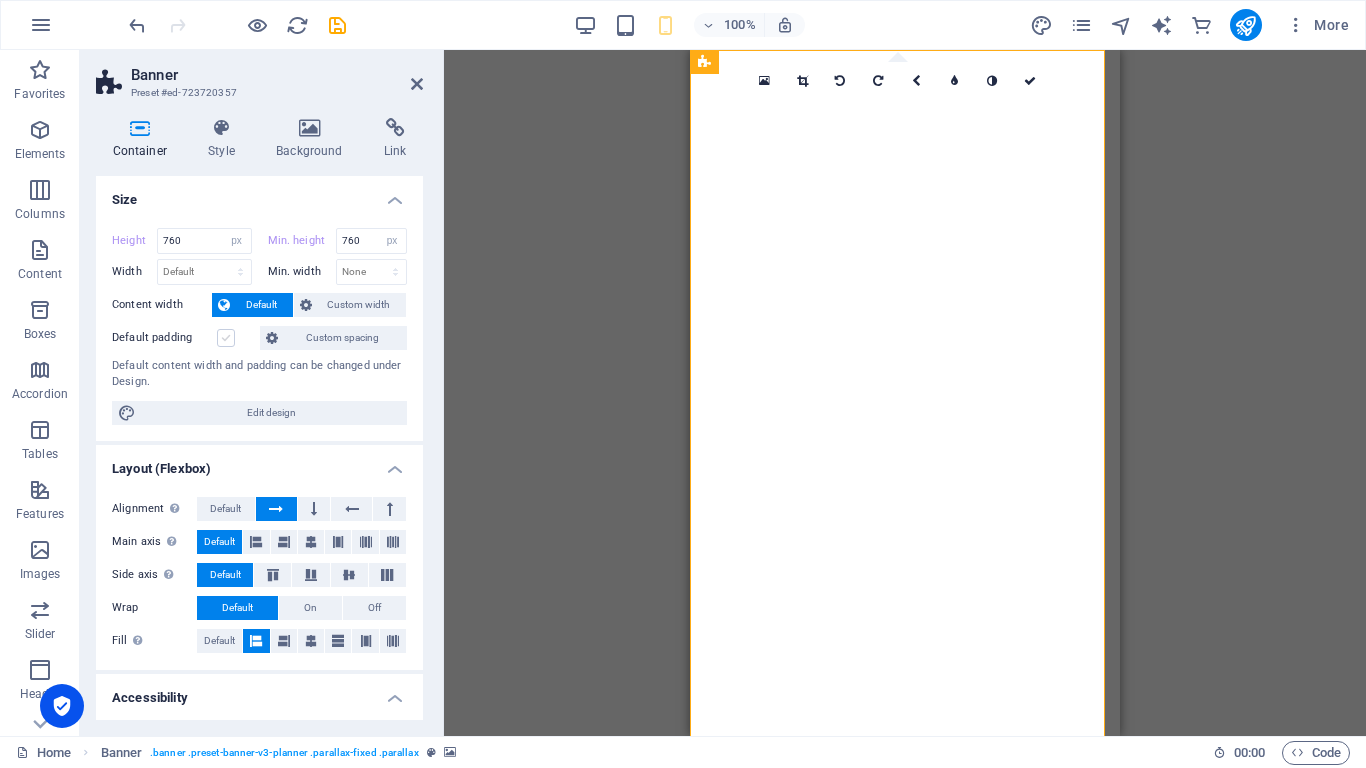 click on "Default padding" at bounding box center (0, 0) 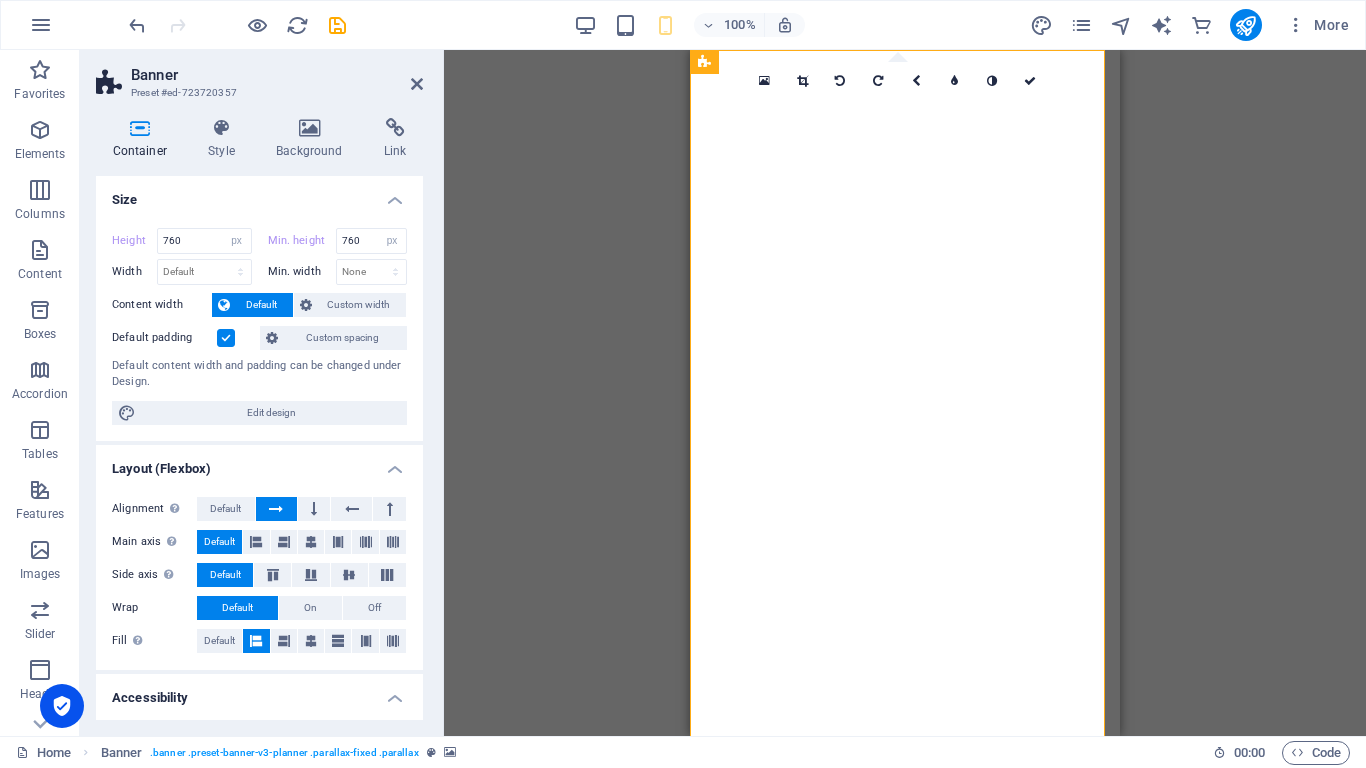 click at bounding box center (226, 338) 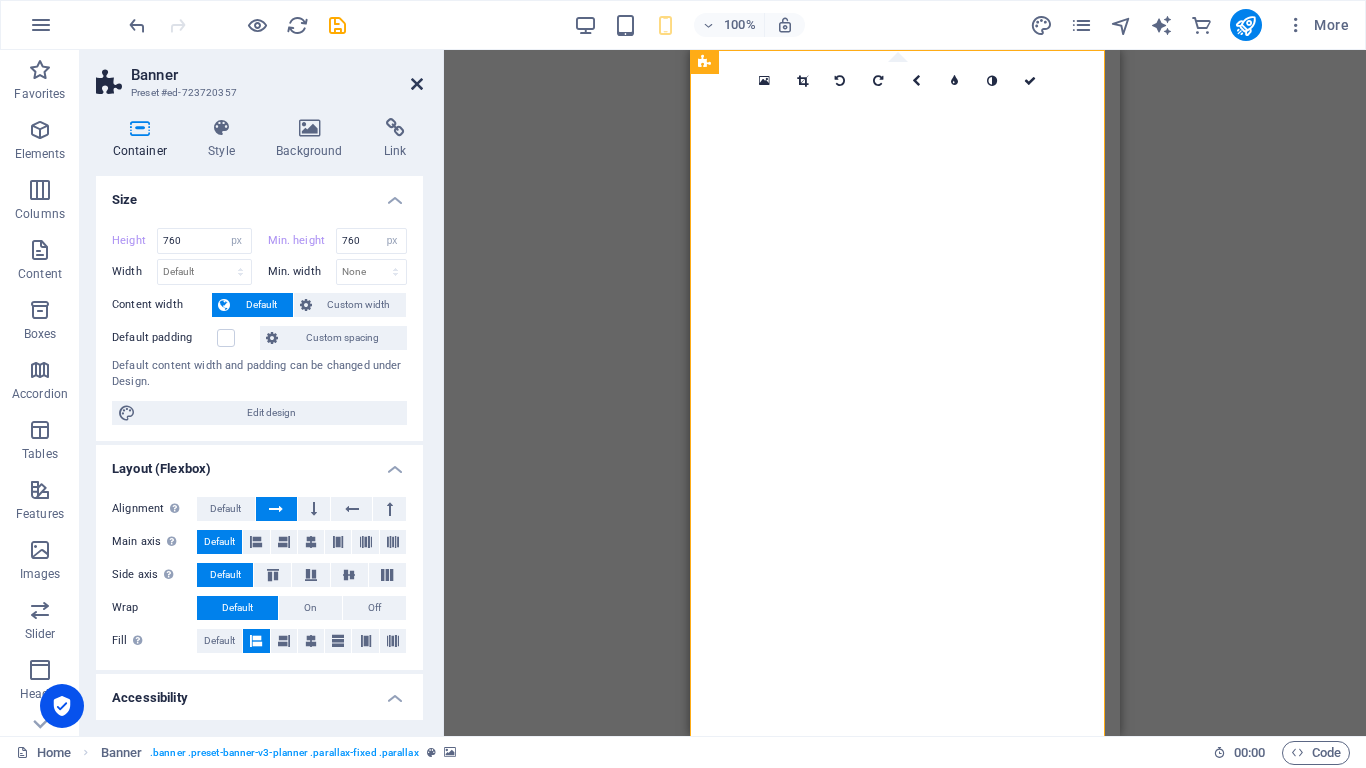 click at bounding box center [417, 84] 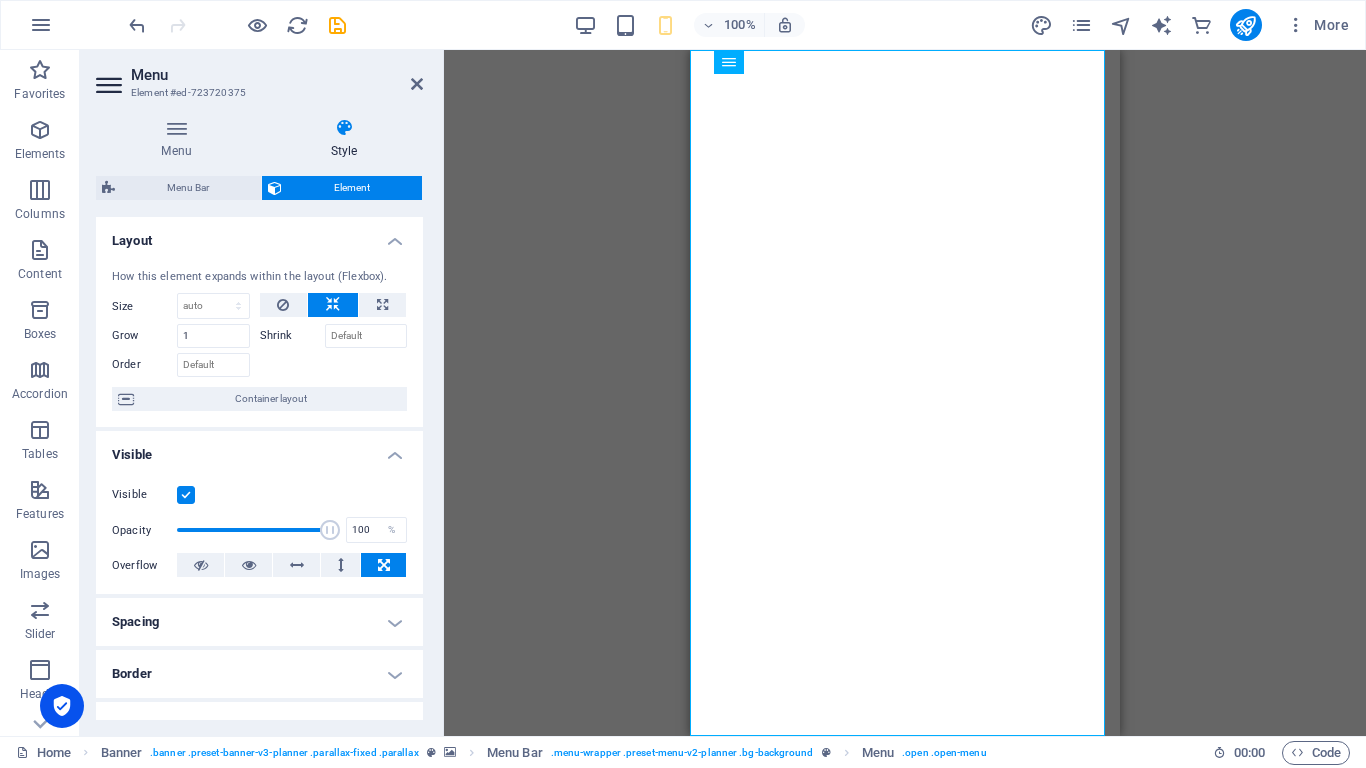 click at bounding box center [186, 495] 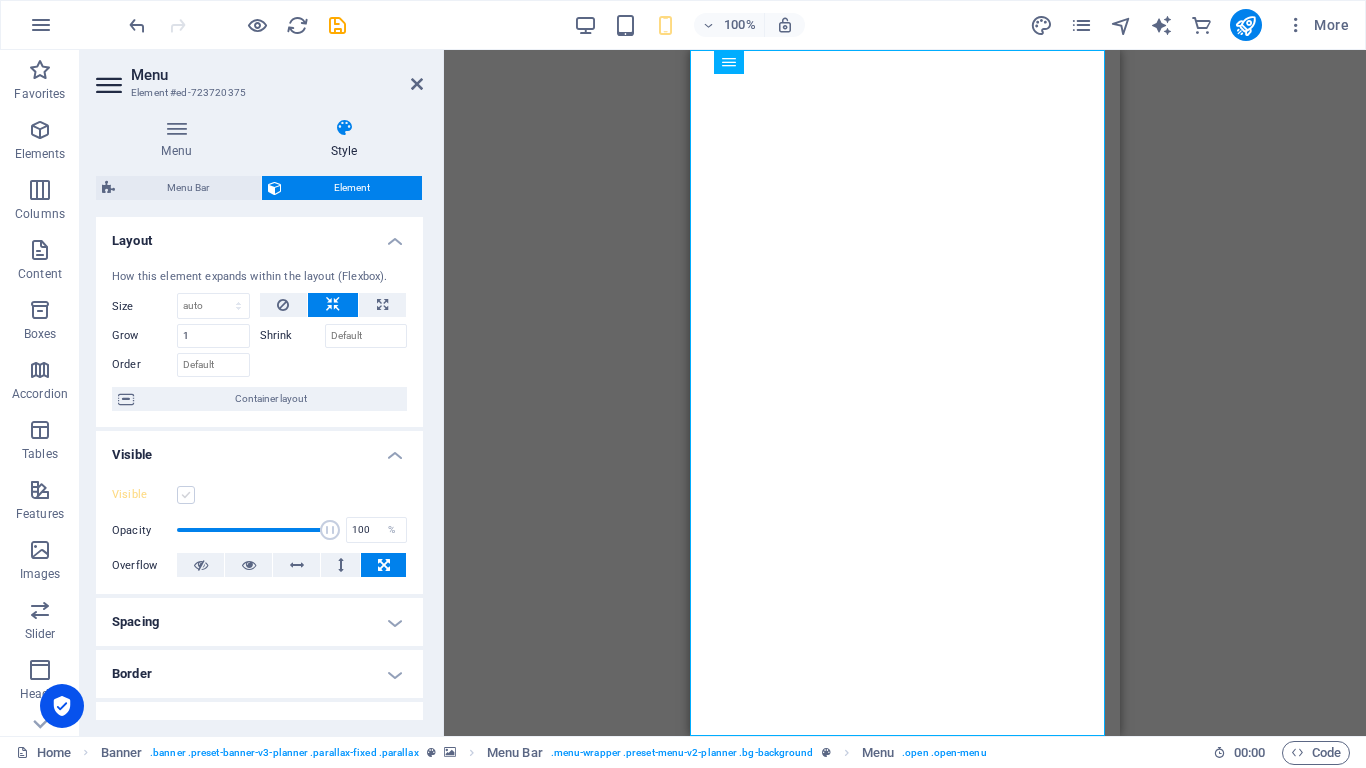 click at bounding box center [186, 495] 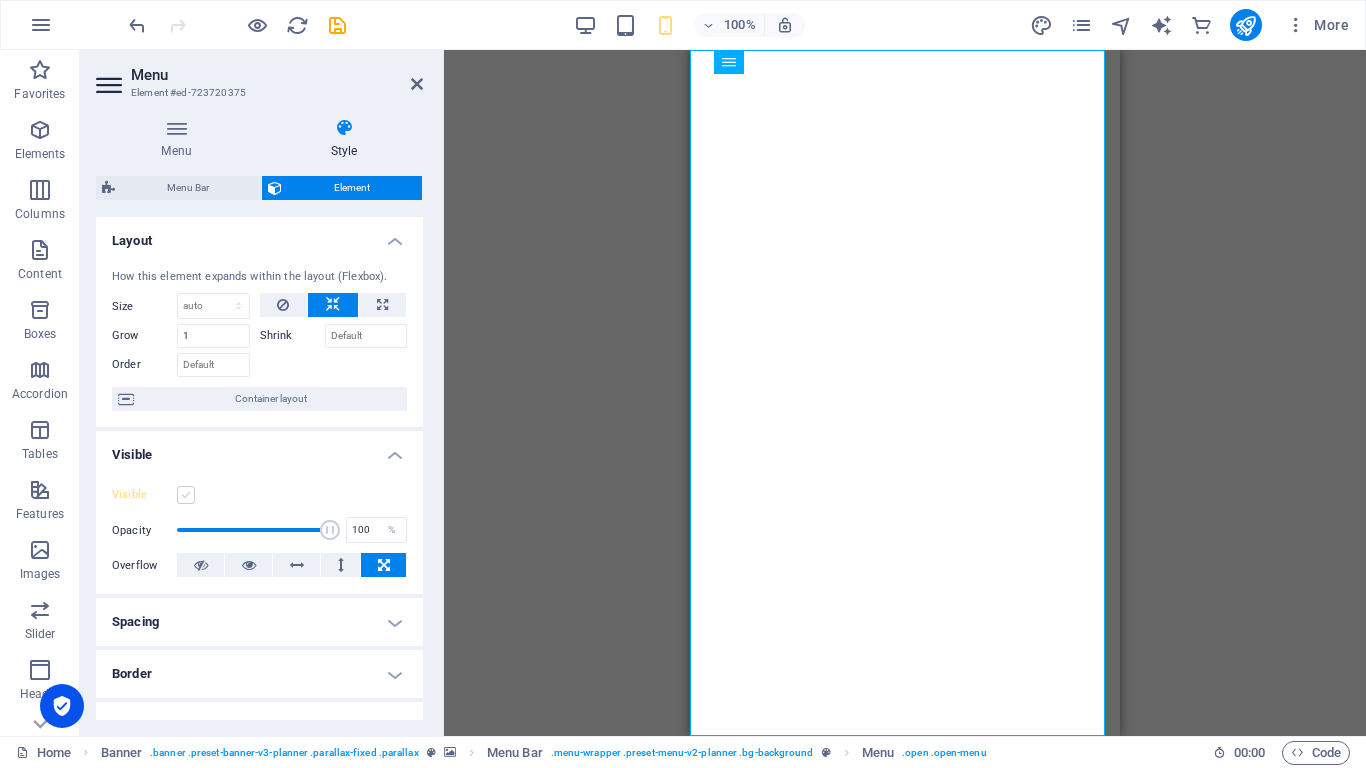 click on "Visible" at bounding box center (0, 0) 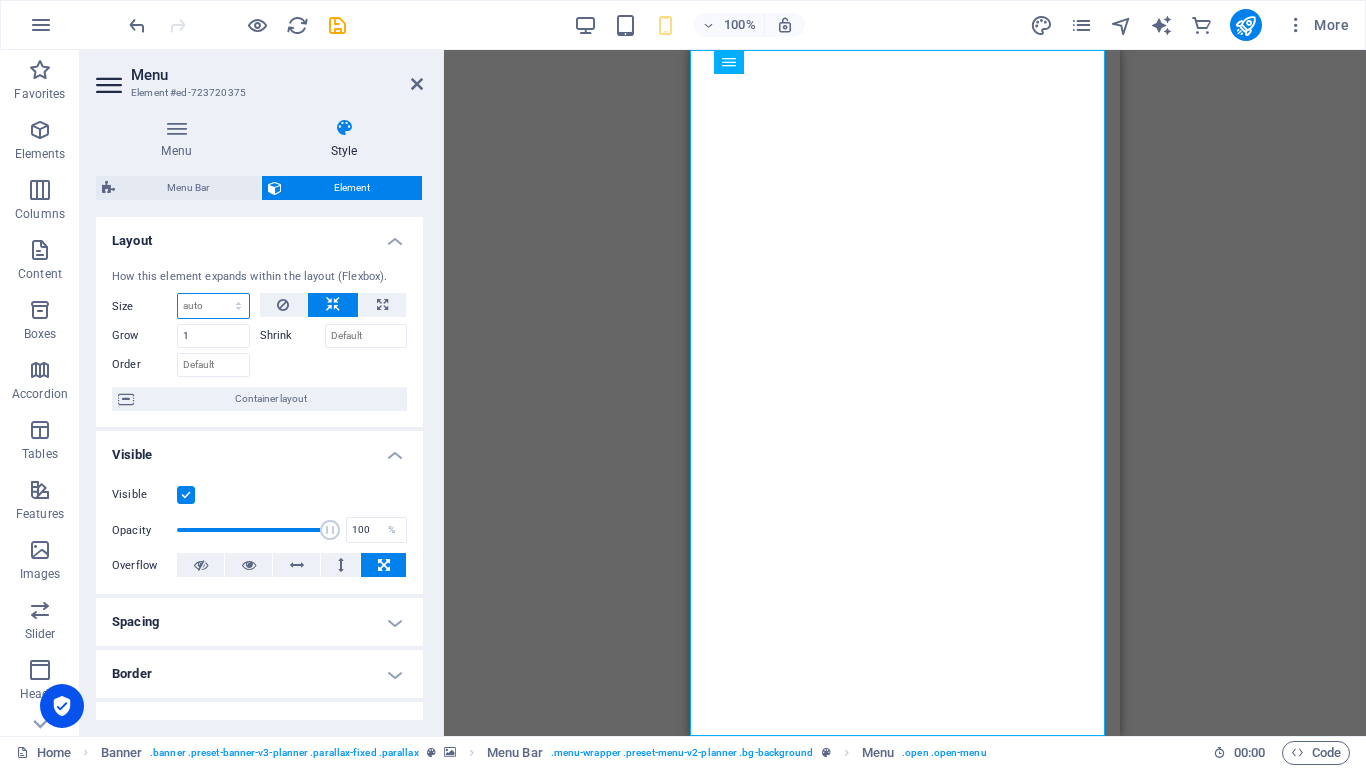 click on "Default auto px % 1/1 1/2 1/3 1/4 1/5 1/6 1/7 1/8 1/9 1/10" at bounding box center [213, 306] 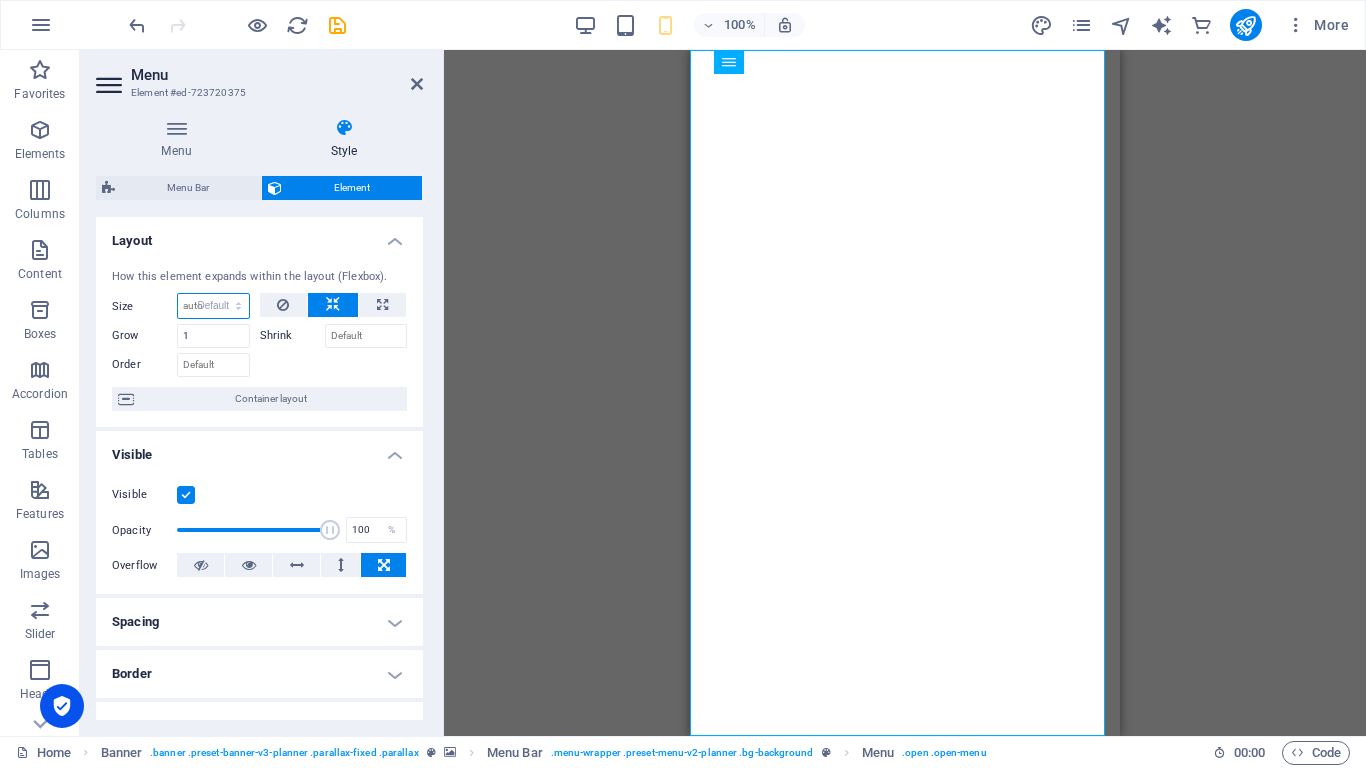 click on "Default auto px % 1/1 1/2 1/3 1/4 1/5 1/6 1/7 1/8 1/9 1/10" at bounding box center [213, 306] 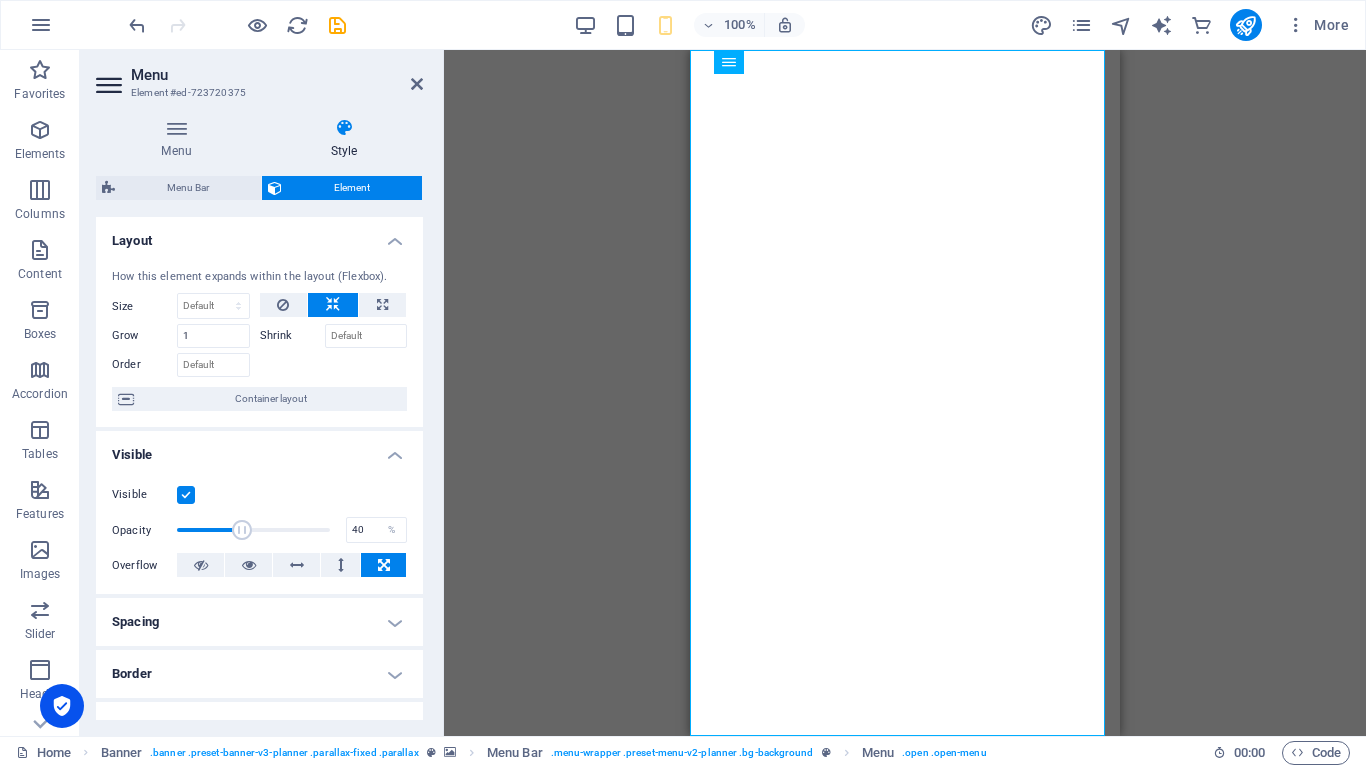 drag, startPoint x: 314, startPoint y: 527, endPoint x: 235, endPoint y: 519, distance: 79.40403 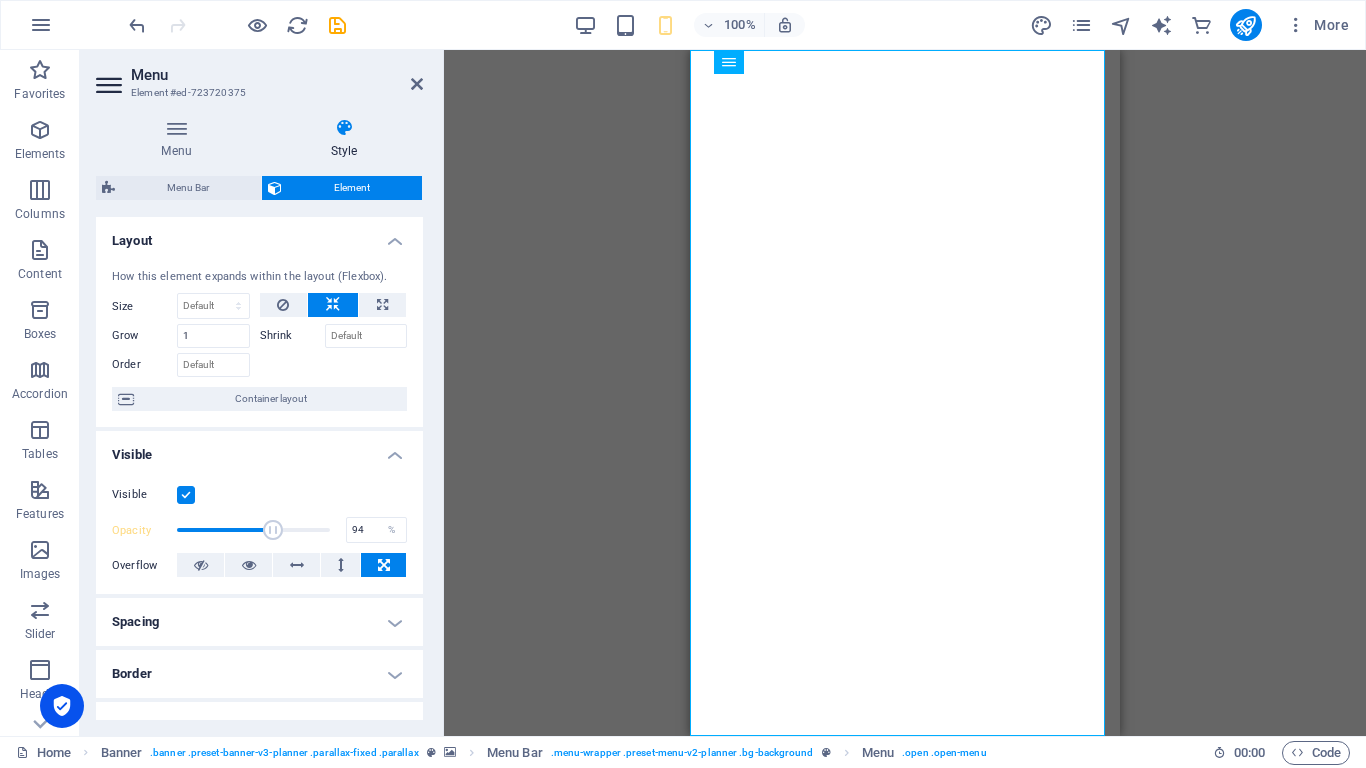 type on "100" 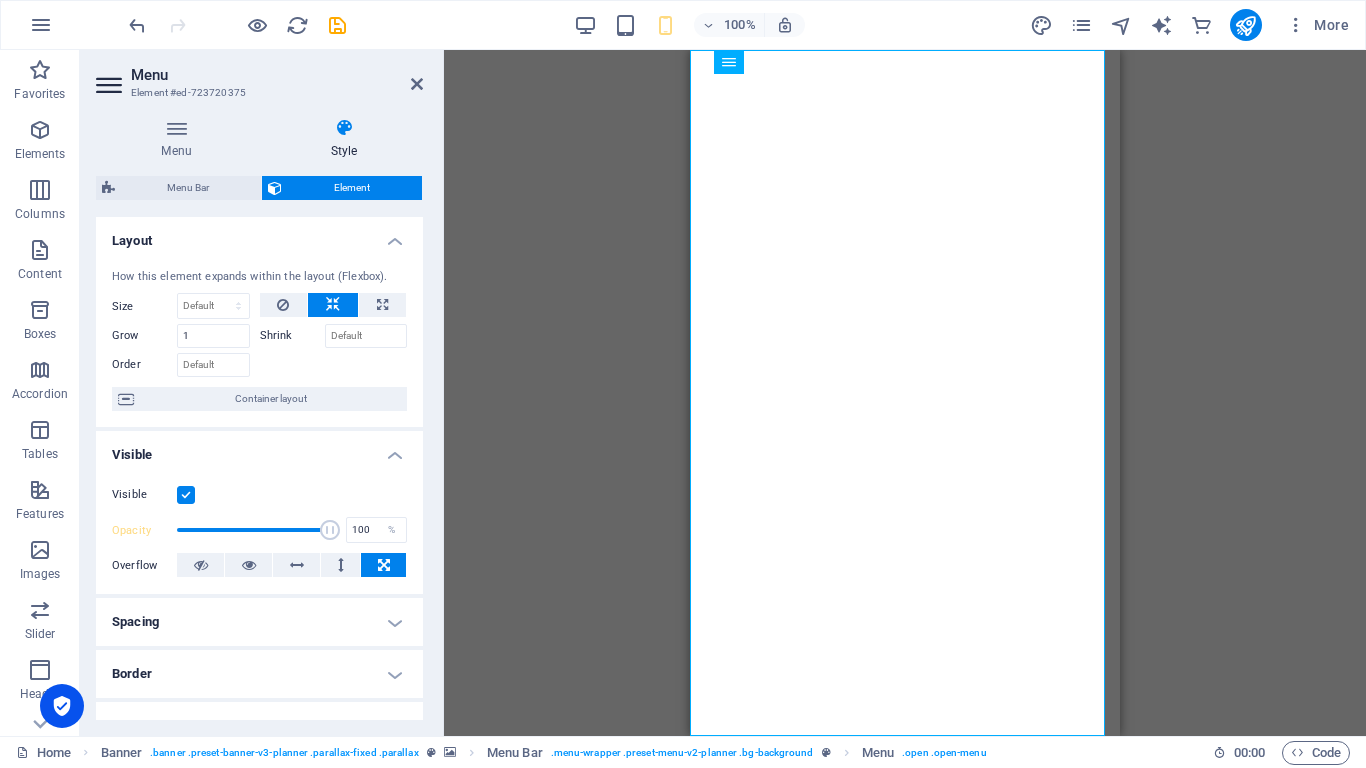 drag, startPoint x: 235, startPoint y: 519, endPoint x: 379, endPoint y: 544, distance: 146.15402 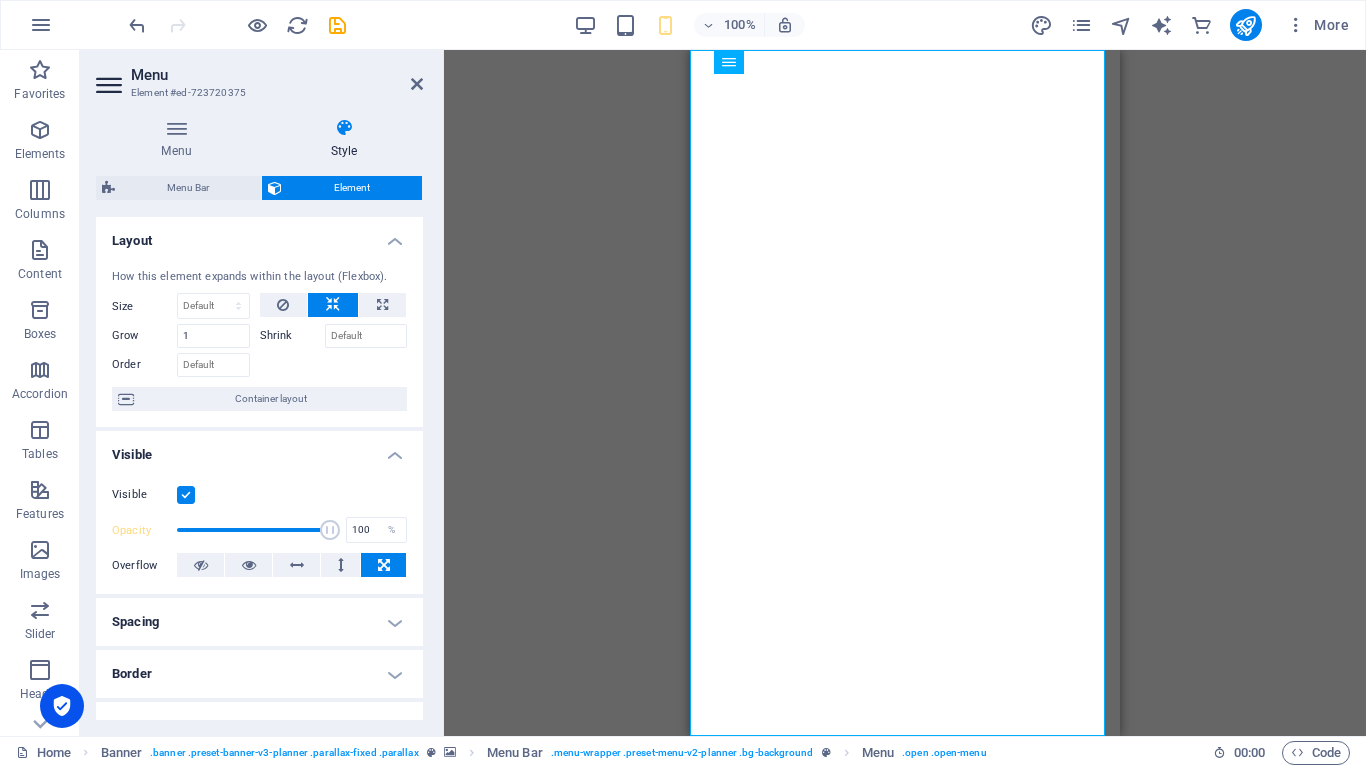 scroll, scrollTop: 100, scrollLeft: 0, axis: vertical 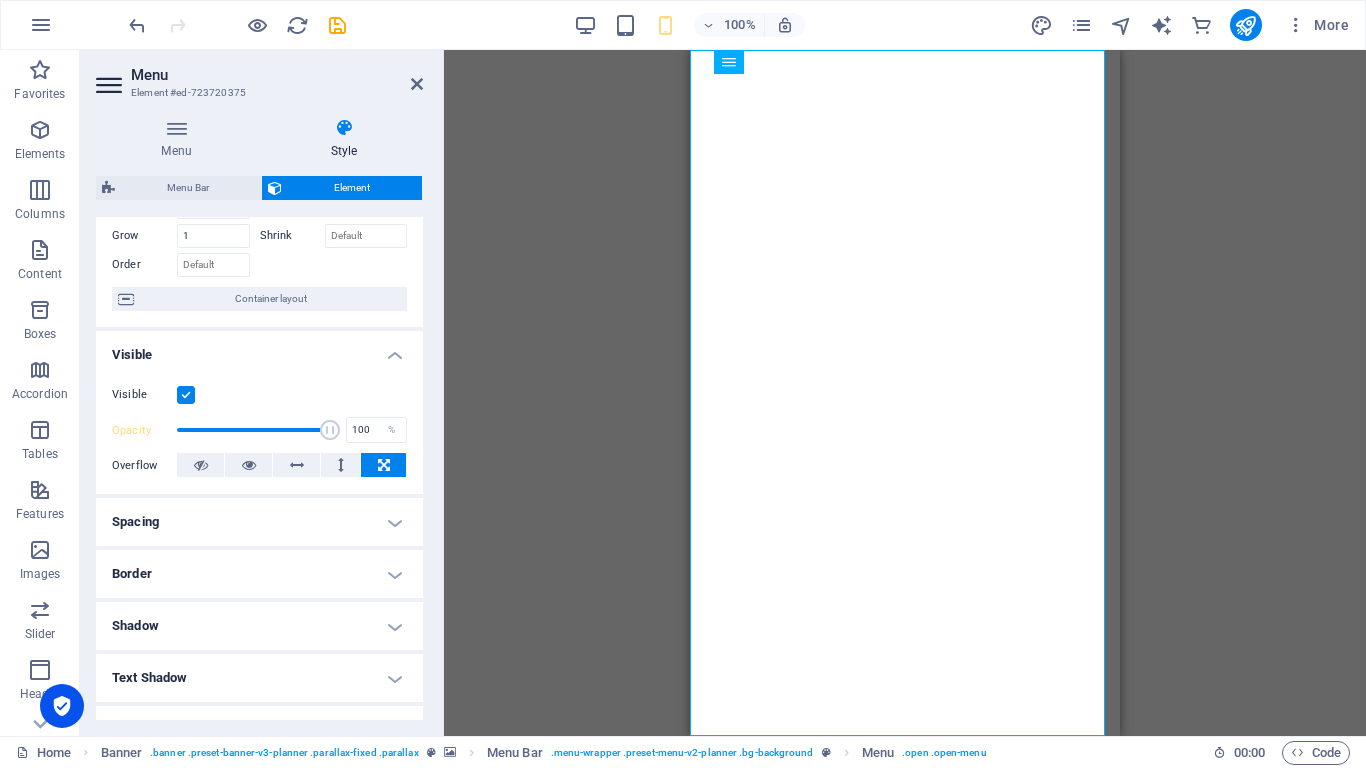 click on "Spacing" at bounding box center (259, 522) 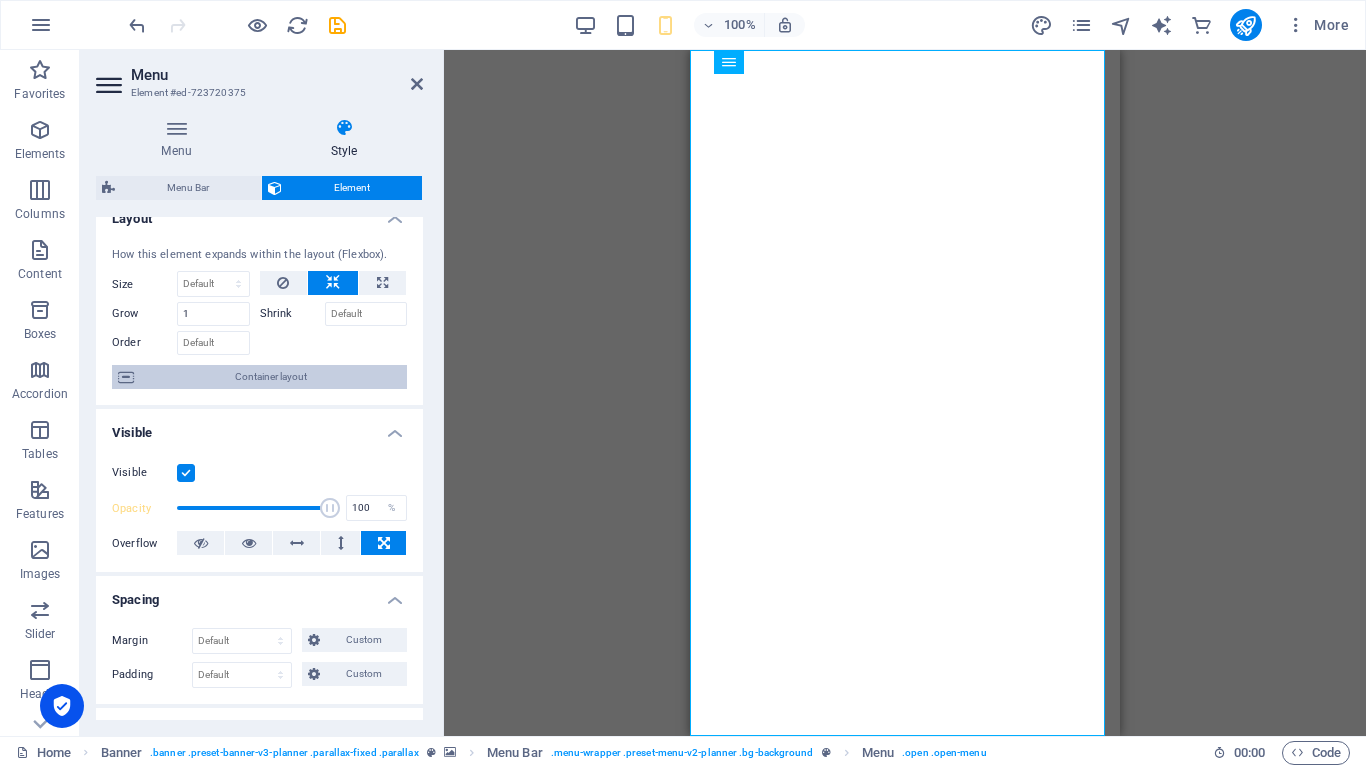 scroll, scrollTop: 0, scrollLeft: 0, axis: both 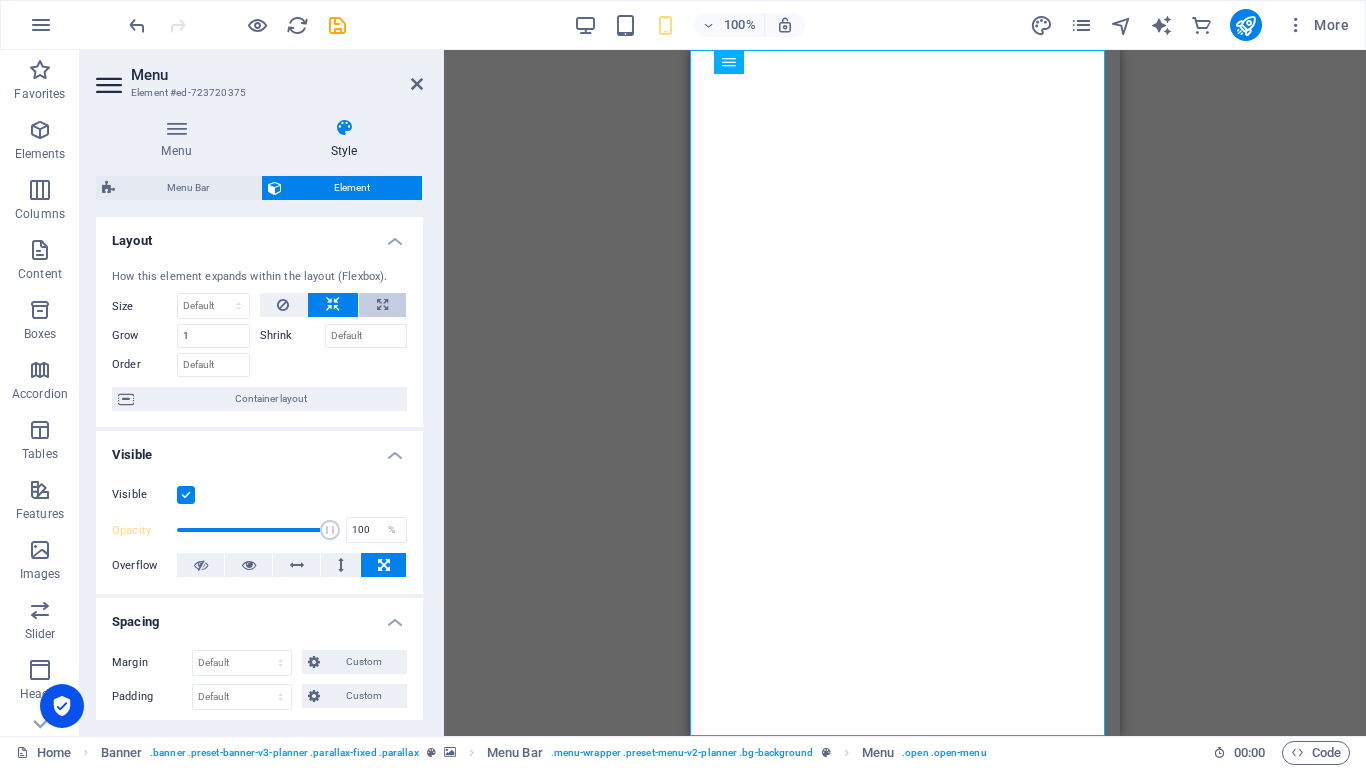 click at bounding box center (382, 305) 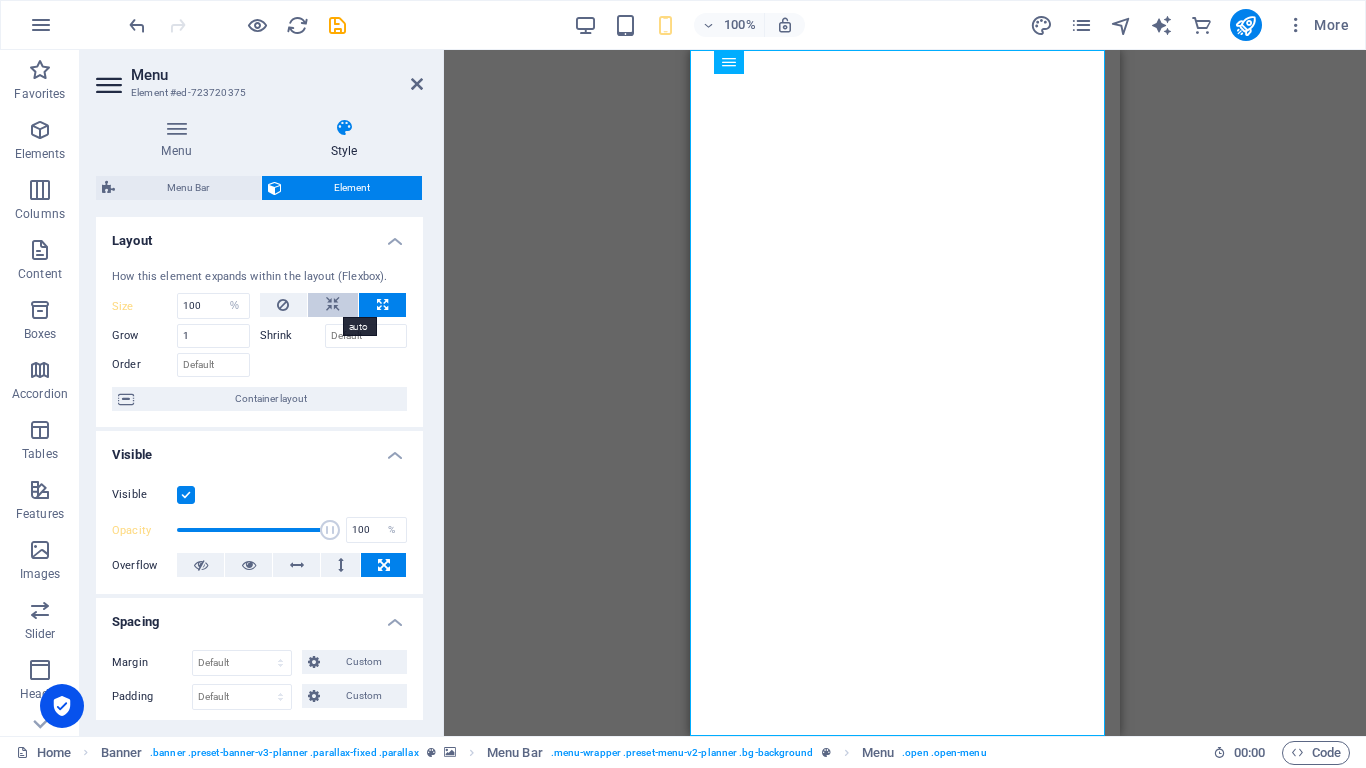 click at bounding box center (333, 305) 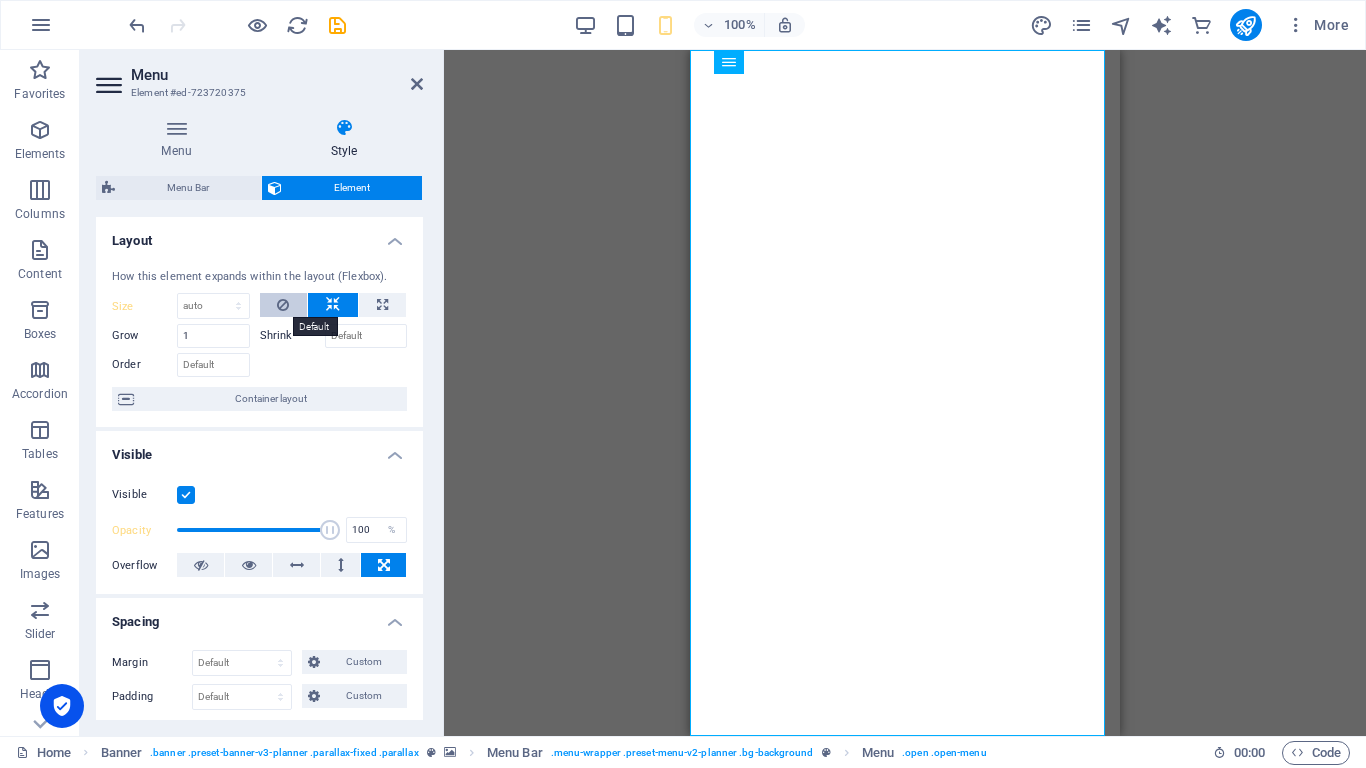 click at bounding box center (283, 305) 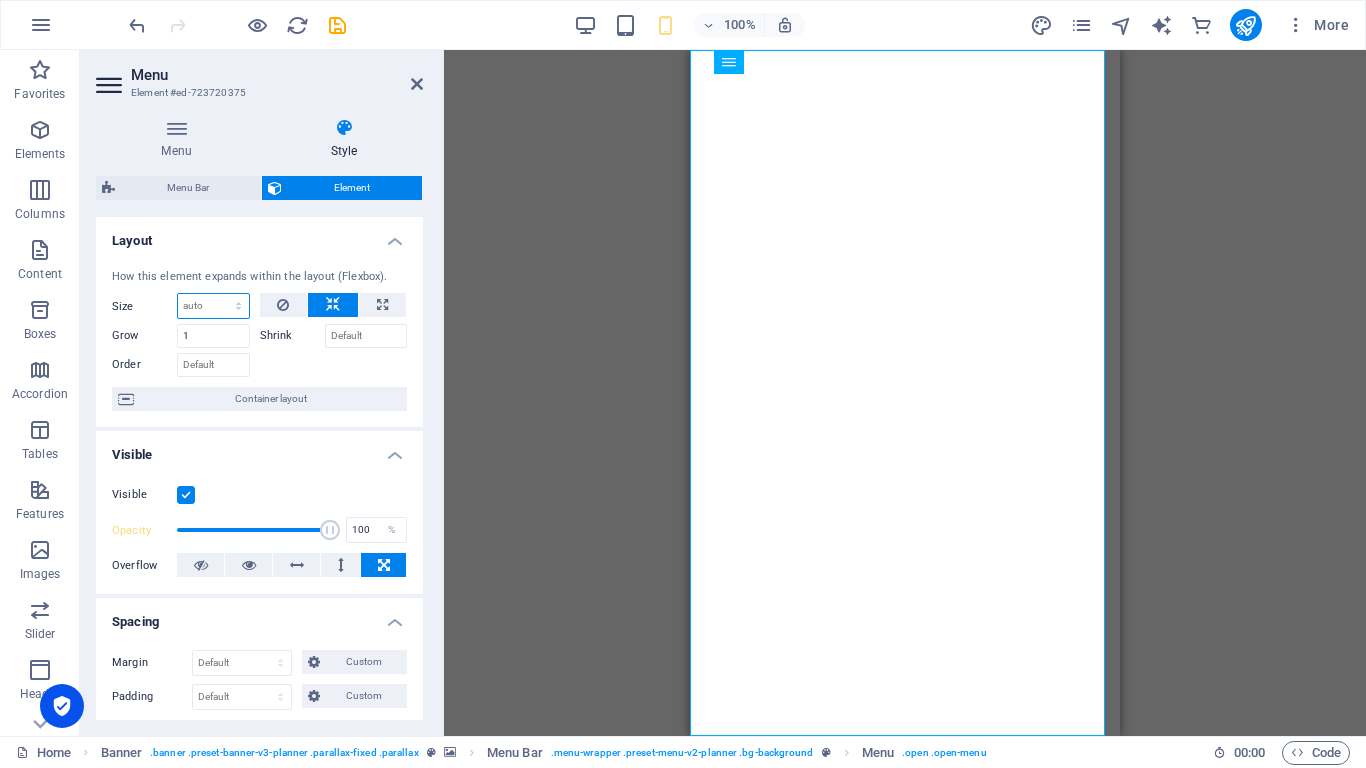 click on "Default auto px % 1/1 1/2 1/3 1/4 1/5 1/6 1/7 1/8 1/9 1/10" at bounding box center (213, 306) 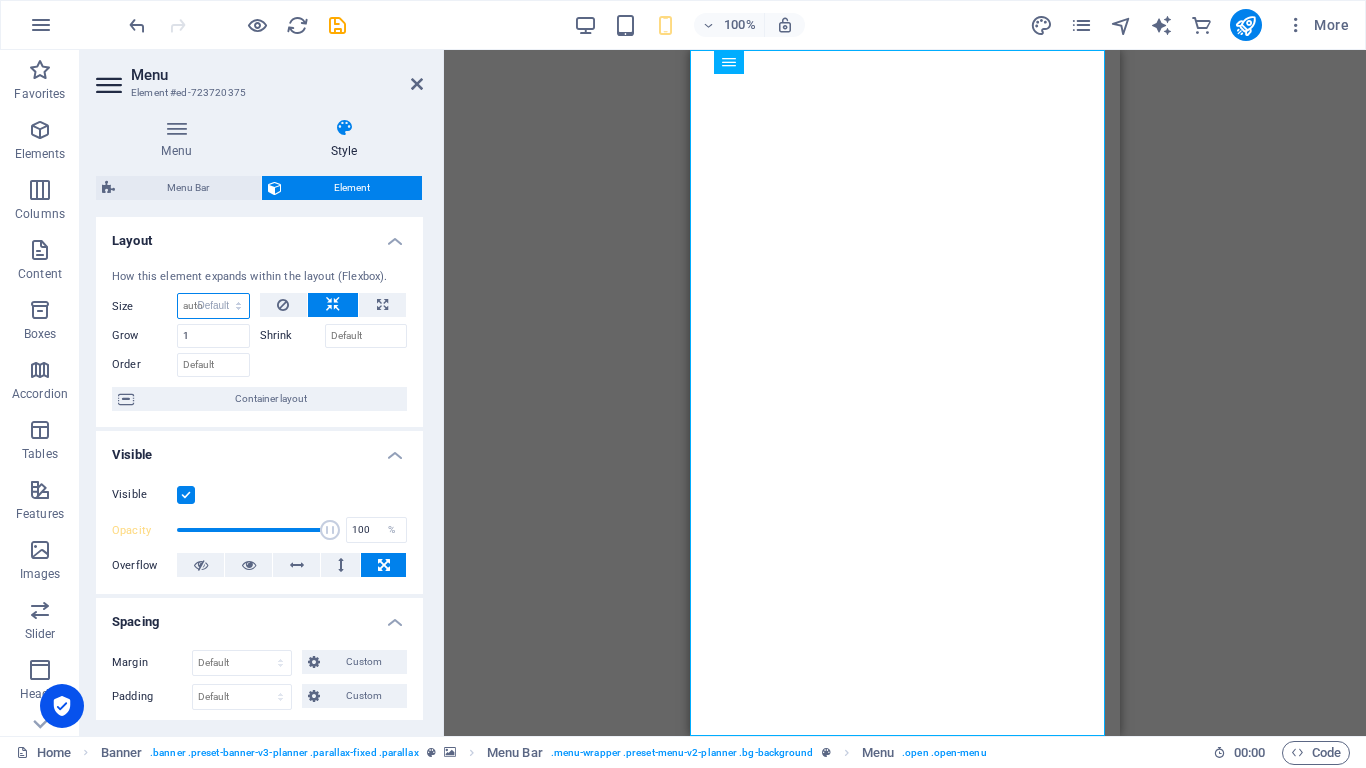 click on "Default auto px % 1/1 1/2 1/3 1/4 1/5 1/6 1/7 1/8 1/9 1/10" at bounding box center [213, 306] 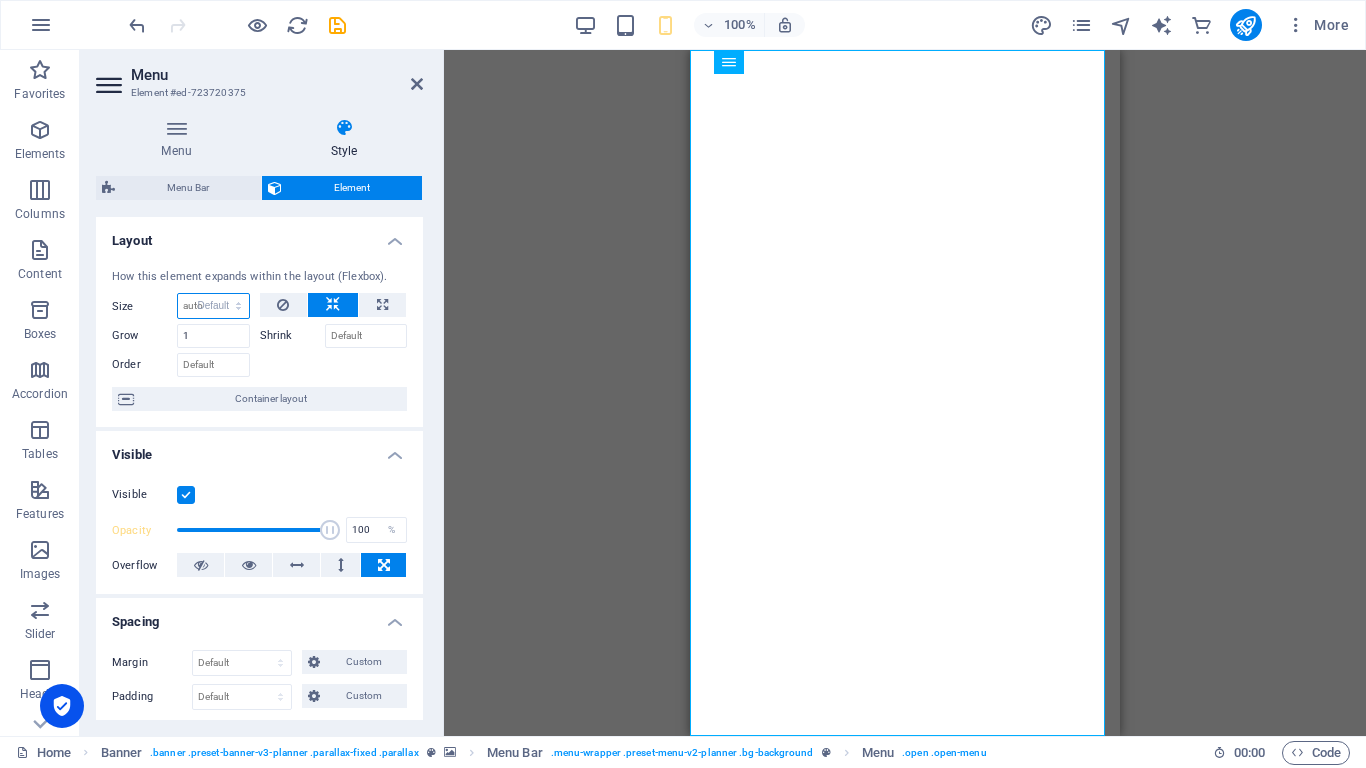 select on "DISABLED_OPTION_VALUE" 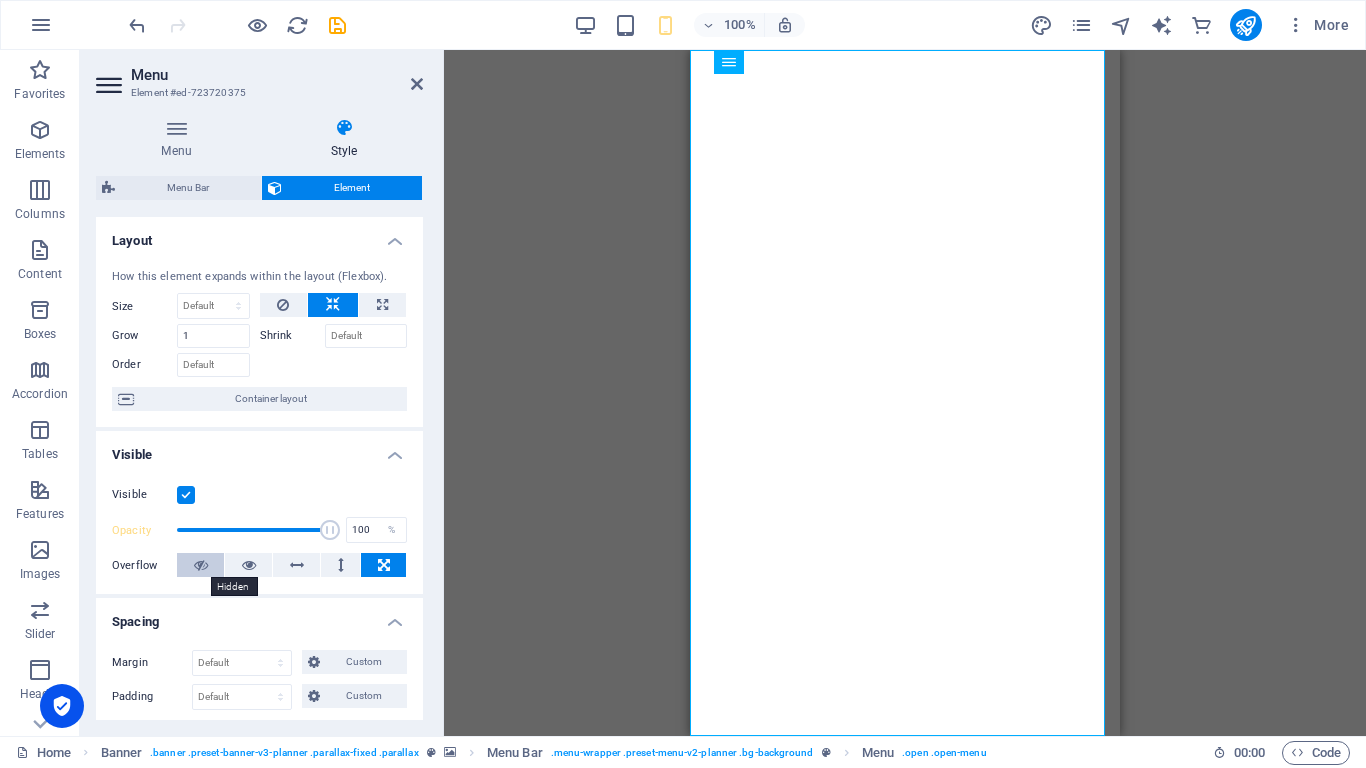 click at bounding box center [201, 565] 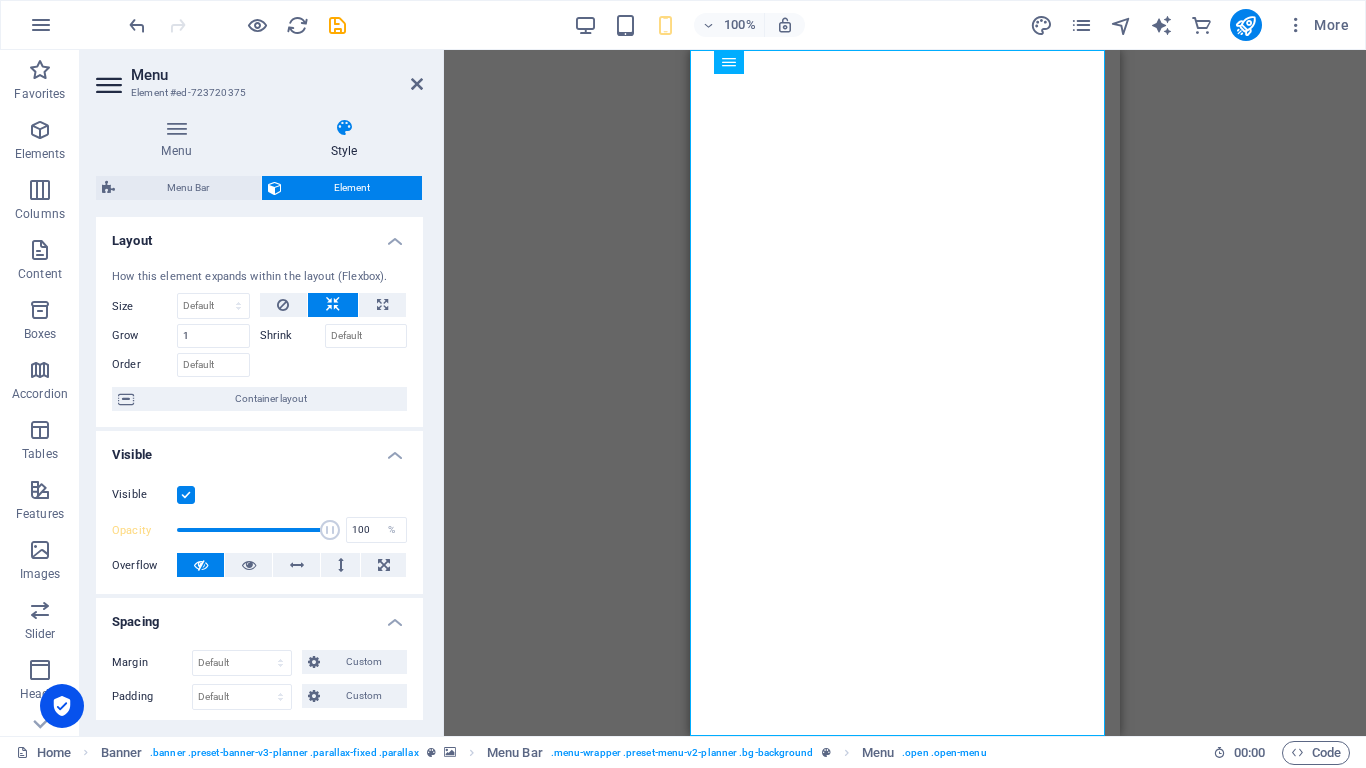 click at bounding box center [201, 565] 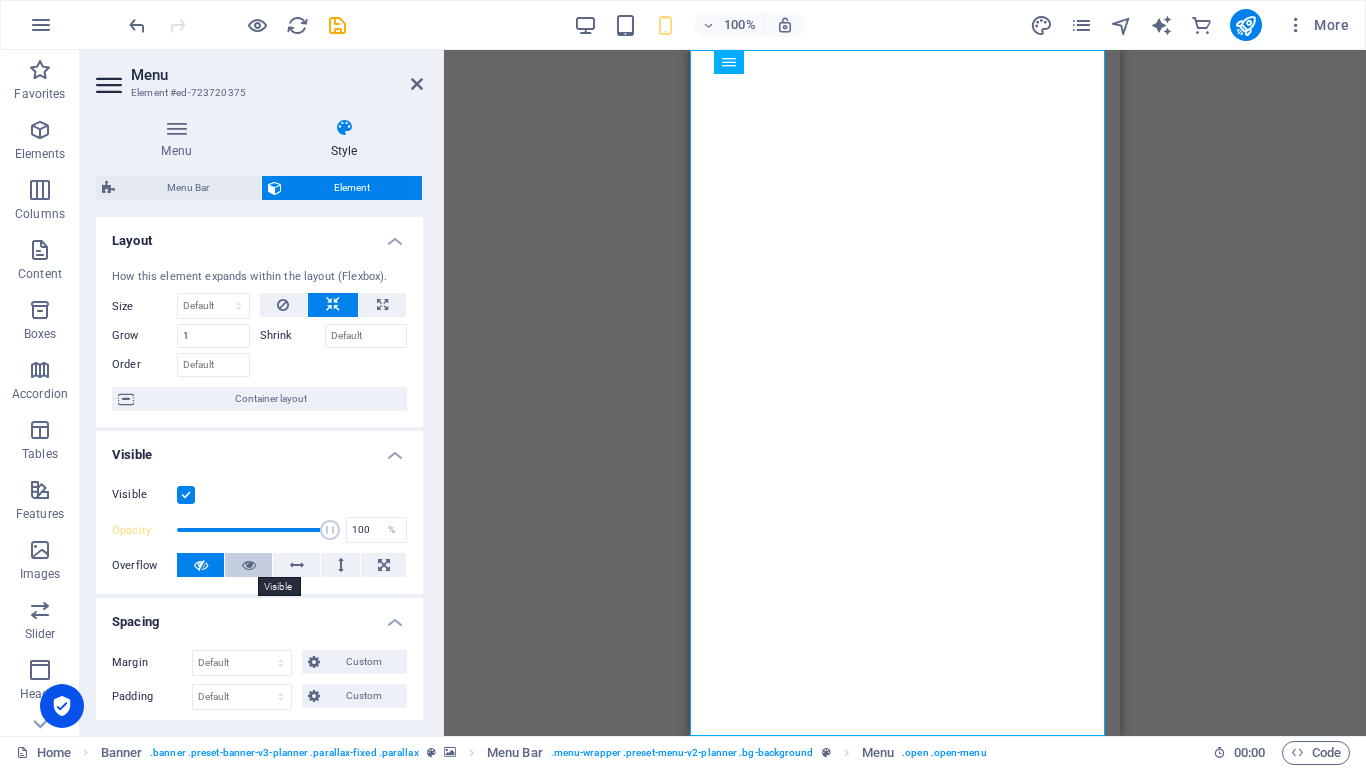 click at bounding box center (248, 565) 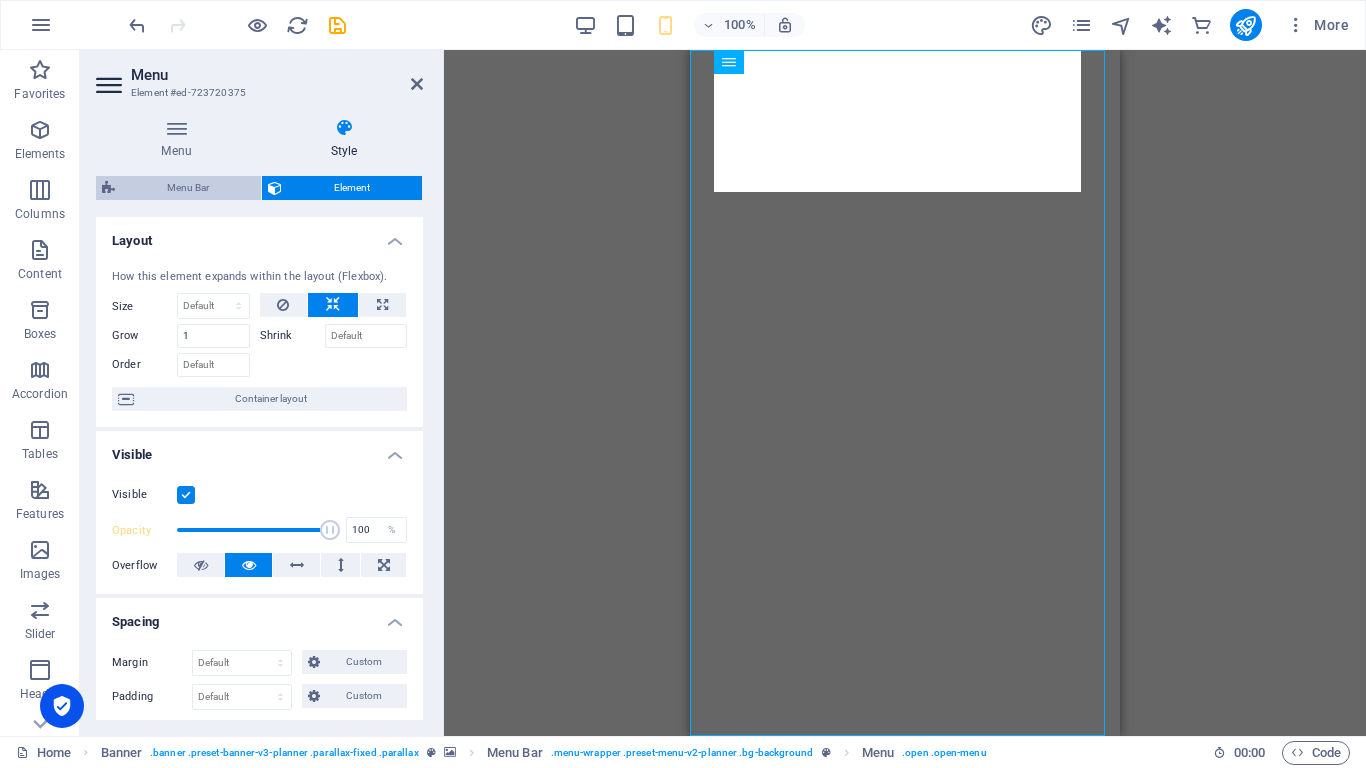 click on "Menu Bar" at bounding box center [188, 188] 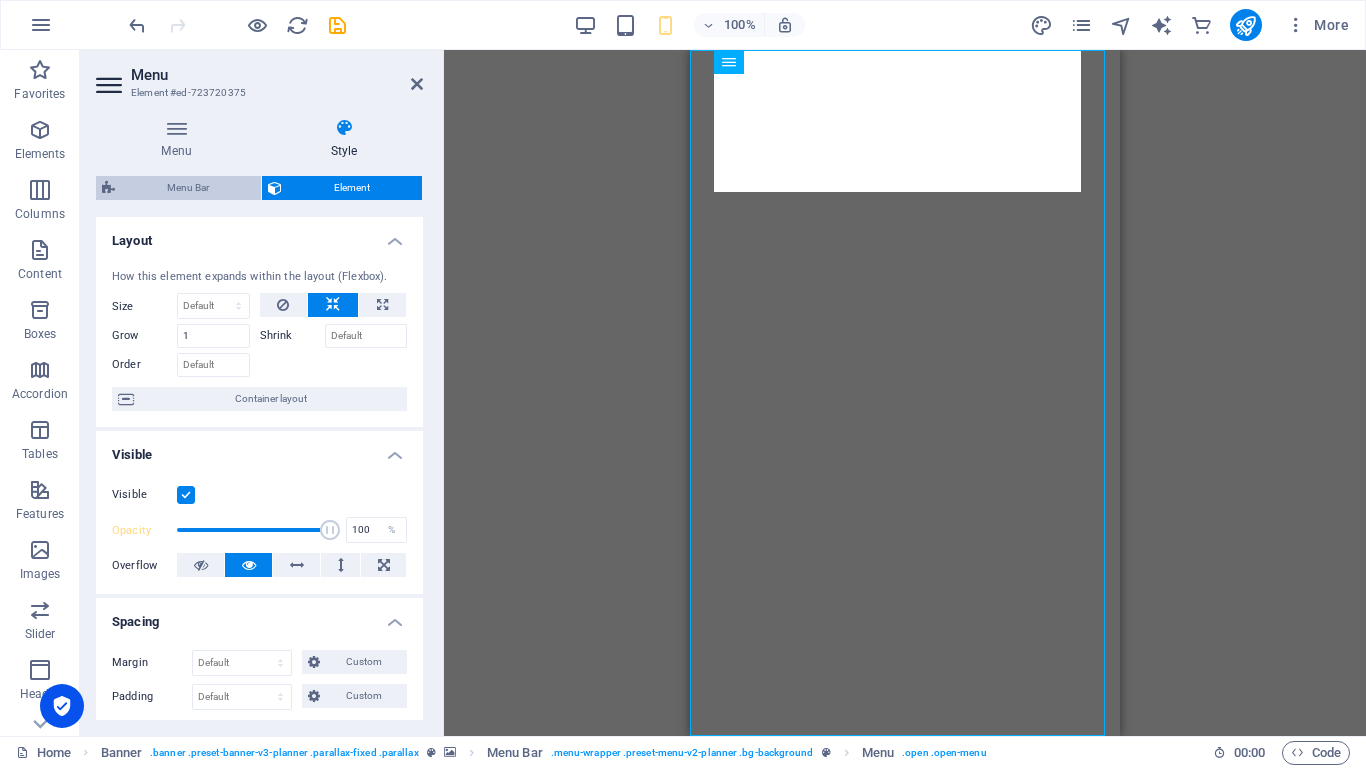 select on "rem" 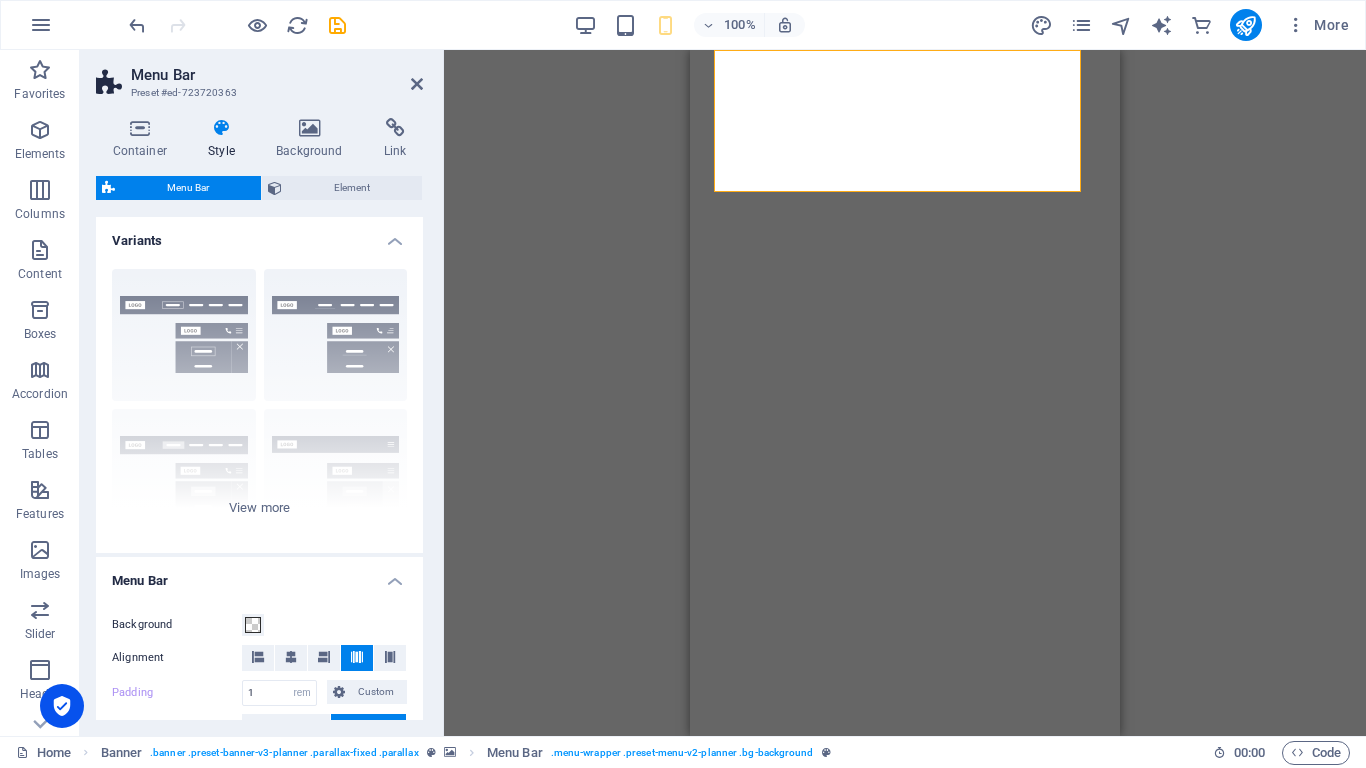 click on "Variants" at bounding box center [259, 235] 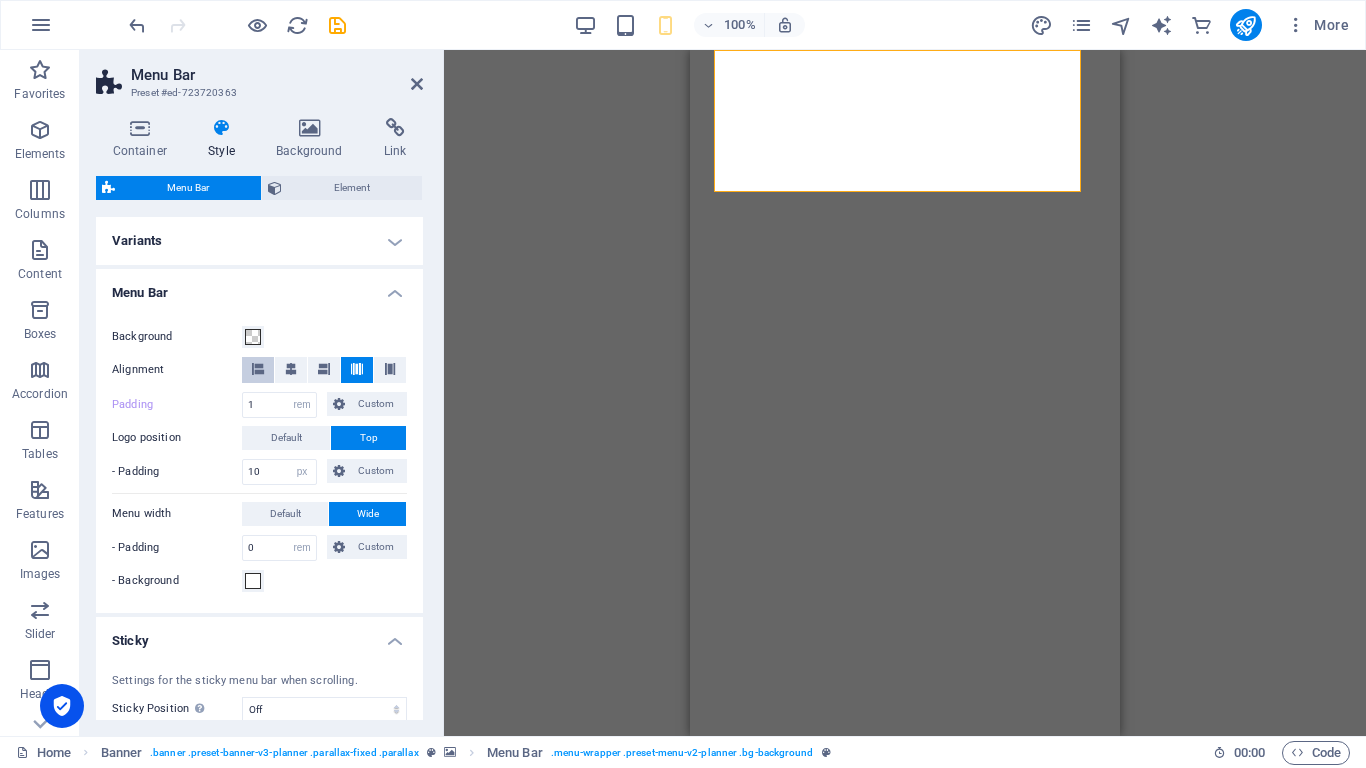 click at bounding box center (258, 369) 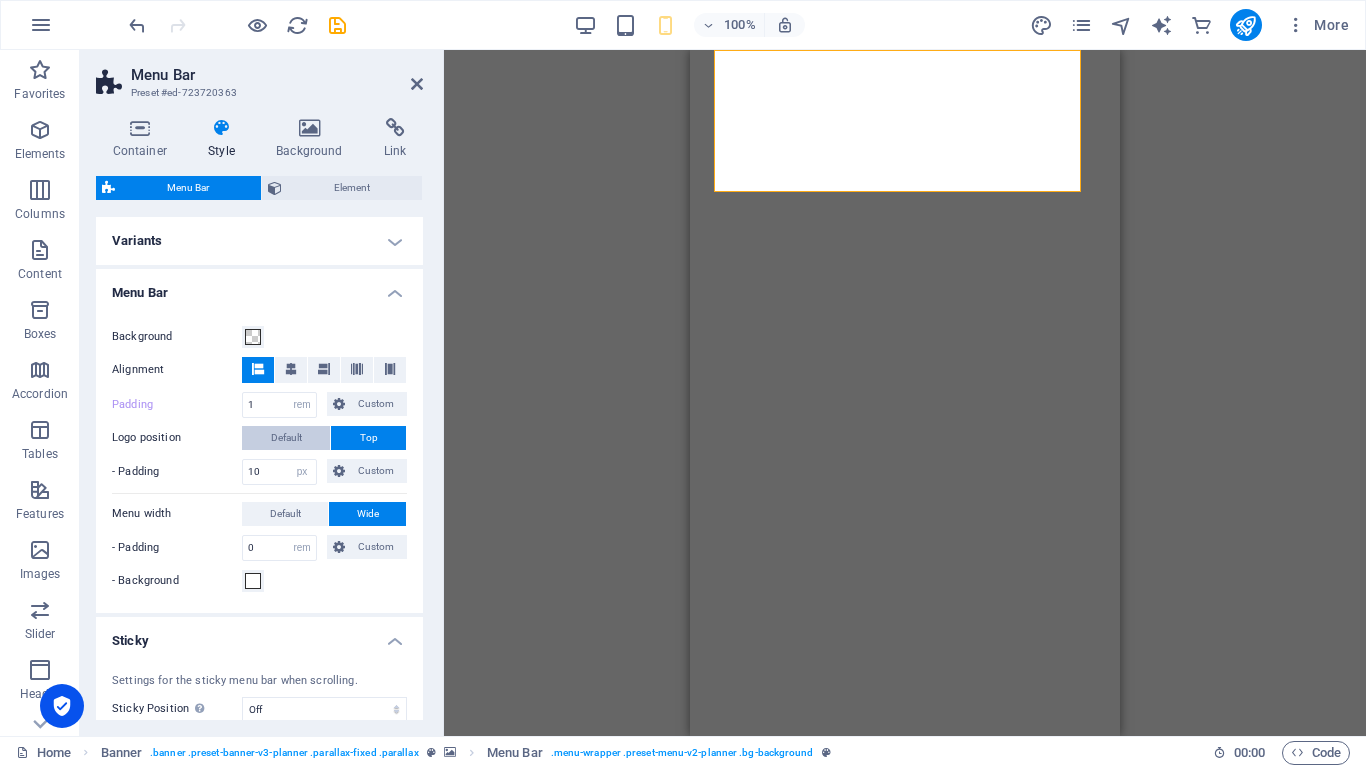 click on "Default" at bounding box center [286, 438] 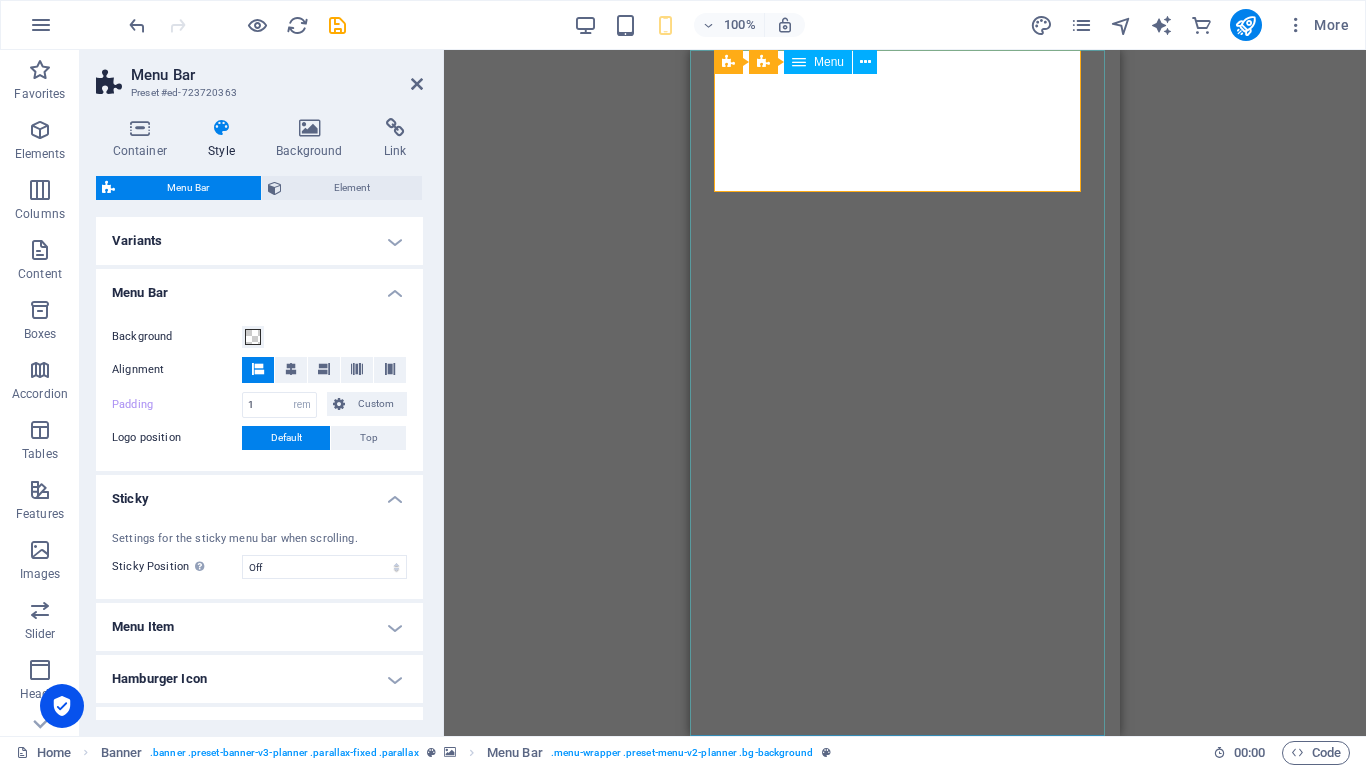 click on "Menu" at bounding box center [829, 62] 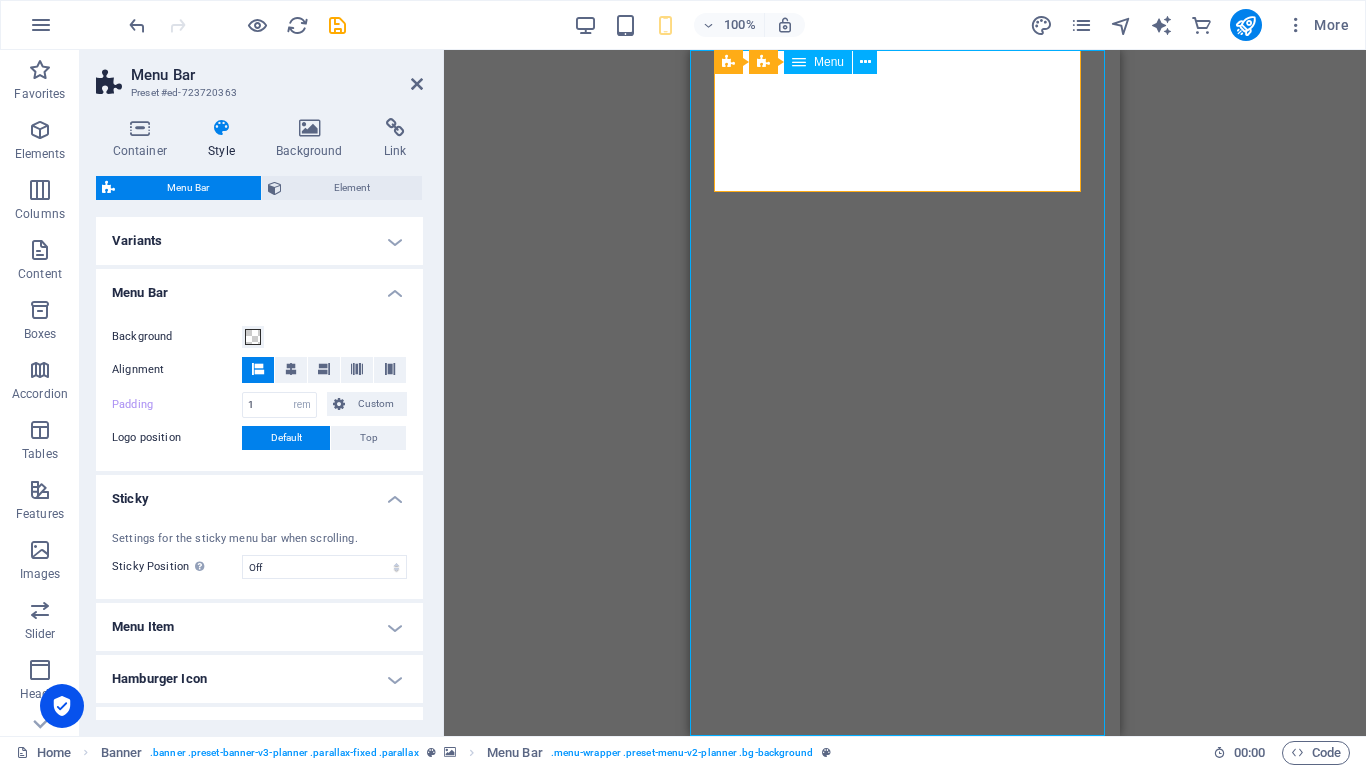 click on "Menu" at bounding box center (829, 62) 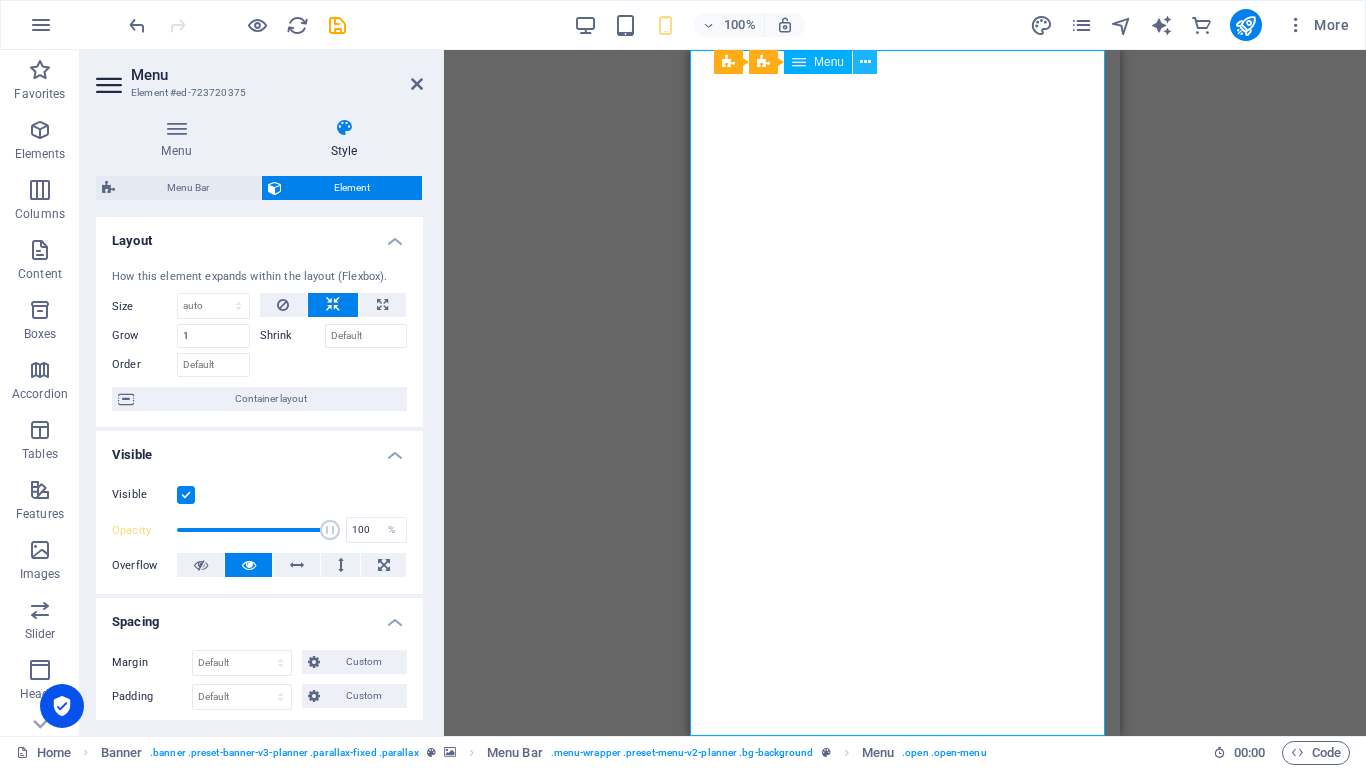 click at bounding box center [865, 62] 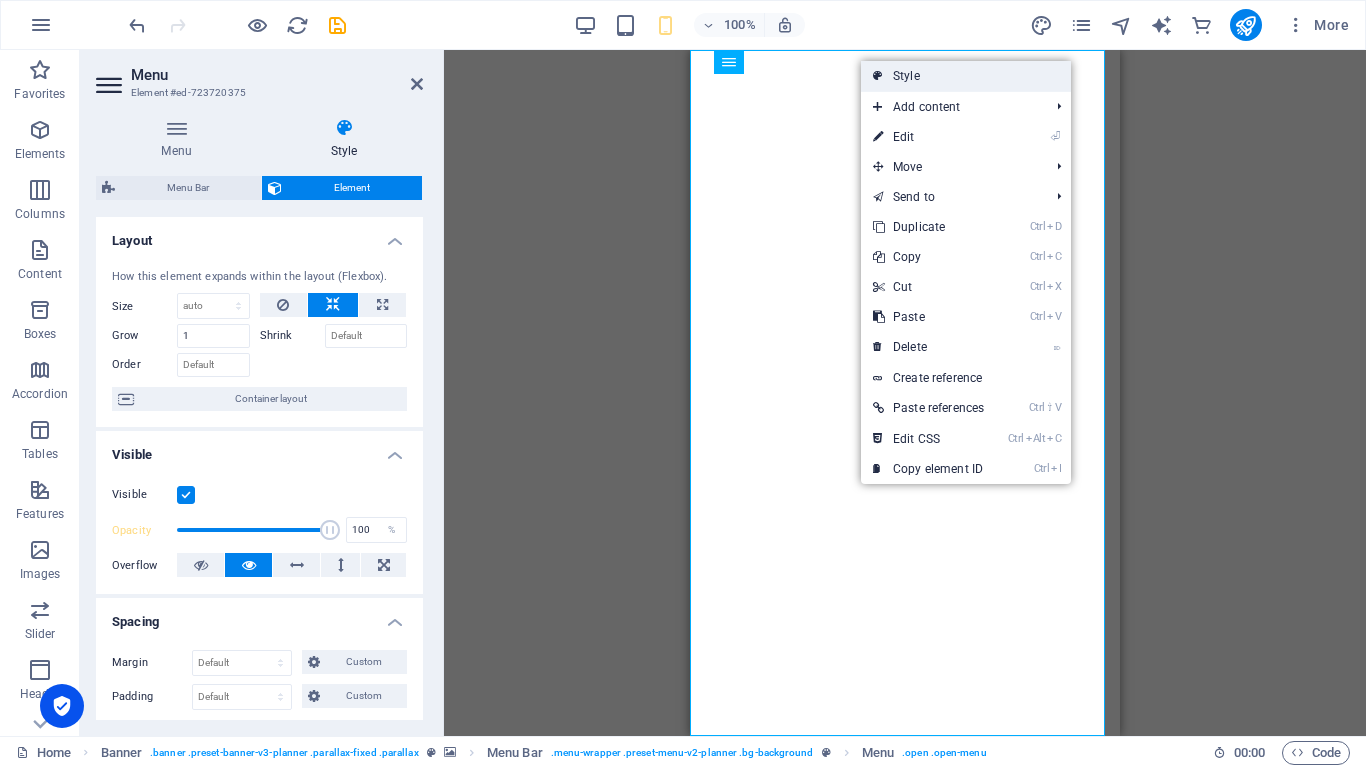 click at bounding box center [878, 76] 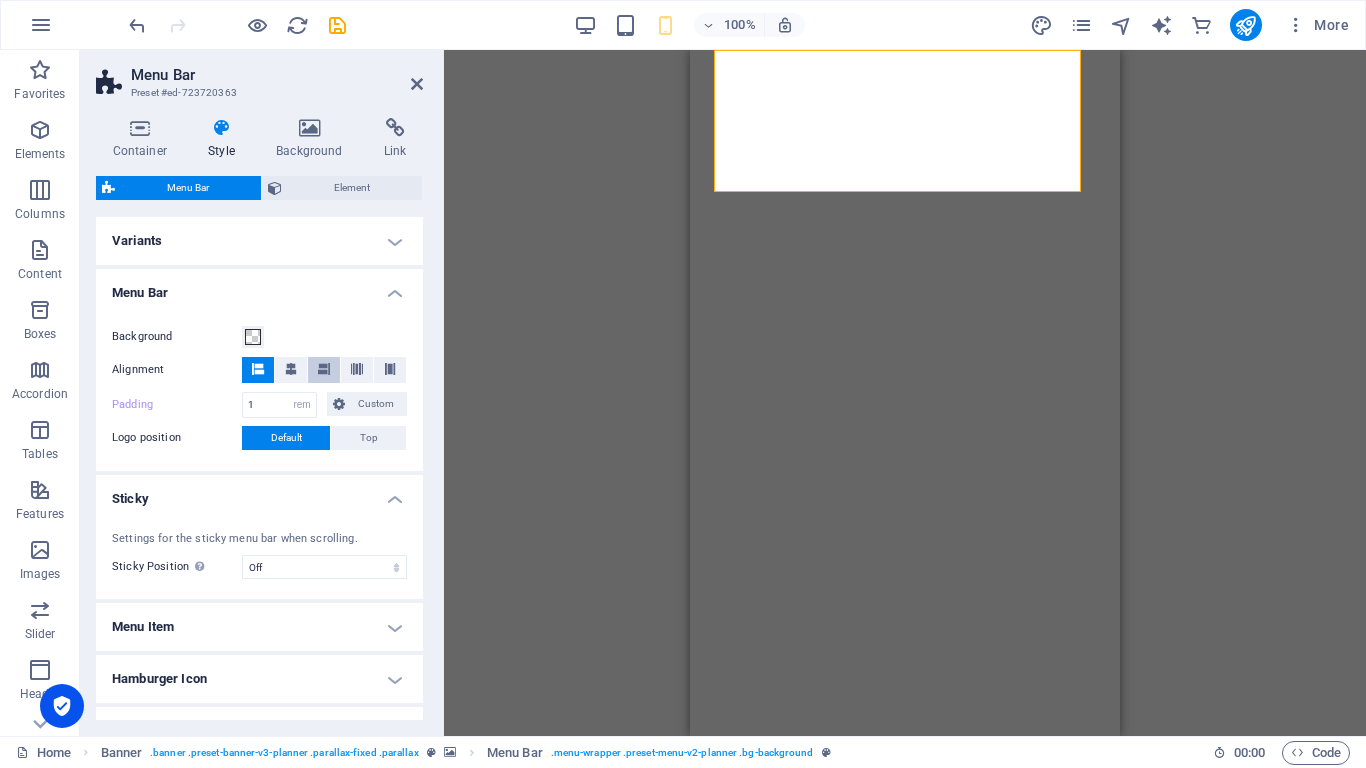 scroll, scrollTop: 167, scrollLeft: 0, axis: vertical 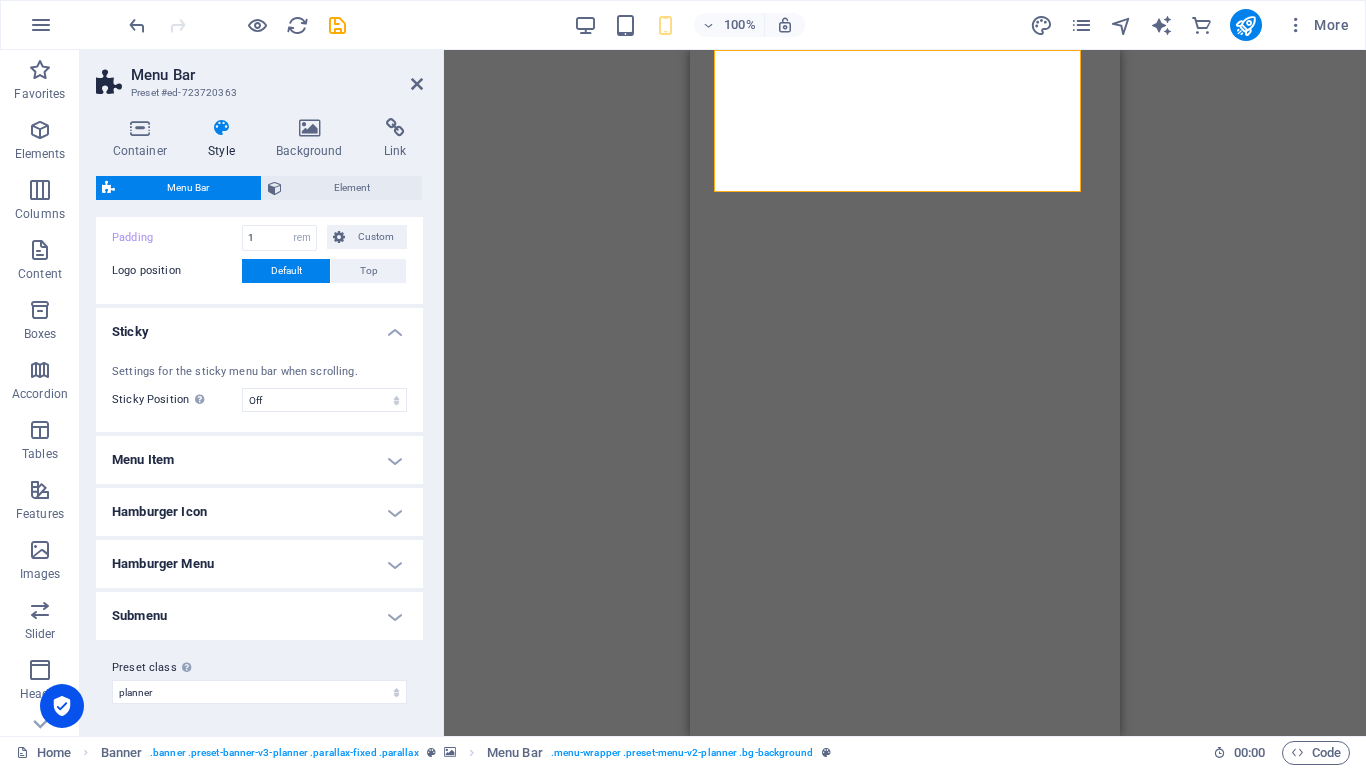 click on "Menu Item" at bounding box center (259, 460) 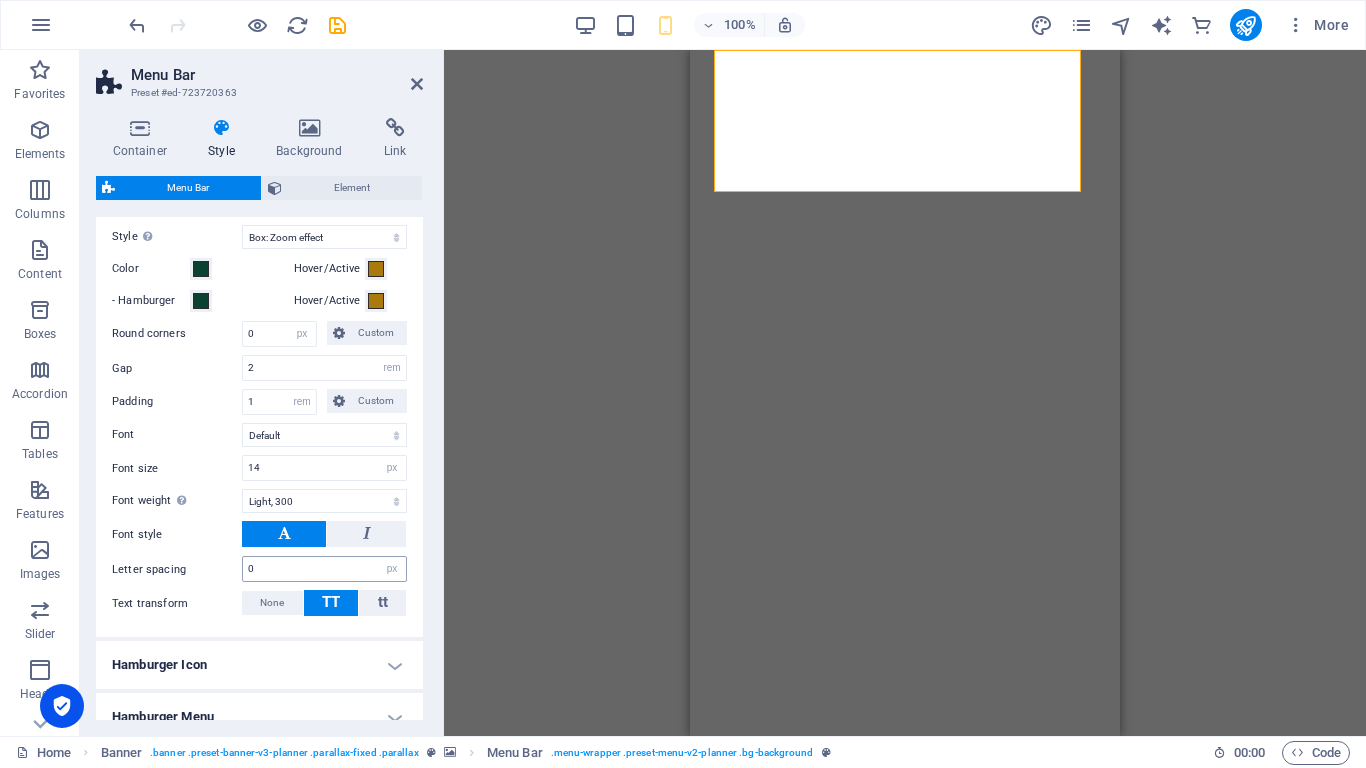 scroll, scrollTop: 567, scrollLeft: 0, axis: vertical 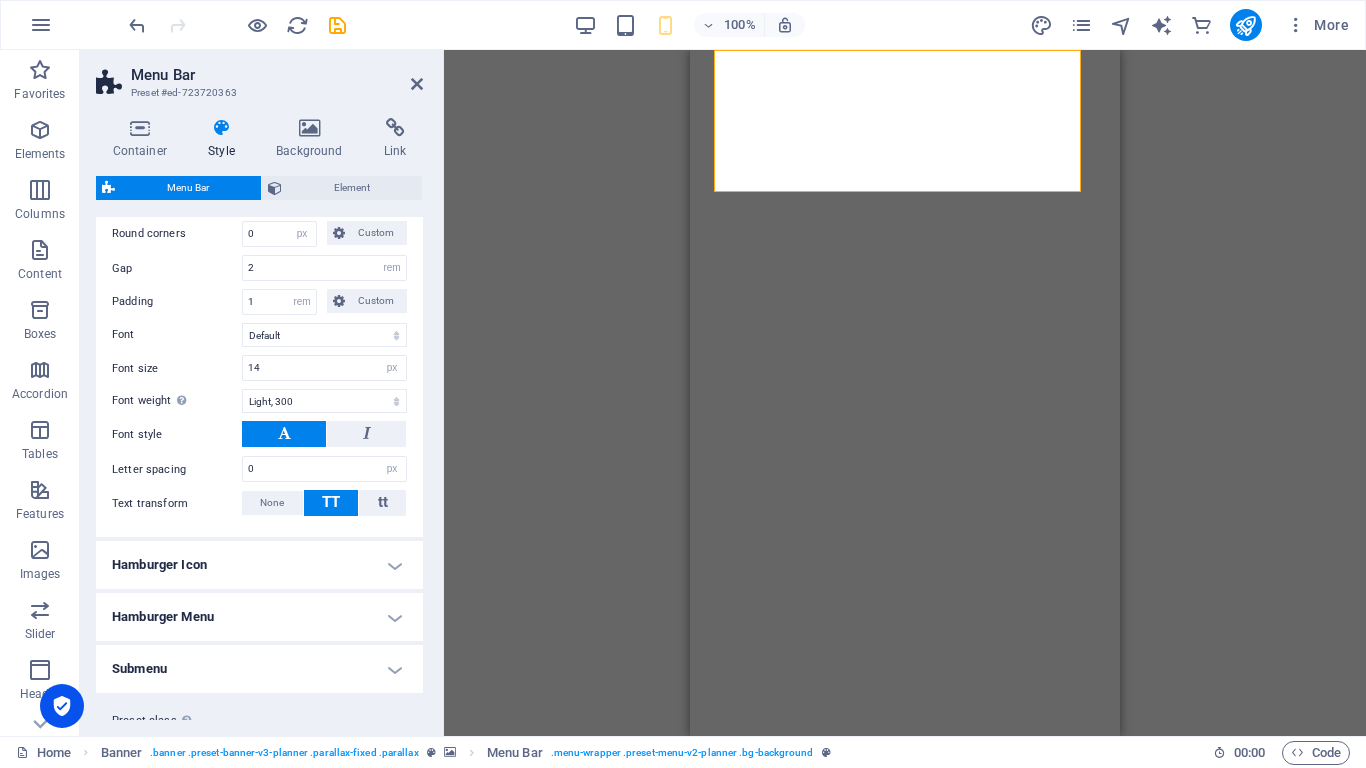 click on "Hamburger Icon" at bounding box center [259, 565] 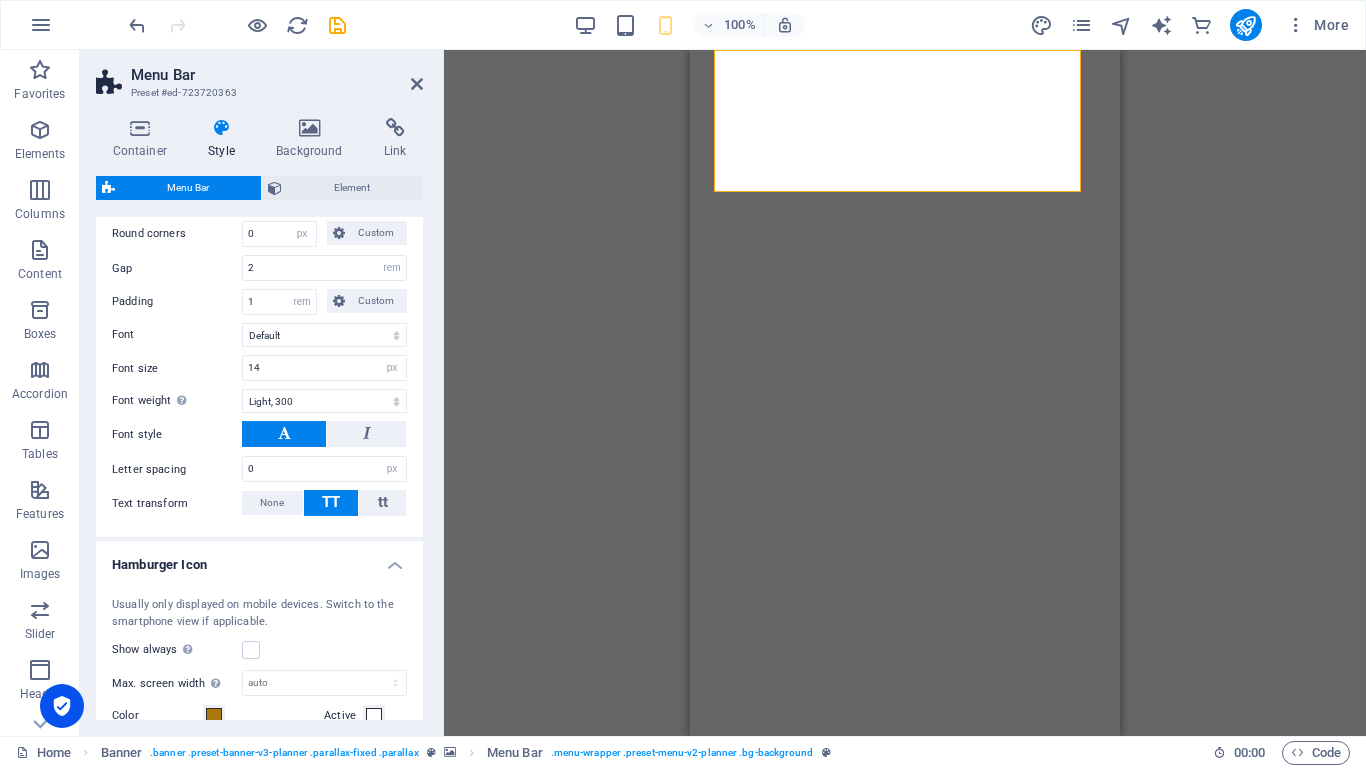 scroll, scrollTop: 867, scrollLeft: 0, axis: vertical 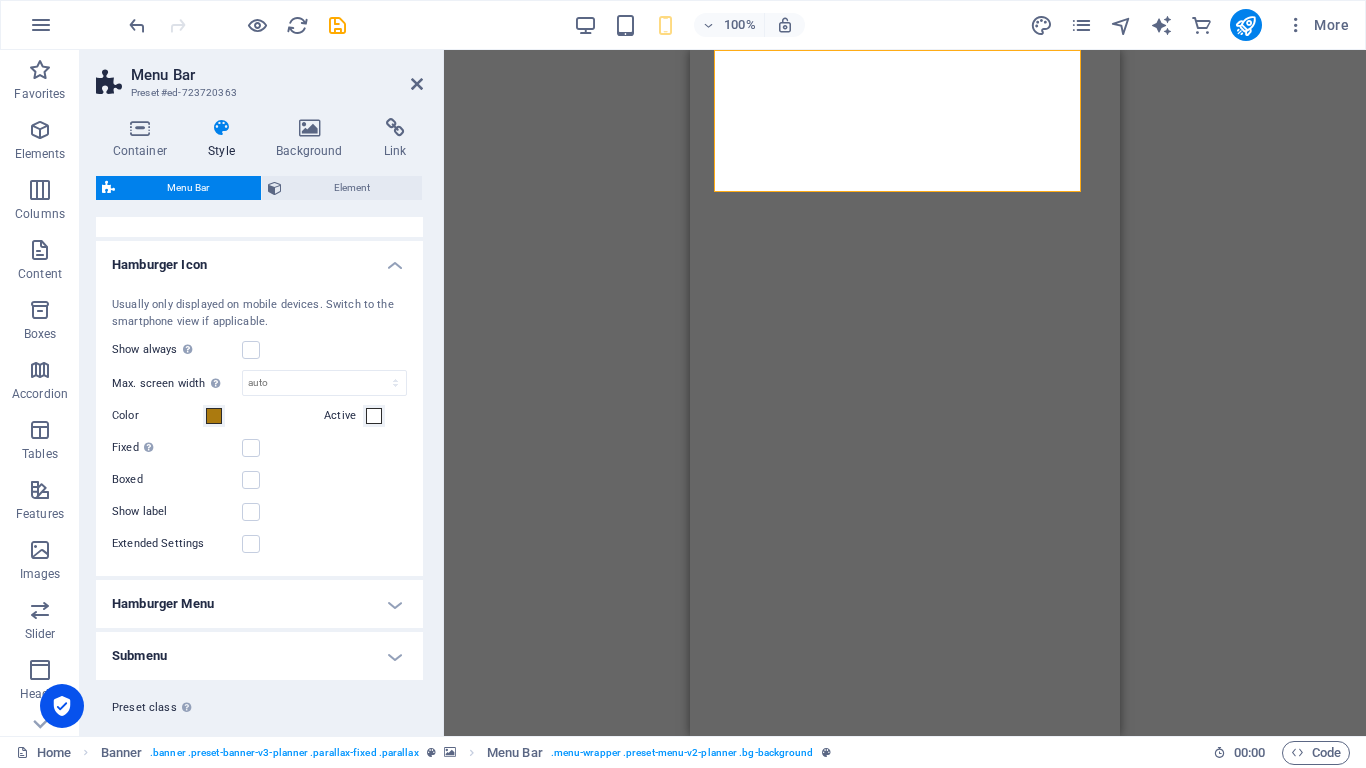 click on "Hamburger Menu" at bounding box center [259, 604] 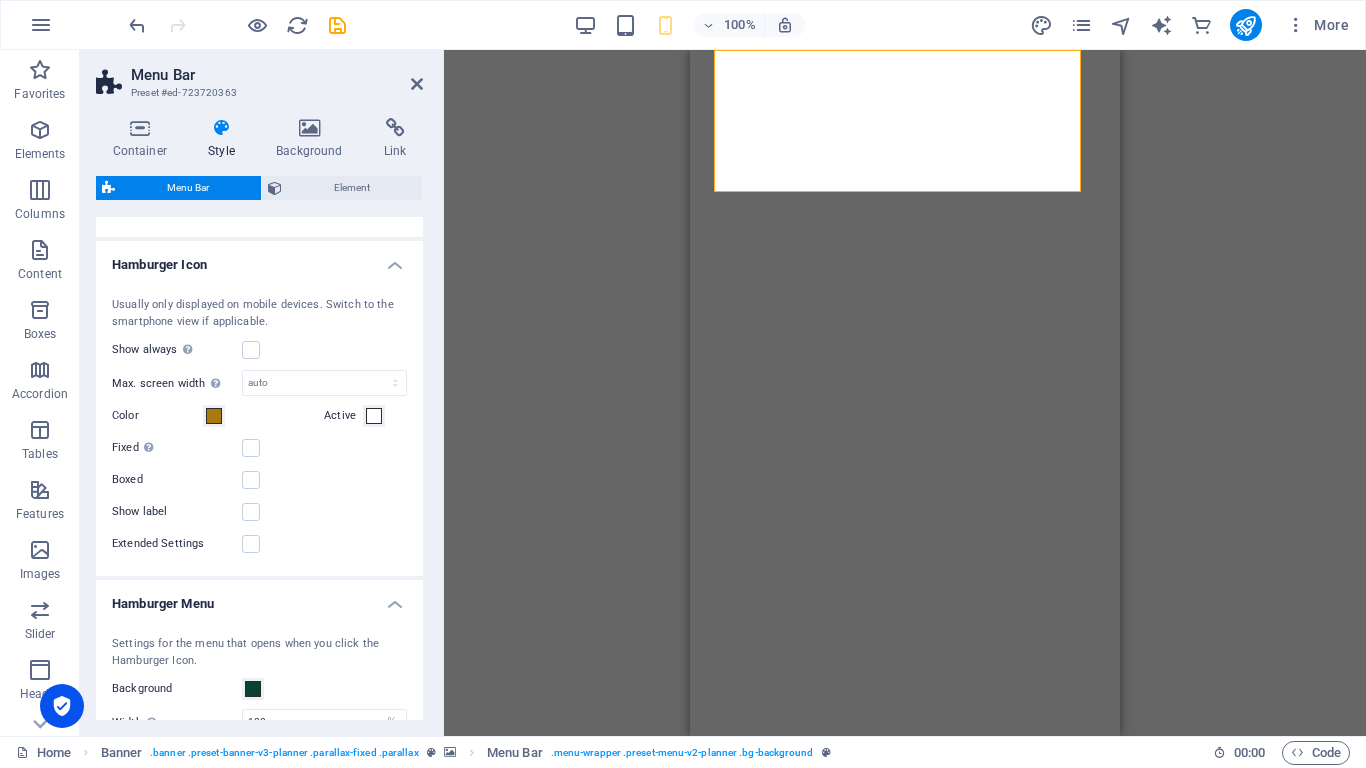 scroll, scrollTop: 1167, scrollLeft: 0, axis: vertical 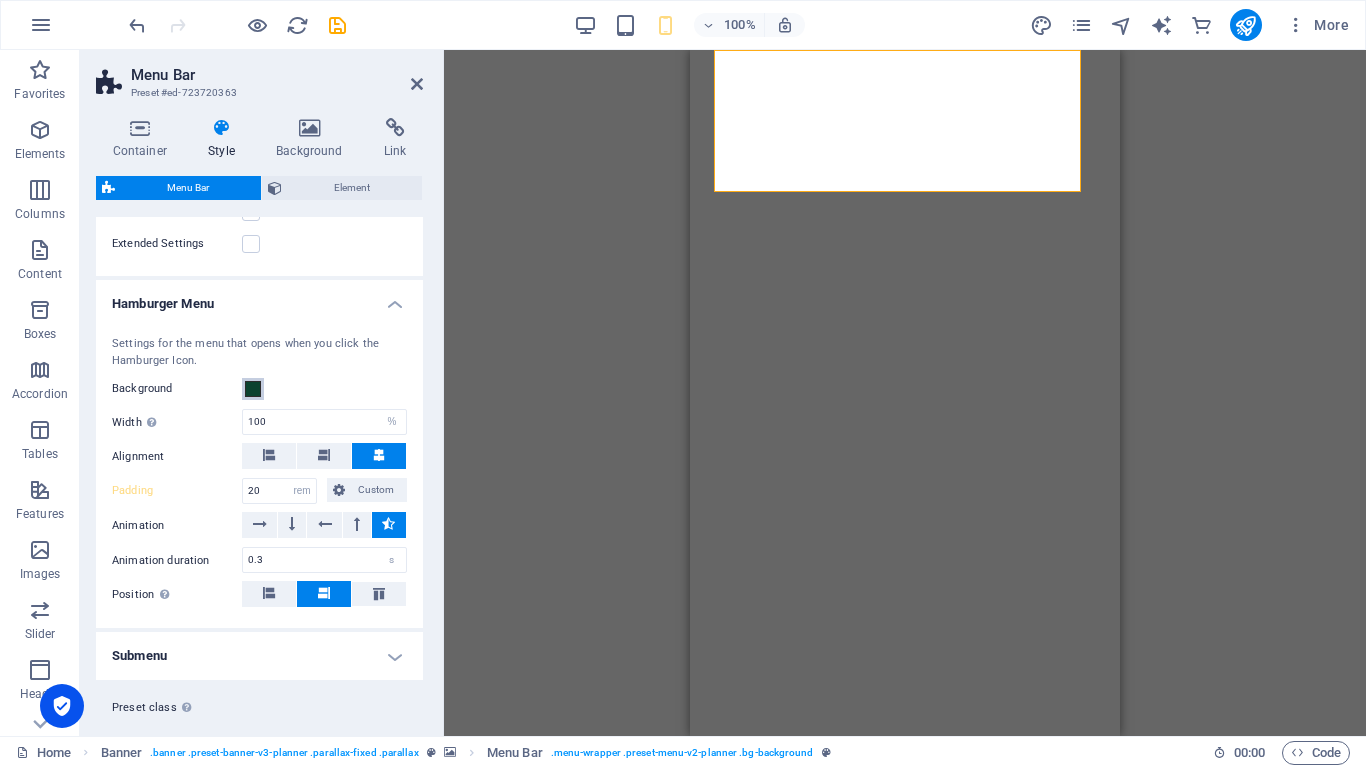 click at bounding box center [253, 389] 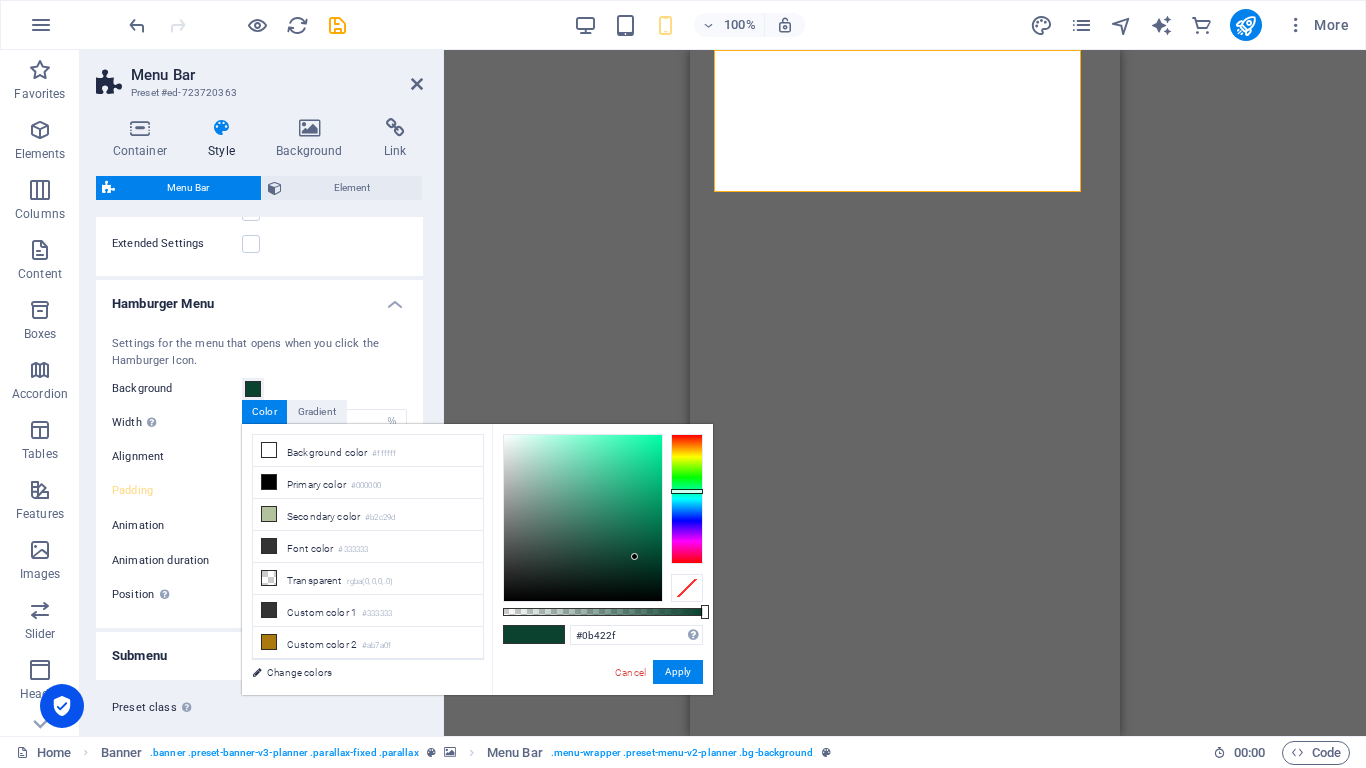 drag, startPoint x: 644, startPoint y: 607, endPoint x: 553, endPoint y: 592, distance: 92.22798 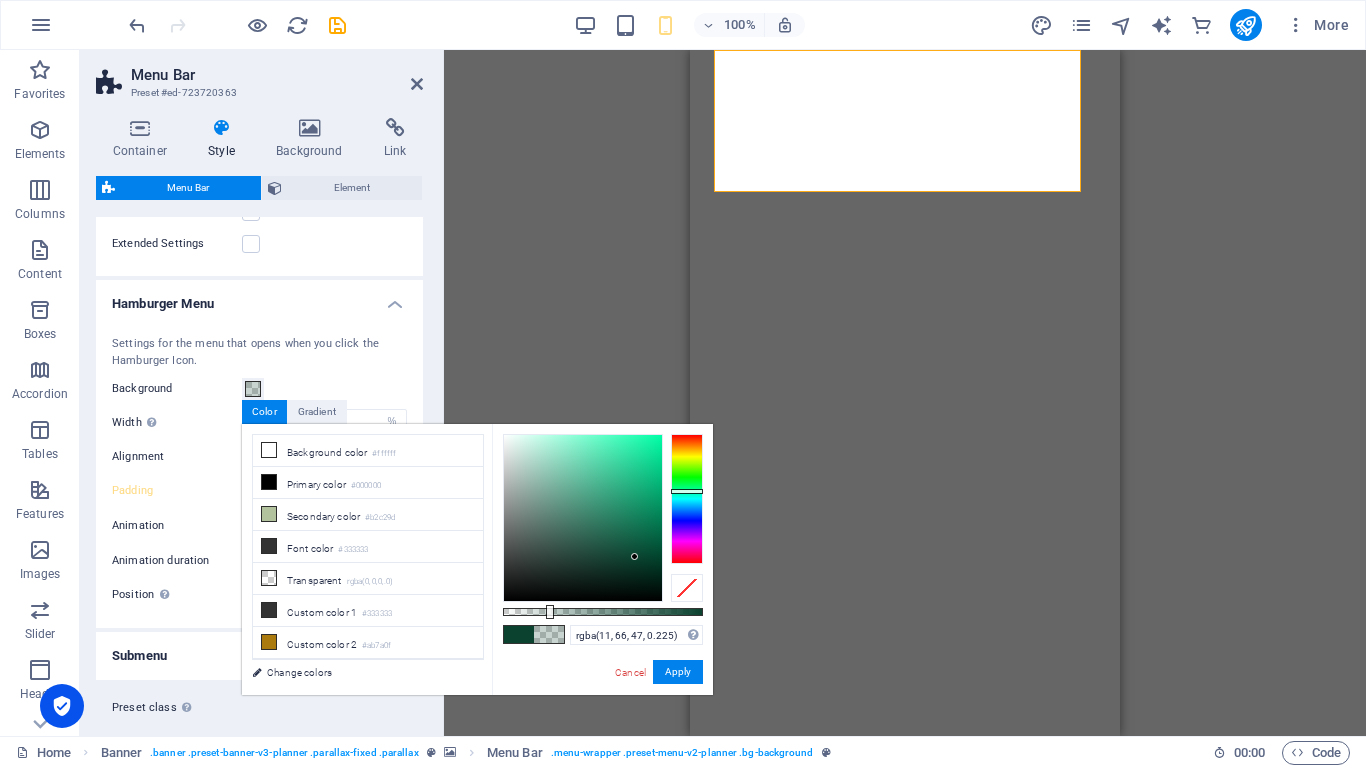 click at bounding box center (603, 612) 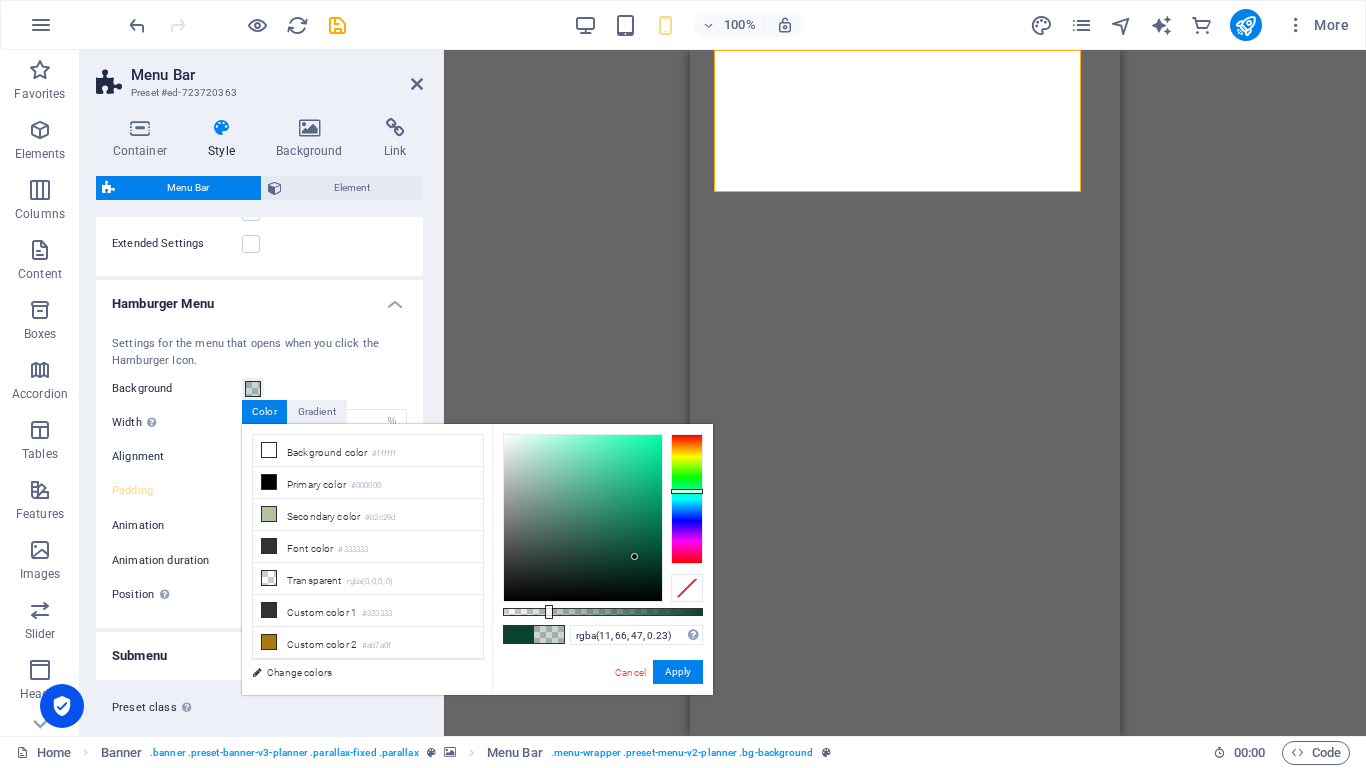 click at bounding box center (549, 612) 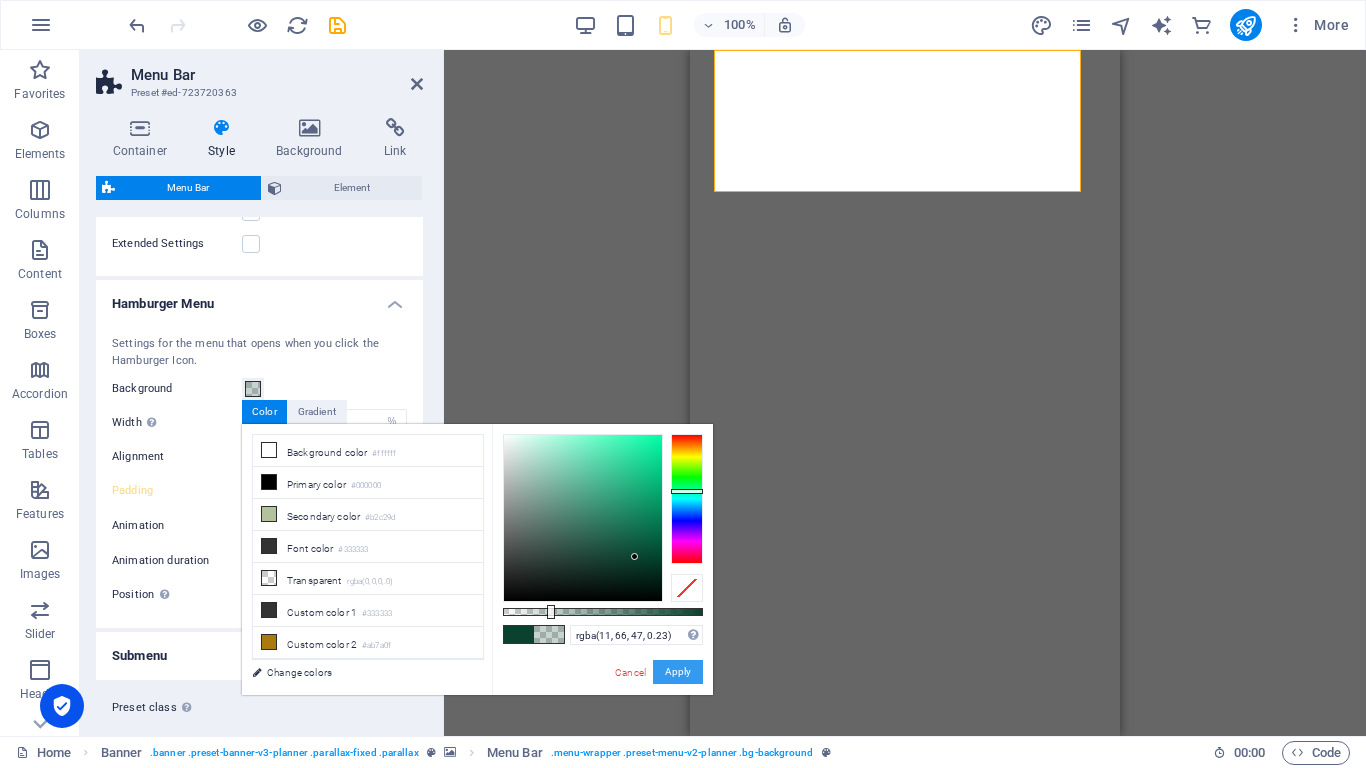 click on "Apply" at bounding box center (678, 672) 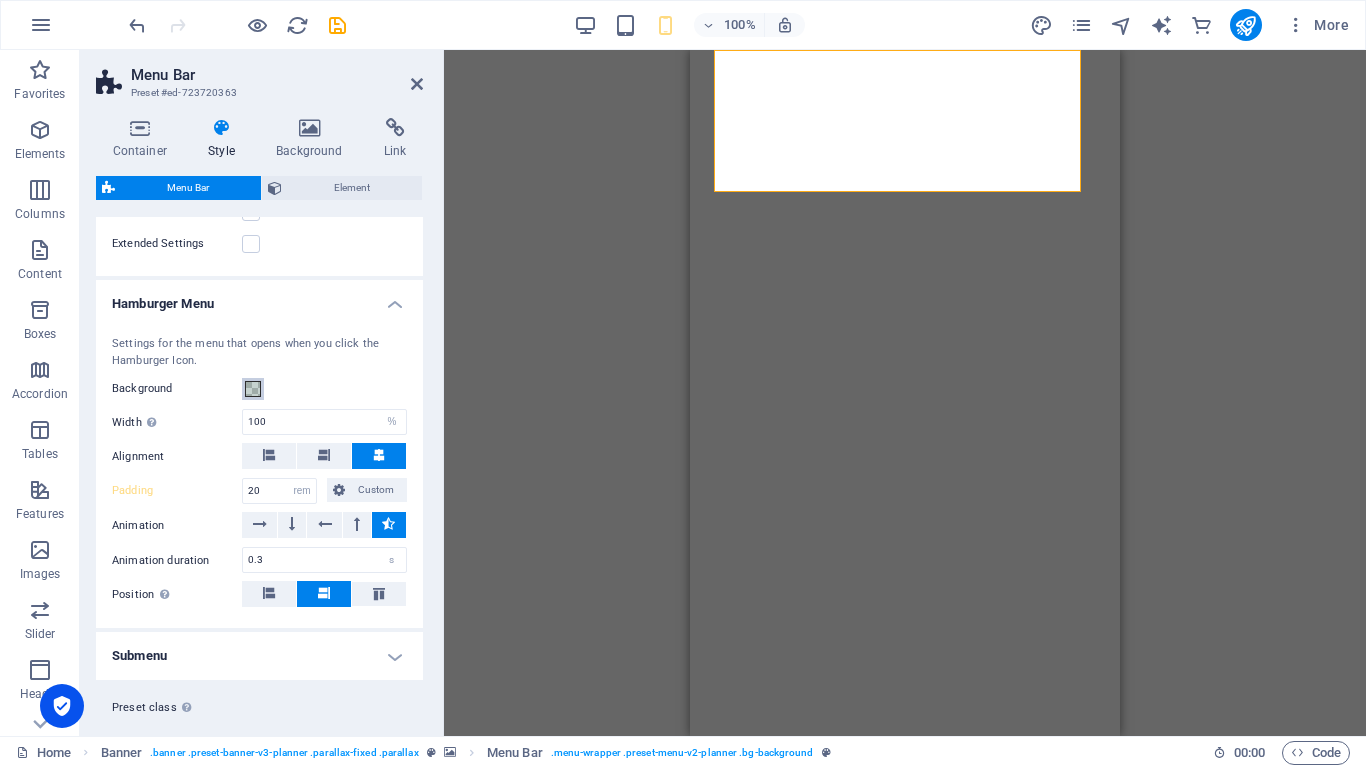 click at bounding box center (253, 389) 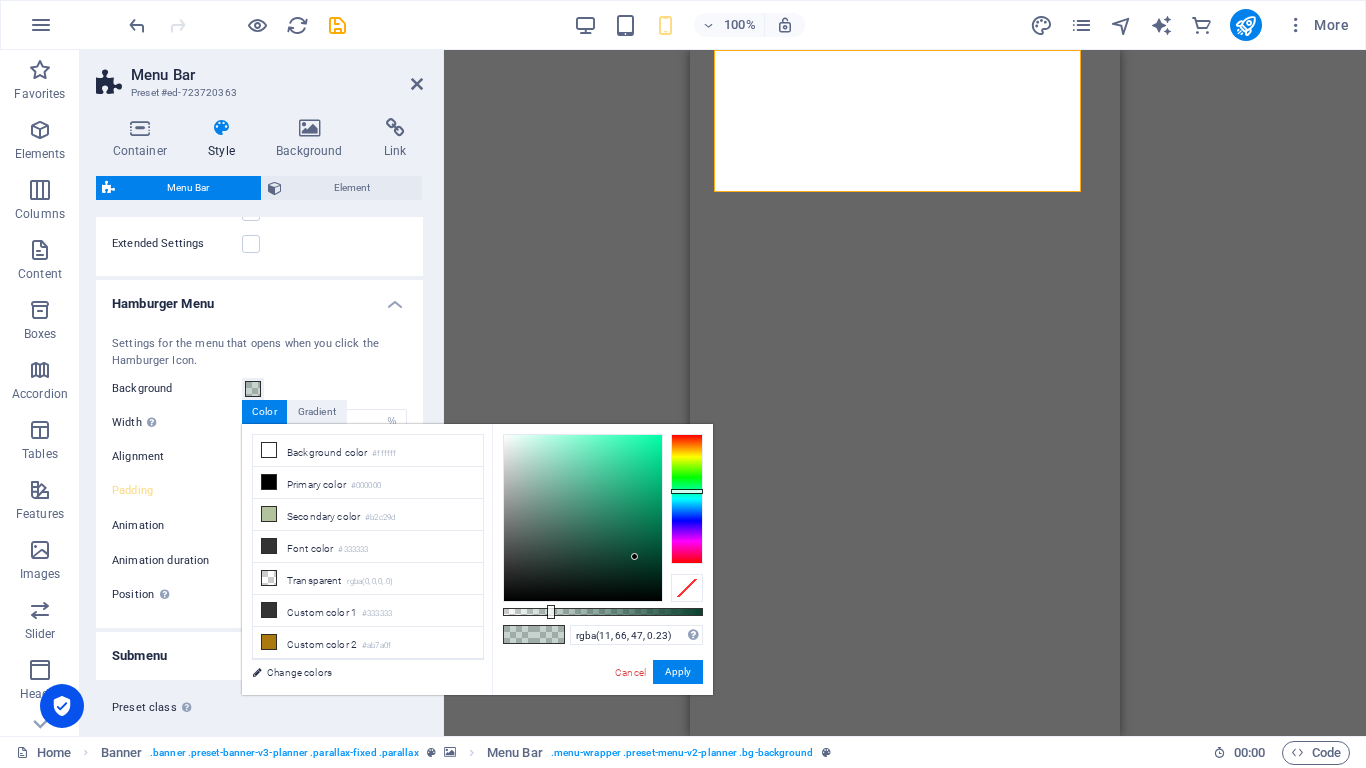 click on "rgba(11, 66, 47, 0.23) Supported formats #0852ed rgb(8, 82, 237) rgba(8, 82, 237, 90%) hsv(221,97,93) hsl(221, 93%, 48%) Cancel Apply" at bounding box center (602, 704) 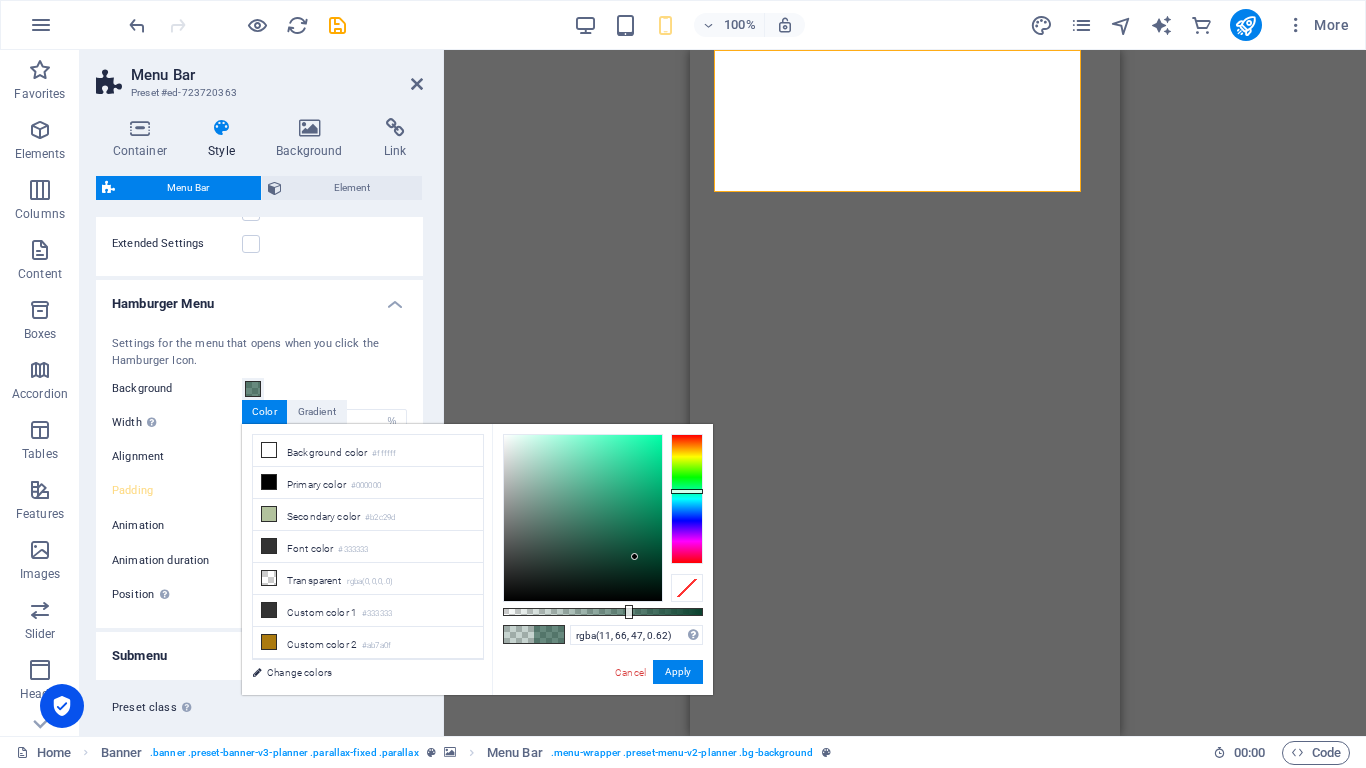 type on "rgba(11, 66, 47, 0.63)" 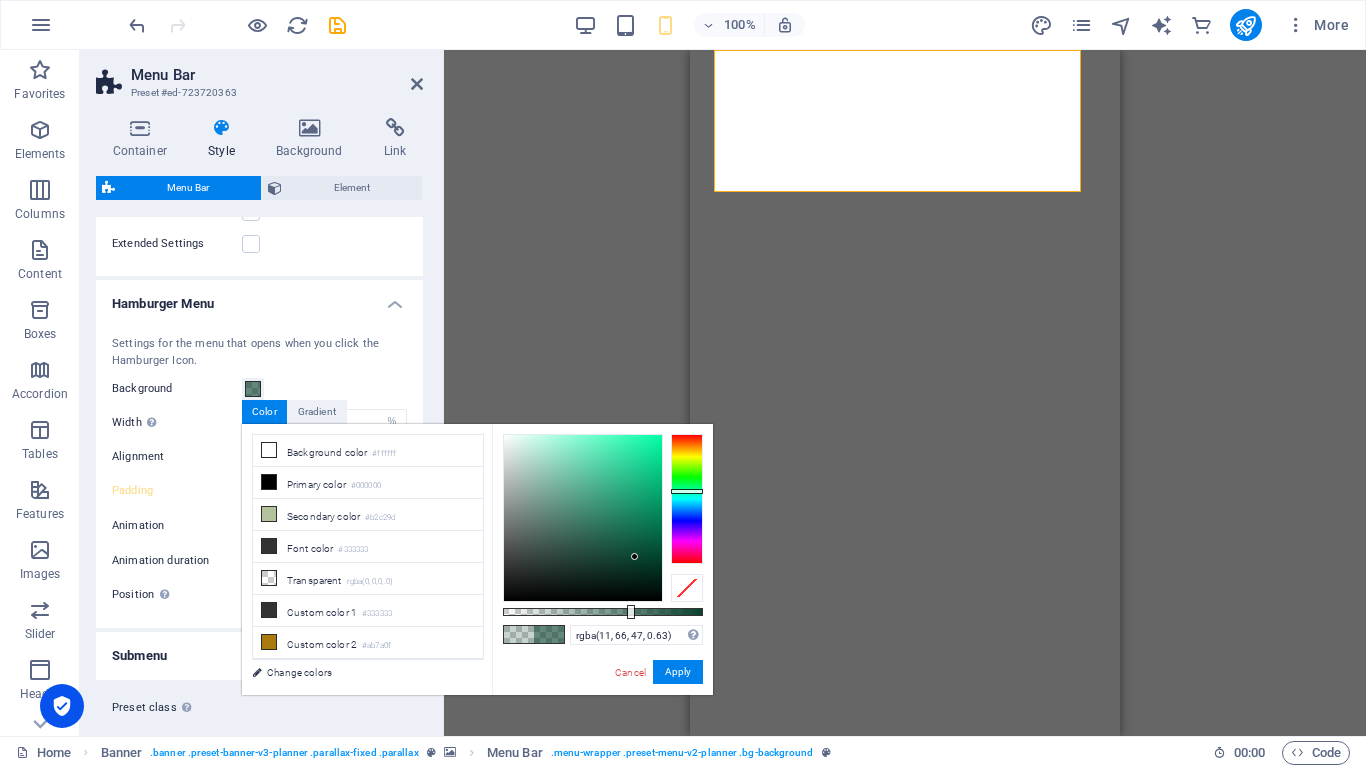 click at bounding box center [603, 612] 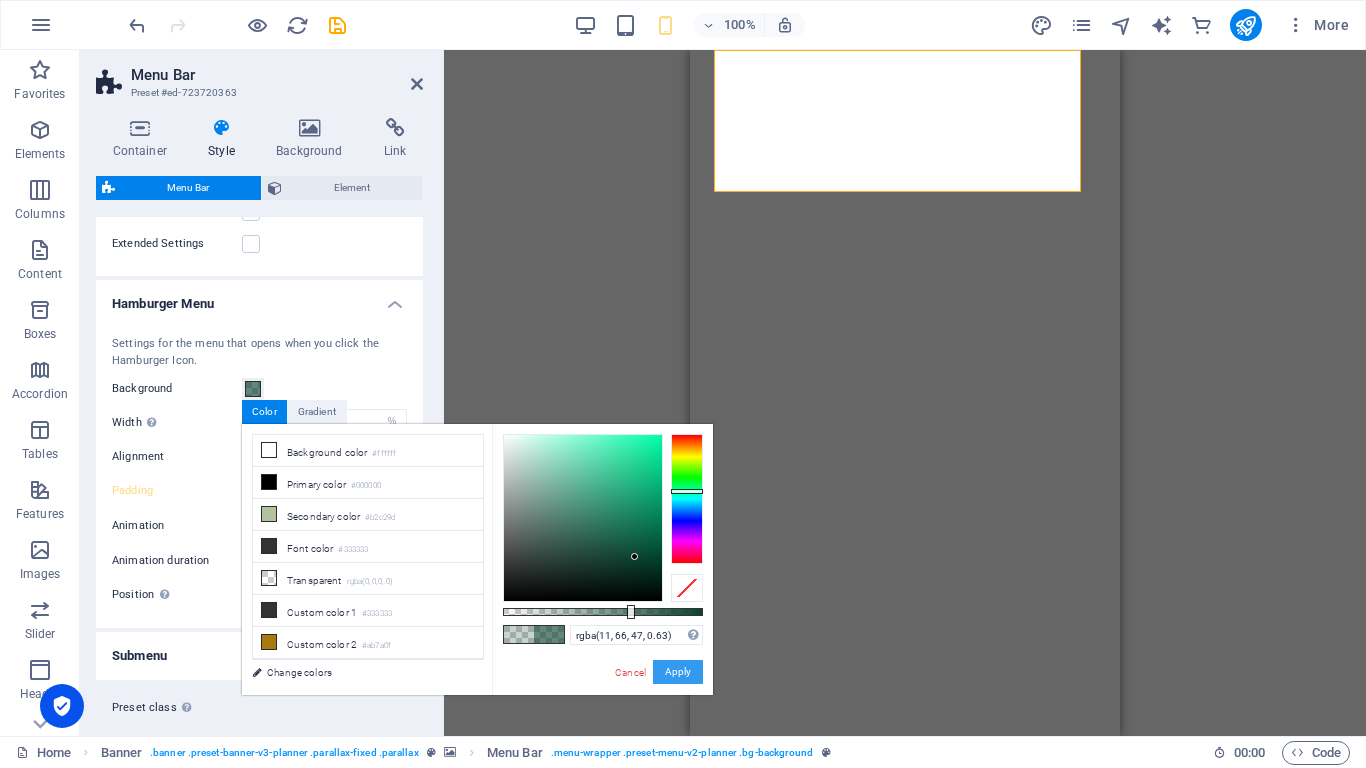 drag, startPoint x: 688, startPoint y: 676, endPoint x: 675, endPoint y: 649, distance: 29.966648 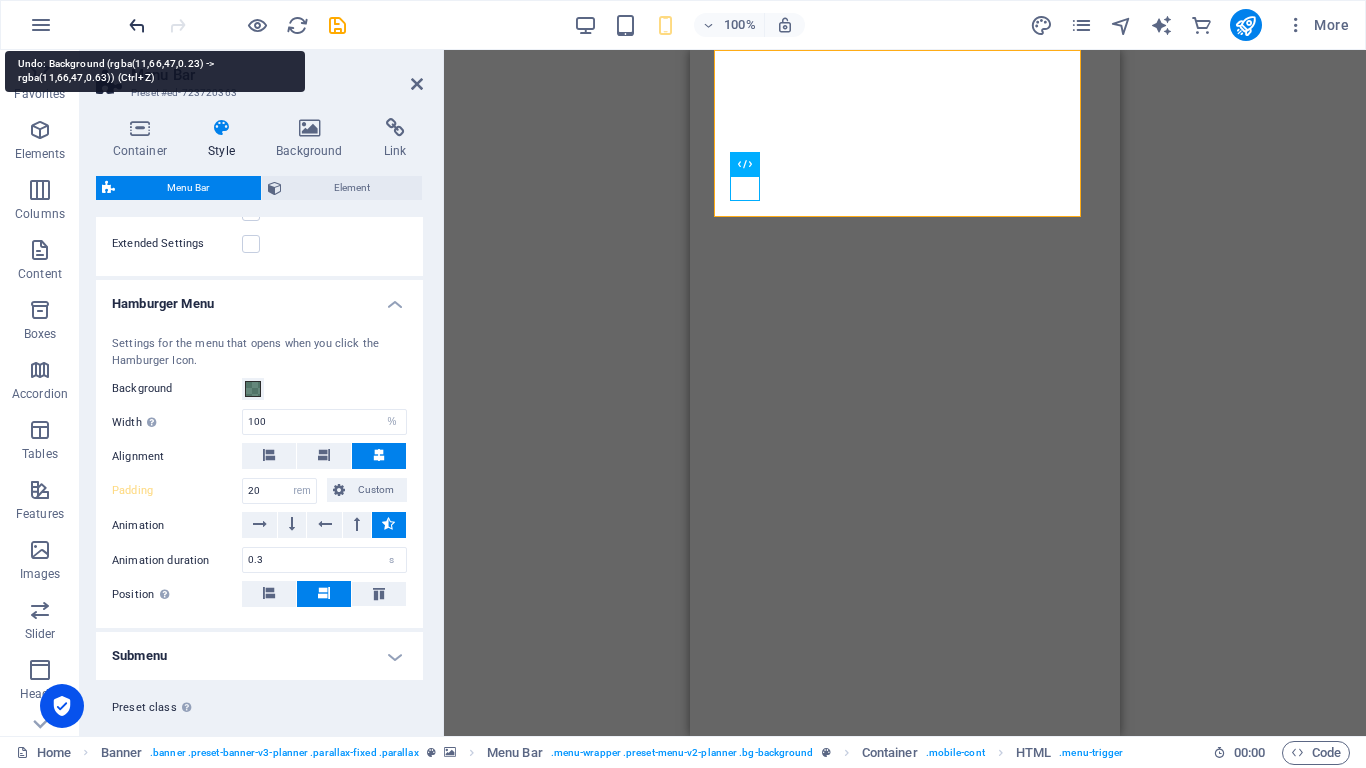 click at bounding box center [137, 25] 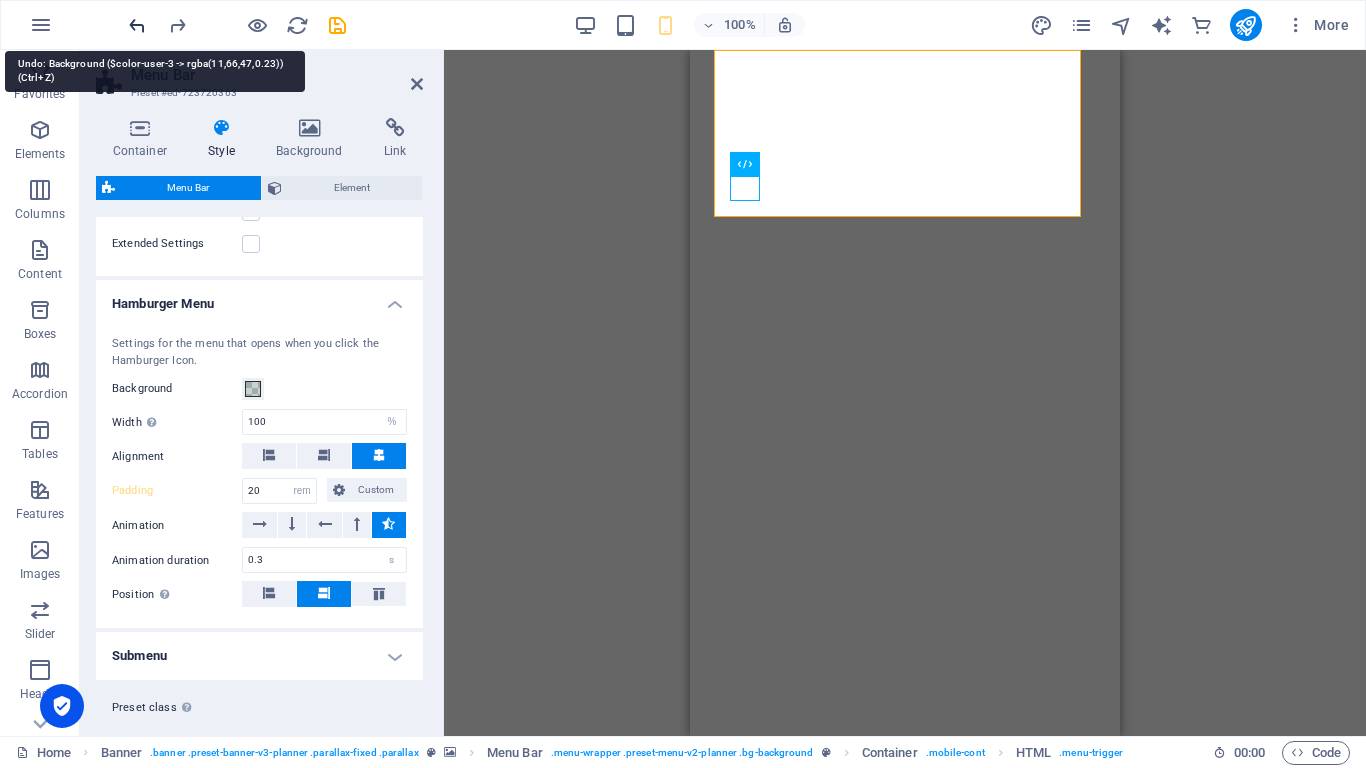 click at bounding box center (137, 25) 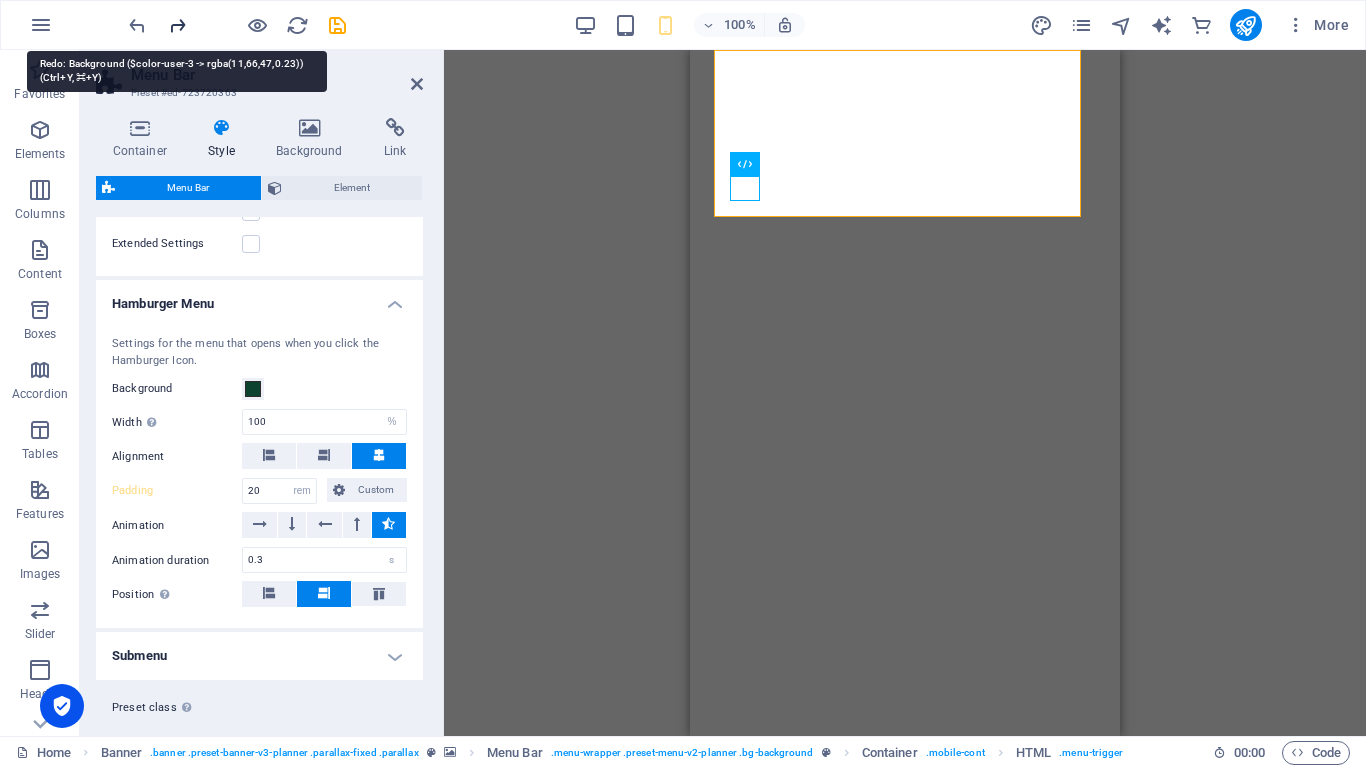 click at bounding box center [177, 25] 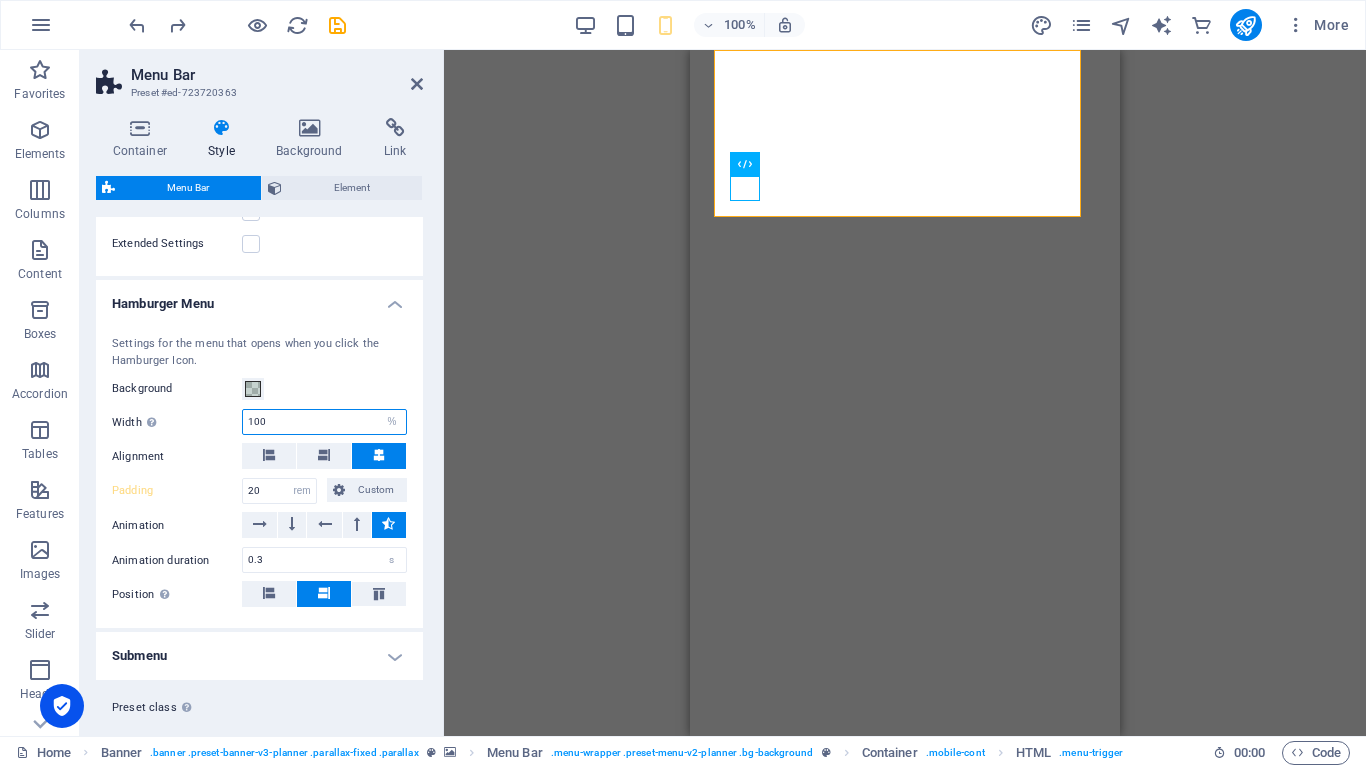 click on "100" at bounding box center (324, 422) 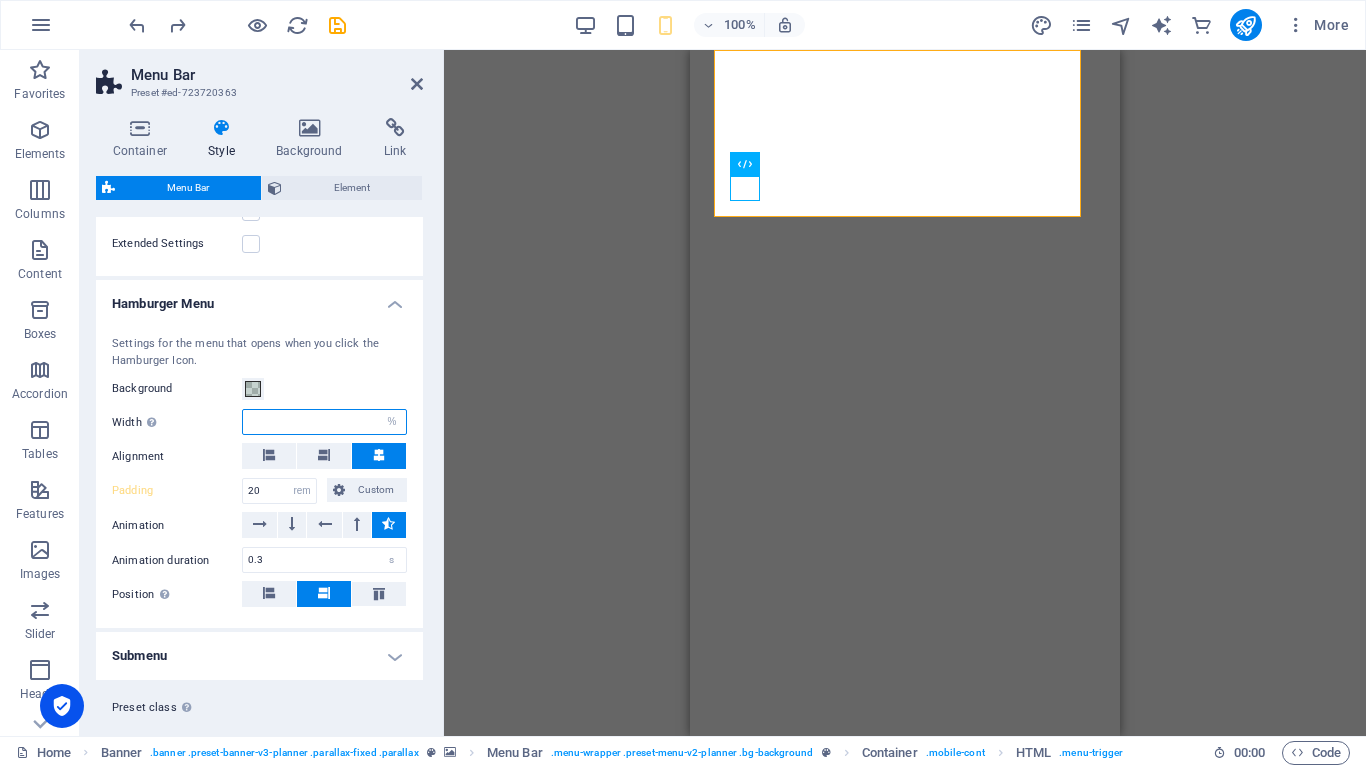 click at bounding box center [324, 422] 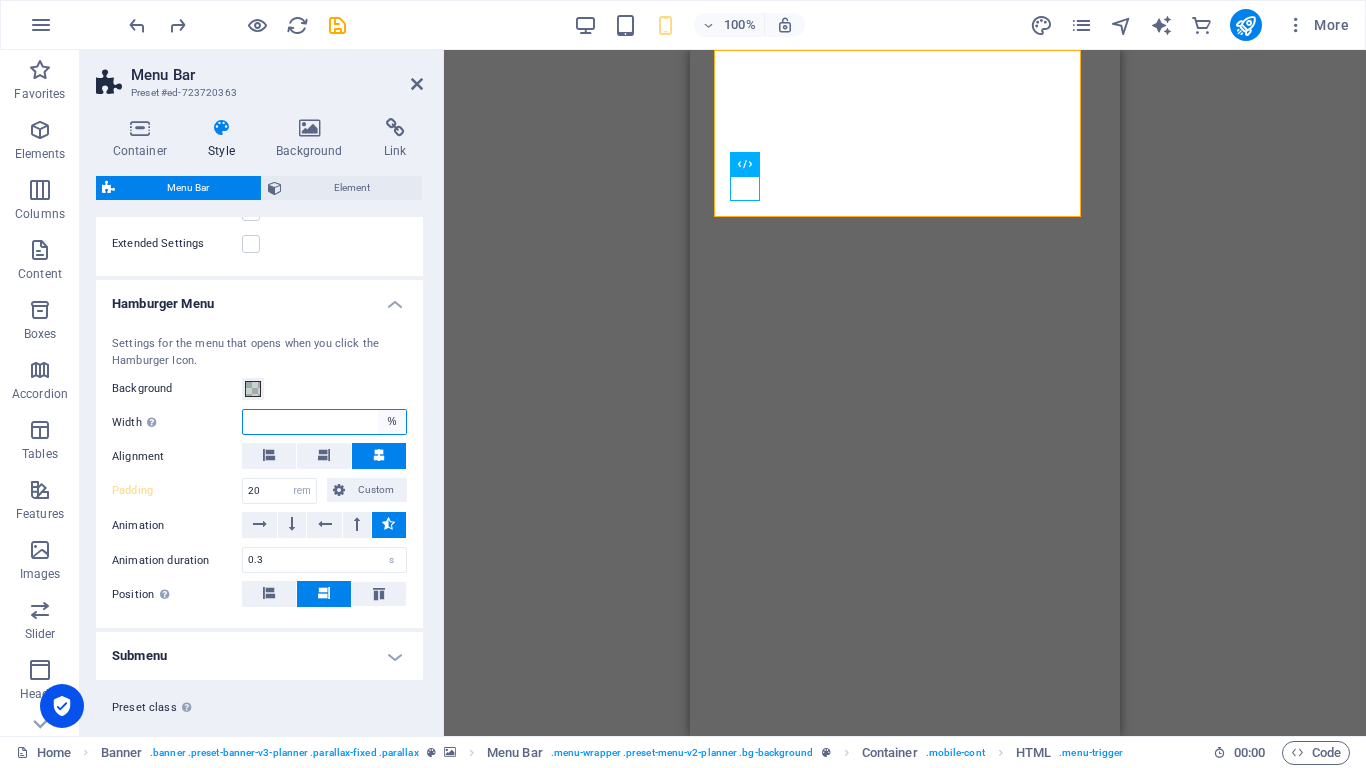 type 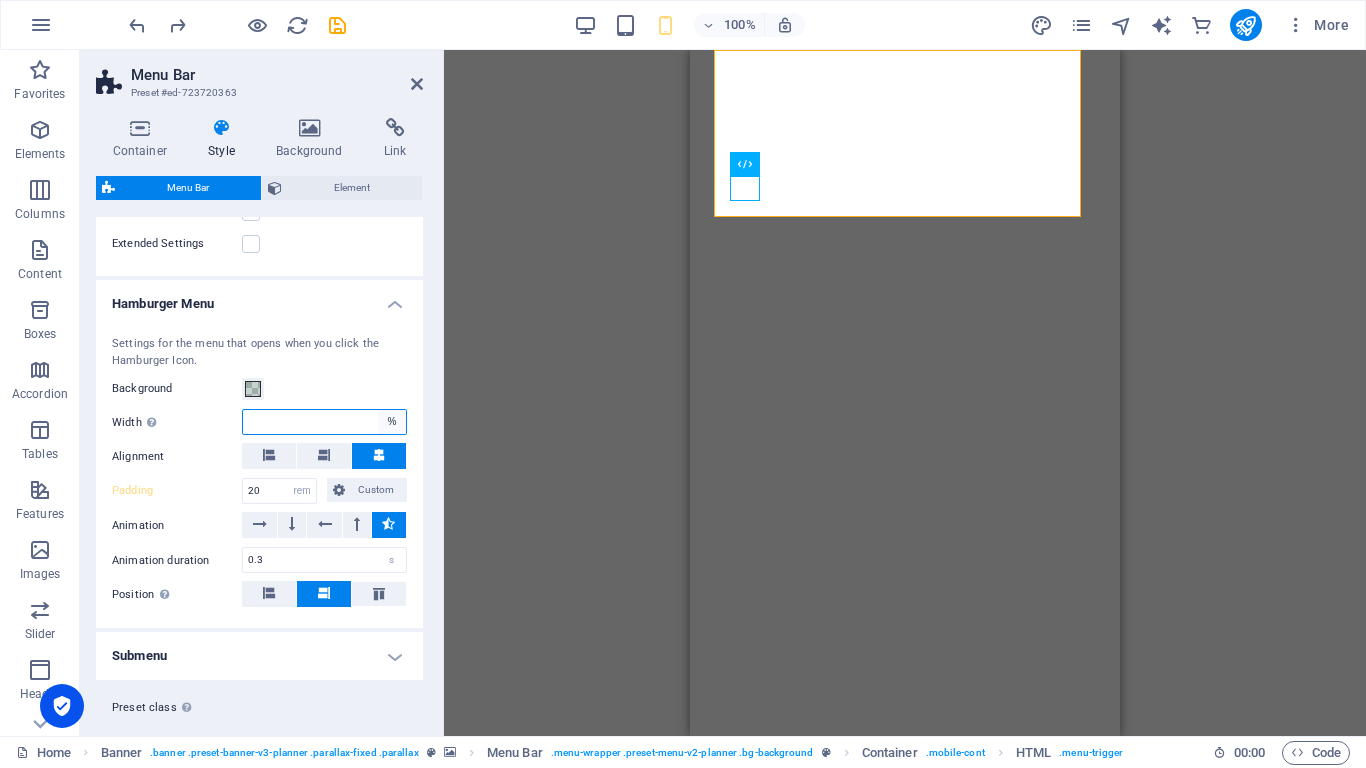 click on "auto px rem % vh vw" at bounding box center (392, 422) 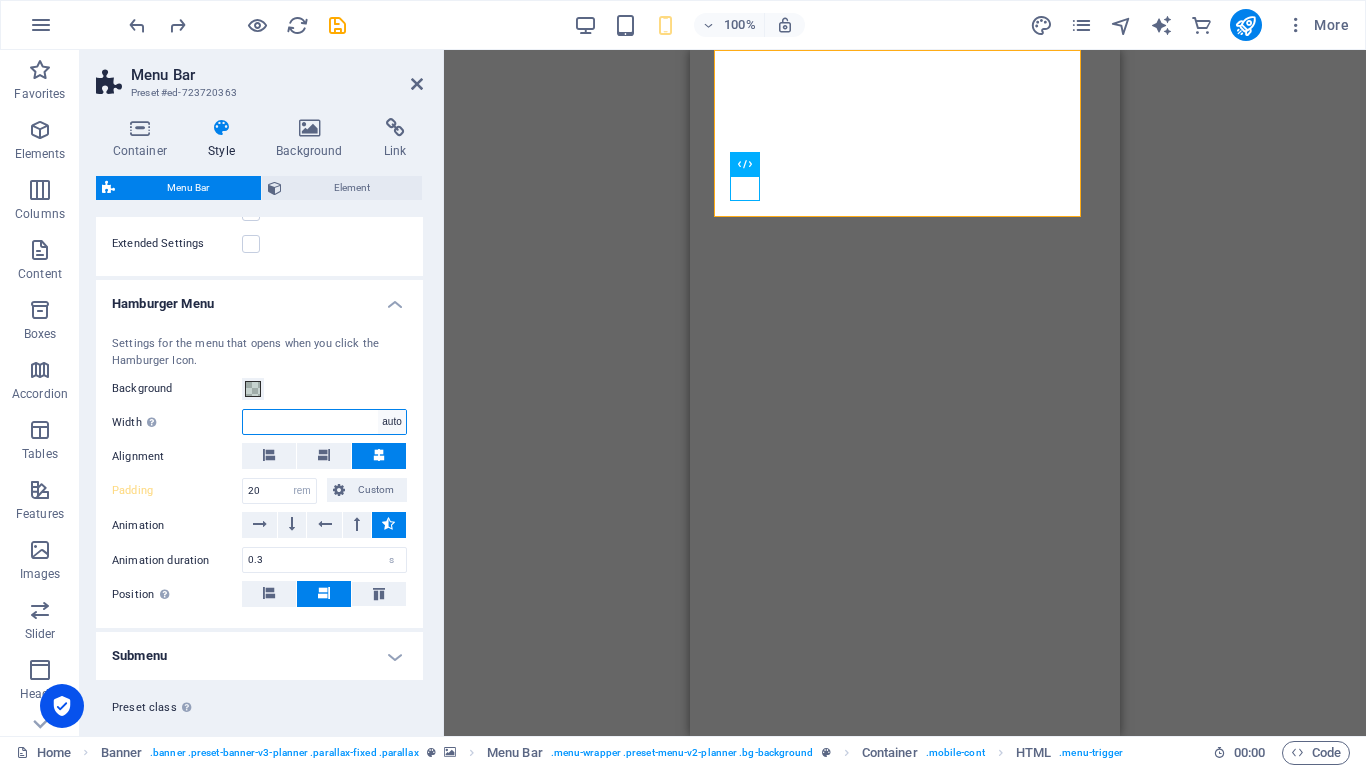 click on "auto px rem % vh vw" at bounding box center (392, 422) 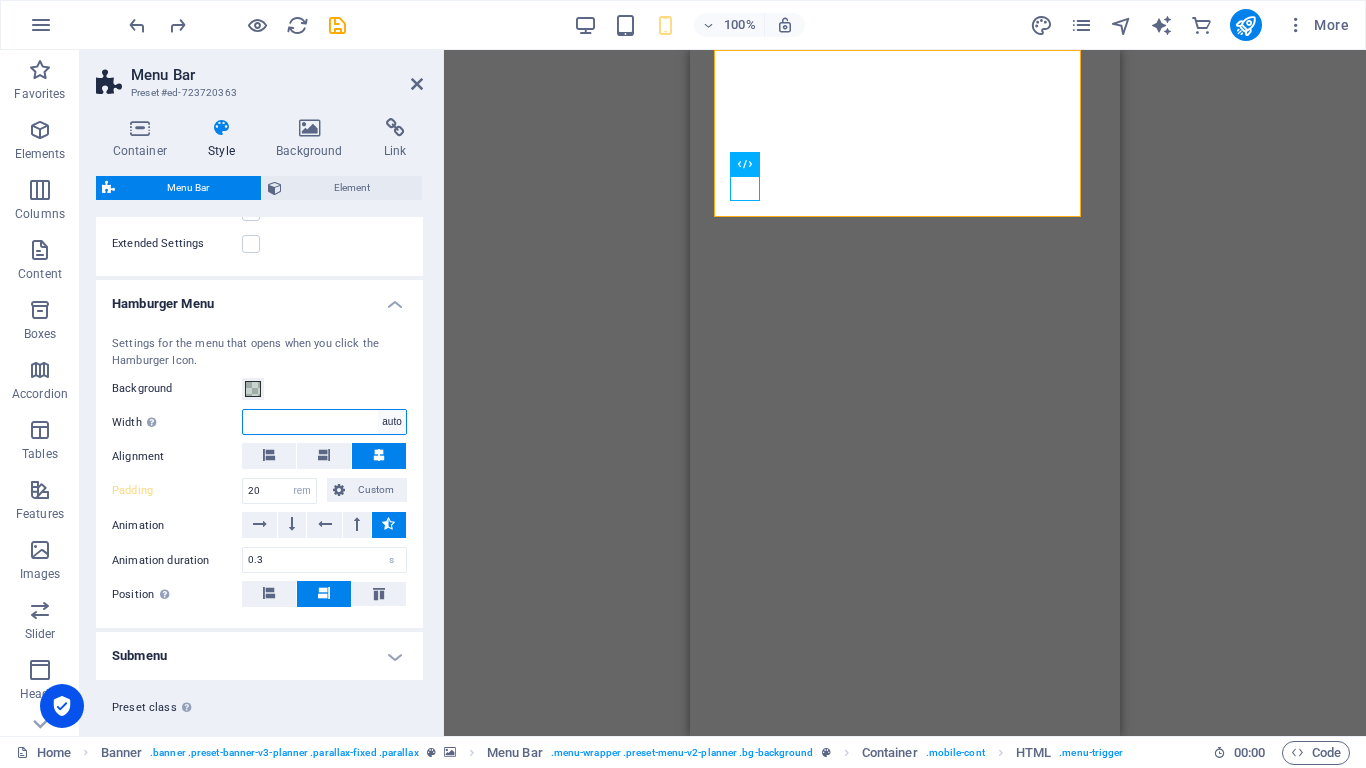 select on "DISABLED_OPTION_VALUE" 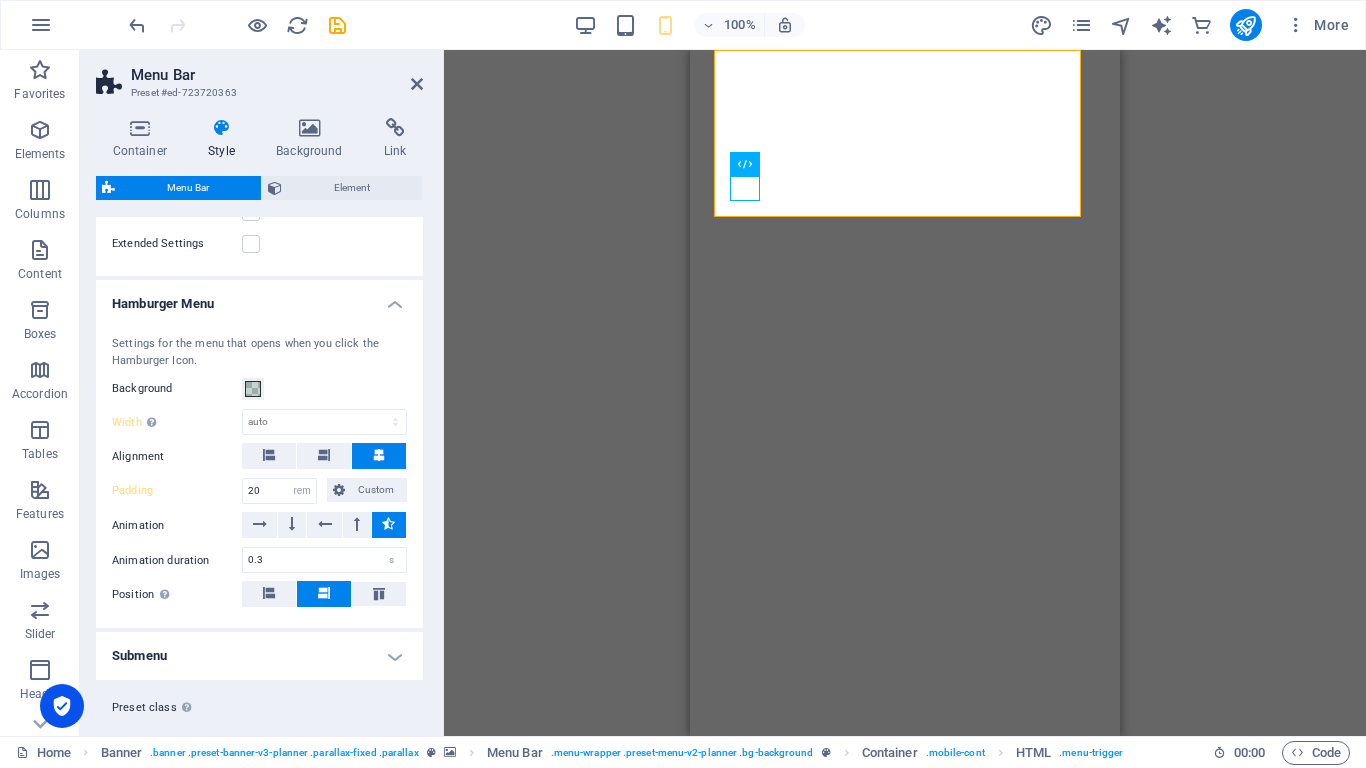 click on "Settings for the menu that opens when you click the Hamburger Icon. Background Width Only when Trigger menu fullscreen is activated auto px rem % vh vw Alignment Padding 20 px rem % vh vw Custom Custom 20 px rem % vh vw 20 px rem % vh vw 20 px rem % vh vw 20 px rem % vh vw Animation Animation duration 0.3 s Position Defines the position of the open menu. Direction Defines the direction of the menu items in desktop view." at bounding box center [259, 472] 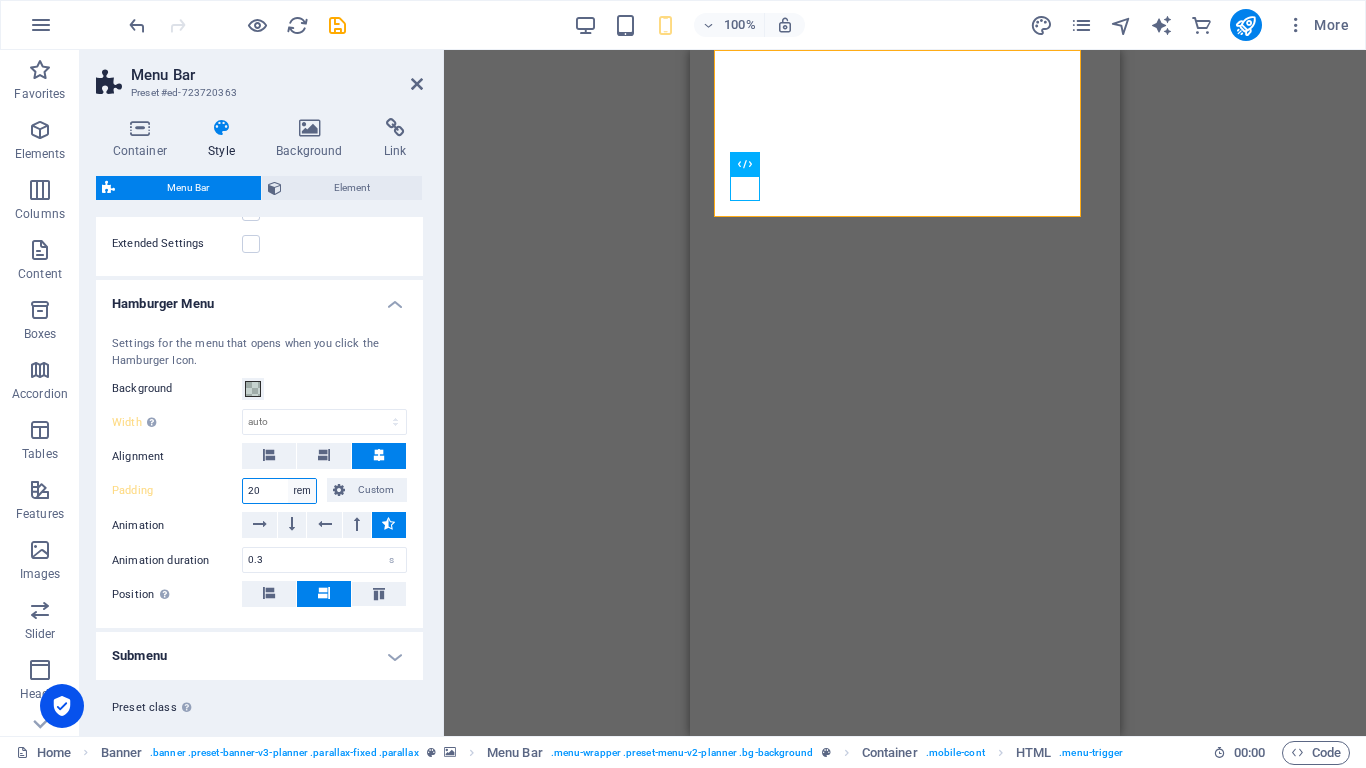 click on "px rem % vh vw Custom" at bounding box center [302, 491] 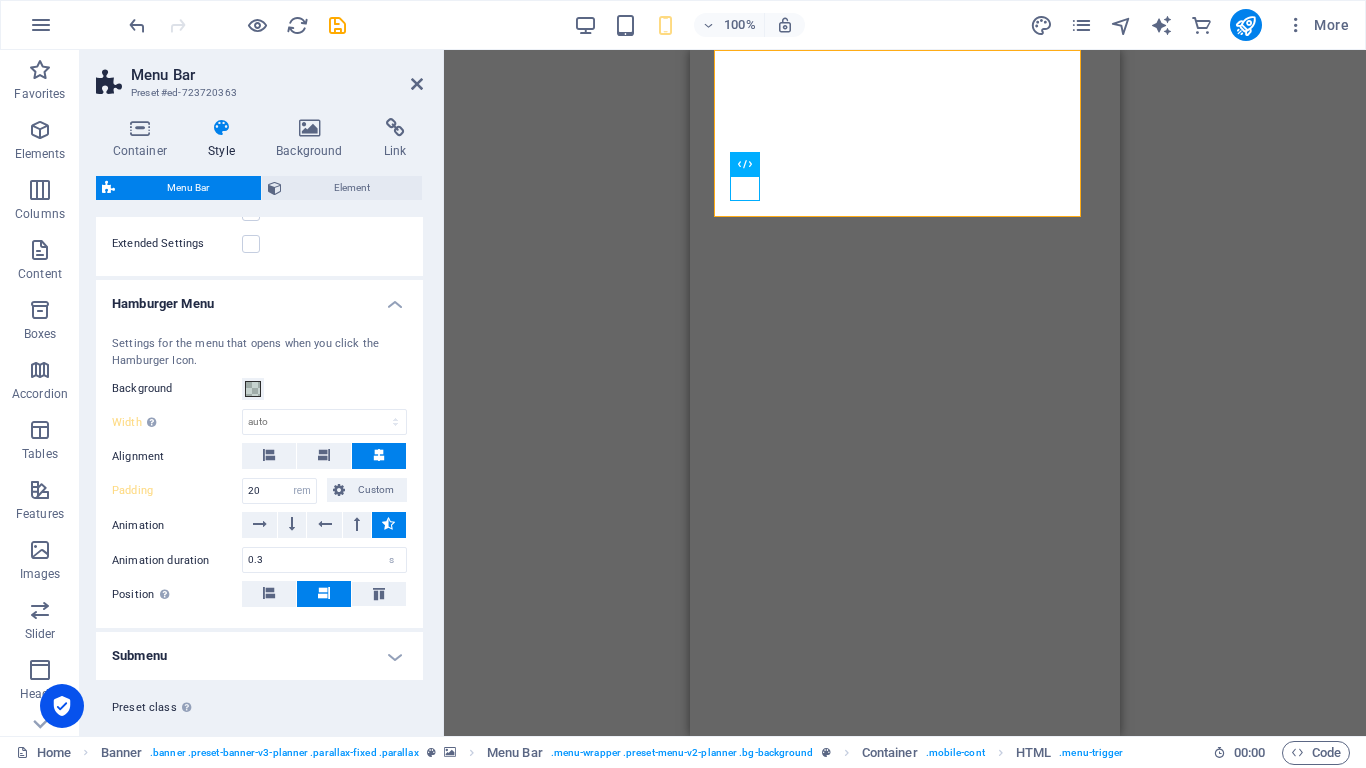 click on "Settings for the menu that opens when you click the Hamburger Icon." at bounding box center [259, 352] 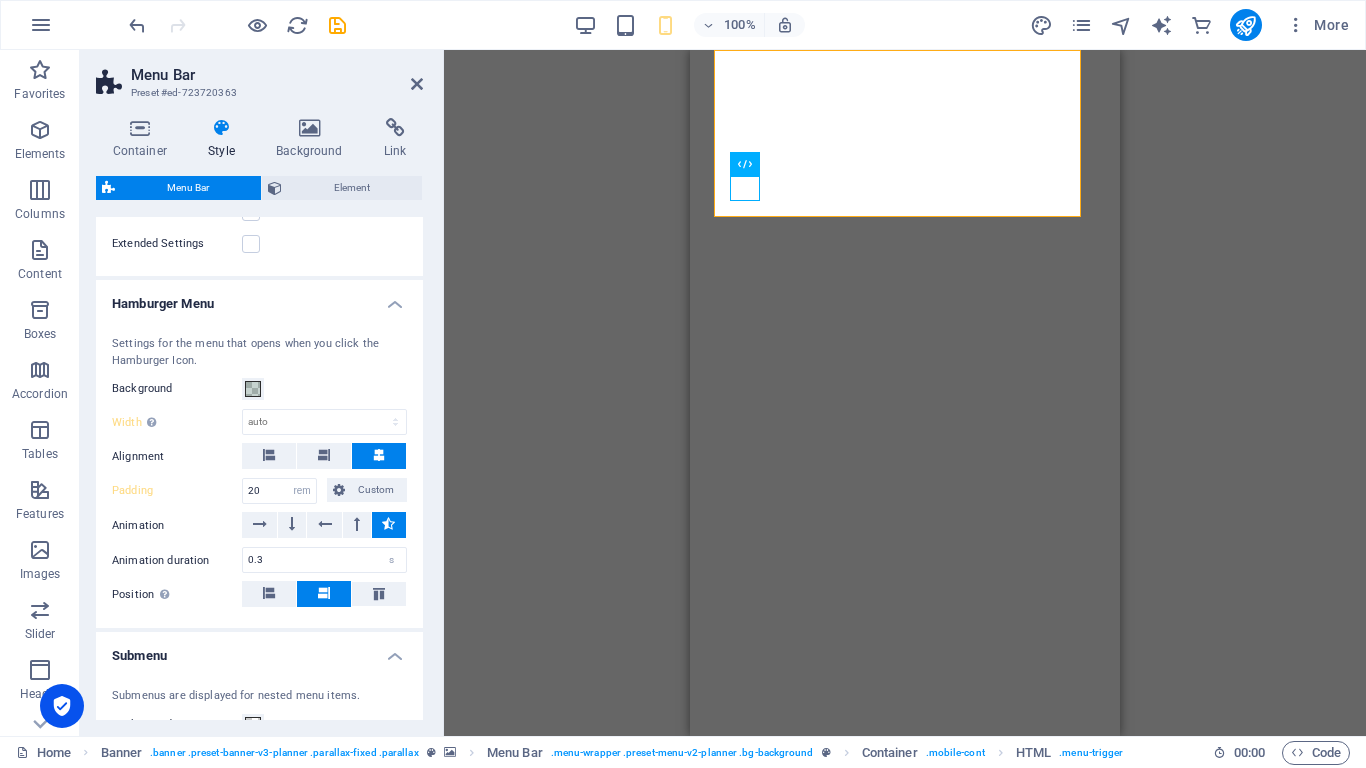 click on "Submenu" at bounding box center [259, 650] 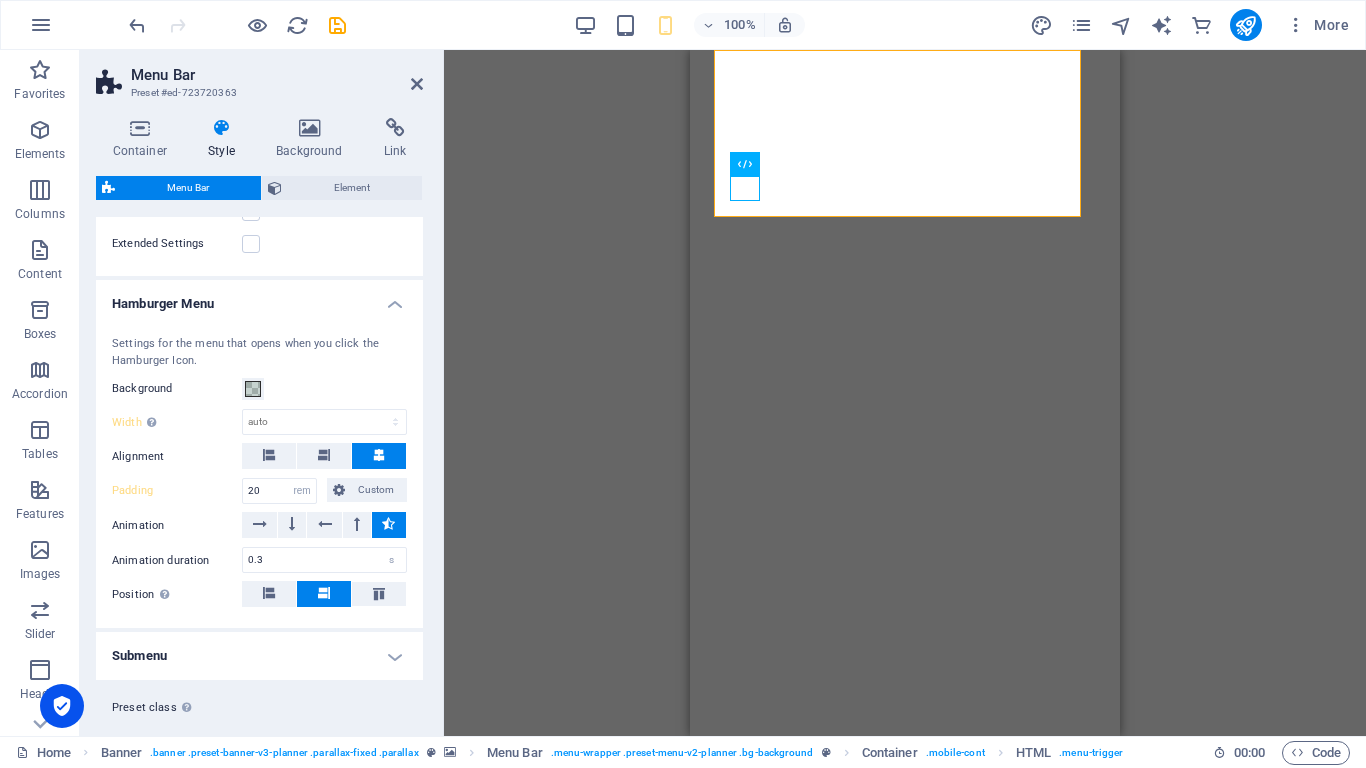 click on "Preset class Above chosen variant and settings affect all elements which carry this preset class." at bounding box center [259, 708] 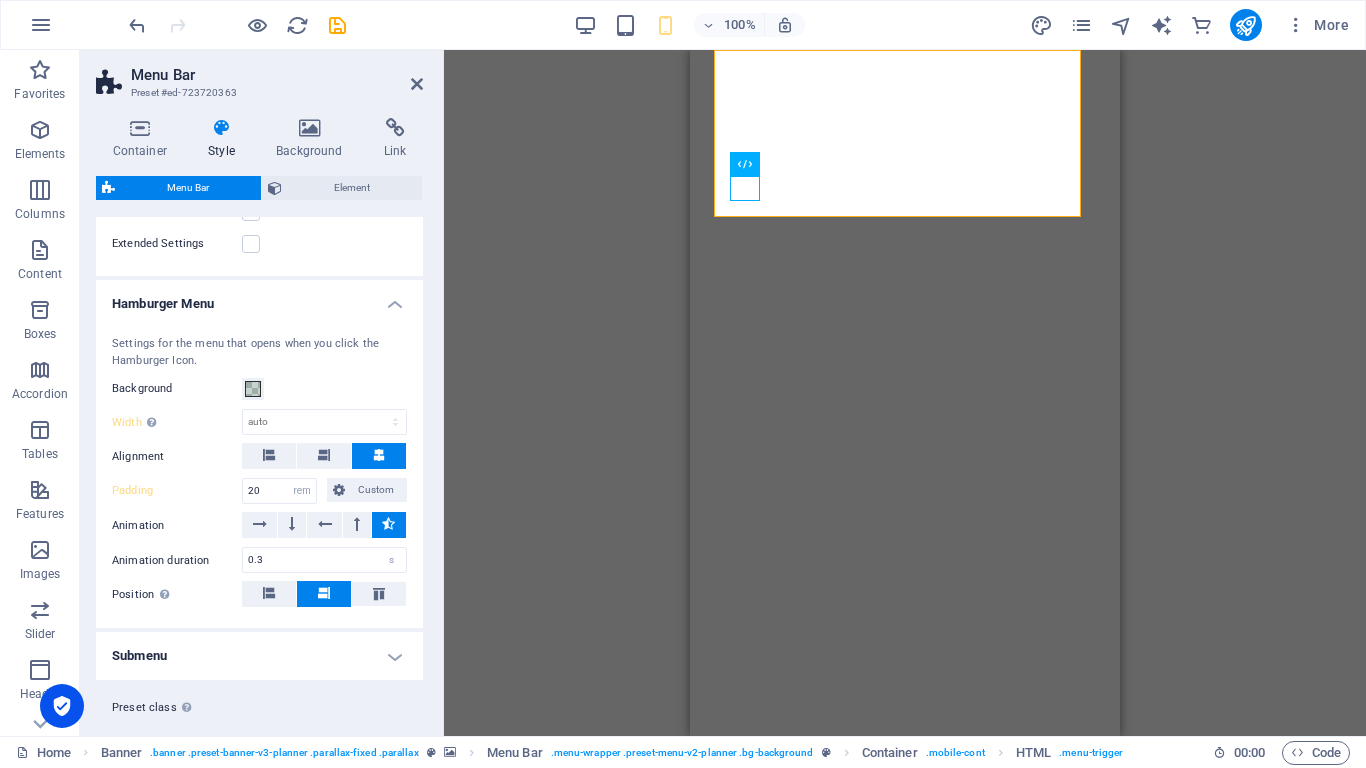 click on "planner loki wide Add preset class" at bounding box center [259, 732] 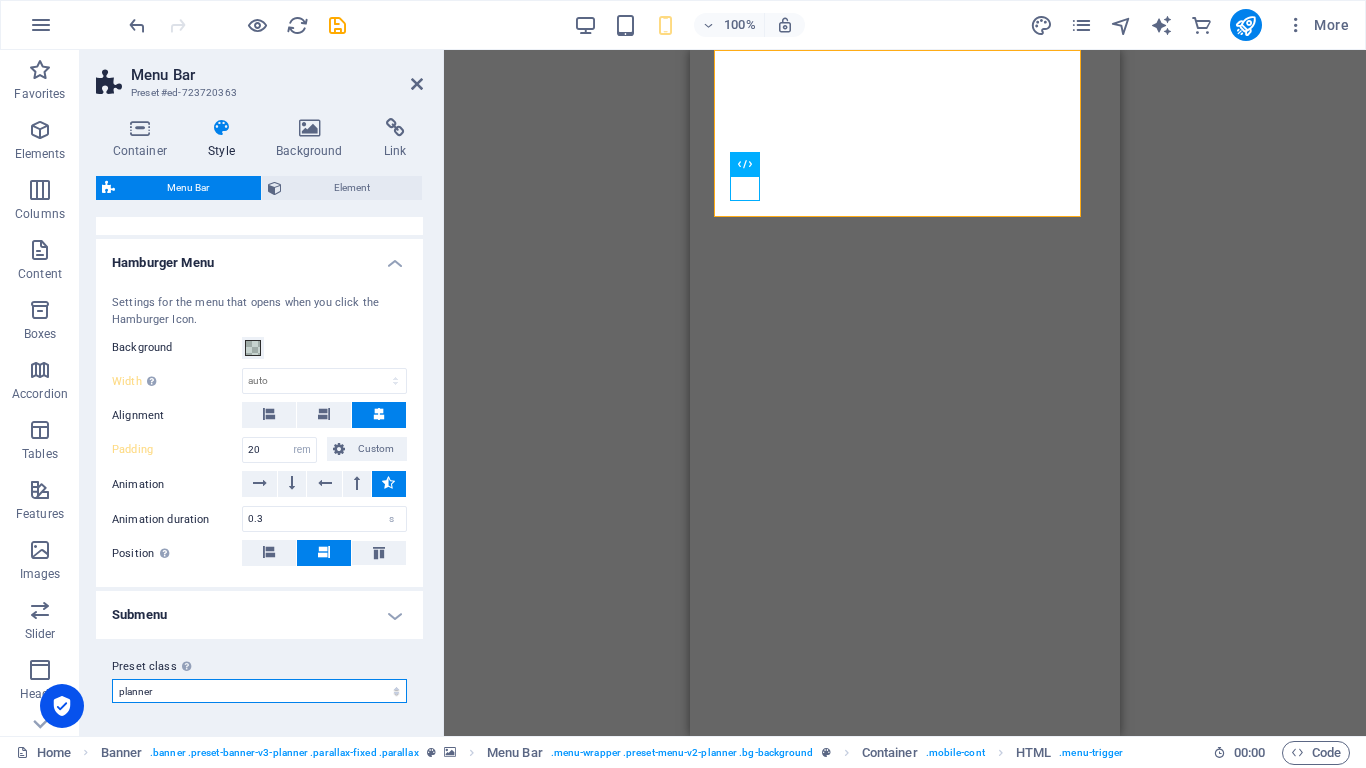 click on "planner loki wide Add preset class" at bounding box center (259, 691) 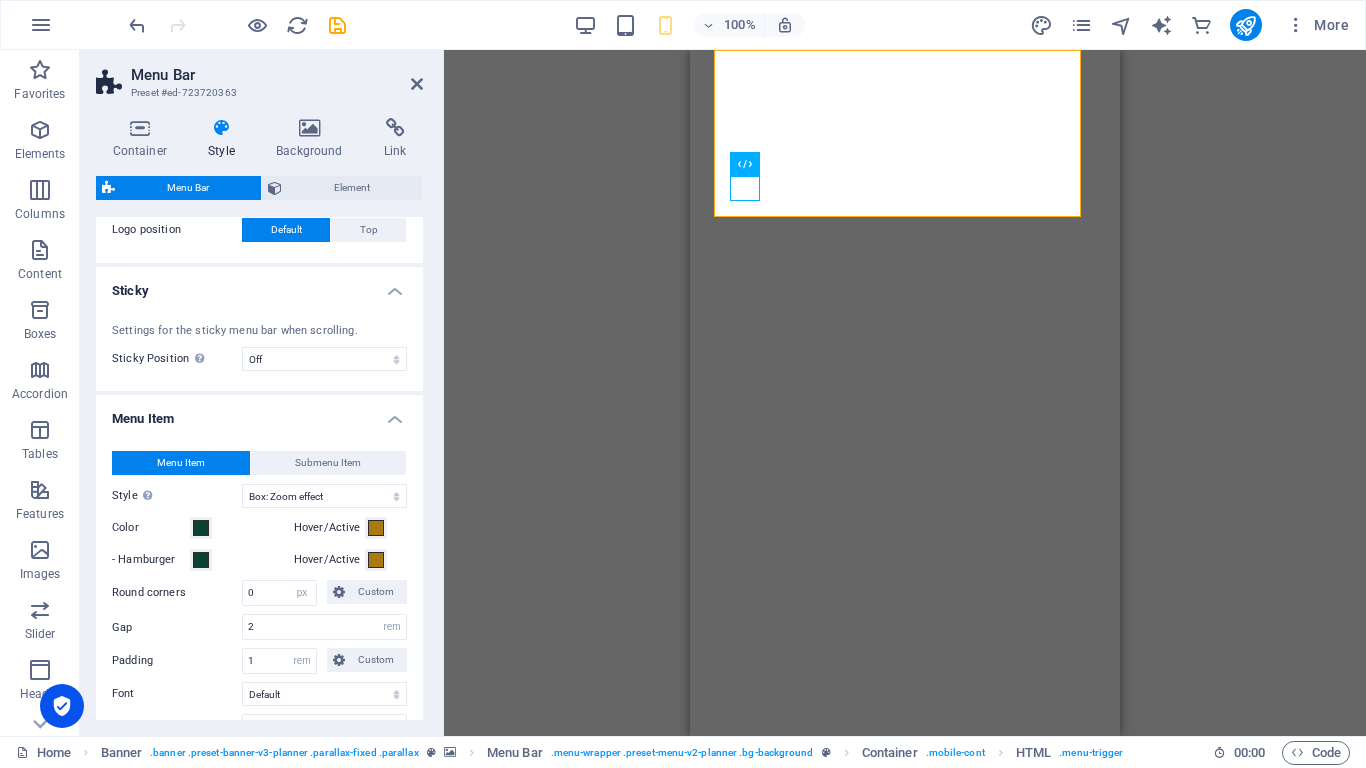 scroll, scrollTop: 0, scrollLeft: 0, axis: both 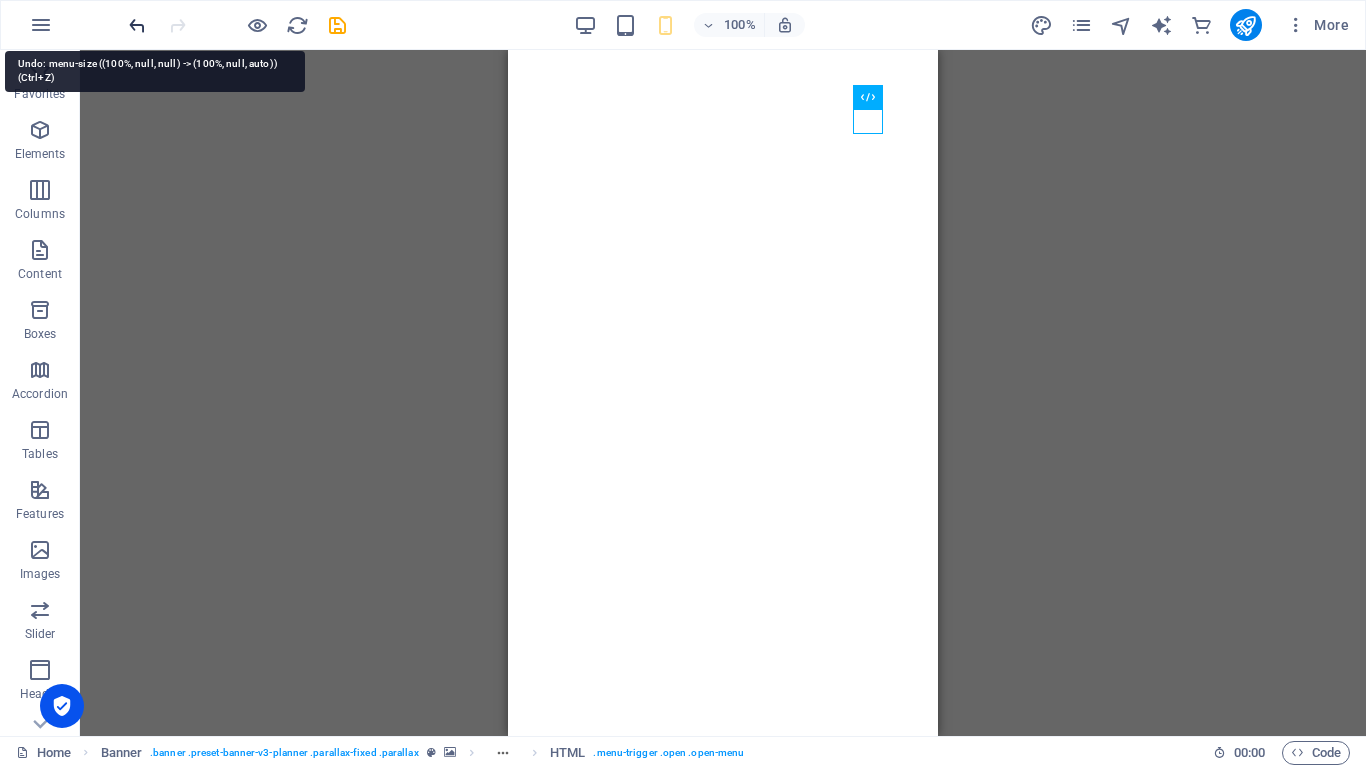 click at bounding box center [137, 25] 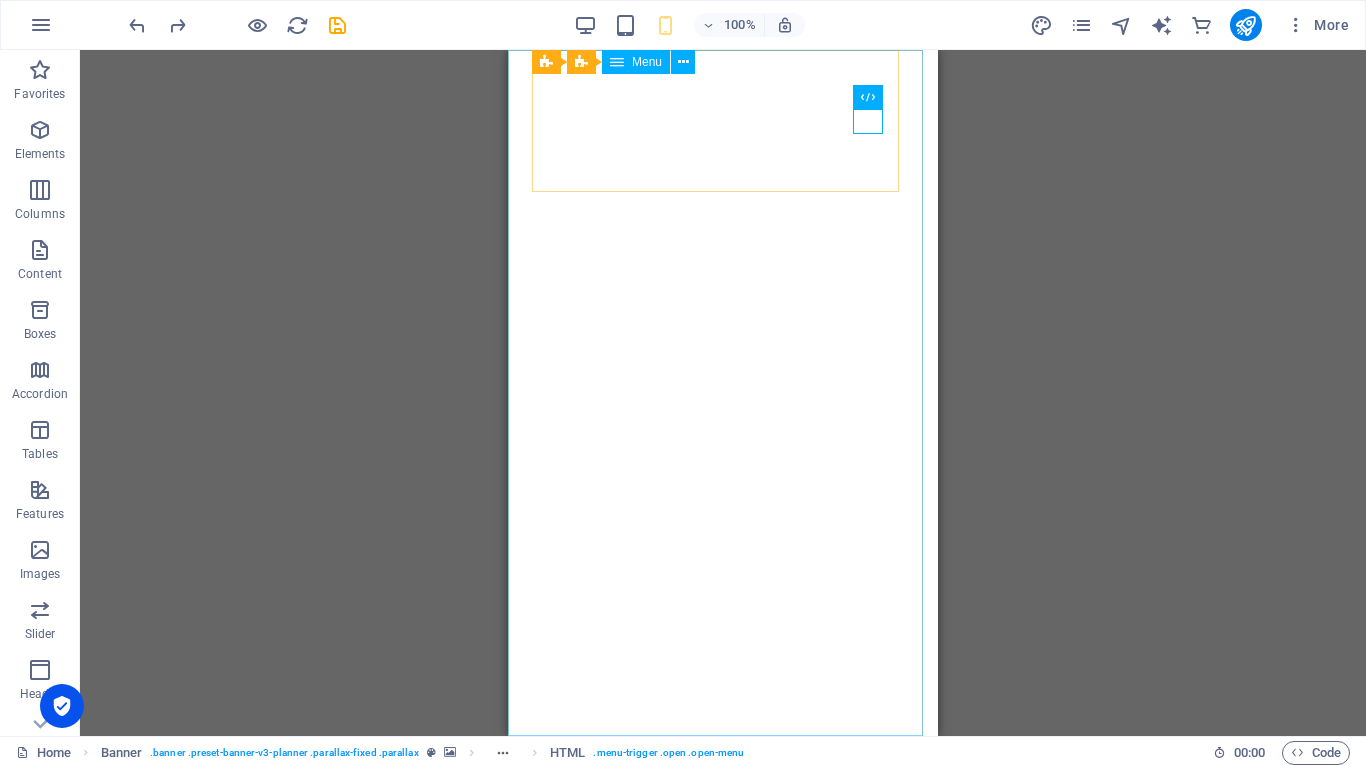 click on "Menu" at bounding box center (647, 62) 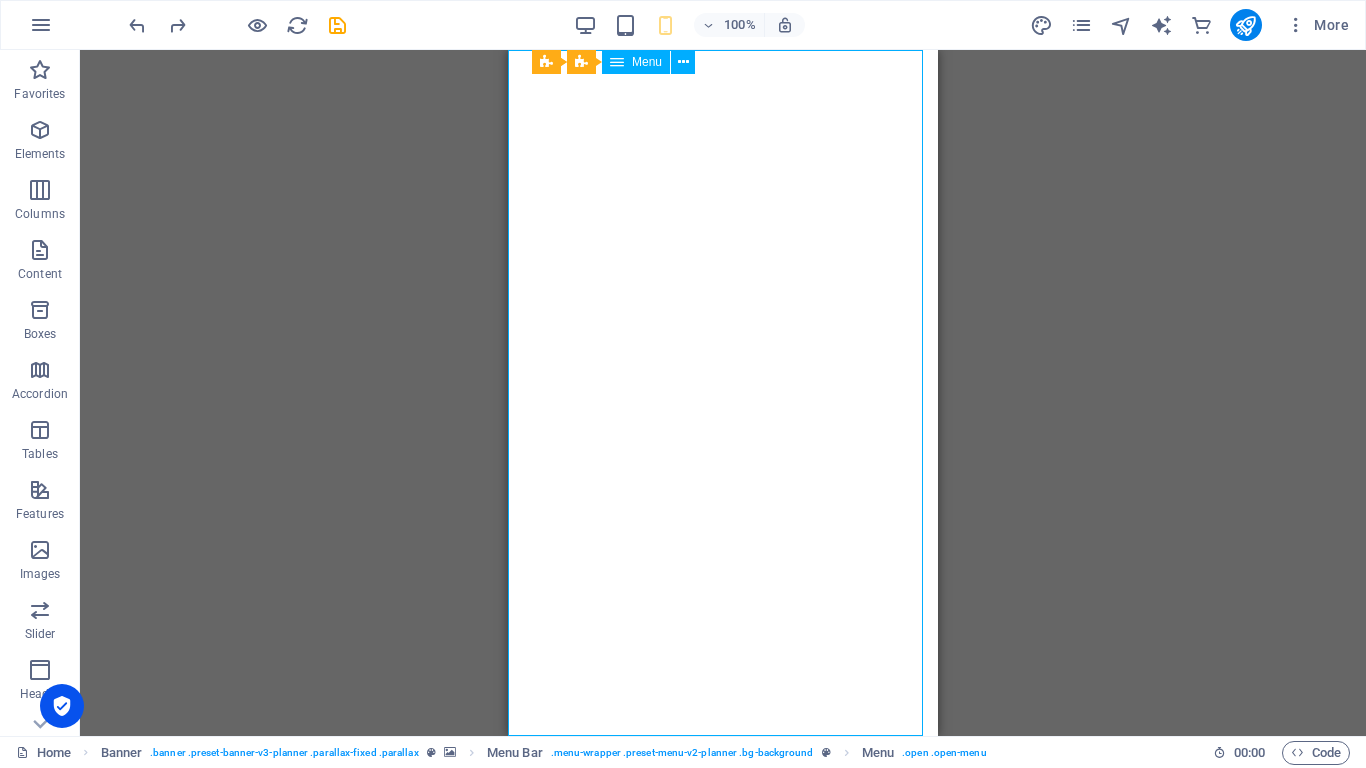 click on "Menu" at bounding box center [647, 62] 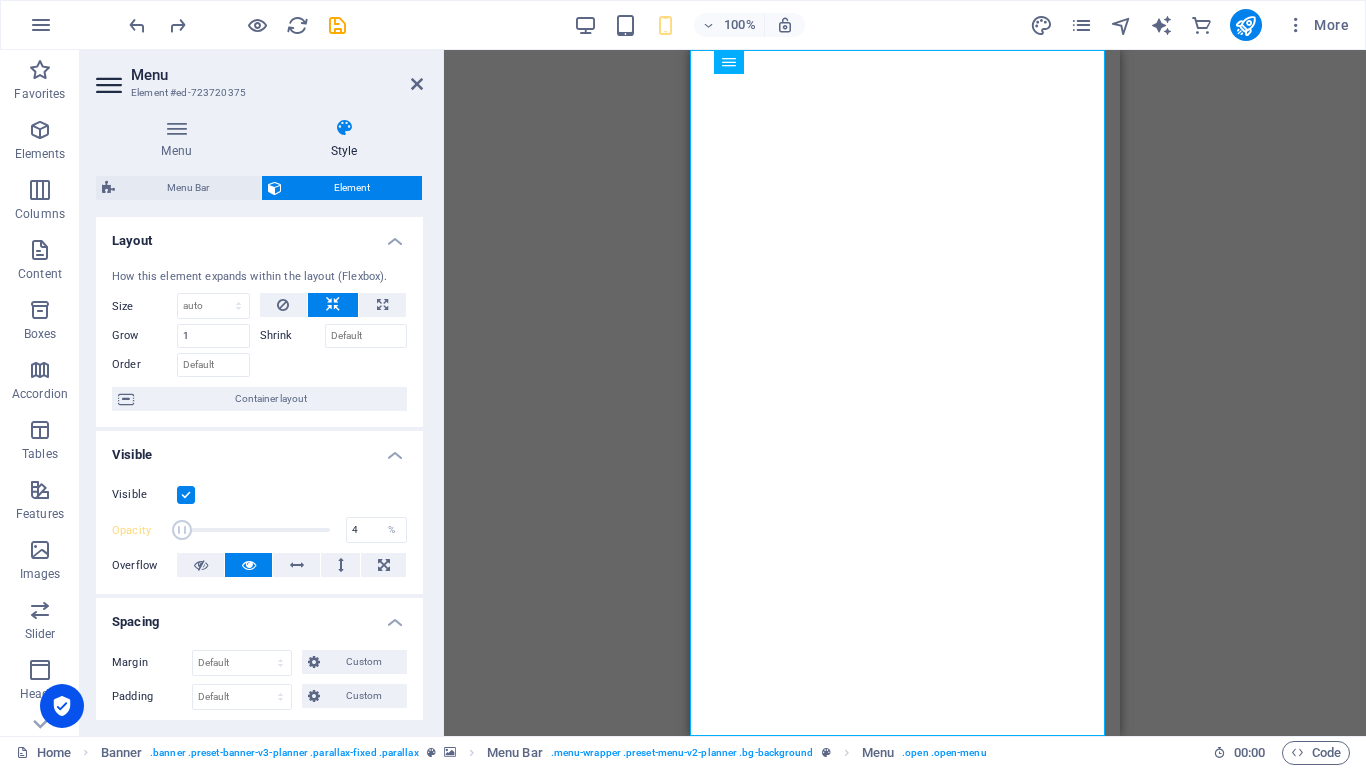 drag, startPoint x: 323, startPoint y: 526, endPoint x: 182, endPoint y: 490, distance: 145.5232 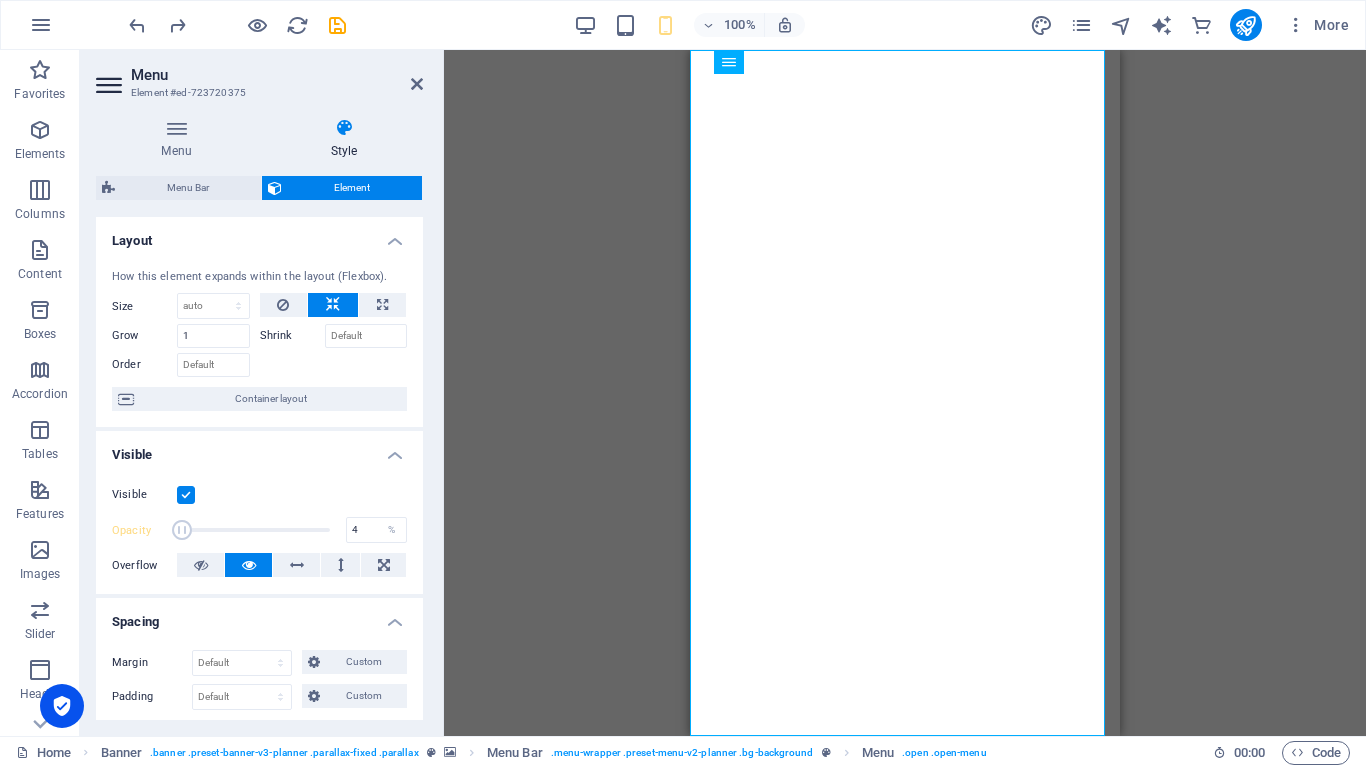 click on "Visible Opacity 4 % Overflow" at bounding box center [259, 530] 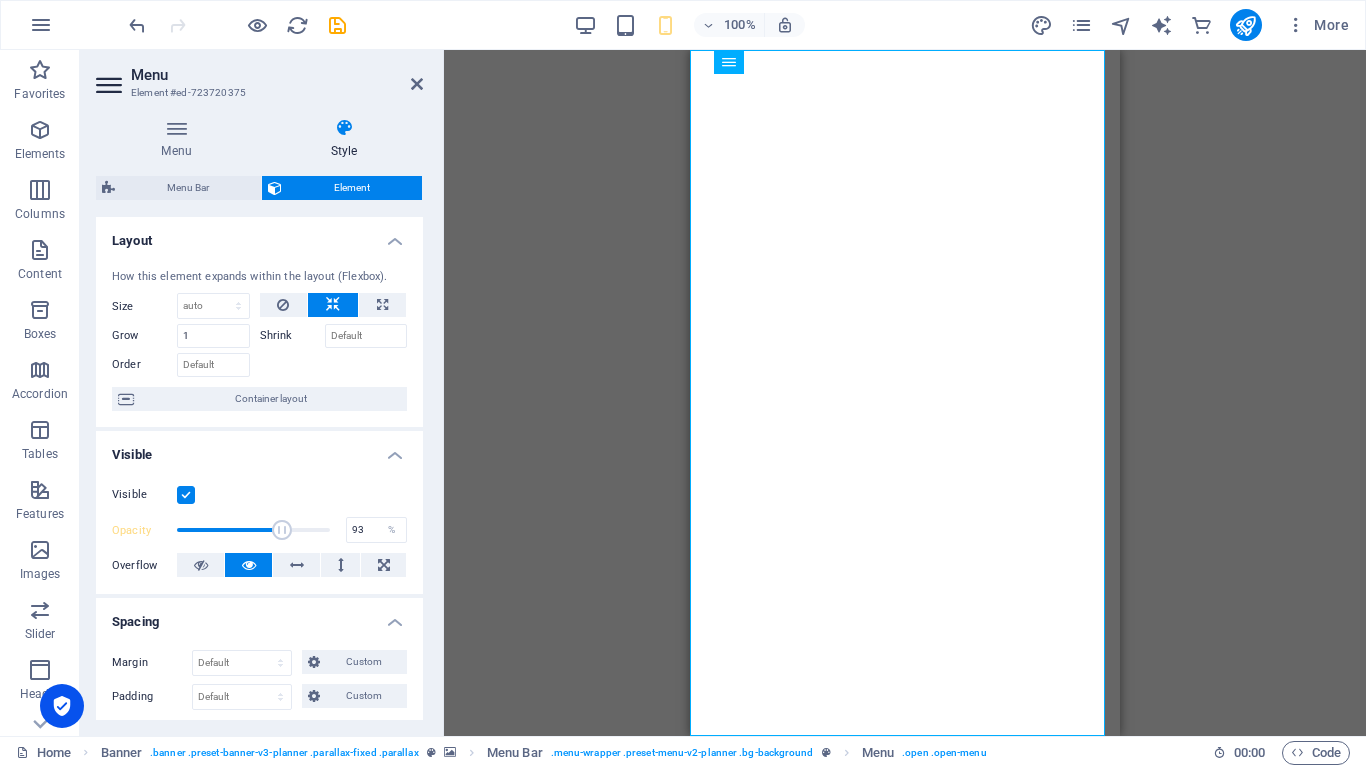 type on "100" 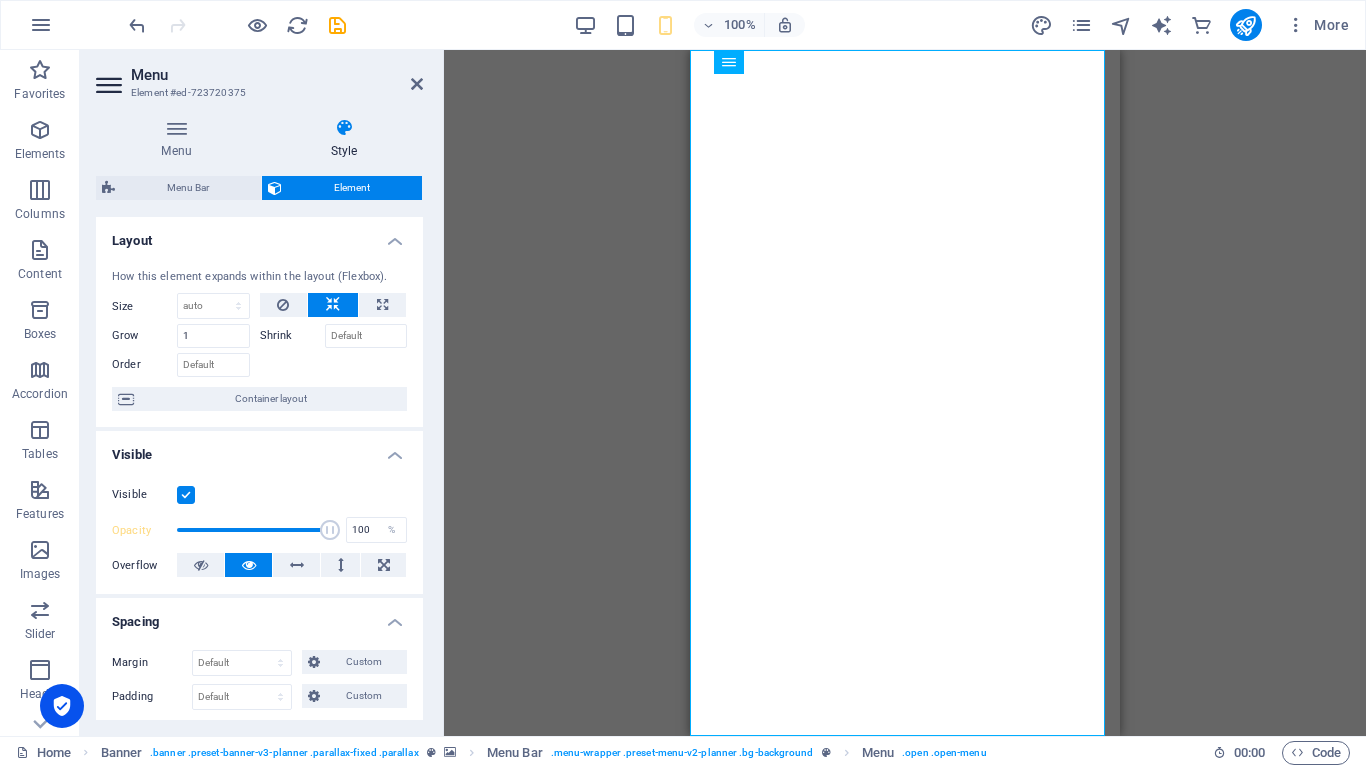 drag, startPoint x: 184, startPoint y: 526, endPoint x: 393, endPoint y: 580, distance: 215.86339 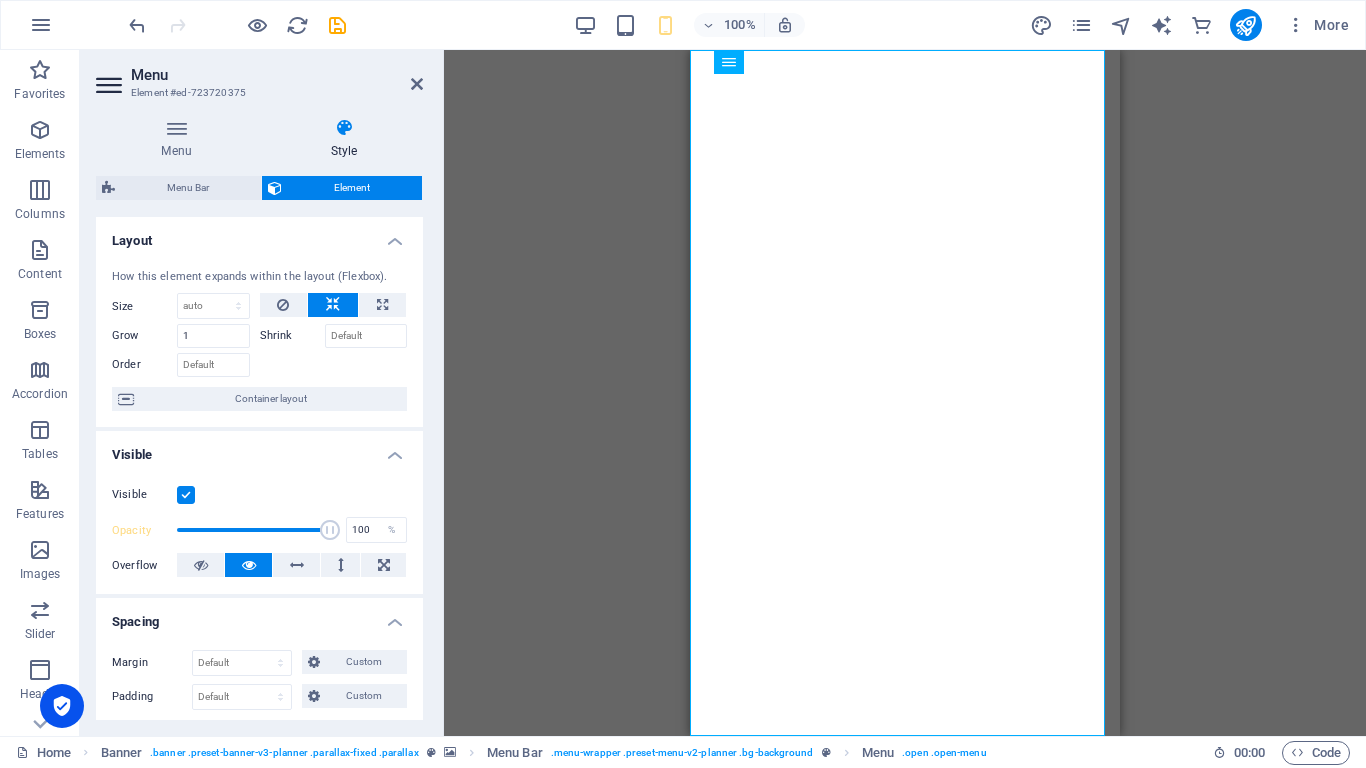 click on "Visible Opacity 100 % Overflow" at bounding box center [259, 530] 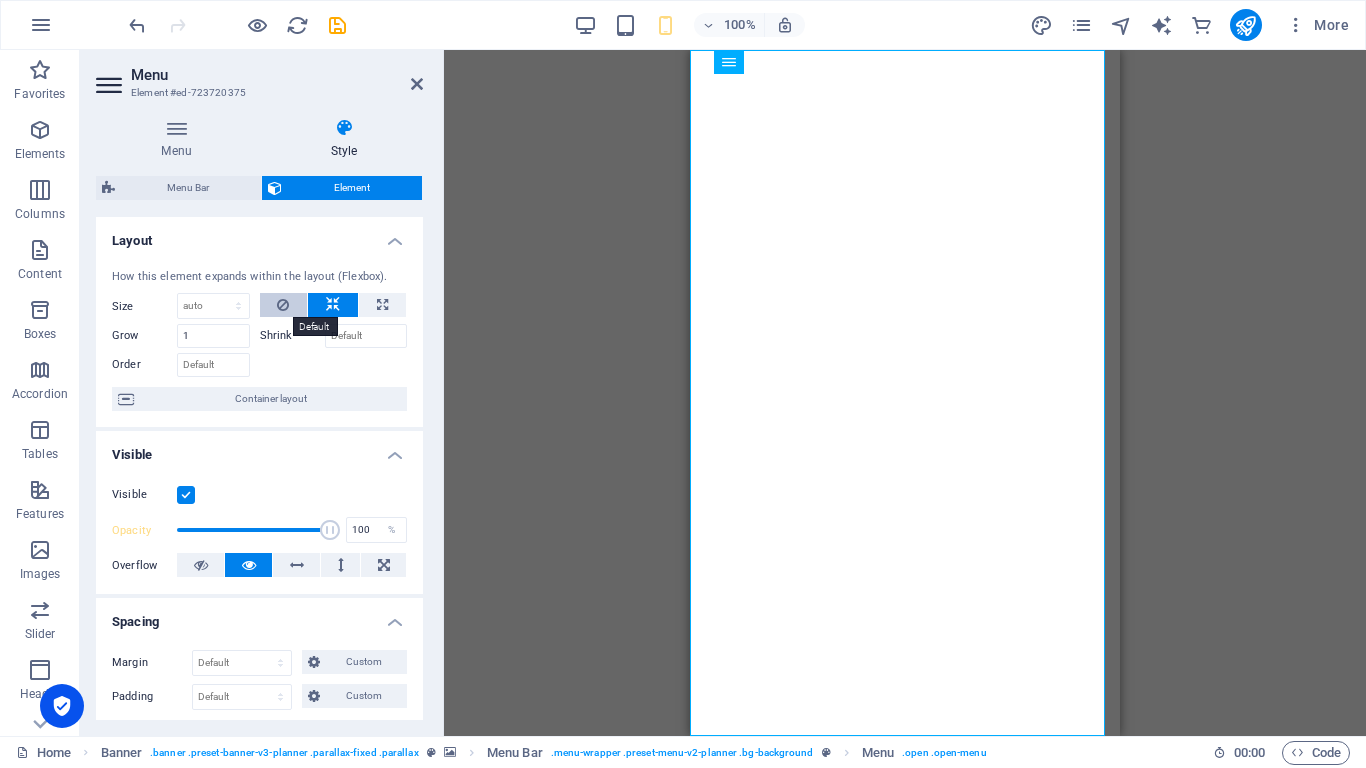 click at bounding box center (283, 305) 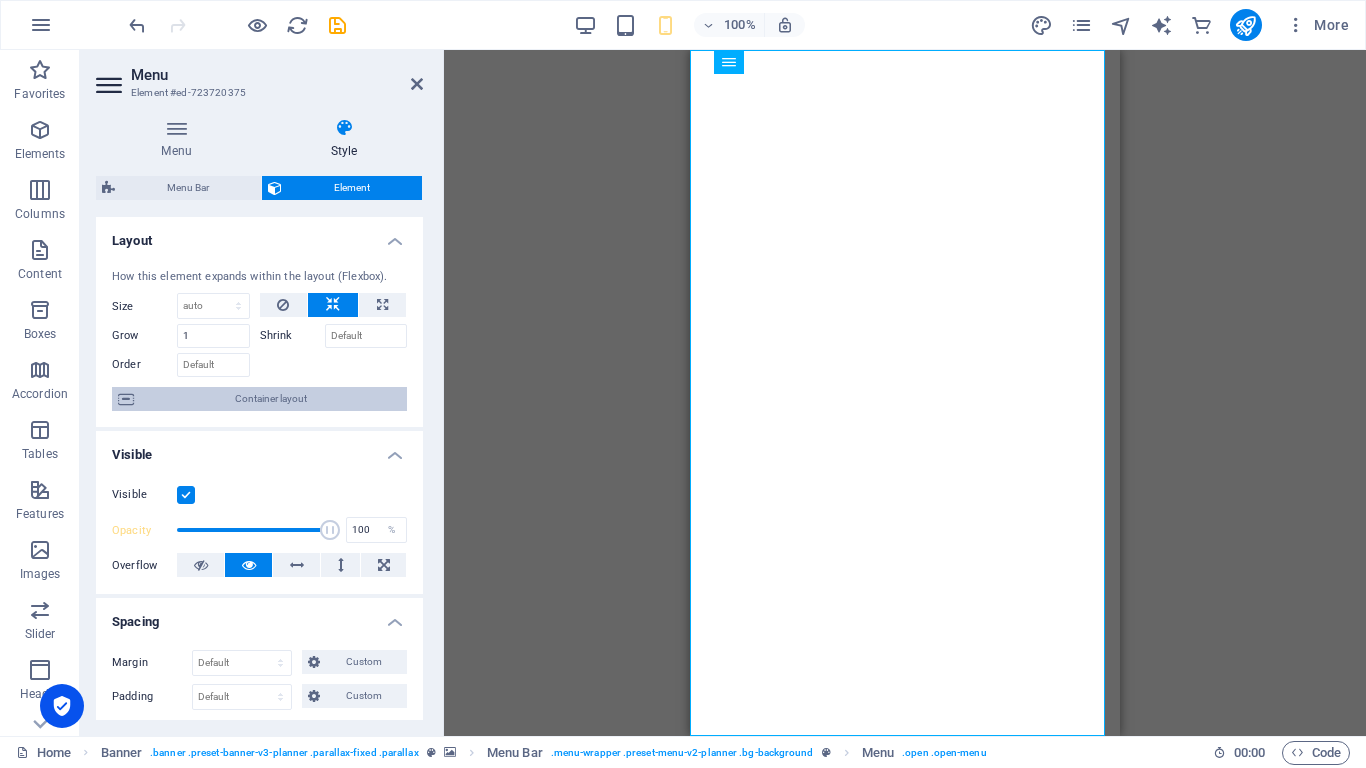 click on "Container layout" at bounding box center (270, 399) 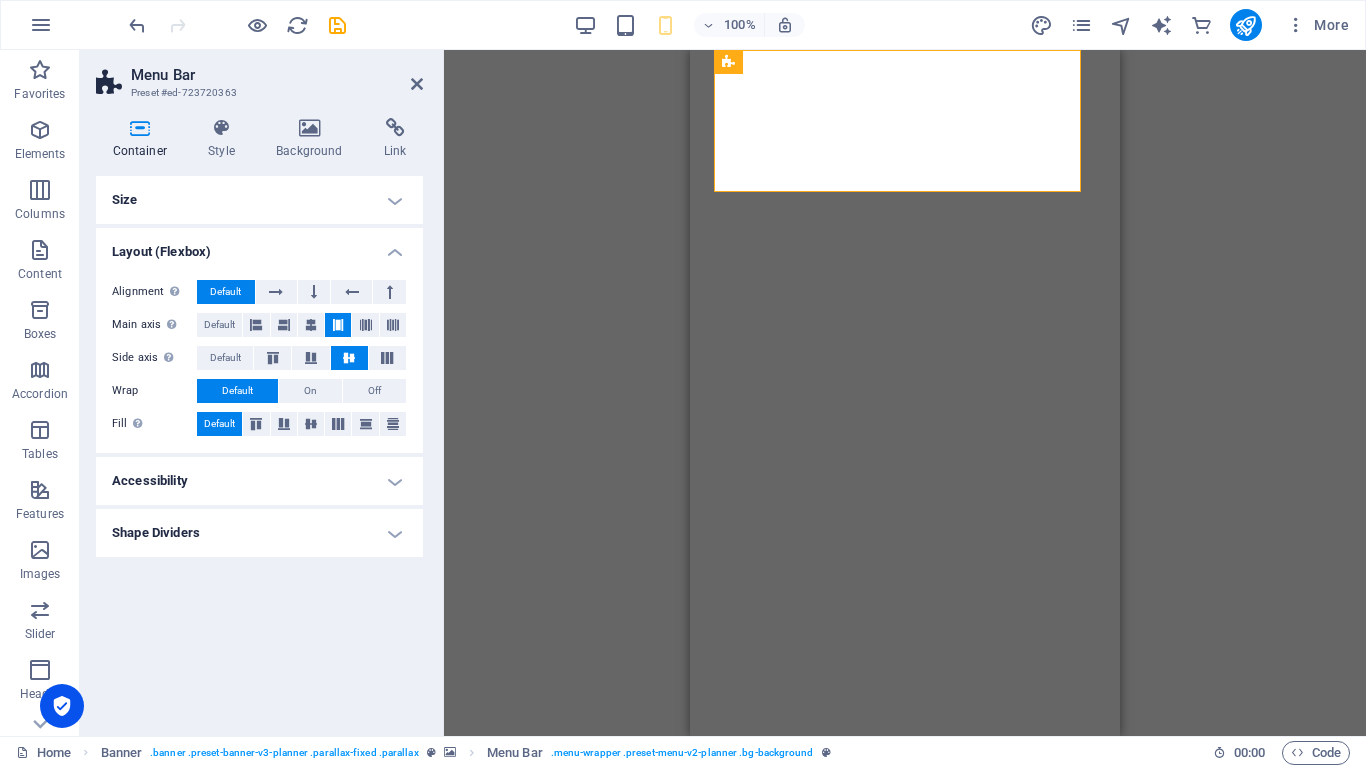 click at bounding box center (140, 128) 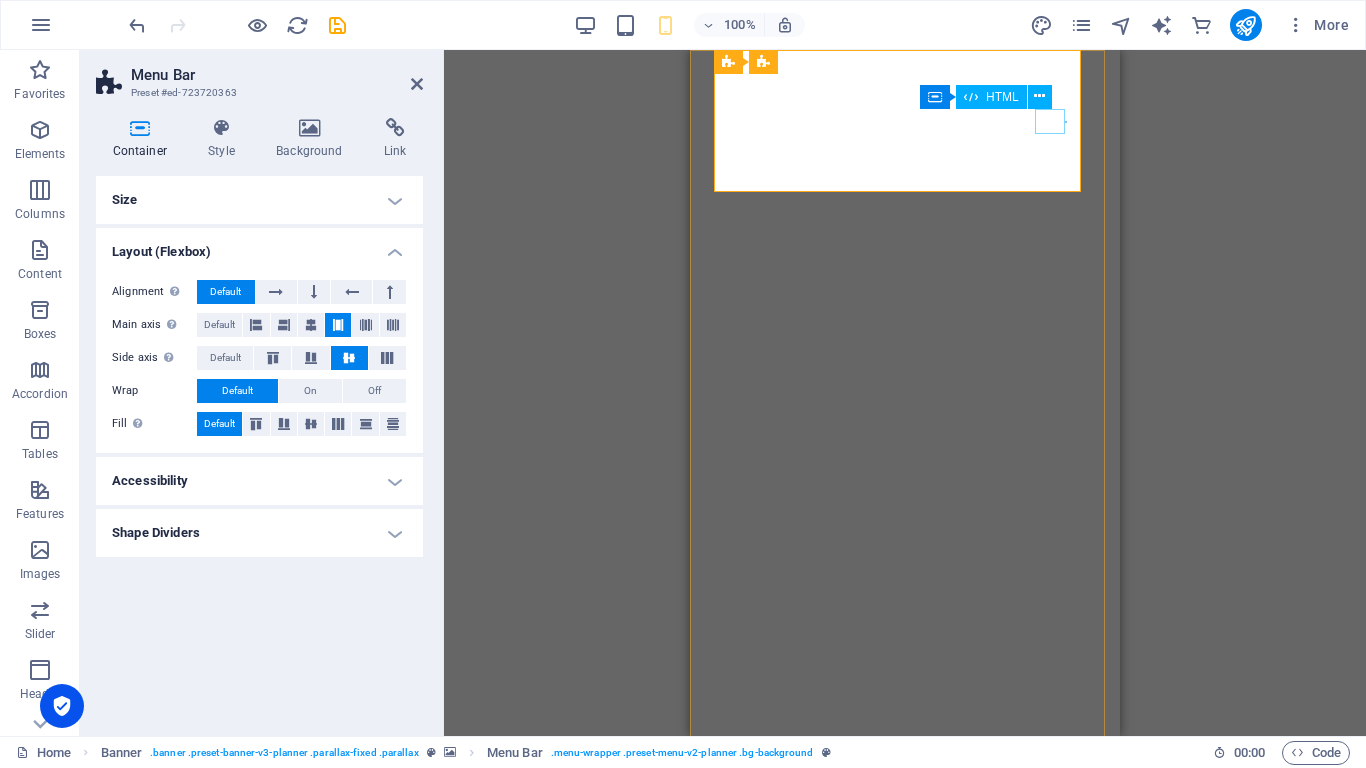 click on "Container   HTML" at bounding box center (992, 97) 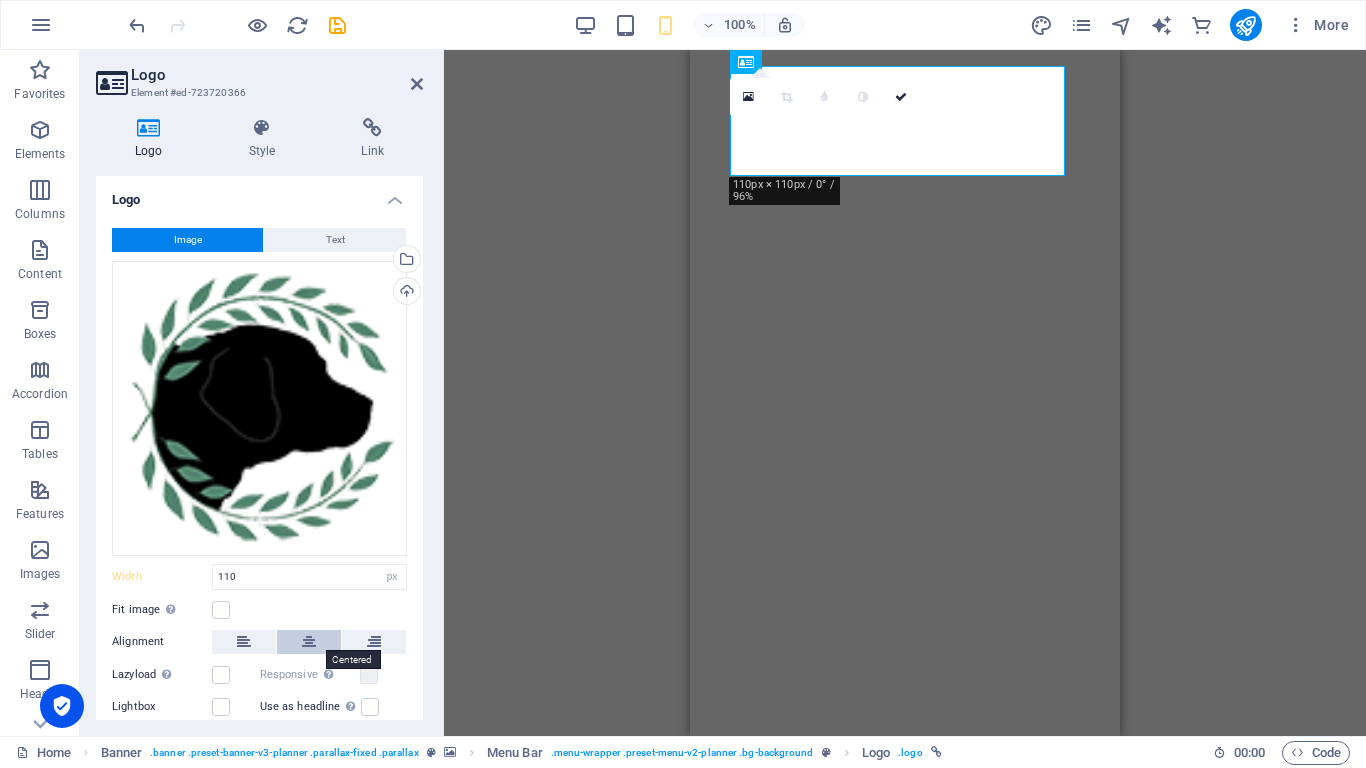 click at bounding box center (309, 642) 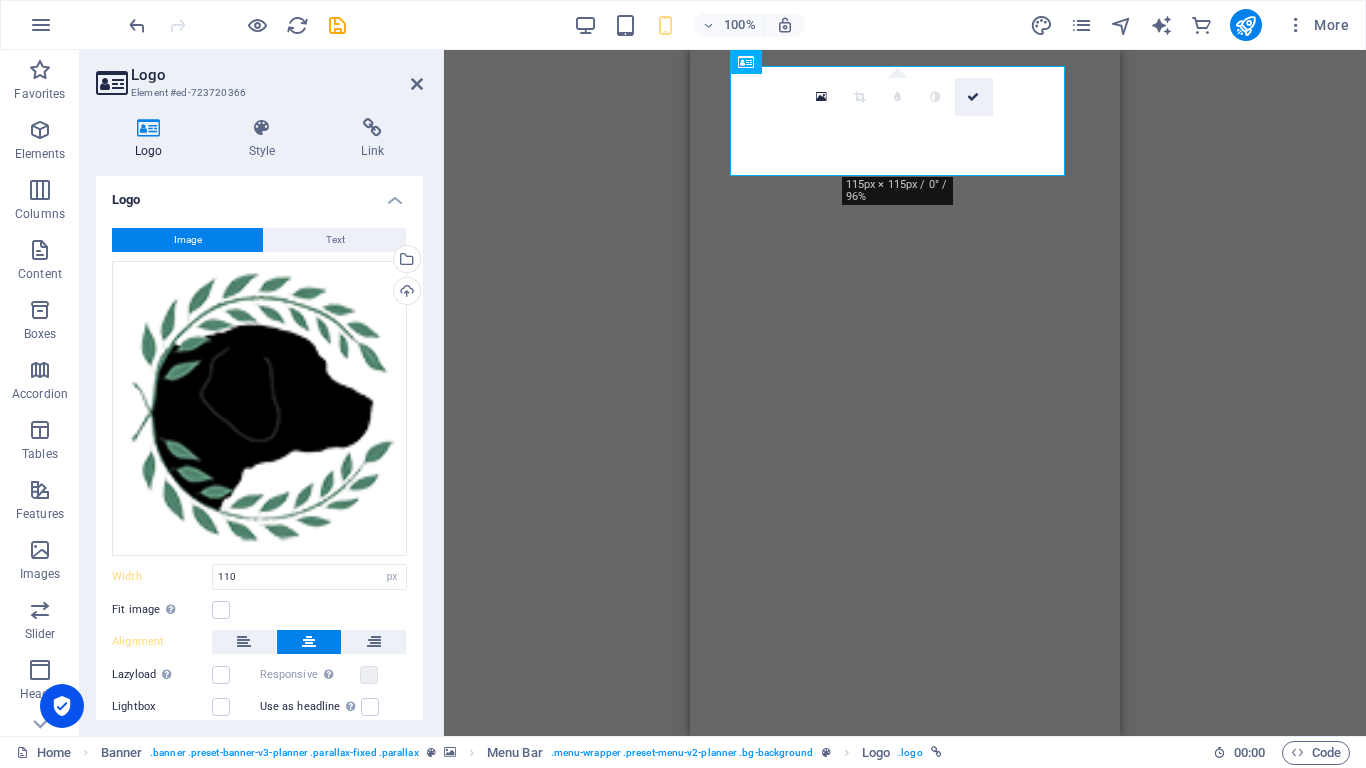 click at bounding box center (973, 97) 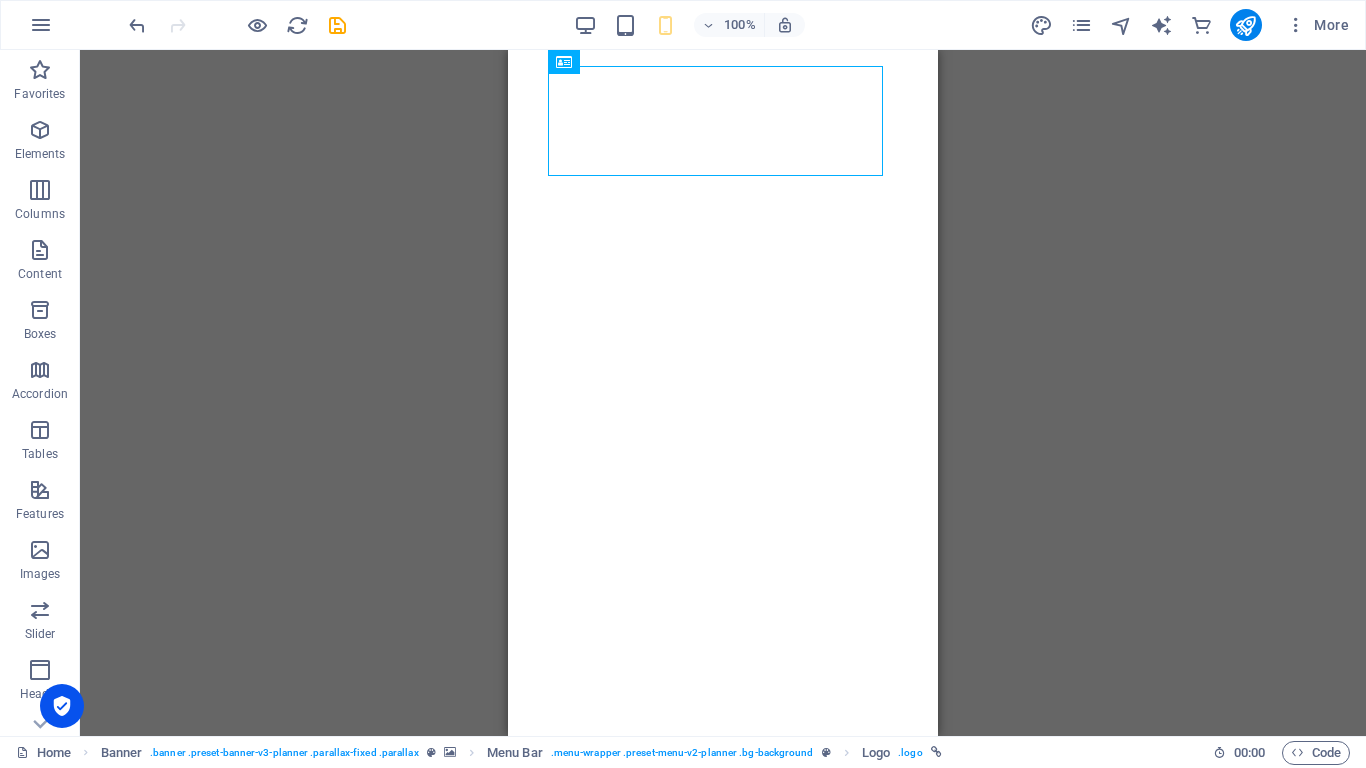 click on "H2   Container   Text   Text   Spacer   Container   Banner   Banner   Menu Bar   Banner   Logo   Container   HTML   Container   Menu Bar   Banner   Menu   Spacer" at bounding box center [723, 393] 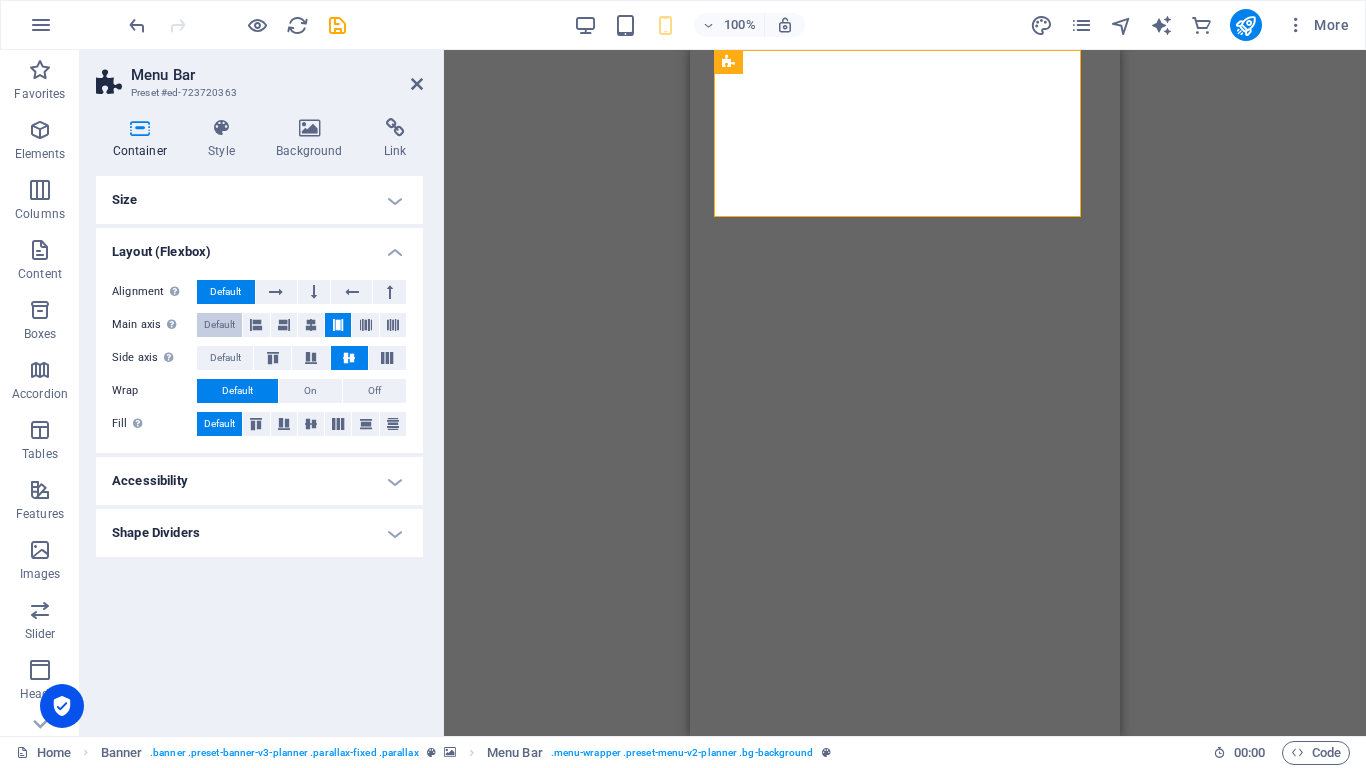 click on "Default" at bounding box center (219, 325) 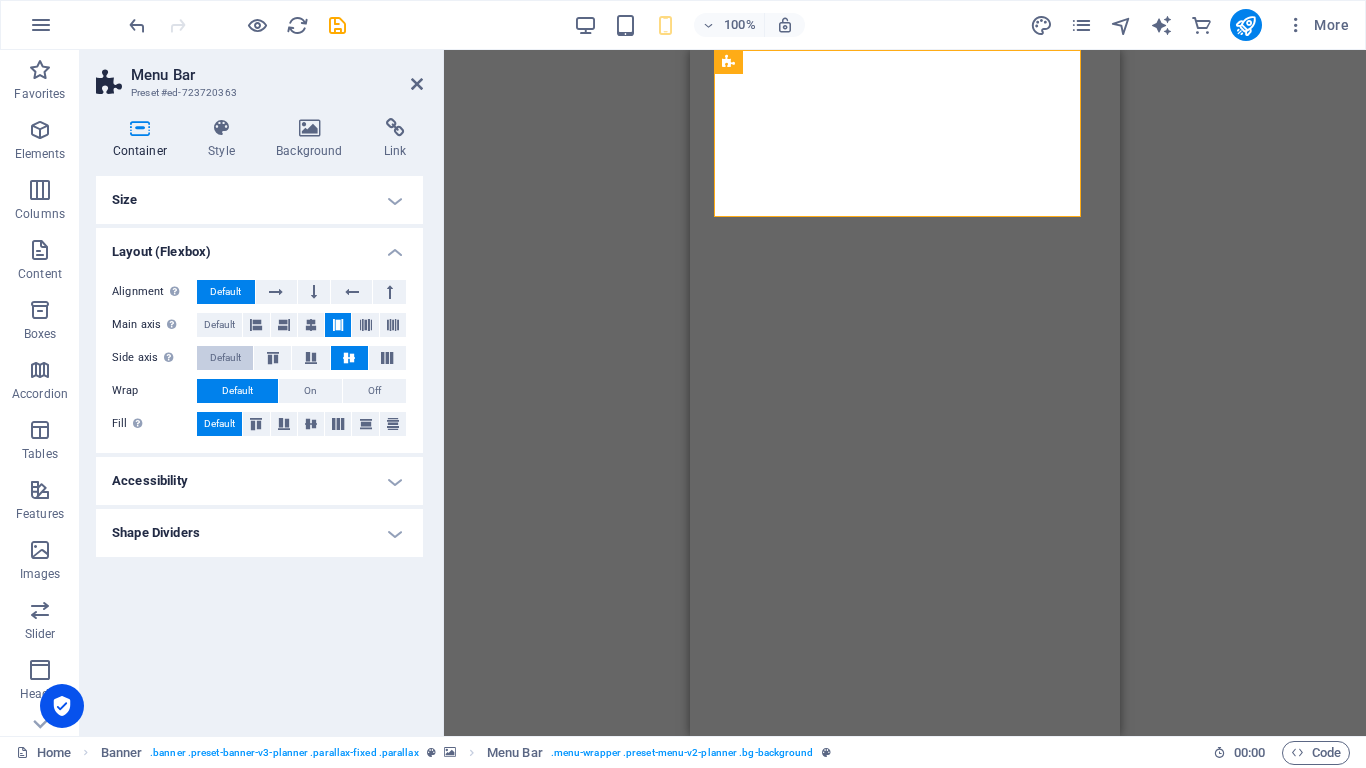 click on "Default" at bounding box center (225, 358) 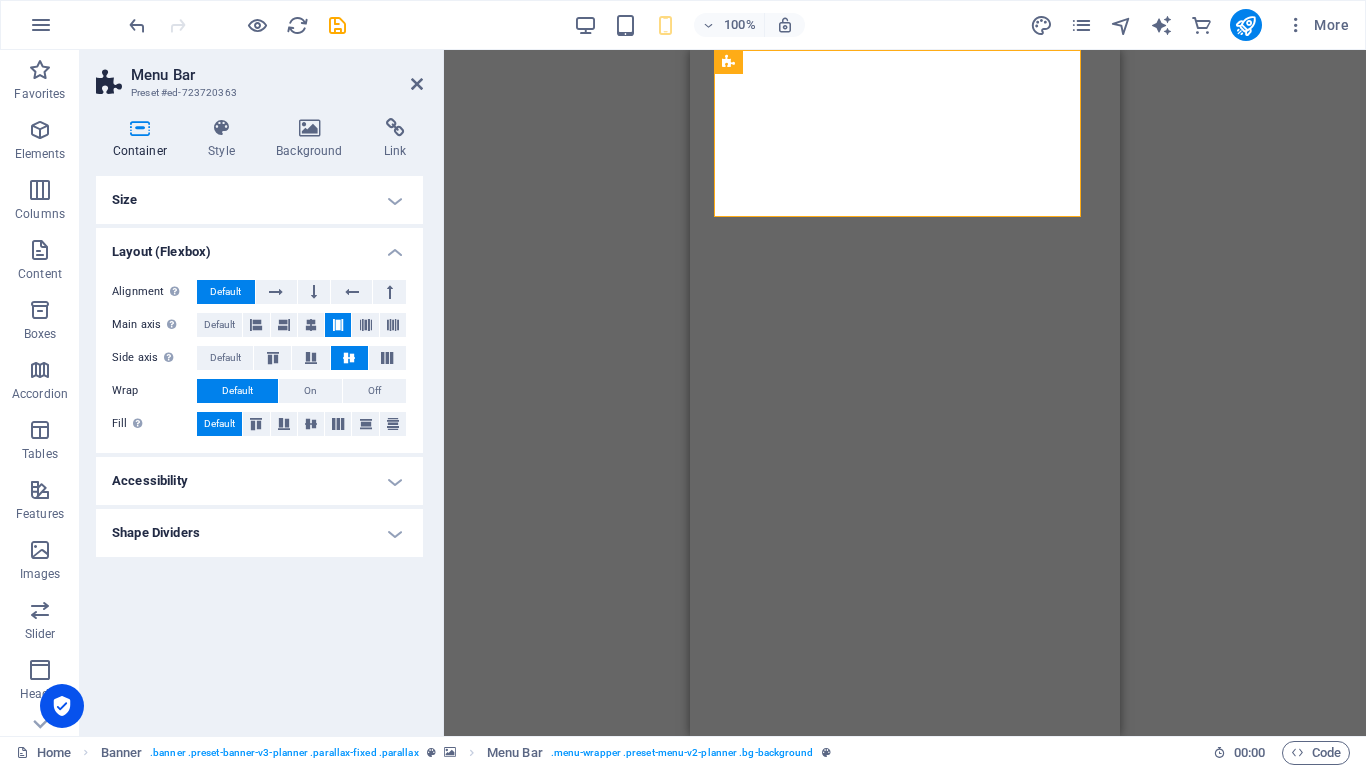 click on "Default" at bounding box center (237, 391) 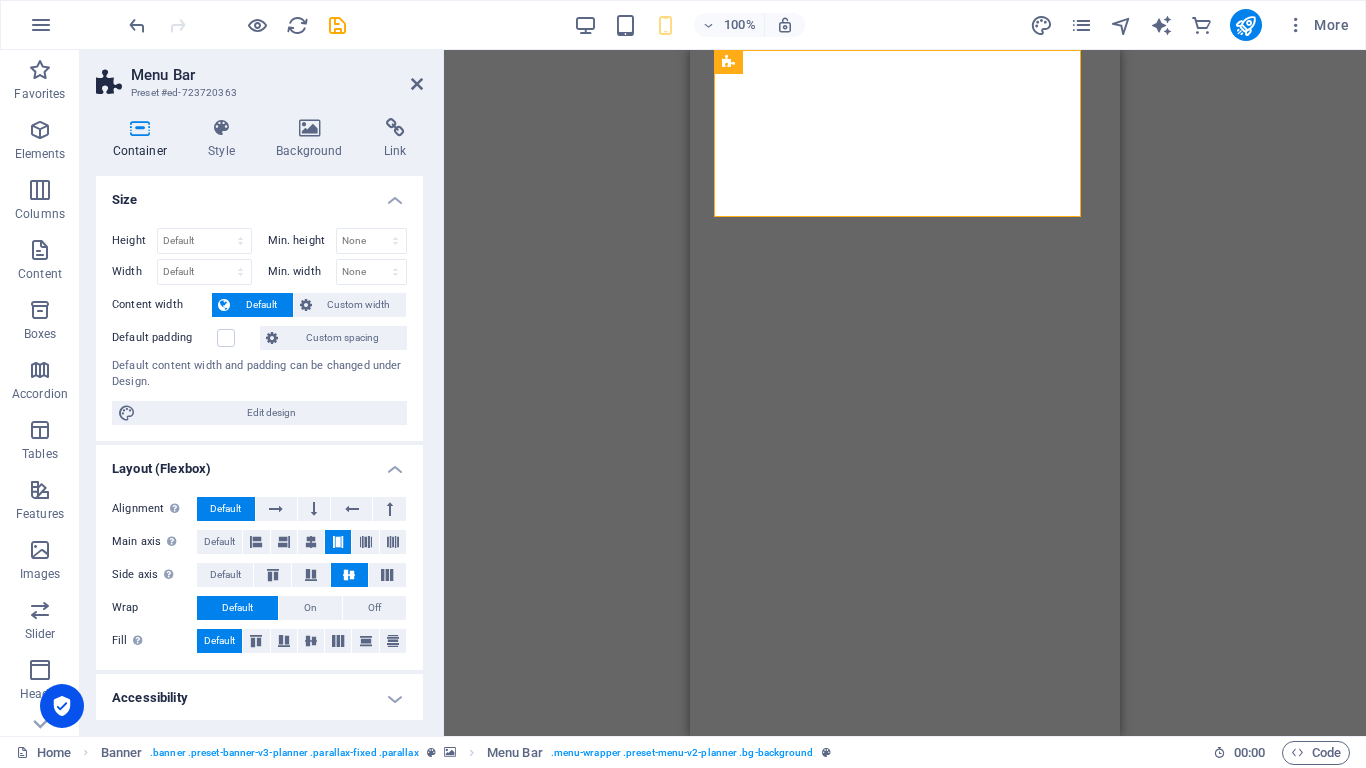 click on "Default" at bounding box center (261, 305) 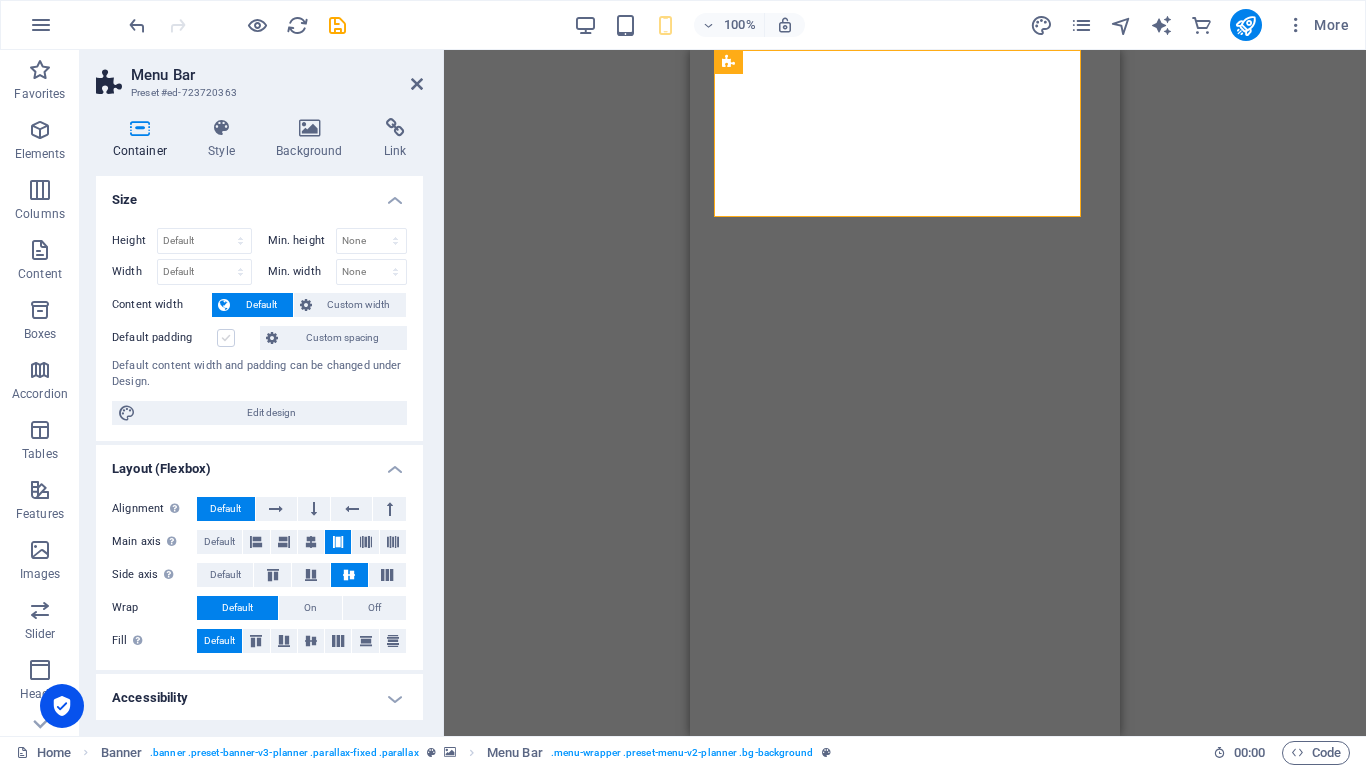 click at bounding box center (226, 338) 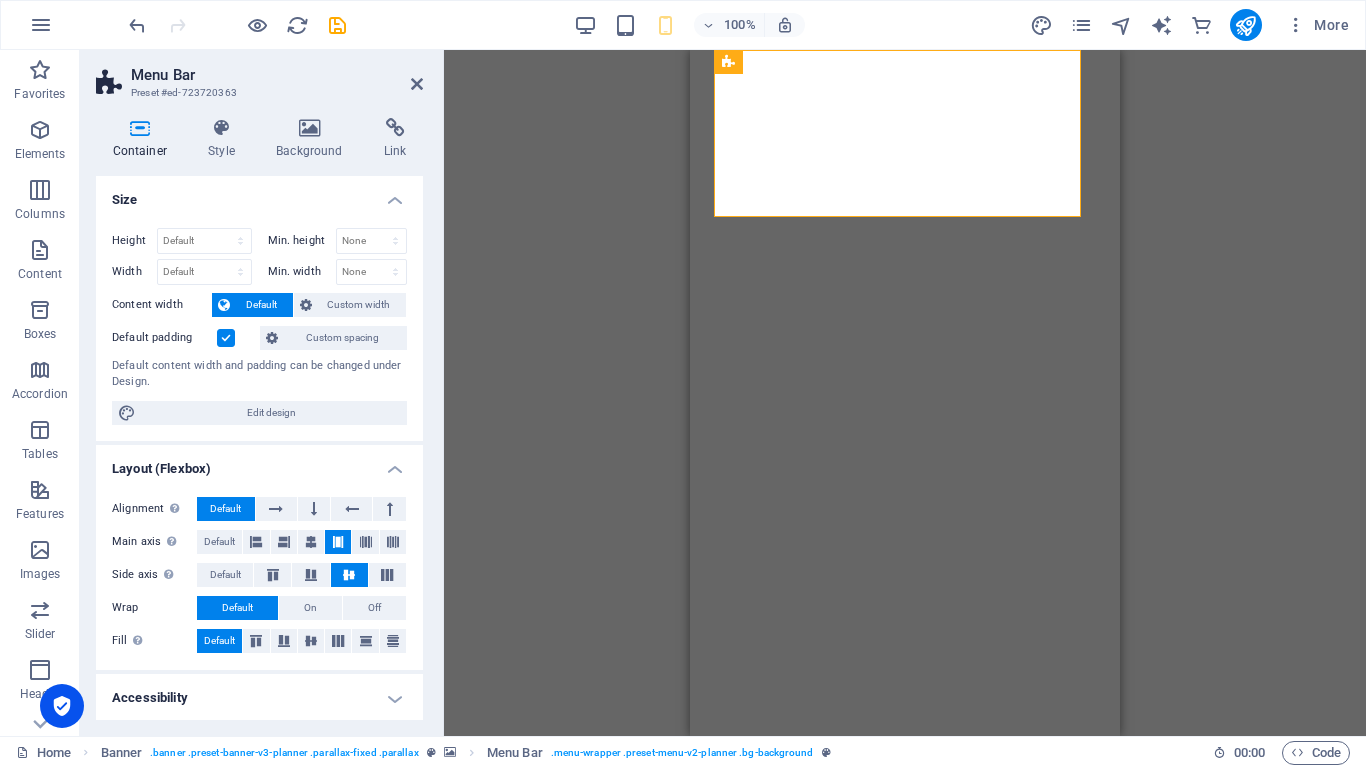 click at bounding box center [226, 338] 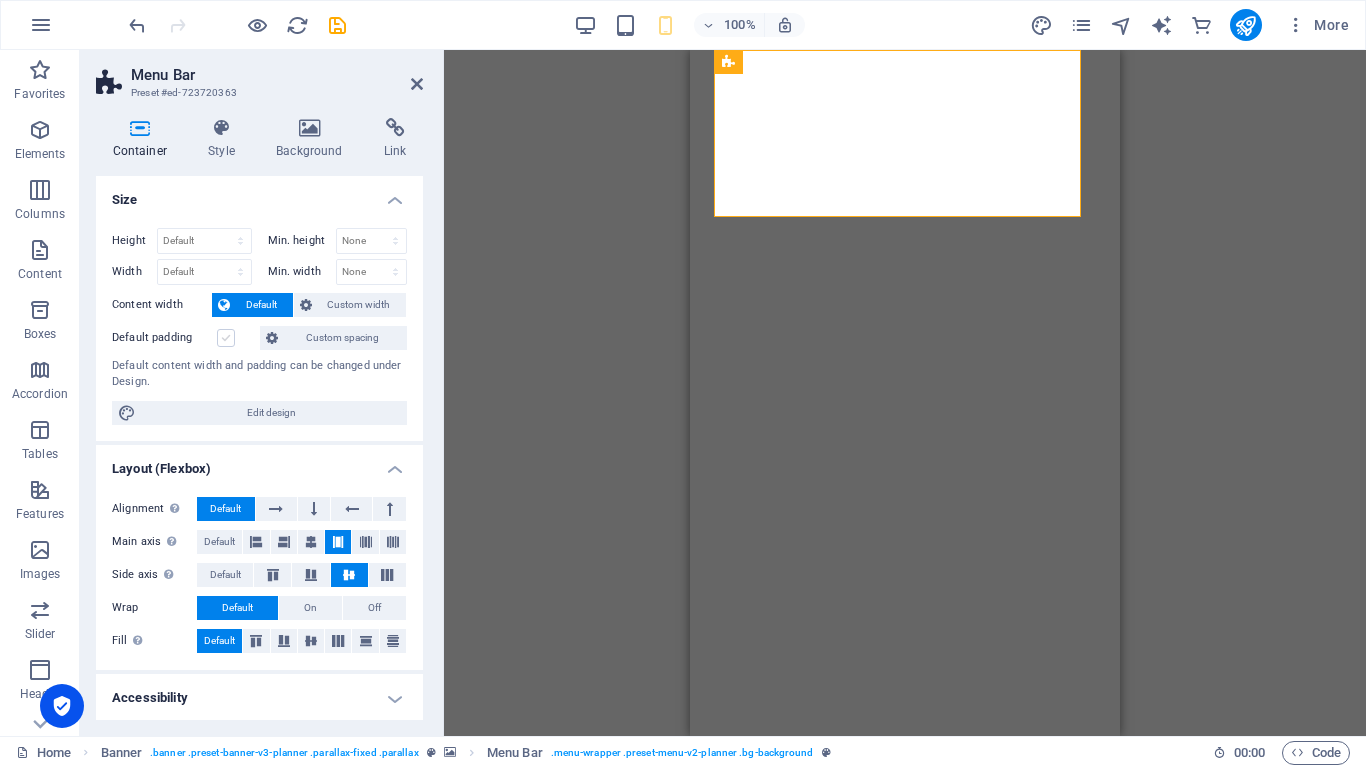 click at bounding box center [226, 338] 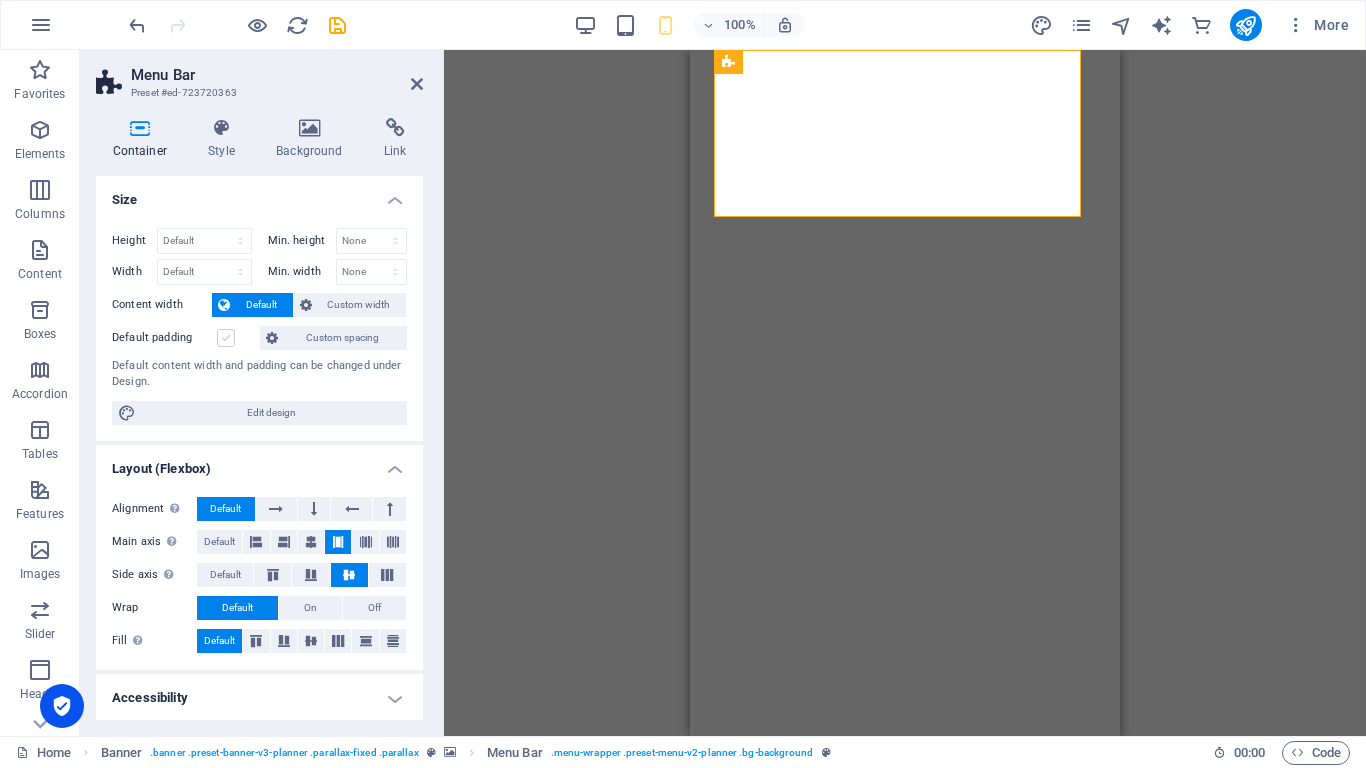 click on "Default padding" at bounding box center [0, 0] 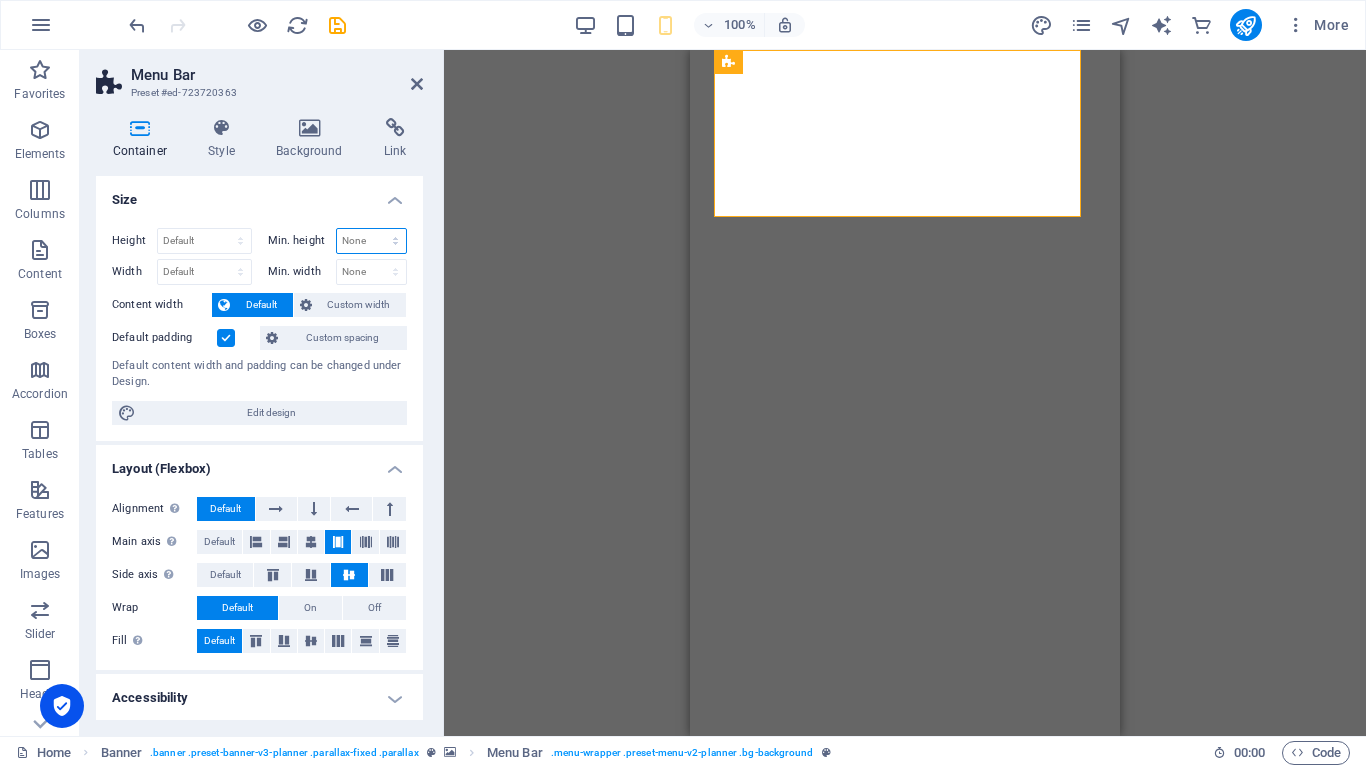 click on "None px rem % vh vw" at bounding box center (372, 241) 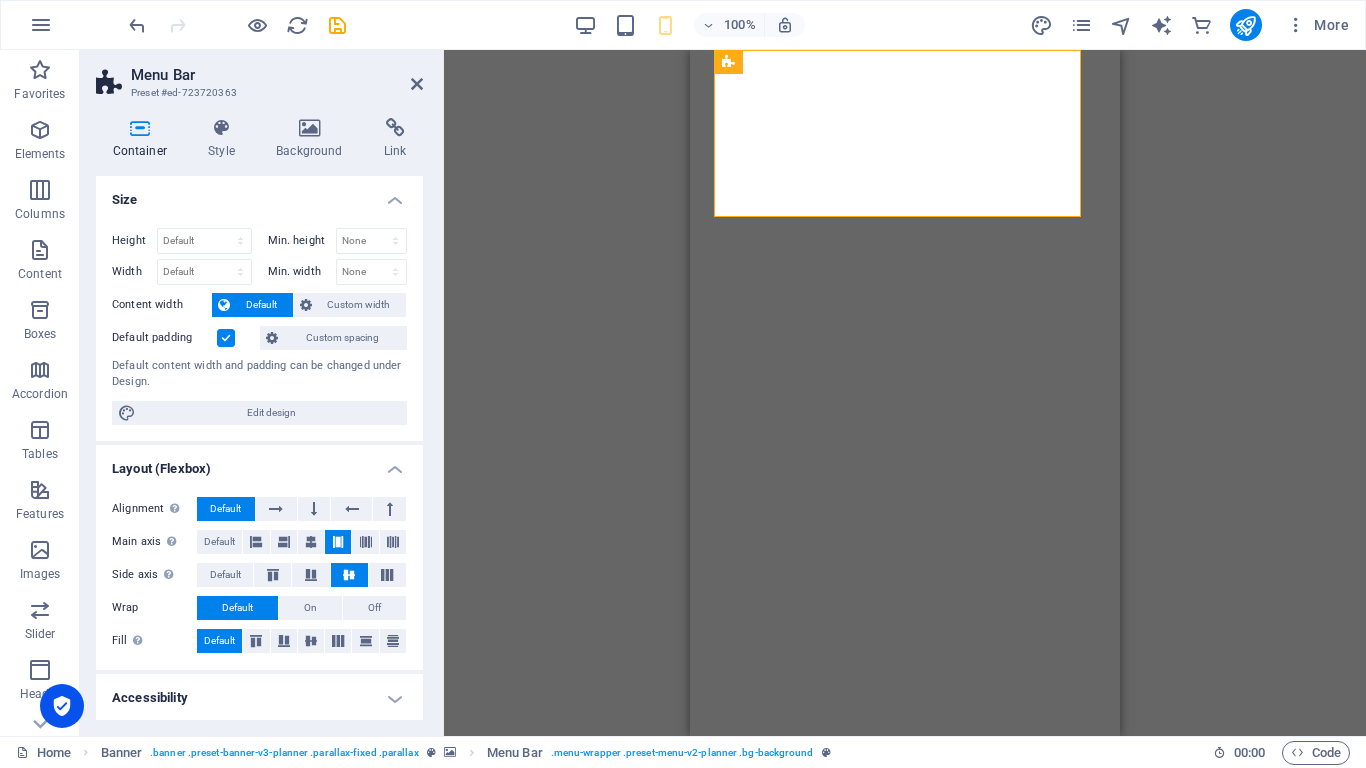 click on "Size" at bounding box center [259, 194] 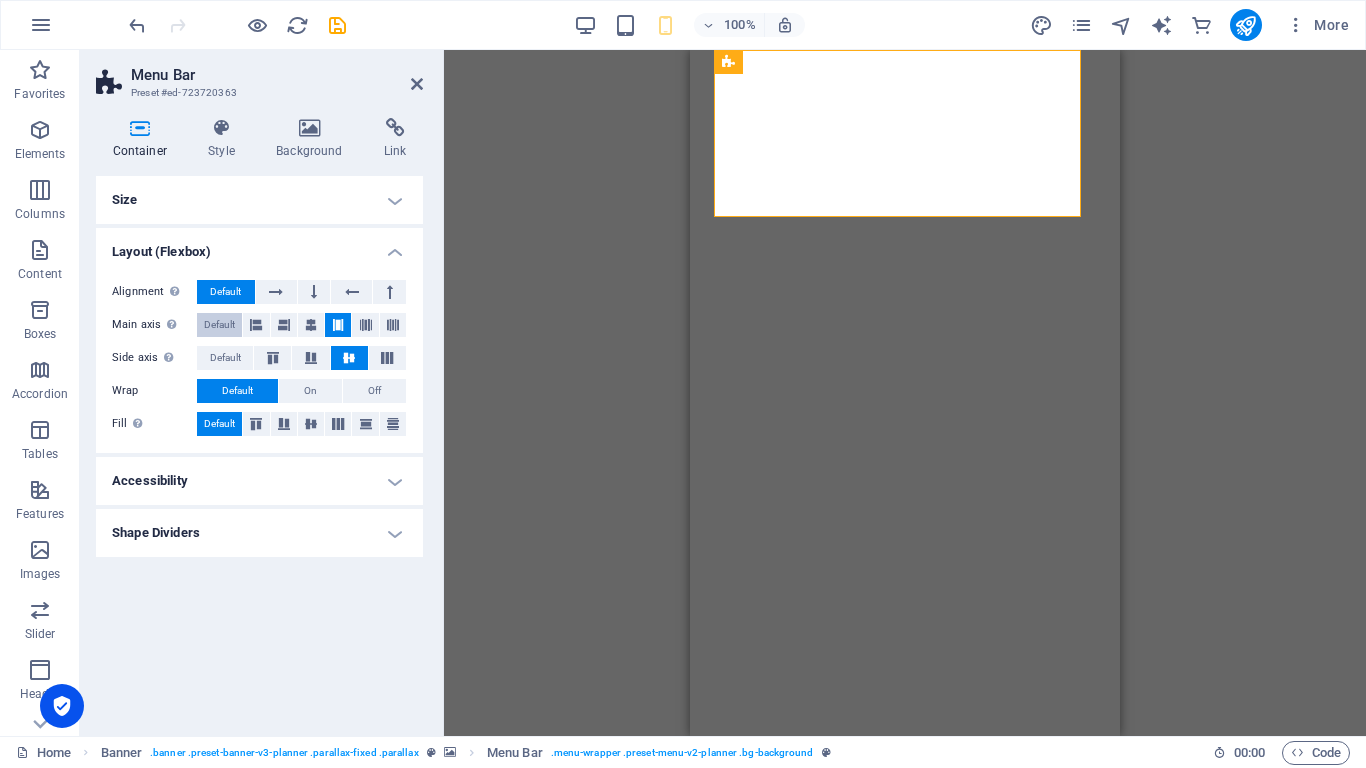 click on "Default" at bounding box center [219, 325] 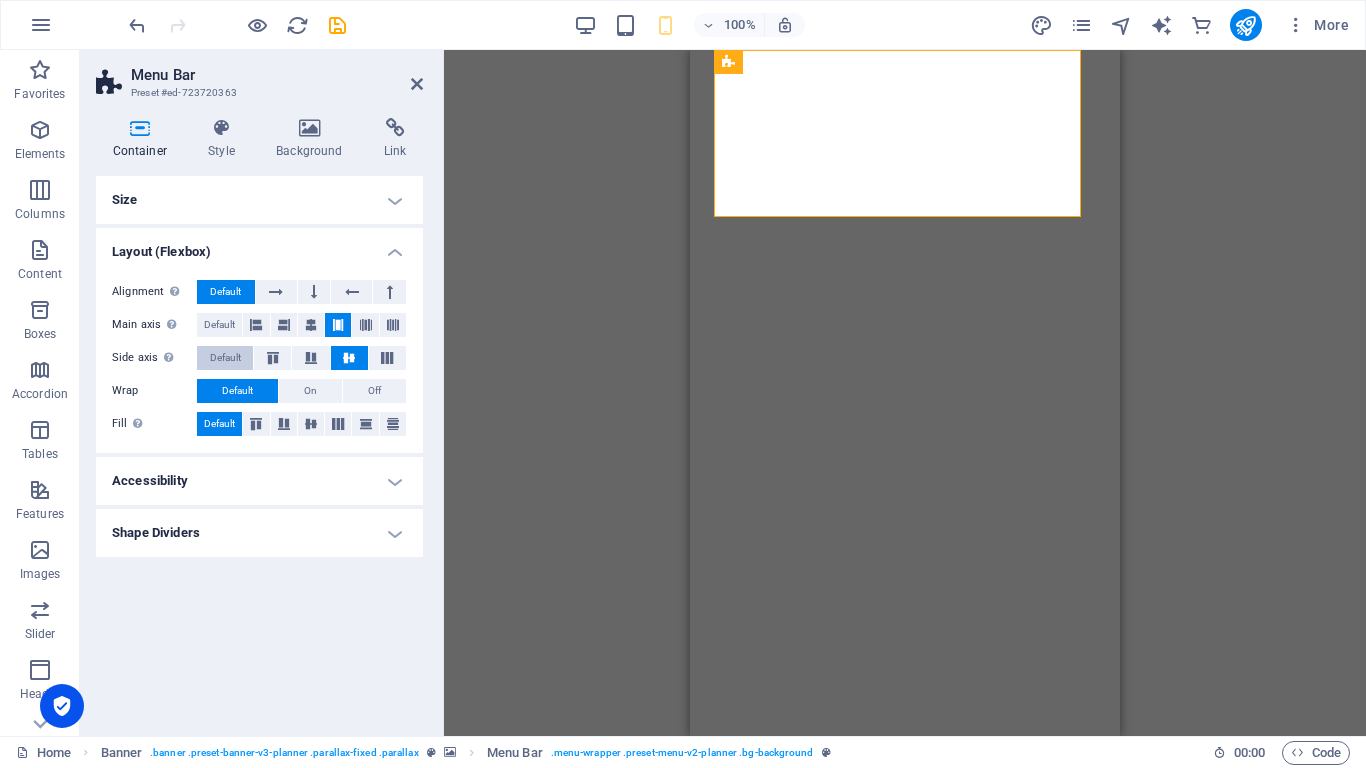 drag, startPoint x: 228, startPoint y: 358, endPoint x: 233, endPoint y: 368, distance: 11.18034 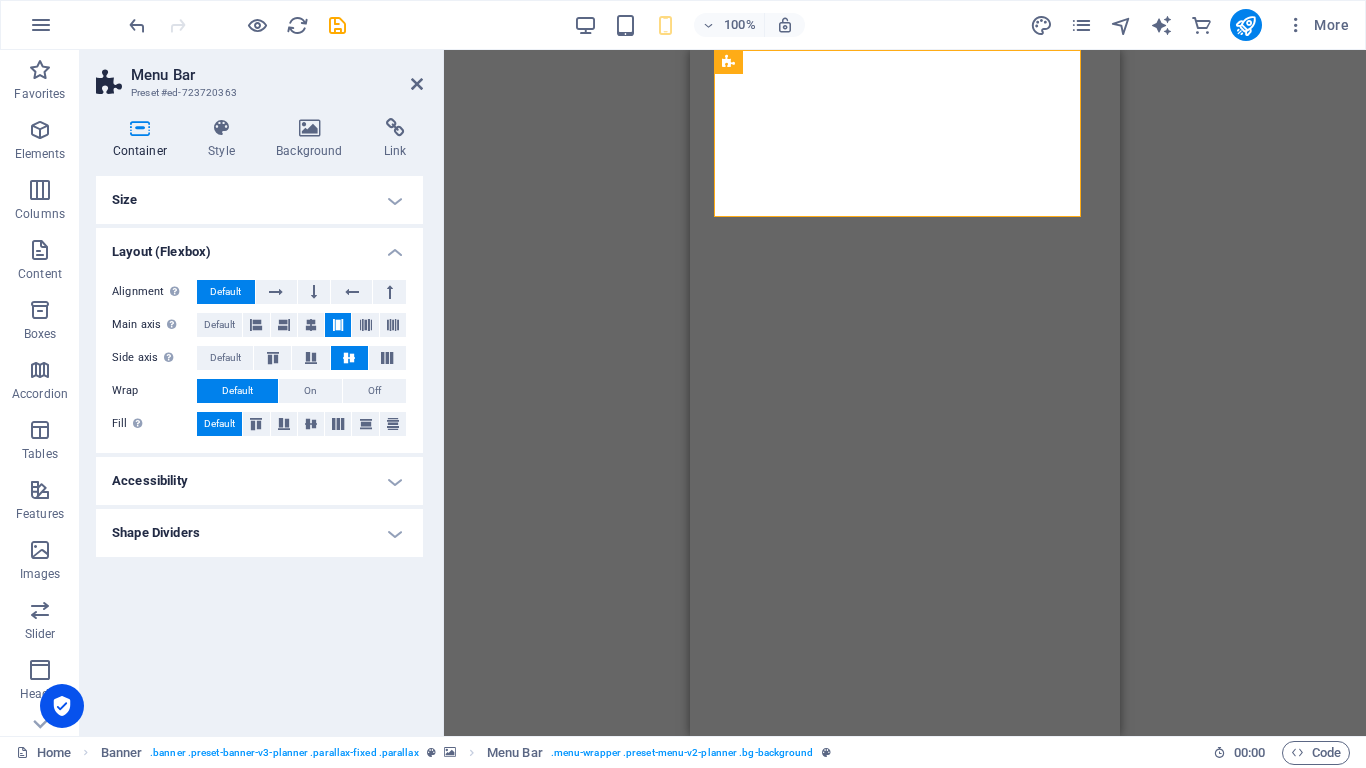 click on "Accessibility" at bounding box center (259, 481) 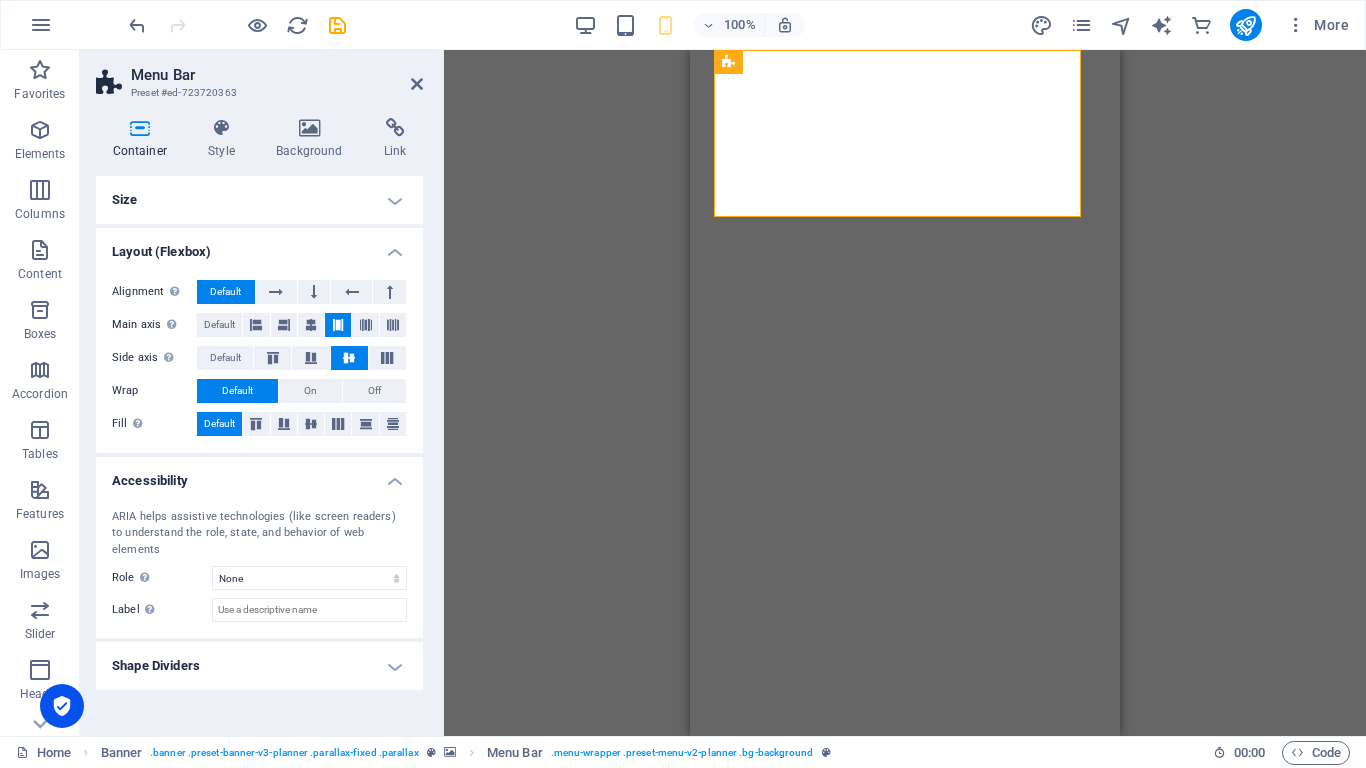 click on "Accessibility" at bounding box center (259, 475) 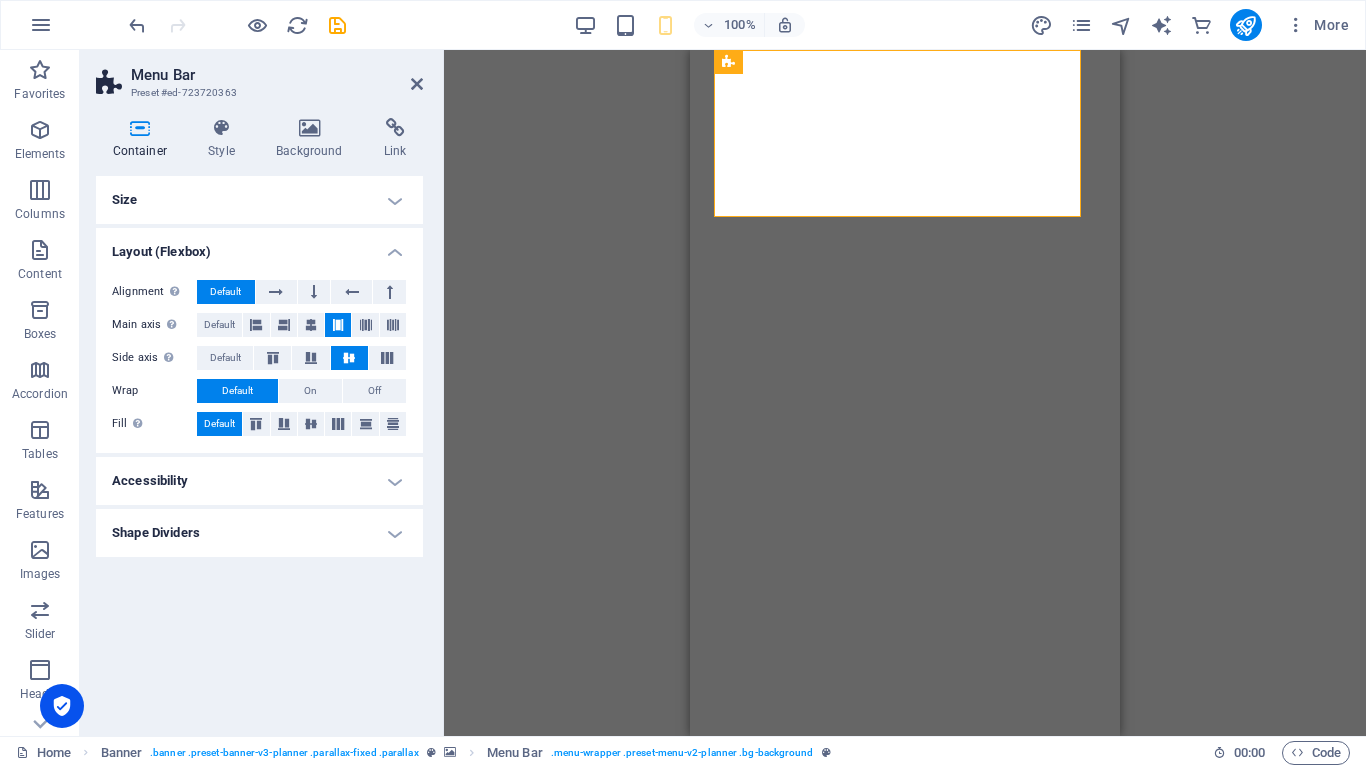 click on "Shape Dividers" at bounding box center [259, 533] 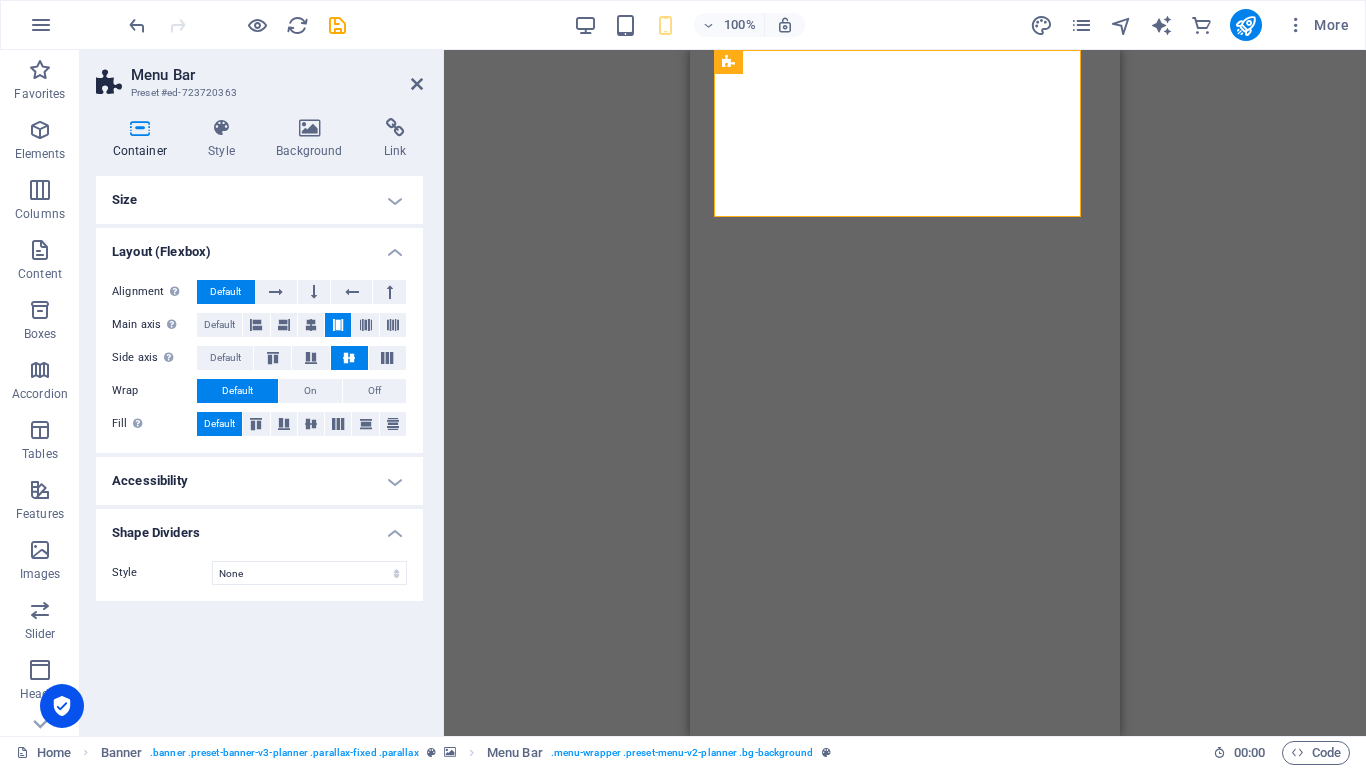 click on "Shape Dividers" at bounding box center [259, 527] 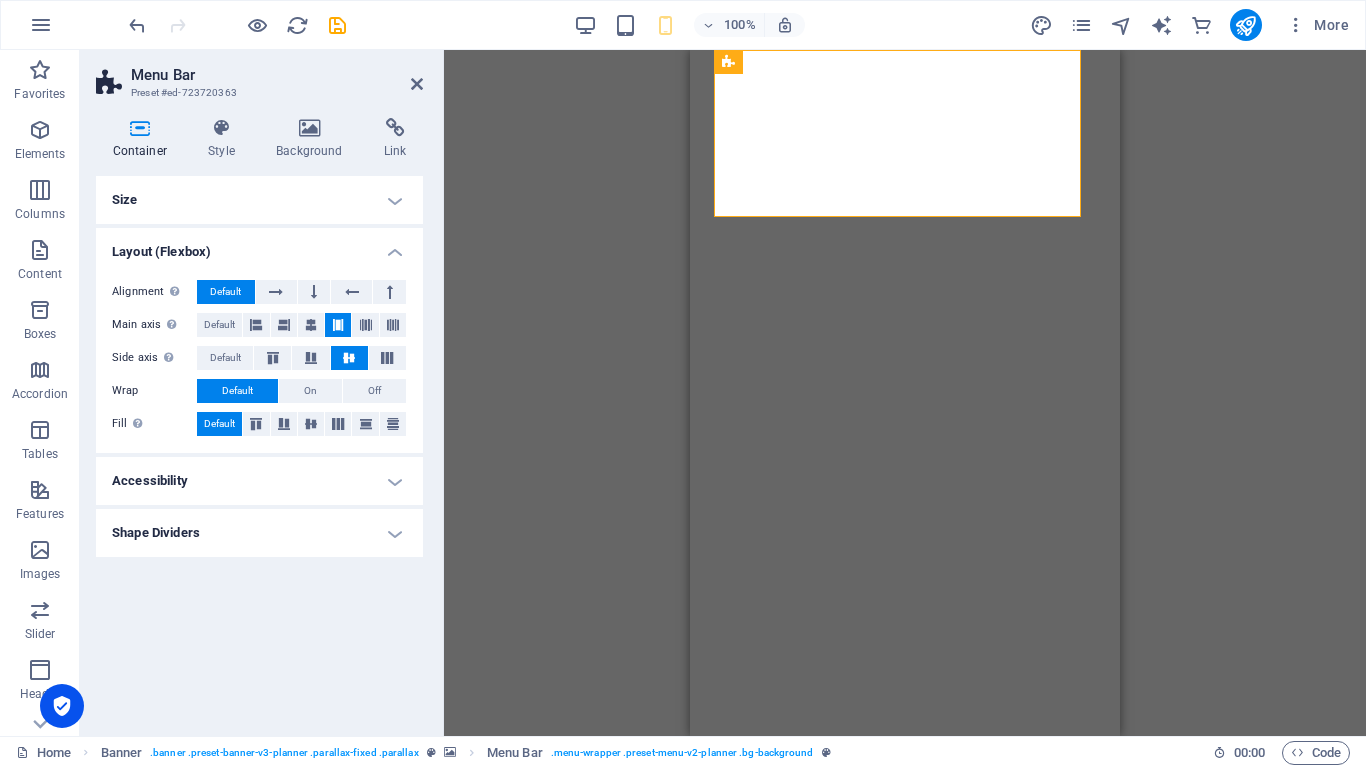 click on "Container" at bounding box center (144, 139) 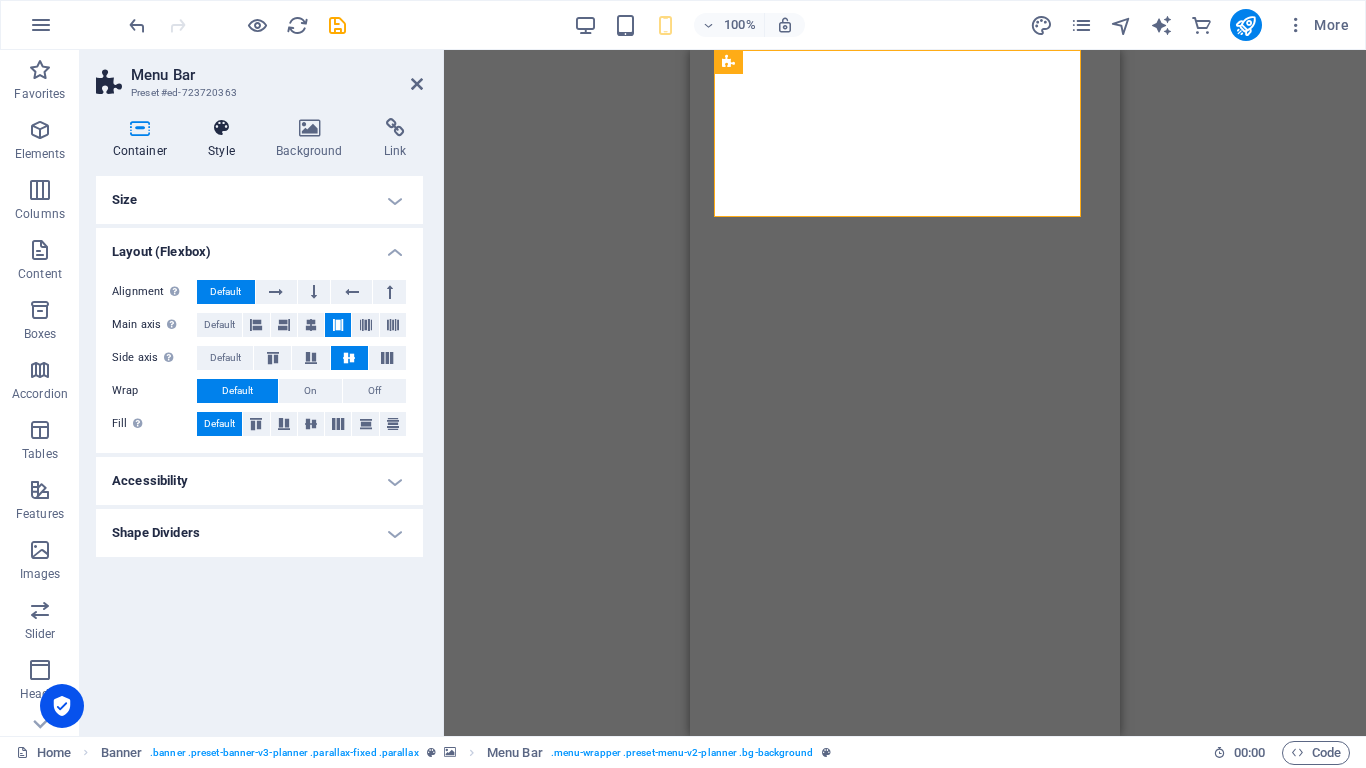 click at bounding box center (222, 128) 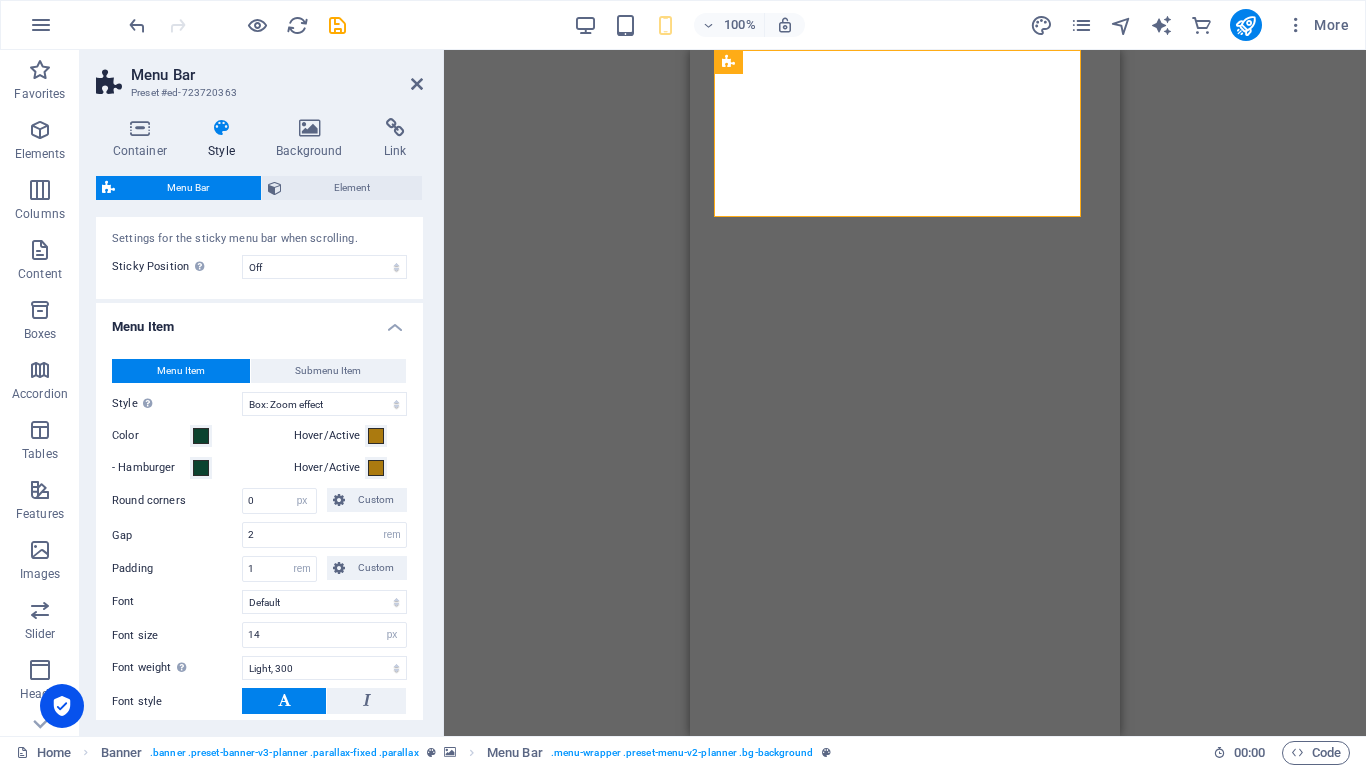 scroll, scrollTop: 0, scrollLeft: 0, axis: both 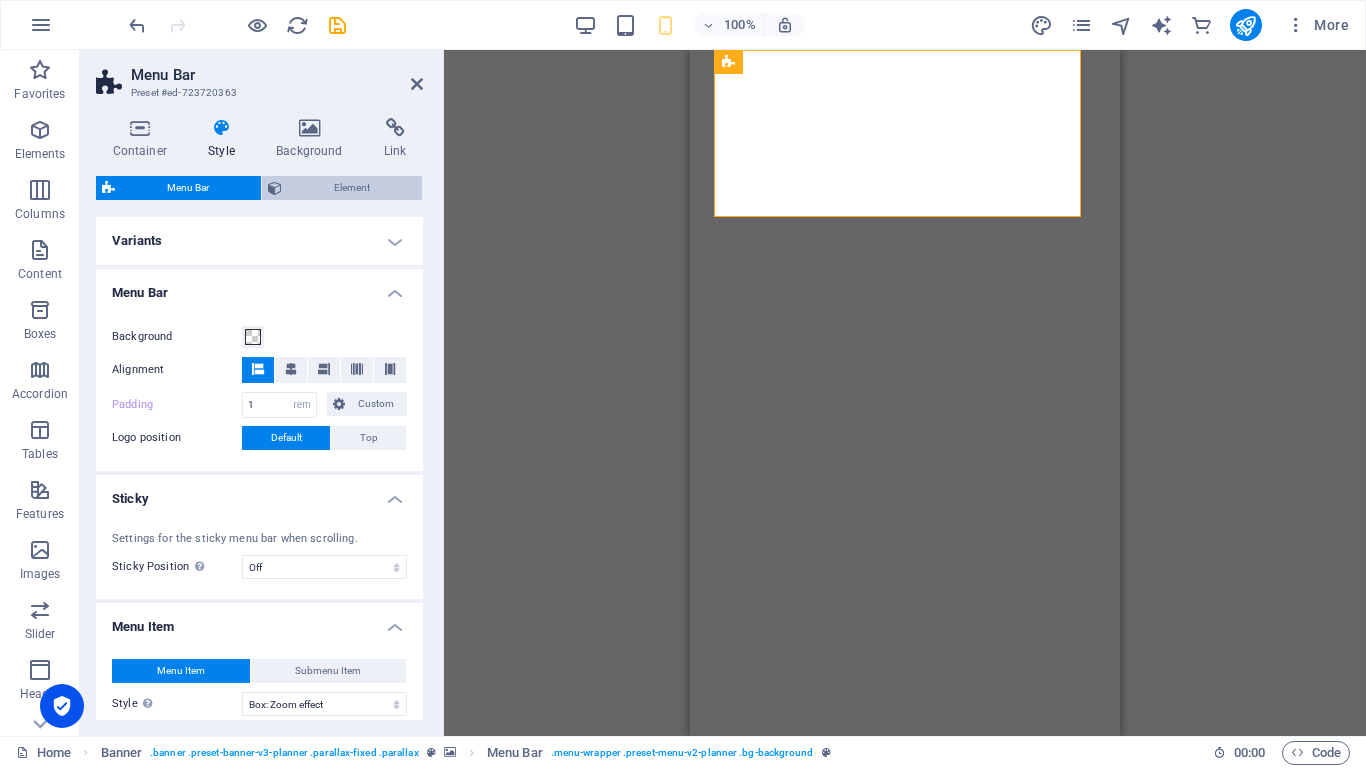 click on "Element" at bounding box center [352, 188] 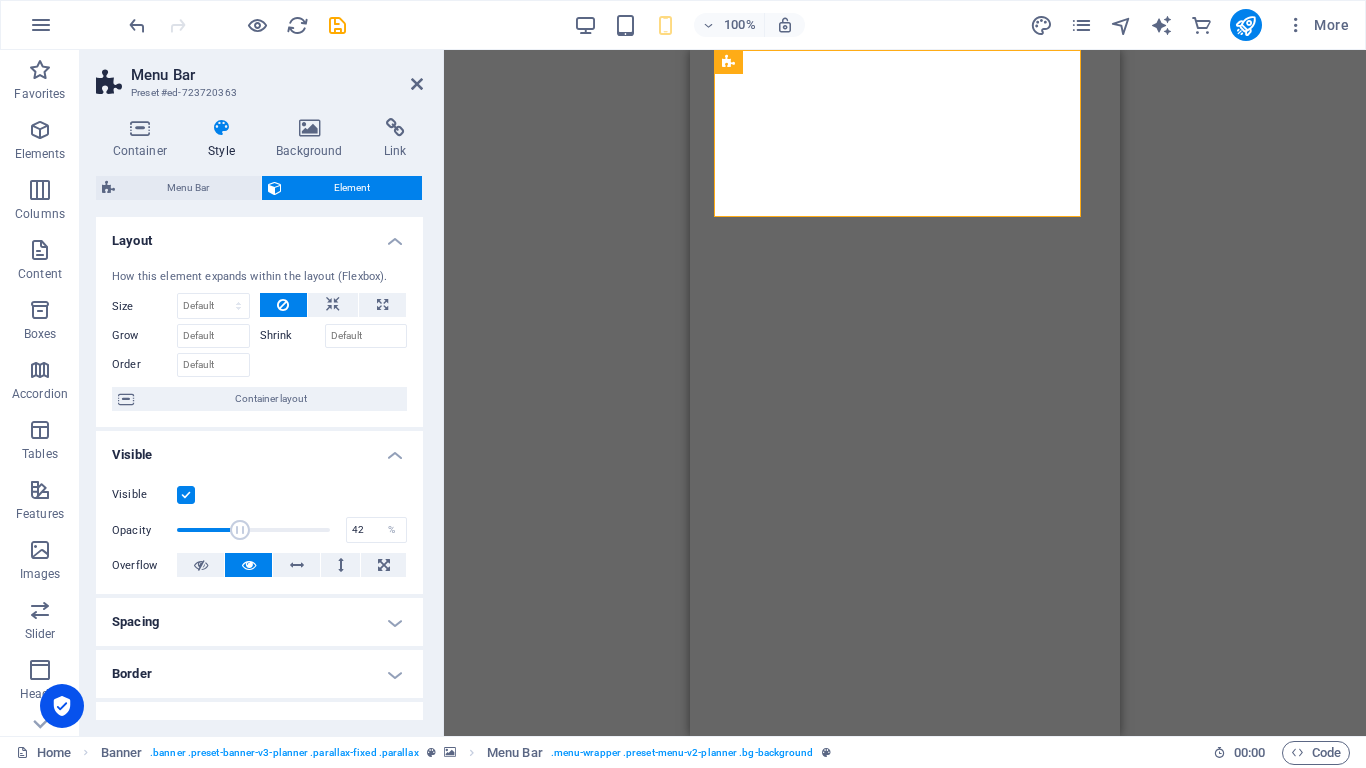 drag, startPoint x: 329, startPoint y: 523, endPoint x: 238, endPoint y: 504, distance: 92.96236 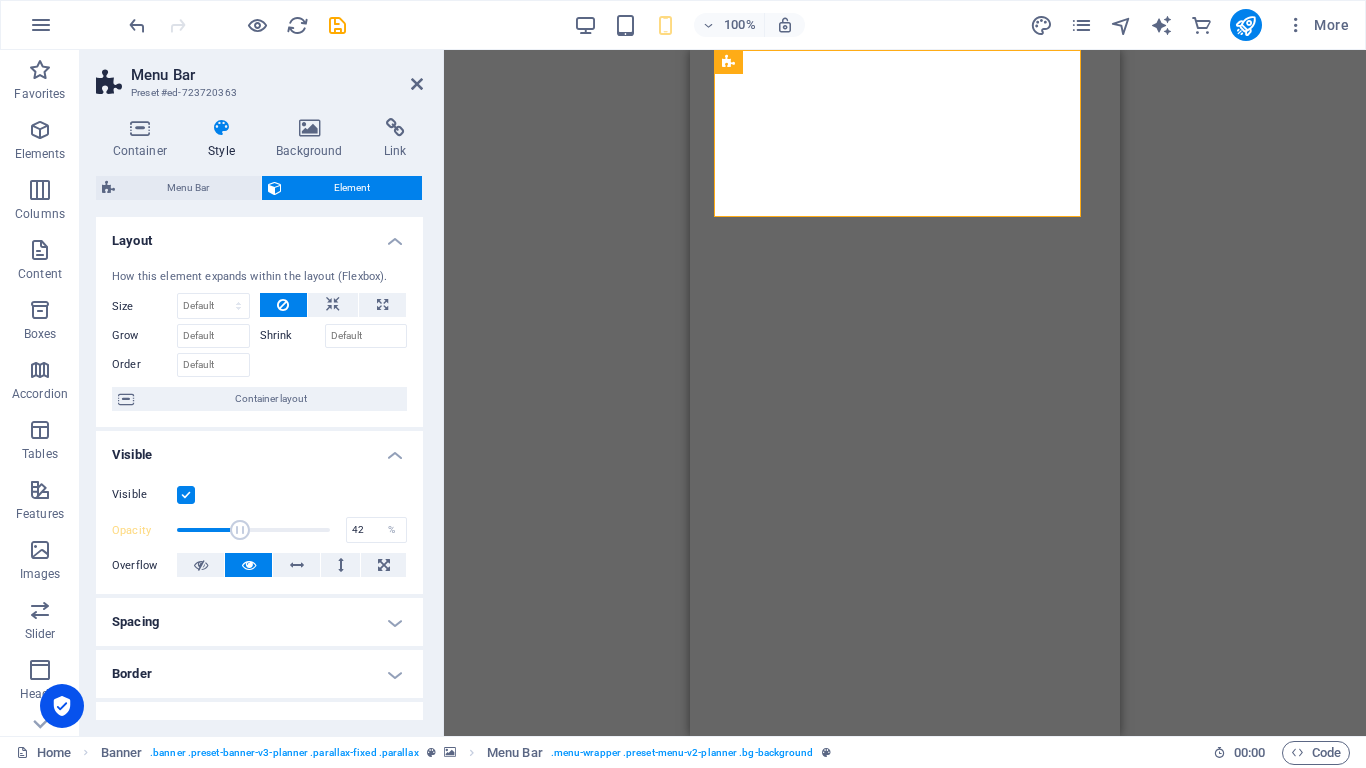 drag, startPoint x: 238, startPoint y: 504, endPoint x: 322, endPoint y: 537, distance: 90.24966 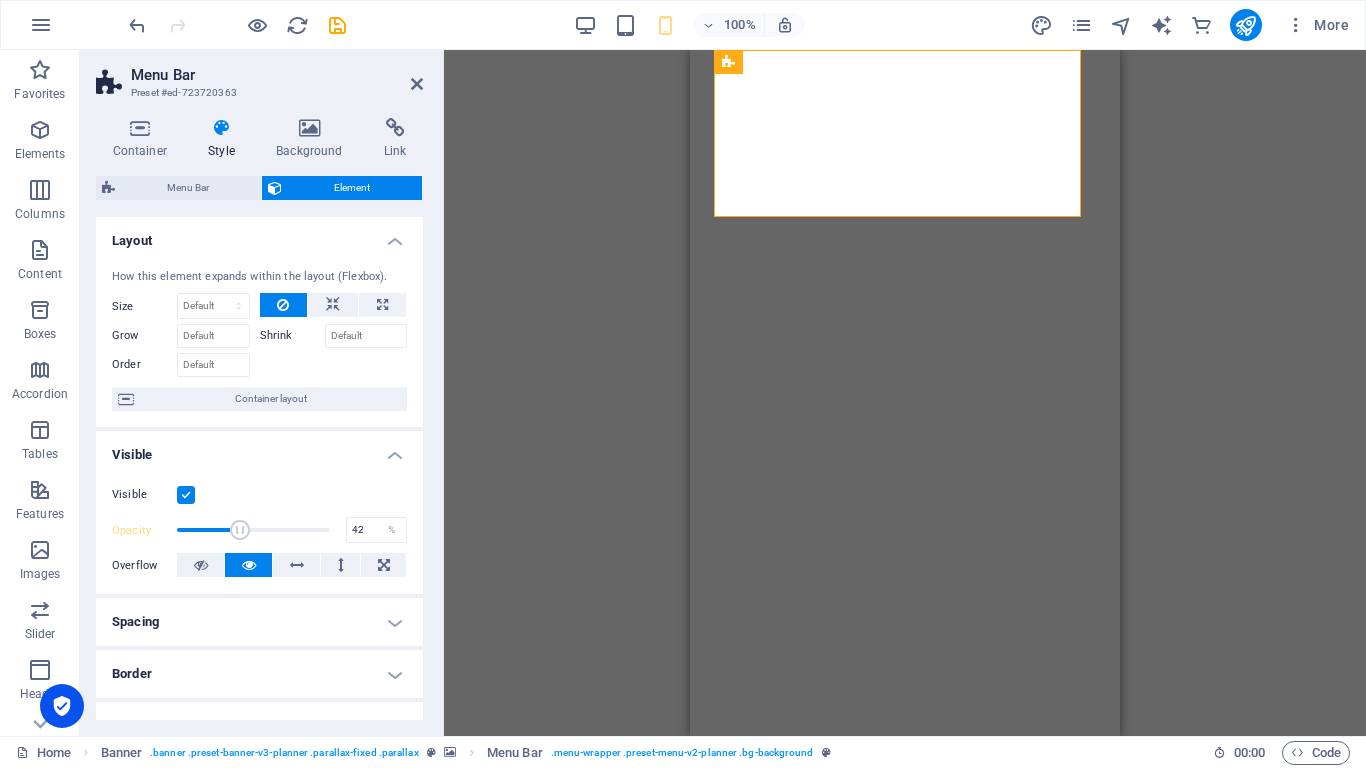 click on "Visible Opacity 42 % Overflow" at bounding box center (259, 530) 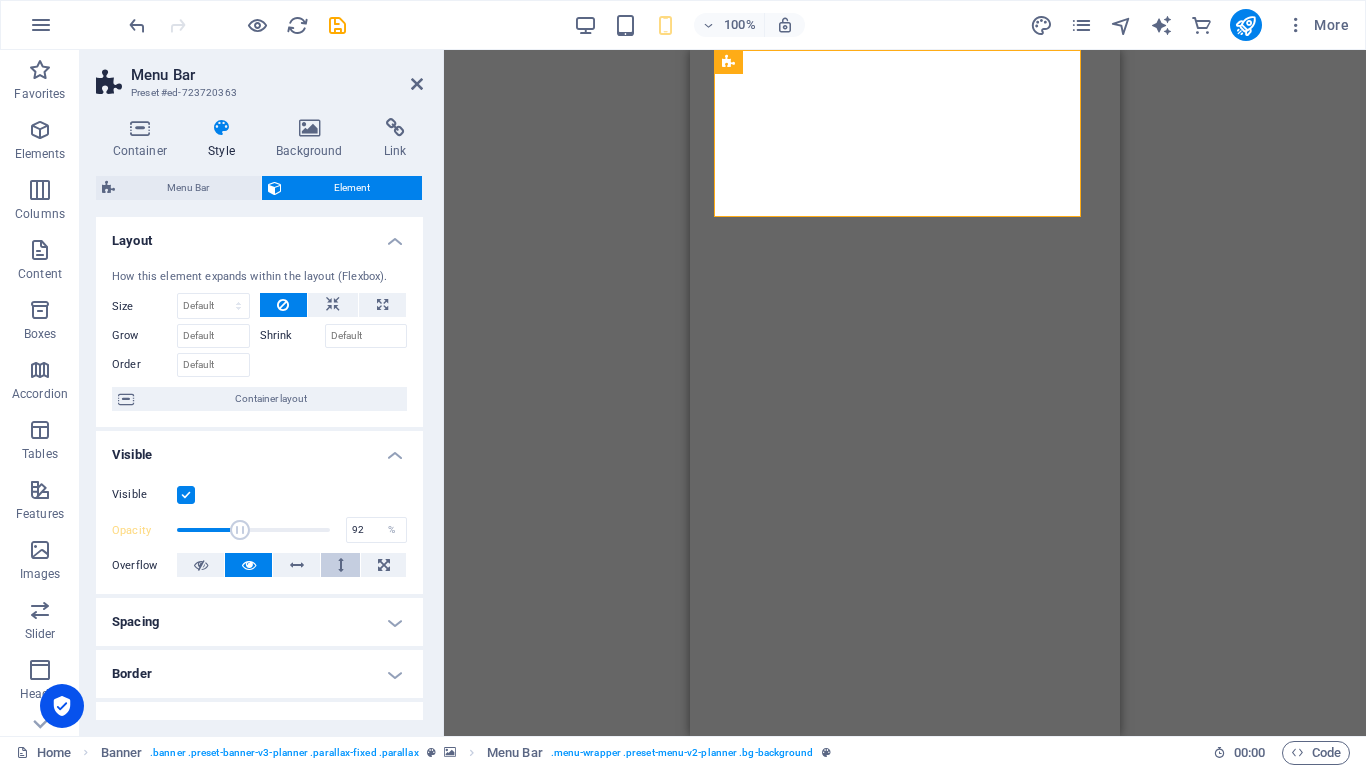 type on "100" 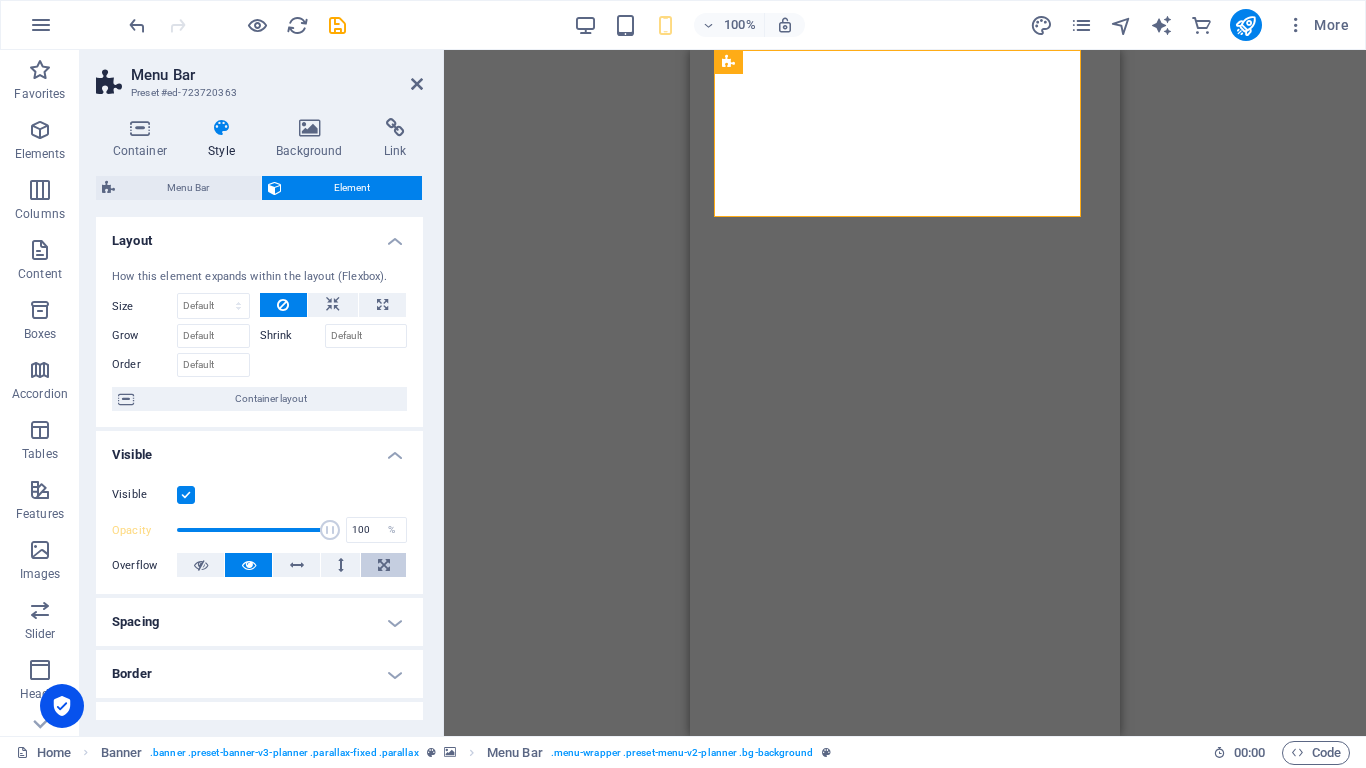 drag, startPoint x: 244, startPoint y: 532, endPoint x: 392, endPoint y: 566, distance: 151.8552 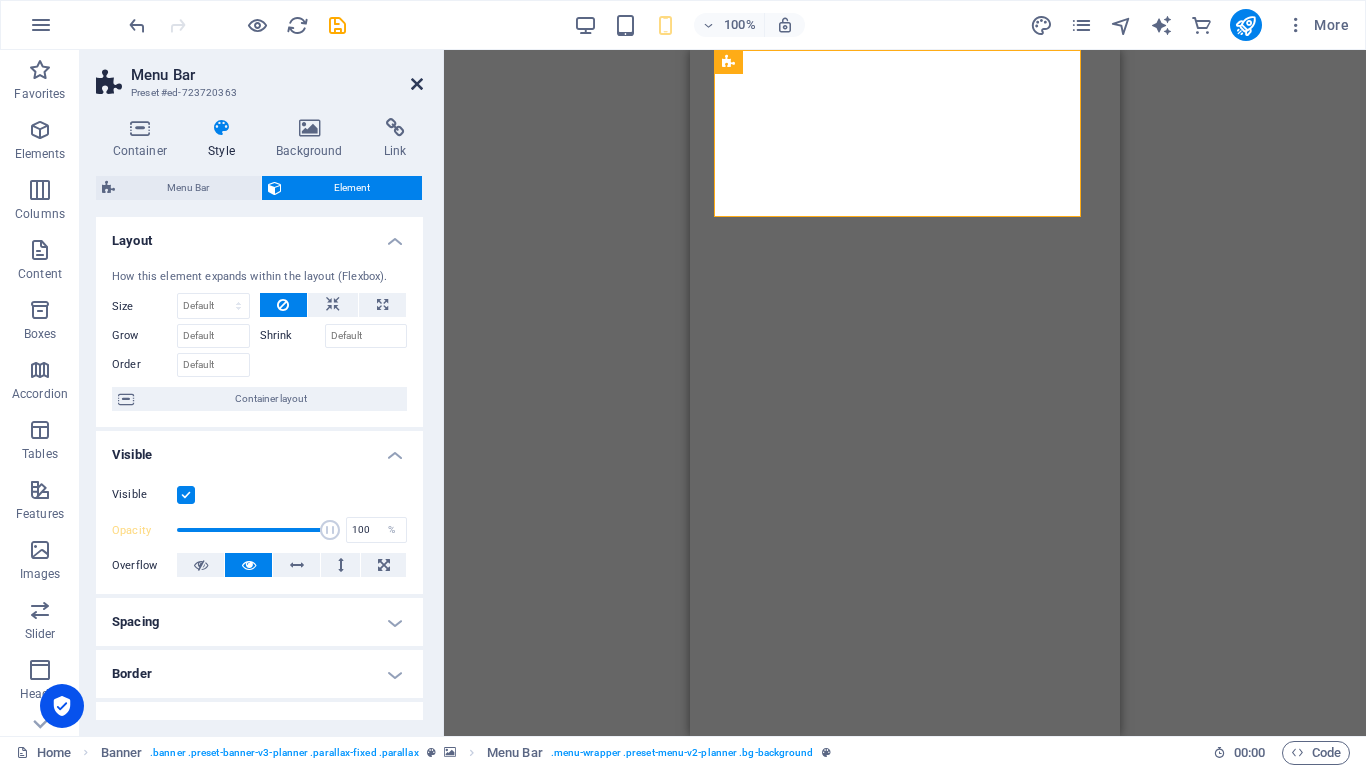 click at bounding box center (417, 84) 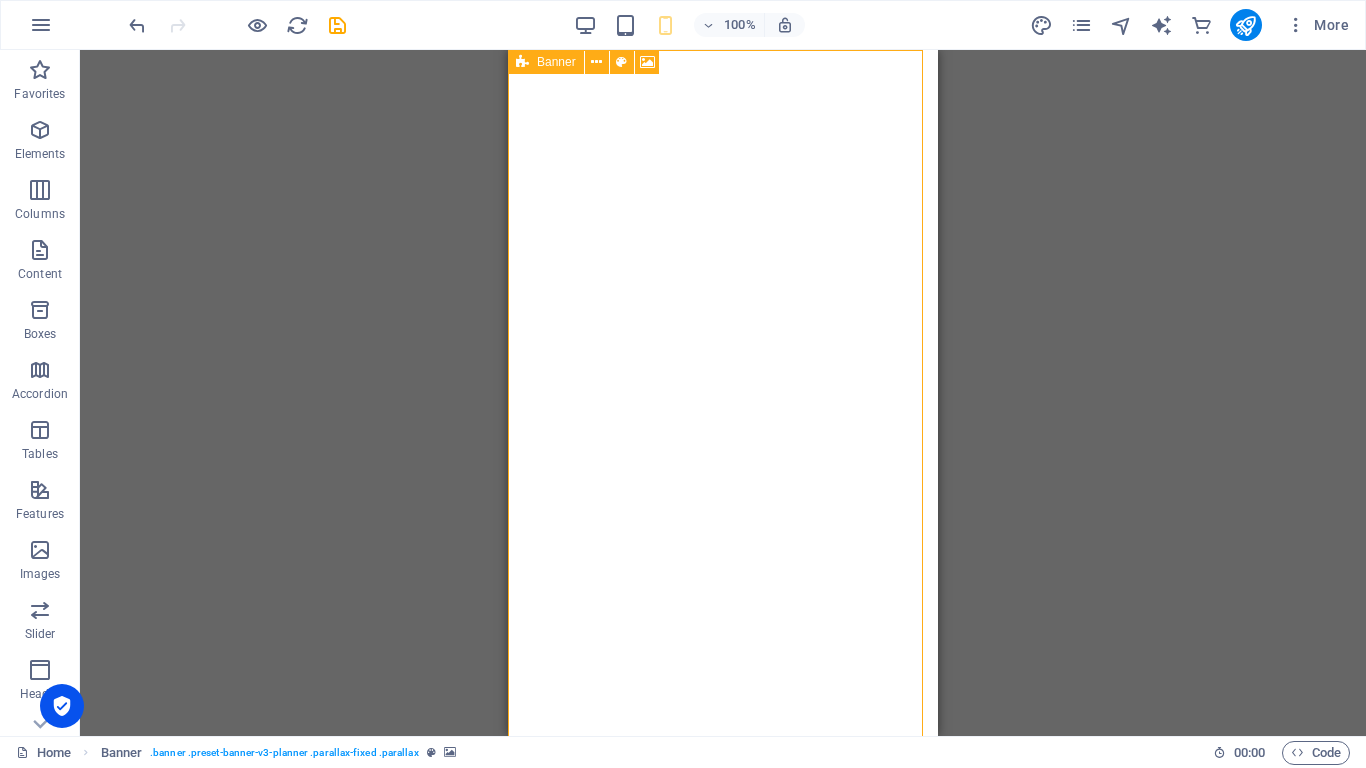 click on "Banner" at bounding box center (556, 62) 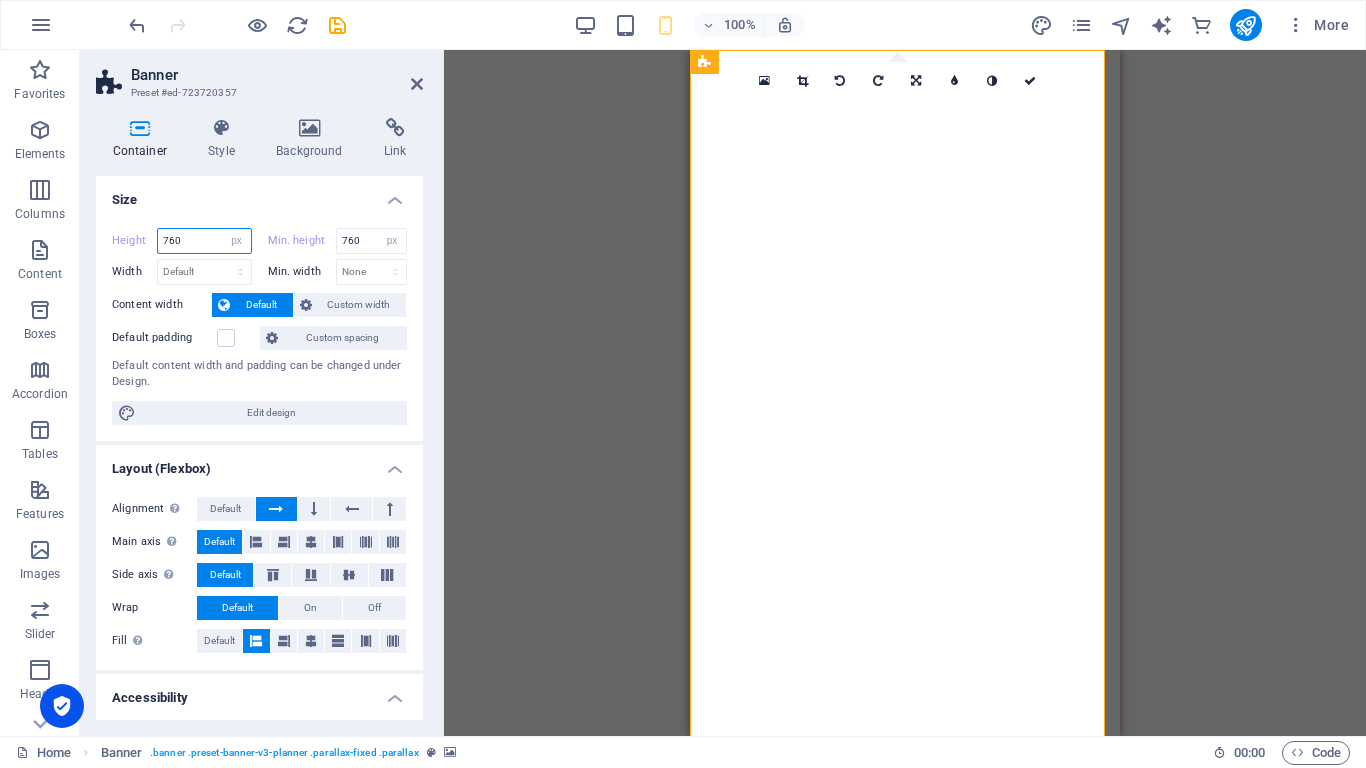 click on "760" at bounding box center (204, 241) 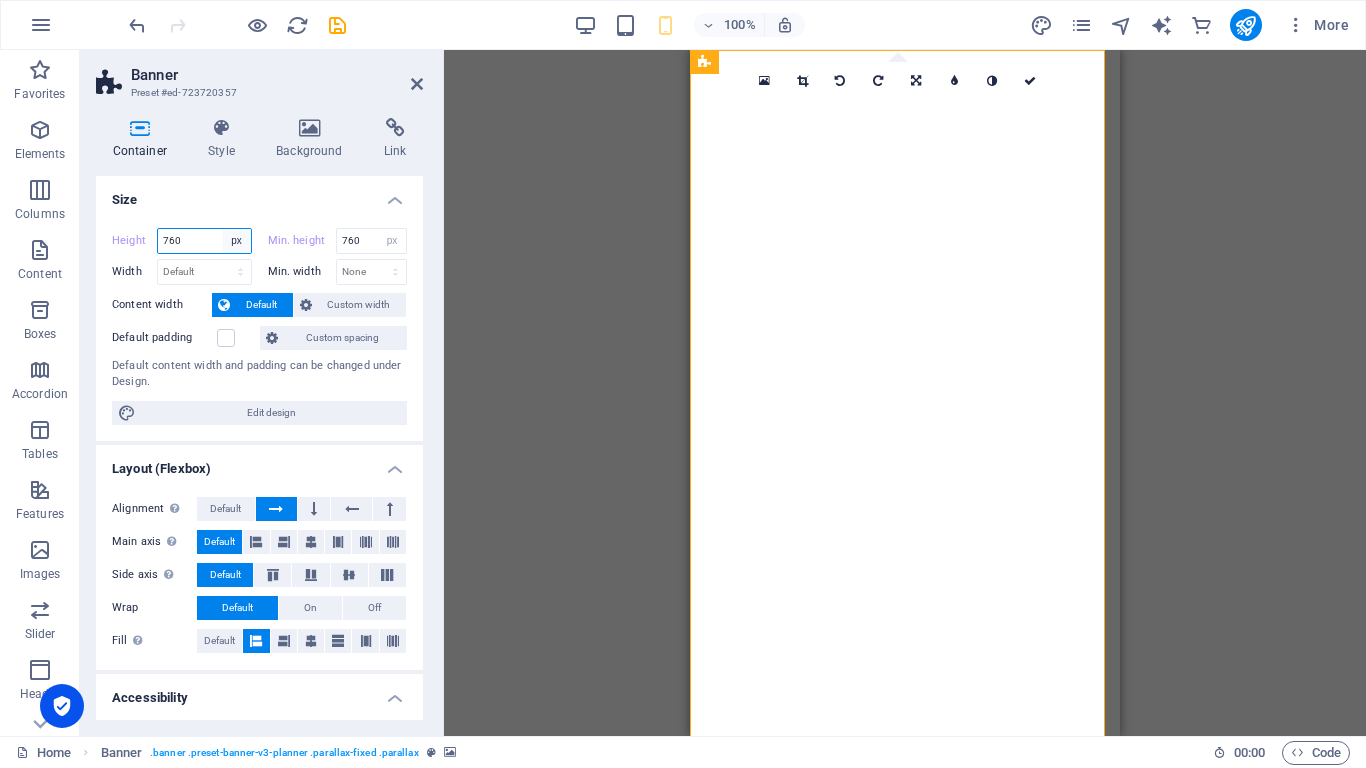 click on "Default px rem % vh vw" at bounding box center (237, 241) 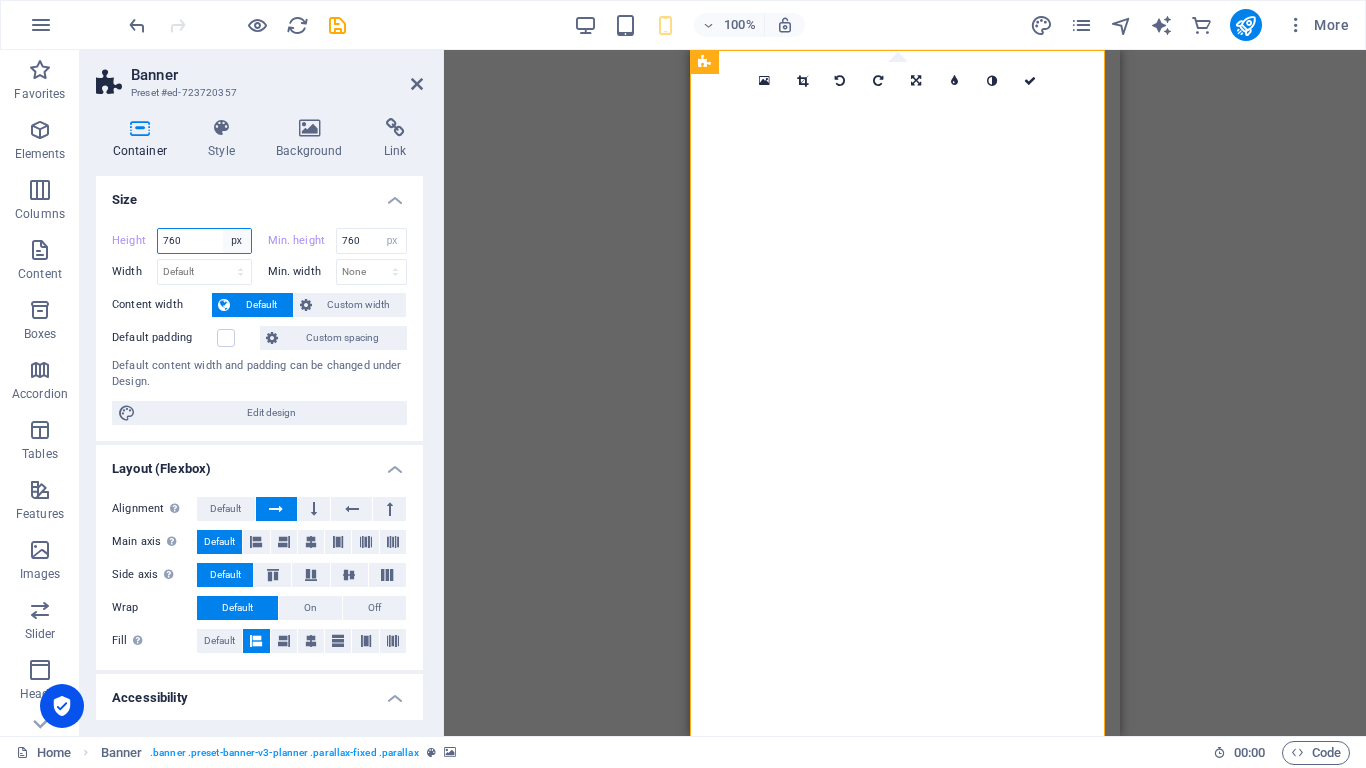select on "default" 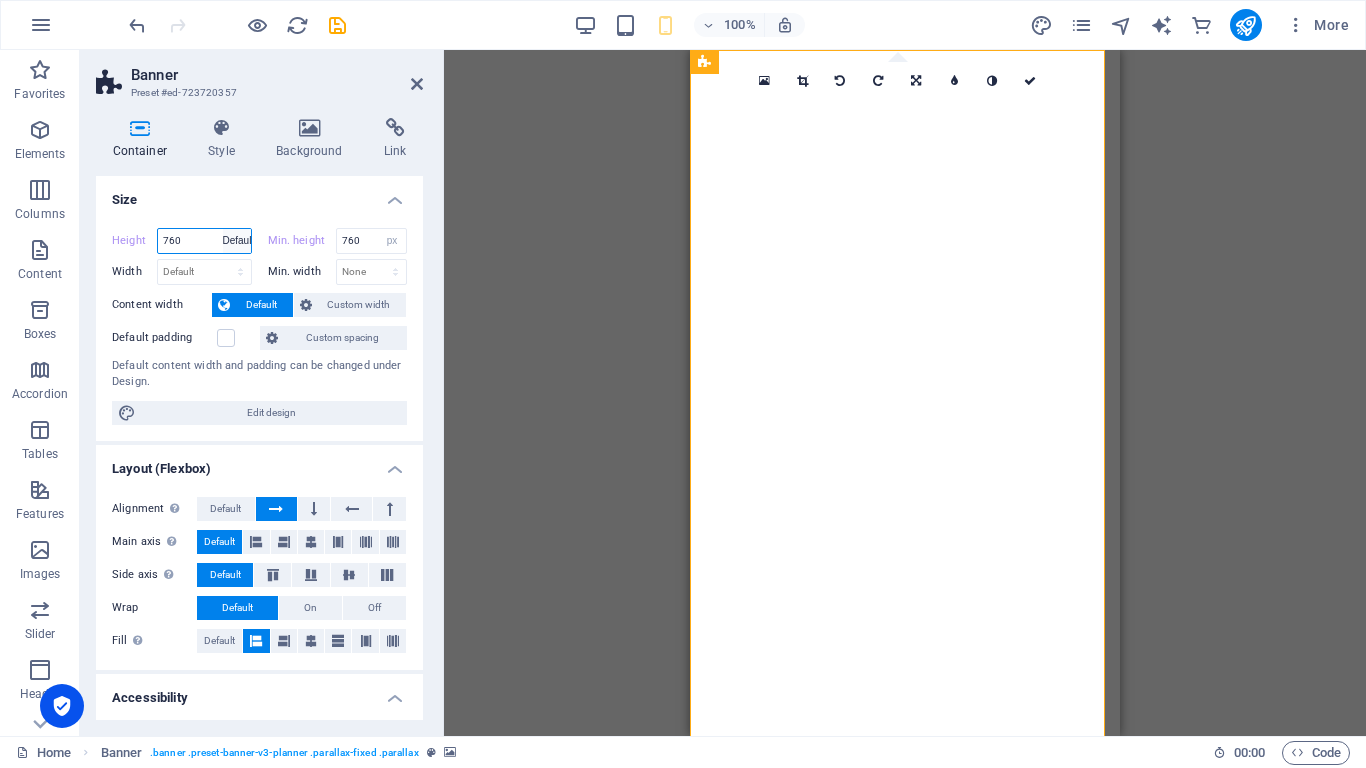click on "Default px rem % vh vw" at bounding box center [237, 241] 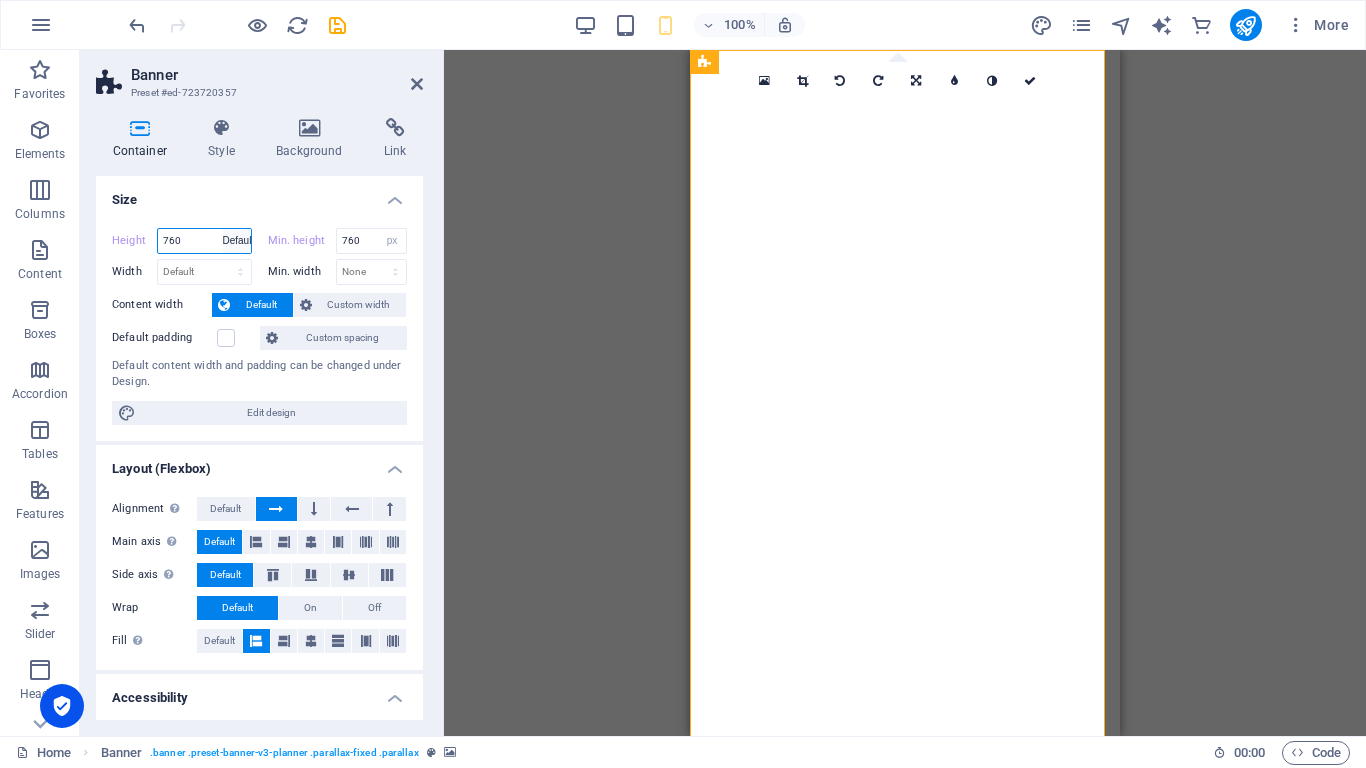 type on "760" 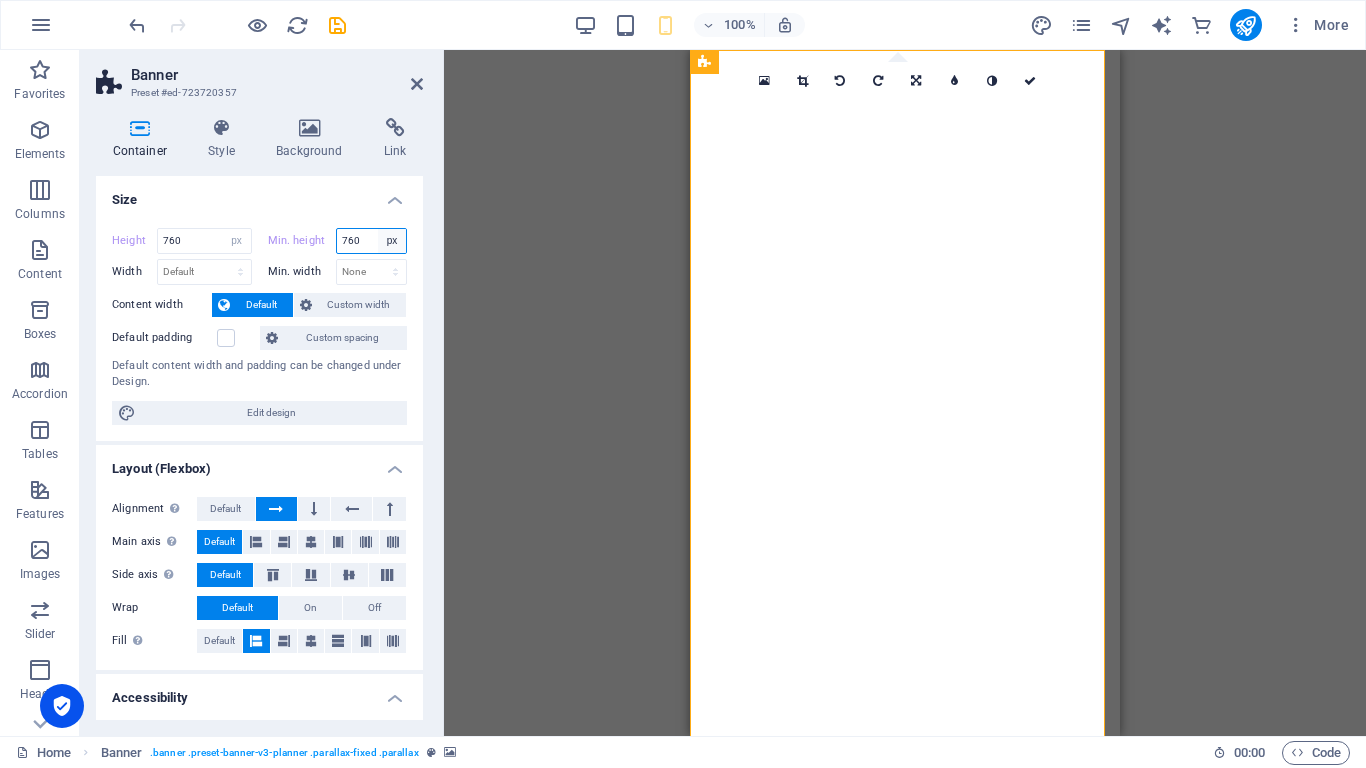 click on "None px rem % vh vw" at bounding box center [392, 241] 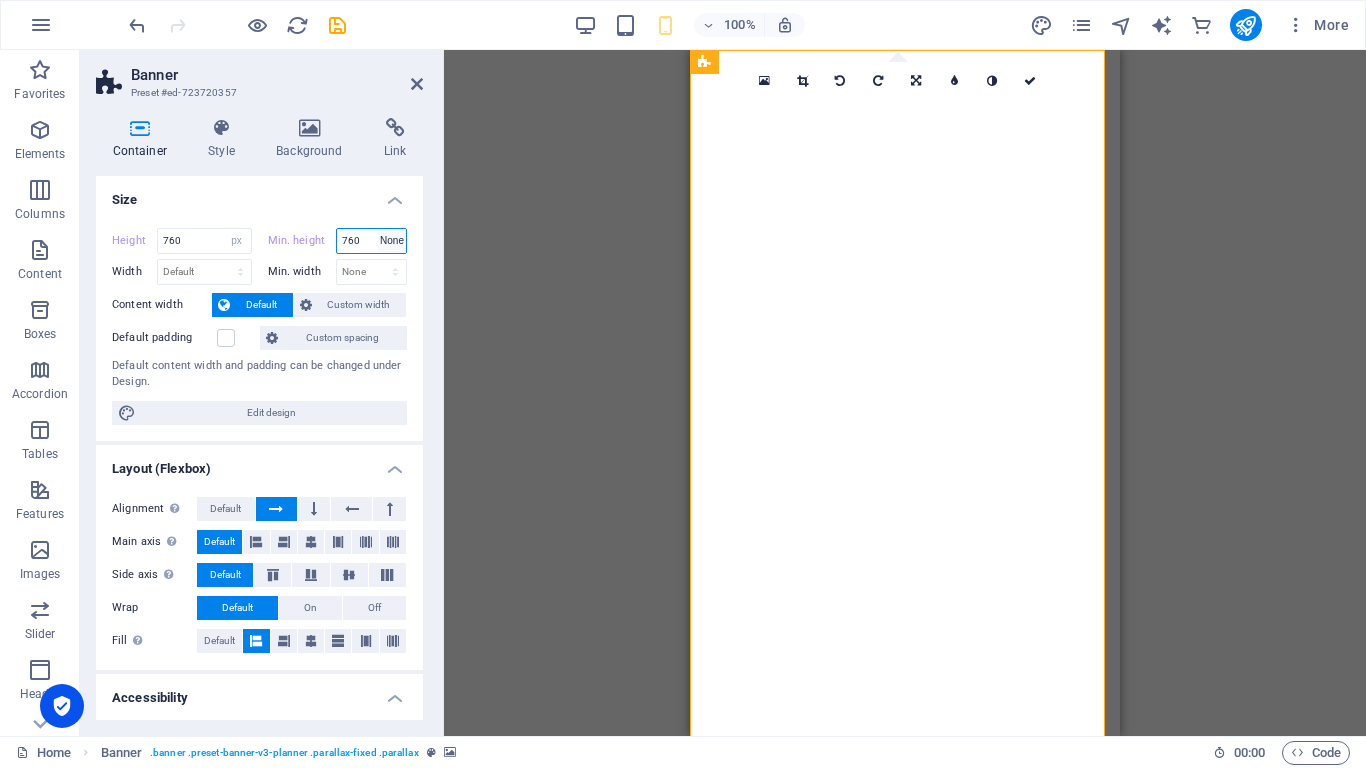 click on "None px rem % vh vw" at bounding box center (392, 241) 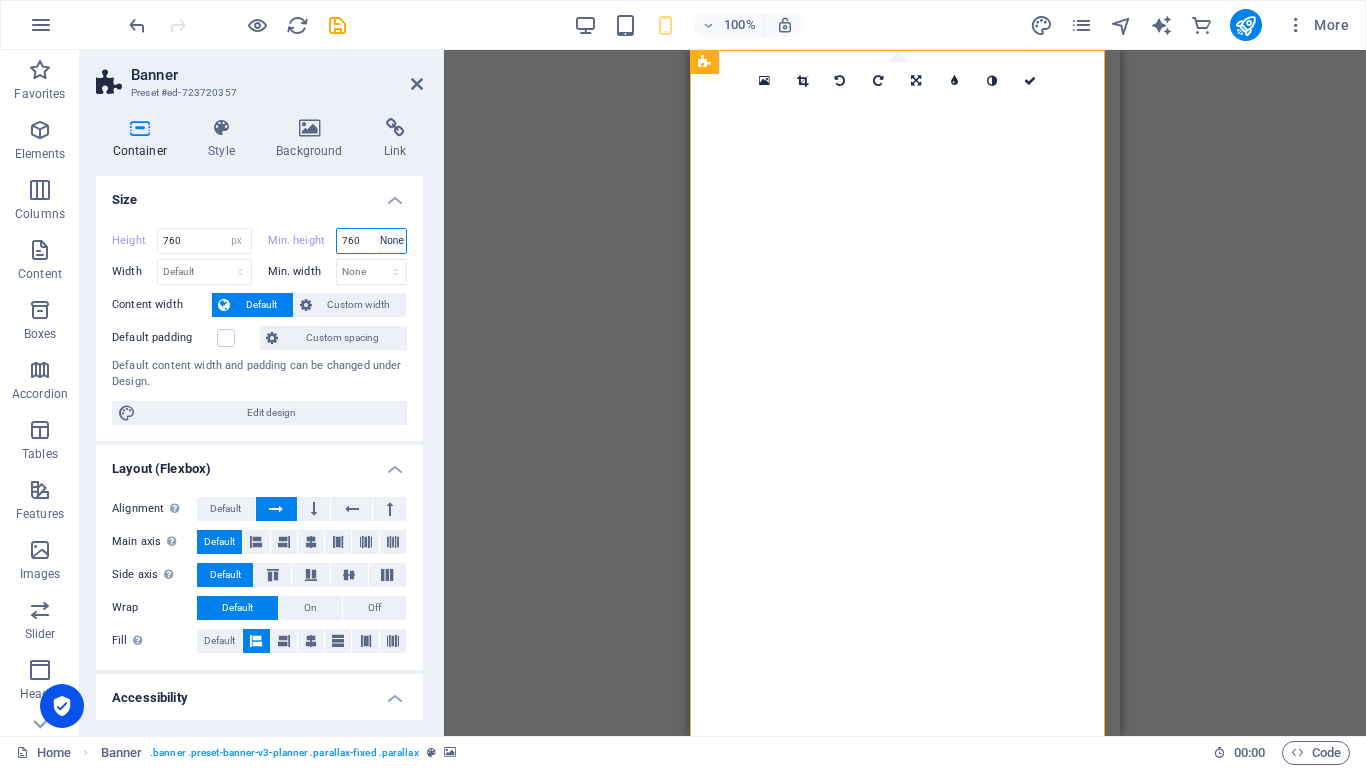 type on "760" 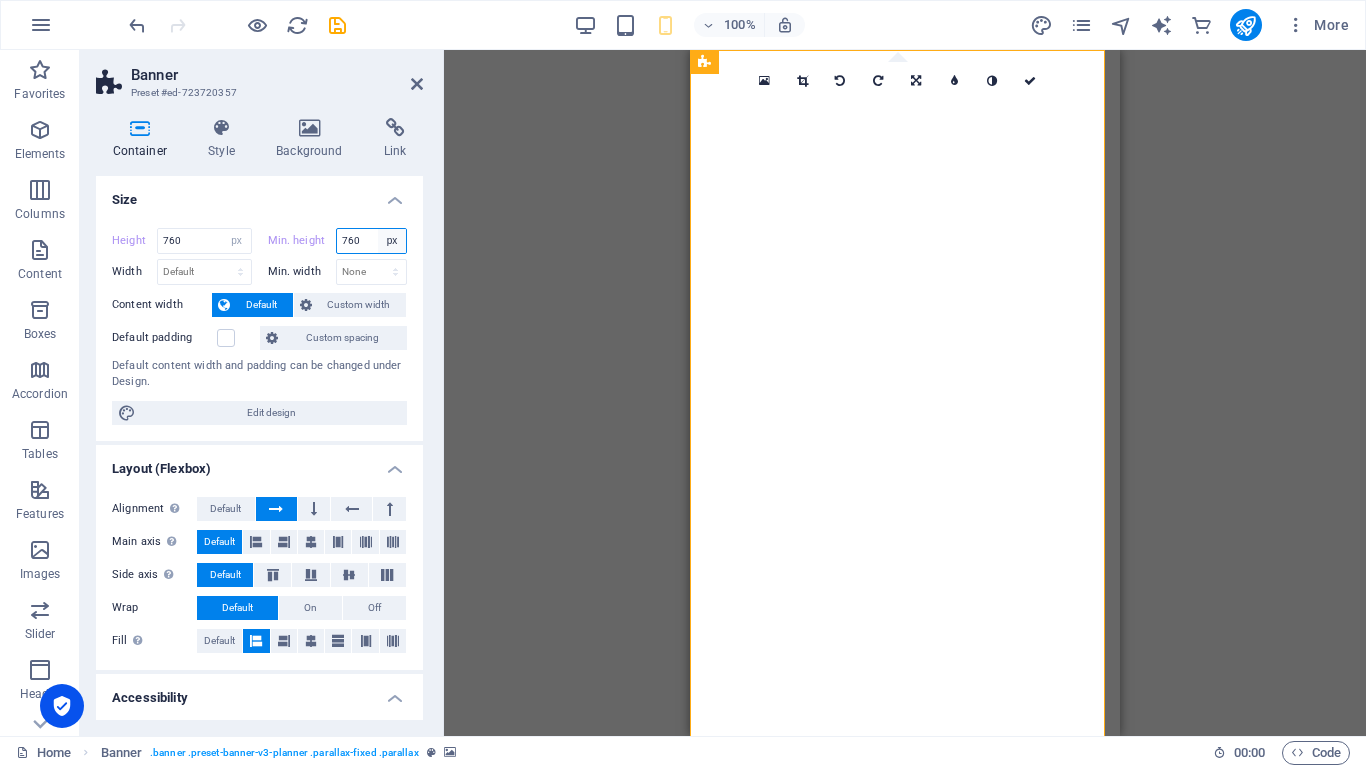 click on "None px rem % vh vw" at bounding box center (392, 241) 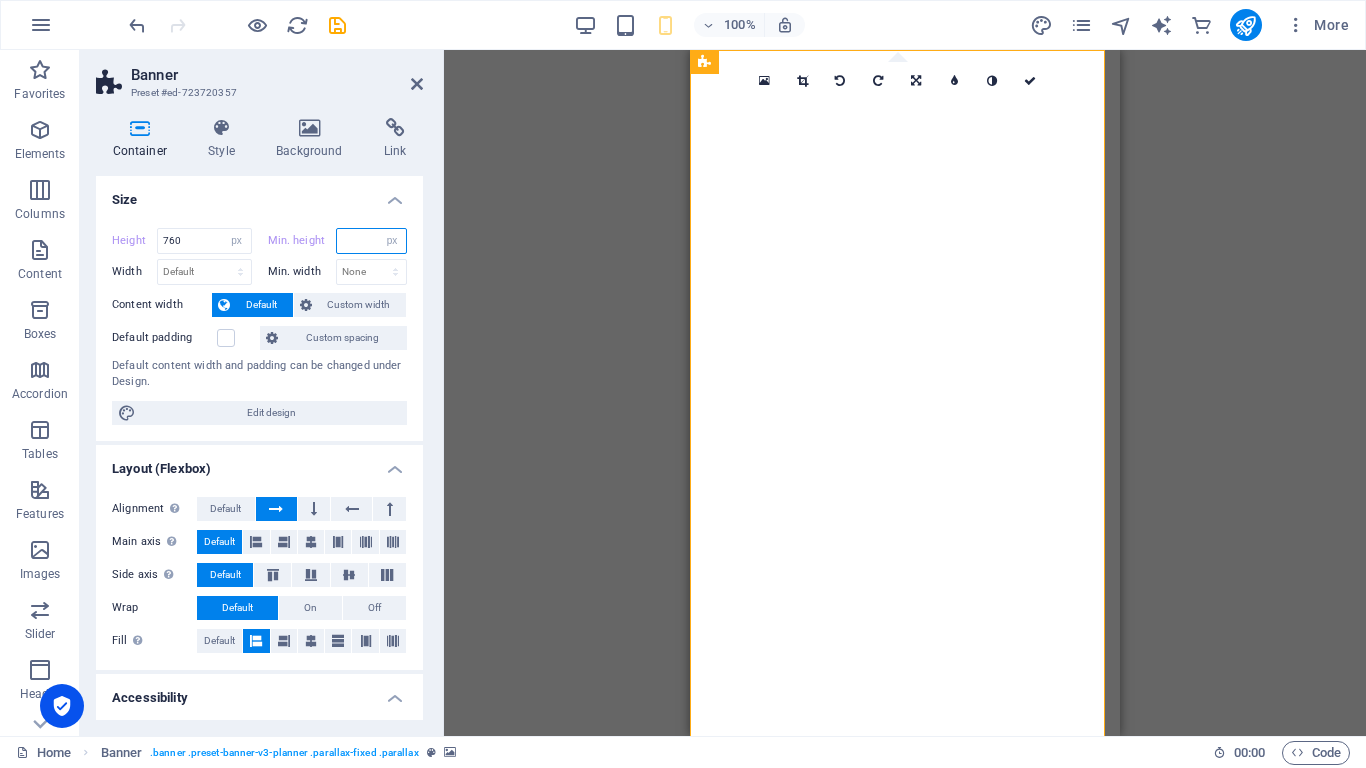 type 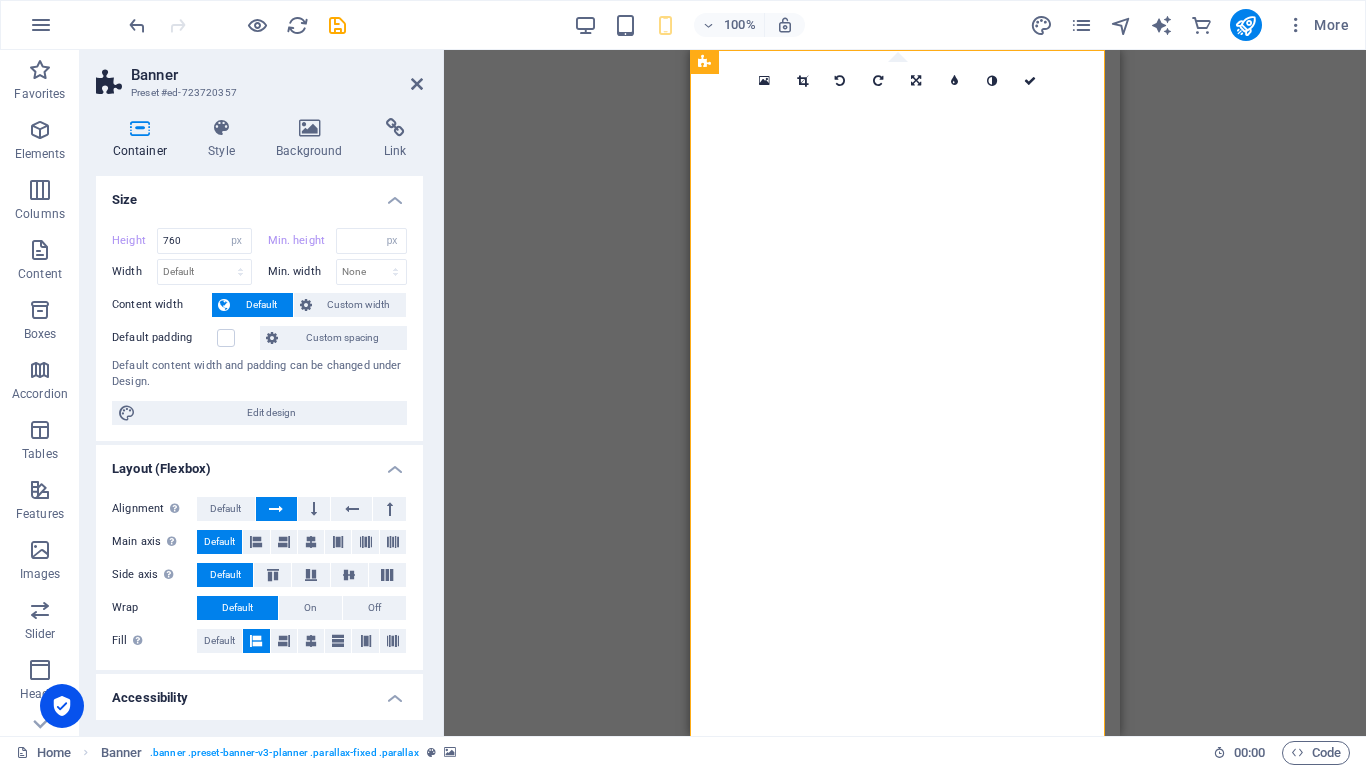 click on "Container Style Background Link Size Height 760 Default px rem % vh vw Min. height None px rem % vh vw Width Default px rem % em vh vw Min. width None px rem % vh vw Content width Default Custom width Width Default px rem % em vh vw Min. width None px rem % vh vw Default padding Custom spacing Default content width and padding can be changed under Design. Edit design Layout (Flexbox) Alignment Determines the flex direction. Default Main axis Determine how elements should behave along the main axis inside this container (justify content). Default Side axis Control the vertical direction of the element inside of the container (align items). Default Wrap Default On Off Fill Controls the distances and direction of elements on the y-axis across several lines (align content). Default Accessibility ARIA helps assistive technologies (like screen readers) to understand the role, state, and behavior of web elements Role The ARIA role defines the purpose of an element.  None Alert Article Banner Comment" at bounding box center (259, 419) 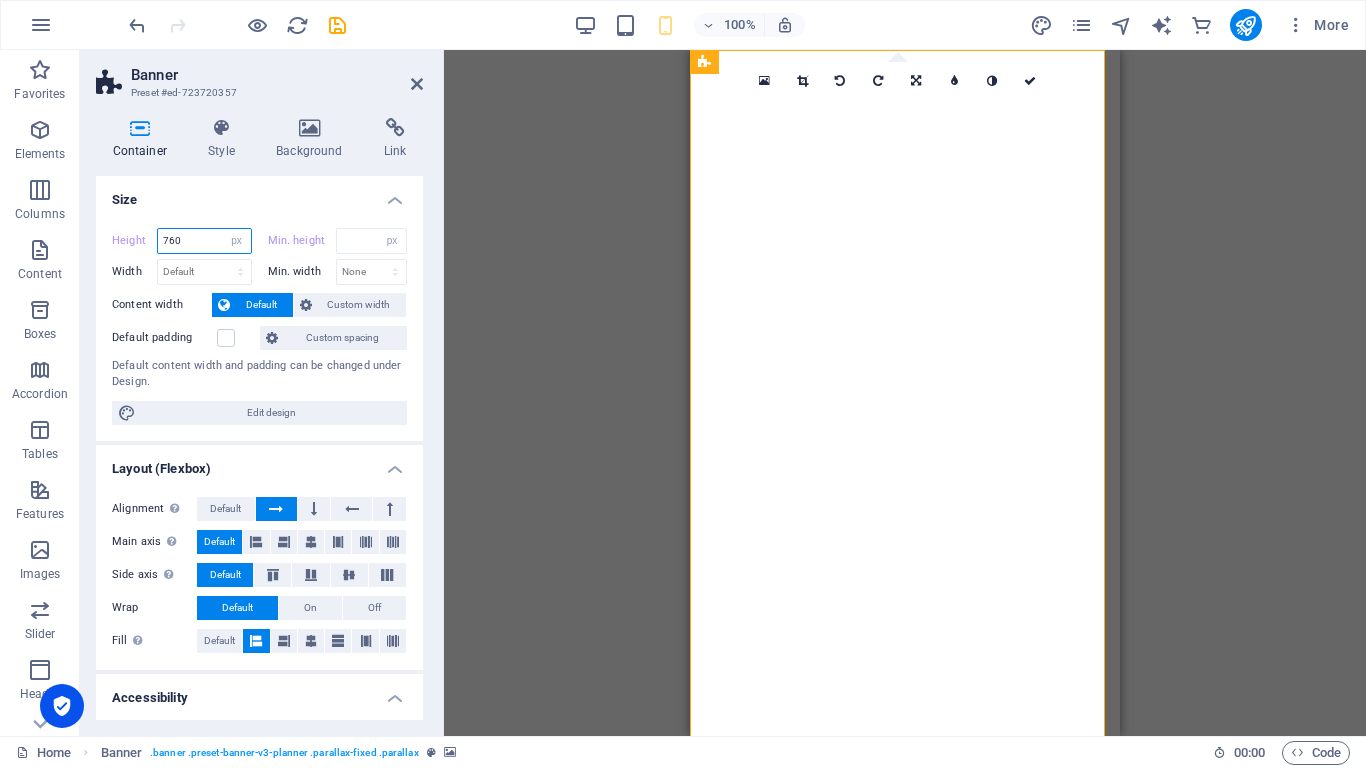 drag, startPoint x: 183, startPoint y: 229, endPoint x: 116, endPoint y: 209, distance: 69.92139 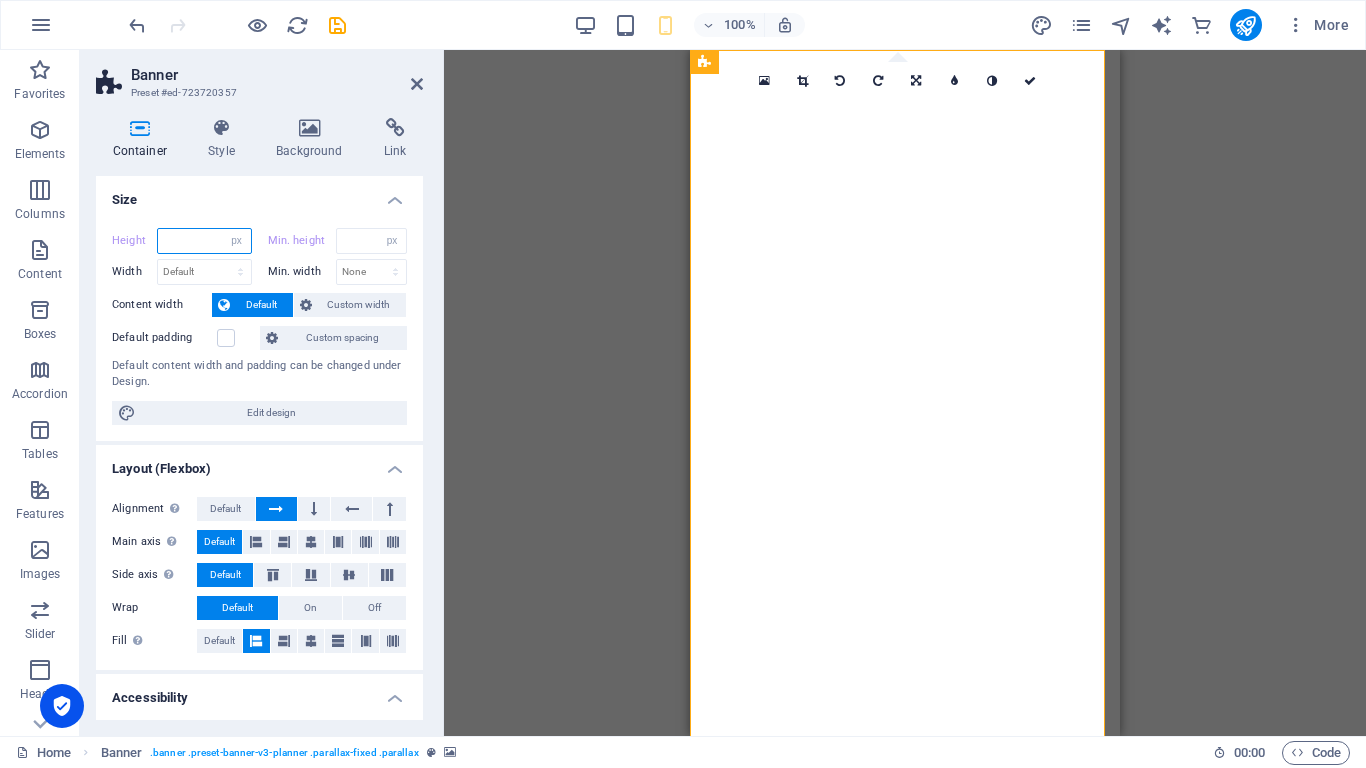 type 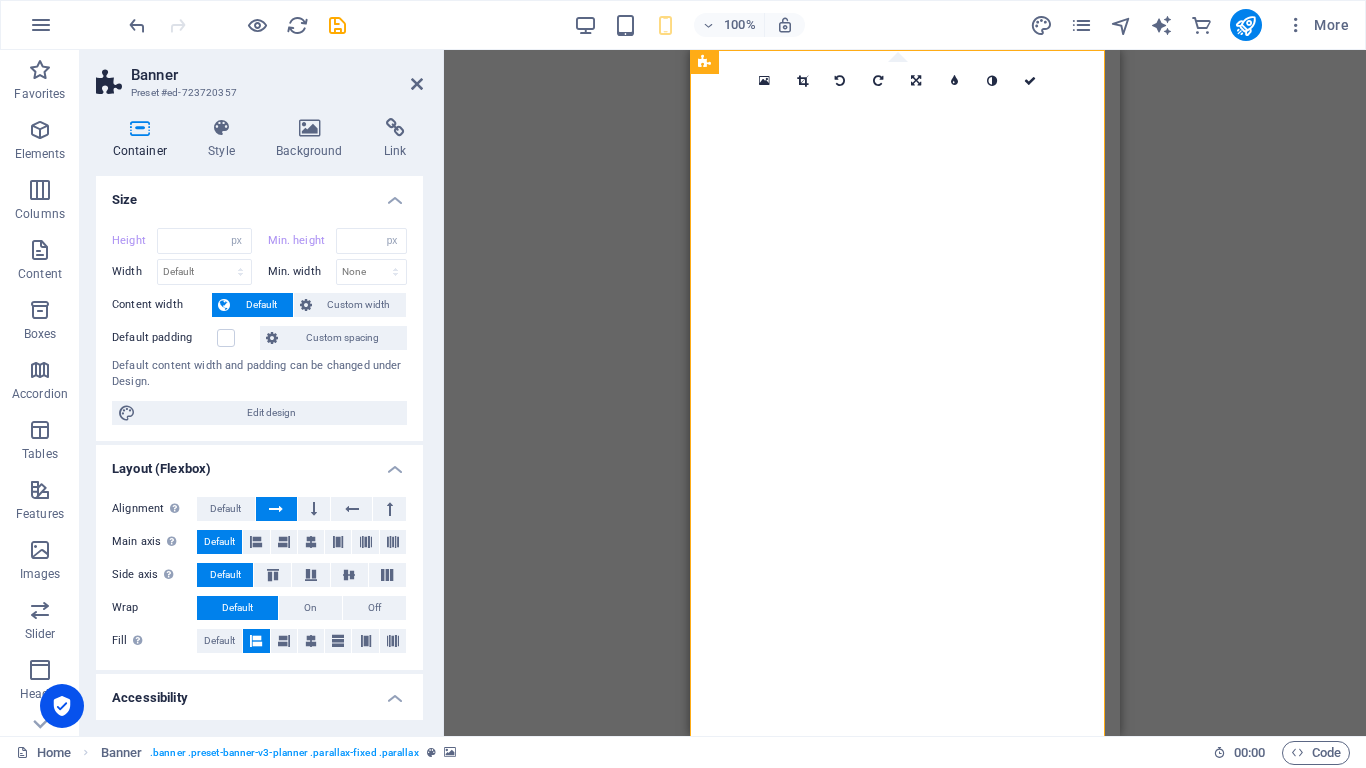 click on "Container Style Background Link Size Height Default px rem % vh vw Min. height None px rem % vh vw Width Default px rem % em vh vw Min. width None px rem % vh vw Content width Default Custom width Width Default px rem % em vh vw Min. width None px rem % vh vw Default padding Custom spacing Default content width and padding can be changed under Design. Edit design Layout (Flexbox) Alignment Determines the flex direction. Default Main axis Determine how elements should behave along the main axis inside this container (justify content). Default Side axis Control the vertical direction of the element inside of the container (align items). Default Wrap Default On Off Fill Controls the distances and direction of elements on the y-axis across several lines (align content). Default Accessibility ARIA helps assistive technologies (like screen readers) to understand the role, state, and behavior of web elements Role The ARIA role defines the purpose of an element.  None Alert Article Banner Comment Fan" at bounding box center (259, 419) 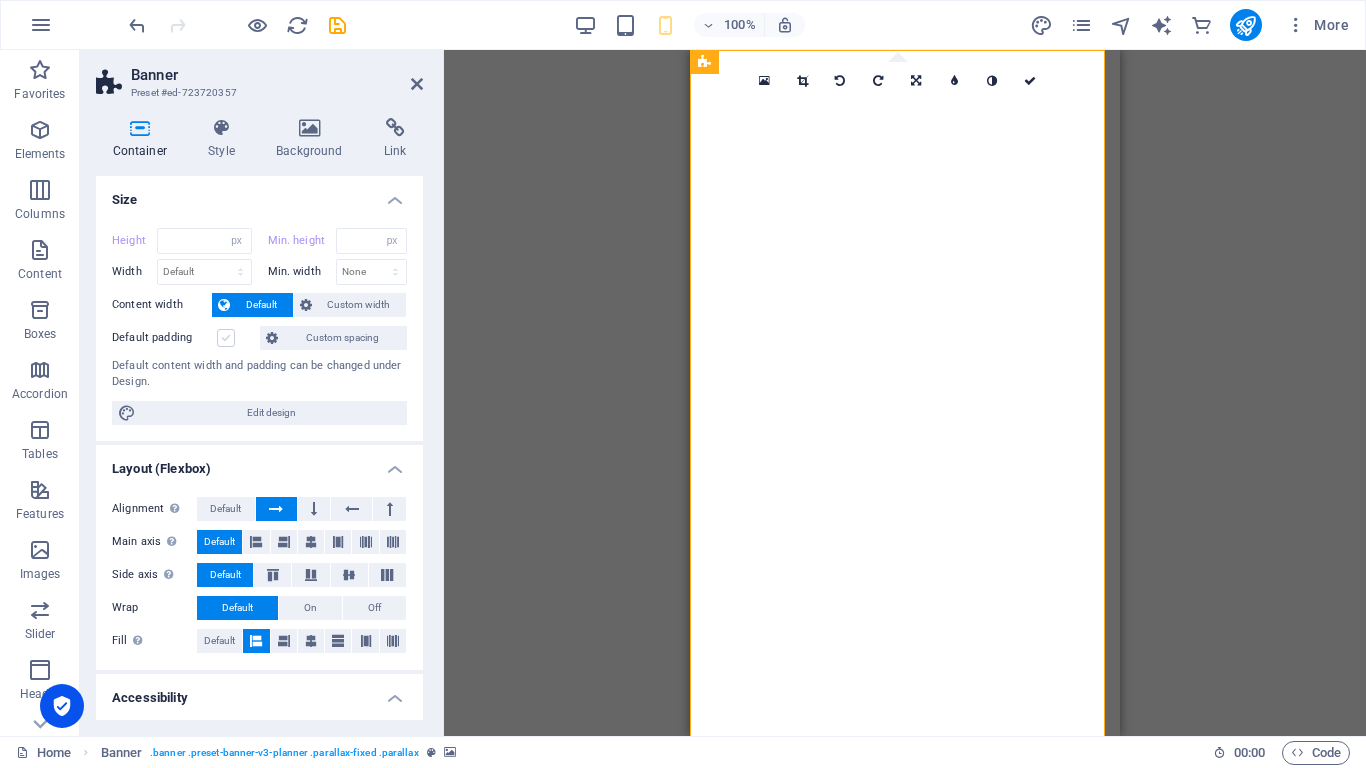 click at bounding box center (226, 338) 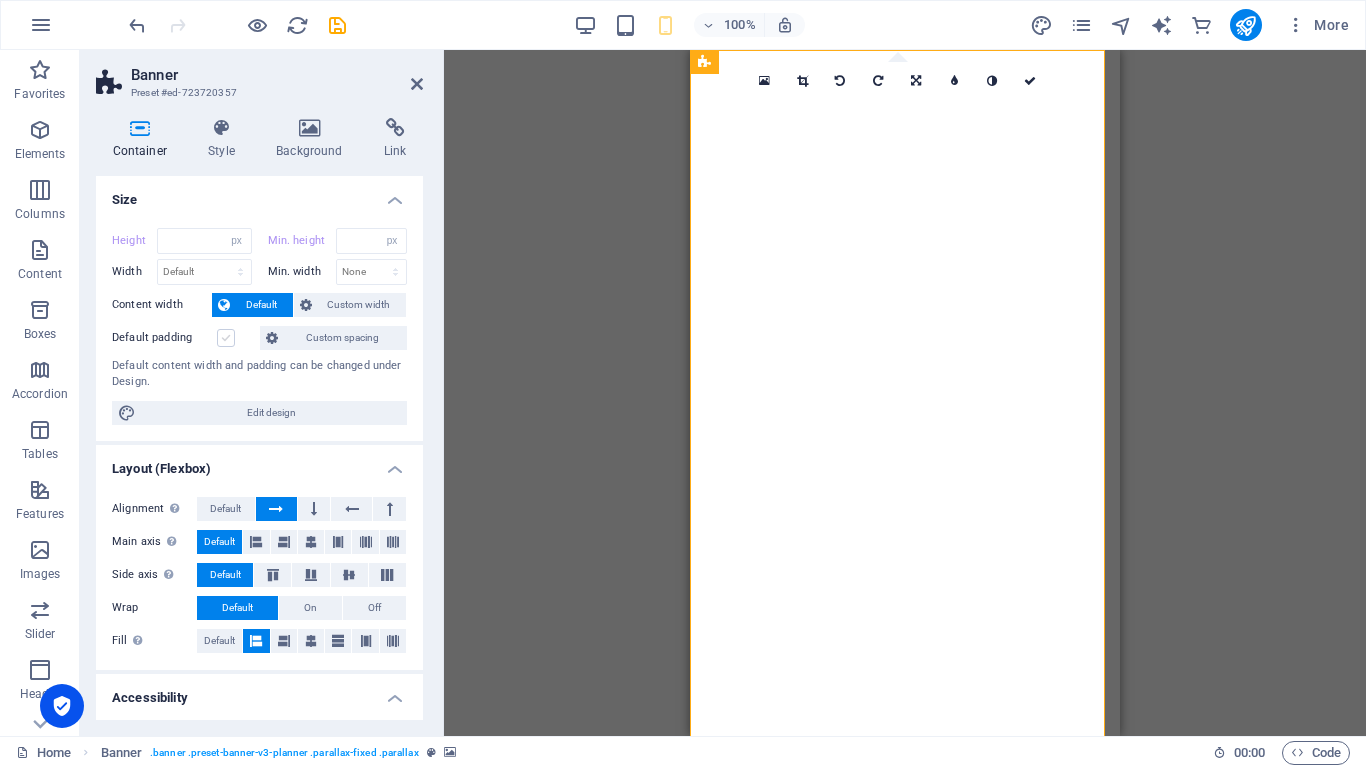 click on "Default padding" at bounding box center (0, 0) 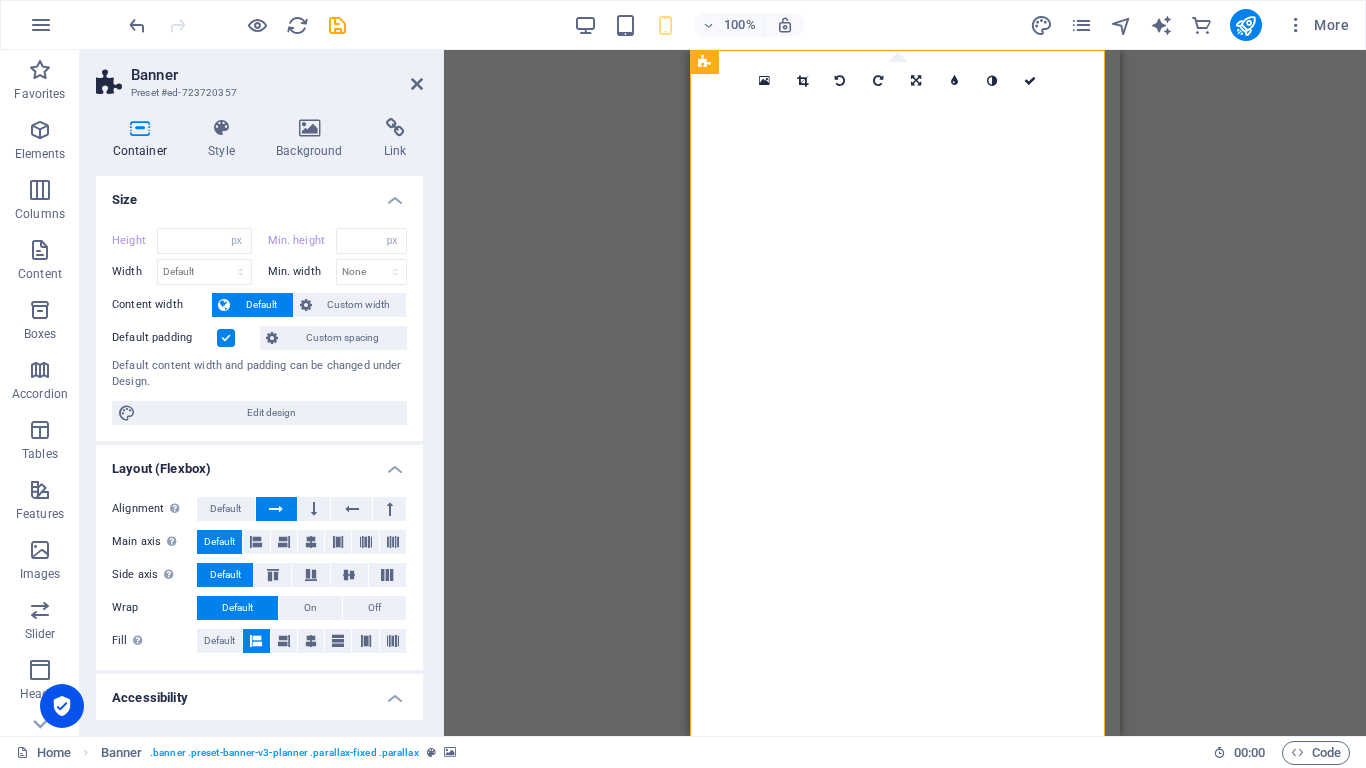 click at bounding box center [226, 338] 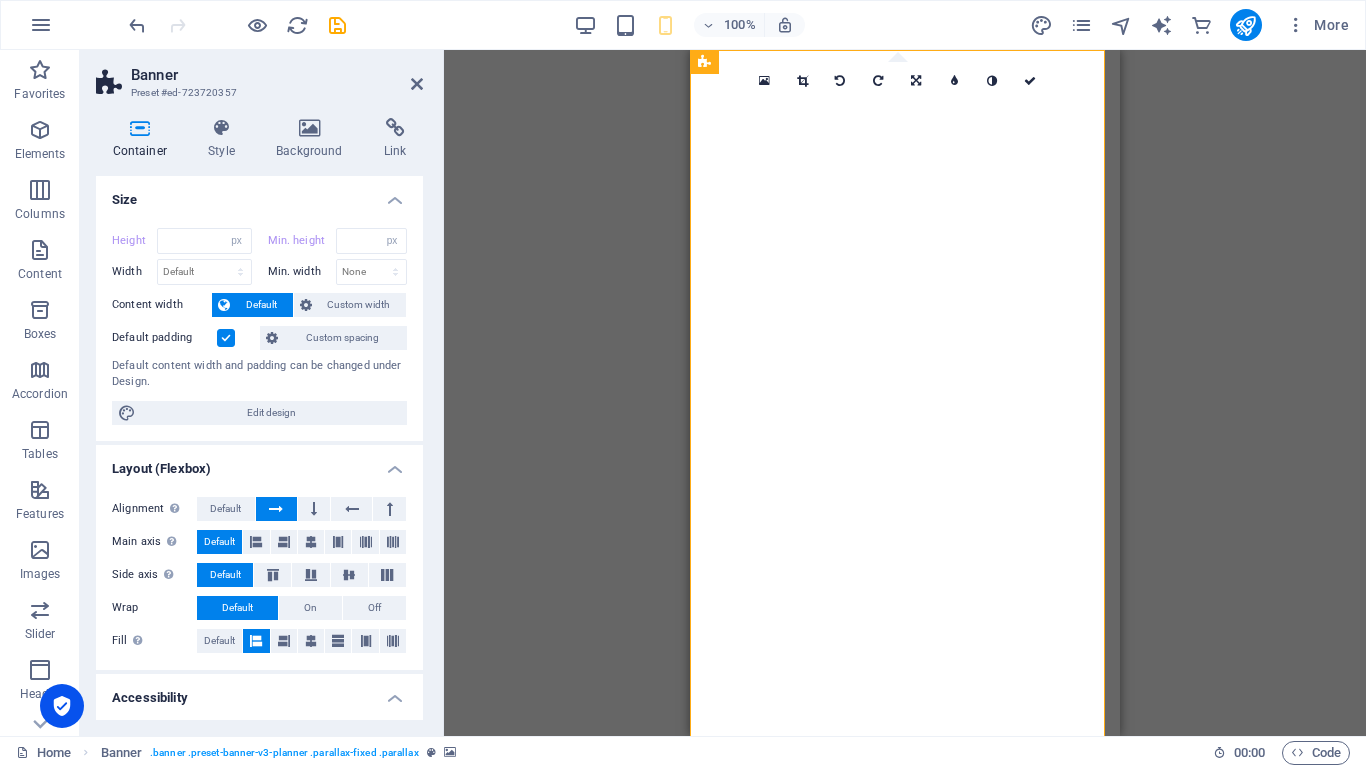 click on "Default padding" at bounding box center [0, 0] 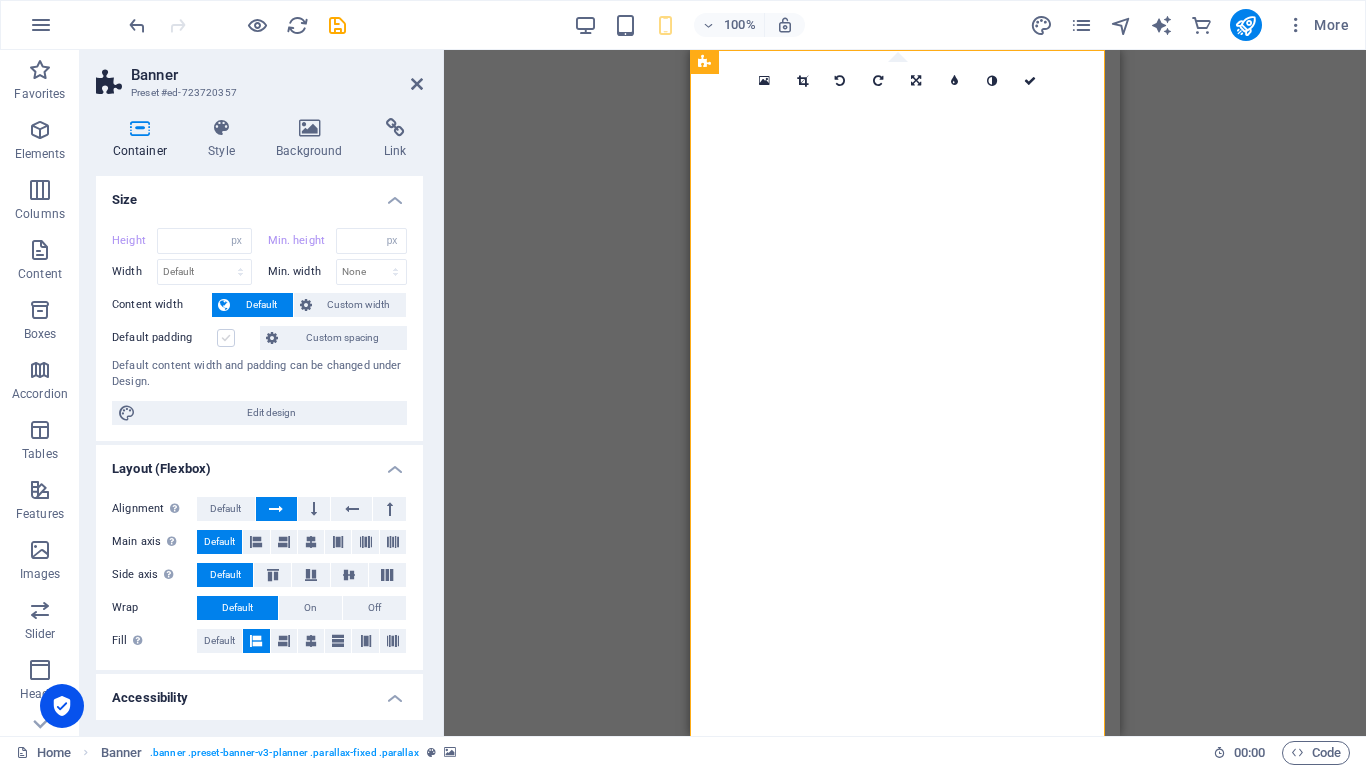 click at bounding box center [226, 338] 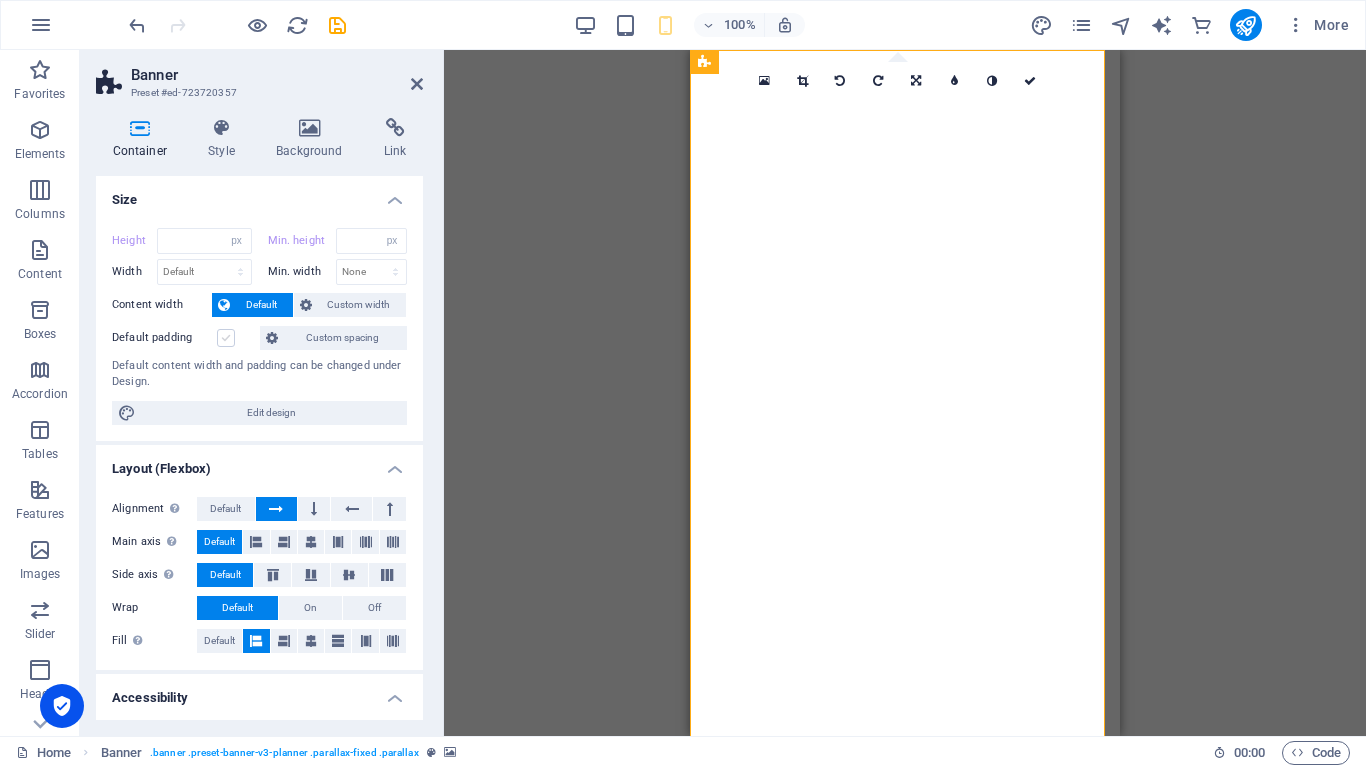 click on "Default padding" at bounding box center (0, 0) 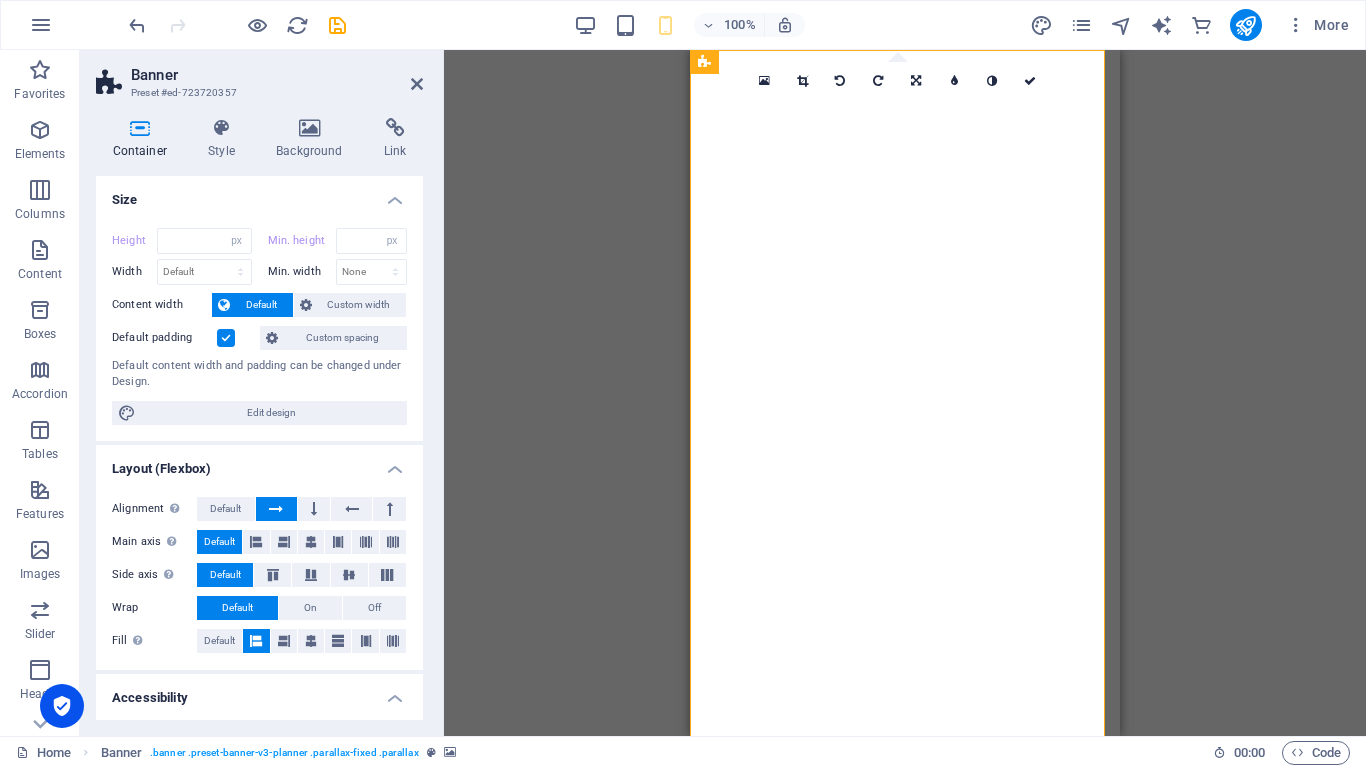 click at bounding box center [226, 338] 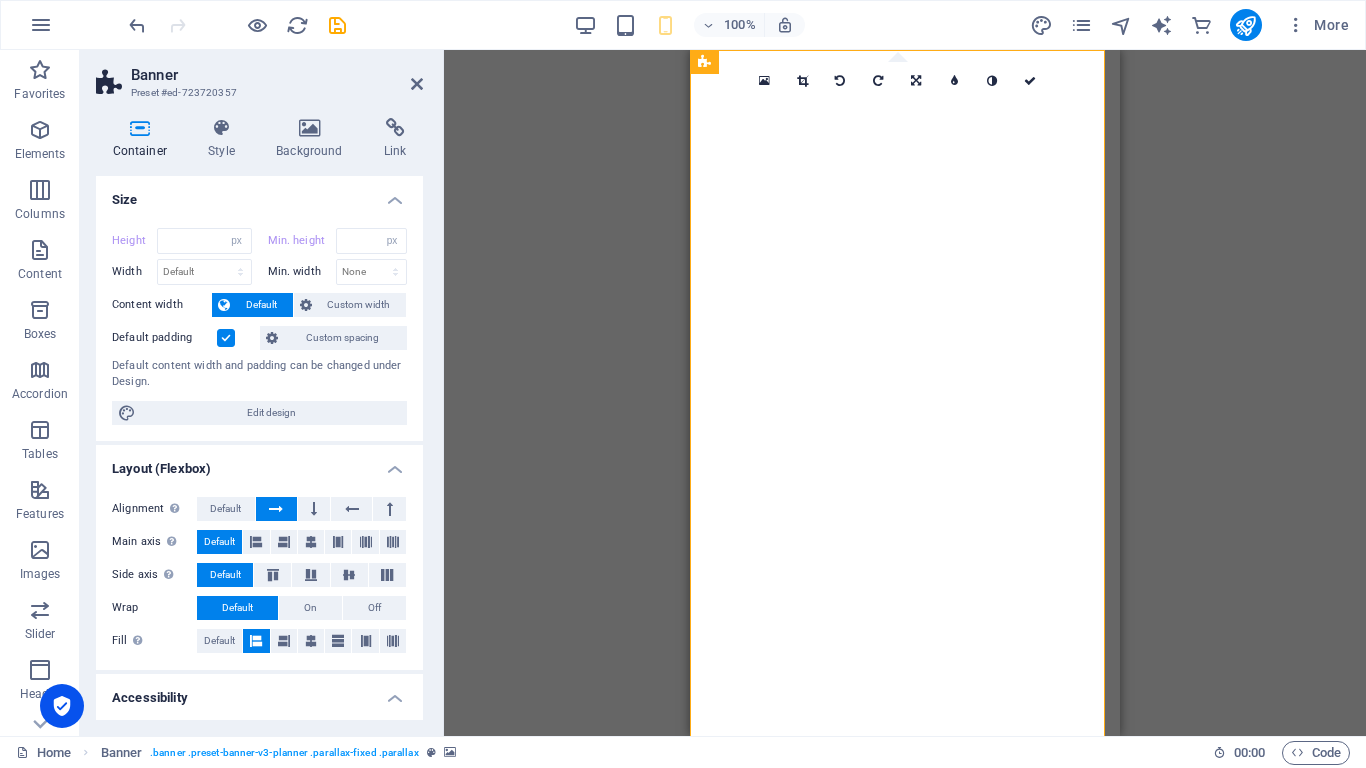 click on "Default padding" at bounding box center (0, 0) 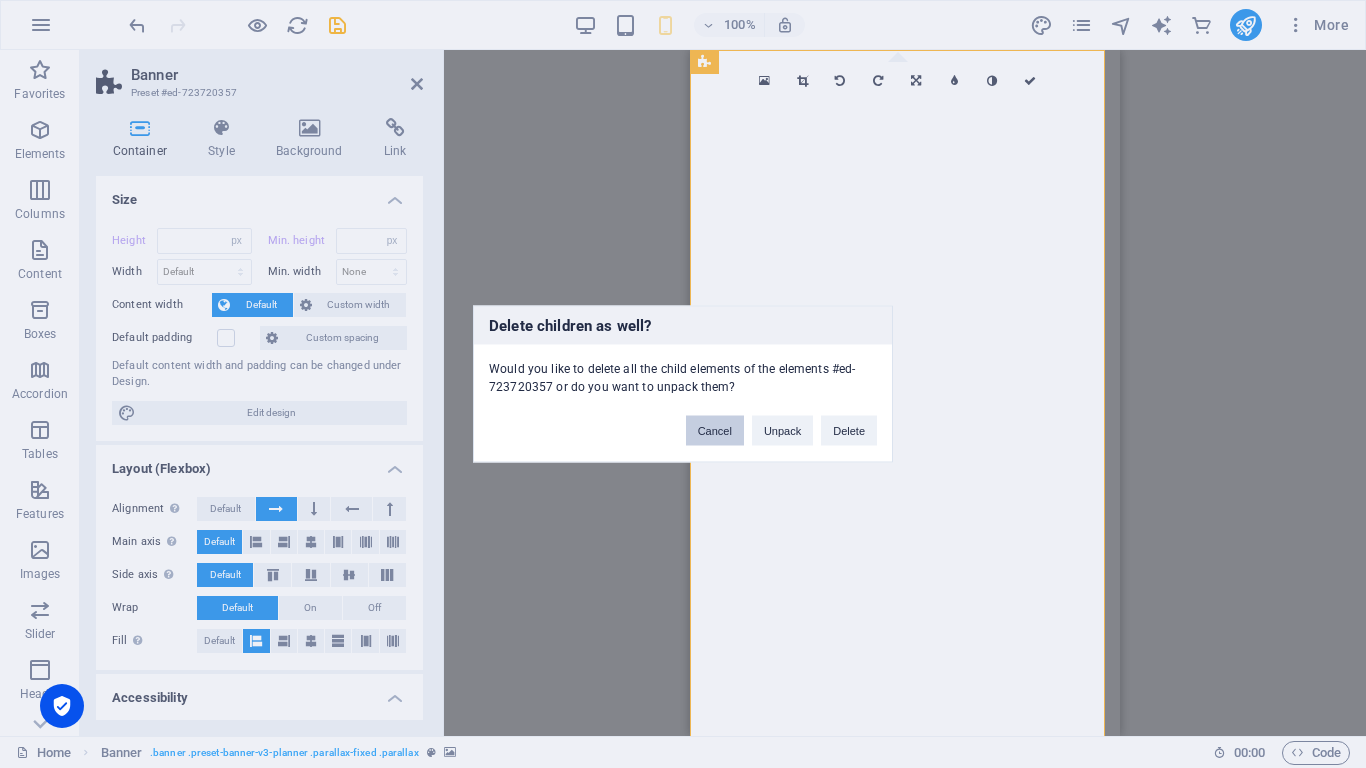 click on "Cancel" at bounding box center (715, 431) 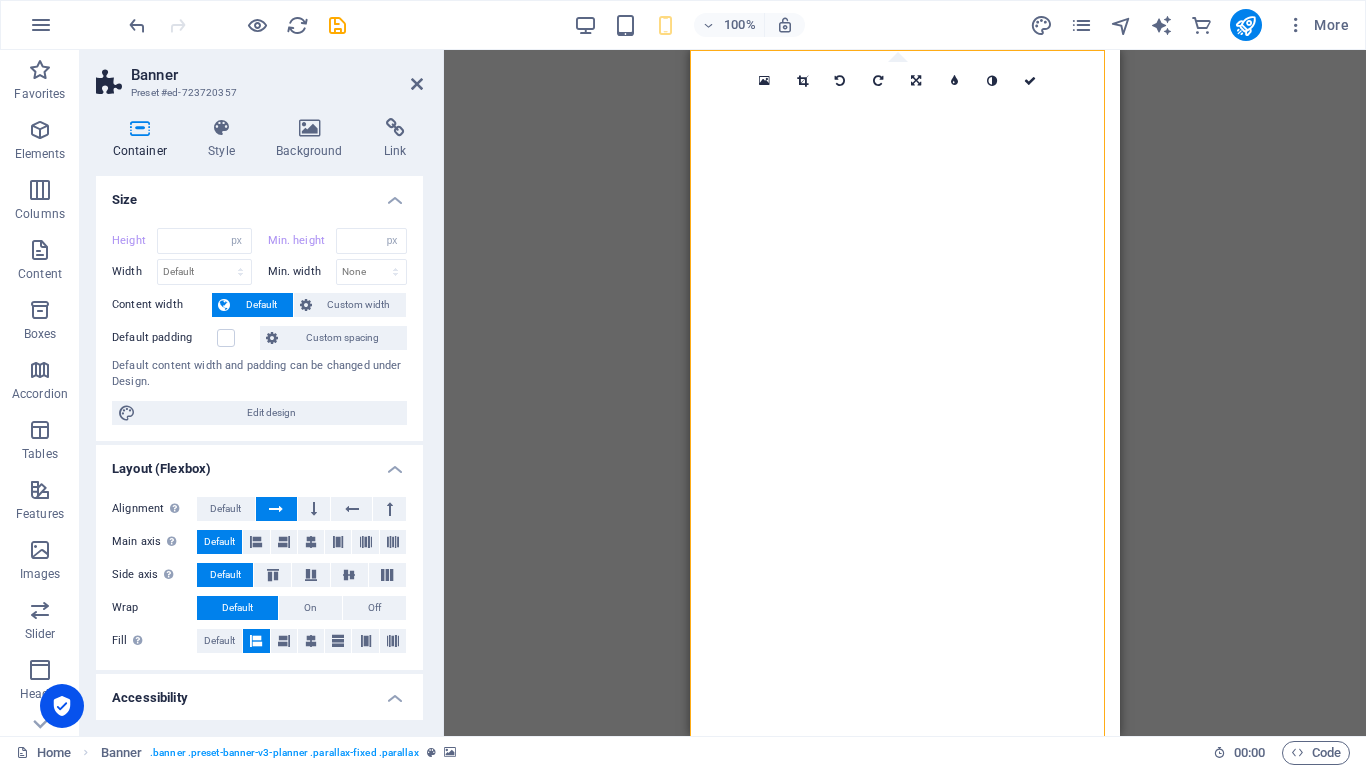 click at bounding box center [1030, 81] 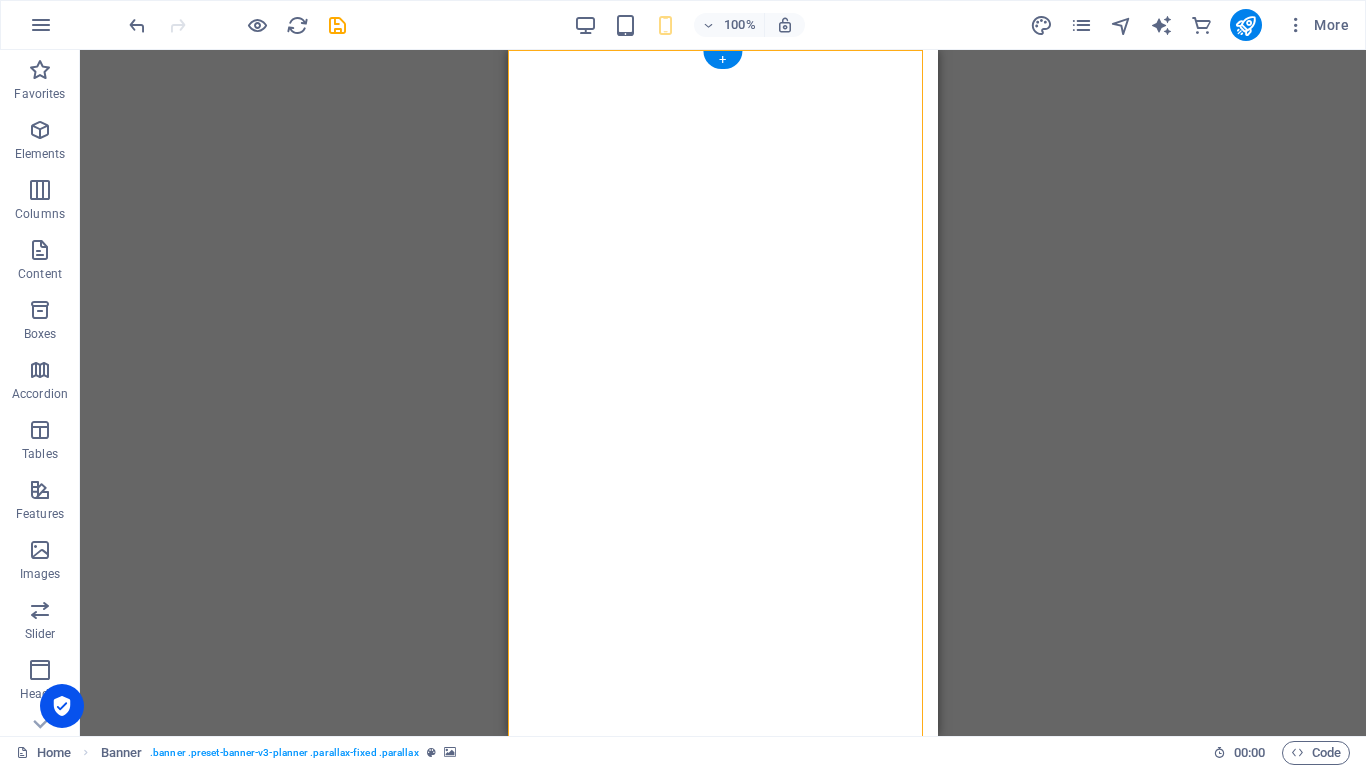 select on "px" 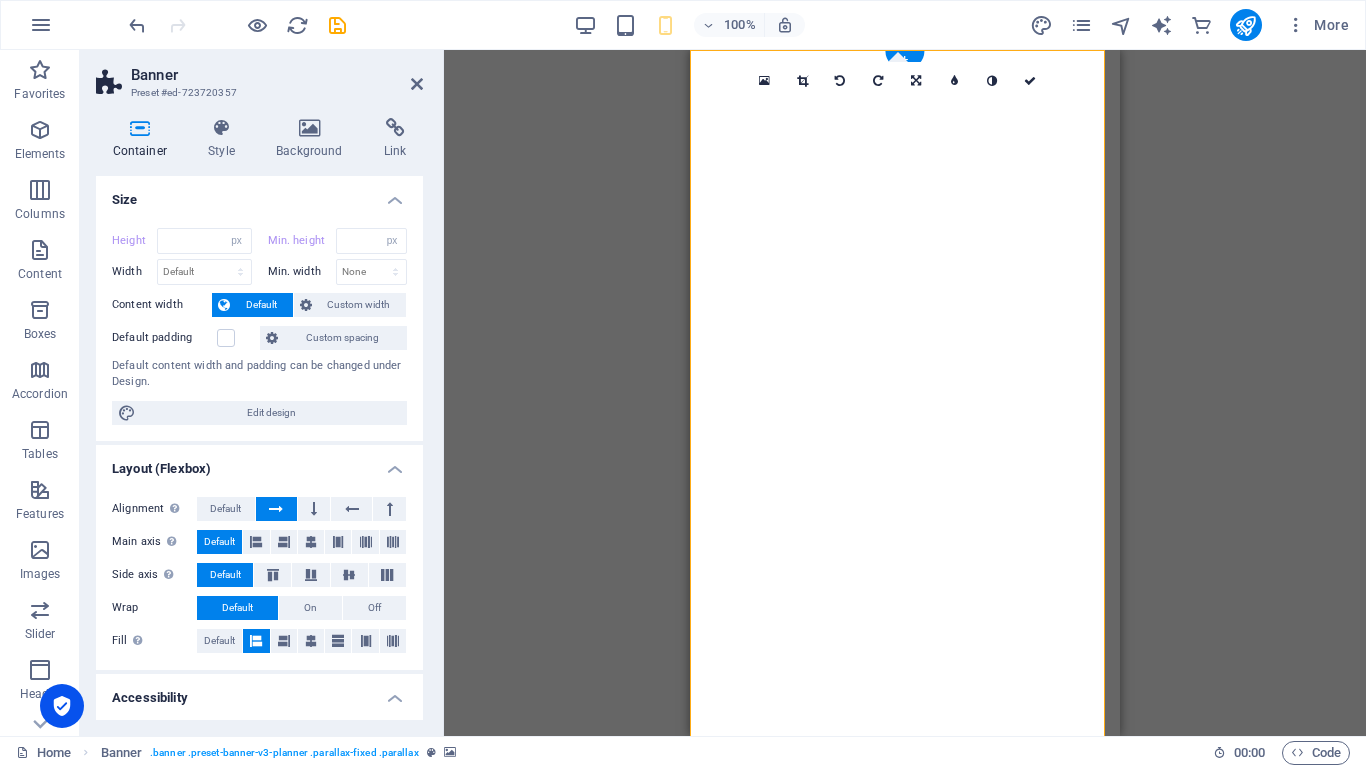 type on "760" 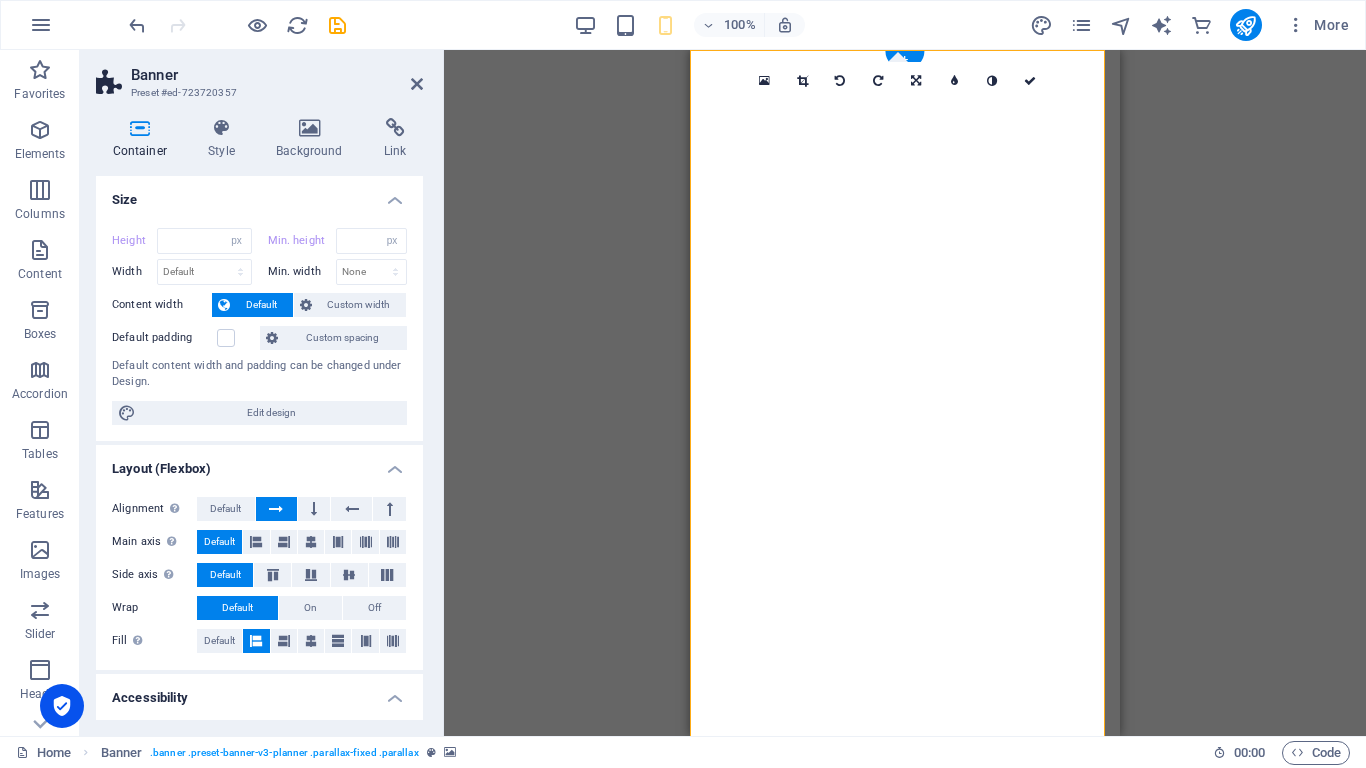 type on "760" 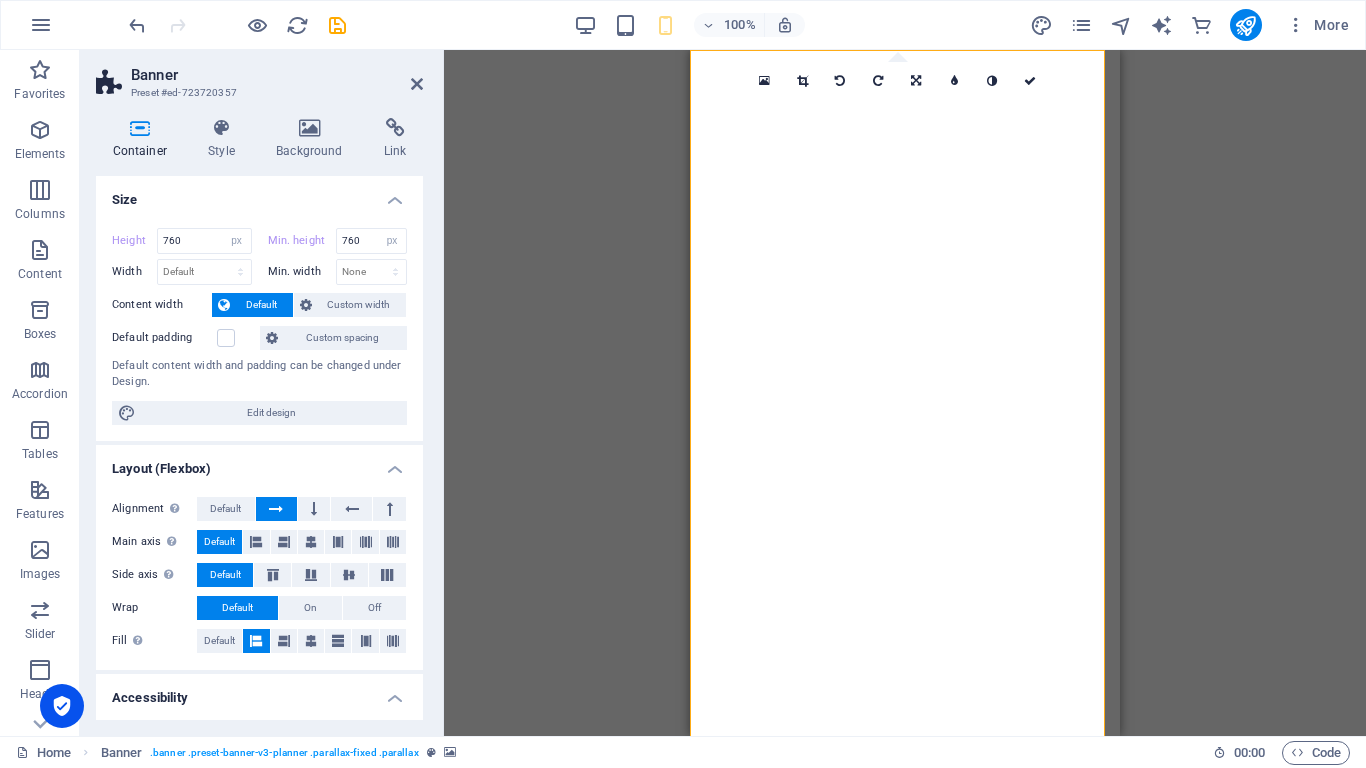 click on "Default padding" at bounding box center [183, 338] 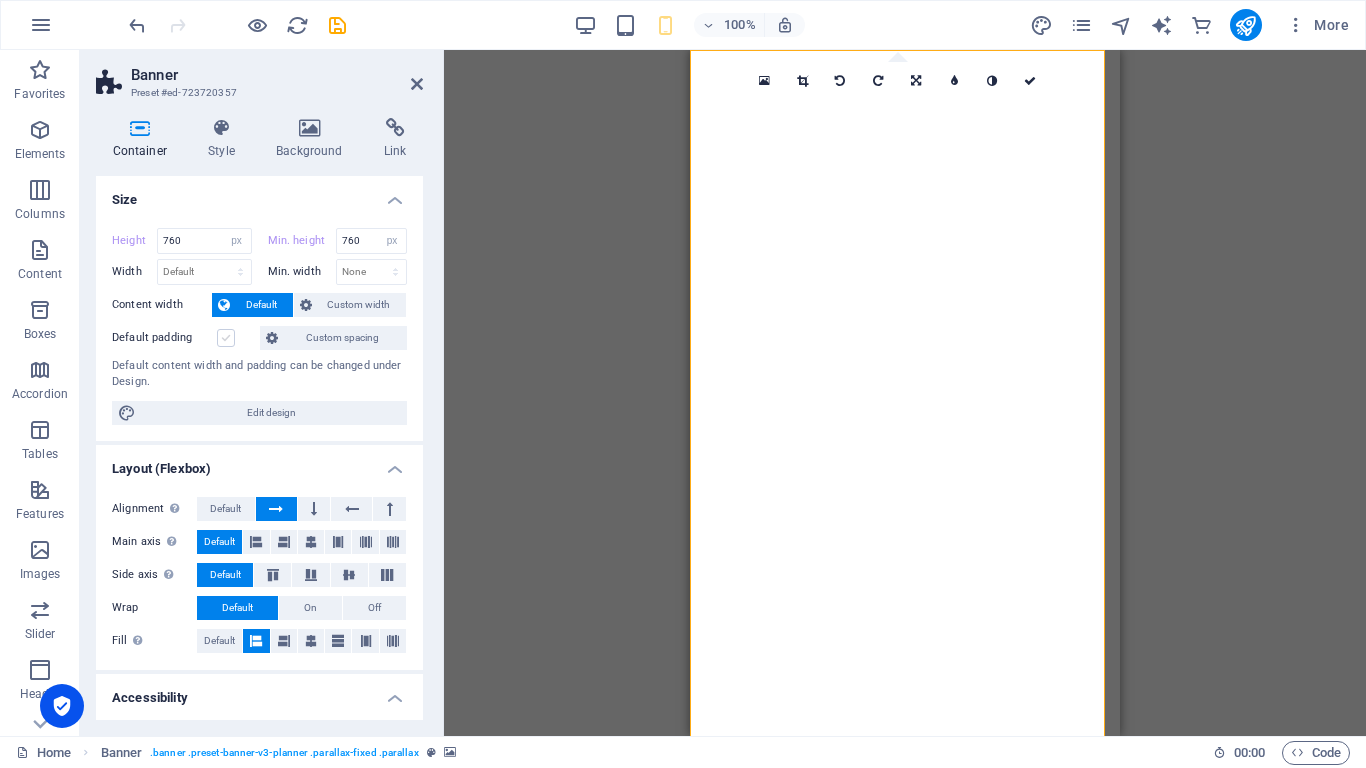 click at bounding box center (226, 338) 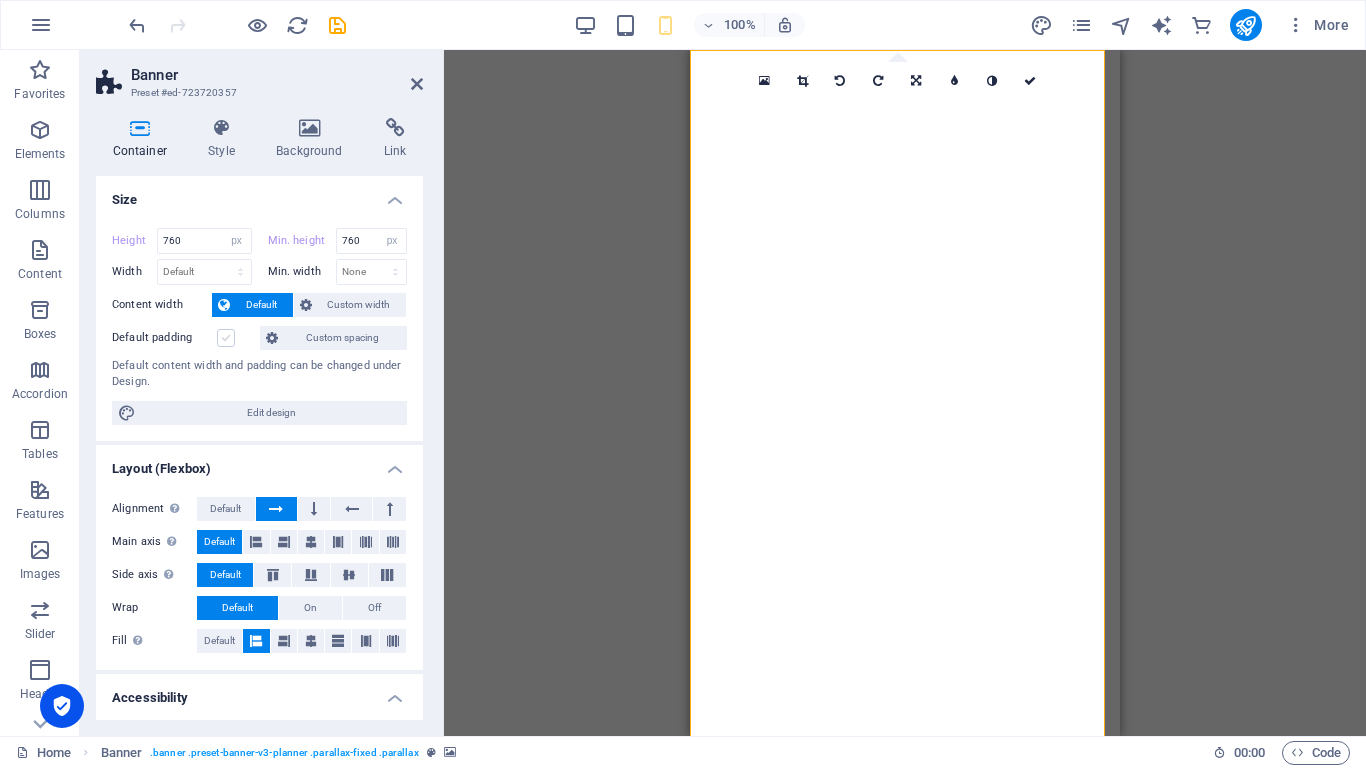 click on "Default padding" at bounding box center (0, 0) 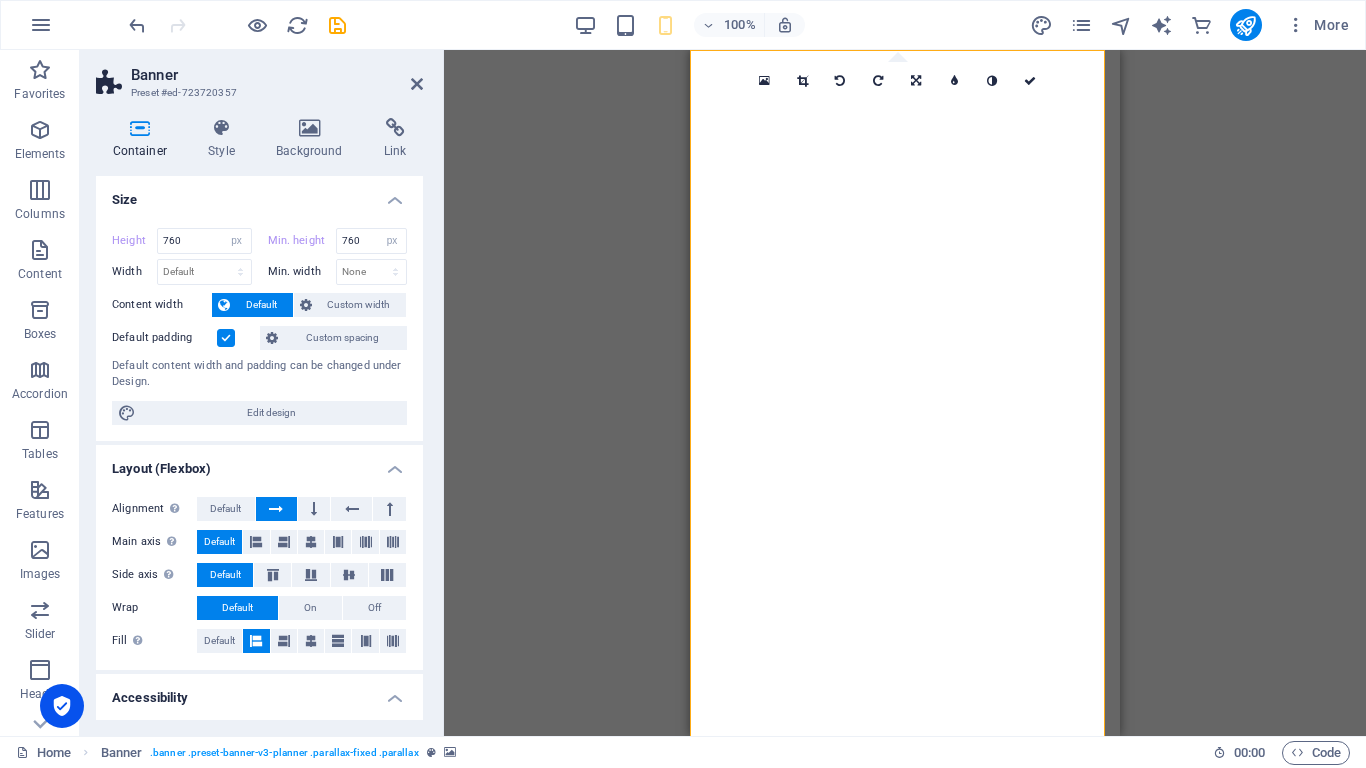 click at bounding box center (226, 338) 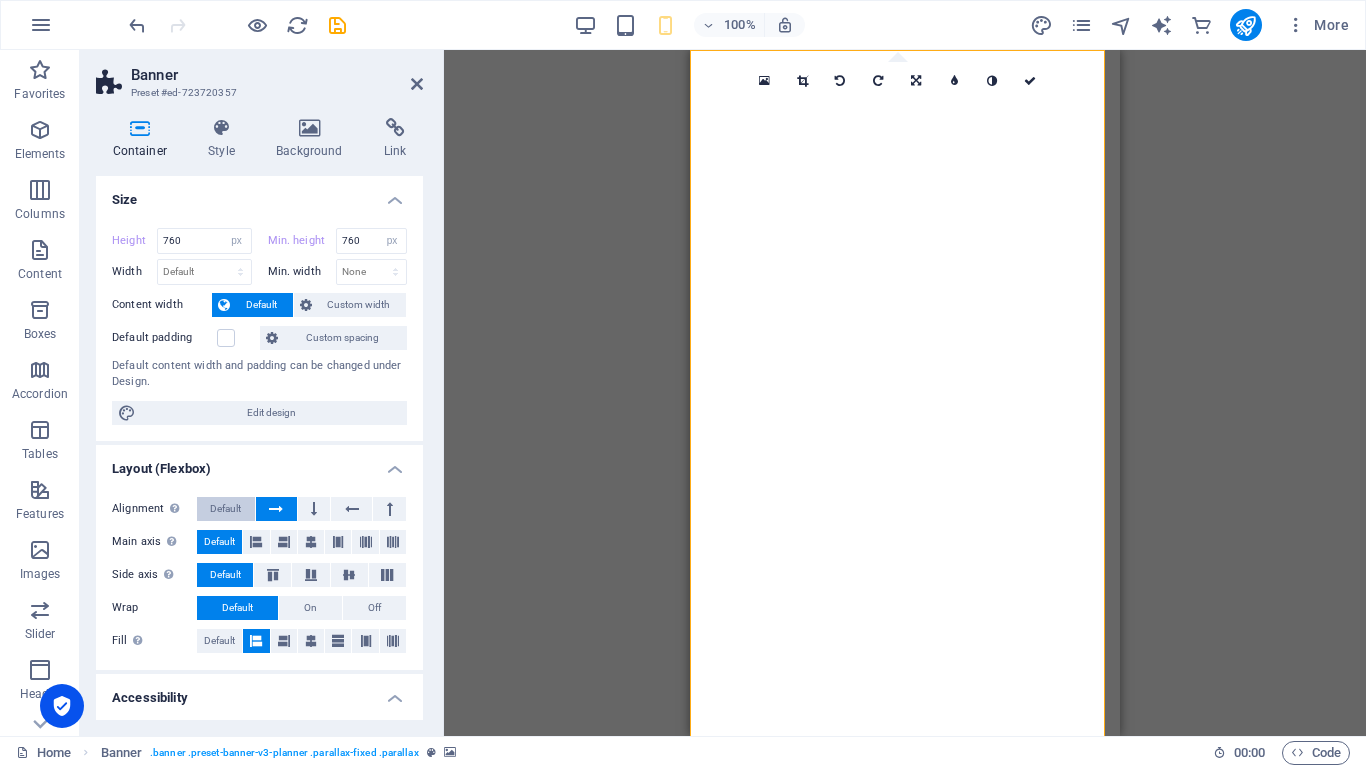 click on "Default" at bounding box center (225, 509) 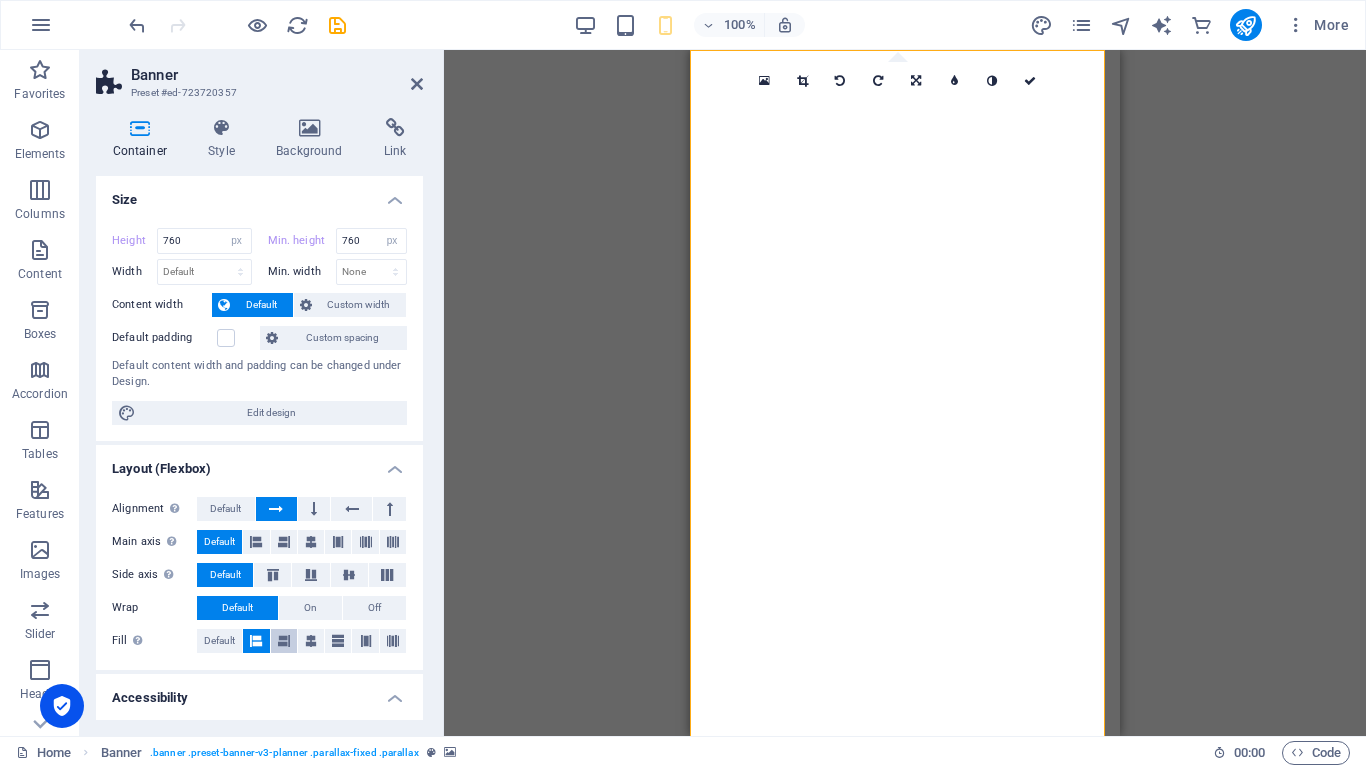 scroll, scrollTop: 215, scrollLeft: 0, axis: vertical 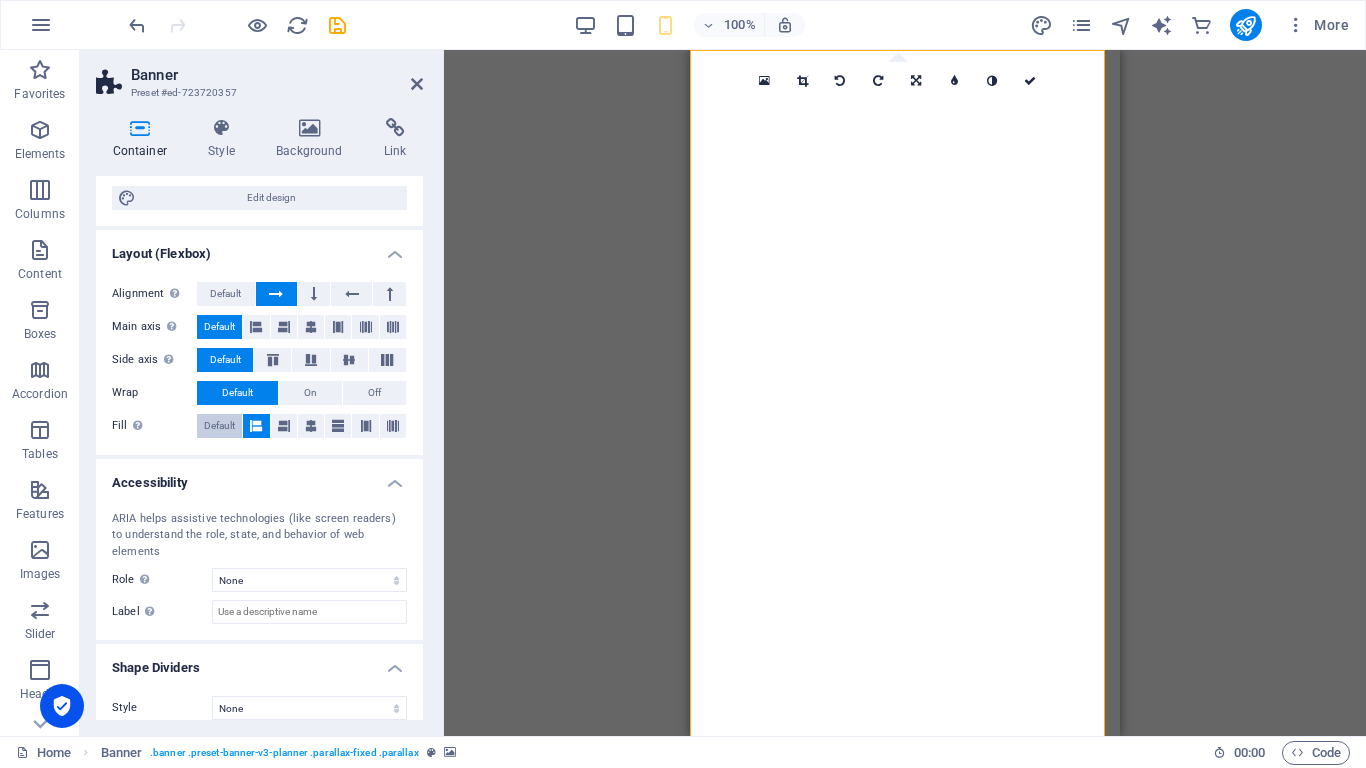 click on "Default" at bounding box center [219, 426] 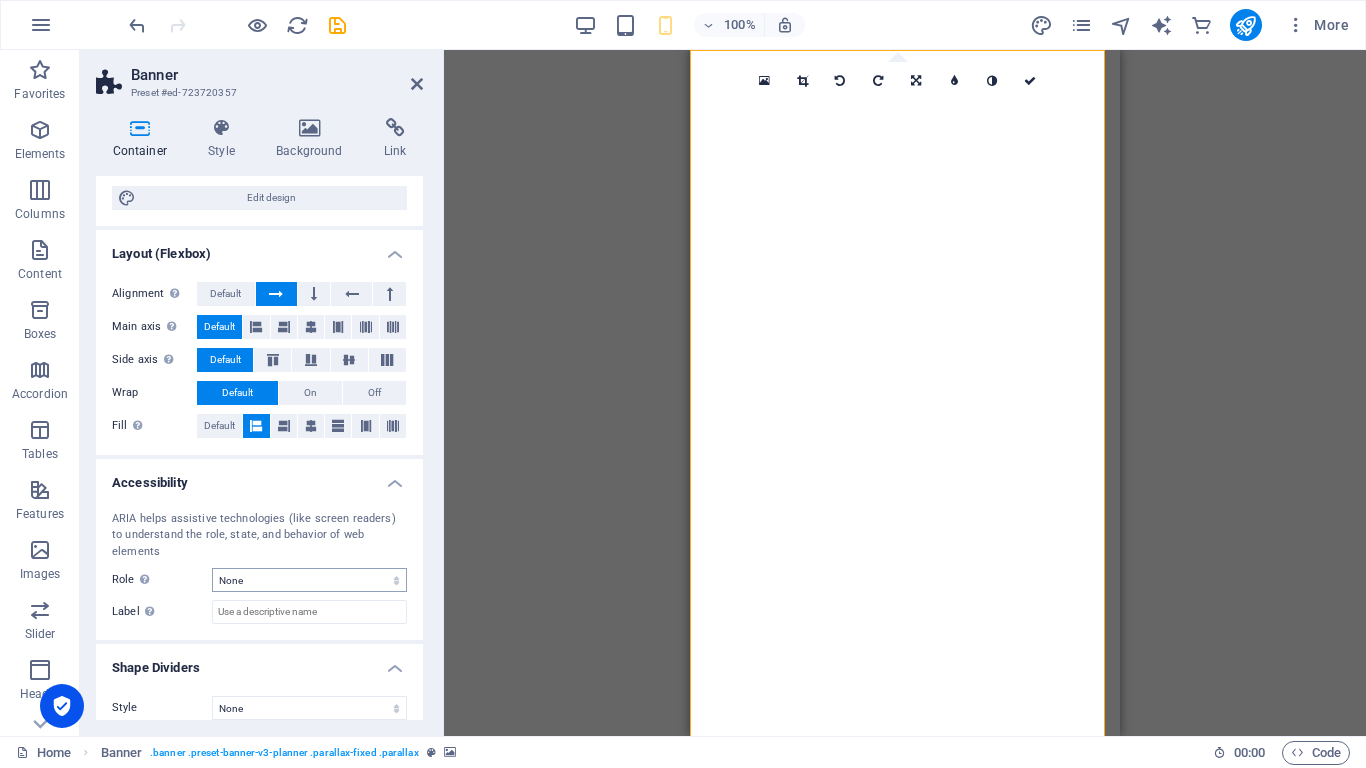 click on "ARIA helps assistive technologies (like screen readers) to understand the role, state, and behavior of web elements Role The ARIA role defines the purpose of an element.  Here you can find all explanations and recommendations None Alert Article Banner Comment Complementary Dialog Footer Header Marquee Presentation Region Section Separator Status Timer Label Use the  ARIA label  to provide a clear and descriptive name for elements that aren not self-explanatory on their own." at bounding box center (259, 568) 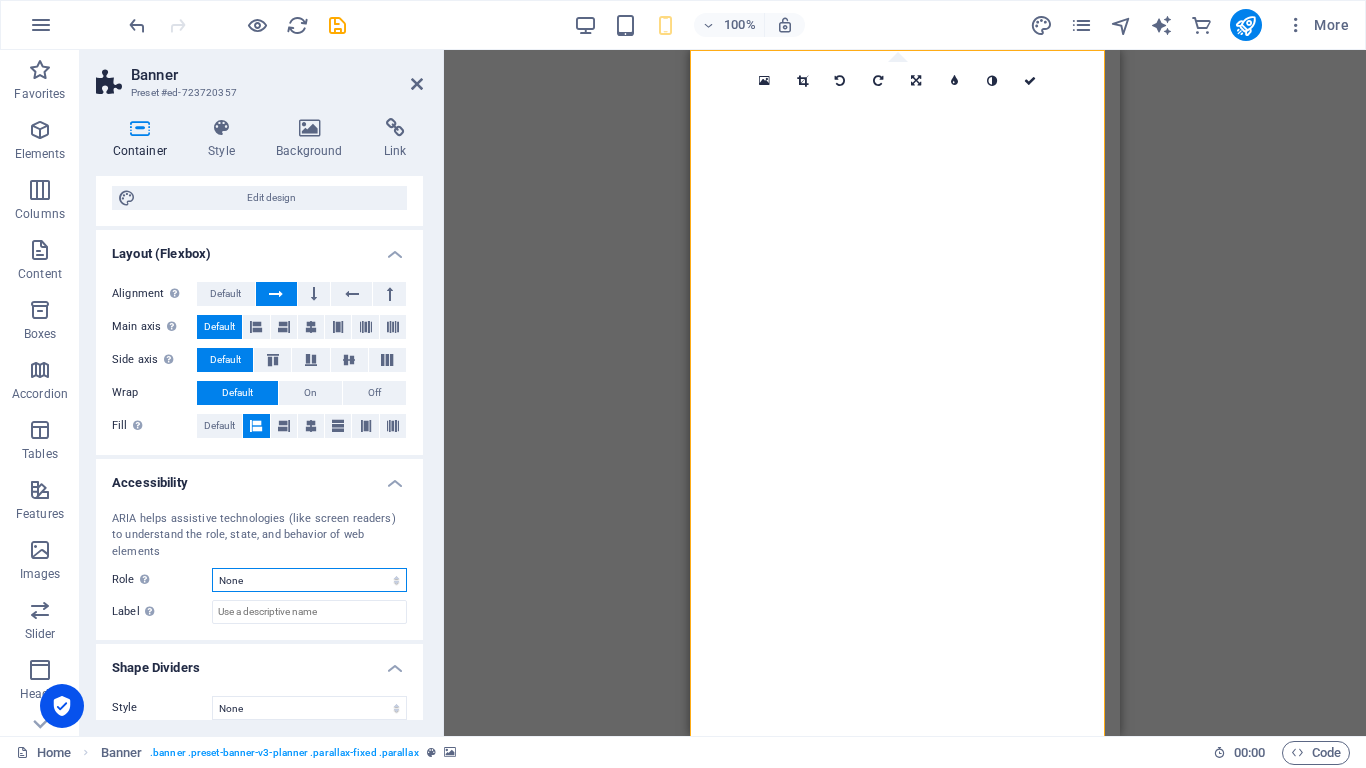 click on "None Alert Article Banner Comment Complementary Dialog Footer Header Marquee Presentation Region Section Separator Status Timer" at bounding box center (309, 580) 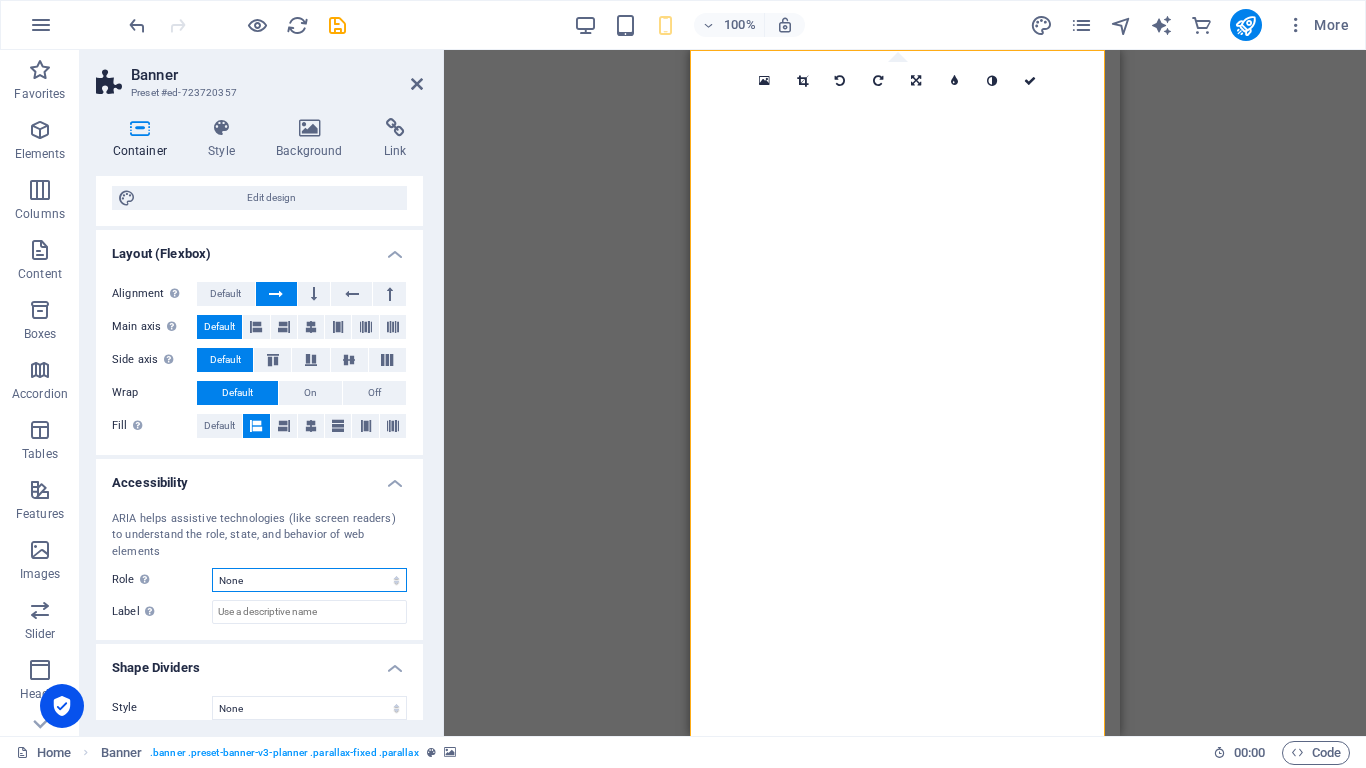 click on "None Alert Article Banner Comment Complementary Dialog Footer Header Marquee Presentation Region Section Separator Status Timer" at bounding box center [309, 580] 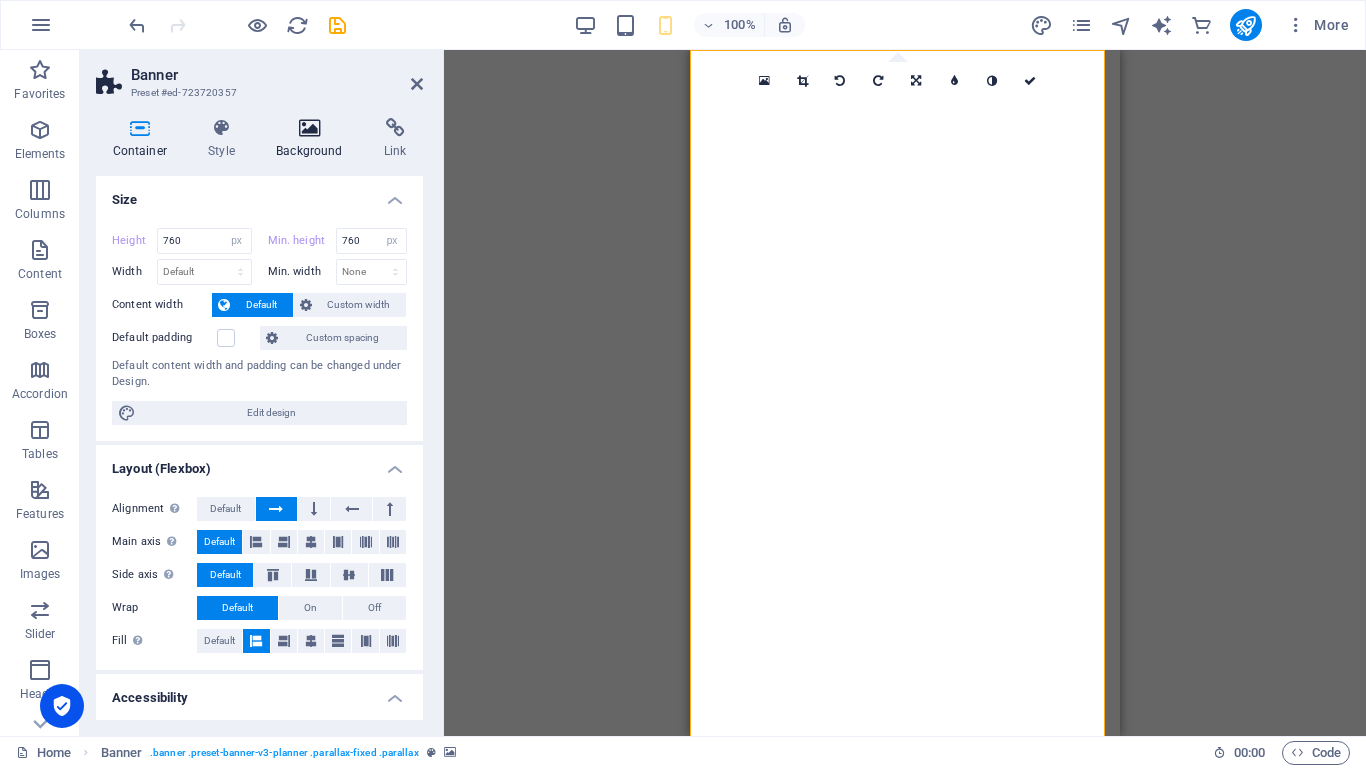 click on "Background" at bounding box center [314, 139] 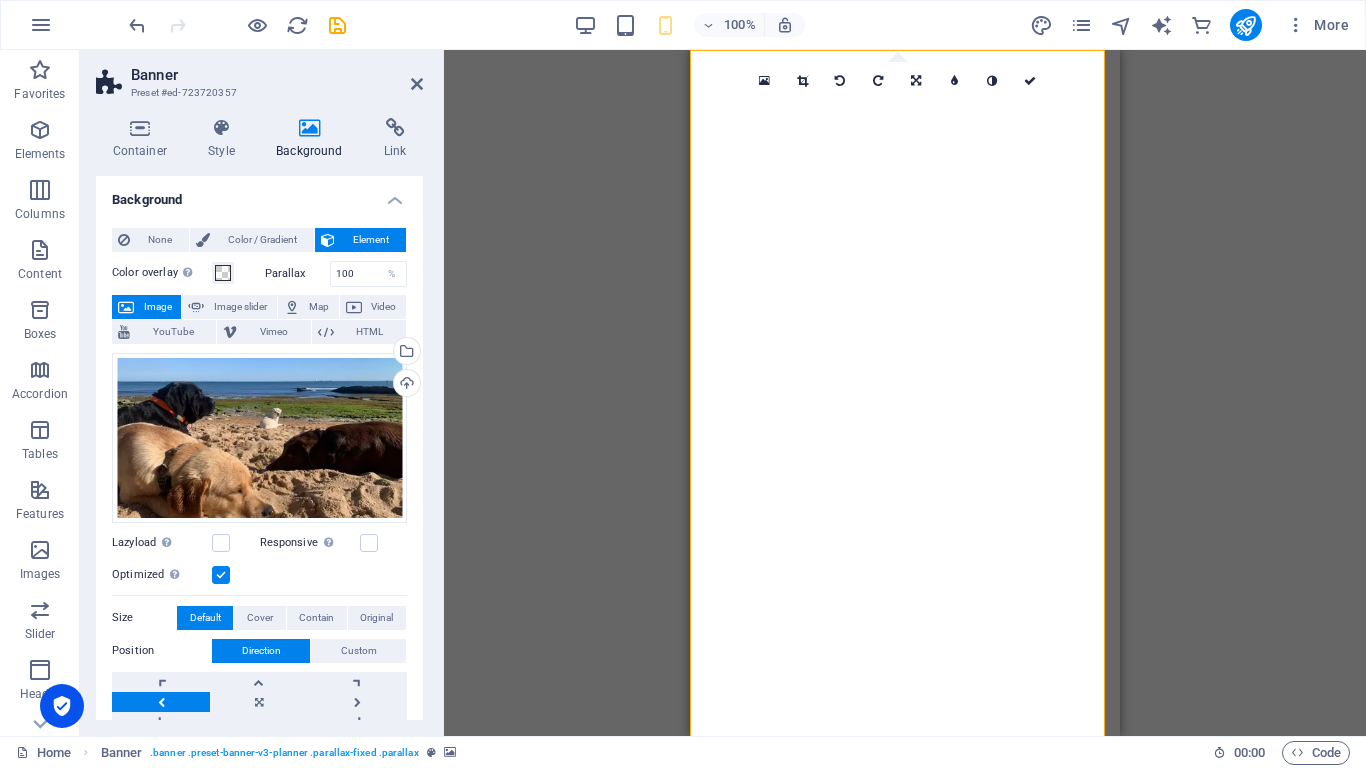 click at bounding box center [161, 702] 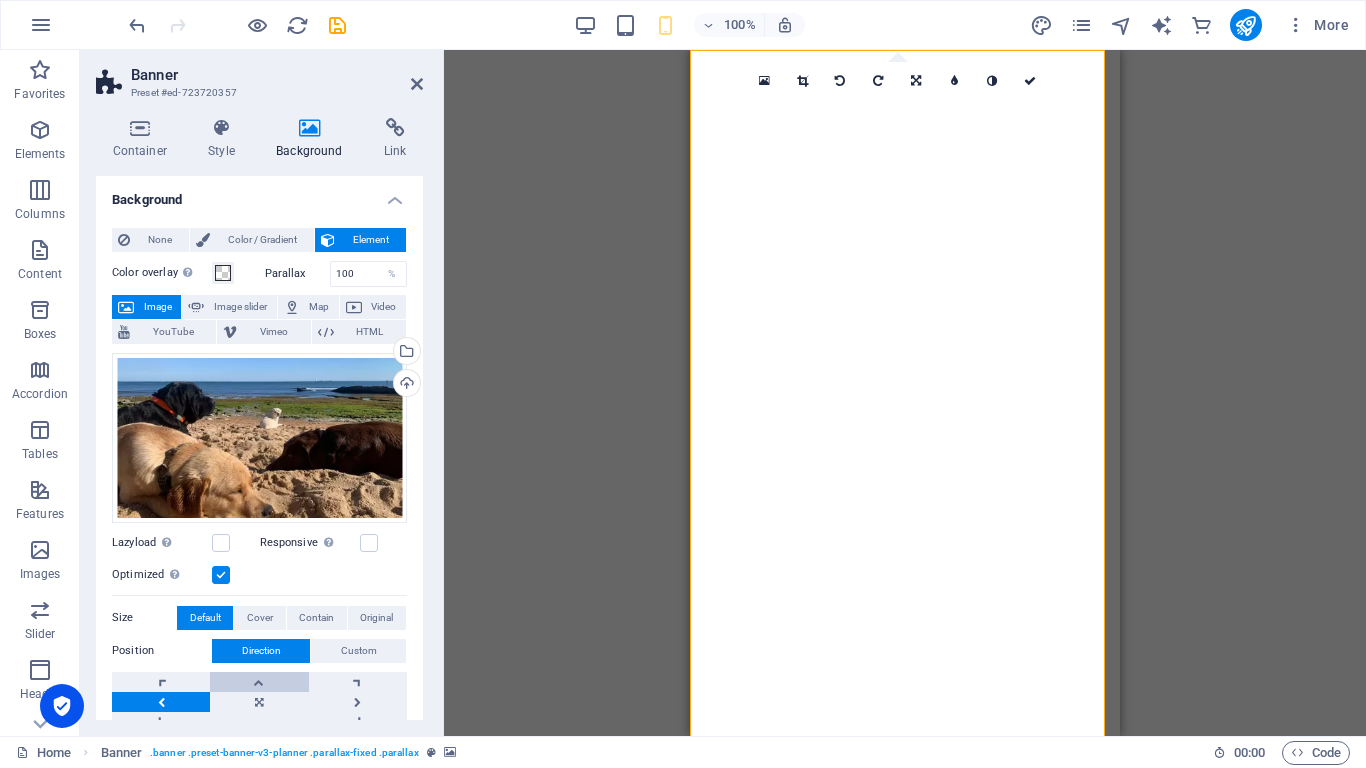 click on "Position Direction Custom X offset 50 px rem % vh vw Y offset 50 px rem % vh vw" at bounding box center [259, 685] 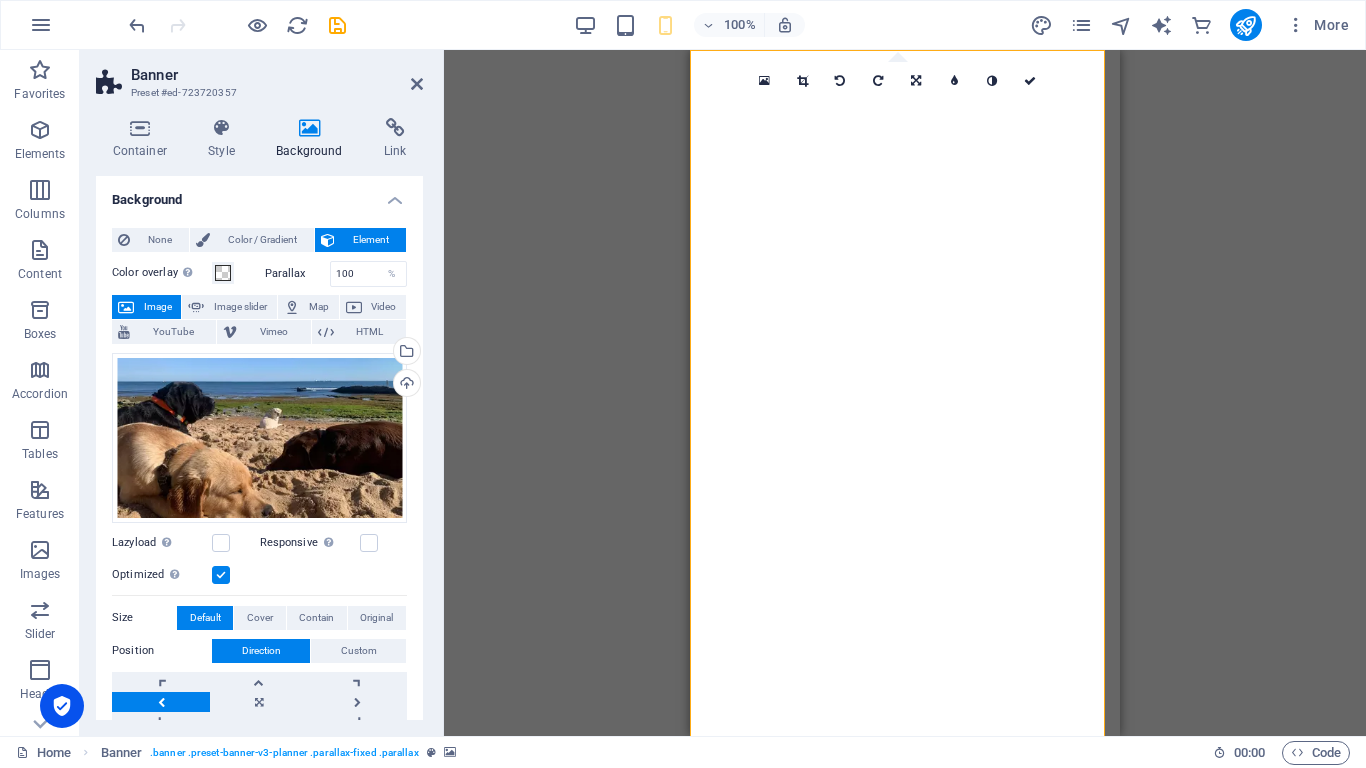 click on "Position Direction Custom X offset 50 px rem % vh vw Y offset 50 px rem % vh vw" at bounding box center [259, 685] 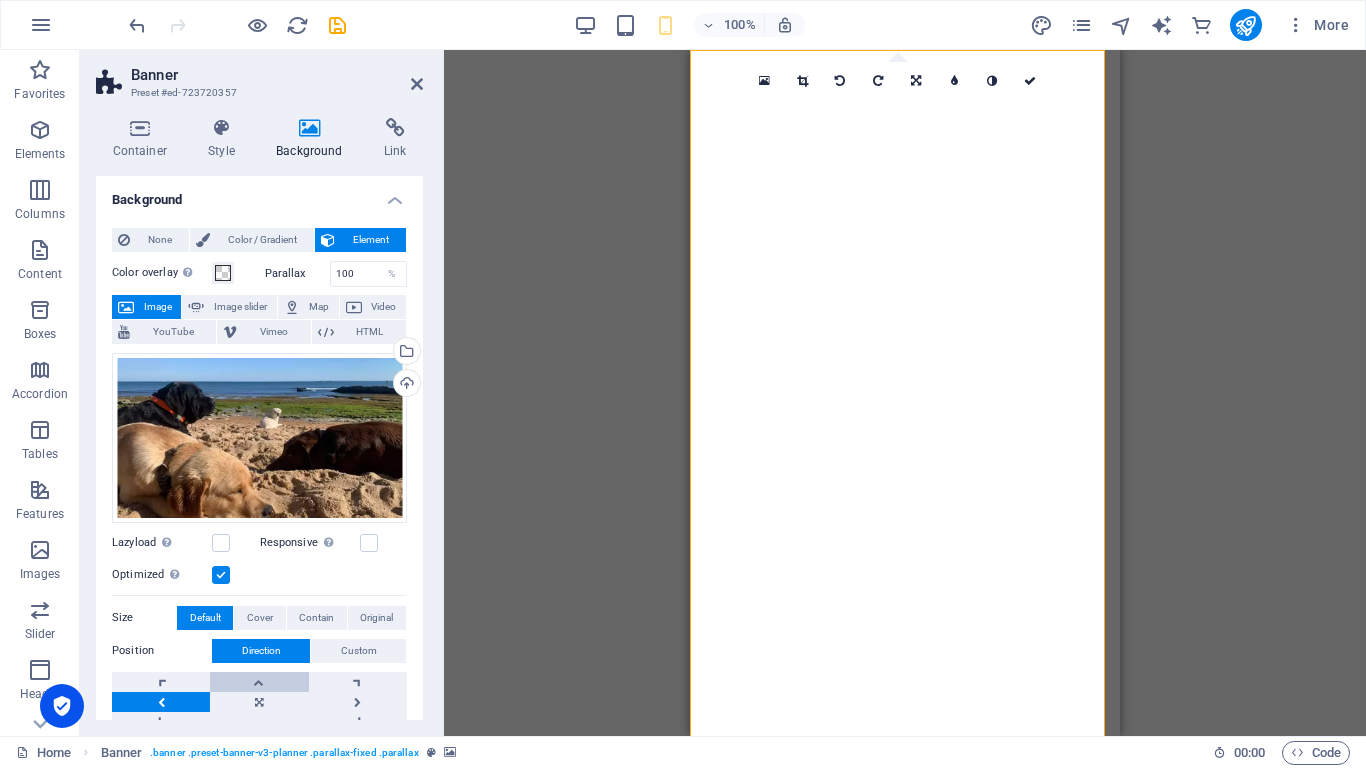 click at bounding box center (259, 682) 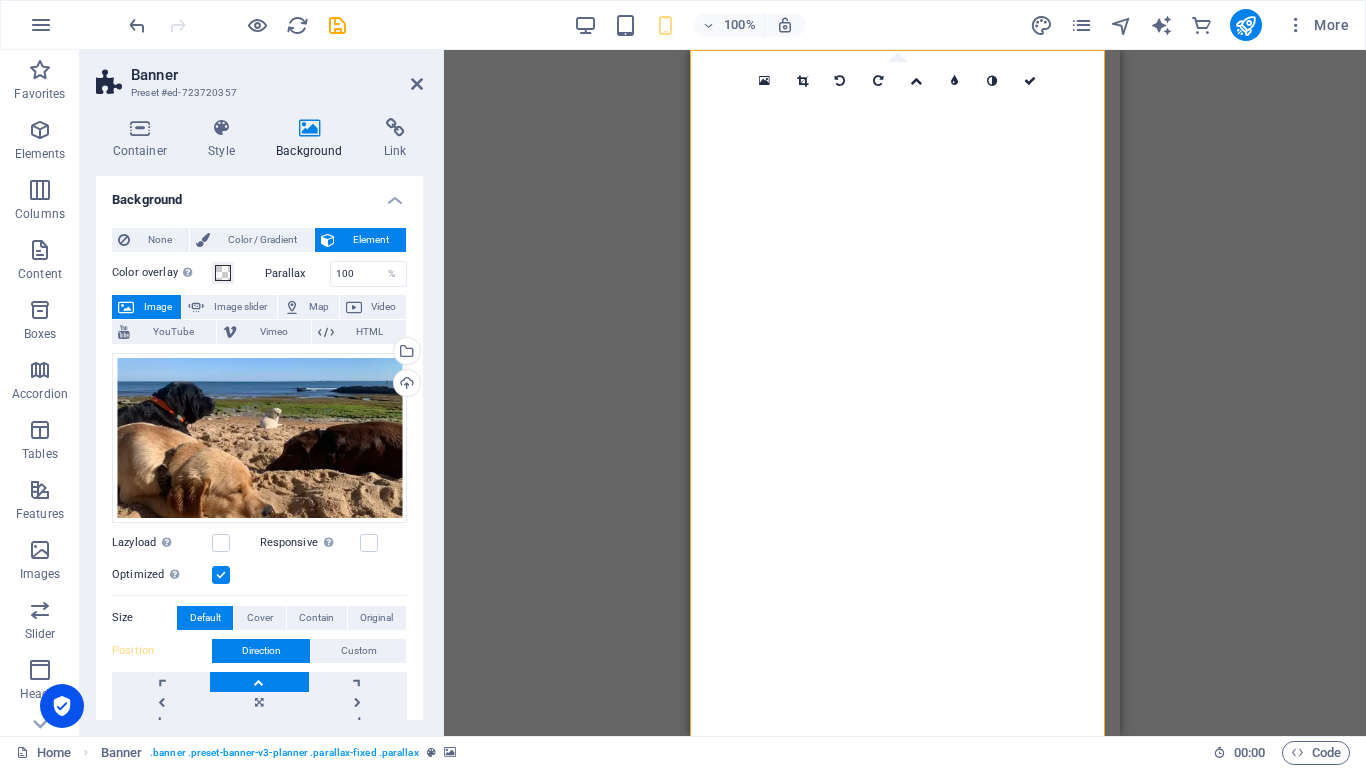 click at bounding box center (259, 682) 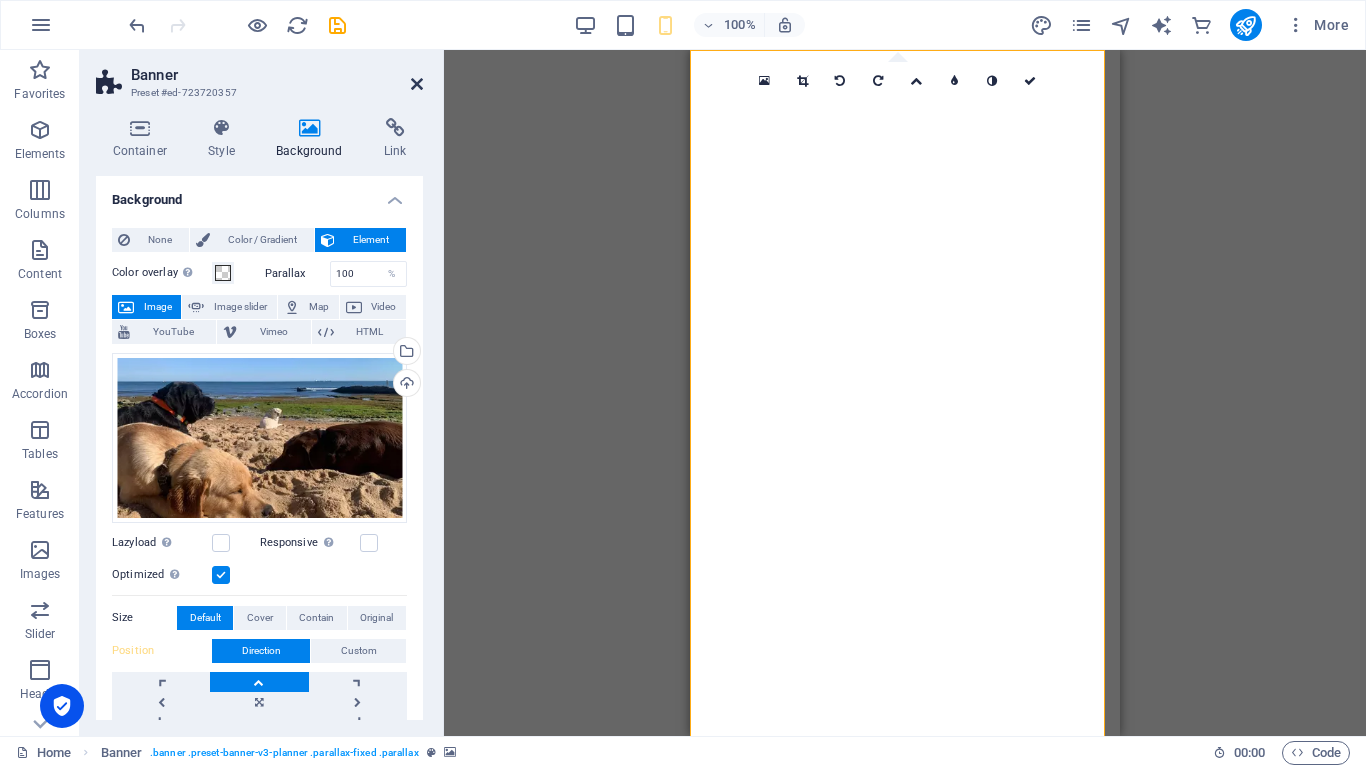 click at bounding box center [417, 84] 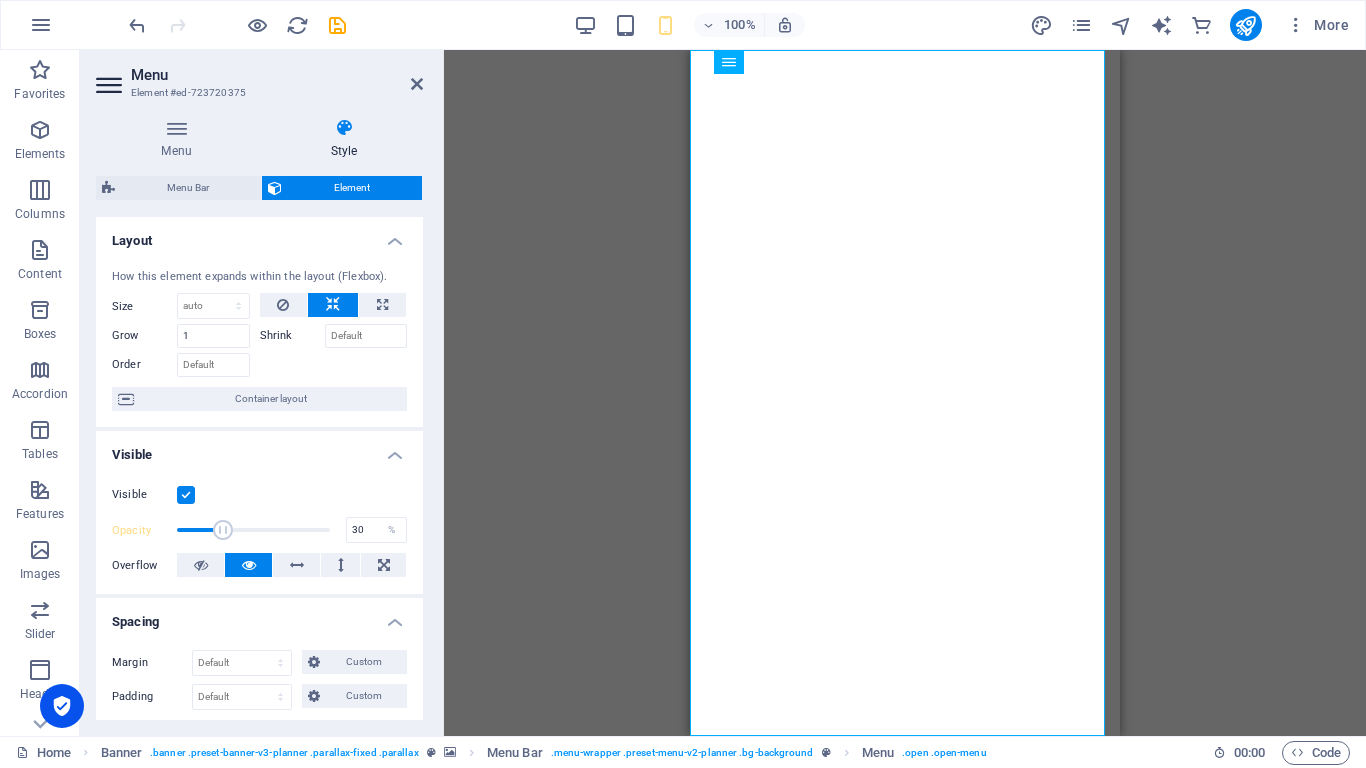 drag, startPoint x: 312, startPoint y: 523, endPoint x: 220, endPoint y: 500, distance: 94.83143 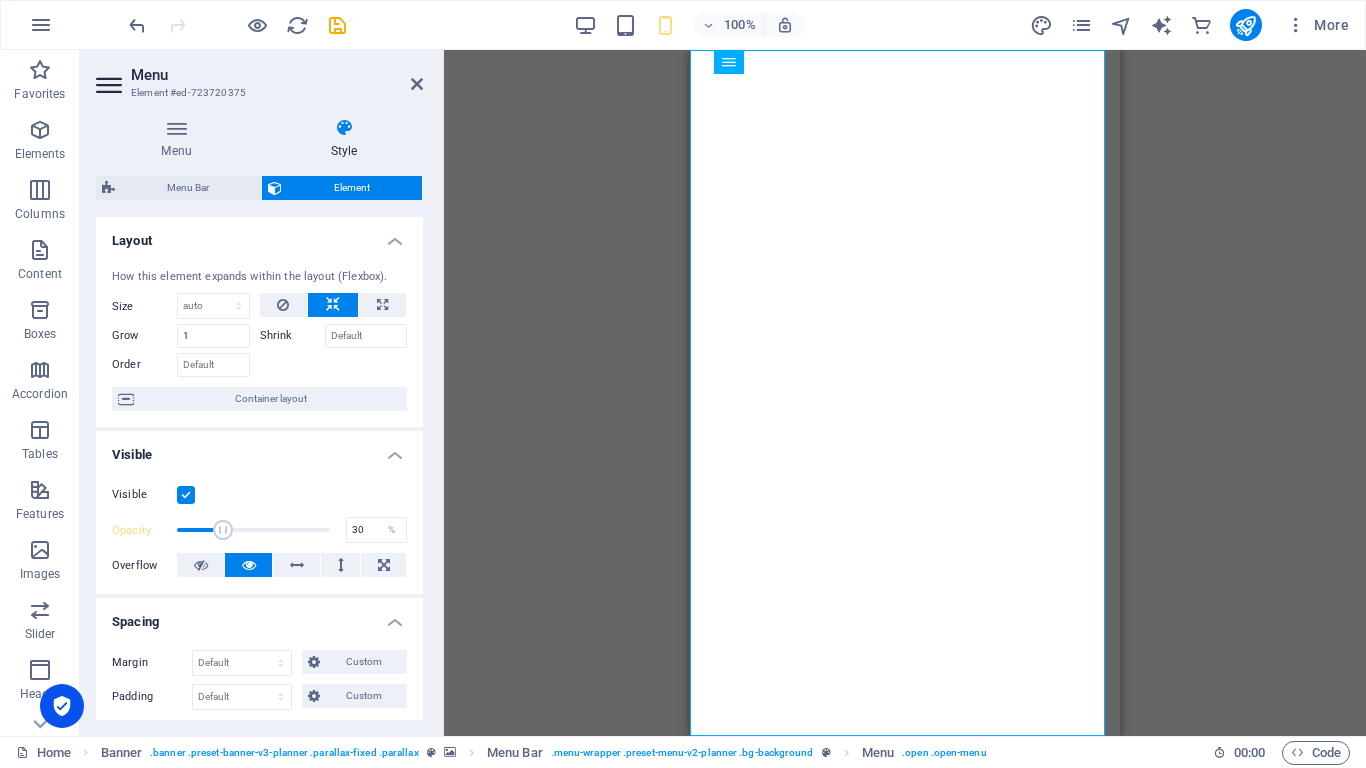 click on "Visible Opacity 30 % Overflow" at bounding box center [259, 530] 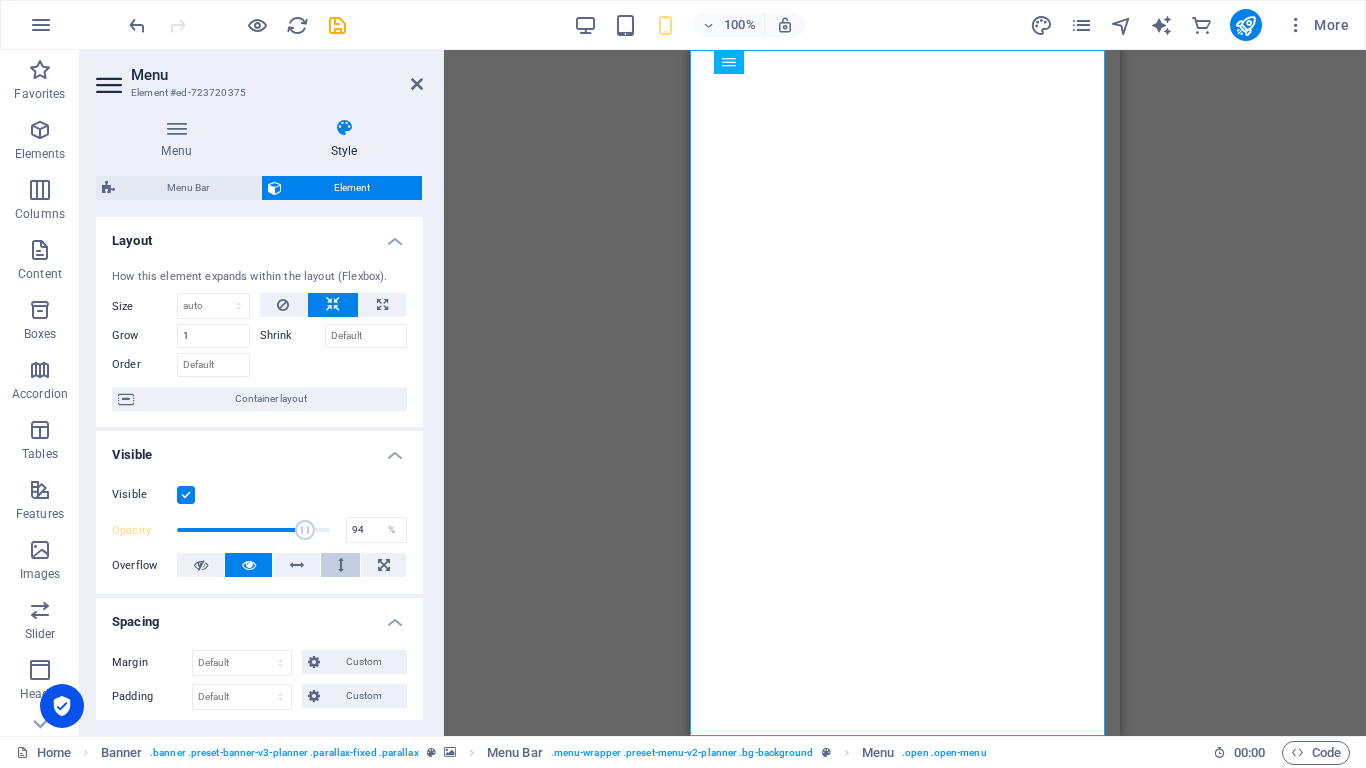 type on "100" 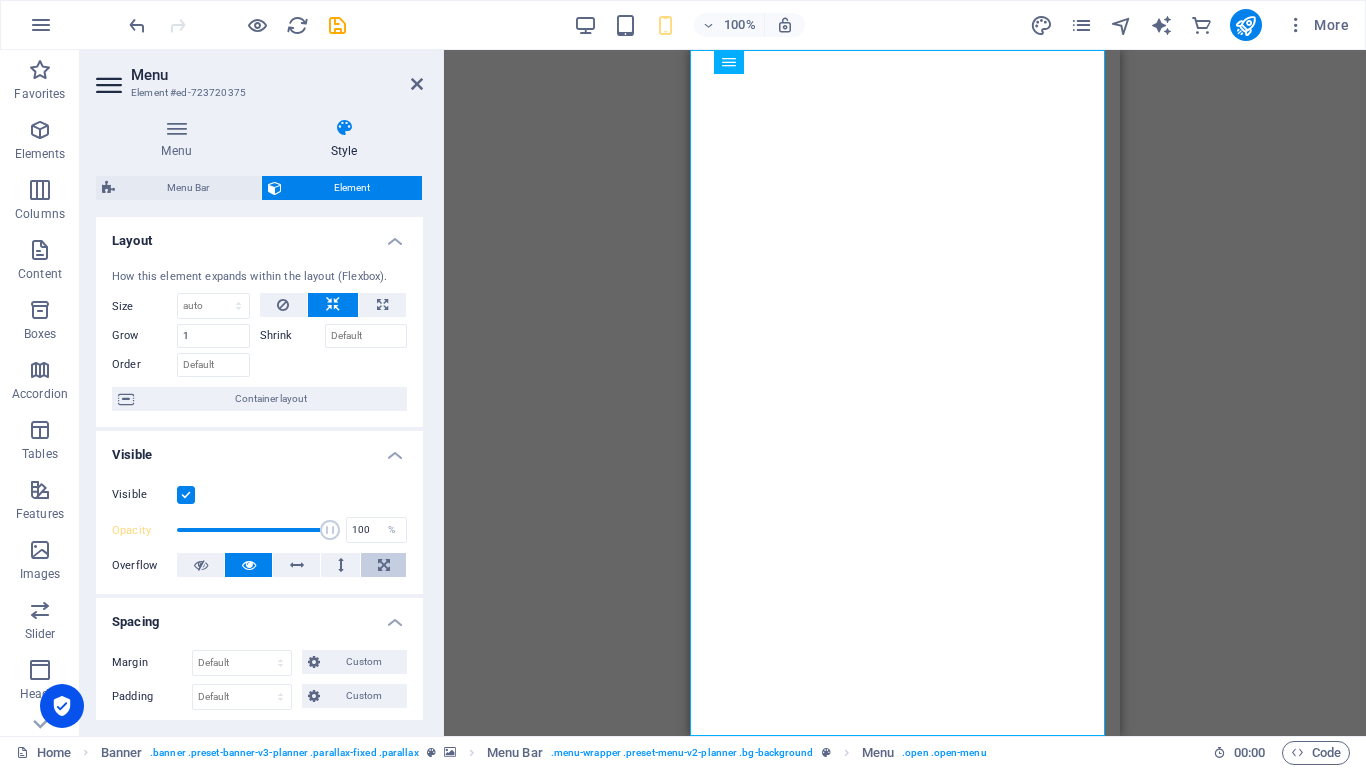 drag, startPoint x: 223, startPoint y: 533, endPoint x: 371, endPoint y: 571, distance: 152.80052 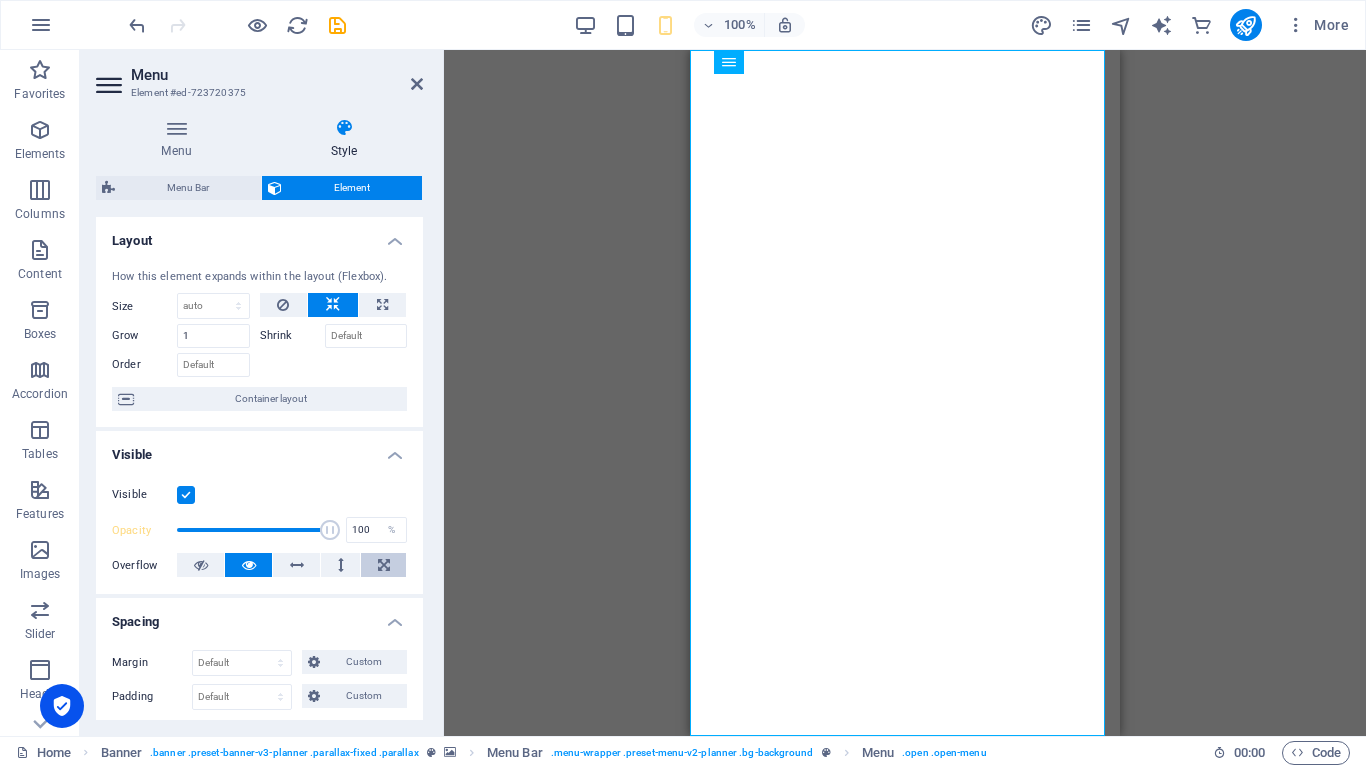 click on "Visible Opacity 100 % Overflow" at bounding box center (259, 530) 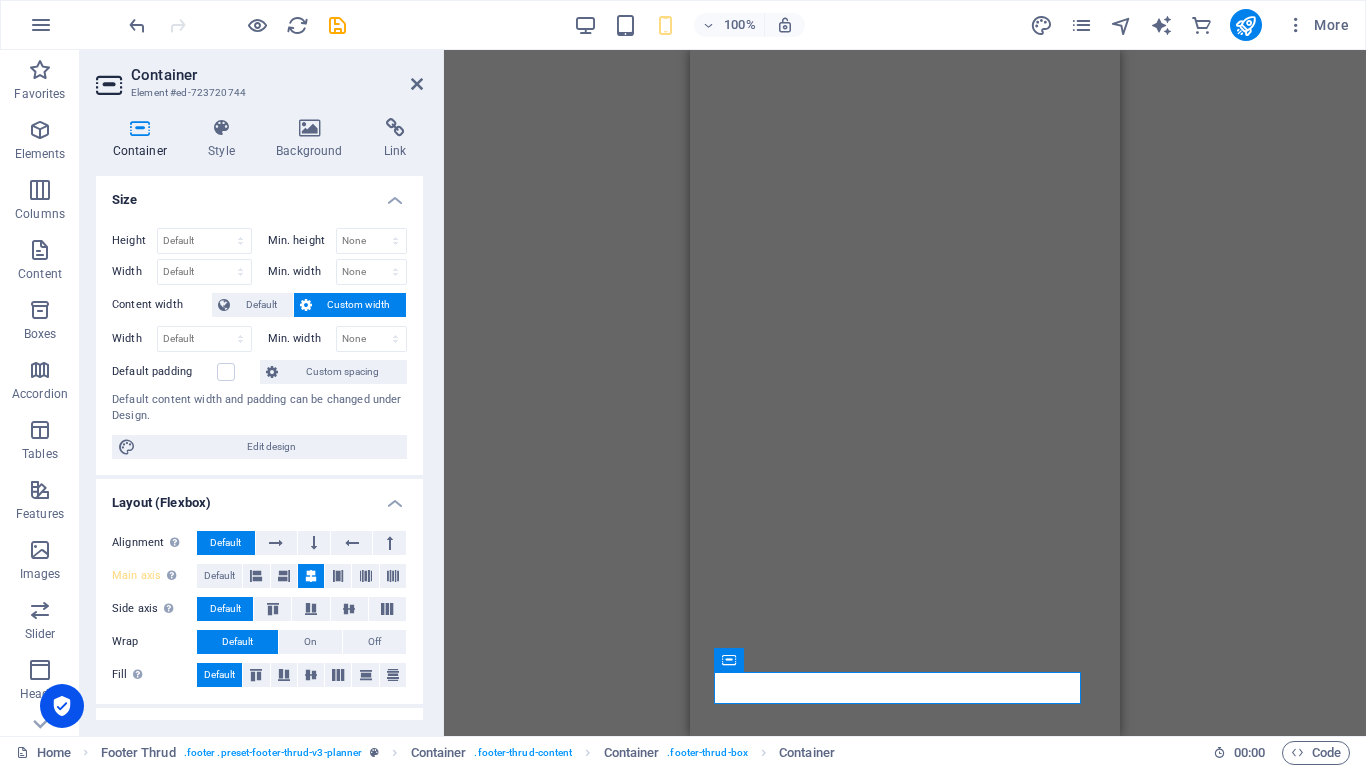 click on "Custom spacing" at bounding box center [342, 372] 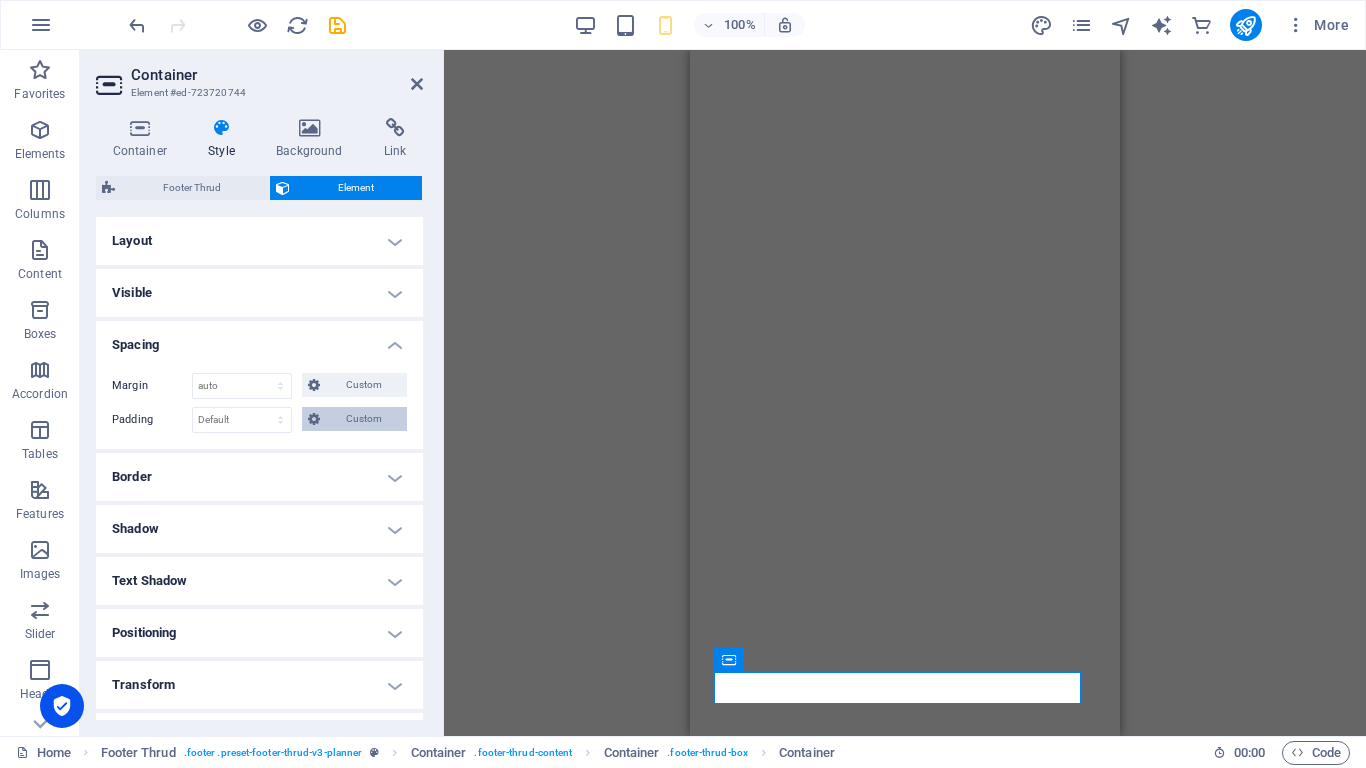 click on "Custom" at bounding box center (363, 419) 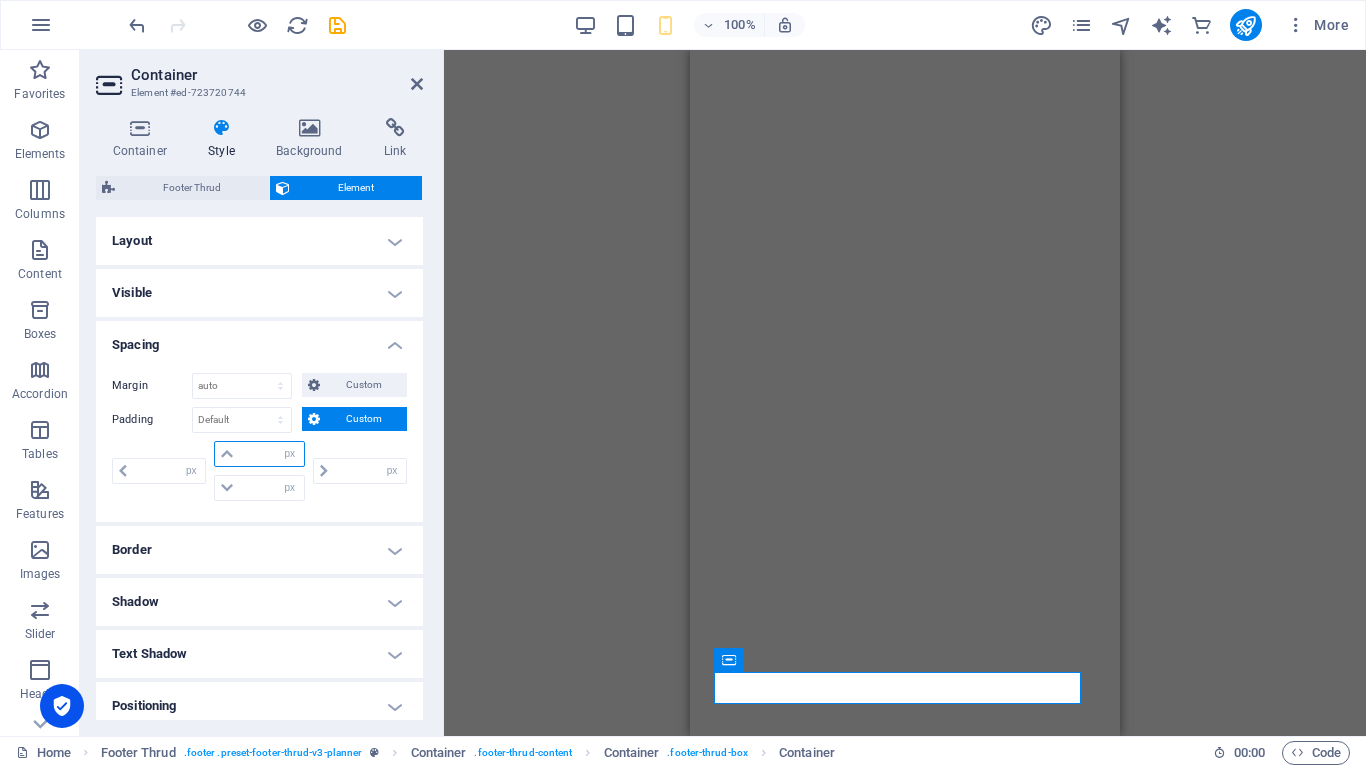 drag, startPoint x: 258, startPoint y: 453, endPoint x: 240, endPoint y: 446, distance: 19.313208 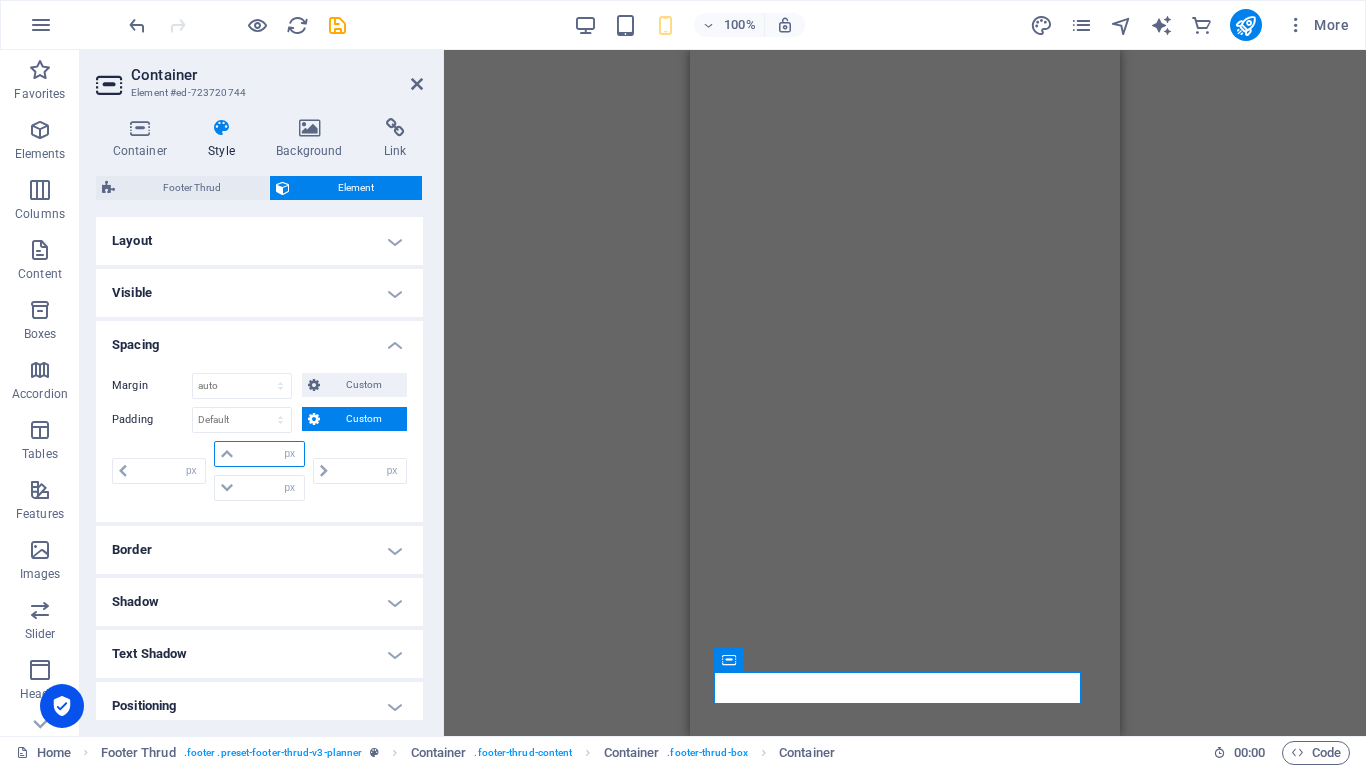 click at bounding box center (271, 454) 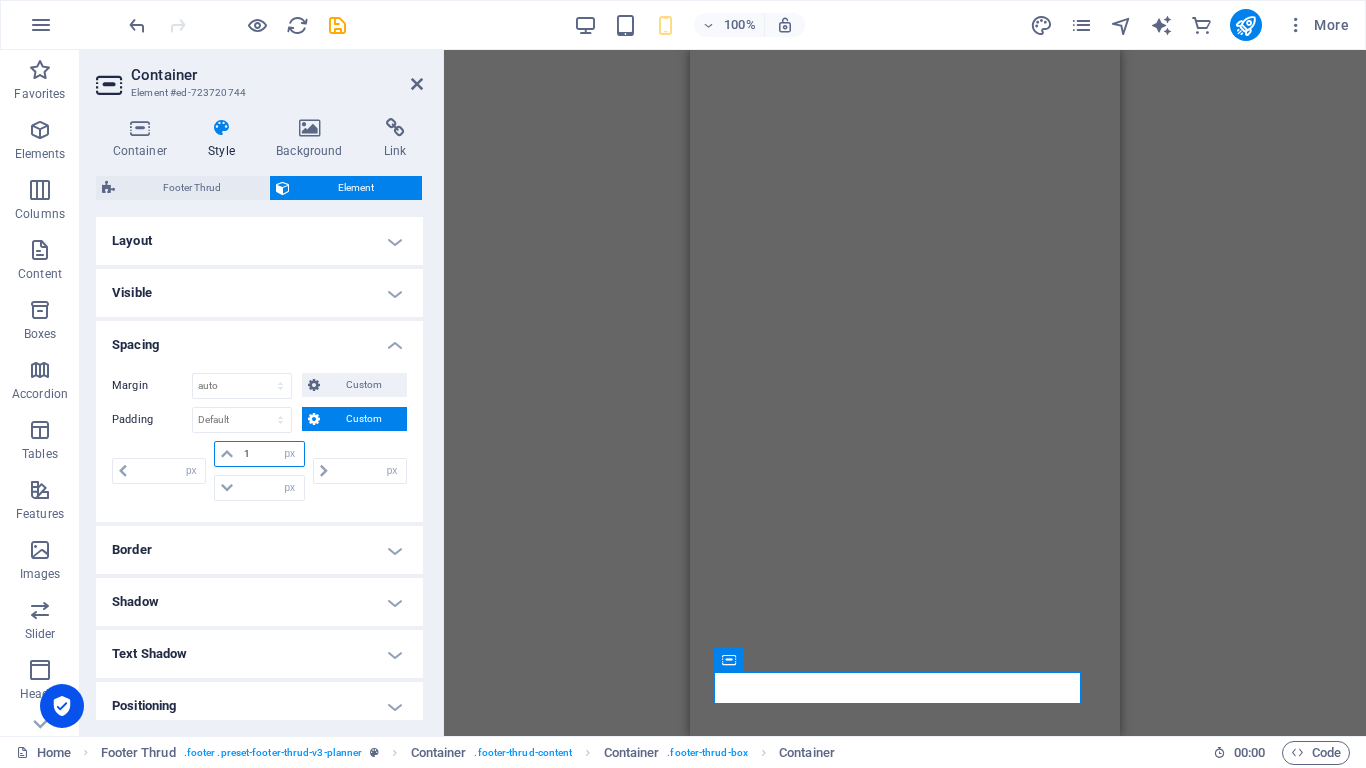 type on "10" 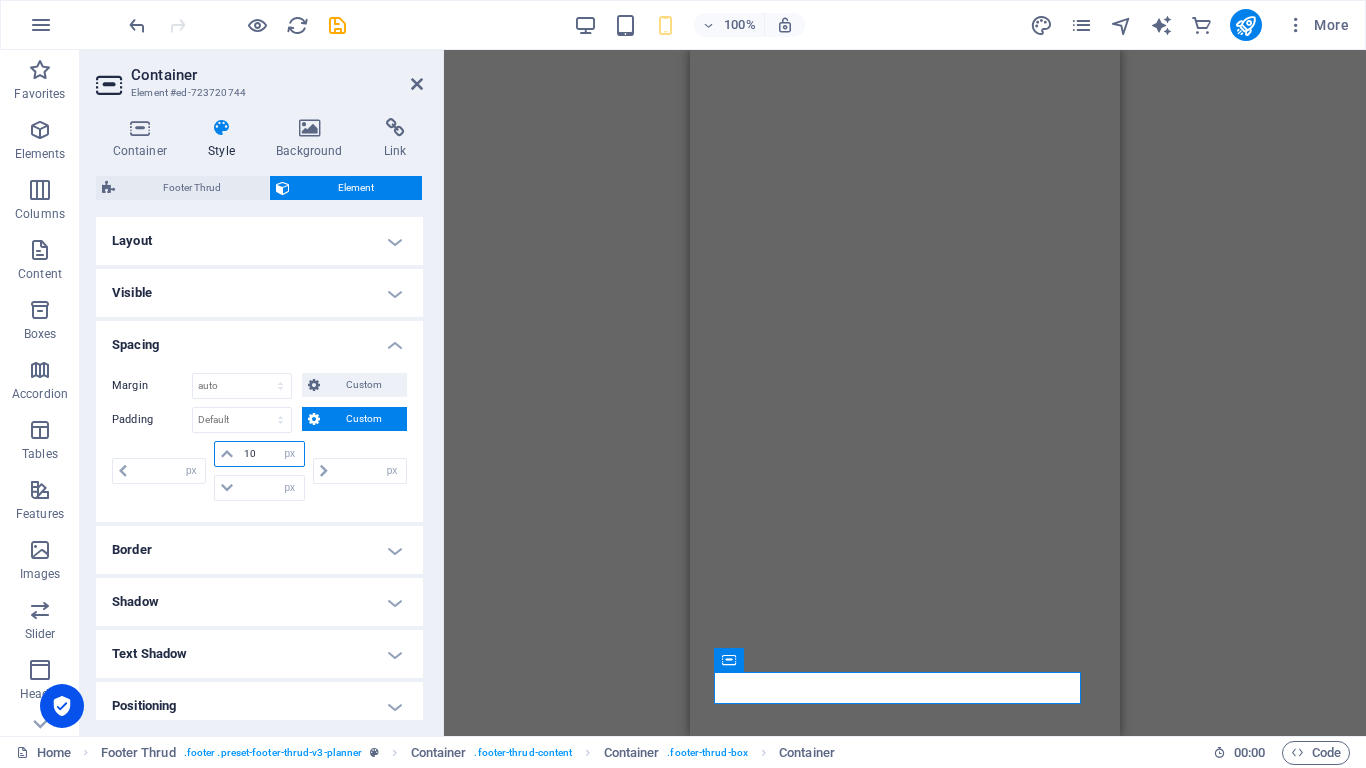 type on "0" 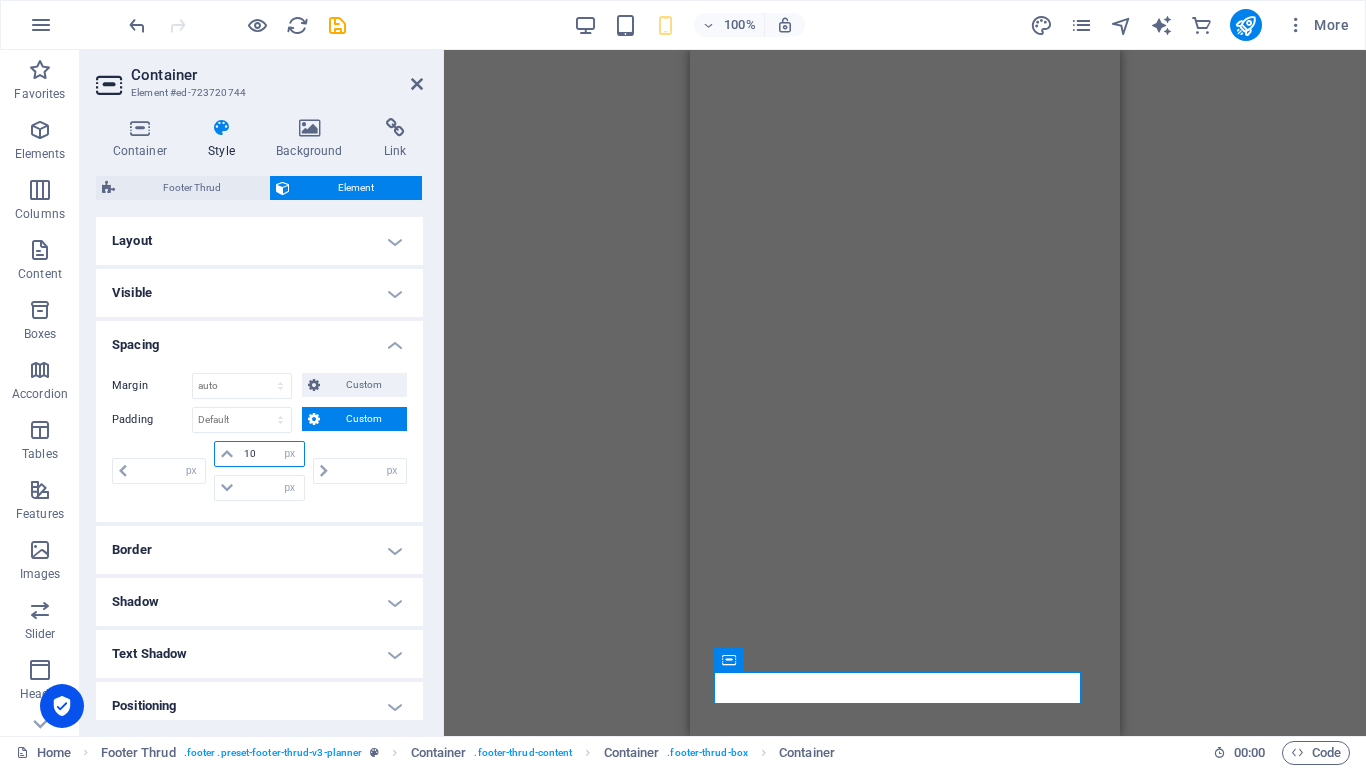 type on "0" 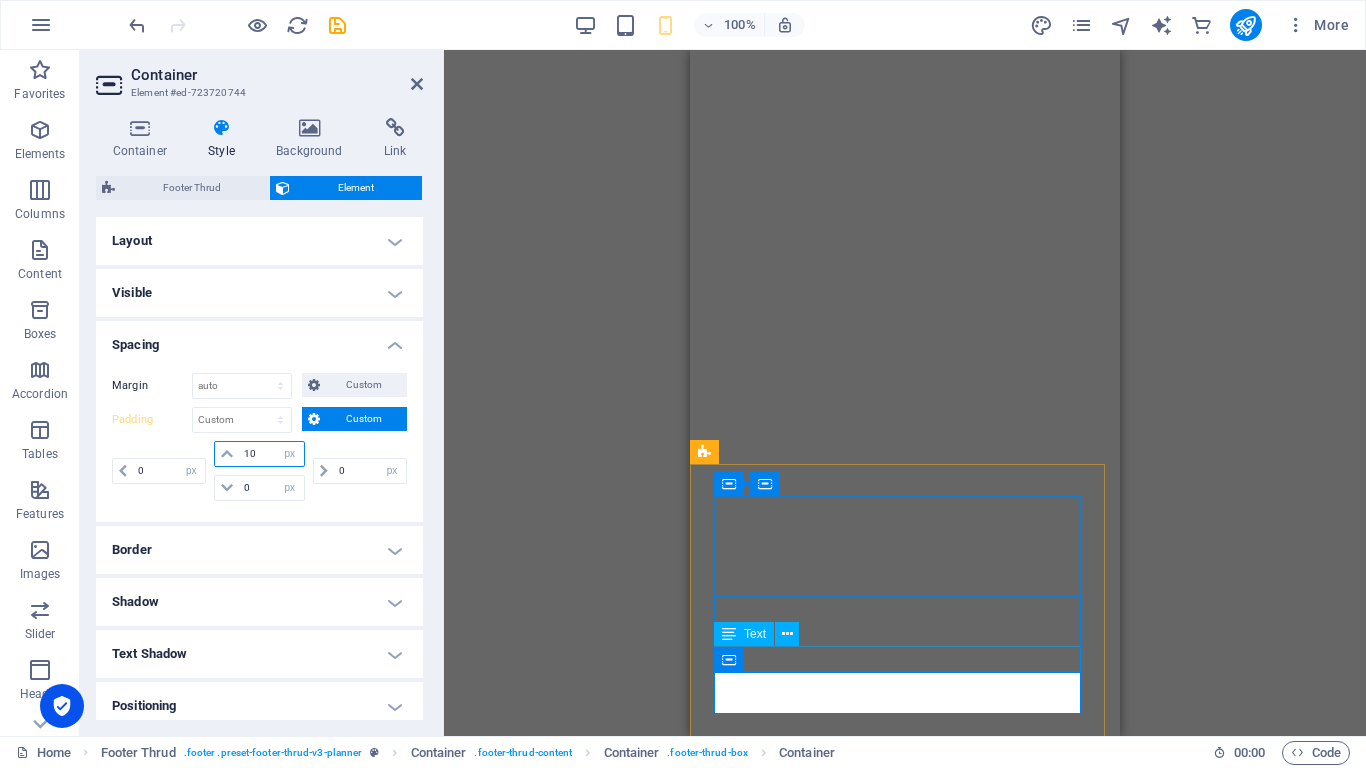 type on "10" 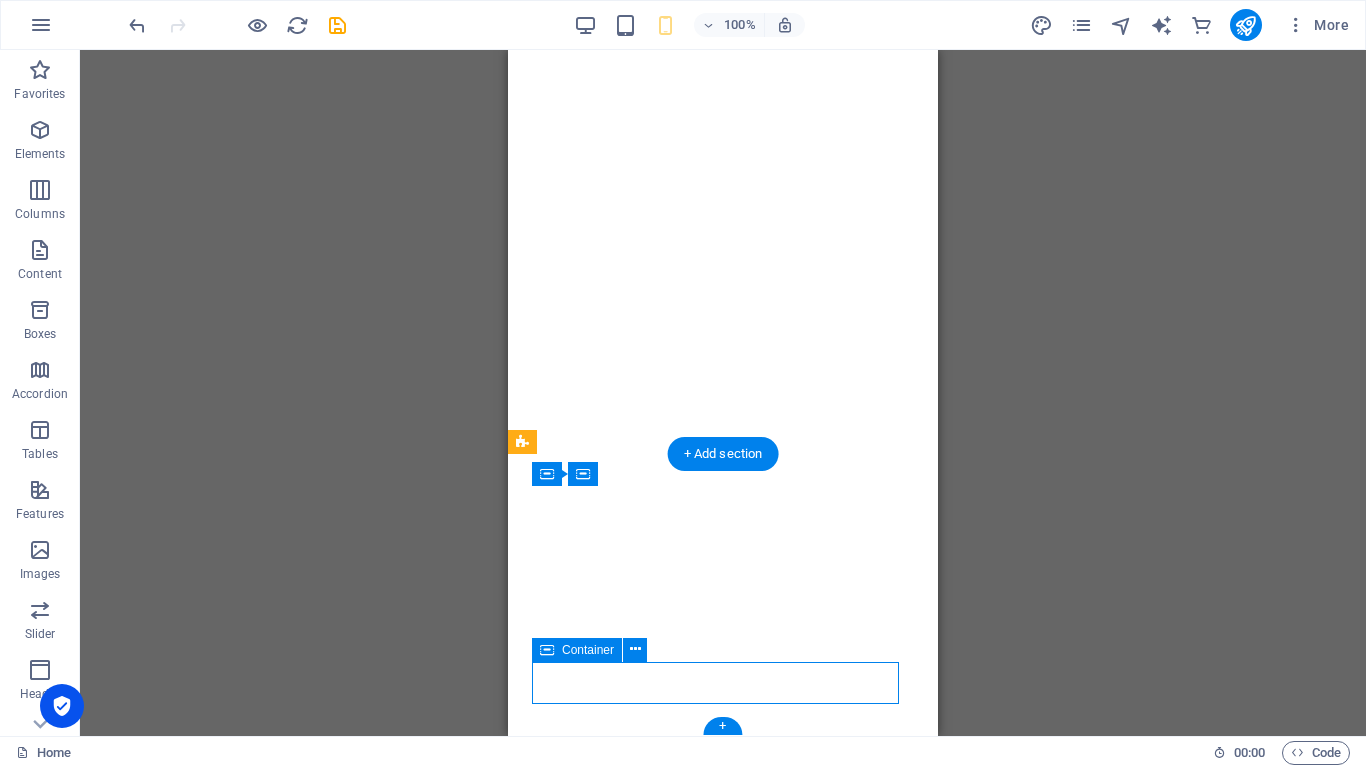 select on "px" 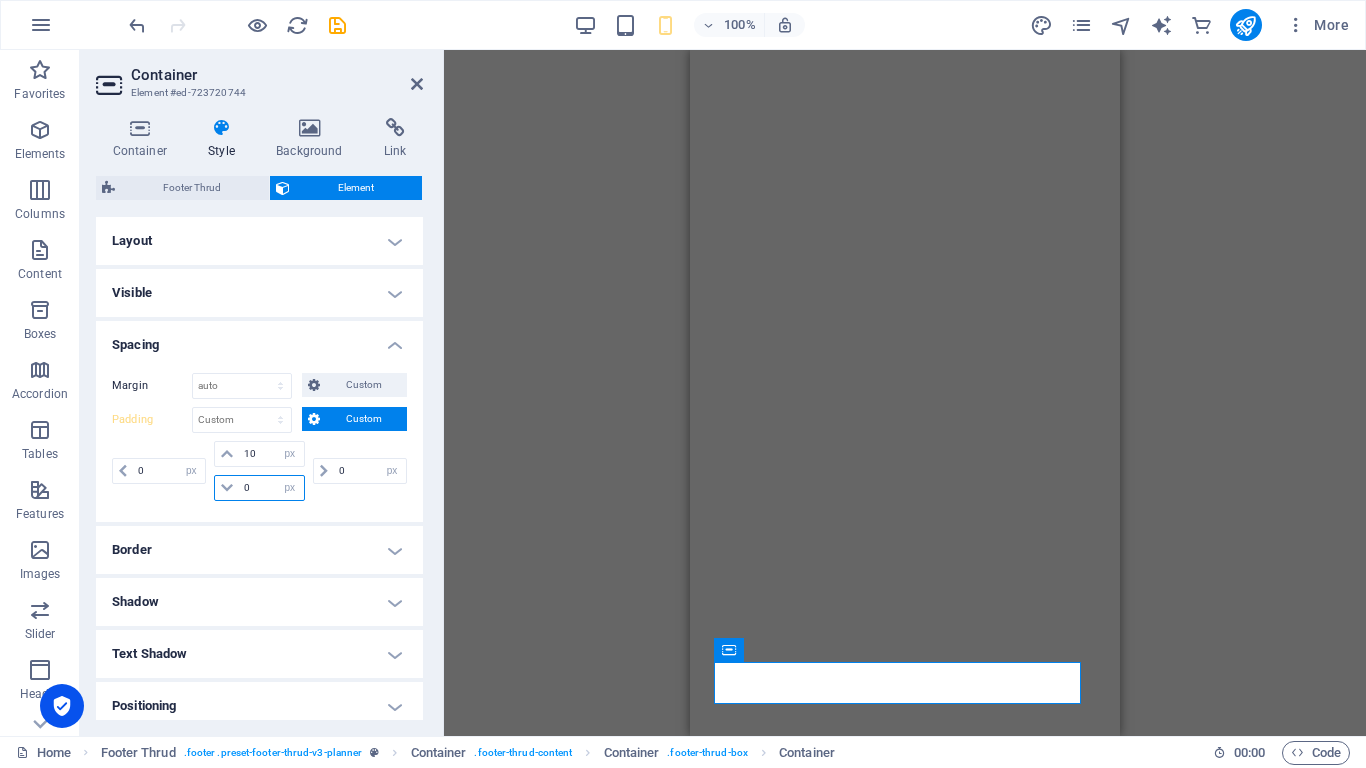 drag, startPoint x: 263, startPoint y: 484, endPoint x: 222, endPoint y: 472, distance: 42.72002 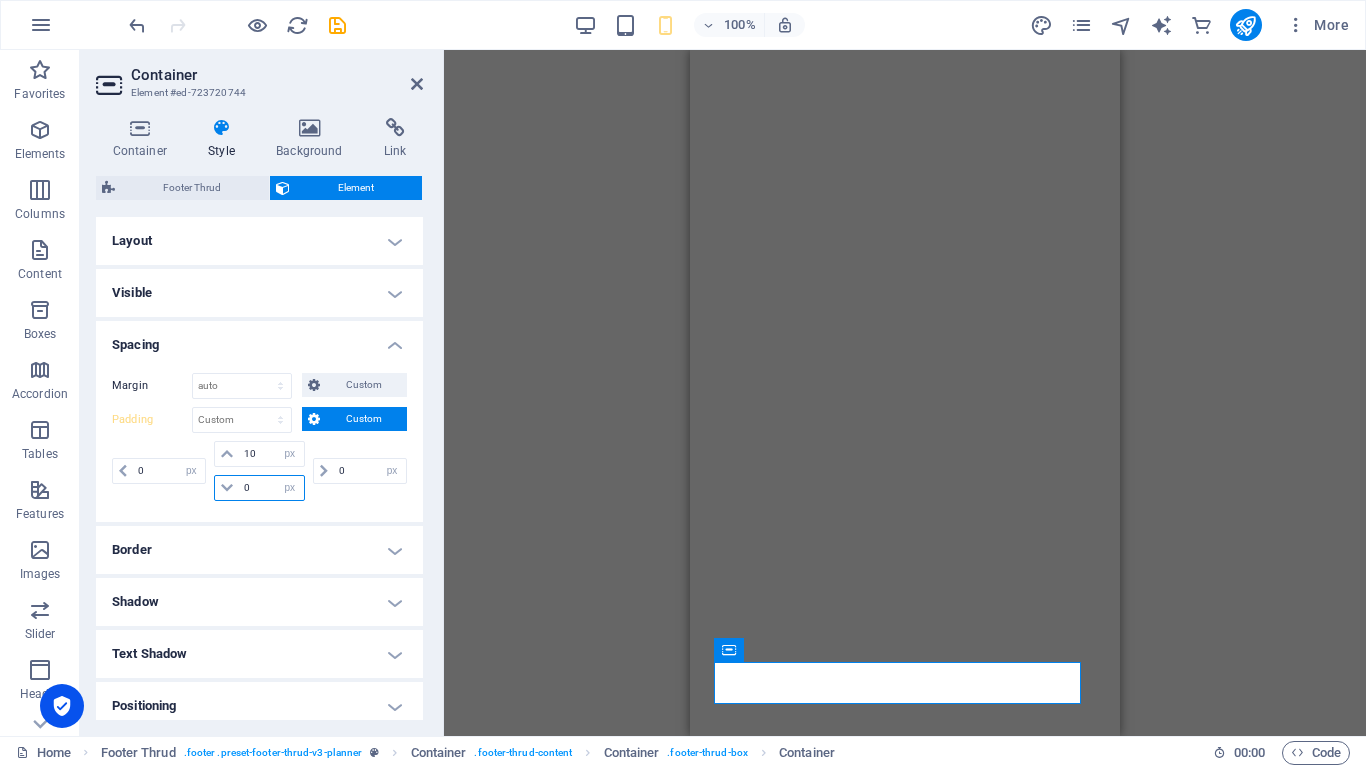 click on "10 px rem % vh vw 0 px rem % vh vw" at bounding box center [259, 471] 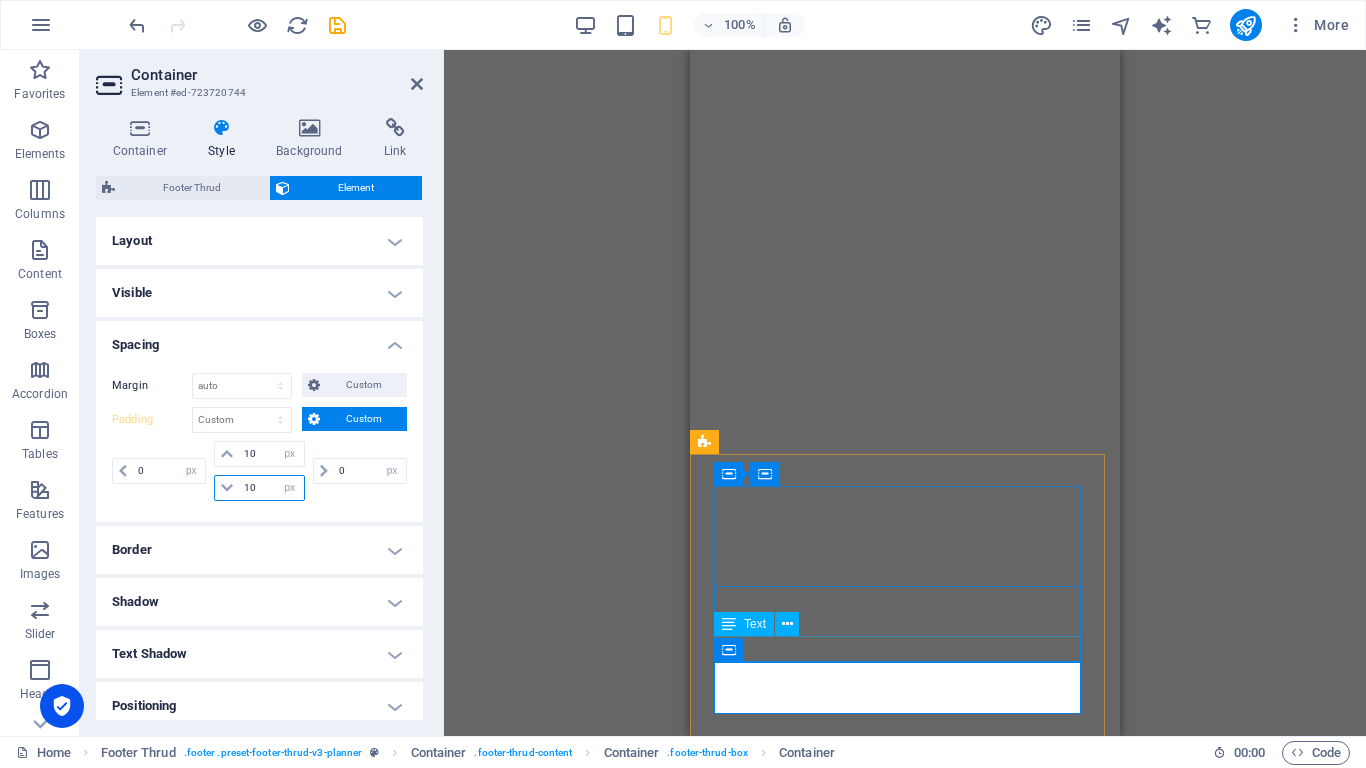 type on "10" 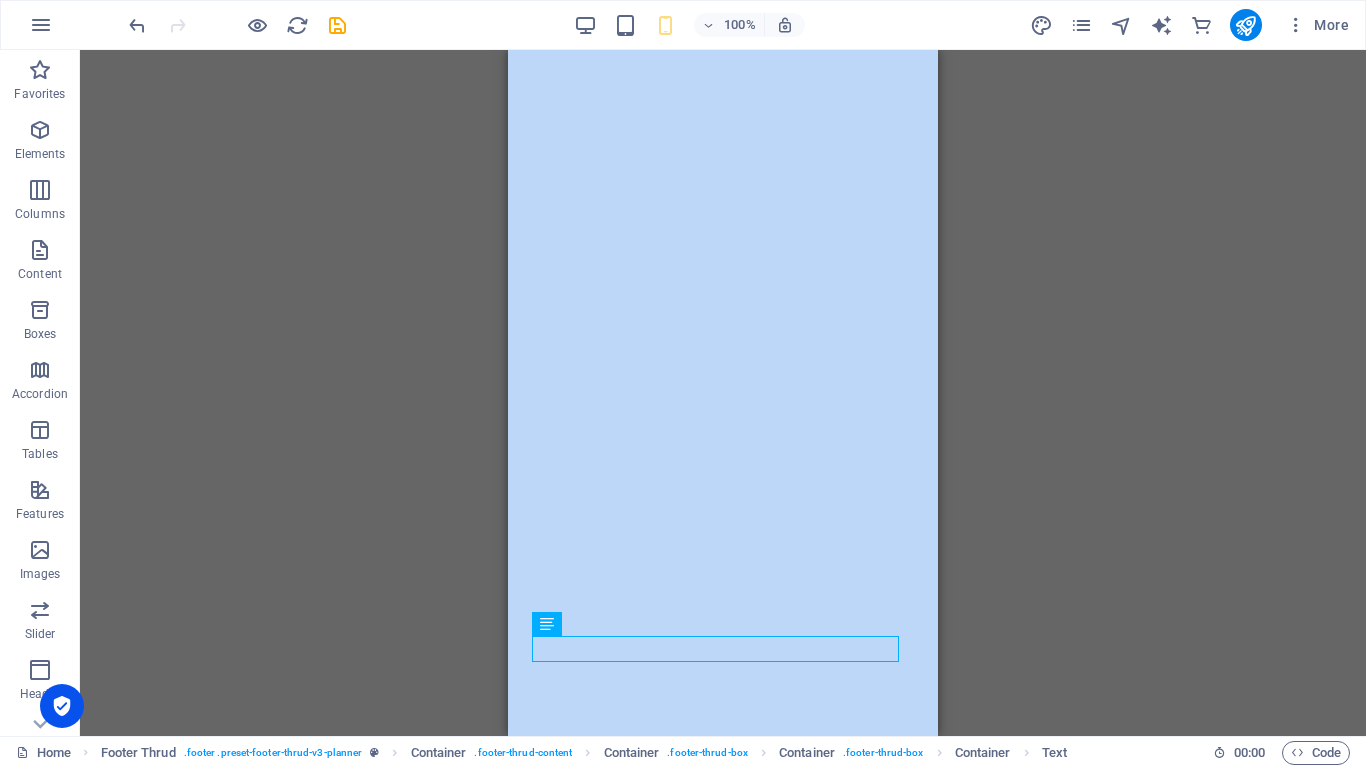 click on "H2   Container   Text   Text   Spacer   Container   Banner   Banner   Menu Bar   Banner   Logo   Container   HTML   Container   Menu Bar   Banner   Menu   Spacer   Footer Thrud   Container   Container   Container   Image slider   Image Slider   Text   Container   Container   Container   Container   Container   Text   Logo   Icon   Container   Social Media Icons   Social Media Icons   Icon" at bounding box center [723, 393] 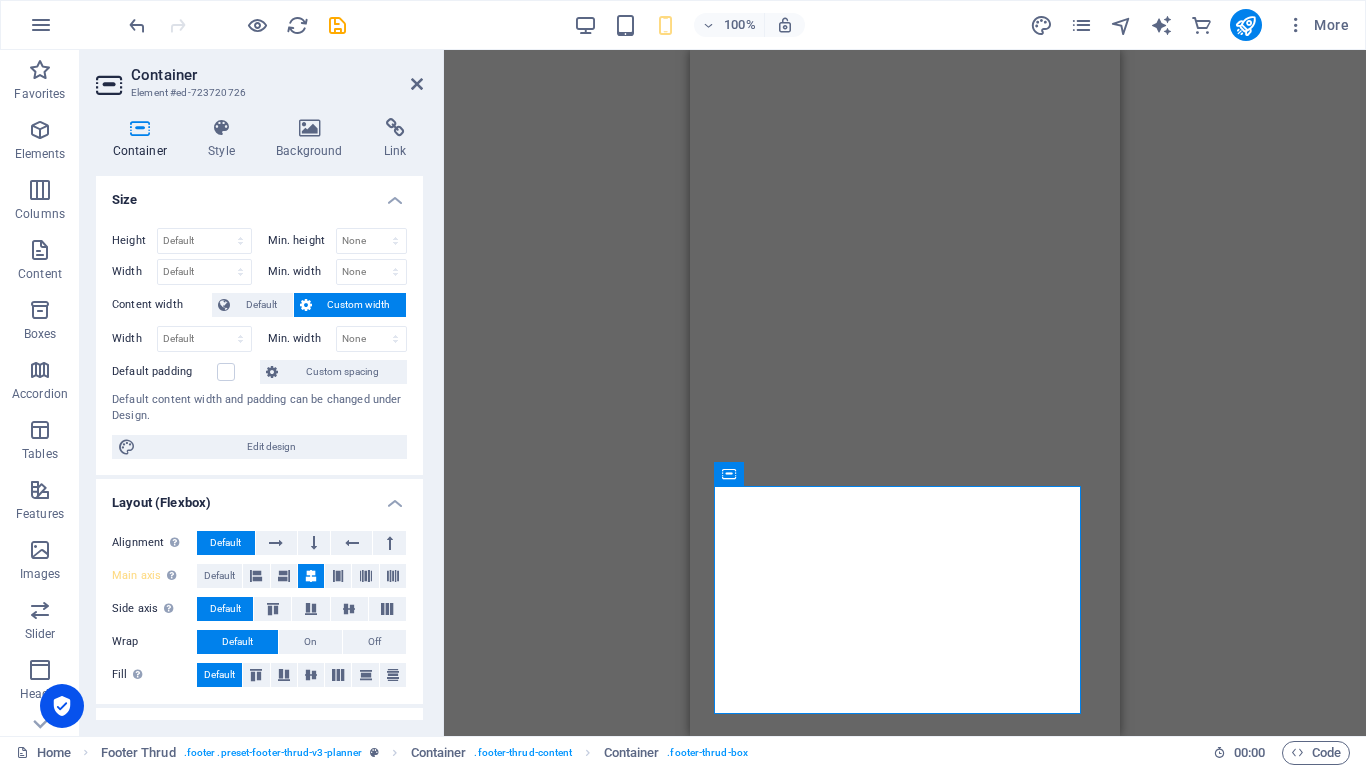 click on "Drag here to replace the existing content. Press “Ctrl” if you want to create a new element.
H2   Container   Text   Text   Spacer   Container   Banner   Banner   Menu Bar   Banner   Logo   Container   HTML   Container   Menu Bar   Banner   Menu   Spacer   Footer Thrud   Container   Container   Container   Image slider   Image Slider   Text   Container   Container   Container   Container   Container   Text   Logo   Icon   Container   Social Media Icons   Social Media Icons   Icon" at bounding box center (905, 393) 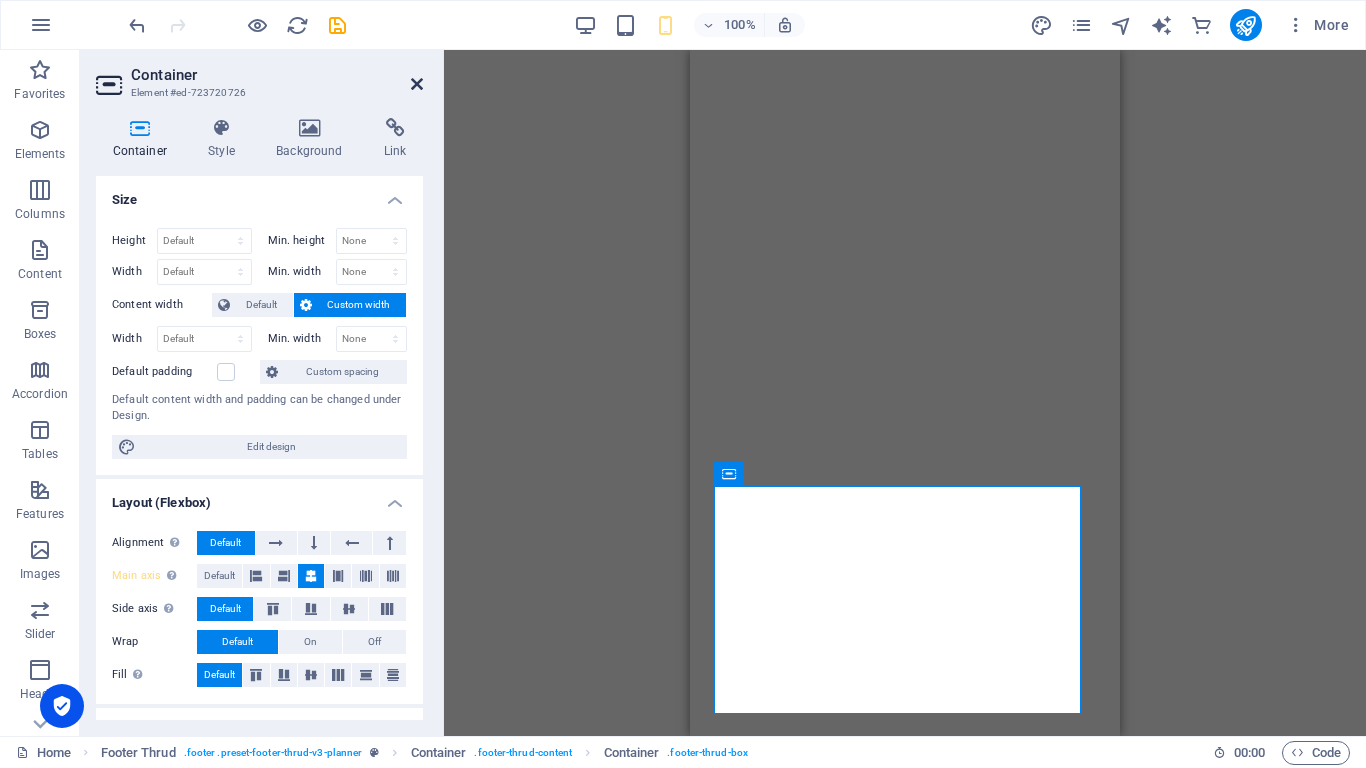 click at bounding box center (417, 84) 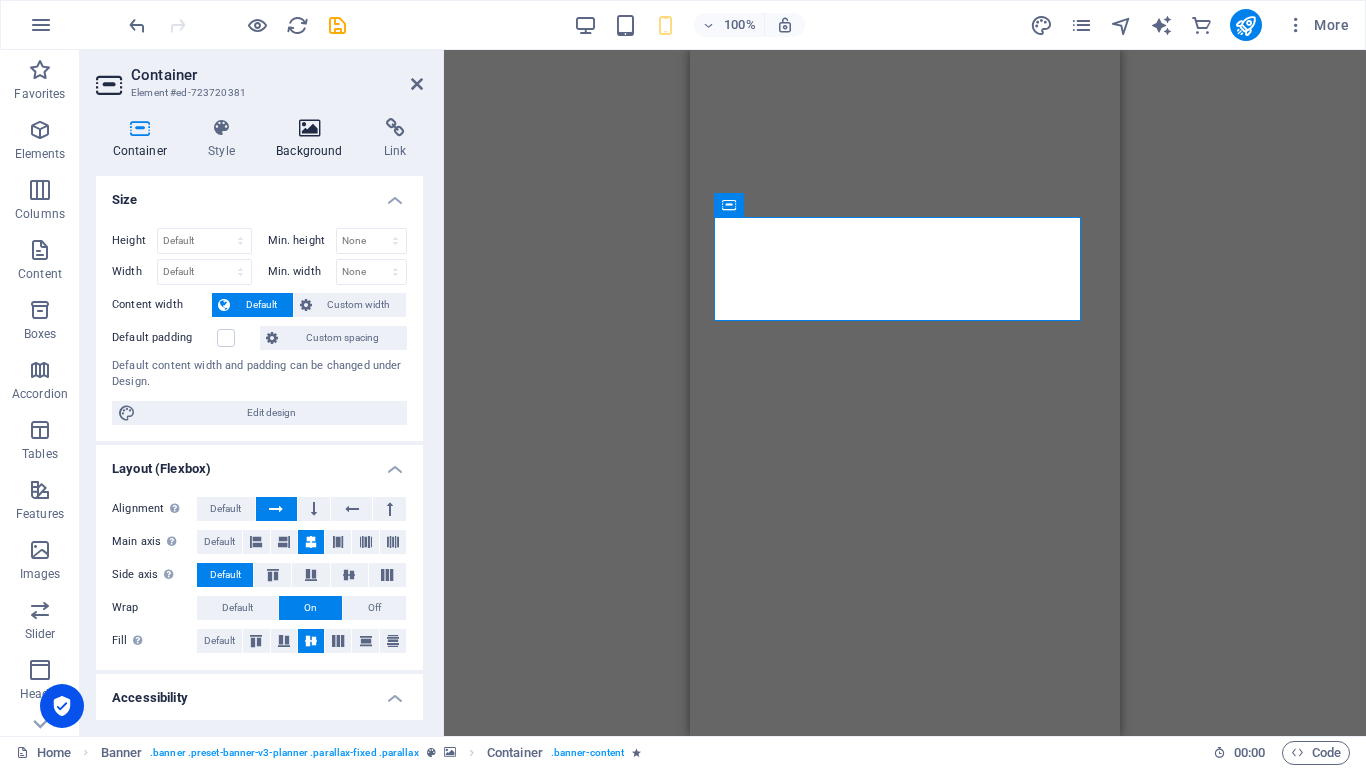 click at bounding box center [310, 128] 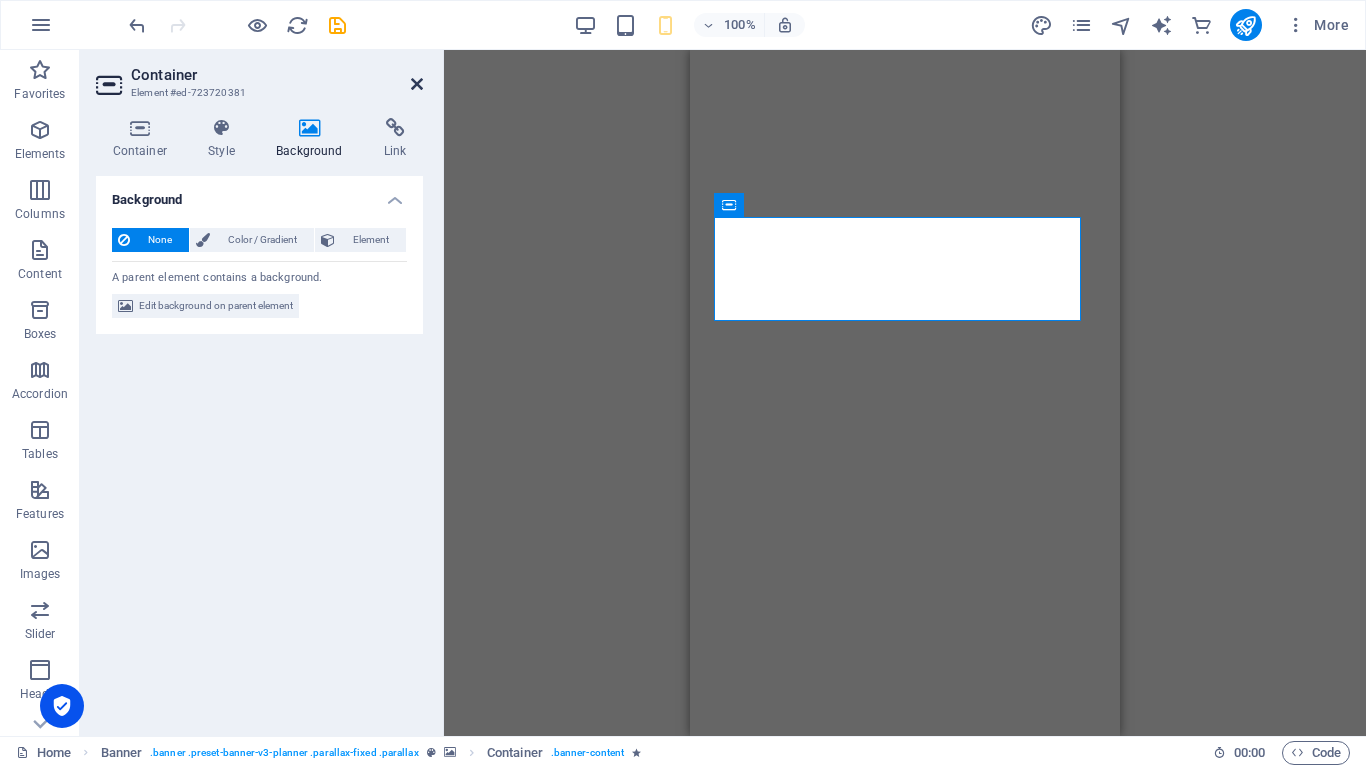 click at bounding box center [417, 84] 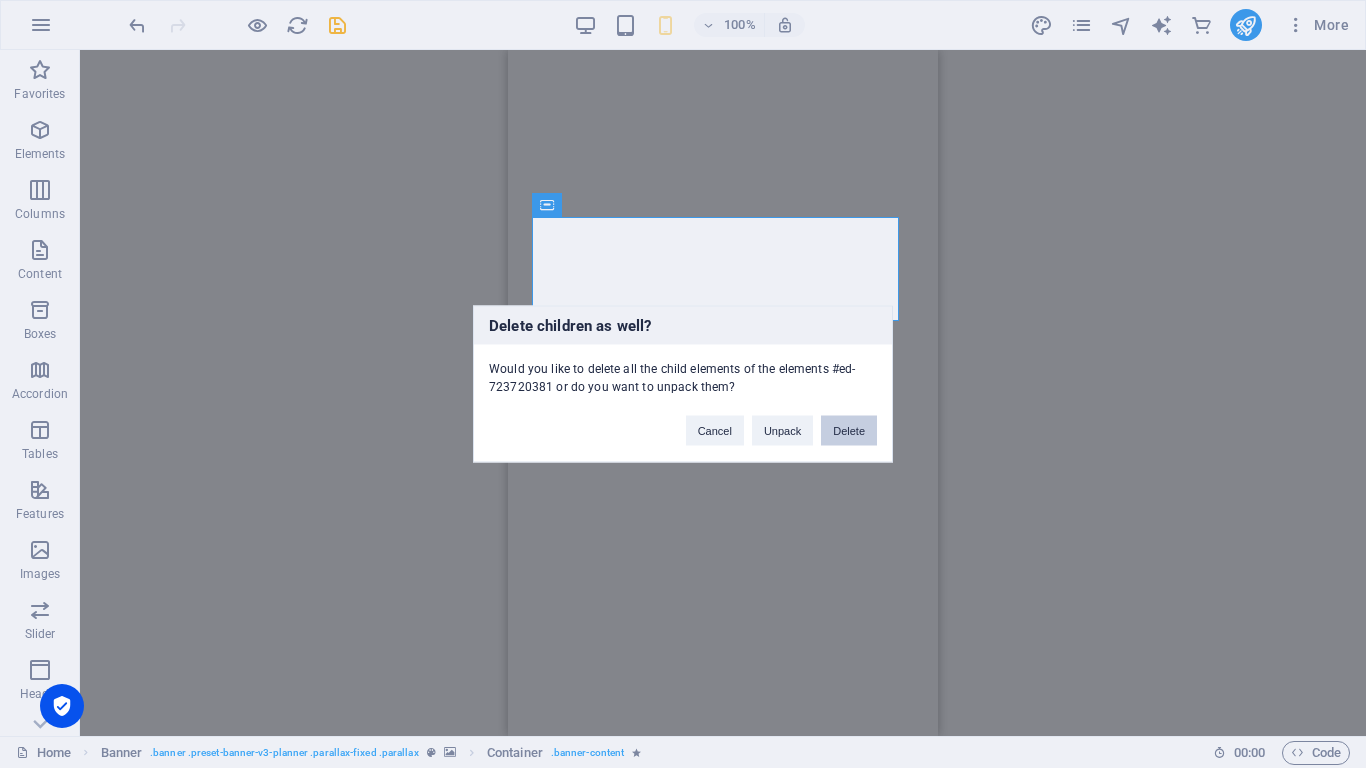 click on "Delete" at bounding box center (849, 431) 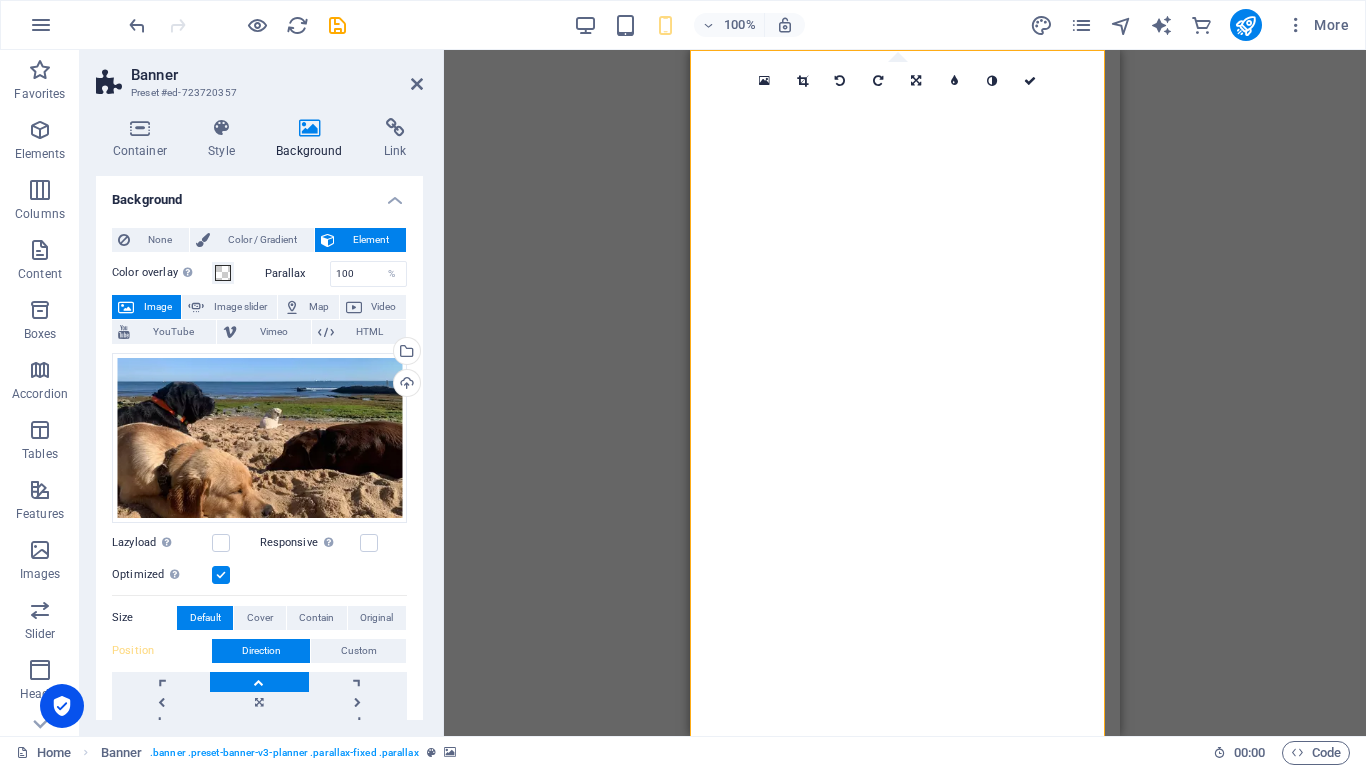 scroll, scrollTop: 202, scrollLeft: 0, axis: vertical 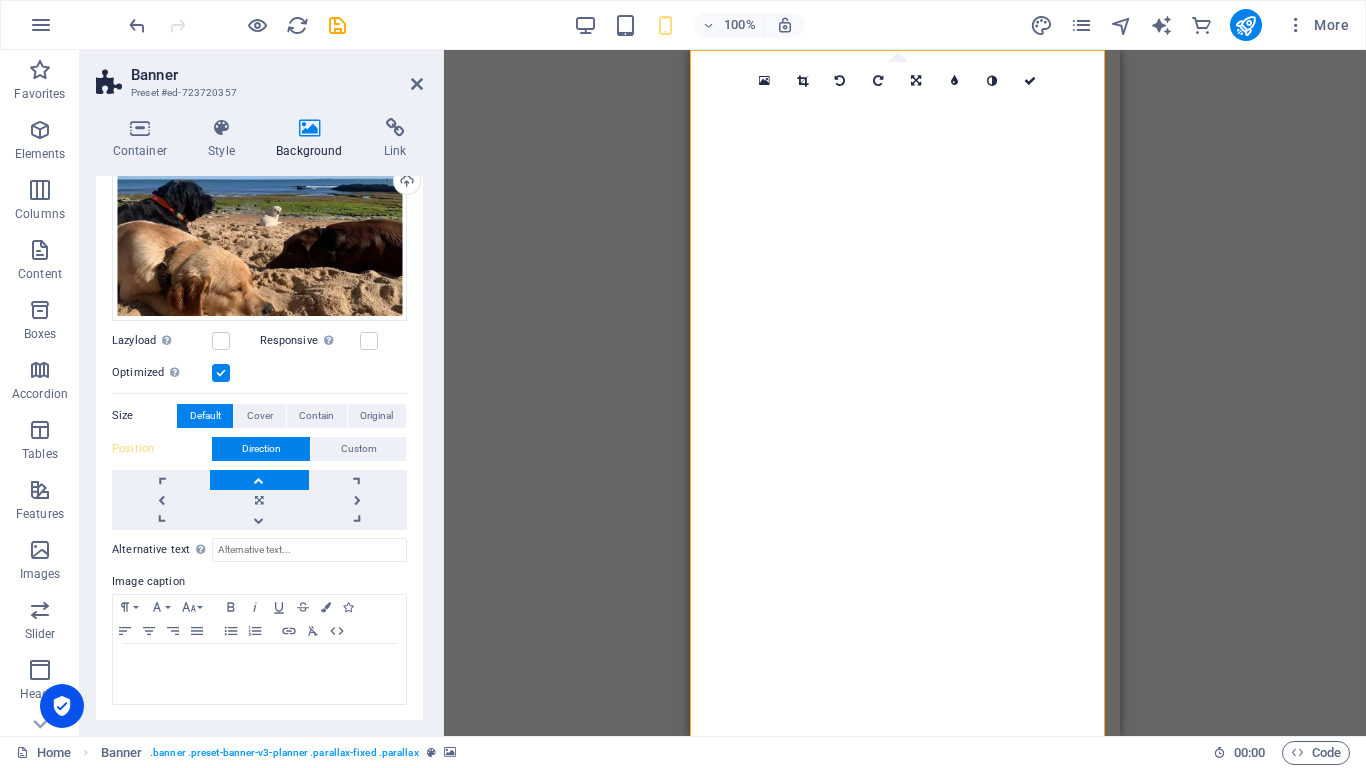 click on "Custom" at bounding box center [359, 449] 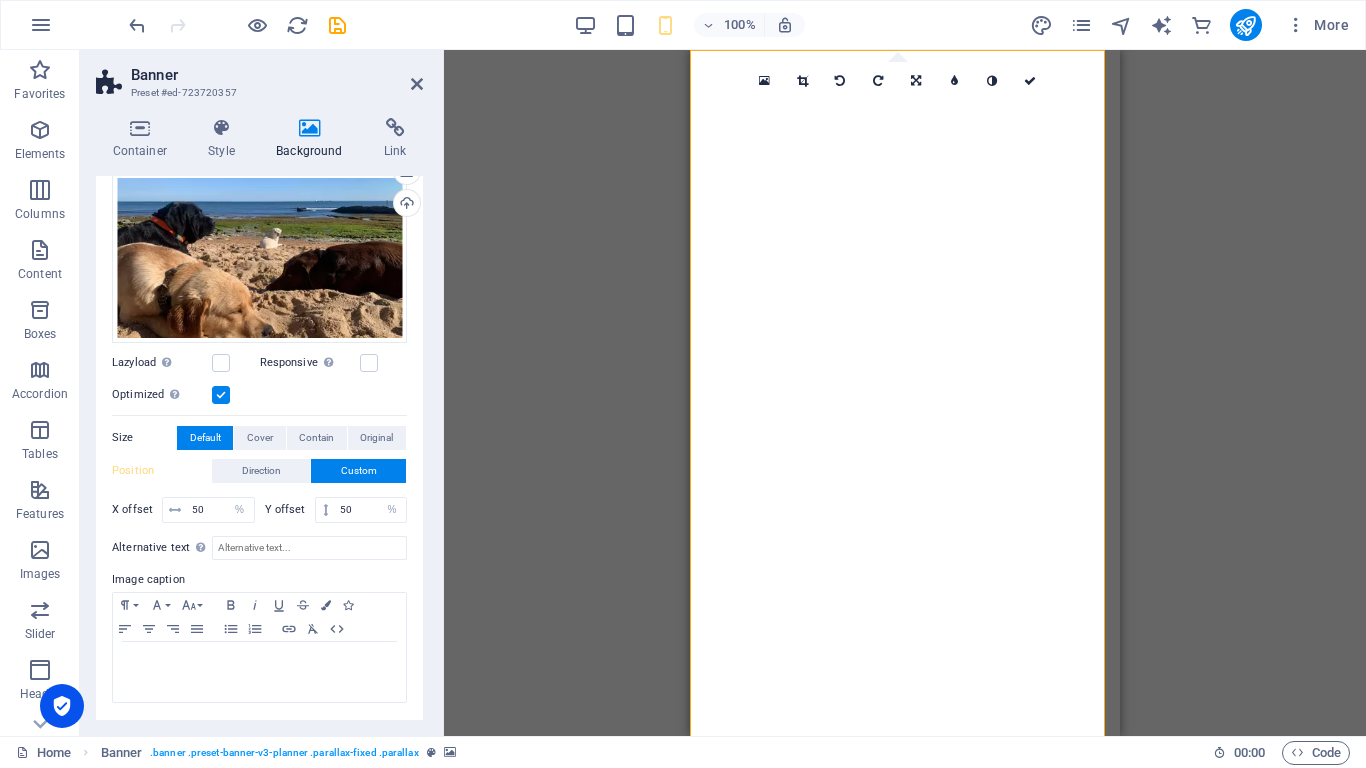 scroll, scrollTop: 178, scrollLeft: 0, axis: vertical 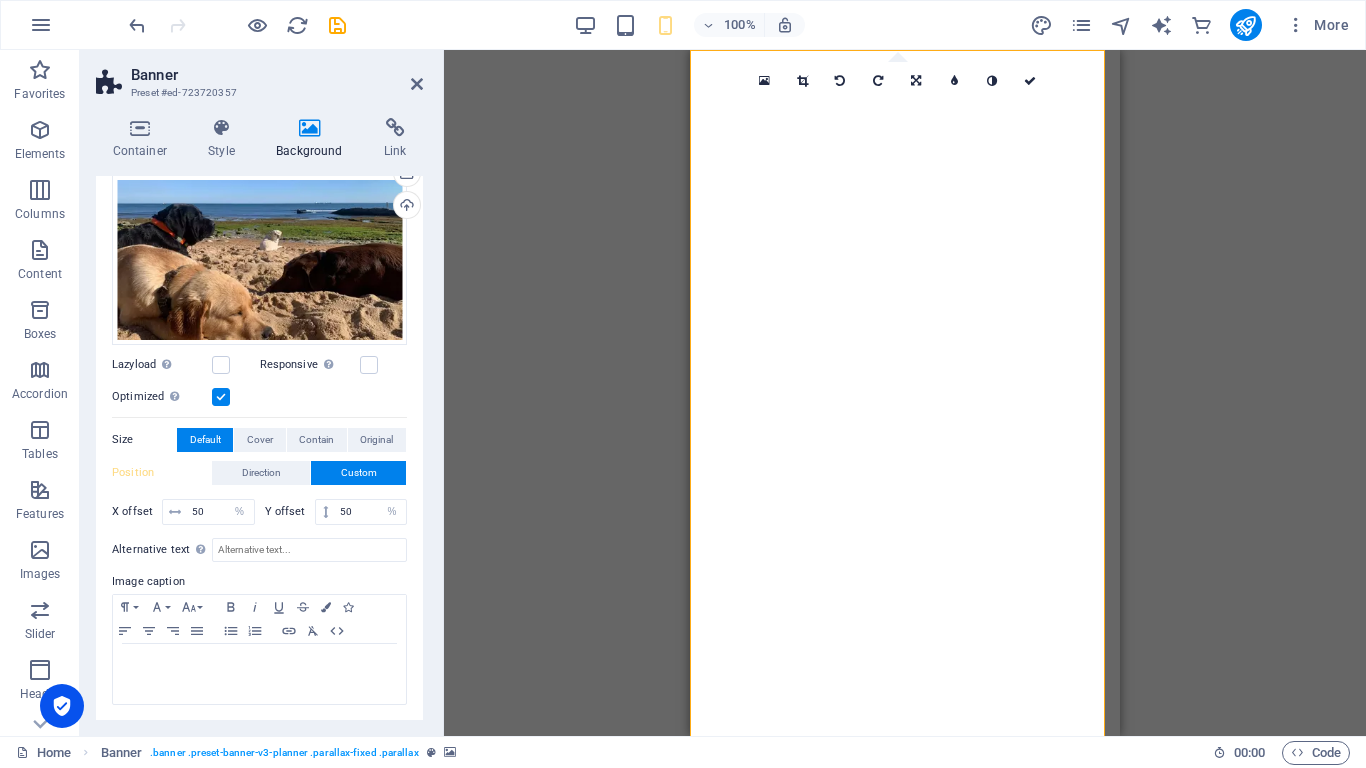 click on "Drag files here, click to choose files or select files from Files or our free stock photos & videos Select files from the file manager, stock photos, or upload file(s) Upload Lazyload Loading images after the page loads improves page speed. Responsive Automatically load retina image and smartphone optimized sizes. Optimized Images are compressed to improve page speed. Size Default Cover Contain Original Repeat Default Position Direction Custom X offset 50 px rem % vh vw Y offset 50 px rem % vh vw" at bounding box center (259, 348) 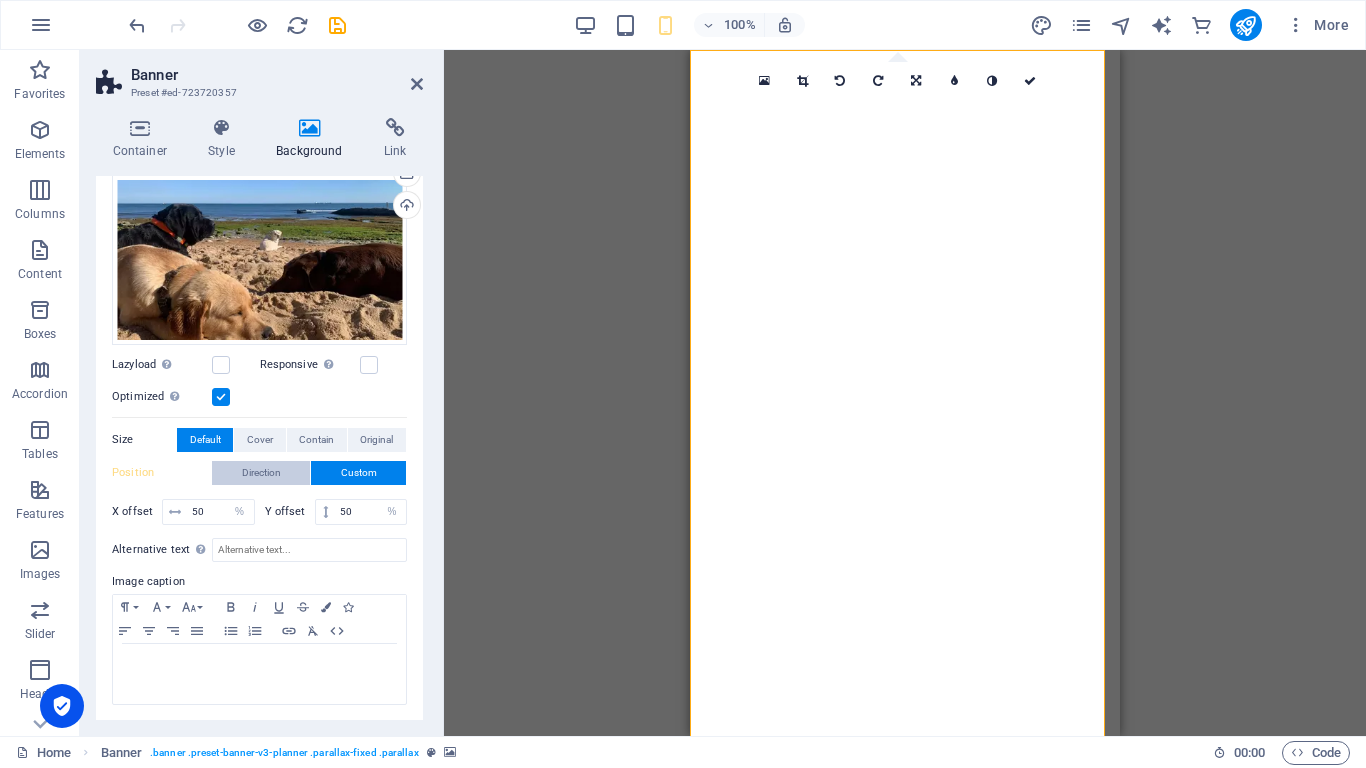 click on "Direction" at bounding box center (261, 473) 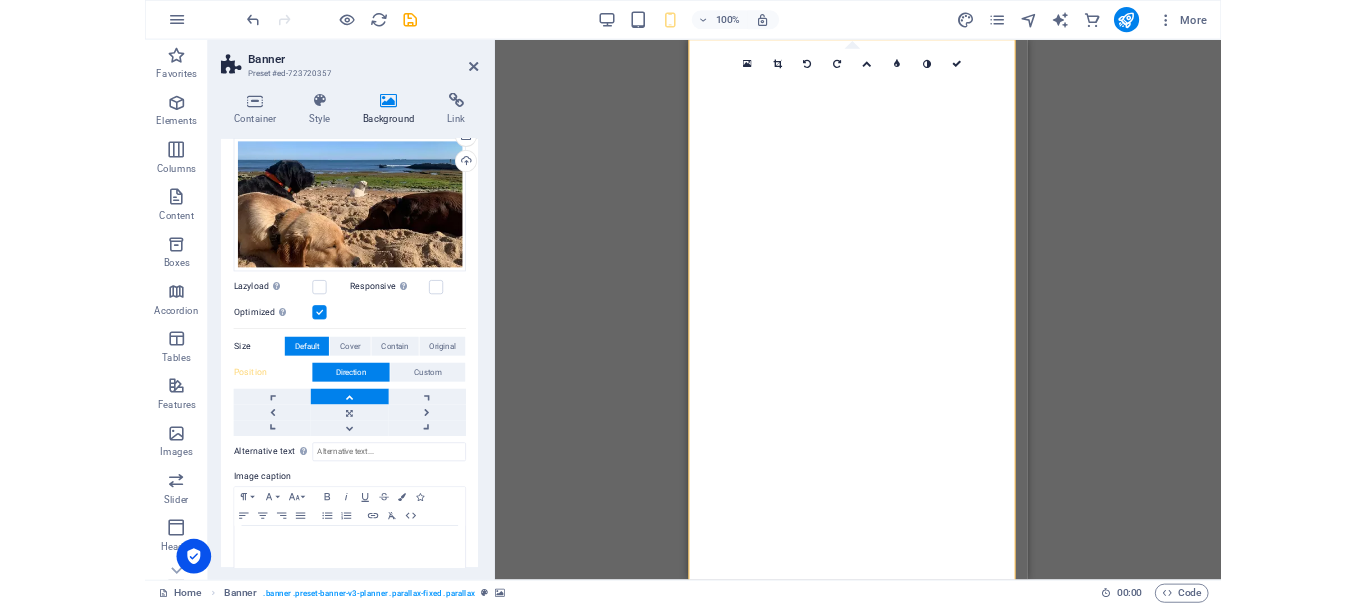 scroll, scrollTop: 0, scrollLeft: 0, axis: both 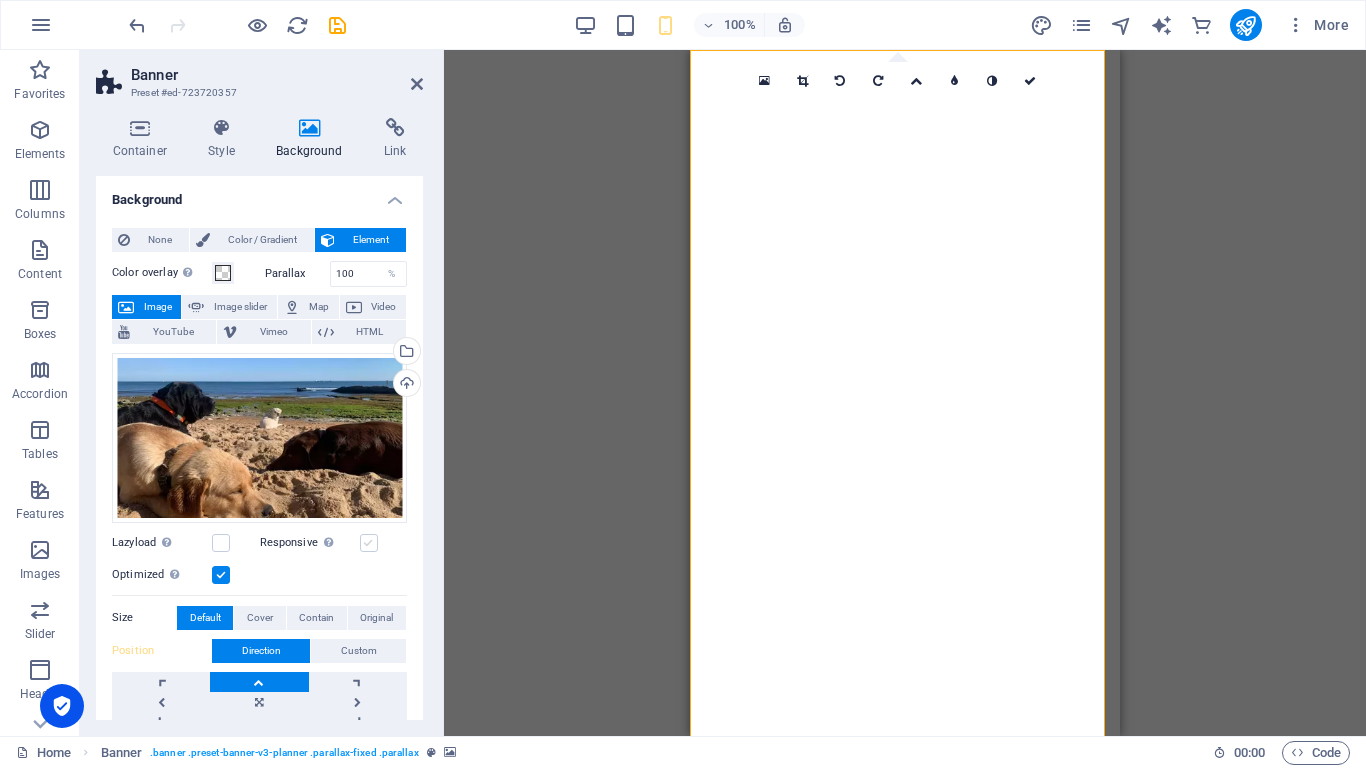 click at bounding box center (369, 543) 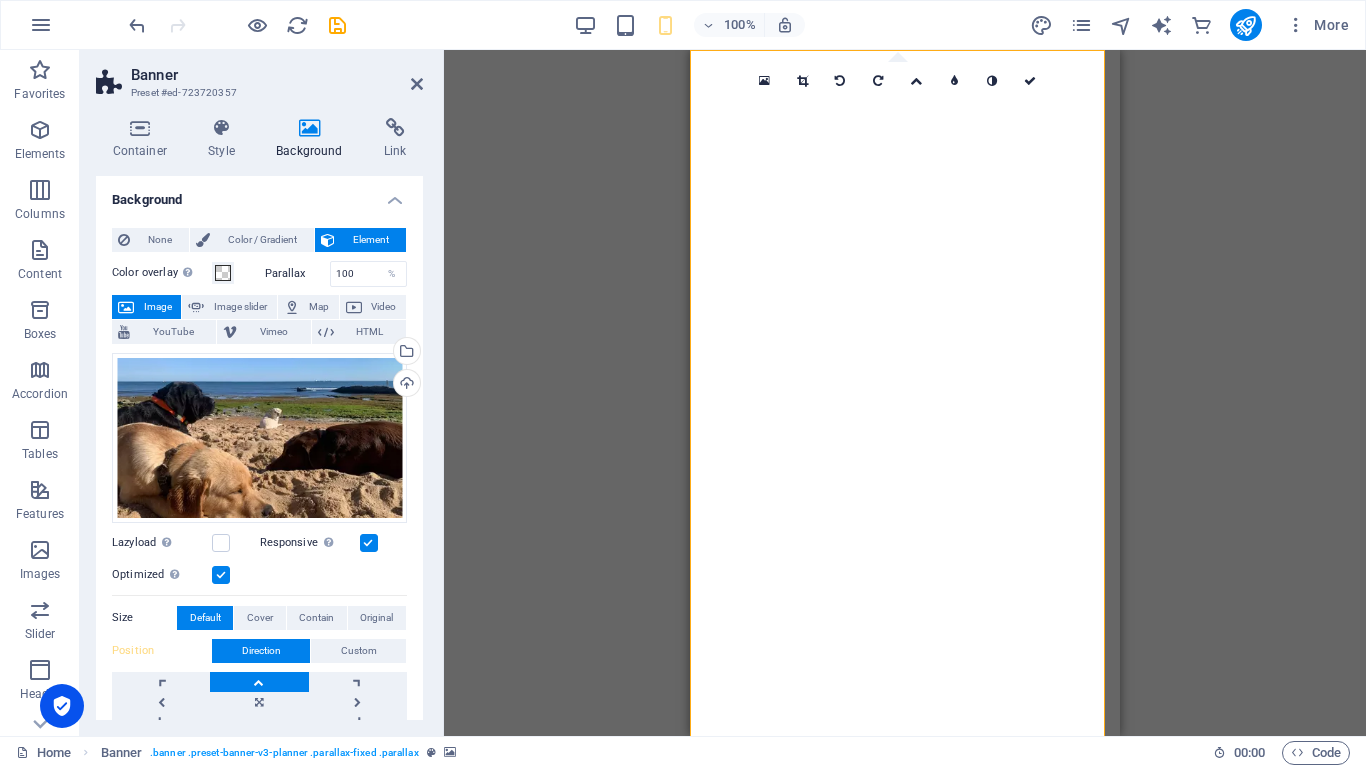 click at bounding box center (369, 543) 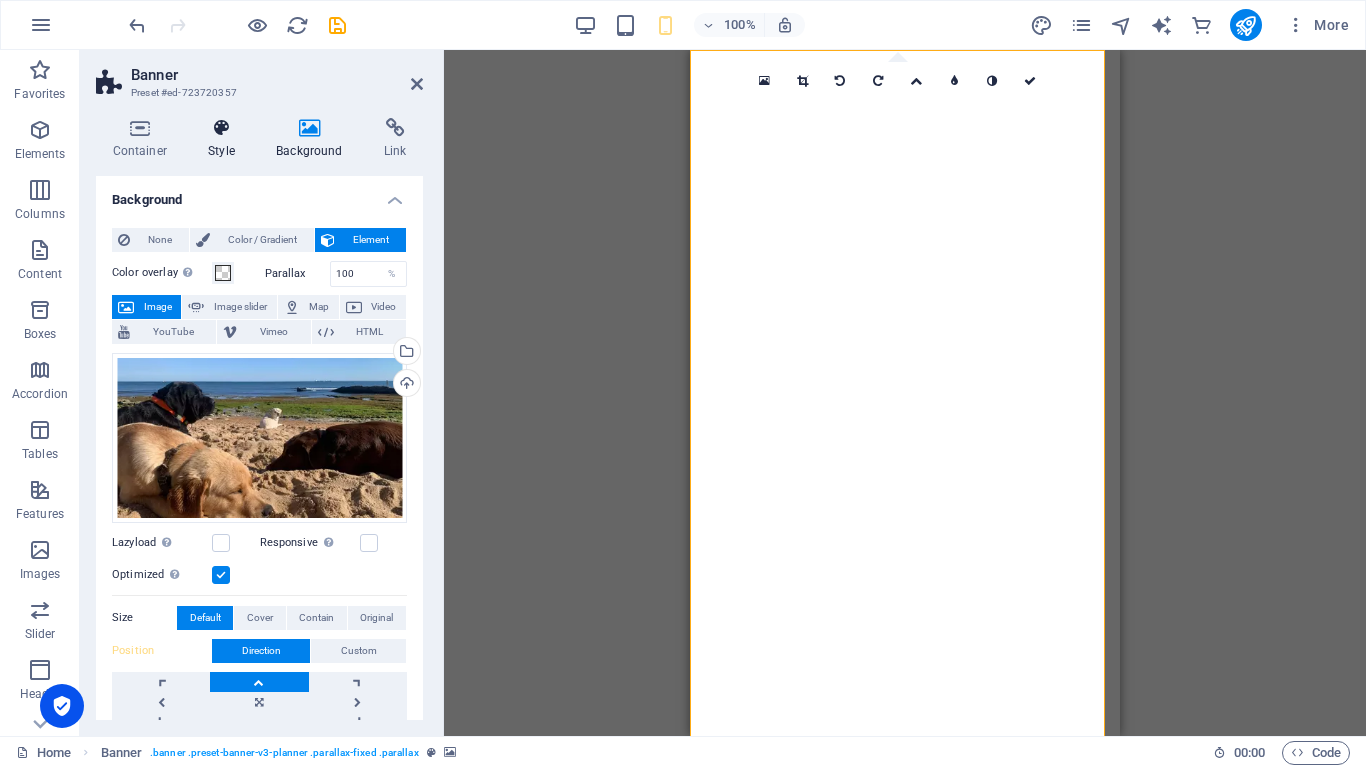 click at bounding box center [222, 128] 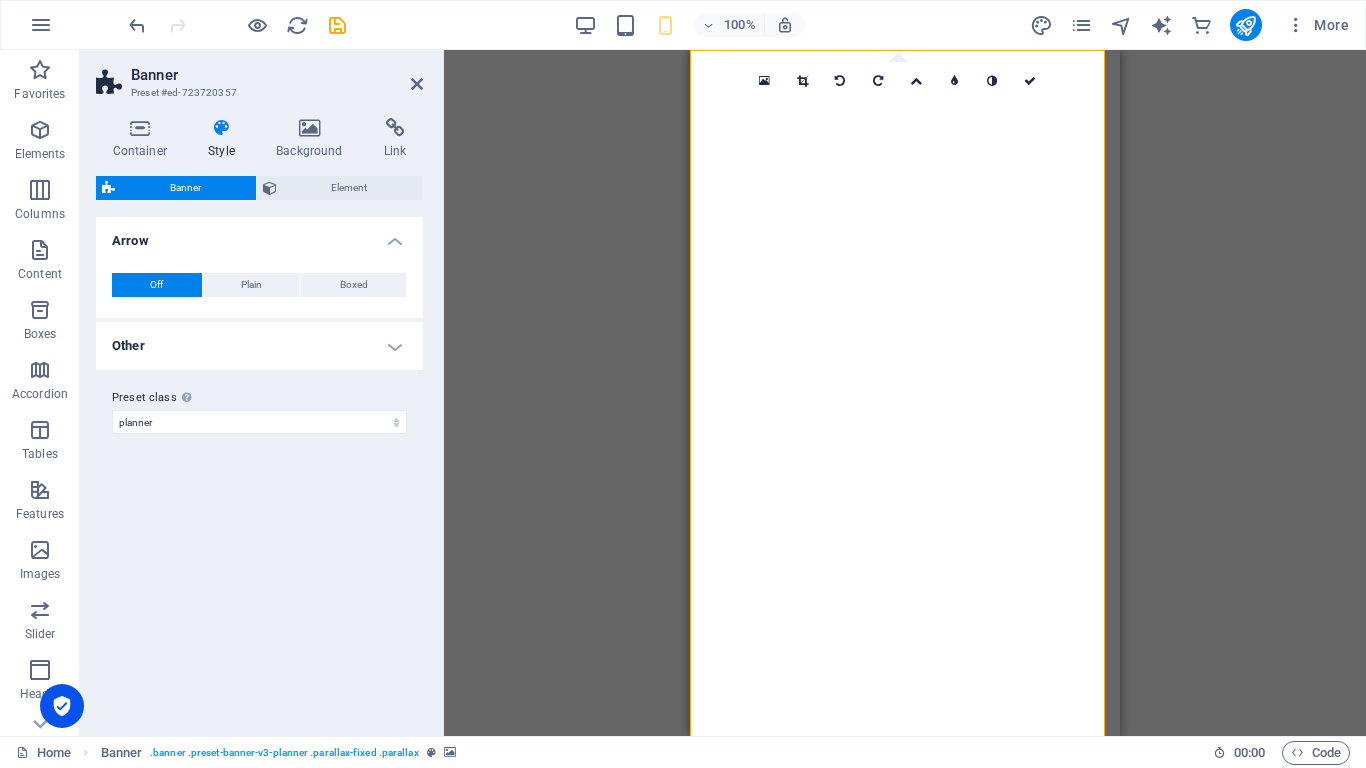 click at bounding box center (222, 128) 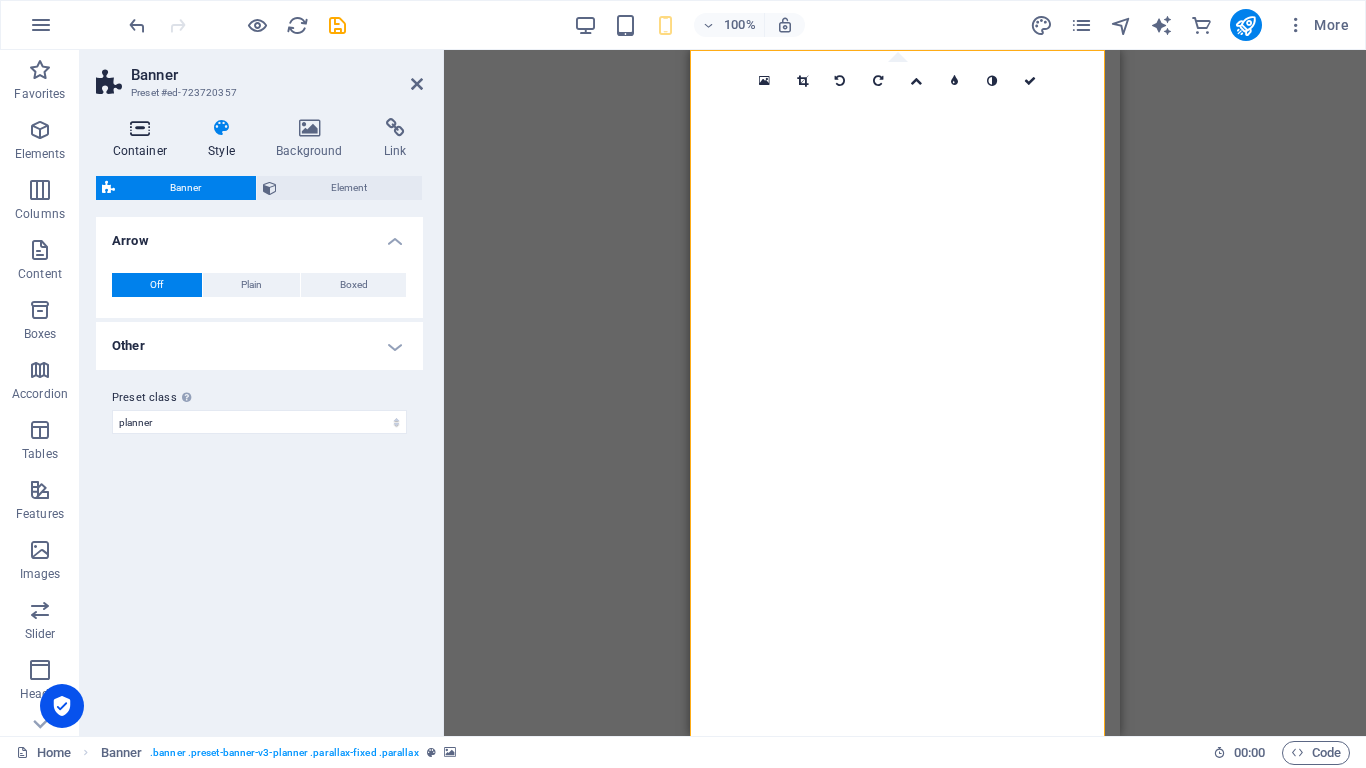 click at bounding box center [140, 128] 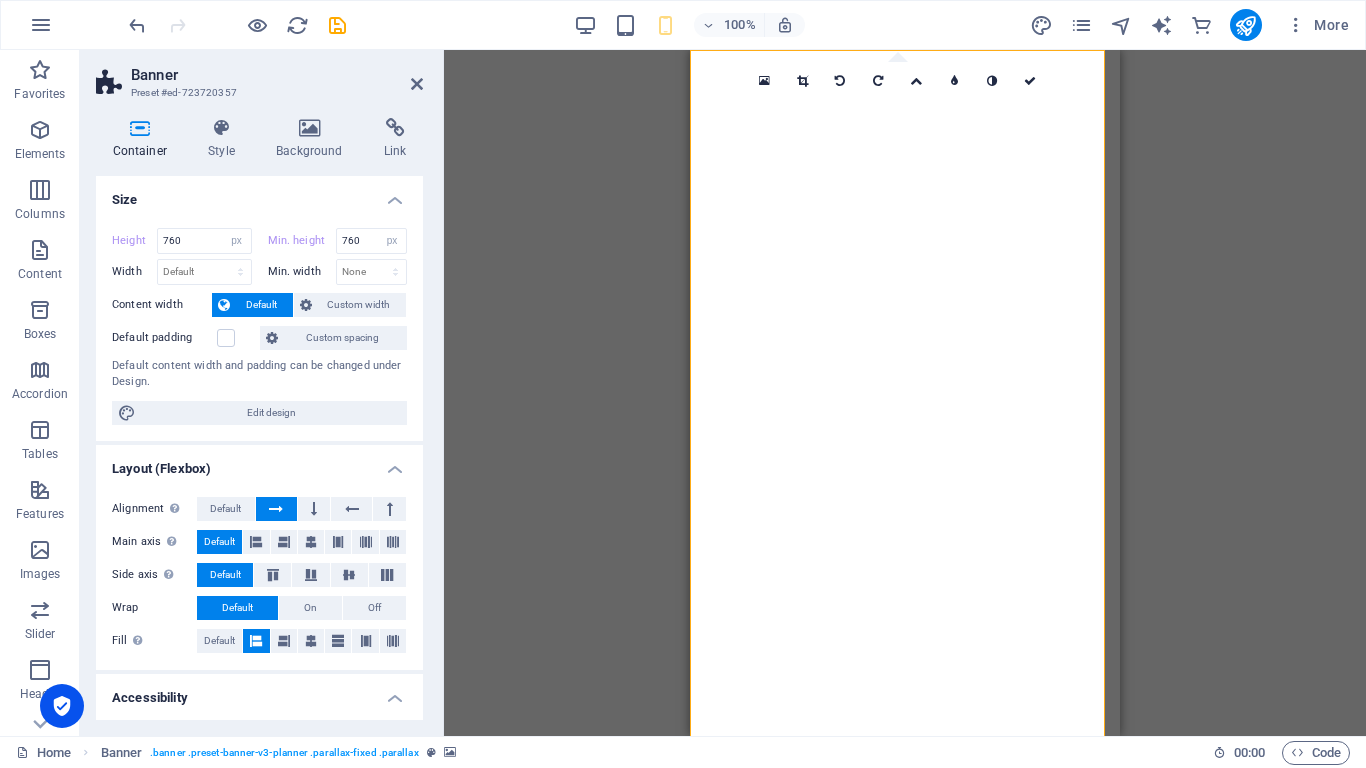 click at bounding box center [140, 128] 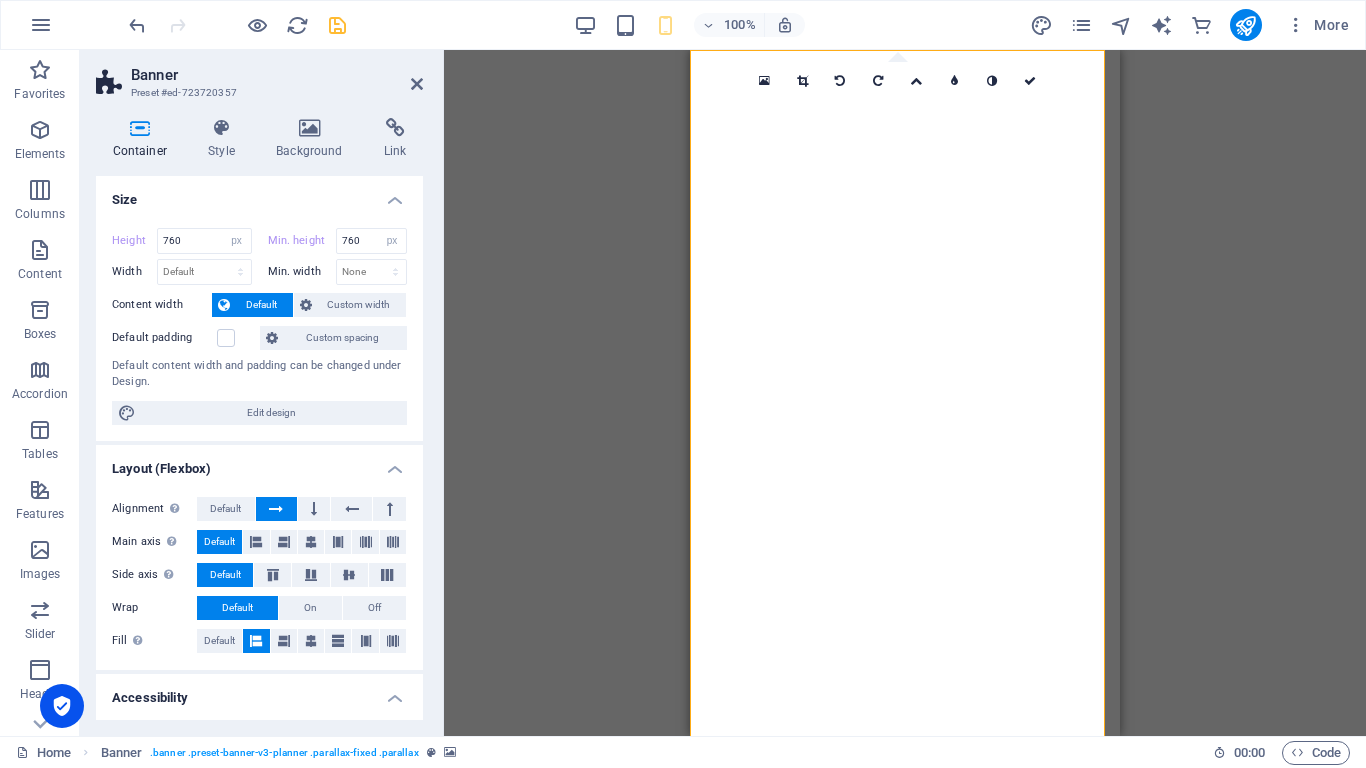 click at bounding box center (337, 25) 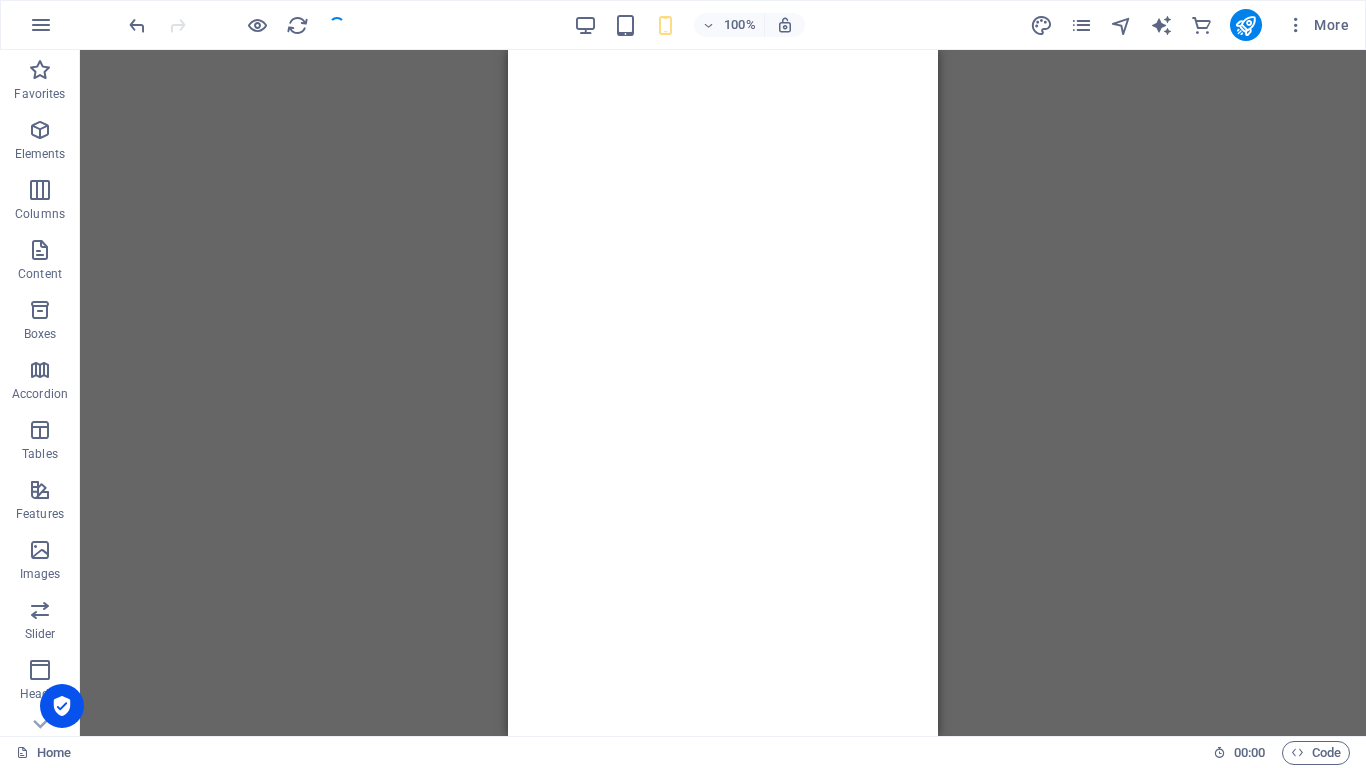 click at bounding box center (237, 25) 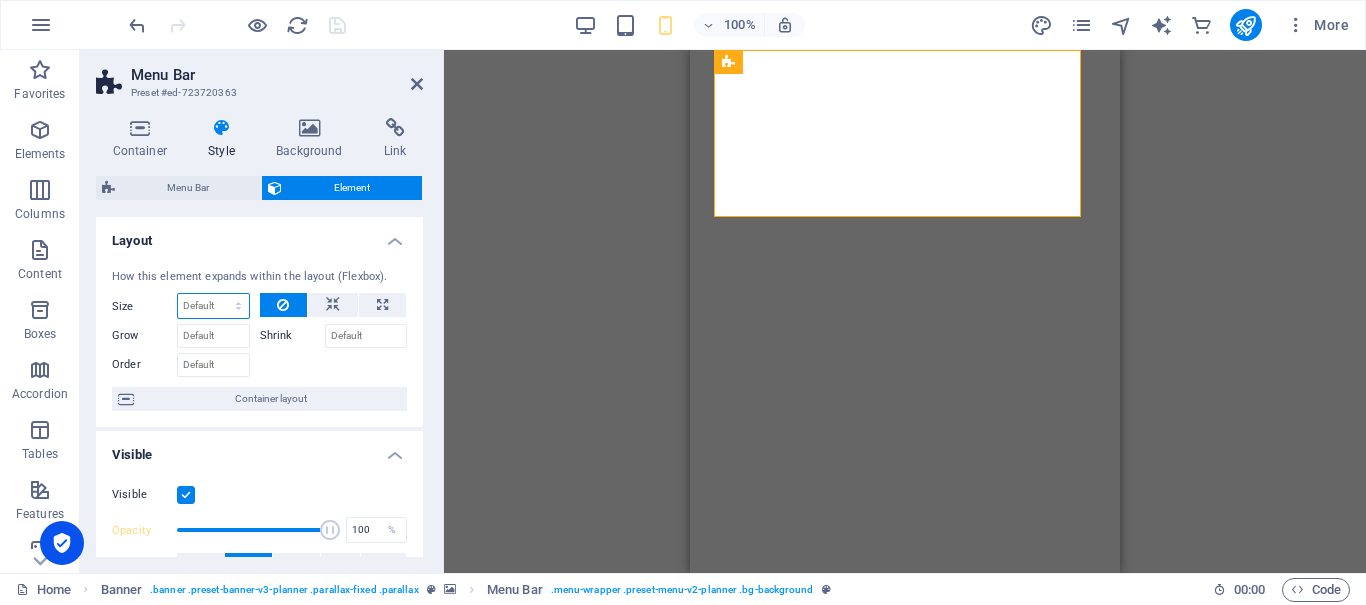 click on "Default auto px % 1/1 1/2 1/3 1/4 1/5 1/6 1/7 1/8 1/9 1/10" at bounding box center [213, 306] 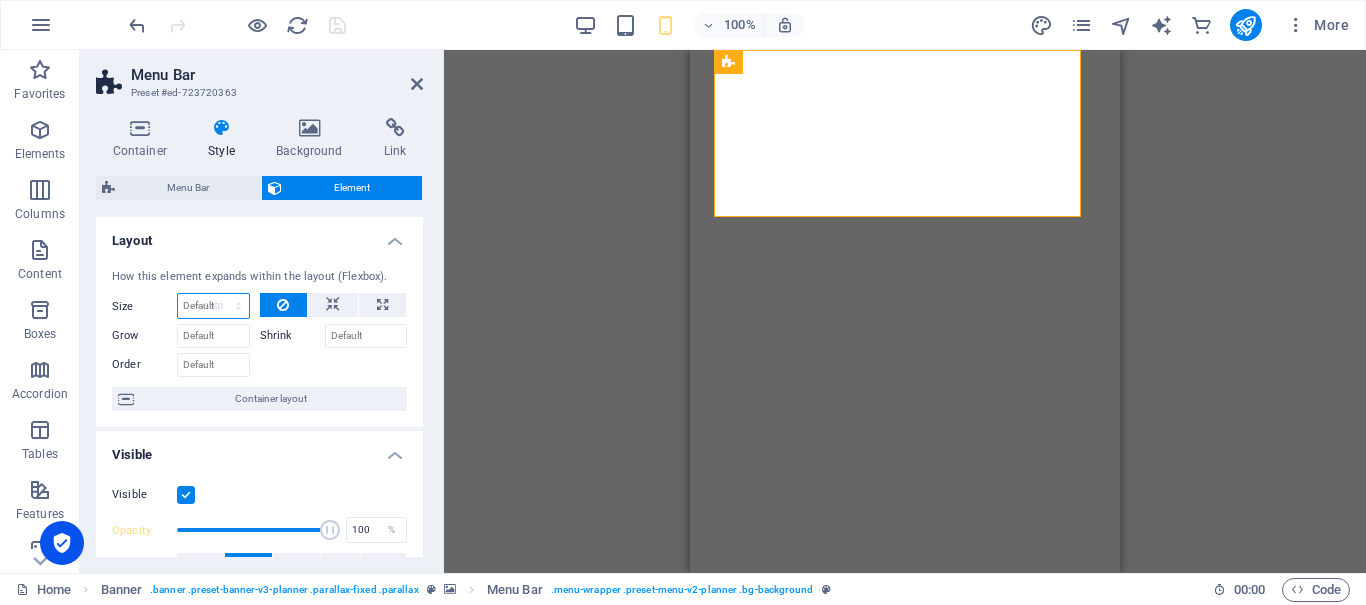 click on "Default auto px % 1/1 1/2 1/3 1/4 1/5 1/6 1/7 1/8 1/9 1/10" at bounding box center [213, 306] 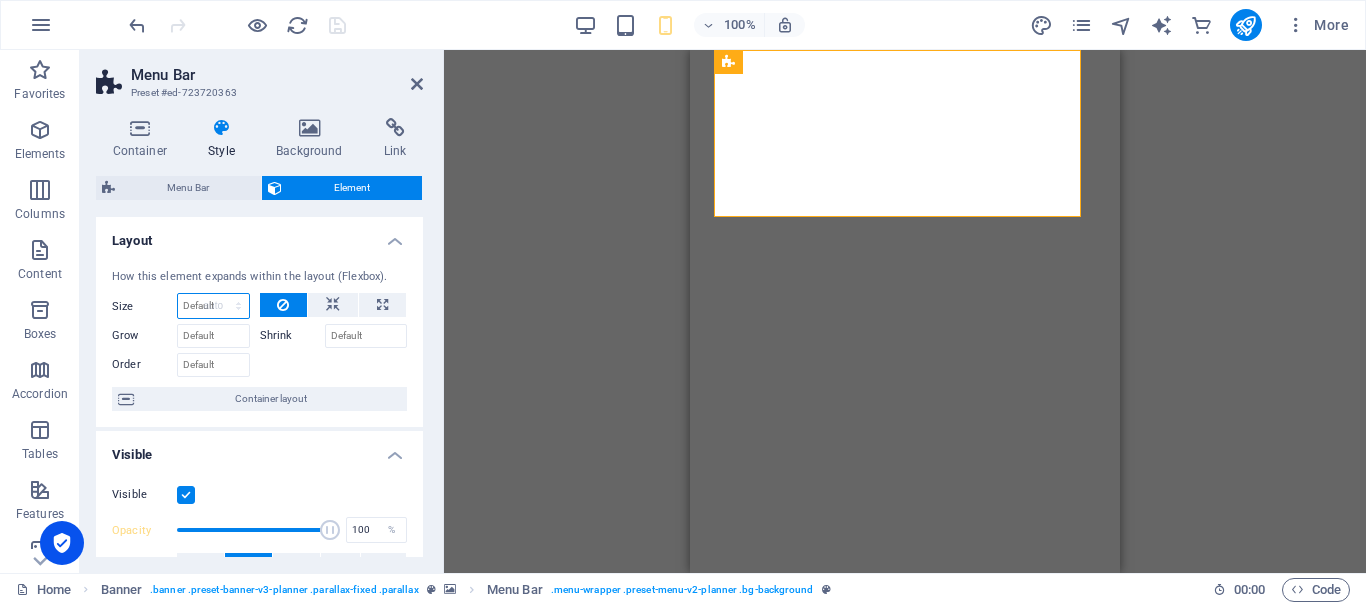 select on "DISABLED_OPTION_VALUE" 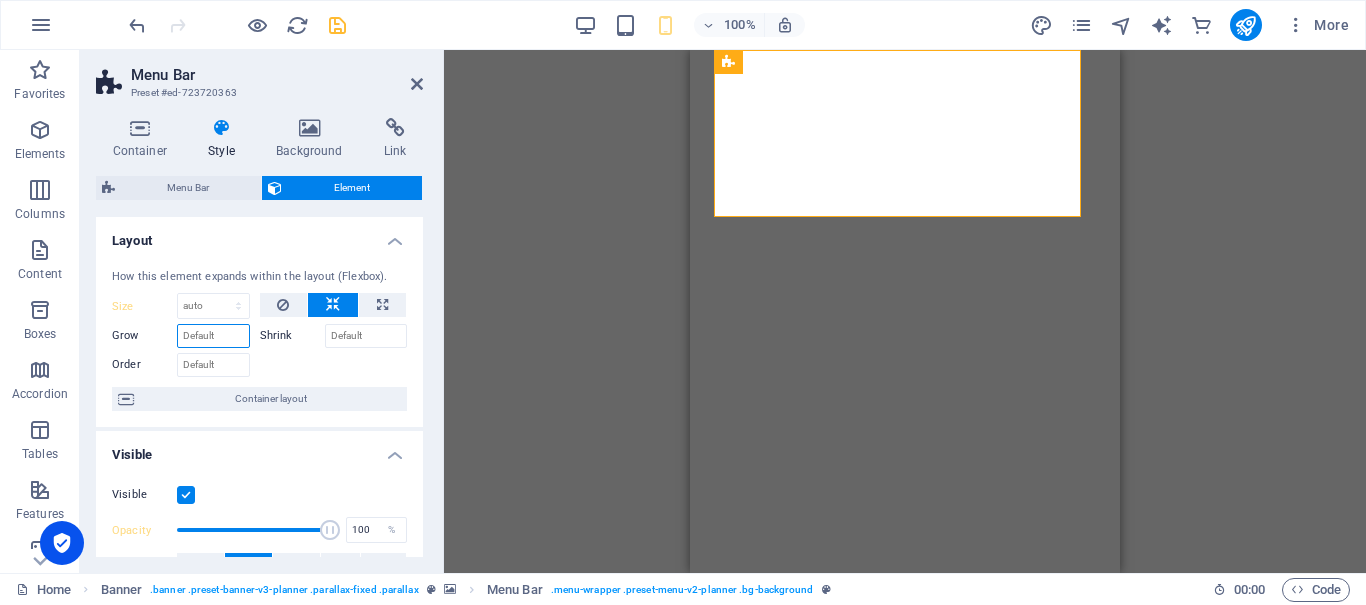 click on "Grow" at bounding box center [213, 336] 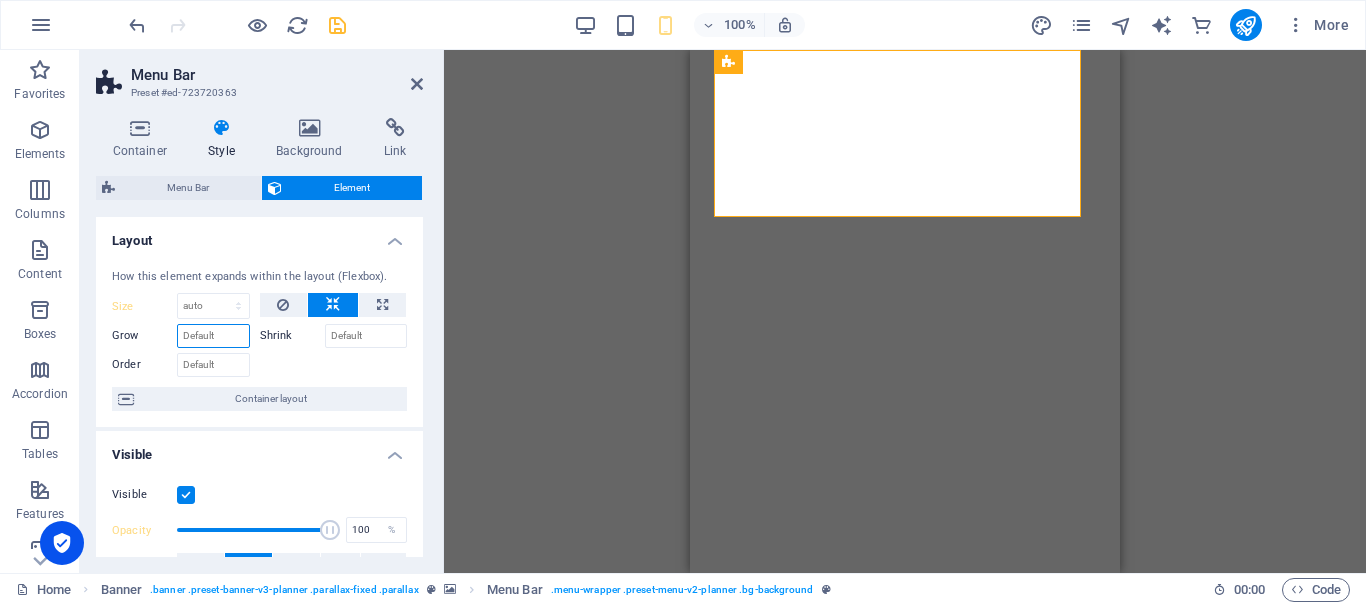 click on "Grow" at bounding box center (213, 336) 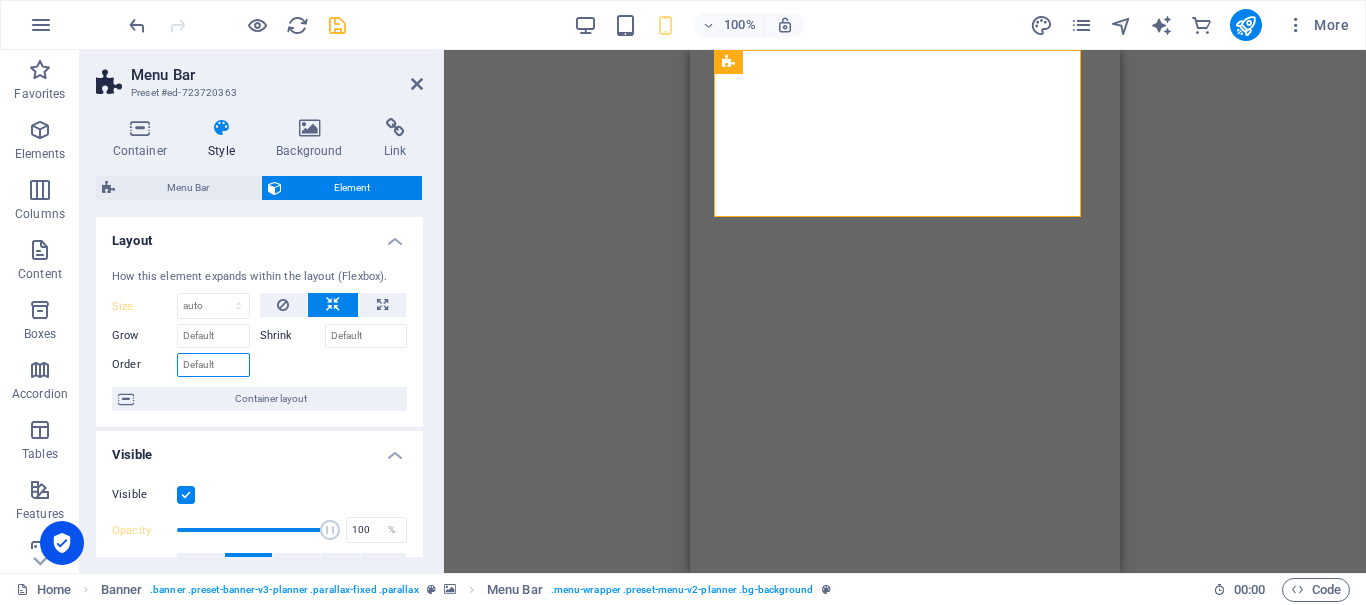 click on "Order" at bounding box center (213, 365) 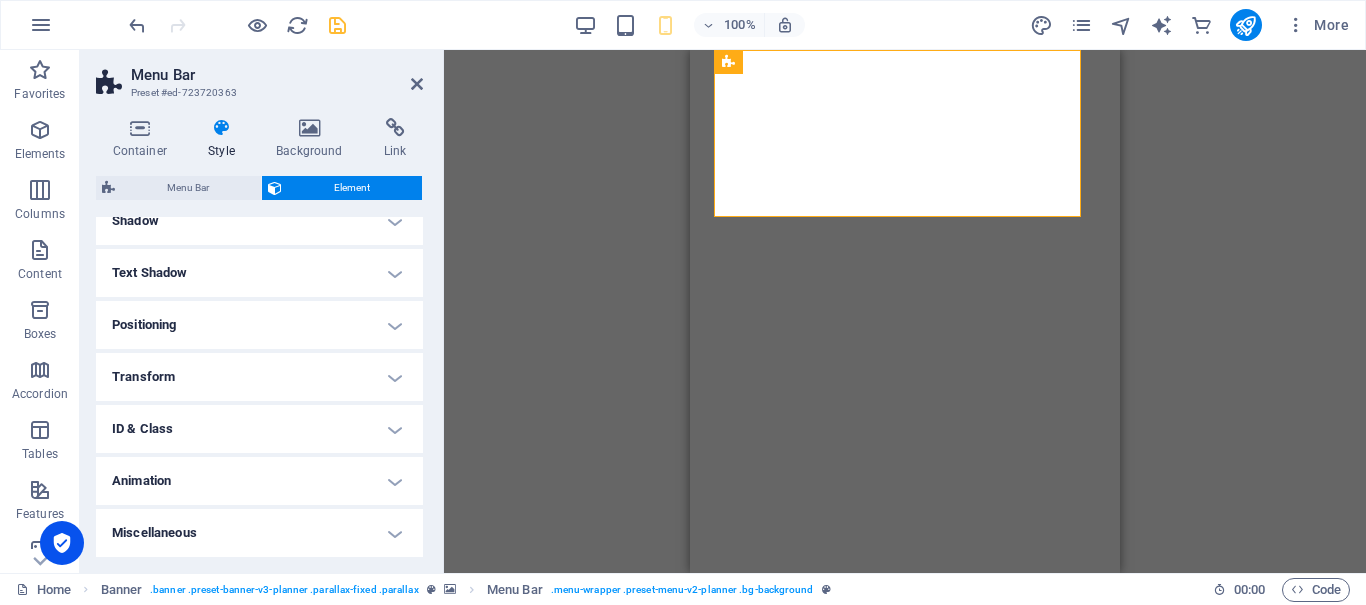 scroll, scrollTop: 0, scrollLeft: 0, axis: both 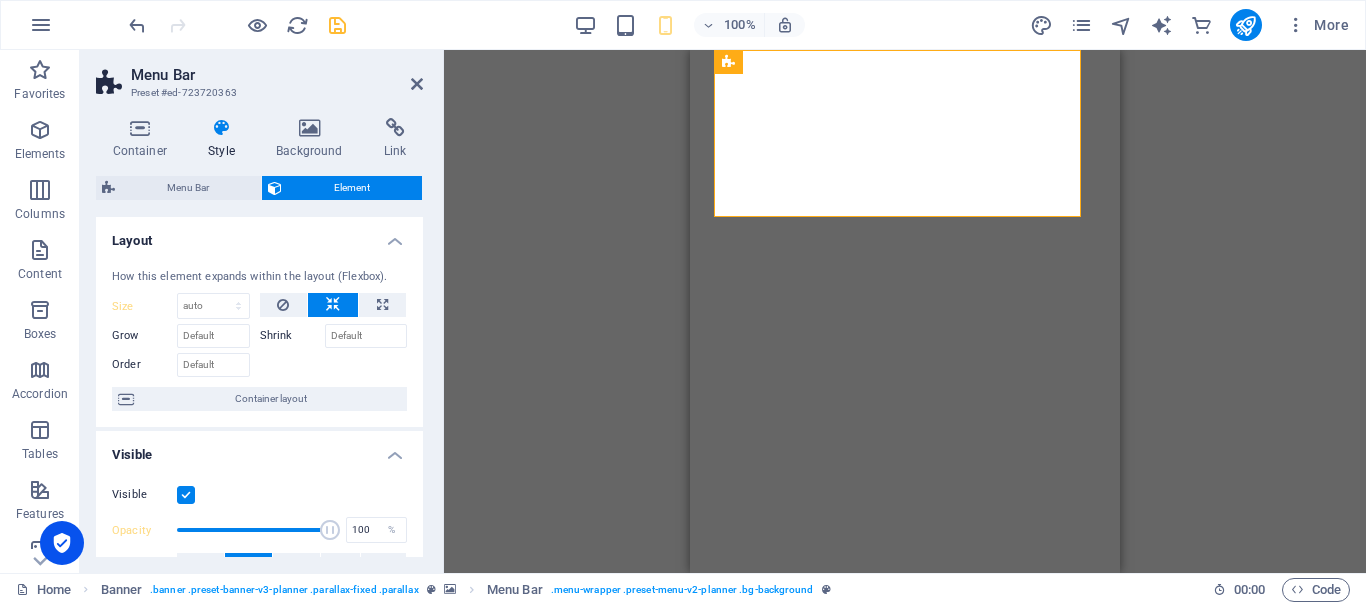 click on "Size Default auto px % 1/1 1/2 1/3 1/4 1/5 1/6 1/7 1/8 1/9 1/10" at bounding box center [181, 306] 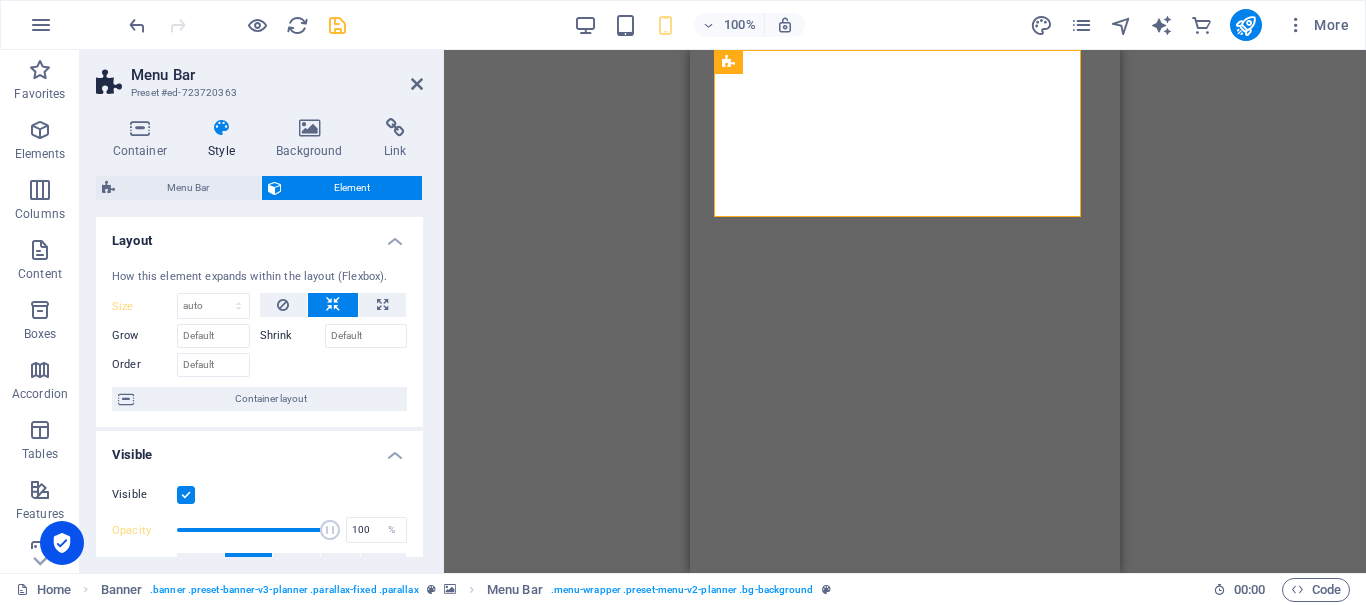 click on "Size Default auto px % 1/1 1/2 1/3 1/4 1/5 1/6 1/7 1/8 1/9 1/10" at bounding box center (181, 306) 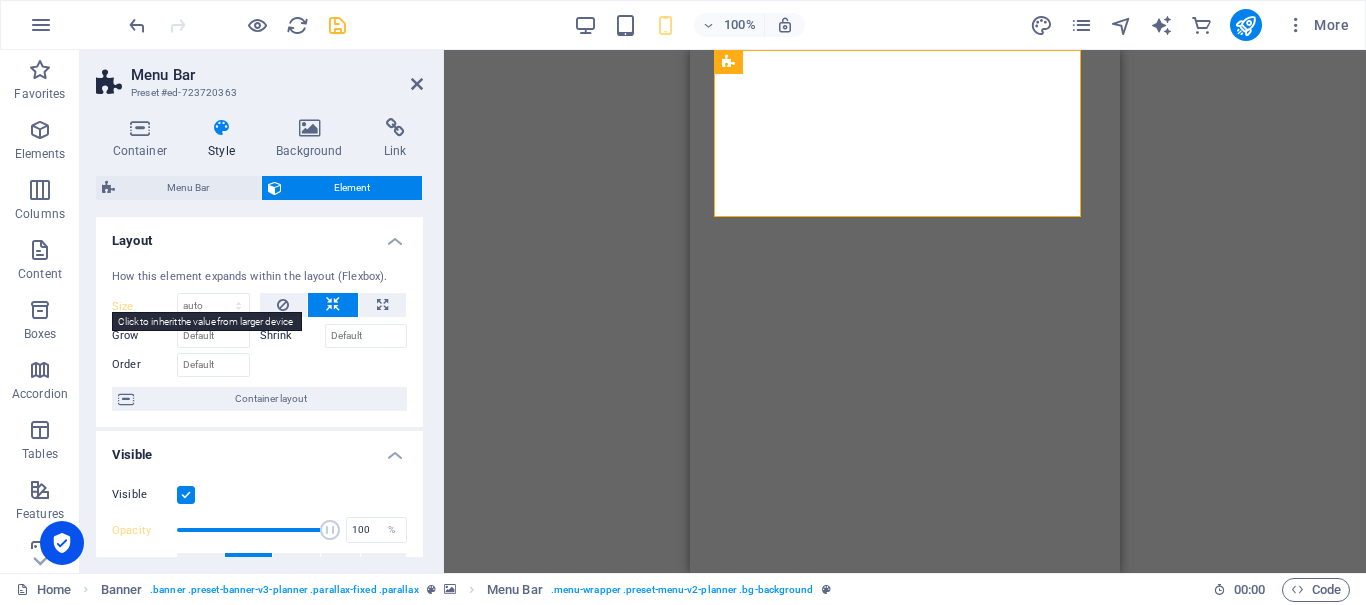 click on "Size" at bounding box center (144, 306) 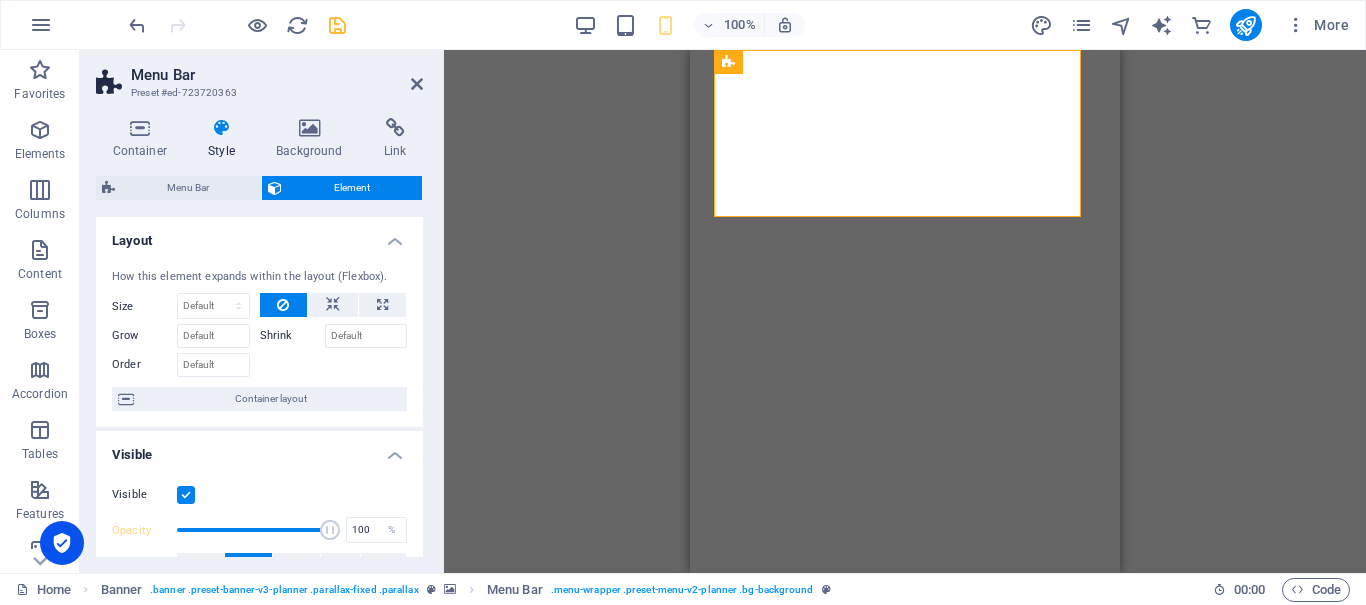 click on "Size" at bounding box center (144, 306) 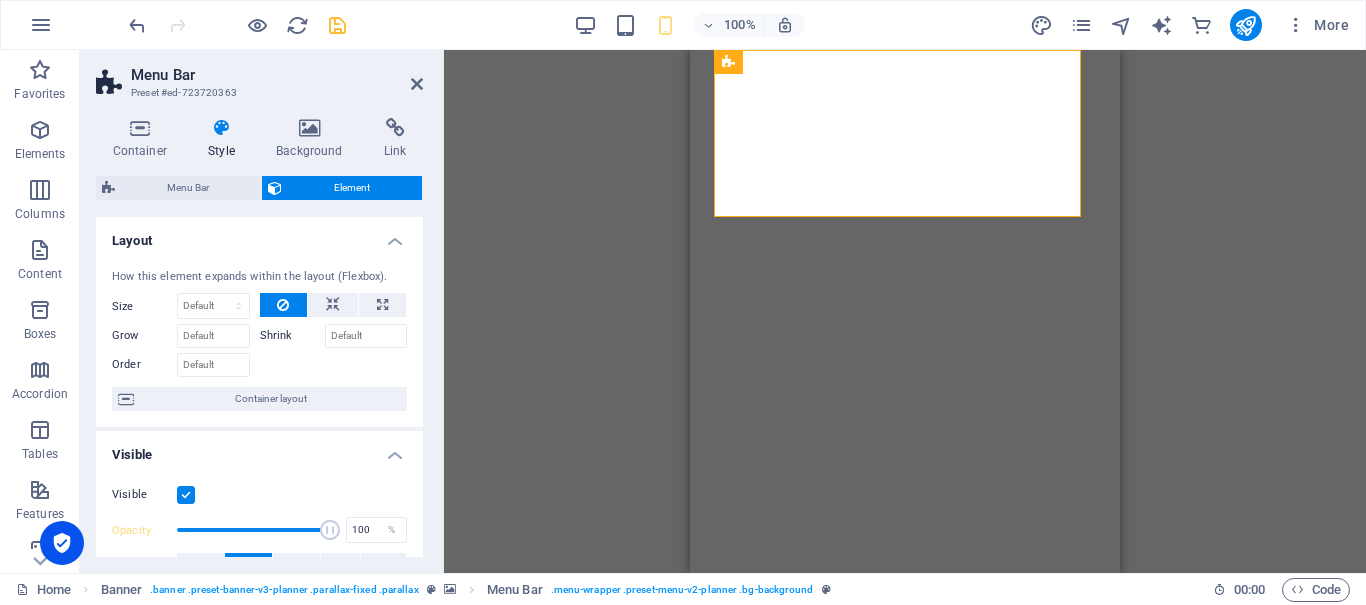 click on "Size" at bounding box center [144, 306] 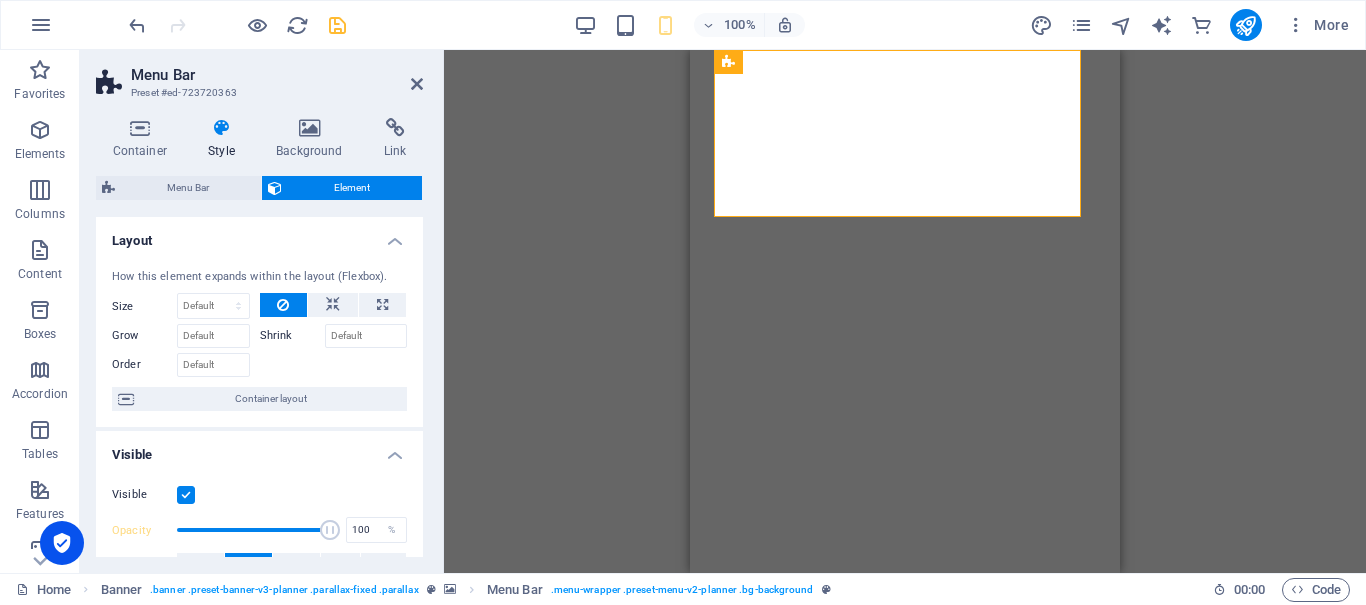 click on "Size" at bounding box center [144, 306] 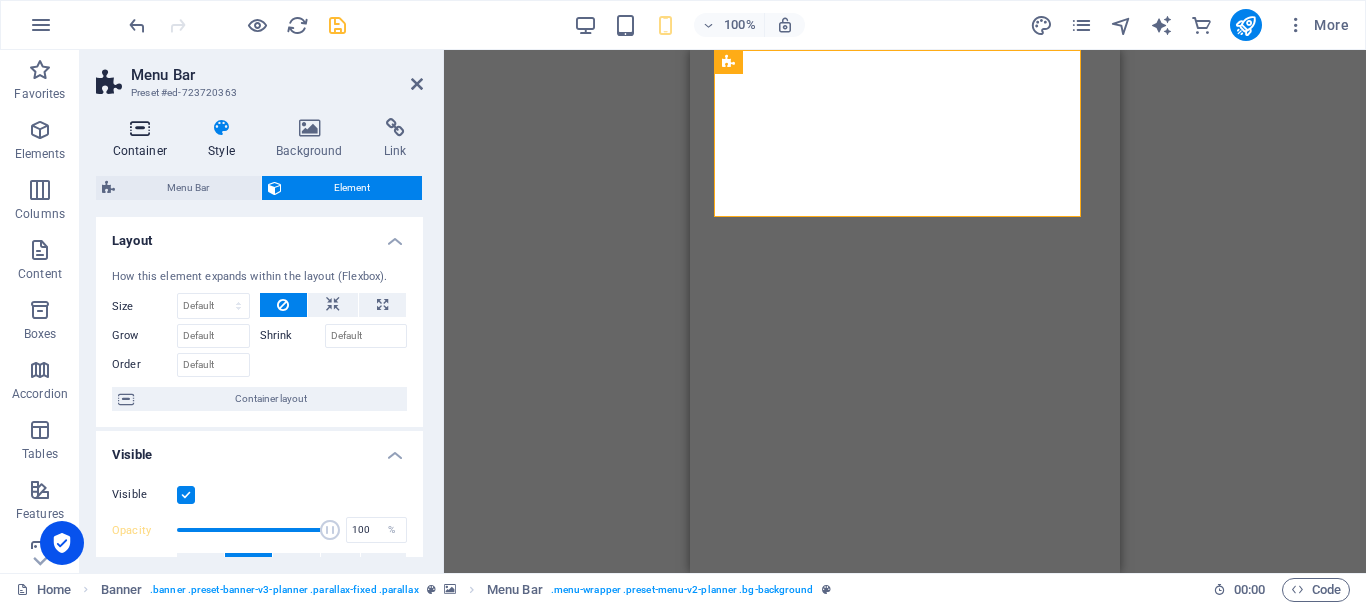 click at bounding box center (140, 128) 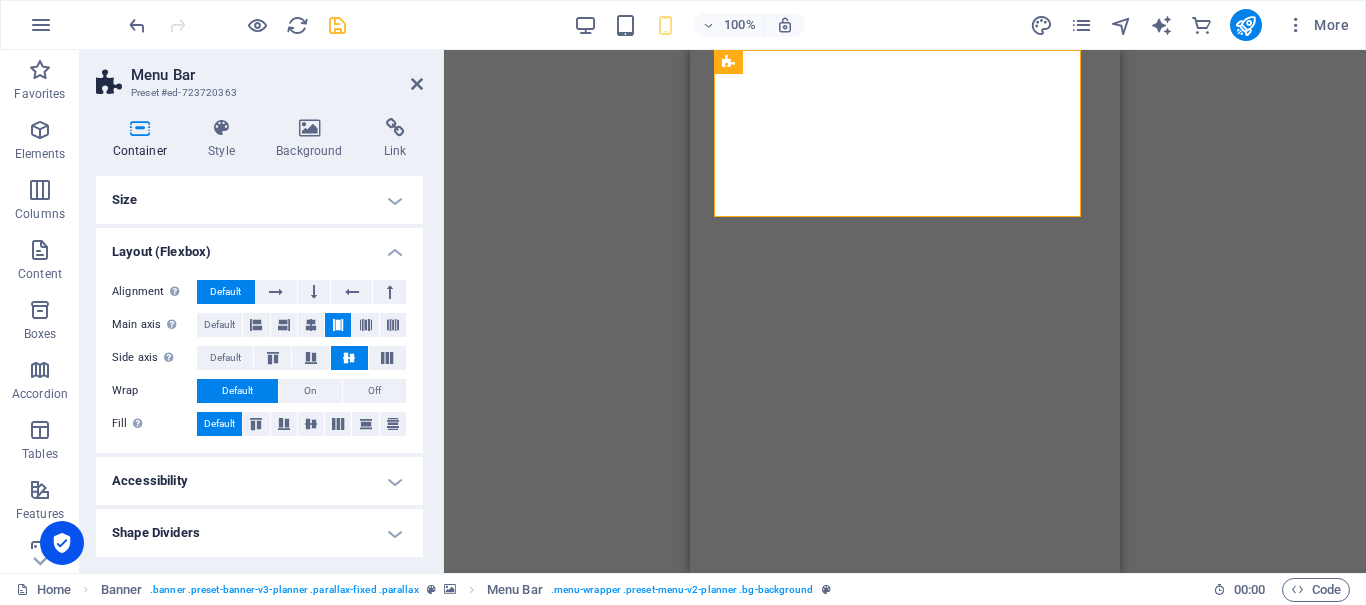 click on "Size" at bounding box center (259, 200) 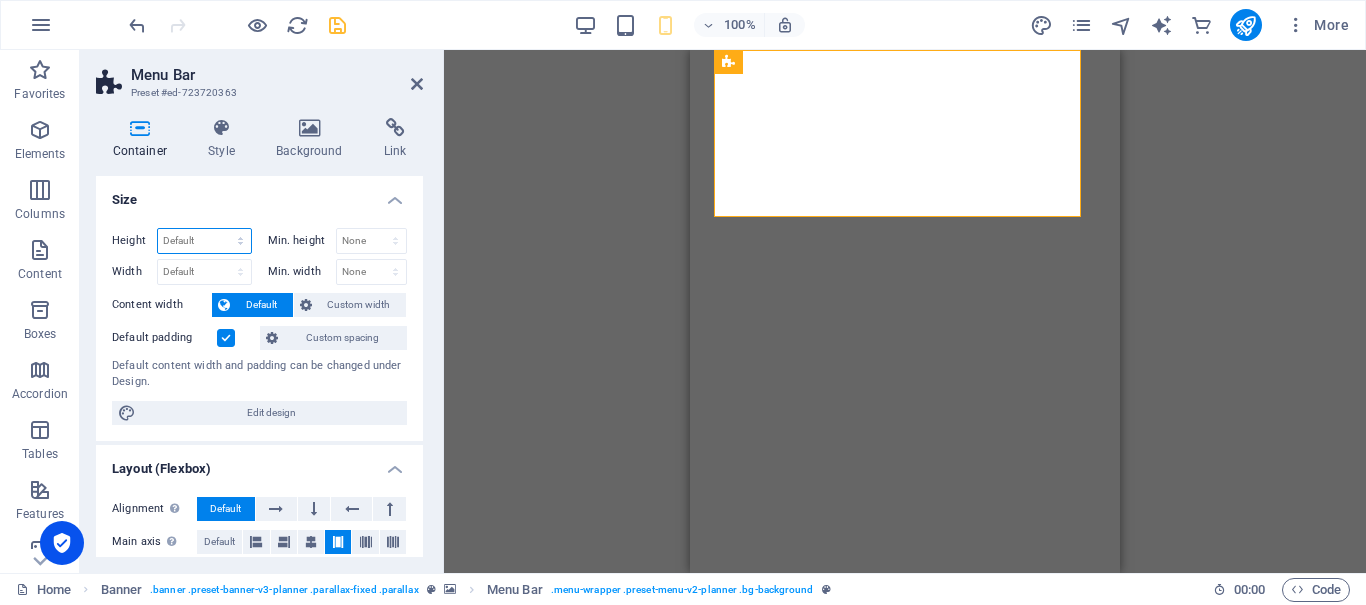 click on "Default px rem % vh vw" at bounding box center [204, 241] 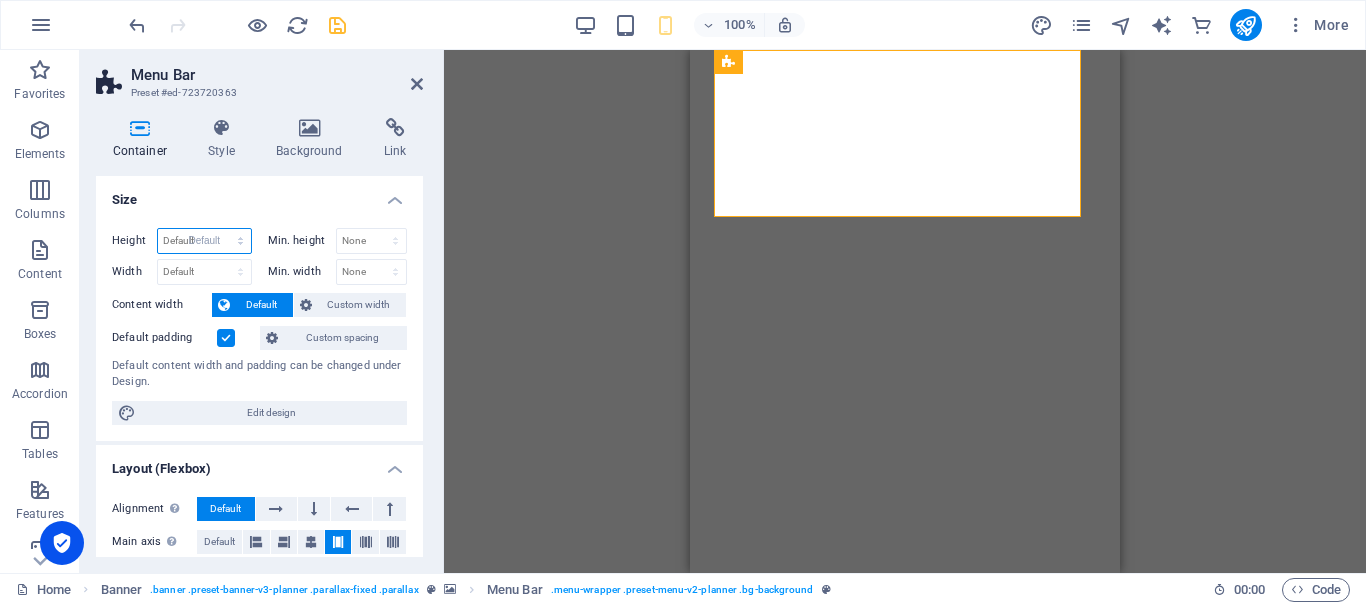 click on "Default px rem % vh vw" at bounding box center (204, 241) 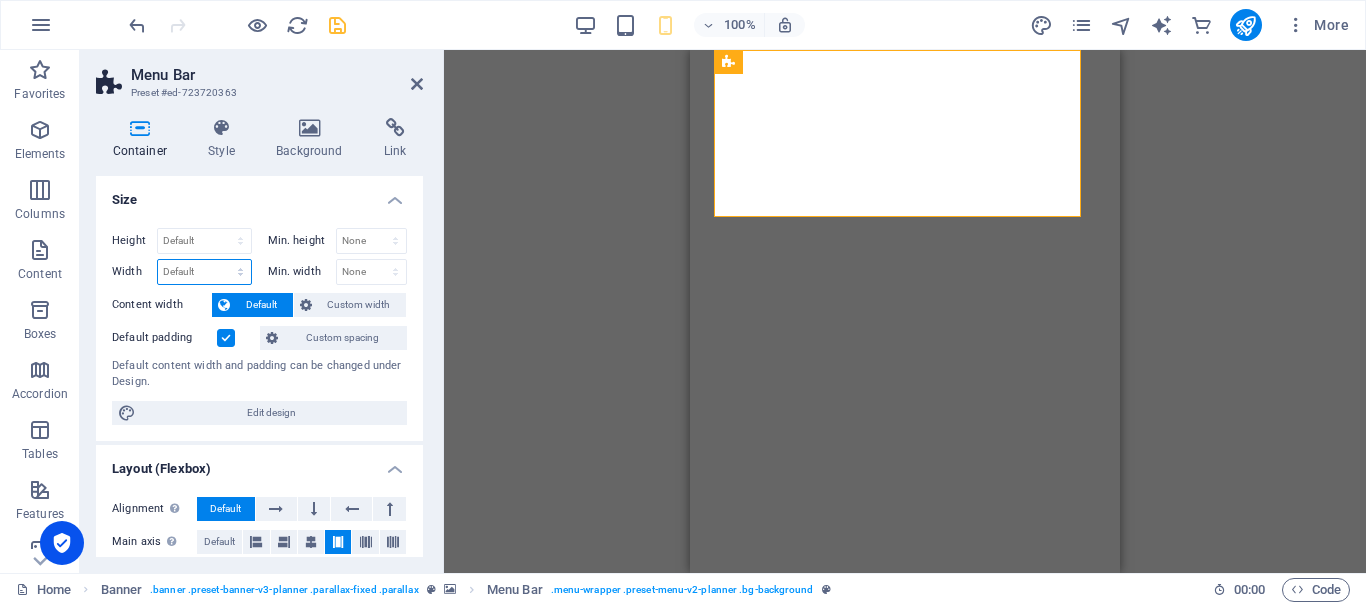 click on "Default px rem % em vh vw" at bounding box center (204, 272) 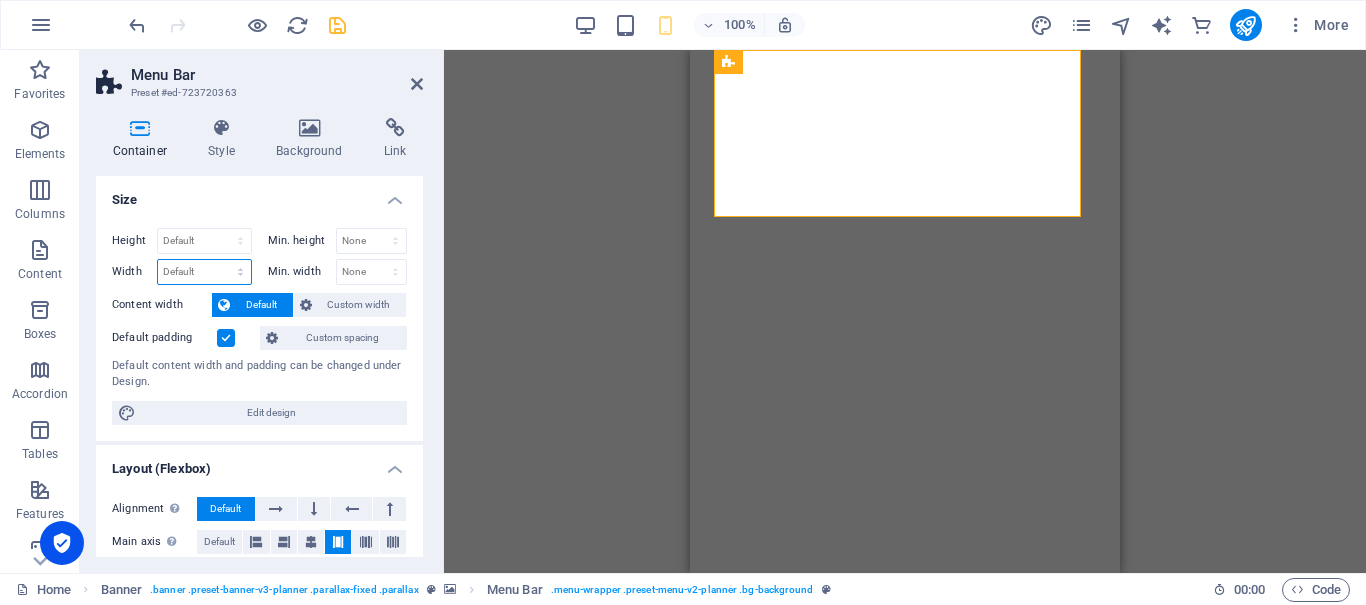select on "rem" 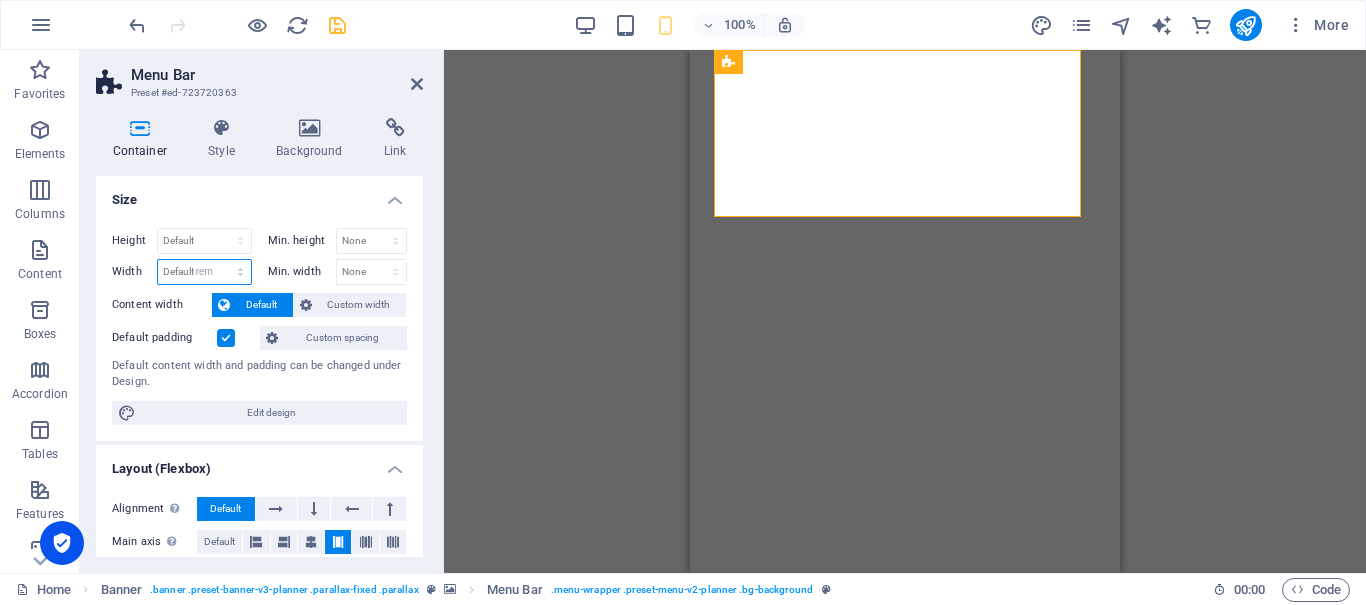 click on "Default px rem % em vh vw" at bounding box center (204, 272) 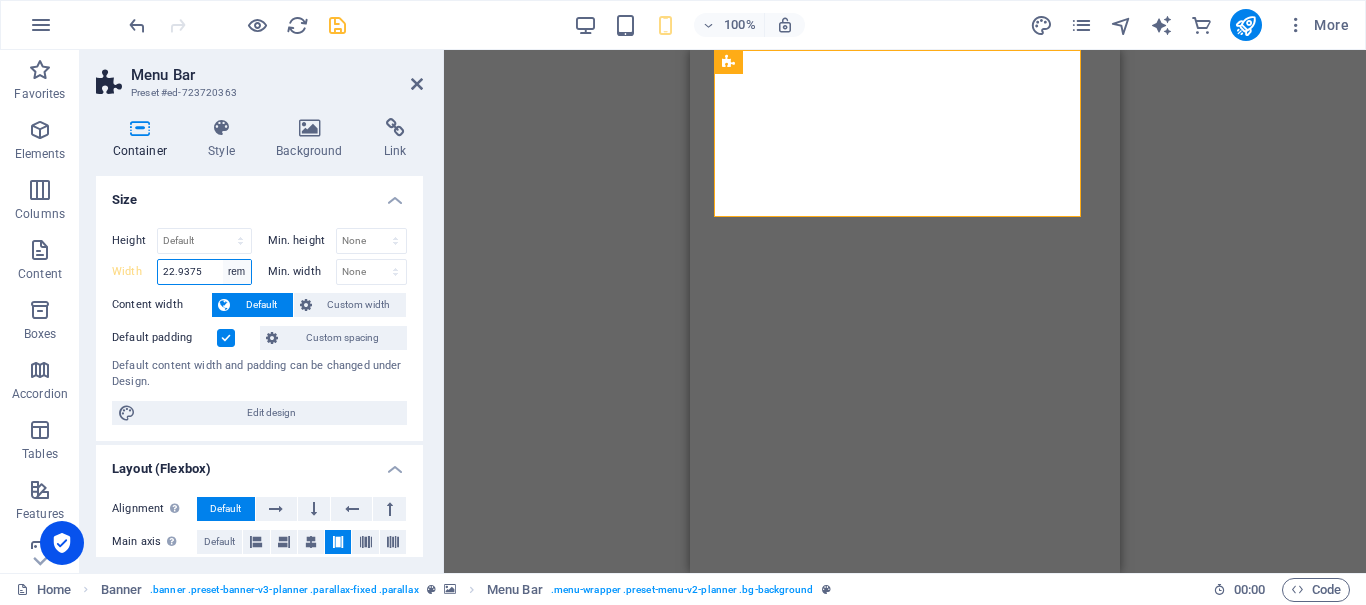 click on "Default px rem % em vh vw" at bounding box center (237, 272) 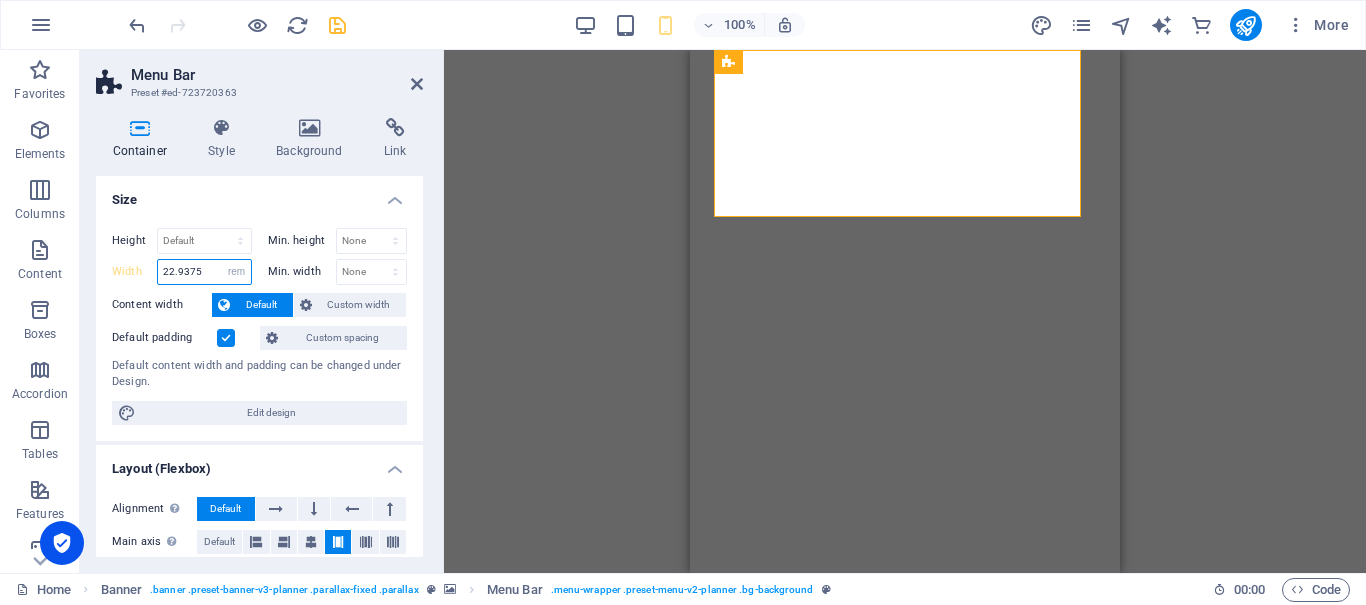 select on "default" 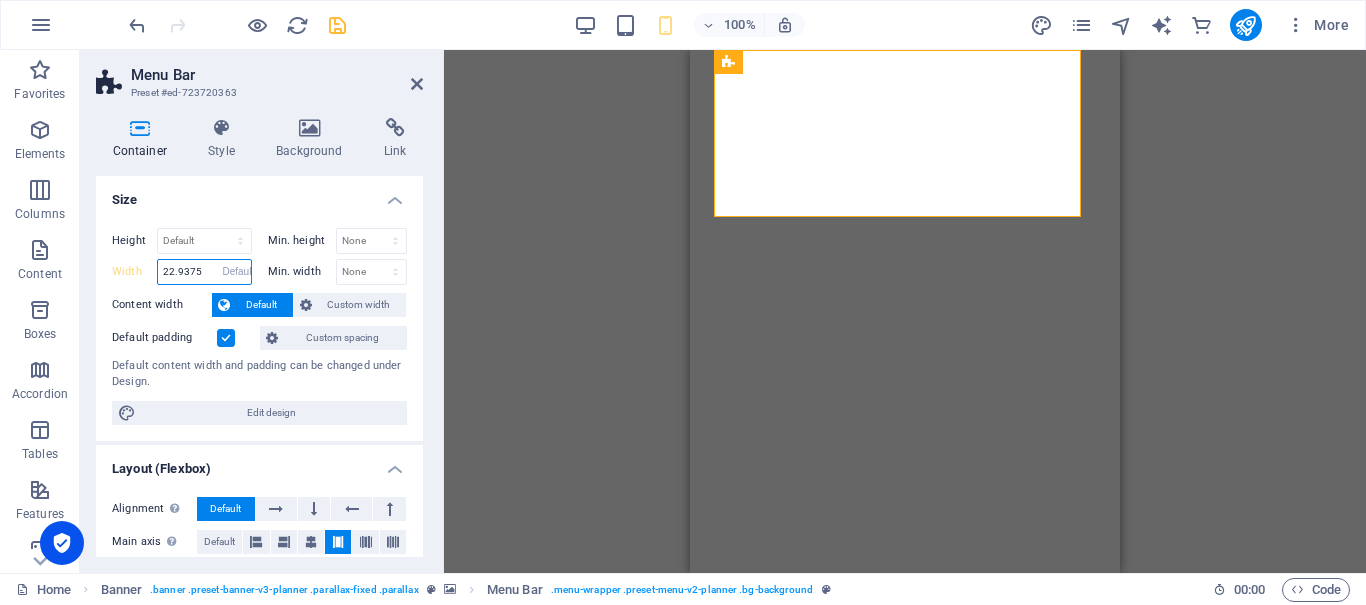 click on "Default px rem % em vh vw" at bounding box center [237, 272] 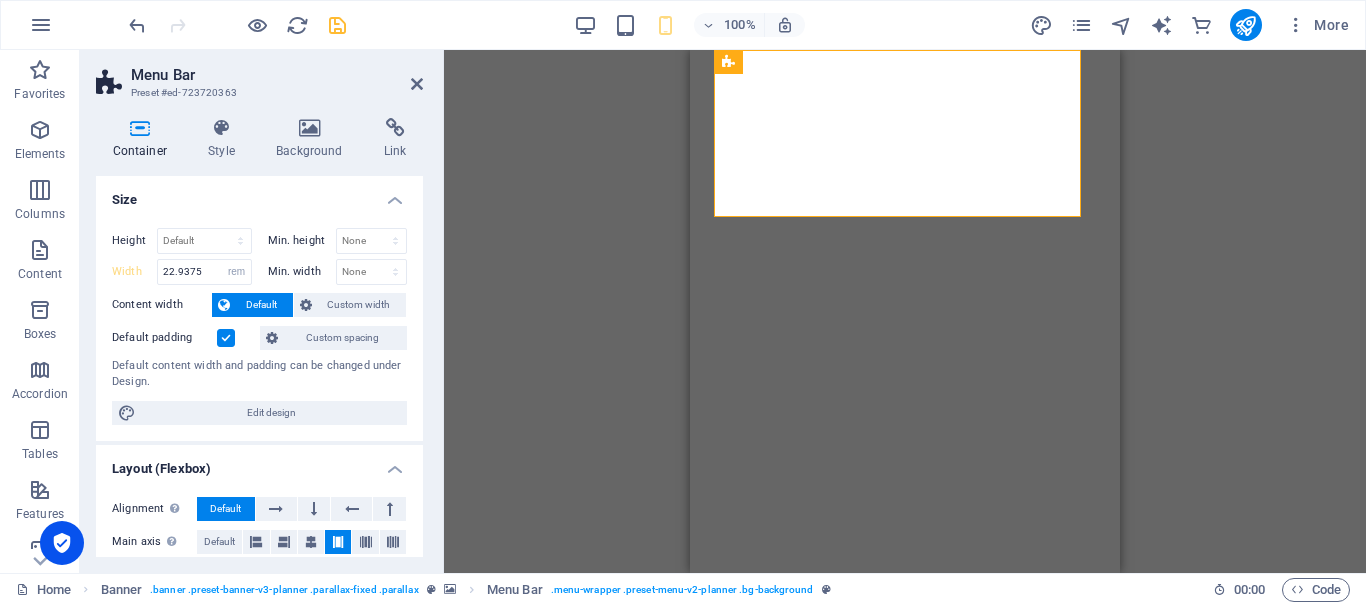 click at bounding box center [226, 338] 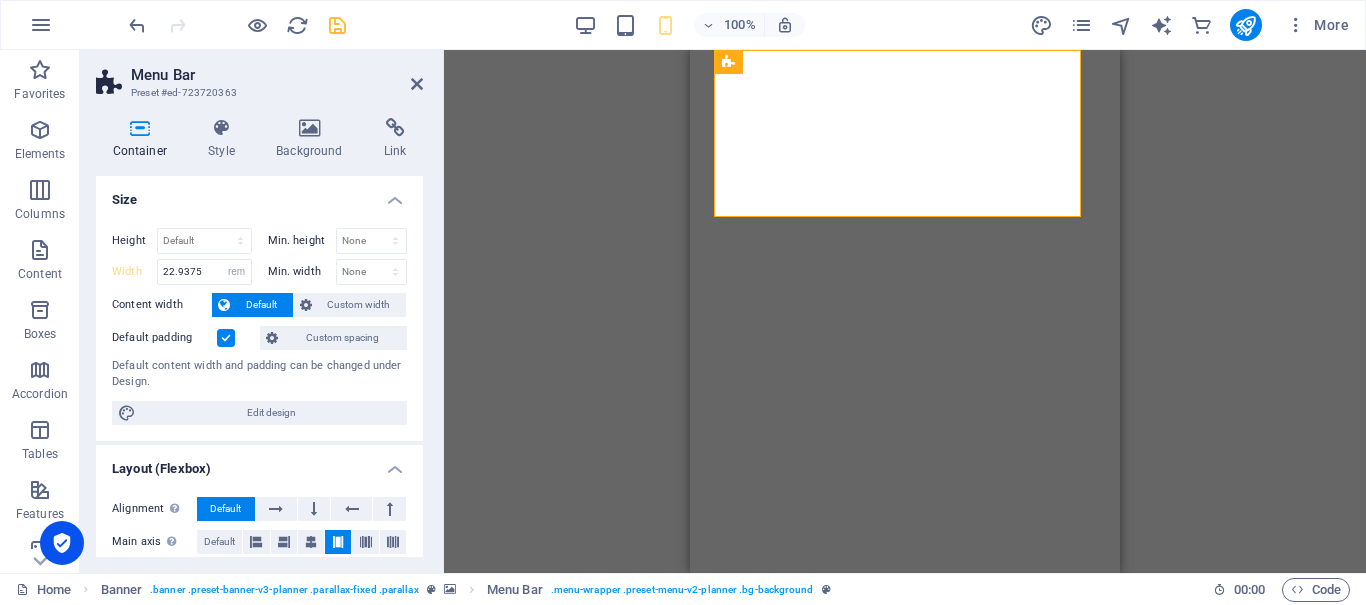 click on "Default padding" at bounding box center [0, 0] 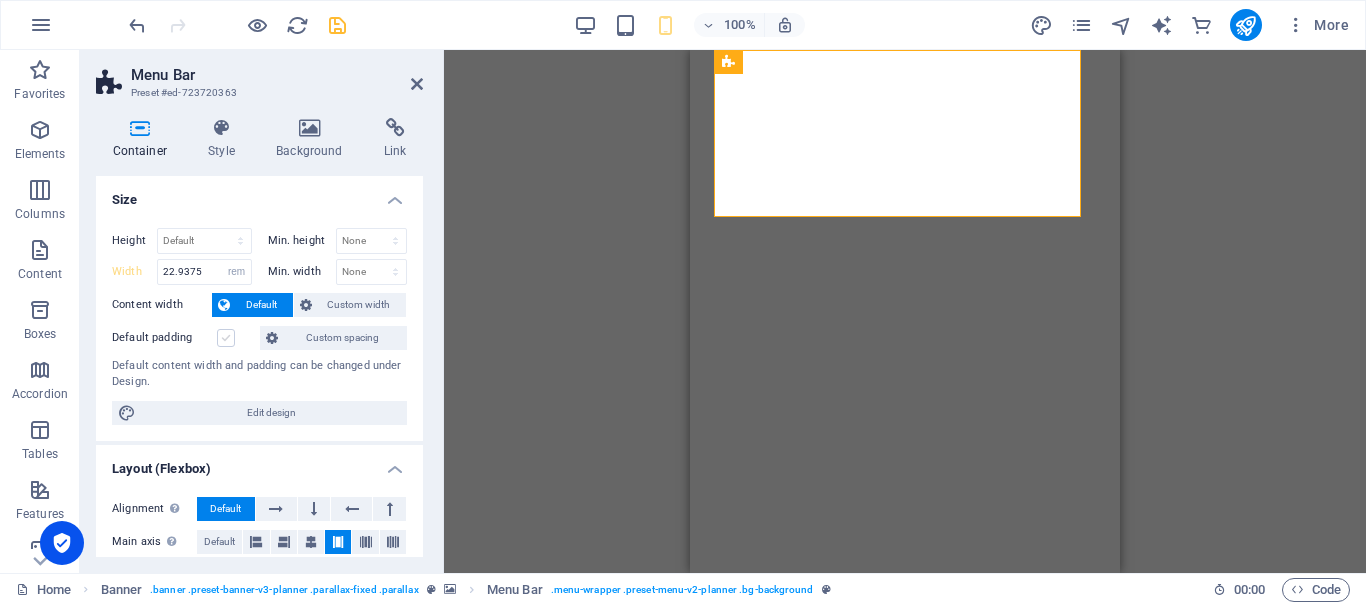 click at bounding box center (226, 338) 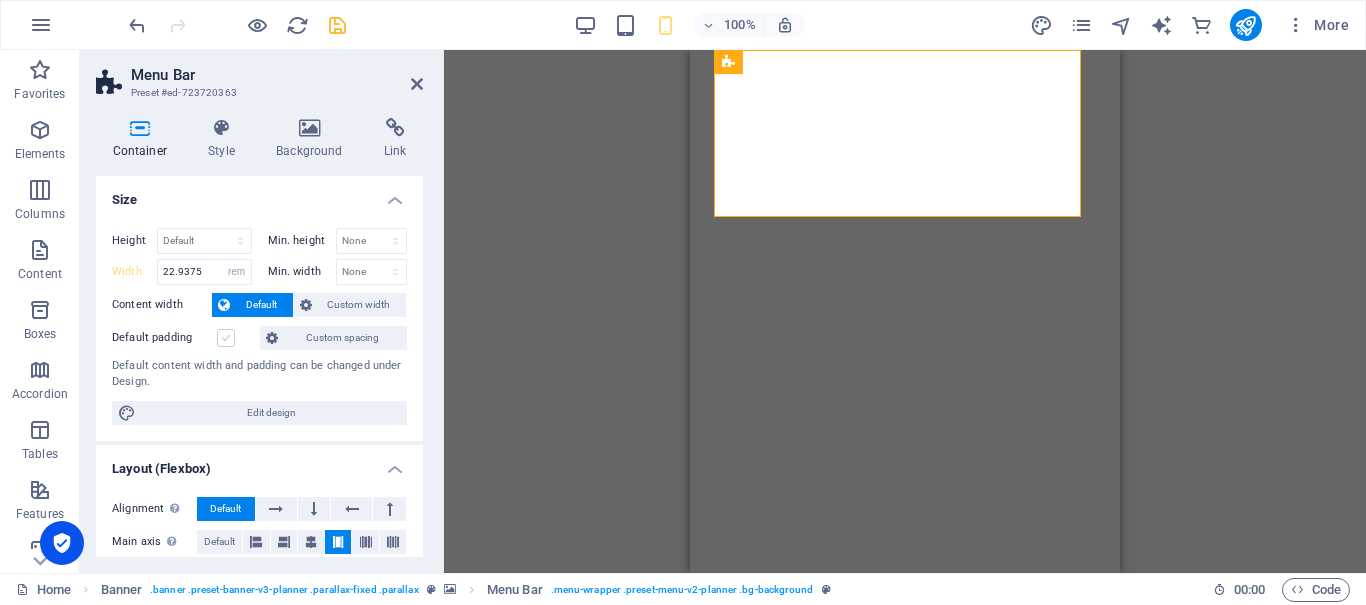 click on "Default padding" at bounding box center (0, 0) 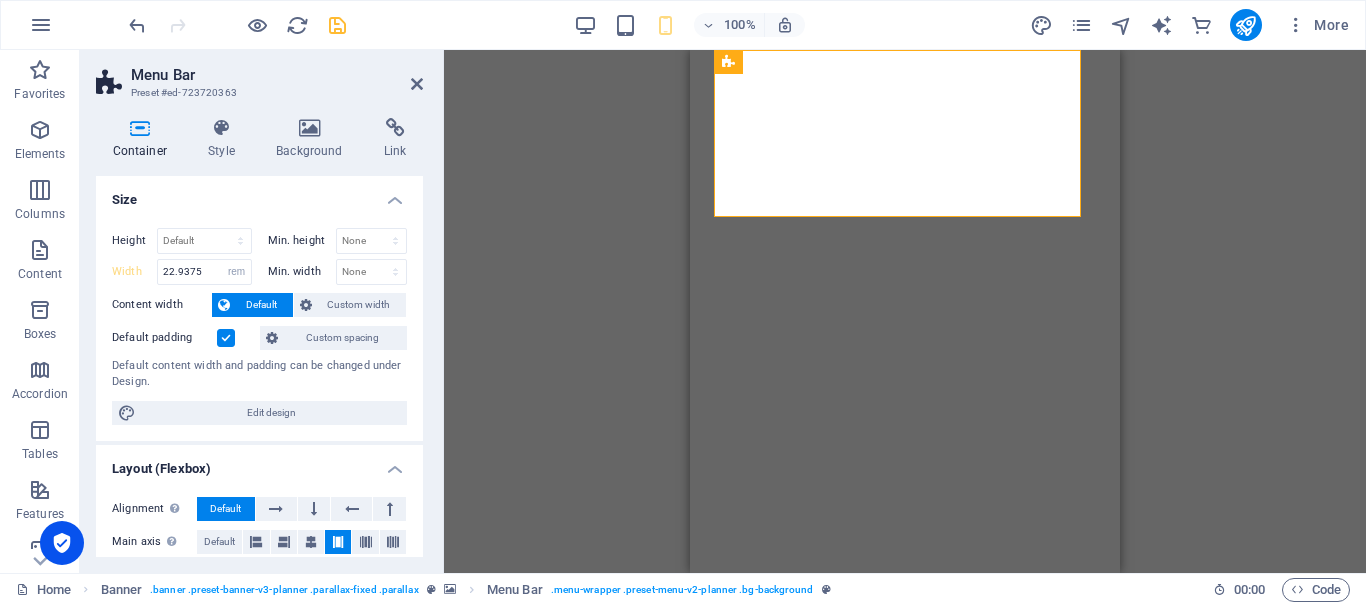 click at bounding box center (226, 338) 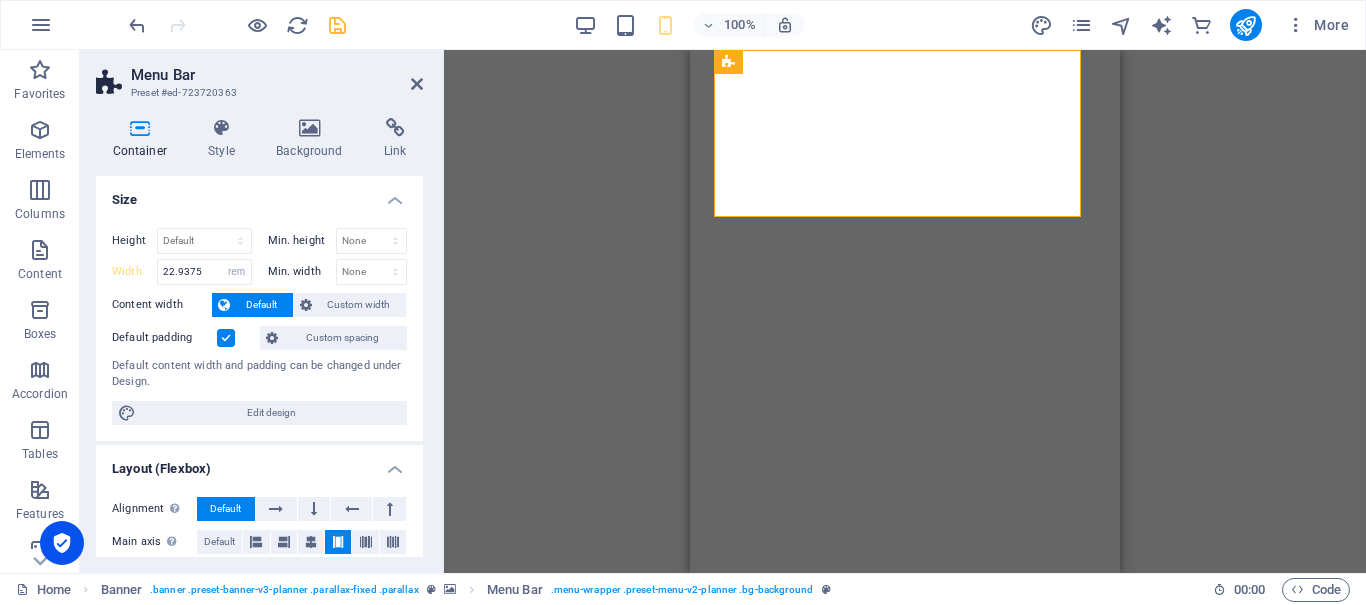 click on "Default padding" at bounding box center [0, 0] 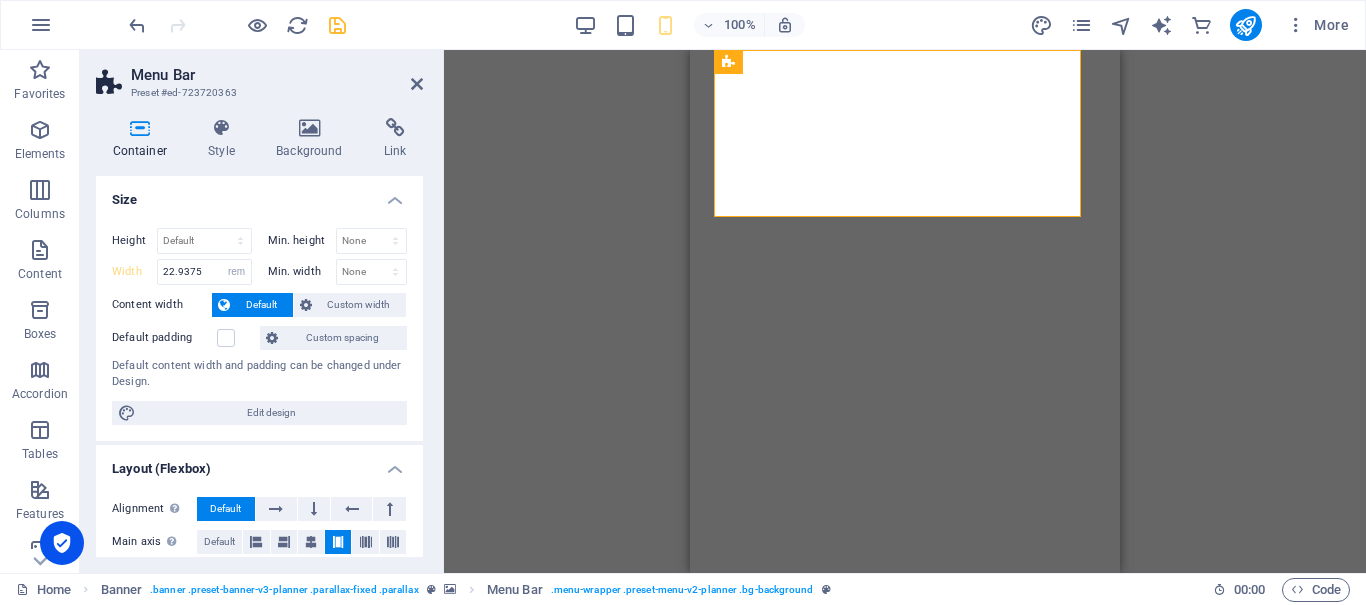 scroll, scrollTop: 217, scrollLeft: 0, axis: vertical 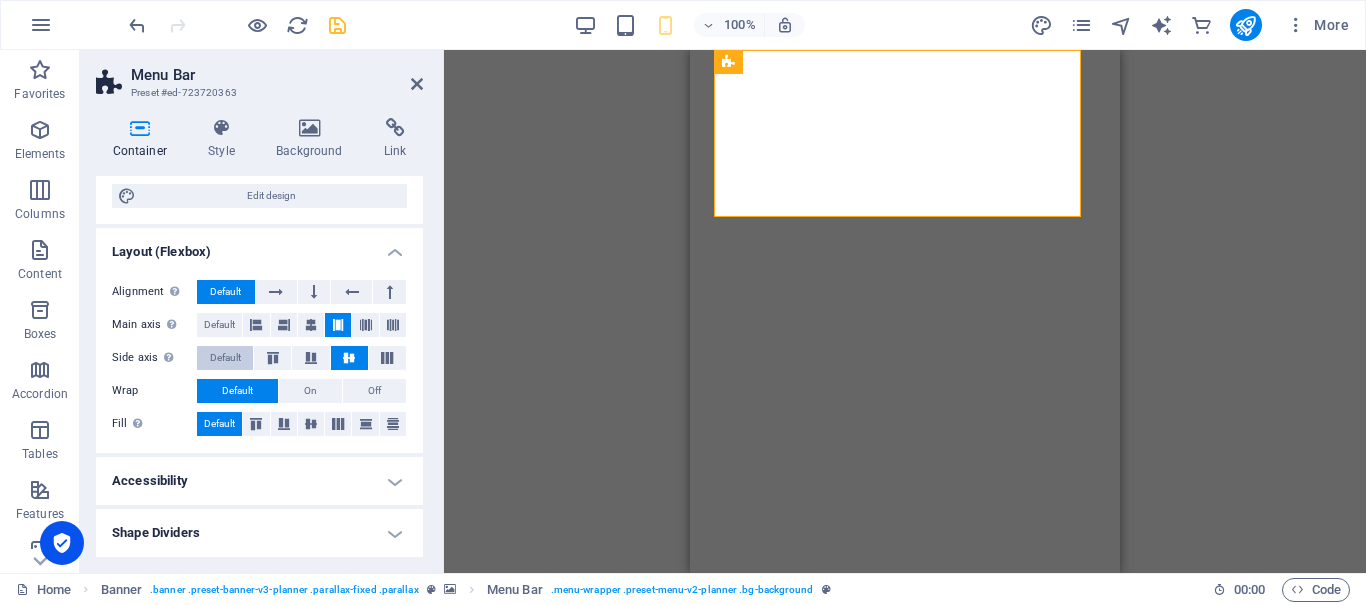 click on "Default" at bounding box center [225, 358] 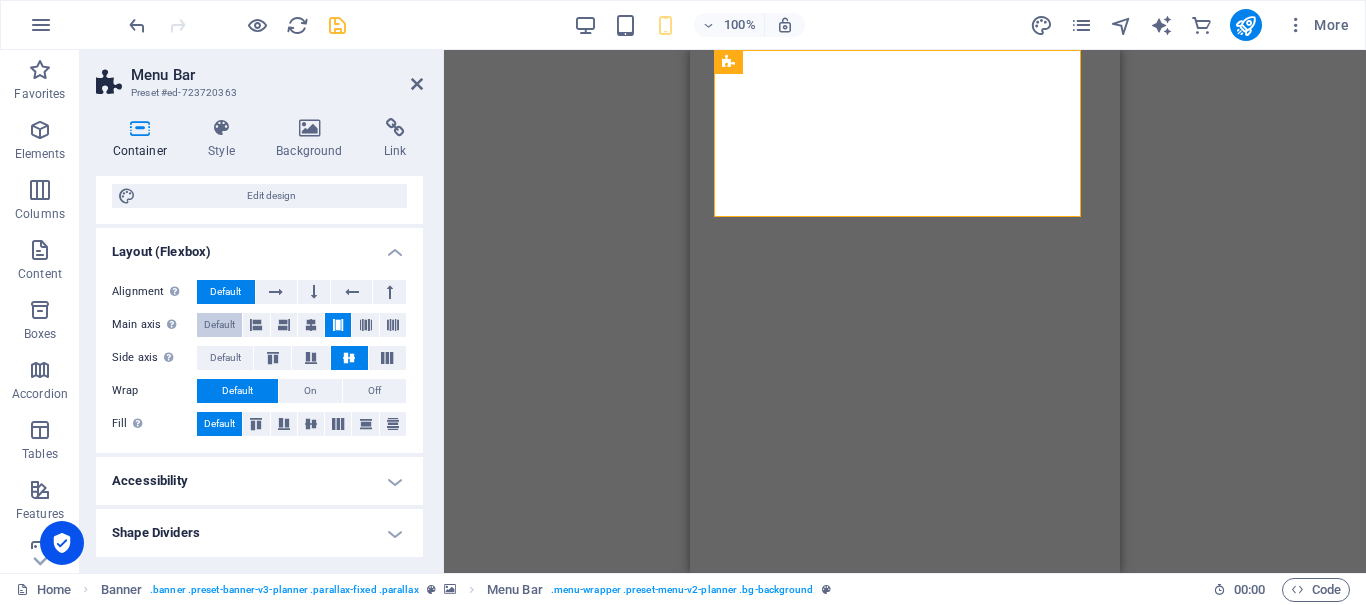 click on "Default" at bounding box center (219, 325) 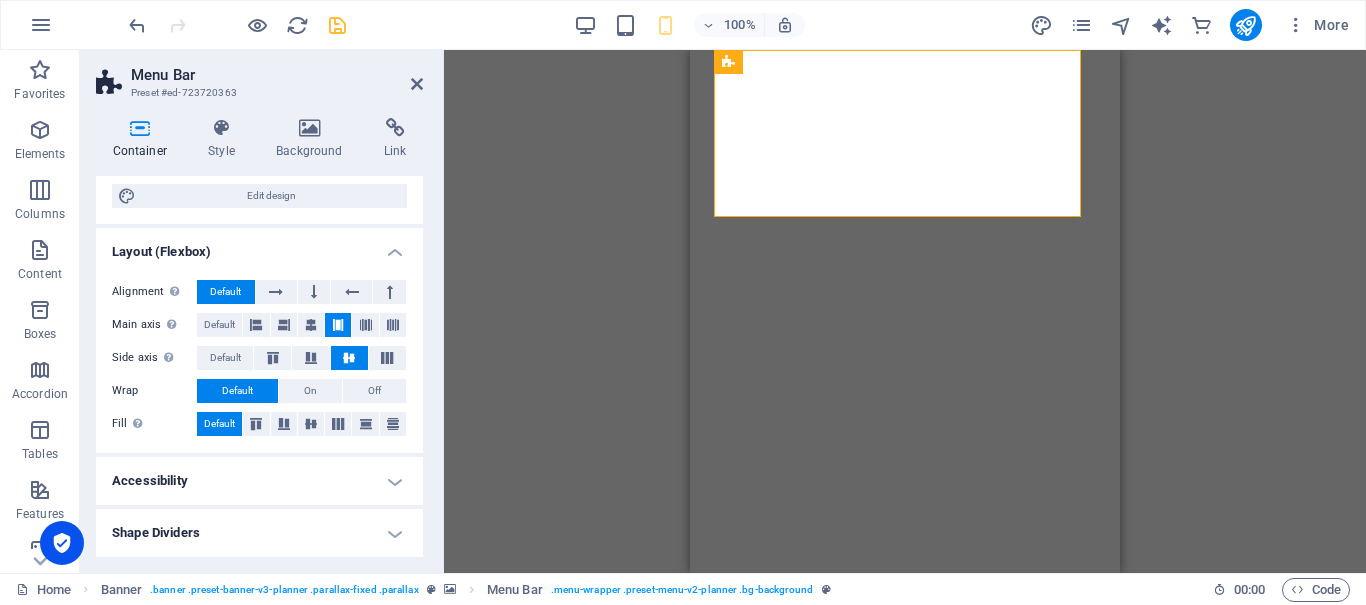 click at bounding box center (349, 358) 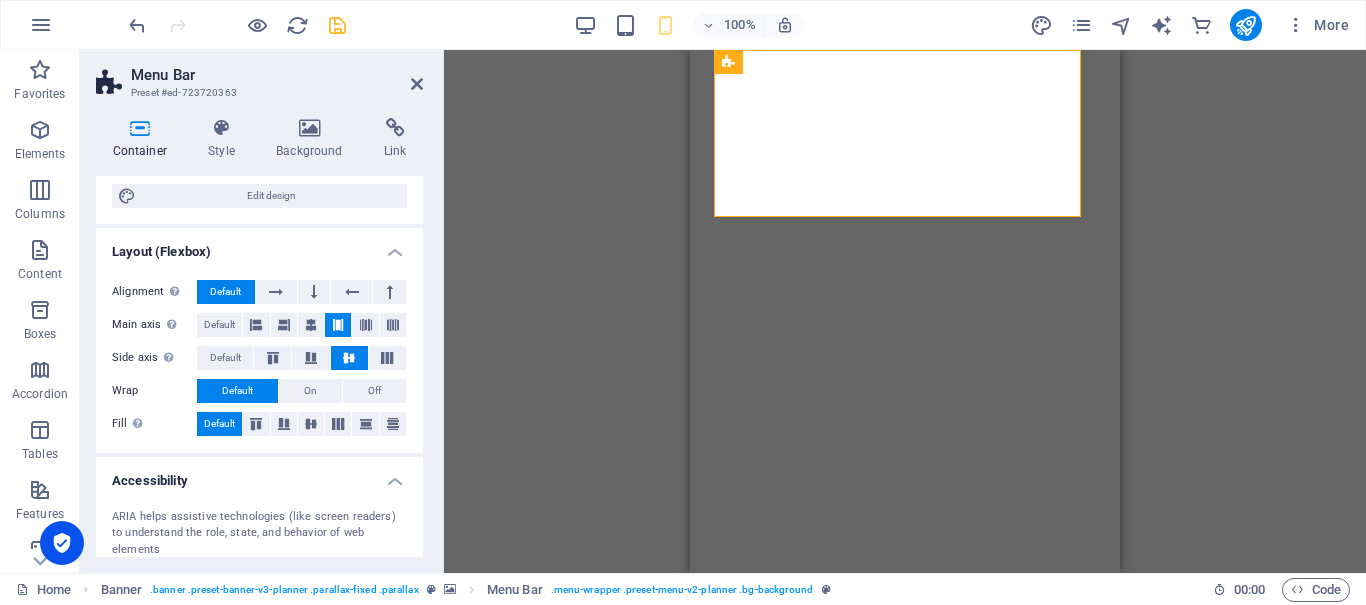 scroll, scrollTop: 334, scrollLeft: 0, axis: vertical 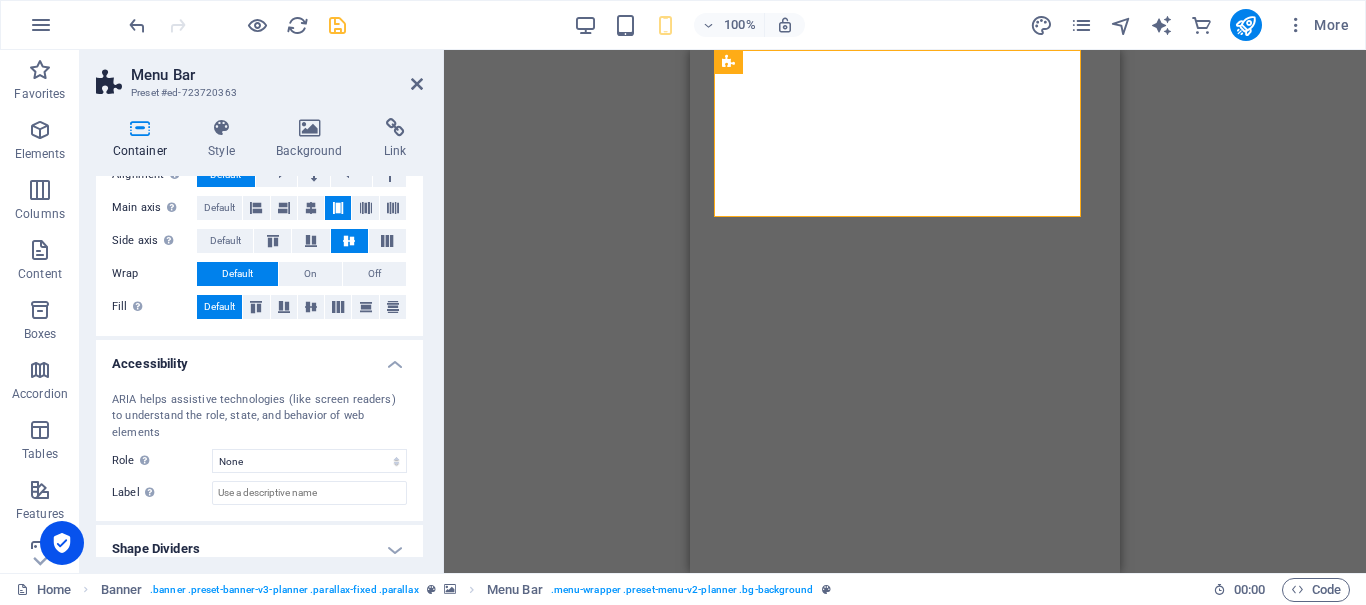 click on "Size Height Default px rem % vh vw Min. height None px rem % vh vw Width 22.9375 Default px rem % em vh vw Min. width None px rem % vh vw Content width Default Custom width Width Default px rem % em vh vw Min. width None px rem % vh vw Default padding Custom spacing Default content width and padding can be changed under Design. Edit design Layout (Flexbox) Alignment Determines the flex direction. Default Main axis Determine how elements should behave along the main axis inside this container (justify content). Default Side axis Control the vertical direction of the element inside of the container (align items). Default Wrap Default On Off Fill Controls the distances and direction of elements on the y-axis across several lines (align content). Default Accessibility ARIA helps assistive technologies (like screen readers) to understand the role, state, and behavior of web elements Role The ARIA role defines the purpose of an element.  Here you can find all explanations and recommendations None Alert Article None" at bounding box center (259, 208) 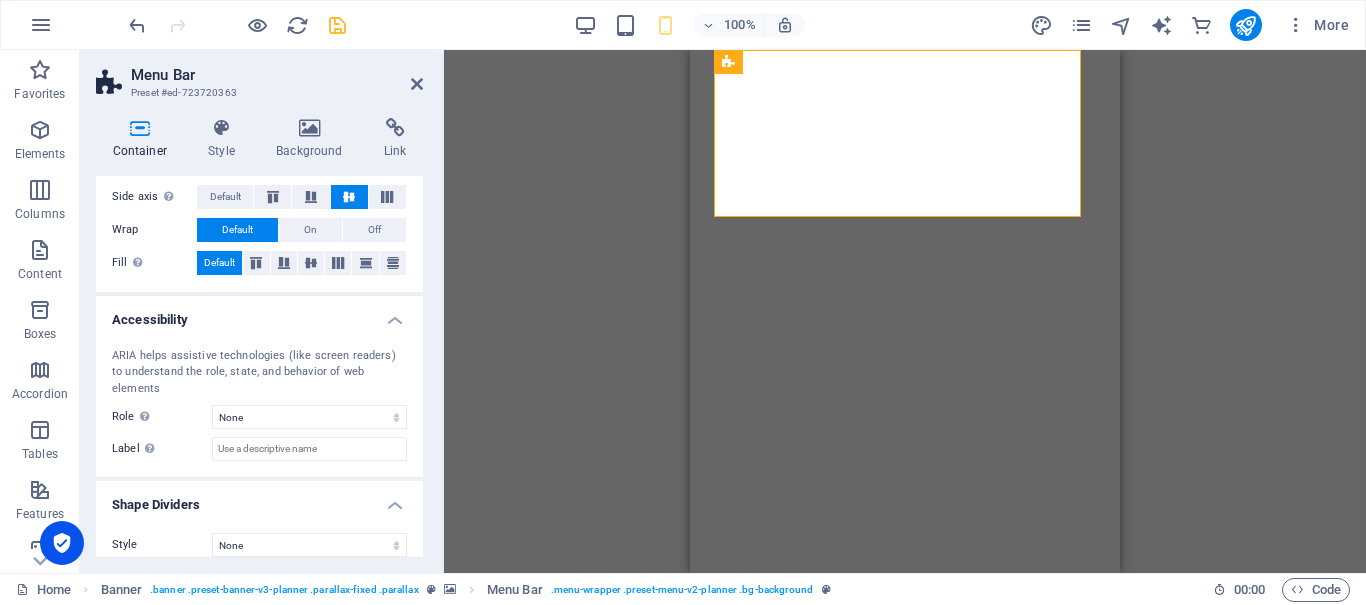 scroll, scrollTop: 0, scrollLeft: 0, axis: both 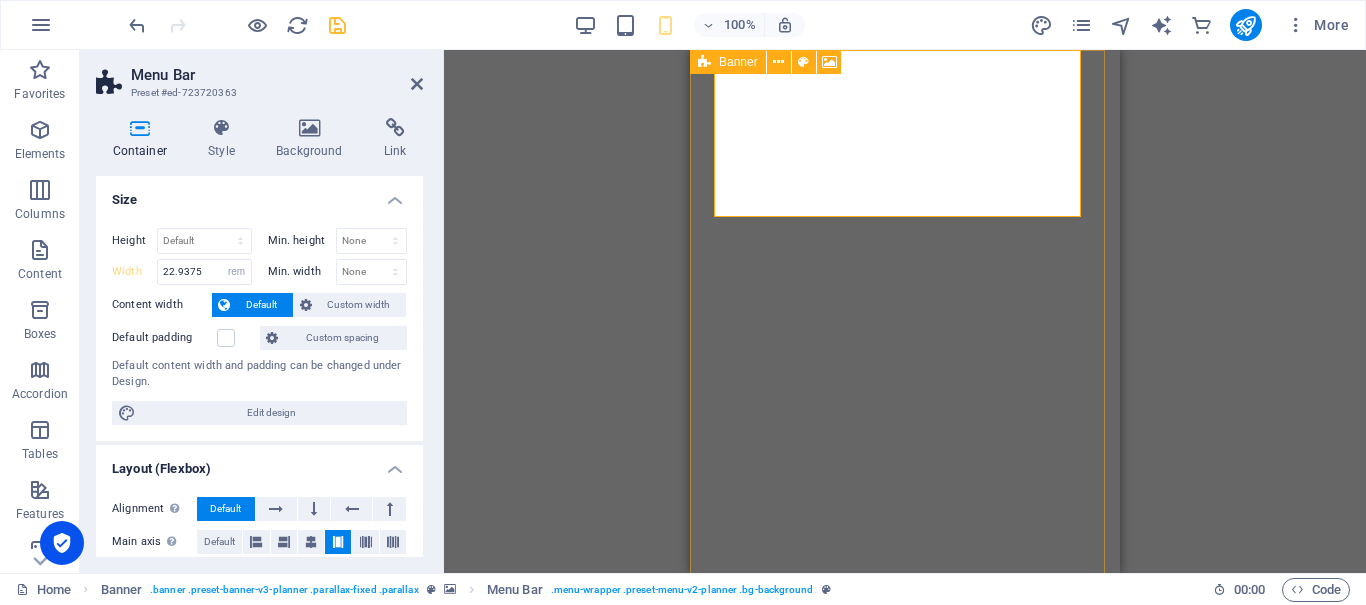 click on "Banner" at bounding box center (728, 62) 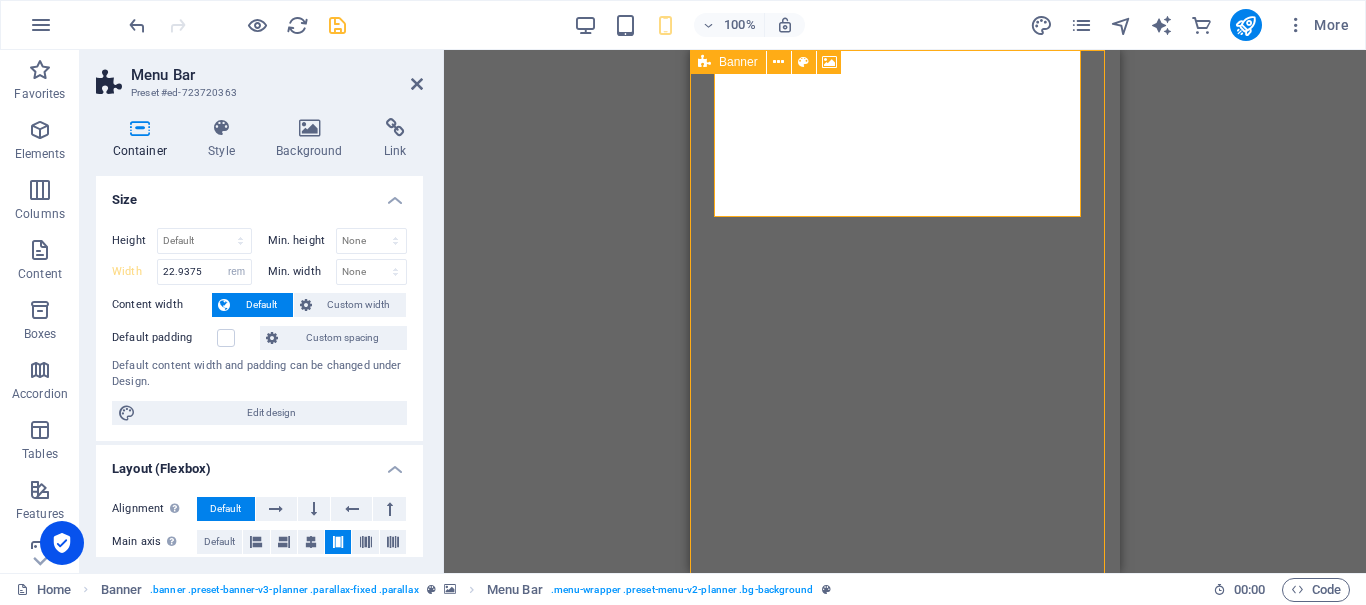 click on "Banner" at bounding box center (728, 62) 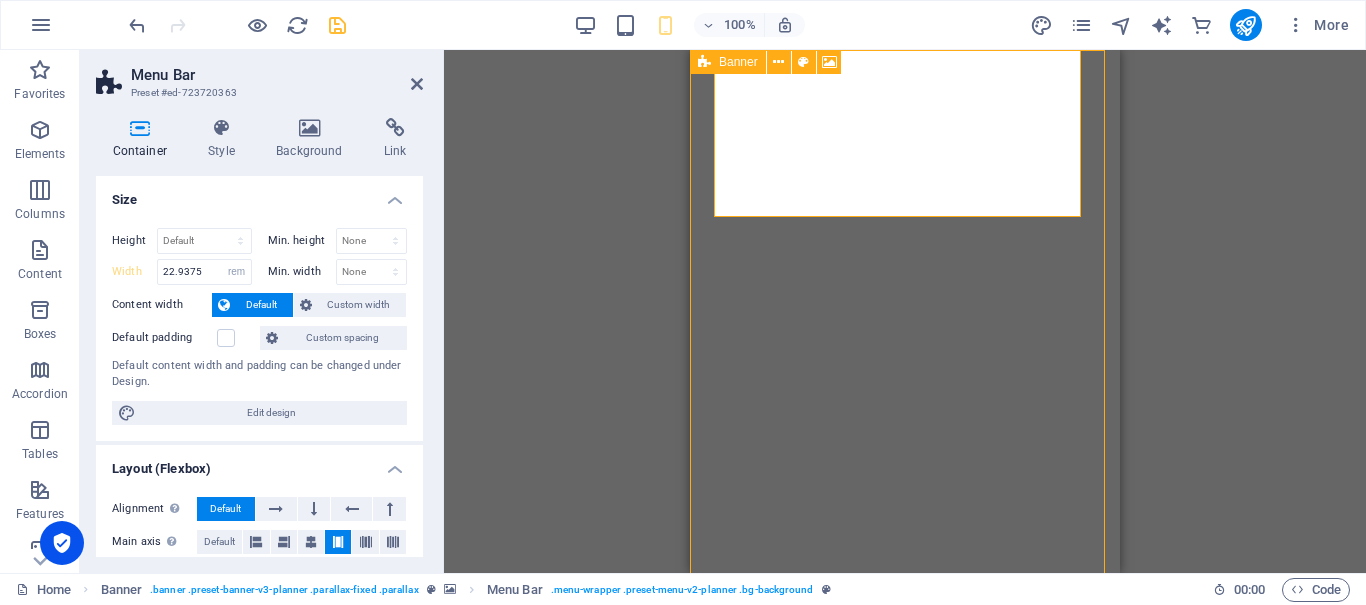 select on "px" 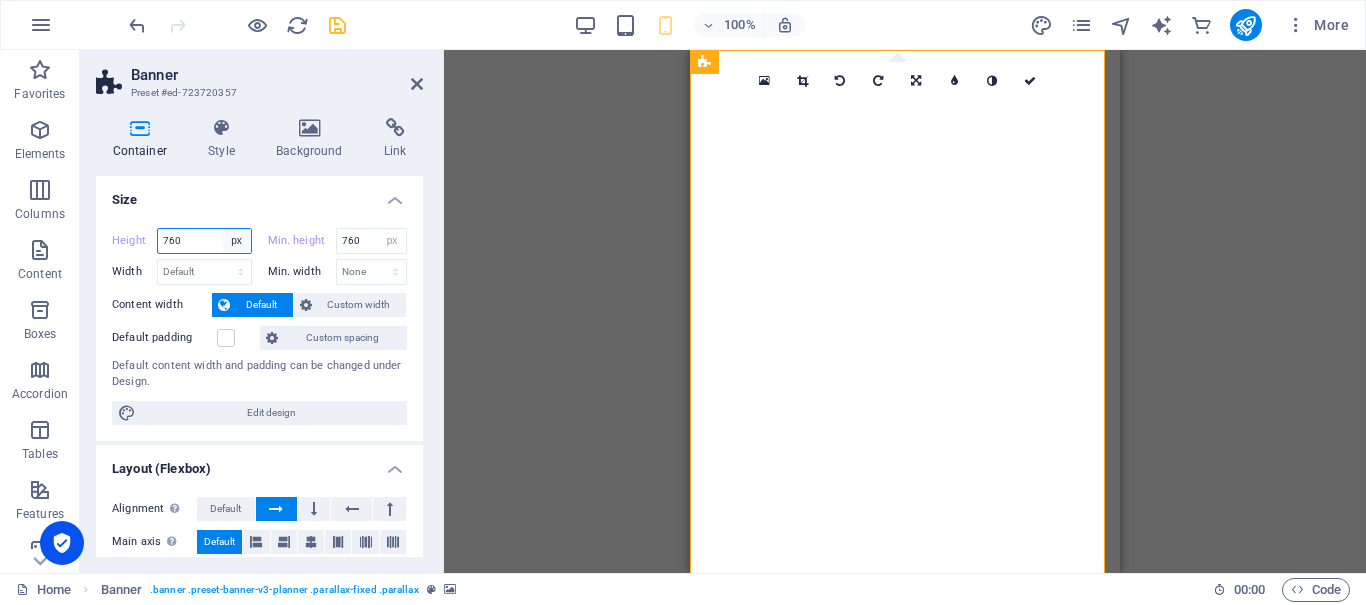 drag, startPoint x: 215, startPoint y: 233, endPoint x: 230, endPoint y: 241, distance: 17 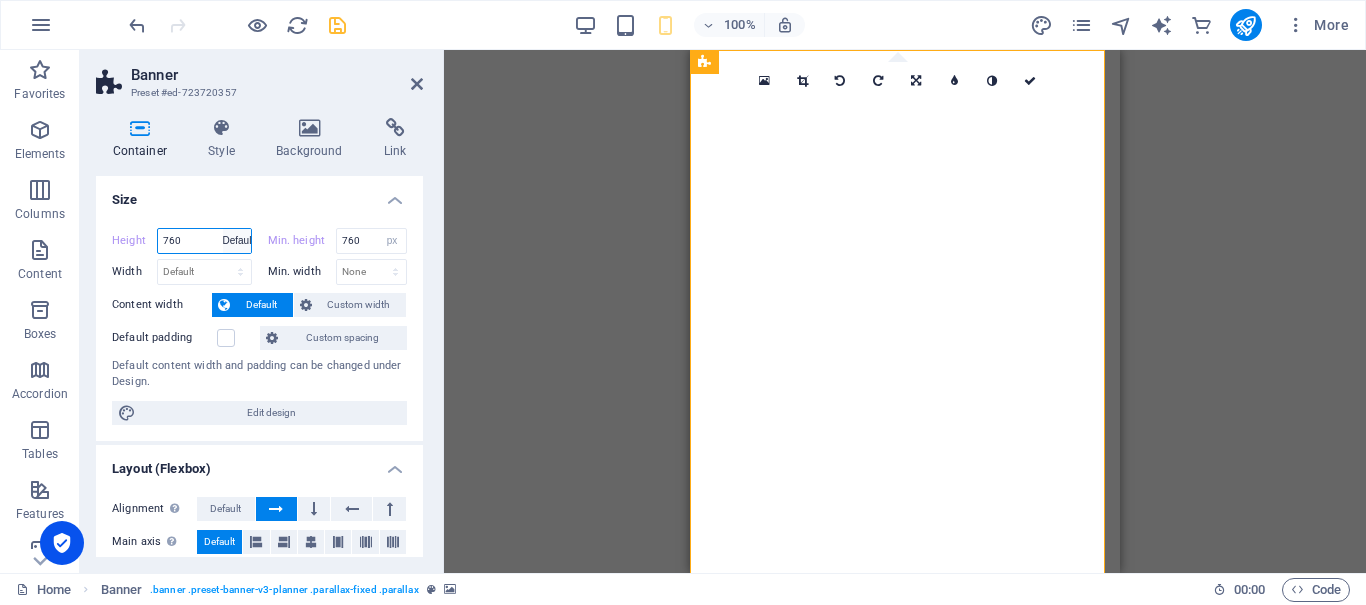 click on "Default px rem % vh vw" at bounding box center [237, 241] 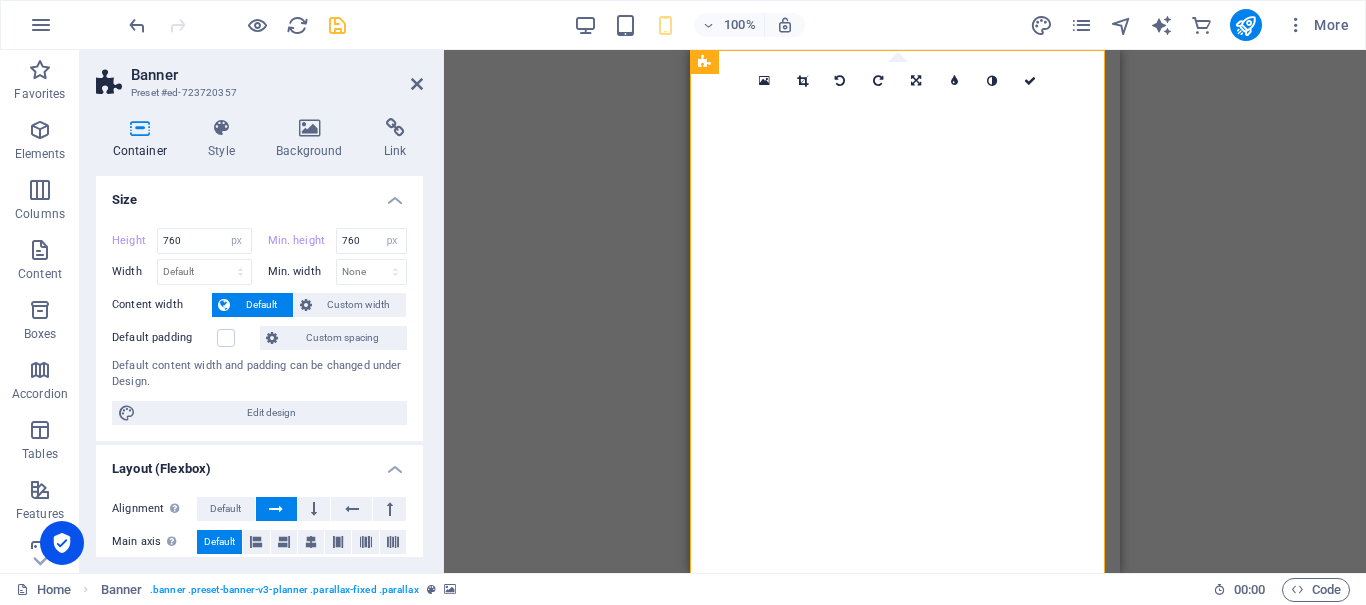 click on "Size" at bounding box center [259, 194] 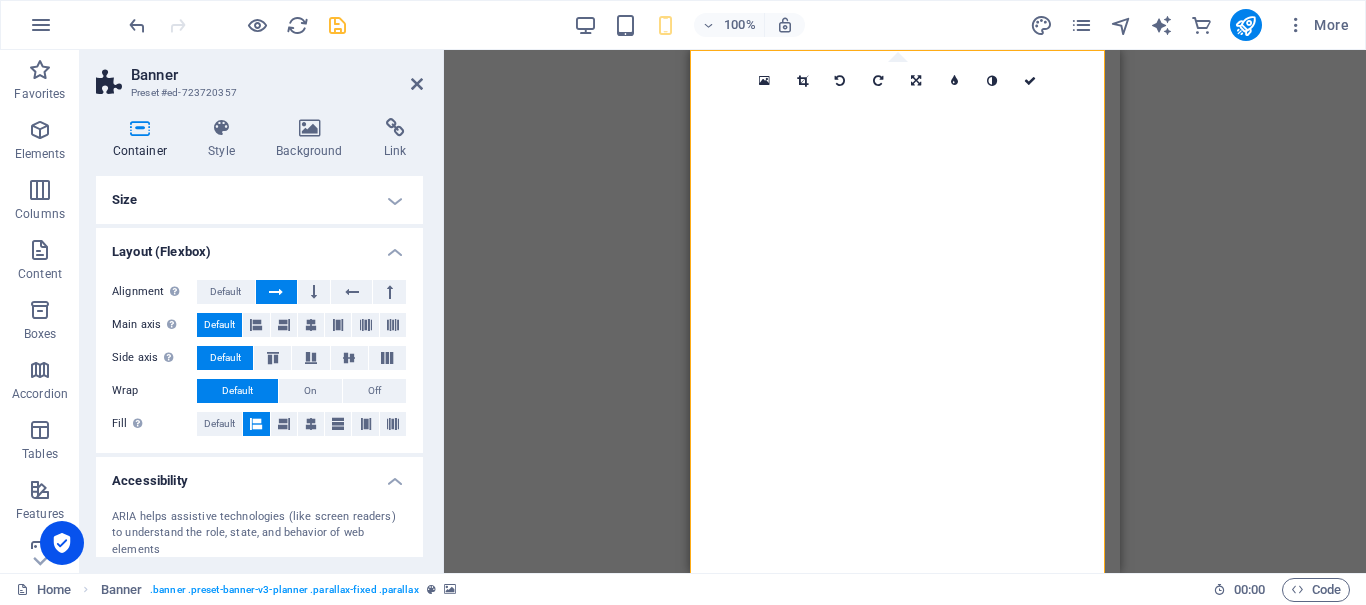 click at bounding box center (1030, 81) 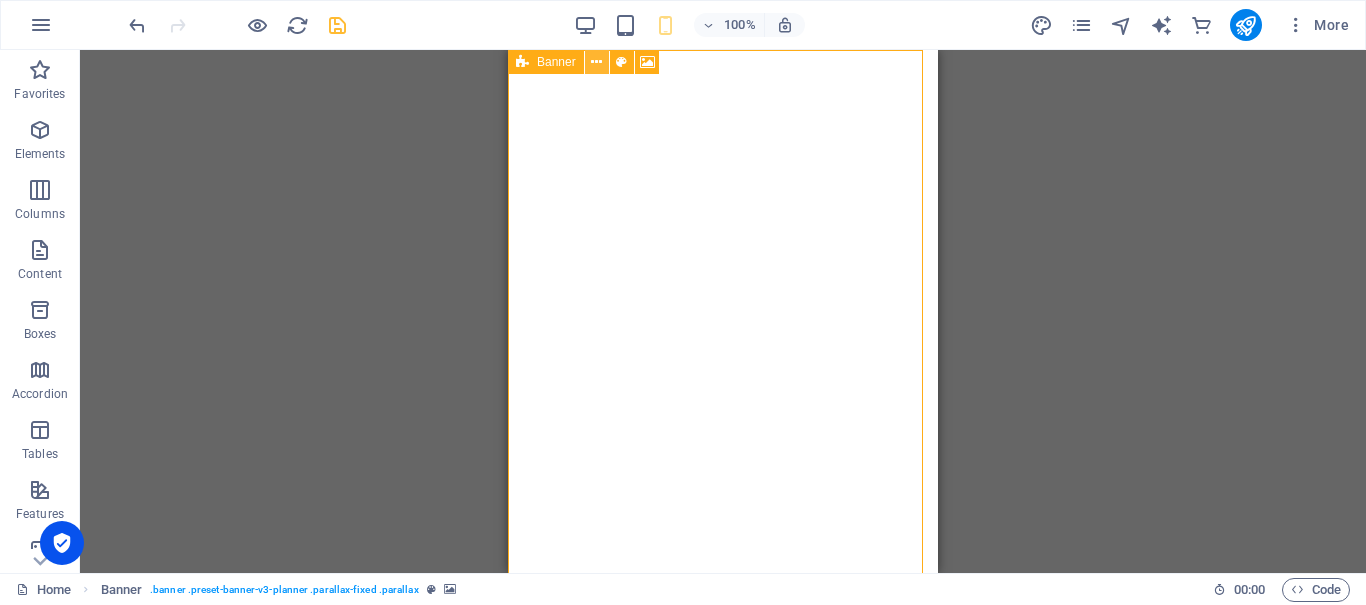 click at bounding box center [596, 62] 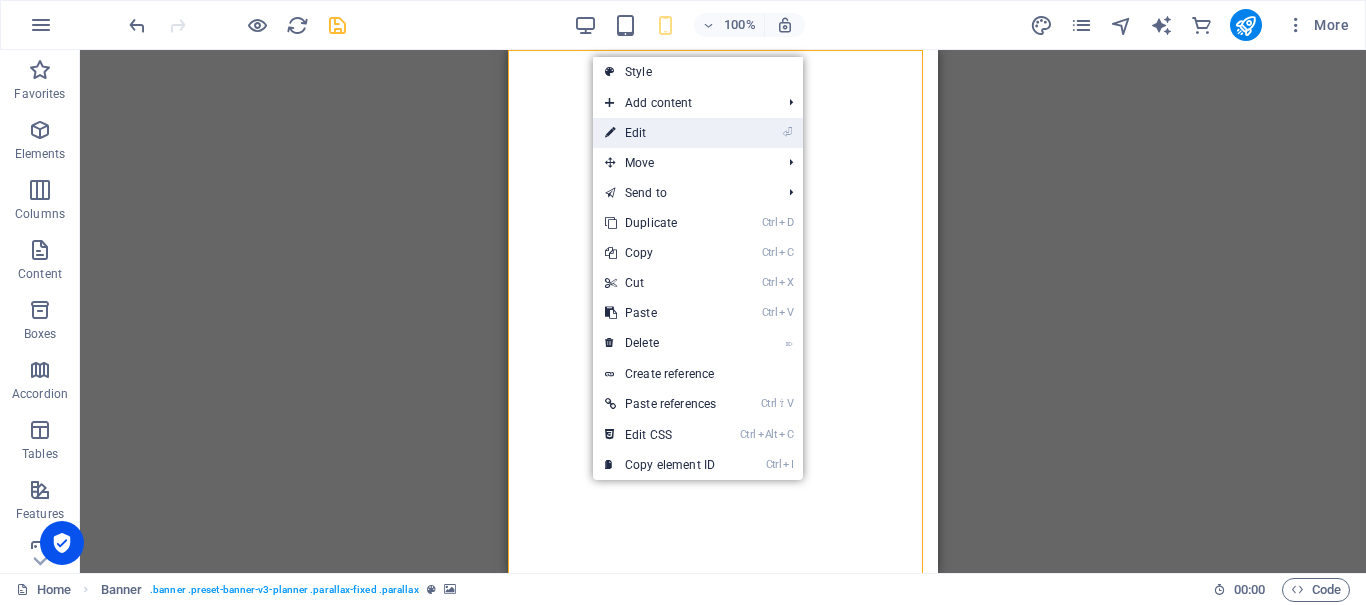 click on "⏎  Edit" at bounding box center [660, 133] 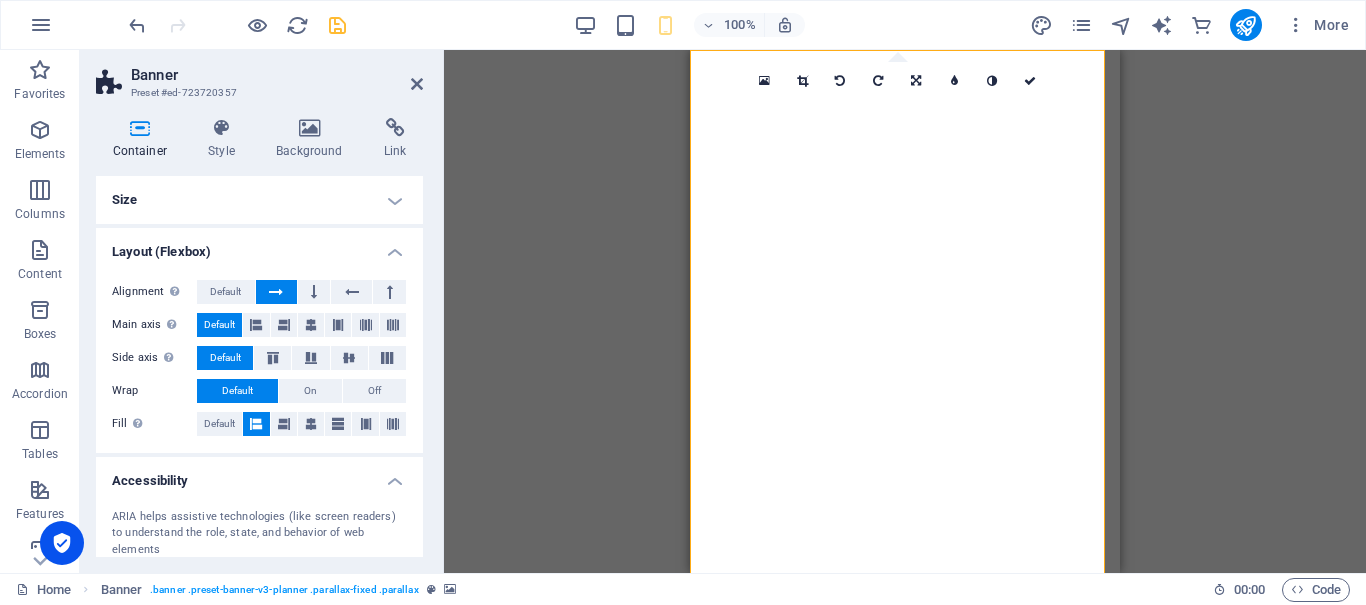 click on "Container" at bounding box center [144, 139] 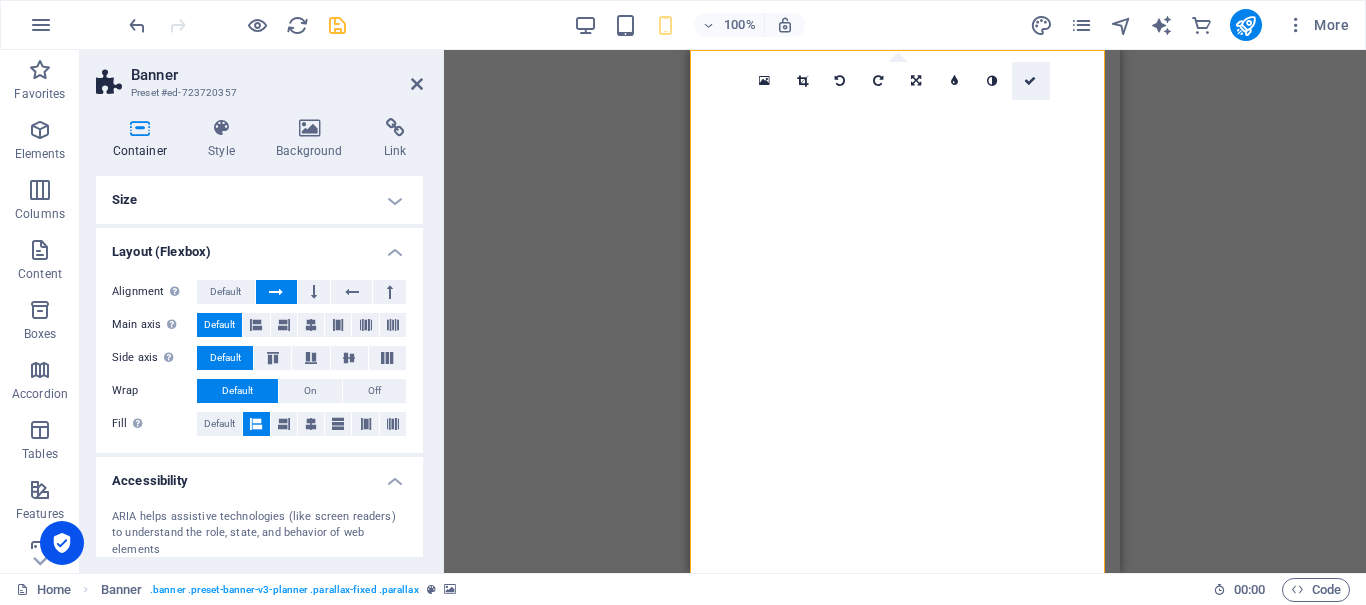 click at bounding box center [1031, 81] 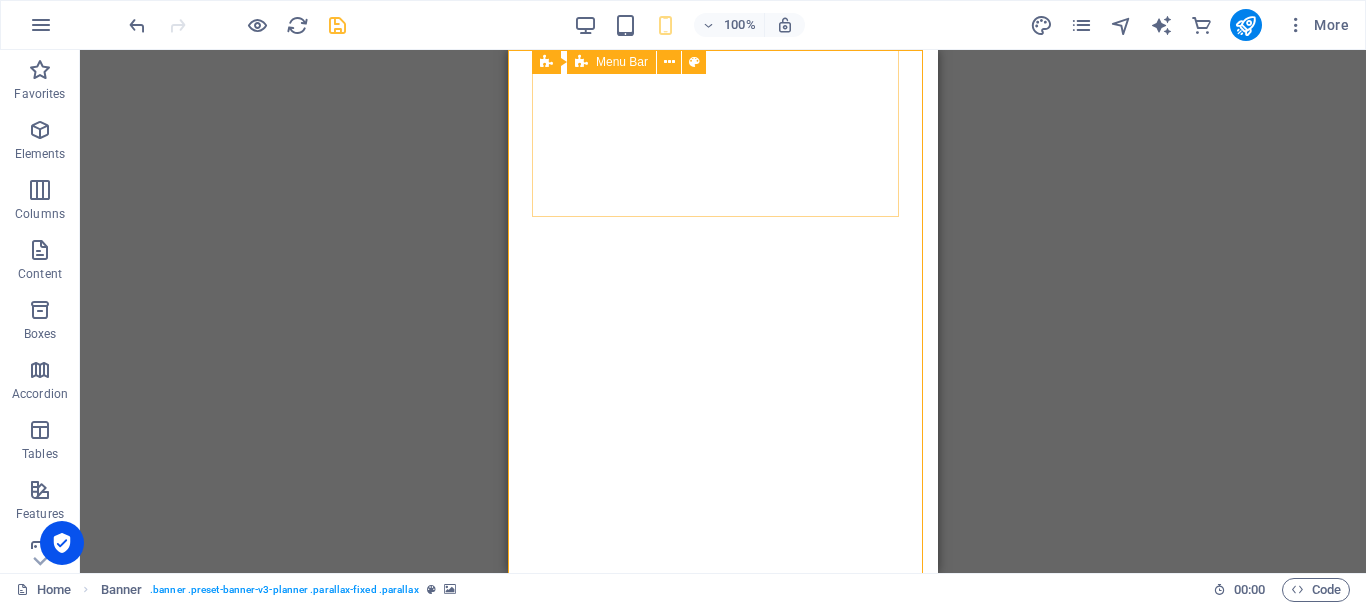 click on "Menu Bar" at bounding box center [622, 62] 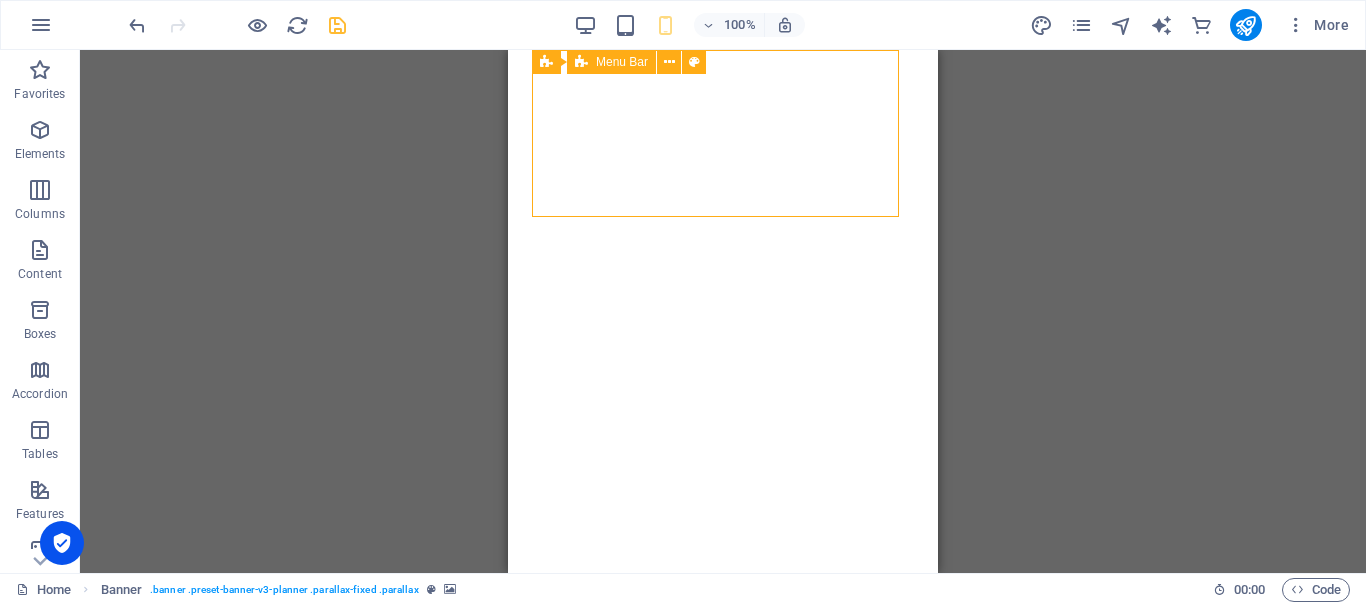 click on "Menu Bar" at bounding box center [622, 62] 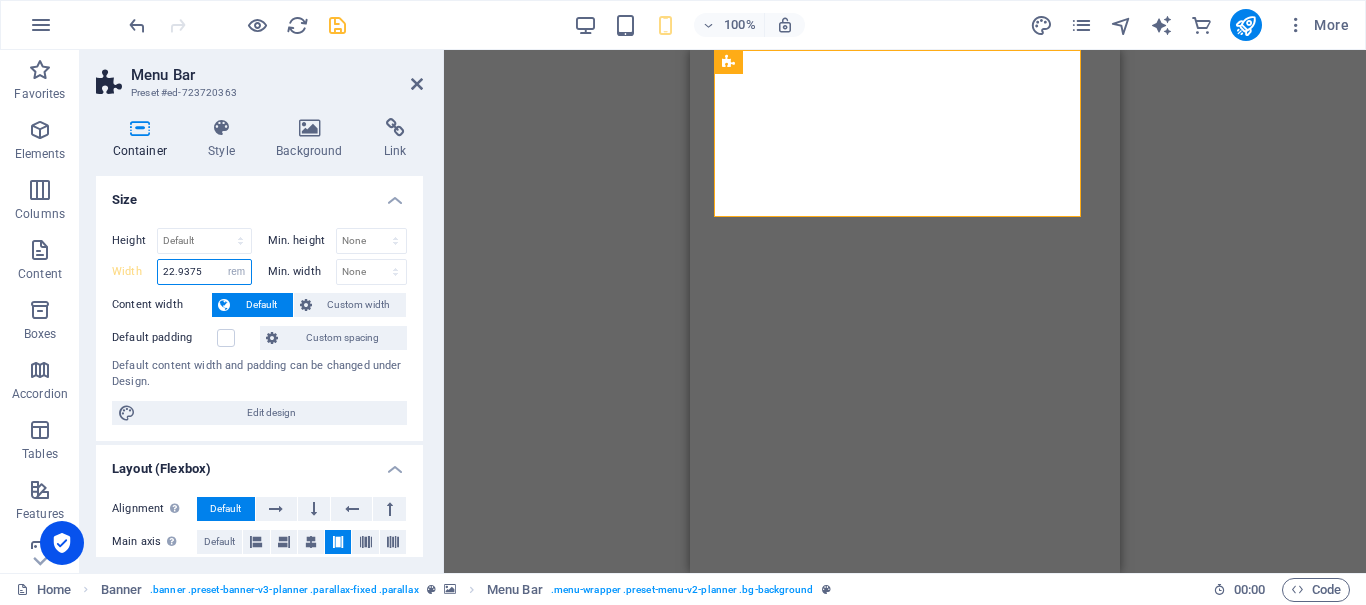 click on "22.9375" at bounding box center [204, 272] 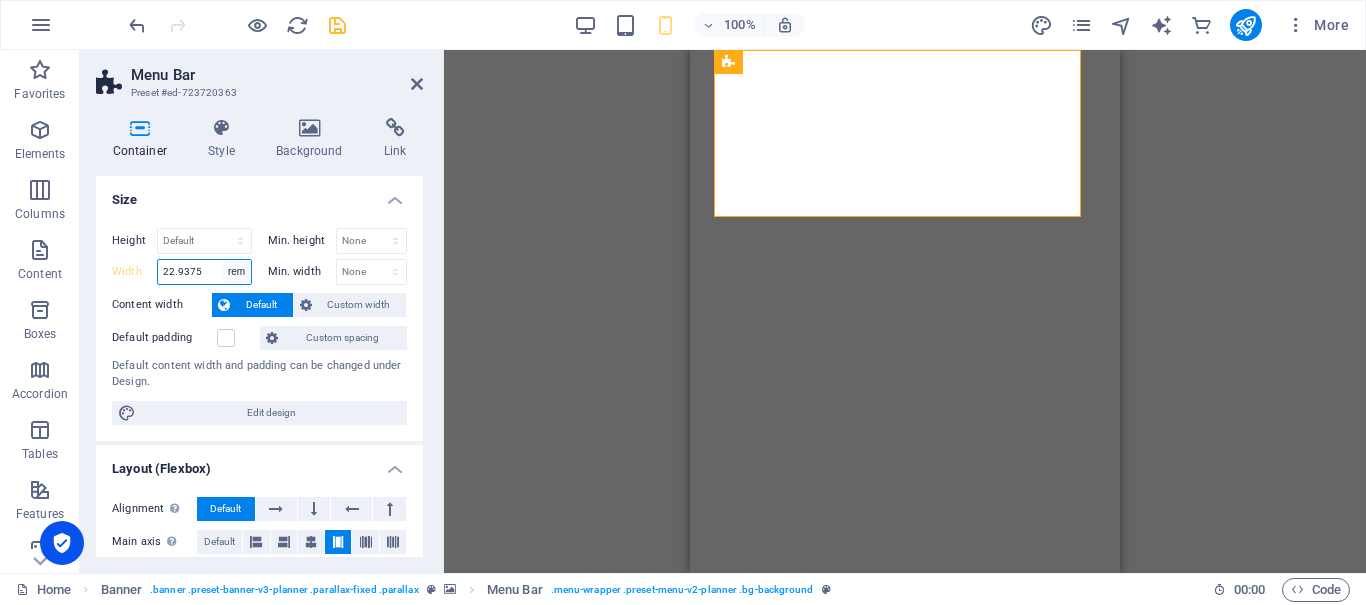 click on "Default px rem % em vh vw" at bounding box center [237, 272] 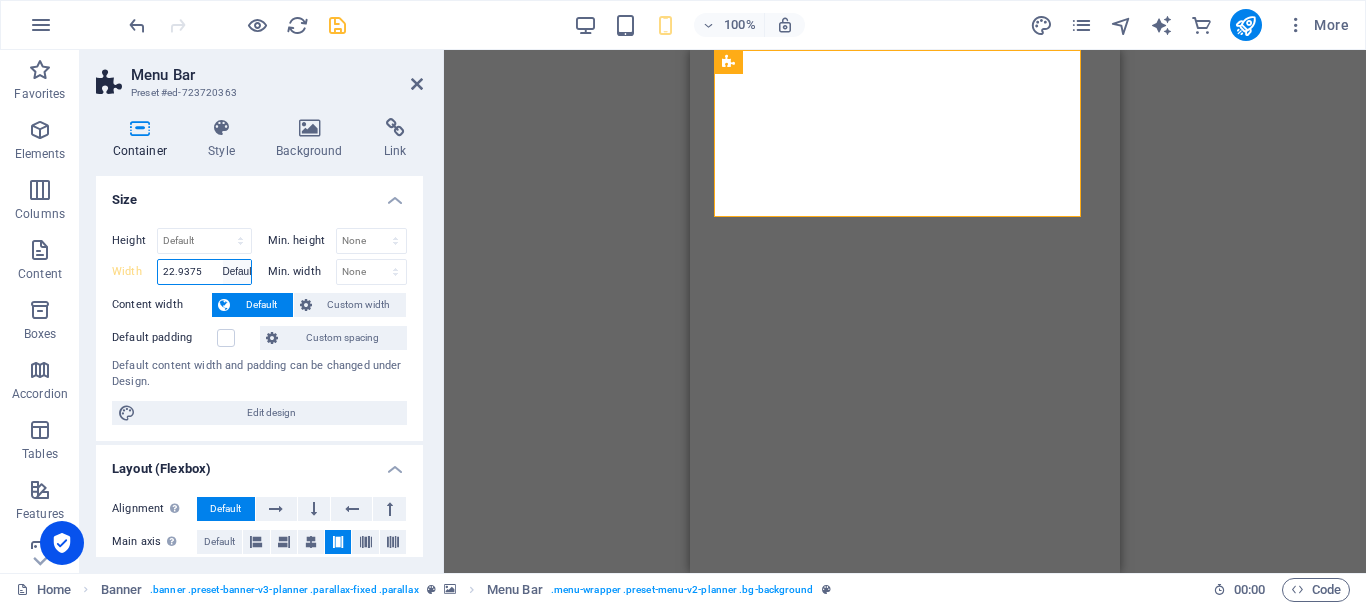 click on "Default px rem % em vh vw" at bounding box center (237, 272) 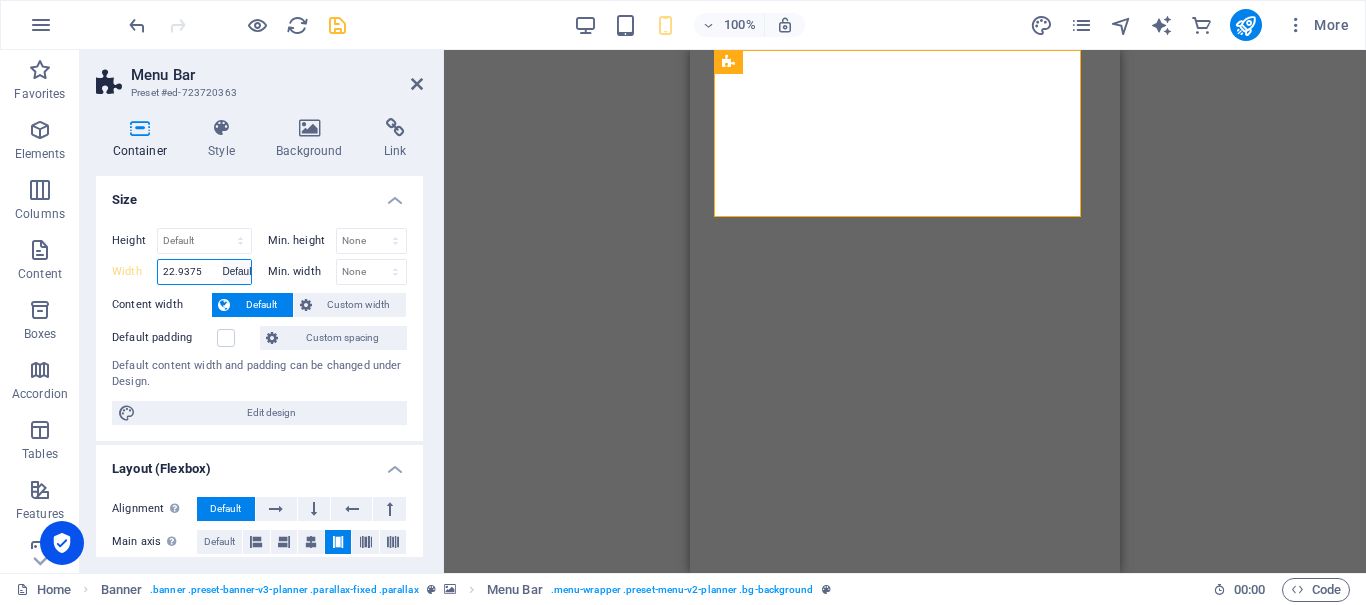 type on "22.9375" 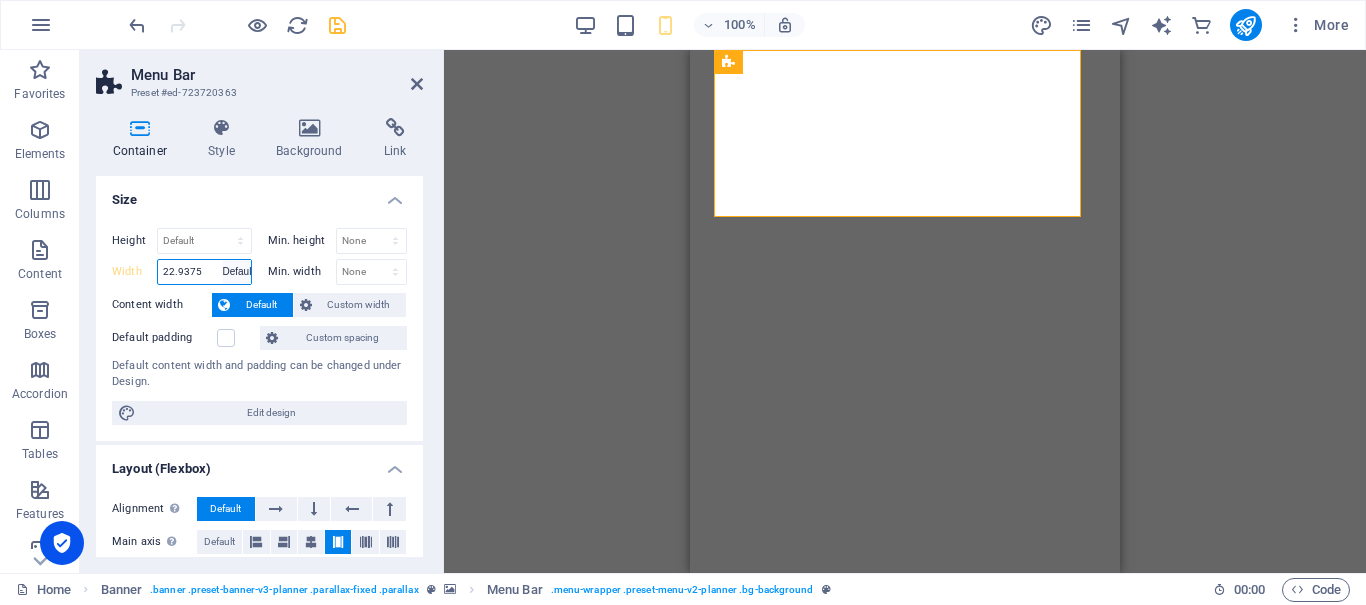 select on "rem" 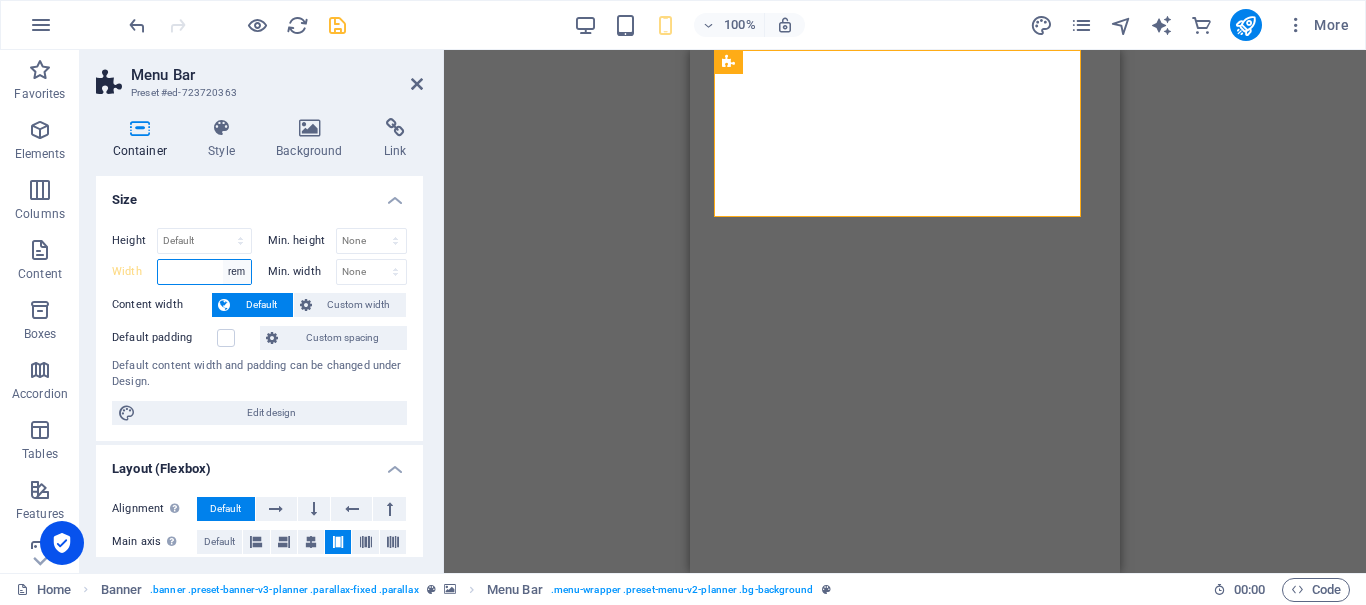 type 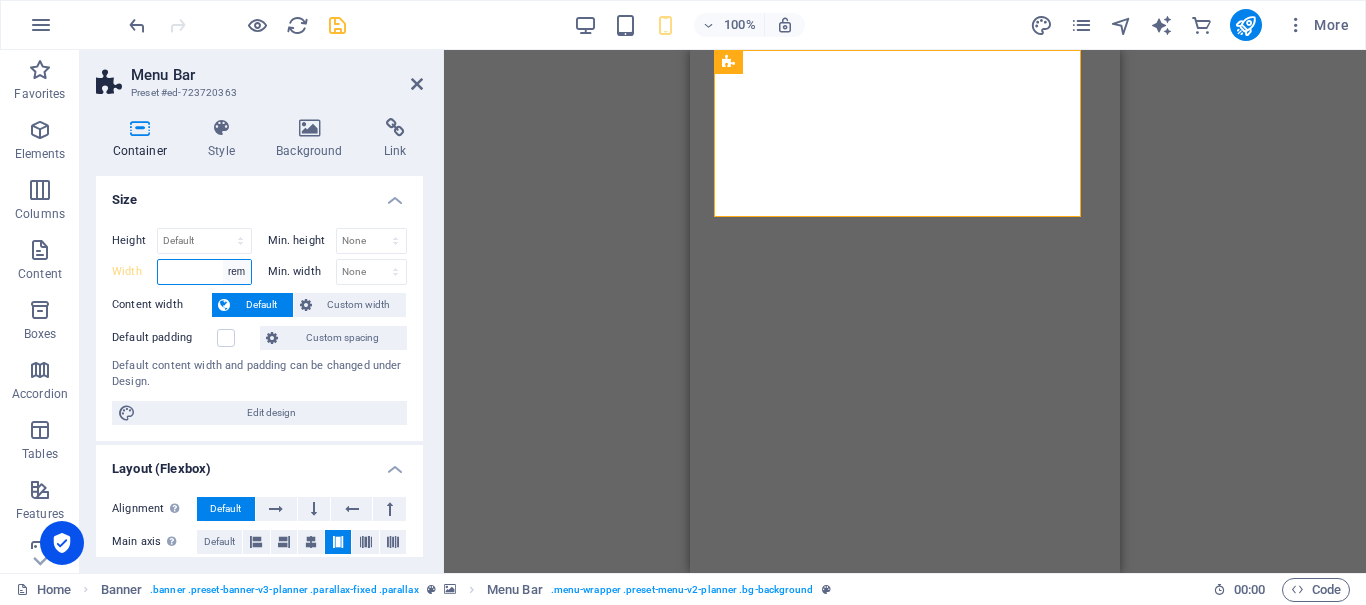click on "Default px rem % em vh vw" at bounding box center (237, 272) 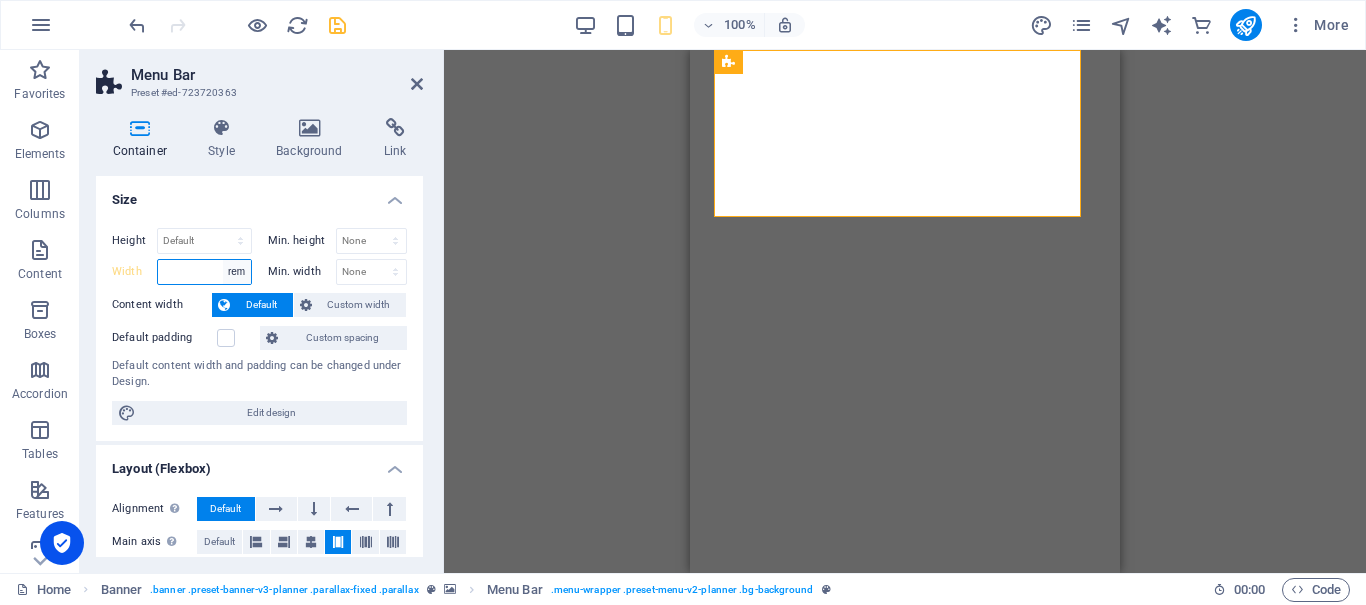 select on "default" 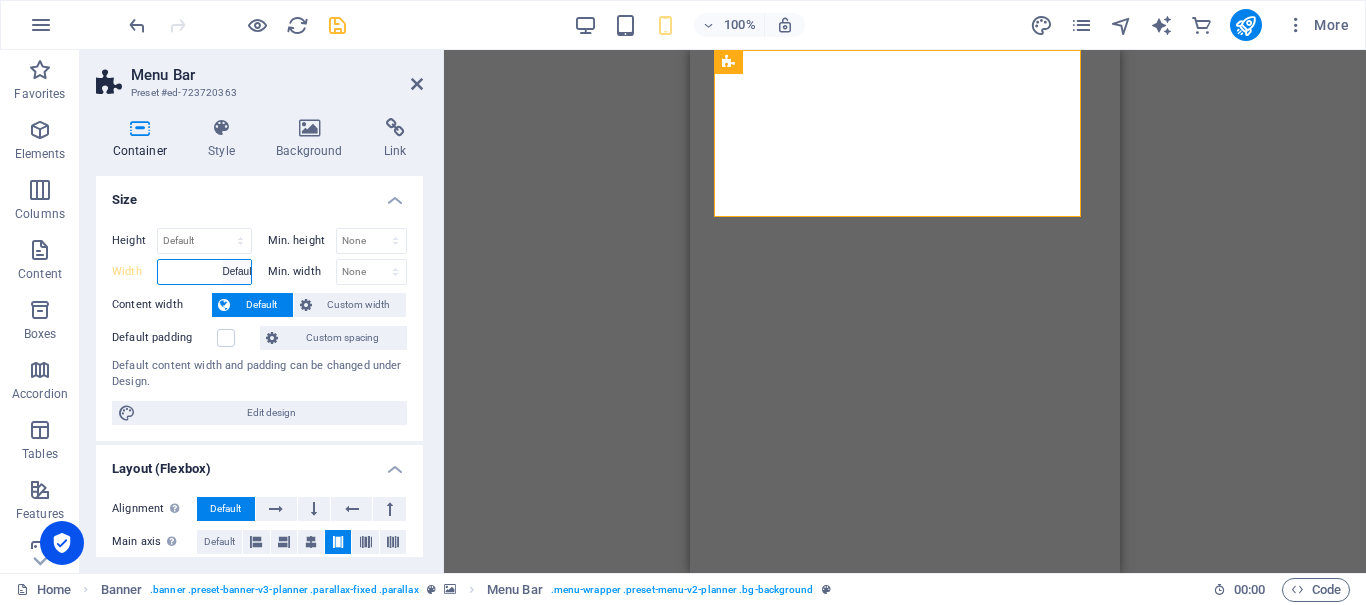 click on "Default px rem % em vh vw" at bounding box center [237, 272] 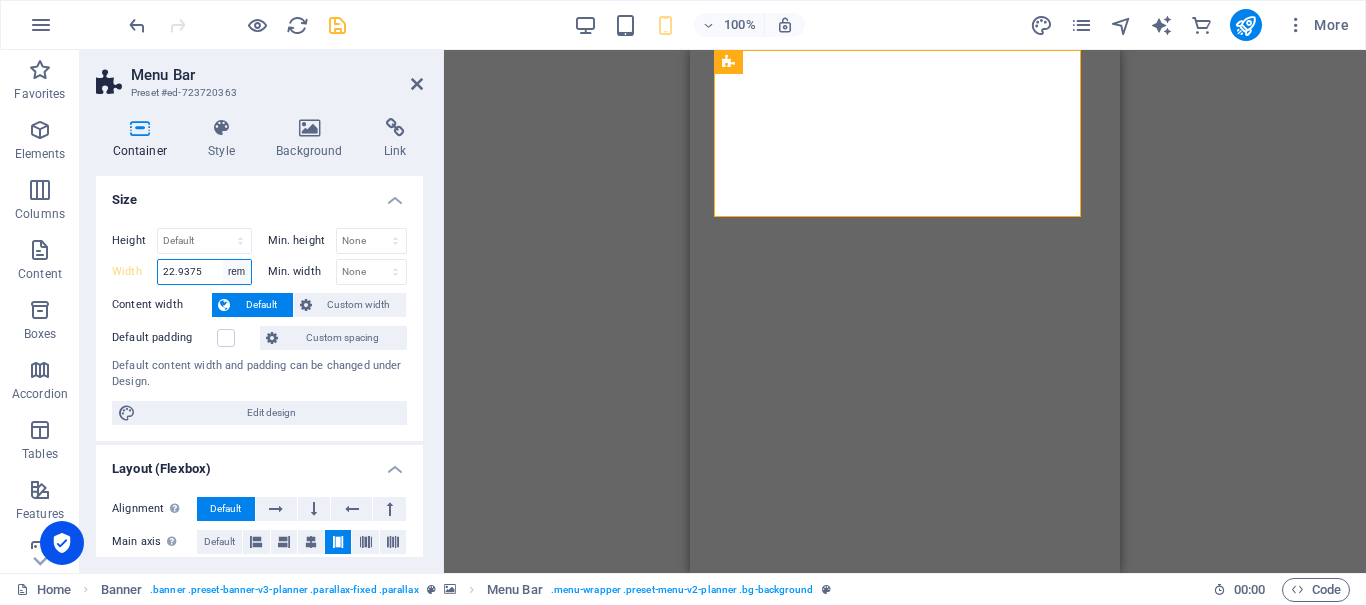 click on "Default px rem % em vh vw" at bounding box center (237, 272) 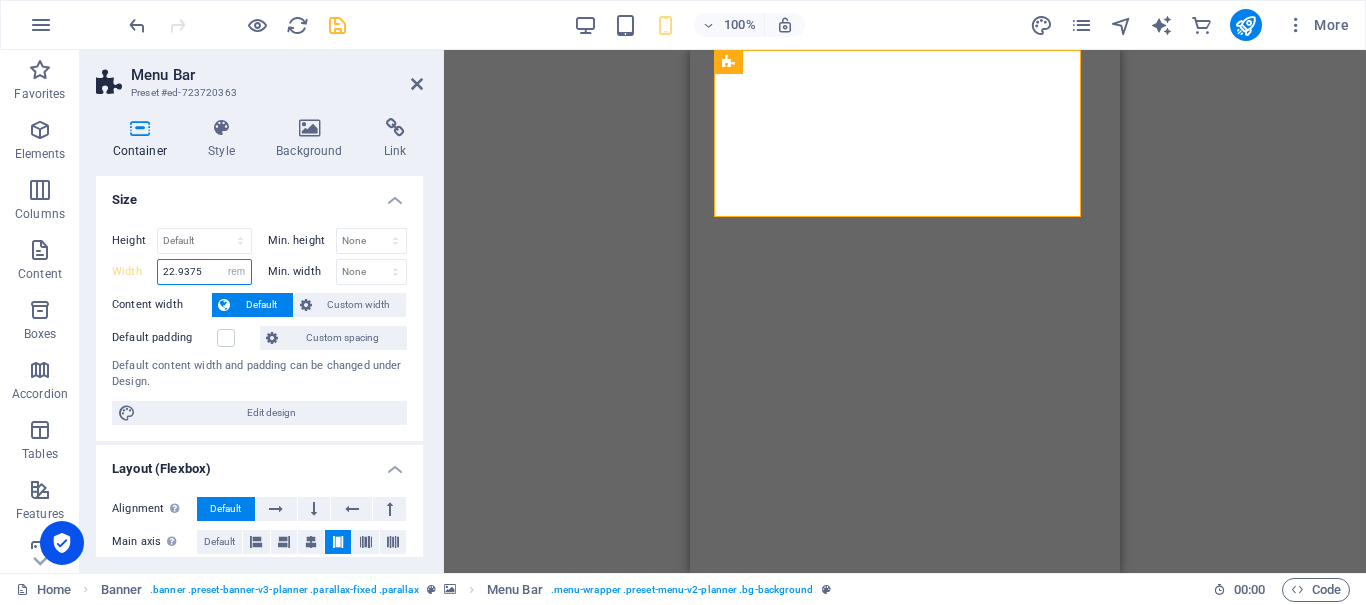 select on "px" 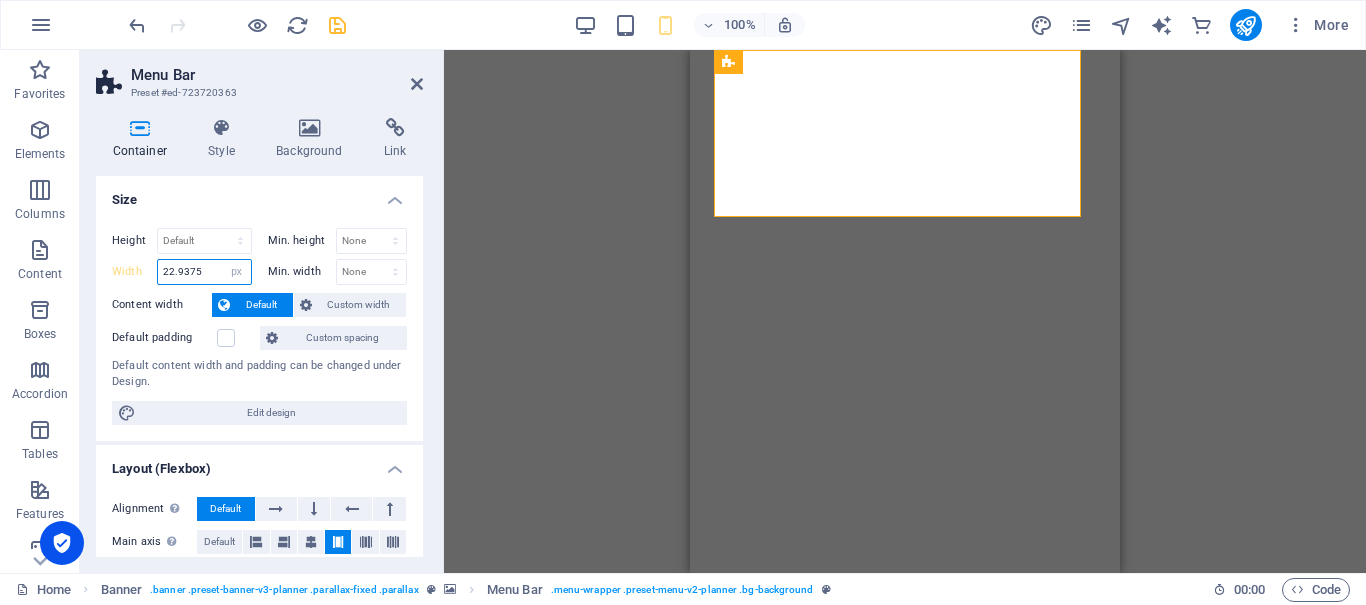 click on "Default px rem % em vh vw" at bounding box center (237, 272) 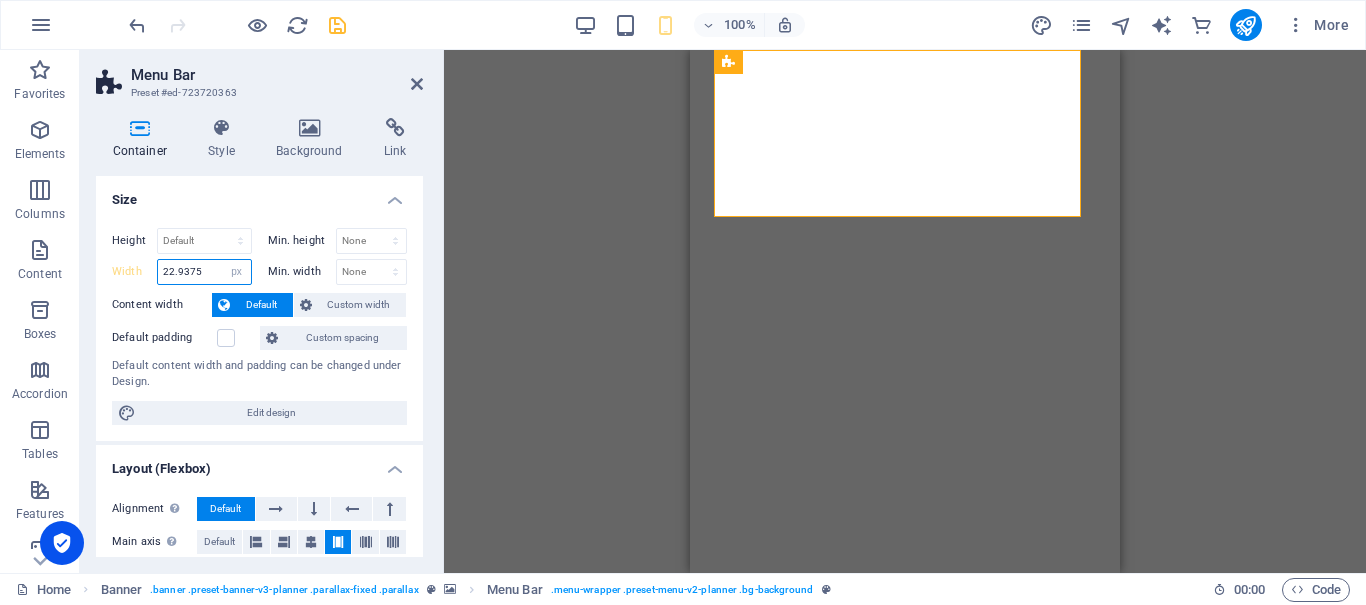 type on "367" 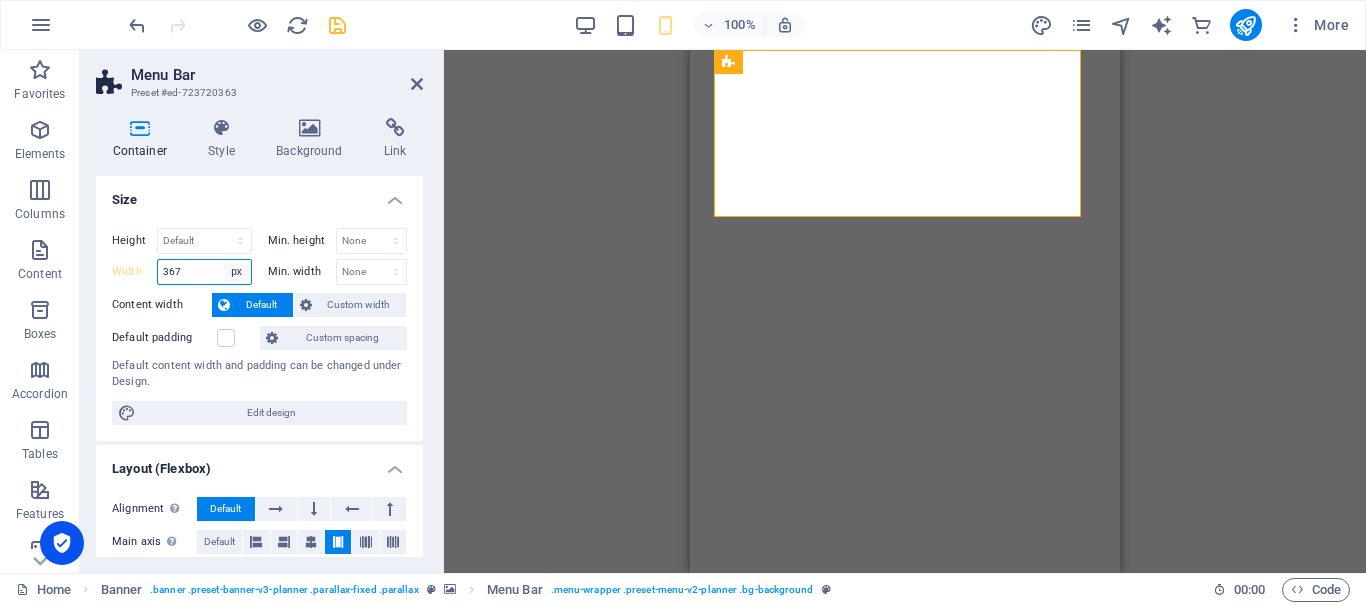 click on "Default px rem % em vh vw" at bounding box center (237, 272) 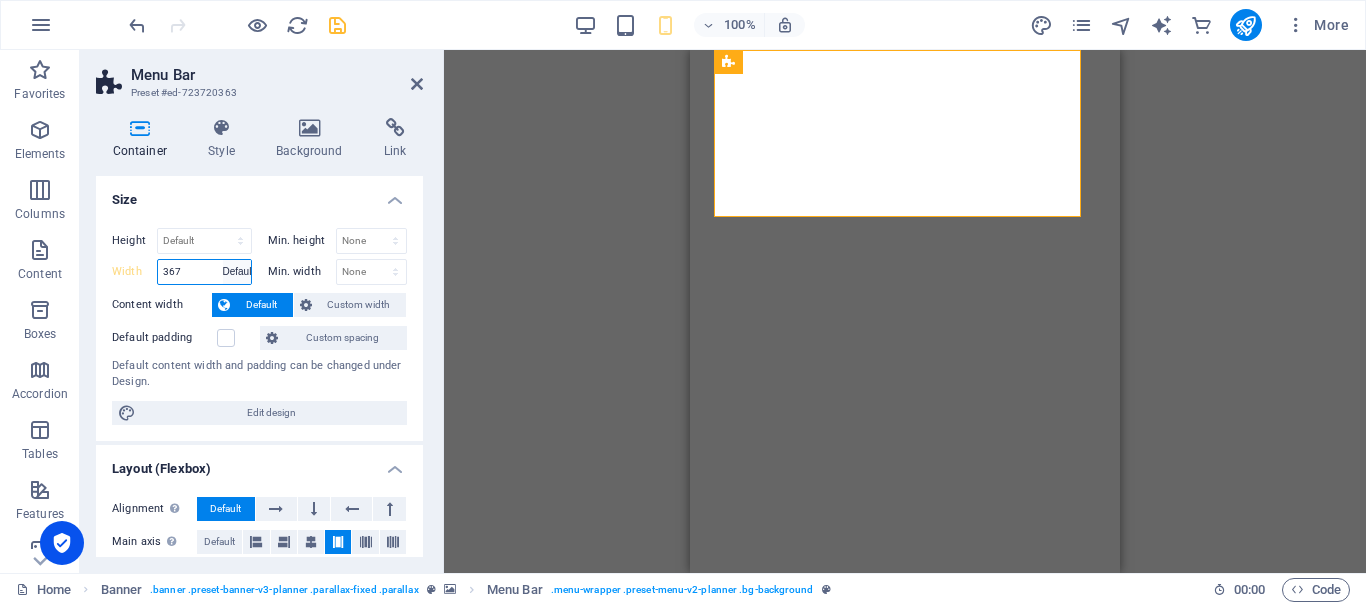 click on "Default px rem % em vh vw" at bounding box center [237, 272] 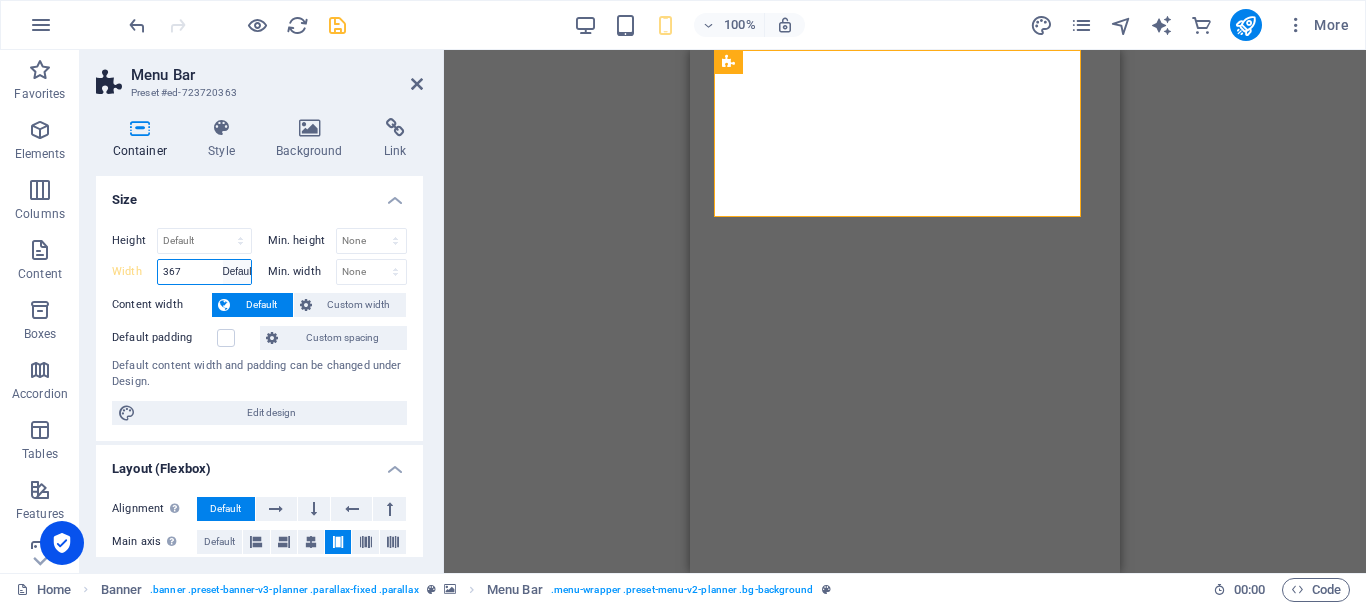 type on "367" 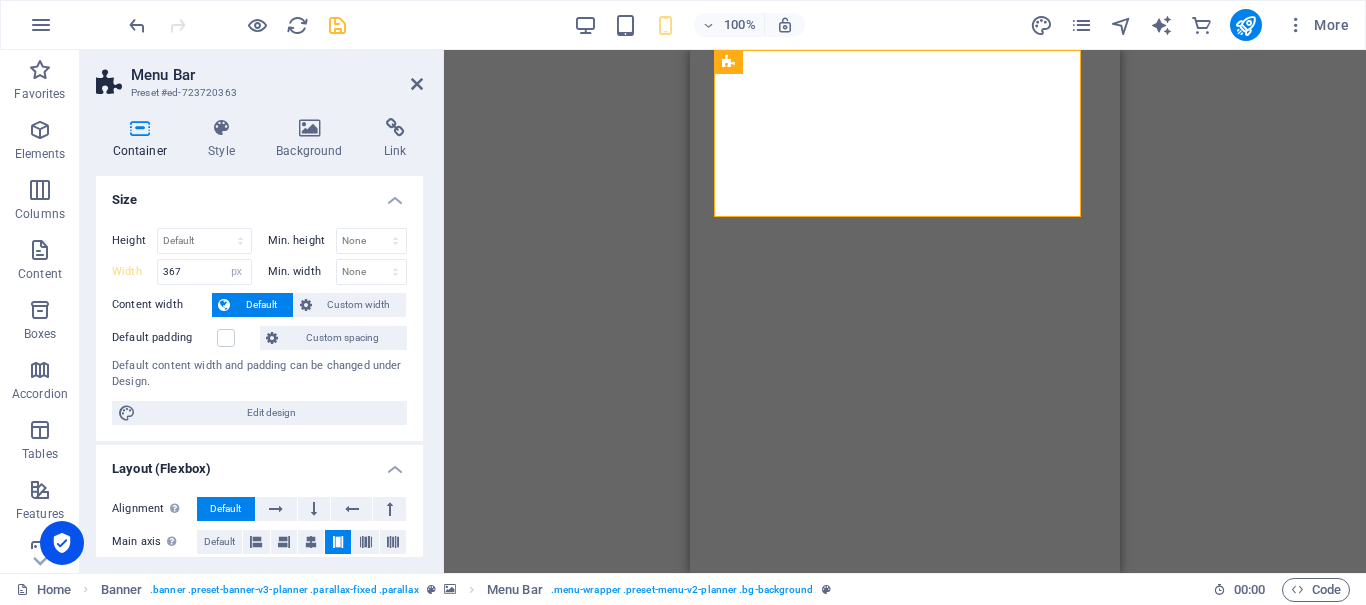 click on "Default" at bounding box center [261, 305] 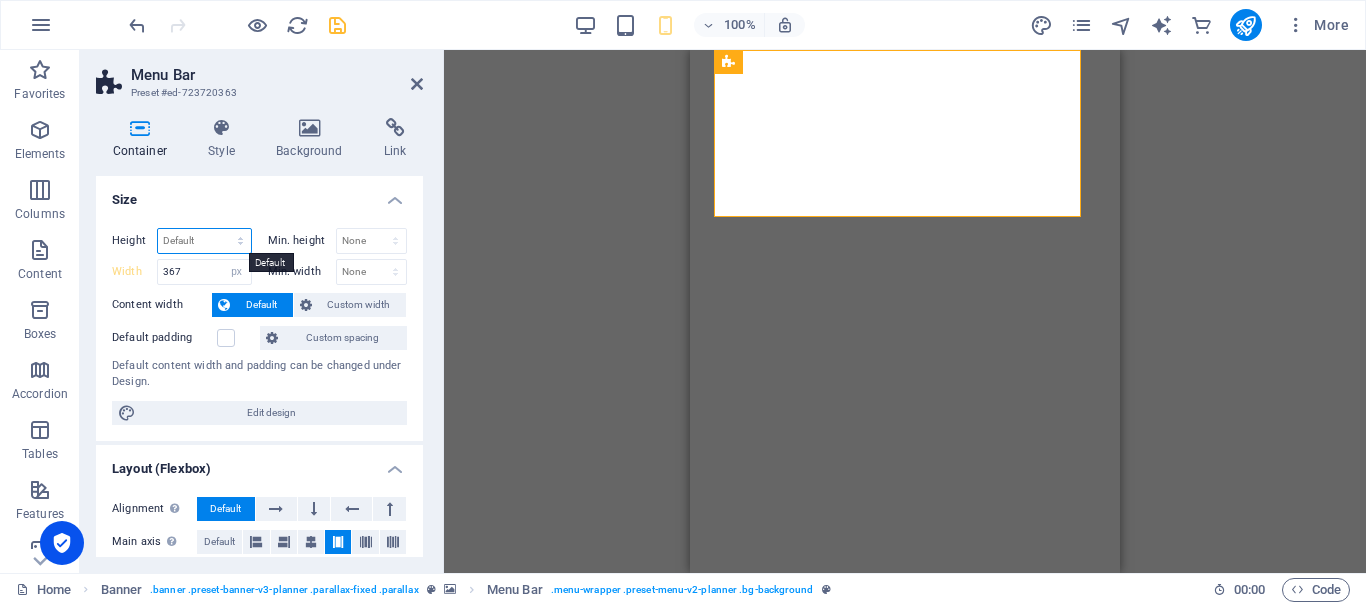 click on "Default px rem % vh vw" at bounding box center [204, 241] 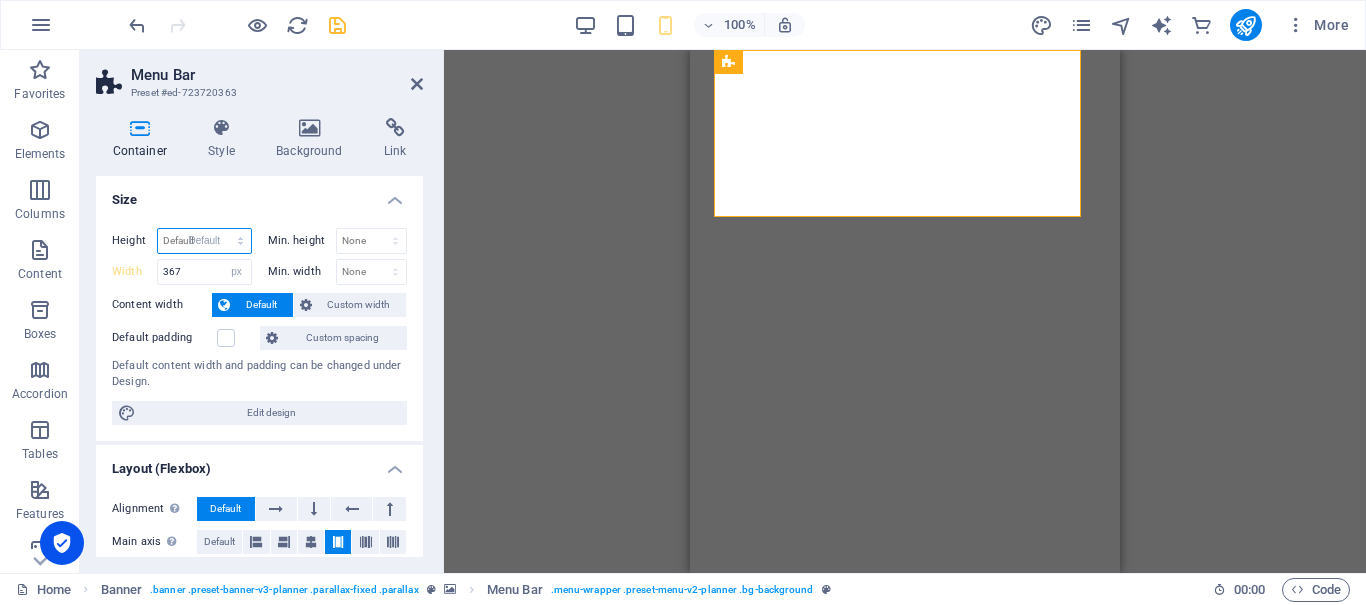 click on "Default px rem % vh vw" at bounding box center (204, 241) 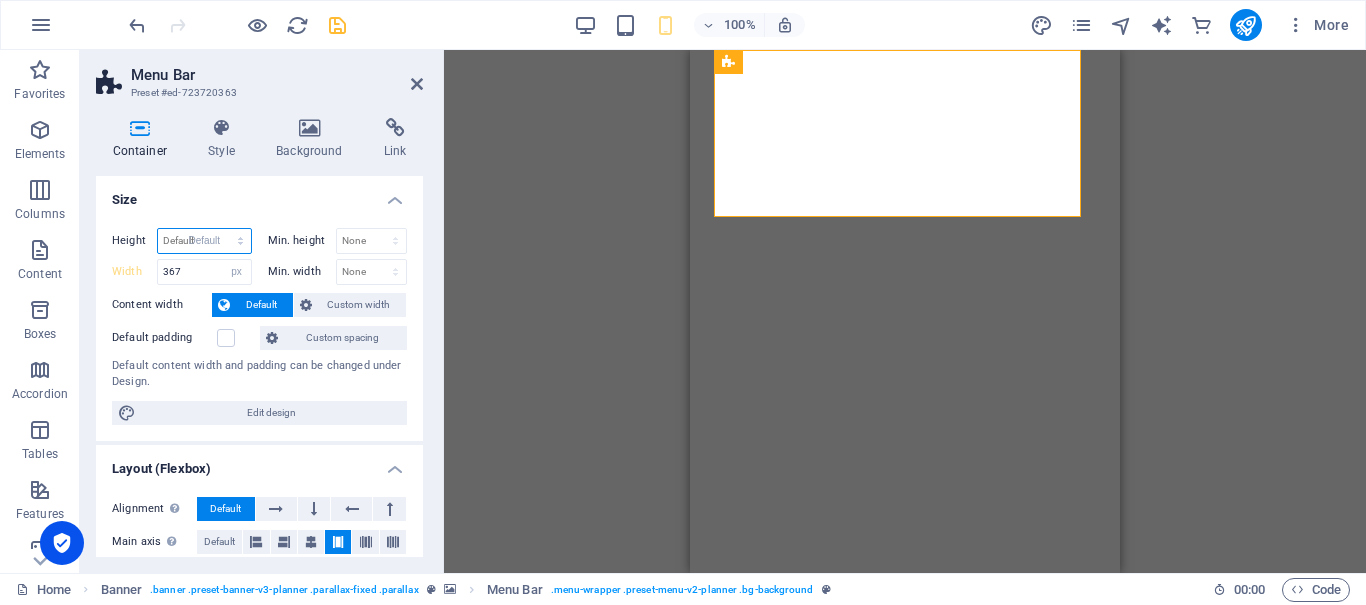 select on "DISABLED_OPTION_VALUE" 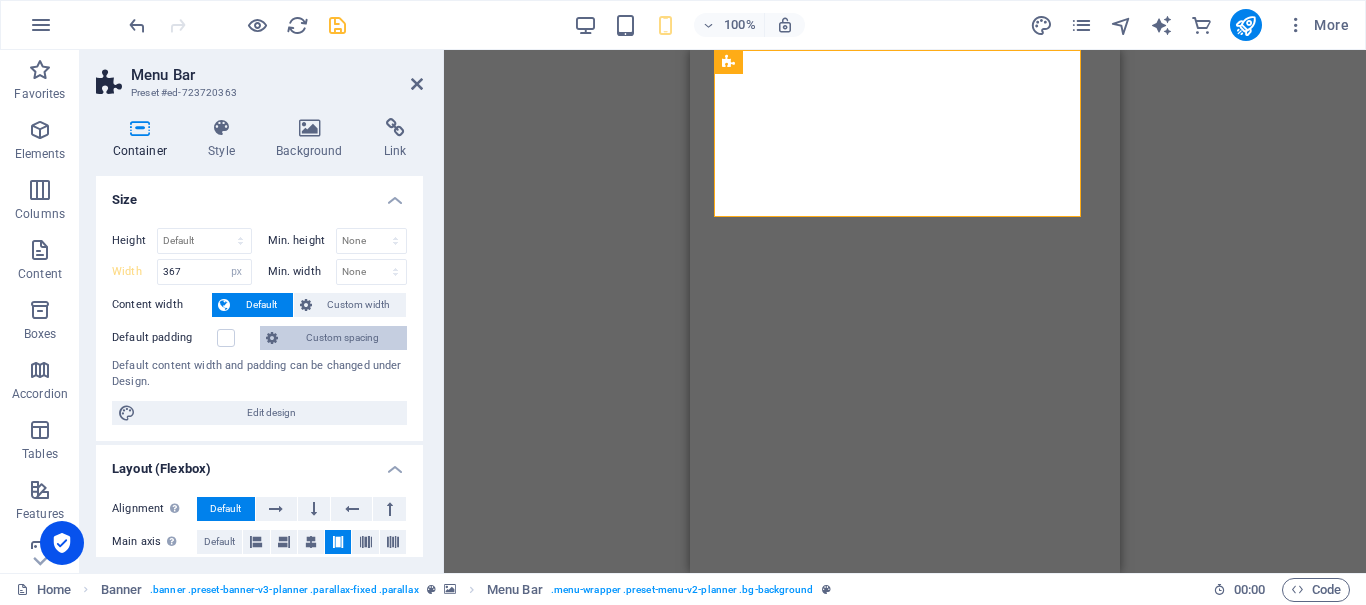 click on "Custom spacing" at bounding box center [342, 338] 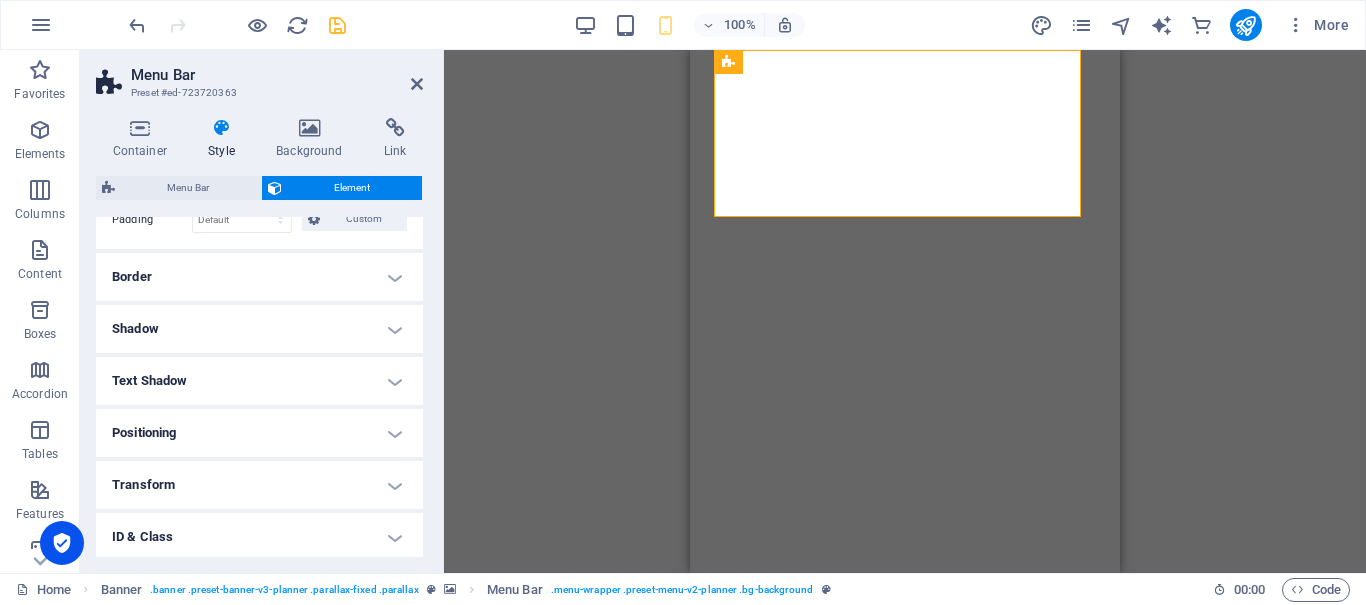 scroll, scrollTop: 0, scrollLeft: 0, axis: both 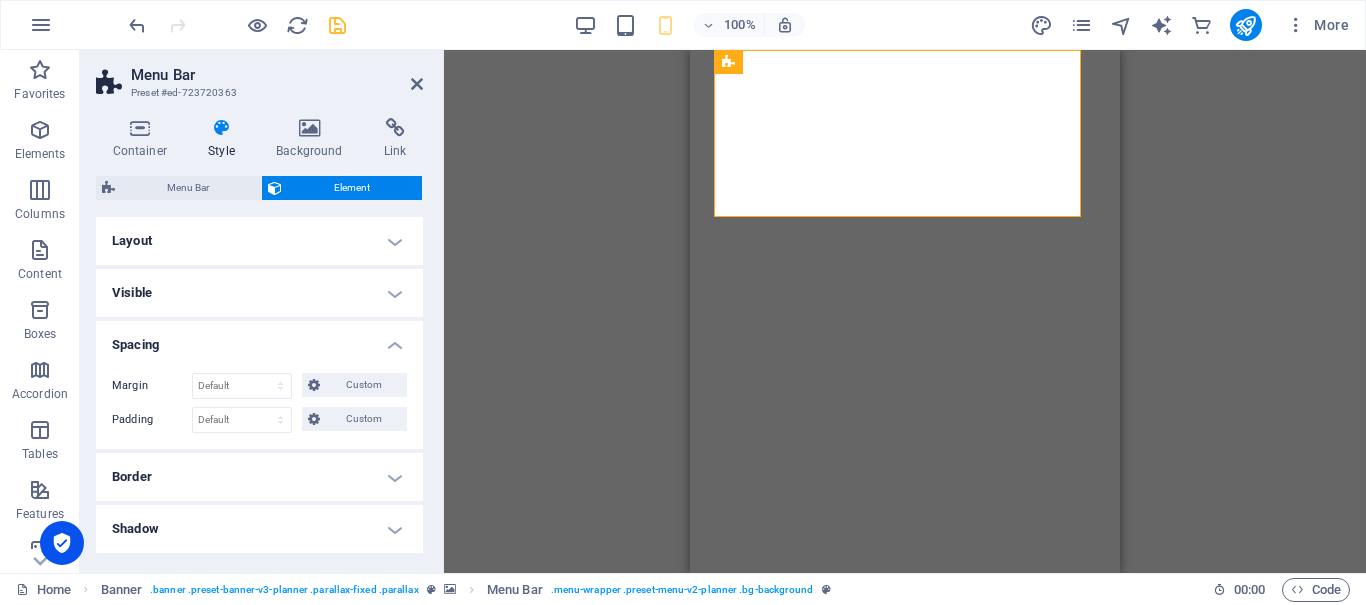 click on "Layout" at bounding box center [259, 241] 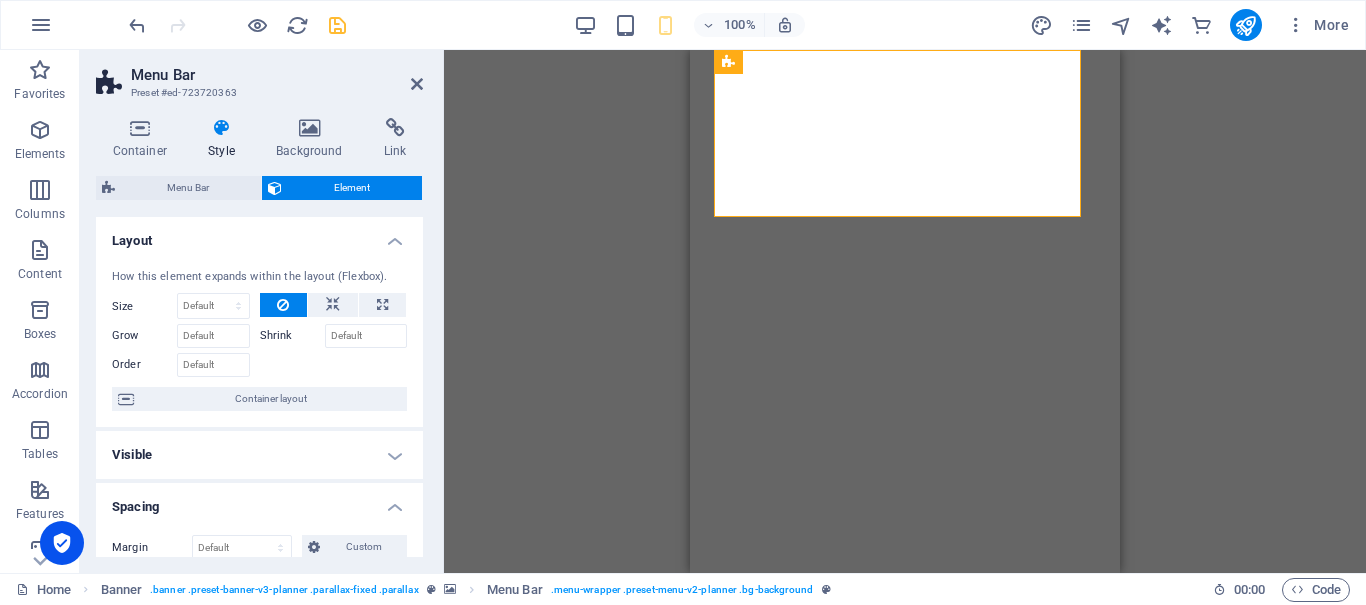 scroll, scrollTop: 200, scrollLeft: 0, axis: vertical 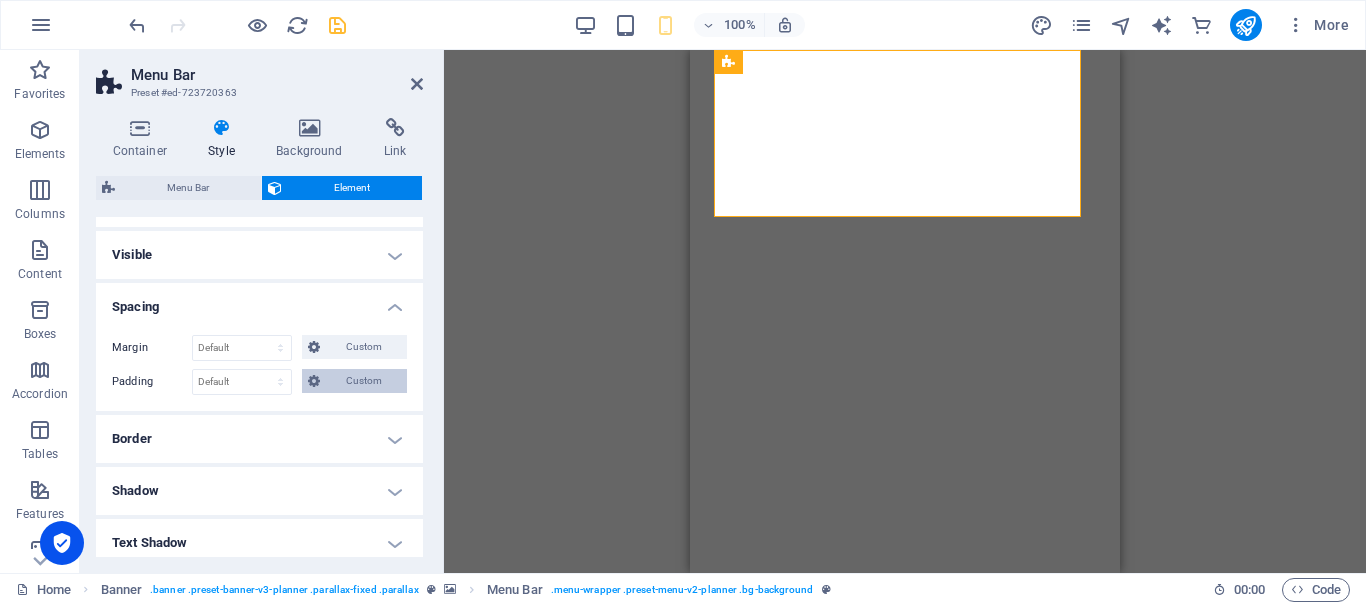 click on "Custom" at bounding box center [363, 381] 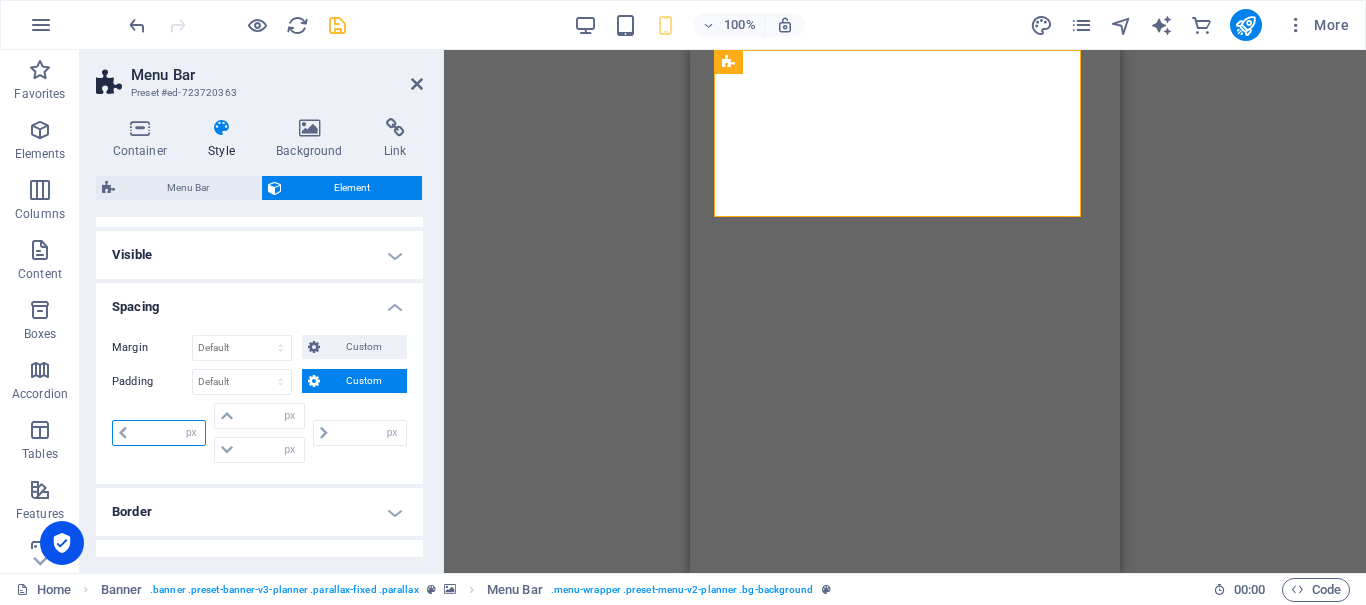 click at bounding box center (169, 433) 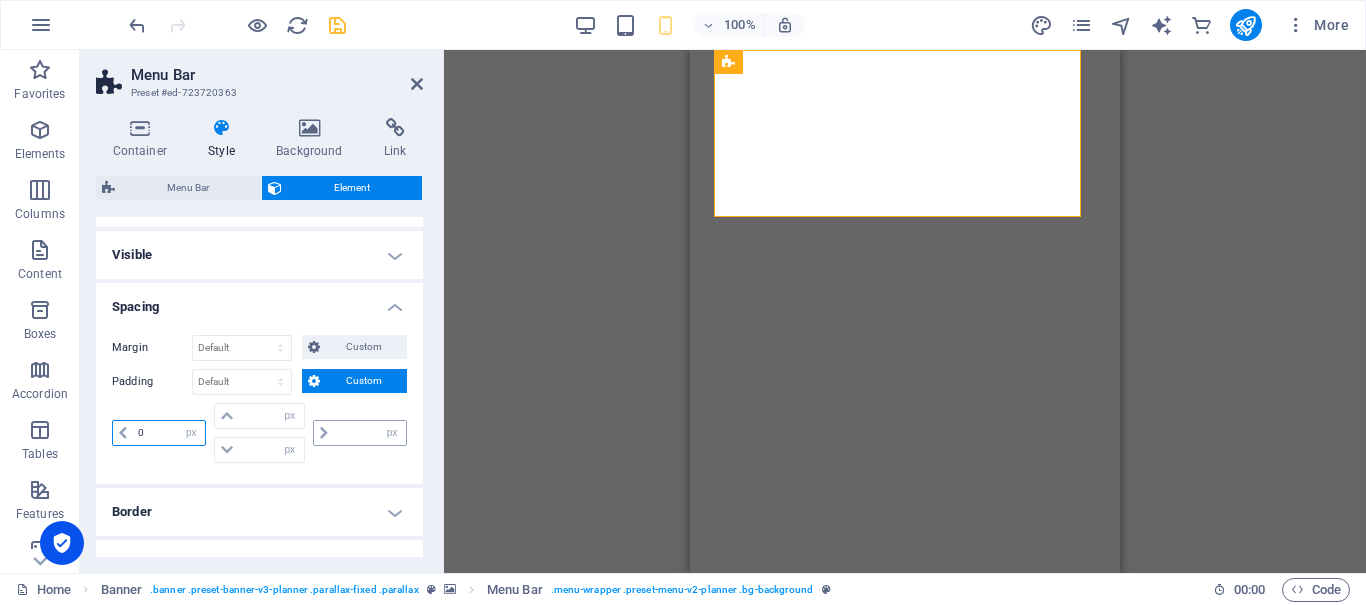 type on "0" 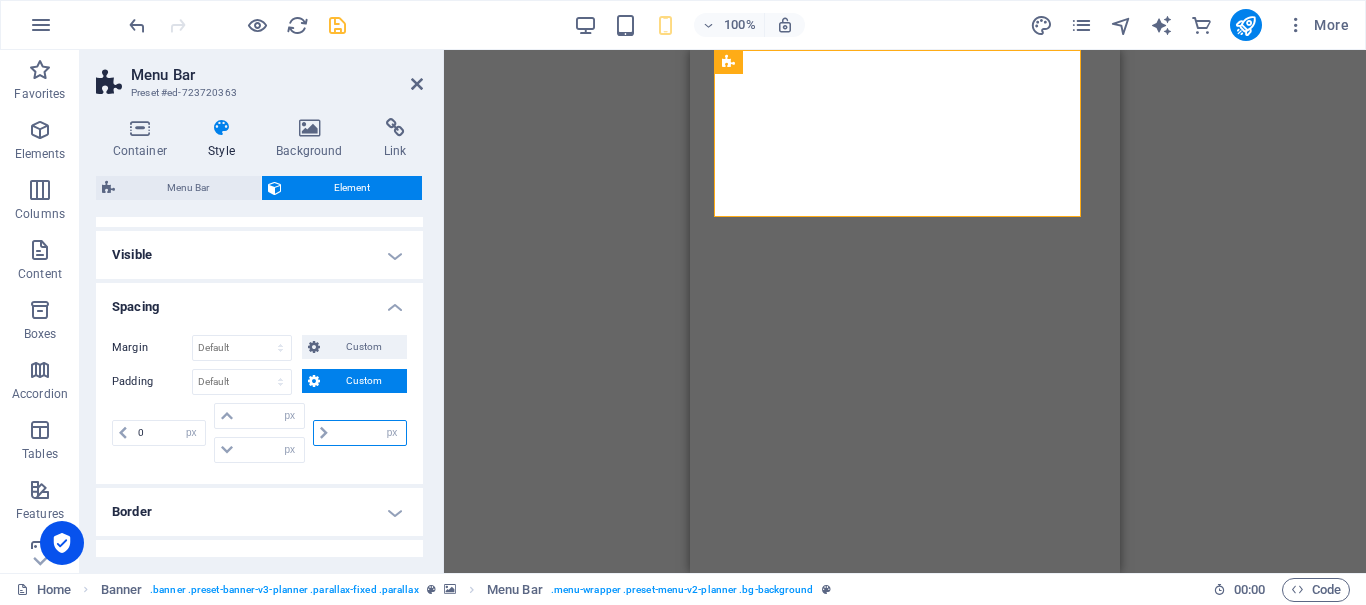 type on "0" 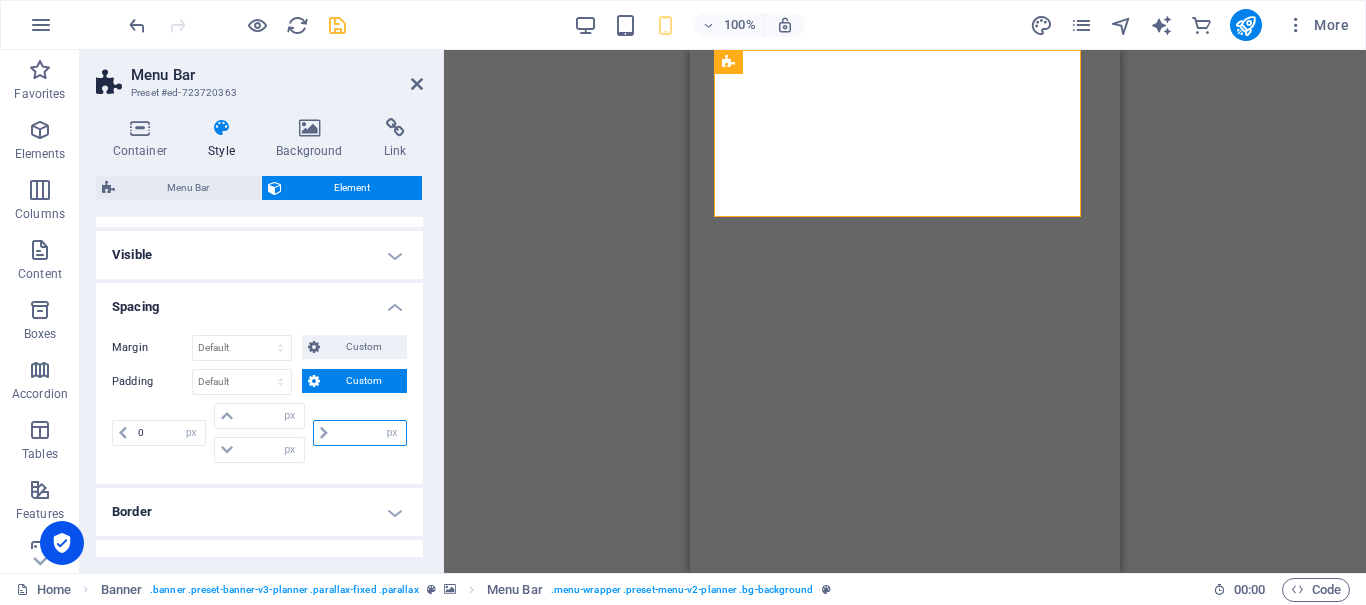 select on "px" 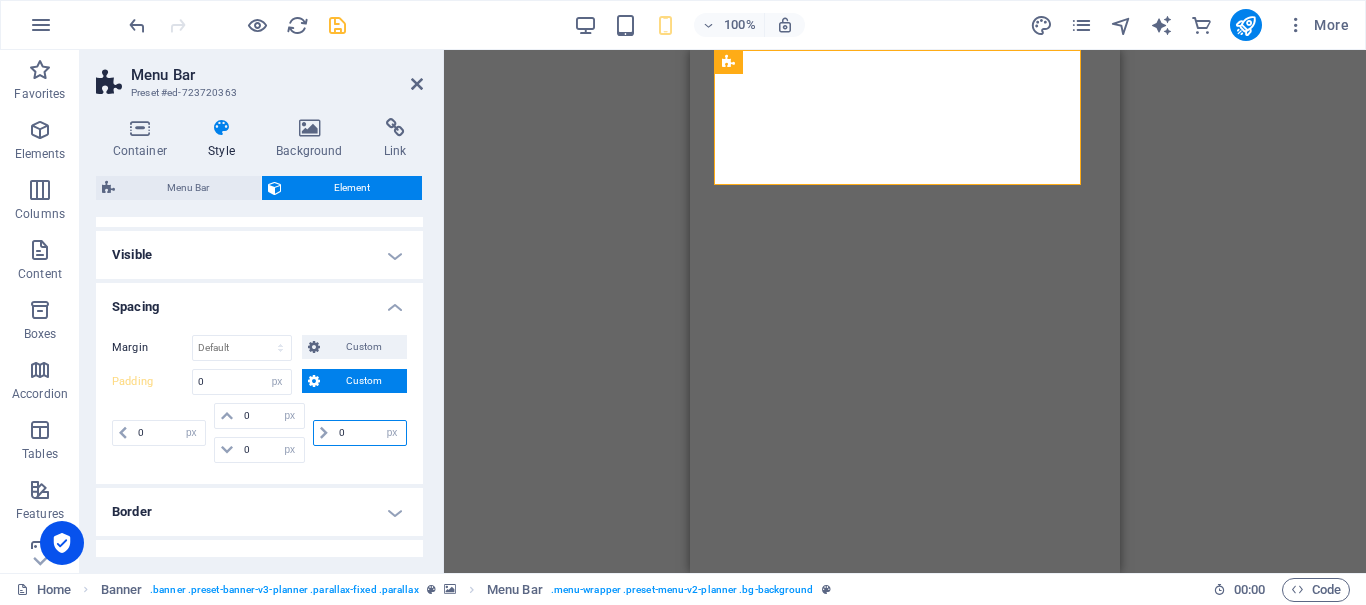 click on "0" at bounding box center [370, 433] 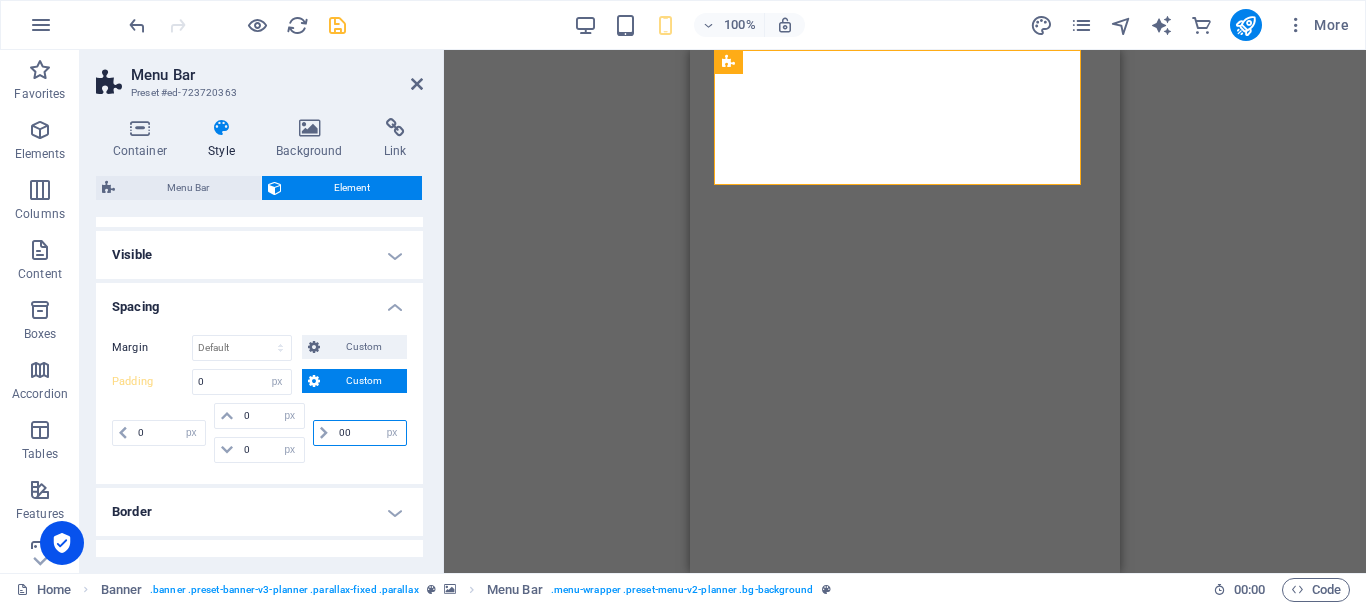 type on "0" 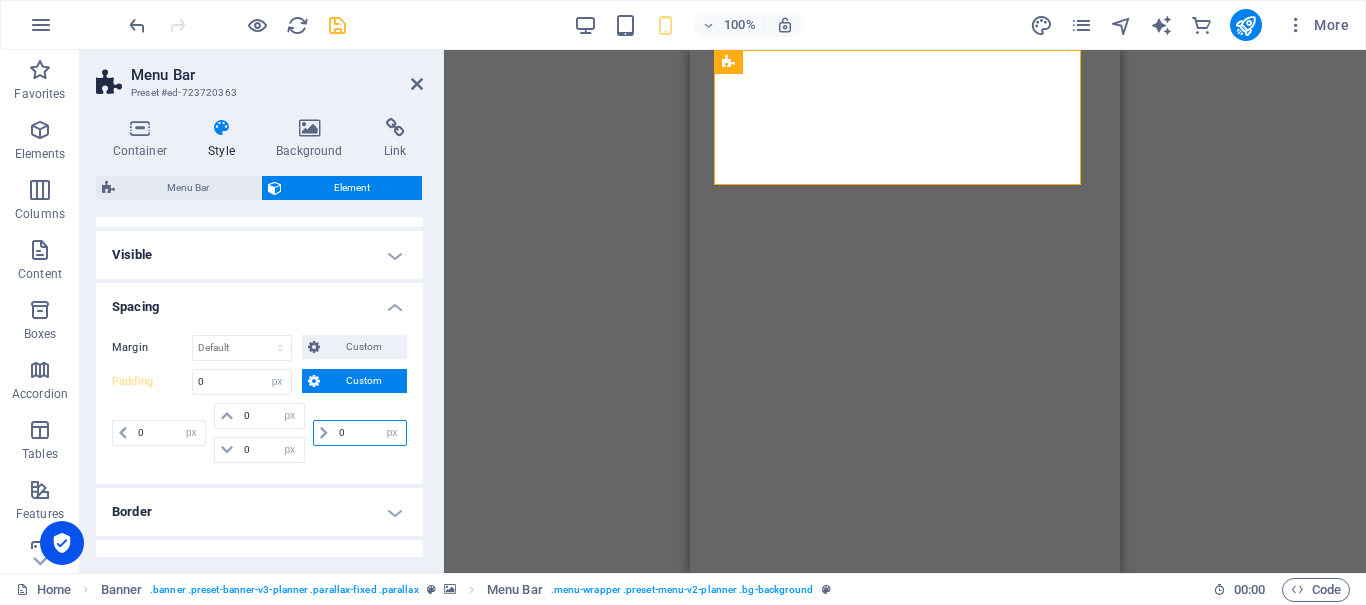 drag, startPoint x: 349, startPoint y: 424, endPoint x: 310, endPoint y: 414, distance: 40.261642 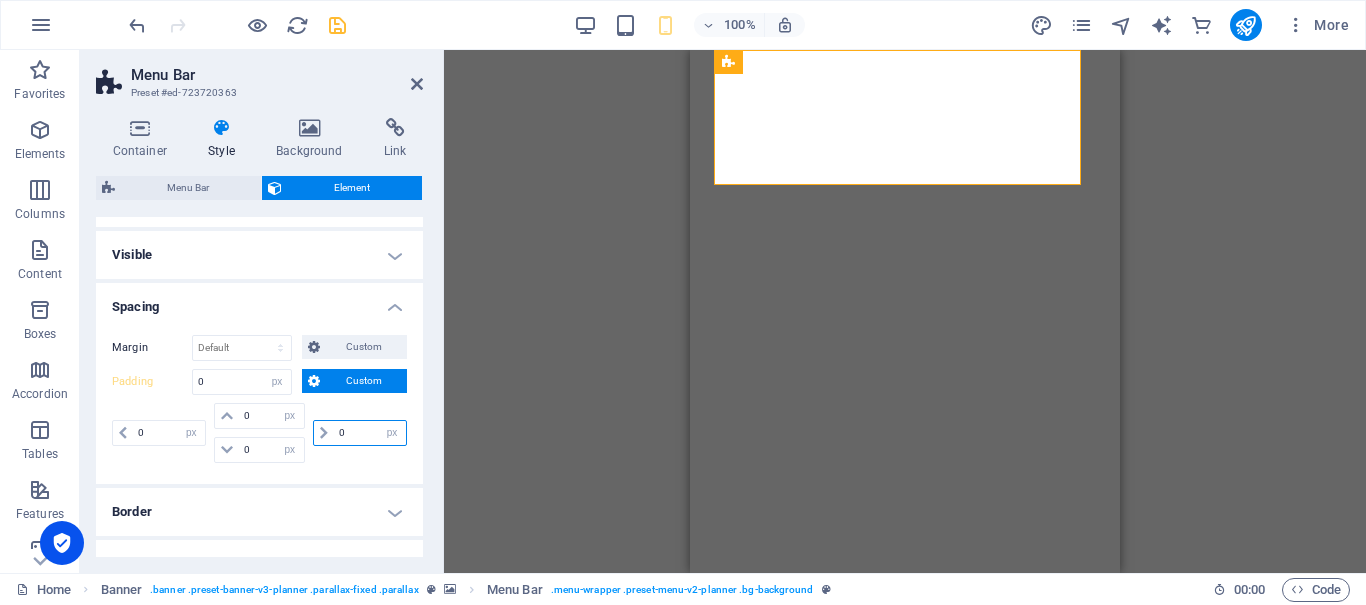 click on "0 px rem % vh vw" at bounding box center [358, 433] 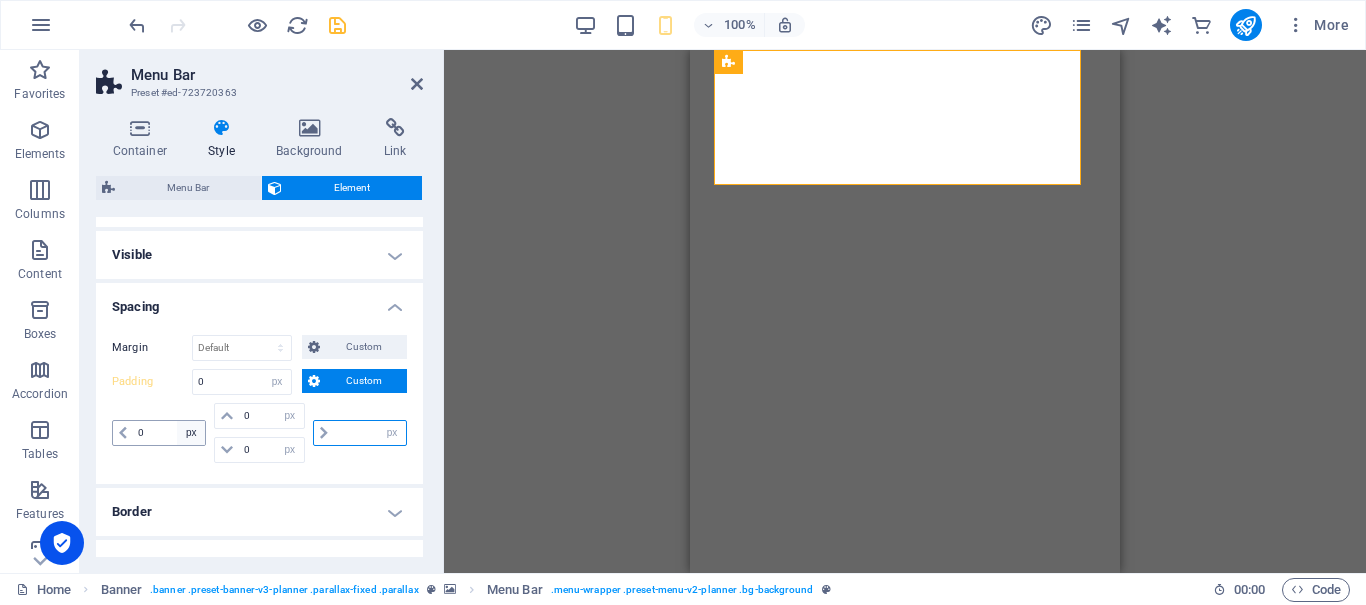 type 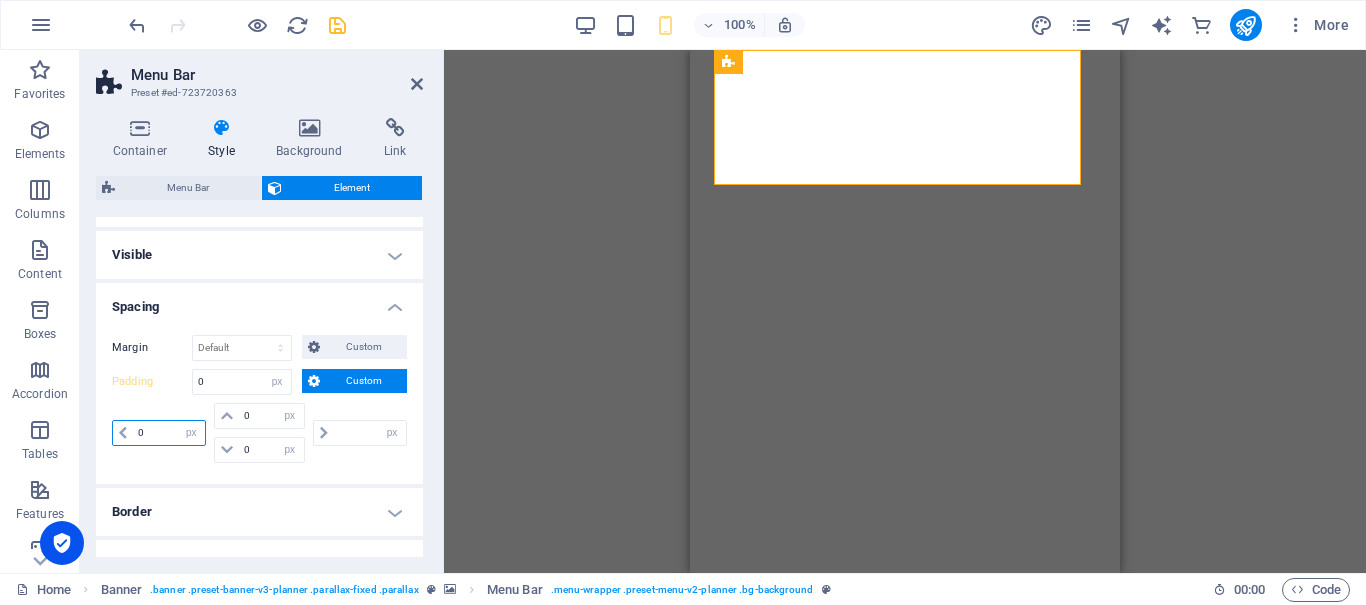 drag, startPoint x: 177, startPoint y: 426, endPoint x: 143, endPoint y: 426, distance: 34 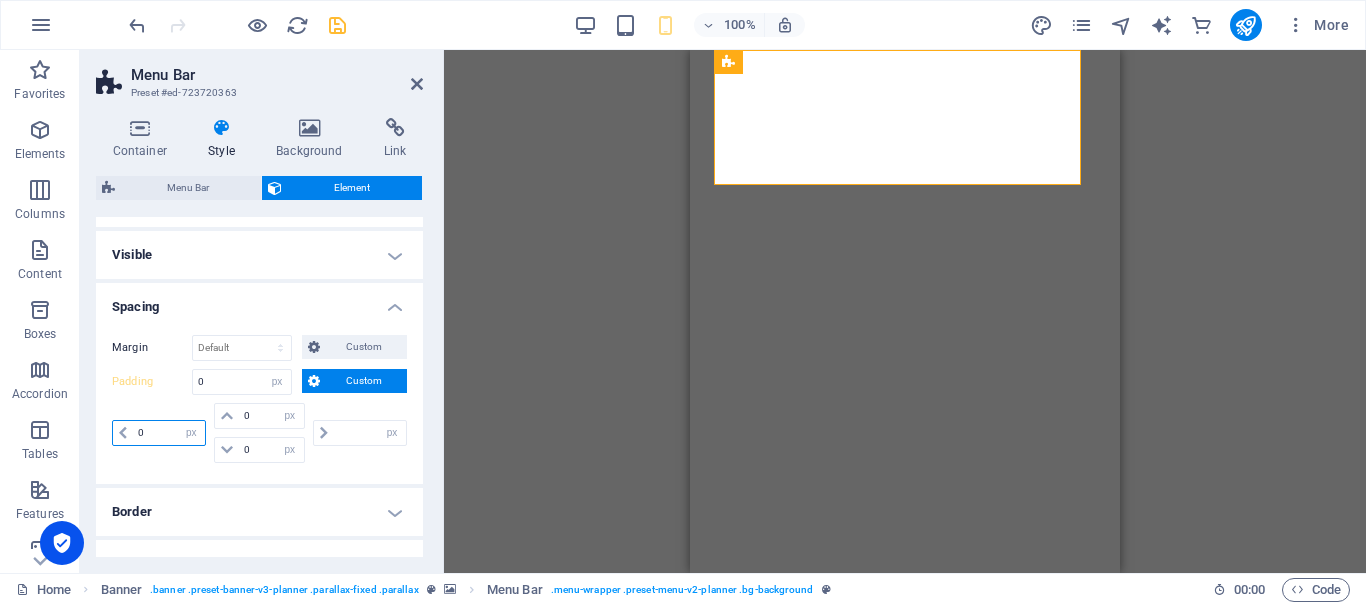 click on "Padding 0 Default px rem % vh vw Custom Custom 0 px rem % vh vw 0 px rem % vh vw 0 px rem % vh vw px rem % vh vw" at bounding box center [259, 418] 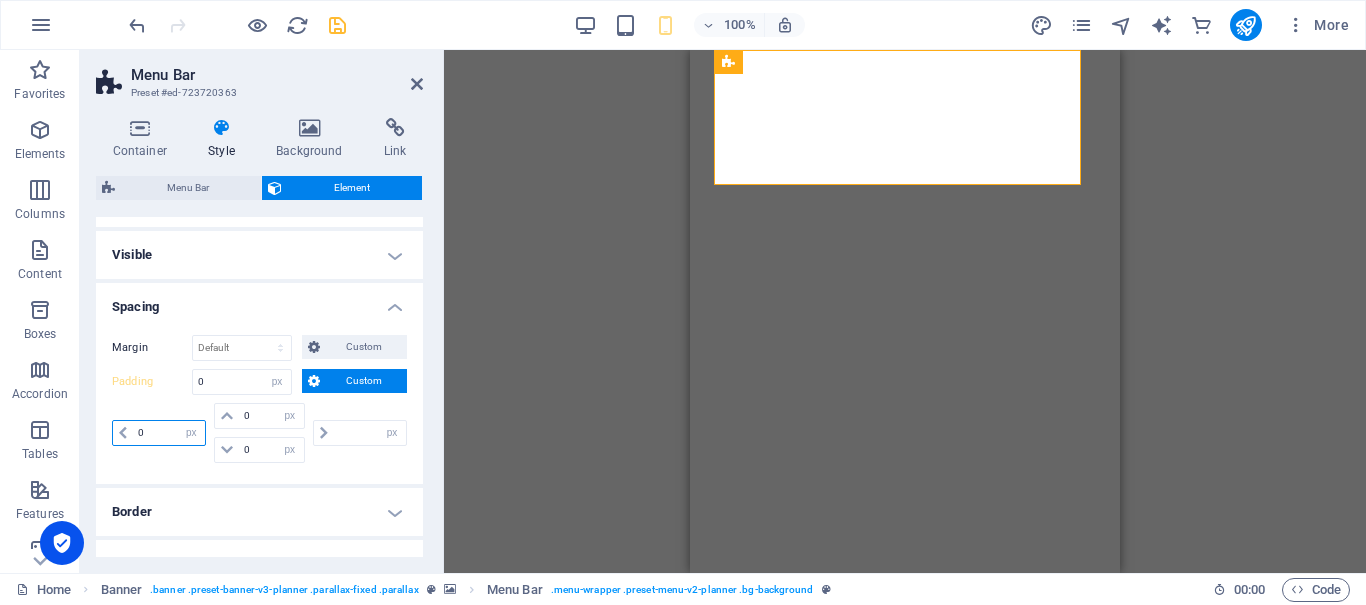 drag, startPoint x: 157, startPoint y: 433, endPoint x: 113, endPoint y: 410, distance: 49.648766 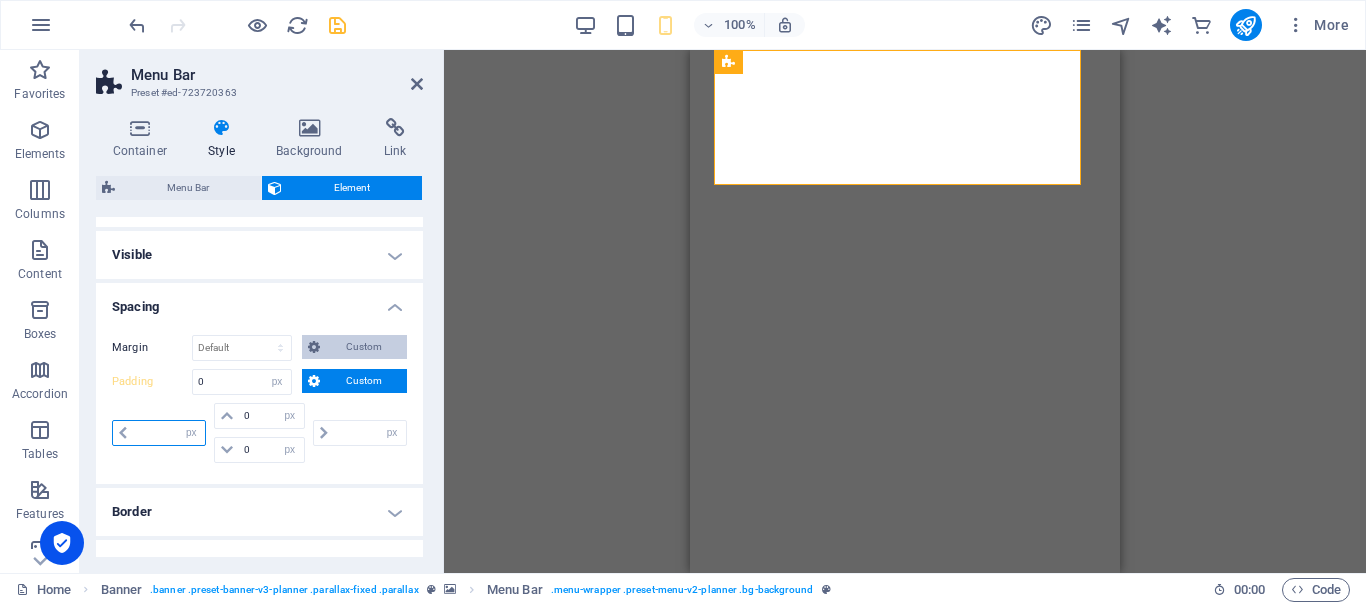 type 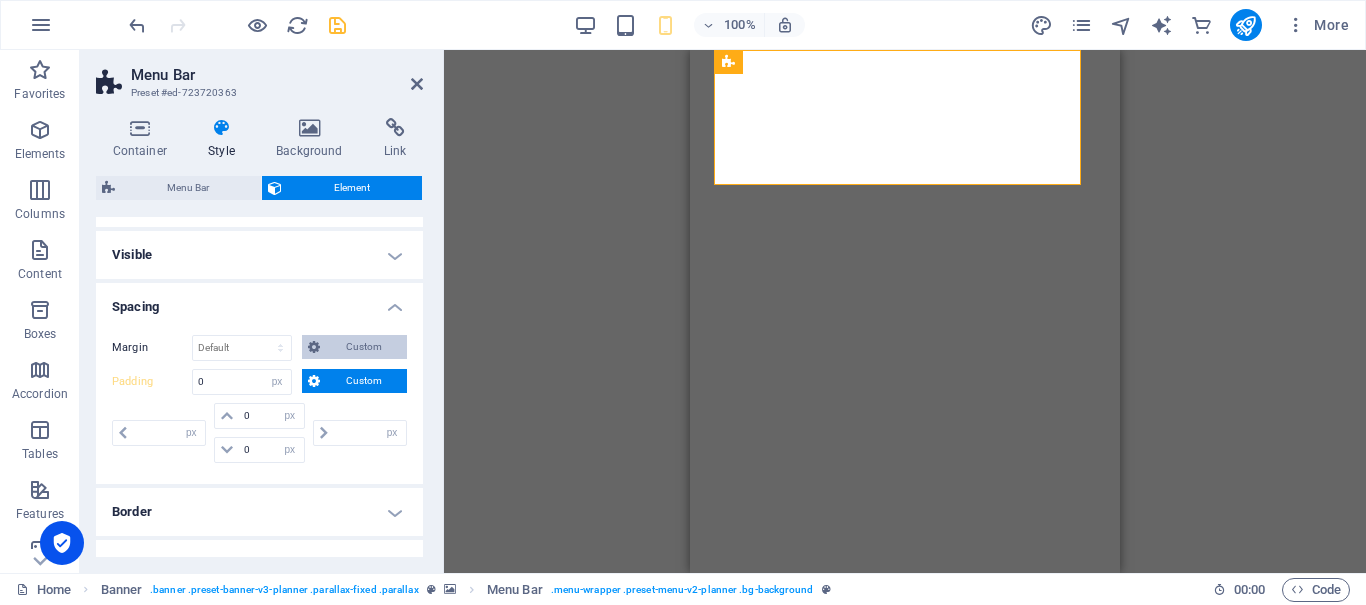 click on "Custom" at bounding box center (363, 347) 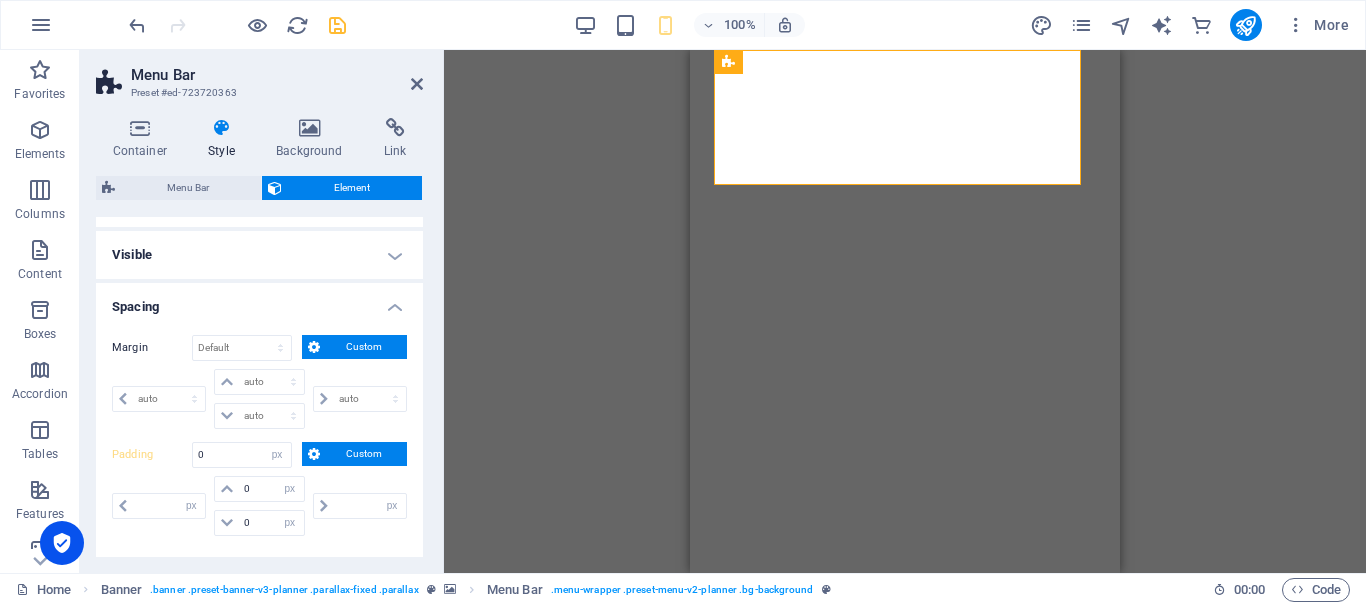 click on "Custom" at bounding box center [363, 454] 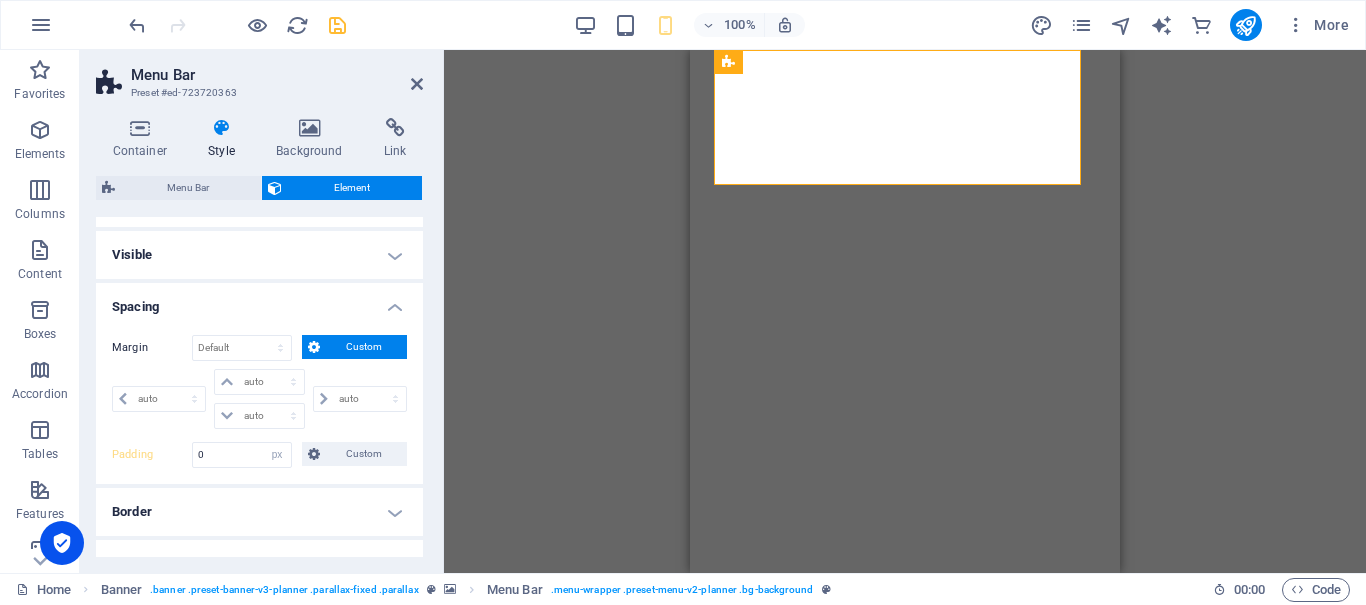 click on "Spacing" at bounding box center [259, 301] 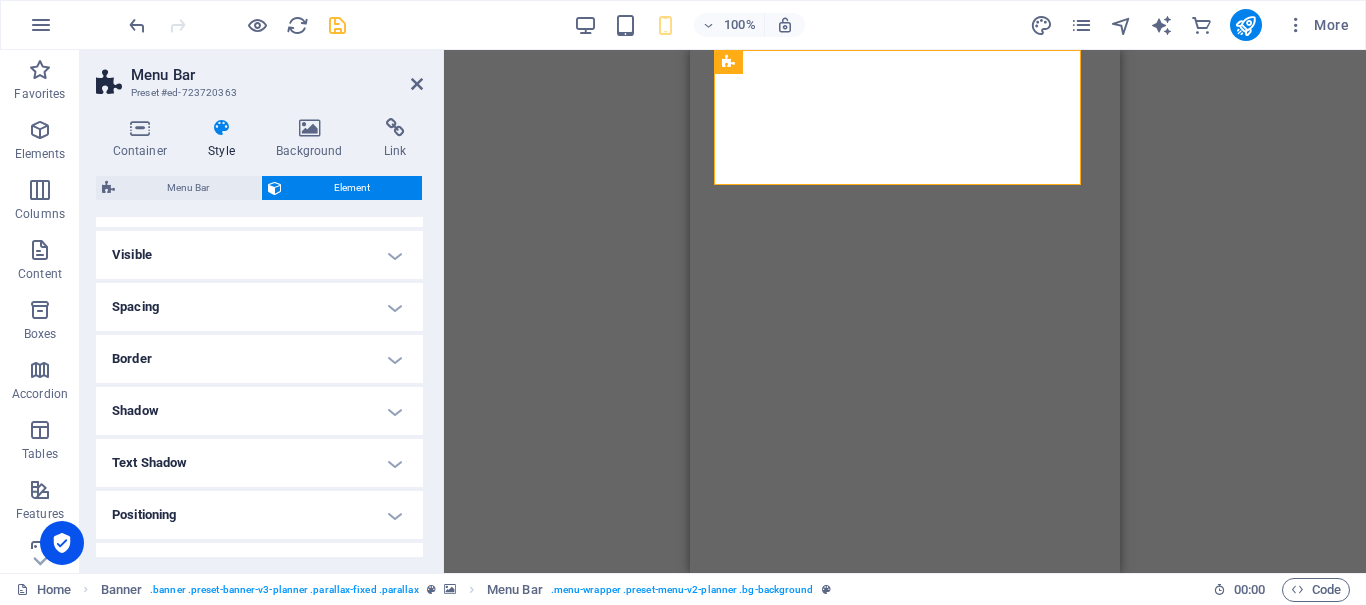 scroll, scrollTop: 0, scrollLeft: 0, axis: both 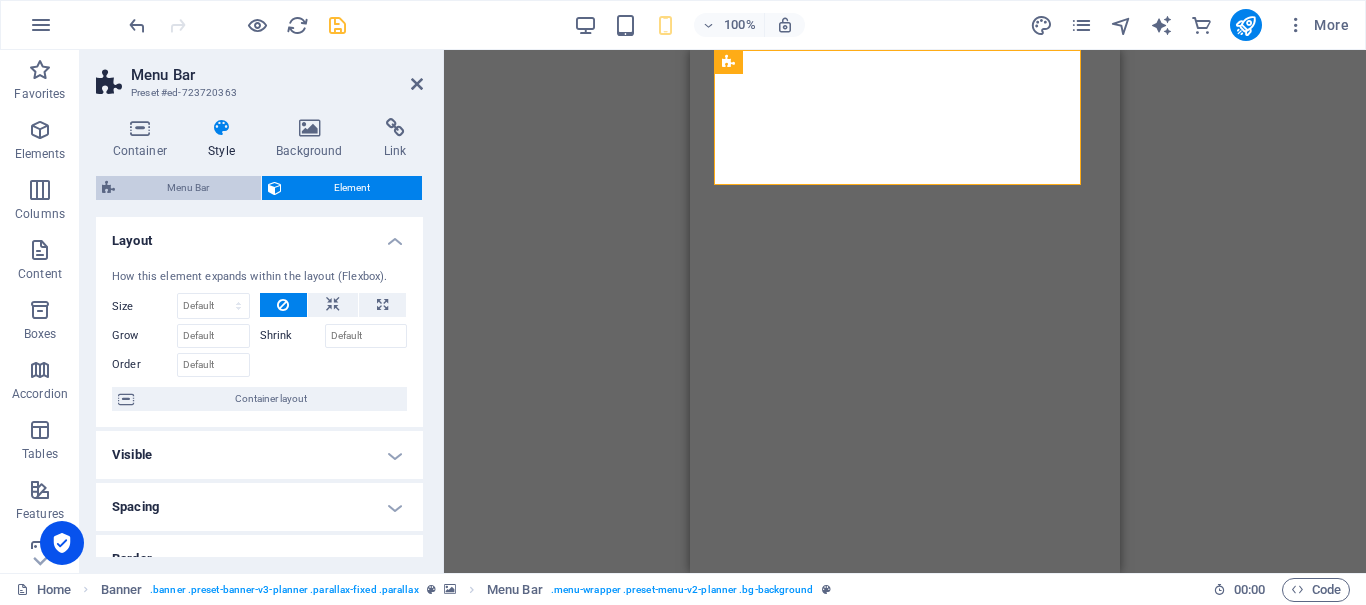 click on "Menu Bar" at bounding box center [188, 188] 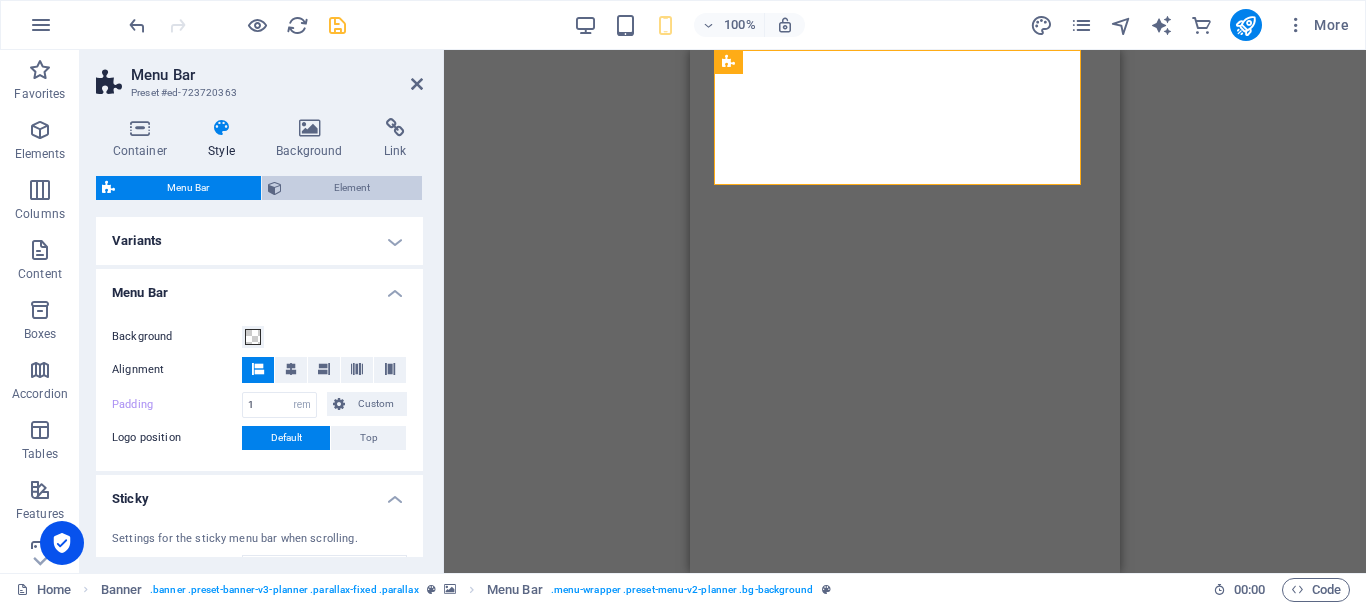 click on "Element" at bounding box center (352, 188) 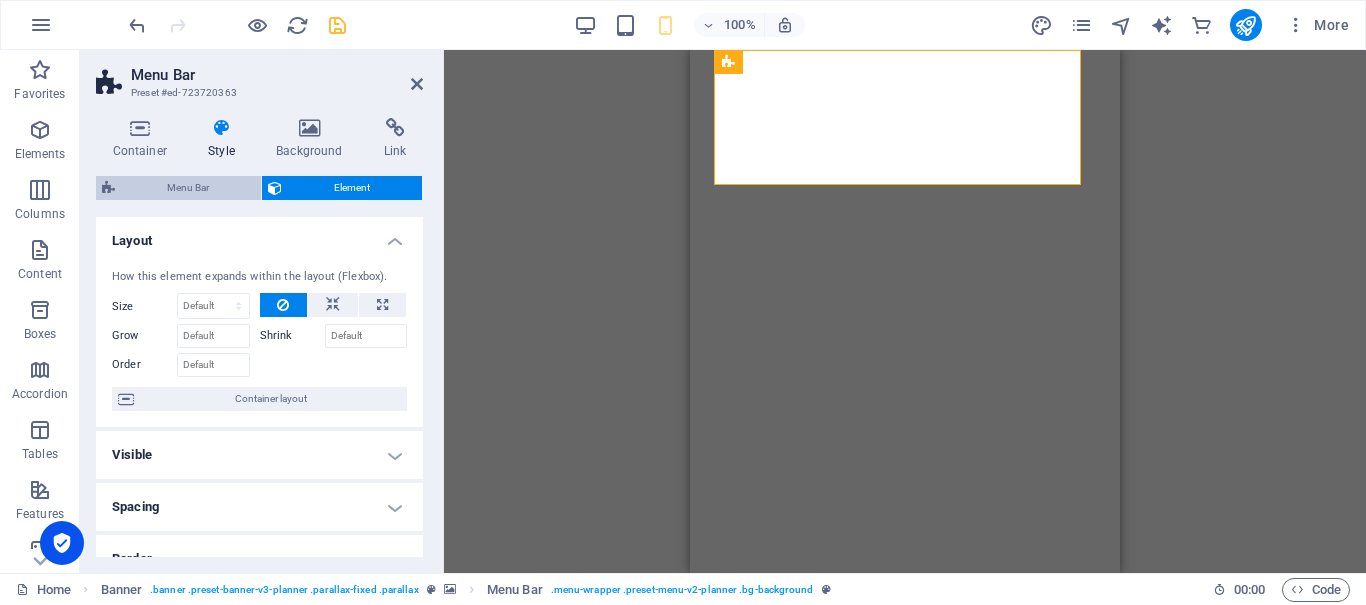 click on "Menu Bar" at bounding box center [188, 188] 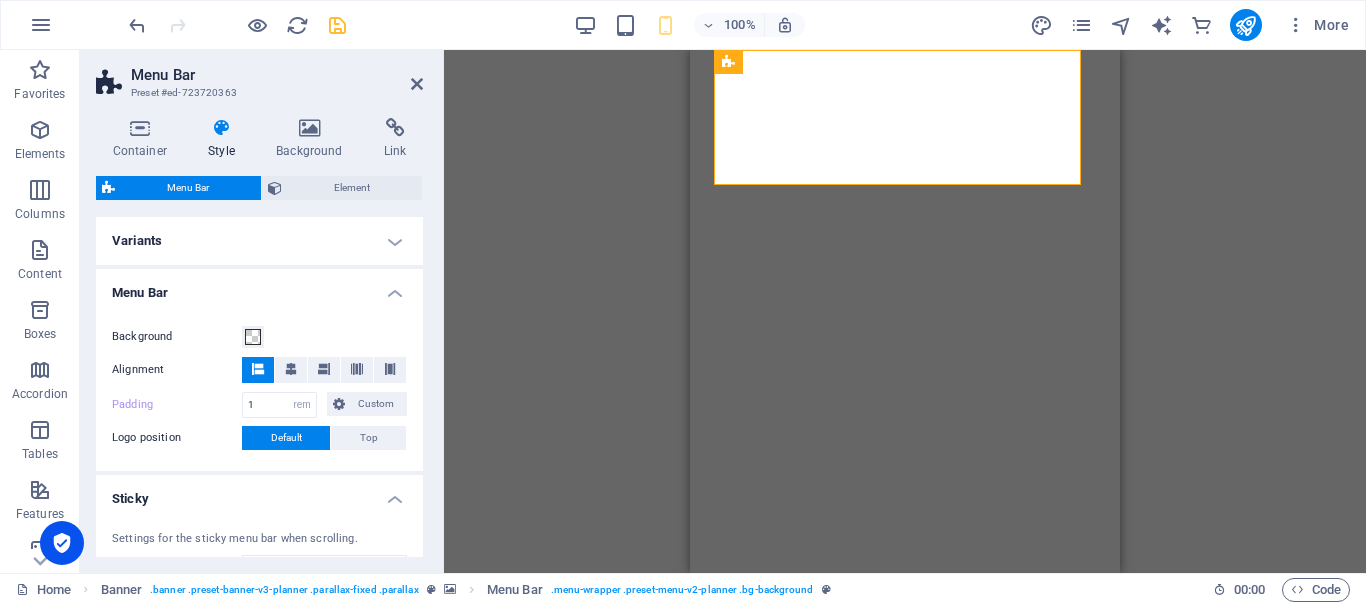 click on "Variants" at bounding box center (259, 241) 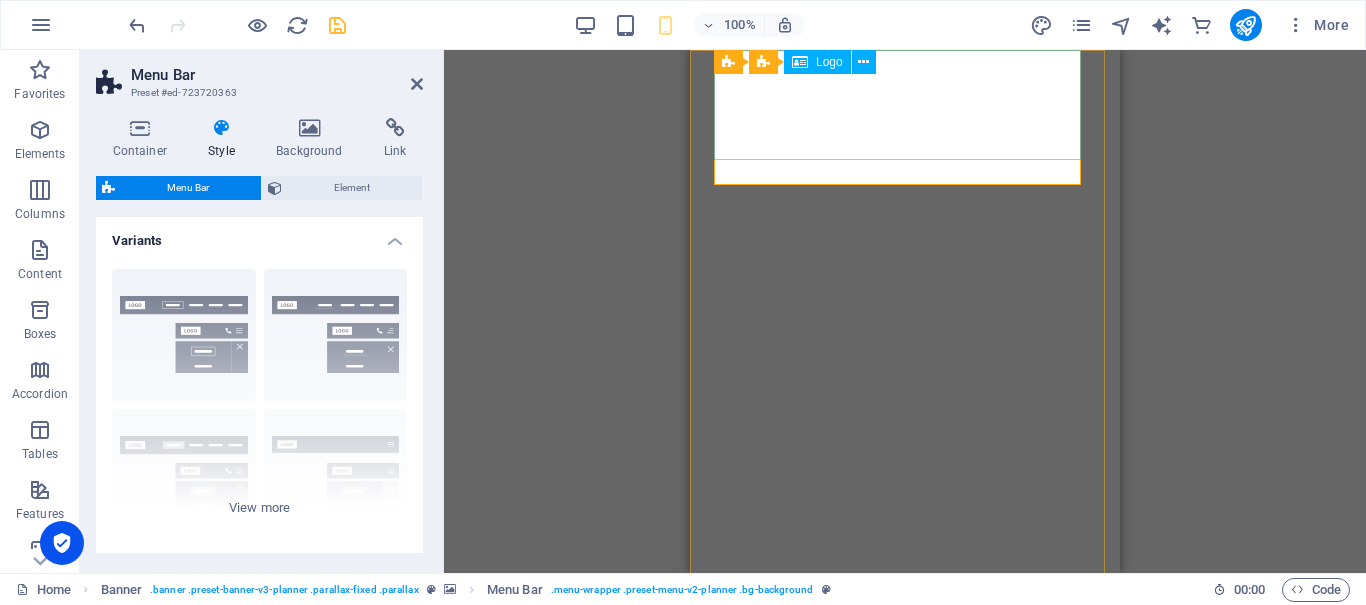 select on "px" 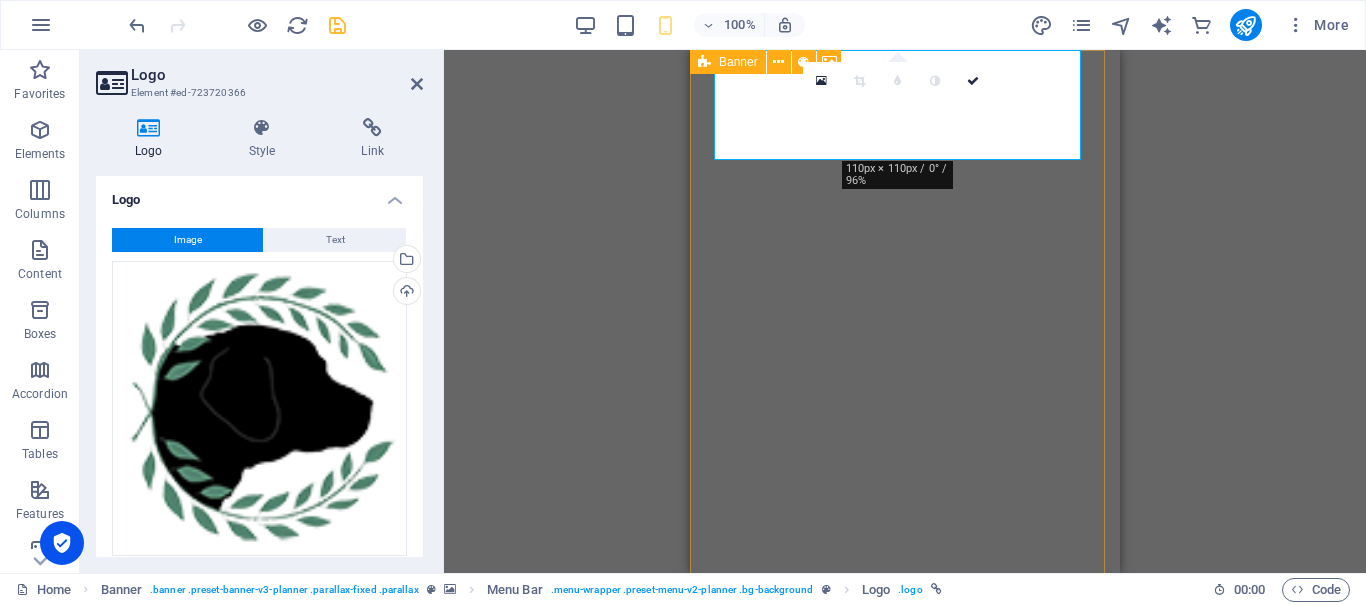 click on "Banner" at bounding box center (738, 62) 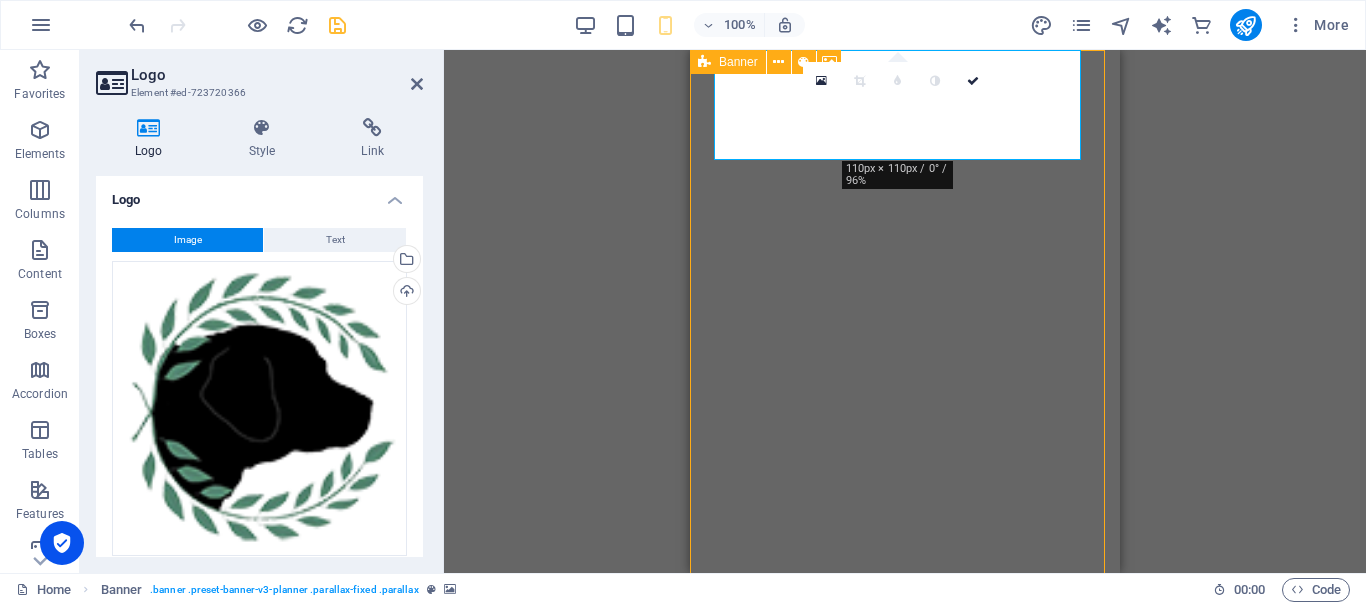 click on "Banner" at bounding box center (738, 62) 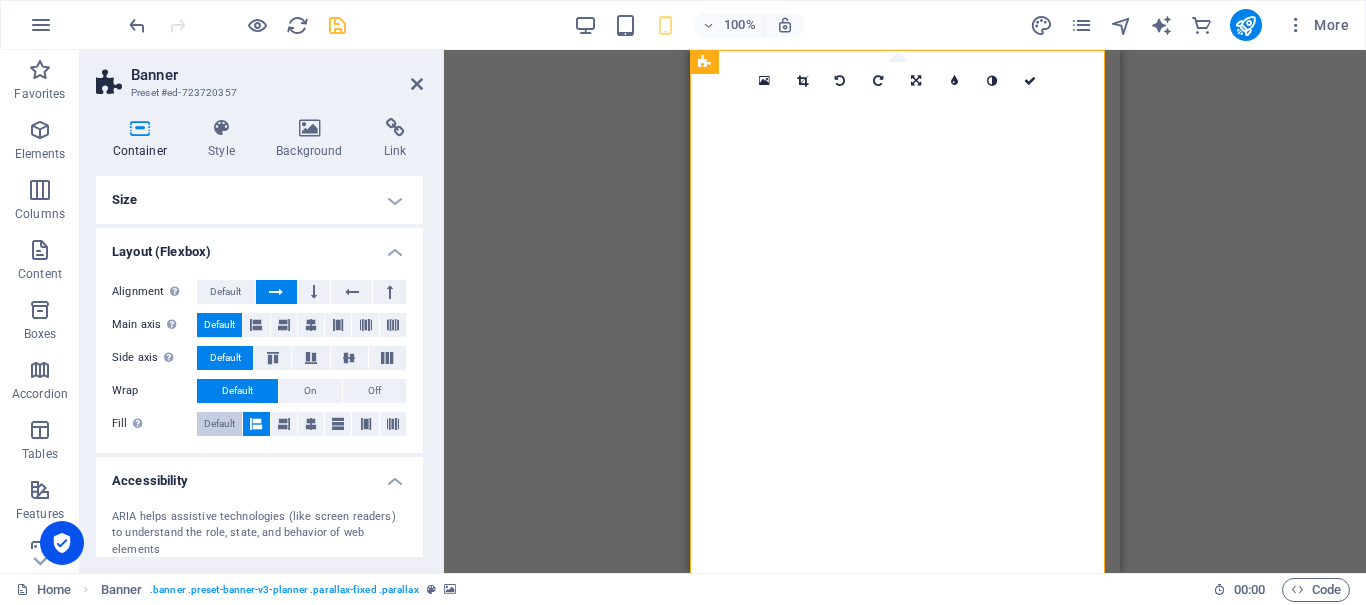 click on "Default" at bounding box center (219, 424) 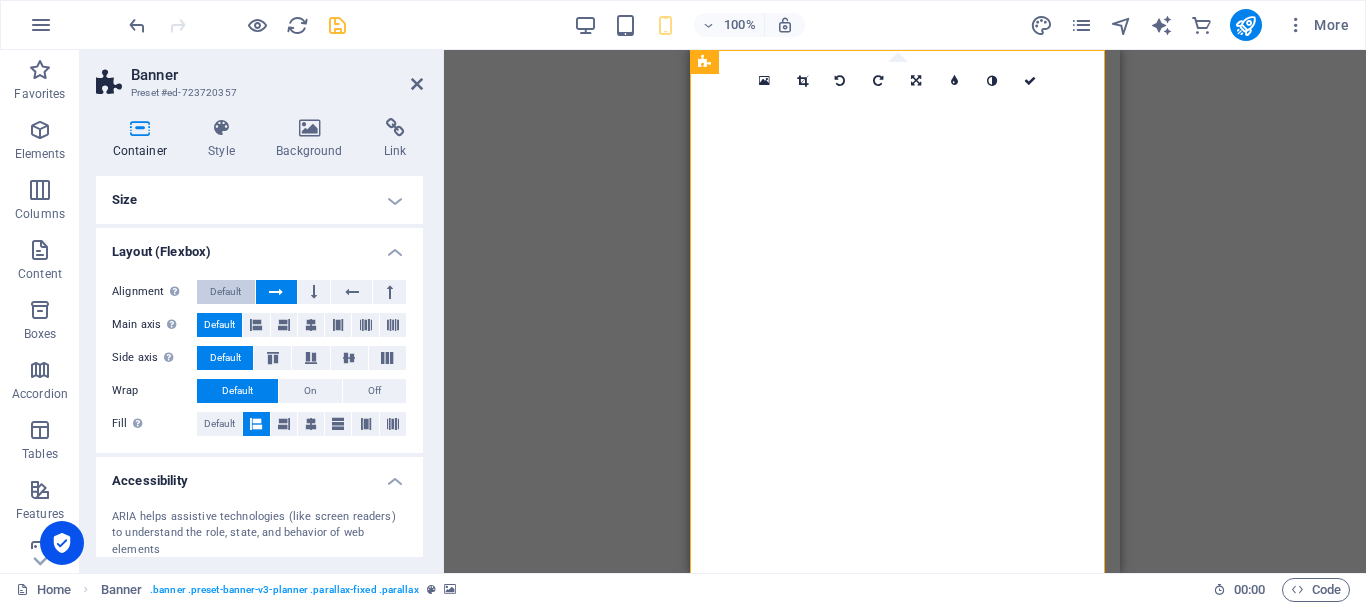click on "Default" at bounding box center [225, 292] 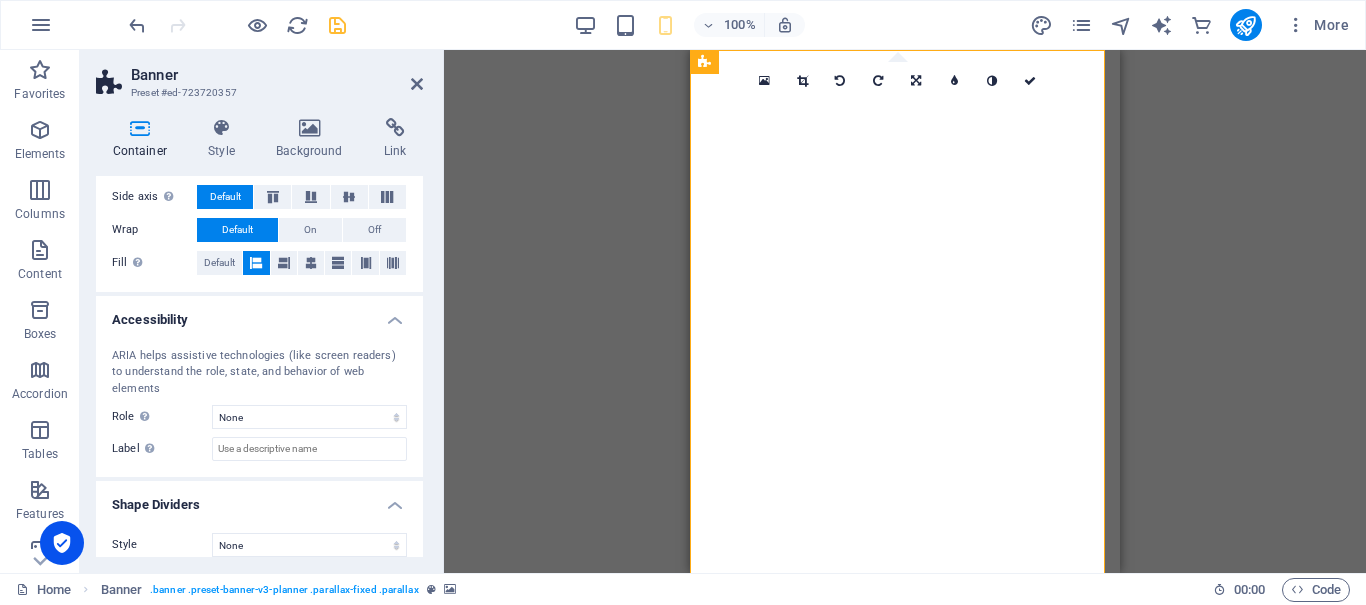 scroll, scrollTop: 0, scrollLeft: 0, axis: both 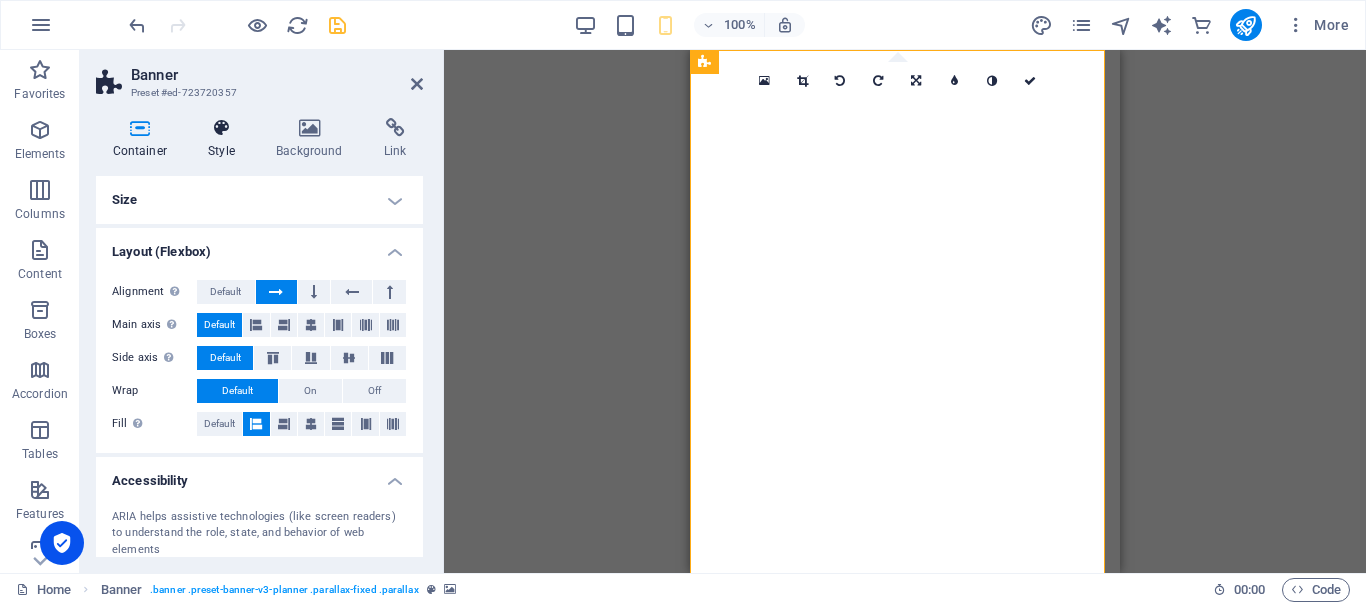 click at bounding box center (222, 128) 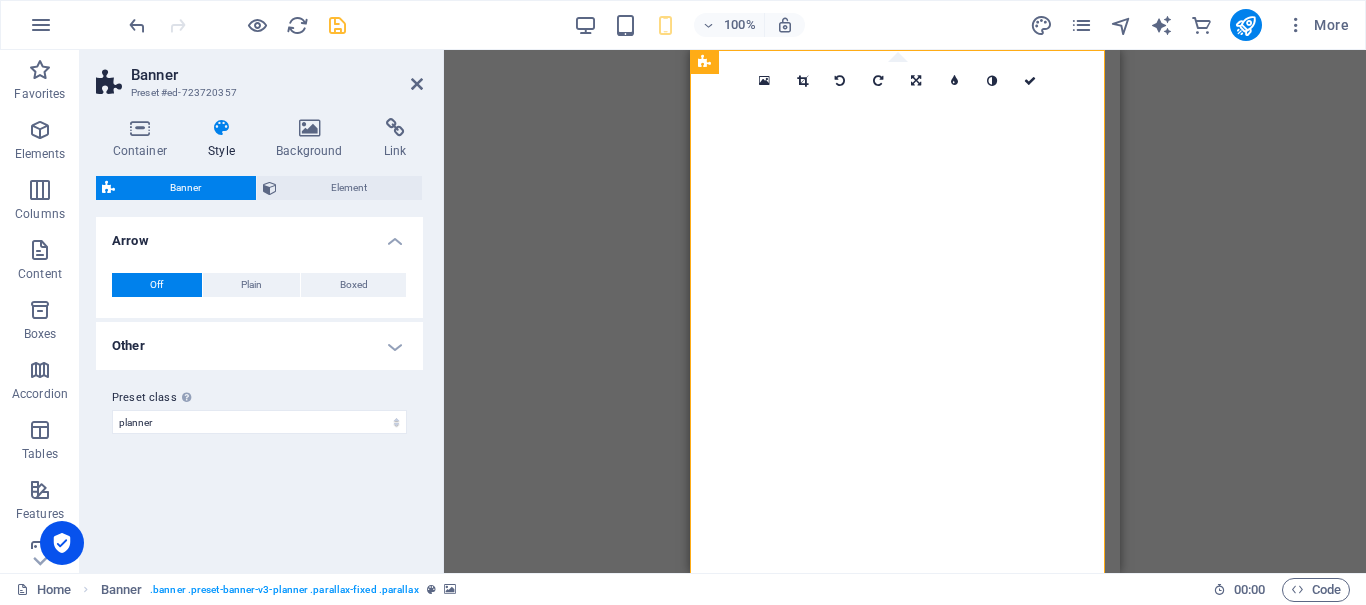 click on "Container Style Background Link Size Height 760 Default px rem % vh vw Min. height 760 None px rem % vh vw Width Default px rem % em vh vw Min. width None px rem % vh vw Content width Default Custom width Width Default px rem % em vh vw Min. width None px rem % vh vw Default padding Custom spacing Default content width and padding can be changed under Design. Edit design Layout (Flexbox) Alignment Determines the flex direction. Default Main axis Determine how elements should behave along the main axis inside this container (justify content). Default Side axis Control the vertical direction of the element inside of the container (align items). Default Wrap Default On Off Fill Controls the distances and direction of elements on the y-axis across several lines (align content). Default Accessibility ARIA helps assistive technologies (like screen readers) to understand the role, state, and behavior of web elements Role The ARIA role defines the purpose of an element.  None Alert Article Banner Fan" at bounding box center [259, 337] 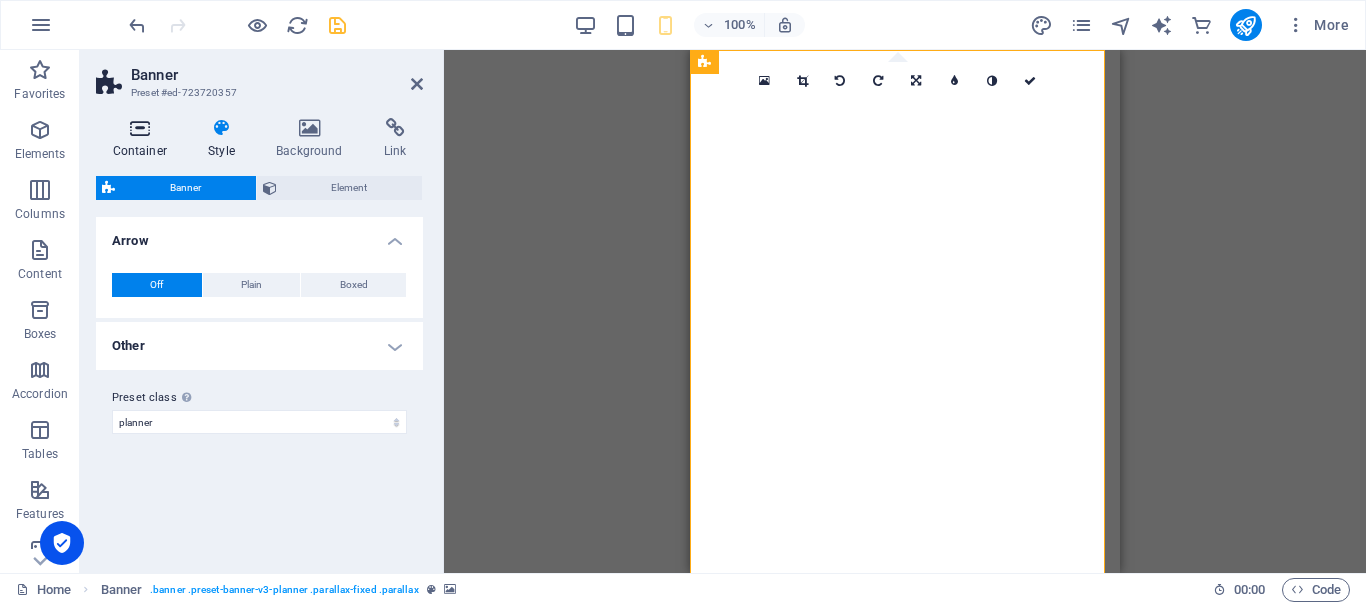 click at bounding box center (140, 128) 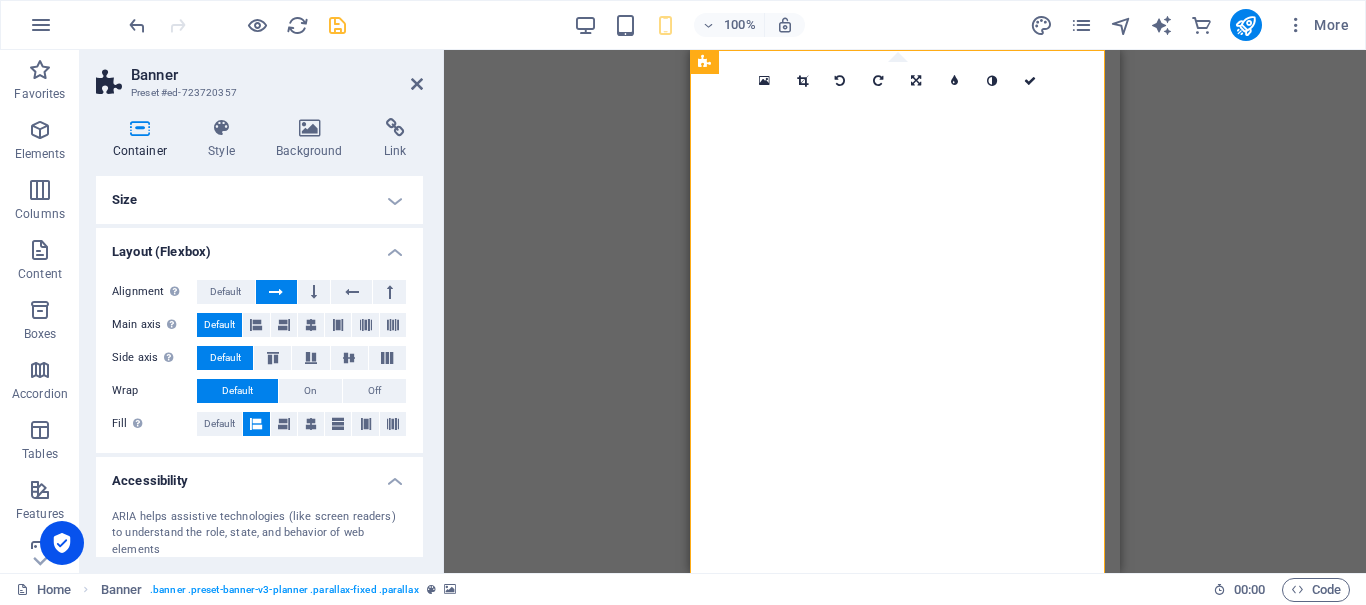 click on "Container Style Background Link Size Height 760 Default px rem % vh vw Min. height 760 None px rem % vh vw Width Default px rem % em vh vw Min. width None px rem % vh vw Content width Default Custom width Width Default px rem % em vh vw Min. width None px rem % vh vw Default padding Custom spacing Default content width and padding can be changed under Design. Edit design Layout (Flexbox) Alignment Determines the flex direction. Default Main axis Determine how elements should behave along the main axis inside this container (justify content). Default Side axis Control the vertical direction of the element inside of the container (align items). Default Wrap Default On Off Fill Controls the distances and direction of elements on the y-axis across several lines (align content). Default Accessibility ARIA helps assistive technologies (like screen readers) to understand the role, state, and behavior of web elements Role The ARIA role defines the purpose of an element.  None Alert Article Banner Fan" at bounding box center [259, 337] 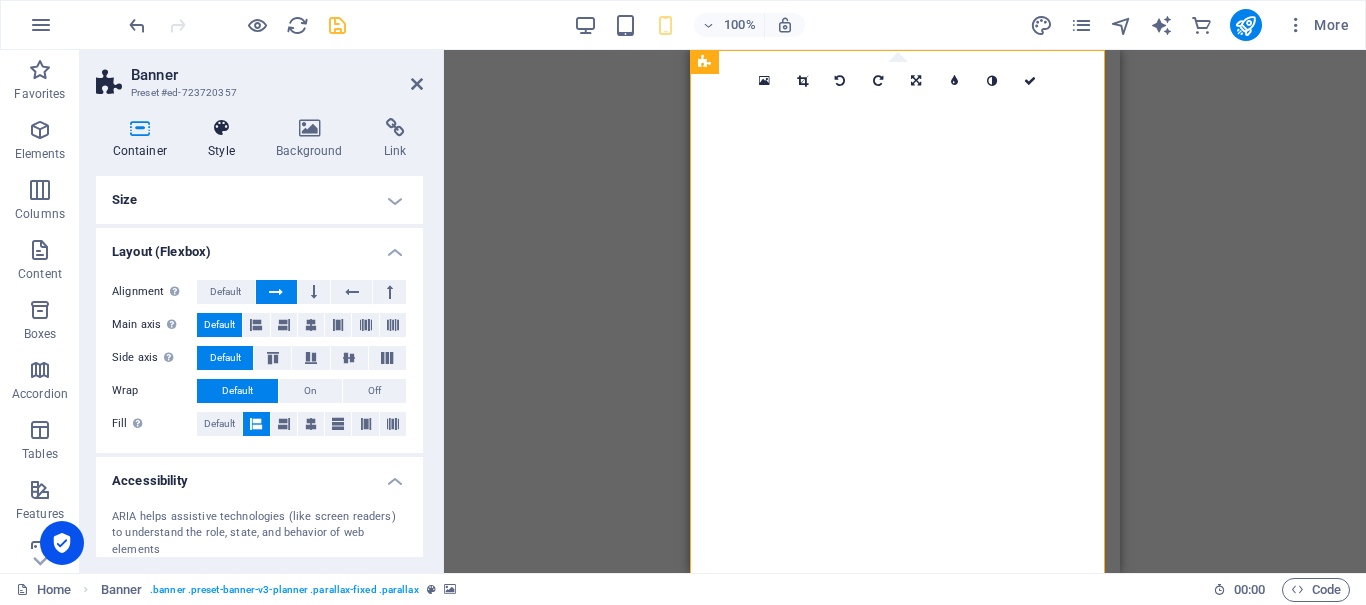 click at bounding box center [222, 128] 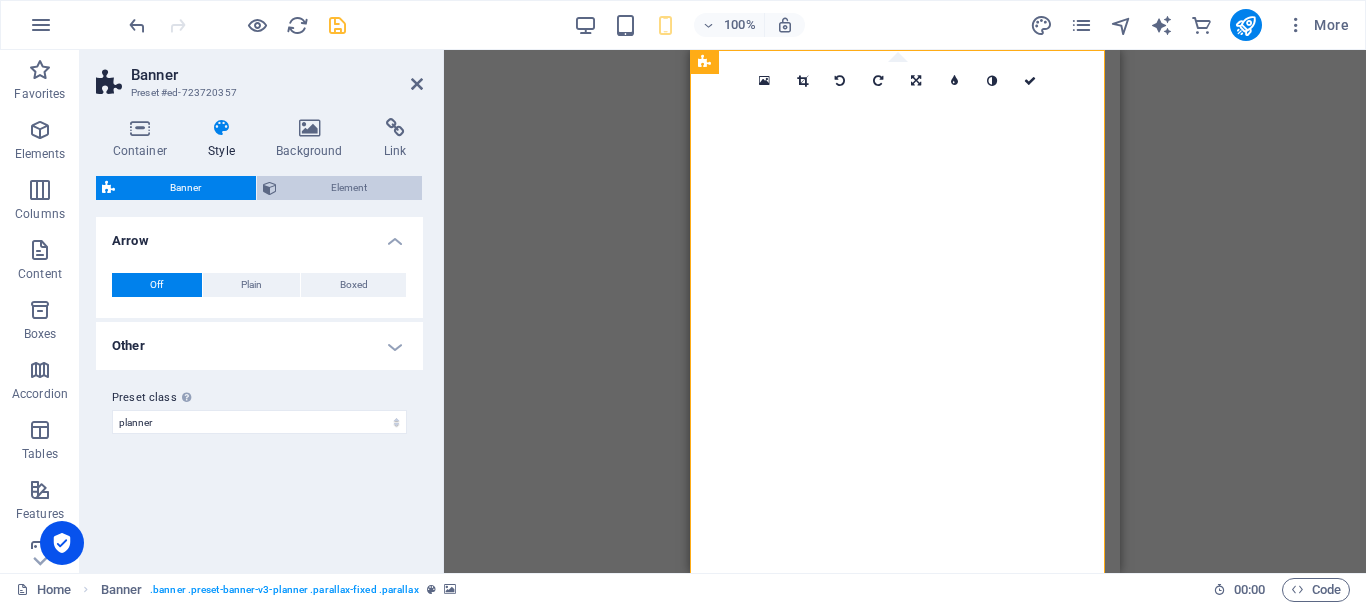 click on "Element" at bounding box center (350, 188) 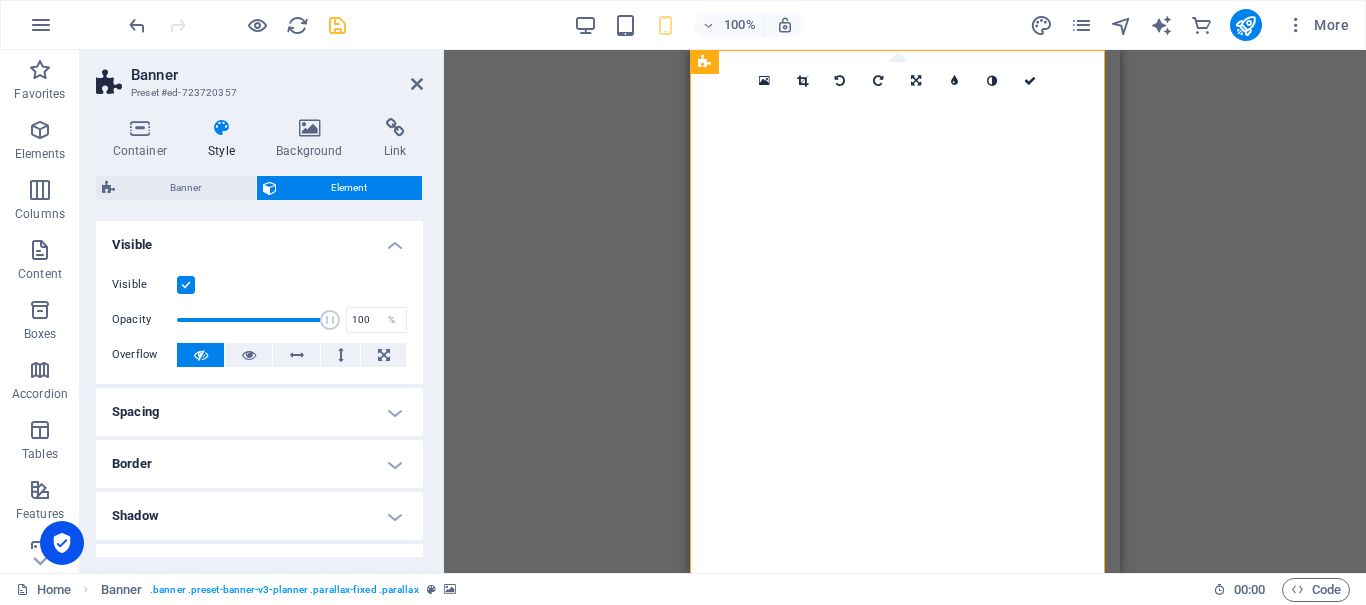click on "Spacing" at bounding box center (259, 412) 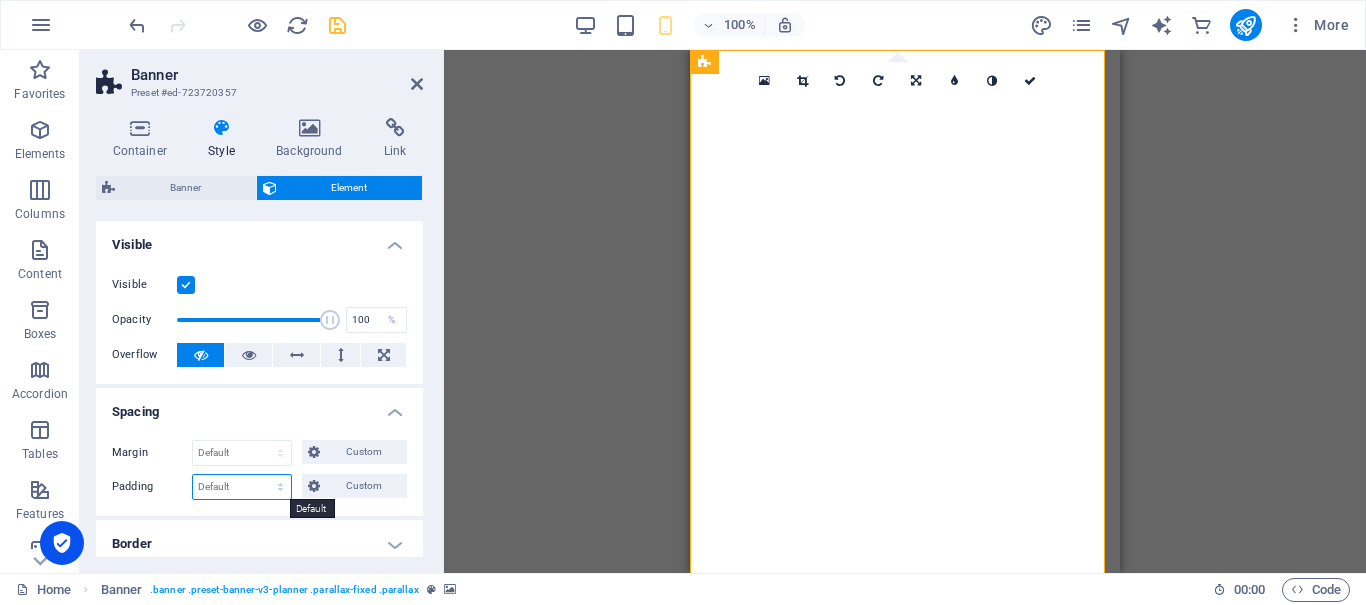 click on "Default px rem % vh vw Custom" at bounding box center [242, 487] 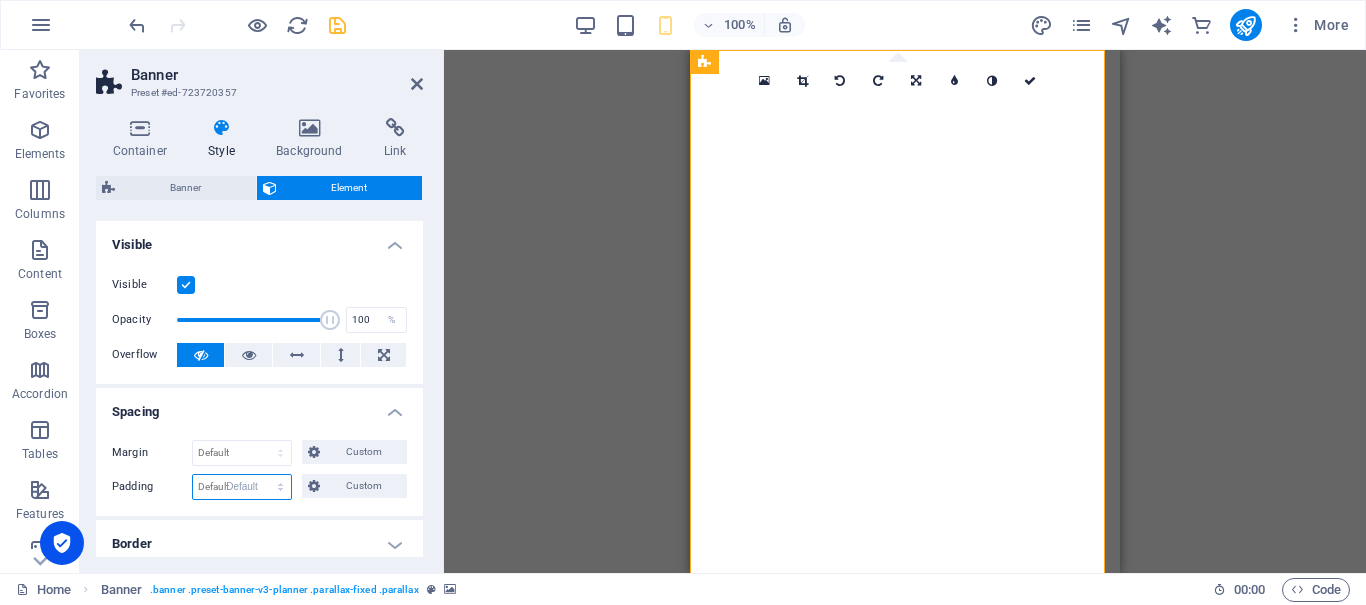 click on "Default px rem % vh vw Custom" at bounding box center [242, 487] 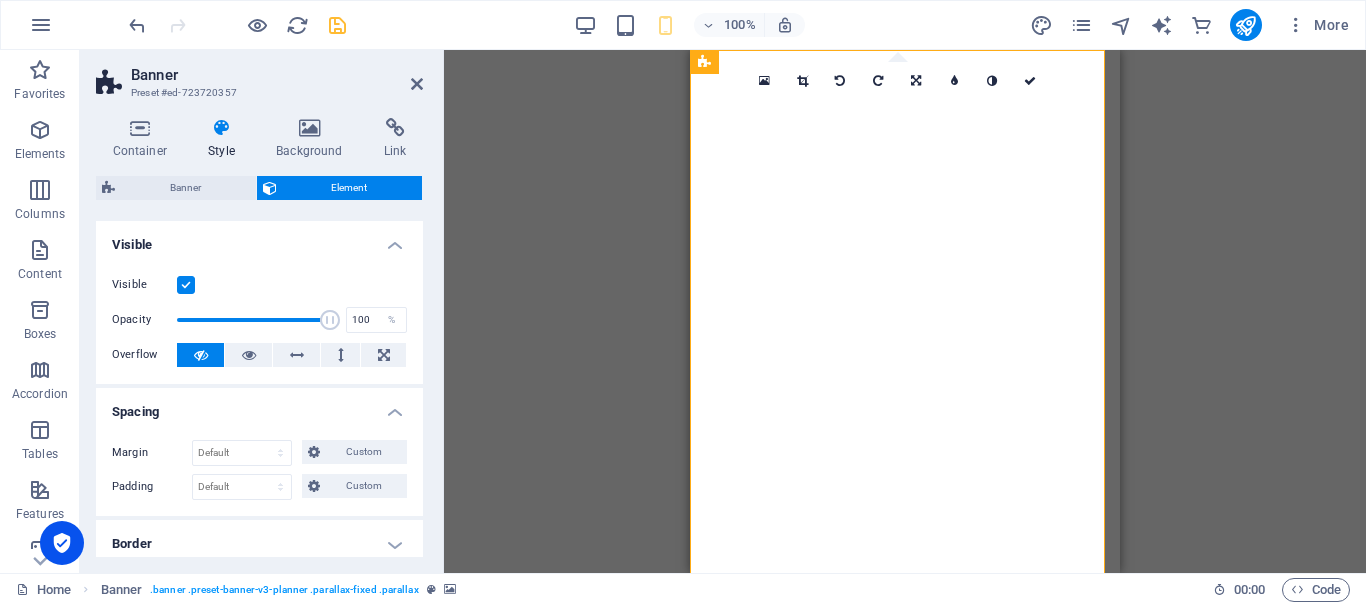 click on "Visible" at bounding box center [259, 285] 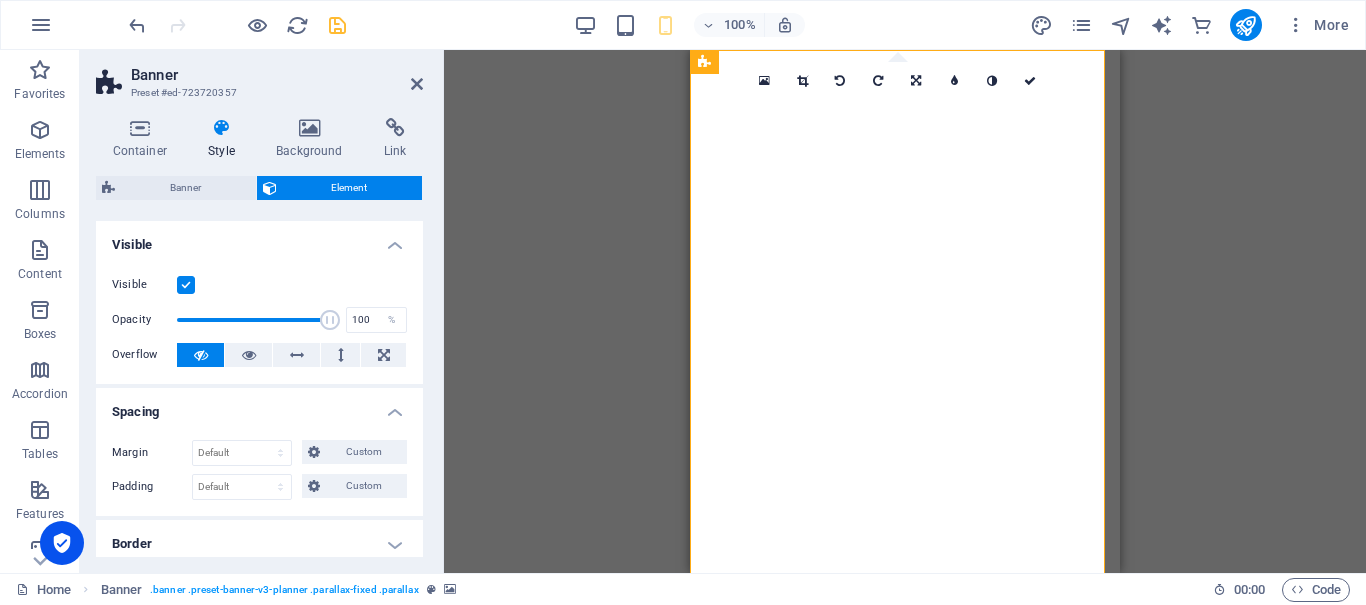 click on "Visible" at bounding box center (0, 0) 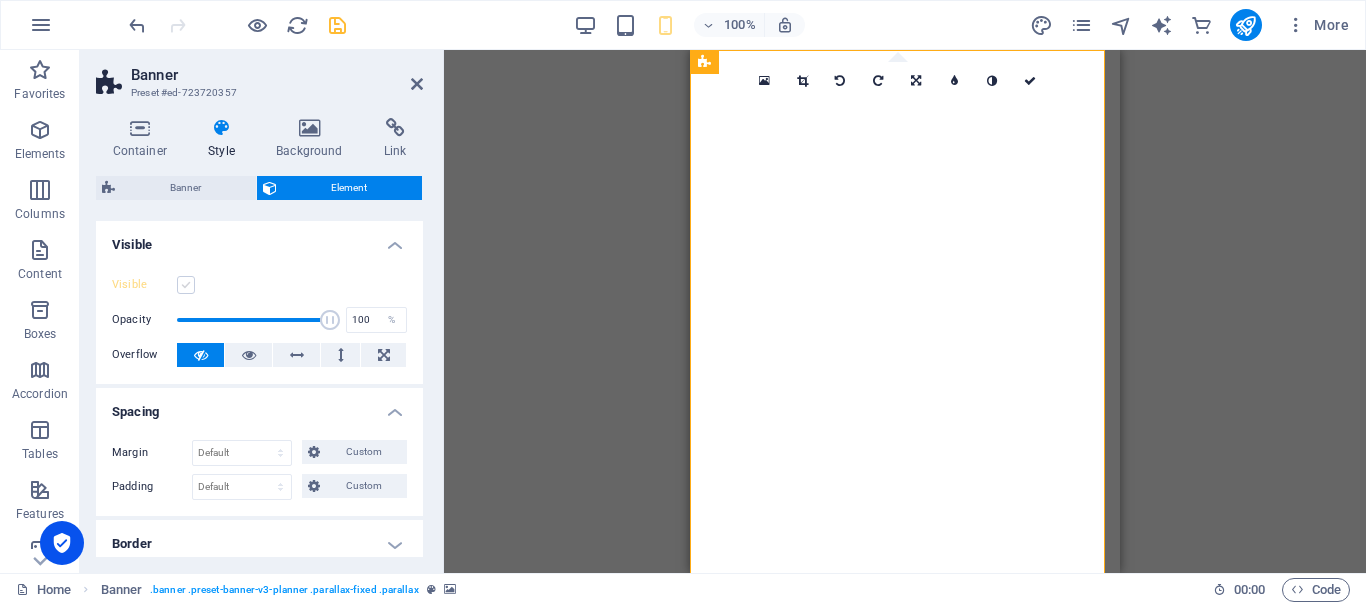 click at bounding box center (186, 285) 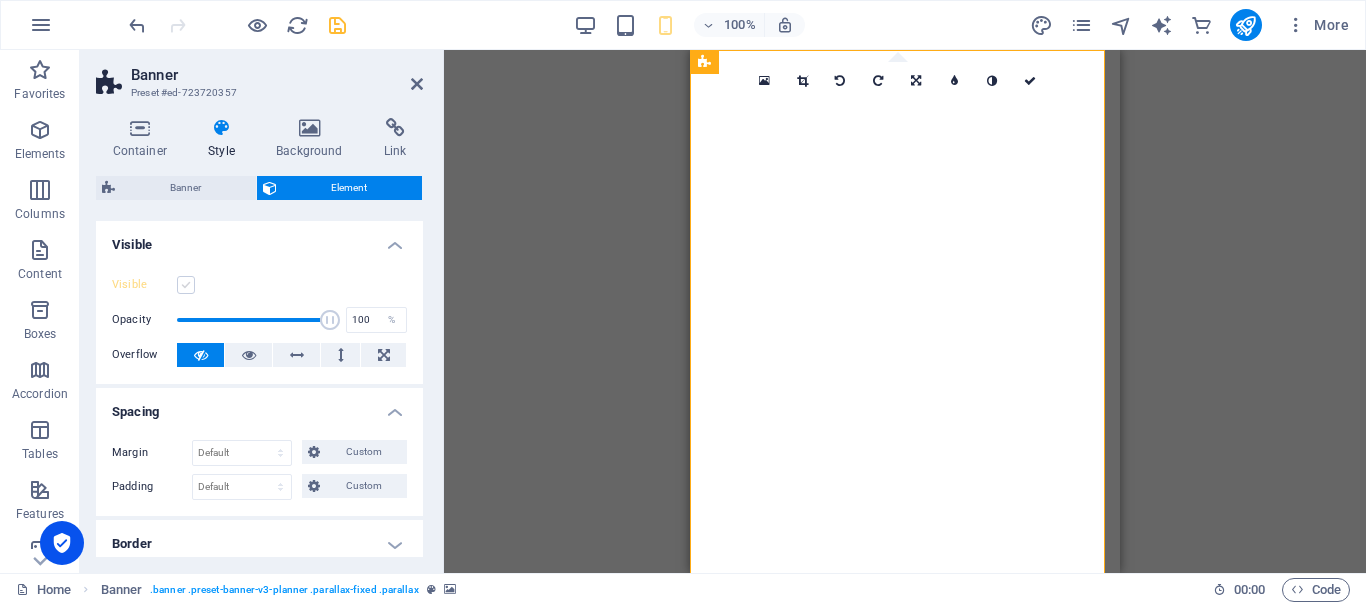 click on "Visible" at bounding box center [0, 0] 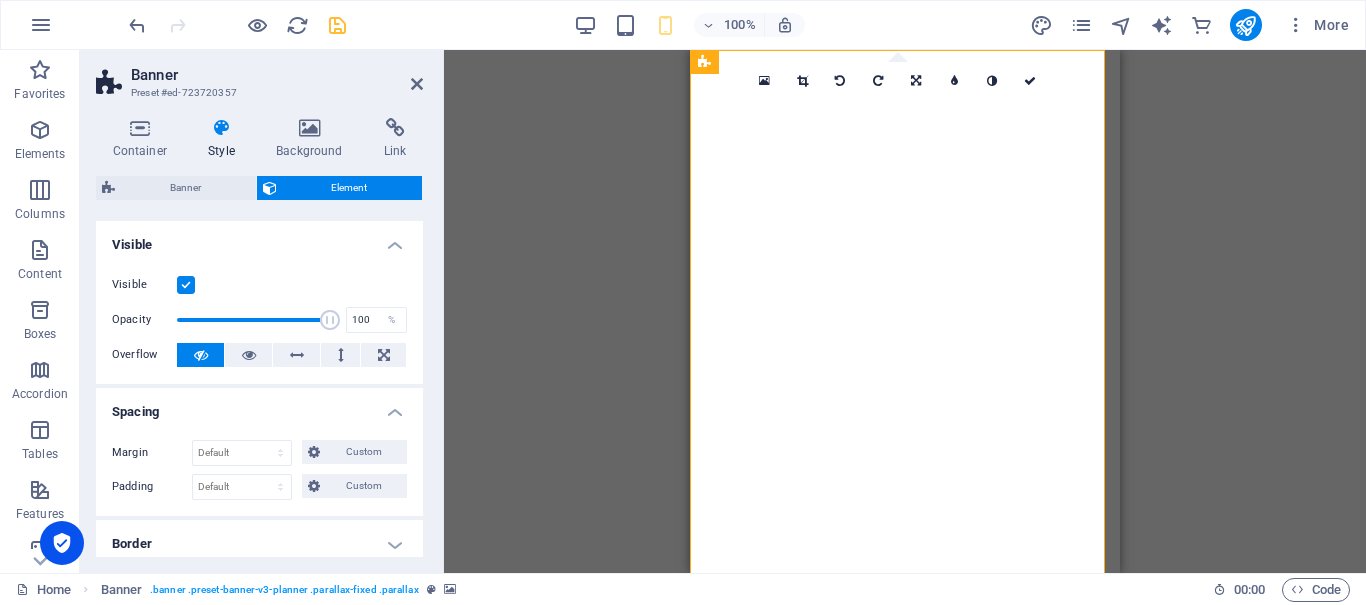 click at bounding box center (186, 285) 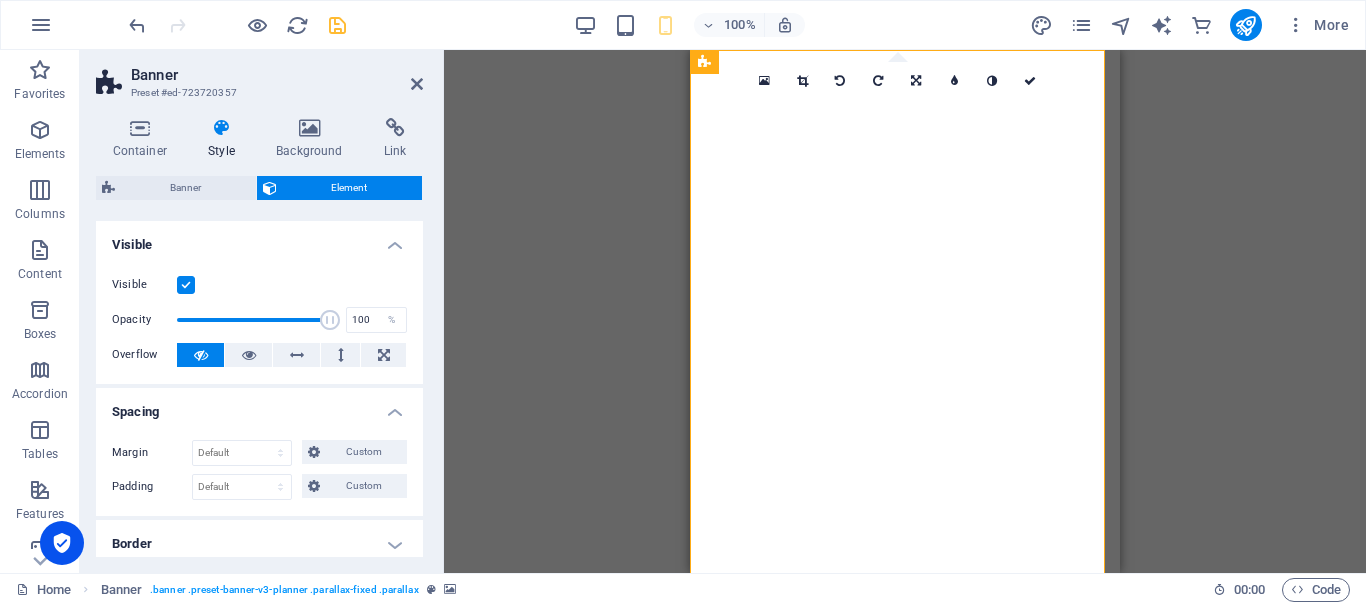 click on "Visible" at bounding box center [0, 0] 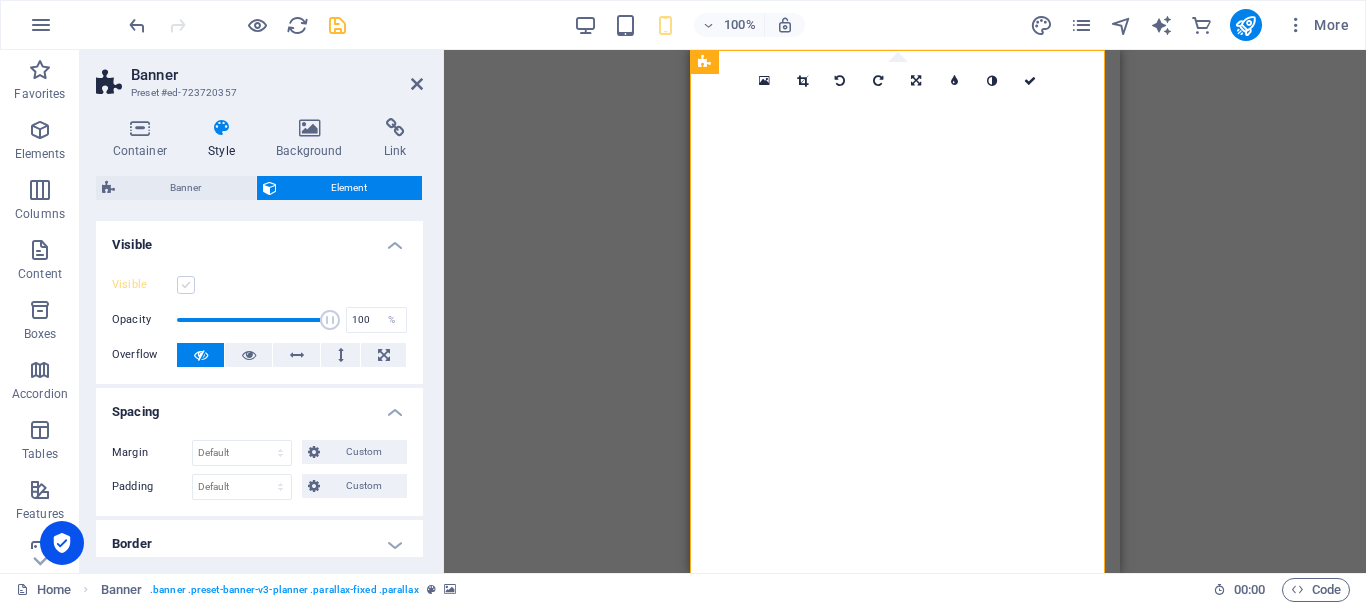 click at bounding box center [186, 285] 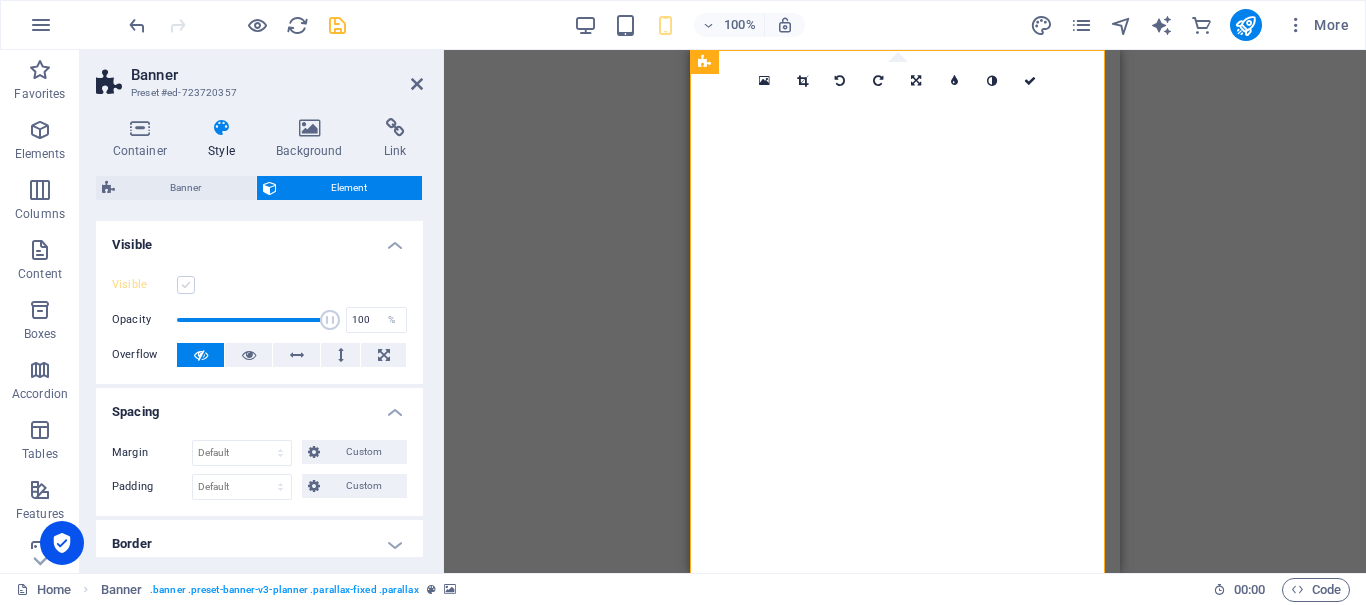 click on "Visible" at bounding box center (0, 0) 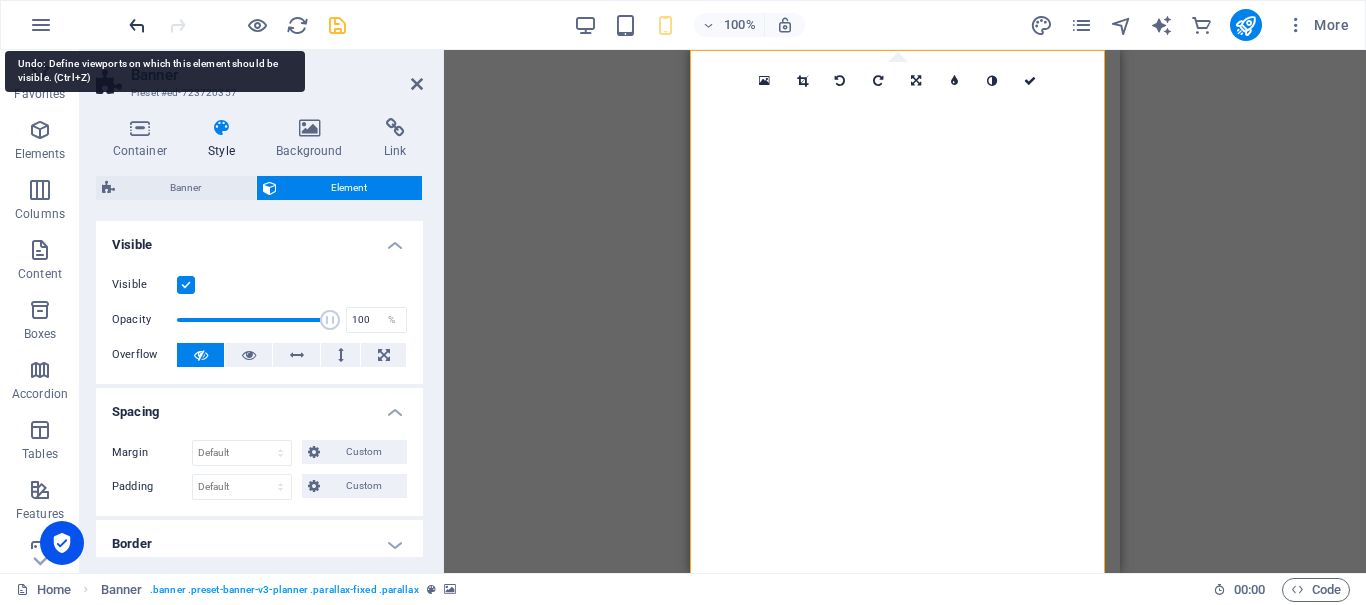 click at bounding box center (137, 25) 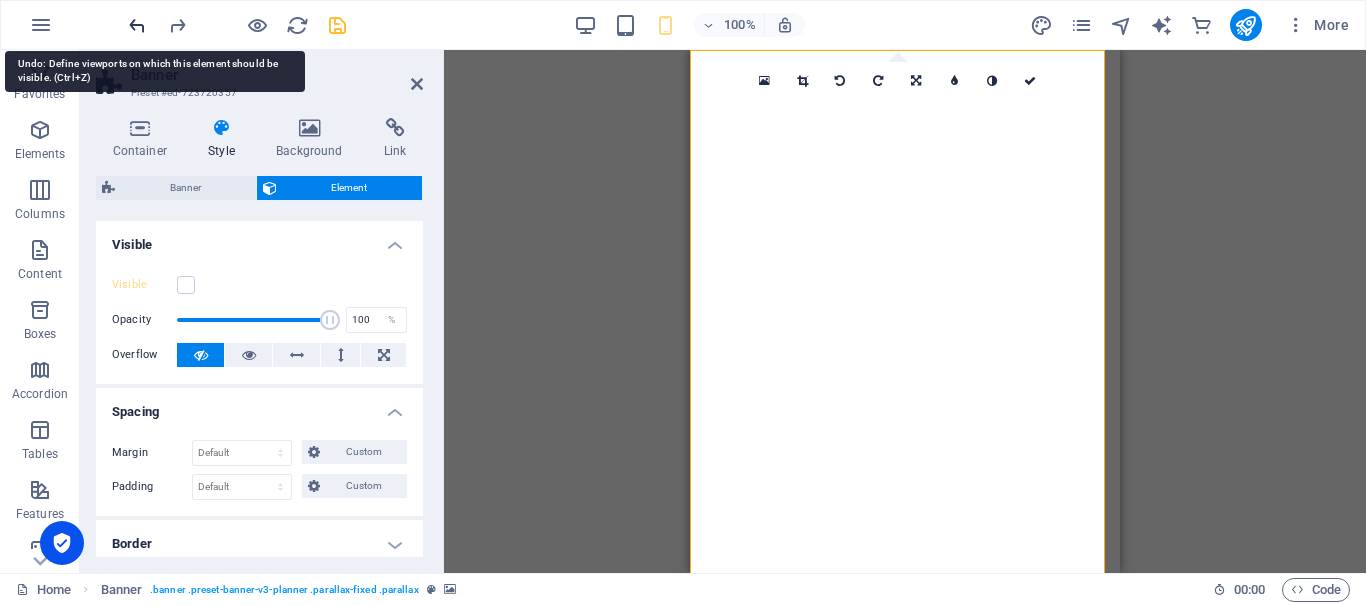 click at bounding box center [137, 25] 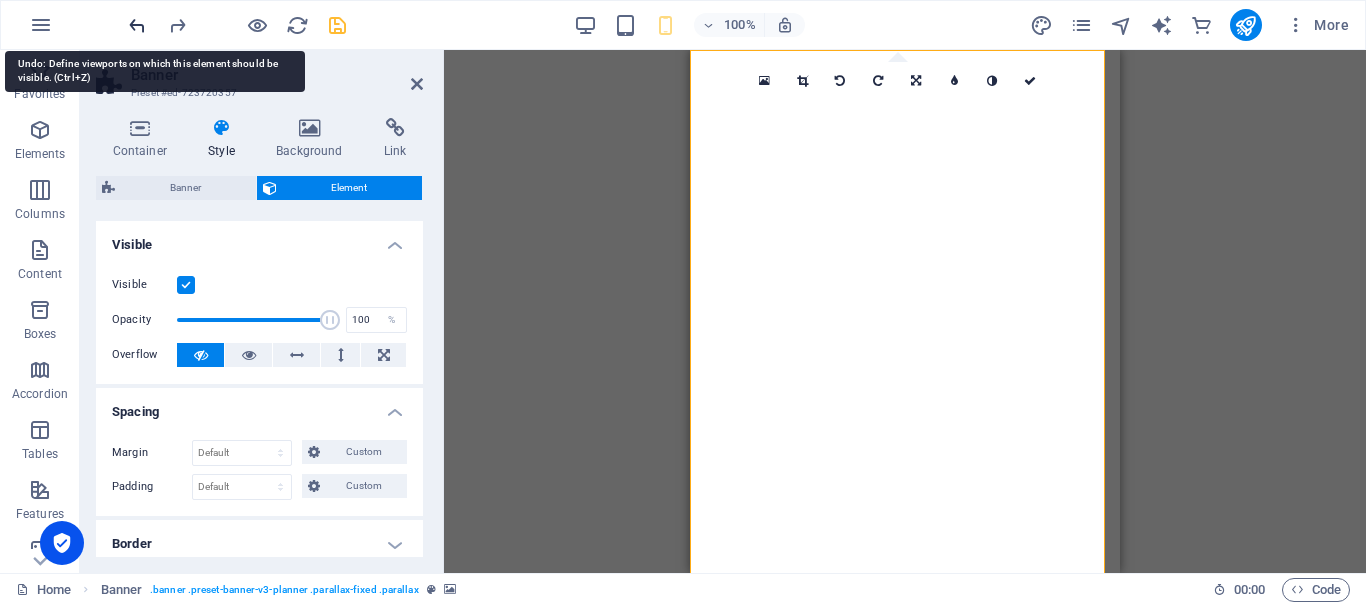 click at bounding box center (137, 25) 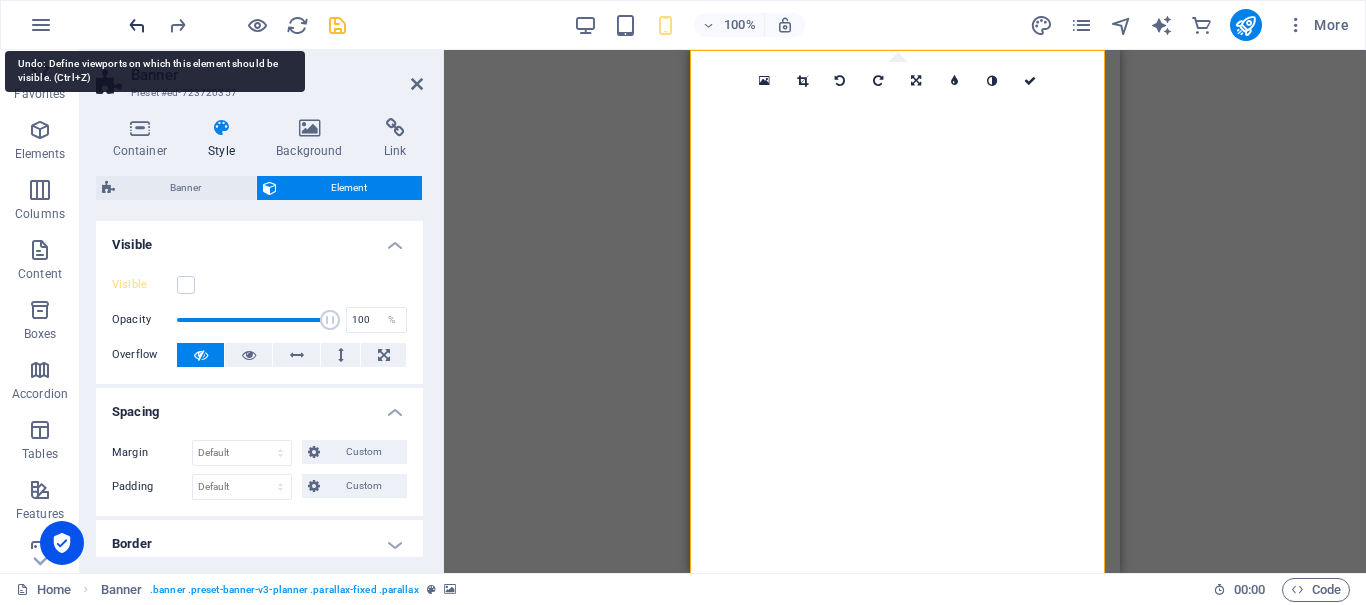 click at bounding box center (137, 25) 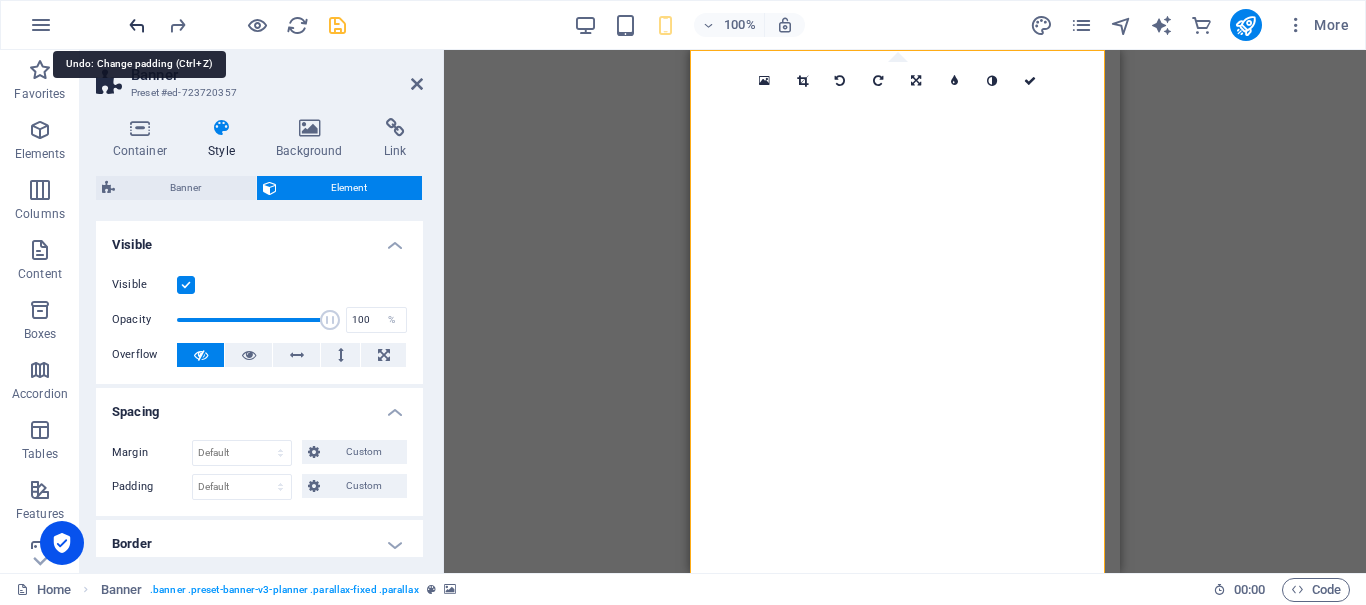 click at bounding box center (137, 25) 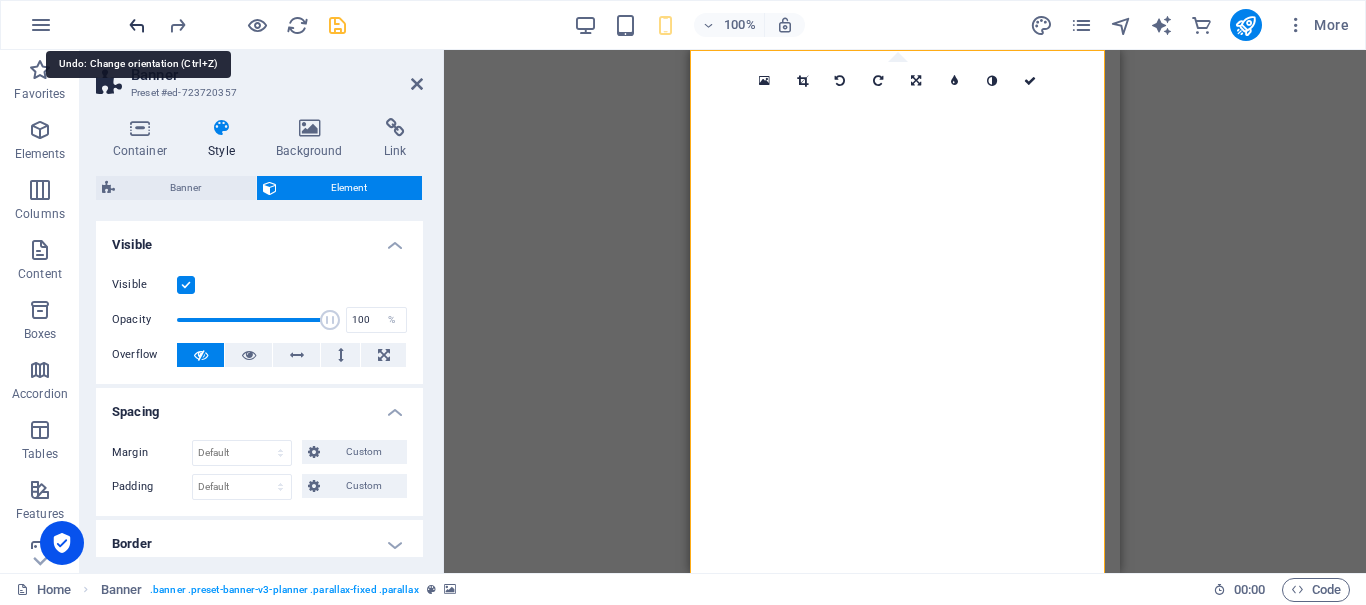 click at bounding box center [137, 25] 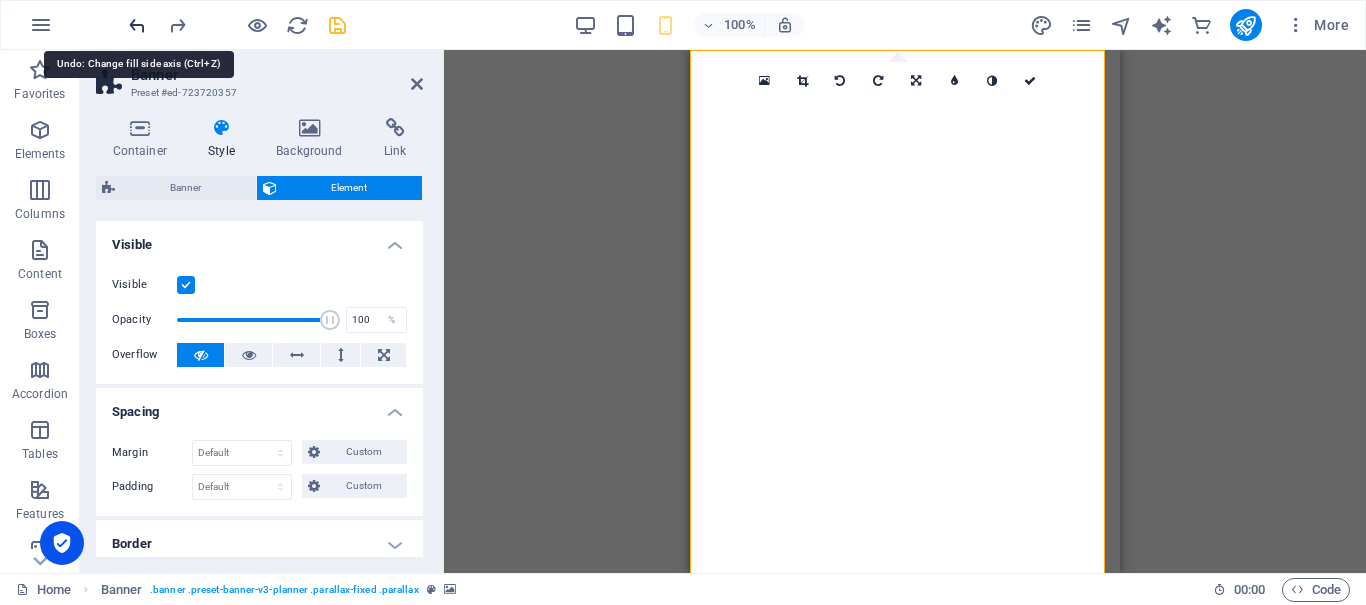 click at bounding box center (137, 25) 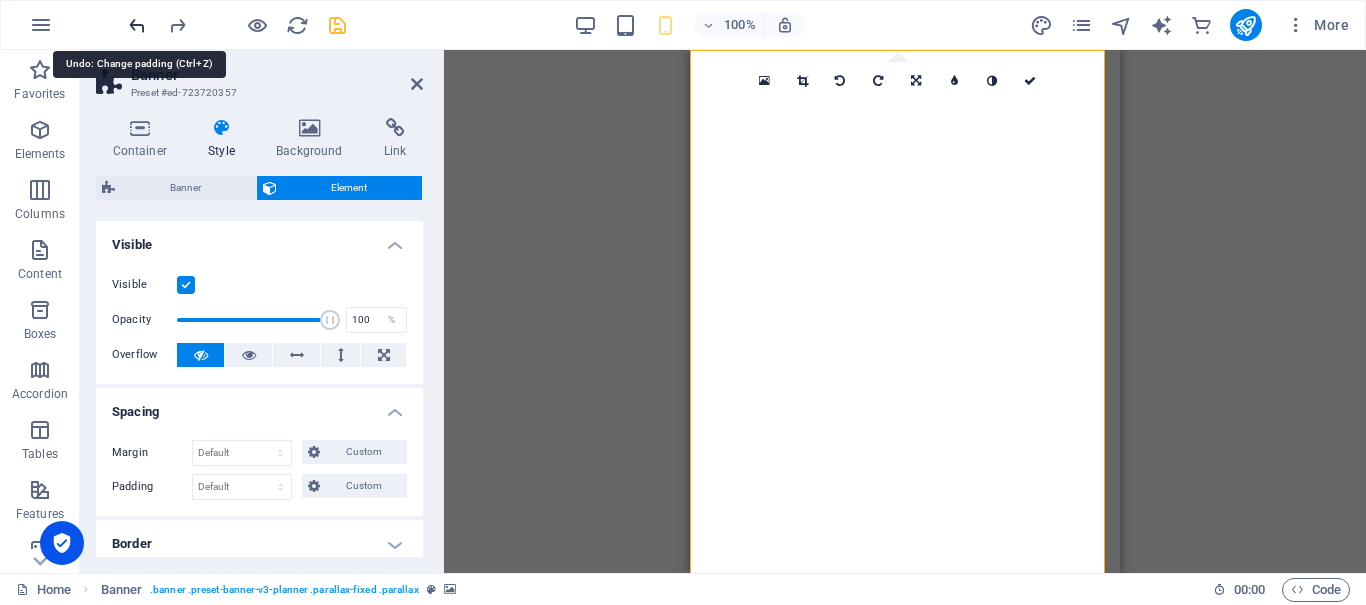 click at bounding box center (137, 25) 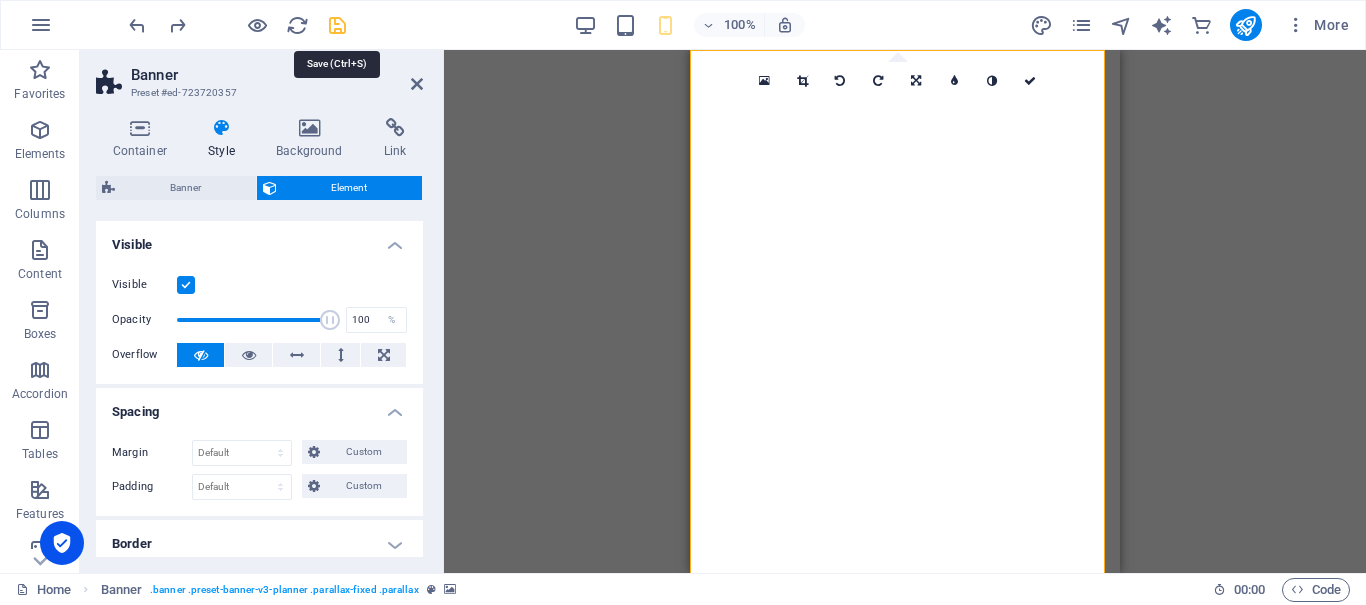 click at bounding box center (337, 25) 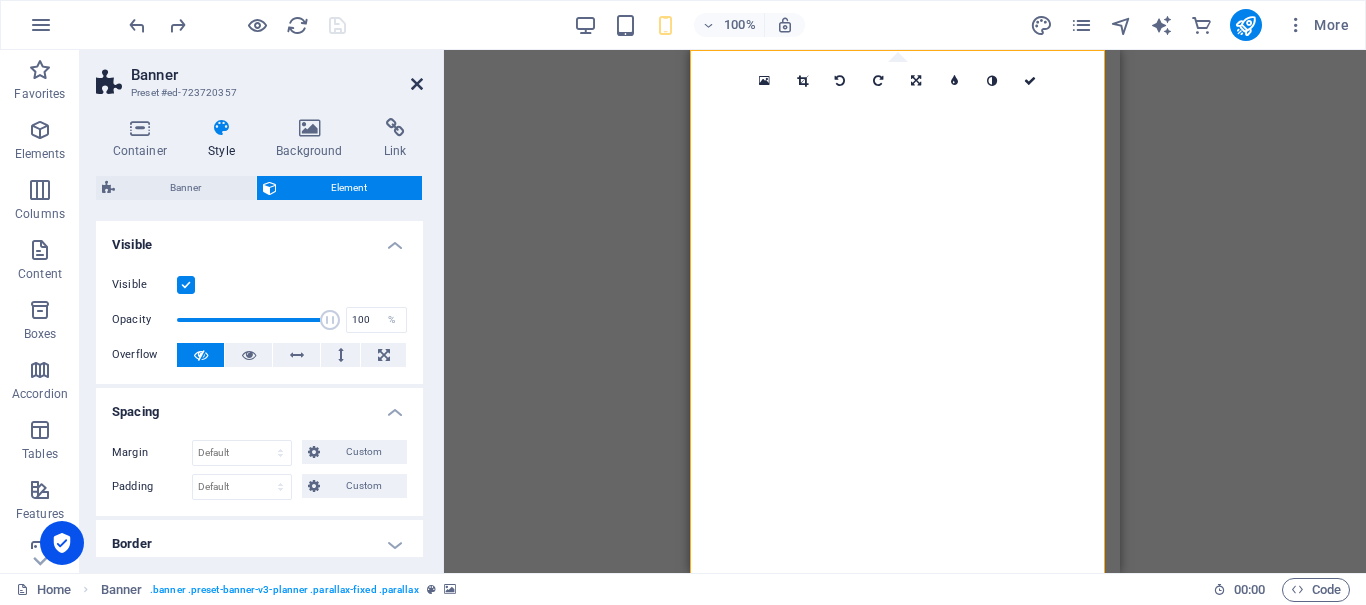 click at bounding box center [417, 84] 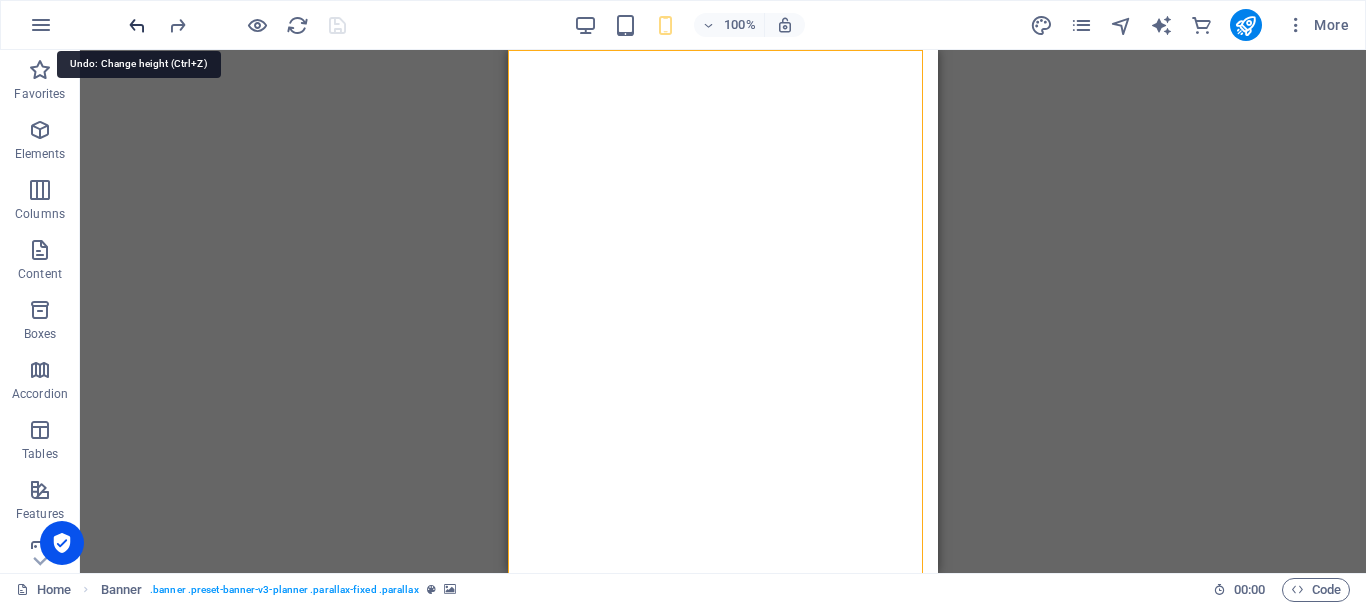 click at bounding box center (137, 25) 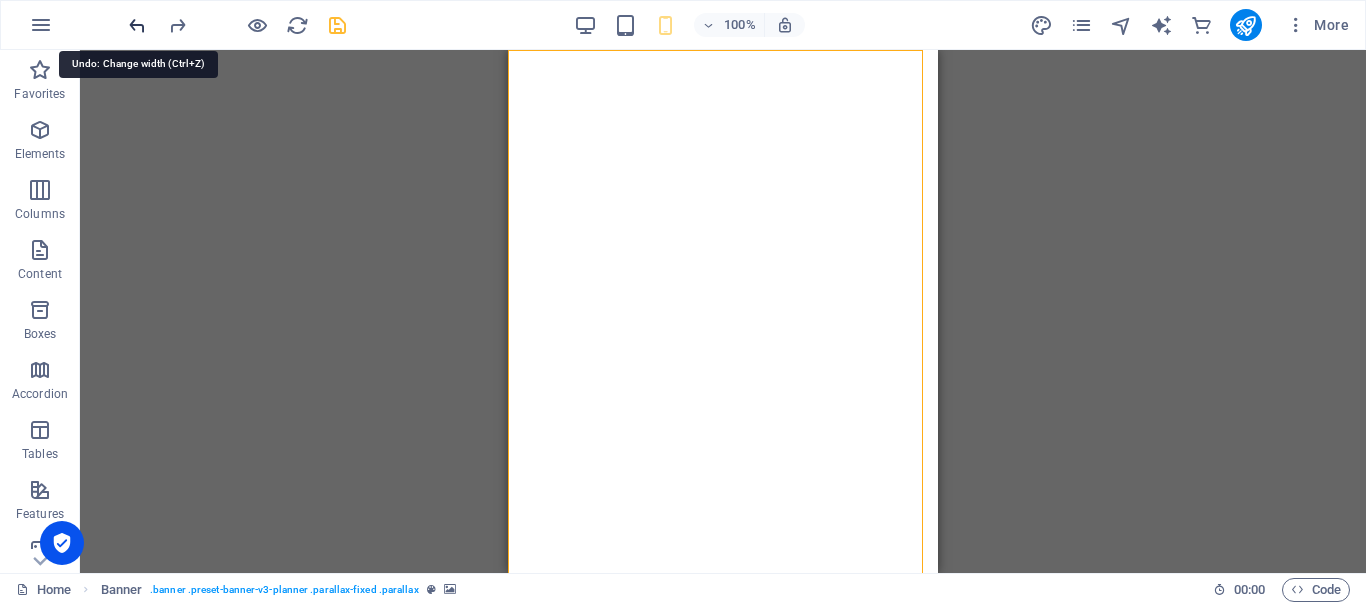 click at bounding box center (137, 25) 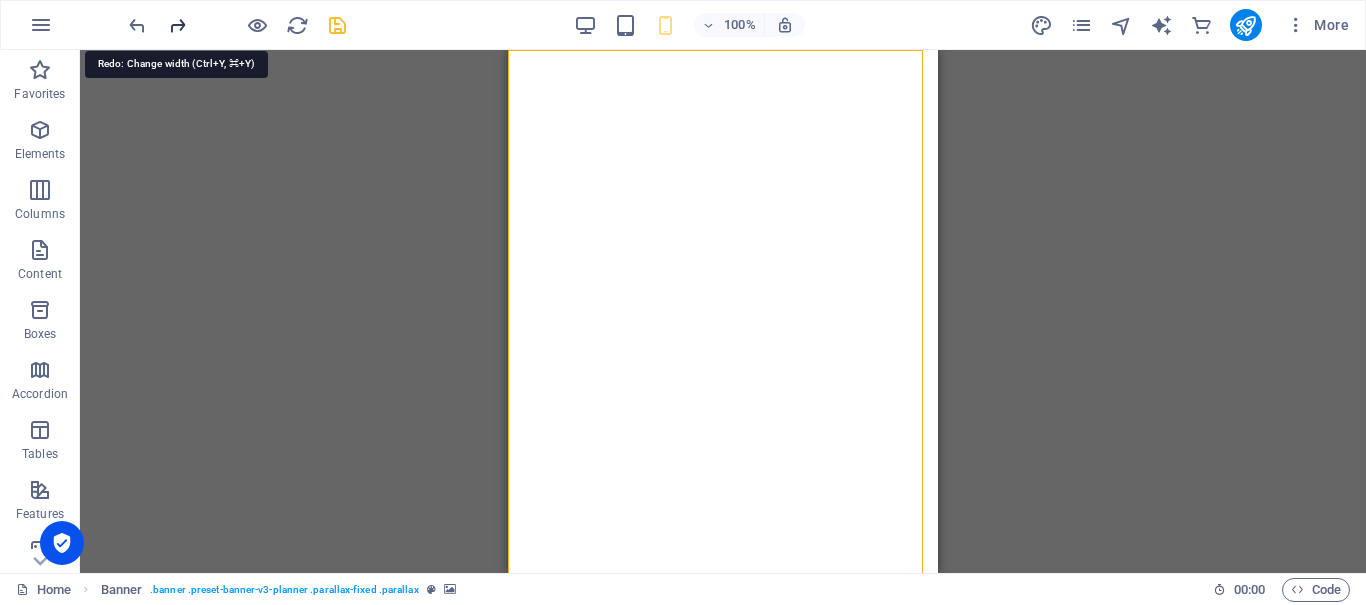 click at bounding box center (177, 25) 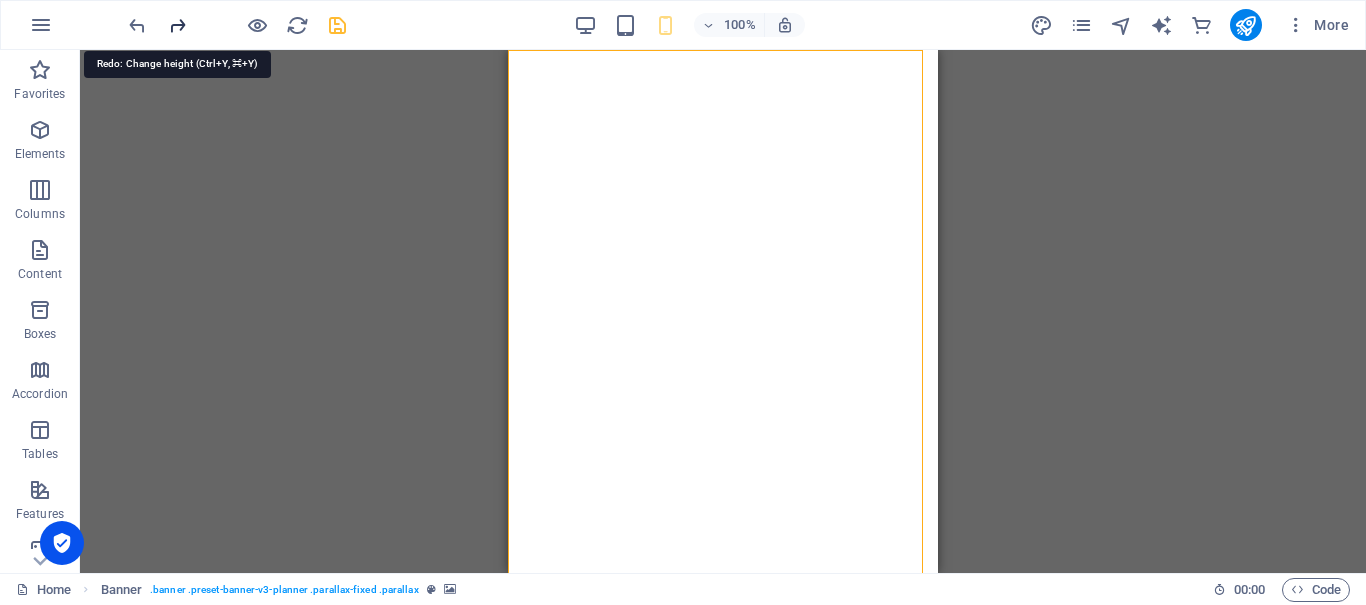 click at bounding box center [177, 25] 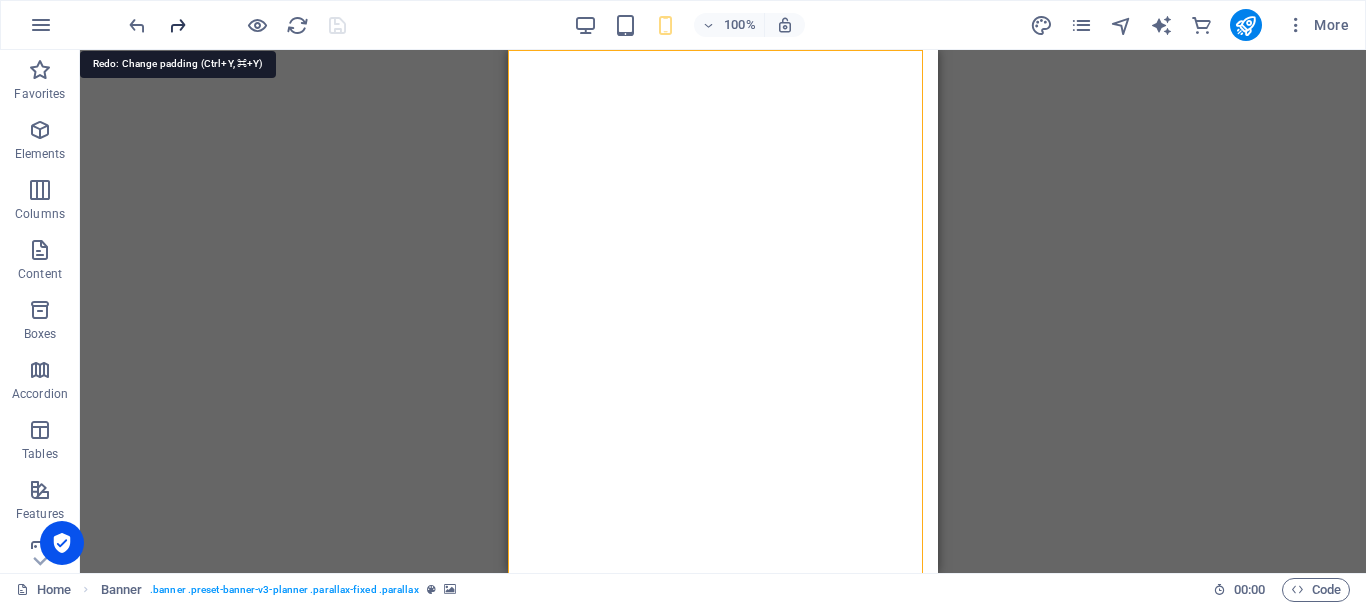 click at bounding box center [177, 25] 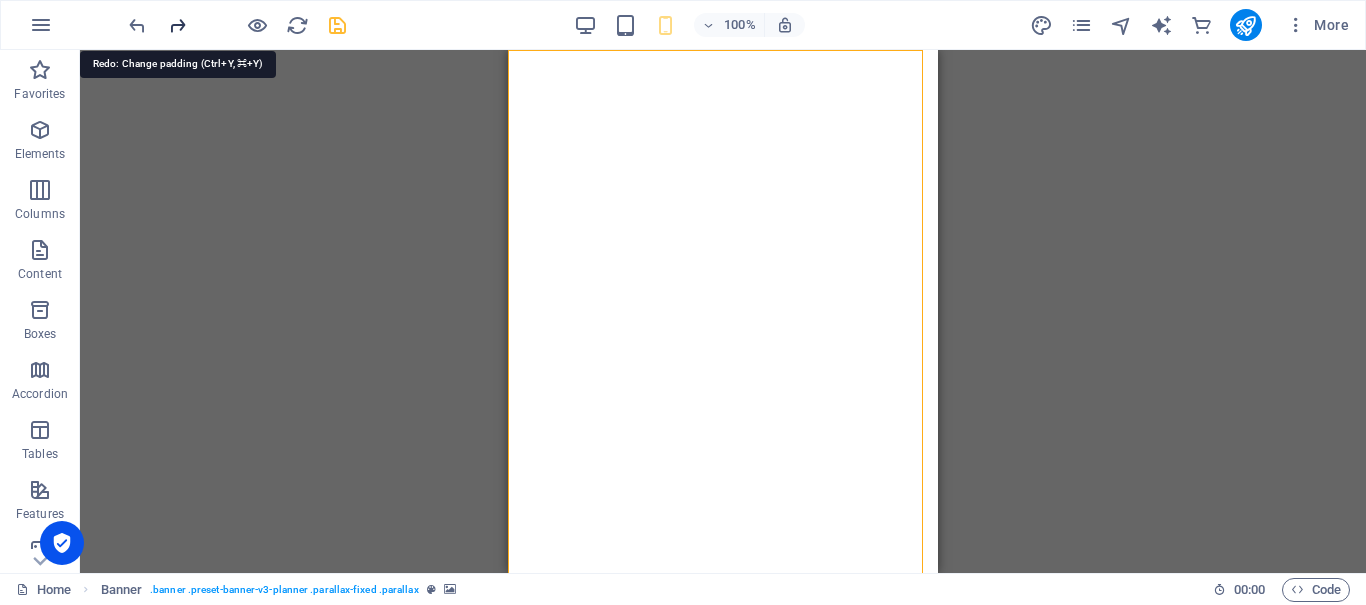 click at bounding box center (177, 25) 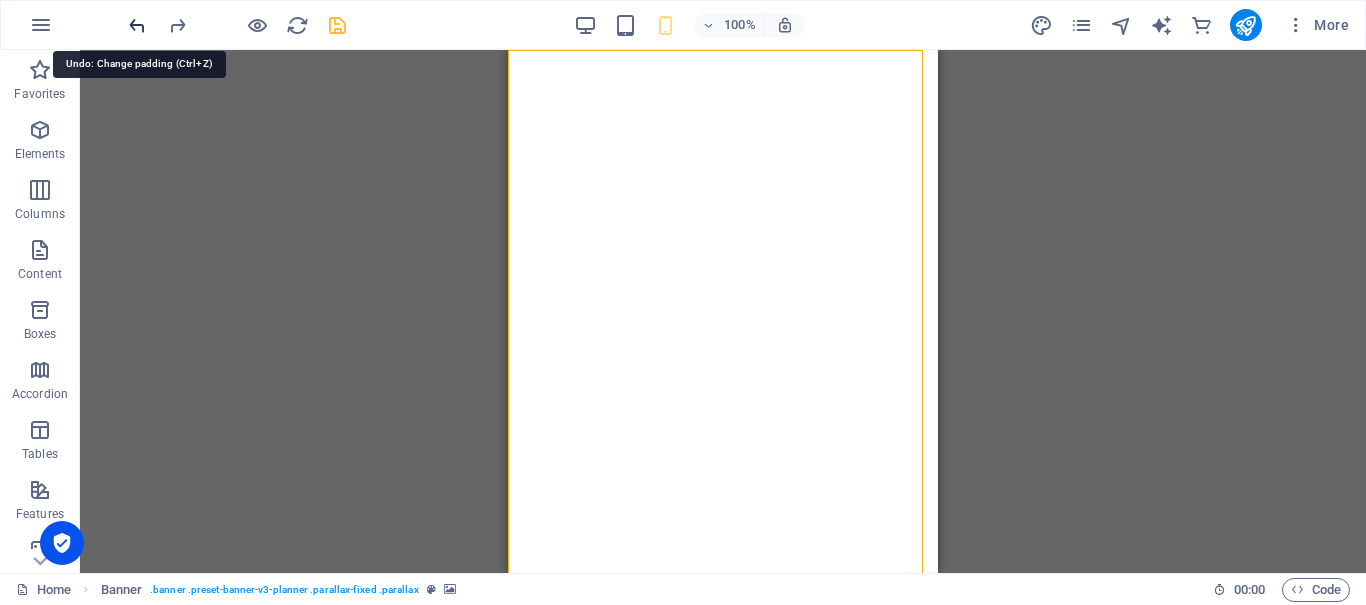 click at bounding box center (137, 25) 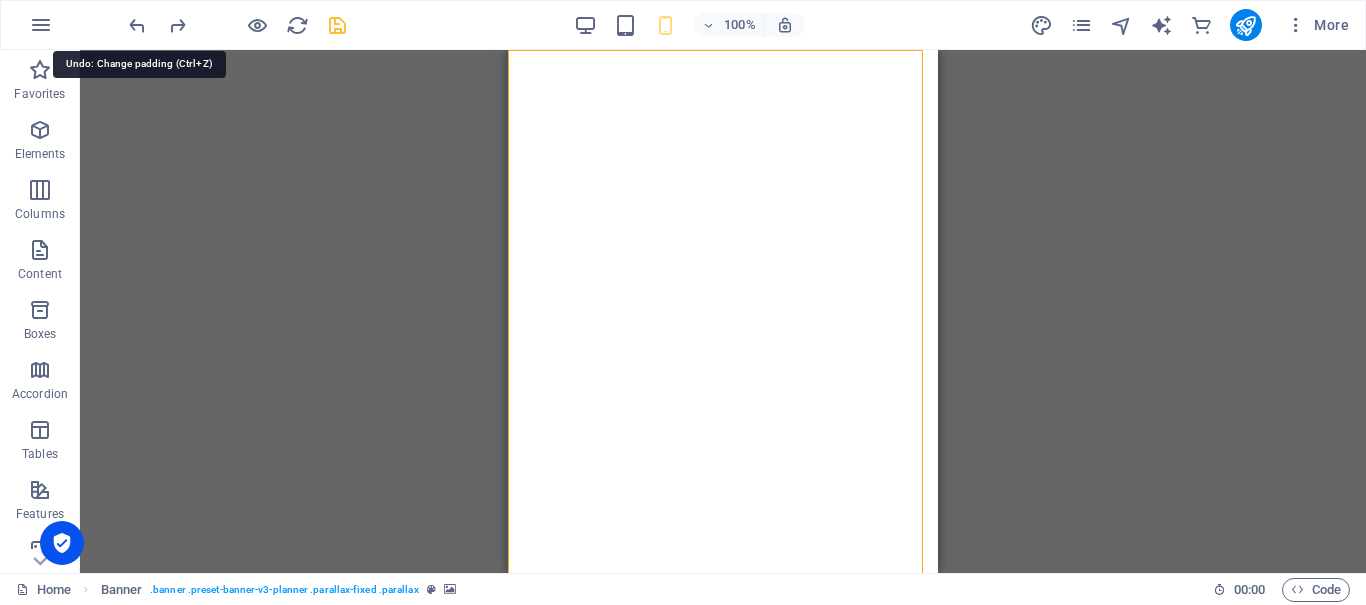 drag, startPoint x: 136, startPoint y: 21, endPoint x: 150, endPoint y: 18, distance: 14.3178215 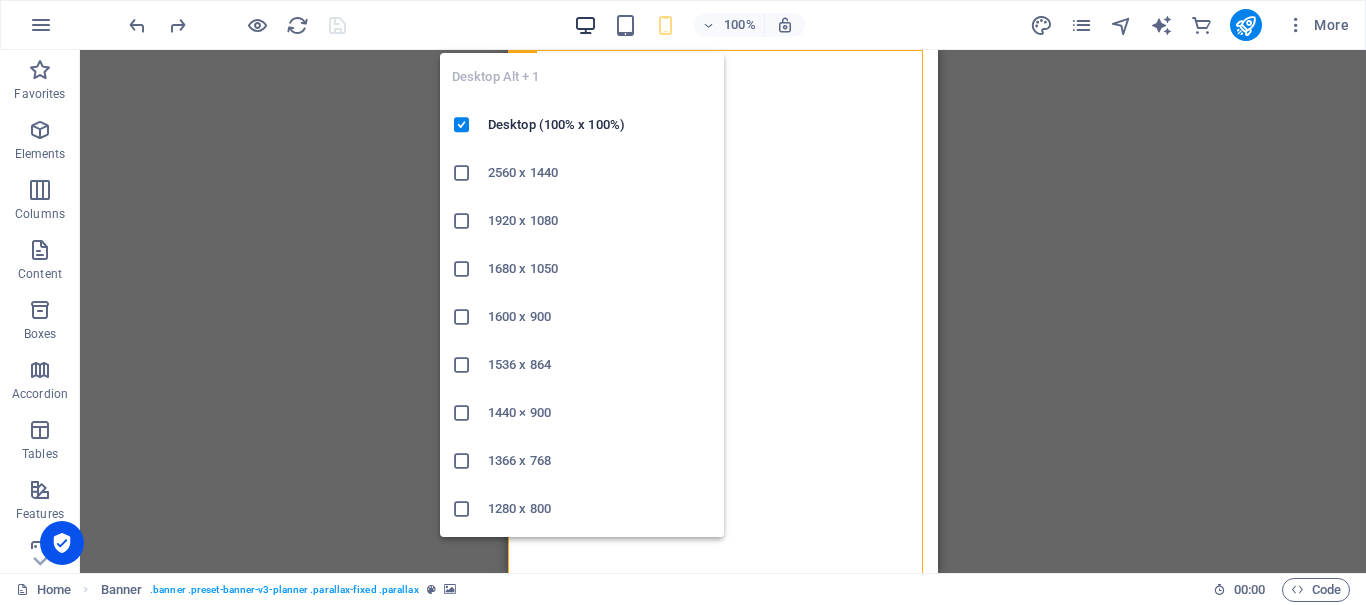 click at bounding box center [585, 25] 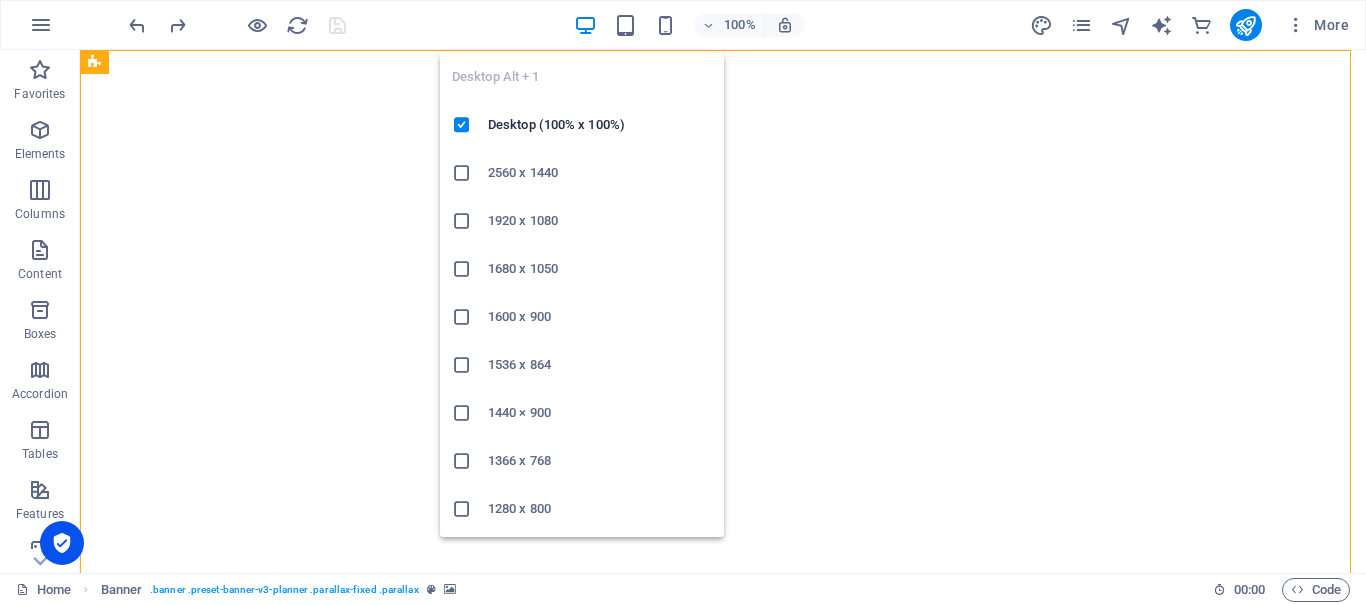 click at bounding box center [585, 25] 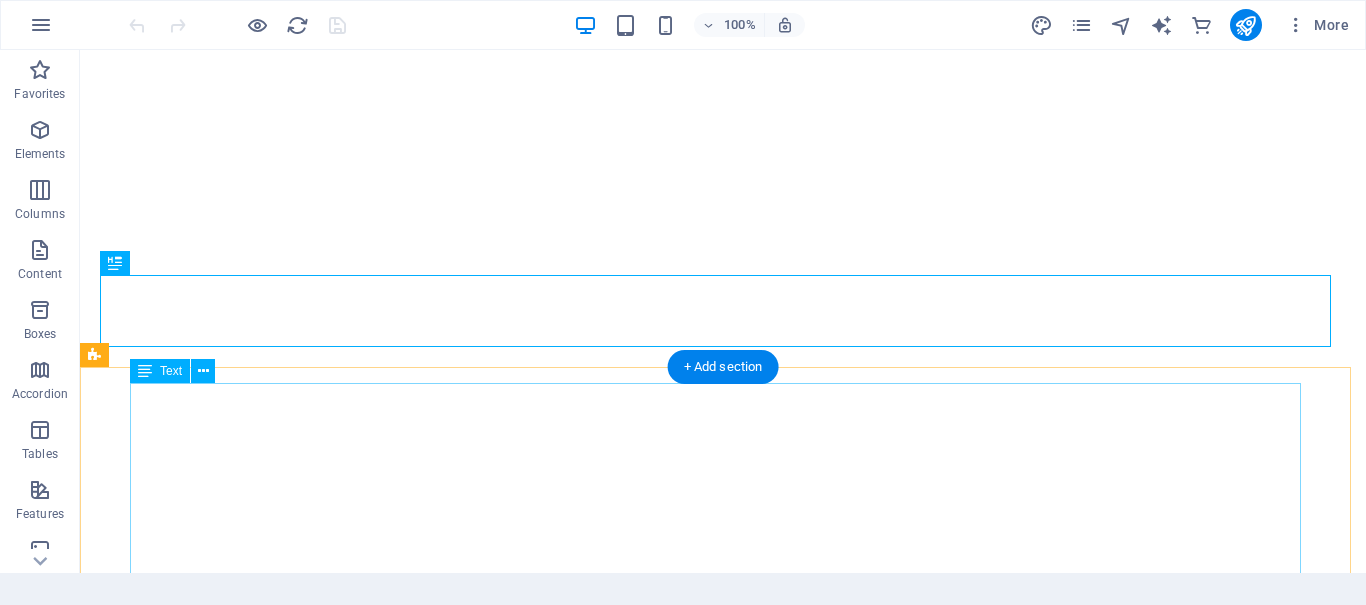 scroll, scrollTop: 0, scrollLeft: 0, axis: both 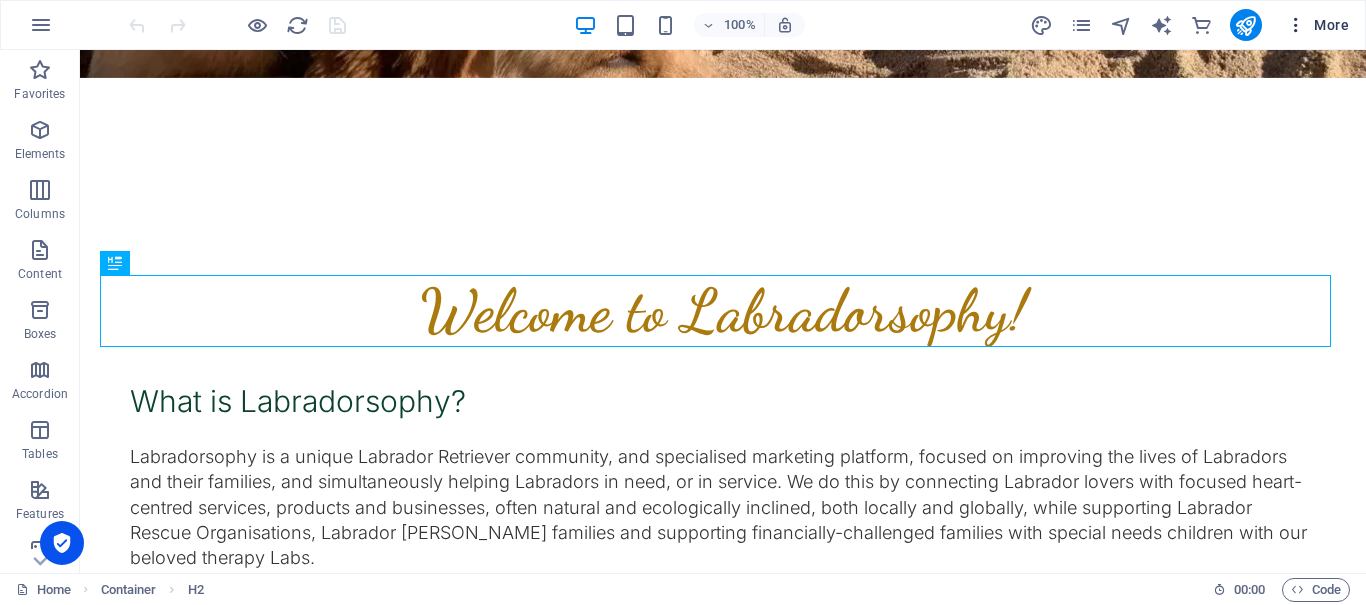 click on "More" at bounding box center (1317, 25) 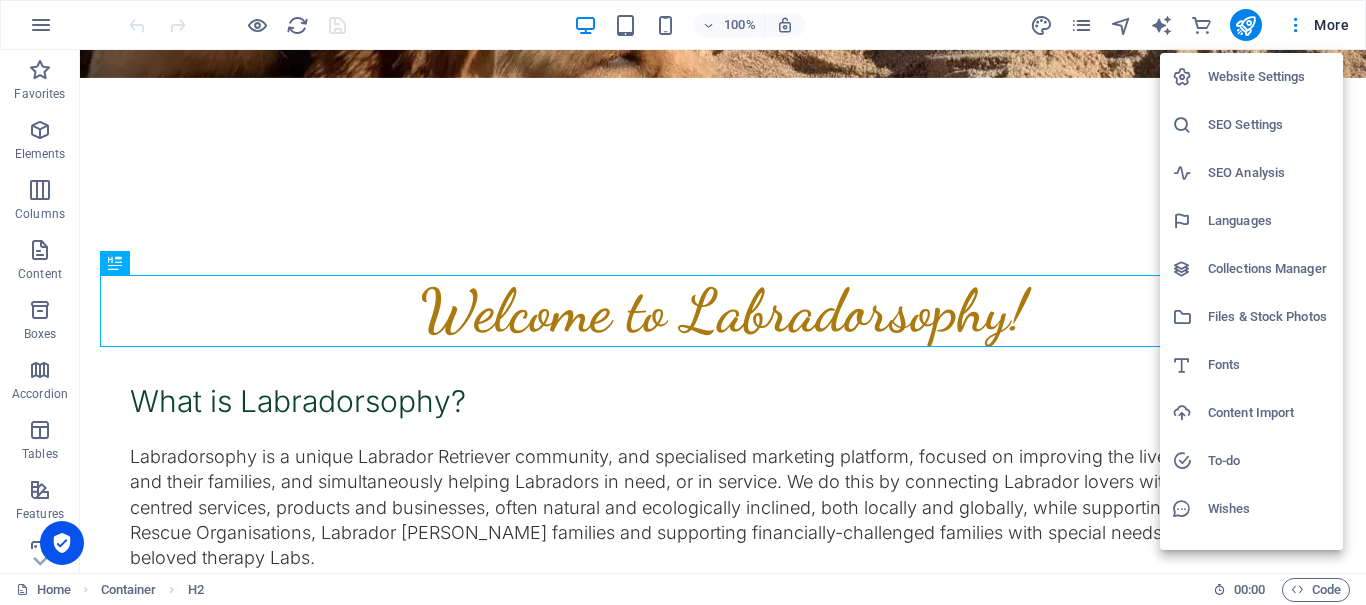 click at bounding box center [683, 302] 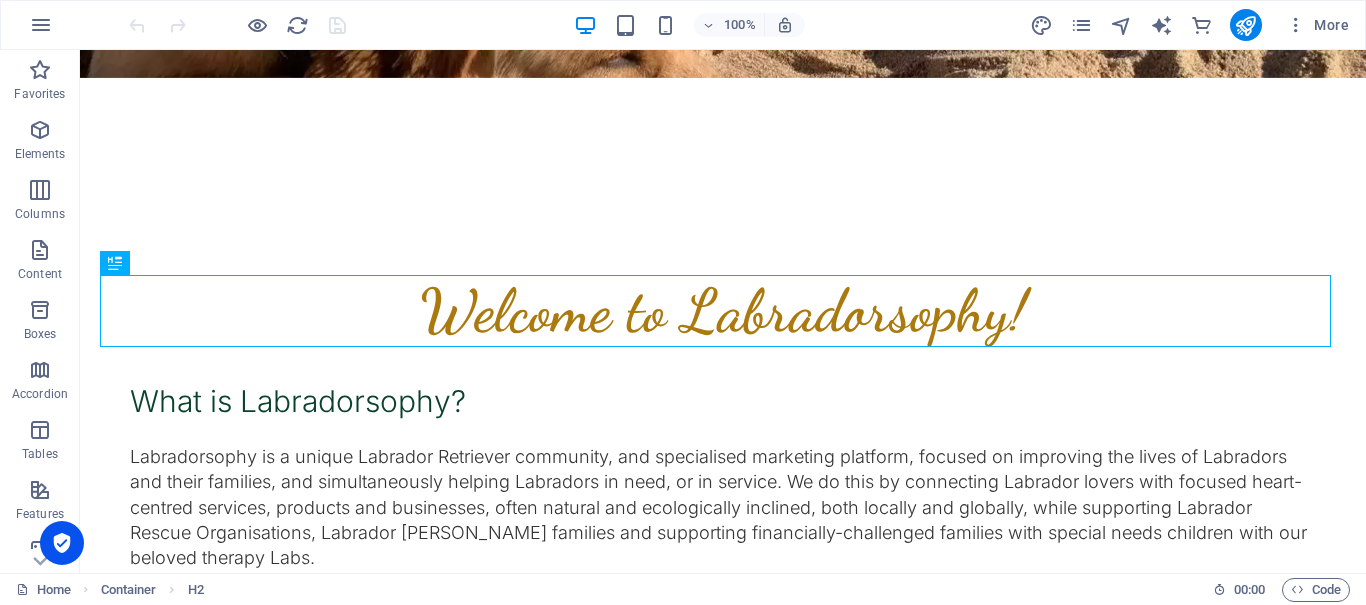 click at bounding box center [1296, 25] 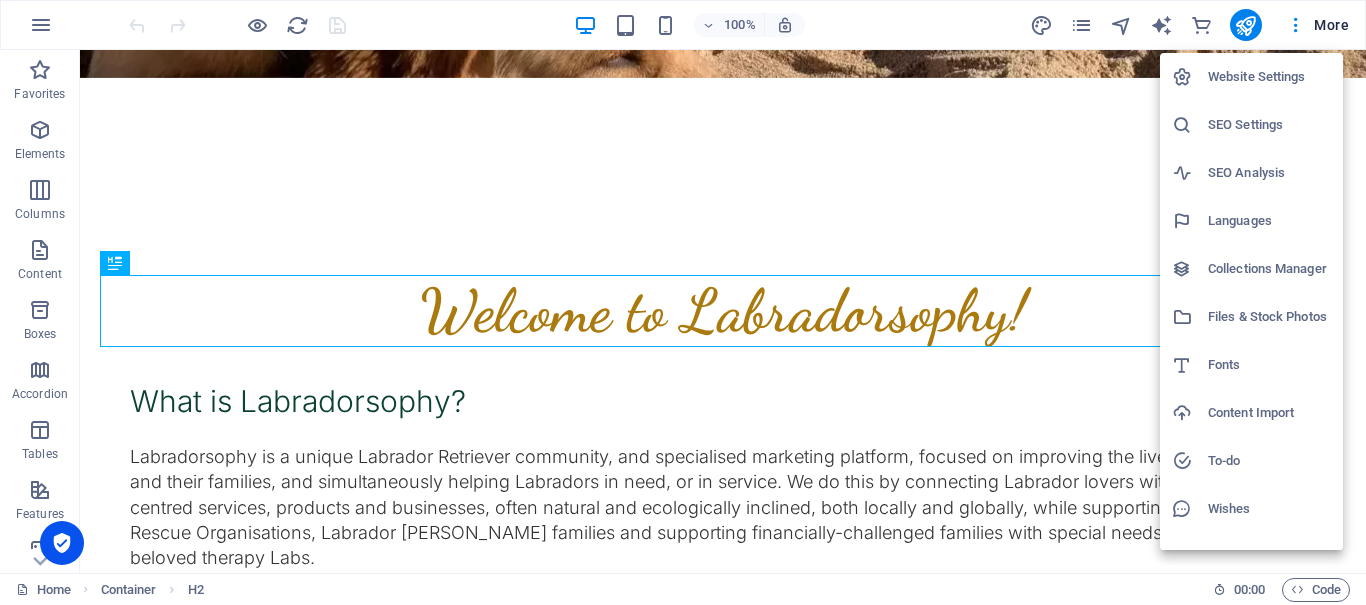 click at bounding box center (683, 302) 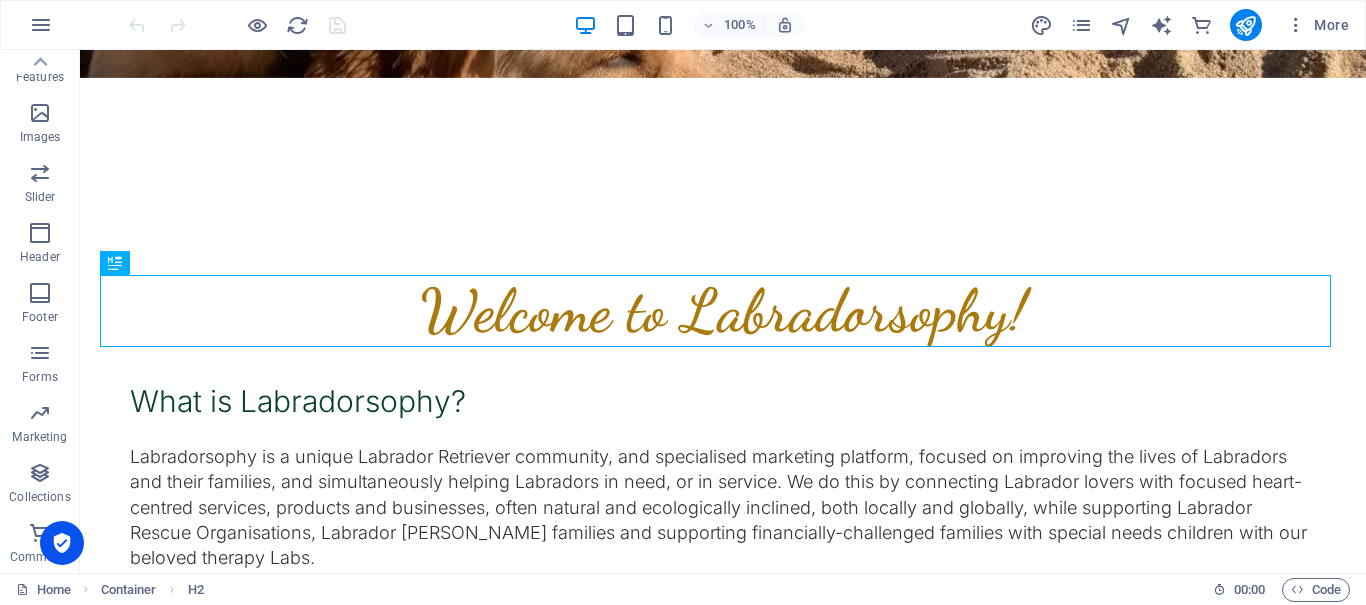 scroll, scrollTop: 0, scrollLeft: 0, axis: both 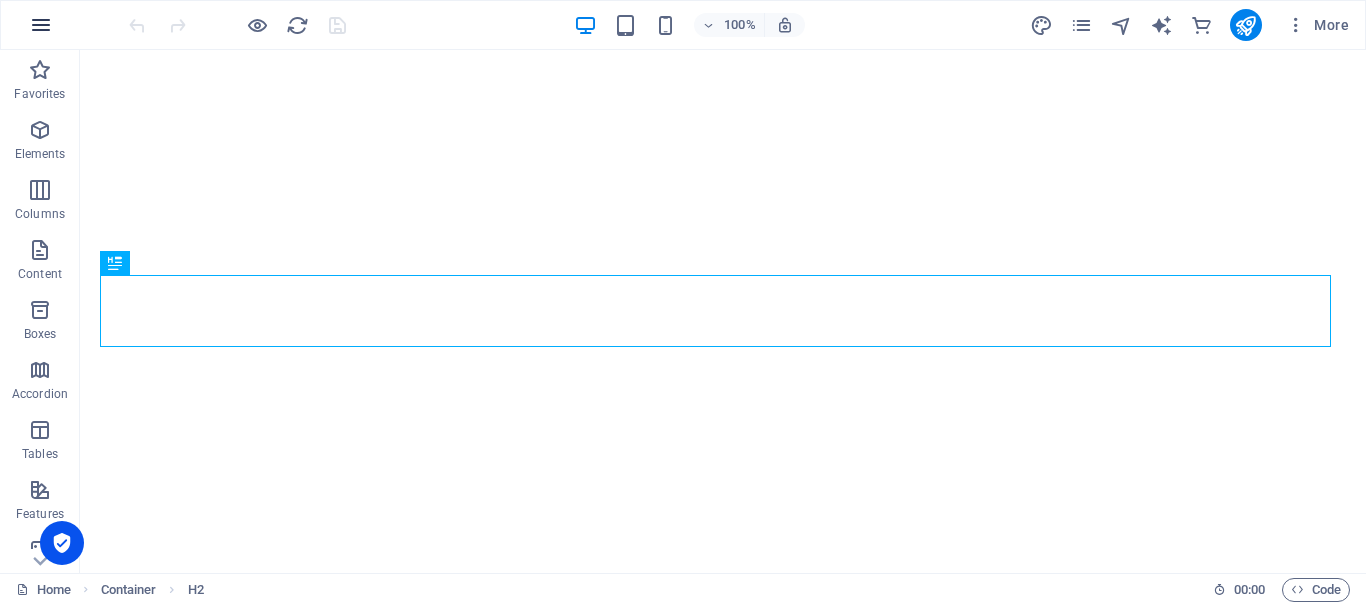 click at bounding box center (41, 25) 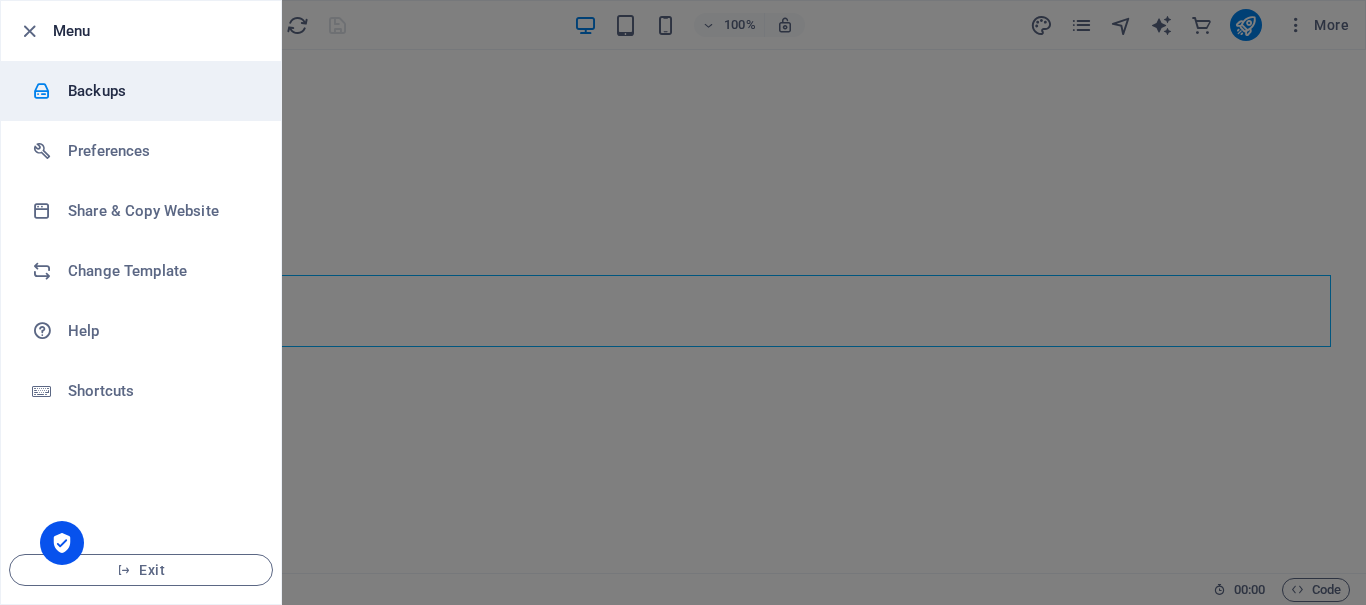 click on "Backups" at bounding box center (160, 91) 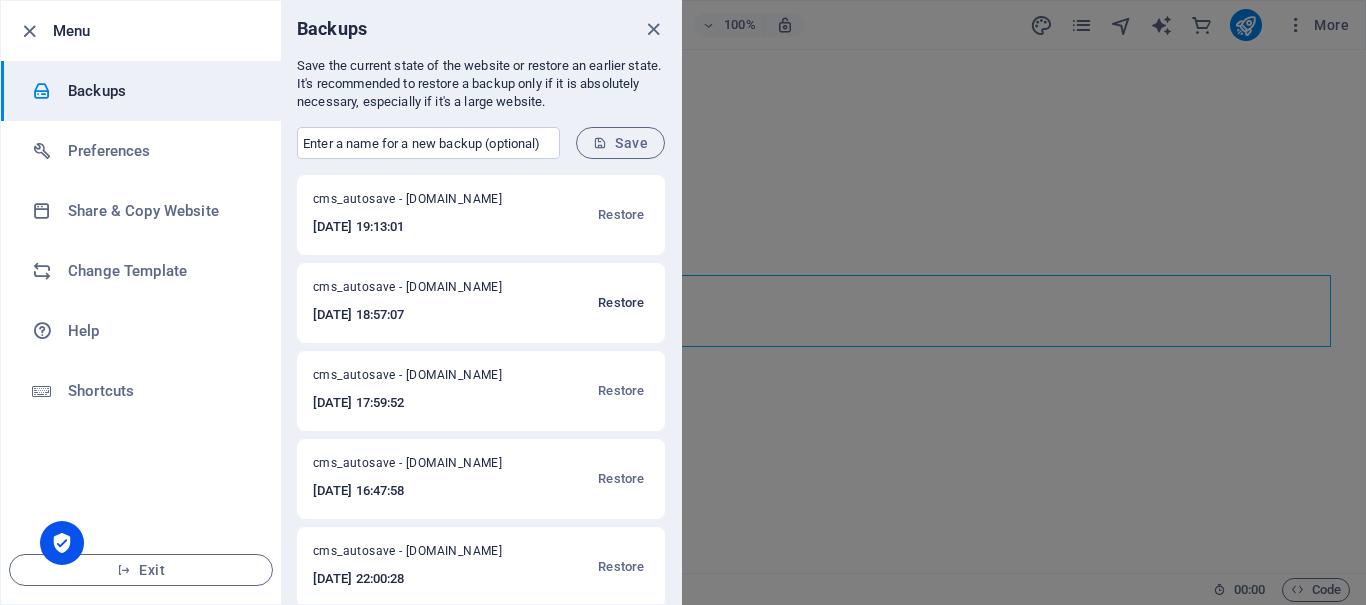 click on "Restore" at bounding box center (621, 303) 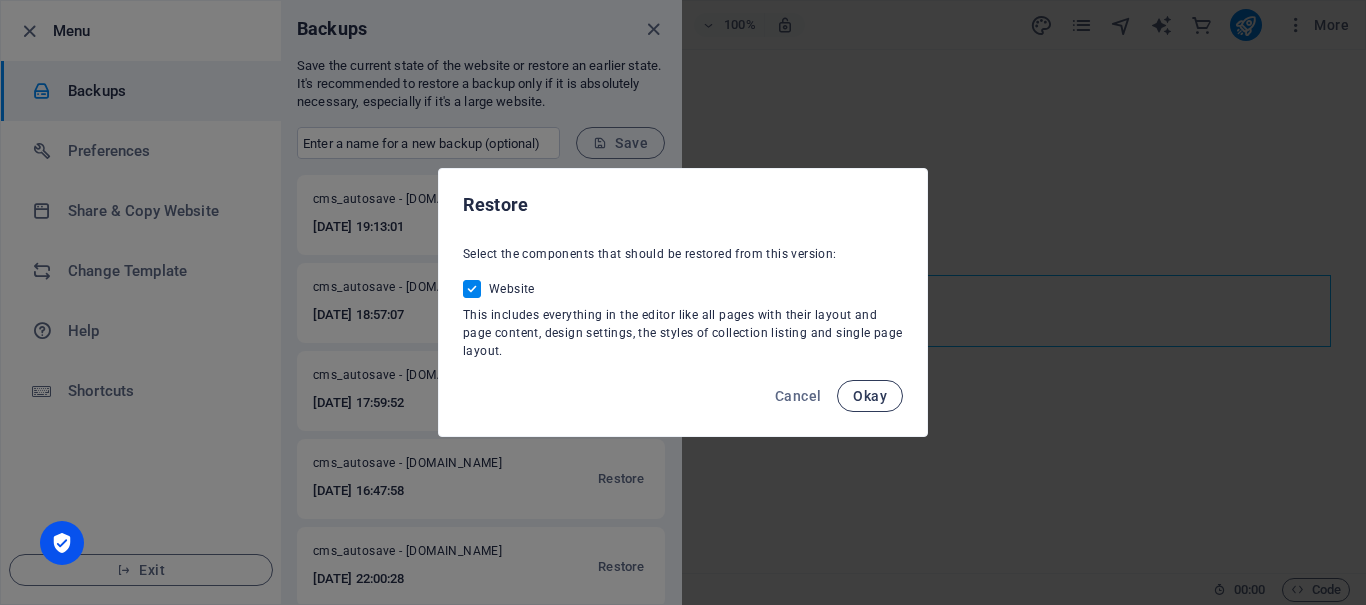 click on "Okay" at bounding box center [870, 396] 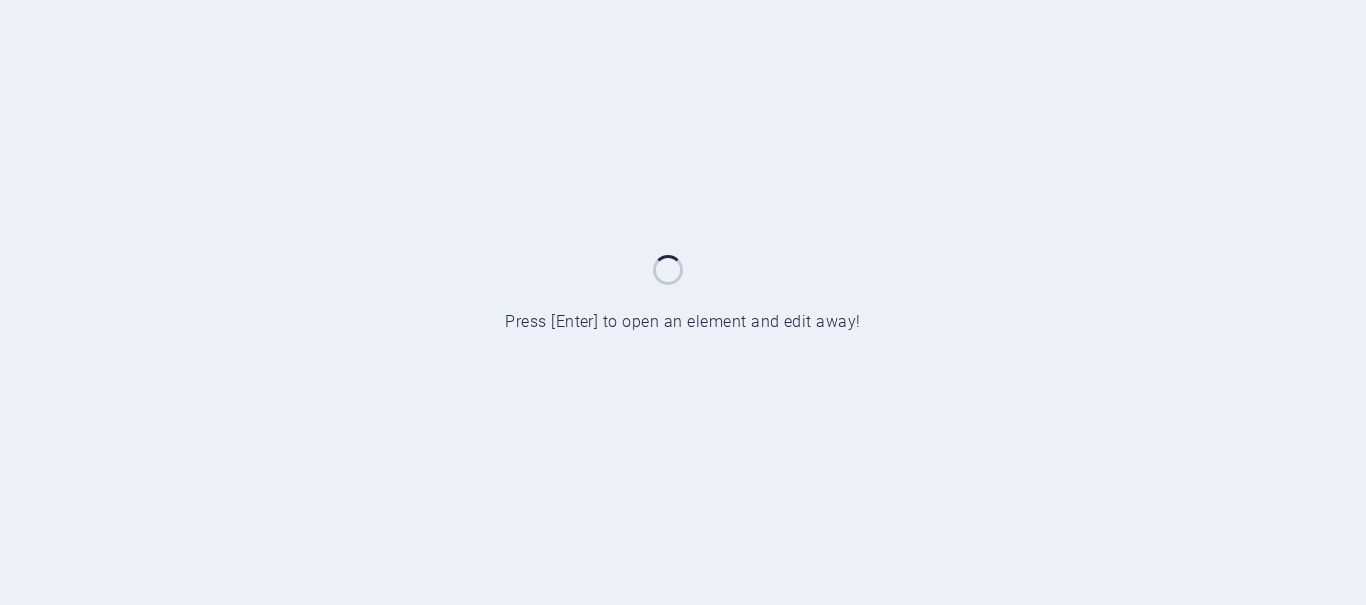 scroll, scrollTop: 0, scrollLeft: 0, axis: both 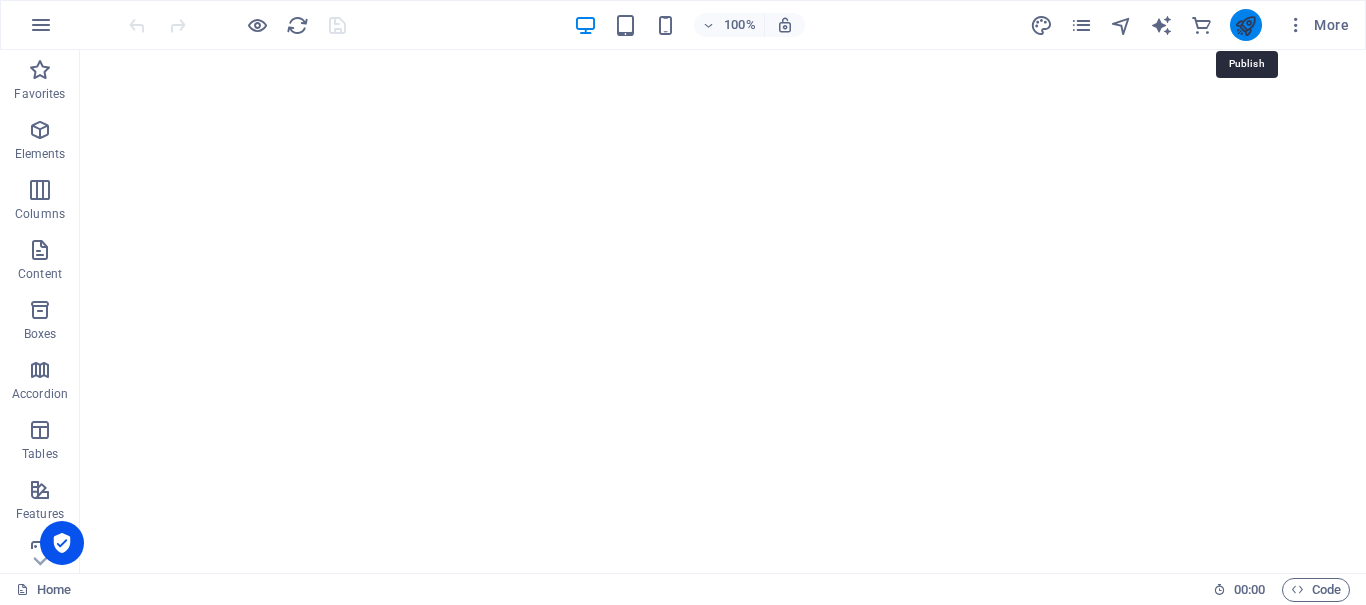 click at bounding box center (1245, 25) 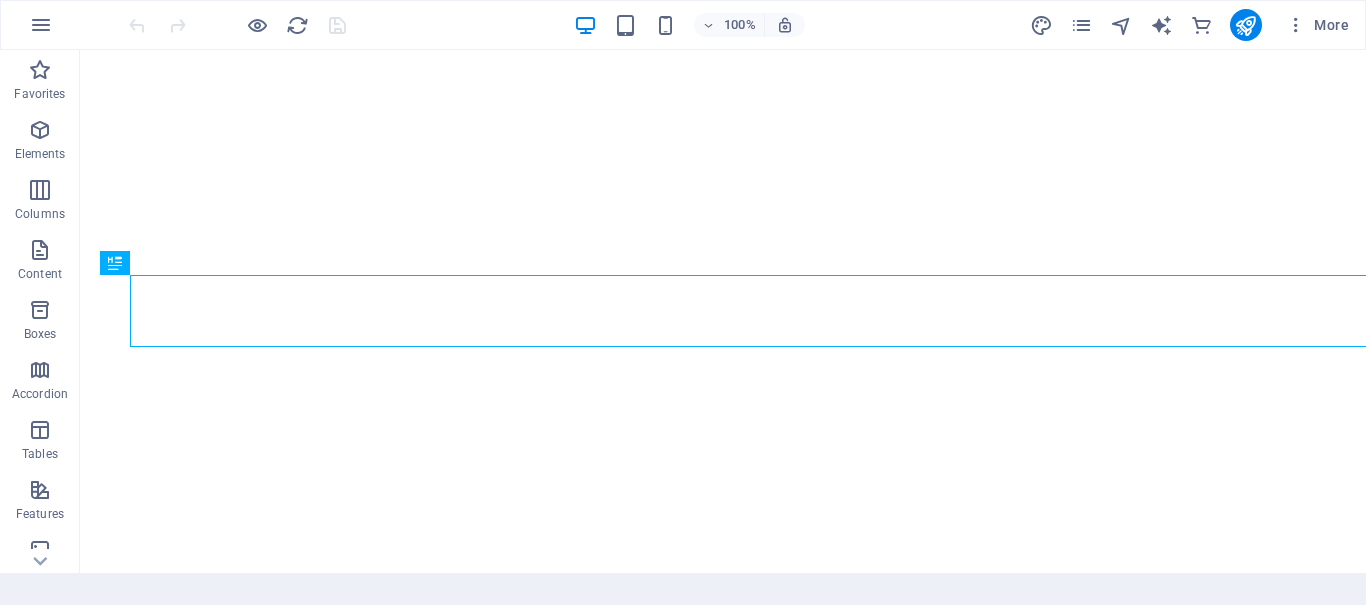 scroll, scrollTop: 0, scrollLeft: 0, axis: both 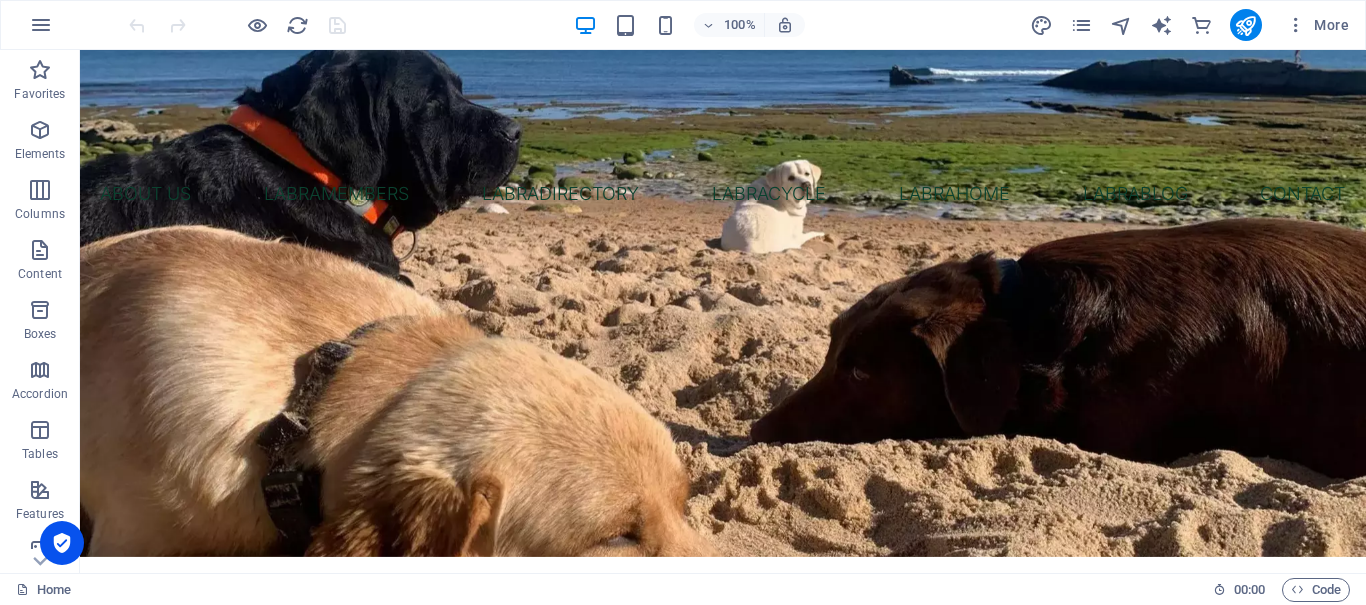 click on "100%" at bounding box center [689, 25] 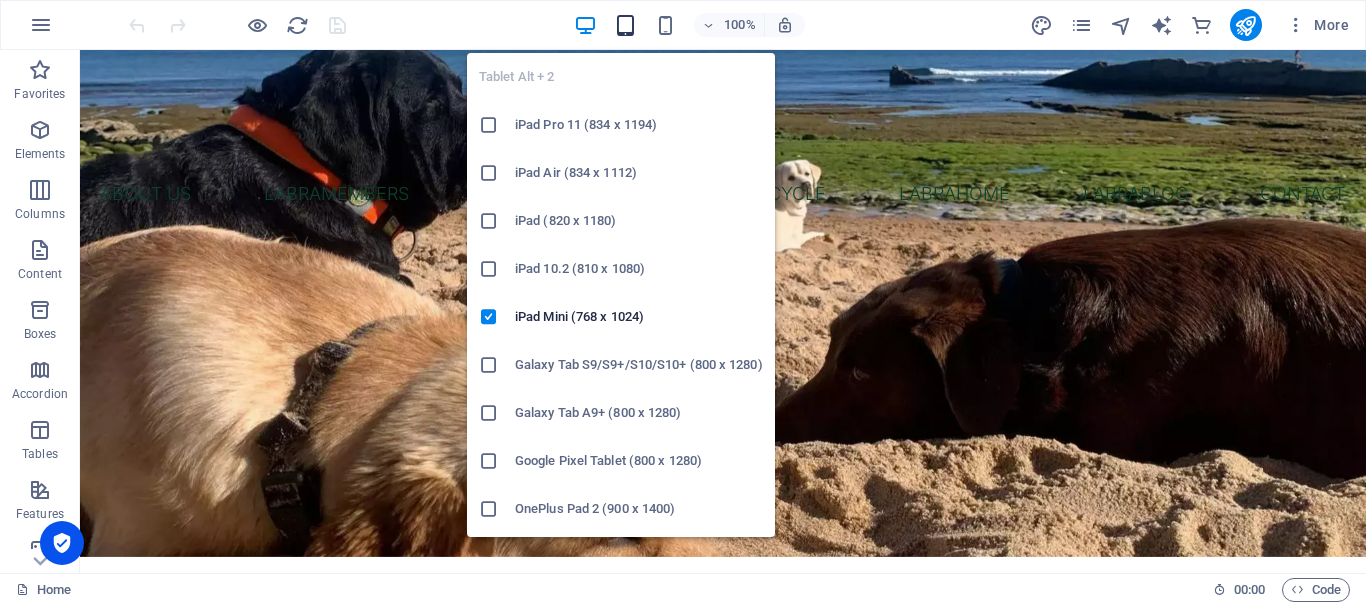 click at bounding box center [625, 25] 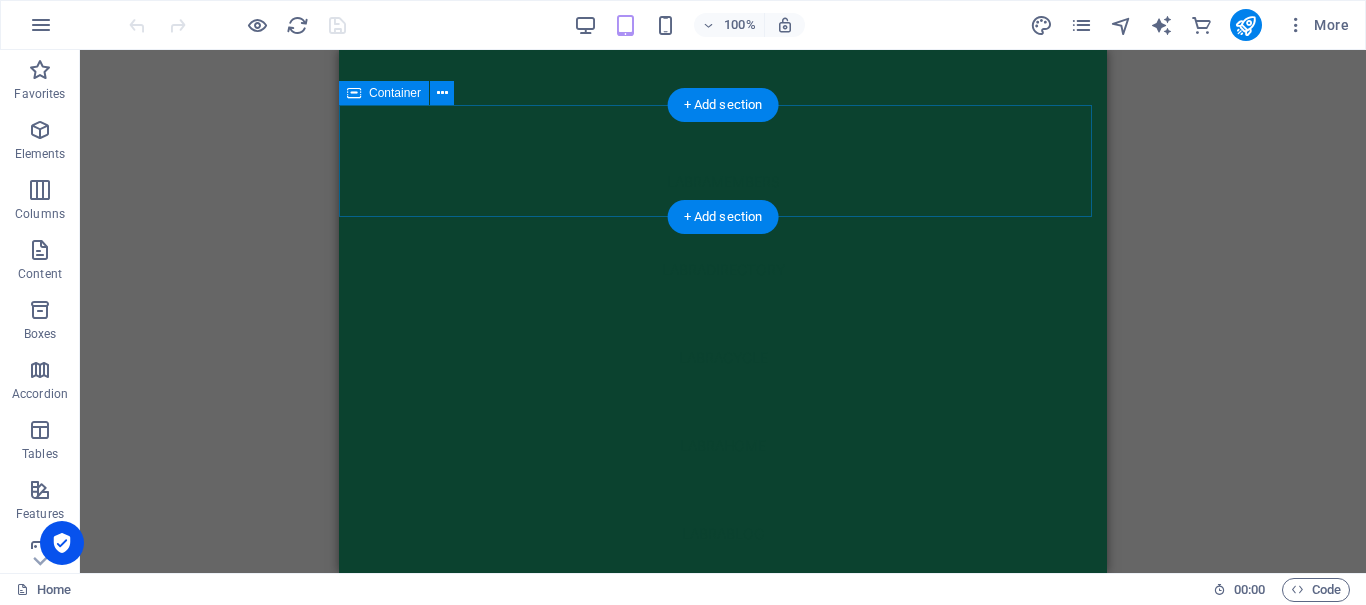 scroll, scrollTop: 205, scrollLeft: 0, axis: vertical 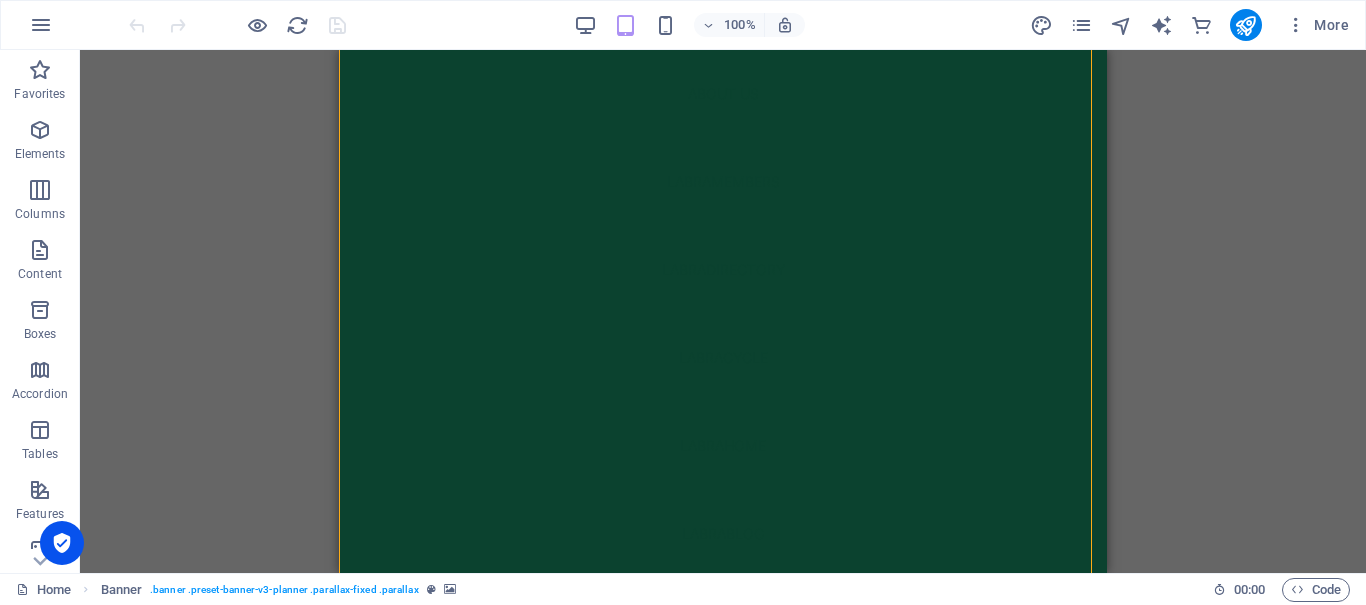 drag, startPoint x: 1076, startPoint y: 100, endPoint x: 1121, endPoint y: 192, distance: 102.41582 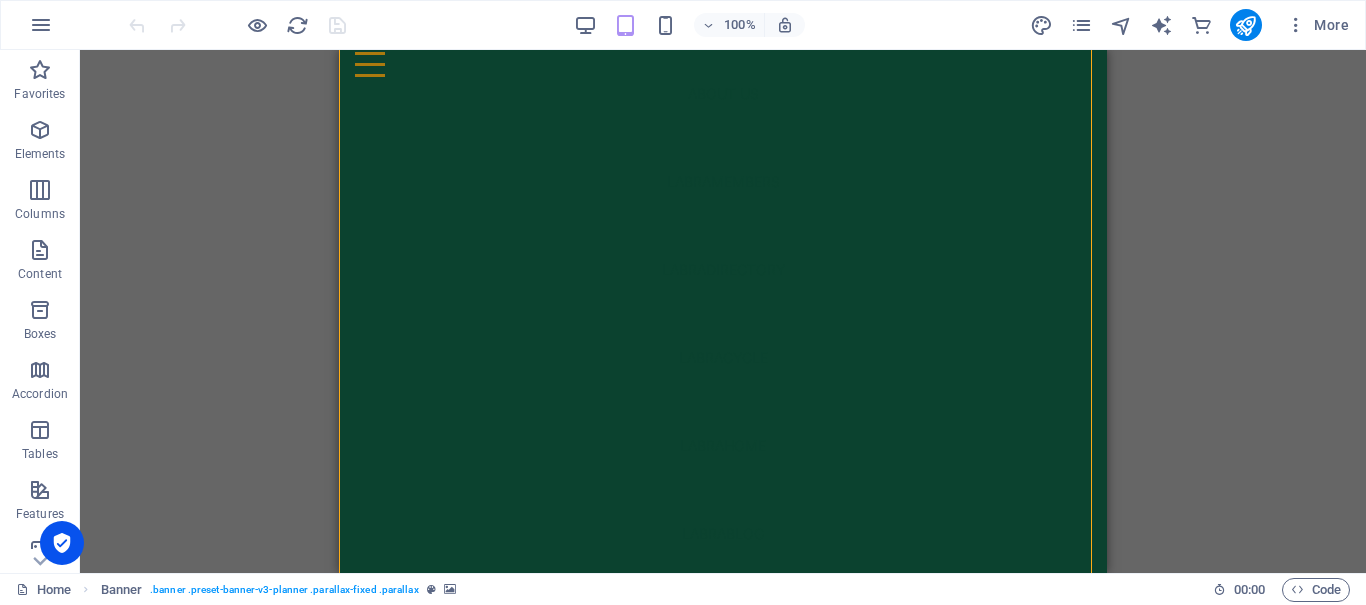 scroll, scrollTop: 128, scrollLeft: 0, axis: vertical 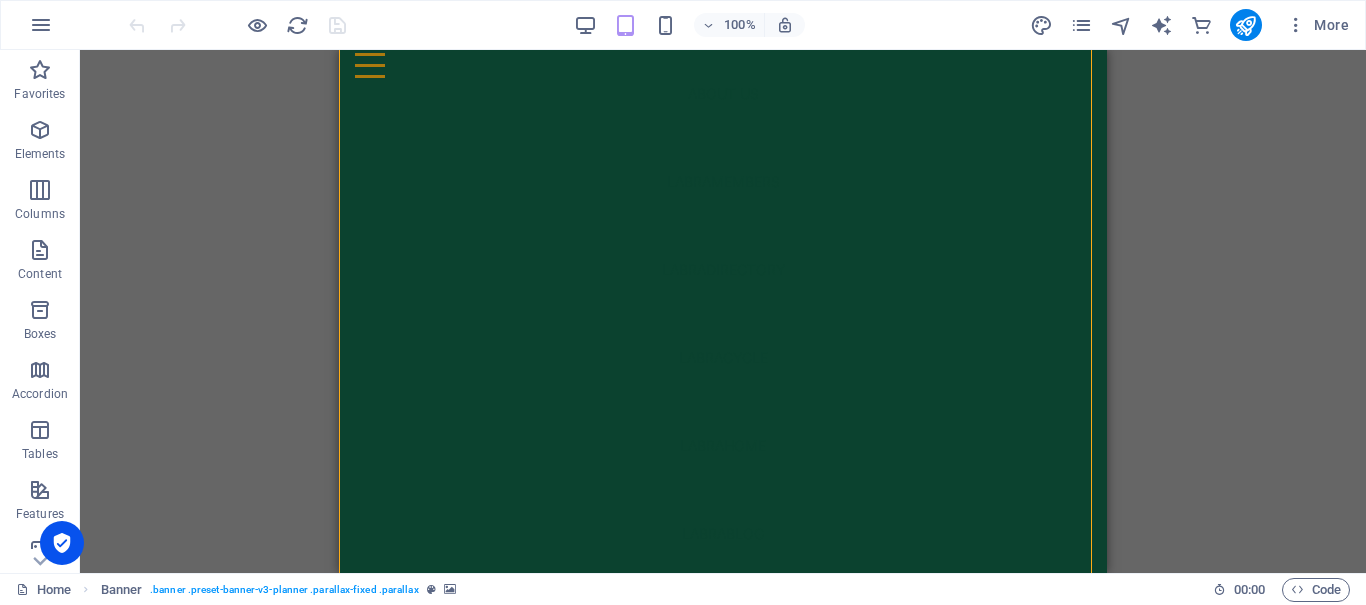 drag, startPoint x: 1084, startPoint y: 184, endPoint x: 1106, endPoint y: 262, distance: 81.0432 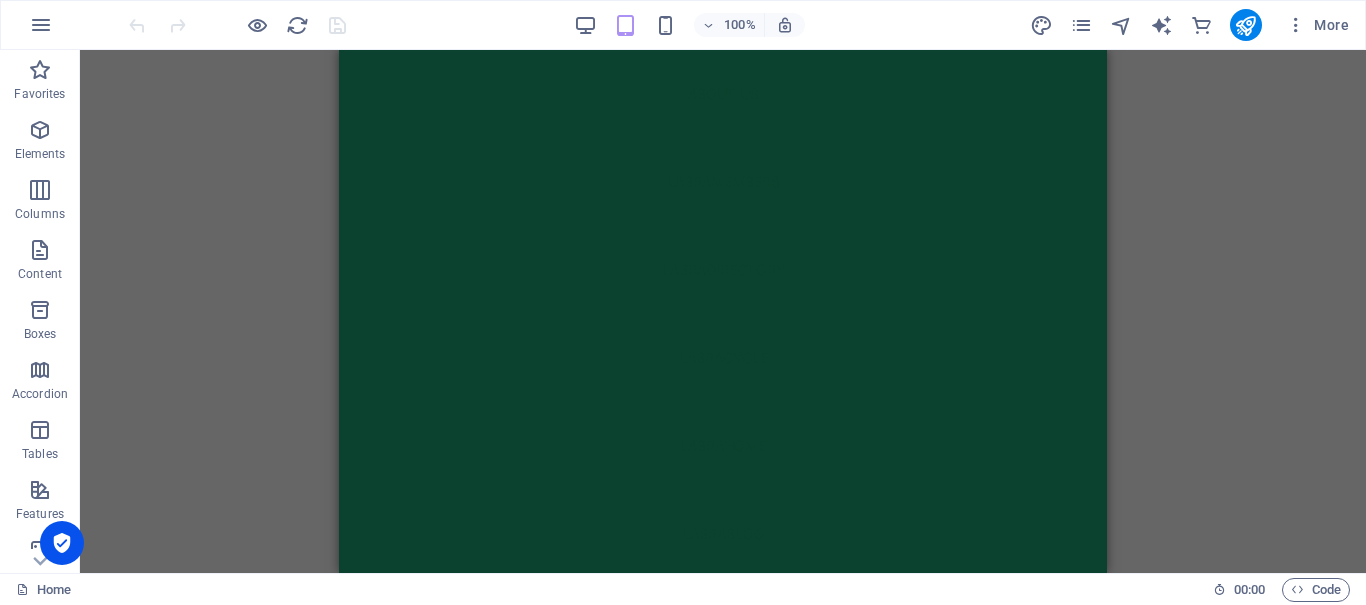 scroll, scrollTop: 0, scrollLeft: 0, axis: both 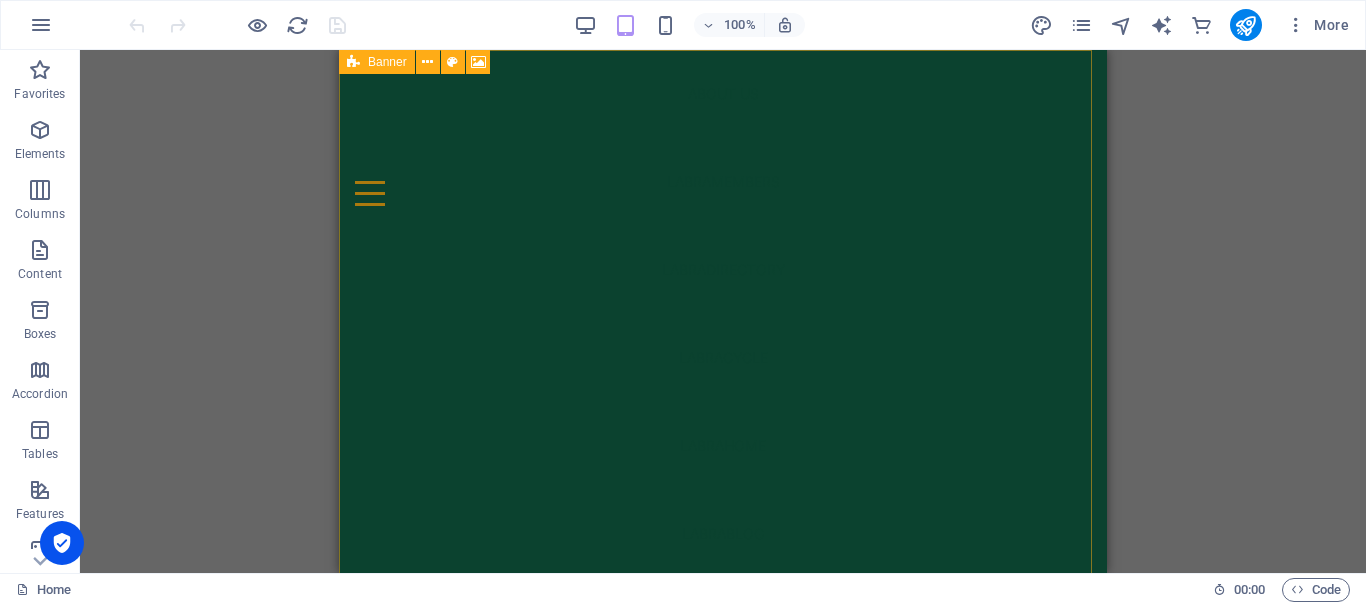 click on "Banner" at bounding box center [387, 62] 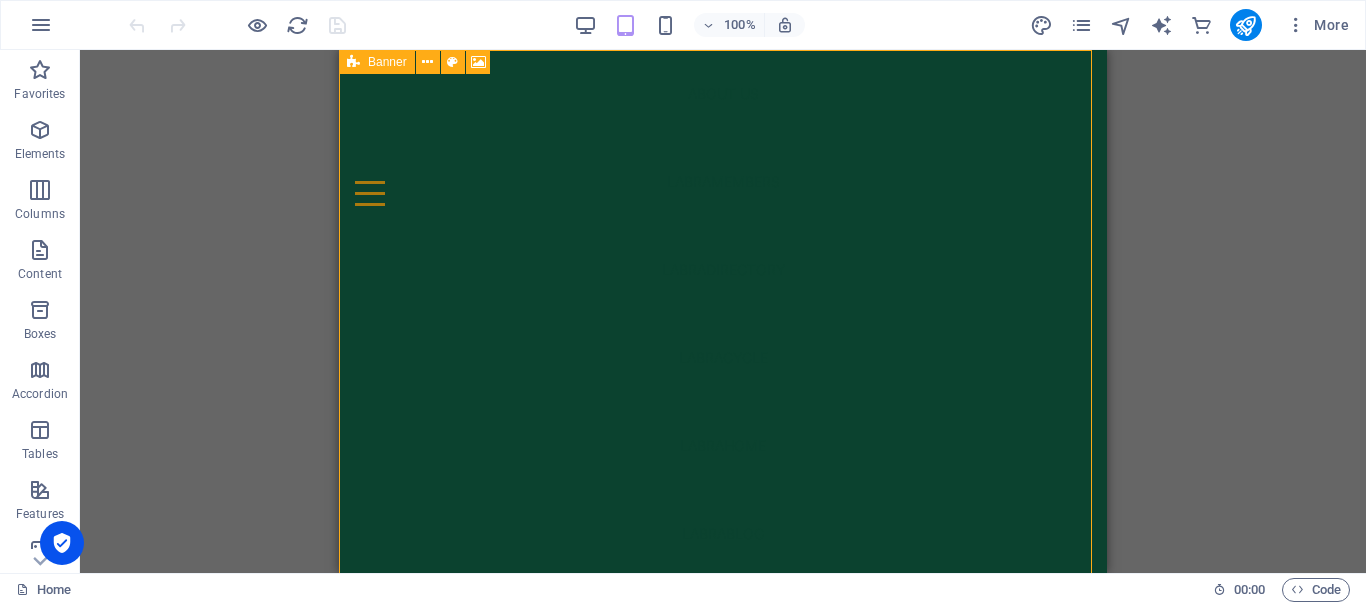 click on "Banner" at bounding box center (387, 62) 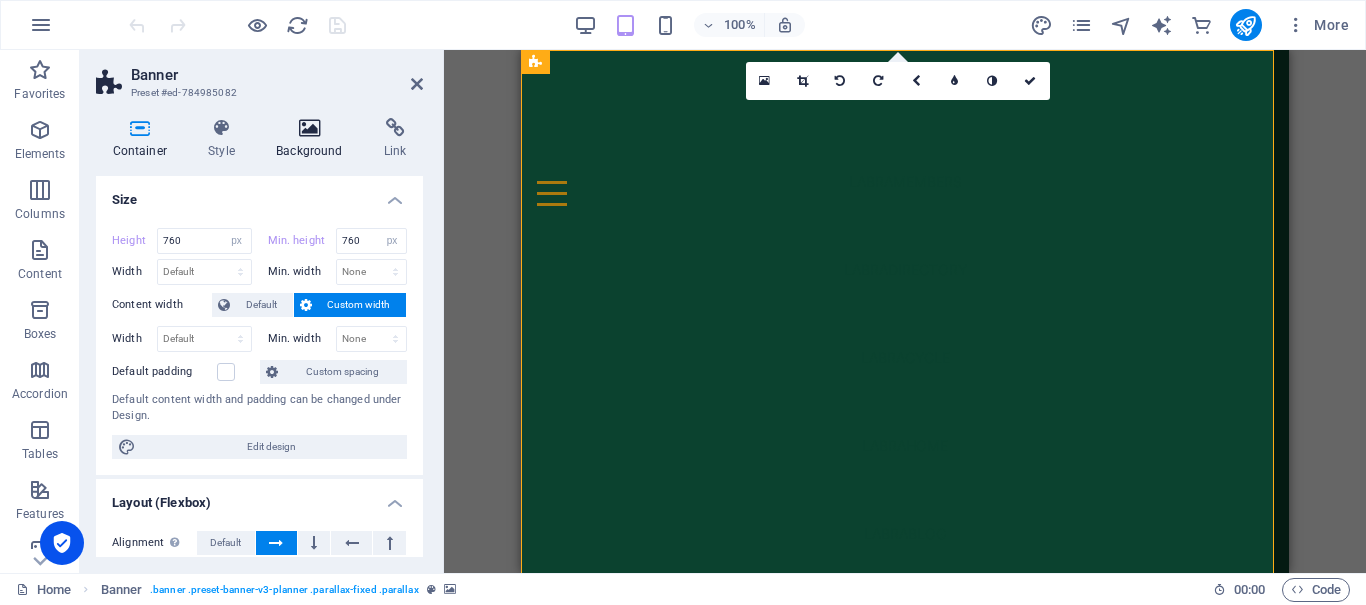 click on "Background" at bounding box center (314, 139) 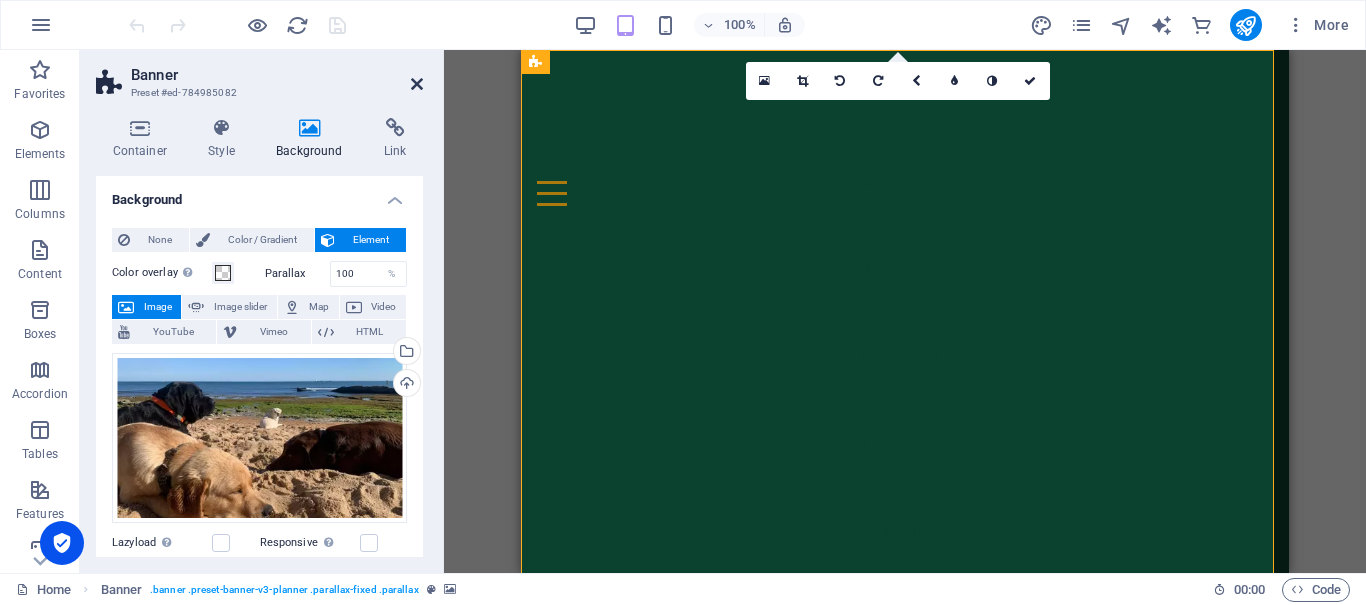 click at bounding box center (417, 84) 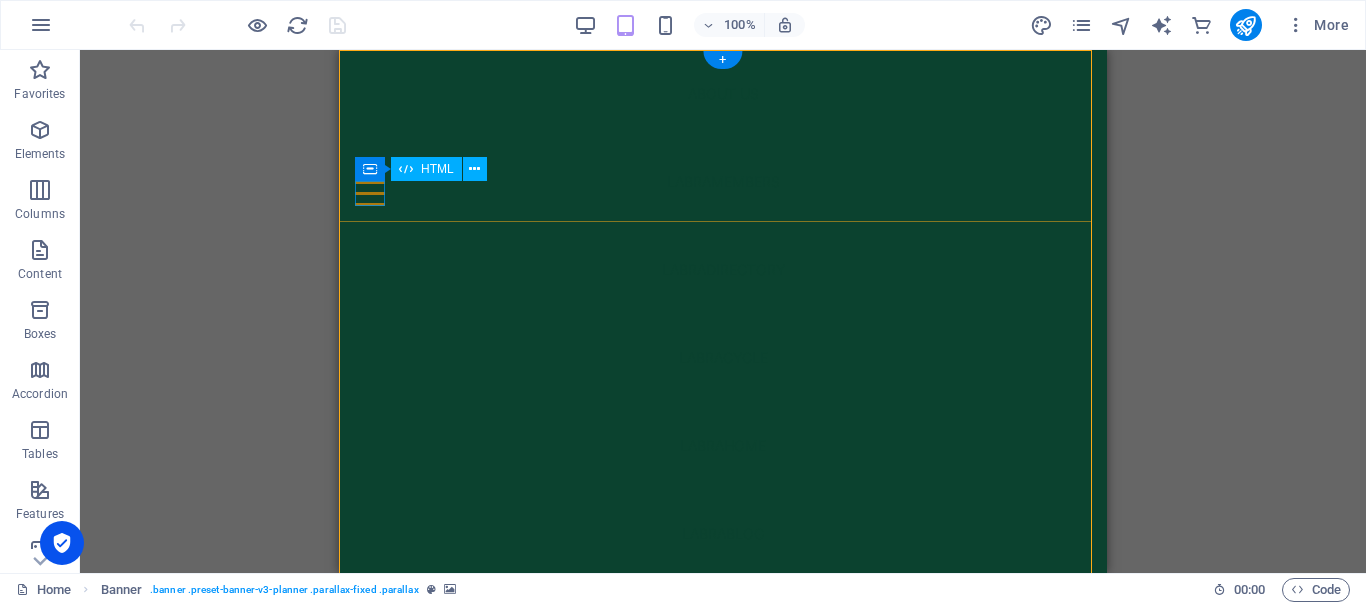 click at bounding box center (723, 193) 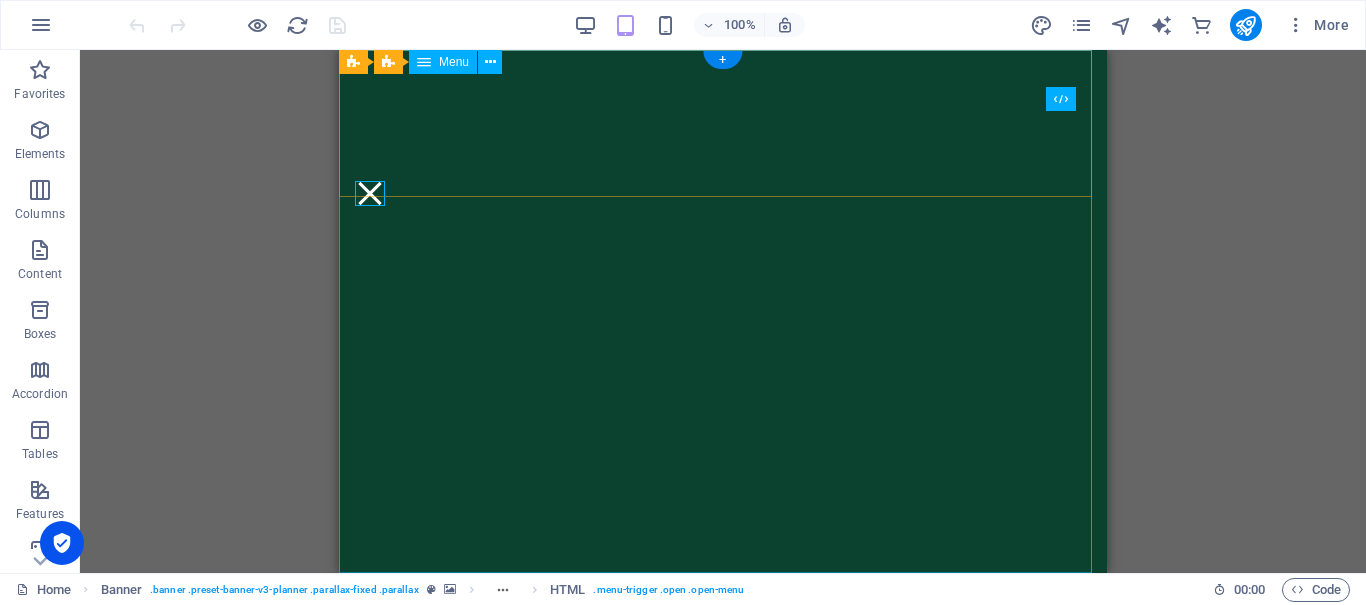 click on "About Us LabraMembers LabraDirectory Labracycle Labrahome LabraBlog Contact" at bounding box center [723, 311] 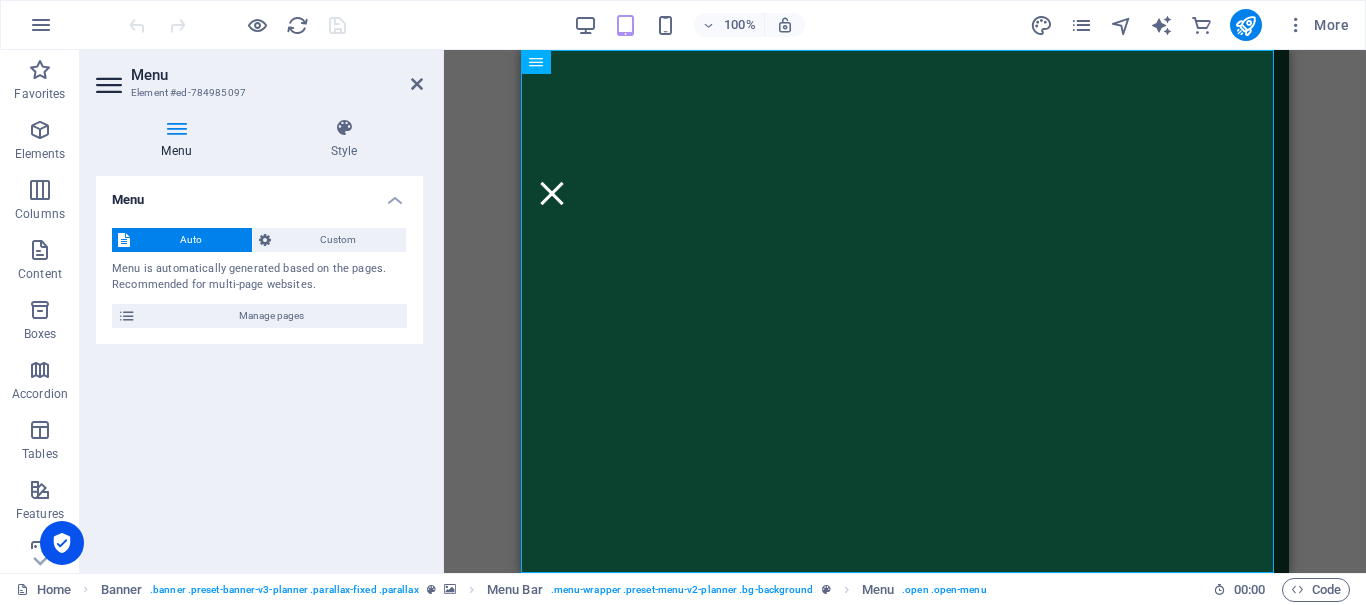 click on "Auto" at bounding box center (191, 240) 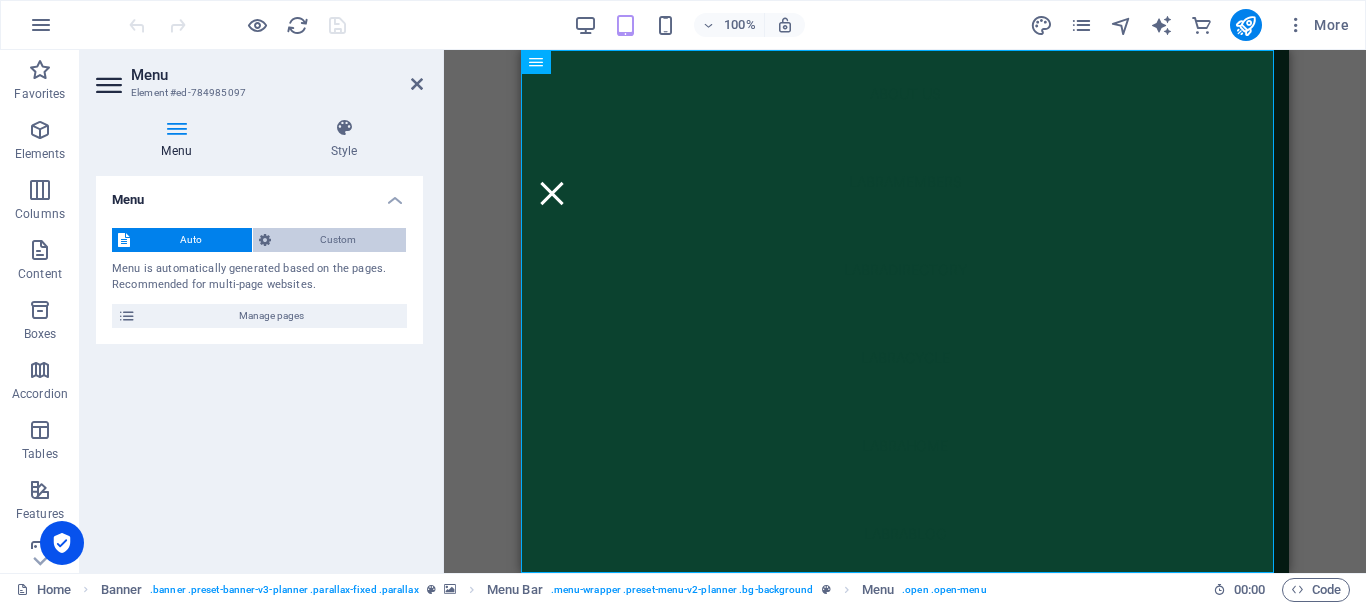 click on "Custom" at bounding box center (339, 240) 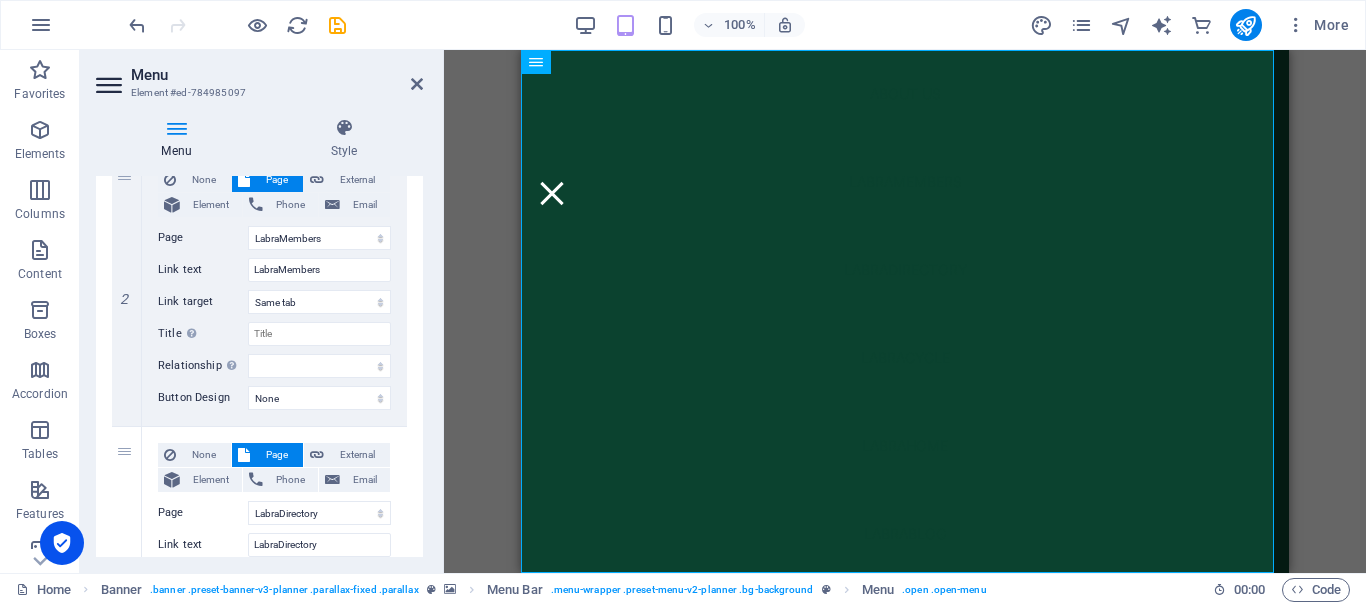 scroll, scrollTop: 0, scrollLeft: 0, axis: both 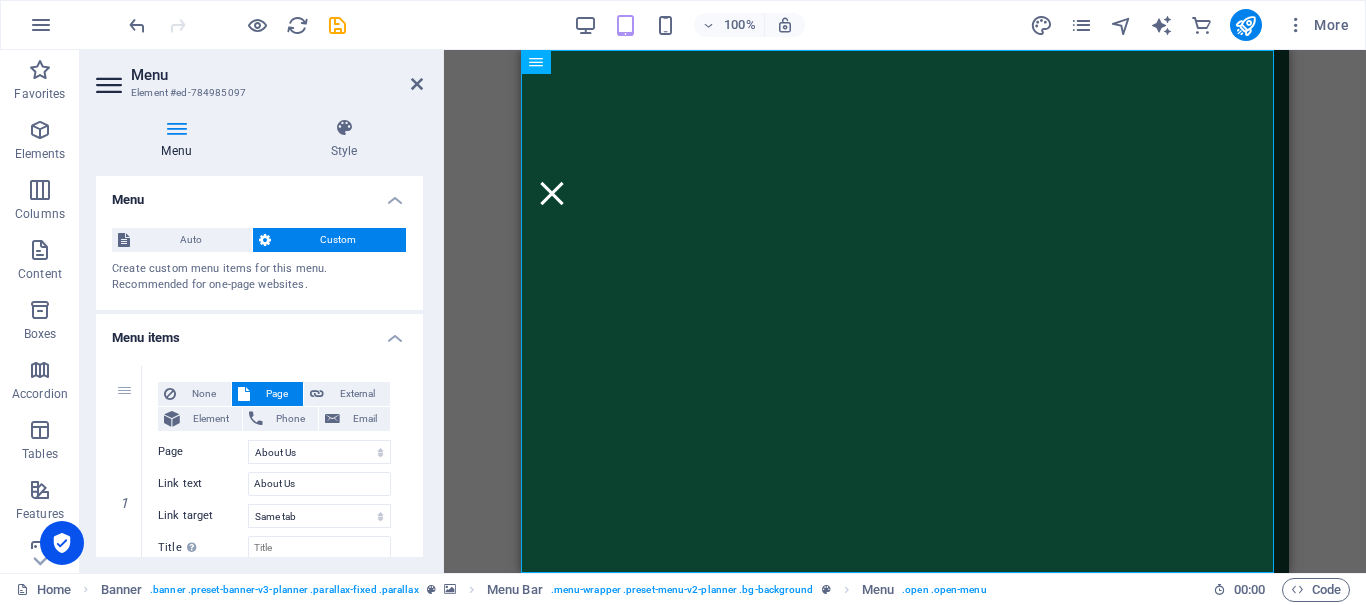 click on "Auto Custom Create custom menu items for this menu. Recommended for one-page websites. Manage pages" at bounding box center (259, 261) 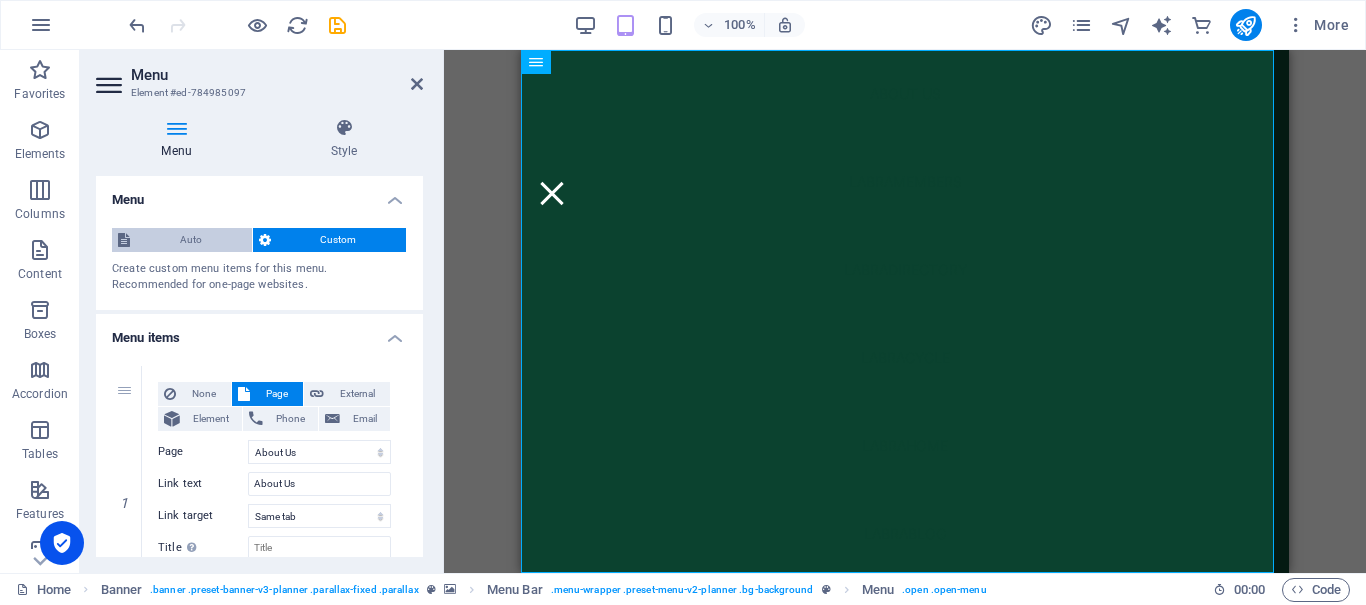 click on "Auto" at bounding box center (191, 240) 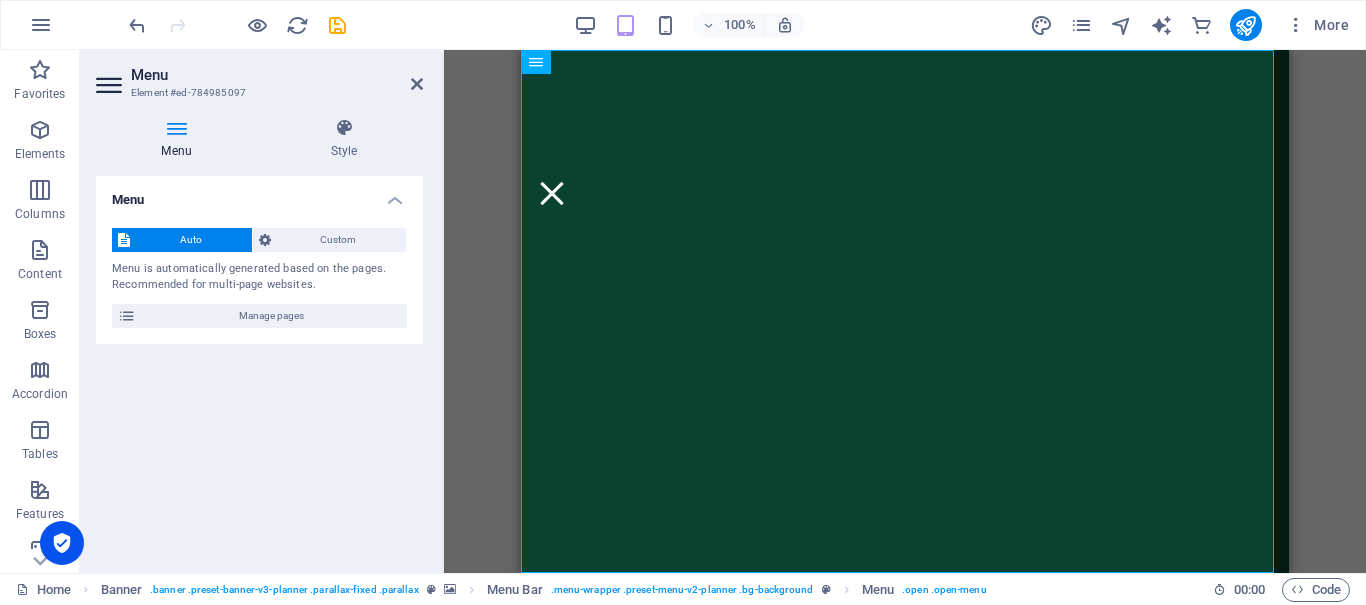 click on "Auto" at bounding box center [191, 240] 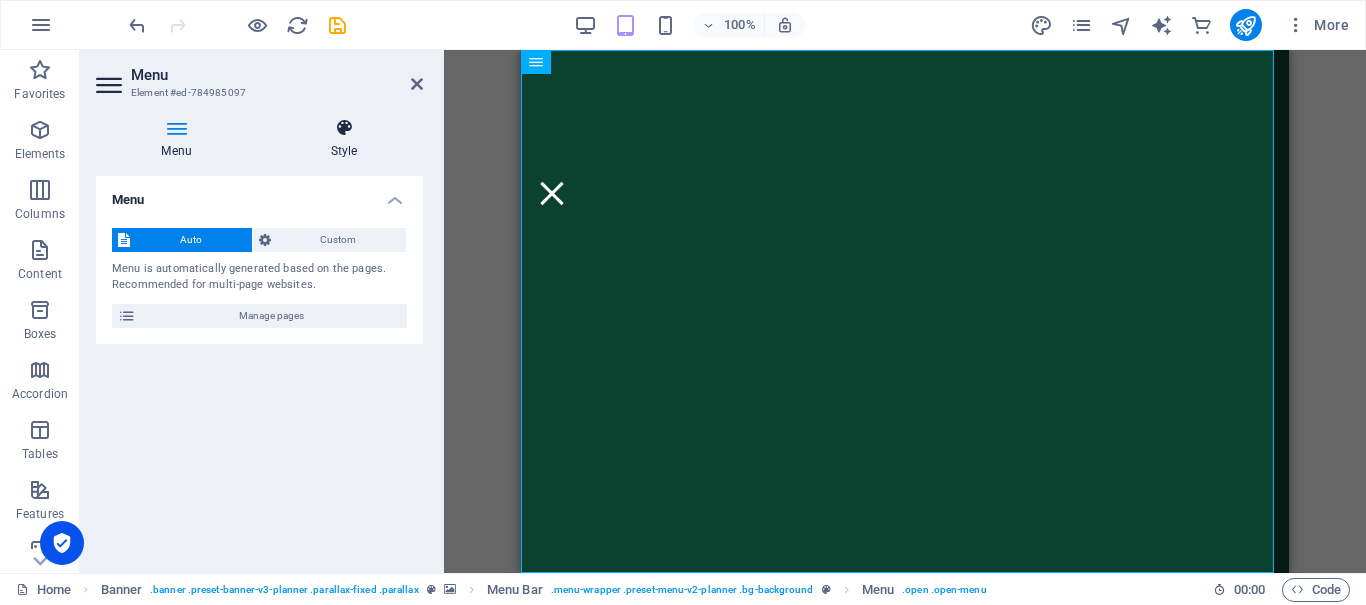 click on "Style" at bounding box center (344, 139) 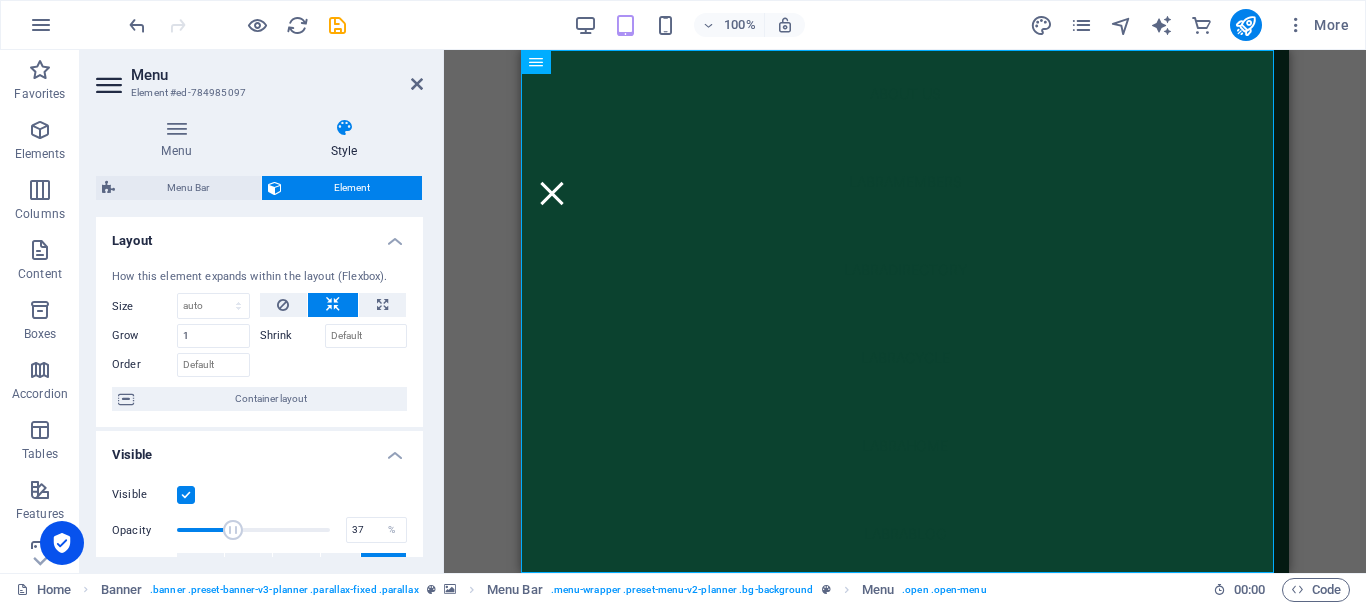 drag, startPoint x: 314, startPoint y: 525, endPoint x: 231, endPoint y: 513, distance: 83.86298 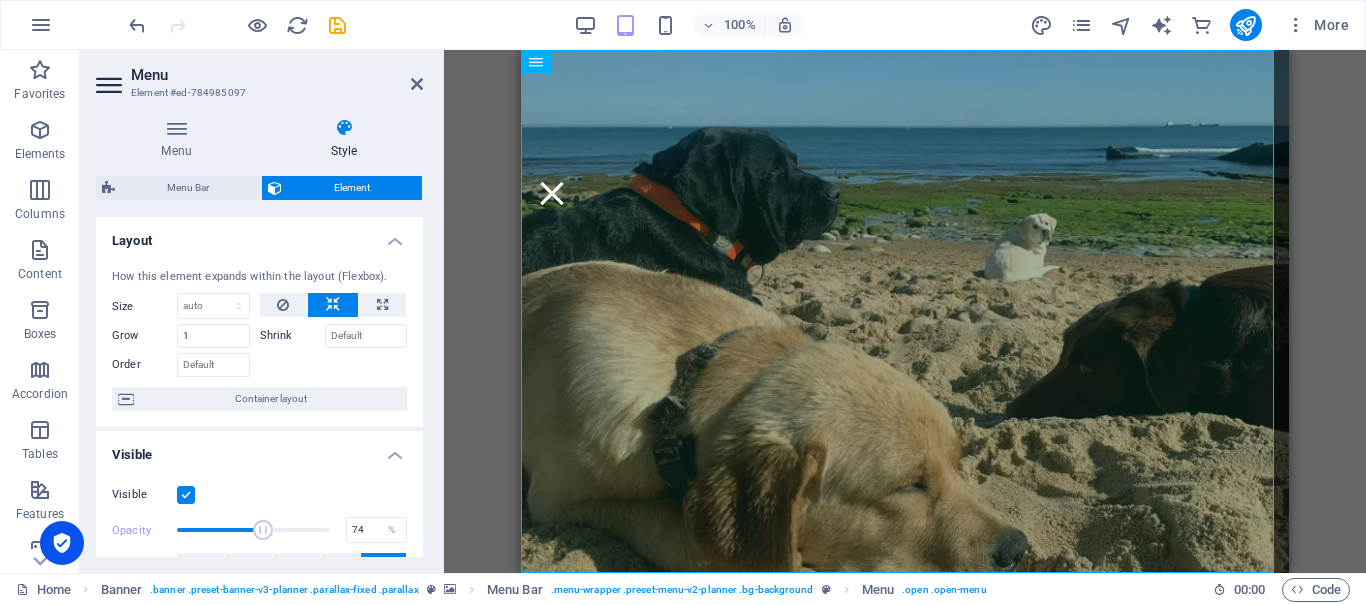 type on "75" 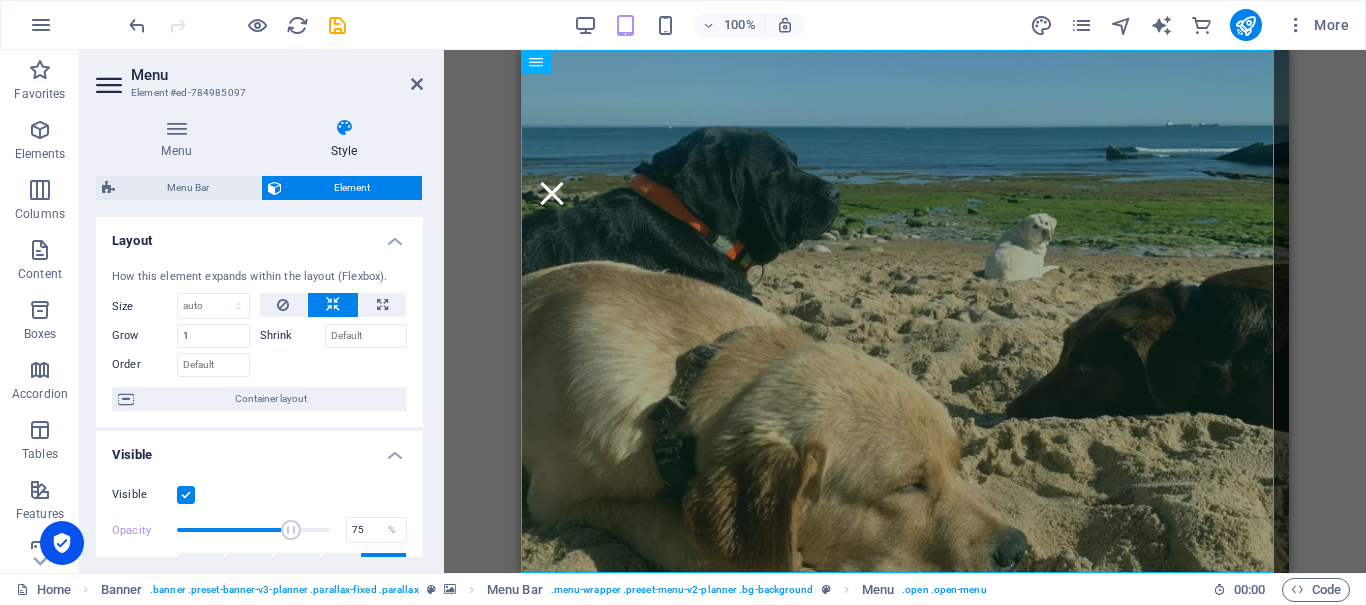 drag, startPoint x: 254, startPoint y: 529, endPoint x: 288, endPoint y: 541, distance: 36.05551 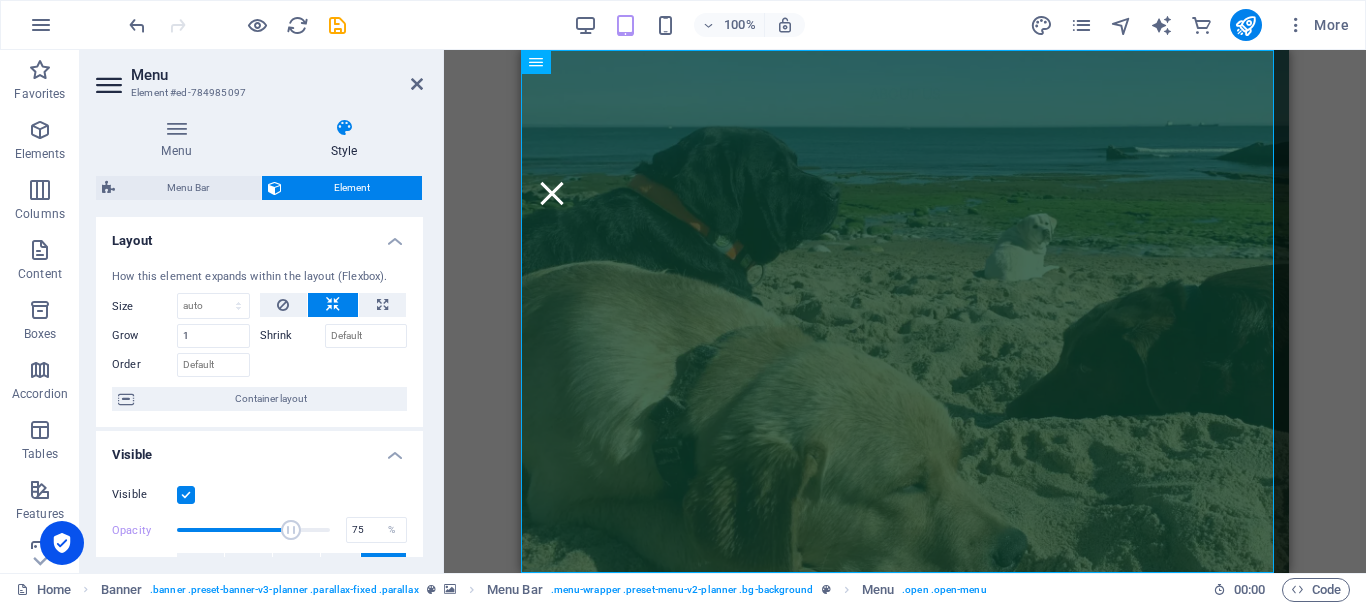 scroll, scrollTop: 200, scrollLeft: 0, axis: vertical 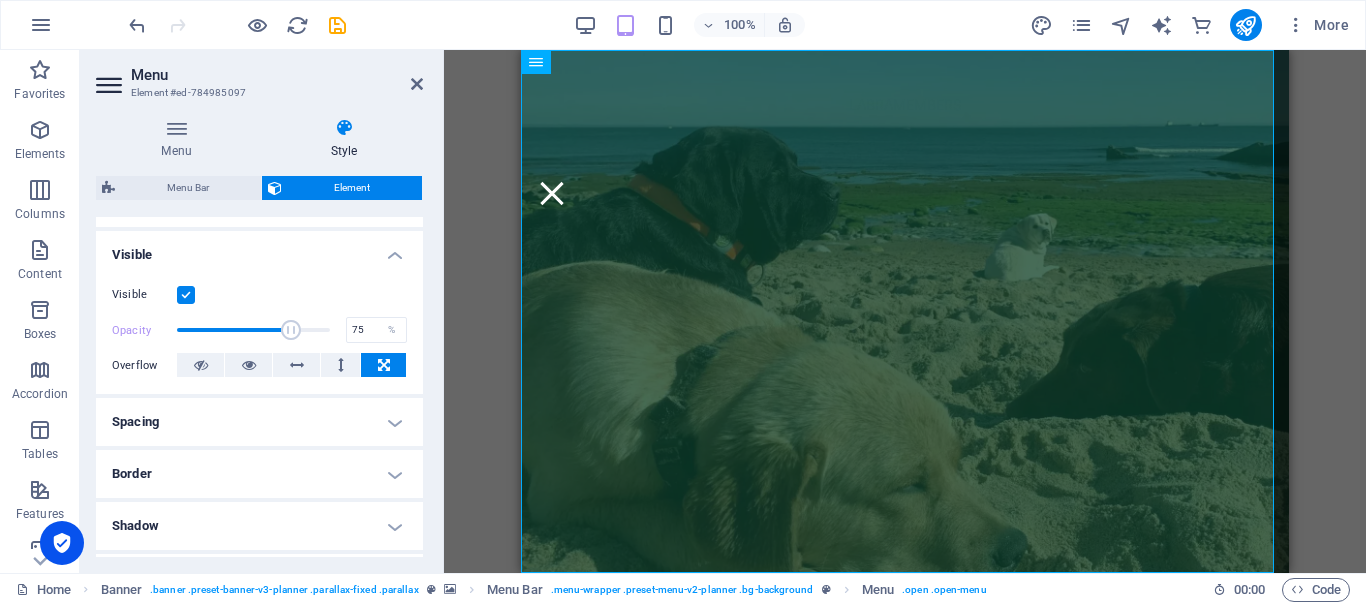 click on "Spacing" at bounding box center (259, 422) 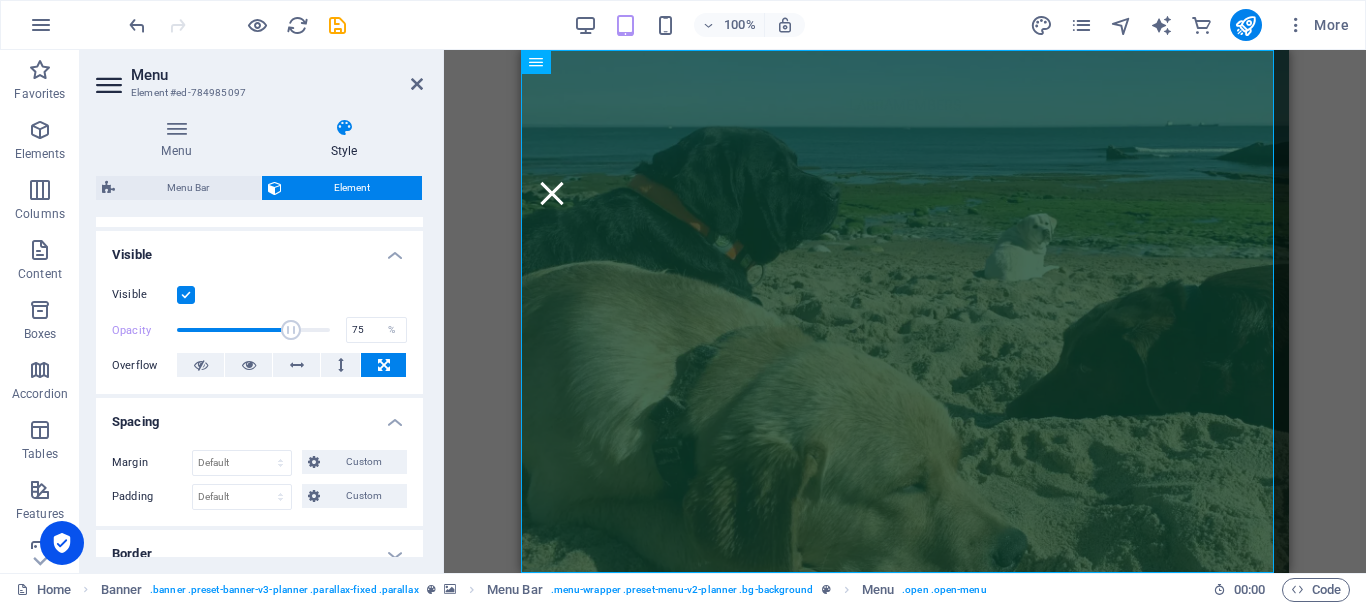 scroll, scrollTop: 400, scrollLeft: 0, axis: vertical 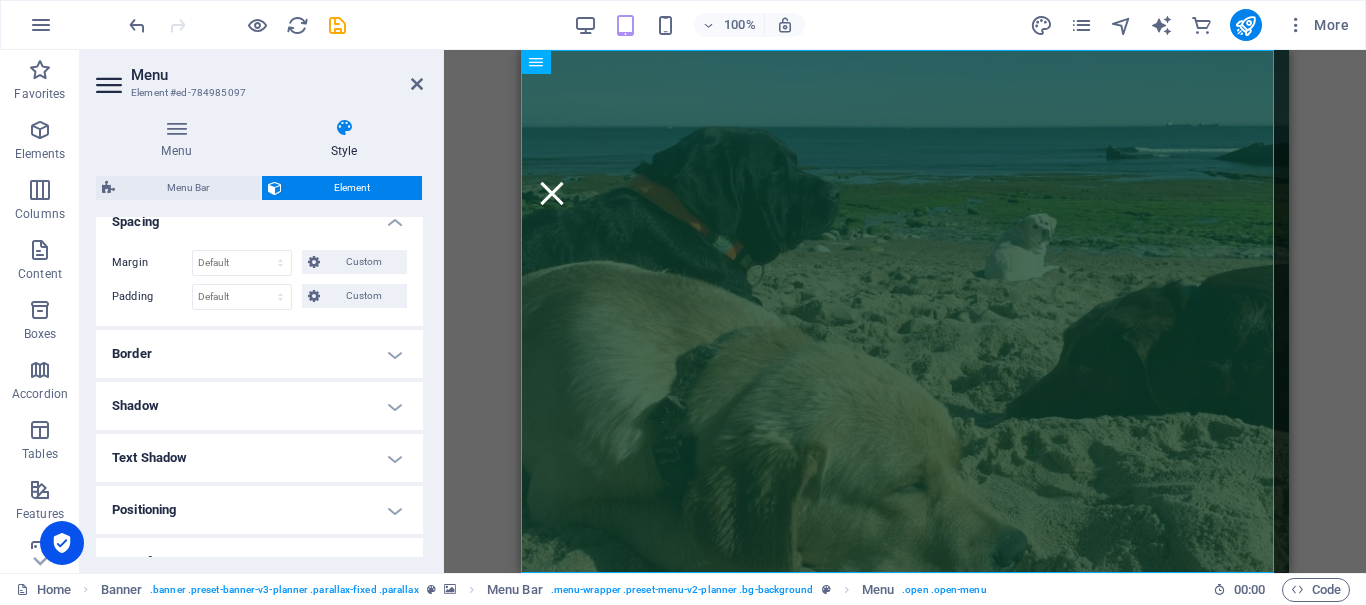 click on "Border" at bounding box center [259, 354] 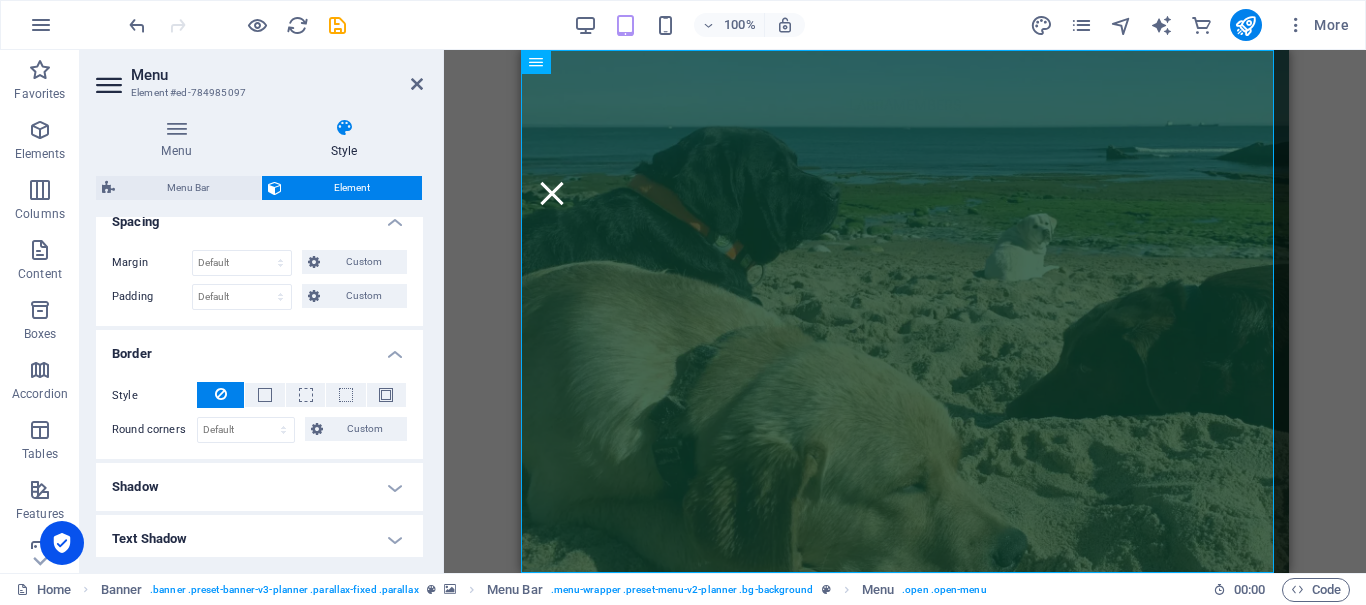 click on "Shadow" at bounding box center (259, 487) 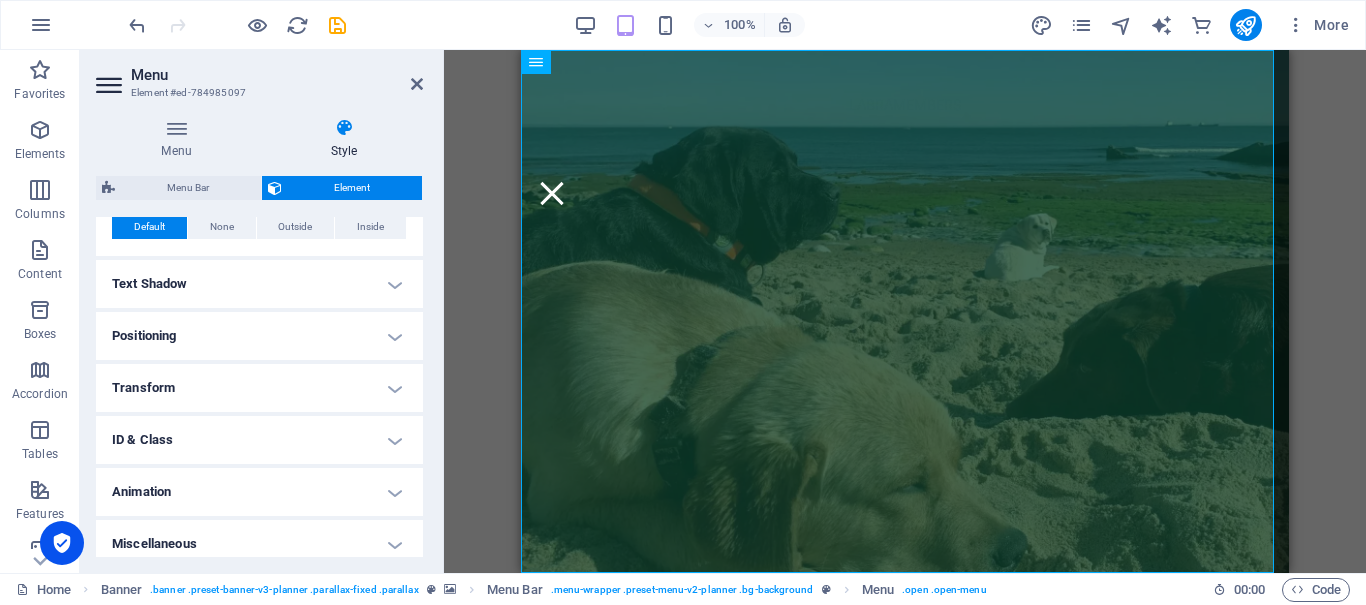 scroll, scrollTop: 711, scrollLeft: 0, axis: vertical 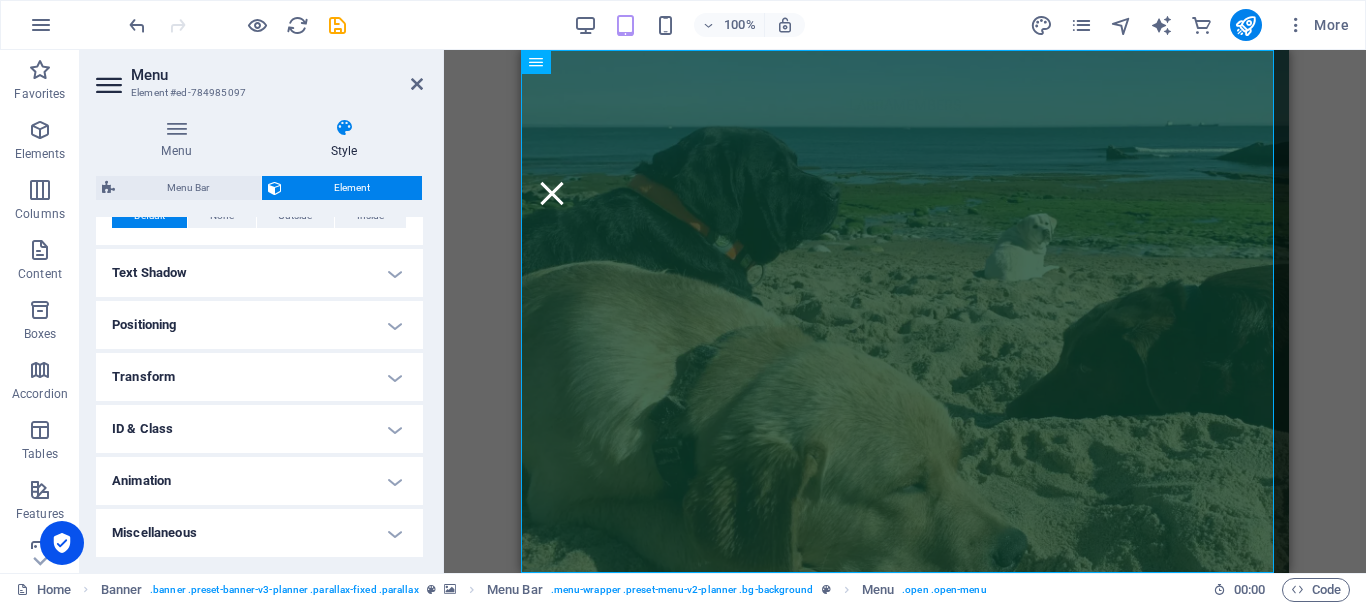 click on "Text Shadow" at bounding box center [259, 273] 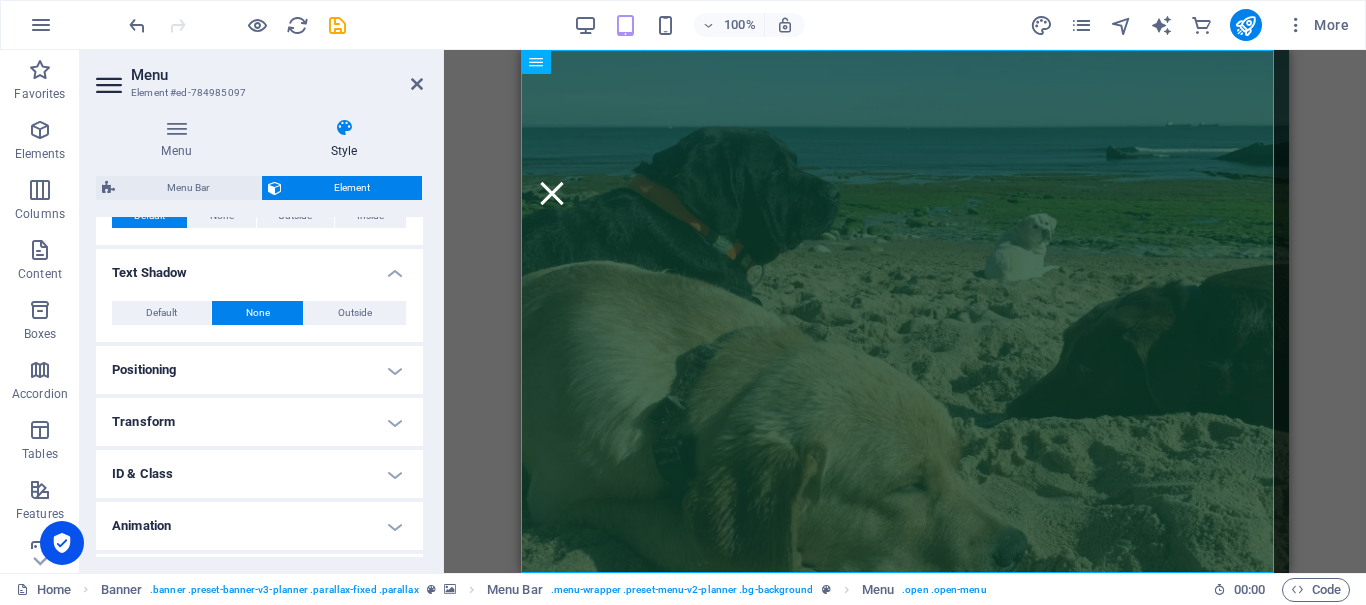click on "Positioning" at bounding box center (259, 370) 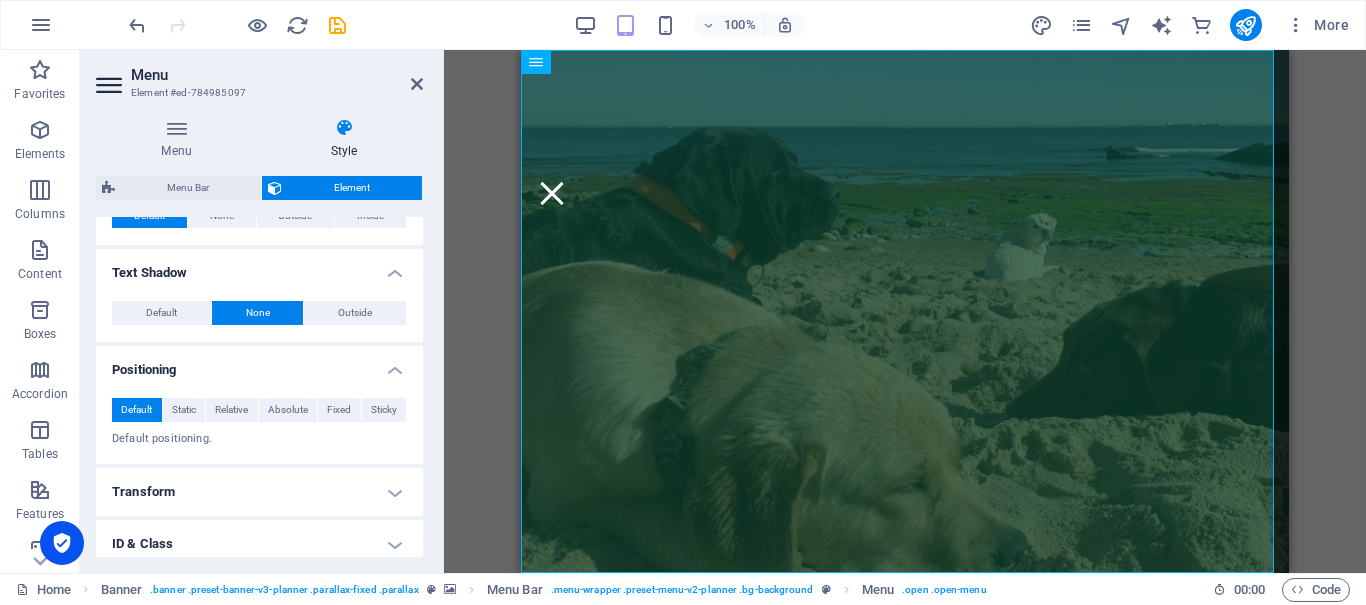 scroll, scrollTop: 826, scrollLeft: 0, axis: vertical 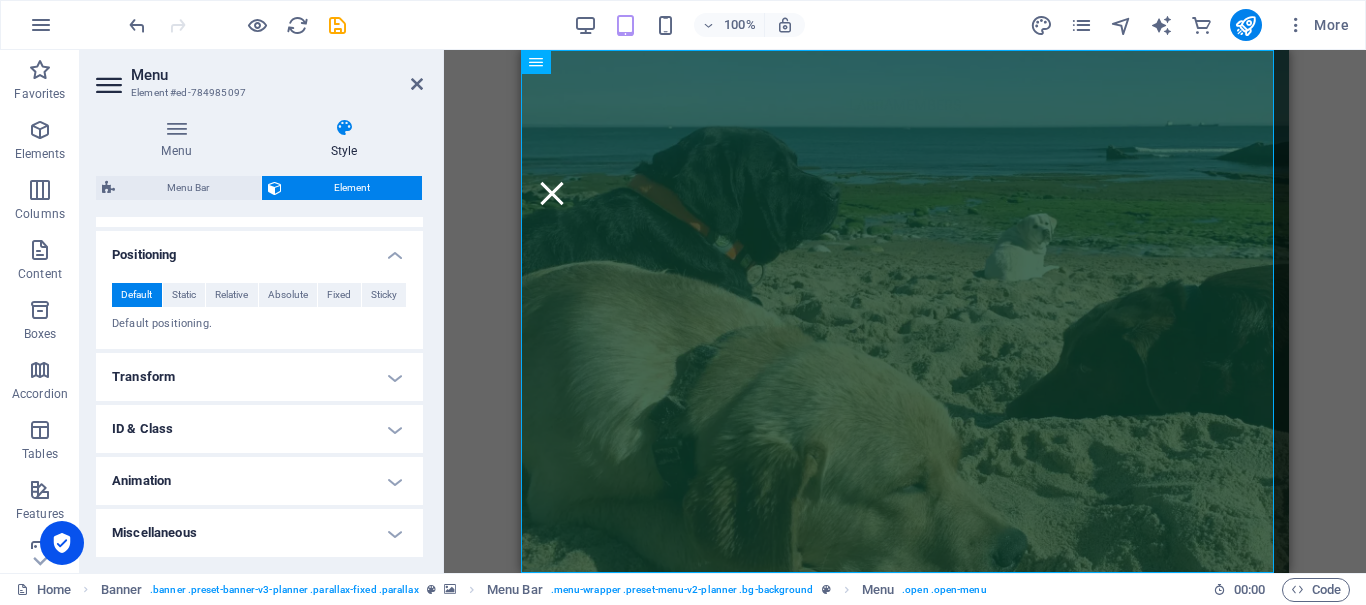 click on "Transform" at bounding box center (259, 377) 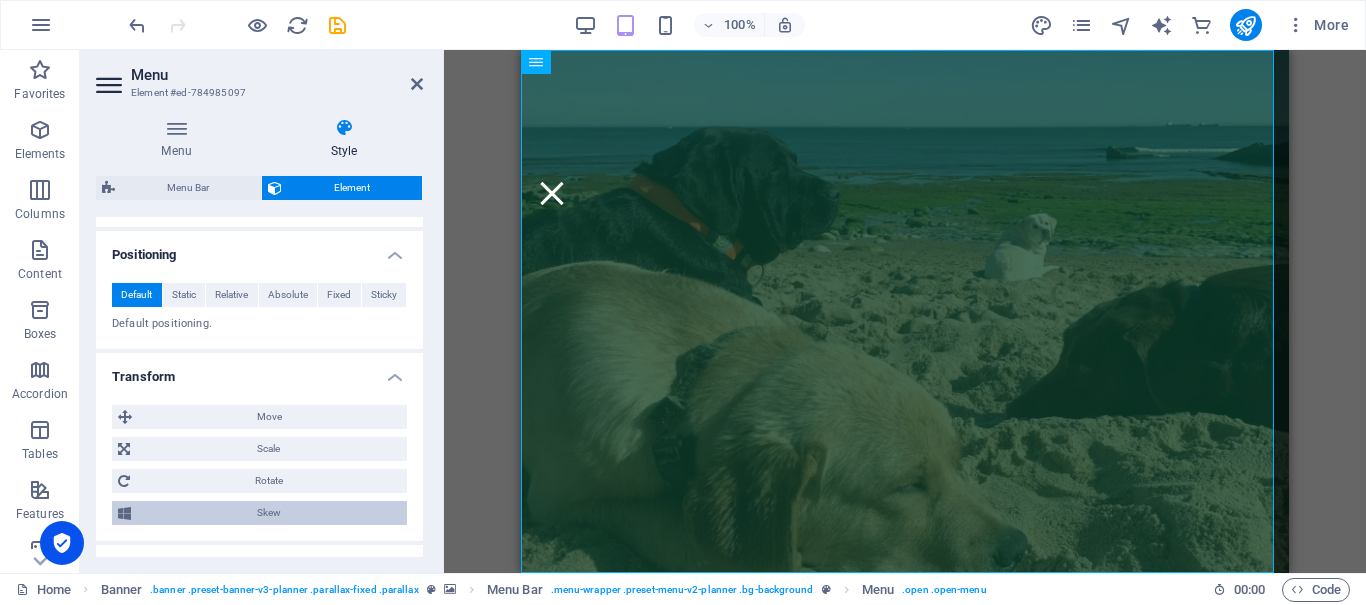 scroll, scrollTop: 966, scrollLeft: 0, axis: vertical 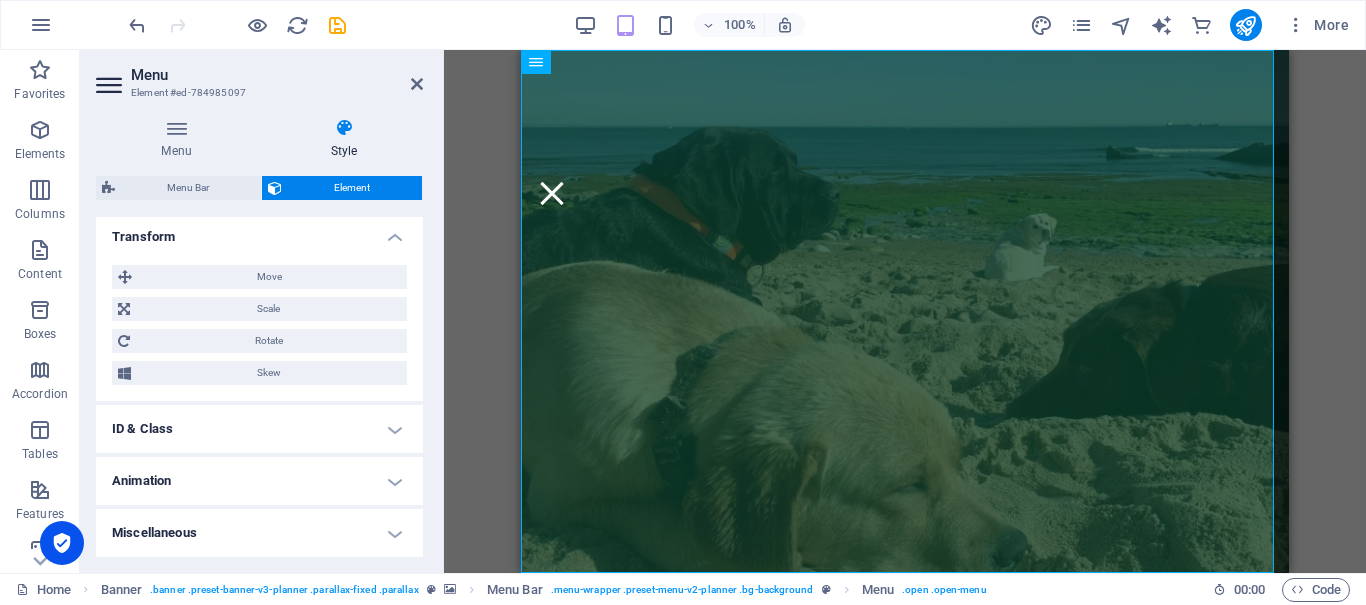 click on "Miscellaneous" at bounding box center [259, 533] 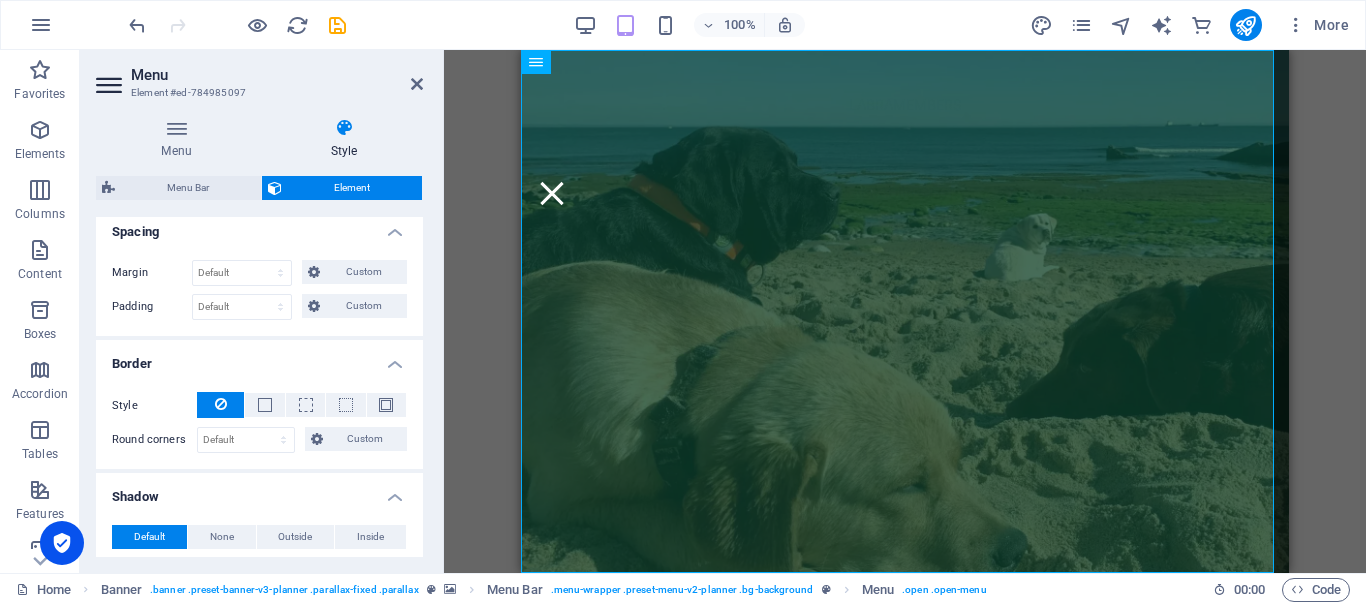 scroll, scrollTop: 0, scrollLeft: 0, axis: both 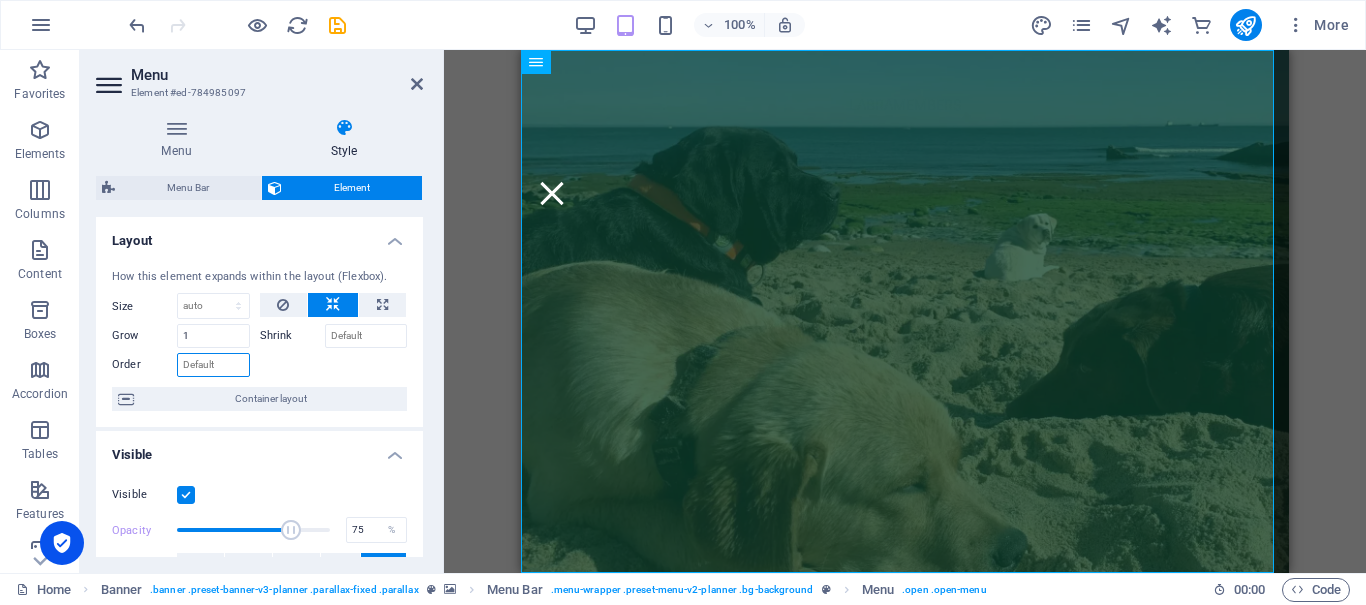 click on "Order" at bounding box center (213, 365) 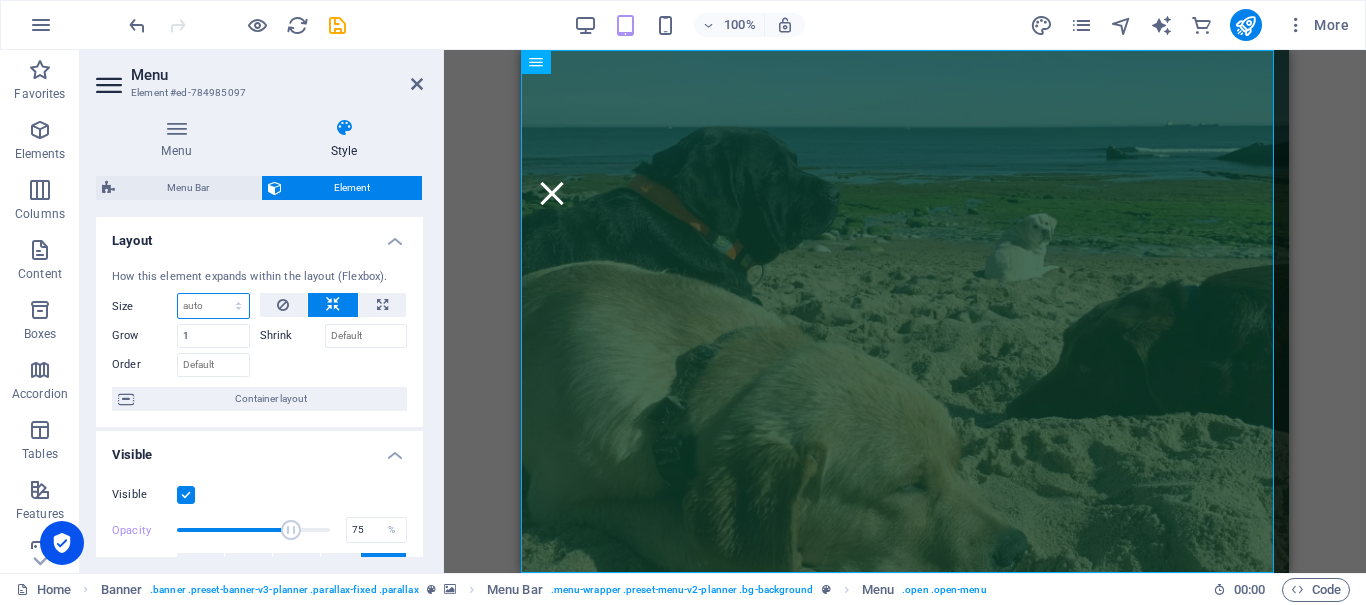 click on "Default auto px % 1/1 1/2 1/3 1/4 1/5 1/6 1/7 1/8 1/9 1/10" at bounding box center (213, 306) 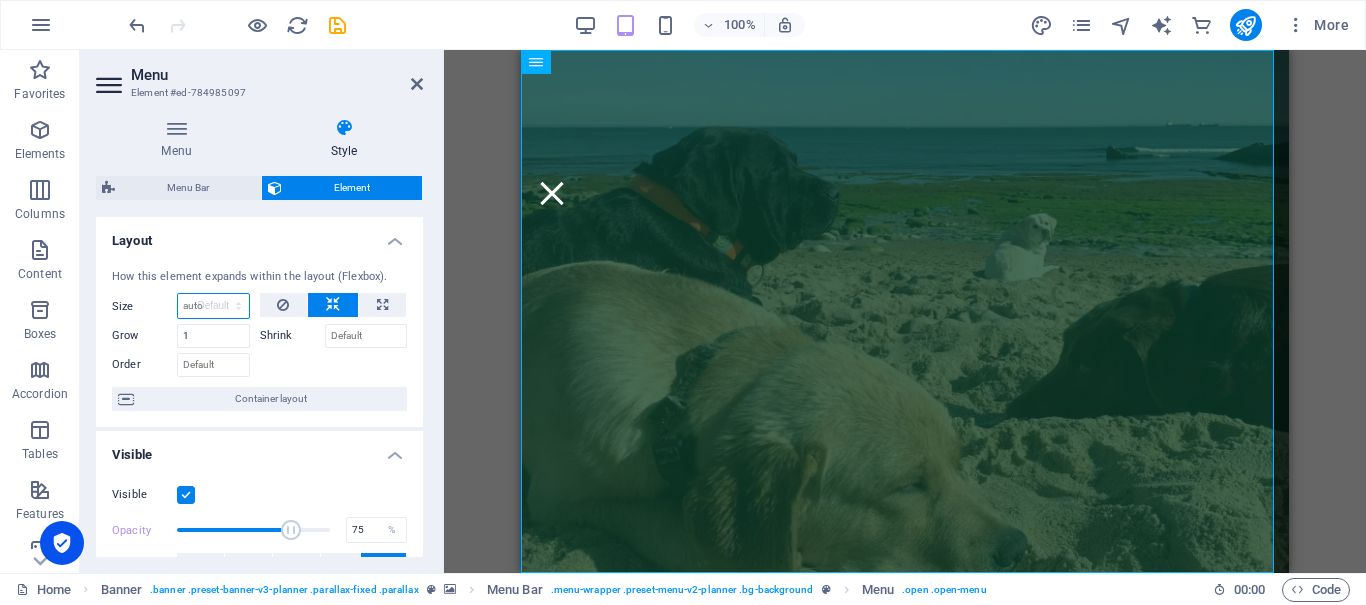 click on "Default auto px % 1/1 1/2 1/3 1/4 1/5 1/6 1/7 1/8 1/9 1/10" at bounding box center (213, 306) 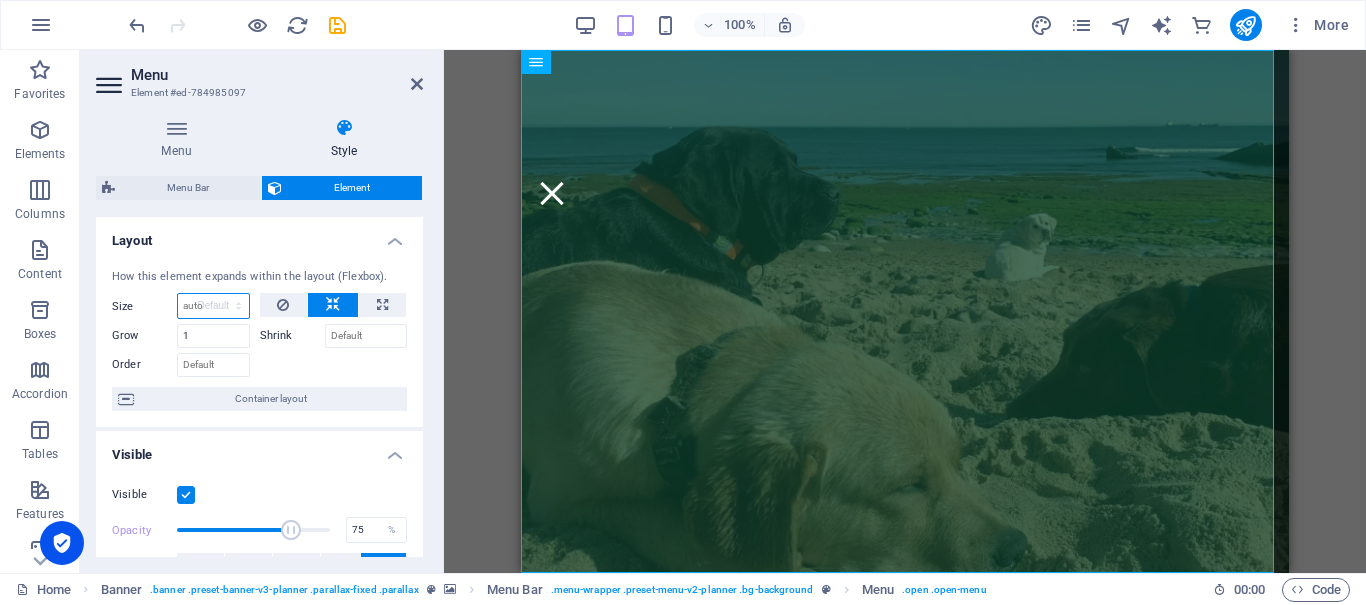 select on "DISABLED_OPTION_VALUE" 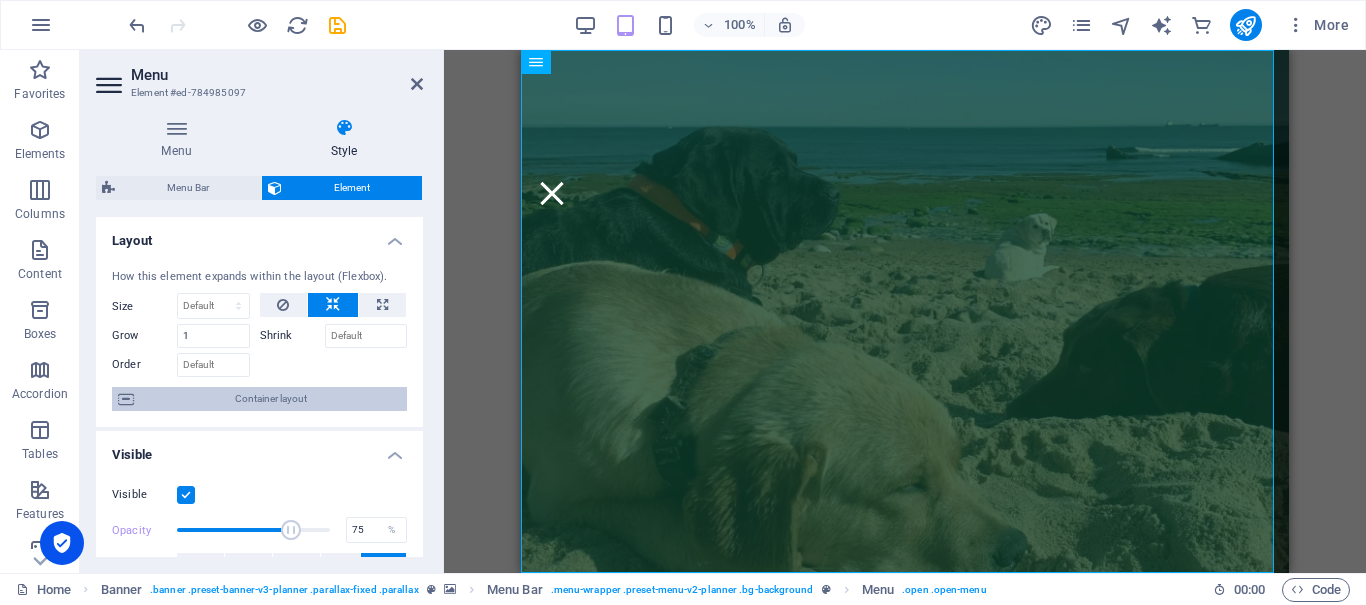 click on "Container layout" at bounding box center (270, 399) 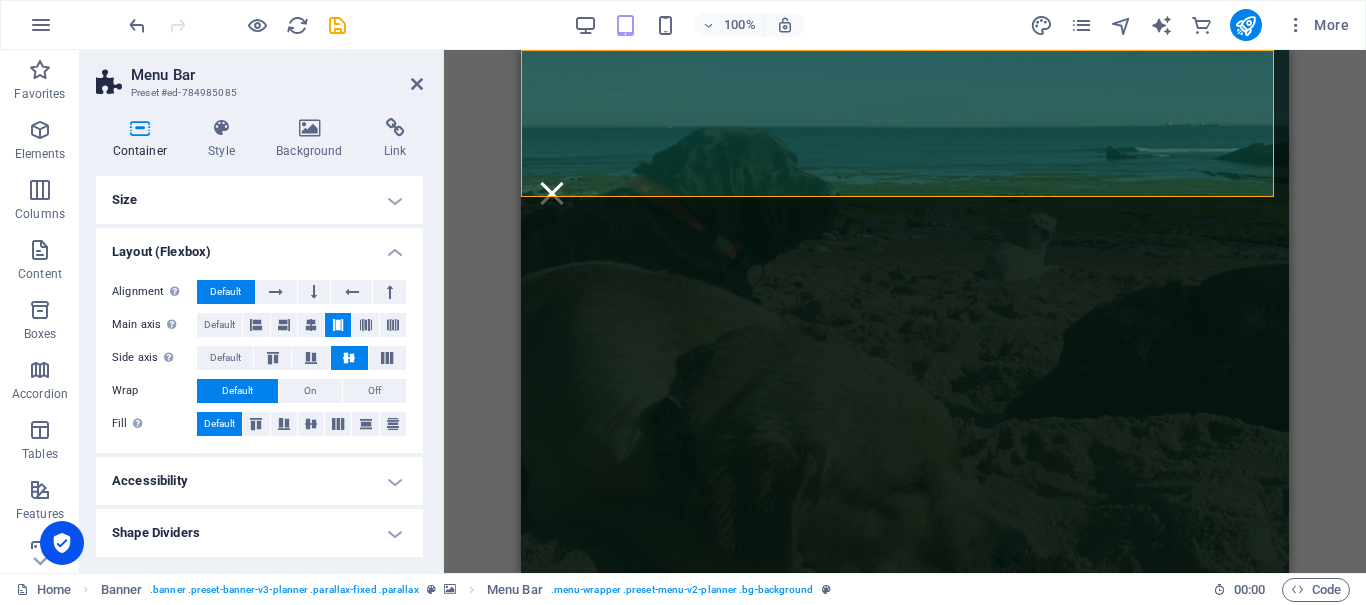 click on "Size" at bounding box center (259, 200) 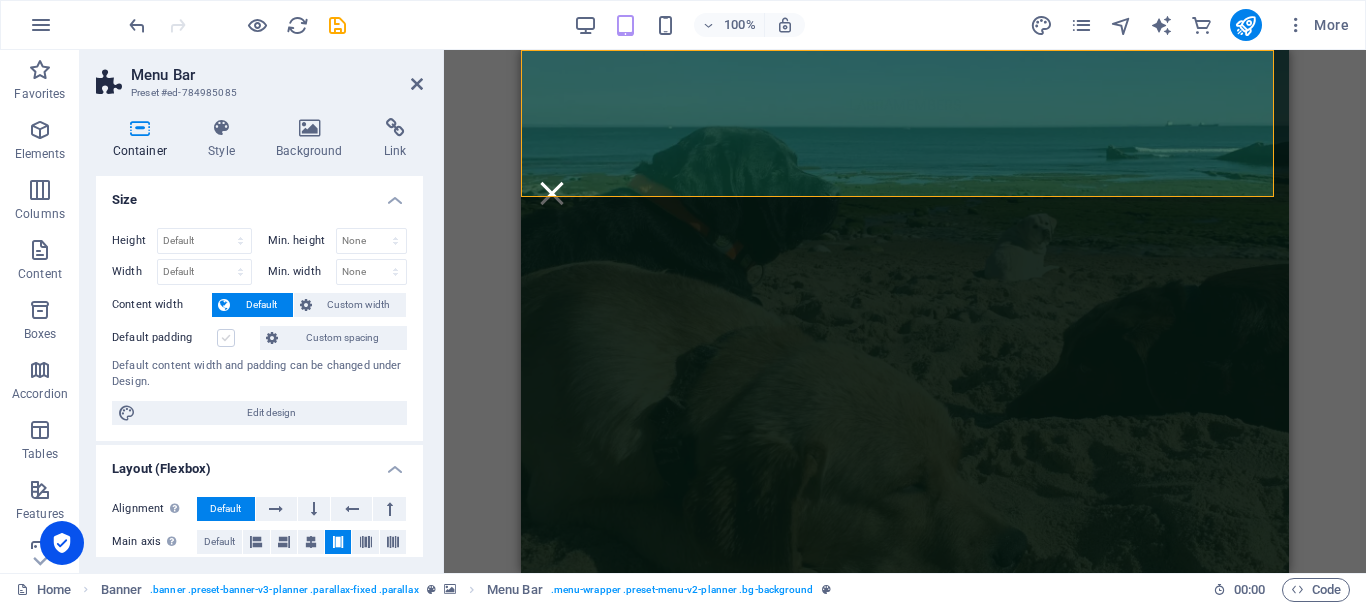 click at bounding box center [226, 338] 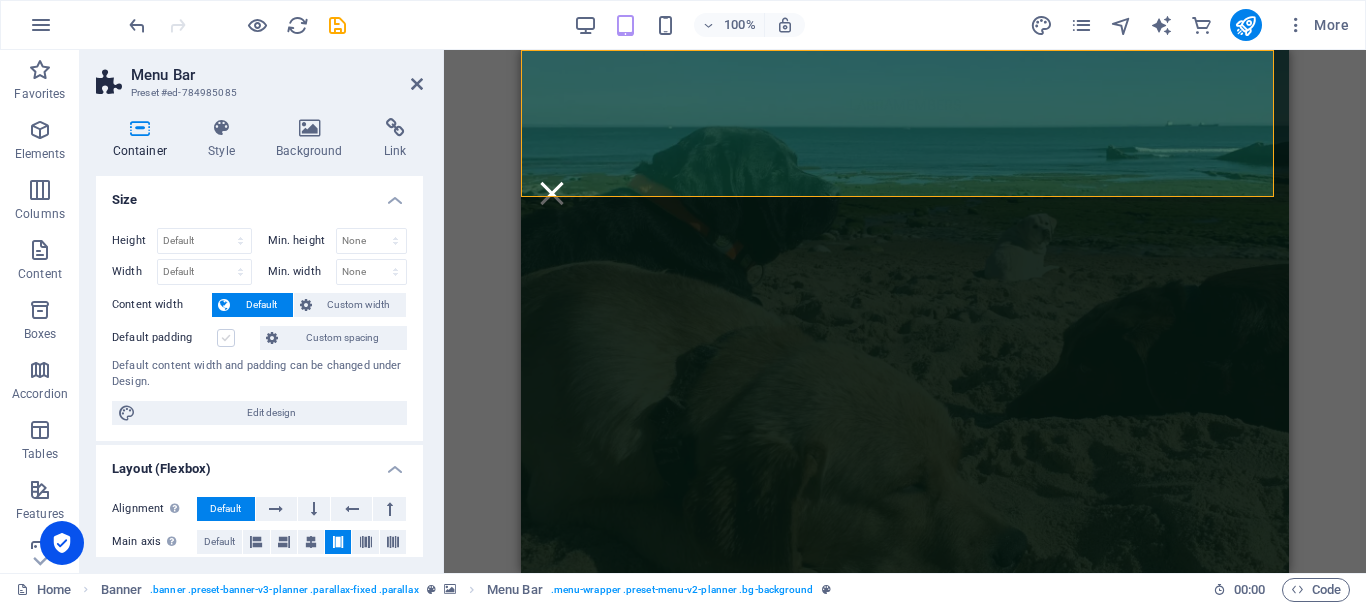 click on "Default padding" at bounding box center (0, 0) 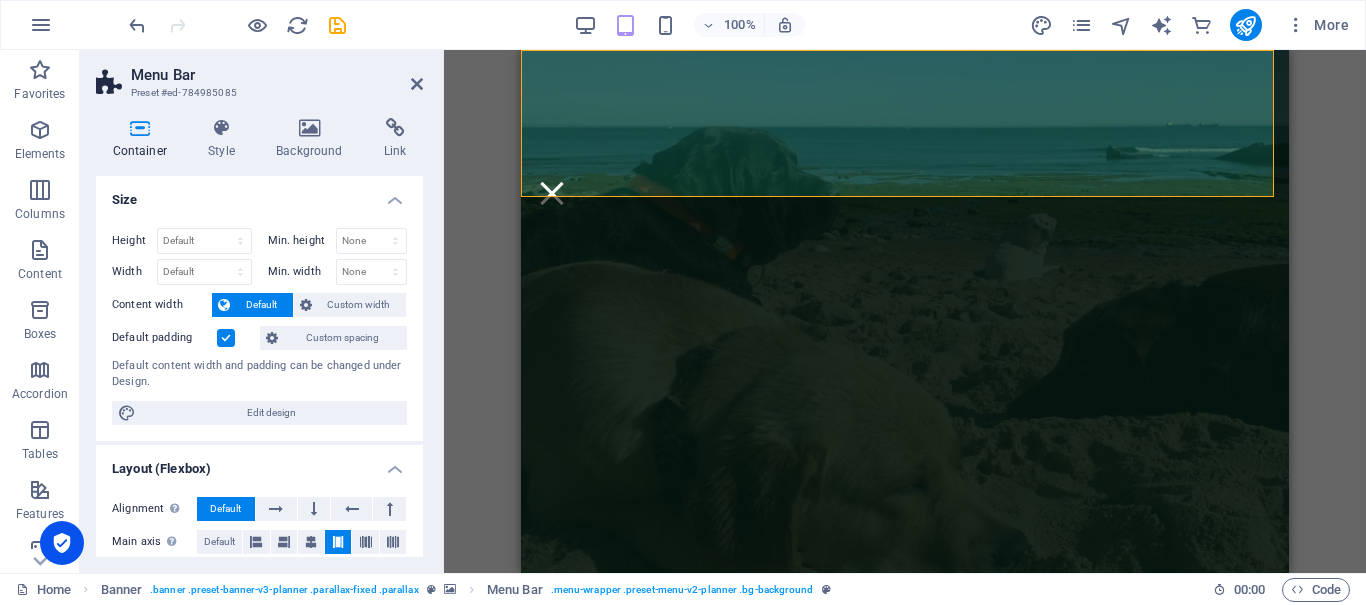 click at bounding box center [226, 338] 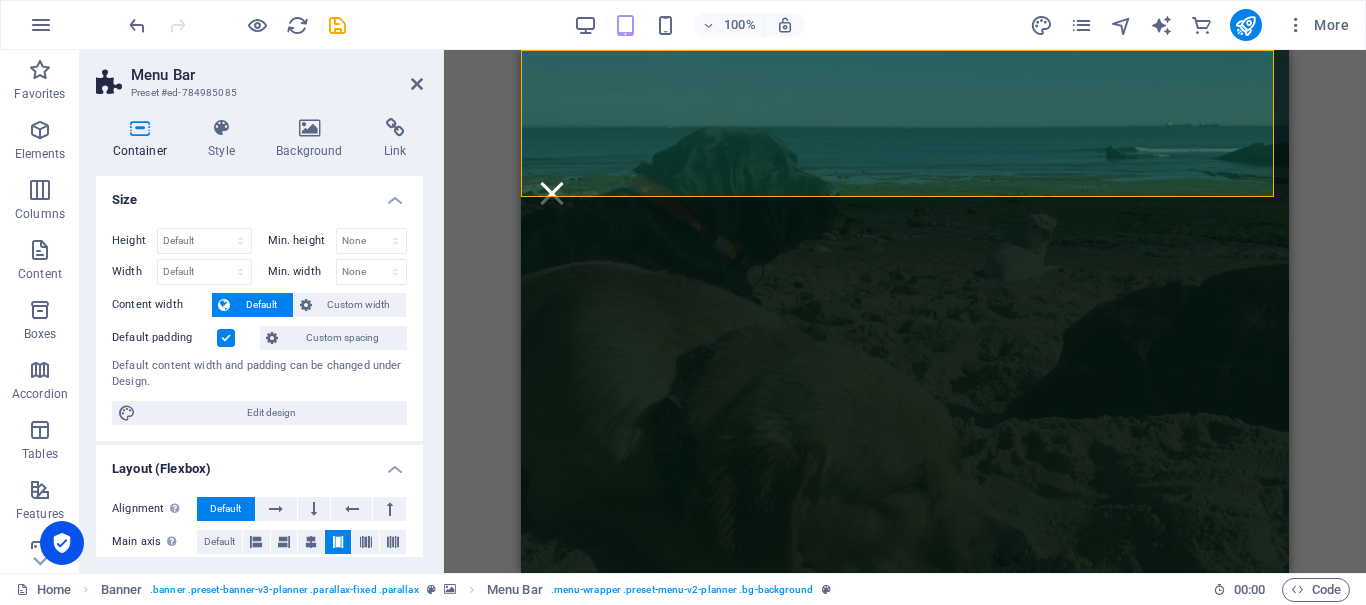 click on "Default padding" at bounding box center (0, 0) 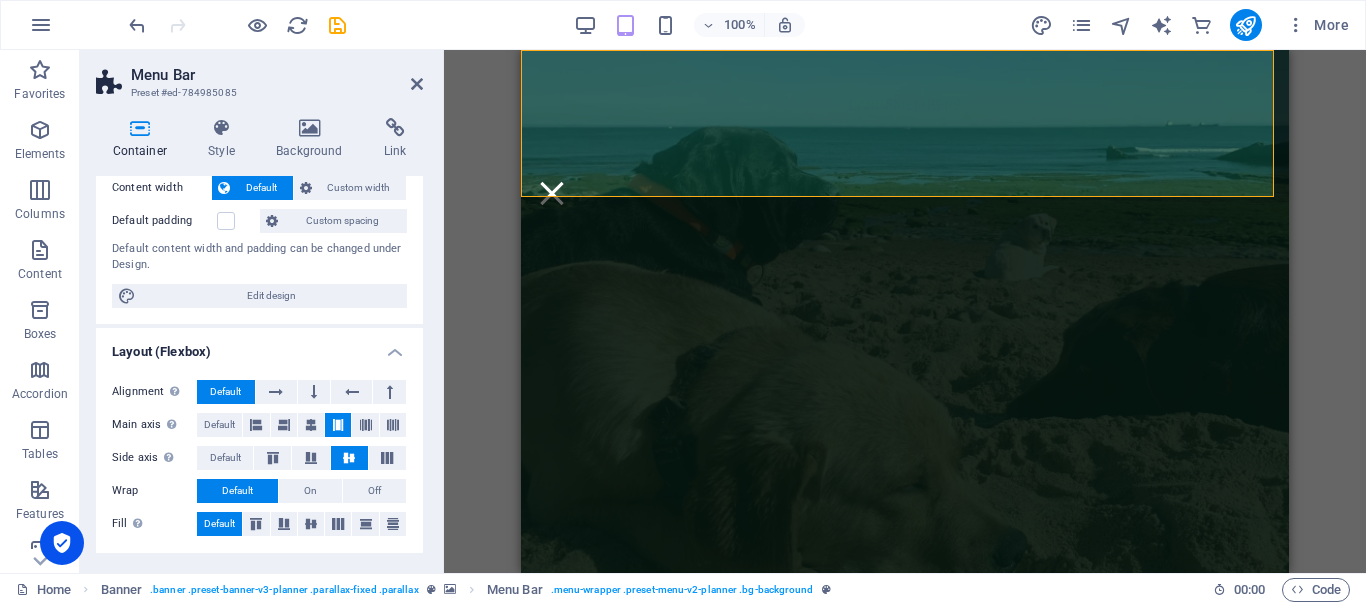 scroll, scrollTop: 217, scrollLeft: 0, axis: vertical 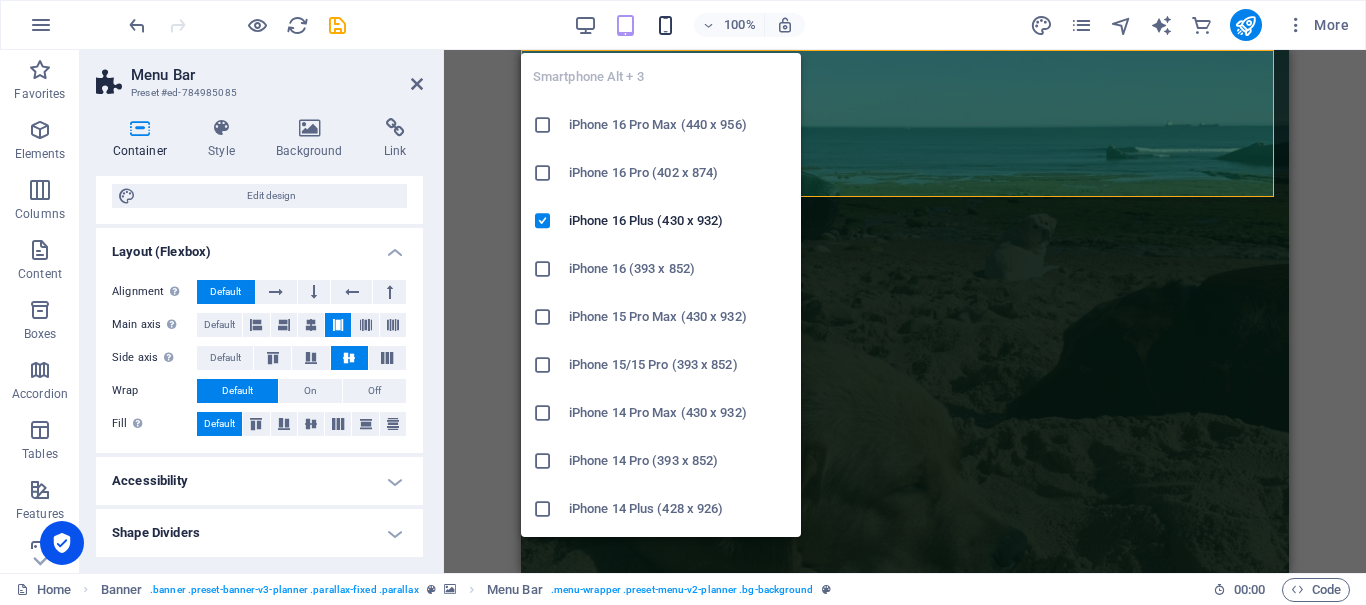 click at bounding box center (665, 25) 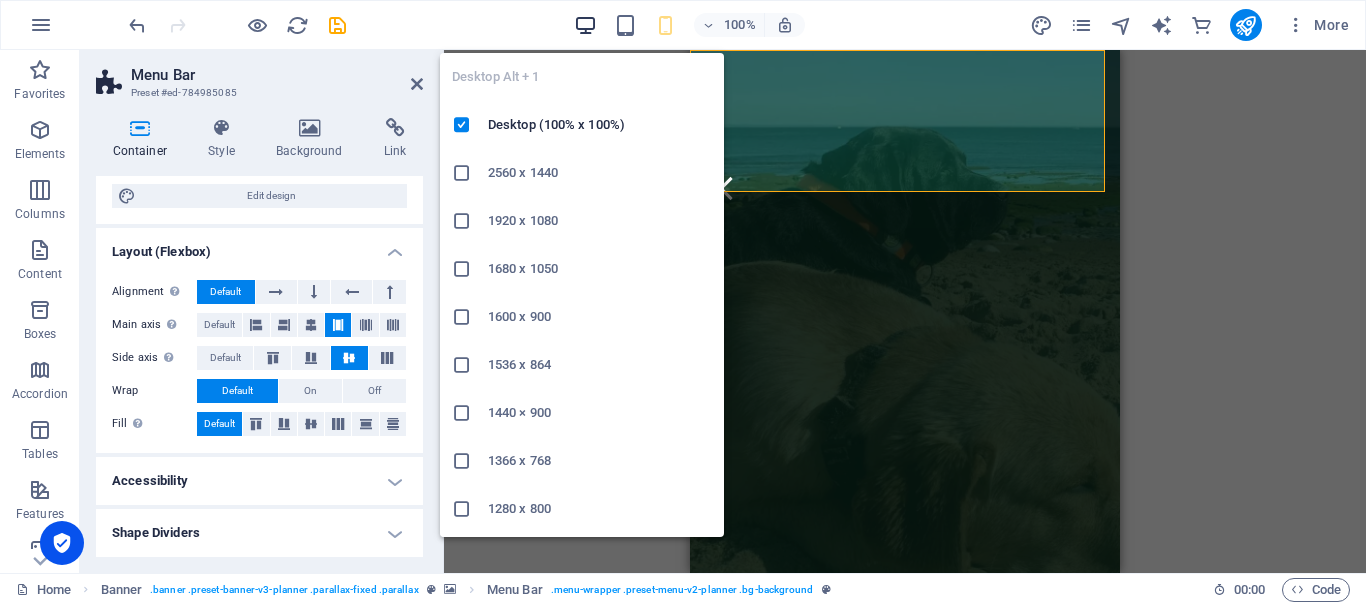 click at bounding box center [585, 25] 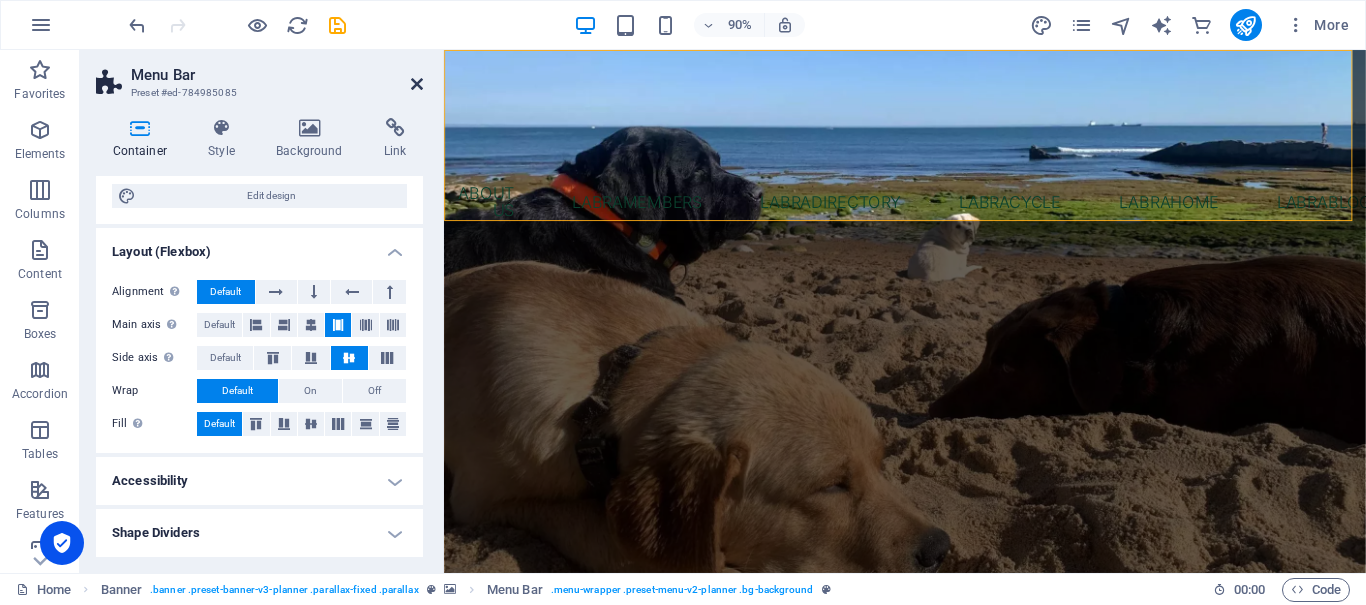 drag, startPoint x: 420, startPoint y: 81, endPoint x: 340, endPoint y: 33, distance: 93.29523 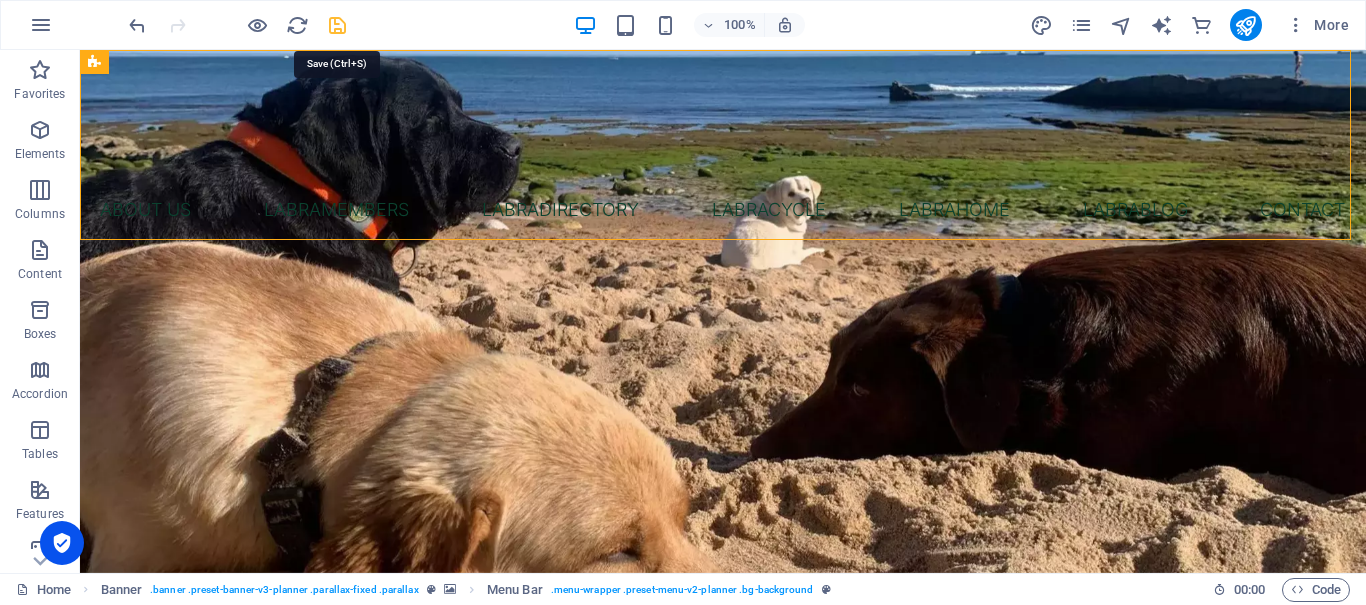 click at bounding box center [337, 25] 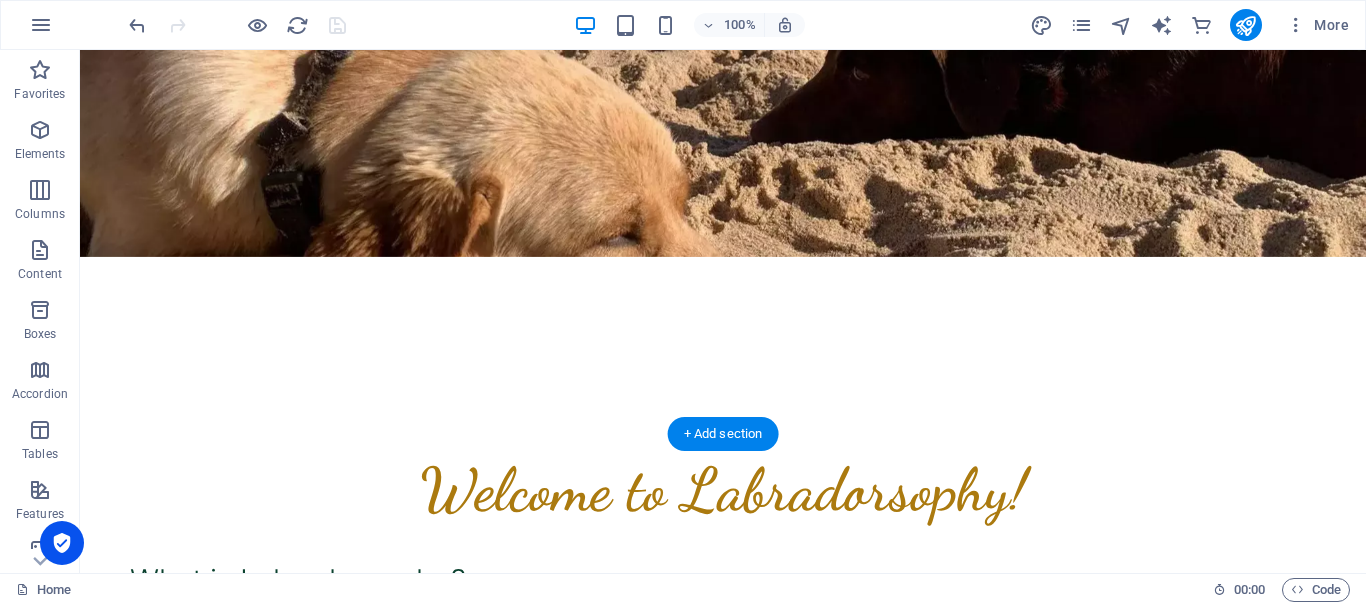 scroll, scrollTop: 0, scrollLeft: 0, axis: both 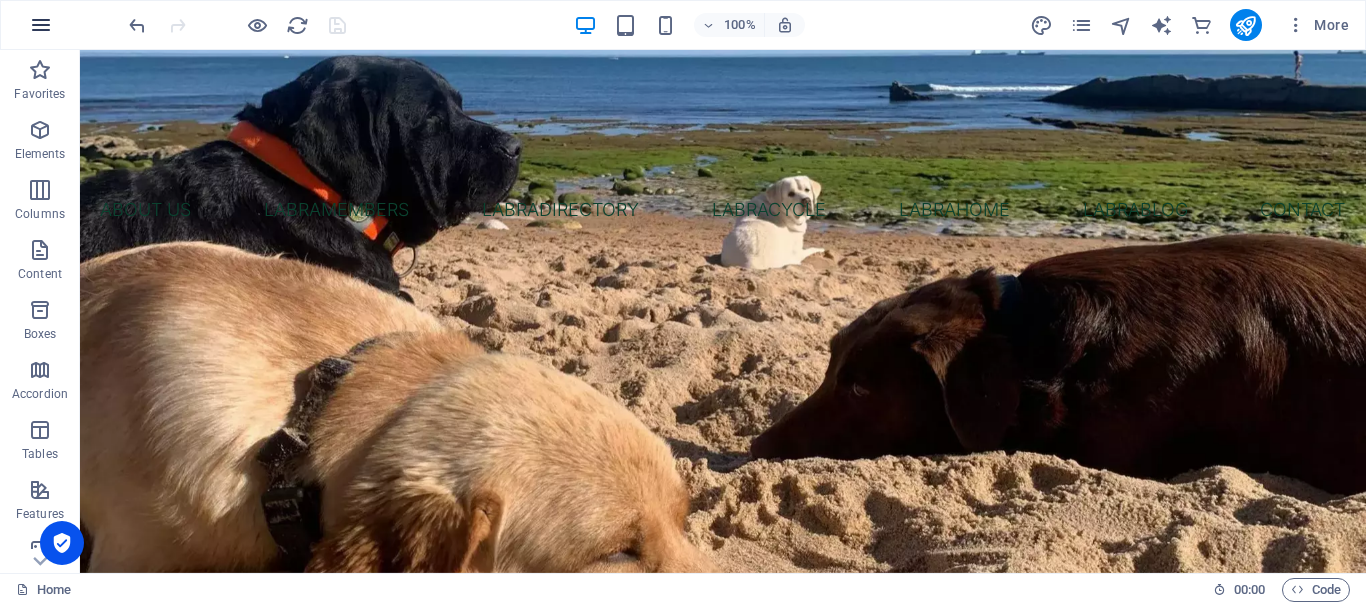 click at bounding box center (41, 25) 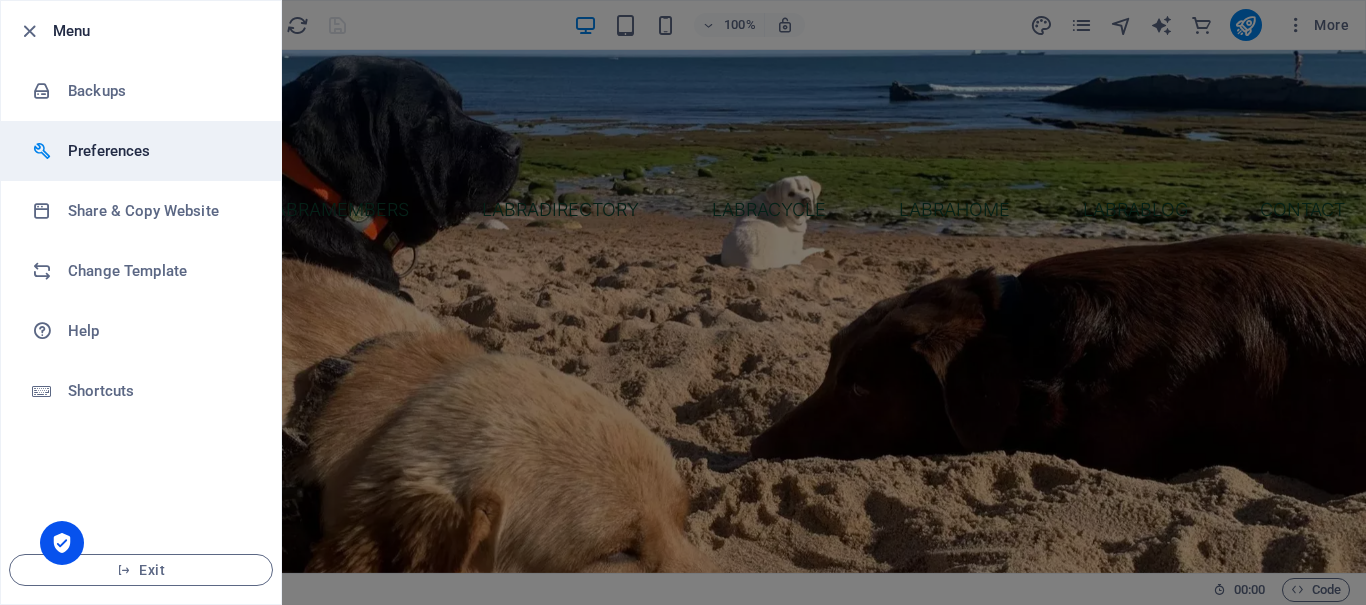 click on "Preferences" at bounding box center [160, 151] 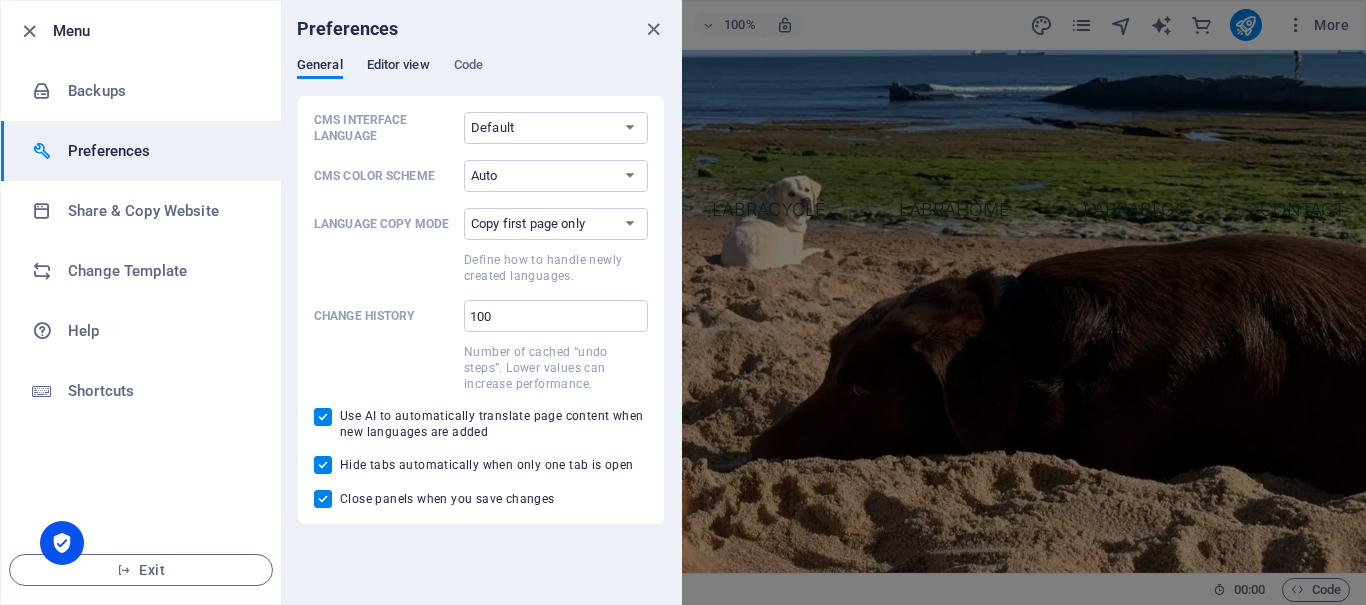 click on "Editor view" at bounding box center (398, 67) 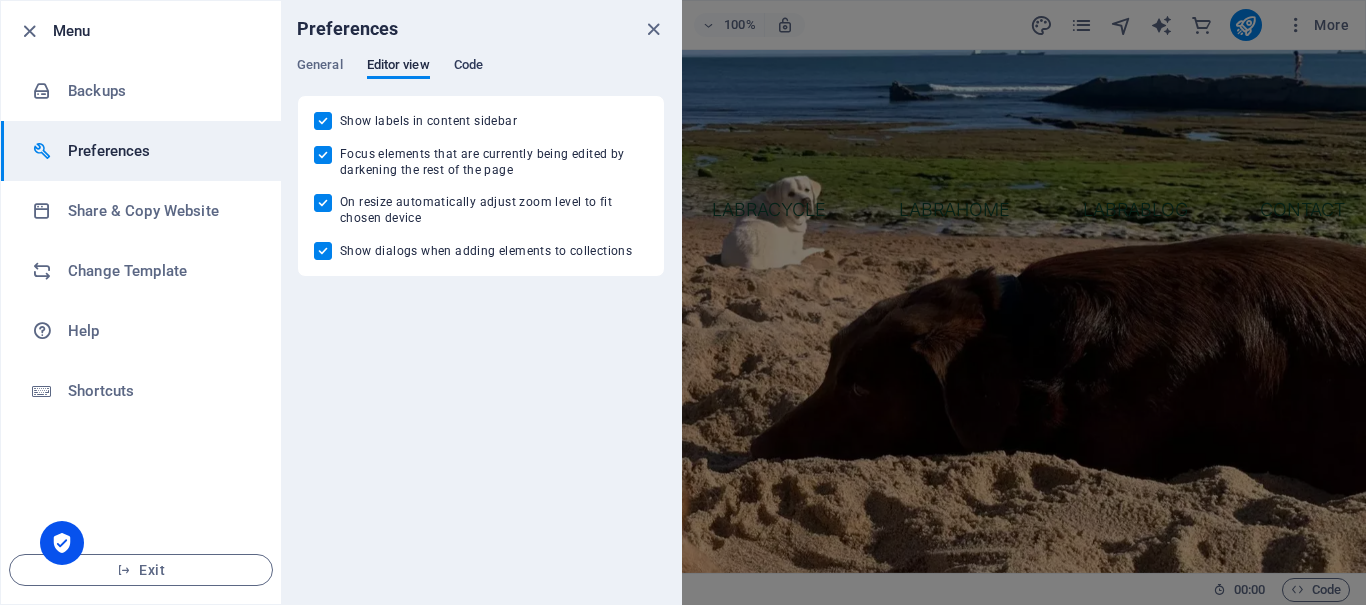 click on "Code" at bounding box center [468, 67] 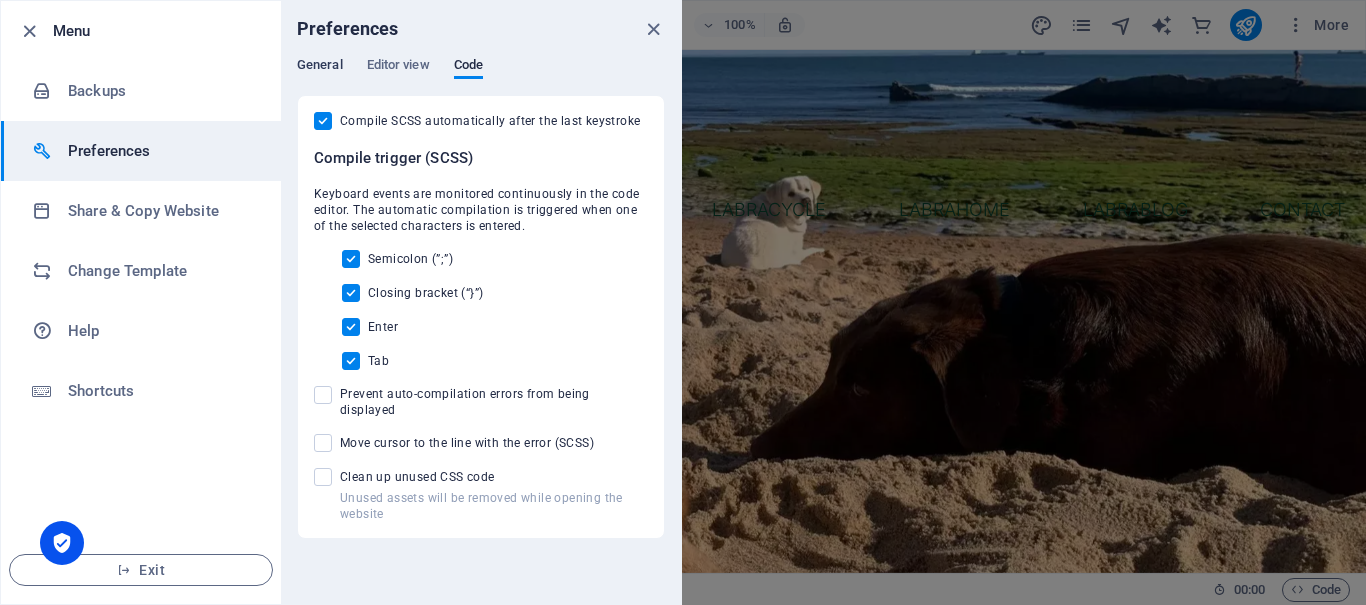click on "General" at bounding box center (320, 67) 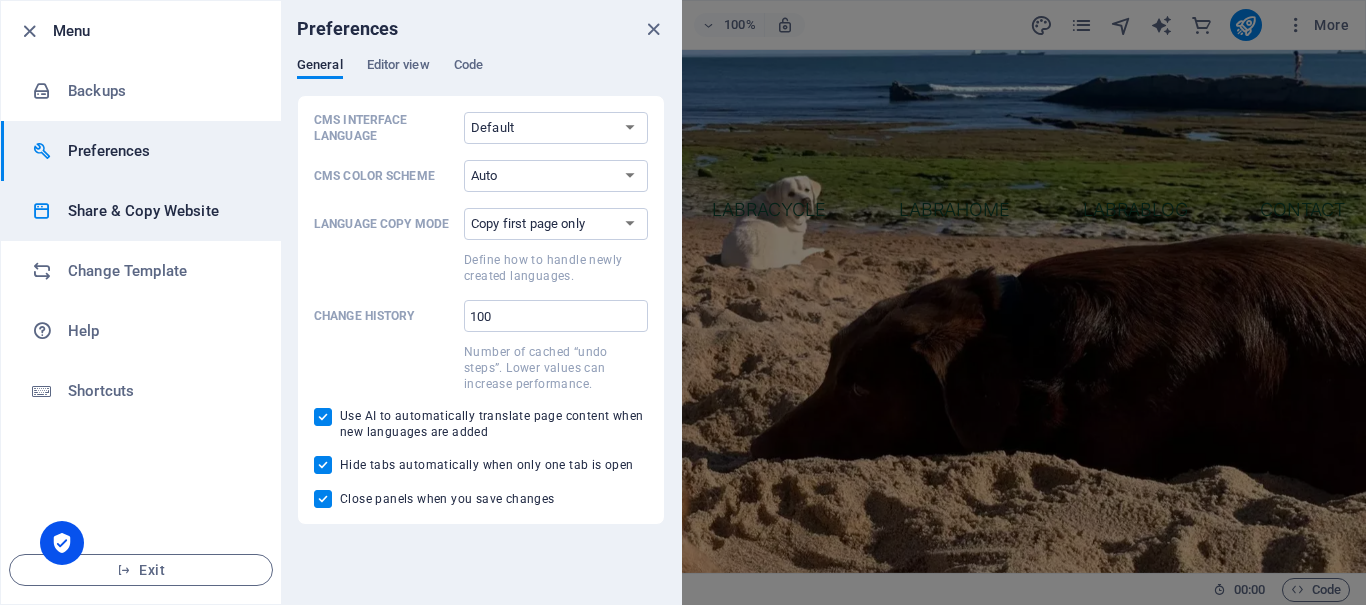 click on "Share & Copy Website" at bounding box center (160, 211) 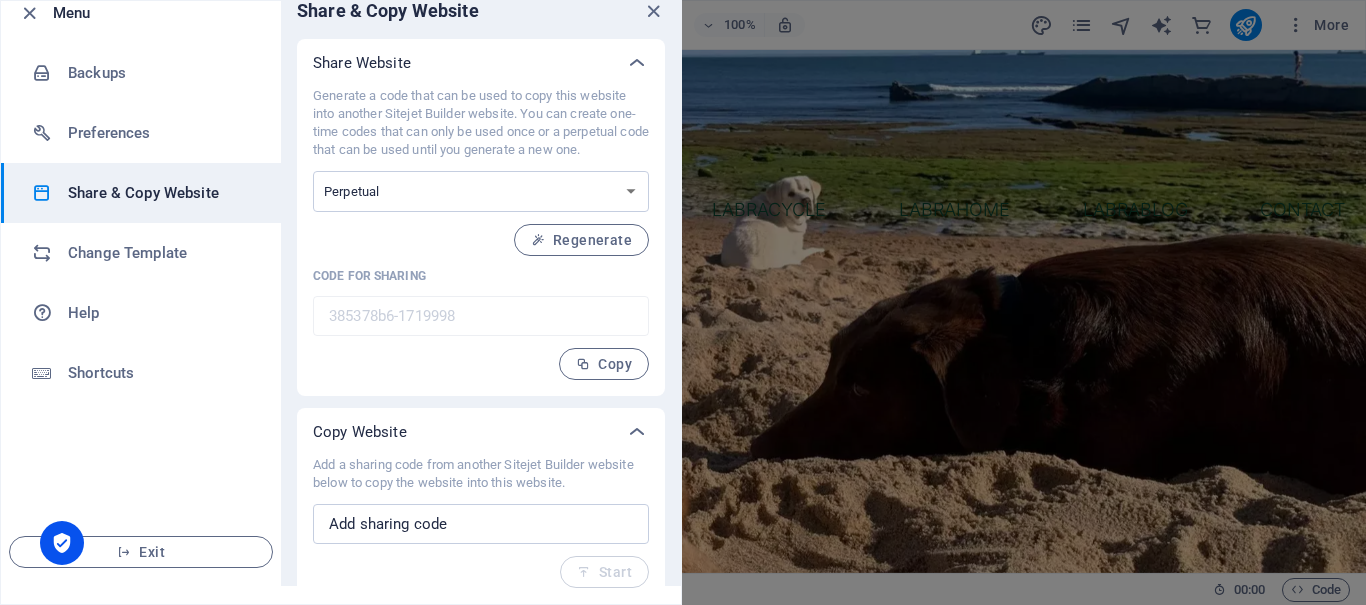 scroll, scrollTop: 0, scrollLeft: 0, axis: both 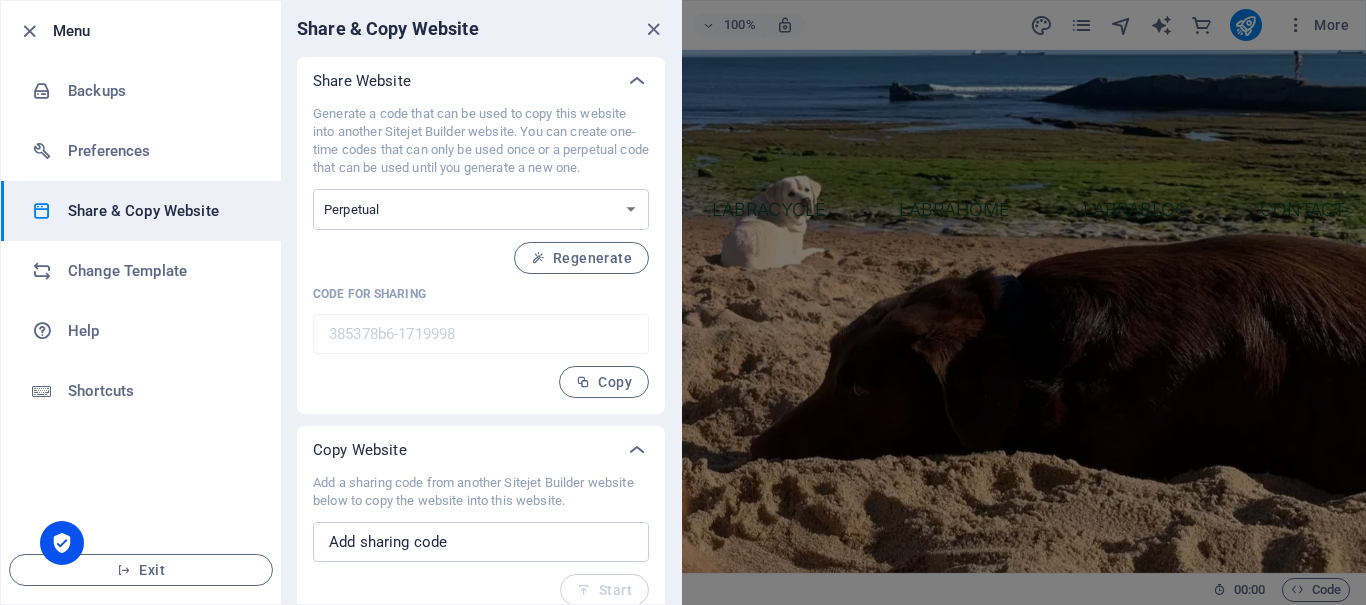 click on "Menu" at bounding box center [159, 31] 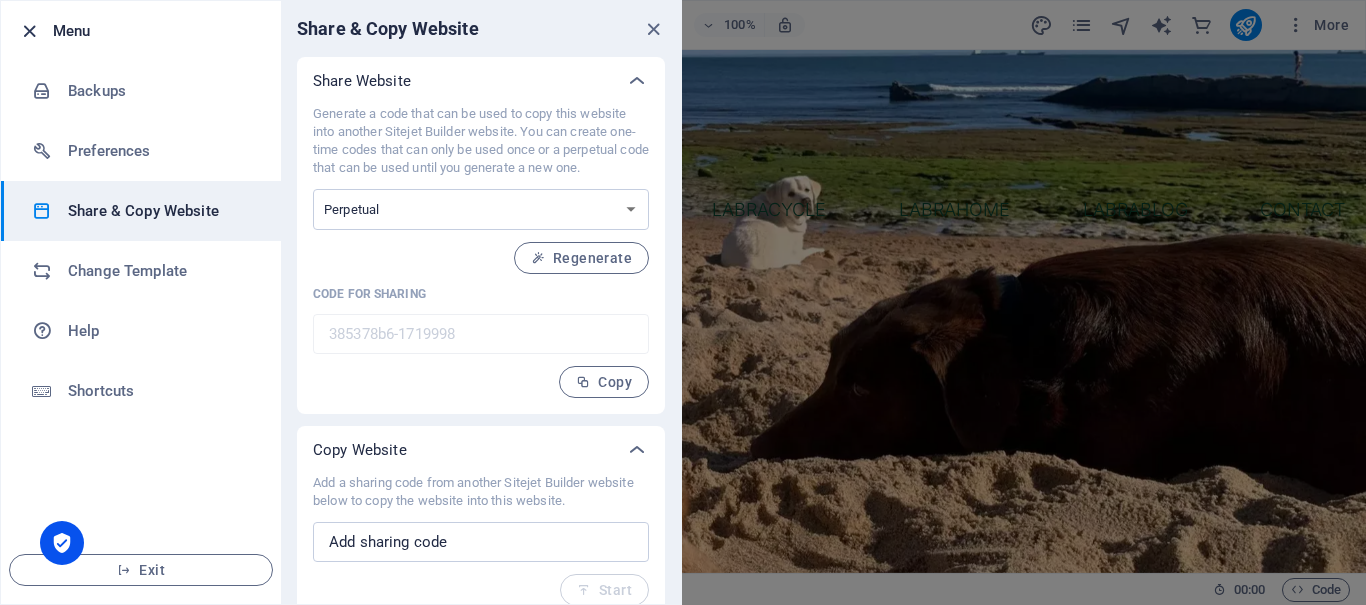 click at bounding box center (29, 31) 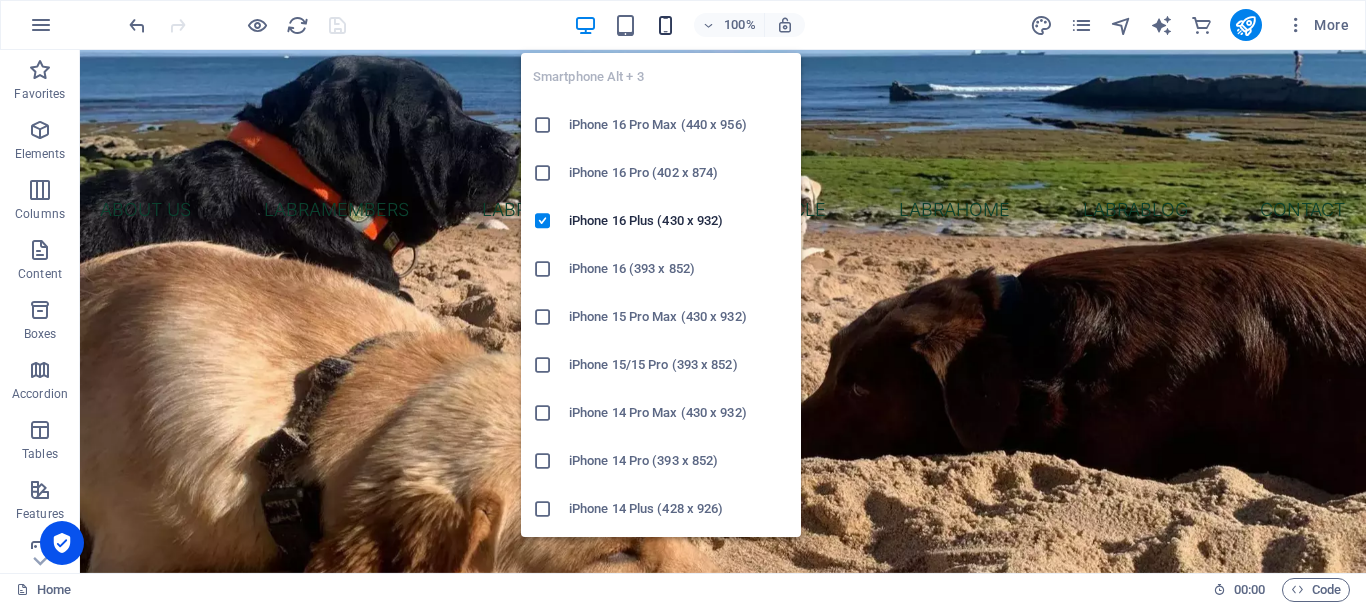 click at bounding box center (665, 25) 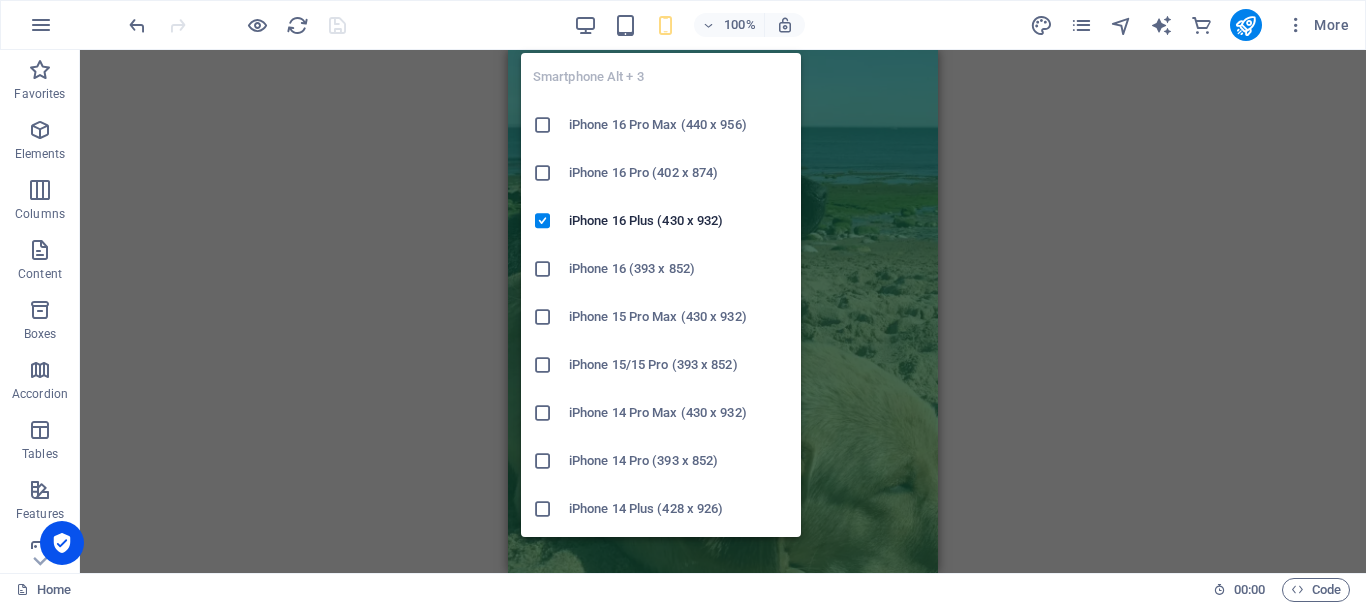 scroll, scrollTop: 500, scrollLeft: 0, axis: vertical 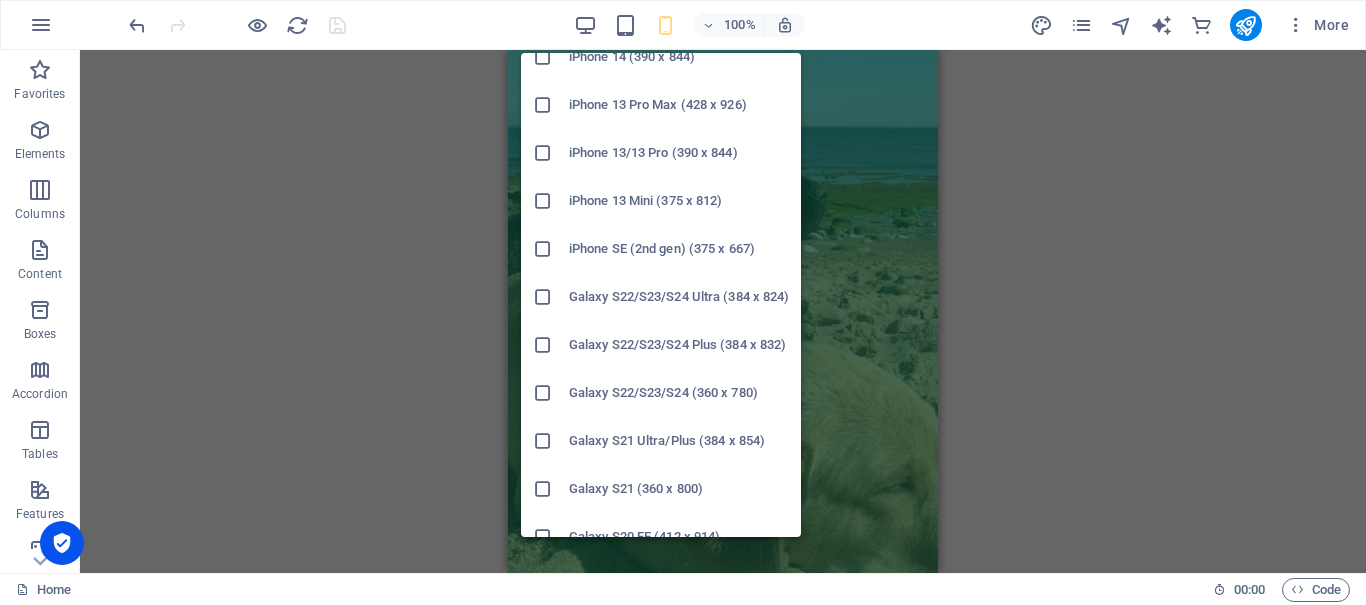 click at bounding box center (543, 345) 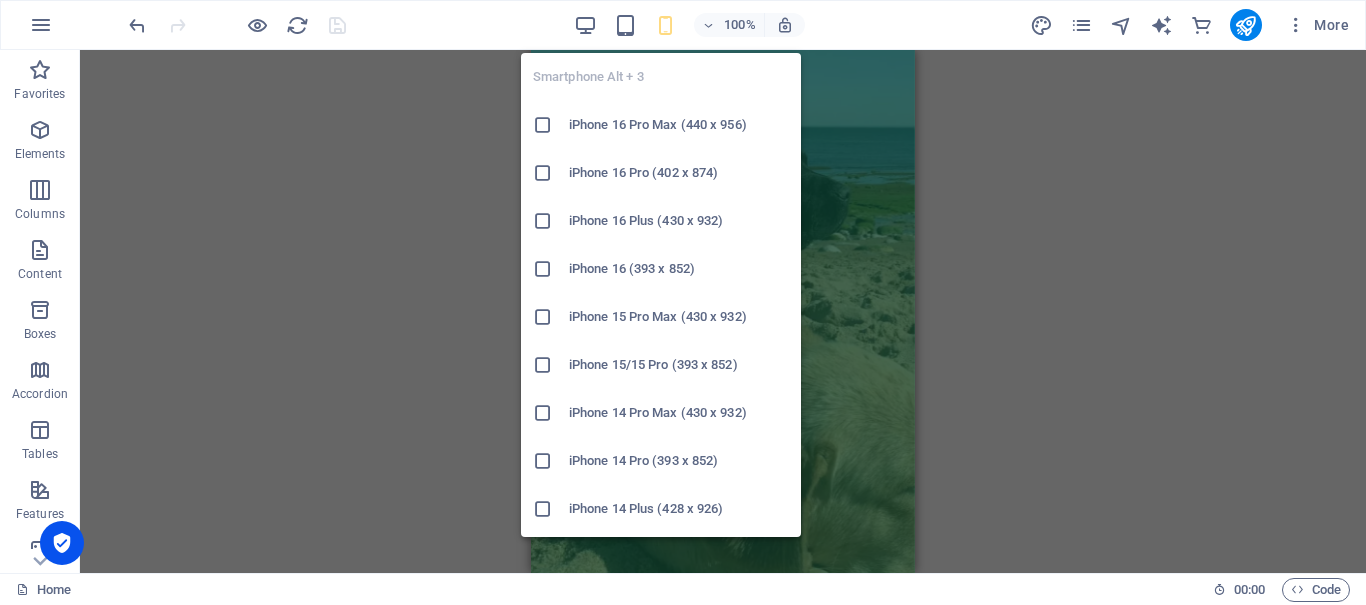 click at bounding box center [665, 25] 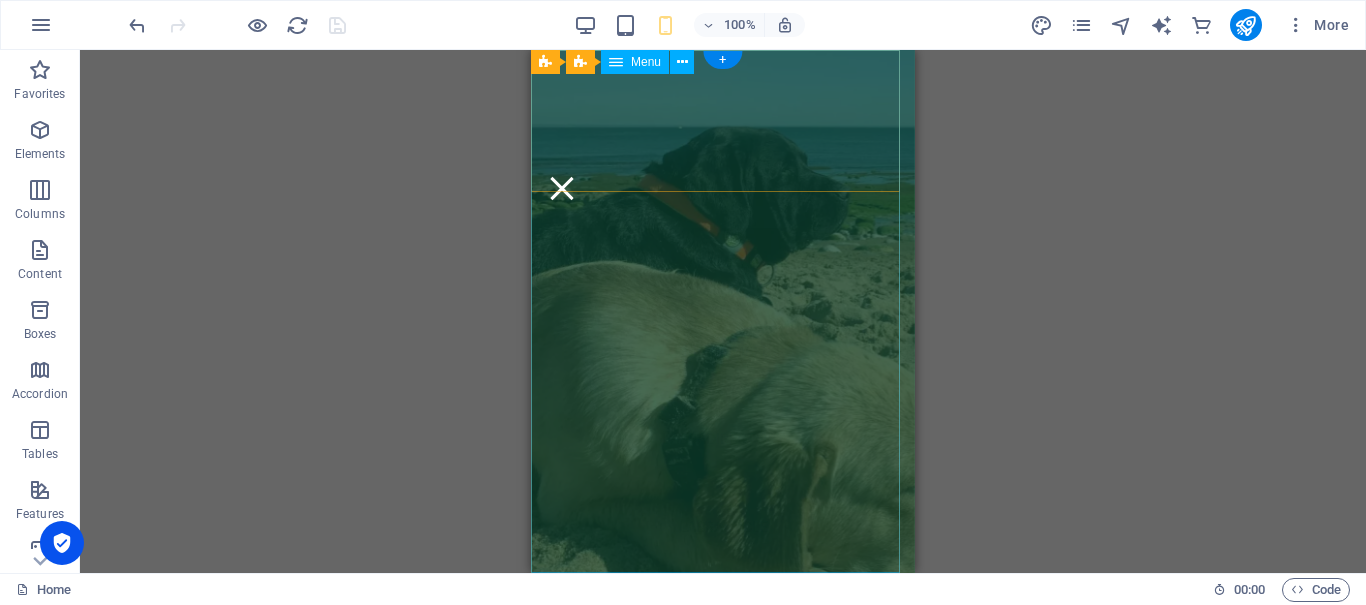 scroll, scrollTop: 0, scrollLeft: 0, axis: both 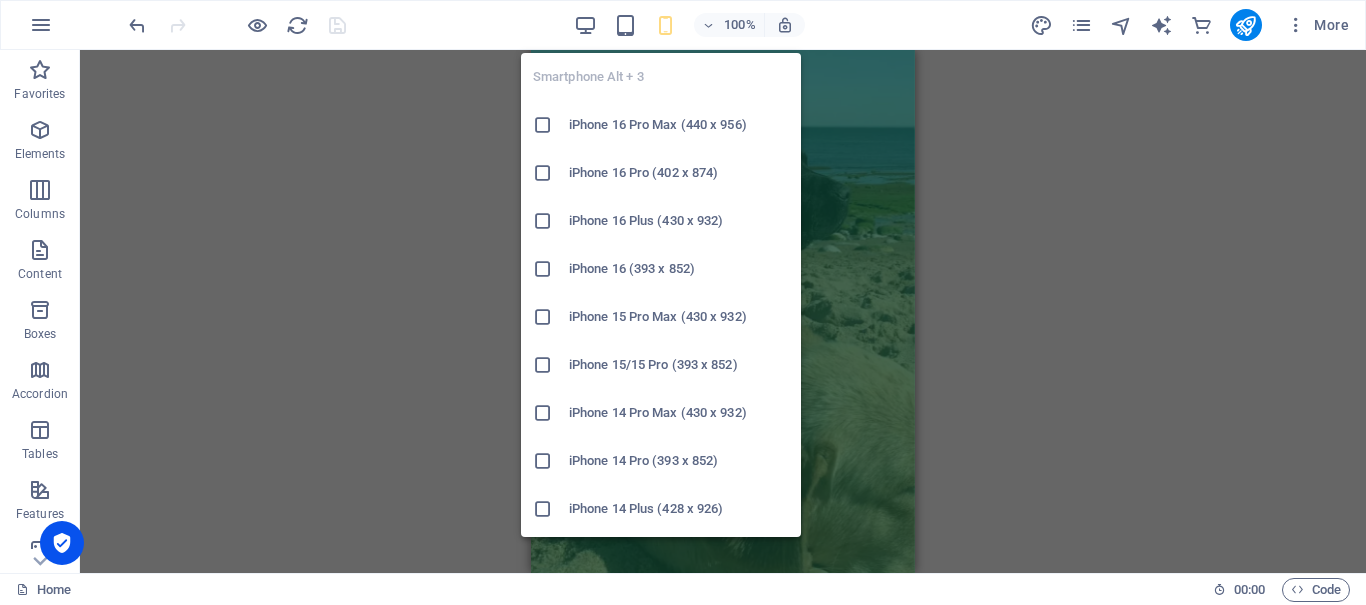 click at bounding box center (665, 25) 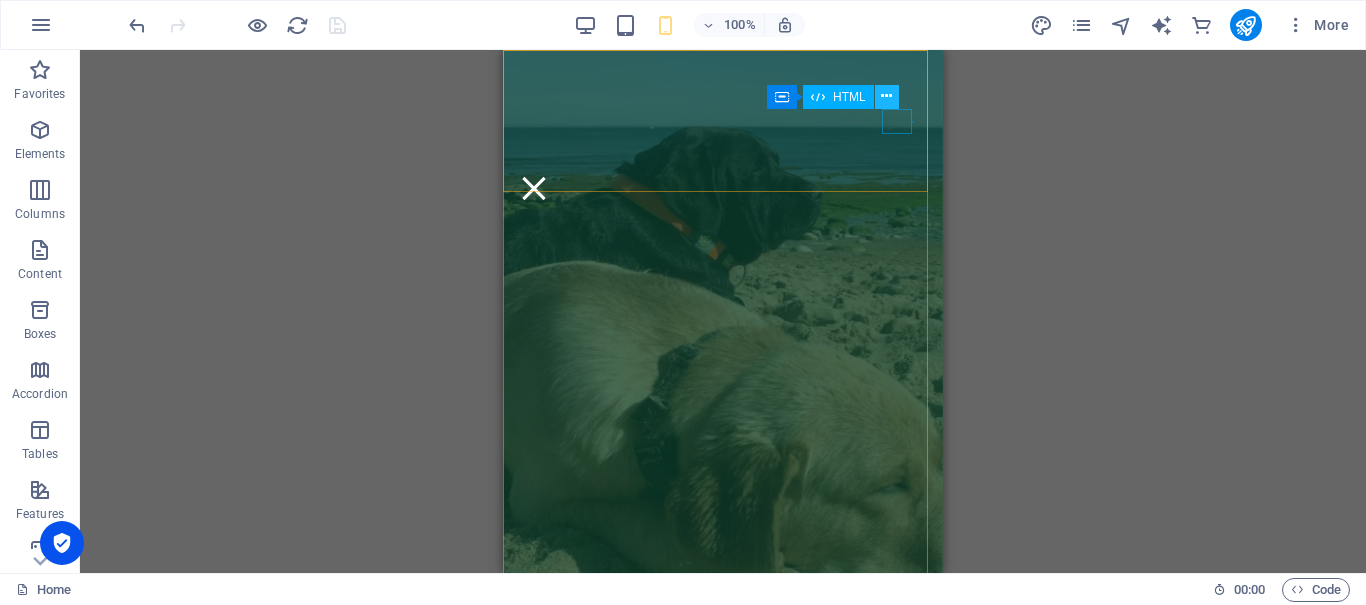 click at bounding box center (886, 96) 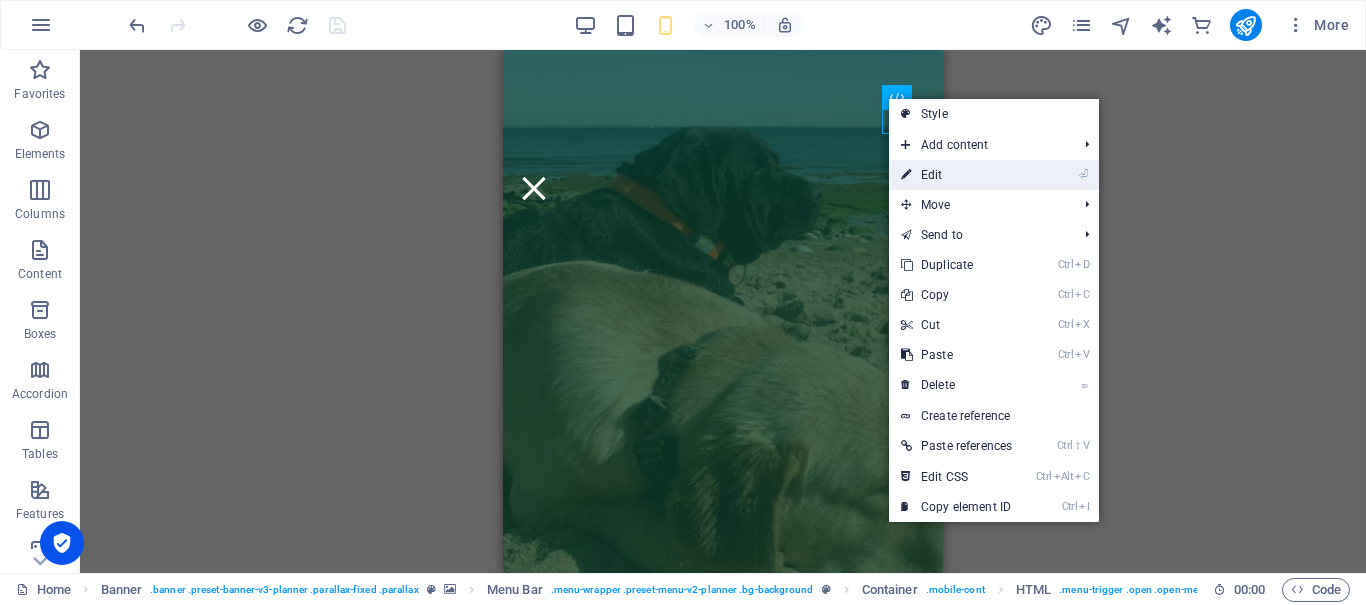 click on "⏎  Edit" at bounding box center [956, 175] 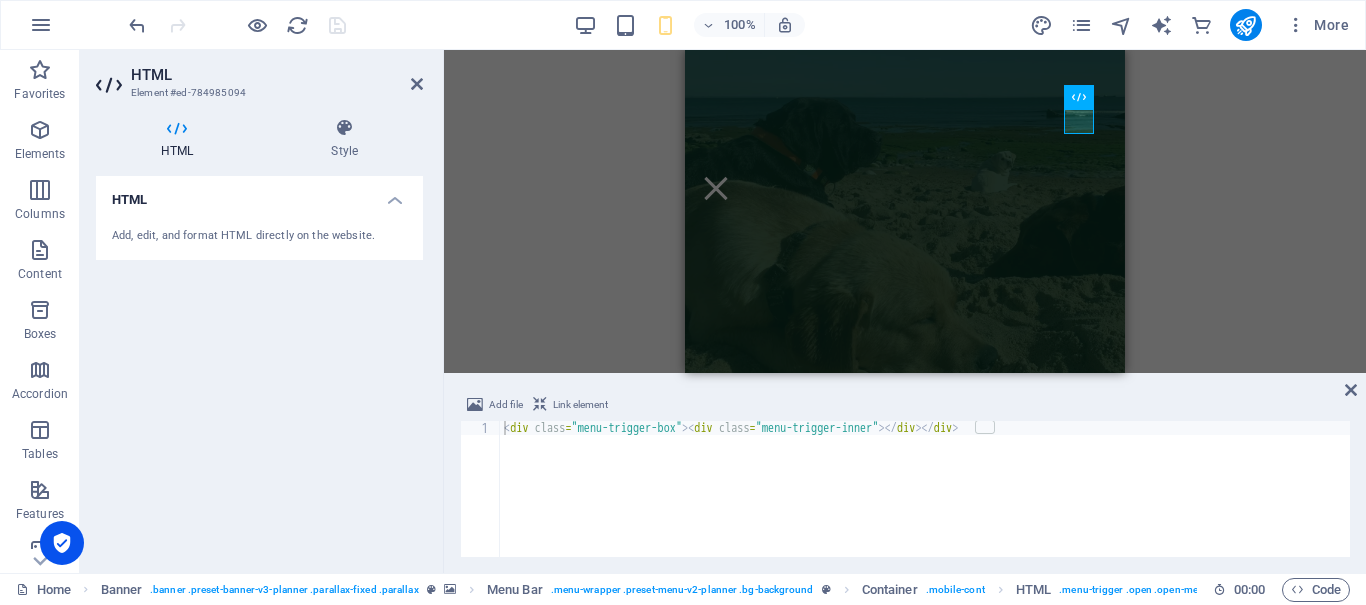 click on "Add, edit, and format HTML directly on the website." at bounding box center (259, 236) 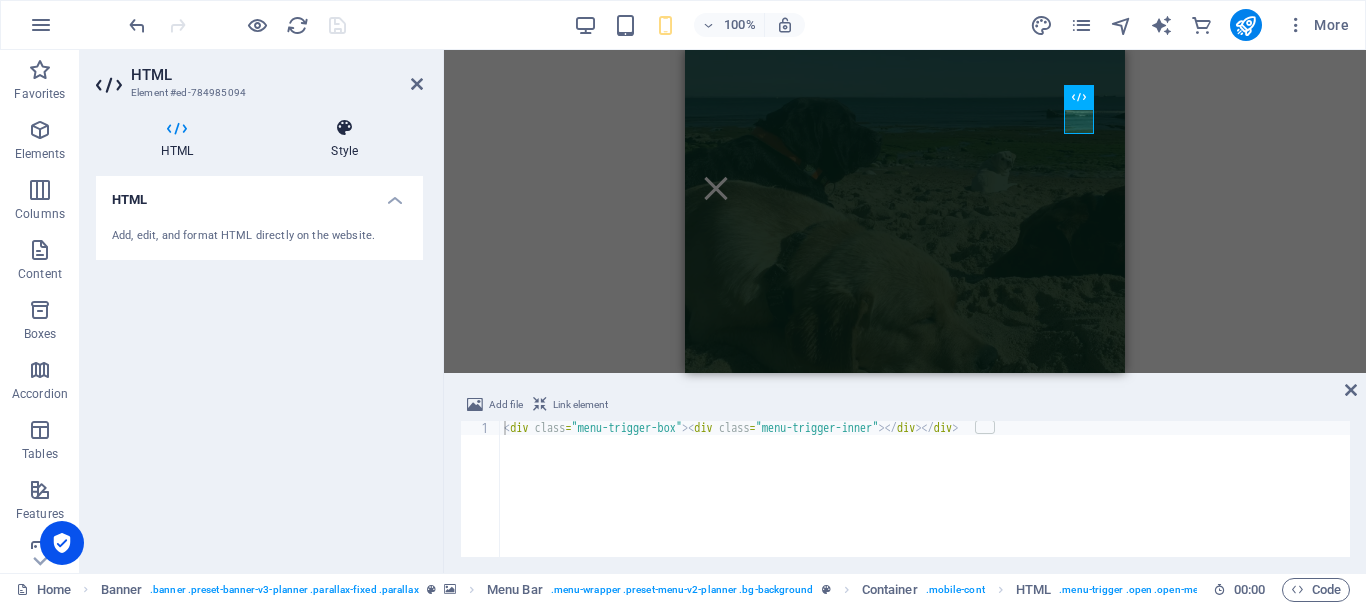 click at bounding box center [344, 128] 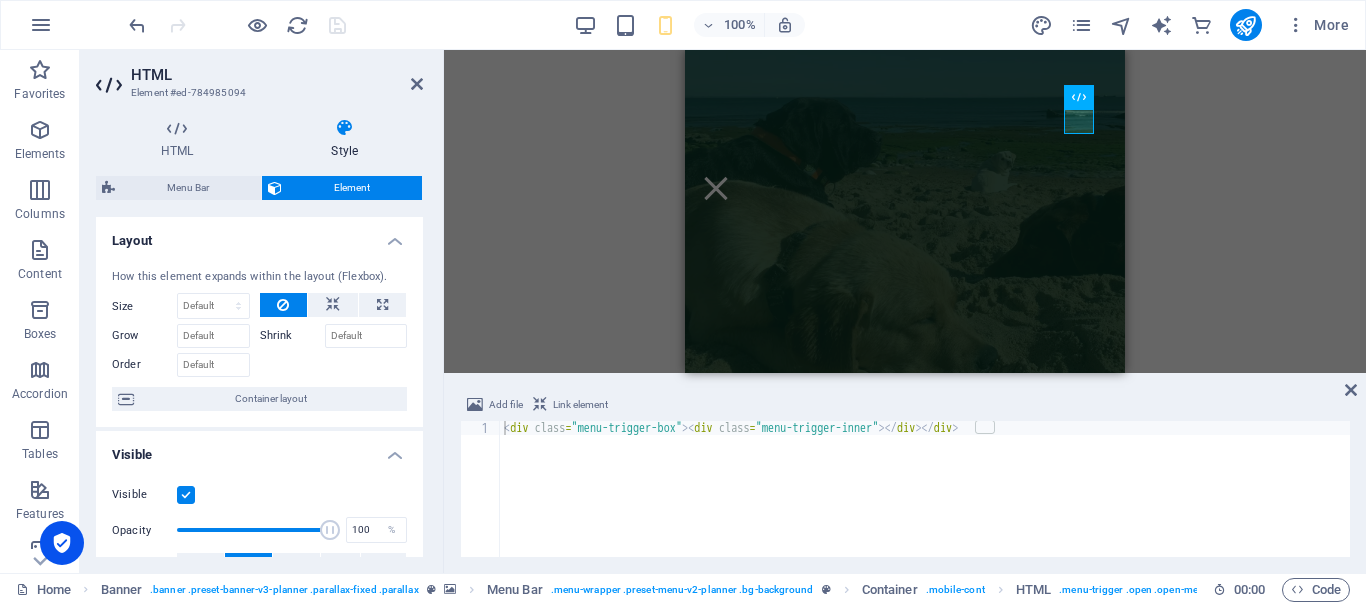 click at bounding box center (186, 495) 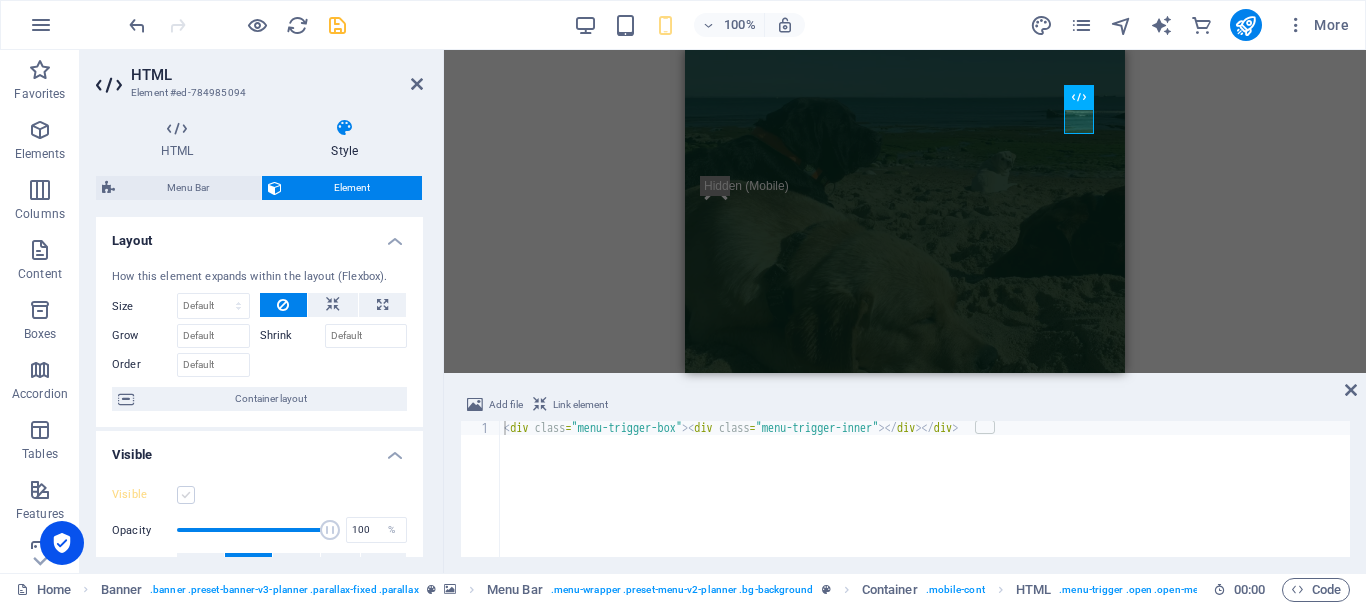 click at bounding box center [186, 495] 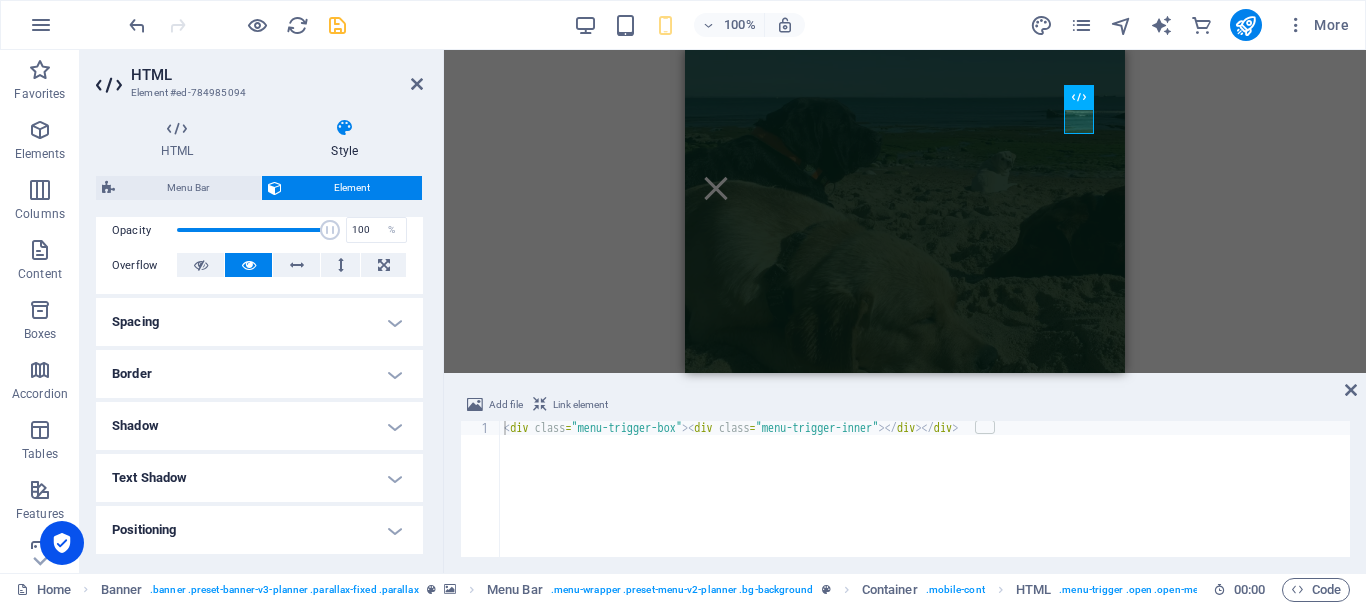 scroll, scrollTop: 505, scrollLeft: 0, axis: vertical 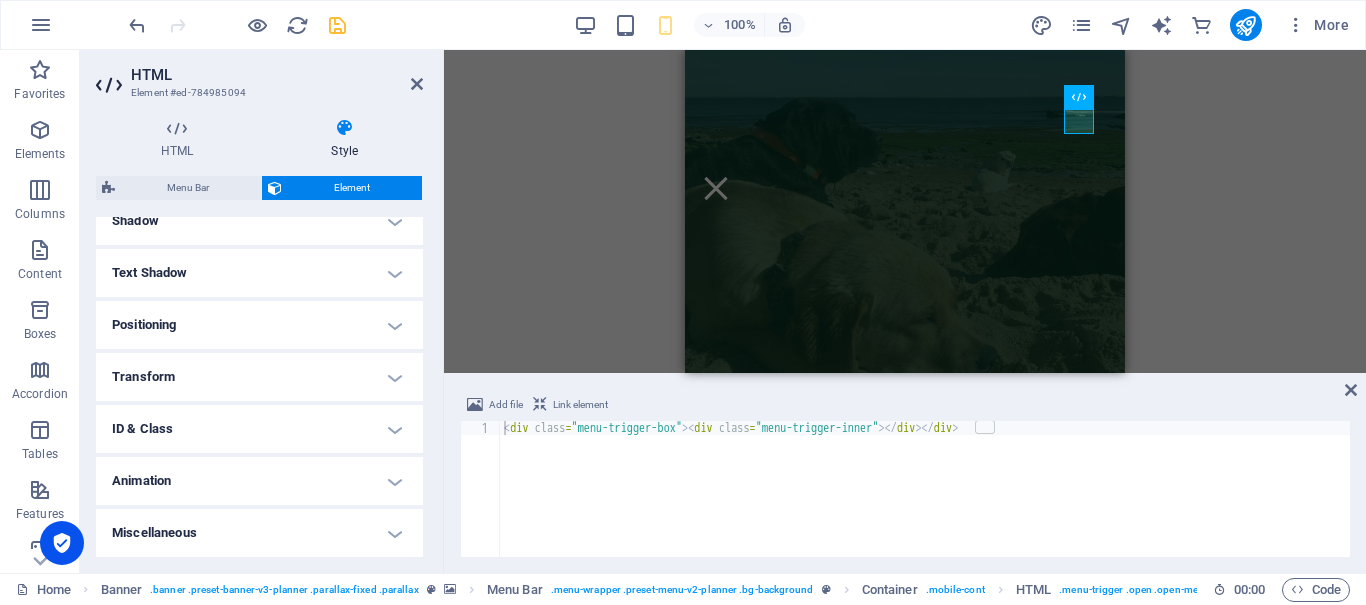click on "HTML" at bounding box center [277, 75] 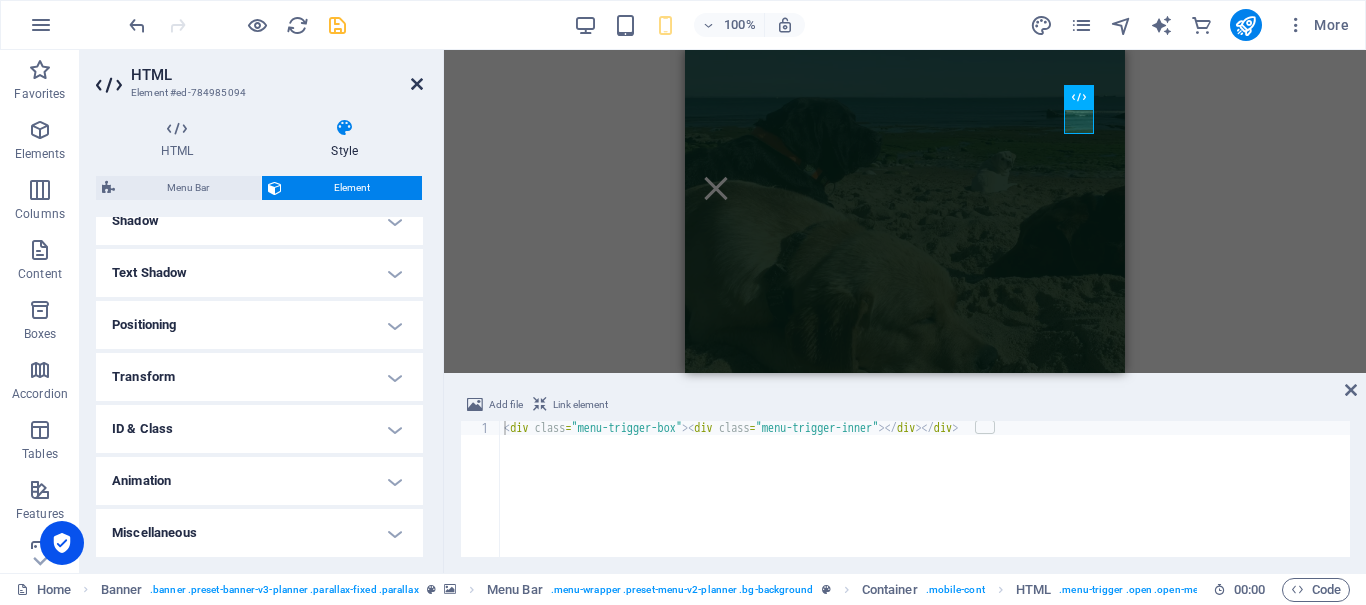 click at bounding box center (417, 84) 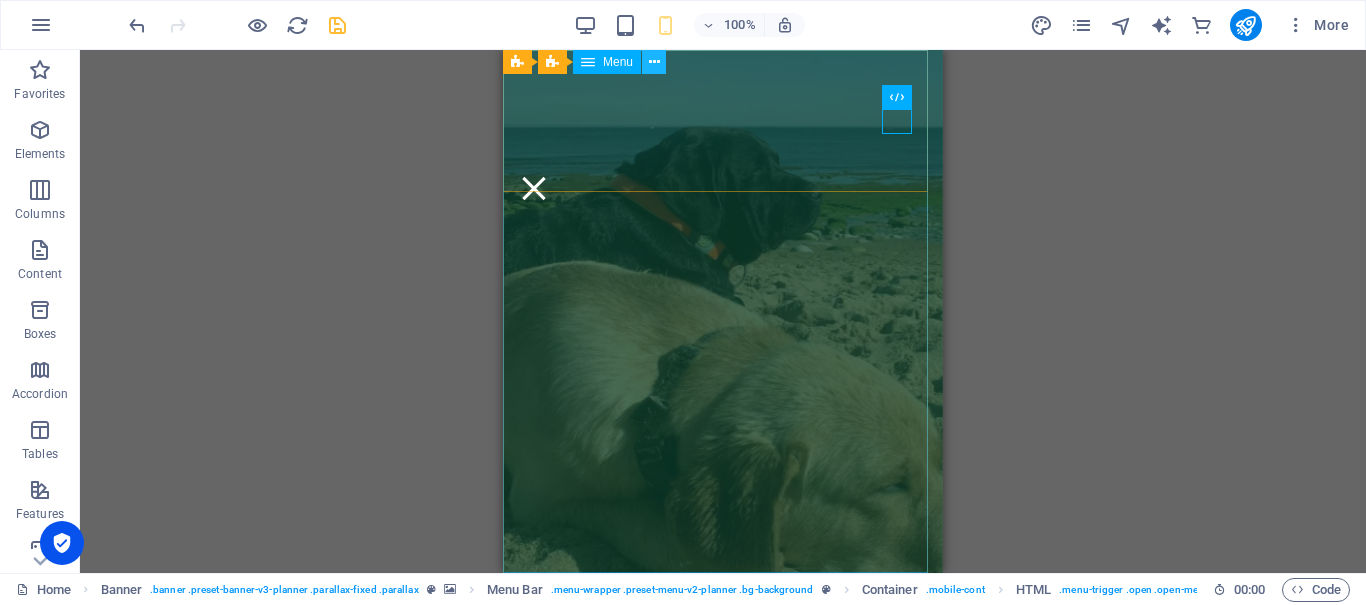 click at bounding box center [654, 62] 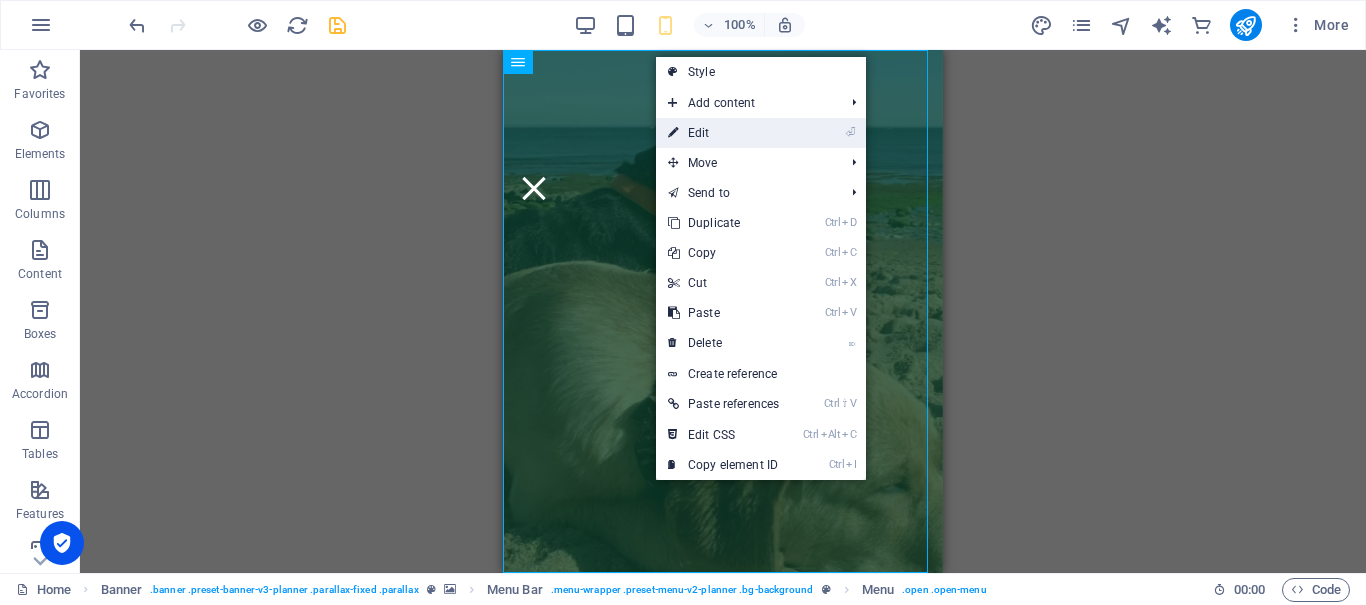 click on "⏎  Edit" at bounding box center [723, 133] 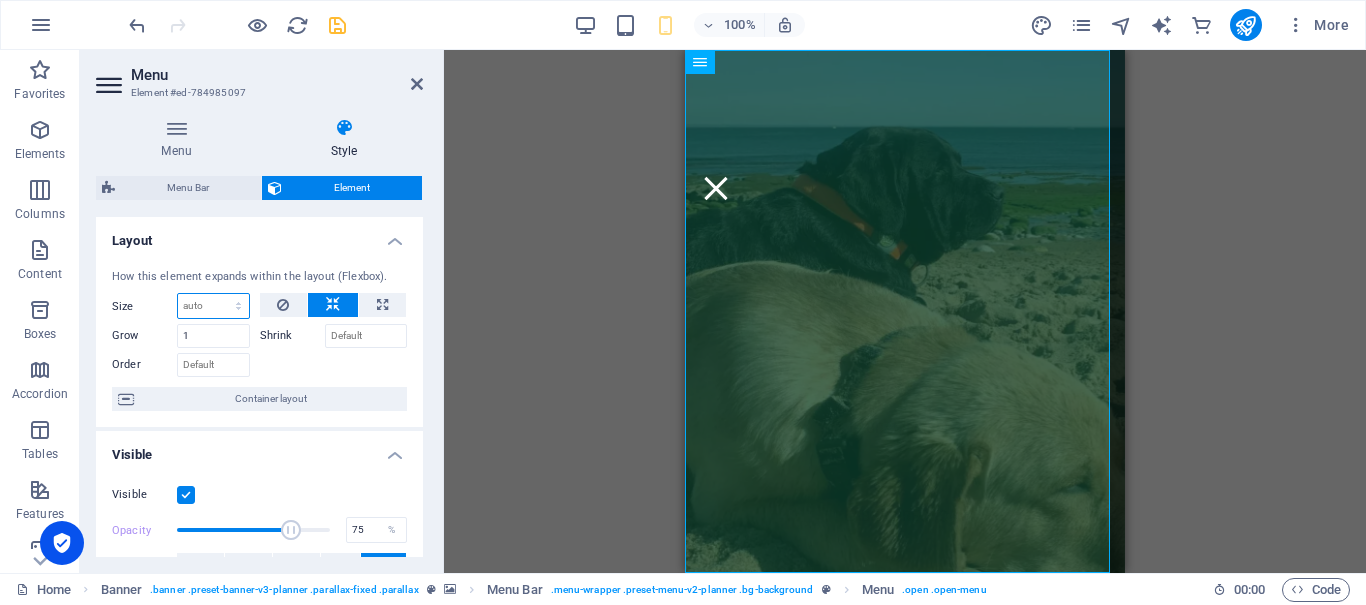 click on "Default auto px % 1/1 1/2 1/3 1/4 1/5 1/6 1/7 1/8 1/9 1/10" at bounding box center [213, 306] 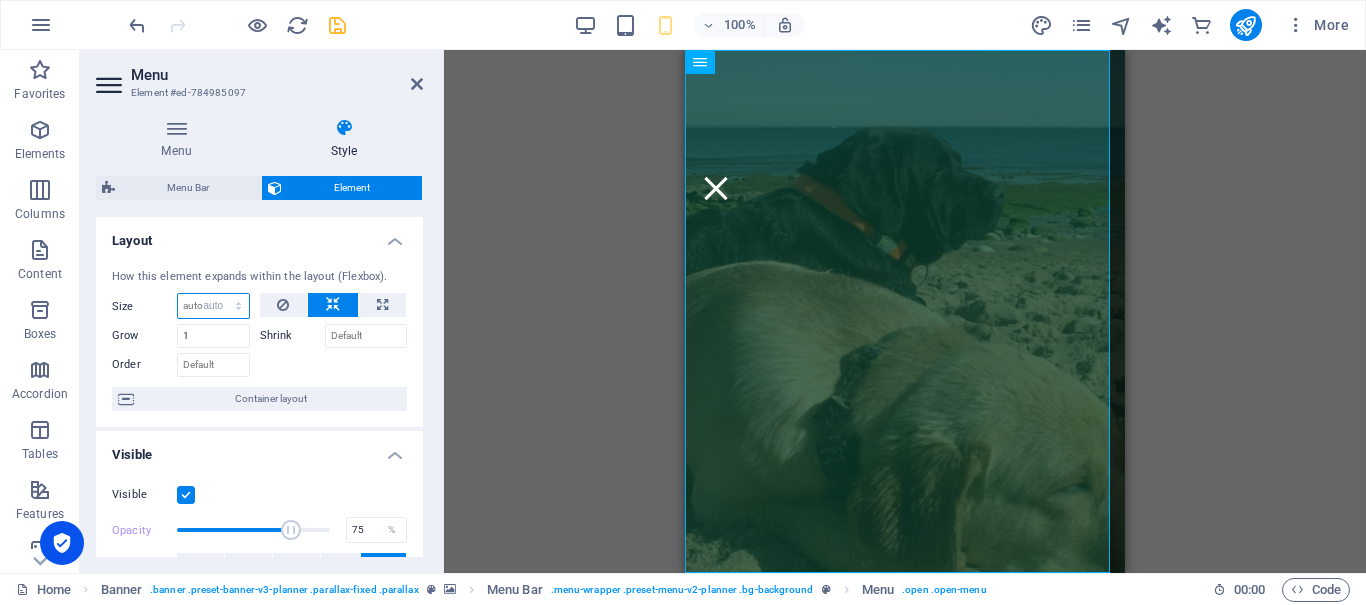 click on "Default auto px % 1/1 1/2 1/3 1/4 1/5 1/6 1/7 1/8 1/9 1/10" at bounding box center [213, 306] 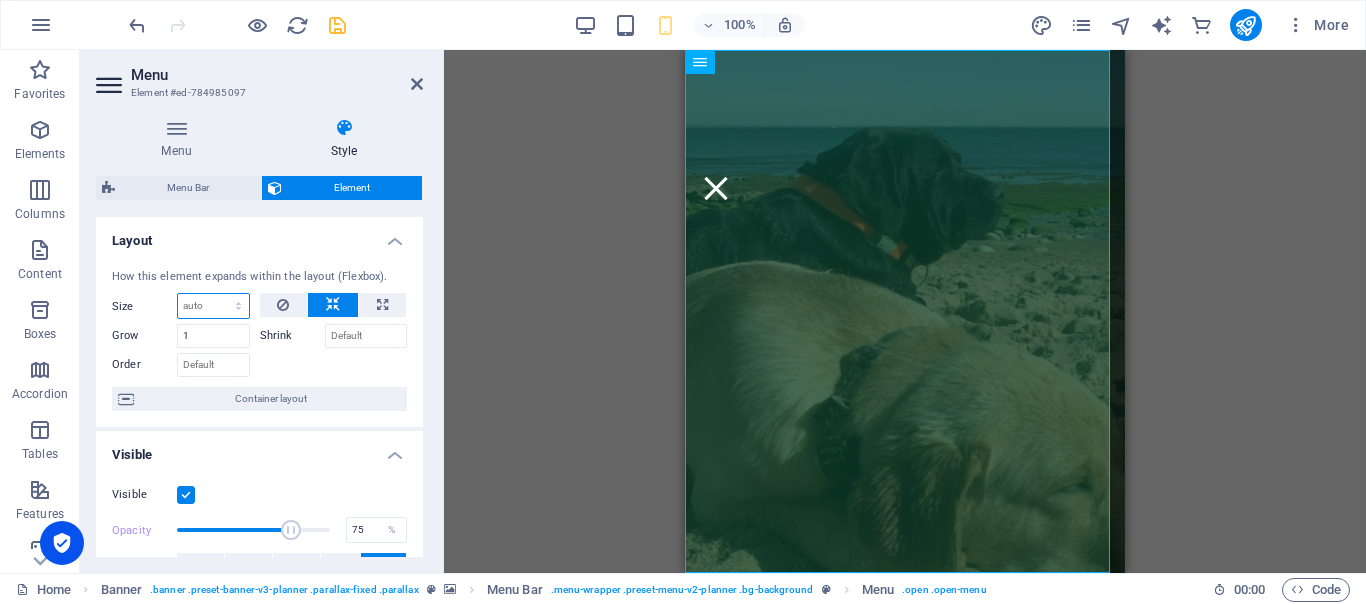 click on "Default auto px % 1/1 1/2 1/3 1/4 1/5 1/6 1/7 1/8 1/9 1/10" at bounding box center (213, 306) 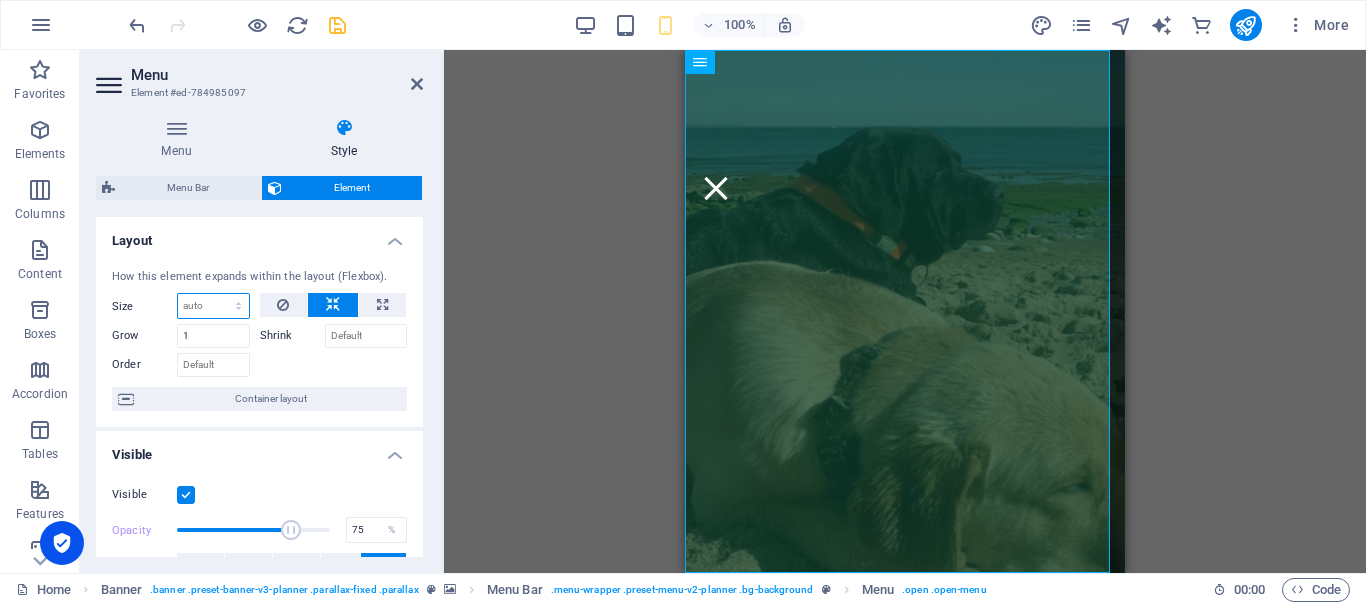 select on "1/8" 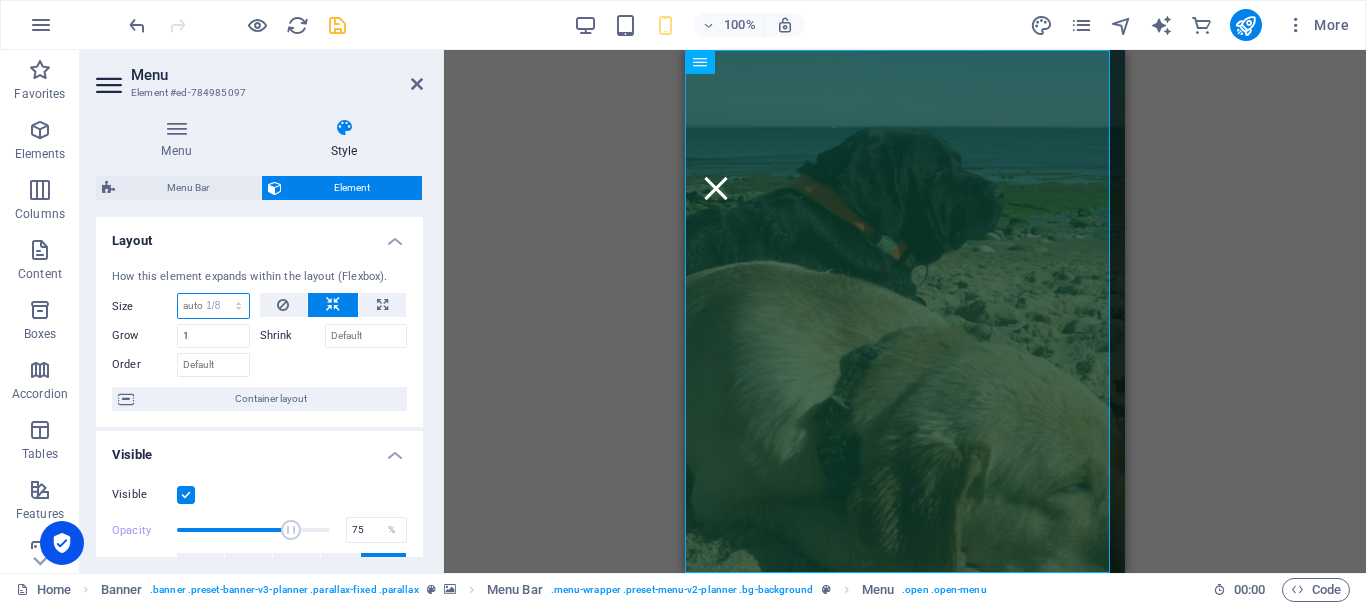 click on "Default auto px % 1/1 1/2 1/3 1/4 1/5 1/6 1/7 1/8 1/9 1/10" at bounding box center [213, 306] 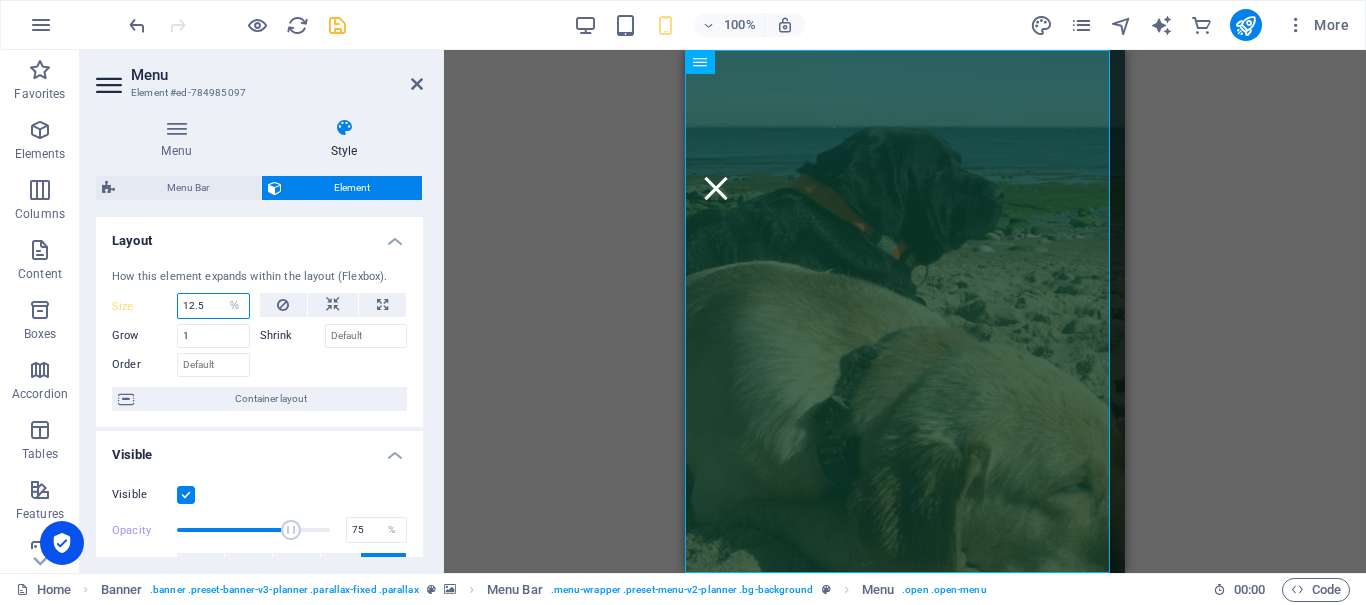 click on "12.5" at bounding box center (213, 306) 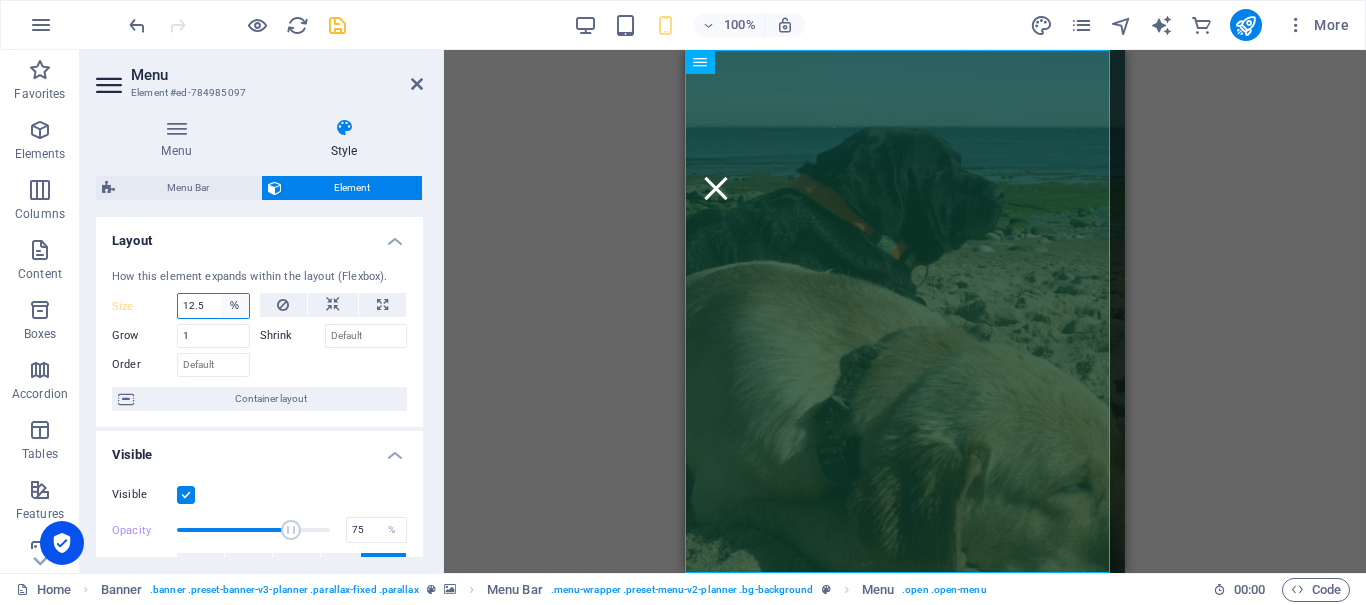 click on "Default auto px % 1/1 1/2 1/3 1/4 1/5 1/6 1/7 1/8 1/9 1/10" at bounding box center (235, 306) 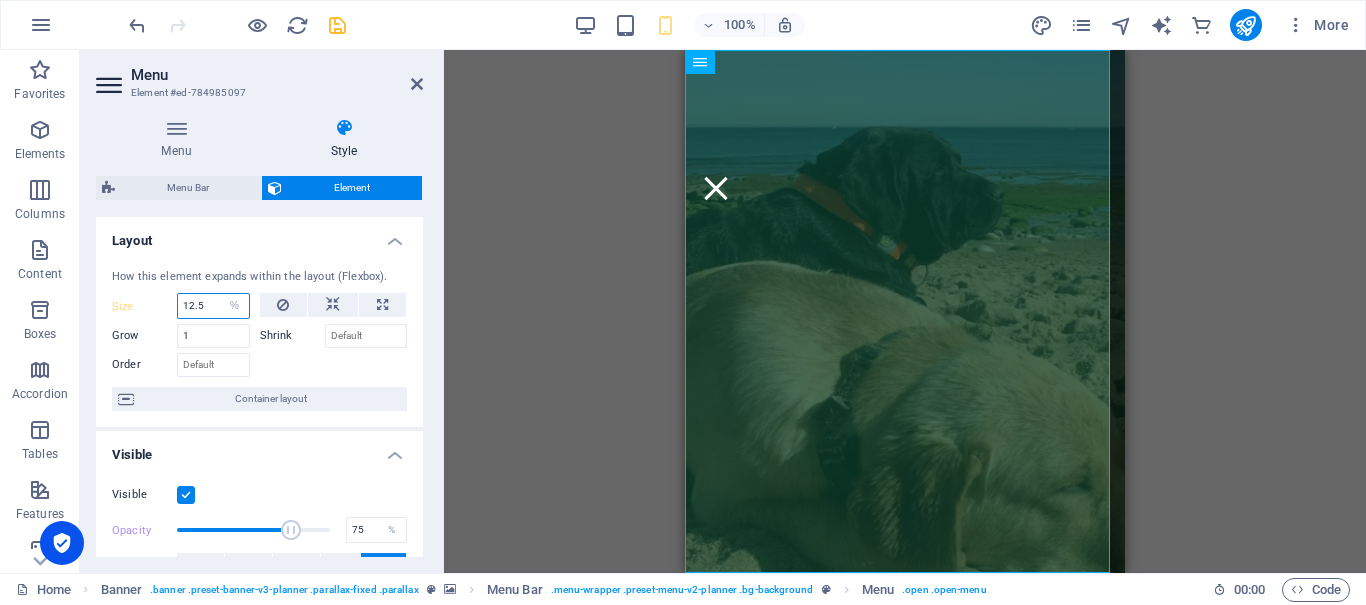 select on "auto" 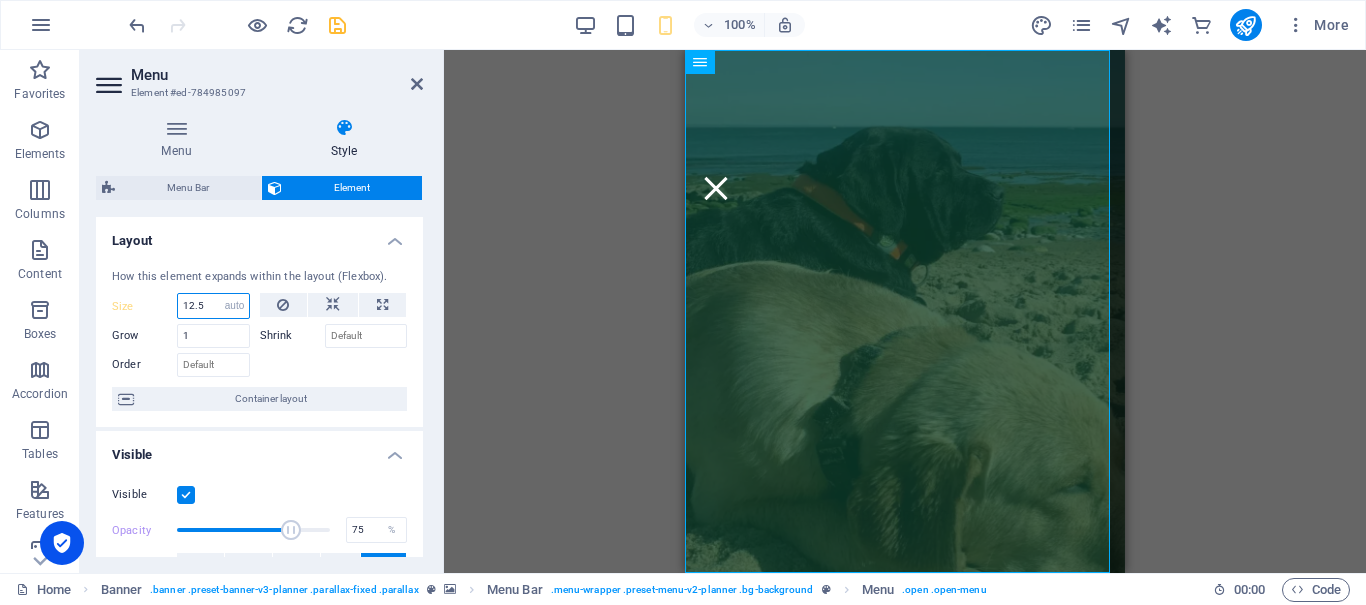 click on "Default auto px % 1/1 1/2 1/3 1/4 1/5 1/6 1/7 1/8 1/9 1/10" at bounding box center (235, 306) 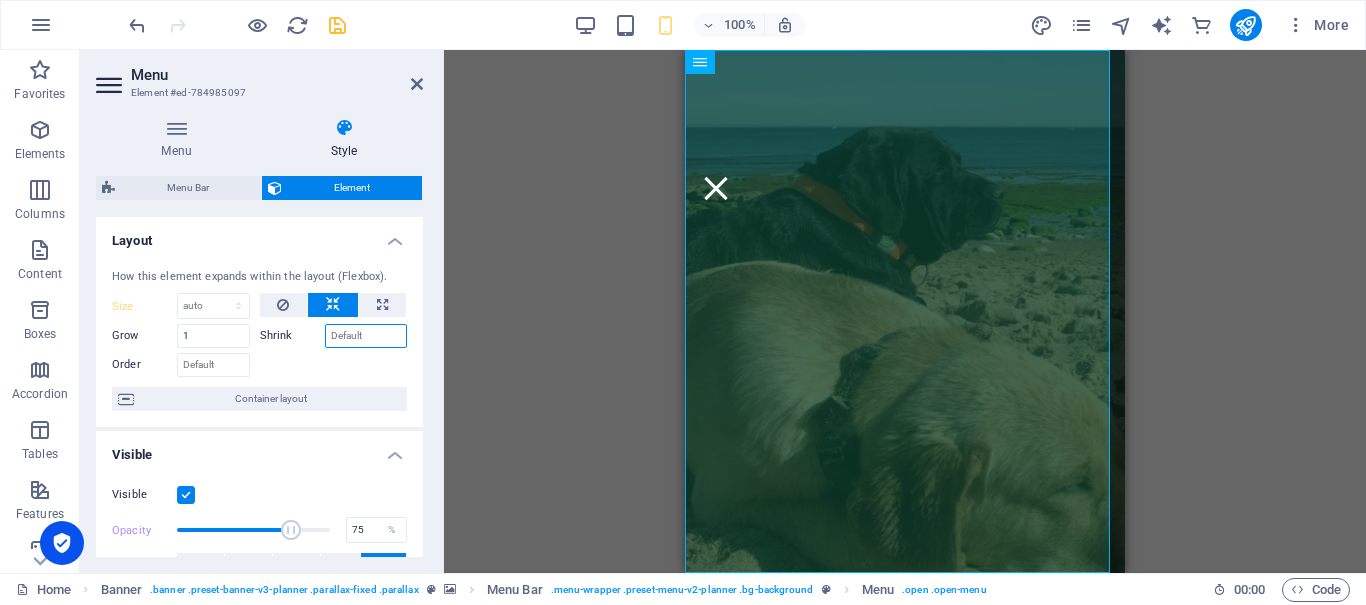 click on "Shrink" at bounding box center (366, 336) 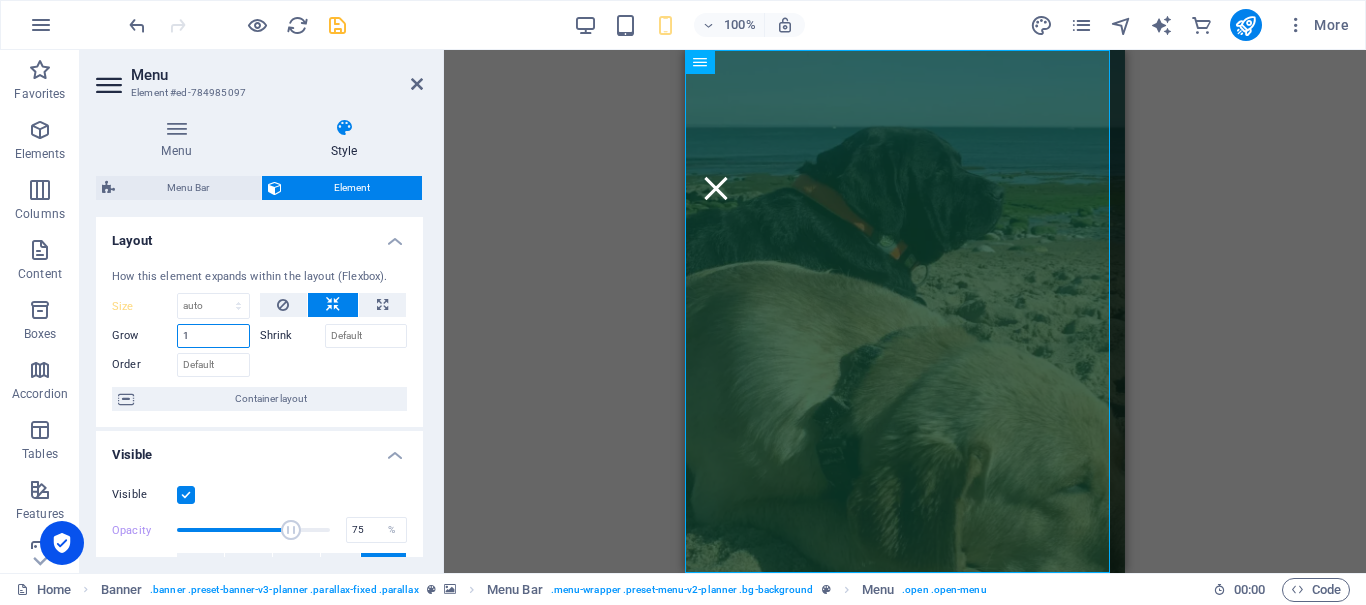 click on "1" at bounding box center (213, 336) 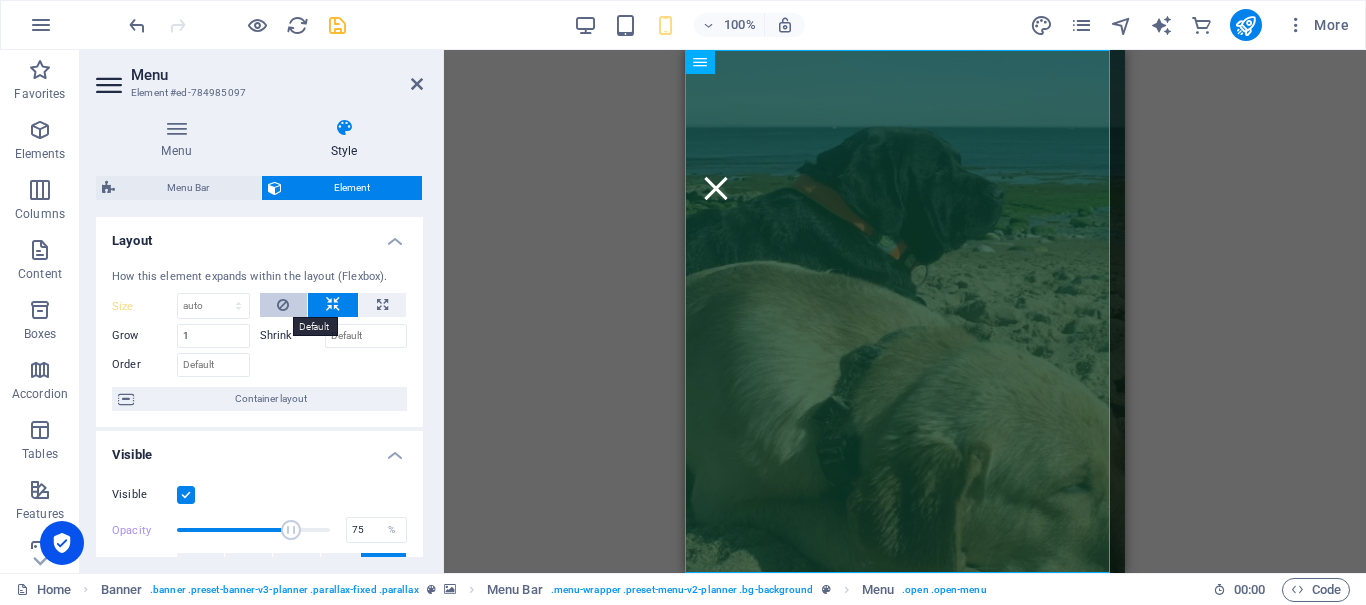 click at bounding box center [283, 305] 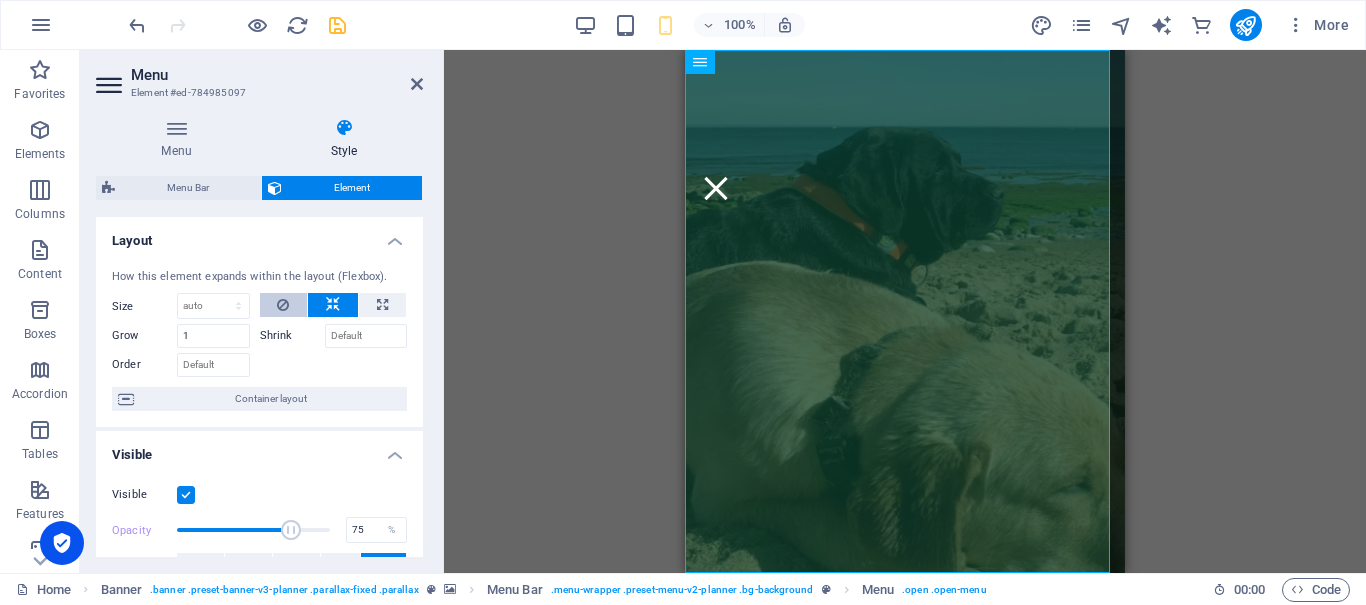 click at bounding box center [283, 305] 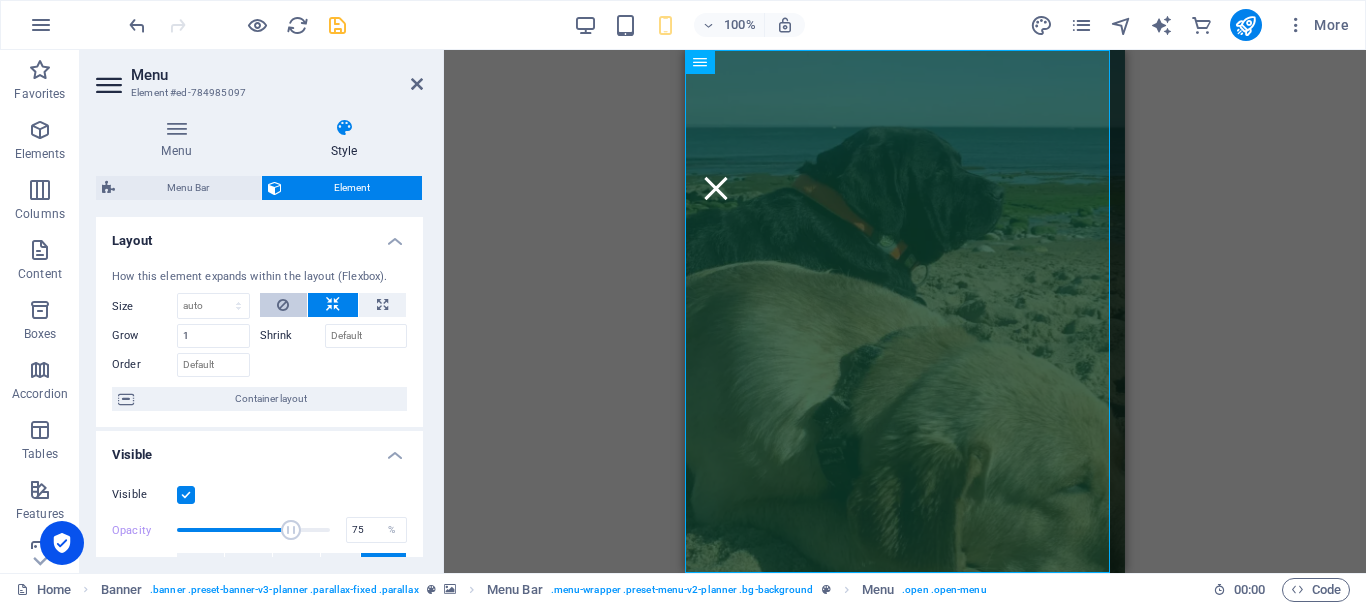 click at bounding box center (283, 305) 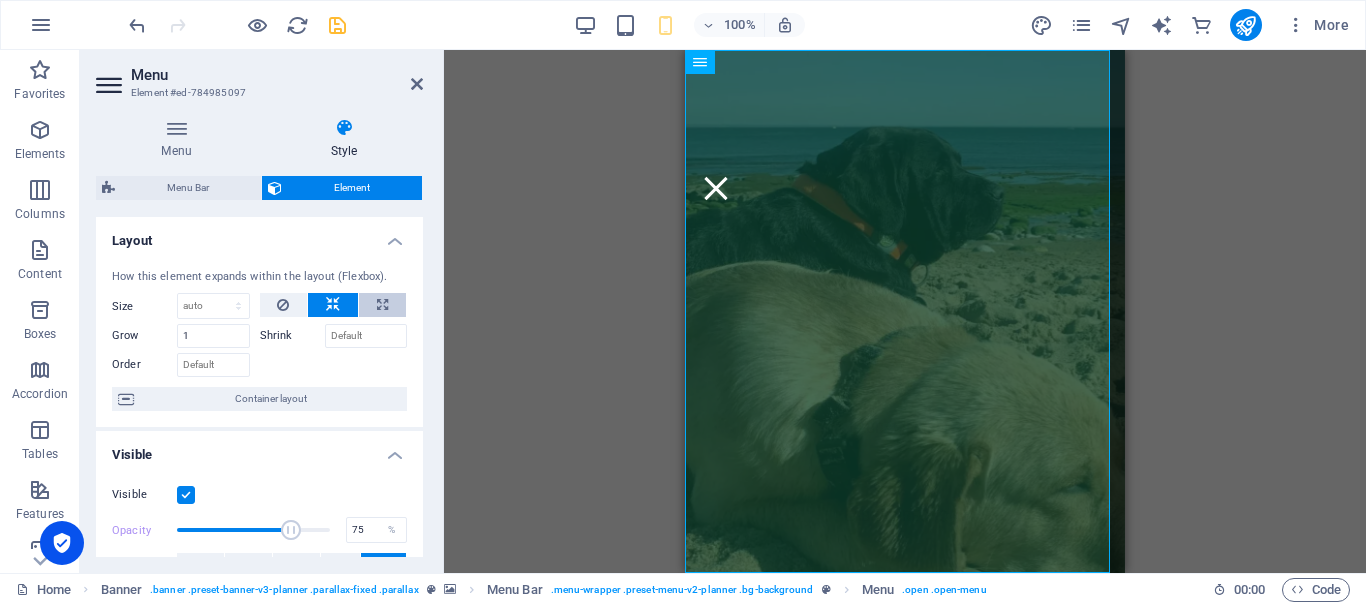 click at bounding box center (382, 305) 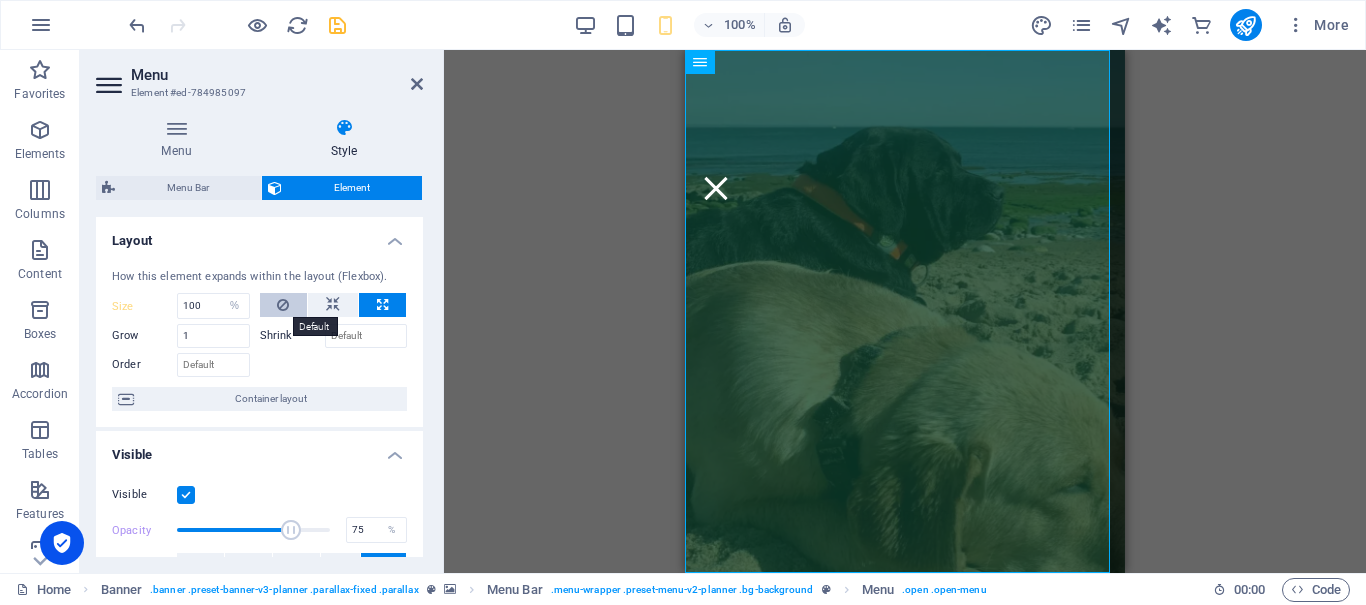click at bounding box center [283, 305] 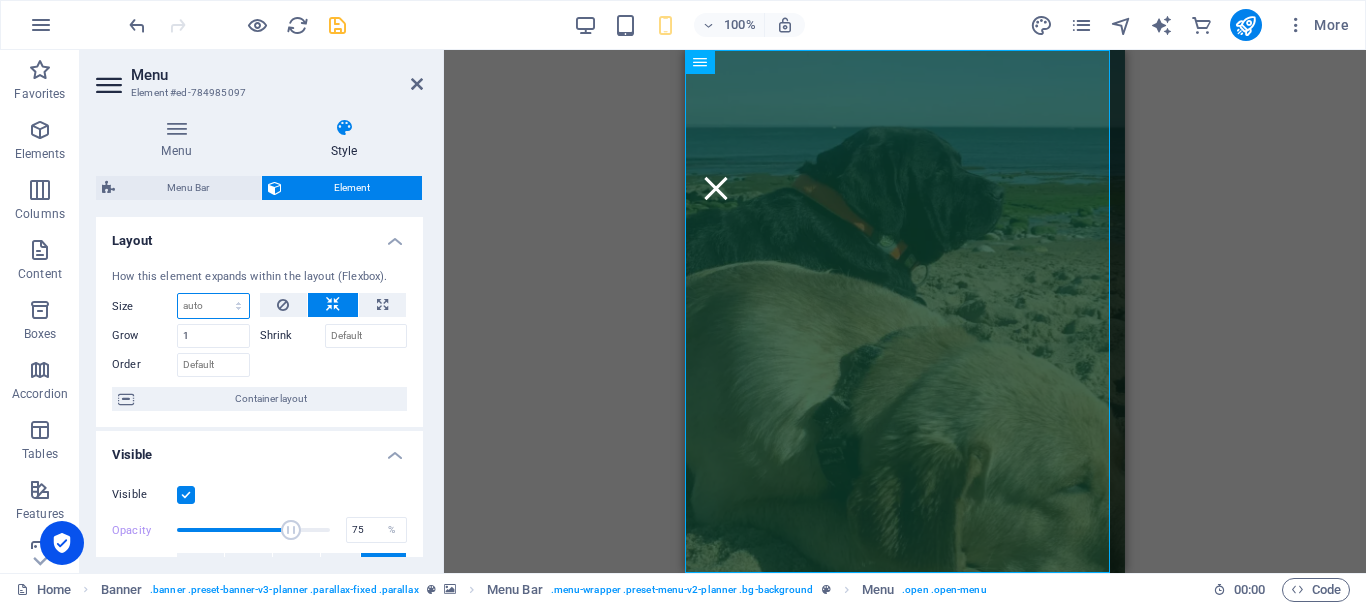 click on "Default auto px % 1/1 1/2 1/3 1/4 1/5 1/6 1/7 1/8 1/9 1/10" at bounding box center [213, 306] 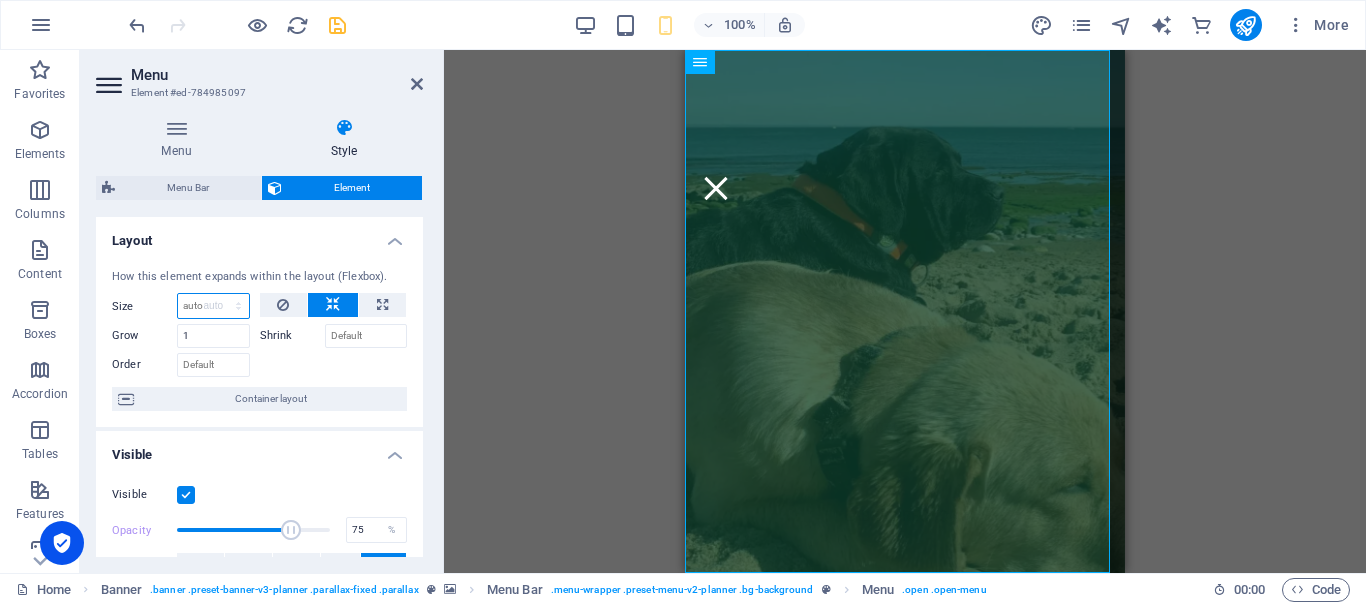 click on "Default auto px % 1/1 1/2 1/3 1/4 1/5 1/6 1/7 1/8 1/9 1/10" at bounding box center [213, 306] 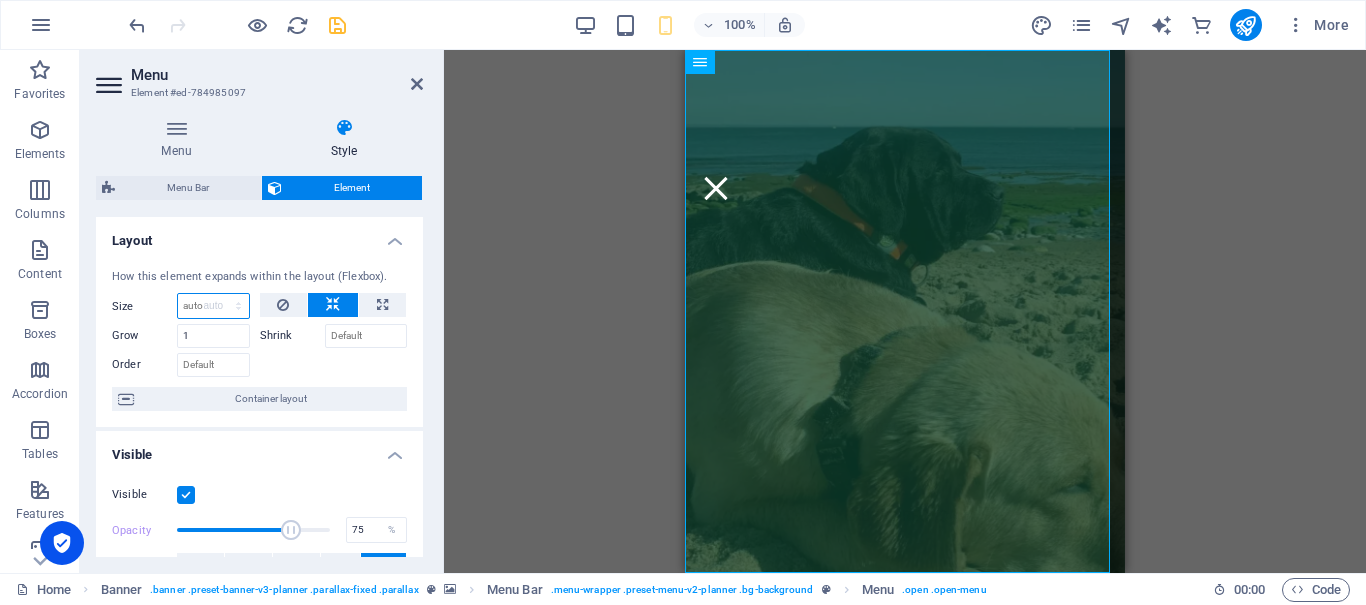 select on "DISABLED_OPTION_VALUE" 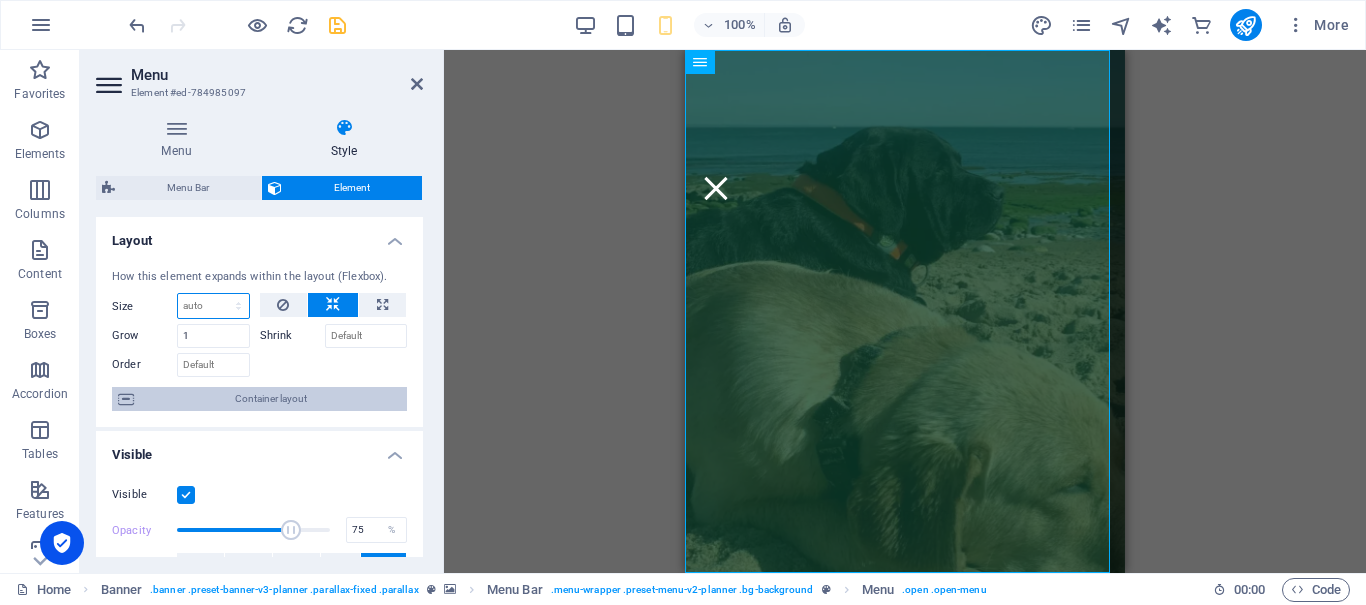 scroll, scrollTop: 200, scrollLeft: 0, axis: vertical 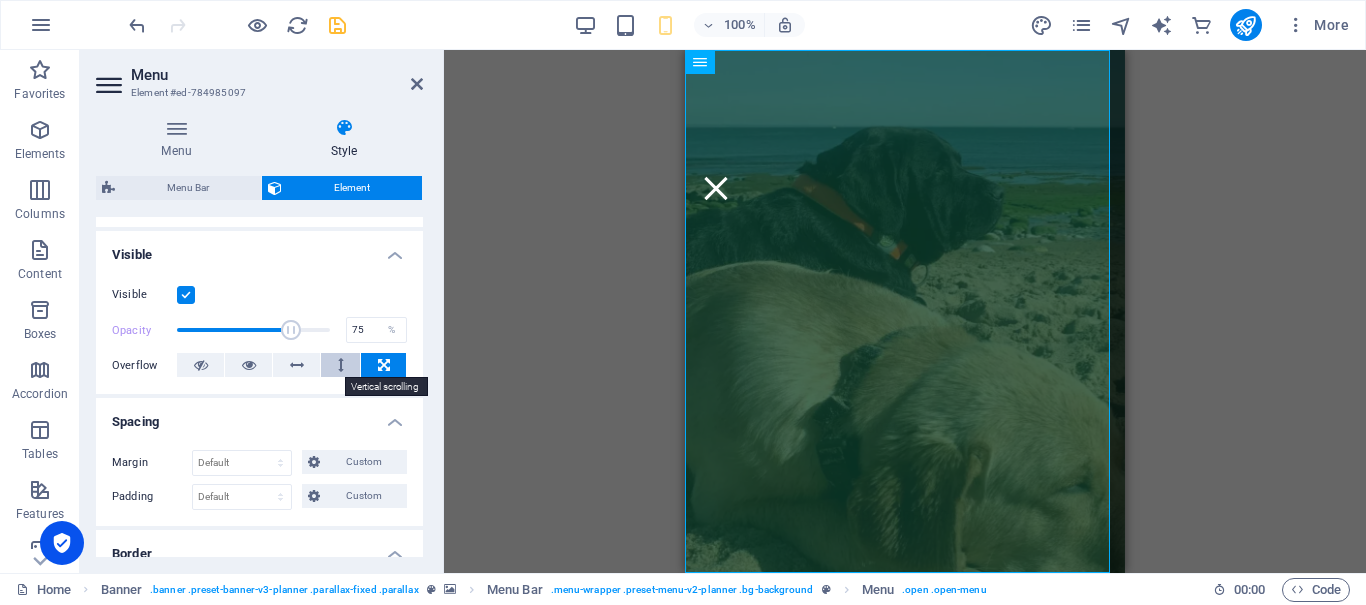 drag, startPoint x: 335, startPoint y: 359, endPoint x: 326, endPoint y: 354, distance: 10.29563 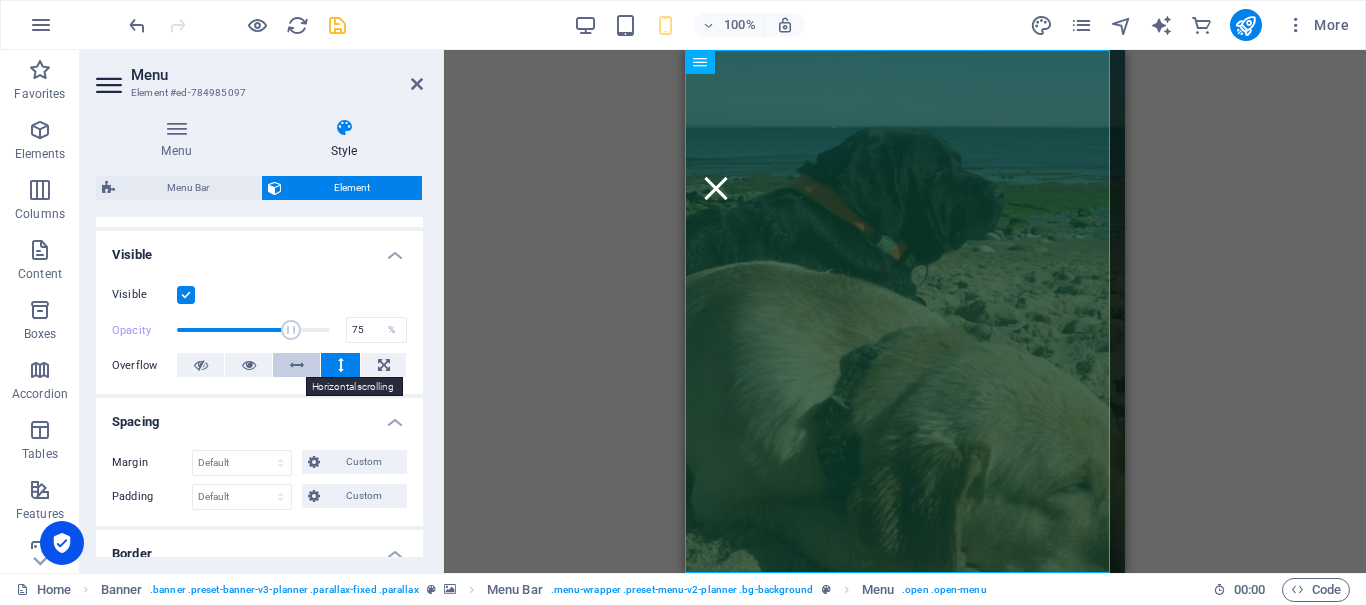 click at bounding box center [297, 365] 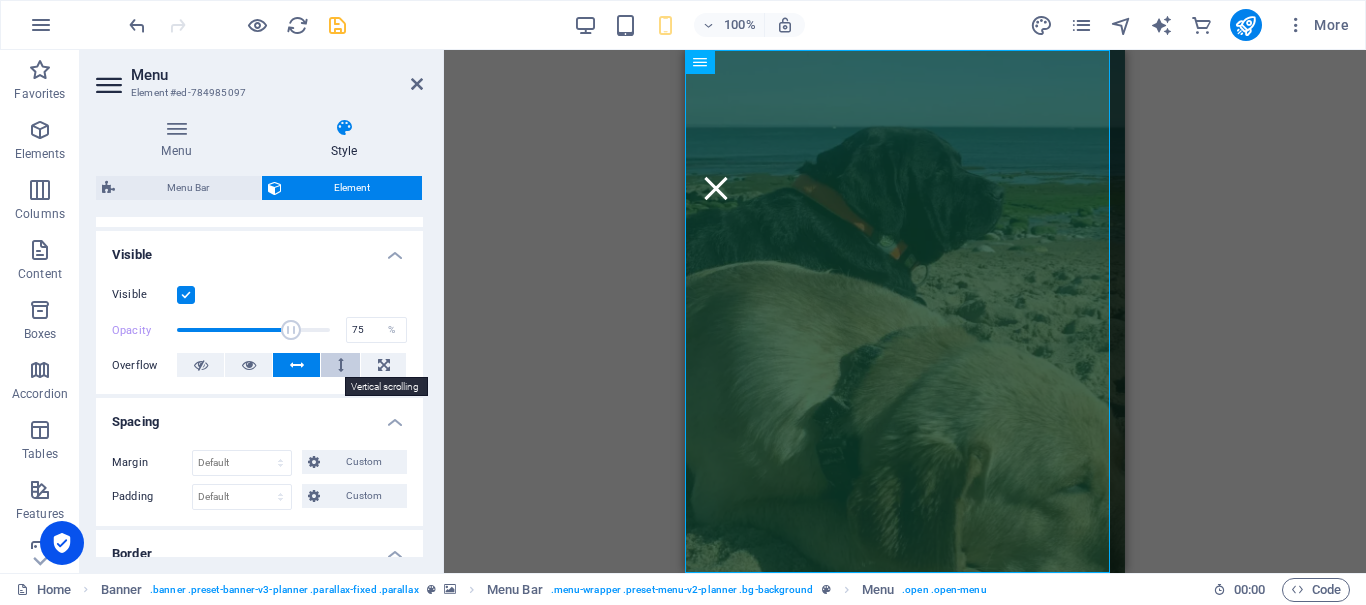 click at bounding box center (340, 365) 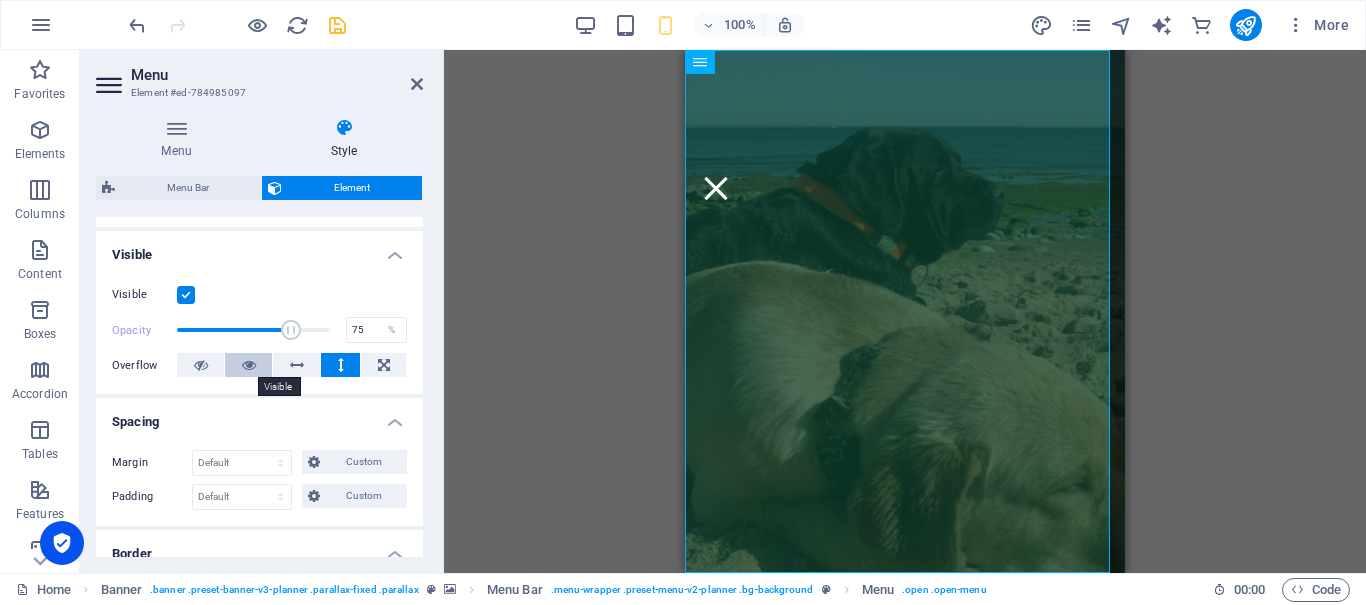 click at bounding box center [248, 365] 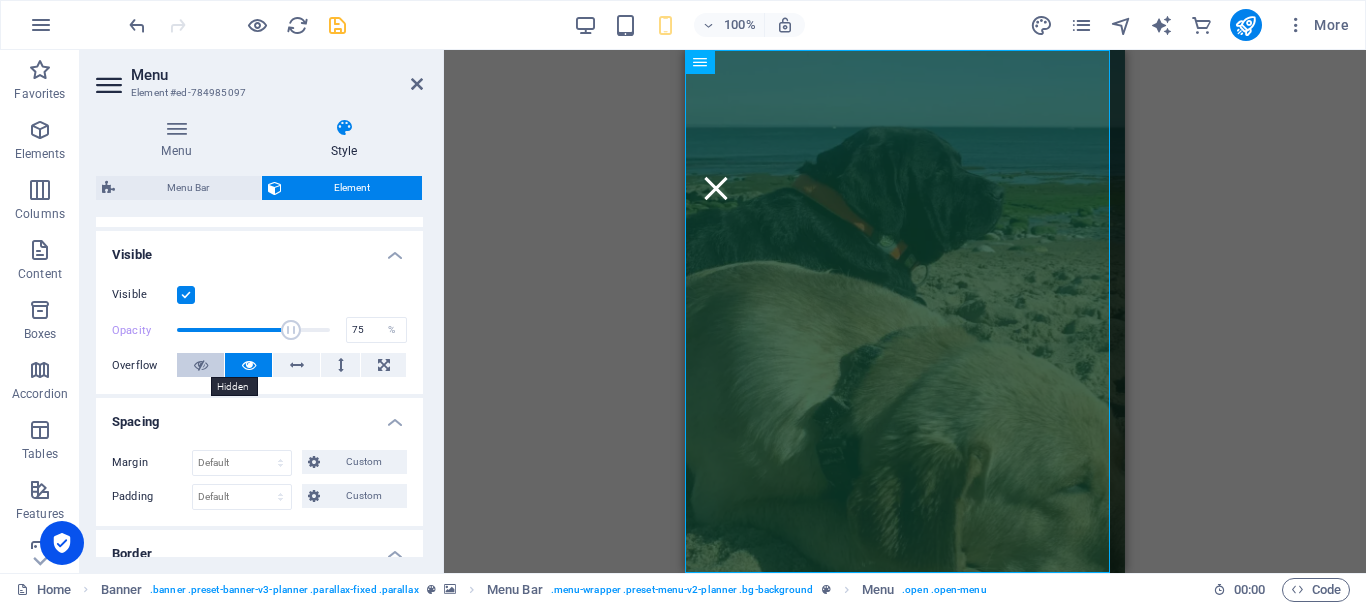 click at bounding box center [200, 365] 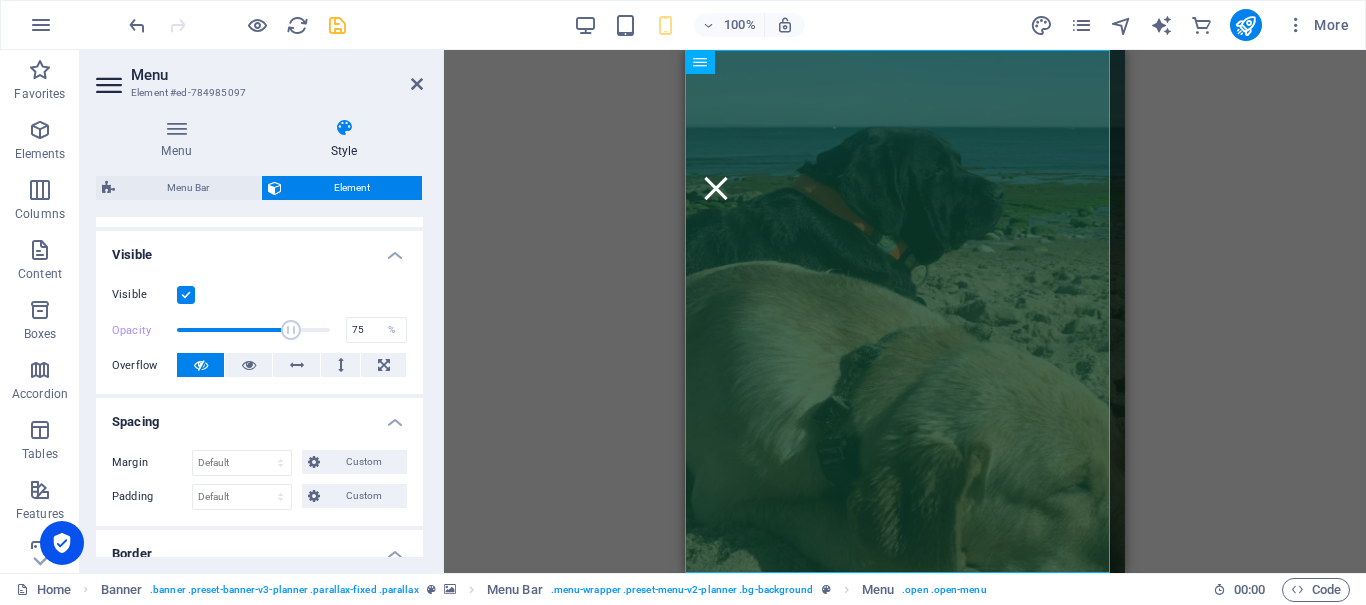 click at bounding box center (200, 365) 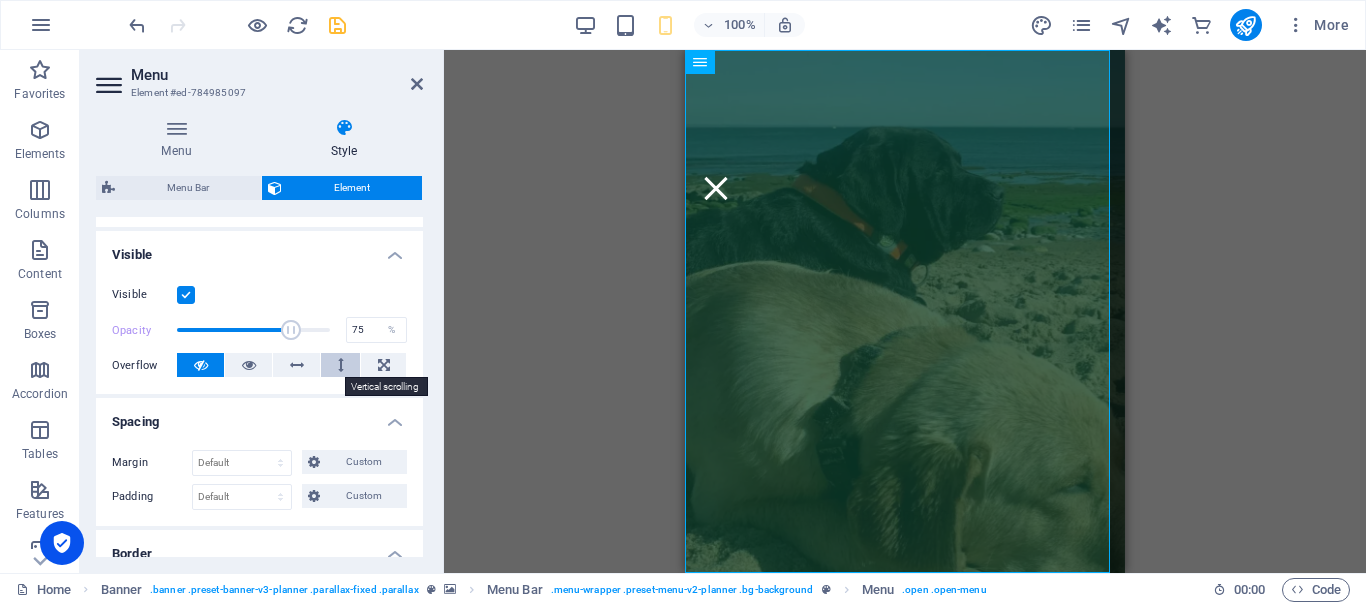 click at bounding box center [340, 365] 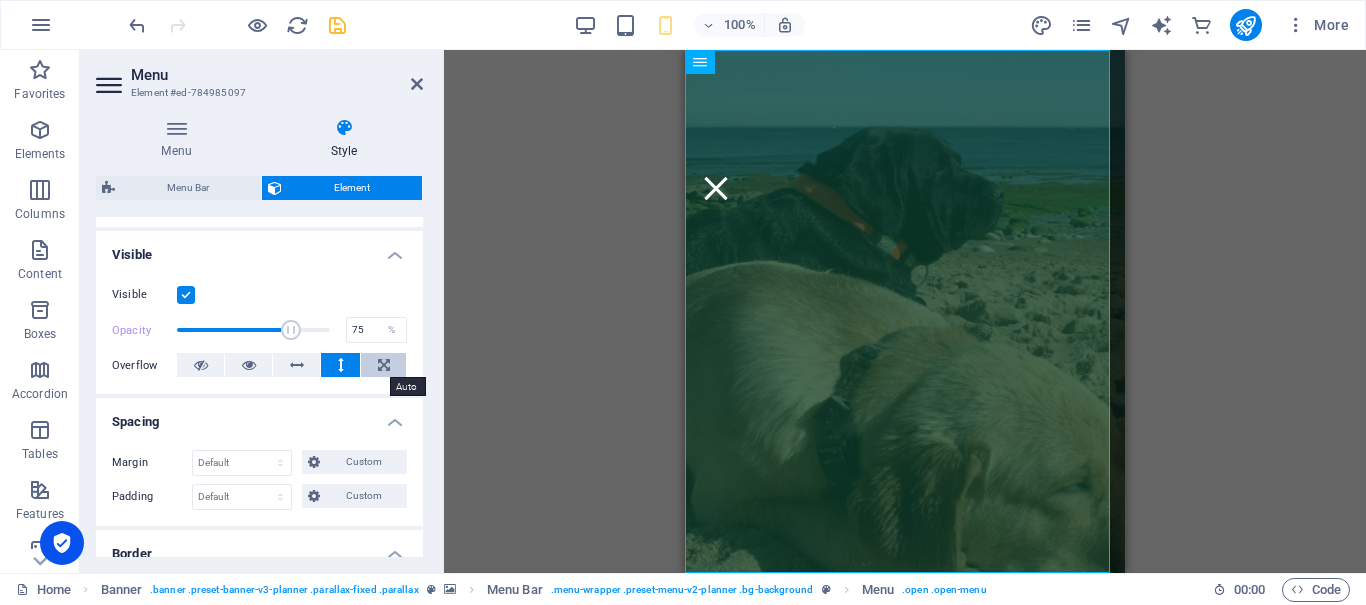 click at bounding box center (384, 365) 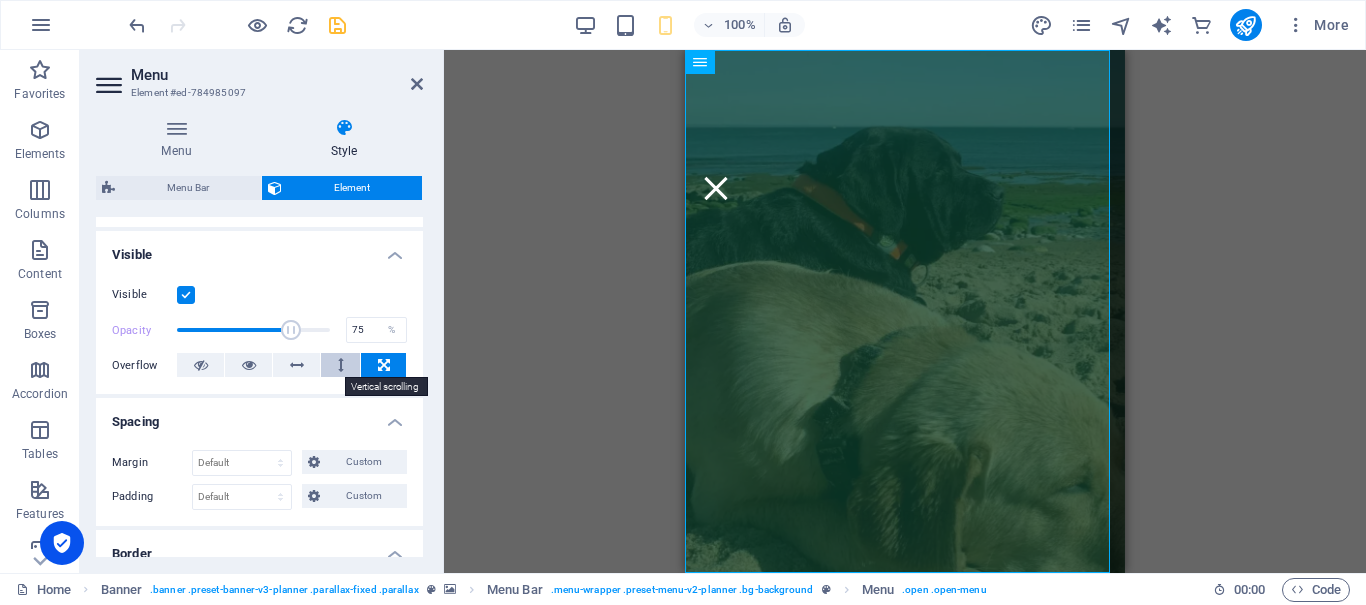 click at bounding box center (341, 365) 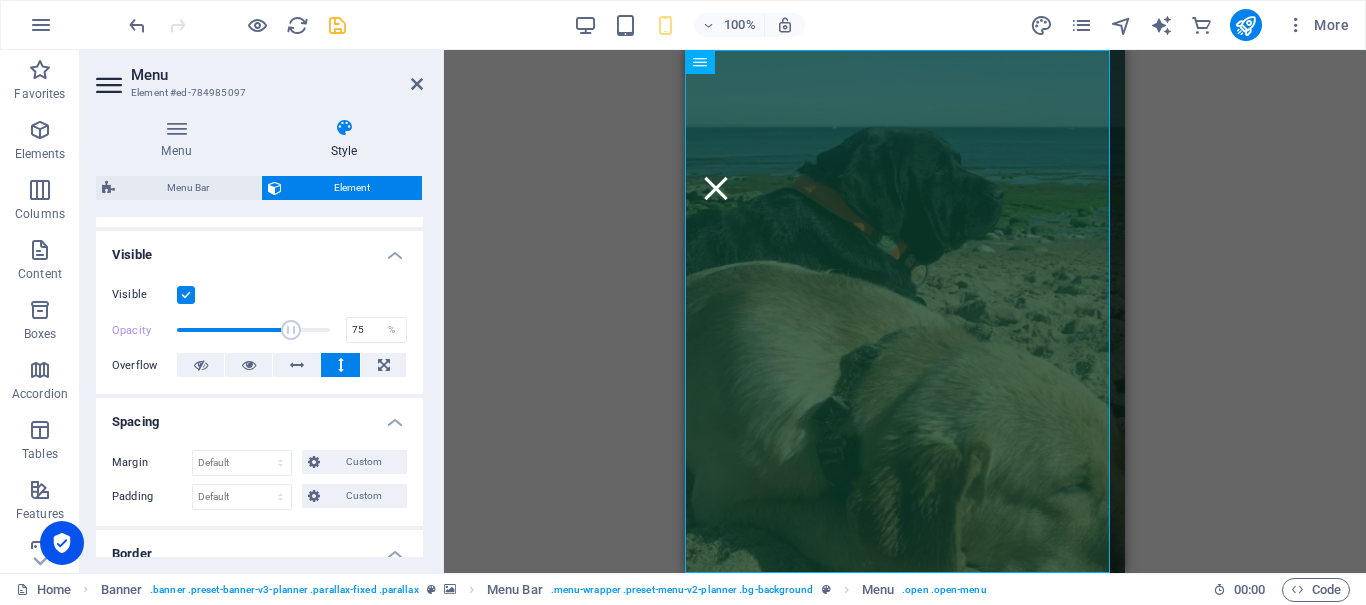 scroll, scrollTop: 300, scrollLeft: 0, axis: vertical 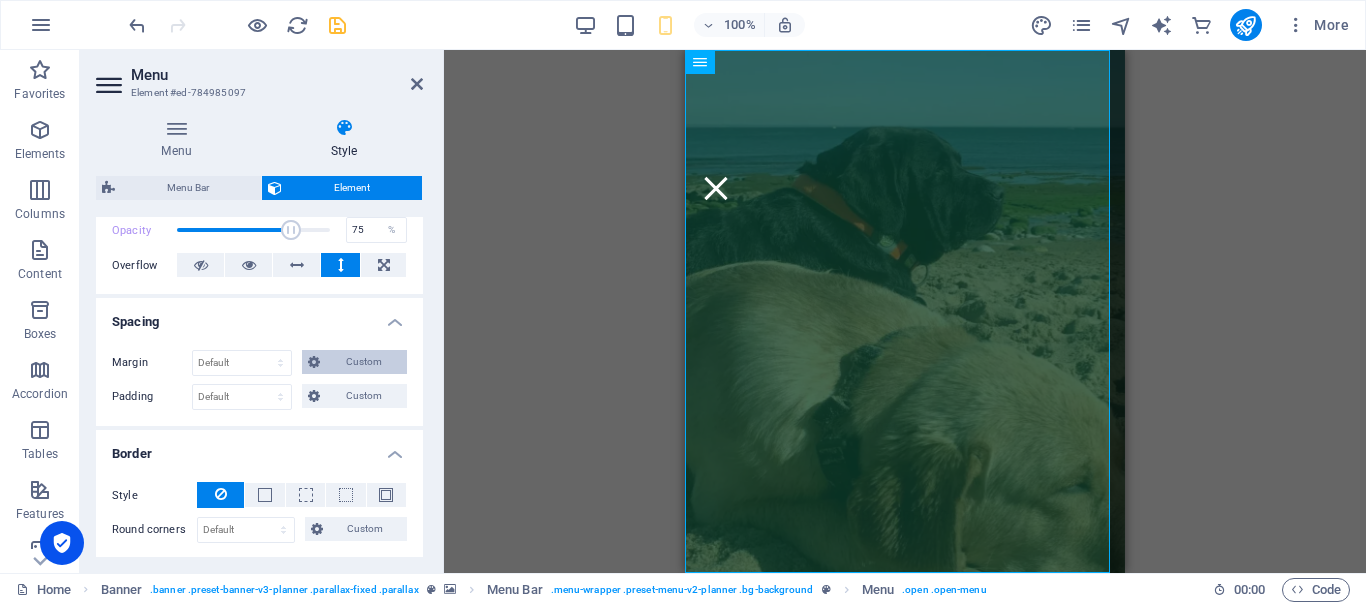 click on "Custom" at bounding box center [363, 362] 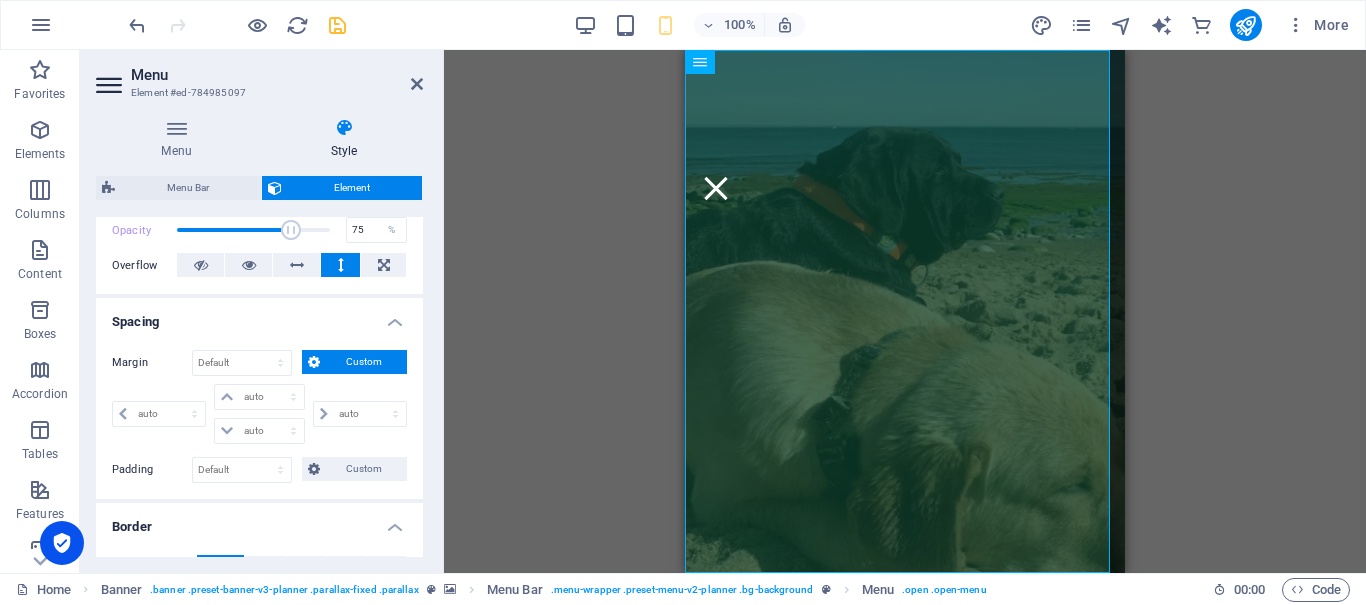 click on "Custom" at bounding box center (363, 362) 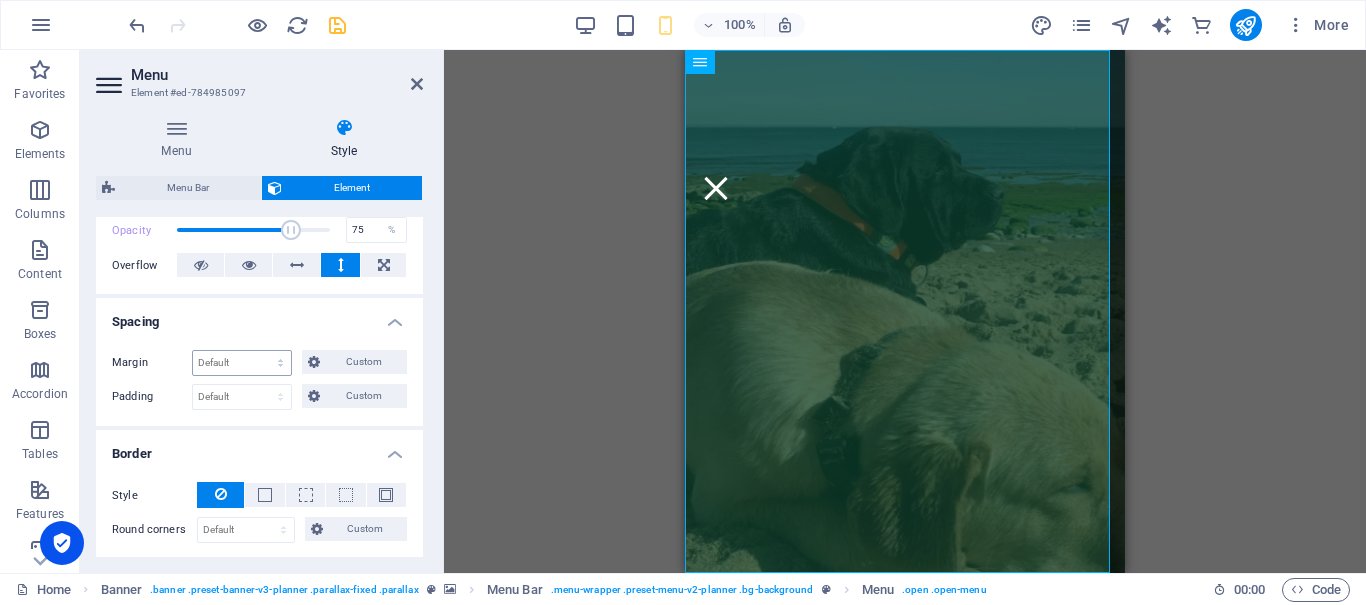 click on "Margin Default auto px % rem vw vh Custom Custom auto px % rem vw vh auto px % rem vw vh auto px % rem vw vh auto px % rem vw vh Padding Default px rem % vh vw Custom Custom px rem % vh vw px rem % vh vw px rem % vh vw px rem % vh vw" at bounding box center (259, 380) 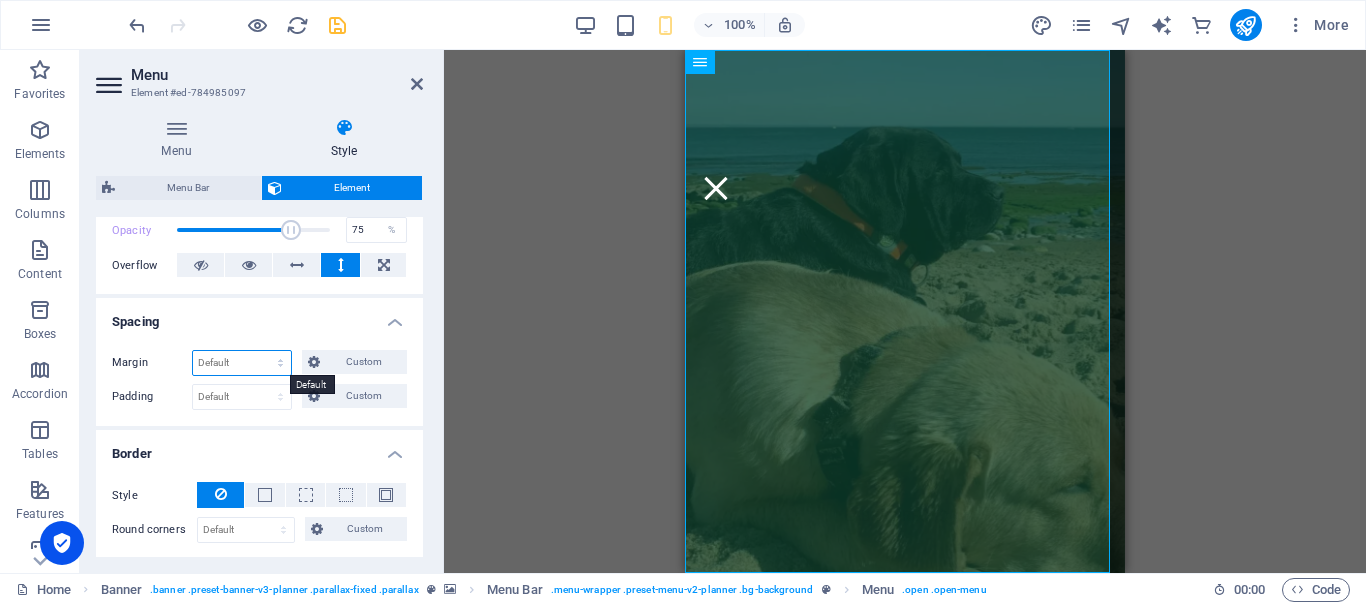 click on "Default auto px % rem vw vh Custom" at bounding box center [242, 363] 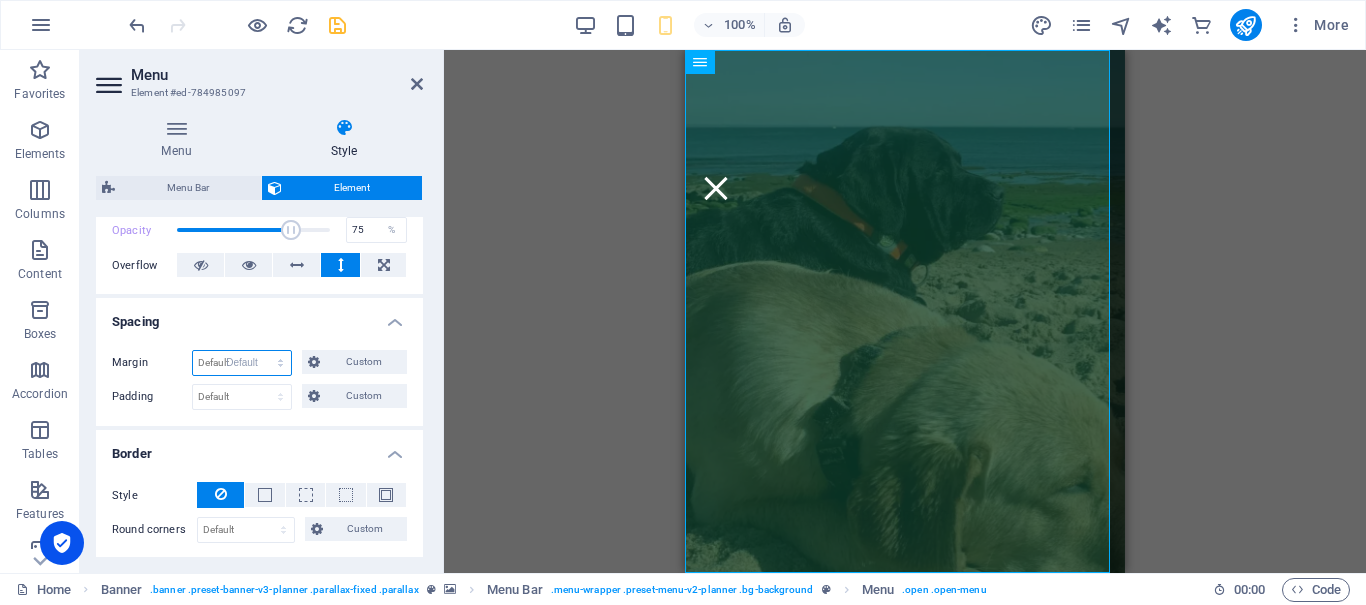 click on "Default auto px % rem vw vh Custom" at bounding box center [242, 363] 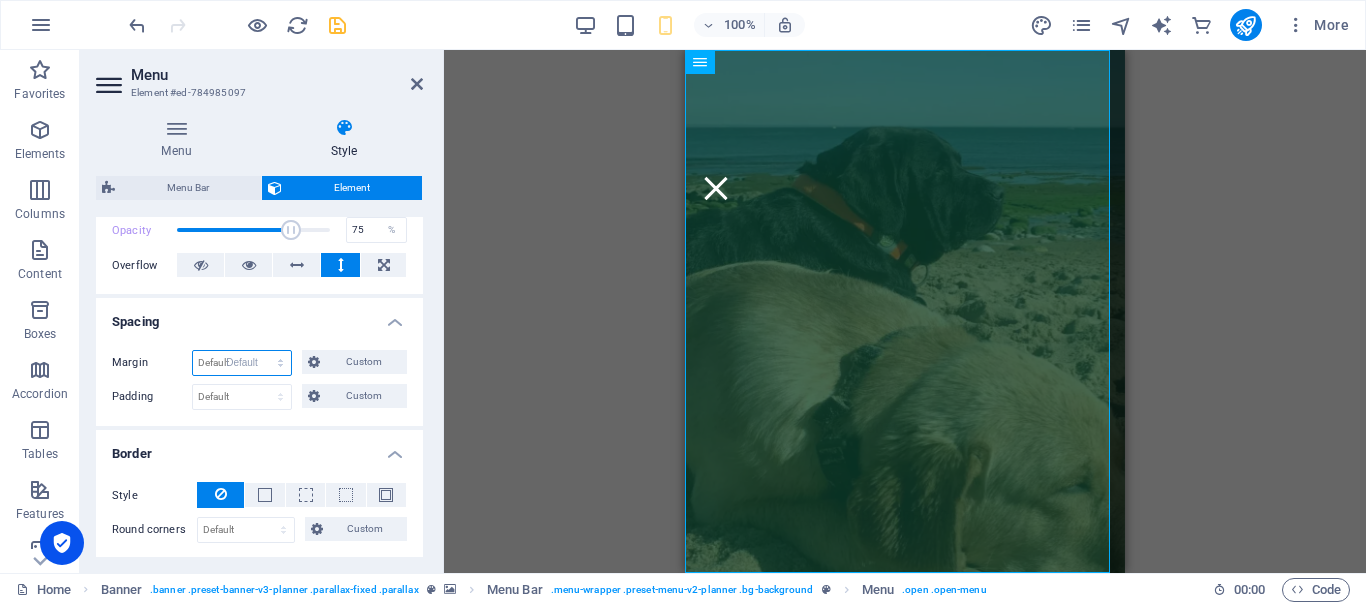 select on "DISABLED_OPTION_VALUE" 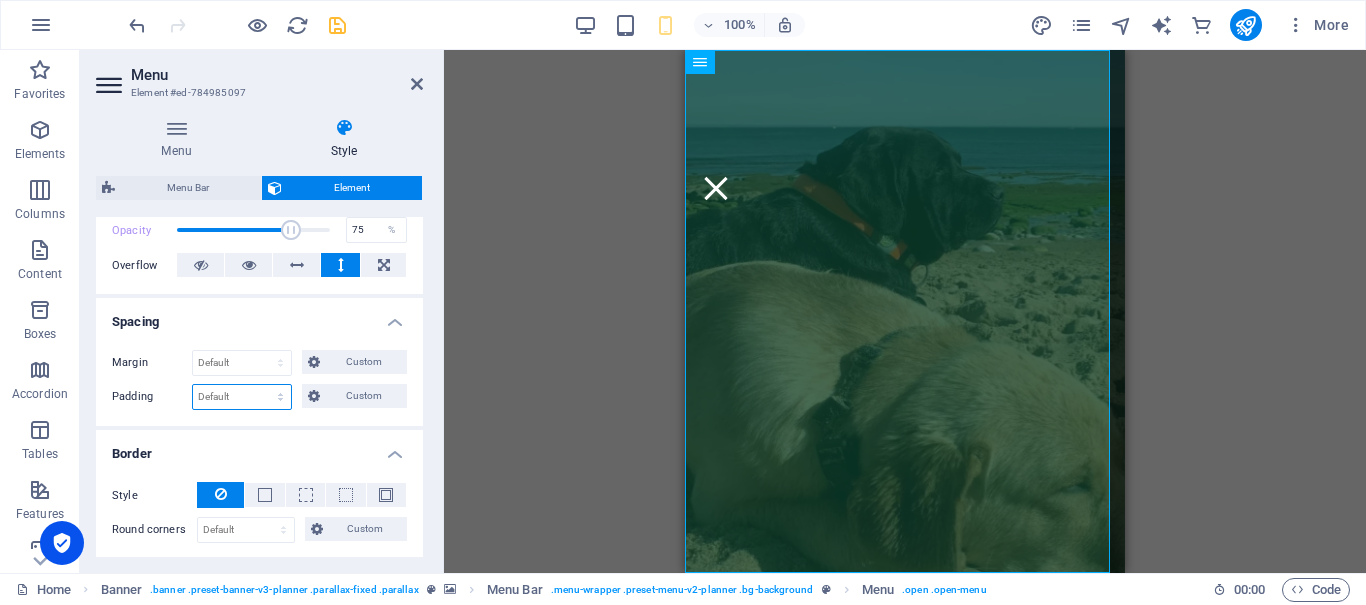 click on "Default px rem % vh vw Custom" at bounding box center [242, 397] 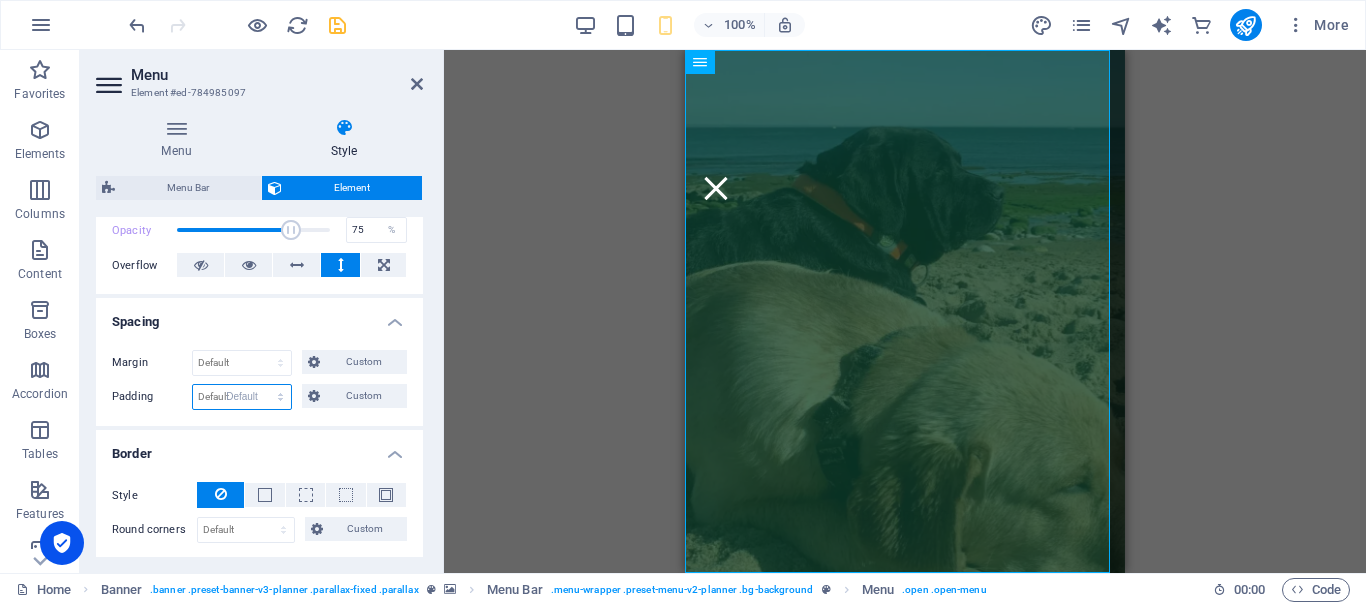click on "Default px rem % vh vw Custom" at bounding box center (242, 397) 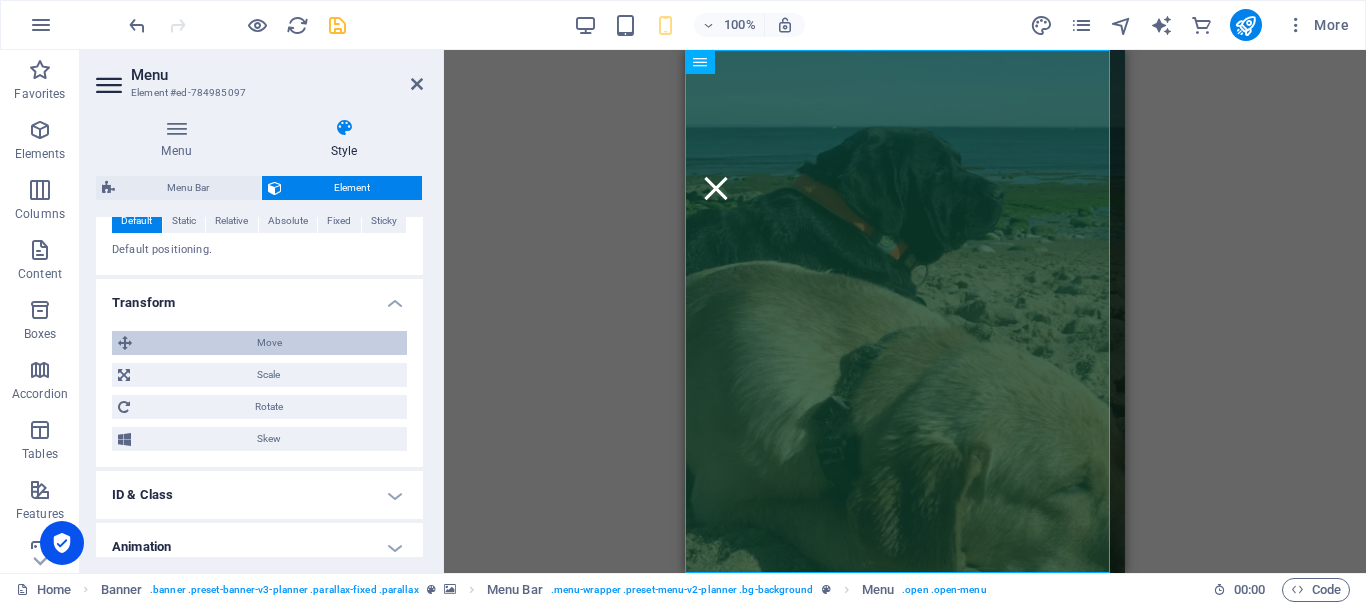 scroll, scrollTop: 1090, scrollLeft: 0, axis: vertical 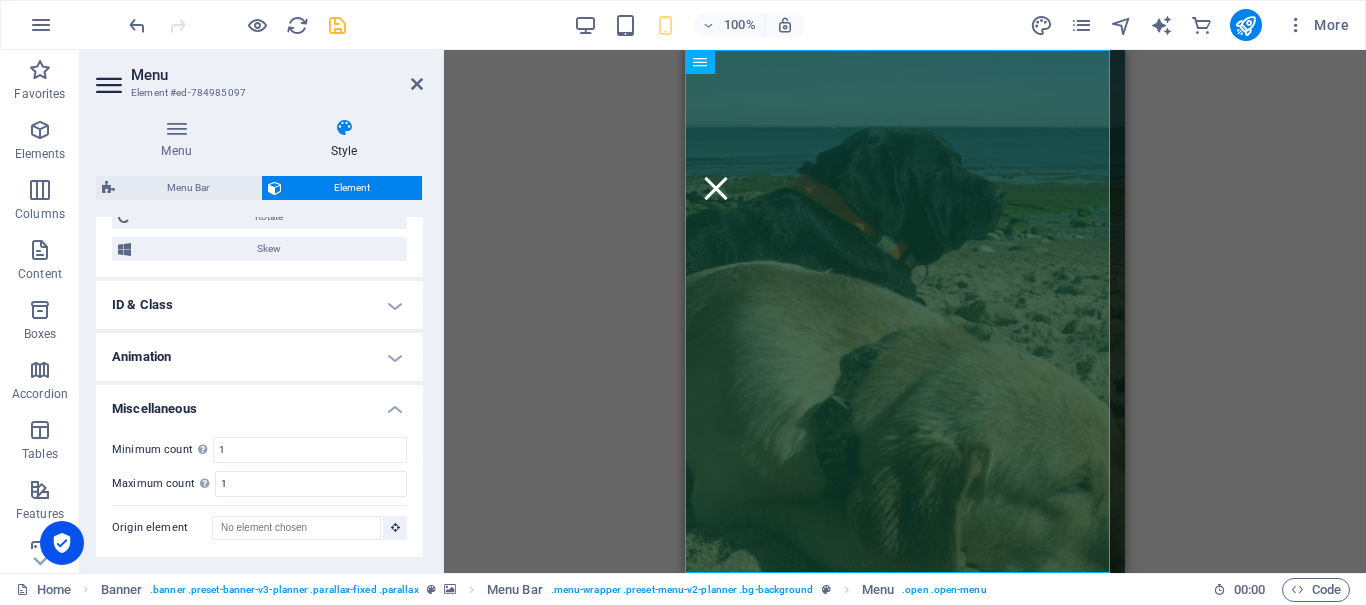 click on "Layout How this element expands within the layout (Flexbox). Size Default auto px % 1/1 1/2 1/3 1/4 1/5 1/6 1/7 1/8 1/9 1/10 Grow 1 Shrink Order Container layout Visible Visible Opacity 75 % Overflow Spacing Margin Default auto px % rem vw vh Custom Custom auto px % rem vw vh auto px % rem vw vh auto px % rem vw vh auto px % rem vw vh Padding Default px rem % vh vw Custom Custom px rem % vh vw px rem % vh vw px rem % vh vw px rem % vh vw Border Style              - Width 1 auto px rem % vh vw Custom Custom 1 auto px rem % vh vw 1 auto px rem % vh vw 1 auto px rem % vh vw 1 auto px rem % vh vw  - Color Round corners Default px rem % vh vw Custom Custom px rem % vh vw px rem % vh vw px rem % vh vw px rem % vh vw Shadow Default None Outside Inside Color X offset 0 px rem vh vw Y offset 0 px rem vh vw Blur 0 px rem % vh vw Spread 0 px rem vh vw Text Shadow Default None Outside Color X offset 0 px rem vh vw Y offset 0 px rem vh vw Blur 0 px rem % vh vw Positioning Default Static Relative Absolute Fixed %" at bounding box center [259, -158] 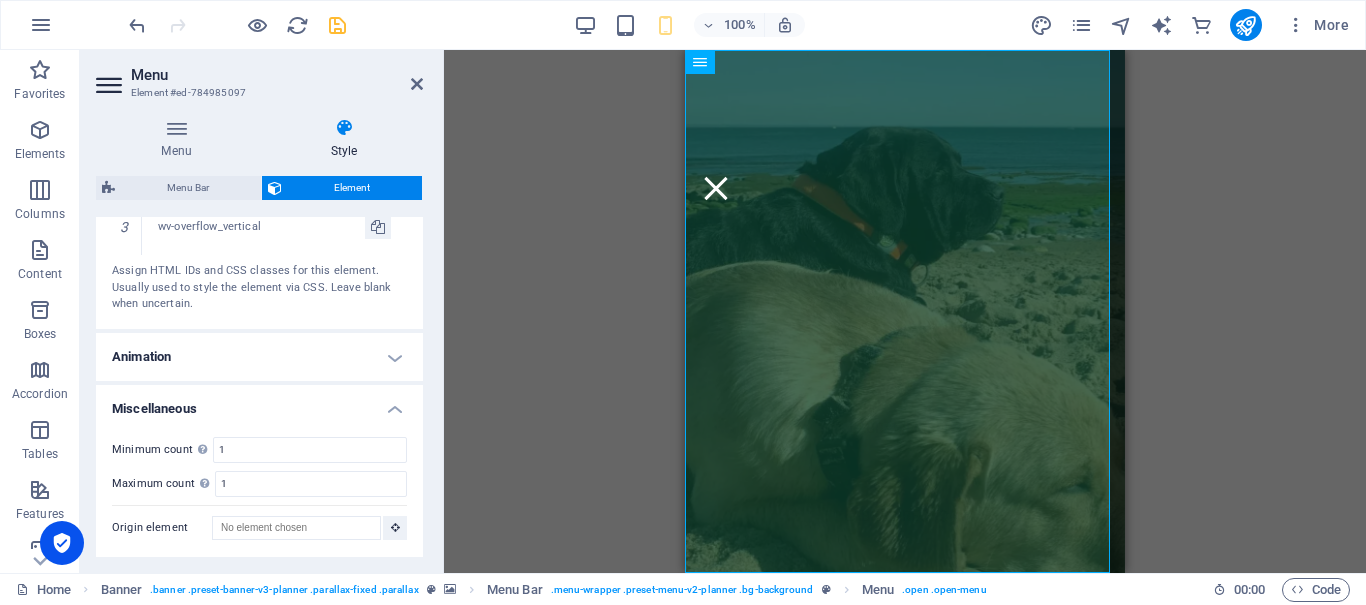 scroll, scrollTop: 940, scrollLeft: 0, axis: vertical 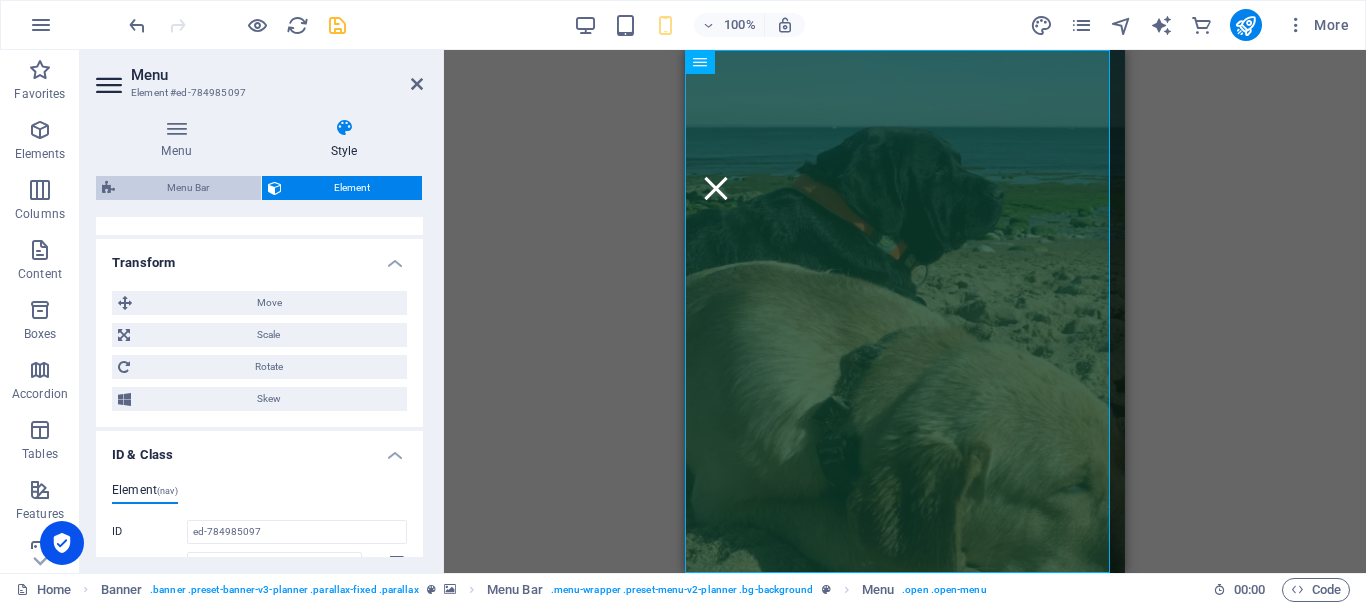 click on "Menu Style Menu Auto Custom Menu is automatically generated based on the pages. Recommended for multi-page websites. Manage pages Menu items 1 None Page External Element Phone Email Page Home About Us LabraMembers LabraDirectory Labracycle Labrahome LabraBlog History &amp; Mission Labratalk Contact Legal Notice Privacy Home (Copy) Element
URL /about-us Phone Email Link text About Us Link target New tab Same tab Overlay Title Additional link description, should not be the same as the link text. The title is most often shown as a tooltip text when the mouse moves over the element. Leave empty if uncertain. Relationship Sets the  relationship of this link to the link target . For example, the value "nofollow" instructs search engines not to follow the link. Can be left empty. alternate author bookmark external help license next nofollow noreferrer noopener prev search tag Button Design None Default Primary Secondary 2 None Page External Element Phone Email Page Home About Us LabraMembers" at bounding box center [259, 337] 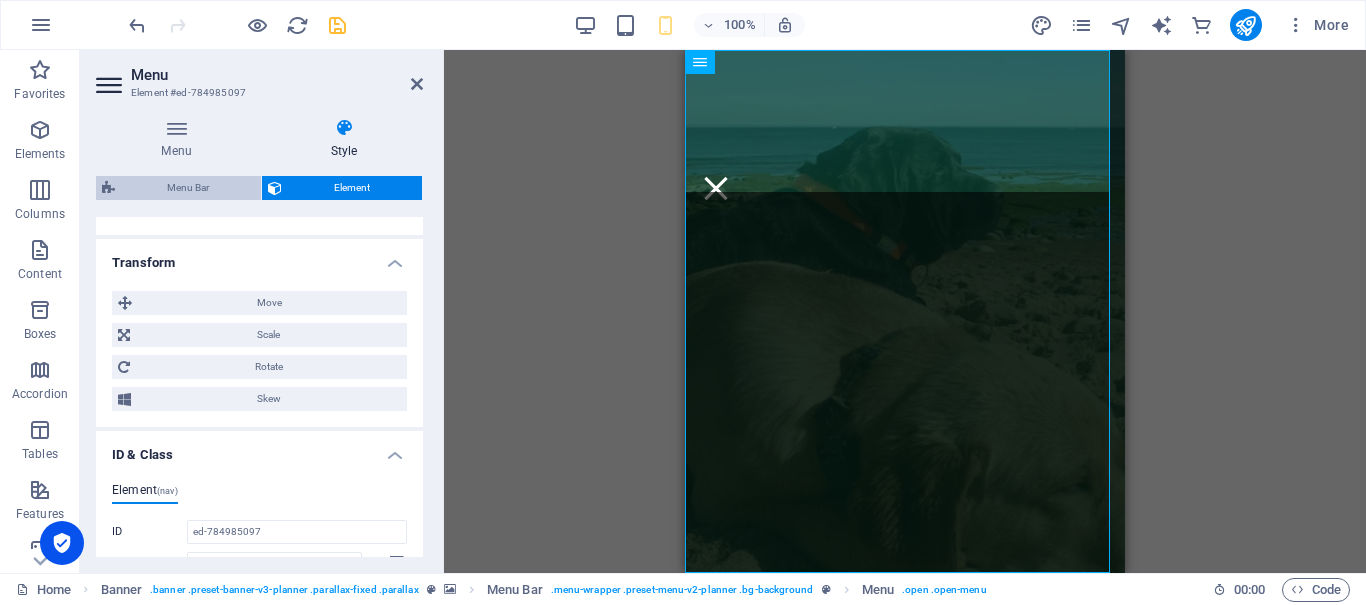 click on "Menu Bar" at bounding box center (188, 188) 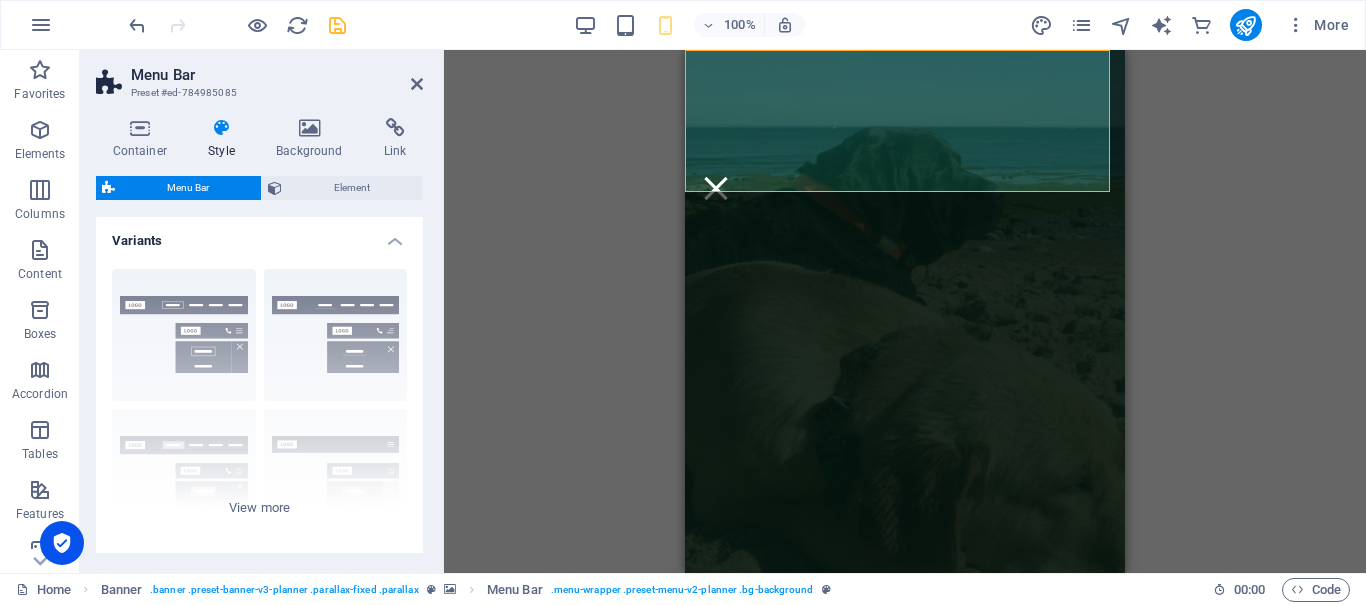 click on "Variants" at bounding box center [259, 235] 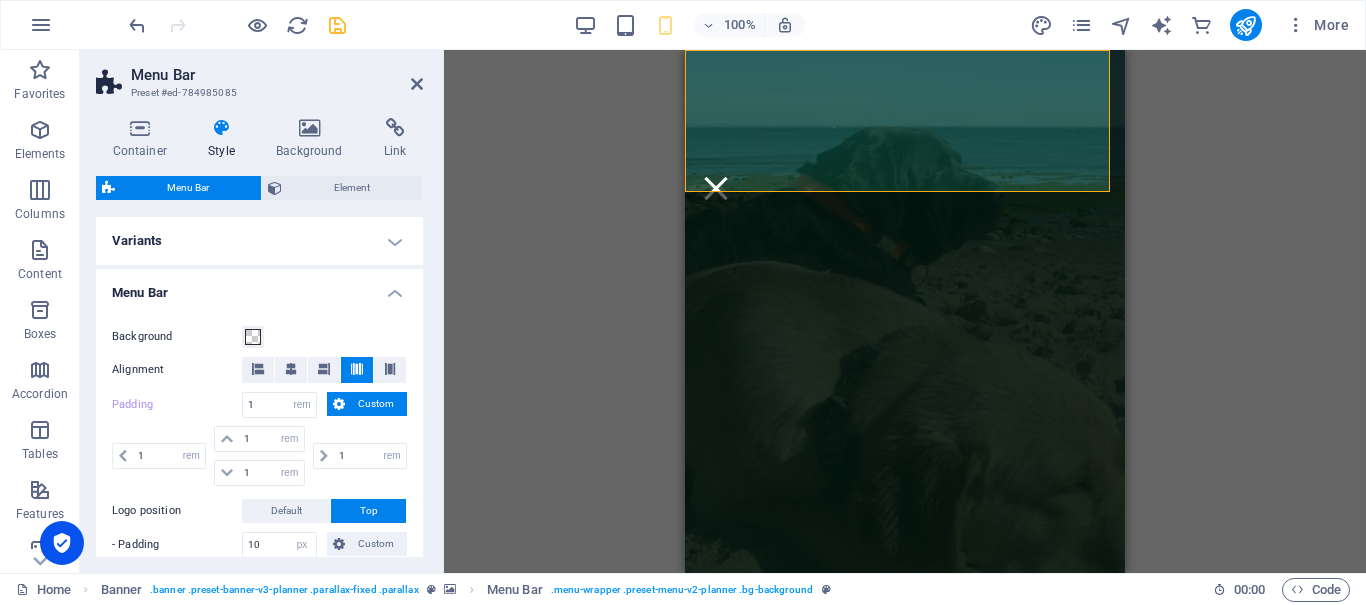 drag, startPoint x: 253, startPoint y: 370, endPoint x: 317, endPoint y: 337, distance: 72.00694 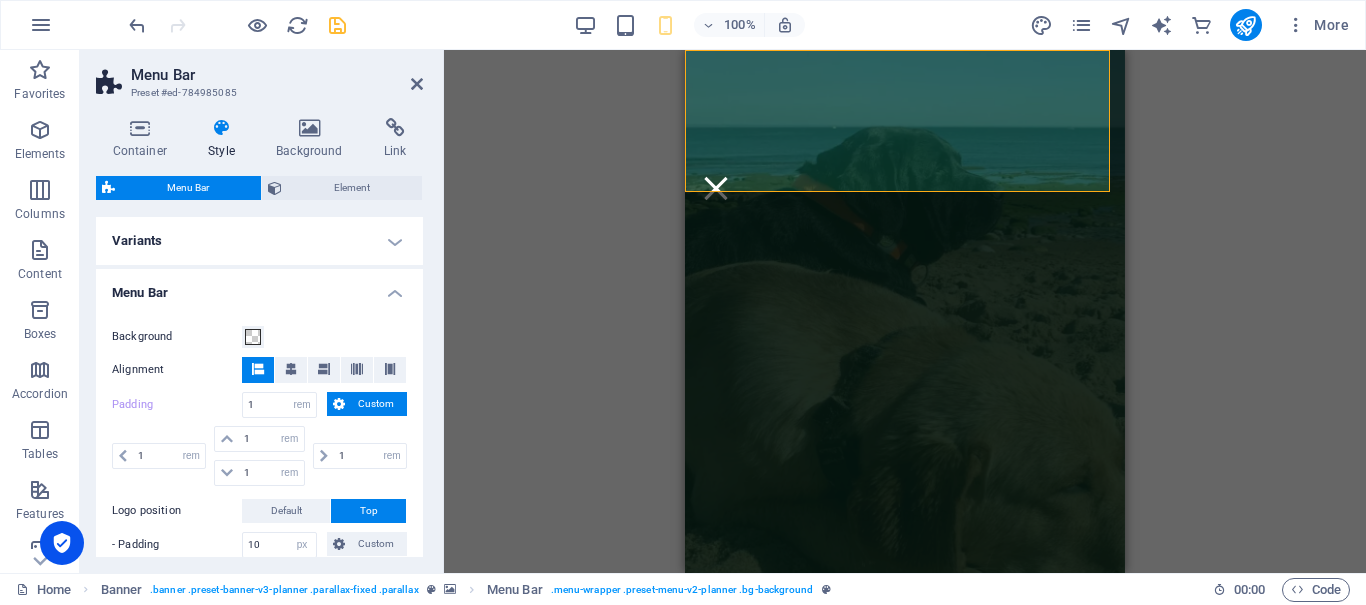 scroll, scrollTop: 200, scrollLeft: 0, axis: vertical 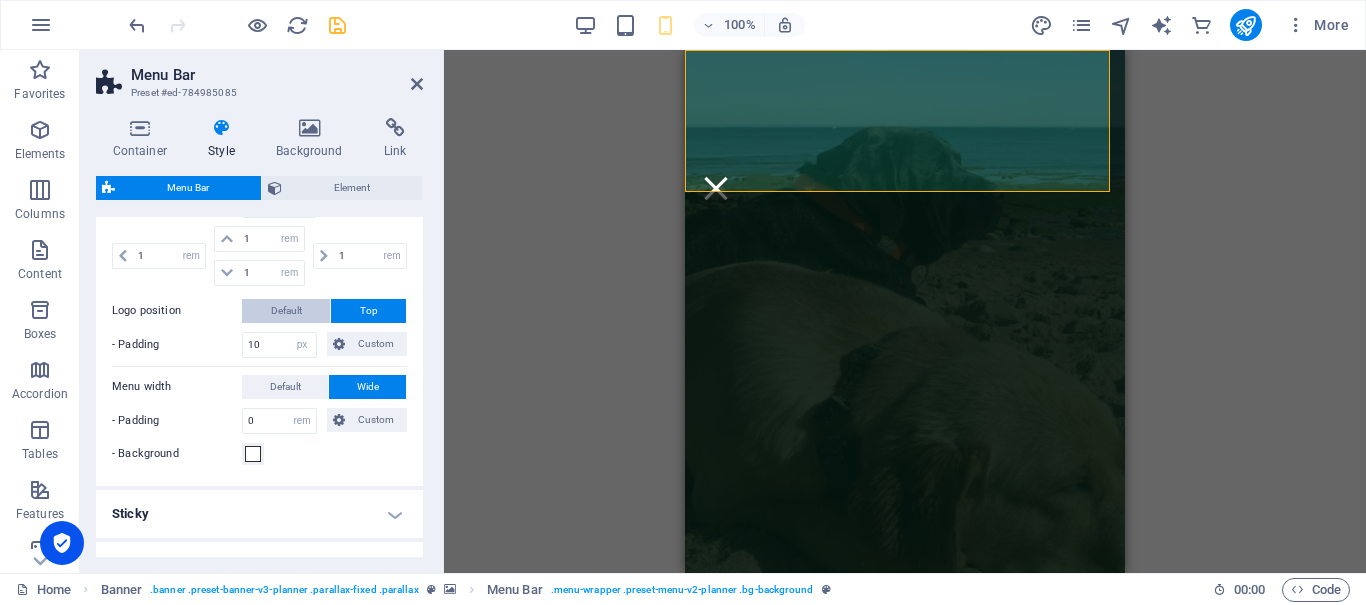 click on "Default" at bounding box center [286, 311] 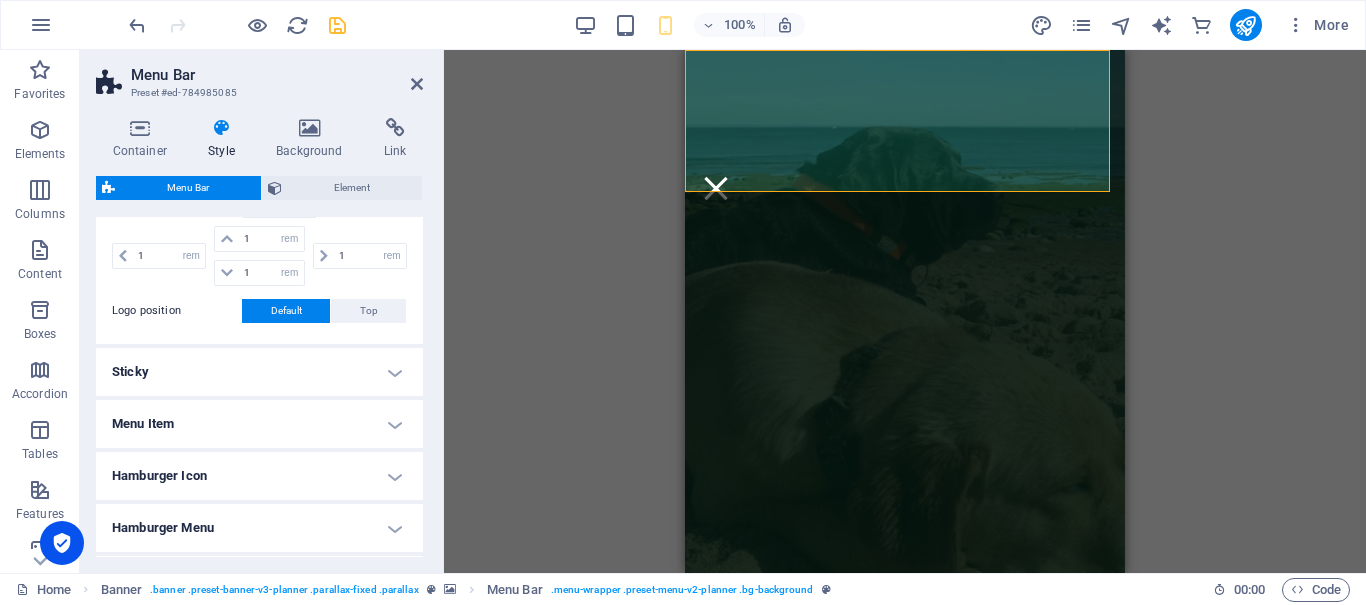 click on "Sticky" at bounding box center [259, 372] 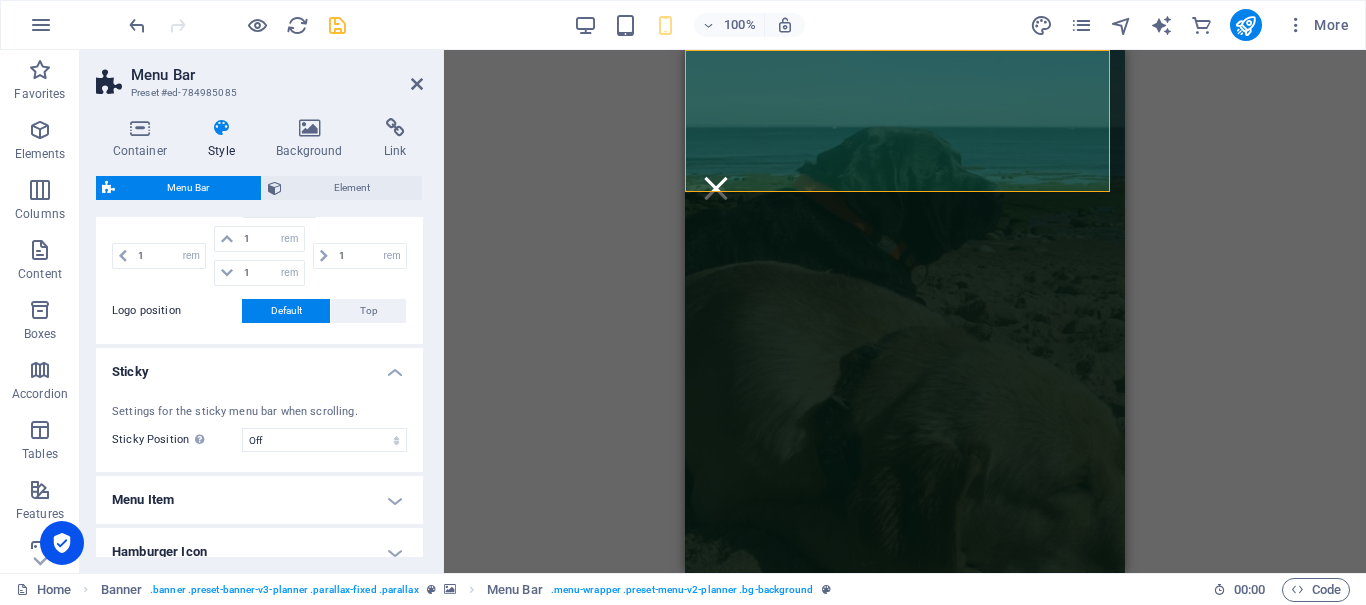 click on "Sticky" at bounding box center [259, 366] 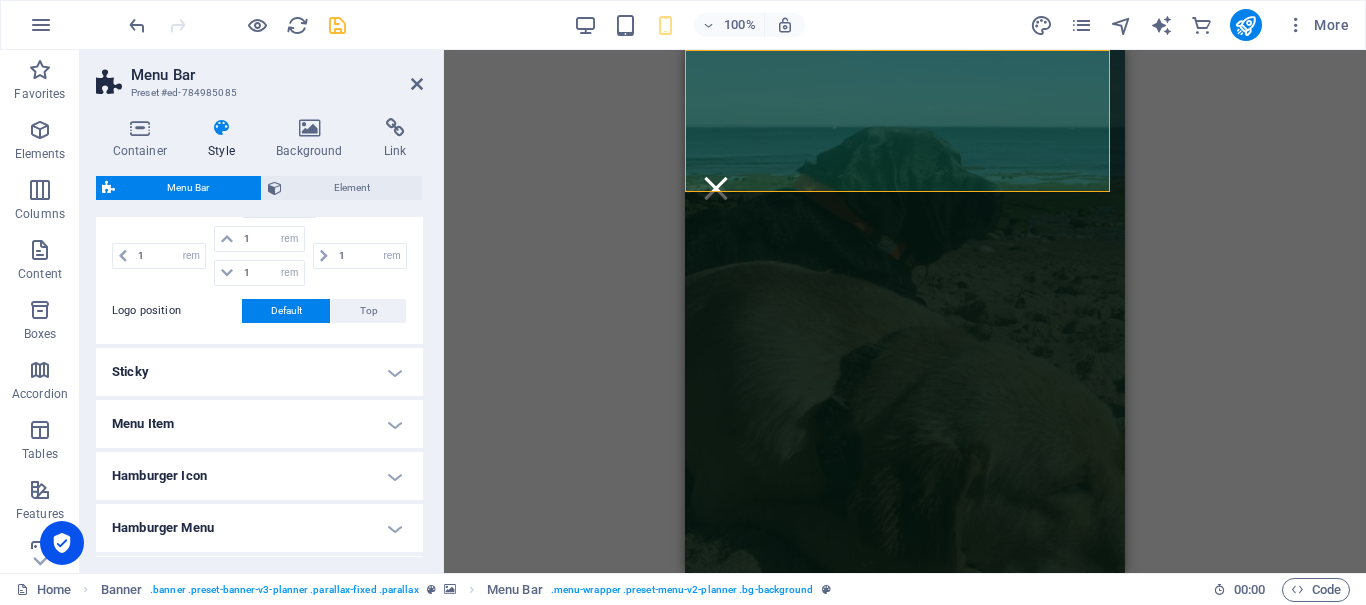 click on "Menu Item" at bounding box center (259, 424) 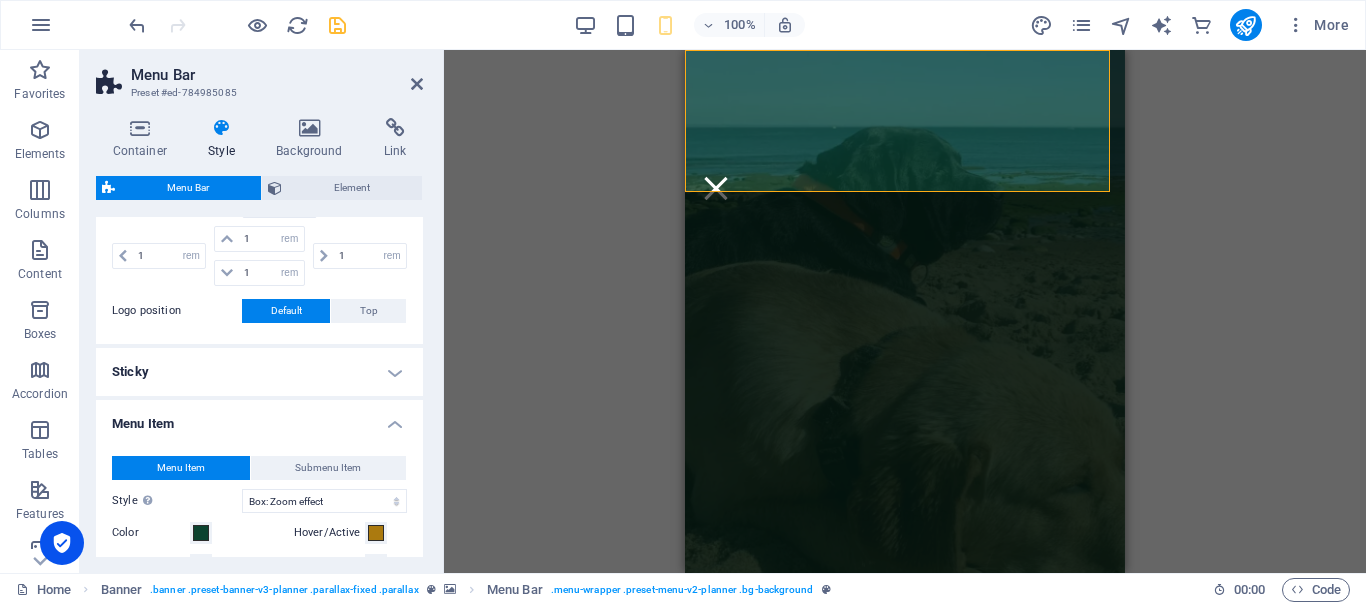 click on "Menu Item" at bounding box center (259, 418) 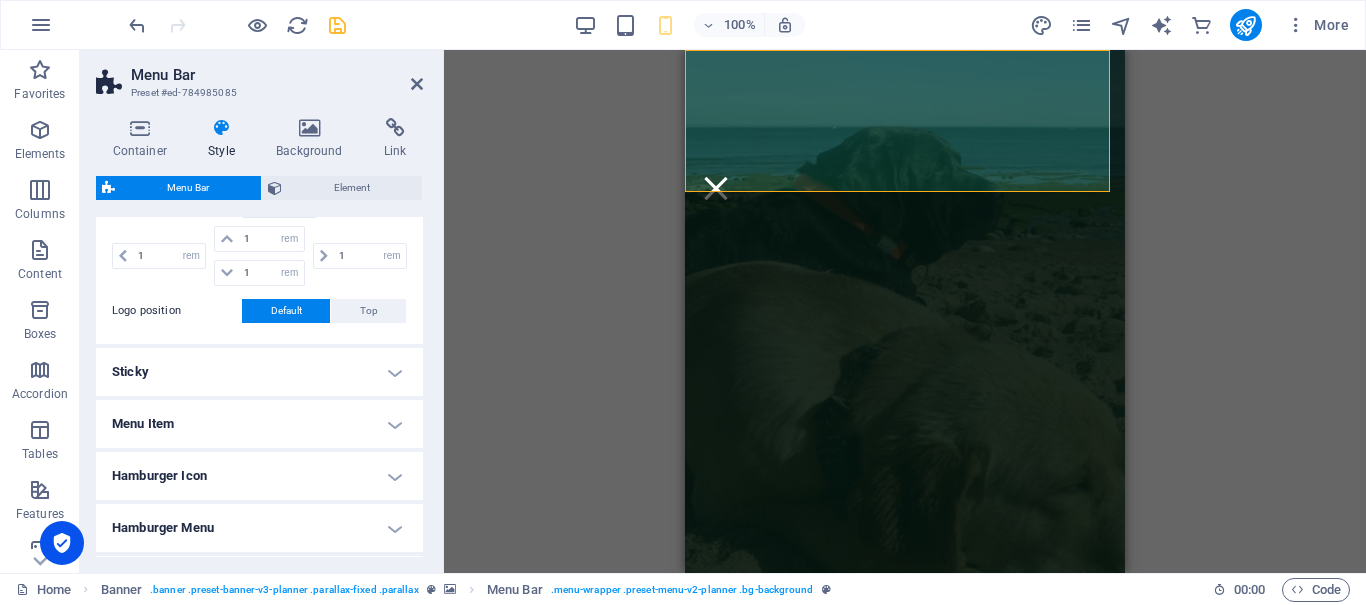 click on "Hamburger Icon" at bounding box center [259, 476] 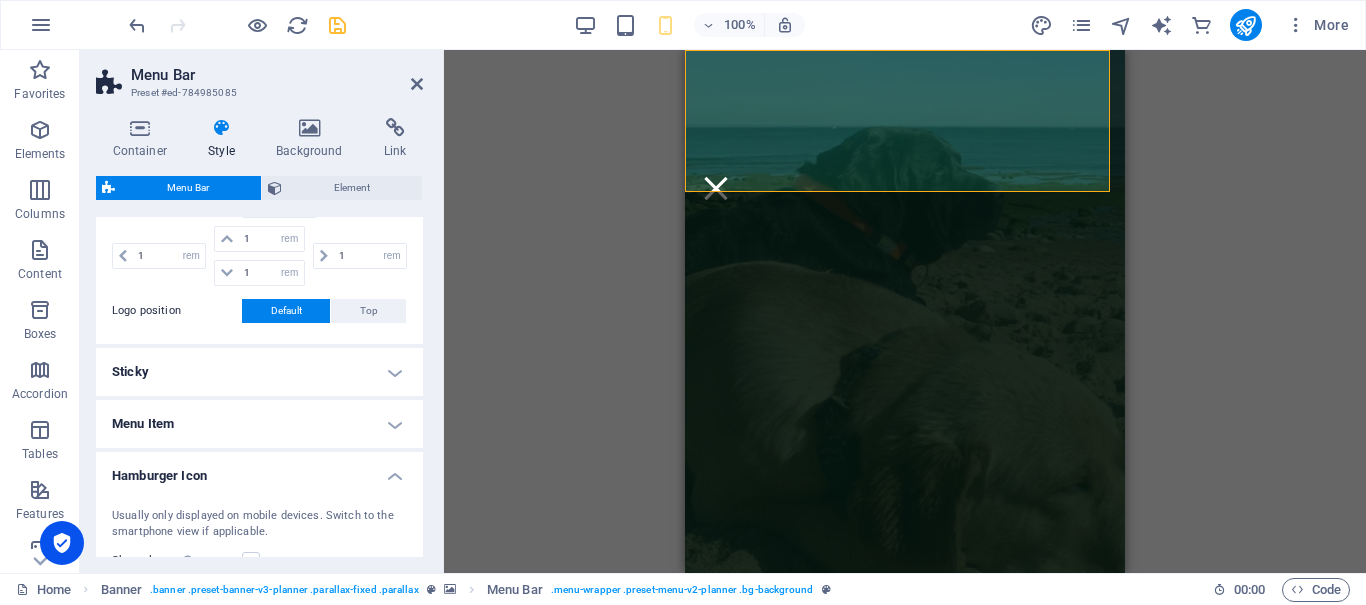 scroll, scrollTop: 500, scrollLeft: 0, axis: vertical 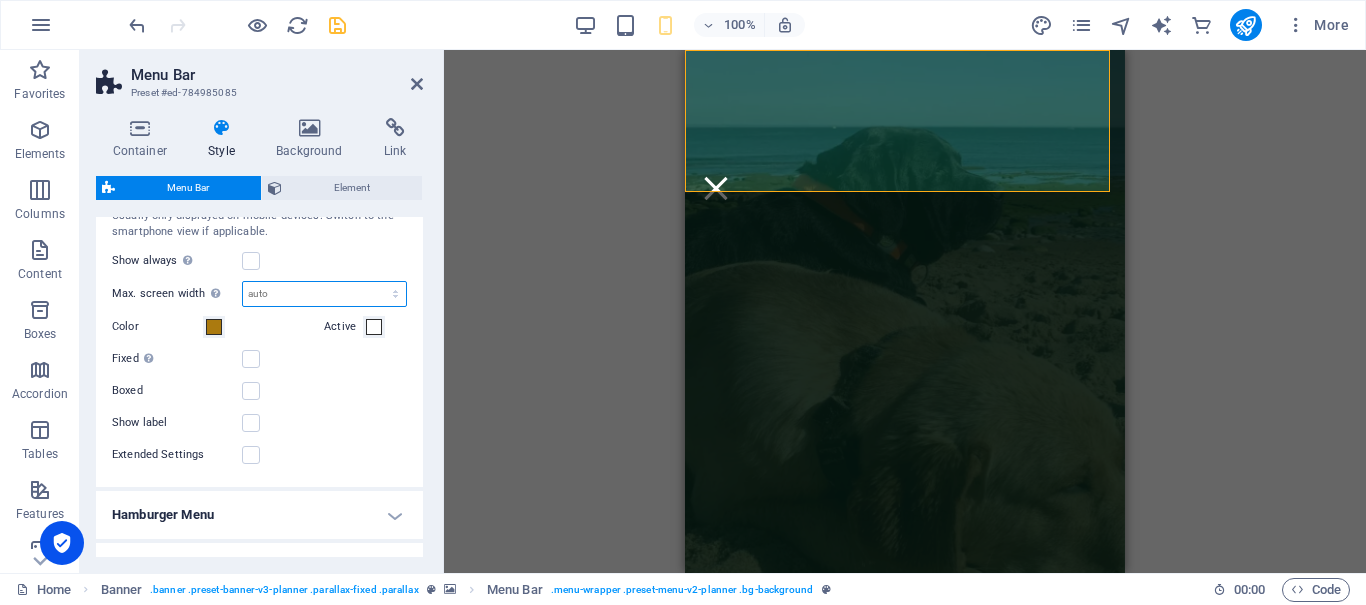 click on "auto px rem vh vw" at bounding box center (324, 294) 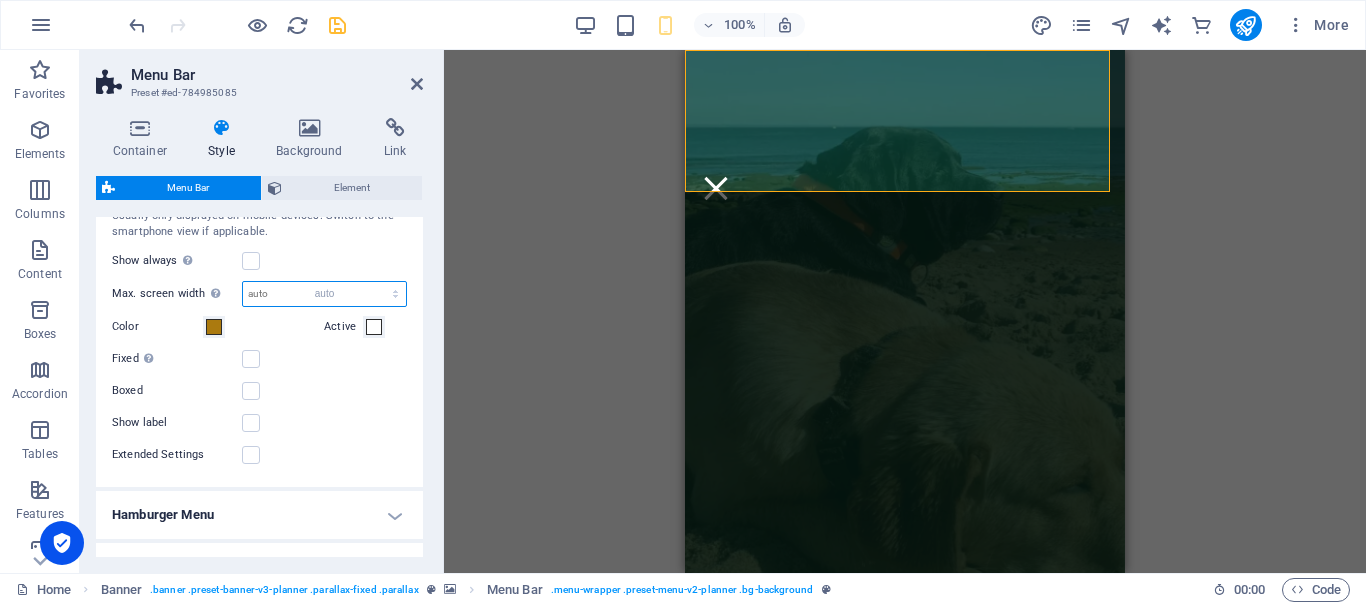 click on "auto px rem vh vw" at bounding box center [324, 294] 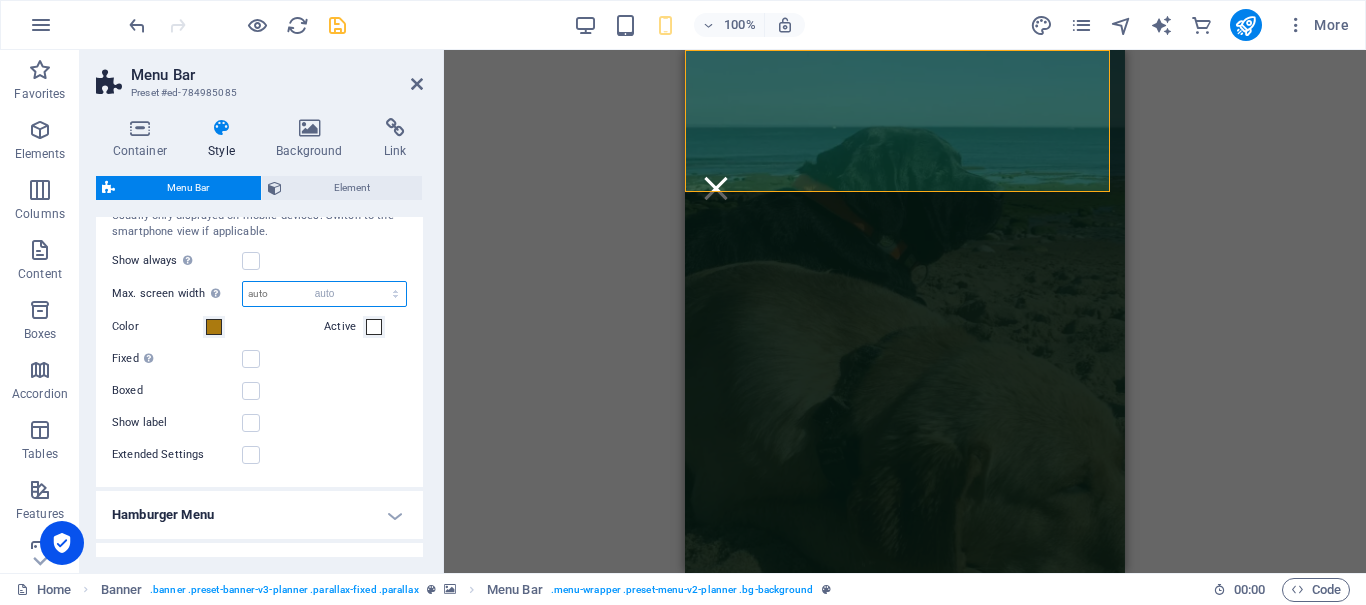 select on "DISABLED_OPTION_VALUE" 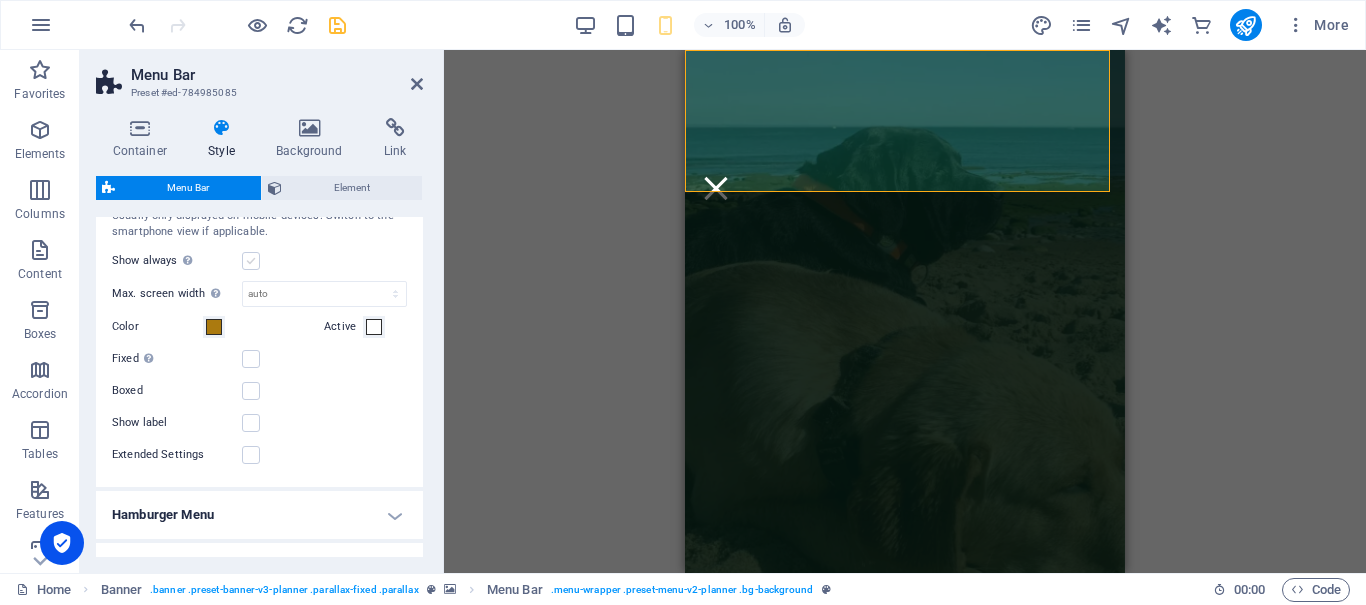 click at bounding box center [251, 261] 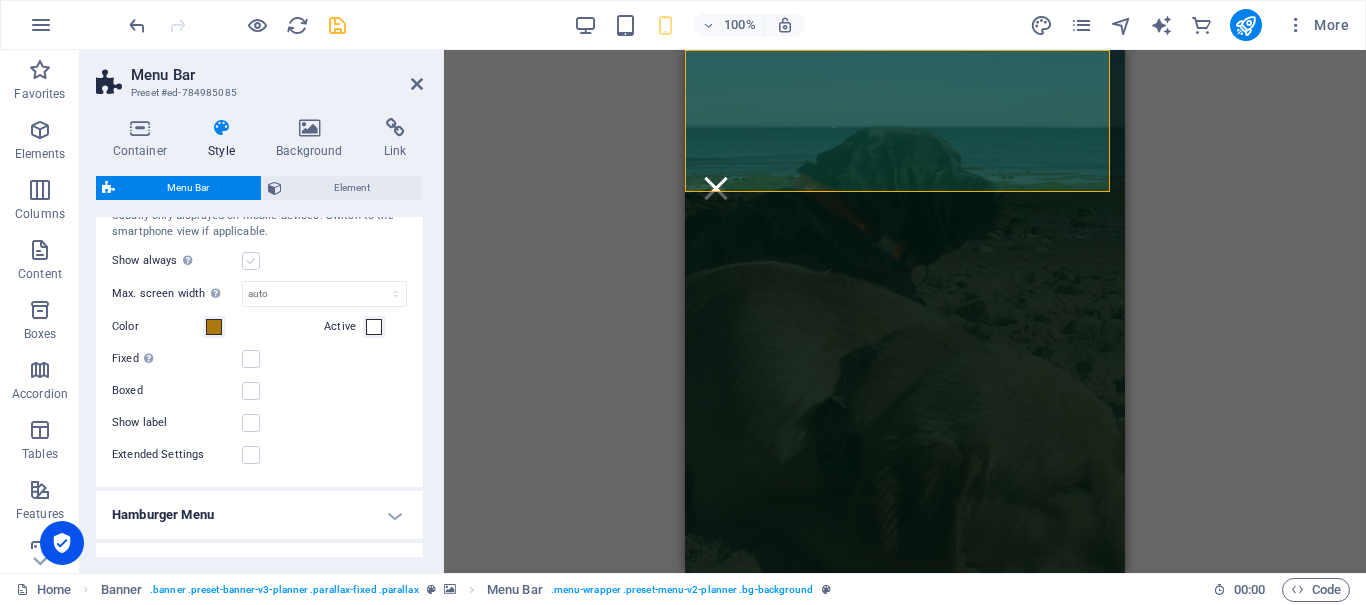 click on "Show always Shows the trigger for all viewports." at bounding box center (0, 0) 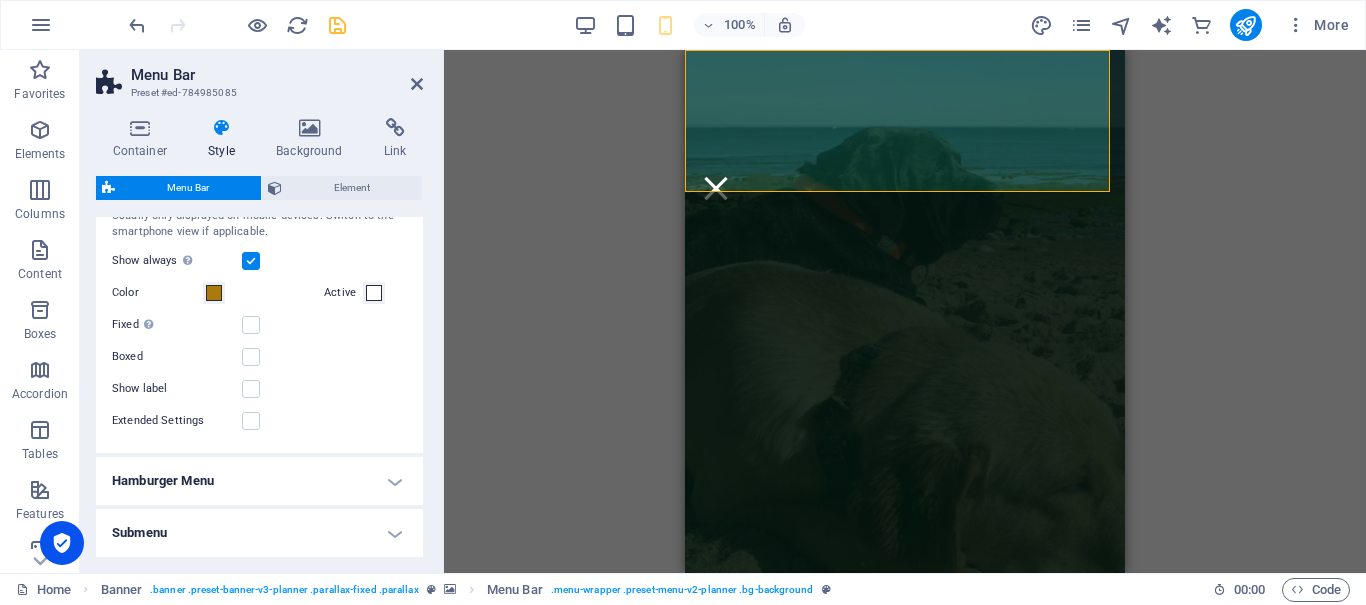 click at bounding box center (251, 261) 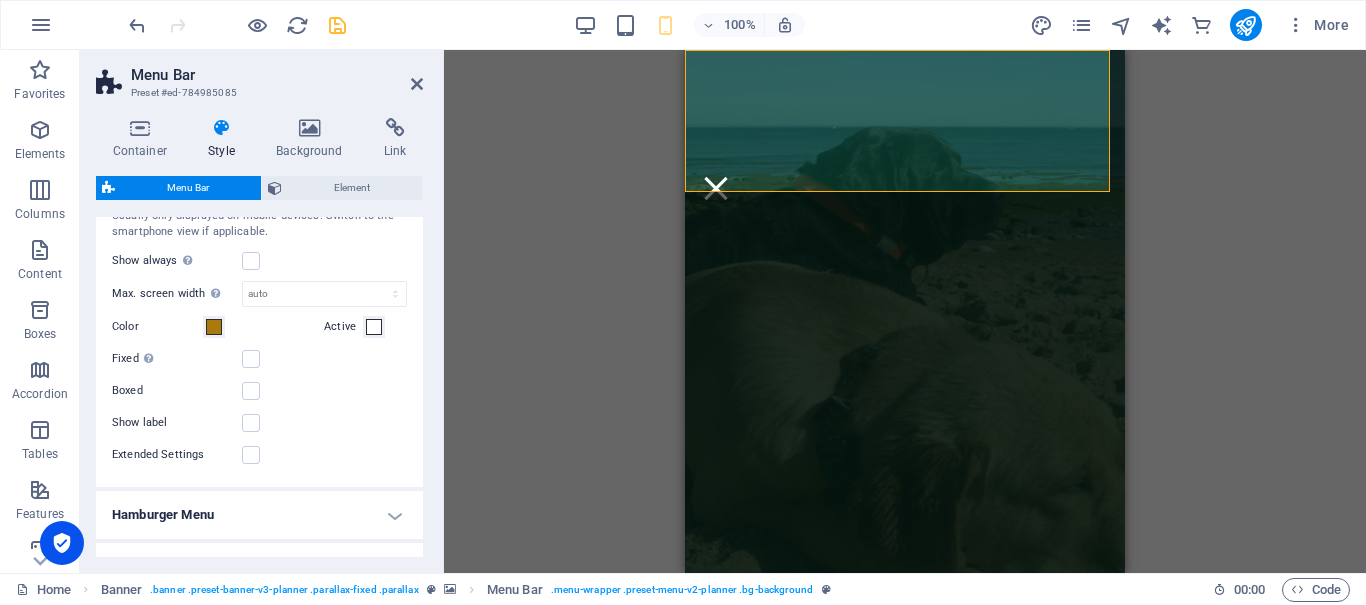 click on "Hamburger Menu" at bounding box center (259, 515) 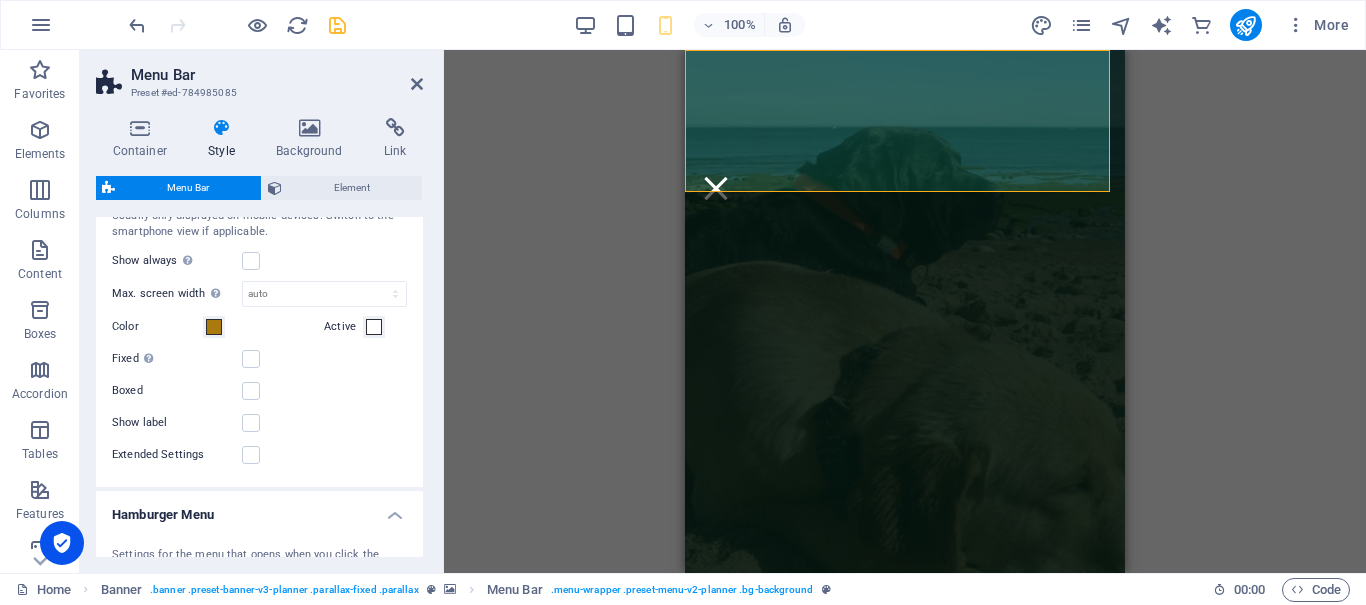 scroll, scrollTop: 900, scrollLeft: 0, axis: vertical 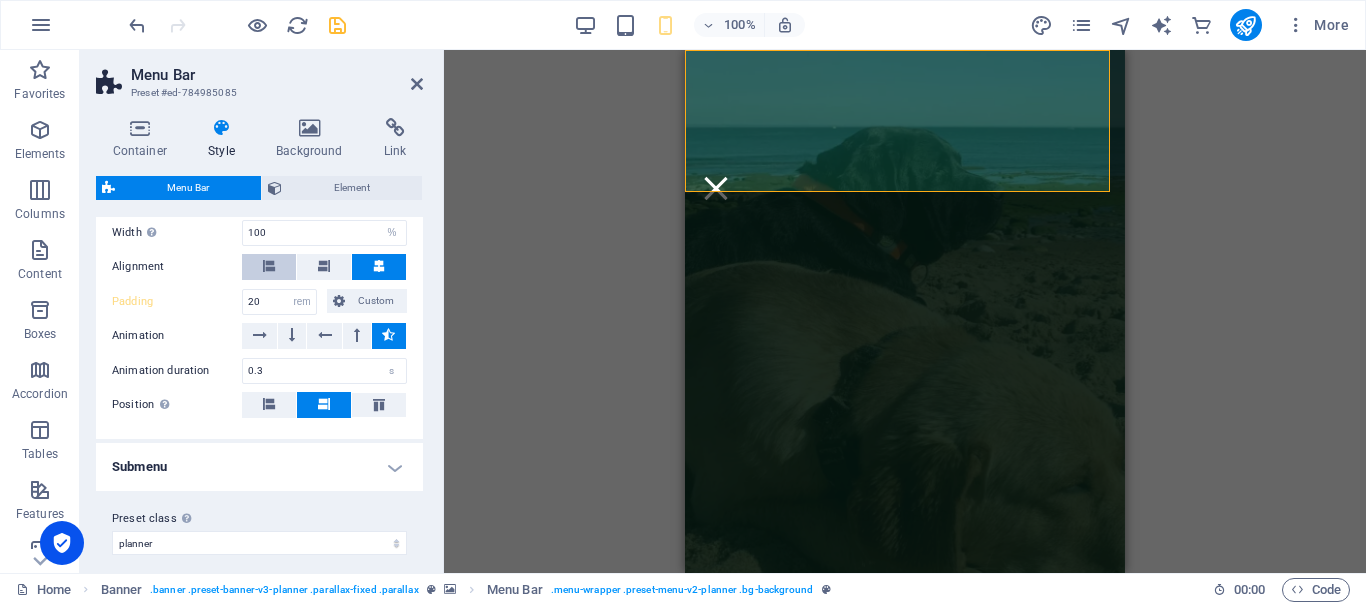 click at bounding box center (269, 266) 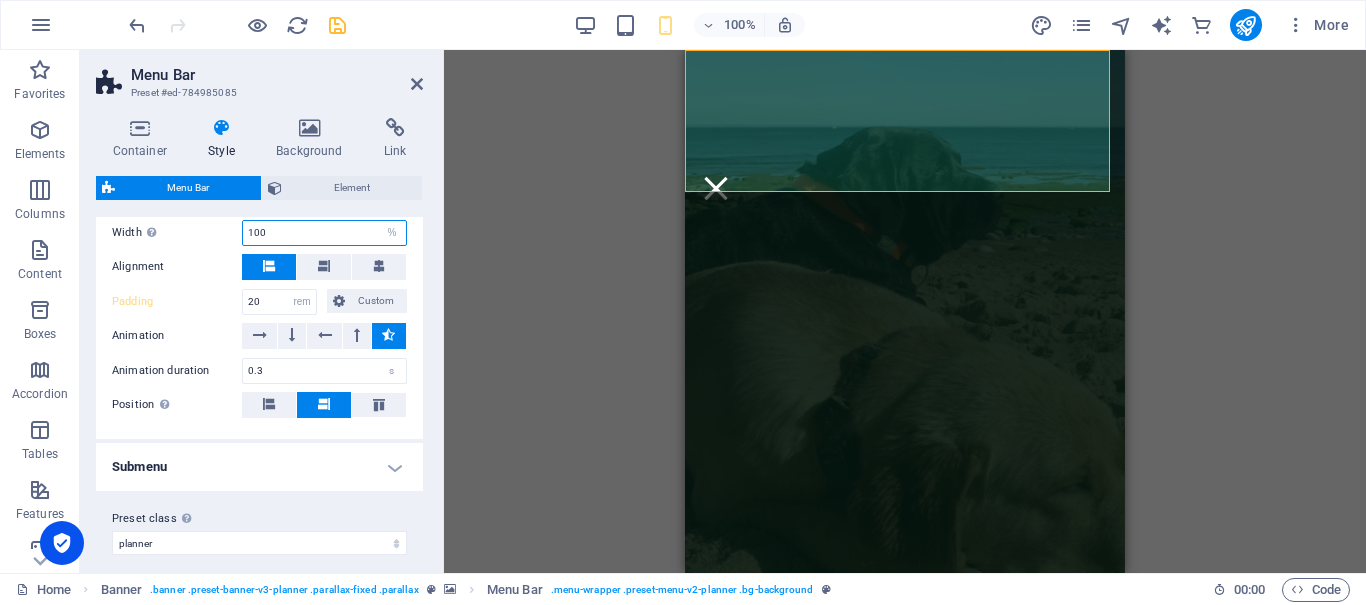 click on "100" at bounding box center (324, 233) 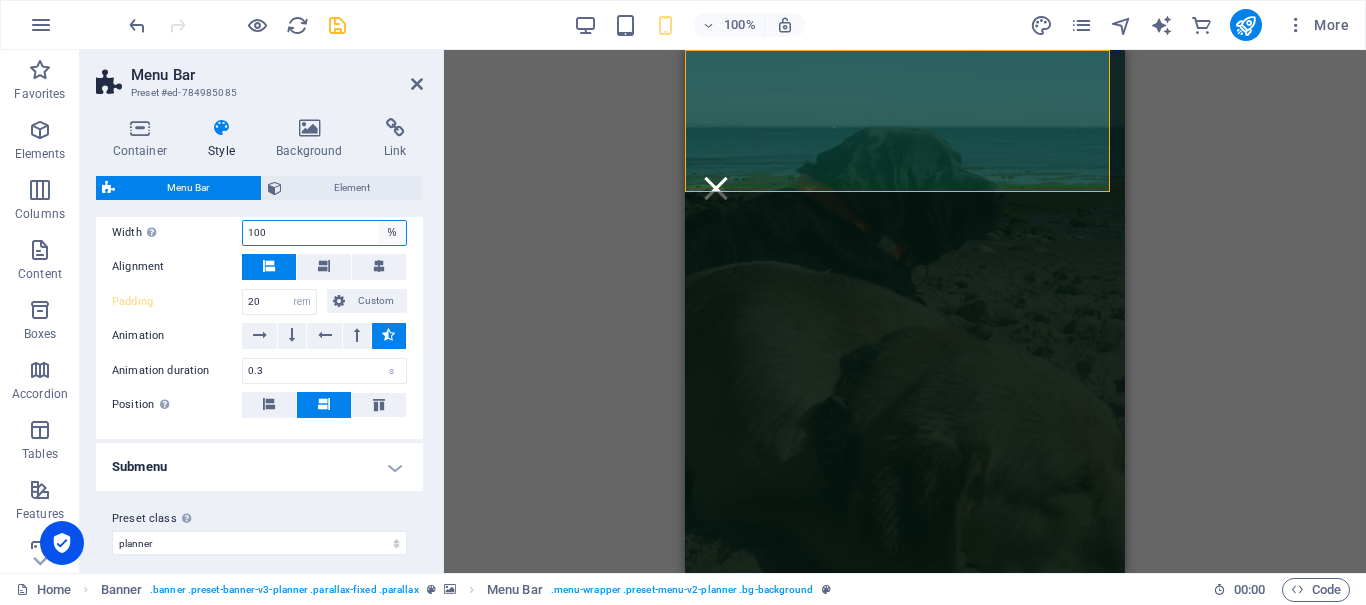 click on "auto px rem % vh vw" at bounding box center (392, 233) 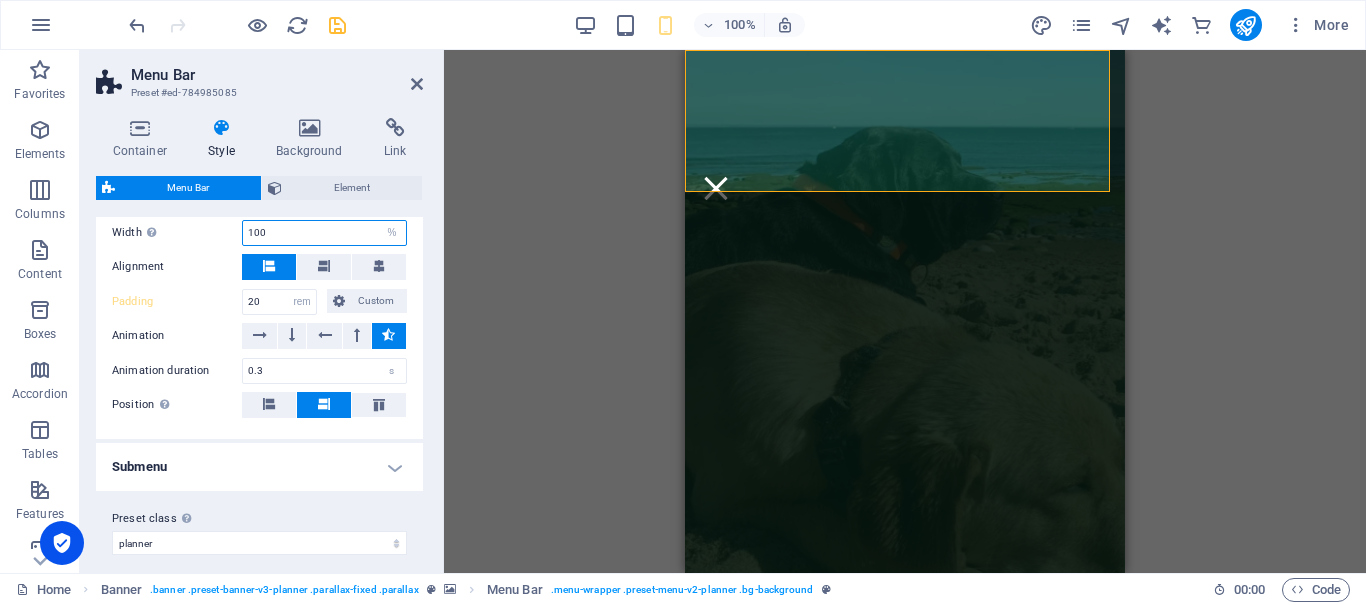 select on "auto" 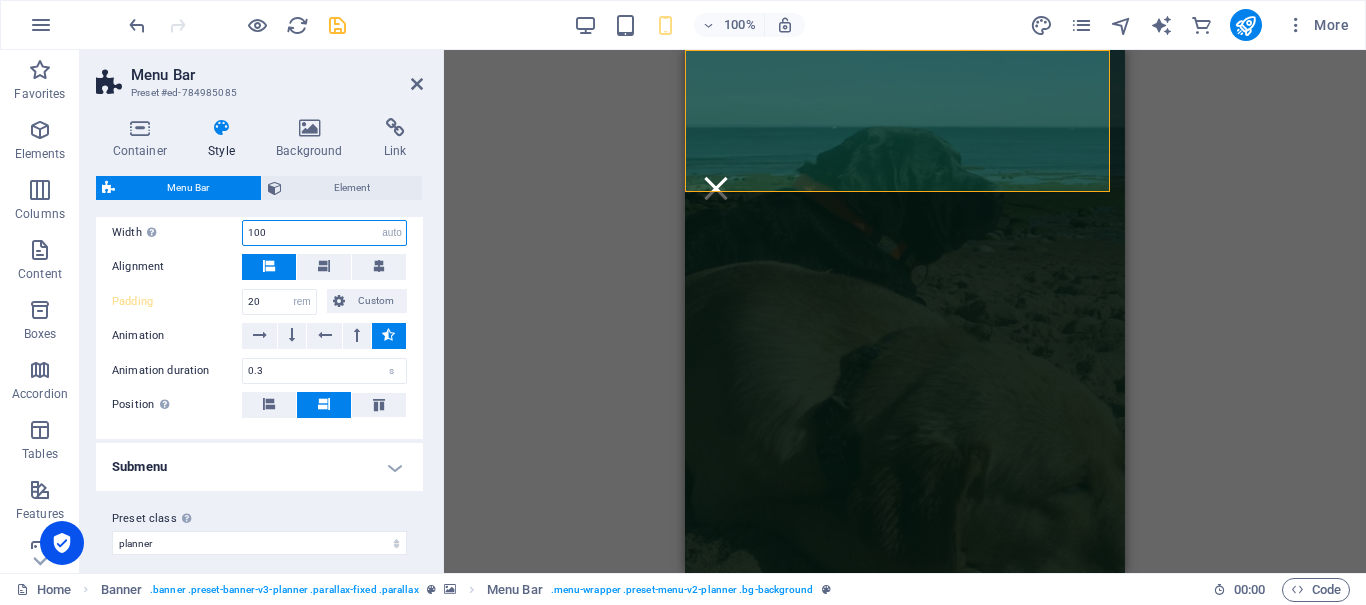 click on "auto px rem % vh vw" at bounding box center (392, 233) 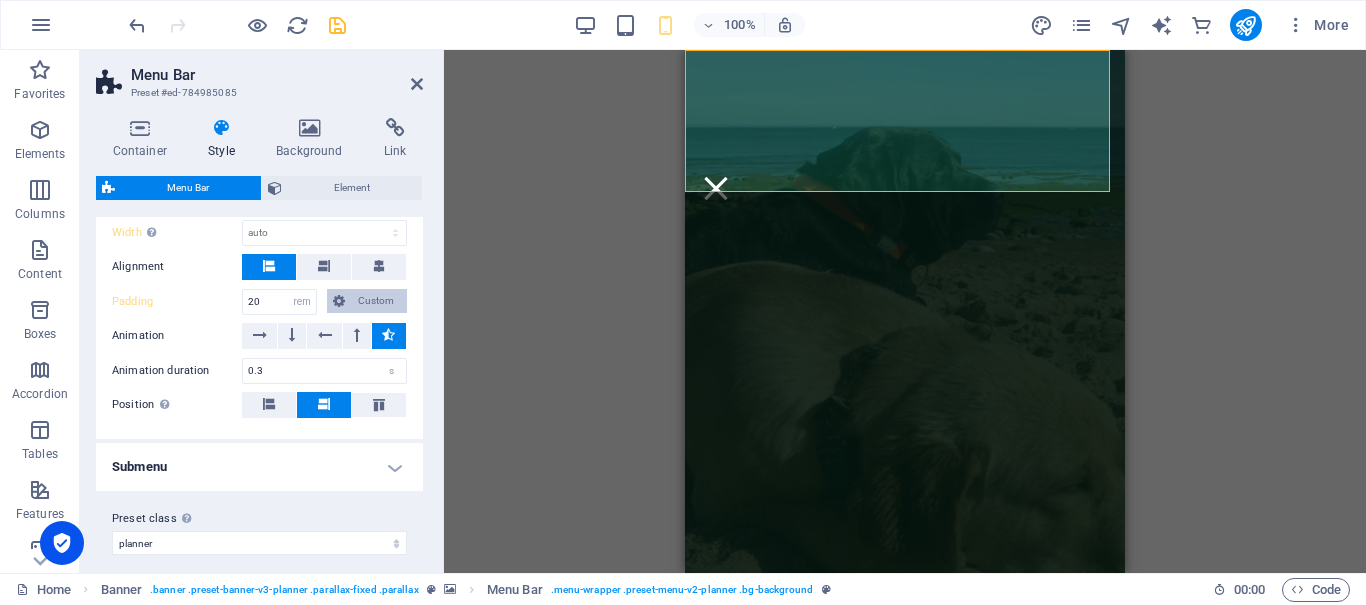 click on "Custom" at bounding box center (376, 301) 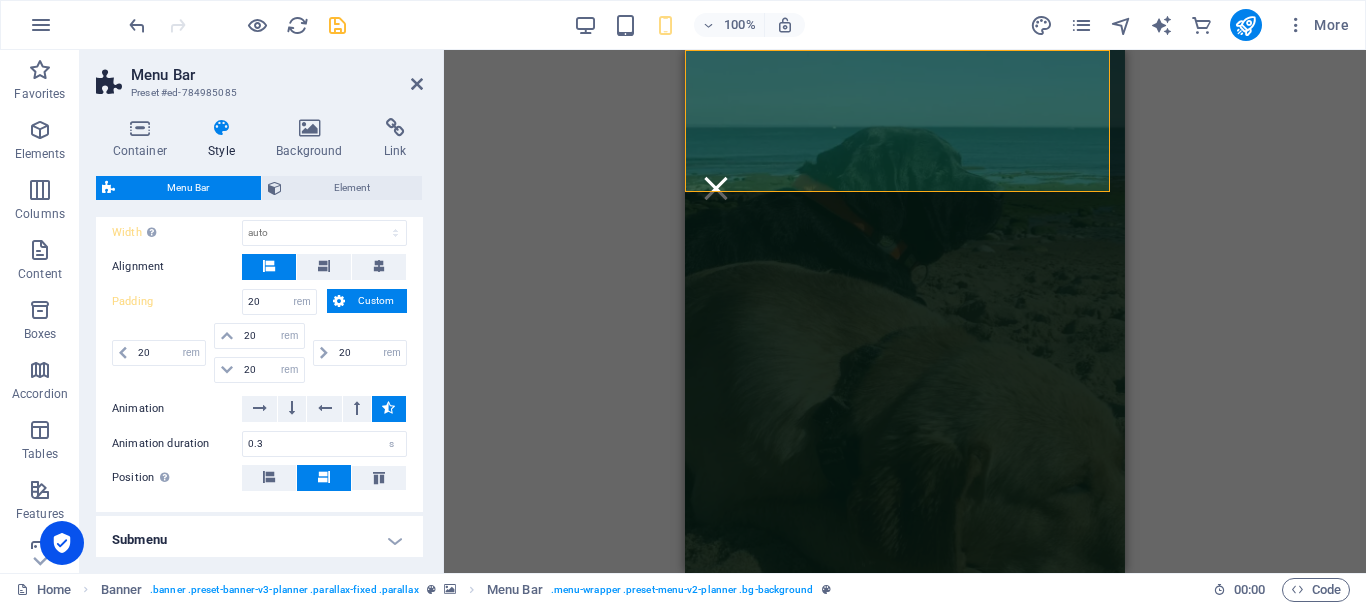 click on "Custom" at bounding box center (376, 301) 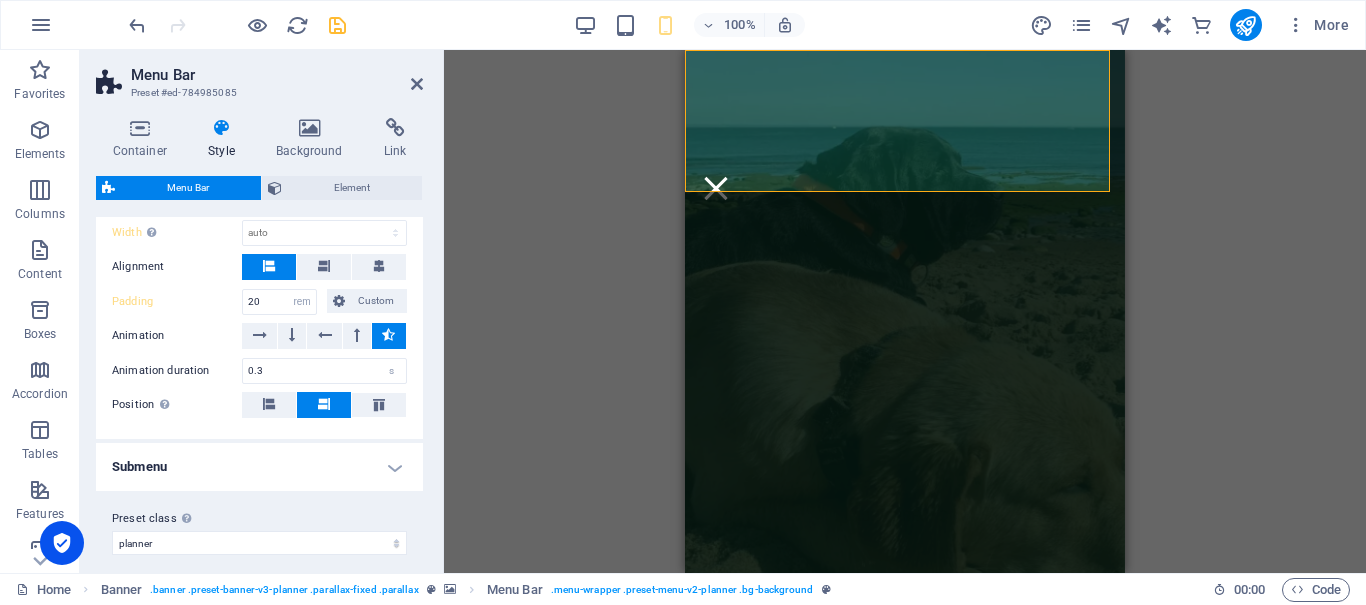click at bounding box center [269, 267] 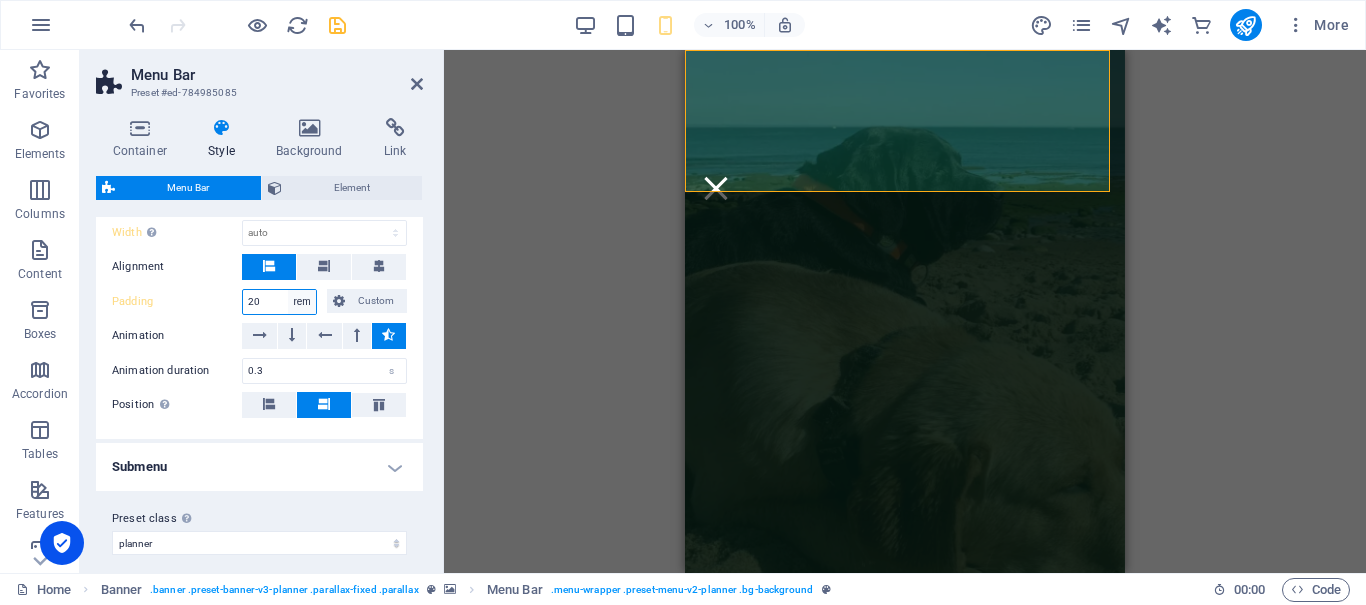 click on "px rem % vh vw Custom" at bounding box center [302, 302] 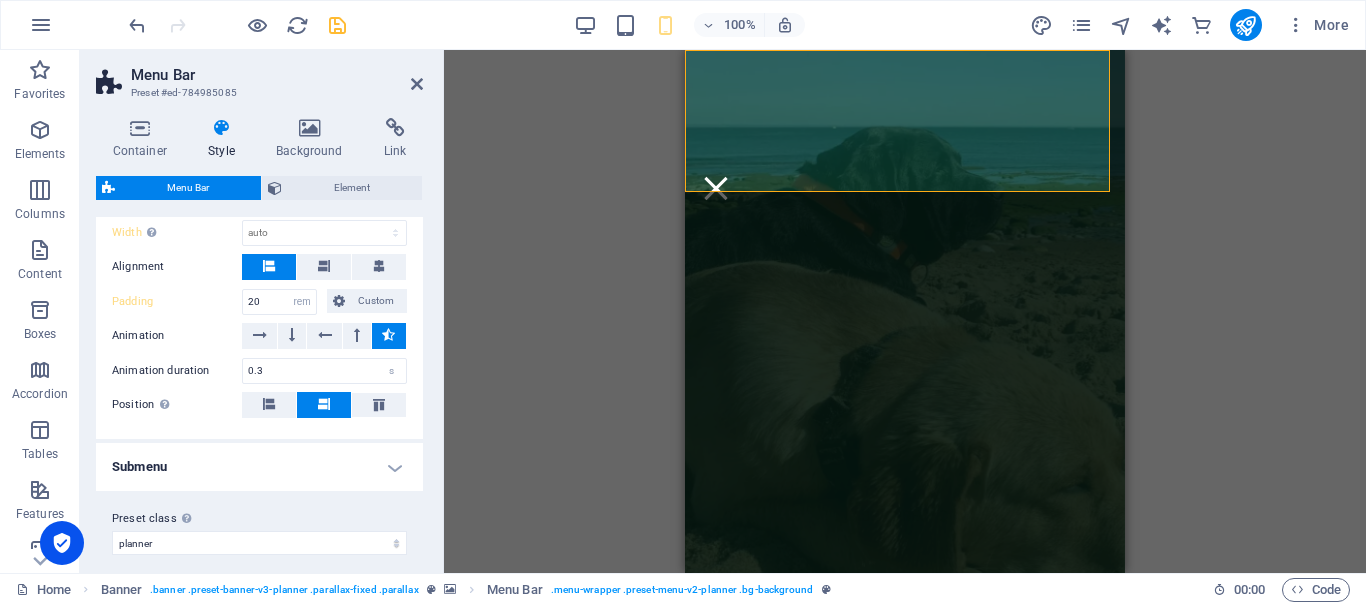 click on "Settings for the menu that opens when you click the Hamburger Icon. Background Width Only when Trigger menu fullscreen is activated auto px rem % vh vw Alignment Padding 20 px rem % vh vw Custom Custom 20 px rem % vh vw 20 px rem % vh vw 20 px rem % vh vw 20 px rem % vh vw Animation Animation duration 0.3 s Position Defines the position of the open menu. Direction Defines the direction of the menu items in desktop view." at bounding box center [259, 283] 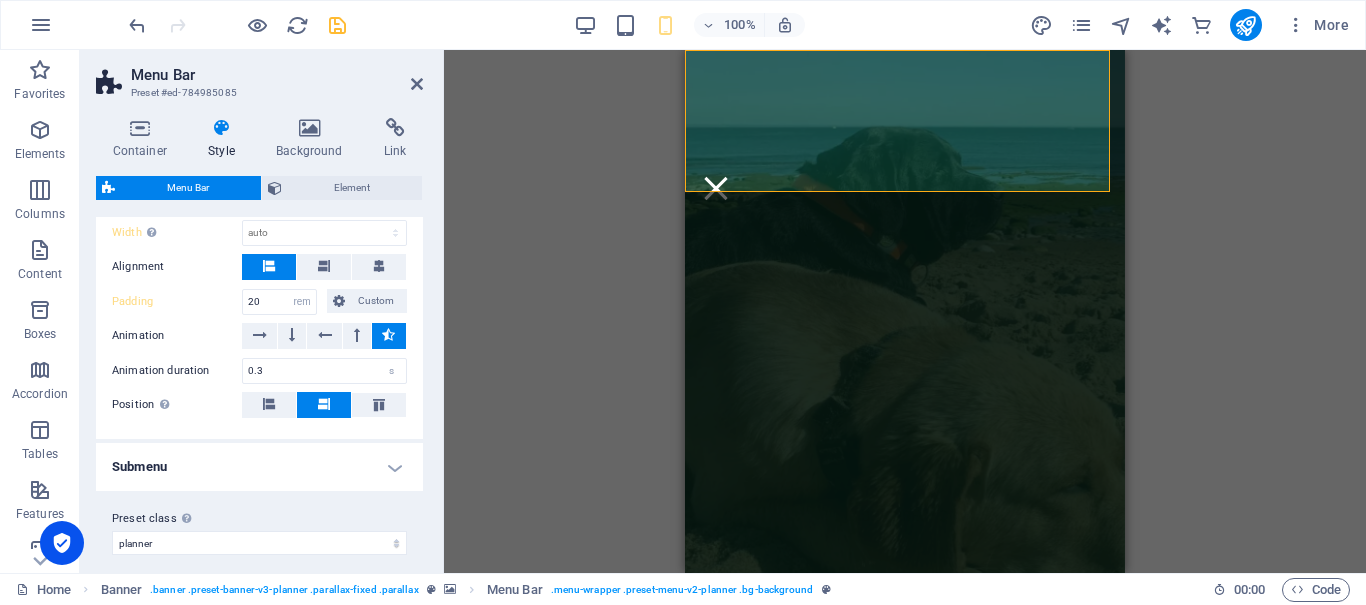 click on "Submenu" at bounding box center (259, 467) 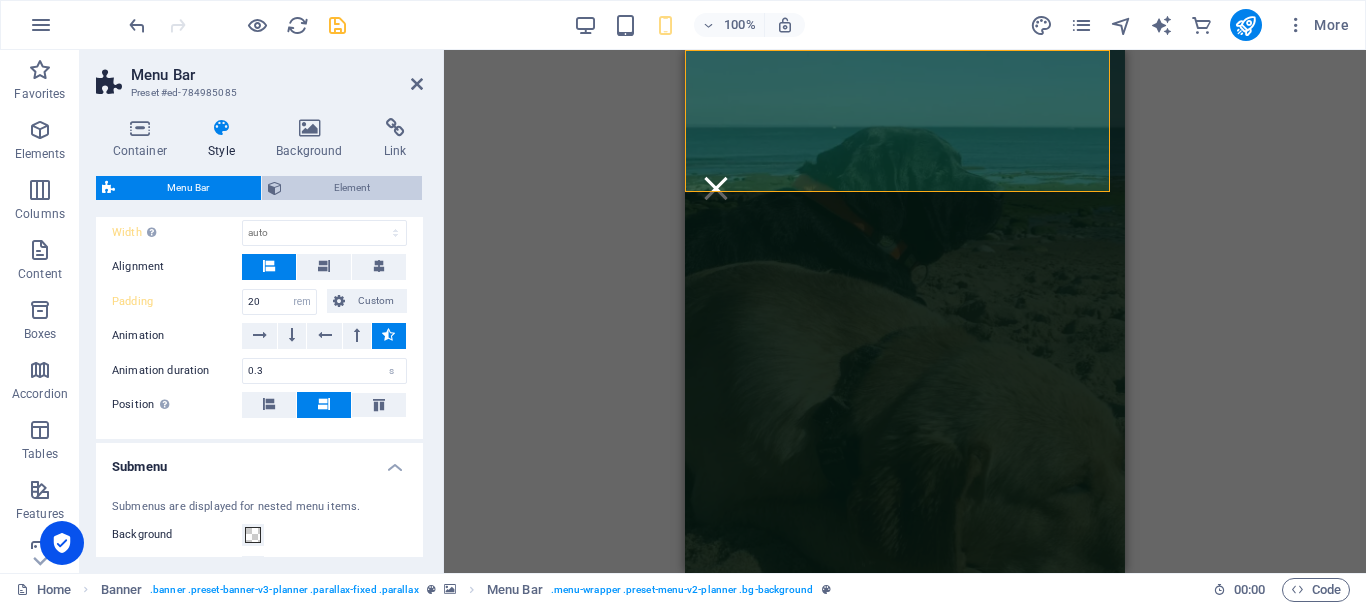 scroll, scrollTop: 300, scrollLeft: 0, axis: vertical 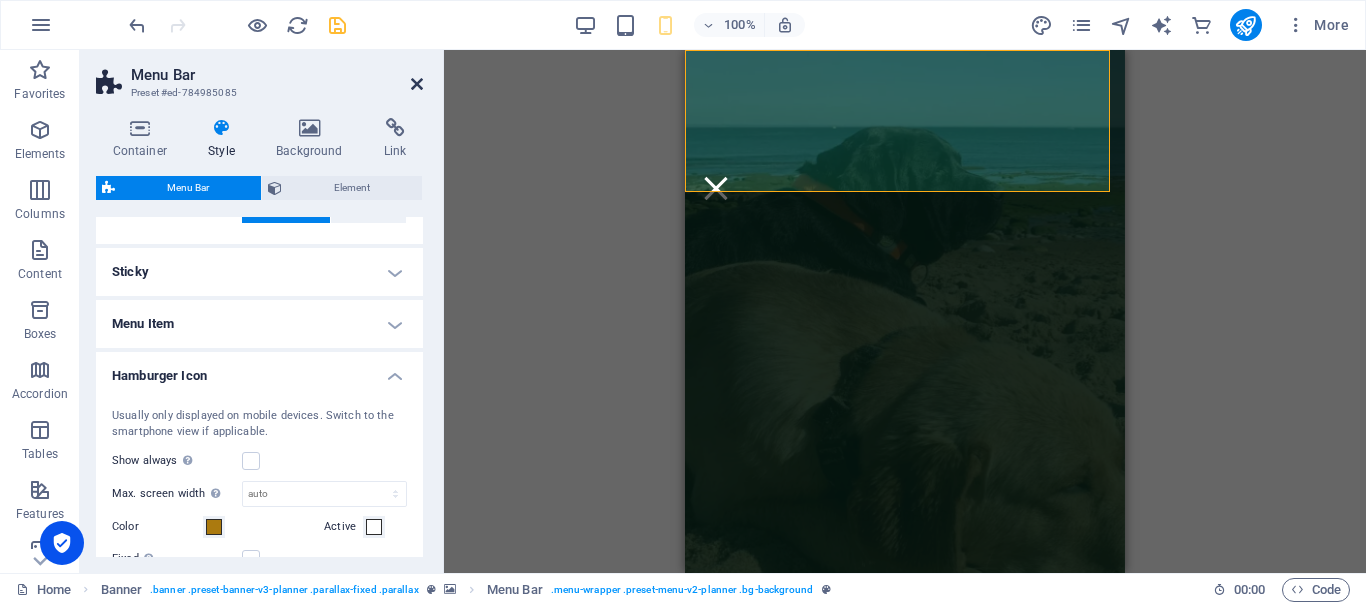 click at bounding box center [417, 84] 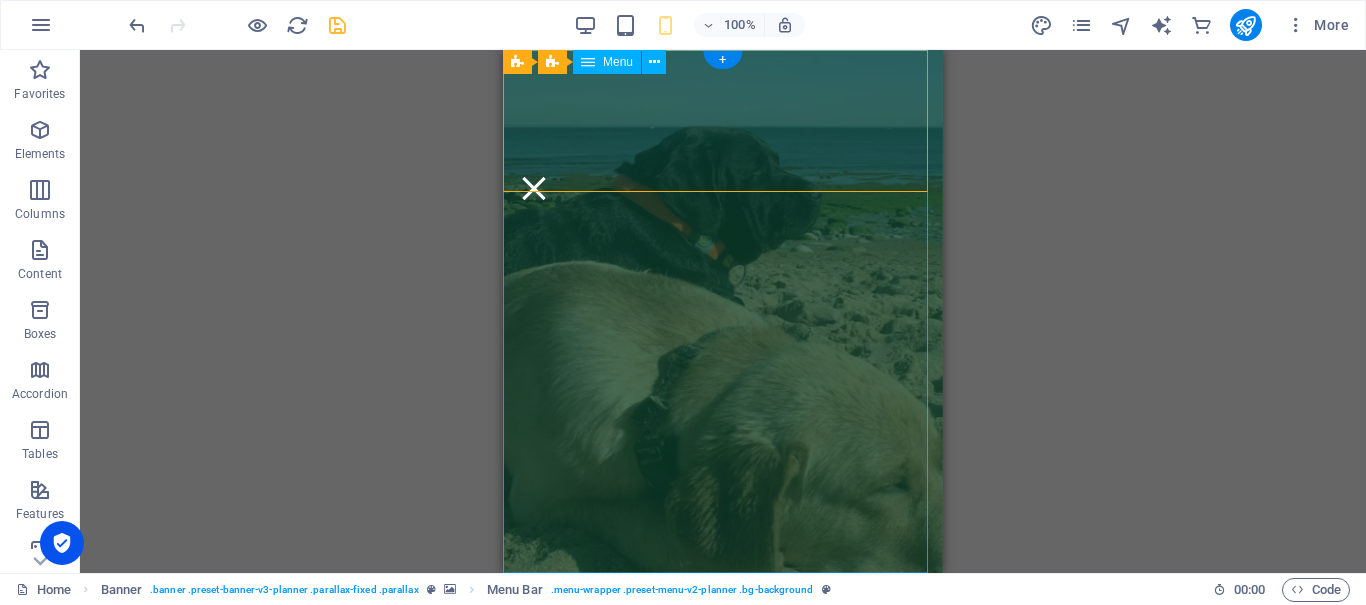 scroll, scrollTop: 323, scrollLeft: 0, axis: vertical 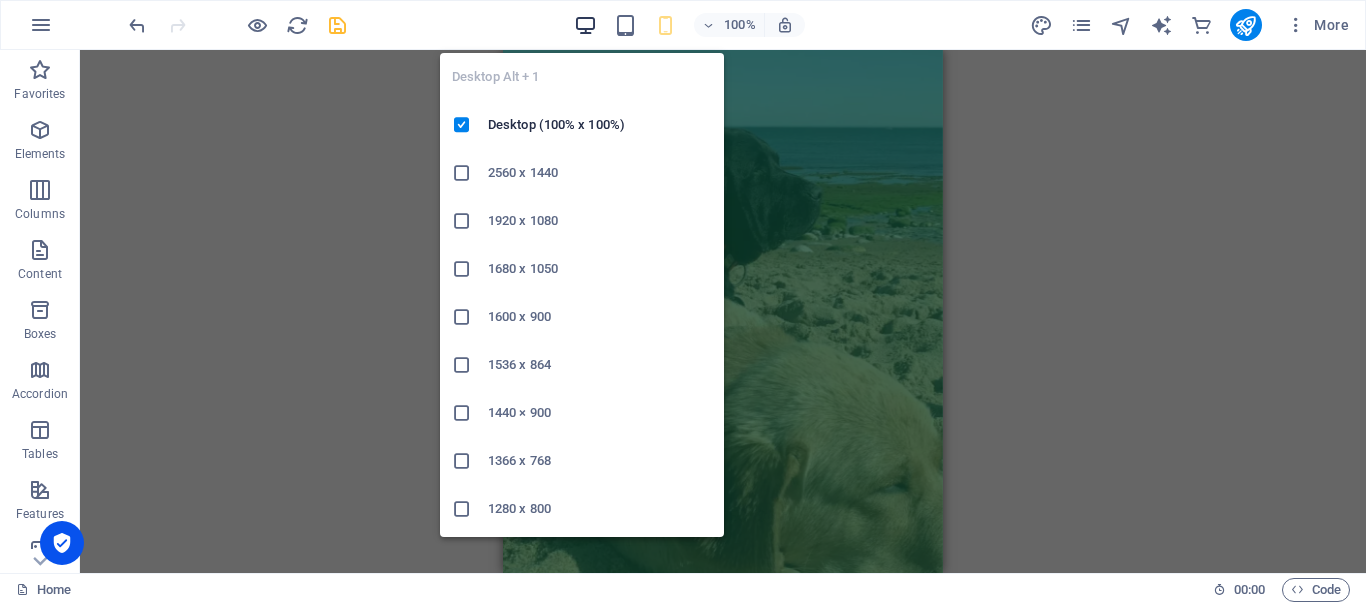 click at bounding box center [585, 25] 